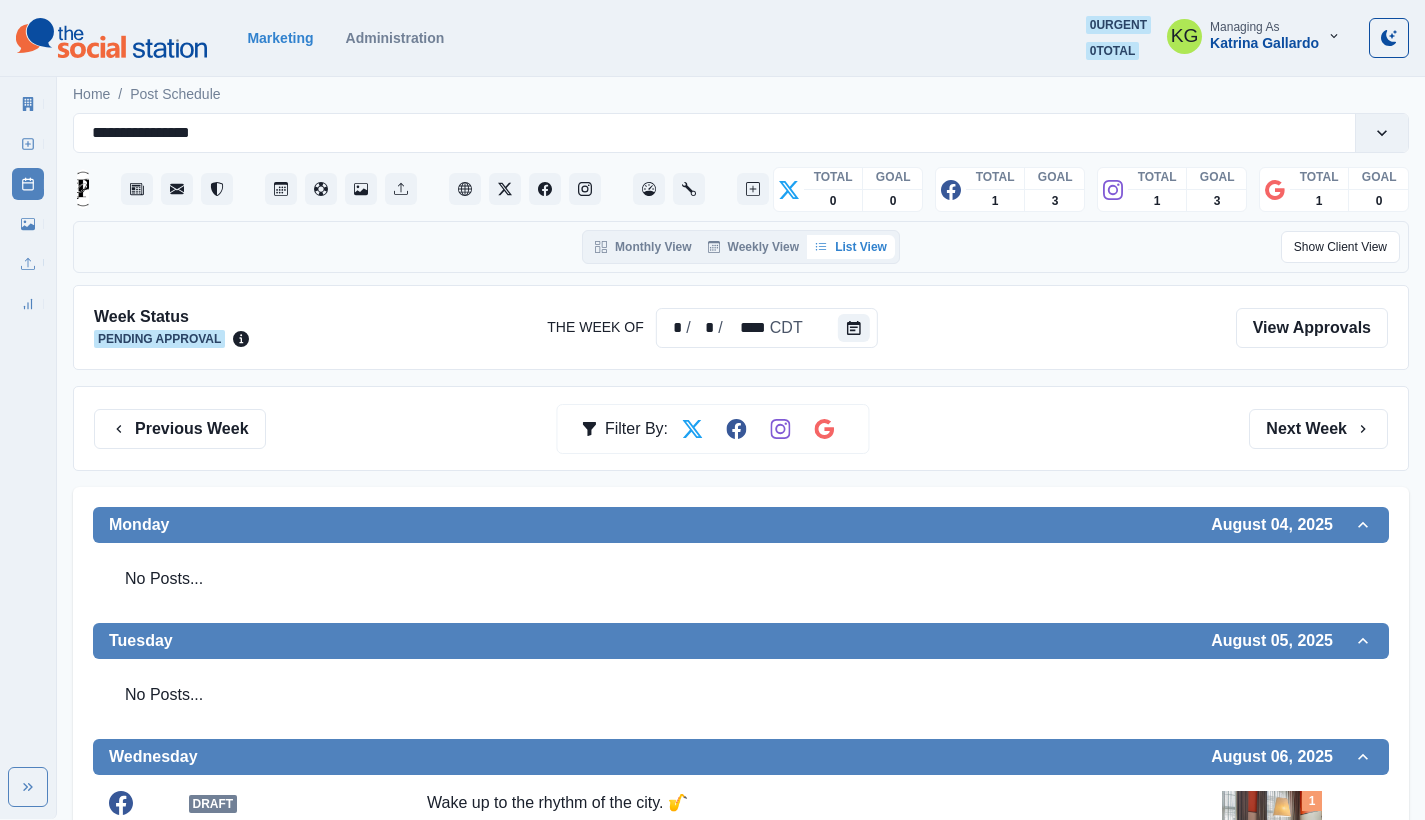 scroll, scrollTop: 812, scrollLeft: 0, axis: vertical 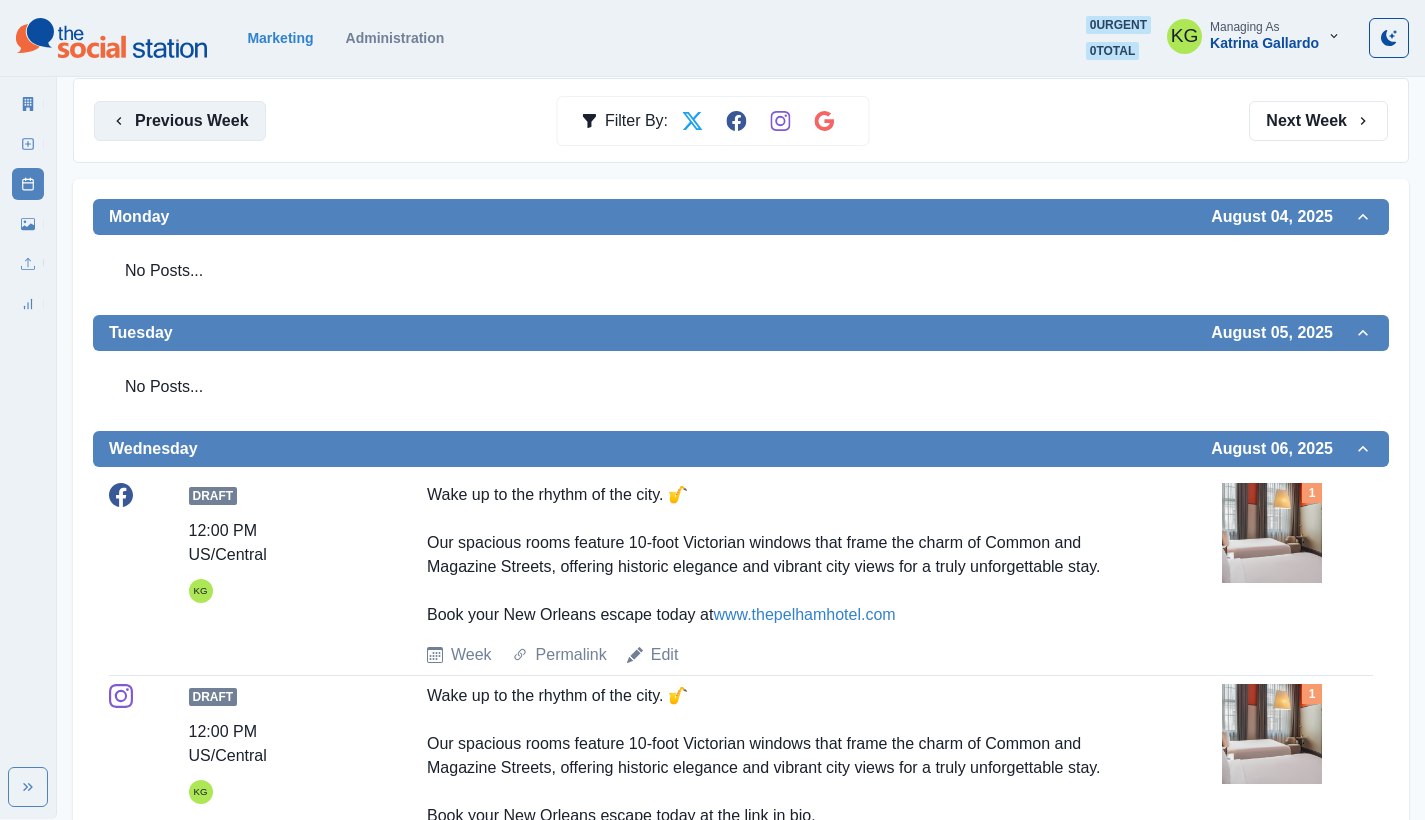 click on "Previous Week" at bounding box center [180, 121] 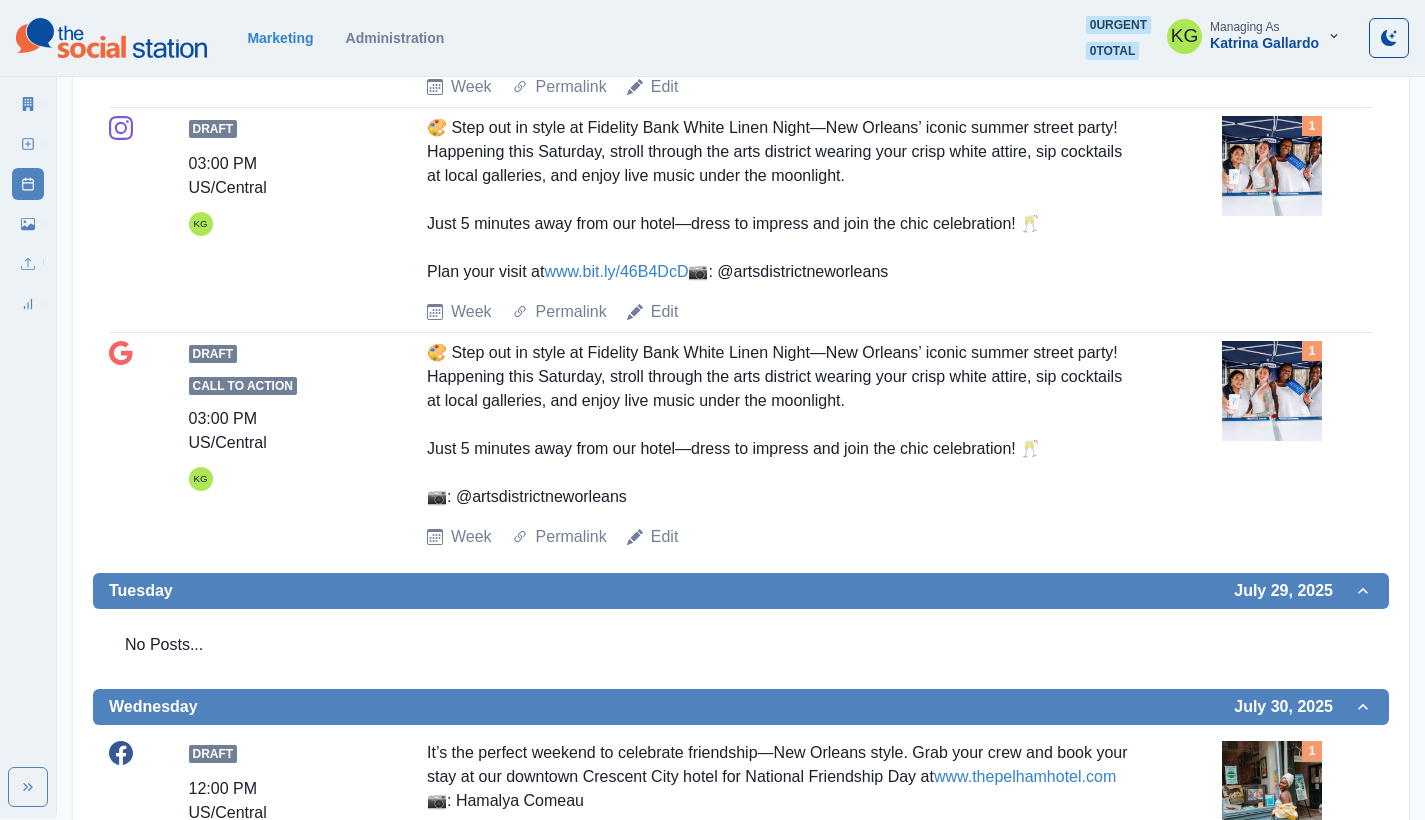 scroll, scrollTop: 0, scrollLeft: 0, axis: both 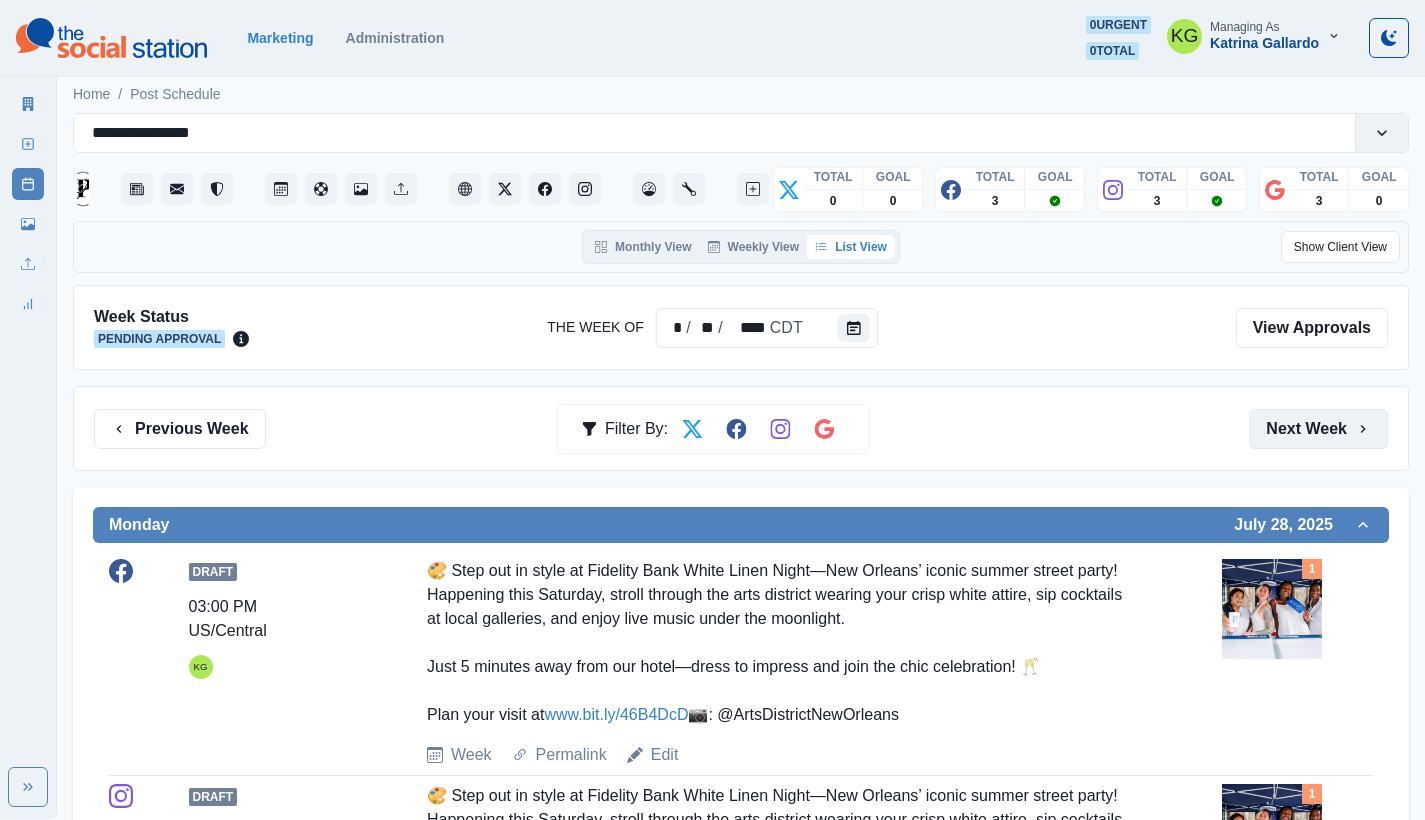 click on "Next Week" at bounding box center [1318, 429] 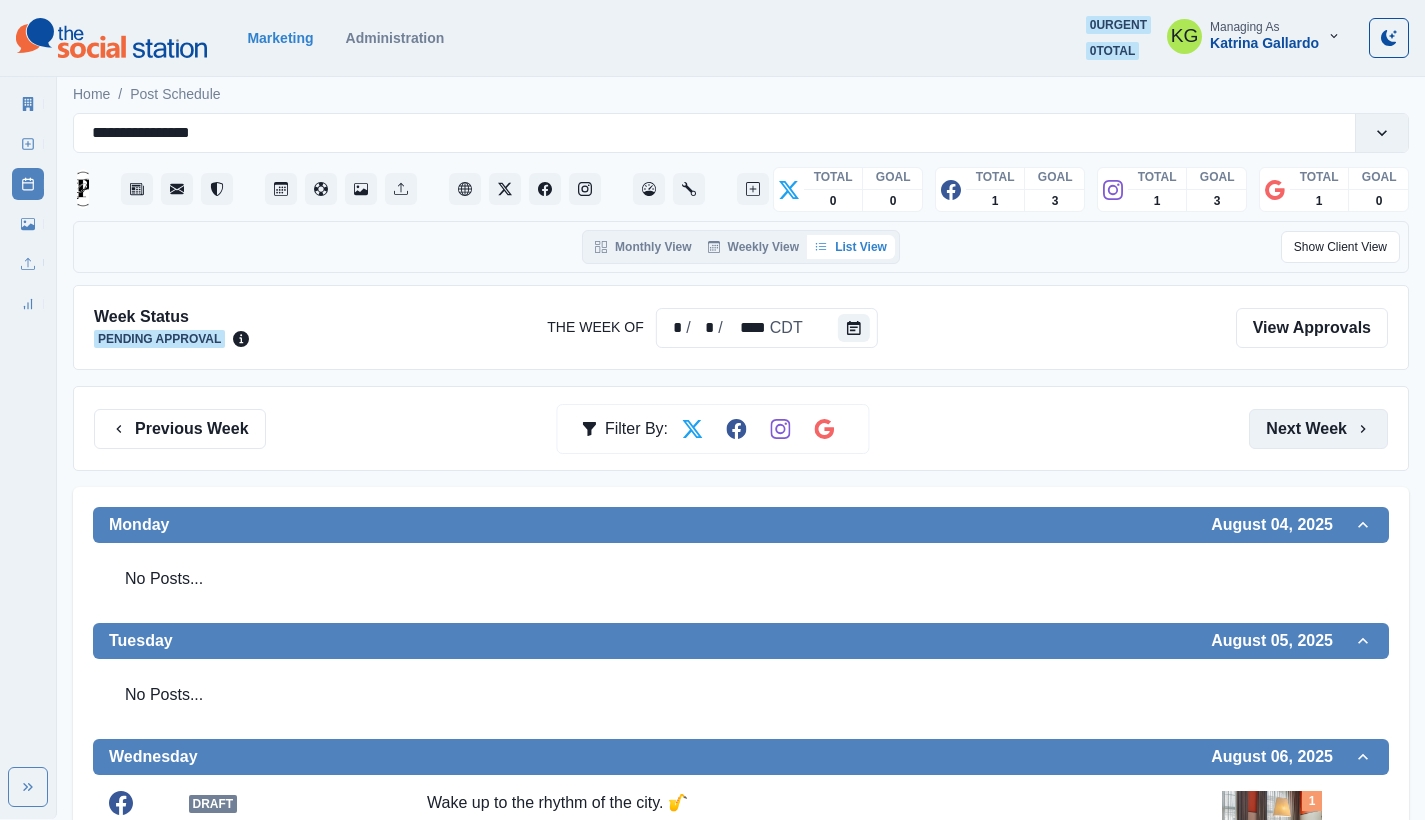 scroll, scrollTop: 172, scrollLeft: 0, axis: vertical 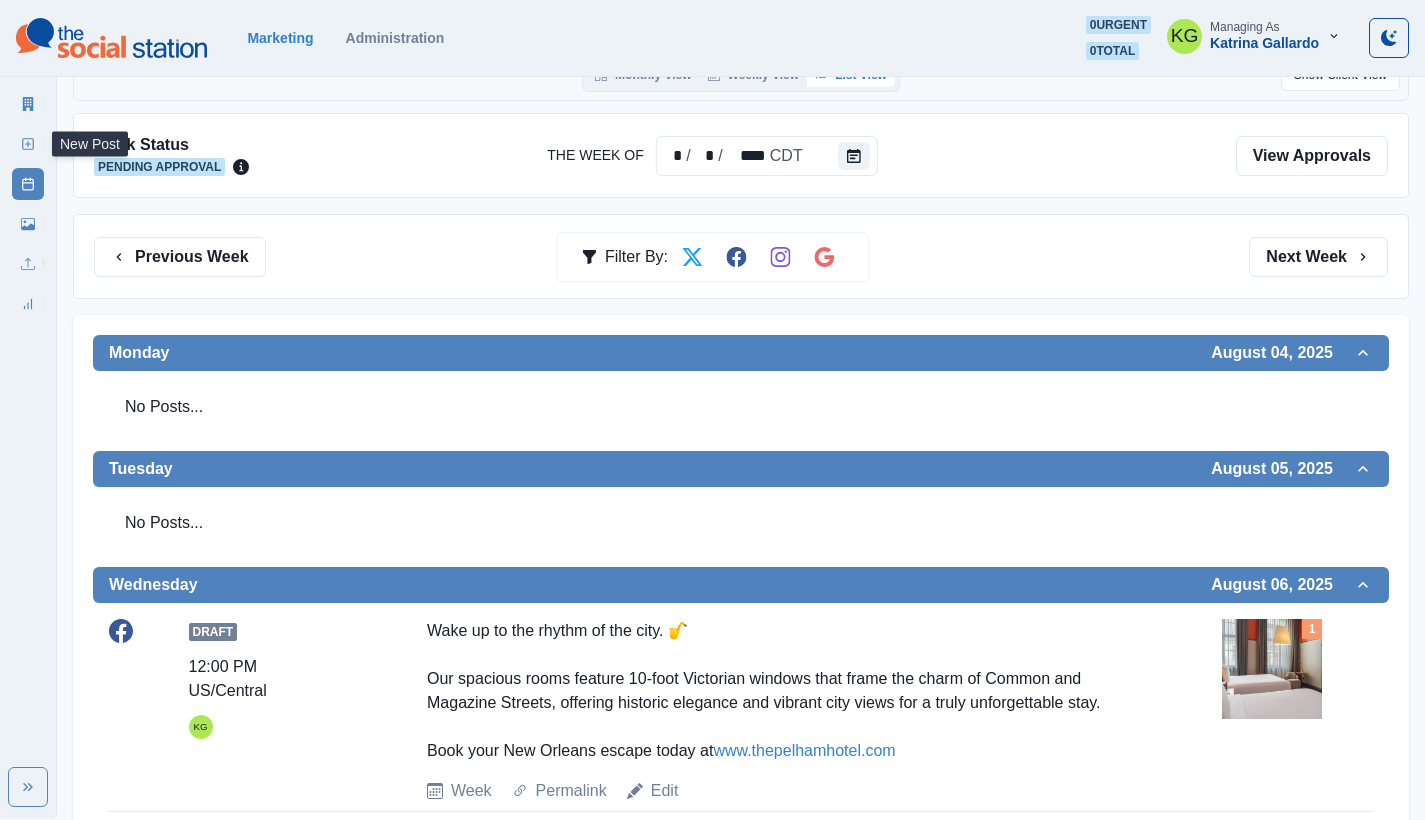click 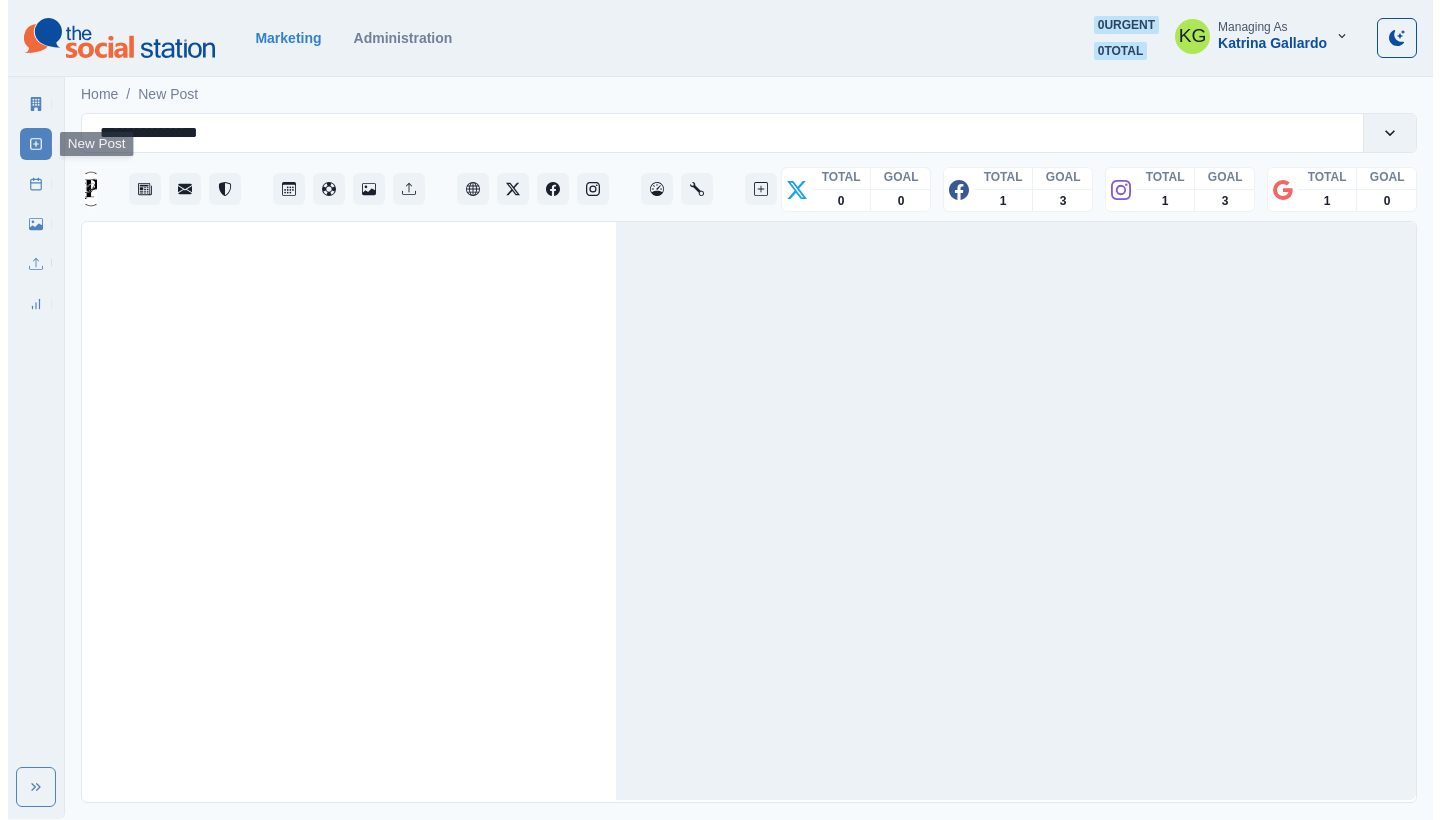 scroll, scrollTop: 0, scrollLeft: 0, axis: both 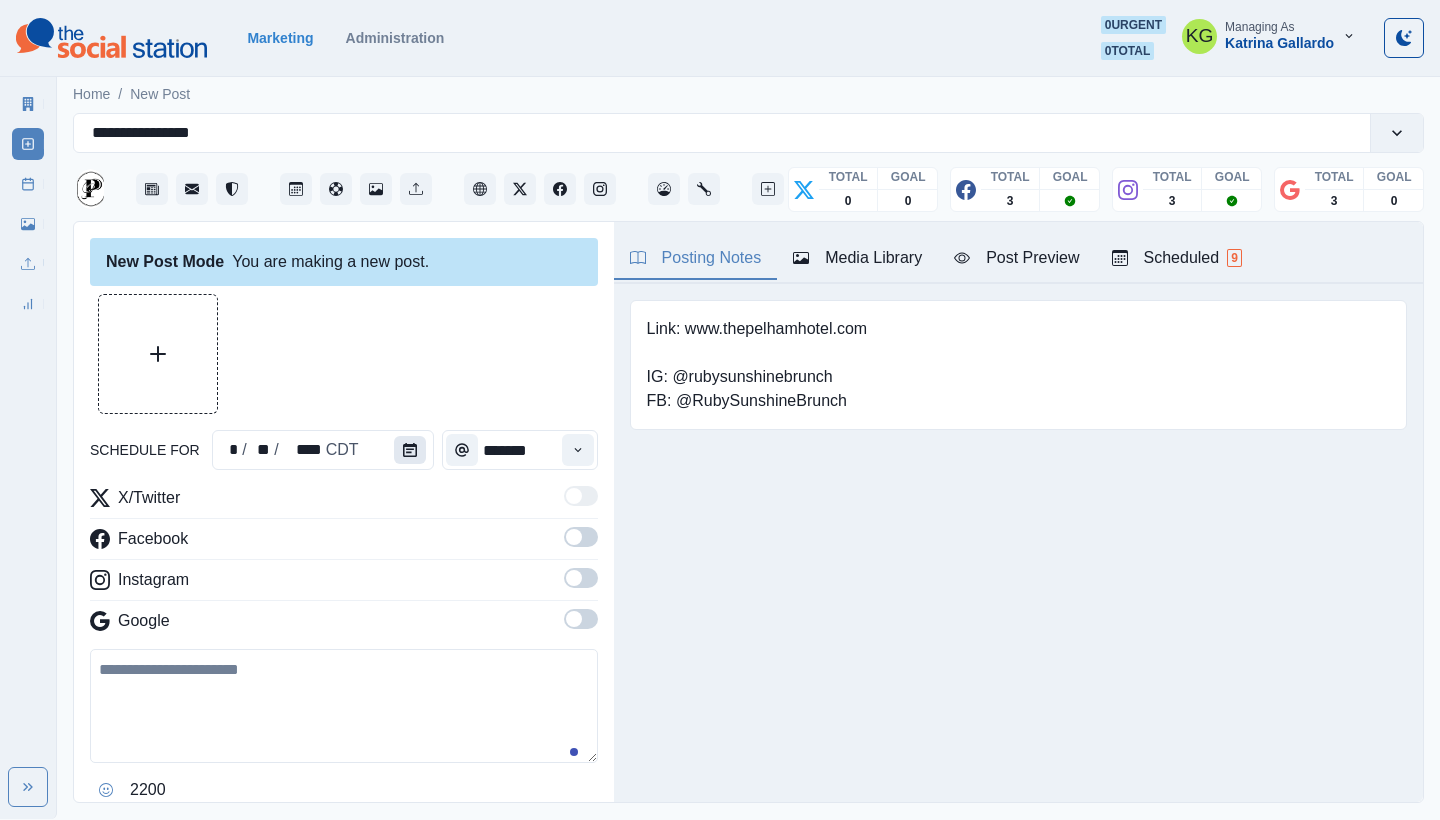 click at bounding box center [410, 450] 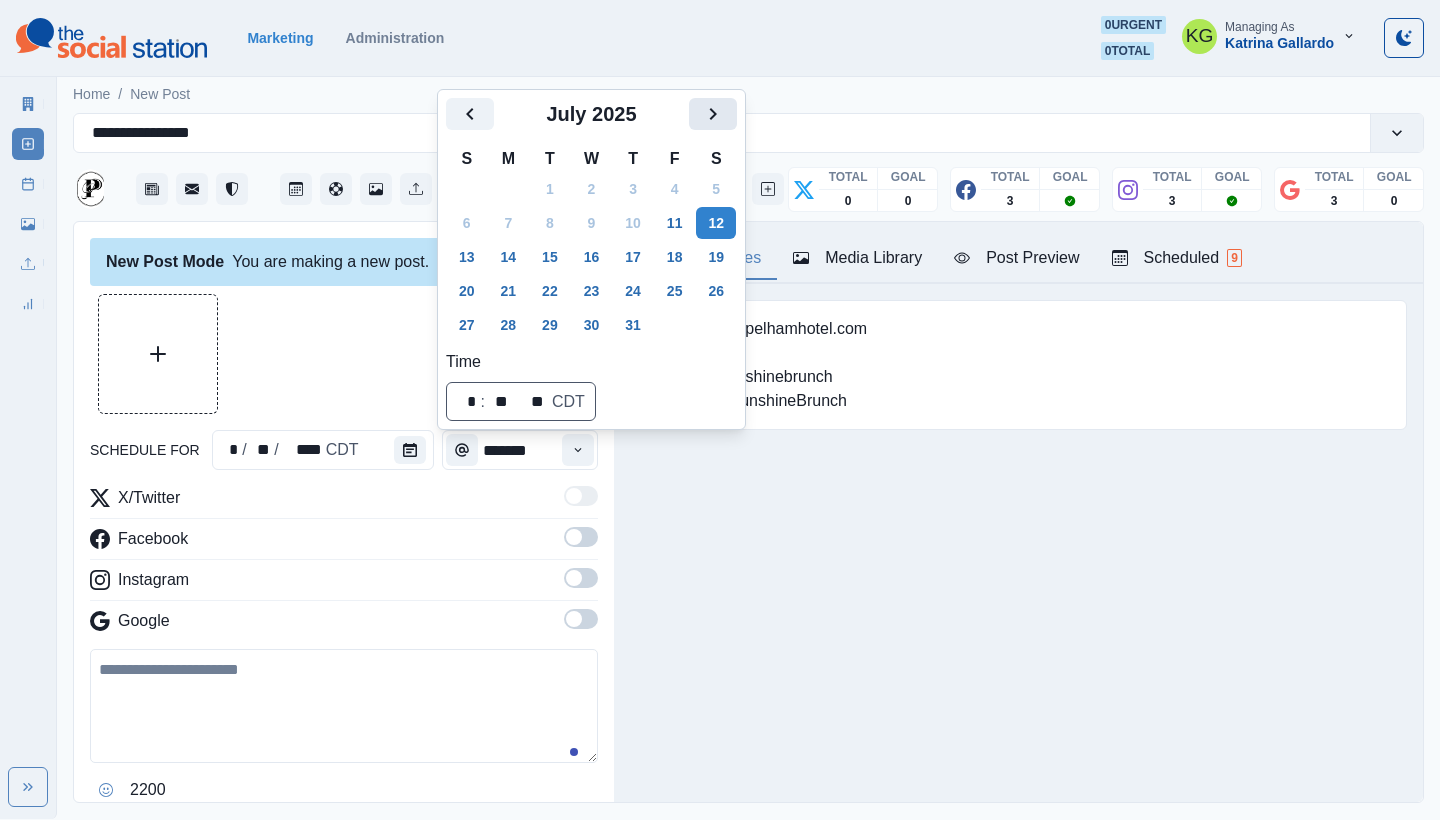 click 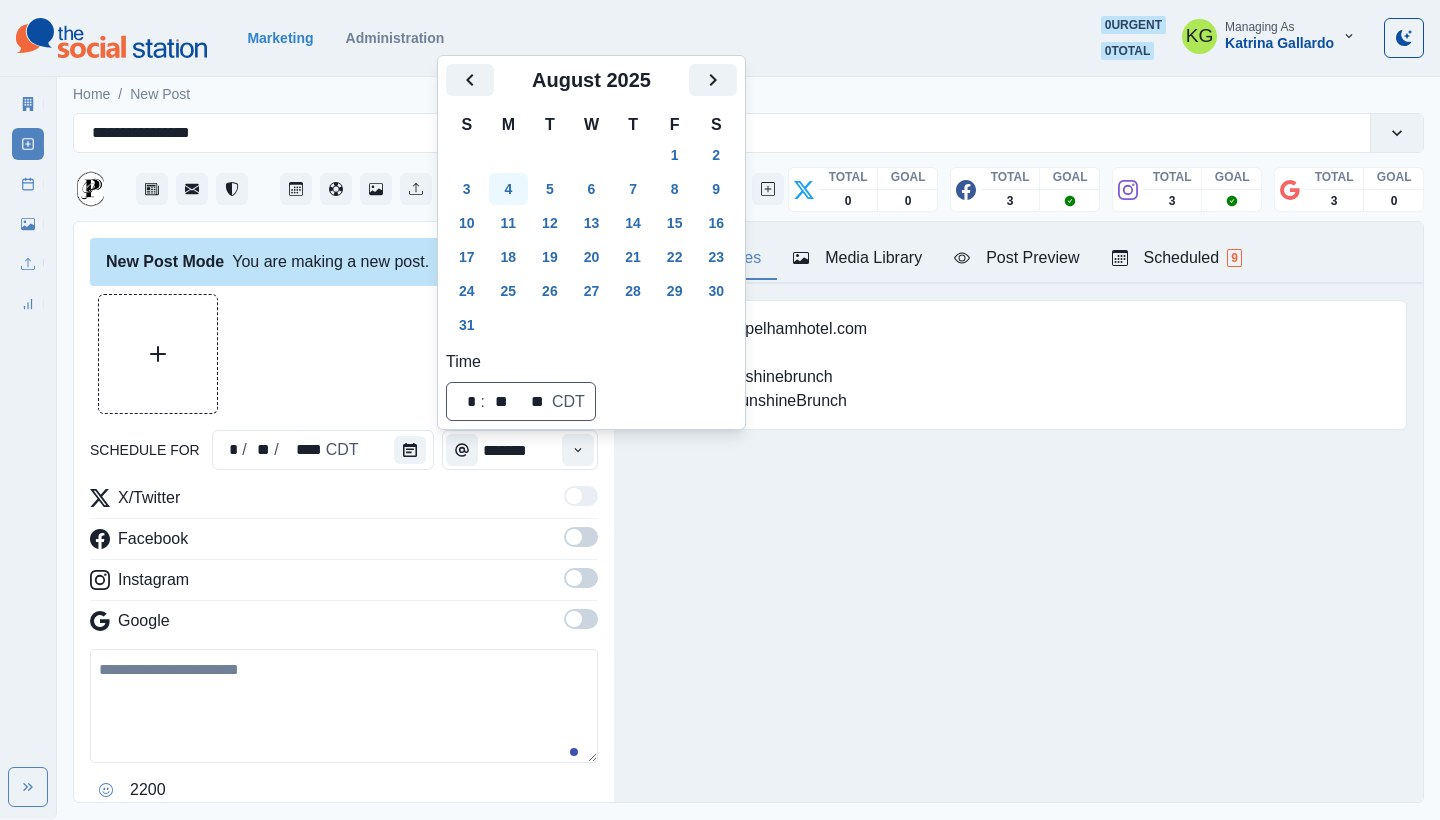 click on "4" at bounding box center (509, 189) 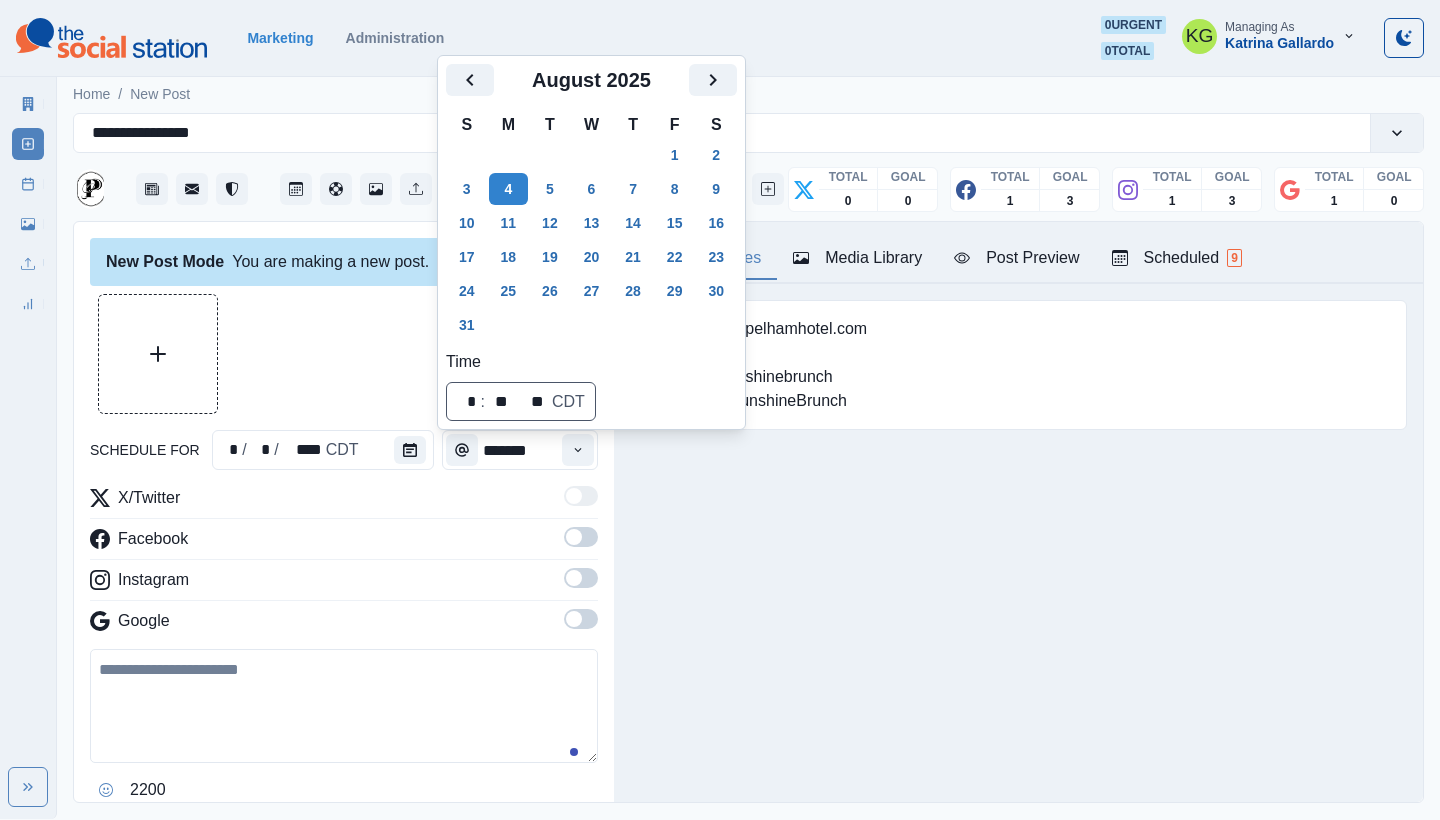 click on "Link: www.thepelhamhotel.com
IG: @rubysunshinebrunch
FB: @RubySunshineBrunch Upload Type Any Image Video Source Any Upload Social Manager Found: Instagram Found: Google Customer Photo Found: TripAdvisor Review Found: Yelp Review Reusable Any Yes No Description Any Missing Description Duplicates Any Show Duplicated Media Last Scheduled Any Over A Month Ago Over 3 Months Ago Over 6 Months Ago Never Scheduled Sort Newest Media Oldest Media Most Recently Scheduled Least Recently Scheduled 1 2 3 4 5 13 Please select a service provider to see a post preview. Week Of * / ** / **** GMT+8 Monday July 07, 2025 Post Success 03:00 PM US/Central KG www.nolabulls.com
Book your stay at  www.thepelhamhotel.com
📷: @nolabullsllc Week Permalink Delete 1 Post Success 03:00 PM US/Central KG www.nolabulls.com
Book your stay at the link in our bio.
📷: @nolabulls Week Permalink 1 Post Success Call to Action 03:00 PM US/Central KG Week Permalink Delete 1 Wednesday July 09, 2025 Post Success 12:01 PM US/Central KG Week 1 1" at bounding box center [1018, 396] 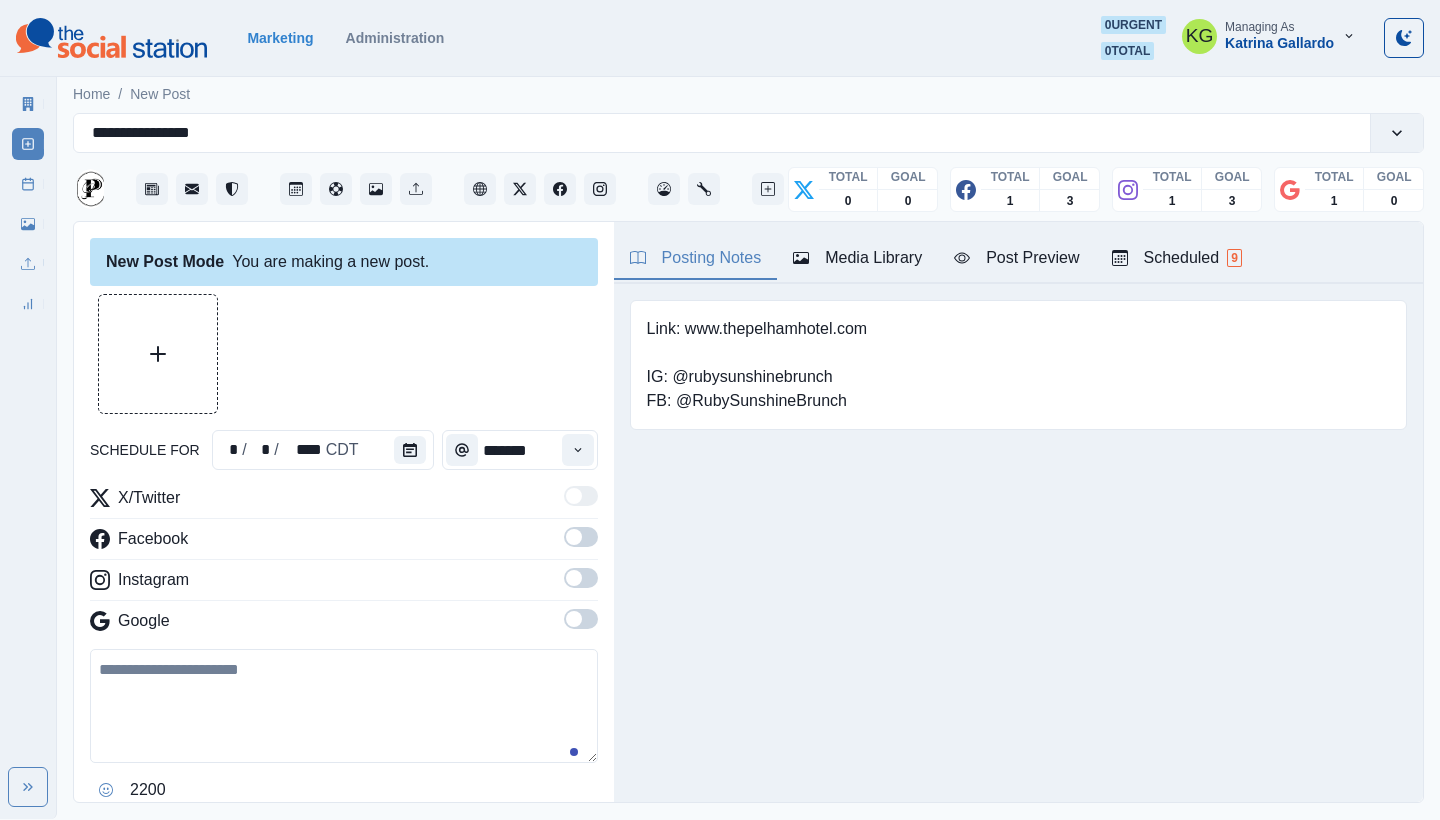 drag, startPoint x: 569, startPoint y: 611, endPoint x: 562, endPoint y: 574, distance: 37.65634 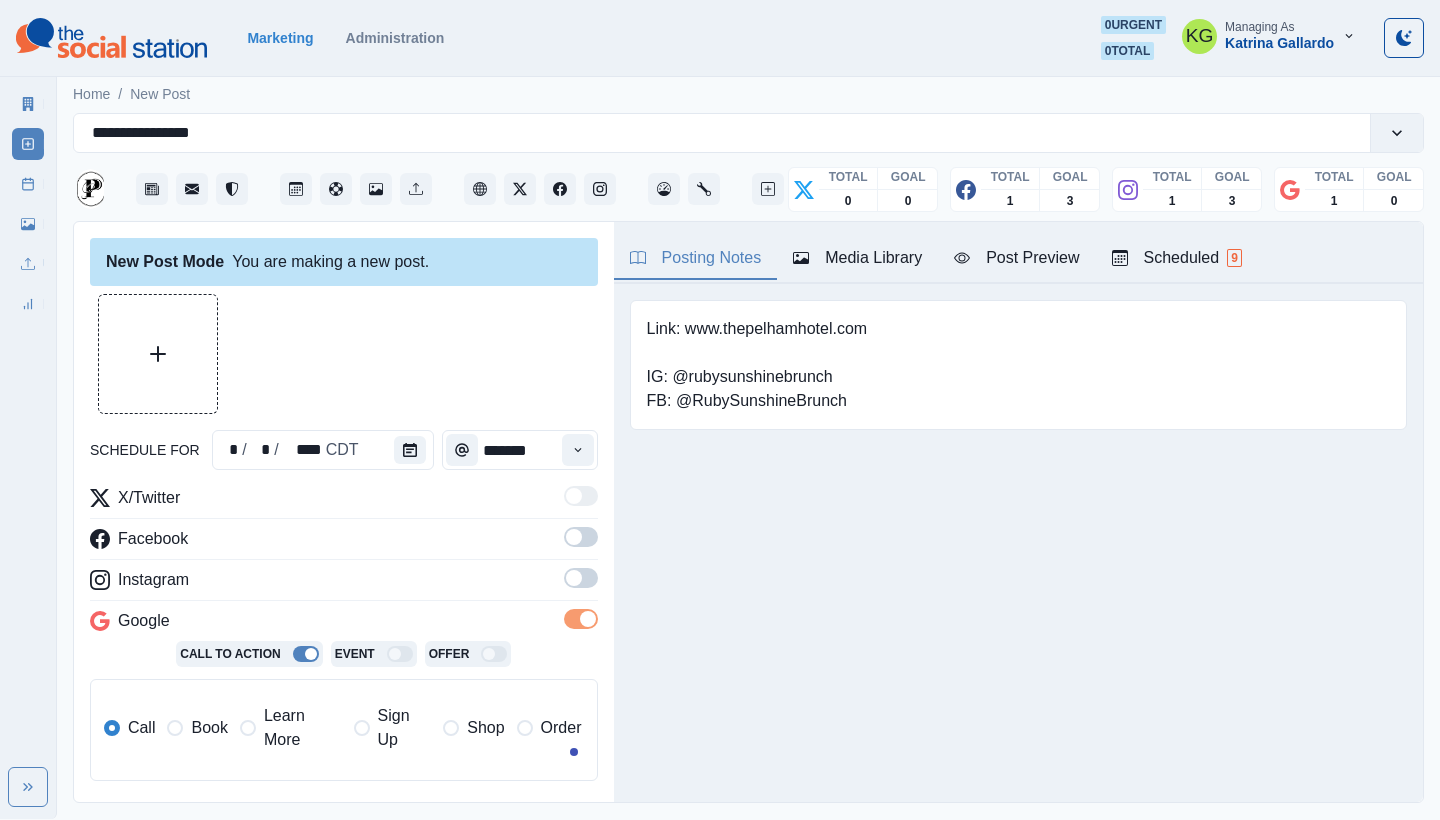 click at bounding box center [581, 578] 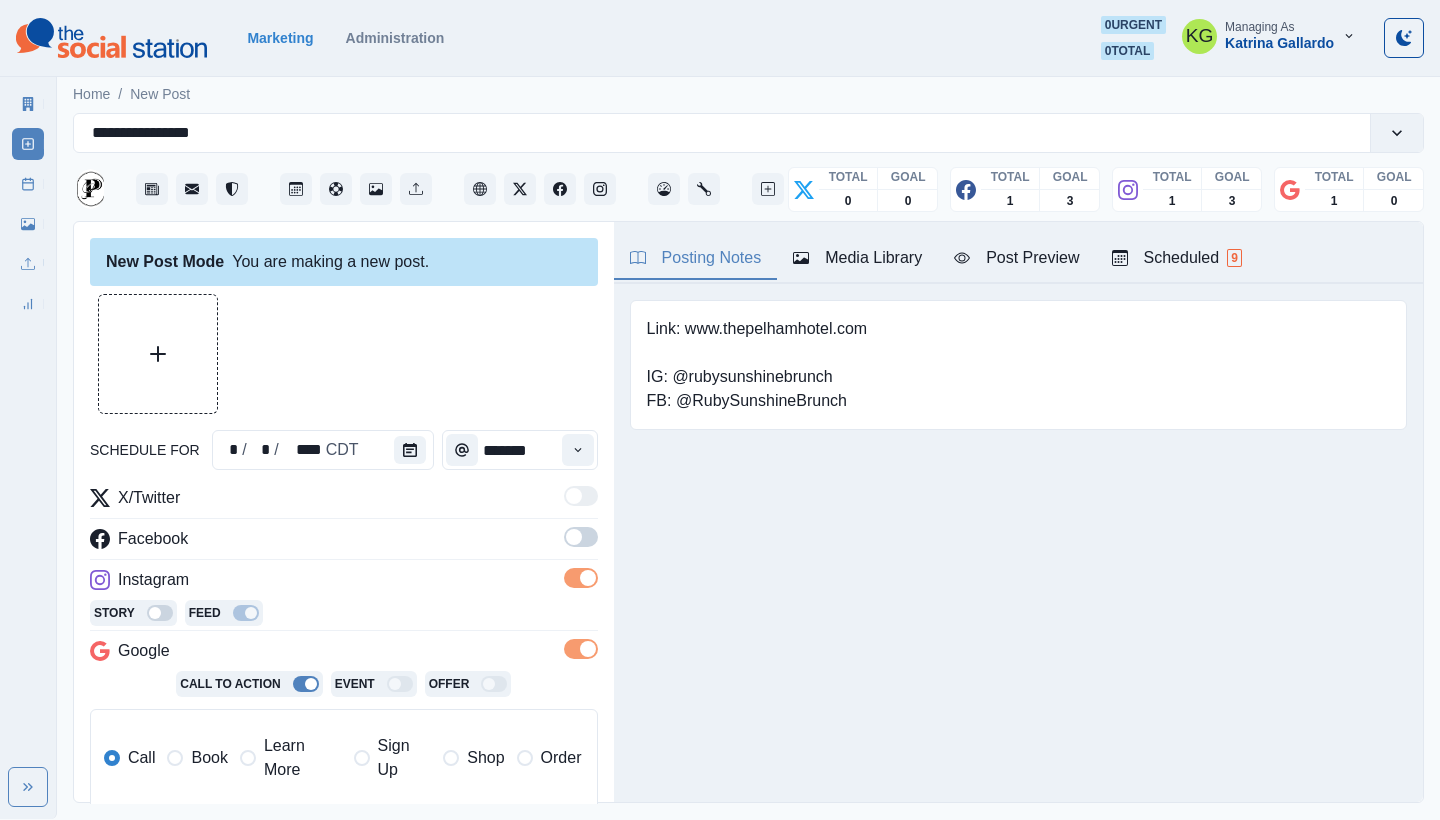 click at bounding box center (574, 537) 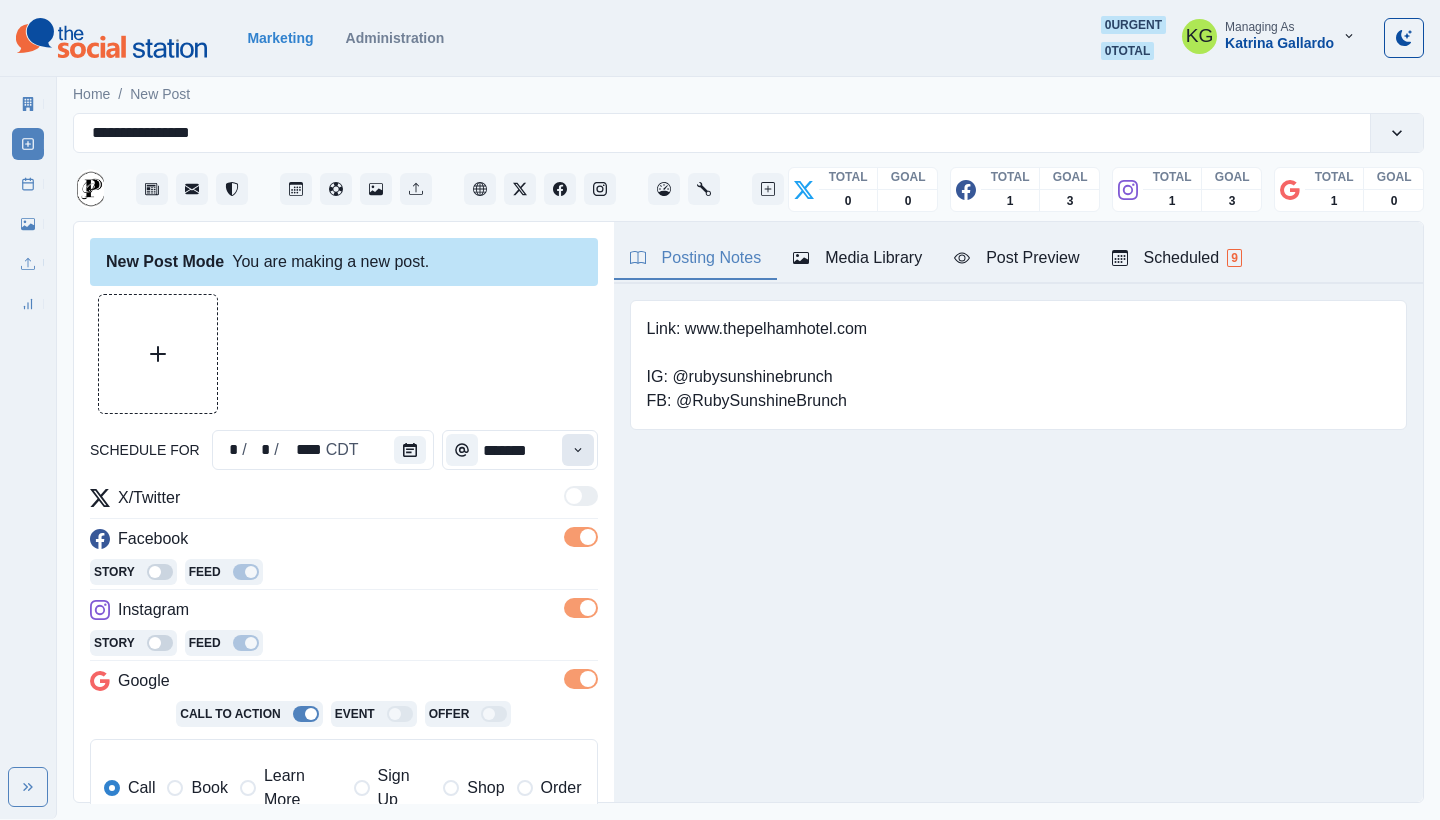 click at bounding box center (578, 450) 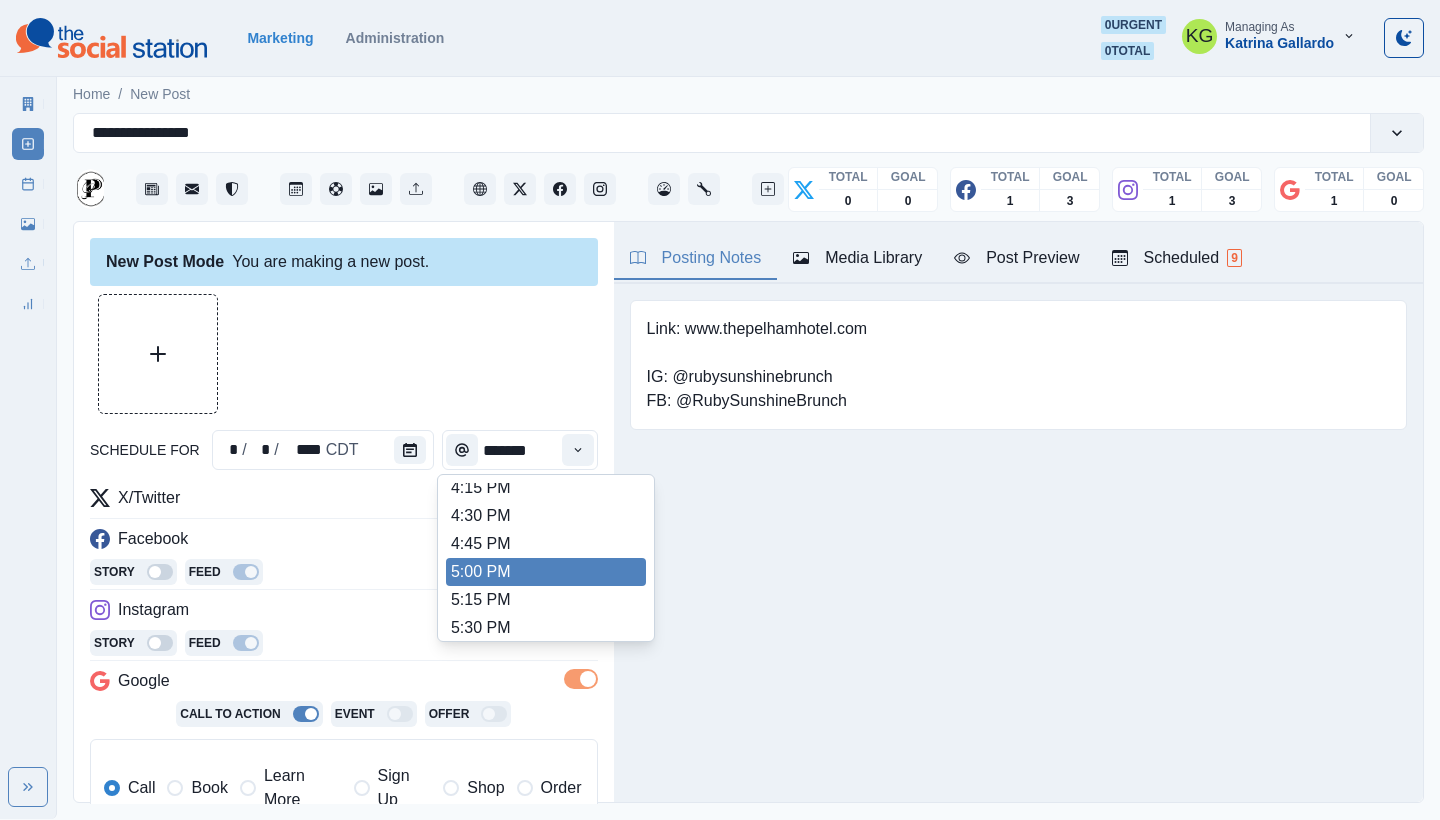 scroll, scrollTop: 739, scrollLeft: 0, axis: vertical 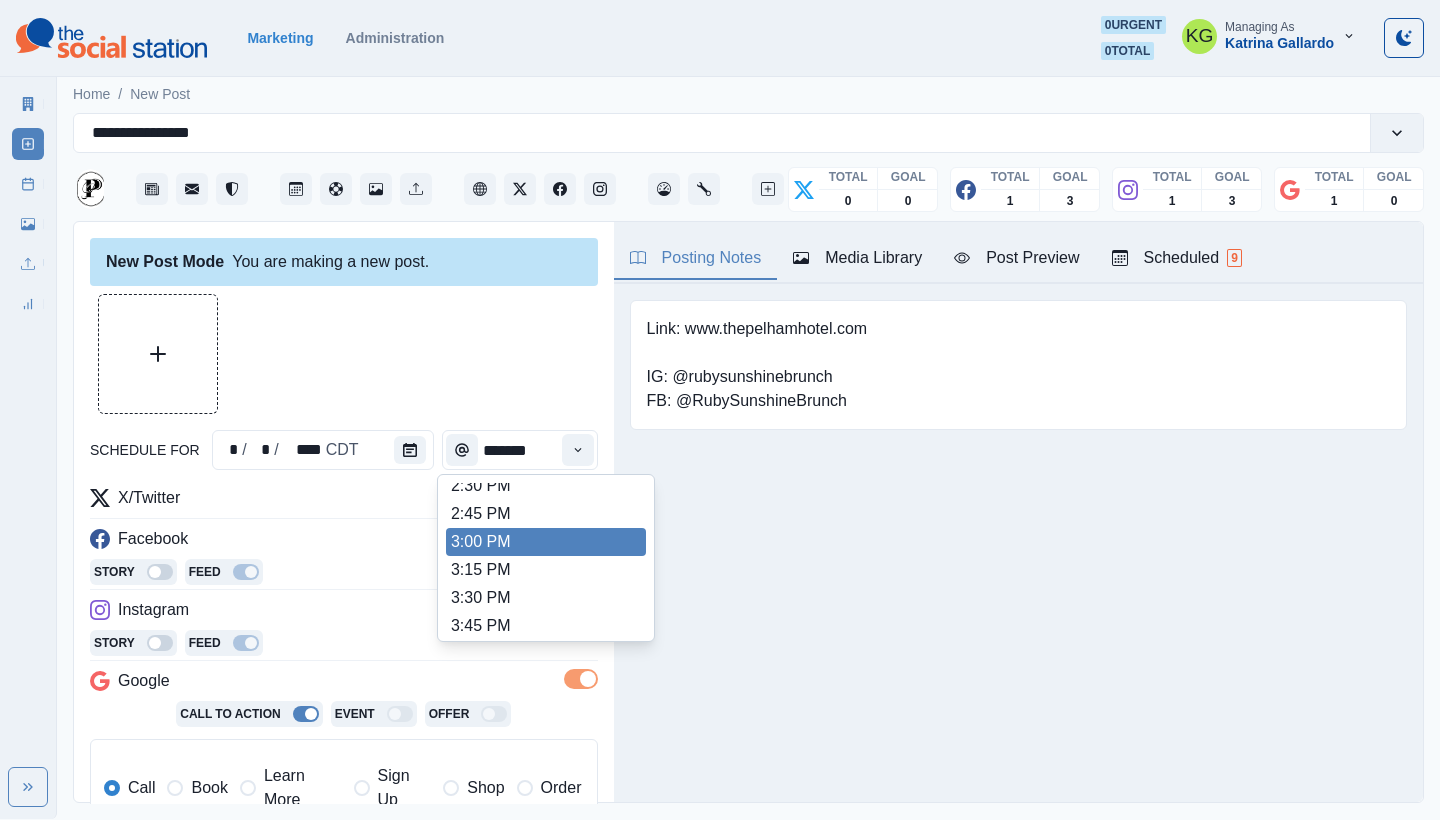 click on "3:00 PM" at bounding box center [546, 542] 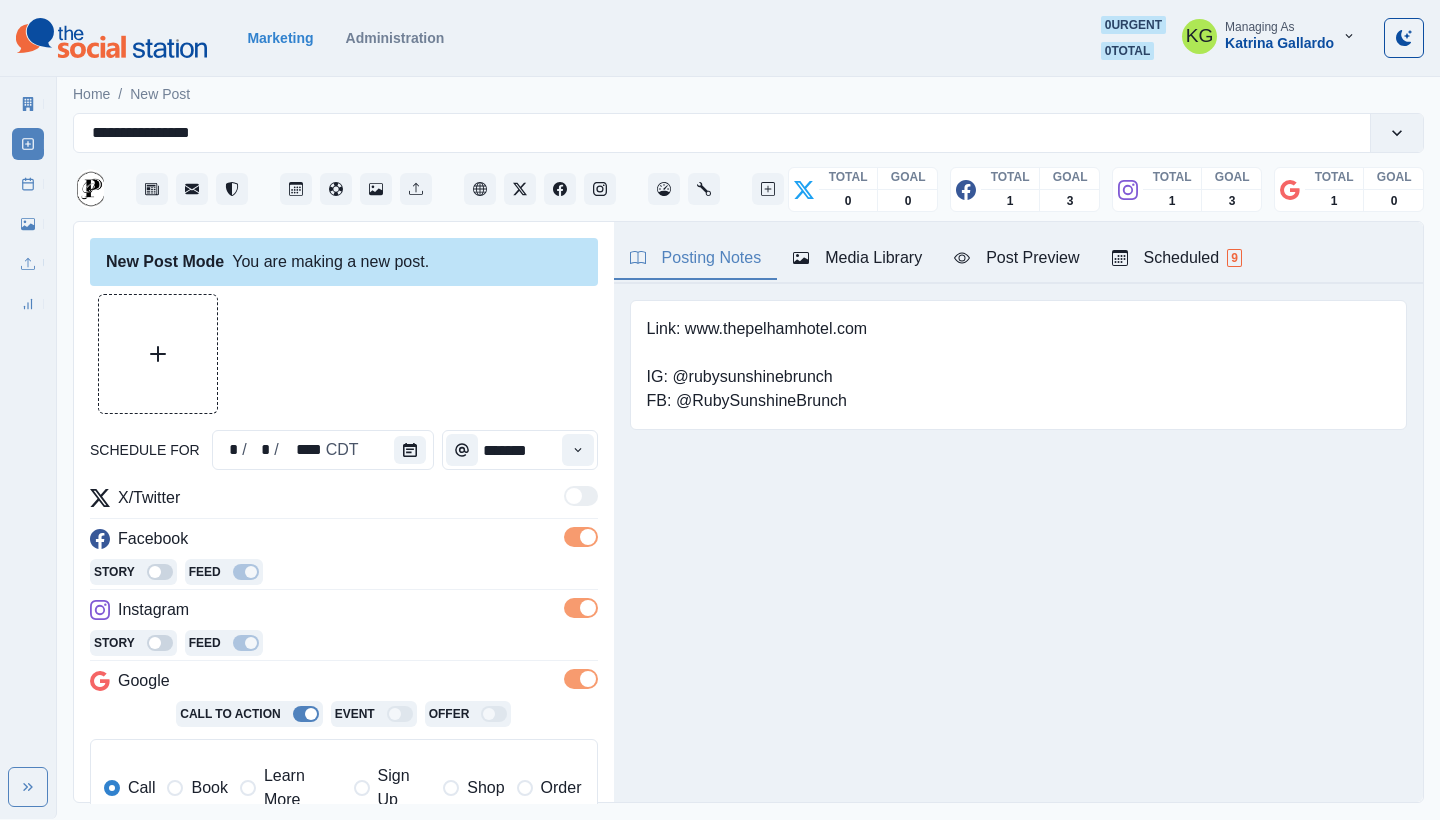 click on "Posting Notes Media Library Post Preview Scheduled 9 Link: www.thepelhamhotel.com
IG: @rubysunshinebrunch
FB: @RubySunshineBrunch Upload Type Any Image Video Source Any Upload Social Manager Found: Instagram Found: Google Customer Photo Found: TripAdvisor Review Found: Yelp Review Reusable Any Yes No Description Any Missing Description Duplicates Any Show Duplicated Media Last Scheduled Any Over A Month Ago Over 3 Months Ago Over 6 Months Ago Never Scheduled Sort Newest Media Oldest Media Most Recently Scheduled Least Recently Scheduled 1 2 3 4 5 13 The Pelham Hotel August 4, 2025 at 3:00 PM Like Comment Share thepelhamhotelnola August 4, 2025 at 3:00 PM 2,238 likes The Pelham Hotel The Pelham Hotel 4 days ago Call Now Week Of * / ** / **** GMT+8 Monday July 07, 2025 Post Success 03:00 PM US/Central KG www.nolabulls.com
Book your stay at  www.thepelhamhotel.com
📷: @nolabullsllc Week Permalink Delete 1 Post Success 03:00 PM US/Central KG www.nolabulls.com Week Permalink 1 Post Success Call to Action KG" at bounding box center (1018, 512) 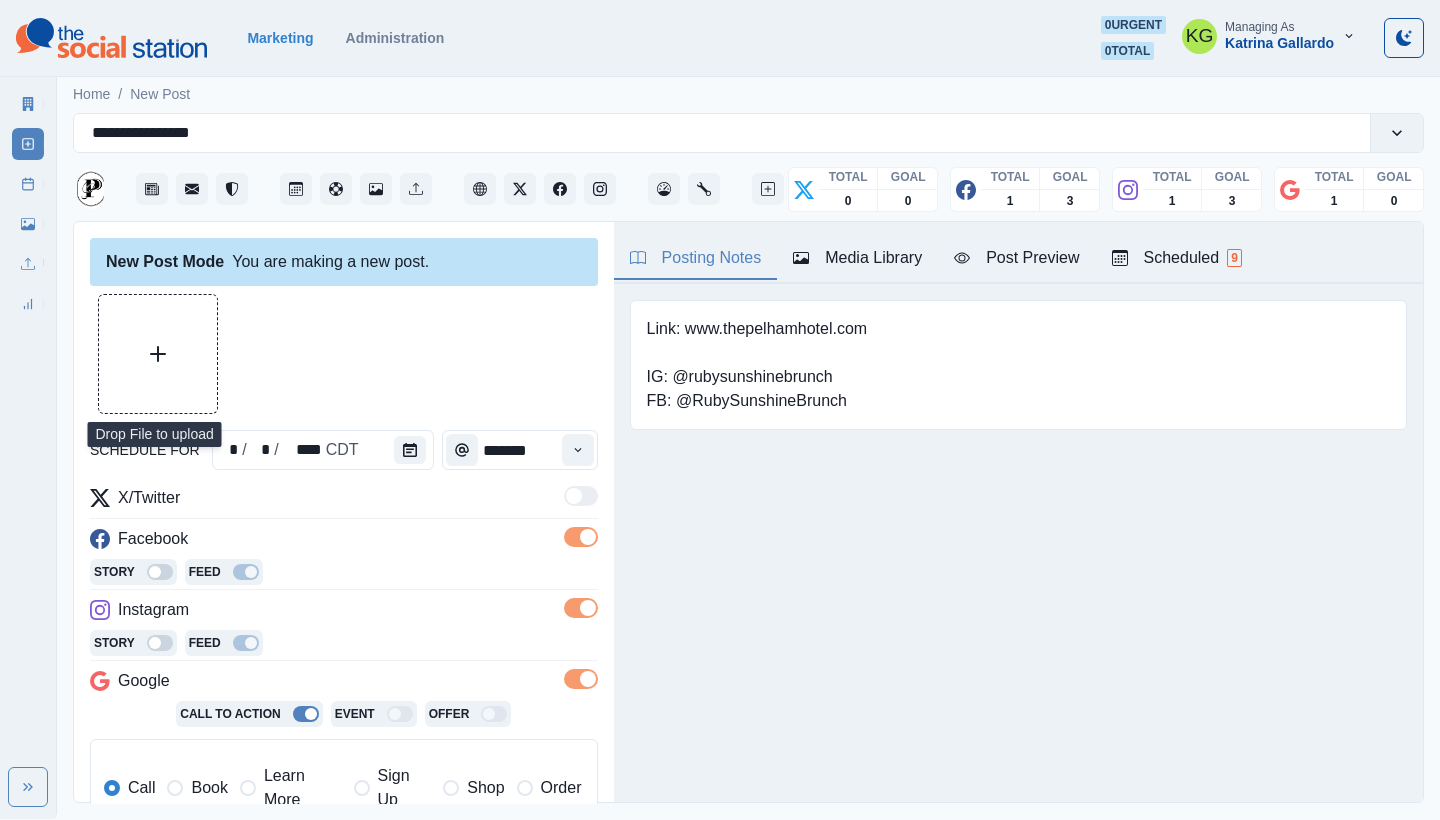 click at bounding box center (158, 354) 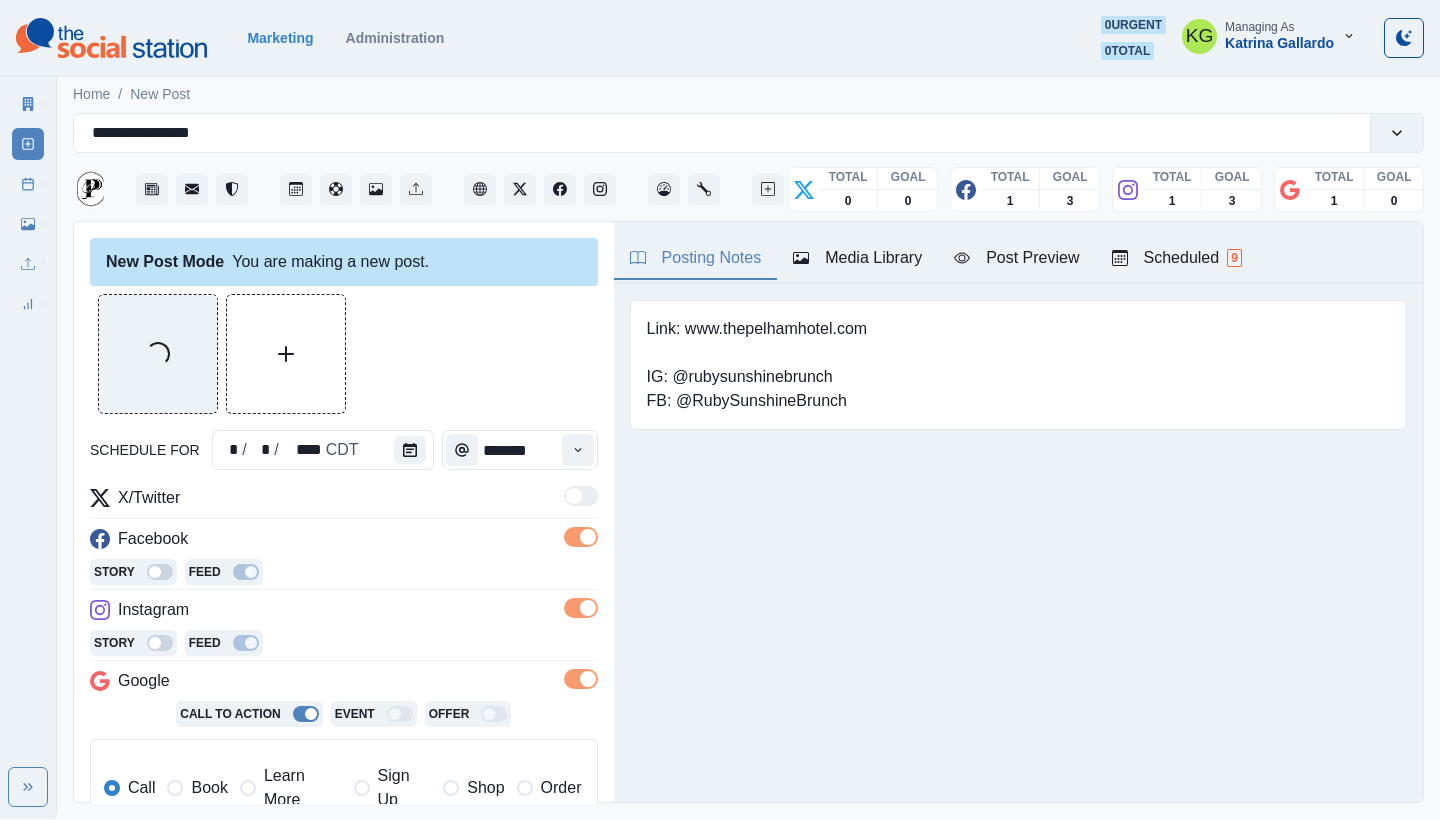 scroll, scrollTop: 402, scrollLeft: 0, axis: vertical 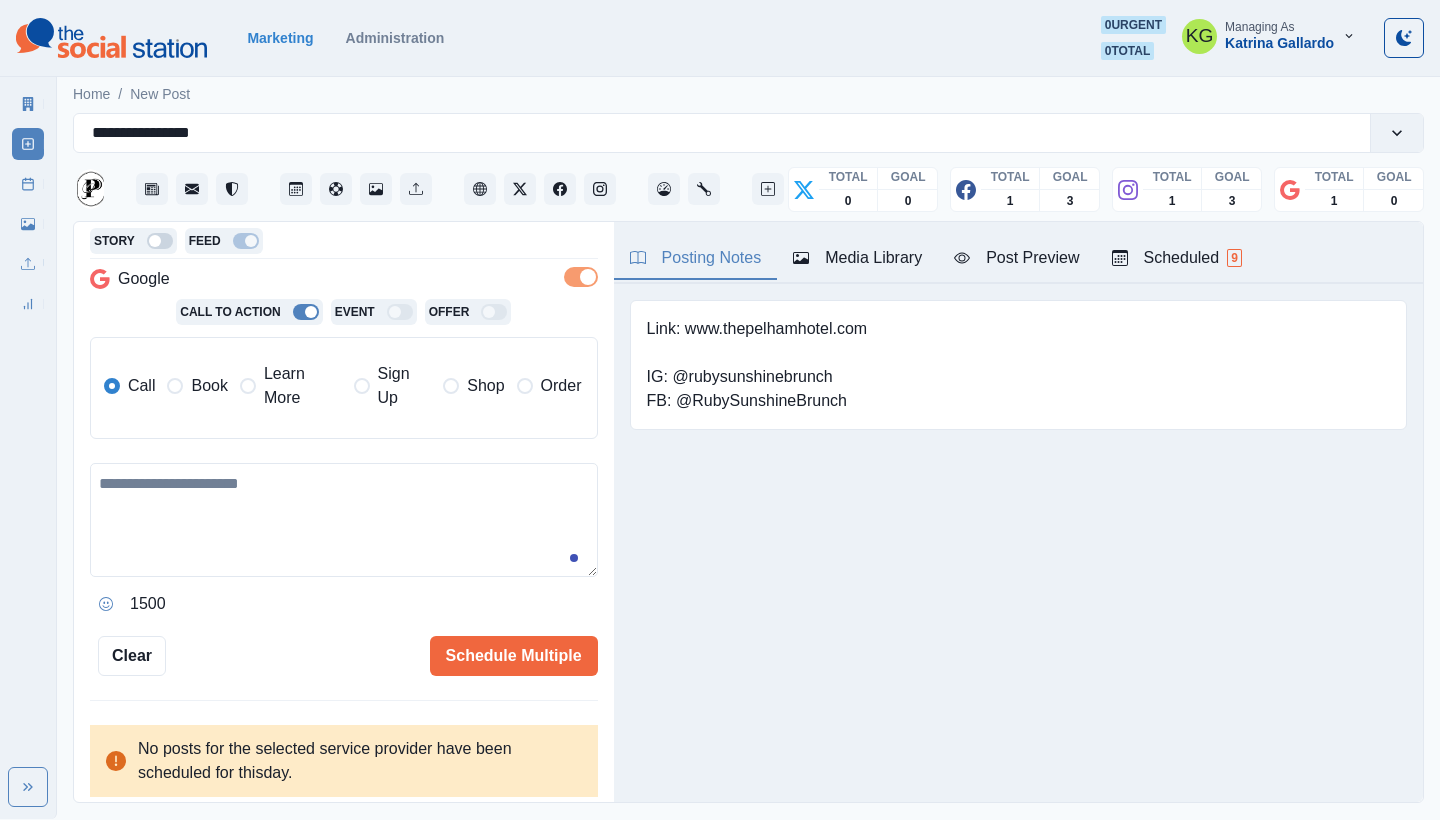 click at bounding box center (344, 520) 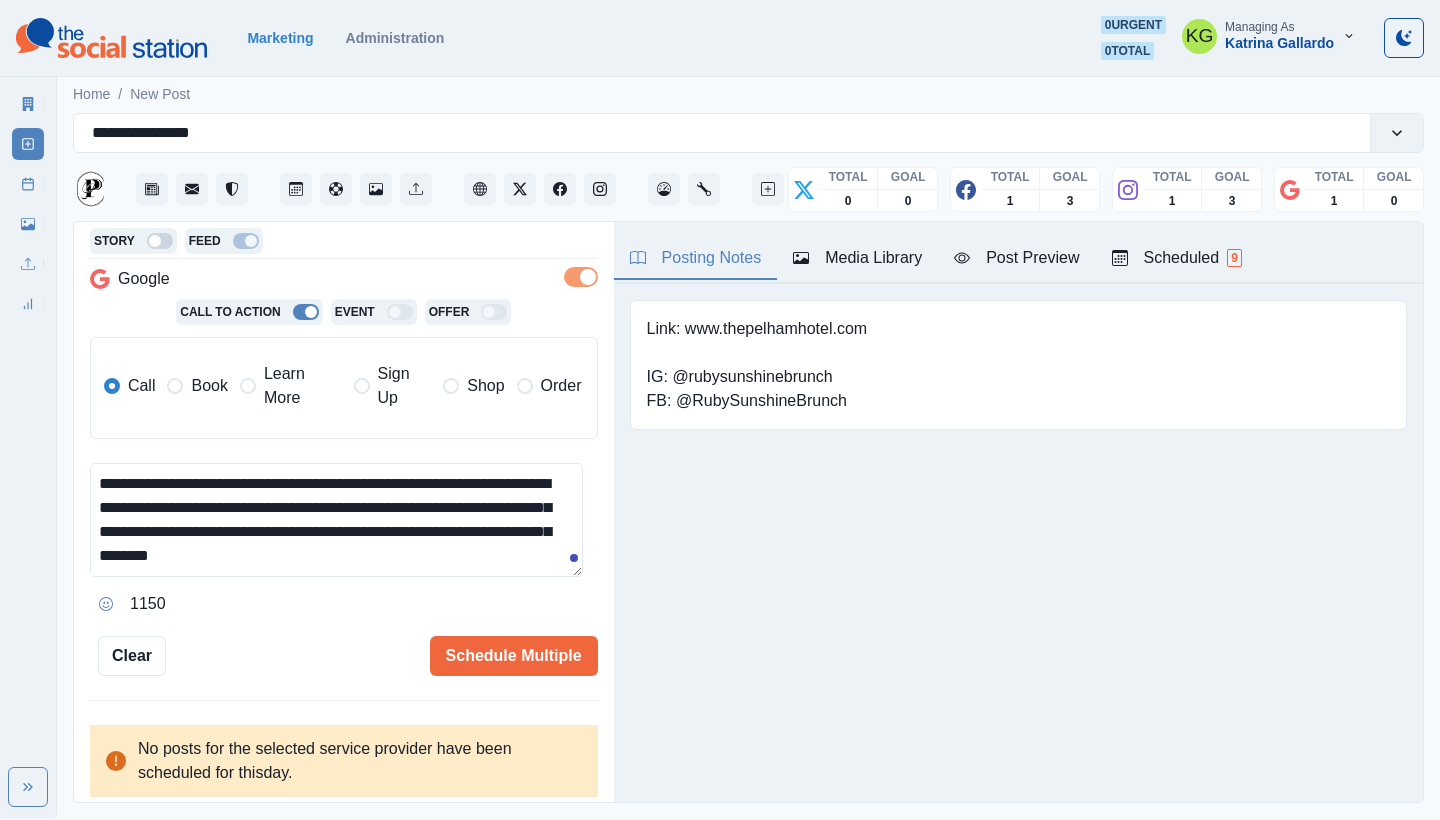 scroll, scrollTop: 72, scrollLeft: 0, axis: vertical 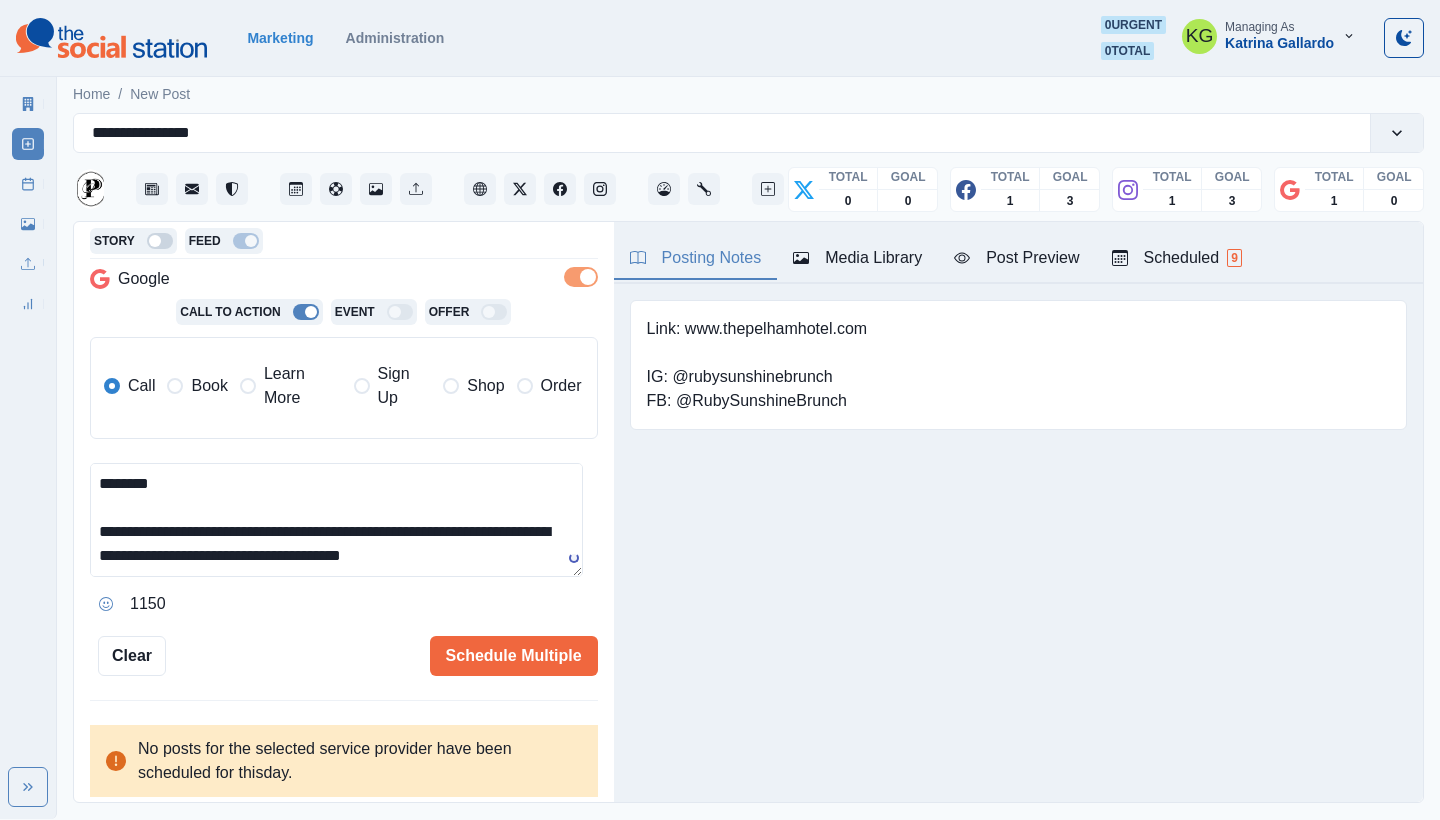 click on "Learn More" at bounding box center [303, 386] 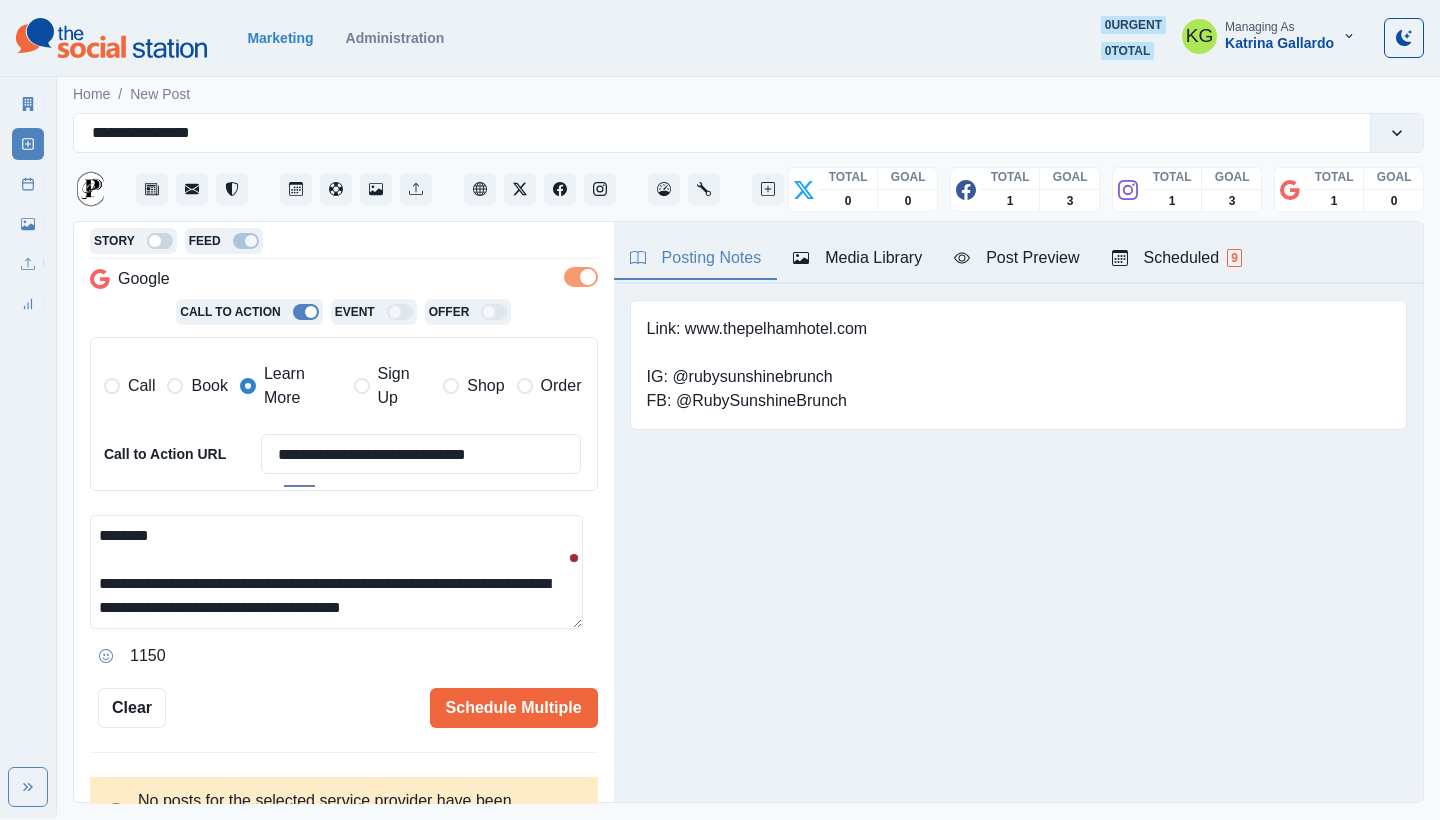 scroll, scrollTop: 19, scrollLeft: 0, axis: vertical 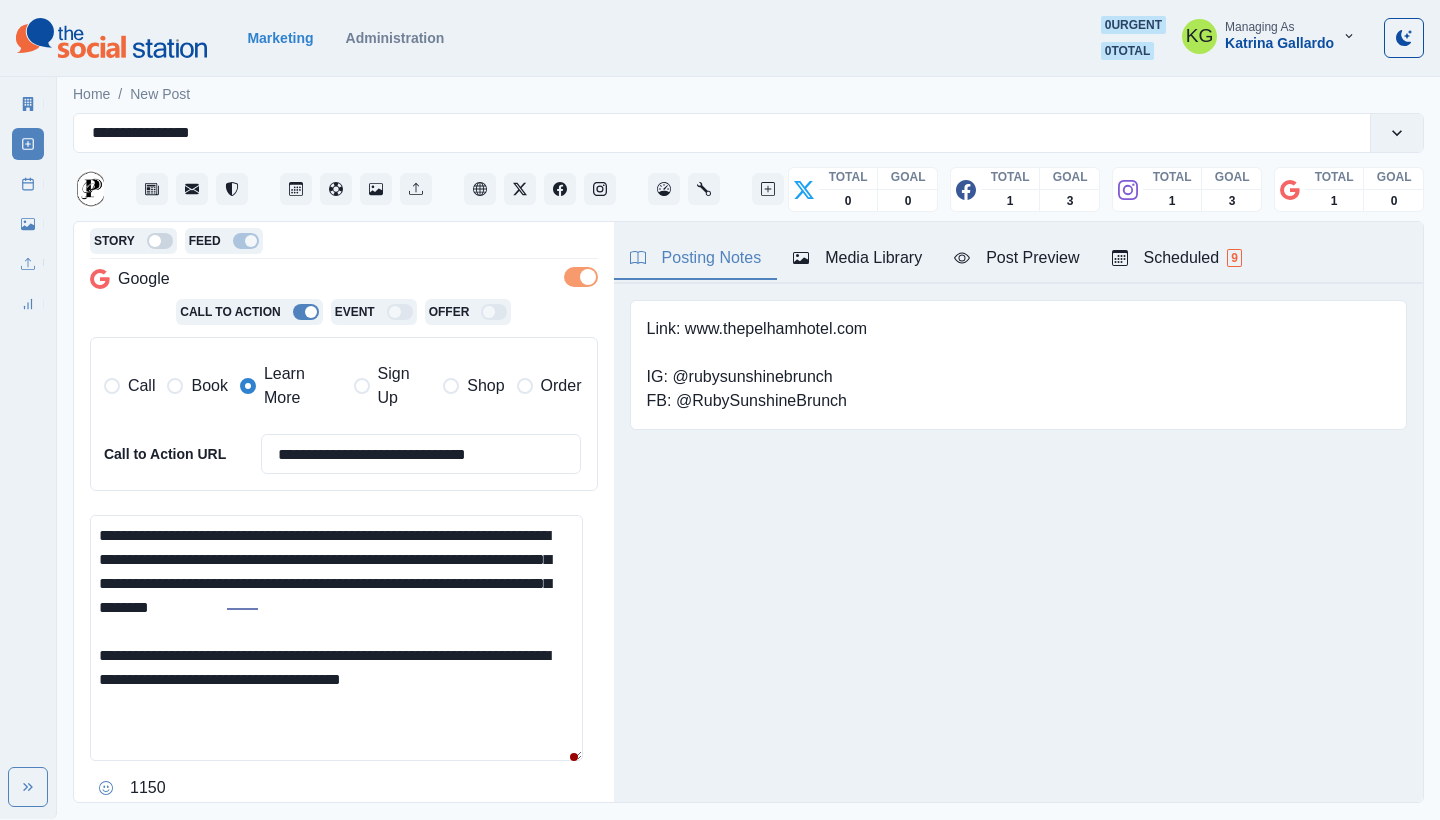 click on "**********" at bounding box center [748, 445] 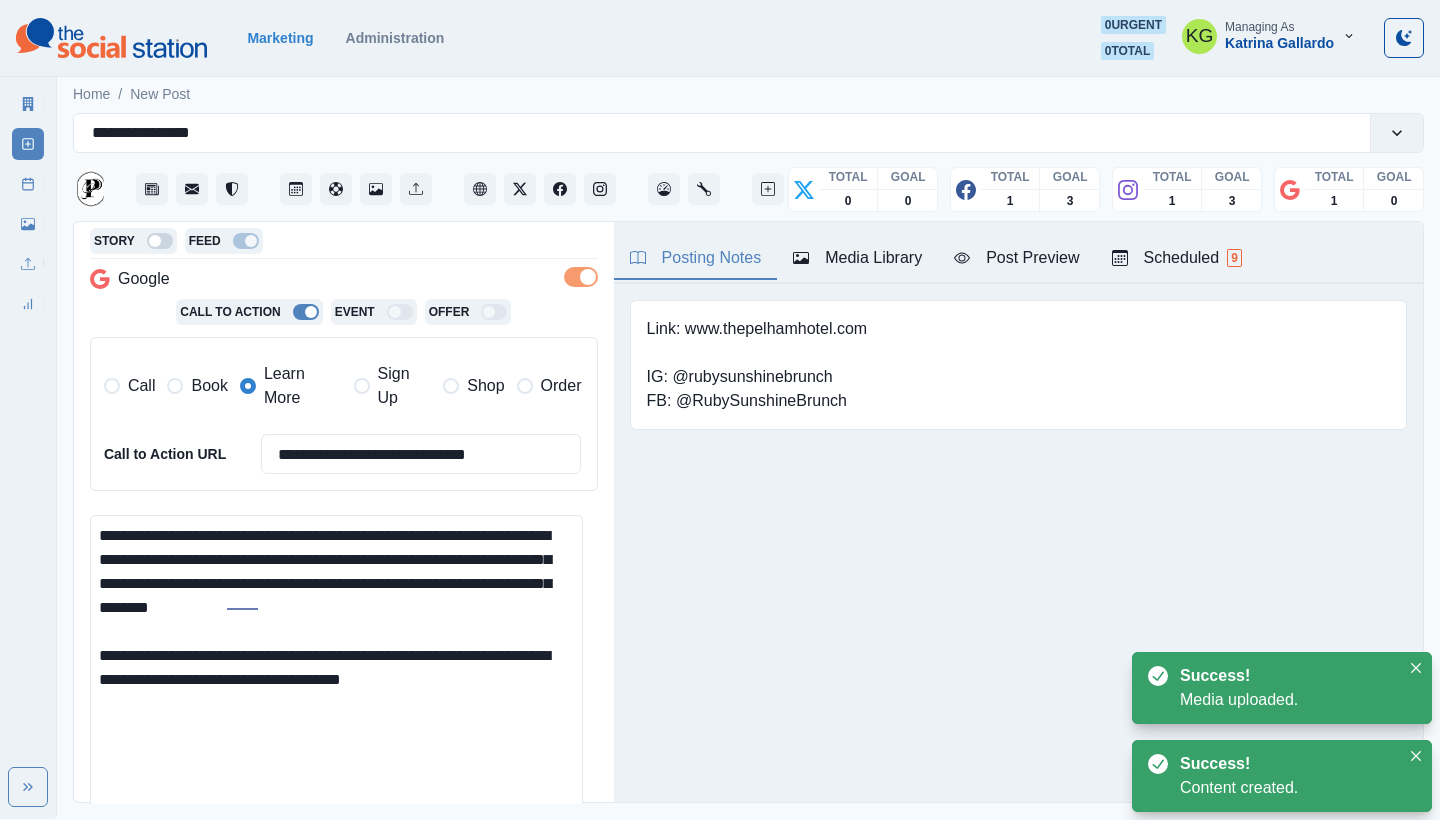 drag, startPoint x: 123, startPoint y: 522, endPoint x: 89, endPoint y: 521, distance: 34.0147 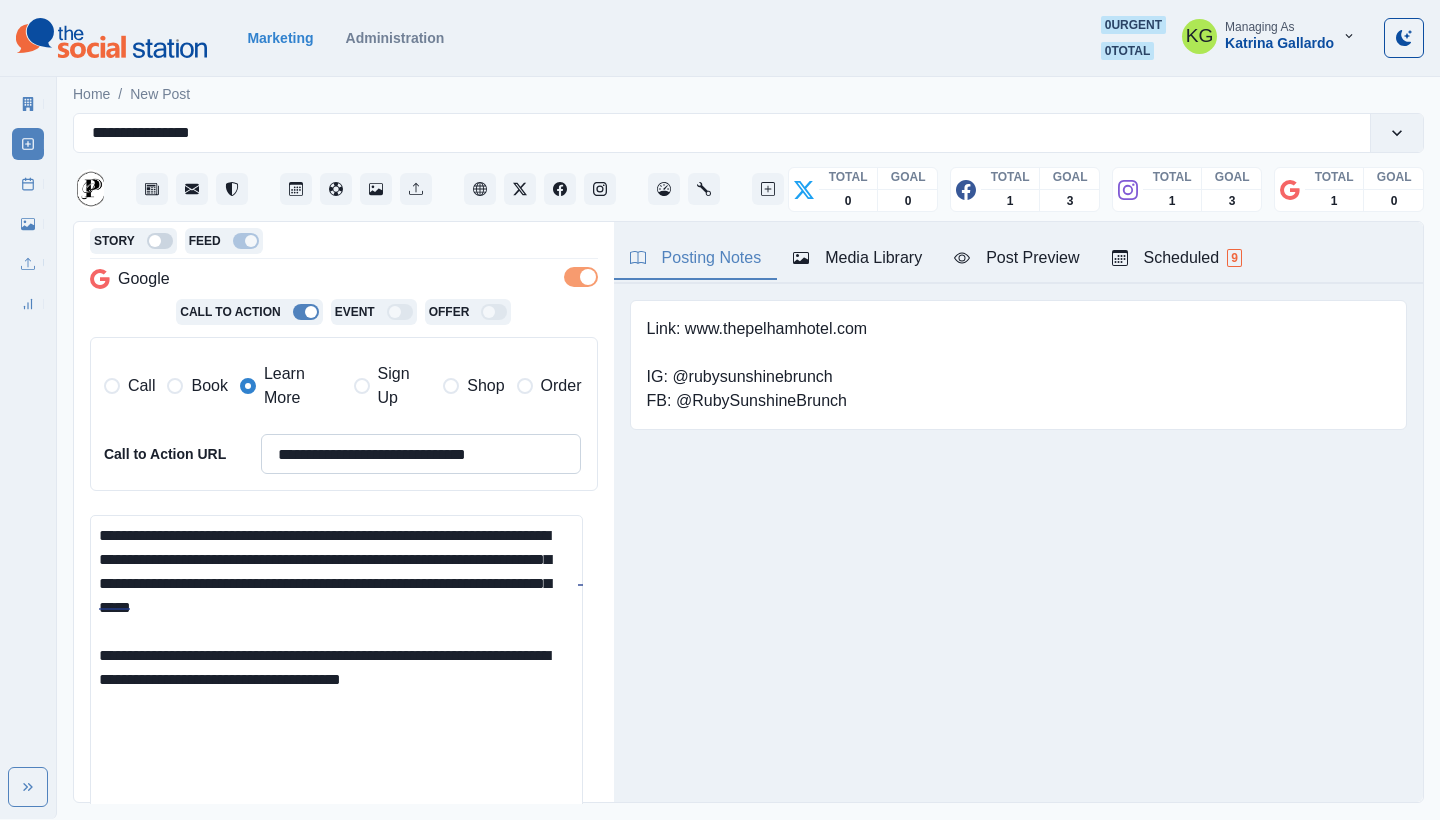 scroll, scrollTop: 438, scrollLeft: 0, axis: vertical 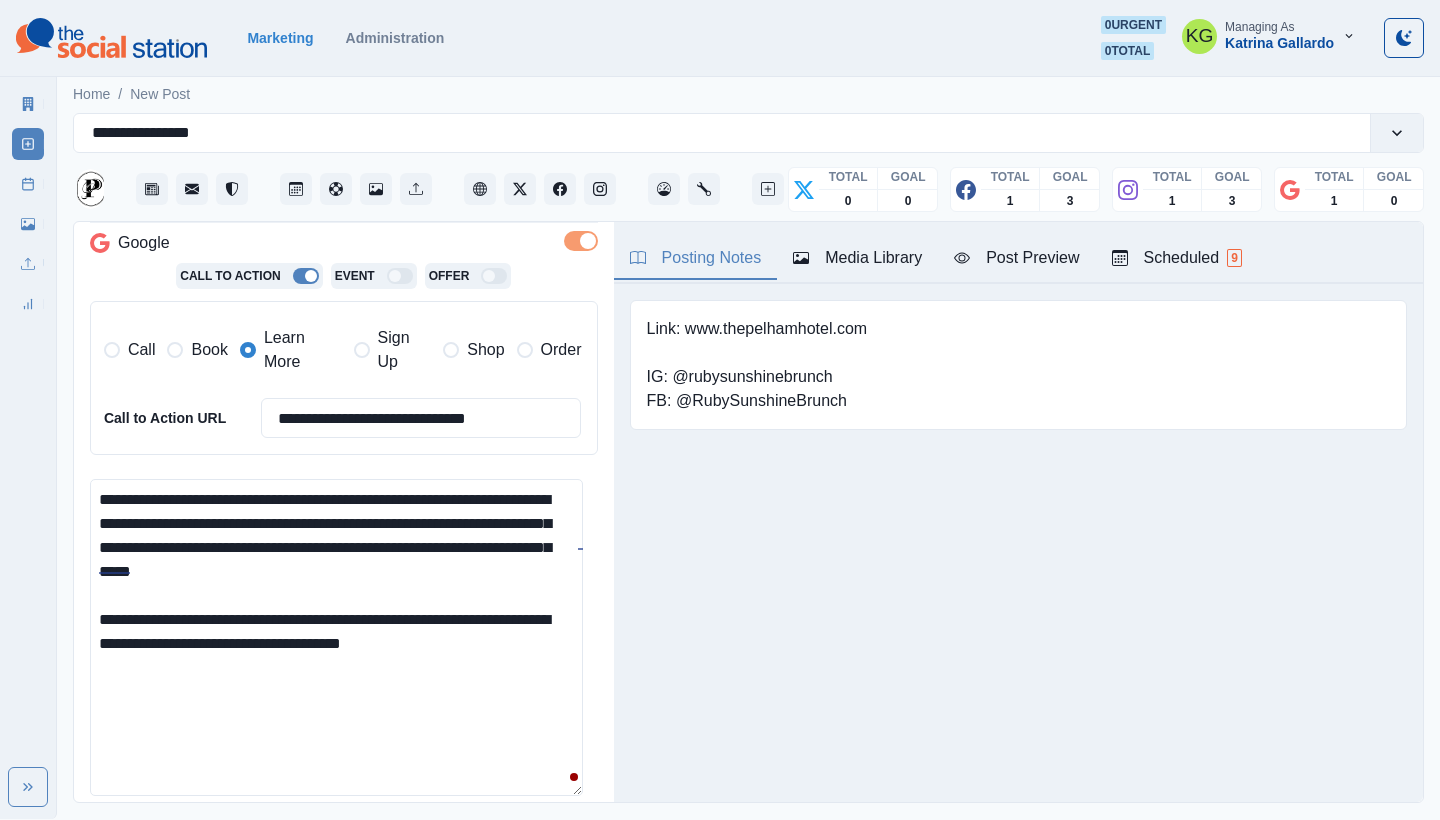click on "**********" at bounding box center (336, 637) 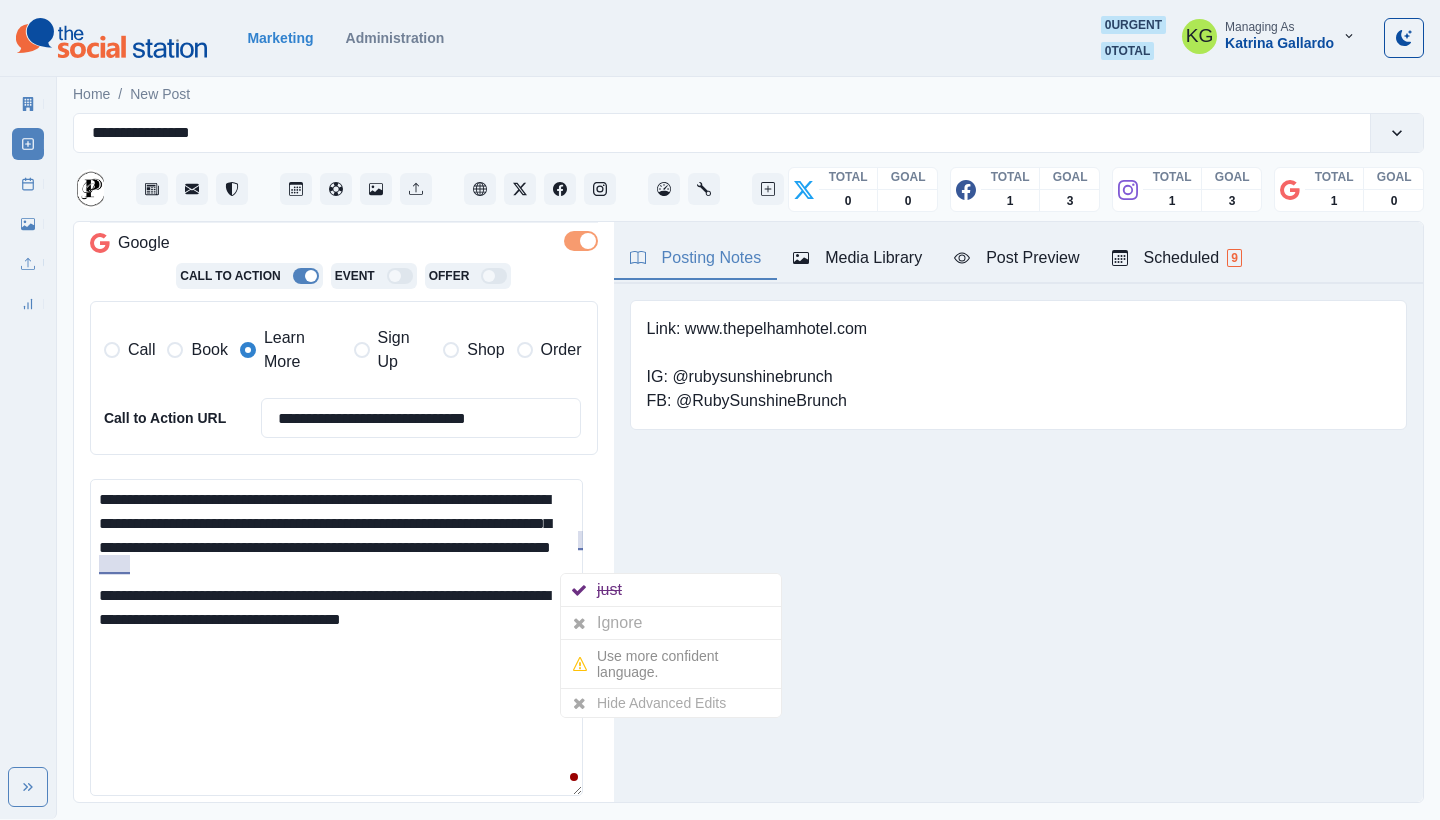 click on "**********" at bounding box center (336, 637) 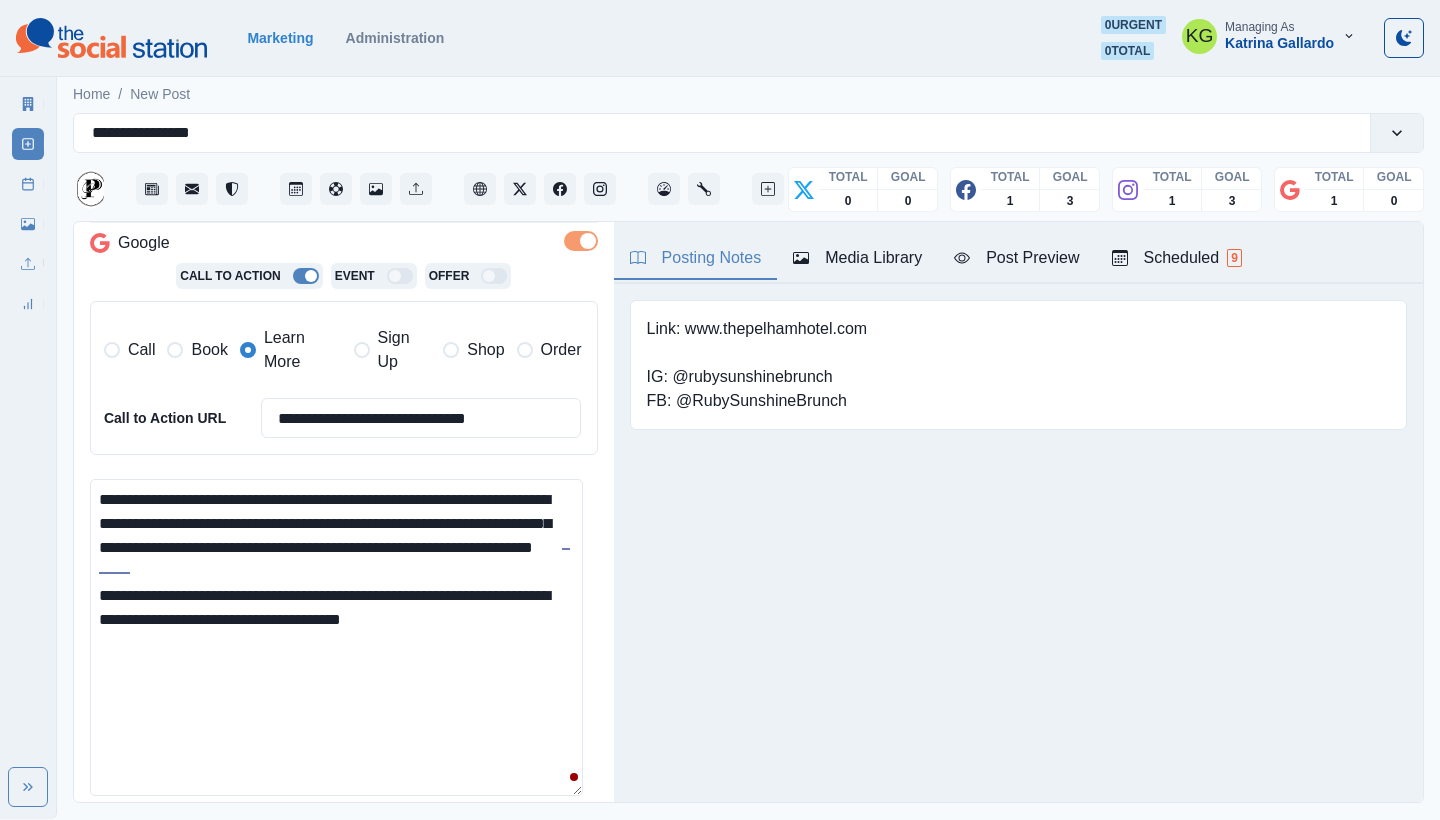 drag, startPoint x: 134, startPoint y: 567, endPoint x: 134, endPoint y: 579, distance: 12 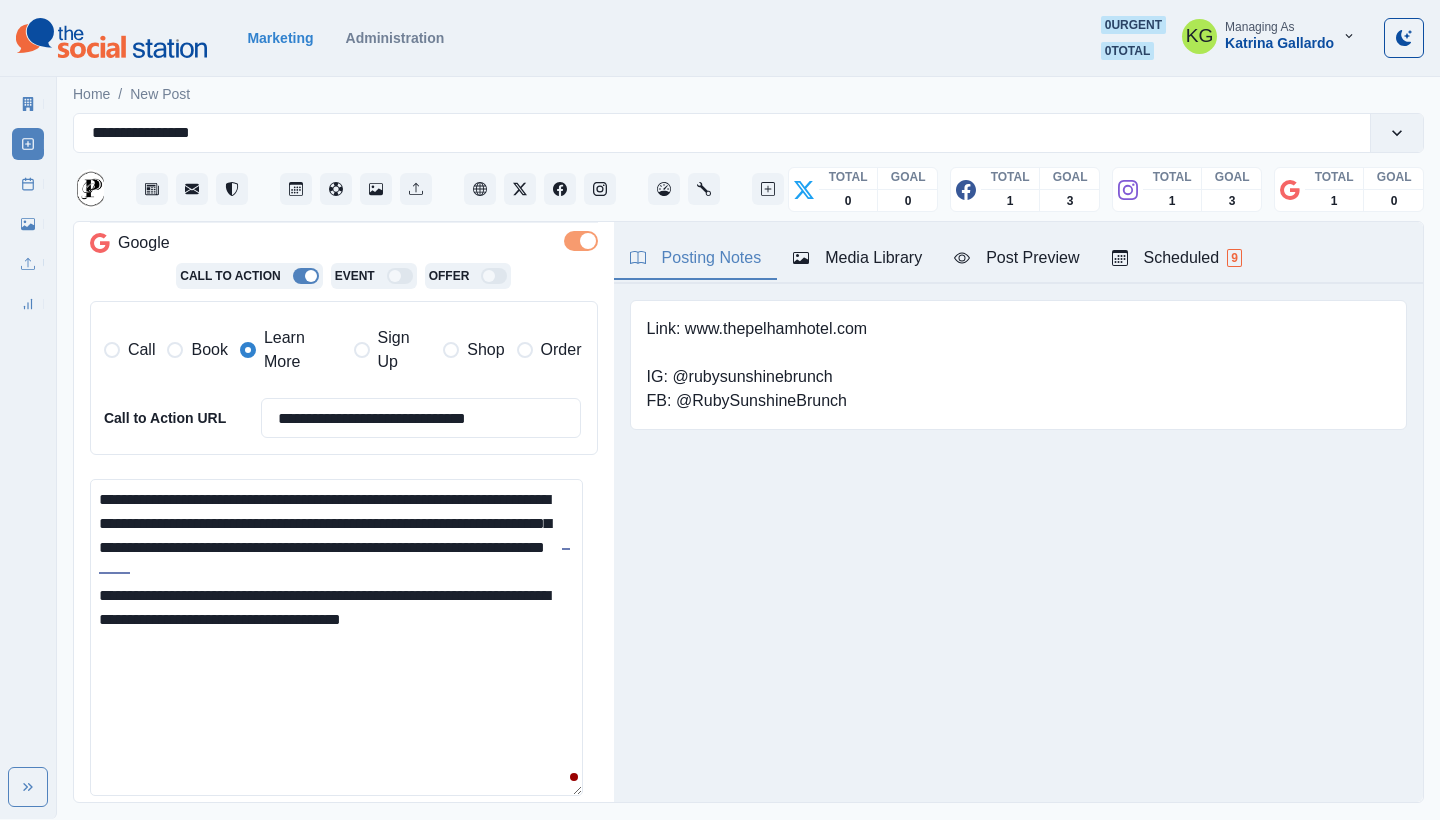click on "**********" at bounding box center (336, 637) 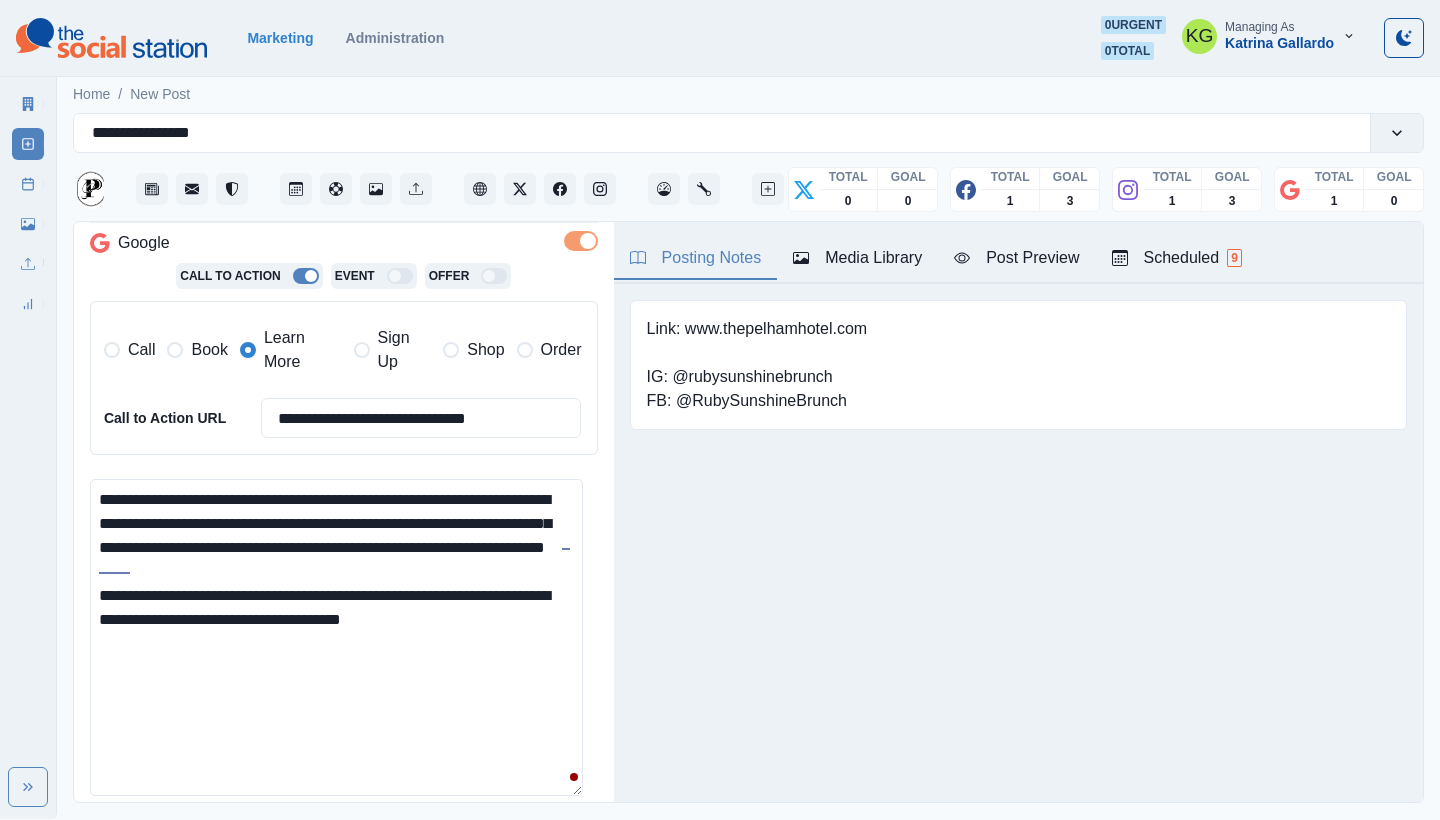 drag, startPoint x: 288, startPoint y: 637, endPoint x: 306, endPoint y: 637, distance: 18 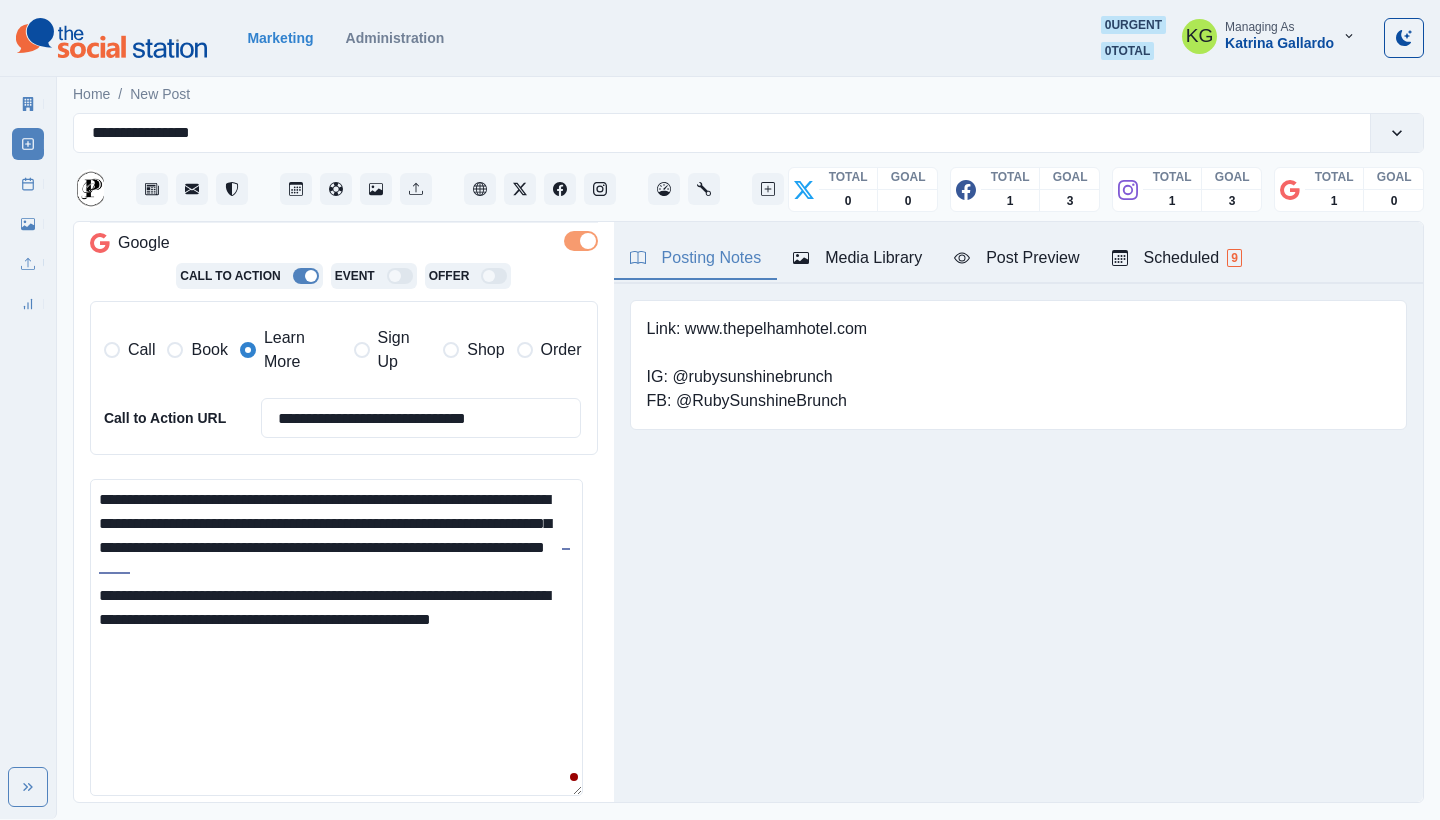 drag, startPoint x: 102, startPoint y: 658, endPoint x: 90, endPoint y: 658, distance: 12 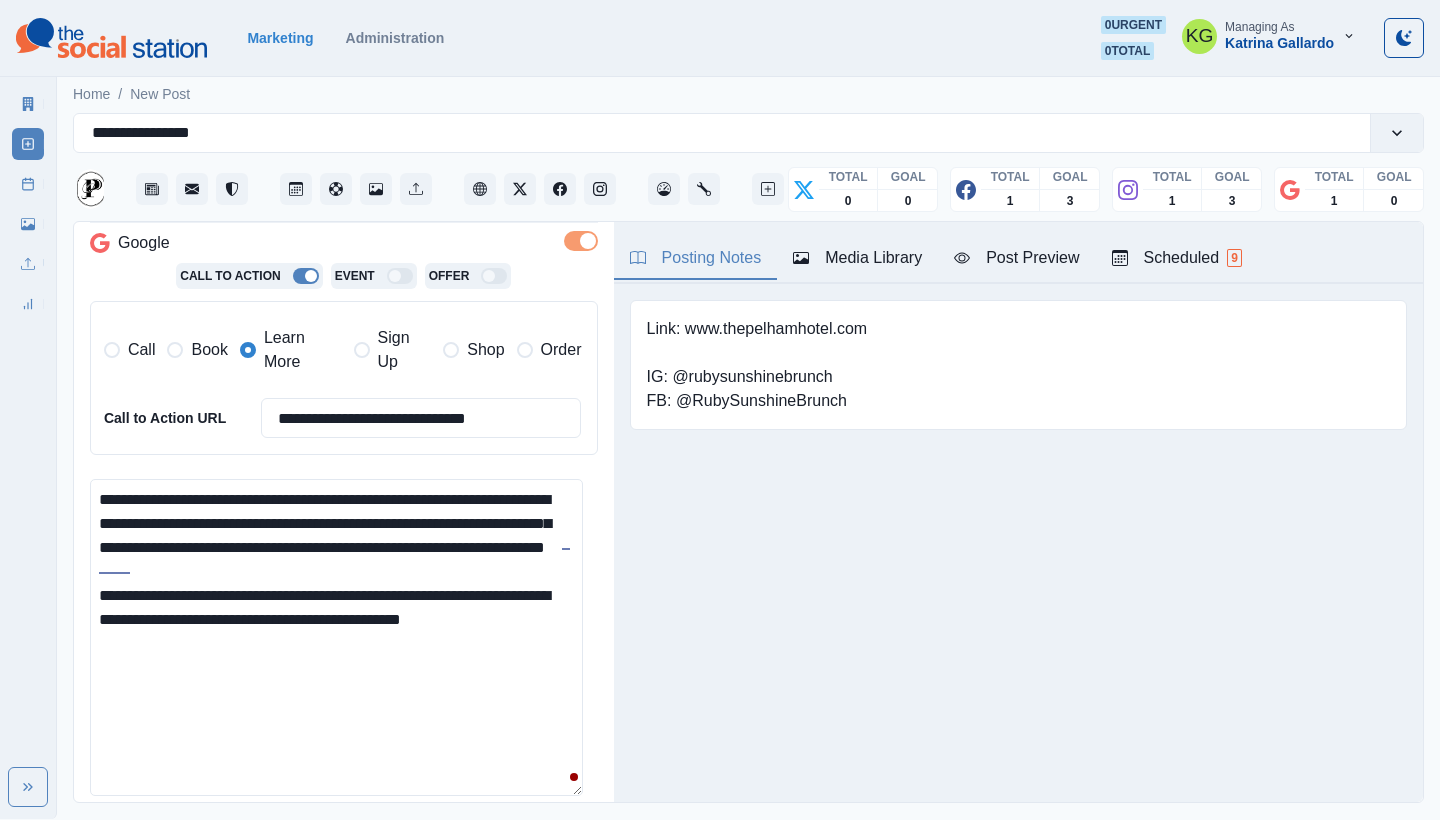 click on "**********" at bounding box center (336, 637) 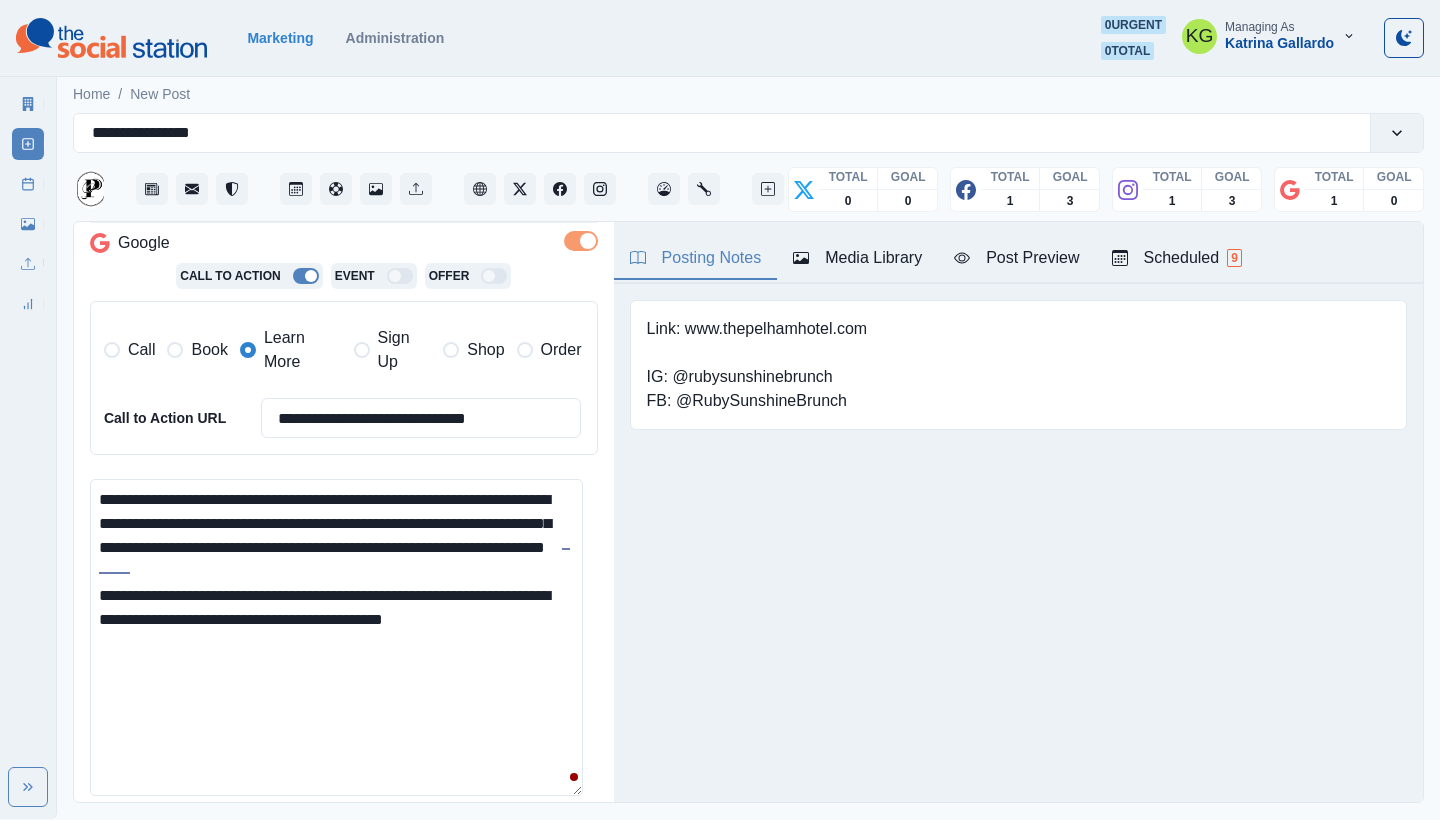type on "**********" 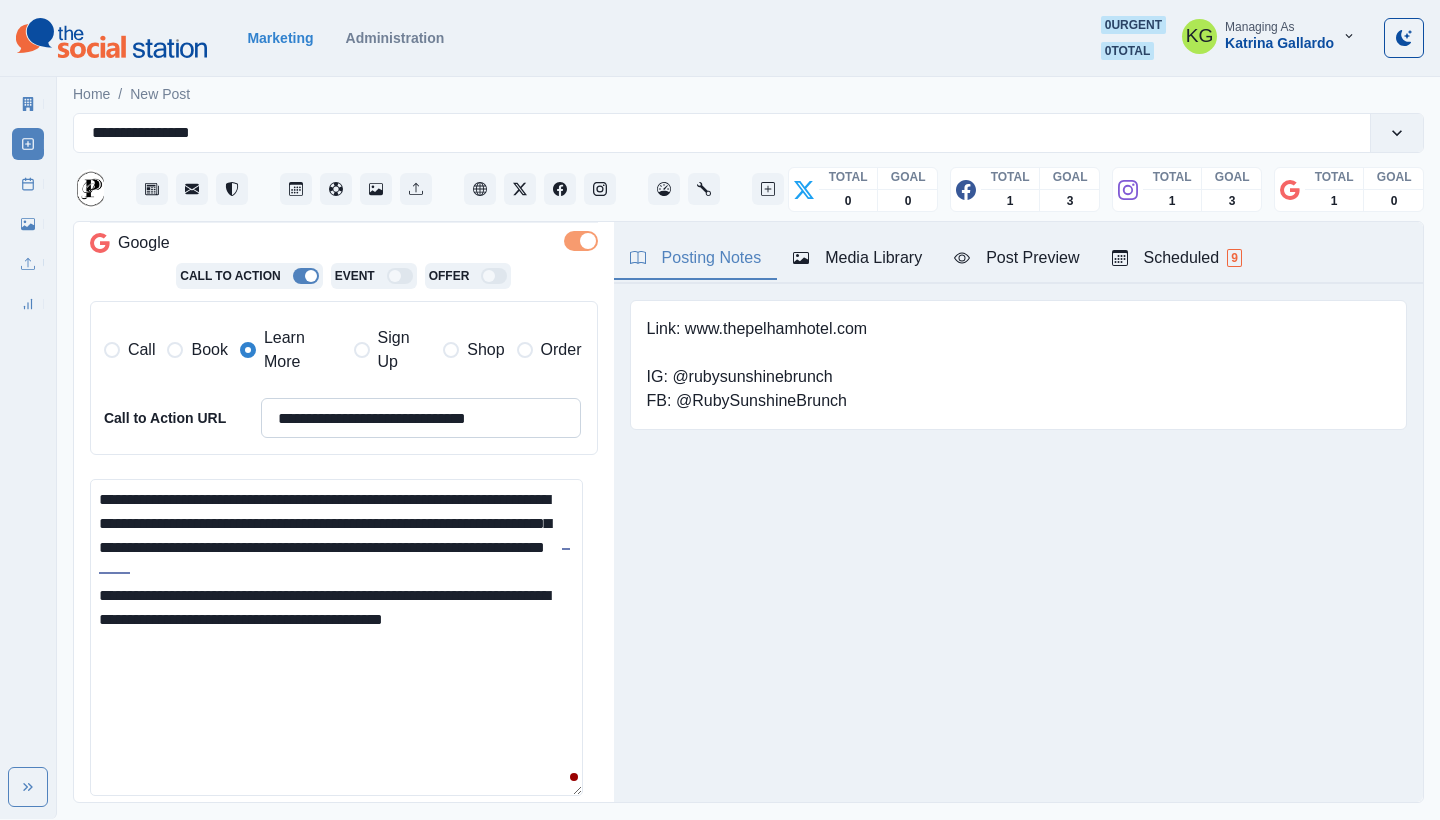 drag, startPoint x: 418, startPoint y: 441, endPoint x: 424, endPoint y: 421, distance: 20.880613 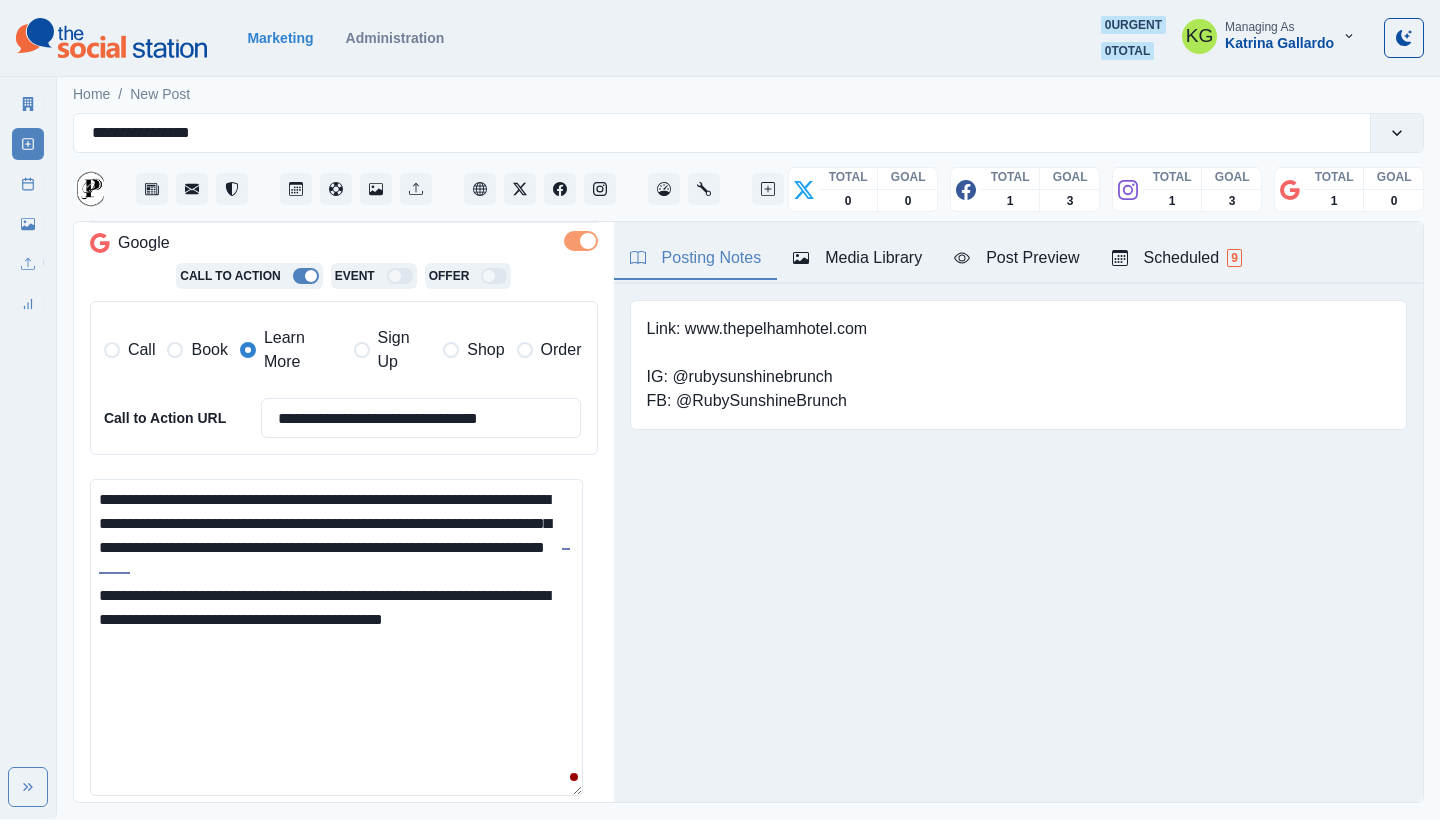scroll, scrollTop: 657, scrollLeft: 0, axis: vertical 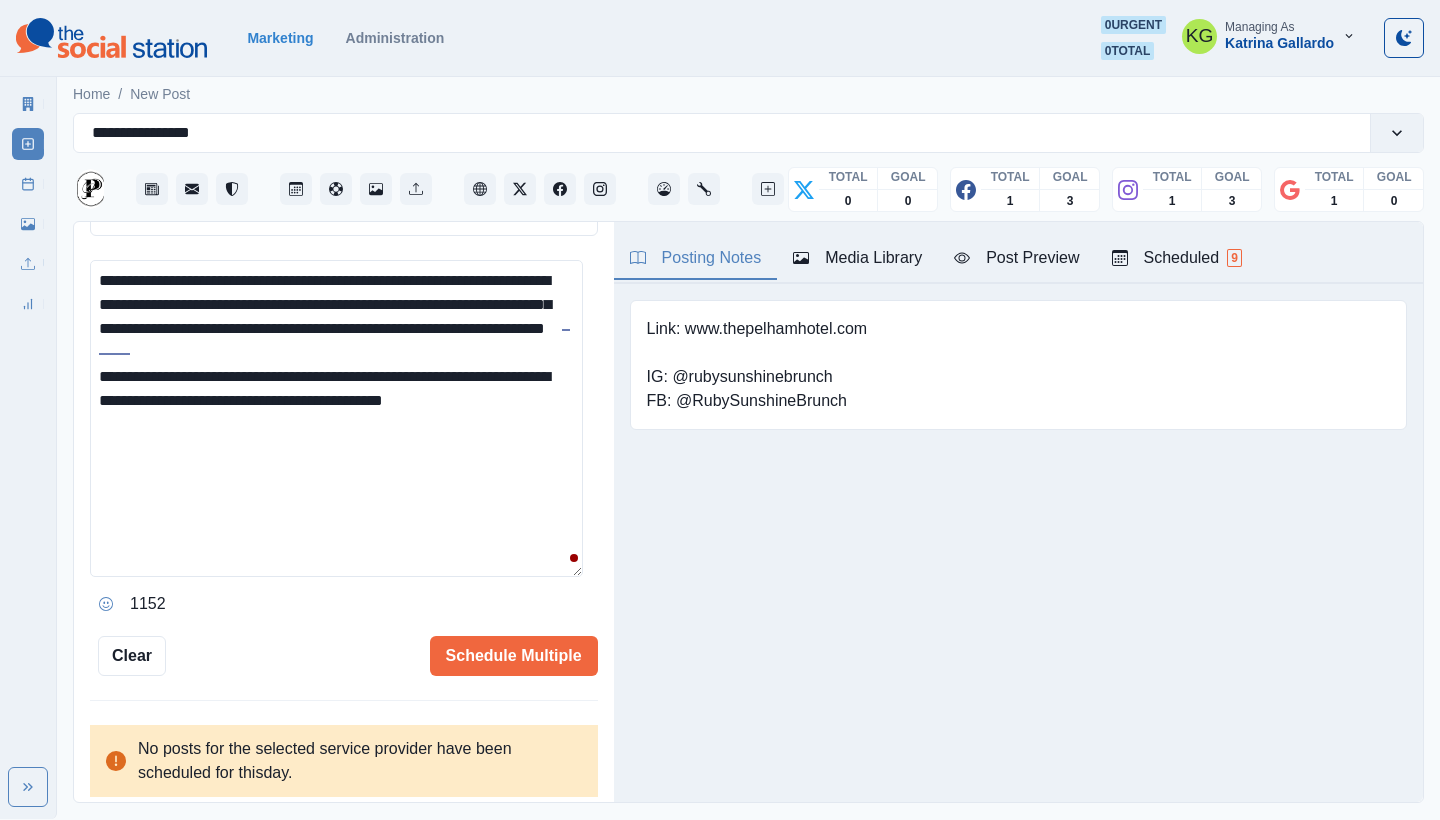 type on "**********" 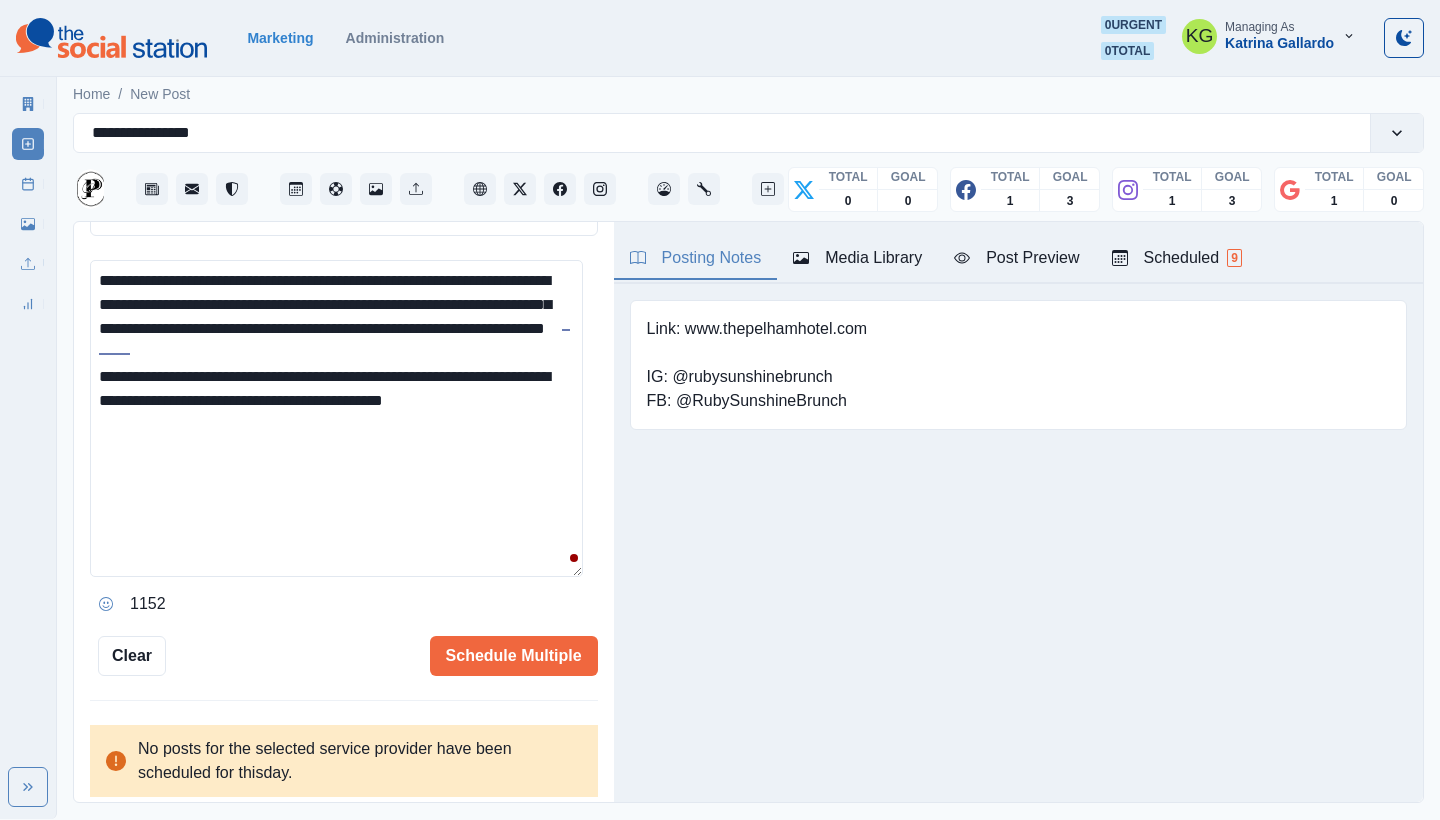 click on "**********" at bounding box center (344, 513) 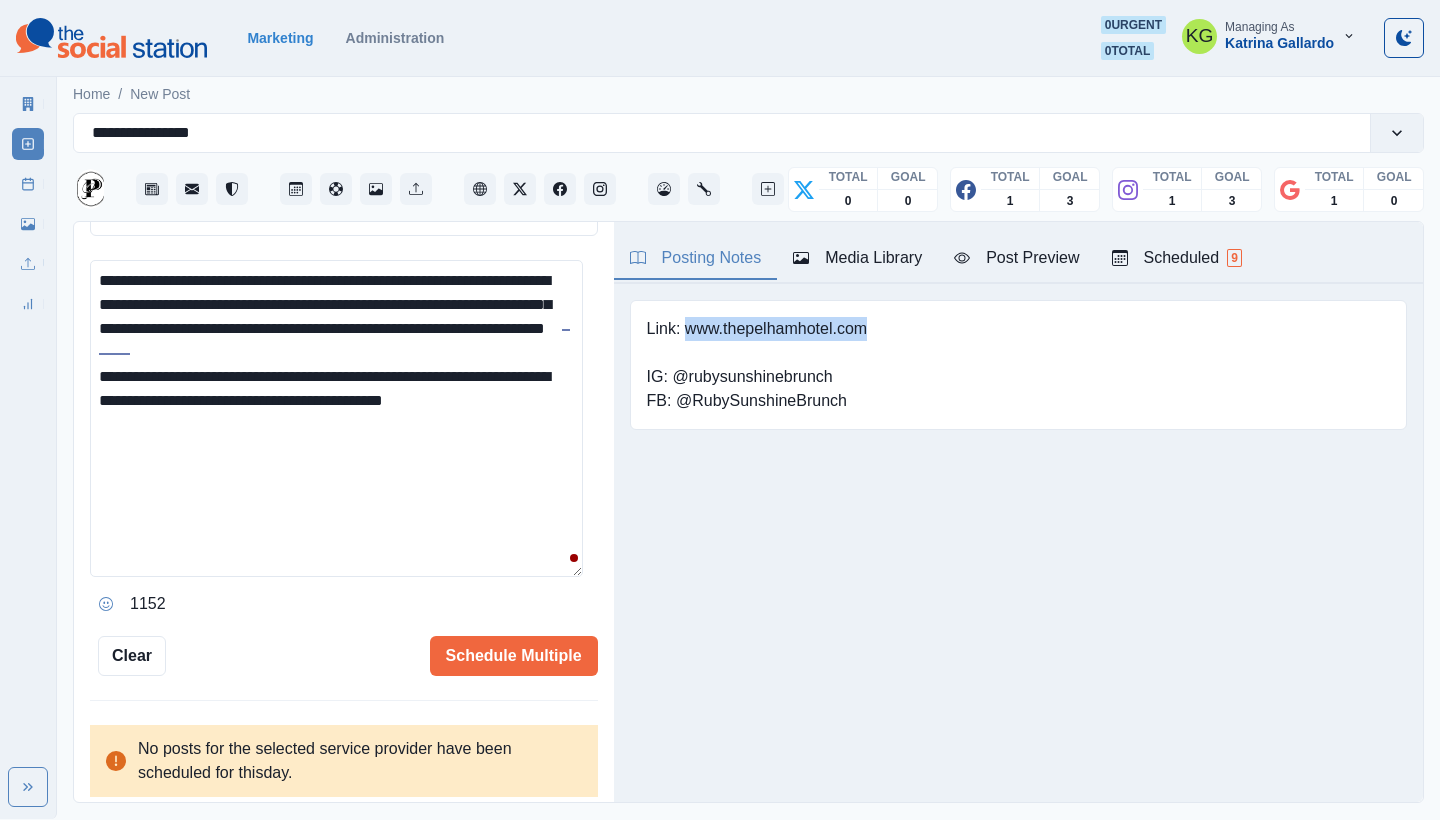 drag, startPoint x: 685, startPoint y: 325, endPoint x: 961, endPoint y: 324, distance: 276.0018 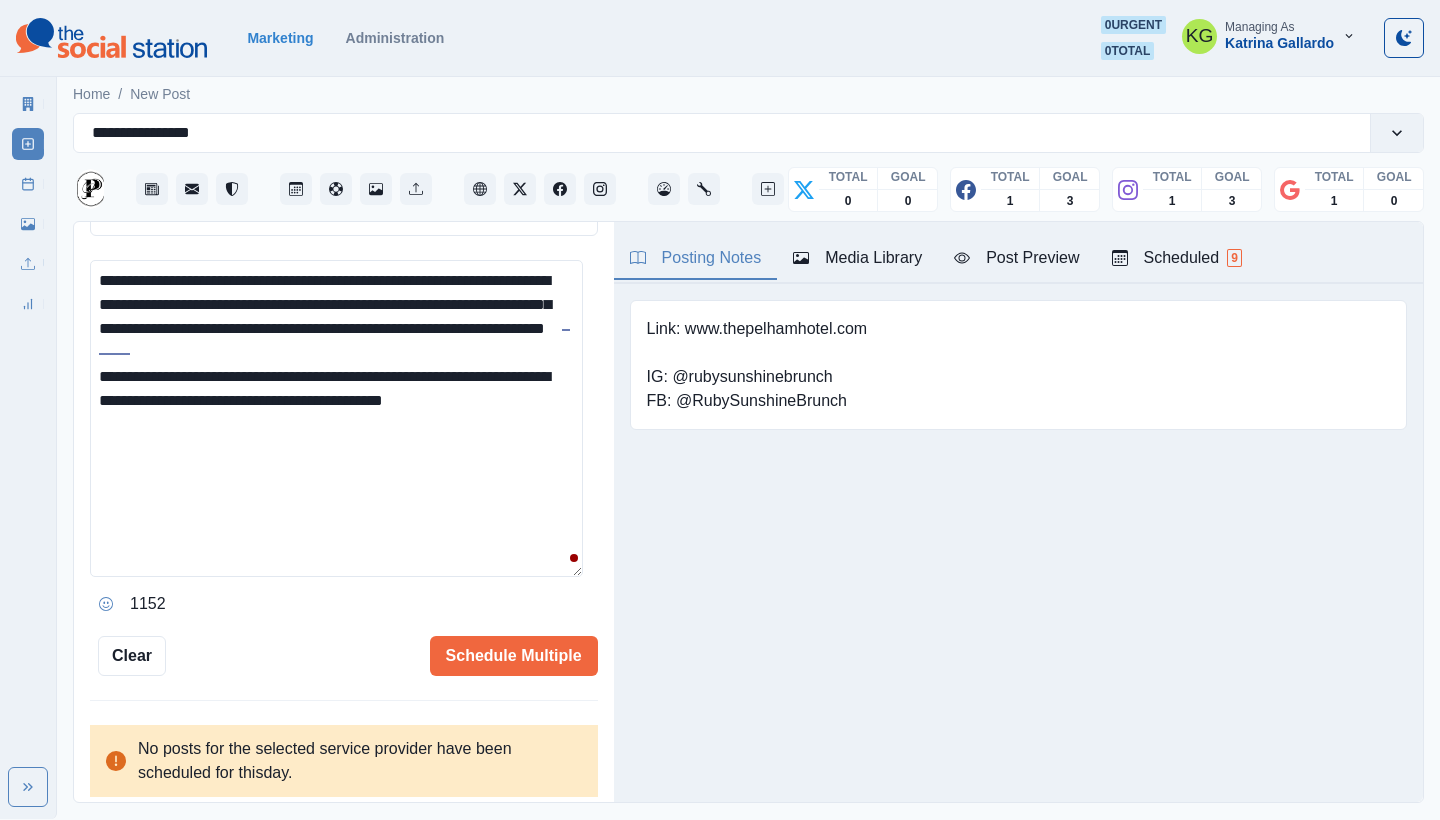 click on "**********" at bounding box center [336, 418] 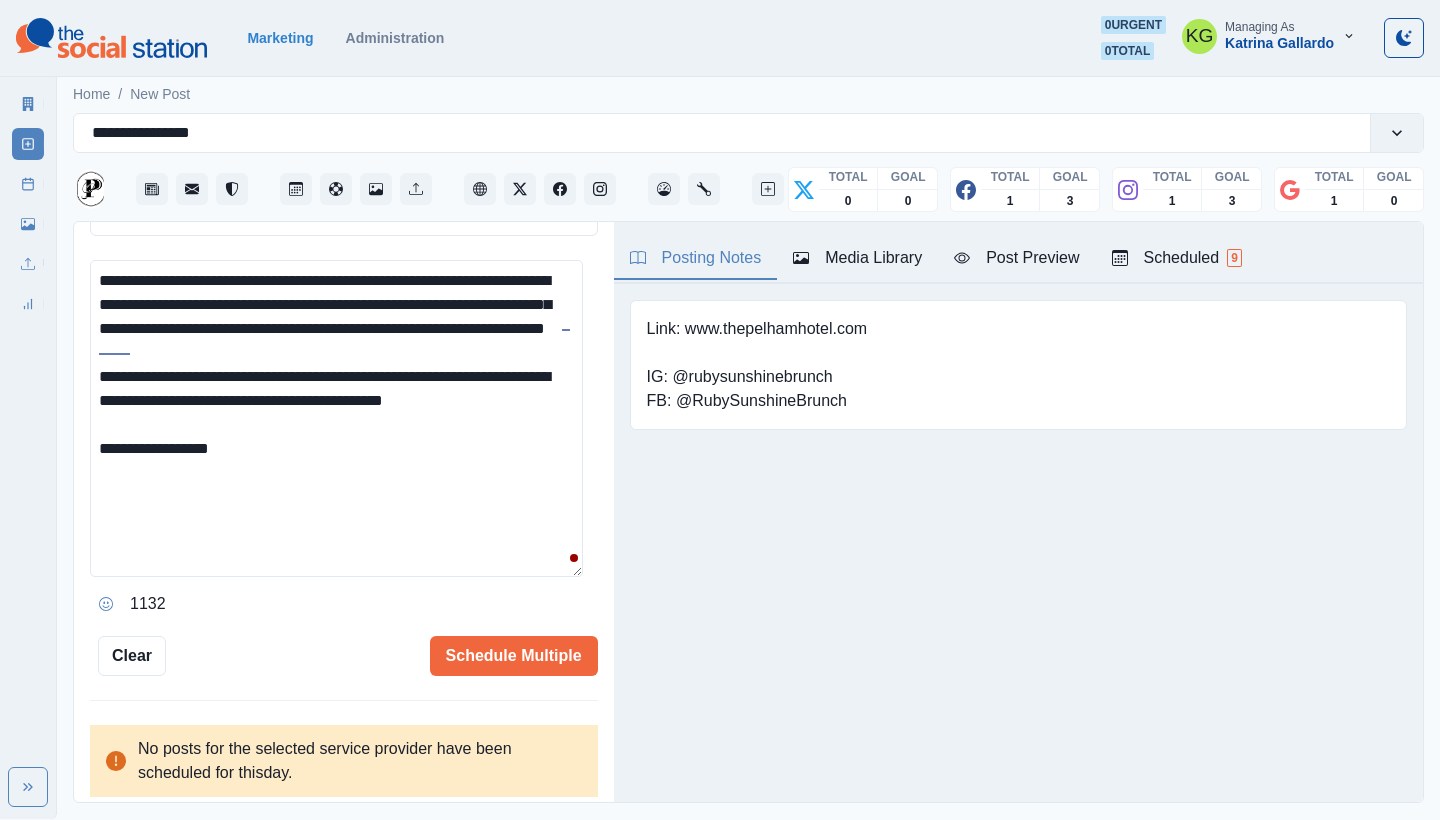 paste on "**********" 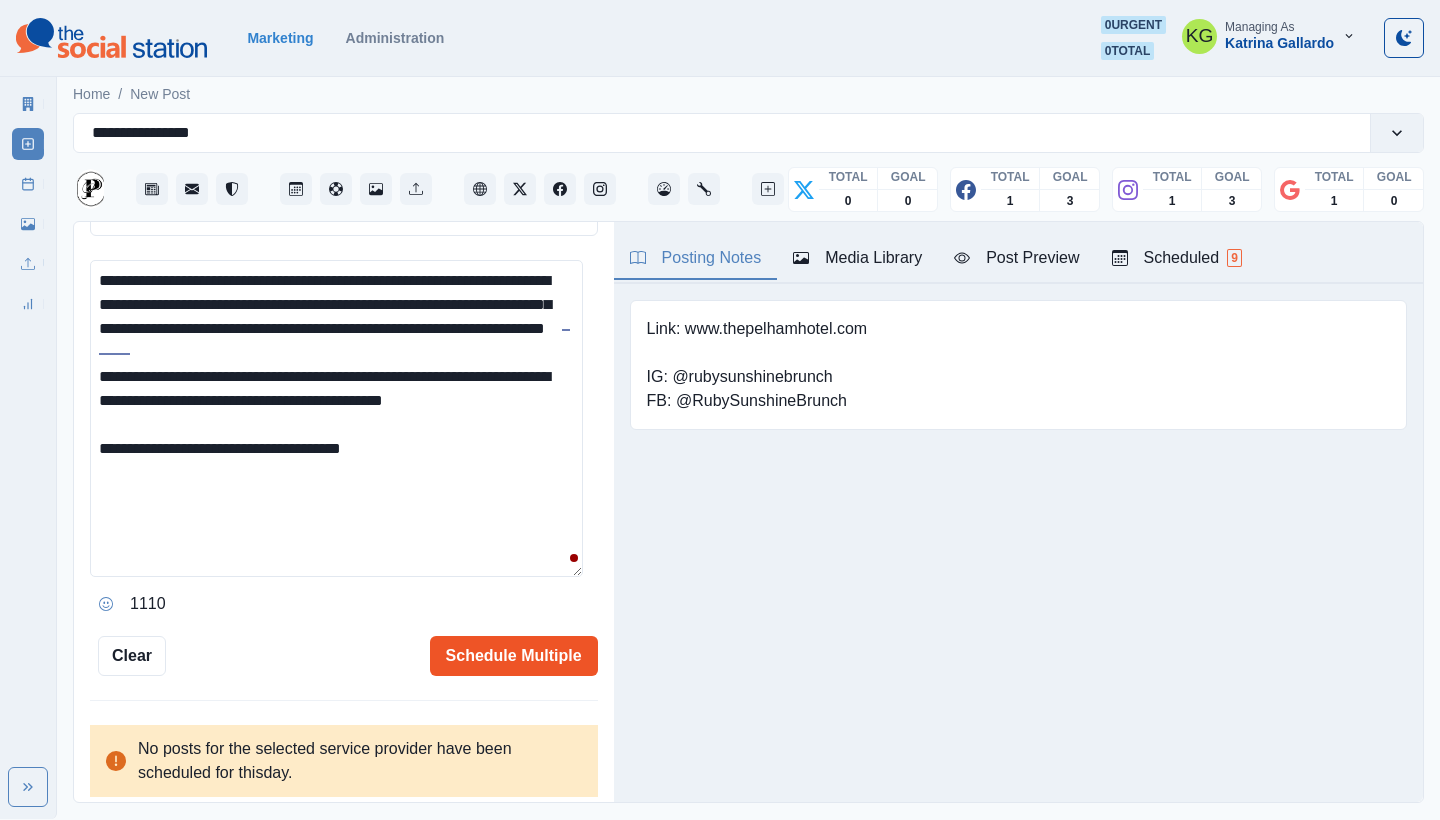 type on "**********" 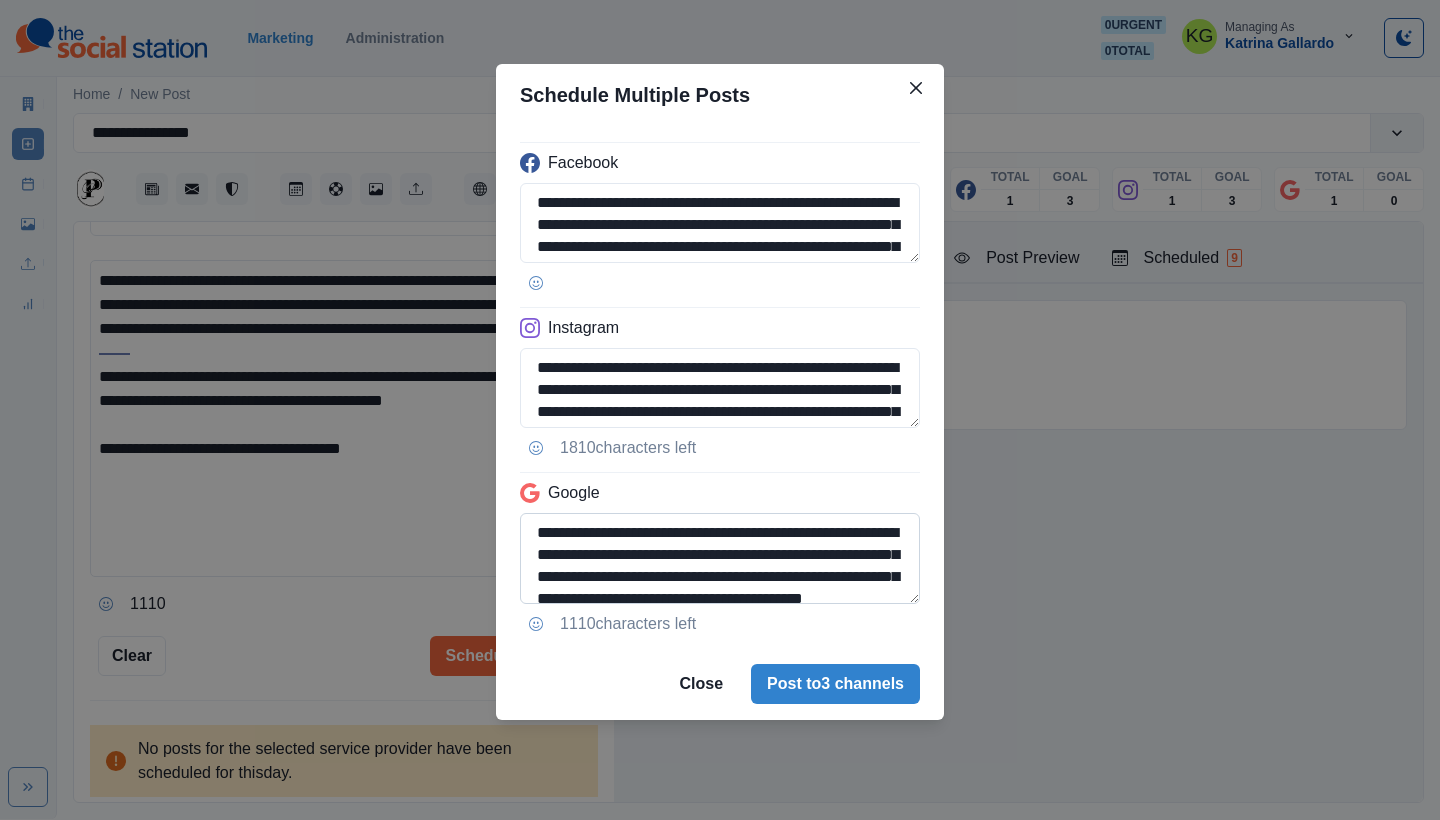 click on "**********" at bounding box center [720, 558] 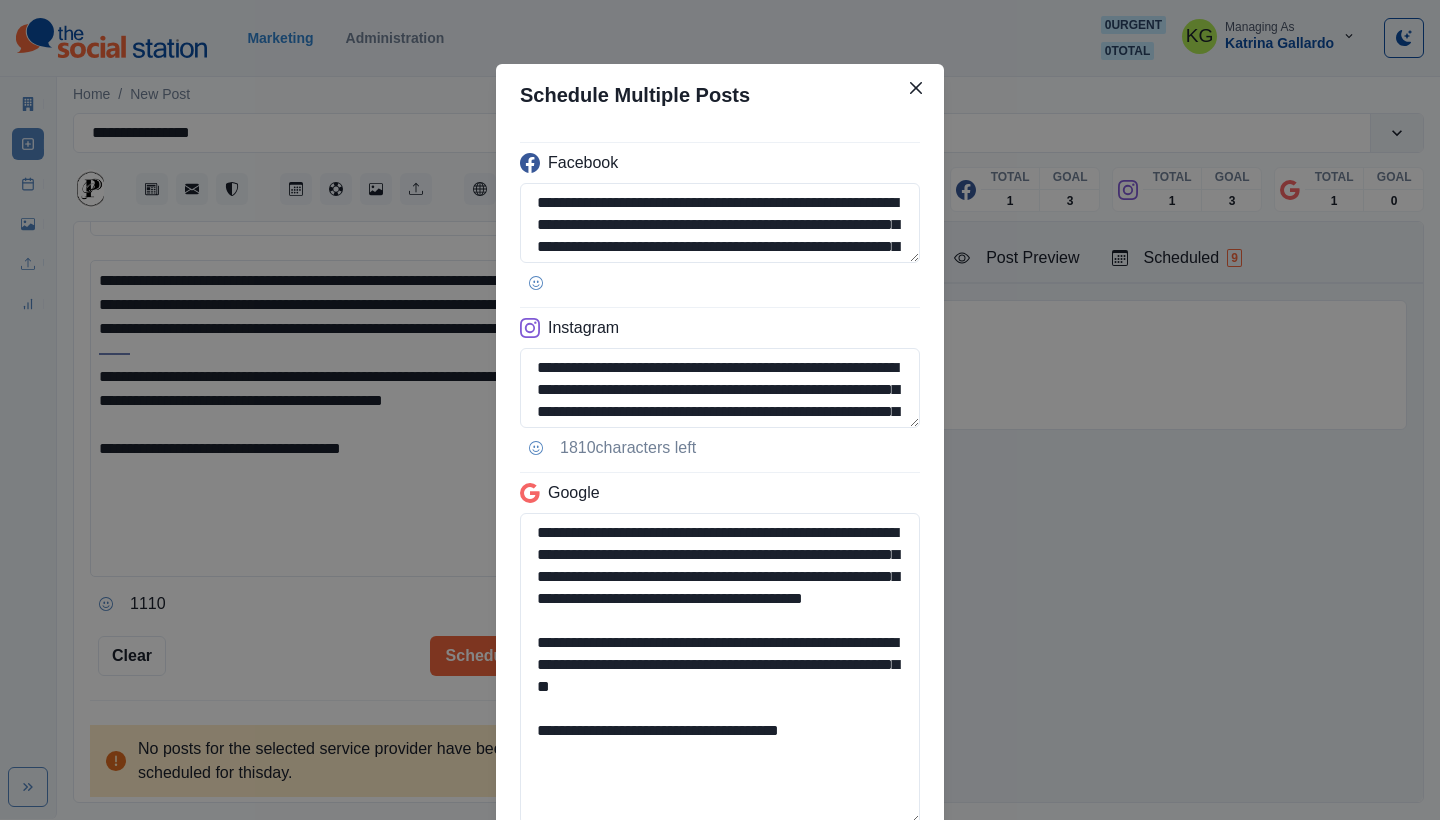 drag, startPoint x: 547, startPoint y: 754, endPoint x: 1031, endPoint y: 741, distance: 484.17456 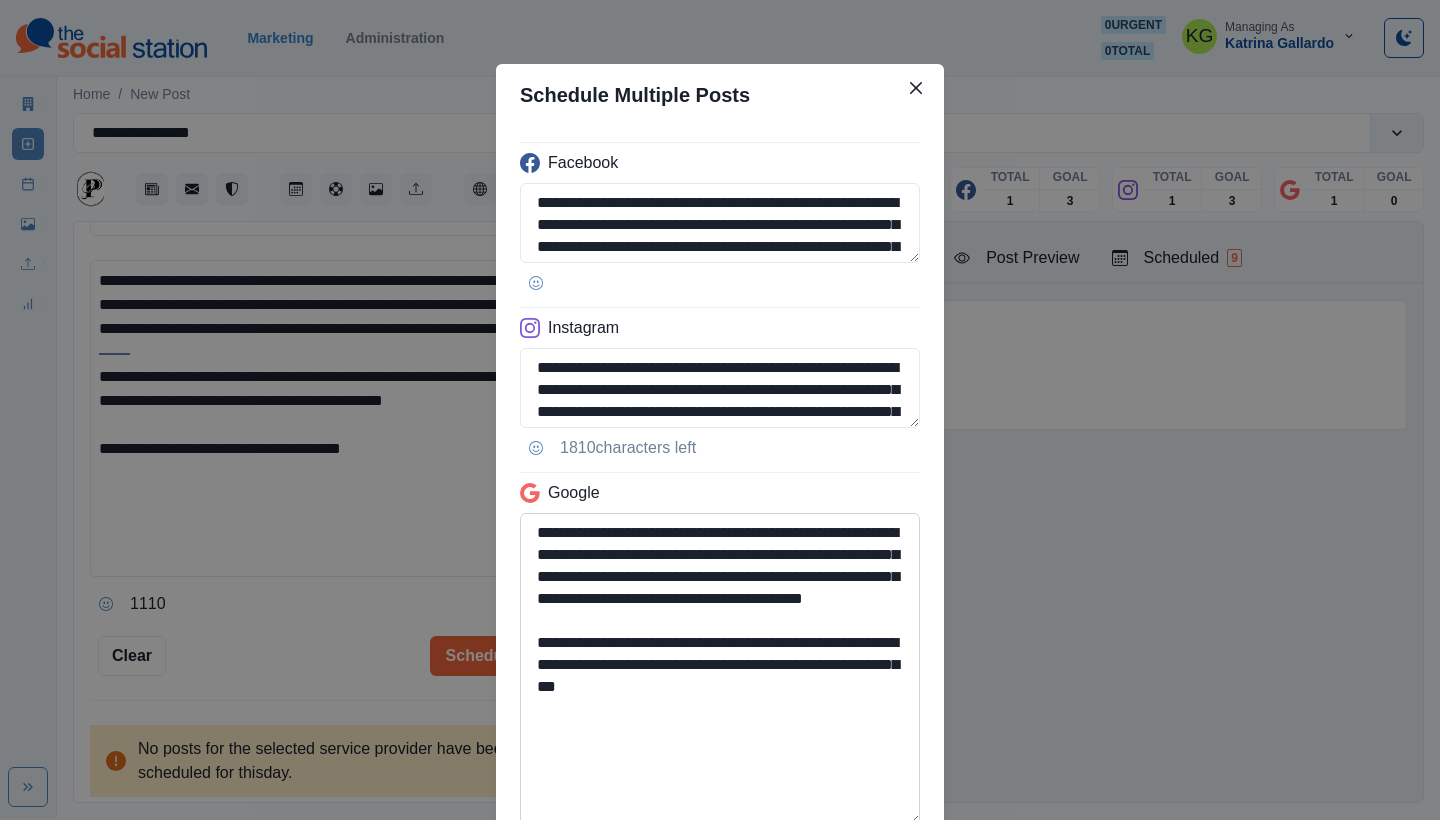 drag, startPoint x: 605, startPoint y: 688, endPoint x: 813, endPoint y: 722, distance: 210.76053 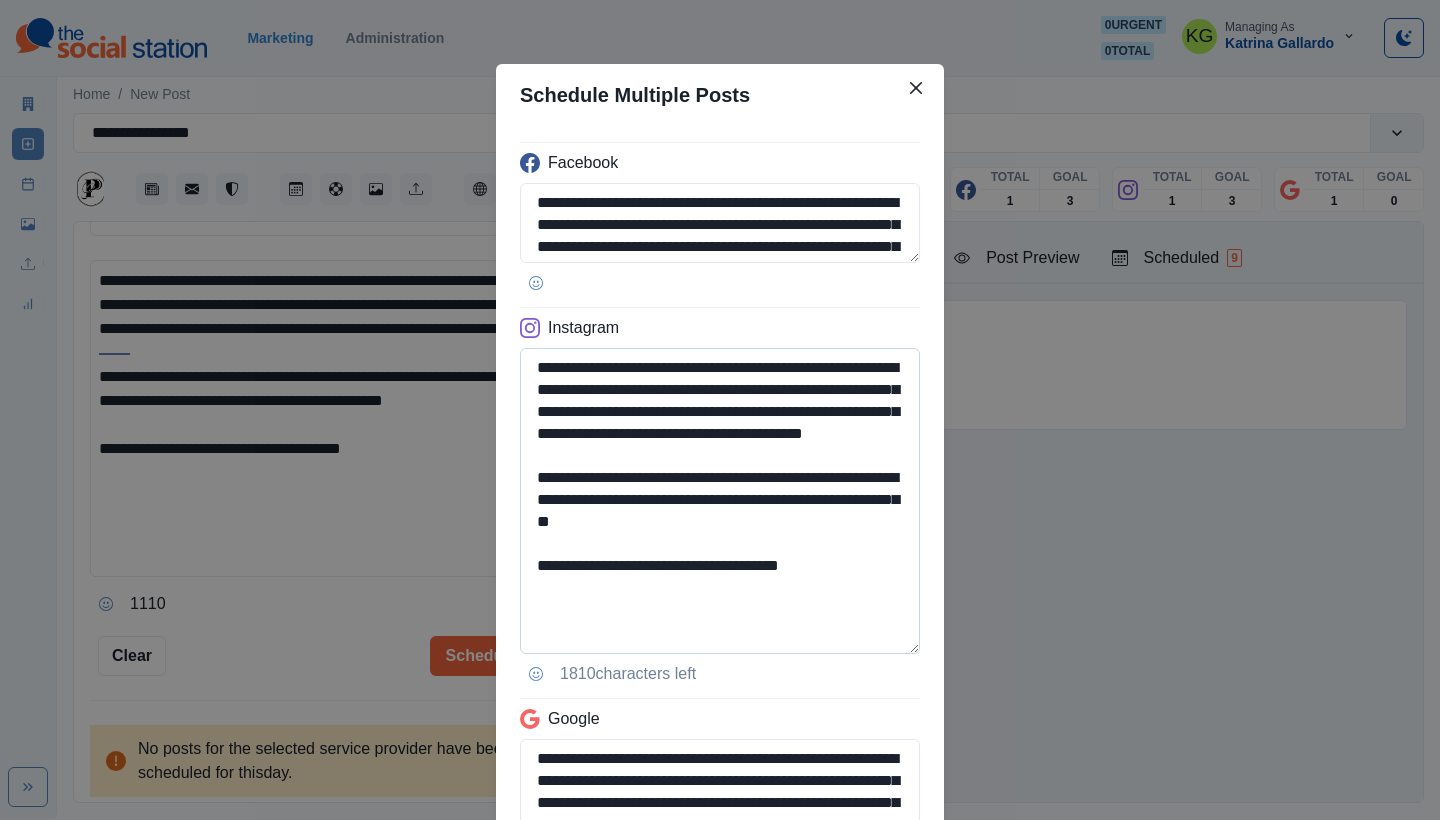 click on "**********" at bounding box center [720, 501] 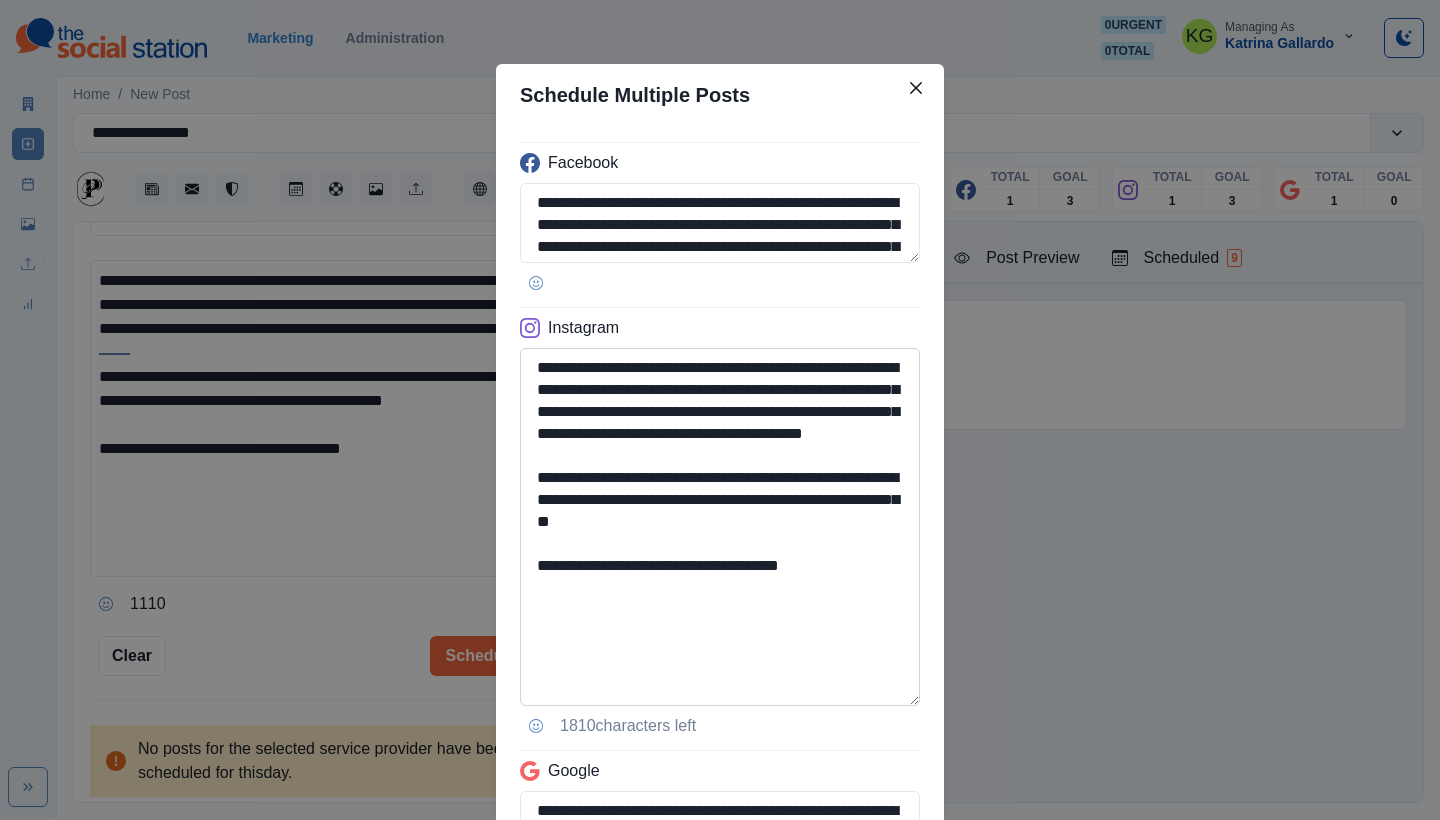 type on "**********" 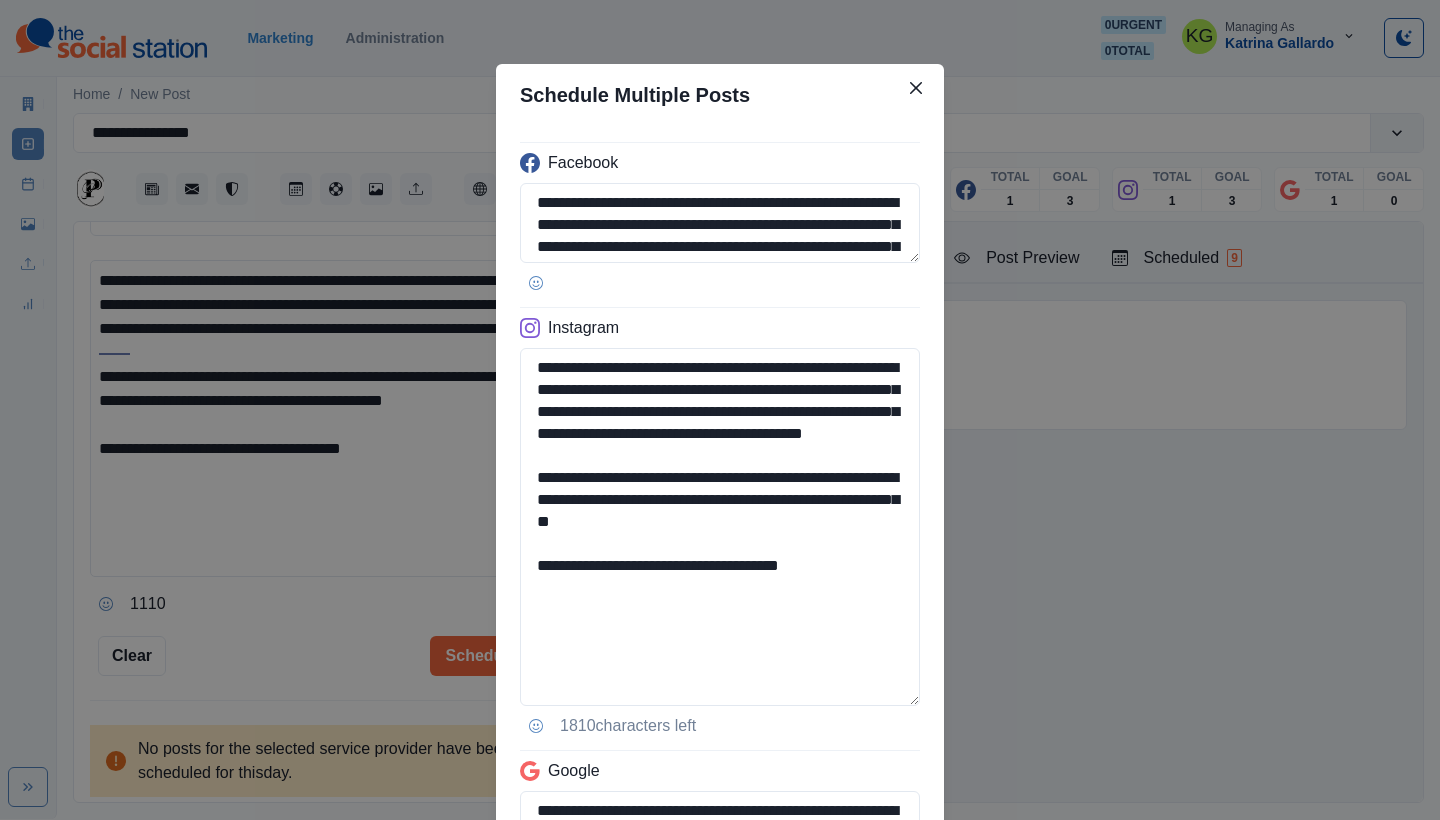 drag, startPoint x: 662, startPoint y: 593, endPoint x: 920, endPoint y: 604, distance: 258.23438 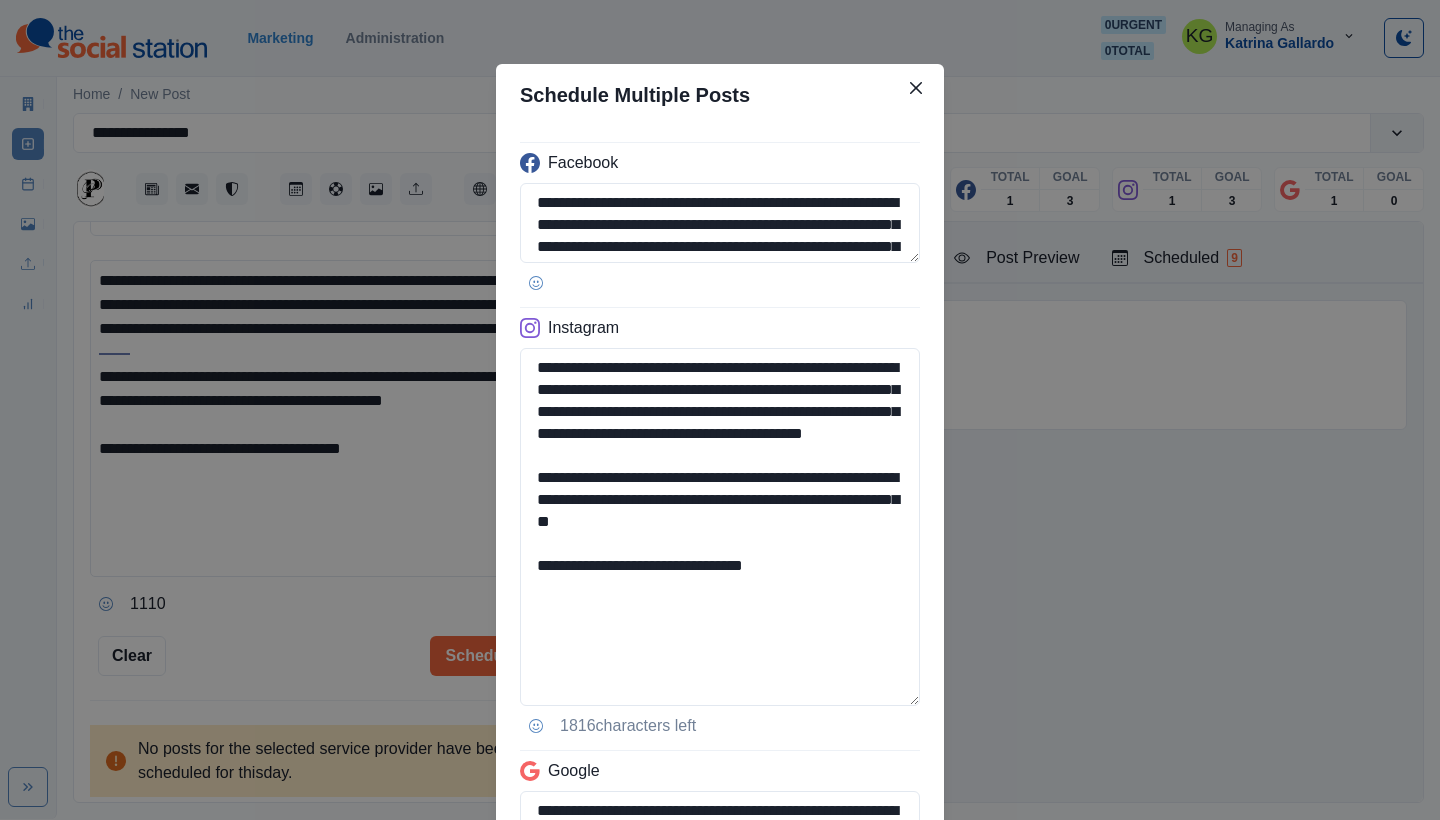 scroll, scrollTop: 463, scrollLeft: 0, axis: vertical 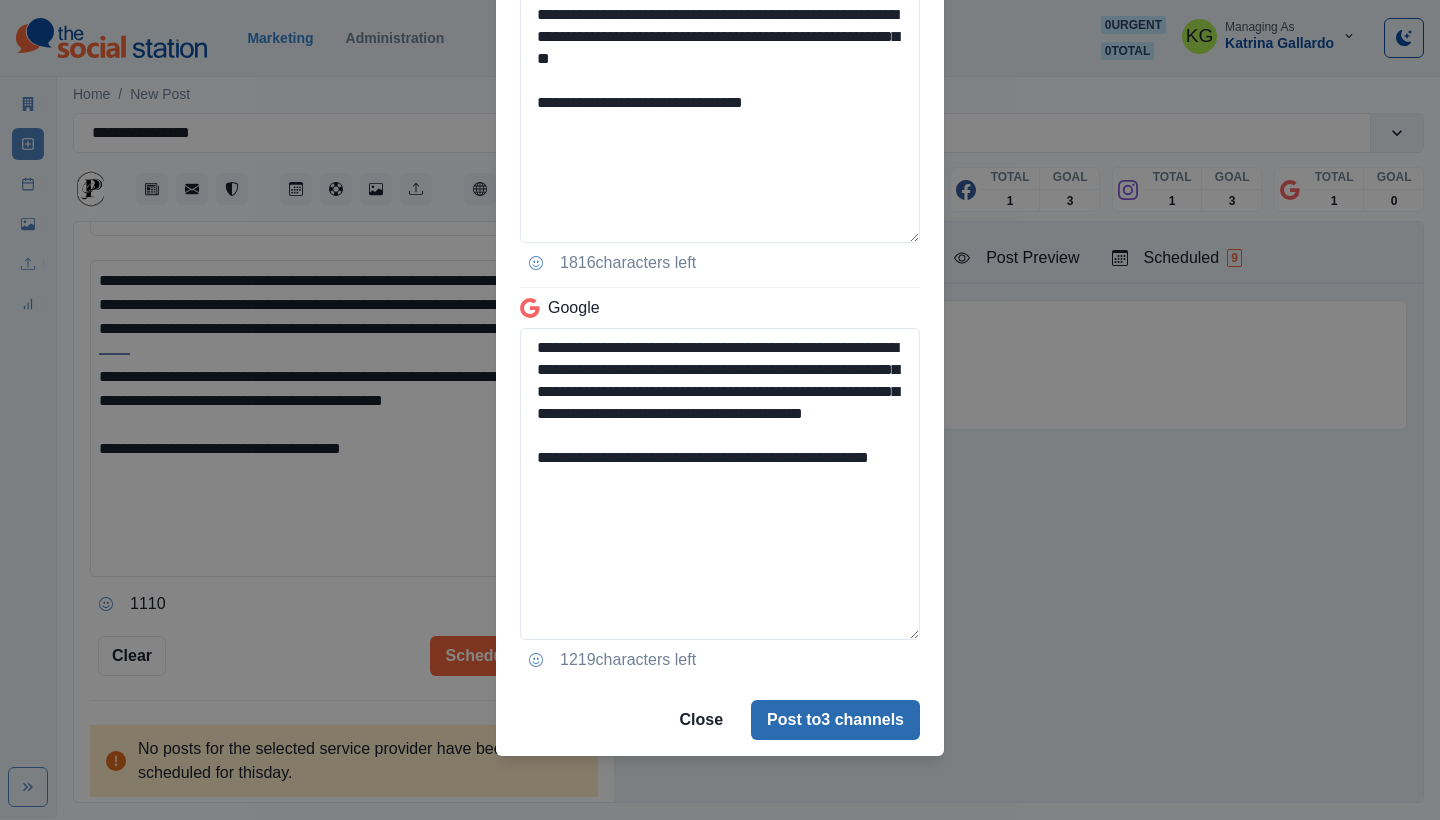 type on "**********" 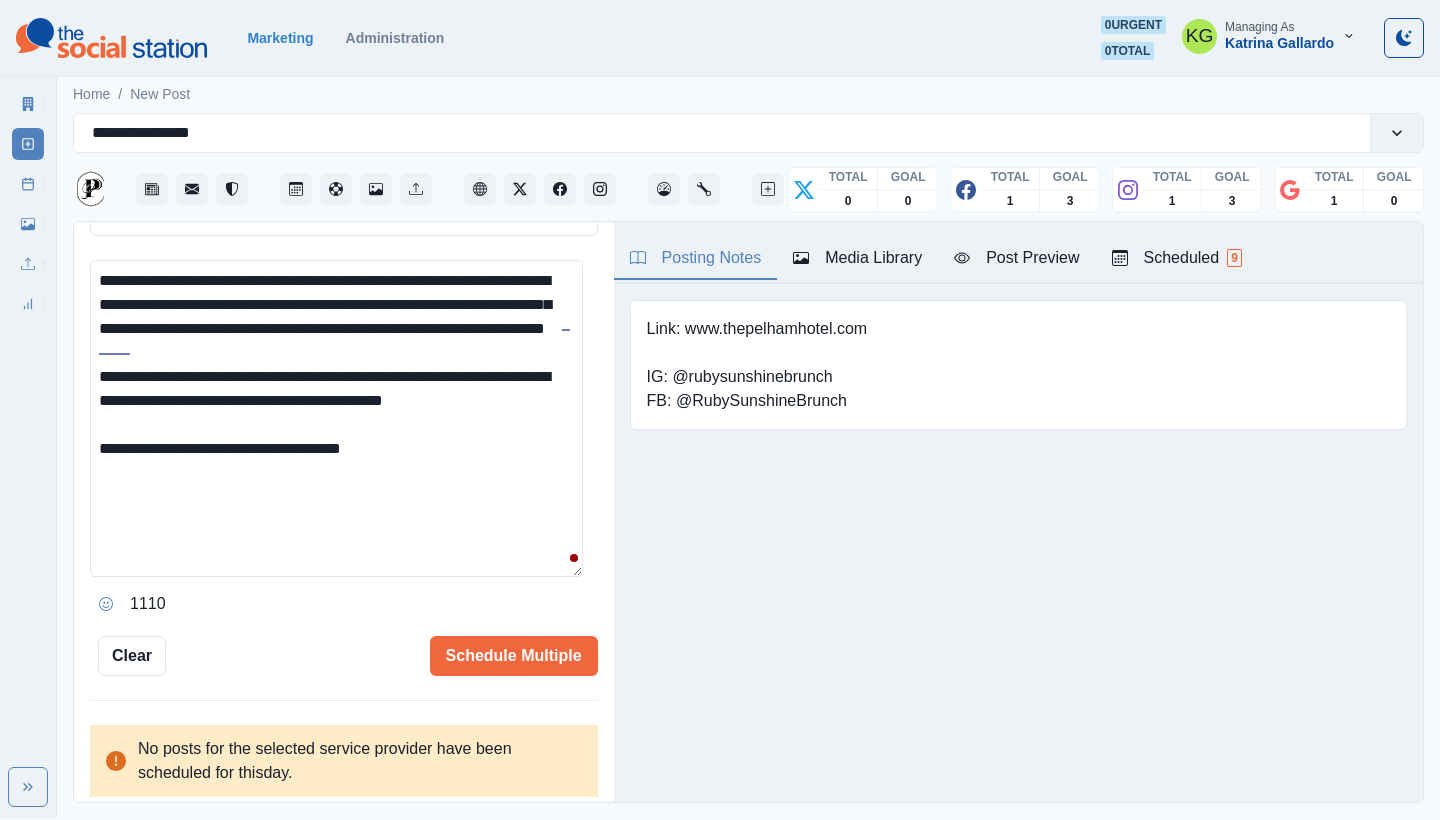 type 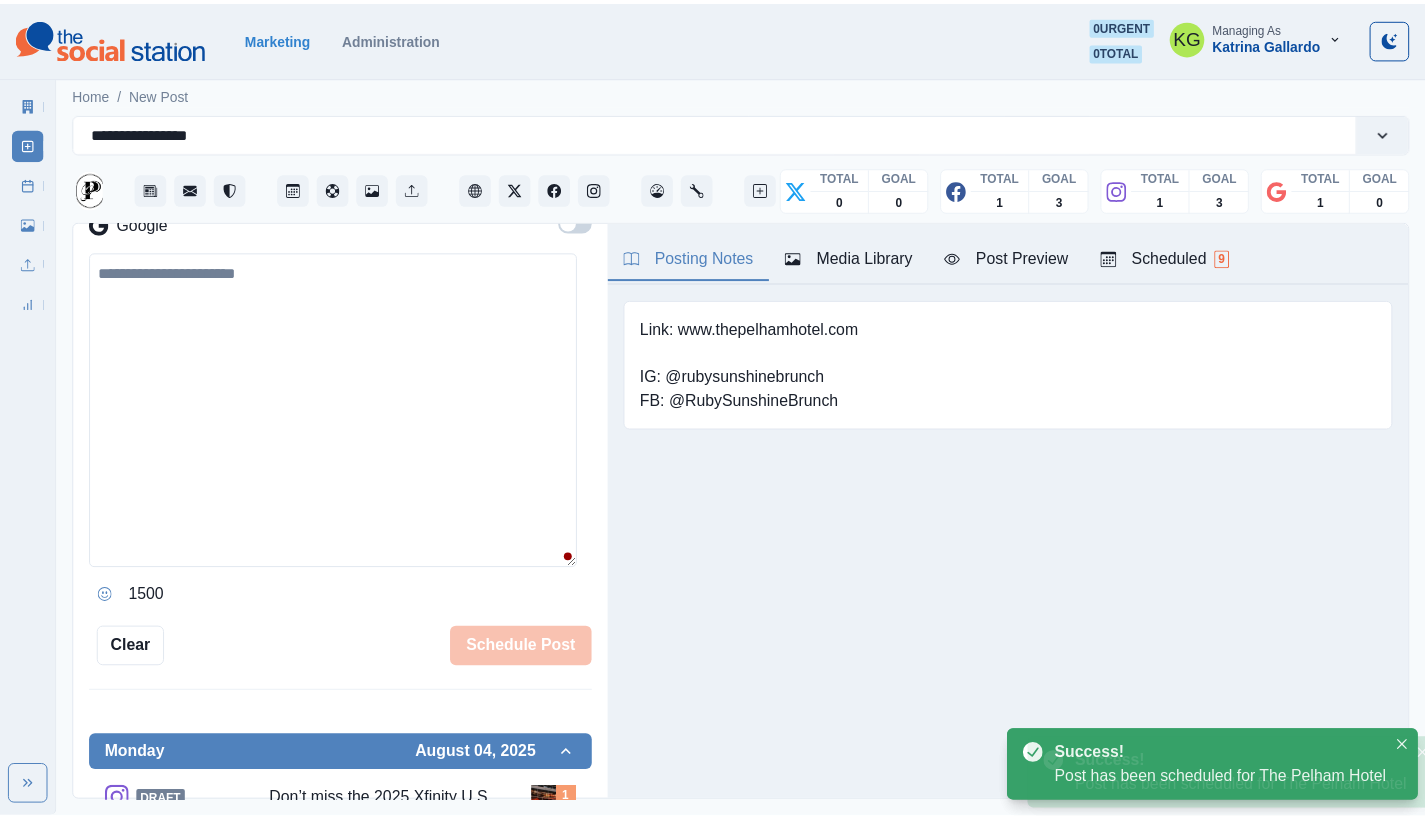 scroll, scrollTop: 325, scrollLeft: 0, axis: vertical 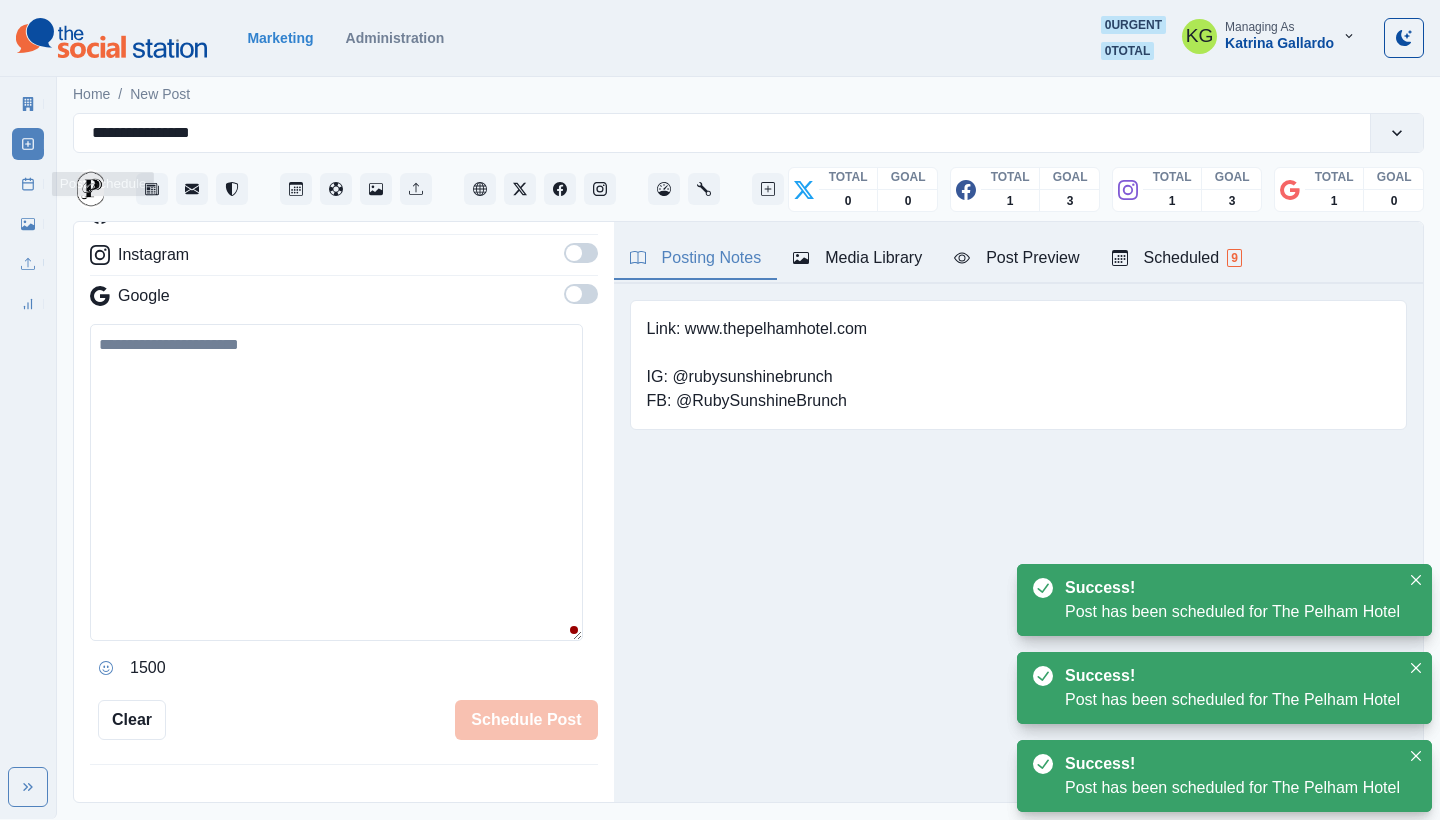 click on "Post Schedule" at bounding box center (28, 184) 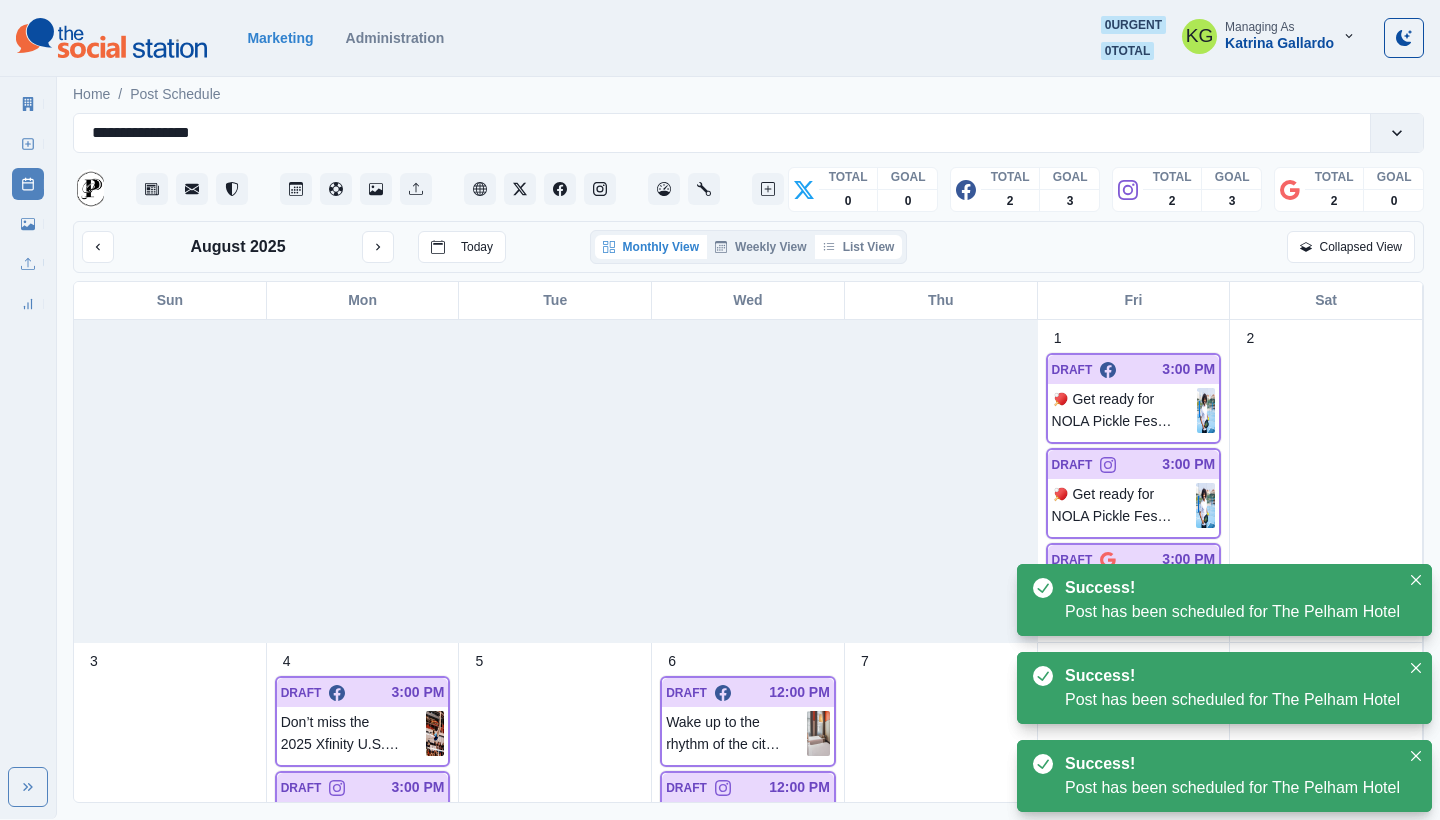 click on "List View" at bounding box center (859, 247) 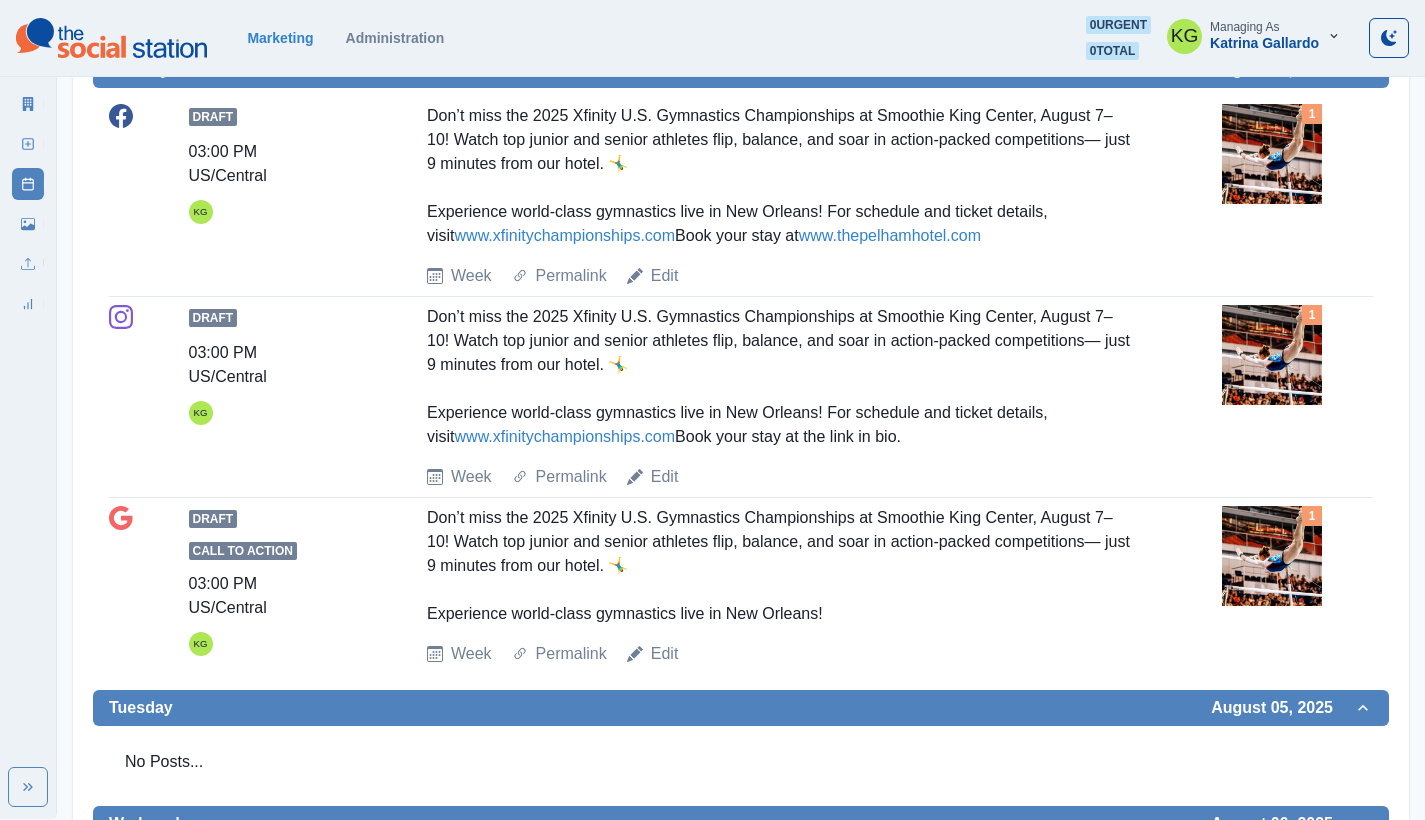 scroll, scrollTop: 459, scrollLeft: 0, axis: vertical 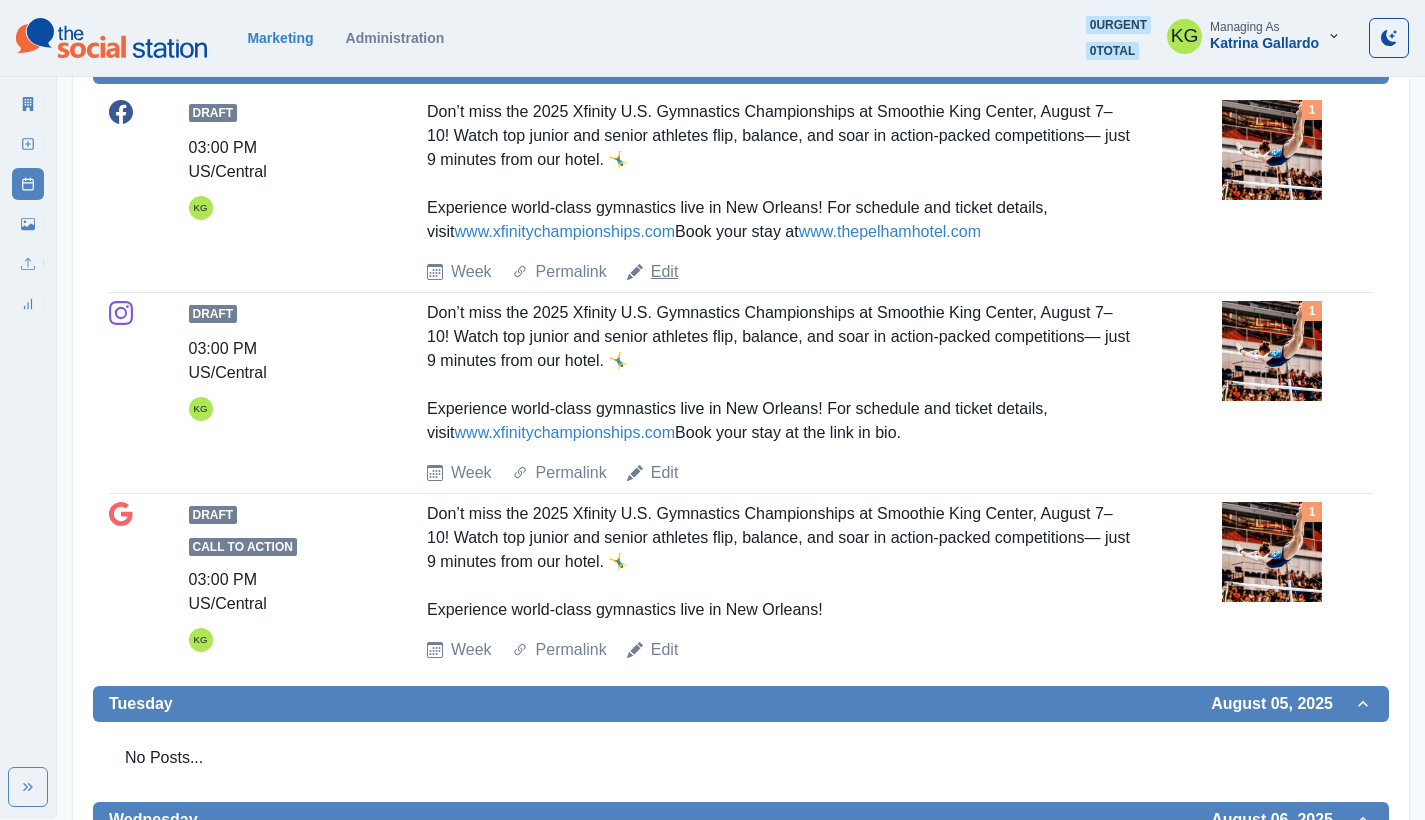 click on "Edit" at bounding box center (665, 272) 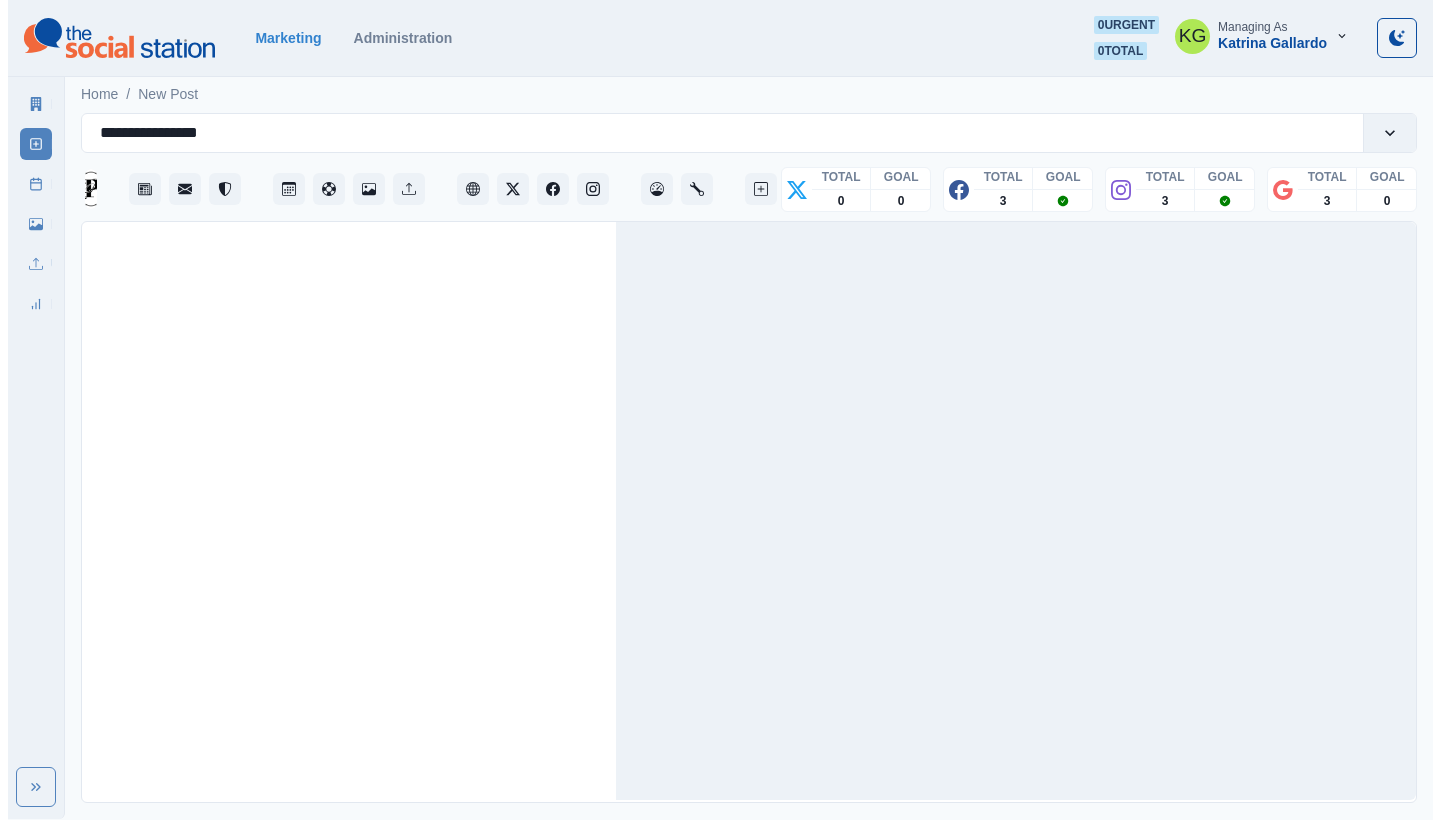 scroll, scrollTop: 0, scrollLeft: 0, axis: both 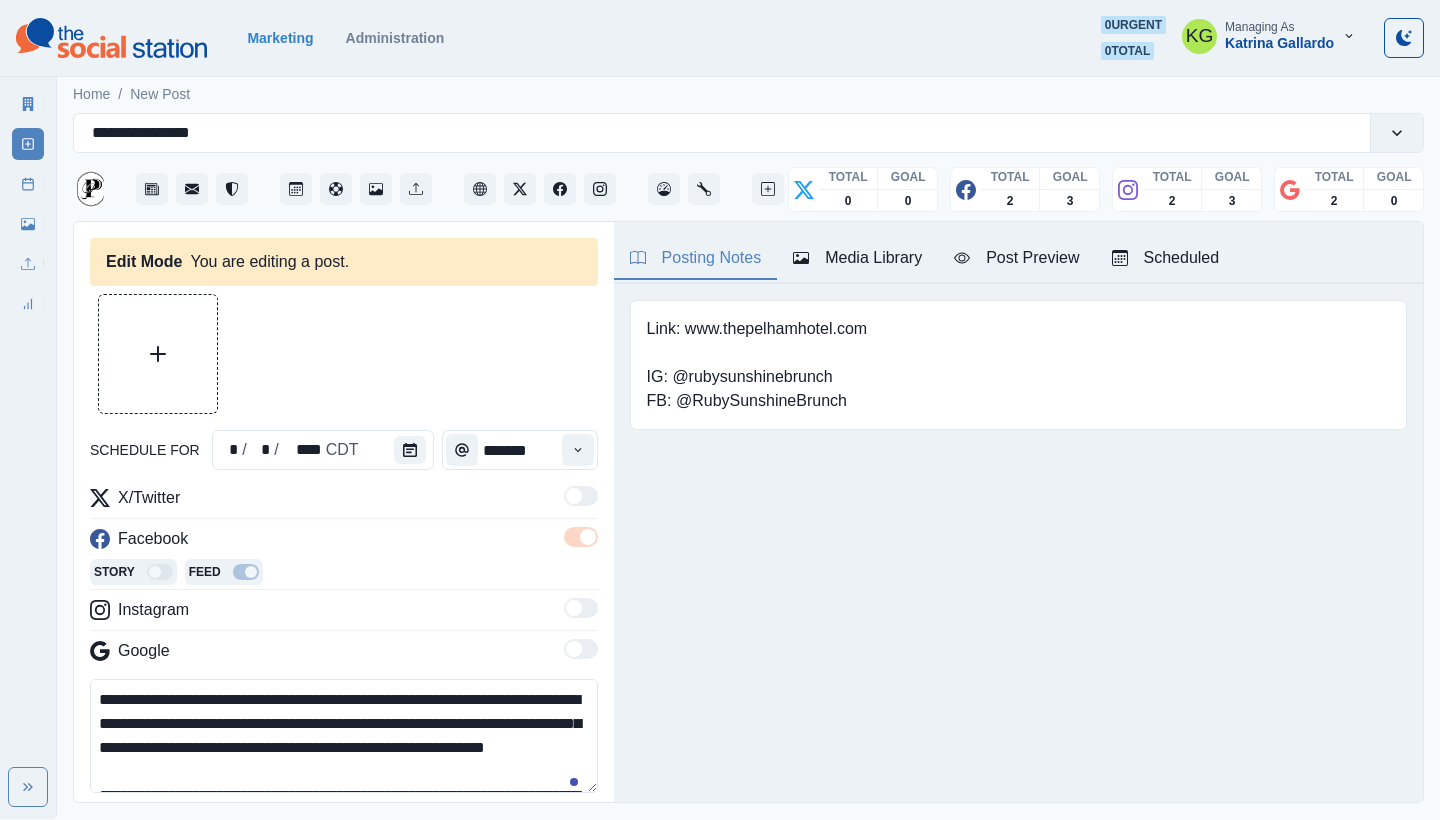 type on "*******" 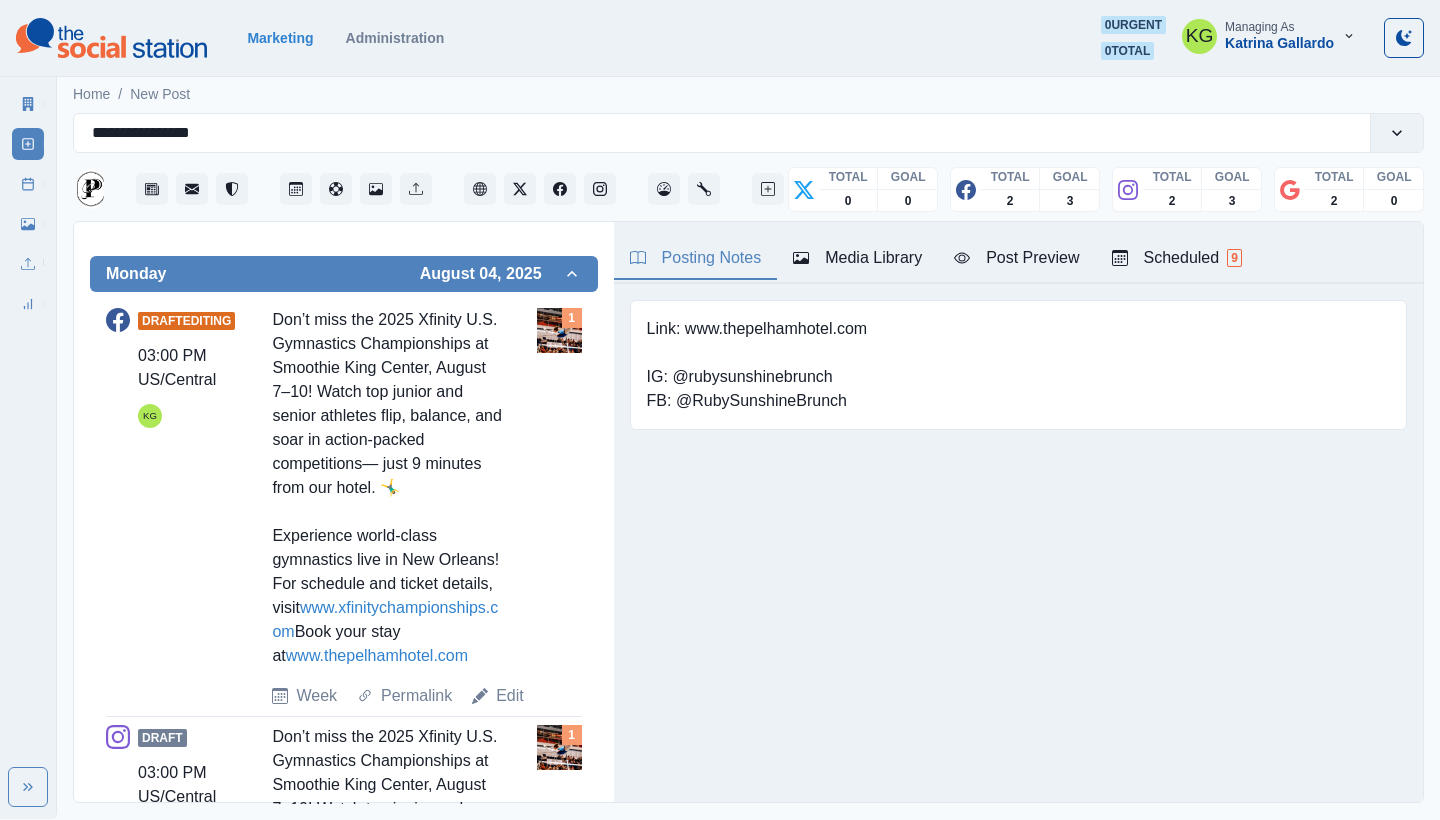 scroll, scrollTop: 521, scrollLeft: 0, axis: vertical 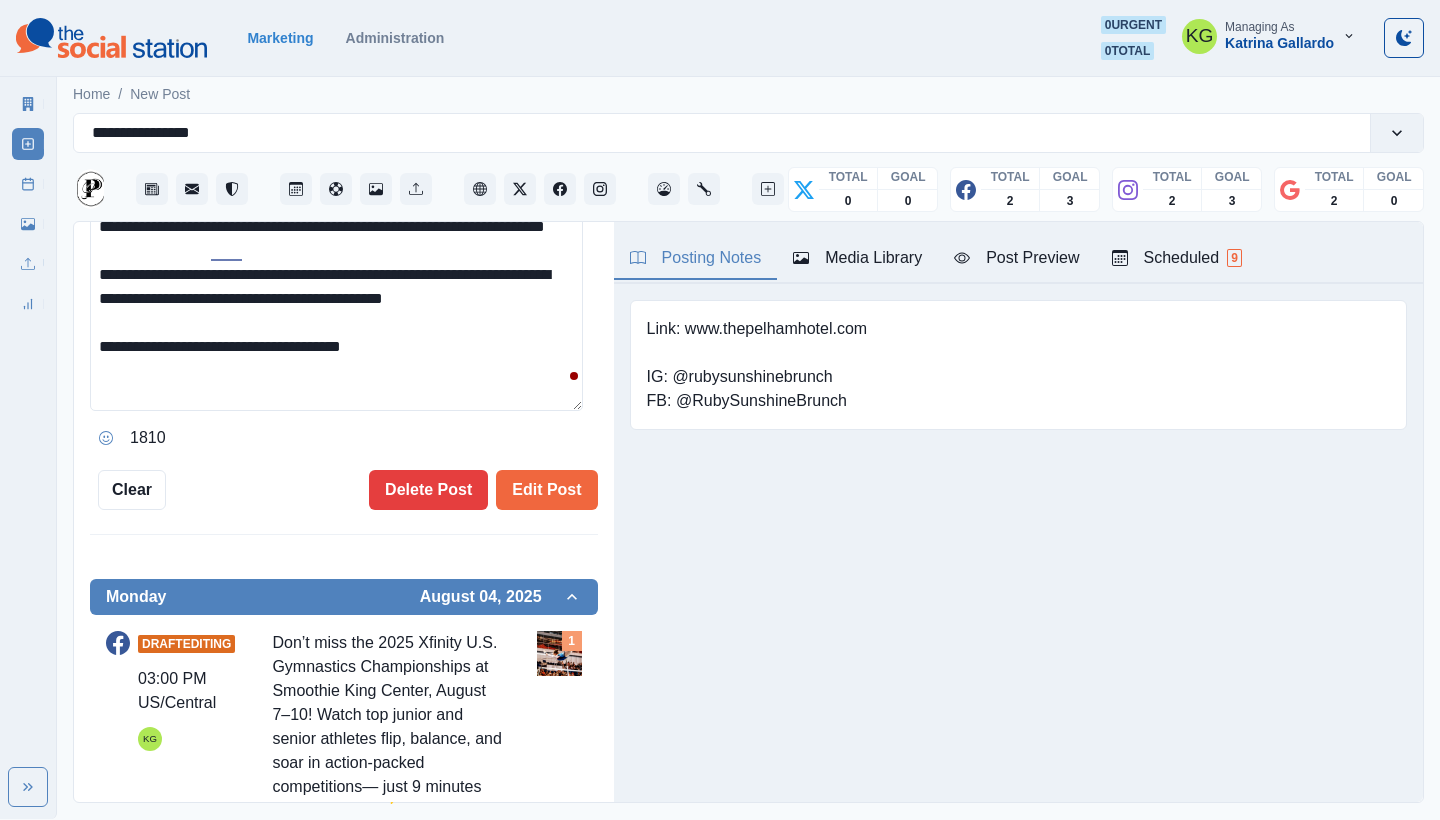 click on "**********" at bounding box center (336, 284) 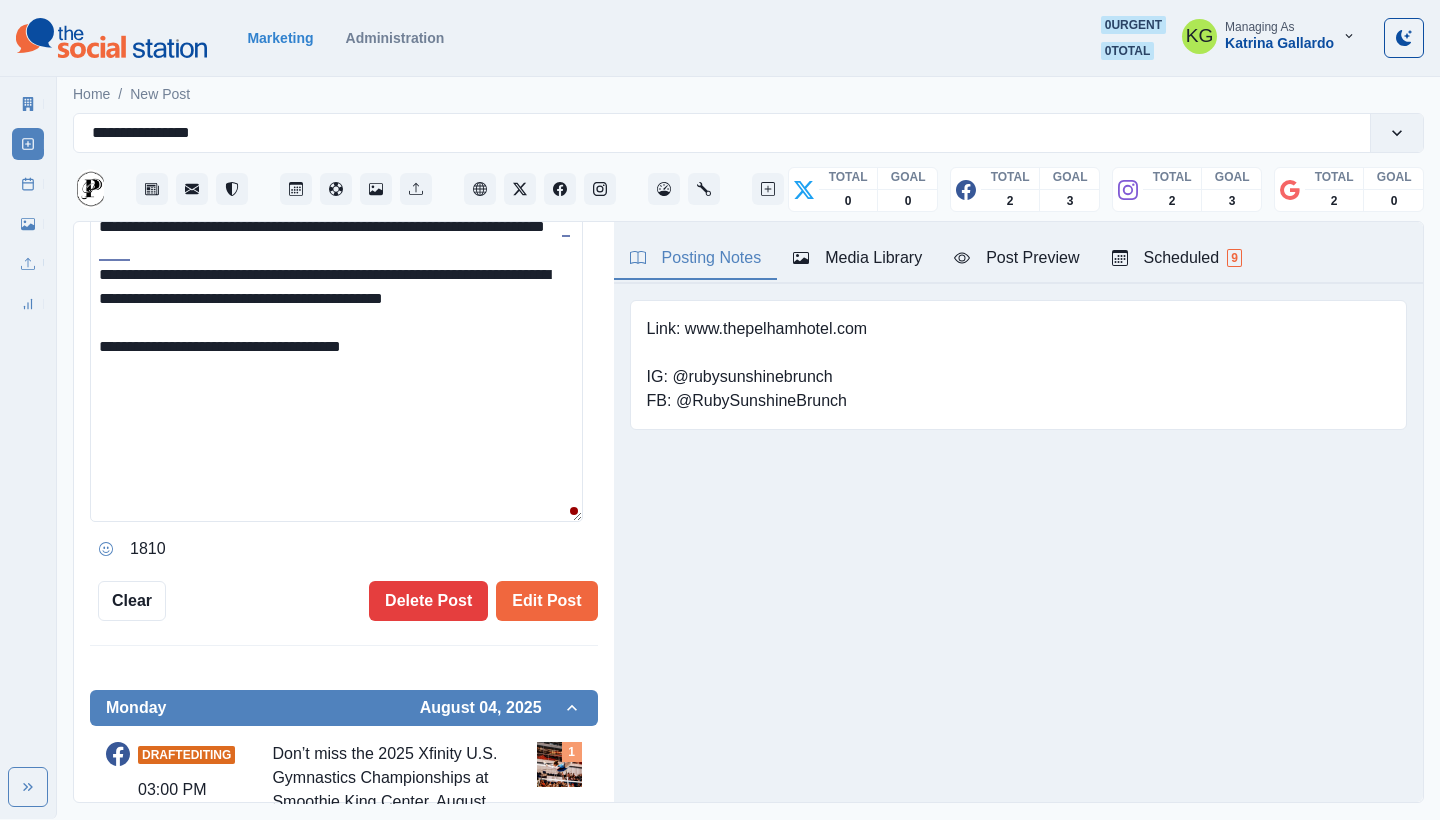 click on "**********" at bounding box center (336, 340) 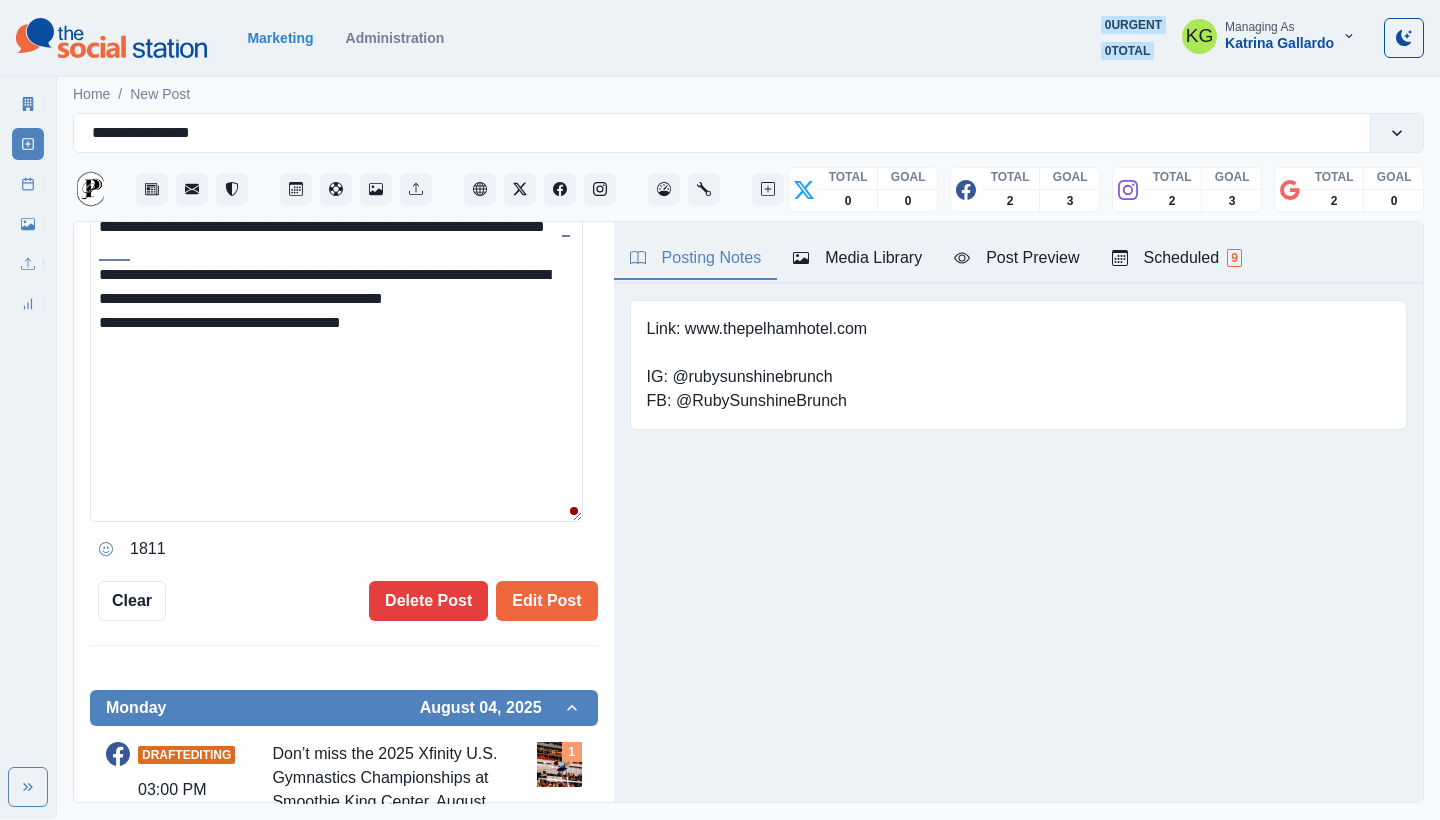 type on "**********" 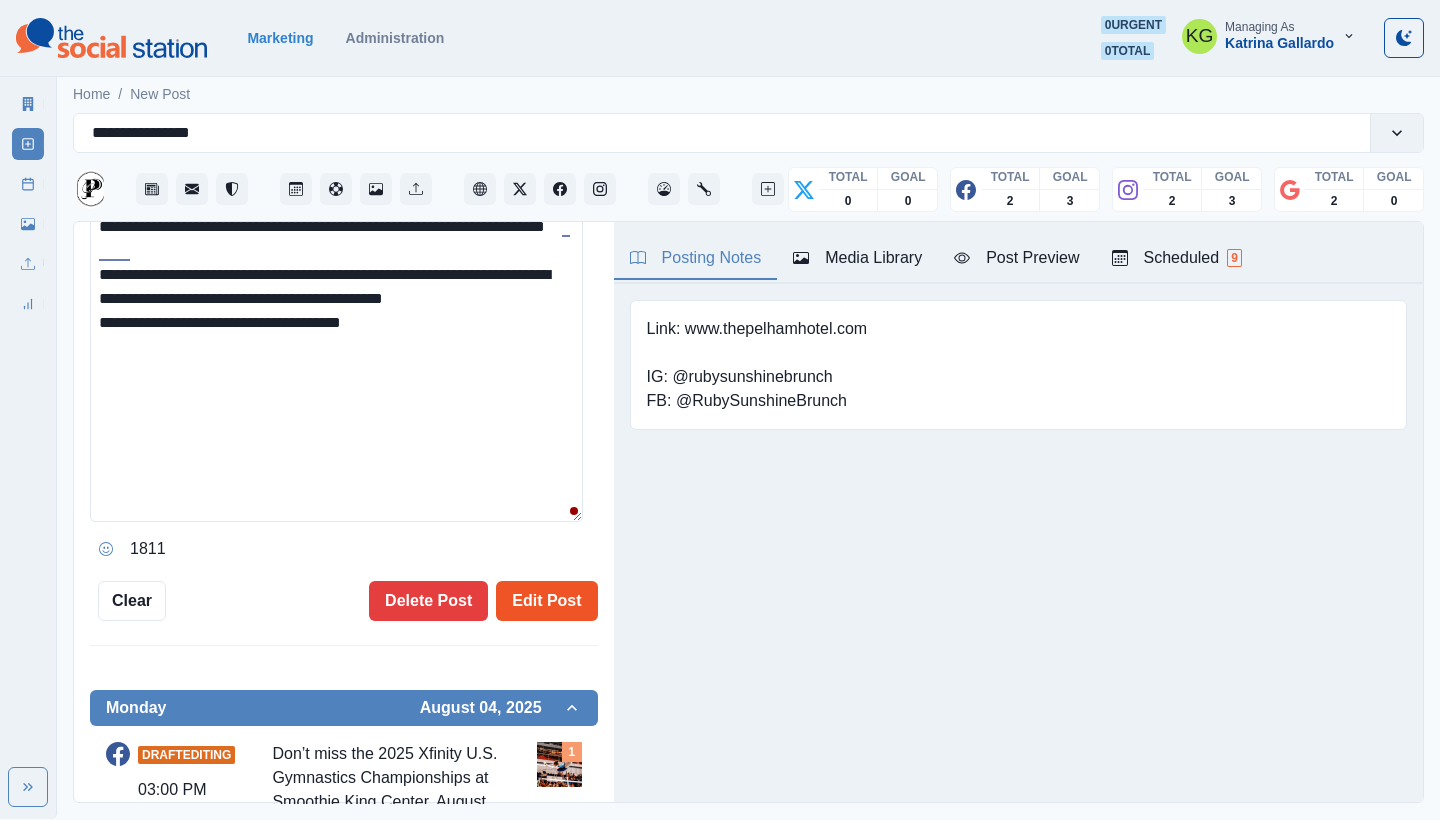 click on "Edit Post" at bounding box center (546, 601) 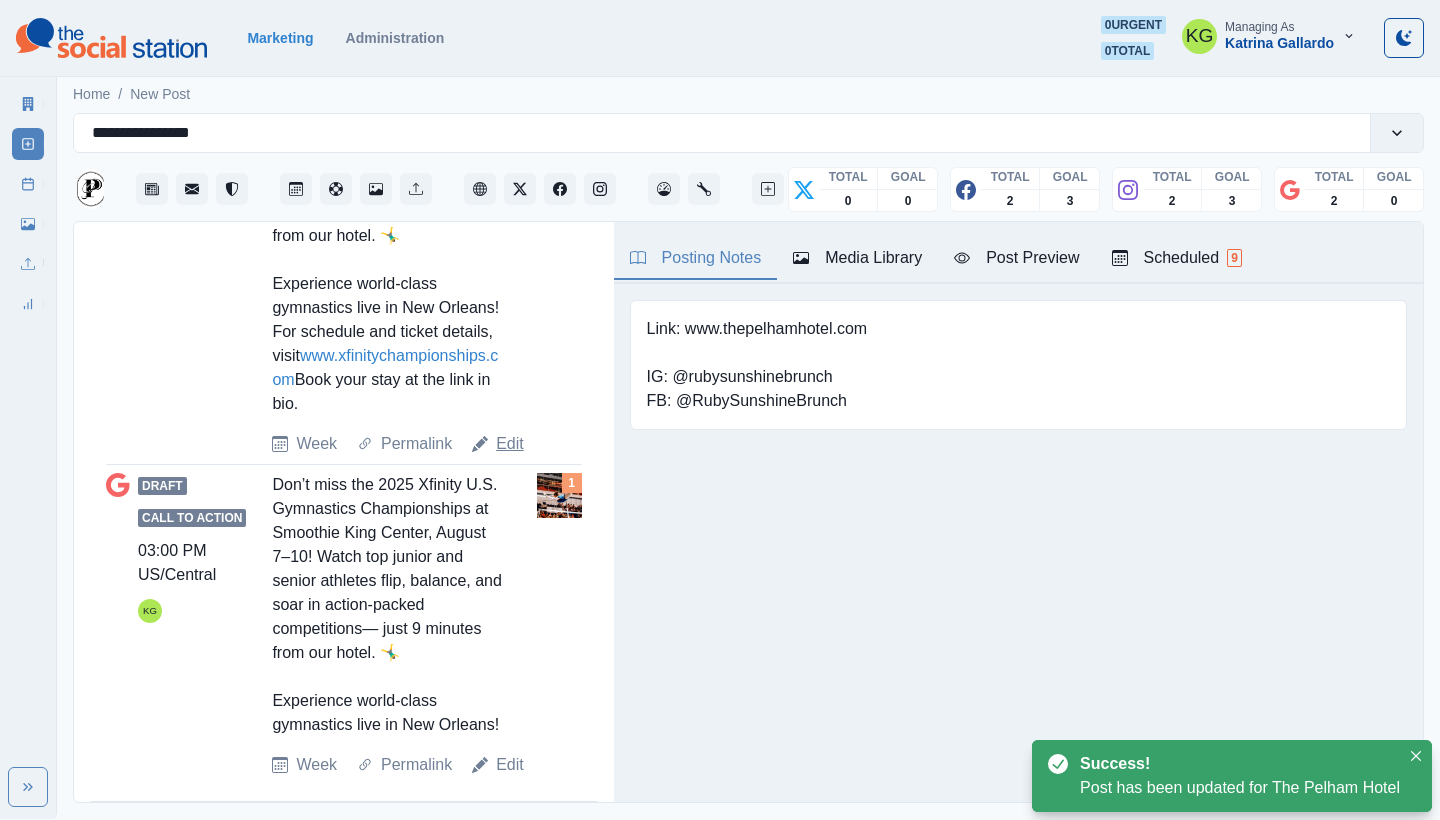 click on "Edit" at bounding box center (510, 444) 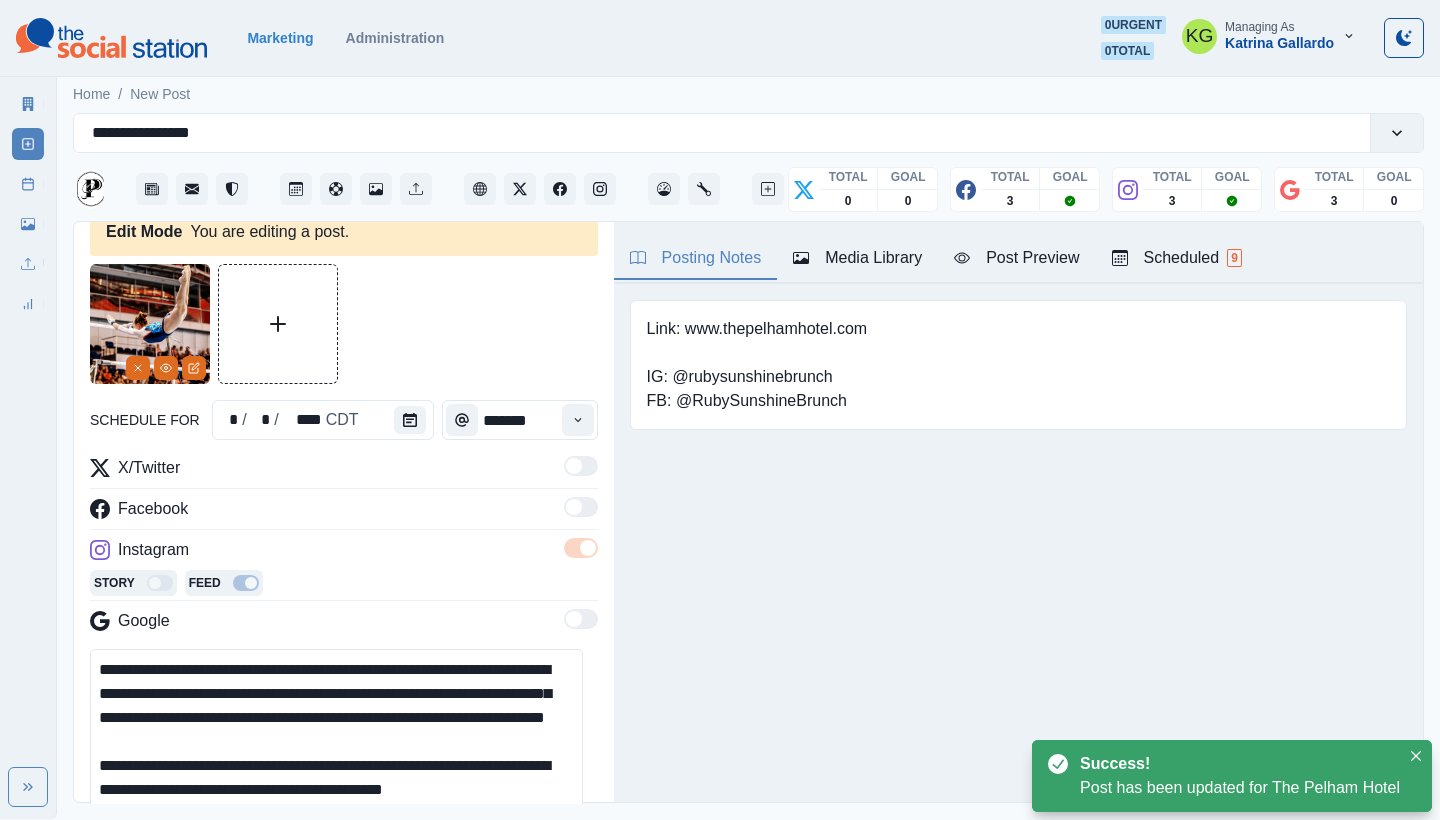 scroll, scrollTop: 223, scrollLeft: 0, axis: vertical 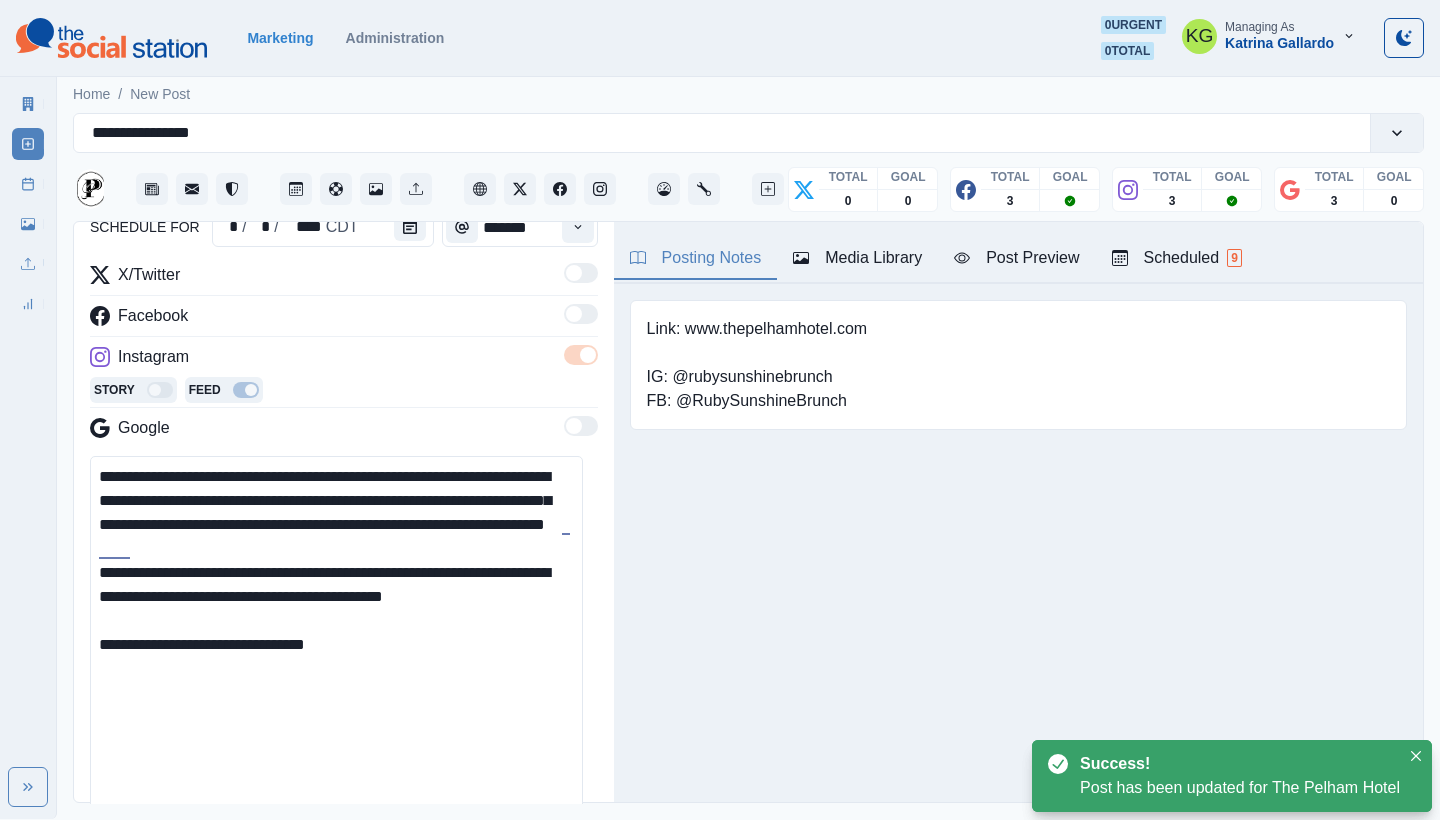 click on "**********" at bounding box center (336, 638) 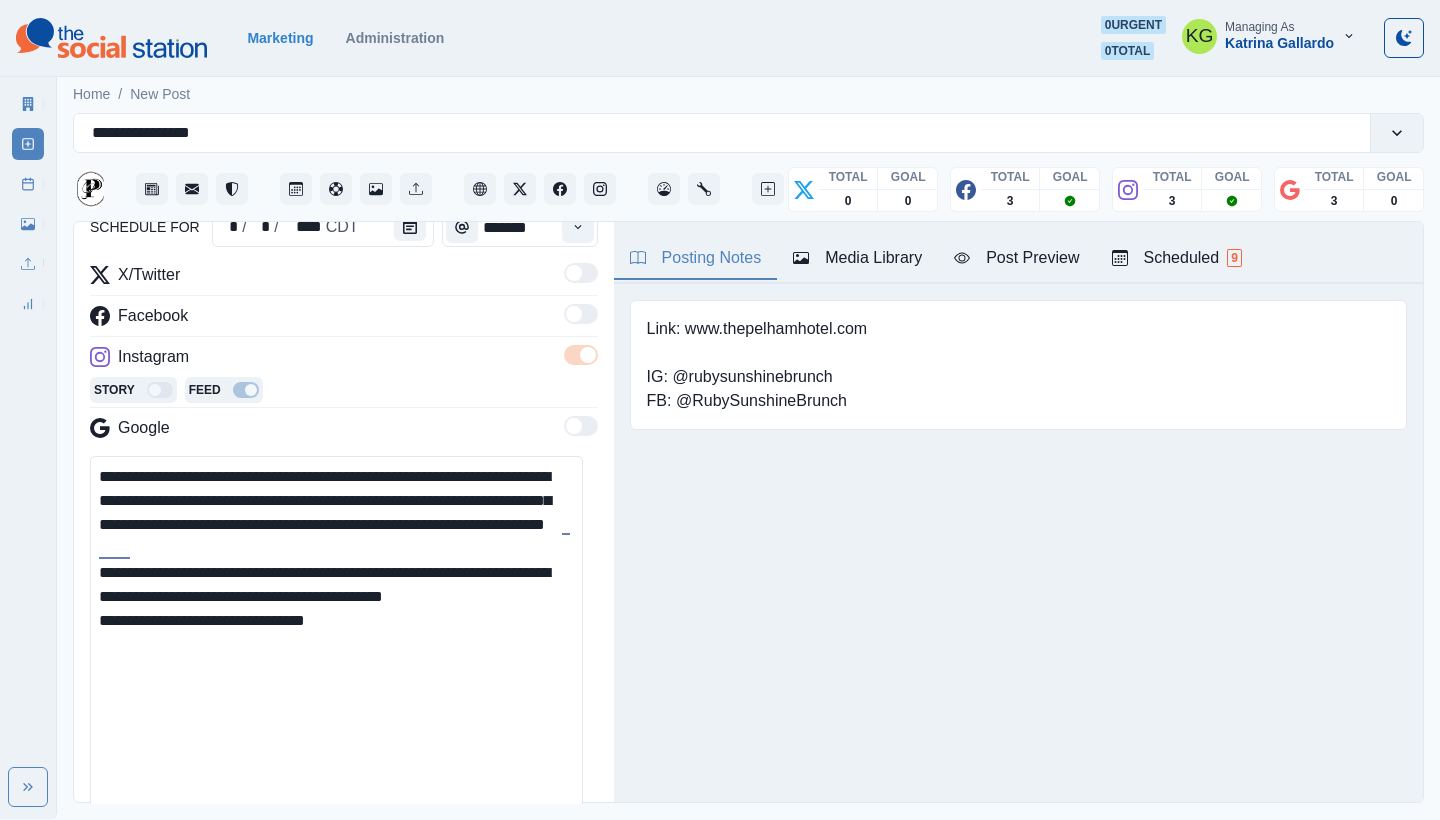 scroll, scrollTop: 615, scrollLeft: 0, axis: vertical 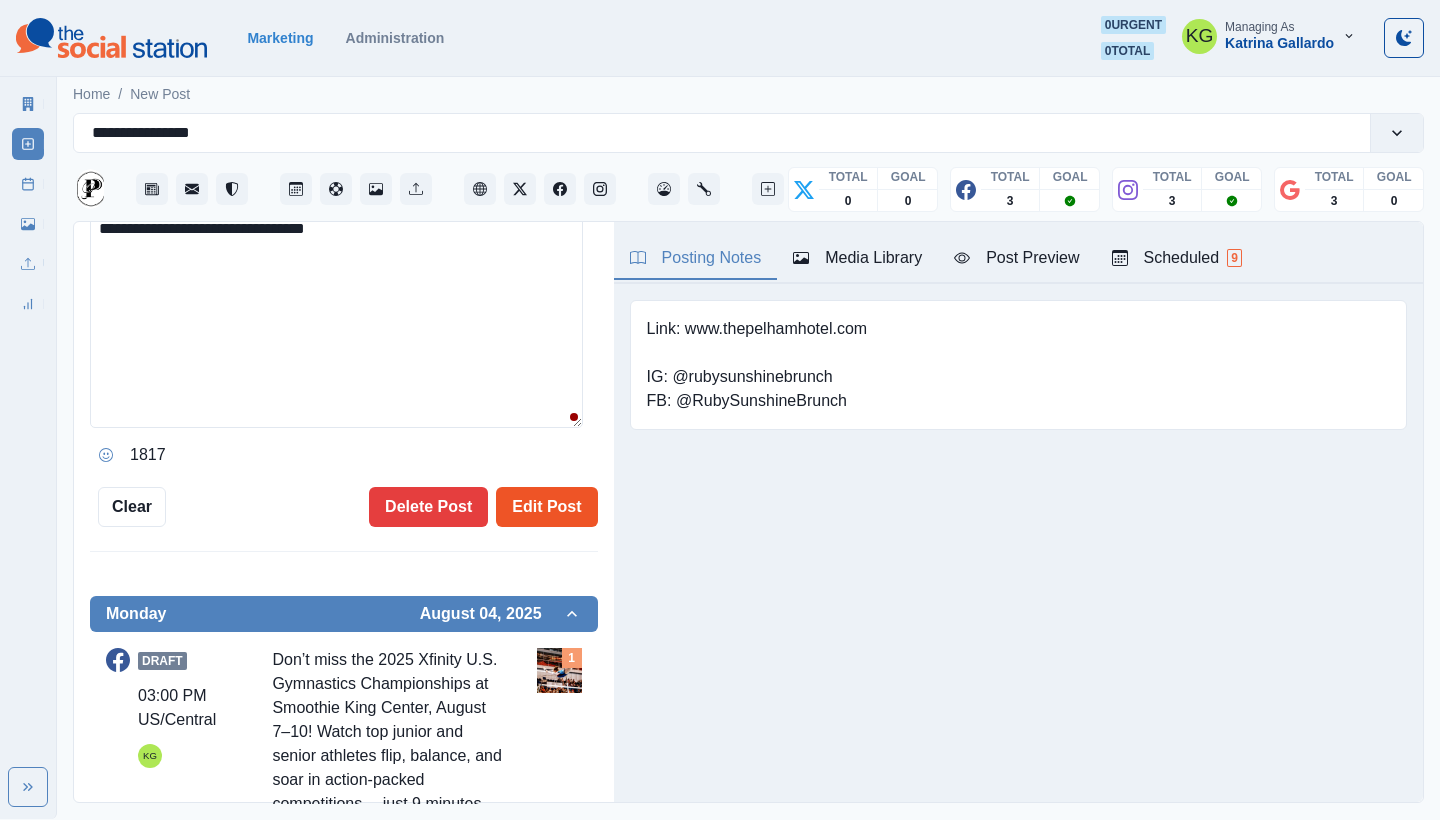 type on "**********" 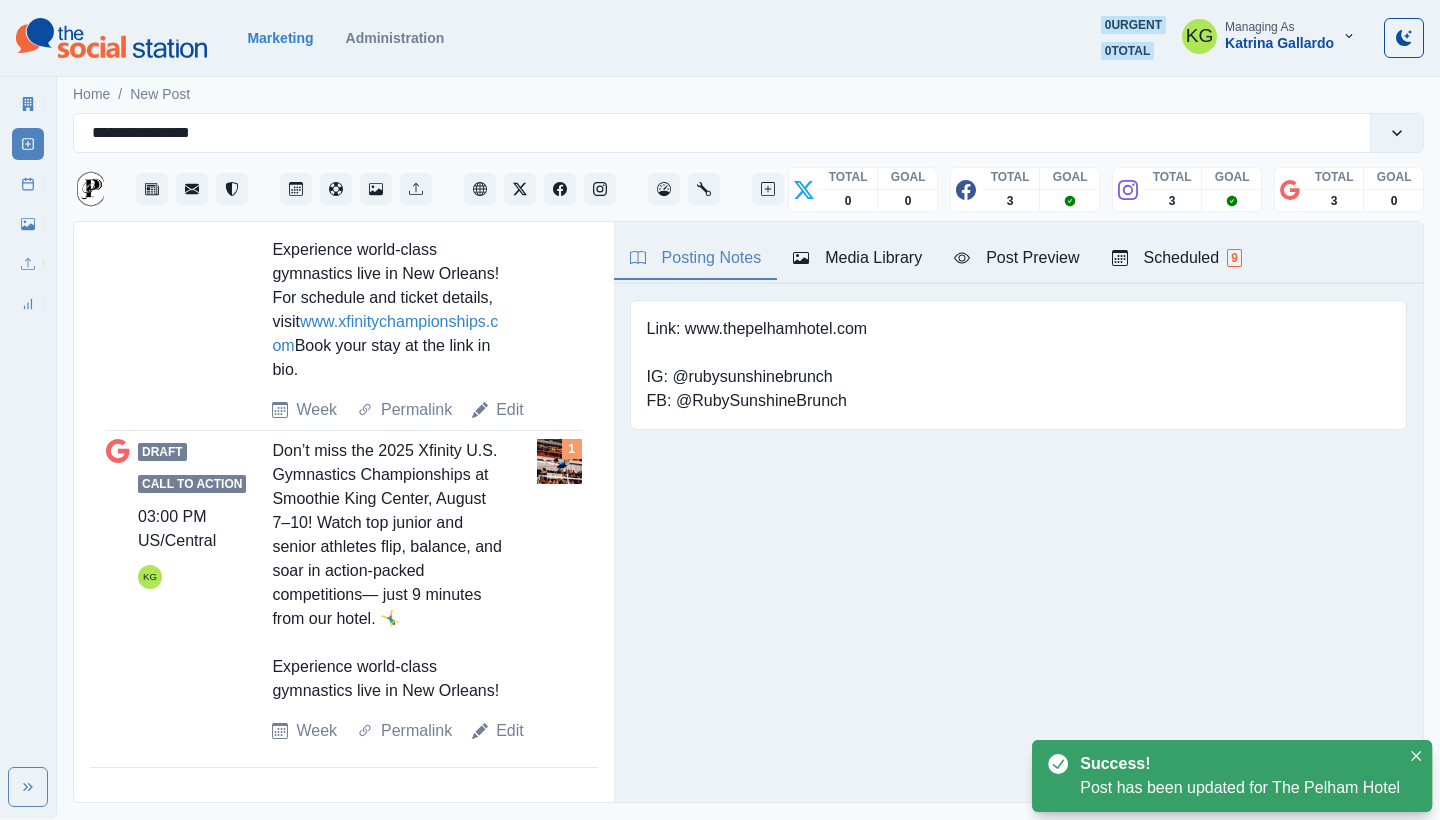 scroll, scrollTop: 1819, scrollLeft: 0, axis: vertical 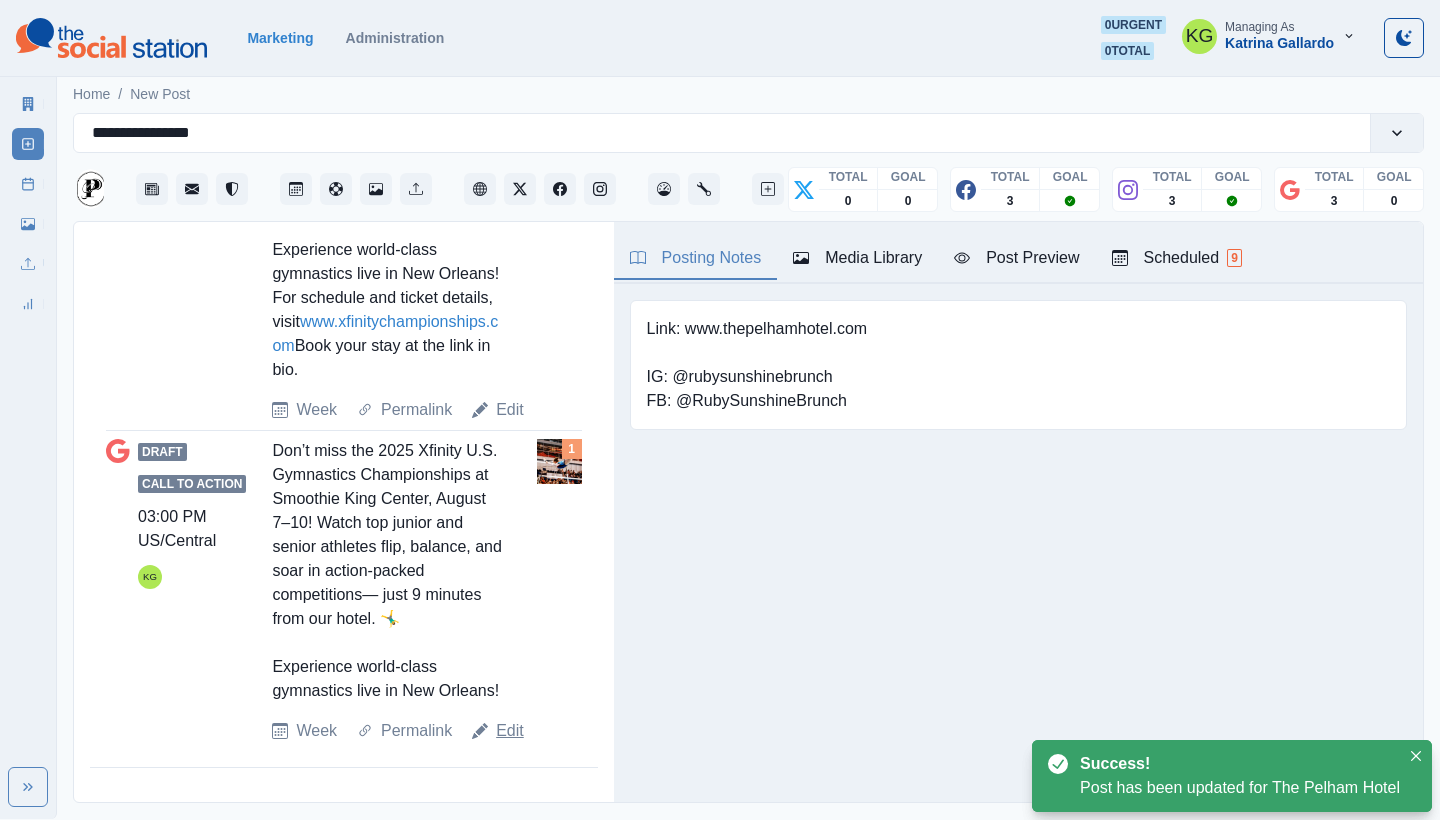 click on "Edit" at bounding box center [510, 731] 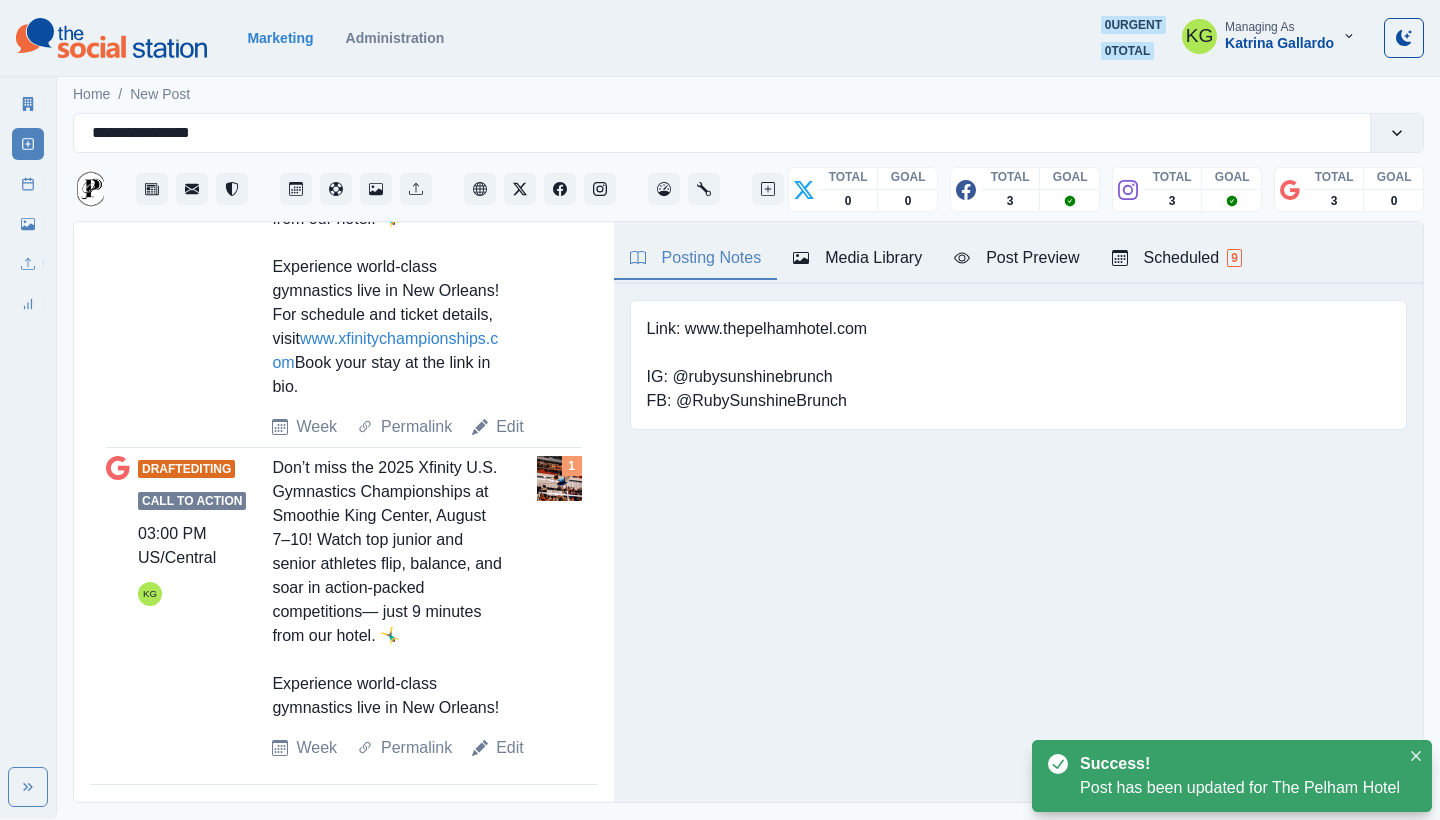 type on "**********" 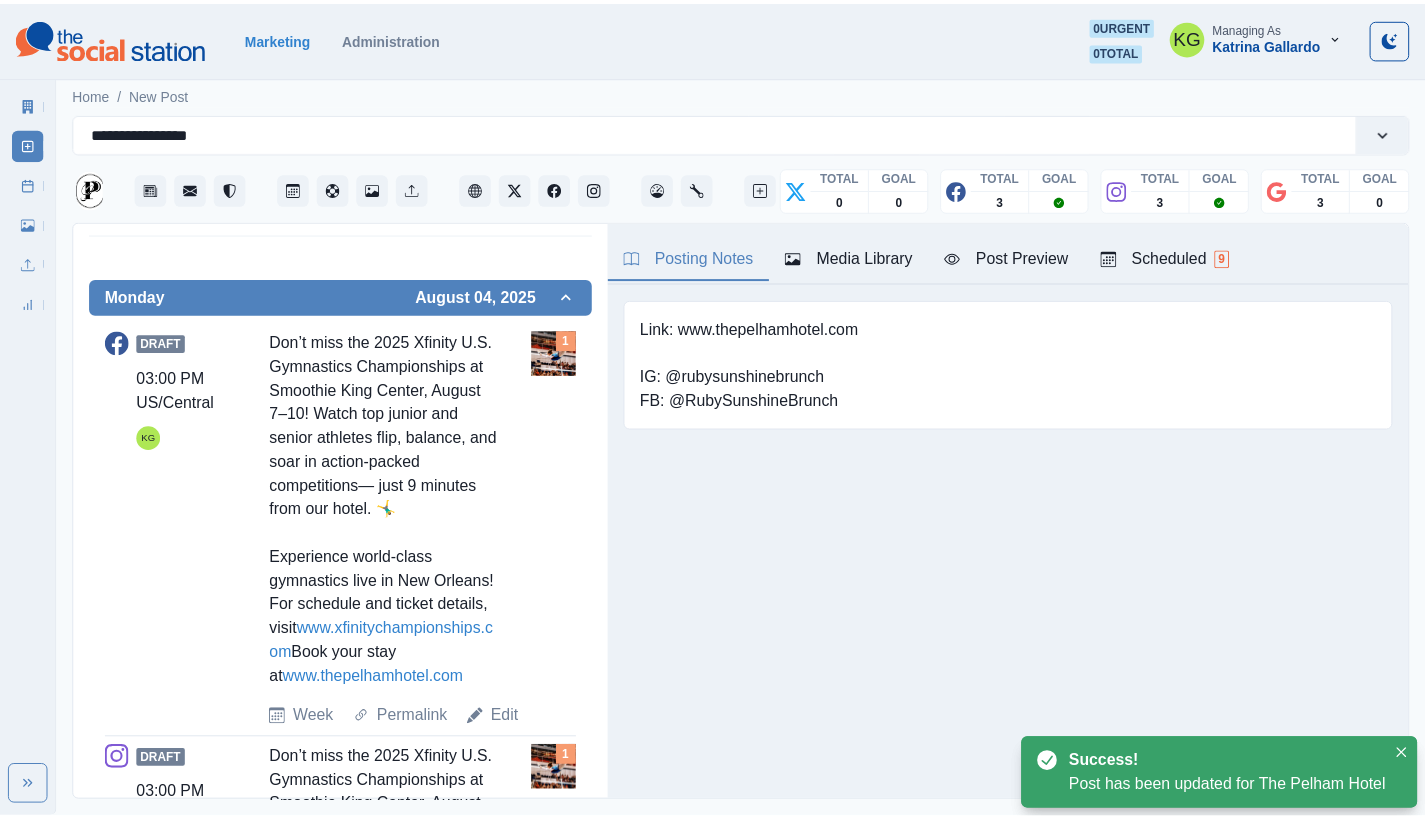 scroll, scrollTop: 395, scrollLeft: 0, axis: vertical 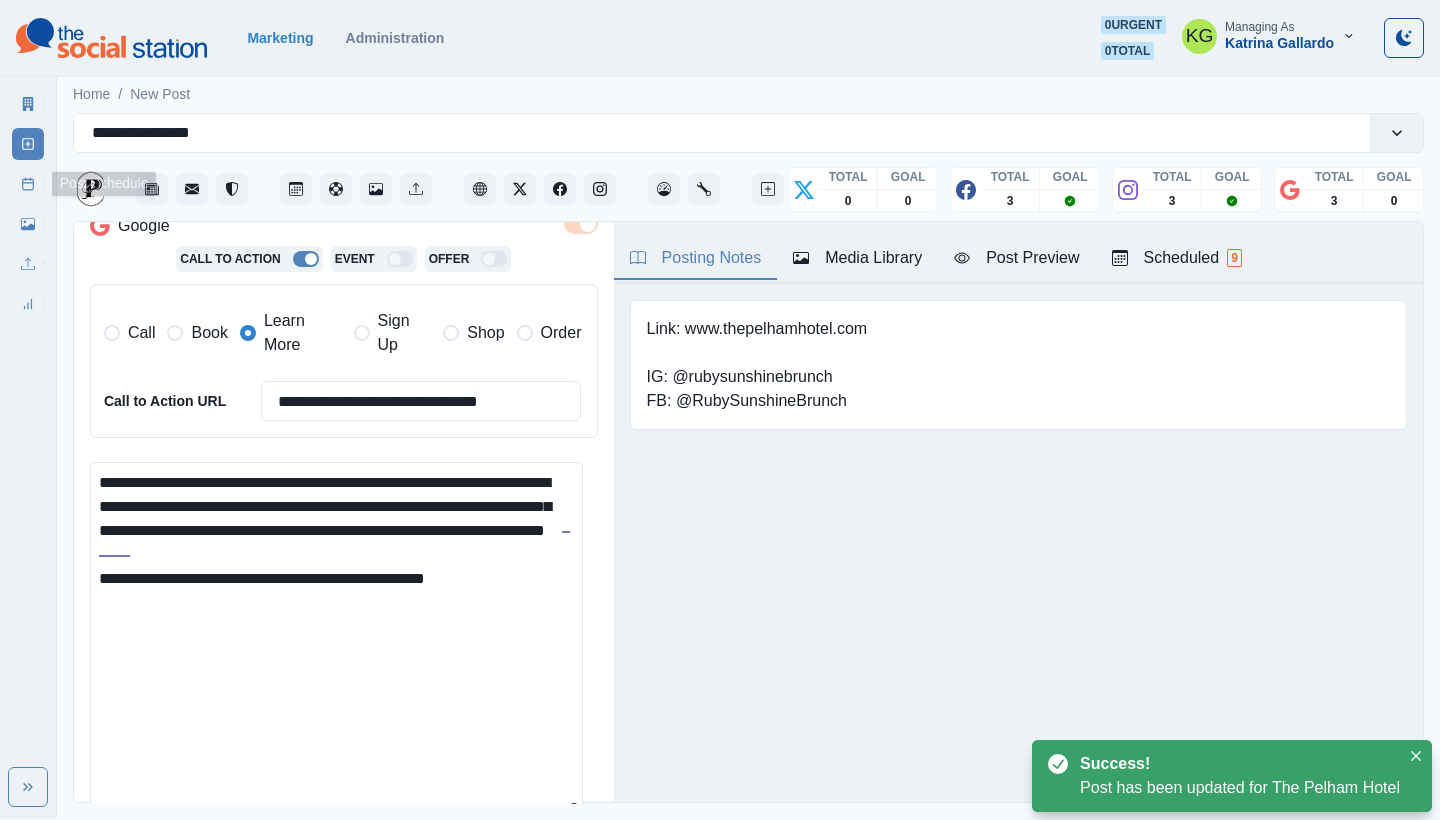 click 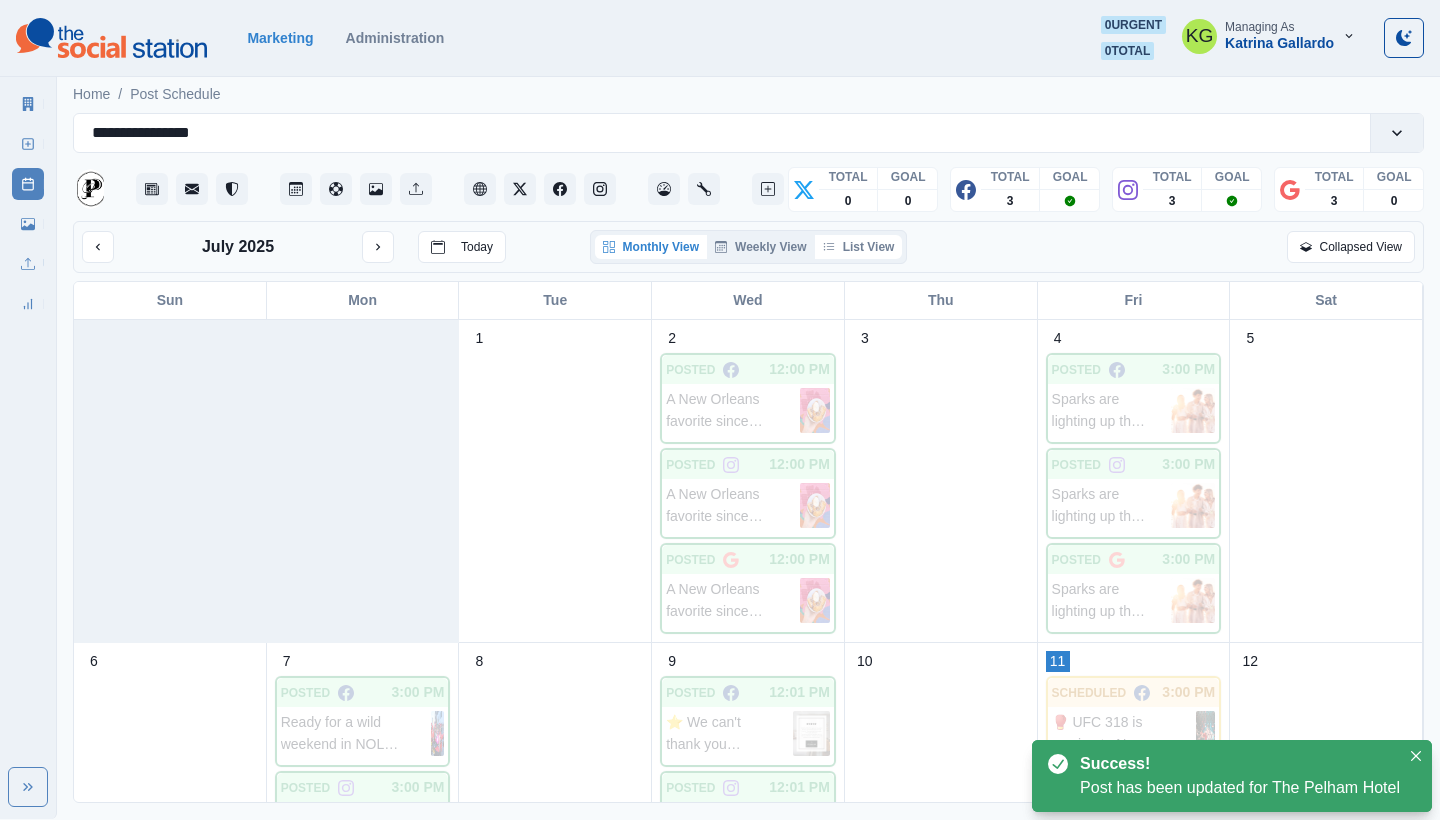 click on "List View" at bounding box center (859, 247) 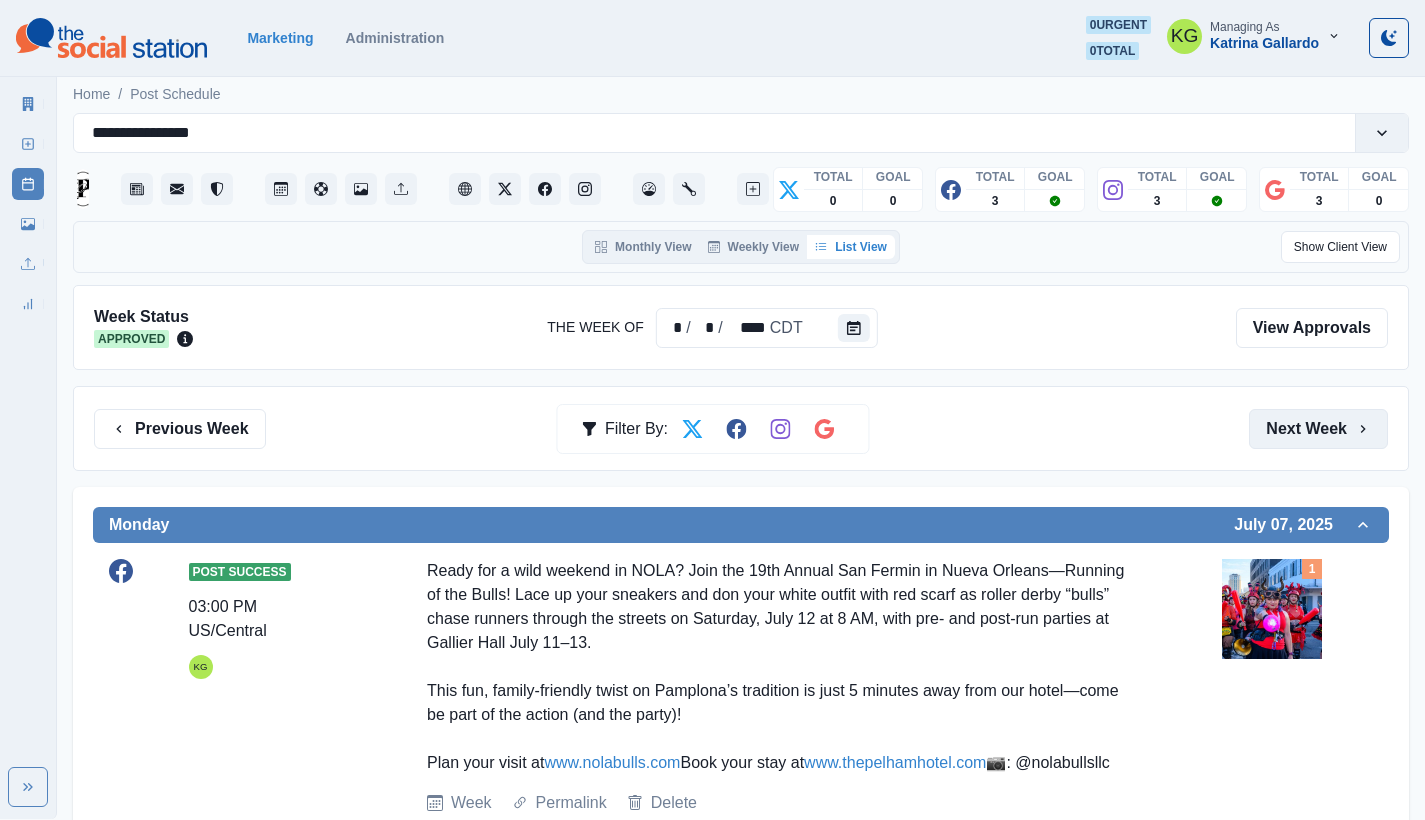 click on "Next Week" at bounding box center [1318, 429] 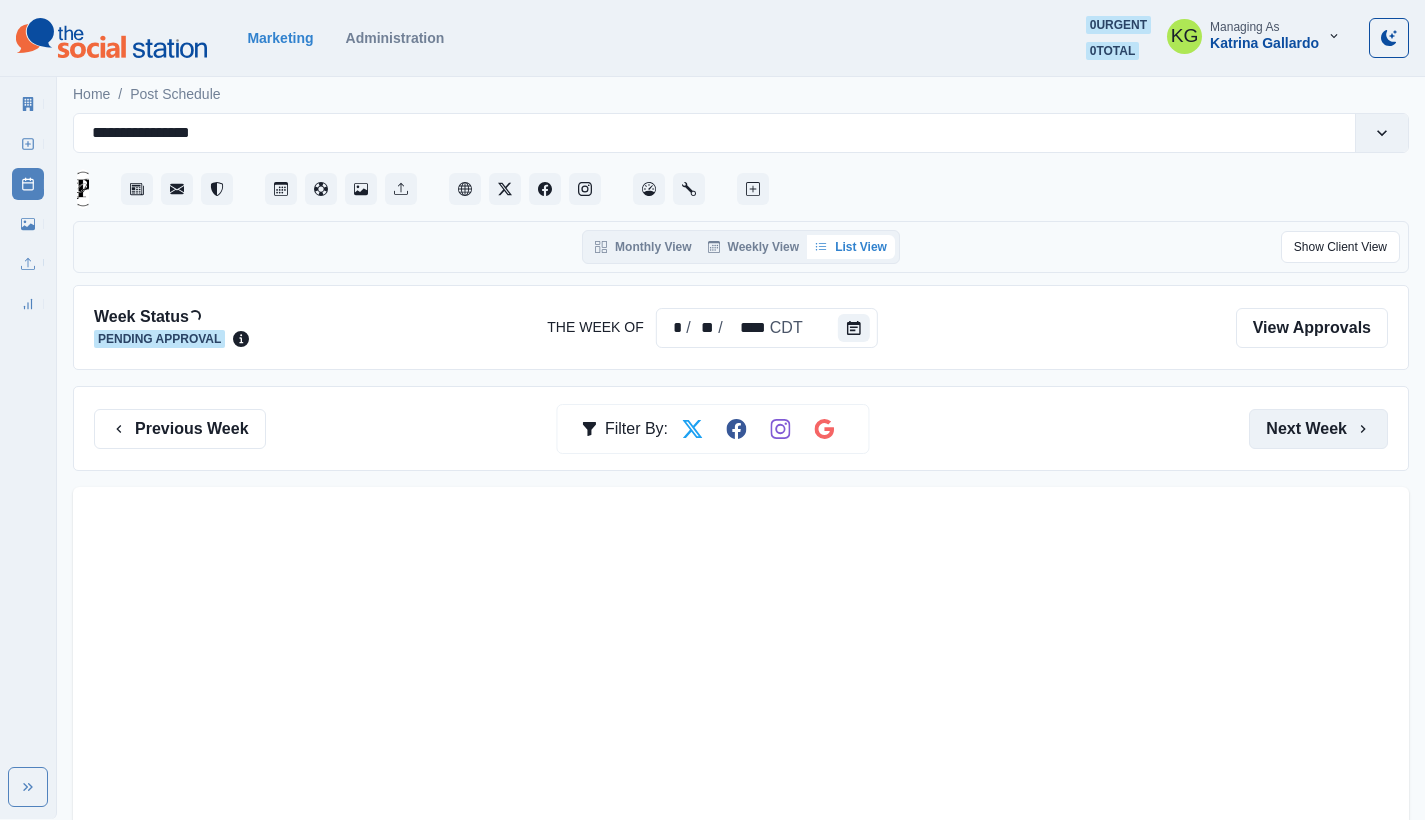 click on "Next Week" at bounding box center (1318, 429) 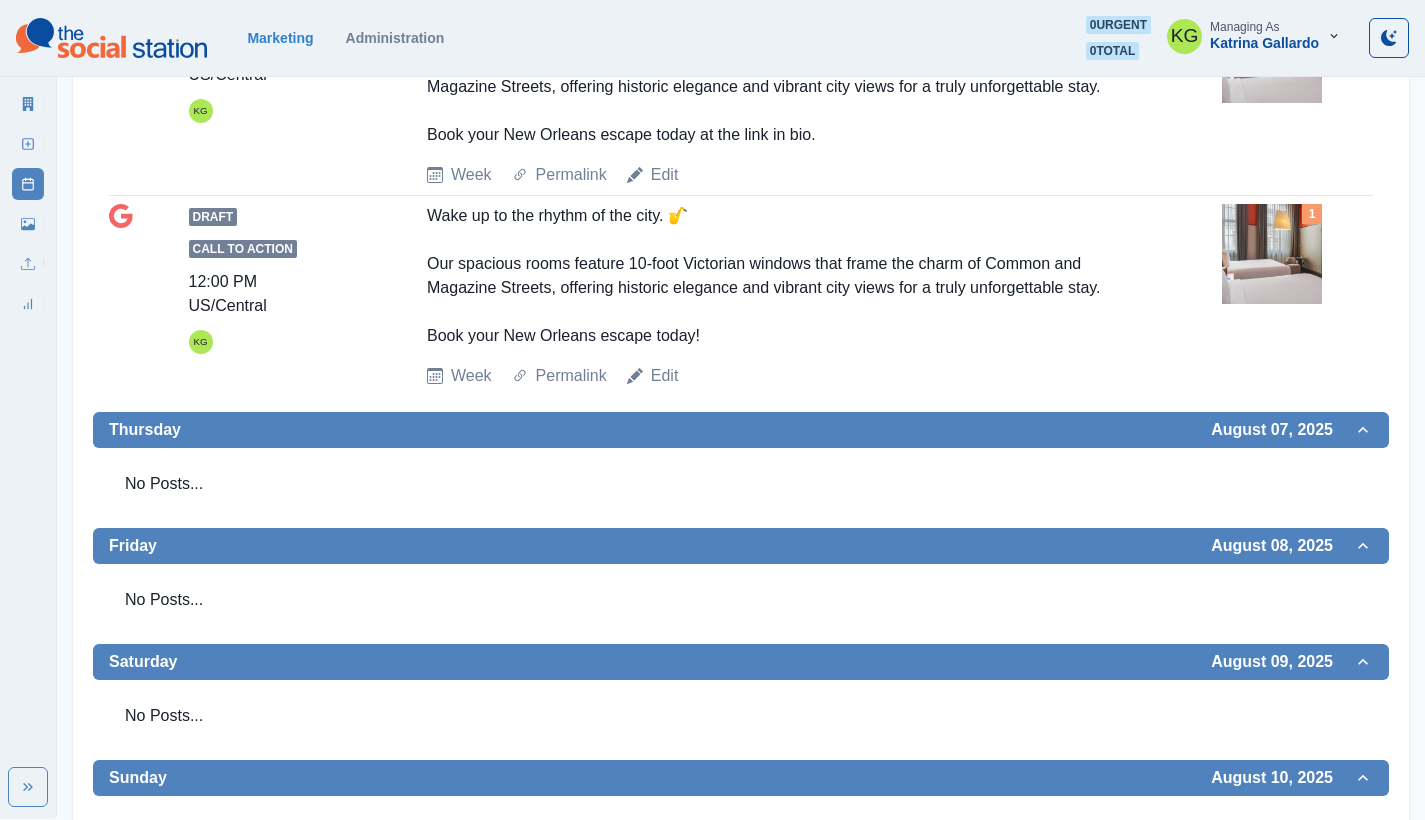 scroll, scrollTop: 1652, scrollLeft: 0, axis: vertical 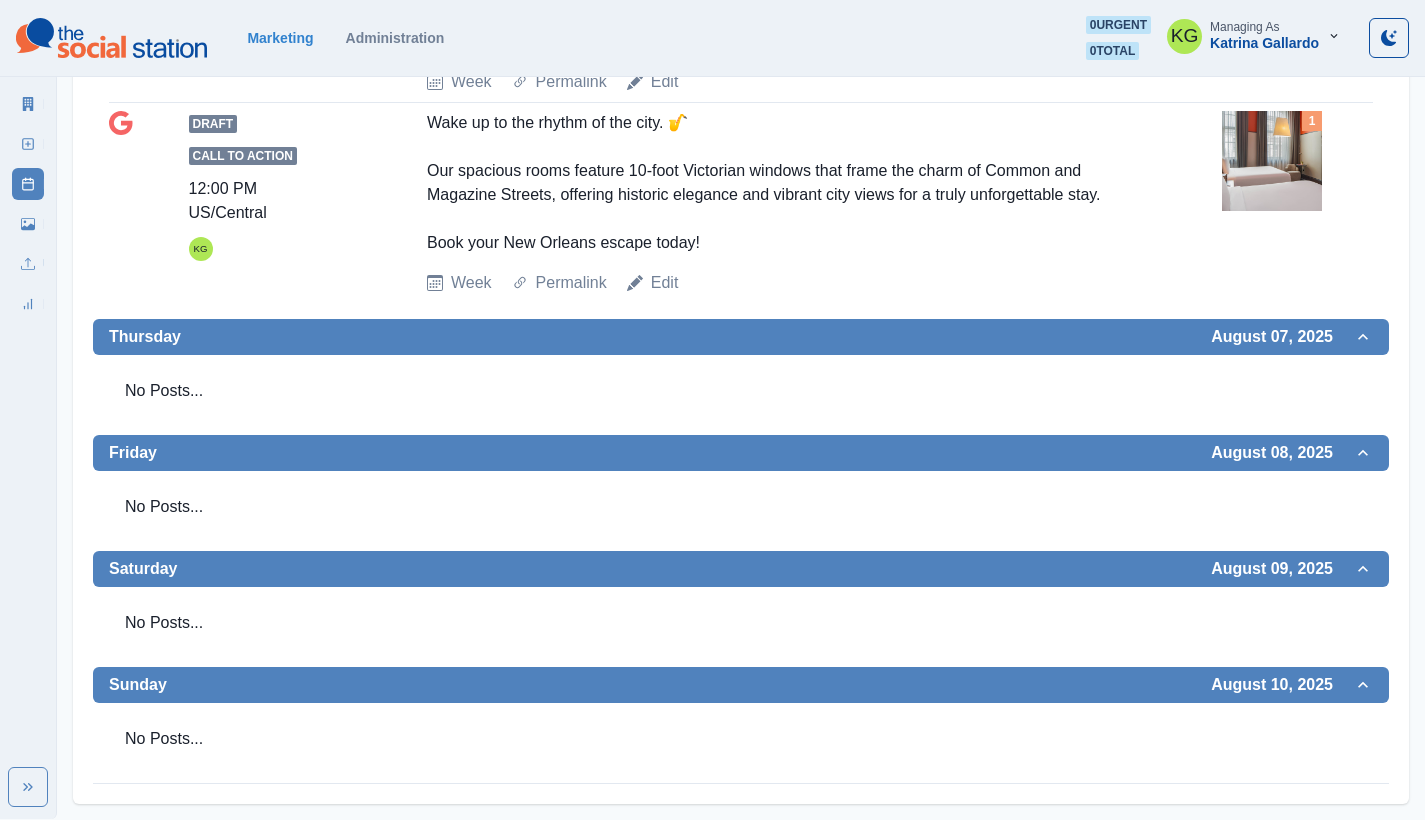 click on "New Post" at bounding box center (28, 144) 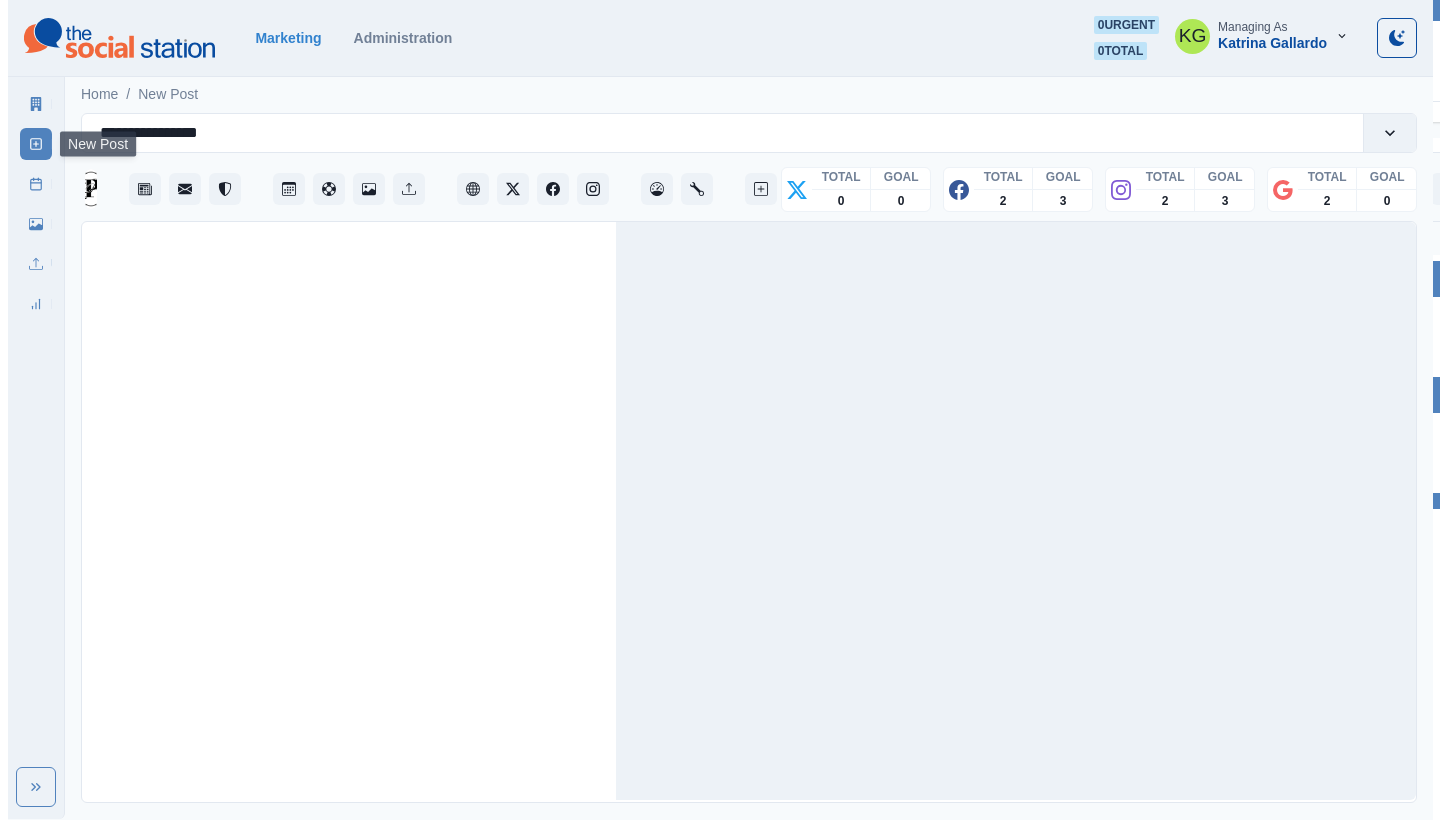 scroll, scrollTop: 0, scrollLeft: 0, axis: both 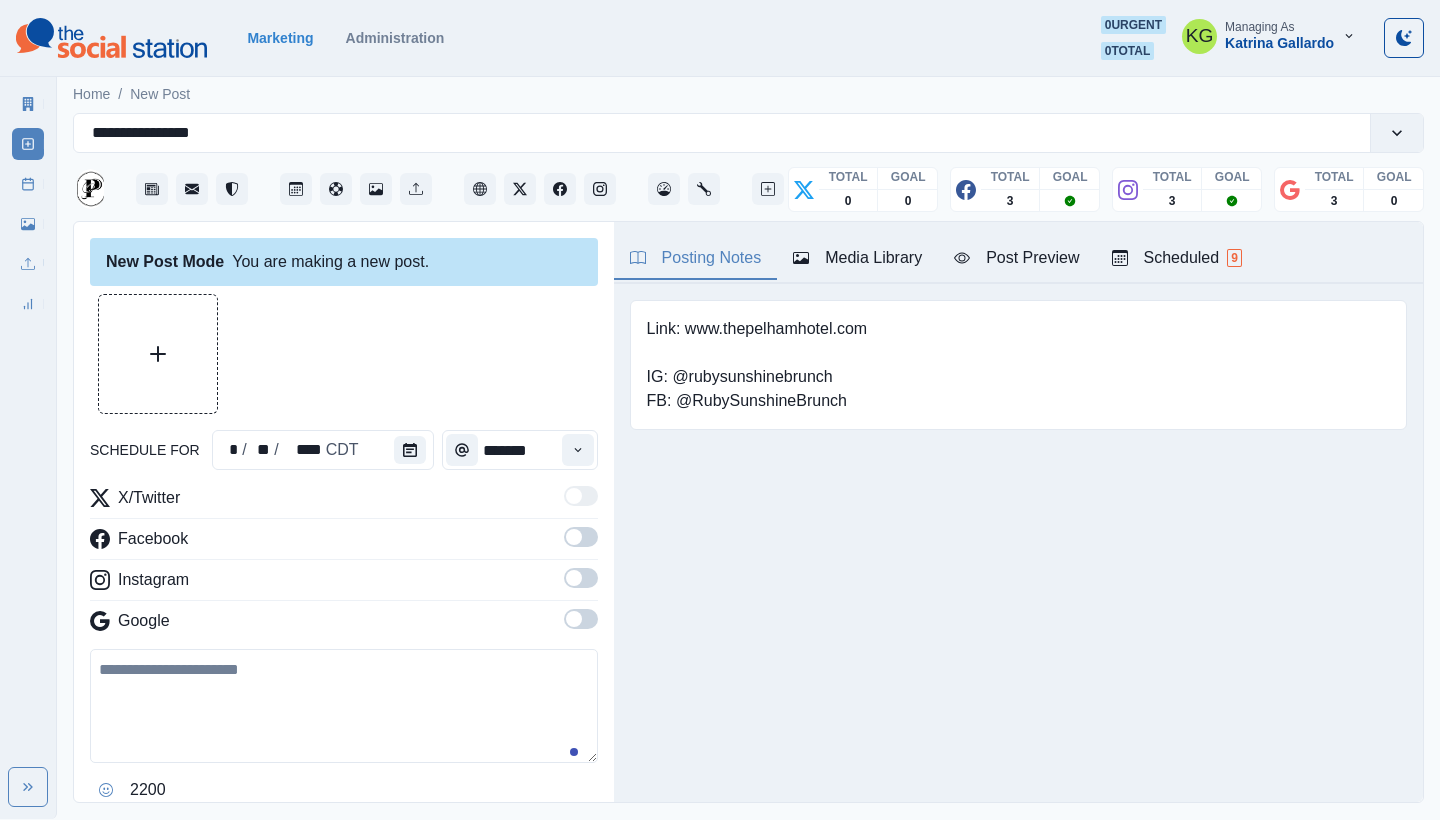 click 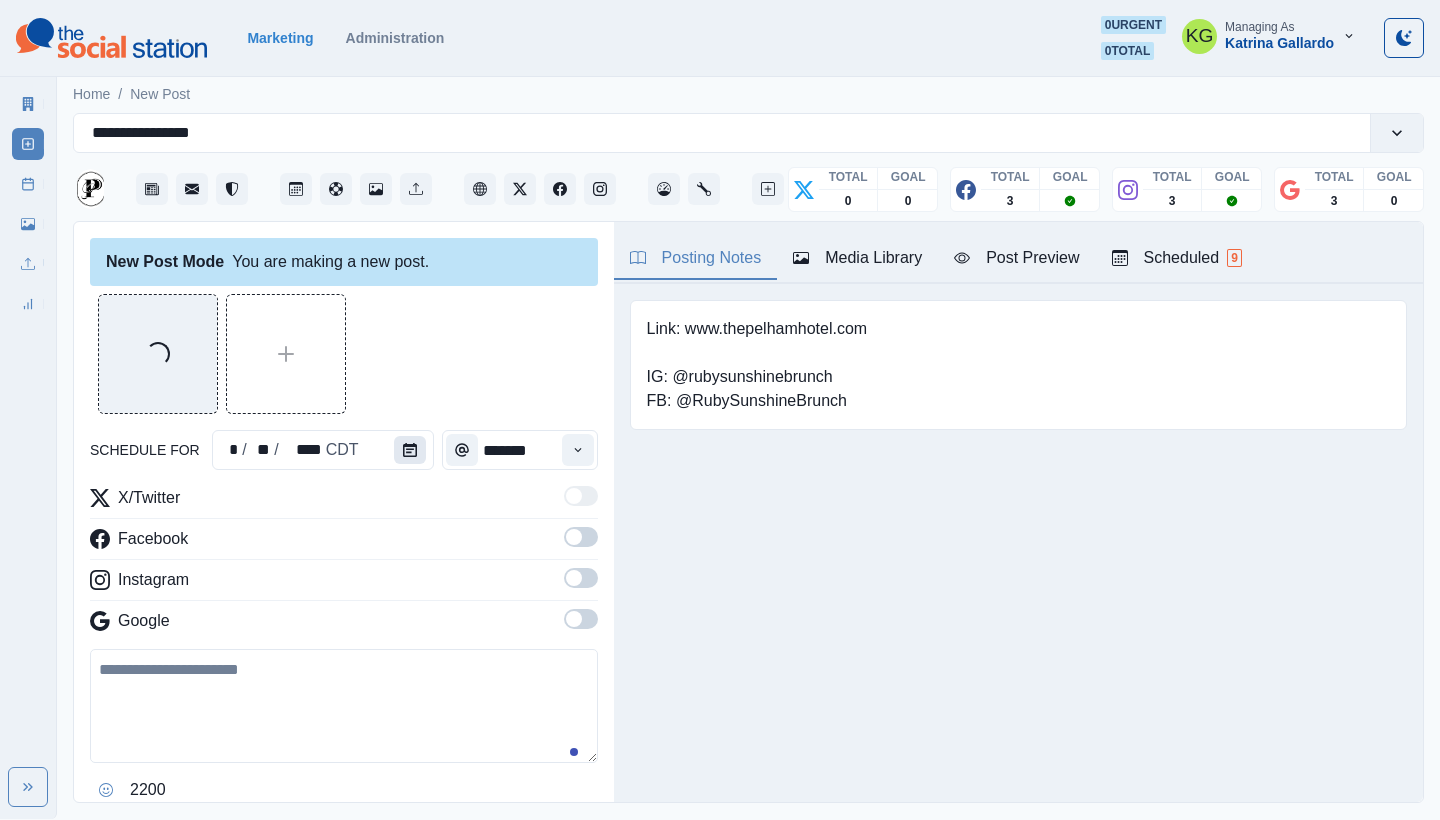 click at bounding box center (410, 450) 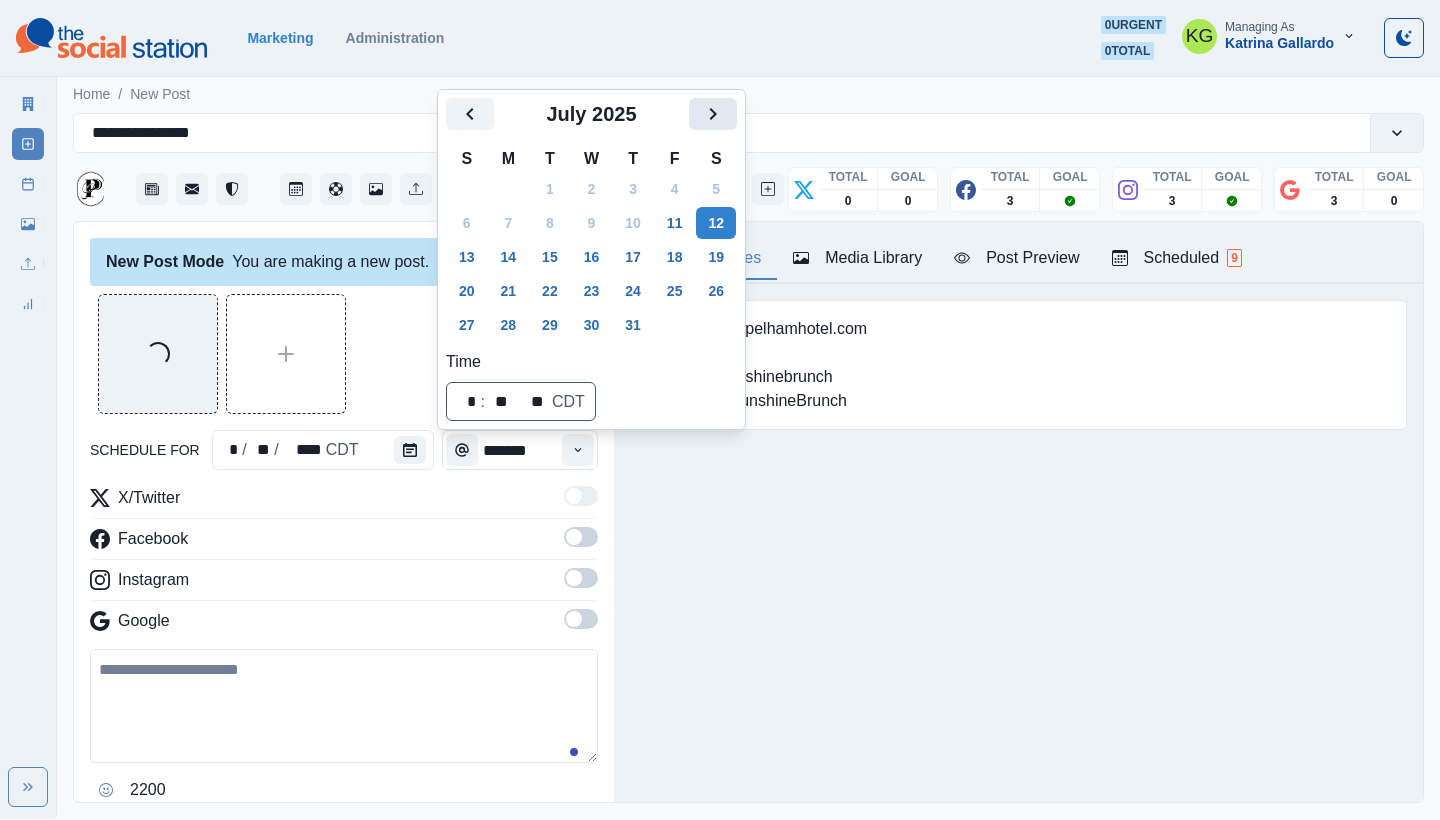 click 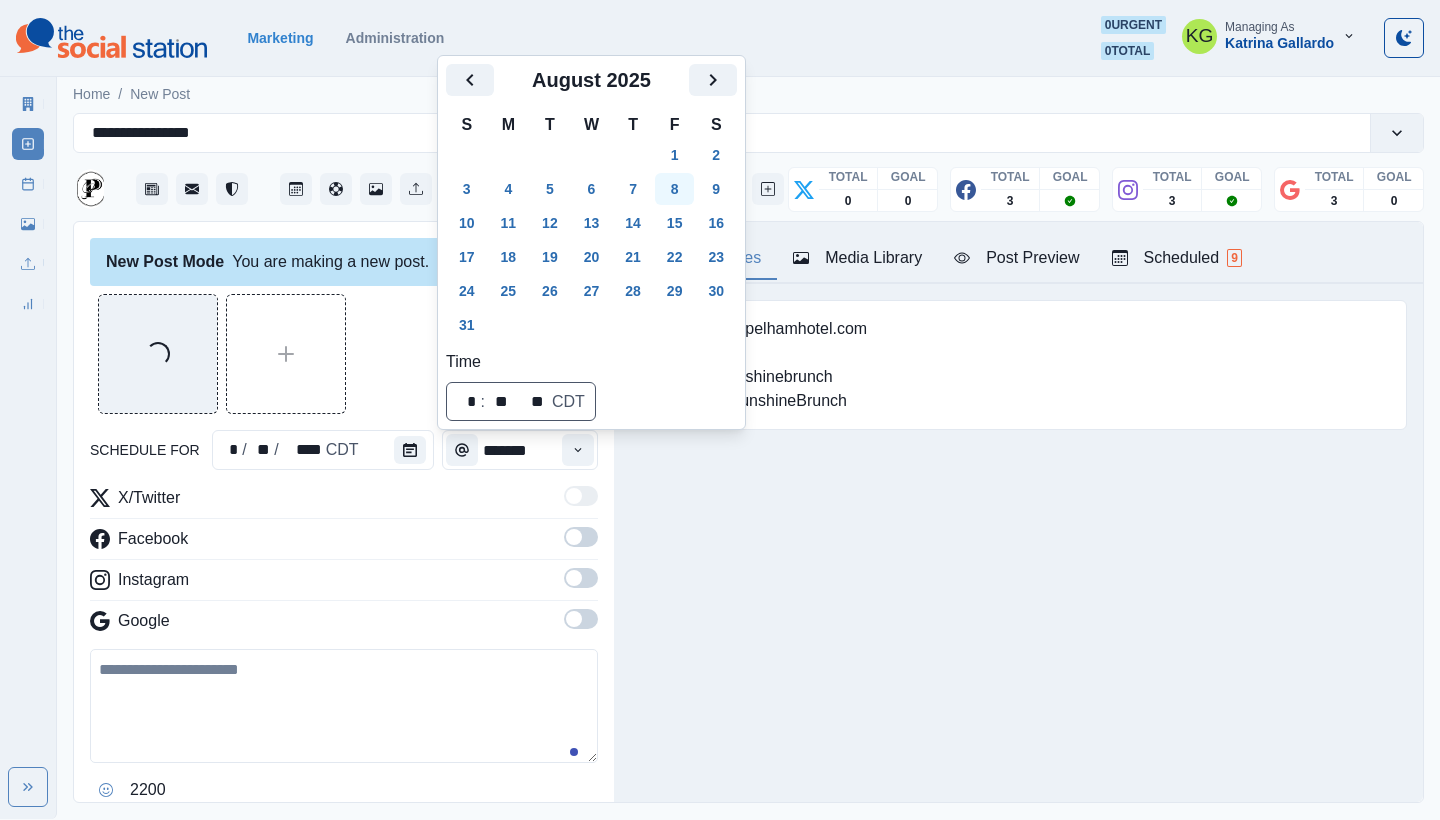 click on "8" at bounding box center (675, 189) 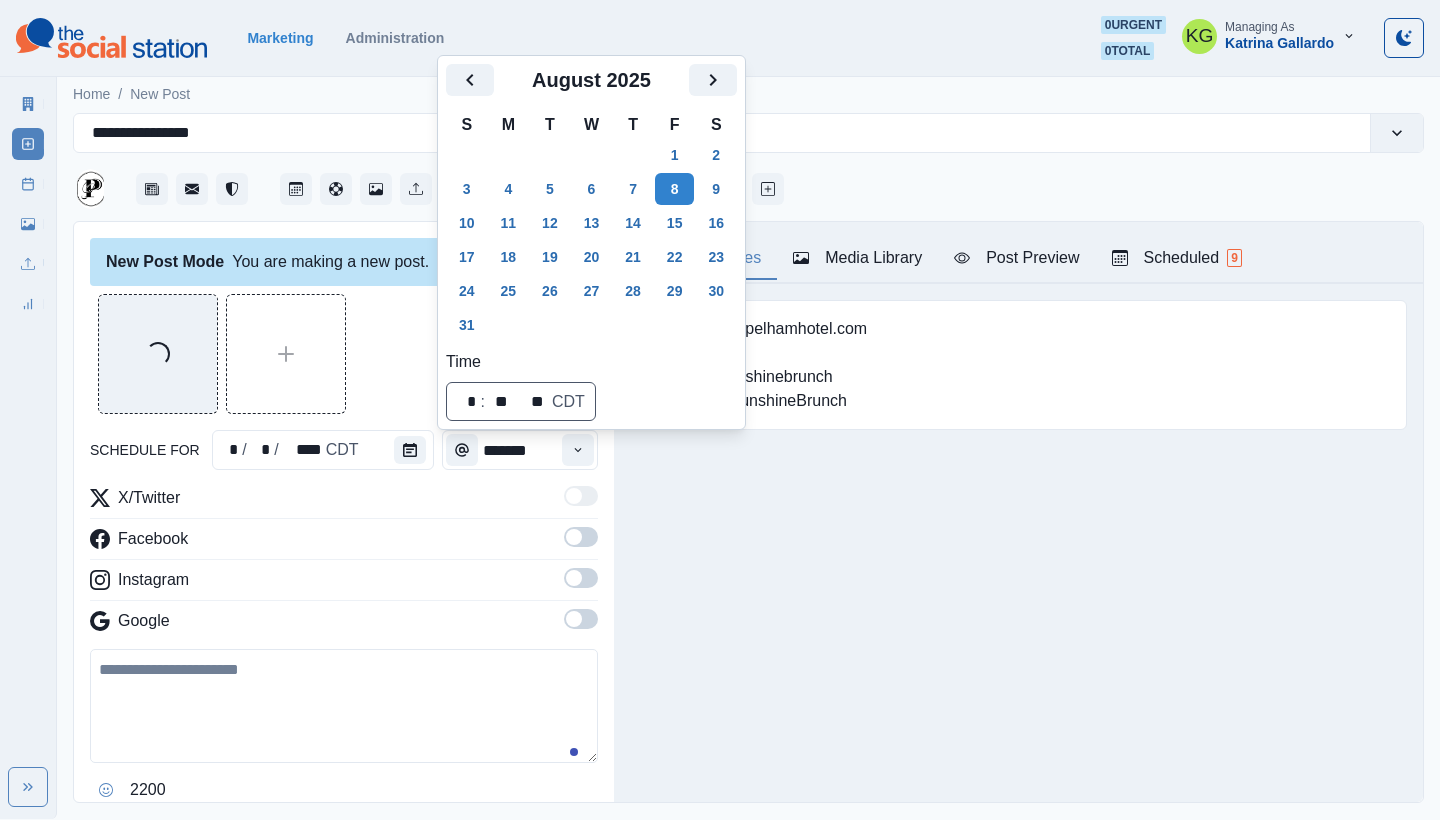click on "Posting Notes Media Library Post Preview Scheduled 9 Link: www.thepelhamhotel.com
IG: @rubysunshinebrunch
FB: @RubySunshineBrunch Upload Type Any Image Video Source Any Upload Social Manager Found: Instagram Found: Google Customer Photo Found: TripAdvisor Review Found: Yelp Review Reusable Any Yes No Description Any Missing Description Duplicates Any Show Duplicated Media Last Scheduled Any Over A Month Ago Over 3 Months Ago Over 6 Months Ago Never Scheduled Sort Newest Media Oldest Media Most Recently Scheduled Least Recently Scheduled 1 2 3 4 5 13 Please select a service provider to see a post preview. Week Of * / ** / **** GMT+8 Monday July 07, 2025 Post Success 03:00 PM US/Central KG www.nolabulls.com
Book your stay at  www.thepelhamhotel.com
📷: @nolabullsllc Week Permalink Delete 1 Post Success 03:00 PM US/Central KG www.nolabulls.com
Book your stay at the link in our bio.
📷: @nolabulls Week Permalink 1 Post Success Call to Action 03:00 PM US/Central KG Week Permalink Delete 1 Wednesday KG 1" at bounding box center [1018, 512] 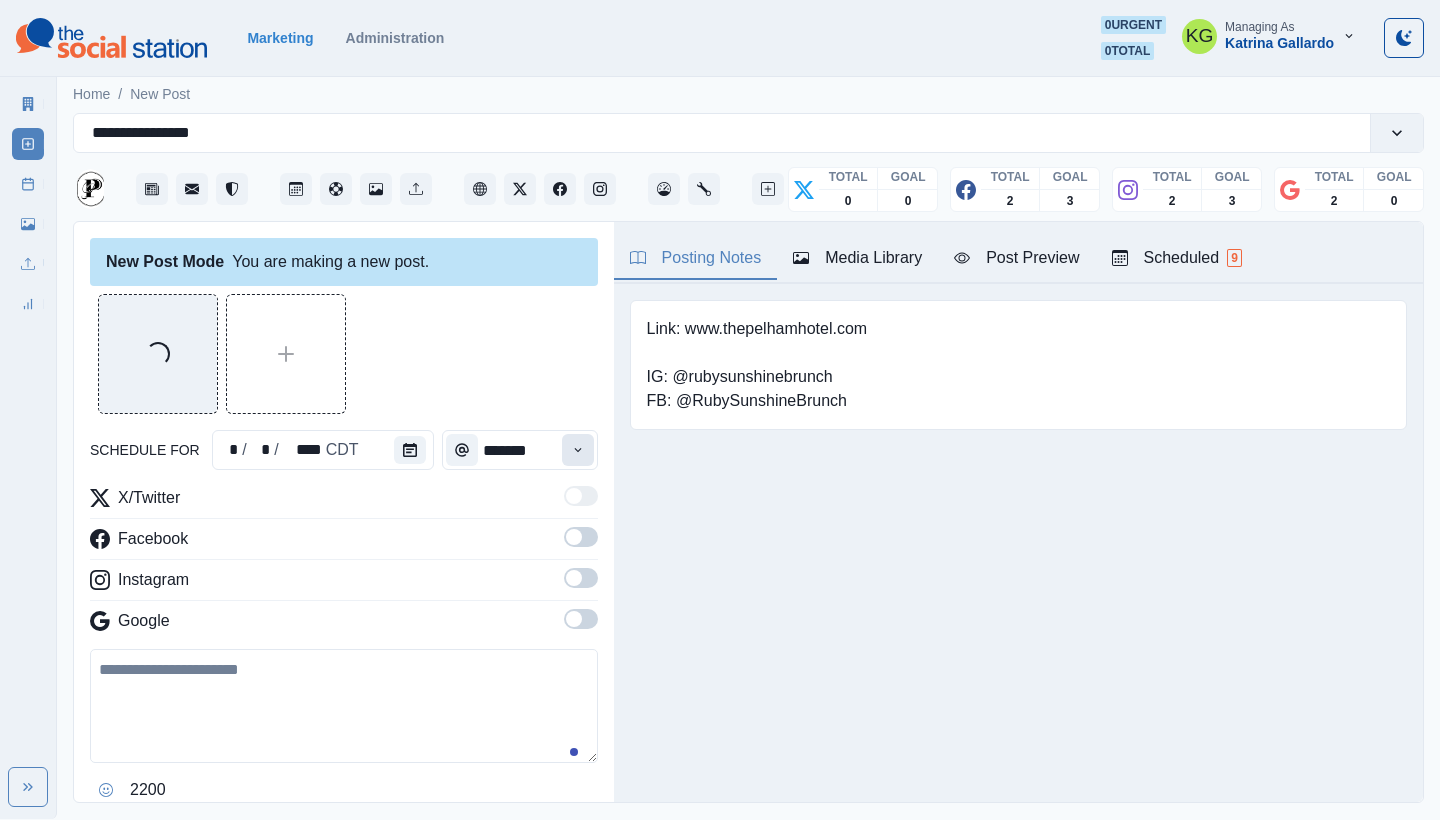 click at bounding box center (578, 450) 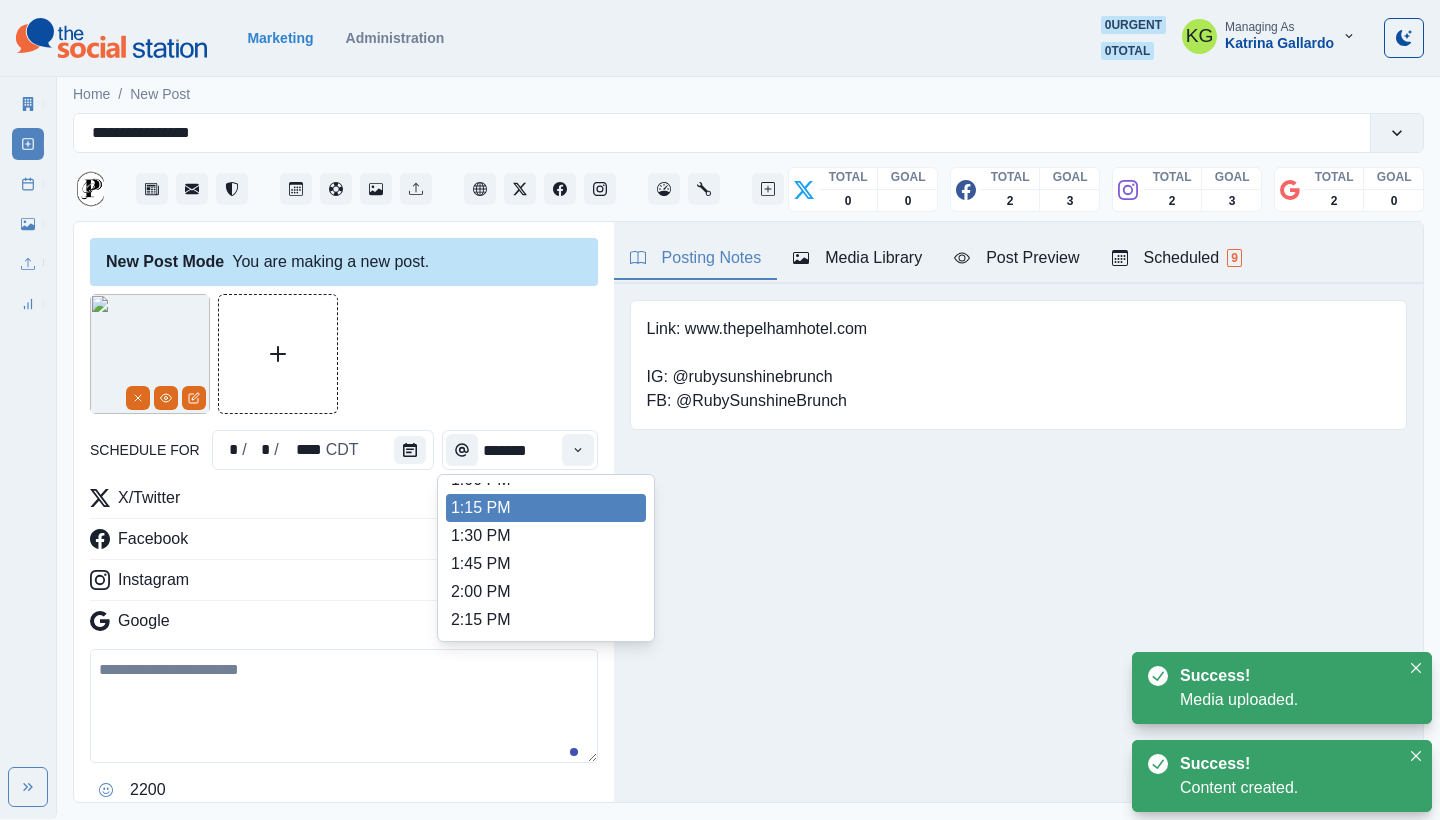 scroll, scrollTop: 405, scrollLeft: 0, axis: vertical 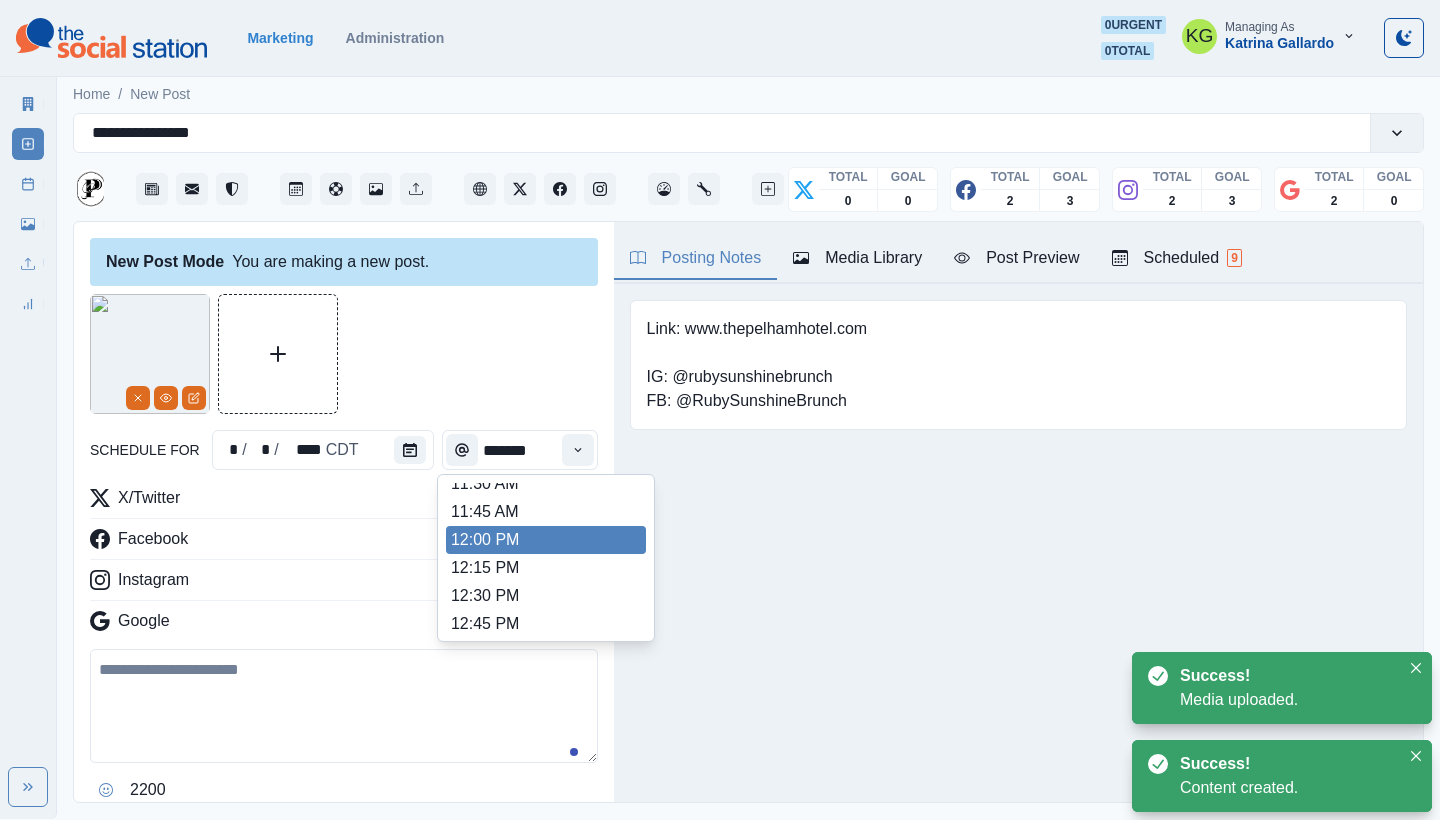 click on "12:00 PM" at bounding box center [546, 540] 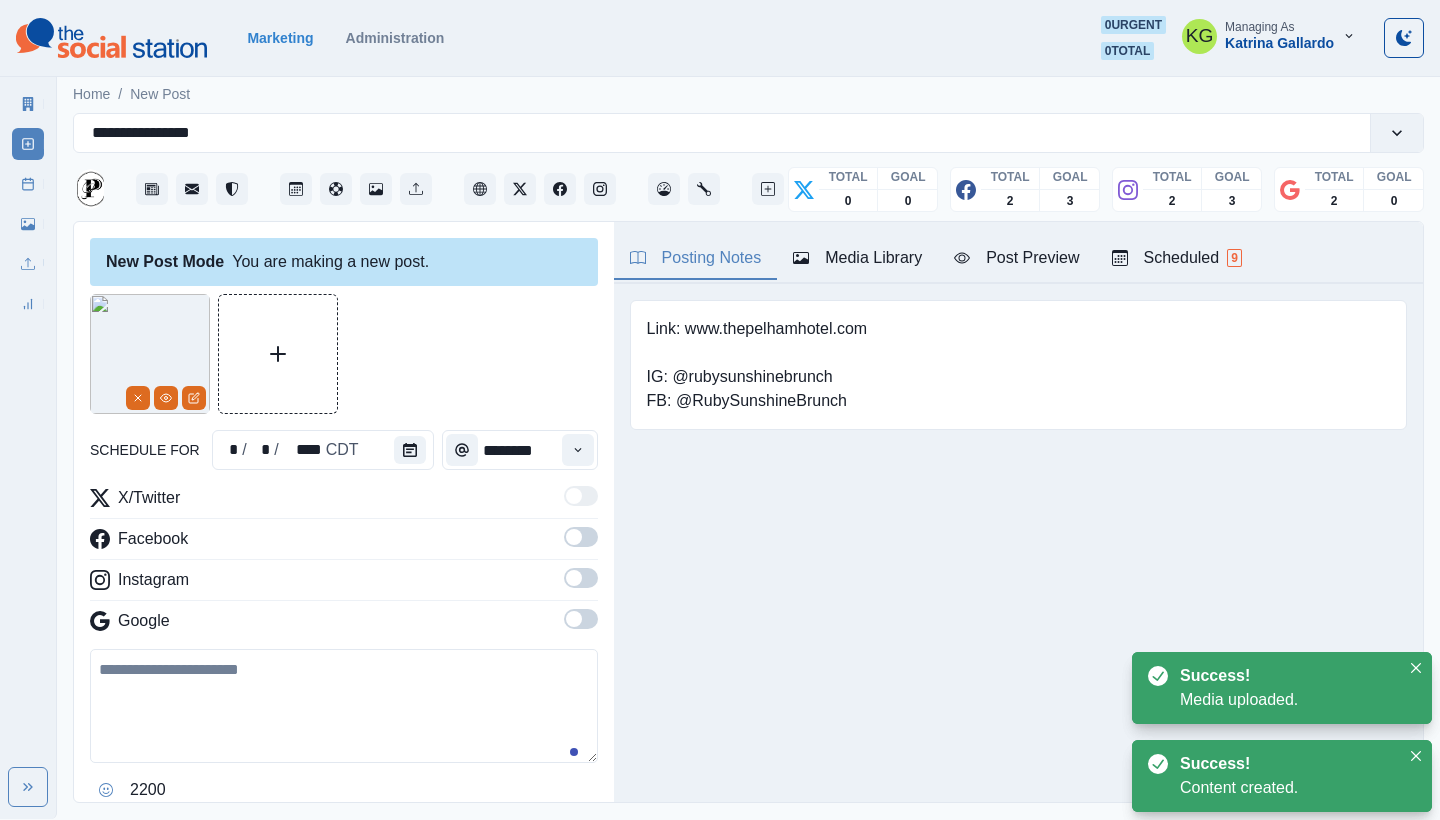 click at bounding box center [581, 619] 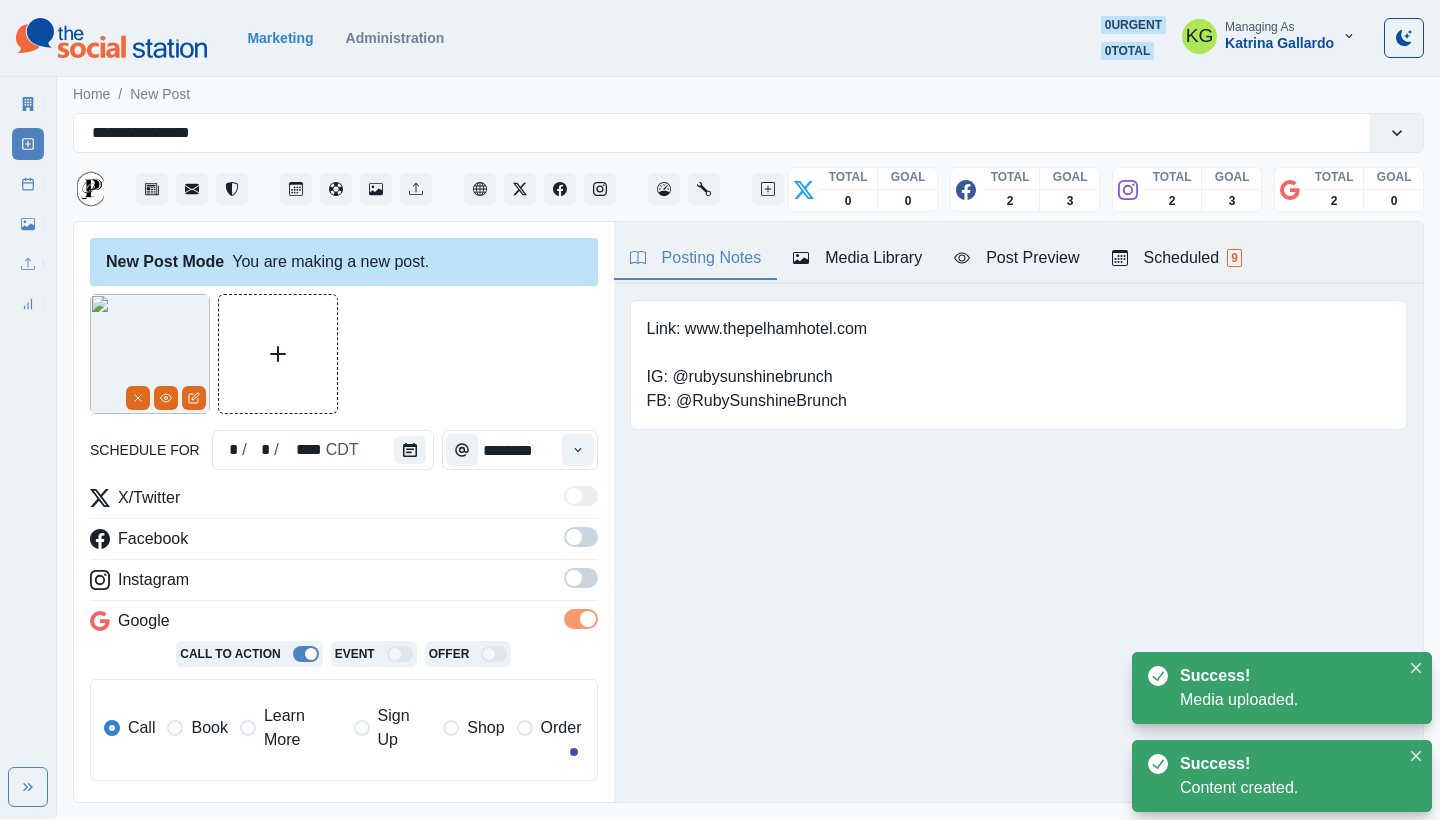 click at bounding box center (581, 584) 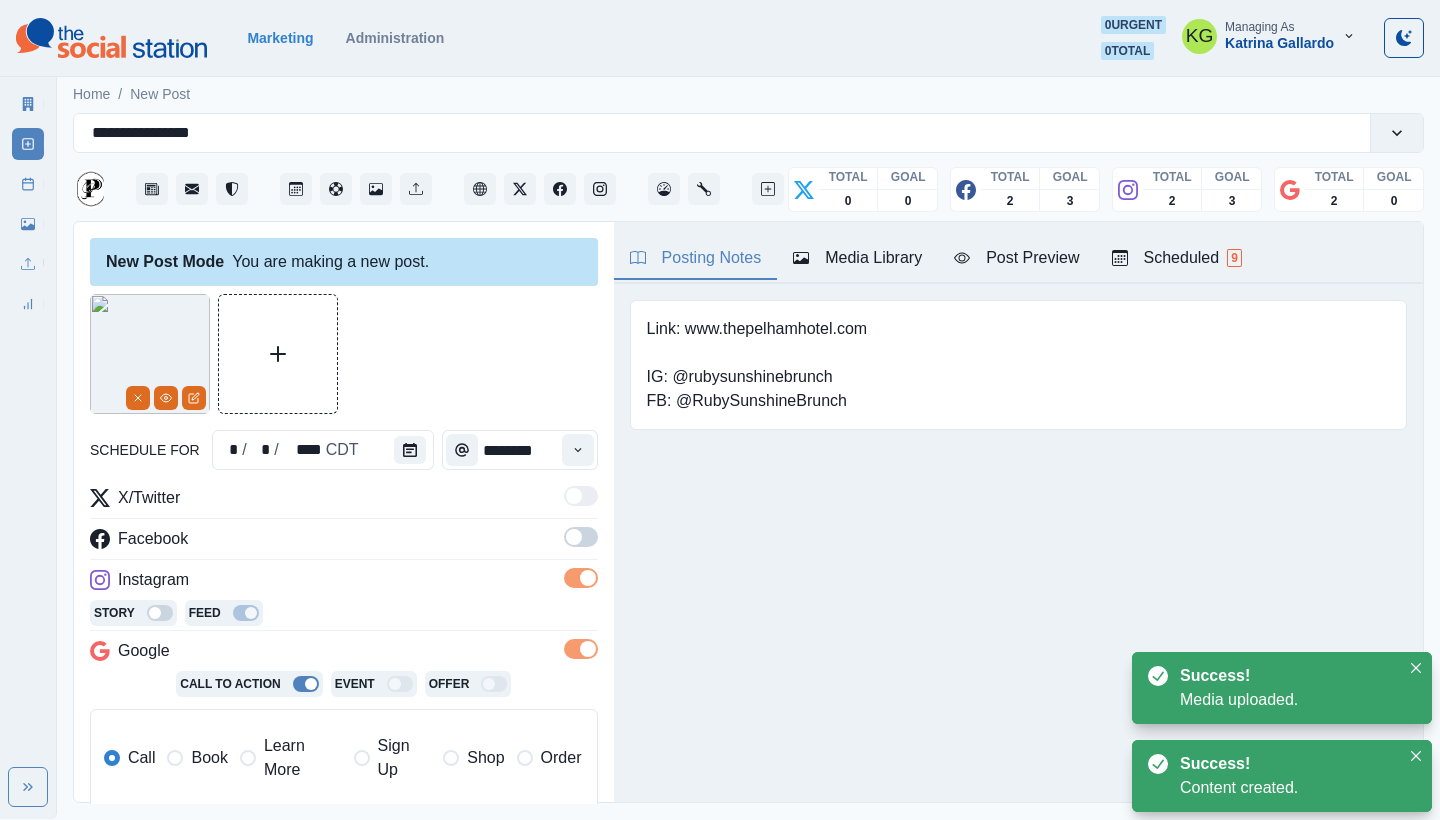 click at bounding box center [581, 537] 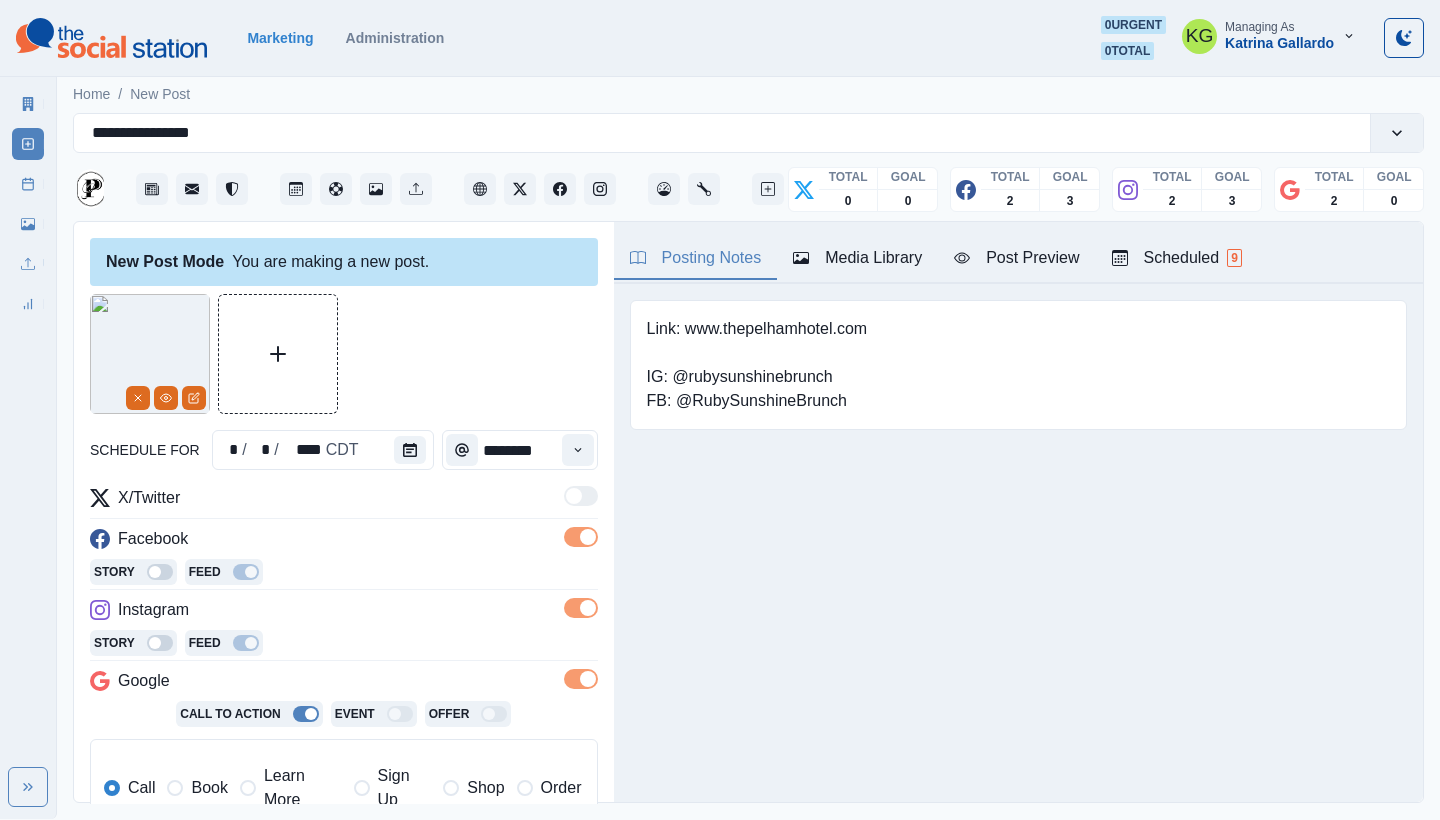 scroll, scrollTop: 399, scrollLeft: 0, axis: vertical 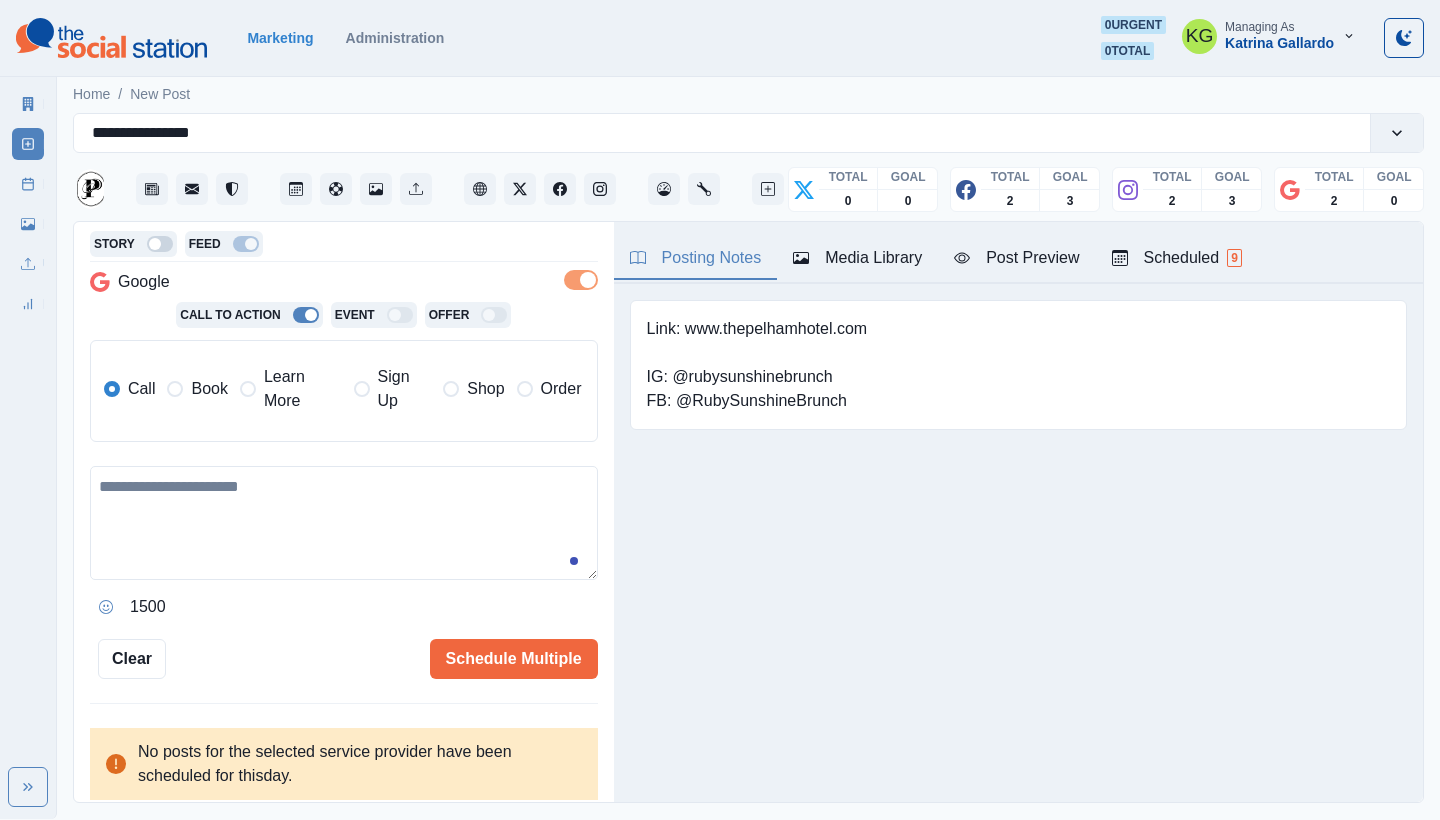 click on "Learn More" at bounding box center (303, 389) 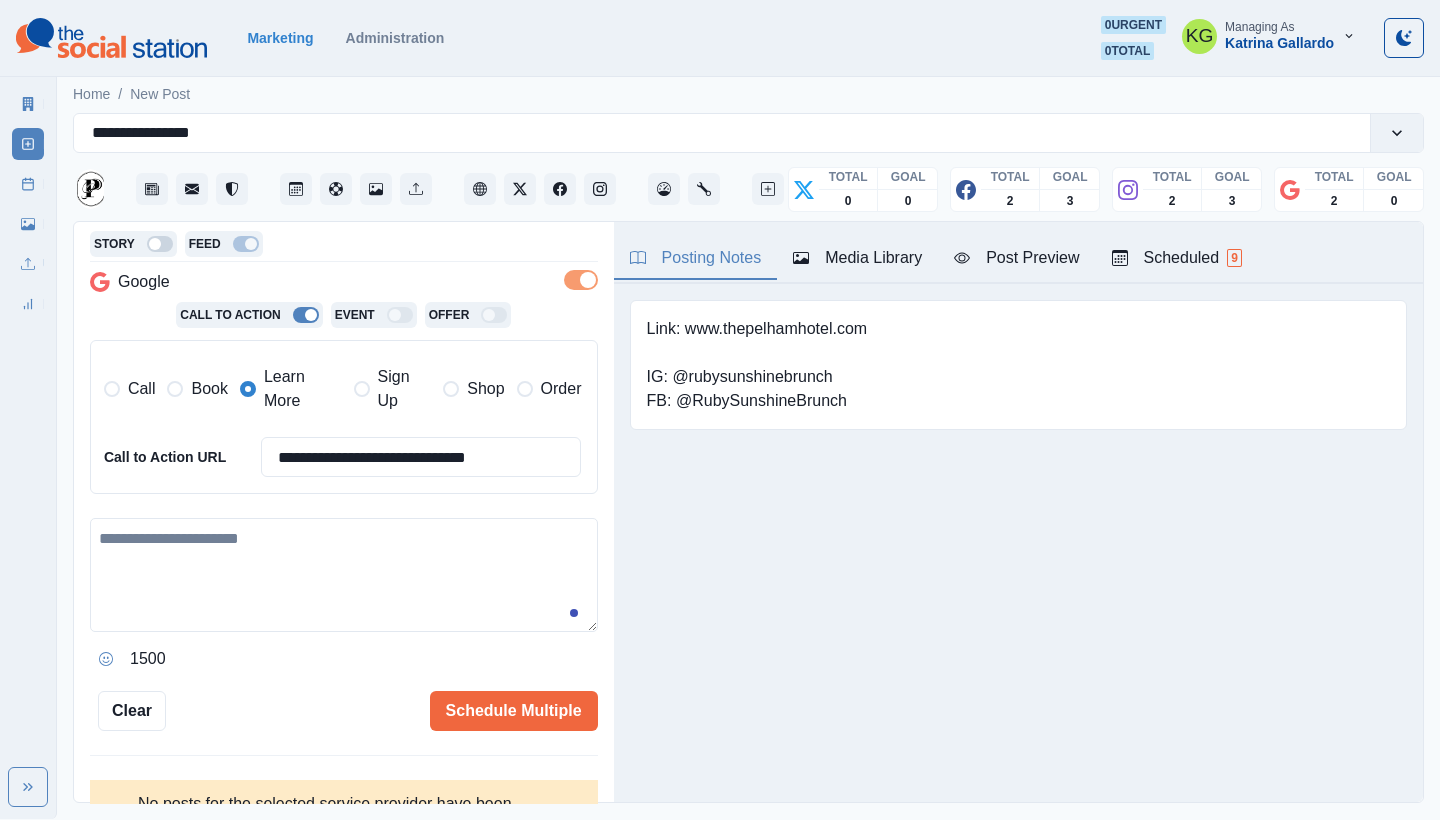 click at bounding box center [344, 575] 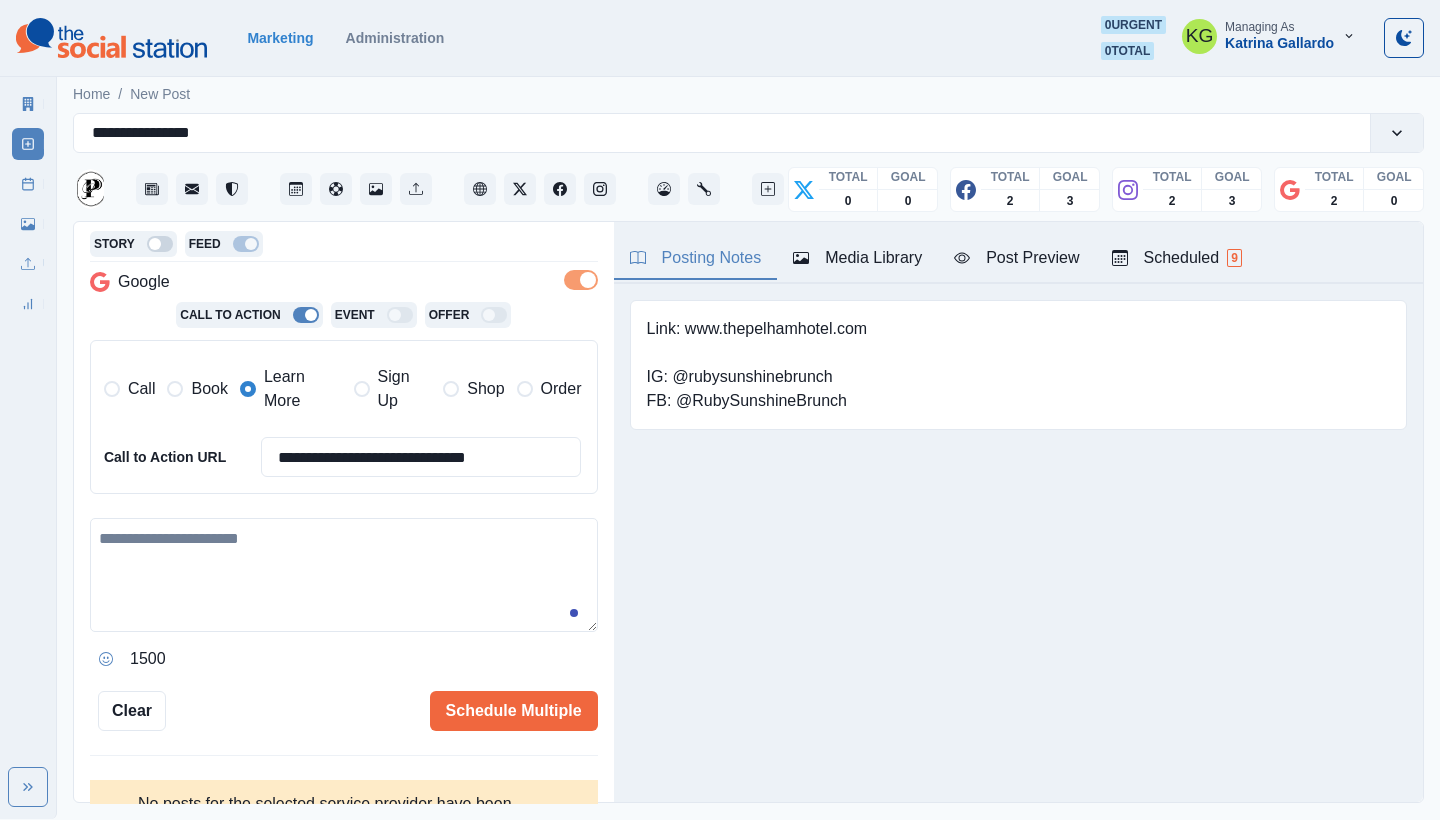 paste on "**********" 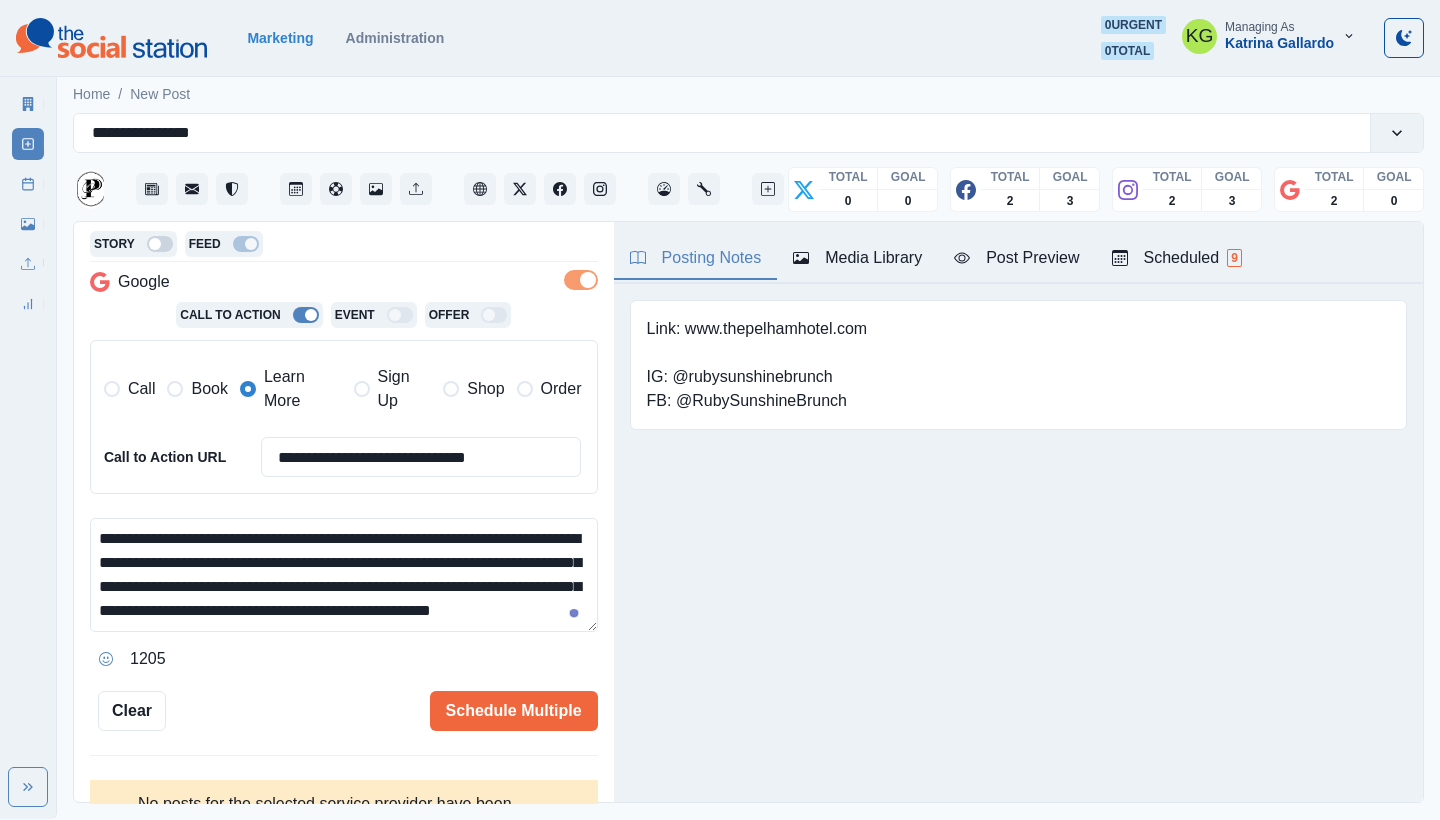 scroll, scrollTop: 13, scrollLeft: 0, axis: vertical 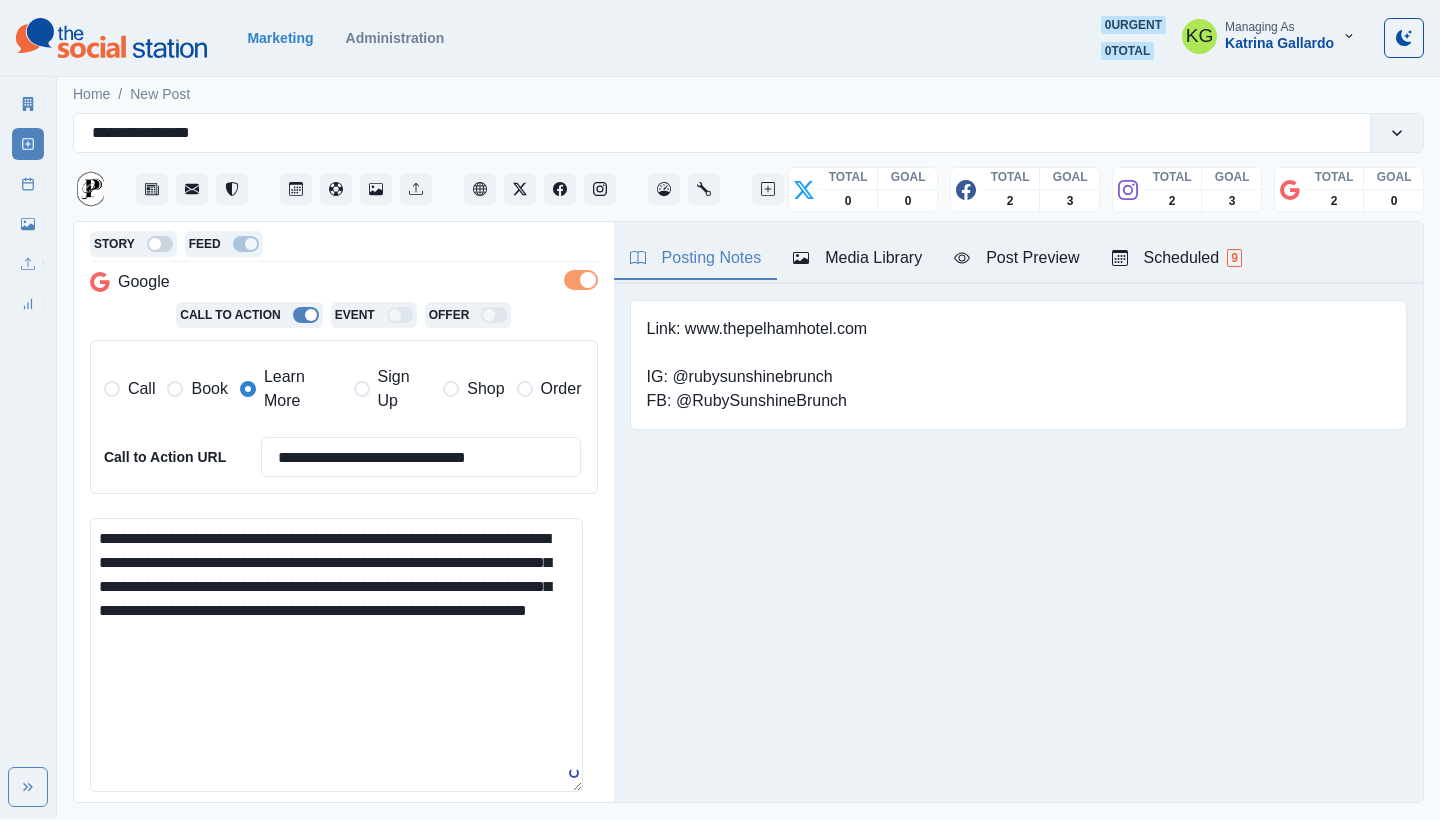 click on "**********" at bounding box center [336, 655] 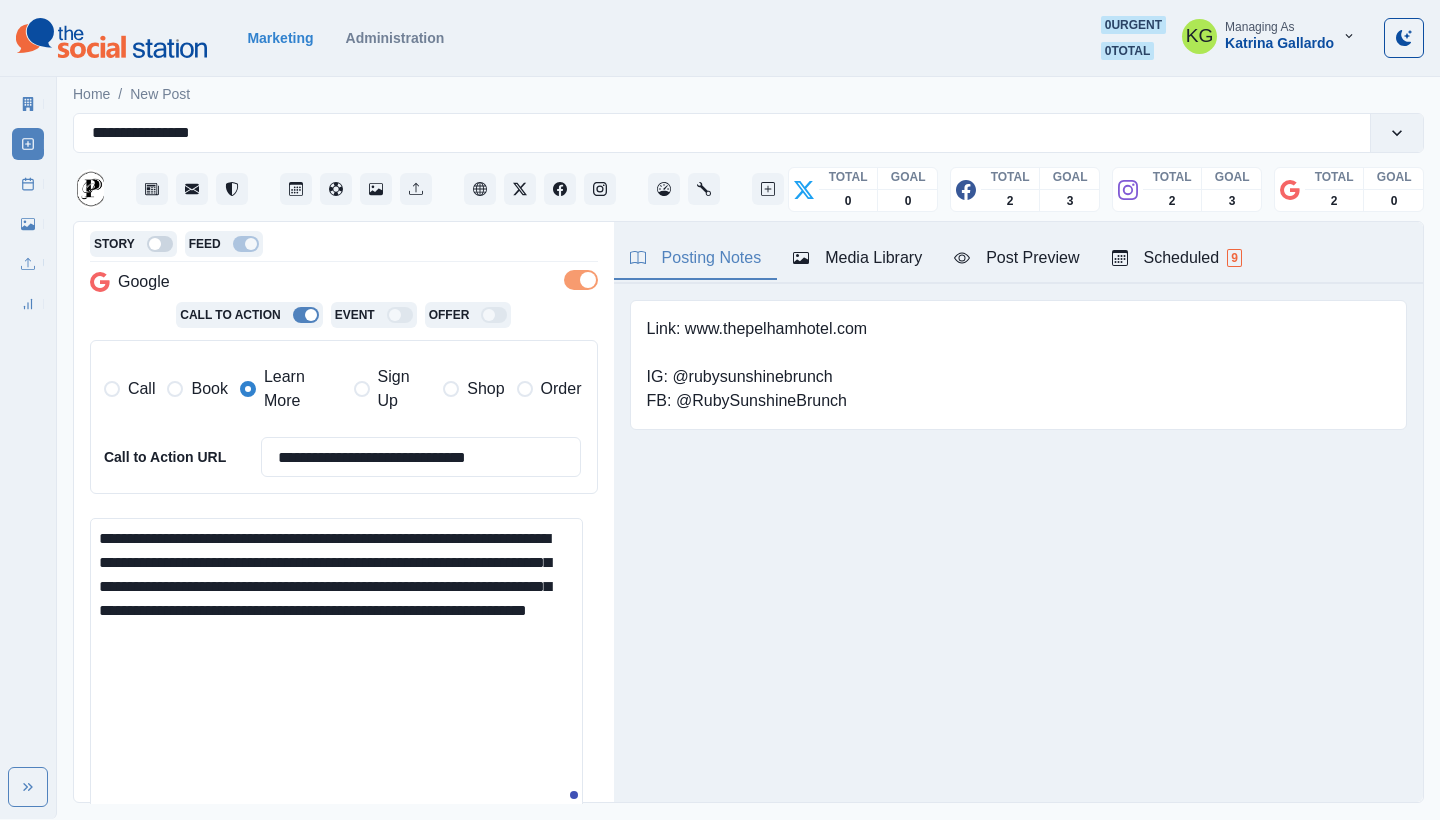 click on "**********" at bounding box center [336, 666] 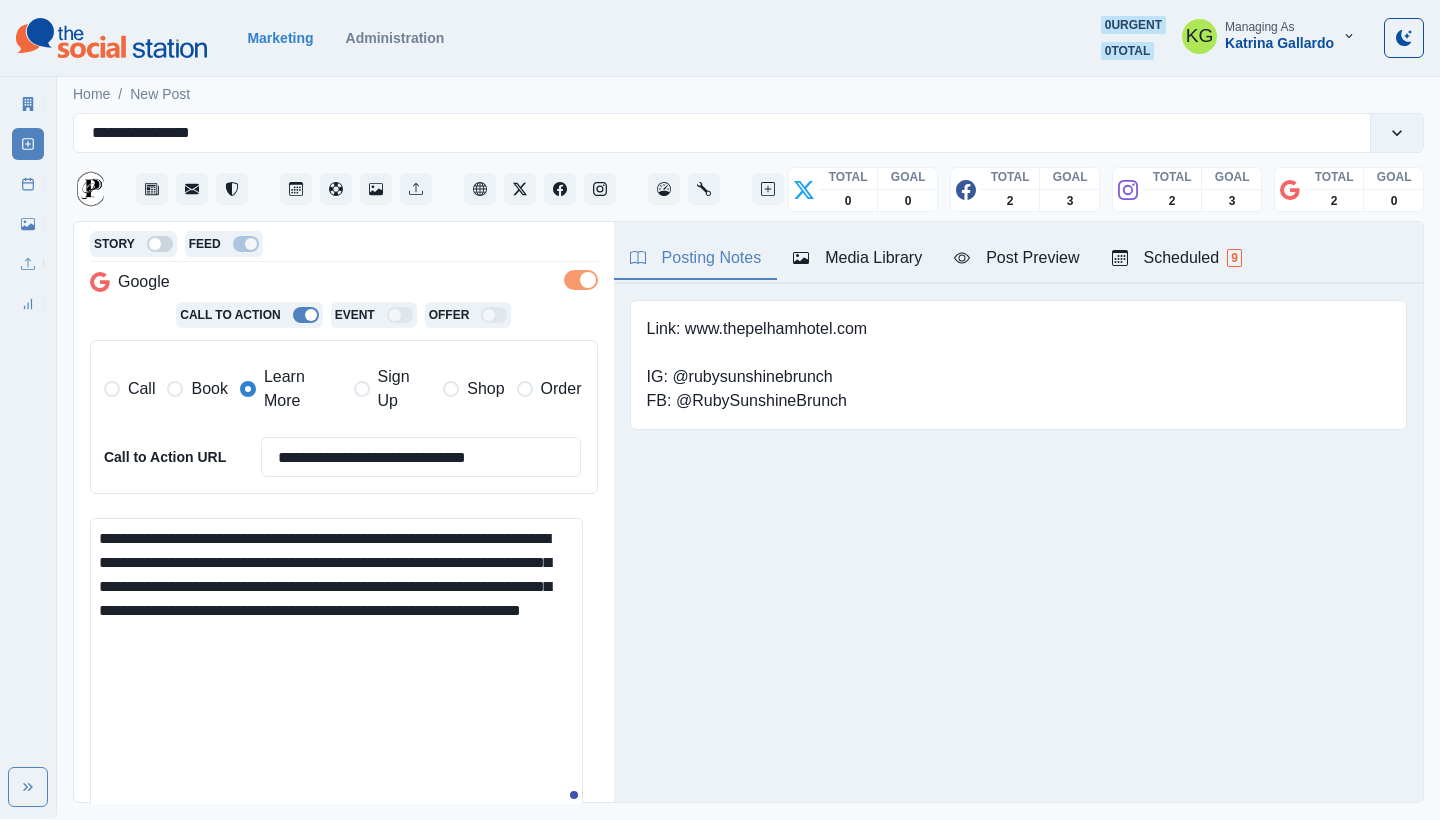 click on "**********" at bounding box center [336, 666] 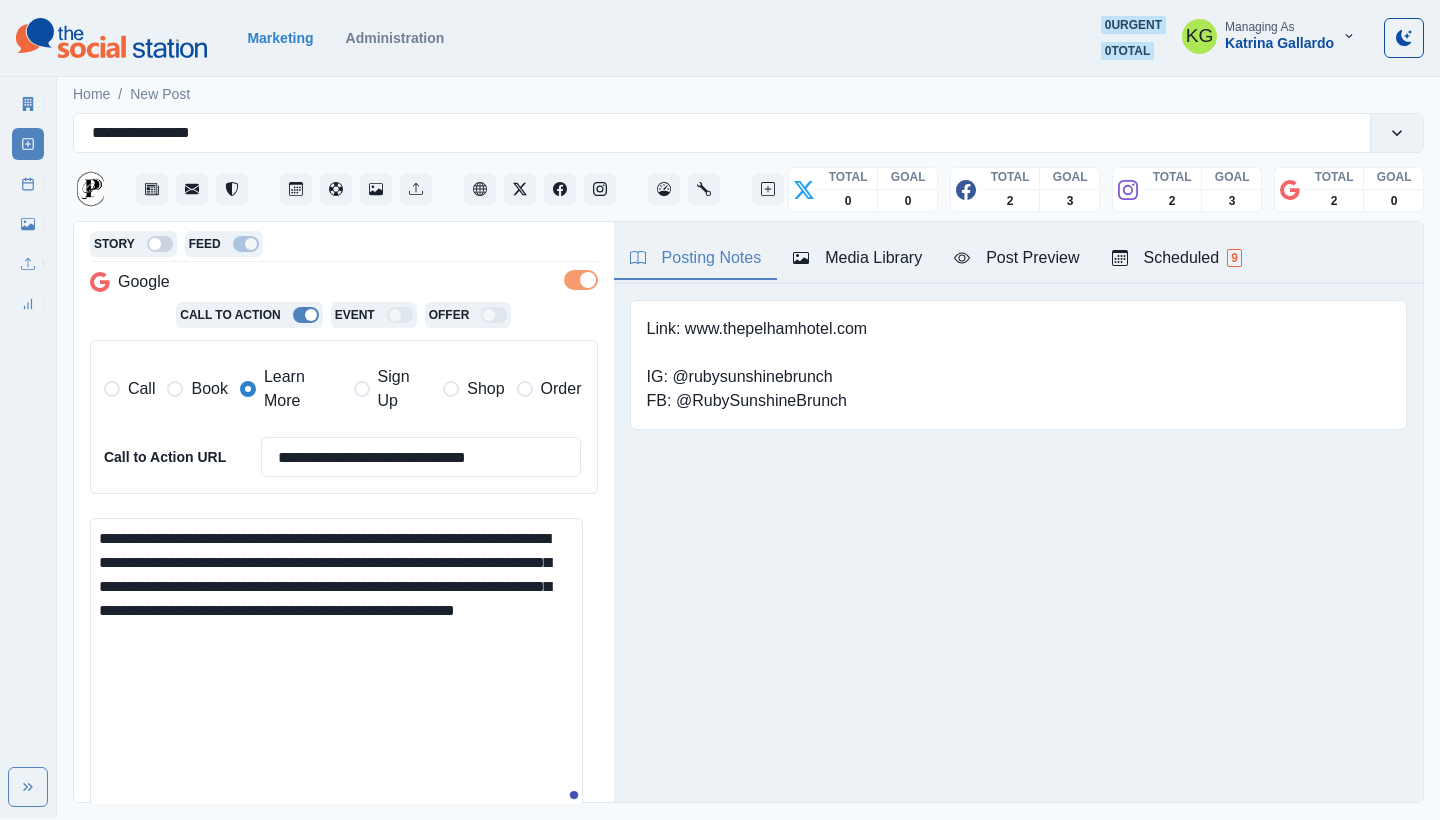 click on "**********" at bounding box center (336, 666) 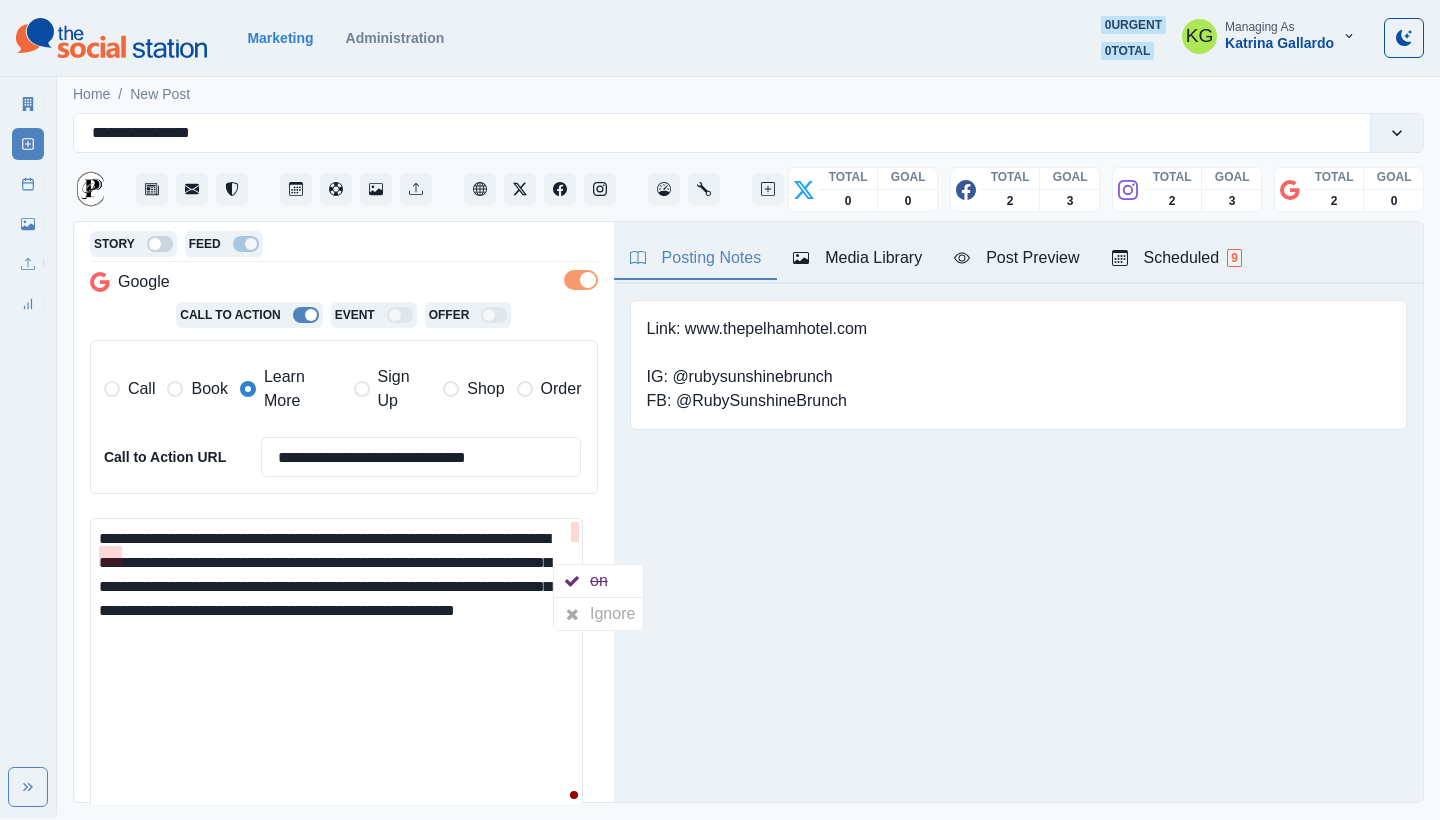 click on "**********" at bounding box center (336, 666) 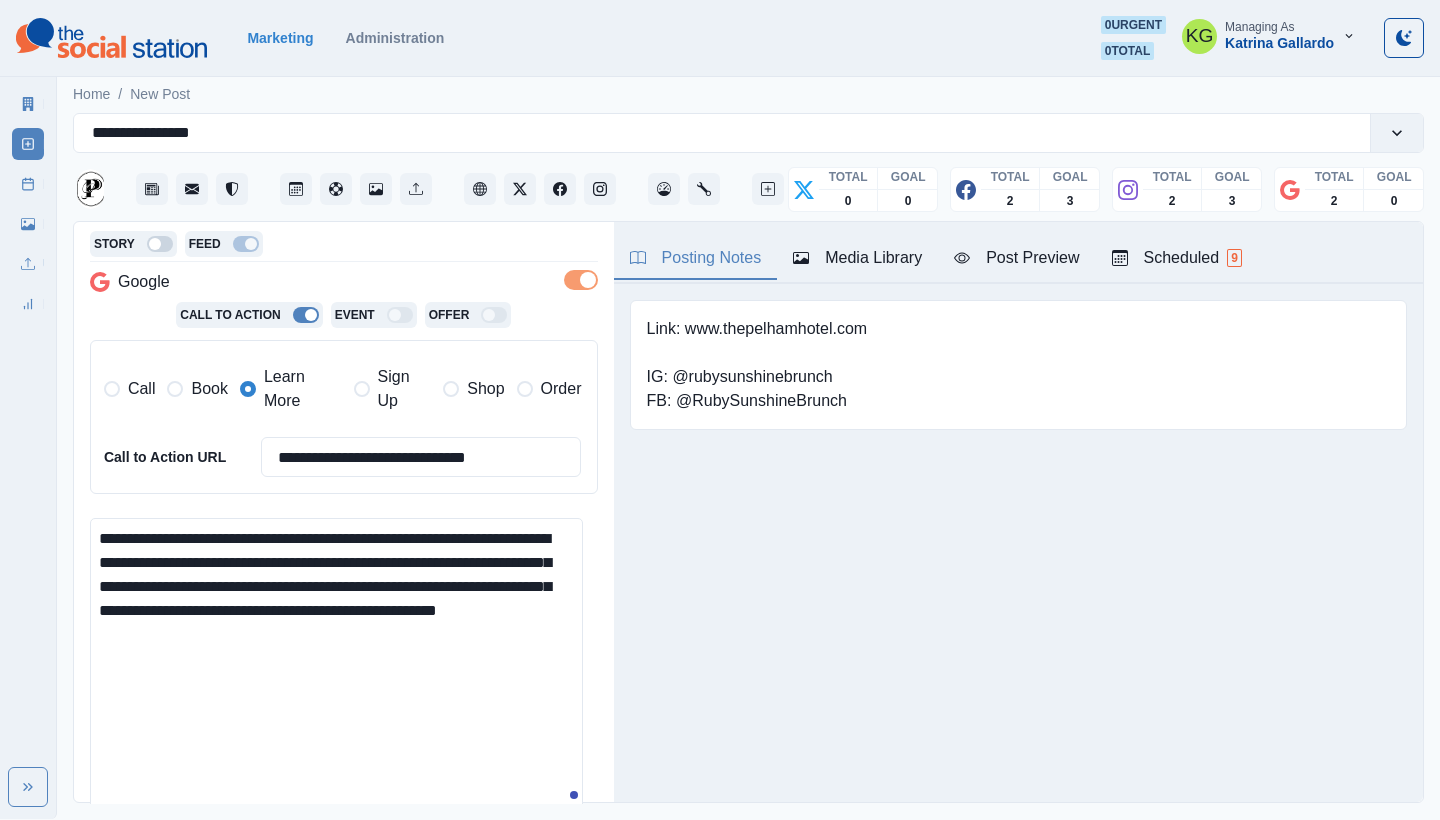 click on "**********" at bounding box center (336, 666) 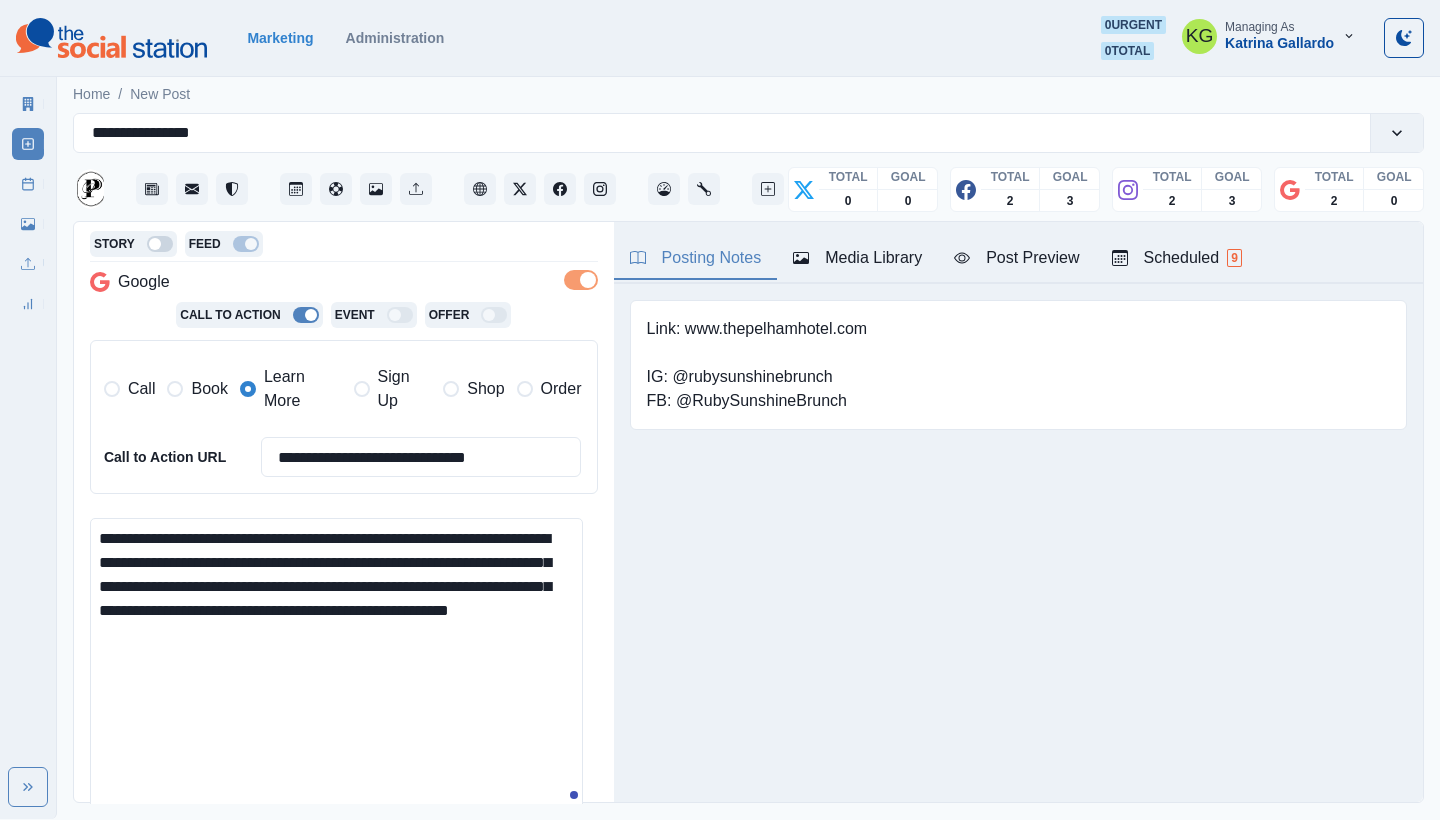 paste on "**********" 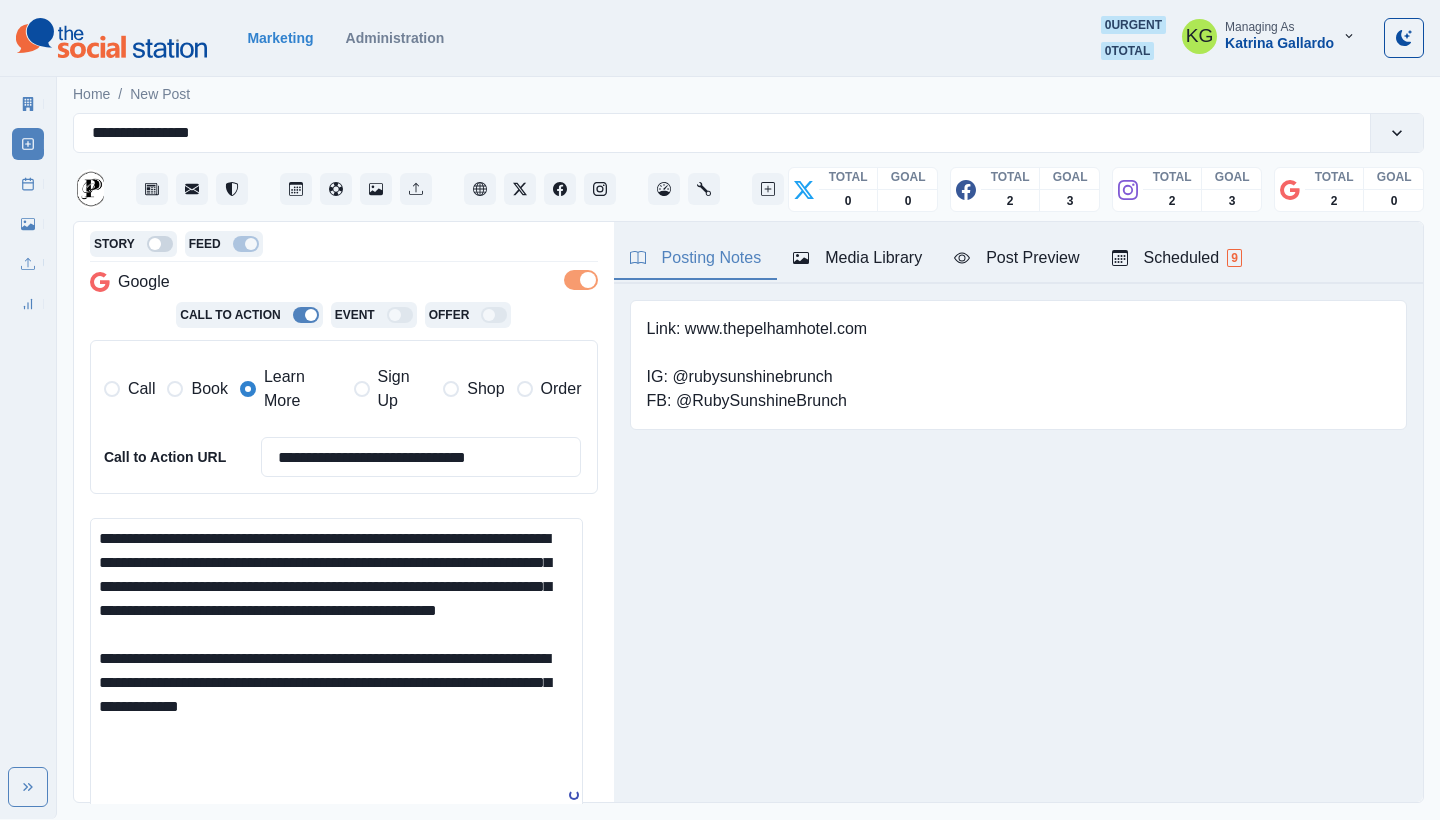 scroll, scrollTop: 561, scrollLeft: 0, axis: vertical 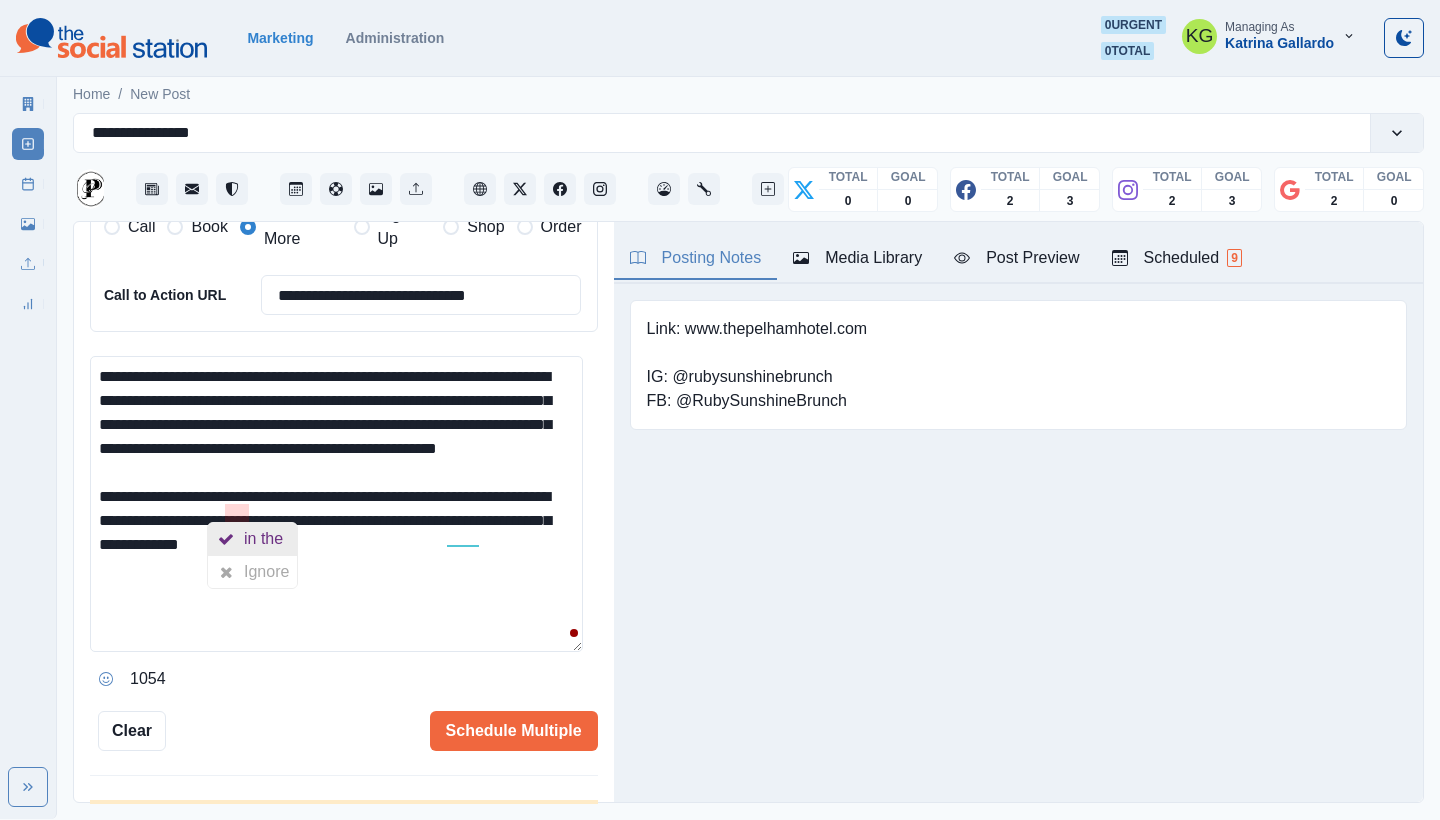click on "in the" at bounding box center [267, 539] 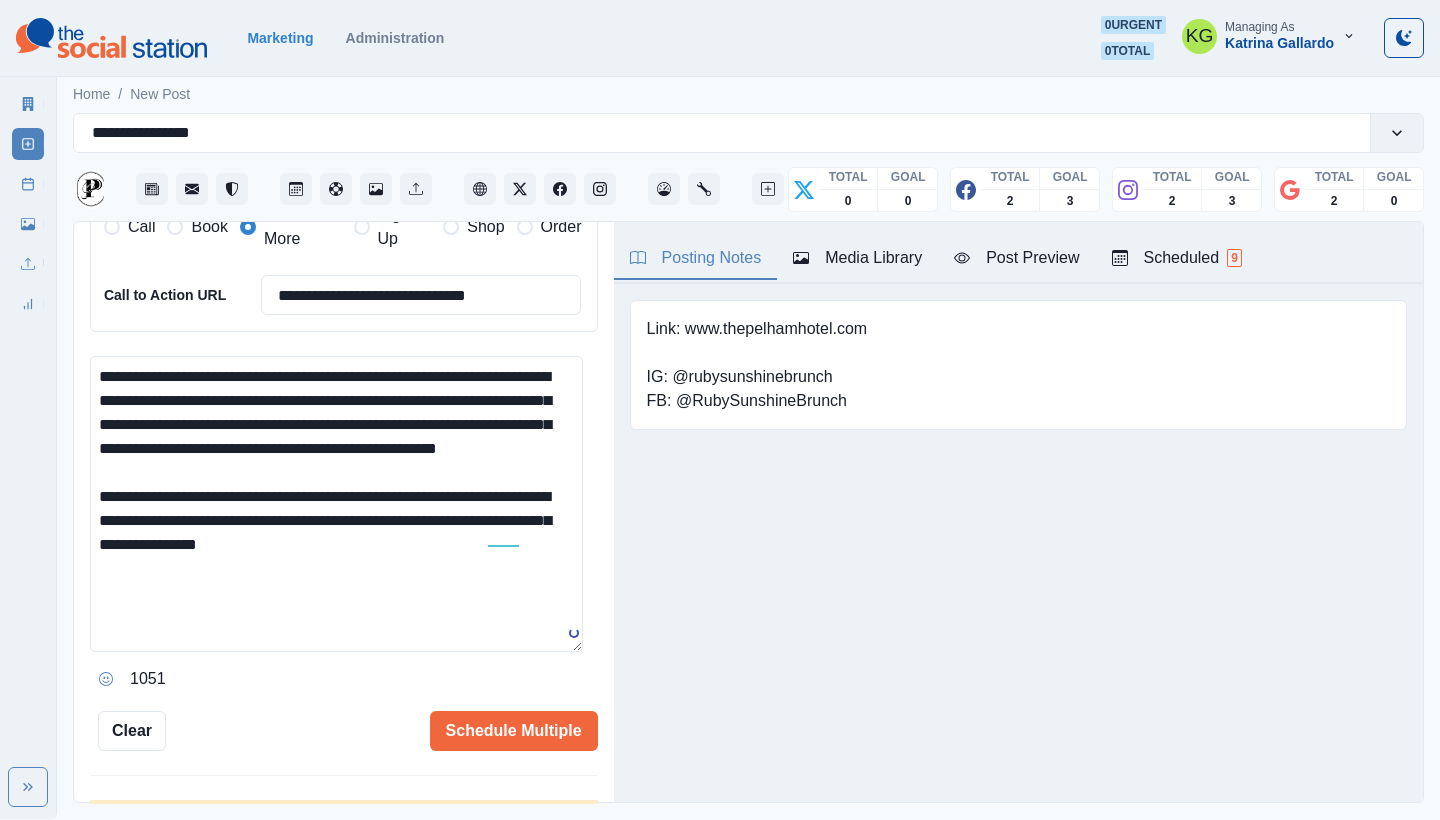 click on "**********" at bounding box center (336, 504) 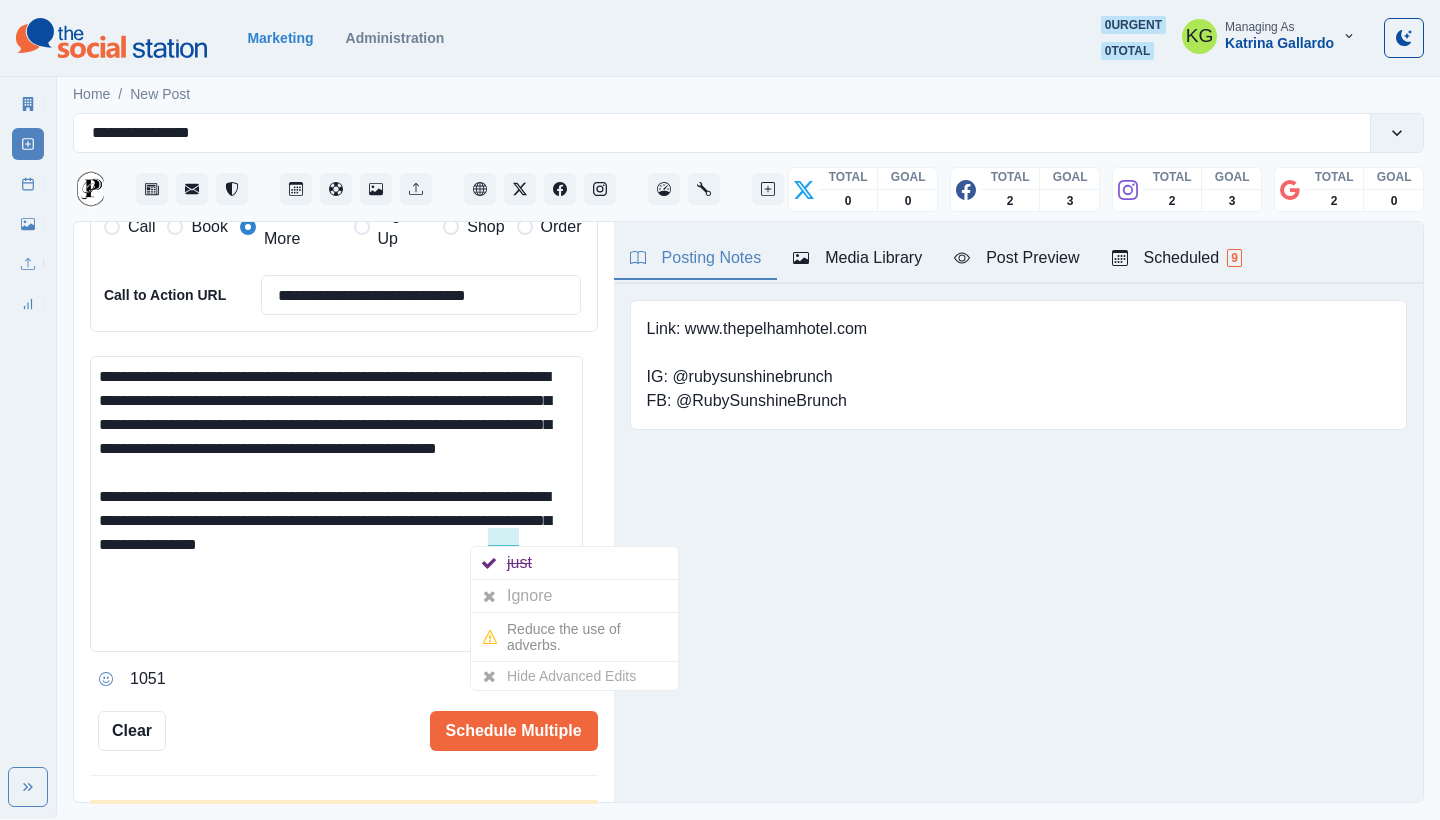 drag, startPoint x: 481, startPoint y: 537, endPoint x: 497, endPoint y: 544, distance: 17.464249 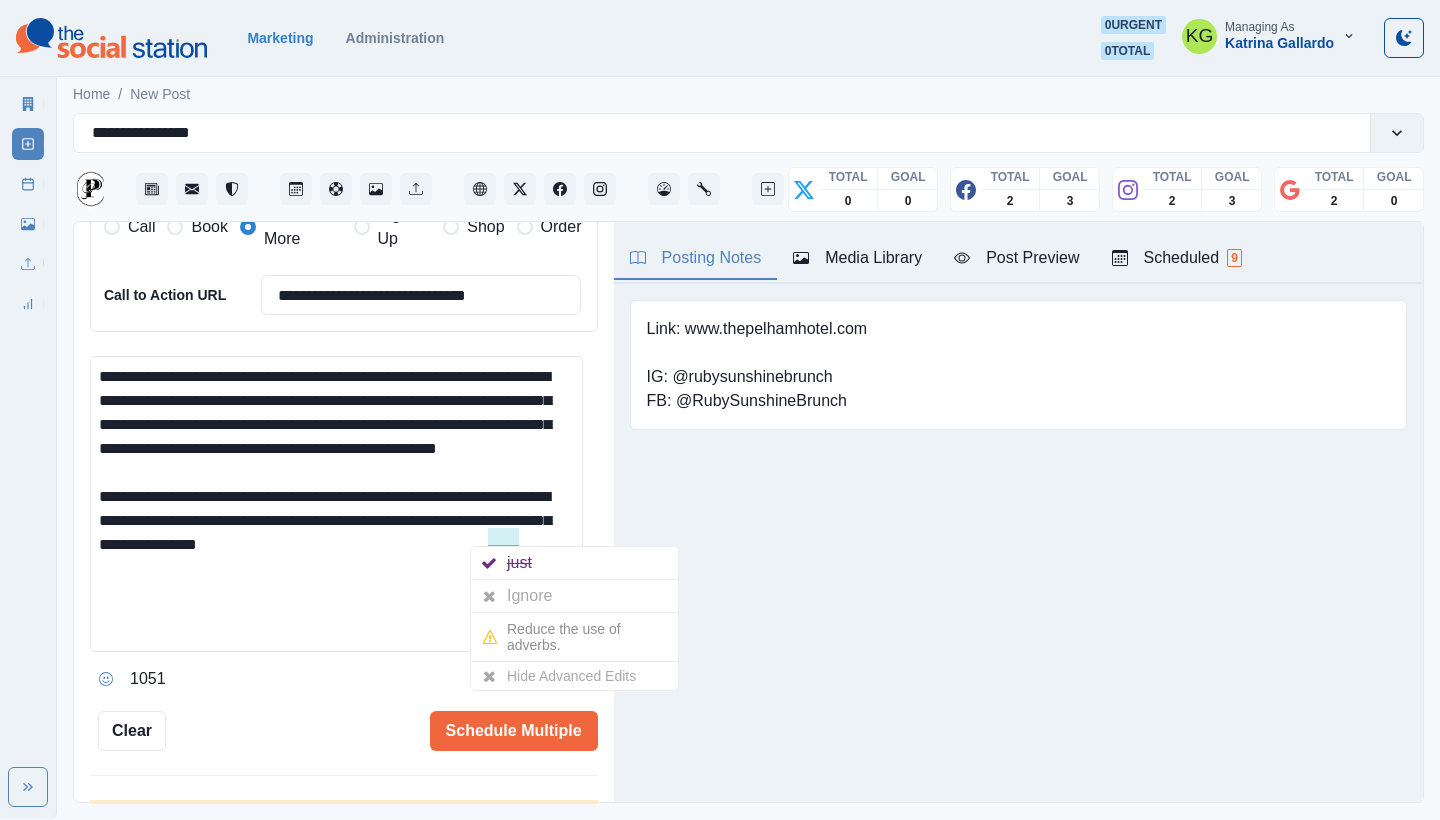 click on "**********" at bounding box center (336, 504) 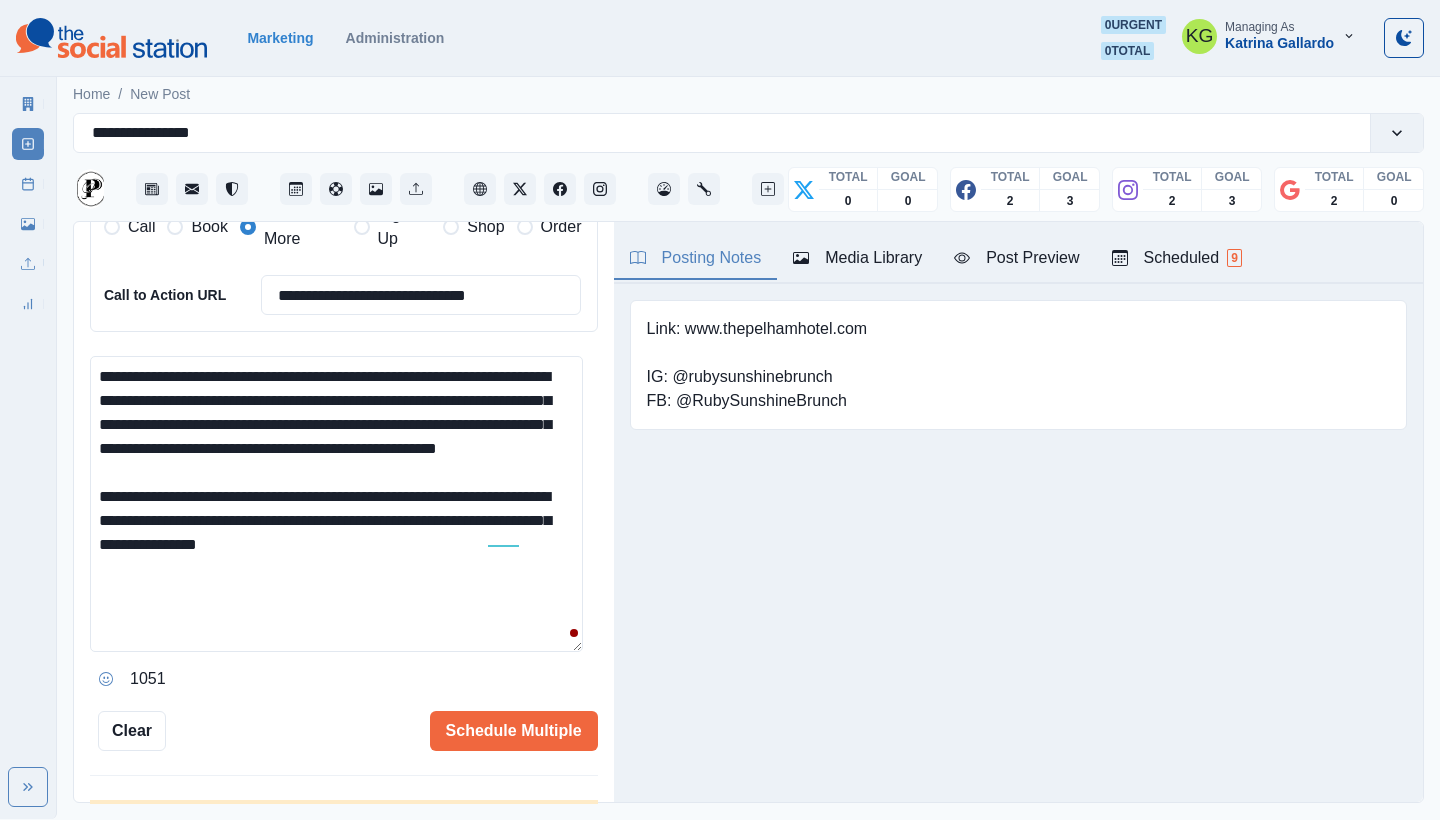 click on "**********" at bounding box center (336, 504) 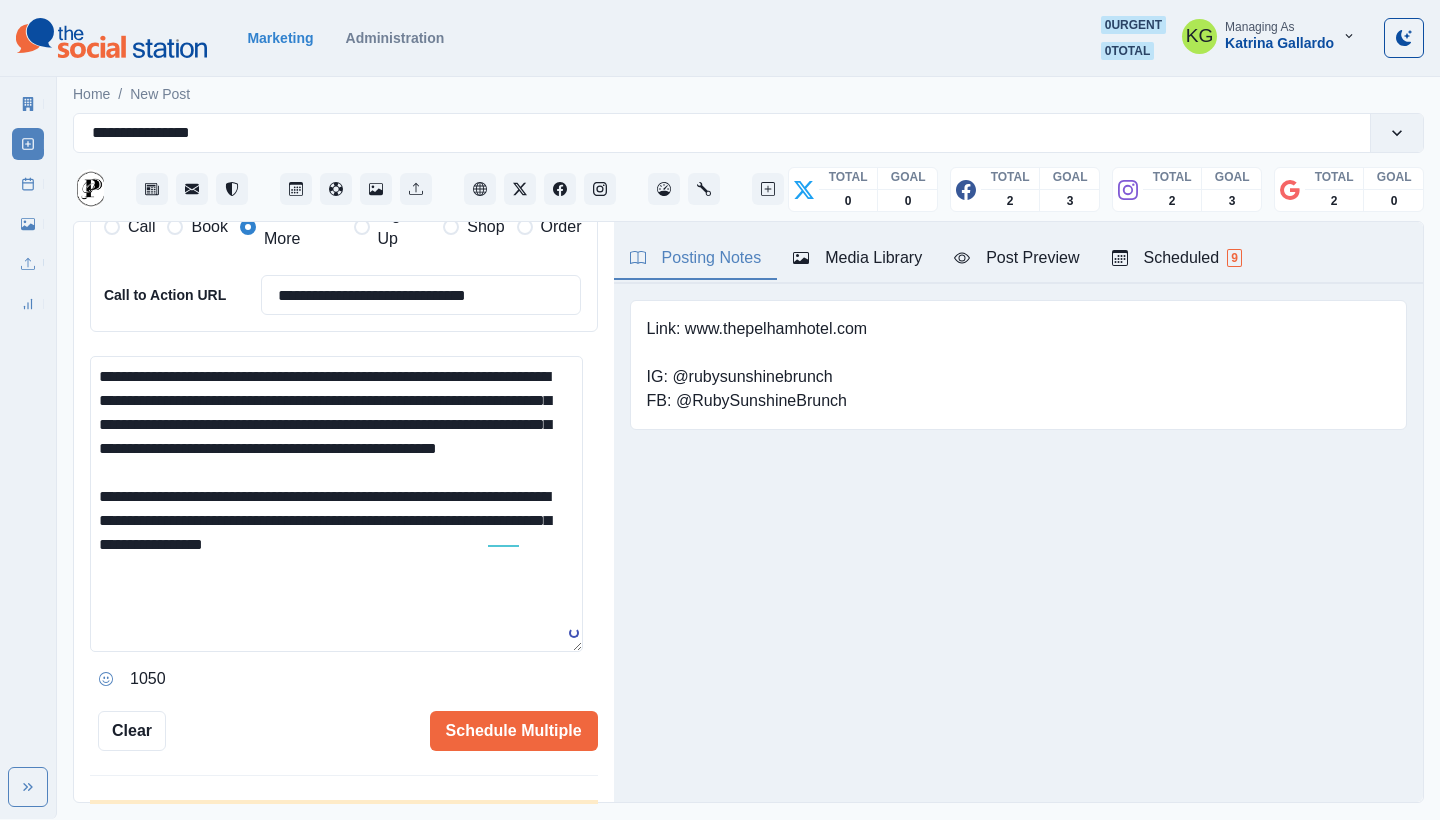 type on "**********" 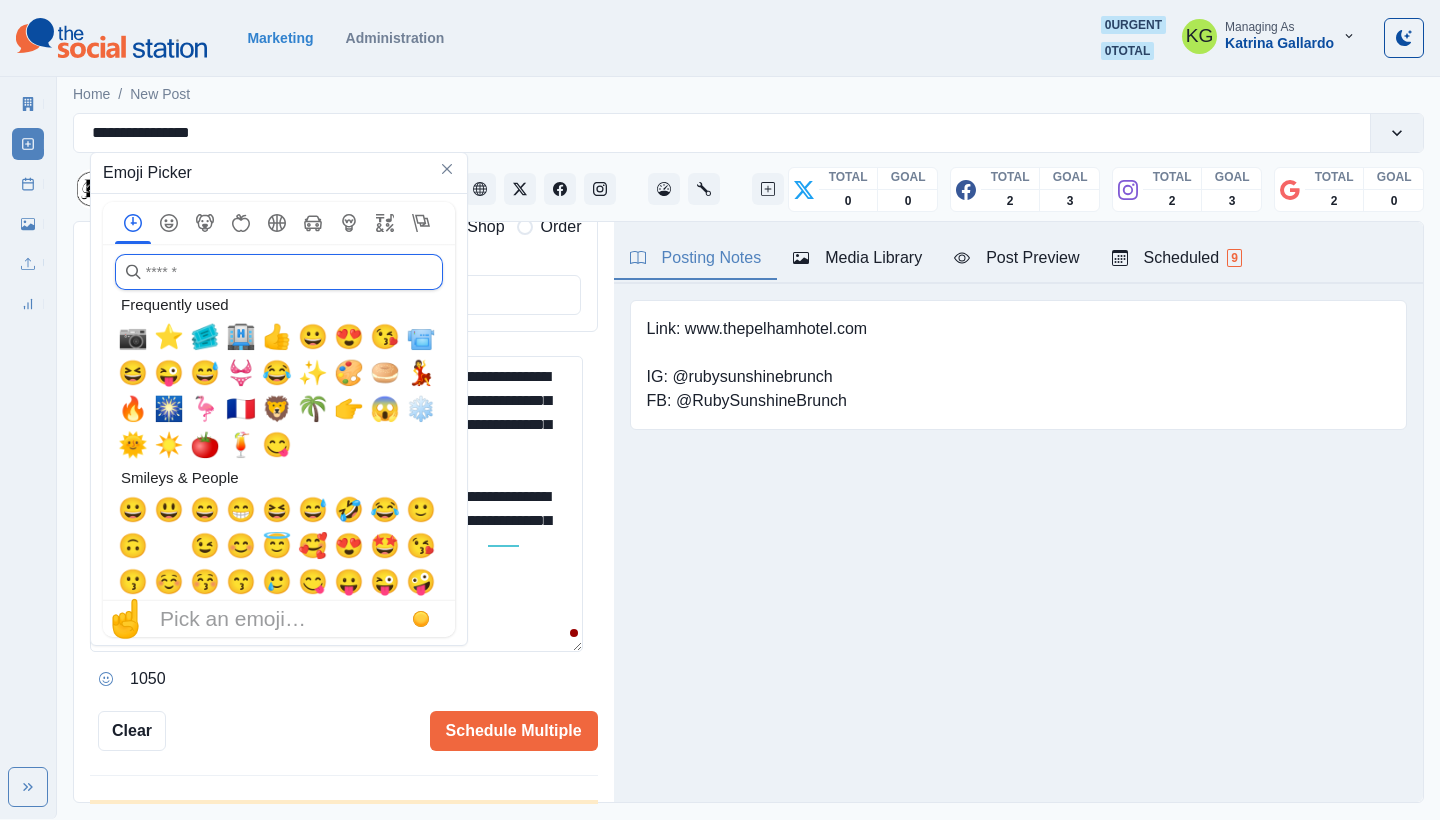 click at bounding box center [279, 272] 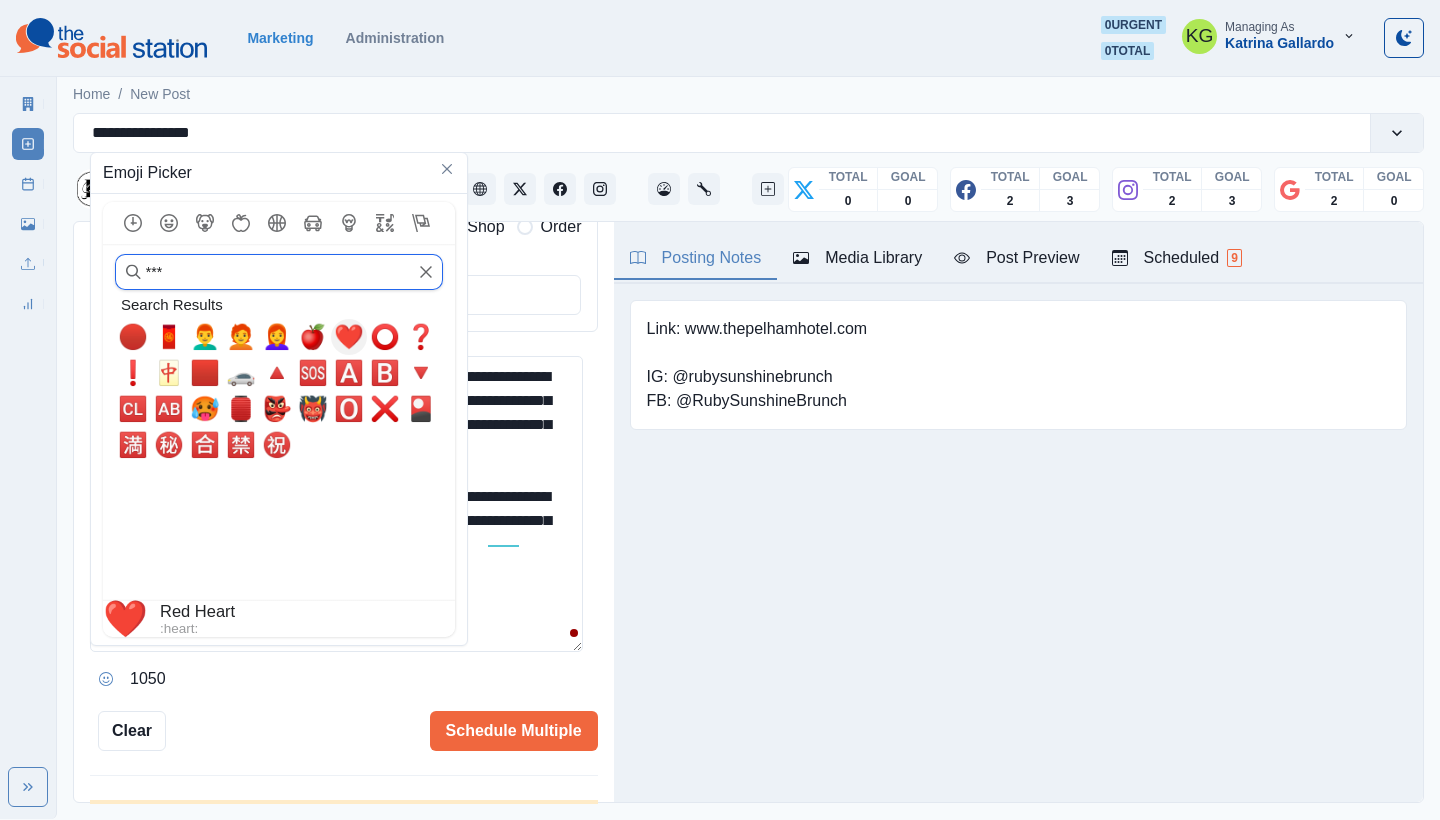 type on "***" 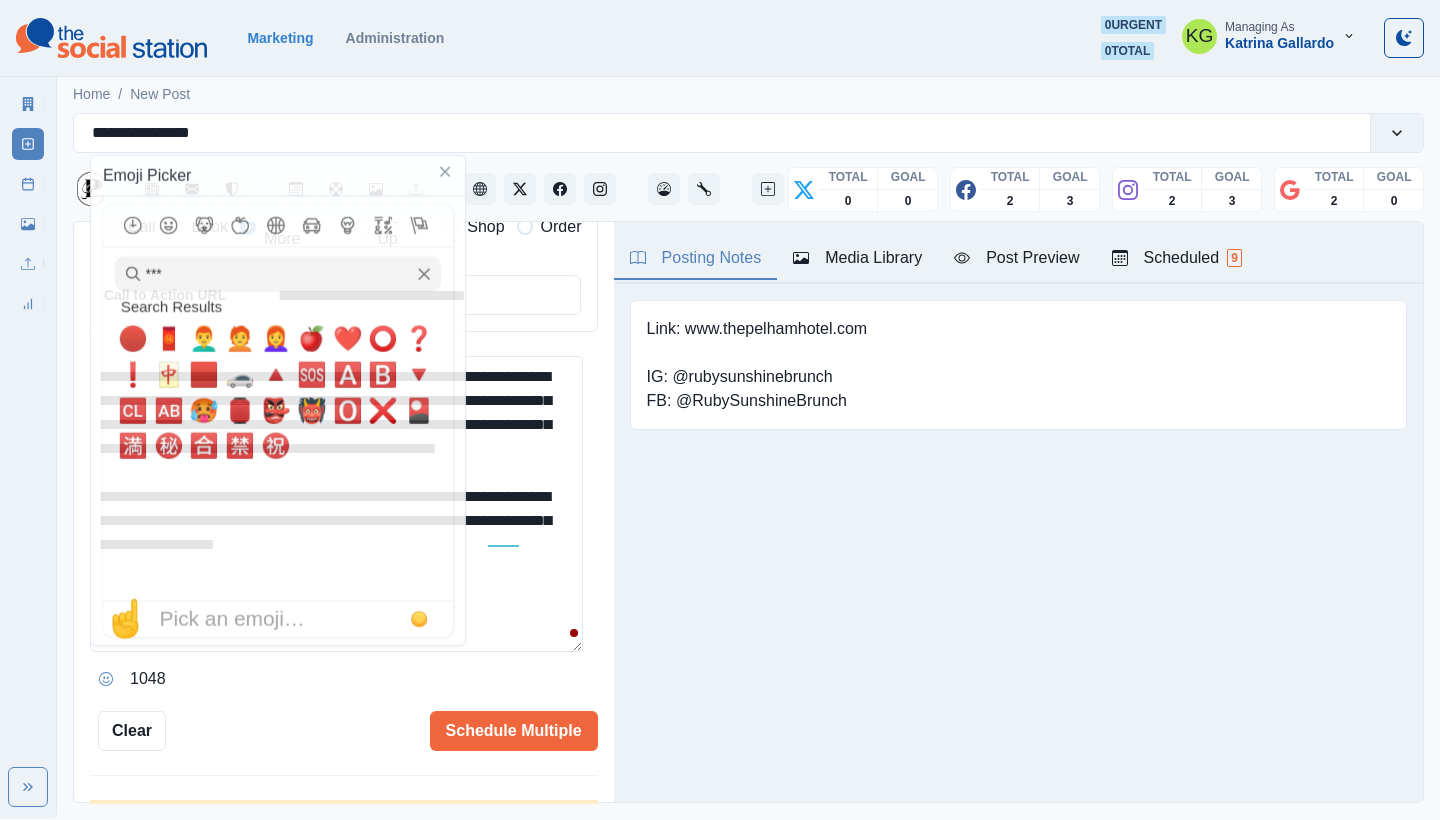 click on "**********" at bounding box center [336, 504] 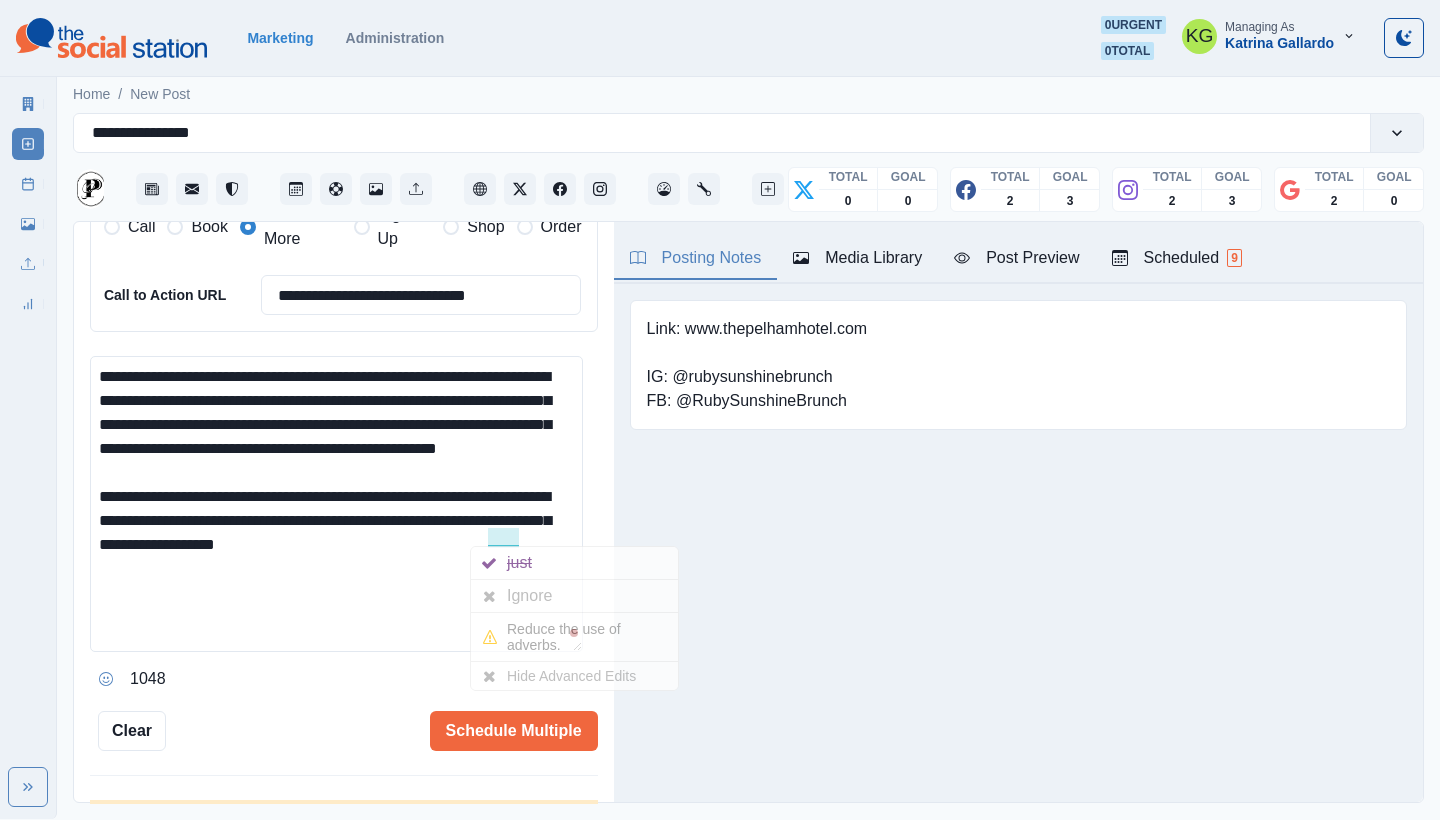 click on "just" at bounding box center (523, 563) 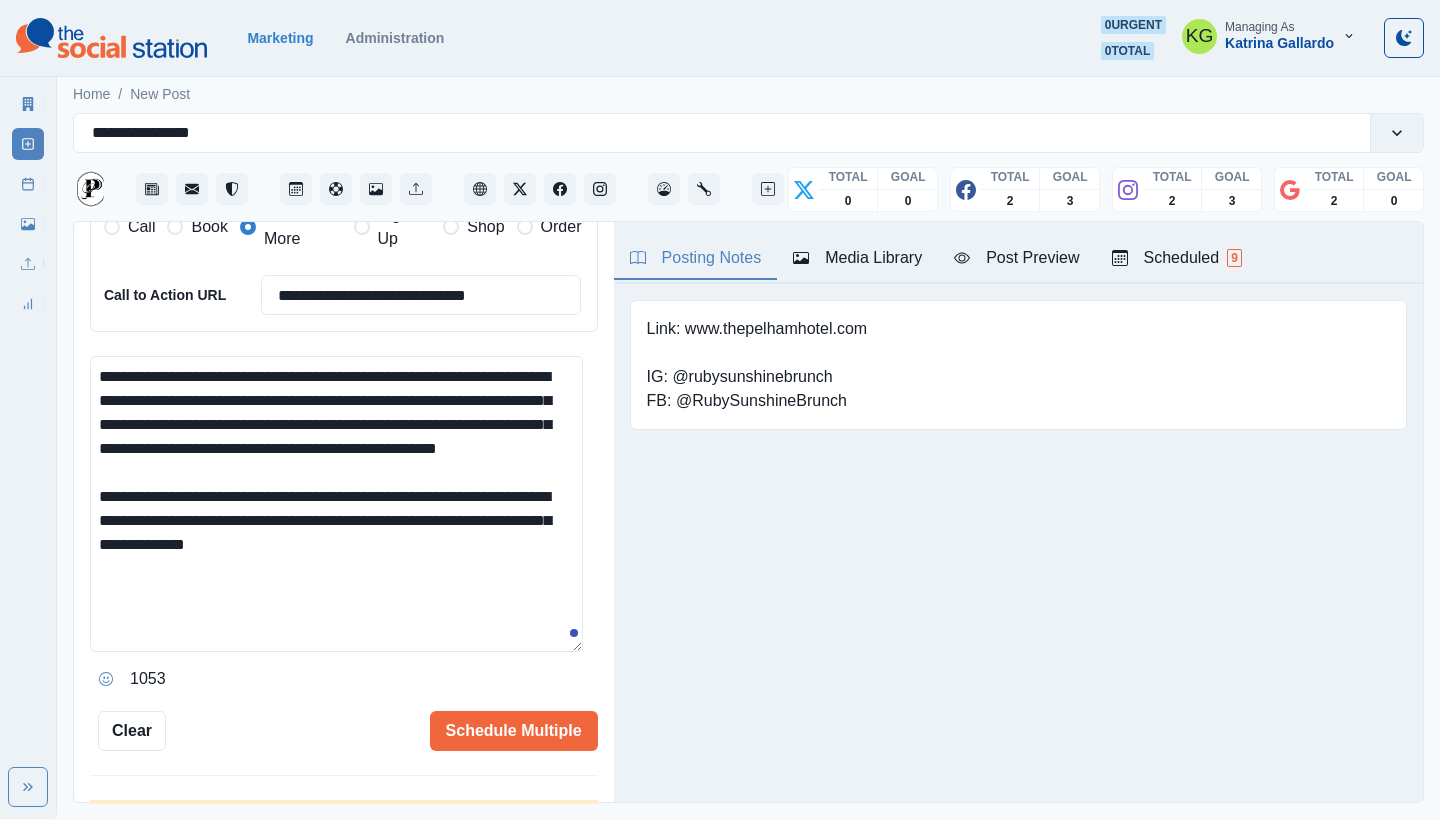 click on "**********" at bounding box center (336, 504) 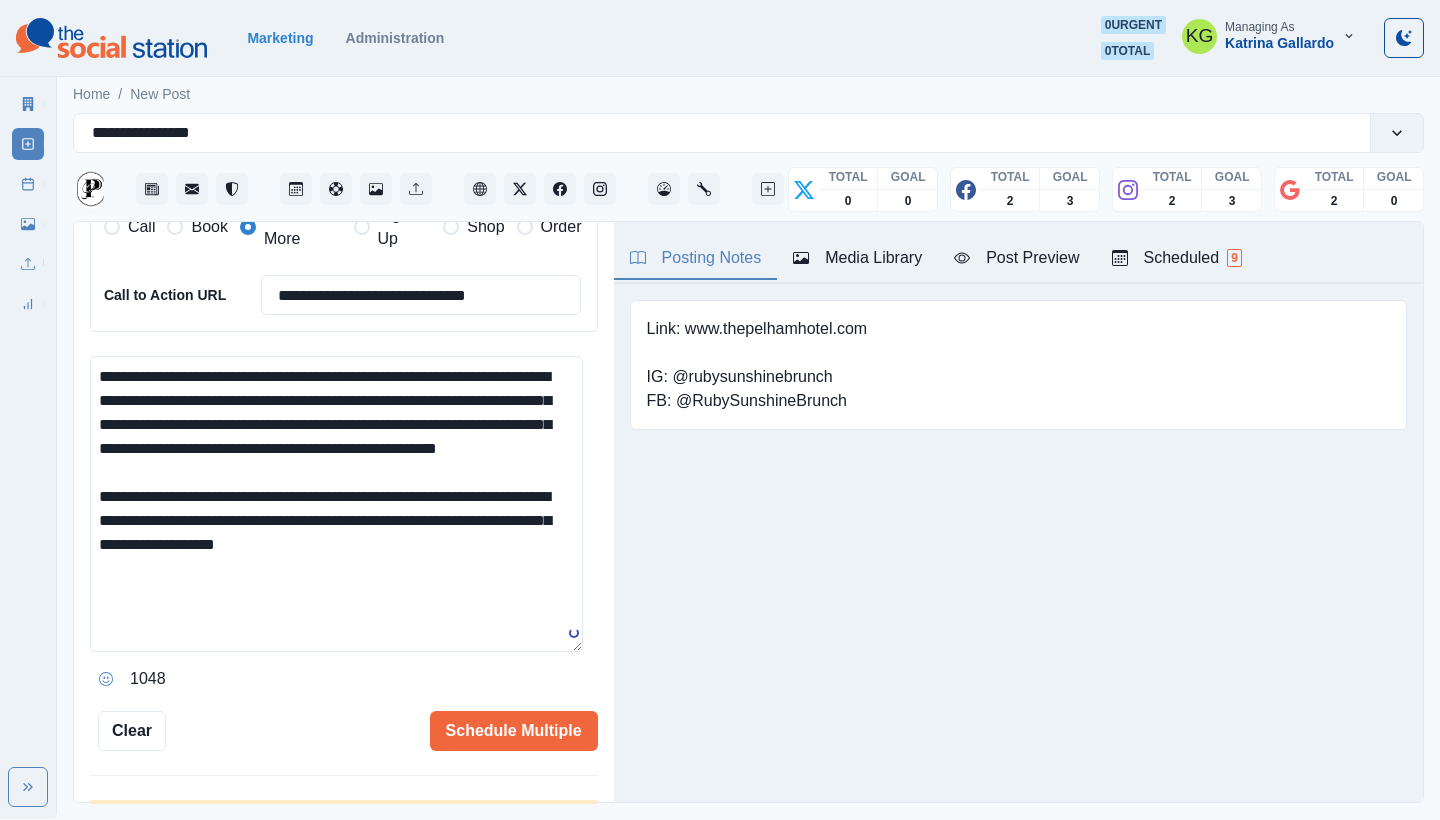 click on "**********" at bounding box center (336, 504) 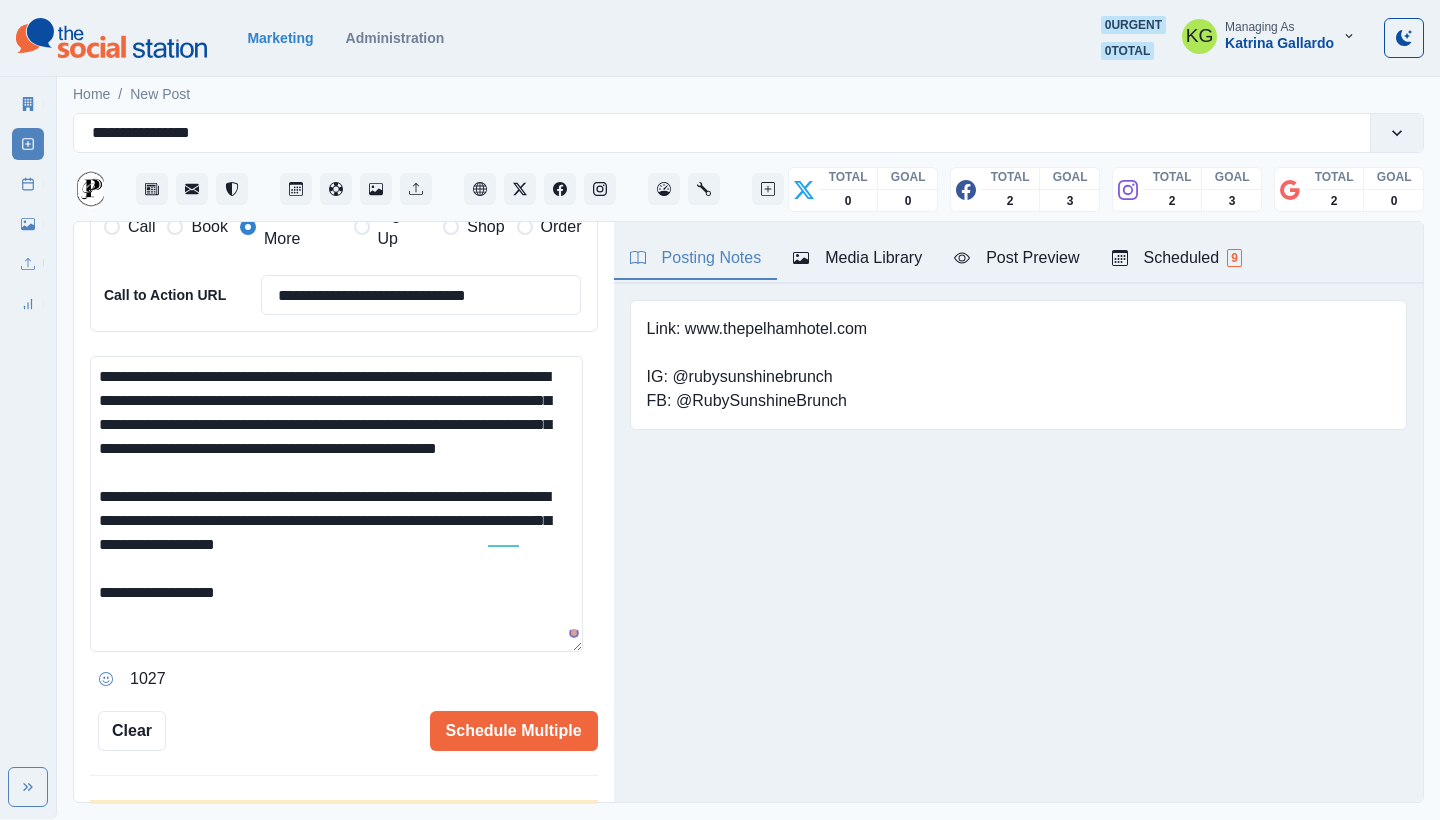 scroll, scrollTop: 0, scrollLeft: 0, axis: both 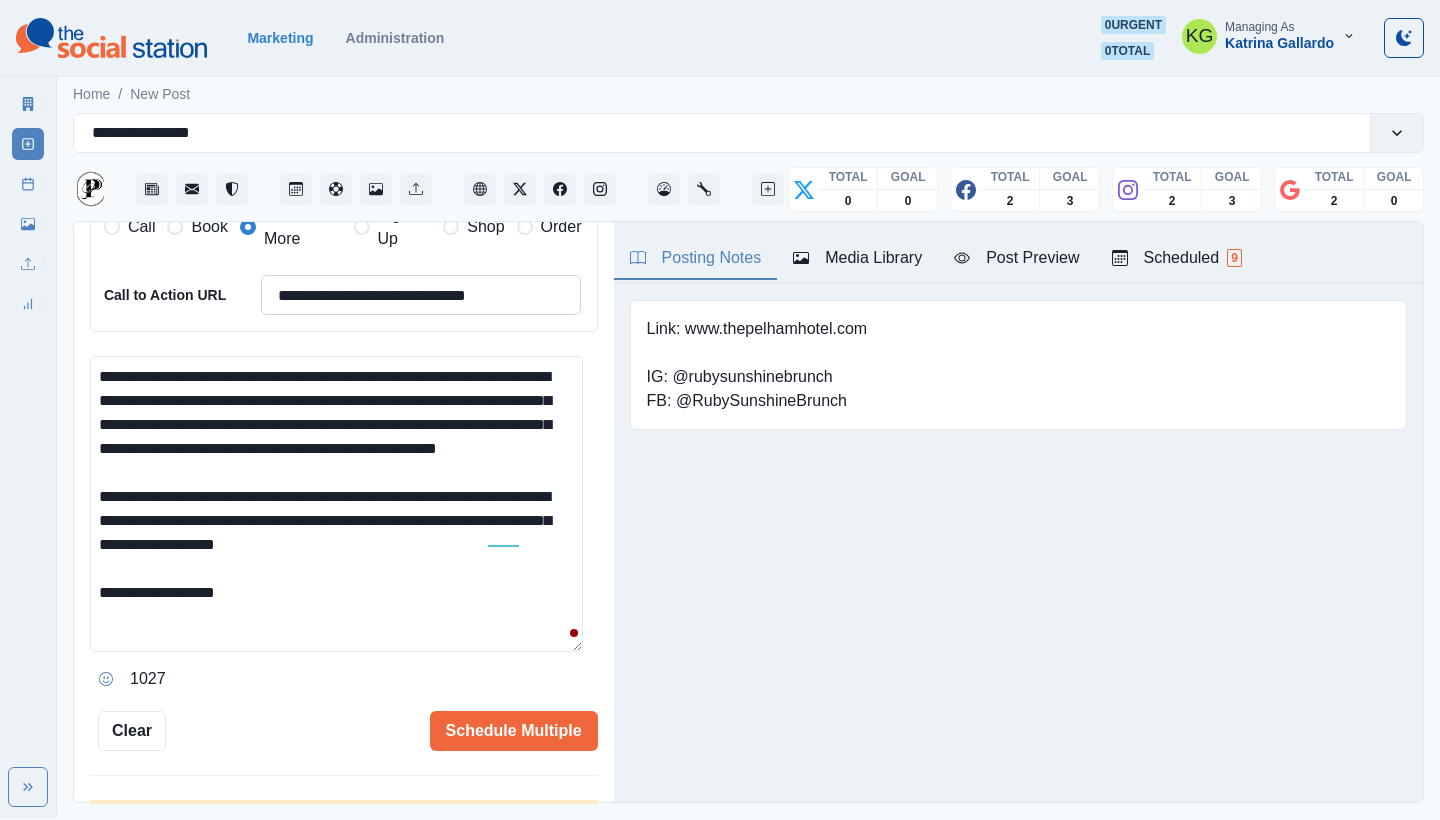 type on "**********" 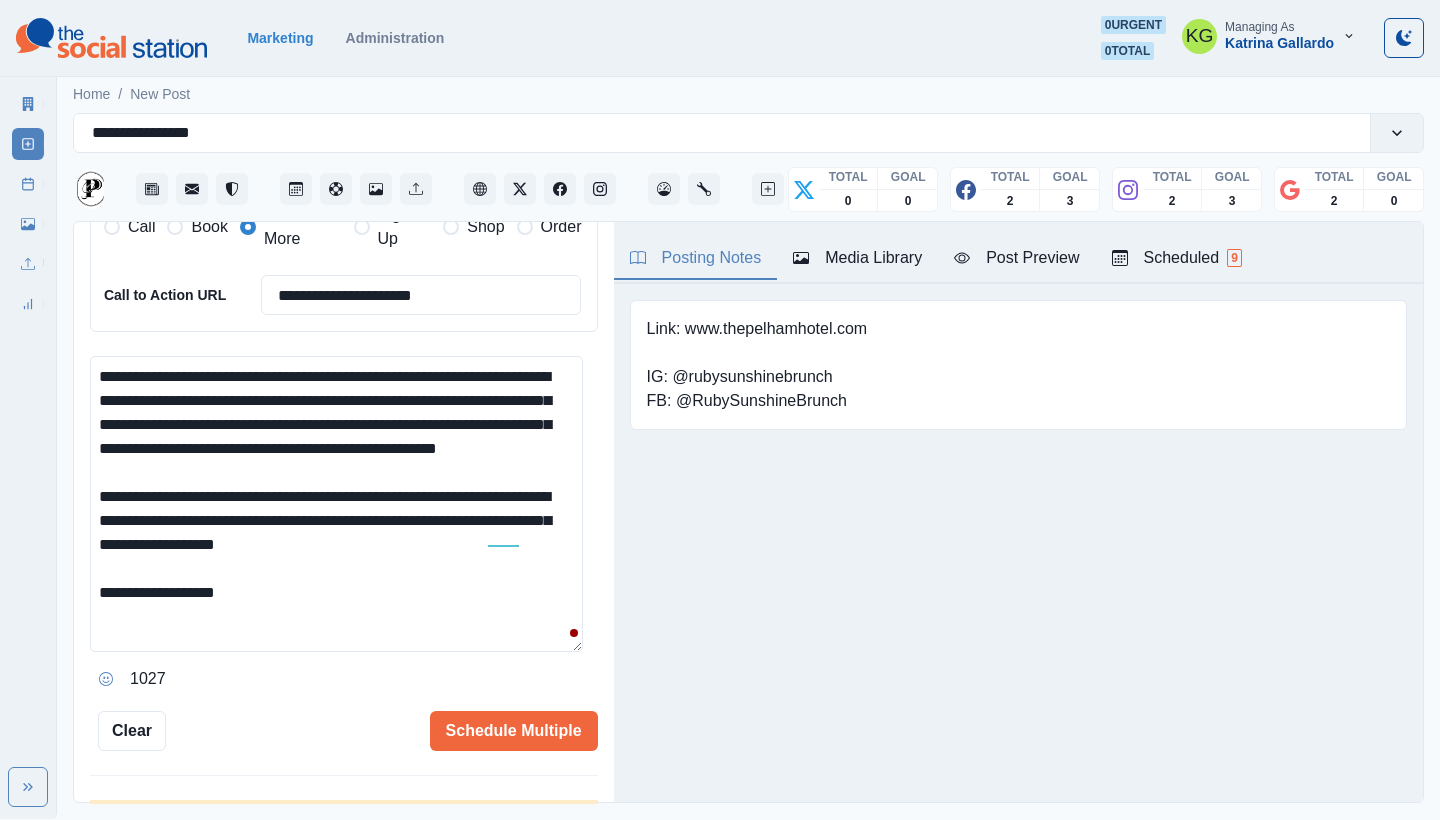 type on "**********" 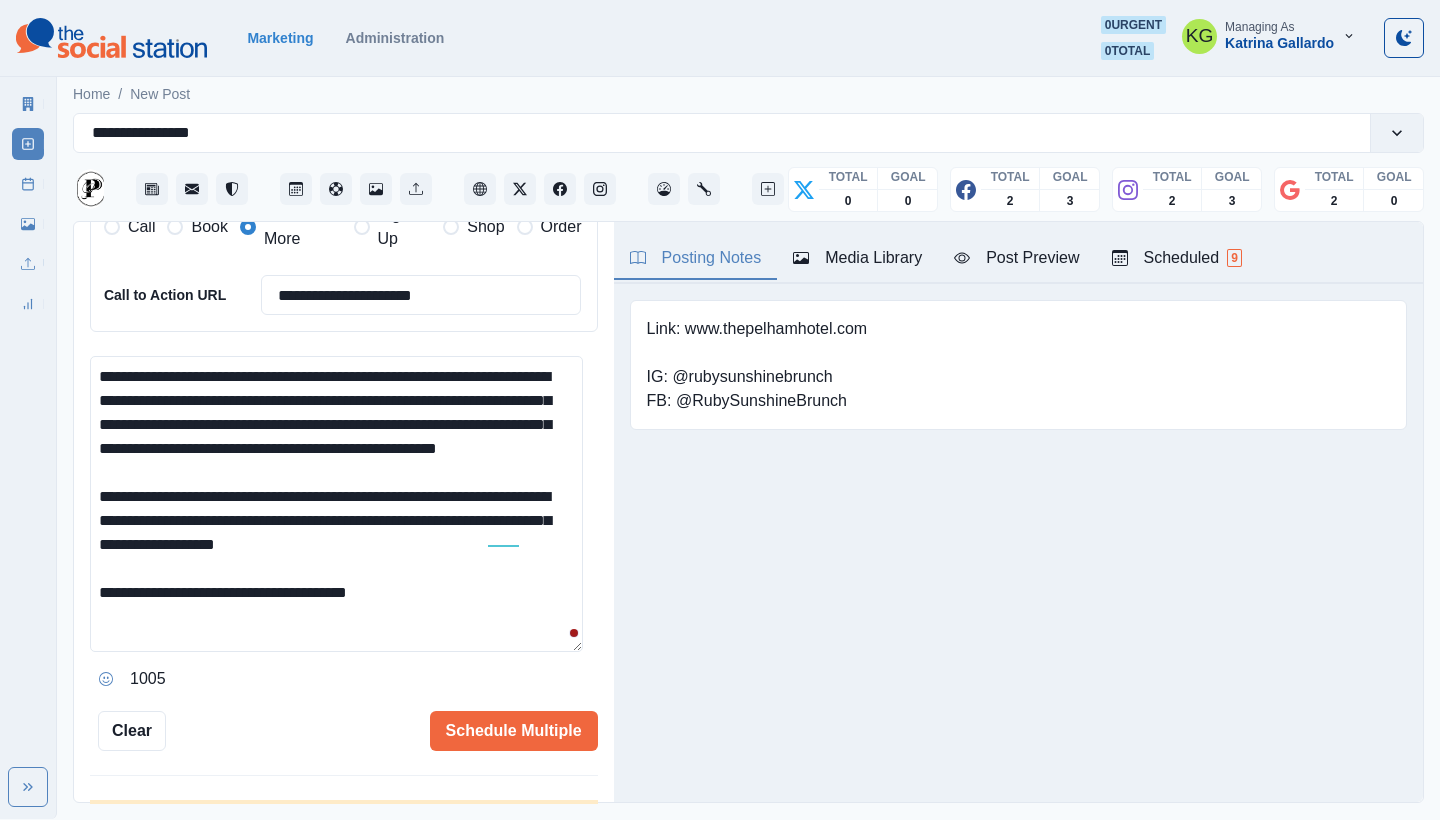 drag, startPoint x: 273, startPoint y: 608, endPoint x: 223, endPoint y: 604, distance: 50.159744 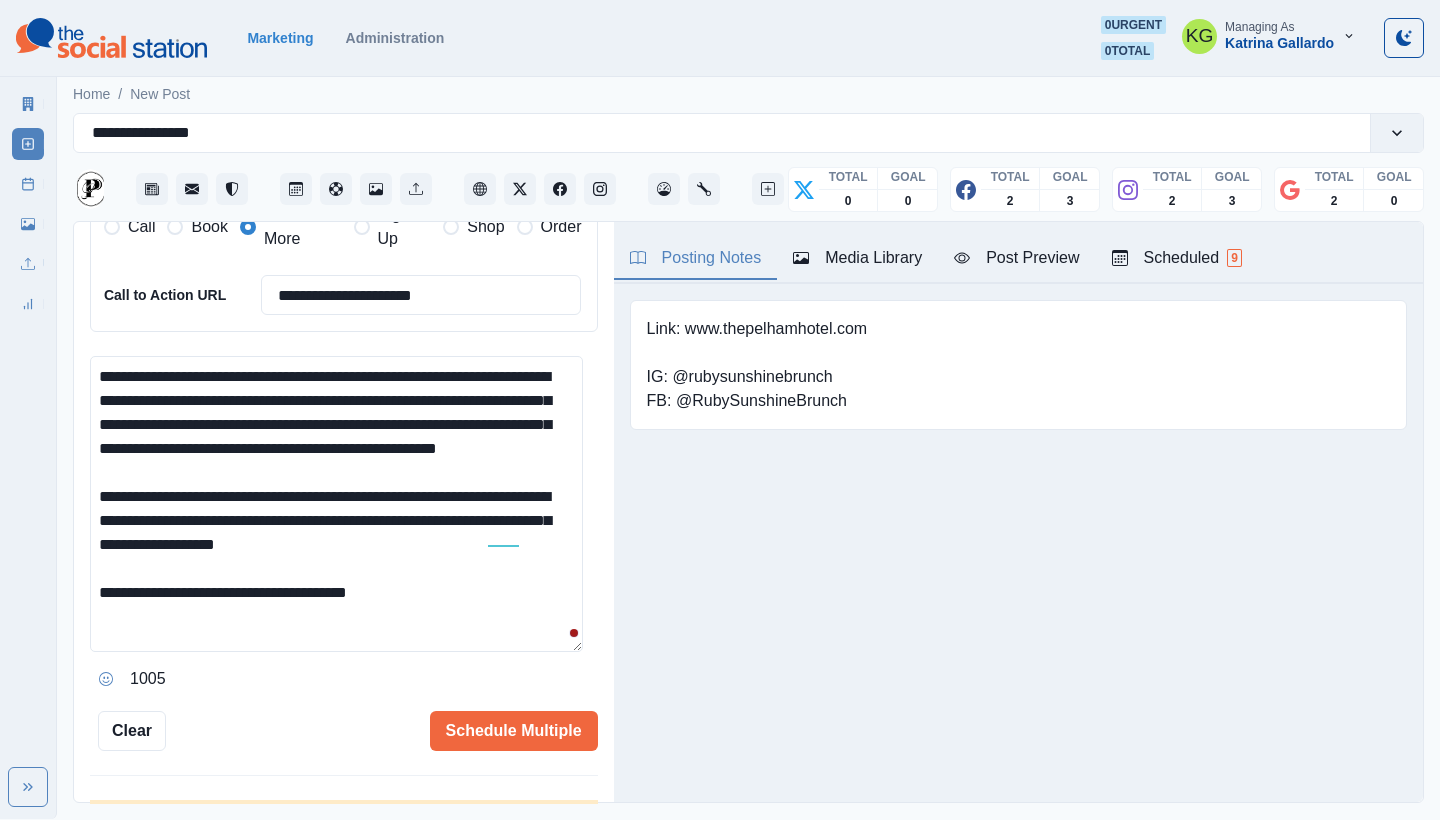 click on "**********" at bounding box center [336, 504] 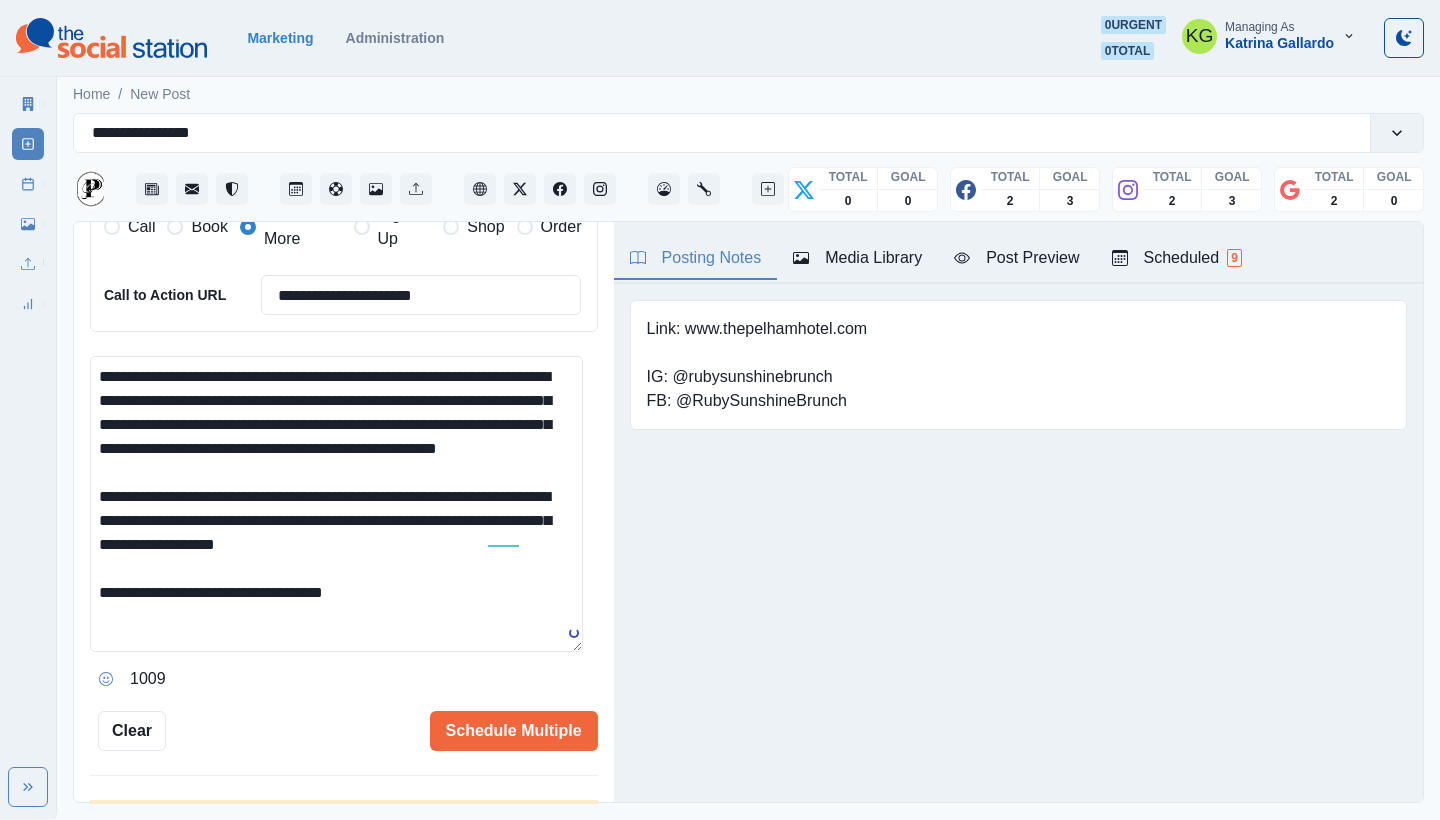 click on "**********" at bounding box center [336, 504] 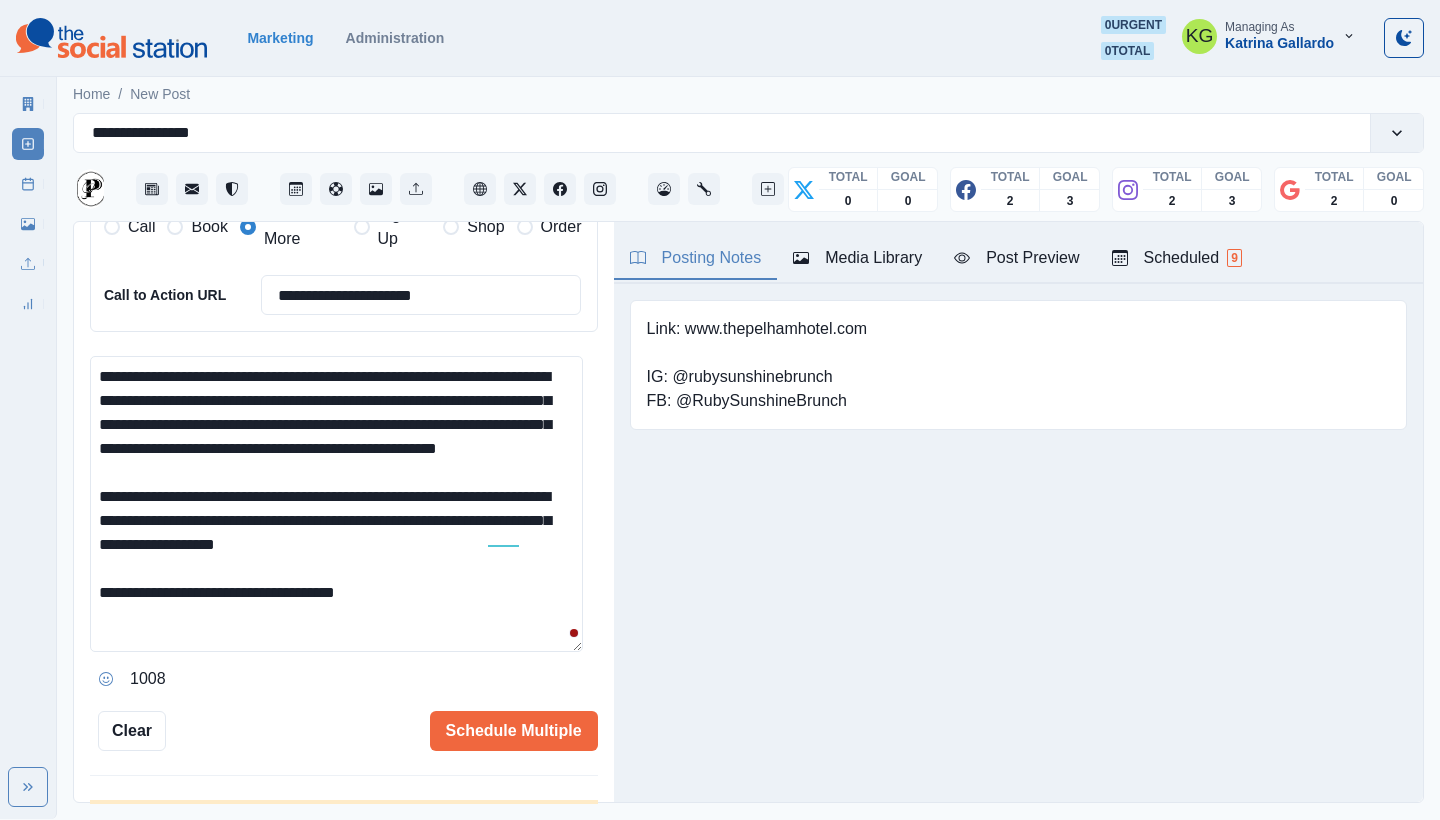 scroll, scrollTop: 23, scrollLeft: 0, axis: vertical 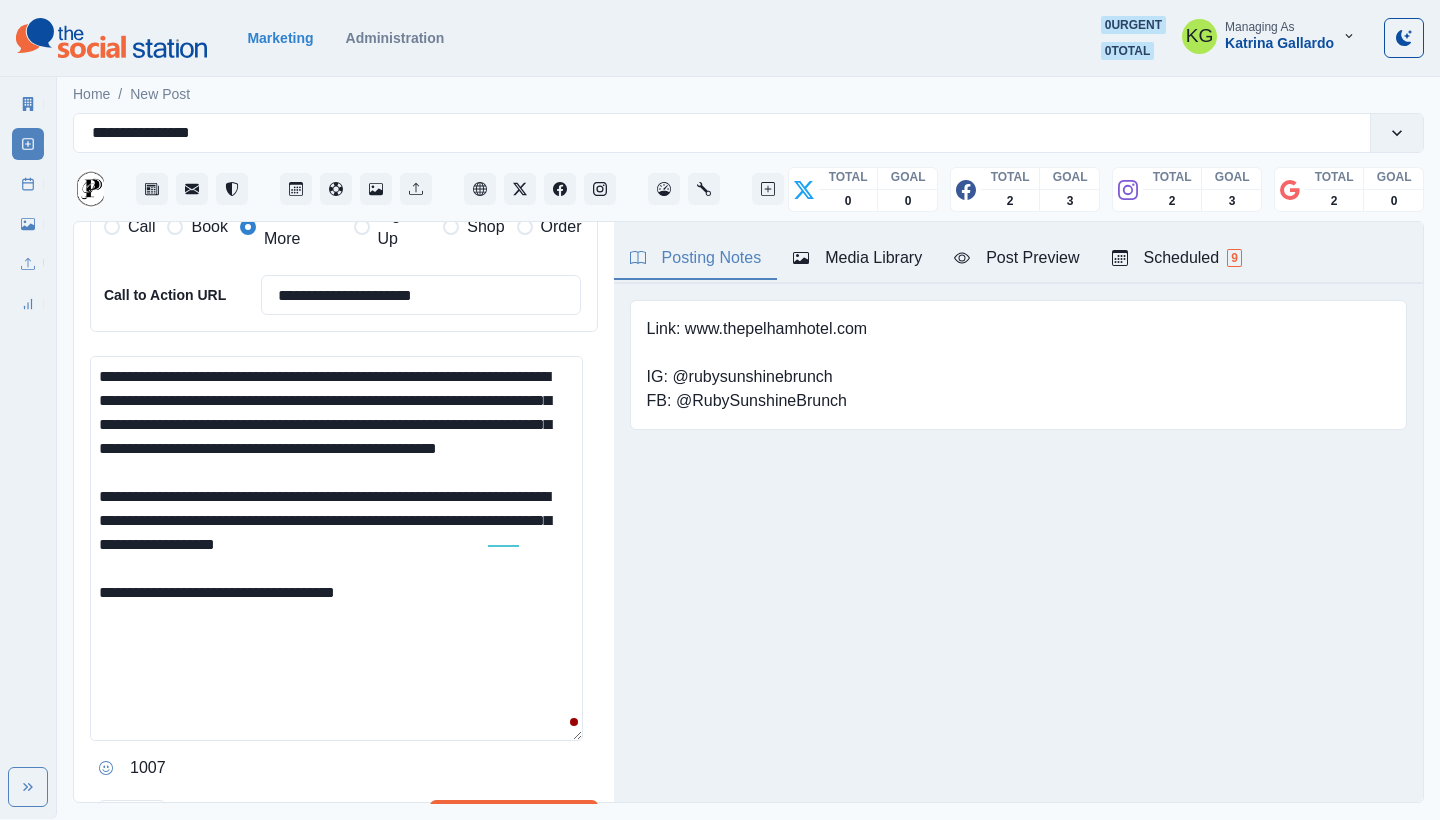 click on "**********" at bounding box center [720, 409] 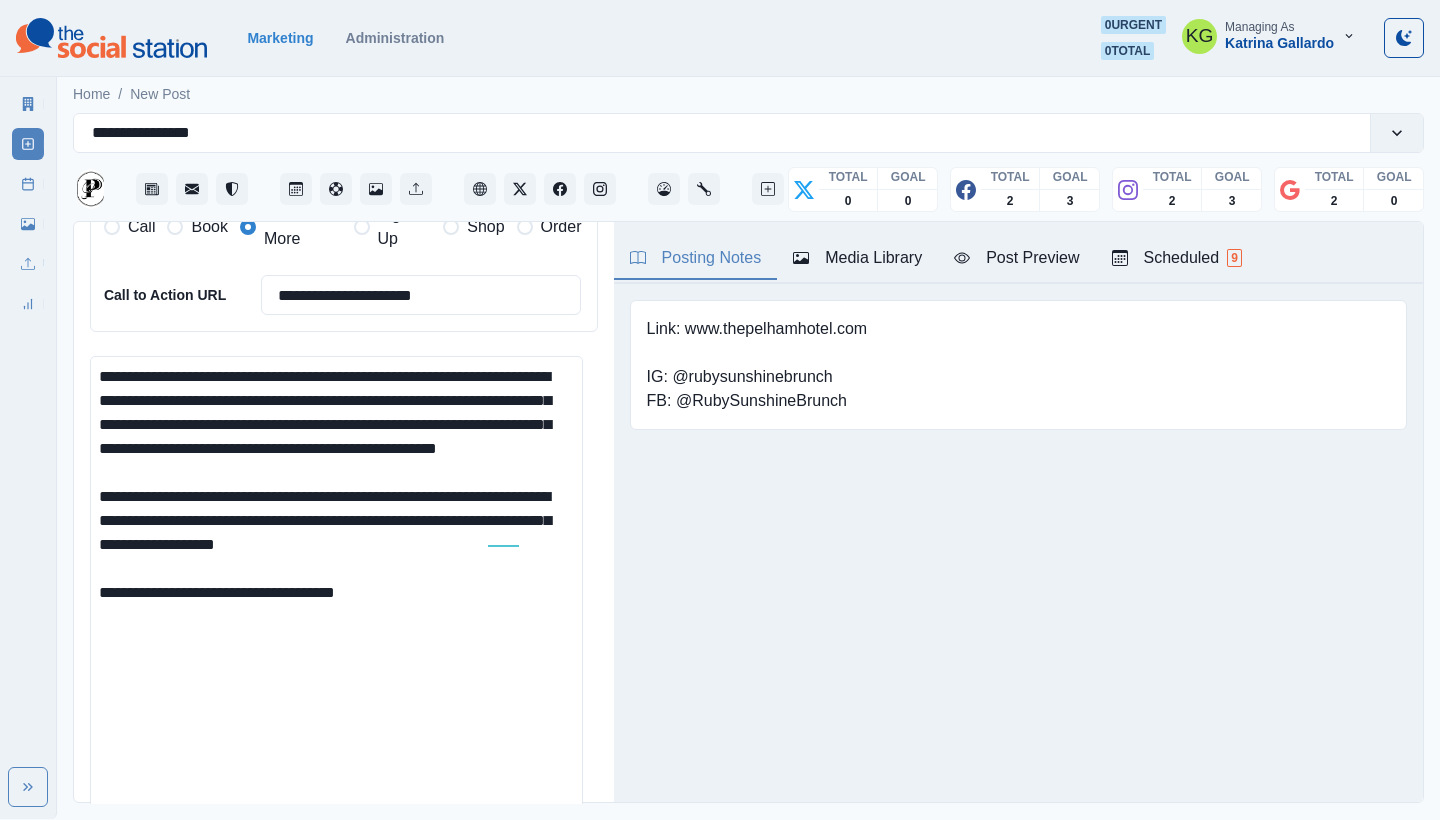 scroll, scrollTop: 747, scrollLeft: 0, axis: vertical 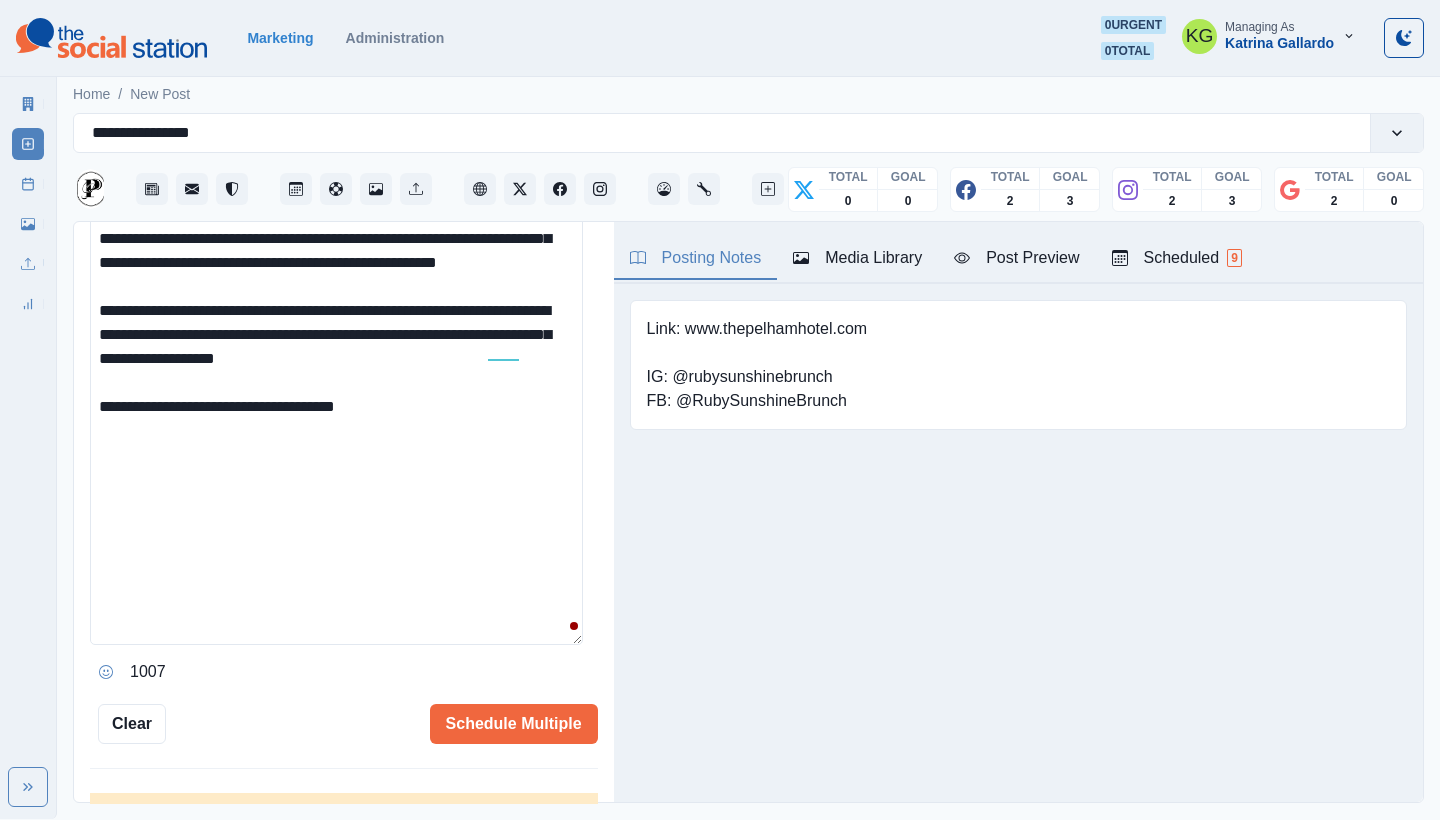 type on "**********" 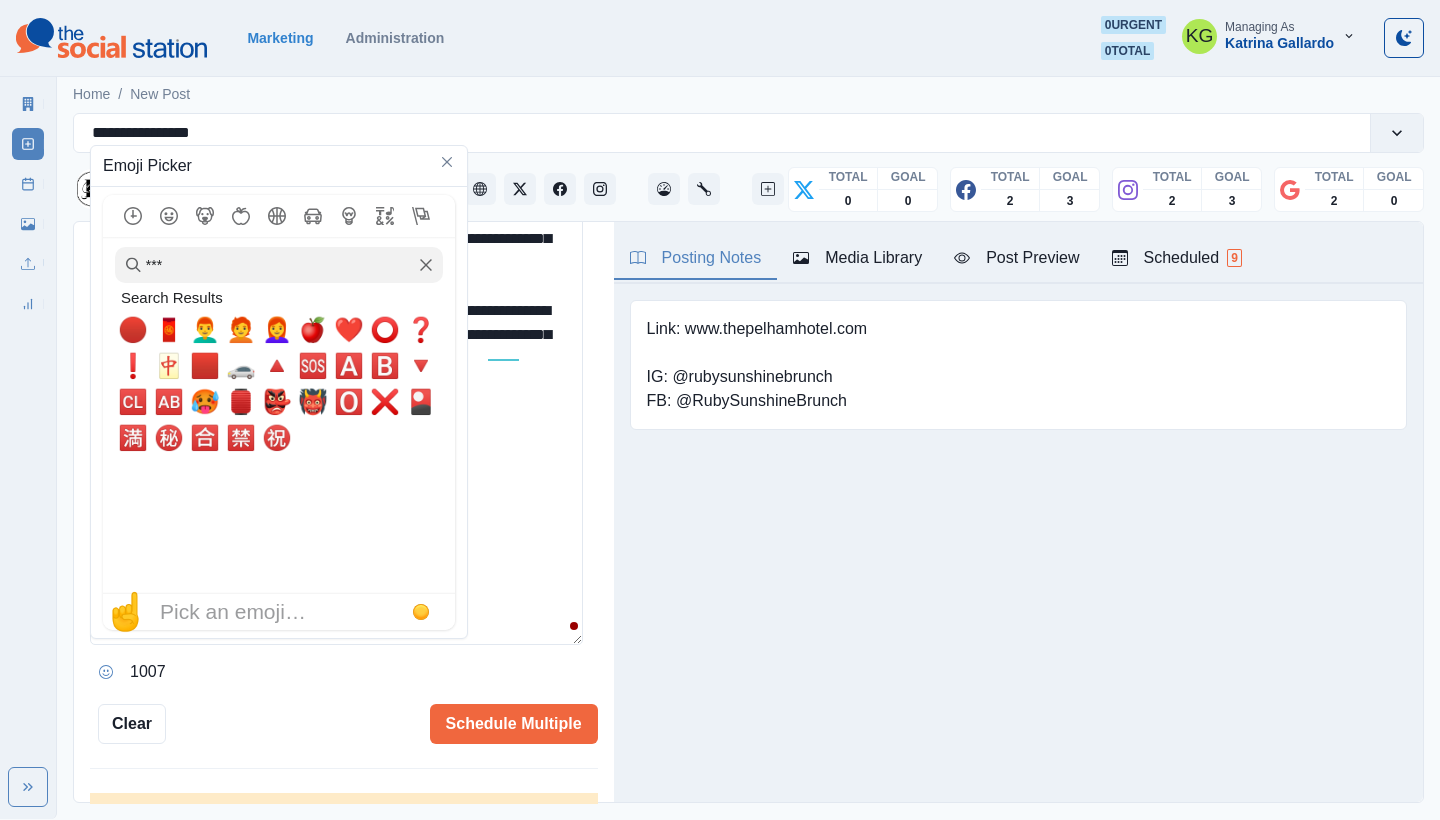 click 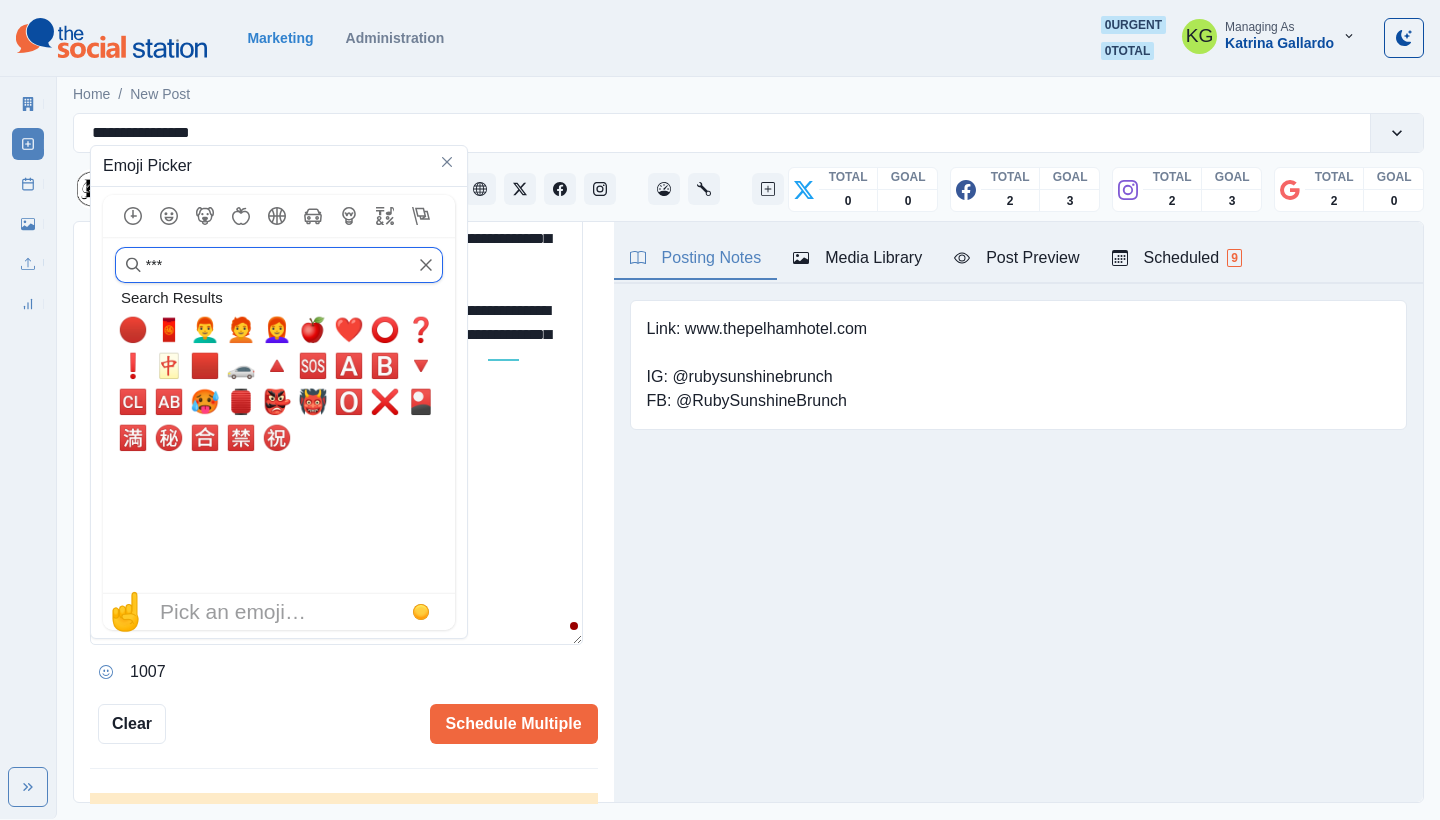 type 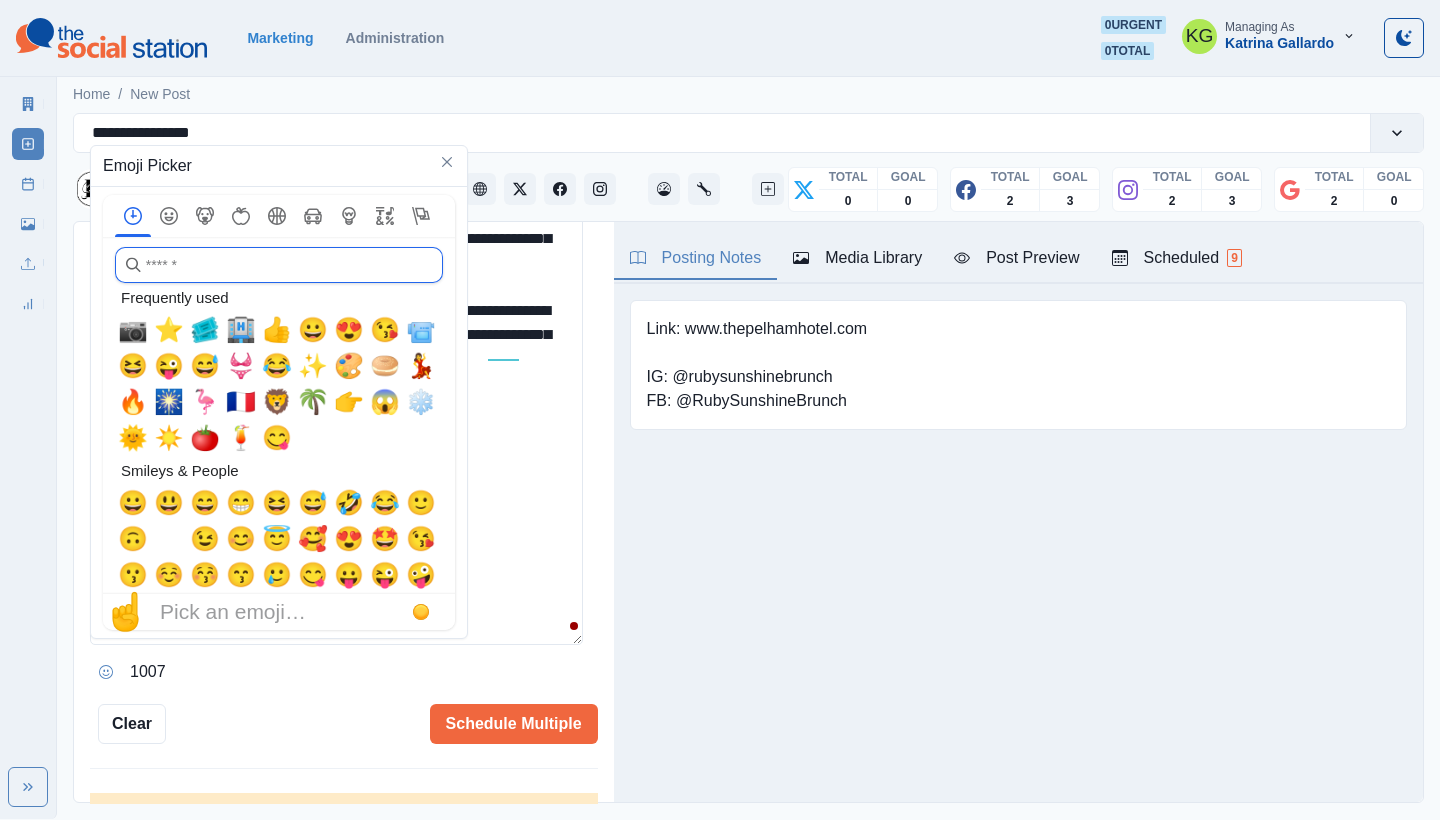 click at bounding box center (421, 330) 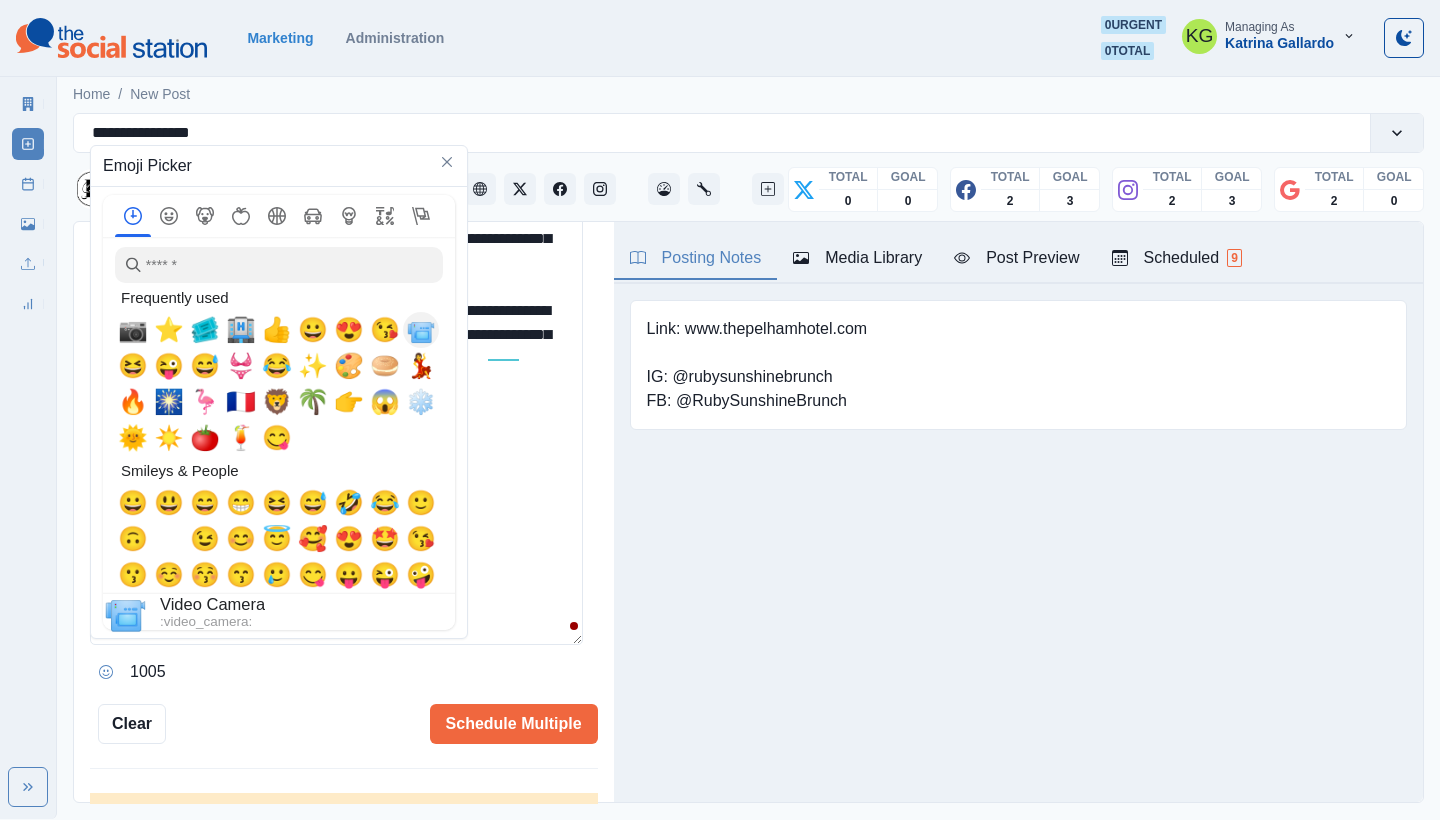click on "**********" at bounding box center (336, 407) 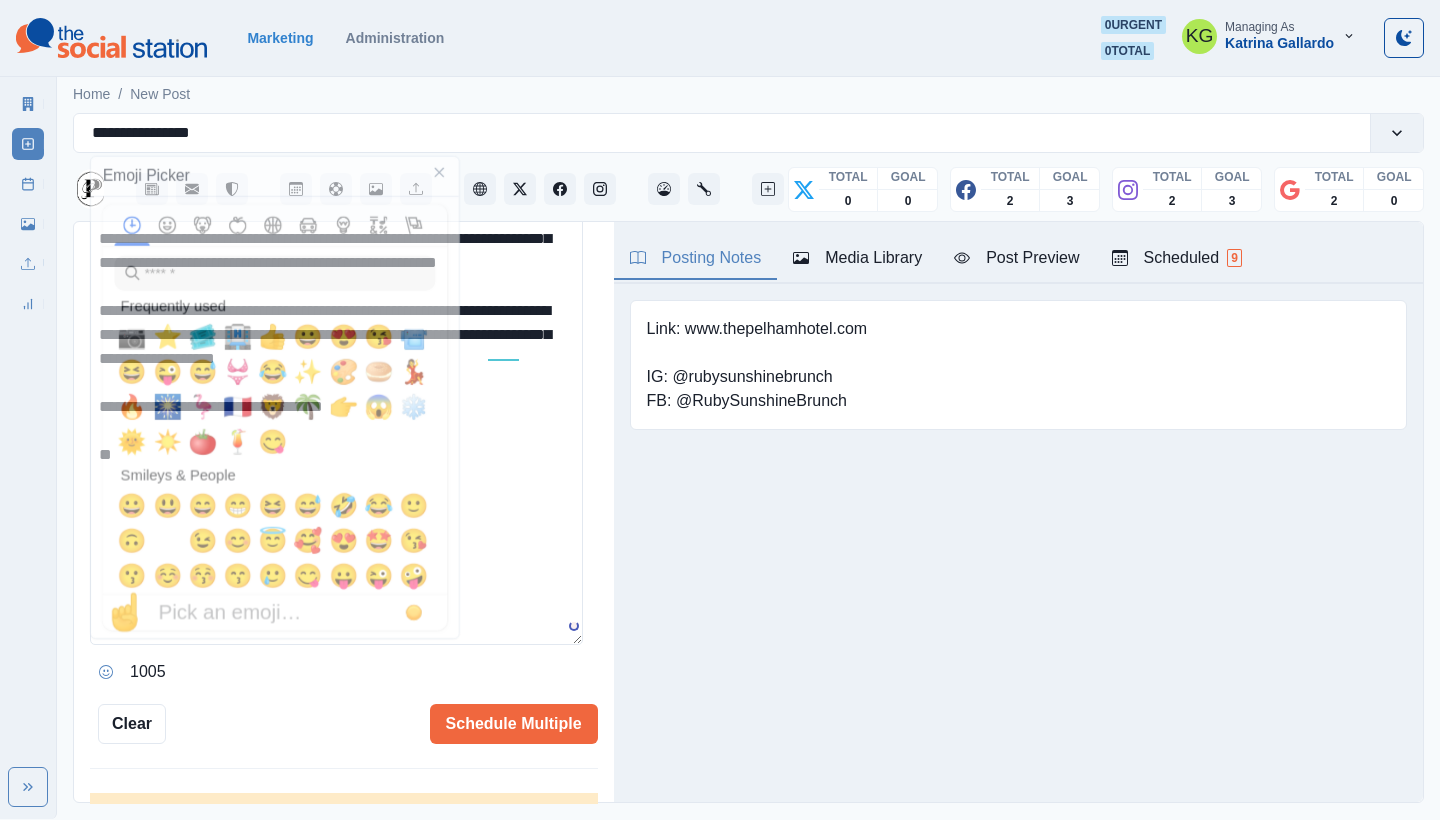 click on "**********" at bounding box center [336, 407] 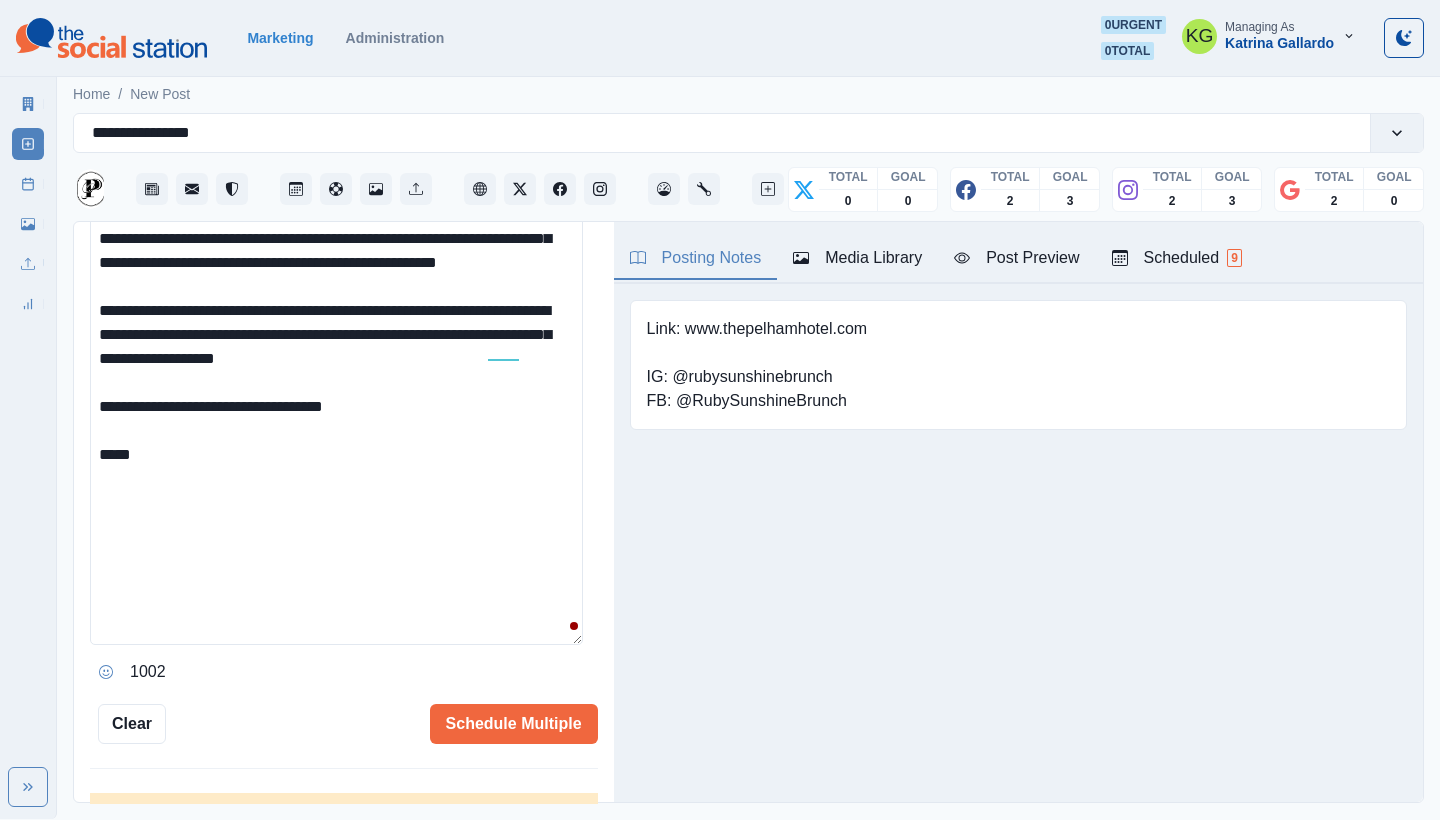 paste on "**********" 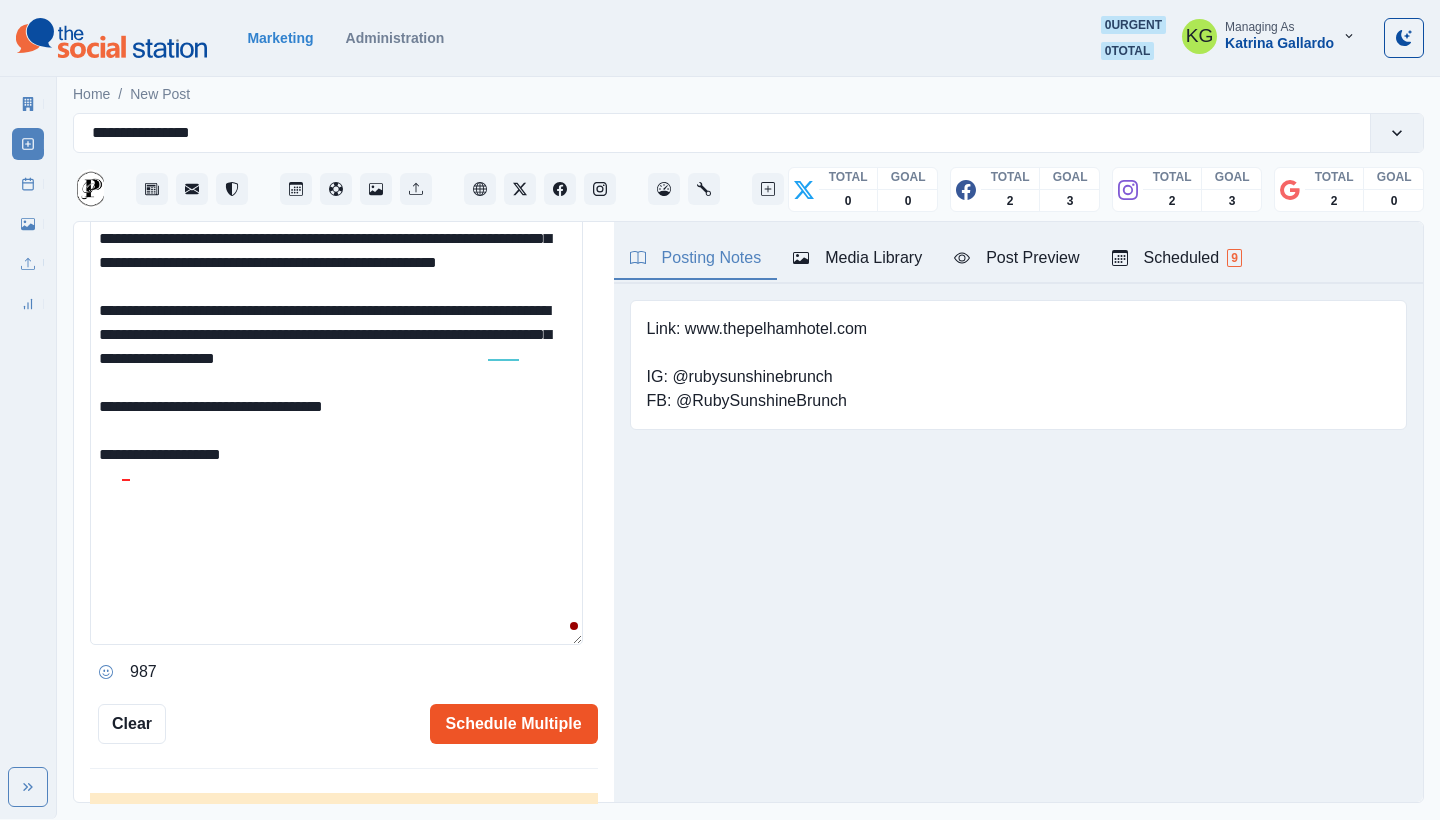 type on "**********" 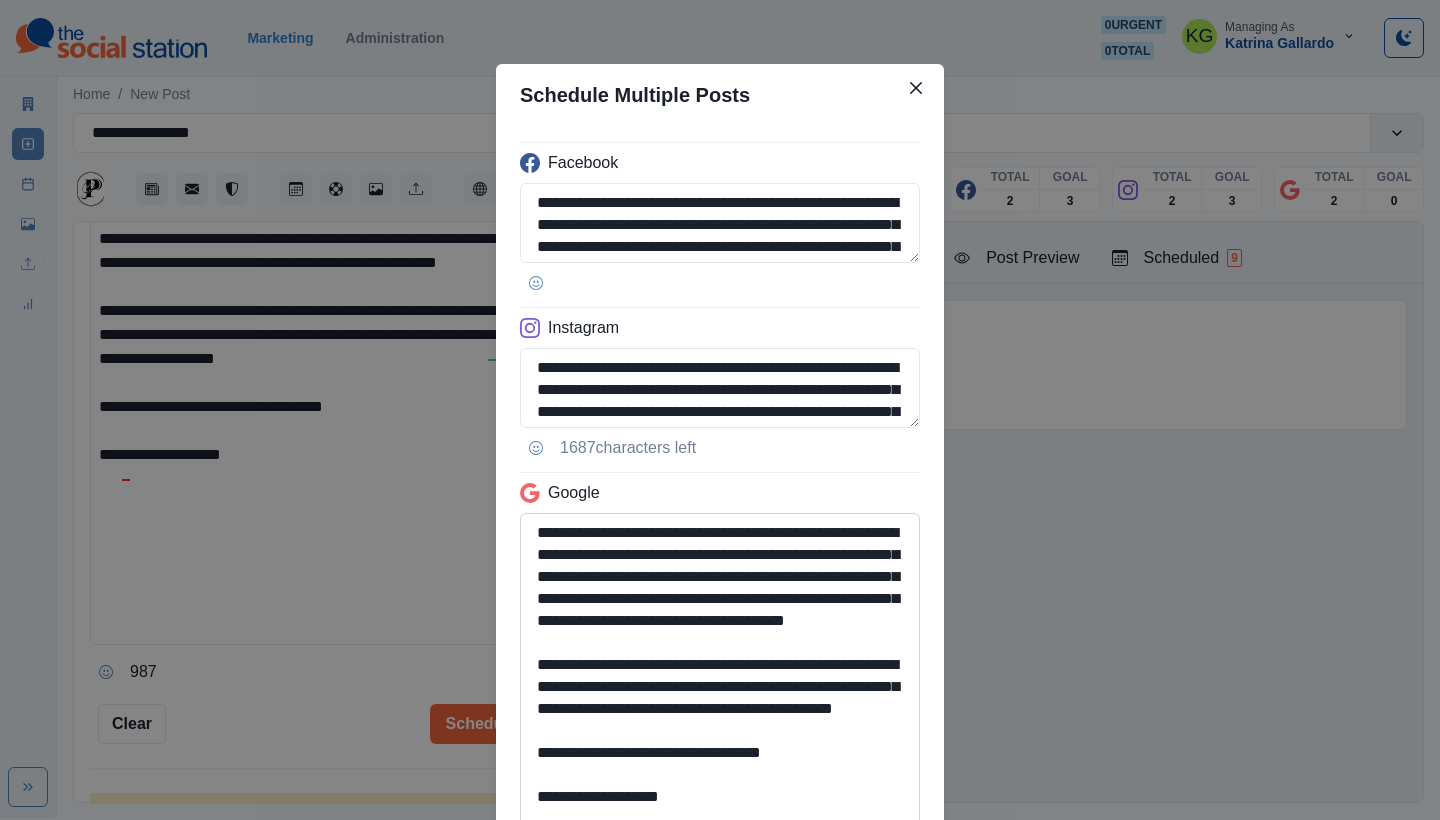 click on "**********" at bounding box center [720, 671] 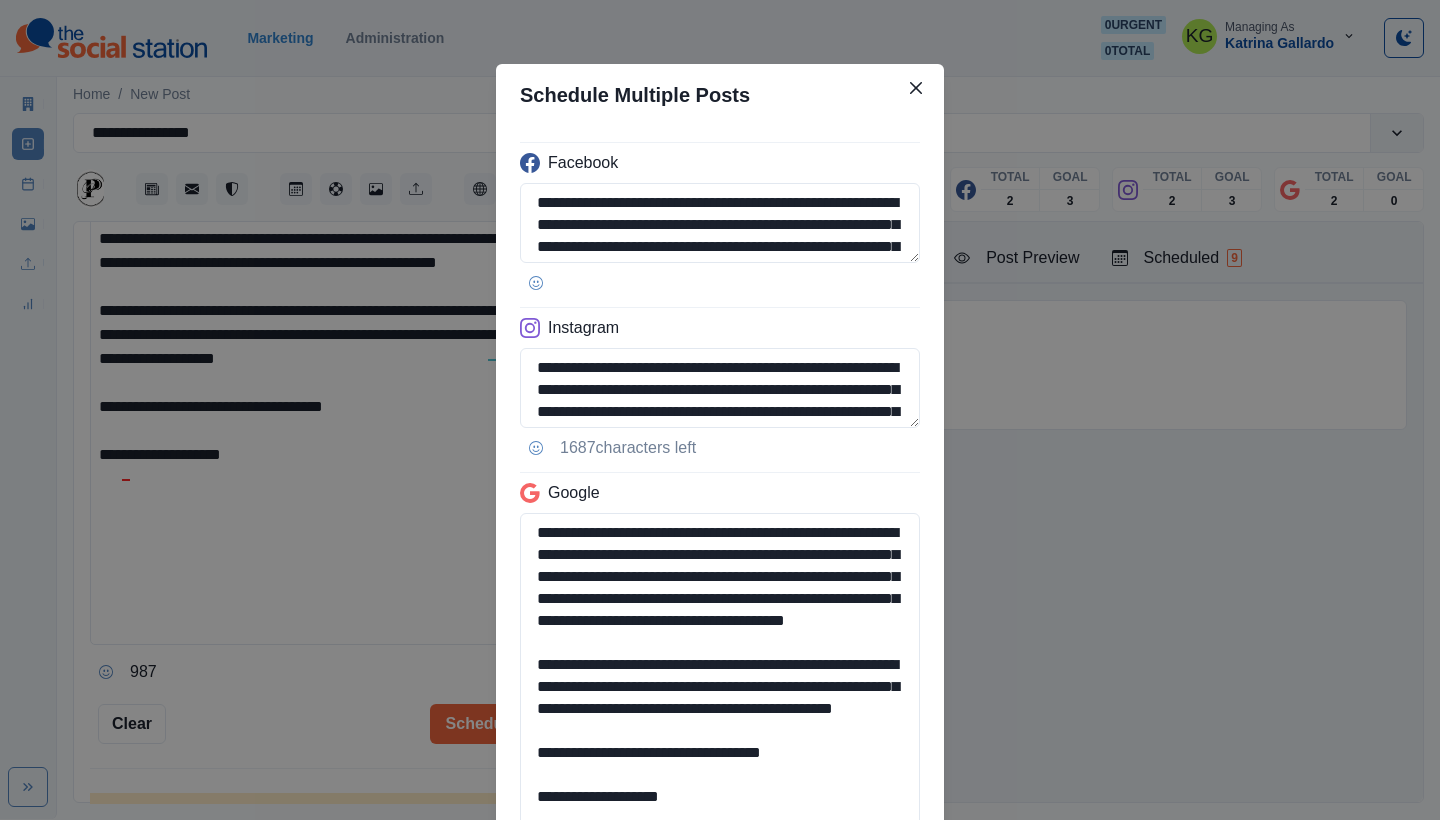 scroll, scrollTop: 190, scrollLeft: 0, axis: vertical 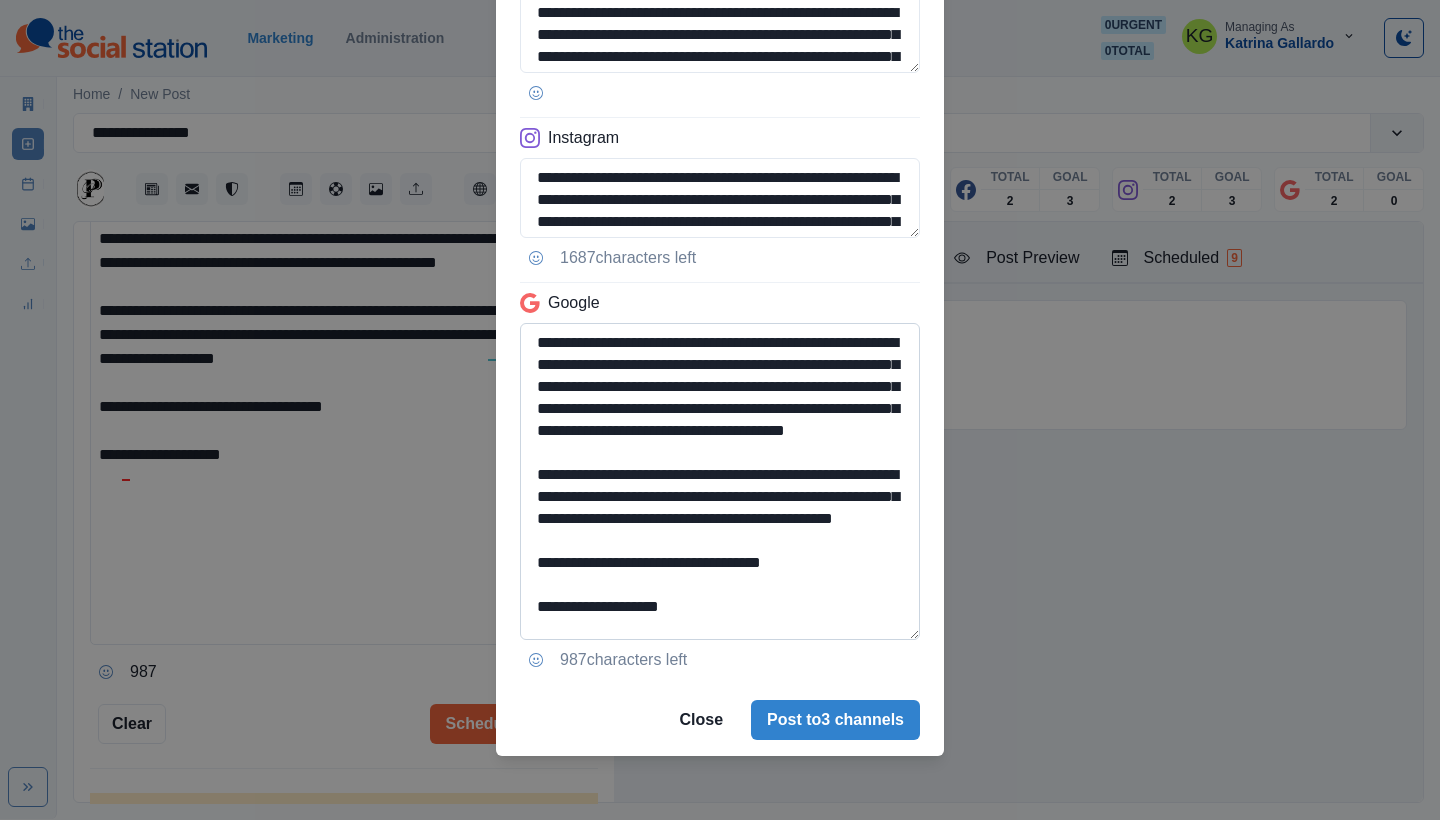 click on "**********" at bounding box center (720, 481) 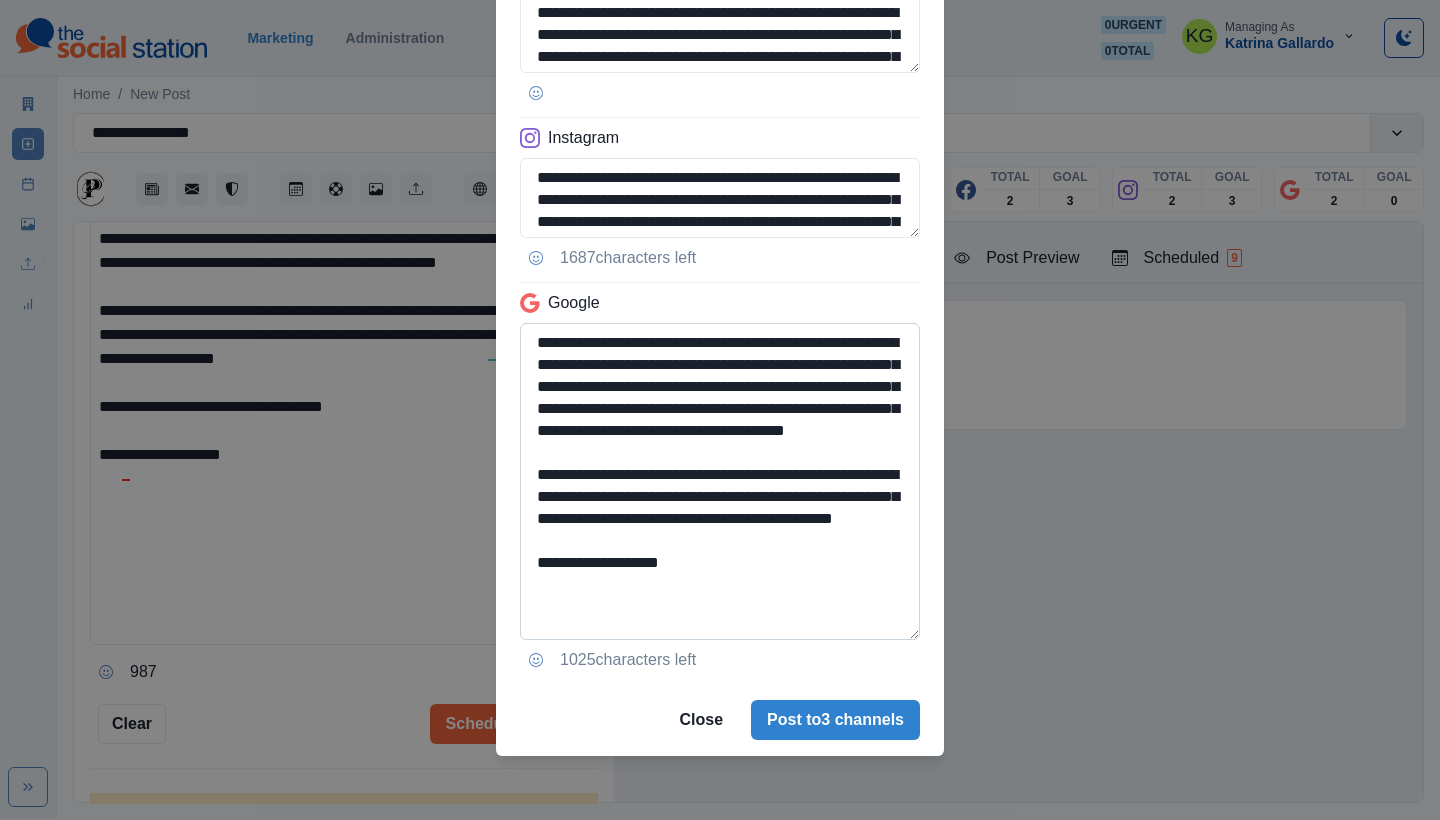 scroll, scrollTop: 9, scrollLeft: 0, axis: vertical 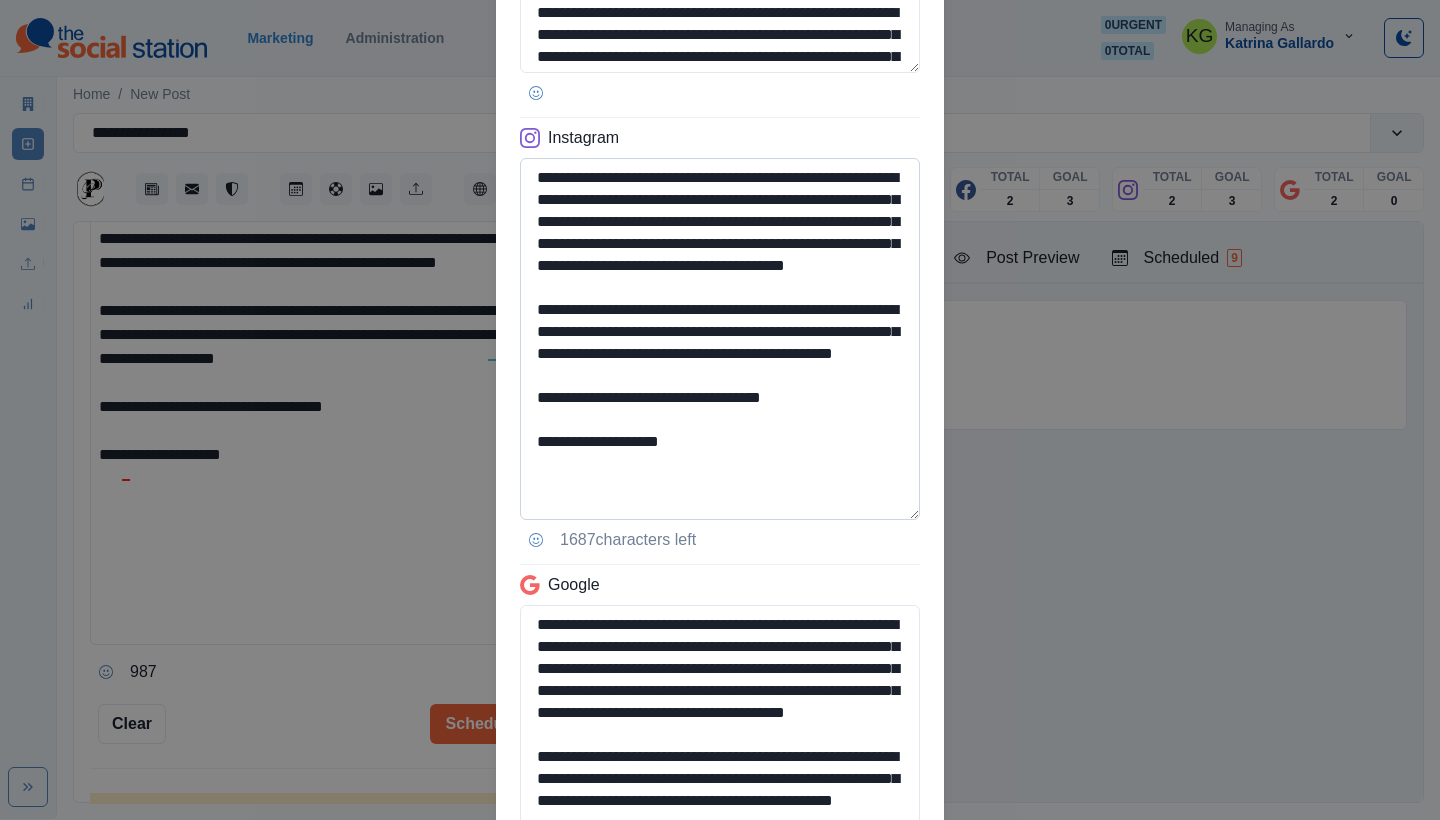 click on "**********" at bounding box center (720, 339) 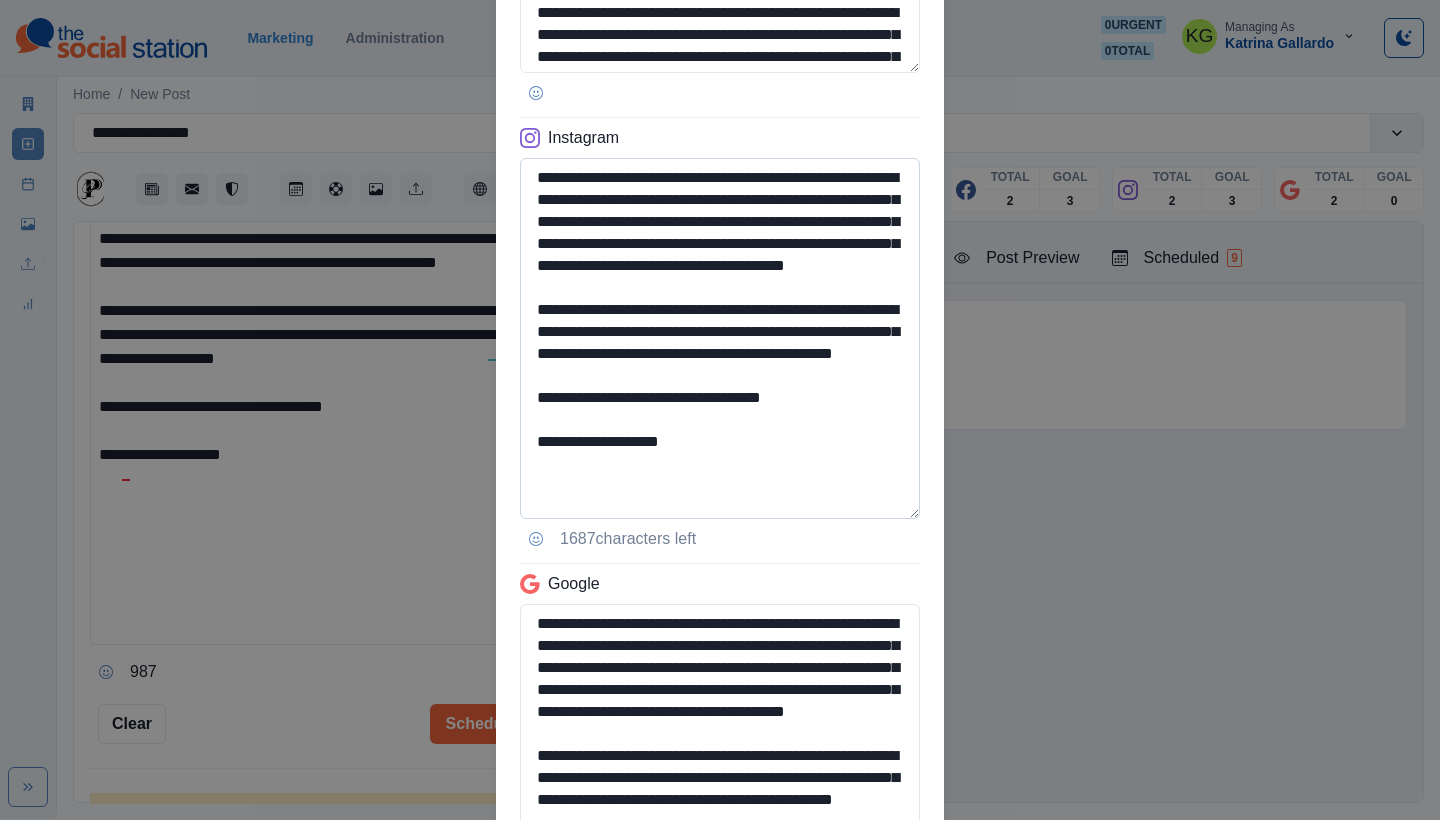 scroll, scrollTop: 0, scrollLeft: 0, axis: both 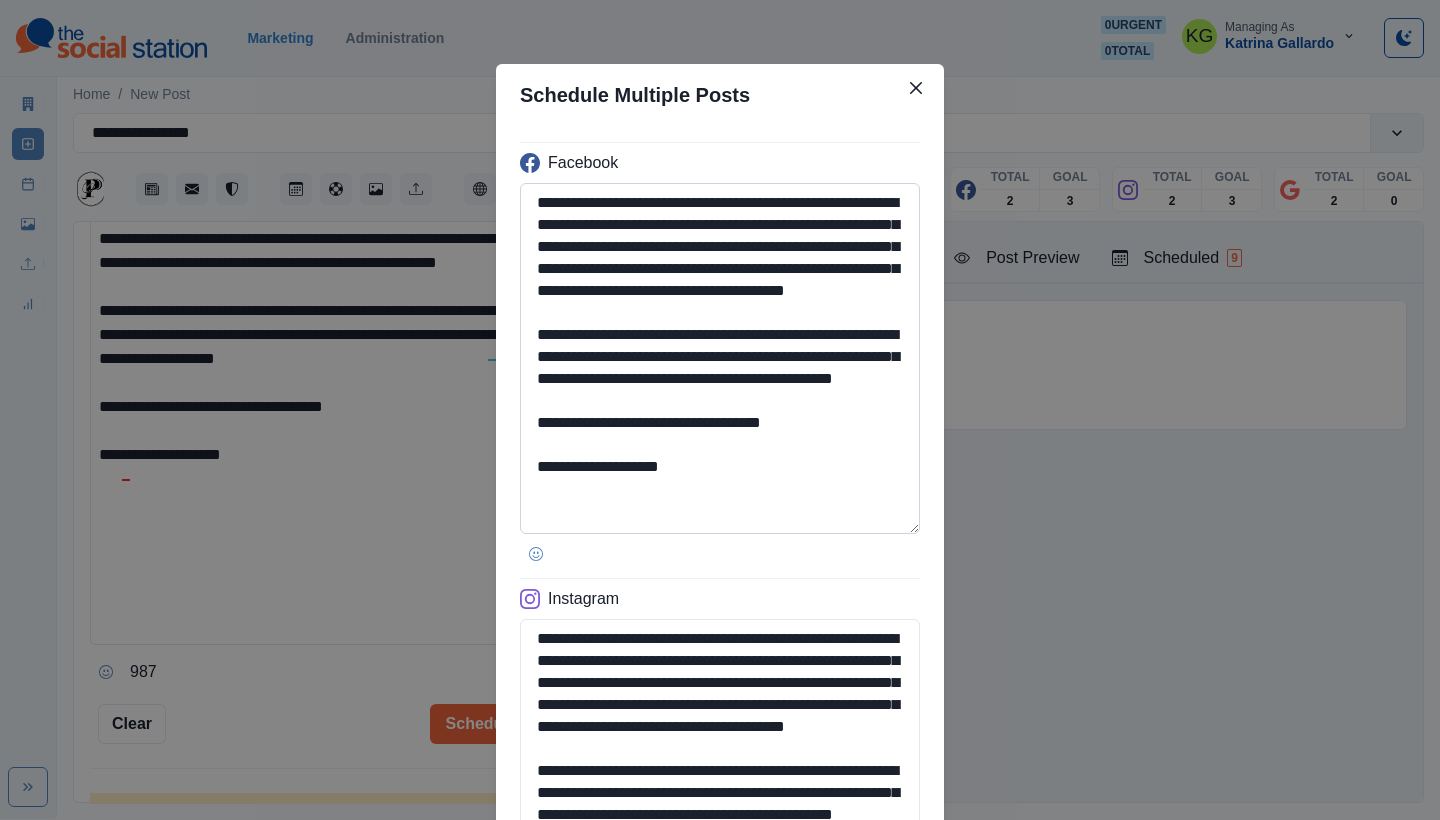 click on "**********" at bounding box center [720, 358] 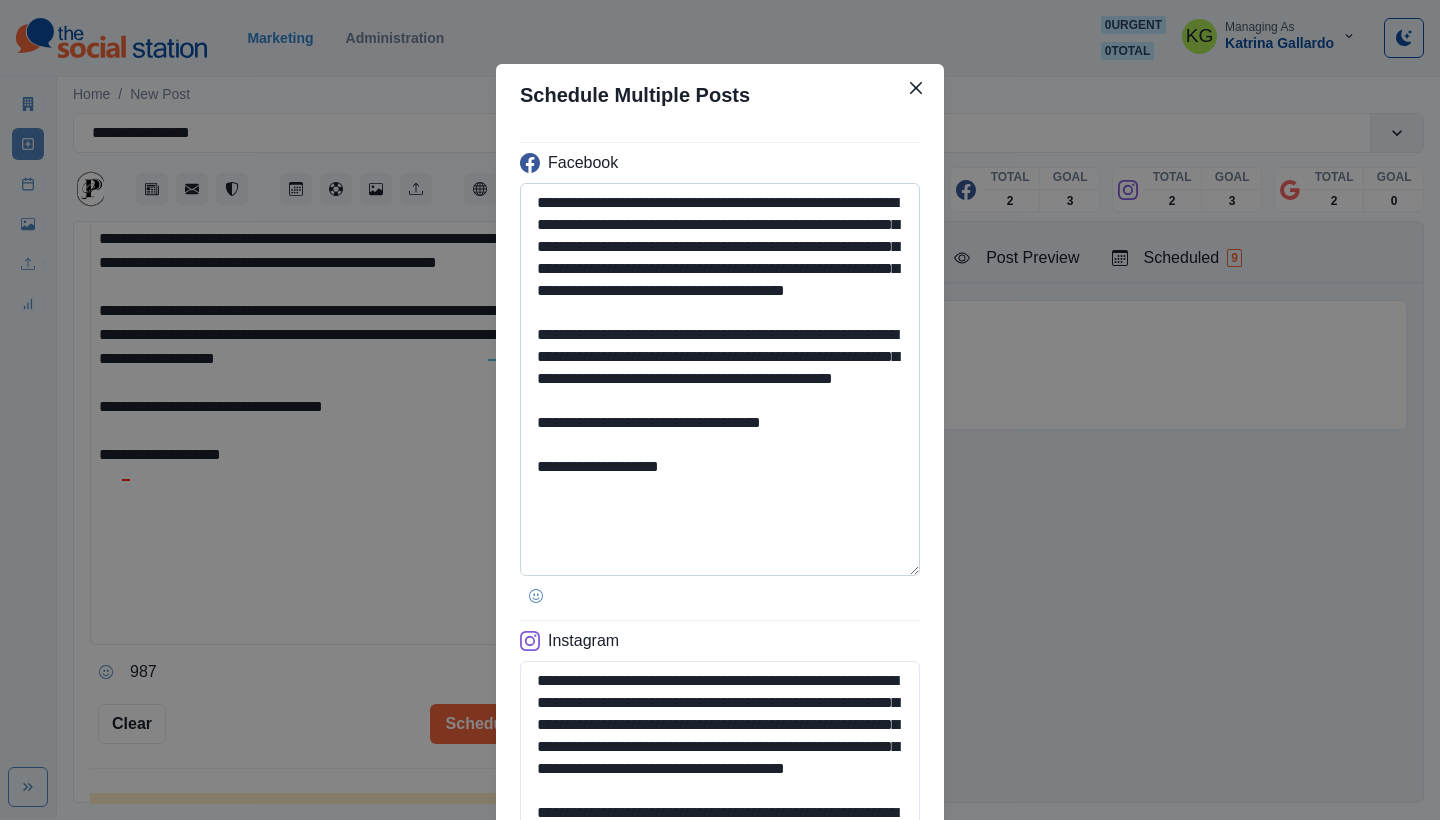 type on "**********" 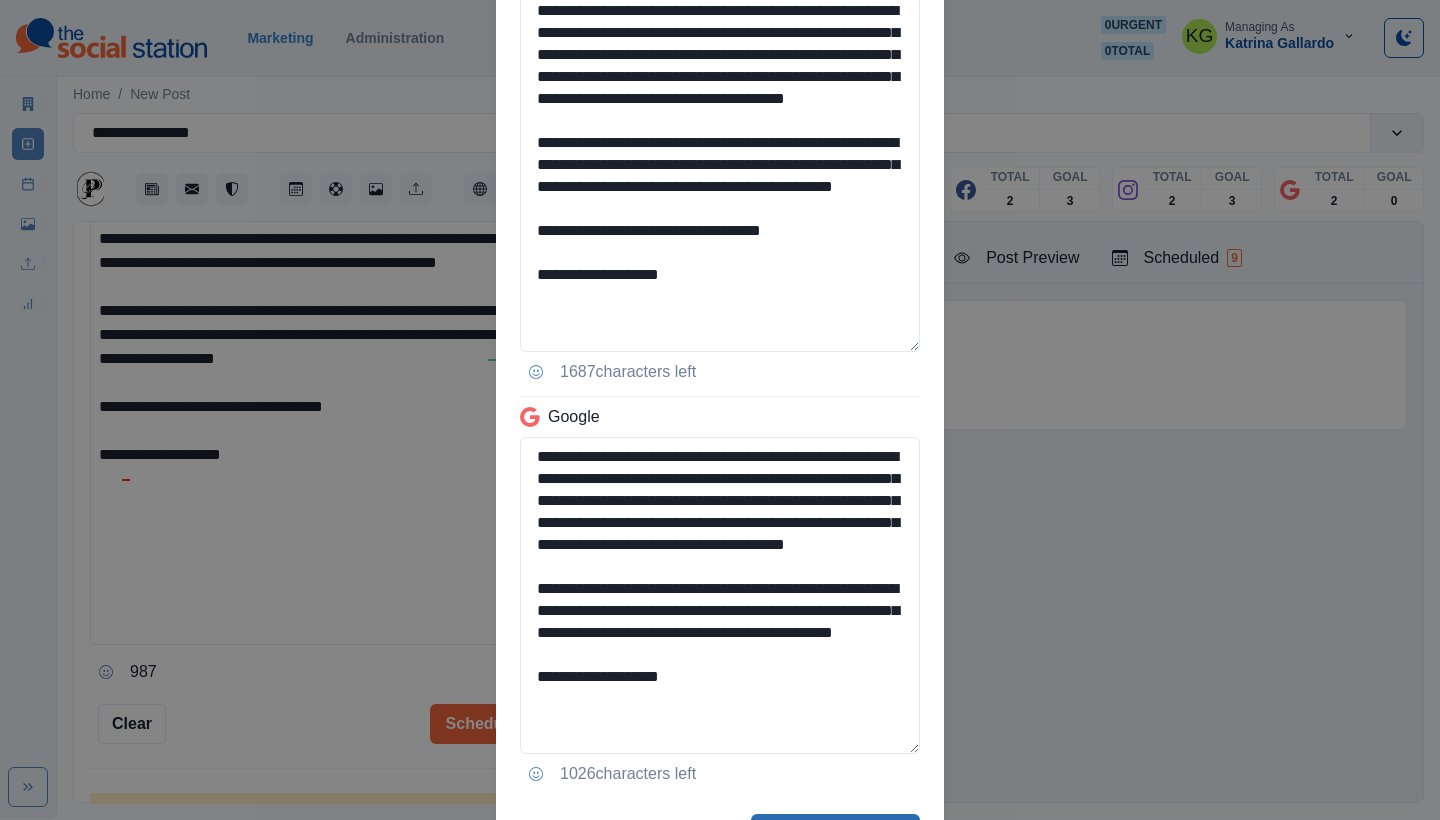 scroll, scrollTop: 784, scrollLeft: 0, axis: vertical 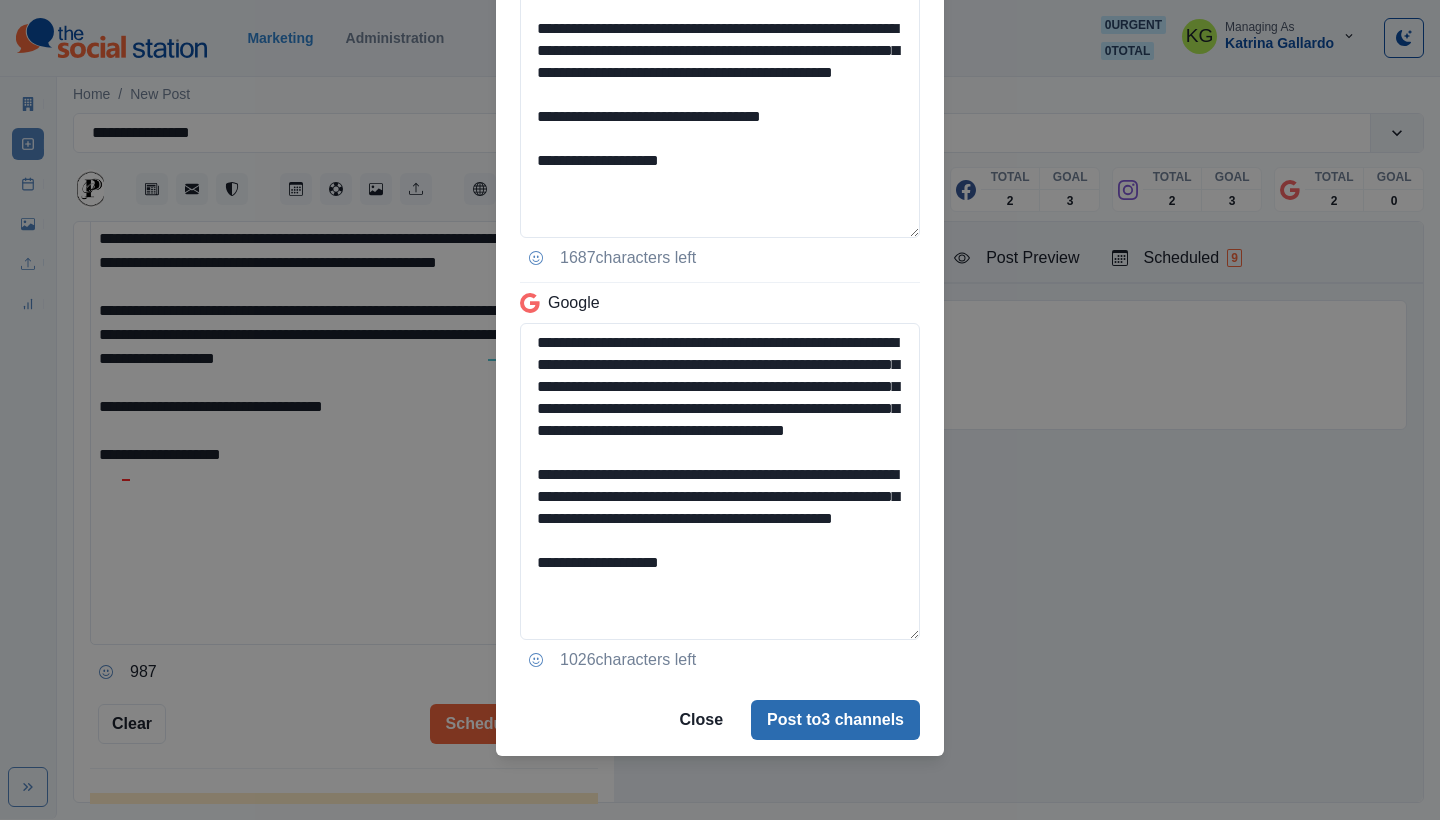 type on "**********" 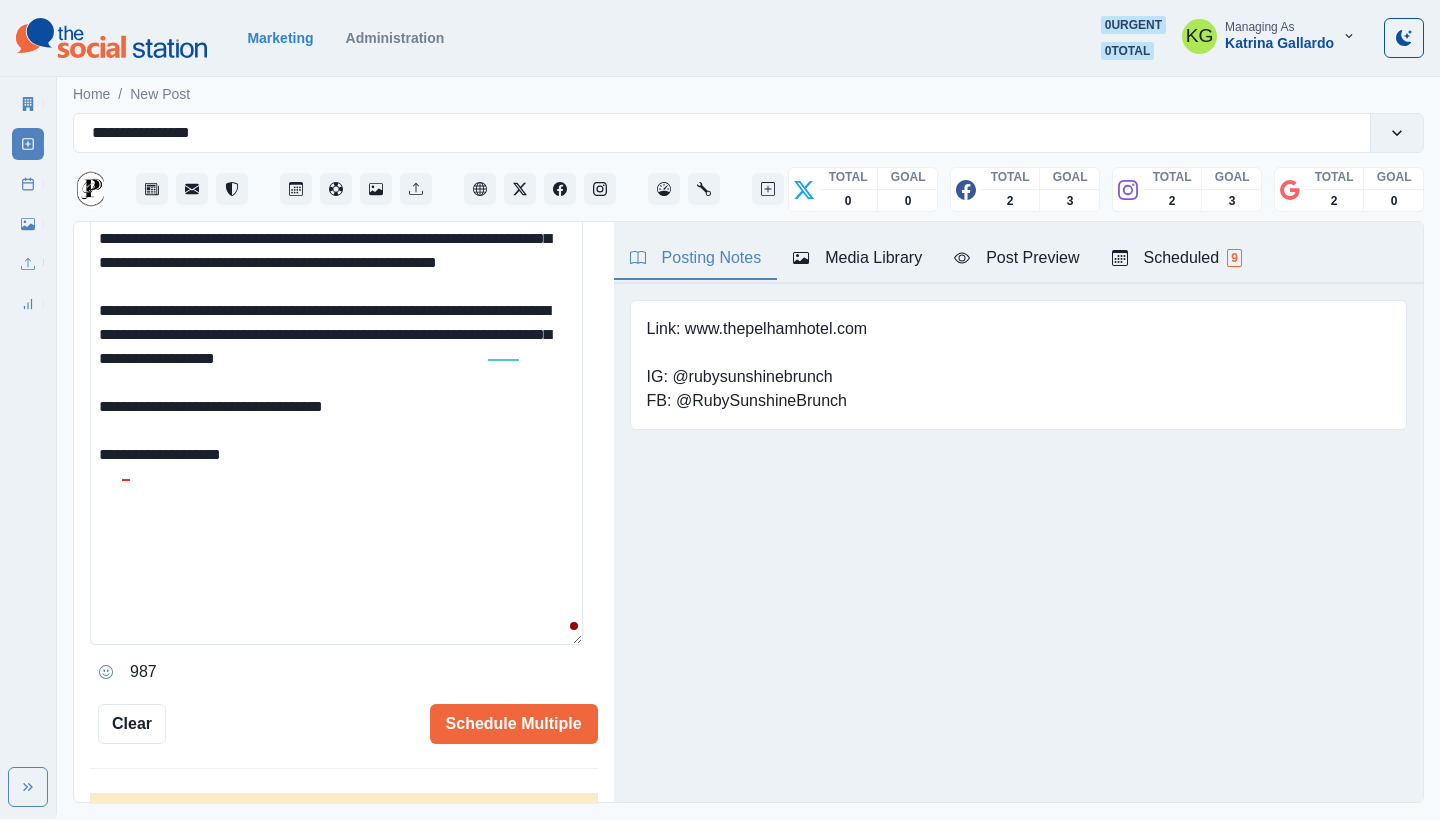 type 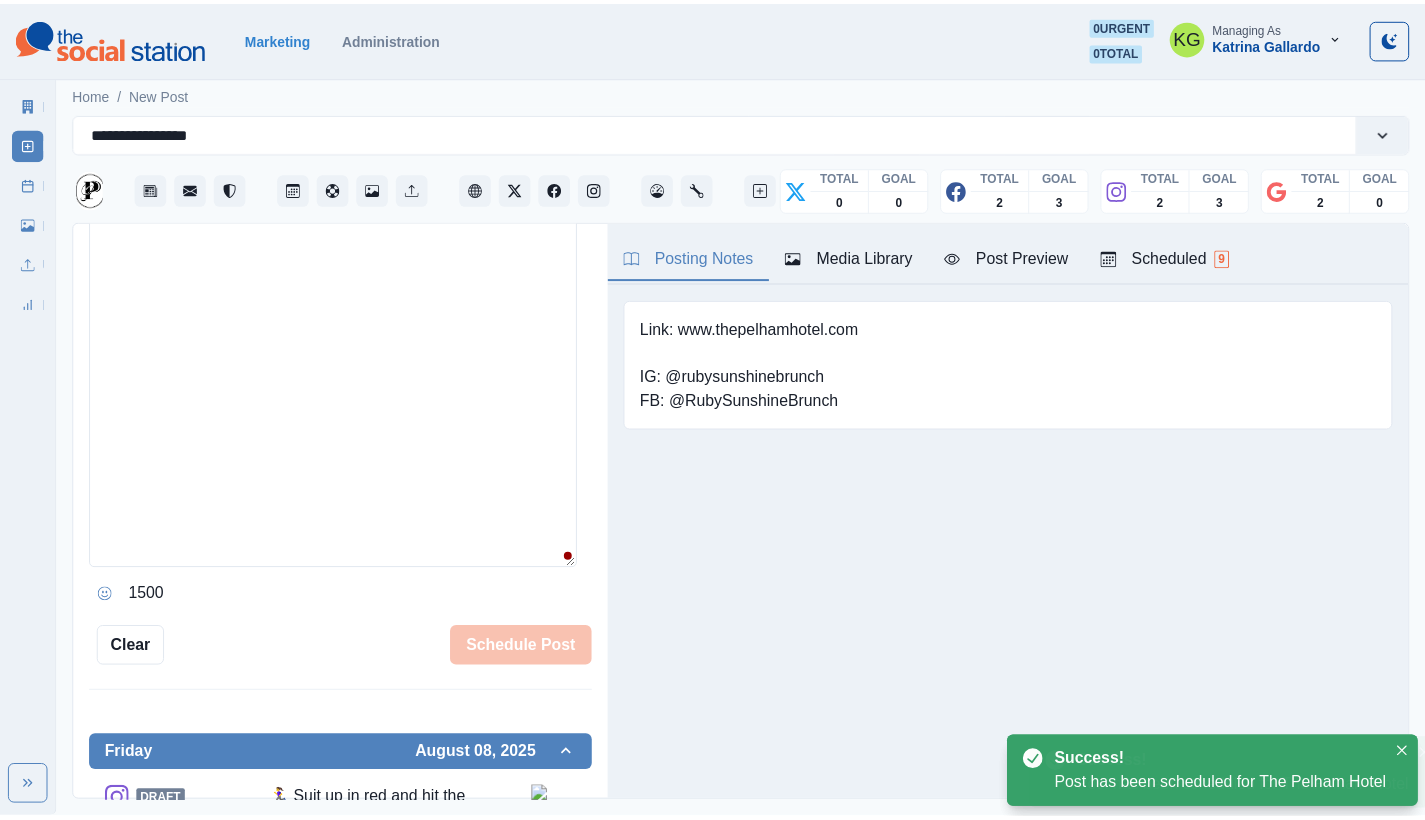 scroll, scrollTop: 483, scrollLeft: 0, axis: vertical 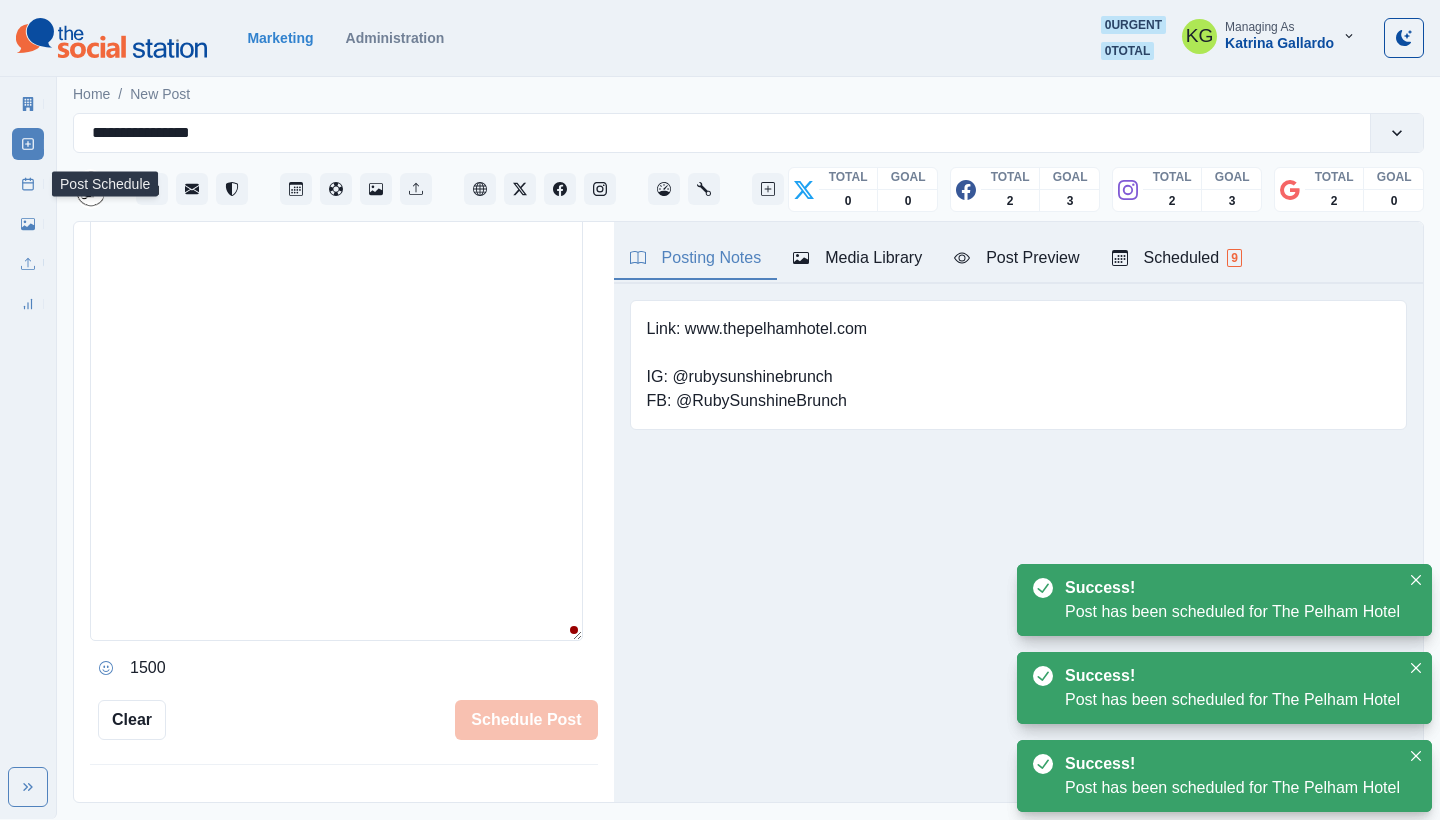 click 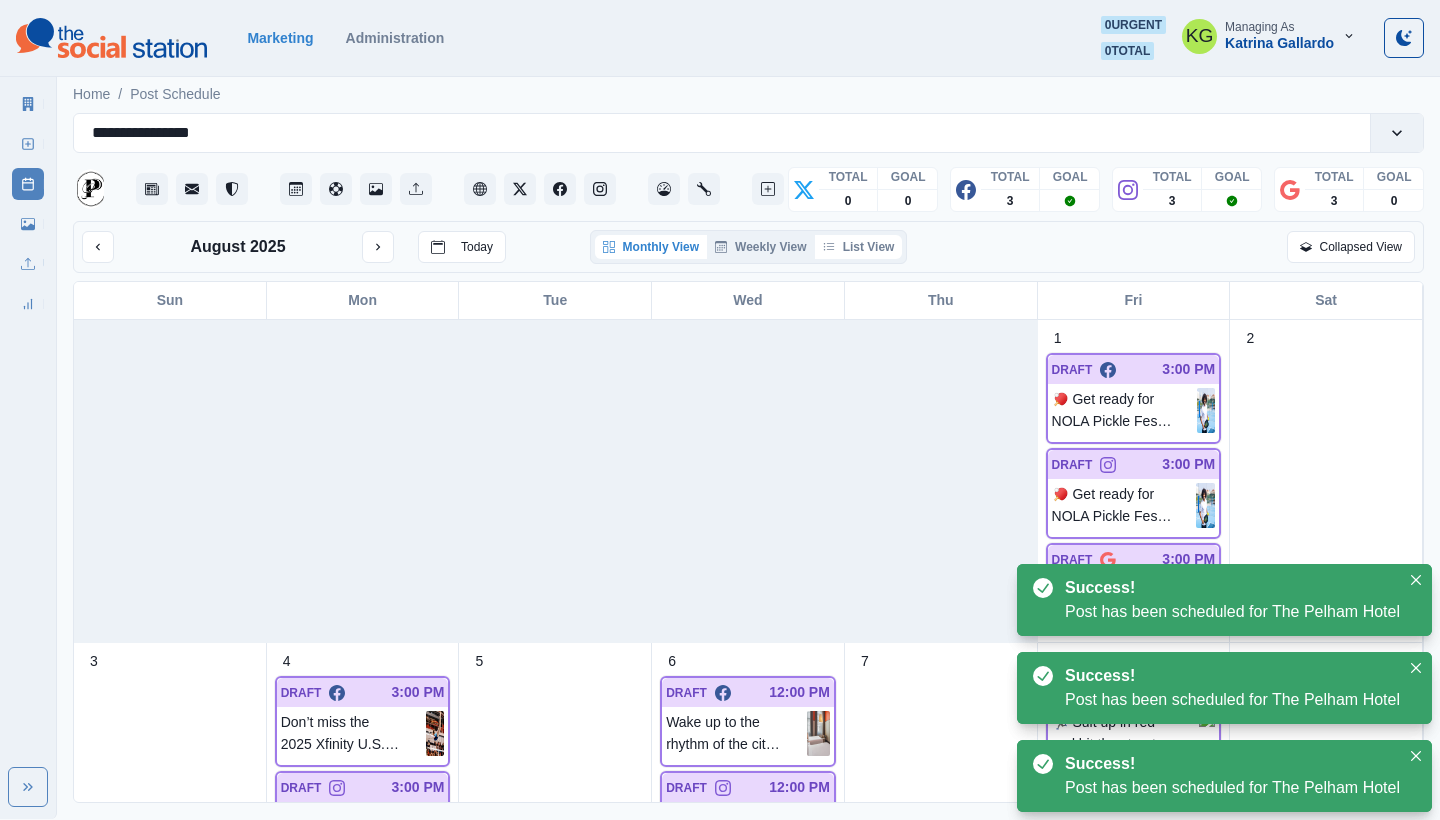 click on "List View" at bounding box center [859, 247] 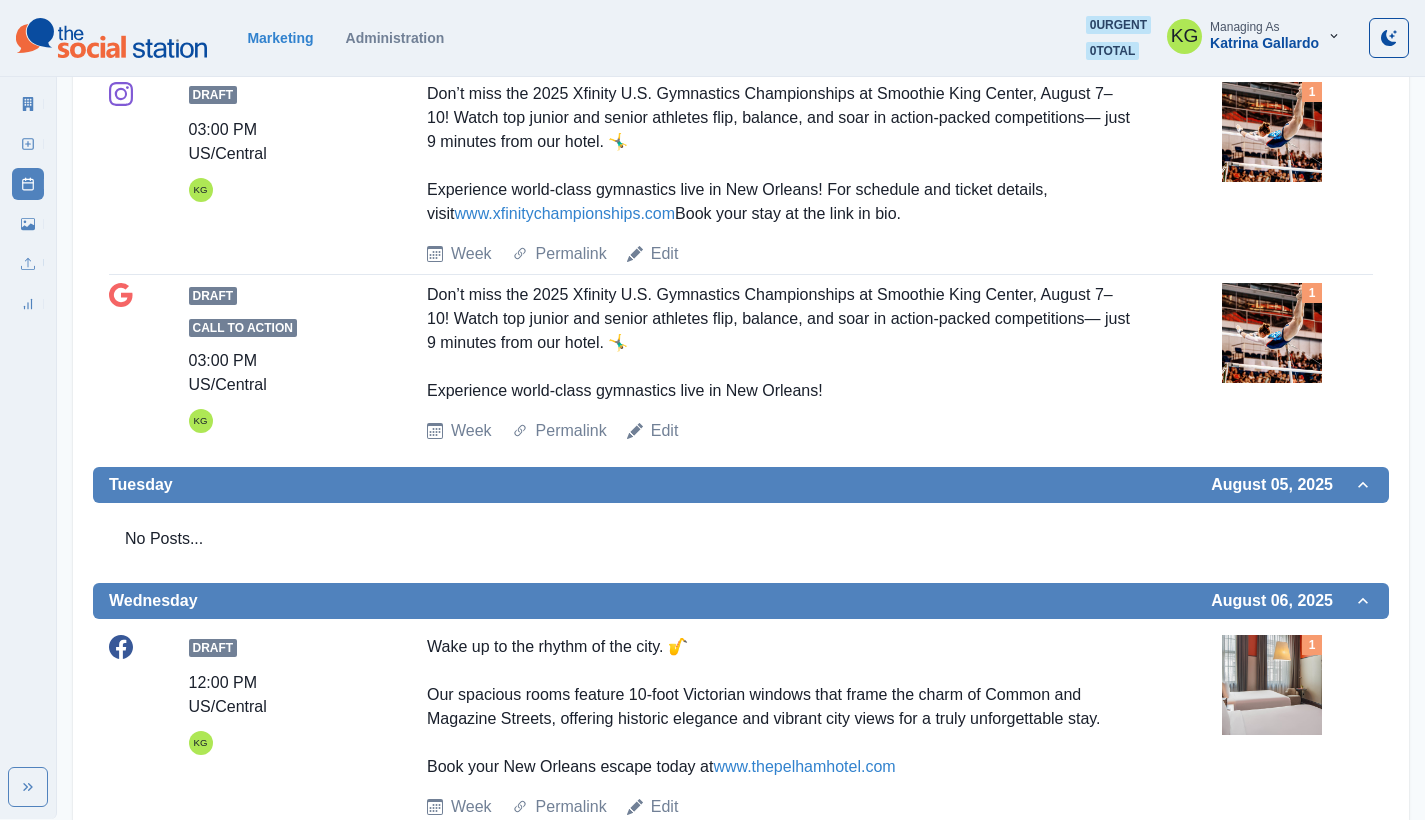 scroll, scrollTop: 0, scrollLeft: 0, axis: both 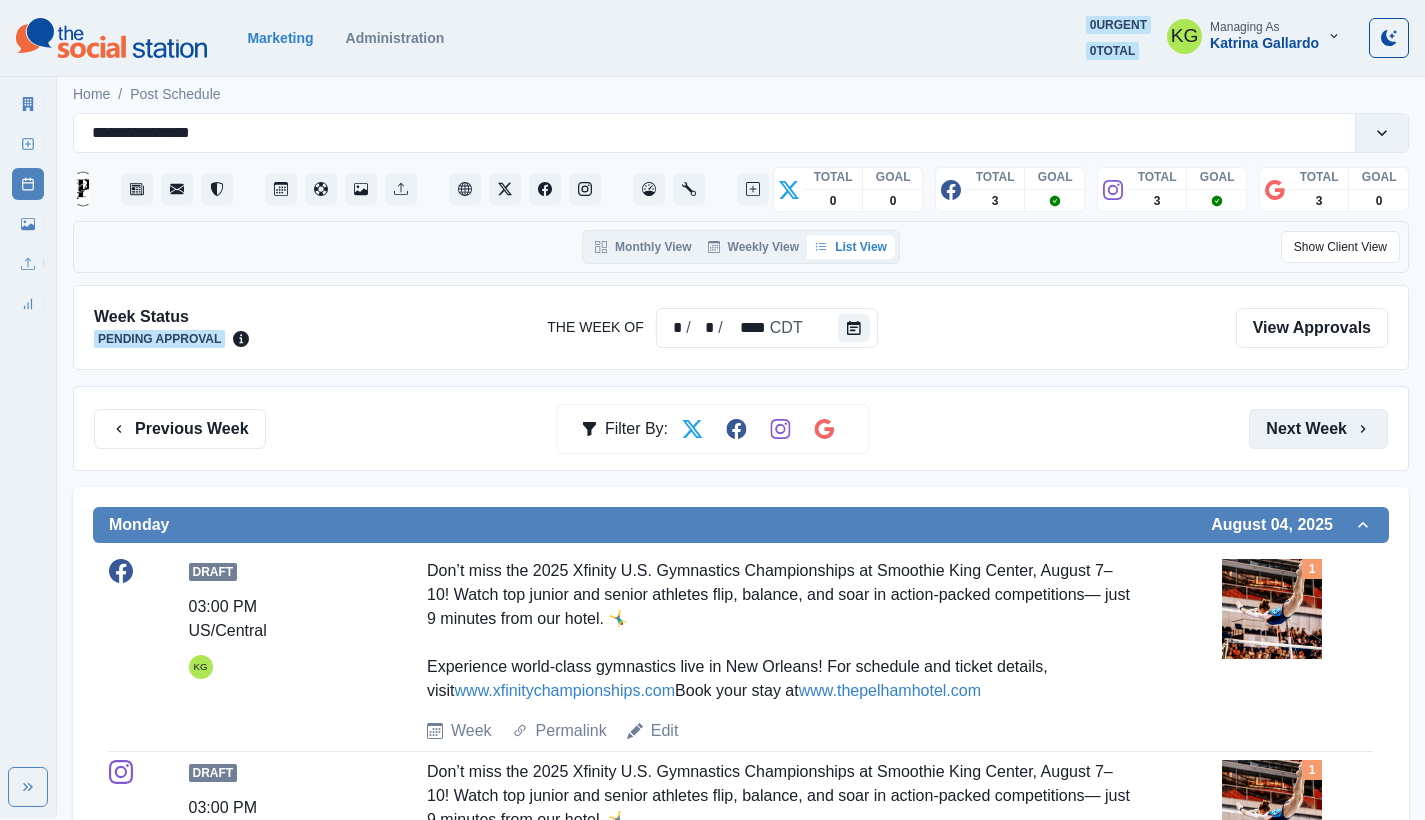 click 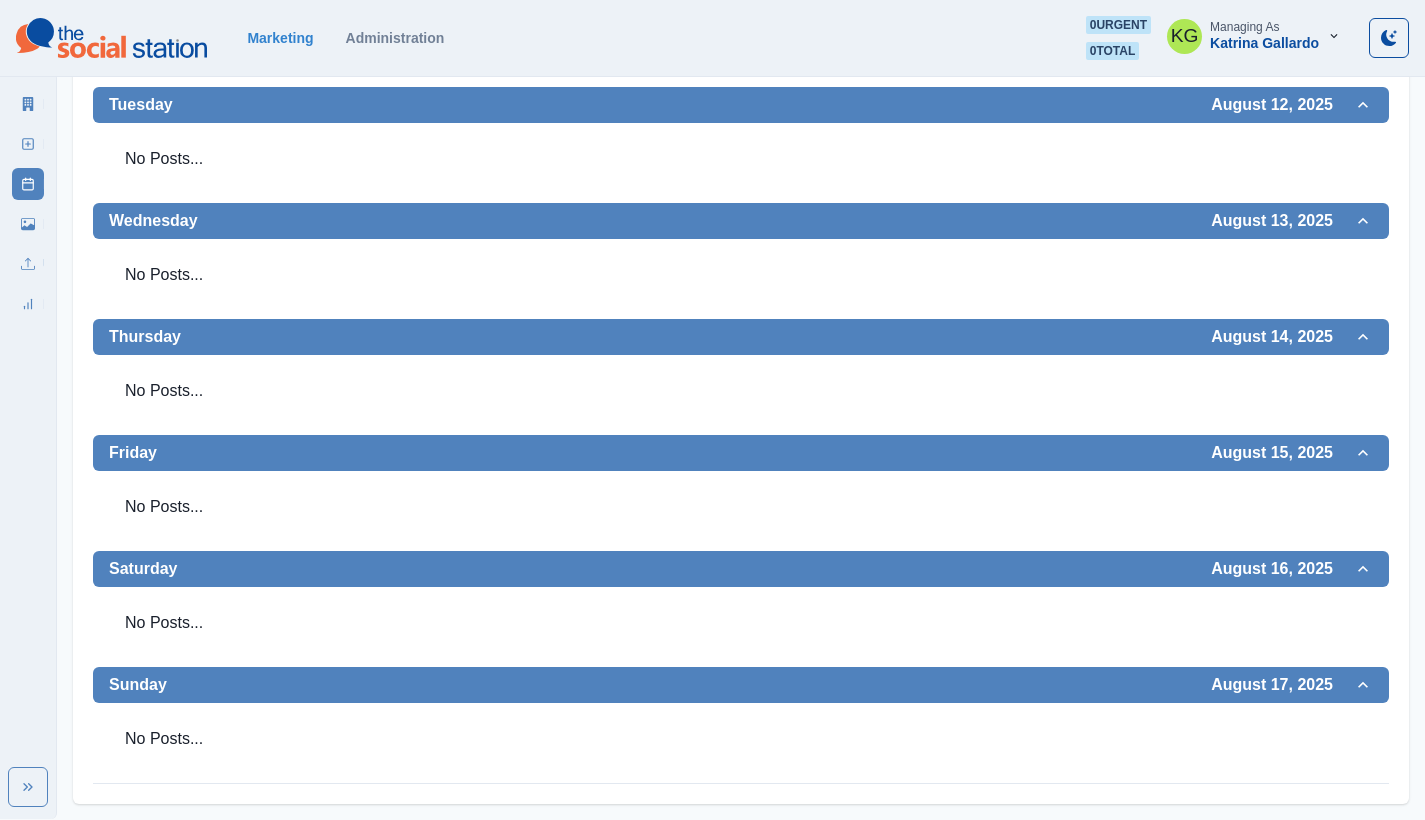 scroll, scrollTop: 0, scrollLeft: 0, axis: both 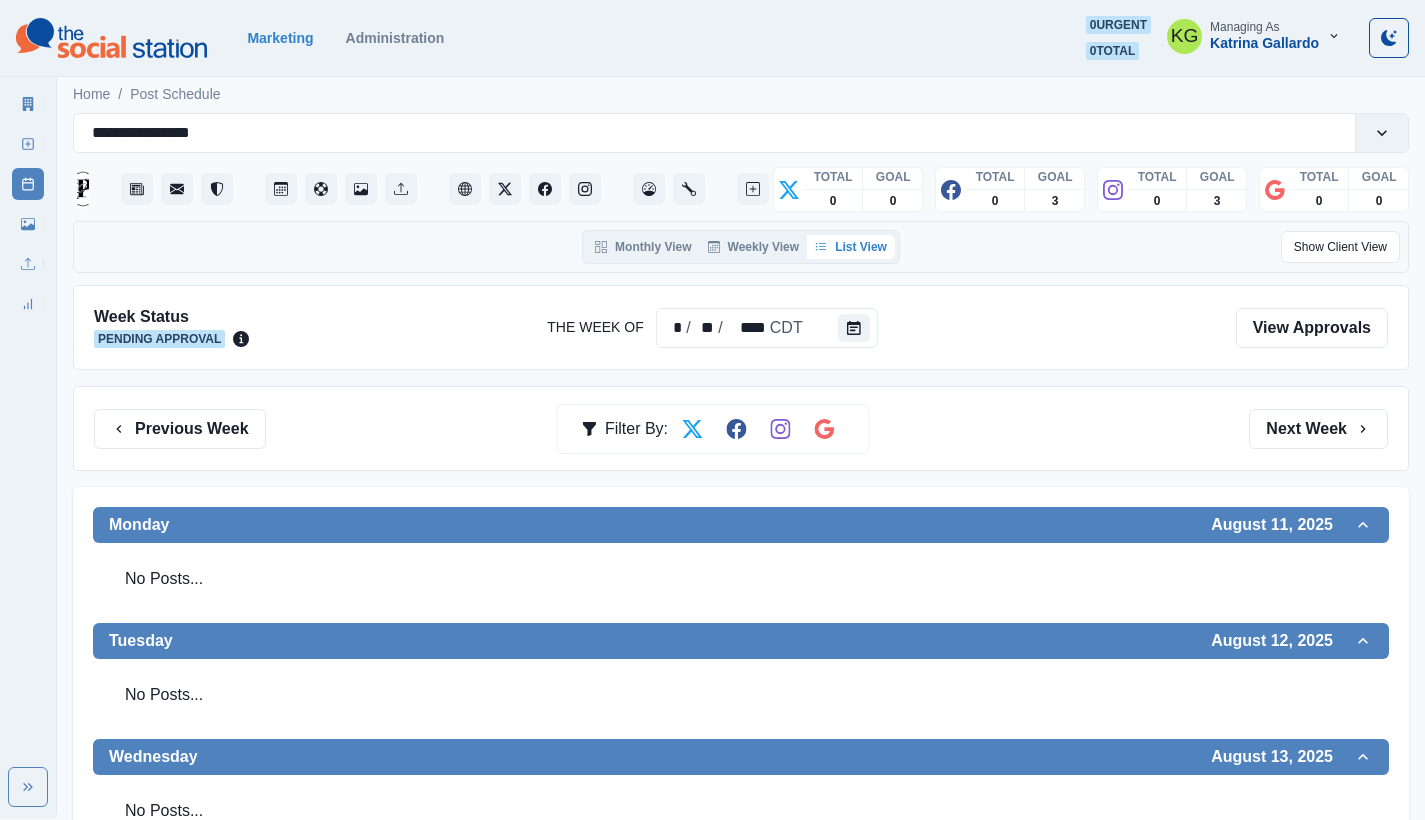 click on "Previous Week Filter By: Next Week" at bounding box center [741, 428] 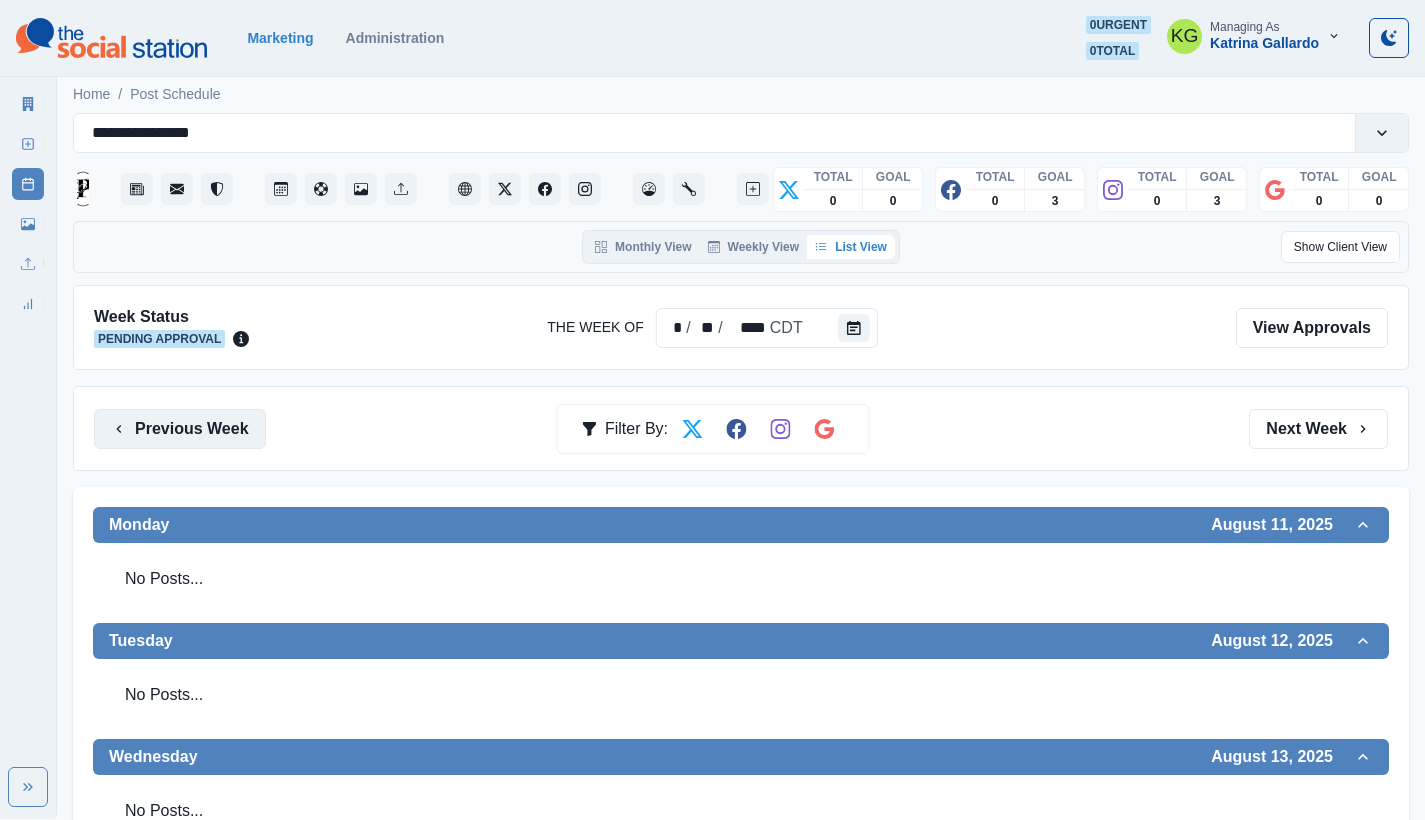 click on "Previous Week" at bounding box center [180, 429] 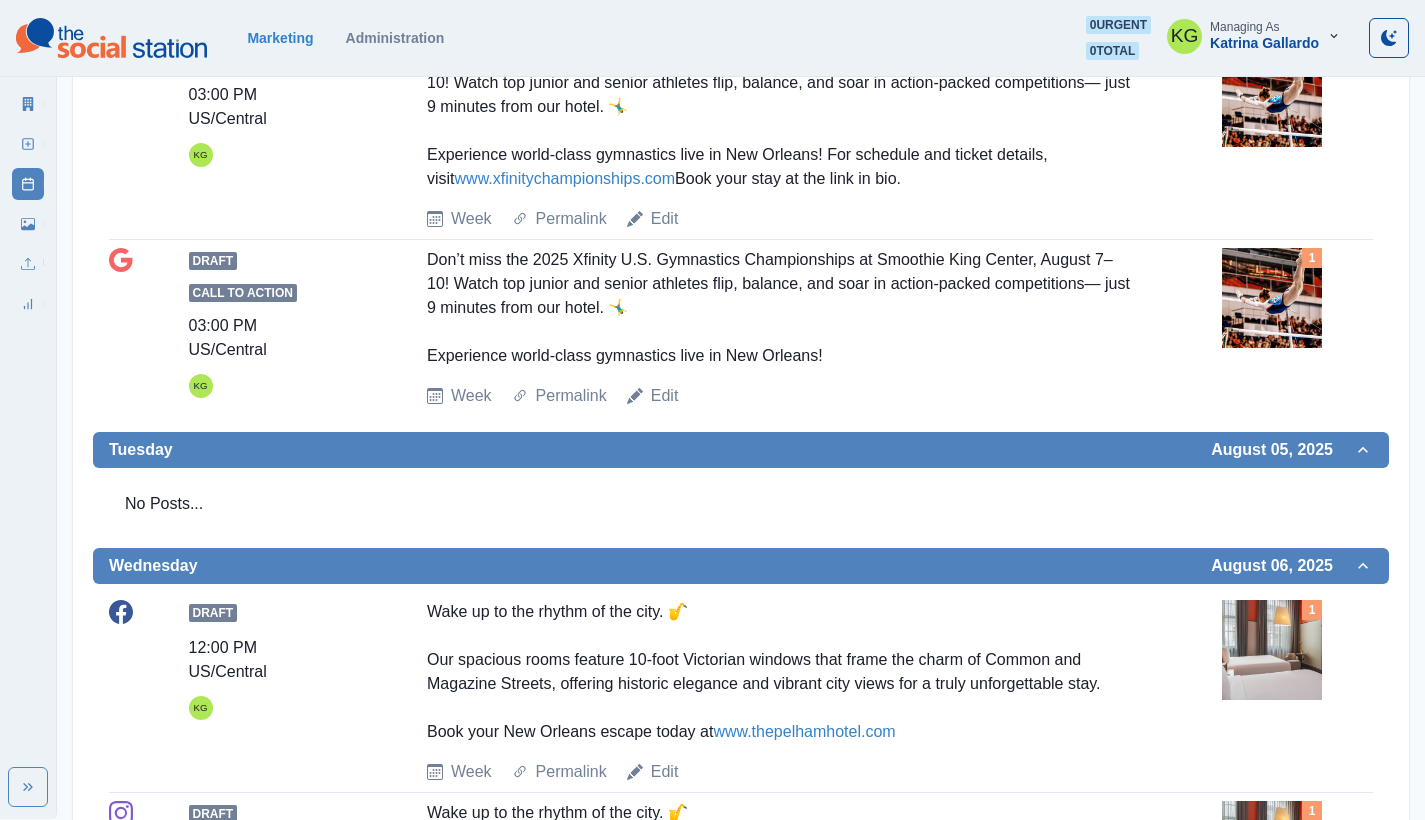 scroll, scrollTop: 1131, scrollLeft: 0, axis: vertical 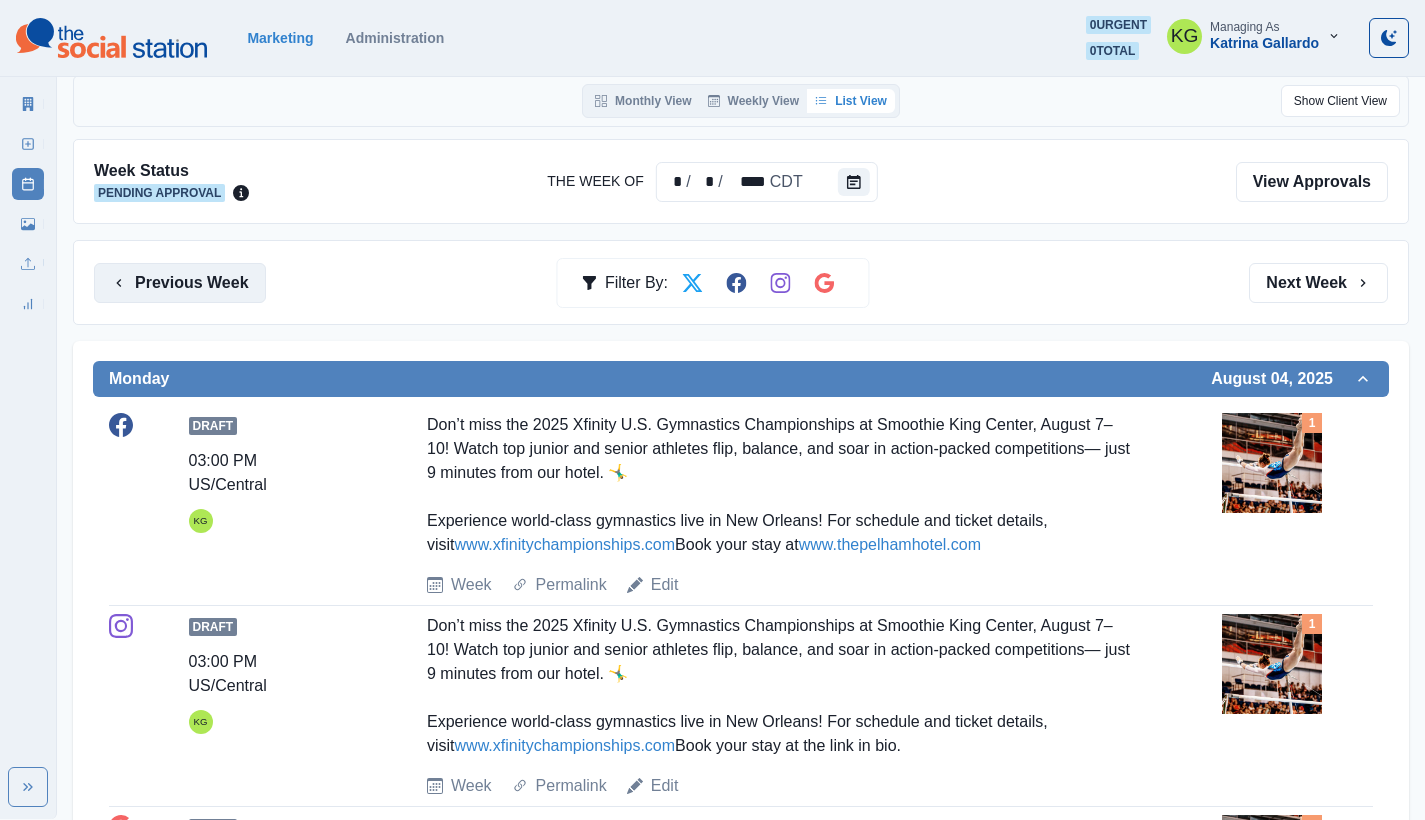 click on "Previous Week" at bounding box center (180, 283) 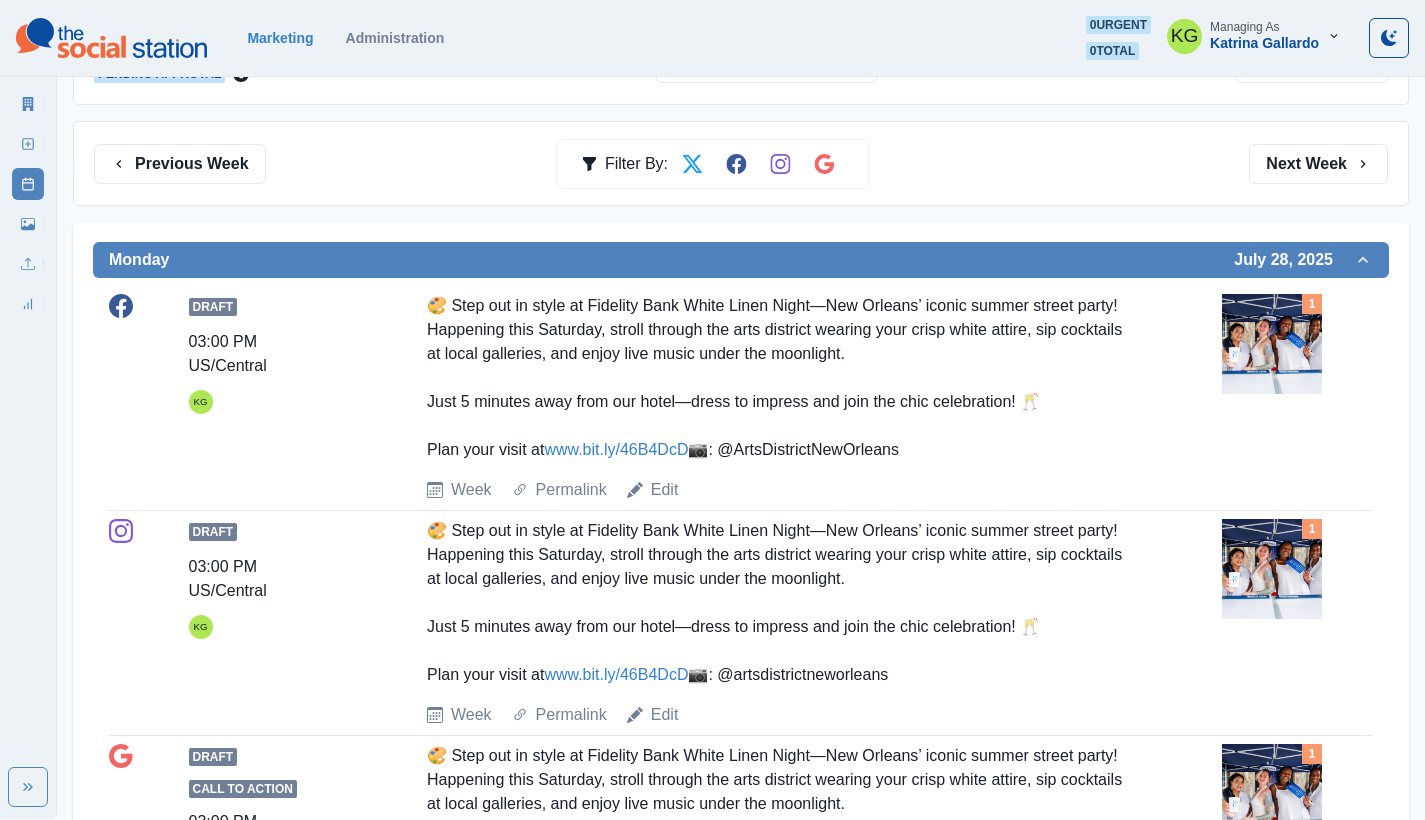 scroll, scrollTop: 0, scrollLeft: 0, axis: both 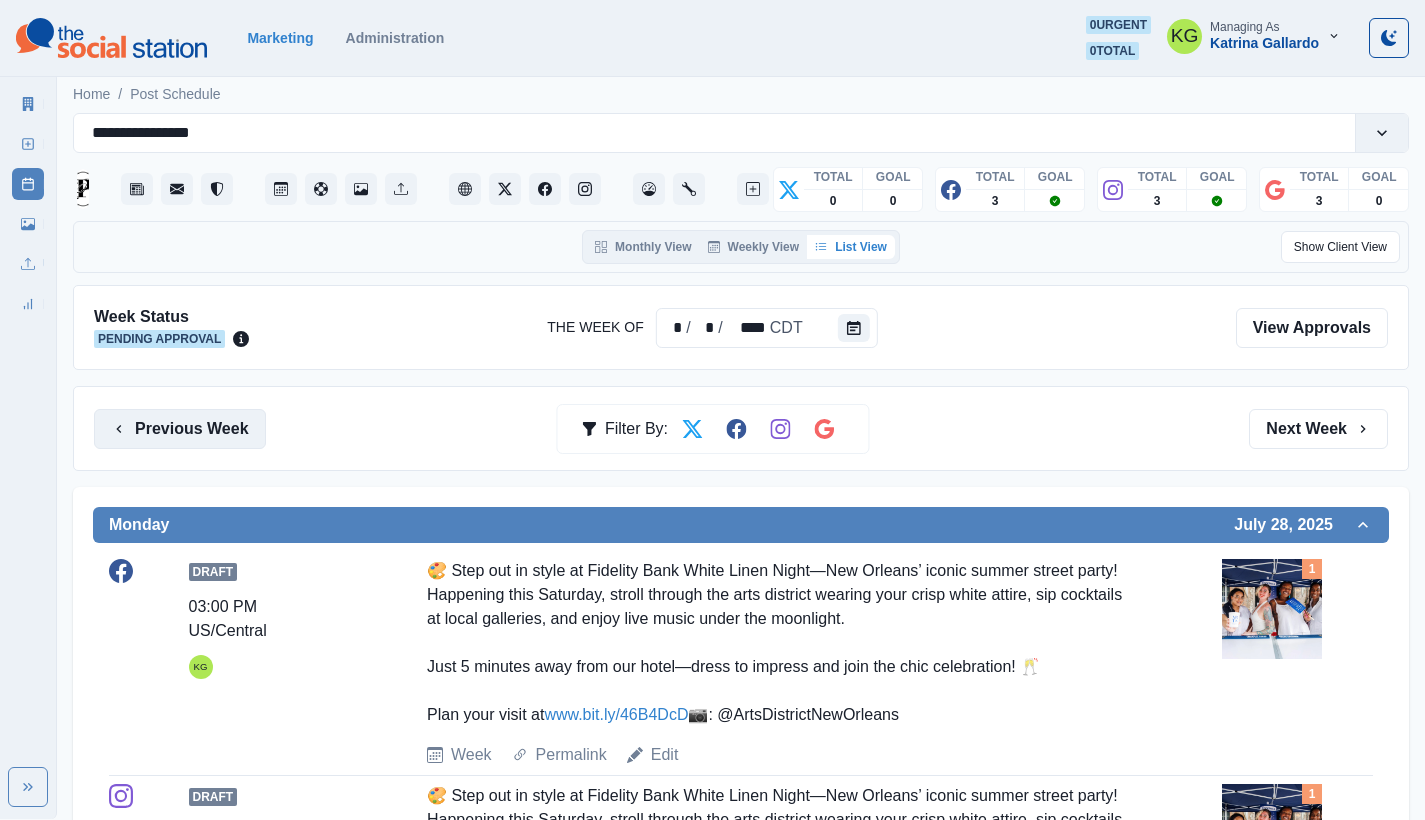 click on "Previous Week" at bounding box center [180, 429] 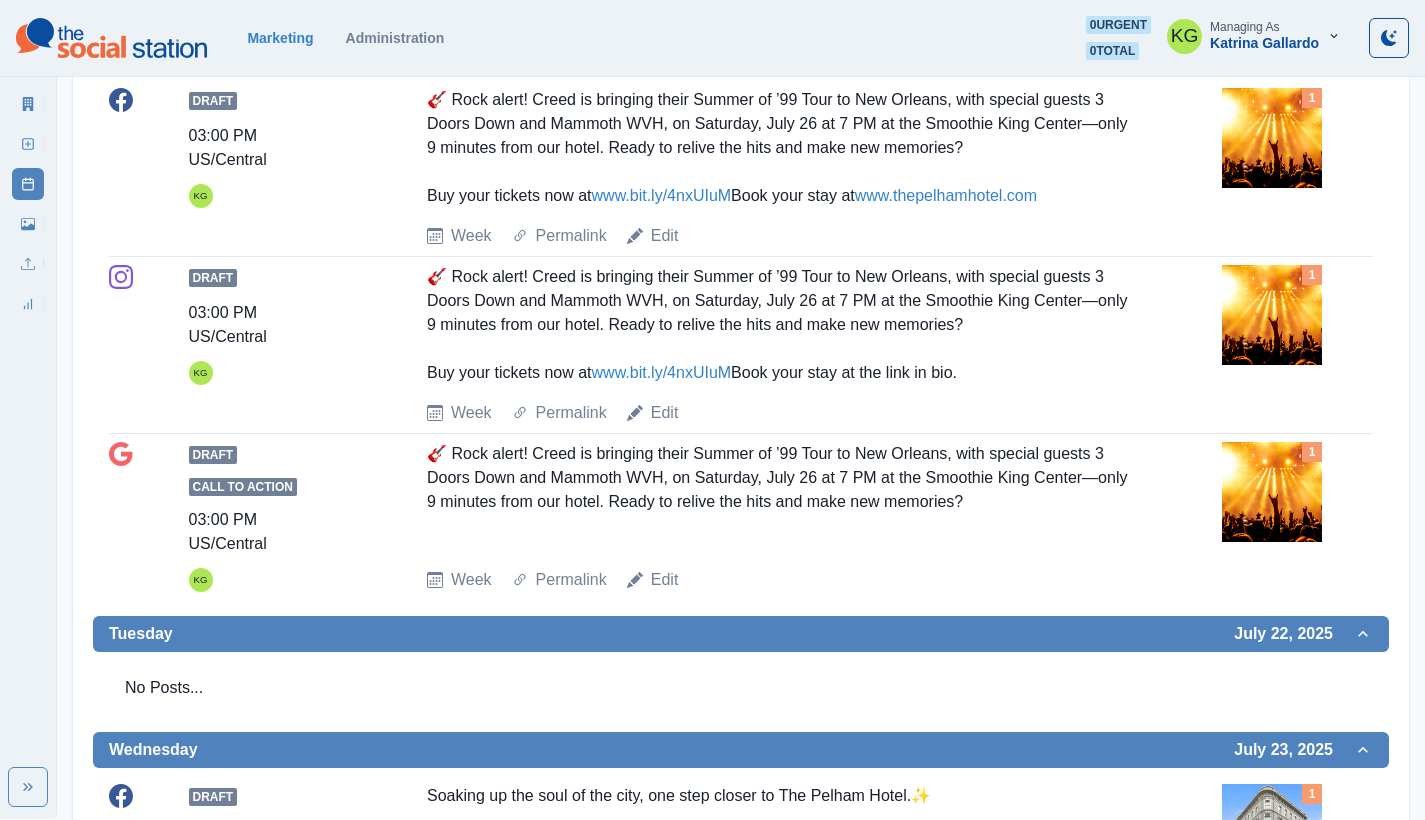 scroll, scrollTop: 38, scrollLeft: 0, axis: vertical 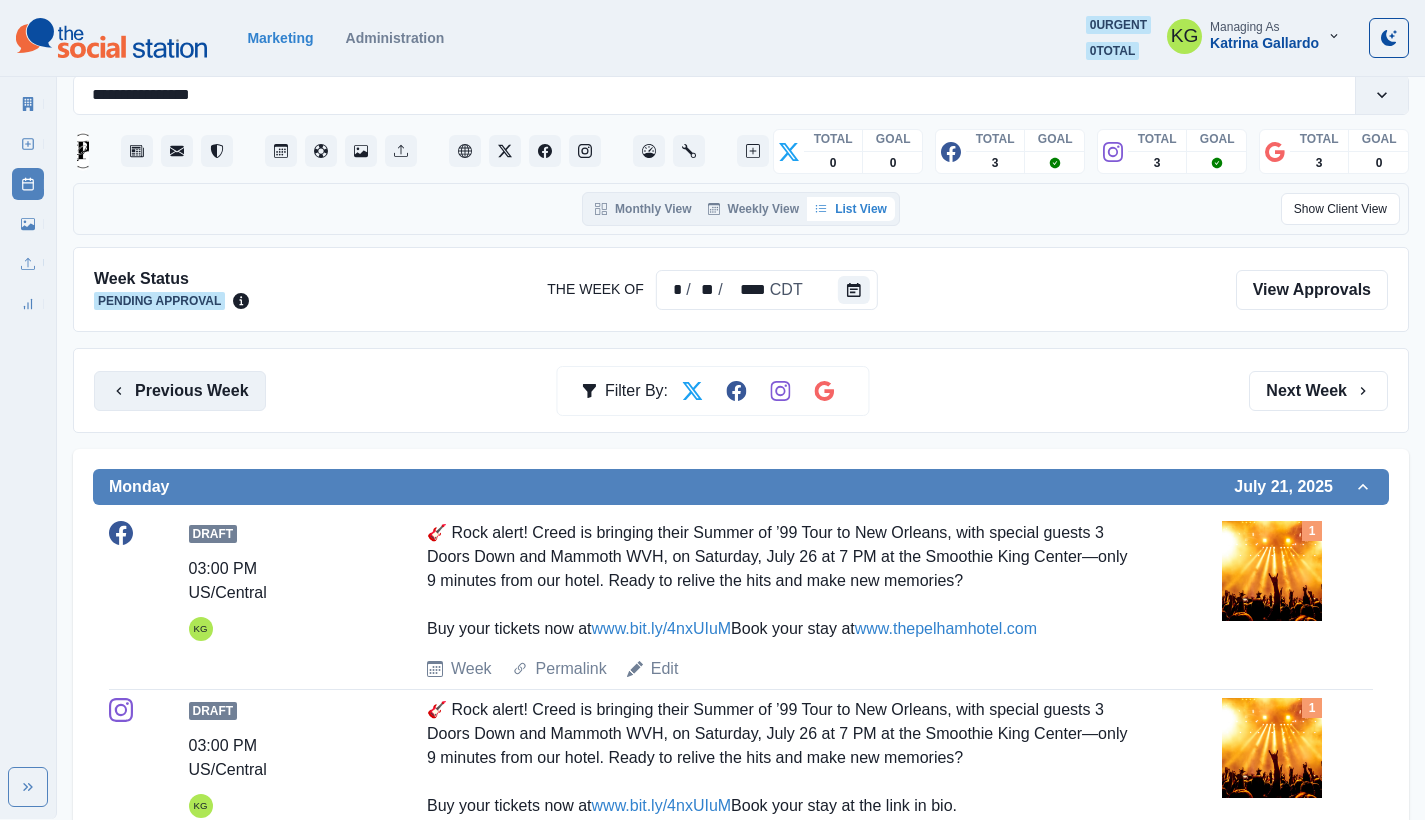click on "Previous Week" at bounding box center (180, 391) 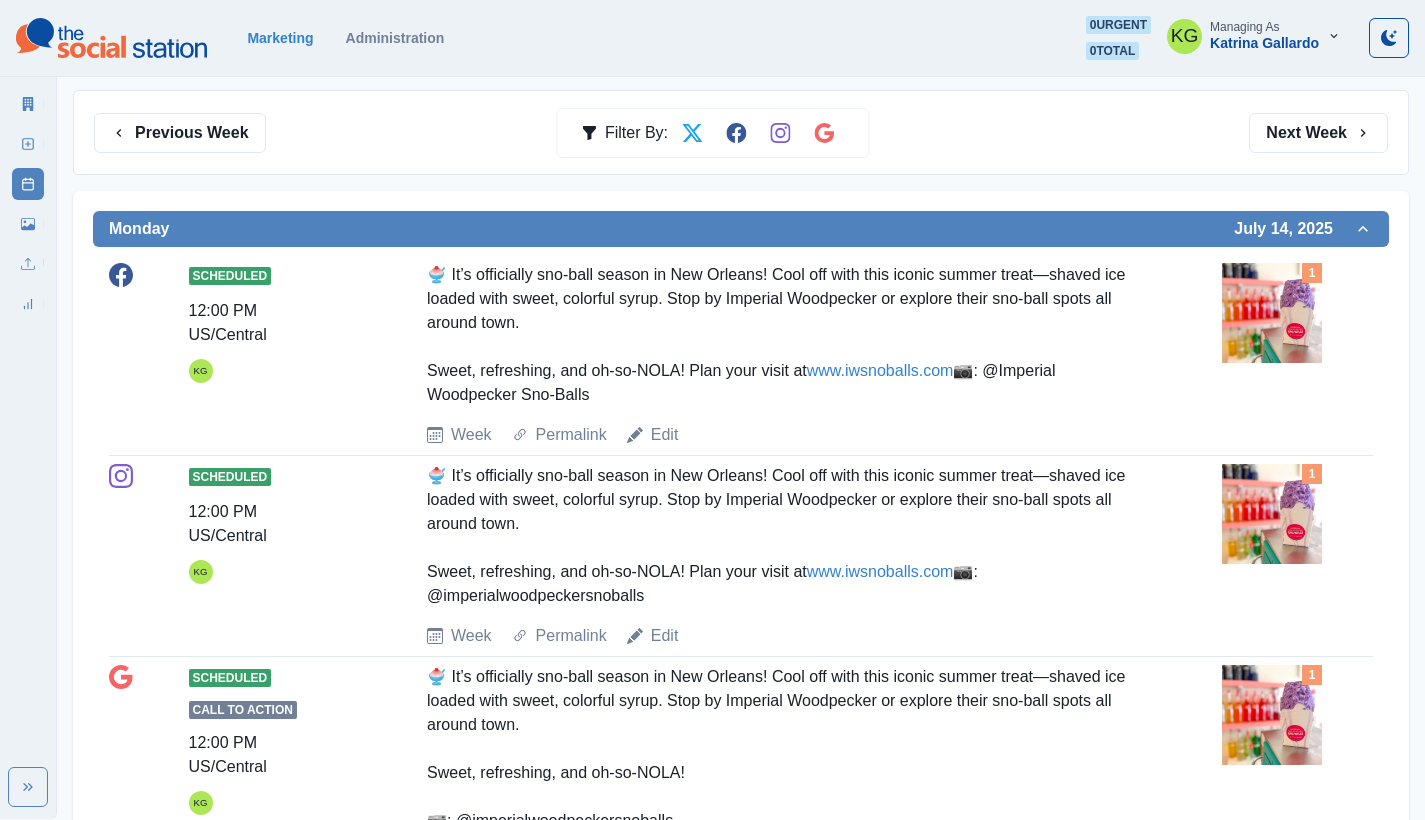 scroll, scrollTop: 0, scrollLeft: 0, axis: both 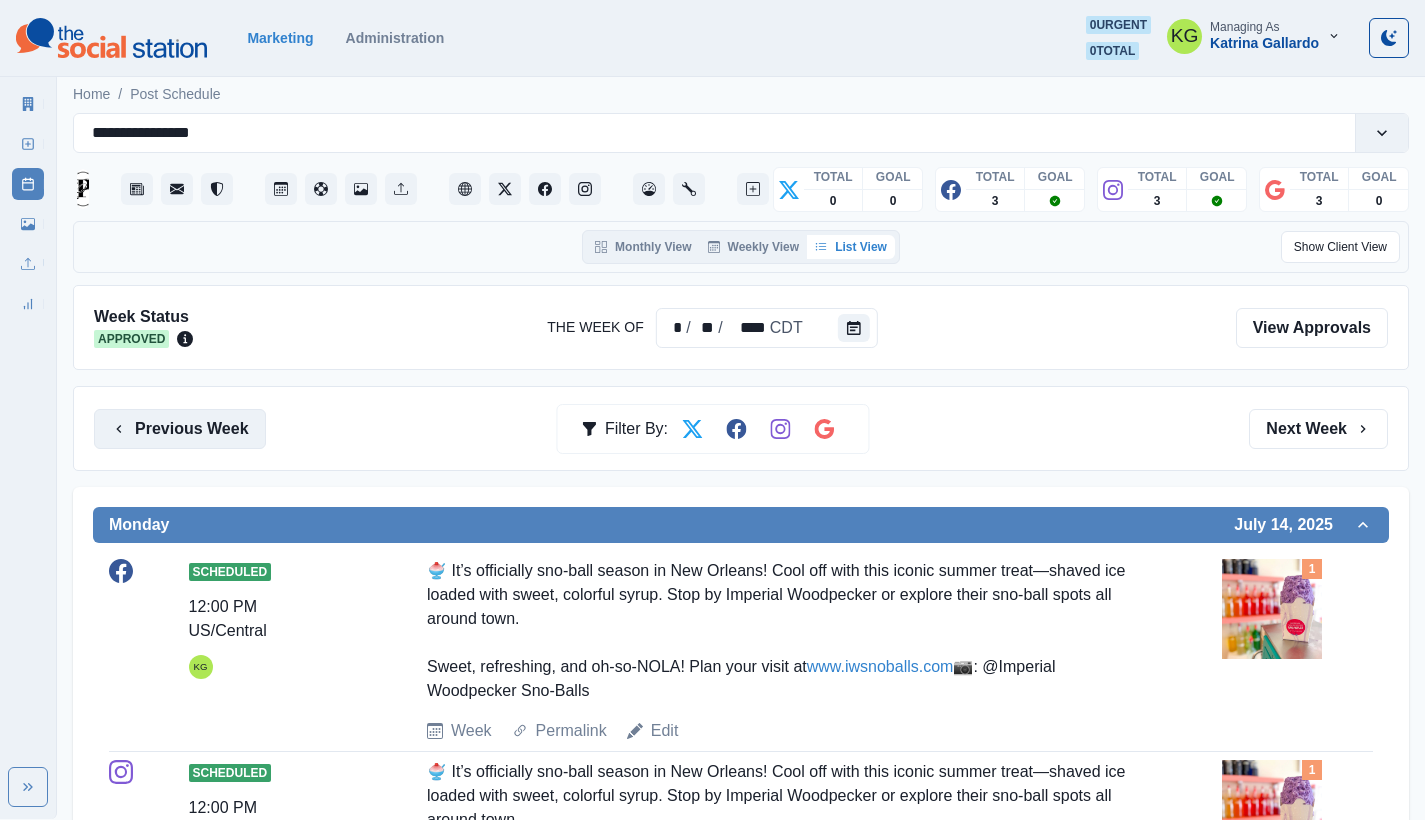 click on "Previous Week" at bounding box center [180, 429] 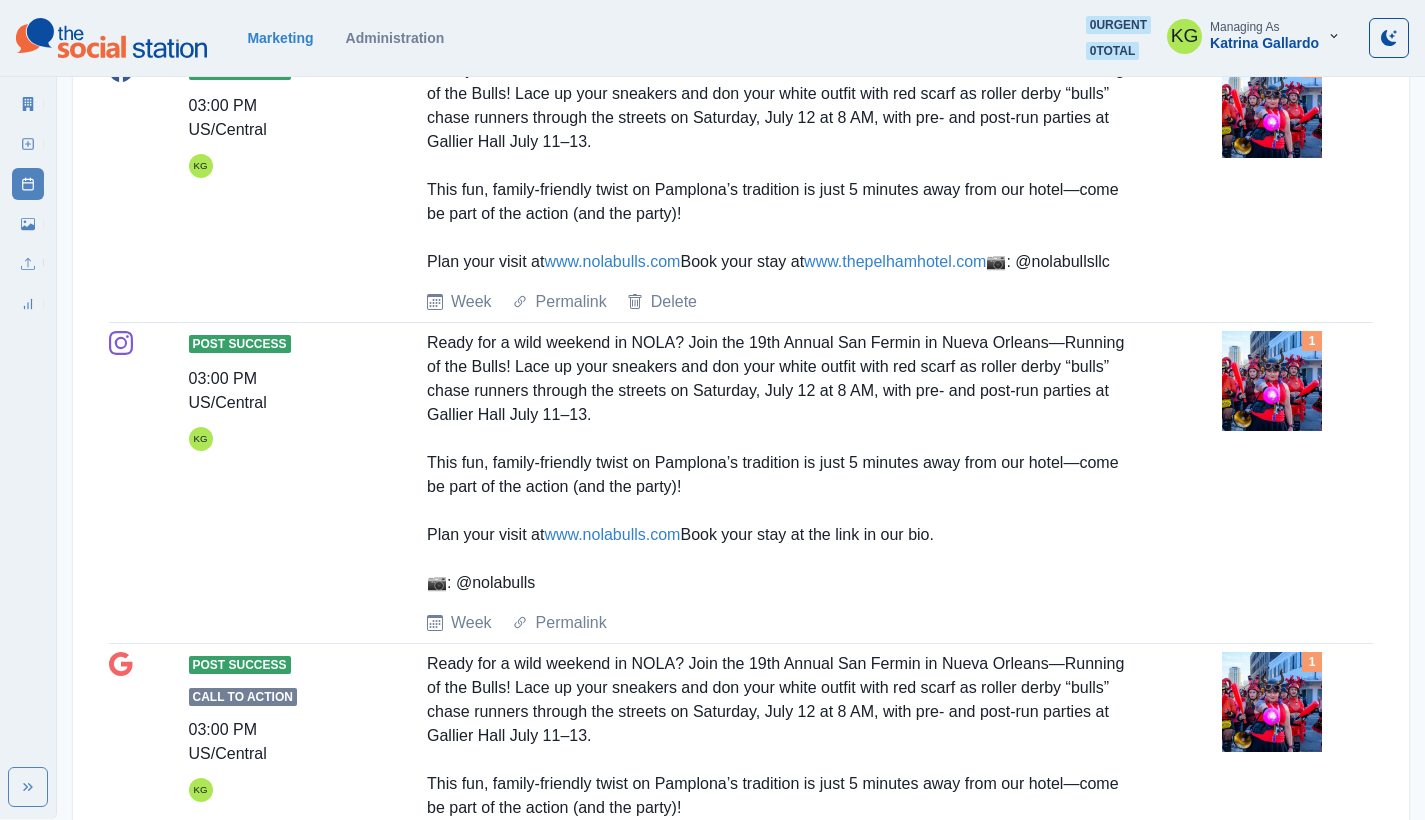 scroll, scrollTop: 0, scrollLeft: 0, axis: both 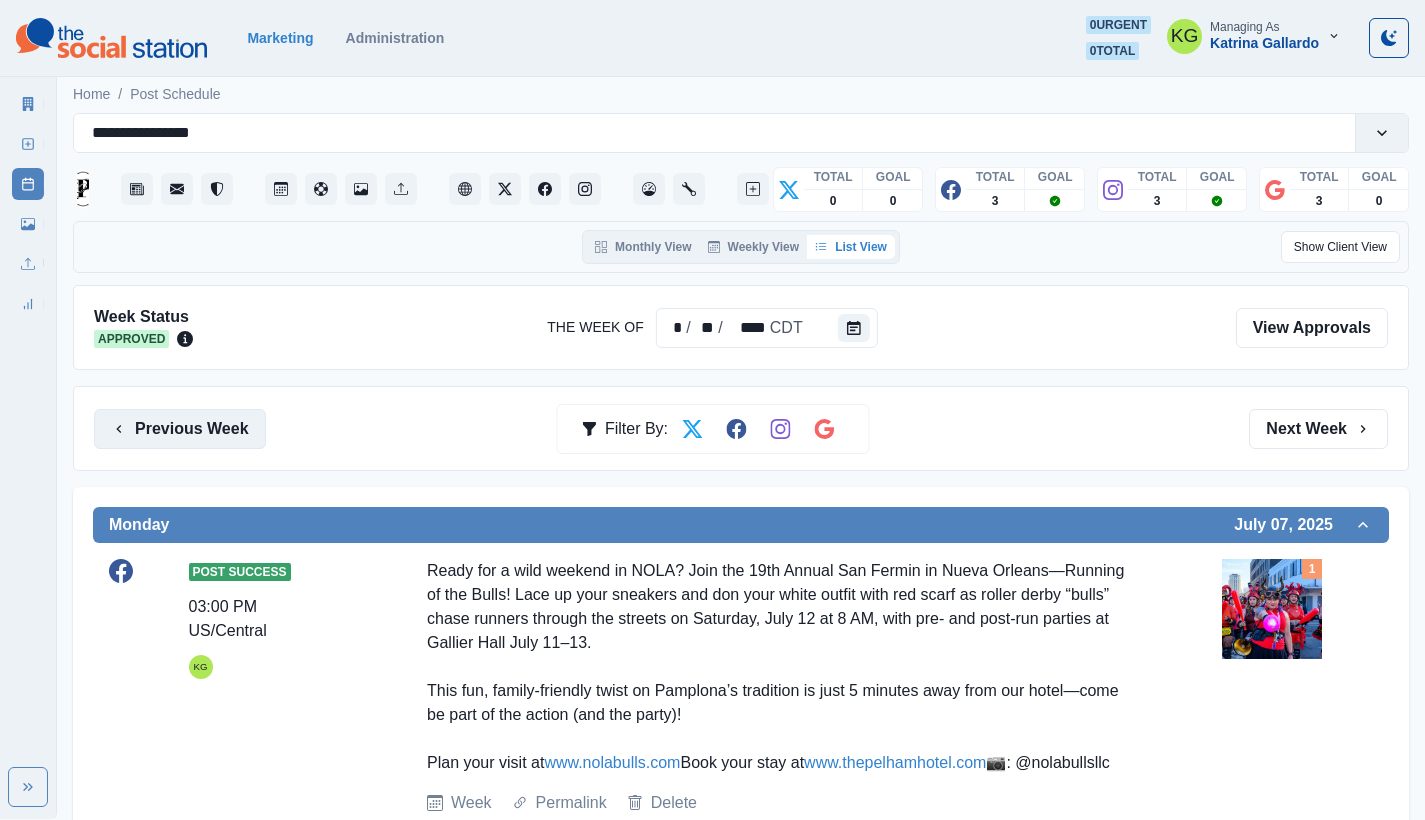 click on "Previous Week" at bounding box center (180, 429) 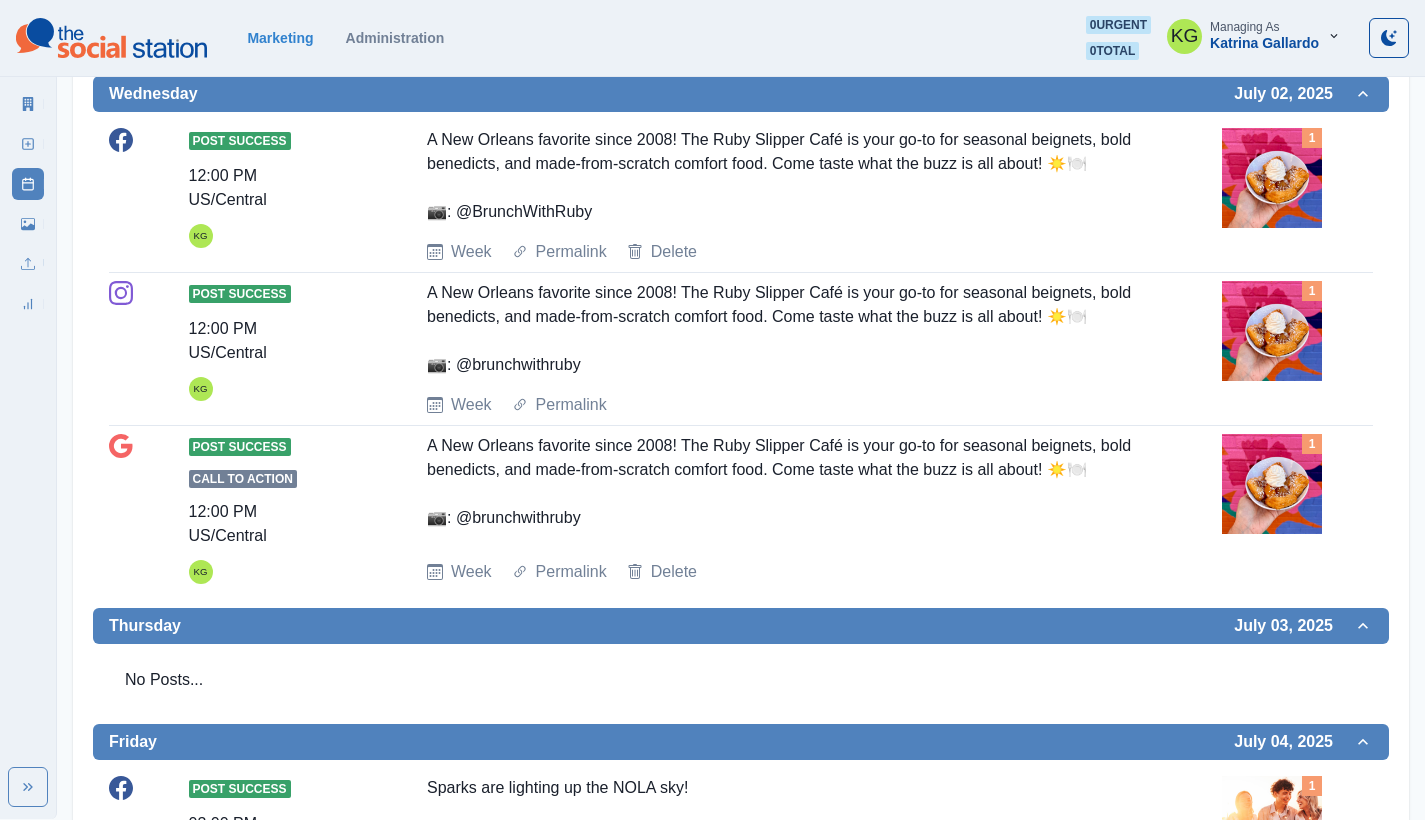 scroll, scrollTop: 1500, scrollLeft: 0, axis: vertical 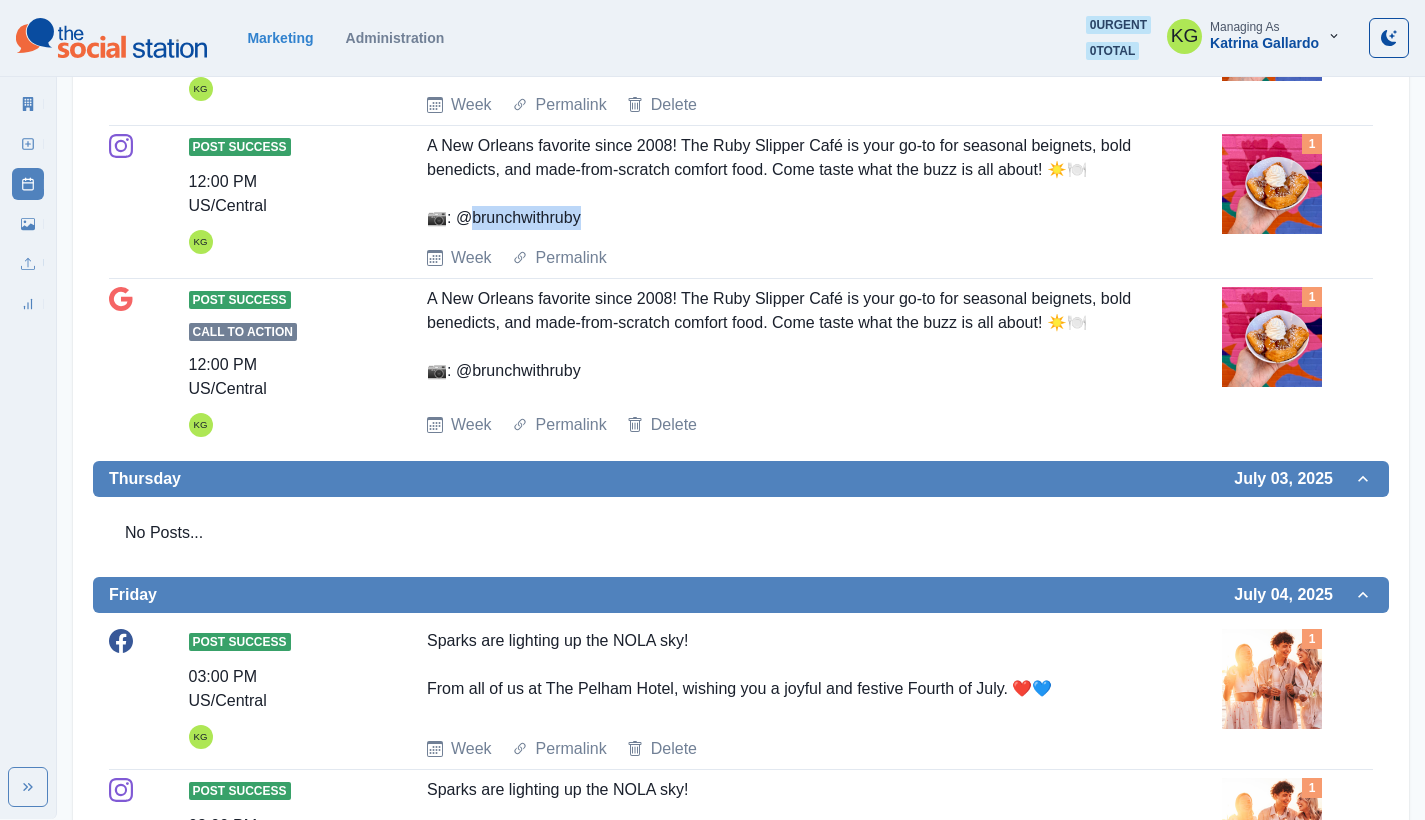 drag, startPoint x: 531, startPoint y: 365, endPoint x: 653, endPoint y: 366, distance: 122.0041 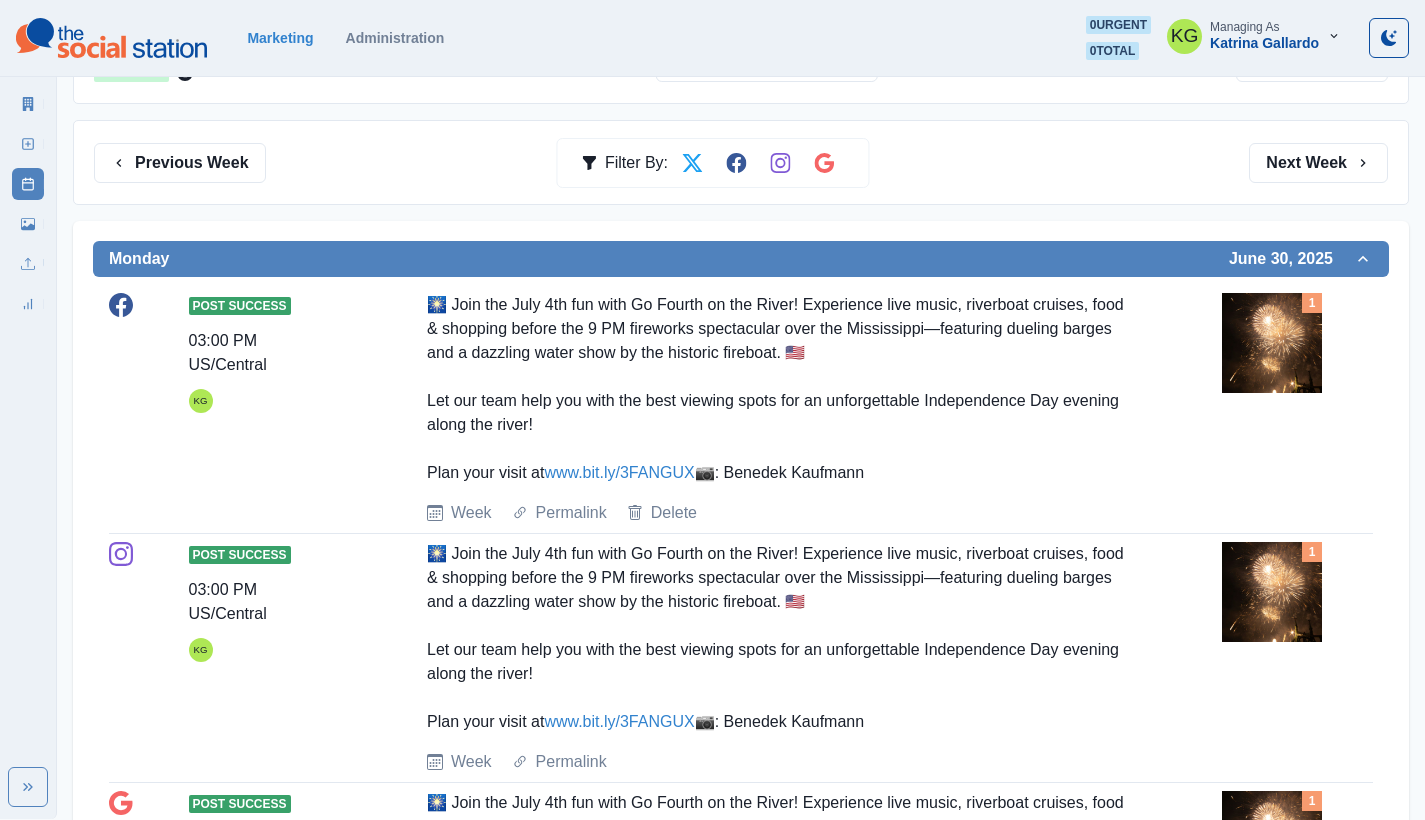 scroll, scrollTop: 0, scrollLeft: 0, axis: both 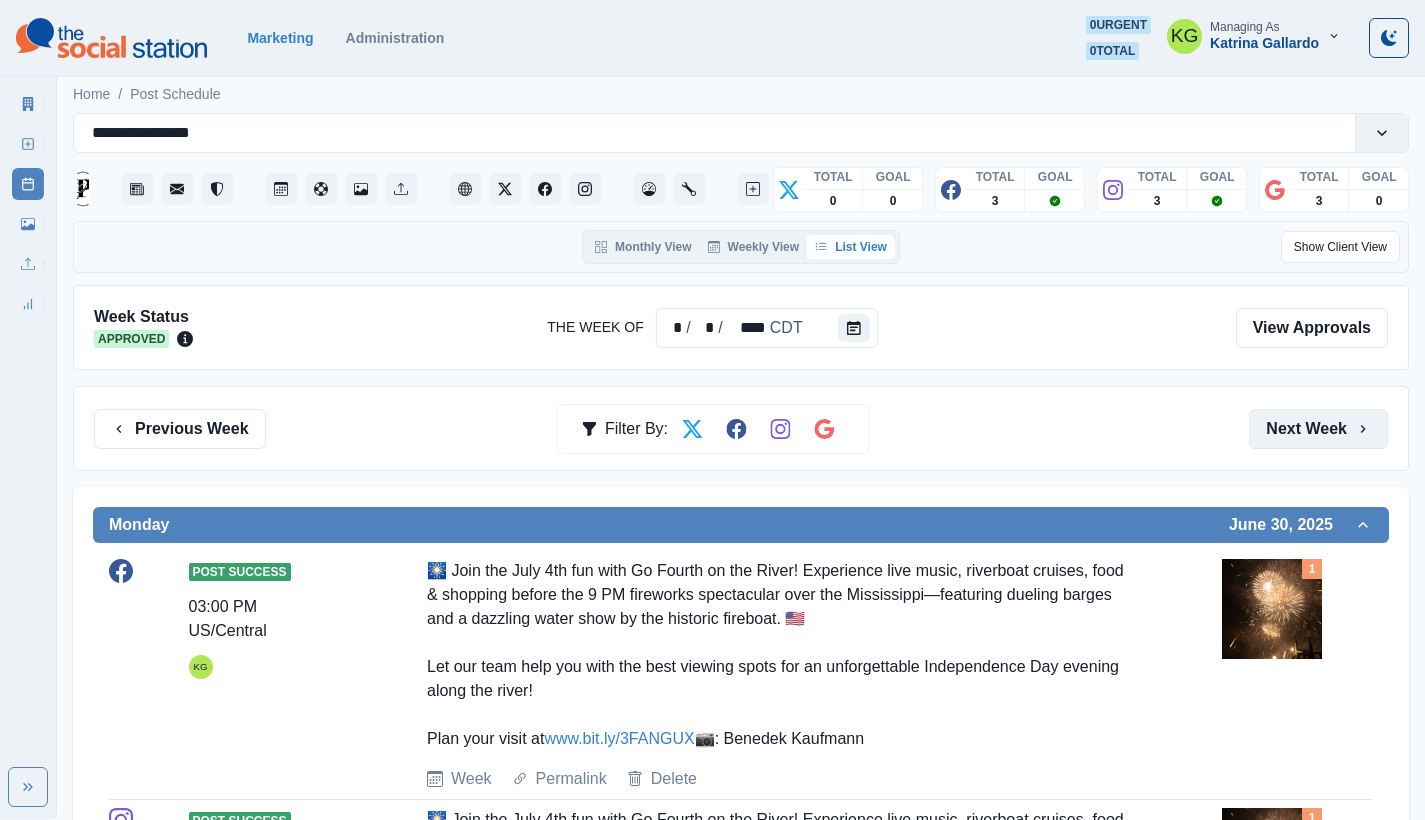click on "Next Week" at bounding box center (1318, 429) 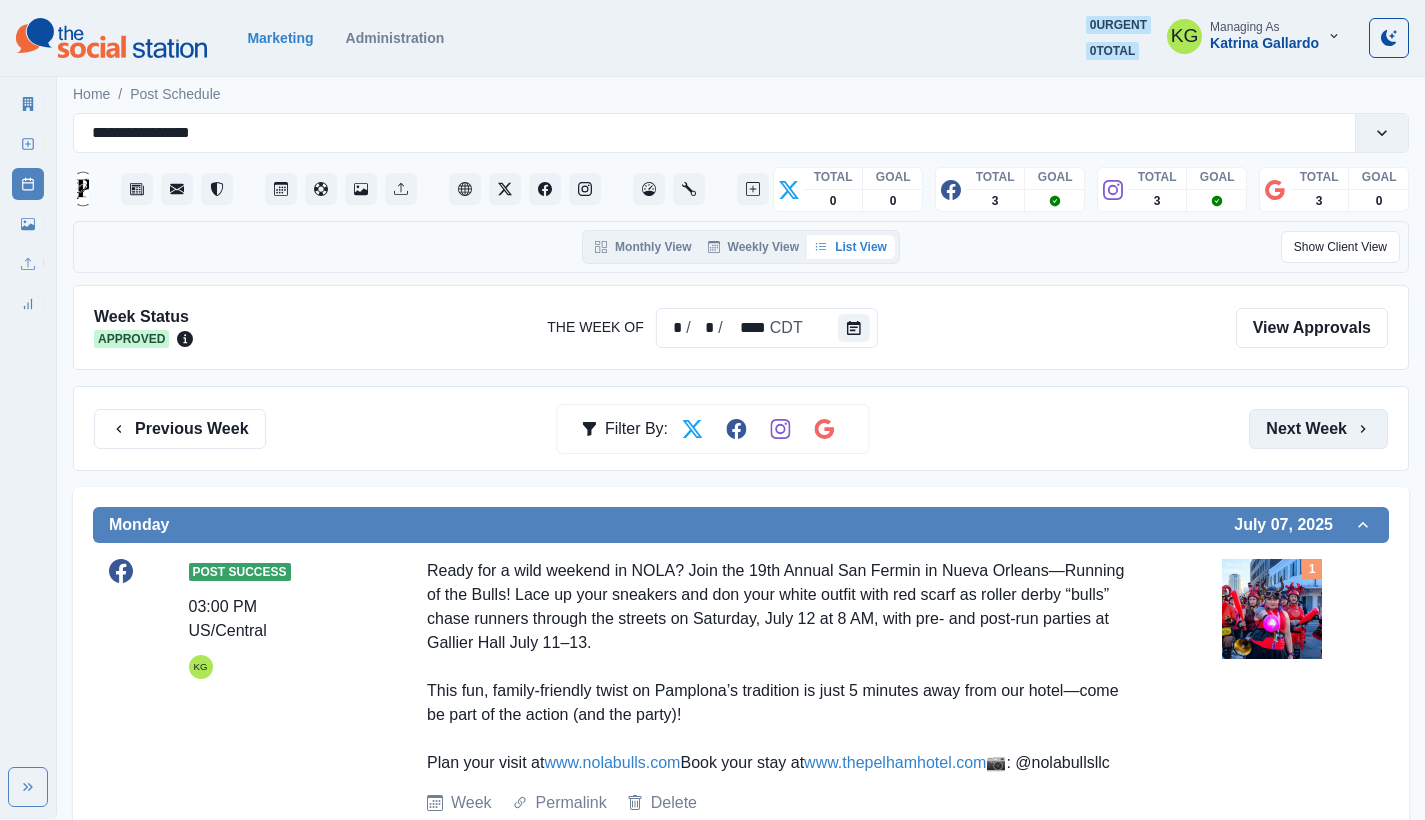 click on "Next Week" at bounding box center (1318, 429) 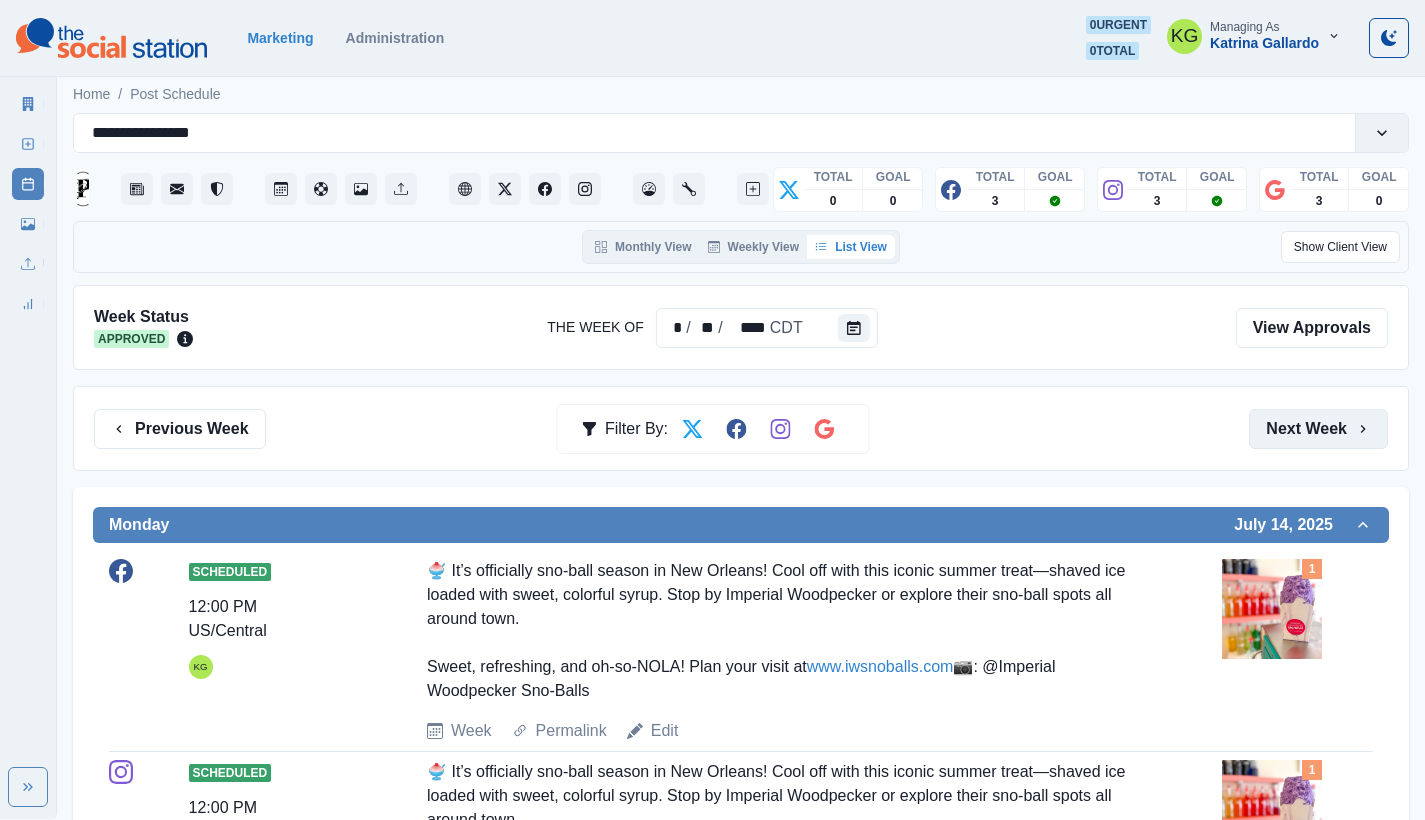 click on "Next Week" at bounding box center (1318, 429) 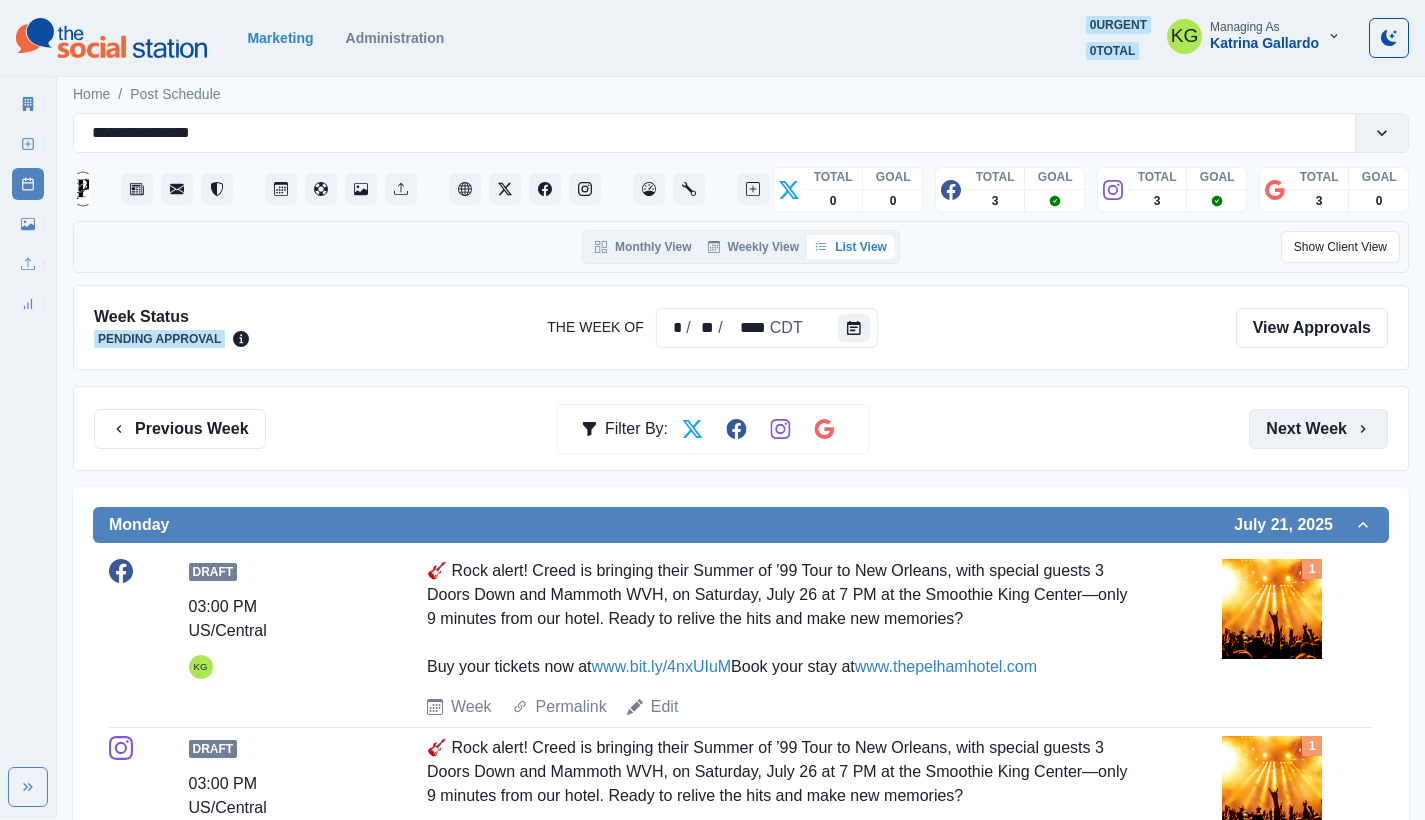 click on "Next Week" at bounding box center (1318, 429) 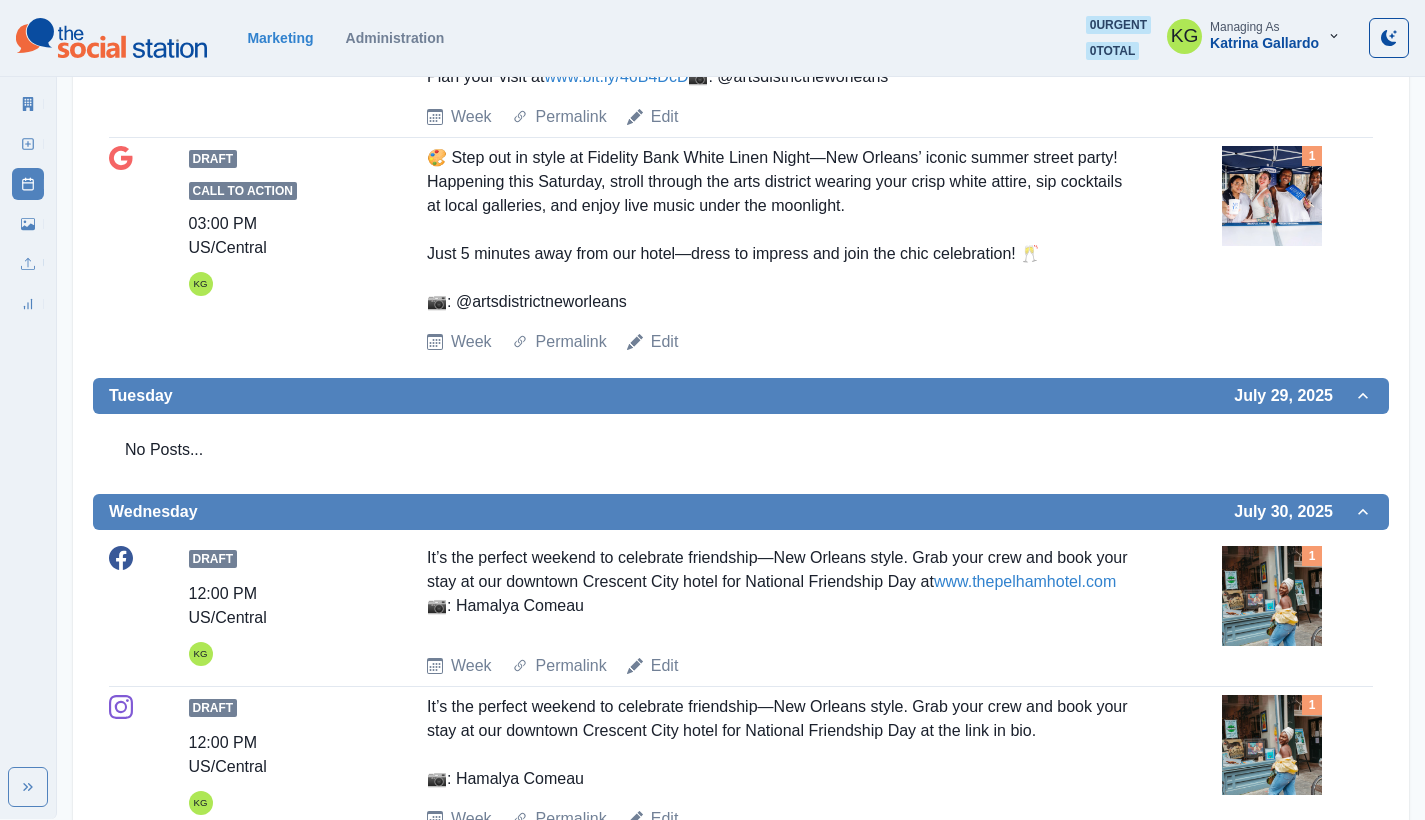 scroll, scrollTop: 155, scrollLeft: 0, axis: vertical 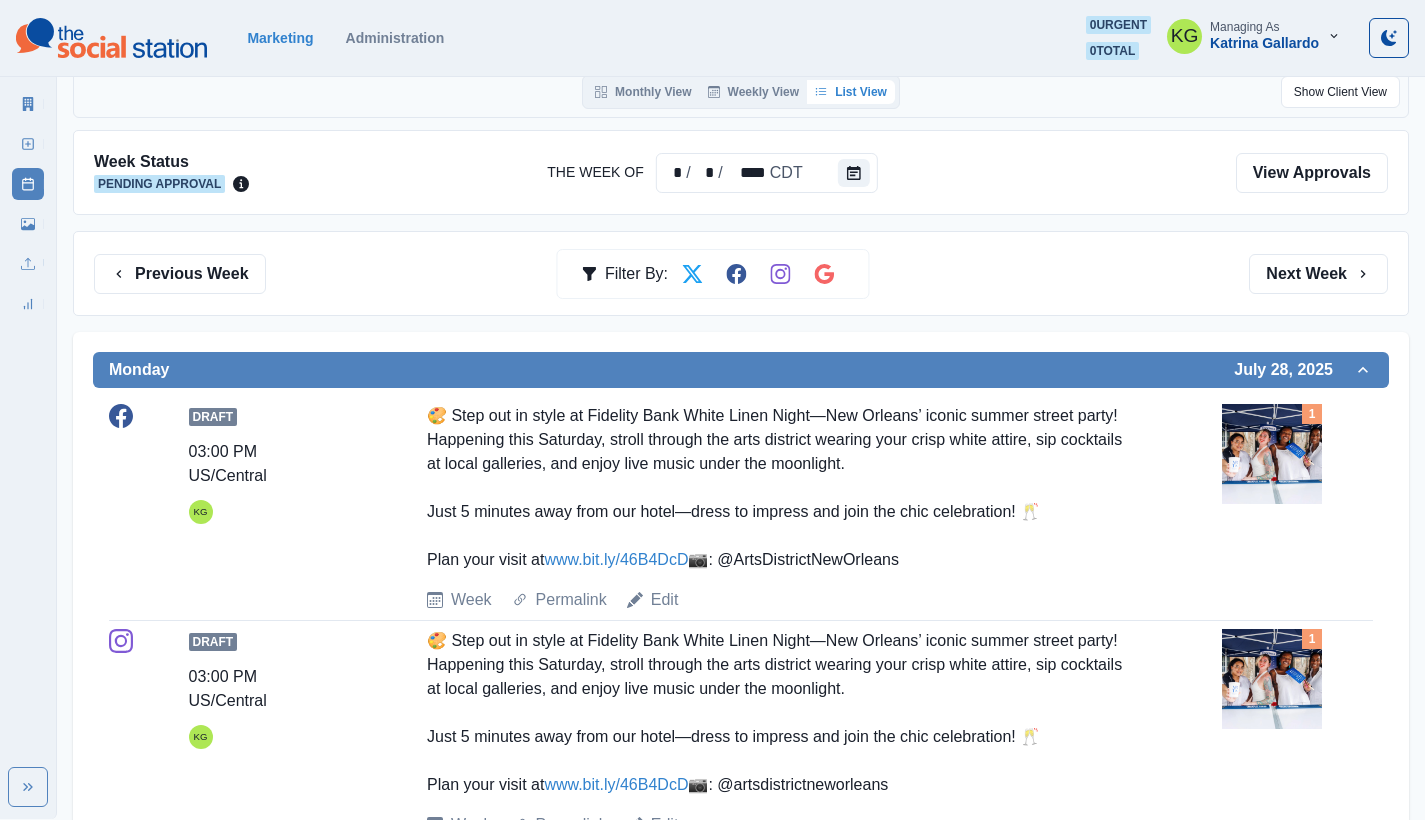 click on "Previous Week Filter By: Next Week" at bounding box center [741, 273] 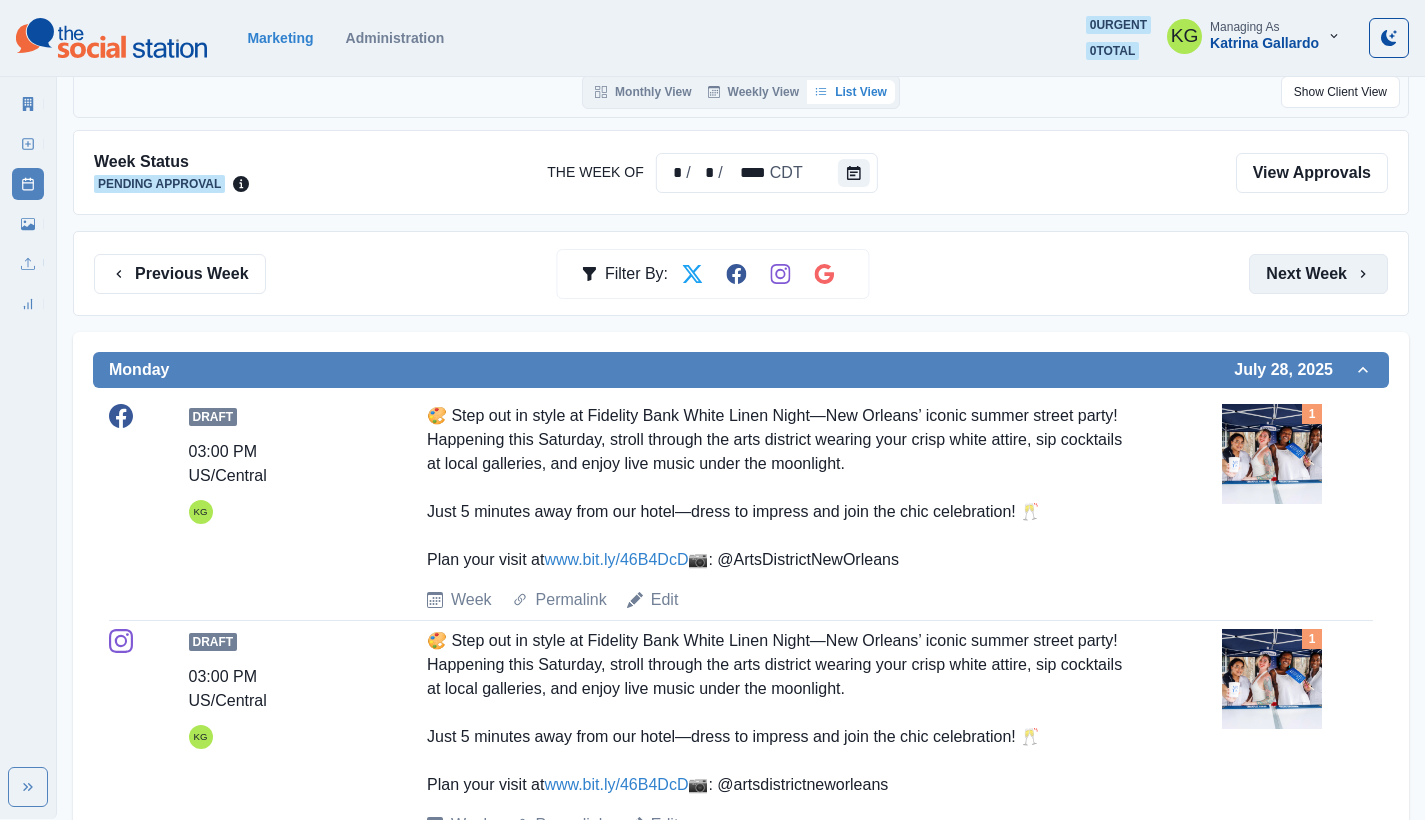 click on "Next Week" at bounding box center (1318, 274) 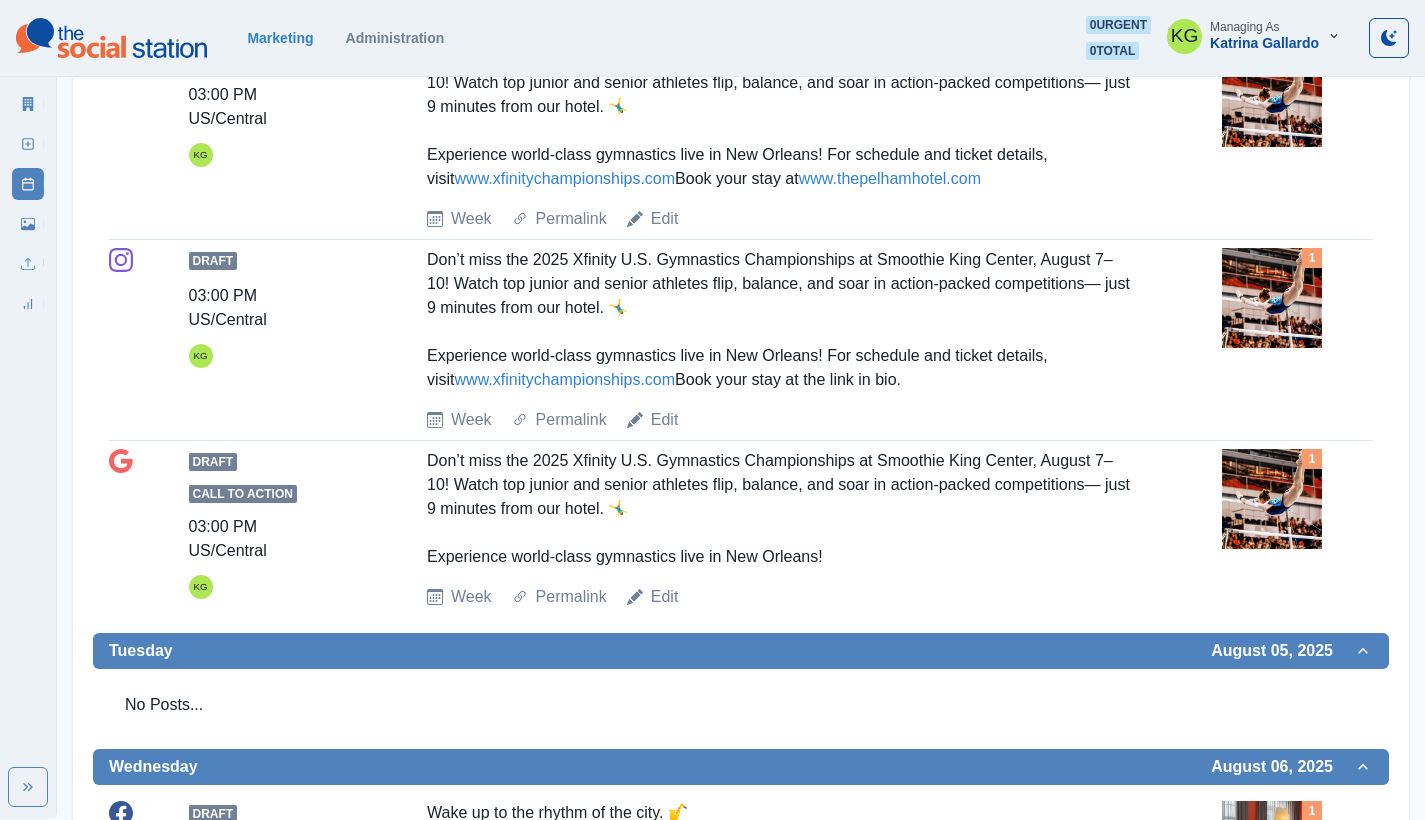 scroll, scrollTop: 0, scrollLeft: 0, axis: both 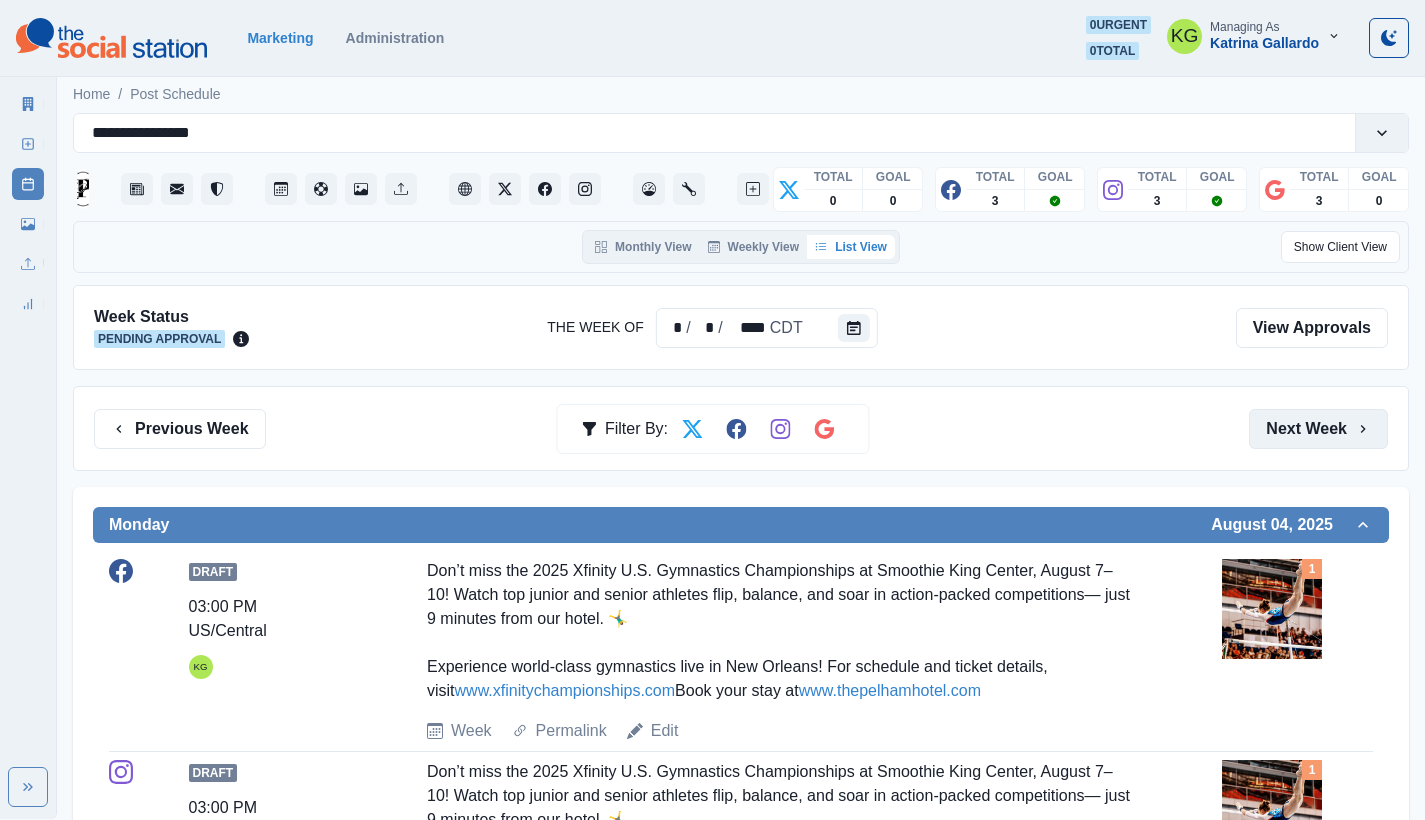 click on "Next Week" at bounding box center [1318, 429] 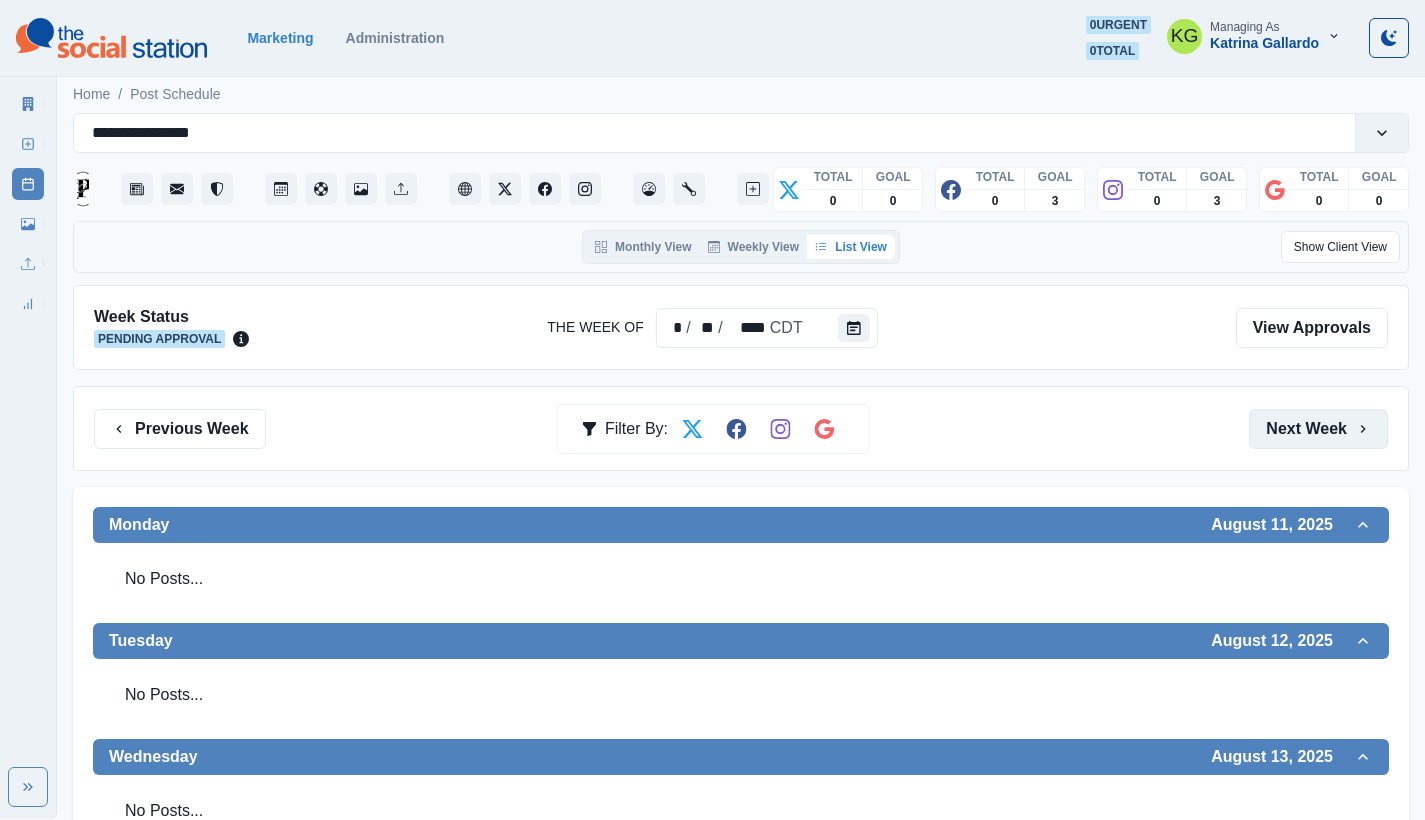 scroll, scrollTop: 368, scrollLeft: 0, axis: vertical 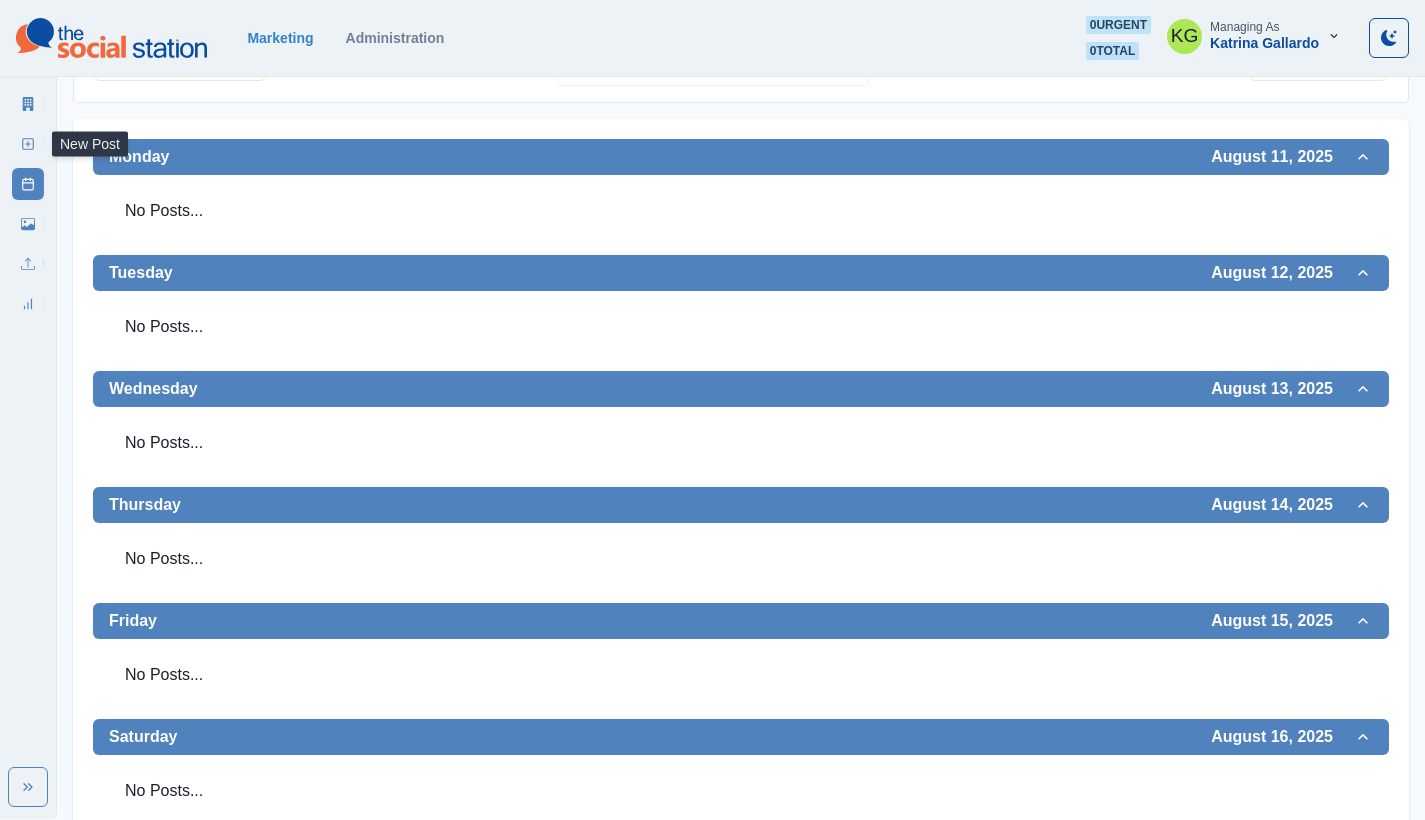 click 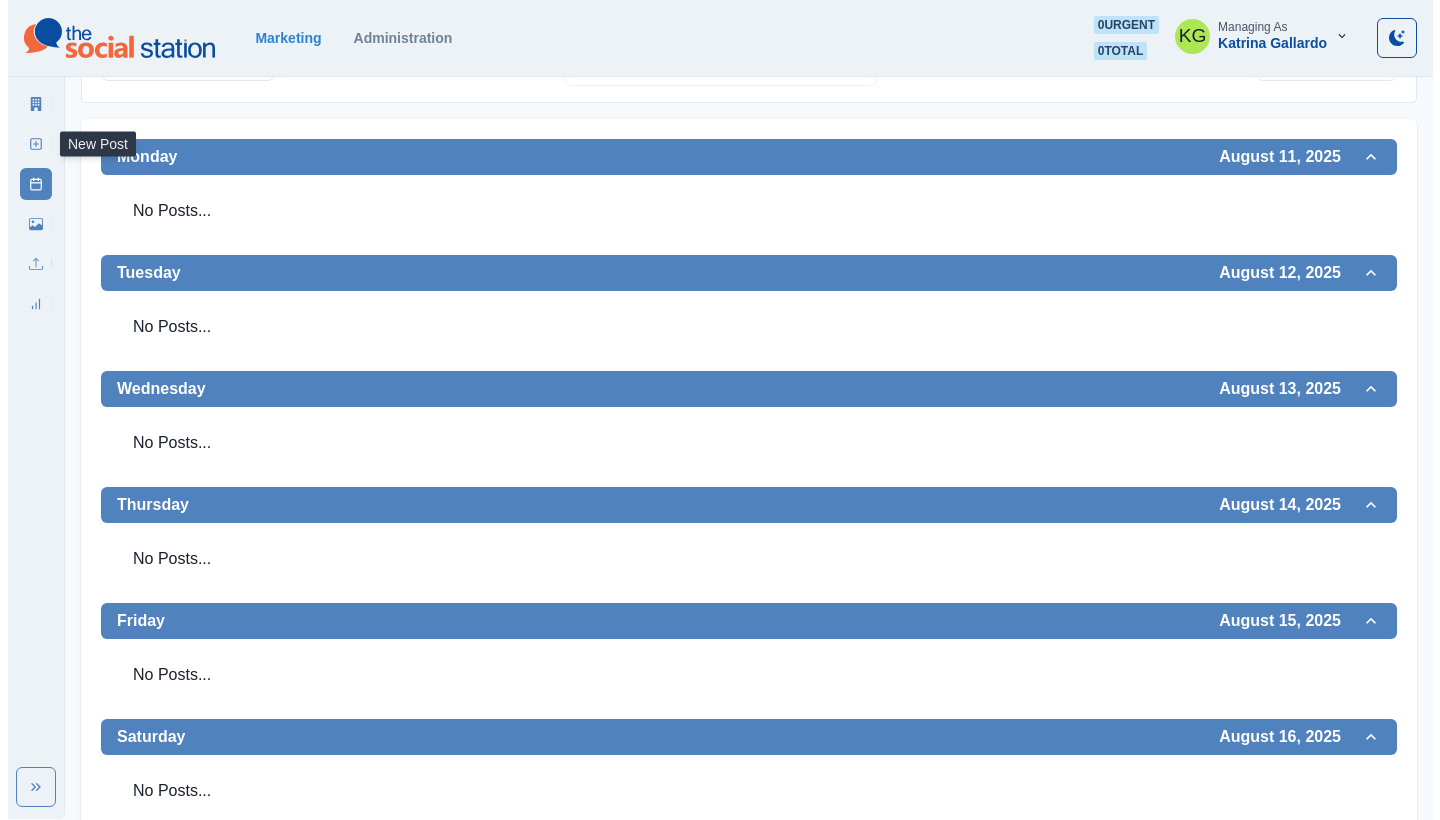 scroll, scrollTop: 0, scrollLeft: 0, axis: both 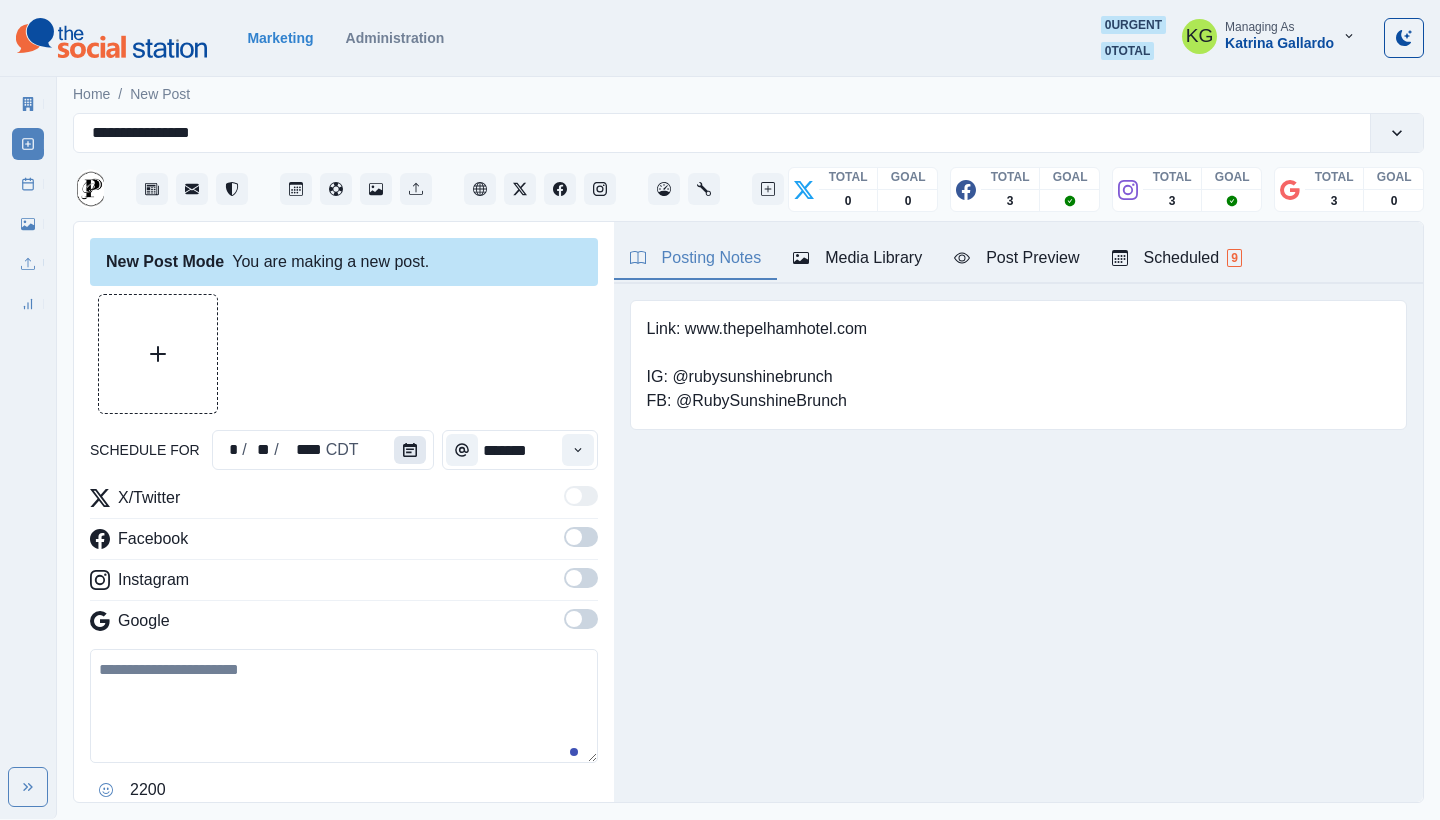 click 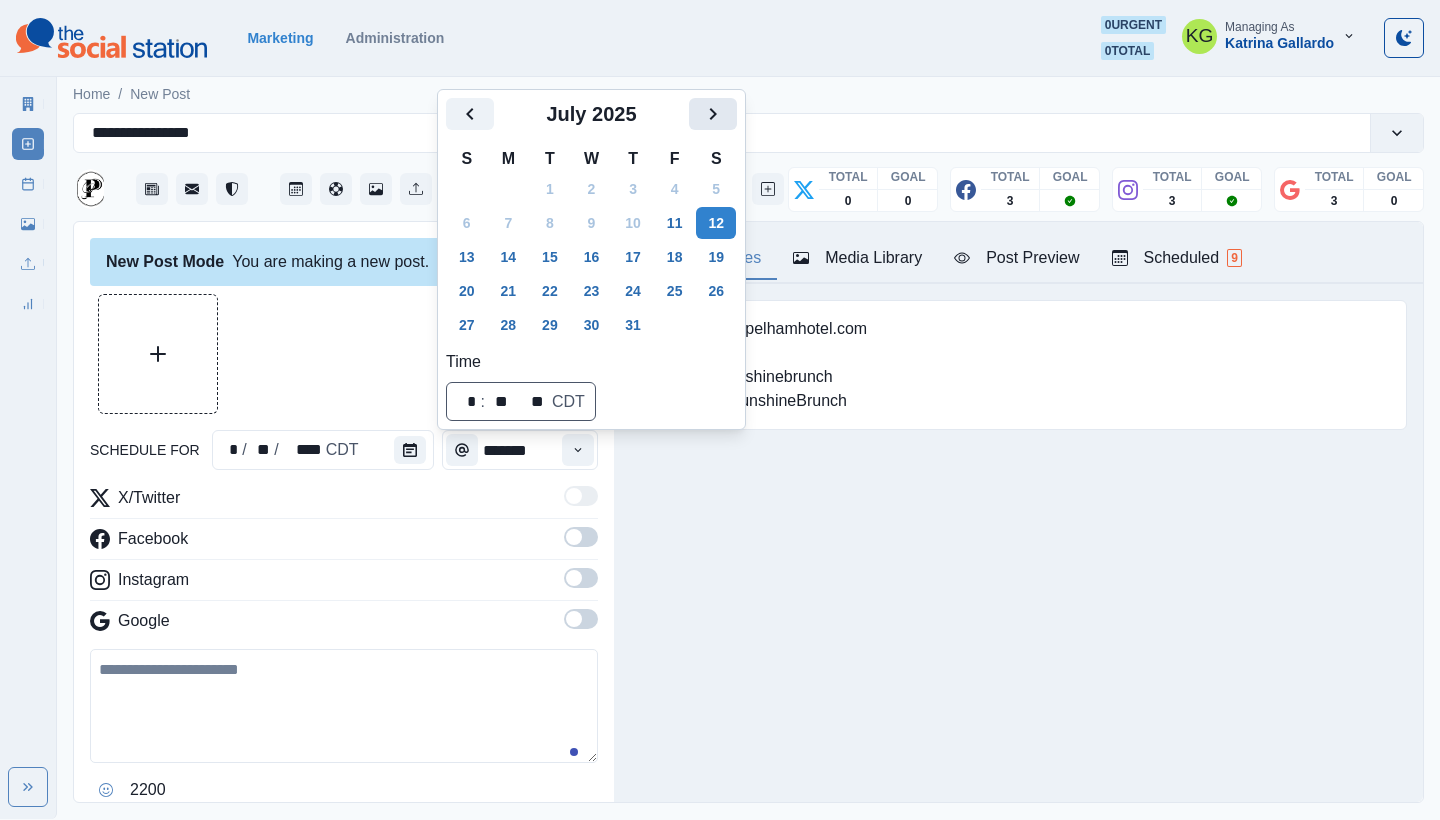 click 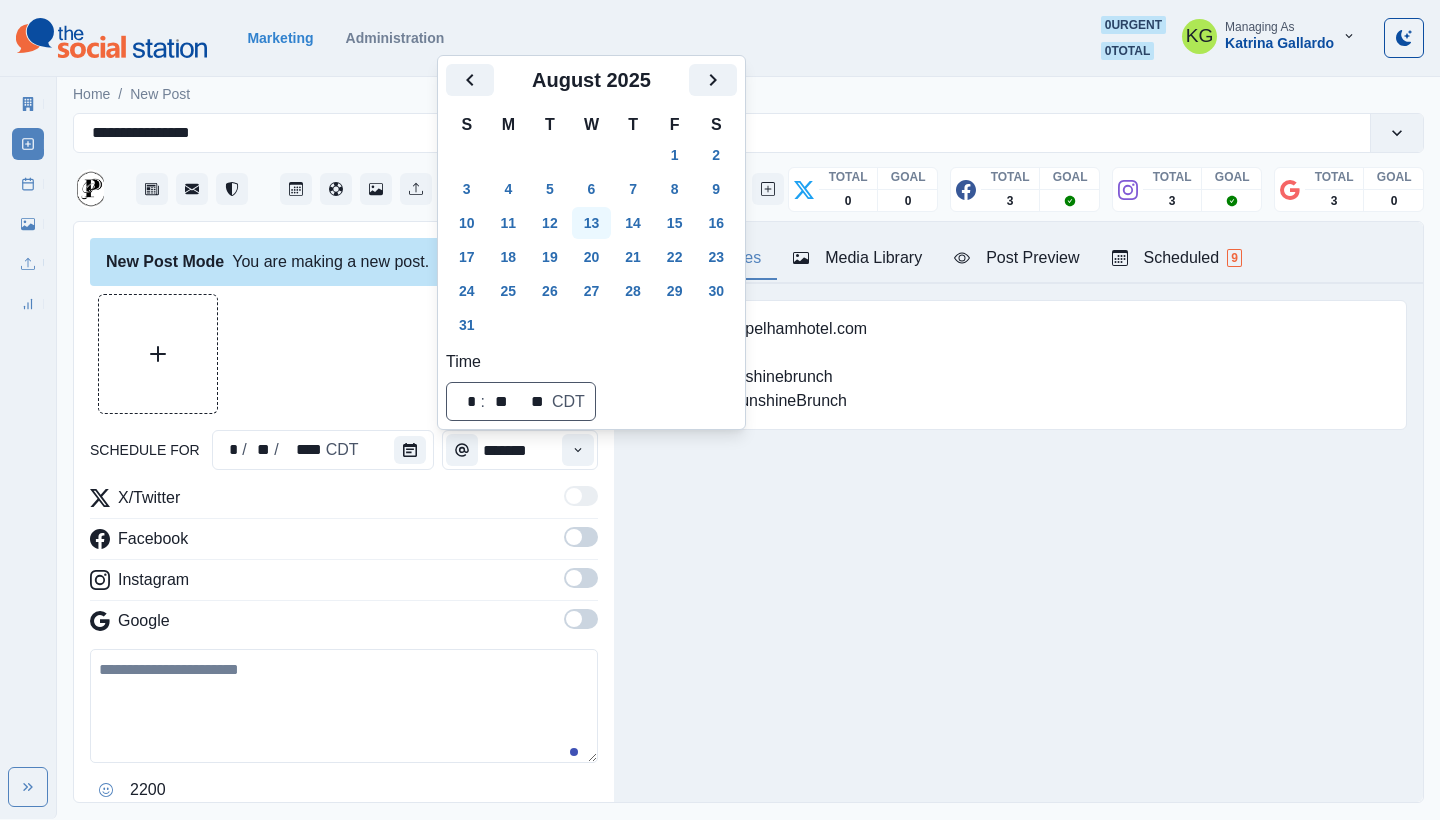 click on "13" at bounding box center (592, 223) 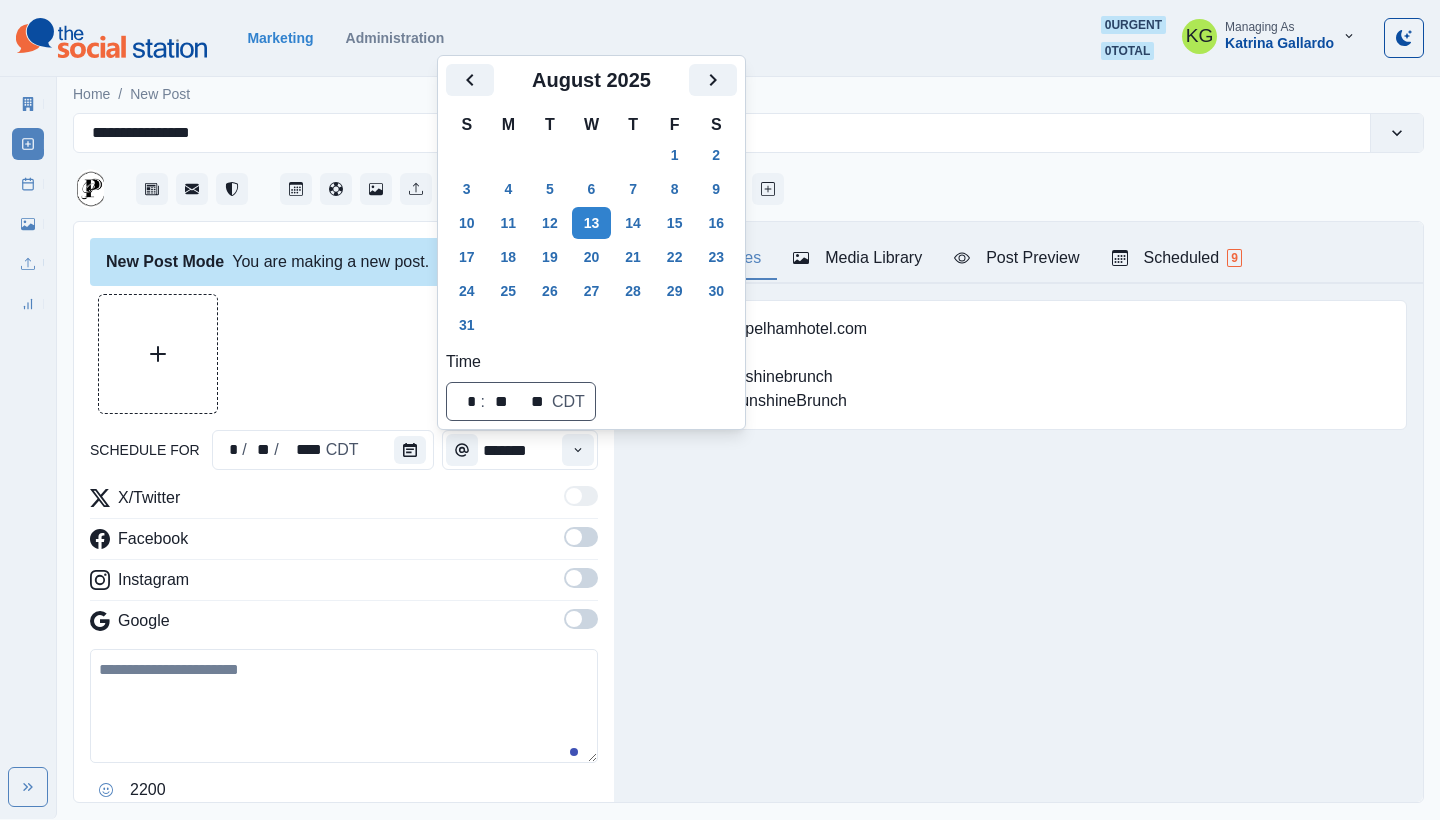 click on "Posting Notes Media Library Post Preview Scheduled 9 Link: www.thepelhamhotel.com
IG: @rubysunshinebrunch
FB: @RubySunshineBrunch Upload Type Any Image Video Source Any Upload Social Manager Found: Instagram Found: Google Customer Photo Found: TripAdvisor Review Found: Yelp Review Reusable Any Yes No Description Any Missing Description Duplicates Any Show Duplicated Media Last Scheduled Any Over A Month Ago Over 3 Months Ago Over 6 Months Ago Never Scheduled Sort Newest Media Oldest Media Most Recently Scheduled Least Recently Scheduled 1 2 3 4 5 13 Please select a service provider to see a post preview. Week Of * / ** / **** GMT+8 Monday July 07, 2025 Post Success 03:00 PM US/Central KG www.nolabulls.com
Book your stay at  www.thepelhamhotel.com
📷: @nolabullsllc Week Permalink Delete 1 Post Success 03:00 PM US/Central KG www.nolabulls.com
Book your stay at the link in our bio.
📷: @nolabulls Week Permalink 1 Post Success Call to Action 03:00 PM US/Central KG Week Permalink Delete 1 Wednesday KG 1" at bounding box center [1018, 512] 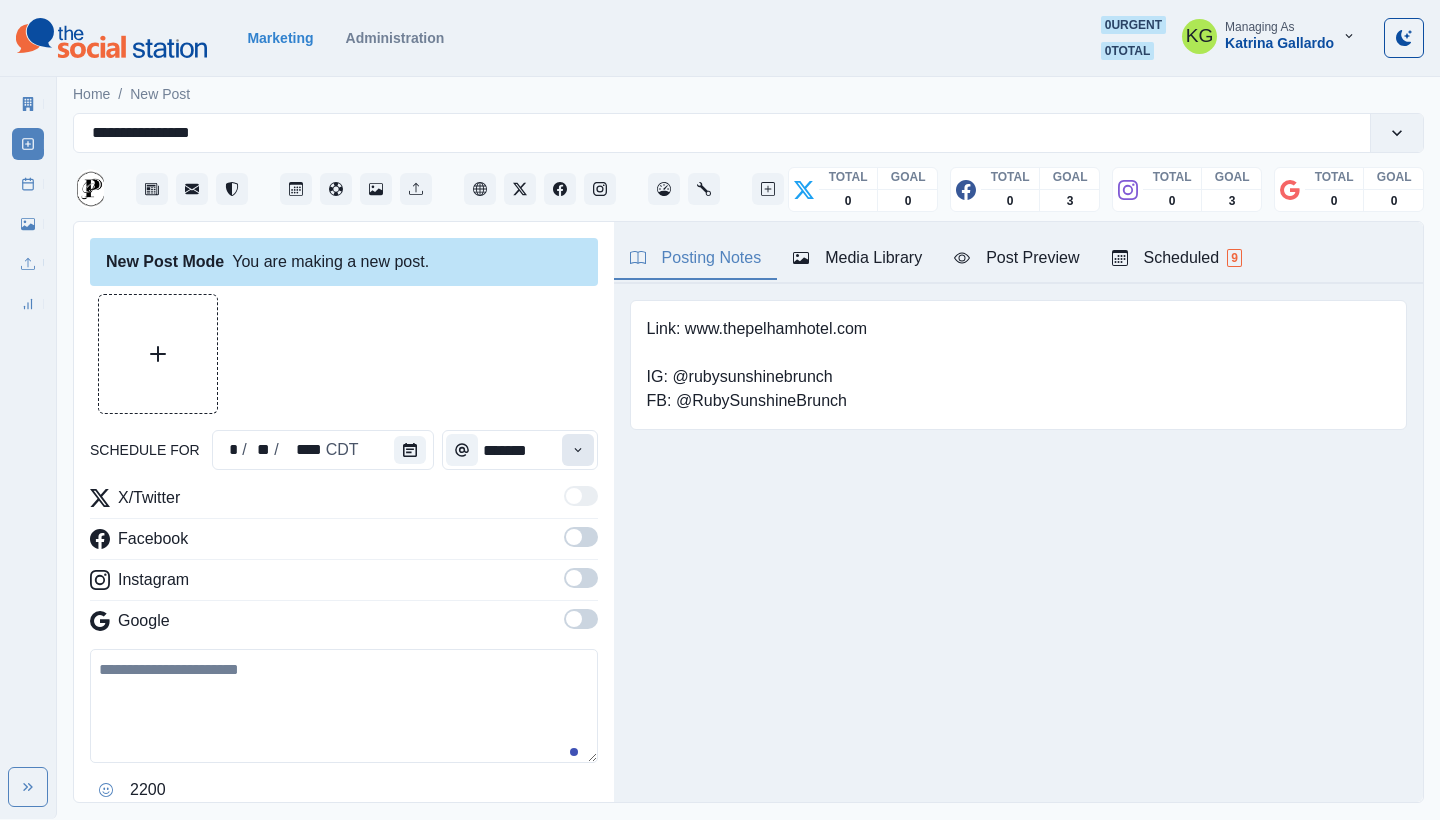 click 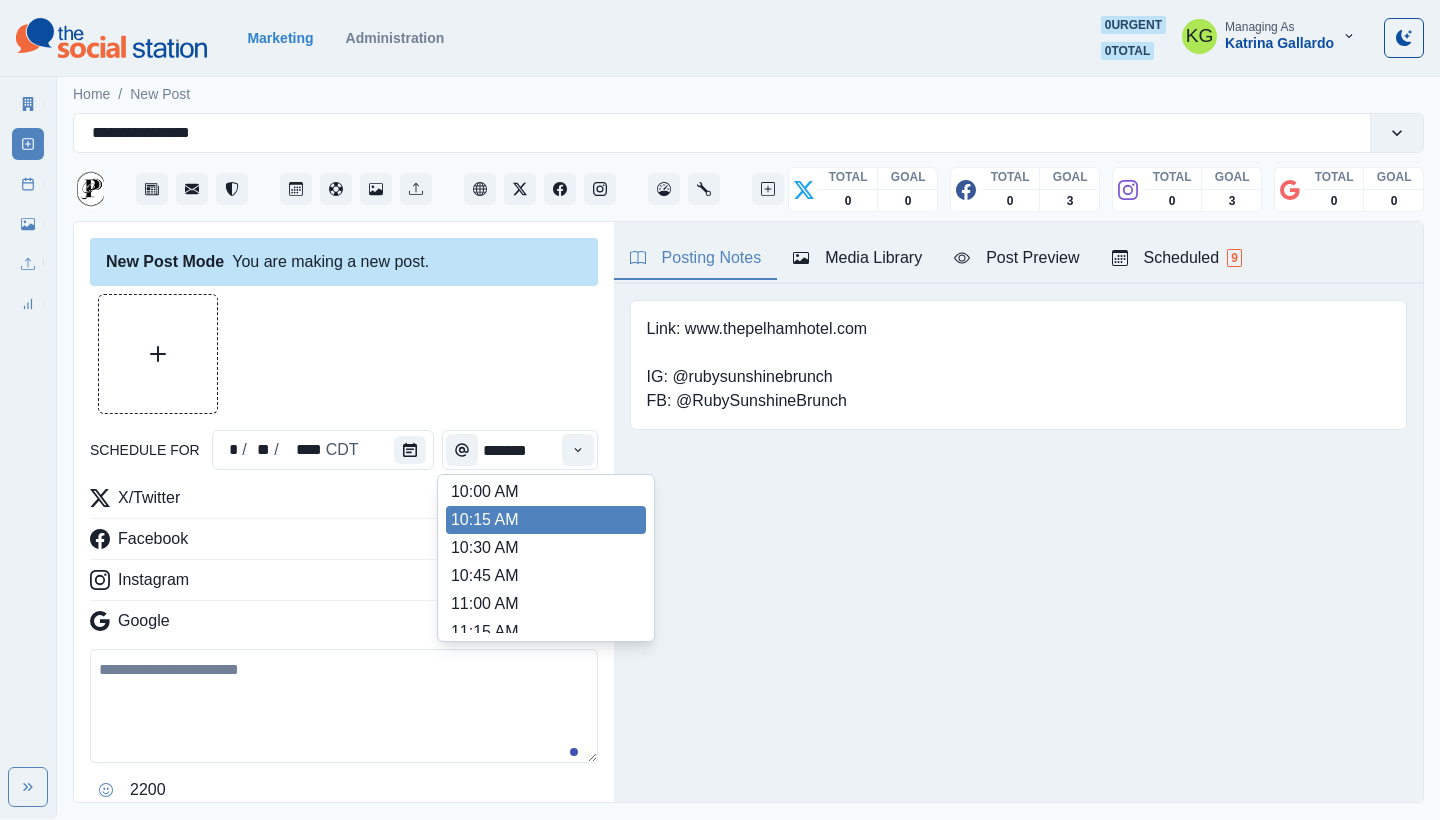 scroll, scrollTop: 272, scrollLeft: 0, axis: vertical 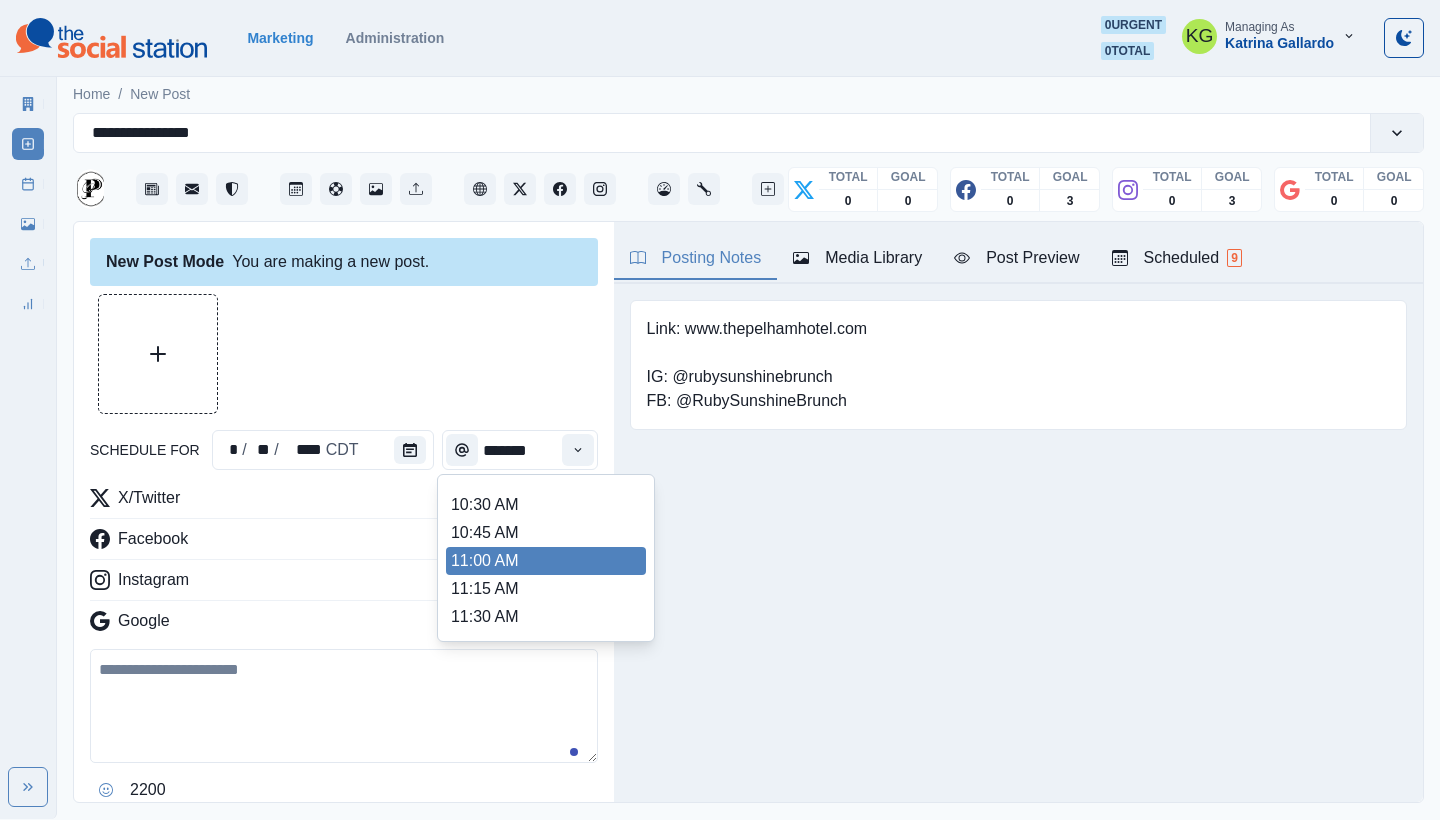 click on "11:00 AM" at bounding box center (546, 561) 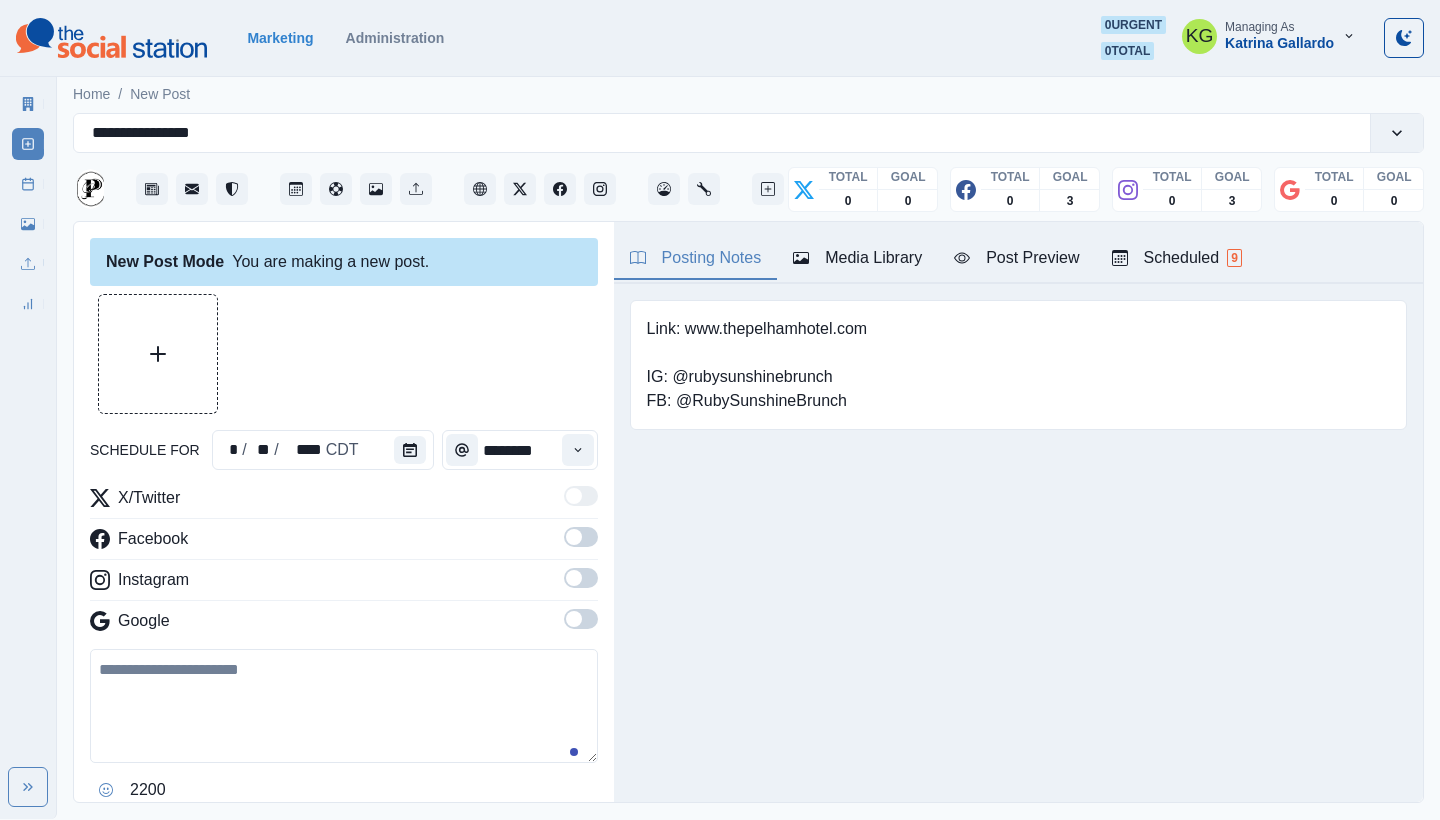 click at bounding box center [574, 619] 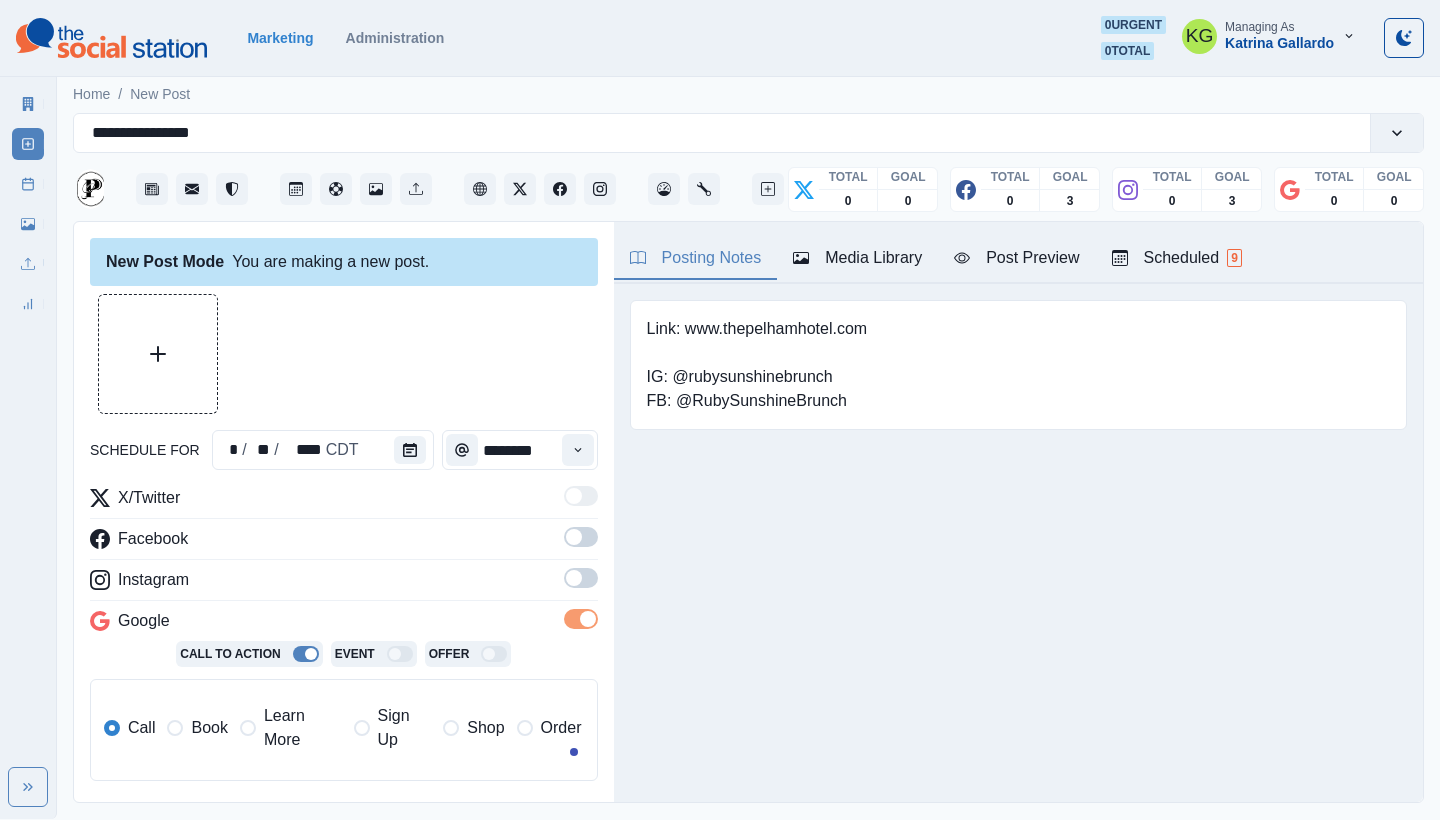 click at bounding box center [574, 578] 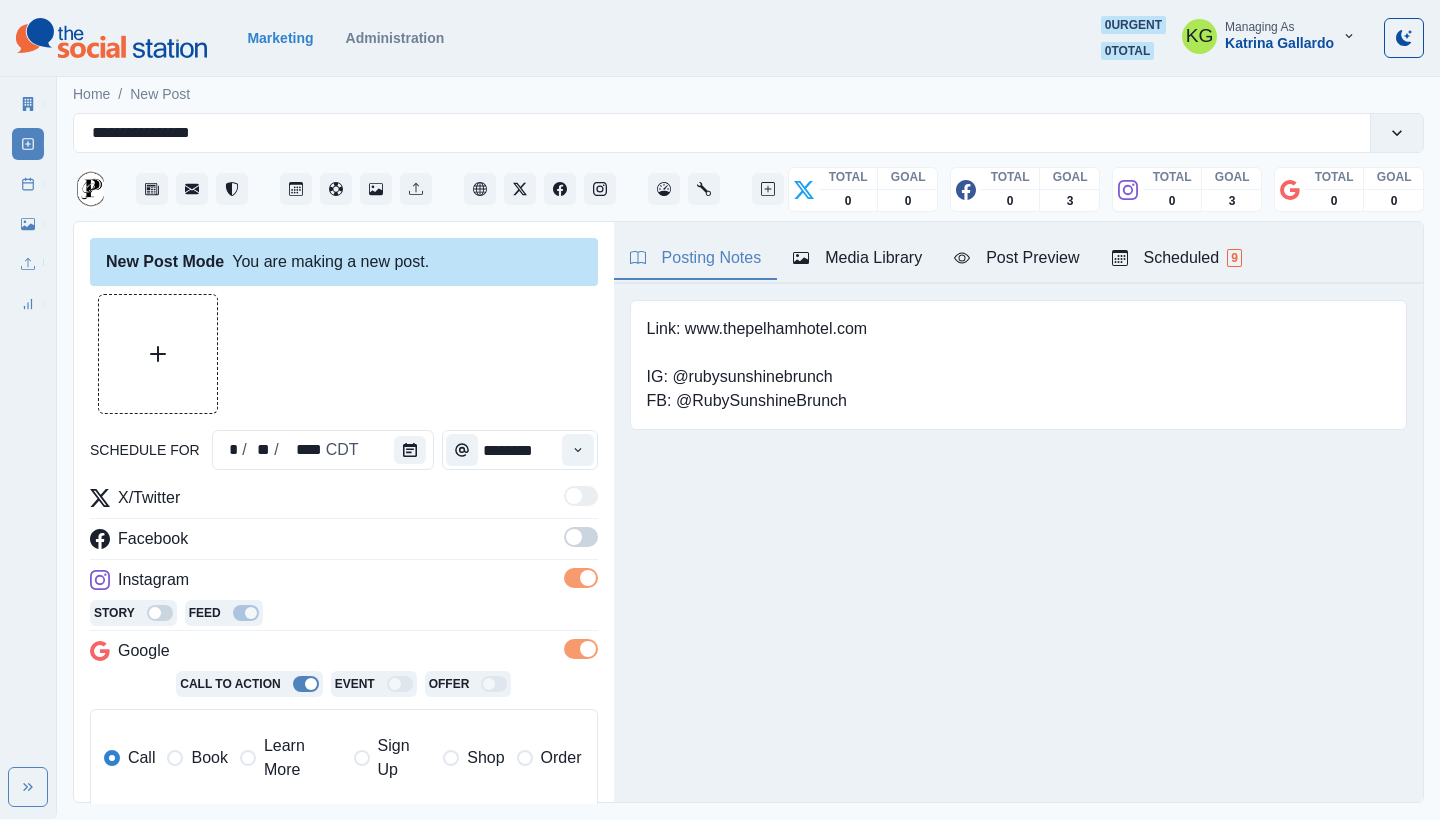 click at bounding box center (581, 537) 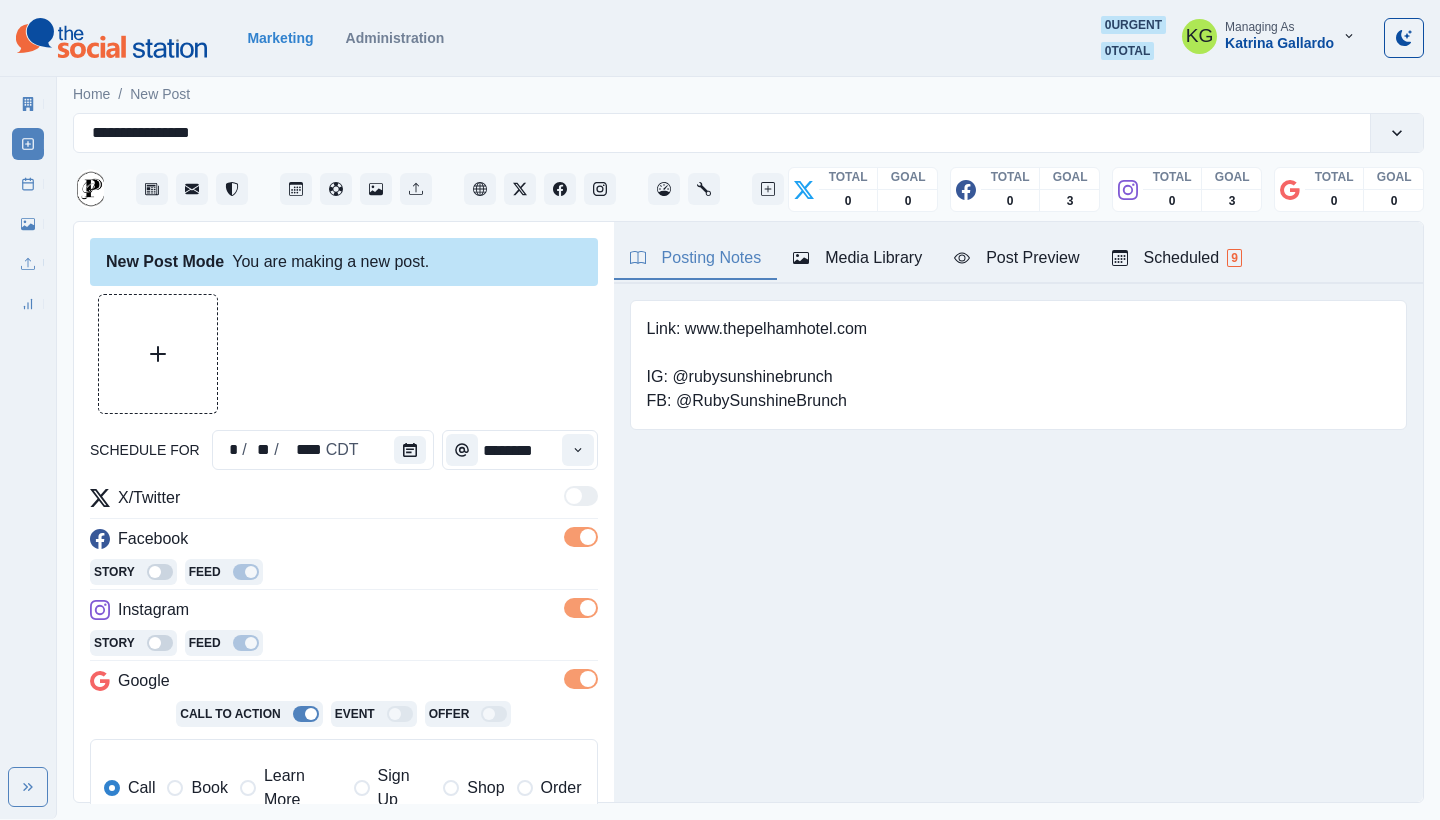 click on "Media Library" at bounding box center (857, 259) 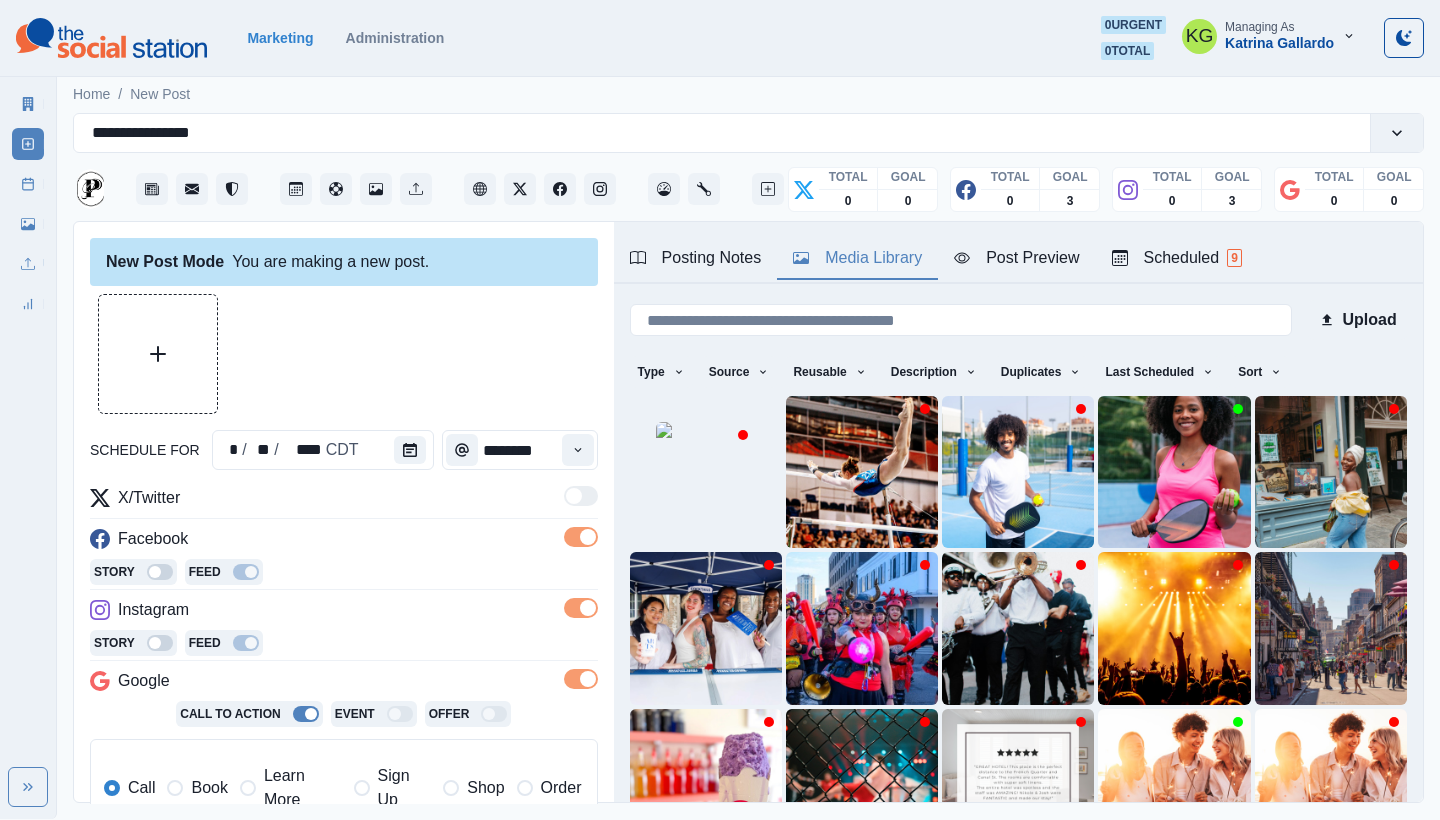 scroll, scrollTop: 171, scrollLeft: 0, axis: vertical 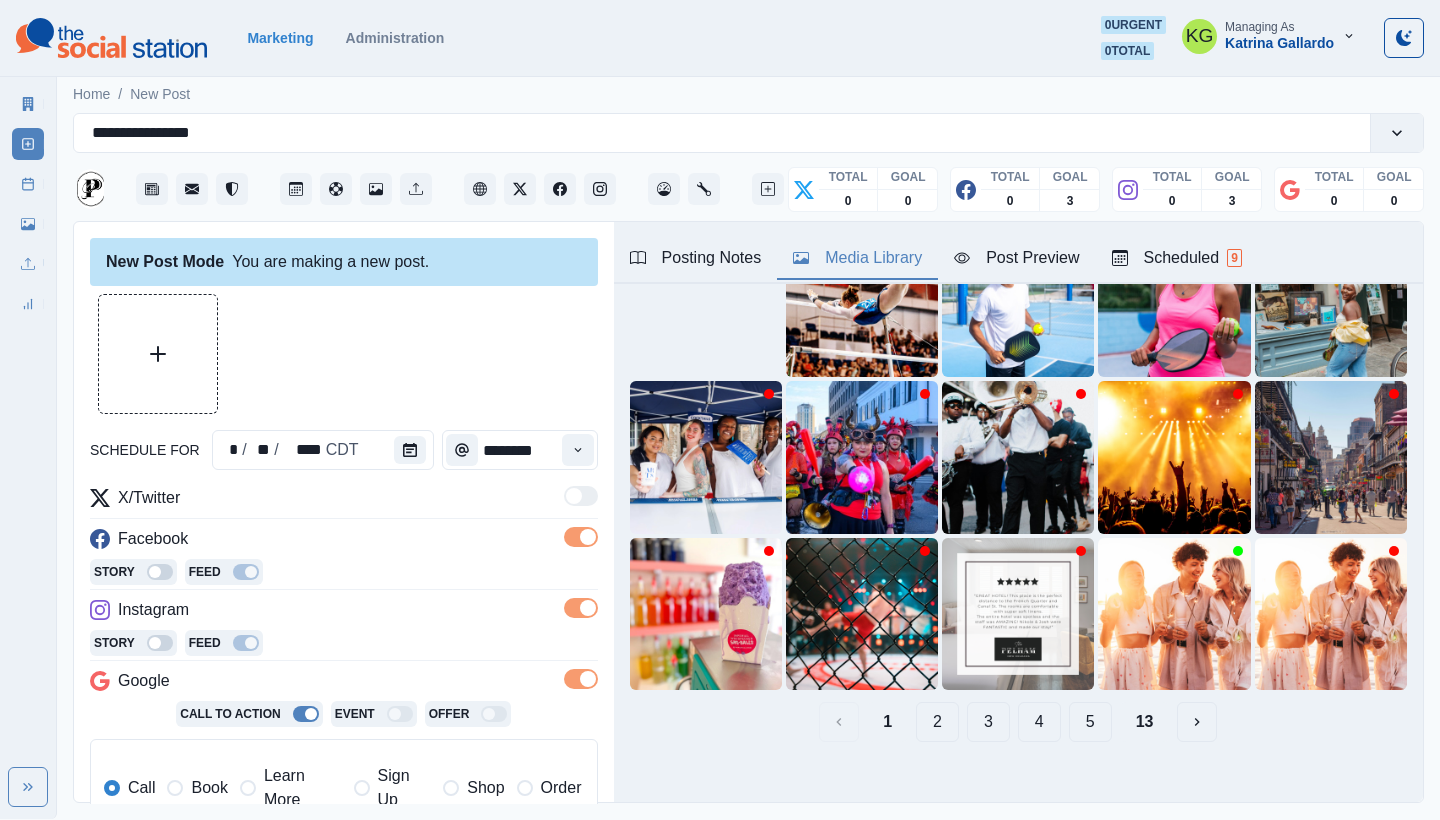 click on "13" at bounding box center [1145, 722] 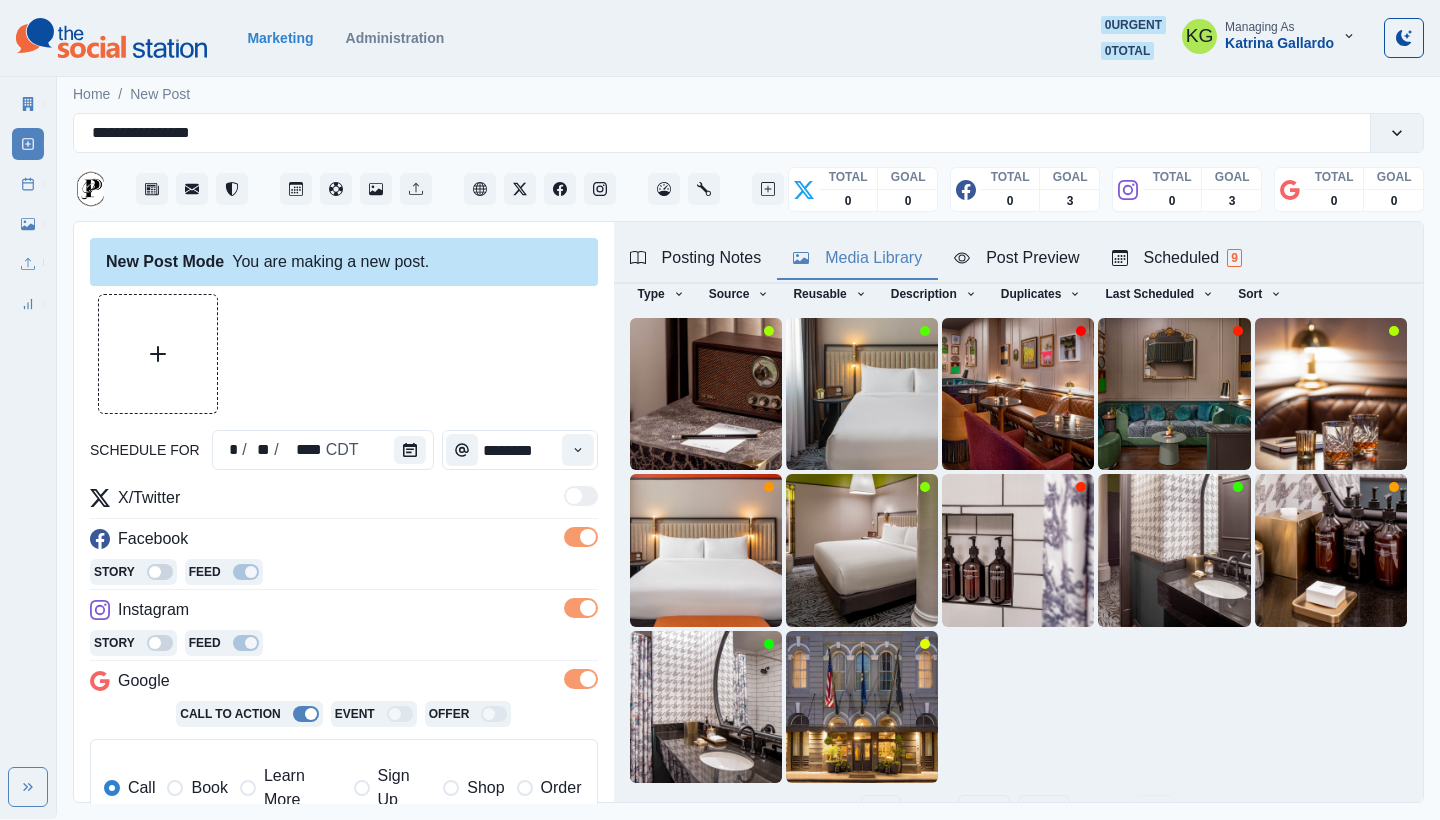 scroll, scrollTop: 171, scrollLeft: 0, axis: vertical 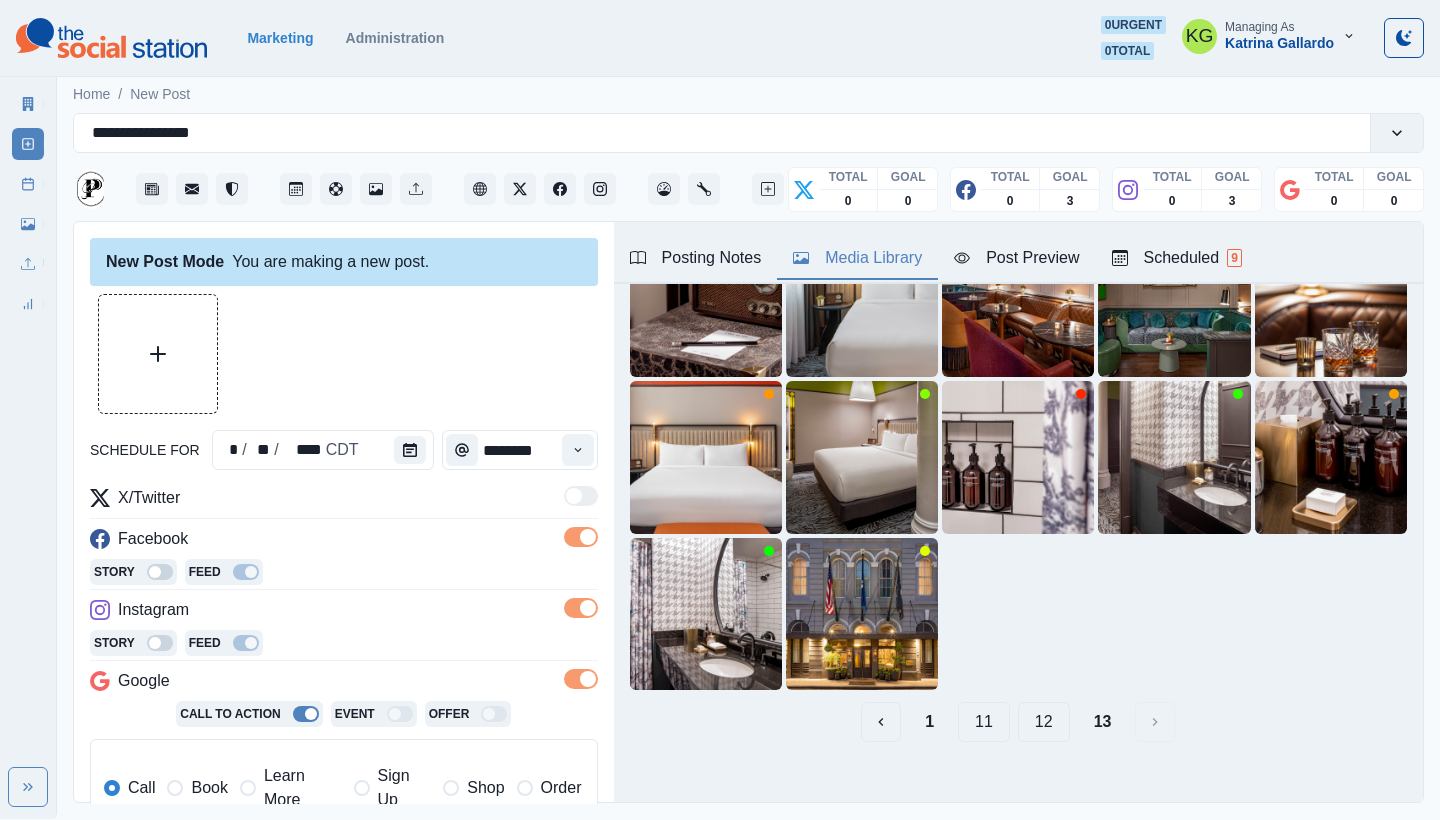 click on "12" at bounding box center [1044, 722] 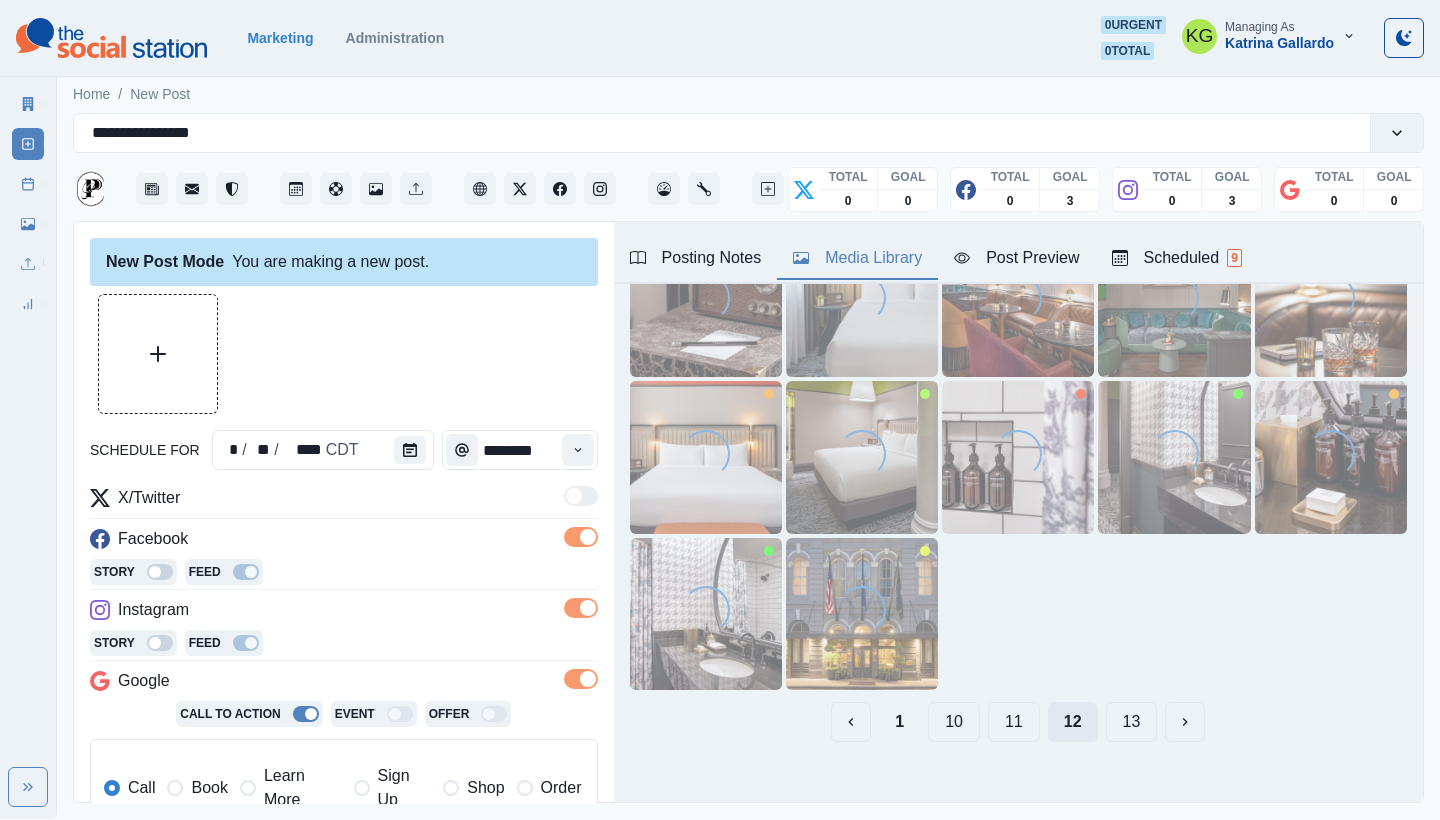 scroll, scrollTop: 32, scrollLeft: 0, axis: vertical 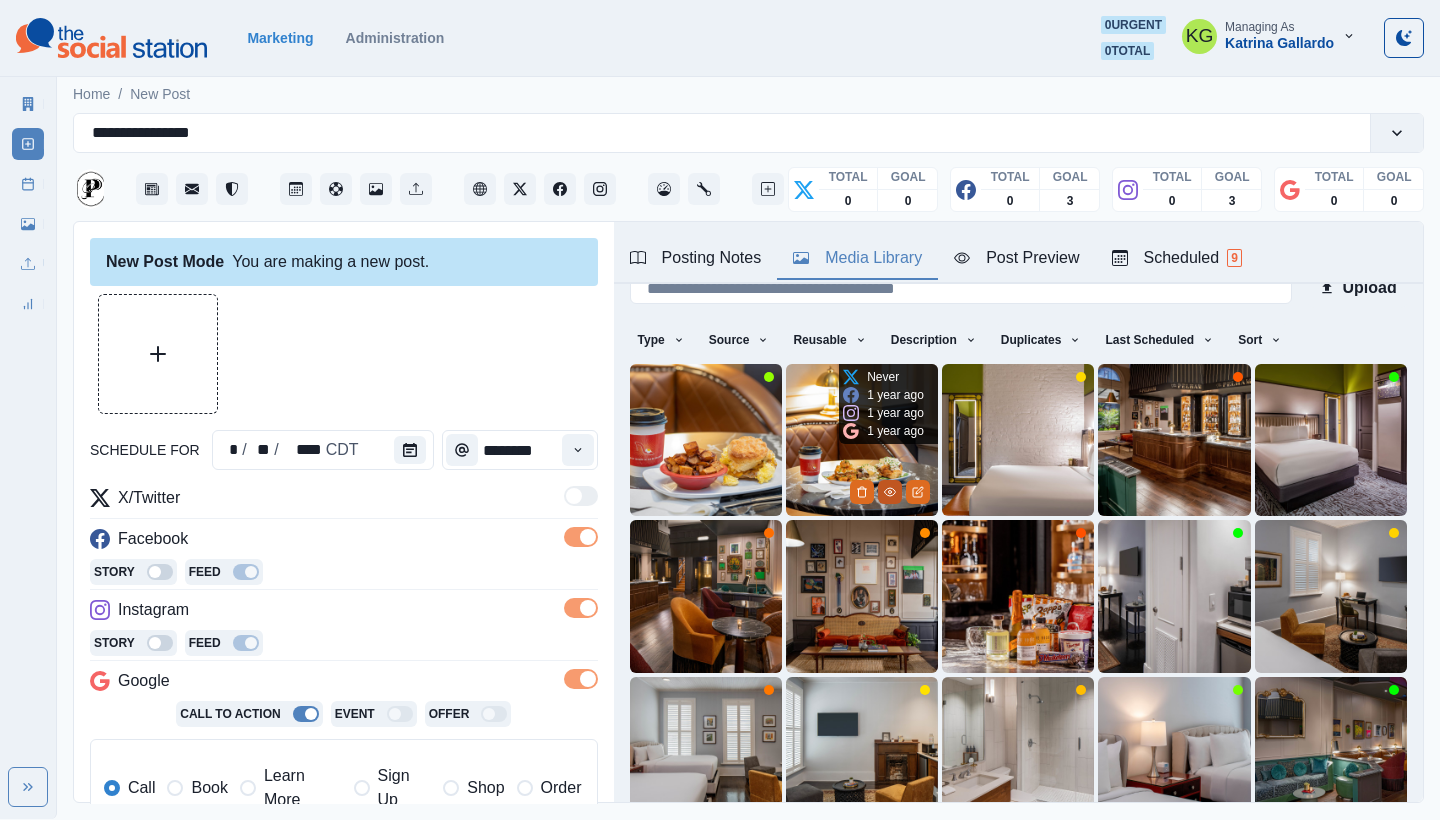 click at bounding box center [890, 492] 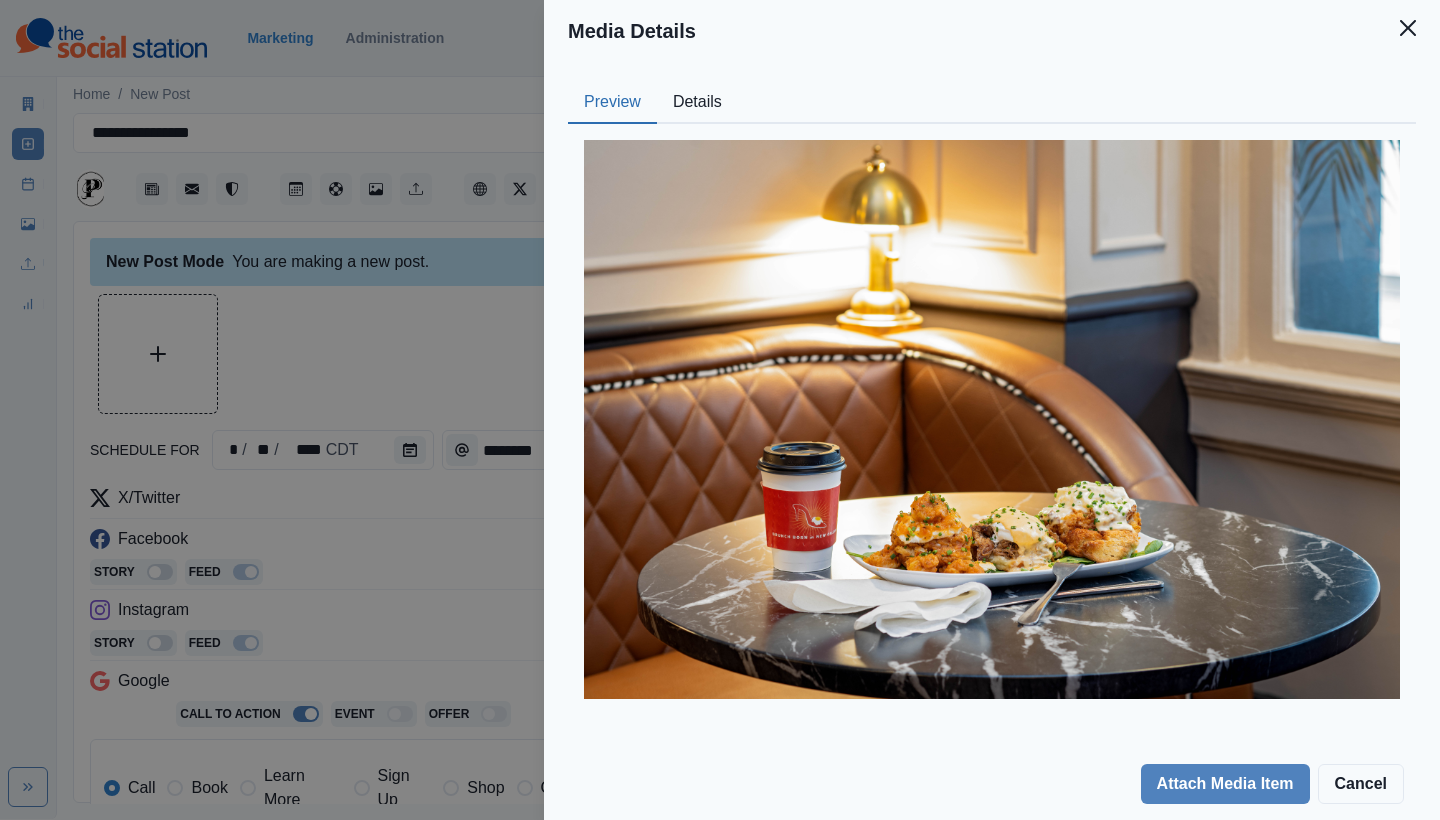 click on "Media Details Preview Details Our Description Ruby Slipper - Benedict Breakfast Reusable Yes Tags alcohol bread beverage brunch coffee cup desk dish interior design sandwich wine glass cafe can dinner buffet restaurant coffee table saucer platter cup dining room lunch sea life breakfast table lamp food presentation glass lager tabletop lamp food couch indoors fries beer furniture spoon tin cutlery seasoning table plywood dining table cafeteria meal fork coke beer glass seafood window aluminium Source Social Manager Dashboard Inserted By Sky Schappell Added 12/22/2023, 04:26:45 AM Attach Media Item Cancel" at bounding box center [720, 410] 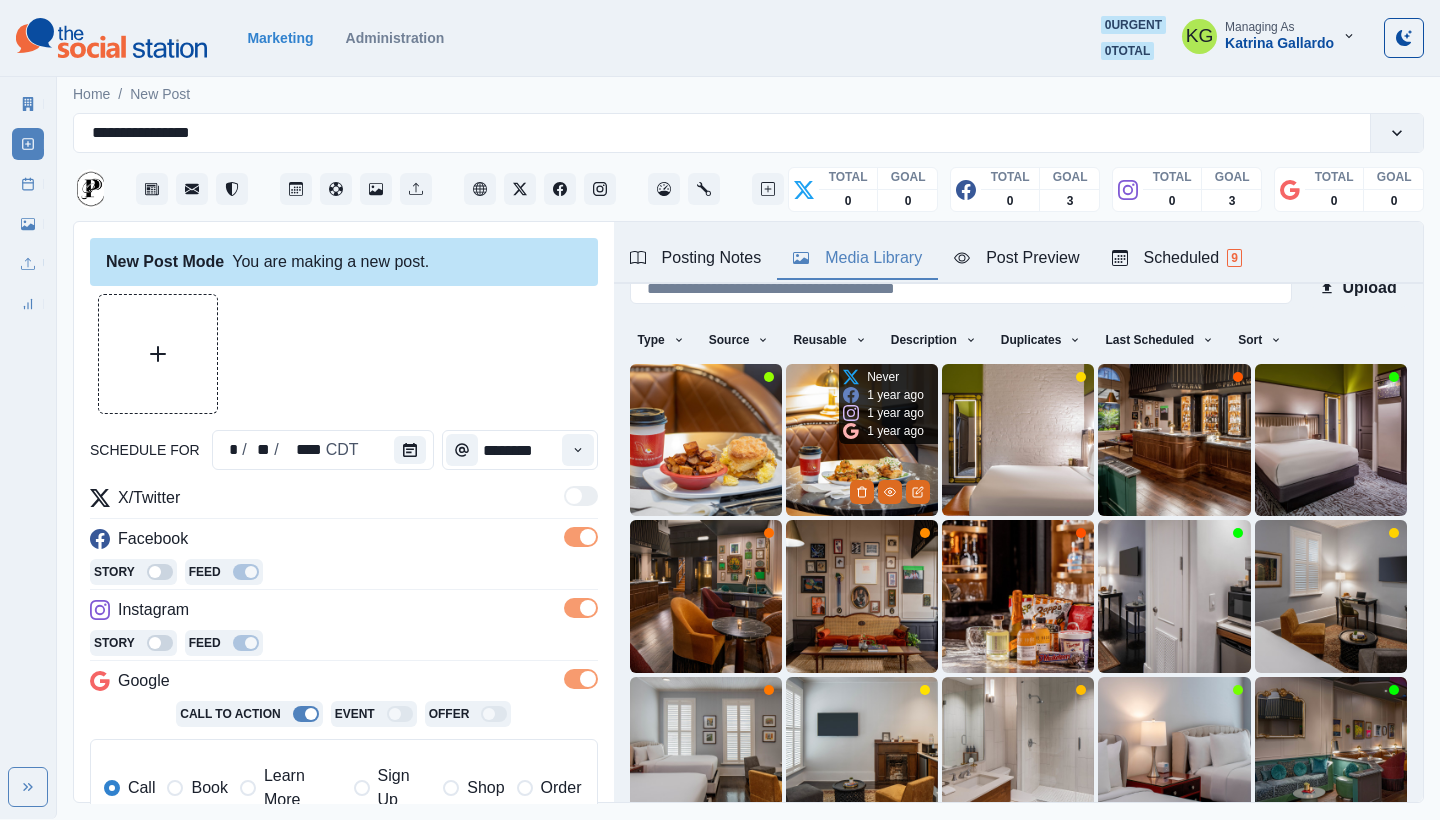 scroll, scrollTop: 62, scrollLeft: 0, axis: vertical 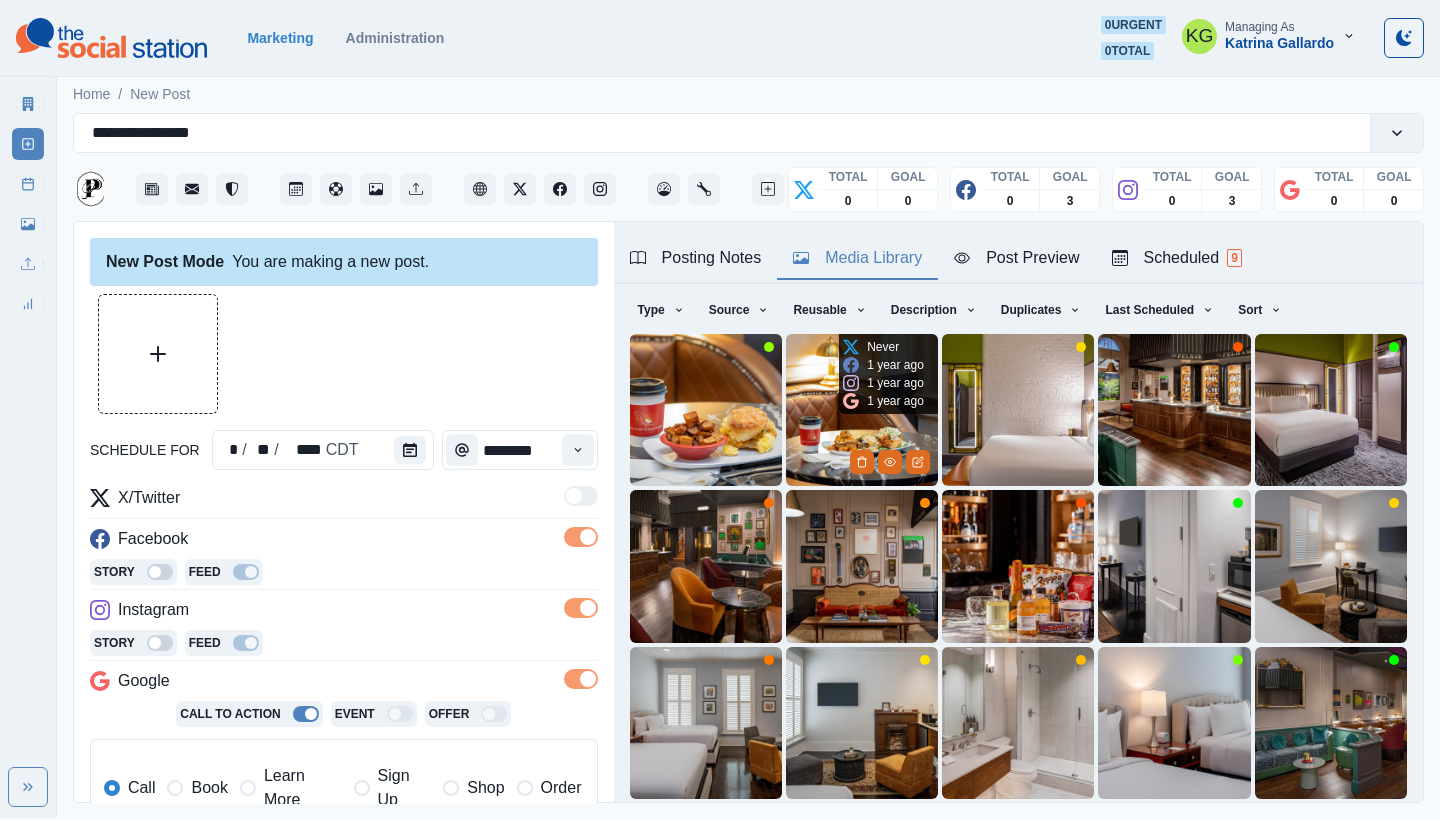 click at bounding box center (862, 410) 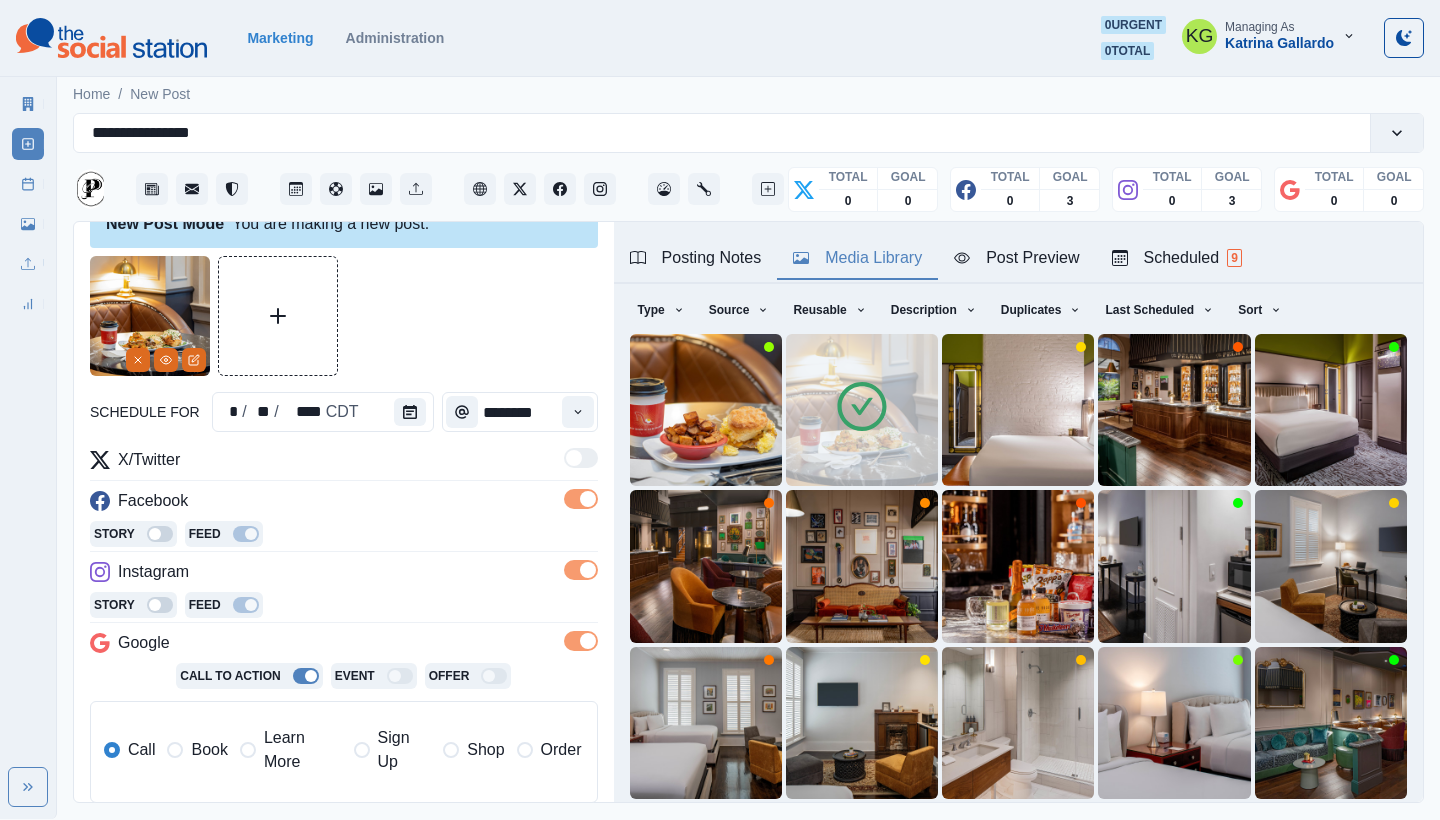 scroll, scrollTop: 219, scrollLeft: 0, axis: vertical 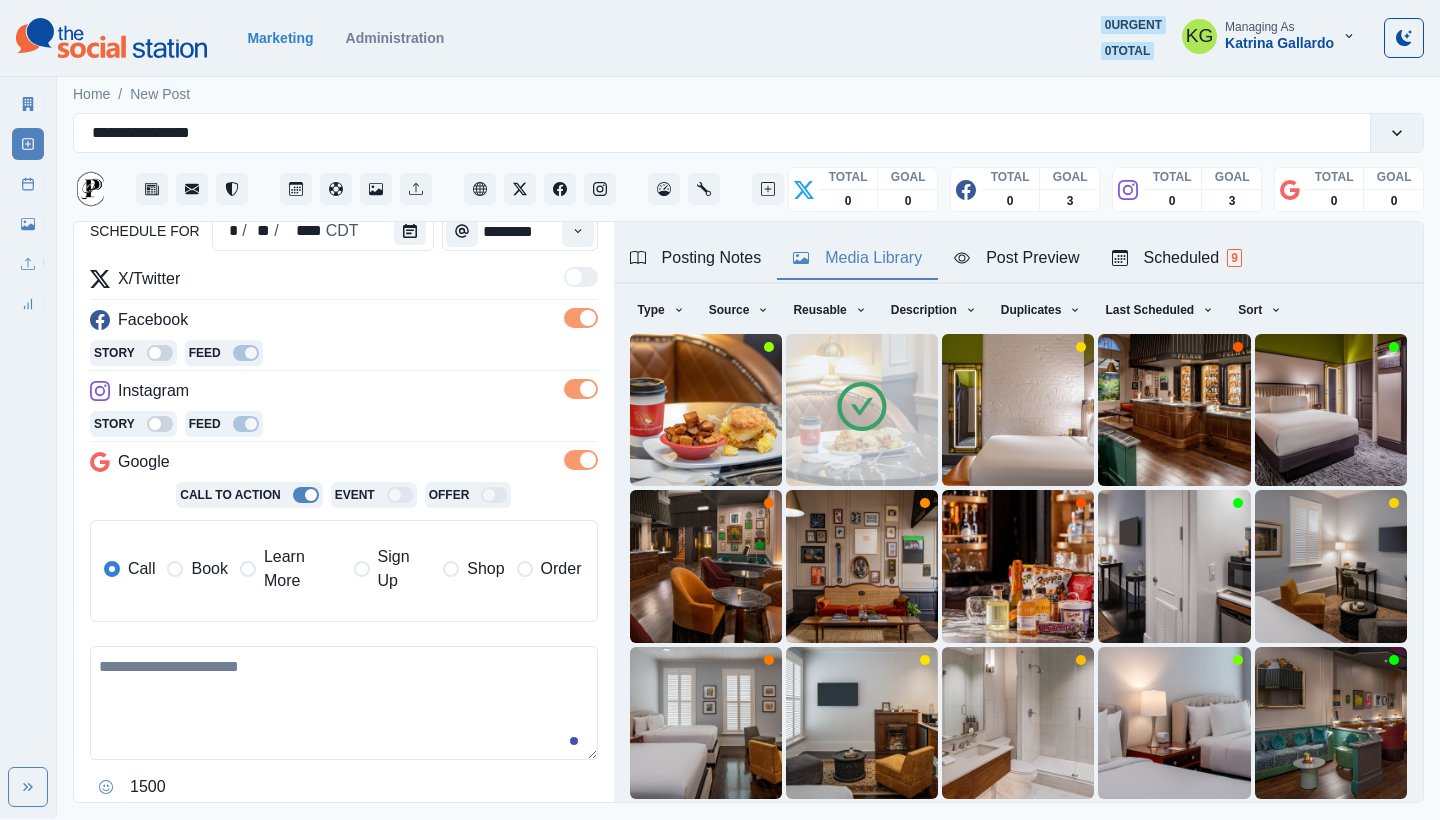 drag, startPoint x: 189, startPoint y: 572, endPoint x: 215, endPoint y: 611, distance: 46.872166 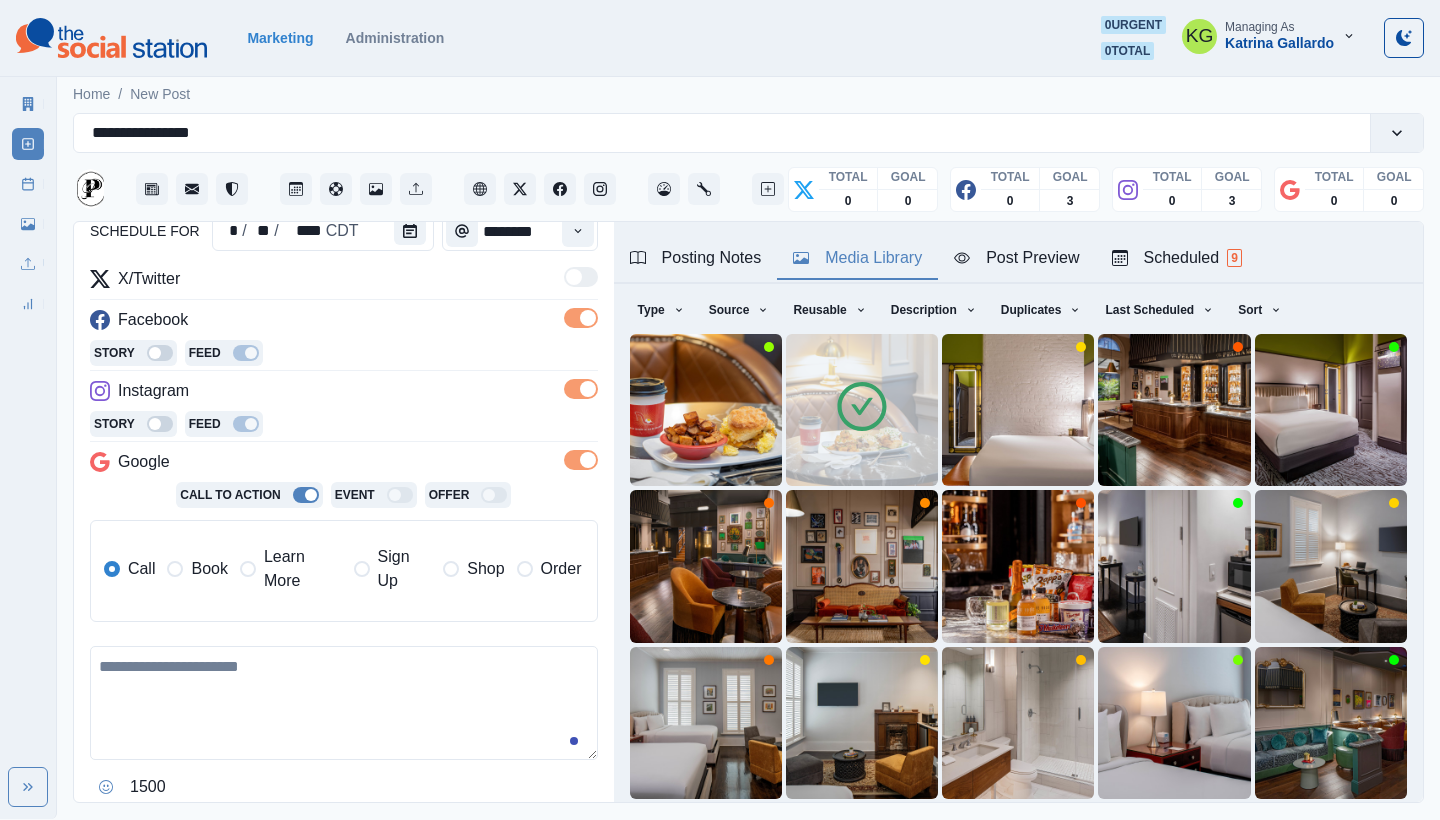 click on "Book" at bounding box center [197, 569] 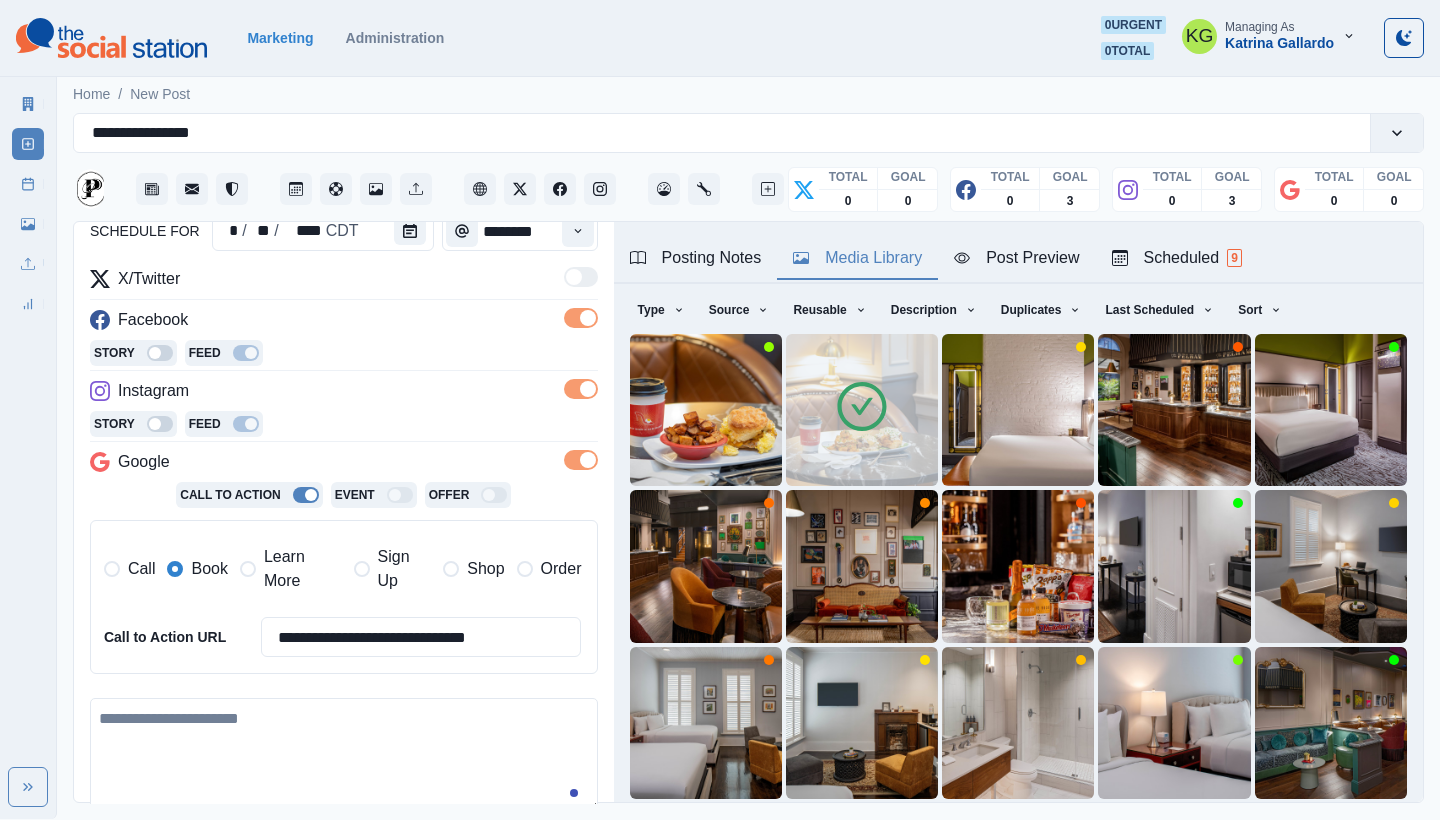 click at bounding box center [344, 755] 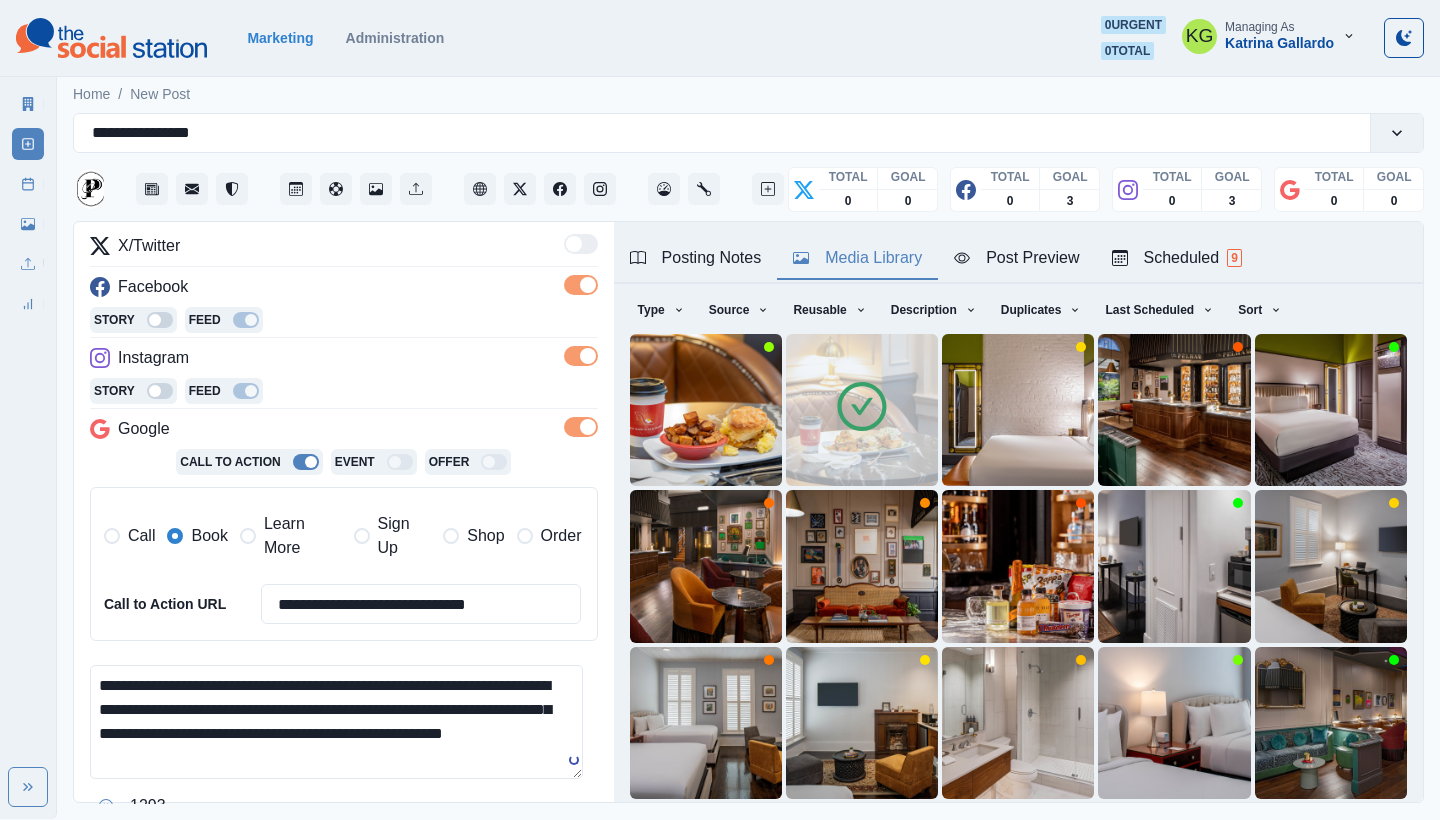 scroll, scrollTop: 454, scrollLeft: 0, axis: vertical 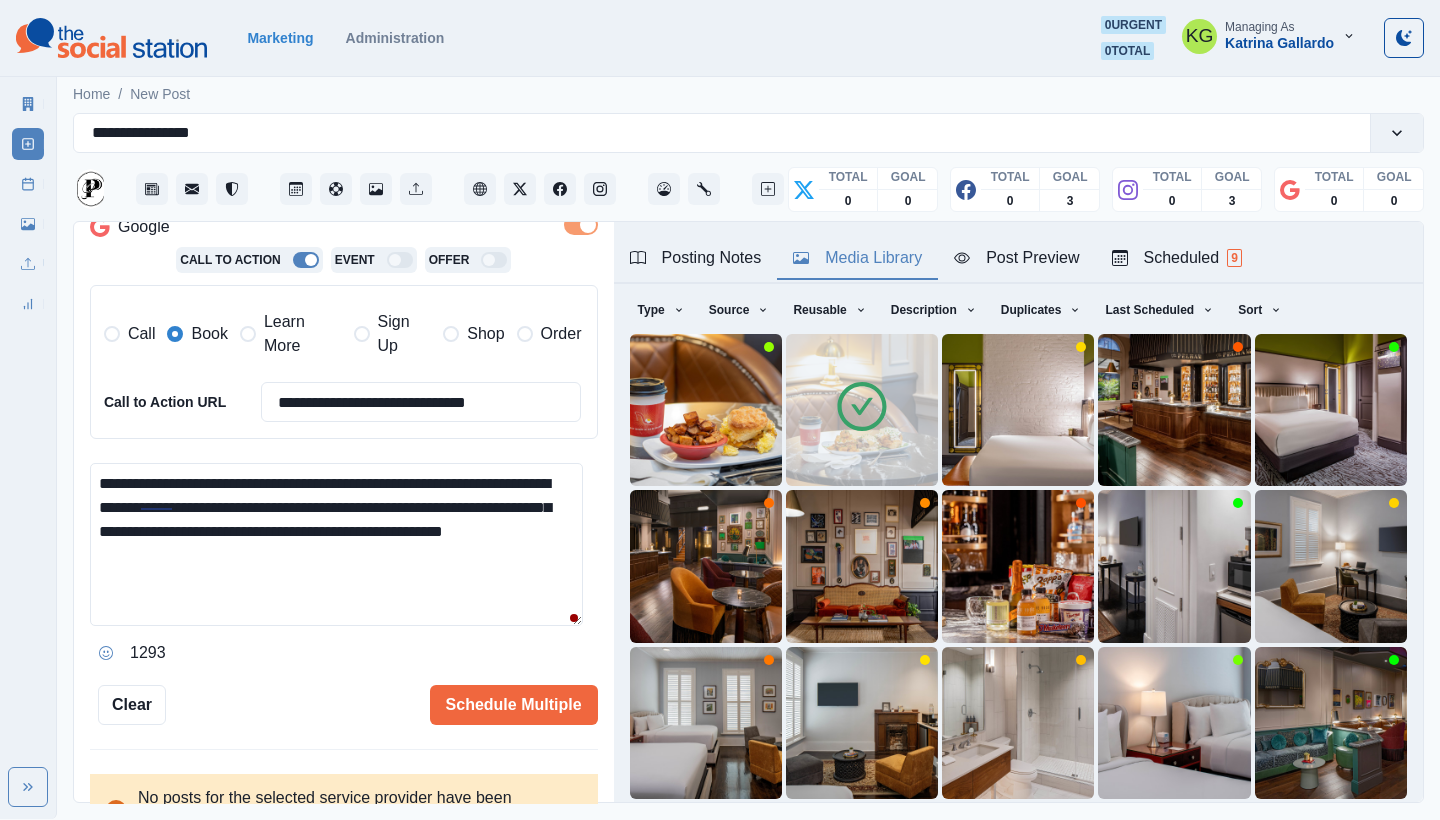 click on "**********" at bounding box center (336, 544) 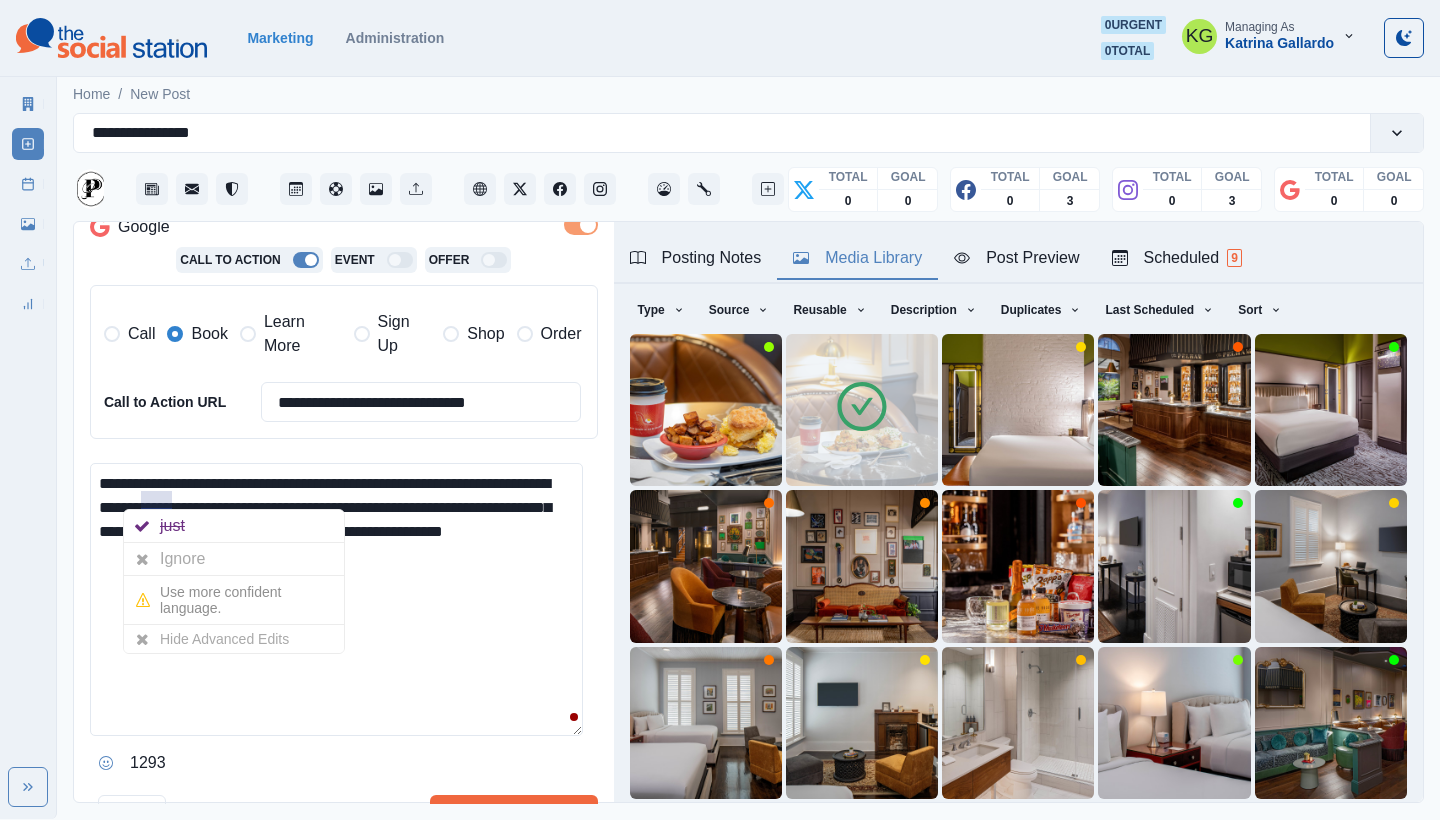 click on "**********" at bounding box center (336, 599) 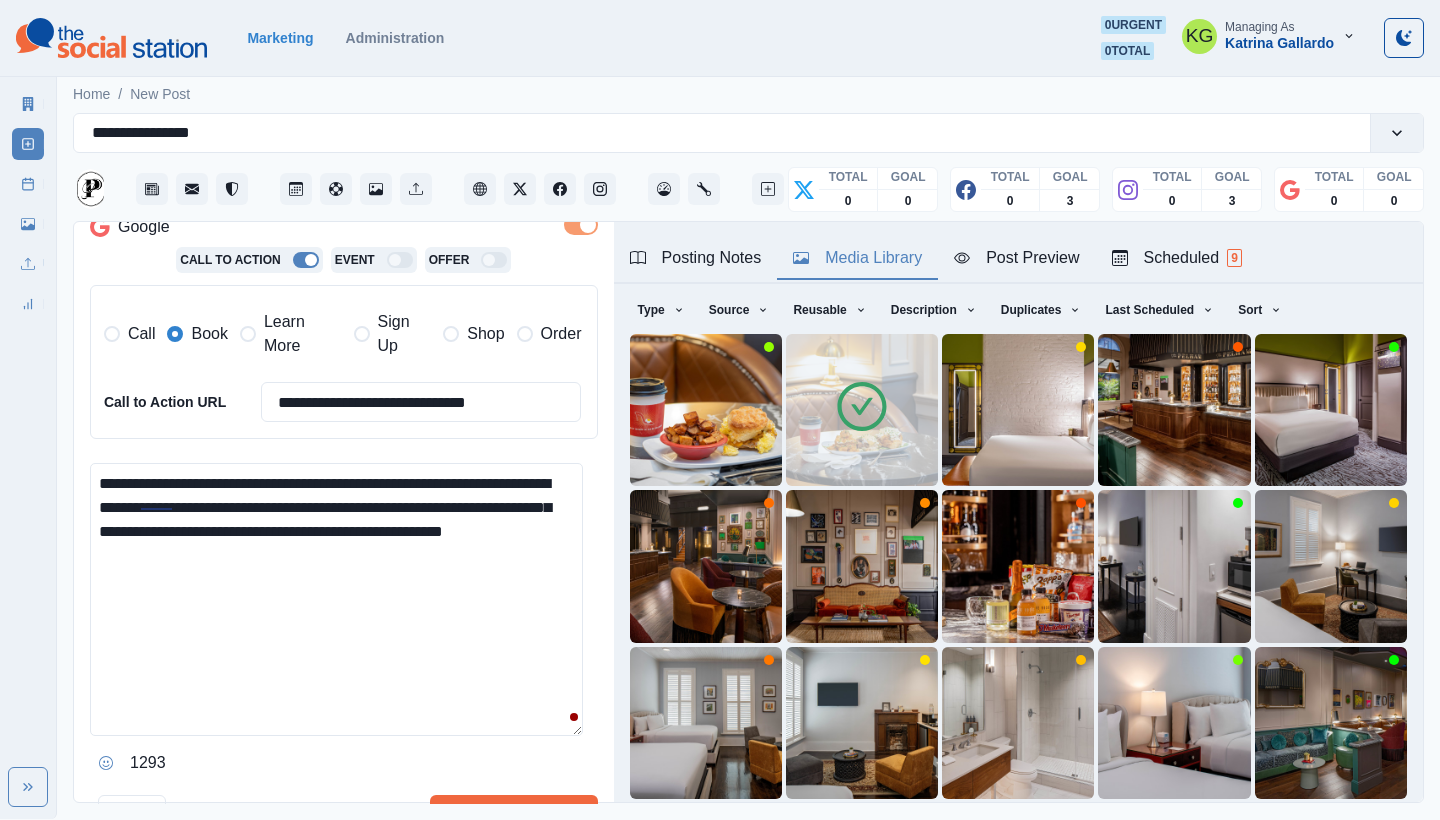 click on "**********" at bounding box center [336, 599] 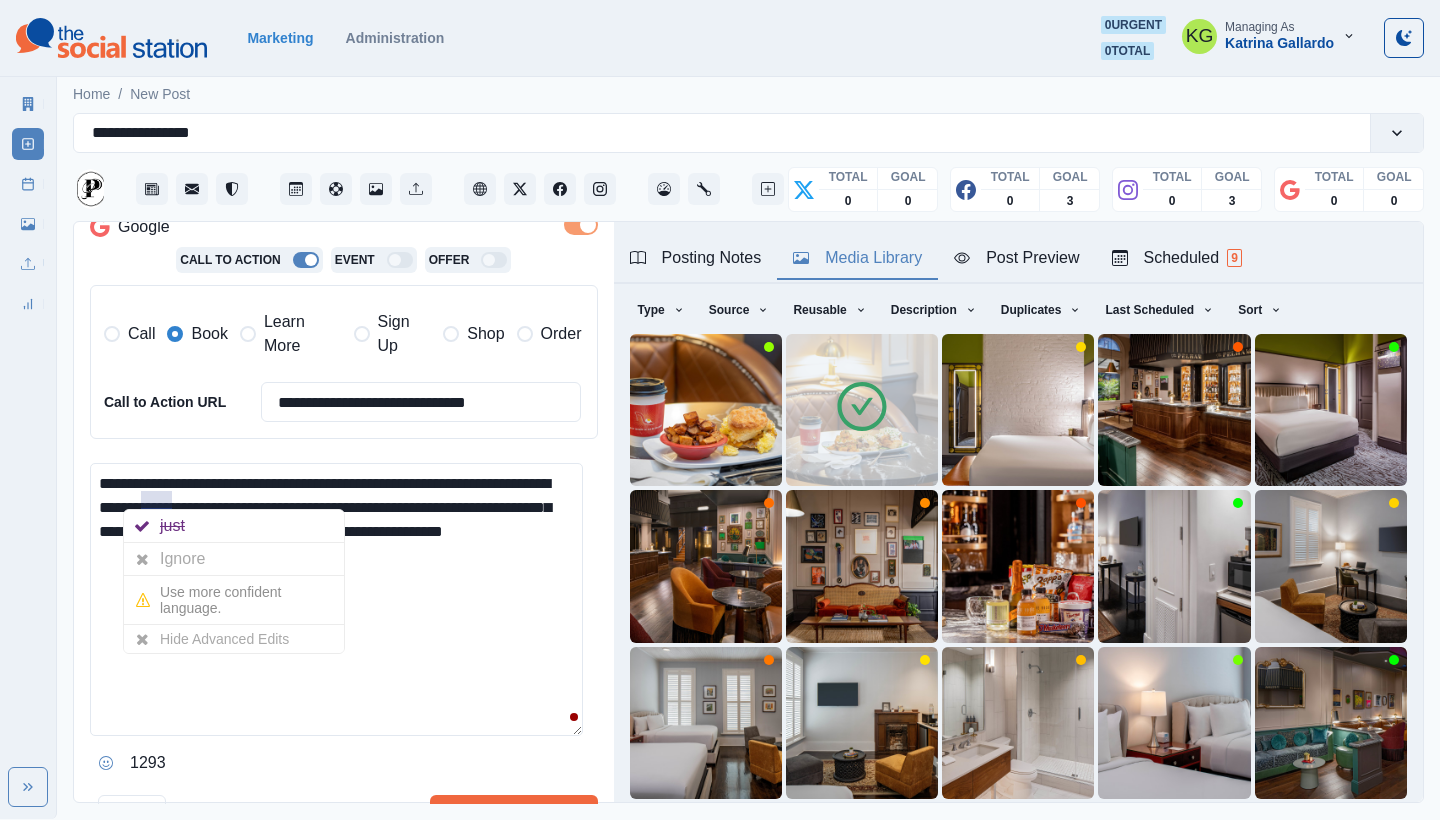 click on "**********" at bounding box center [336, 599] 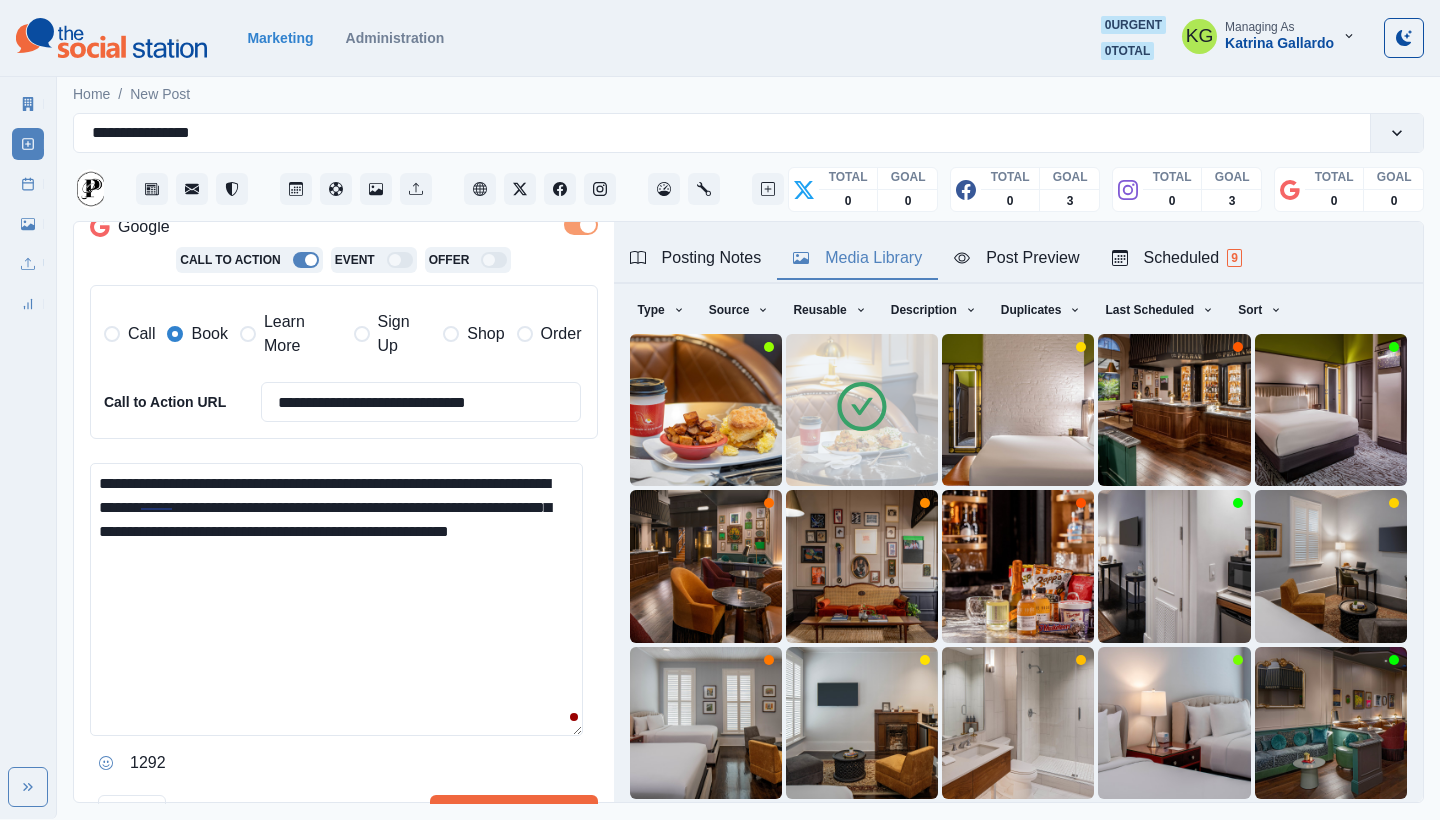 paste on "**********" 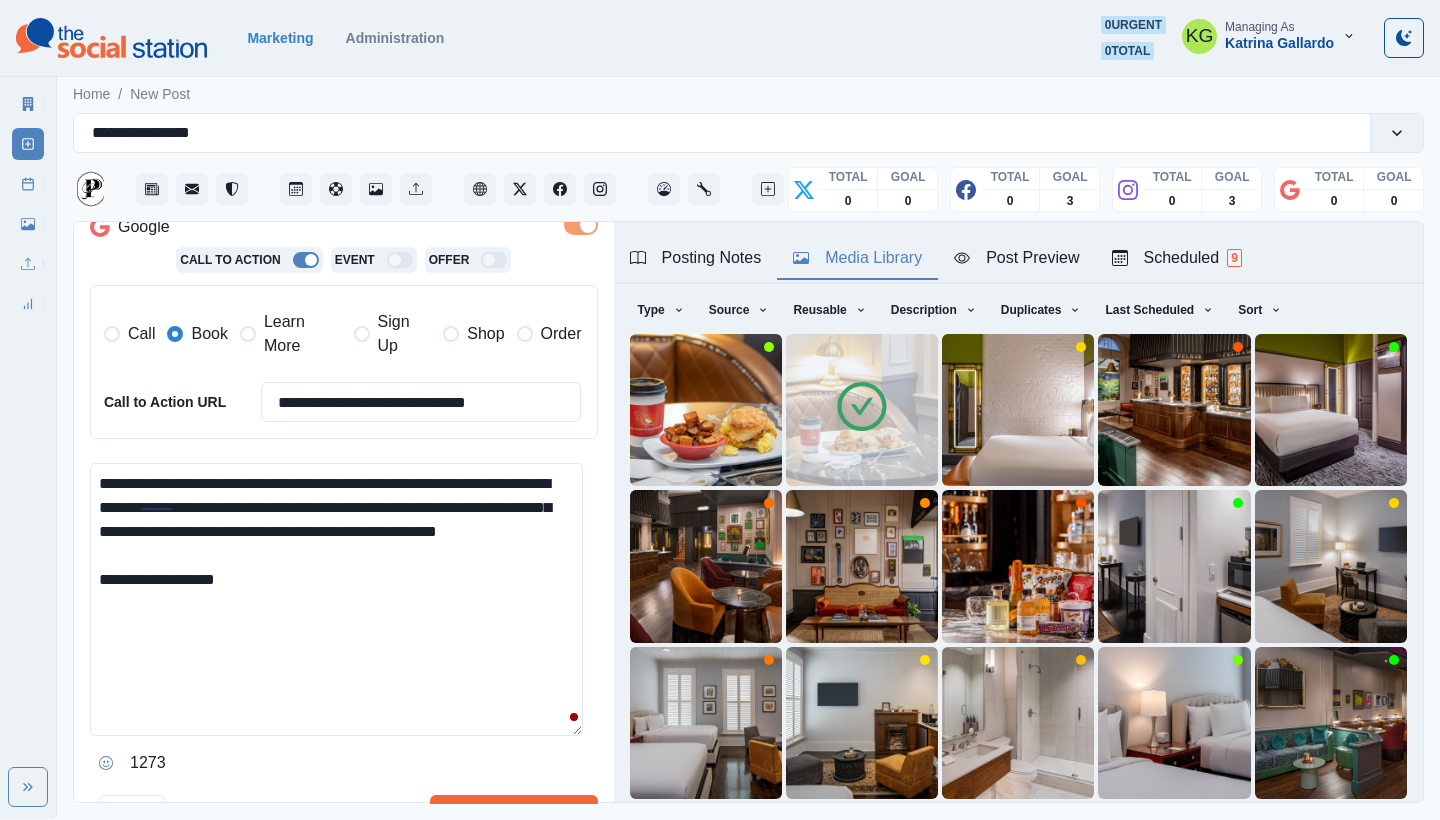 scroll, scrollTop: 613, scrollLeft: 0, axis: vertical 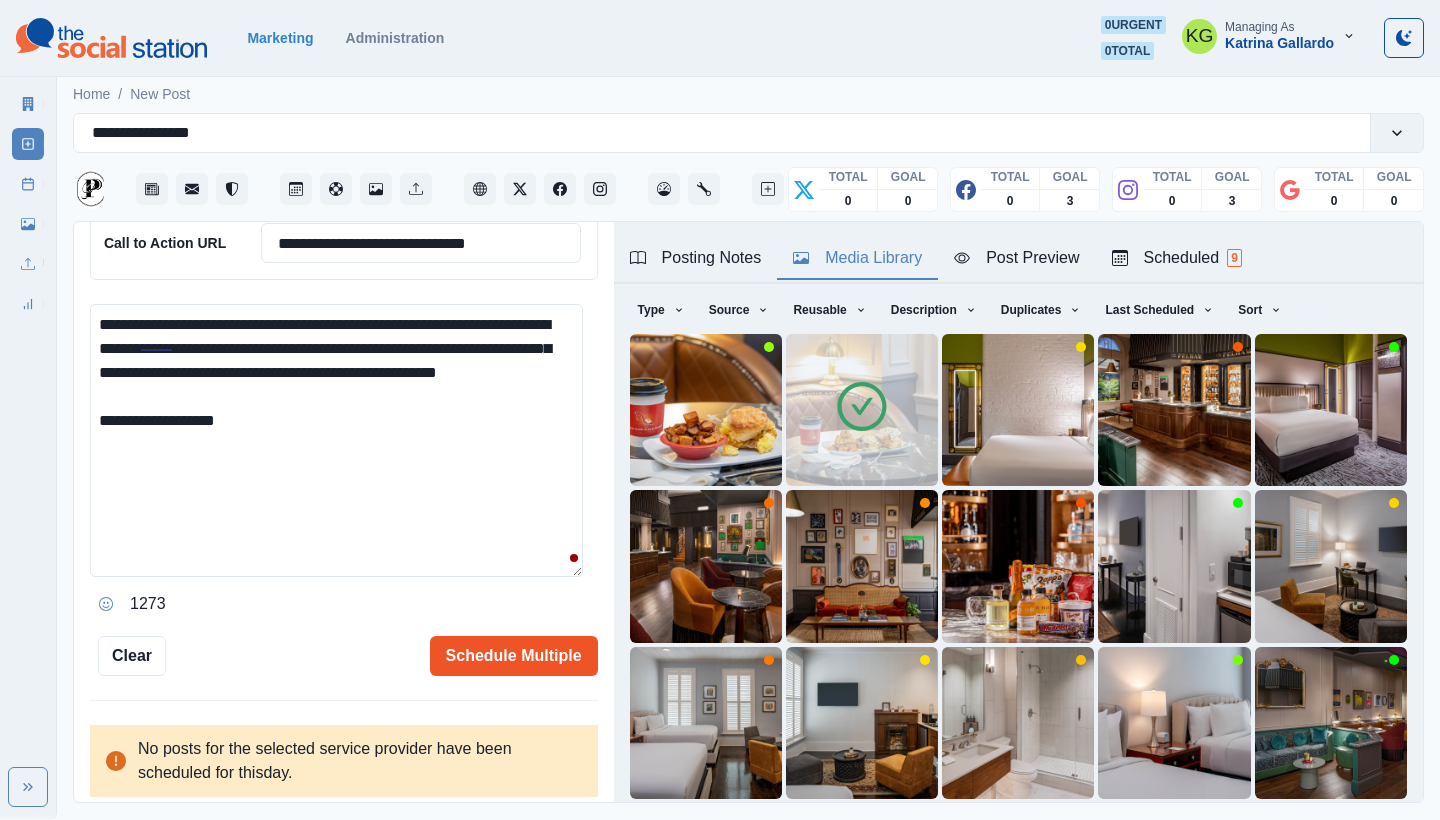 type on "**********" 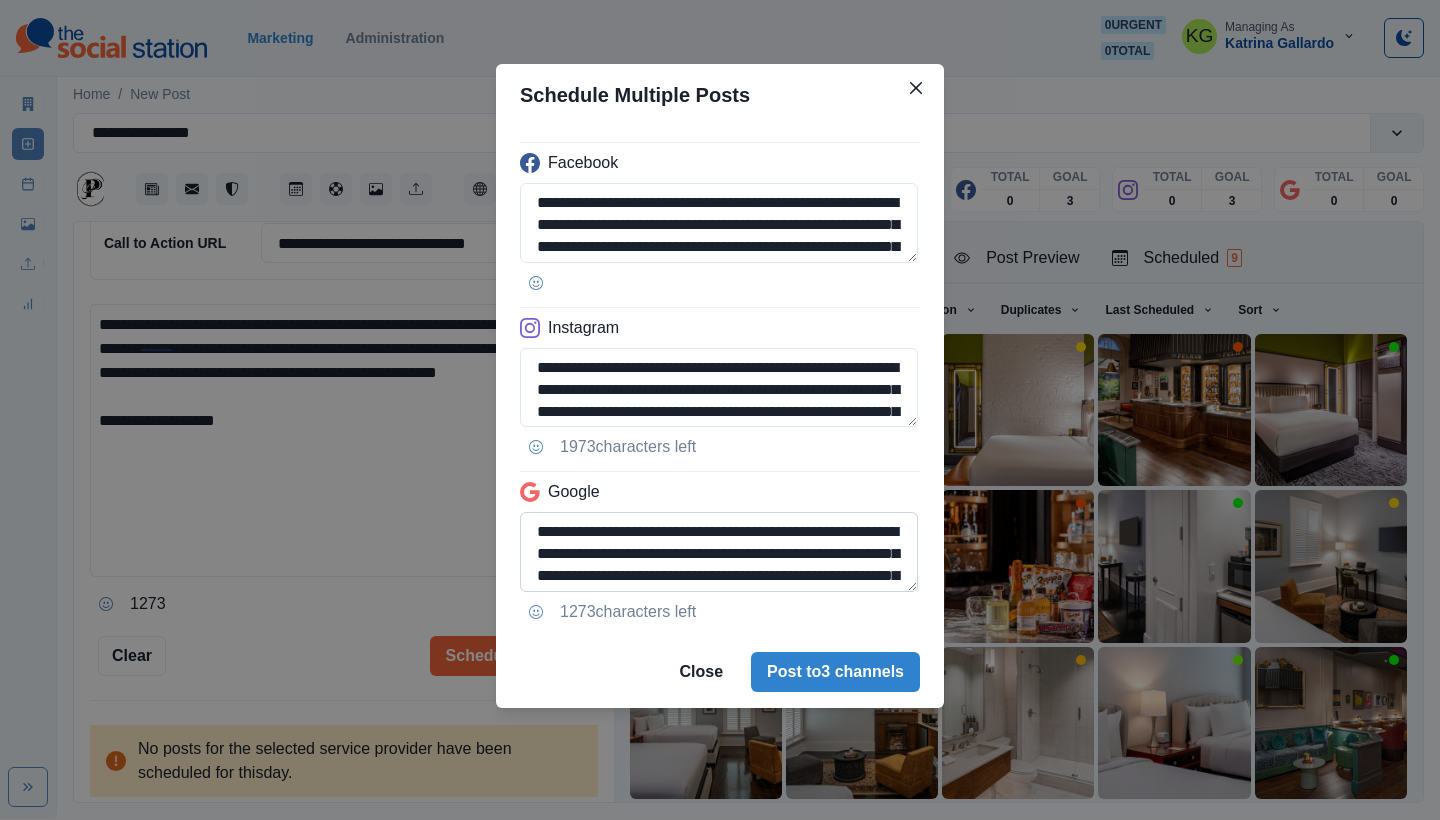 scroll, scrollTop: 92, scrollLeft: 0, axis: vertical 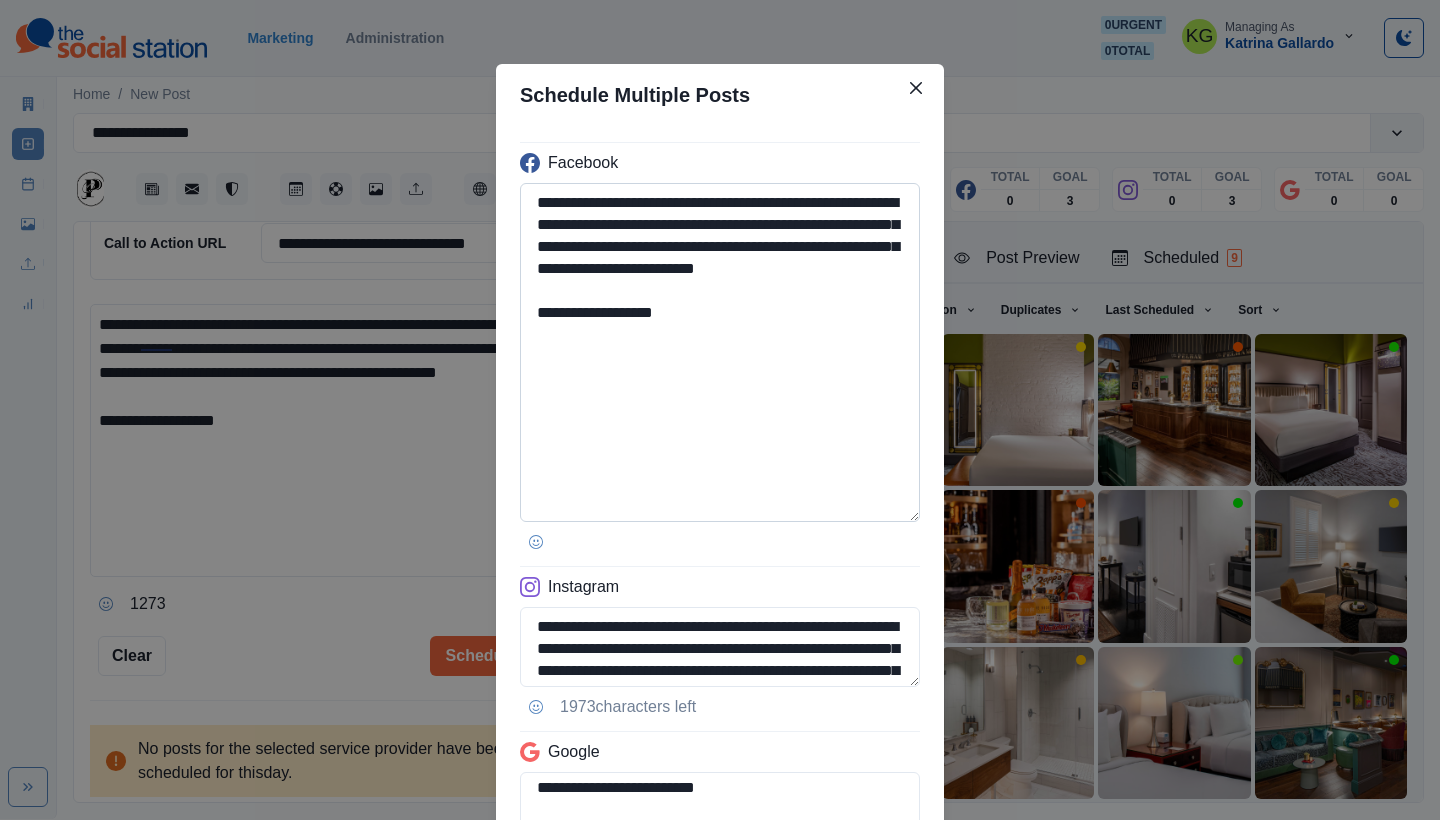 click on "**********" at bounding box center (720, 352) 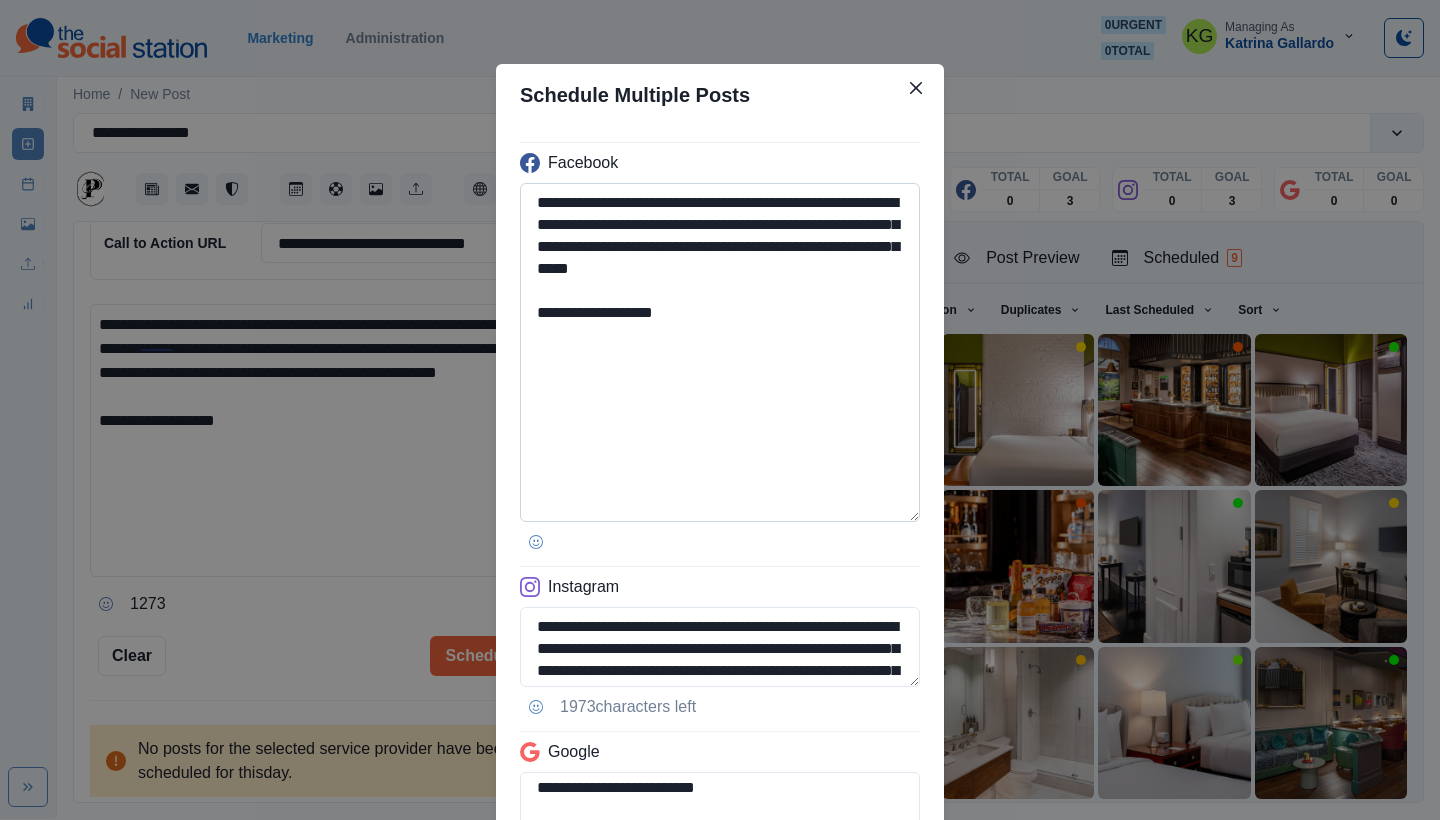 paste on "**********" 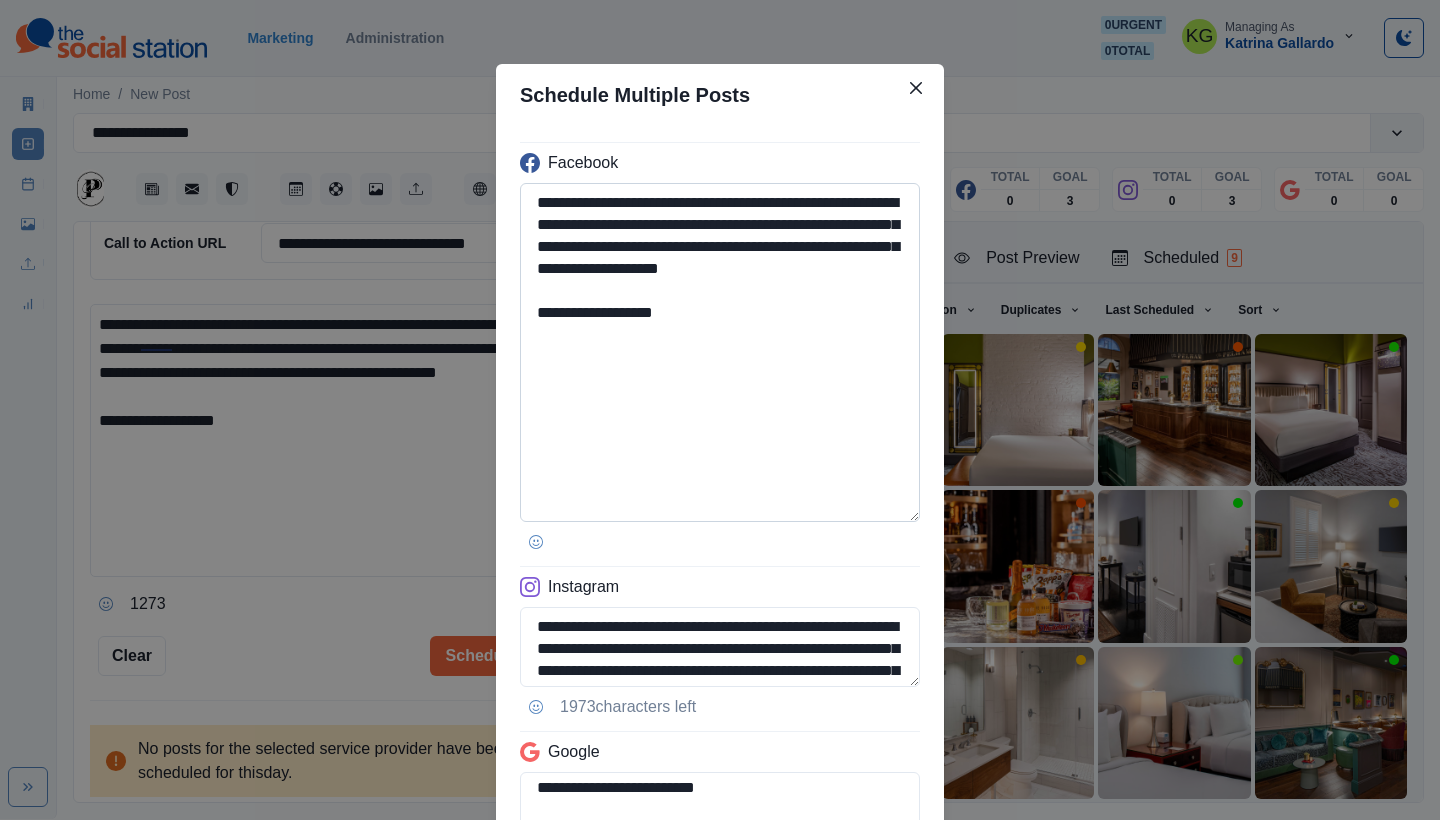 click on "**********" at bounding box center [720, 352] 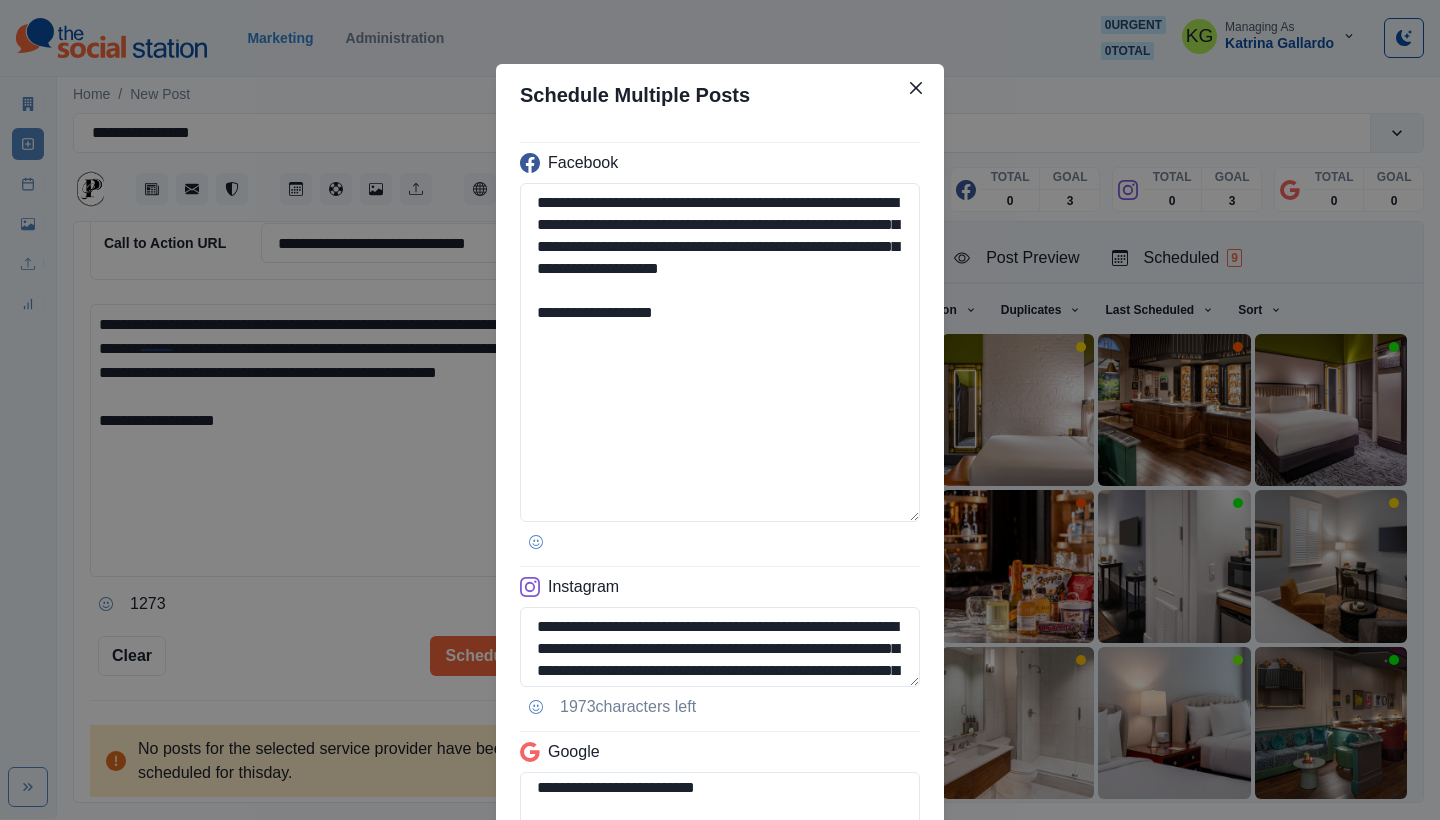 drag, startPoint x: 681, startPoint y: 345, endPoint x: 507, endPoint y: 335, distance: 174.28712 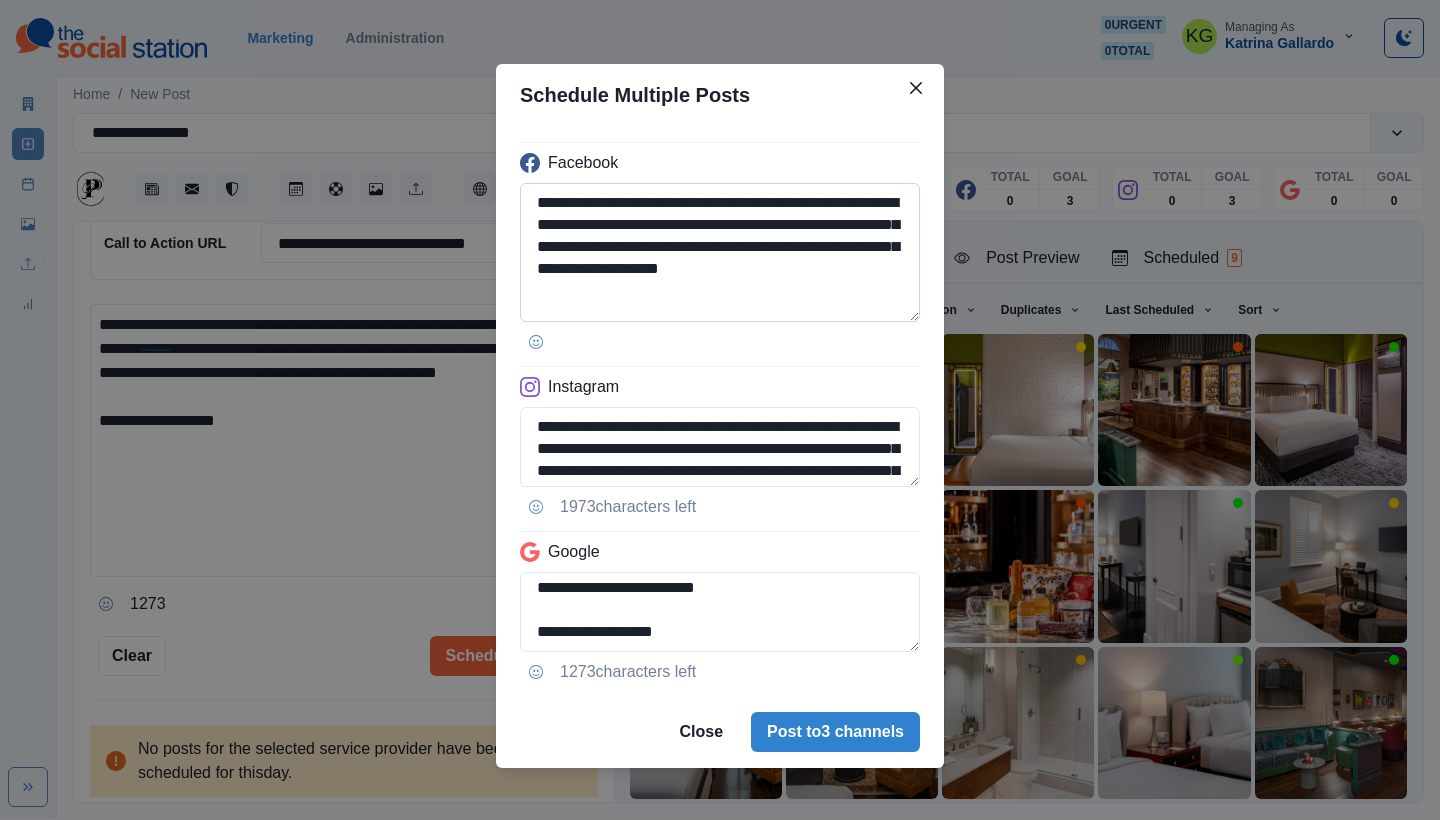 click on "**********" at bounding box center (720, 252) 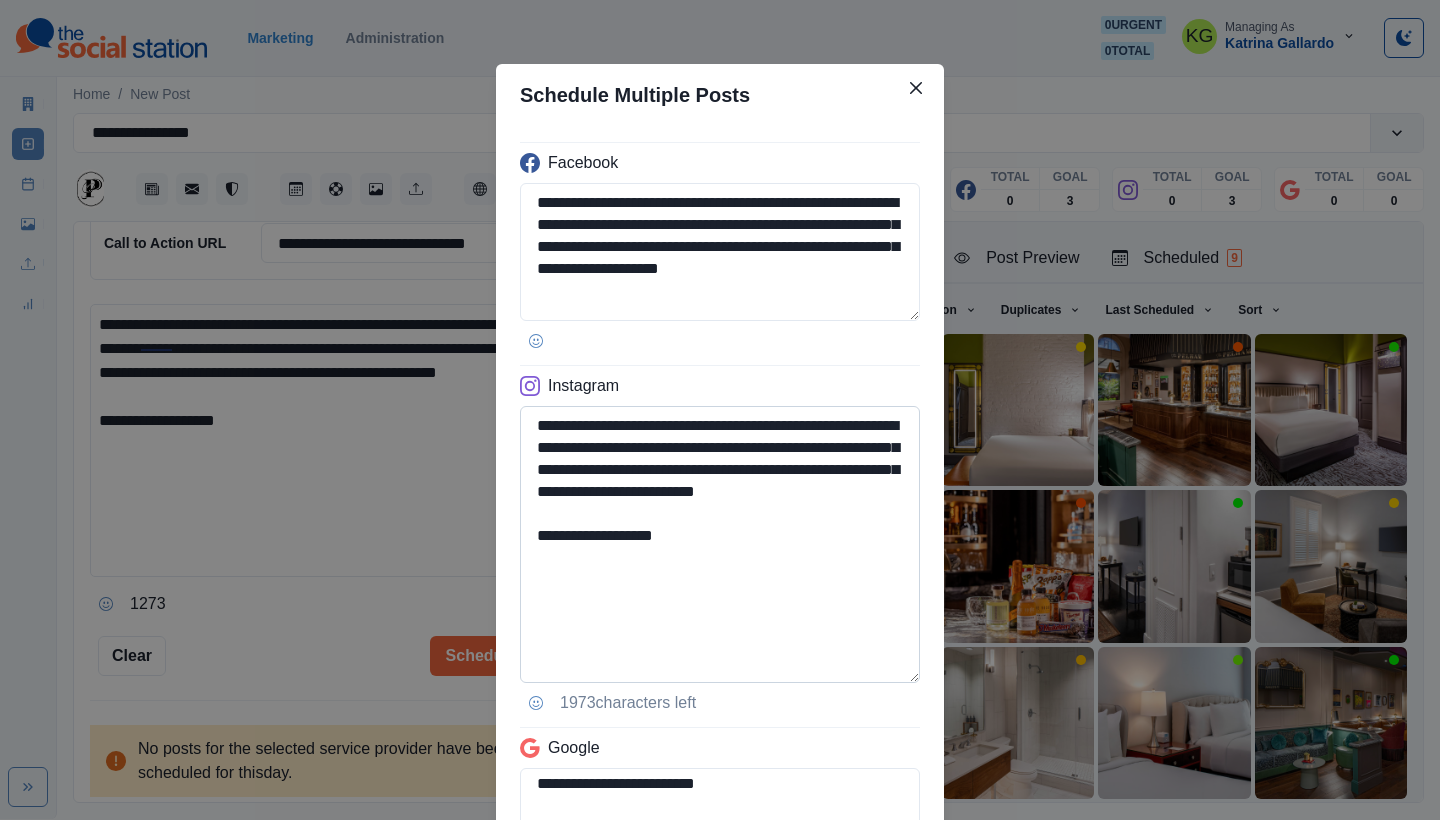 click on "**********" at bounding box center (720, 544) 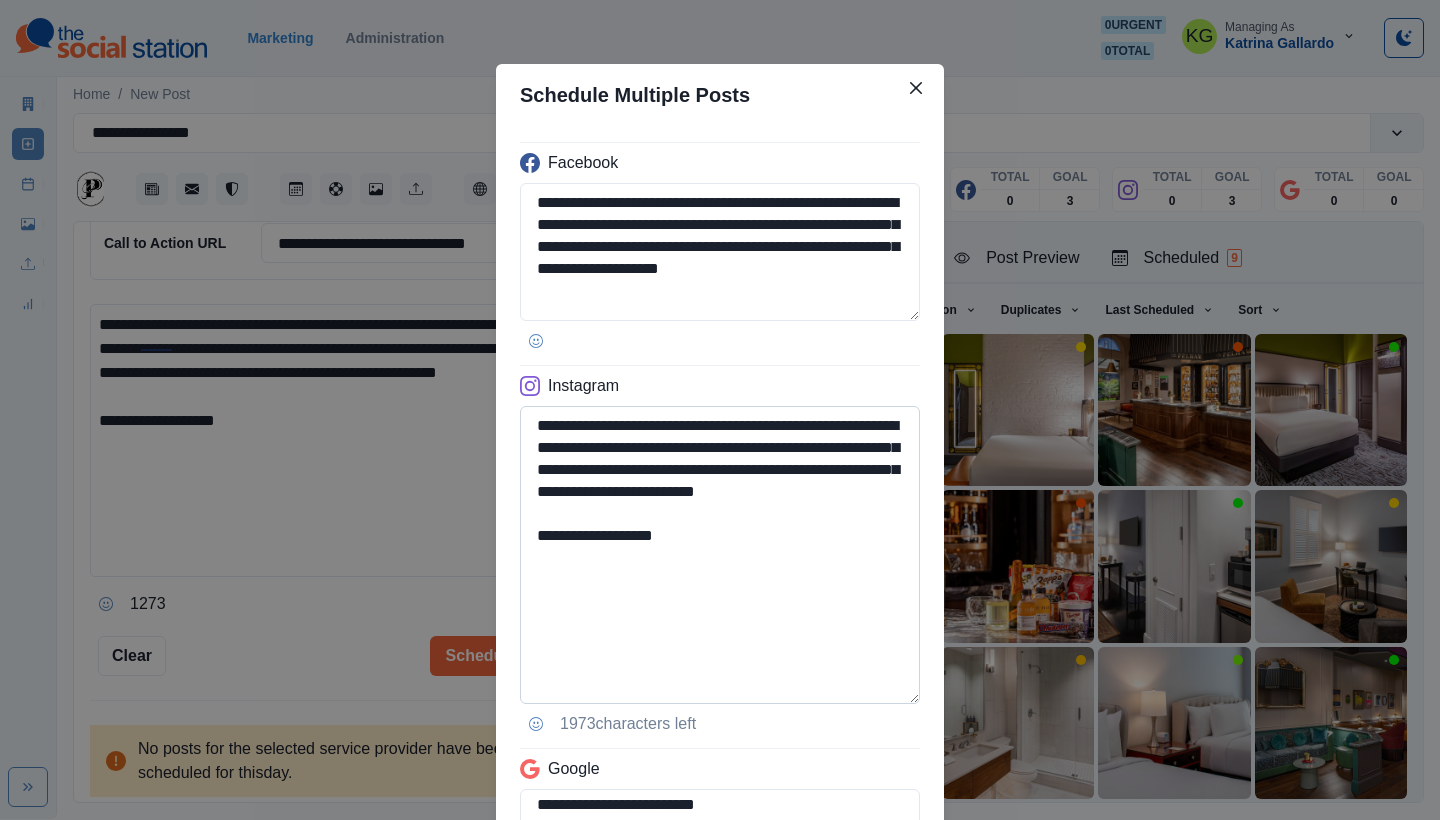 type on "**********" 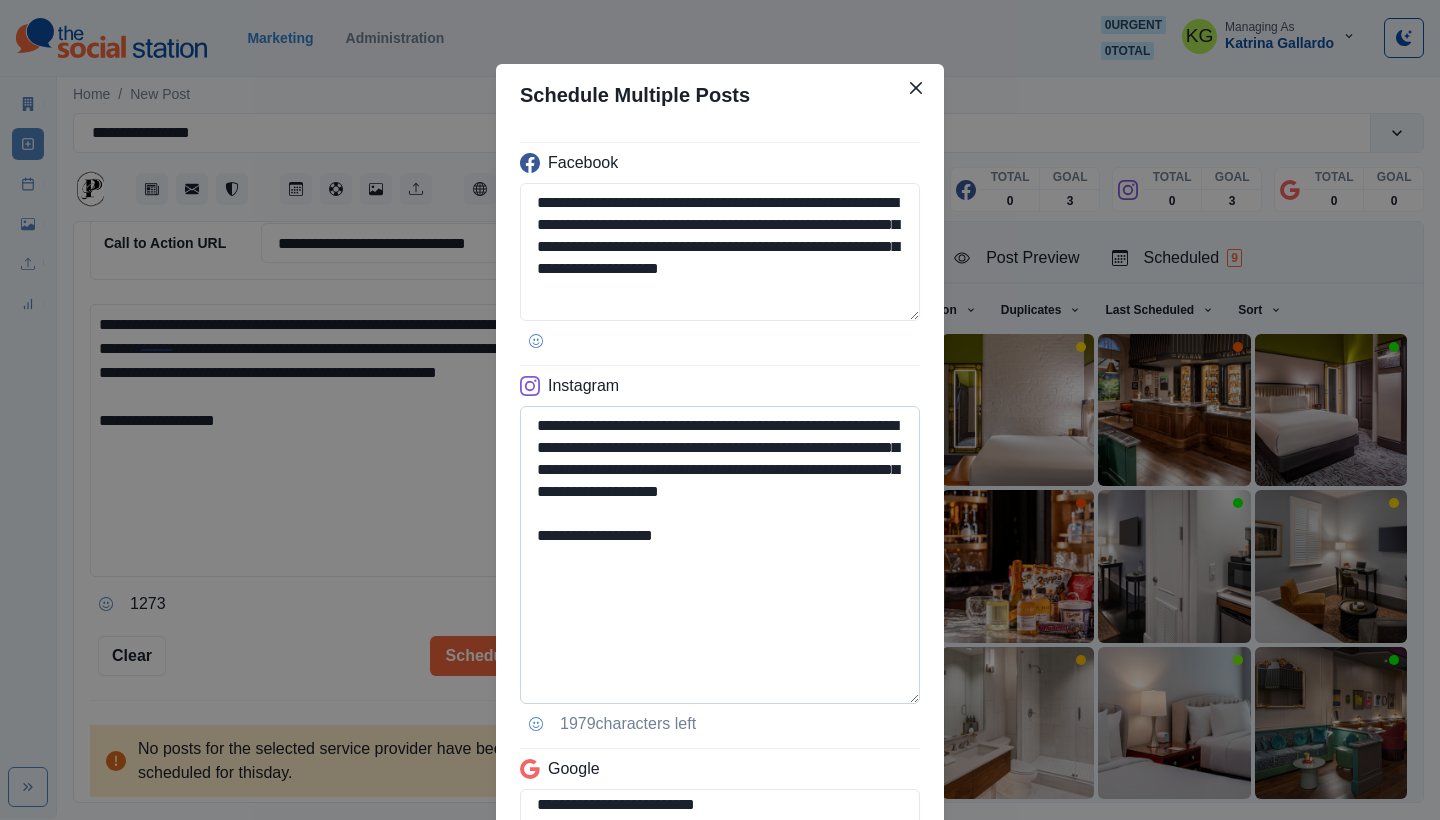 drag, startPoint x: 789, startPoint y: 540, endPoint x: 551, endPoint y: 557, distance: 238.60637 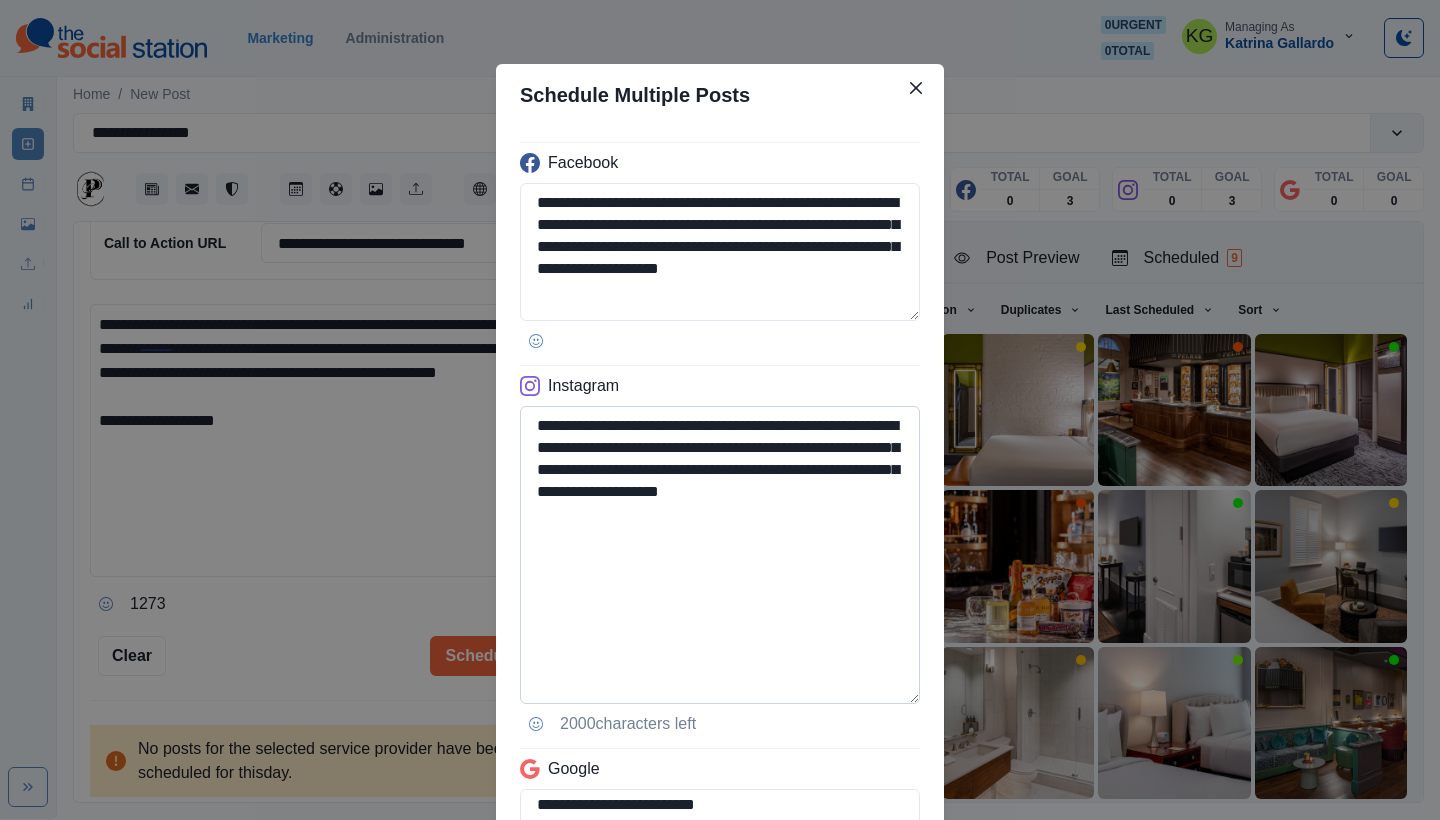 scroll, scrollTop: 229, scrollLeft: 0, axis: vertical 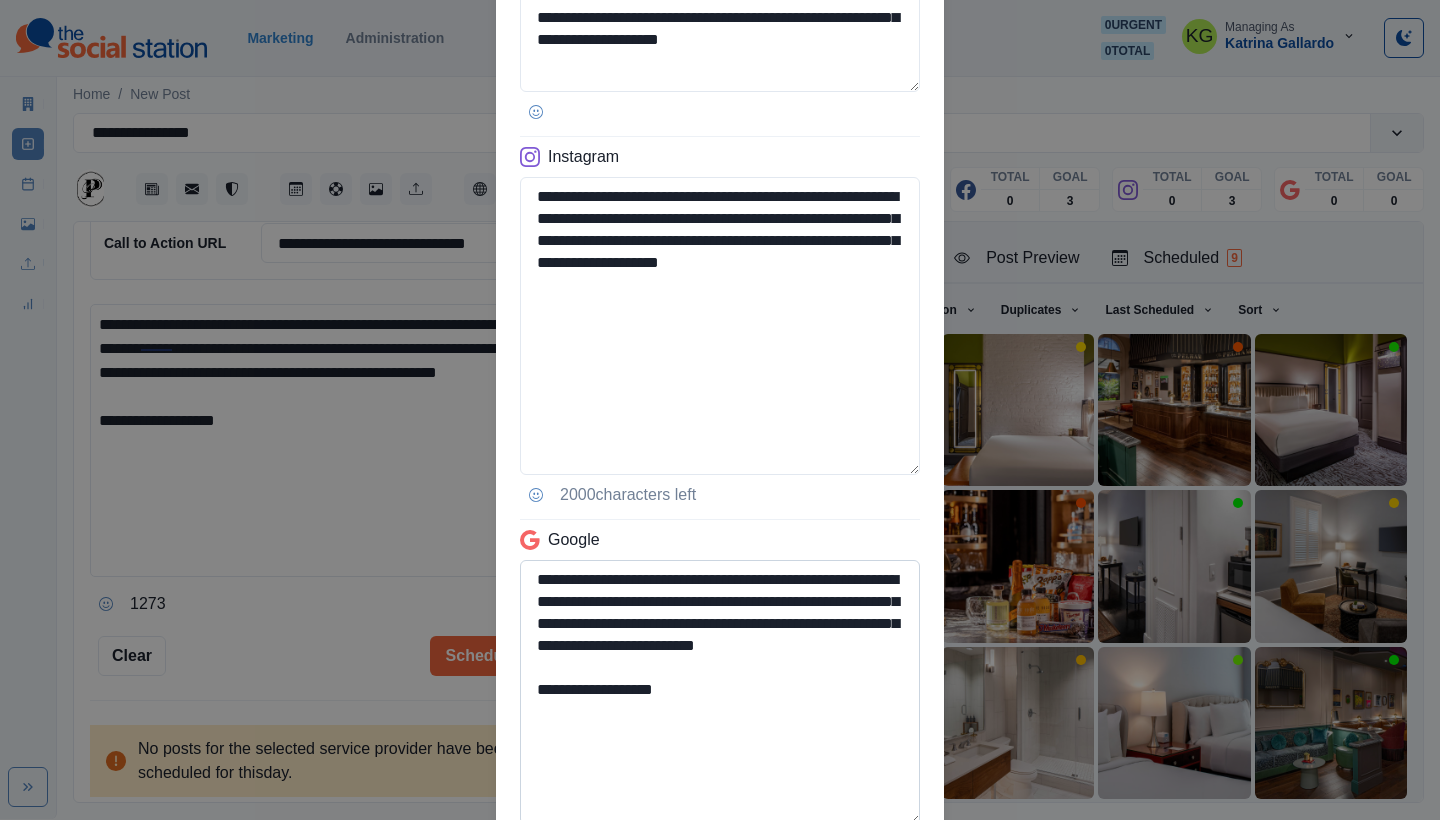 click on "**********" at bounding box center (720, 692) 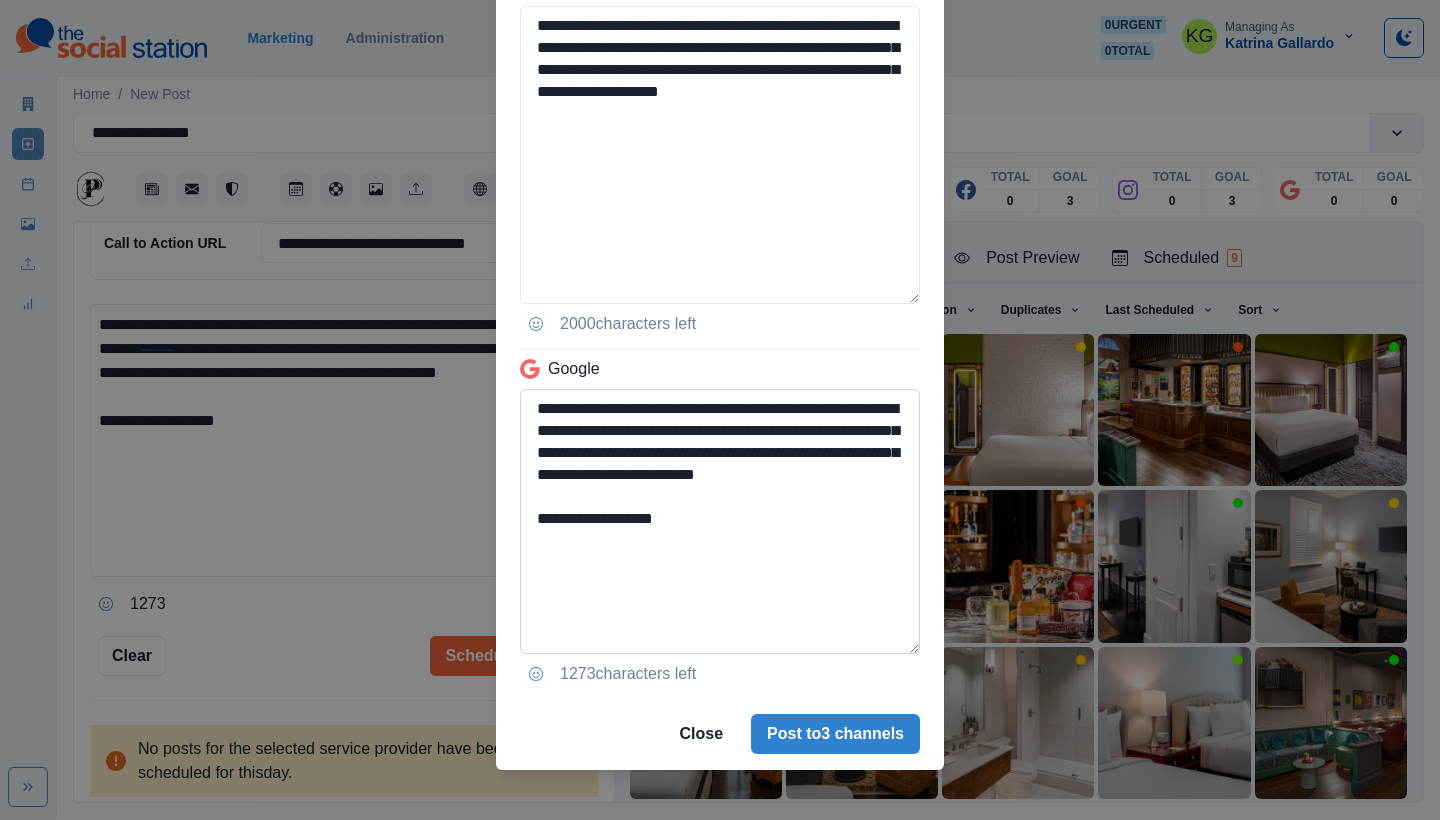 type on "**********" 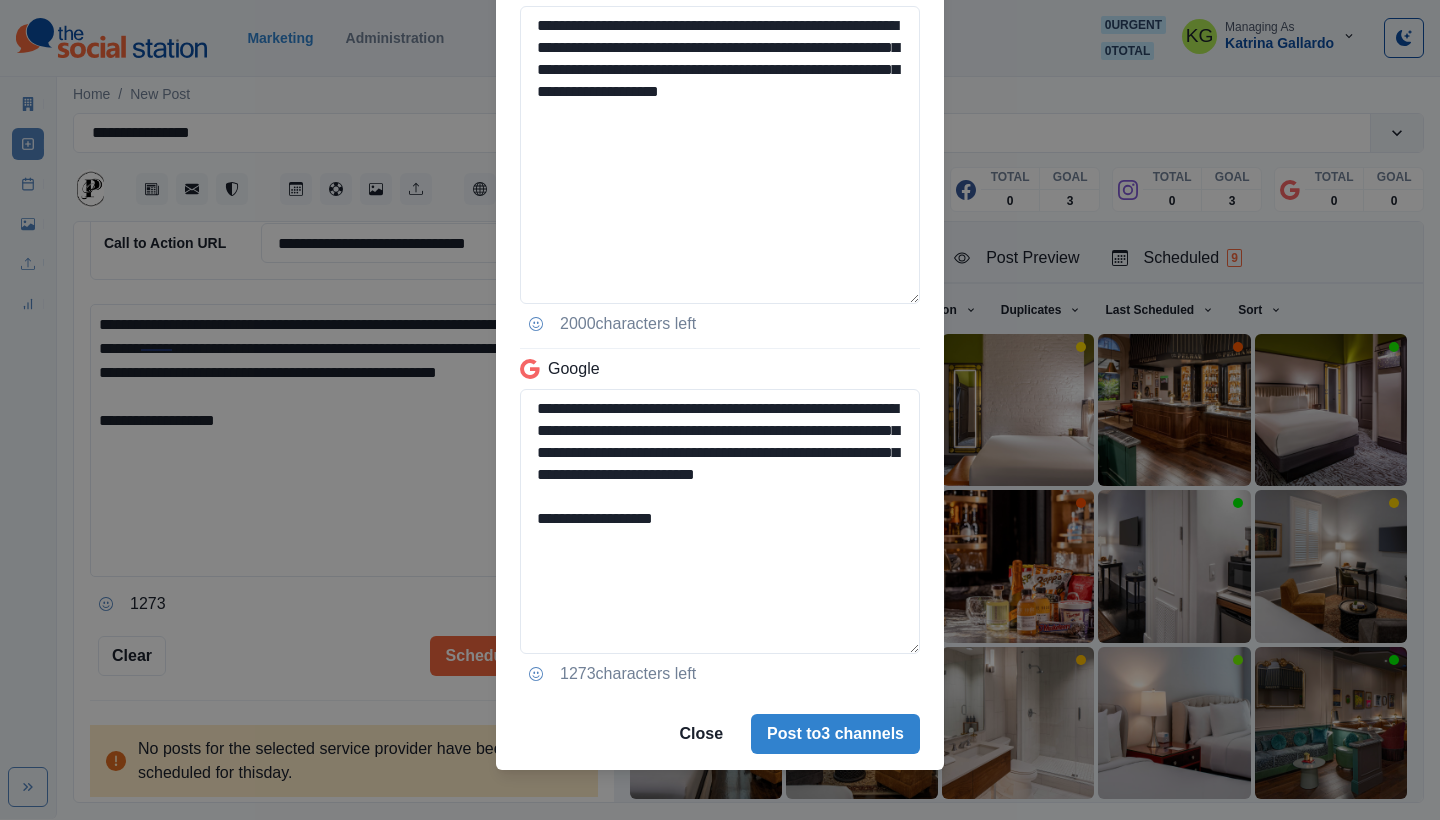 drag, startPoint x: 583, startPoint y: 547, endPoint x: 507, endPoint y: 544, distance: 76.05919 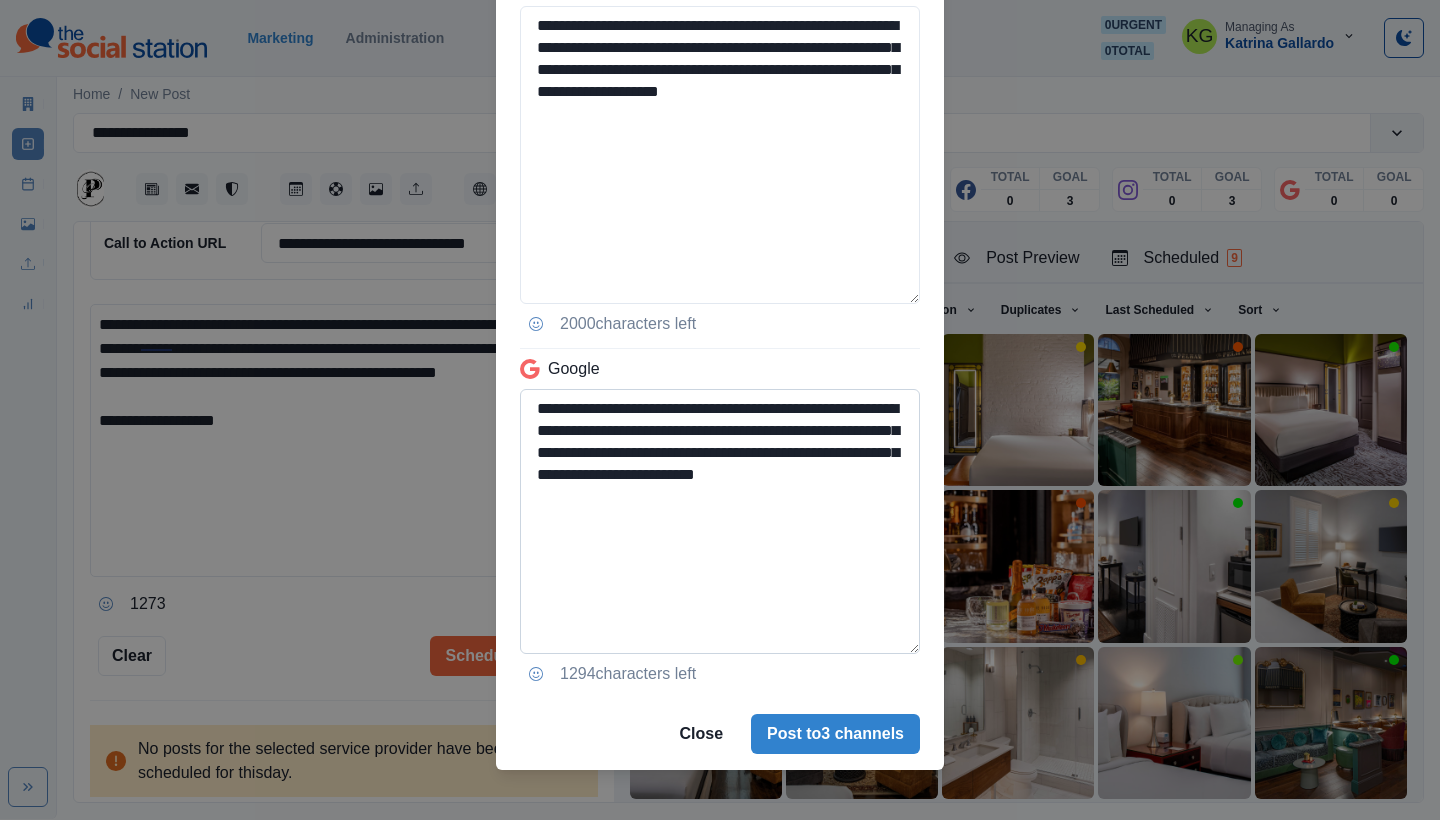 scroll, scrollTop: 414, scrollLeft: 0, axis: vertical 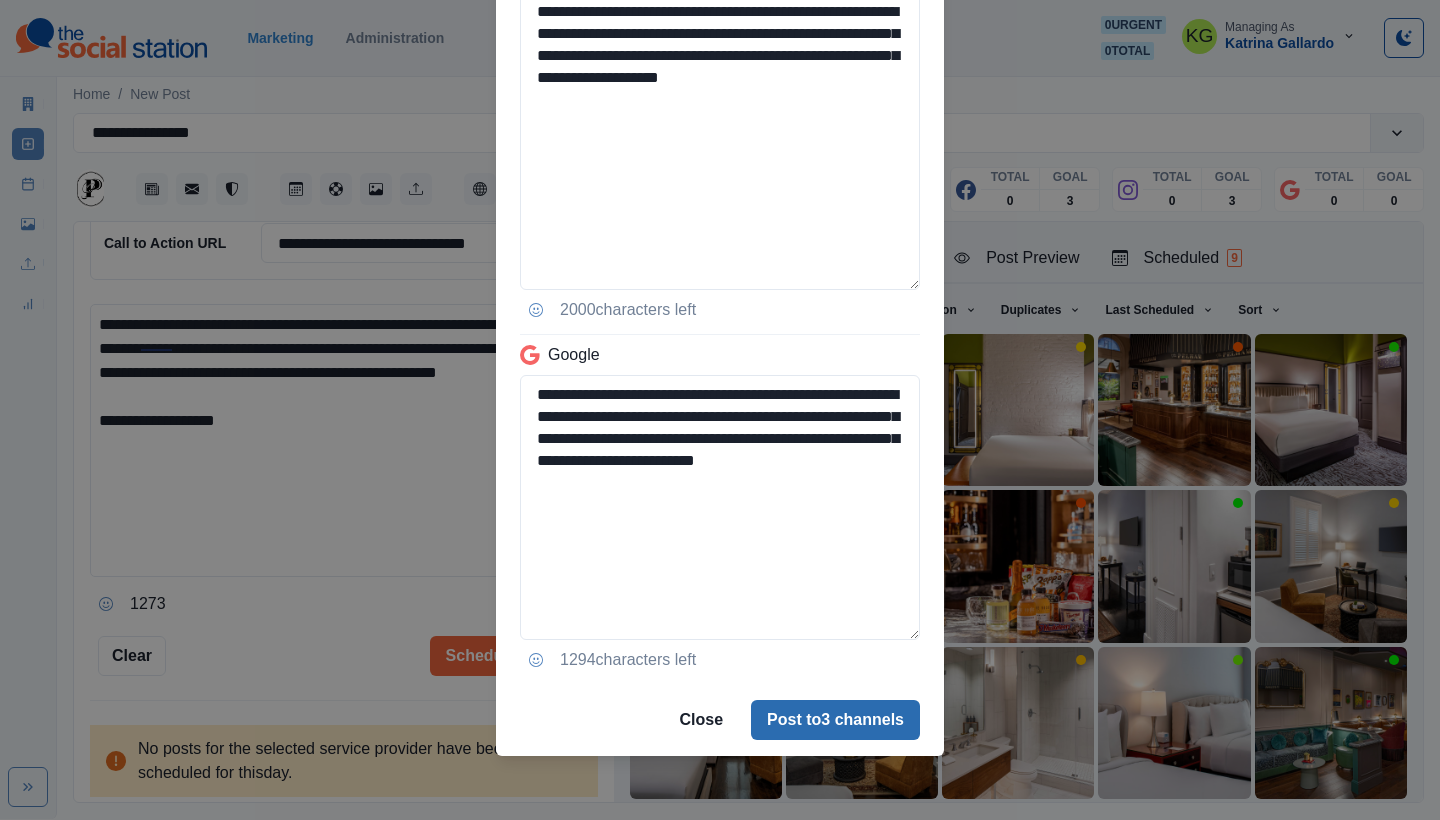 type on "**********" 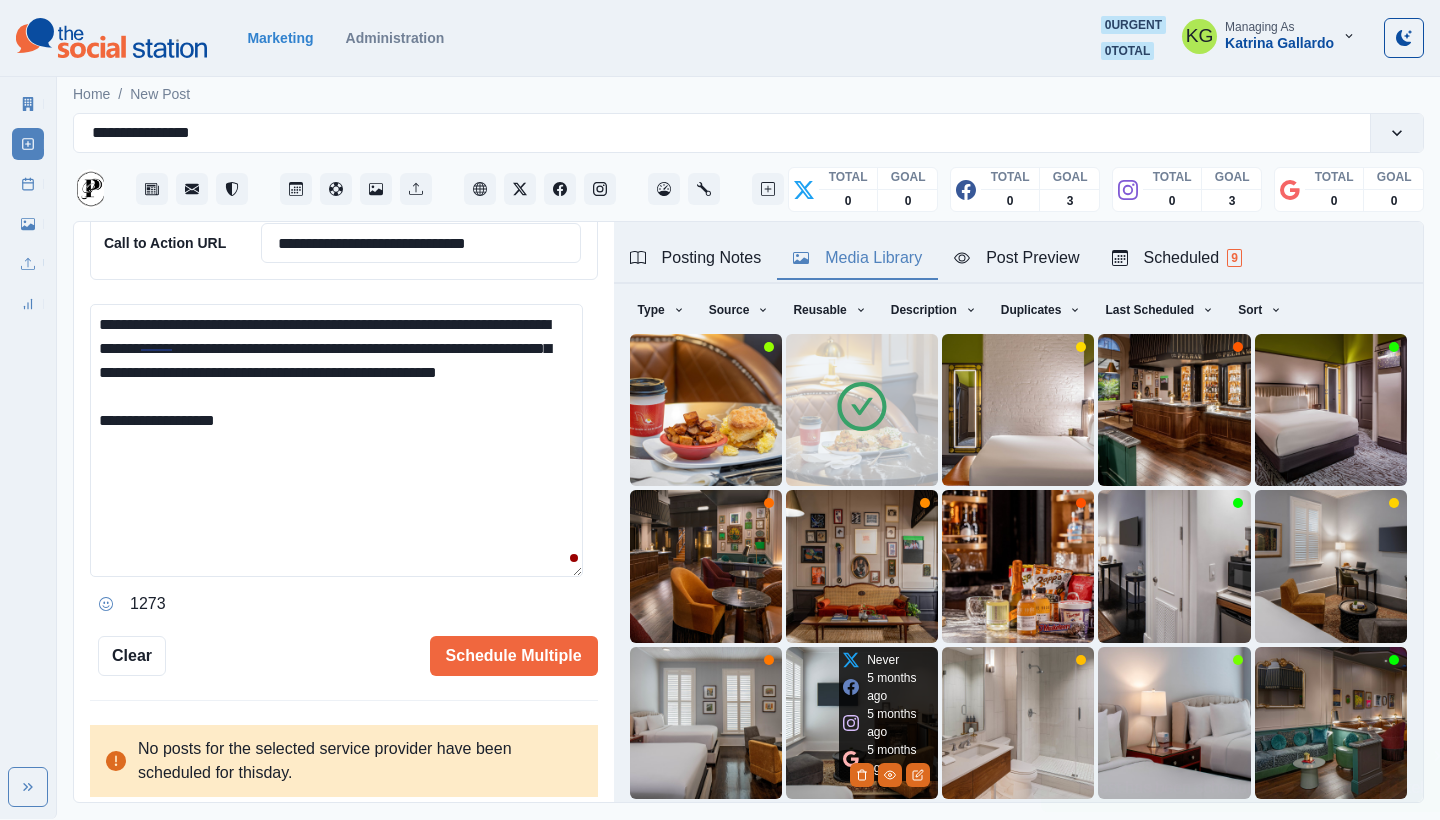 type 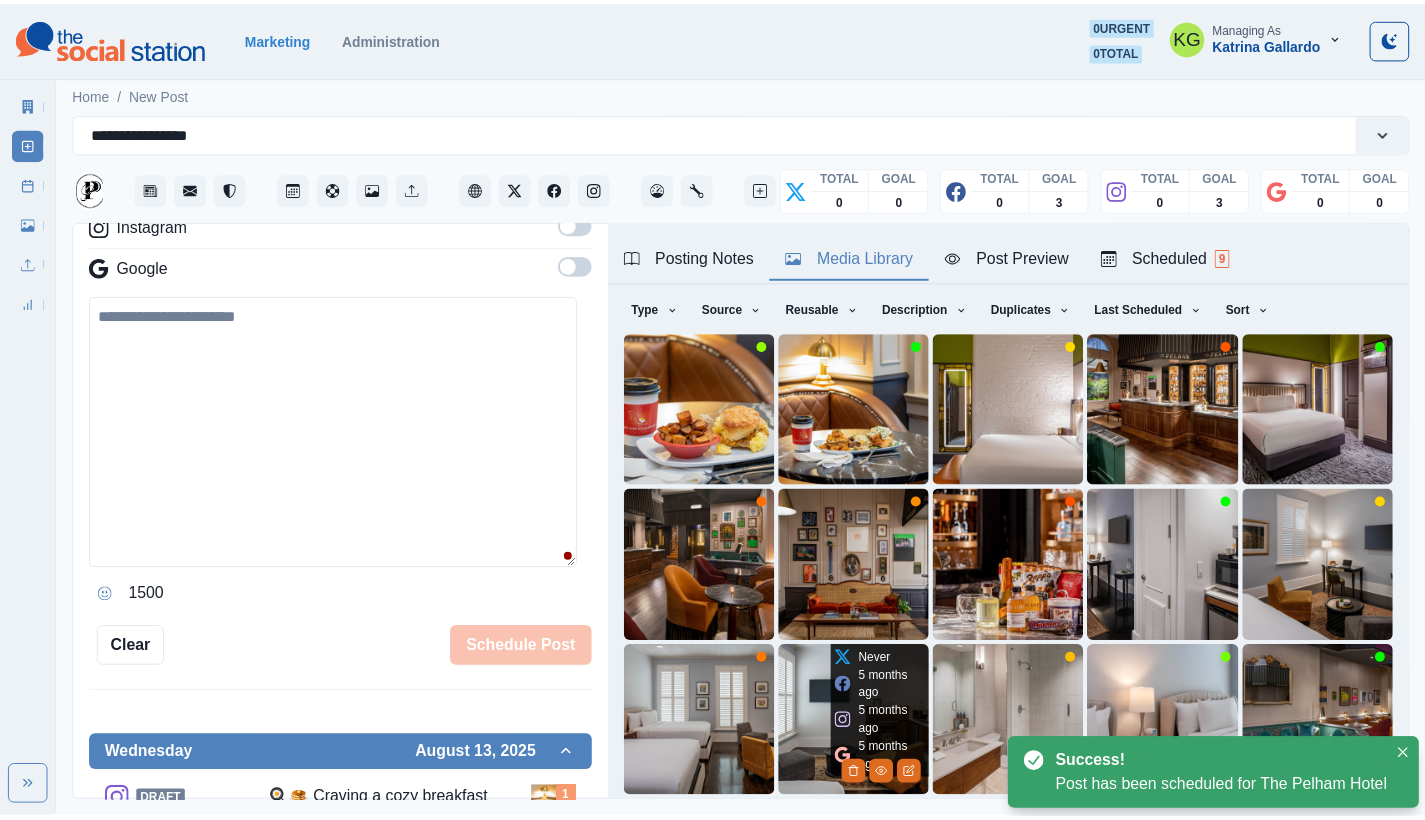 scroll, scrollTop: 281, scrollLeft: 0, axis: vertical 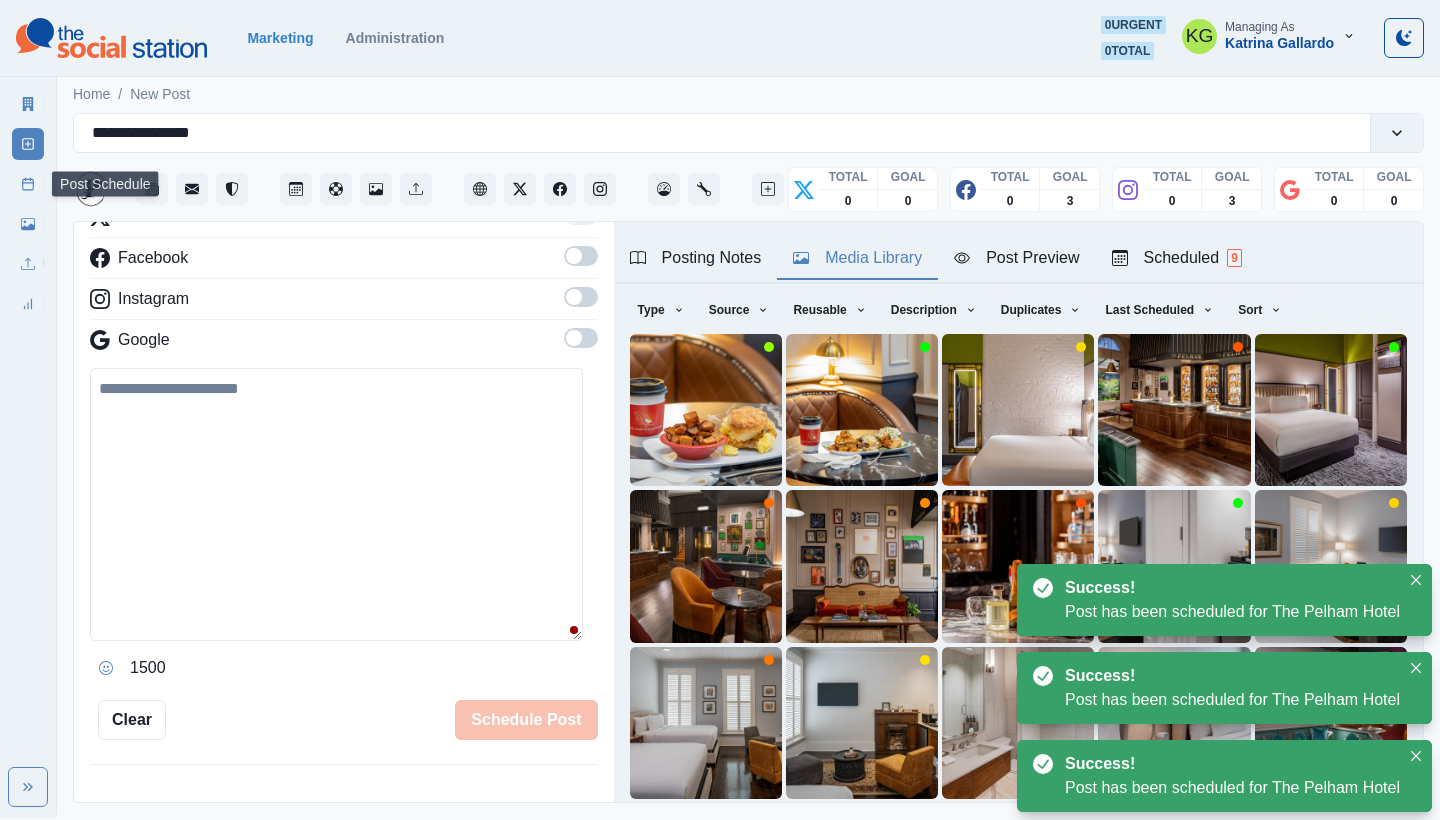 click on "Post Schedule" at bounding box center (28, 184) 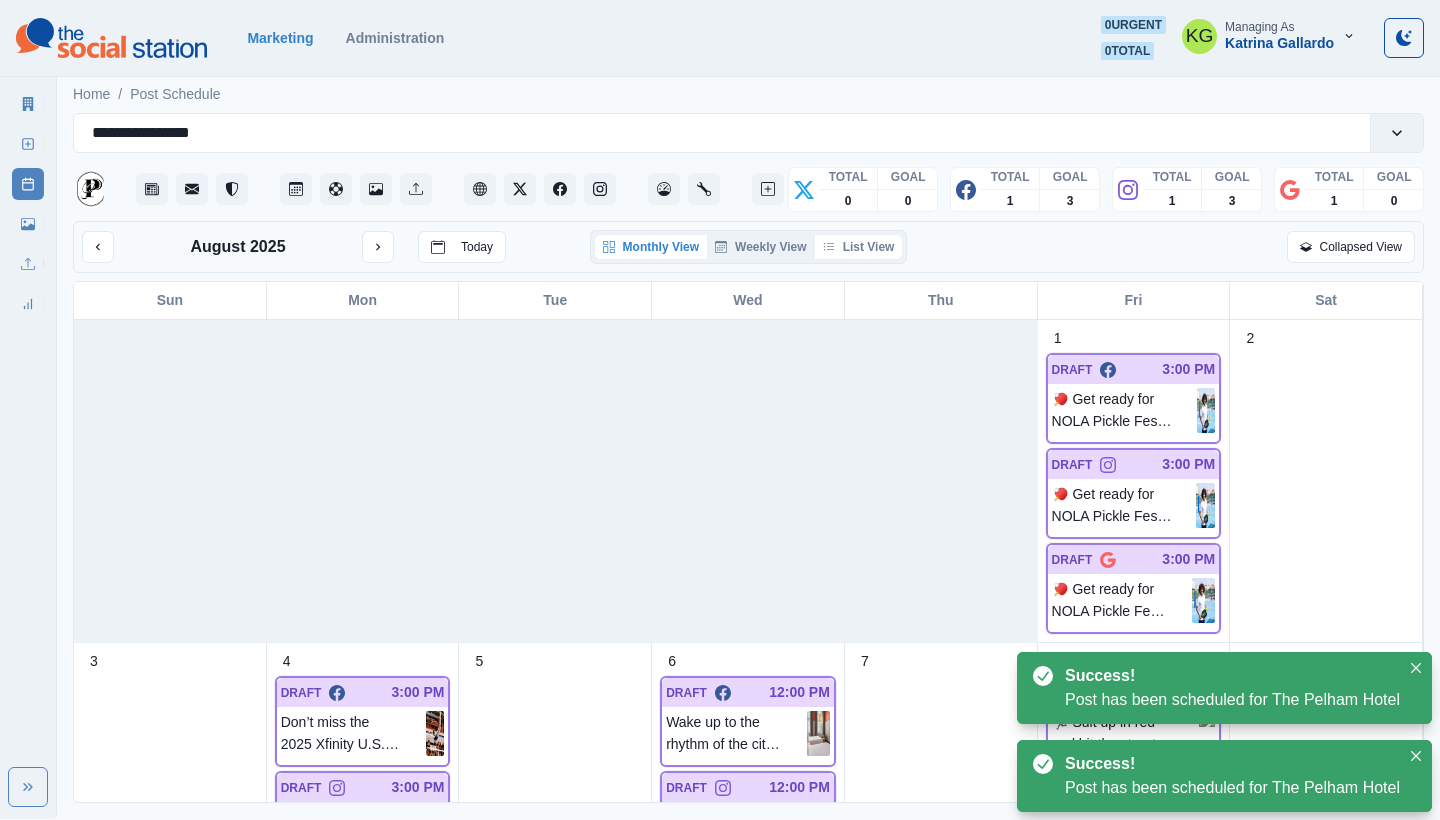 click on "List View" at bounding box center (859, 247) 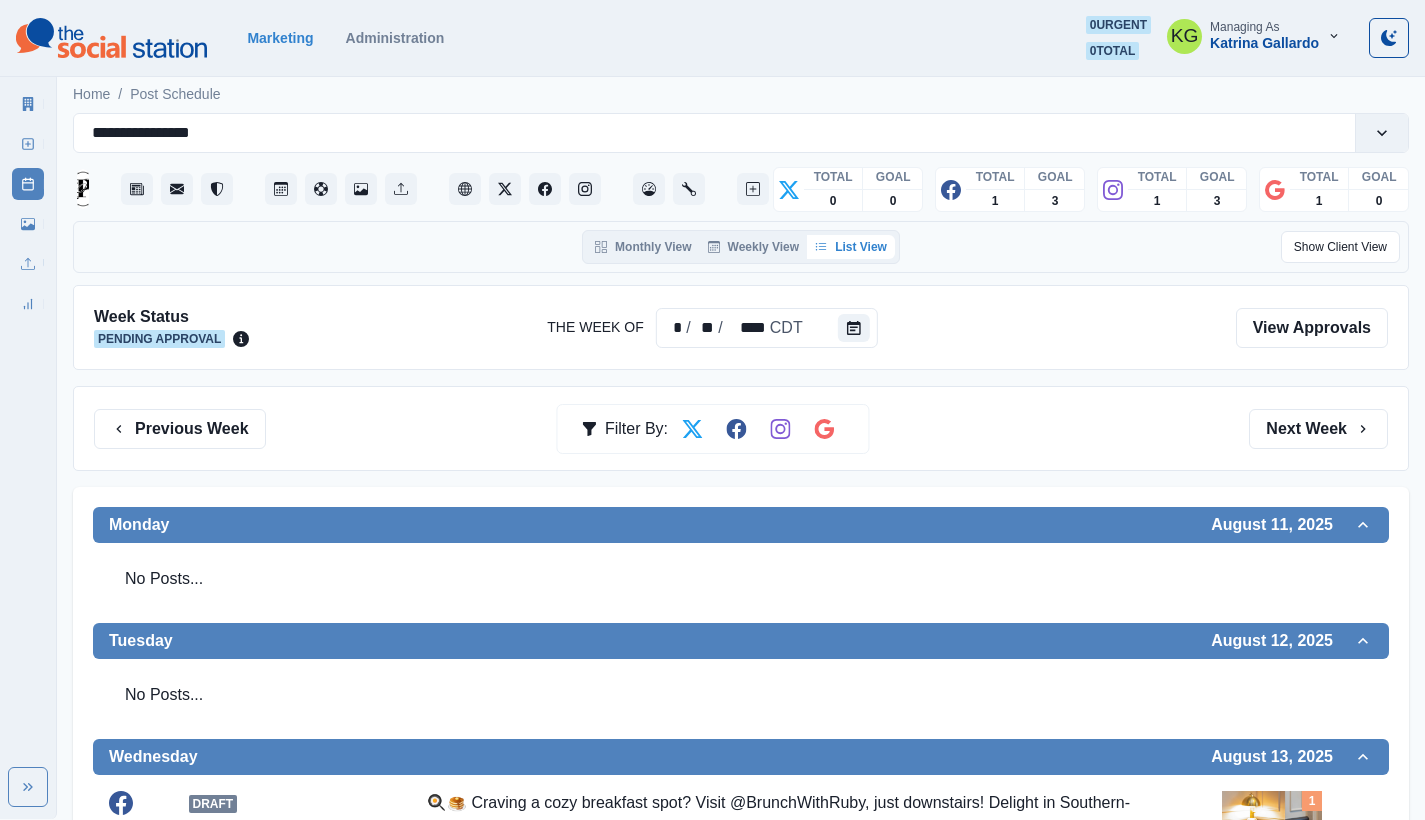 scroll, scrollTop: 425, scrollLeft: 0, axis: vertical 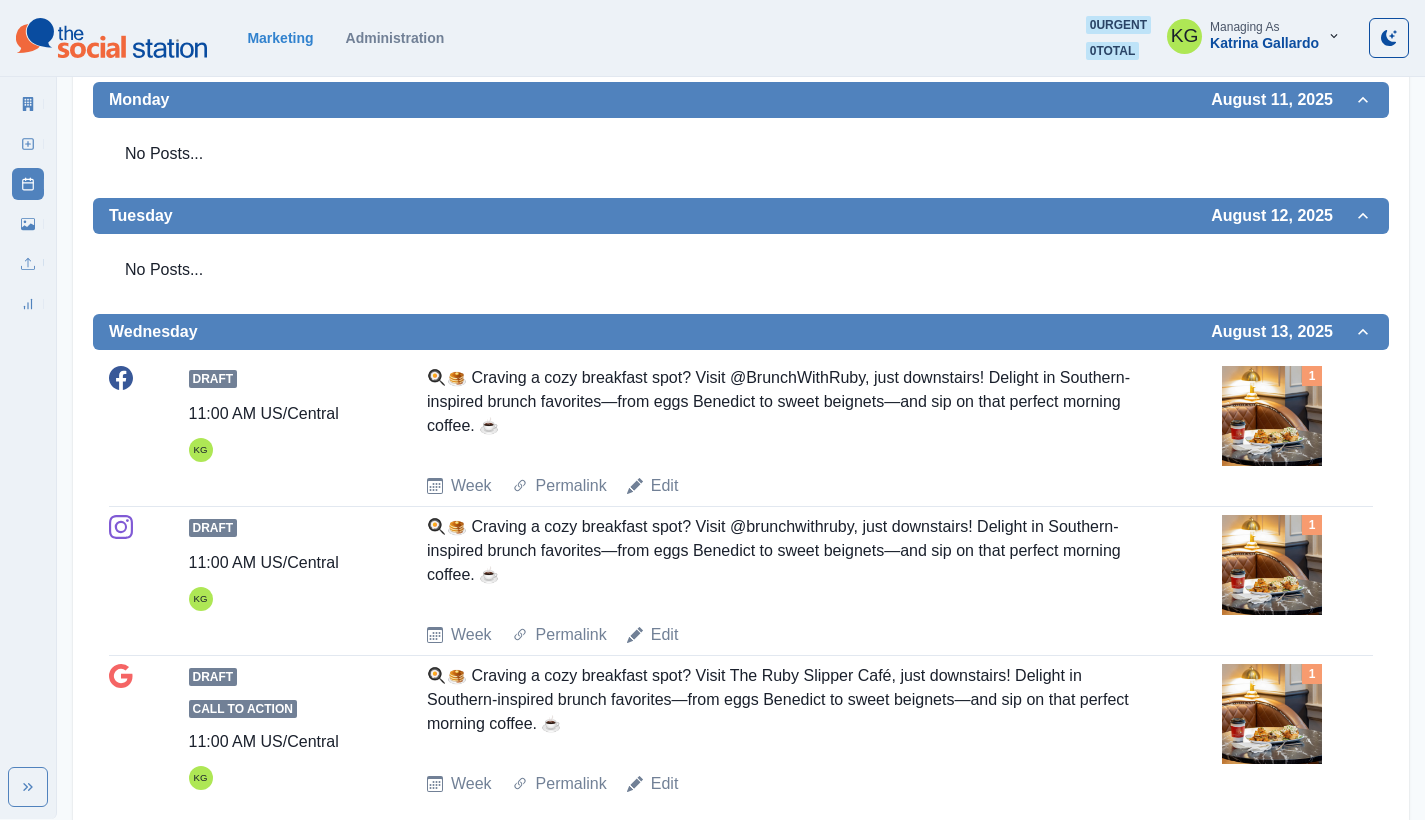 click at bounding box center (1272, 416) 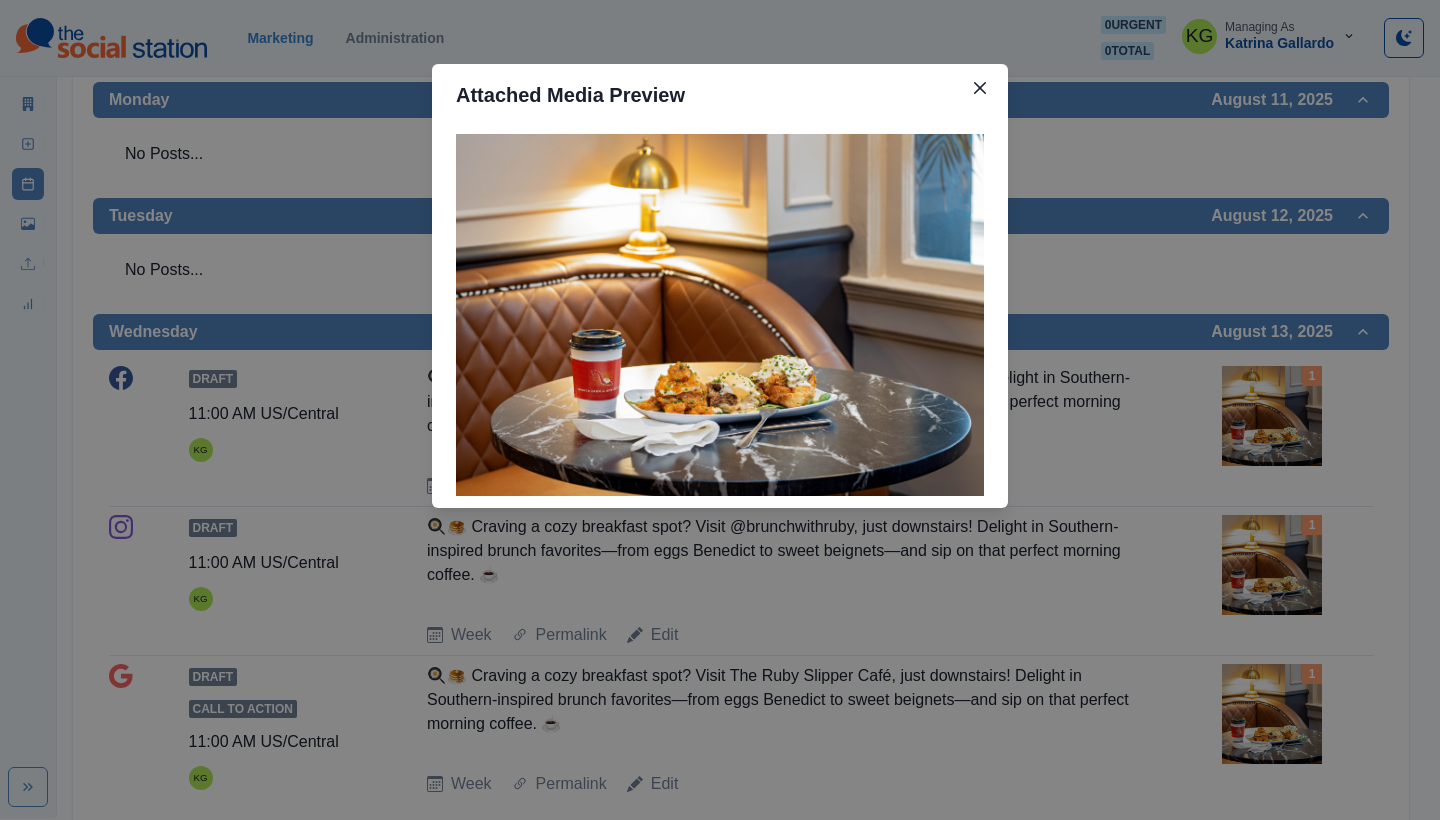 click on "Attached Media Preview" at bounding box center (720, 410) 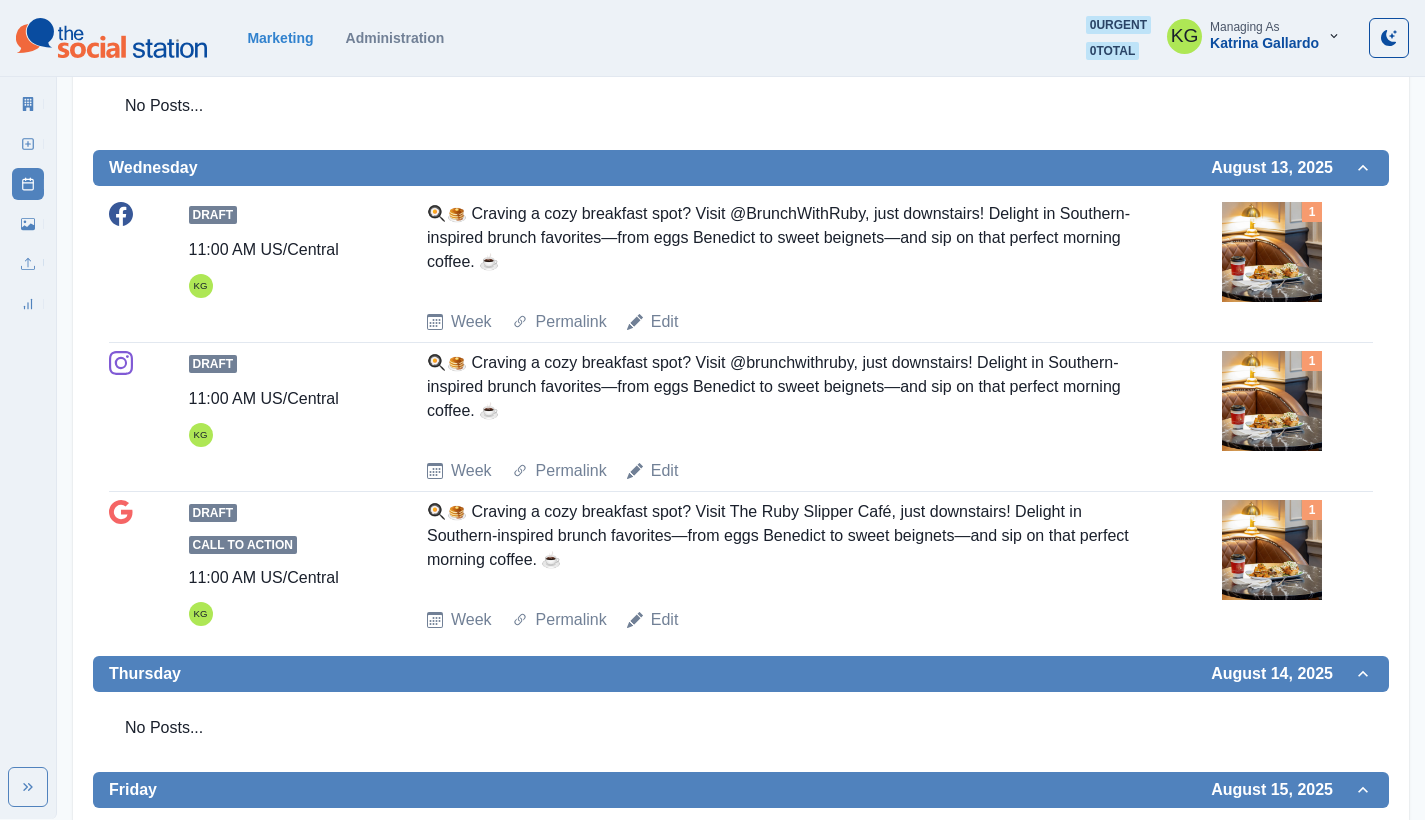 scroll, scrollTop: 168, scrollLeft: 0, axis: vertical 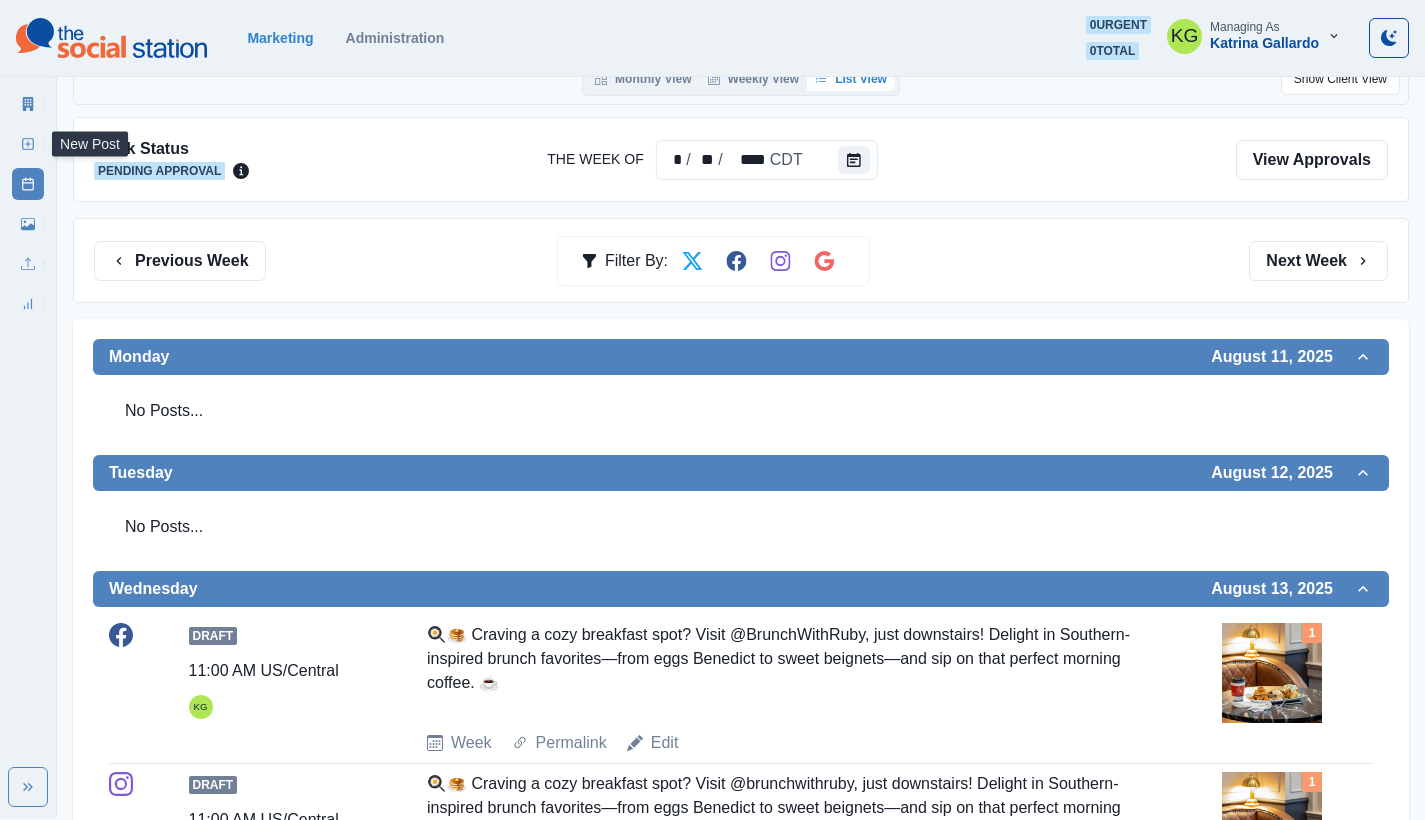 click 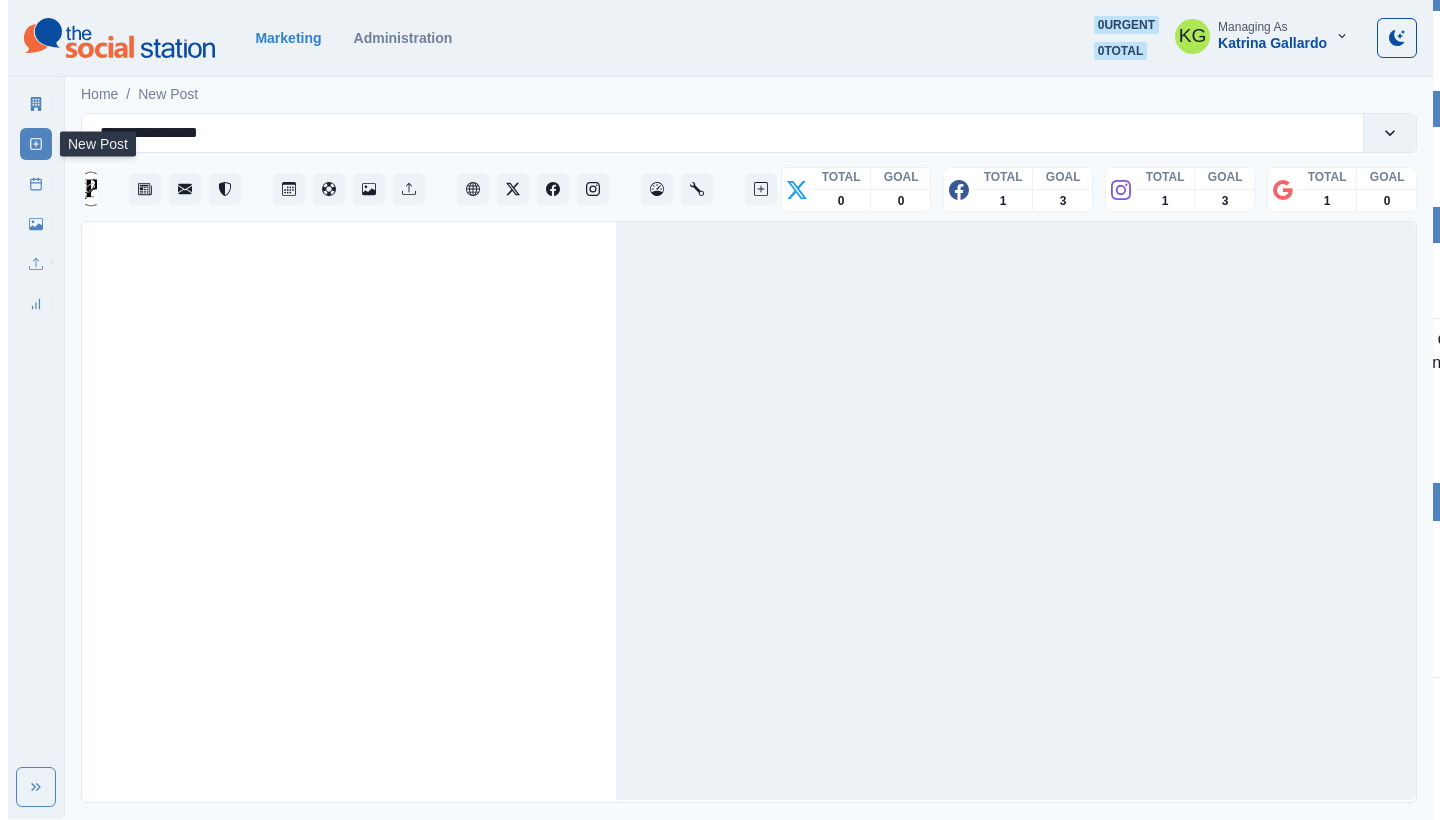scroll, scrollTop: 0, scrollLeft: 0, axis: both 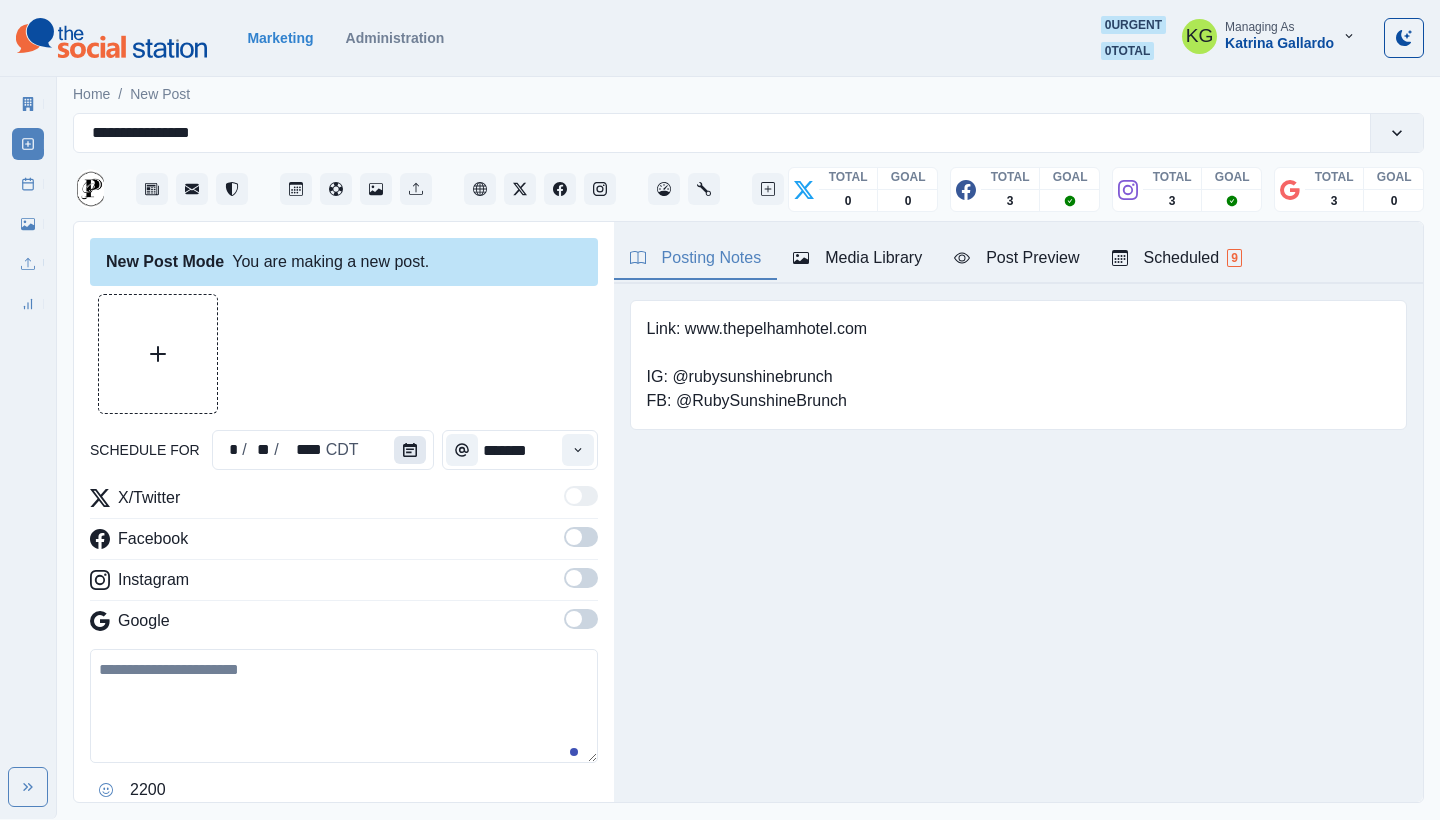 click 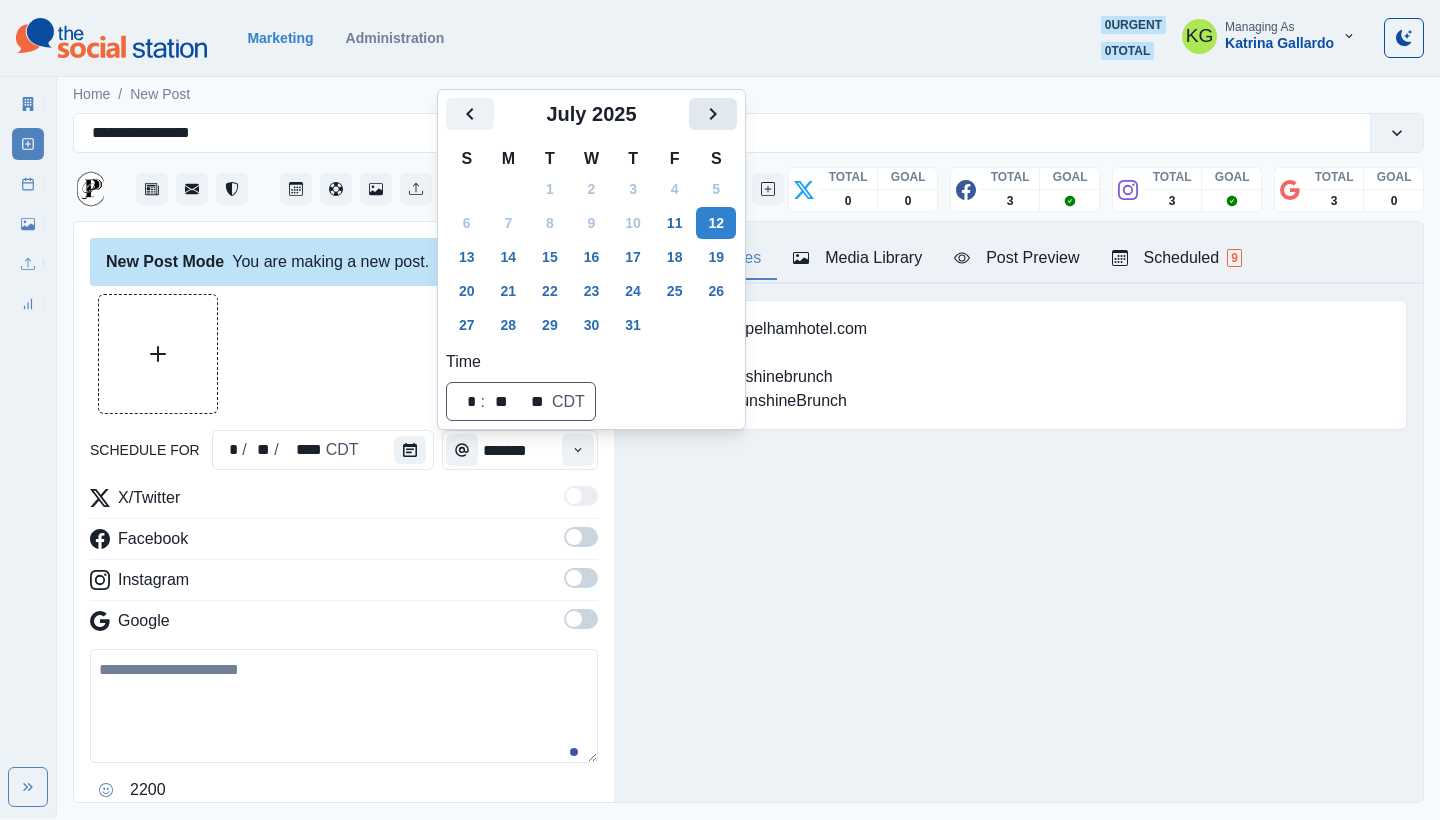 click at bounding box center [713, 114] 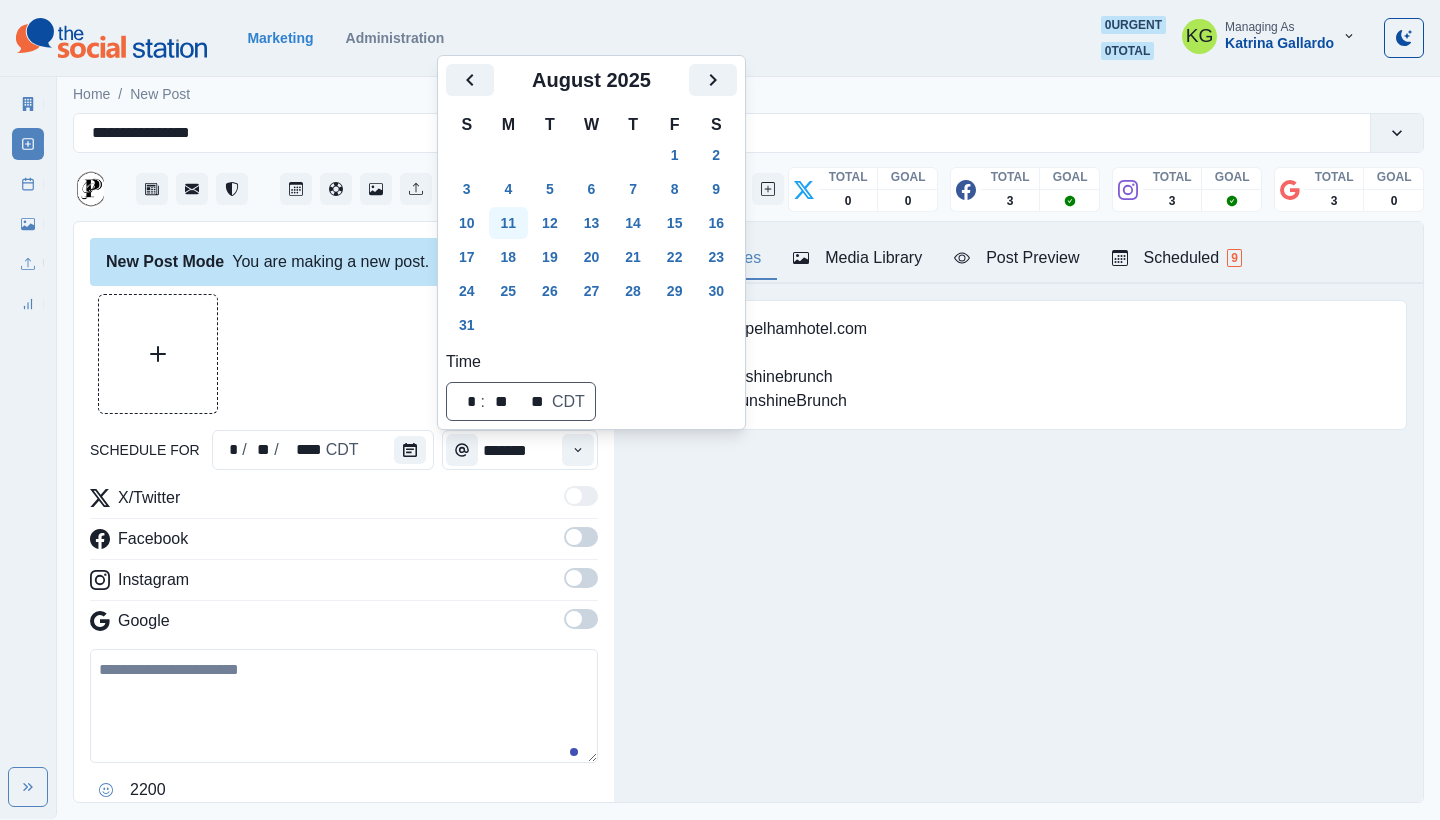 click on "11" at bounding box center [509, 223] 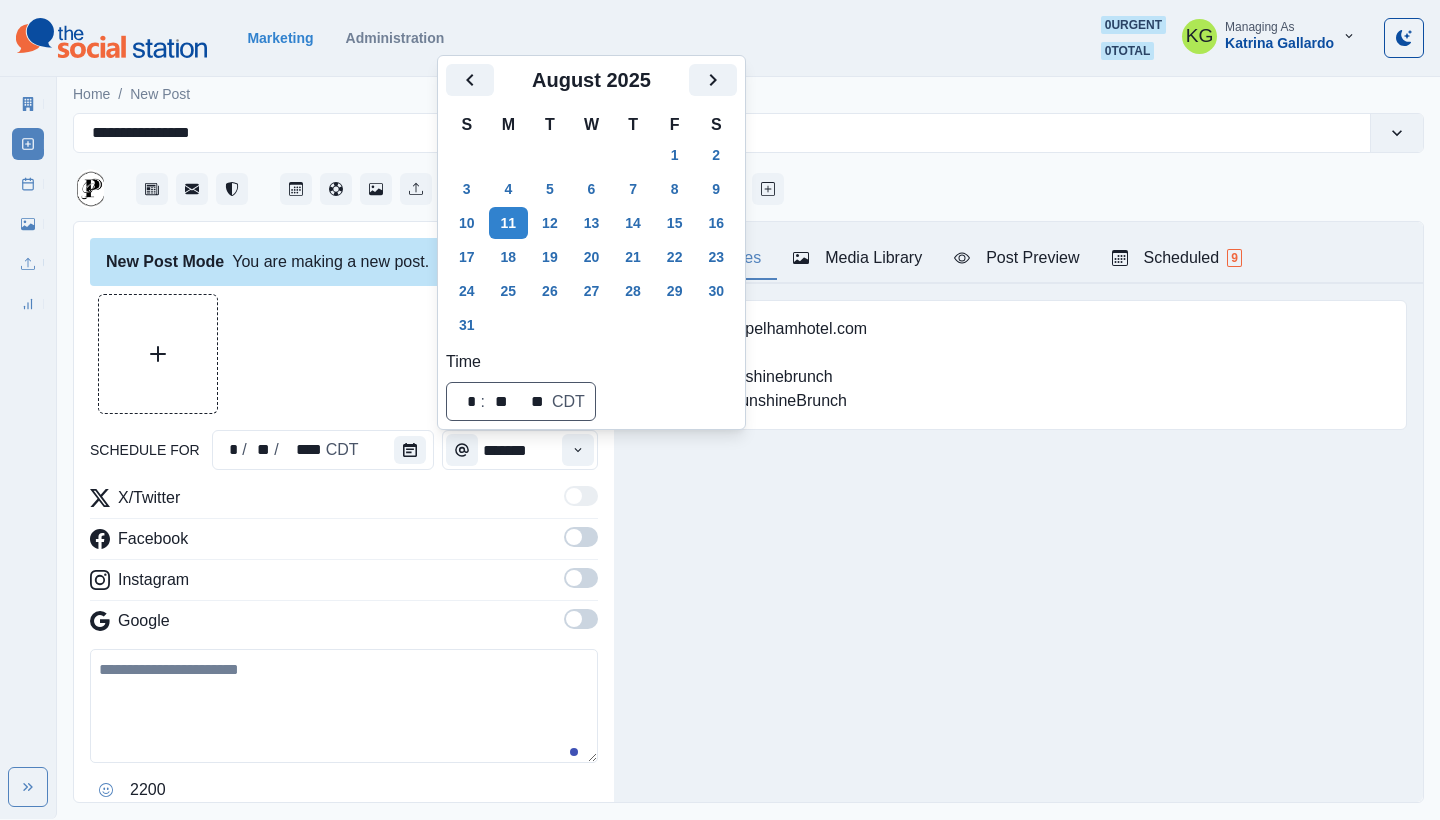 click on "Posting Notes Media Library Post Preview Scheduled 9 Link: www.thepelhamhotel.com
IG: @rubysunshinebrunch
FB: @RubySunshineBrunch Upload Type Any Image Video Source Any Upload Social Manager Found: Instagram Found: Google Customer Photo Found: TripAdvisor Review Found: Yelp Review Reusable Any Yes No Description Any Missing Description Duplicates Any Show Duplicated Media Last Scheduled Any Over A Month Ago Over 3 Months Ago Over 6 Months Ago Never Scheduled Sort Newest Media Oldest Media Most Recently Scheduled Least Recently Scheduled 1 2 3 4 5 13 Please select a service provider to see a post preview. Week Of * / ** / **** GMT+8 Monday July 07, 2025 Post Success 03:00 PM US/Central KG www.nolabulls.com
Book your stay at  www.thepelhamhotel.com
📷: @nolabullsllc Week Permalink Delete 1 Post Success 03:00 PM US/Central KG www.nolabulls.com
Book your stay at the link in our bio.
📷: @nolabulls Week Permalink 1 Post Success Call to Action 03:00 PM US/Central KG Week Permalink Delete 1 Wednesday KG 1" at bounding box center (1018, 512) 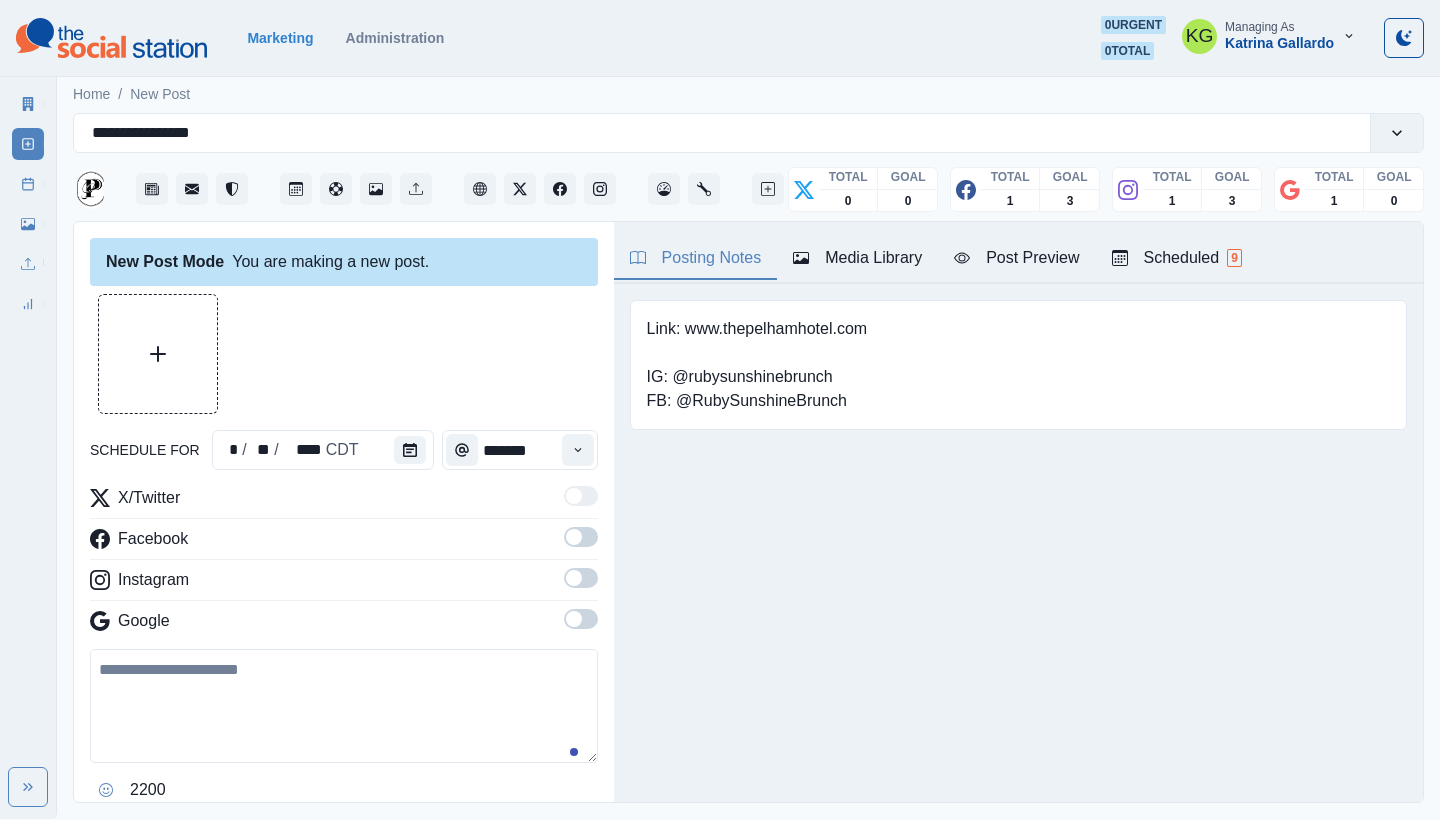 click at bounding box center (574, 619) 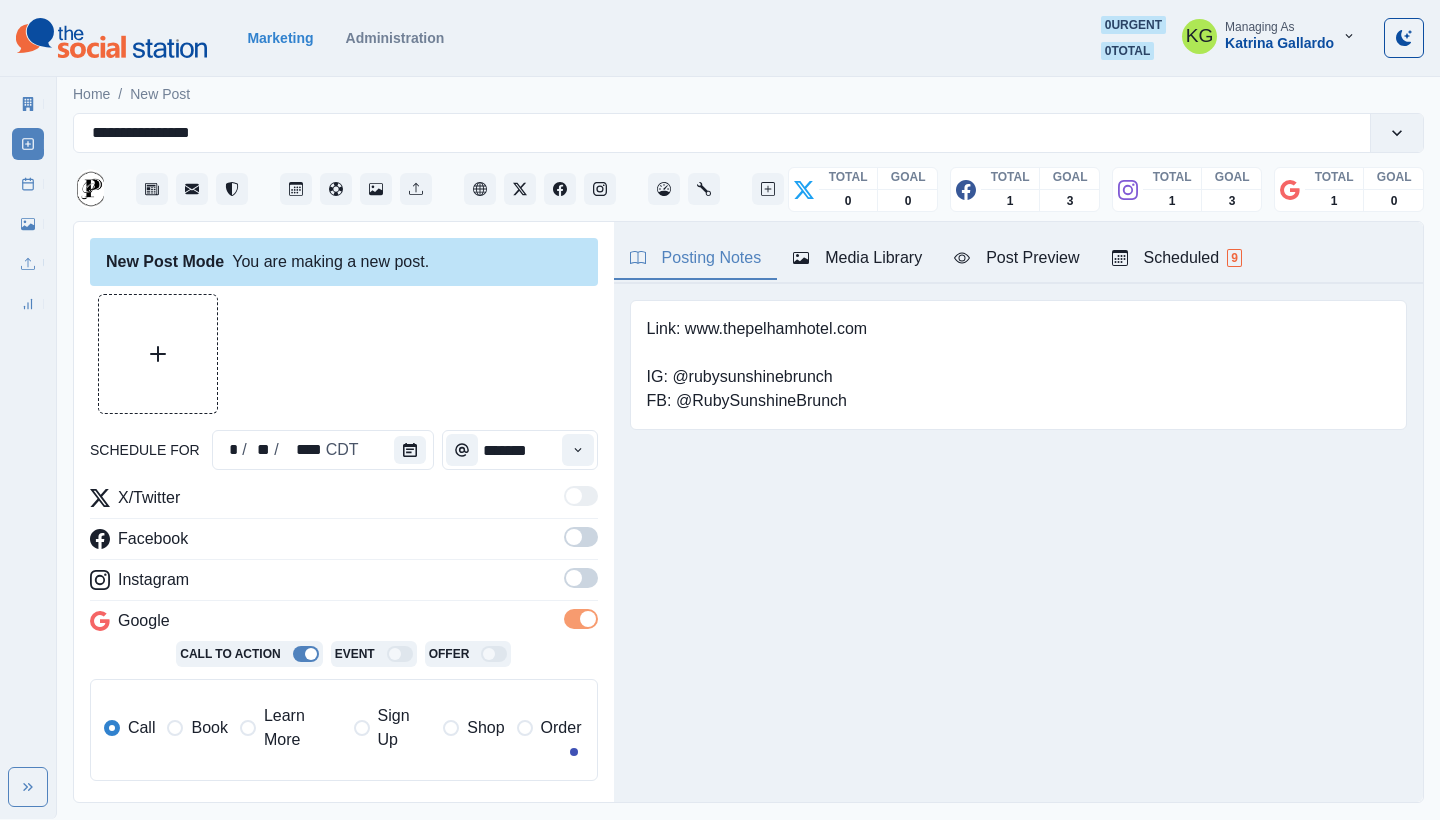 click at bounding box center (574, 578) 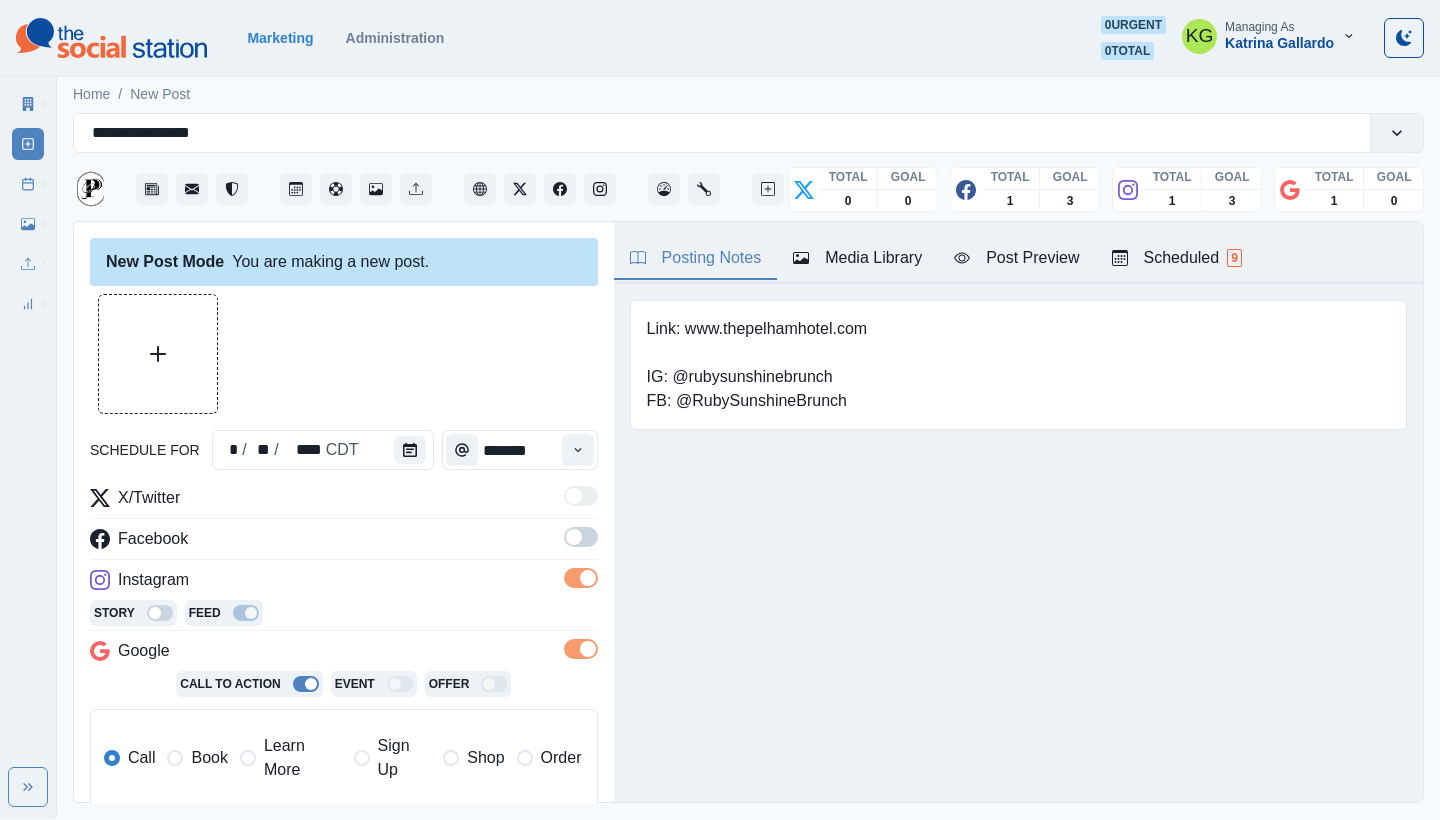 click at bounding box center [581, 537] 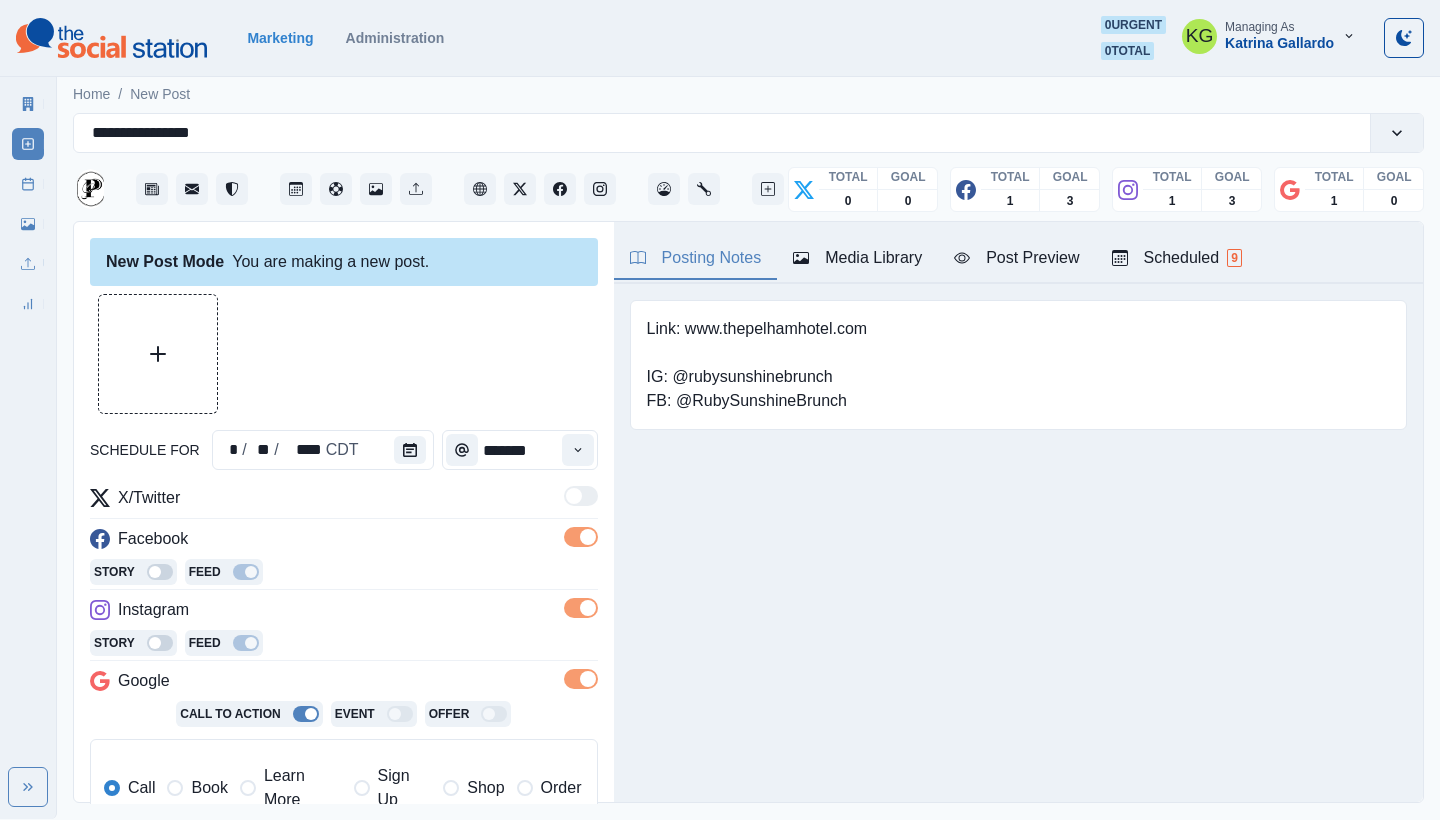 scroll, scrollTop: 193, scrollLeft: 0, axis: vertical 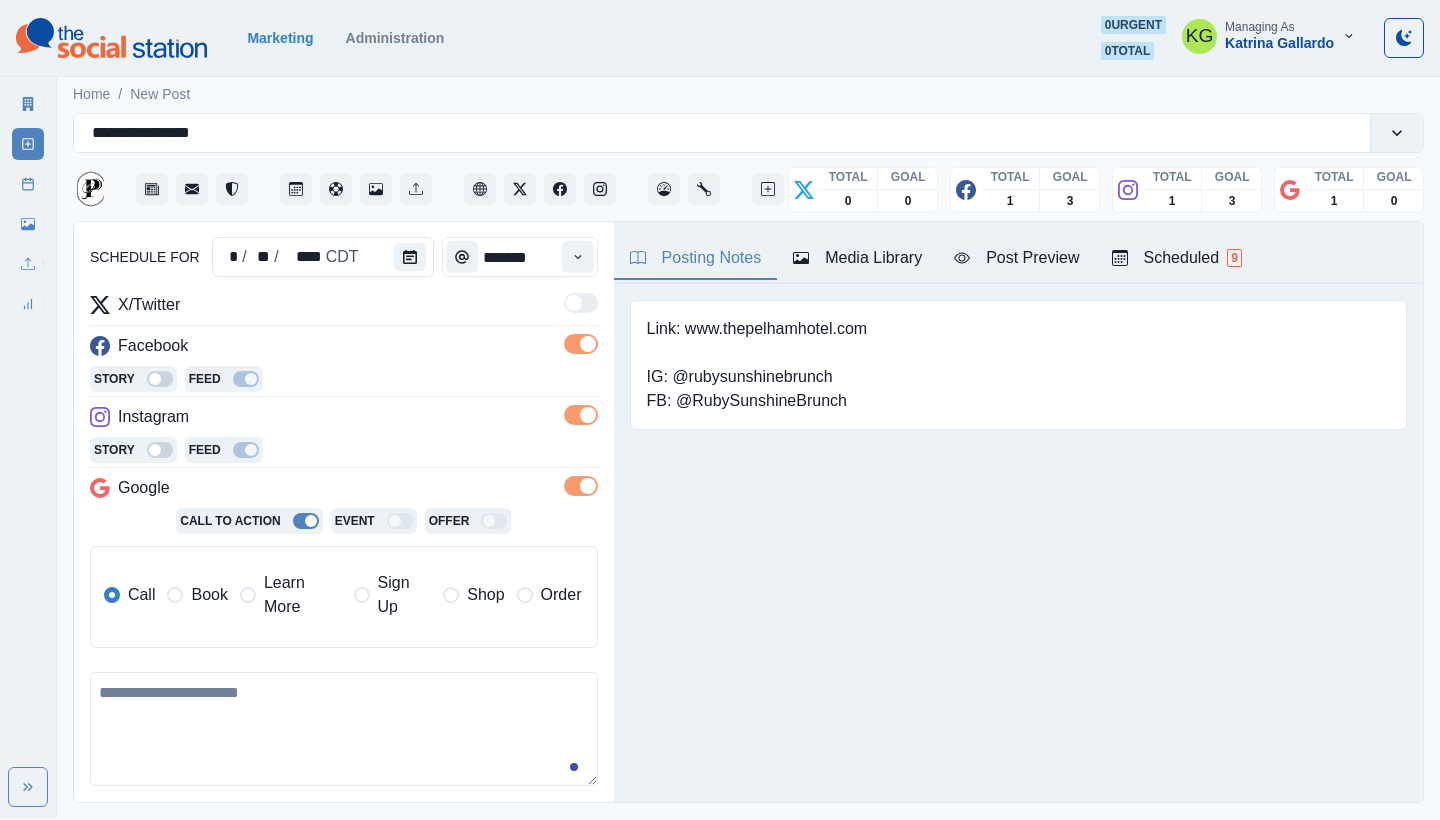 click on "Learn More" at bounding box center (291, 595) 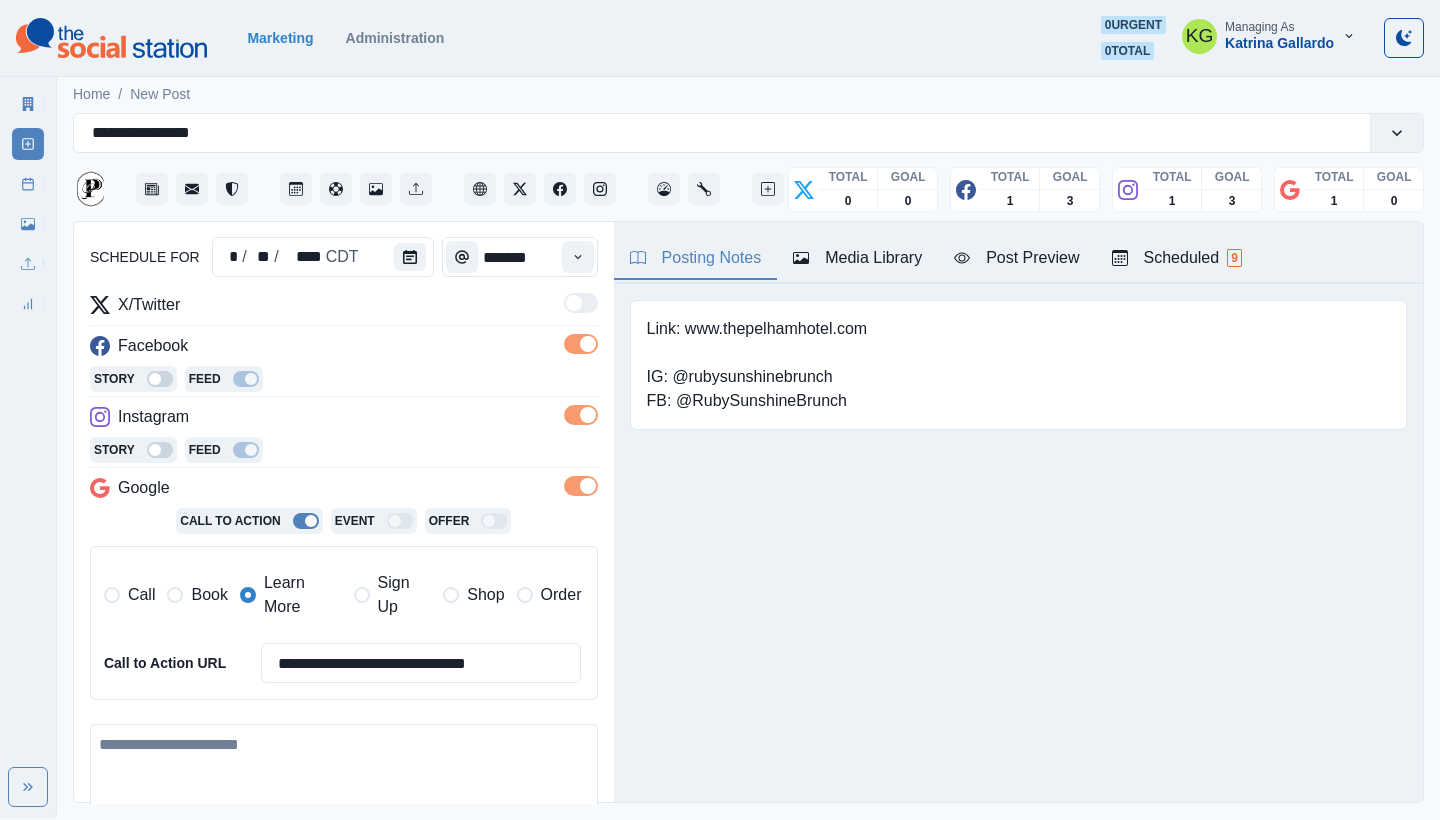 scroll, scrollTop: 0, scrollLeft: 0, axis: both 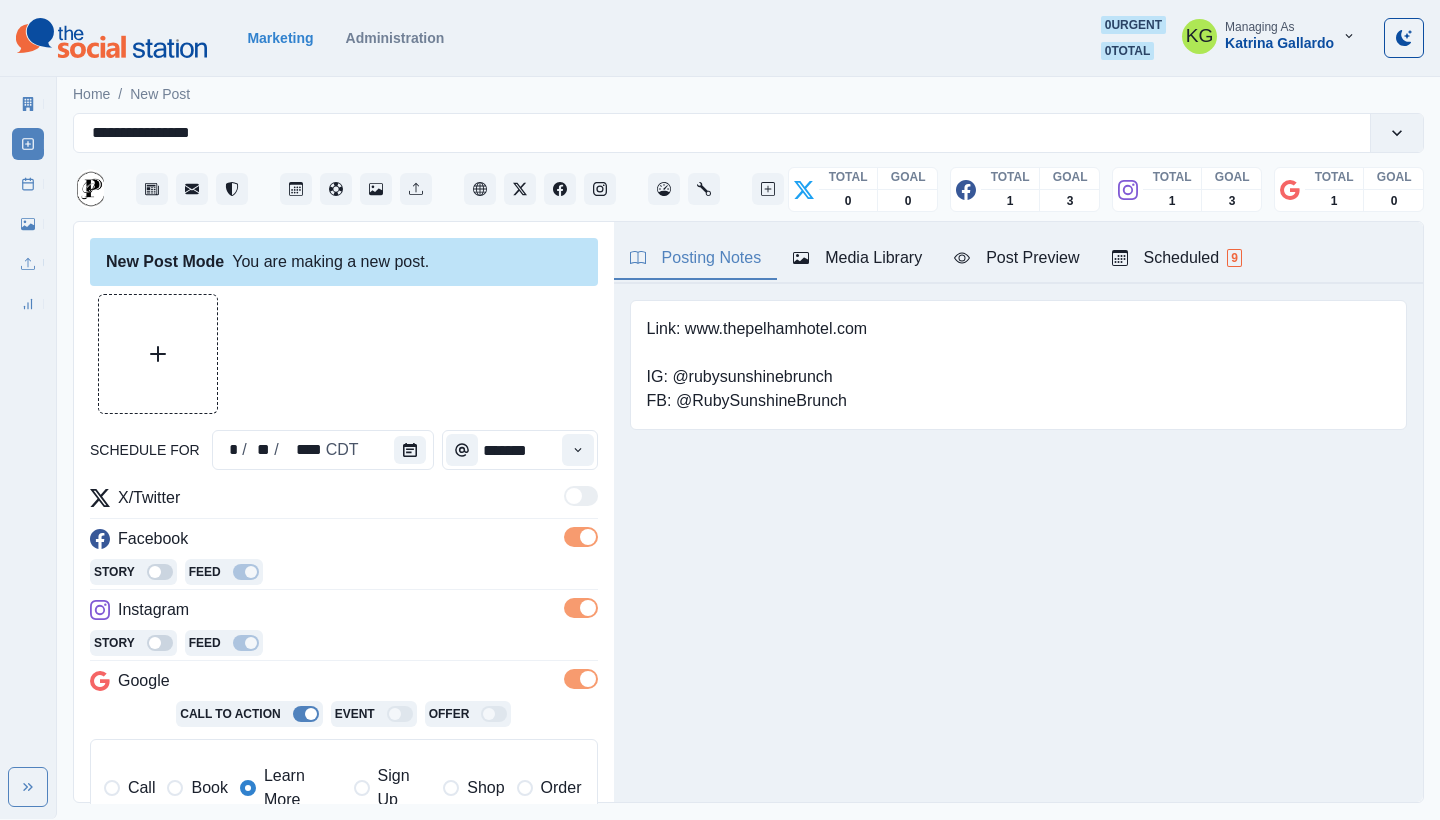click on "schedule for  * / ** / **** CDT *******" at bounding box center (344, 450) 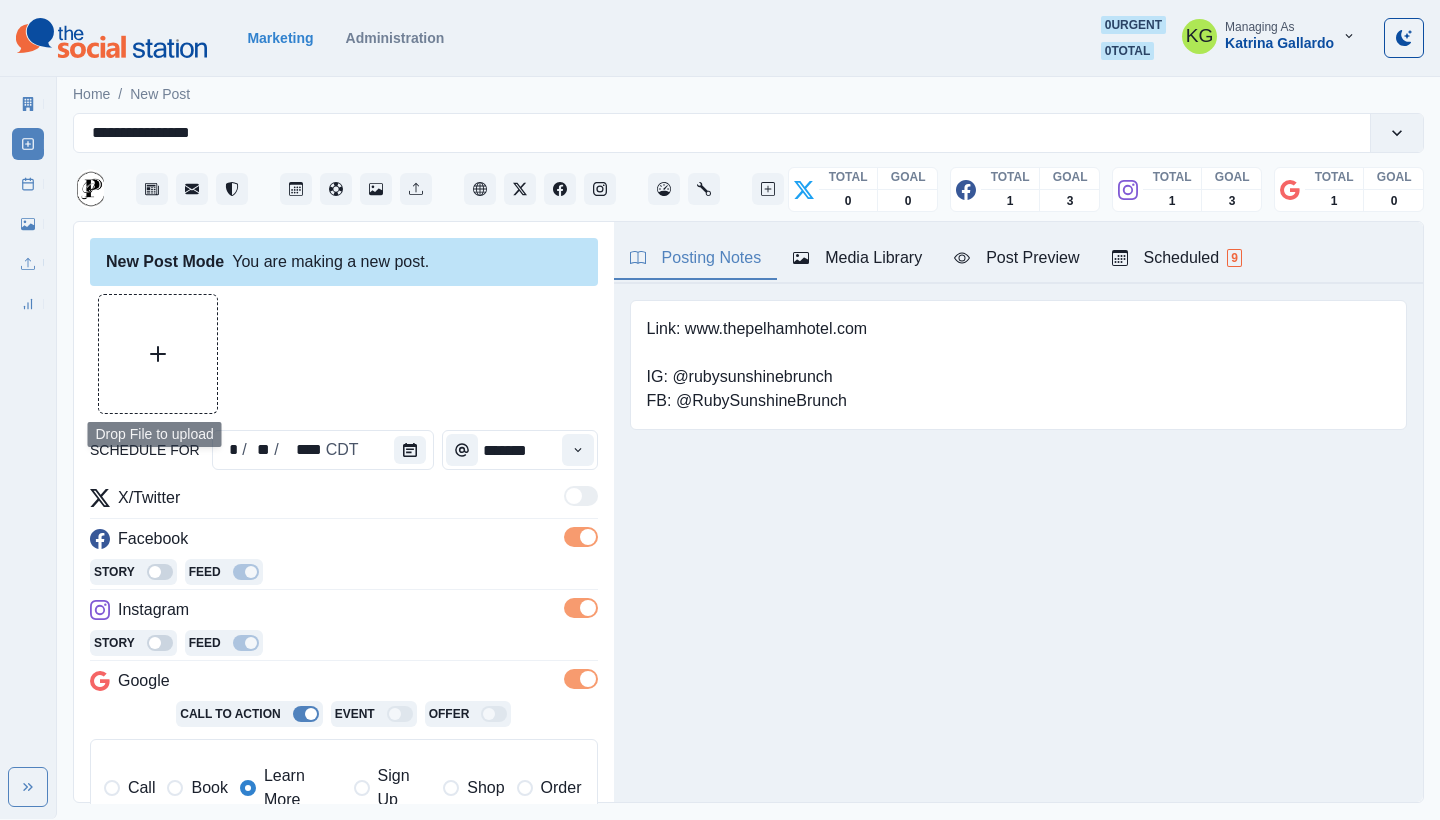 click at bounding box center [158, 354] 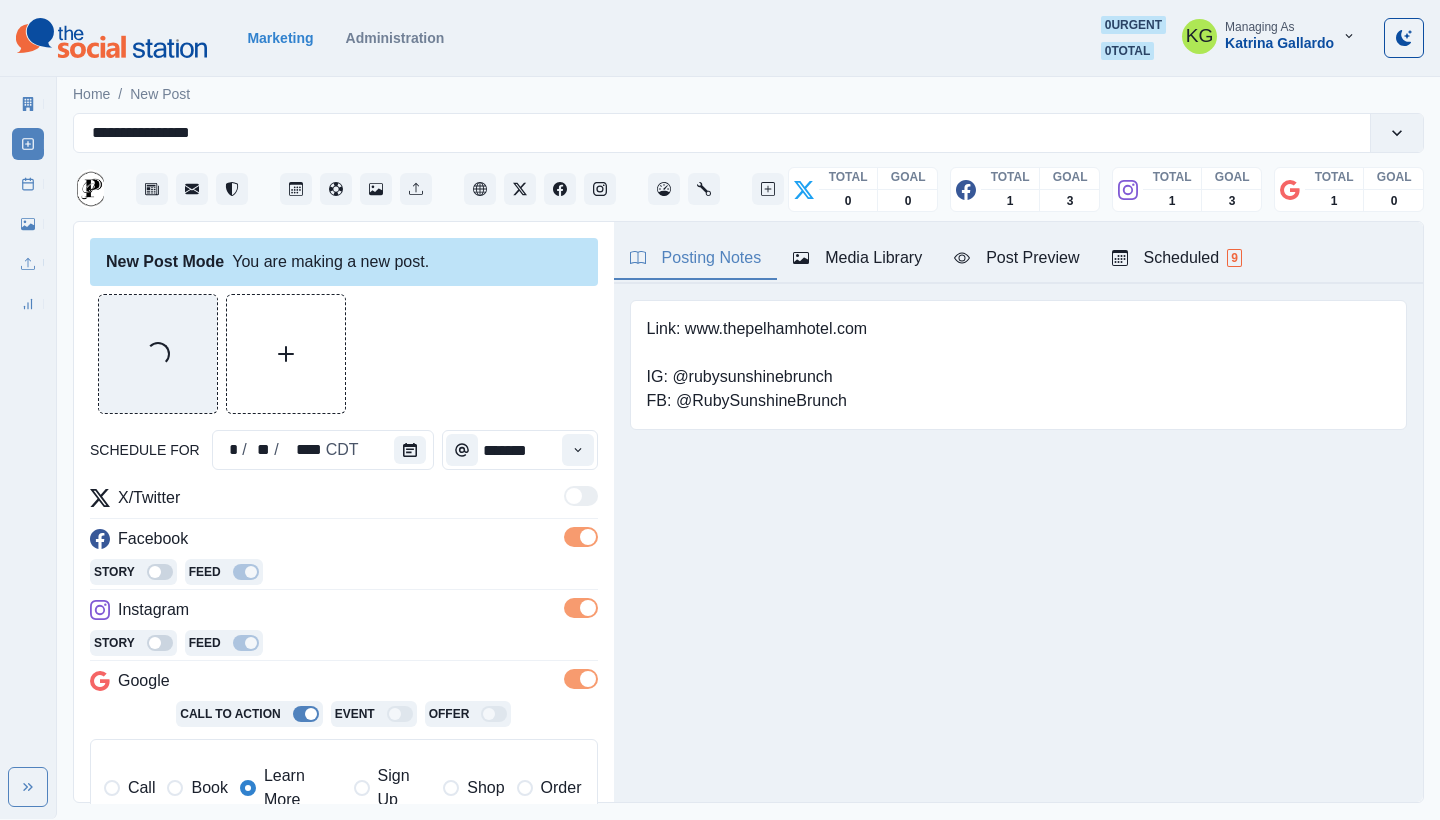 scroll, scrollTop: 398, scrollLeft: 0, axis: vertical 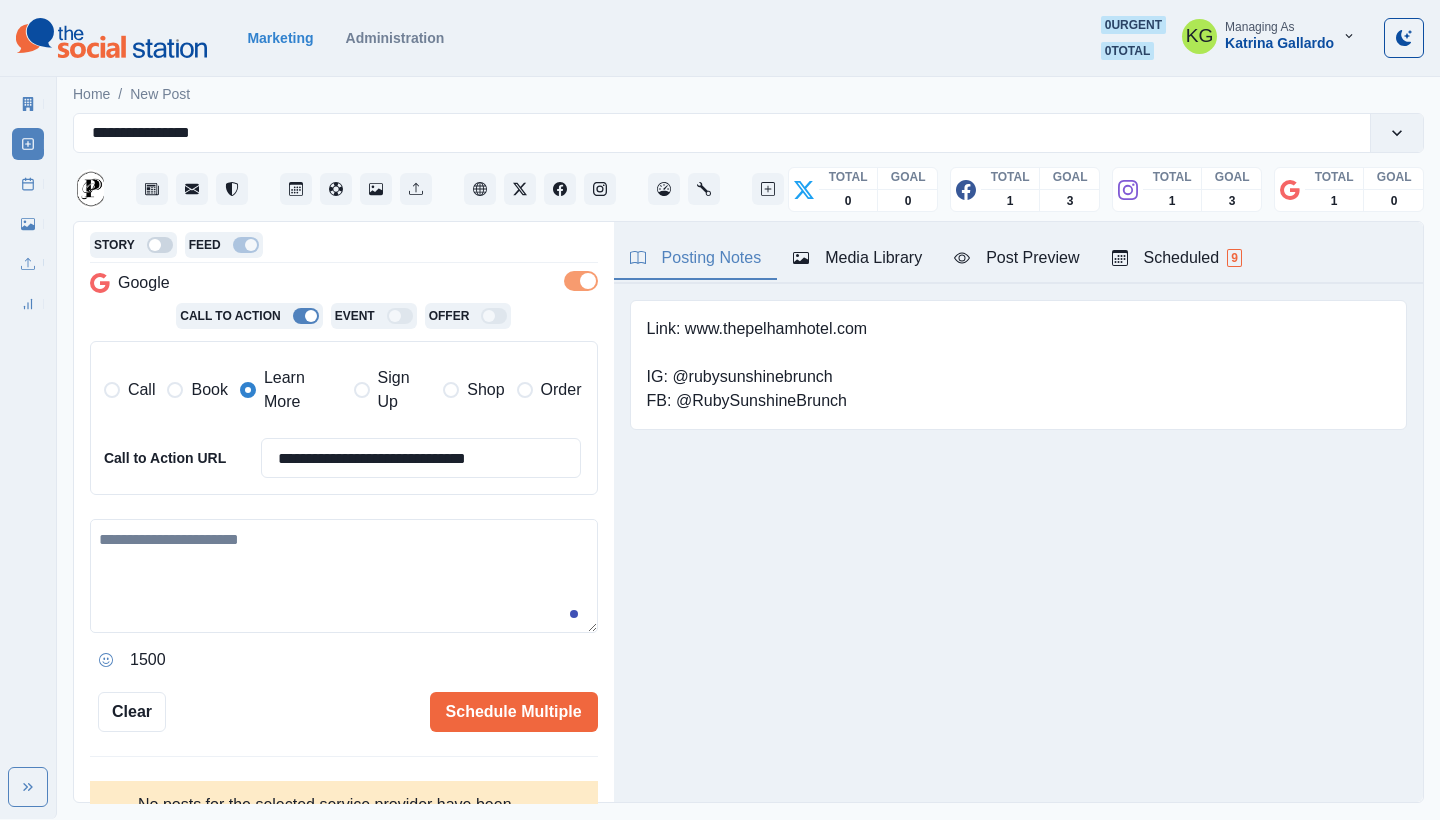 click at bounding box center (344, 576) 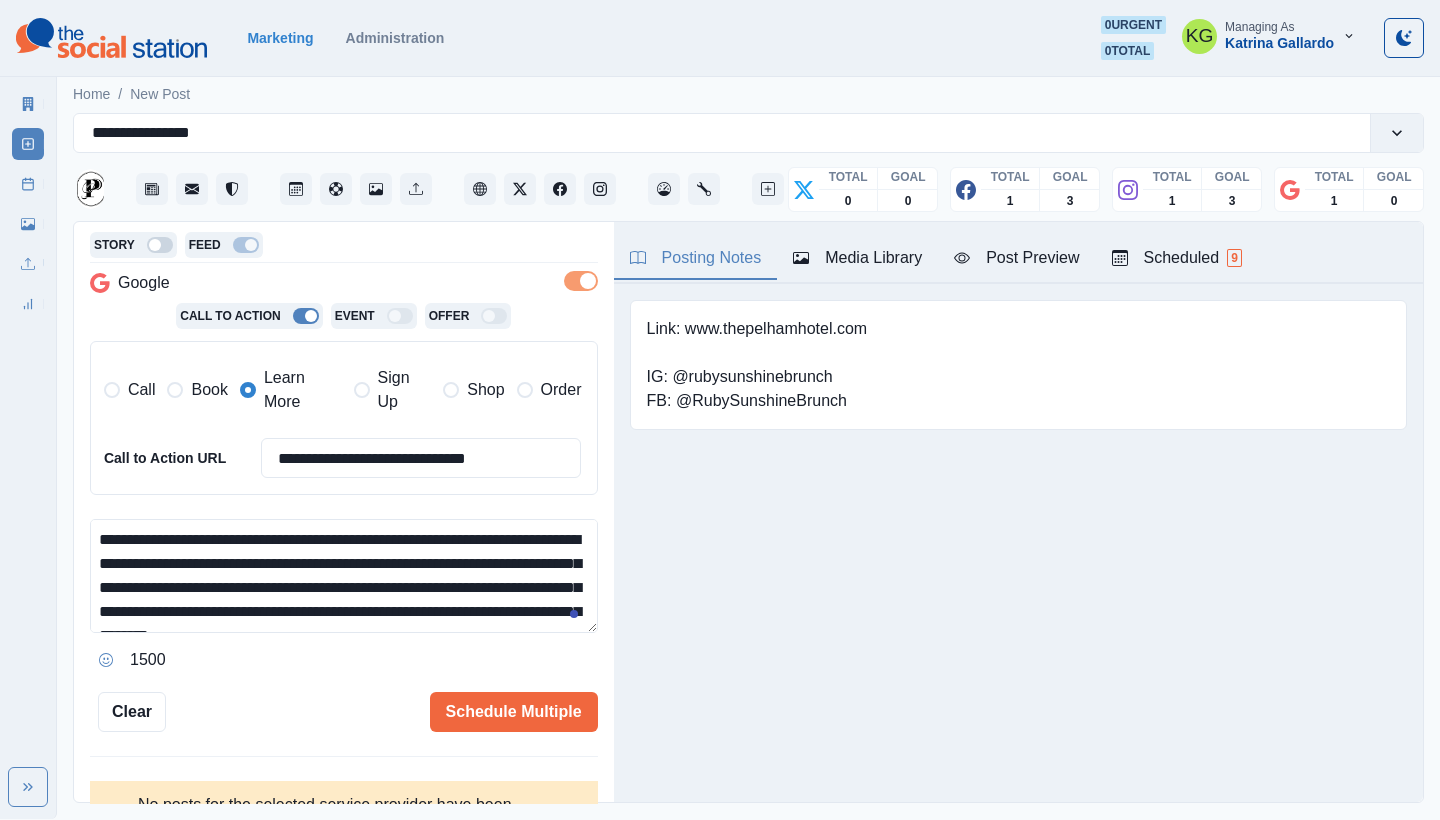 scroll, scrollTop: 48, scrollLeft: 0, axis: vertical 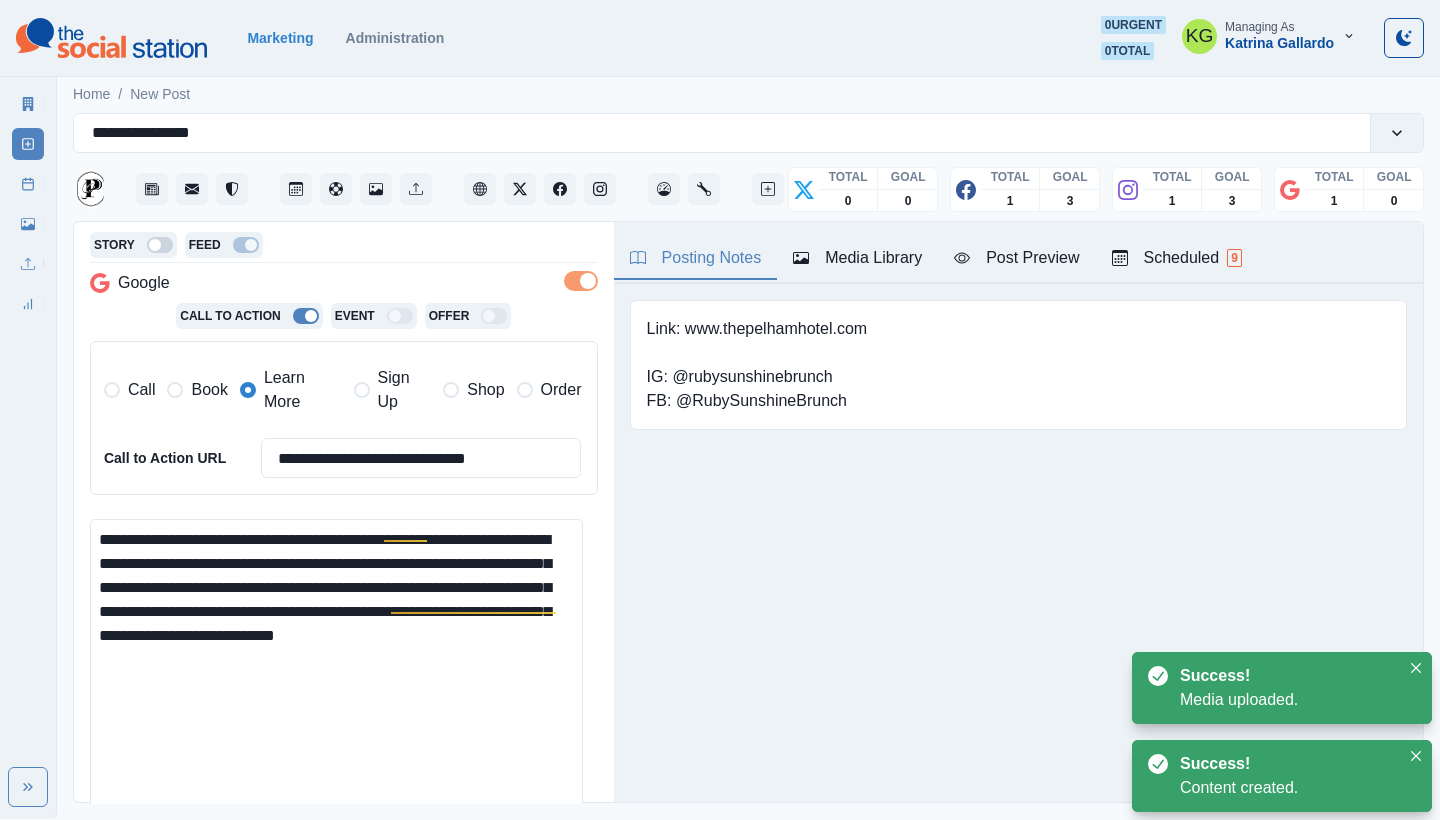 click on "**********" at bounding box center (720, 409) 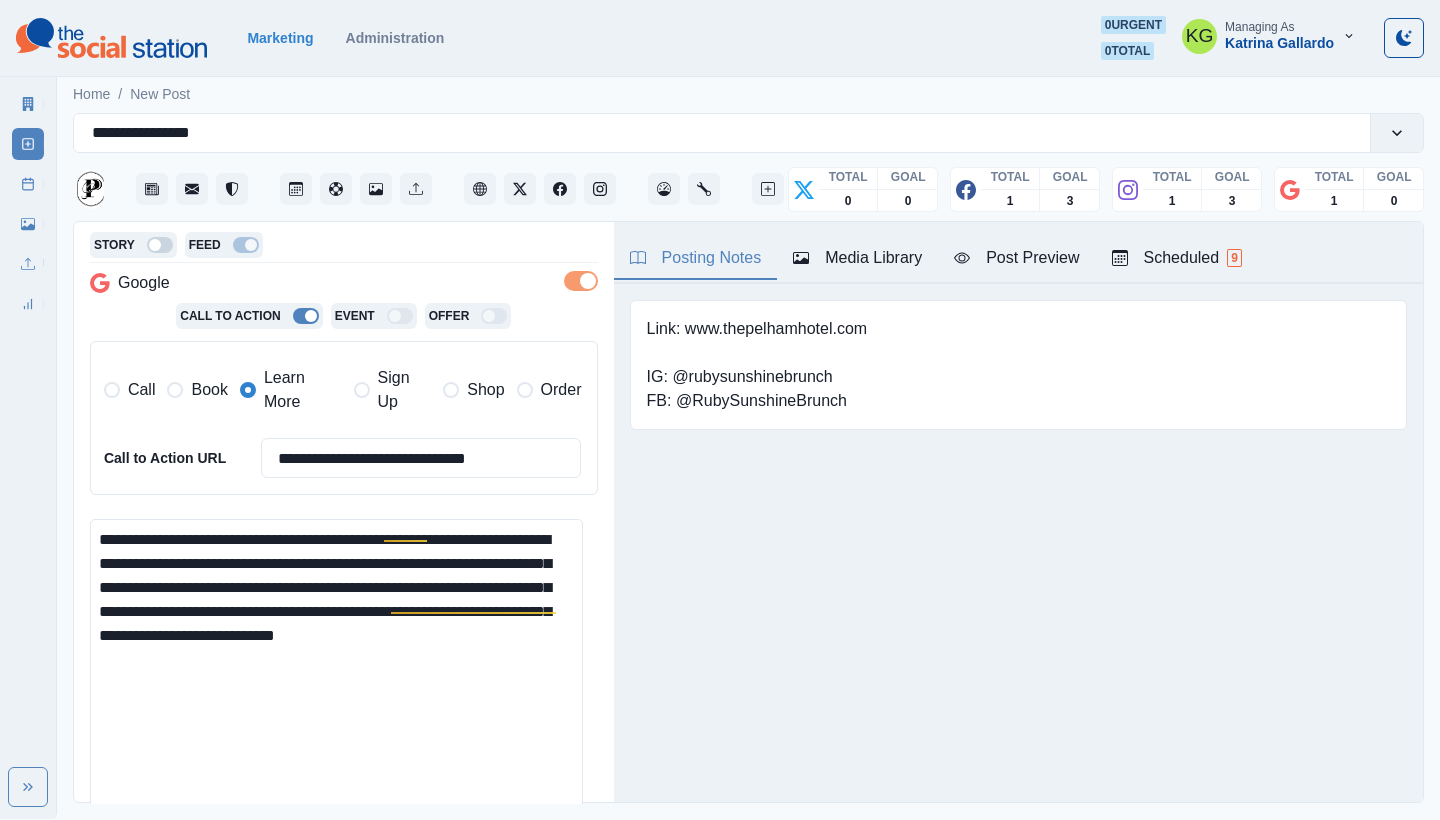 click on "**********" at bounding box center (336, 677) 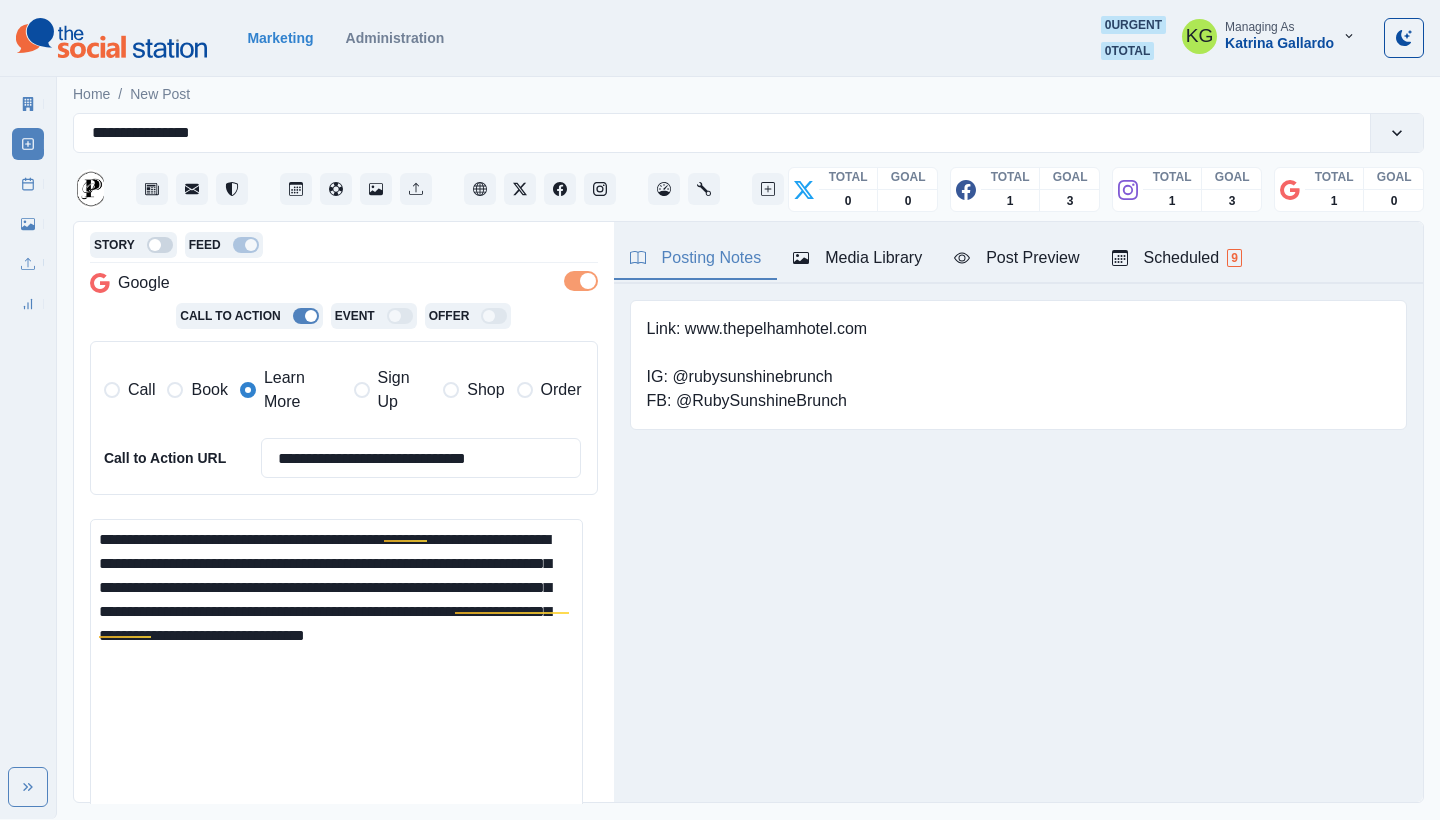 drag, startPoint x: 468, startPoint y: 561, endPoint x: 163, endPoint y: 632, distance: 313.1549 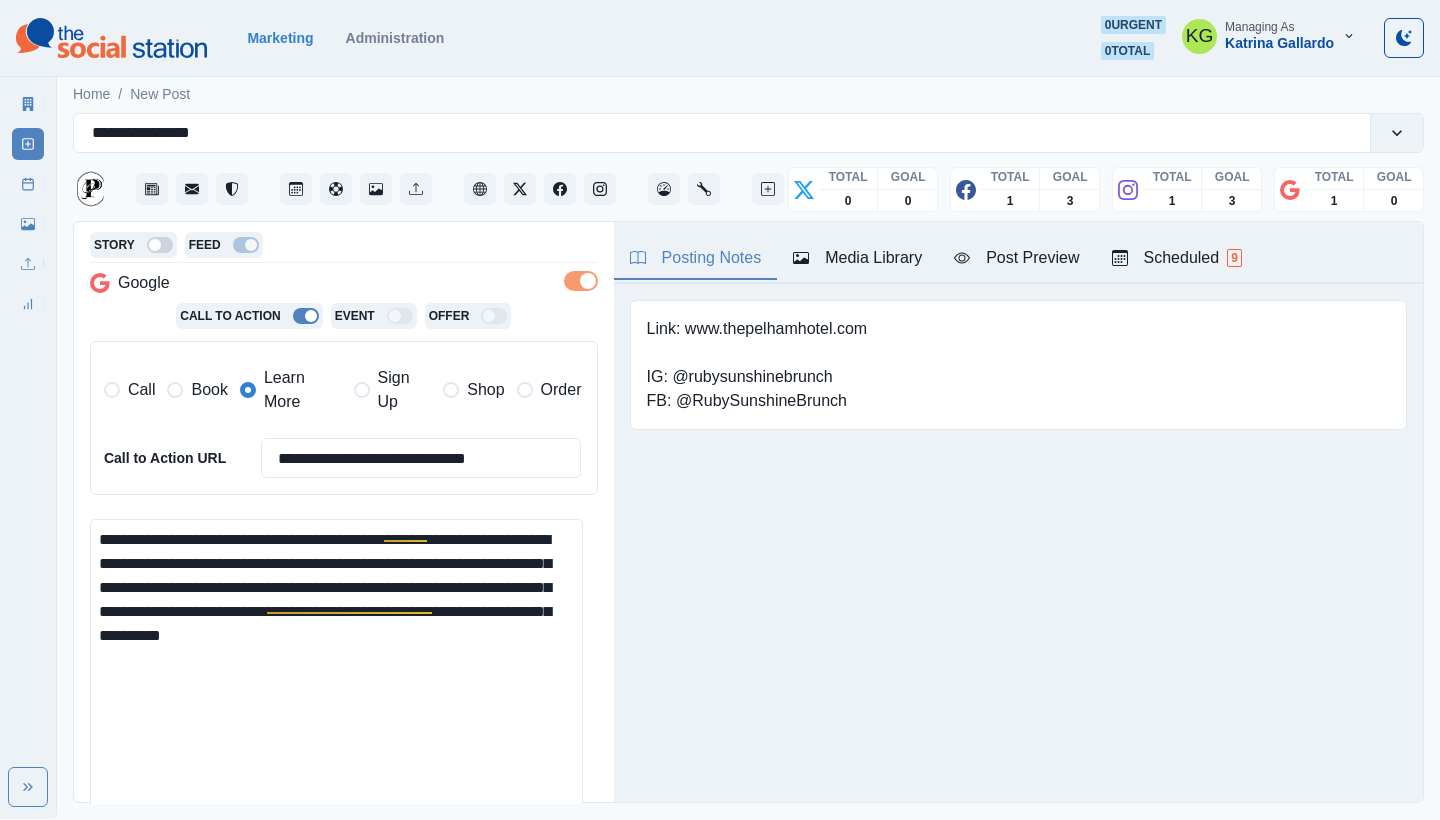 click on "Posting Notes Media Library Post Preview Scheduled 9 Link: www.thepelhamhotel.com
IG: @rubysunshinebrunch
FB: @RubySunshineBrunch Upload Type Any Image Video Source Any Upload Social Manager Found: Instagram Found: Google Customer Photo Found: TripAdvisor Review Found: Yelp Review Reusable Any Yes No Description Any Missing Description Duplicates Any Show Duplicated Media Last Scheduled Any Over A Month Ago Over 3 Months Ago Over 6 Months Ago Never Scheduled Sort Newest Media Oldest Media Most Recently Scheduled Least Recently Scheduled 1 2 3 4 5 13 The Pelham Hotel August 11, 2025 at 3:00 PM ❄️ Get ready for a frosty showdown at NOLA Snoball Fest: Barbegazi Snoball Fight, happening this Saturday at the New Marigny Theatre! This playful summer tradition pits local krewes against each other in a snowy-themed snoball battle—complete with live music, gustatory delights, and good-spirited competition. Like Comment Share thepelhamhotelnola August 11, 2025 at 3:00 PM 2,238 likes The Pelham Hotel 4 days ago *" at bounding box center (1018, 512) 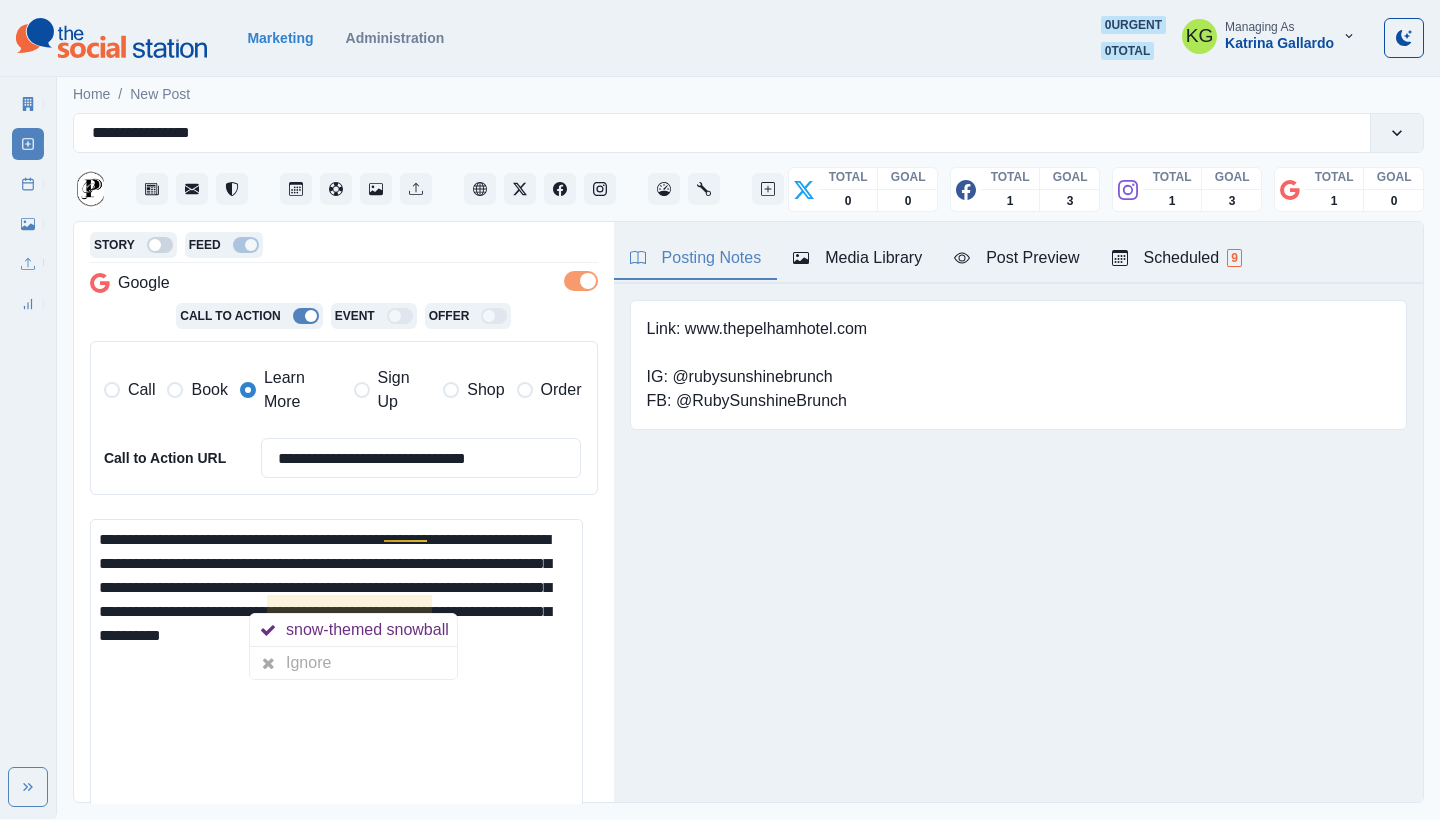click on "Posting Notes Media Library Post Preview Scheduled 9 Link: www.thepelhamhotel.com
IG: @rubysunshinebrunch
FB: @RubySunshineBrunch Upload Type Any Image Video Source Any Upload Social Manager Found: Instagram Found: Google Customer Photo Found: TripAdvisor Review Found: Yelp Review Reusable Any Yes No Description Any Missing Description Duplicates Any Show Duplicated Media Last Scheduled Any Over A Month Ago Over 3 Months Ago Over 6 Months Ago Never Scheduled Sort Newest Media Oldest Media Most Recently Scheduled Least Recently Scheduled 1 2 3 4 5 13 The Pelham Hotel August 11, 2025 at 3:00 PM ❄️ Get ready for a frosty showdown at NOLA Snoball Fest: Barbegazi Snoball Fight, happening this Saturday at the New Marigny Theatre! This playful summer tradition pits local krewes against each other in a snowy-themed snoball battle—complete with live music, gustatory delights, and good-spirited competition. Like Comment Share thepelhamhotelnola August 11, 2025 at 3:00 PM 2,238 likes The Pelham Hotel 4 days ago *" at bounding box center [1018, 512] 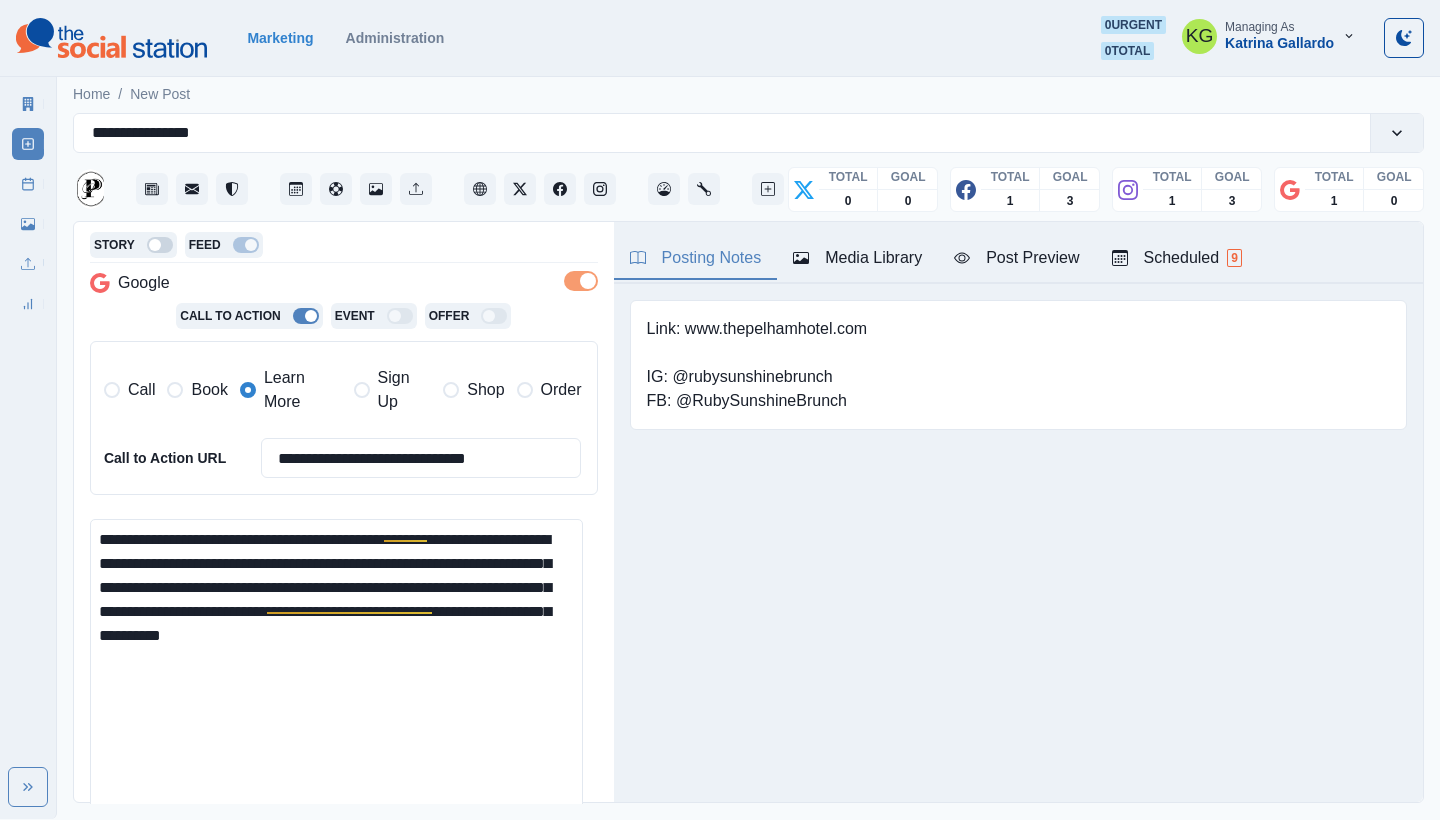 click on "**********" at bounding box center (336, 677) 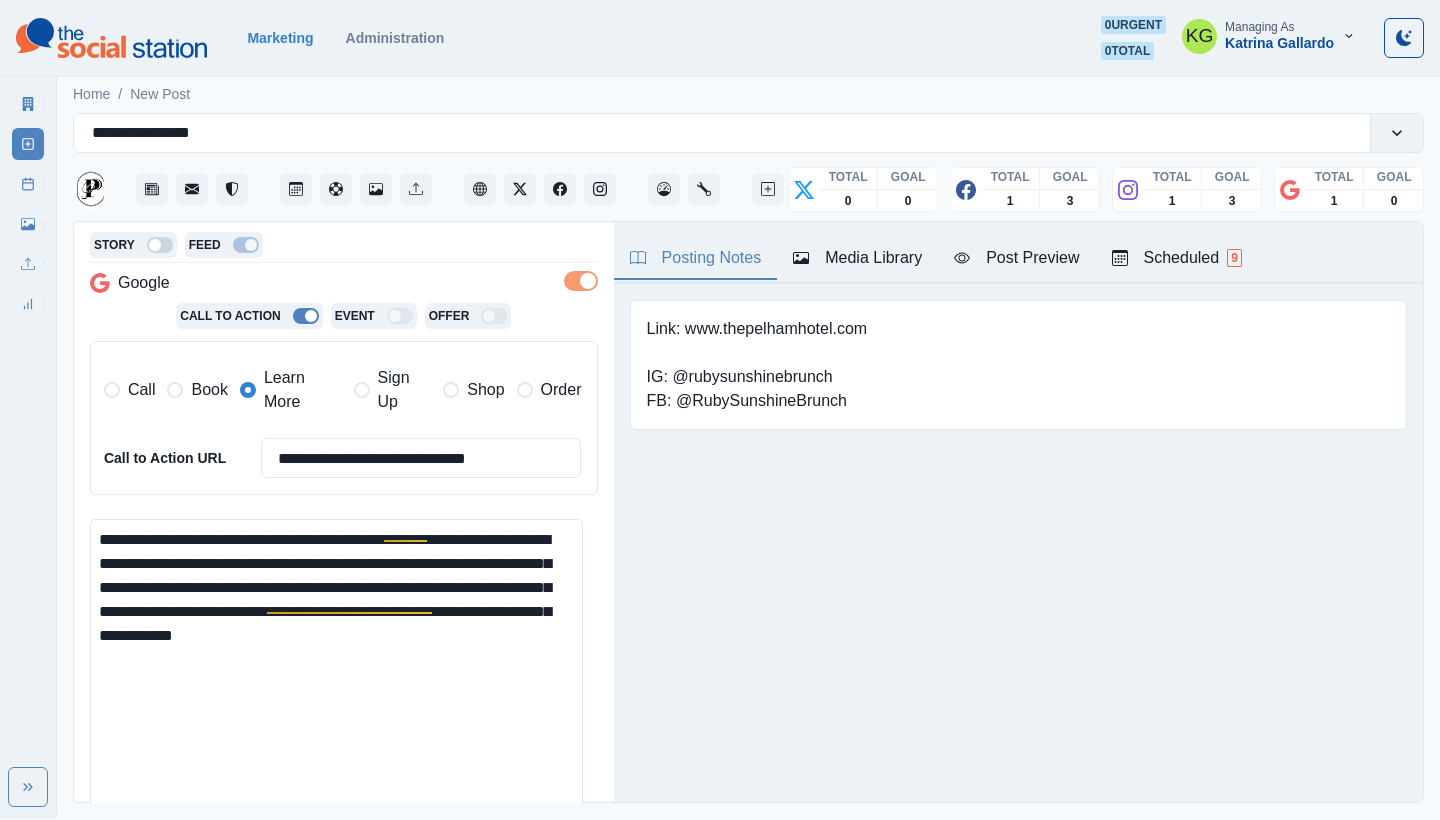 paste on "**********" 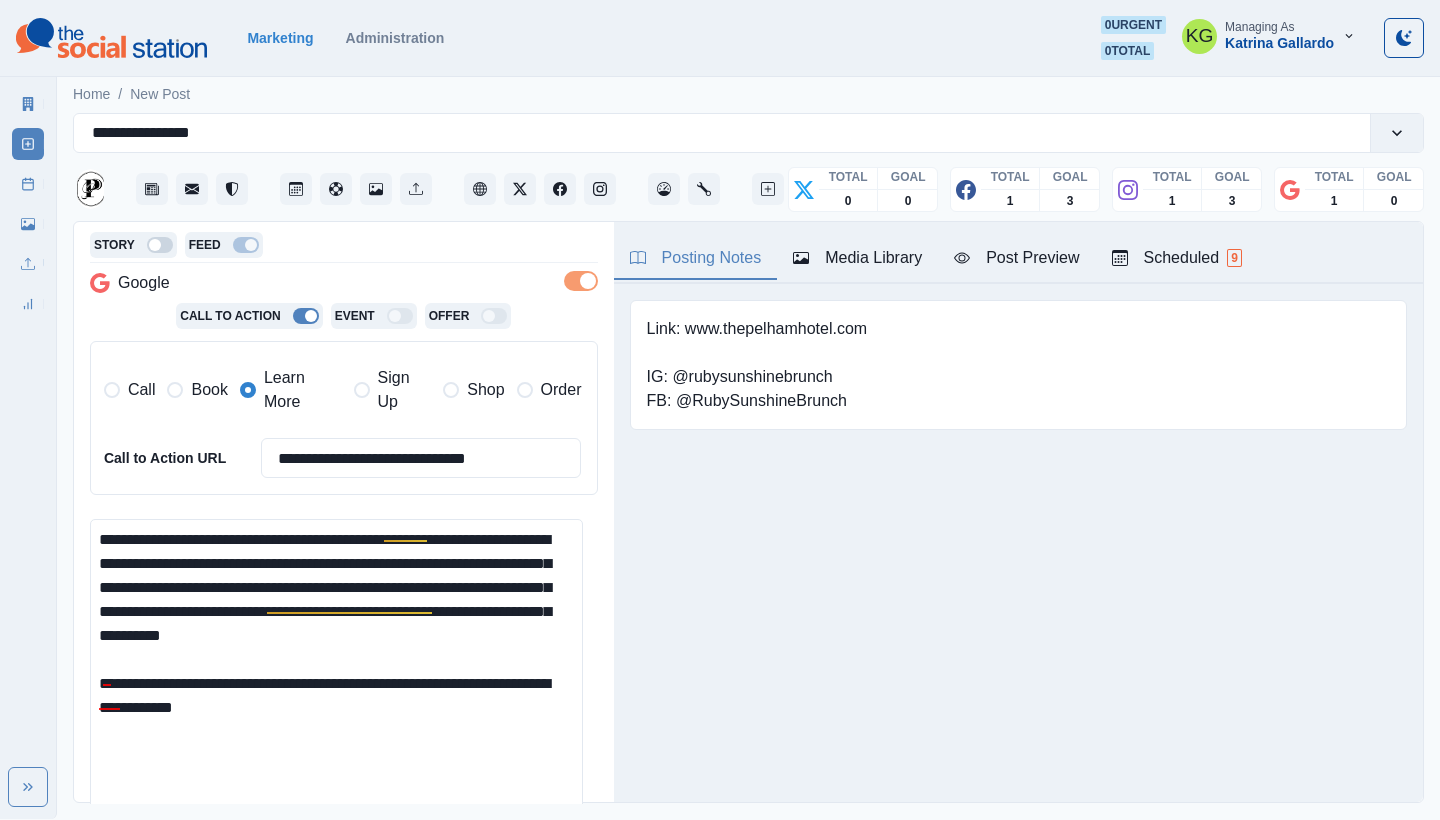 click on "**********" at bounding box center [336, 677] 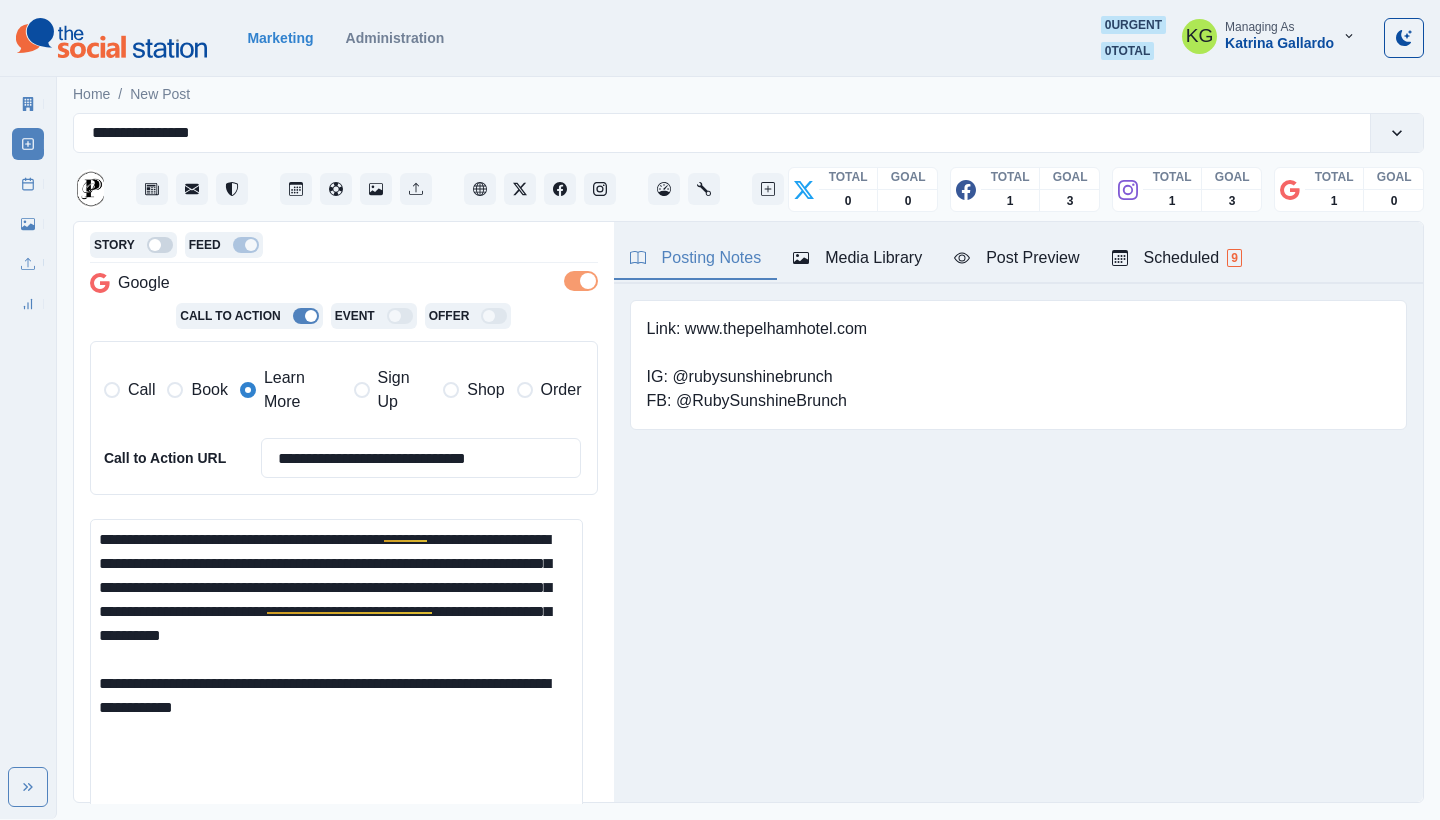 scroll, scrollTop: 437, scrollLeft: 0, axis: vertical 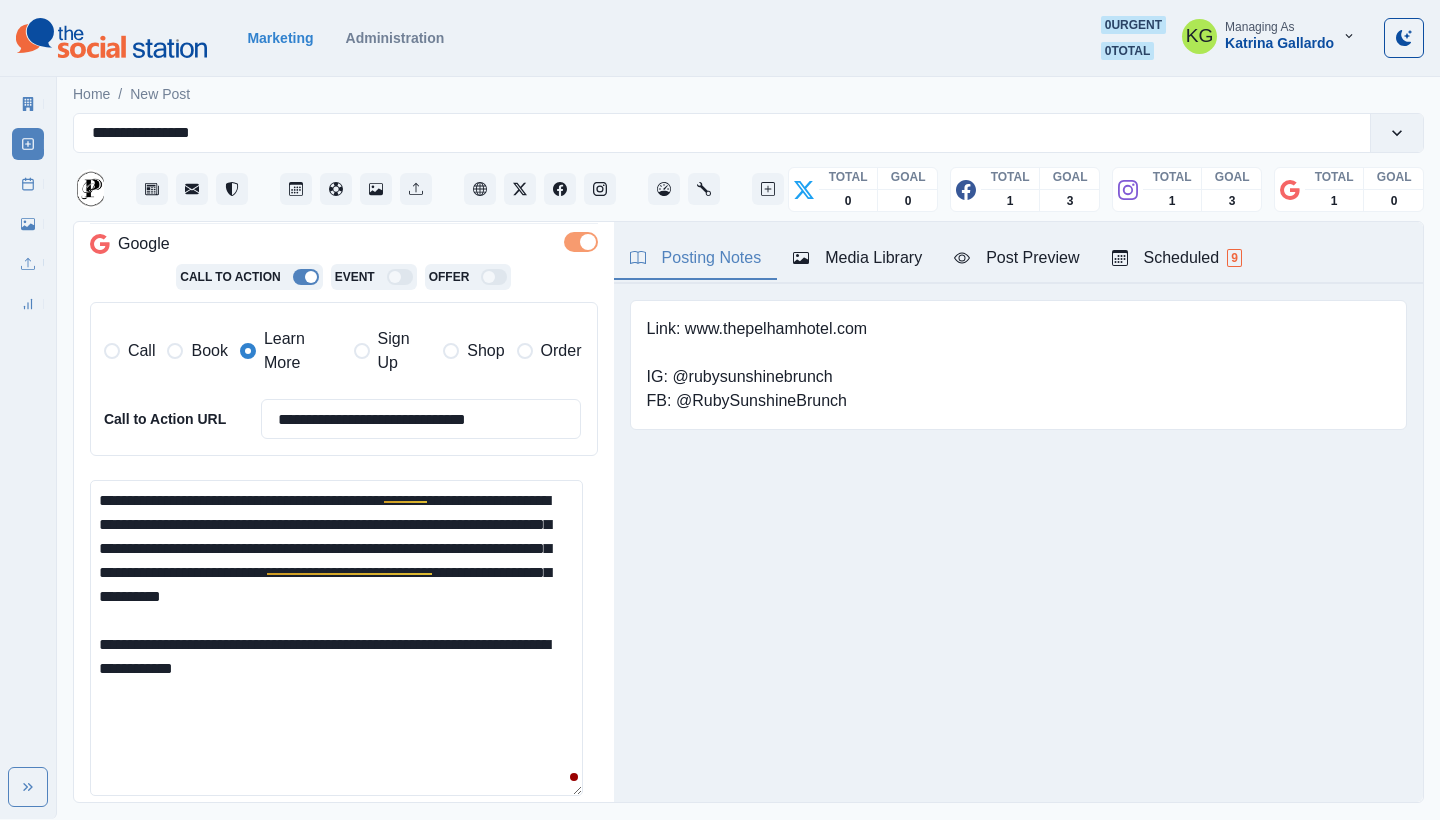 click on "**********" at bounding box center [336, 638] 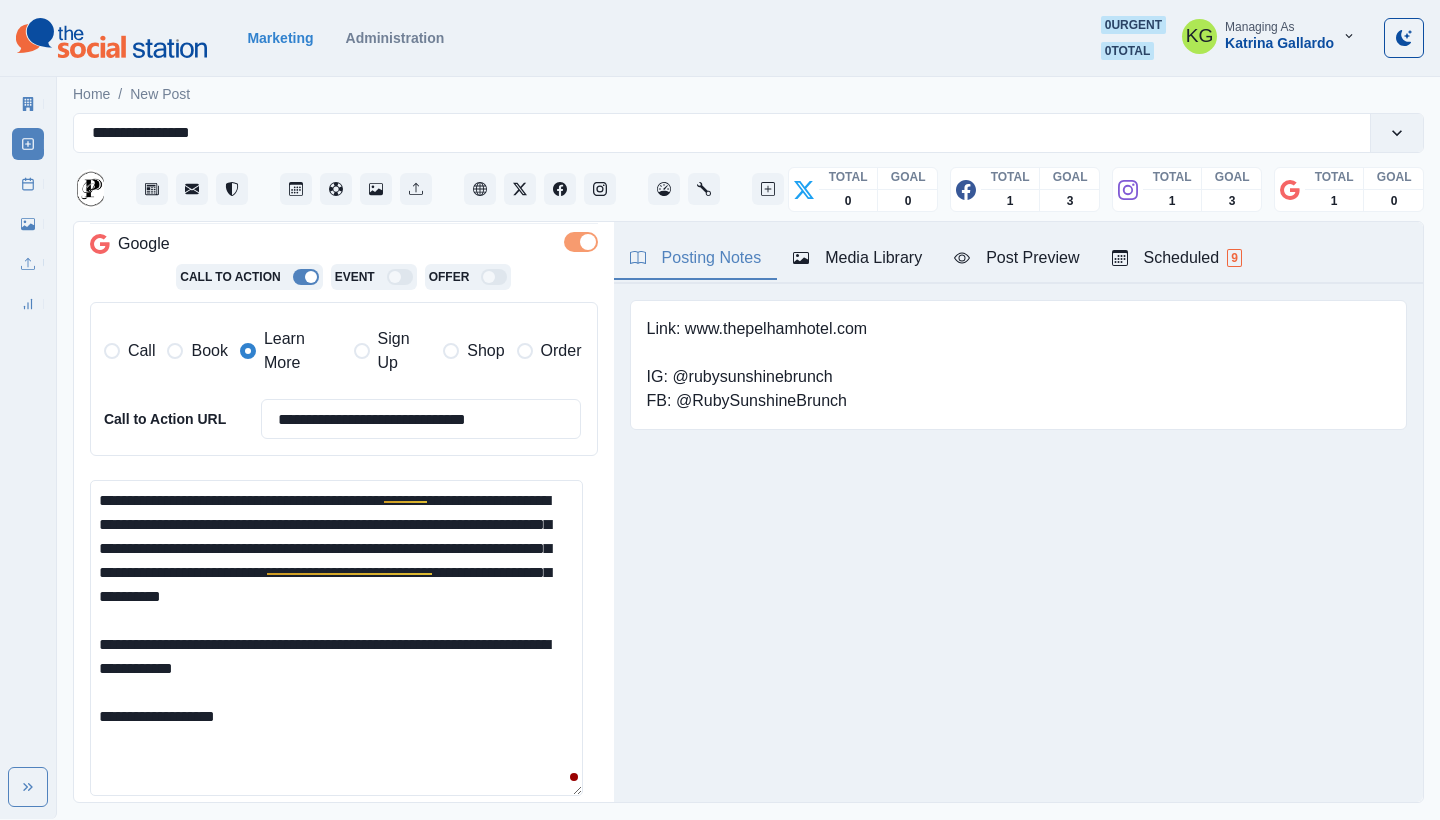 paste on "**********" 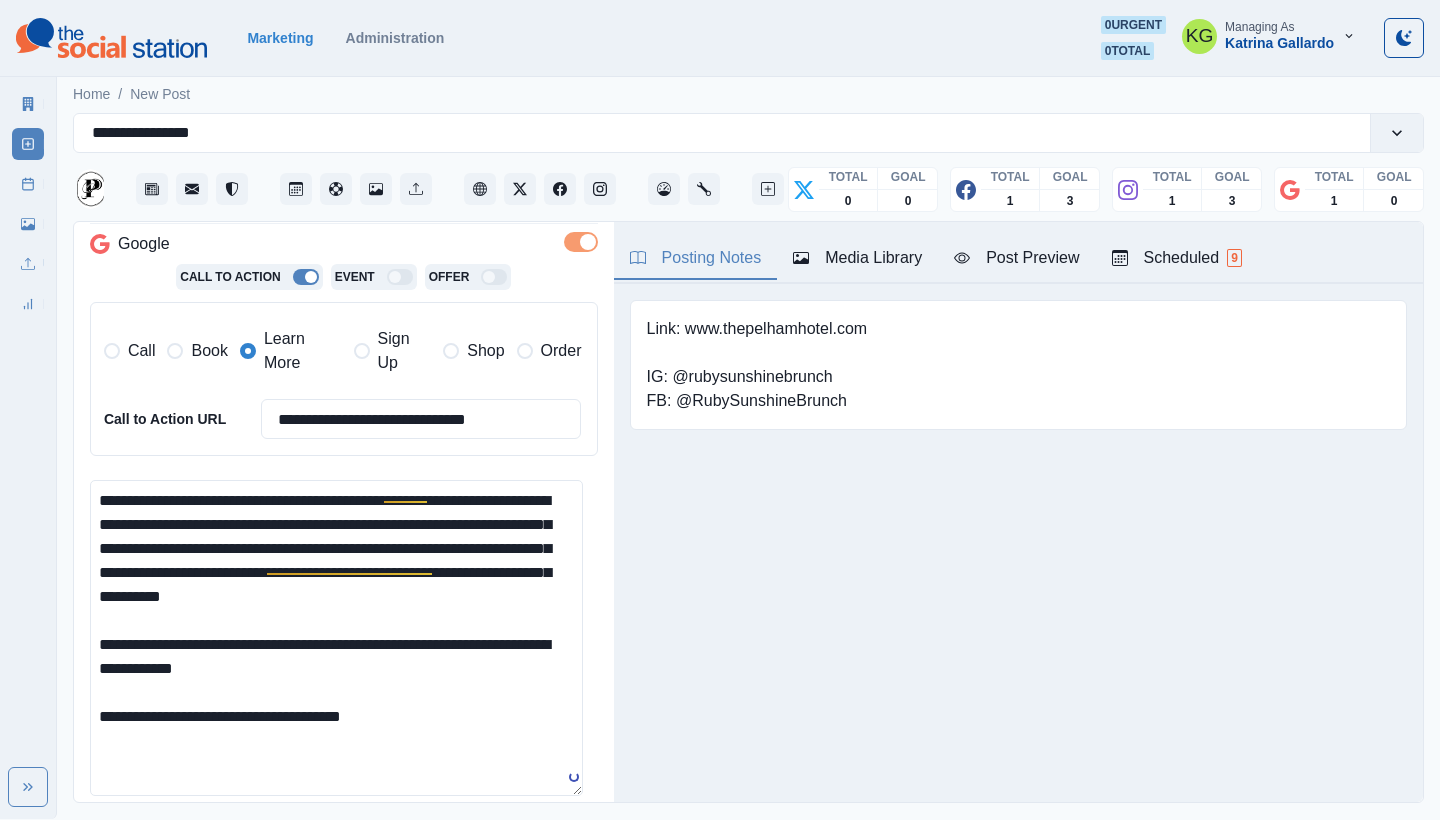 click on "**********" at bounding box center (336, 638) 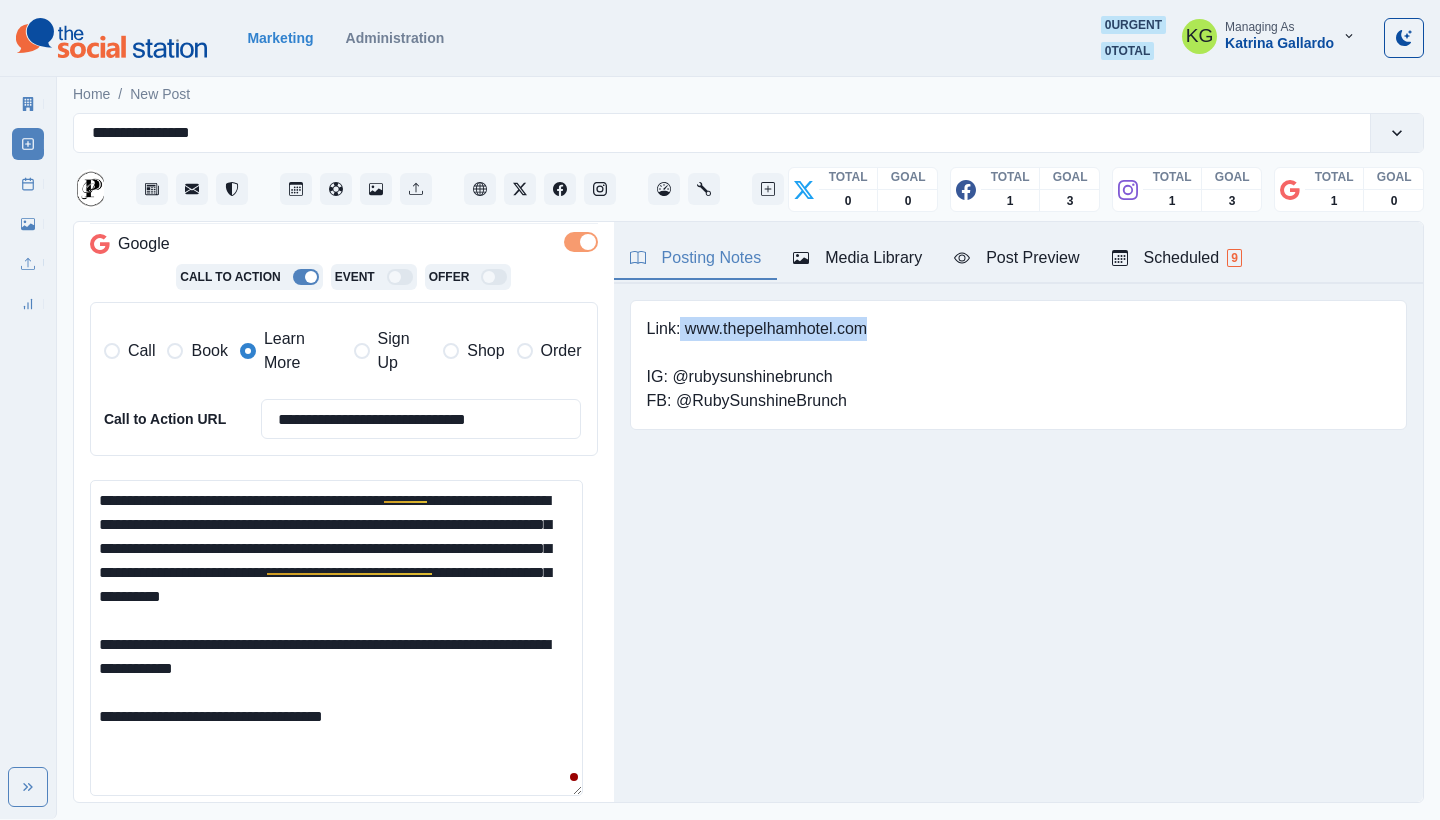 drag, startPoint x: 857, startPoint y: 332, endPoint x: 1060, endPoint y: 337, distance: 203.06157 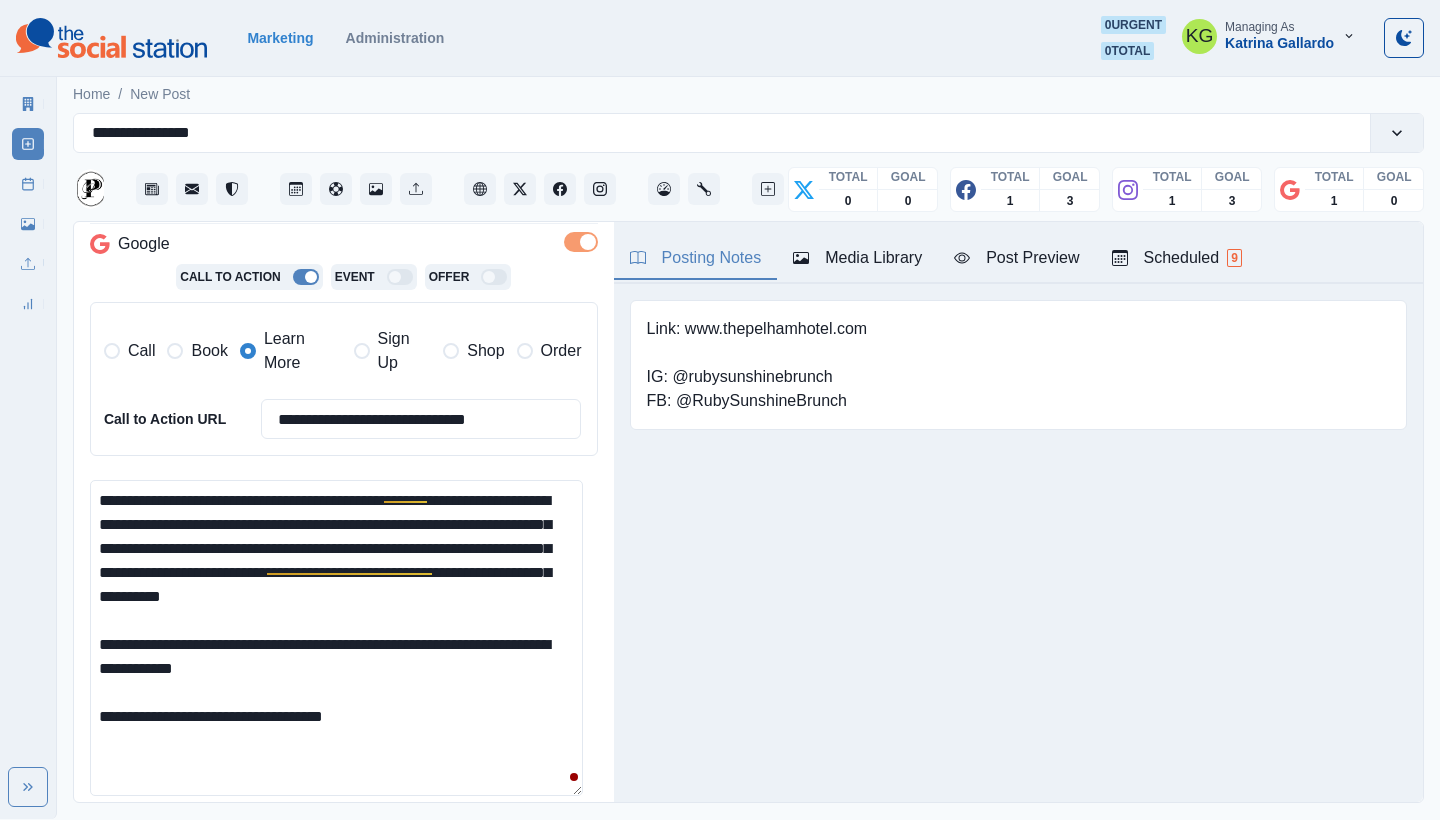 click on "**********" at bounding box center [336, 638] 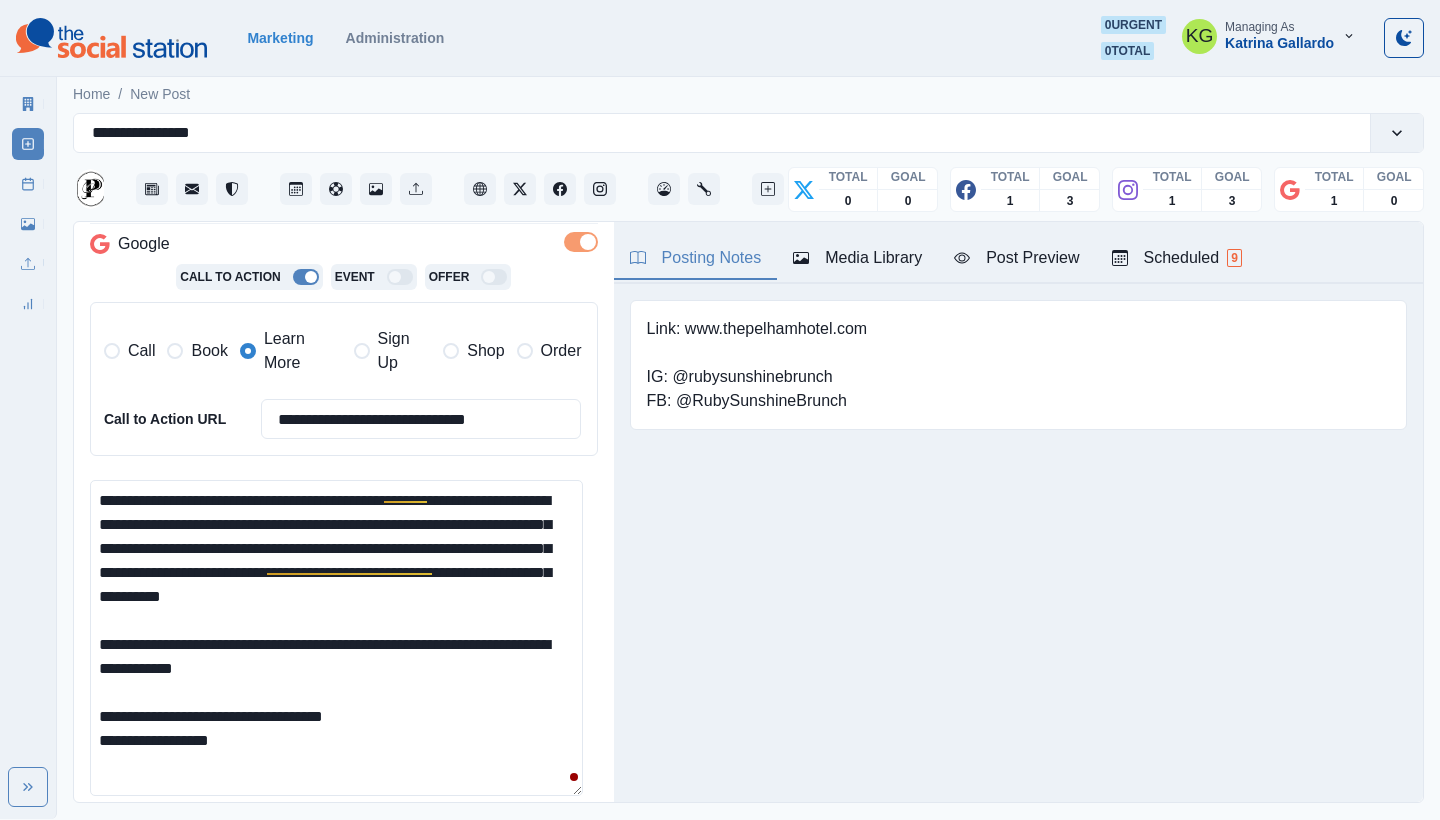 paste on "**********" 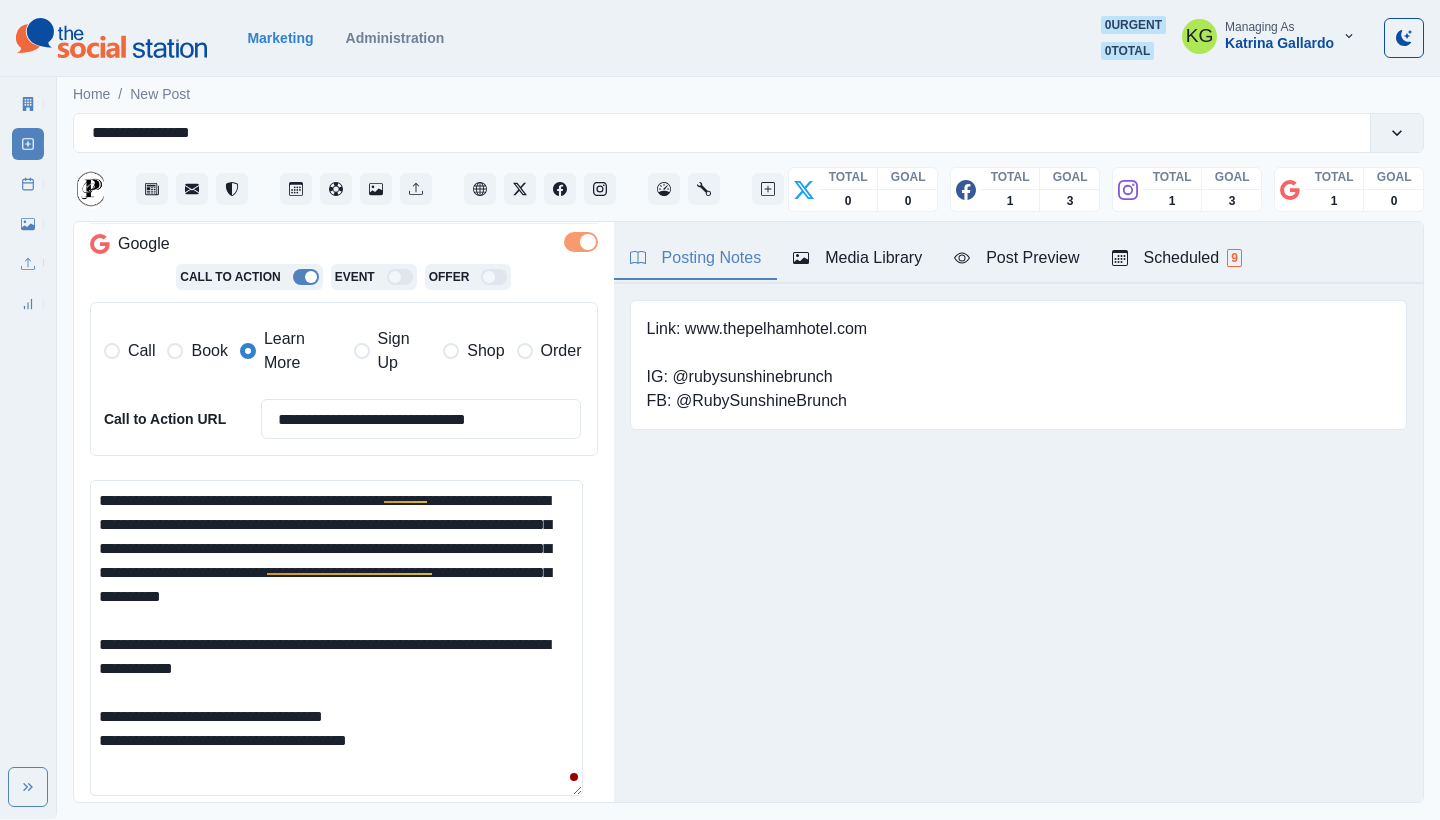 click on "**********" at bounding box center [336, 638] 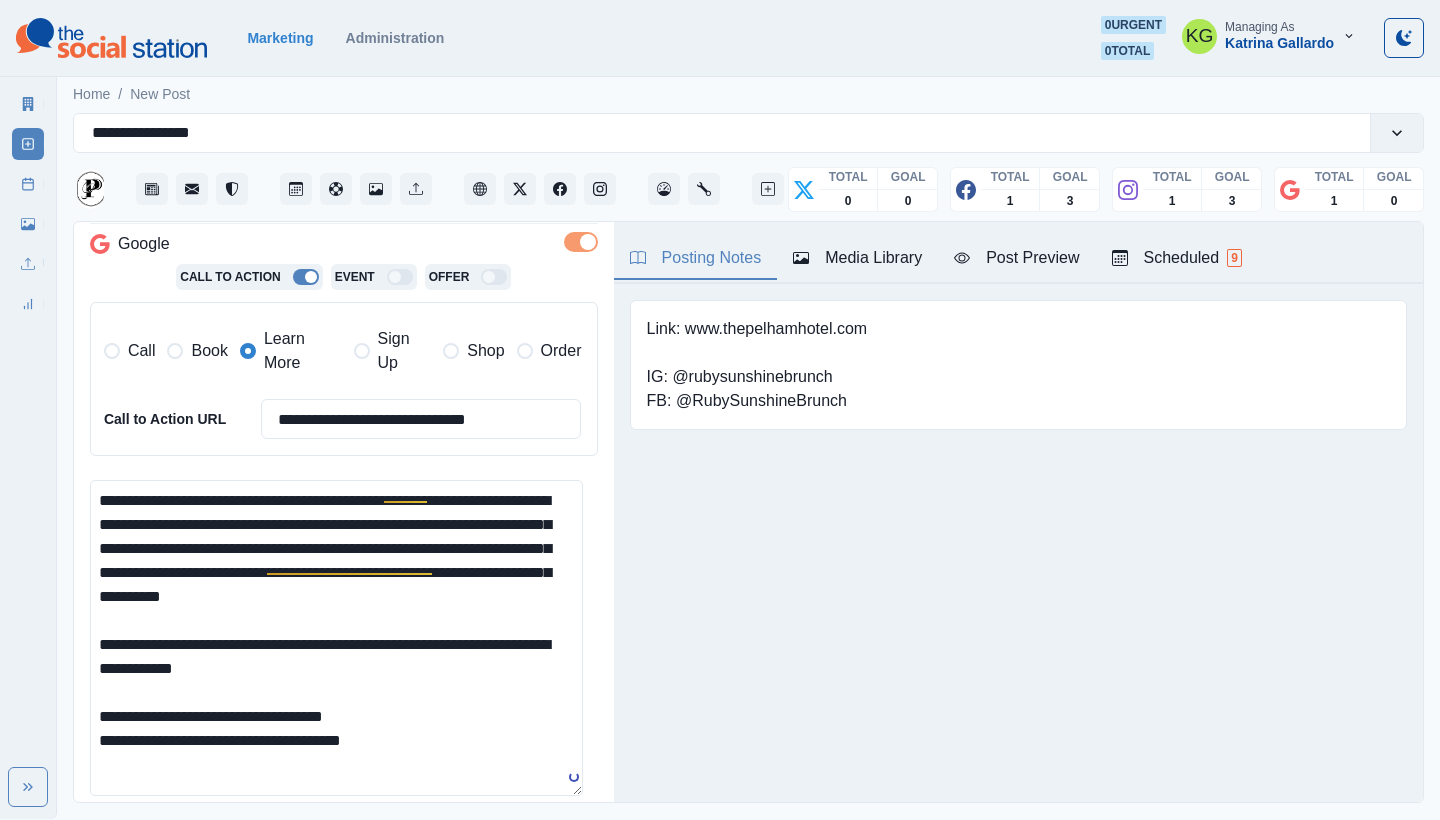 scroll, scrollTop: 656, scrollLeft: 0, axis: vertical 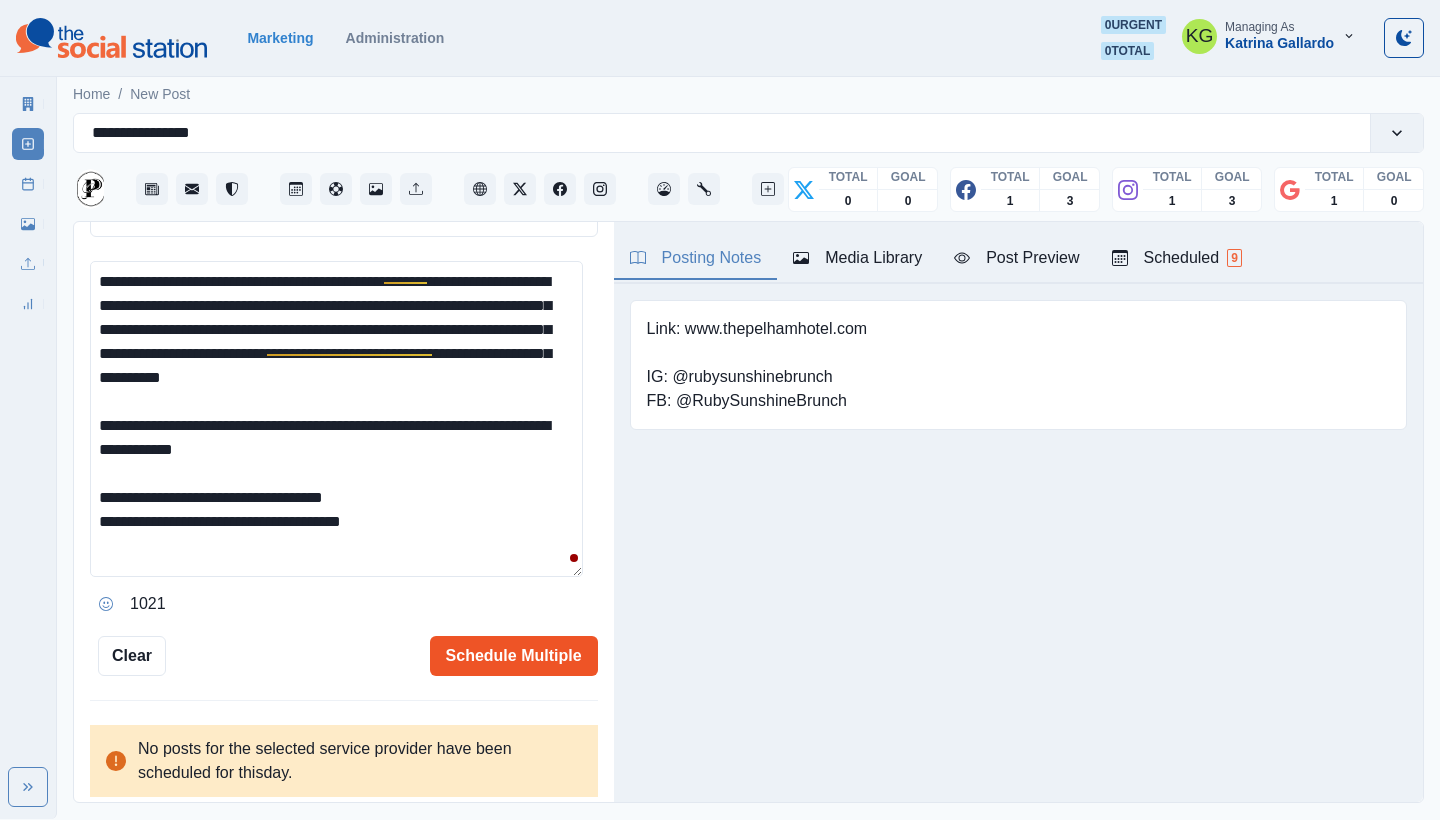 type on "**********" 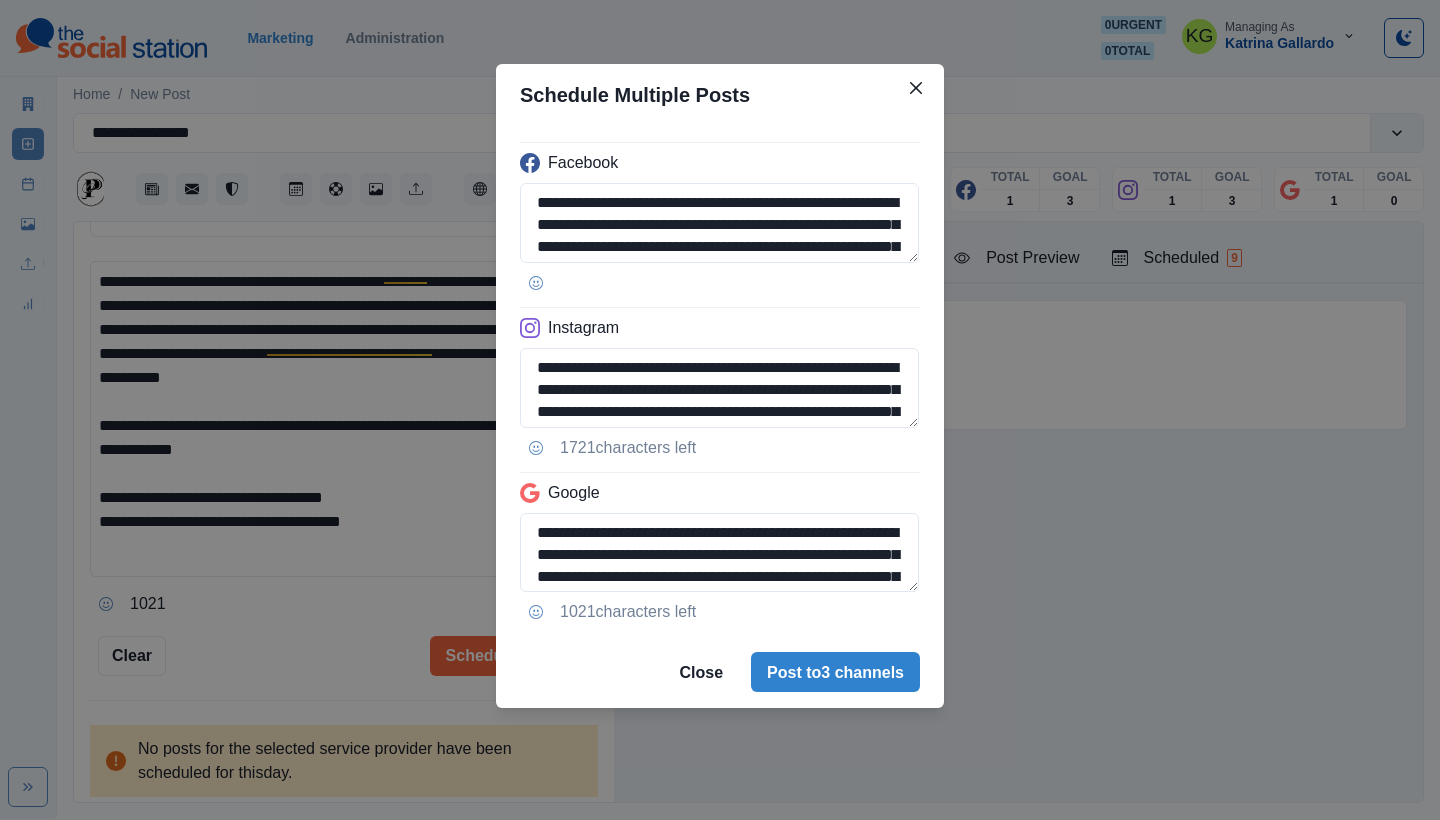 click on "**********" at bounding box center (720, 410) 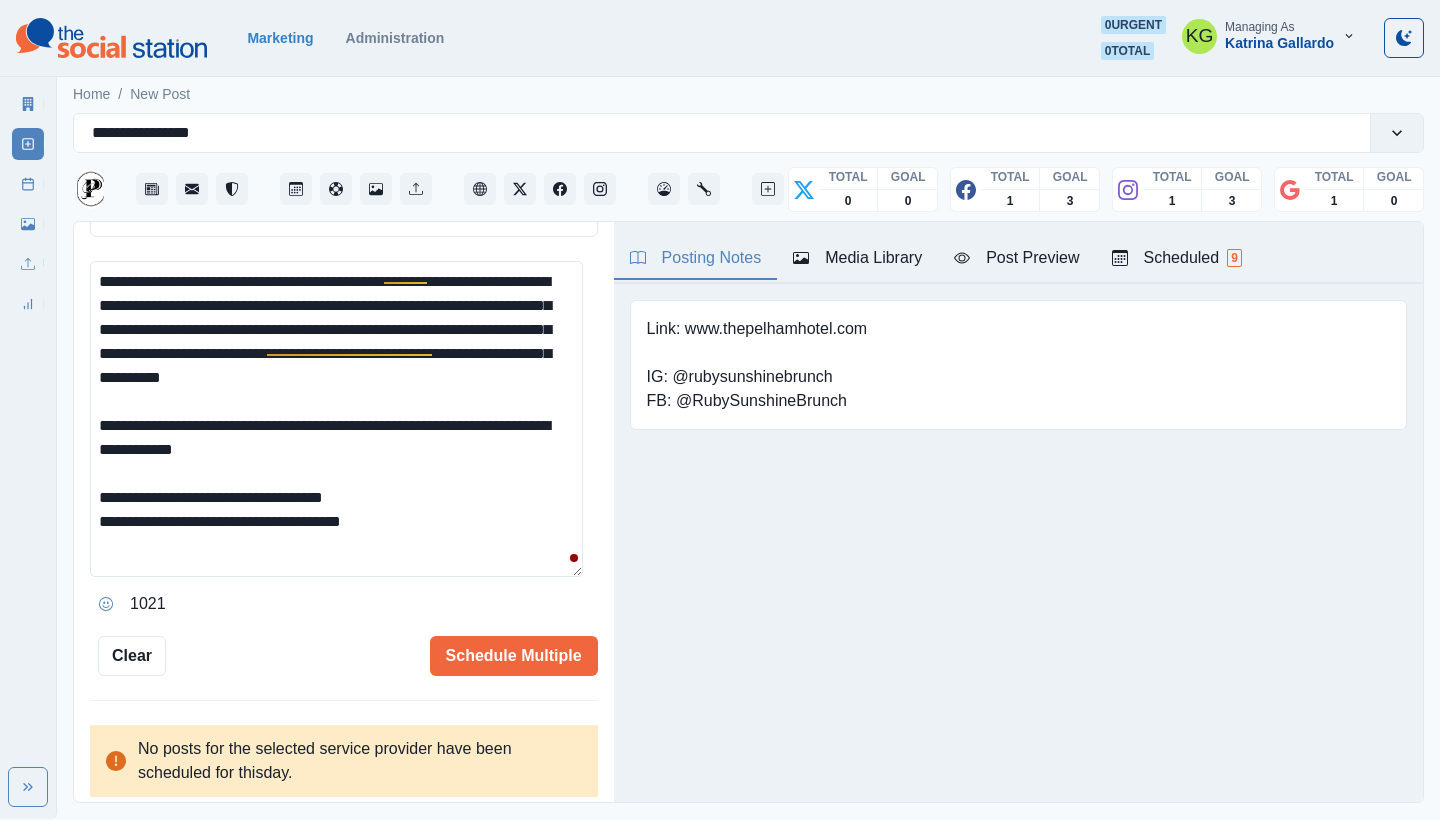 scroll, scrollTop: 476, scrollLeft: 0, axis: vertical 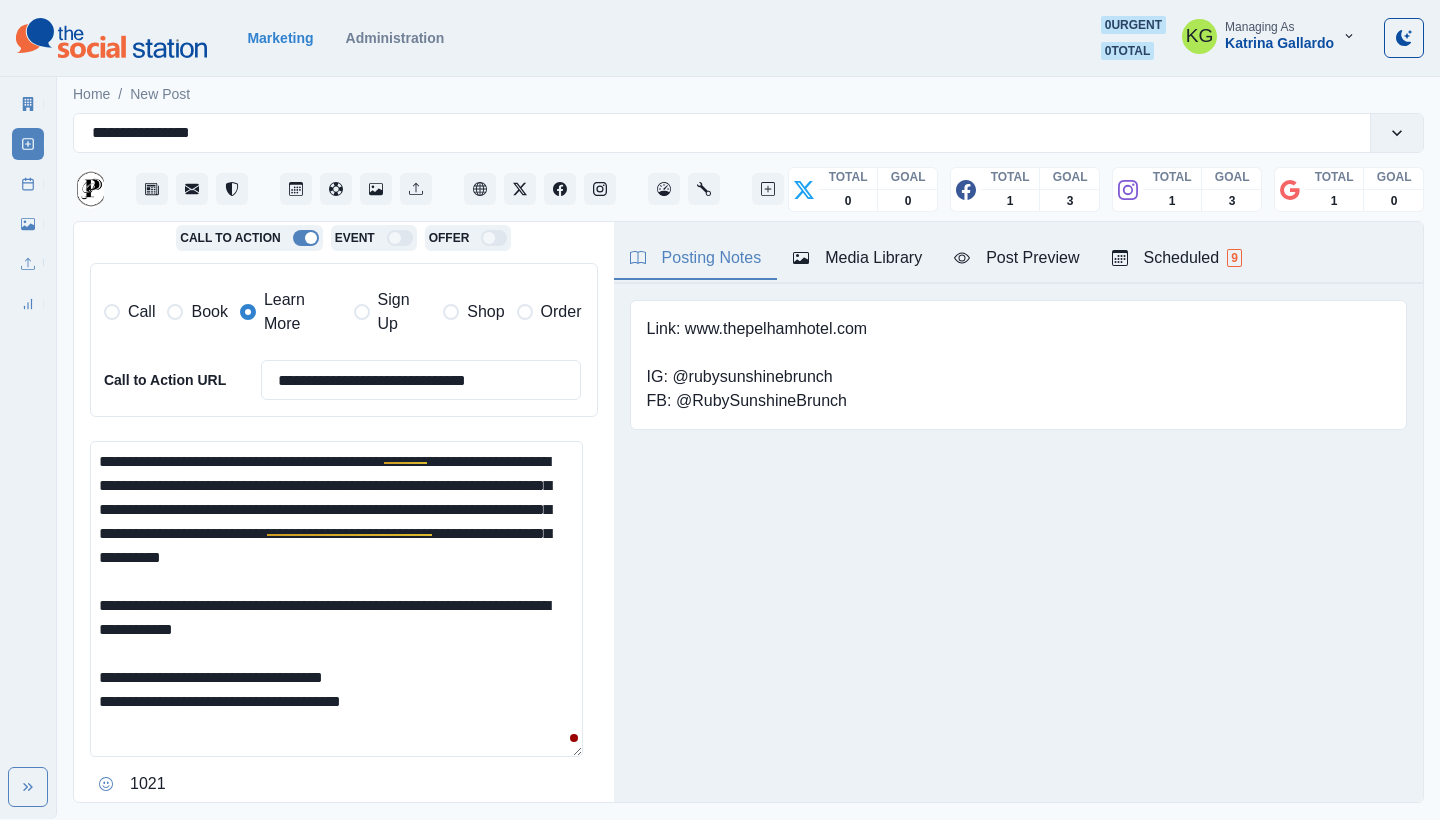 drag, startPoint x: 225, startPoint y: 694, endPoint x: 403, endPoint y: 697, distance: 178.02528 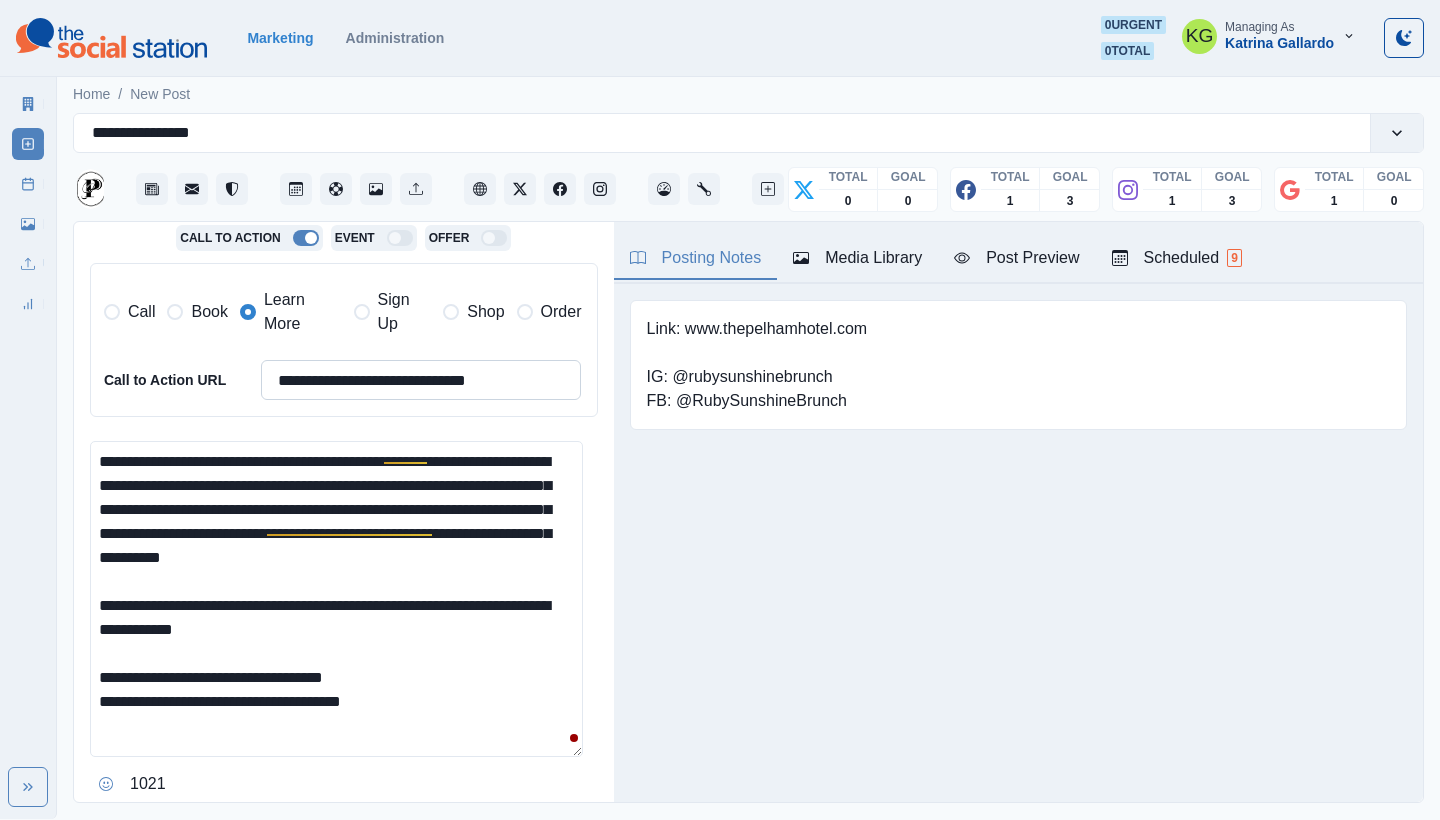 click on "**********" at bounding box center [421, 380] 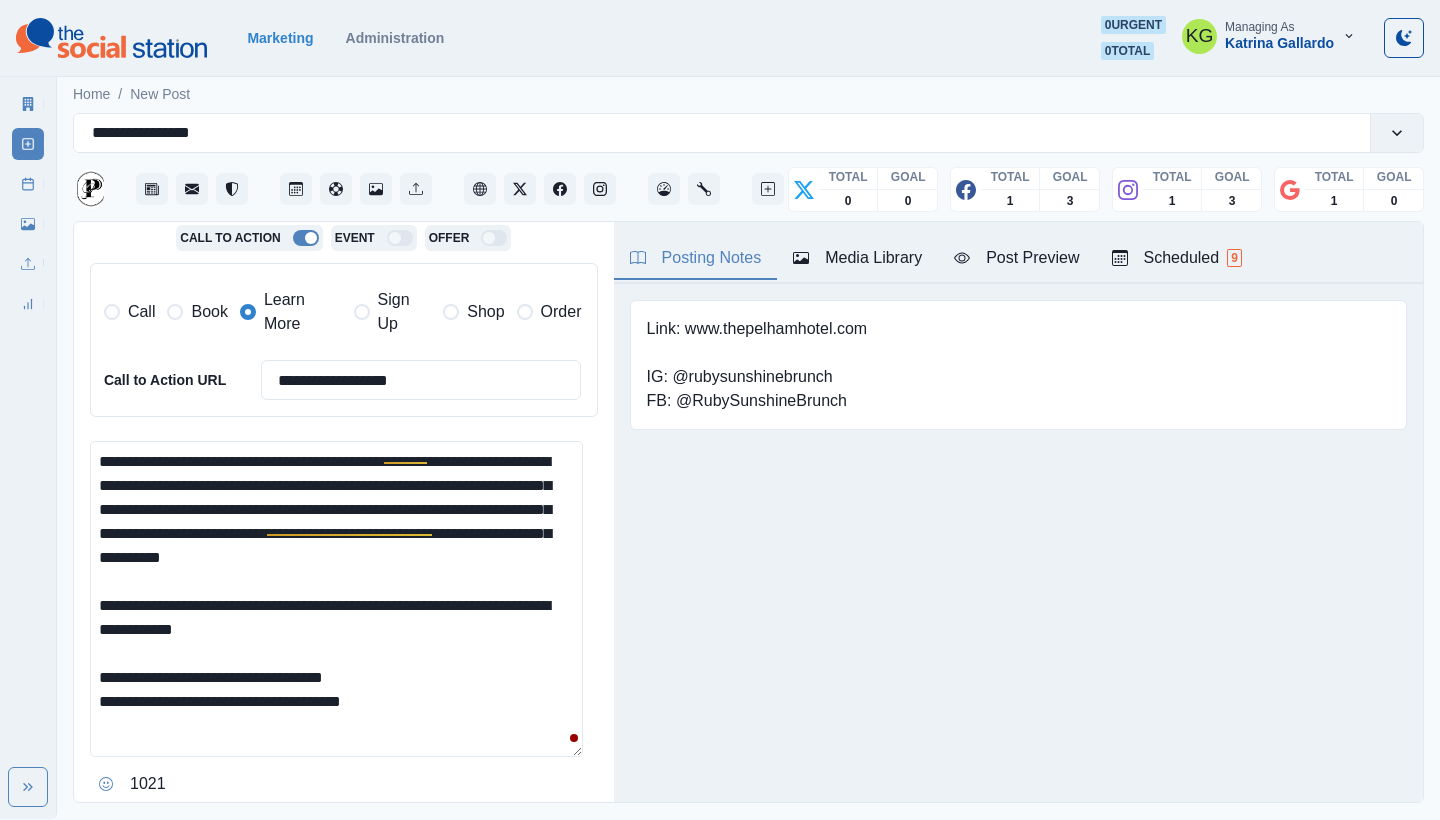 scroll, scrollTop: 656, scrollLeft: 0, axis: vertical 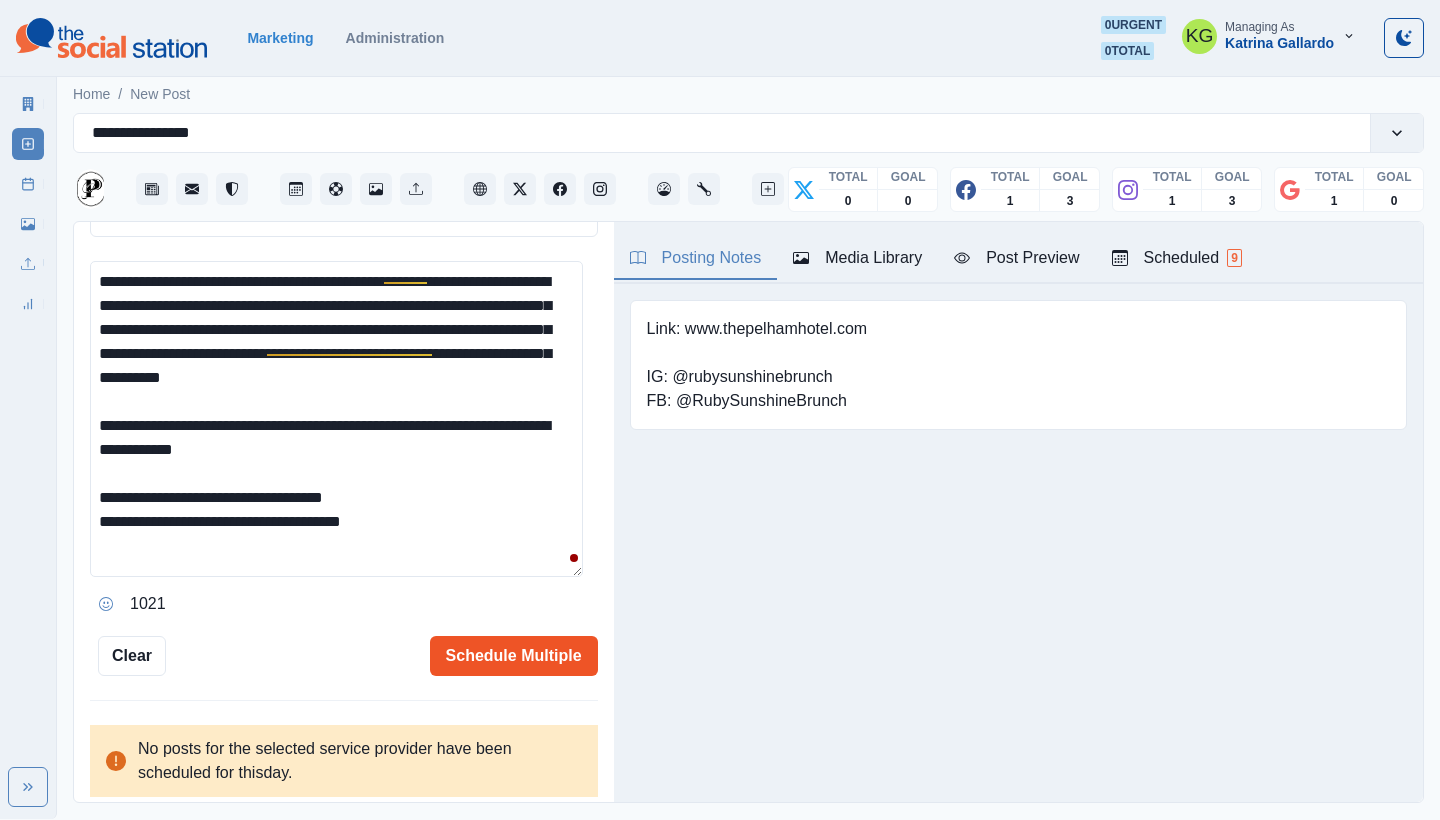 type on "**********" 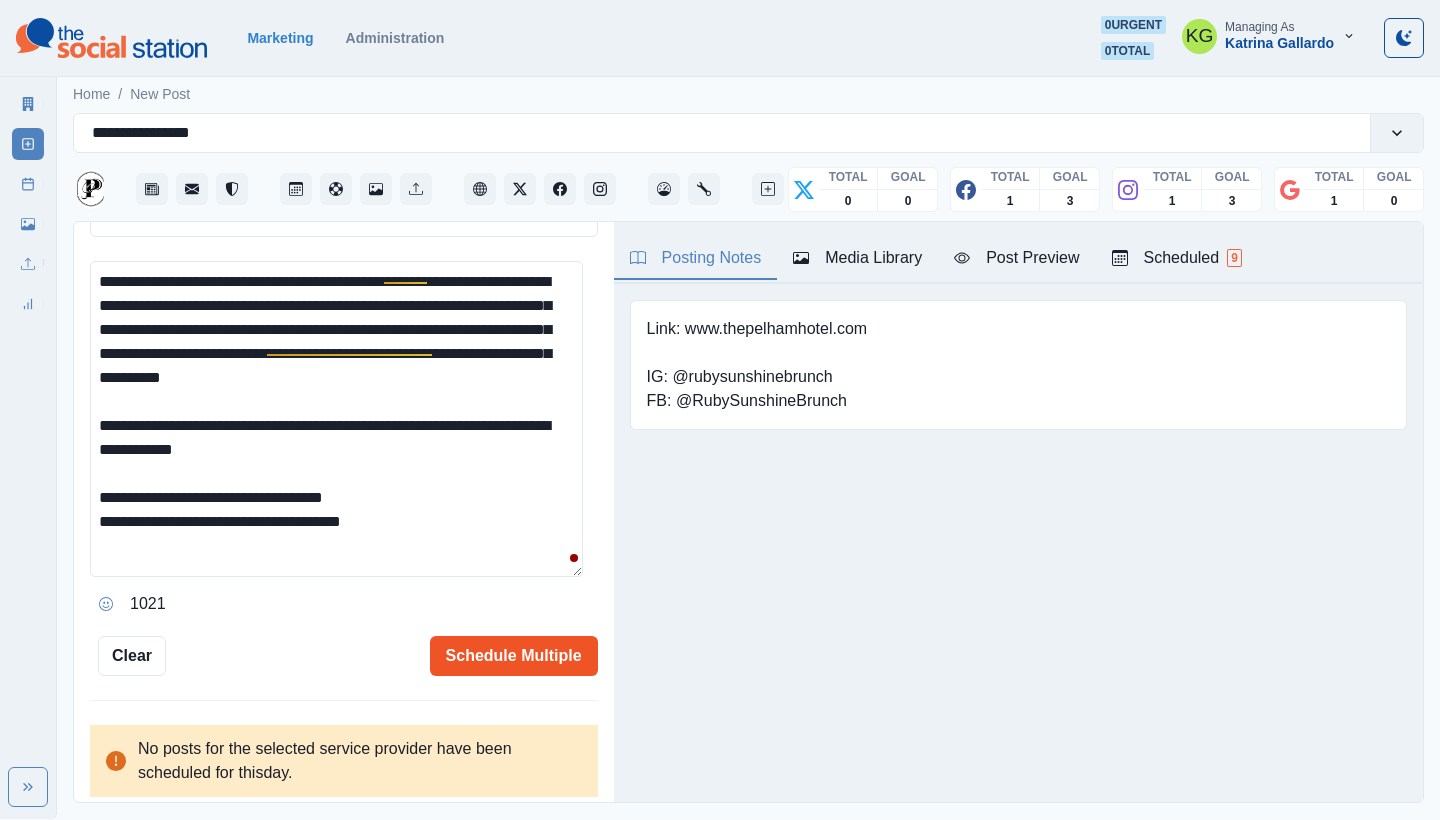 click on "Schedule Multiple" at bounding box center [514, 656] 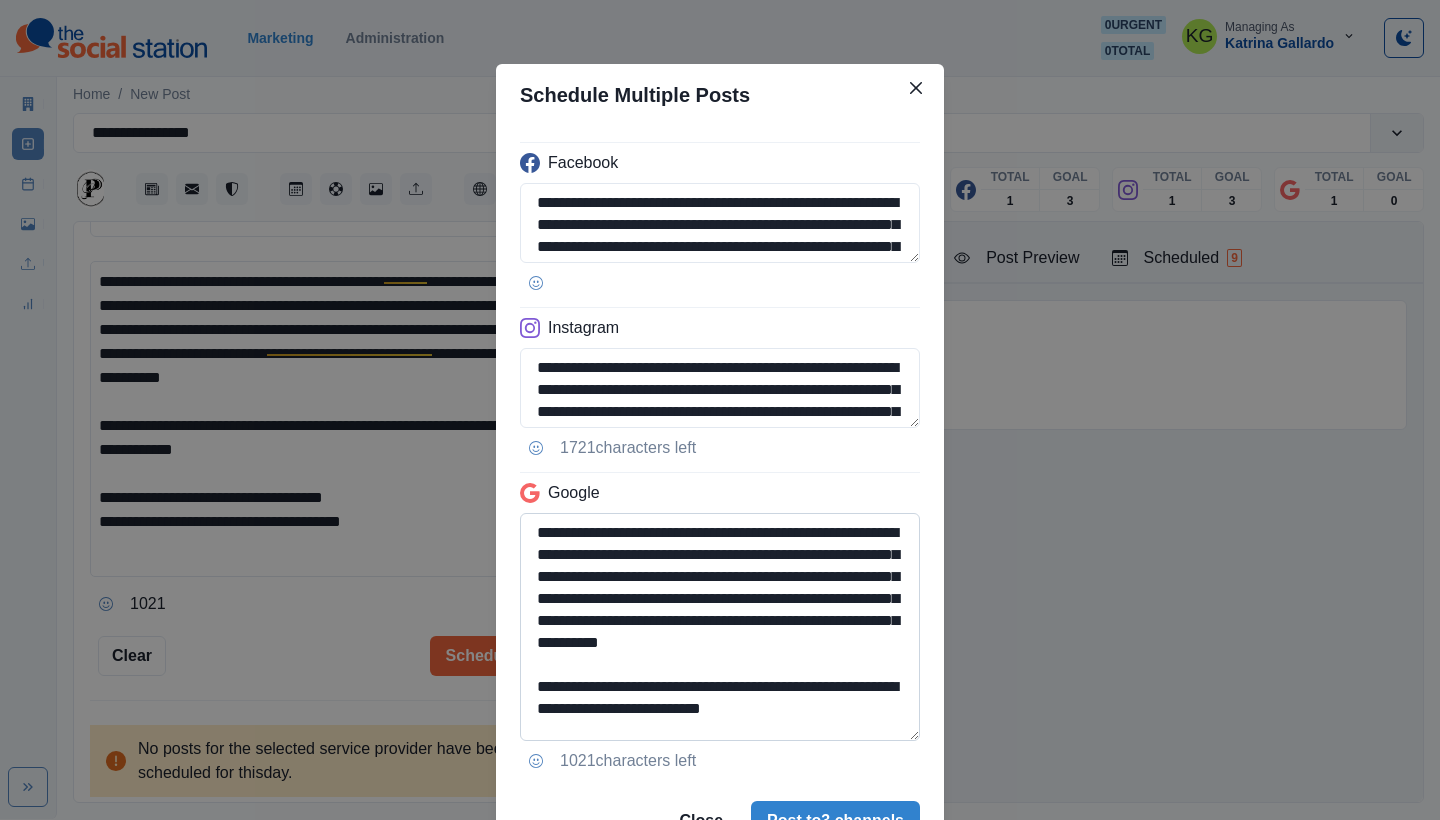 click on "**********" at bounding box center (720, 627) 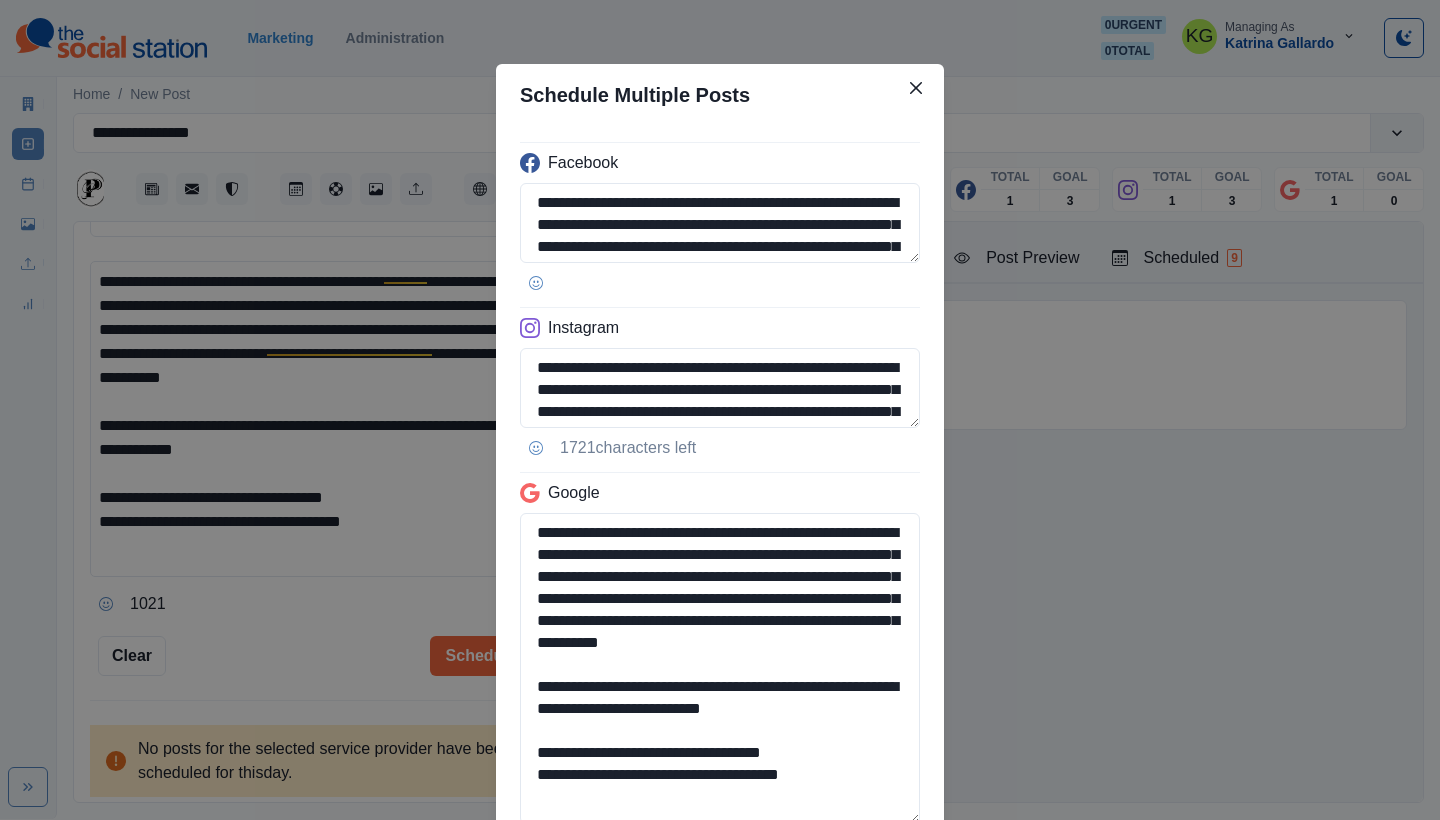 scroll, scrollTop: 15, scrollLeft: 0, axis: vertical 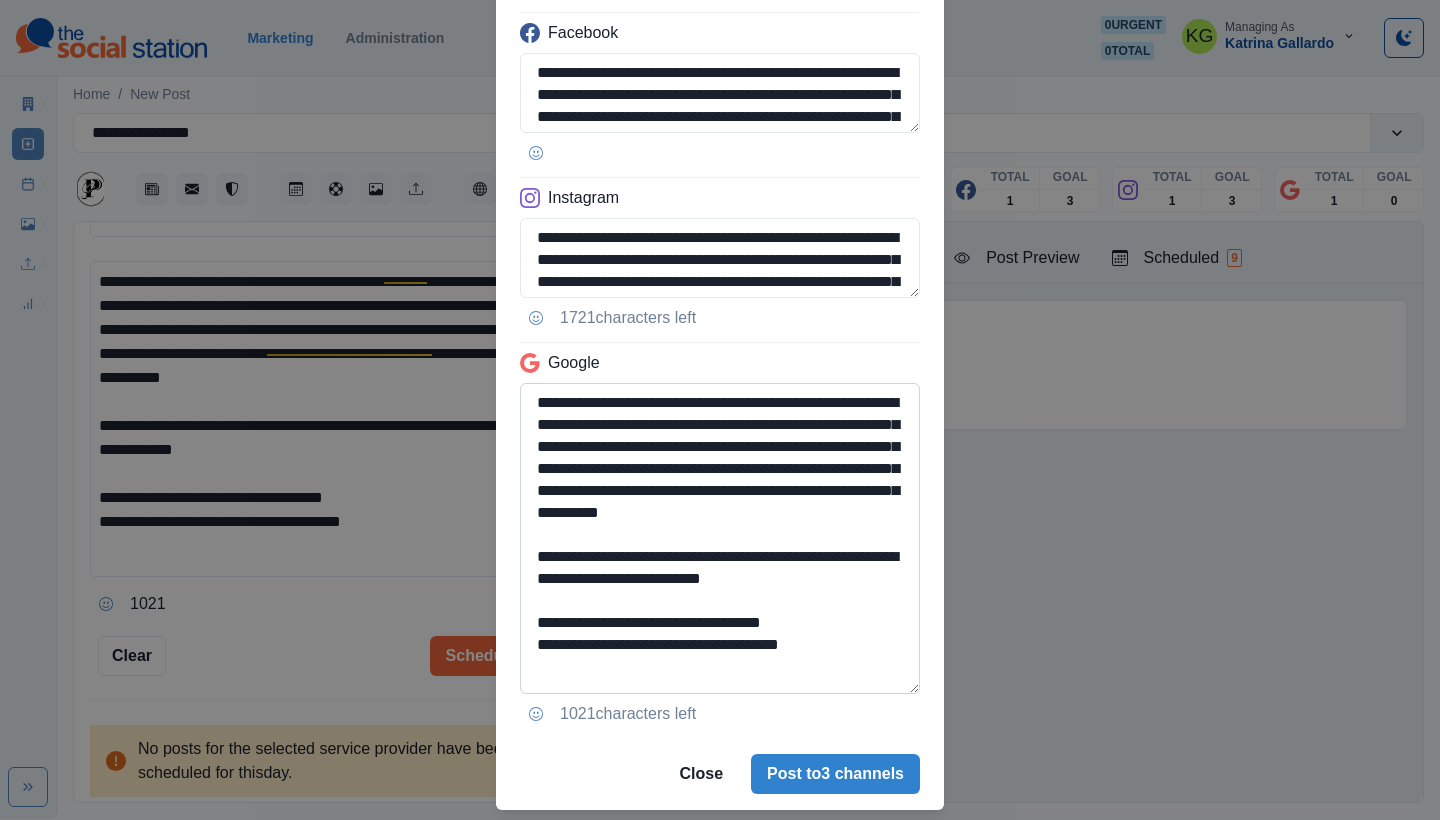 drag, startPoint x: 533, startPoint y: 646, endPoint x: 862, endPoint y: 669, distance: 329.80298 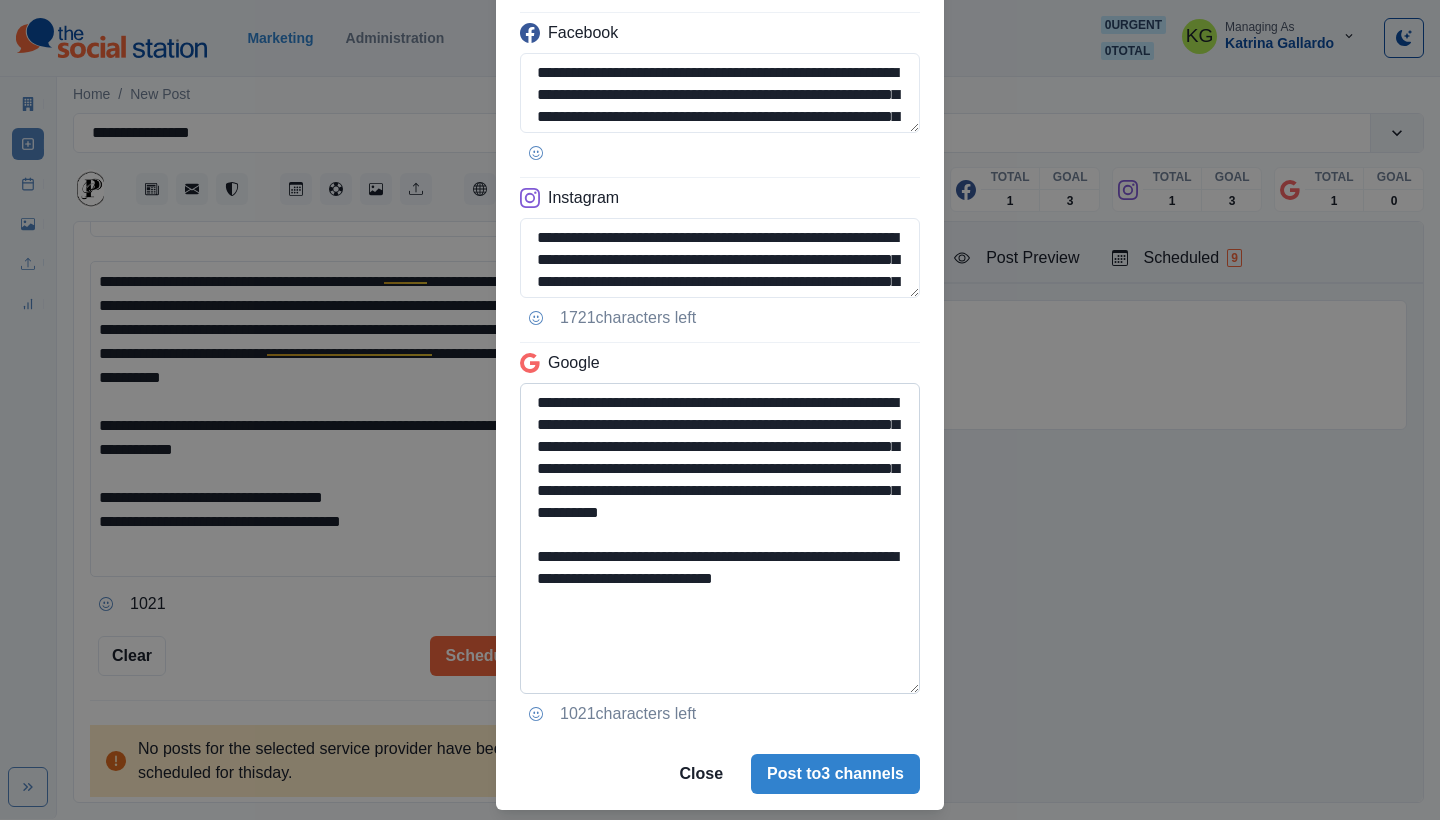 scroll, scrollTop: 0, scrollLeft: 0, axis: both 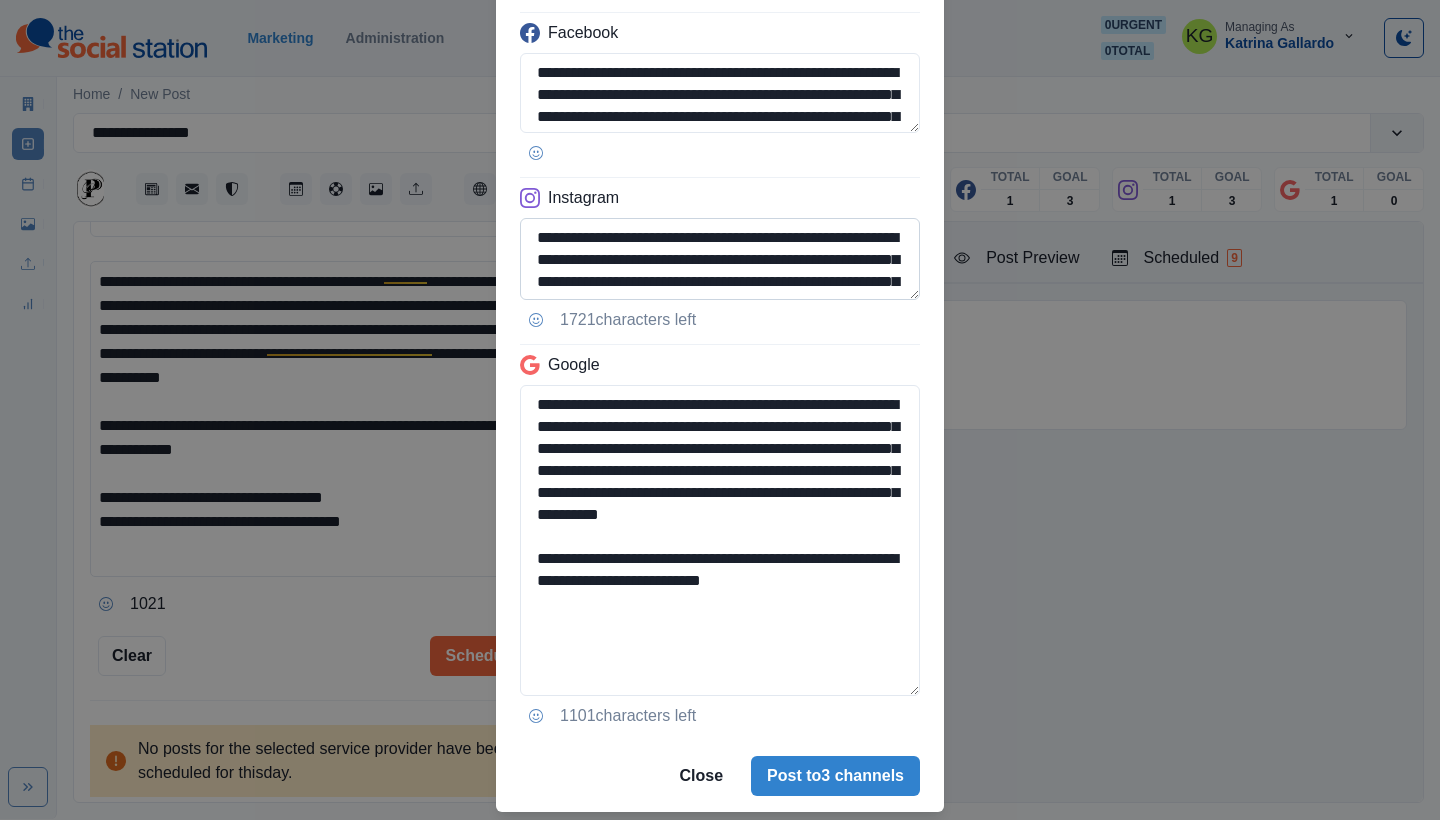 click on "**********" at bounding box center [720, 368] 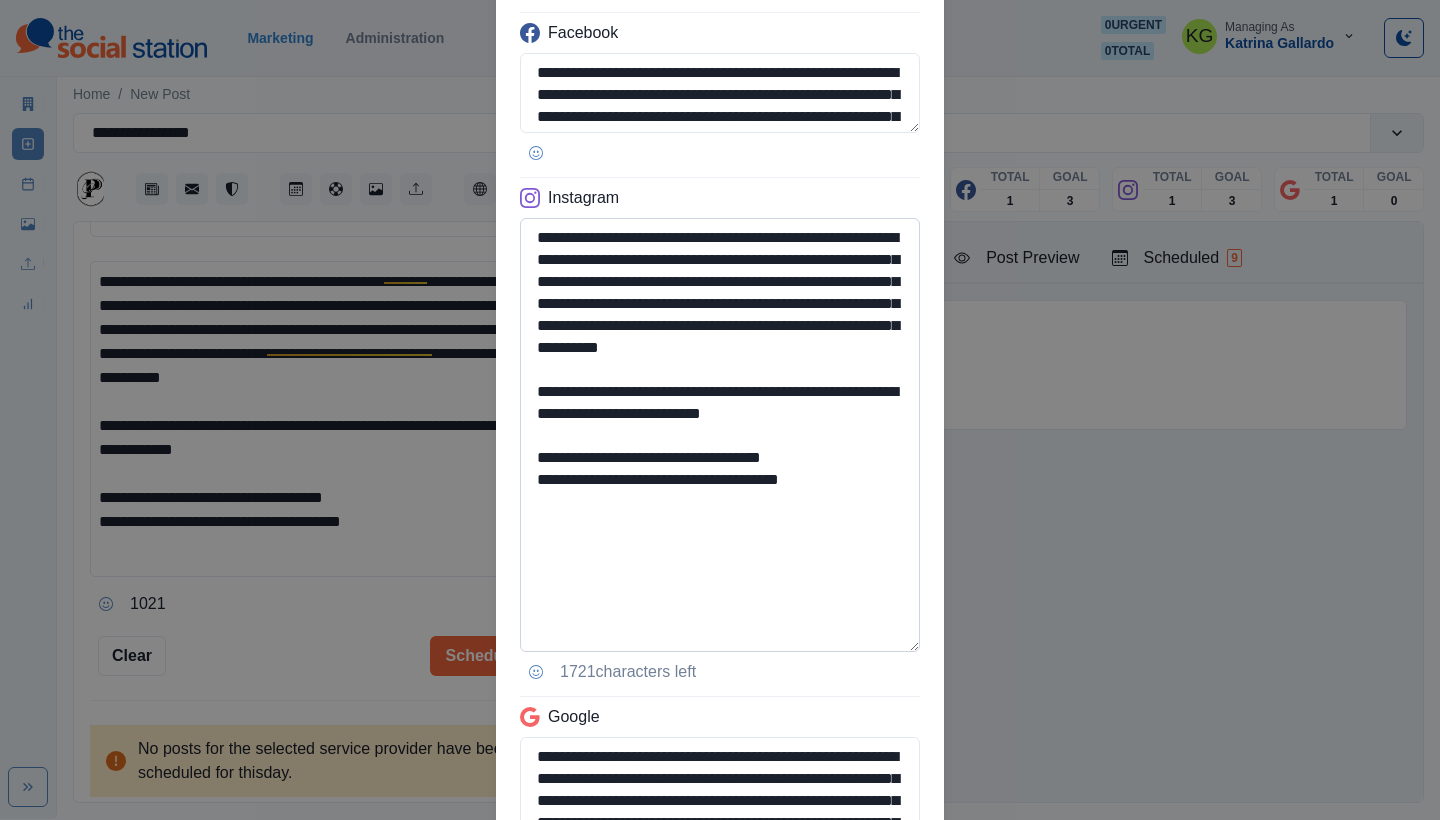 type on "**********" 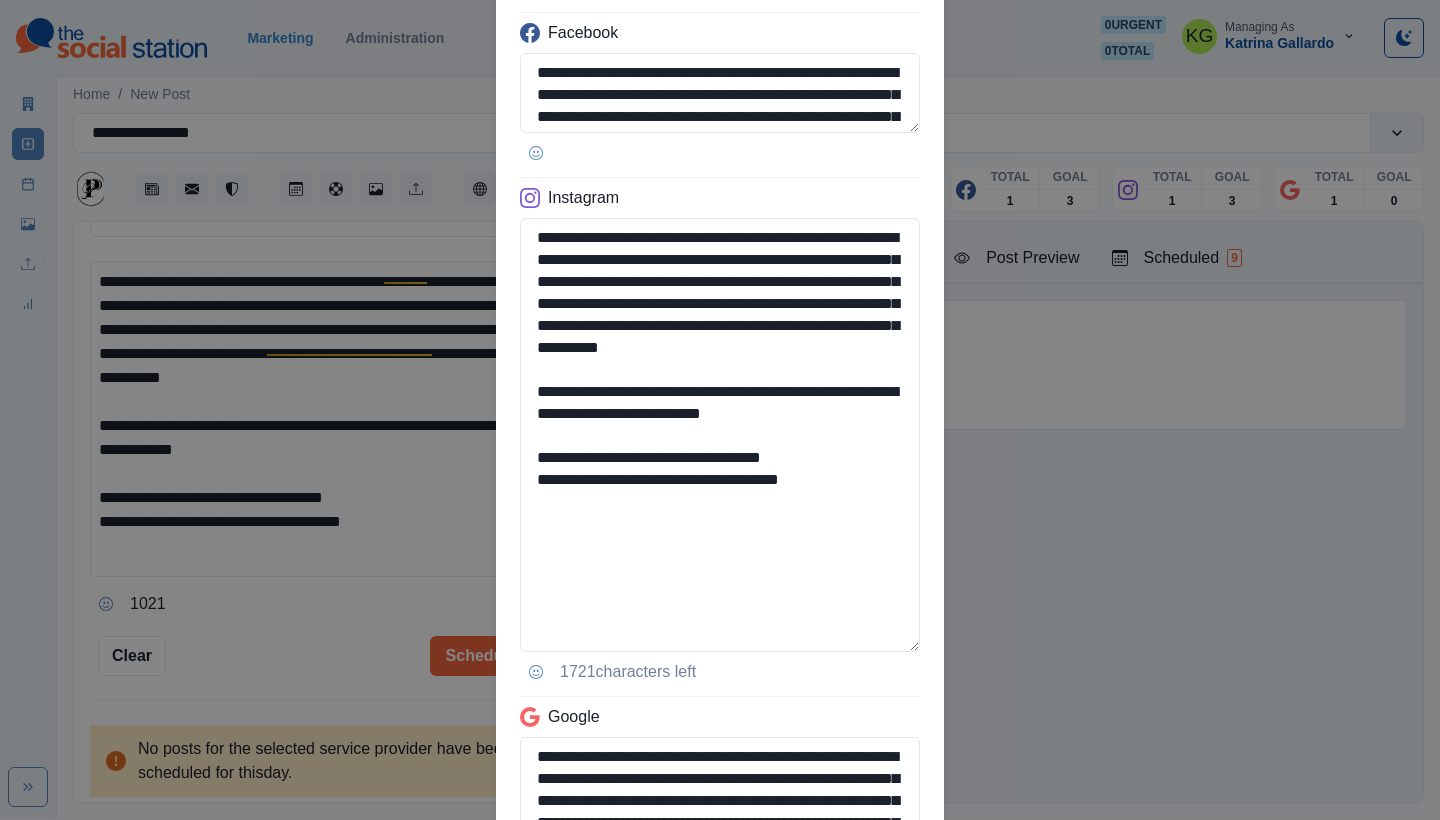 drag, startPoint x: 701, startPoint y: 506, endPoint x: 948, endPoint y: 512, distance: 247.07286 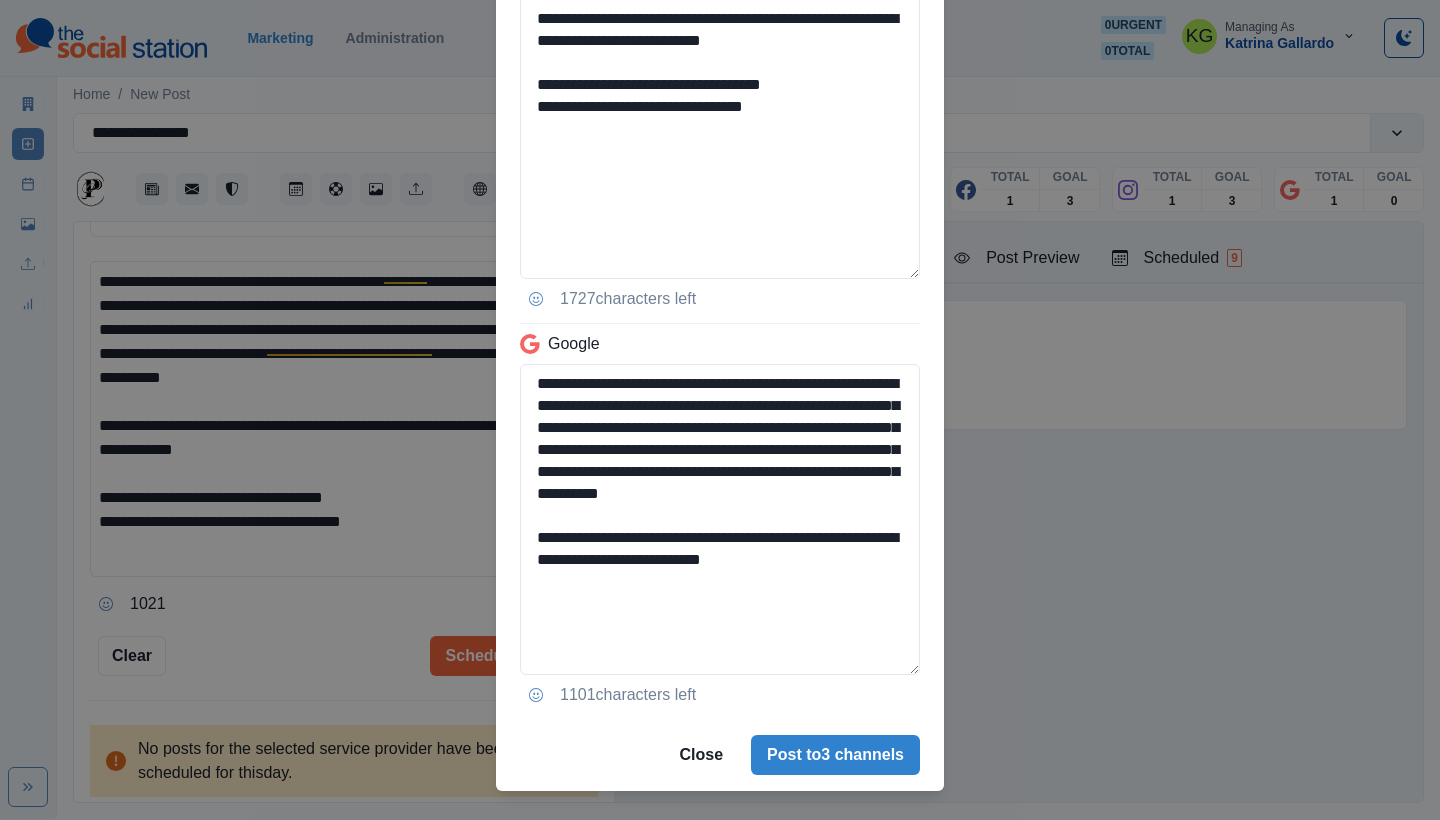 scroll, scrollTop: 538, scrollLeft: 0, axis: vertical 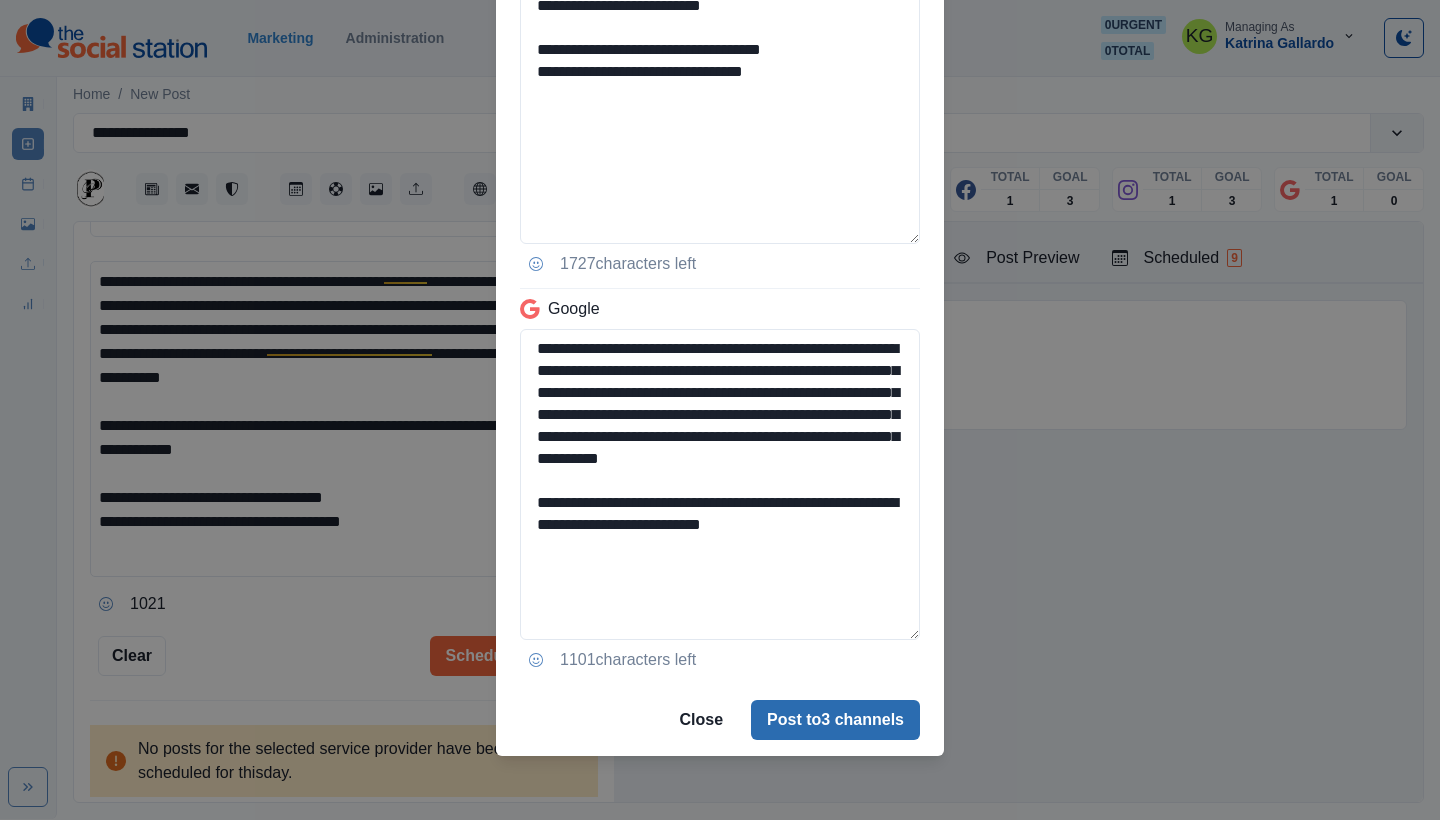 type on "**********" 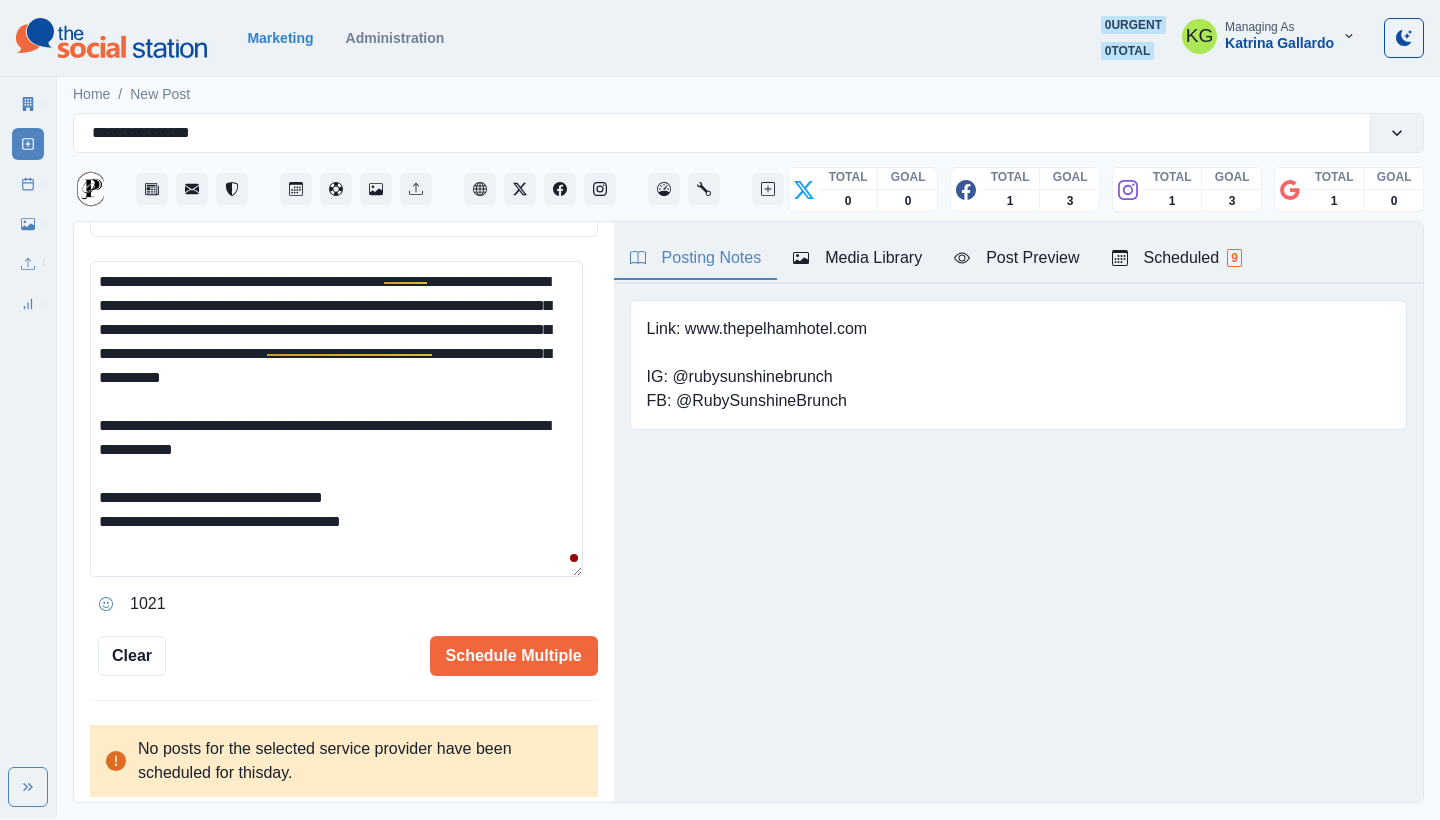 type 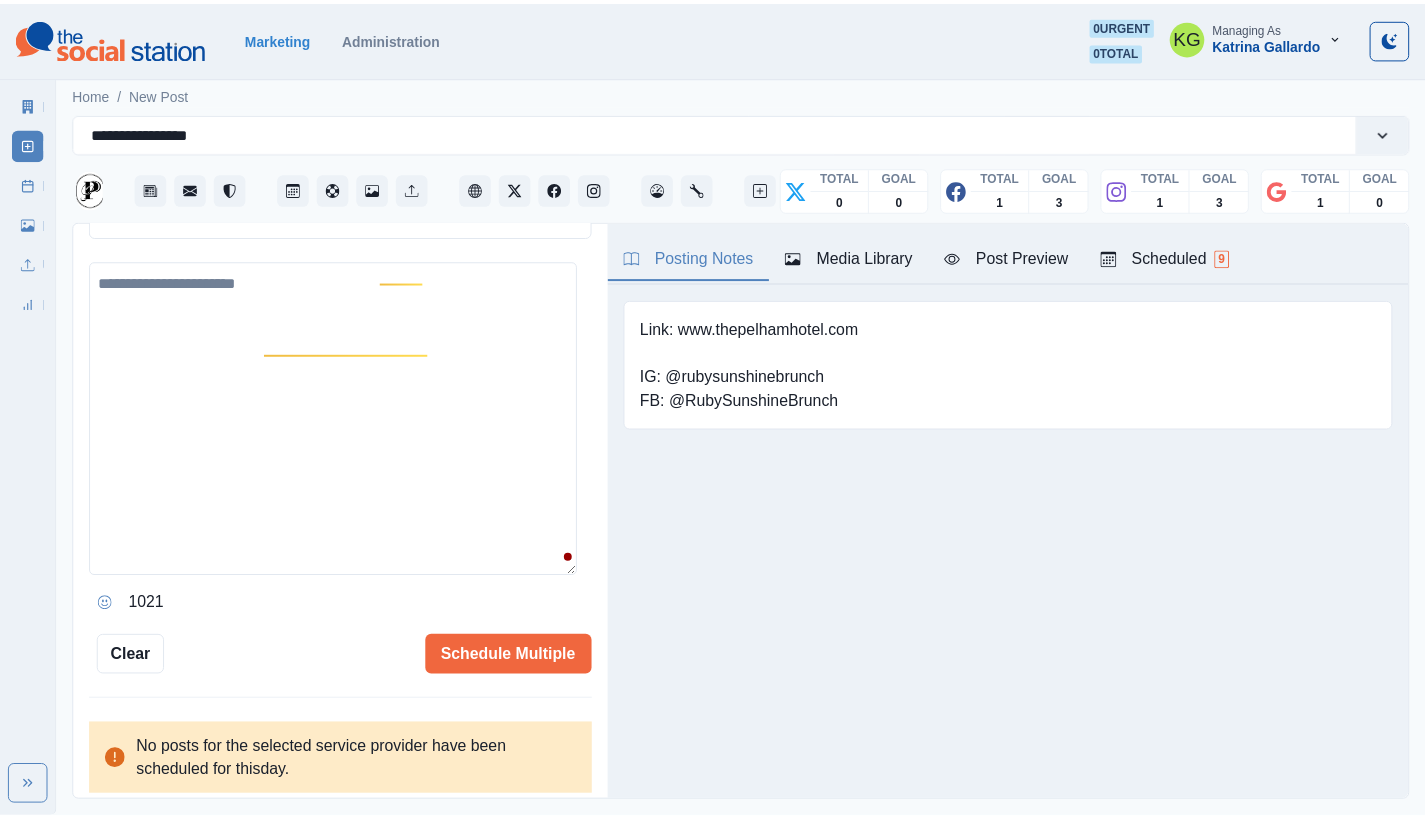 scroll, scrollTop: 396, scrollLeft: 0, axis: vertical 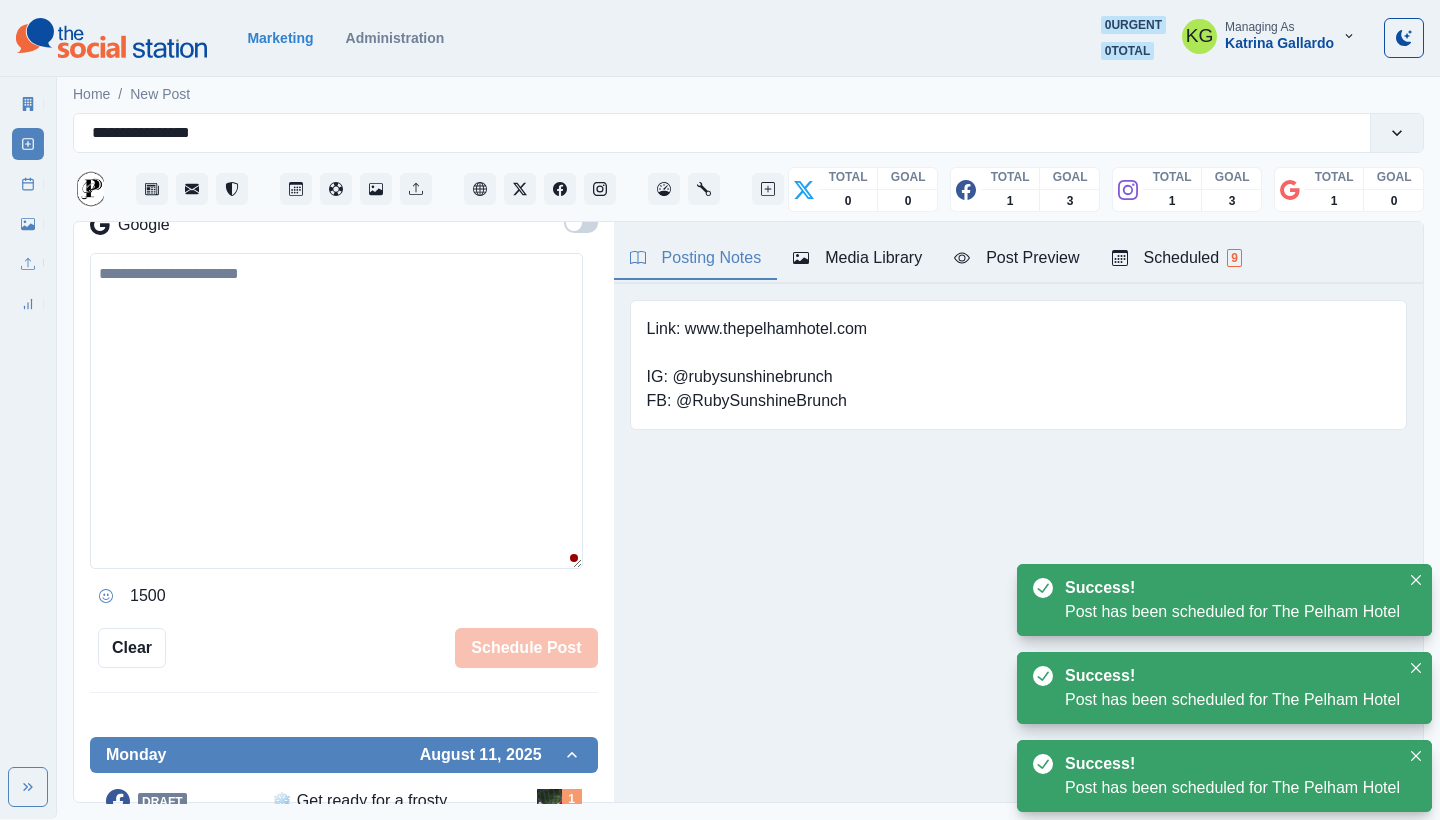 click on "Marketing Summary New Post Post Schedule Media Library Uploads Review Summary" at bounding box center (28, 200) 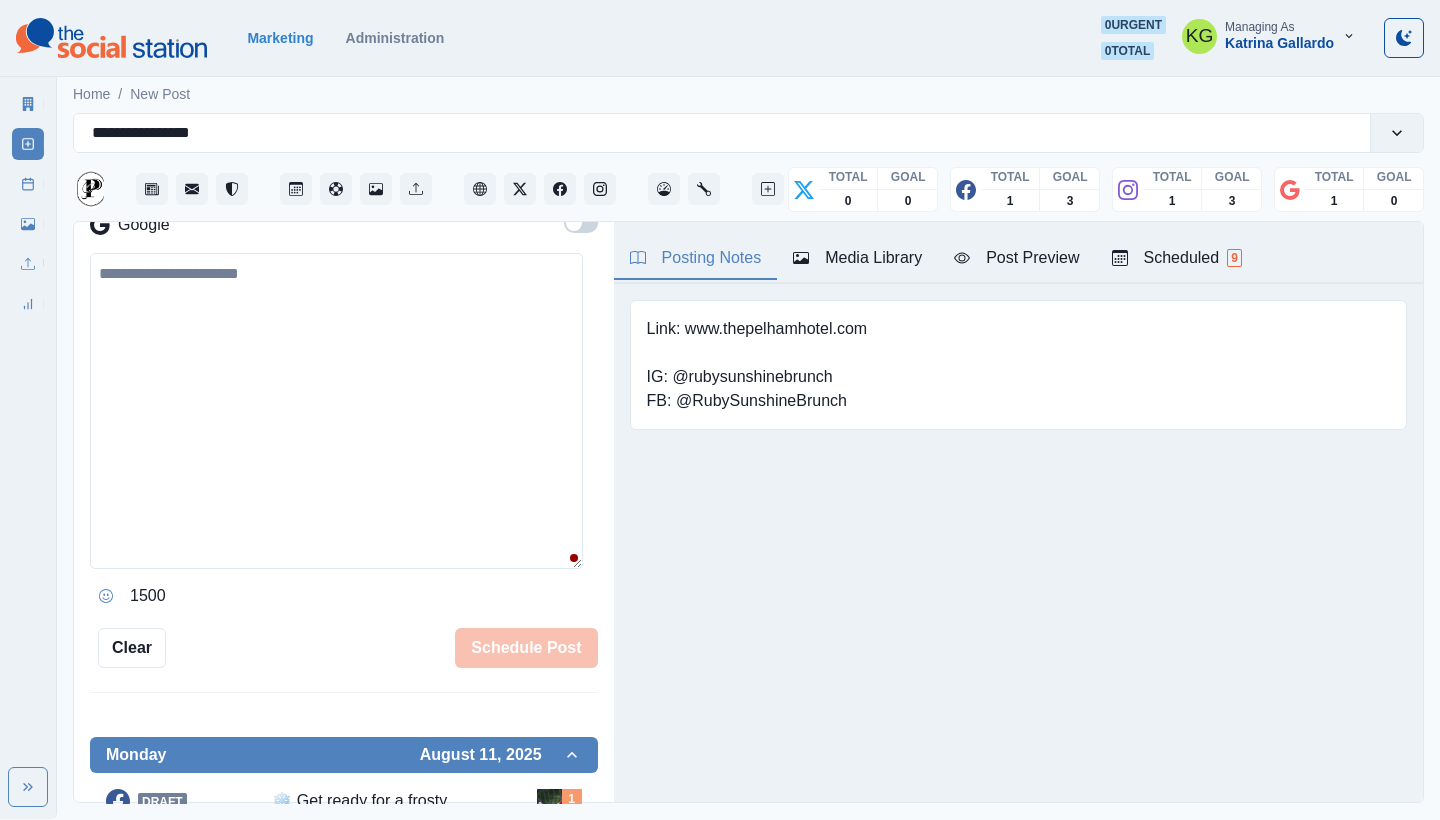 click 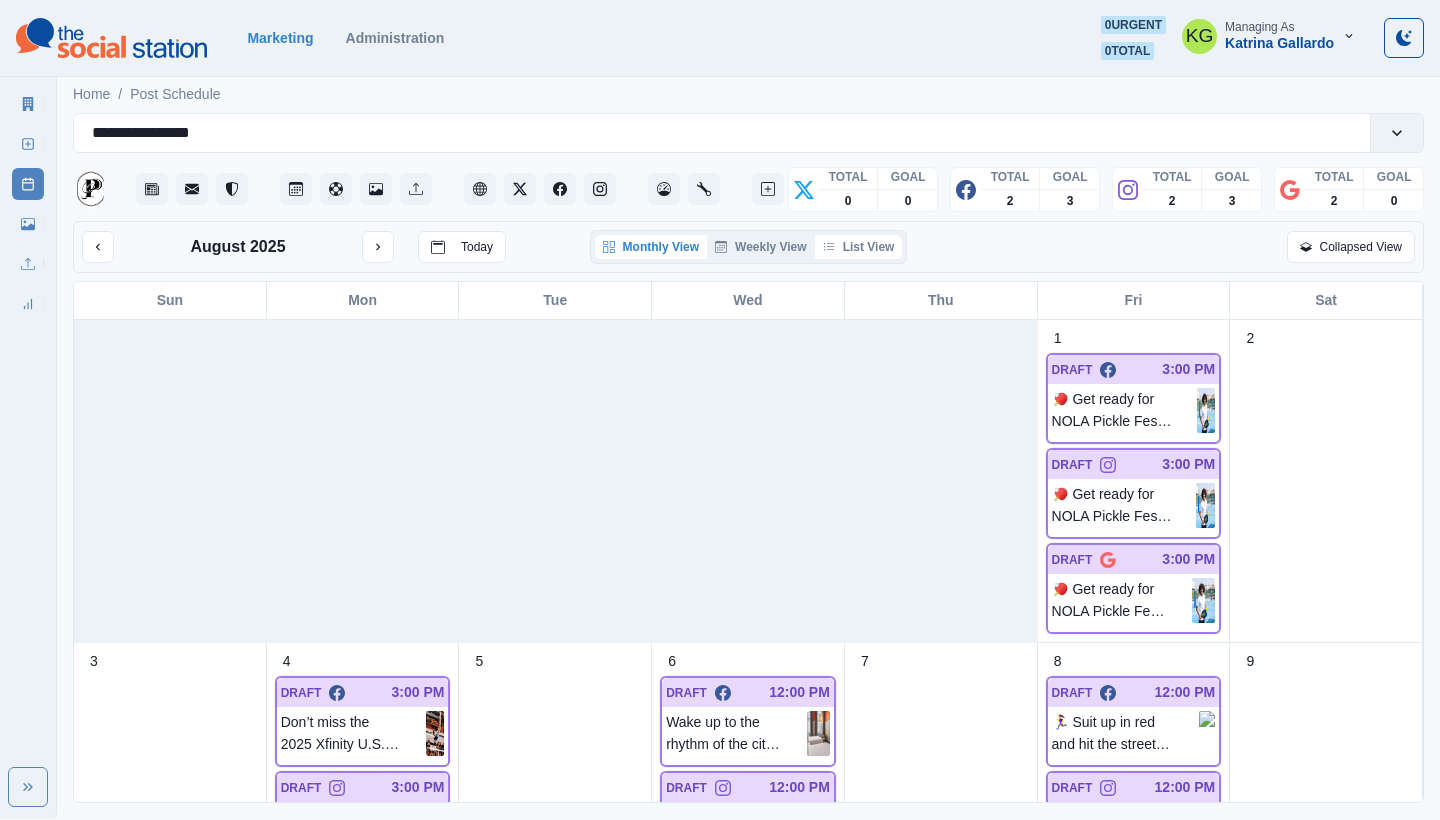 click on "List View" at bounding box center [859, 247] 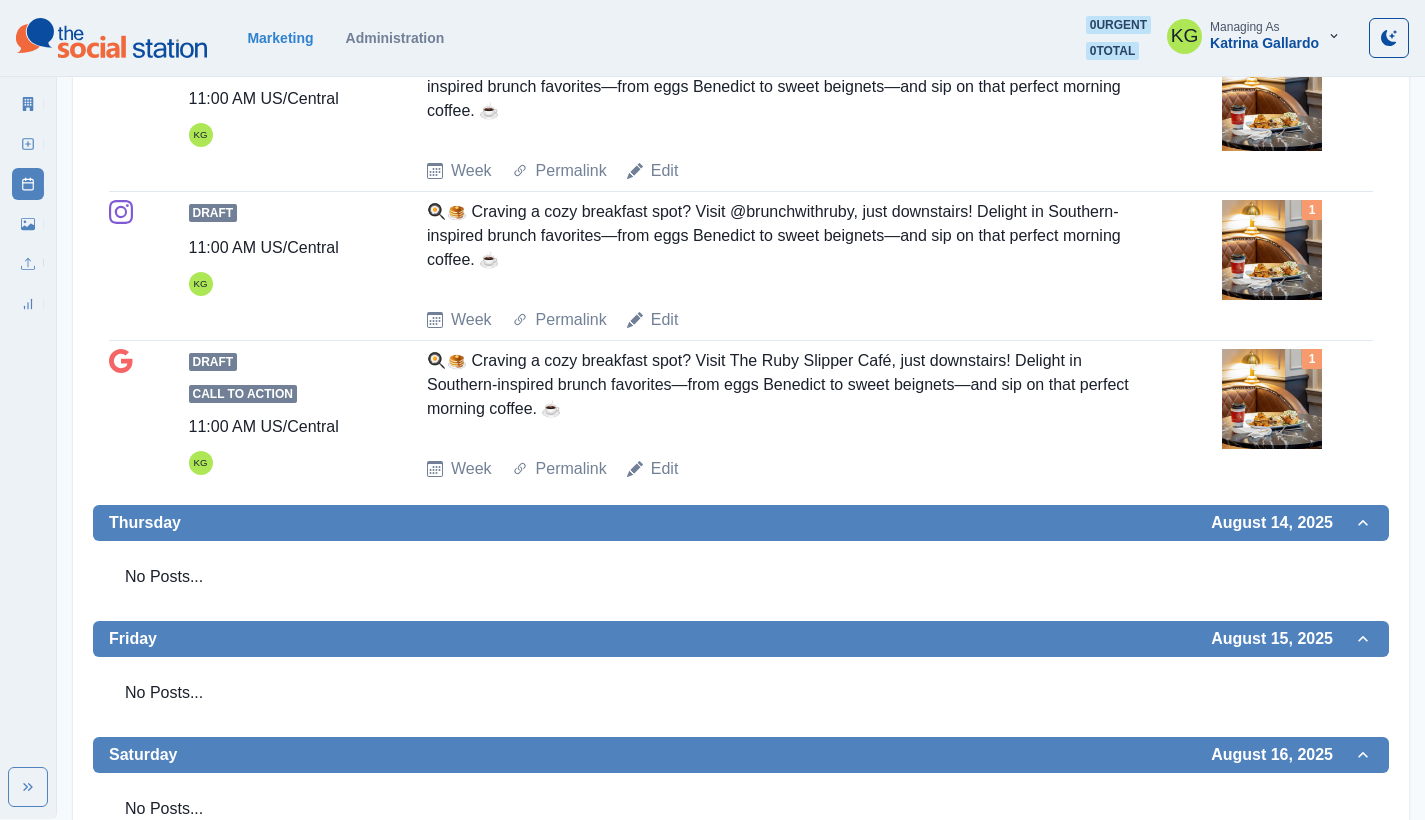 scroll, scrollTop: 1400, scrollLeft: 0, axis: vertical 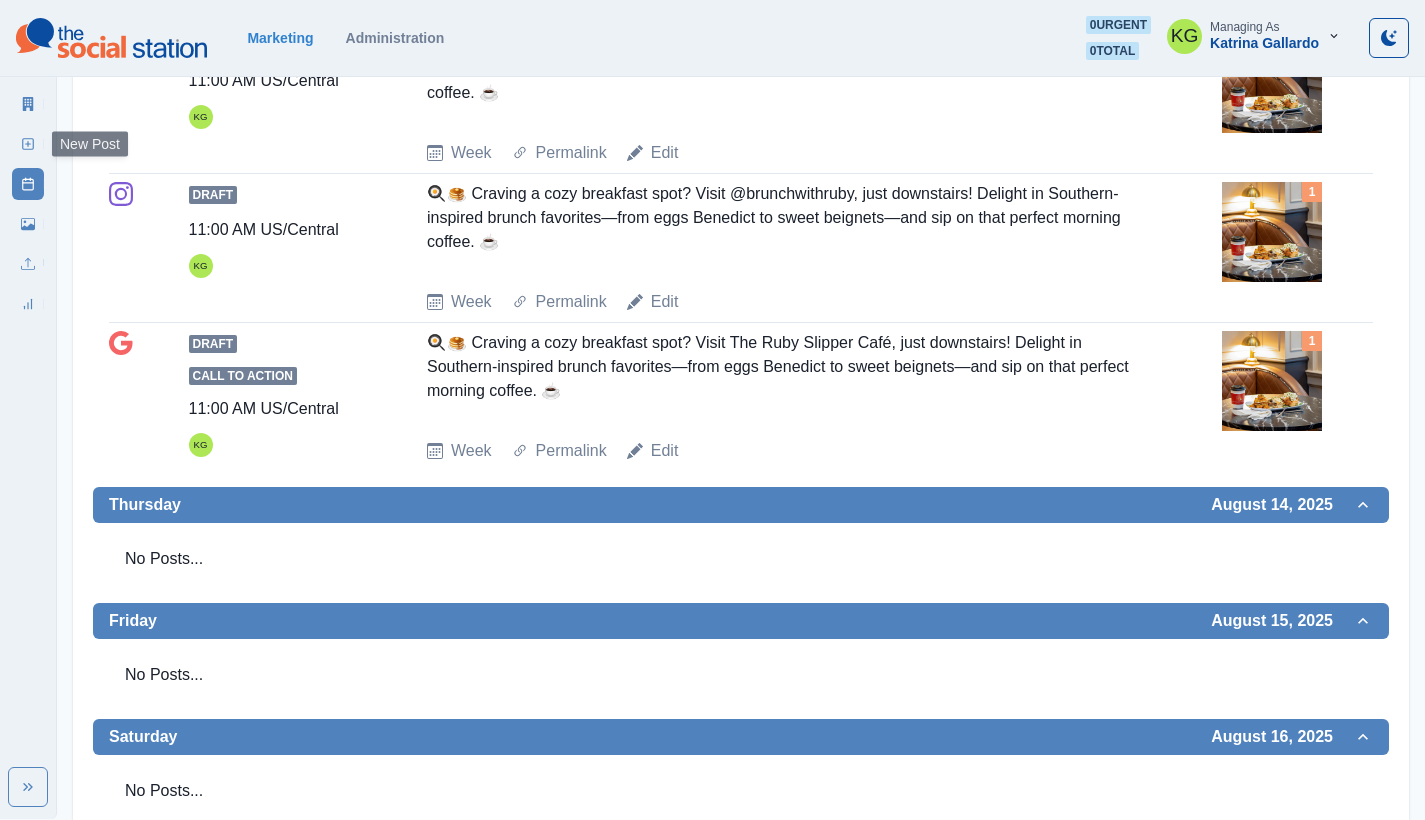 click 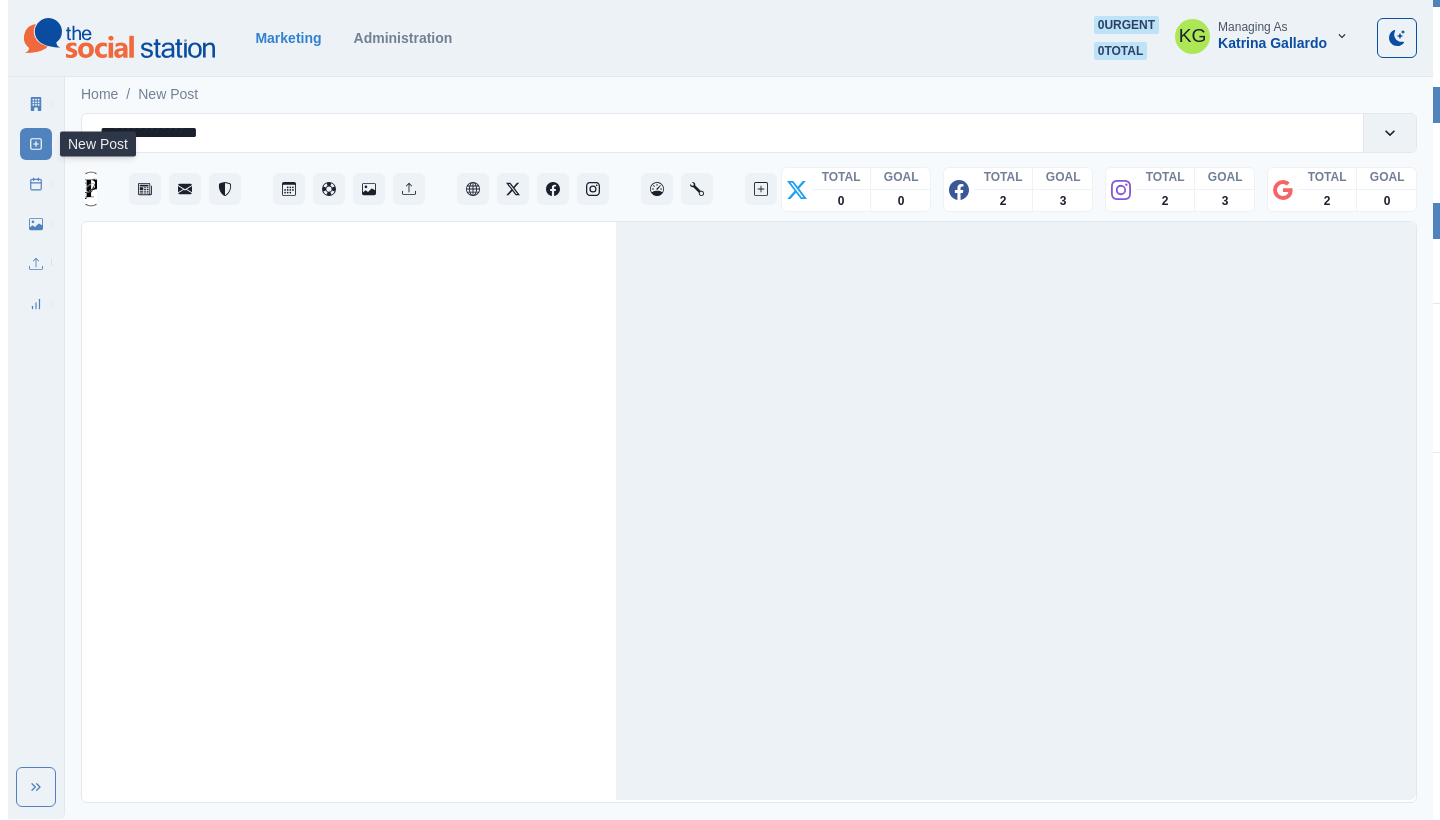 scroll, scrollTop: 0, scrollLeft: 0, axis: both 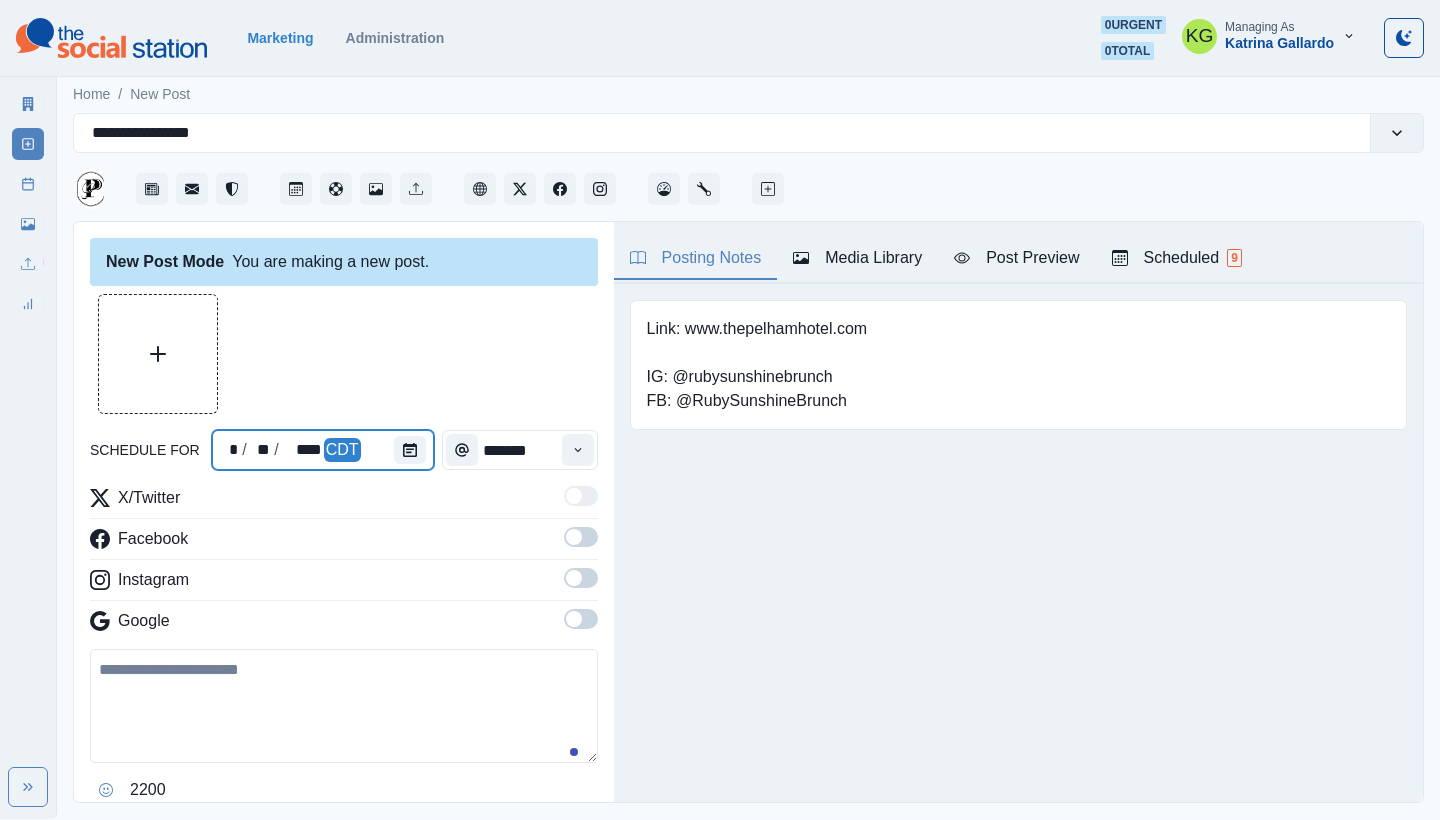 click at bounding box center [414, 450] 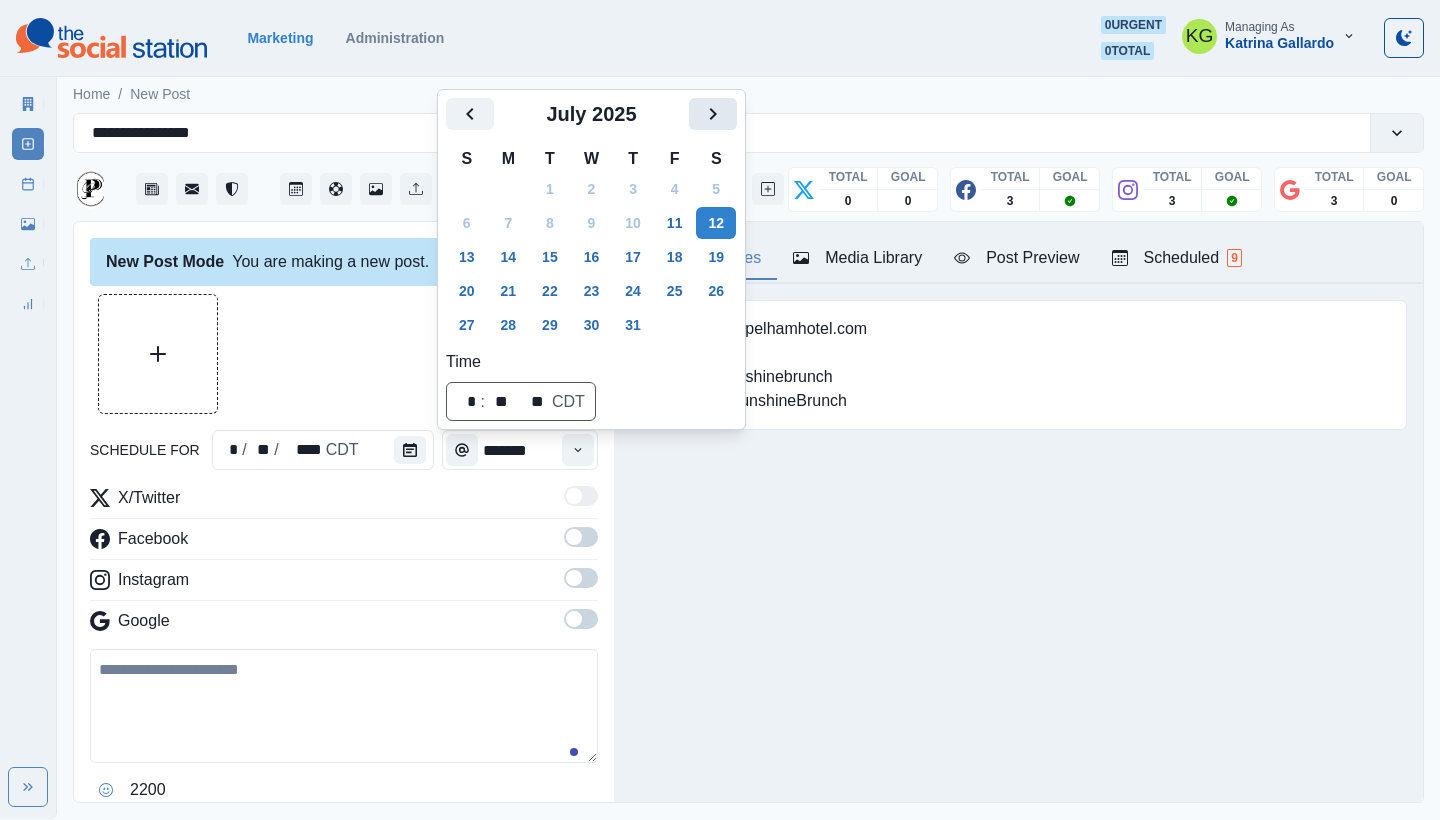 click at bounding box center (713, 114) 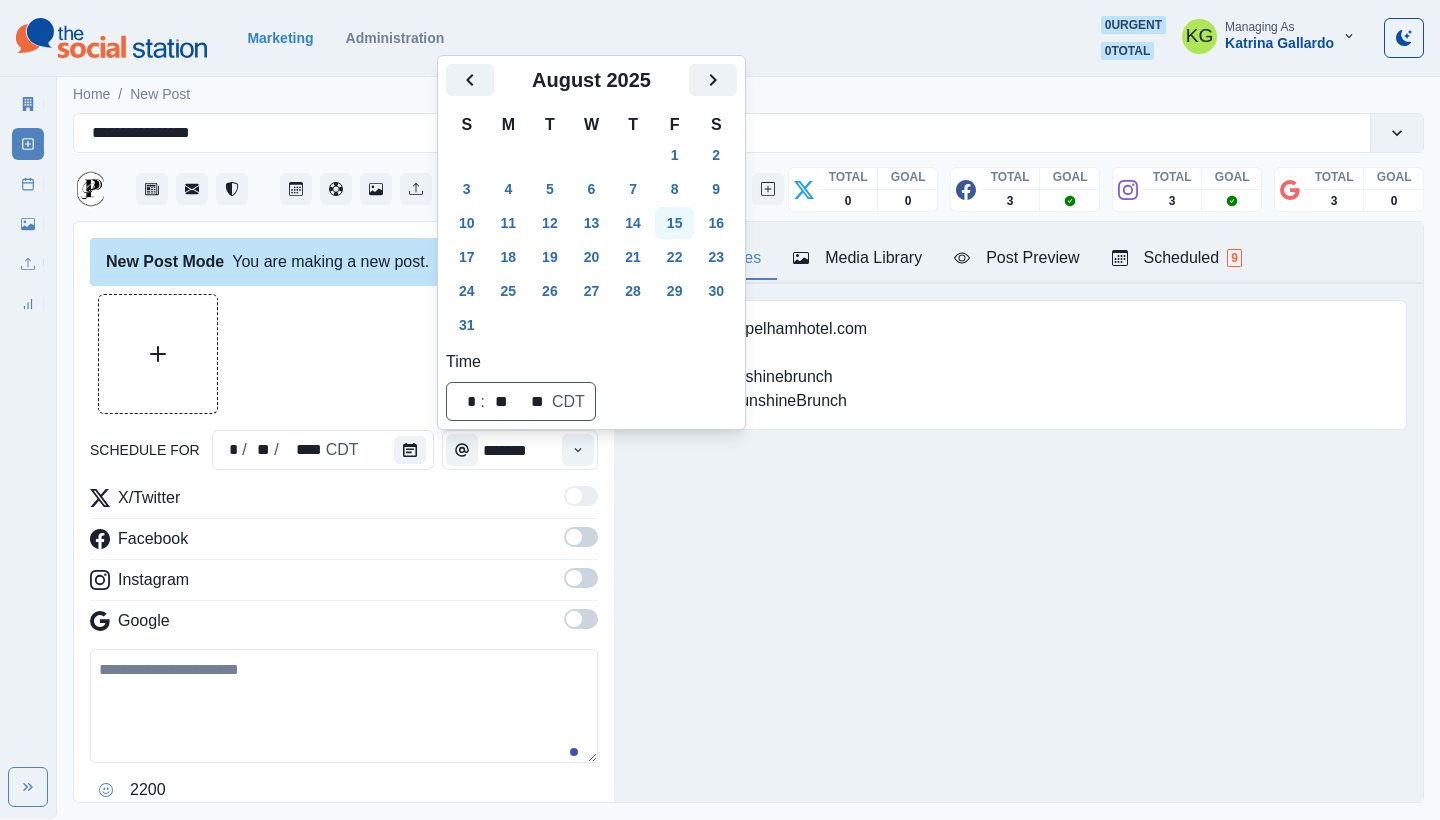 click on "15" at bounding box center [675, 223] 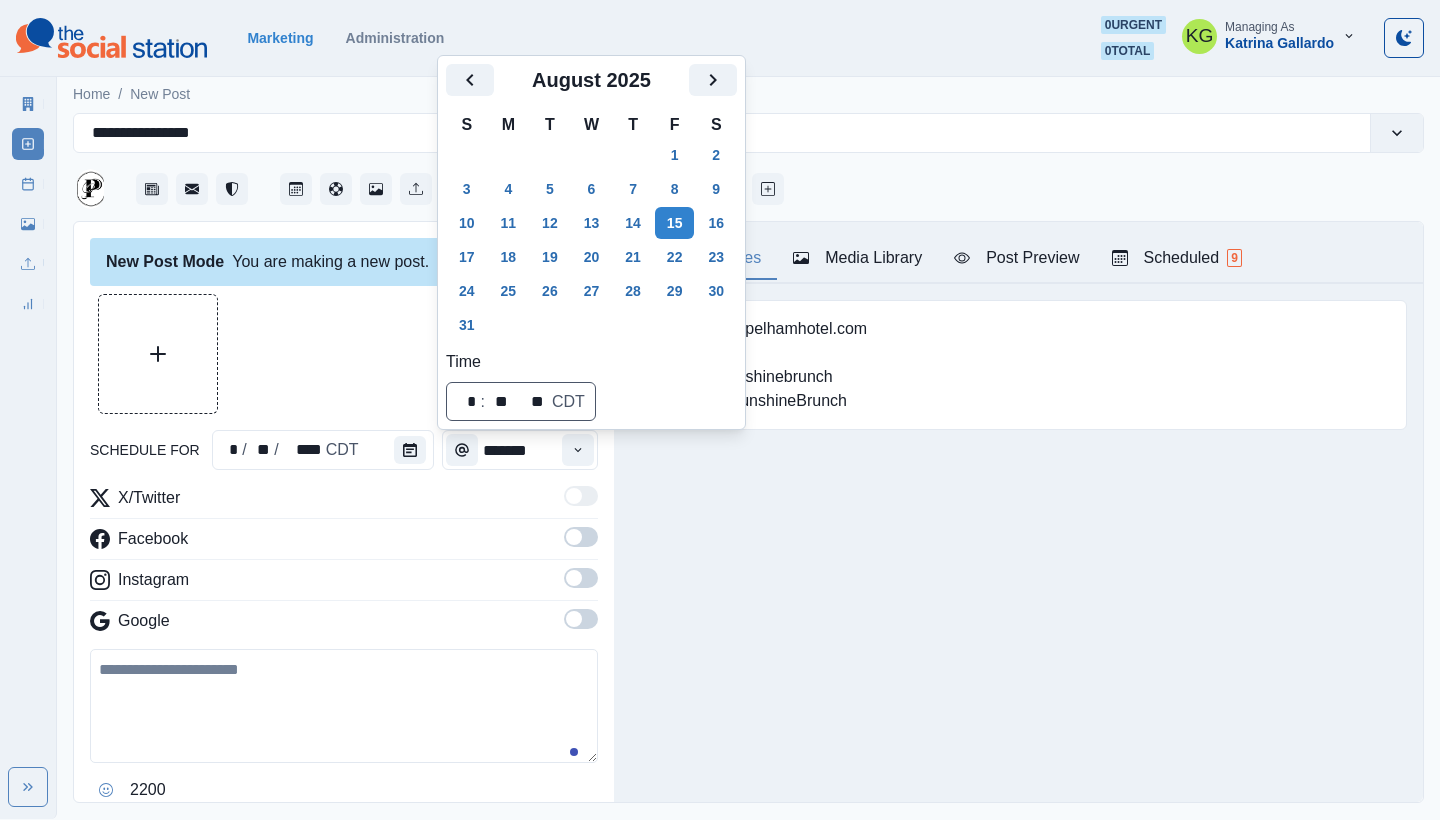 click on "Link: www.thepelhamhotel.com
IG: @rubysunshinebrunch
FB: @RubySunshineBrunch Upload Type Any Image Video Source Any Upload Social Manager Found: Instagram Found: Google Customer Photo Found: TripAdvisor Review Found: Yelp Review Reusable Any Yes No Description Any Missing Description Duplicates Any Show Duplicated Media Last Scheduled Any Over A Month Ago Over 3 Months Ago Over 6 Months Ago Never Scheduled Sort Newest Media Oldest Media Most Recently Scheduled Least Recently Scheduled 1 2 3 4 5 13 Please select a service provider to see a post preview. Week Of * / ** / **** GMT+8 Monday July 07, 2025 Post Success 03:00 PM US/Central KG www.nolabulls.com
Book your stay at  www.thepelhamhotel.com
📷: @nolabullsllc Week Permalink Delete 1 Post Success 03:00 PM US/Central KG www.nolabulls.com
Book your stay at the link in our bio.
📷: @nolabulls Week Permalink 1 Post Success Call to Action 03:00 PM US/Central KG Week Permalink Delete 1 Wednesday July 09, 2025 Post Success 12:01 PM US/Central KG Week 1 1" at bounding box center [1018, 396] 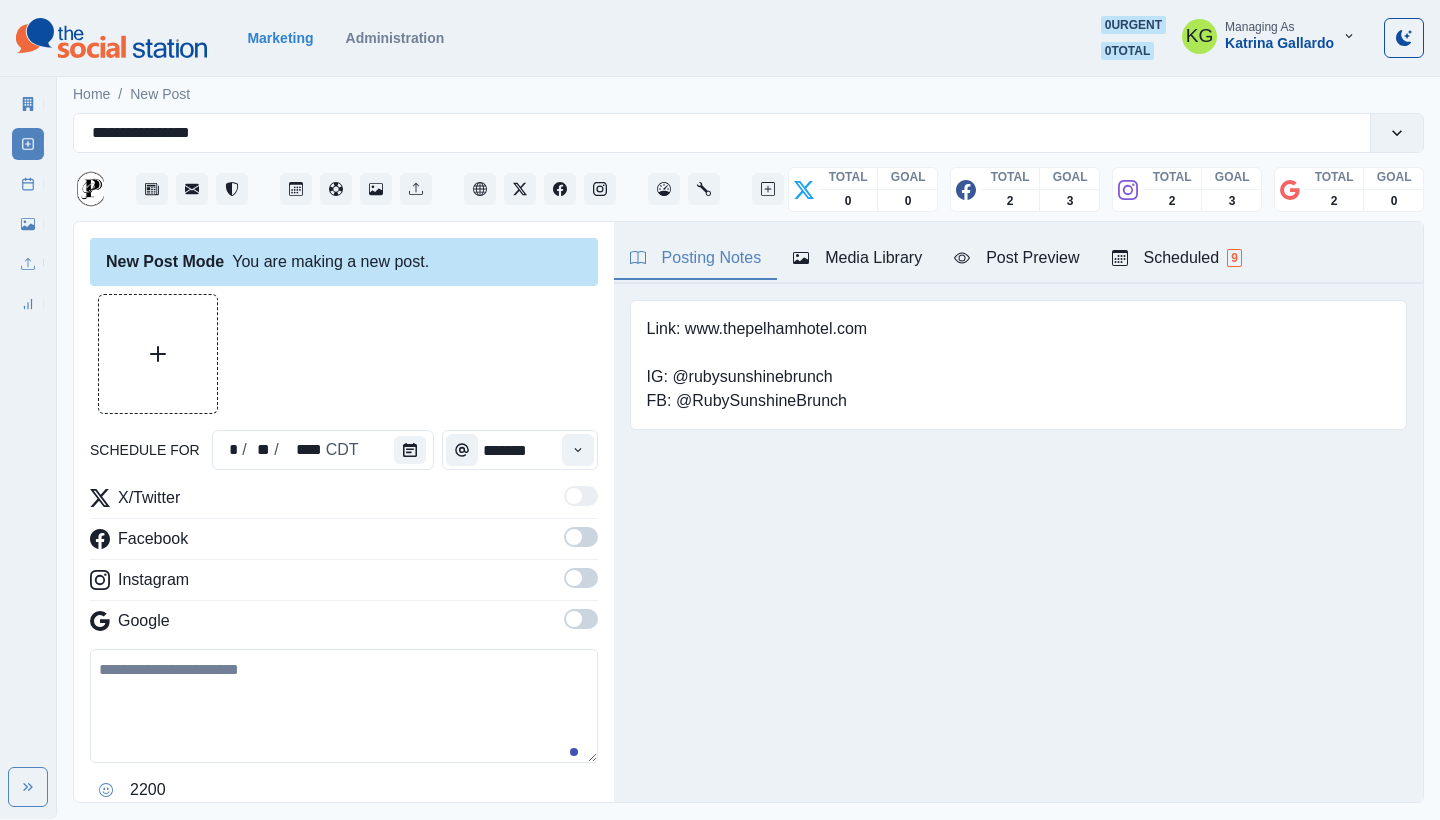 click at bounding box center [574, 619] 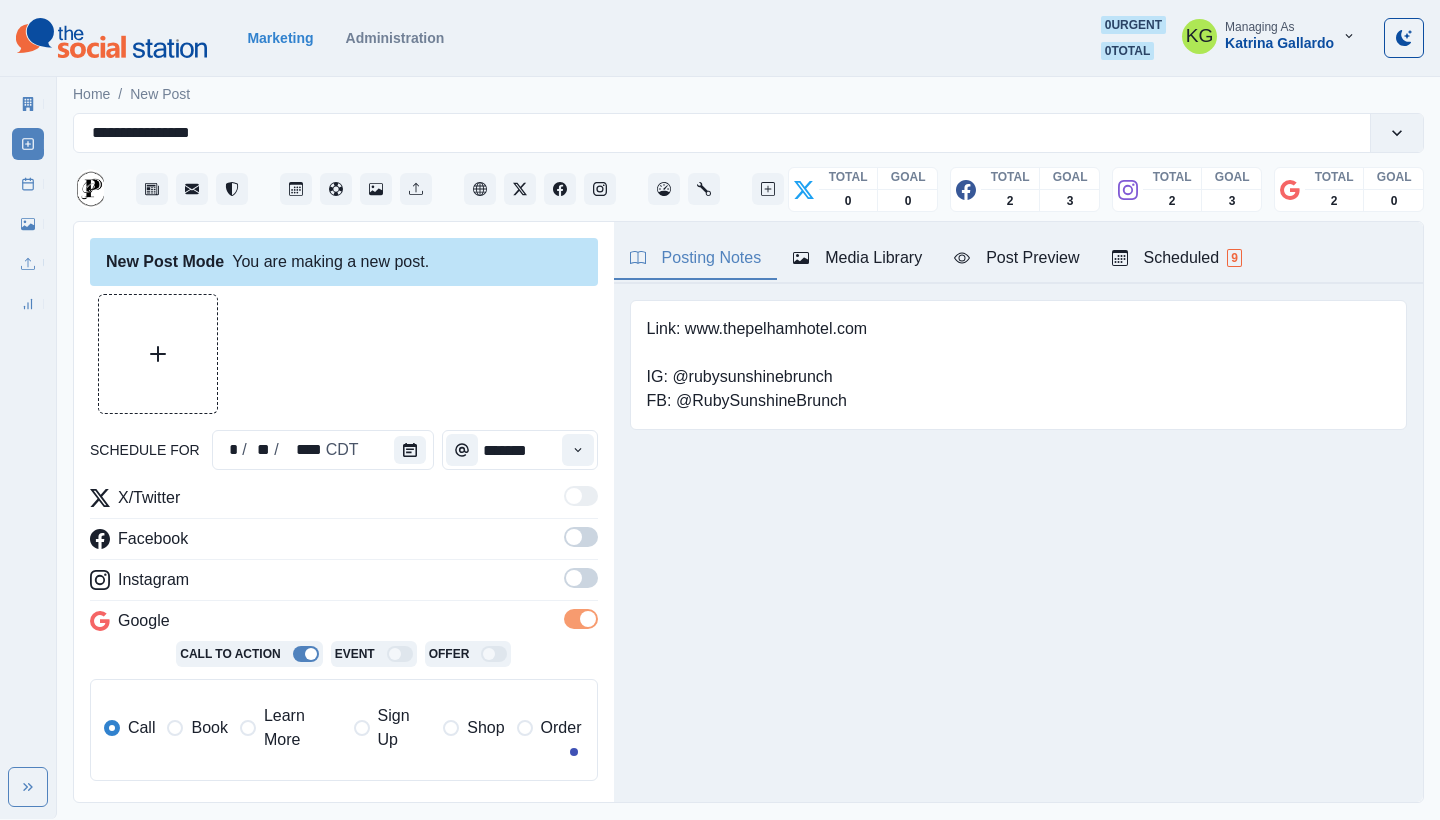 click at bounding box center [581, 578] 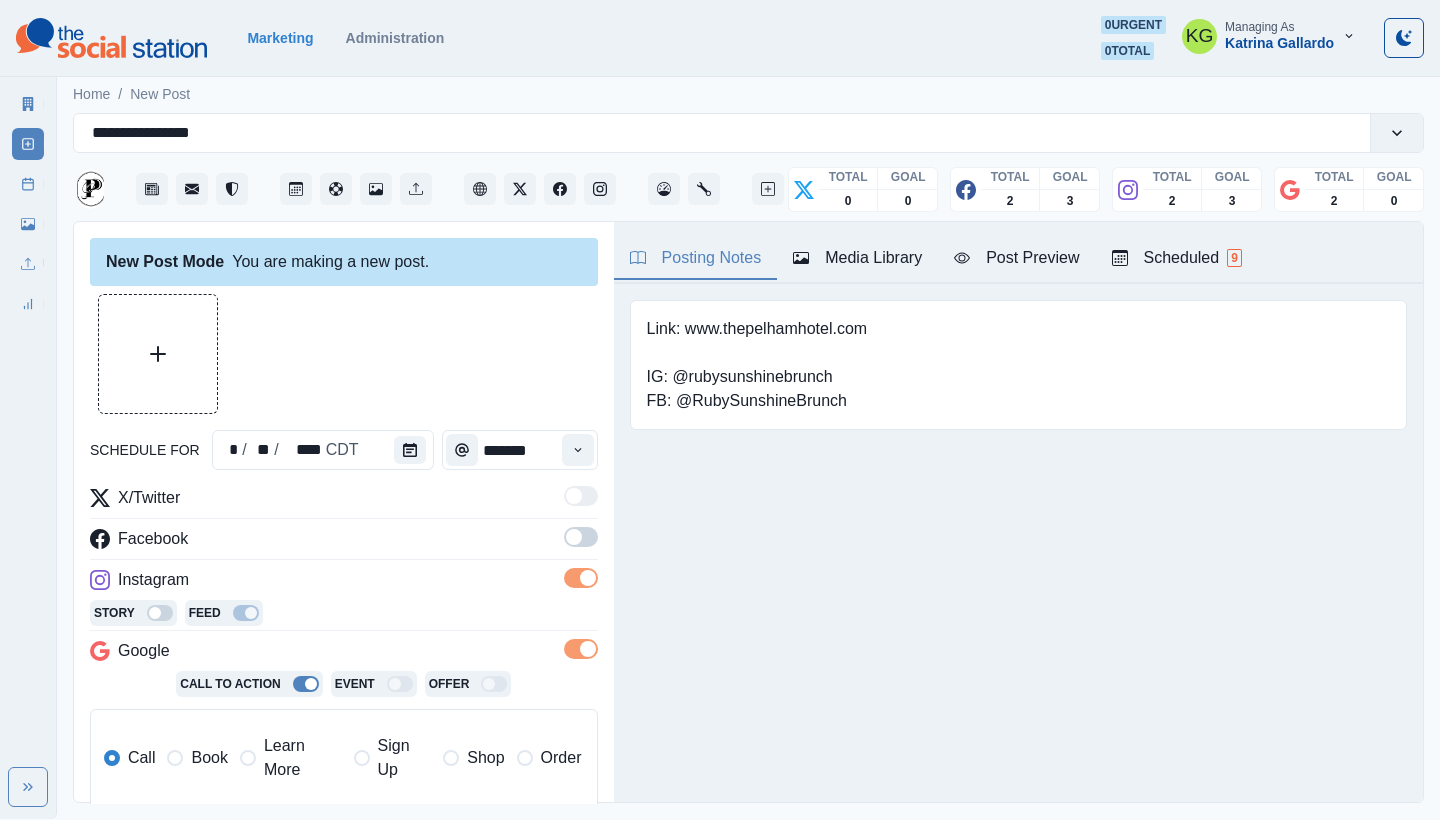 click at bounding box center [581, 537] 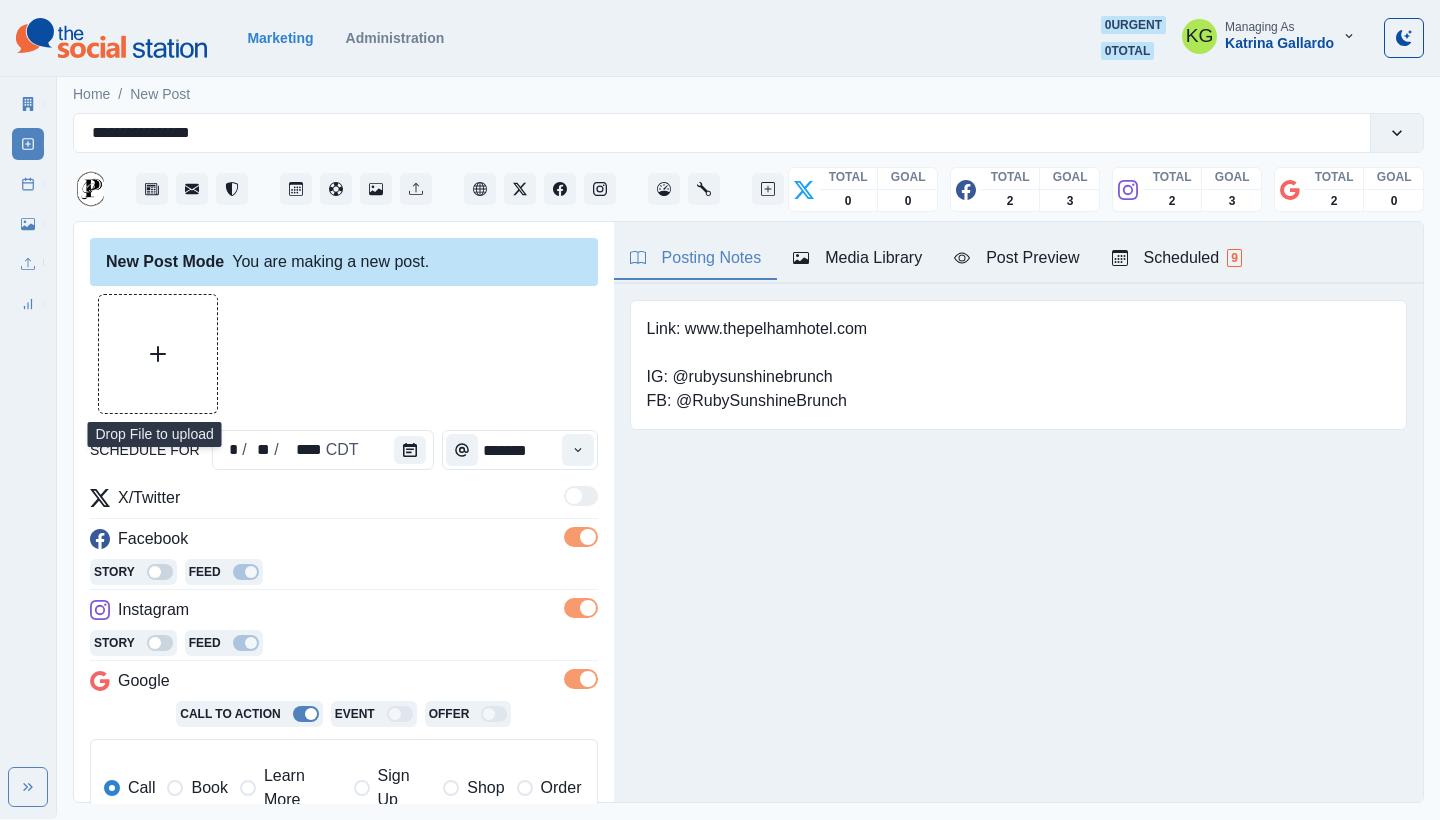 click at bounding box center (158, 354) 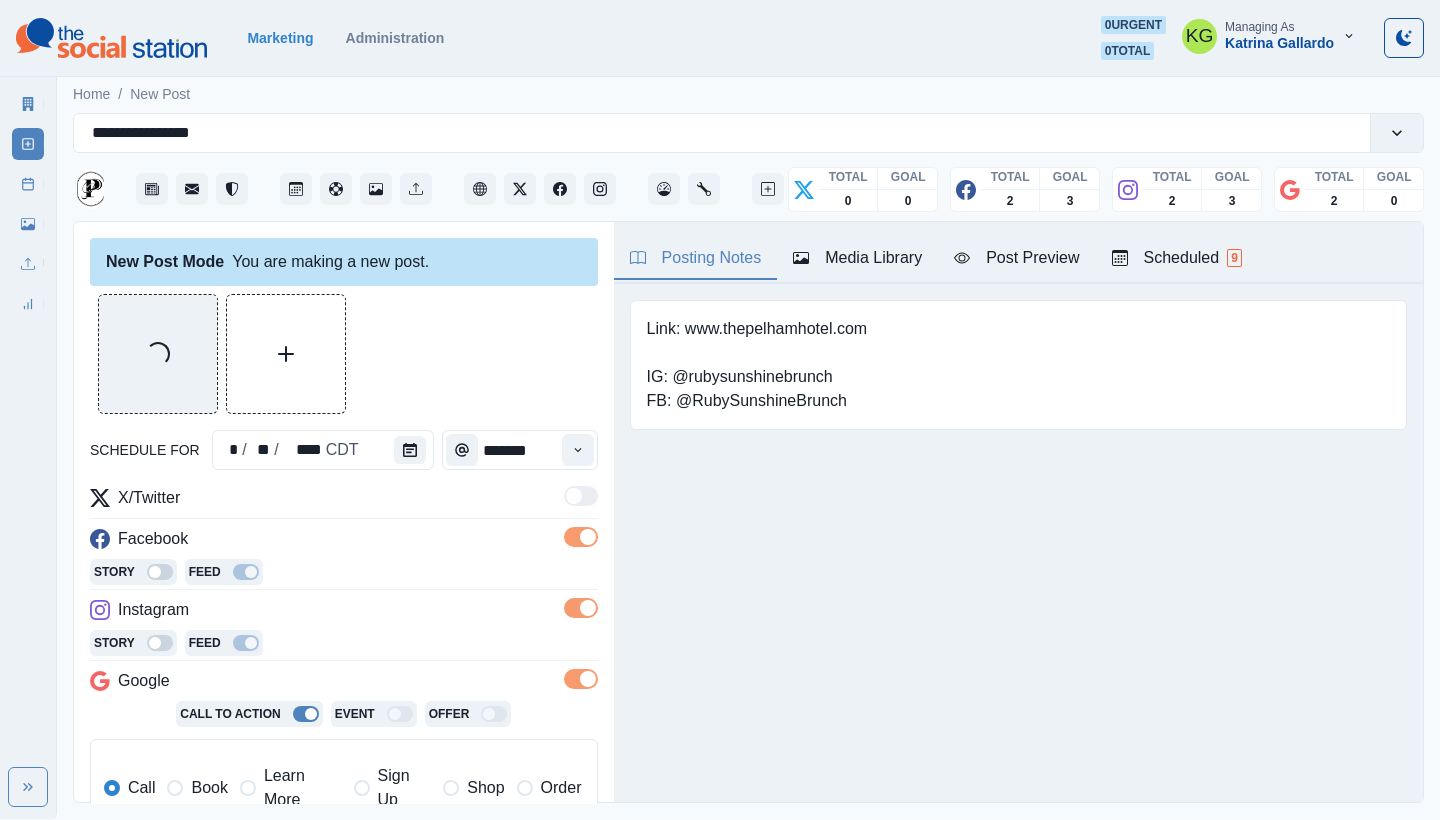 scroll, scrollTop: 335, scrollLeft: 0, axis: vertical 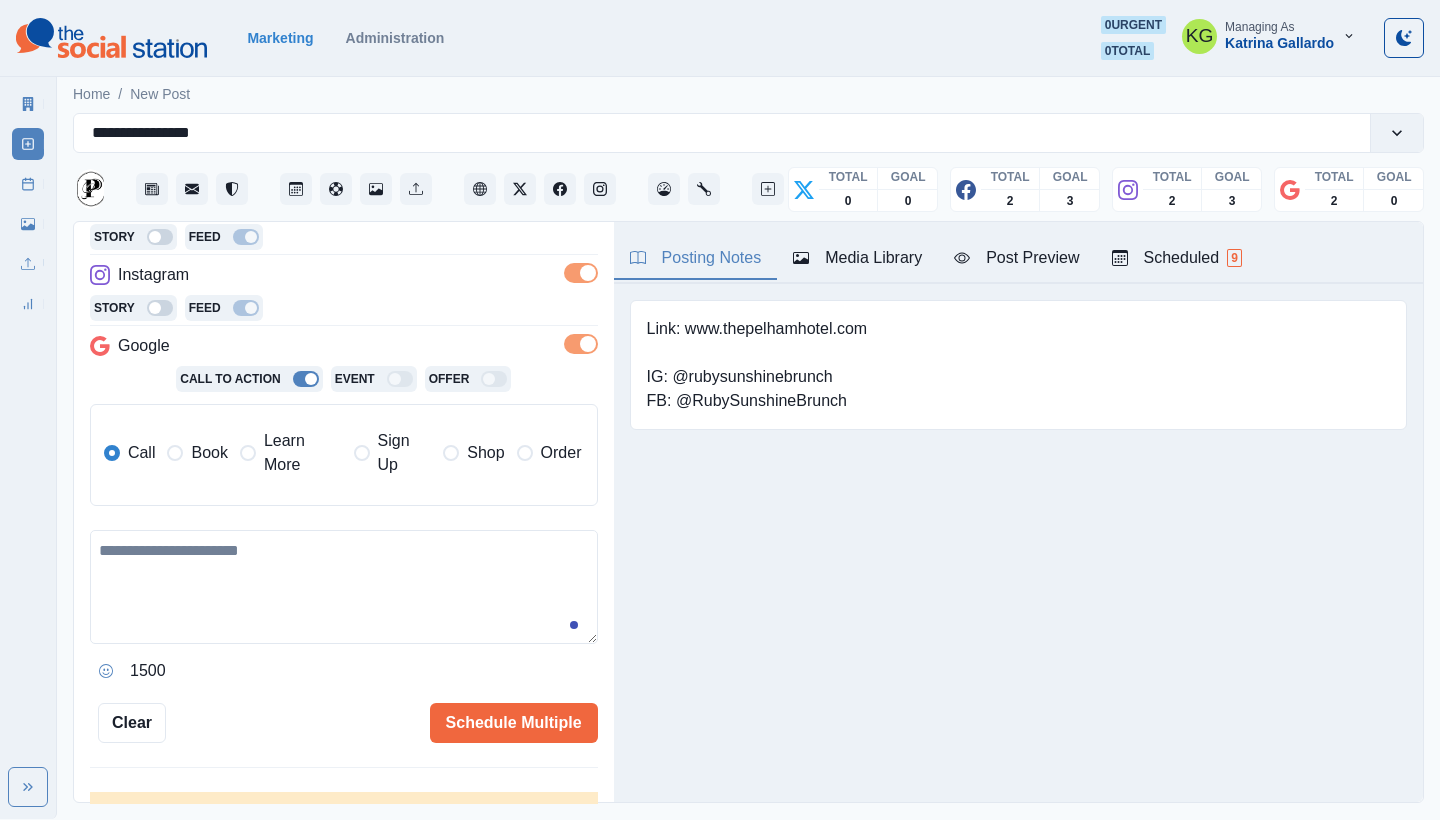 click on "Learn More" at bounding box center [303, 453] 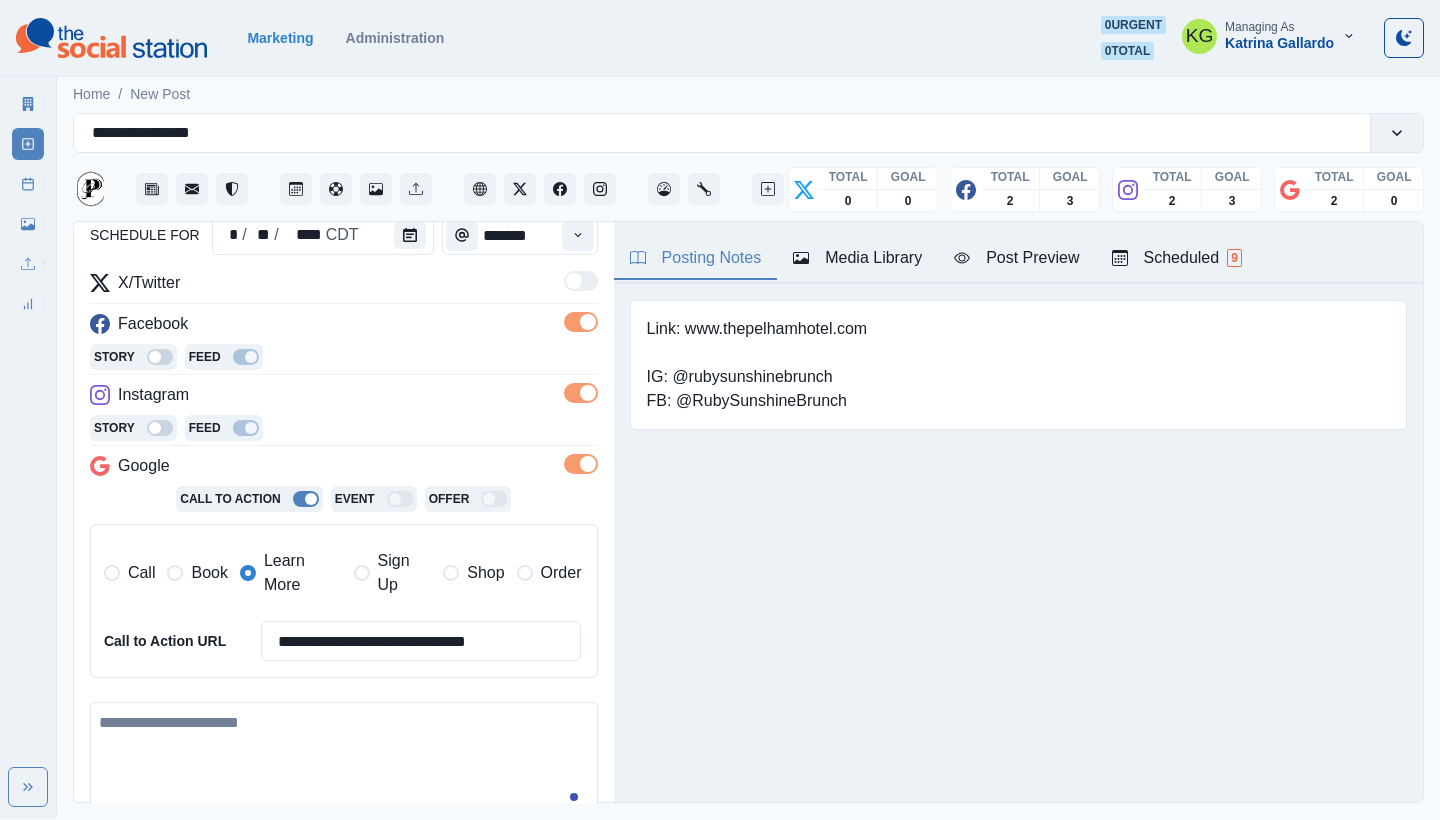 scroll, scrollTop: 404, scrollLeft: 0, axis: vertical 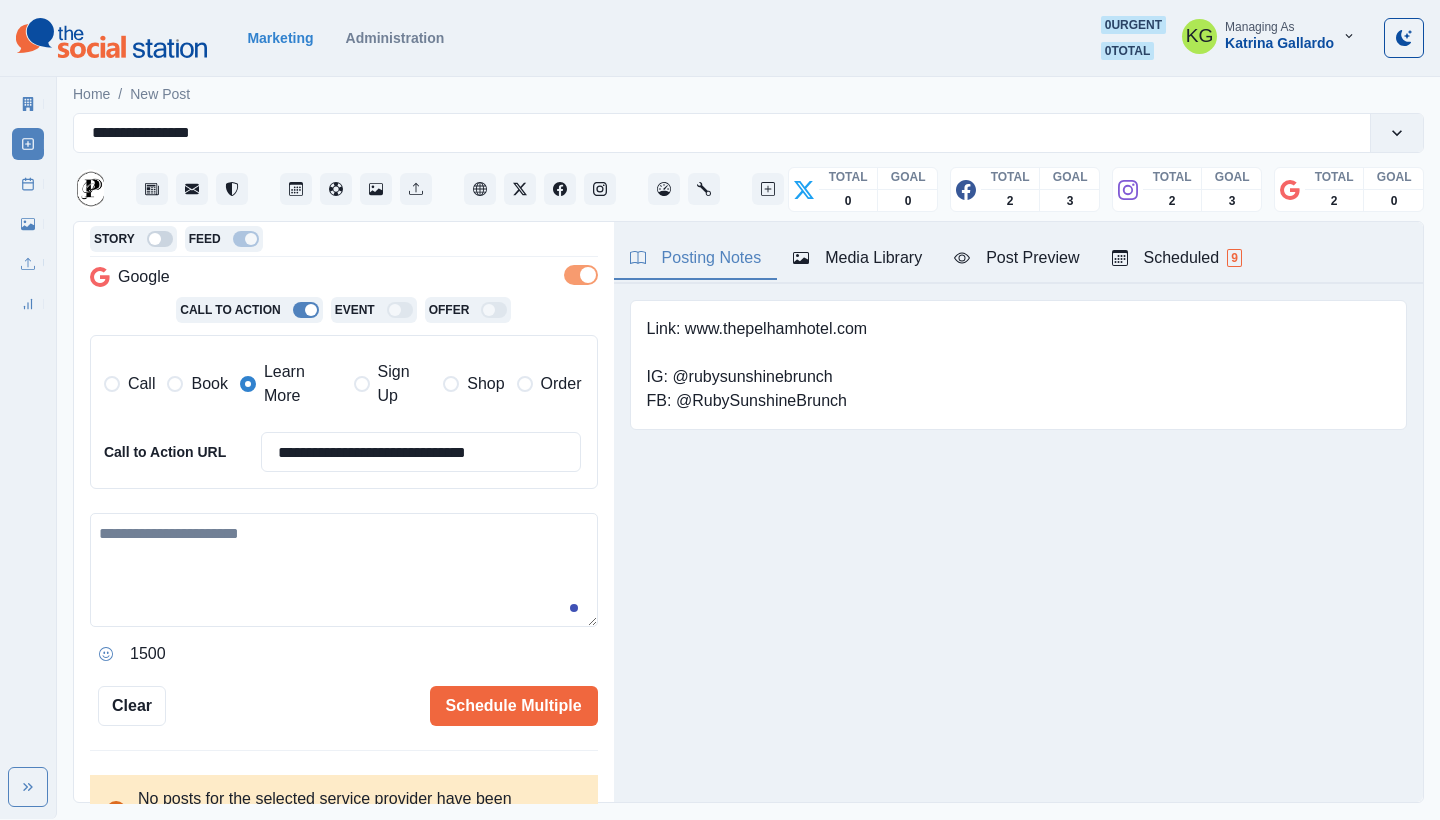 click at bounding box center [344, 570] 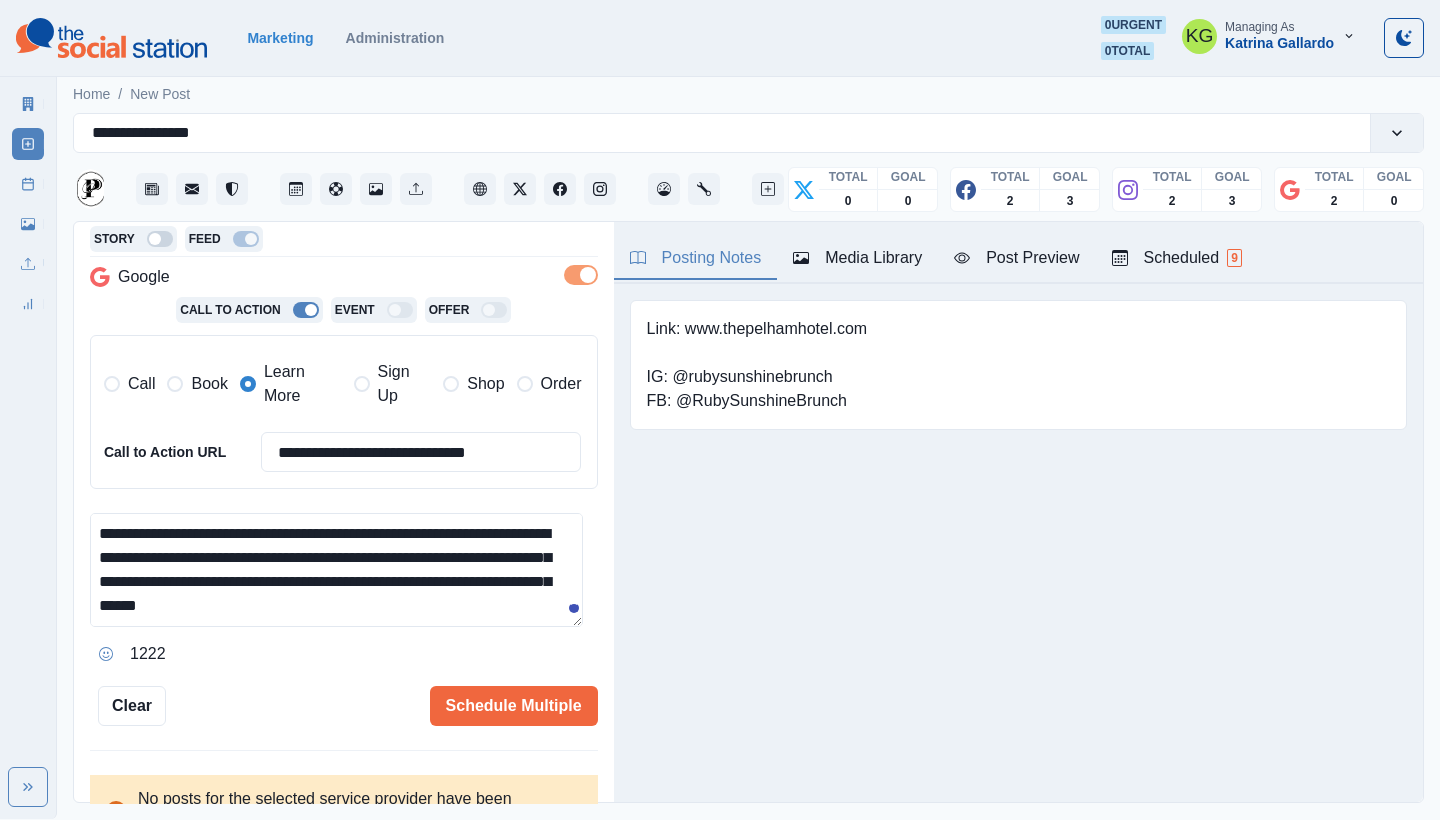 scroll, scrollTop: 48, scrollLeft: 0, axis: vertical 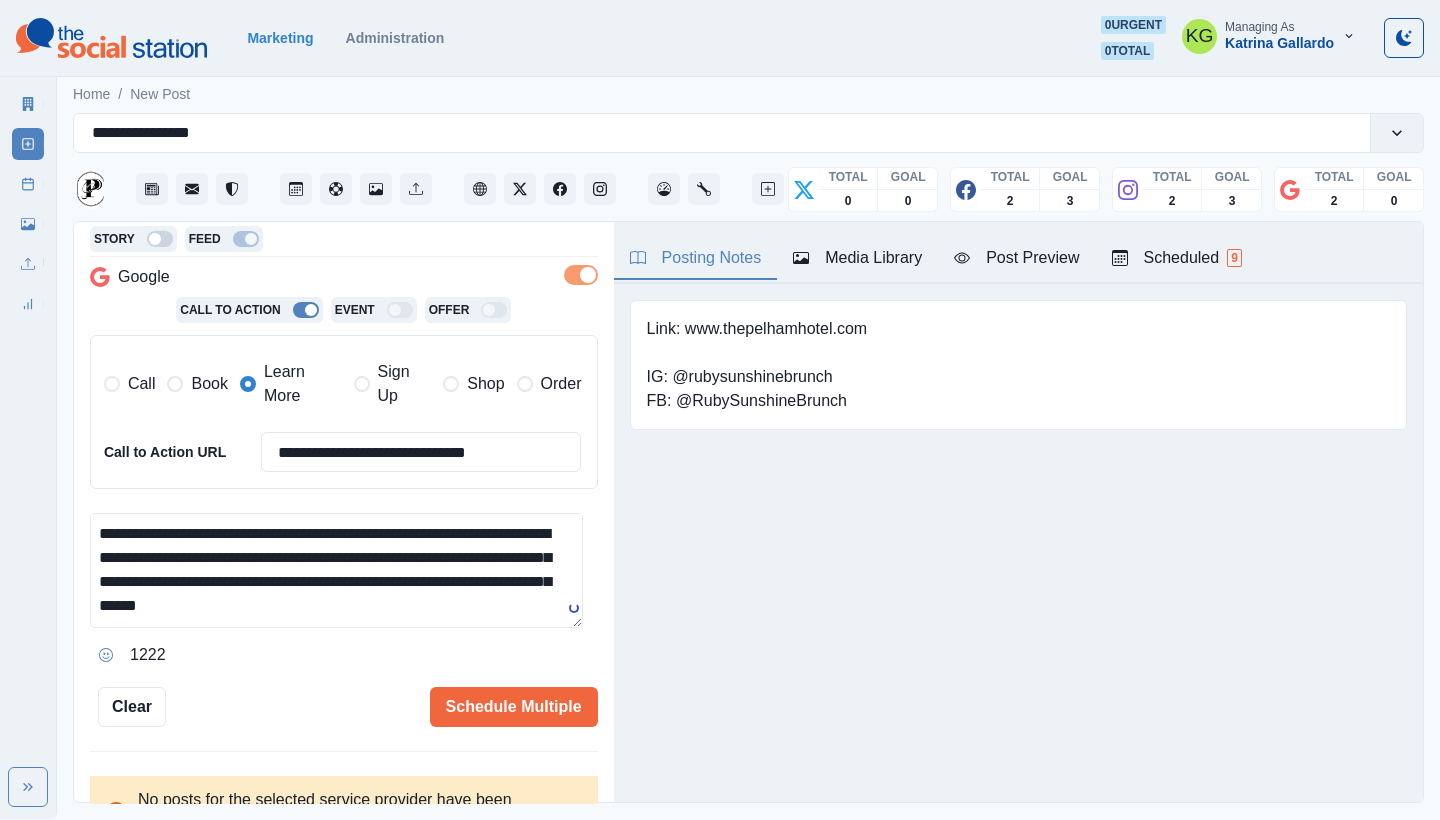 click on "**********" at bounding box center [336, 570] 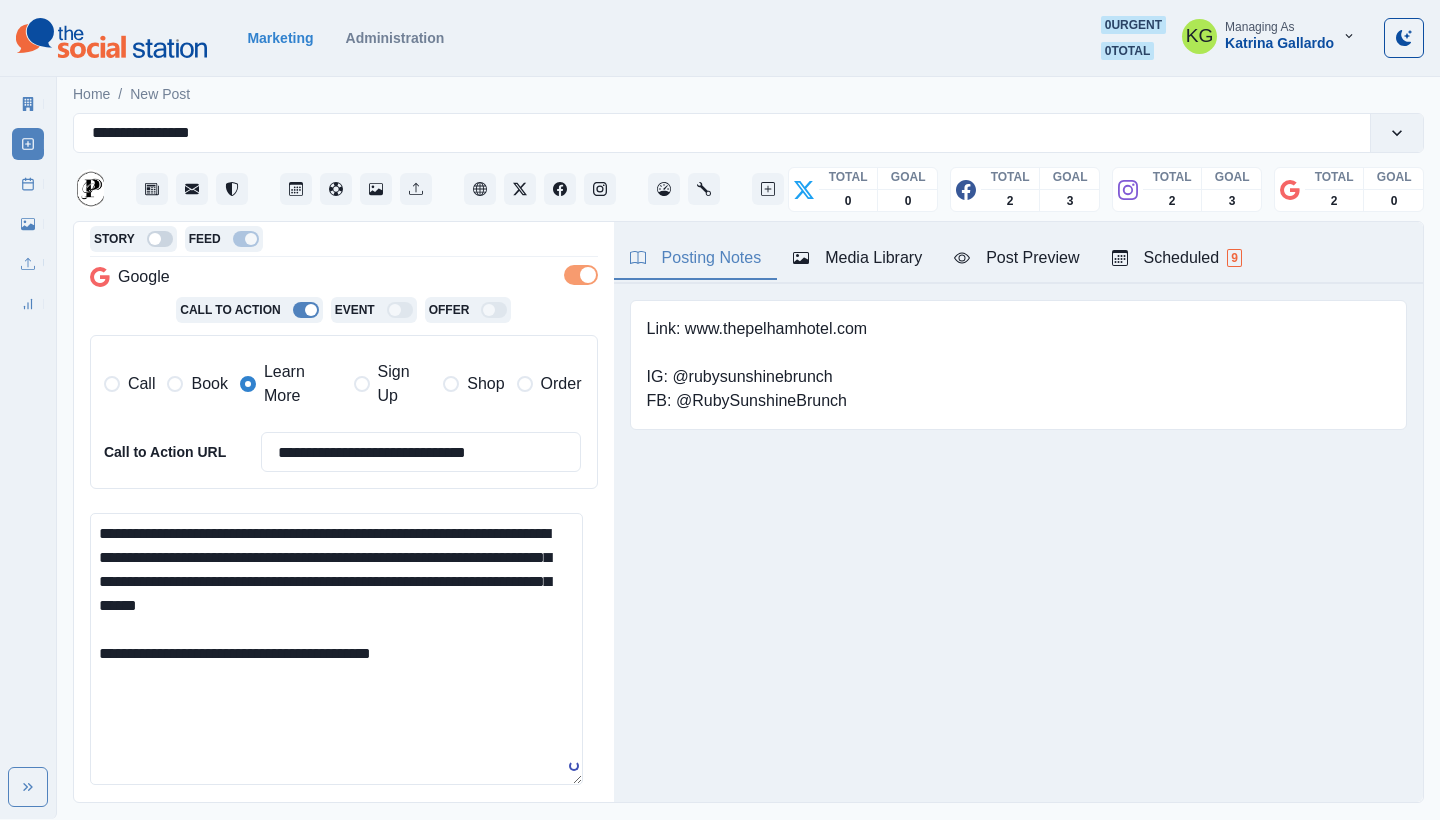 click on "**********" at bounding box center (336, 649) 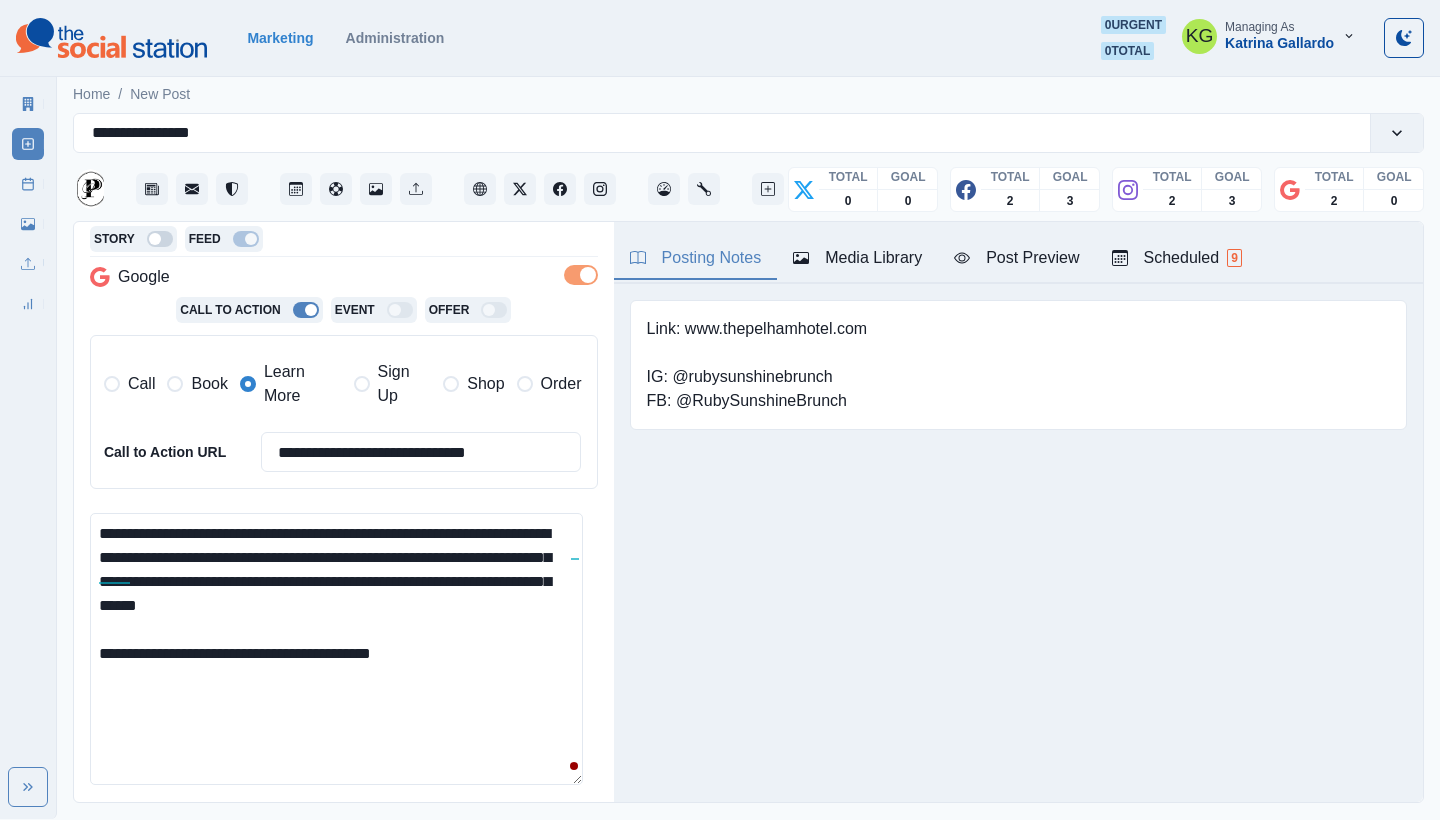 drag, startPoint x: 316, startPoint y: 521, endPoint x: 476, endPoint y: 522, distance: 160.00313 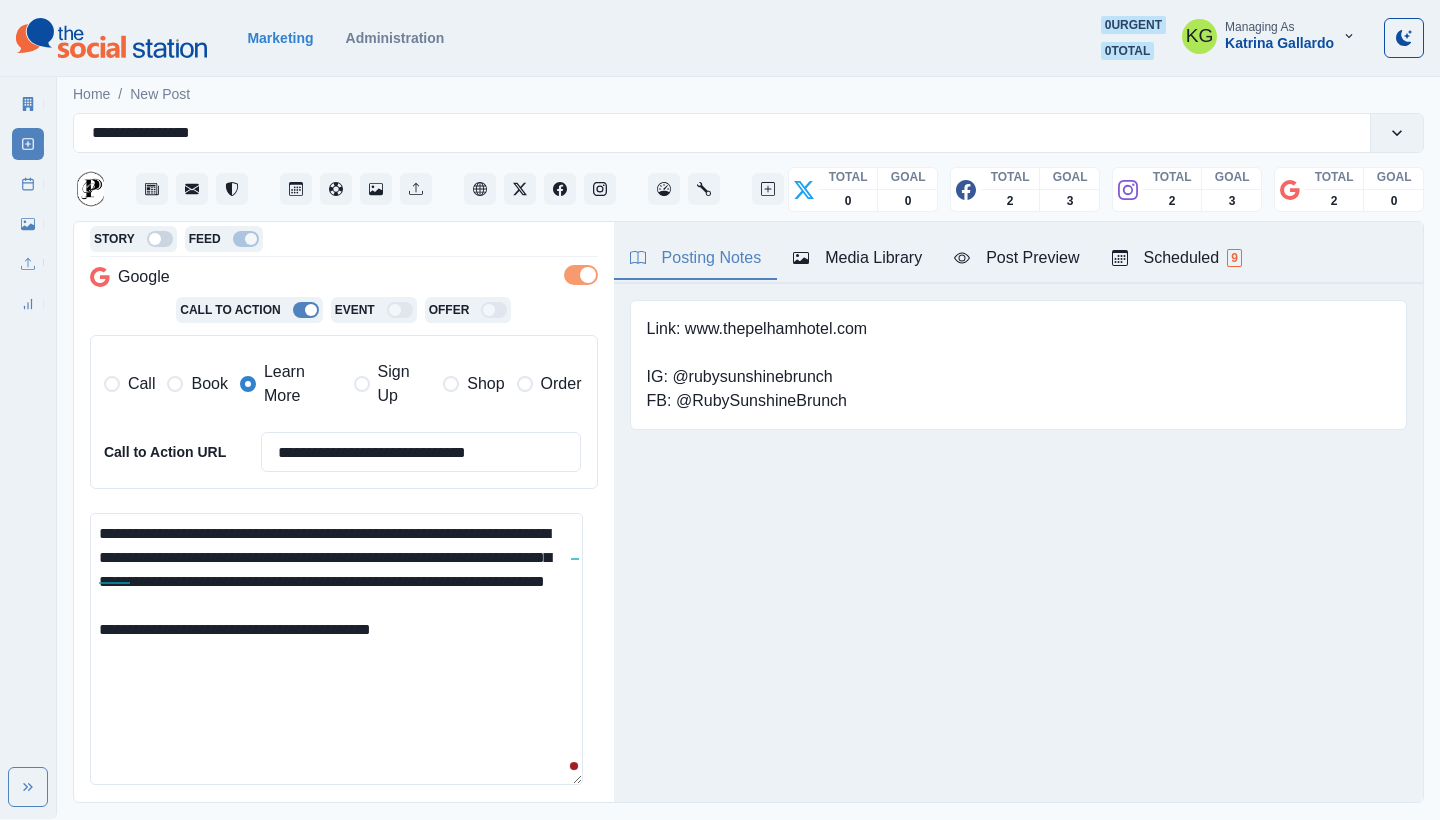 click on "**********" at bounding box center (336, 649) 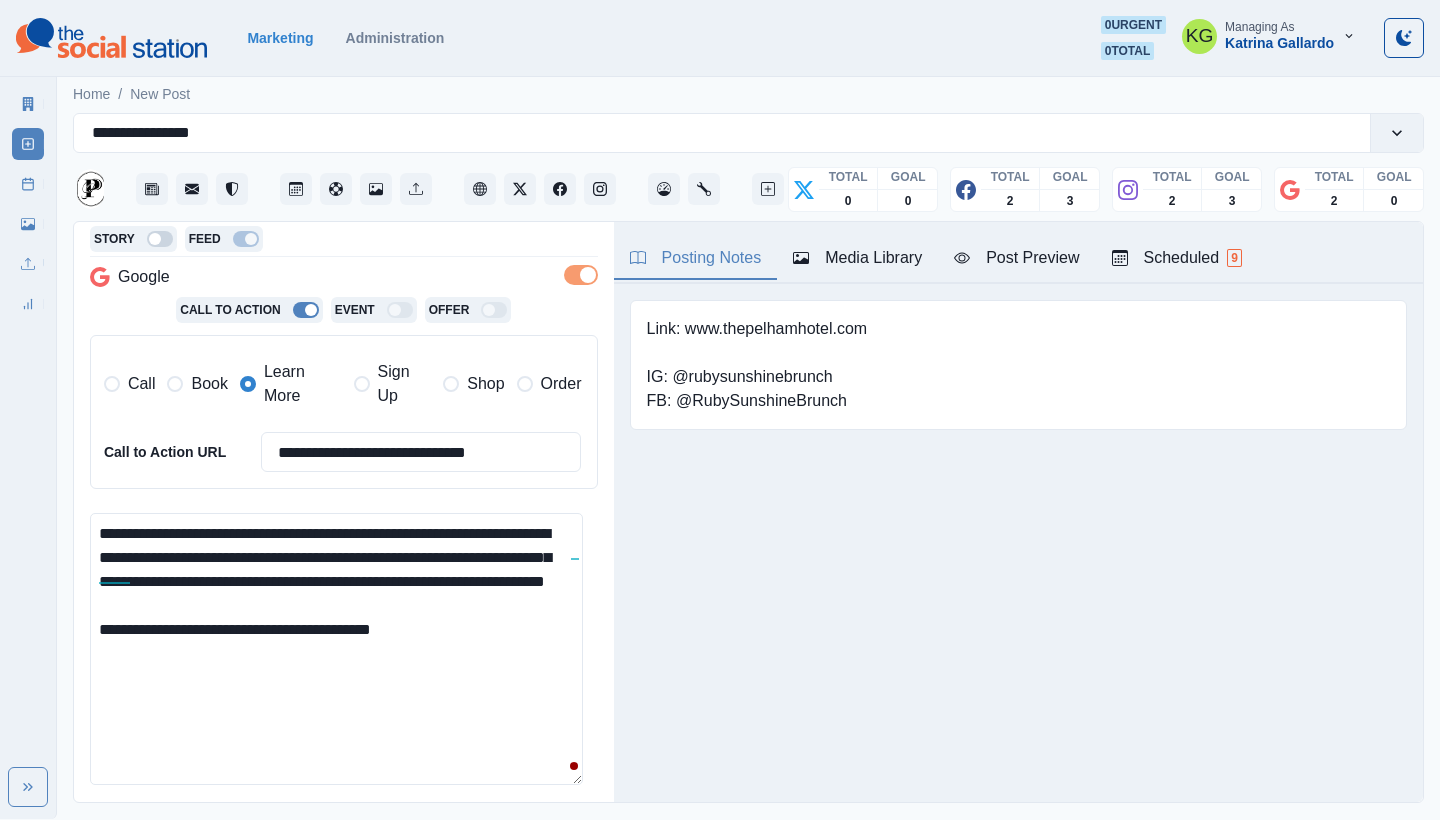click on "**********" at bounding box center [336, 649] 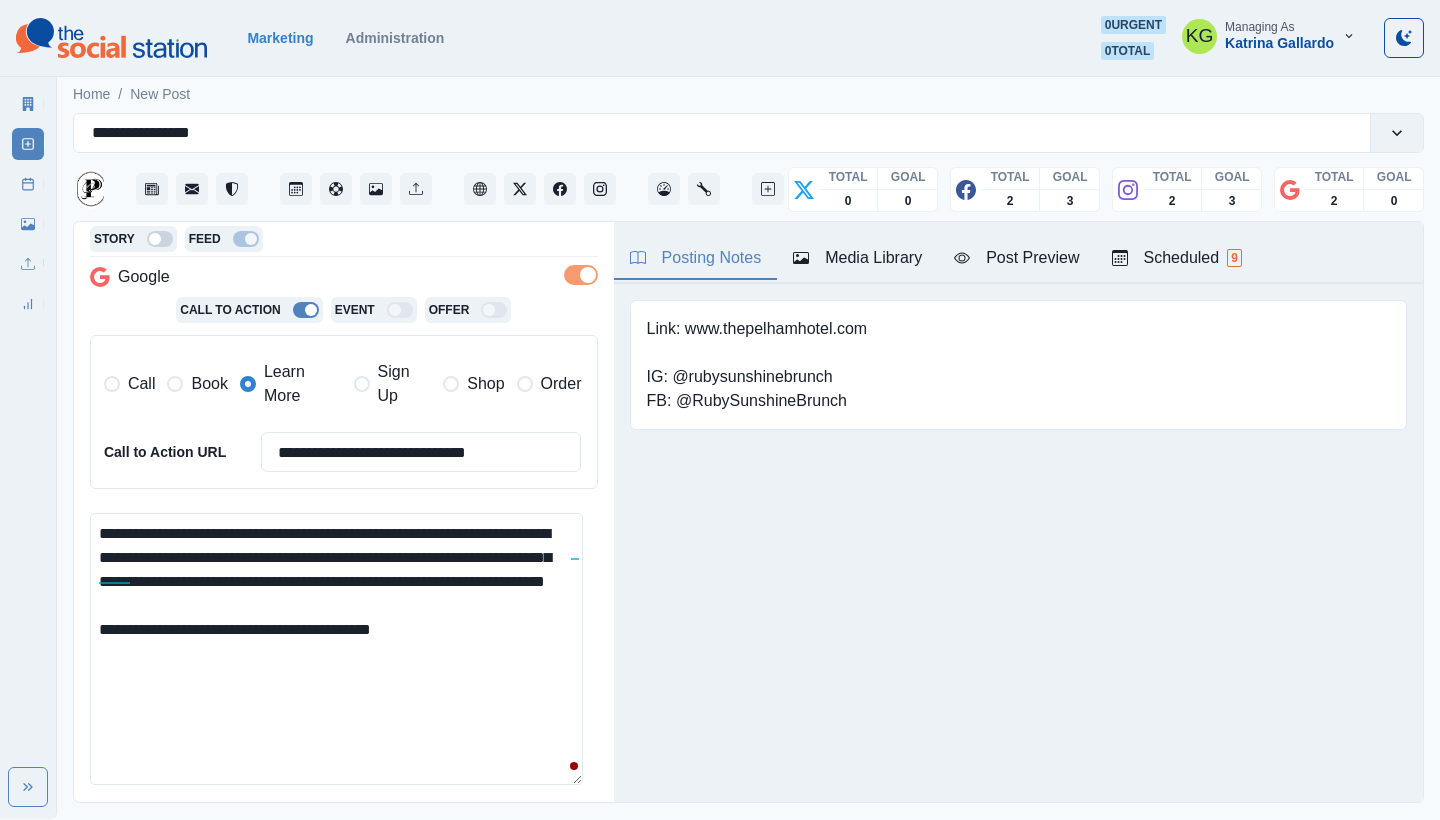 scroll, scrollTop: 216, scrollLeft: 0, axis: vertical 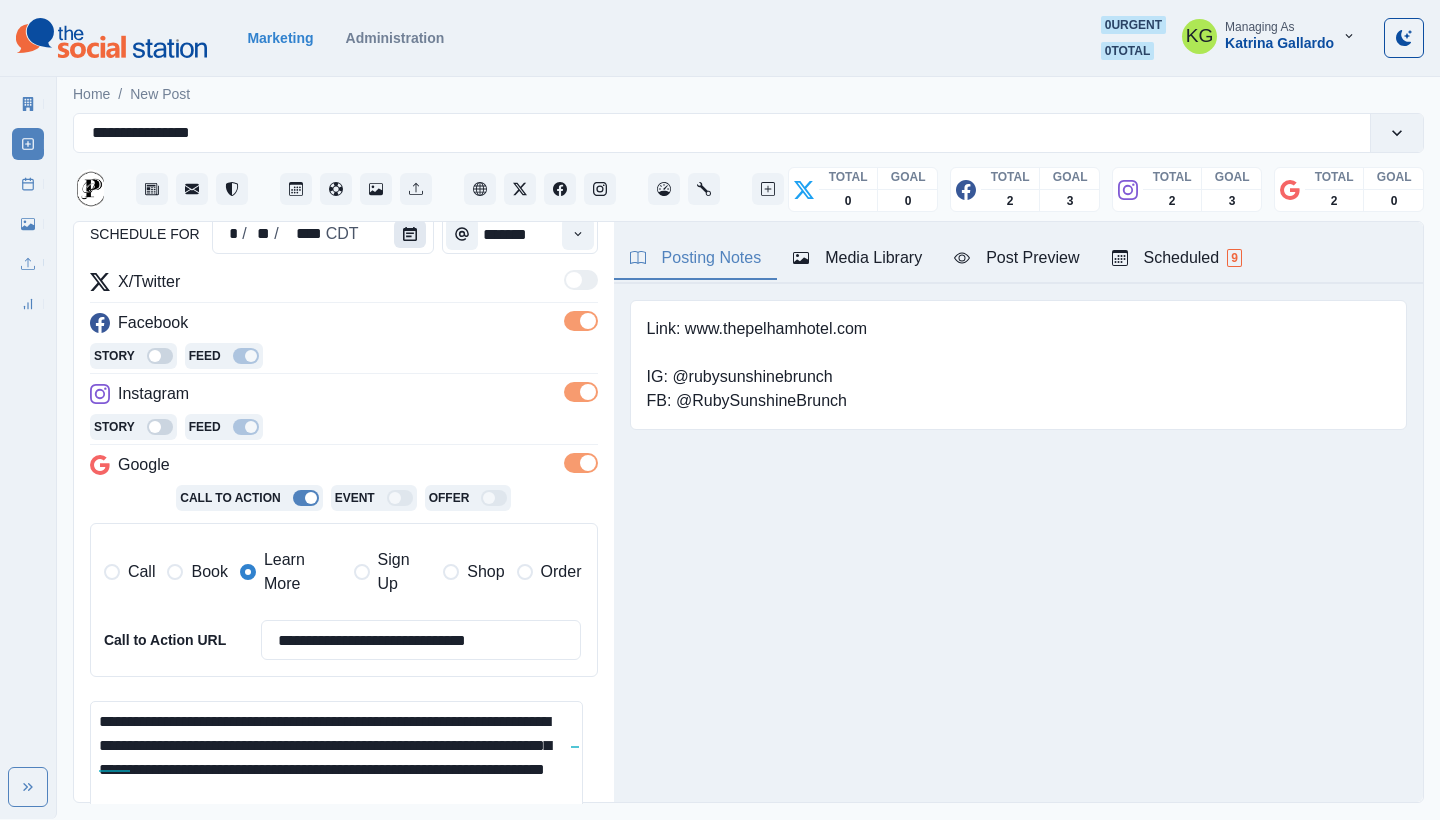 click at bounding box center [410, 234] 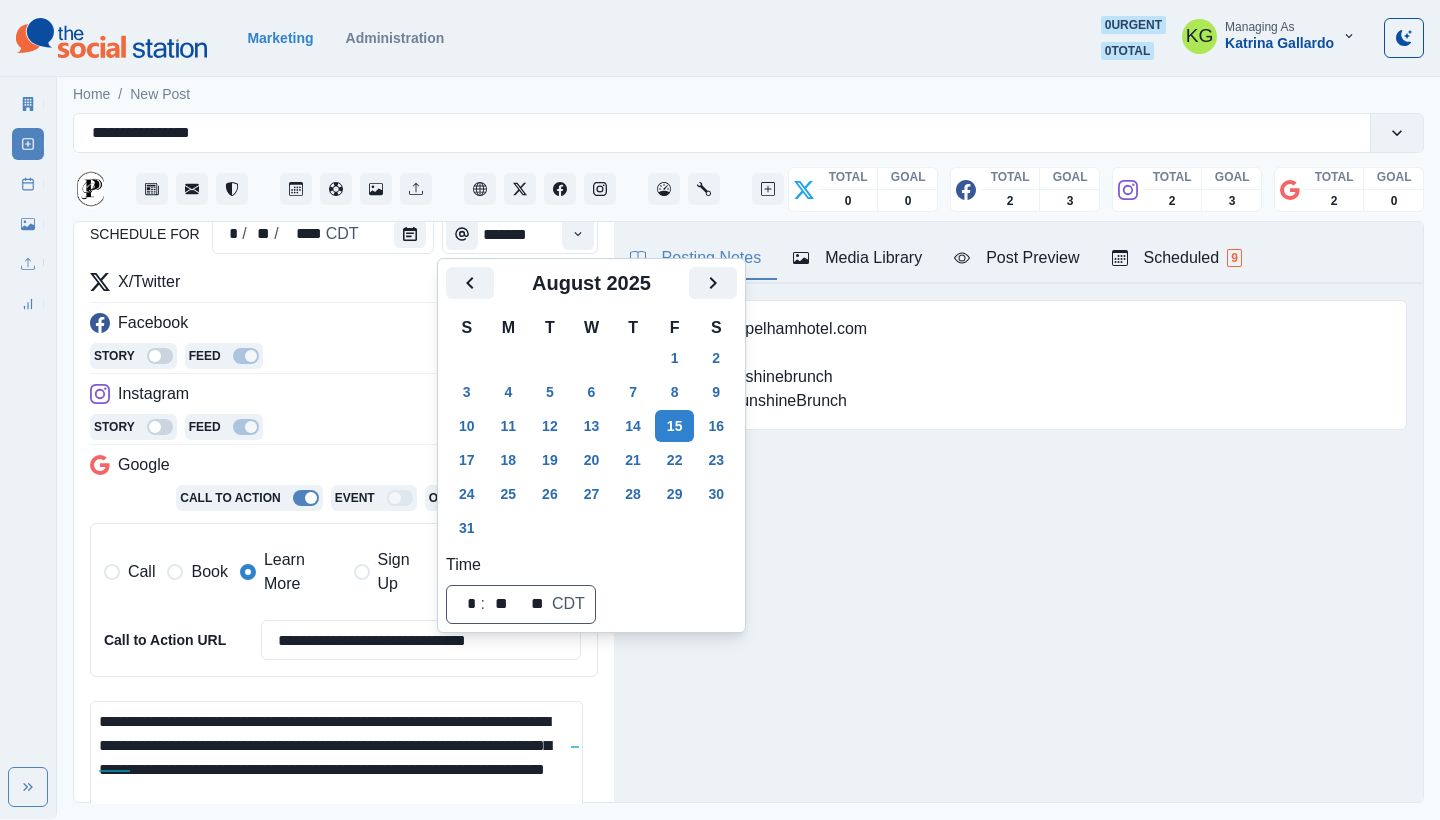 click on "Posting Notes Media Library Post Preview Scheduled 9 Link: www.thepelhamhotel.com
IG: @rubysunshinebrunch
FB: @RubySunshineBrunch Upload Type Any Image Video Source Any Upload Social Manager Found: Instagram Found: Google Customer Photo Found: TripAdvisor Review Found: Yelp Review Reusable Any Yes No Description Any Missing Description Duplicates Any Show Duplicated Media Last Scheduled Any Over A Month Ago Over 3 Months Ago Over 6 Months Ago Never Scheduled Sort Newest Media Oldest Media Most Recently Scheduled Least Recently Scheduled 1 2 3 4 5 13 The Pelham Hotel August 15, 2025 at 3:00 PM 🏈 Cheer on the Saints at Caesars Superdome! Catch the matchup against the Jacksonville Jaguars on Sunday, August 11—just minutes from our hotel. Immerse yourself in the game-day energy and vibrant atmosphere of New Orleans!
🎟️ Secure your tickets and let’s go Saints!  Like Comment Share thepelhamhotelnola August 15, 2025 at 3:00 PM 2,238 likes The Pelham Hotel The Pelham Hotel 4 days ago Learn More Week Of" at bounding box center [1018, 512] 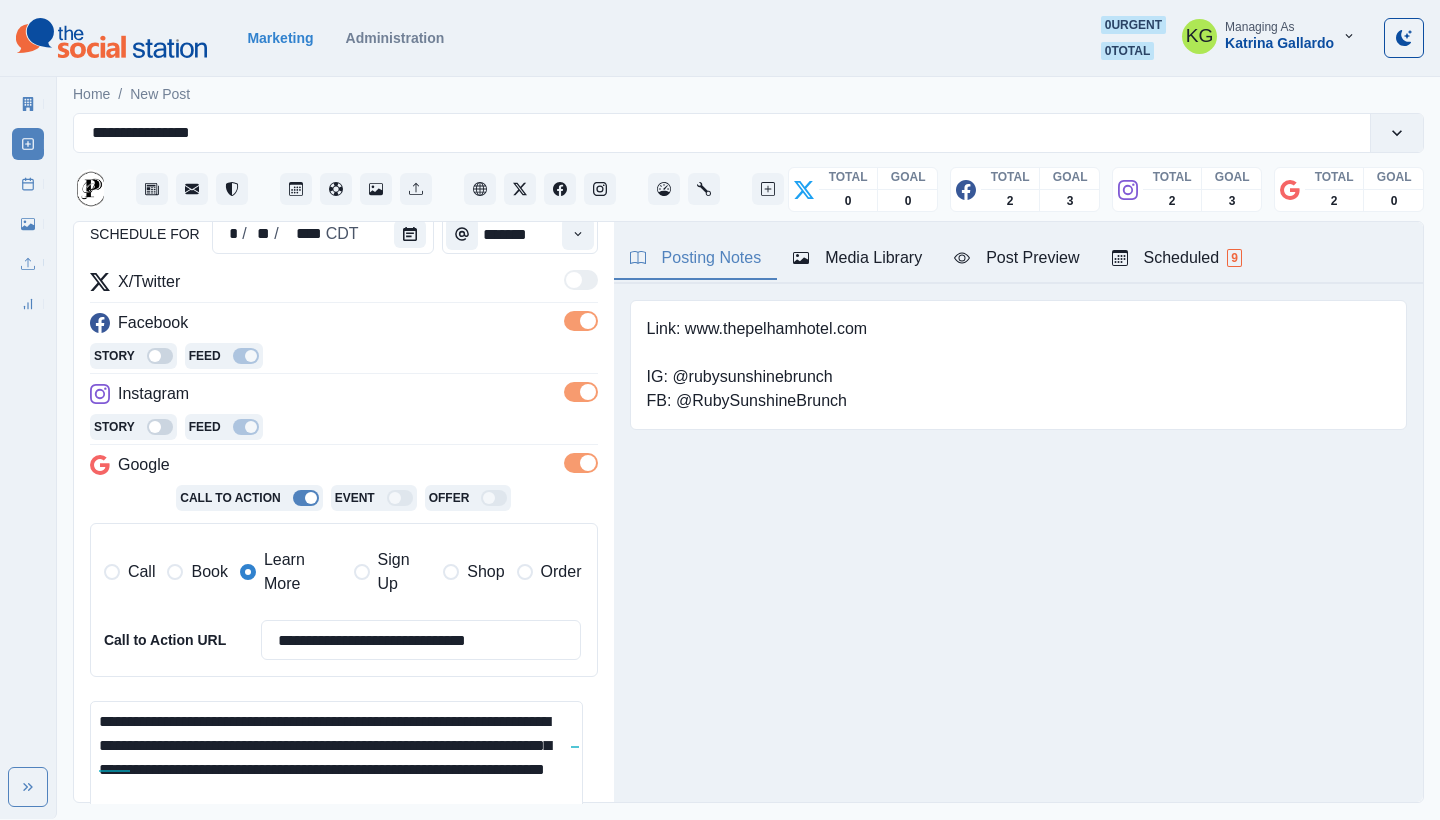 scroll, scrollTop: 252, scrollLeft: 0, axis: vertical 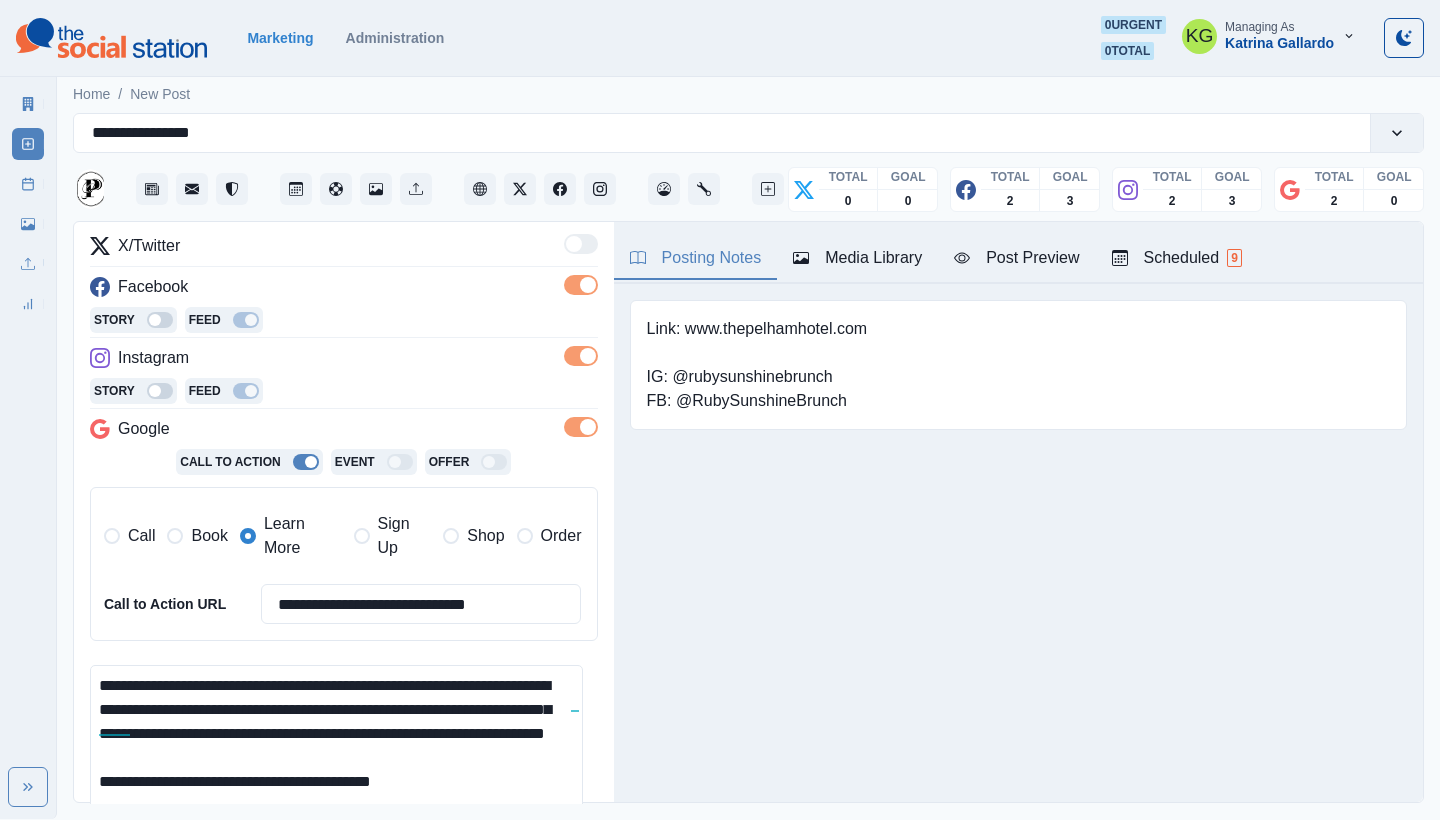 click on "**********" at bounding box center [336, 801] 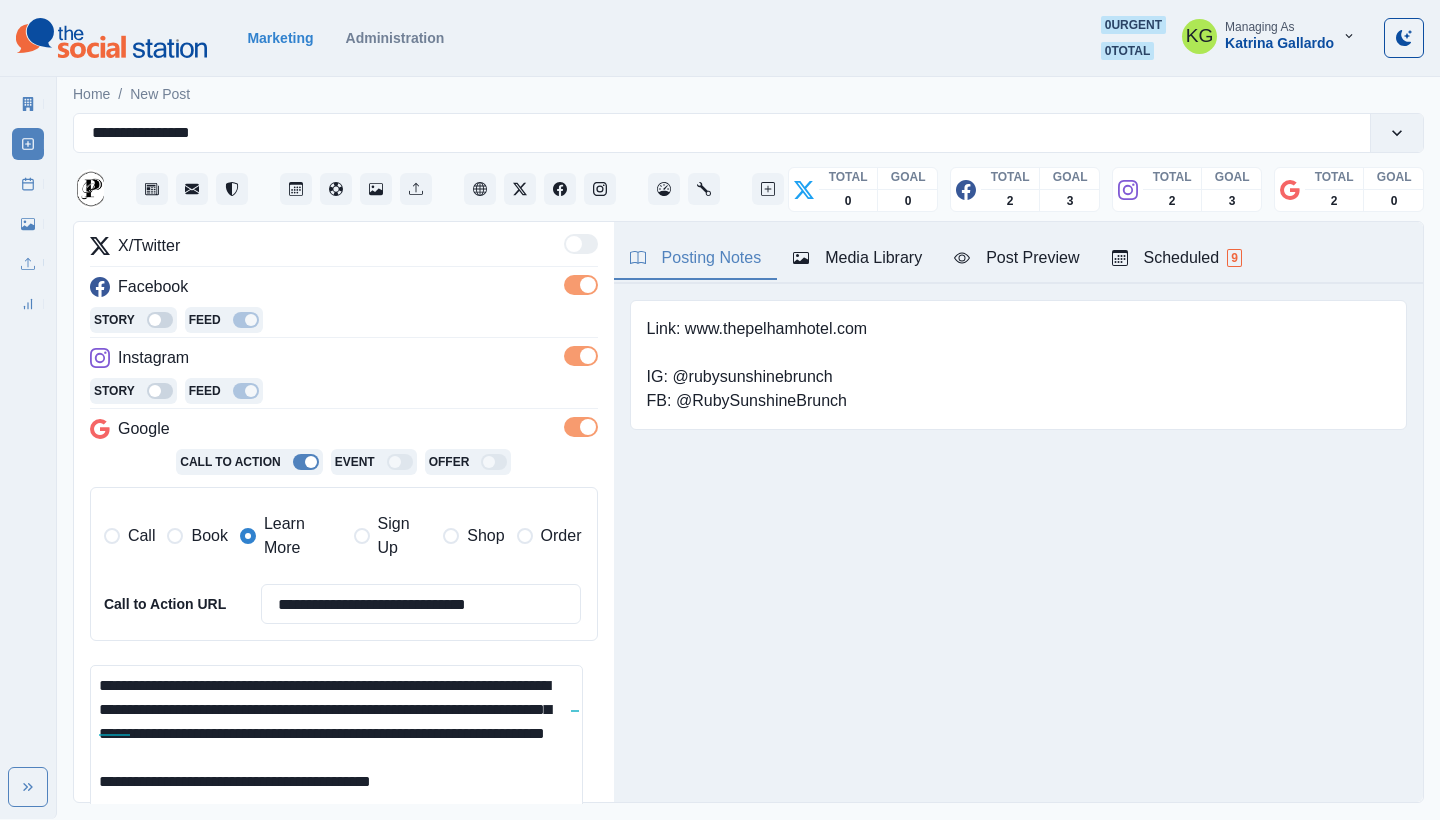 drag, startPoint x: 411, startPoint y: 699, endPoint x: 559, endPoint y: 707, distance: 148.21606 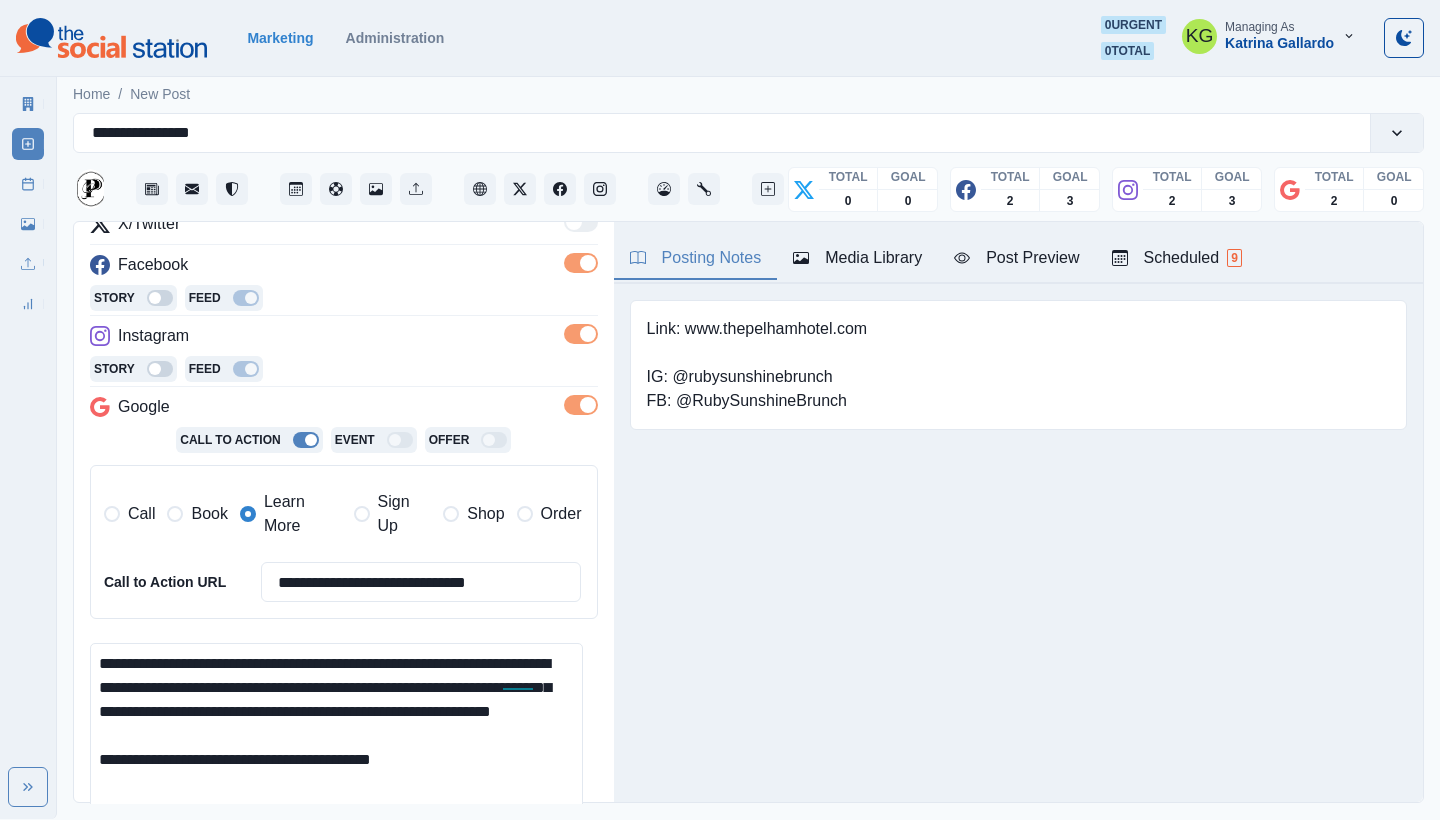 scroll, scrollTop: 449, scrollLeft: 0, axis: vertical 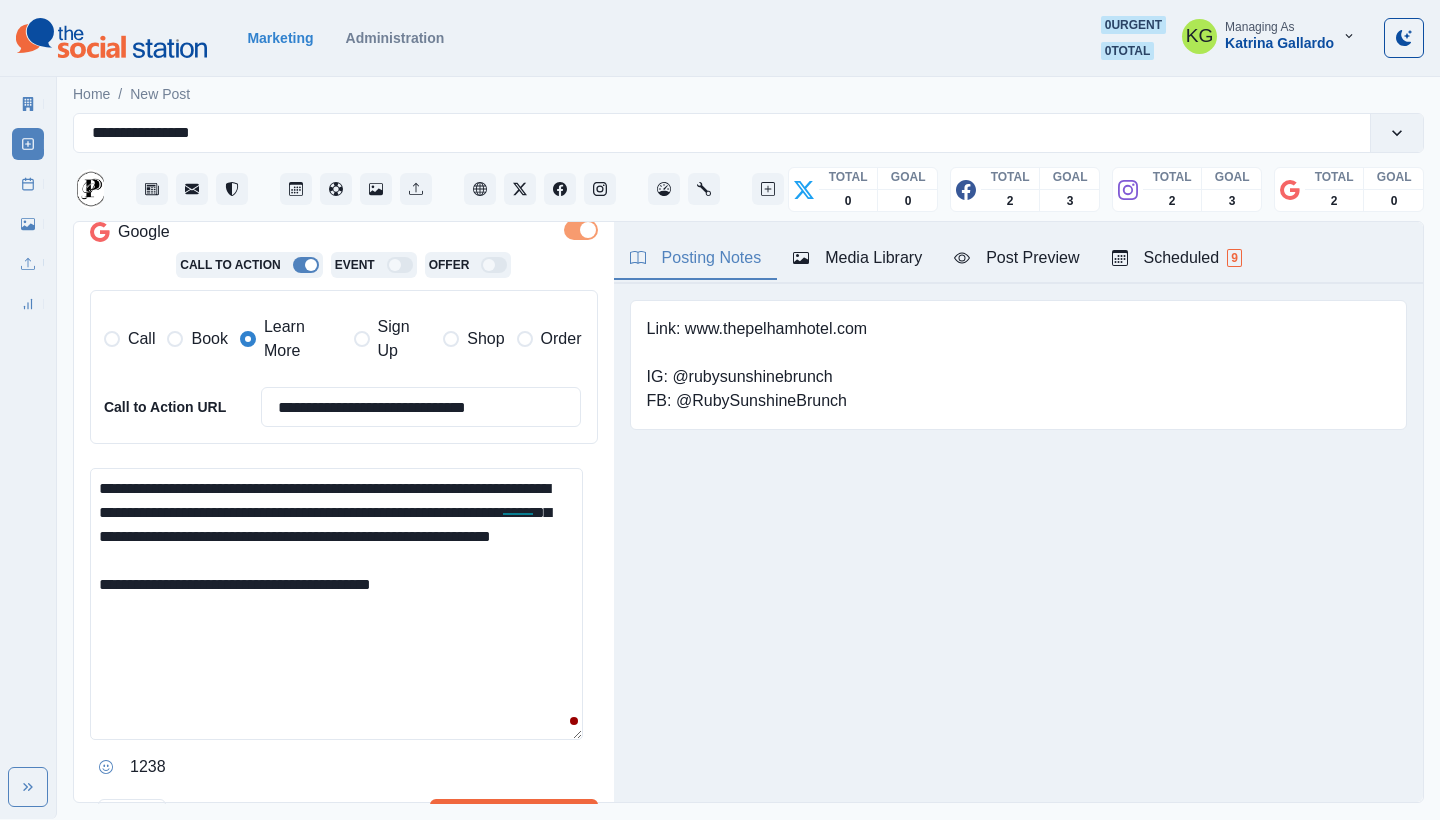 click on "**********" at bounding box center [336, 604] 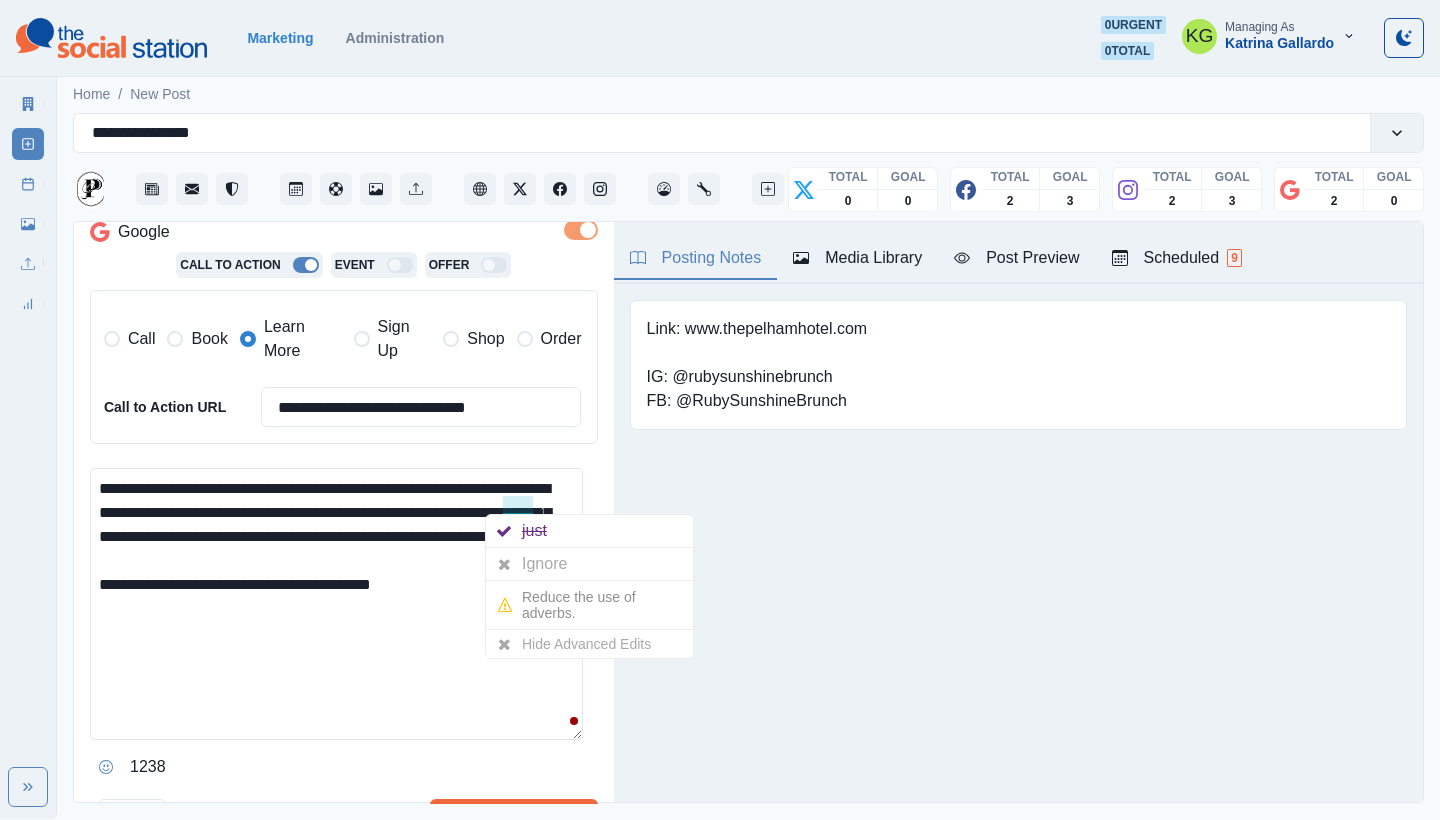 click on "**********" at bounding box center (336, 604) 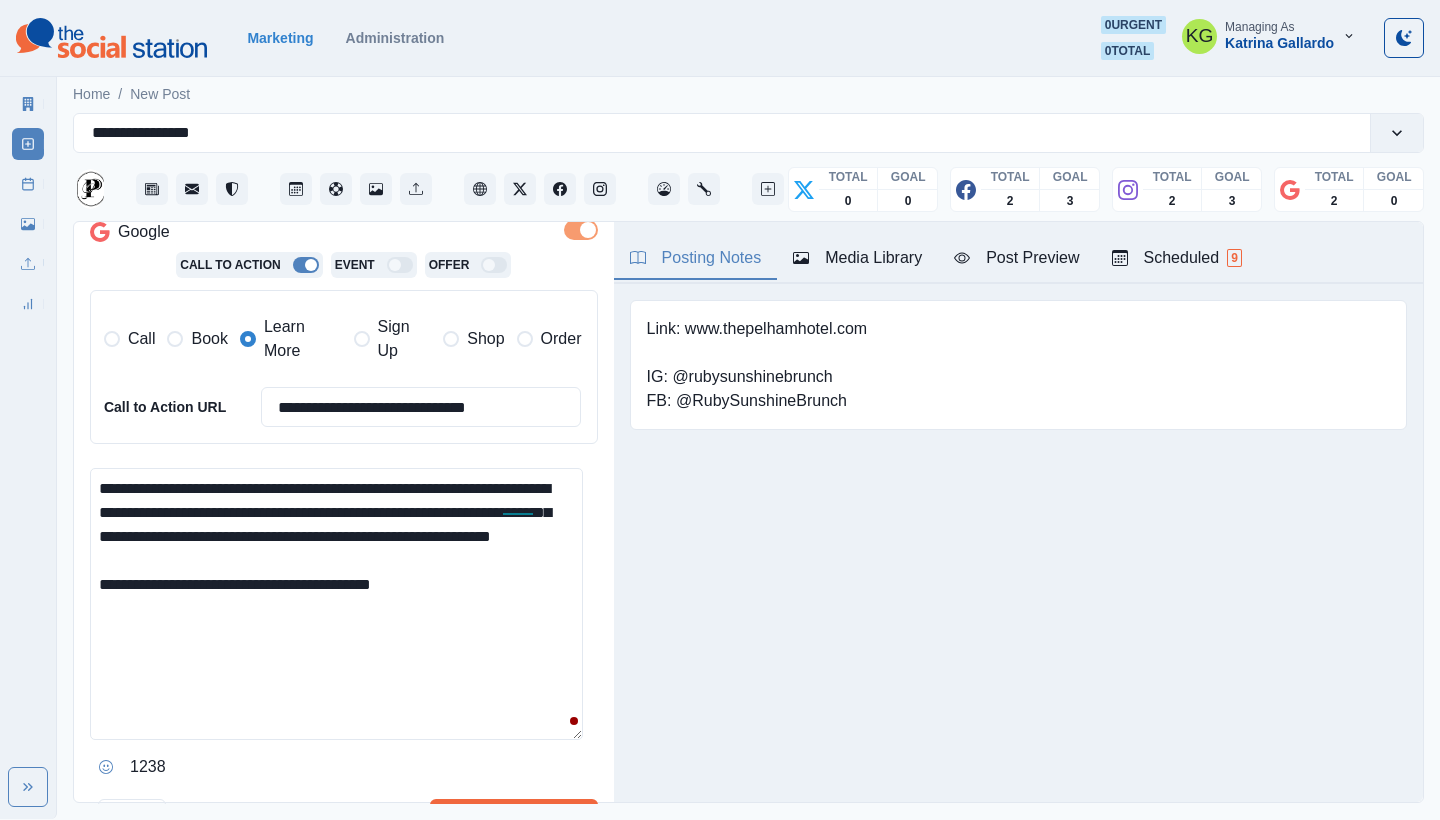 click on "**********" at bounding box center (336, 604) 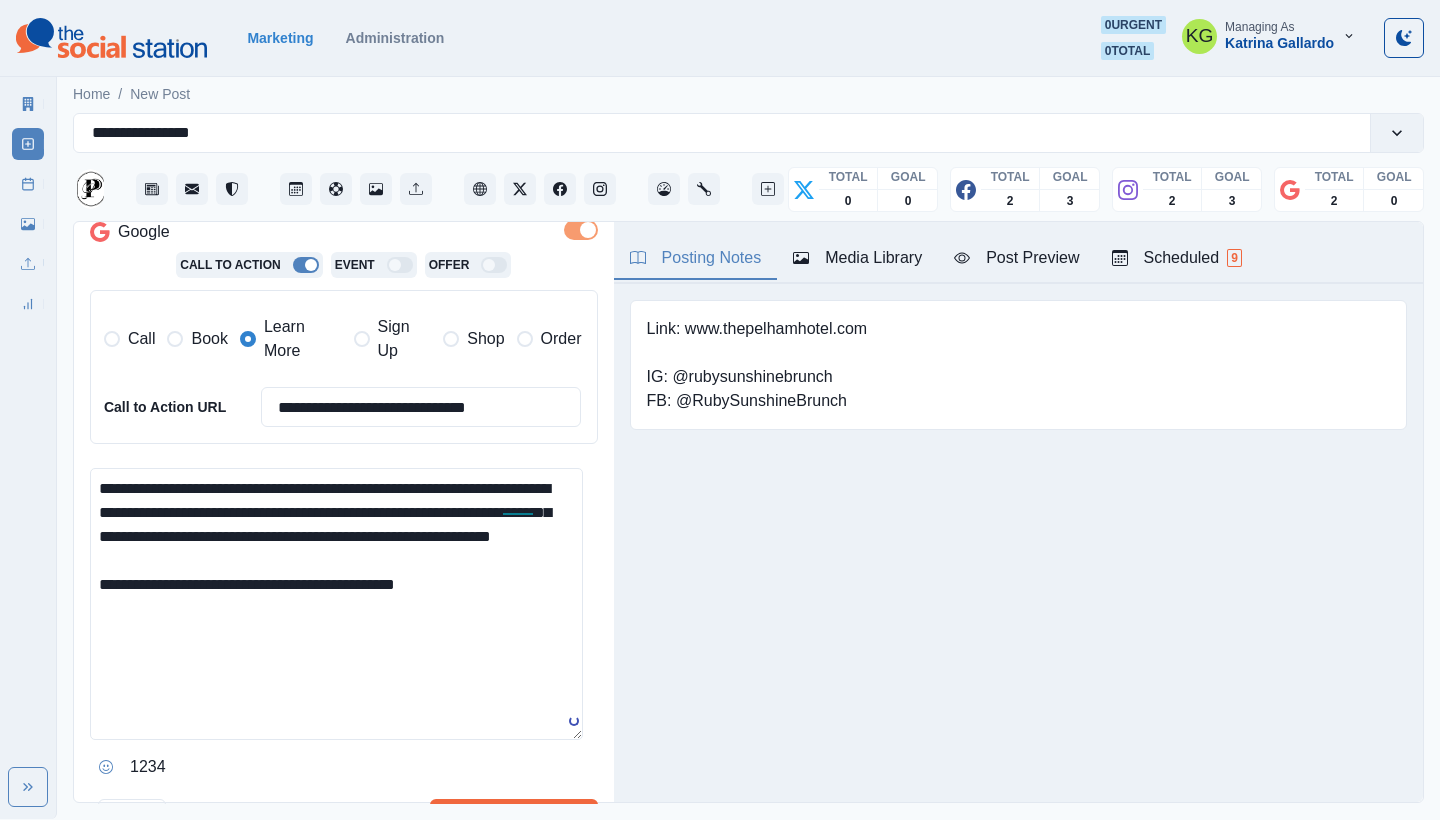 paste on "**********" 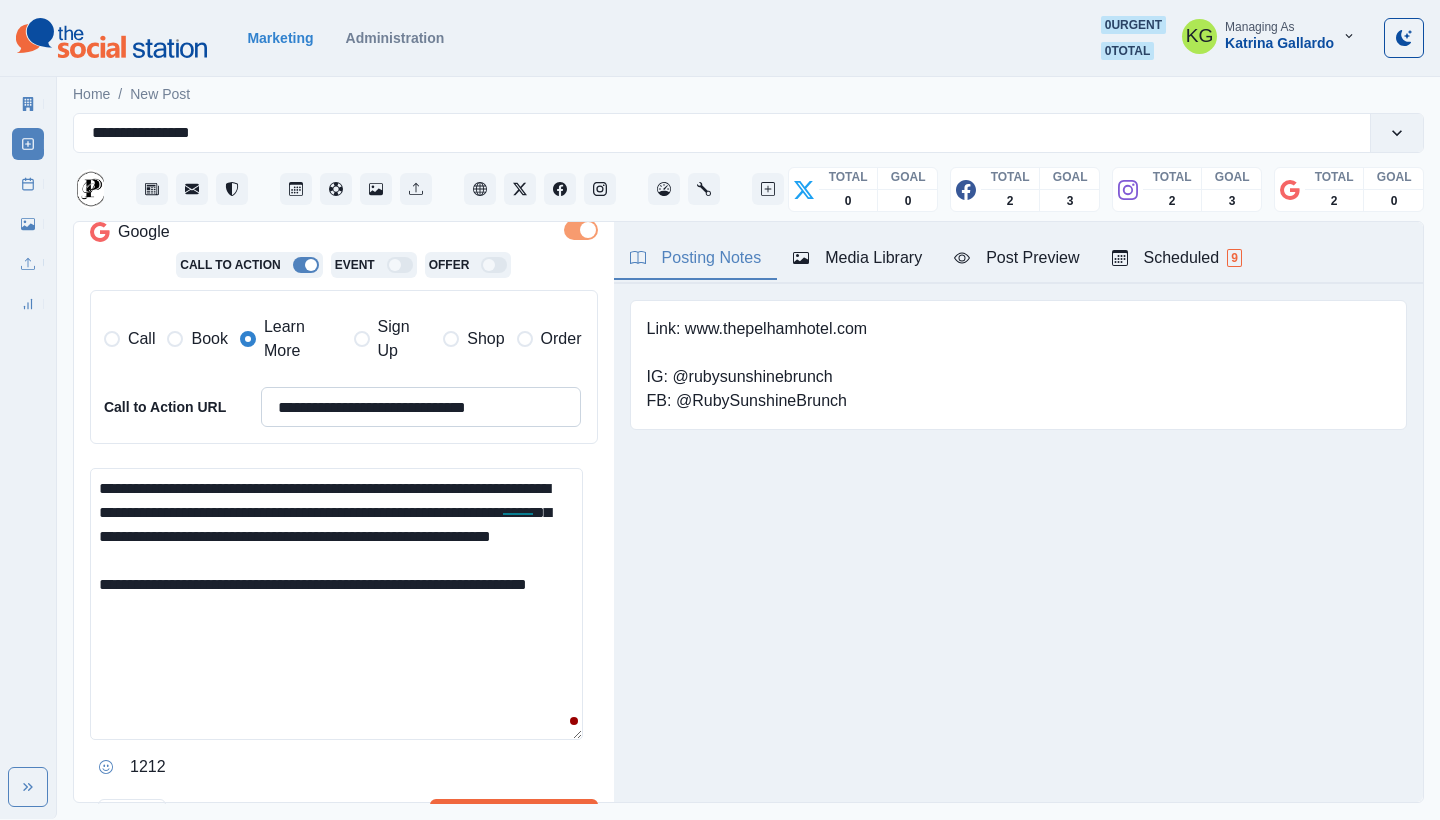 type on "**********" 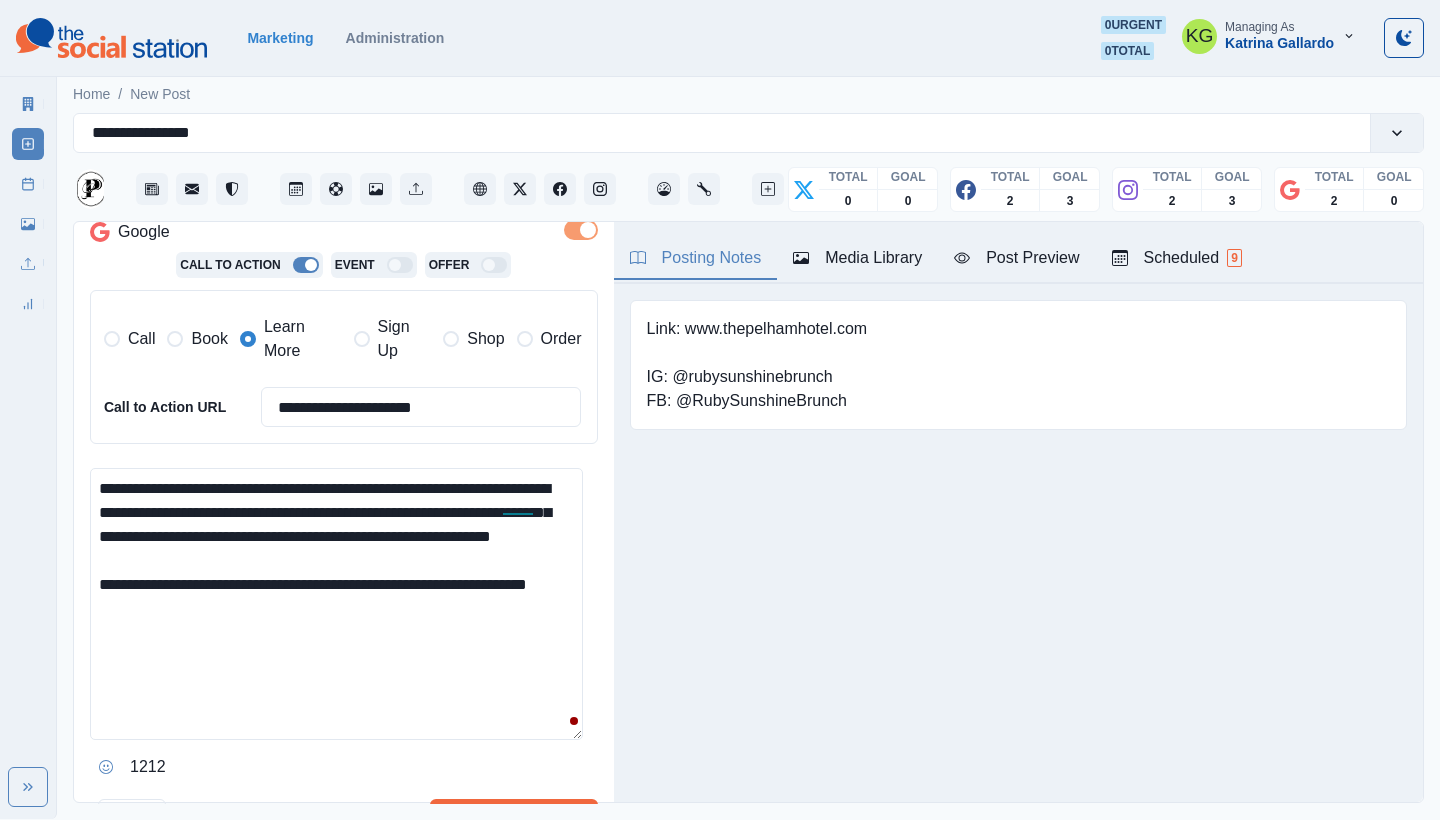 type on "**********" 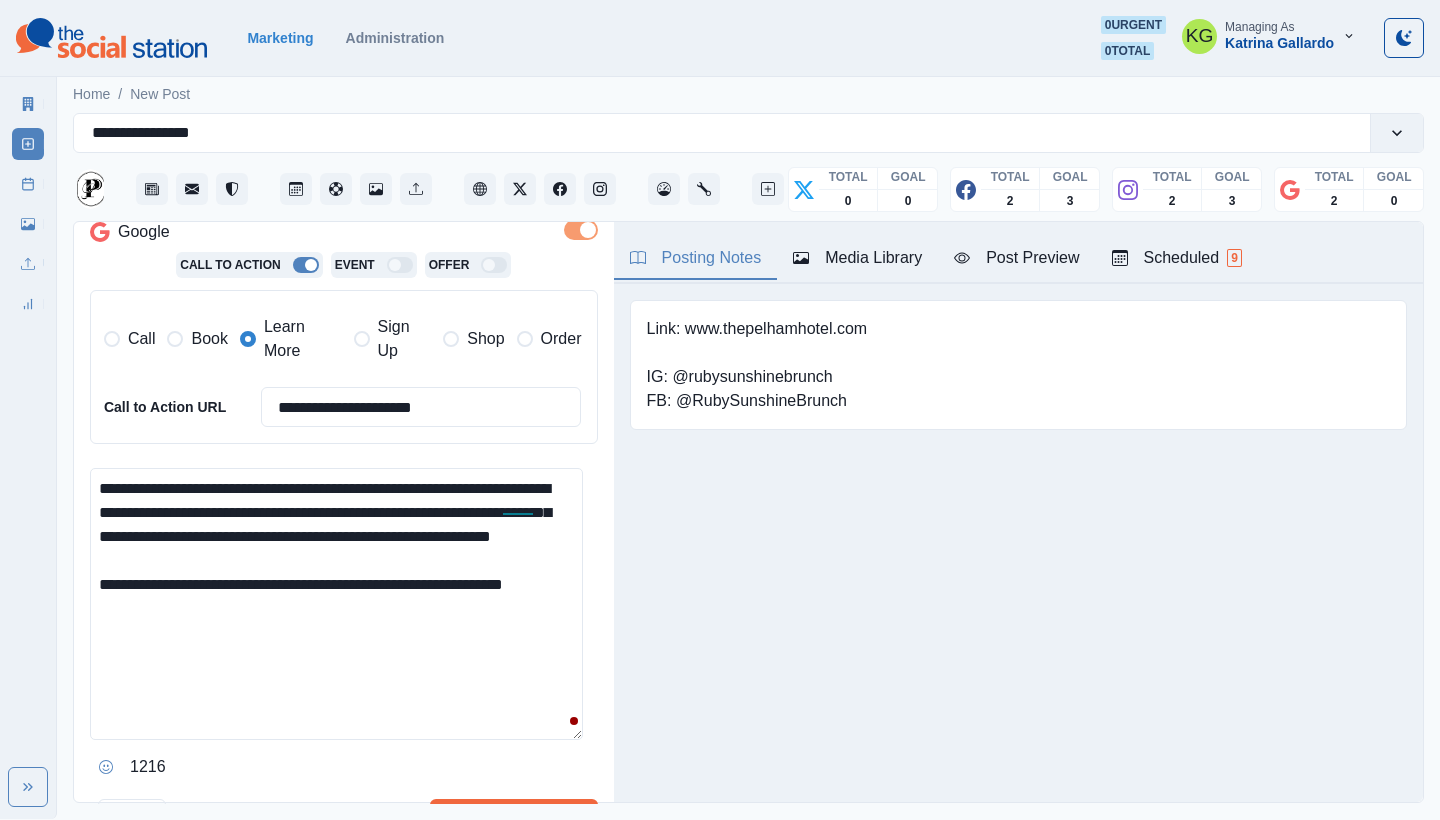 click on "**********" at bounding box center [336, 604] 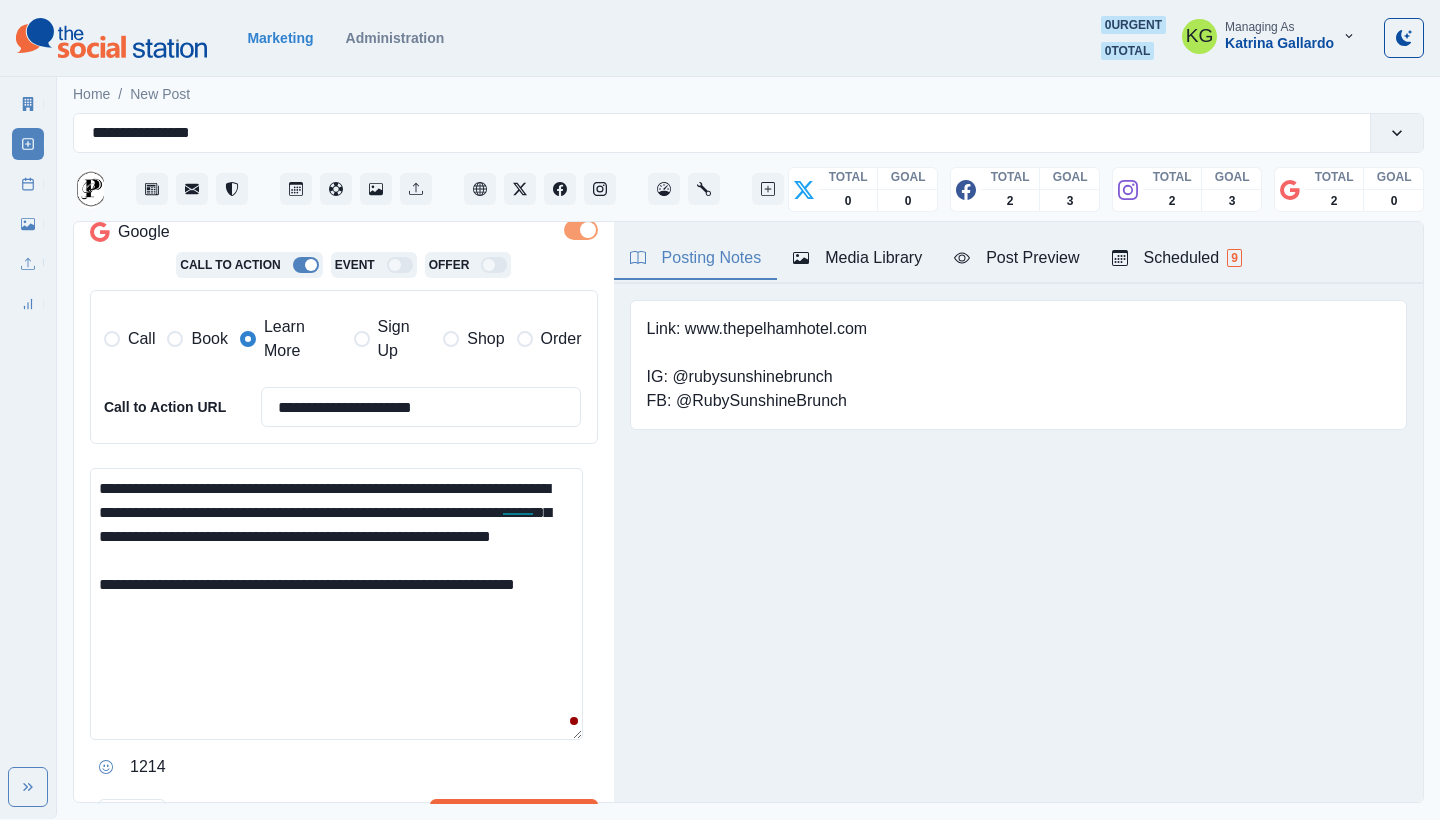 click 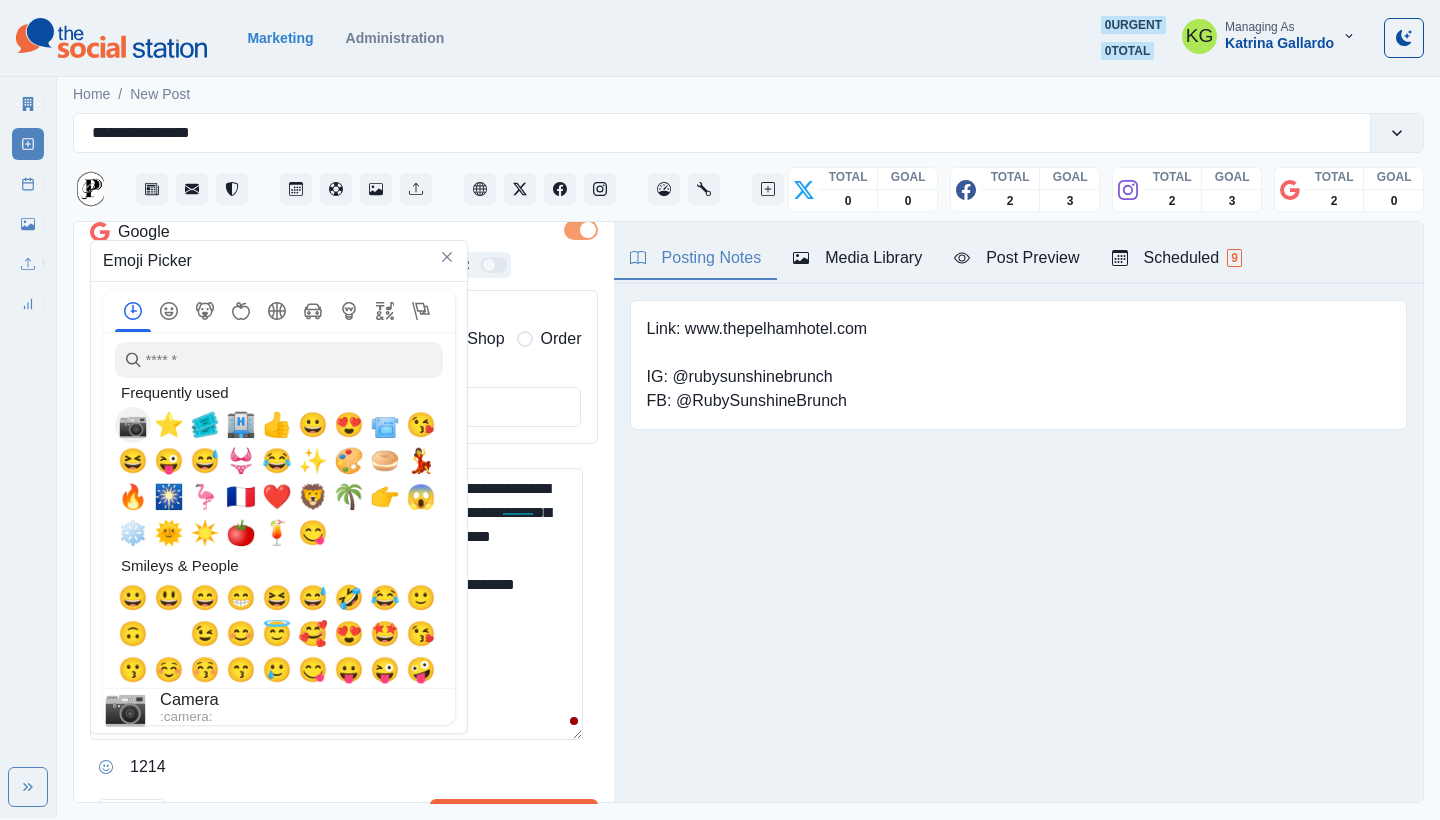 click on "📷" at bounding box center (133, 425) 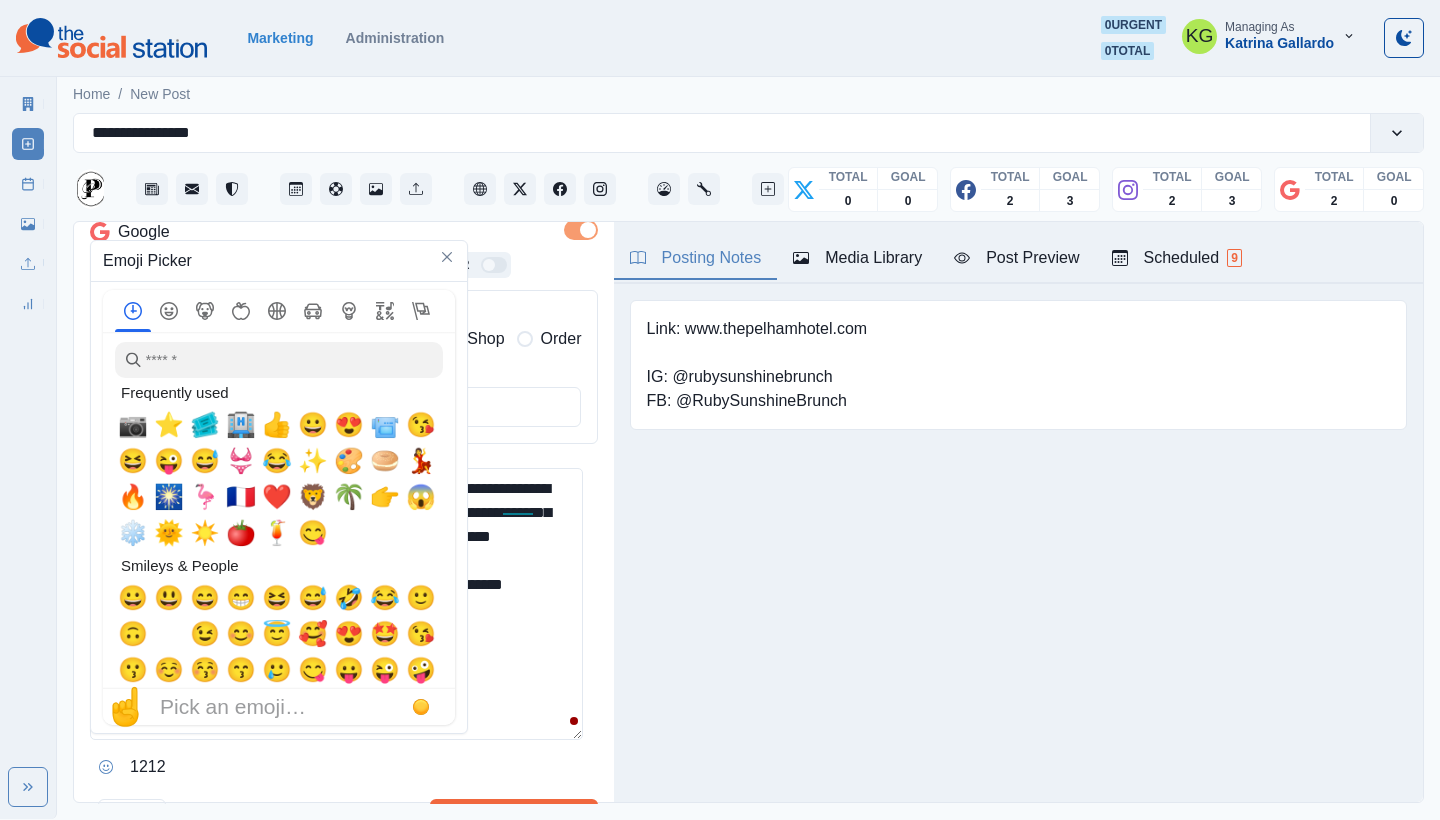 click on "**********" at bounding box center [336, 604] 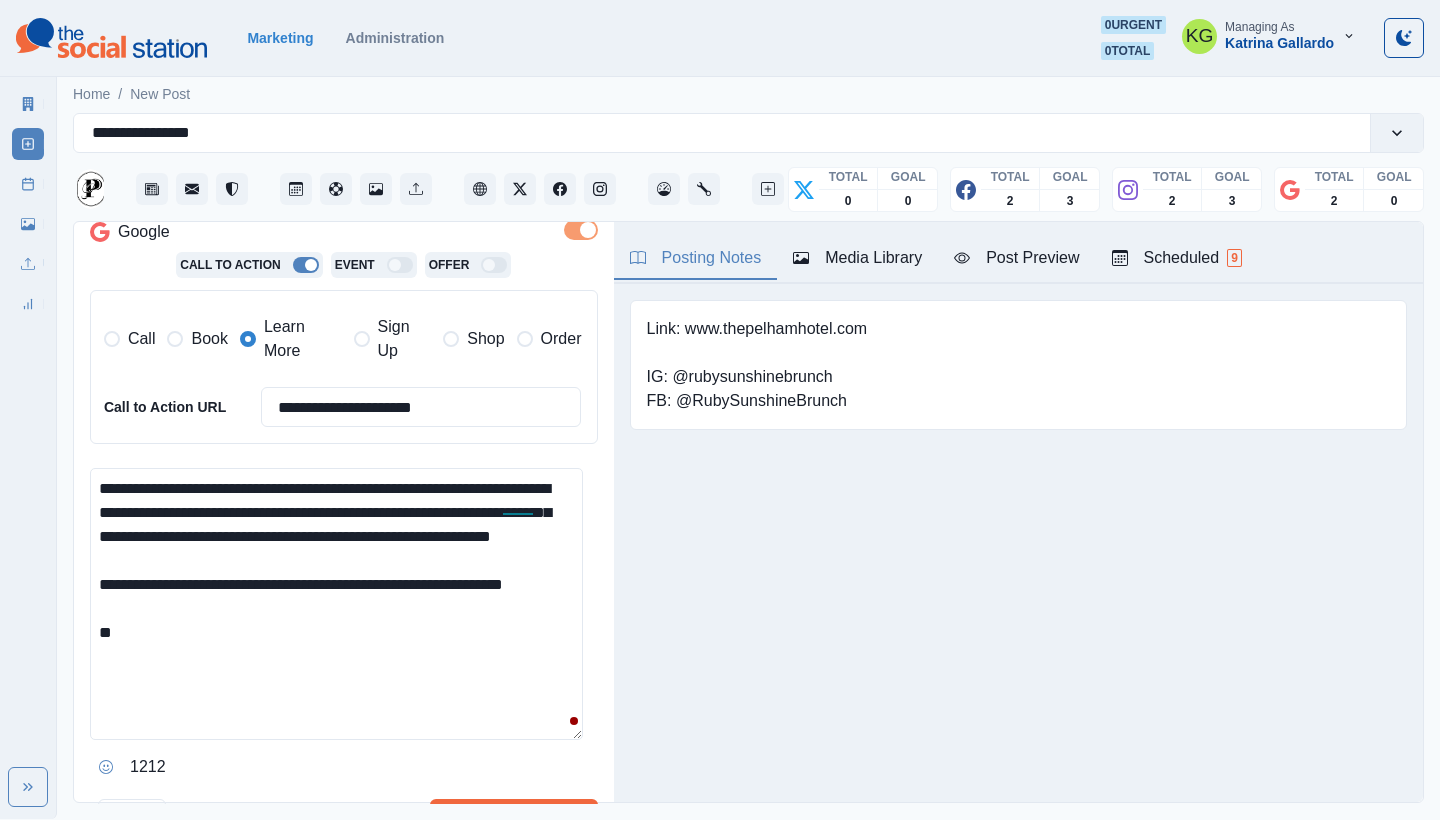 click on "**********" at bounding box center (336, 604) 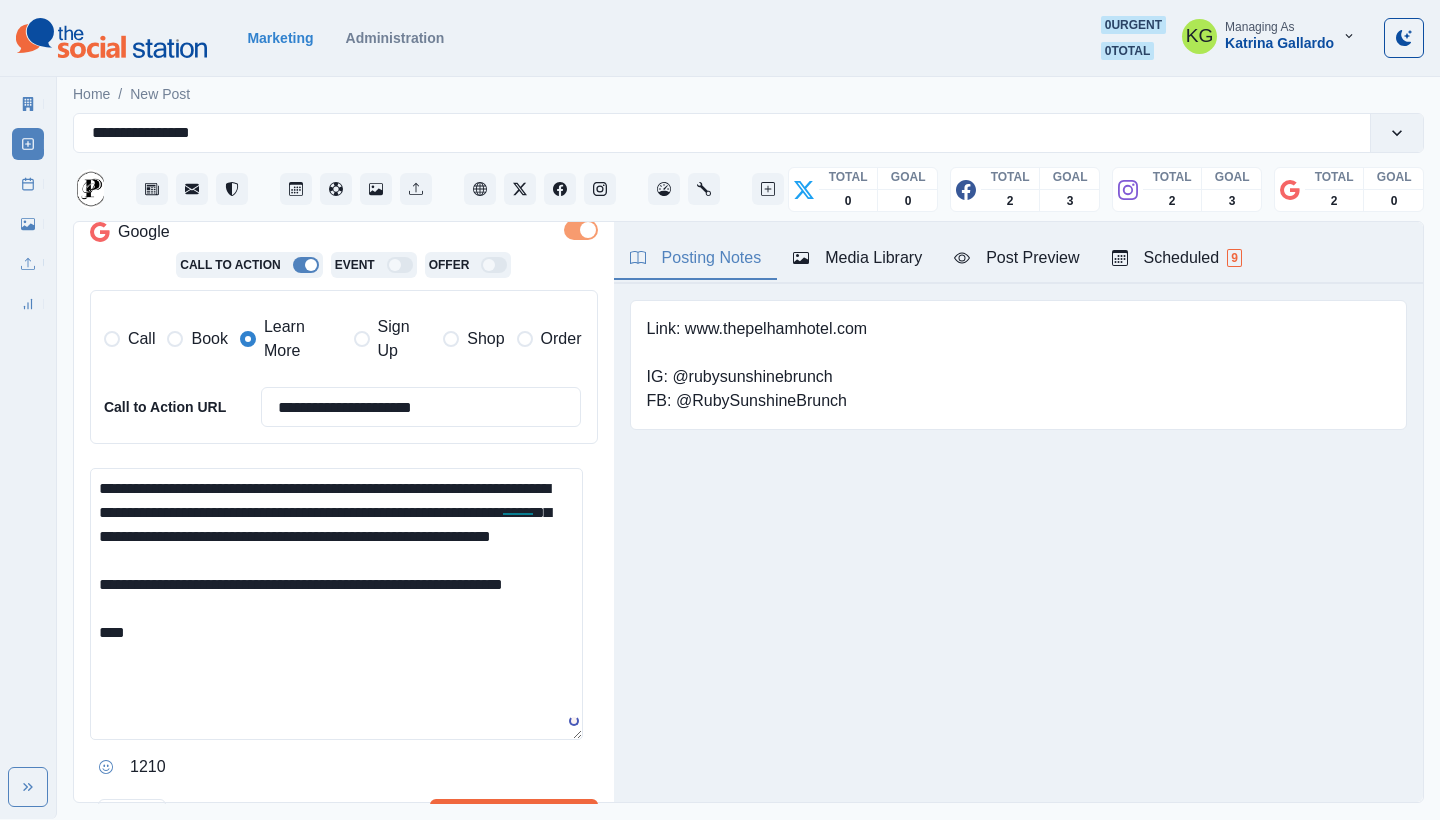paste on "**********" 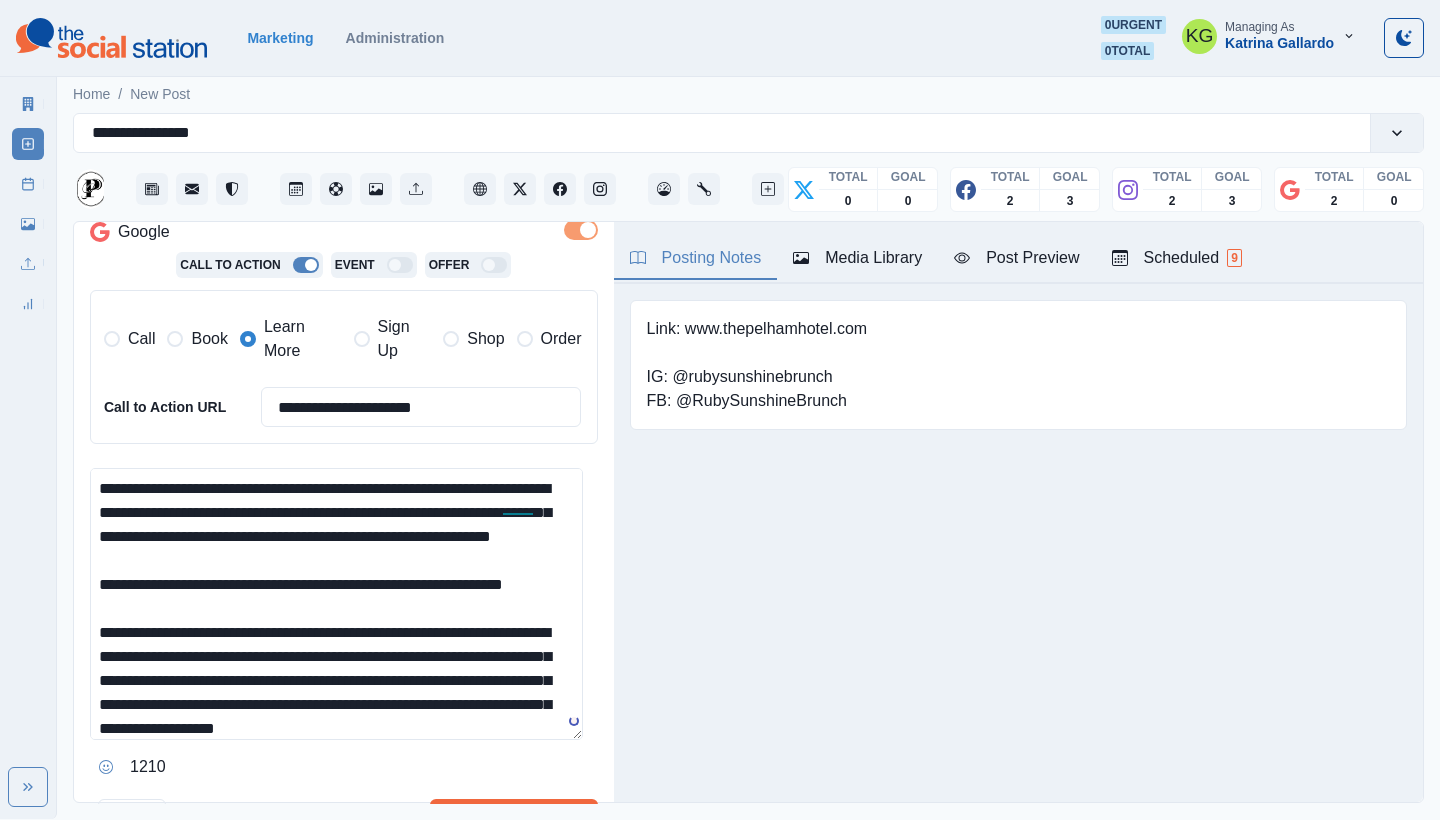 scroll, scrollTop: 130, scrollLeft: 0, axis: vertical 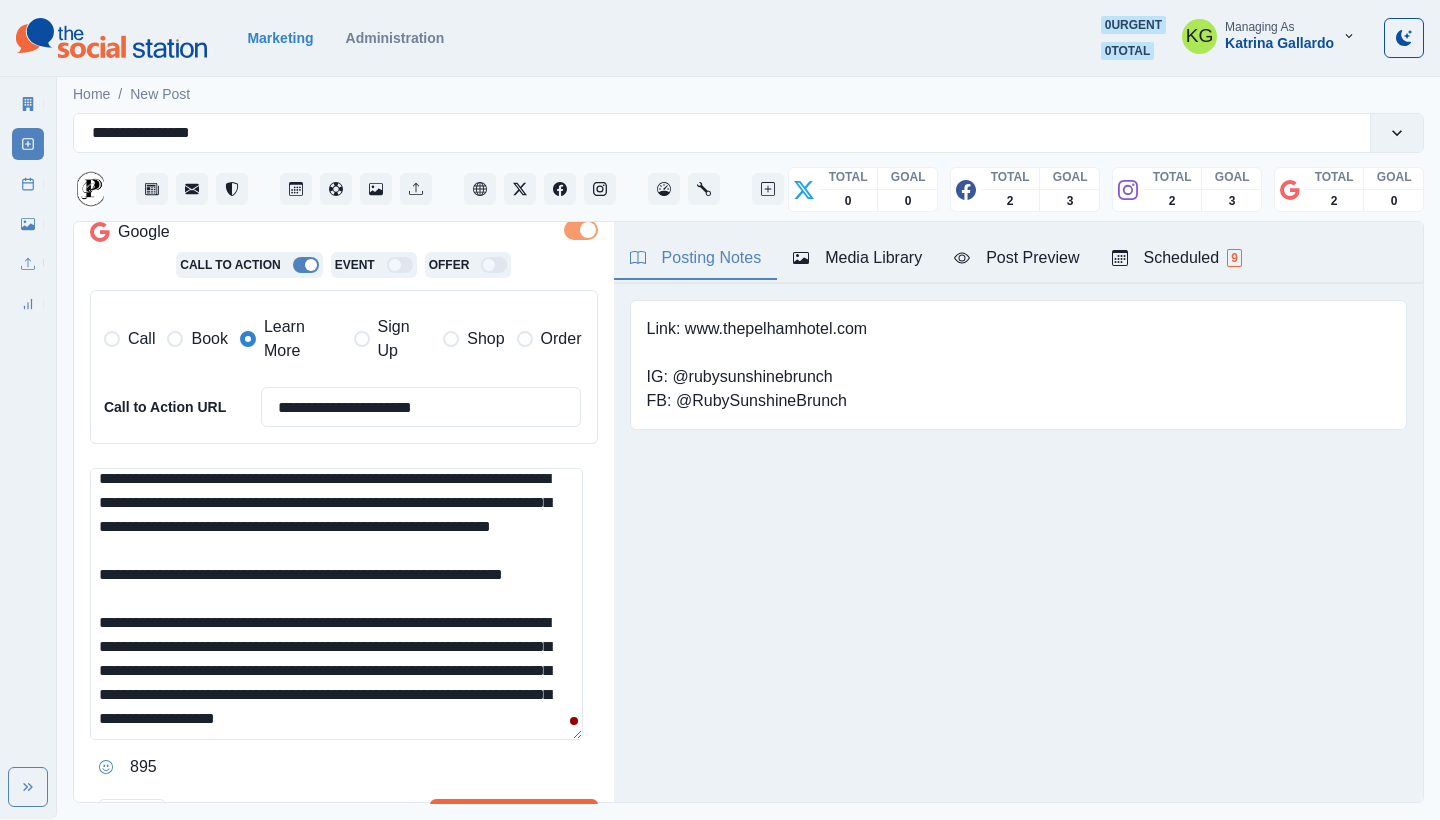 drag, startPoint x: 183, startPoint y: 561, endPoint x: 210, endPoint y: 580, distance: 33.01515 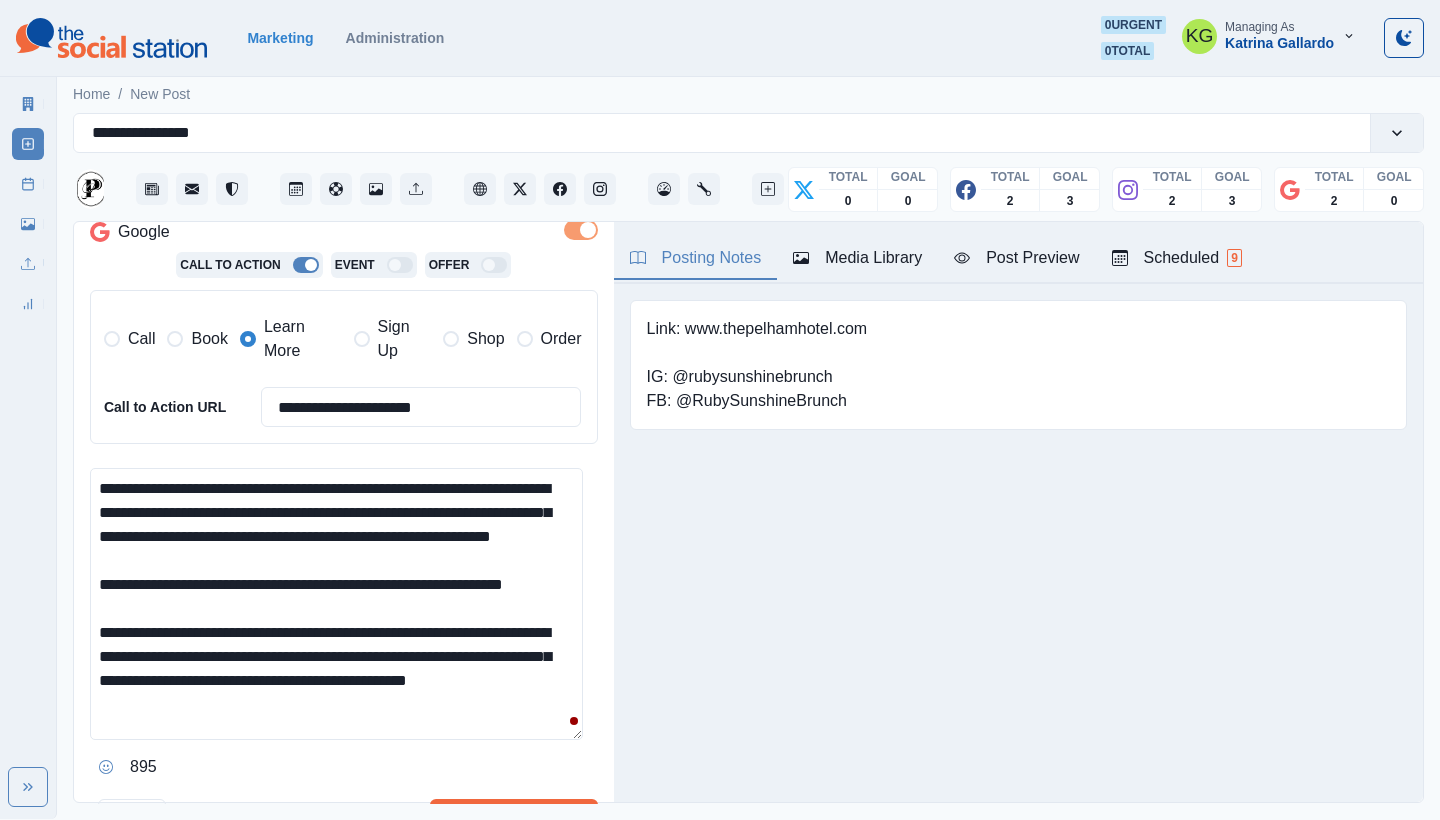 scroll, scrollTop: 82, scrollLeft: 0, axis: vertical 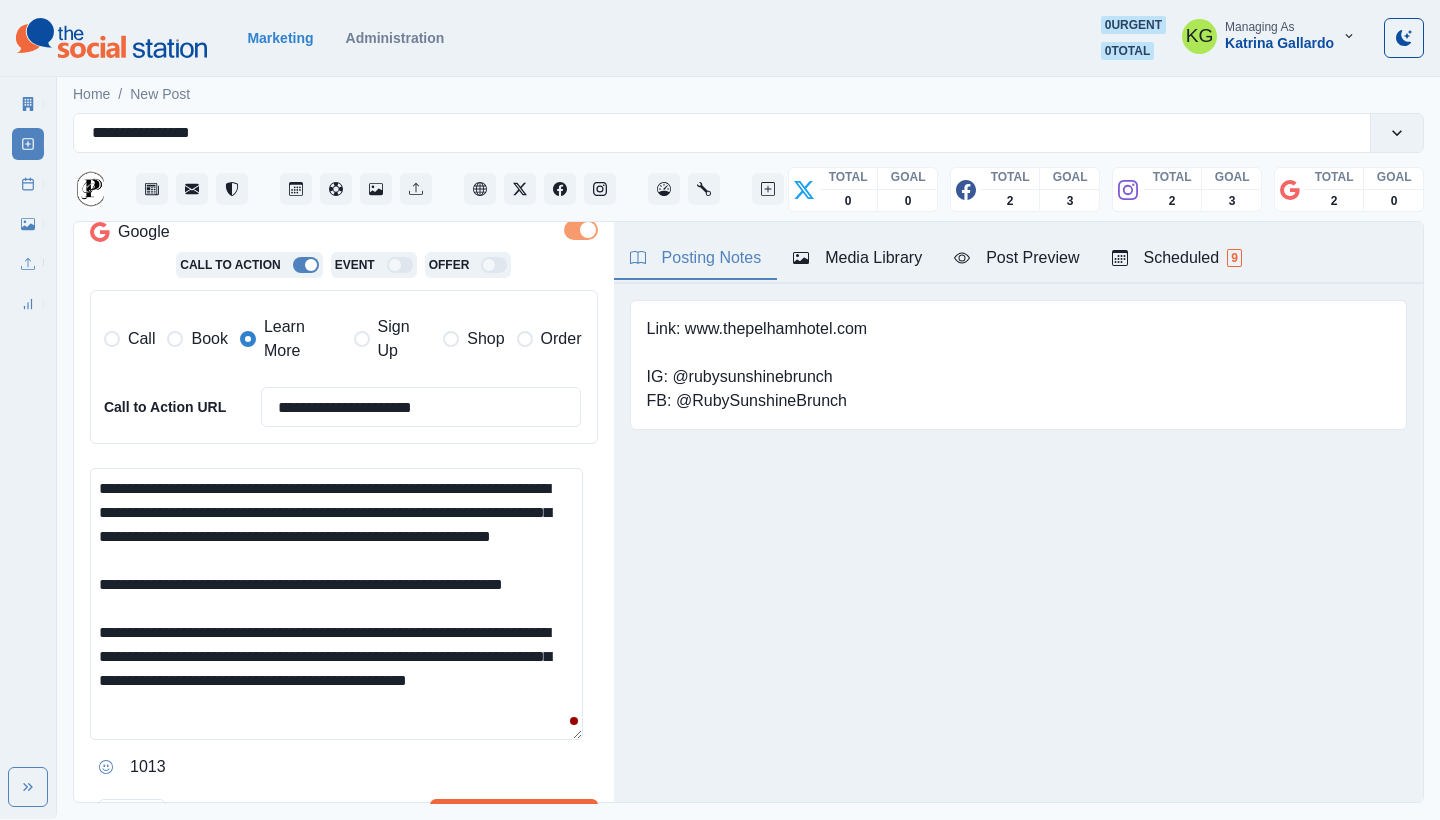 drag, startPoint x: 217, startPoint y: 593, endPoint x: 398, endPoint y: 700, distance: 210.26175 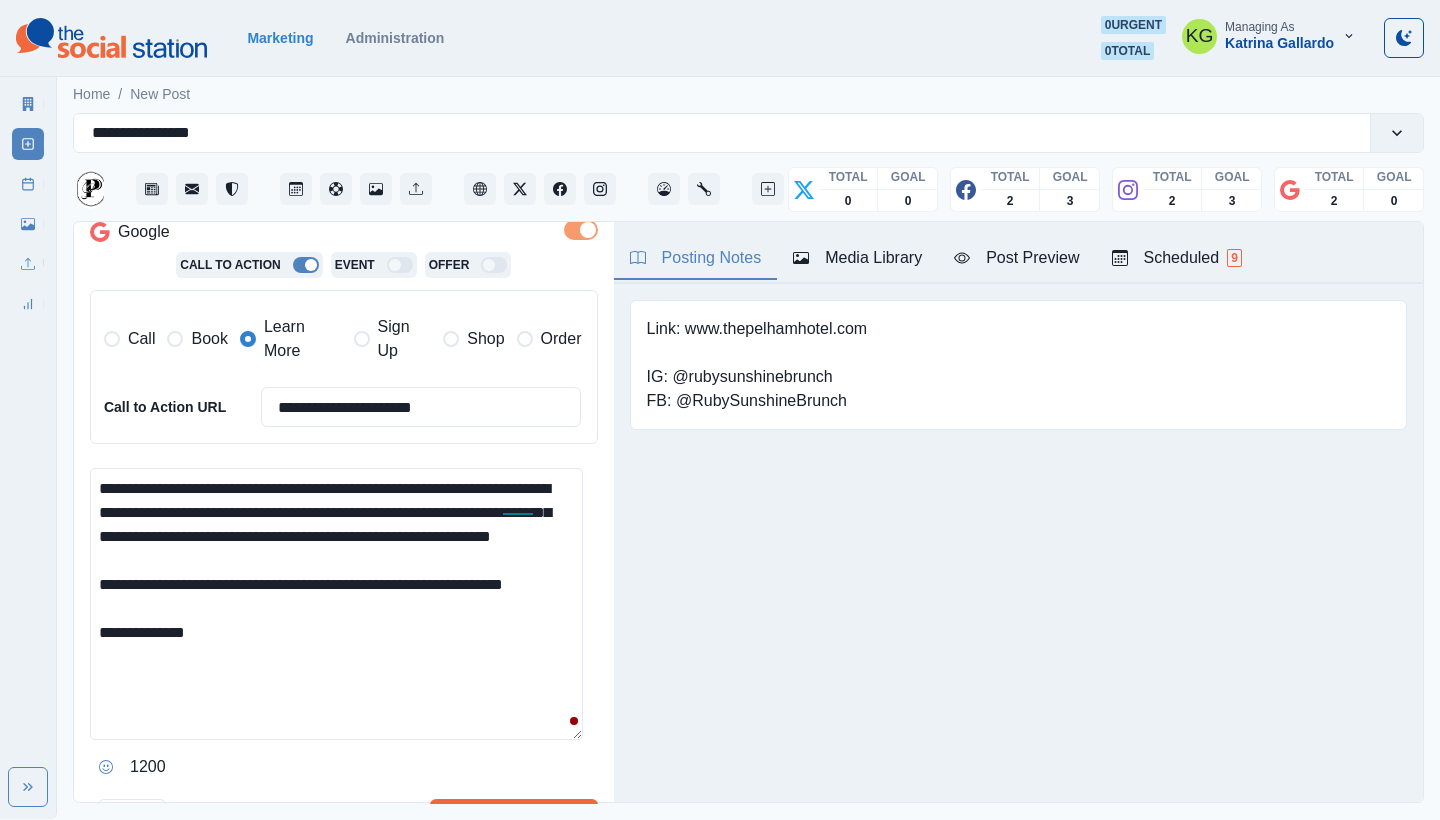 scroll, scrollTop: 0, scrollLeft: 0, axis: both 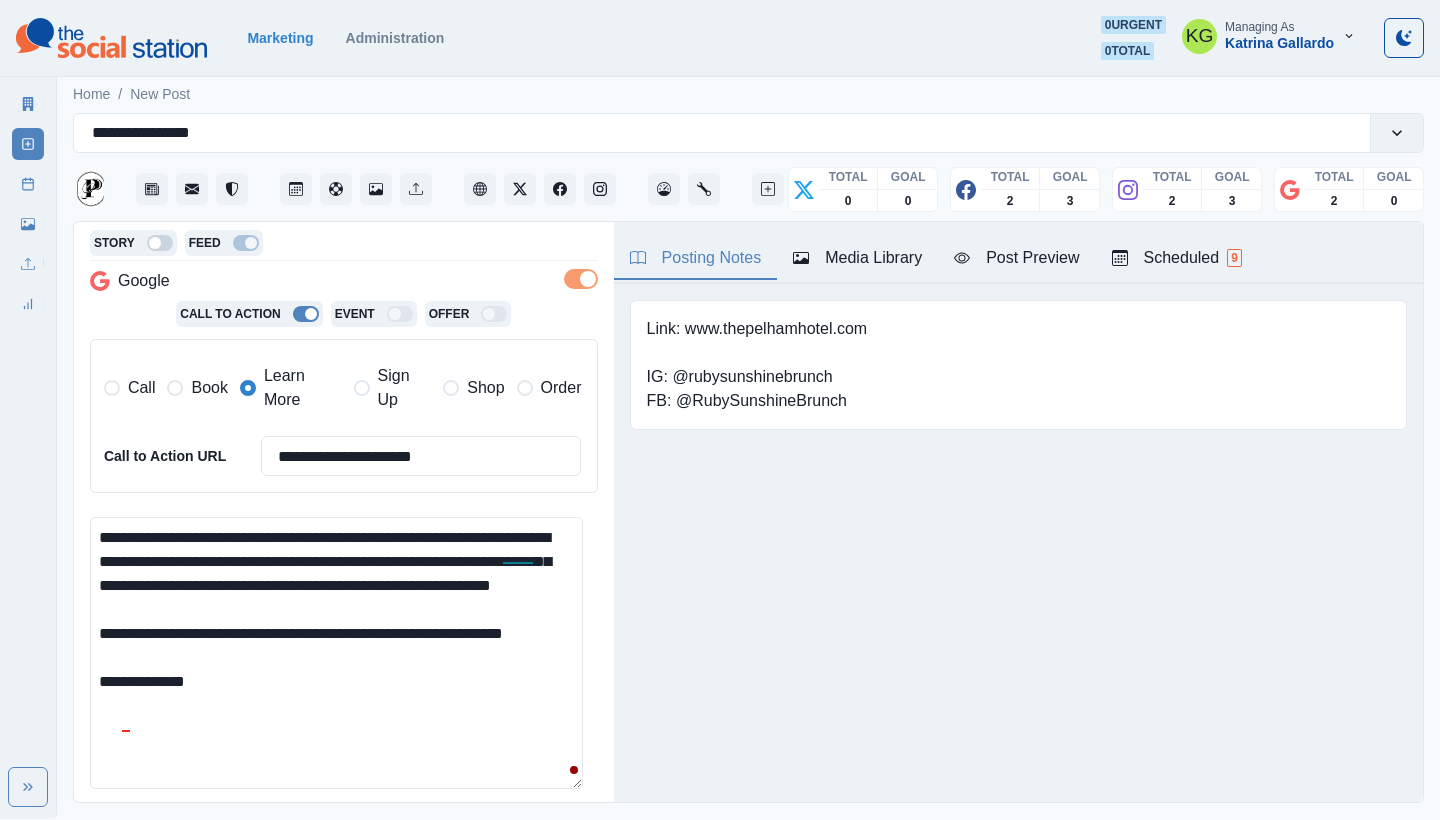 drag, startPoint x: 523, startPoint y: 556, endPoint x: 267, endPoint y: 576, distance: 256.78006 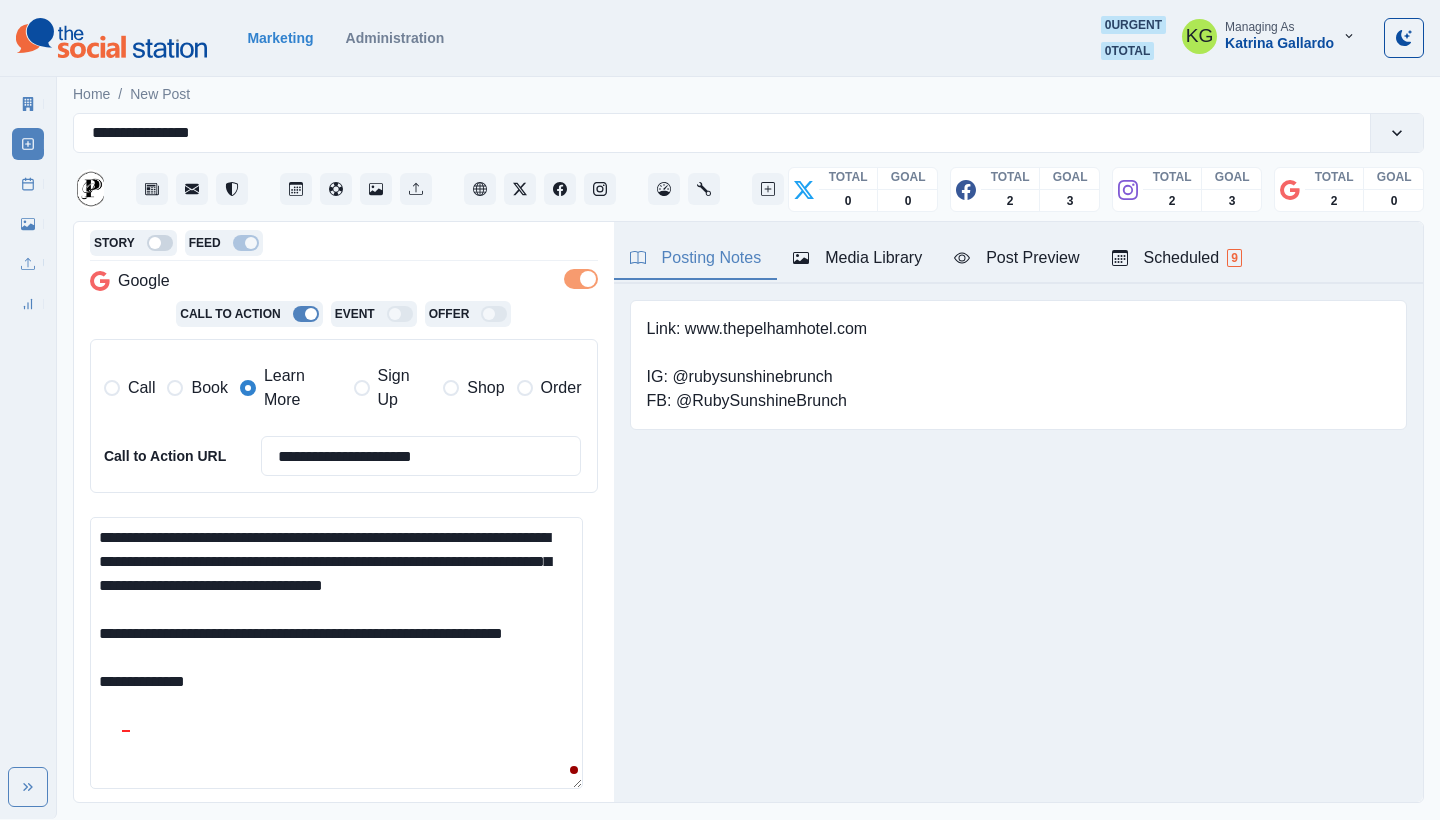 type on "**********" 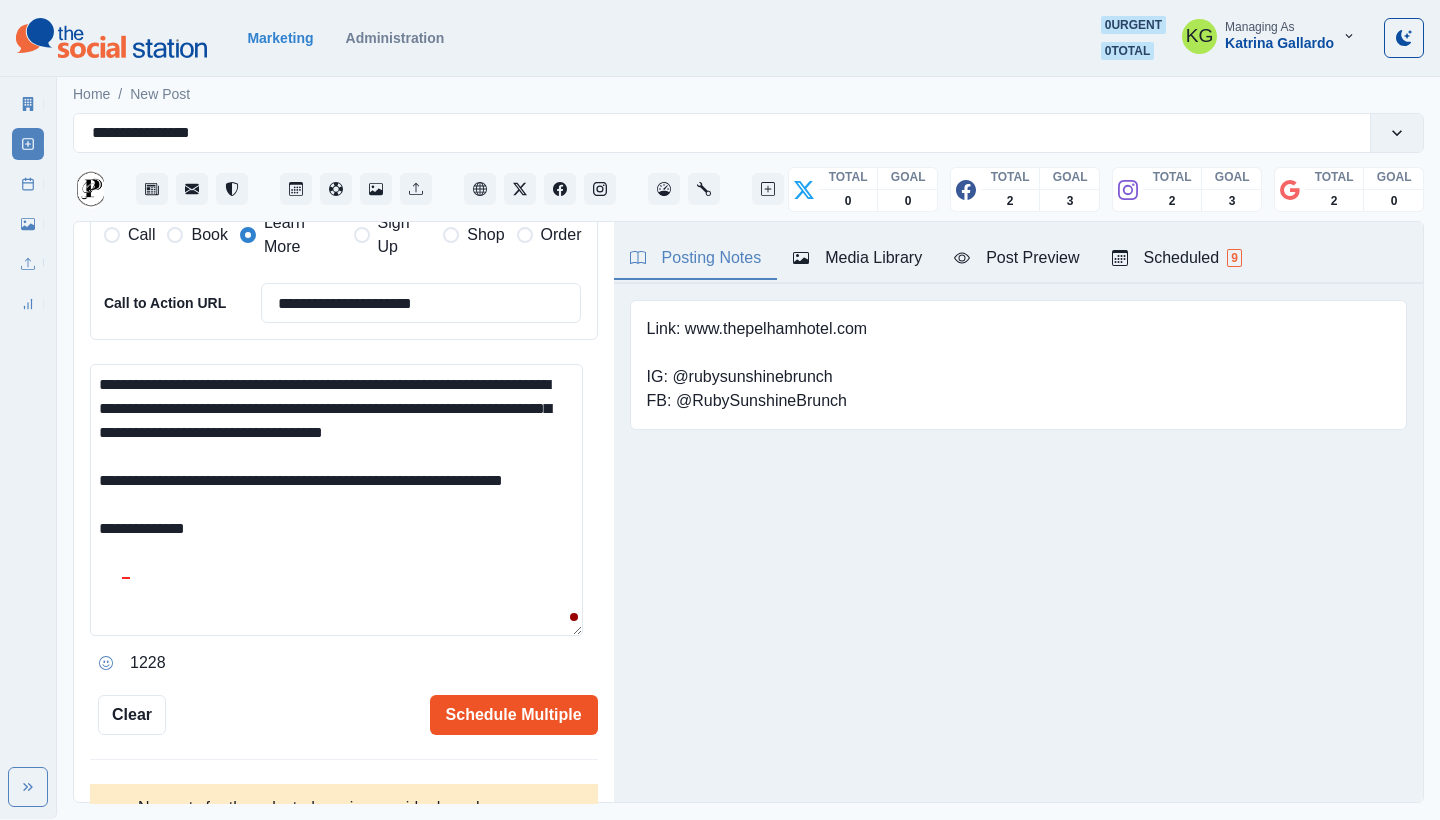 click on "Schedule Multiple" at bounding box center (514, 715) 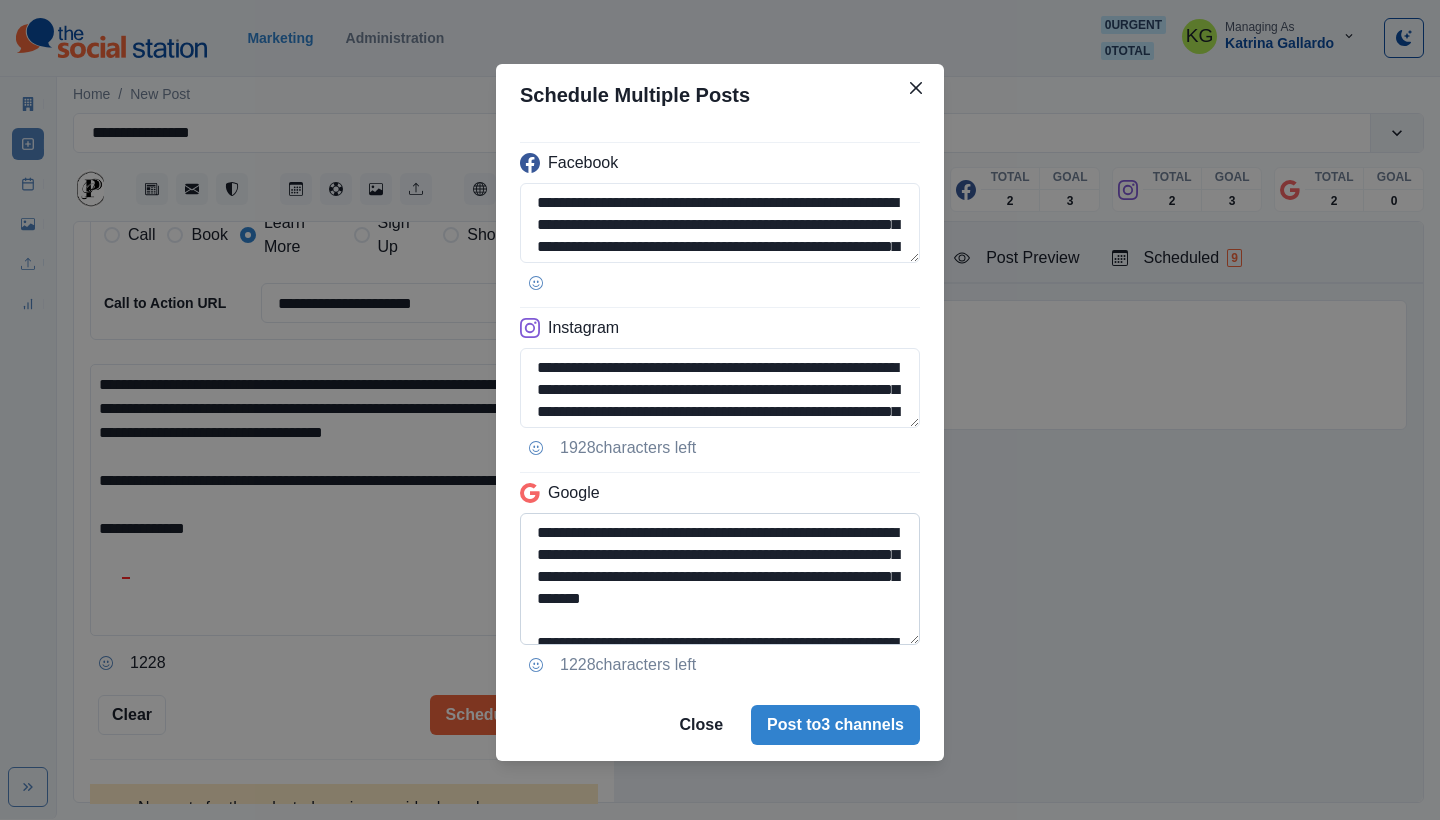 click on "**********" at bounding box center (720, 579) 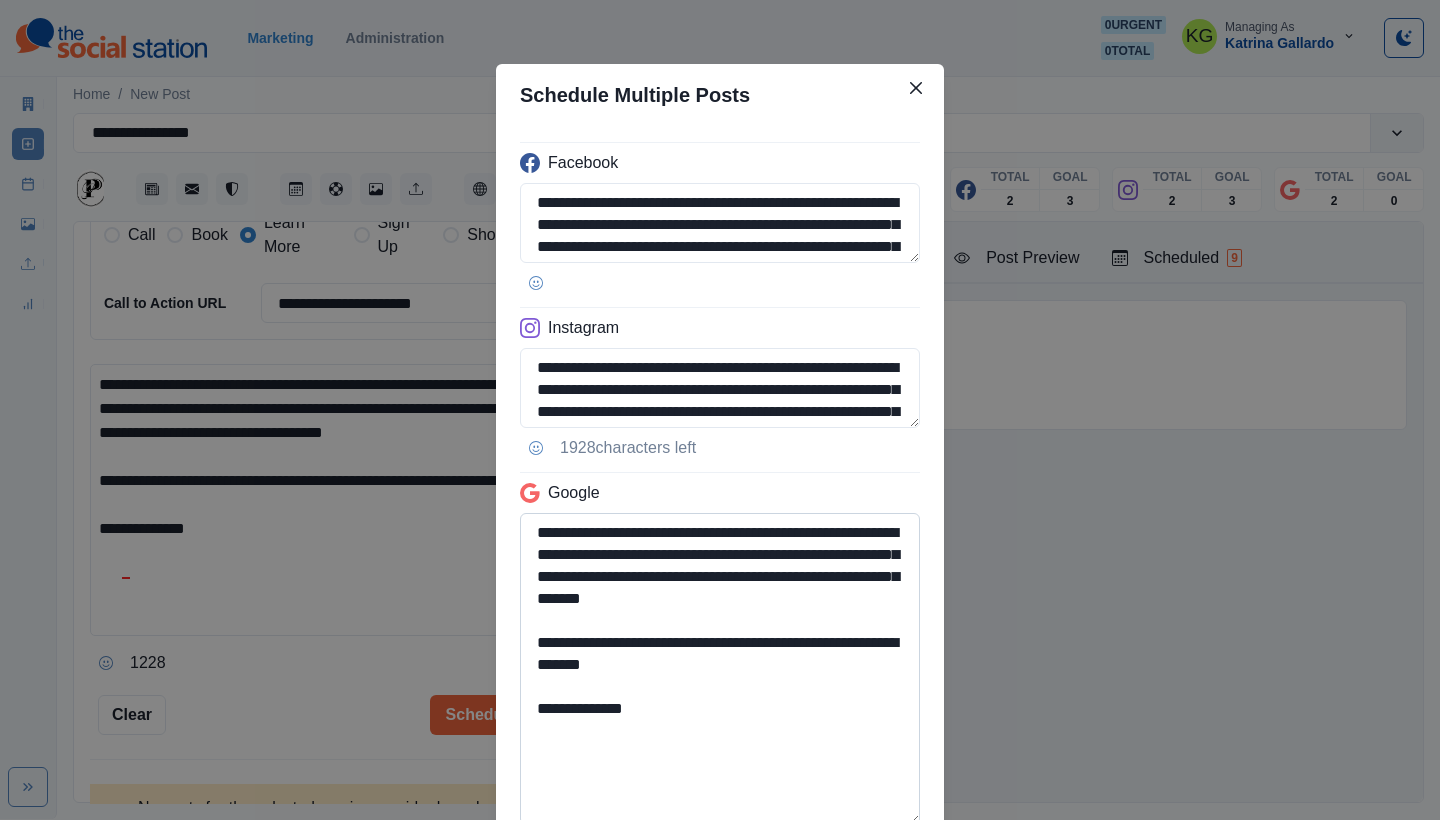click on "**********" at bounding box center [720, 669] 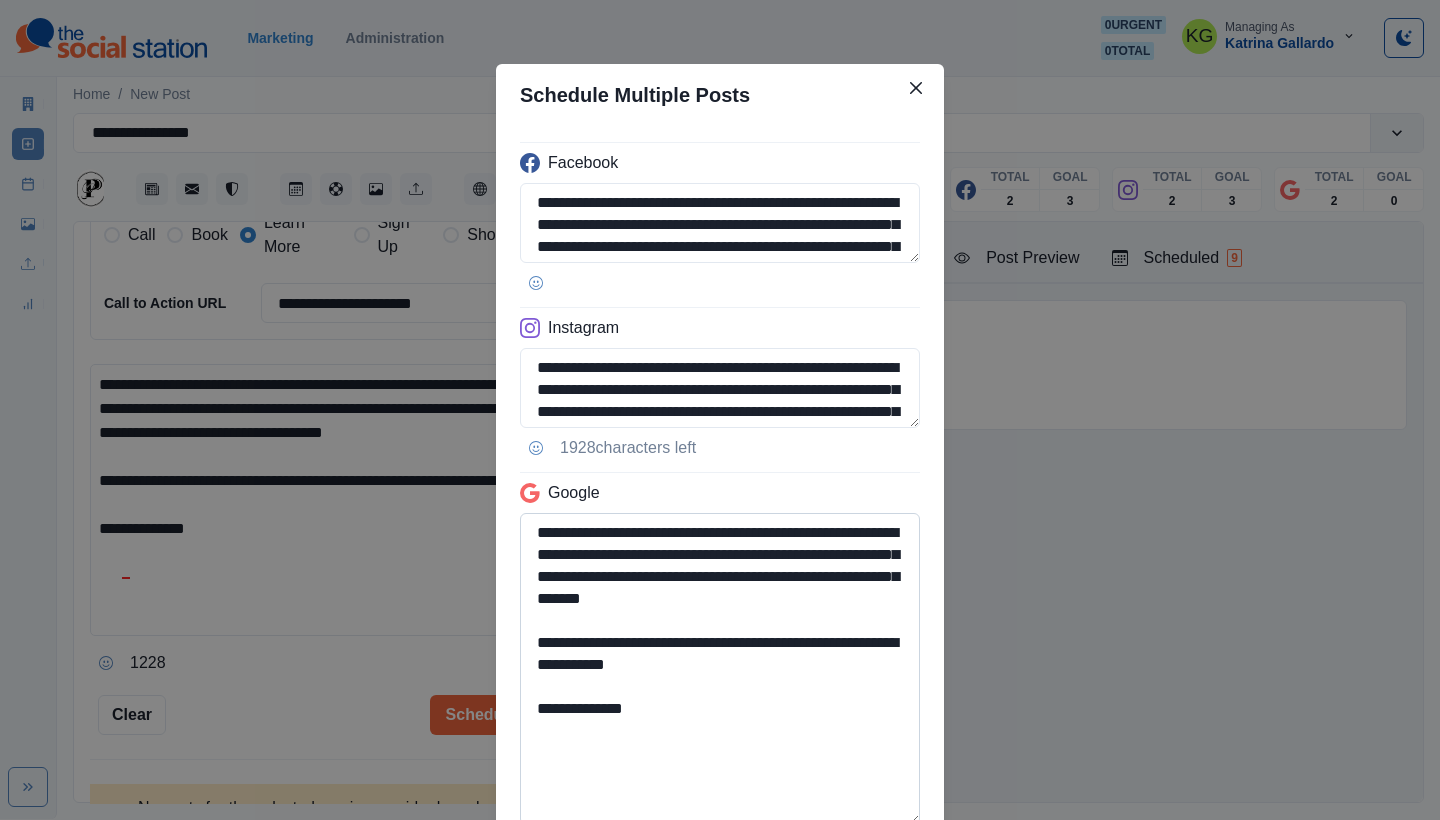 drag, startPoint x: 667, startPoint y: 687, endPoint x: 731, endPoint y: 665, distance: 67.6757 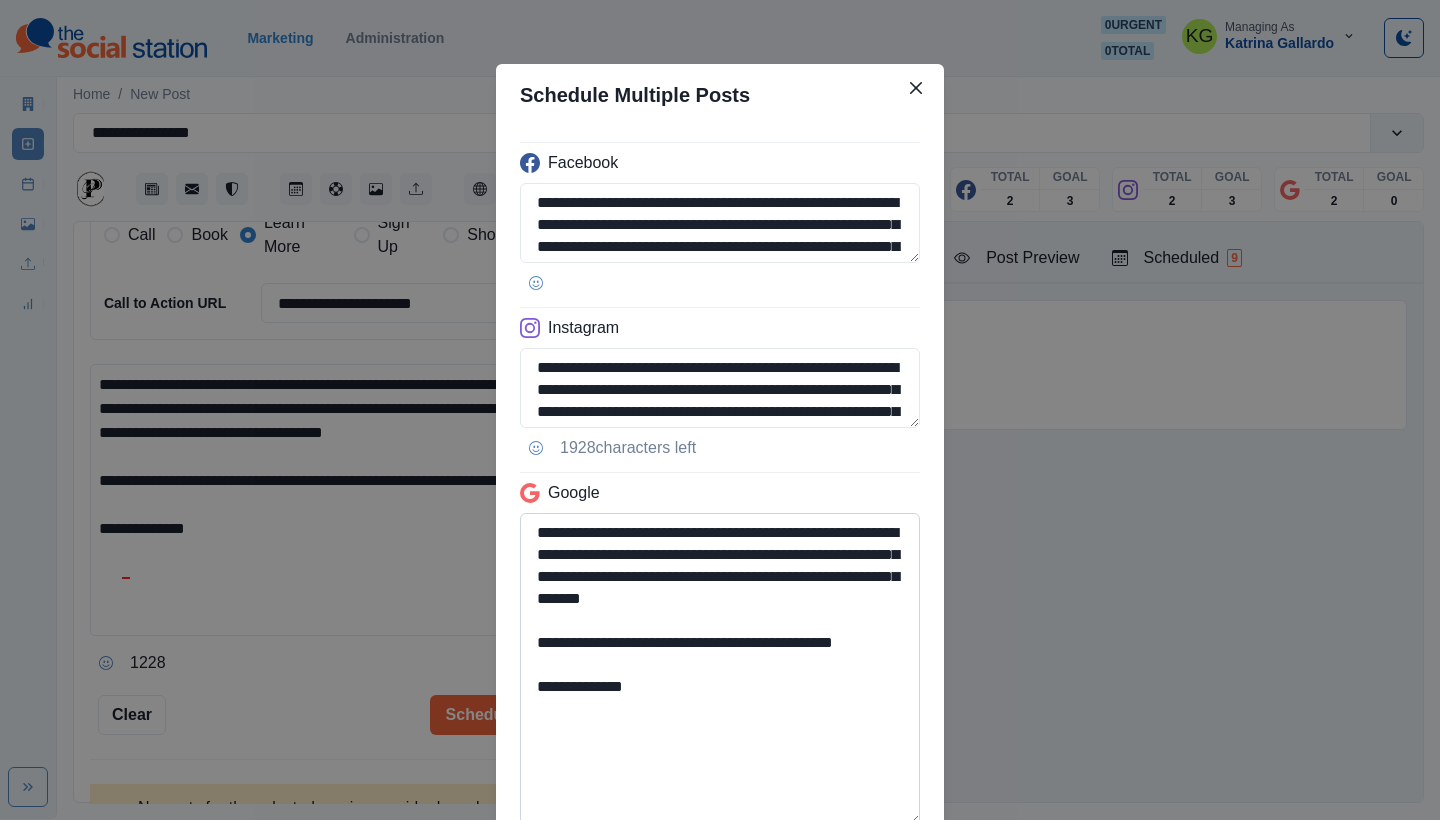 click on "**********" at bounding box center (720, 669) 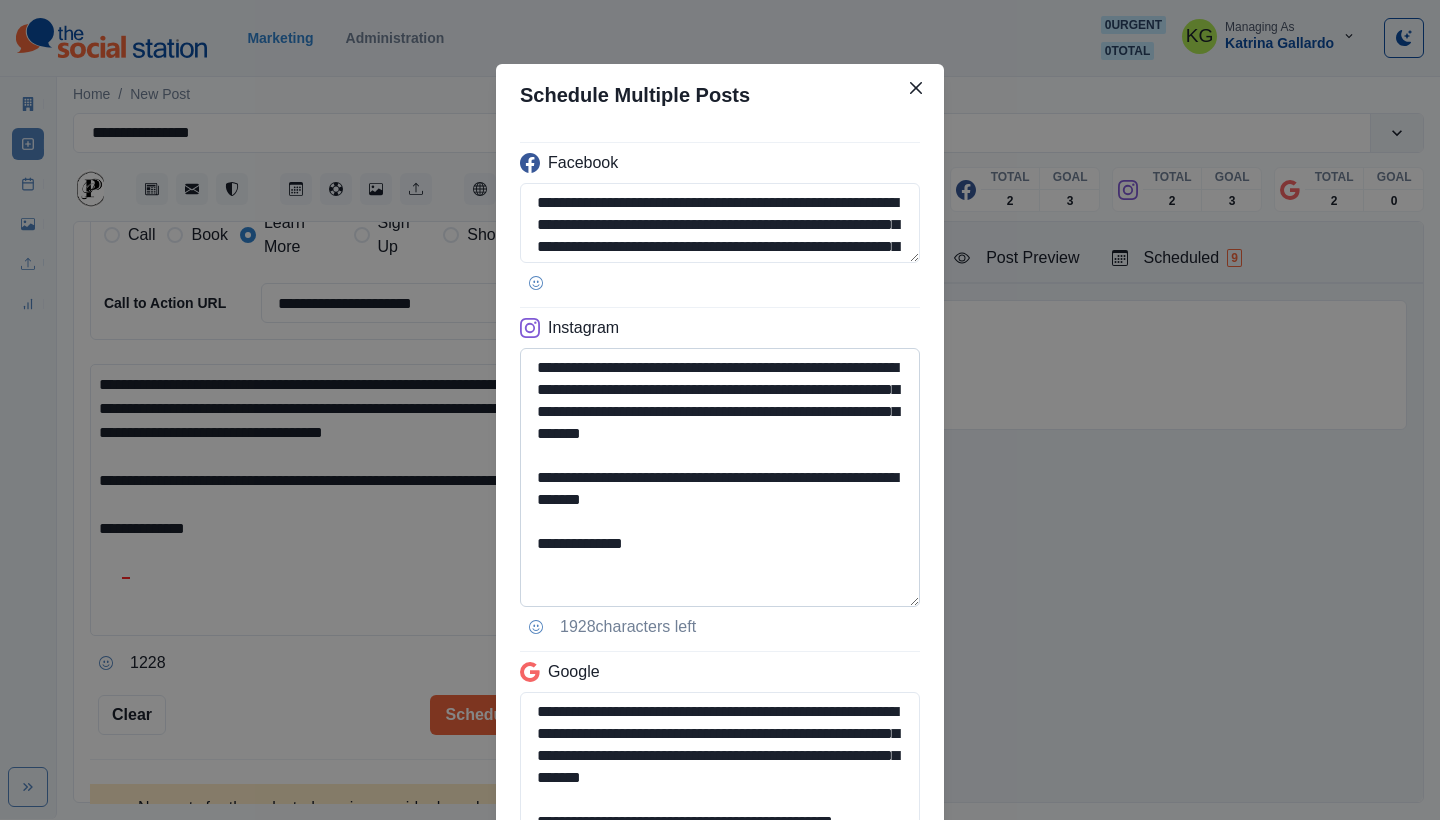 click on "**********" at bounding box center (720, 477) 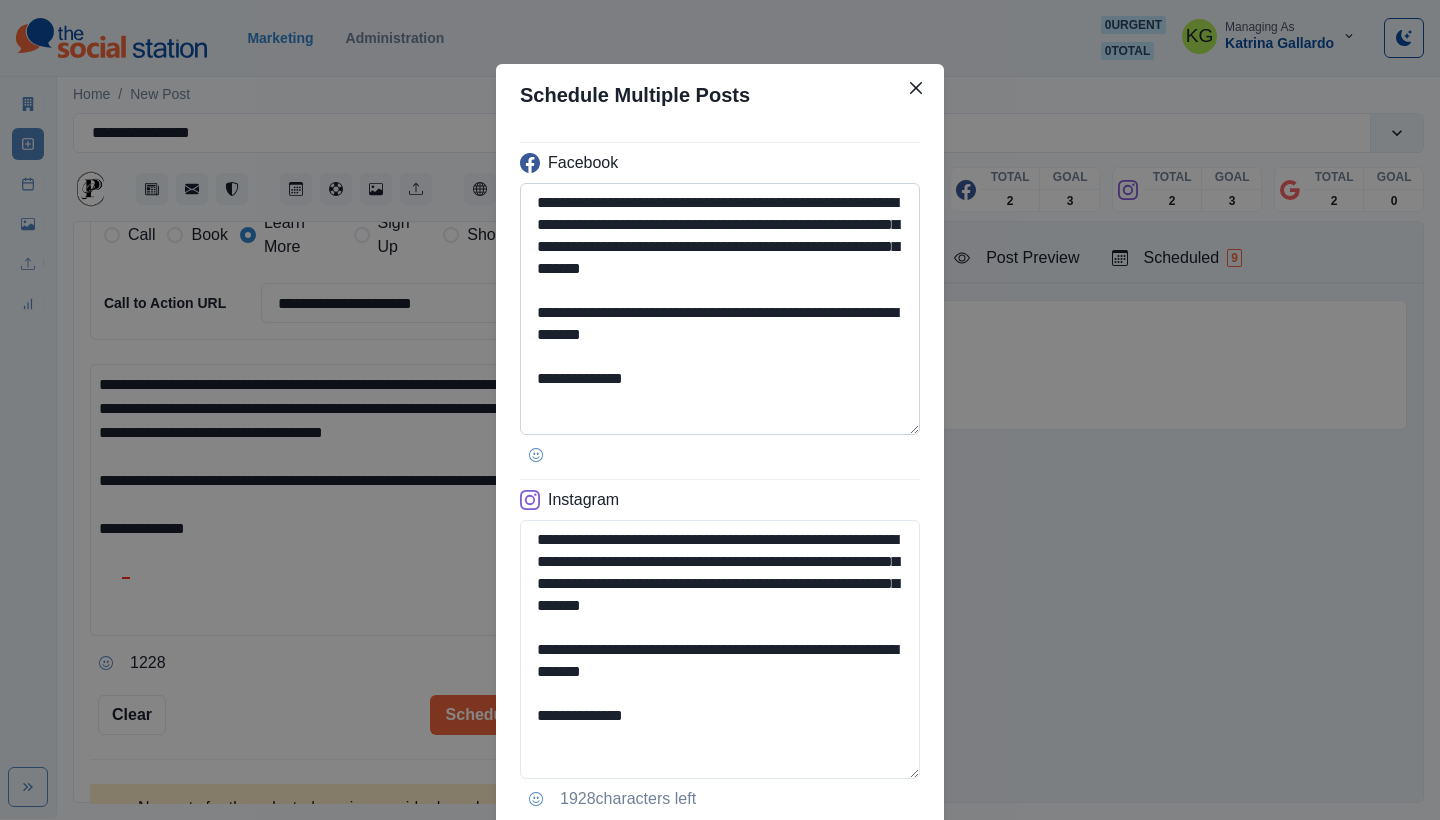 click on "**********" at bounding box center [720, 309] 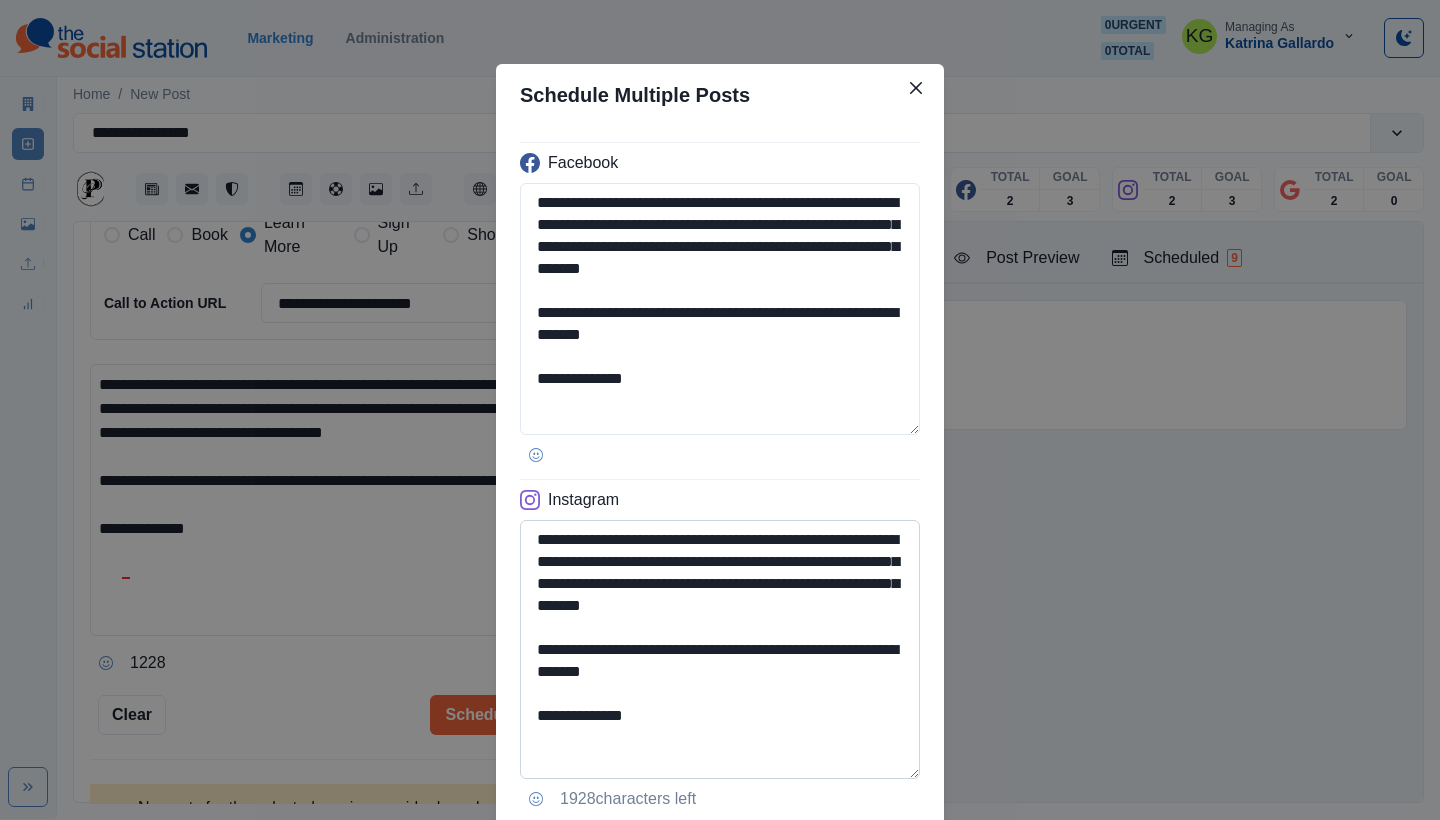 scroll, scrollTop: 536, scrollLeft: 0, axis: vertical 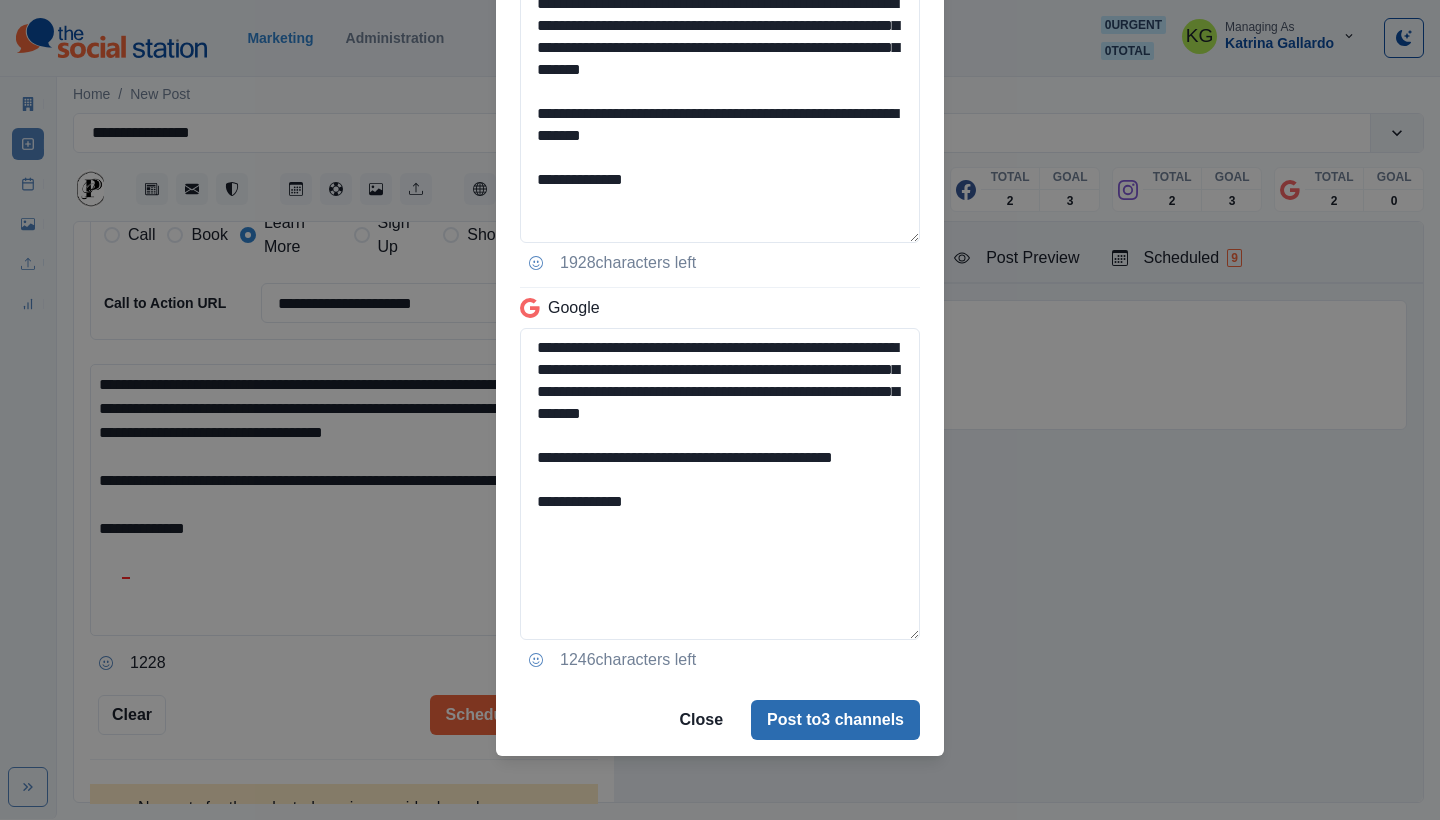 type on "**********" 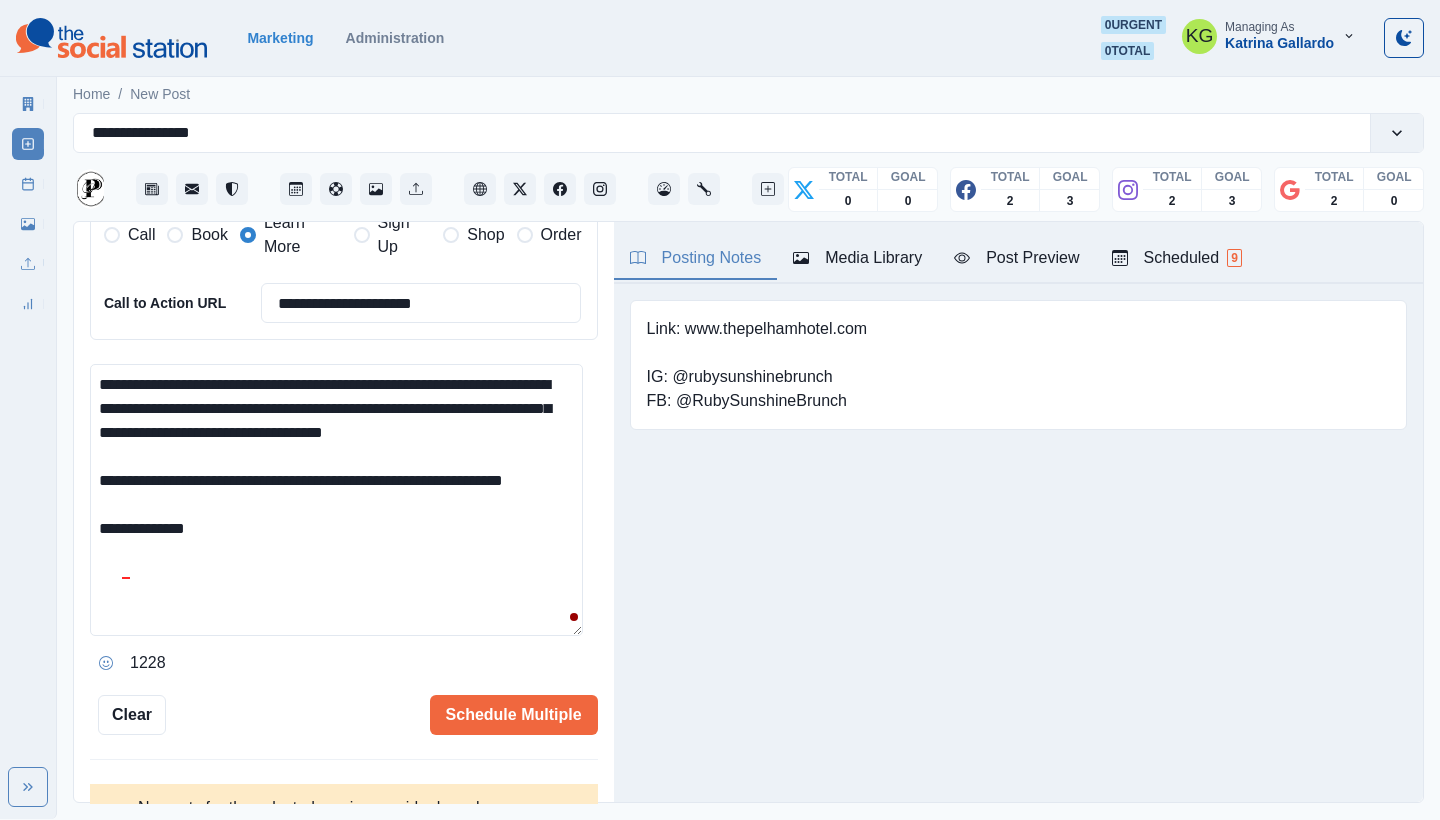 type 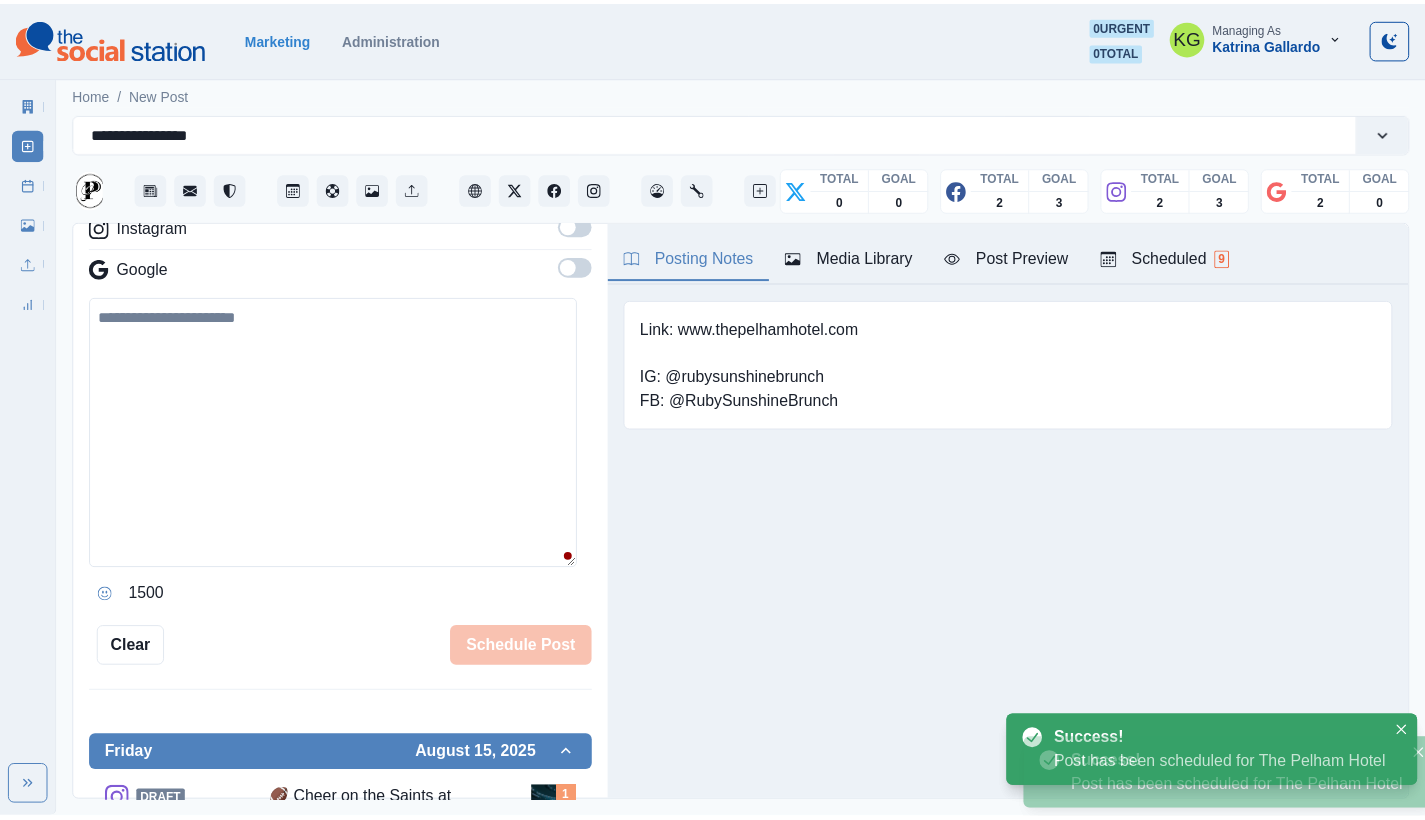 scroll, scrollTop: 280, scrollLeft: 0, axis: vertical 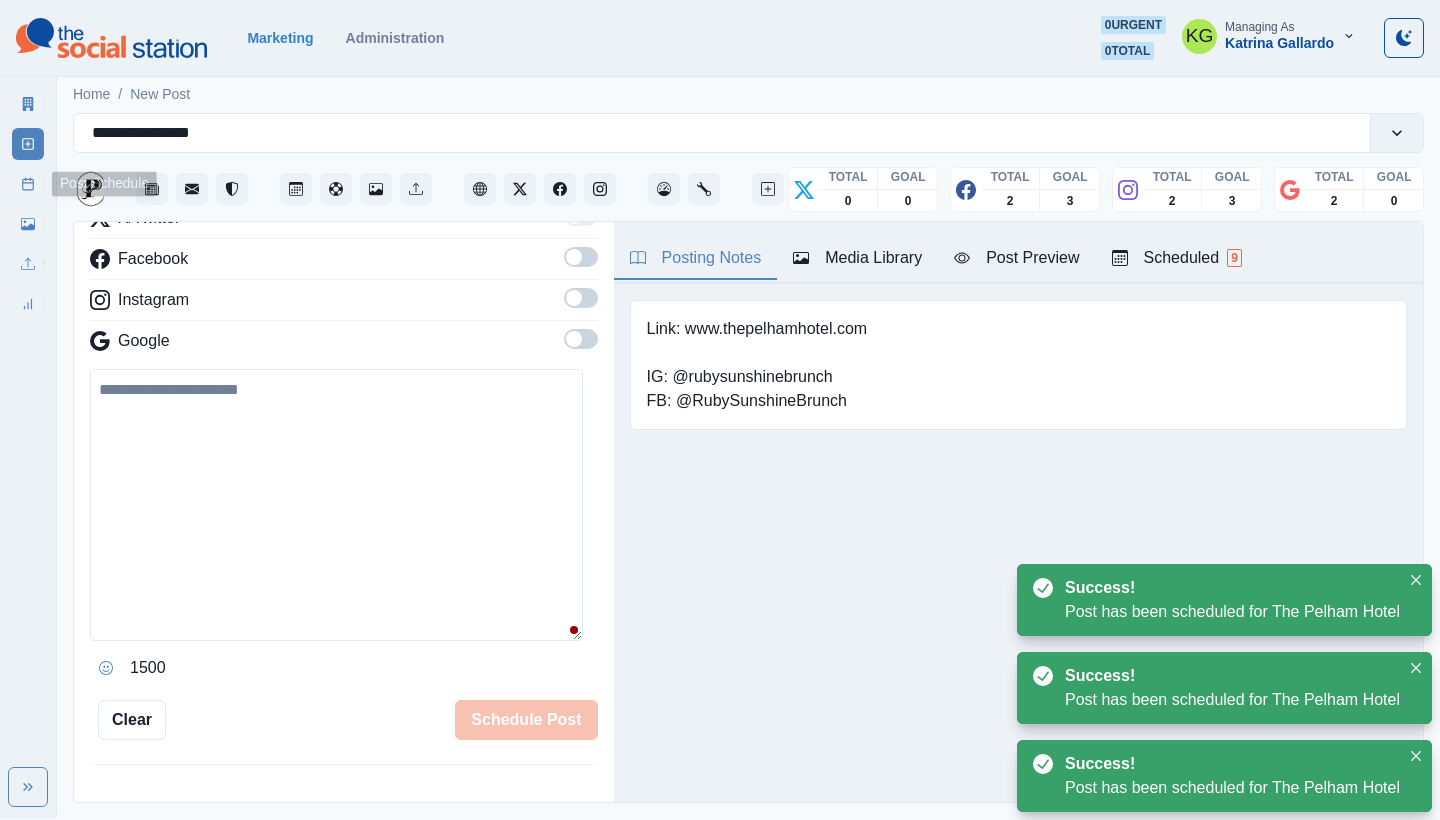 click on "Post Schedule" at bounding box center [28, 184] 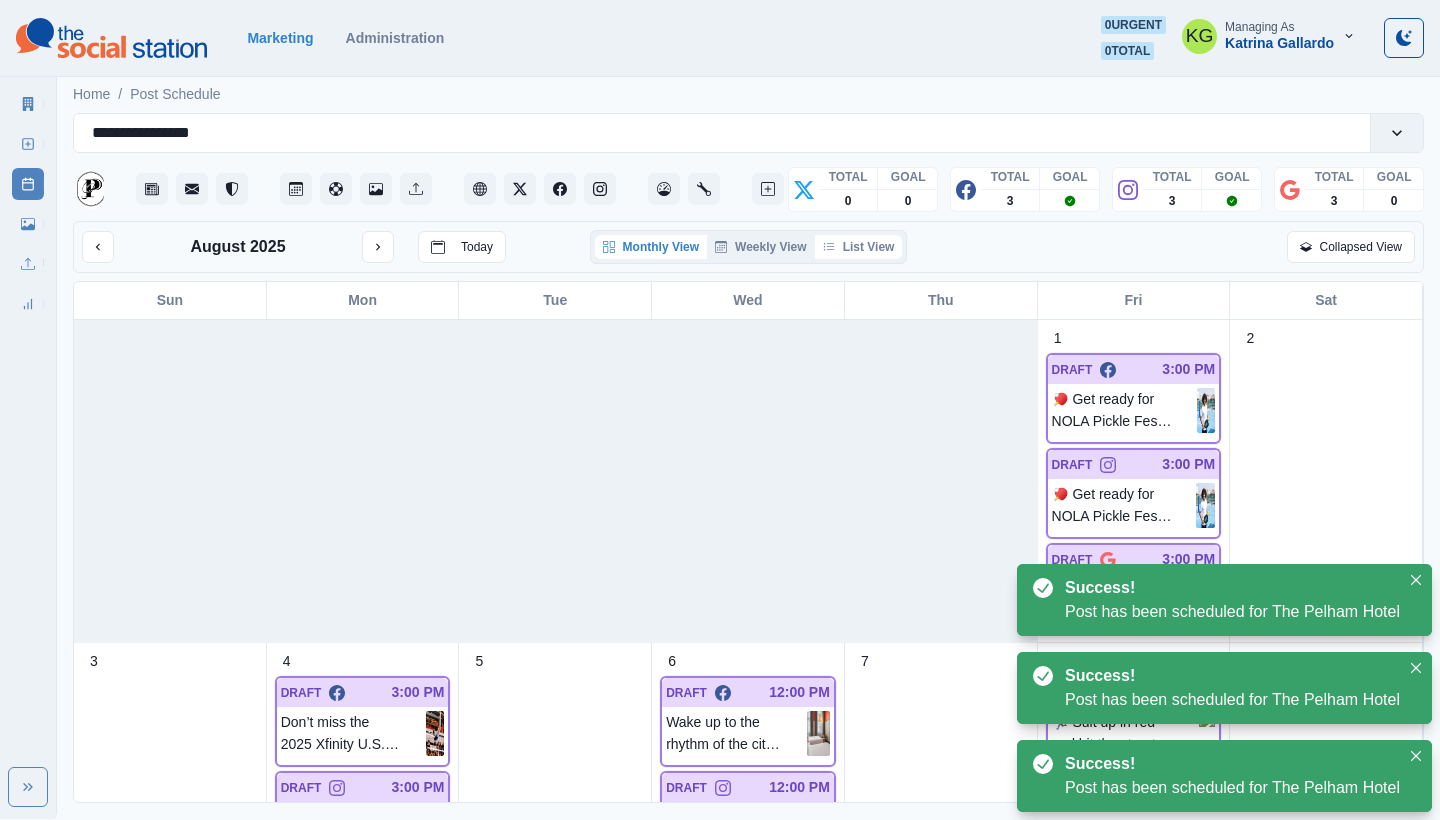 click on "List View" at bounding box center [859, 247] 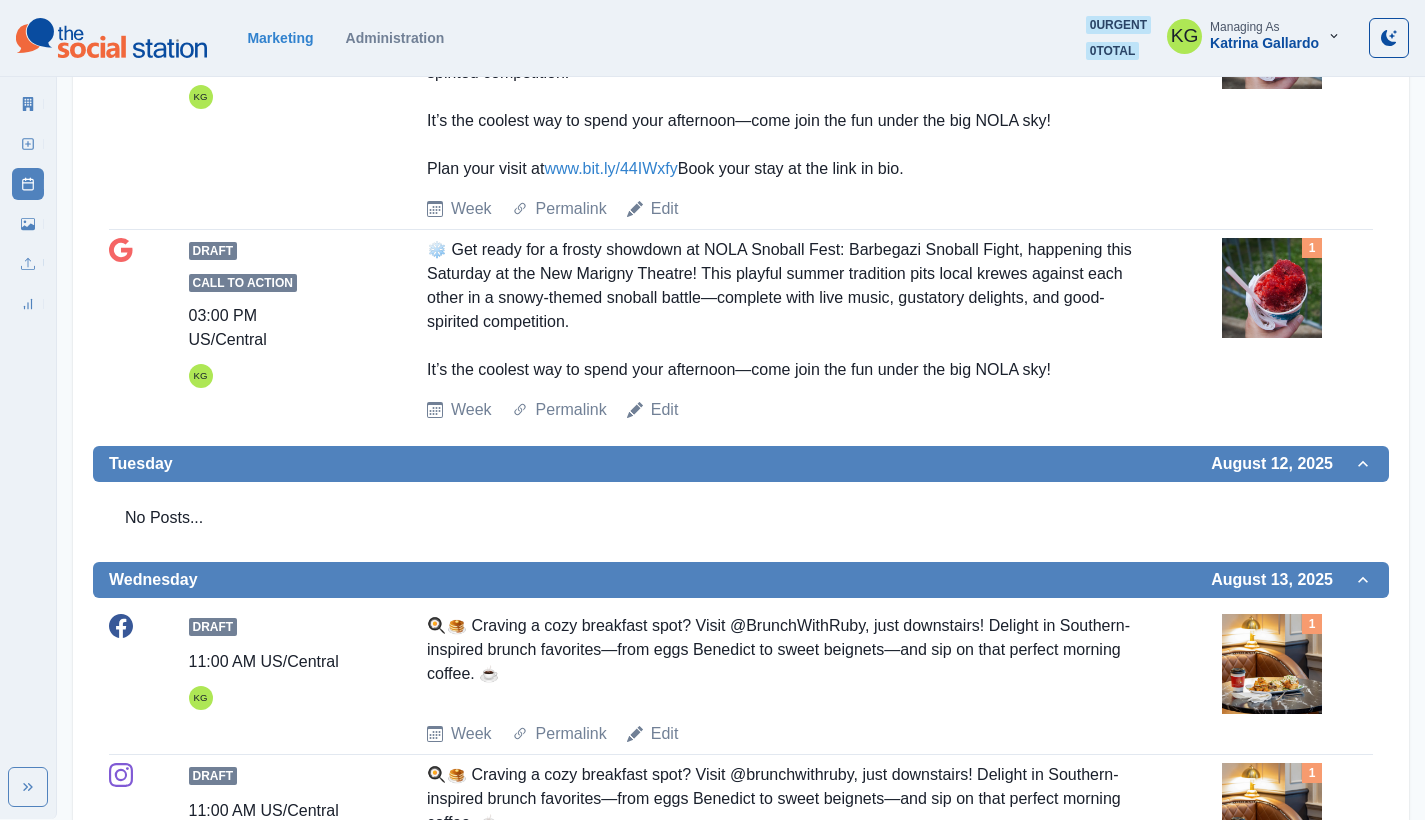 scroll, scrollTop: 0, scrollLeft: 0, axis: both 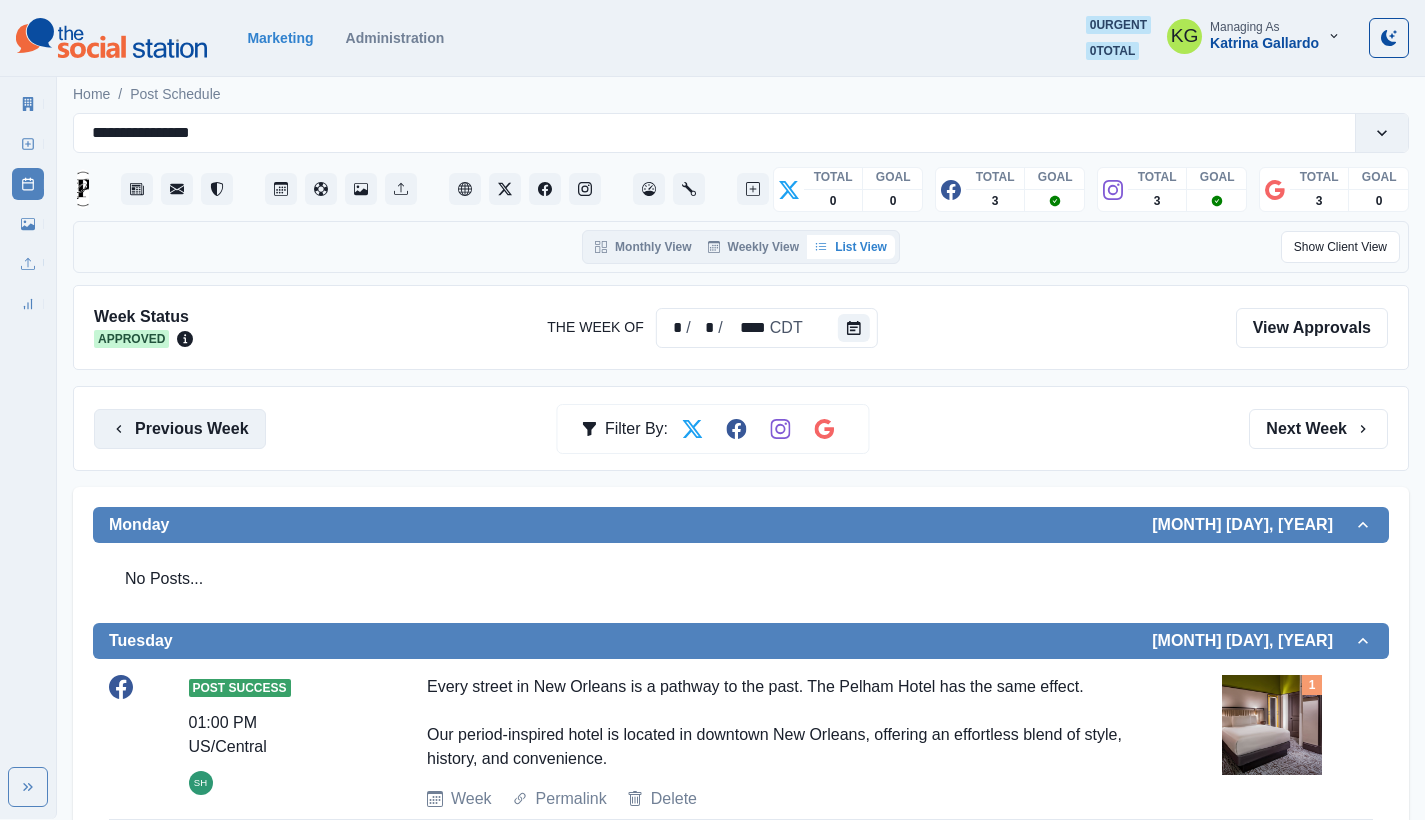 click on "Previous Week" at bounding box center (180, 429) 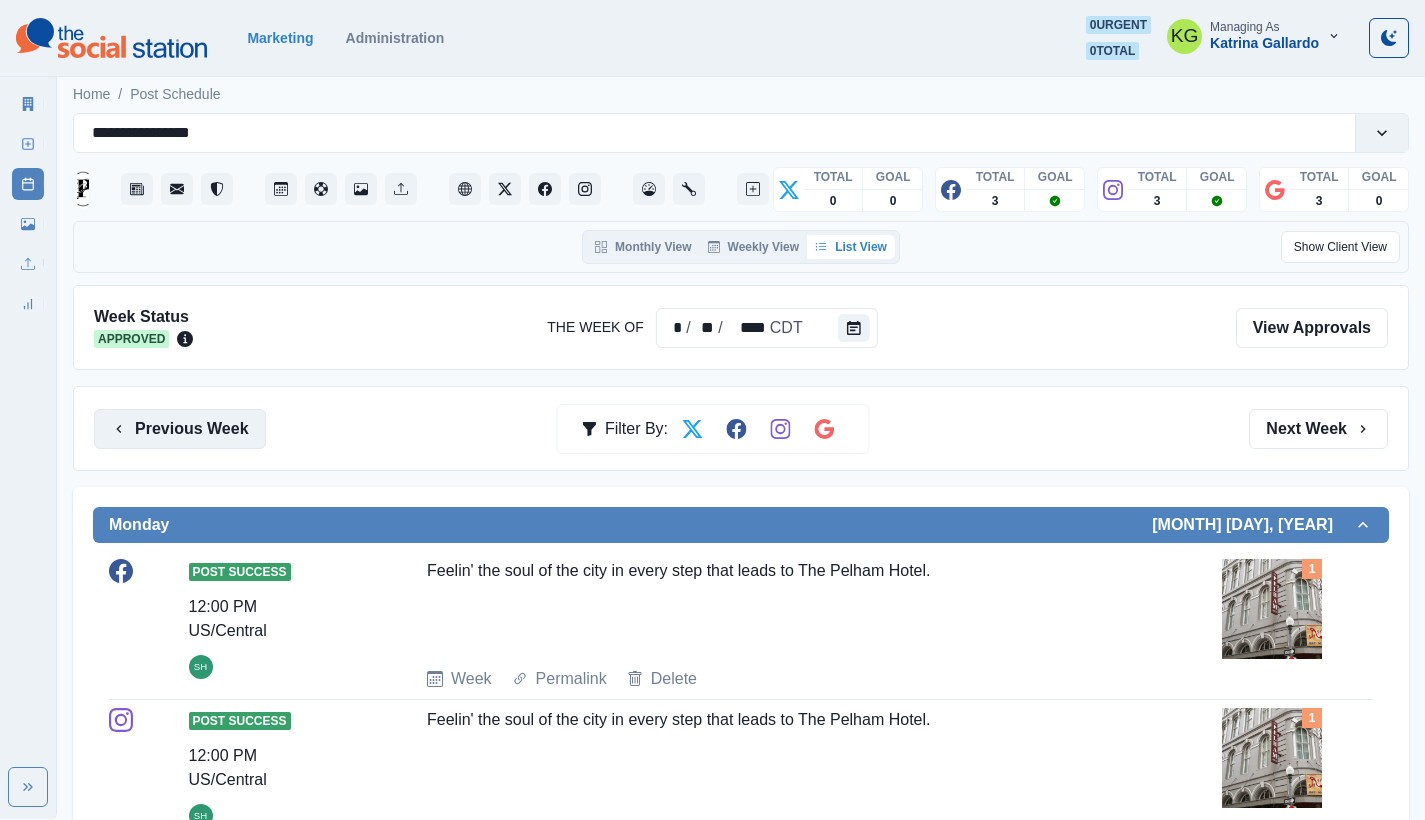 click on "Previous Week" at bounding box center [180, 429] 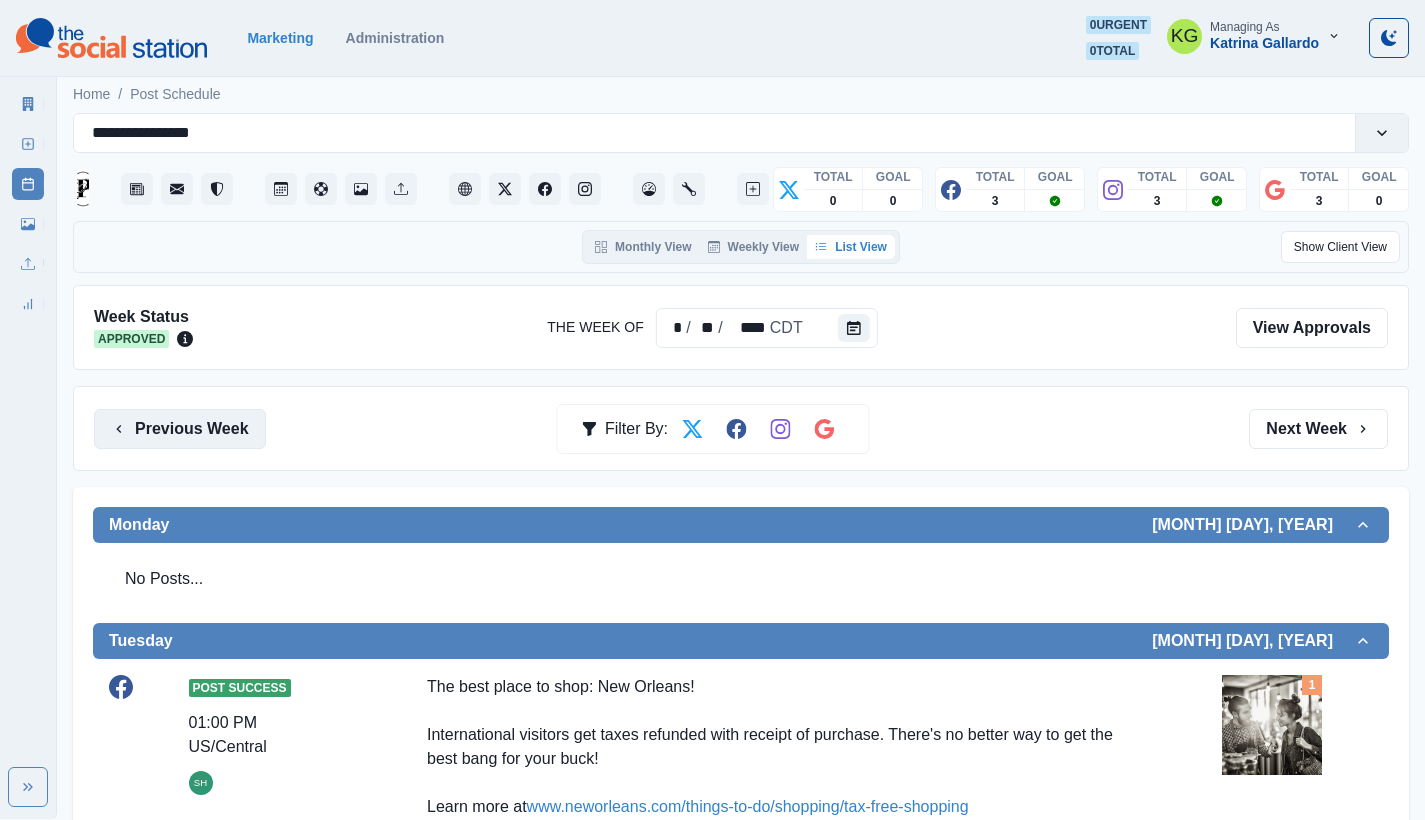 click on "Previous Week" at bounding box center [180, 429] 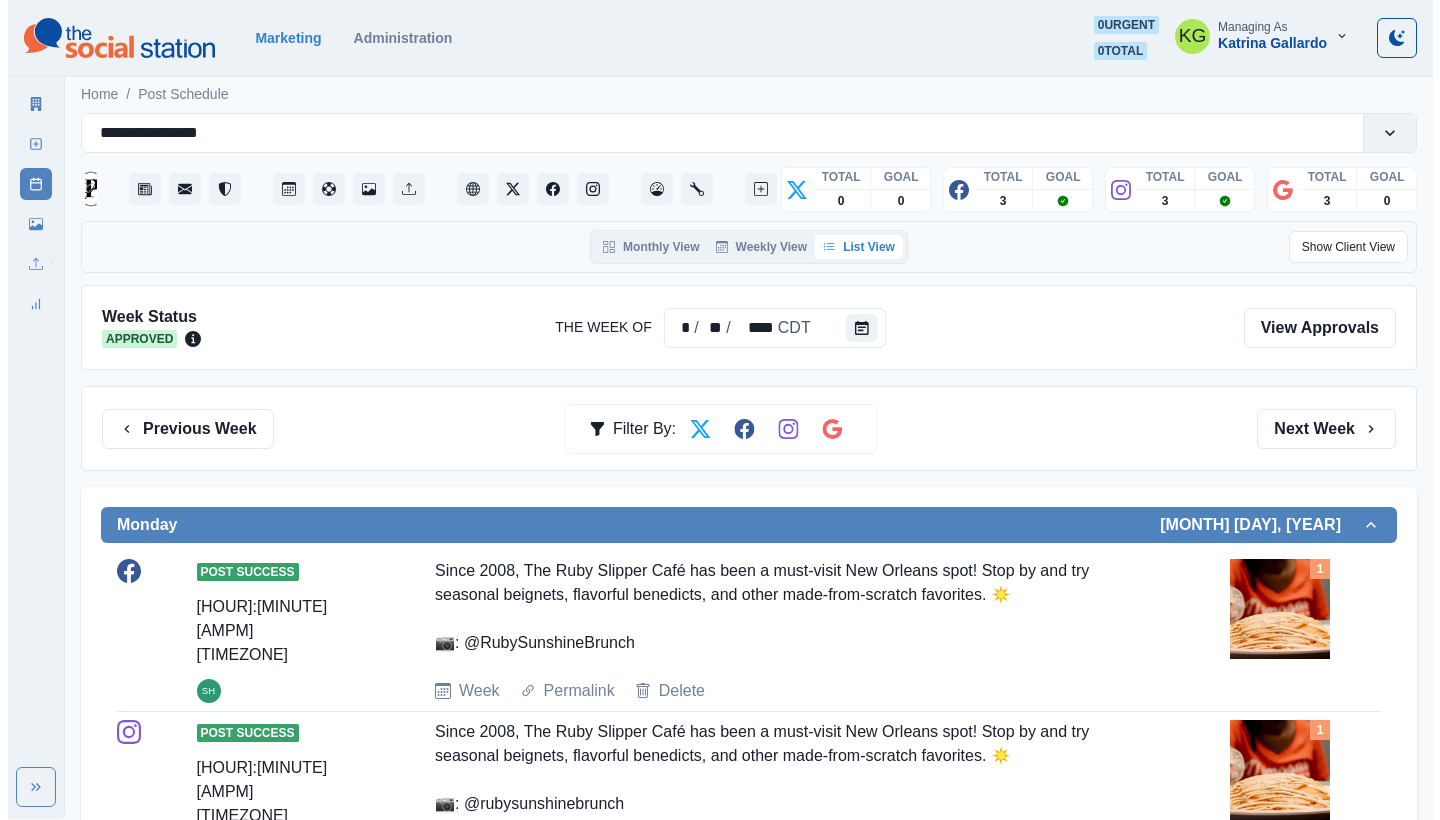 scroll, scrollTop: 177, scrollLeft: 0, axis: vertical 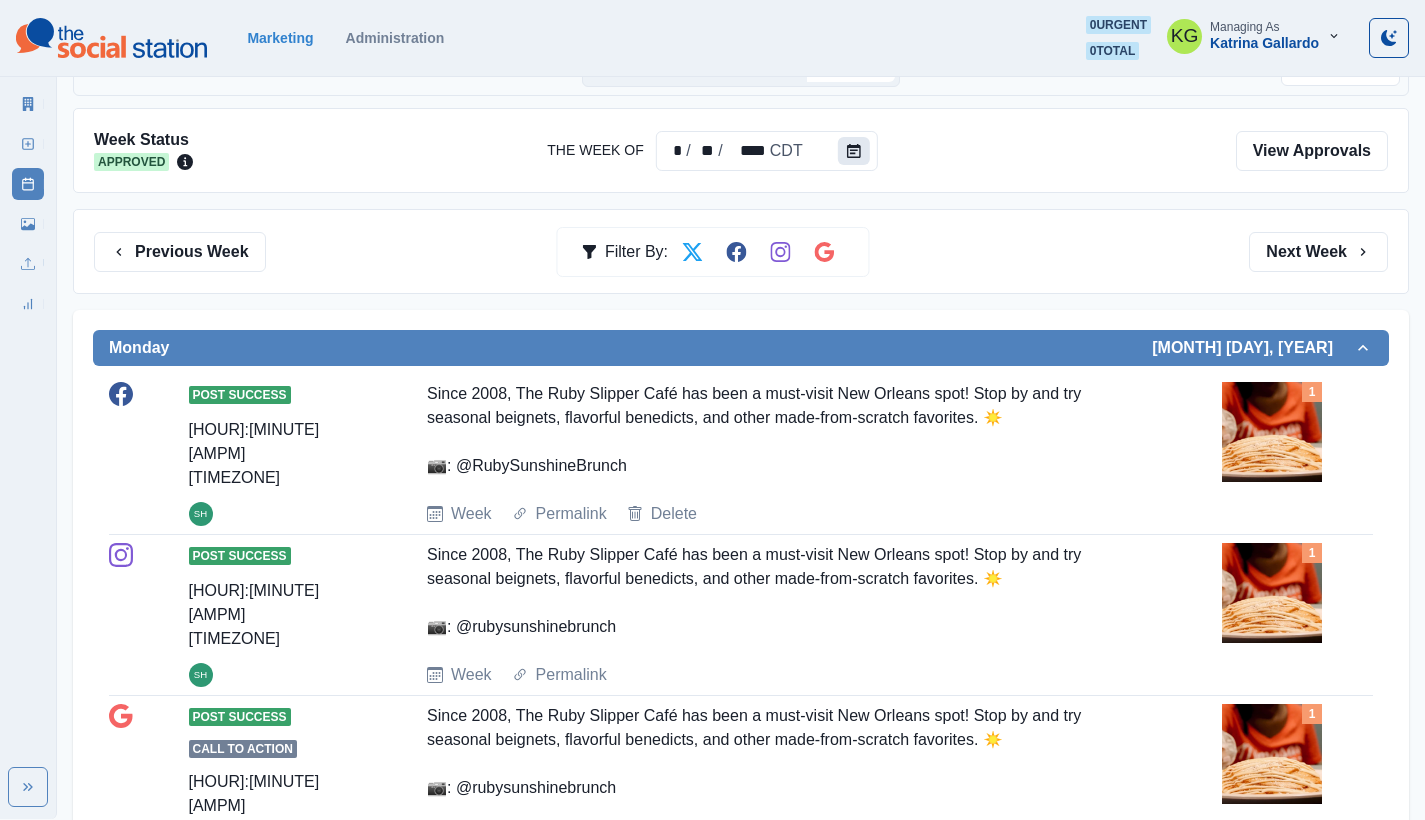 click at bounding box center [854, 151] 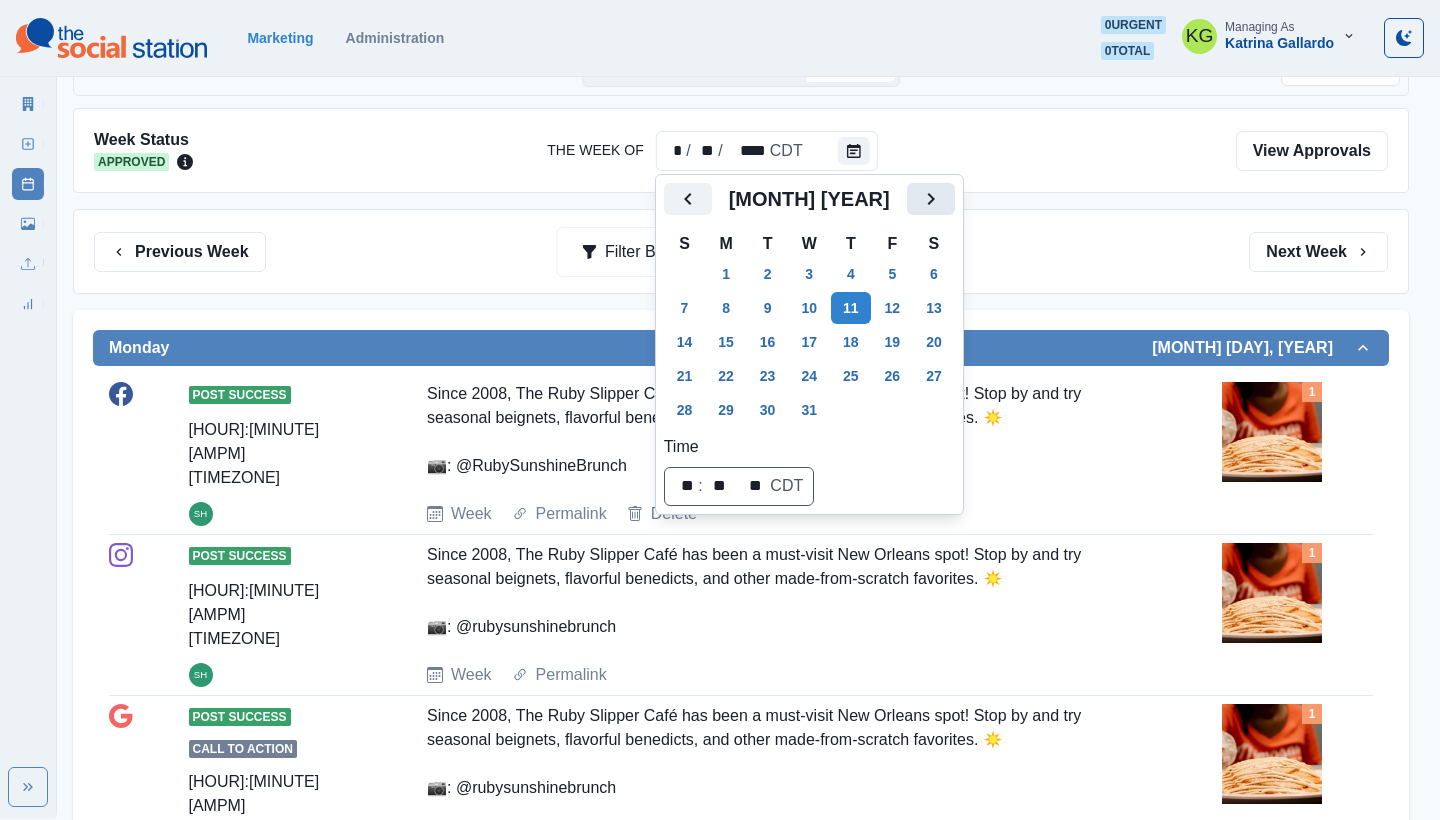 click at bounding box center (931, 199) 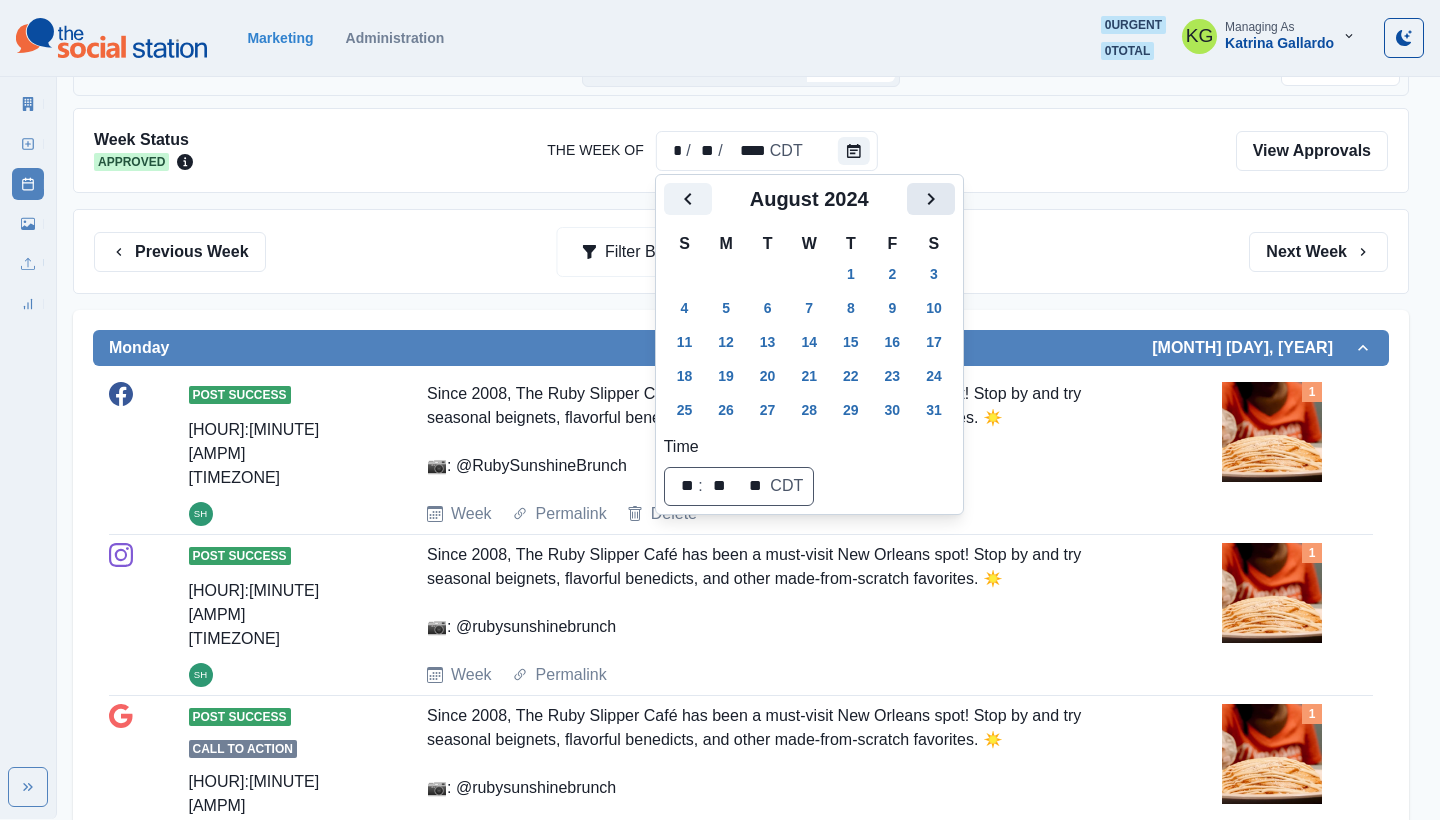 click at bounding box center (931, 199) 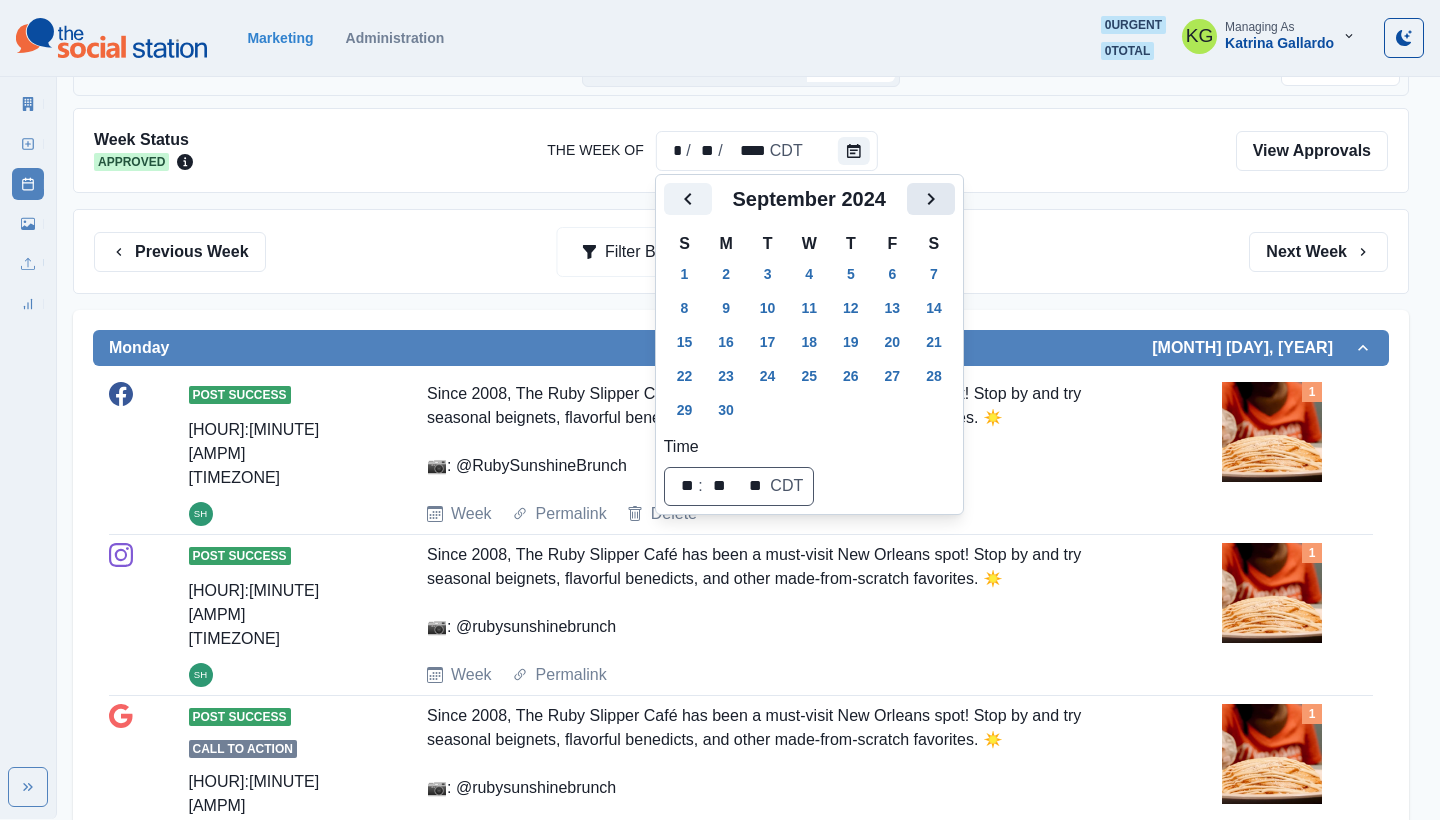 click at bounding box center [931, 199] 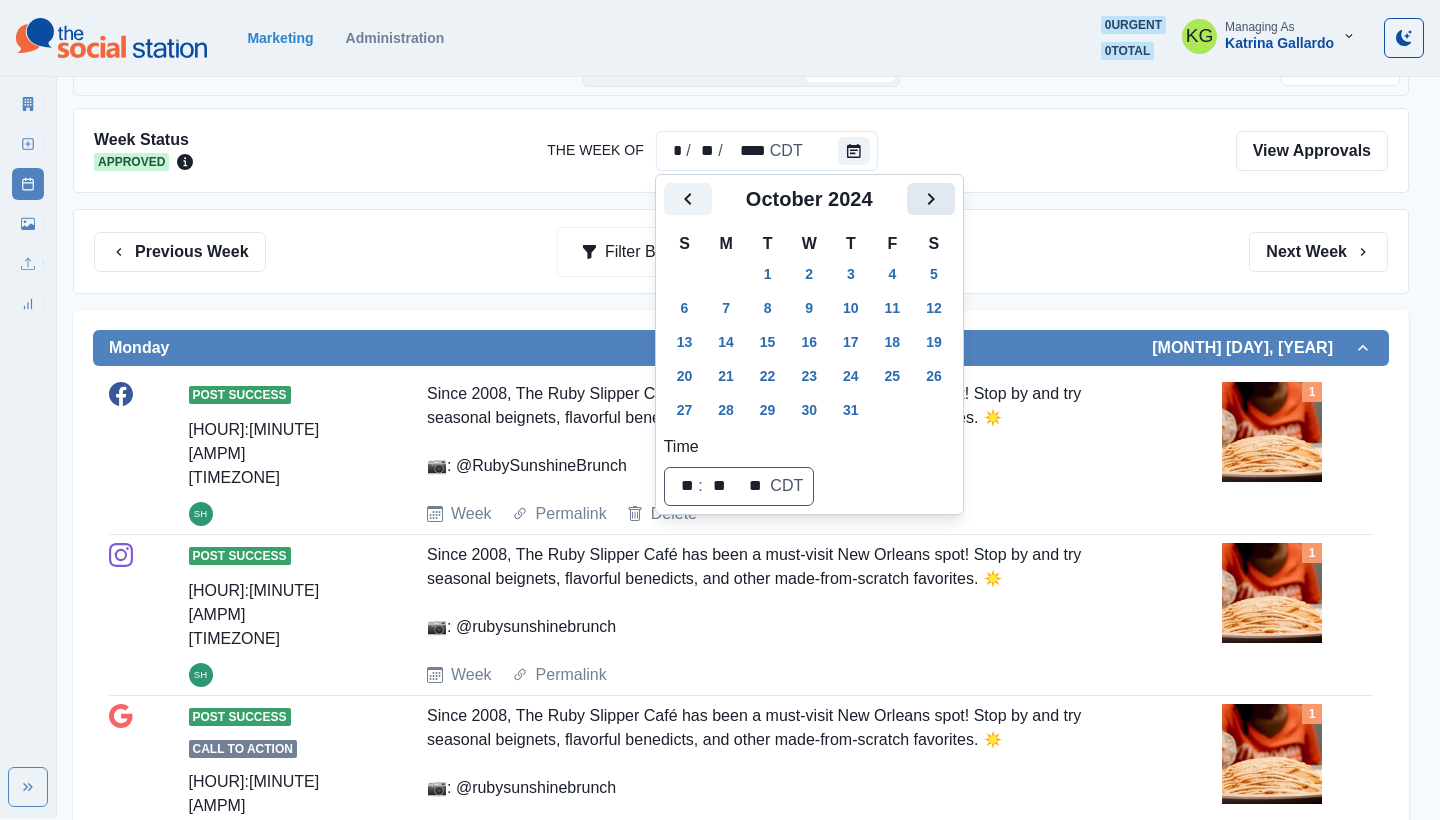 click at bounding box center (931, 199) 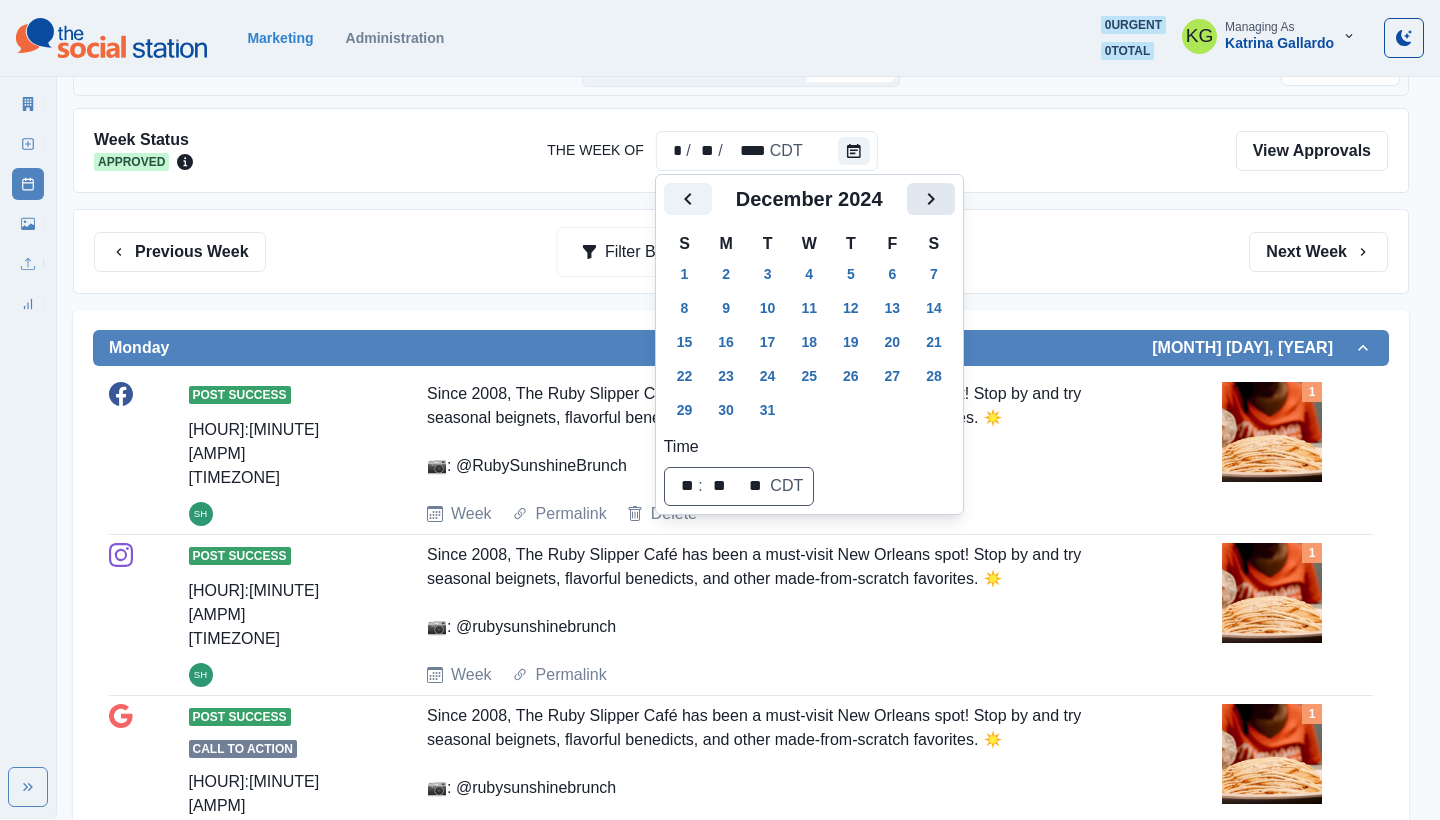 click at bounding box center (931, 199) 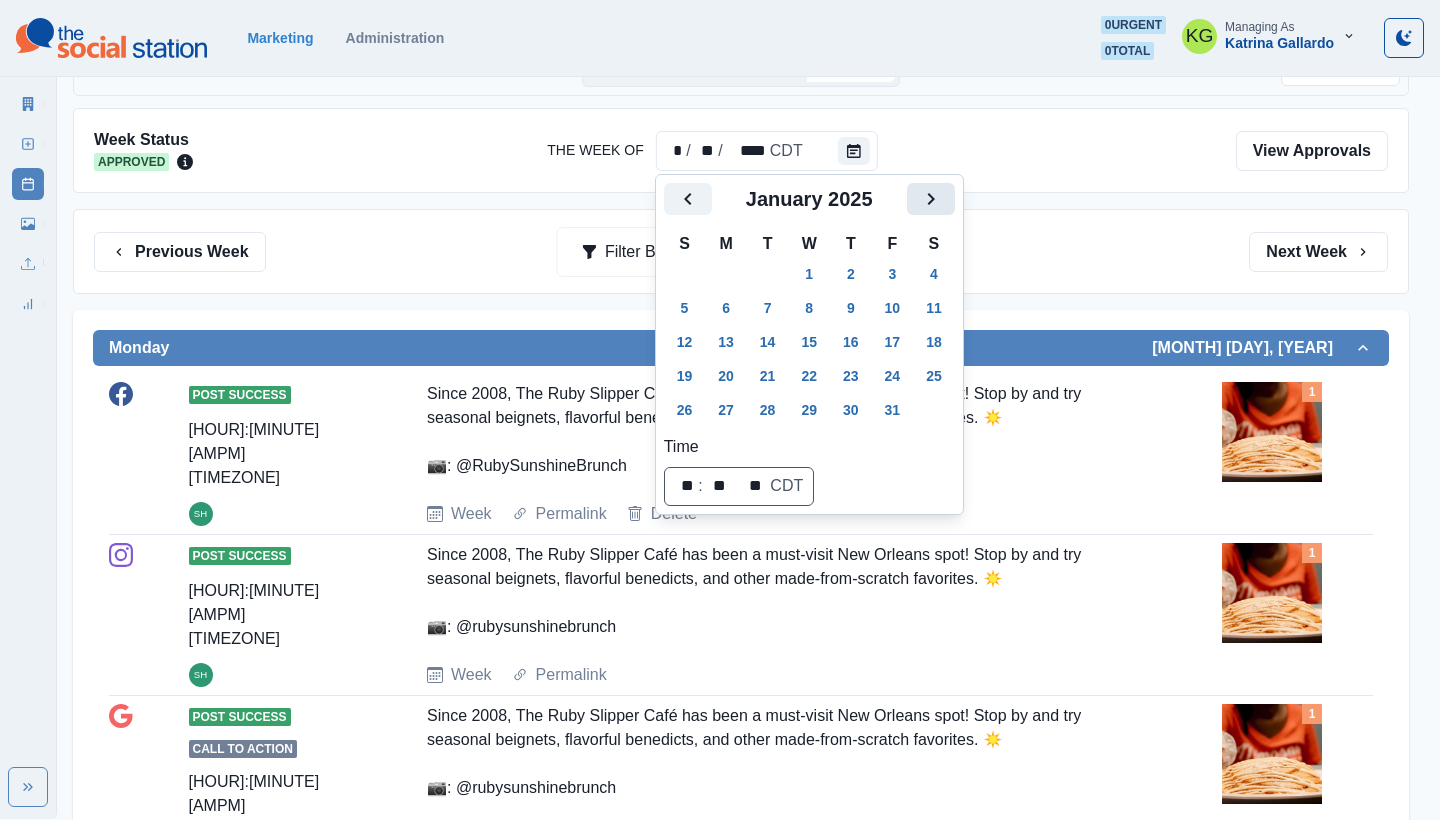click at bounding box center (931, 199) 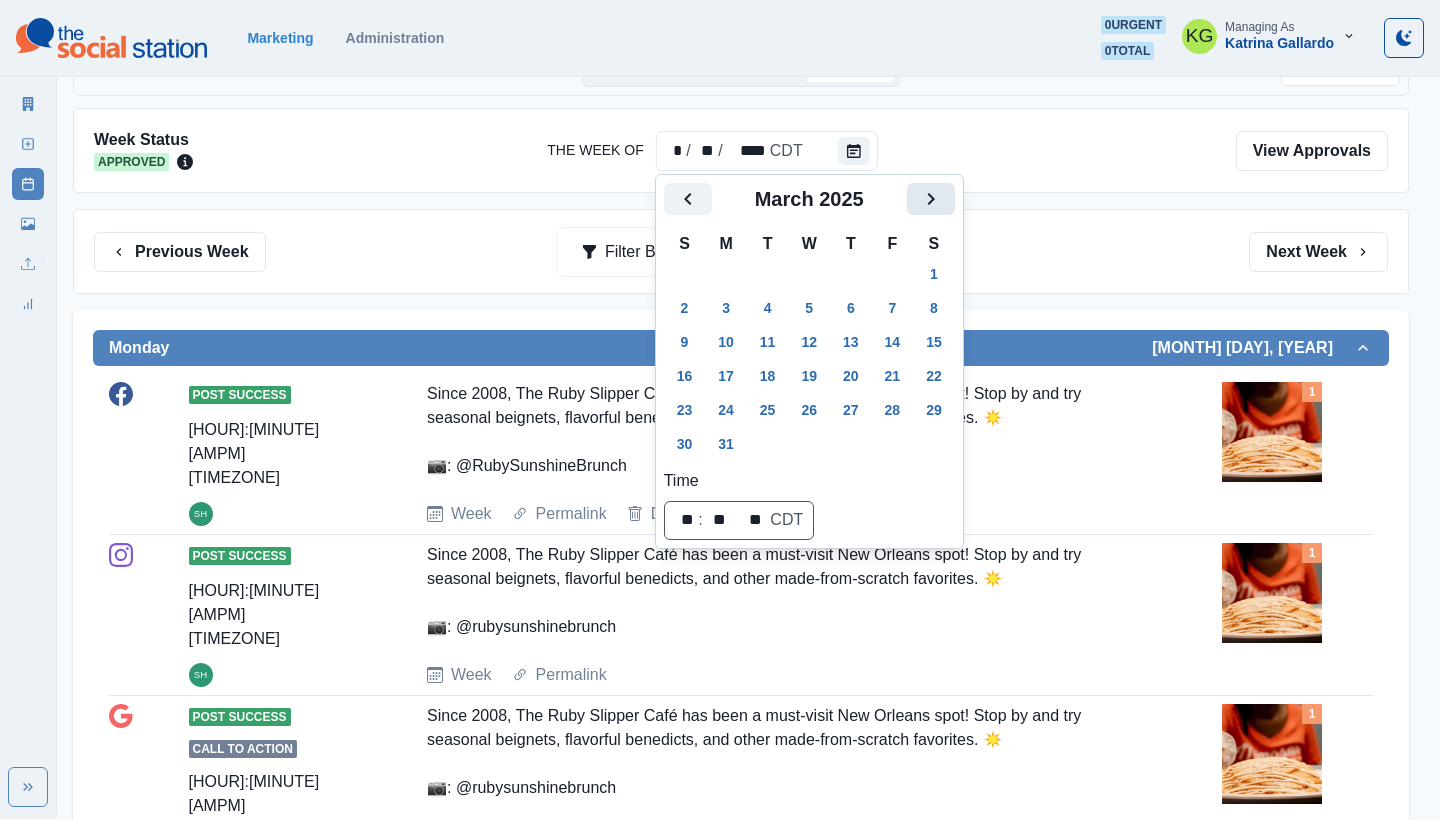 click at bounding box center (931, 199) 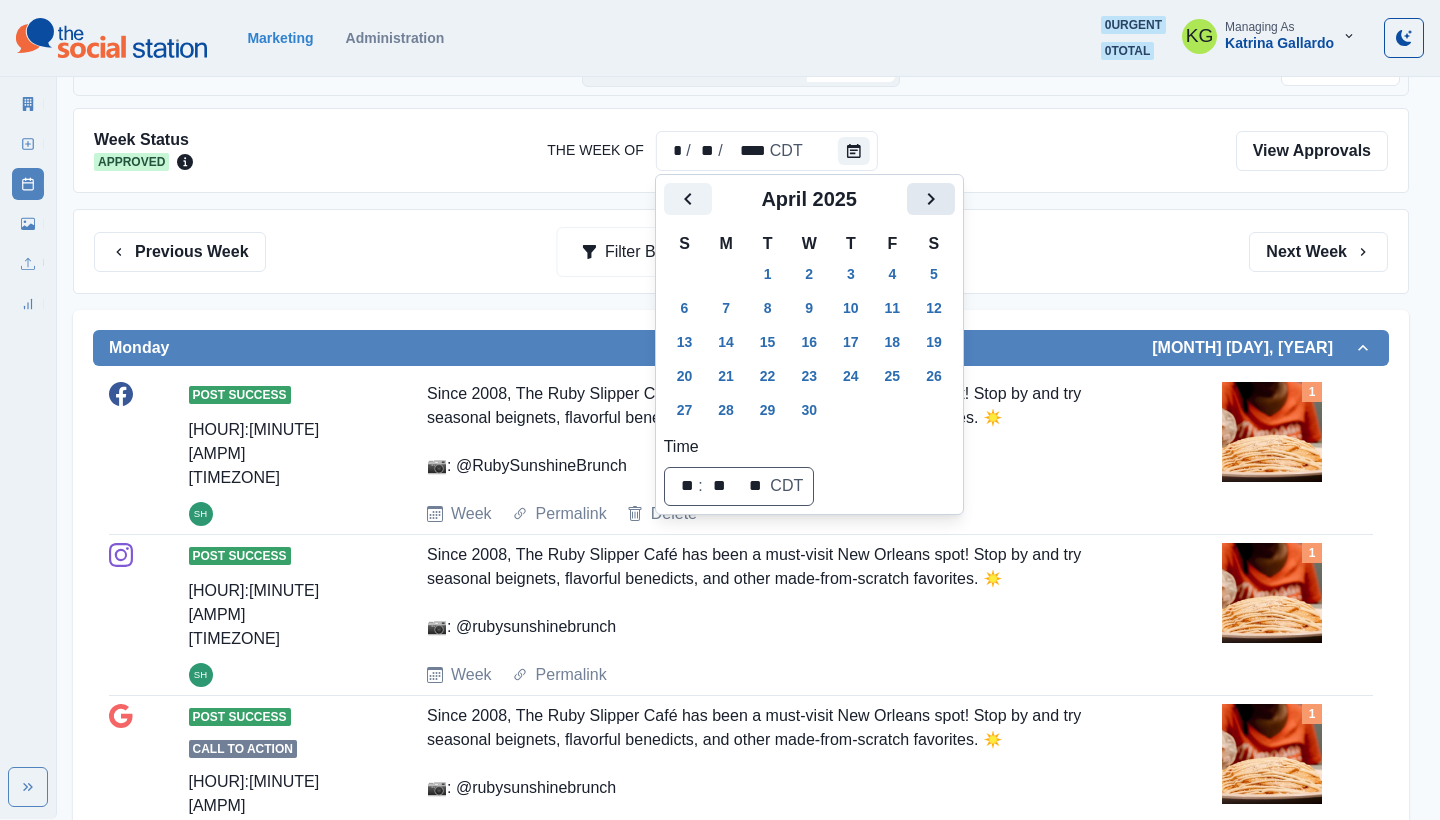 click at bounding box center [931, 199] 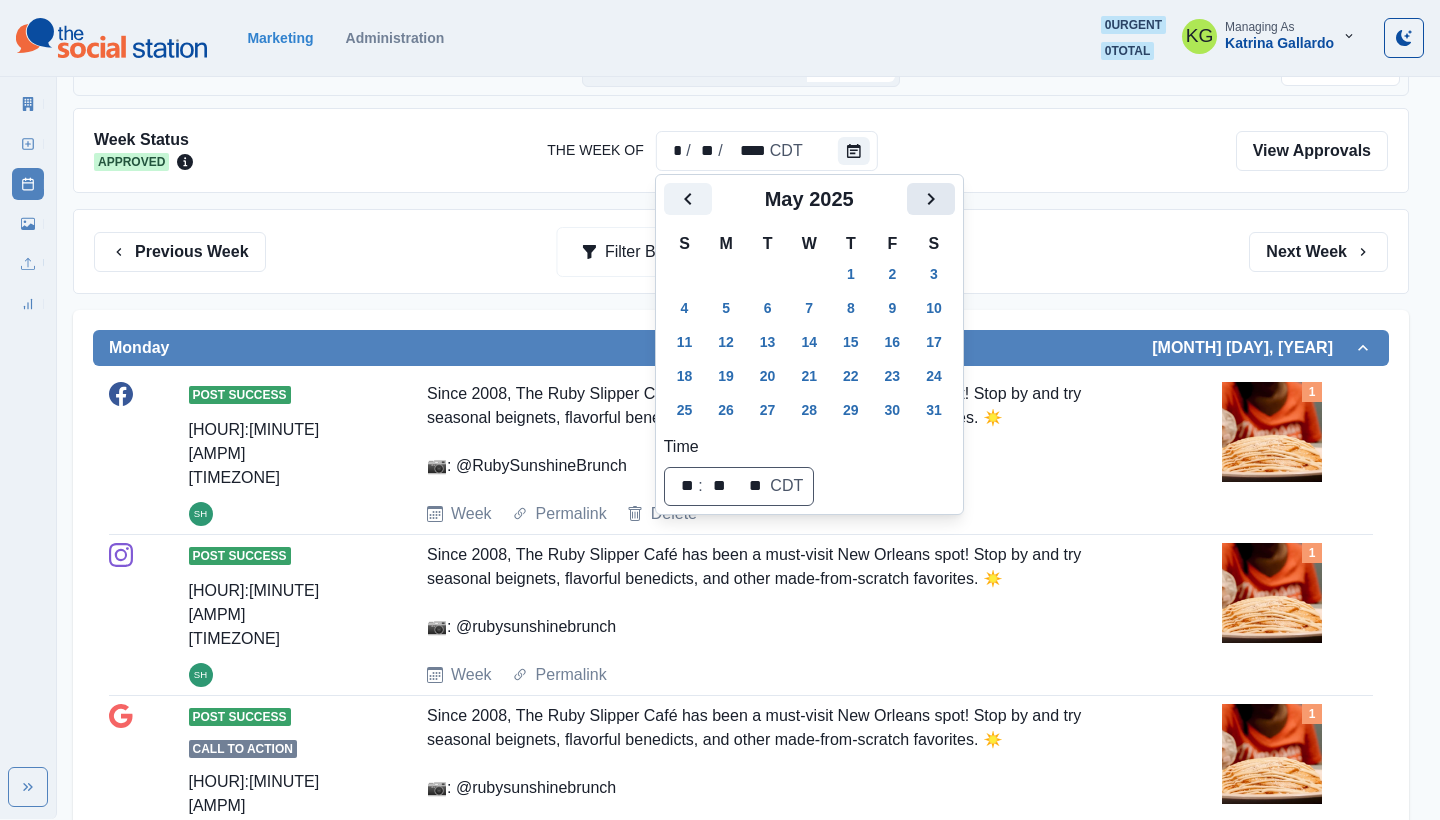 click at bounding box center (931, 199) 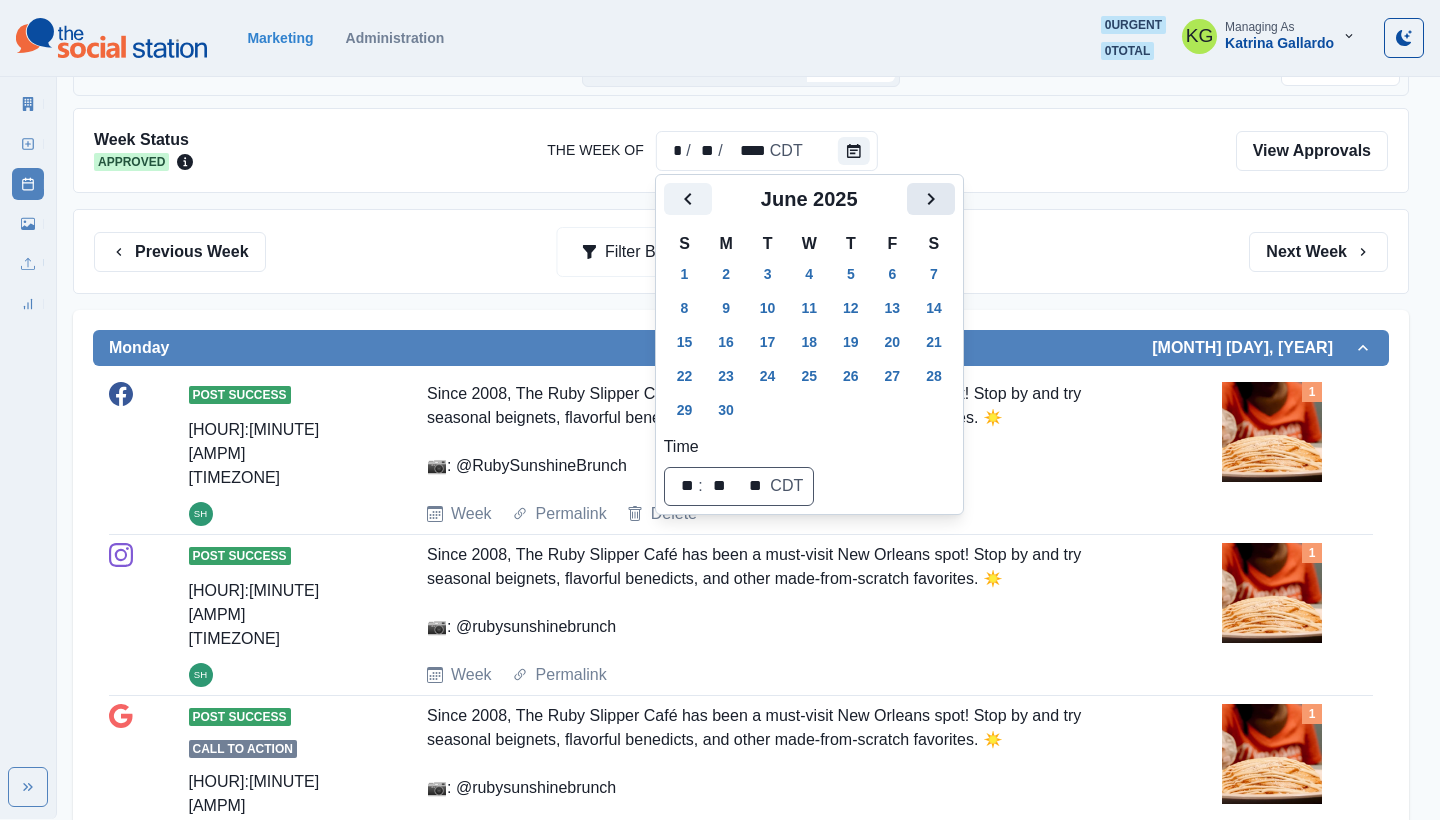 click at bounding box center (931, 199) 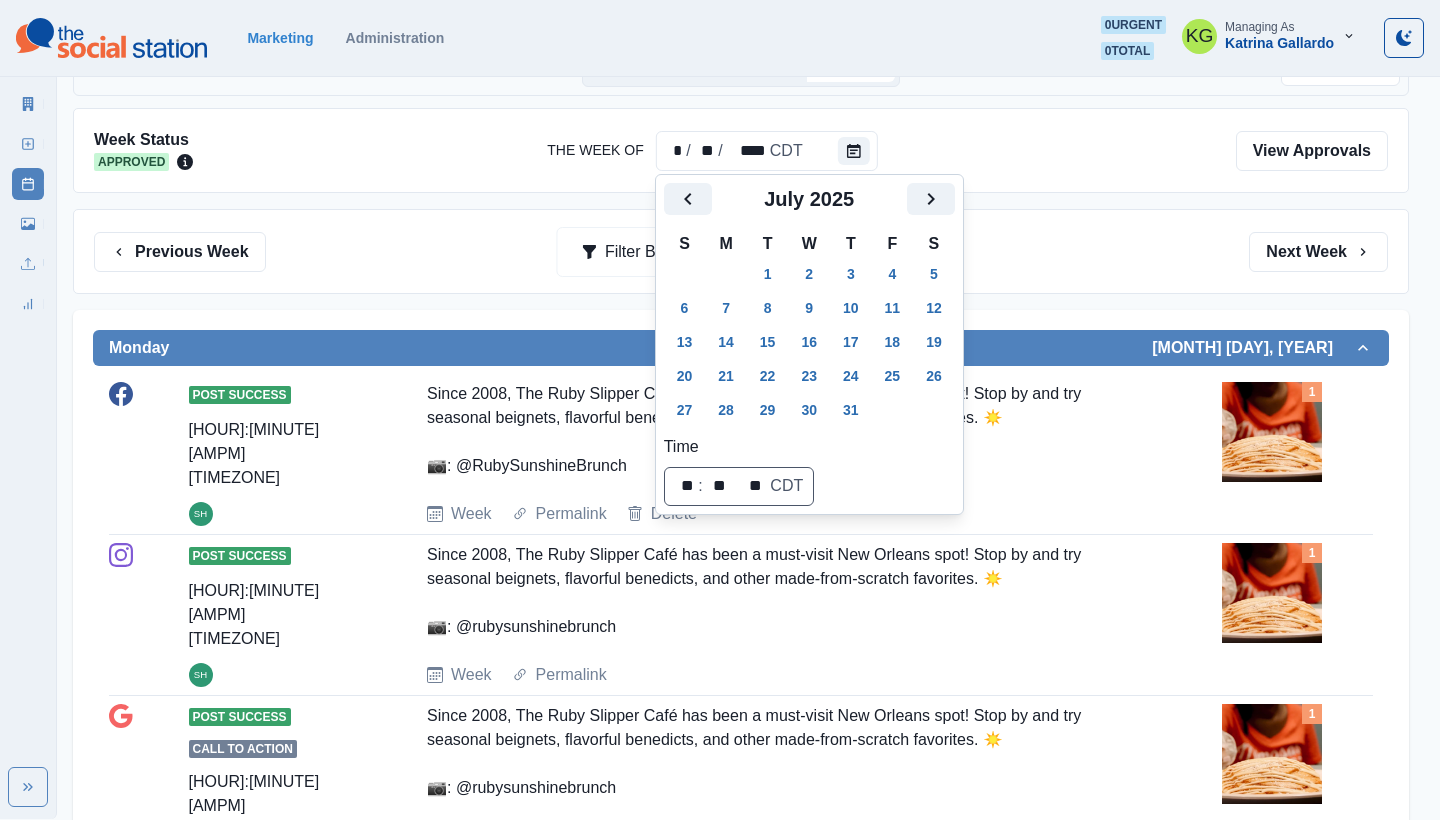 click on "1" at bounding box center (768, 274) 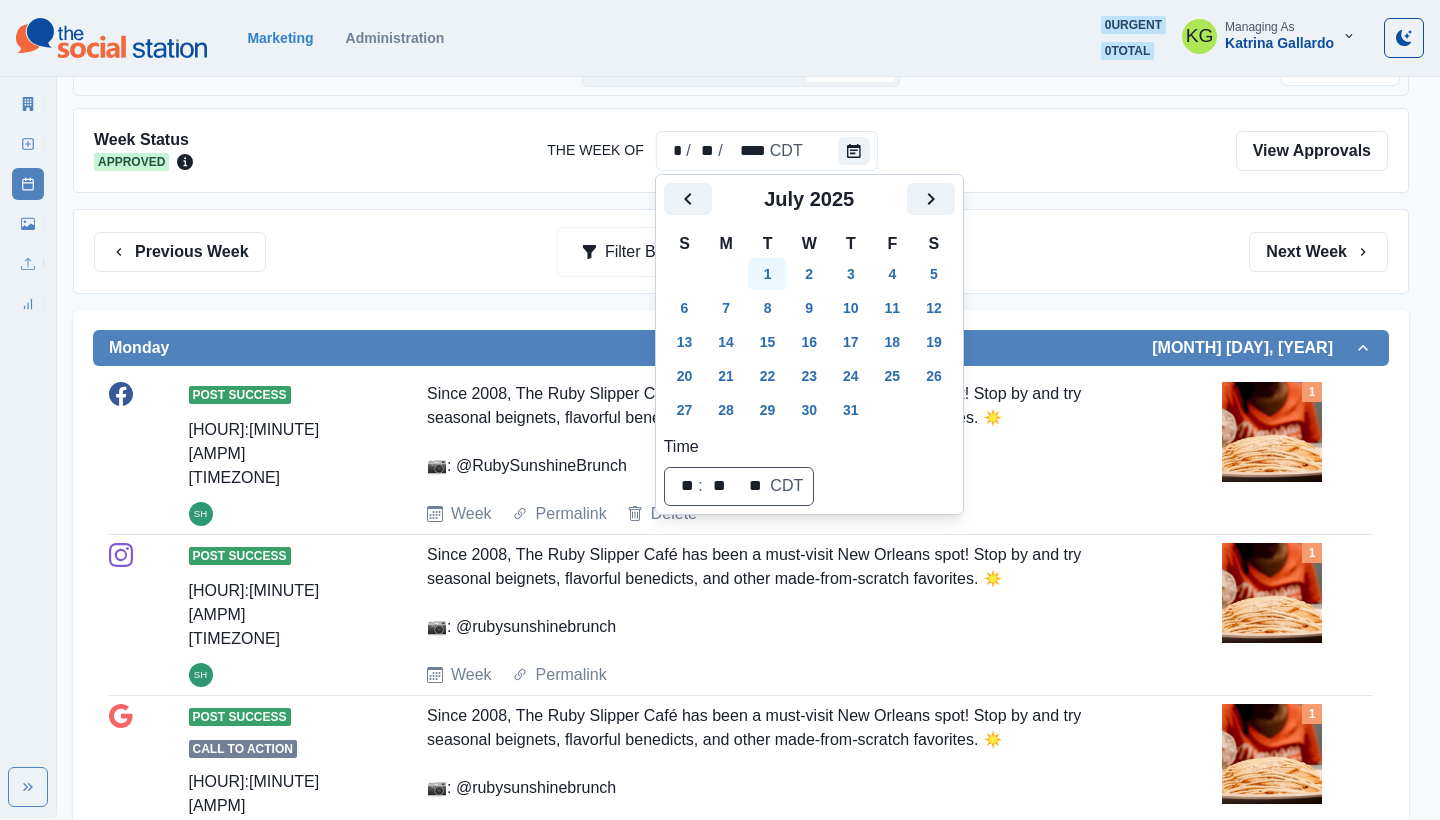 click on "1" at bounding box center [768, 274] 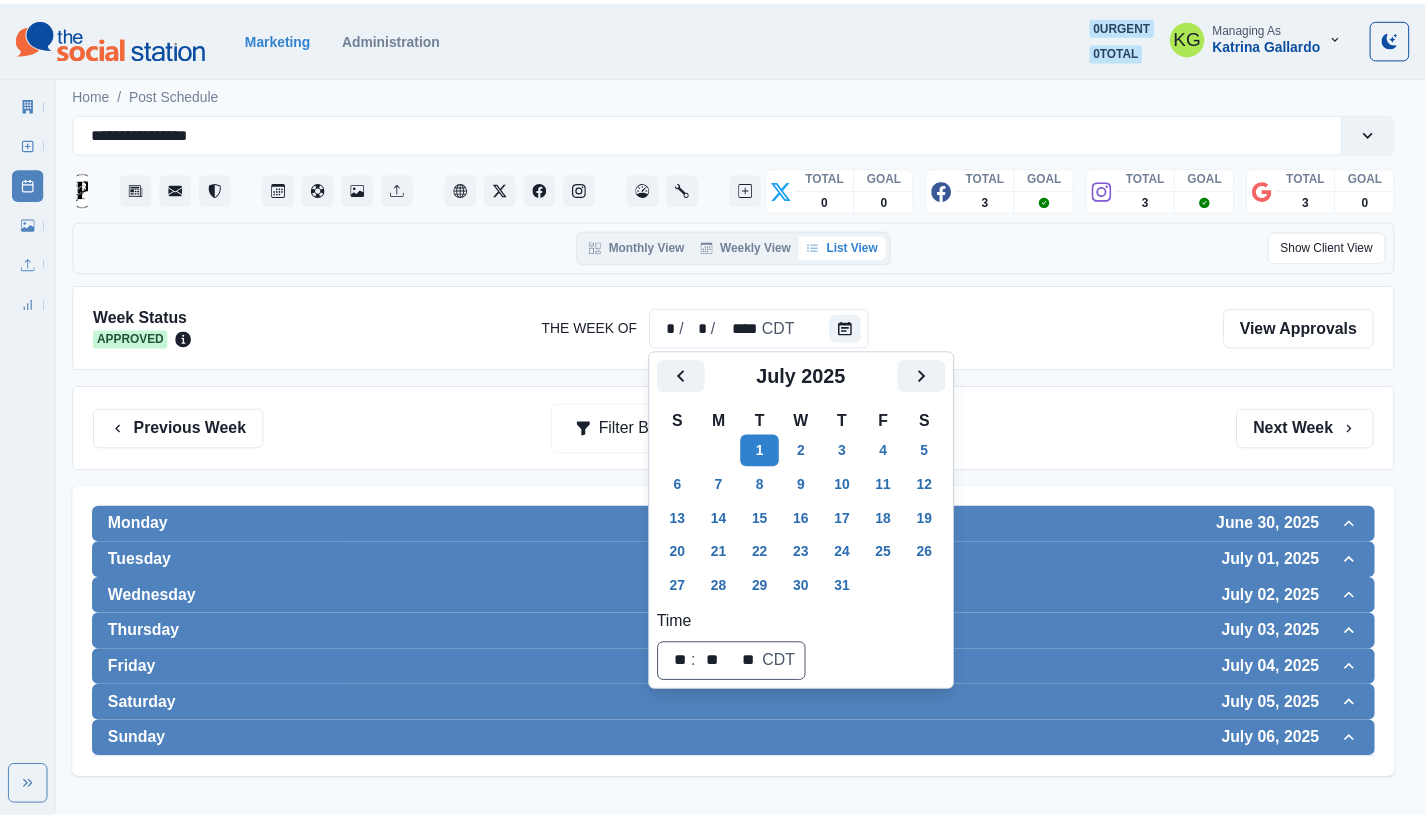 scroll, scrollTop: 0, scrollLeft: 0, axis: both 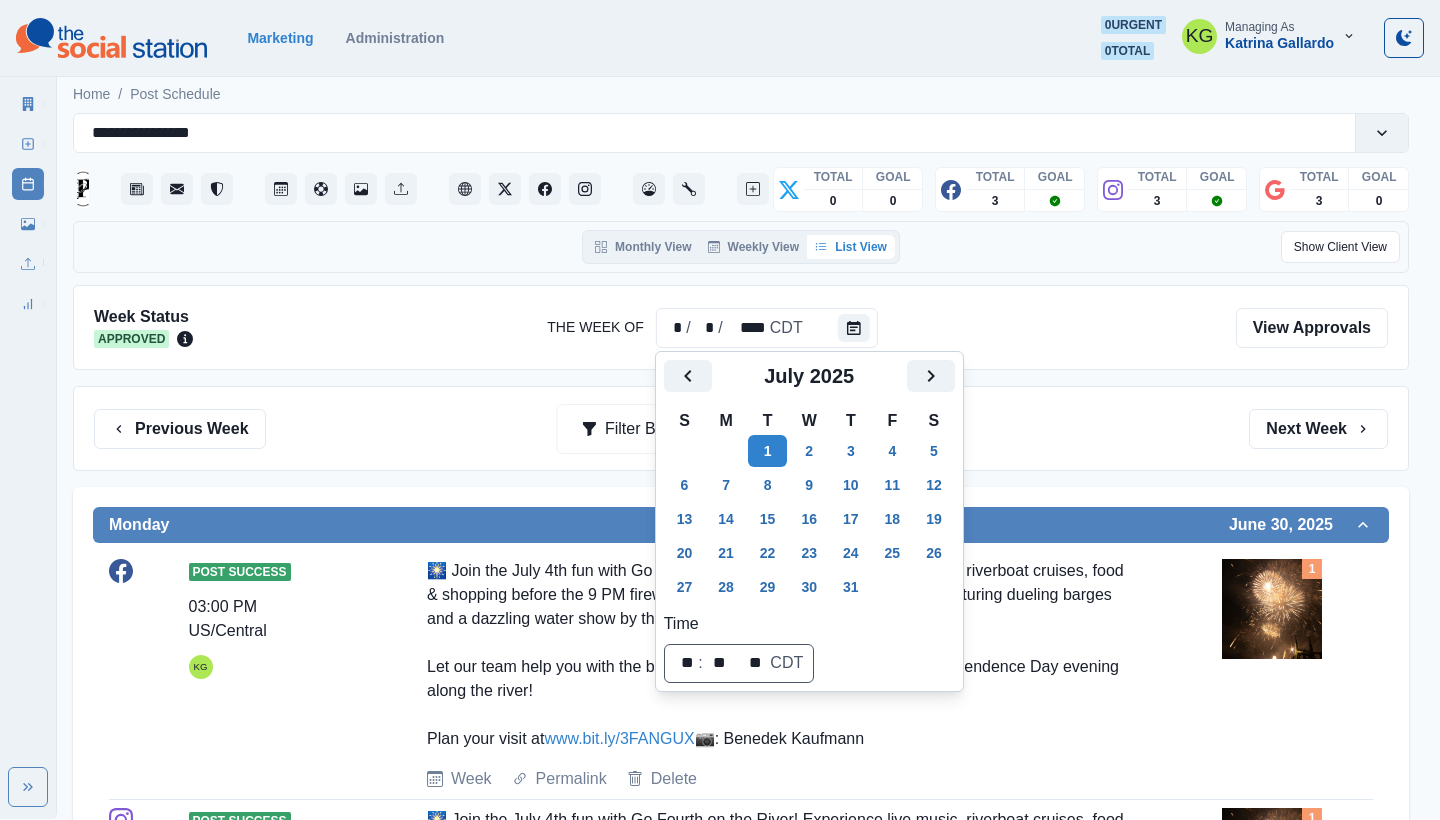 click on "Week Status  Approved The Week Of * / * / **** CDT View Approvals Previous Week Filter By: Next Week Monday June 30, 2025 Post Success 03:00 PM US/Central KG 🎆 Join the July 4th fun with Go Fourth on the River! Experience live music, riverboat cruises, food & shopping before the 9 PM fireworks spectacular over the Mississippi—featuring dueling barges and a dazzling water show by the historic fireboat. 🇺🇸
Let our team help you with the best viewing spots for an unforgettable Independence Day evening along the river!
Plan your visit at  www.bit.ly/3FANGUX
📷: Benedek Kaufmann Week Permalink Delete 1 Post Success 03:00 PM US/Central KG www.bit.ly/3FANGUX
📷: Benedek Kaufmann Week Permalink 1 Post Success Call to Action 03:00 PM US/Central KG Week Permalink Delete 1 Tuesday July 01, 2025 No Posts... Wednesday July 02, 2025 Post Success 12:00 PM US/Central KG Week Permalink Delete 1 Post Success 12:00 PM US/Central KG Week Permalink 1 Post Success Call to Action 12:00 PM US/Central KG Week 1 1" at bounding box center [741, 1569] 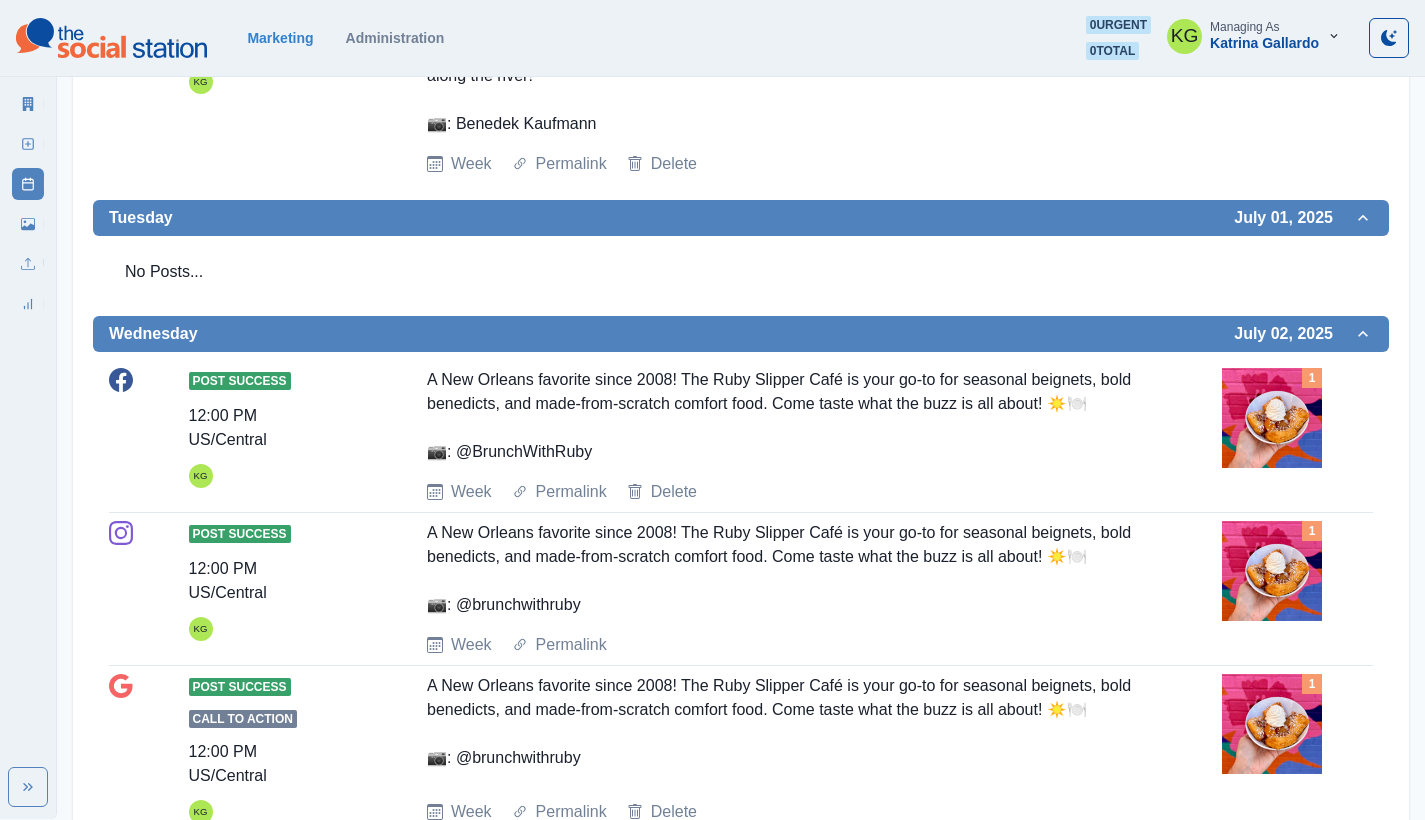 scroll, scrollTop: 1340, scrollLeft: 0, axis: vertical 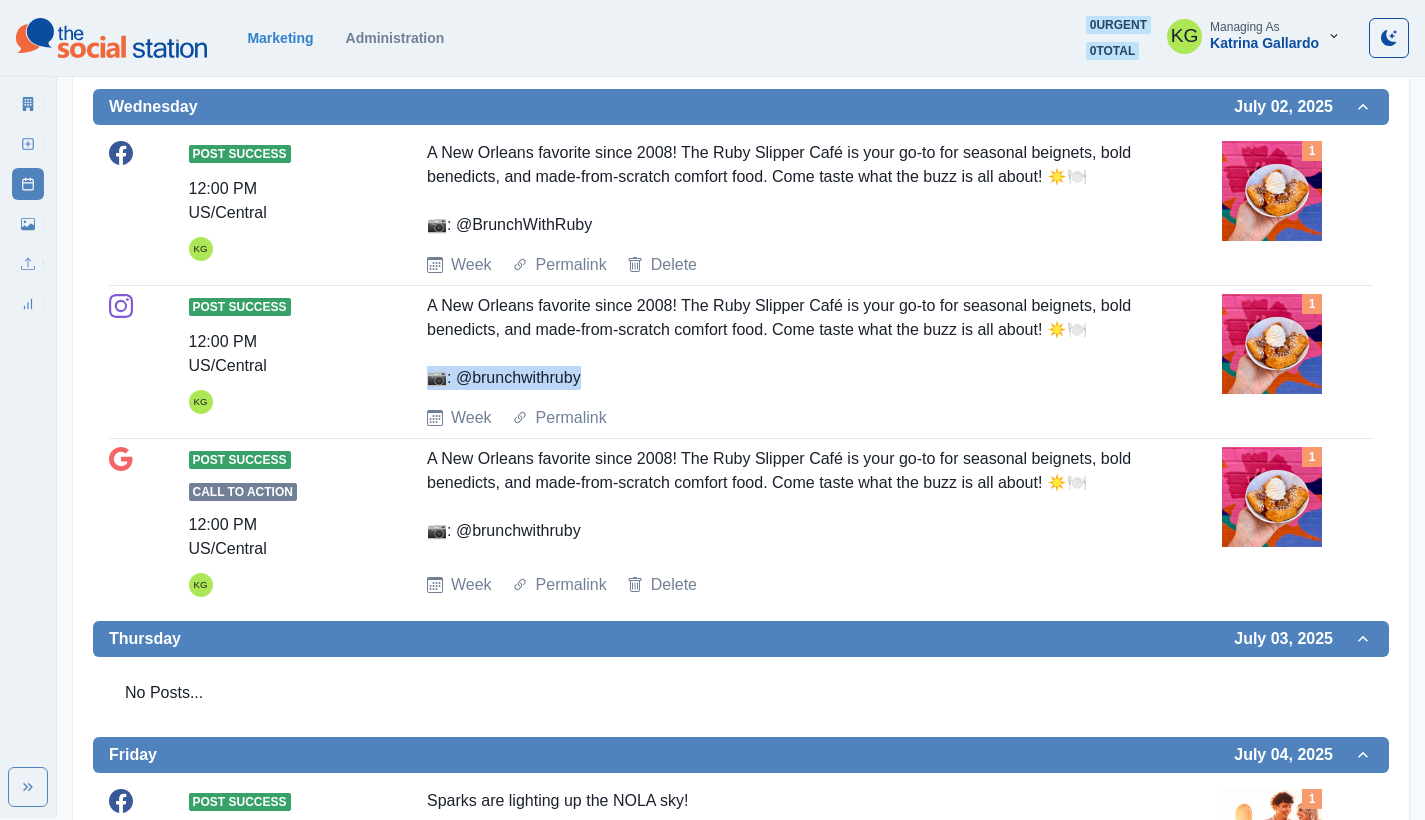 drag, startPoint x: 471, startPoint y: 525, endPoint x: 678, endPoint y: 535, distance: 207.24141 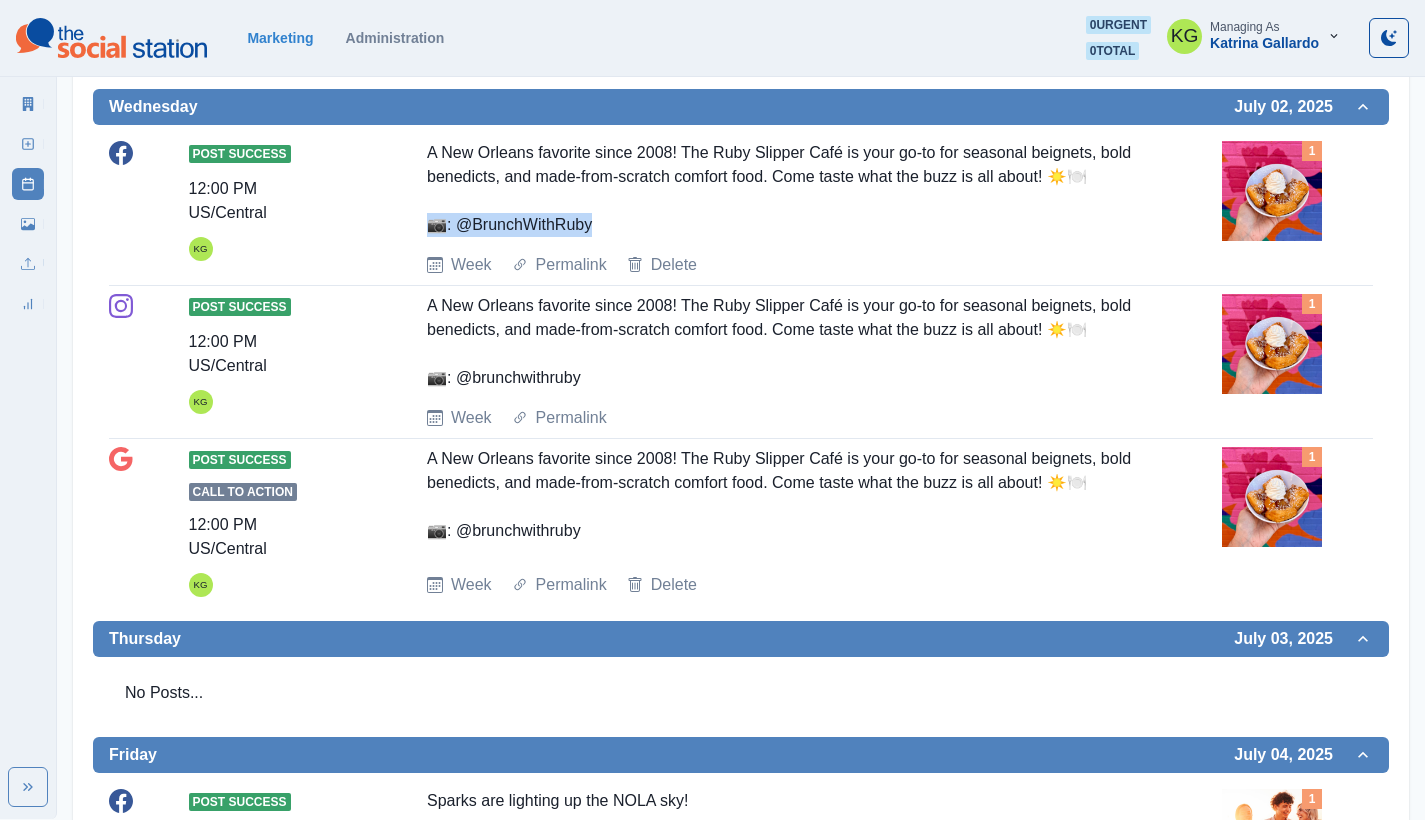 drag, startPoint x: 540, startPoint y: 357, endPoint x: 605, endPoint y: 357, distance: 65 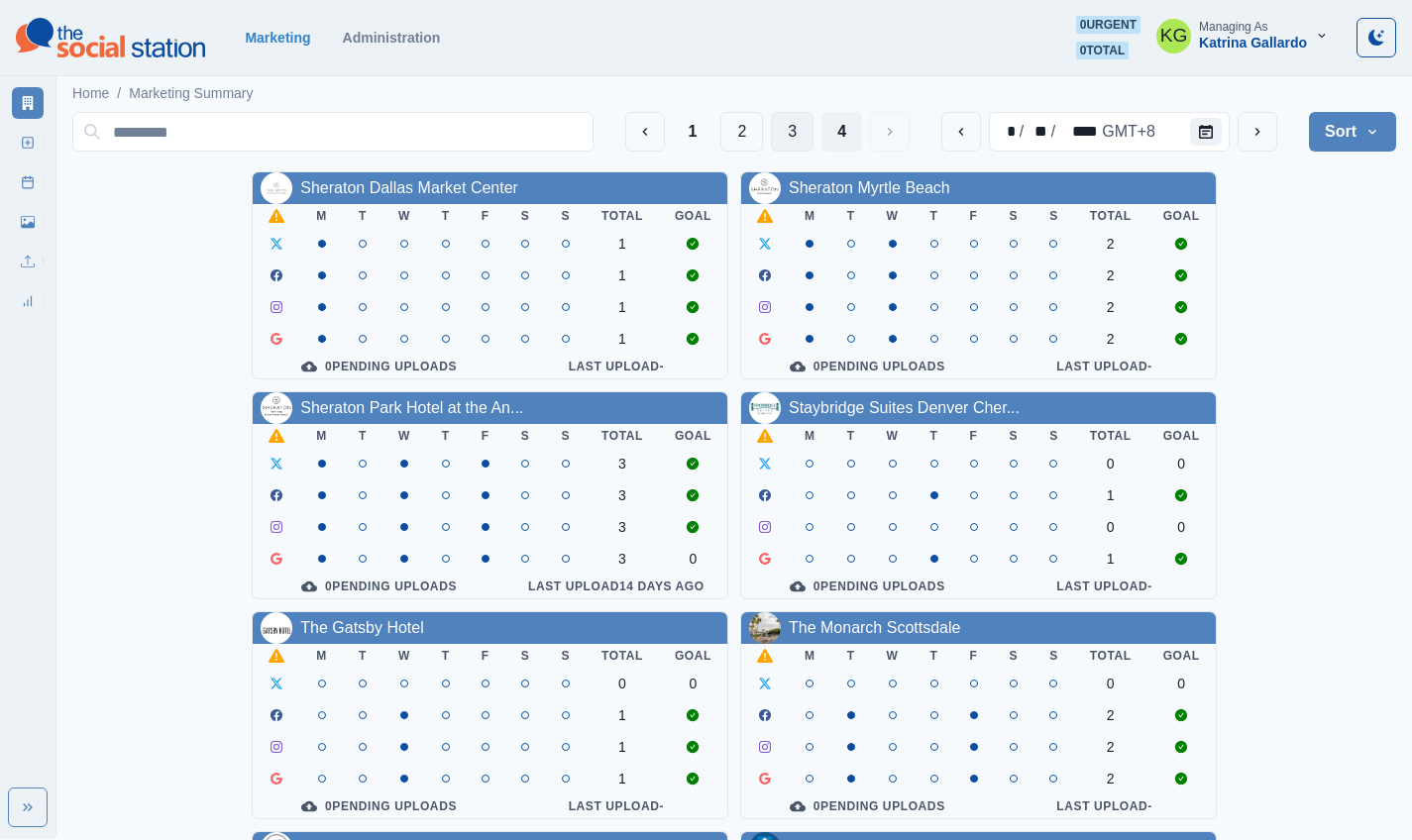 click on "3" at bounding box center [792, 132] 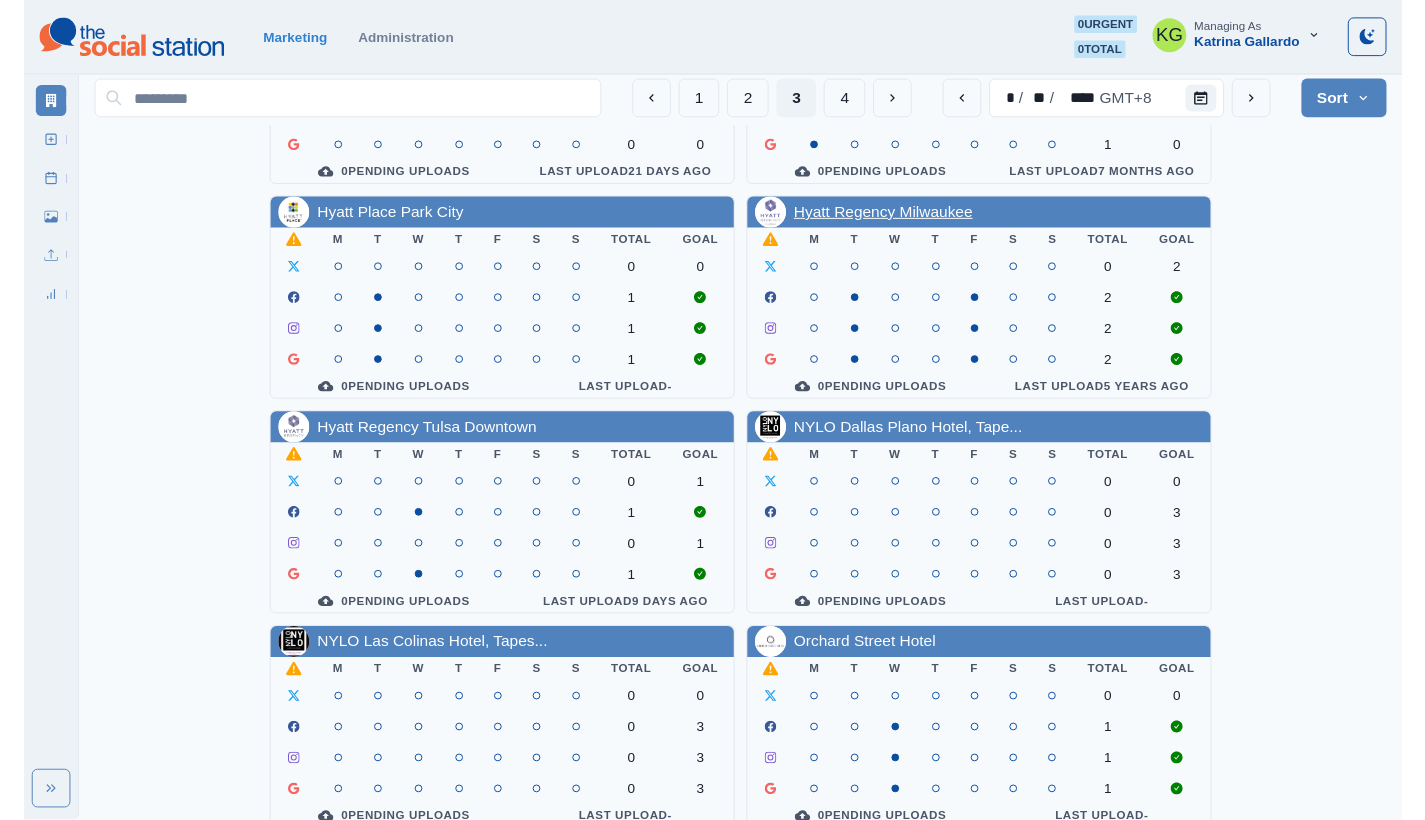 scroll, scrollTop: 691, scrollLeft: 0, axis: vertical 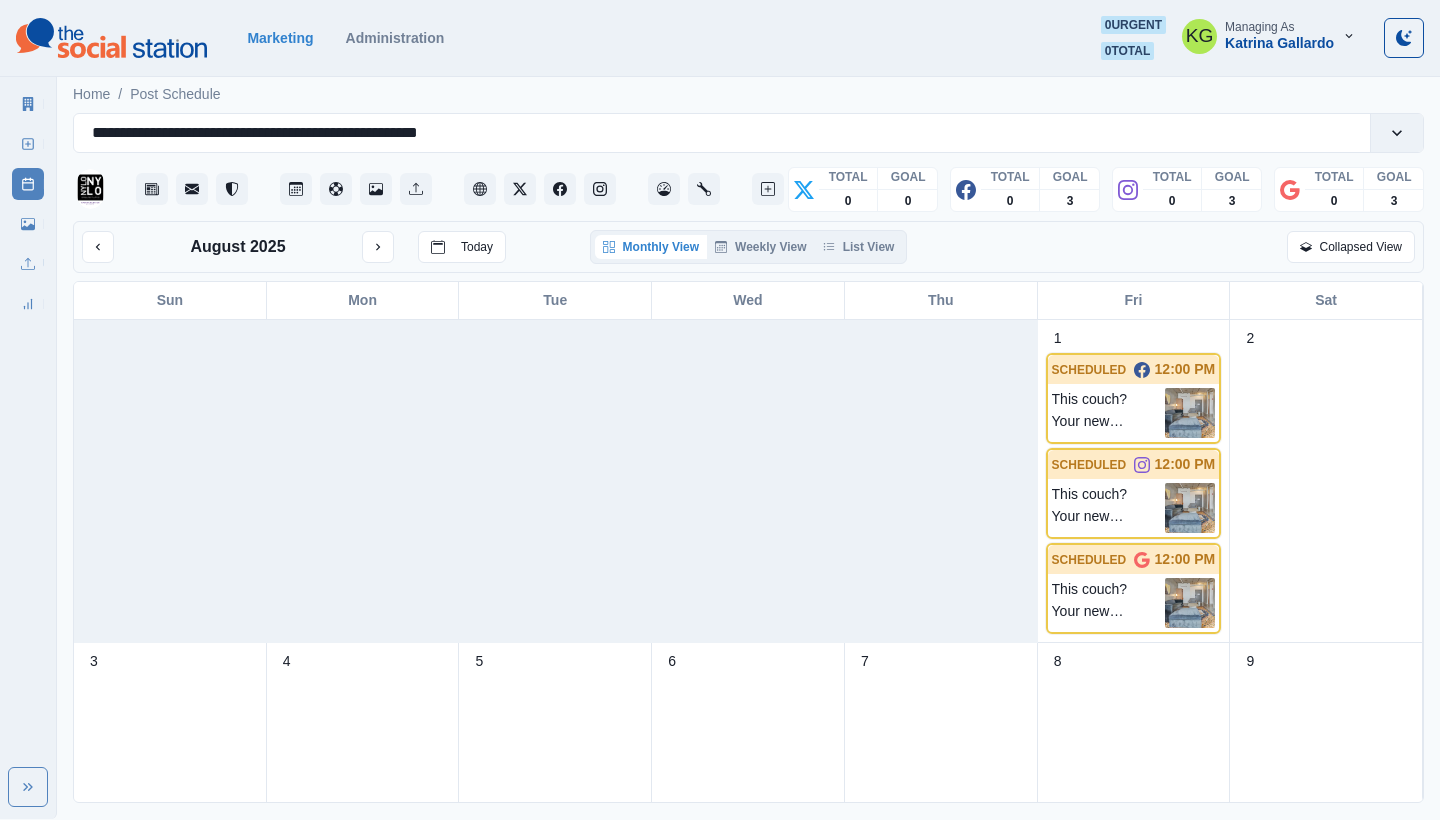 click on "List View" at bounding box center (859, 247) 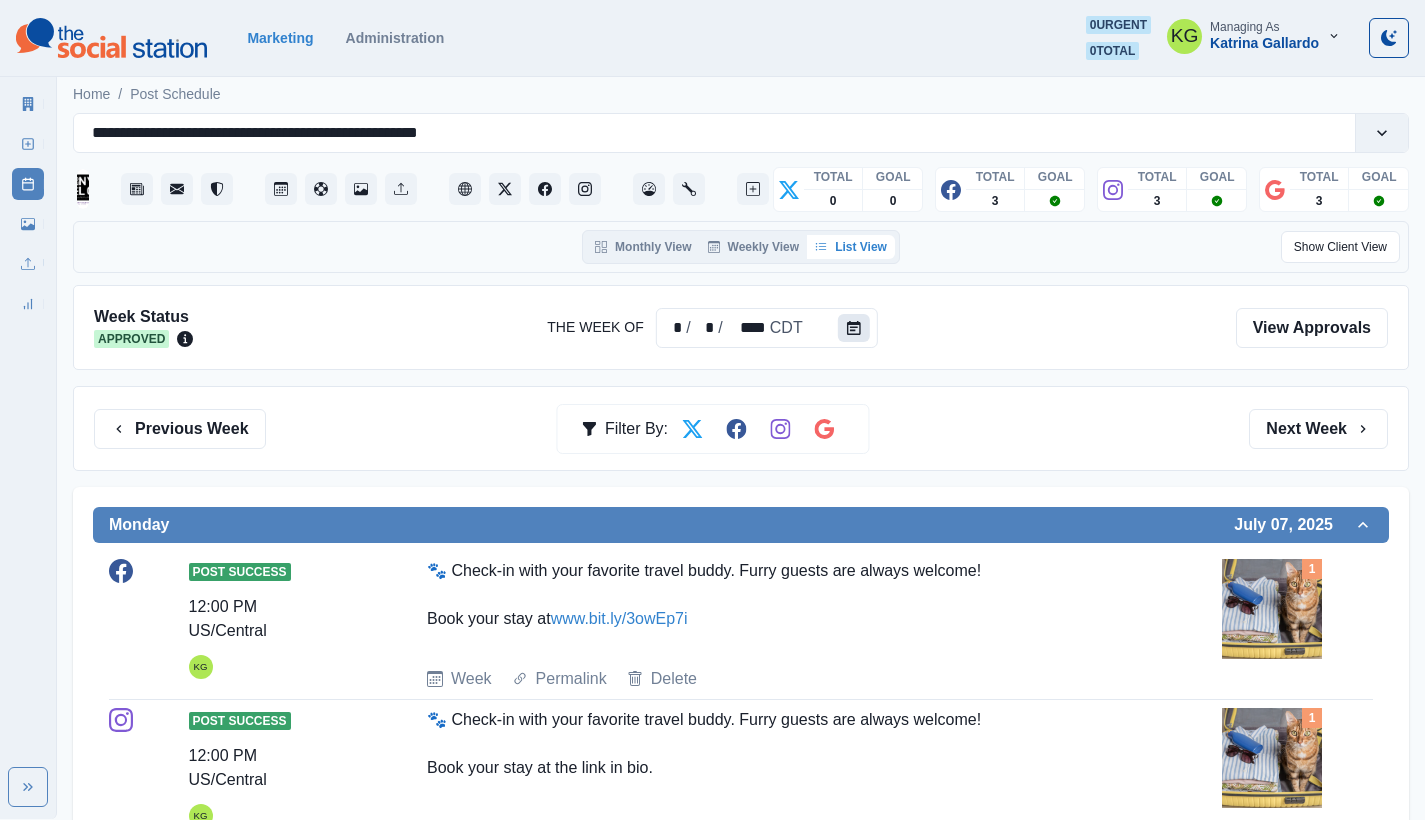 click at bounding box center (854, 328) 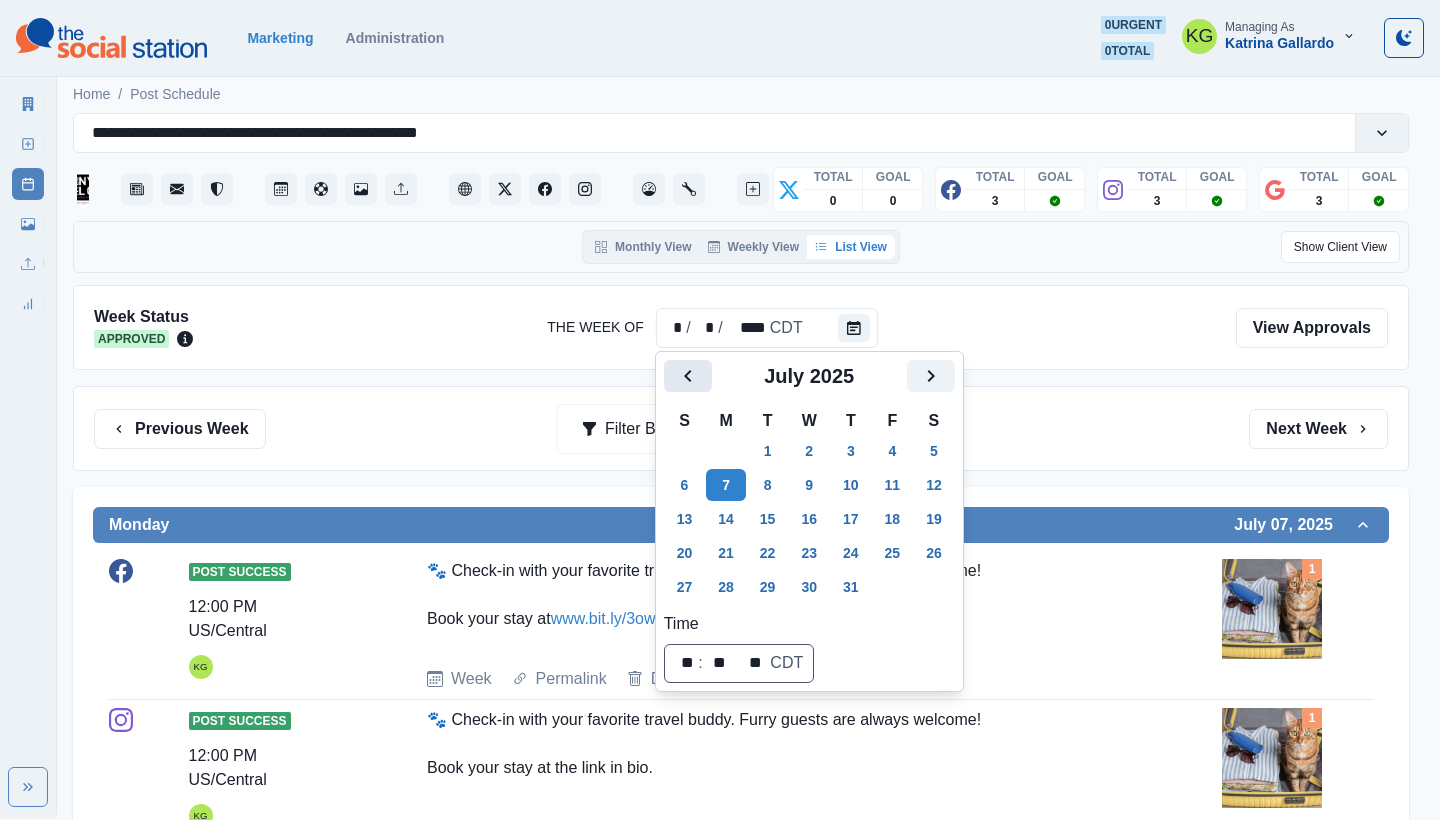 click at bounding box center [688, 376] 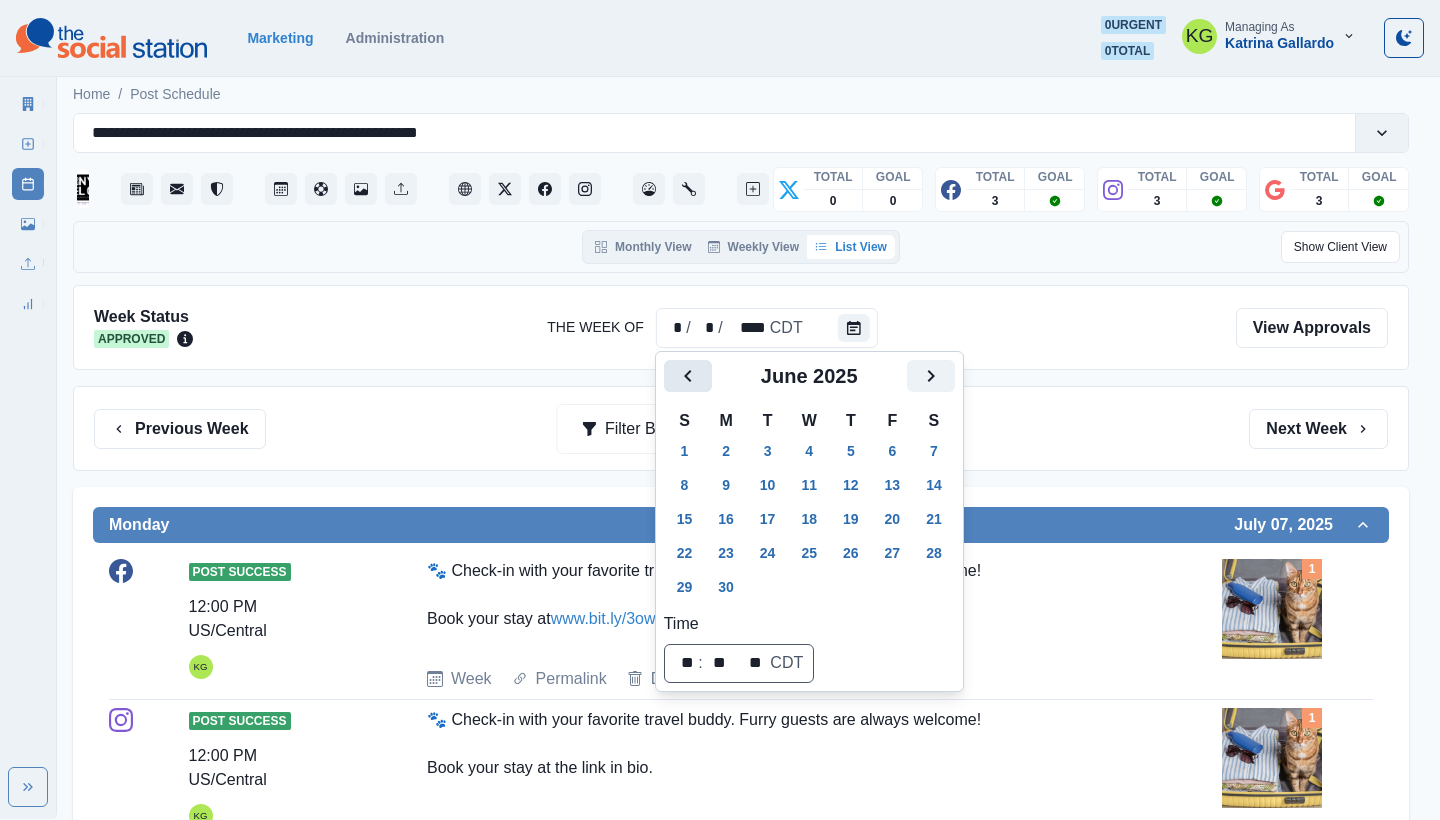 click at bounding box center (688, 376) 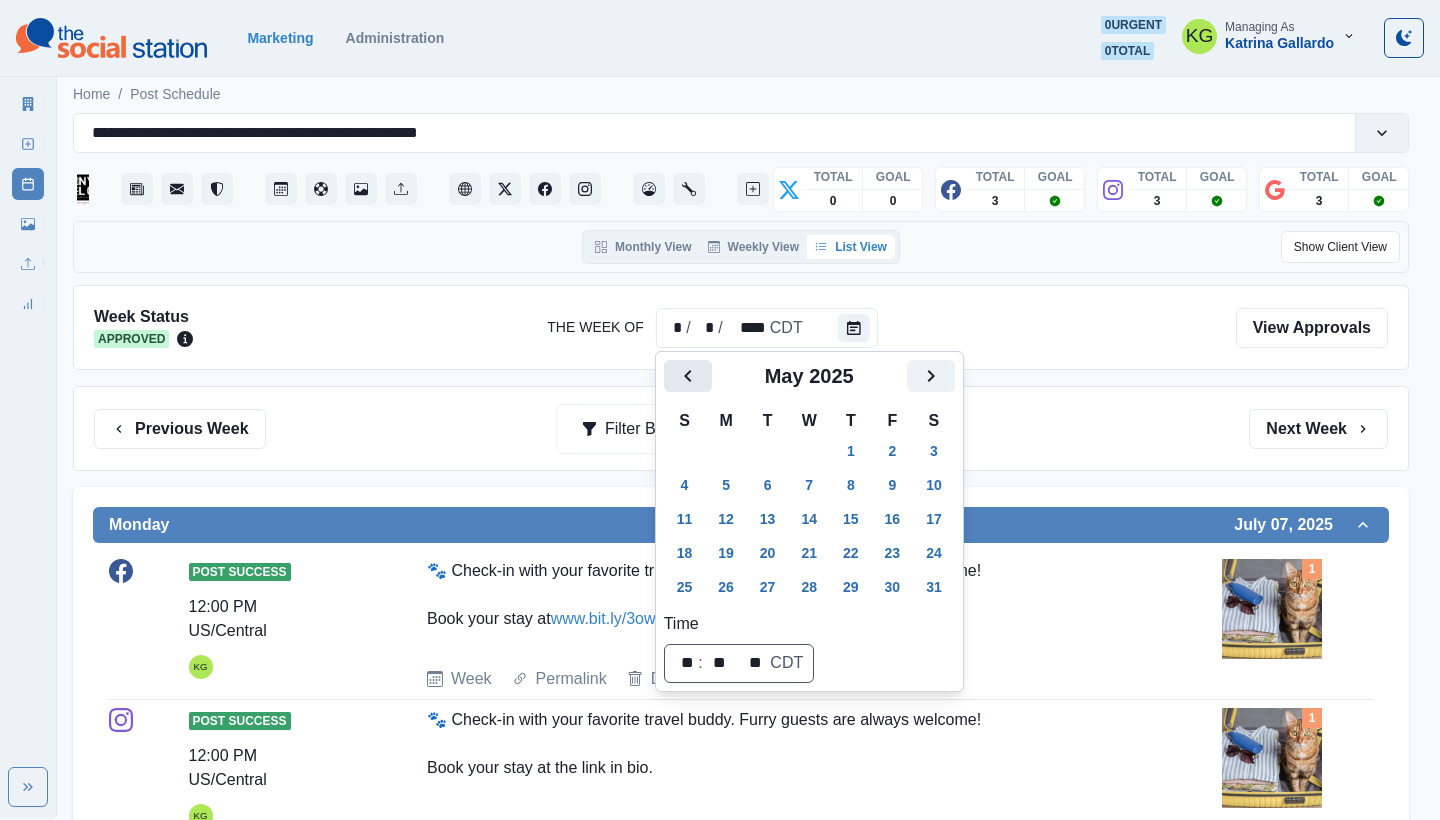 click at bounding box center (688, 376) 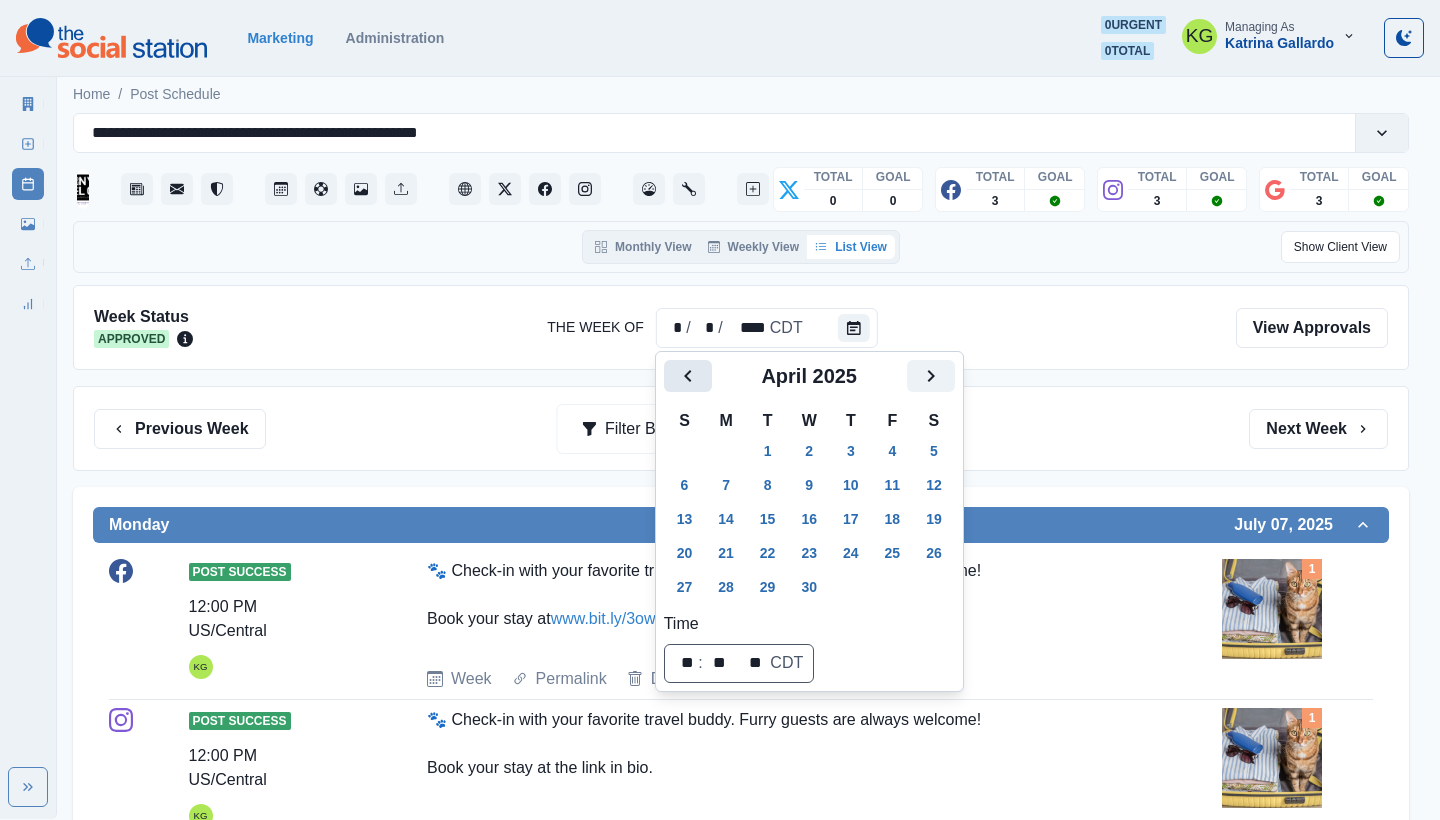 click at bounding box center (688, 376) 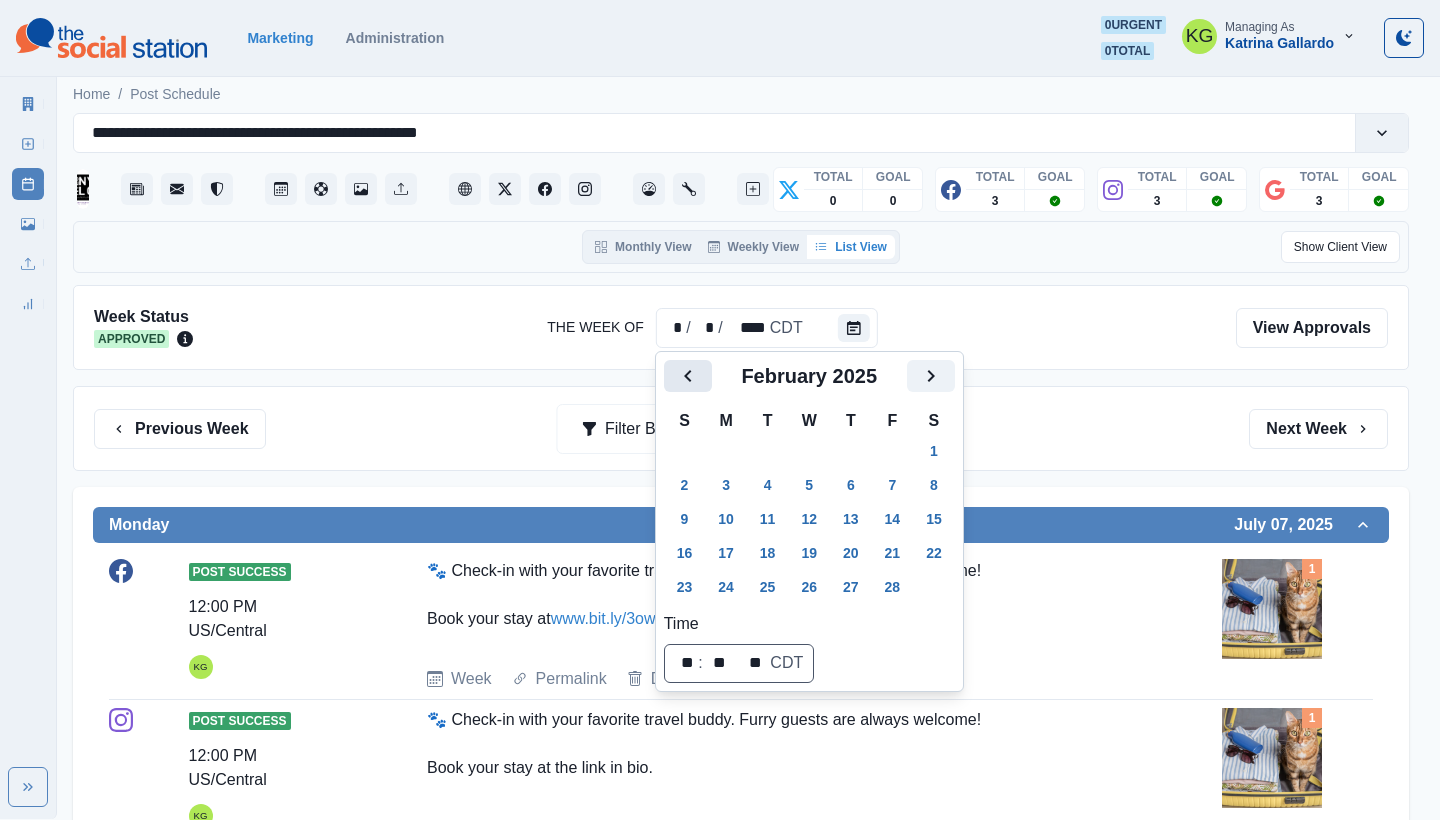 click at bounding box center [688, 376] 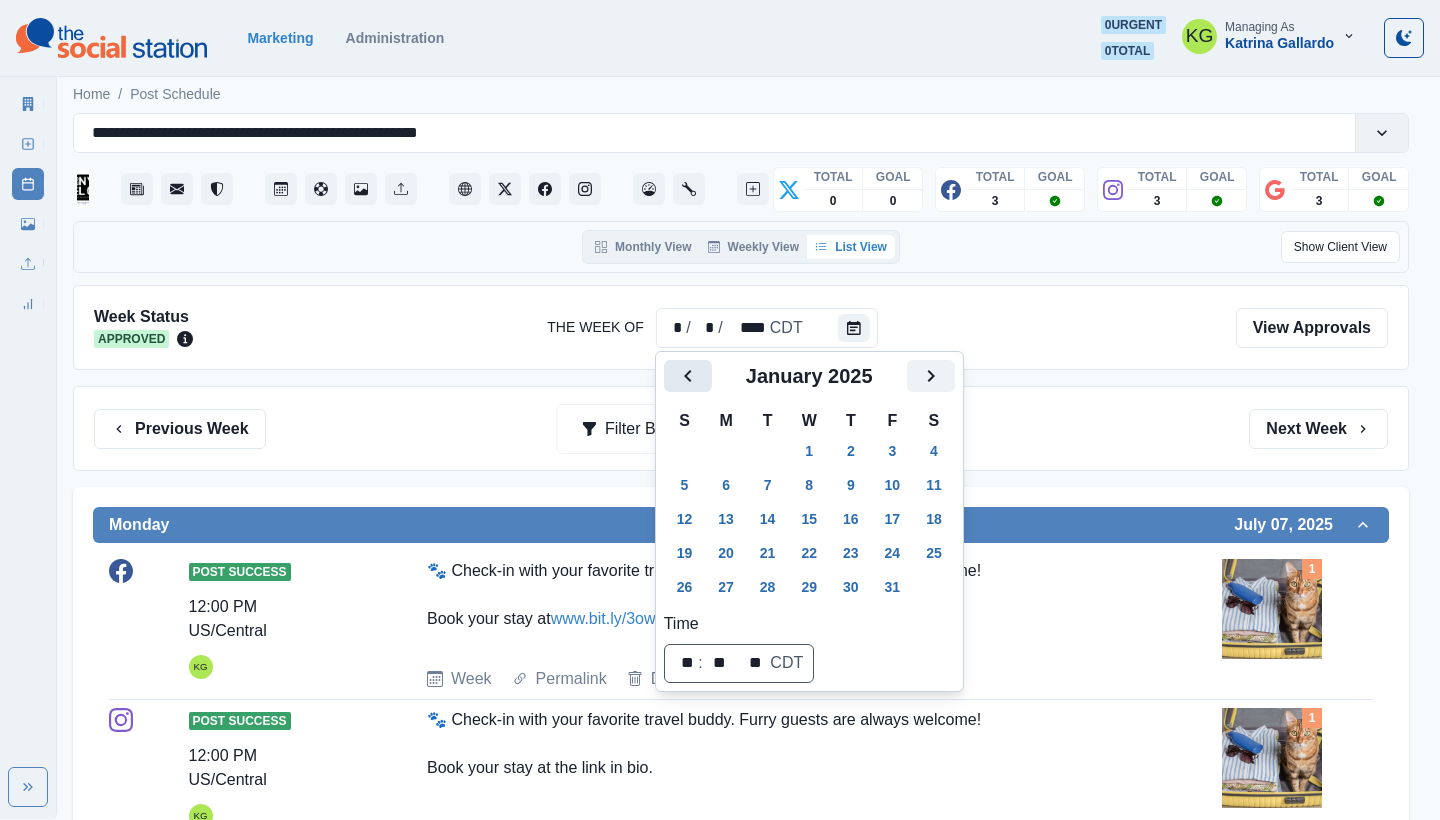 click at bounding box center [688, 376] 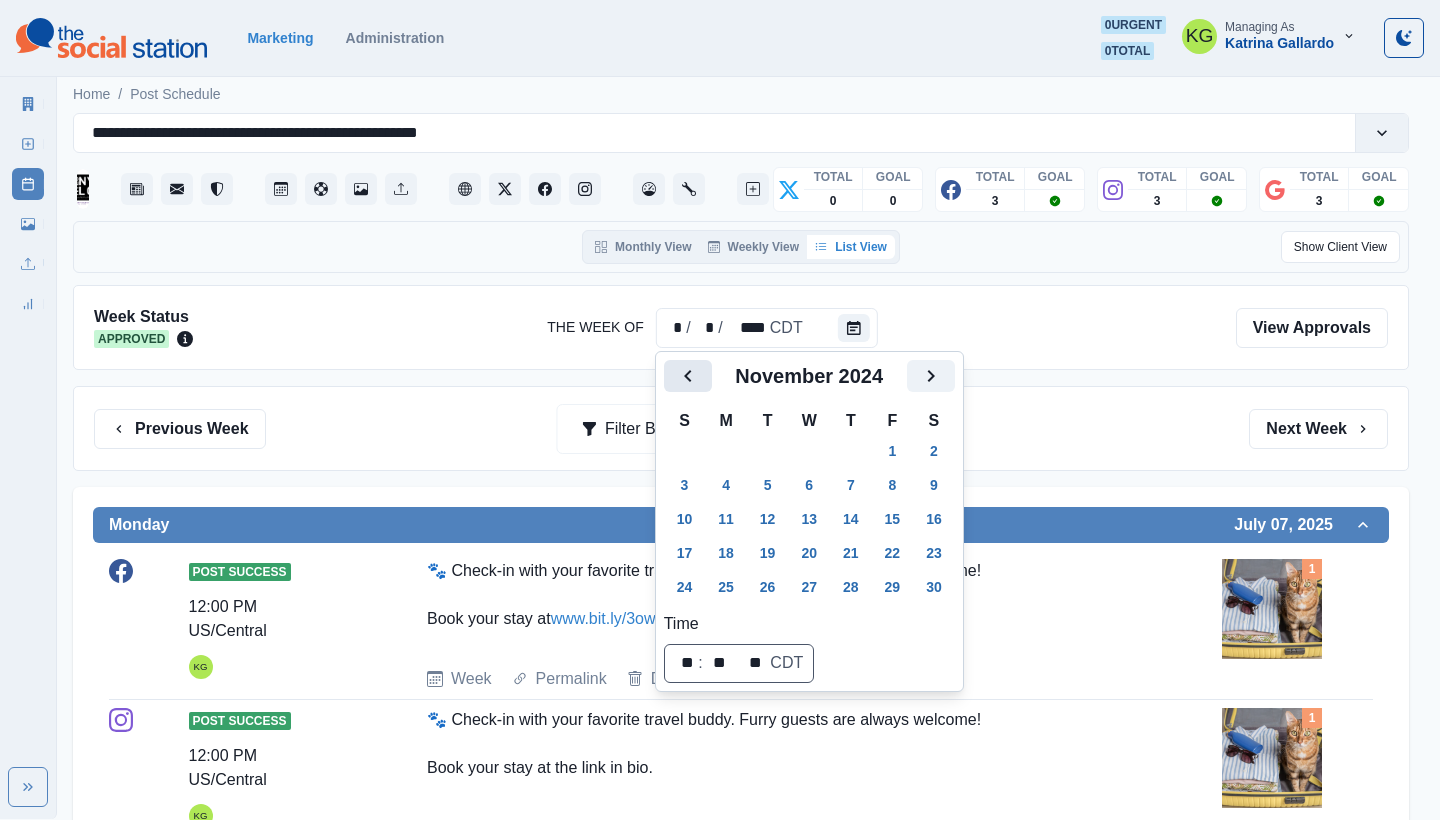click at bounding box center [688, 376] 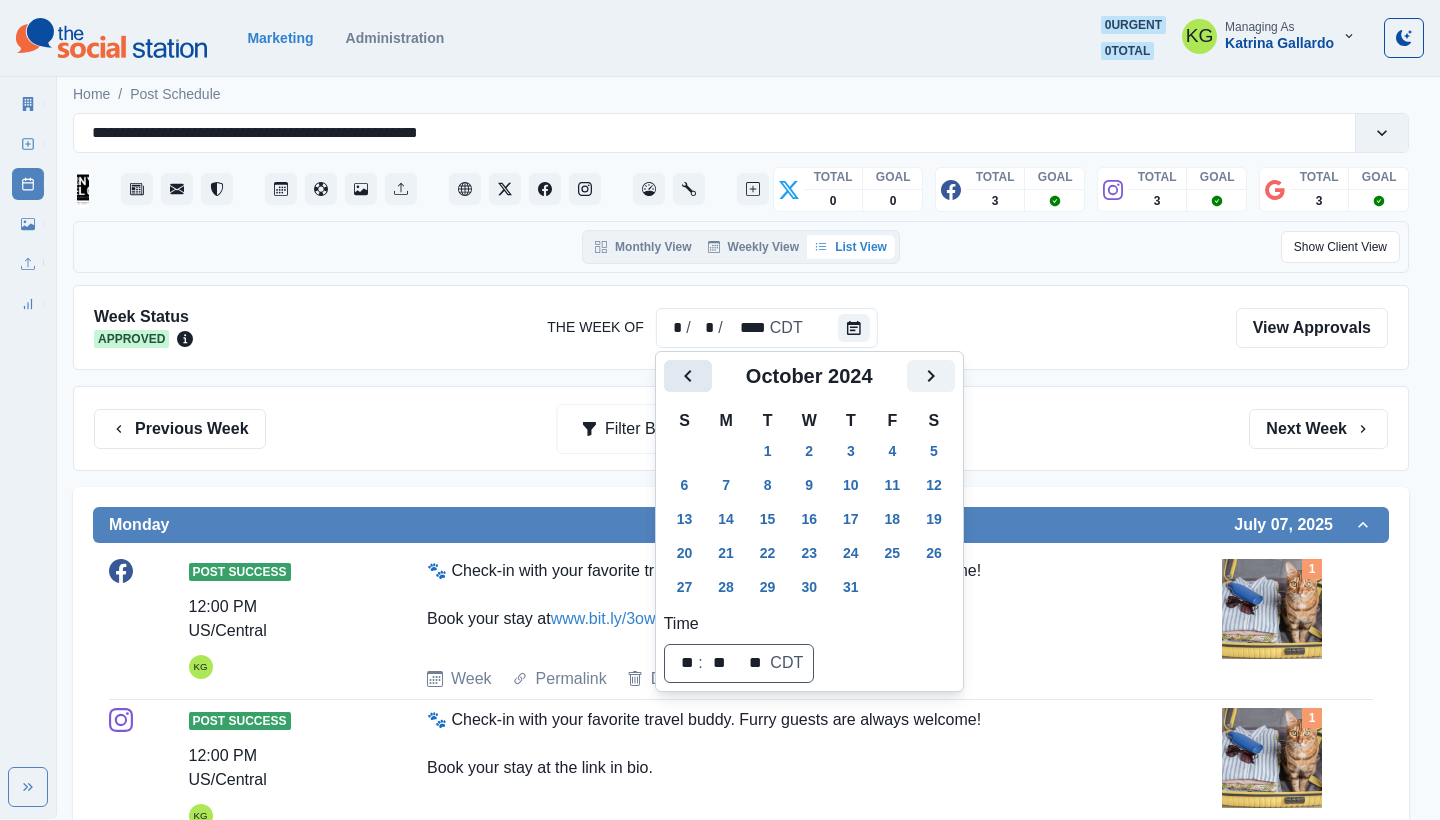 click at bounding box center (688, 376) 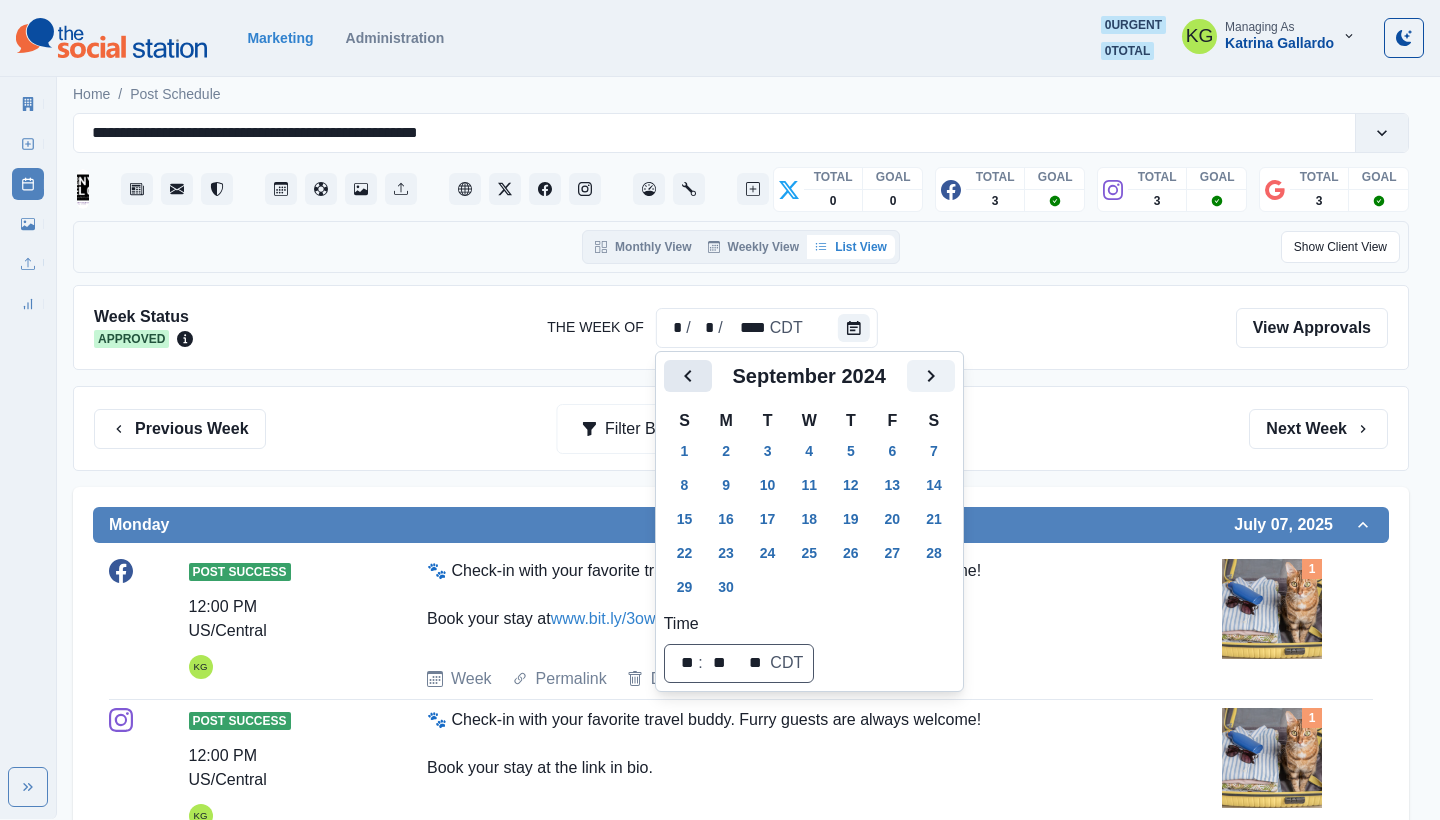 click at bounding box center [688, 376] 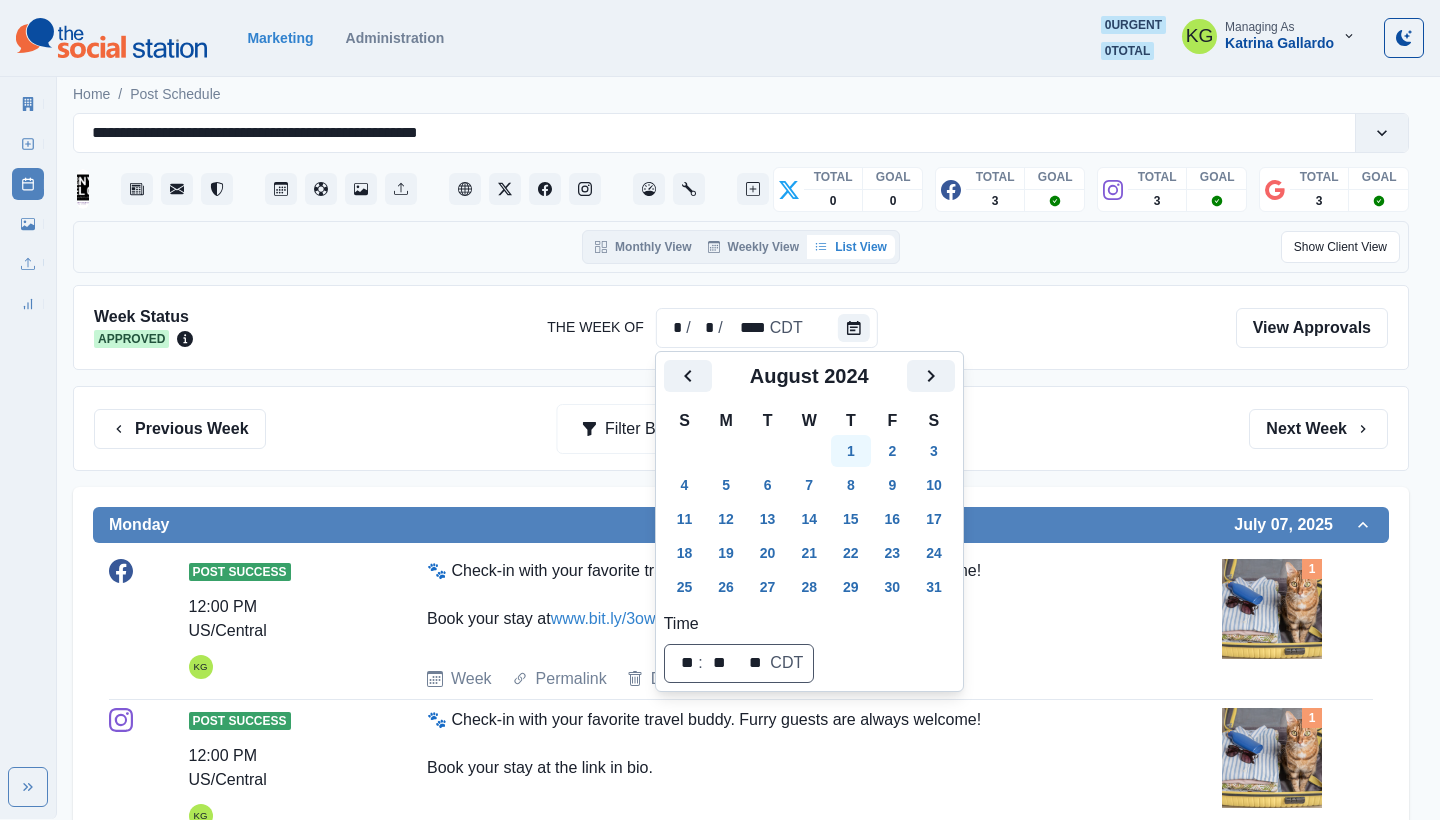 click on "1" at bounding box center (851, 451) 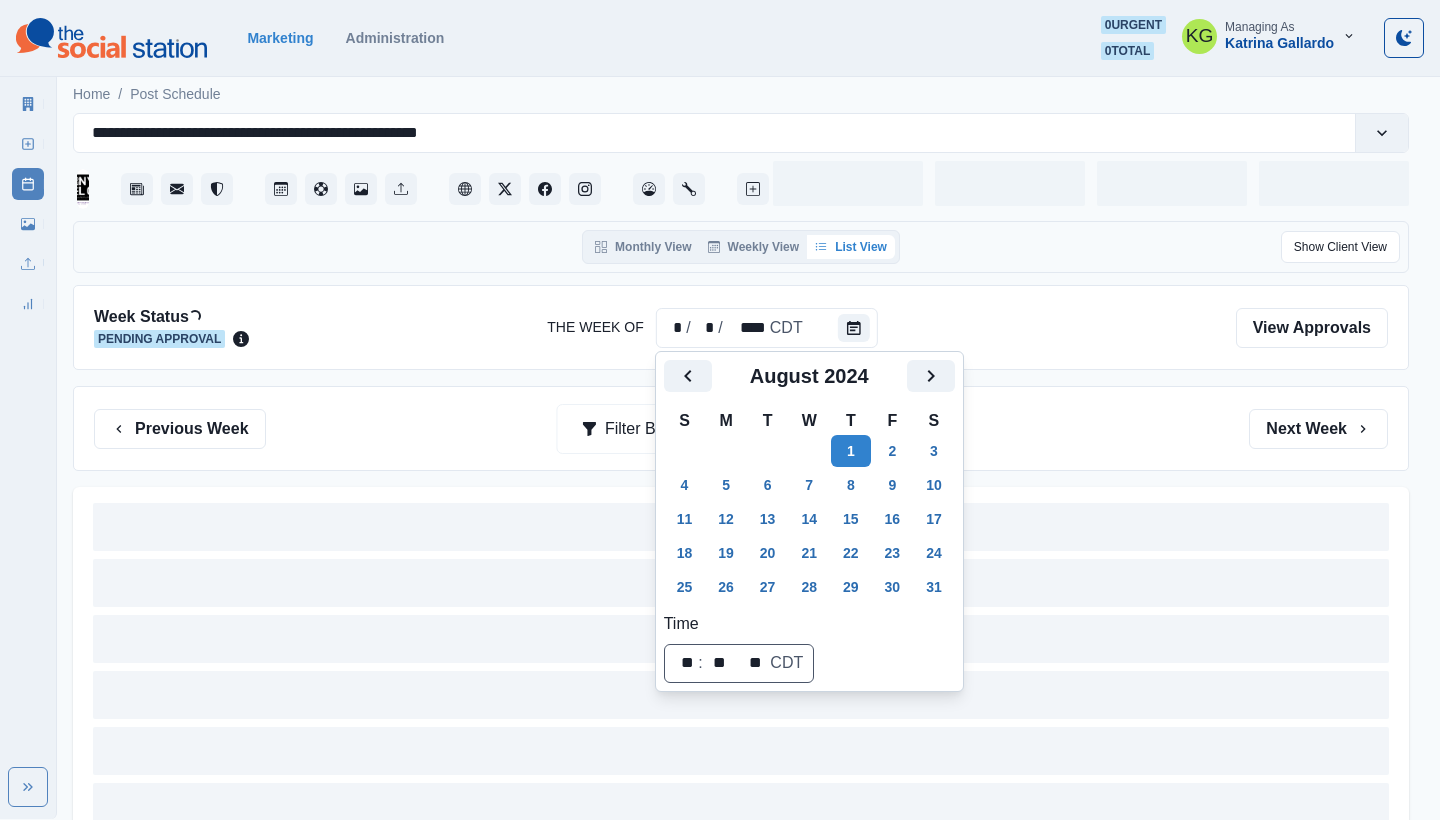 click on "Previous Week Filter By: Next Week" at bounding box center (741, 428) 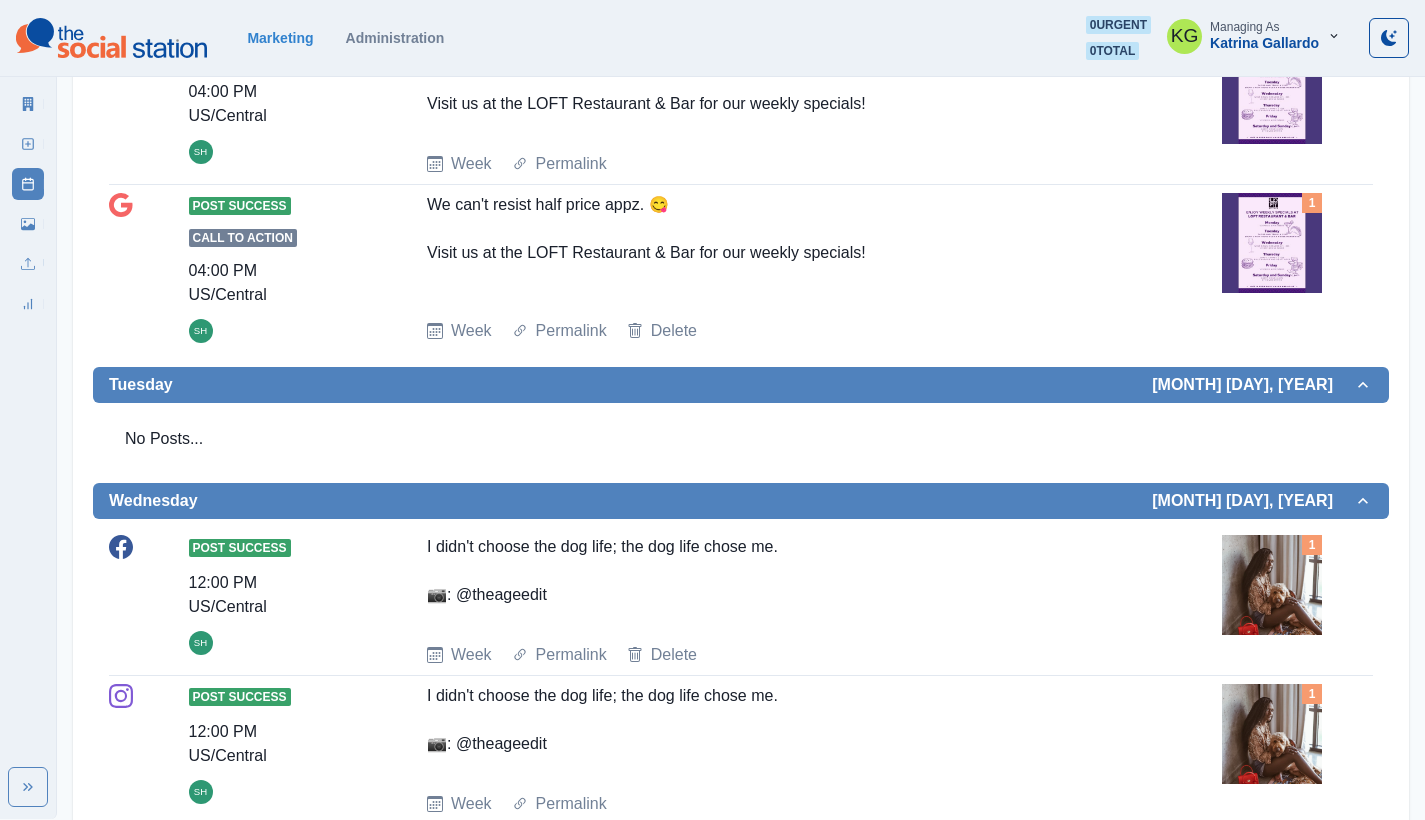 scroll, scrollTop: 0, scrollLeft: 0, axis: both 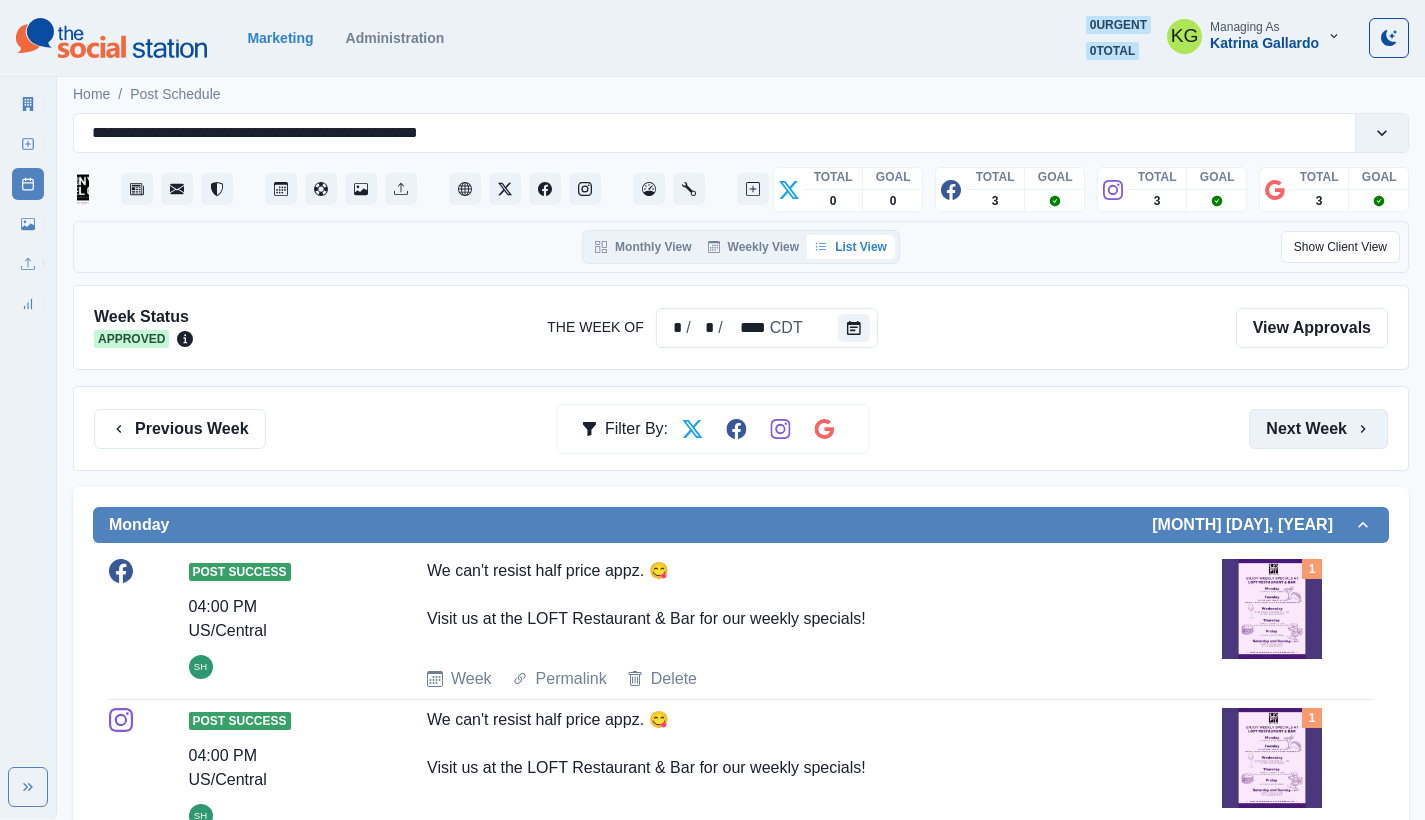 click on "Next Week" at bounding box center (1318, 429) 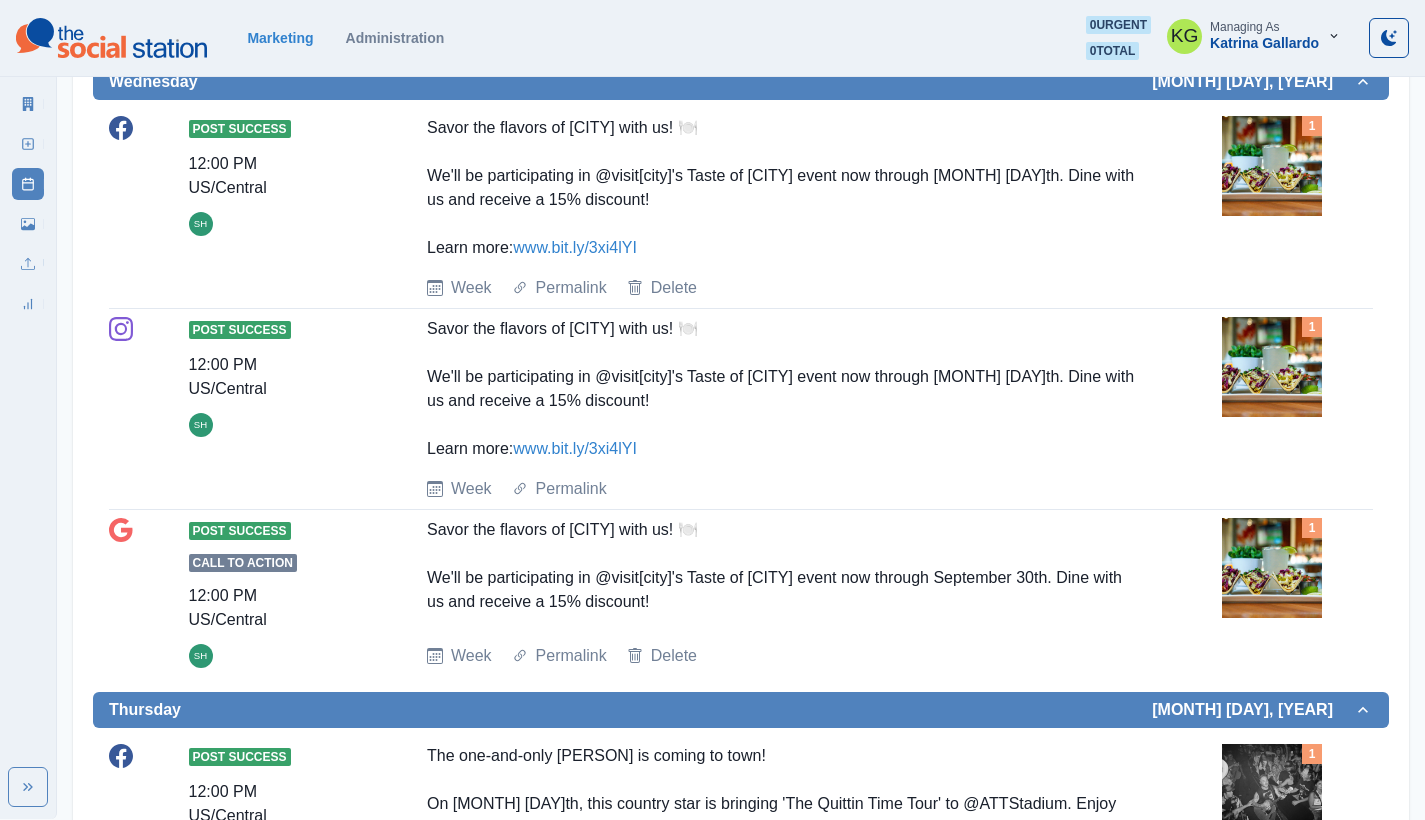 scroll, scrollTop: 0, scrollLeft: 0, axis: both 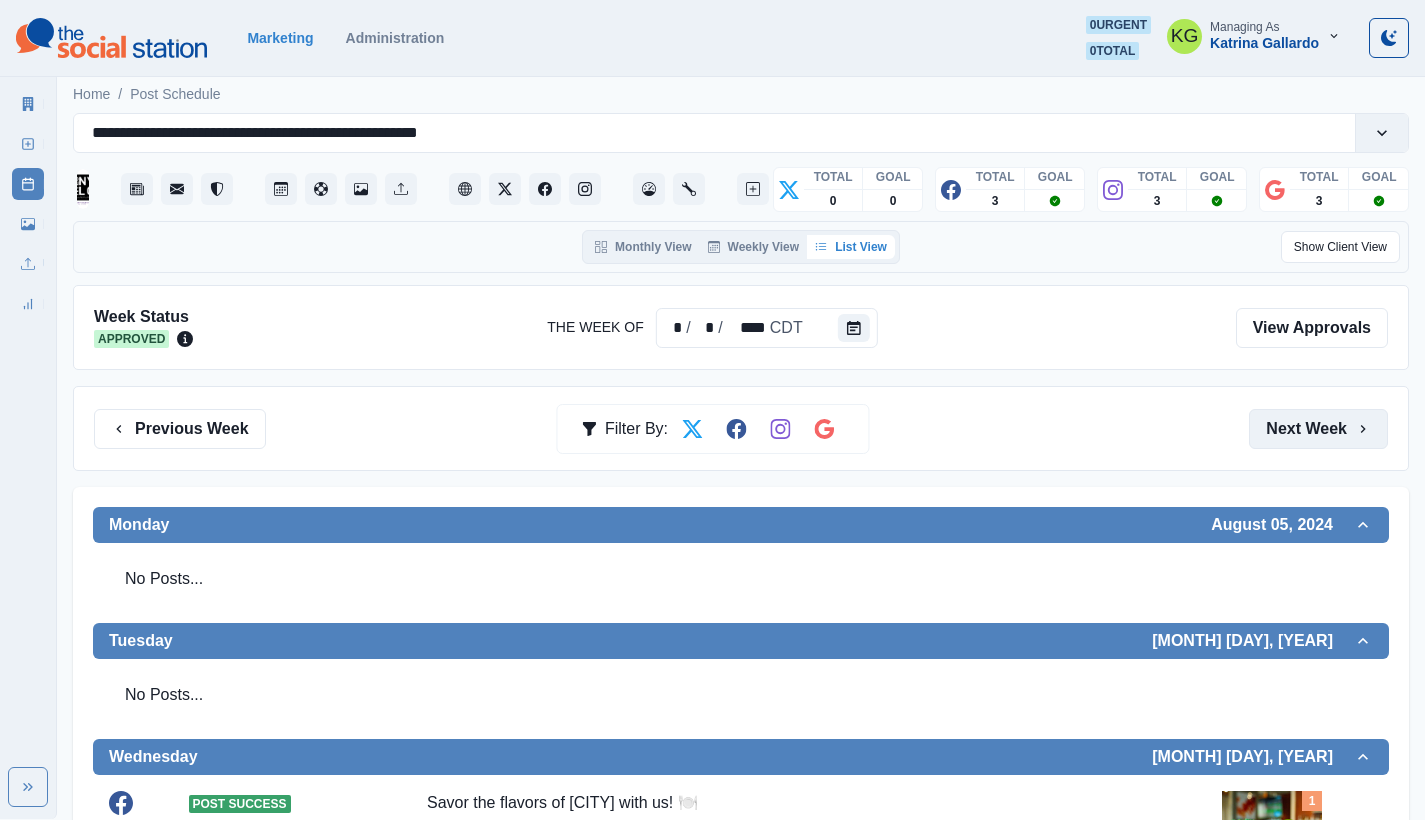 click on "Next Week" at bounding box center (1318, 429) 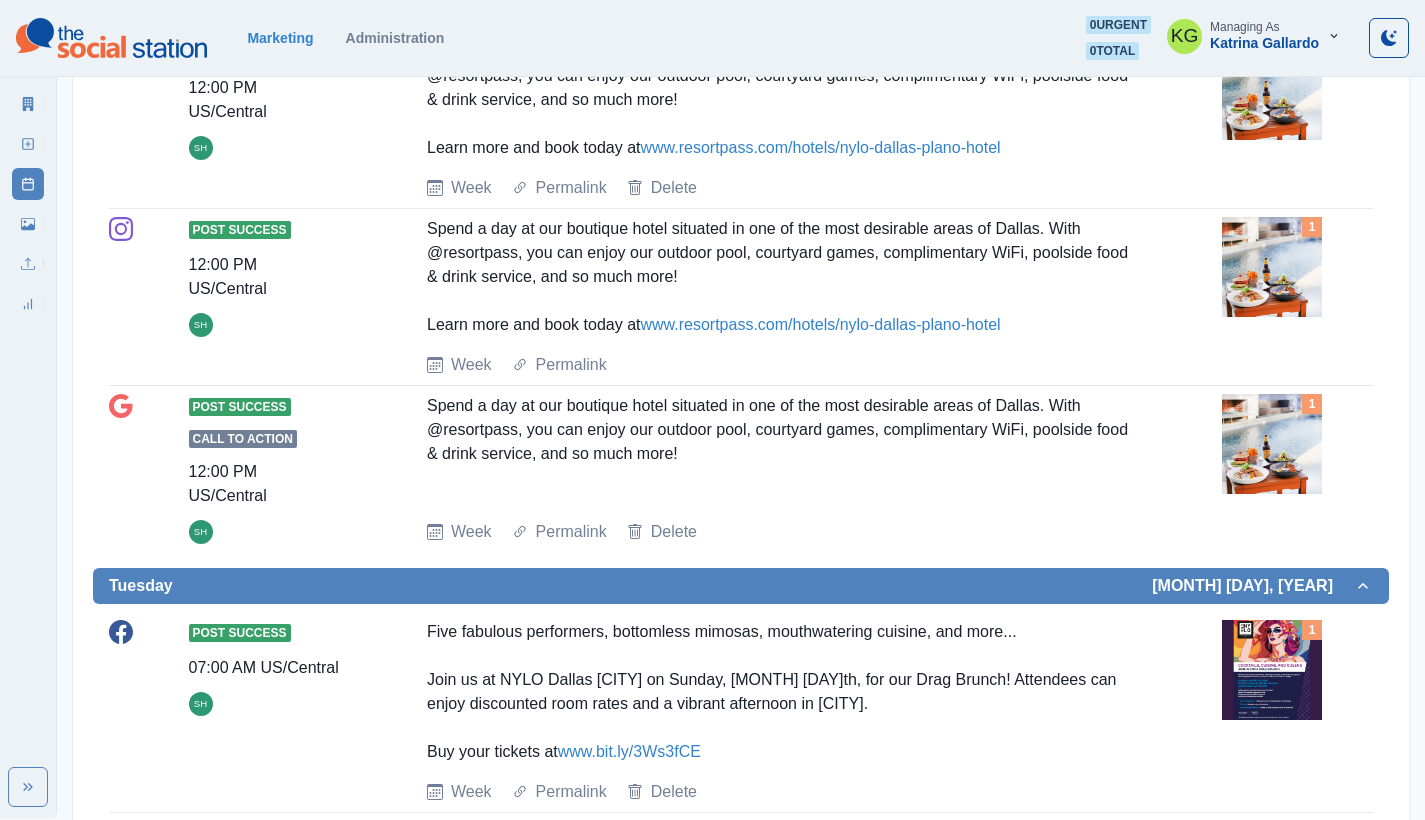 scroll, scrollTop: 0, scrollLeft: 0, axis: both 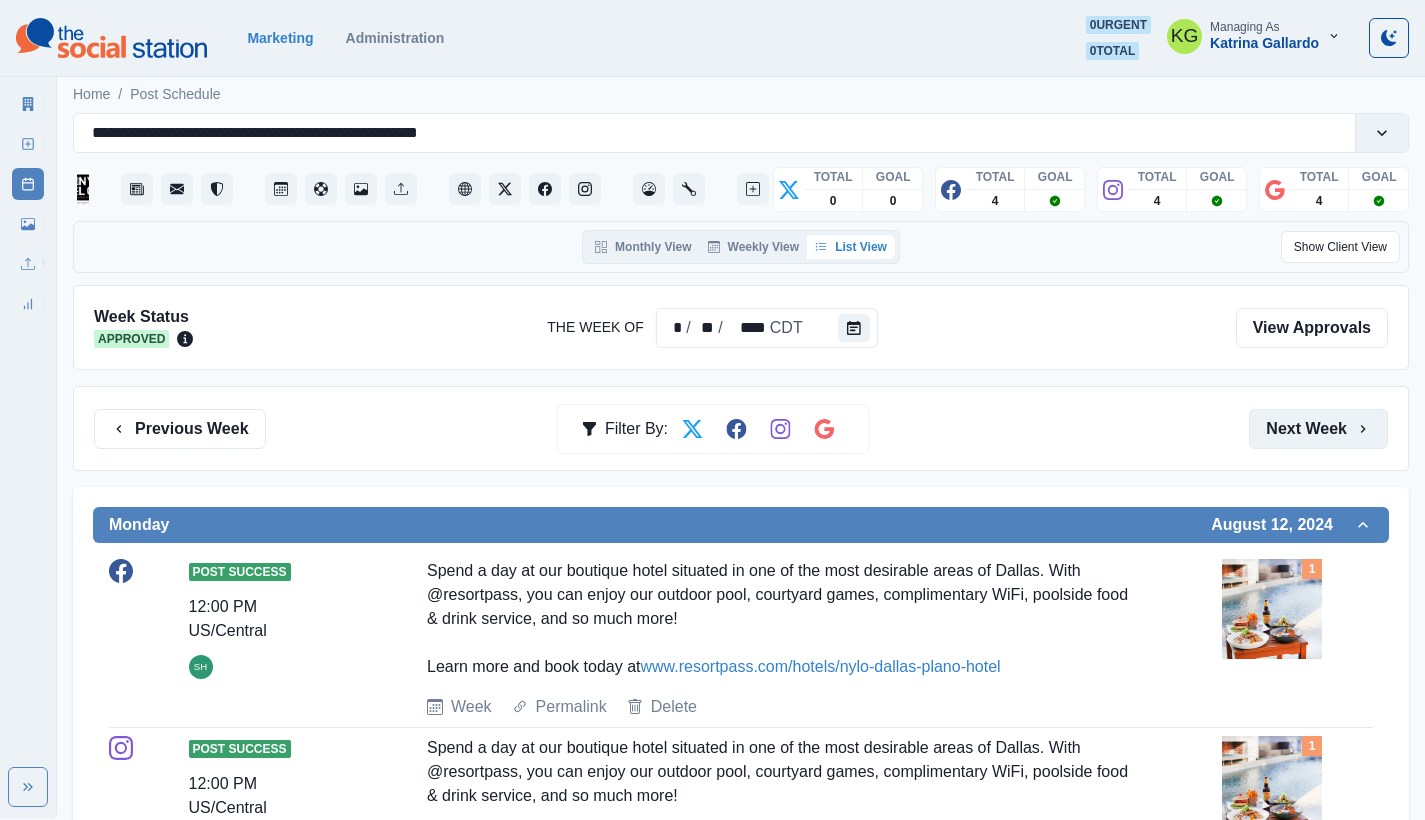 click on "Next Week" at bounding box center [1318, 429] 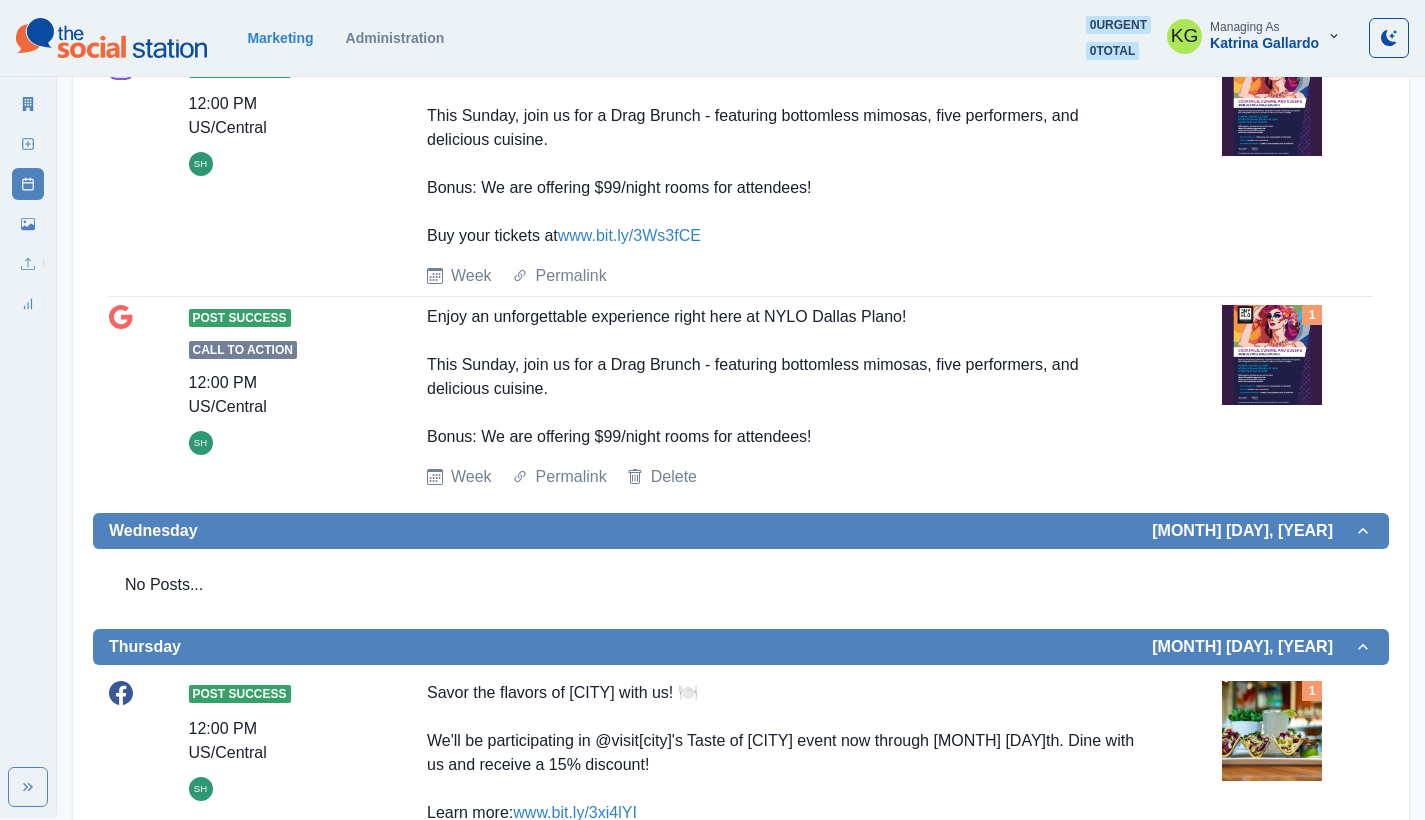 scroll, scrollTop: 0, scrollLeft: 0, axis: both 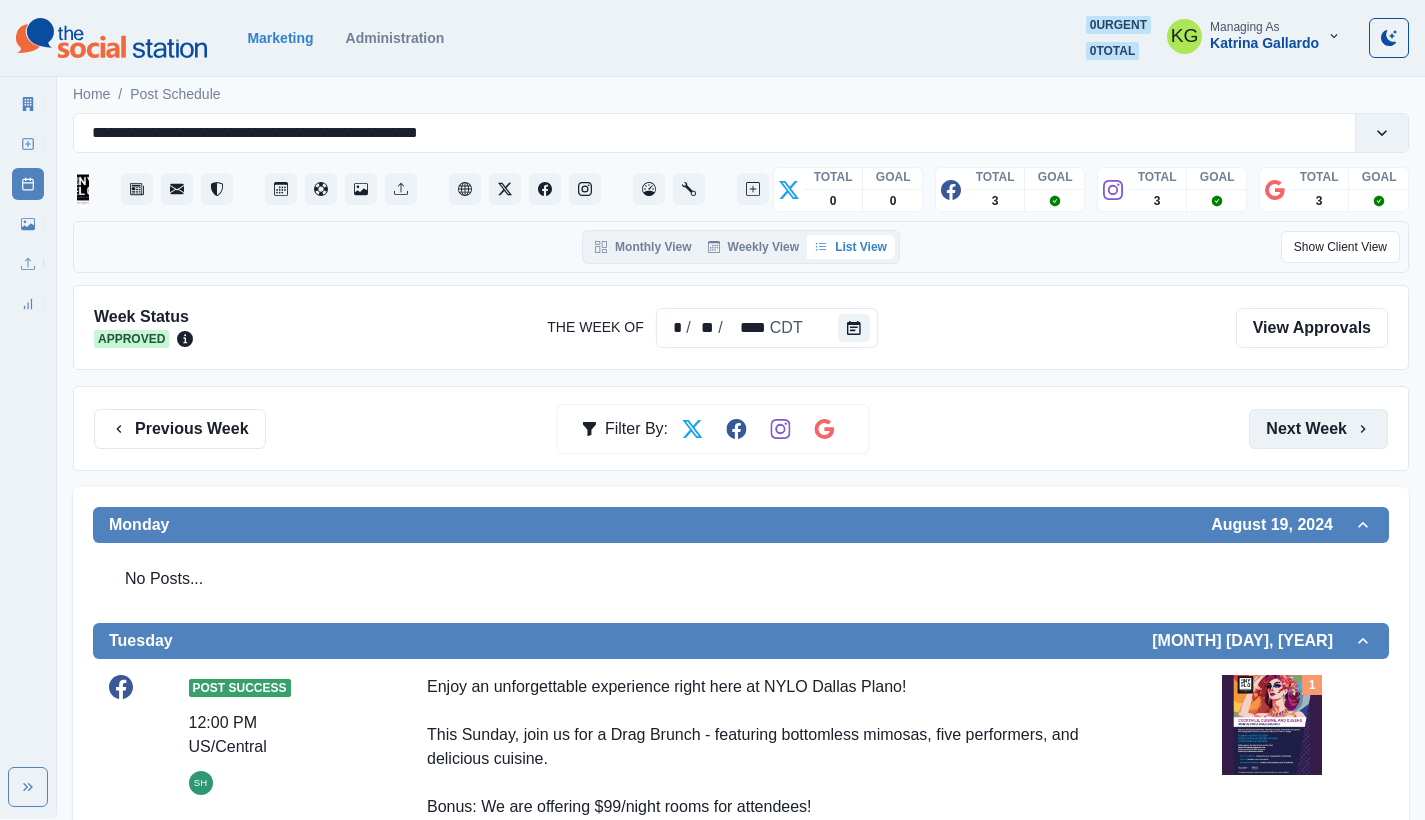 click on "Next Week" at bounding box center (1318, 429) 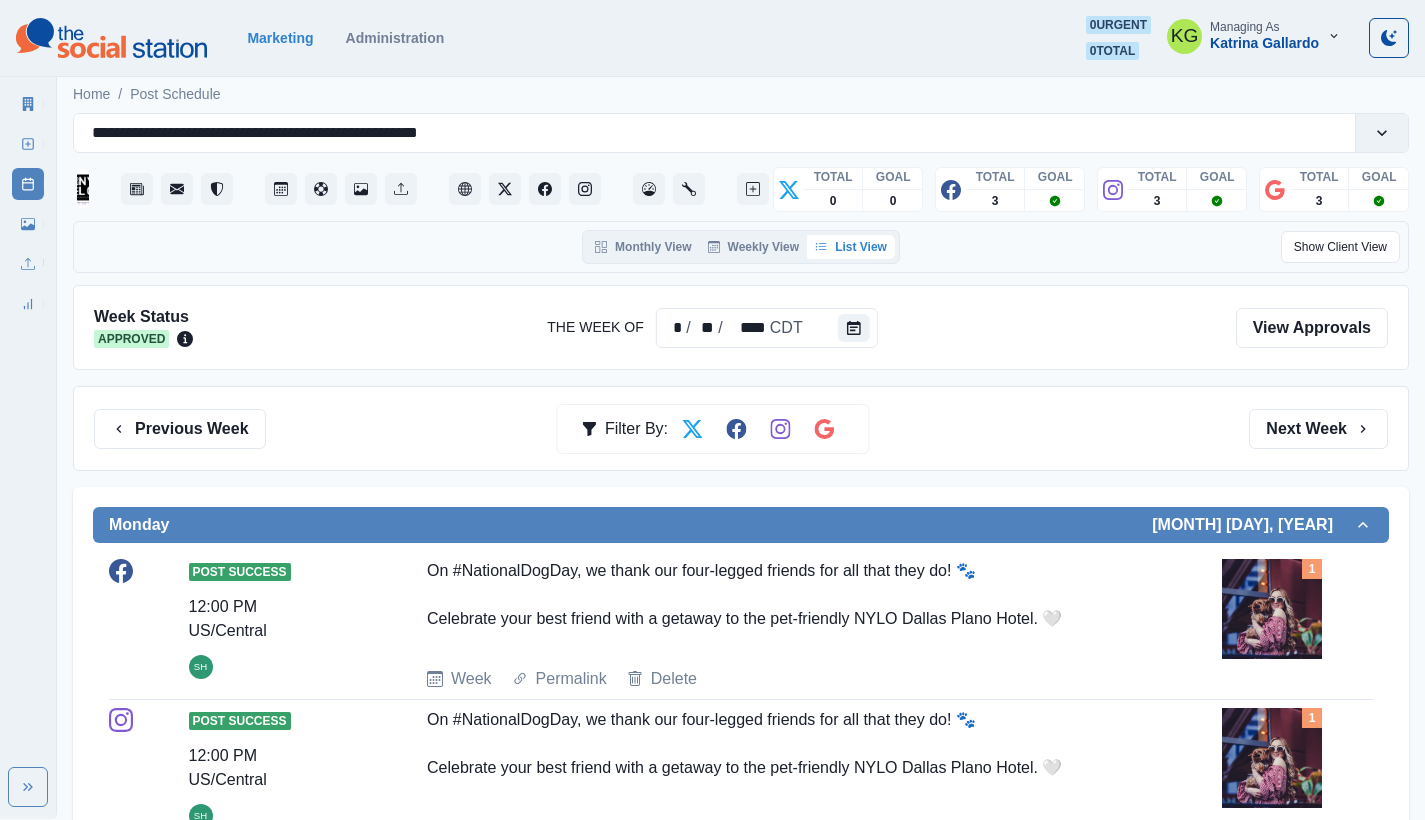 scroll, scrollTop: 401, scrollLeft: 0, axis: vertical 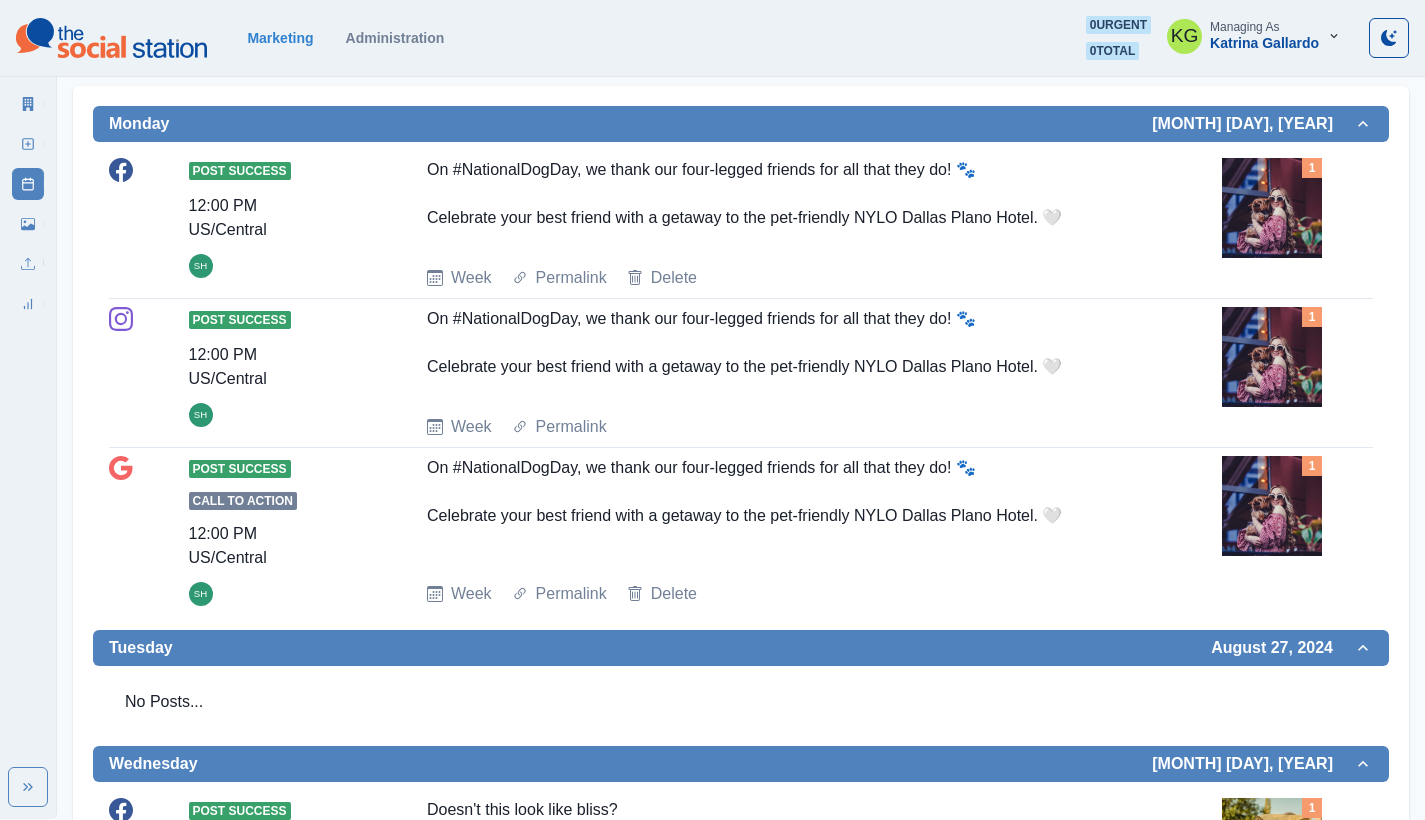 drag, startPoint x: 706, startPoint y: 185, endPoint x: 1022, endPoint y: 212, distance: 317.1514 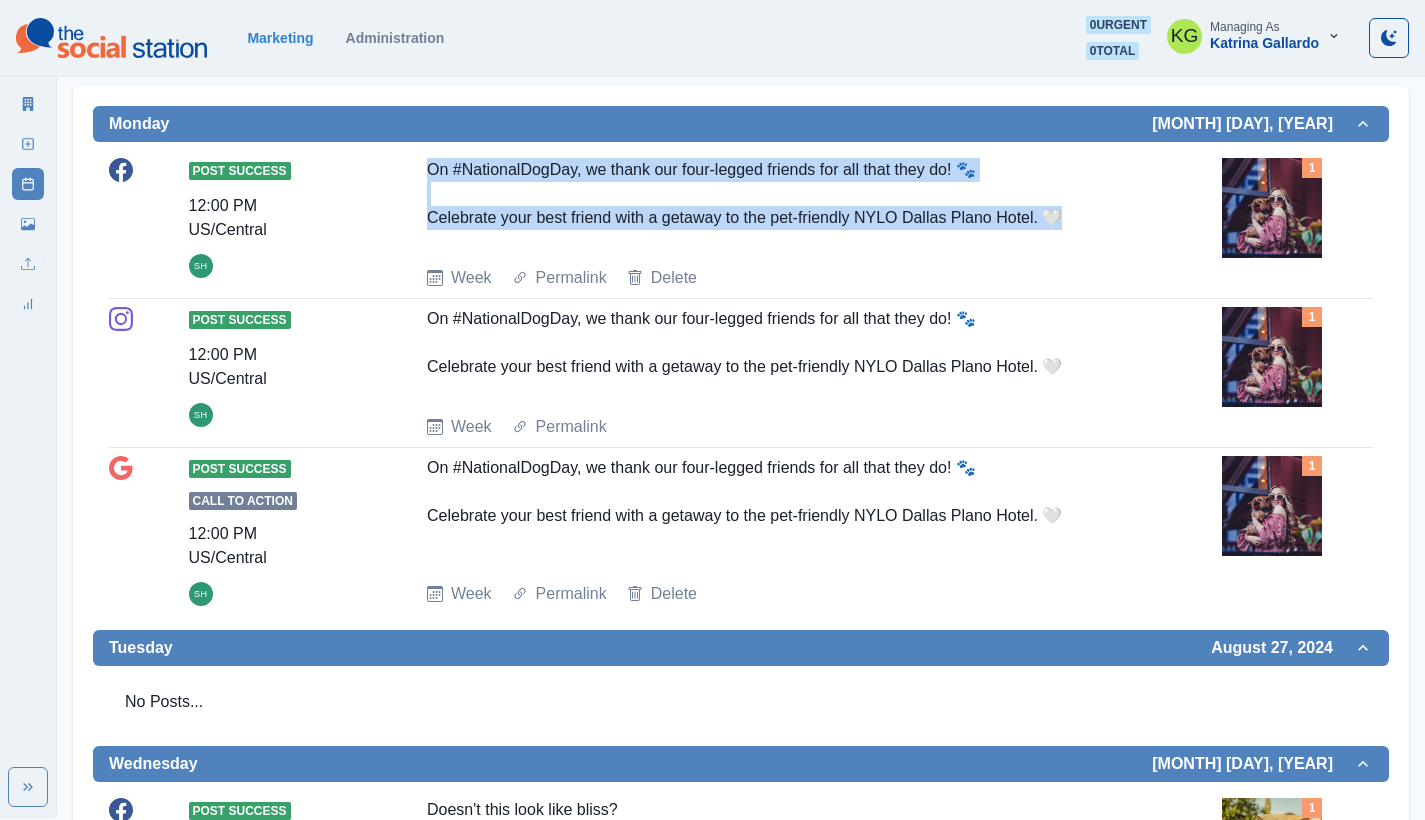 drag, startPoint x: 1079, startPoint y: 219, endPoint x: 424, endPoint y: 166, distance: 657.14075 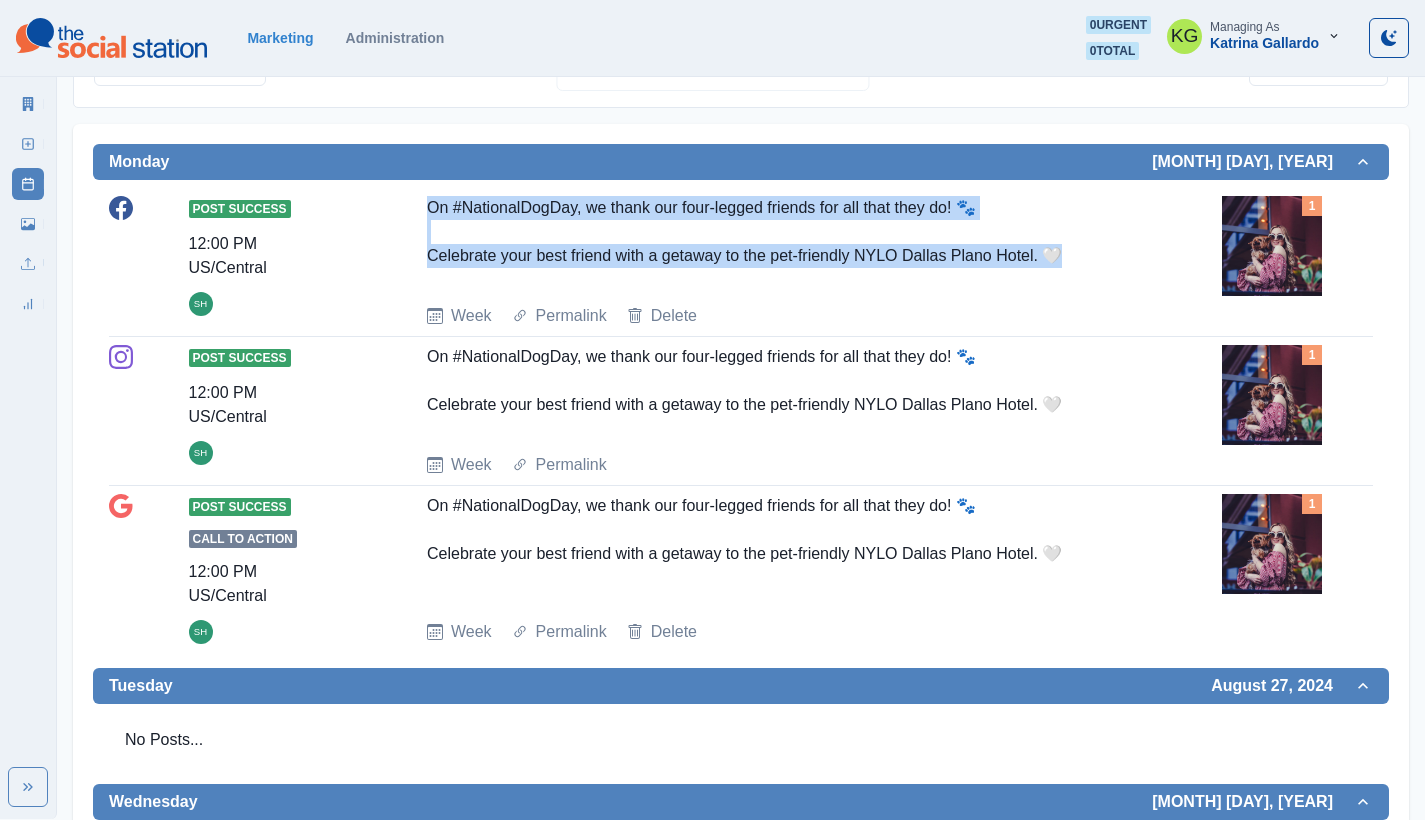 click at bounding box center (1272, 246) 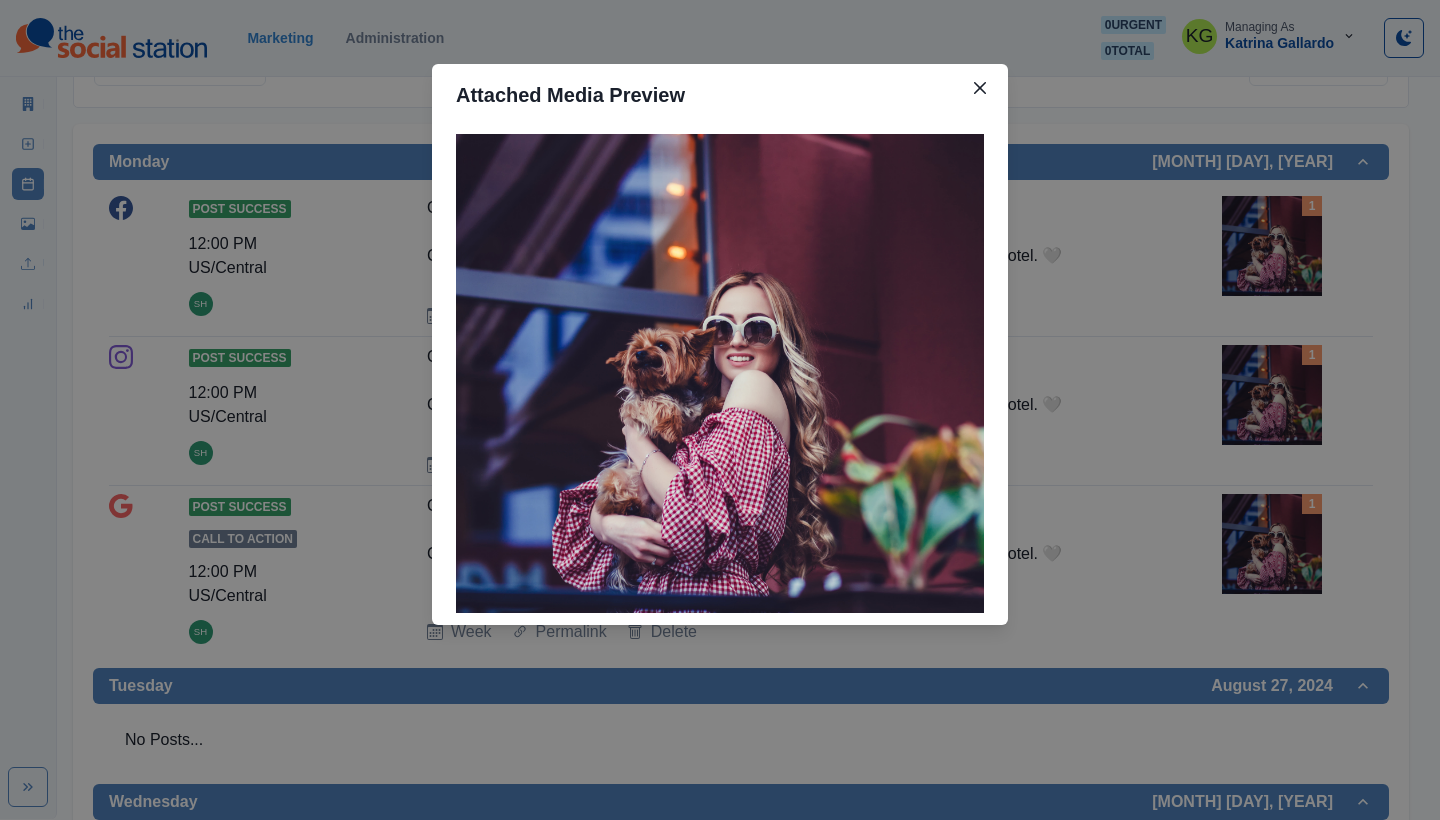 click on "Attached Media Preview" at bounding box center [720, 410] 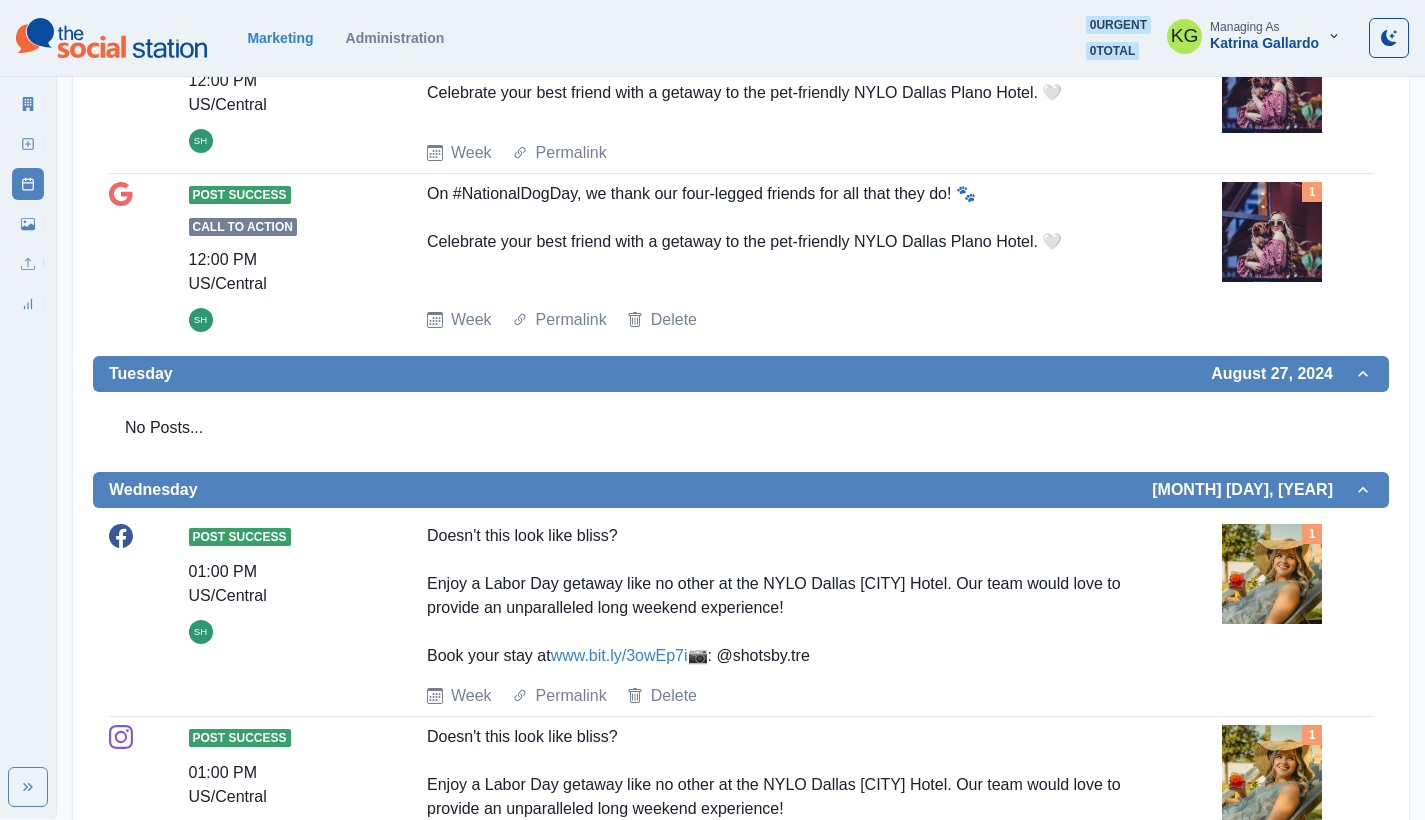 scroll, scrollTop: 0, scrollLeft: 0, axis: both 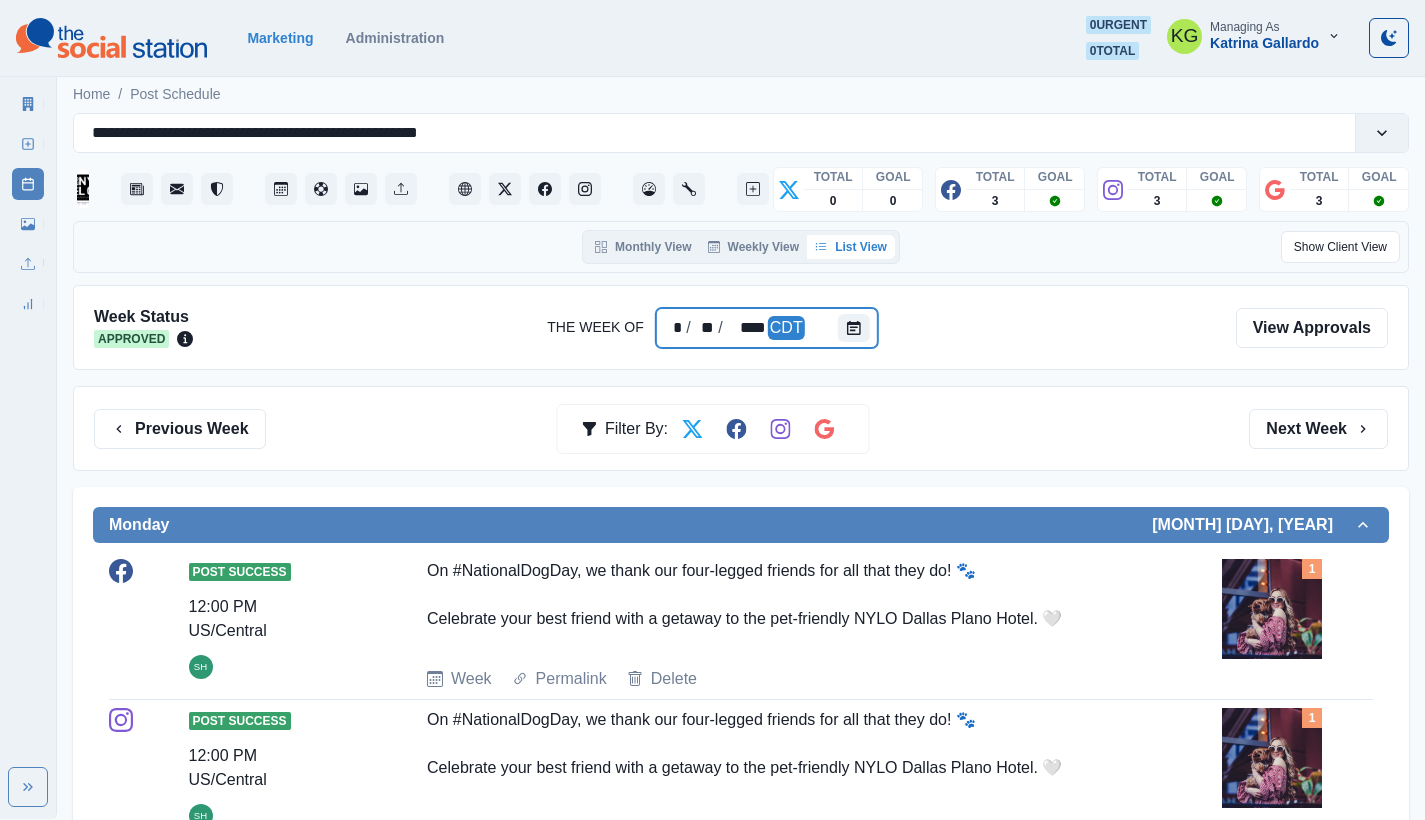 click at bounding box center [858, 328] 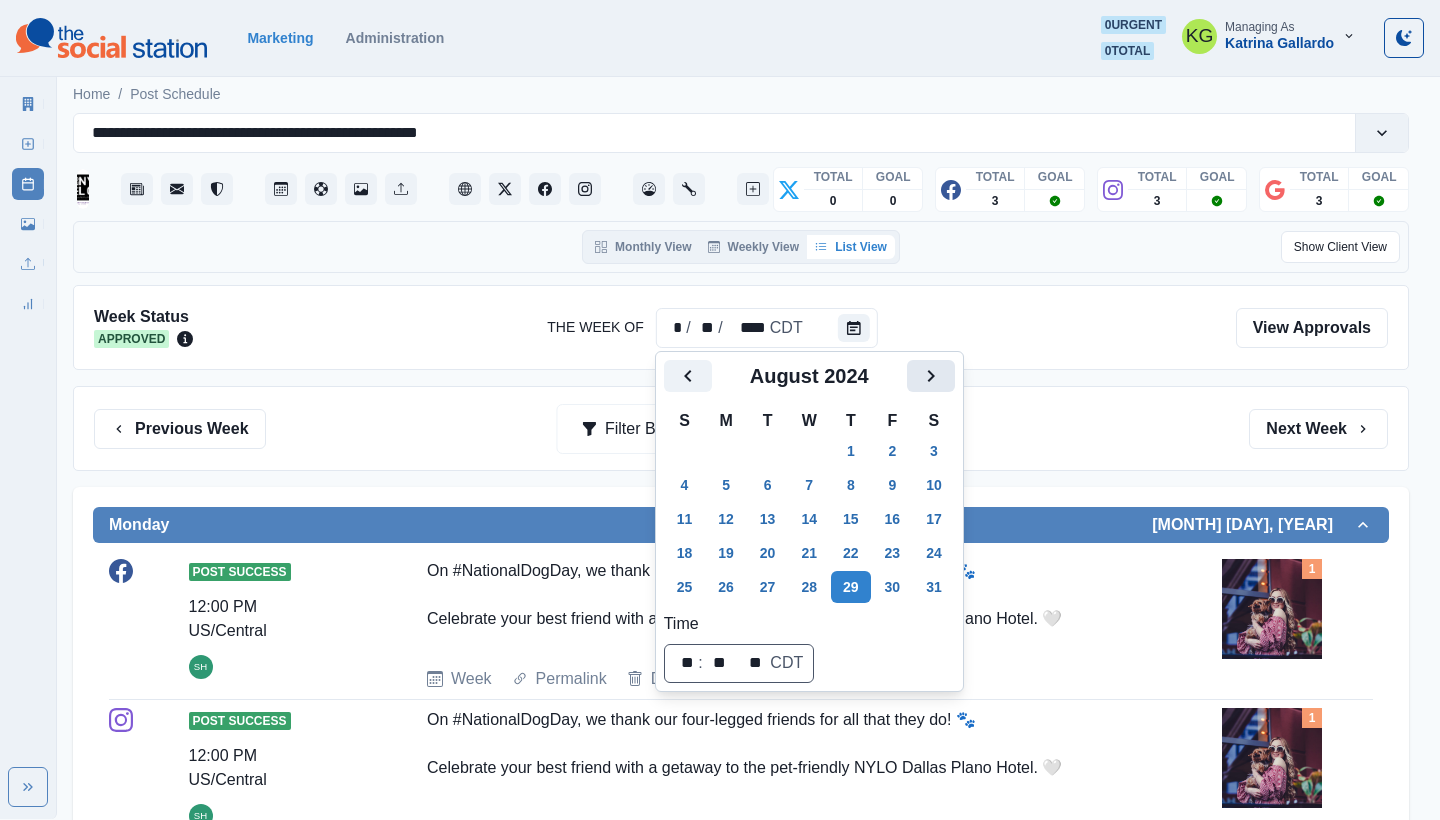 click 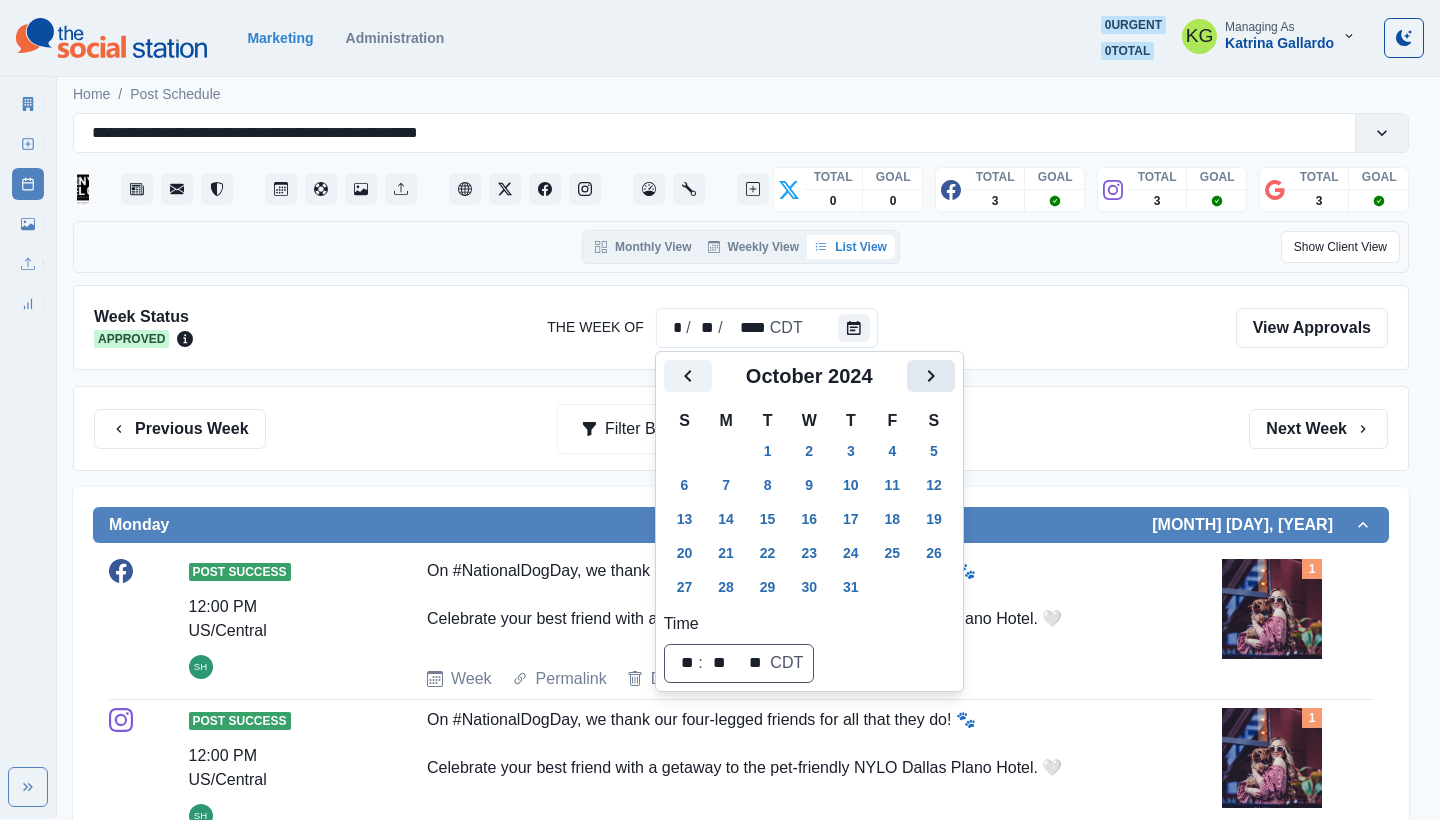 click 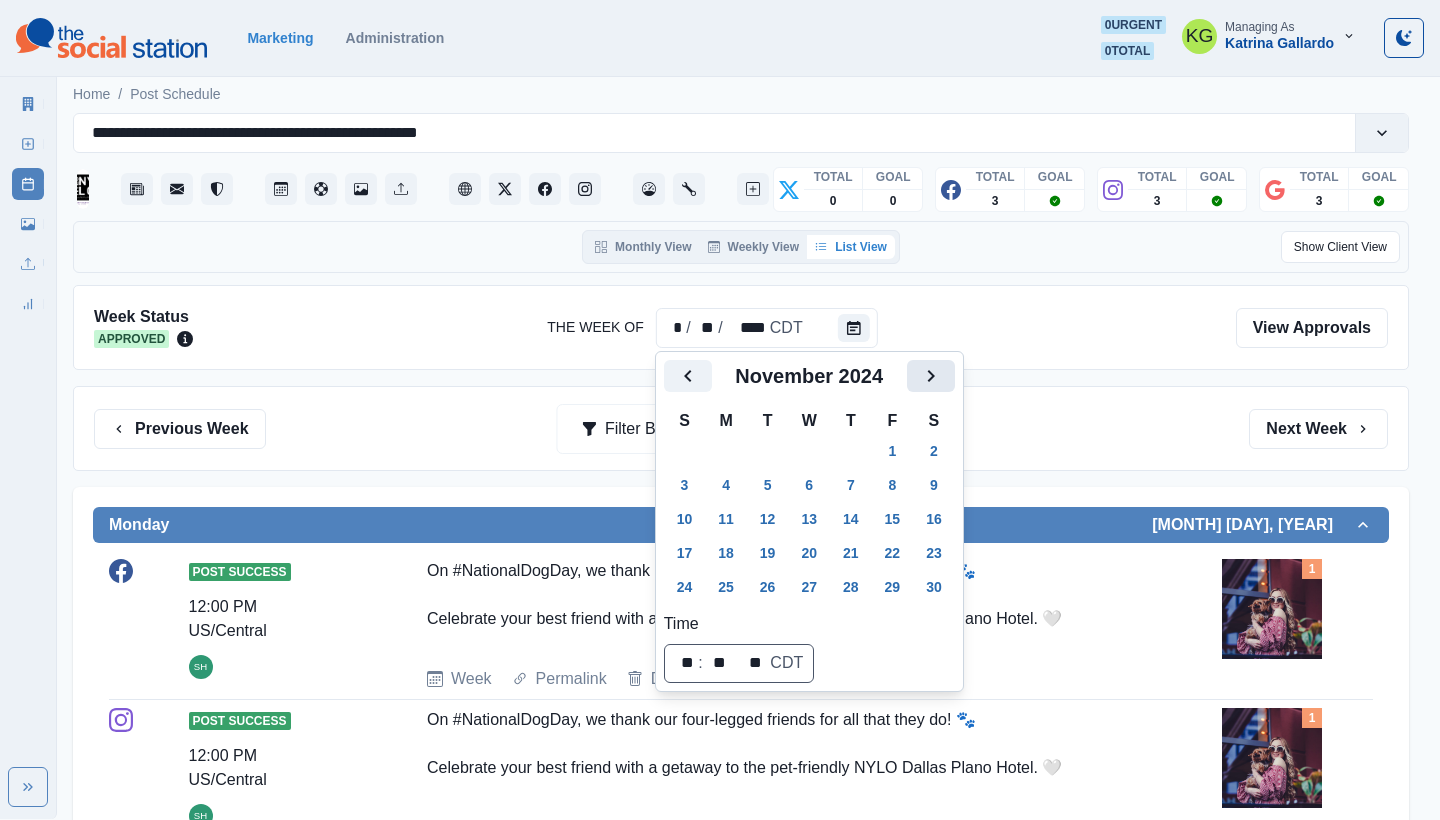 click 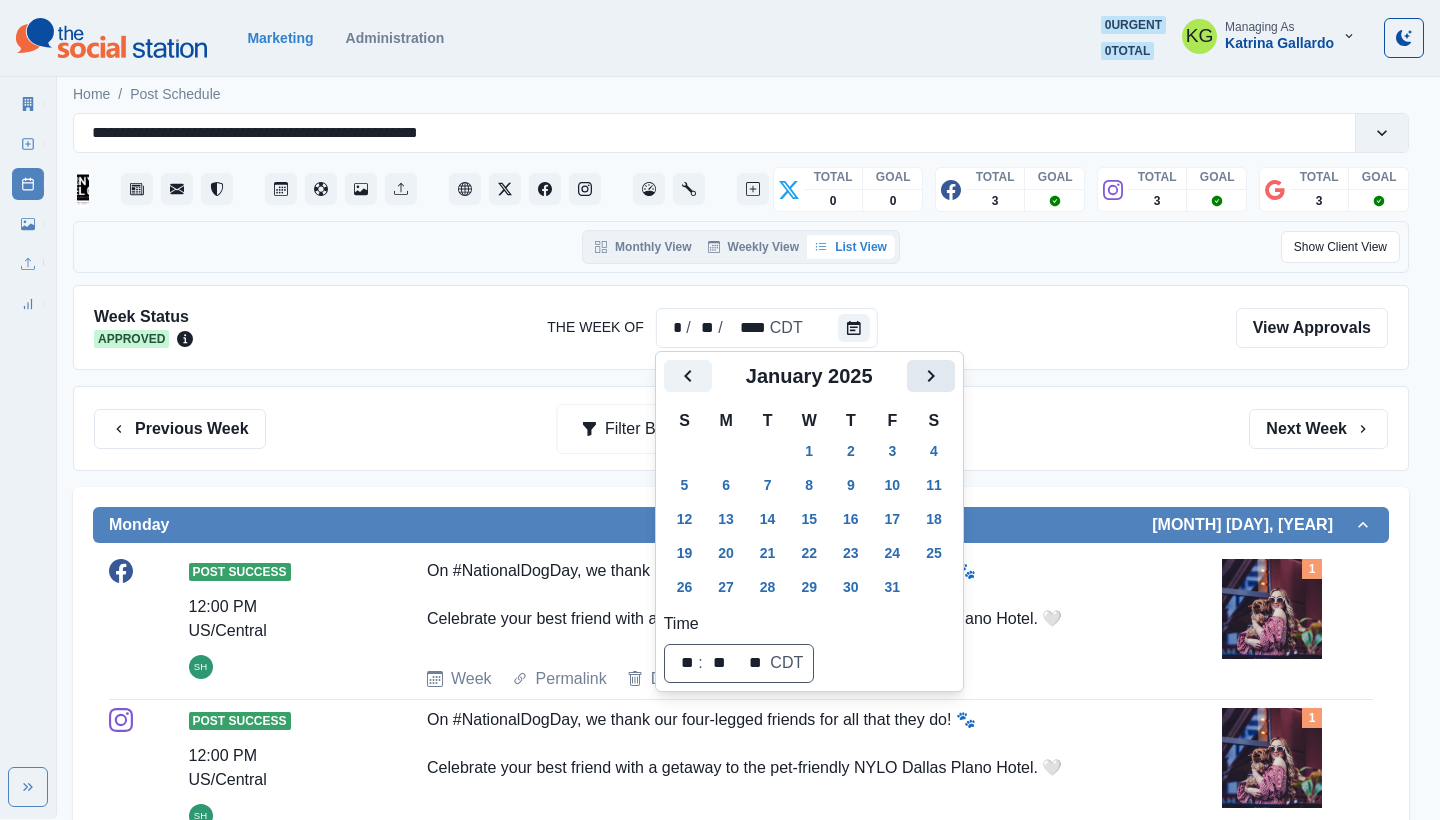 click 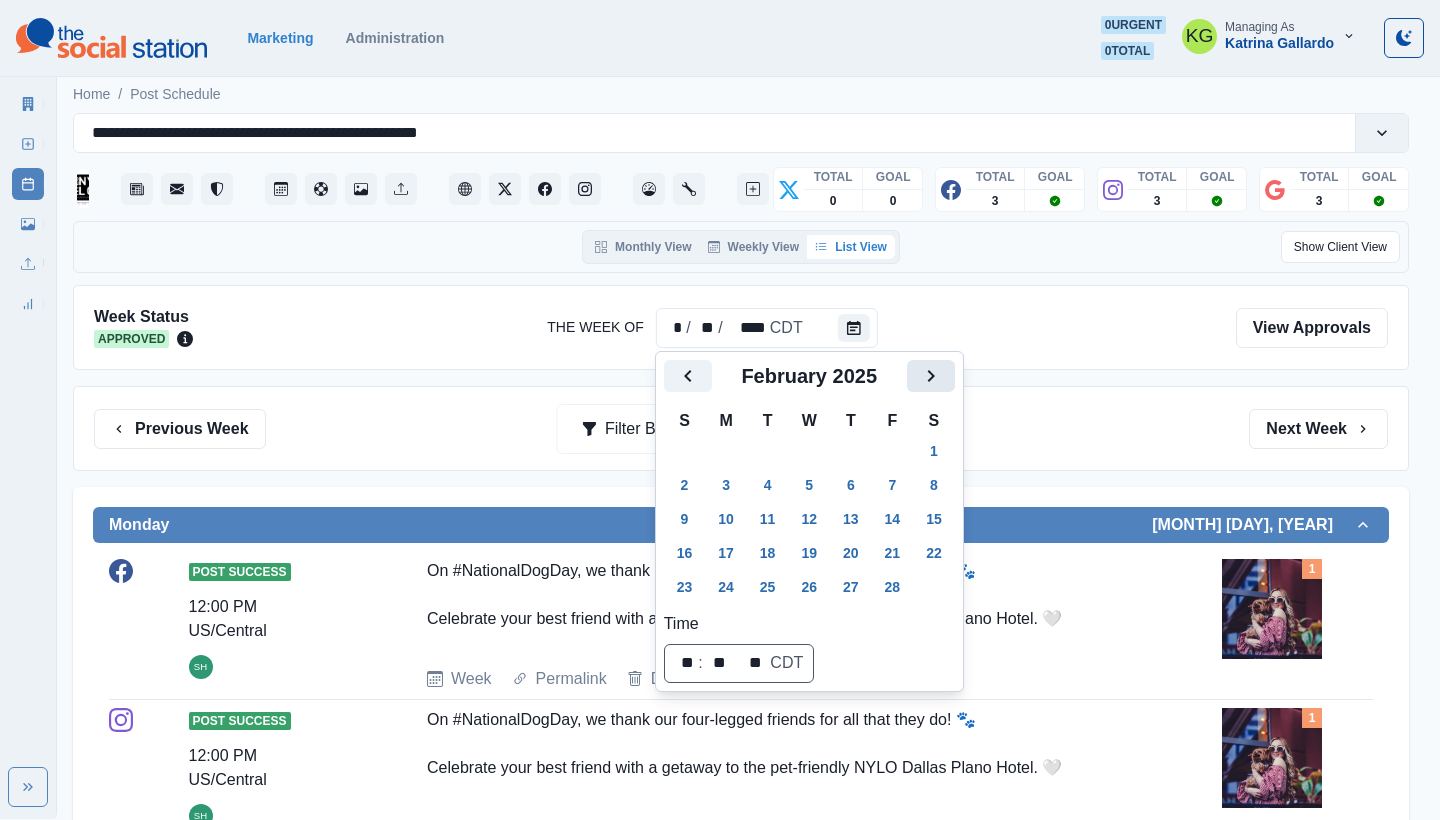 click 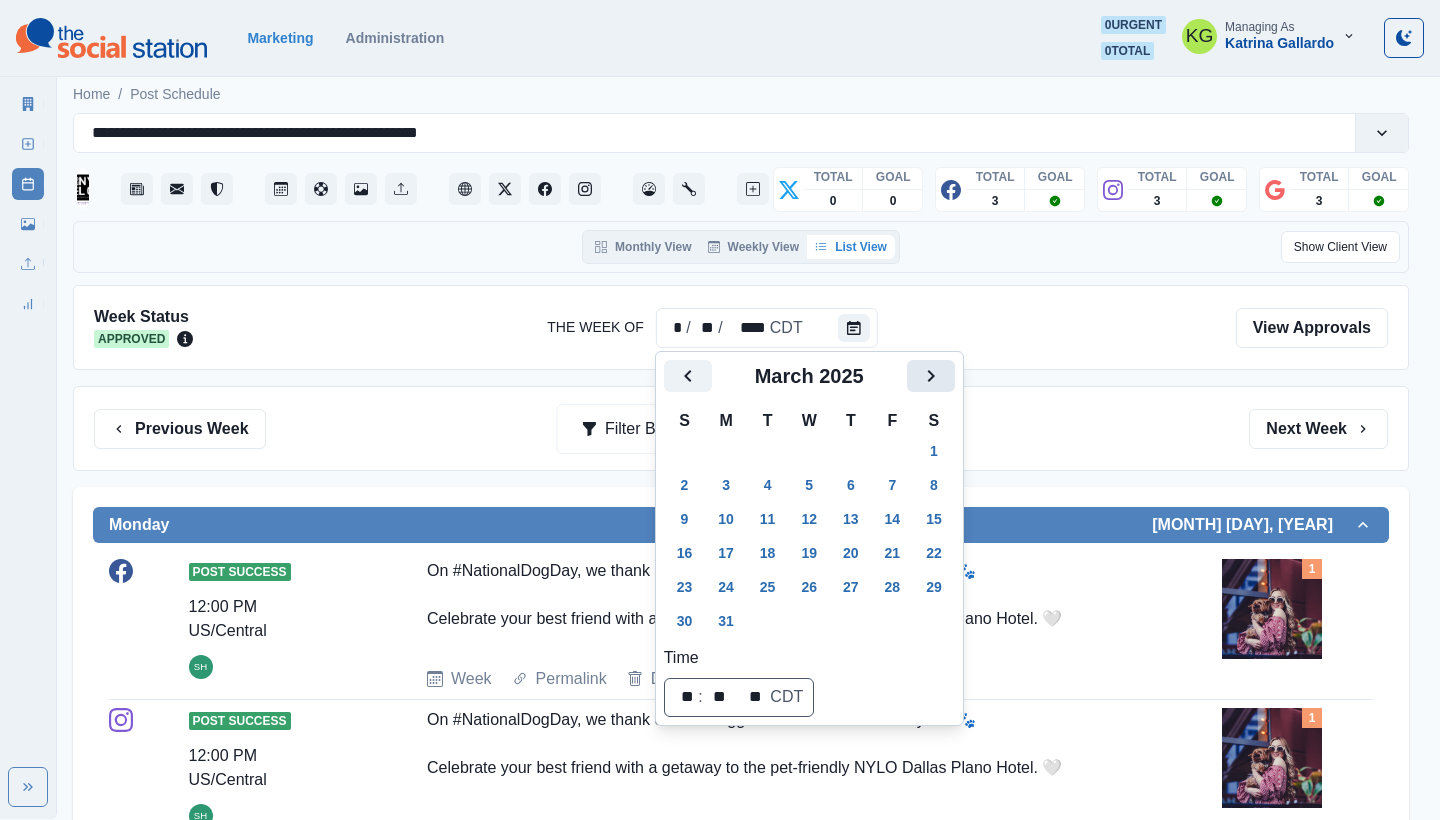 click 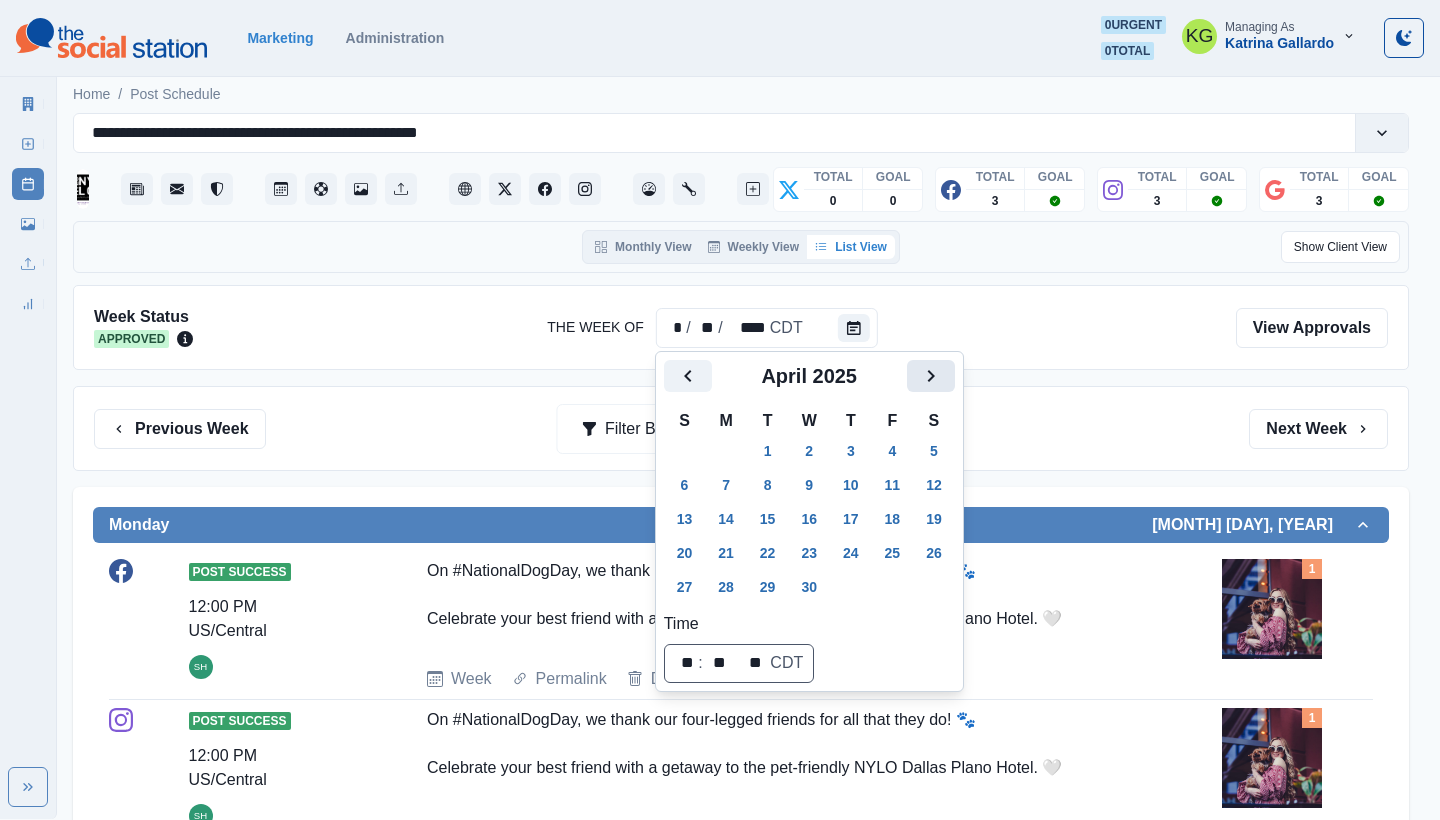 click 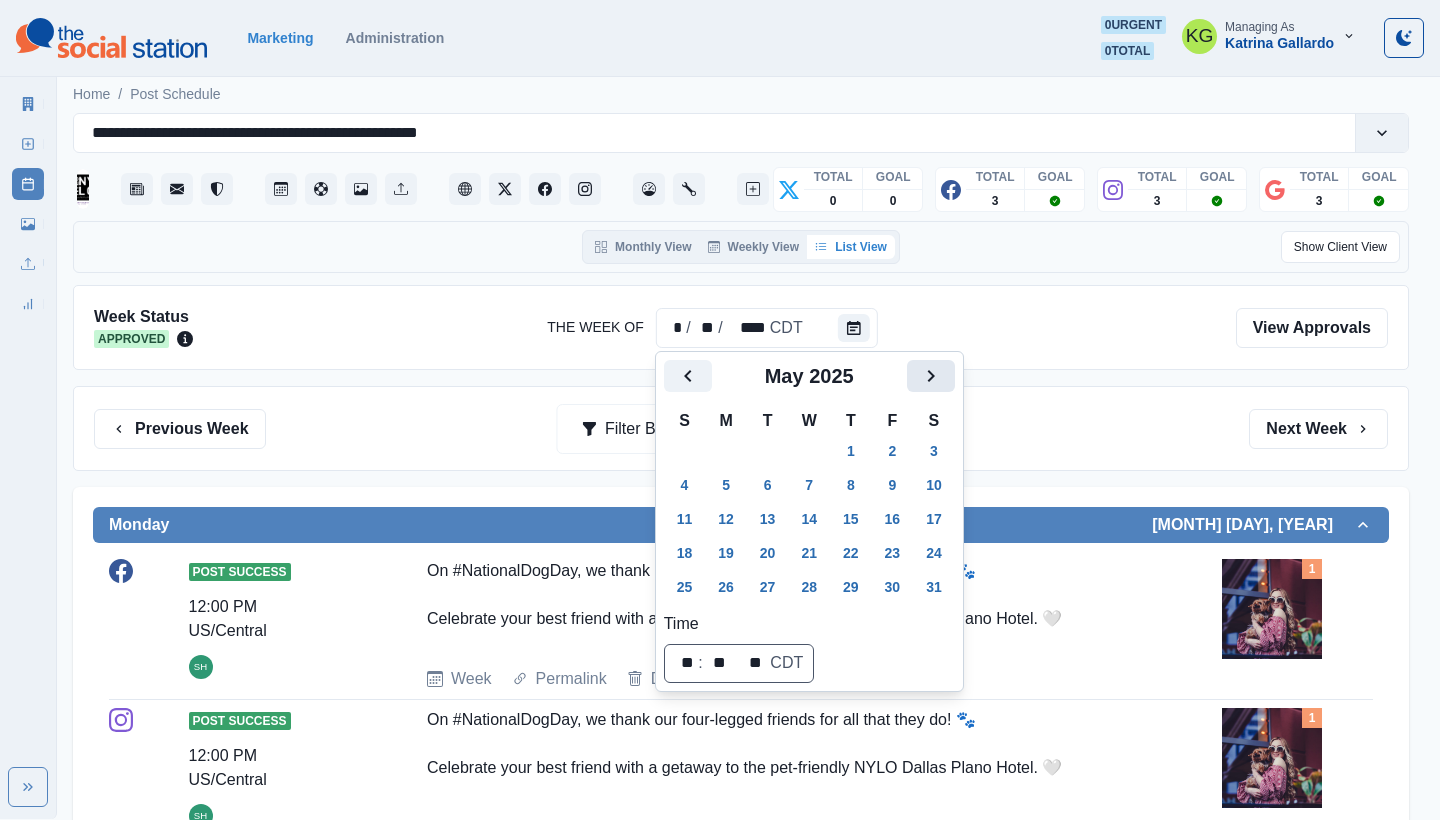 click 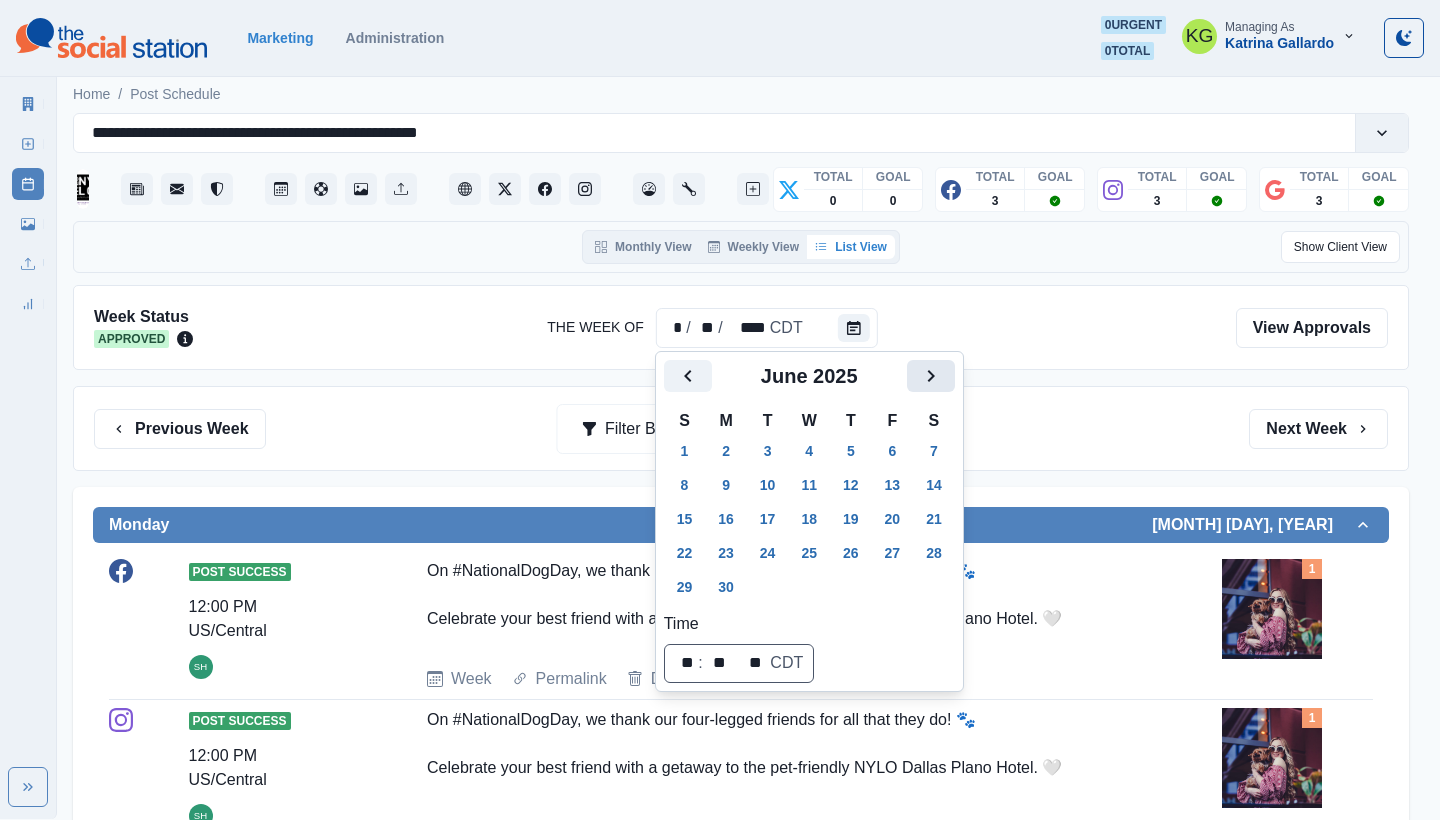 click 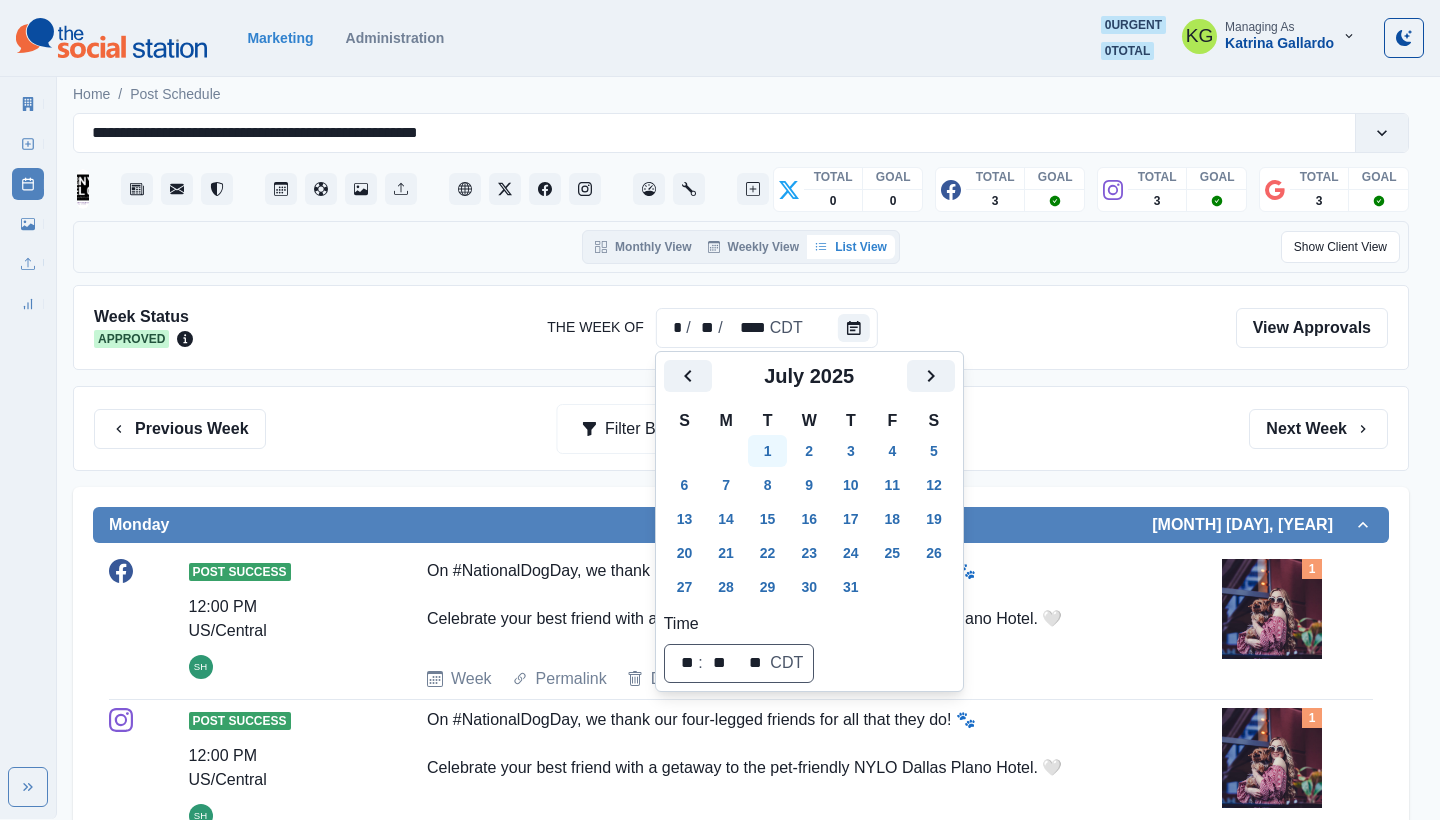 click on "1" at bounding box center [768, 451] 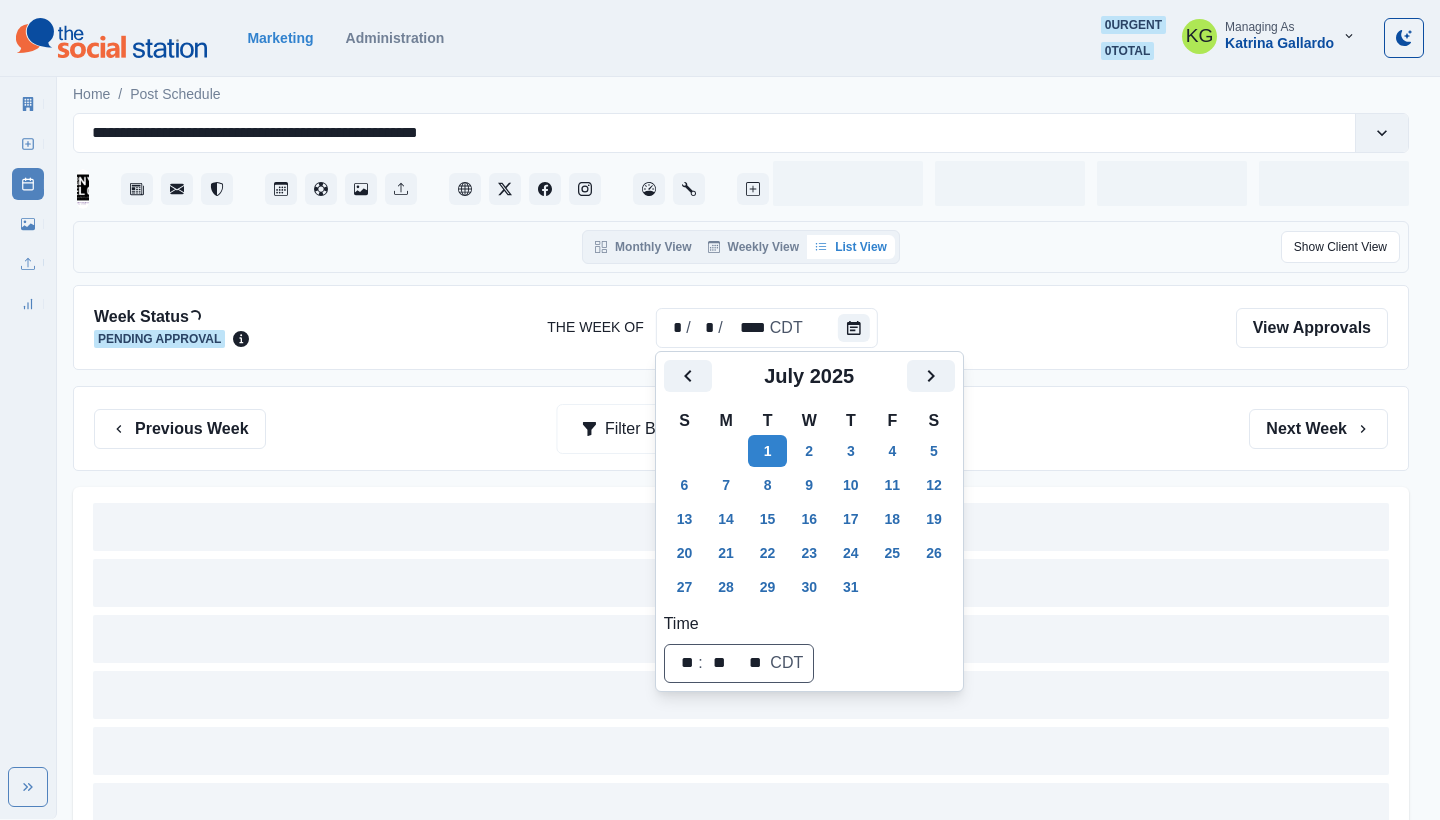 click on "Previous Week Filter By: Next Week" at bounding box center [741, 429] 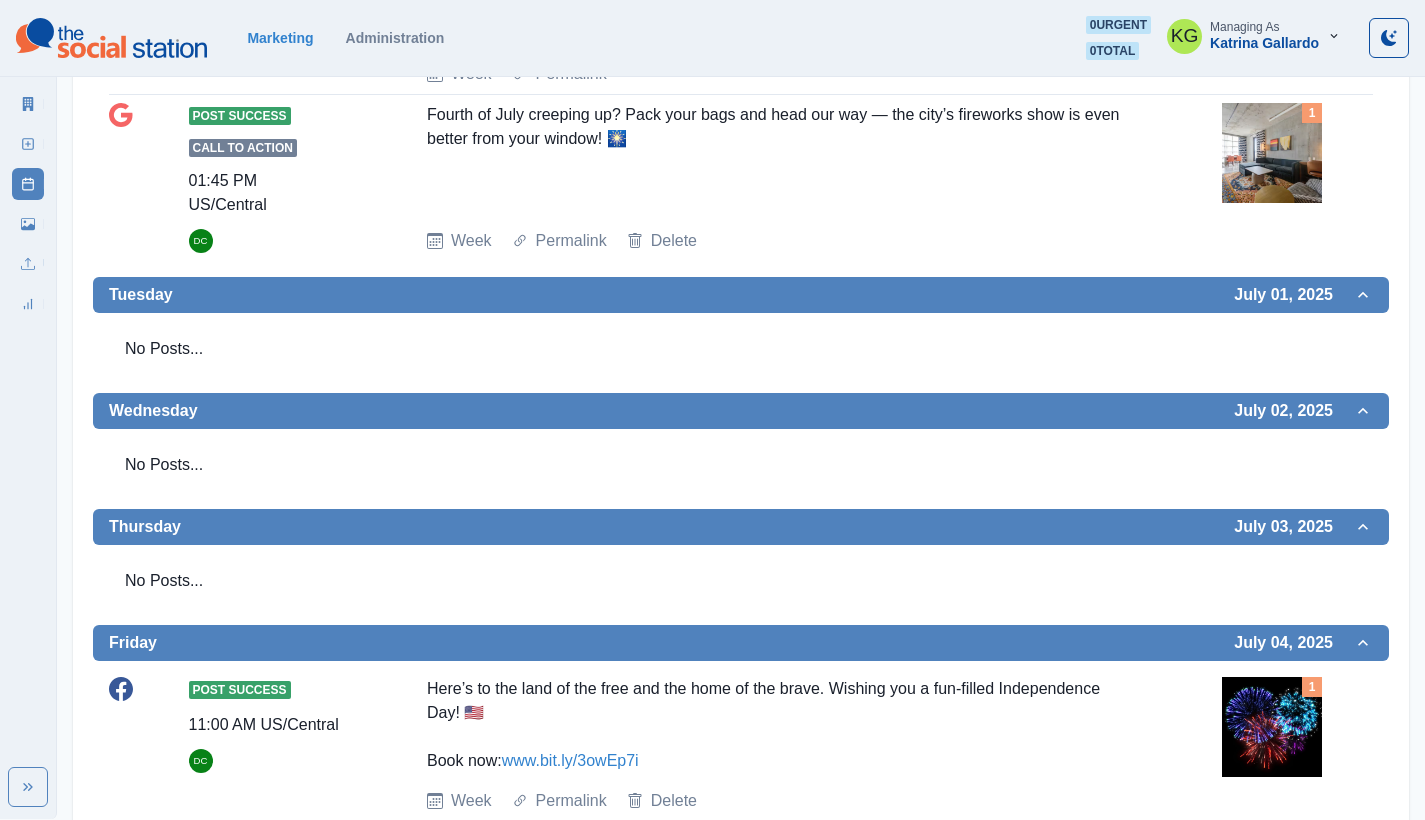 scroll, scrollTop: 0, scrollLeft: 0, axis: both 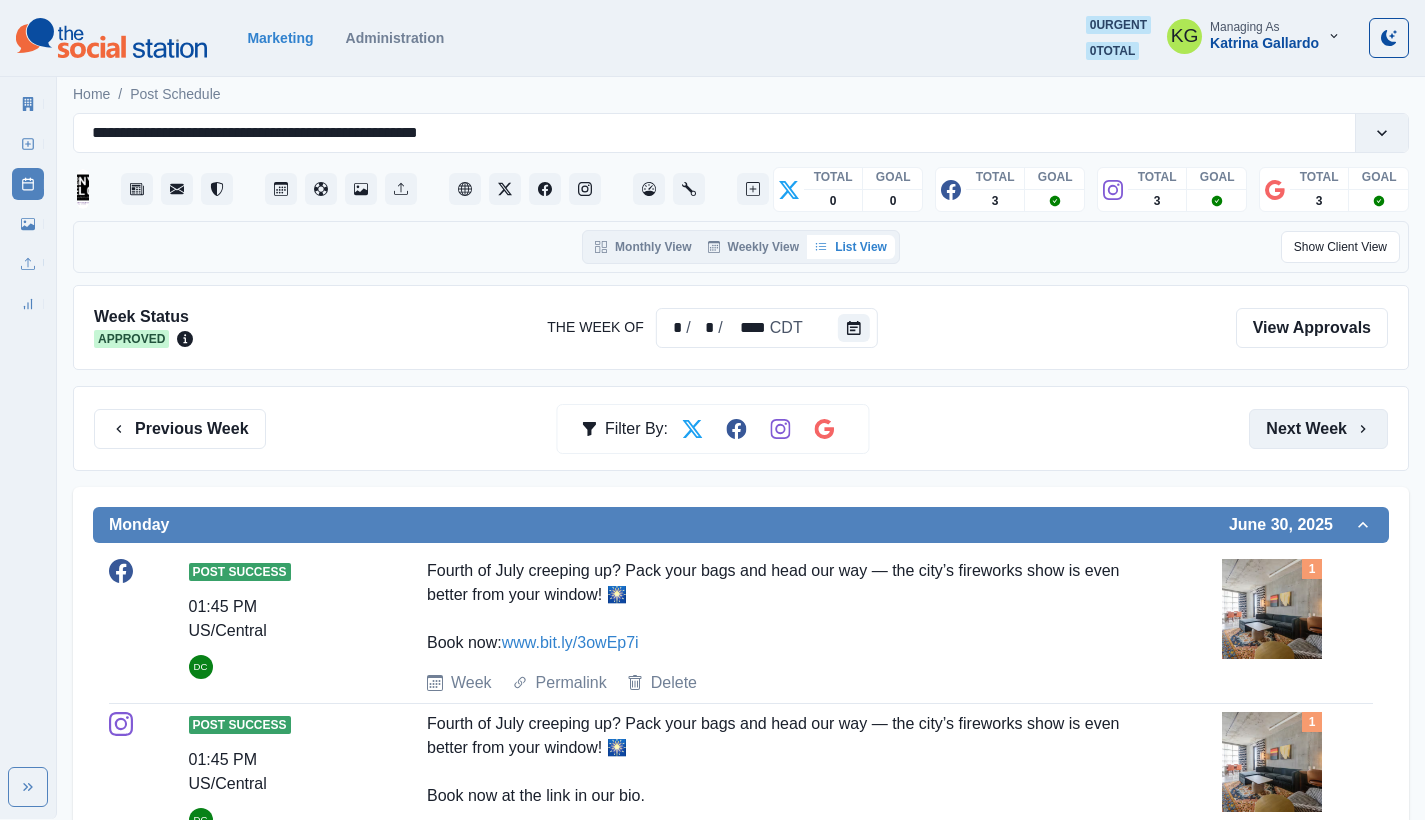 click on "Next Week" at bounding box center [1318, 429] 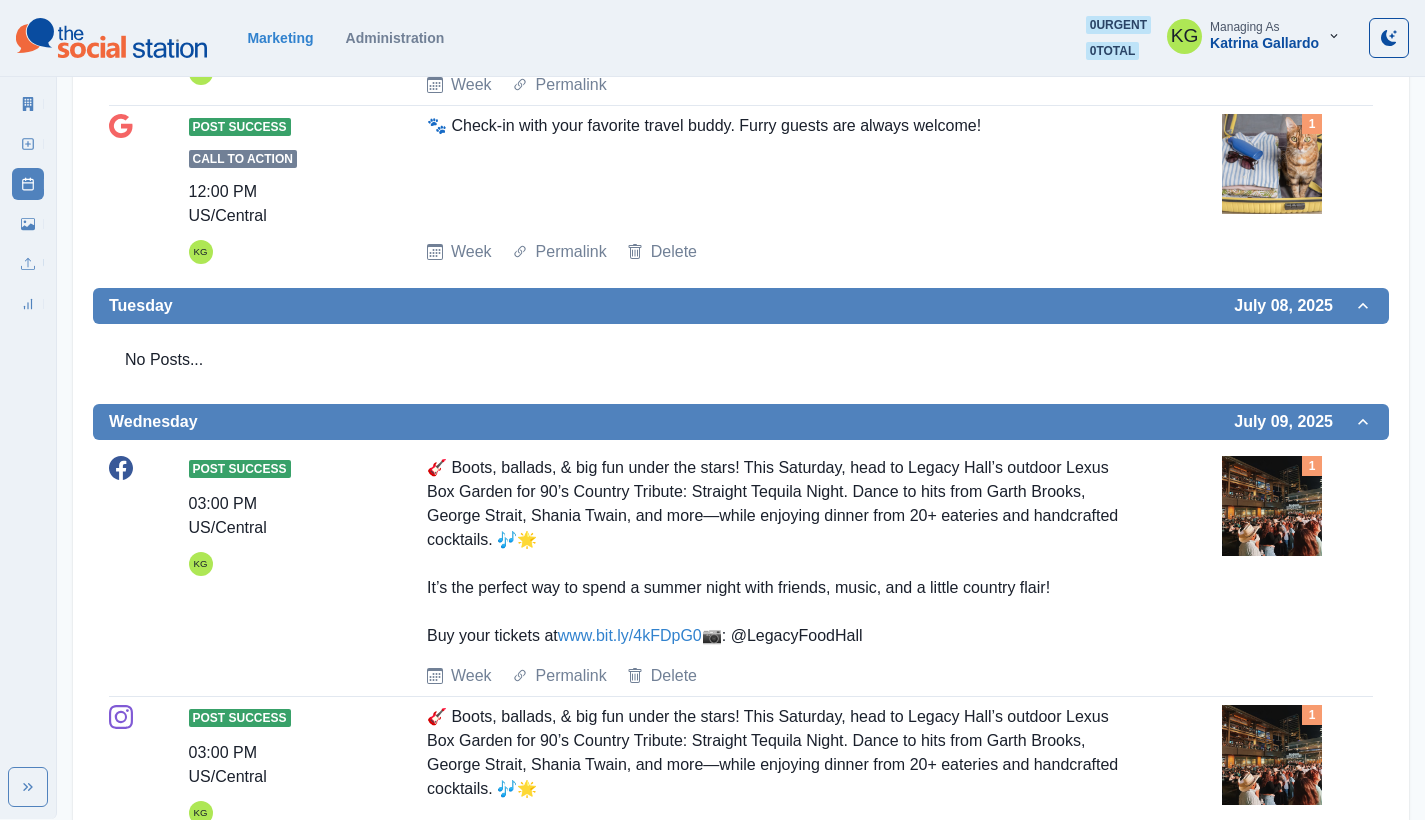 scroll, scrollTop: 0, scrollLeft: 0, axis: both 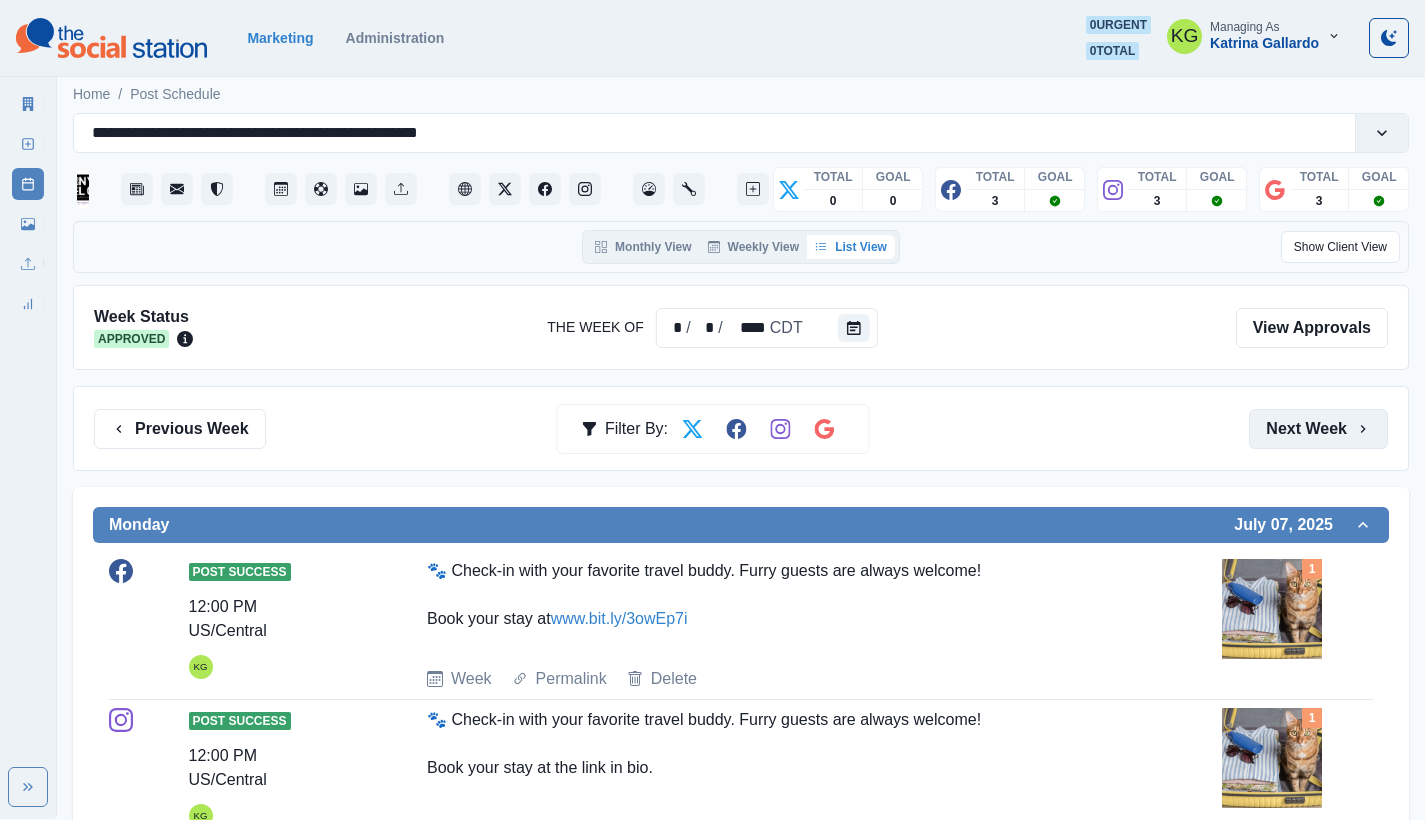 click on "Next Week" at bounding box center [1318, 429] 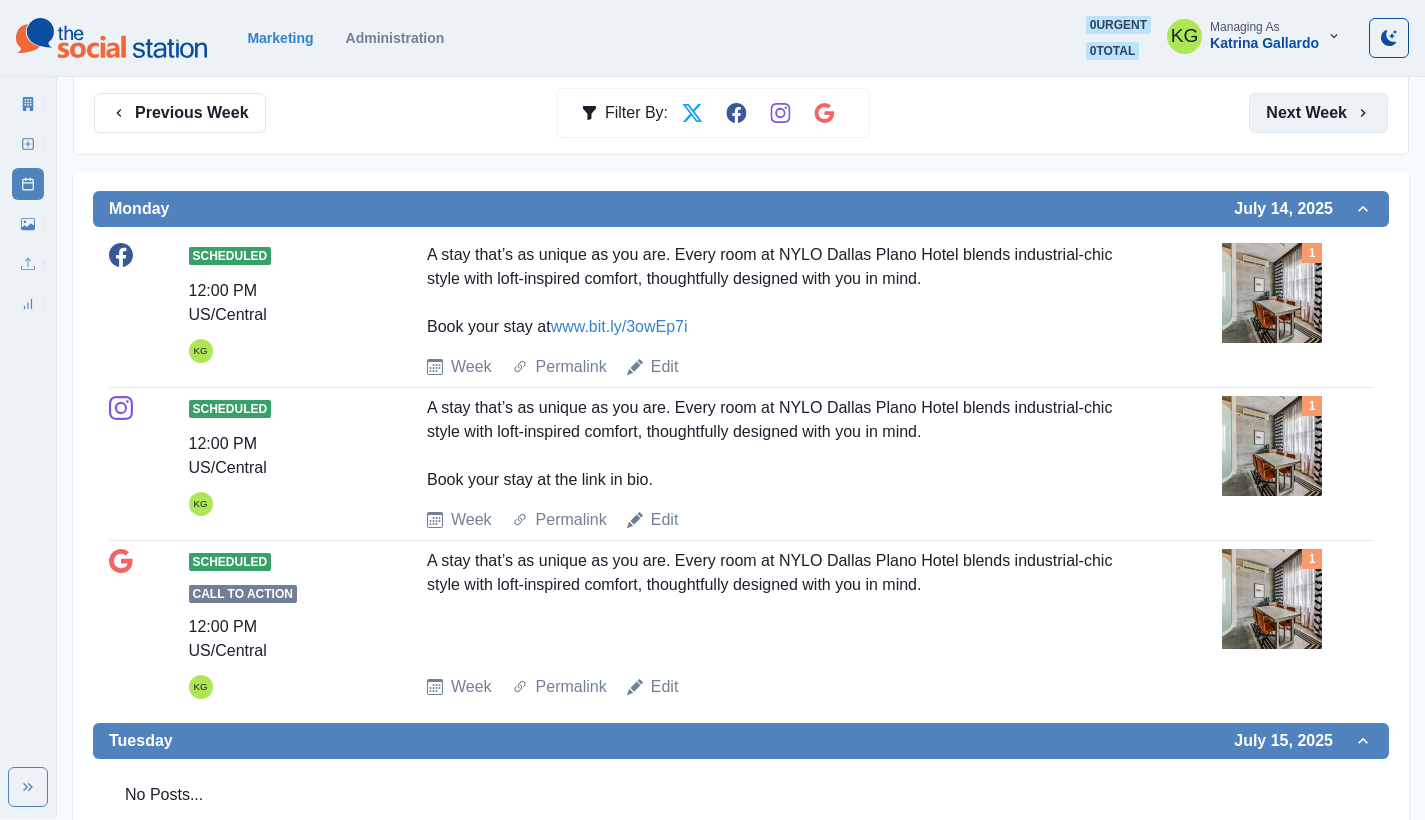 scroll, scrollTop: 0, scrollLeft: 0, axis: both 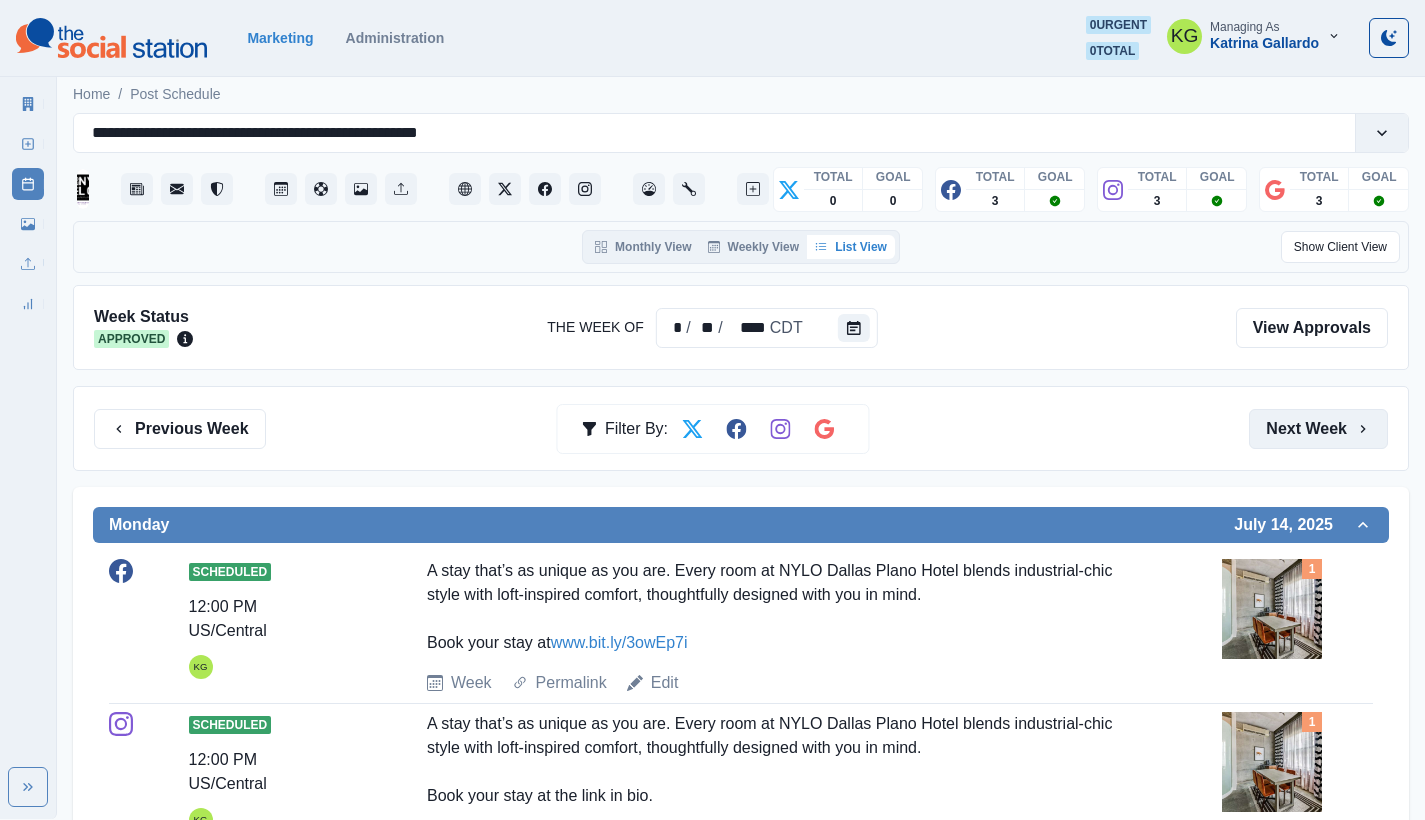 click on "Next Week" at bounding box center [1318, 429] 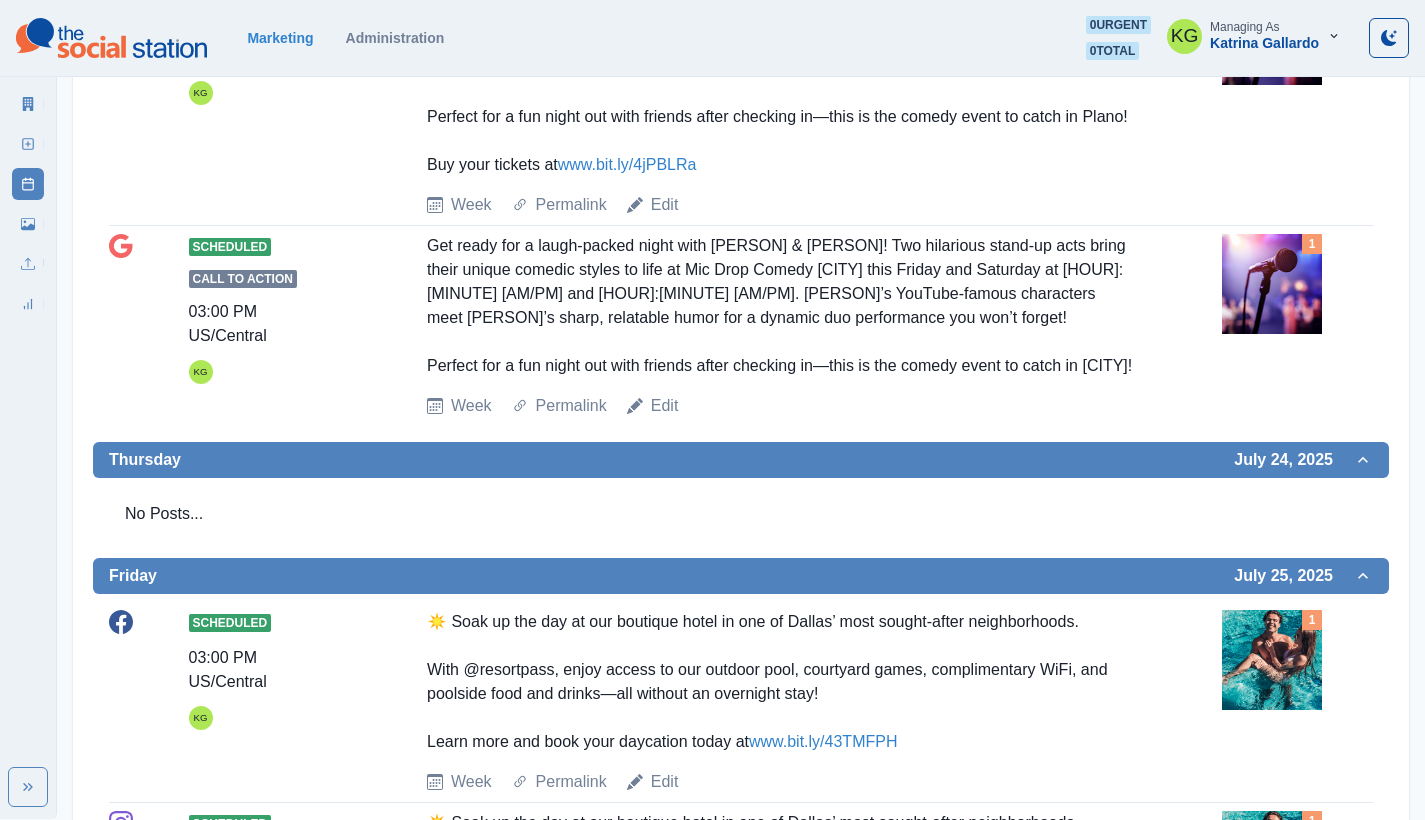 scroll, scrollTop: 2095, scrollLeft: 0, axis: vertical 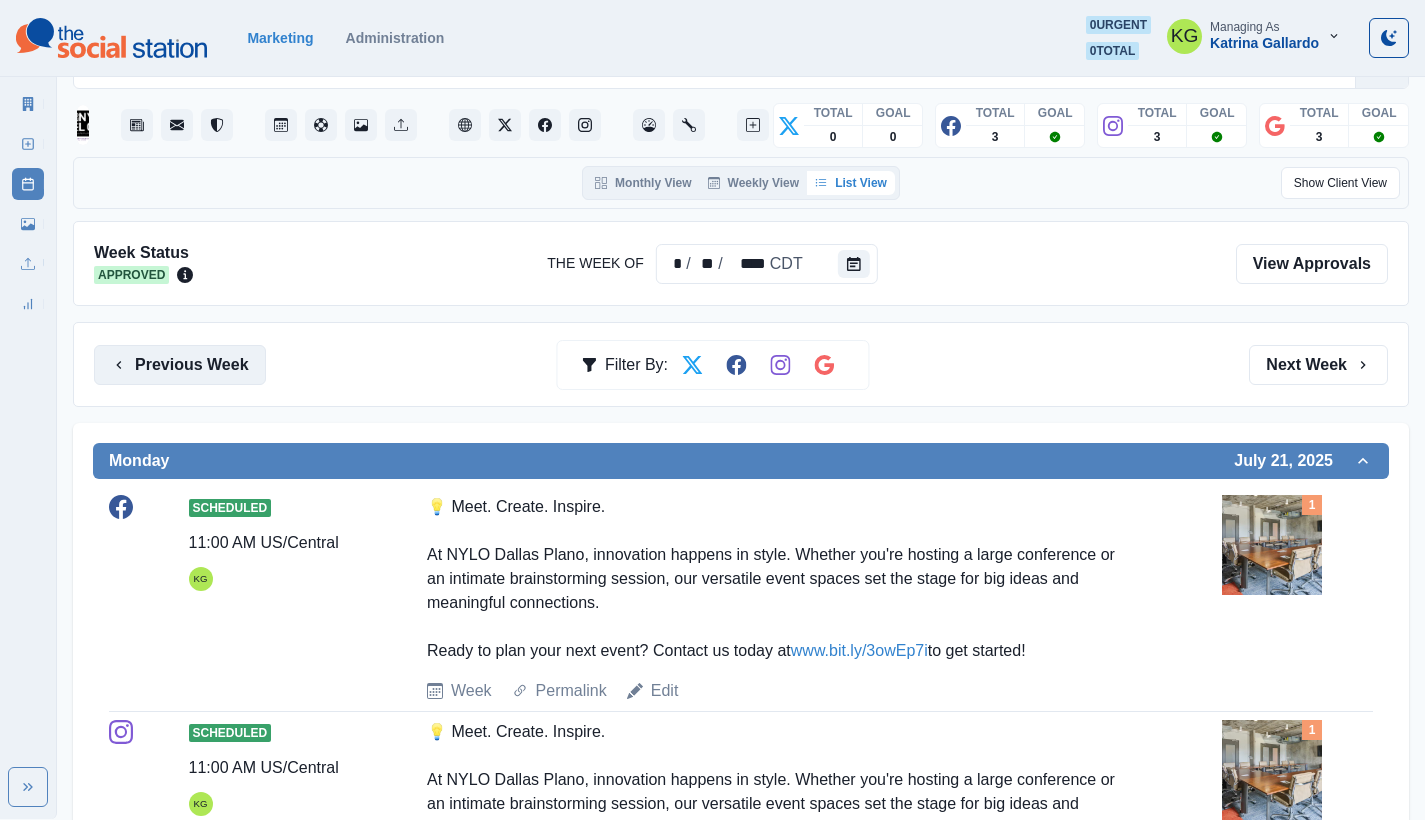 click on "Previous Week" at bounding box center (180, 365) 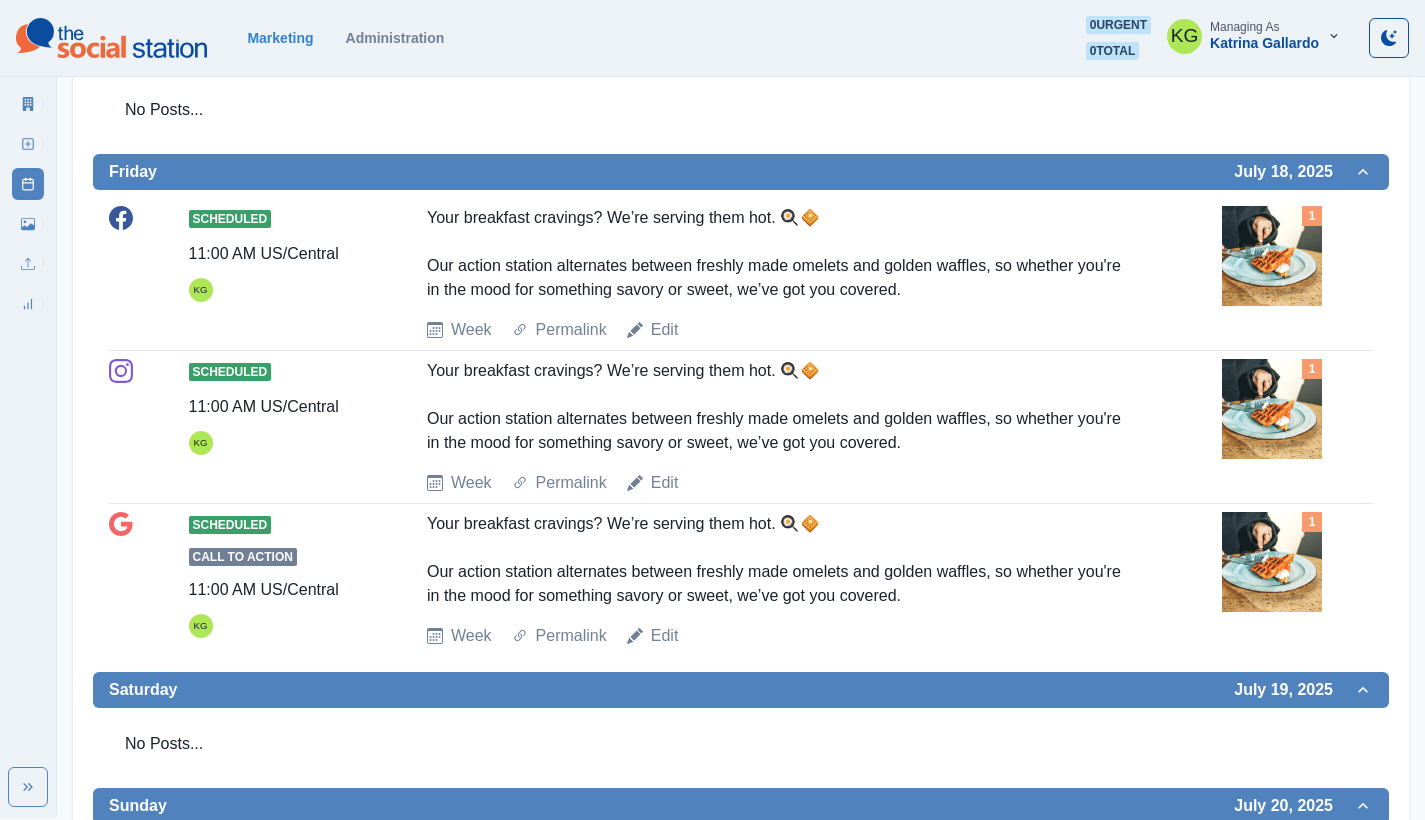 scroll, scrollTop: 1852, scrollLeft: 0, axis: vertical 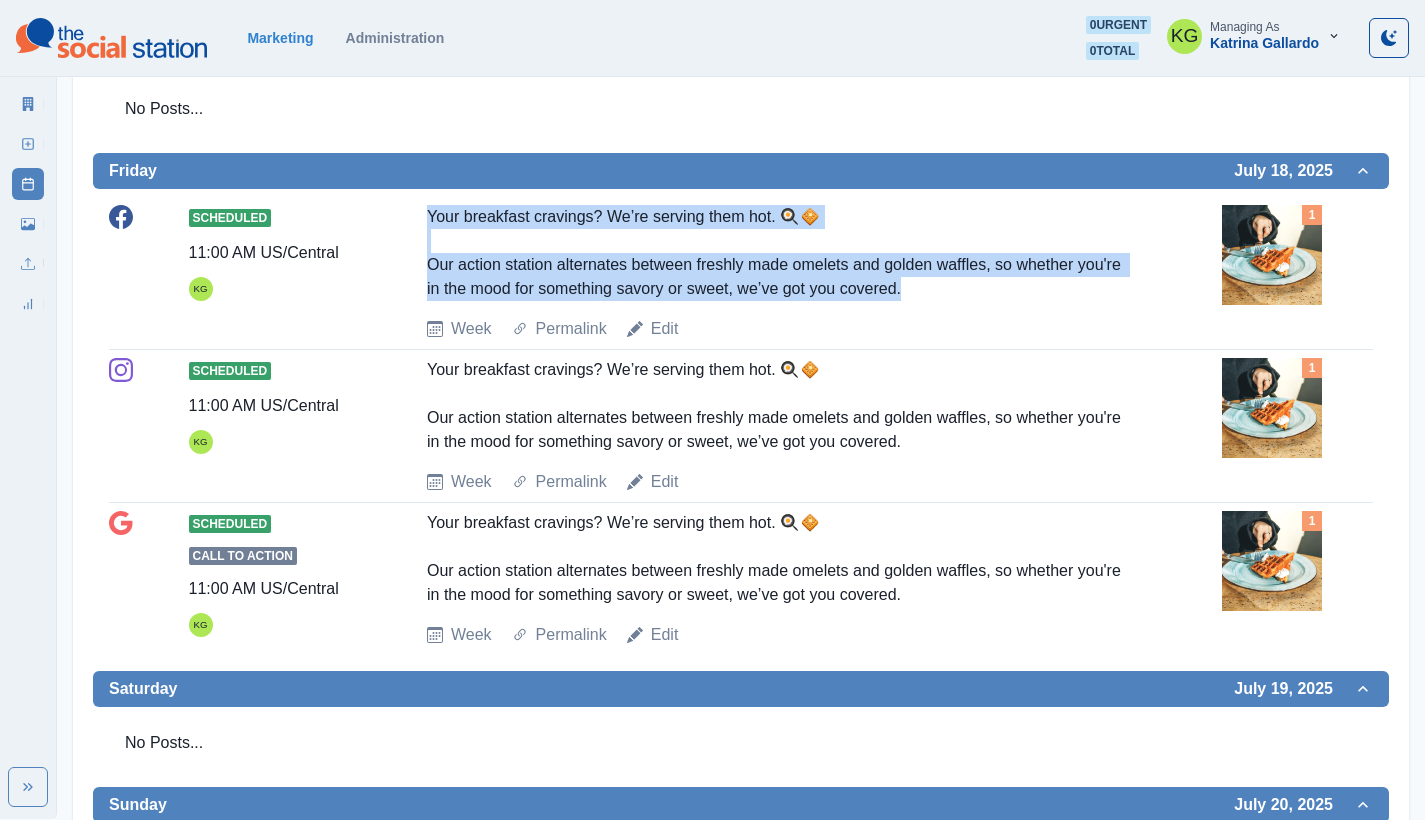 drag, startPoint x: 401, startPoint y: 284, endPoint x: 1002, endPoint y: 376, distance: 608.0008 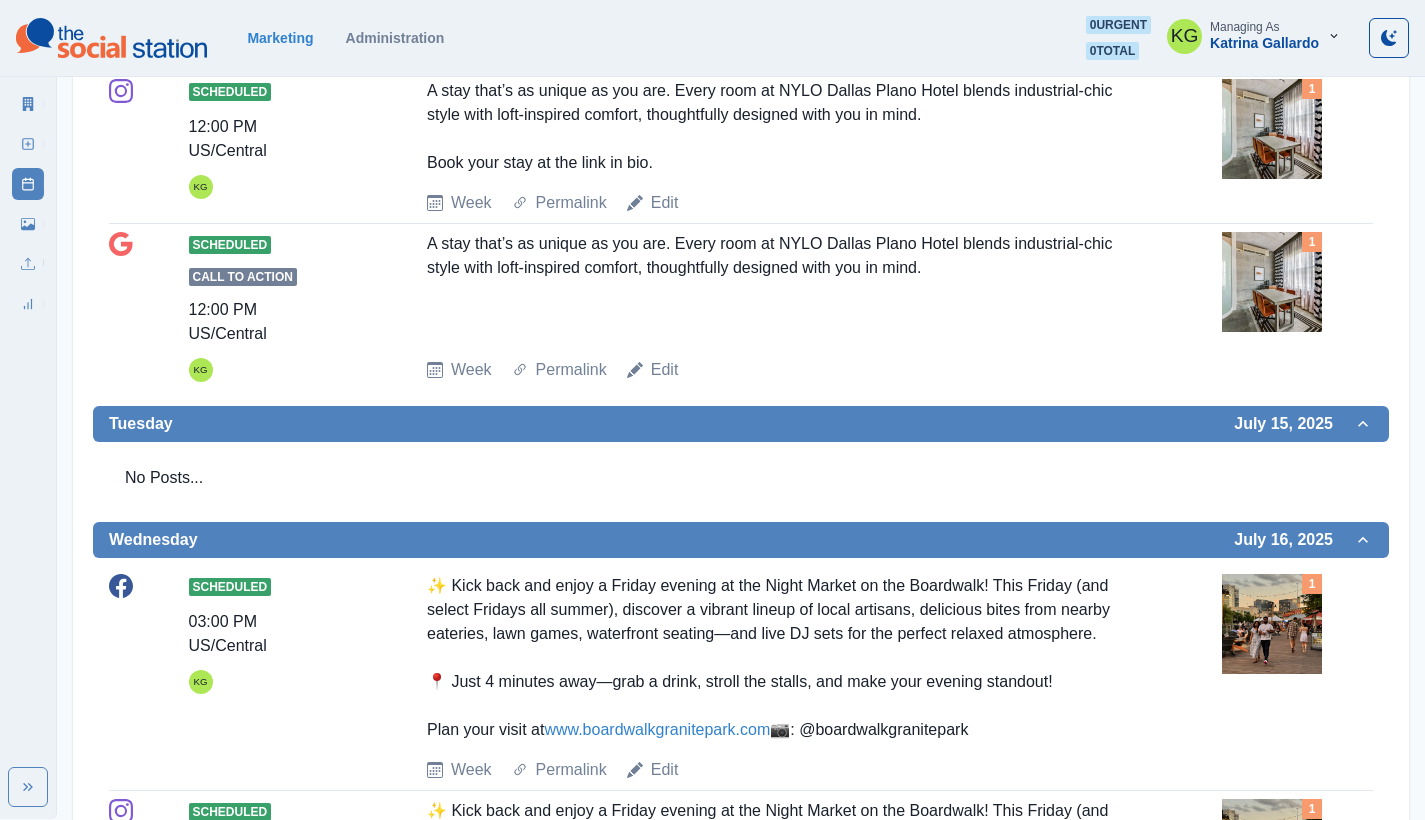 scroll, scrollTop: 0, scrollLeft: 0, axis: both 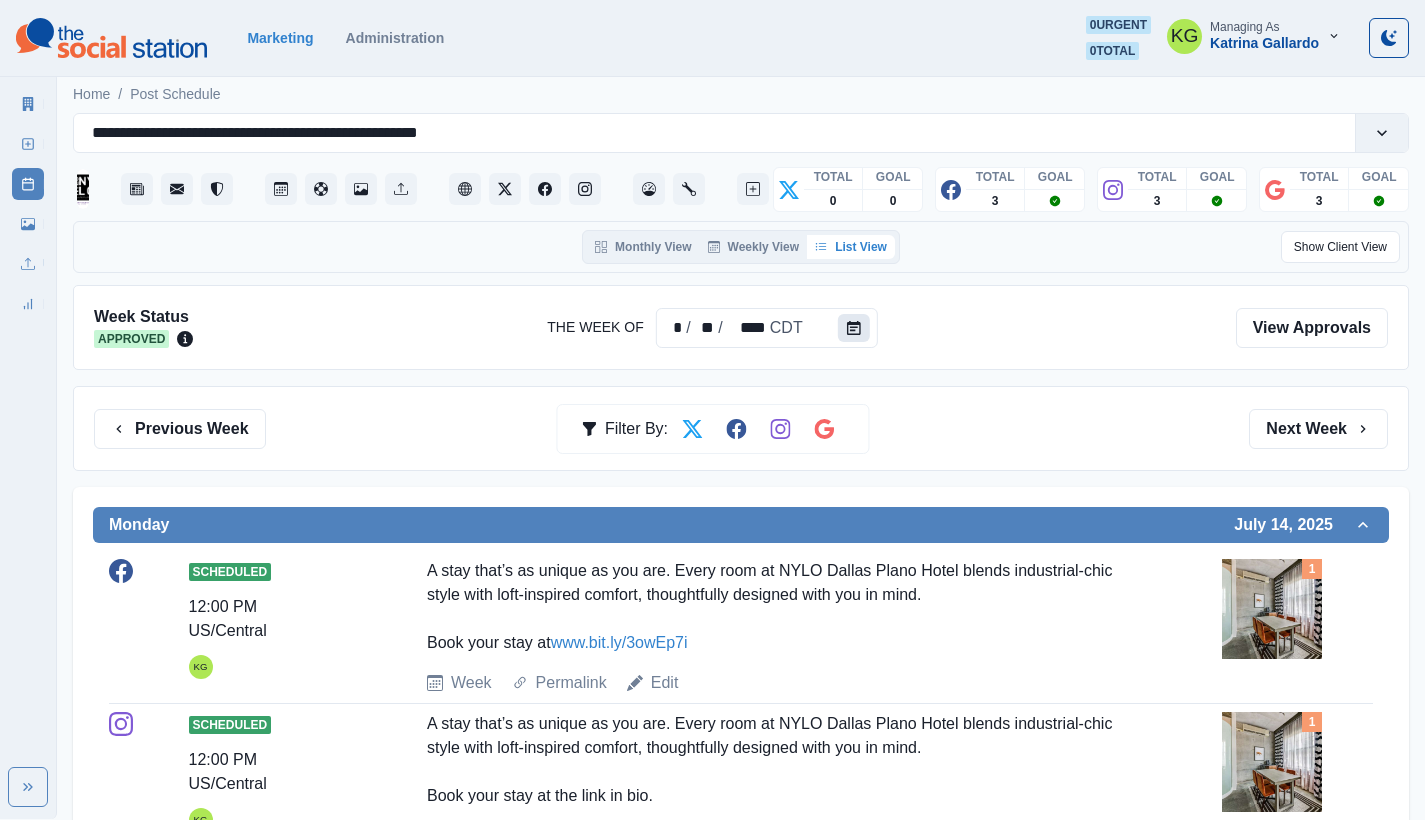 click 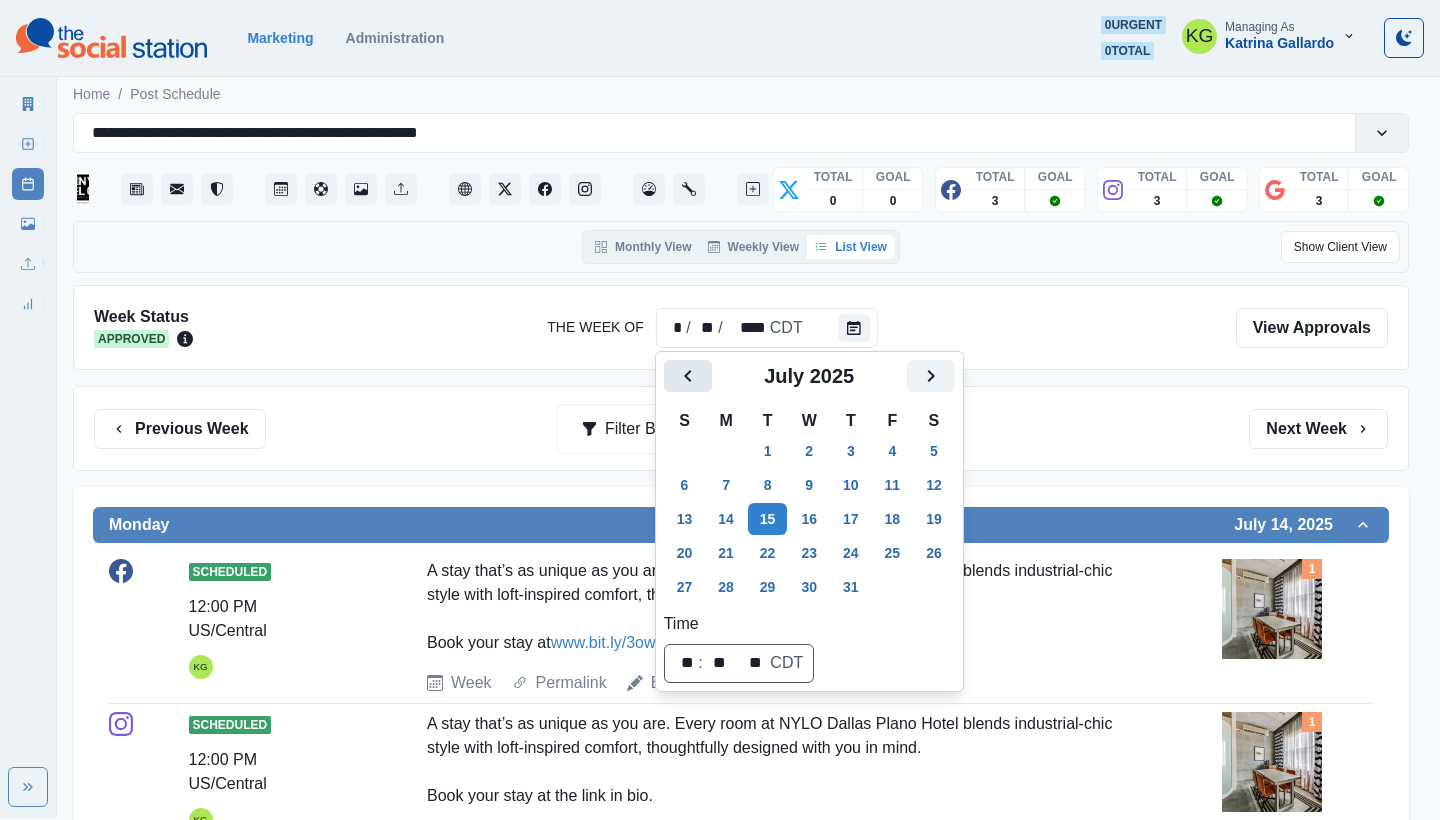 click 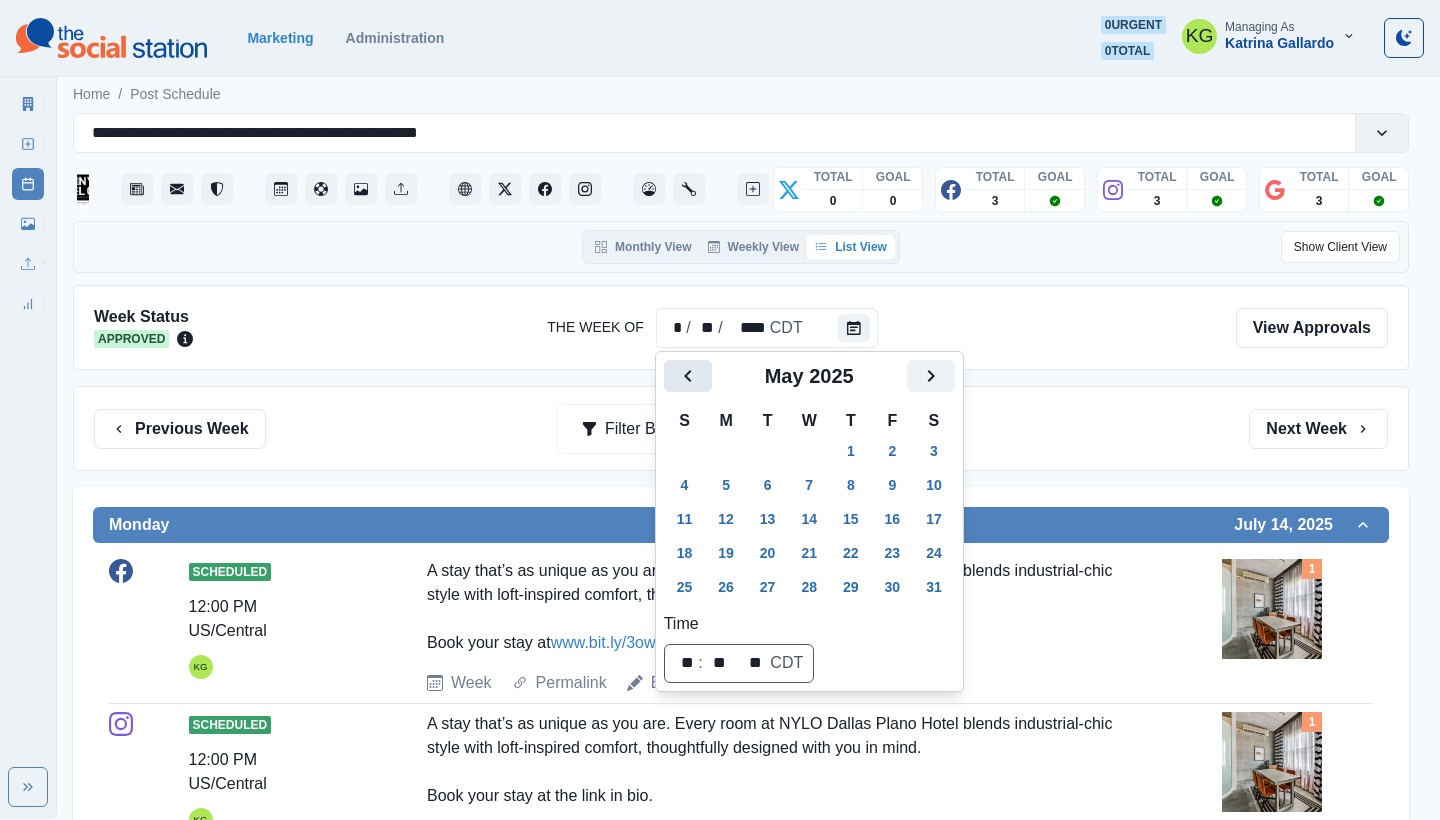 click 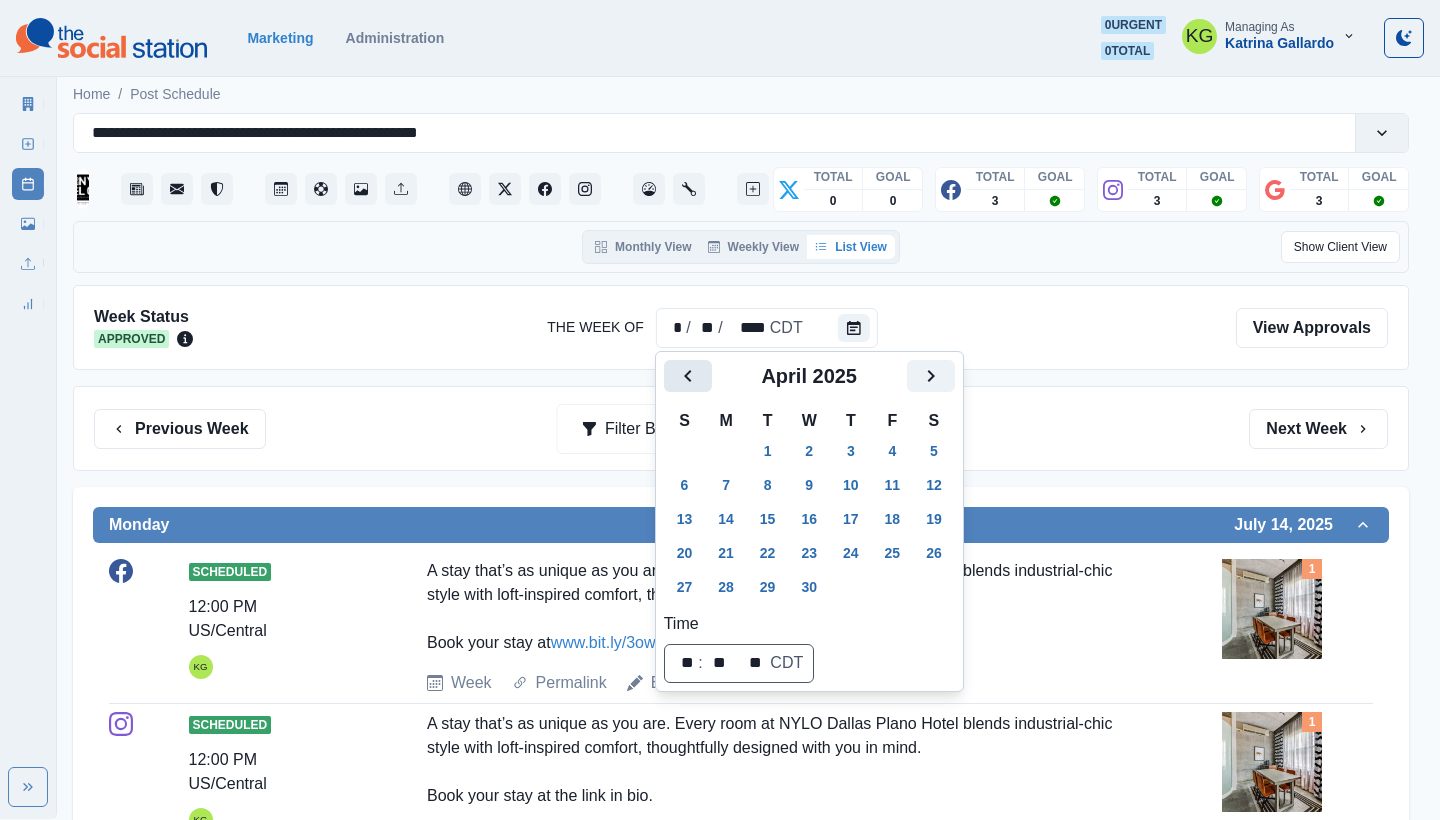 click 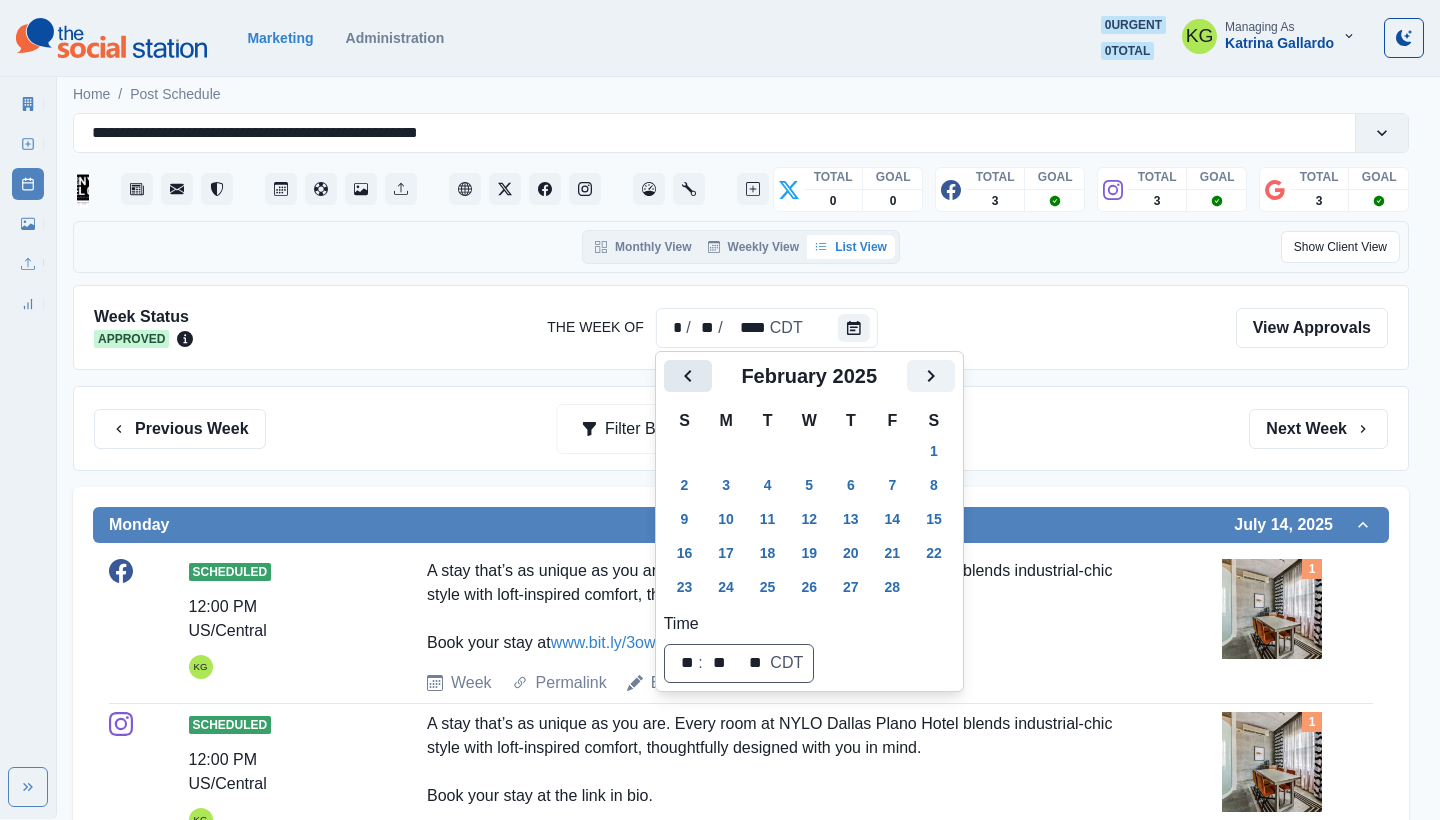 click 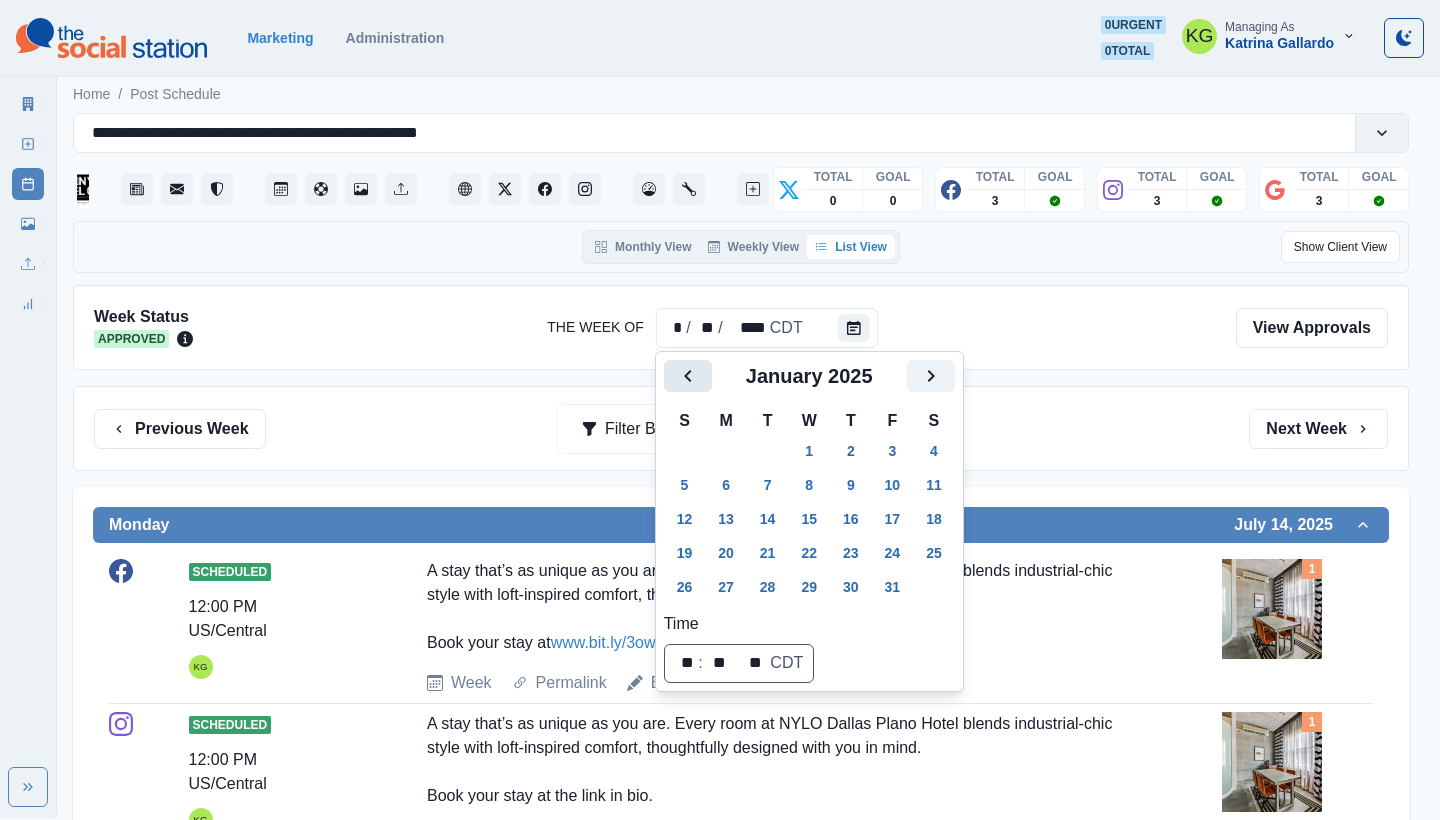 click 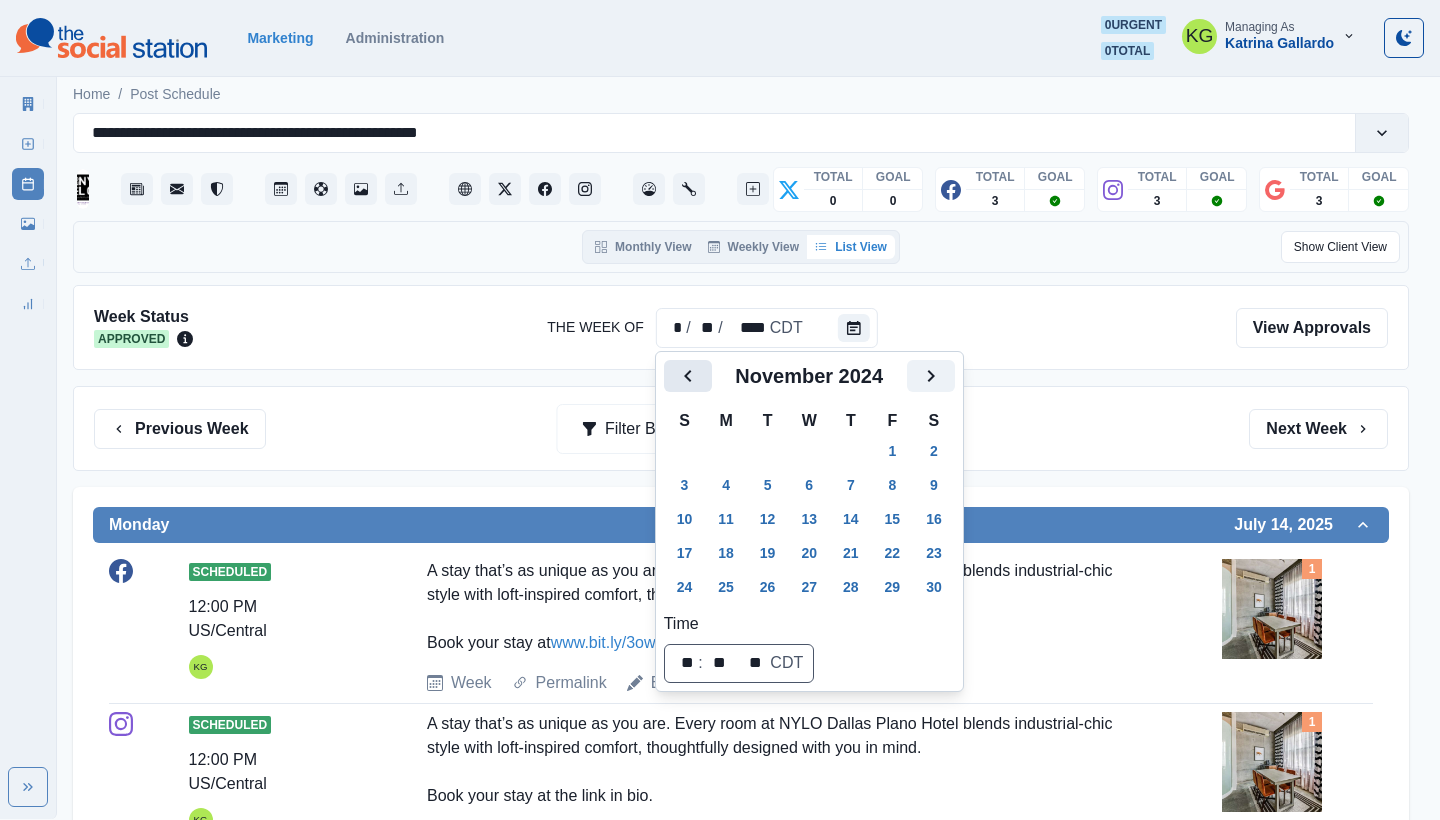 click 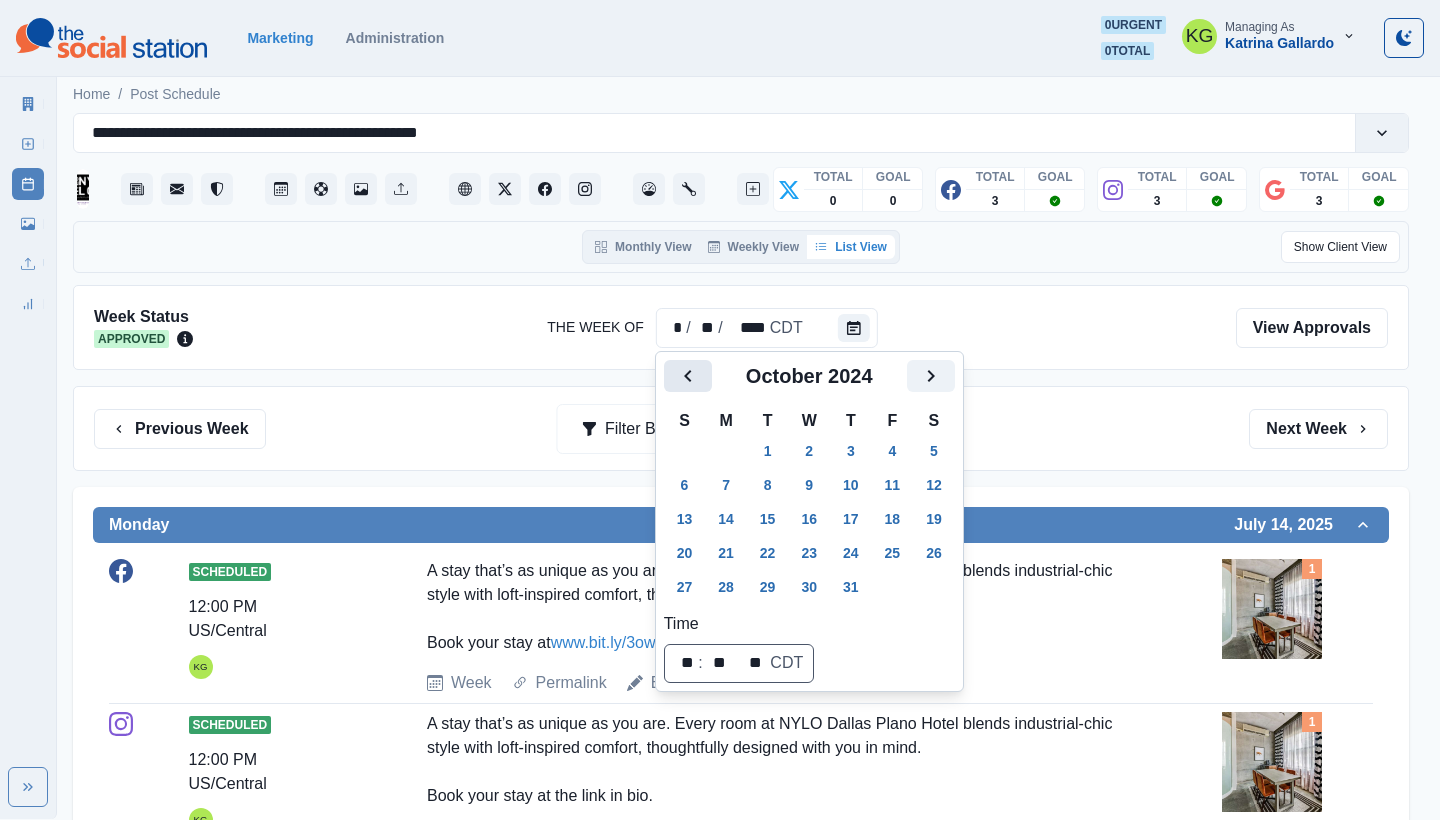click 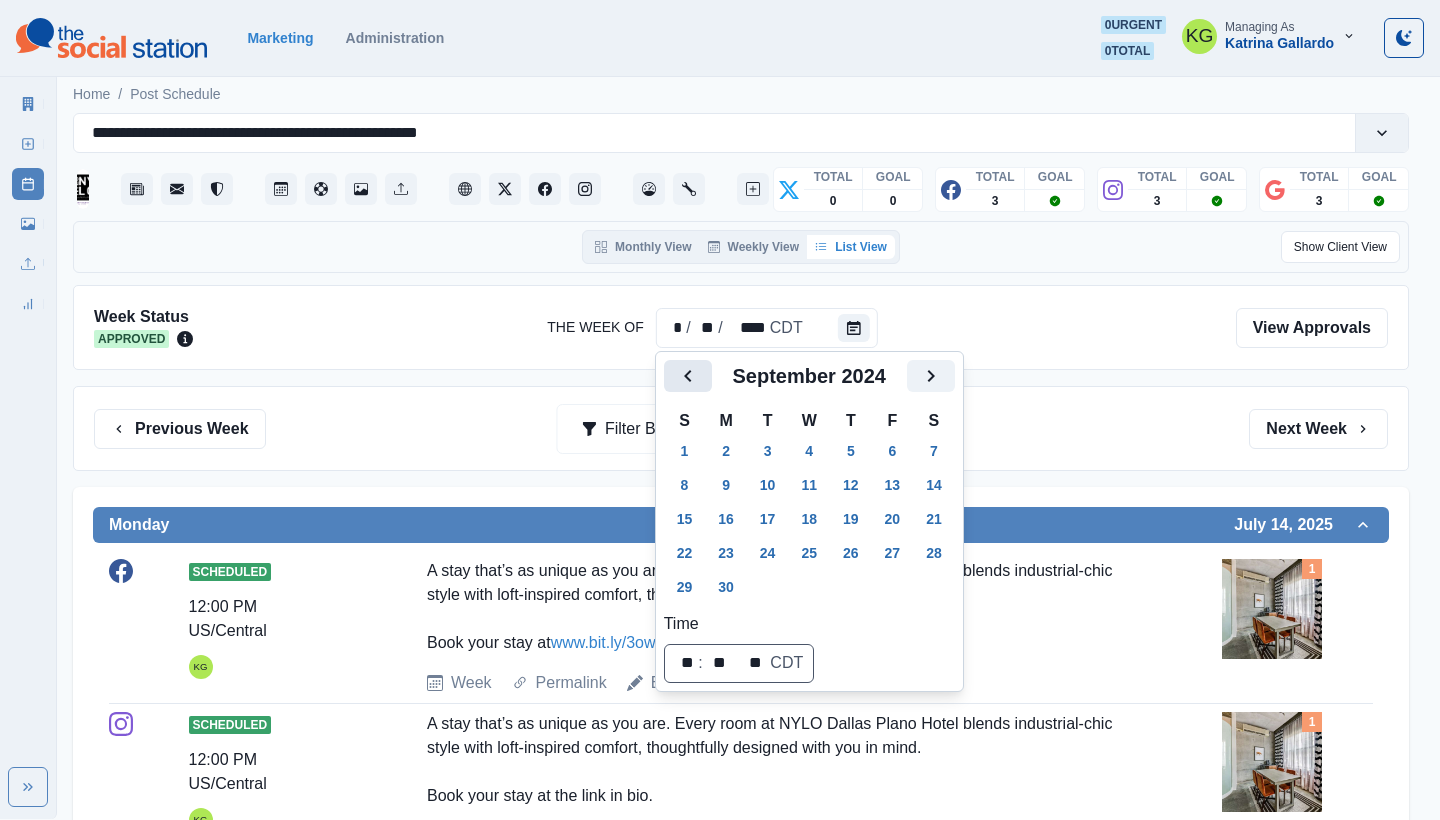 click 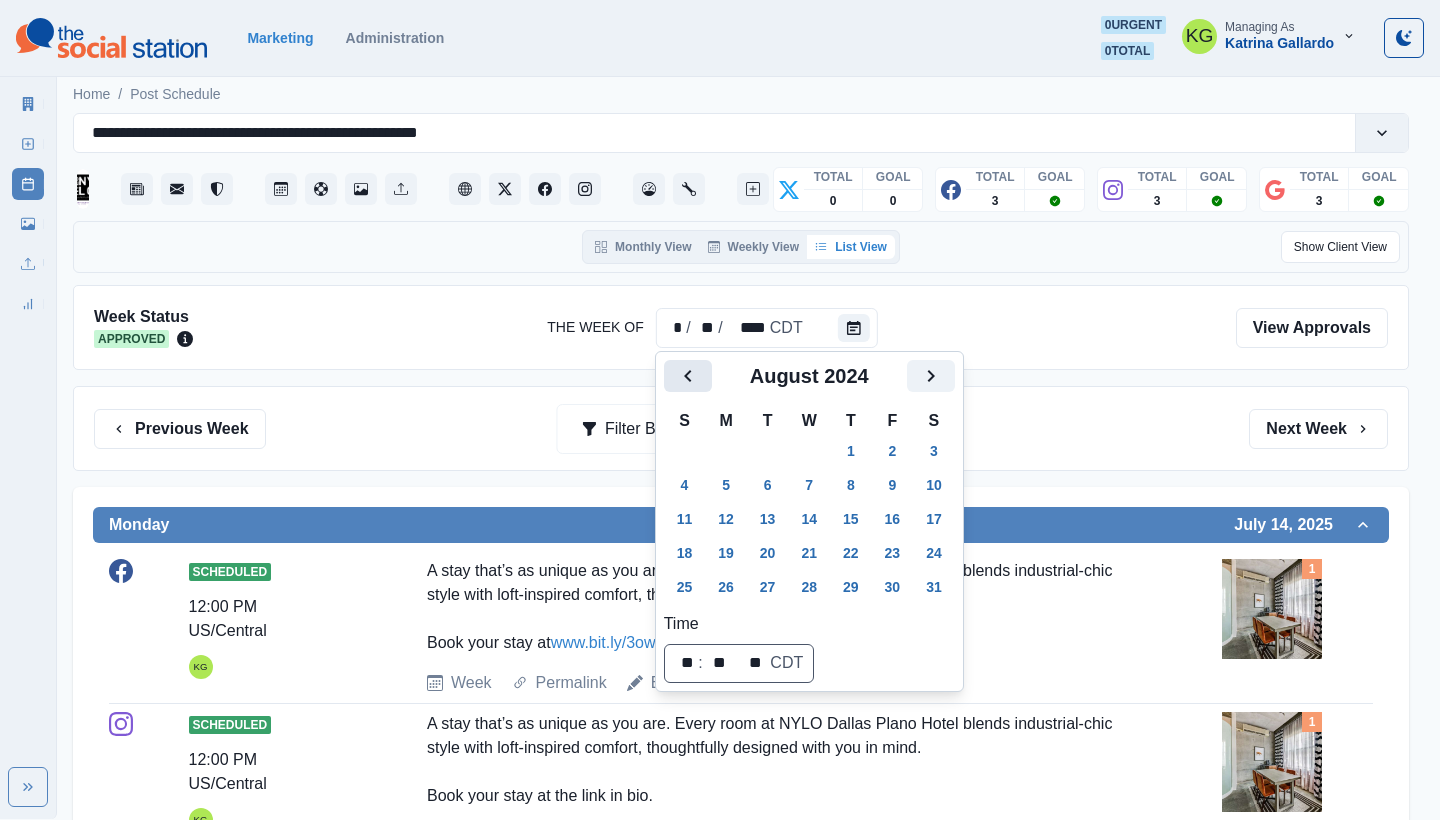 click 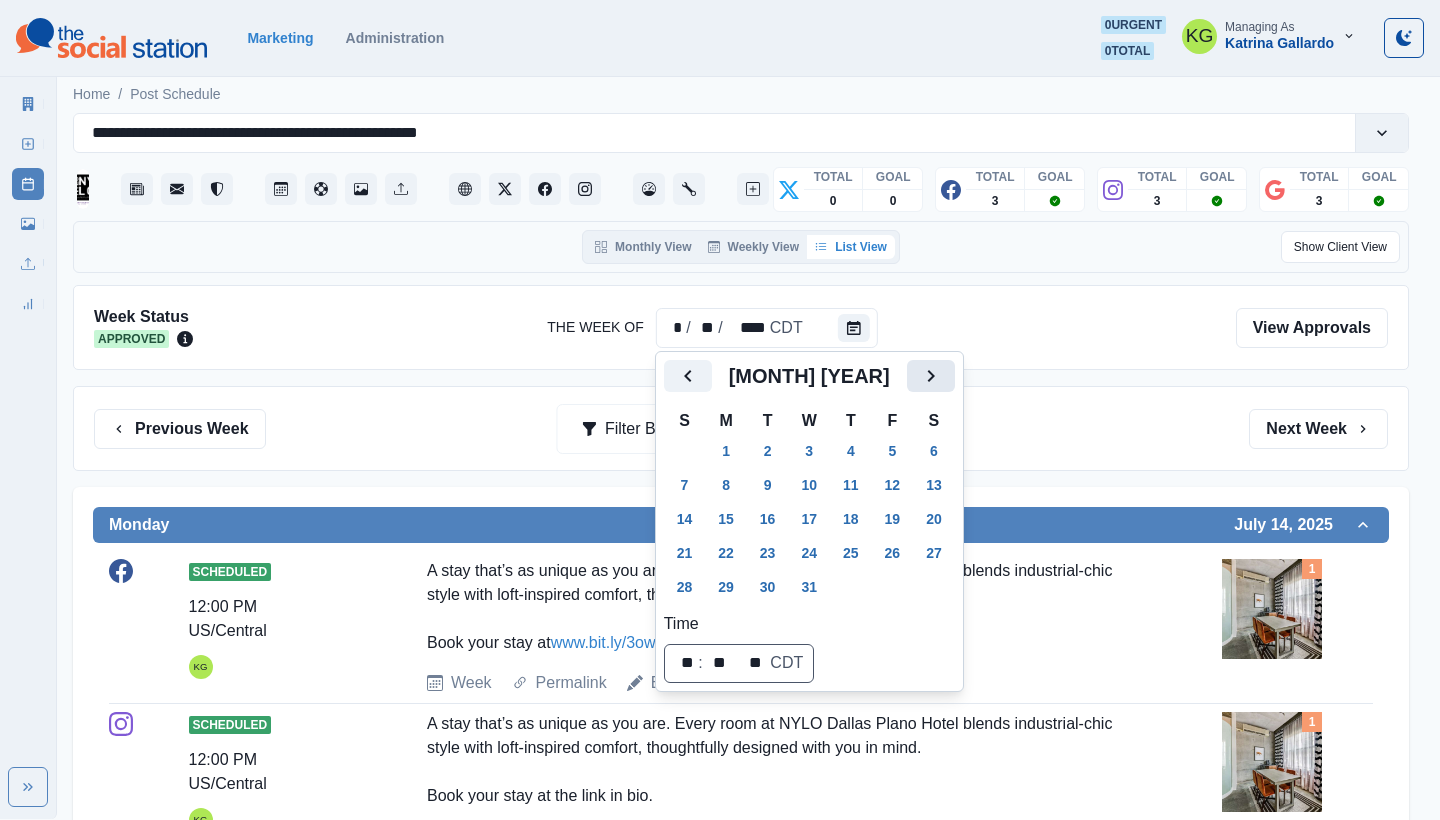 click 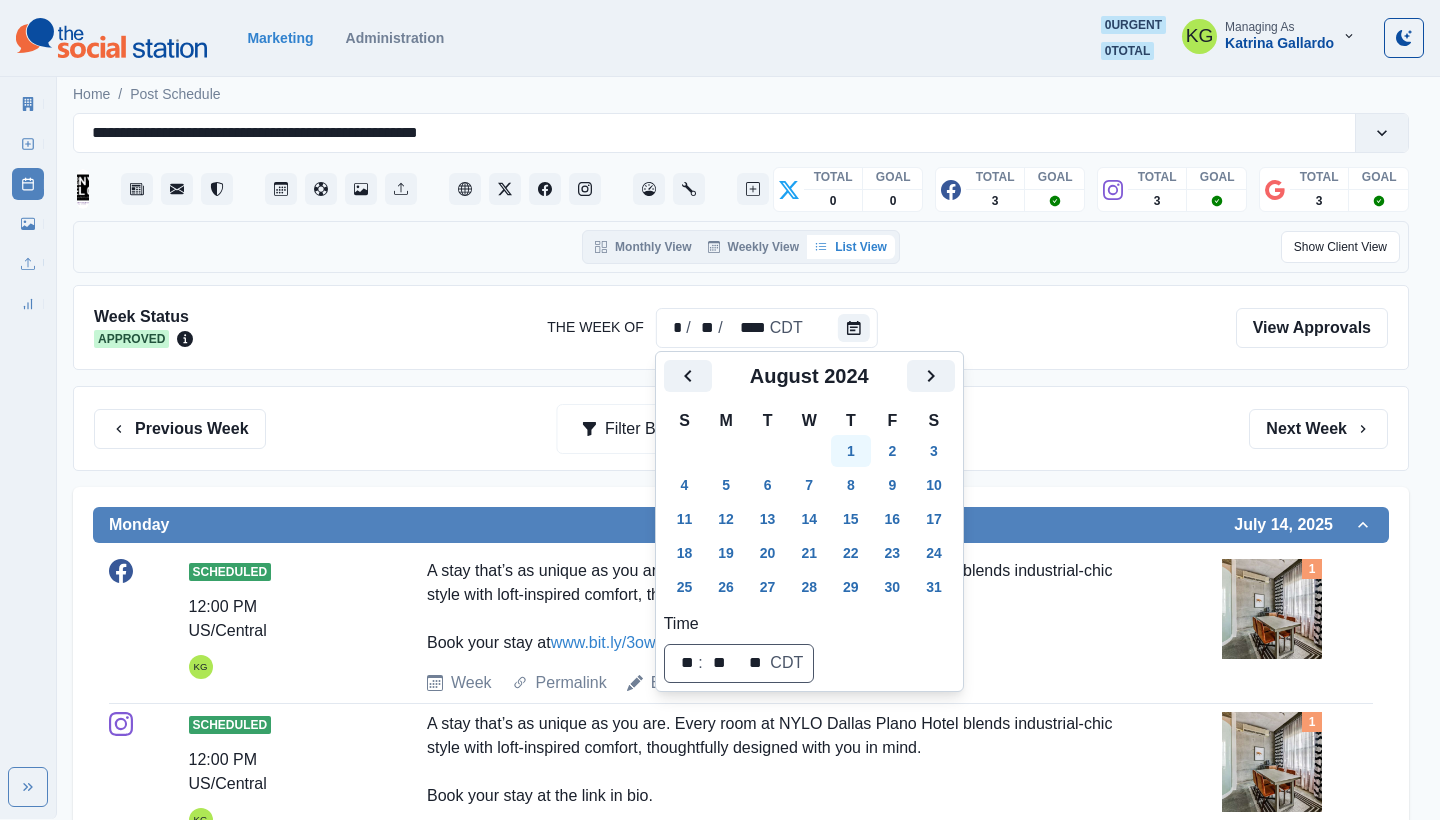 click on "1" at bounding box center [851, 451] 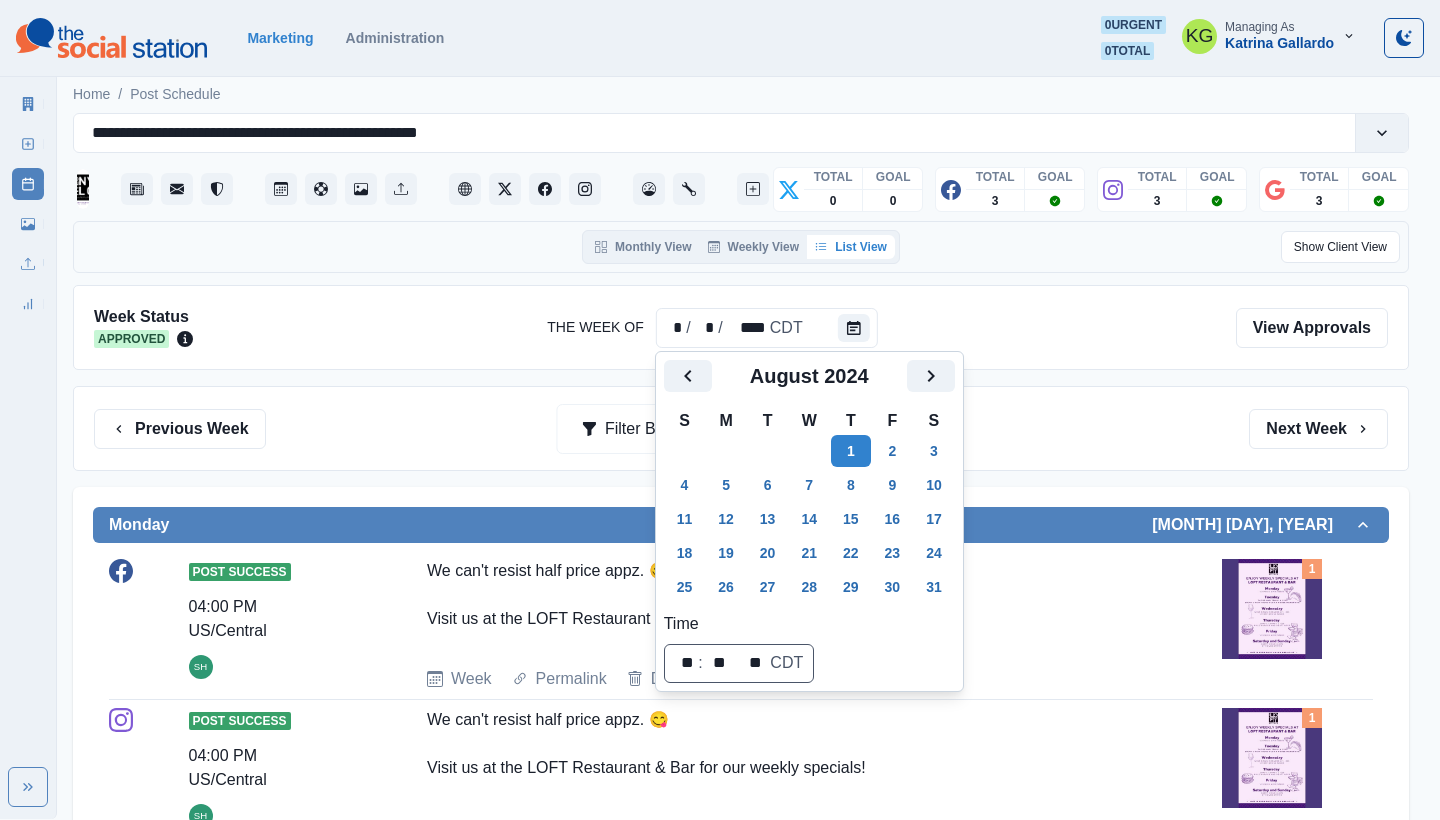 click on "Previous Week Filter By: Next Week" at bounding box center (741, 429) 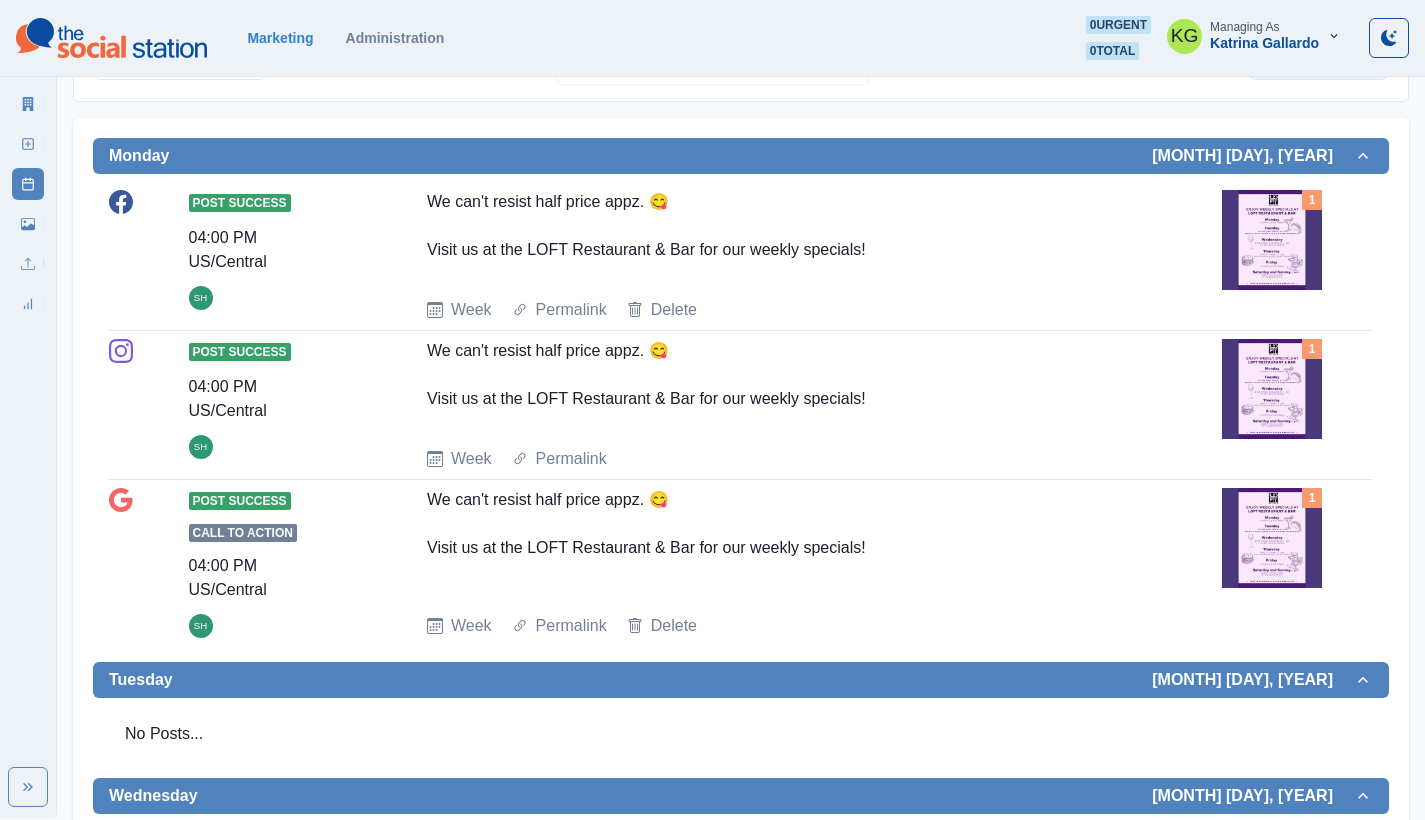 scroll, scrollTop: 0, scrollLeft: 0, axis: both 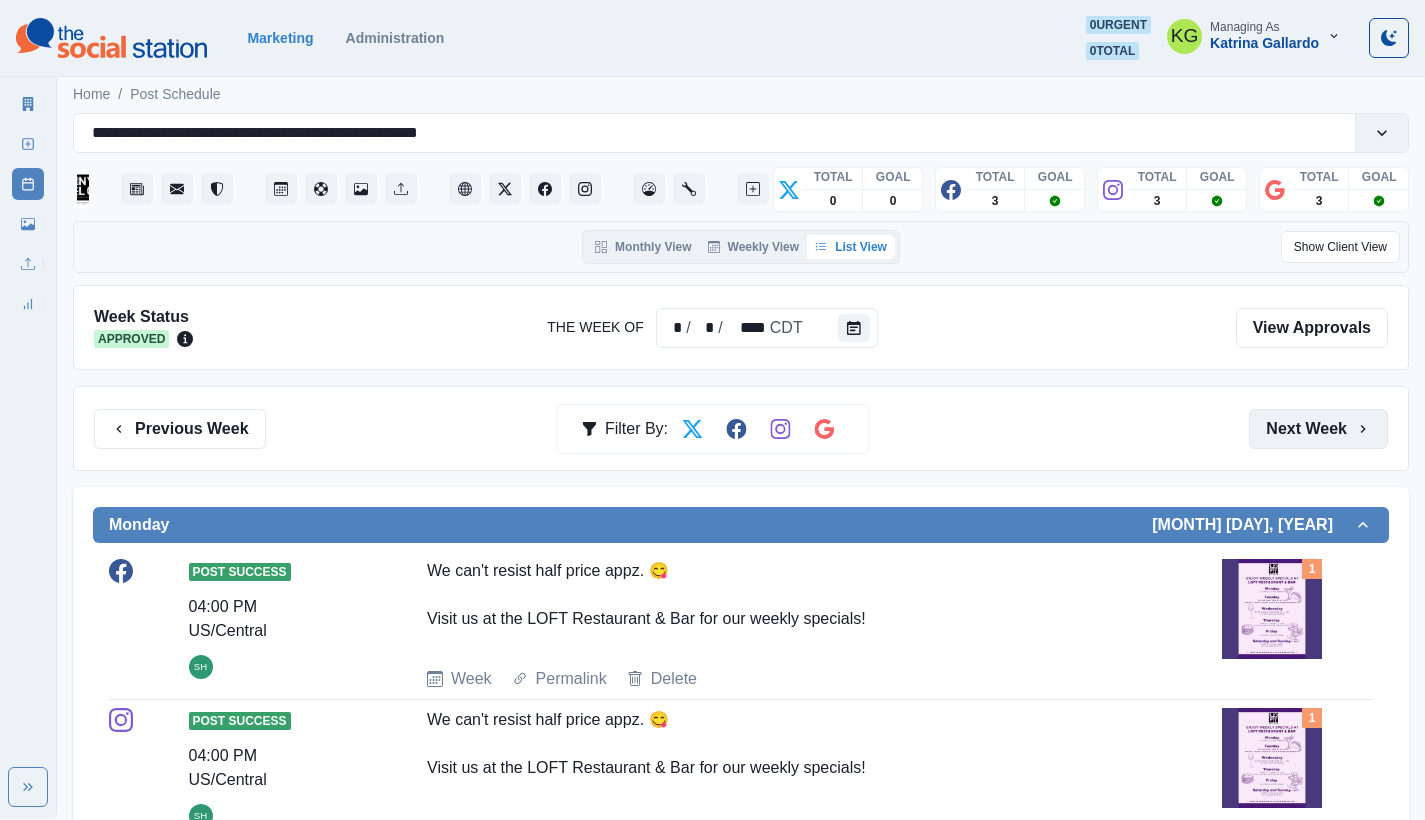 click on "Next Week" at bounding box center (1318, 429) 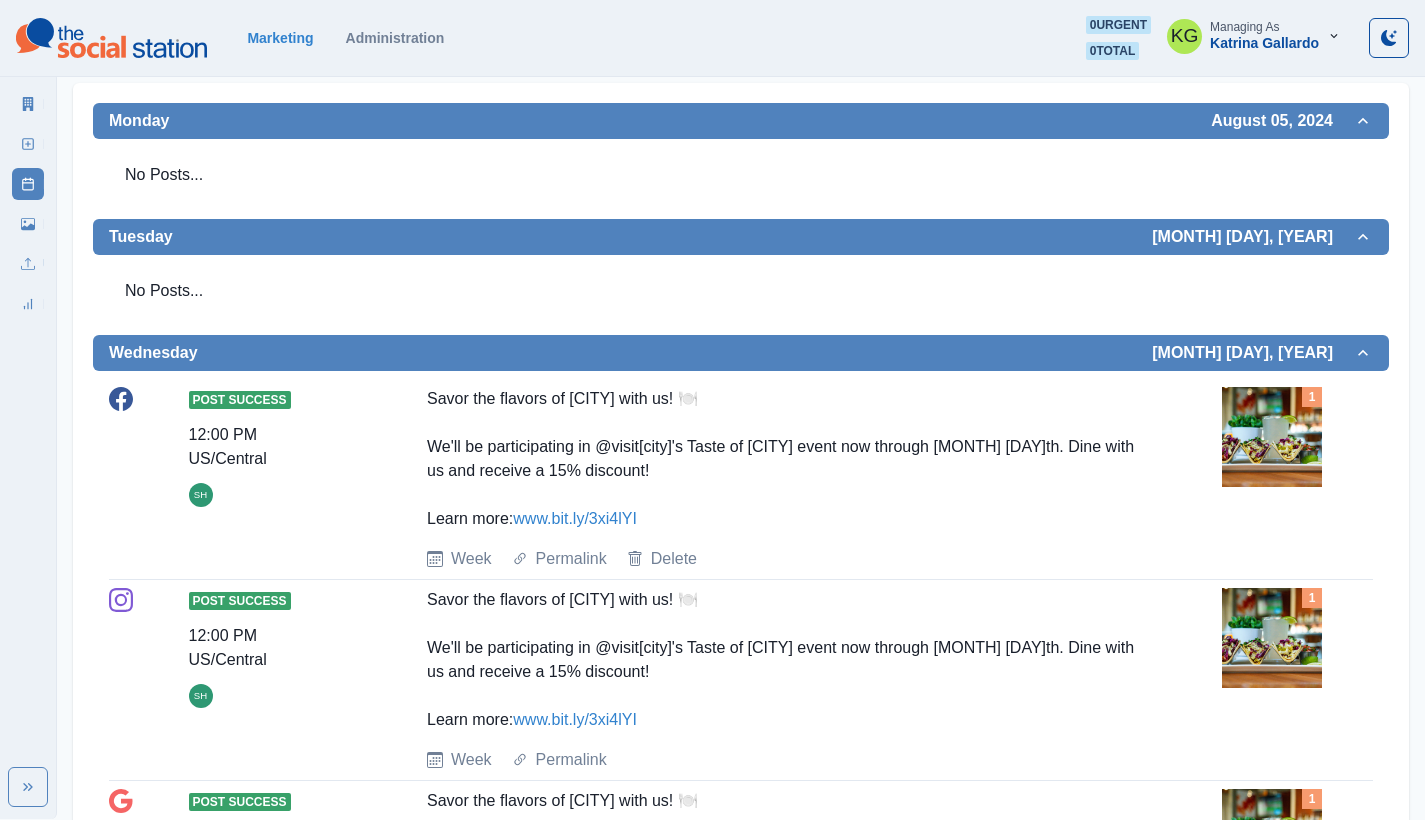 scroll, scrollTop: 0, scrollLeft: 0, axis: both 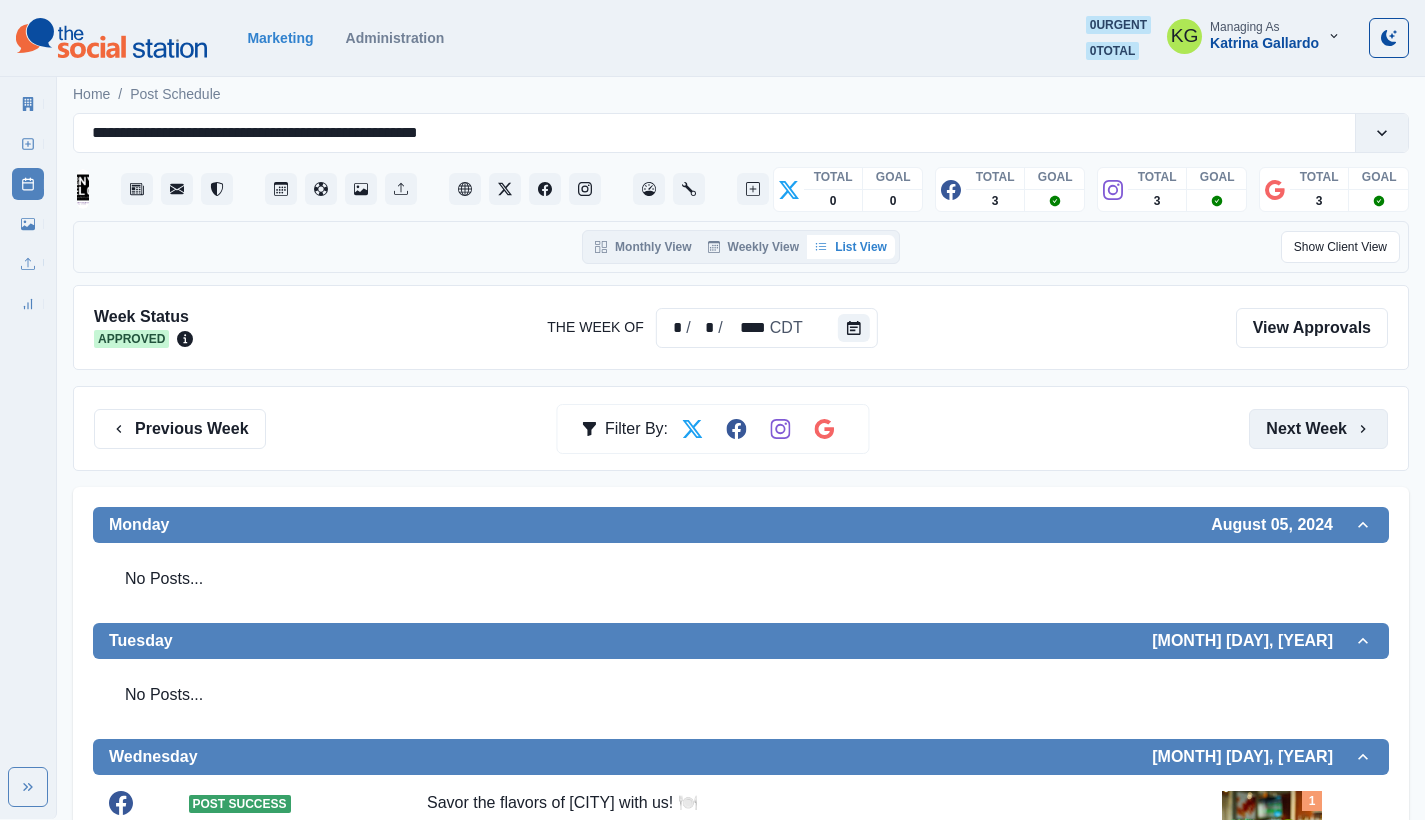 click on "Next Week" at bounding box center [1318, 429] 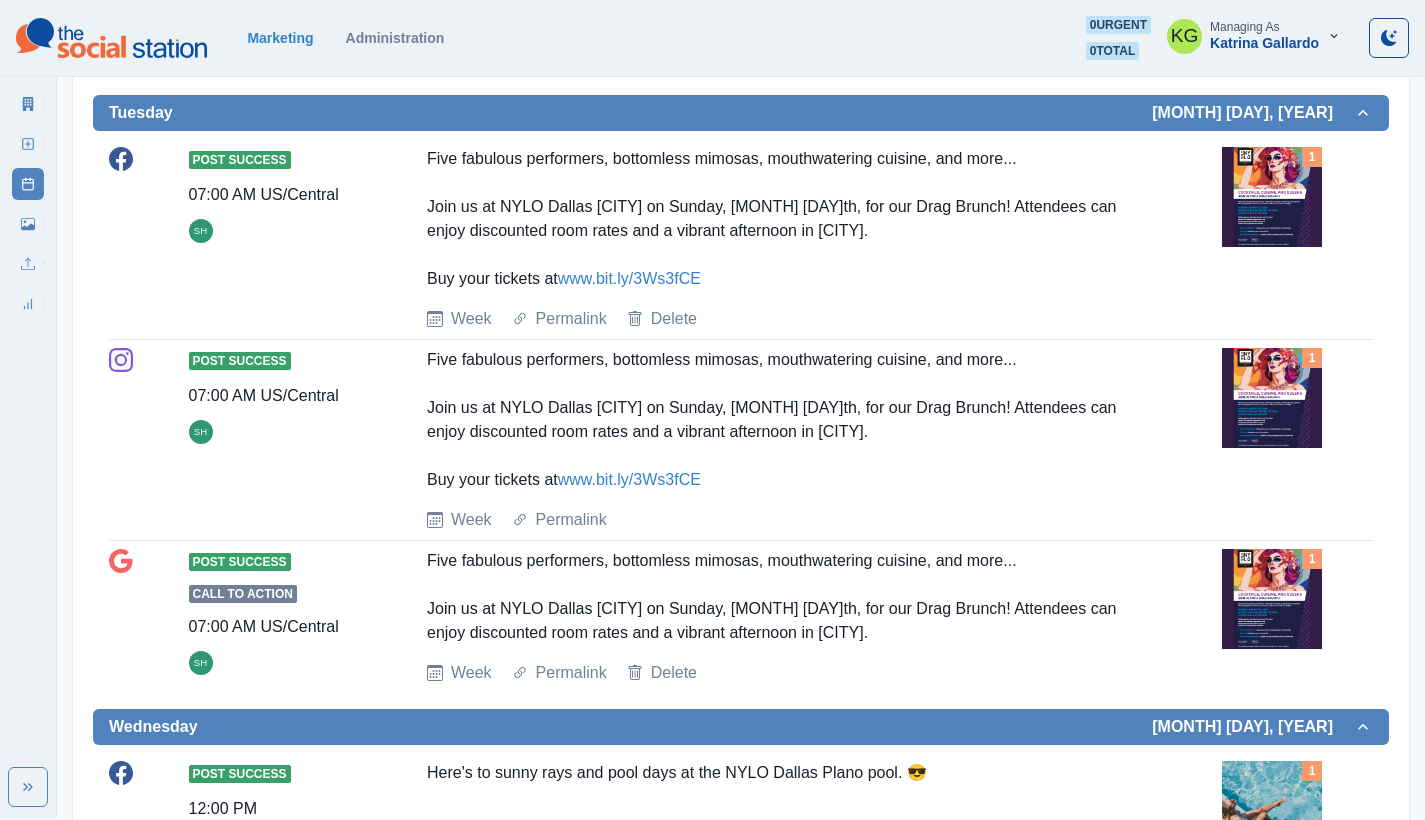 scroll, scrollTop: 6, scrollLeft: 0, axis: vertical 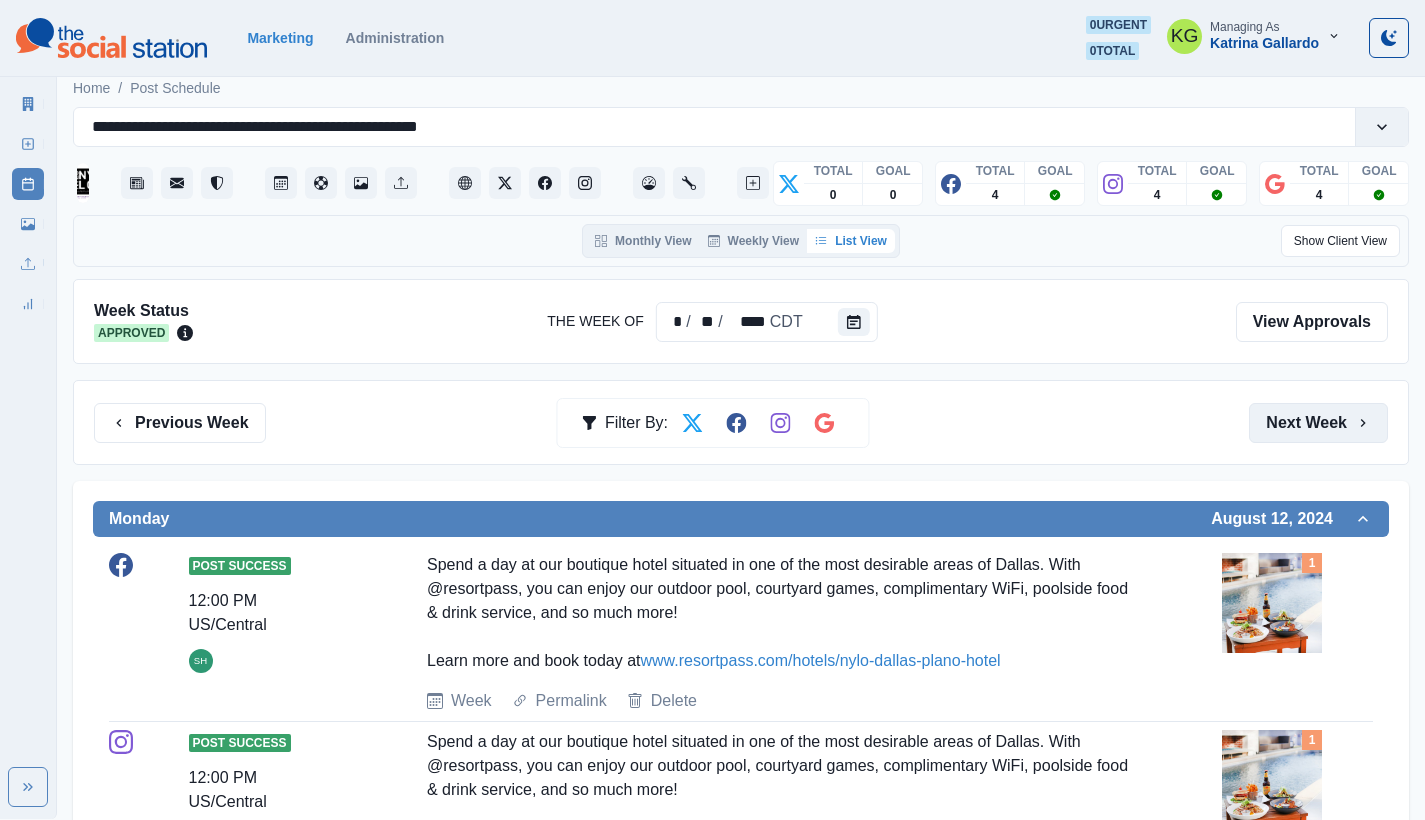 click on "Next Week" at bounding box center [1318, 423] 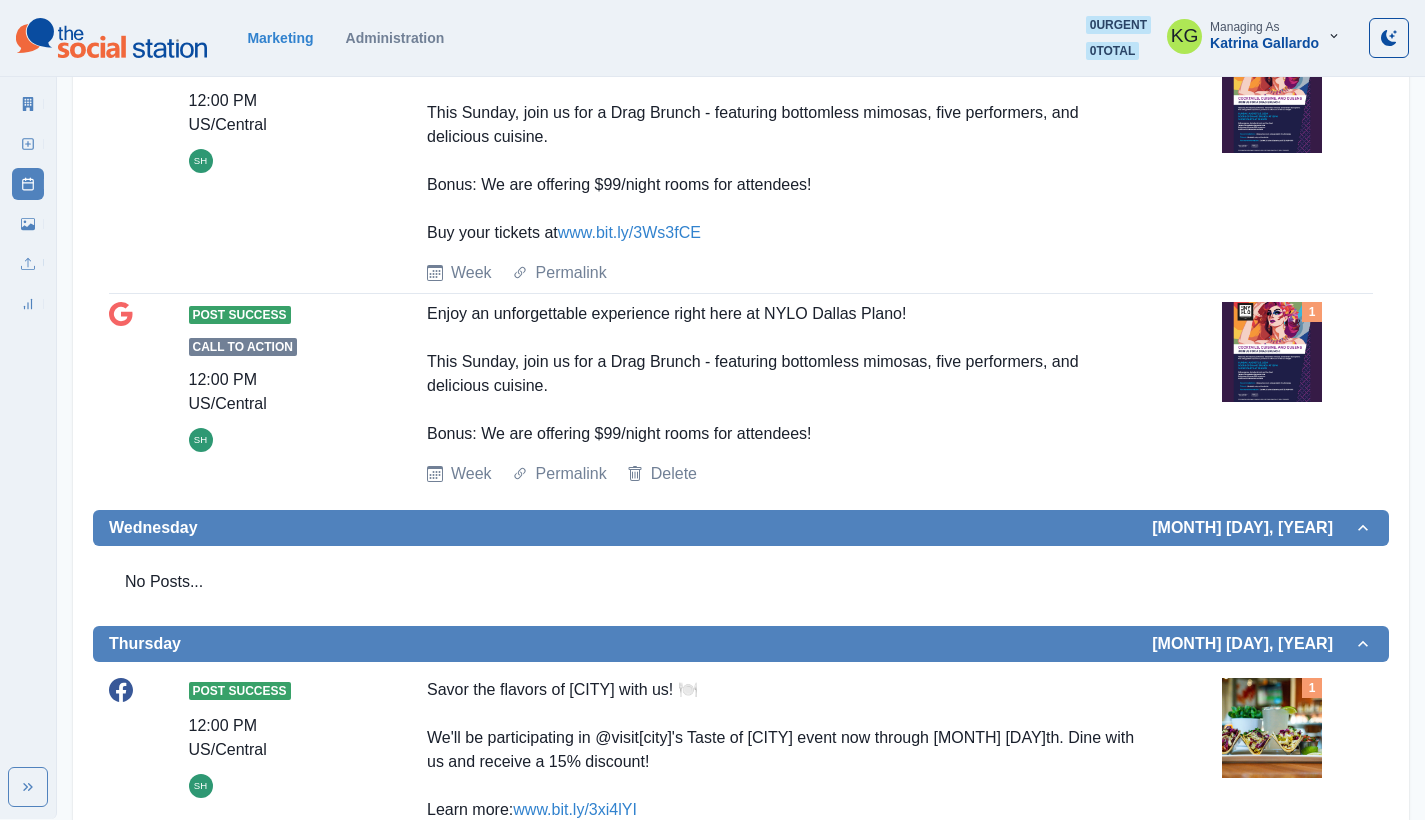 scroll, scrollTop: 0, scrollLeft: 0, axis: both 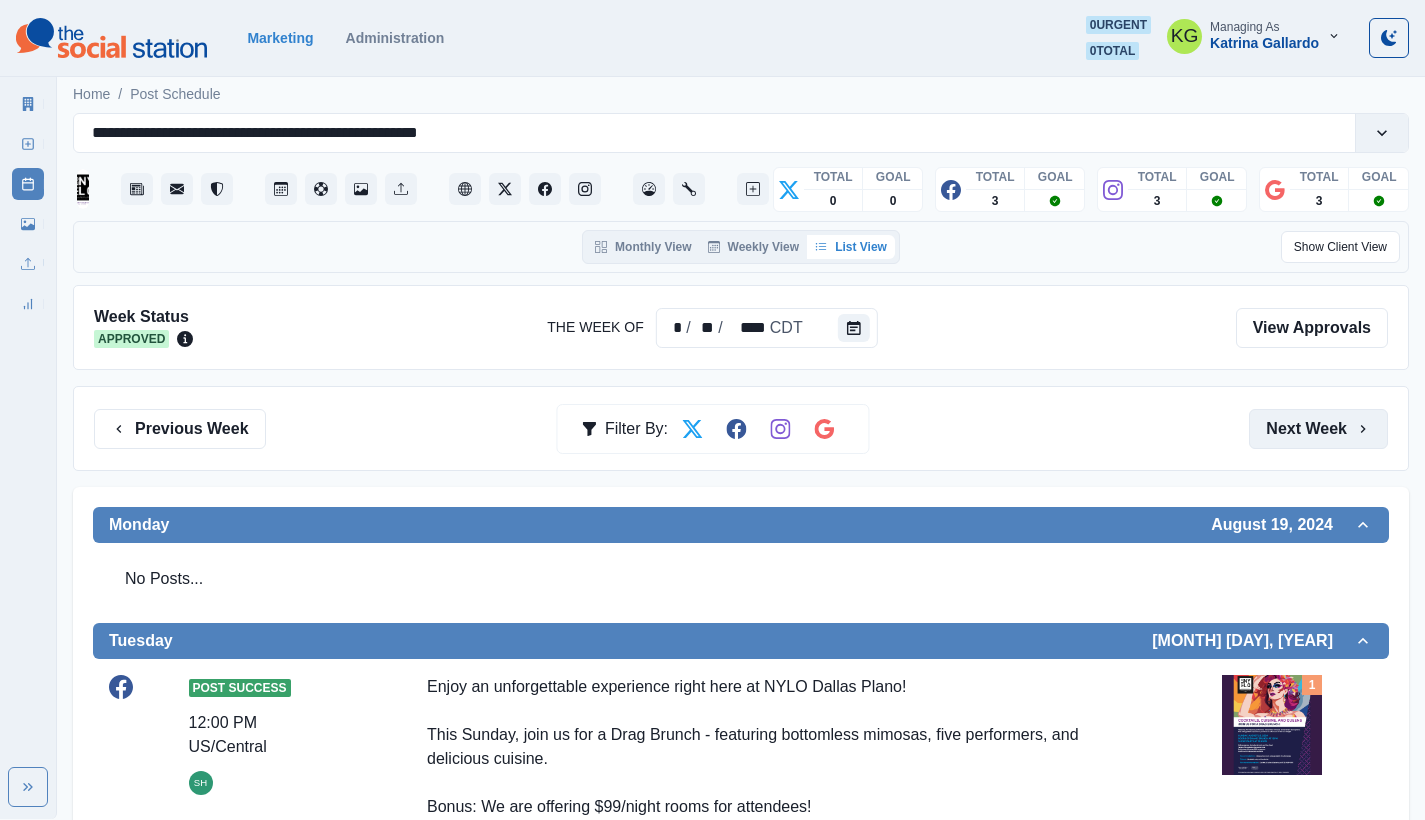 click on "Next Week" at bounding box center (1318, 429) 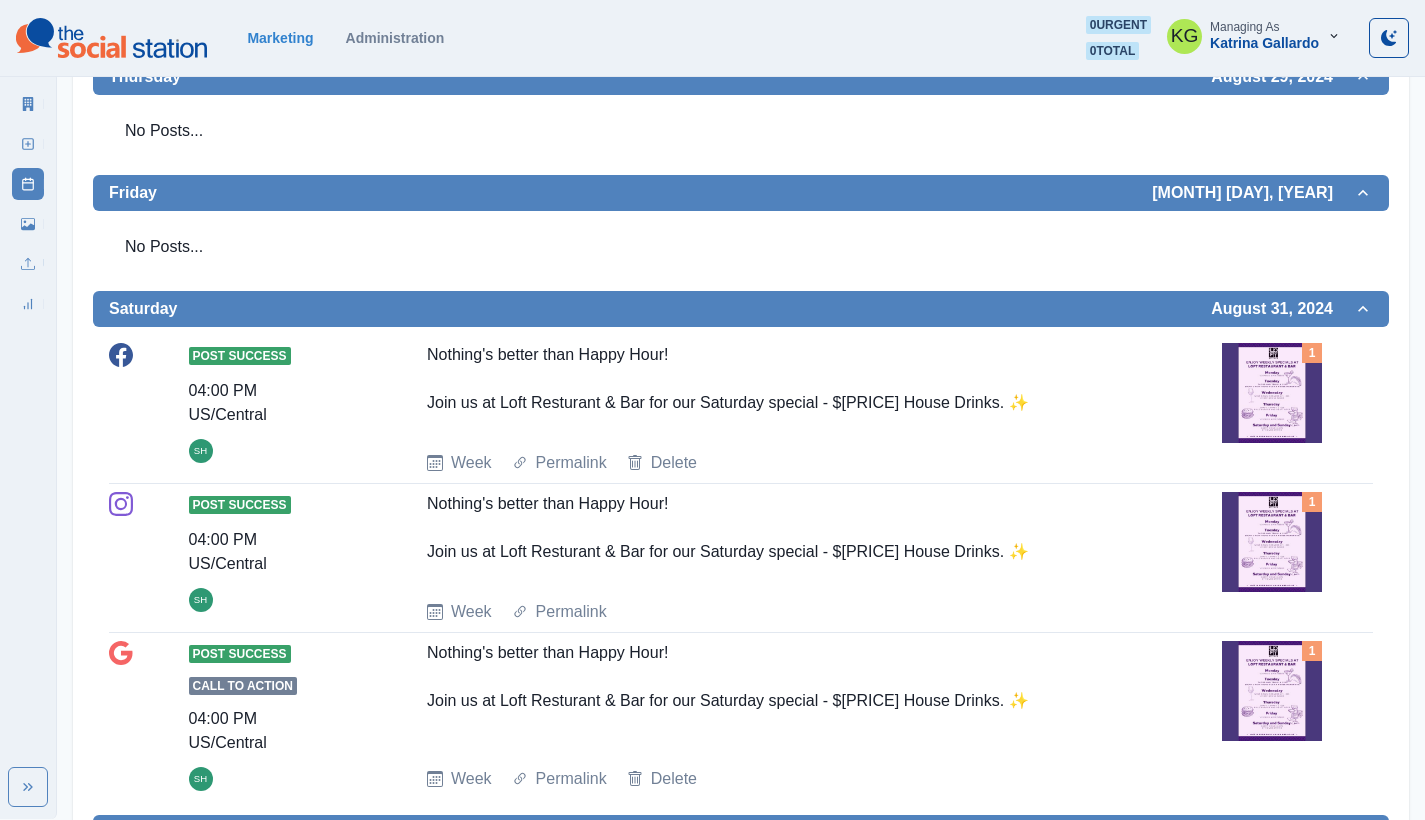scroll, scrollTop: 1976, scrollLeft: 0, axis: vertical 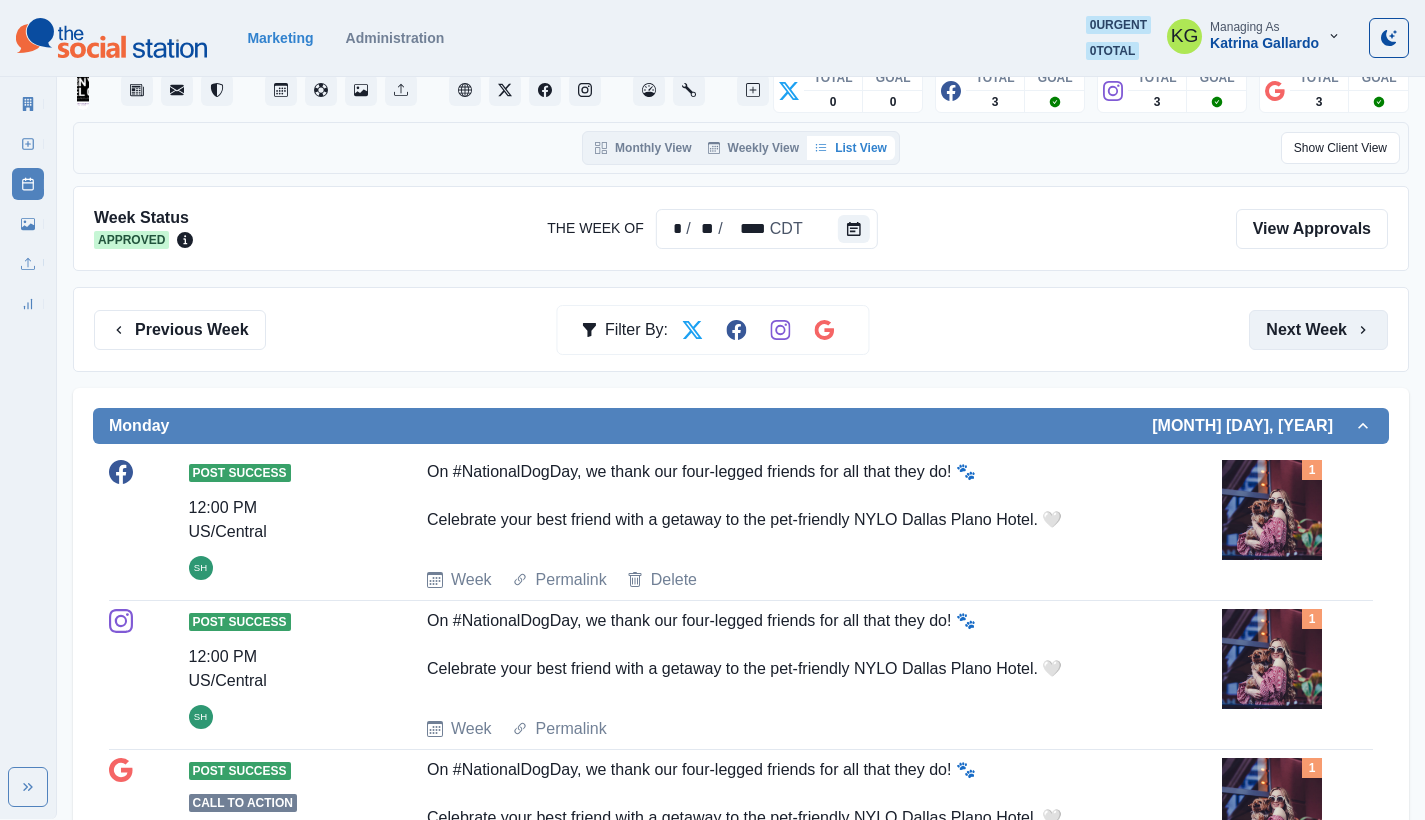 click on "Next Week" at bounding box center (1318, 330) 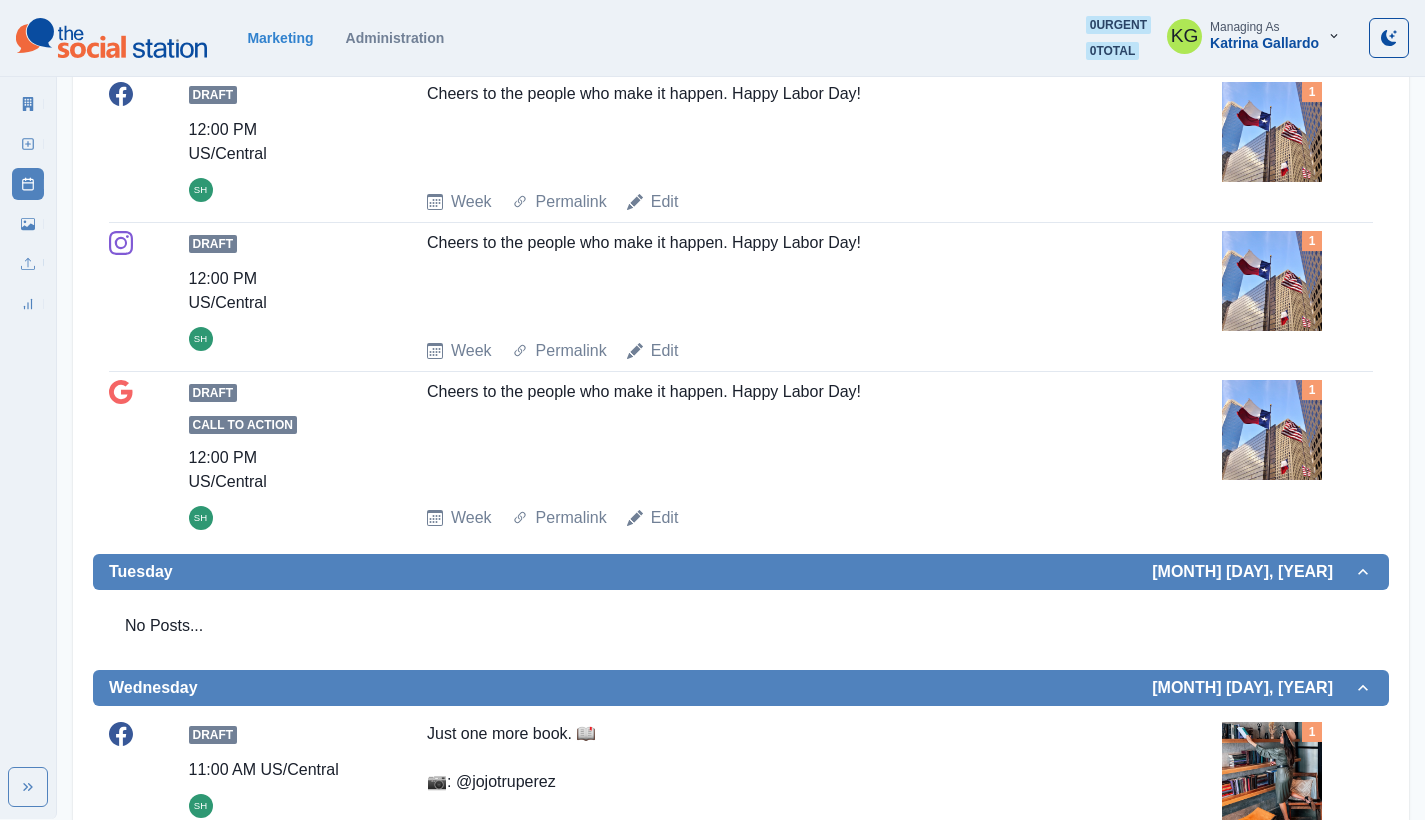 scroll, scrollTop: 0, scrollLeft: 0, axis: both 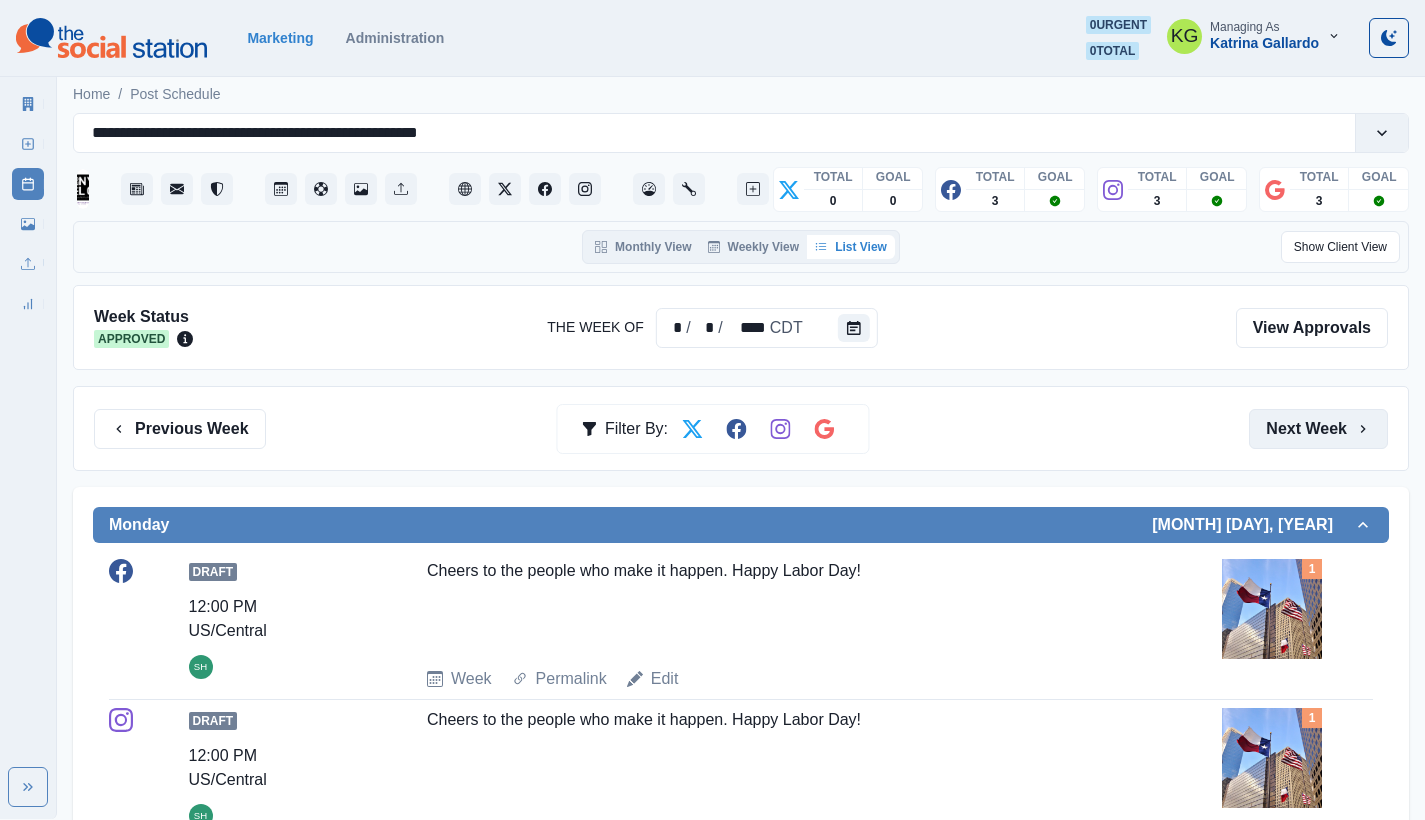 click on "Next Week" at bounding box center (1318, 429) 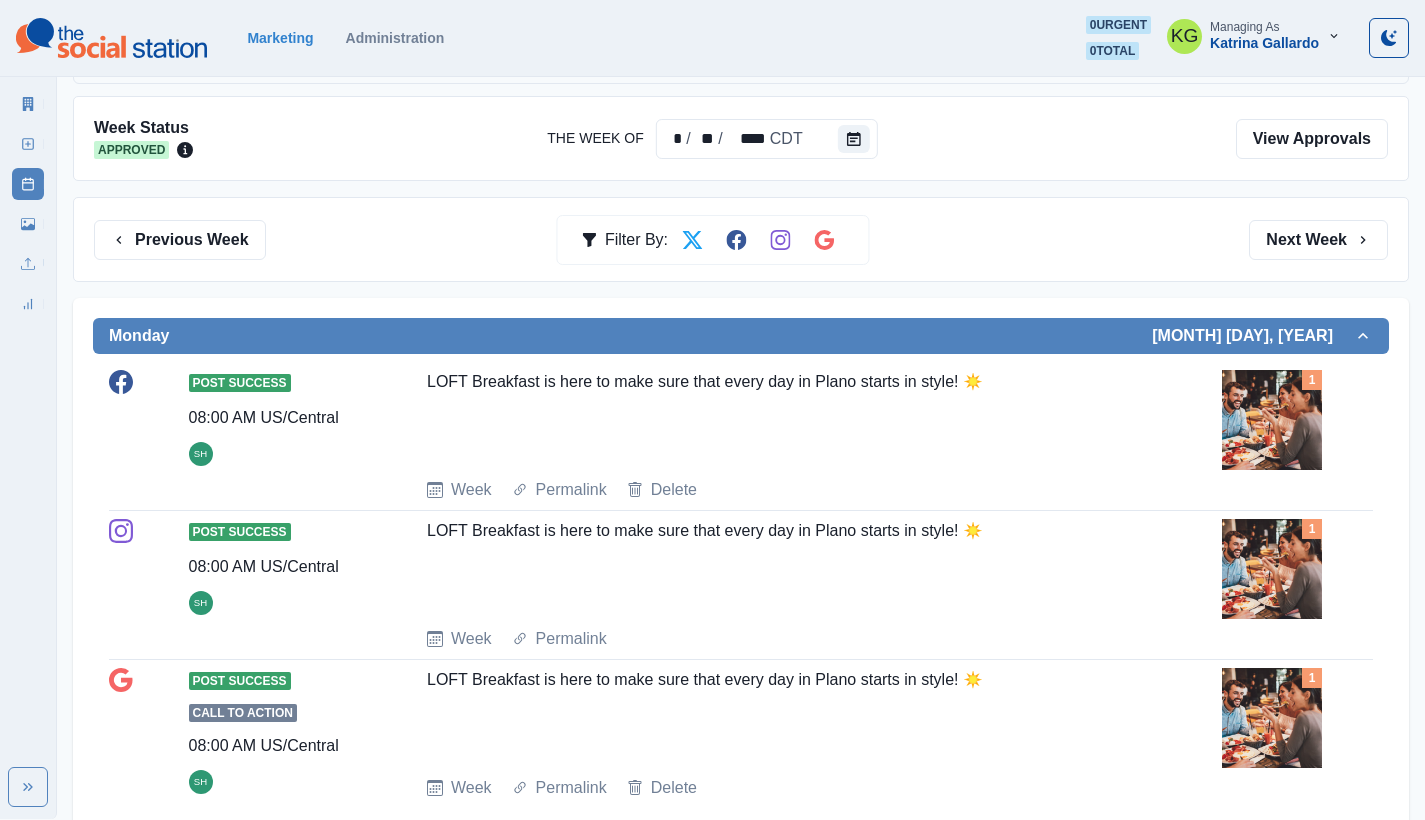 scroll, scrollTop: 0, scrollLeft: 0, axis: both 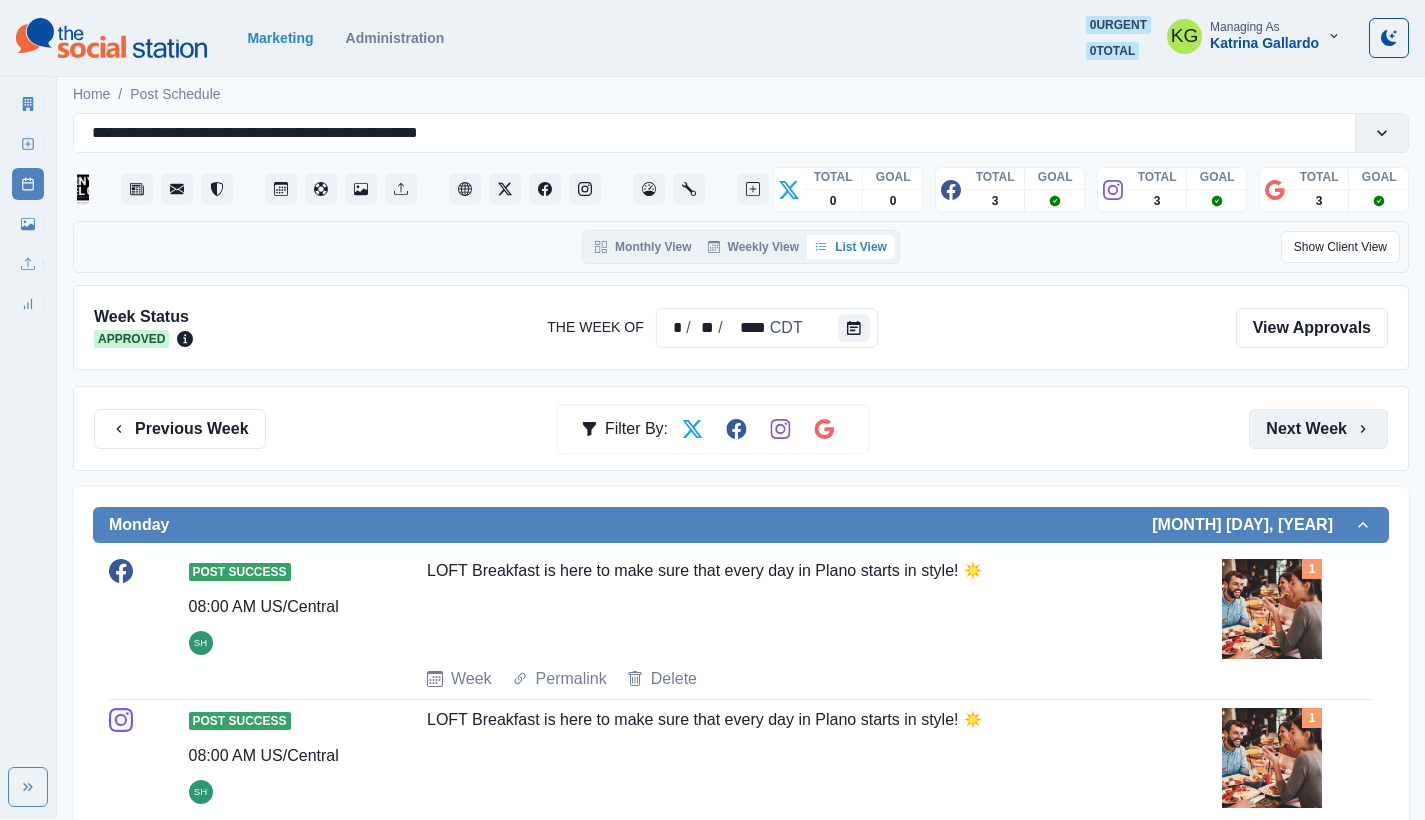 click on "Next Week" at bounding box center [1318, 429] 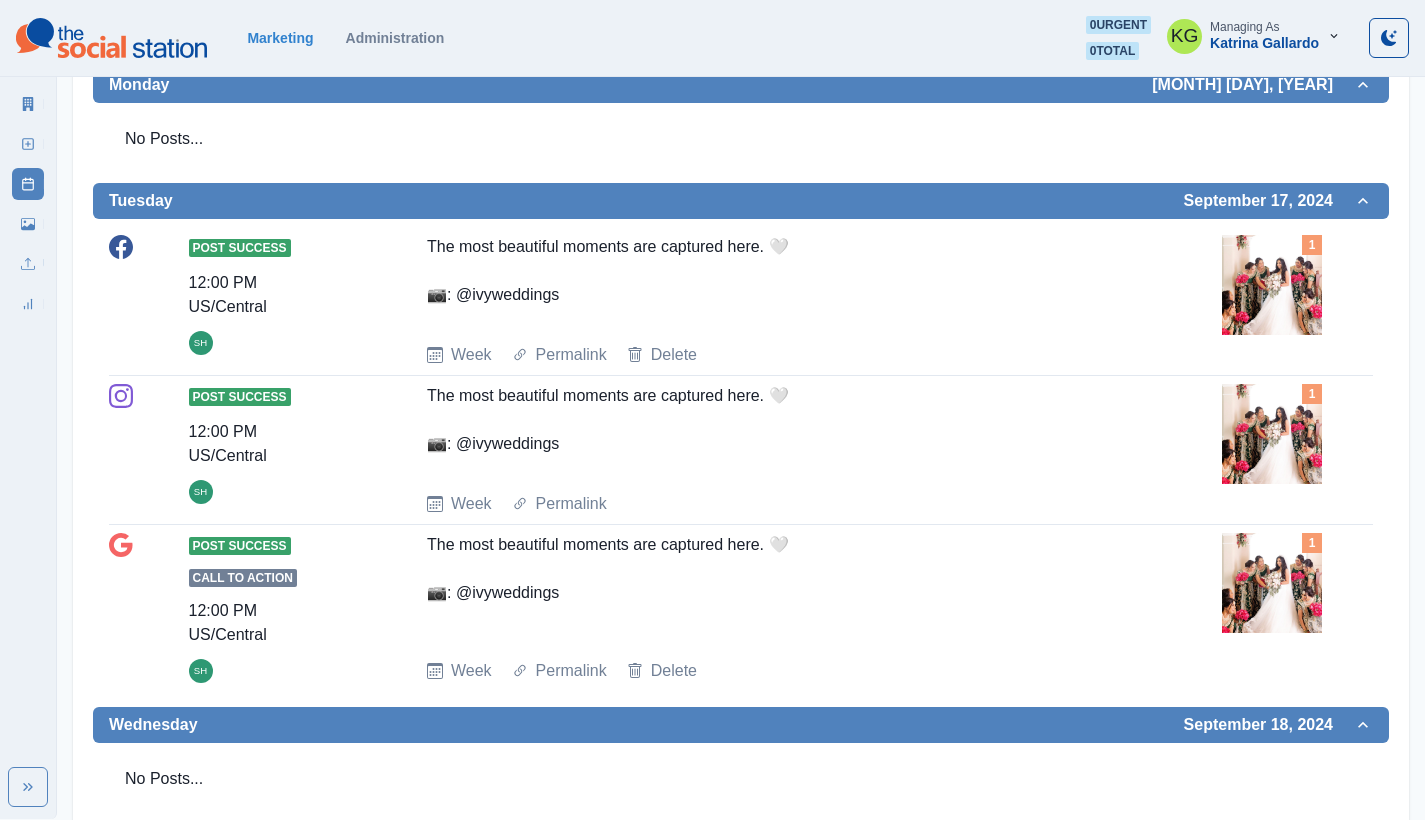 scroll, scrollTop: 851, scrollLeft: 0, axis: vertical 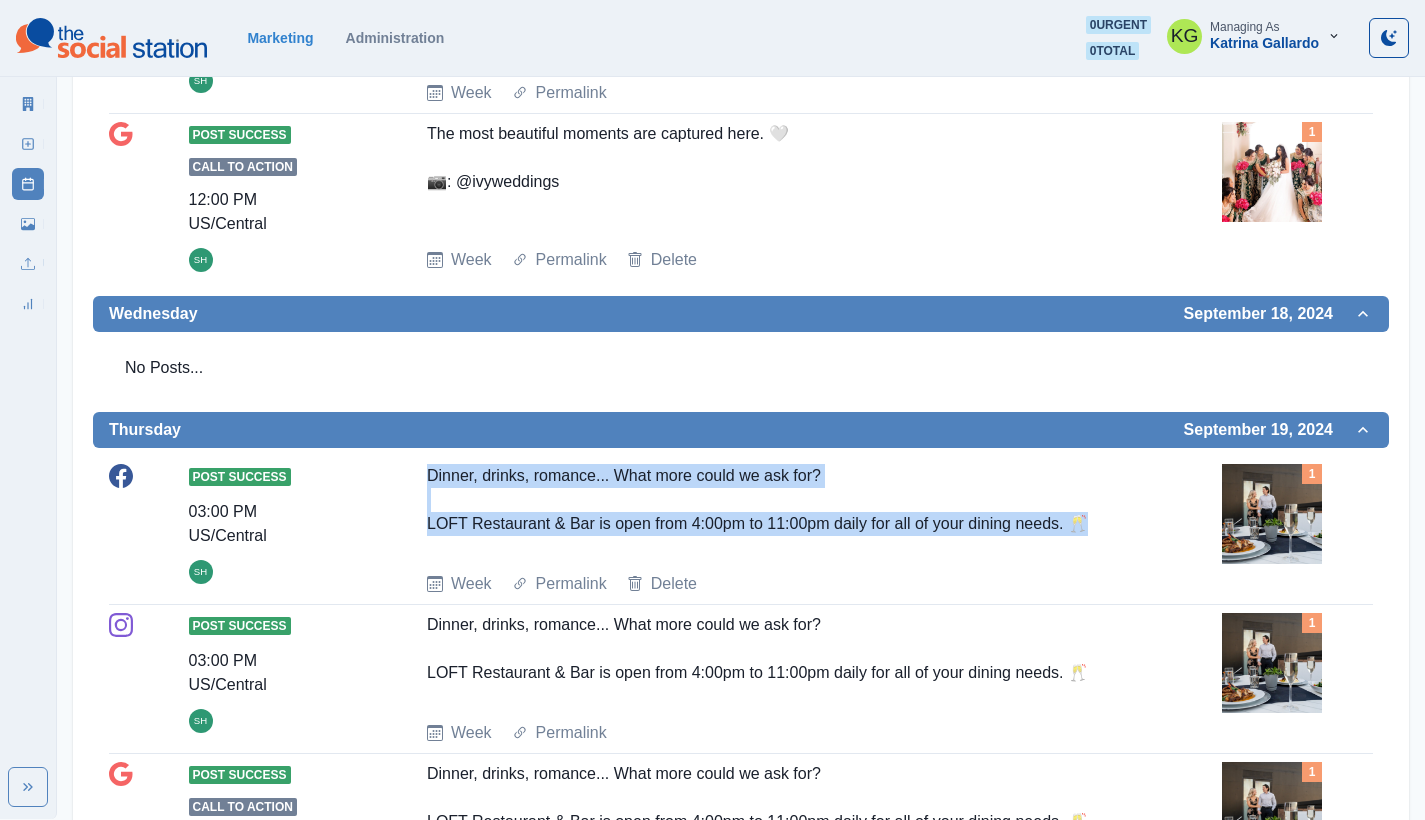 drag, startPoint x: 417, startPoint y: 455, endPoint x: 1097, endPoint y: 498, distance: 681.3582 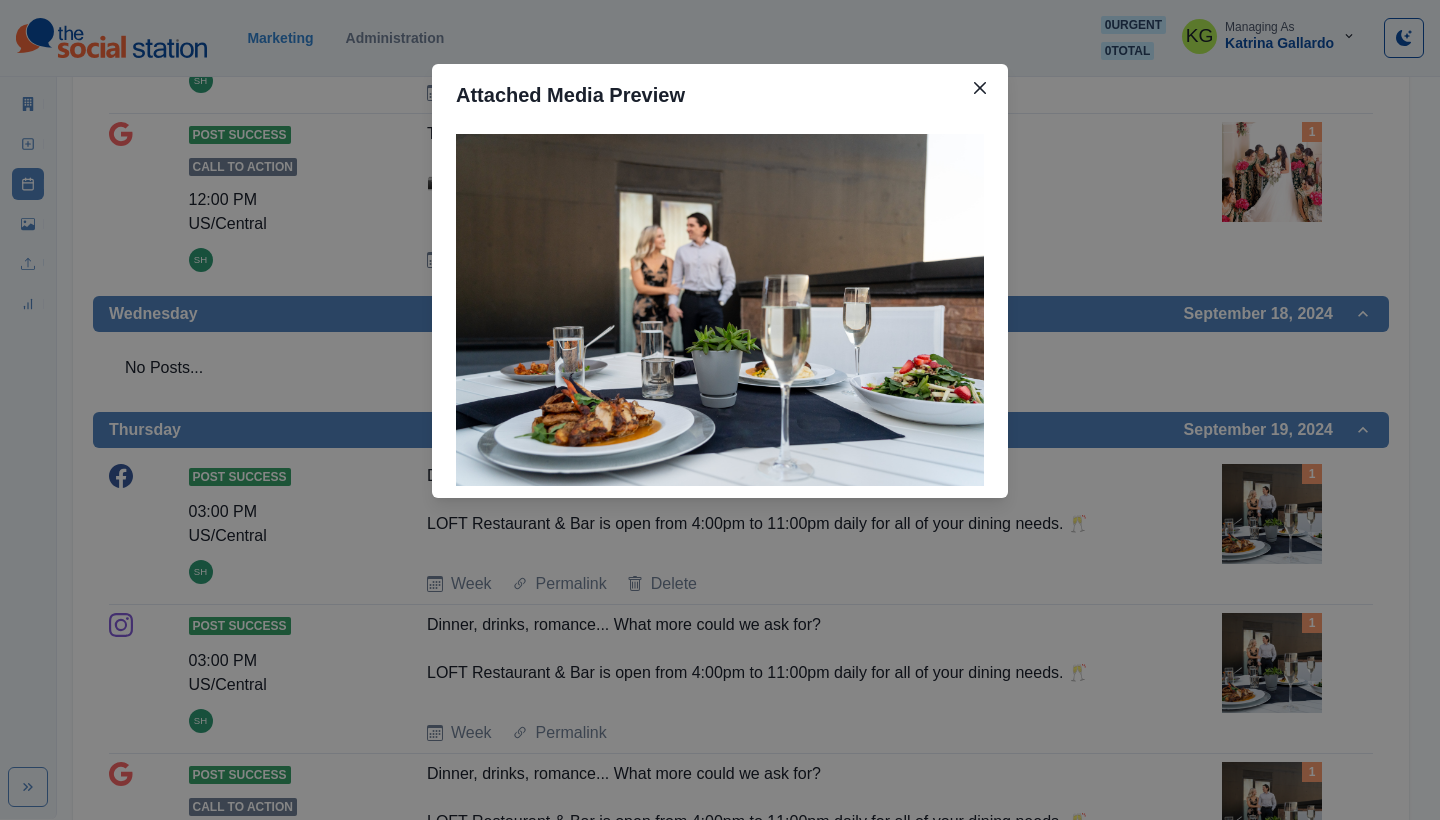 click on "Attached Media Preview" at bounding box center (720, 410) 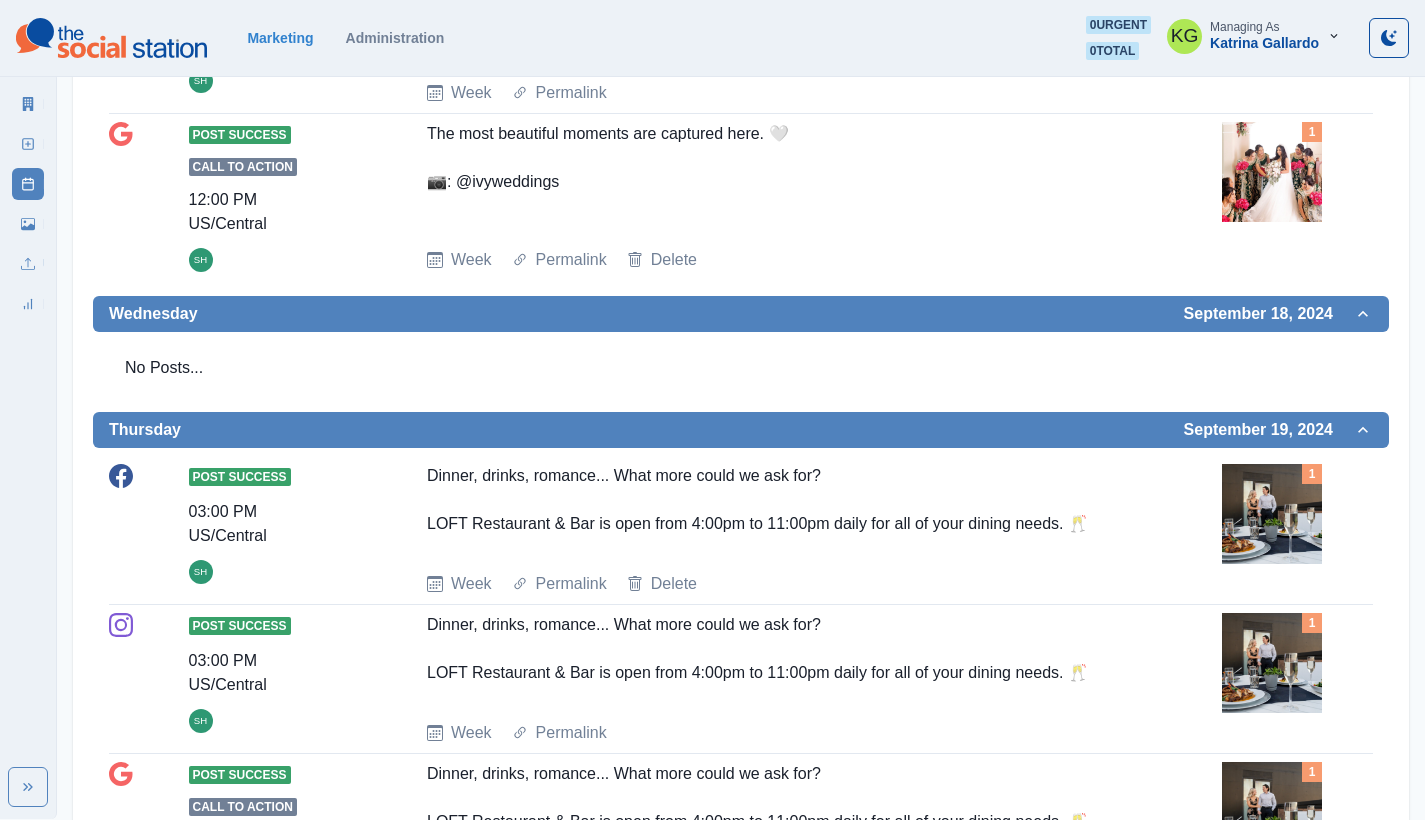 scroll, scrollTop: 0, scrollLeft: 0, axis: both 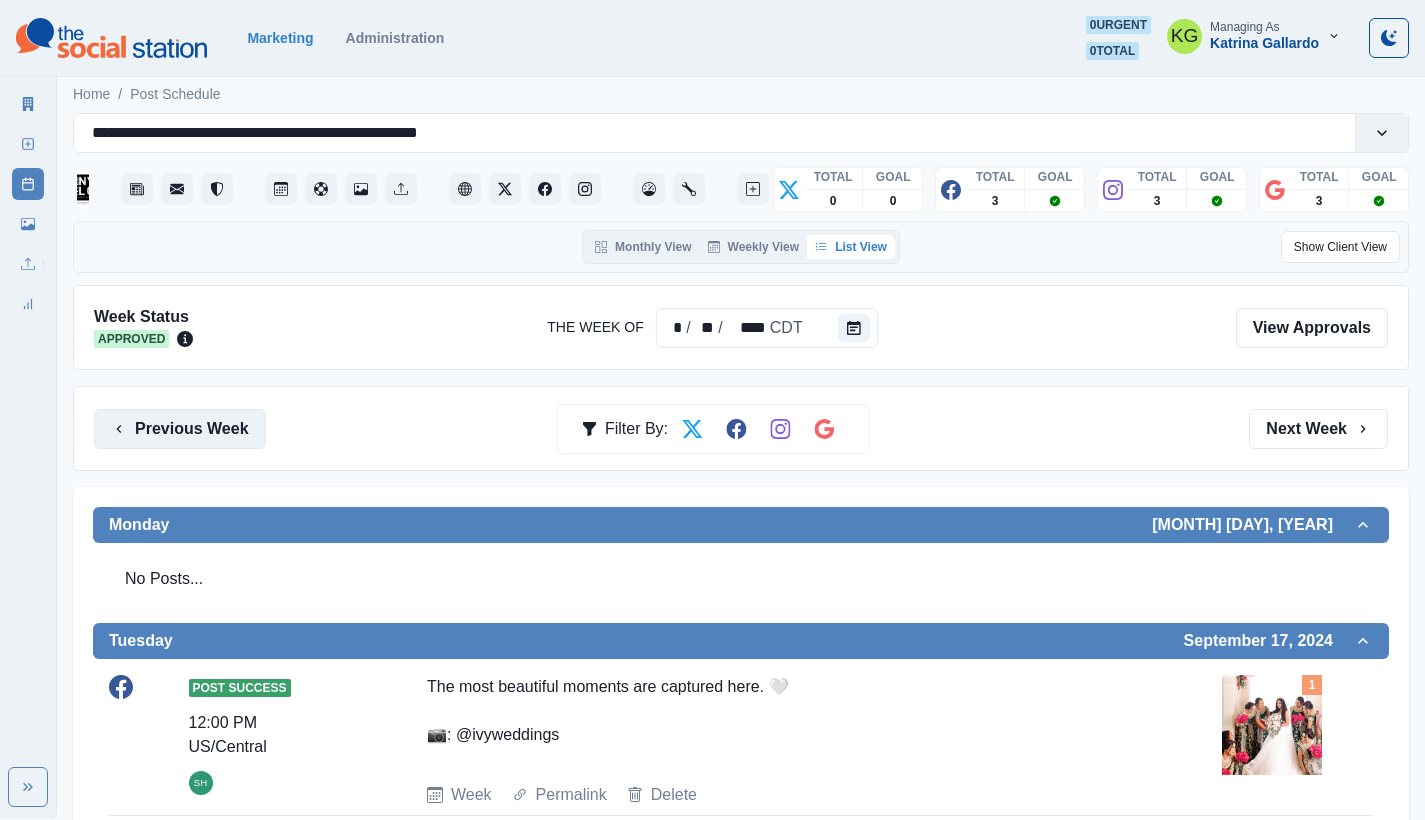 click on "Previous Week" at bounding box center (180, 429) 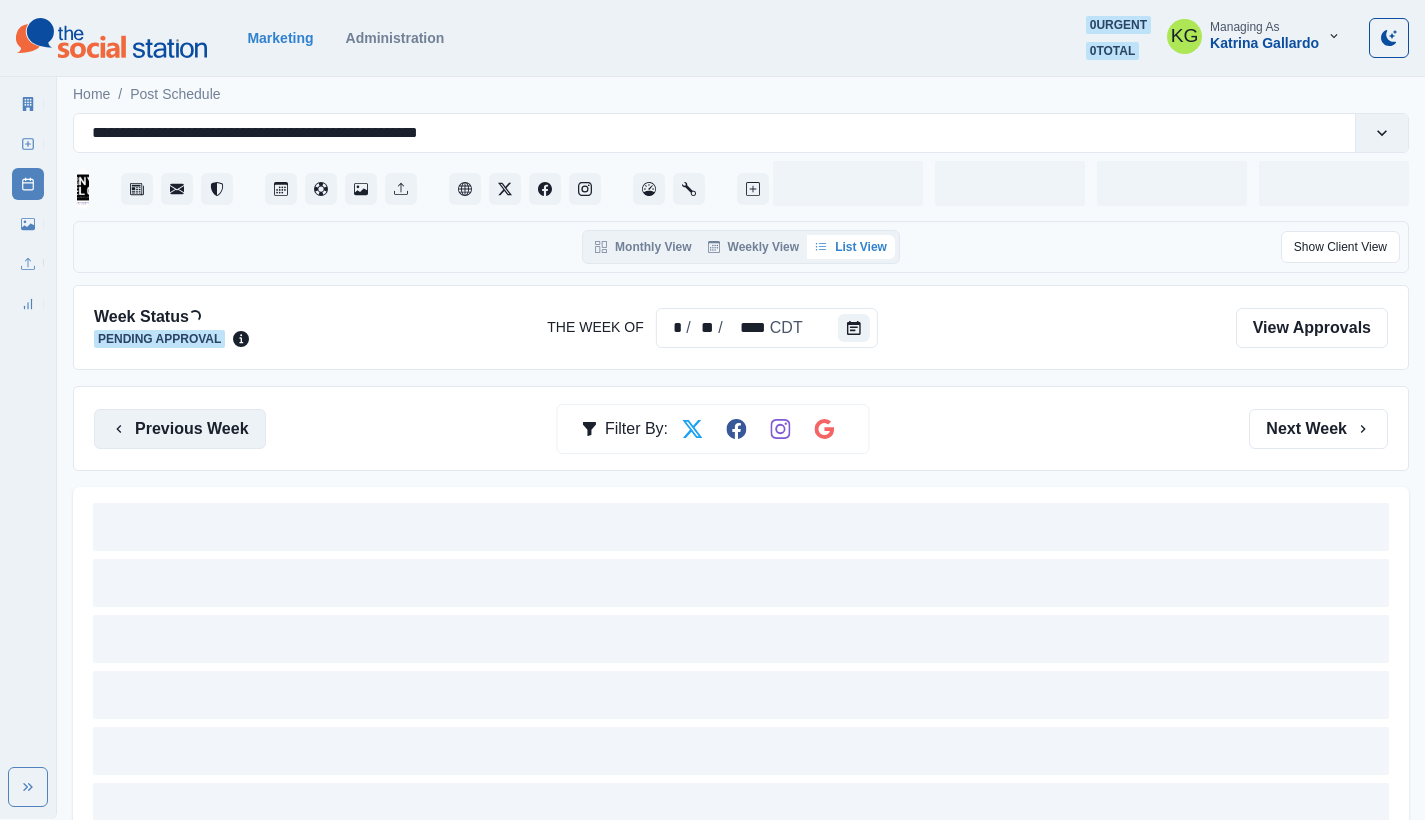 click on "Previous Week" at bounding box center [180, 429] 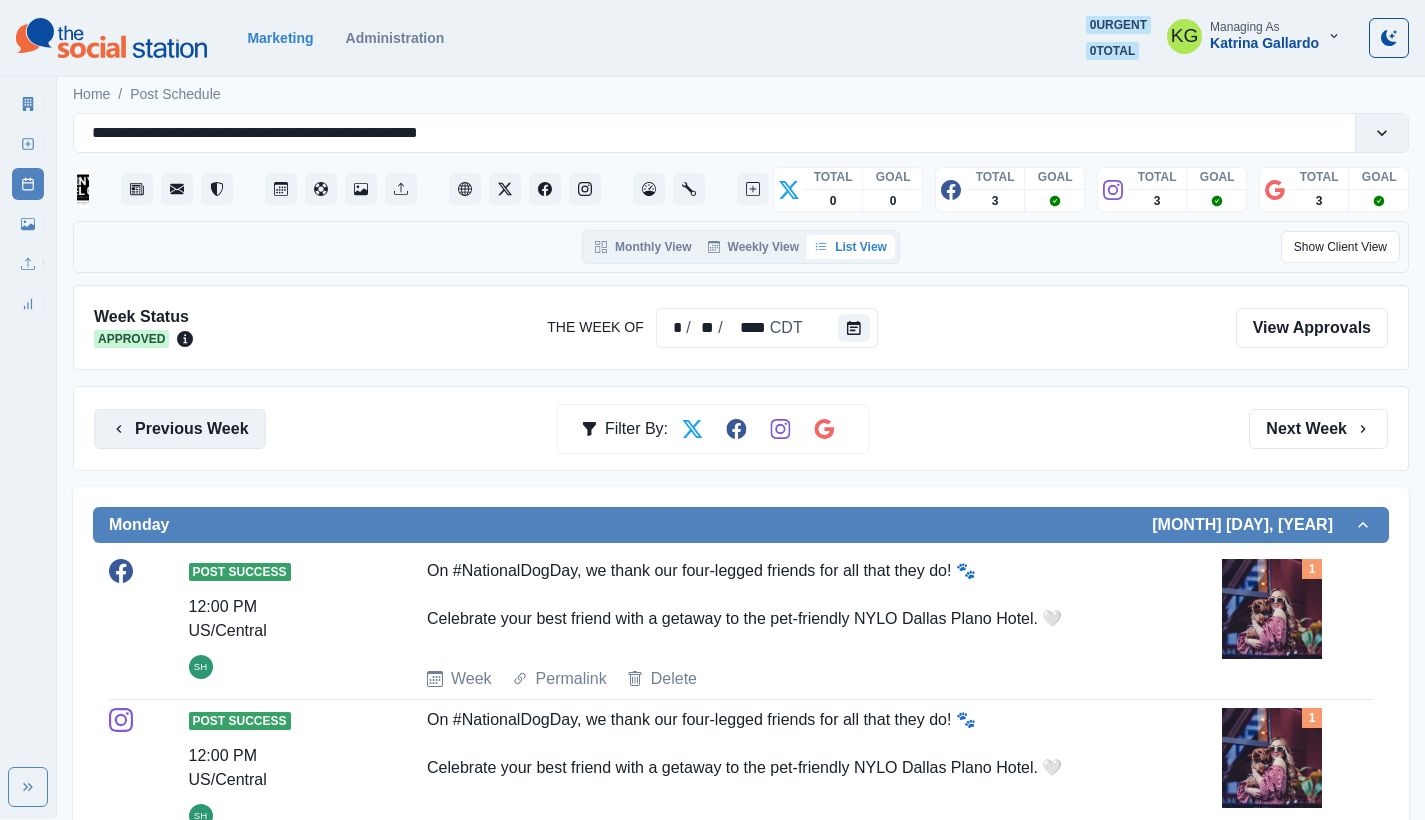 click on "Previous Week" at bounding box center [180, 429] 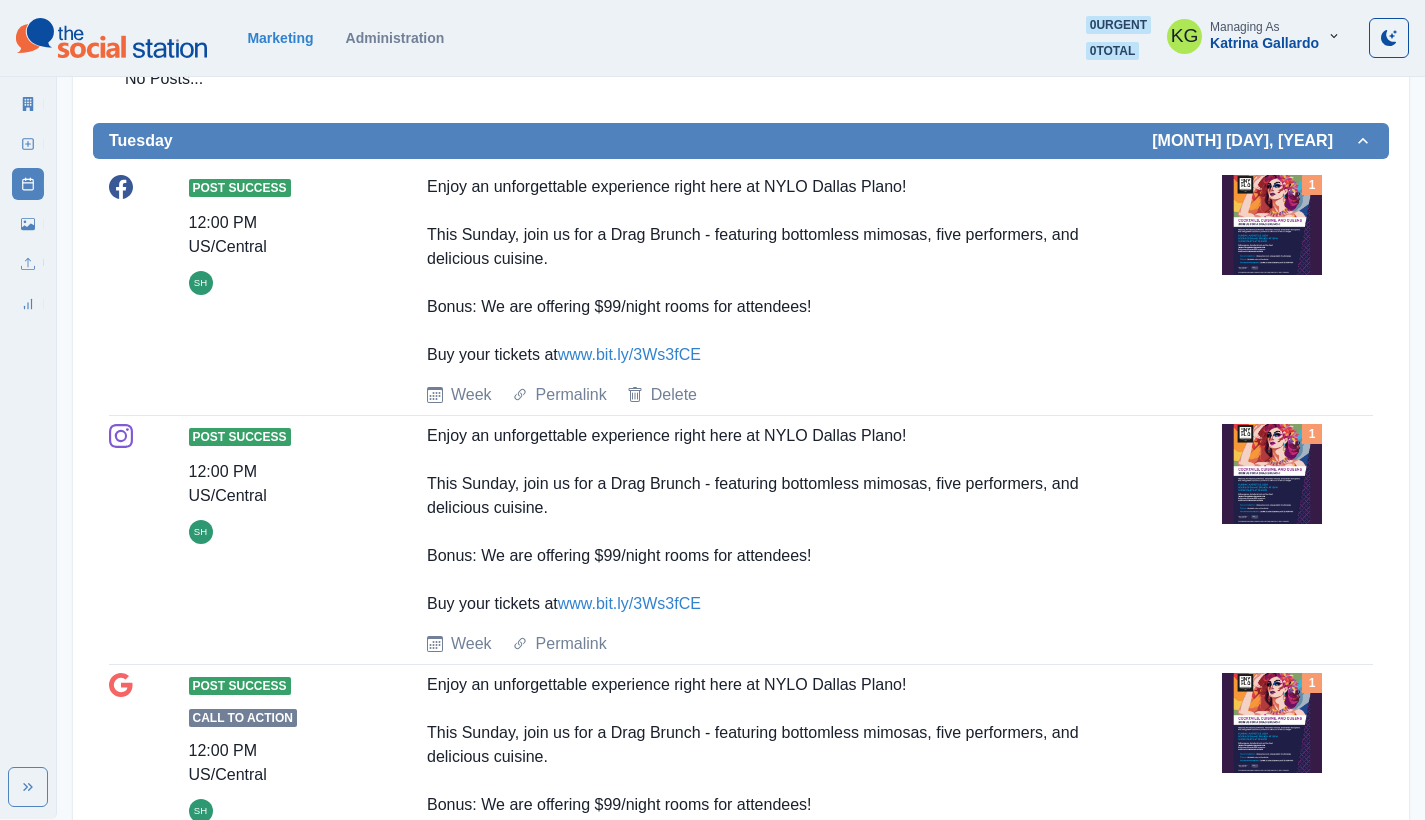 scroll, scrollTop: 0, scrollLeft: 0, axis: both 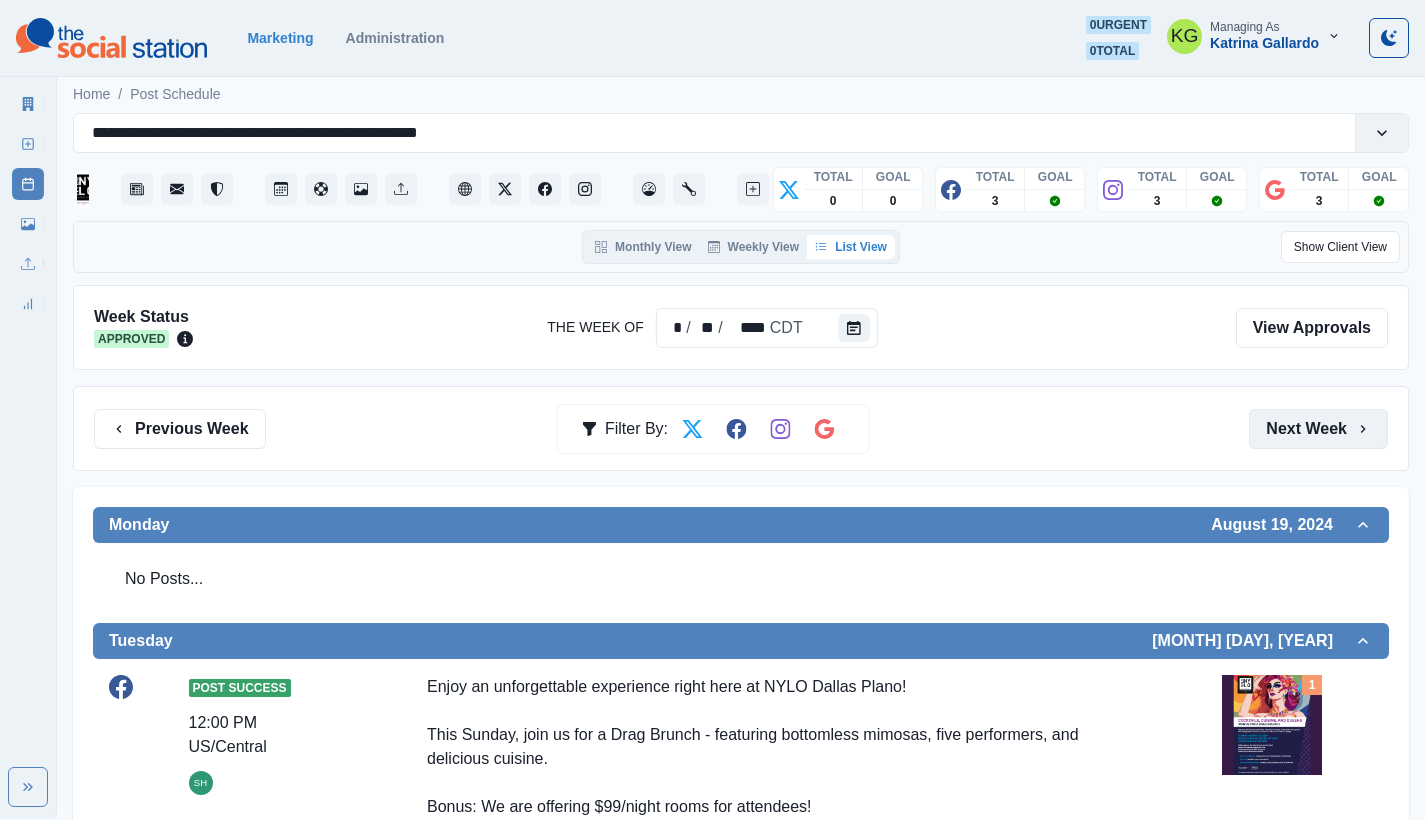 click on "Next Week" at bounding box center [1318, 429] 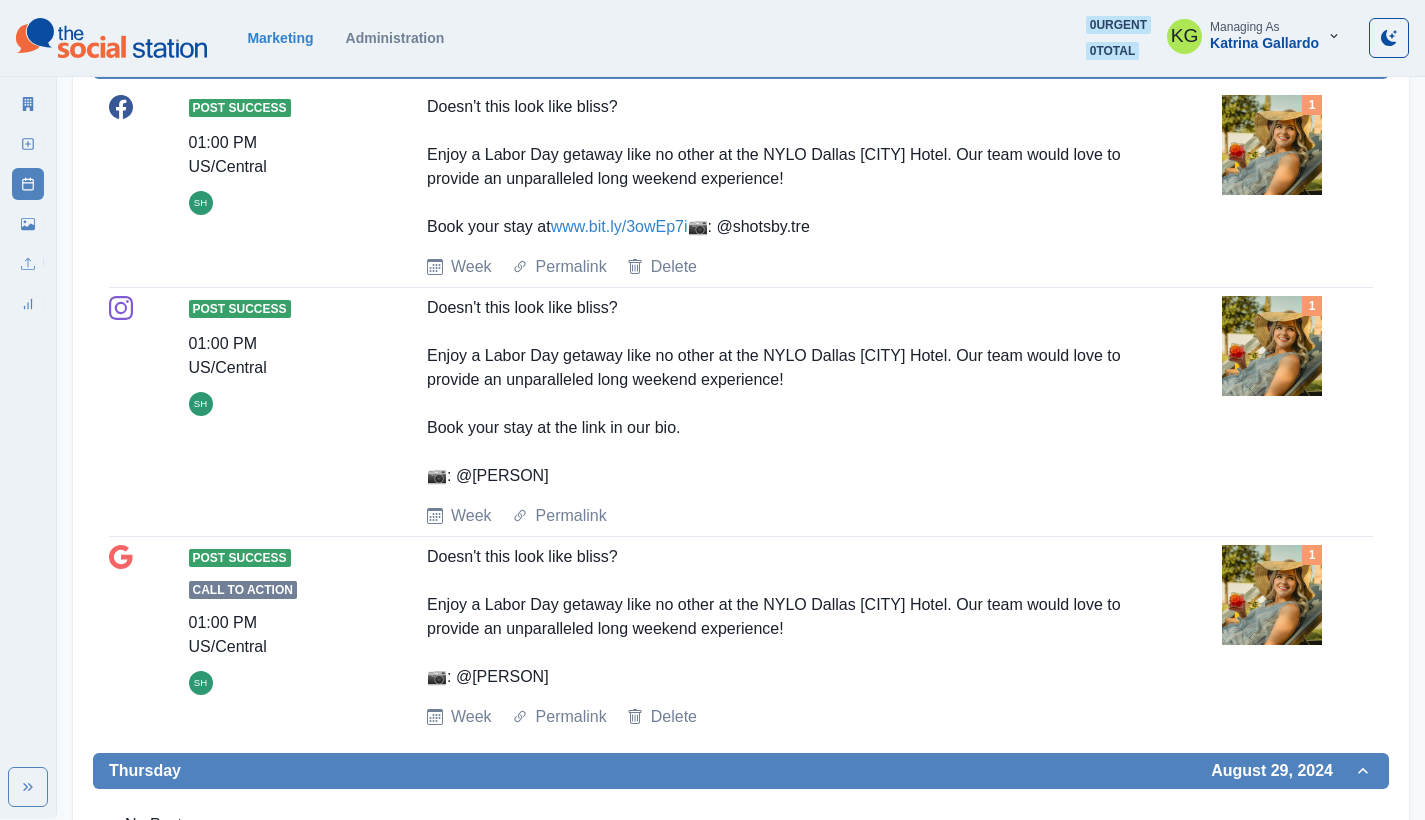 scroll, scrollTop: 944, scrollLeft: 0, axis: vertical 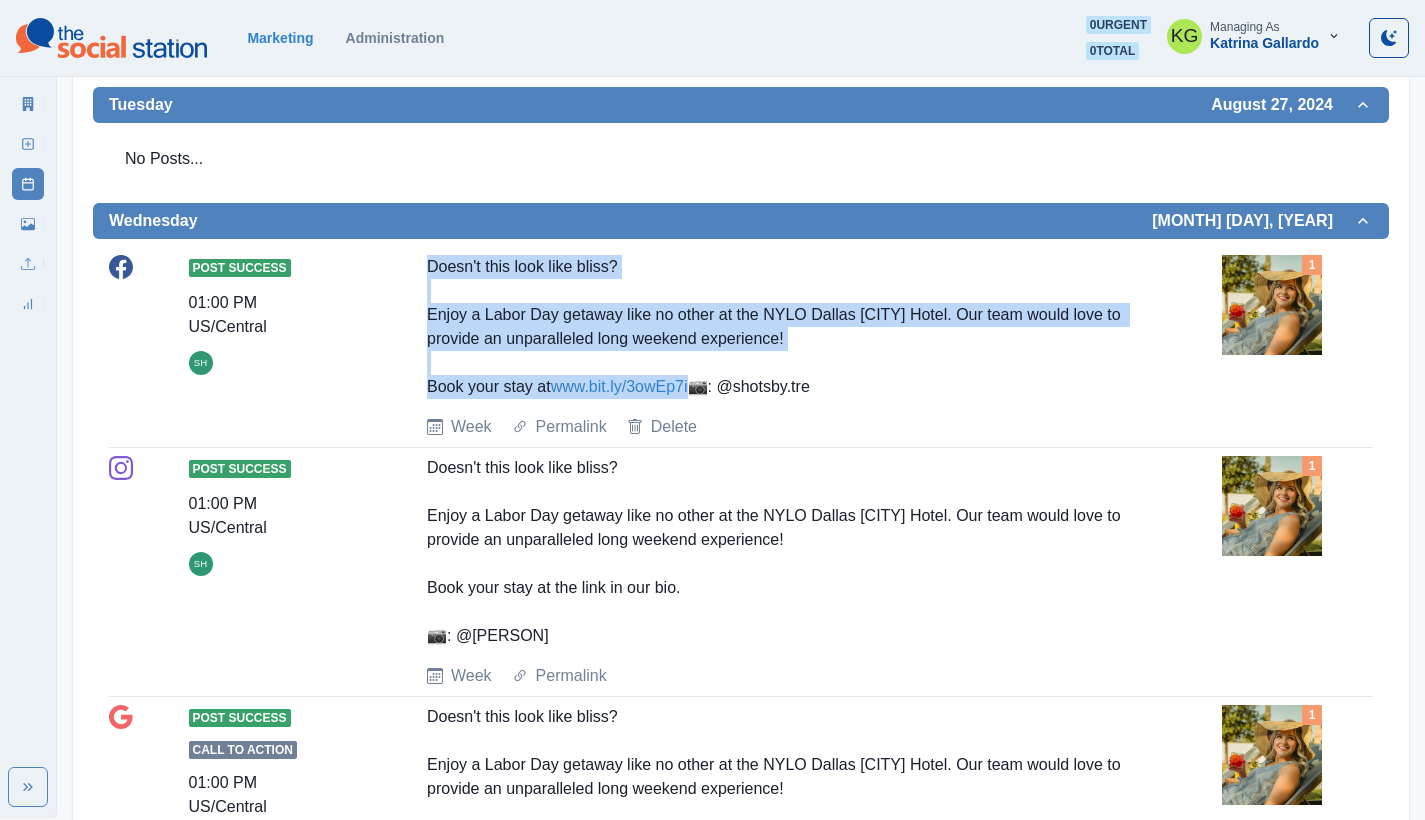 drag, startPoint x: 420, startPoint y: 245, endPoint x: 1042, endPoint y: 367, distance: 633.85175 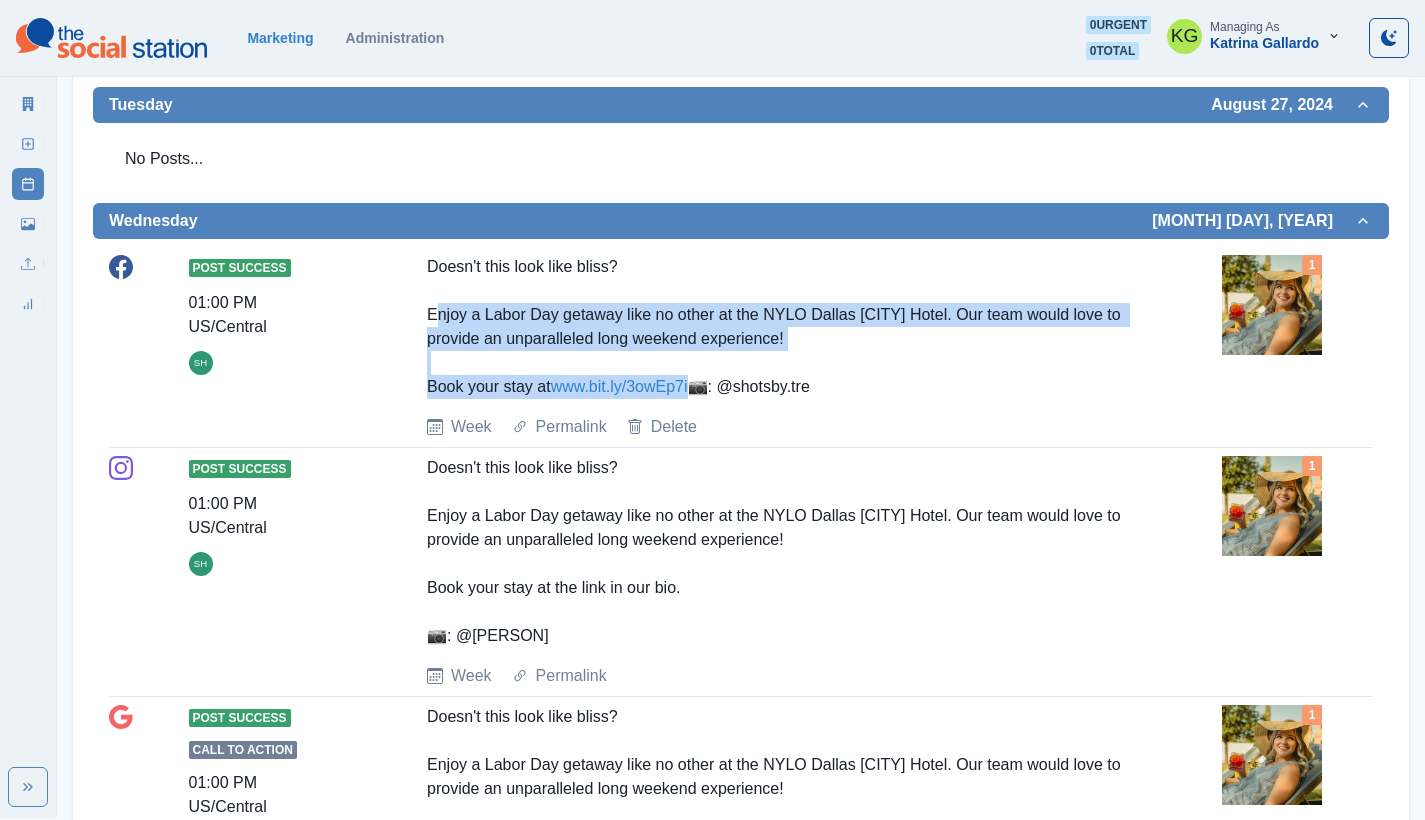 drag, startPoint x: 656, startPoint y: 296, endPoint x: 1026, endPoint y: 363, distance: 376.01727 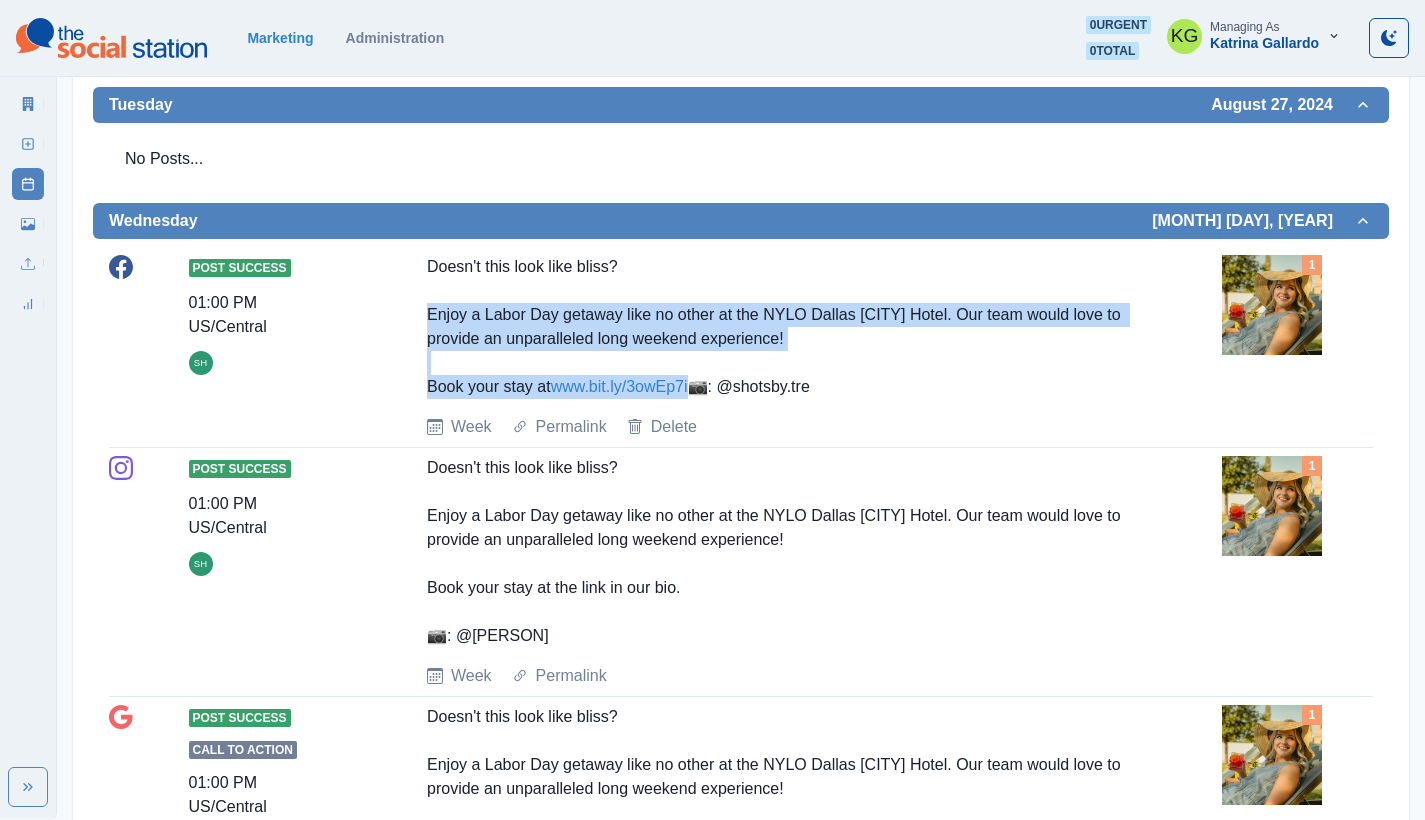 drag, startPoint x: 745, startPoint y: 363, endPoint x: 417, endPoint y: 287, distance: 336.68976 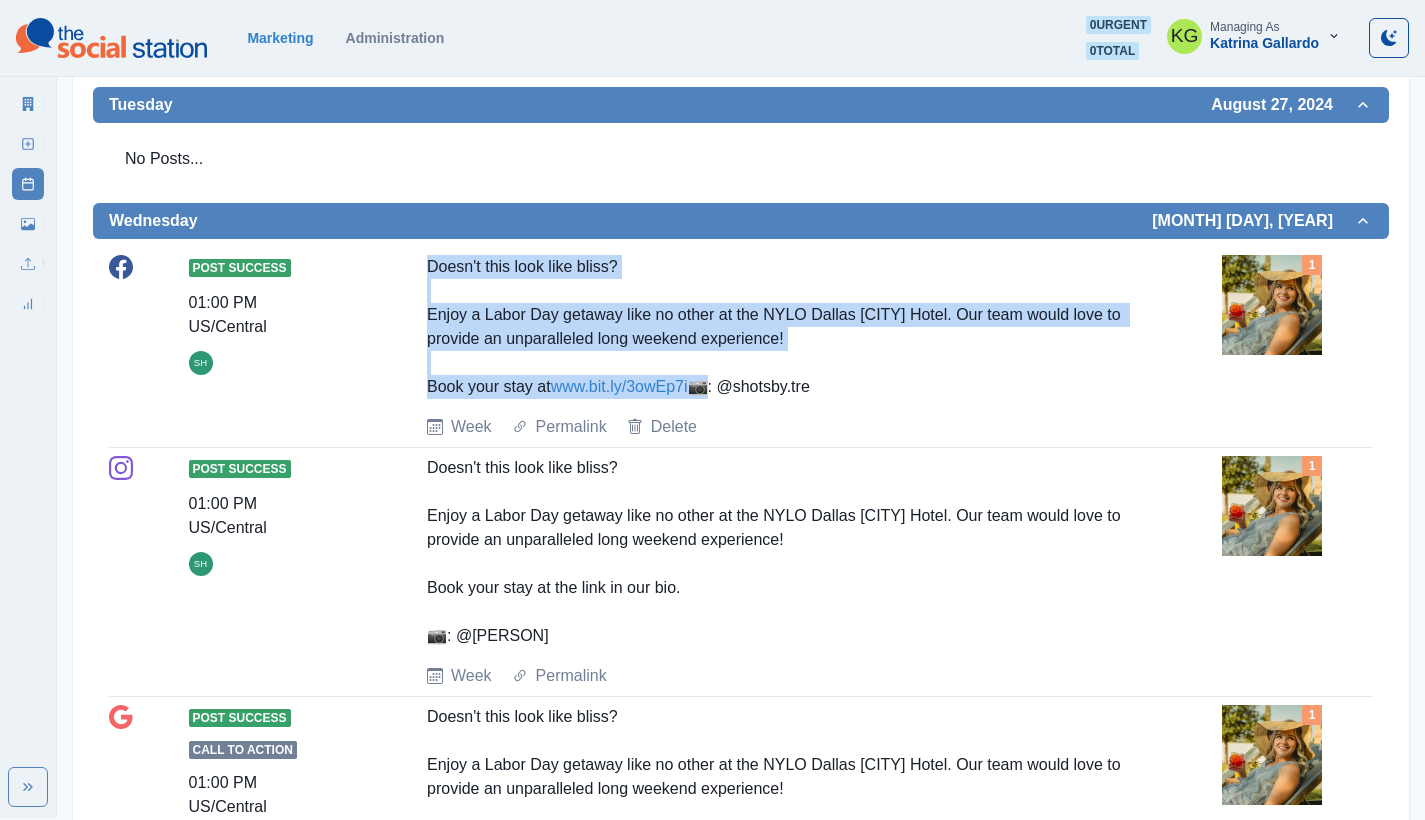 drag, startPoint x: 583, startPoint y: 298, endPoint x: 435, endPoint y: 260, distance: 152.80052 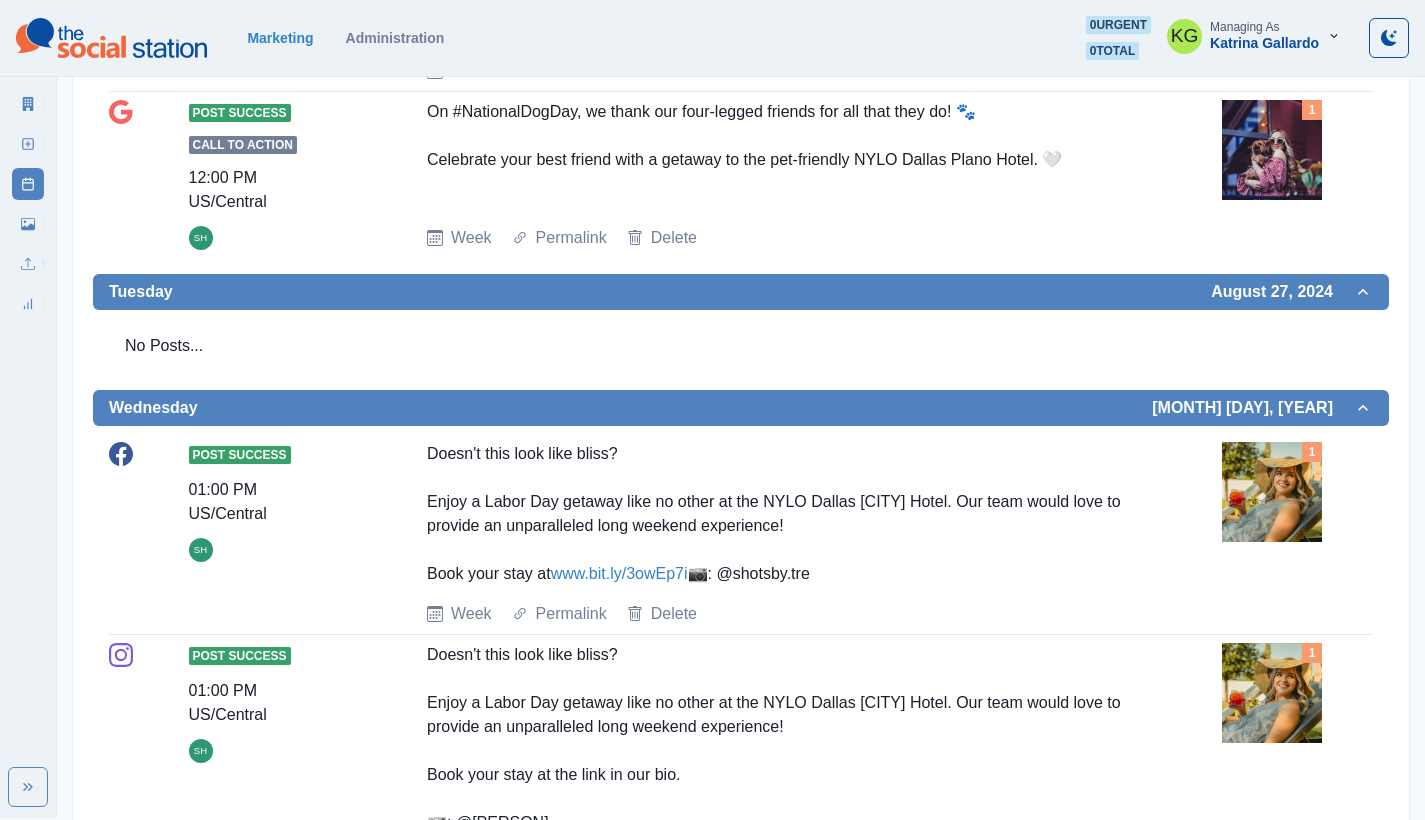 click on "Marketing Administration 0  urgent 0  total KG Managing As Katrina Gallardo" at bounding box center (712, 38) 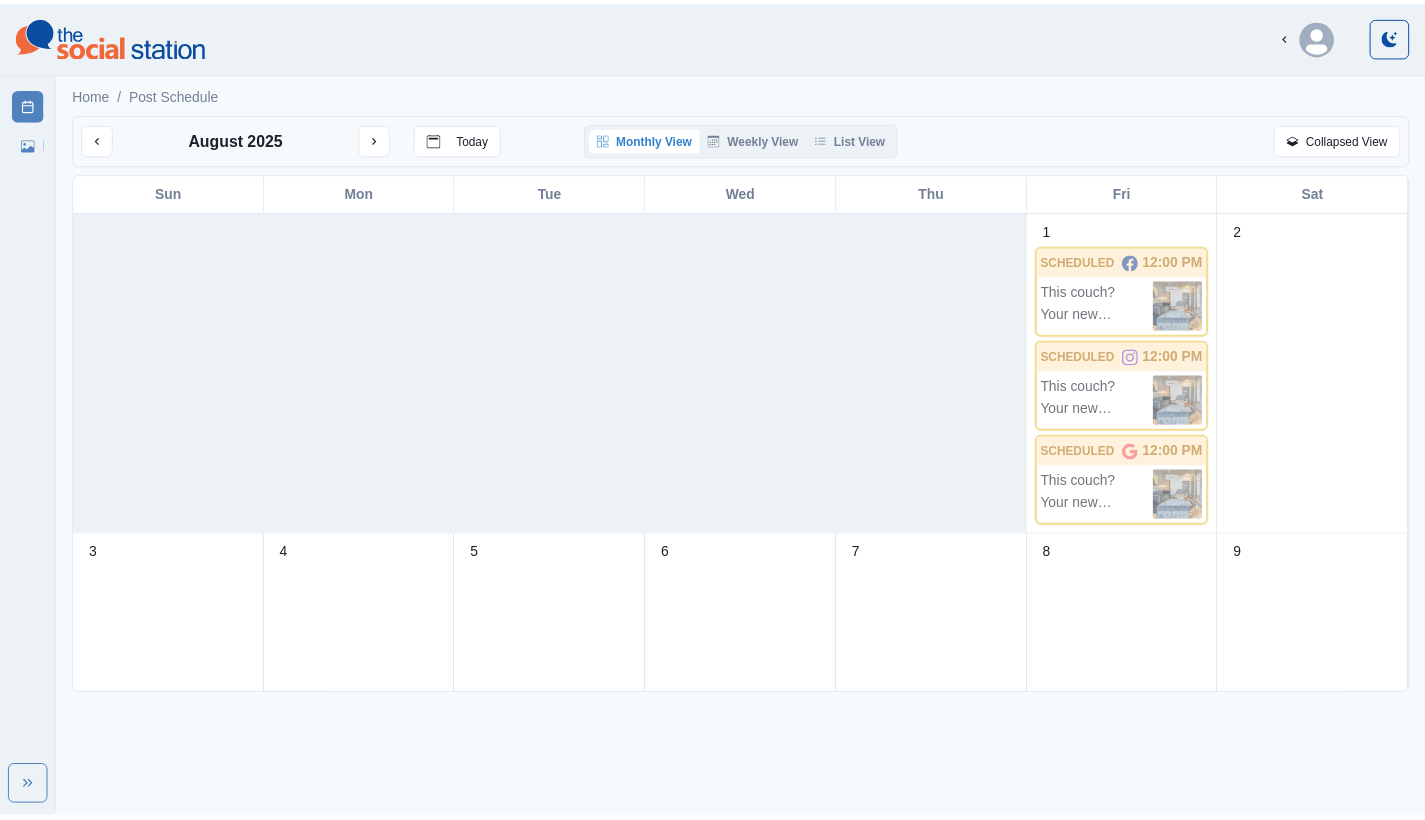 scroll, scrollTop: 0, scrollLeft: 0, axis: both 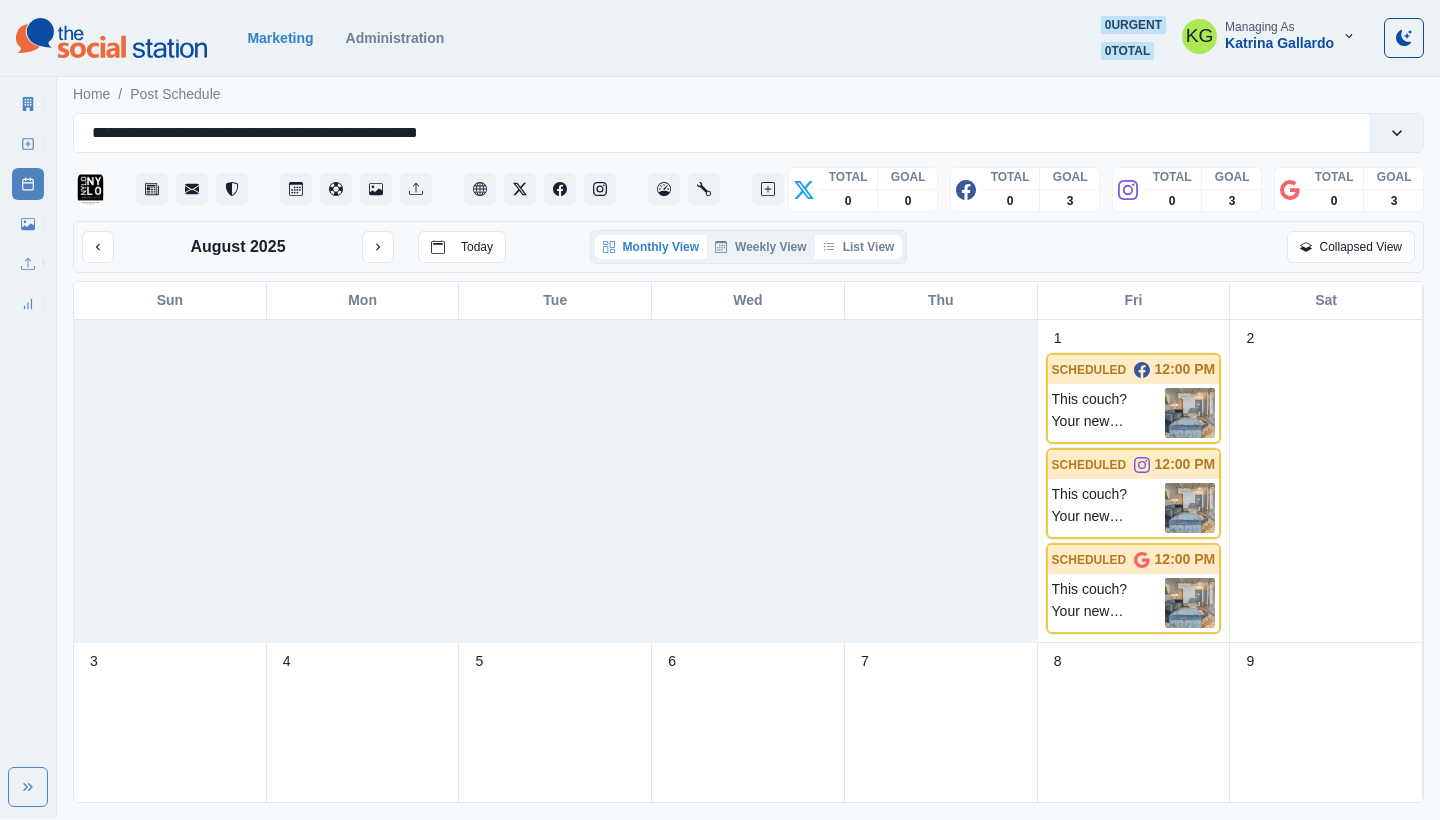 click on "List View" at bounding box center [859, 247] 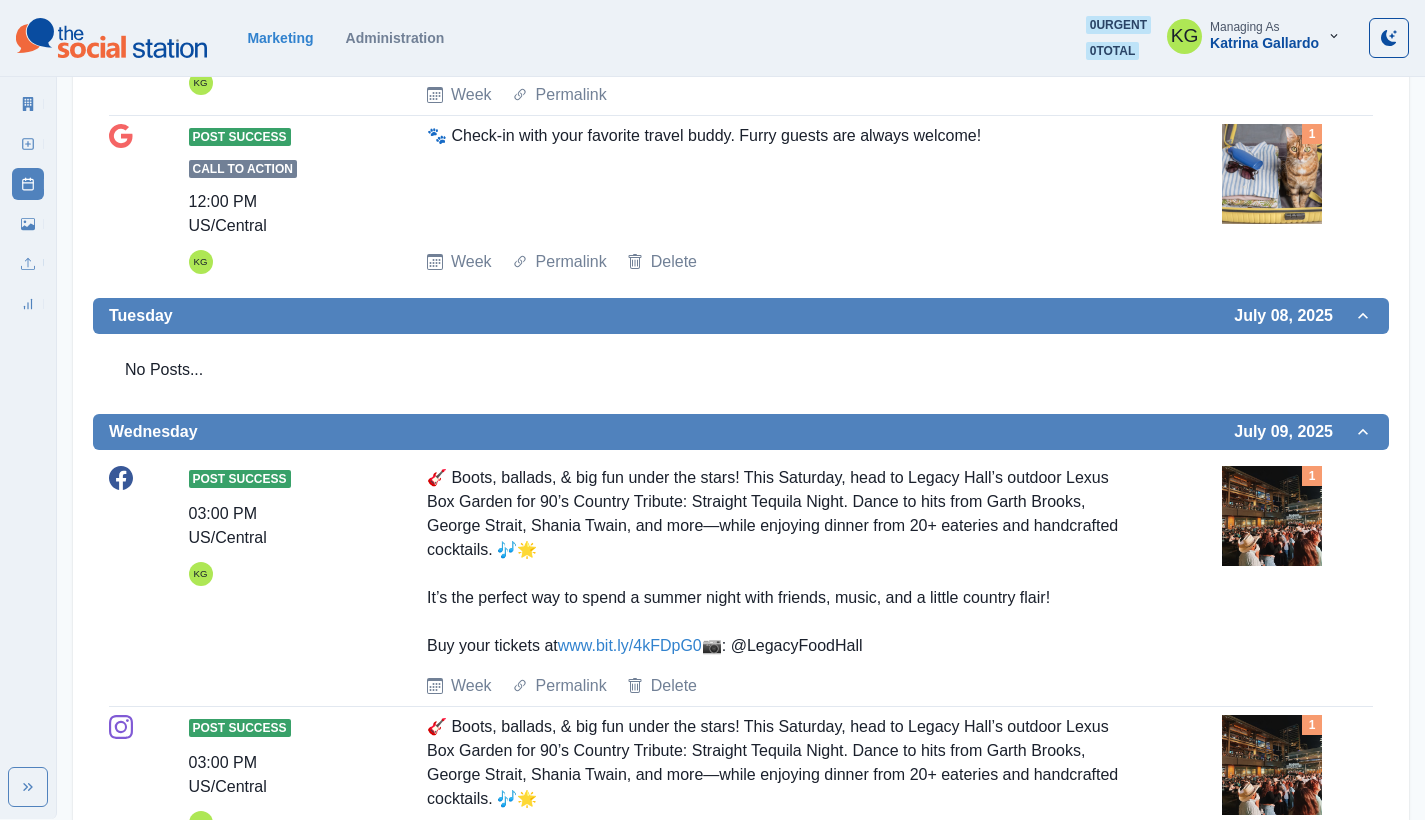 scroll, scrollTop: 41, scrollLeft: 0, axis: vertical 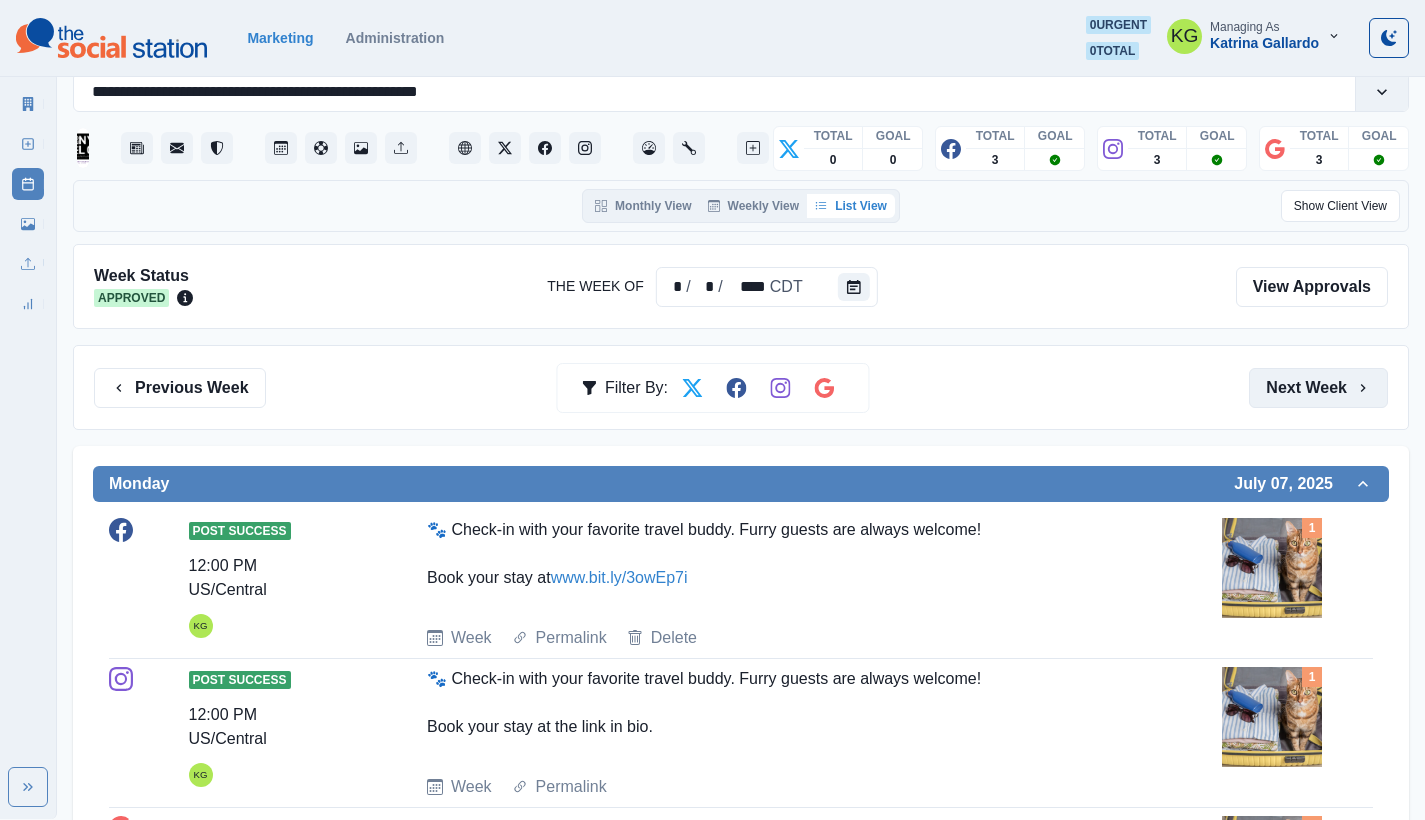 click on "Next Week" at bounding box center (1318, 388) 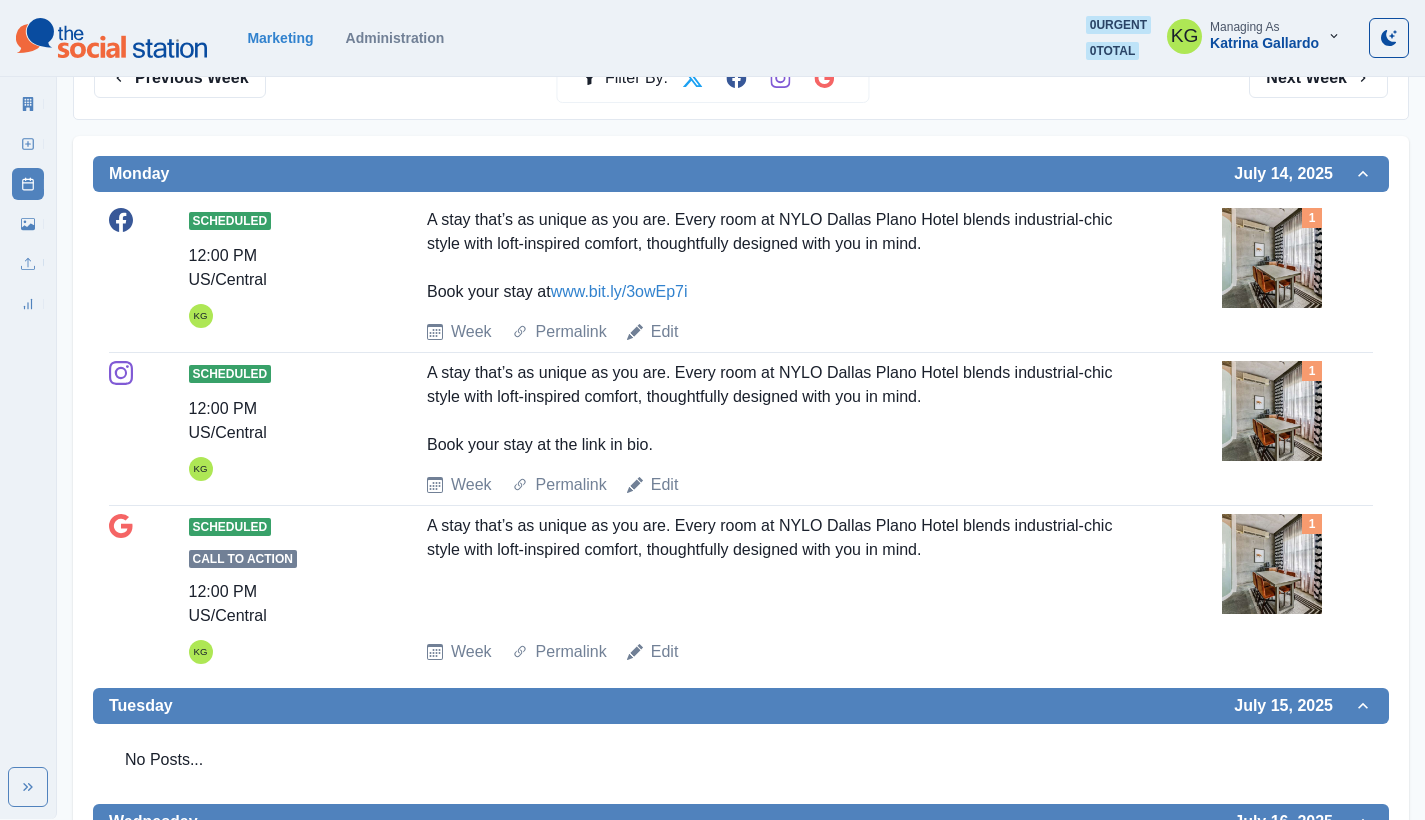 scroll, scrollTop: 0, scrollLeft: 0, axis: both 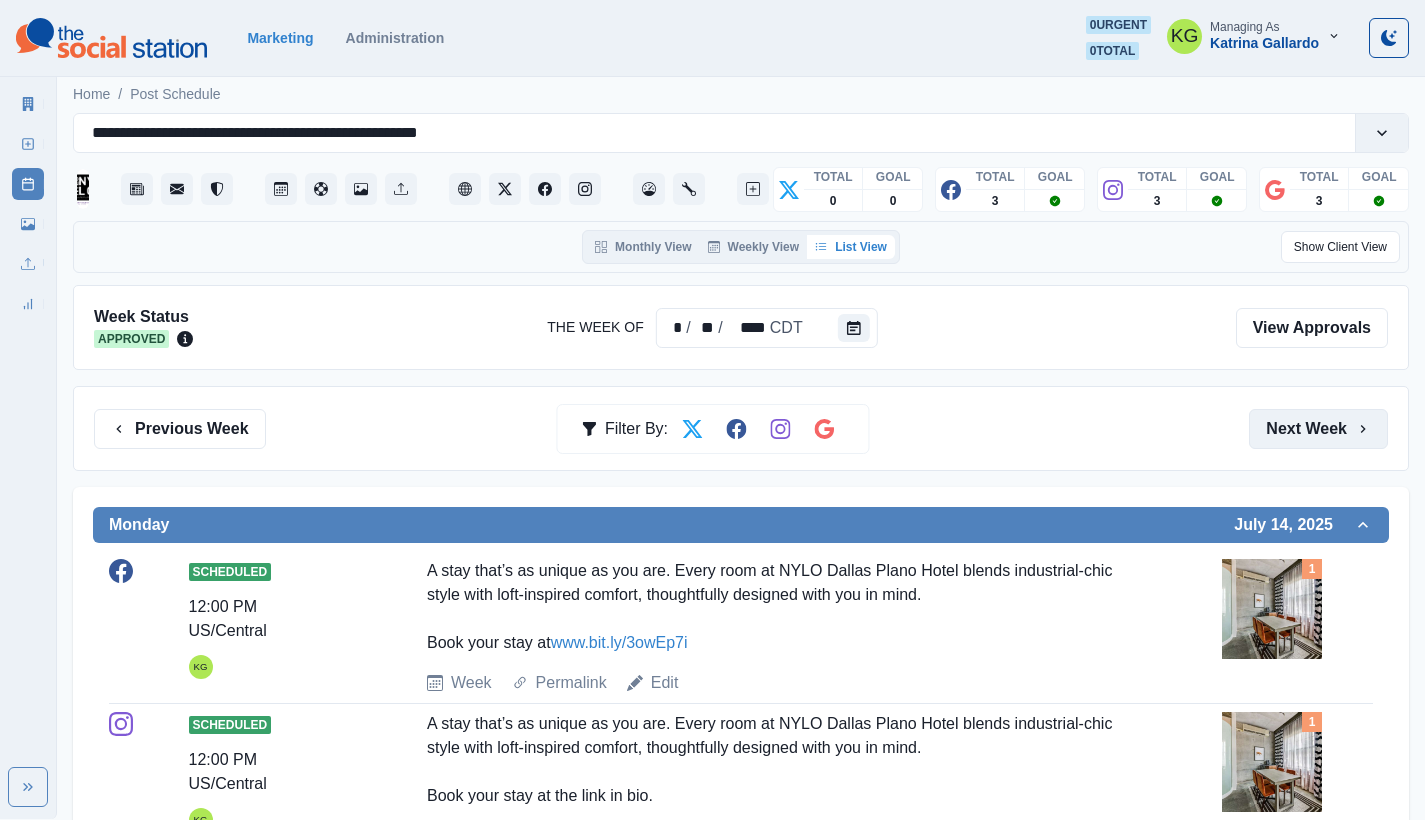 click on "Next Week" at bounding box center (1318, 429) 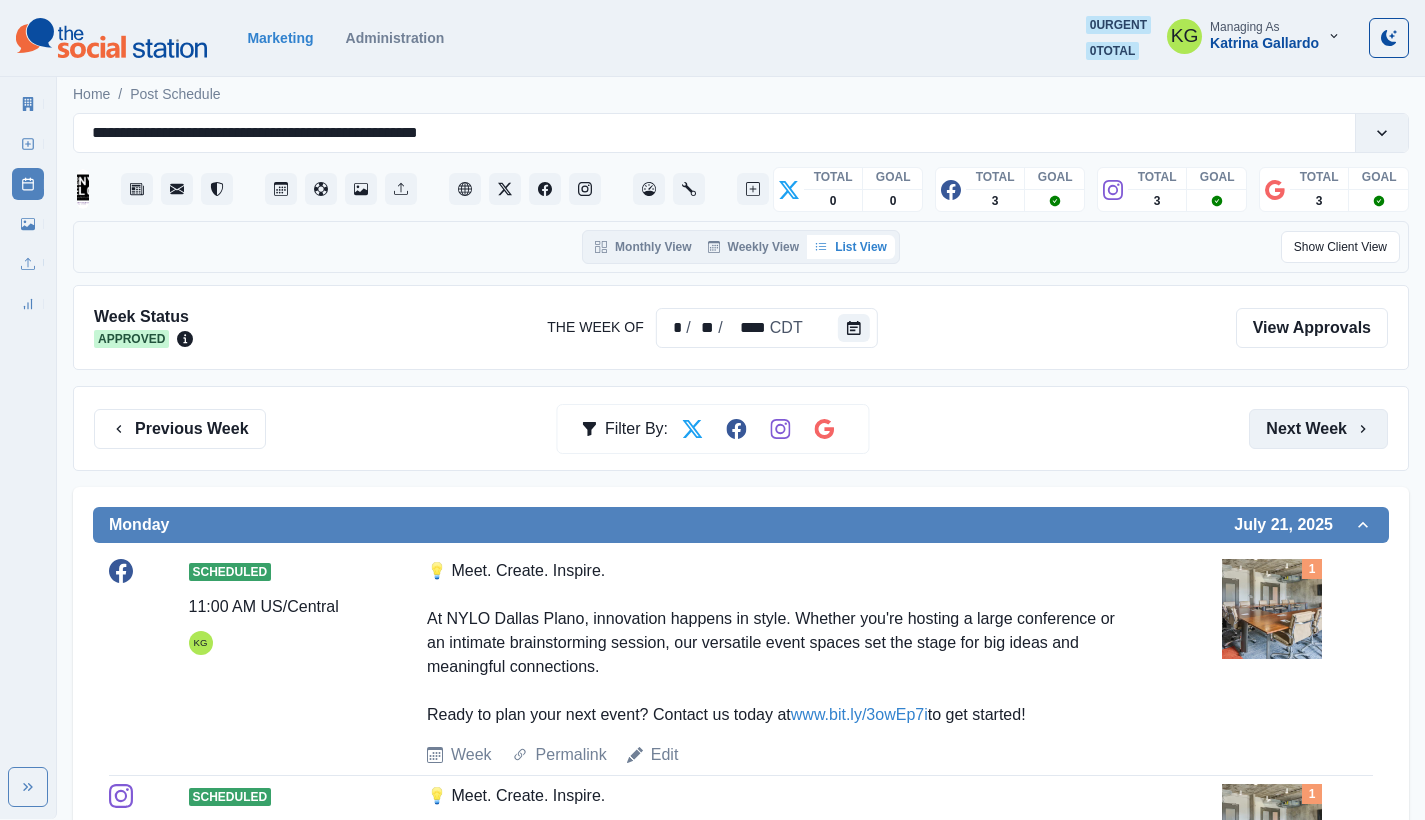 click on "Next Week" at bounding box center [1318, 429] 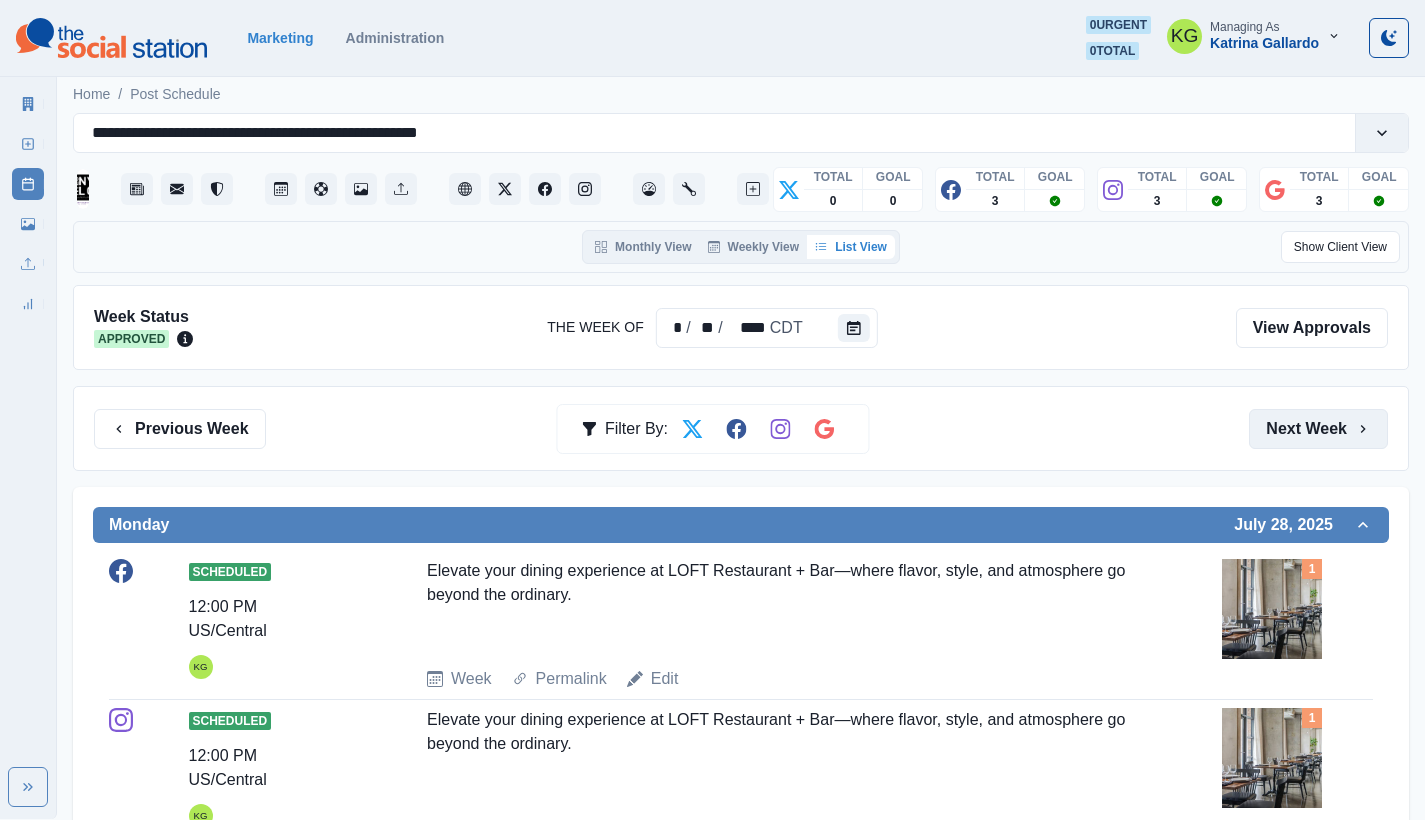 click on "Next Week" at bounding box center (1318, 429) 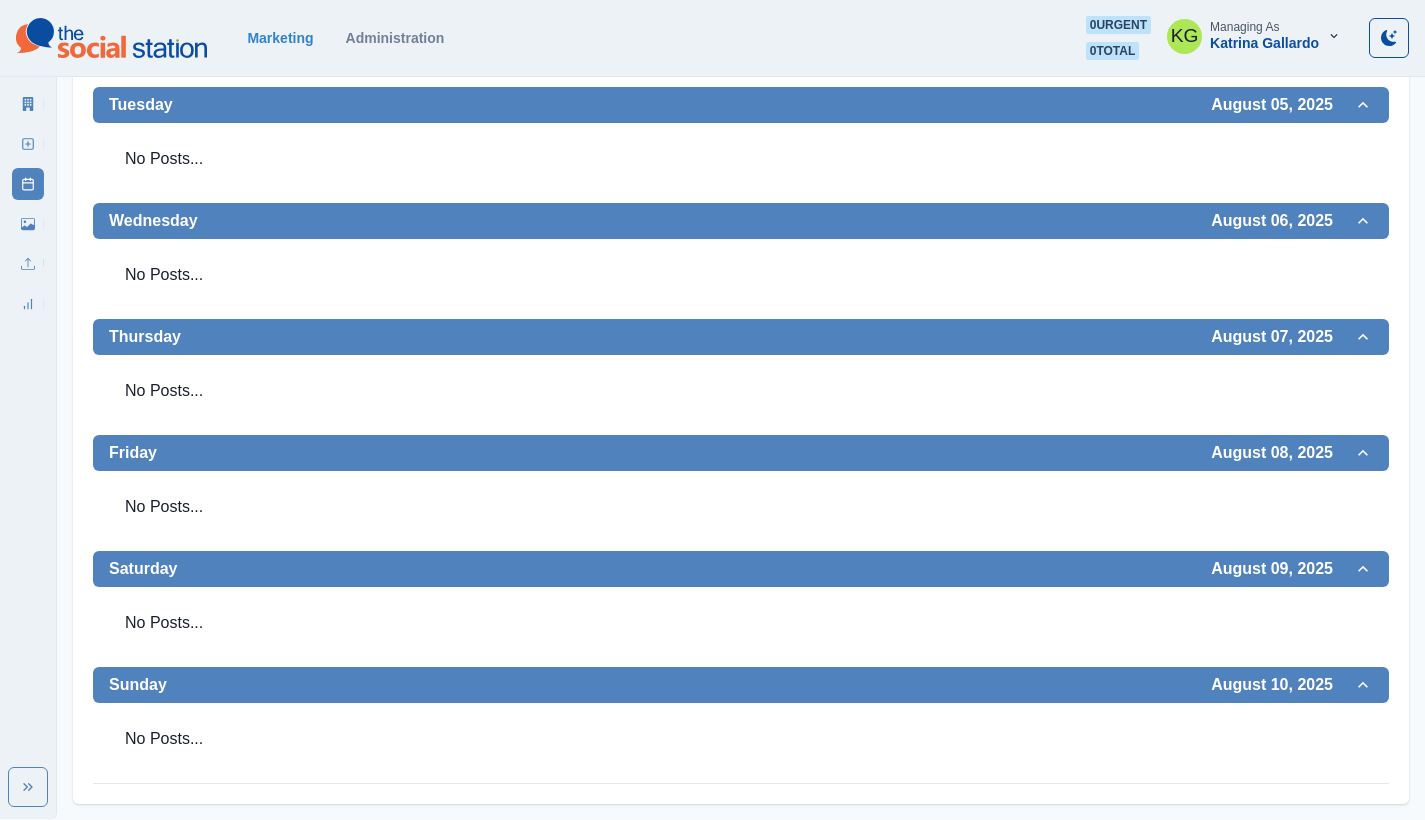 scroll, scrollTop: 0, scrollLeft: 0, axis: both 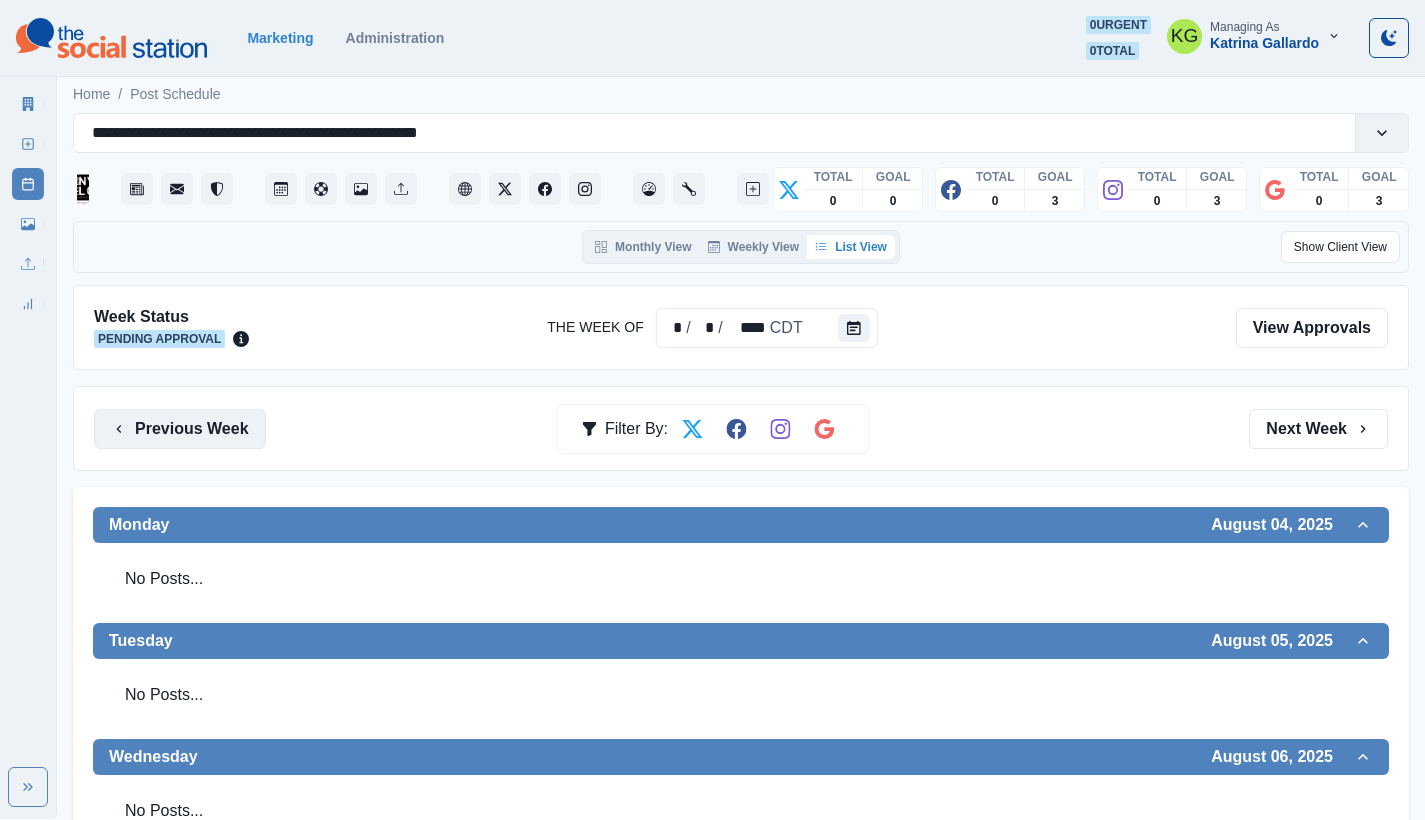 click on "Previous Week" at bounding box center [180, 429] 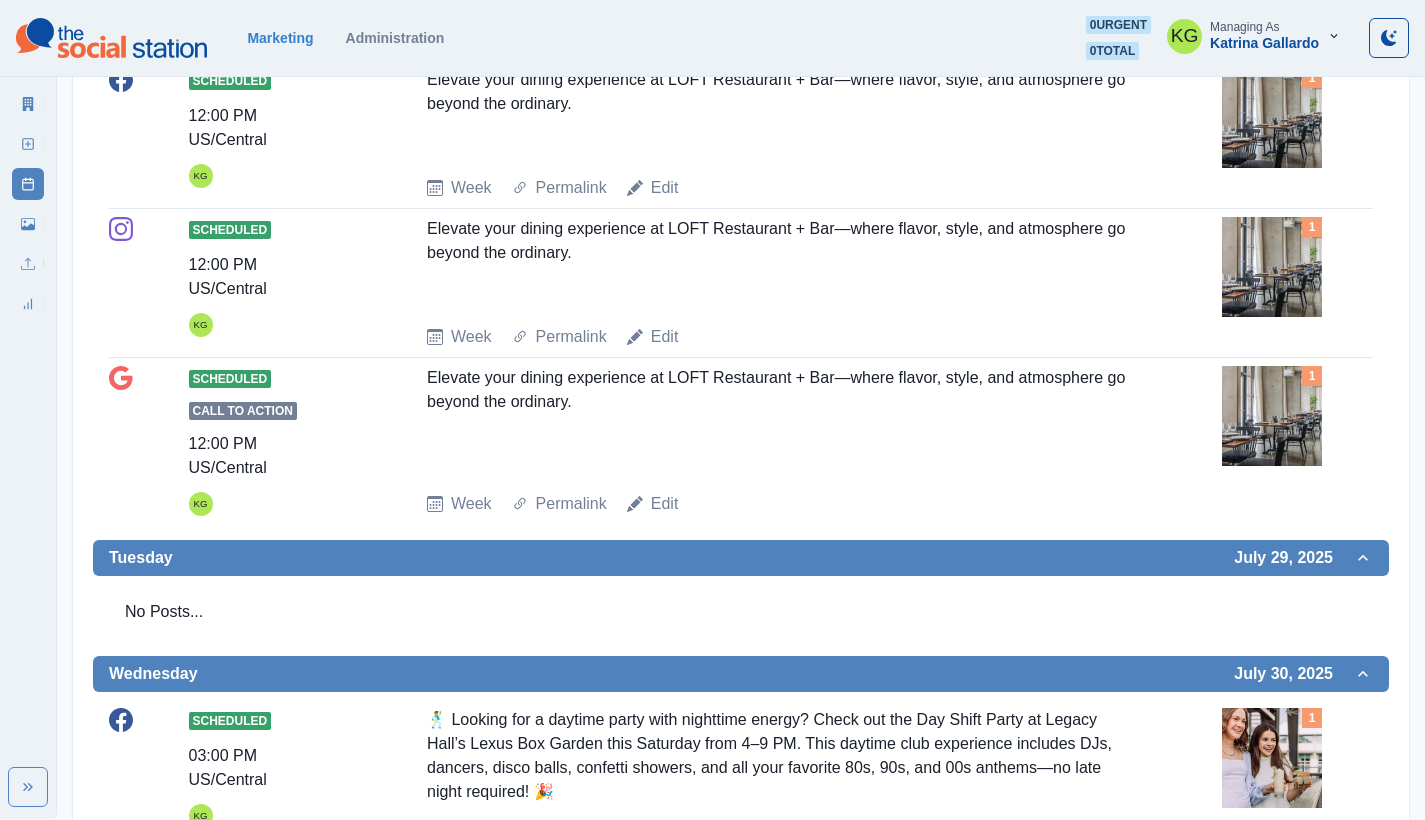 scroll, scrollTop: 70, scrollLeft: 0, axis: vertical 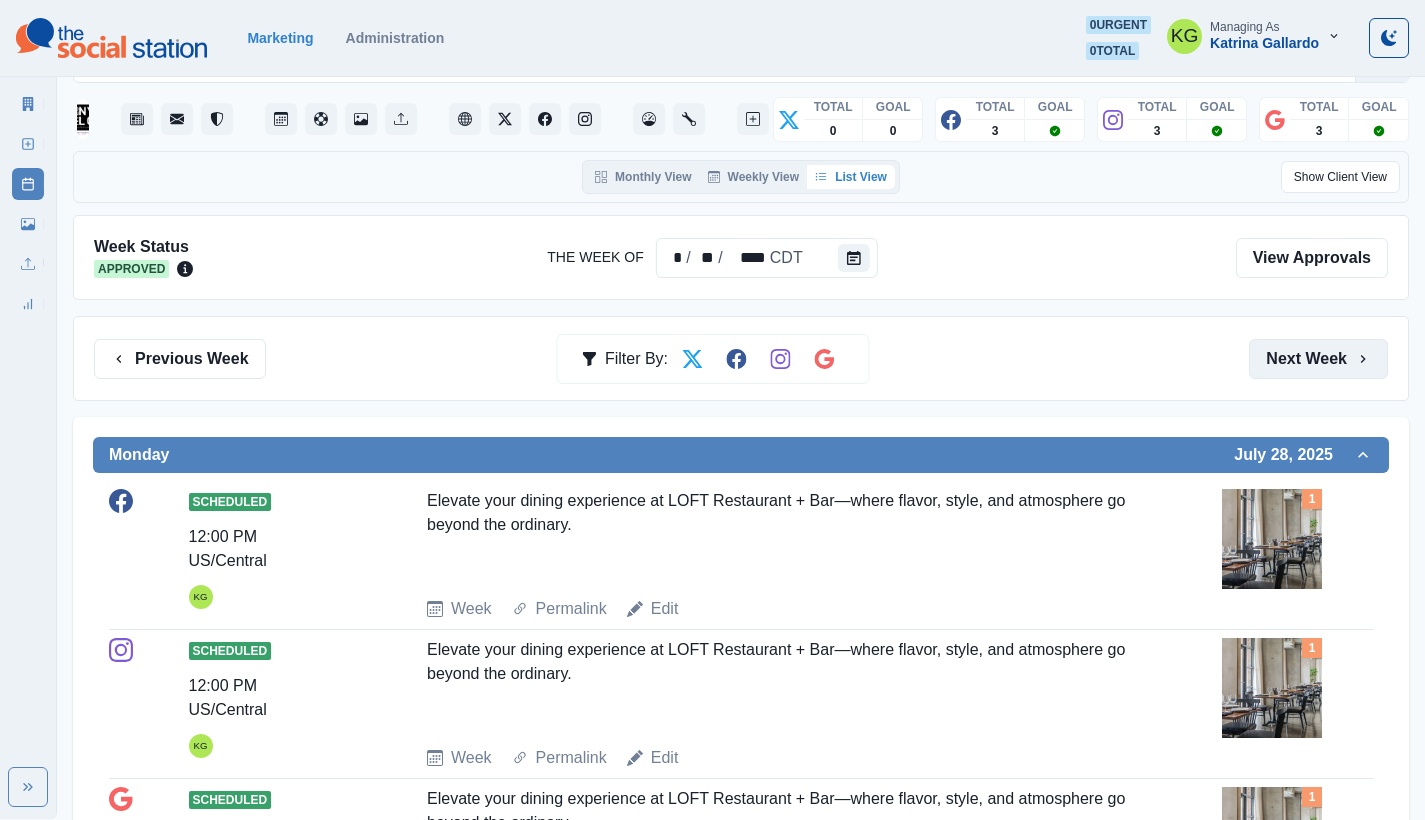 click on "Next Week" at bounding box center [1318, 359] 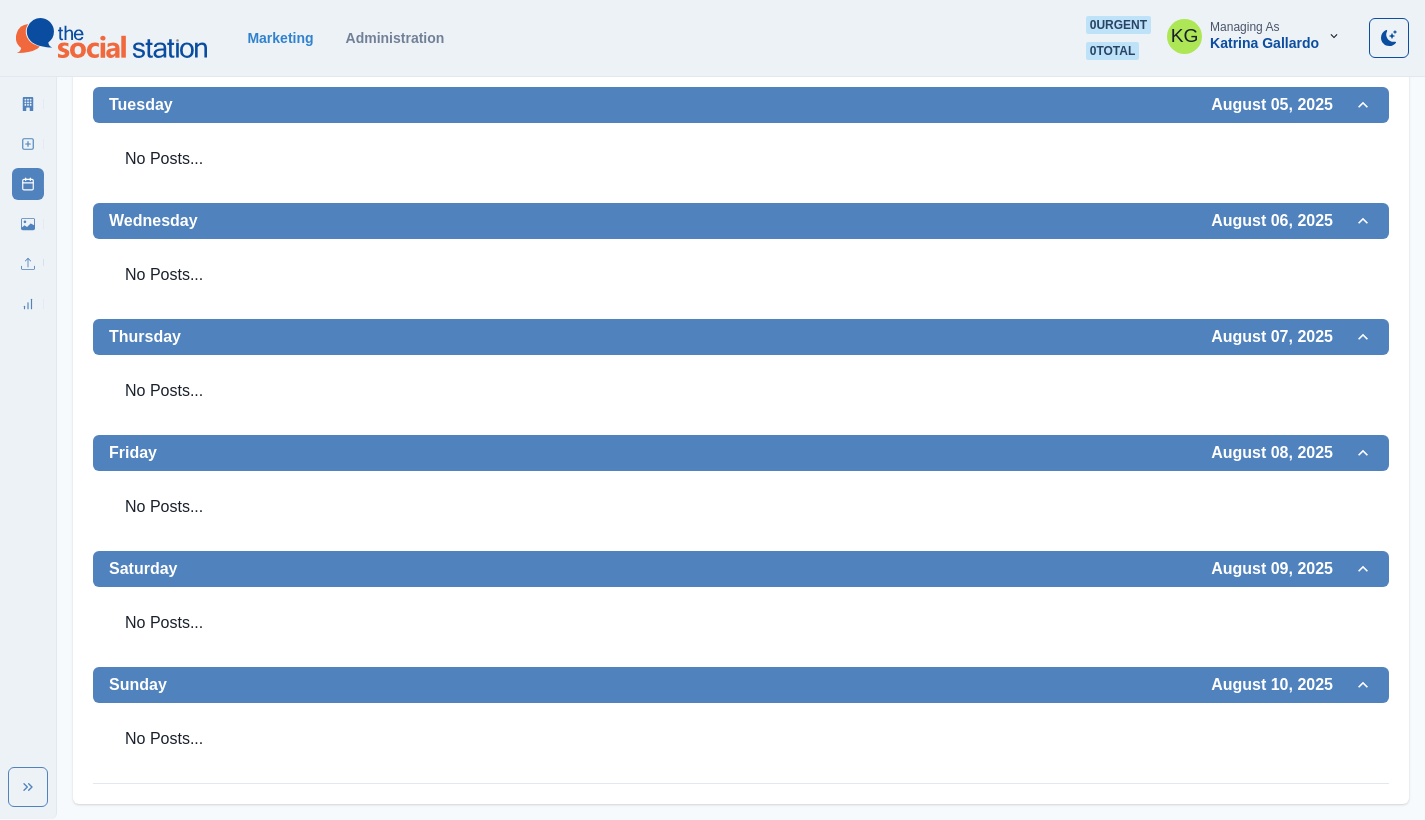 scroll, scrollTop: 0, scrollLeft: 0, axis: both 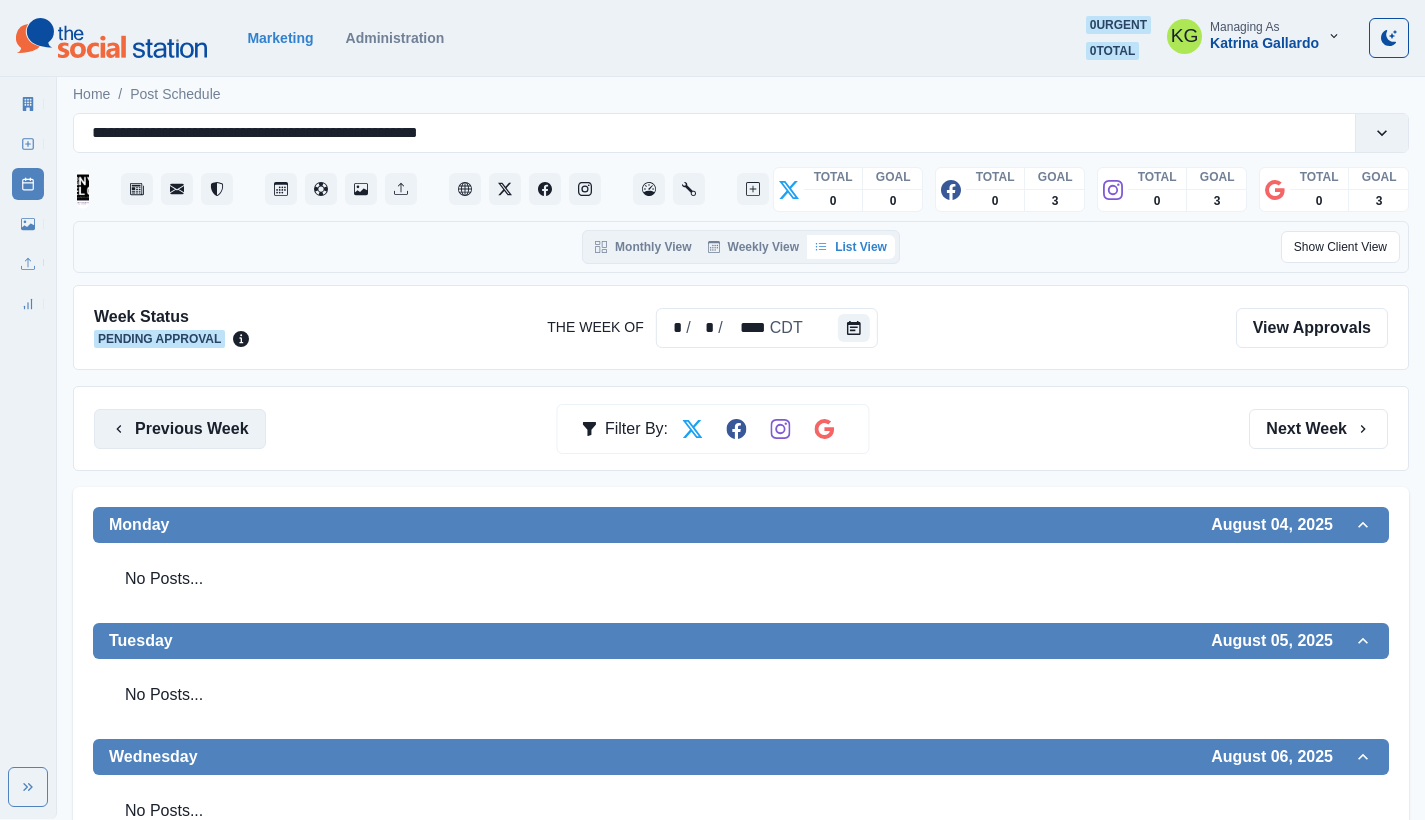 click on "Previous Week" at bounding box center (180, 429) 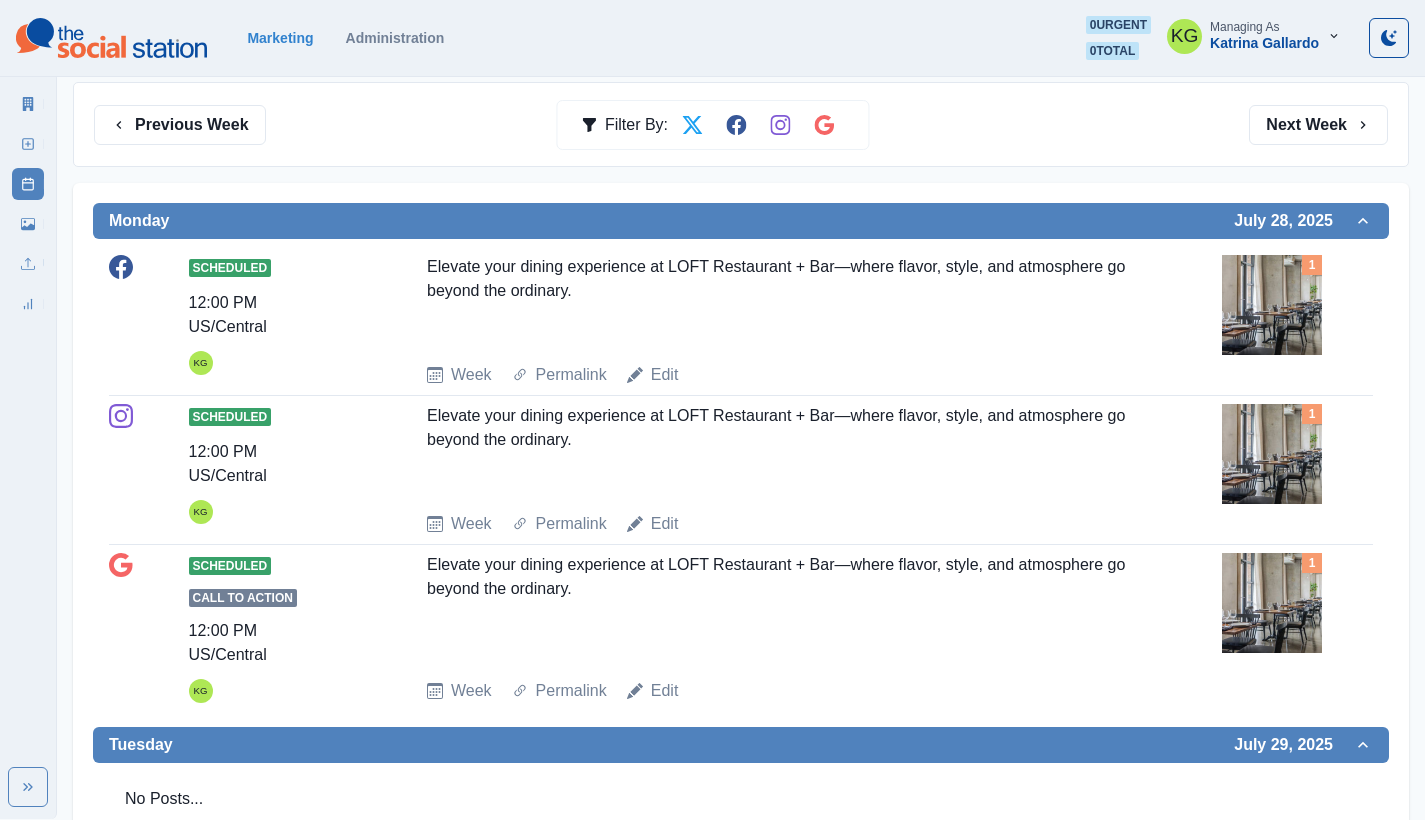 scroll, scrollTop: 117, scrollLeft: 0, axis: vertical 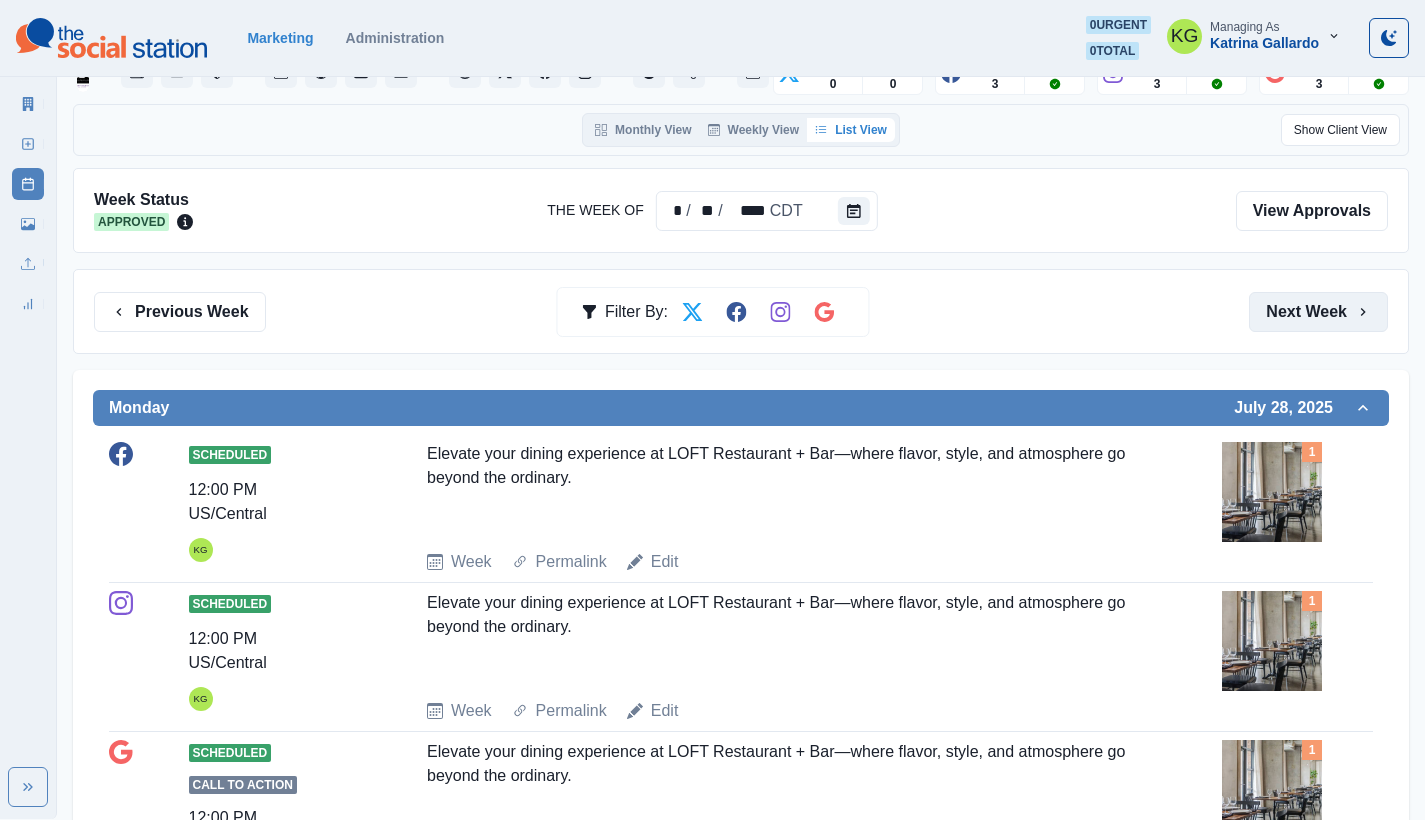 click on "Next Week" at bounding box center (1318, 312) 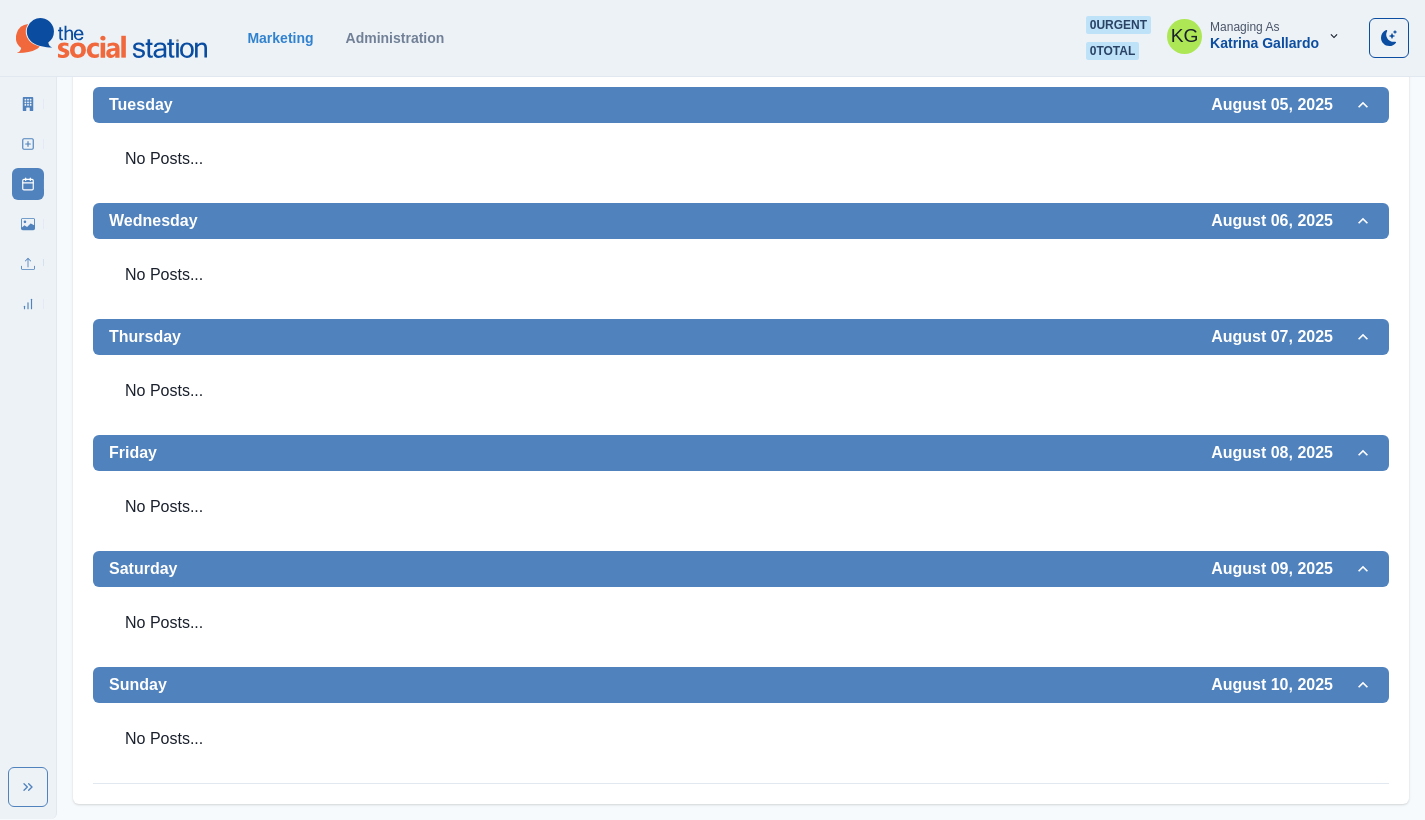 scroll, scrollTop: 0, scrollLeft: 0, axis: both 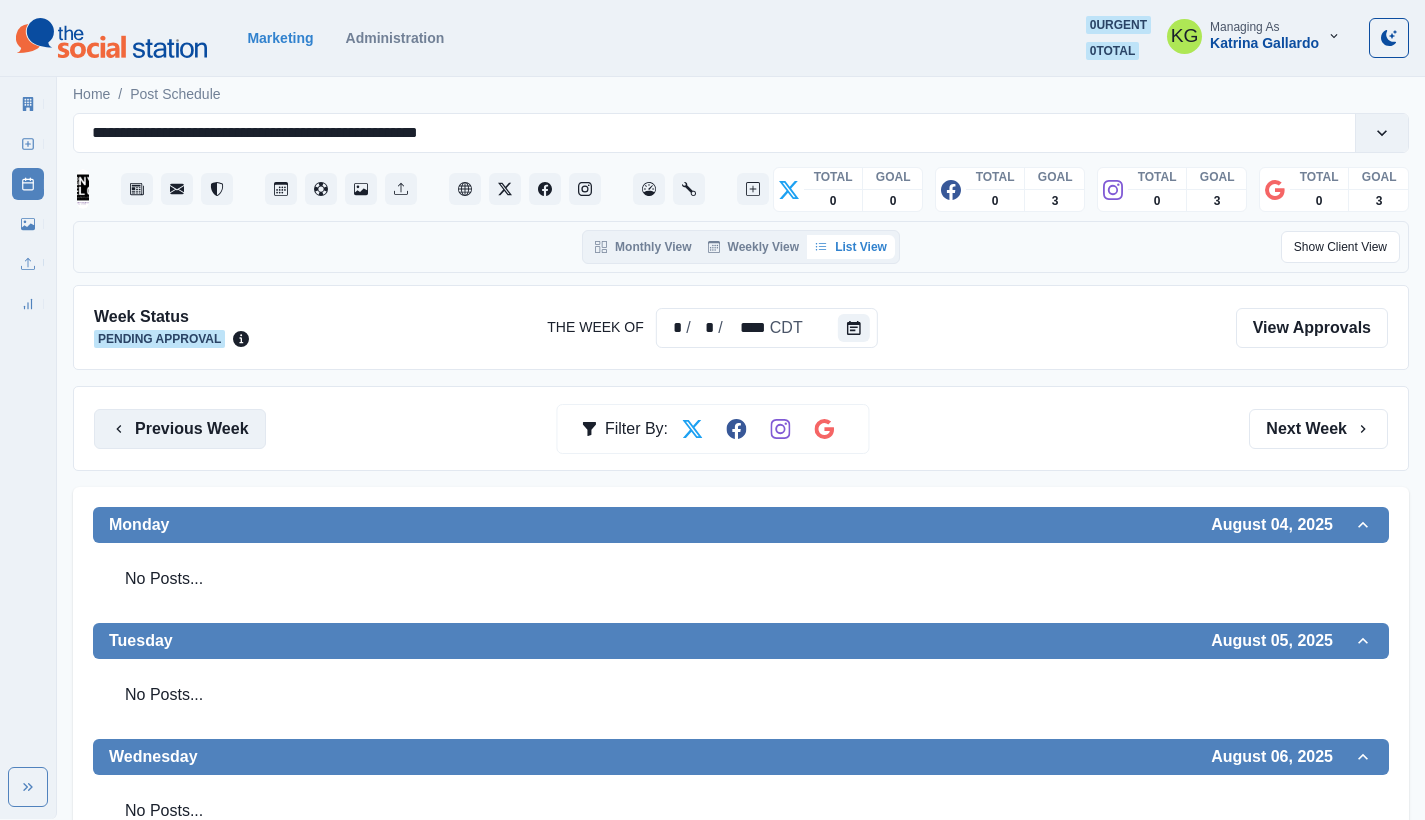 click on "Previous Week" at bounding box center (180, 429) 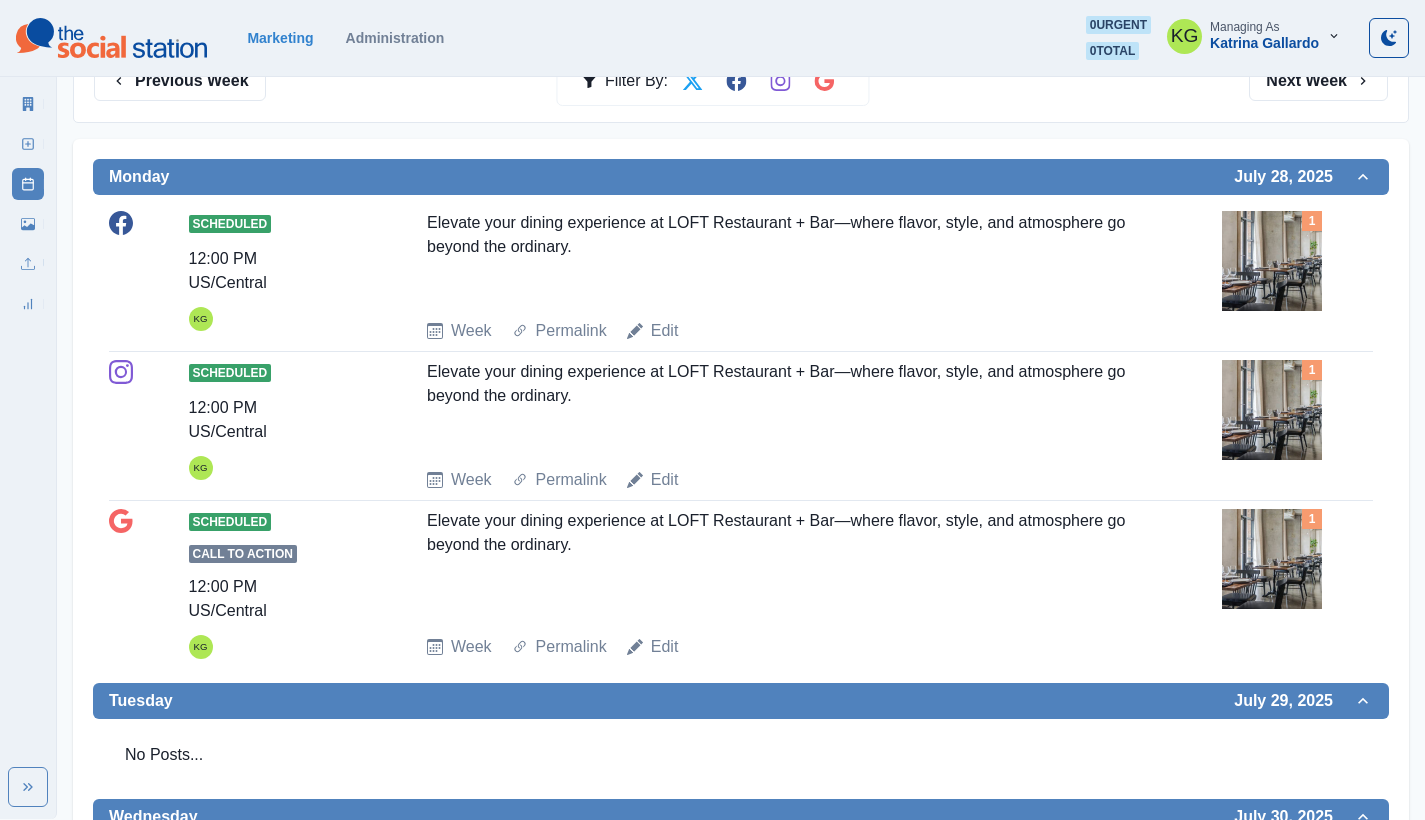 scroll, scrollTop: 0, scrollLeft: 0, axis: both 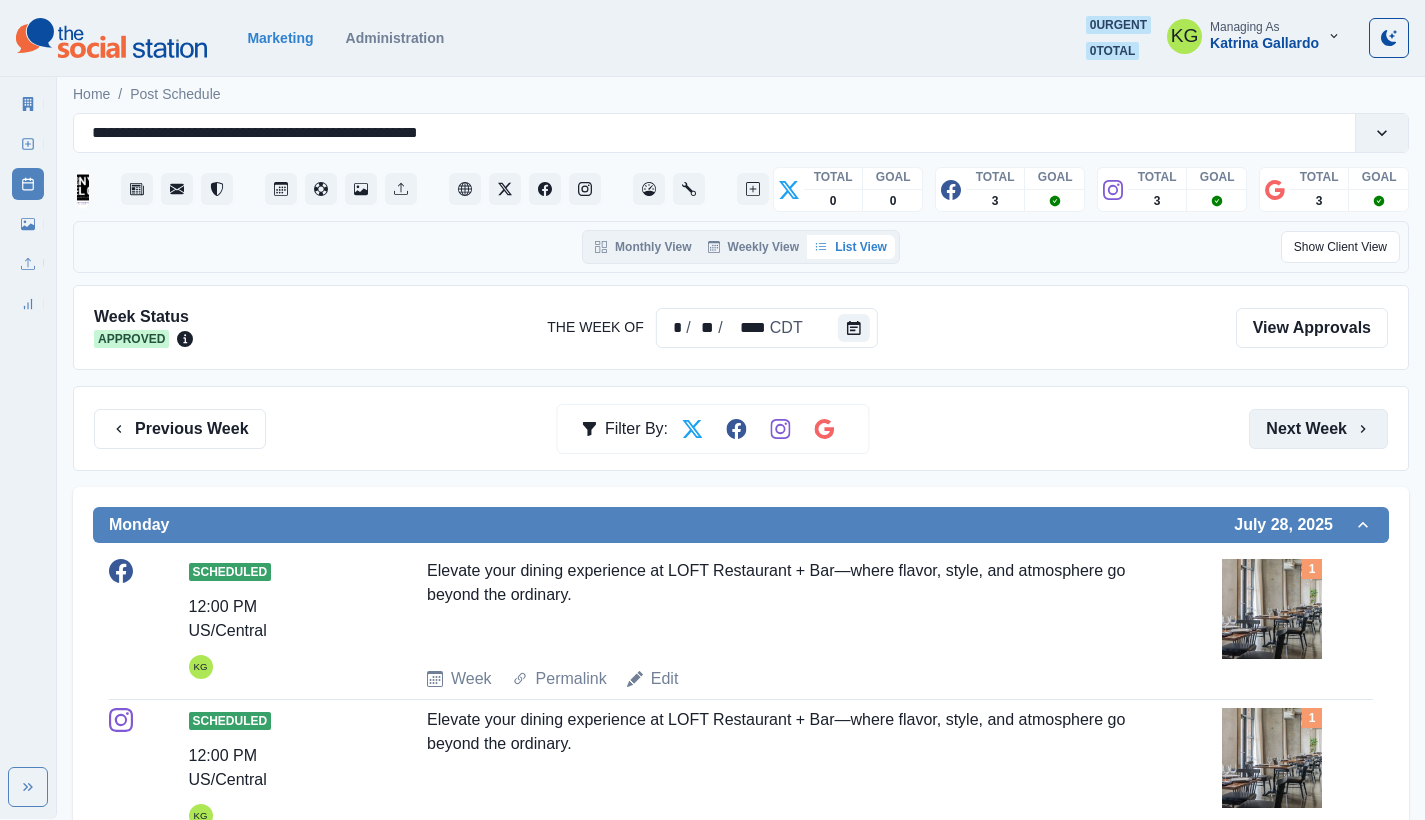 click on "Next Week" at bounding box center (1318, 429) 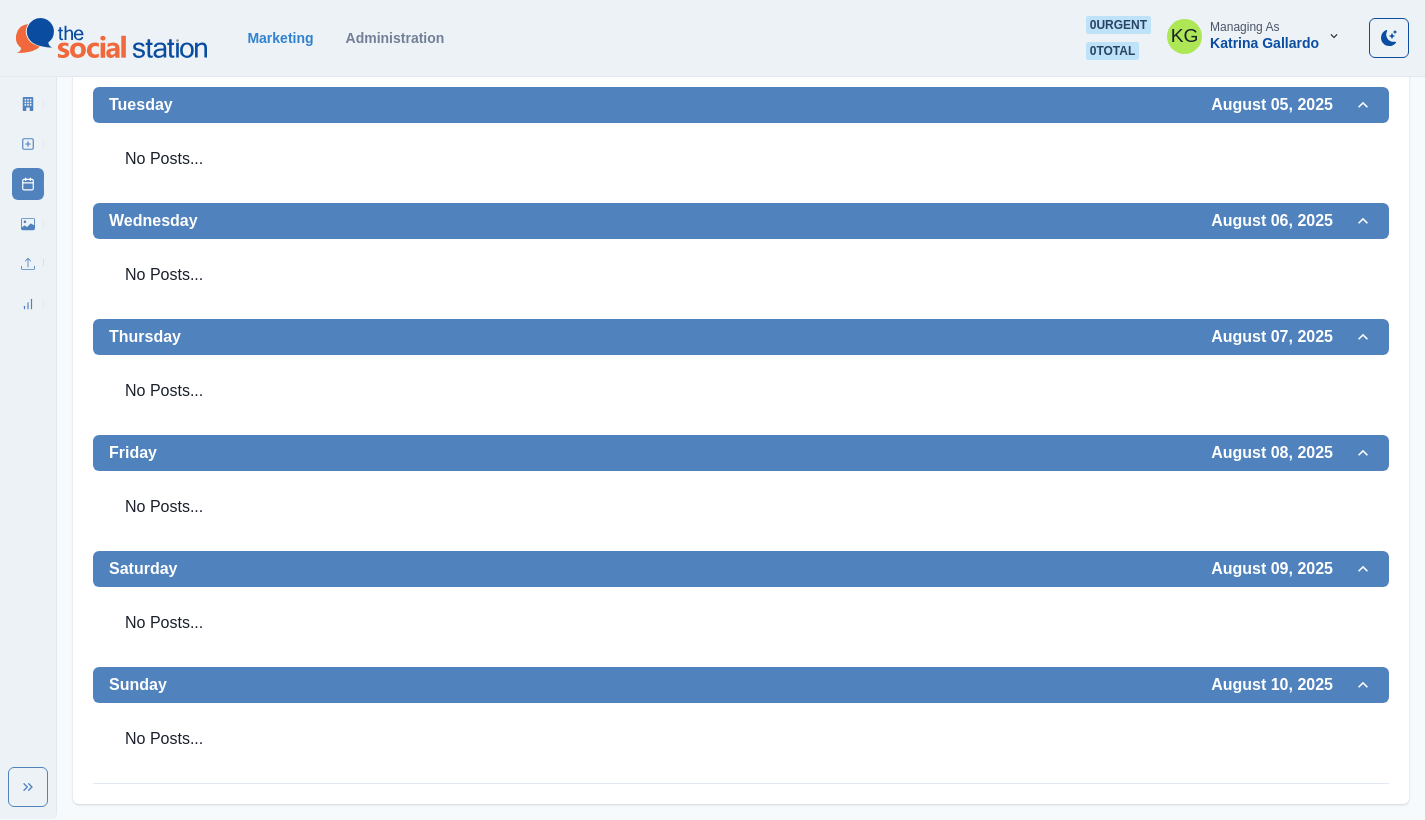 scroll, scrollTop: 0, scrollLeft: 0, axis: both 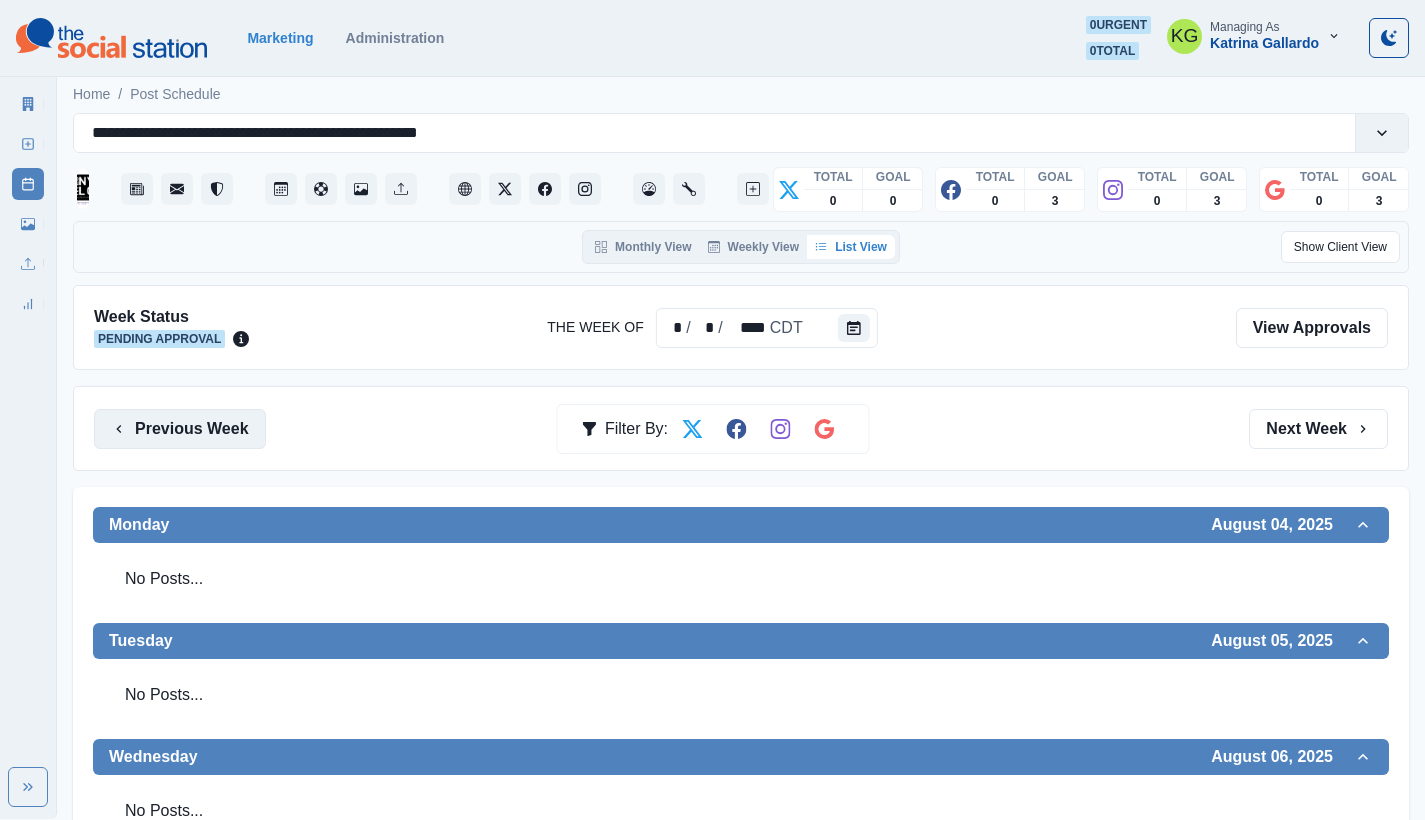 click on "Previous Week" at bounding box center (180, 429) 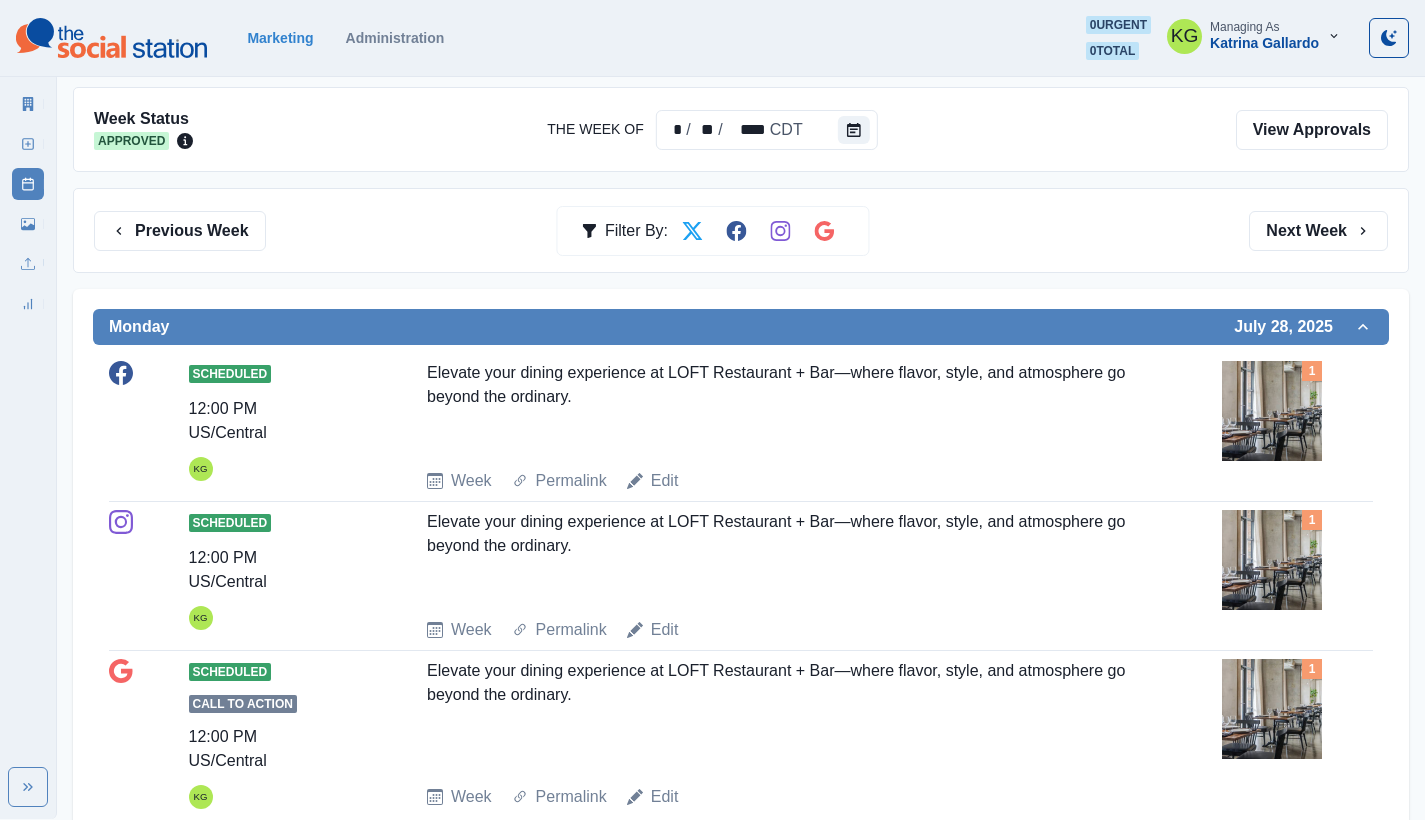 scroll, scrollTop: 0, scrollLeft: 0, axis: both 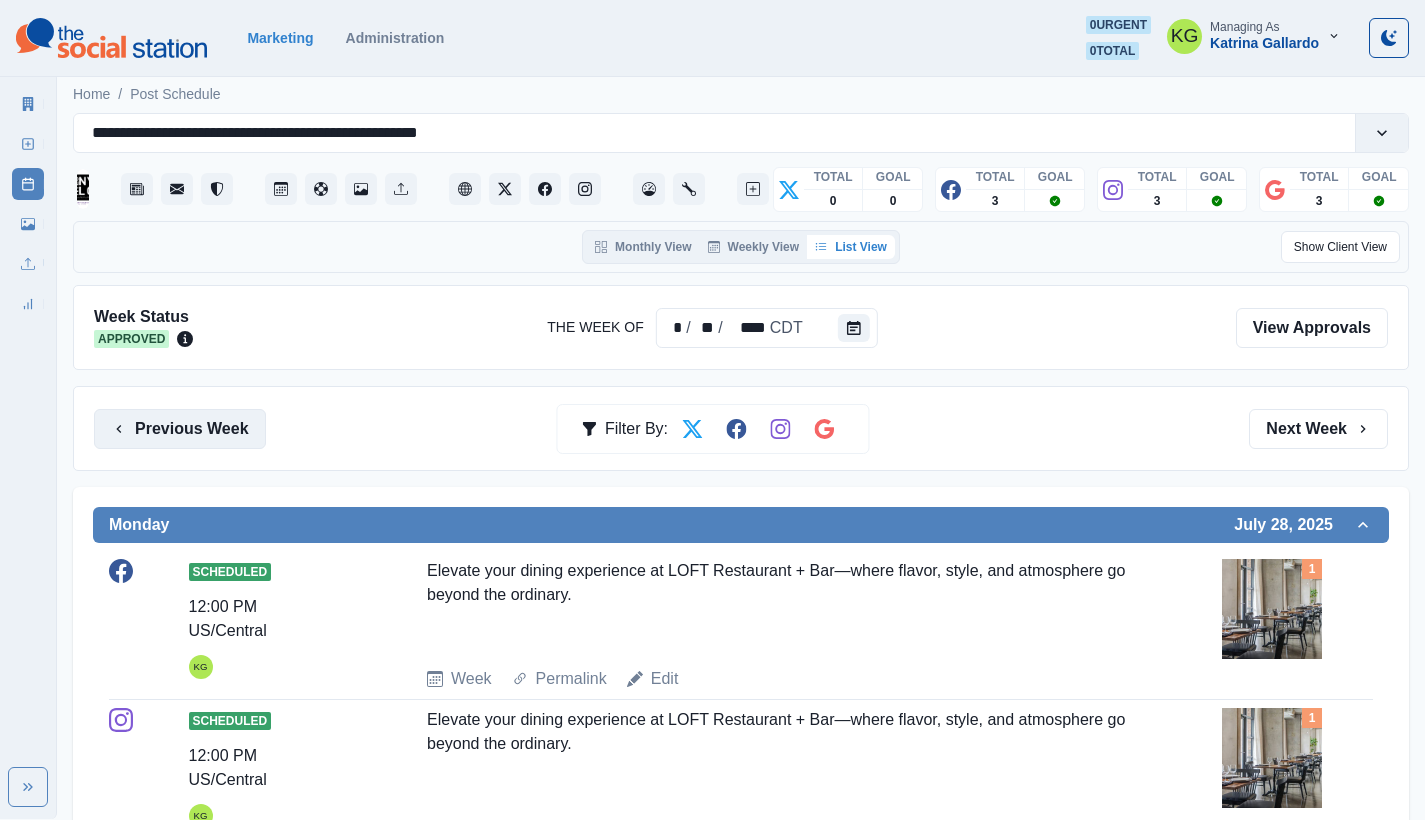 click on "Previous Week" at bounding box center (180, 429) 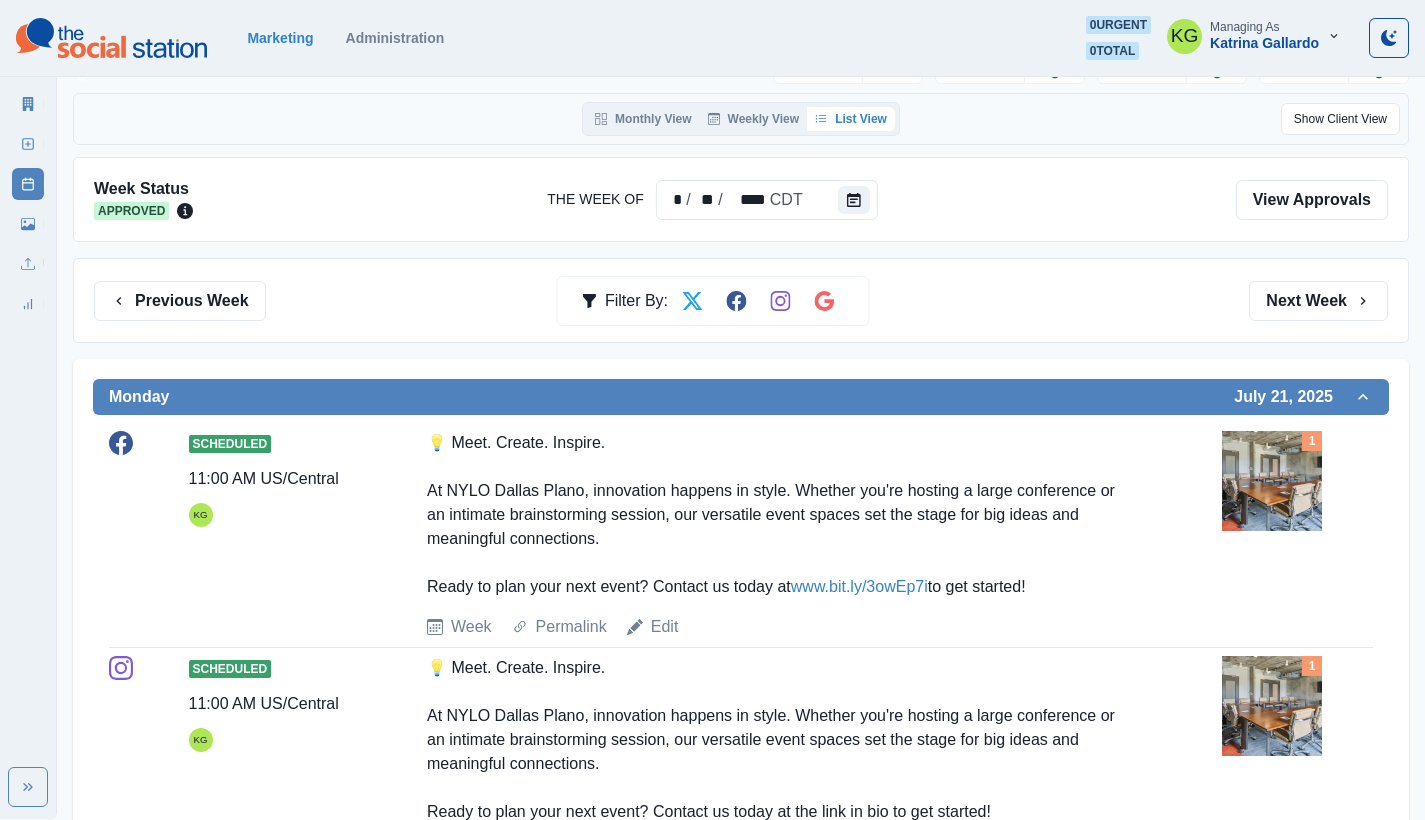 scroll, scrollTop: 0, scrollLeft: 0, axis: both 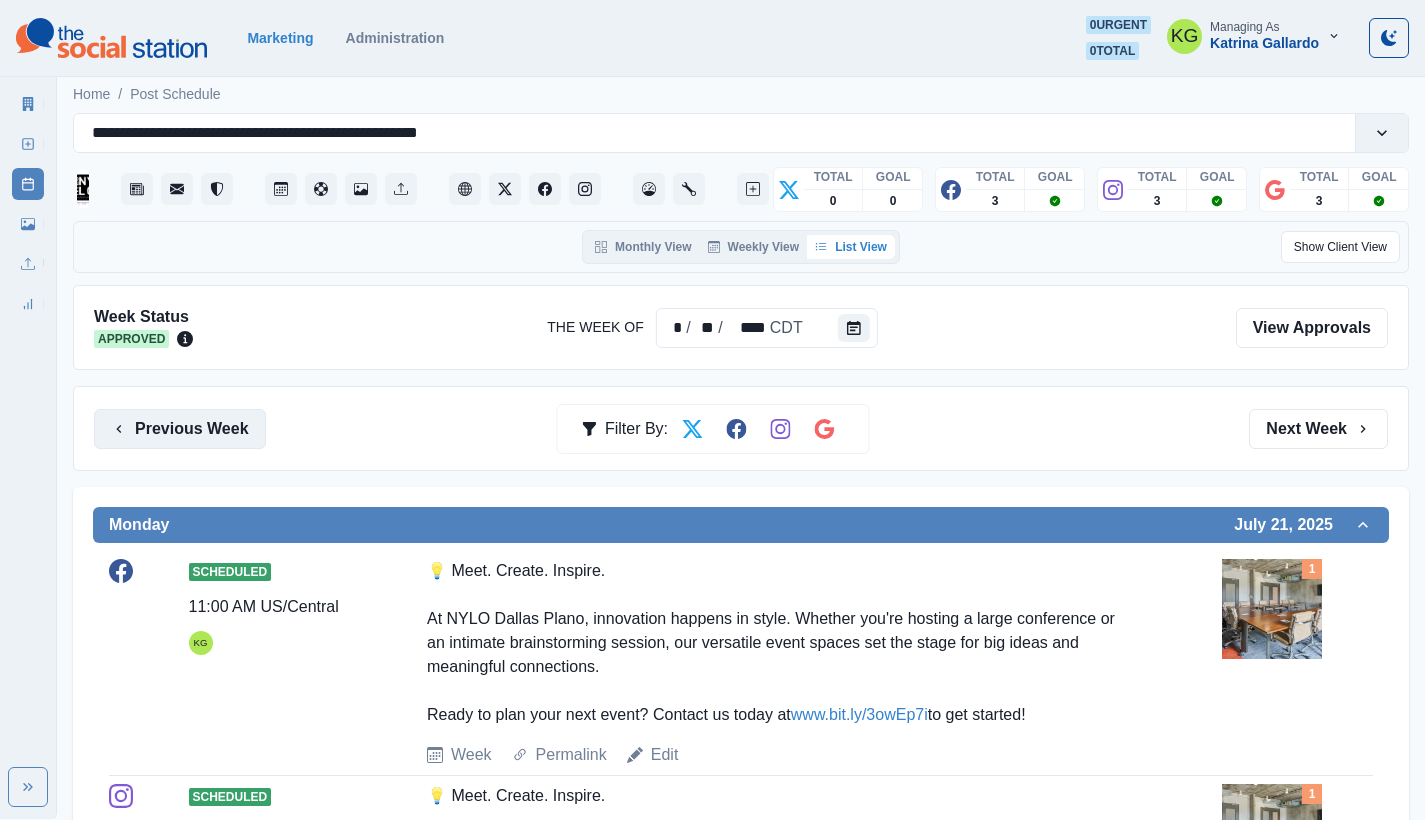 click on "Previous Week" at bounding box center (180, 429) 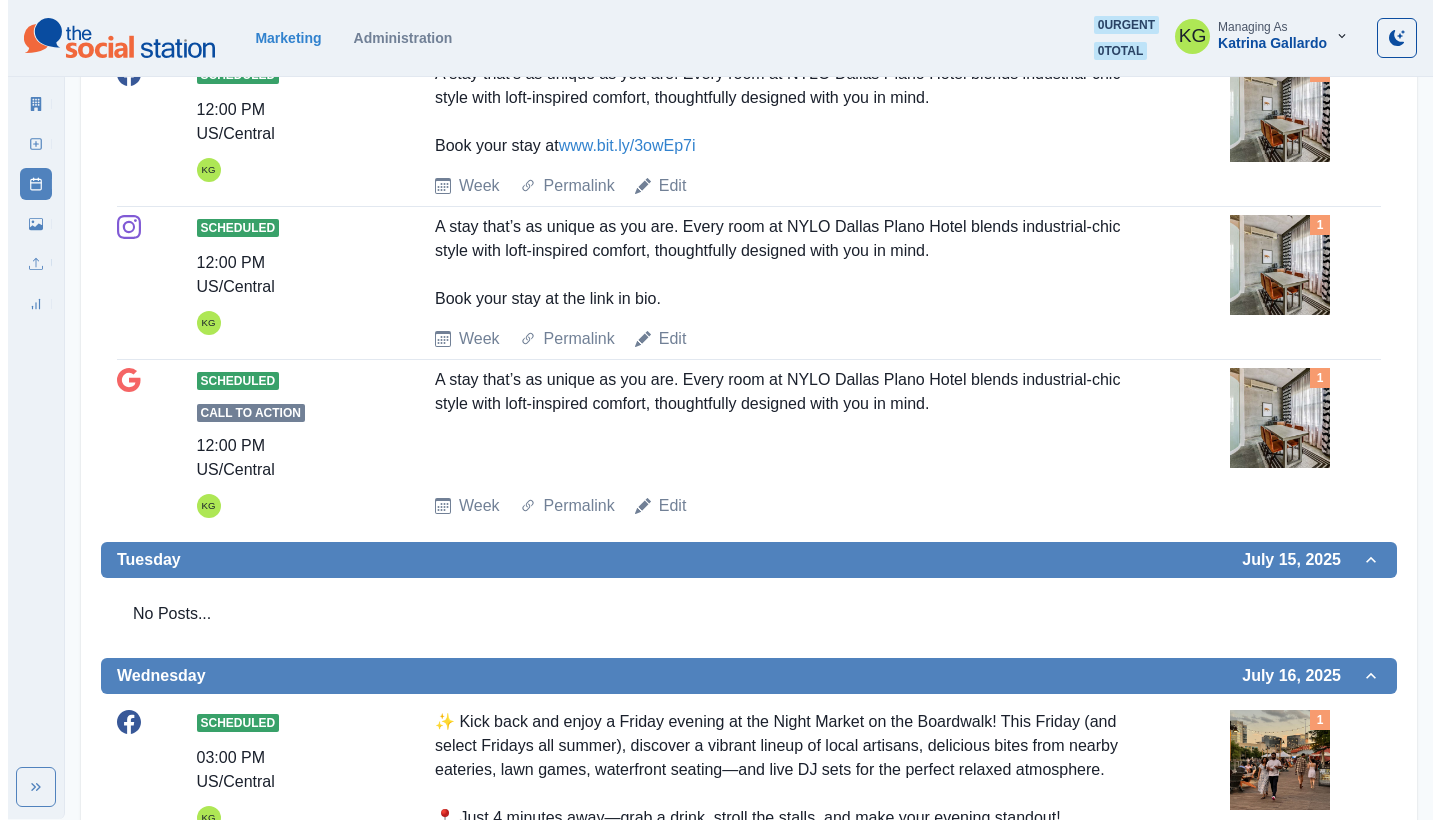 scroll, scrollTop: 0, scrollLeft: 0, axis: both 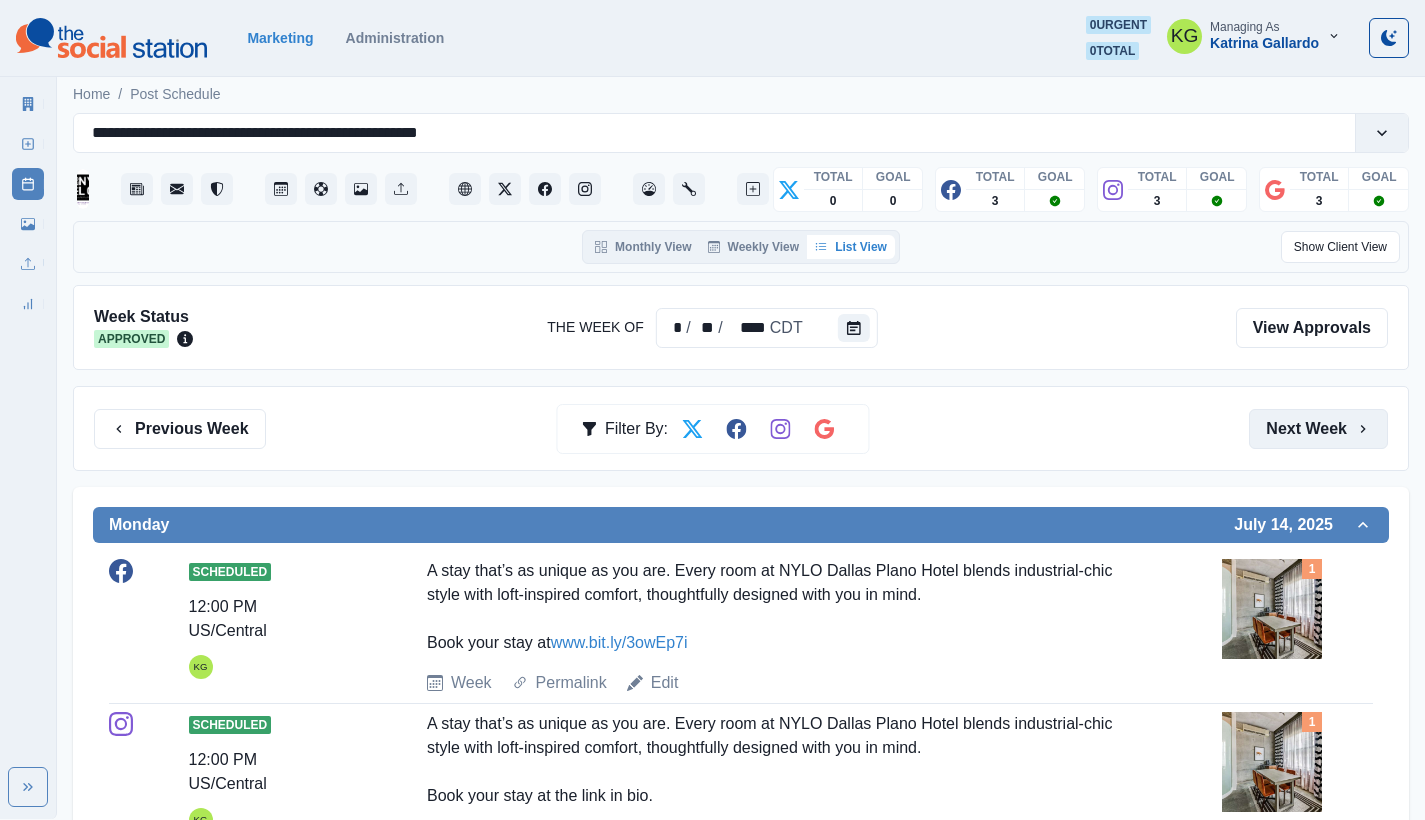 click on "Next Week" at bounding box center (1318, 429) 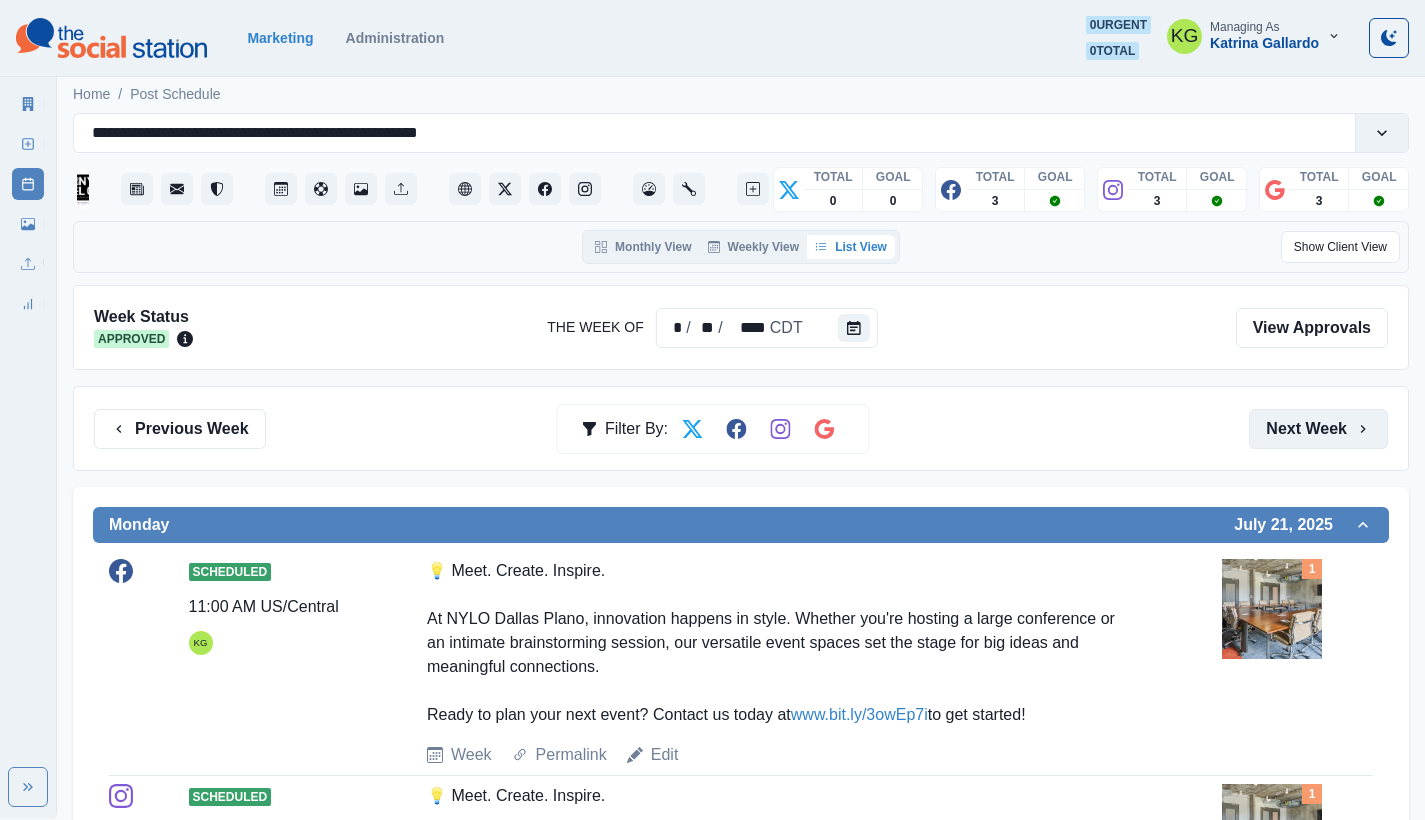 click on "Next Week" at bounding box center (1318, 429) 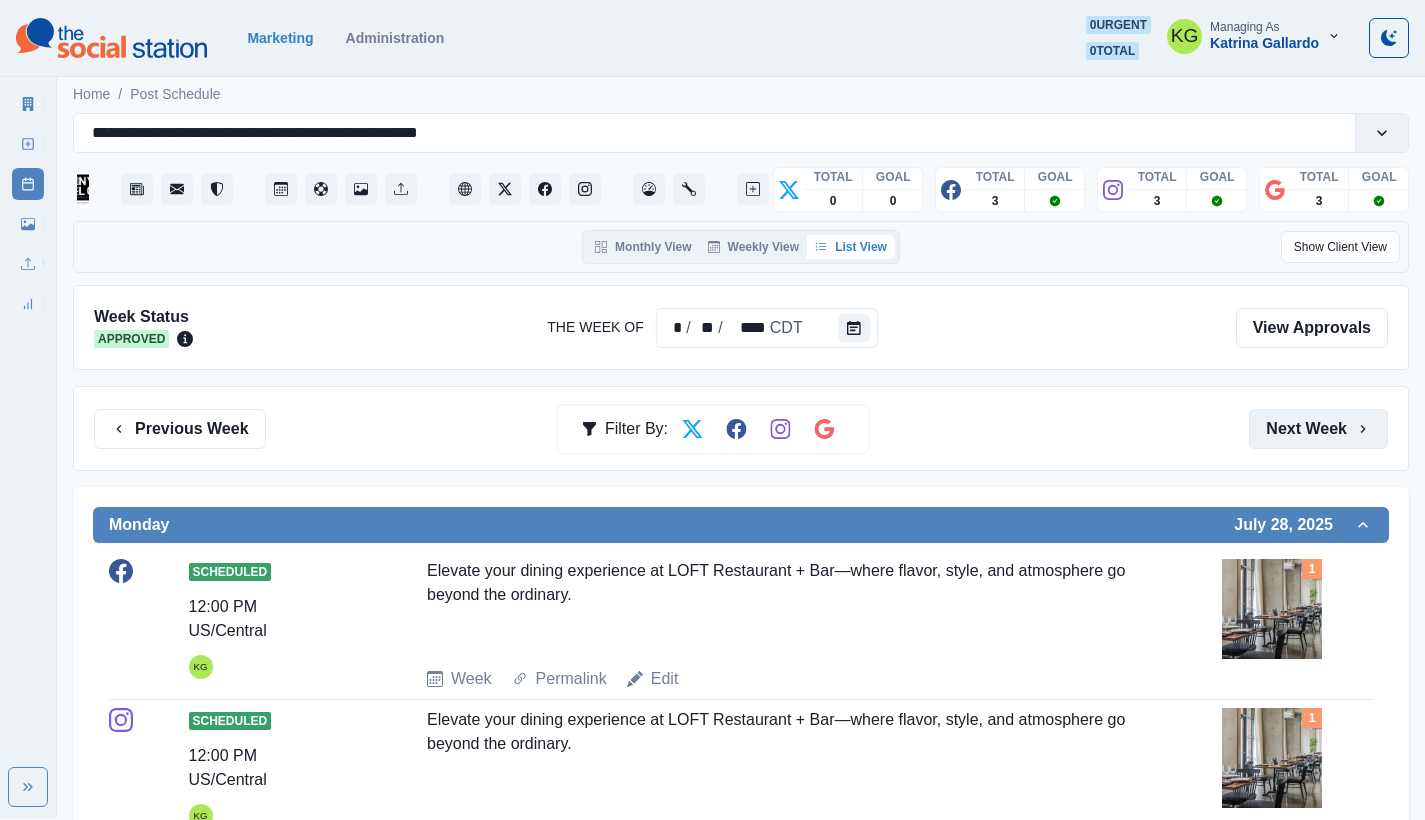click on "Next Week" at bounding box center (1318, 429) 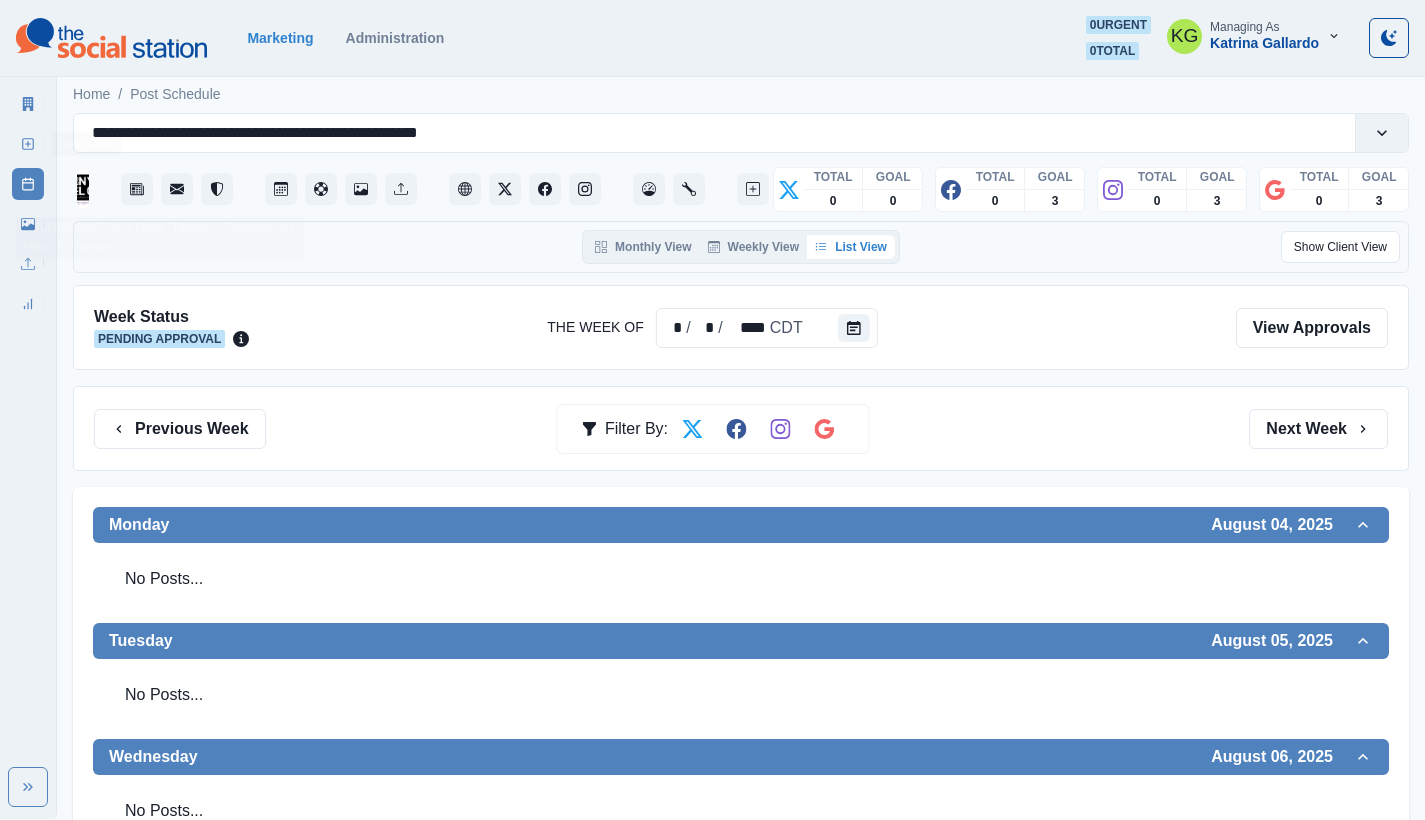 click 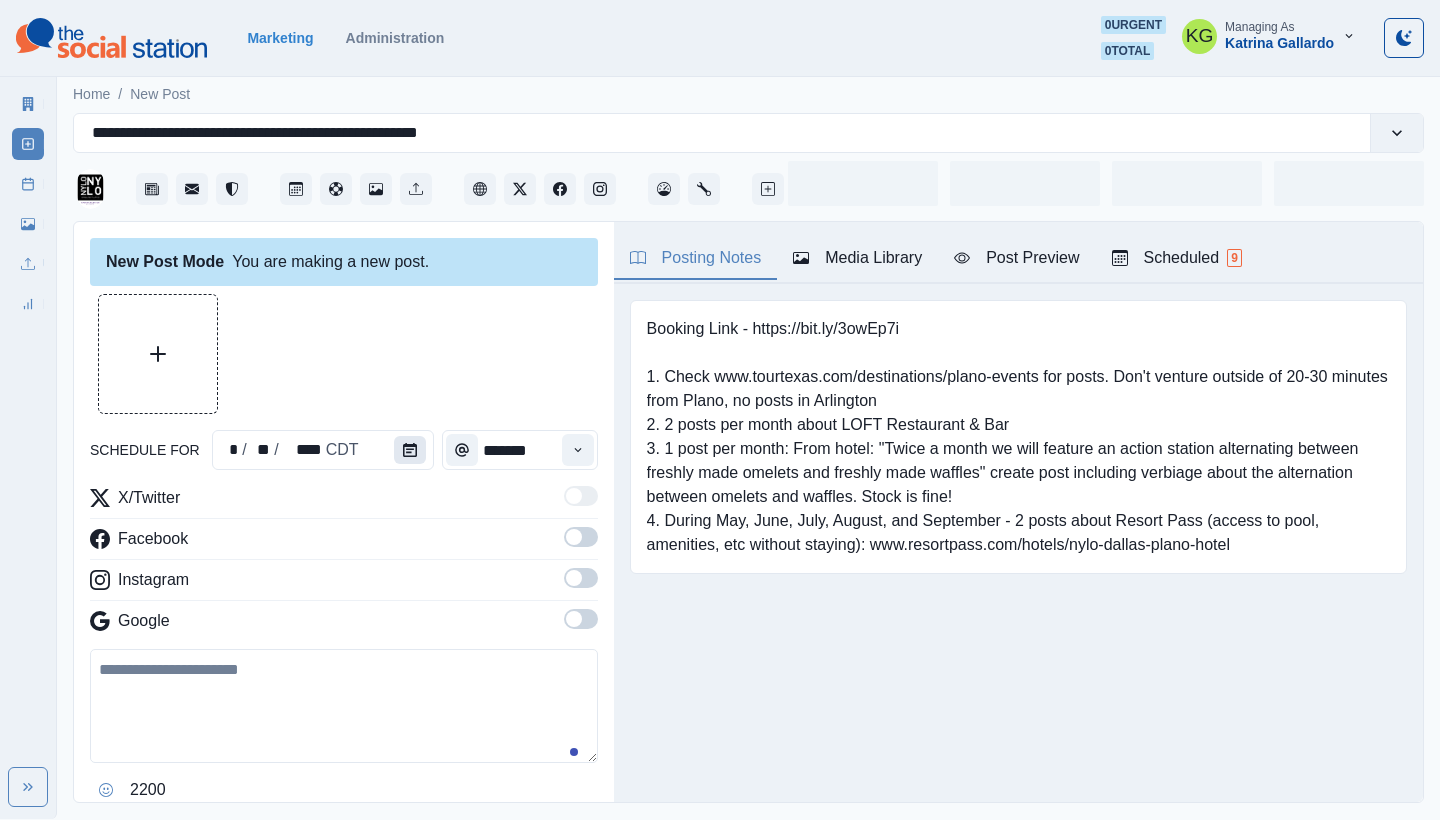 click at bounding box center [410, 450] 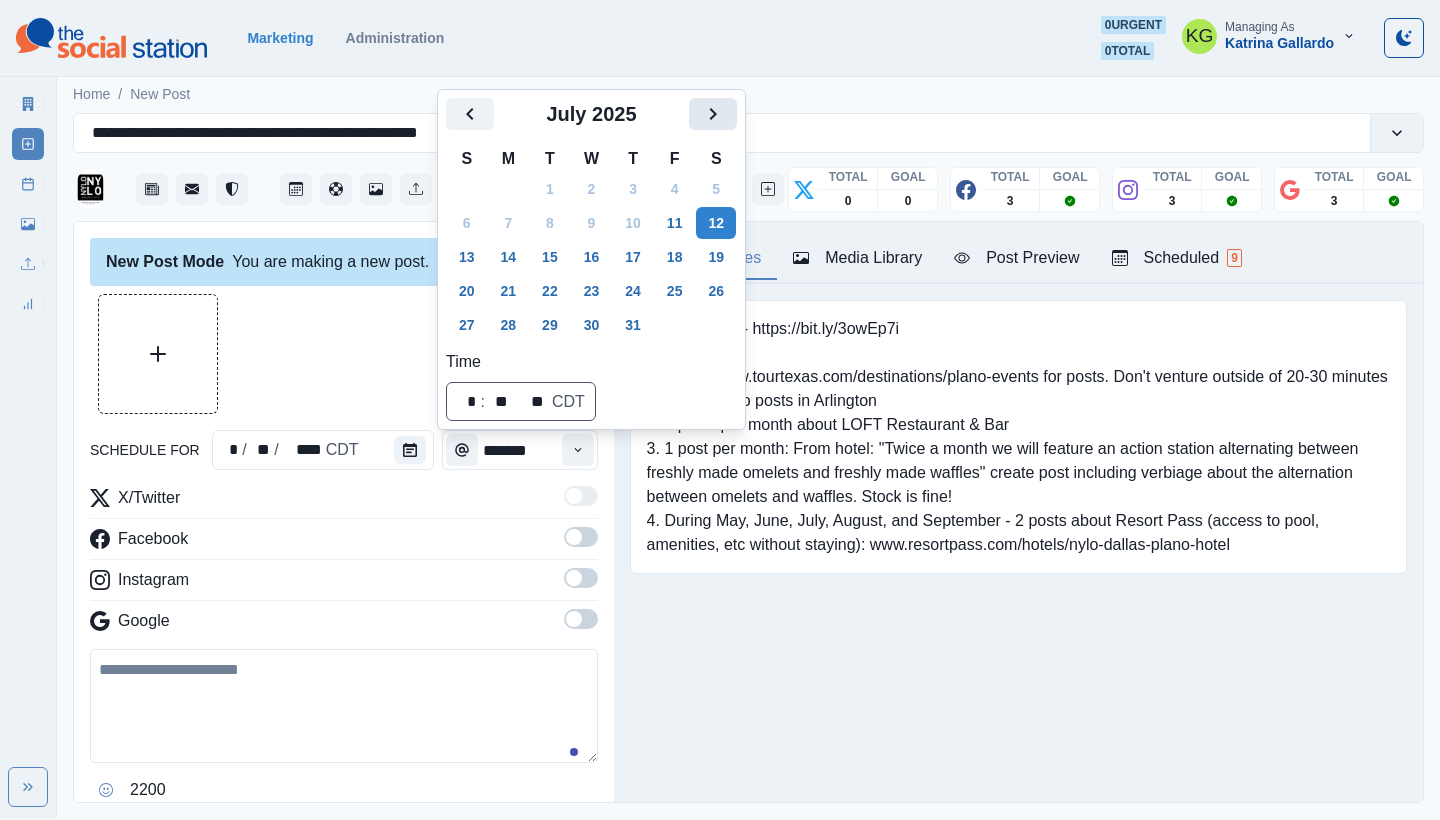 click 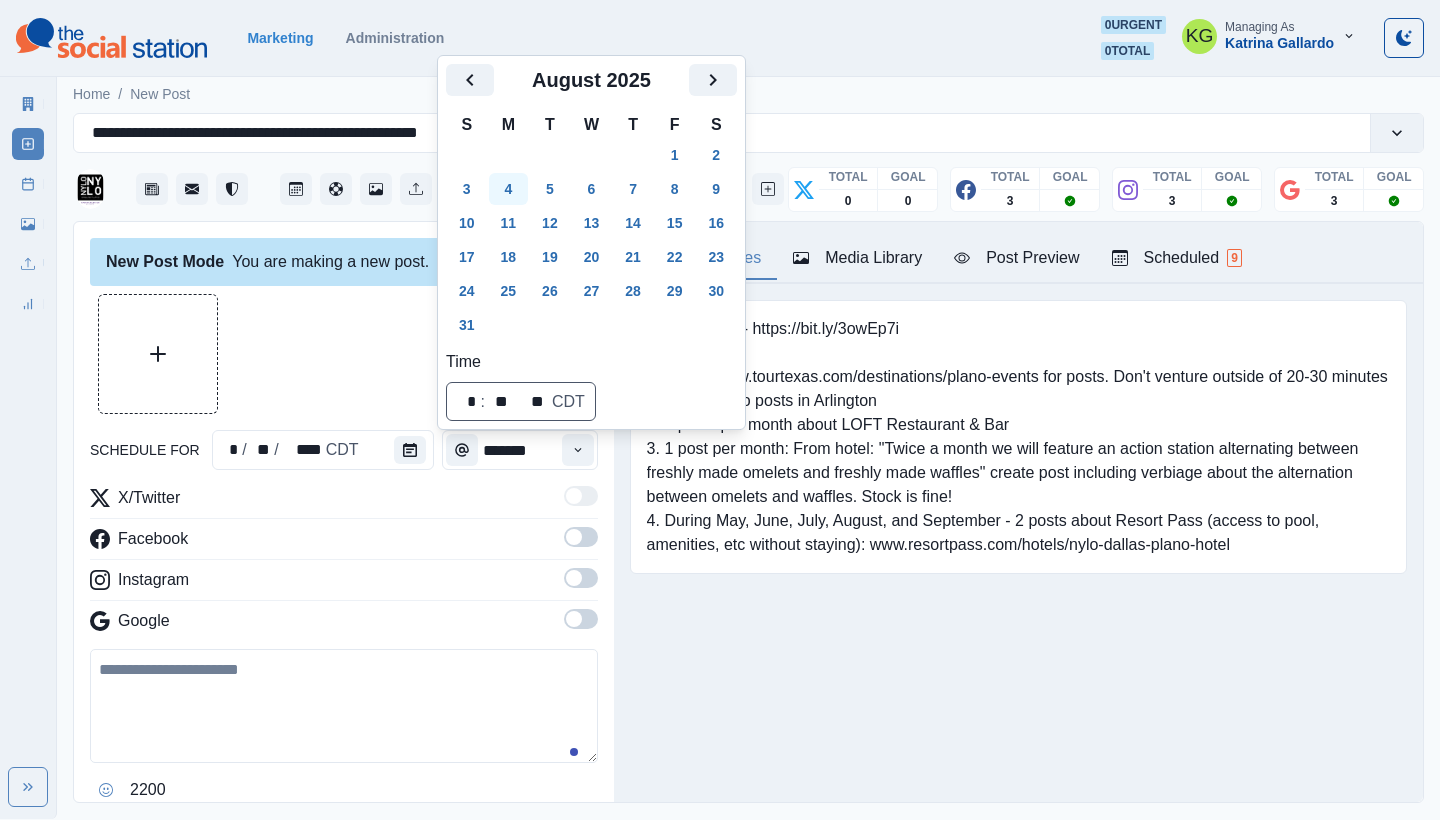click on "4" at bounding box center [509, 189] 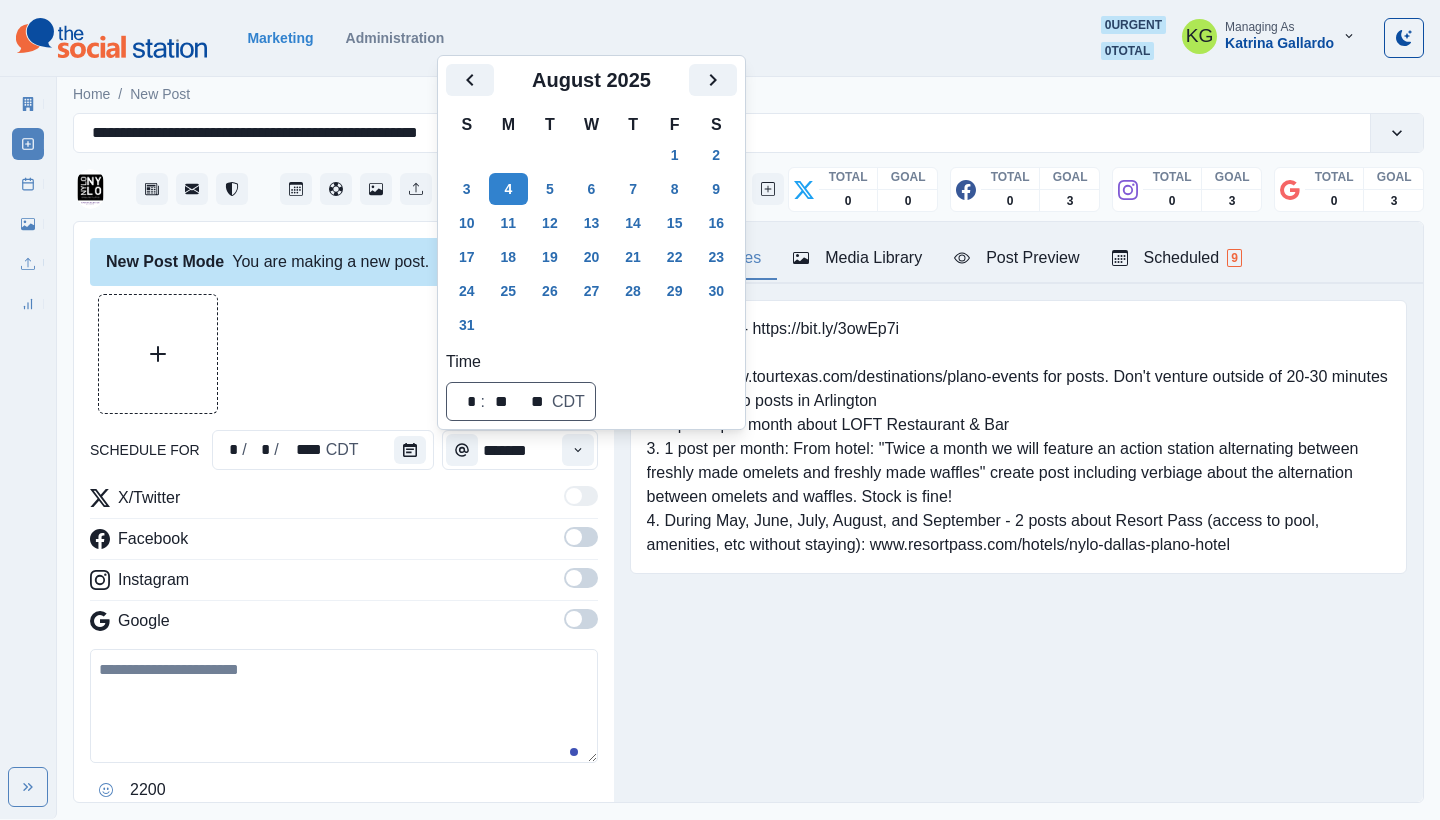 click on "New Post Mode You are making a new post. schedule for  * / * / **** CDT ******* X/Twitter Facebook Instagram Google
2200 Clear Schedule Post" at bounding box center (344, 513) 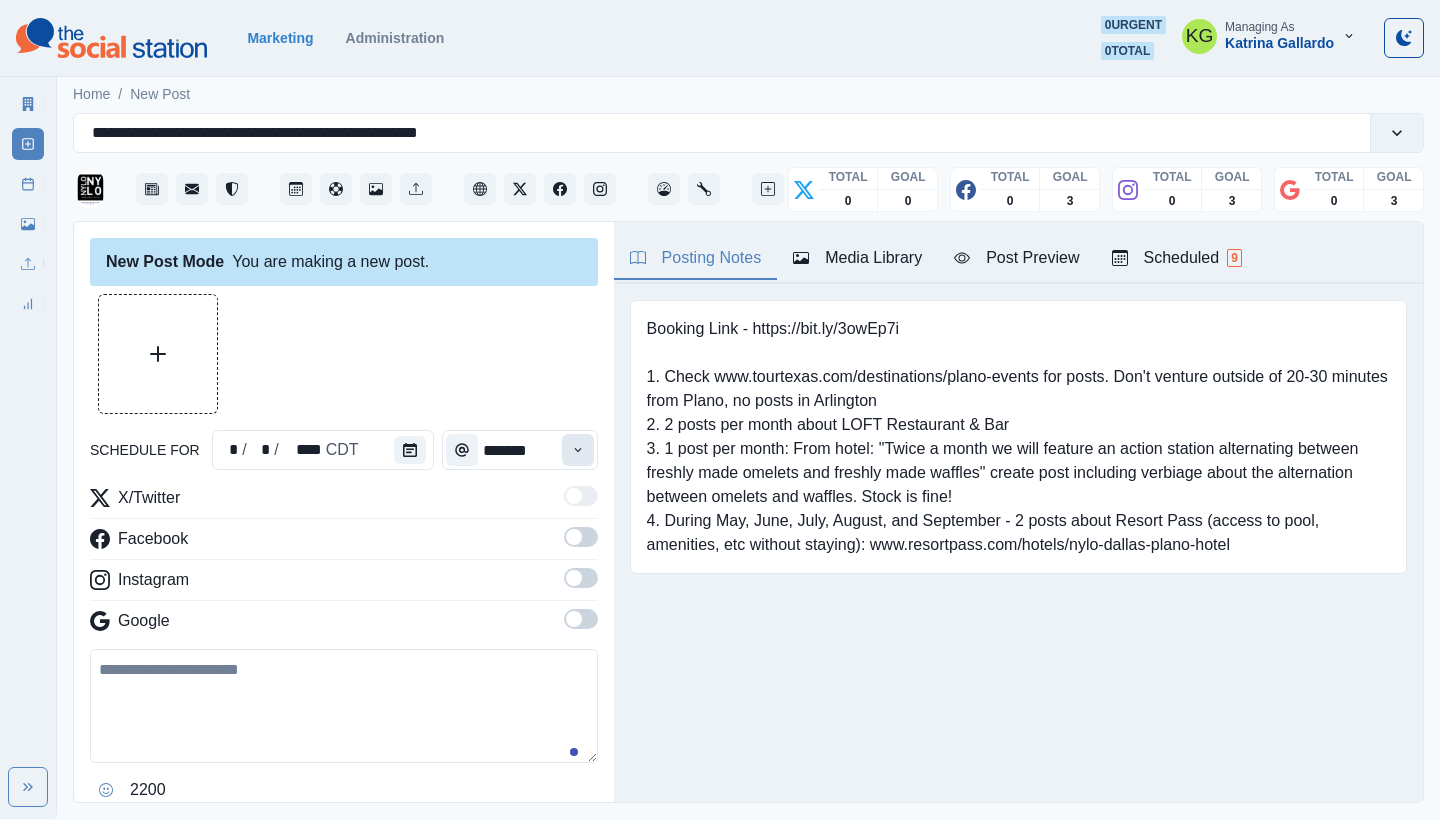 click 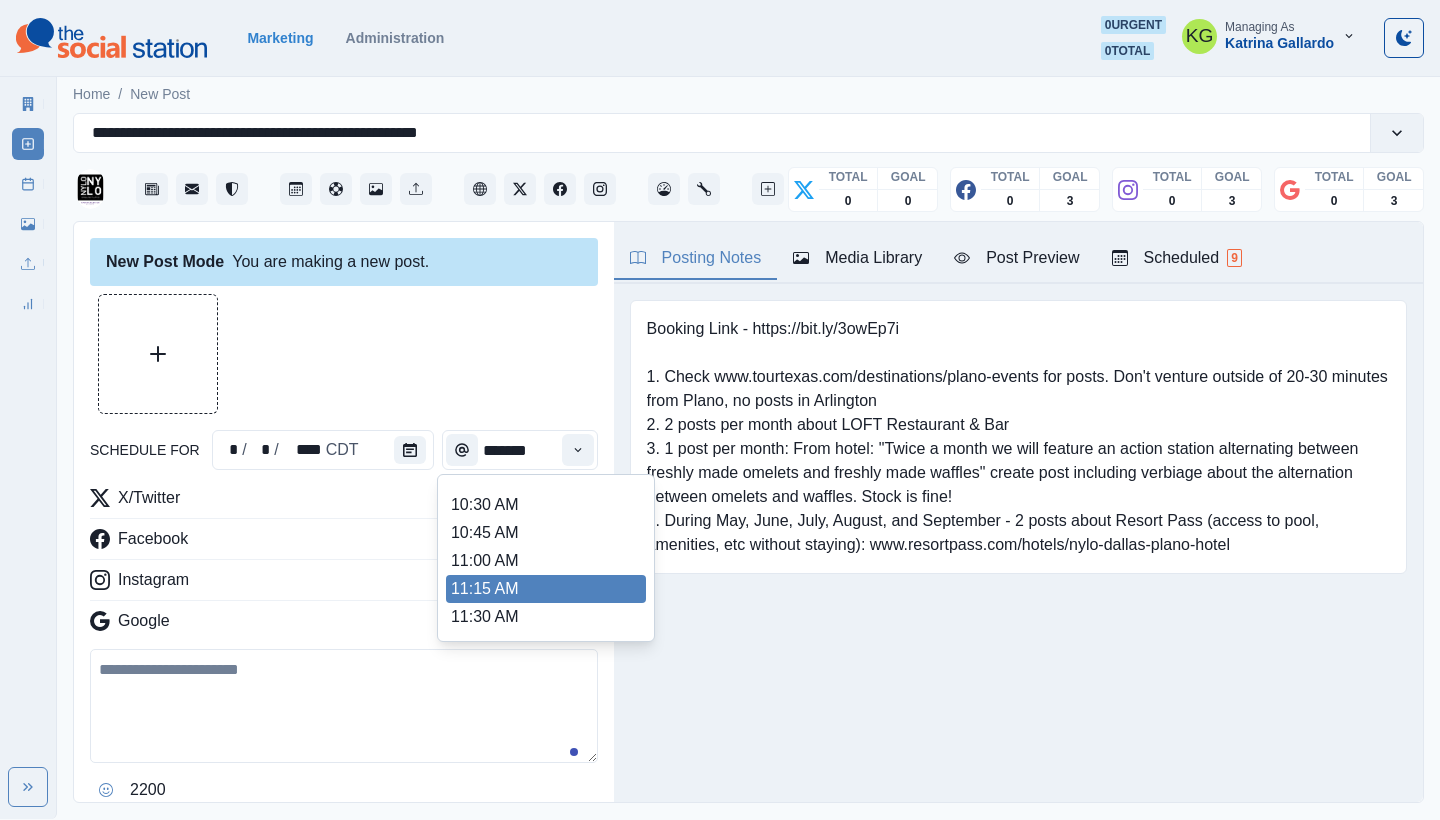 scroll, scrollTop: 427, scrollLeft: 0, axis: vertical 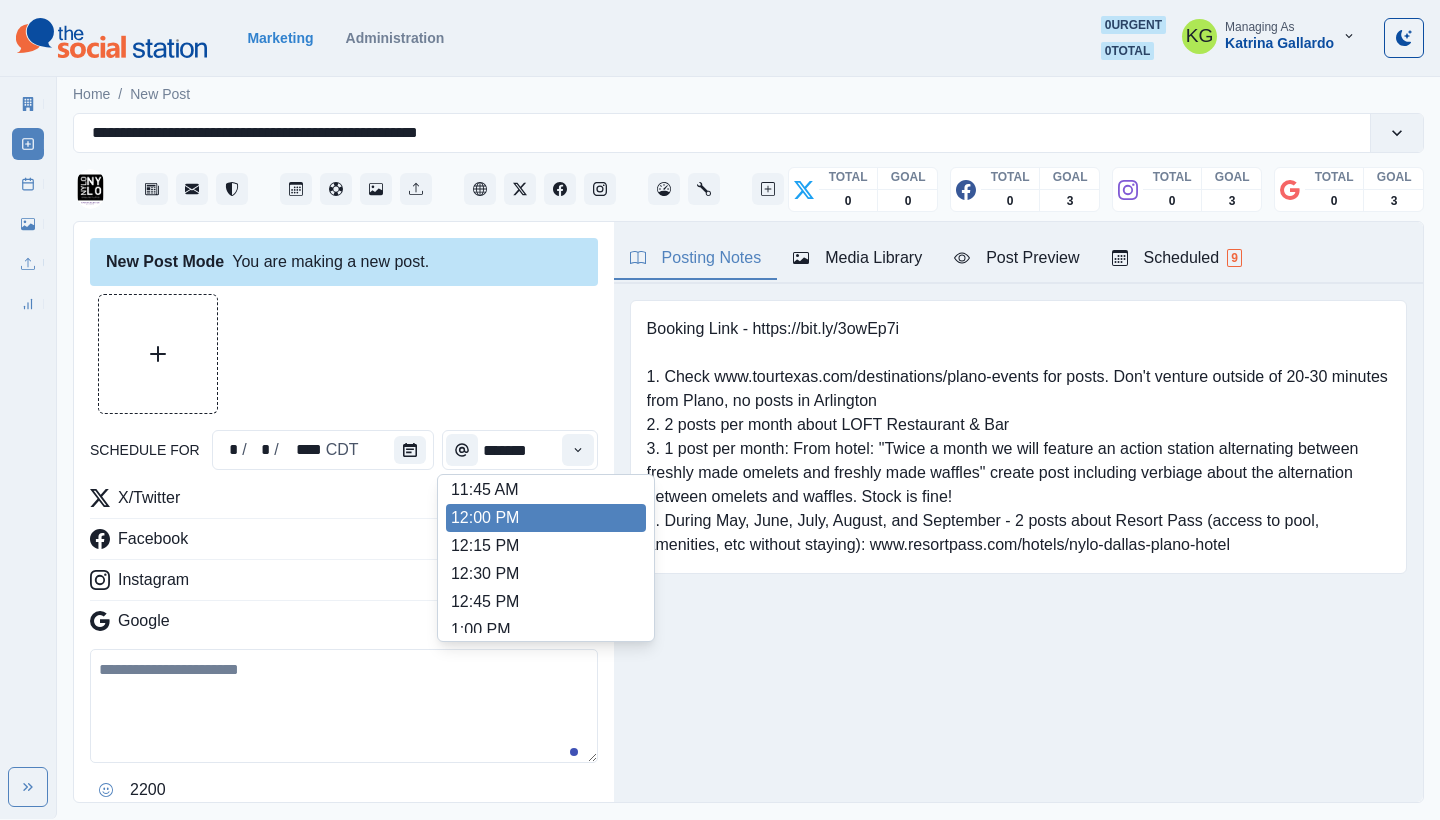 click on "12:00 PM" at bounding box center (546, 518) 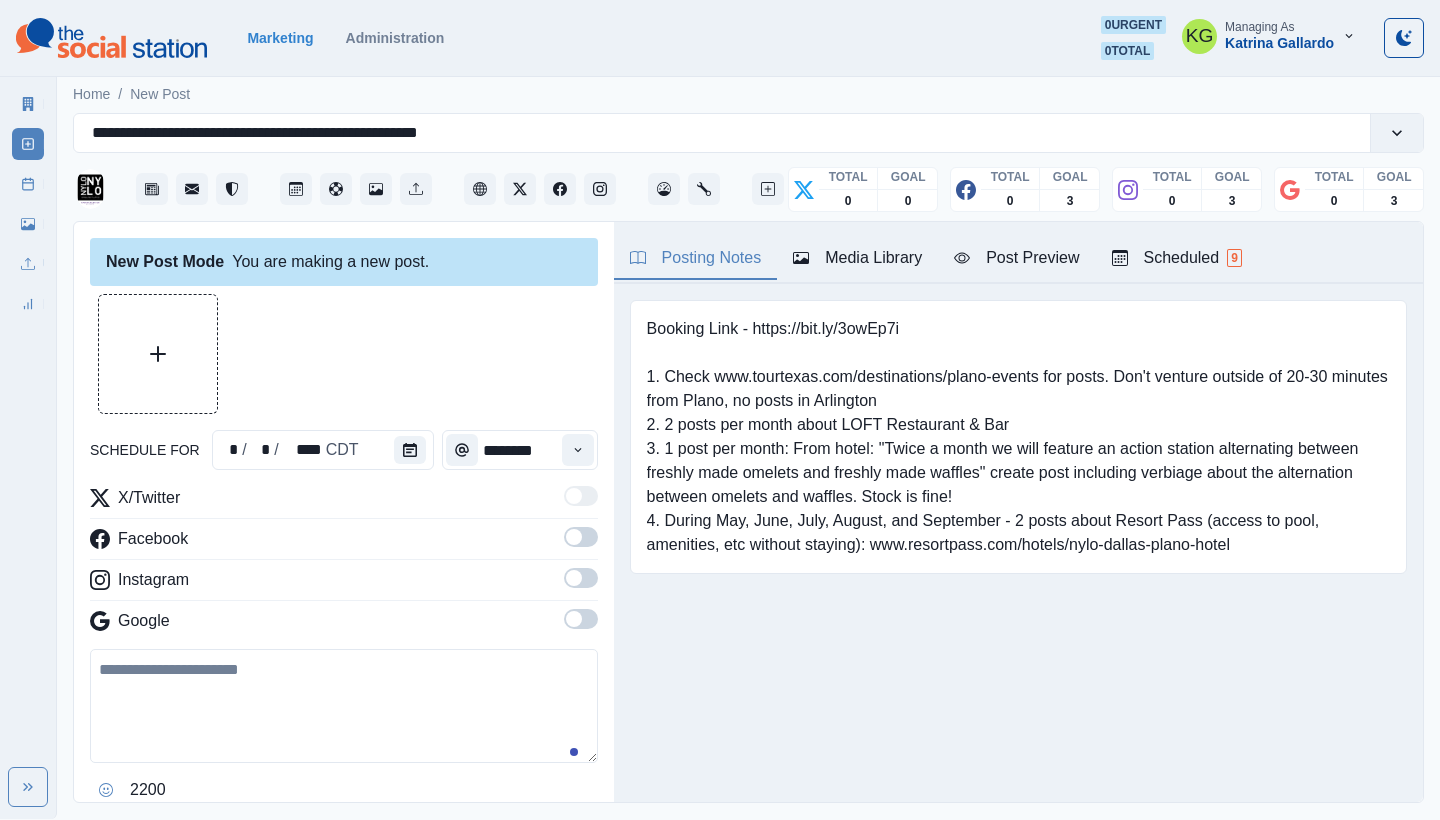click at bounding box center (581, 619) 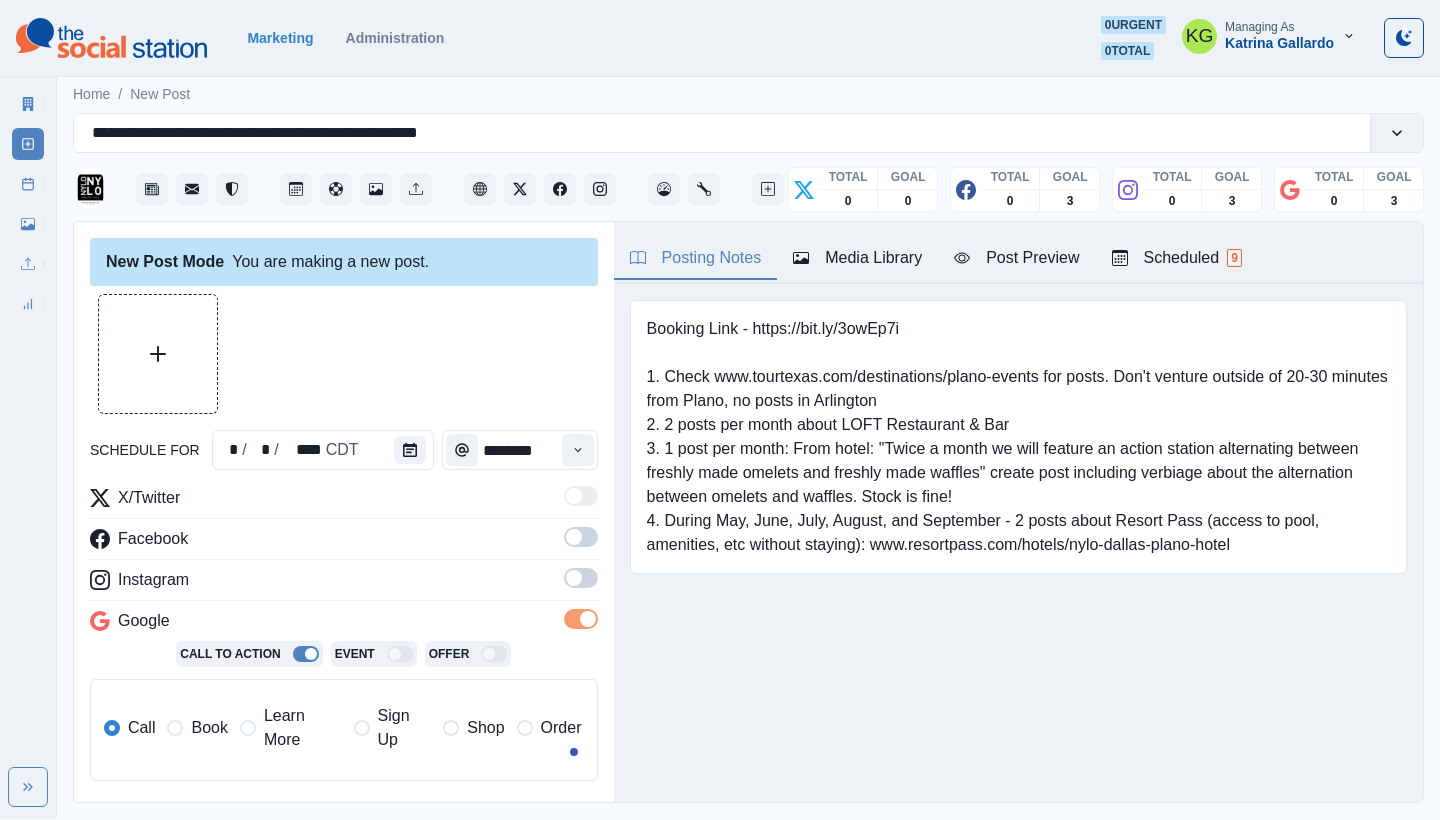 click at bounding box center [581, 578] 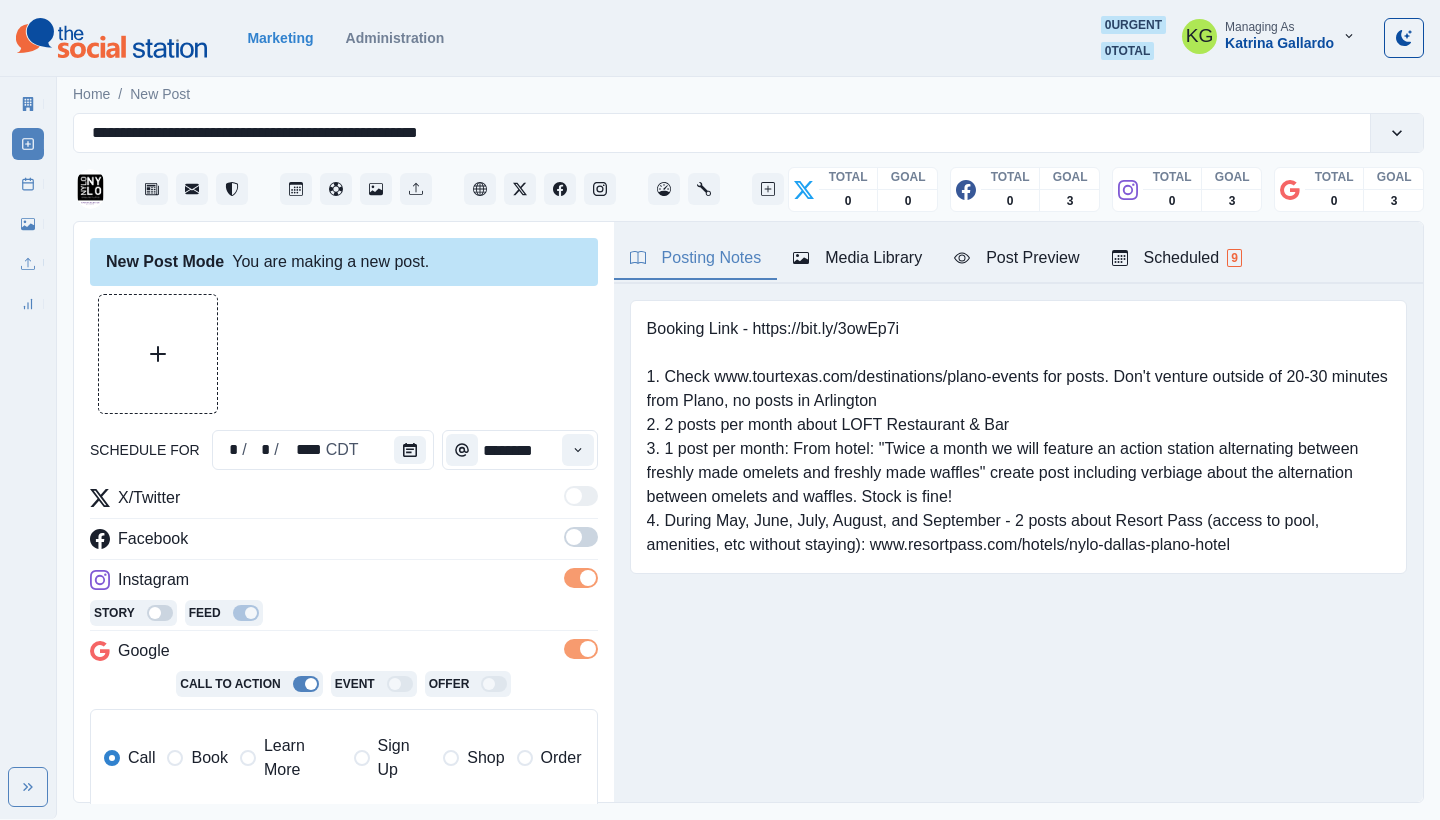 click at bounding box center (574, 537) 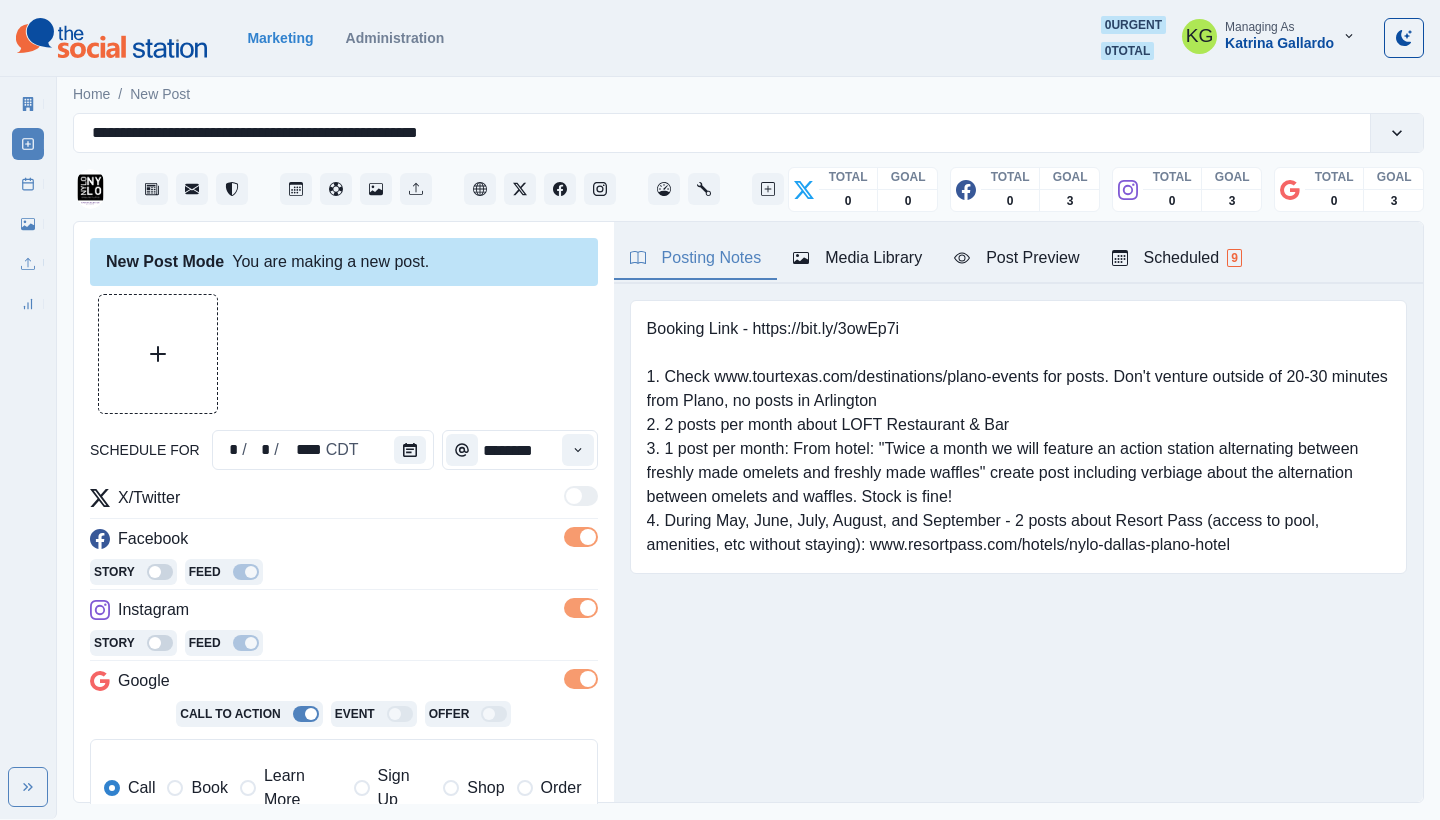 click on "Media Library" at bounding box center [857, 258] 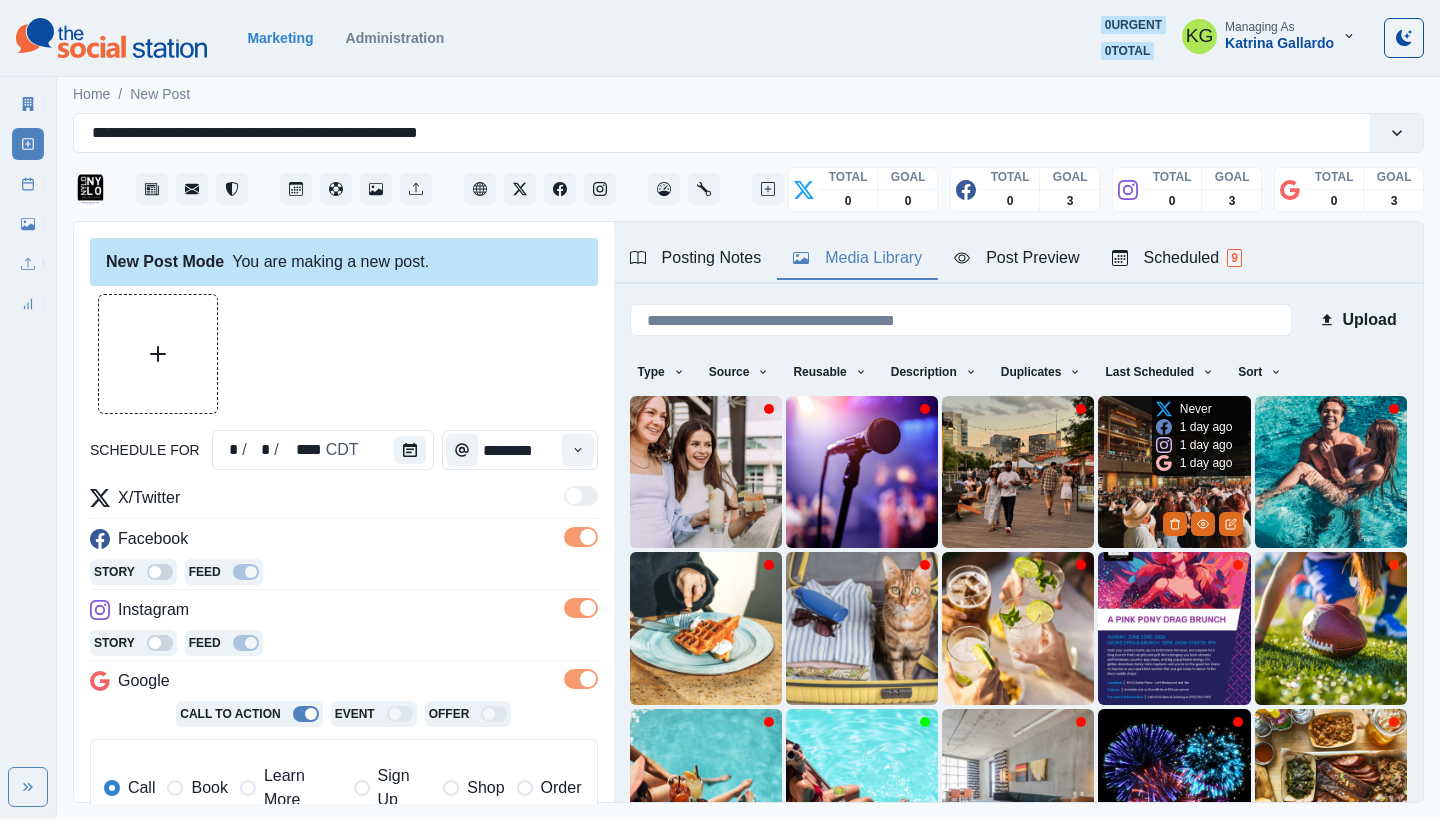 scroll, scrollTop: 171, scrollLeft: 0, axis: vertical 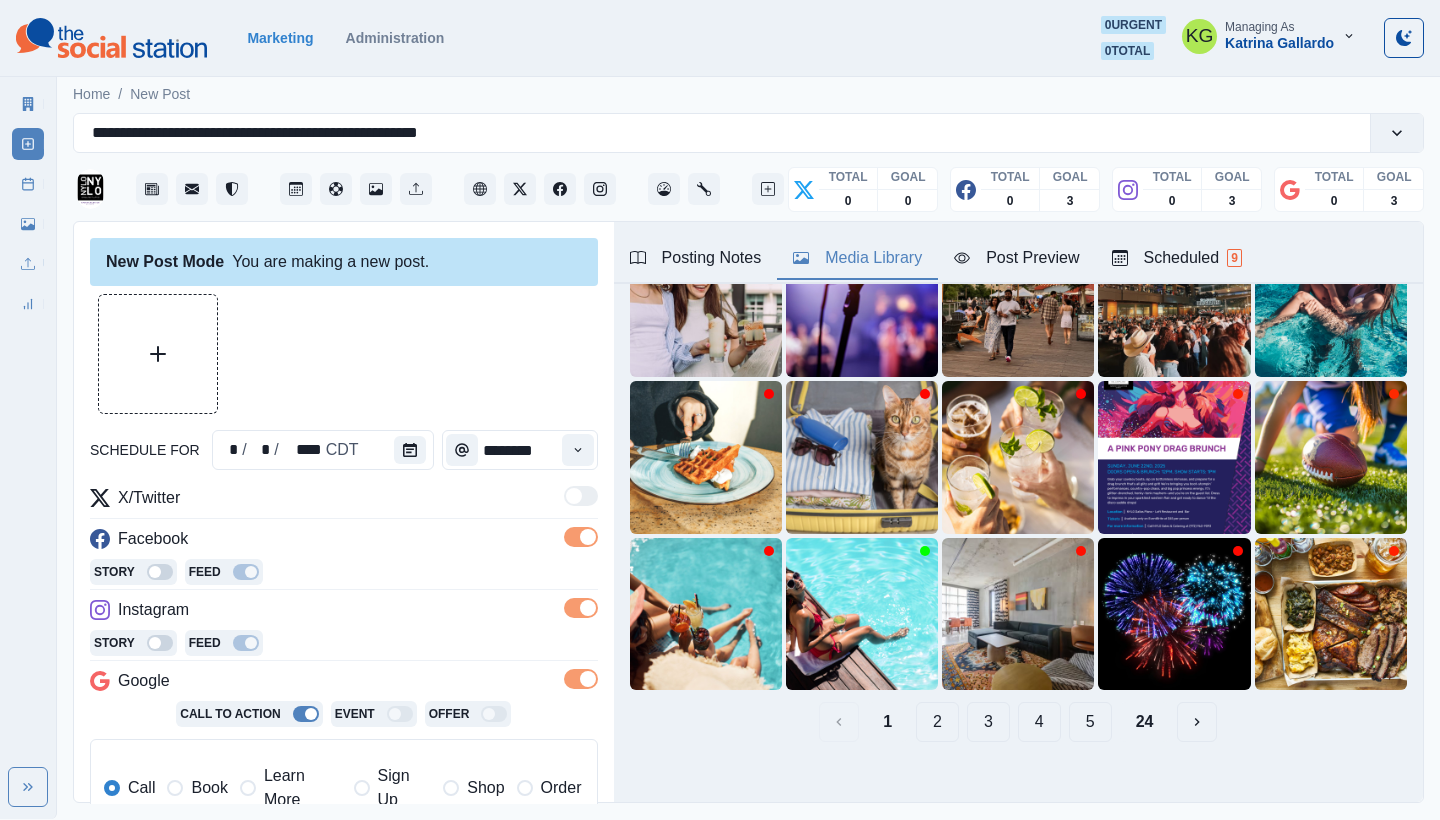 click on "24" at bounding box center (1145, 722) 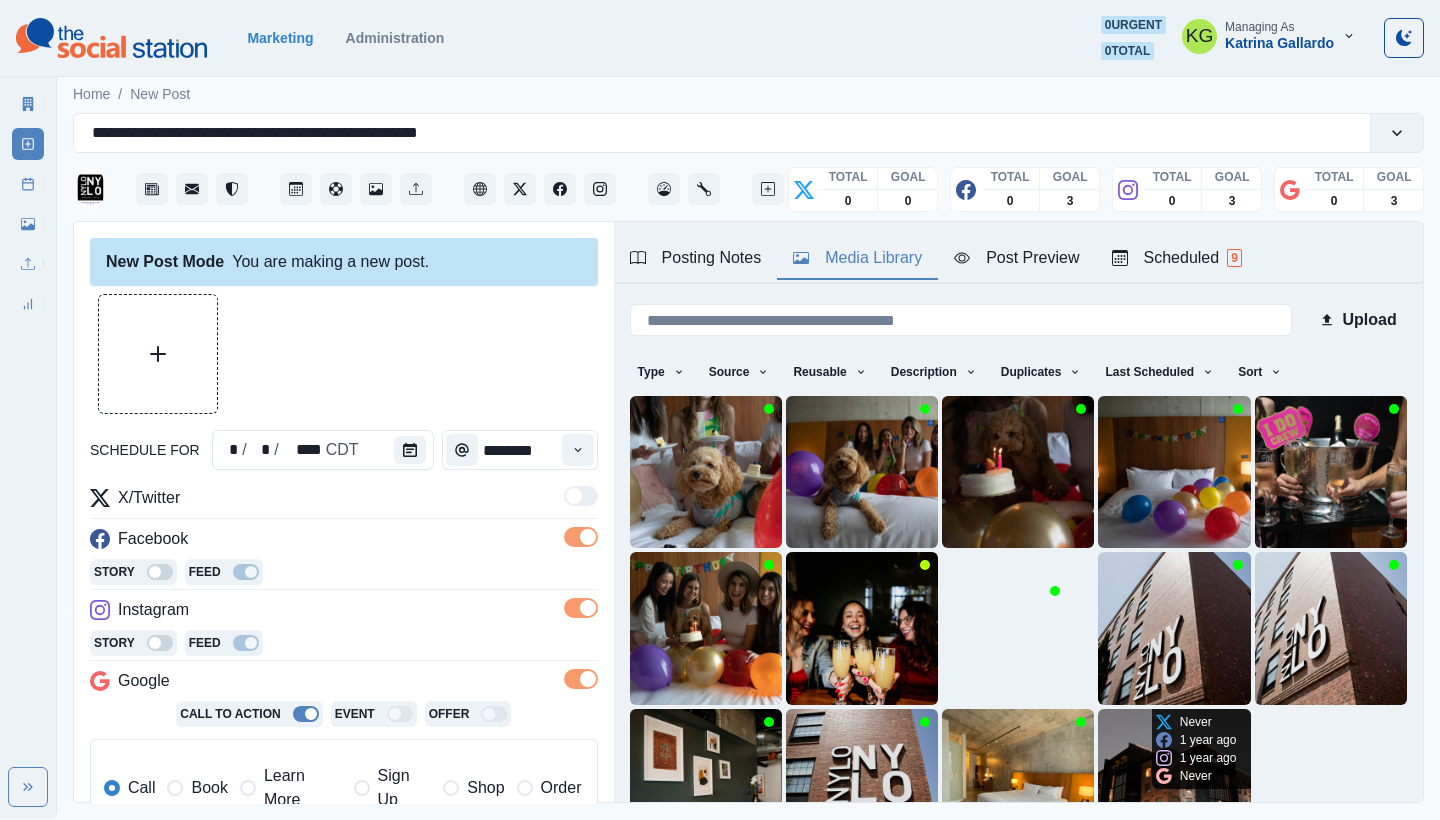 scroll, scrollTop: 171, scrollLeft: 0, axis: vertical 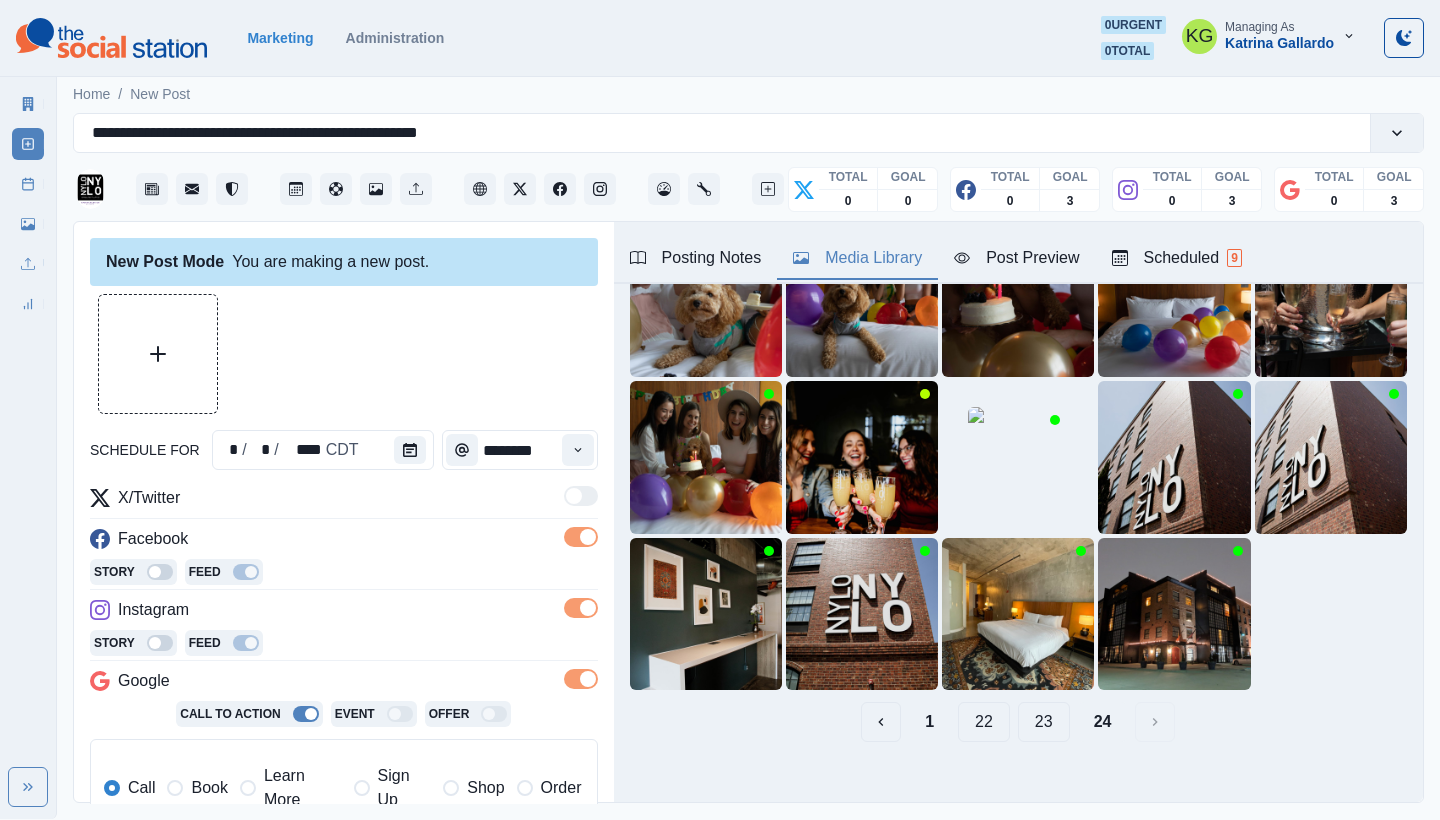 click on "23" at bounding box center [1044, 722] 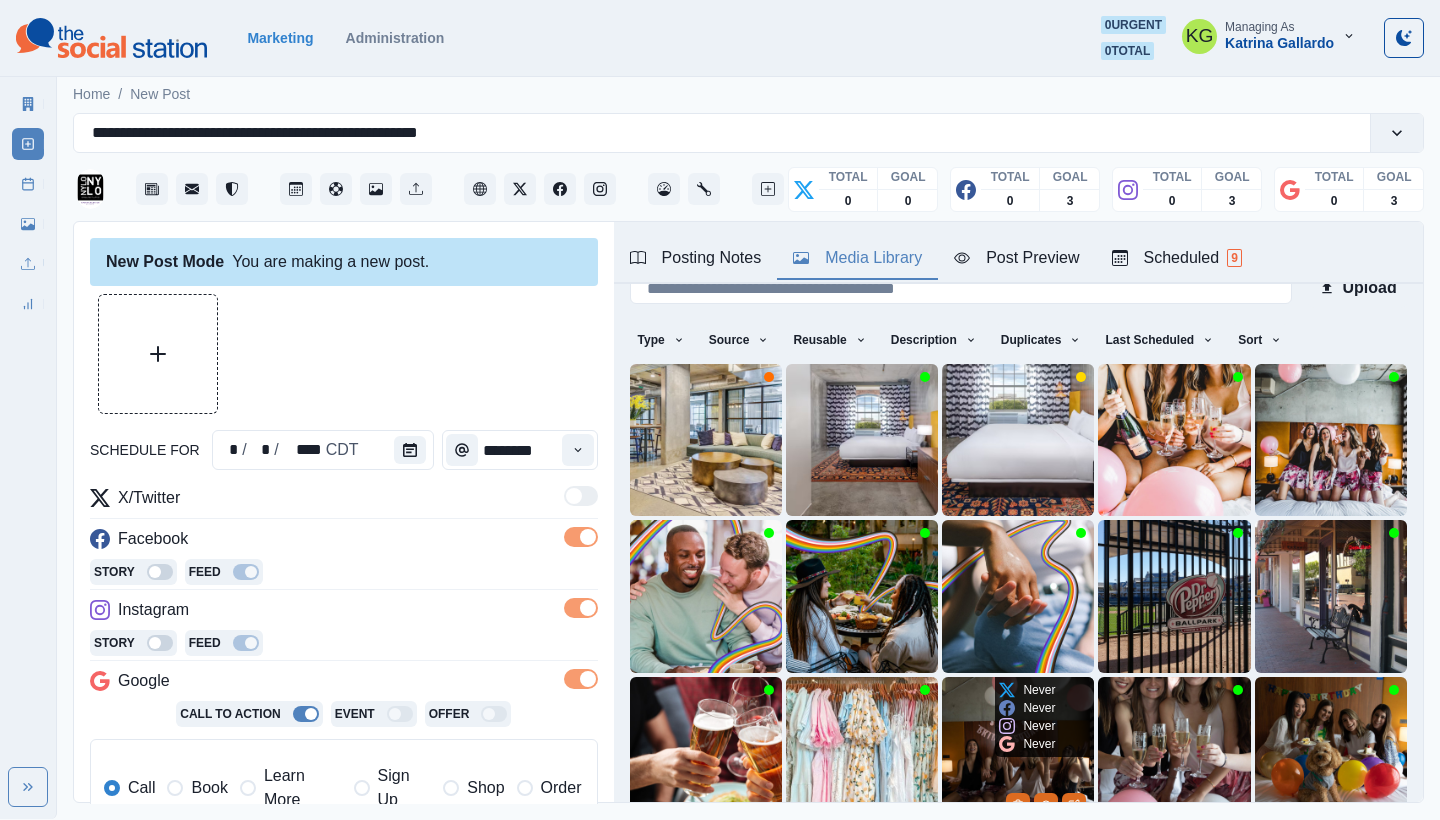 scroll, scrollTop: 171, scrollLeft: 0, axis: vertical 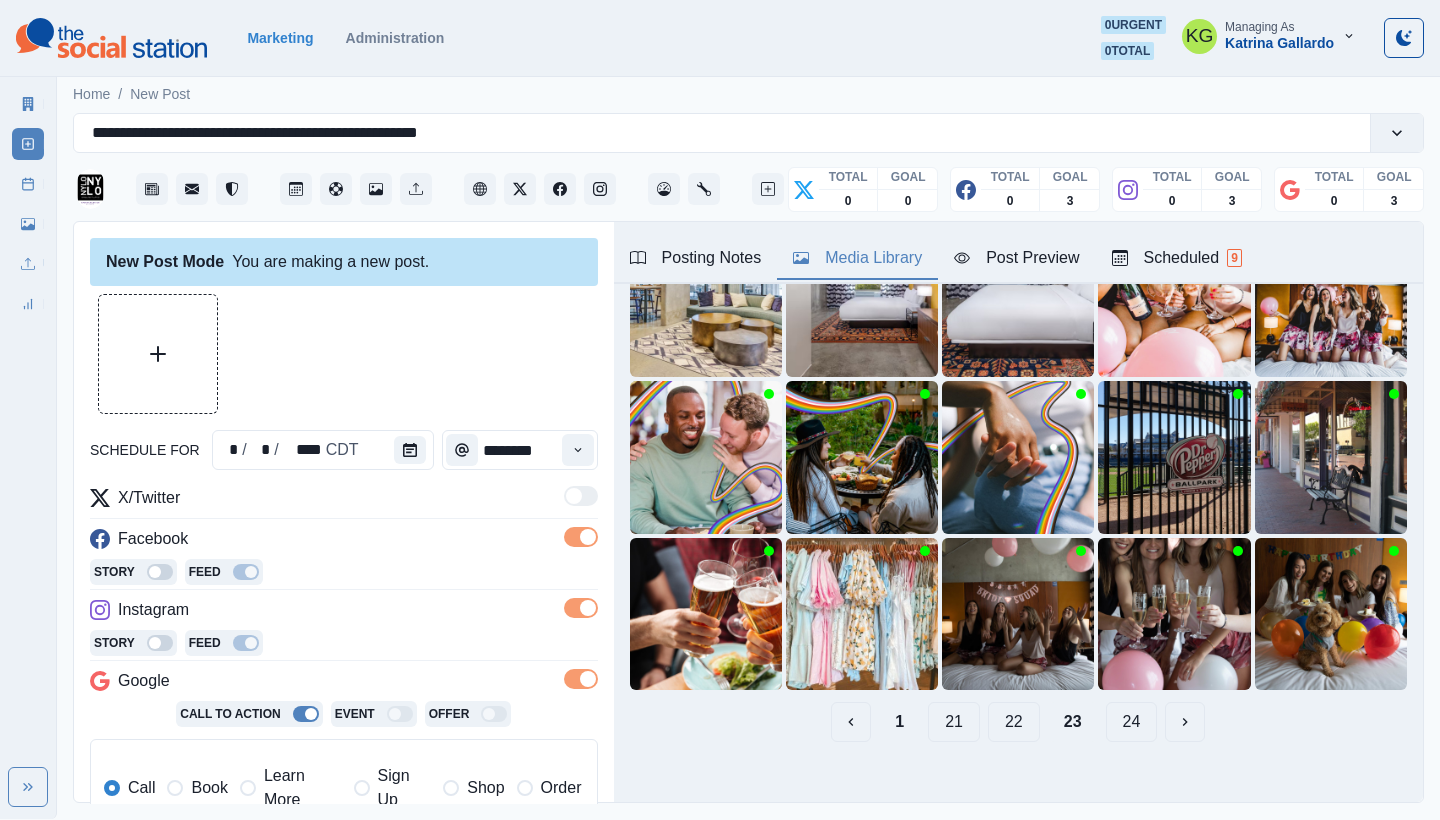 click on "22" at bounding box center [1014, 722] 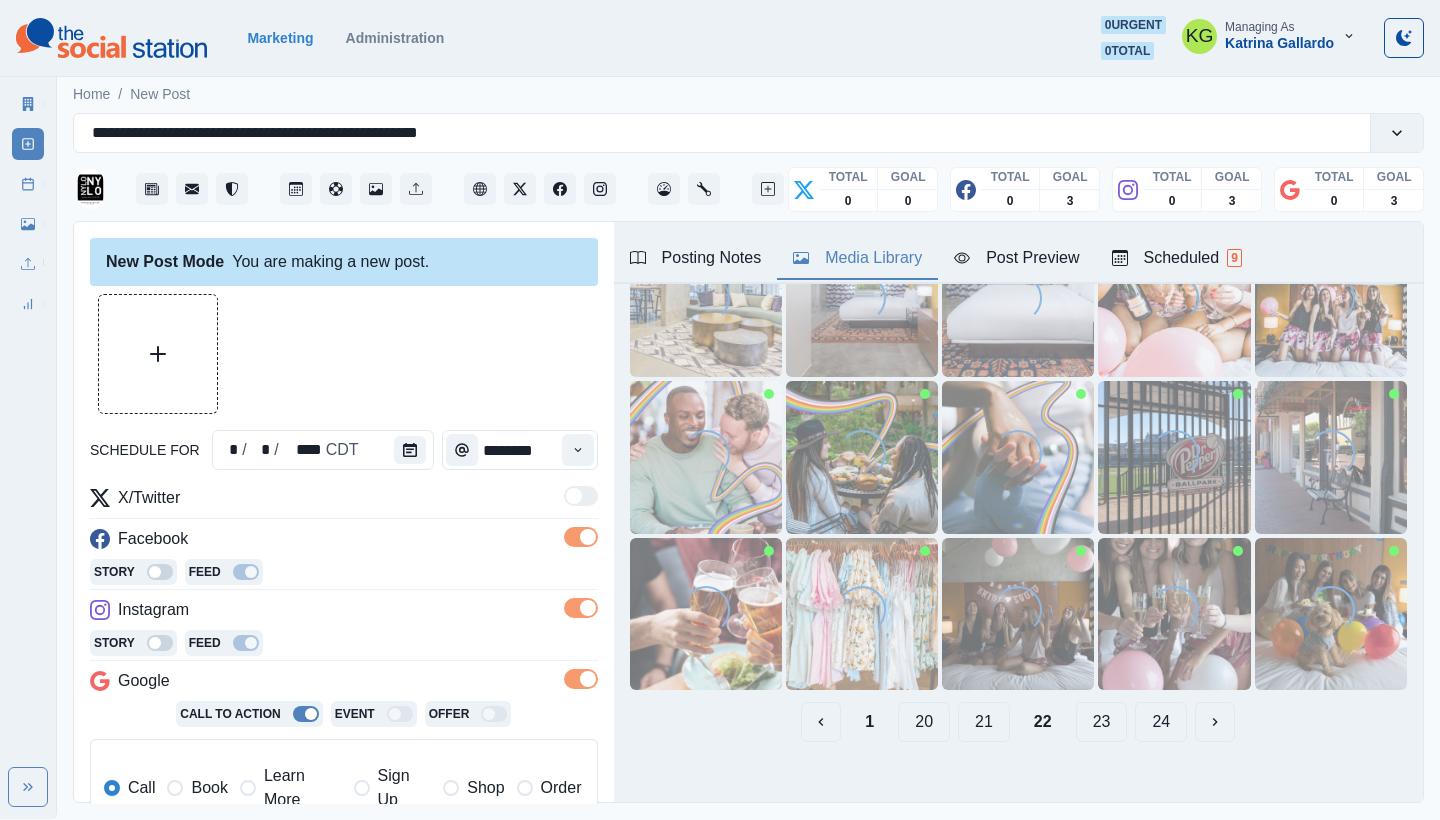 scroll, scrollTop: 0, scrollLeft: 0, axis: both 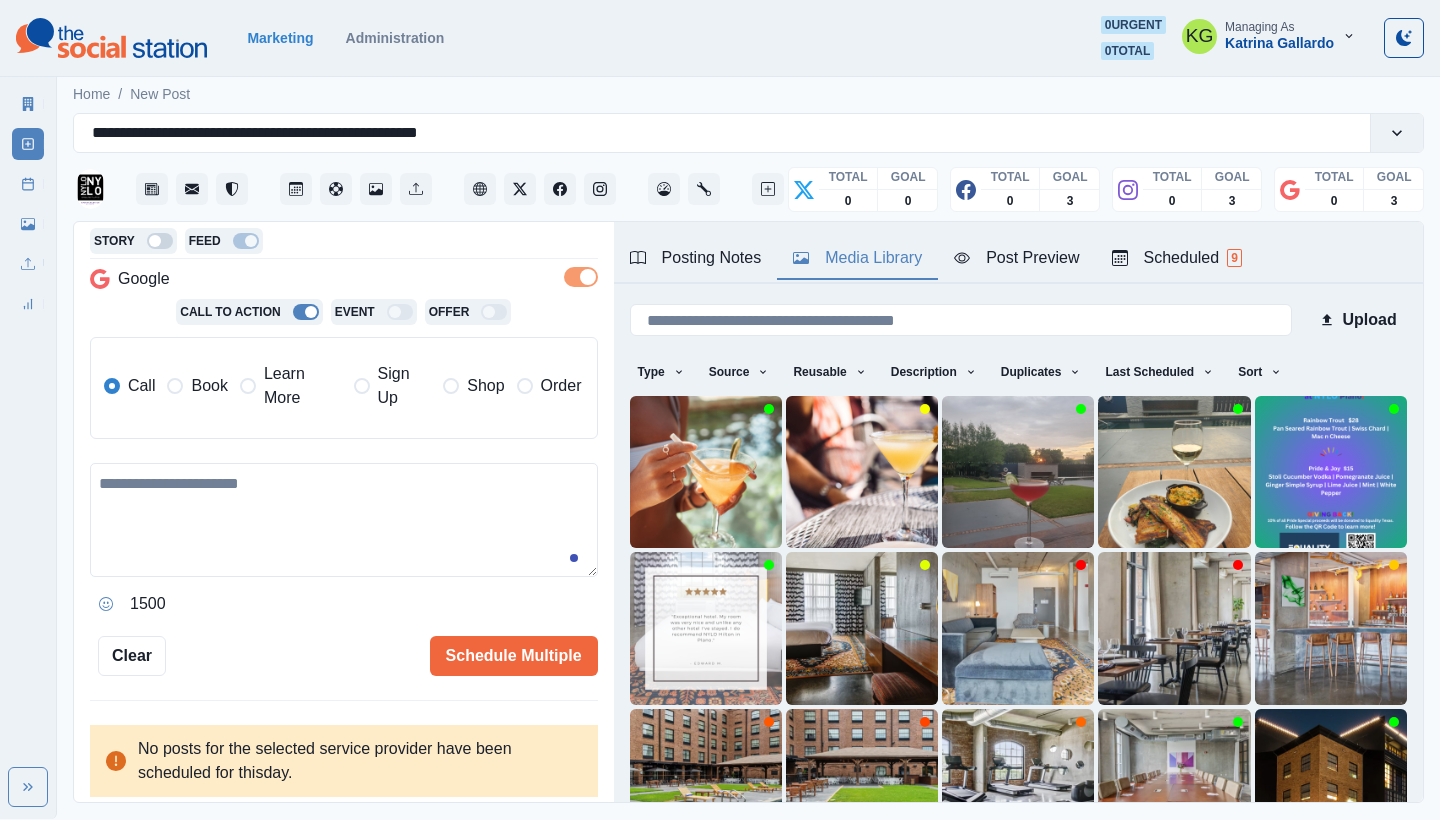 click at bounding box center [344, 520] 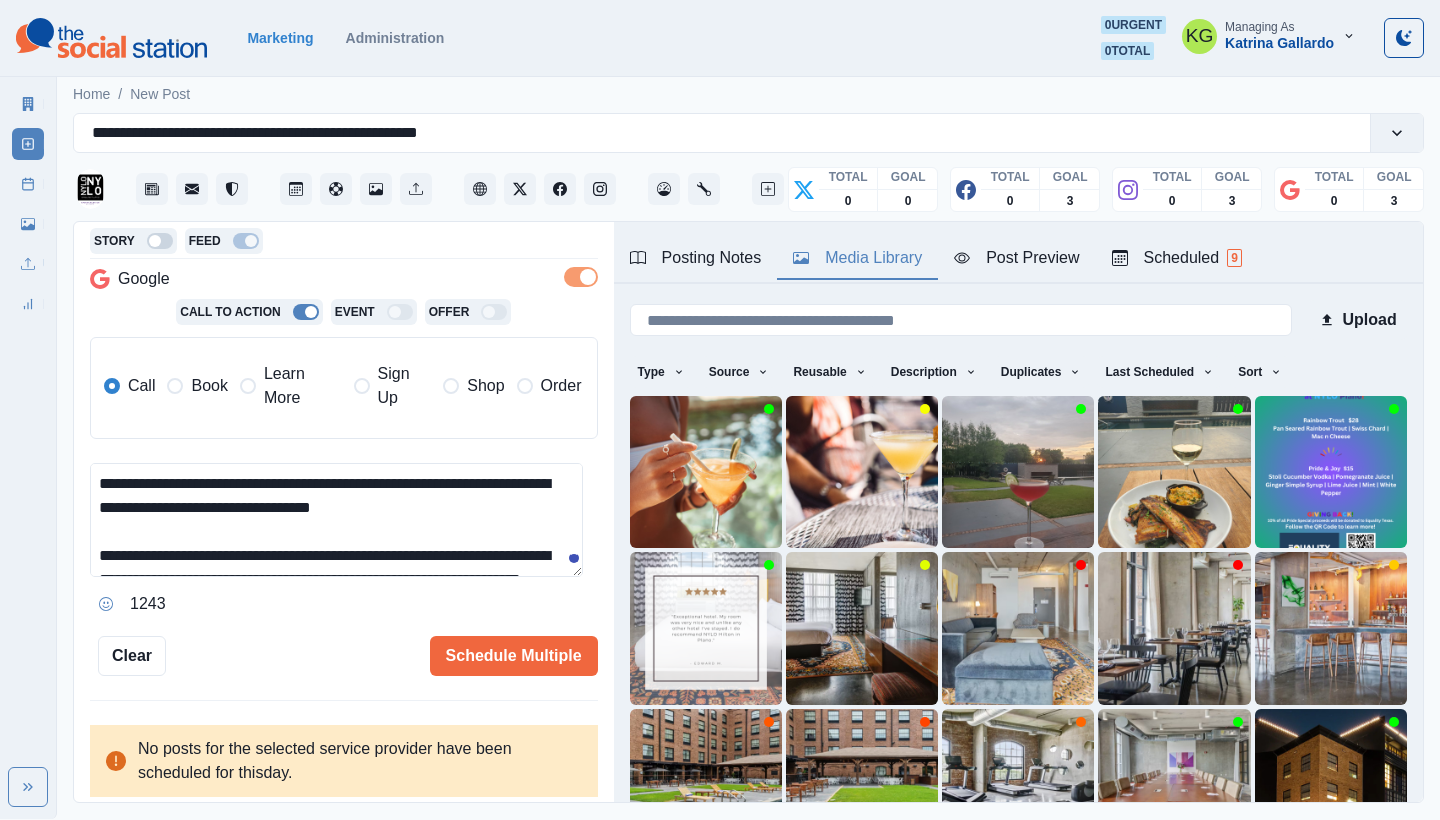 scroll, scrollTop: 48, scrollLeft: 0, axis: vertical 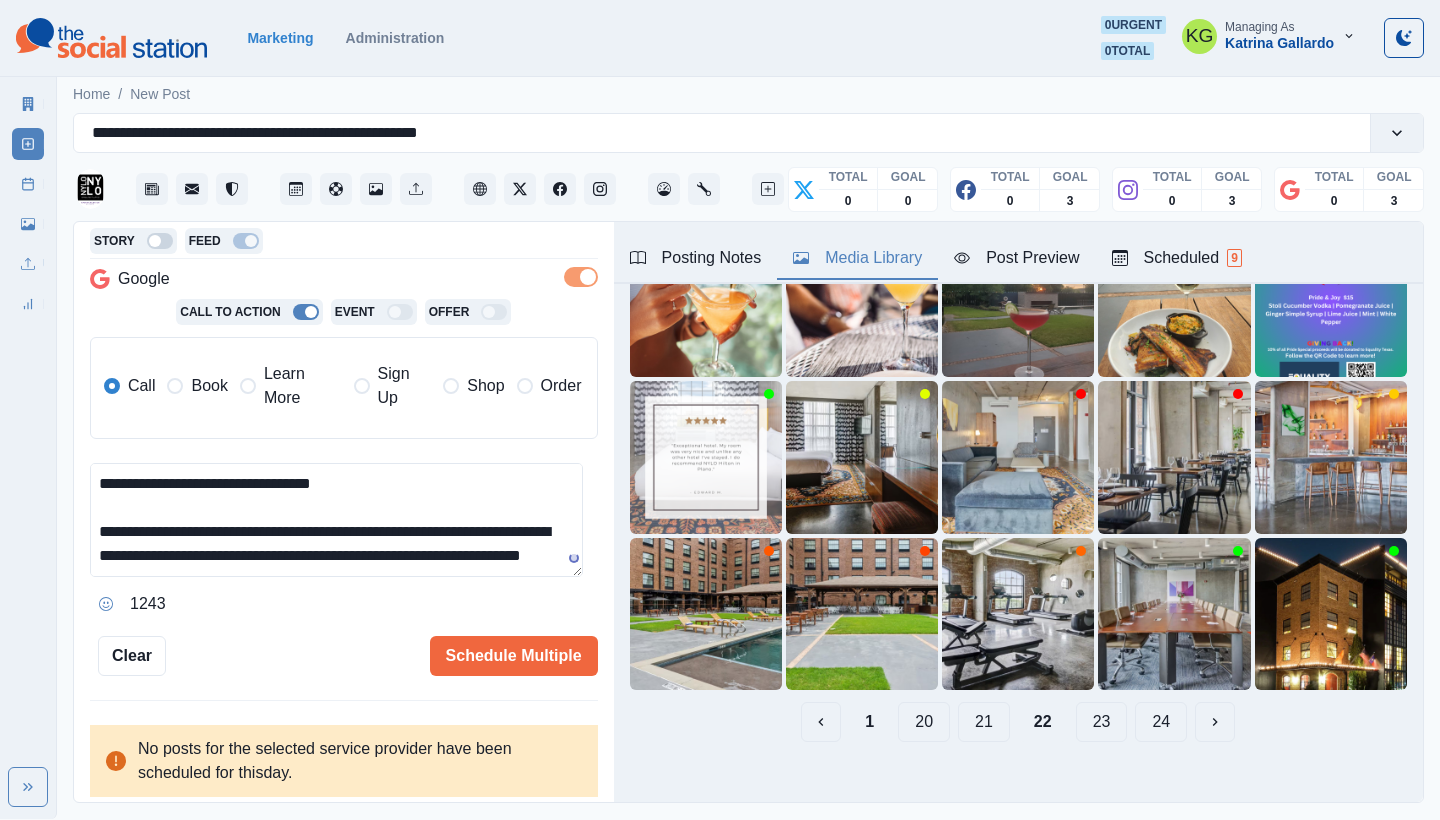 click on "21" at bounding box center [984, 722] 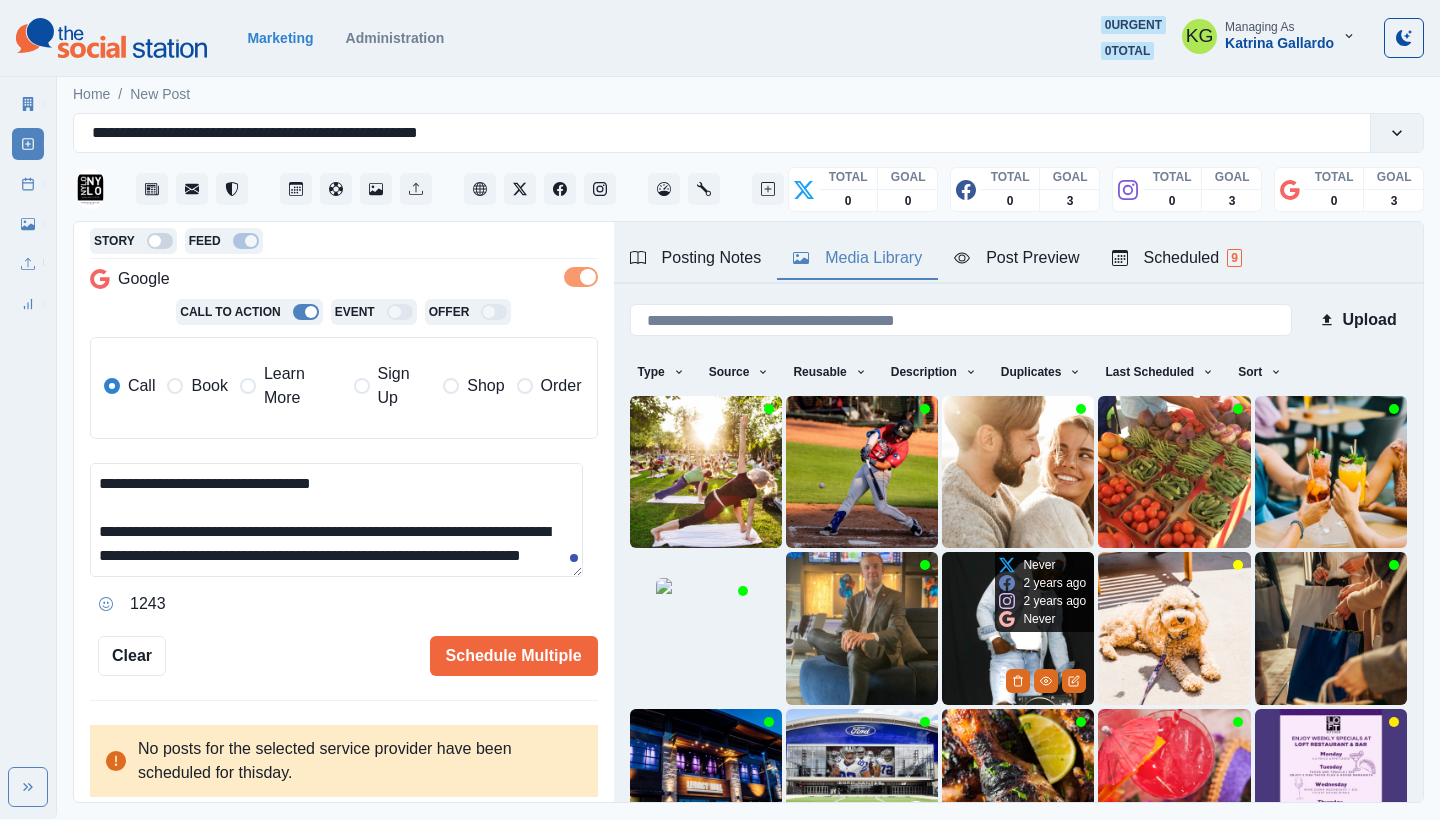 scroll, scrollTop: 4, scrollLeft: 0, axis: vertical 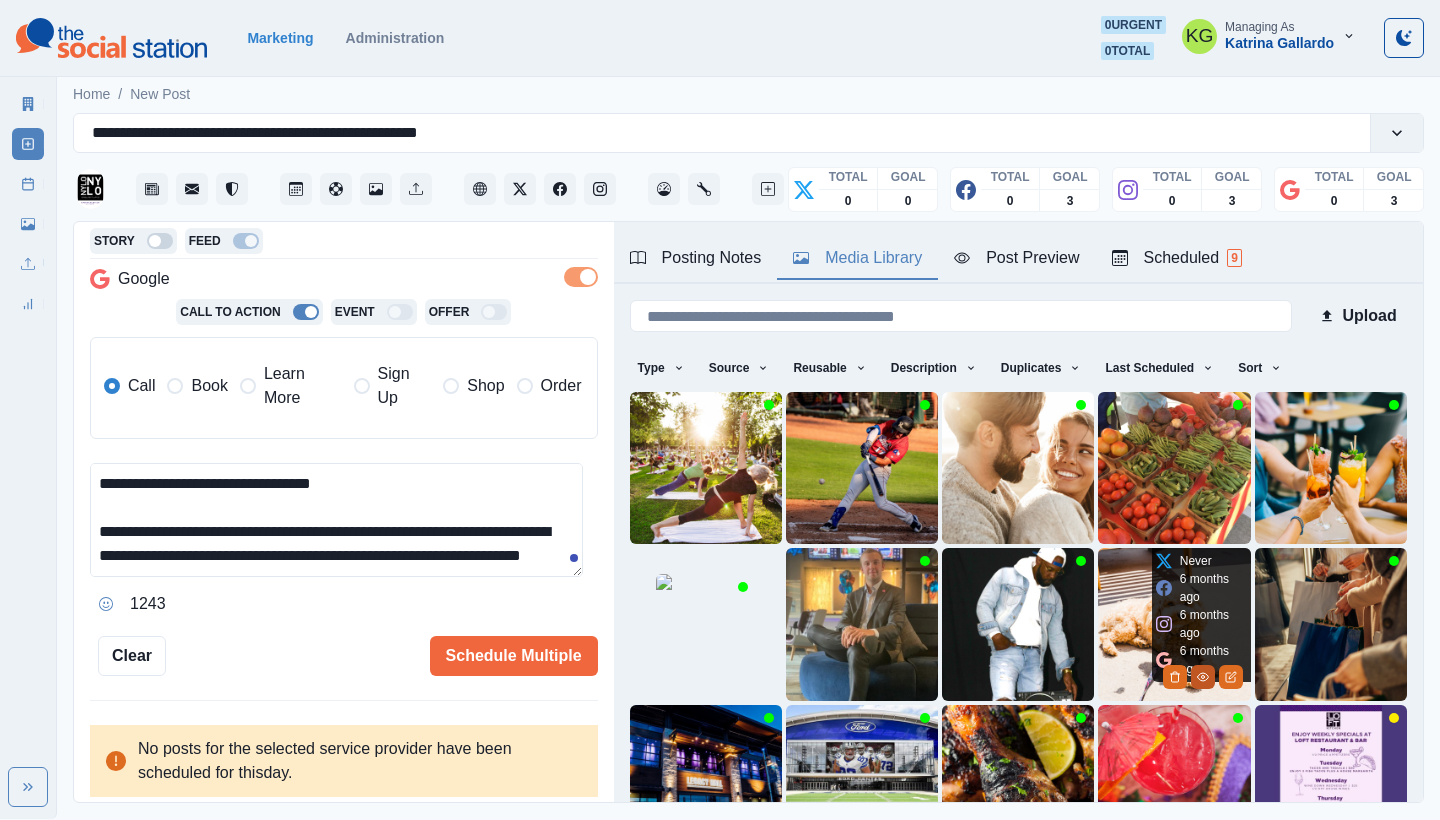 click 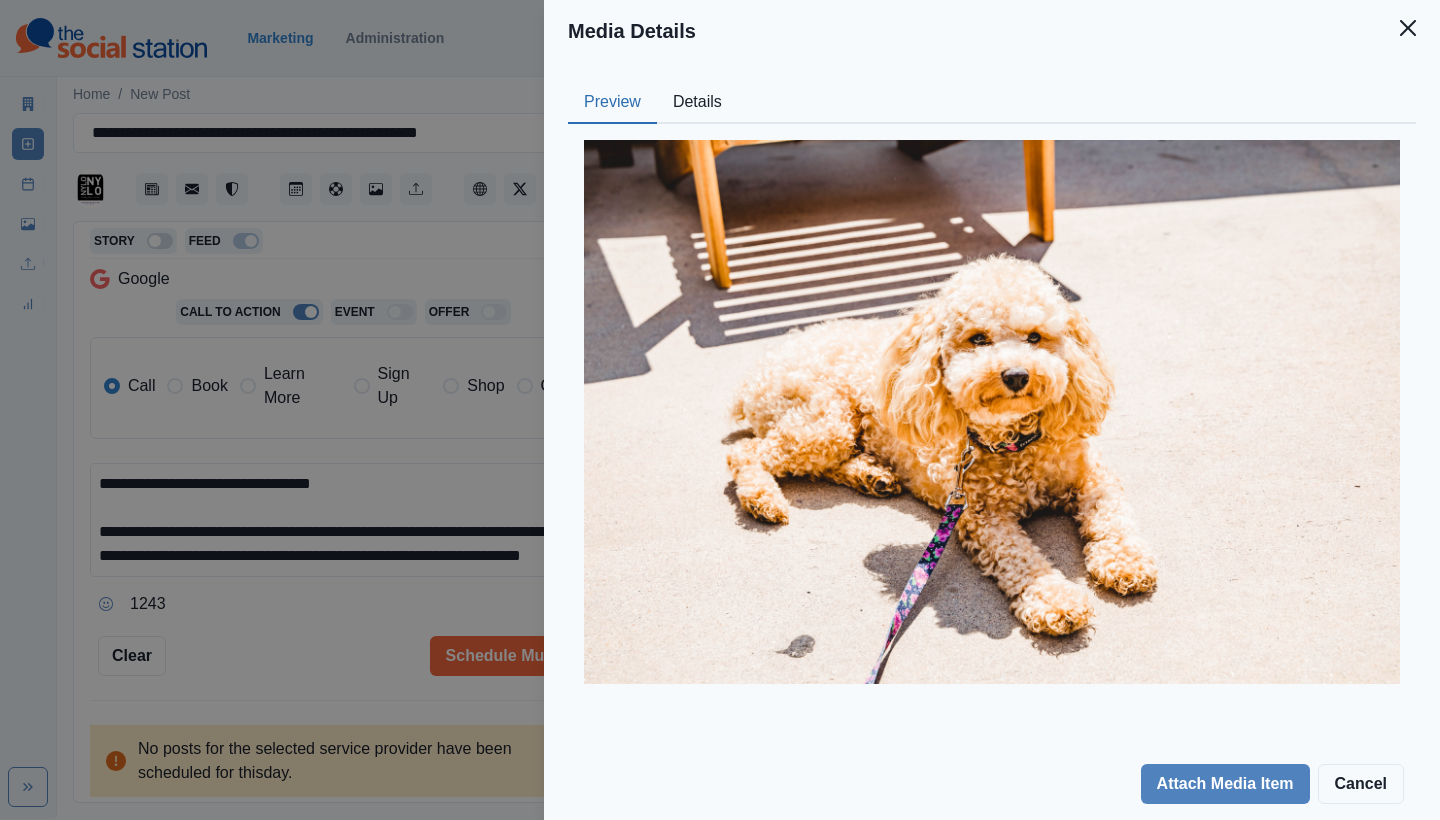 click at bounding box center [992, 412] 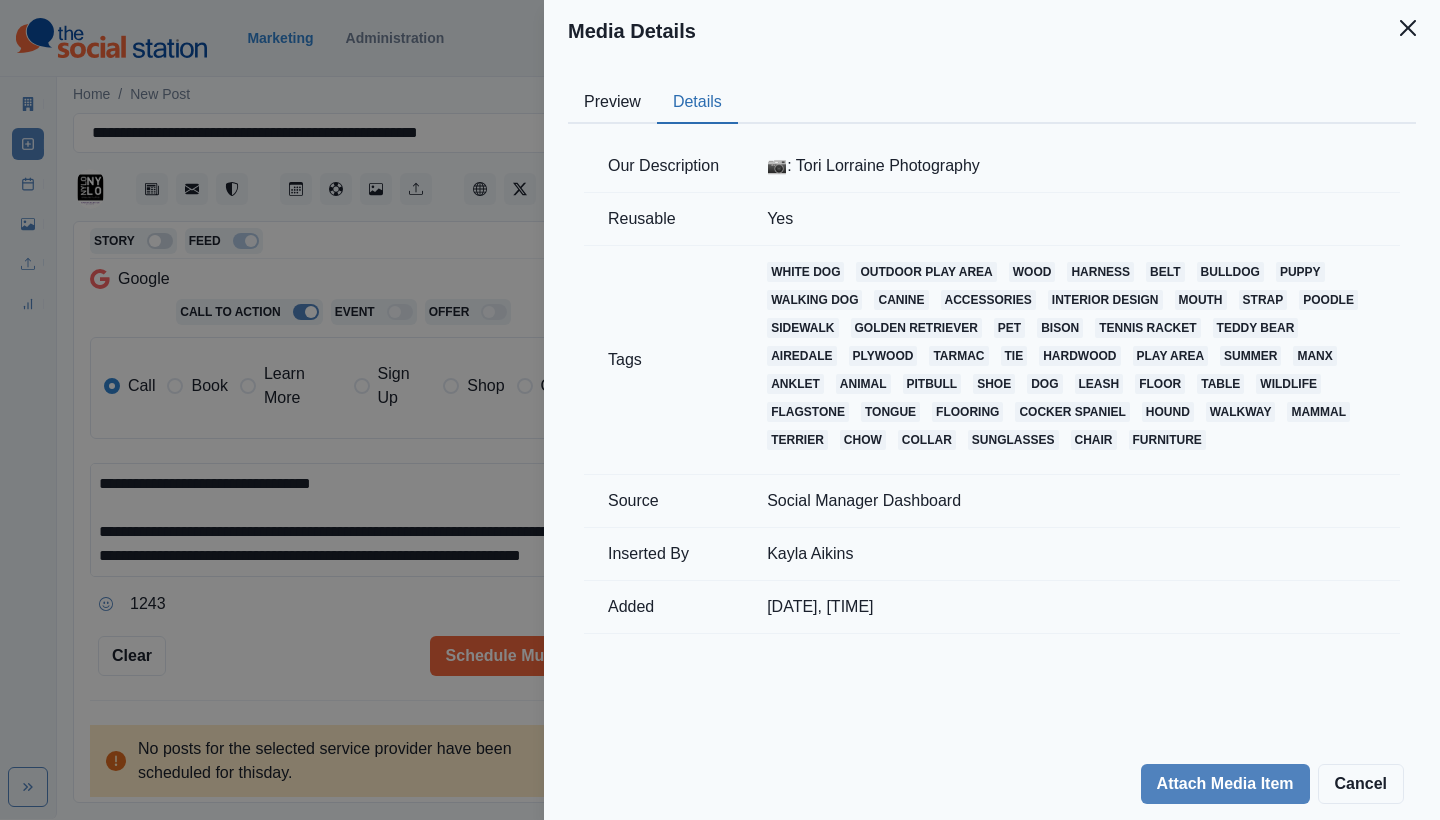 click on "Preview" at bounding box center (612, 103) 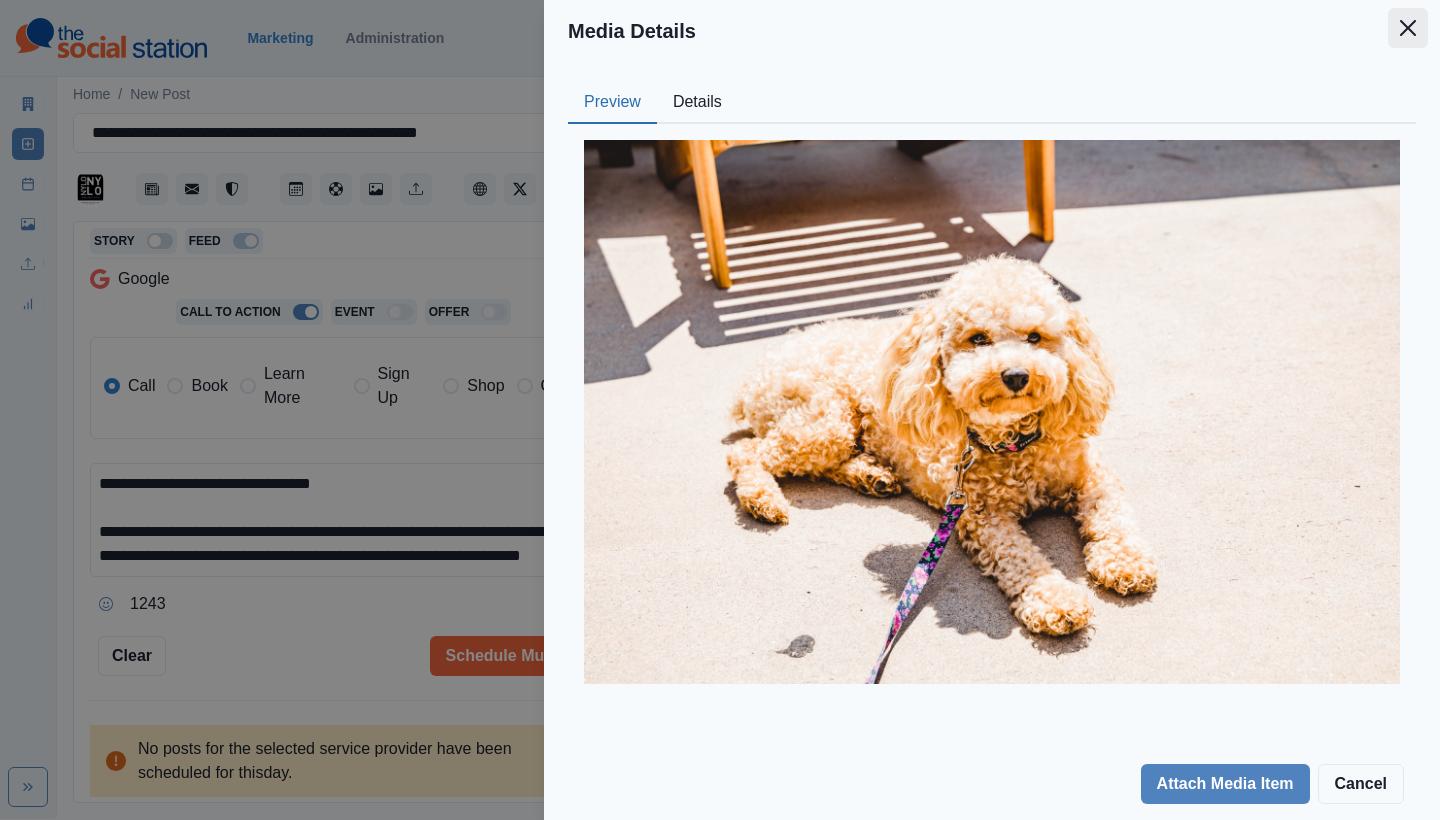 click at bounding box center (1408, 28) 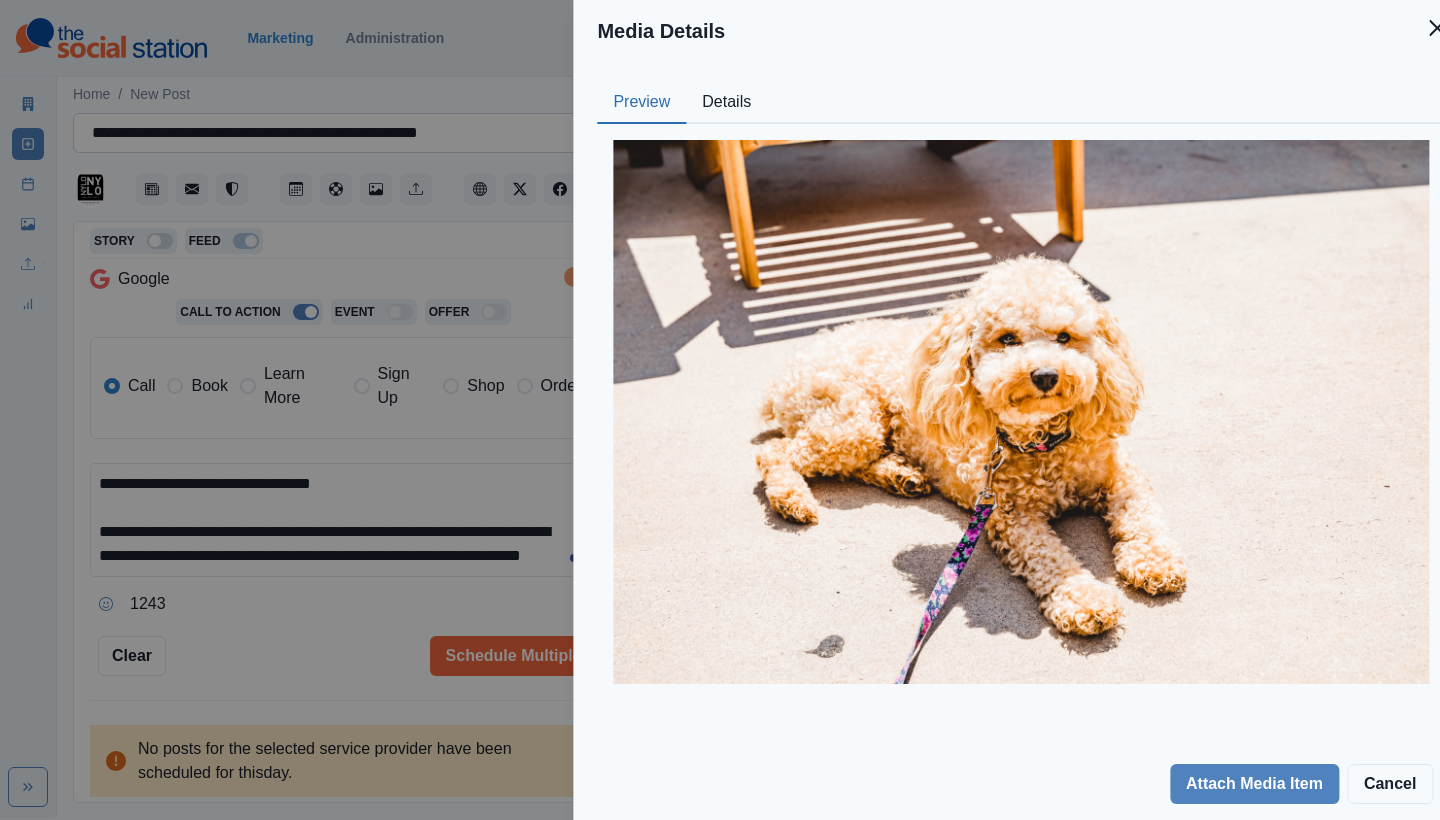 scroll, scrollTop: 62, scrollLeft: 0, axis: vertical 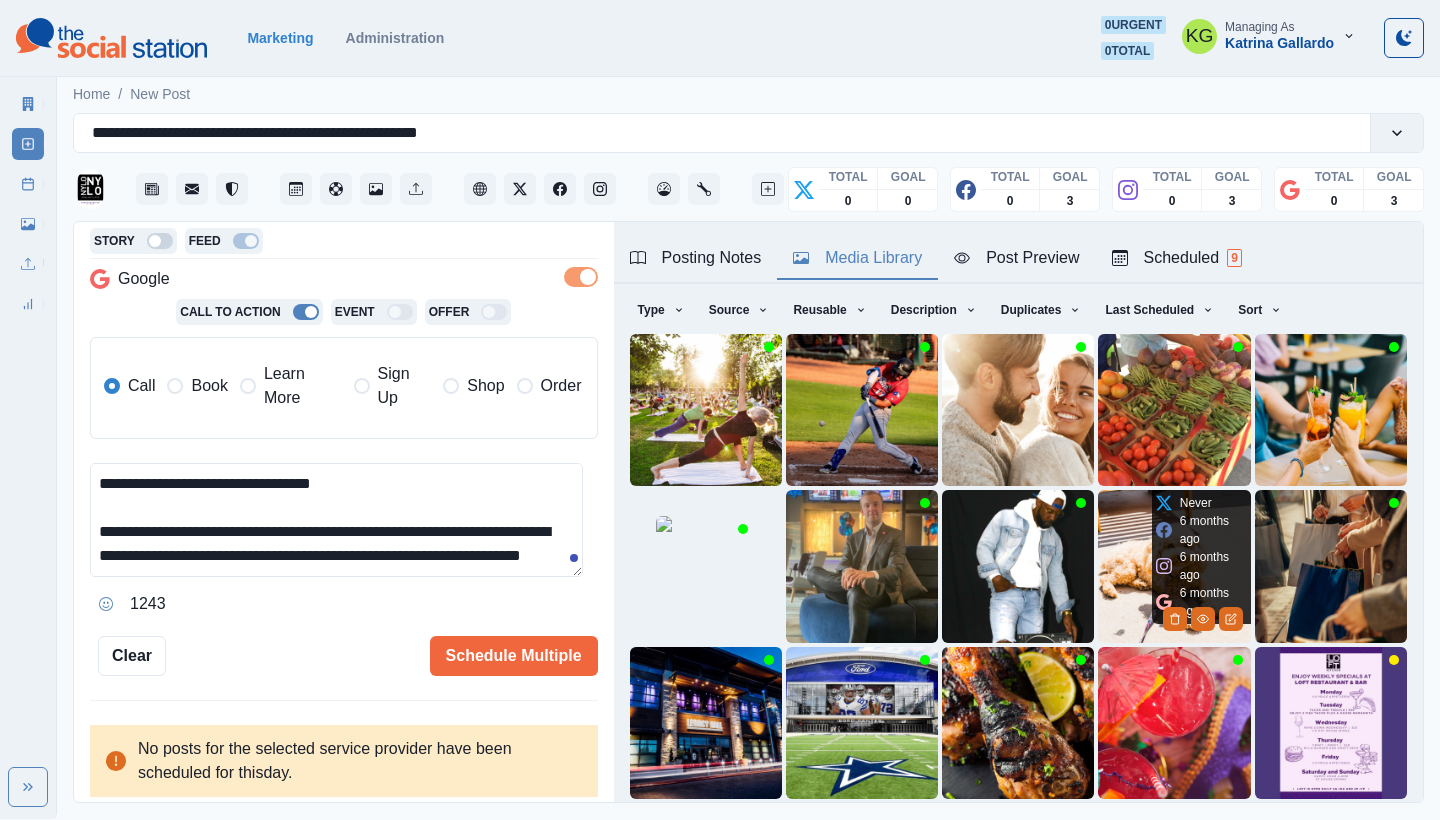 click at bounding box center [1174, 566] 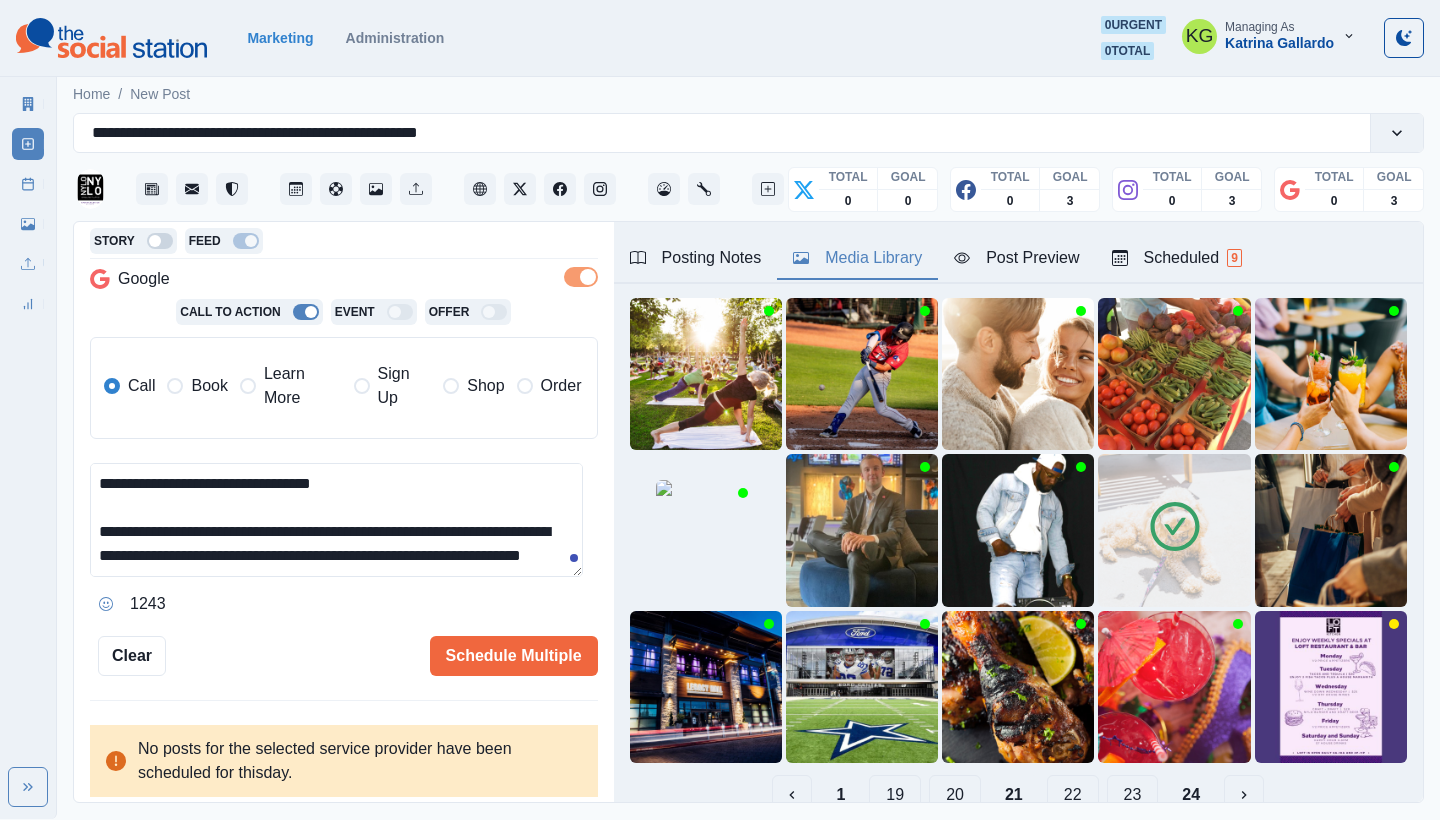 scroll, scrollTop: 102, scrollLeft: 0, axis: vertical 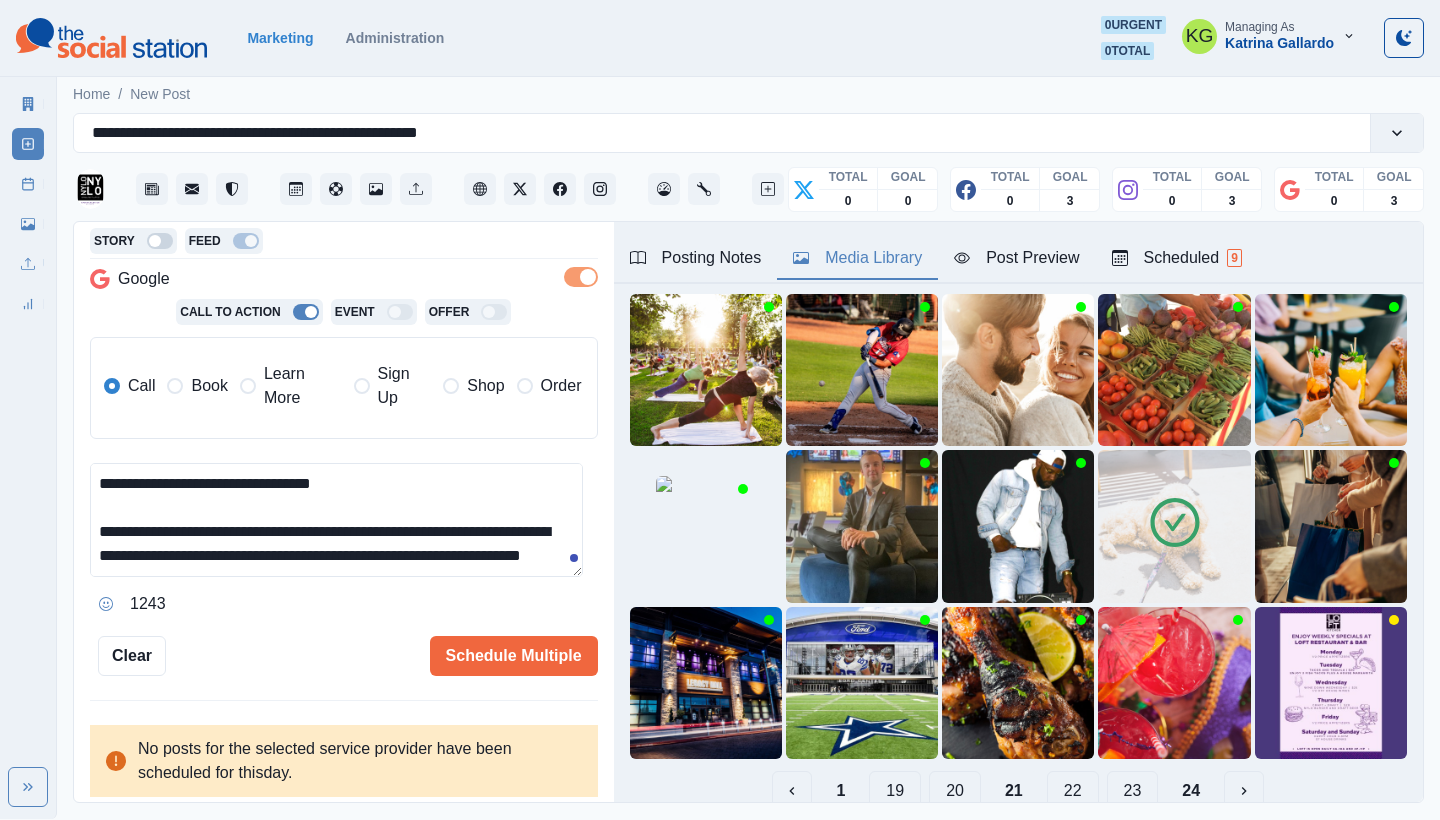 click on "20" at bounding box center (955, 791) 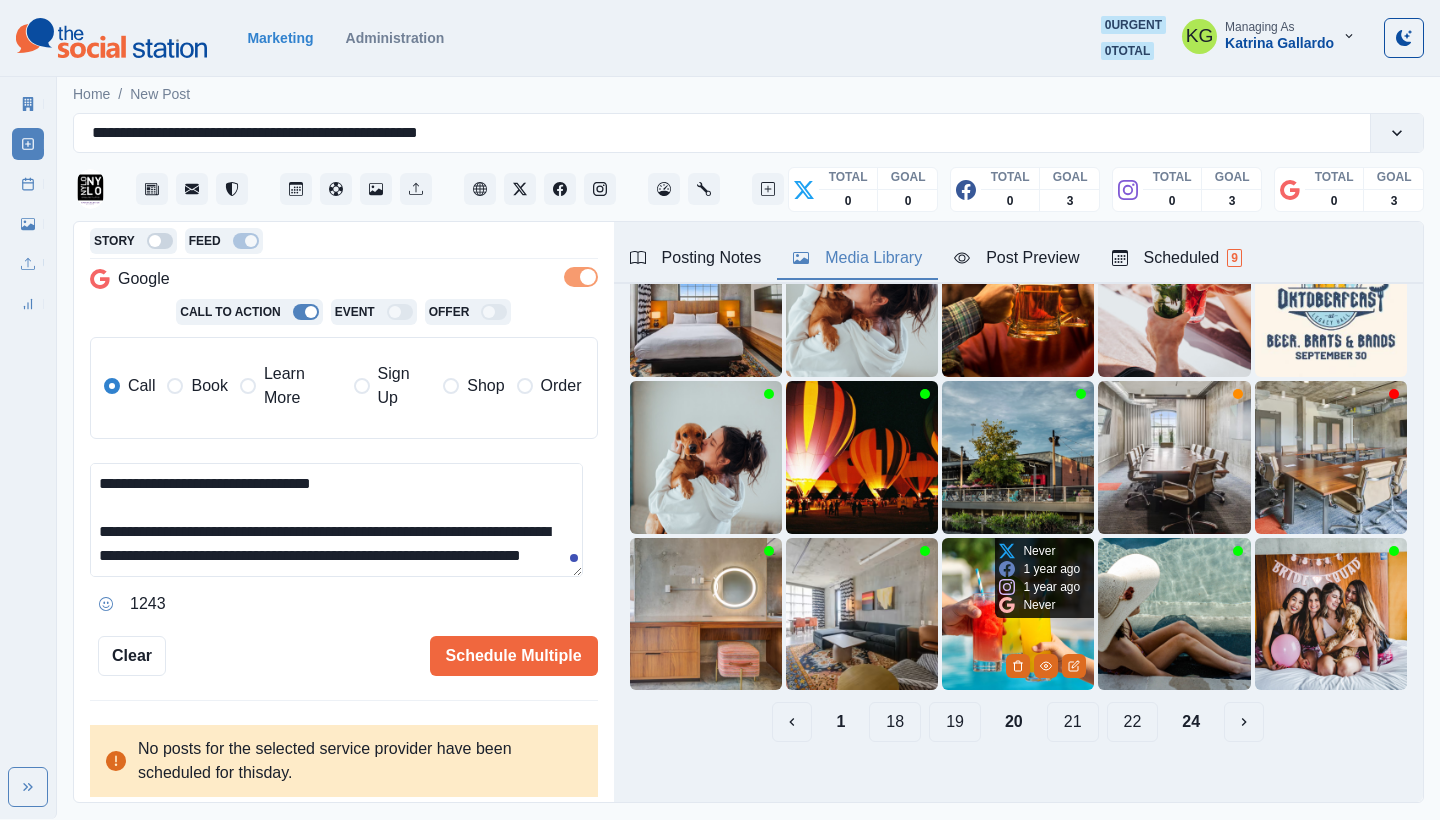 scroll, scrollTop: 133, scrollLeft: 0, axis: vertical 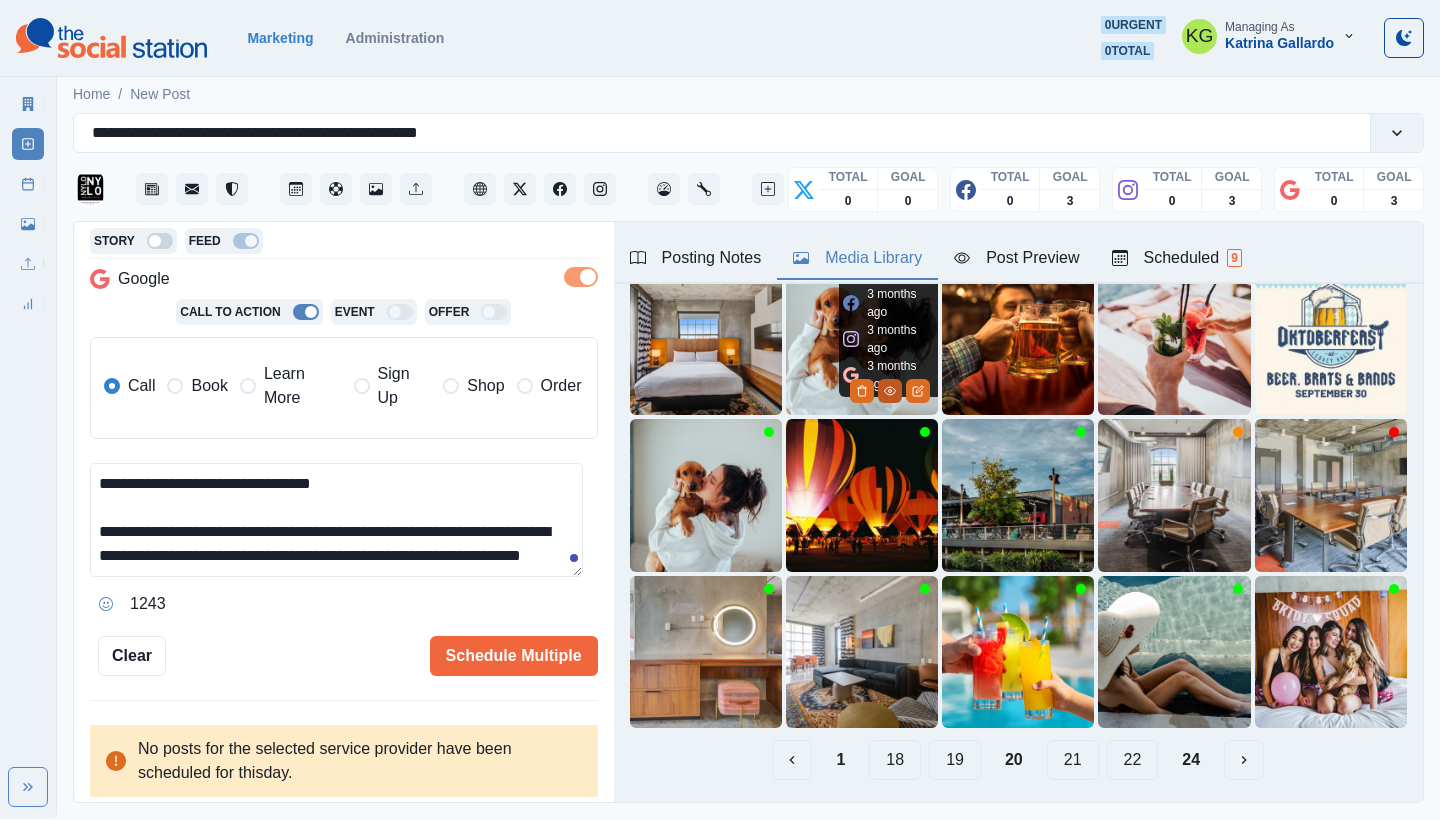 click 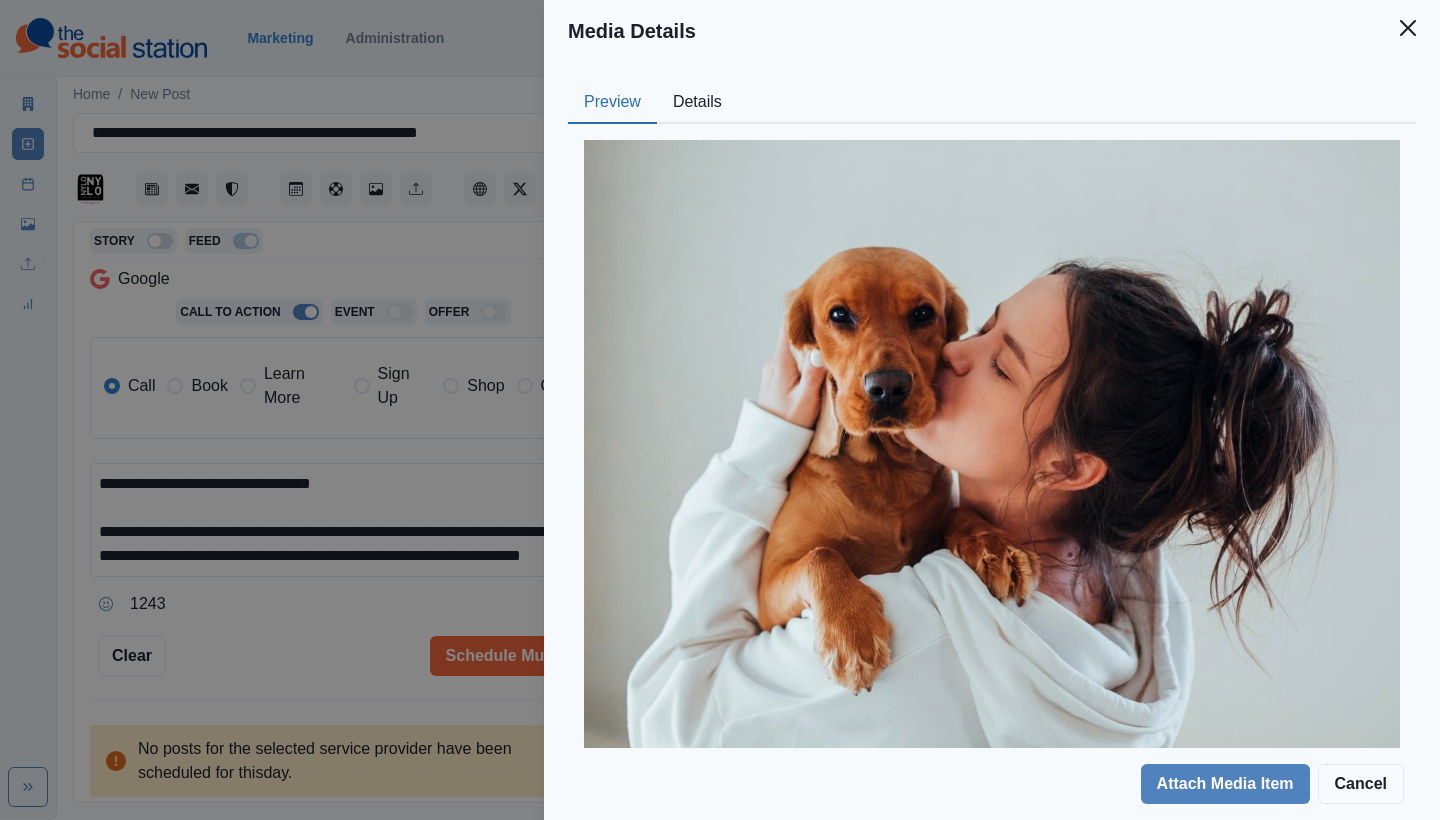 click on "Details" at bounding box center (697, 103) 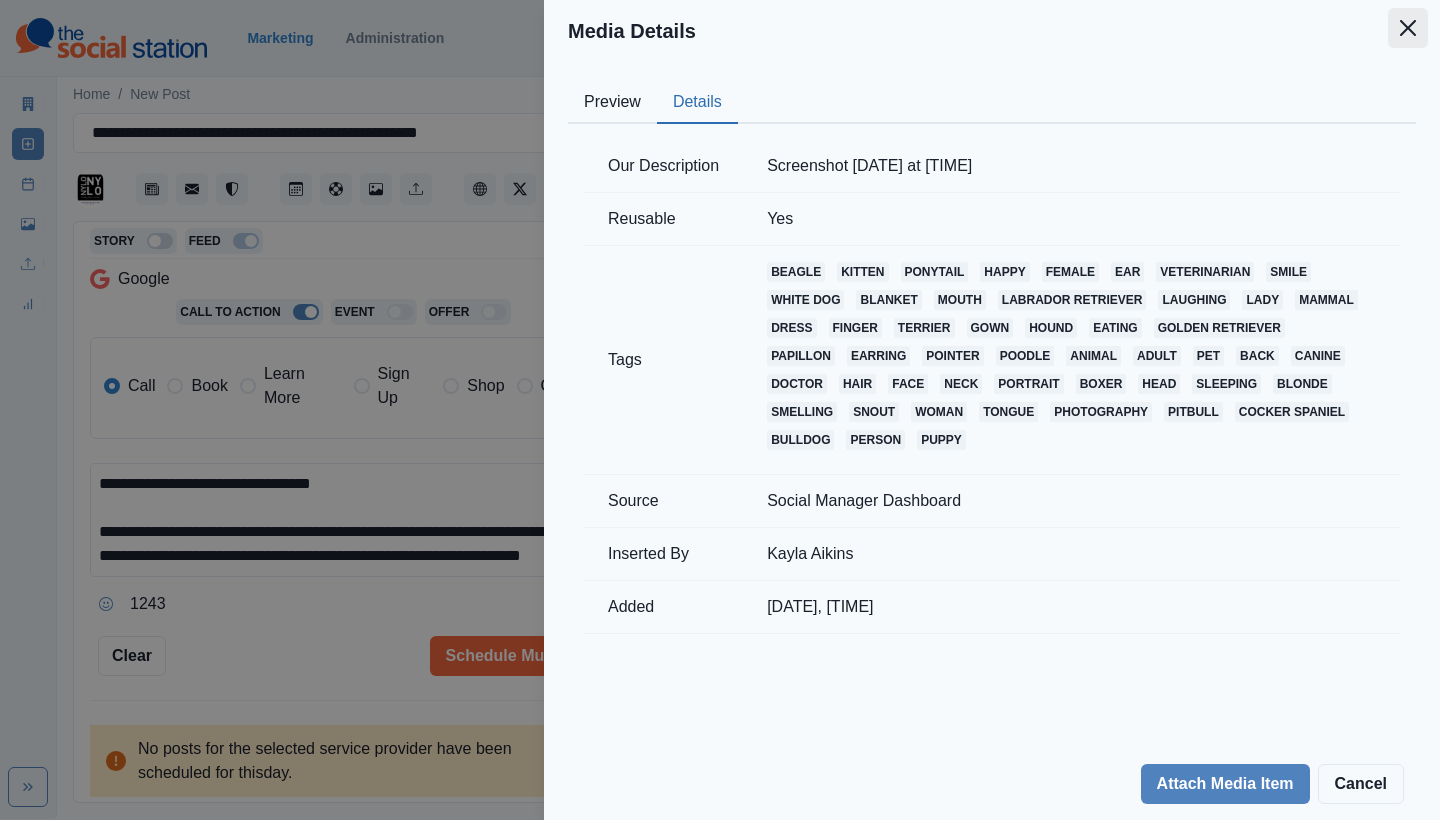 click at bounding box center (1408, 28) 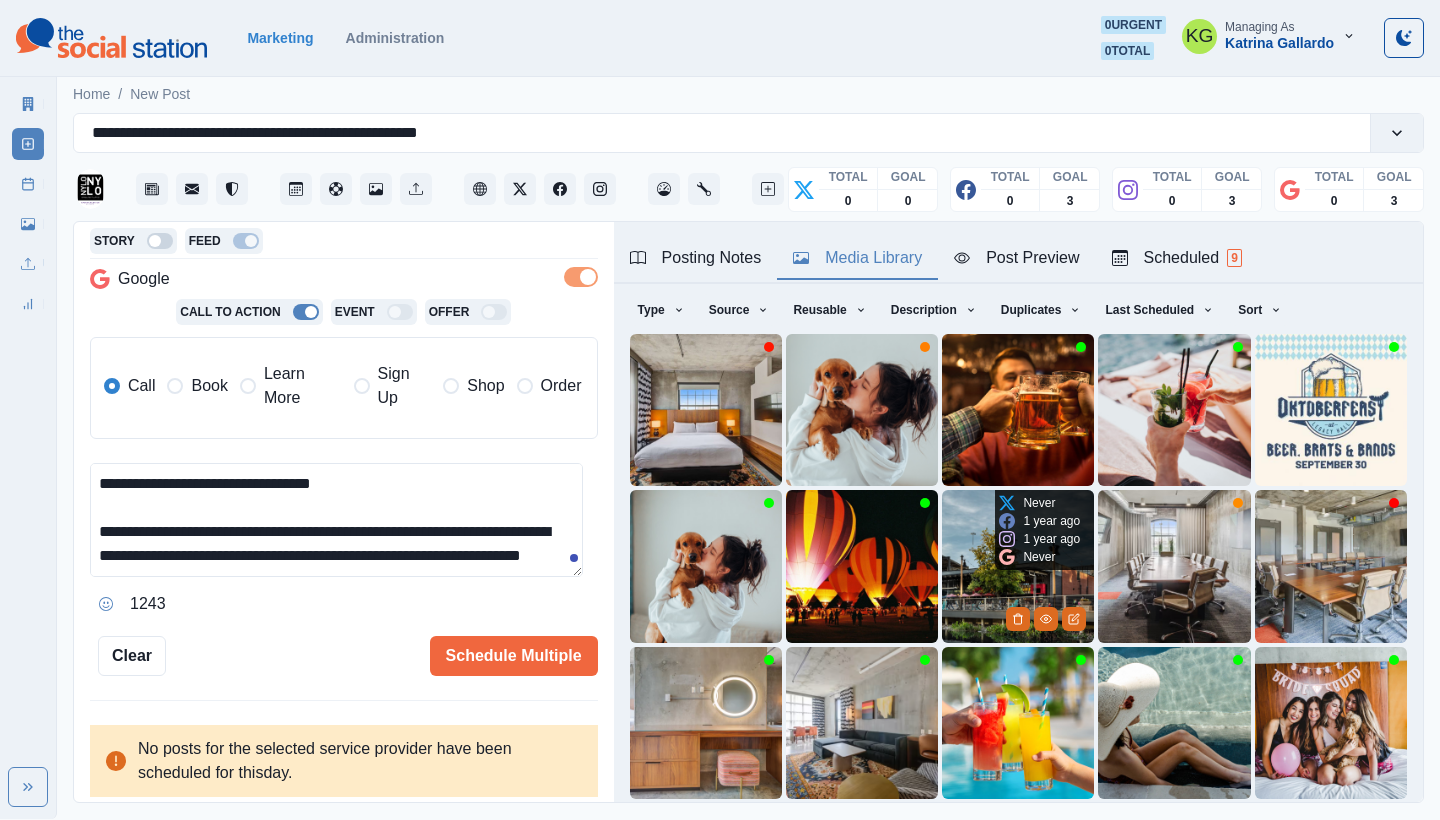 scroll, scrollTop: 171, scrollLeft: 0, axis: vertical 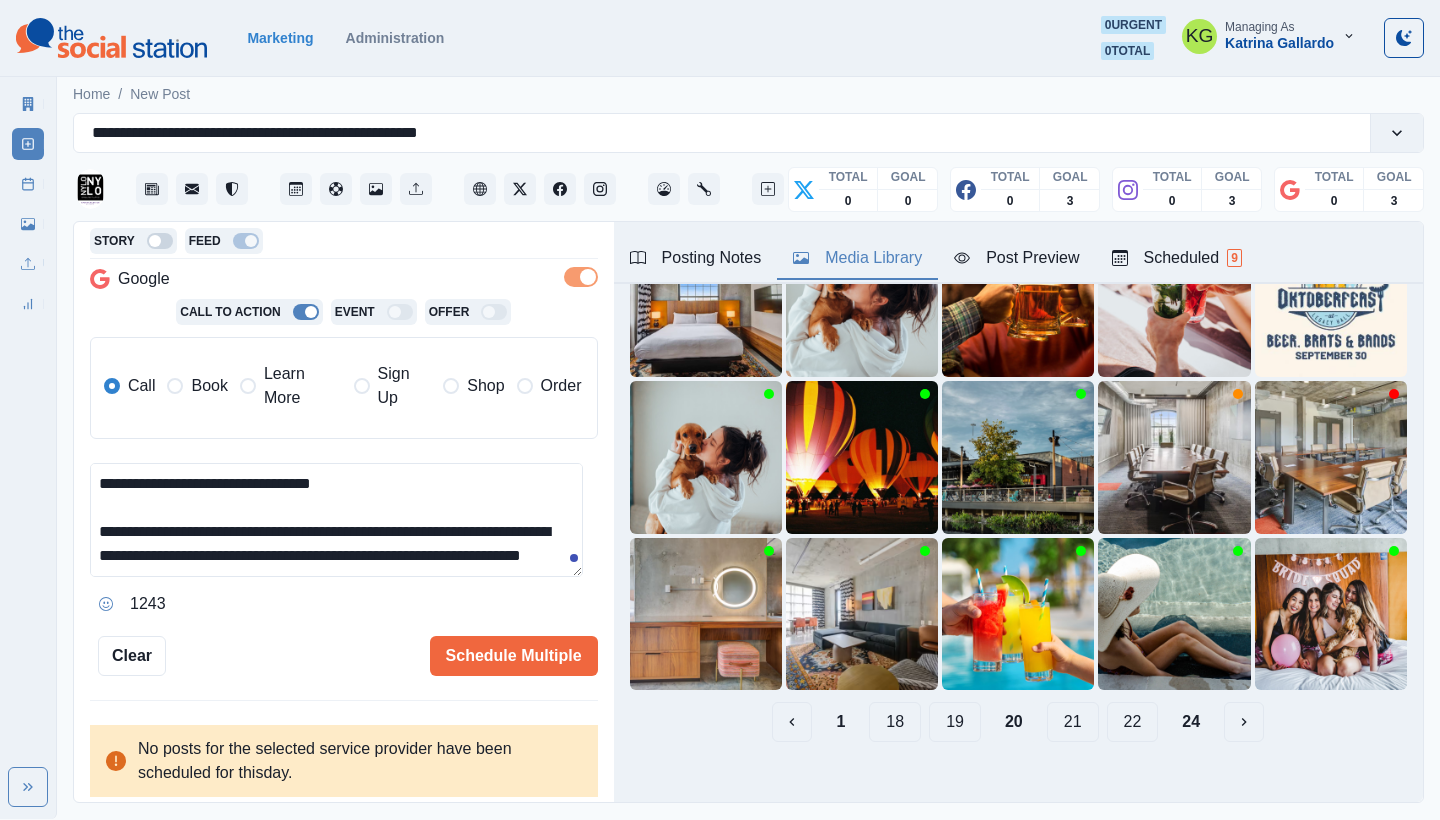 click on "19" at bounding box center [955, 722] 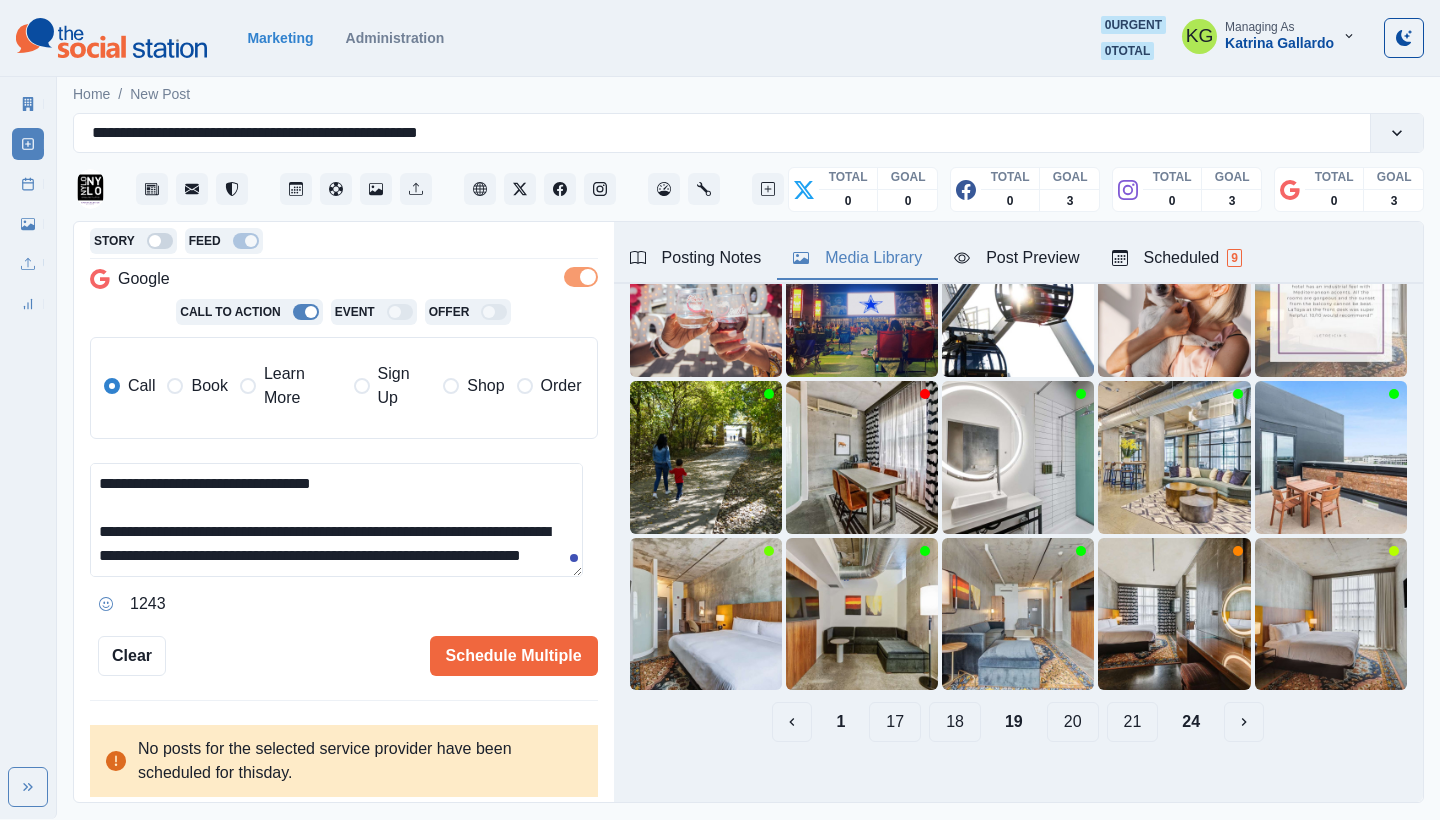 scroll, scrollTop: 1, scrollLeft: 0, axis: vertical 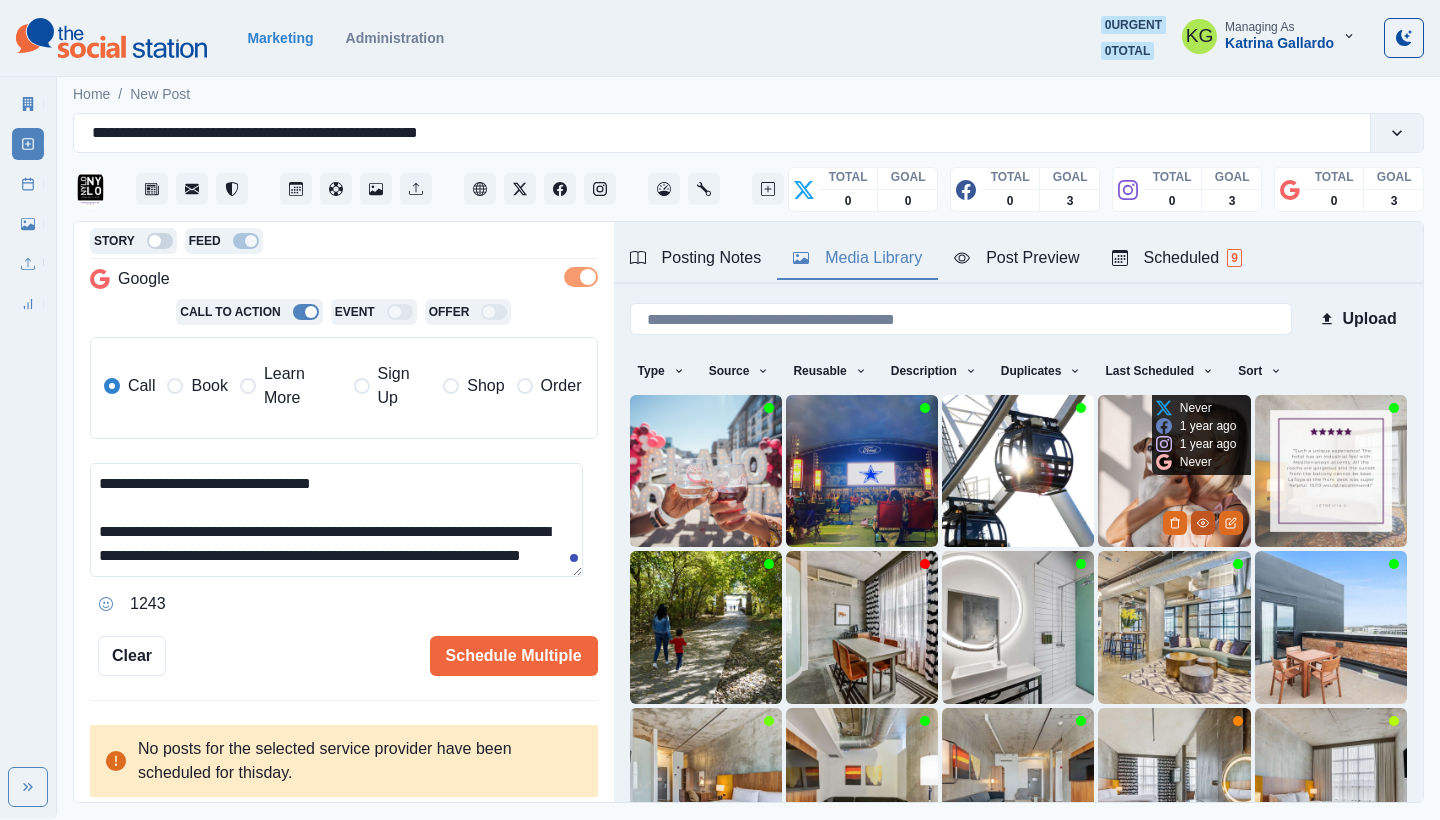 click 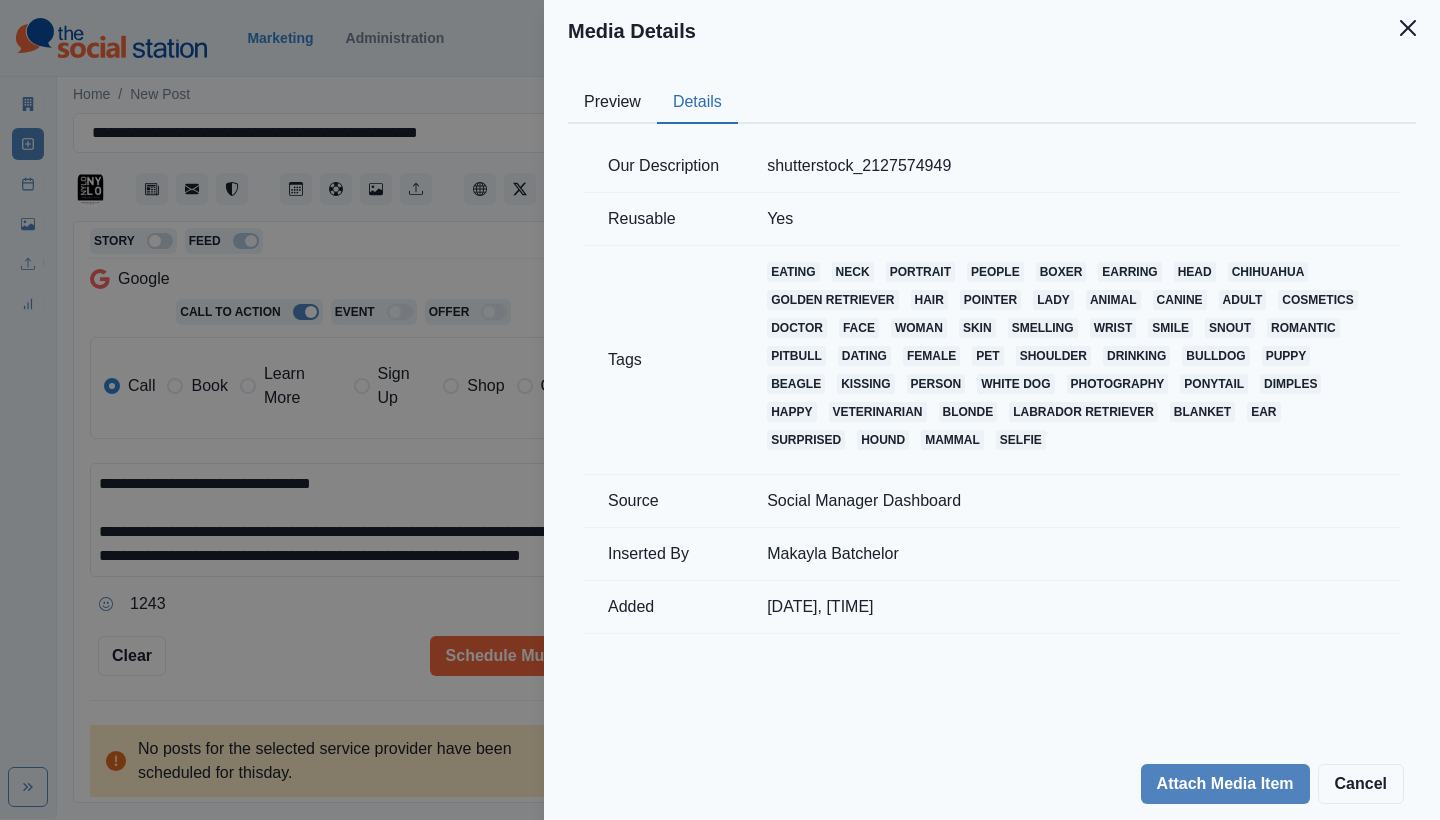 click on "Details" at bounding box center [697, 103] 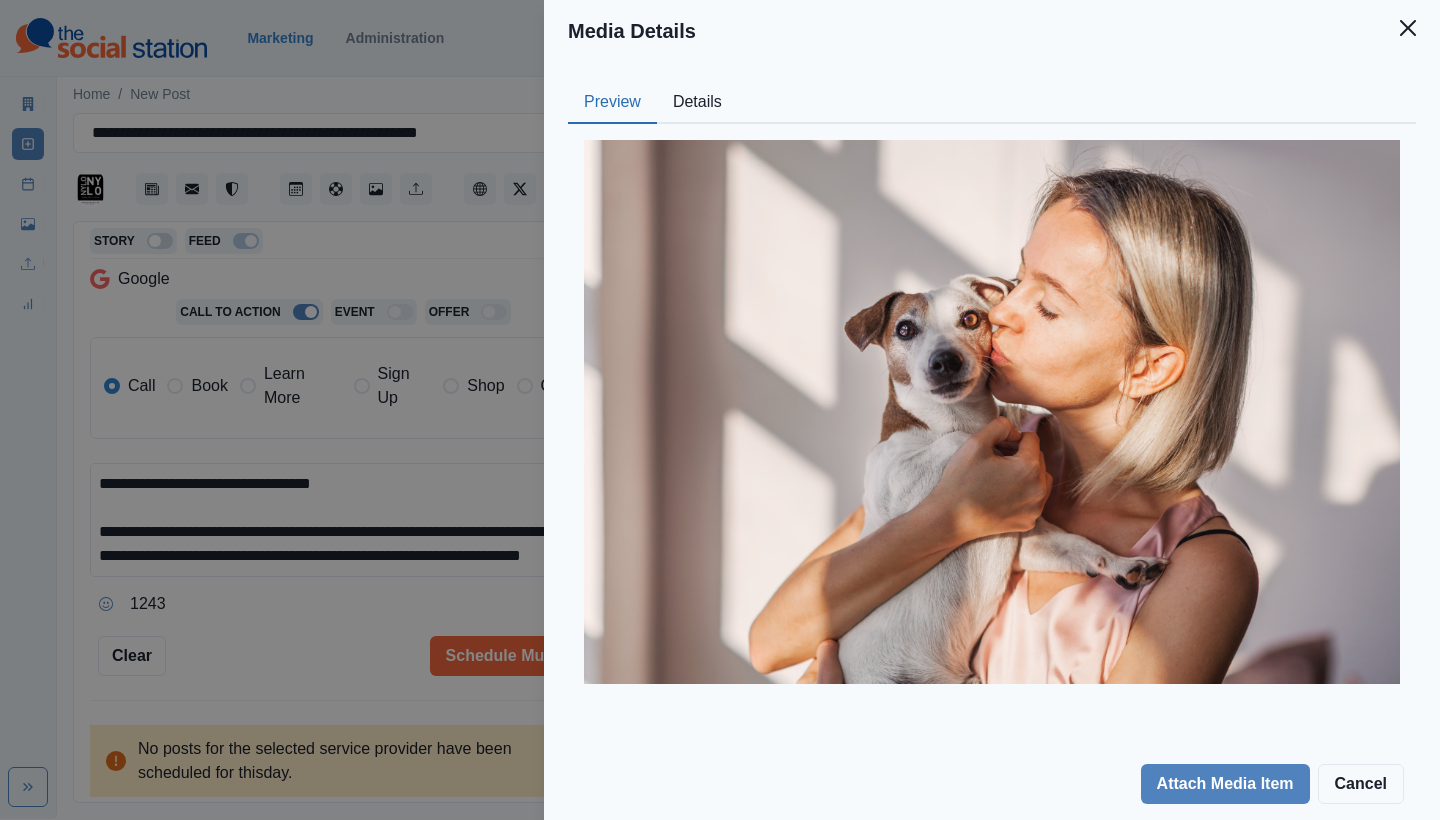 click on "Preview" at bounding box center [612, 103] 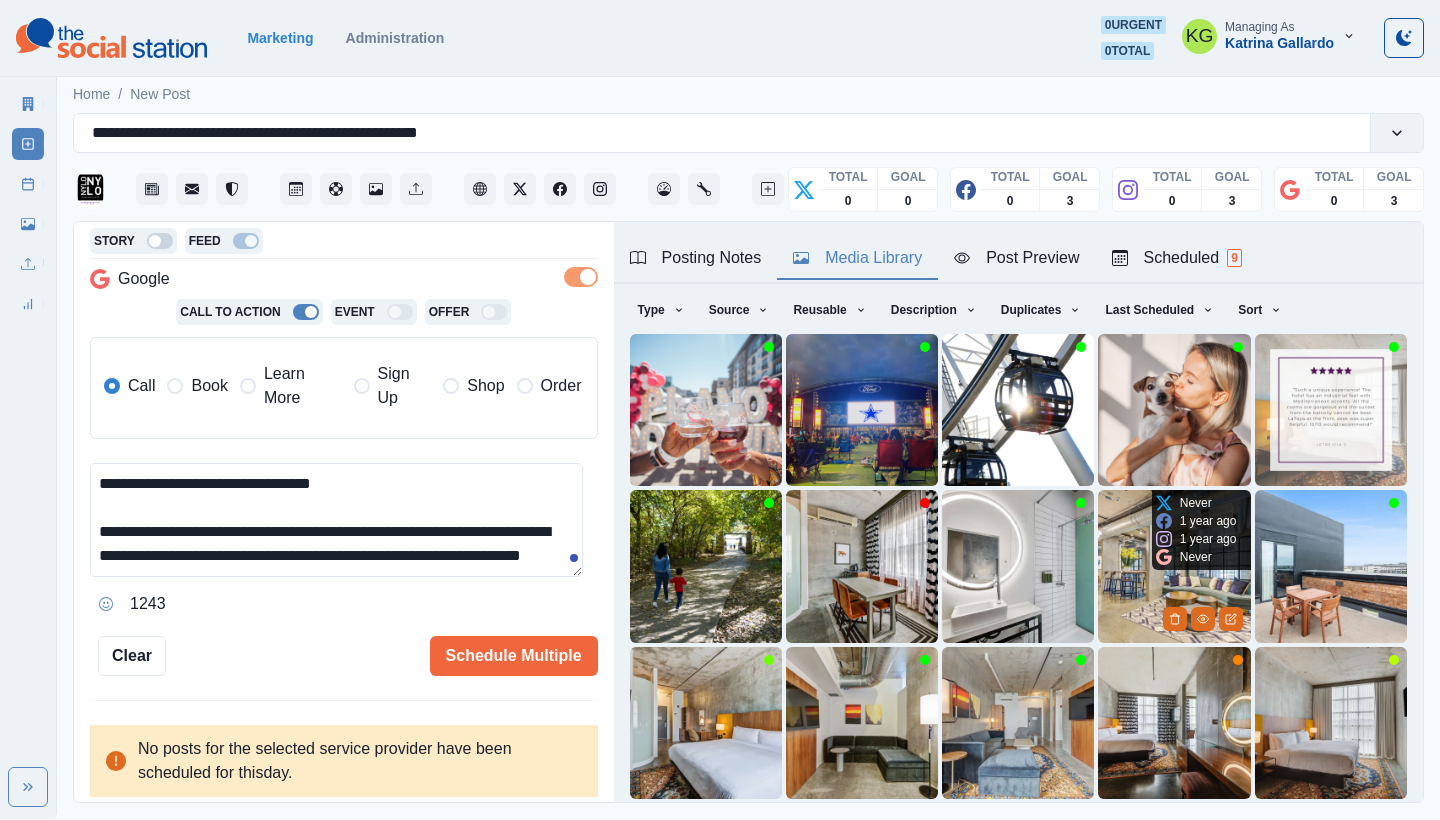 scroll, scrollTop: 171, scrollLeft: 0, axis: vertical 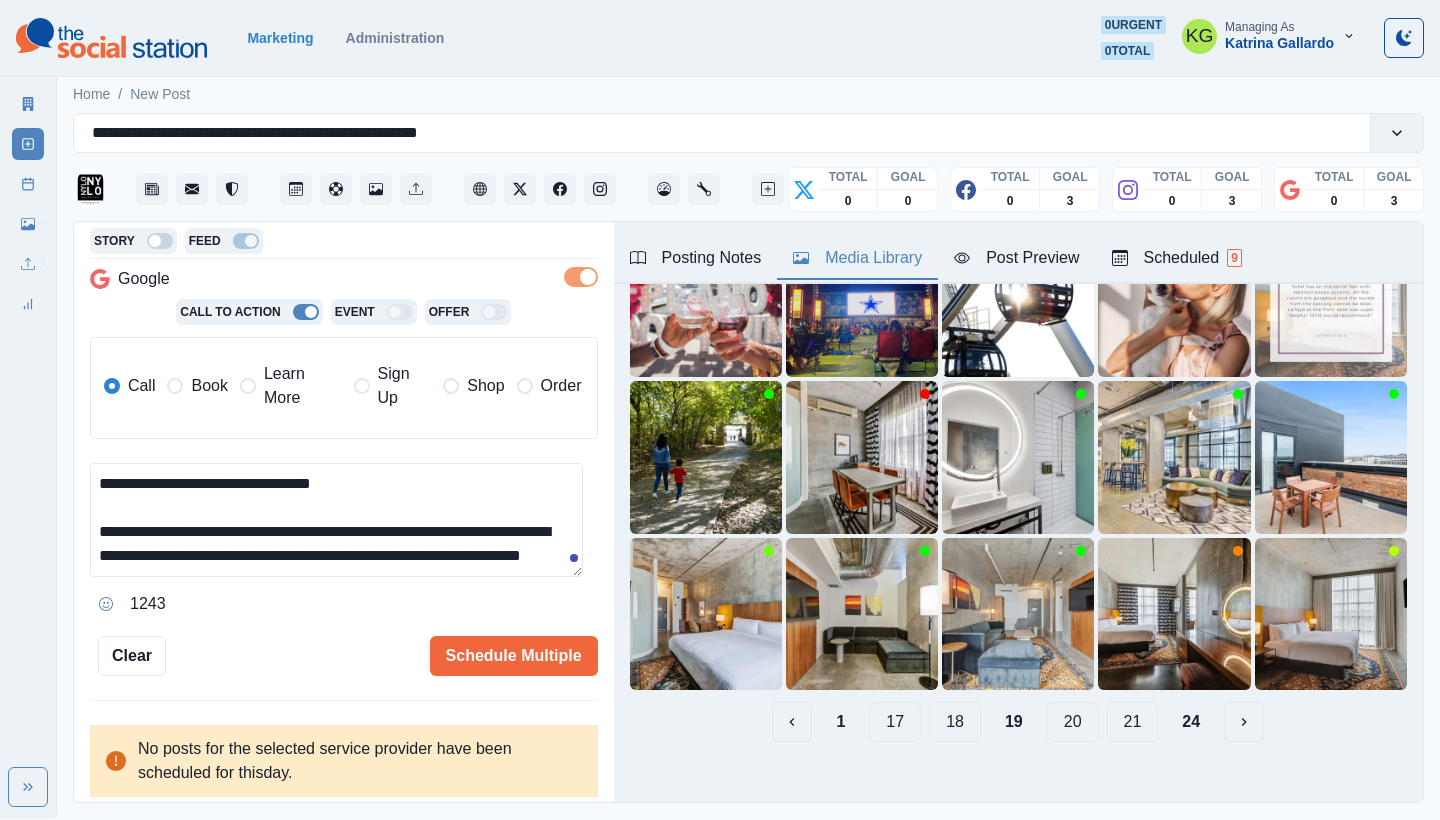 click on "18" at bounding box center (955, 722) 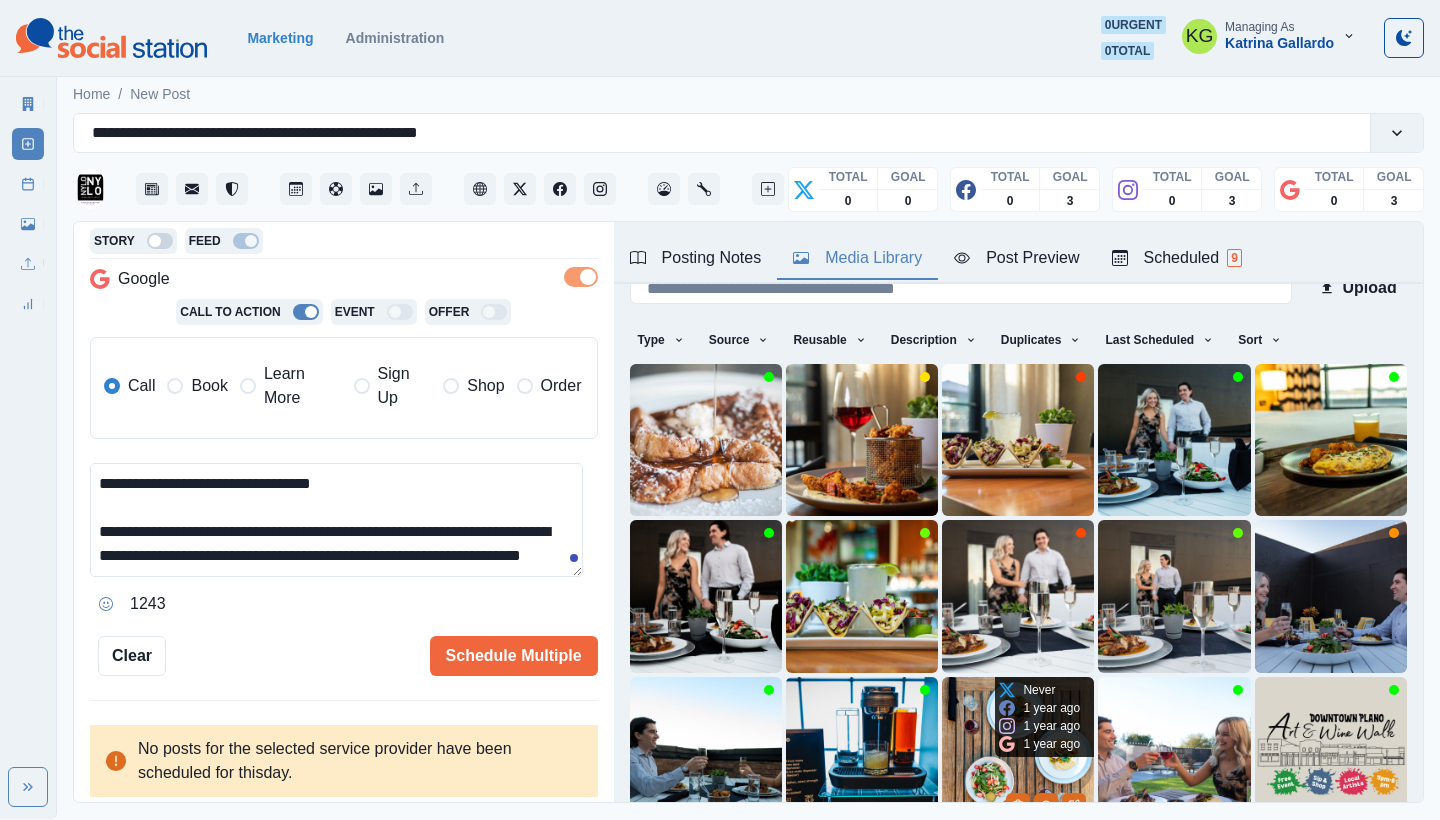 scroll, scrollTop: 171, scrollLeft: 0, axis: vertical 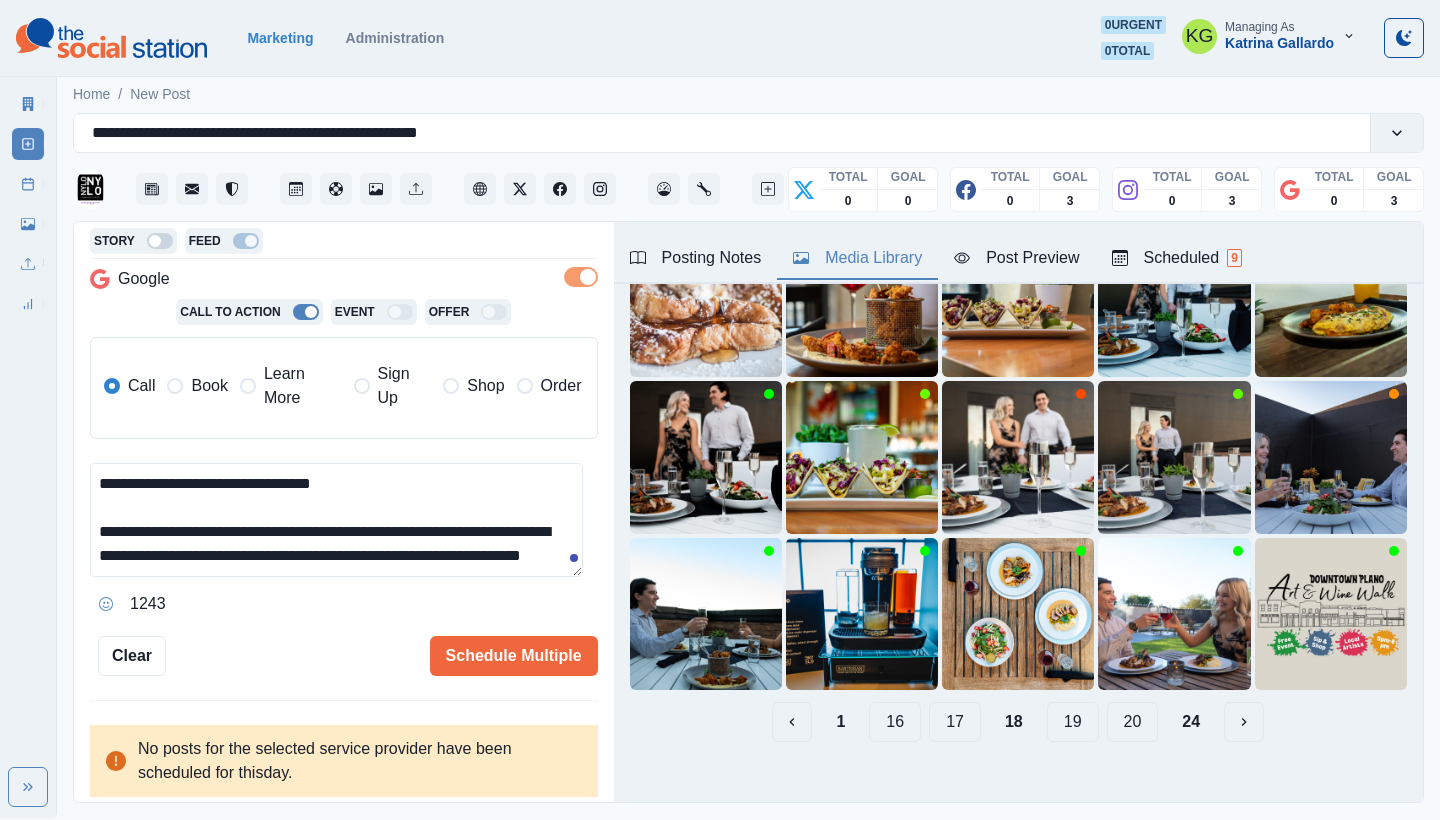 click on "17" at bounding box center [955, 722] 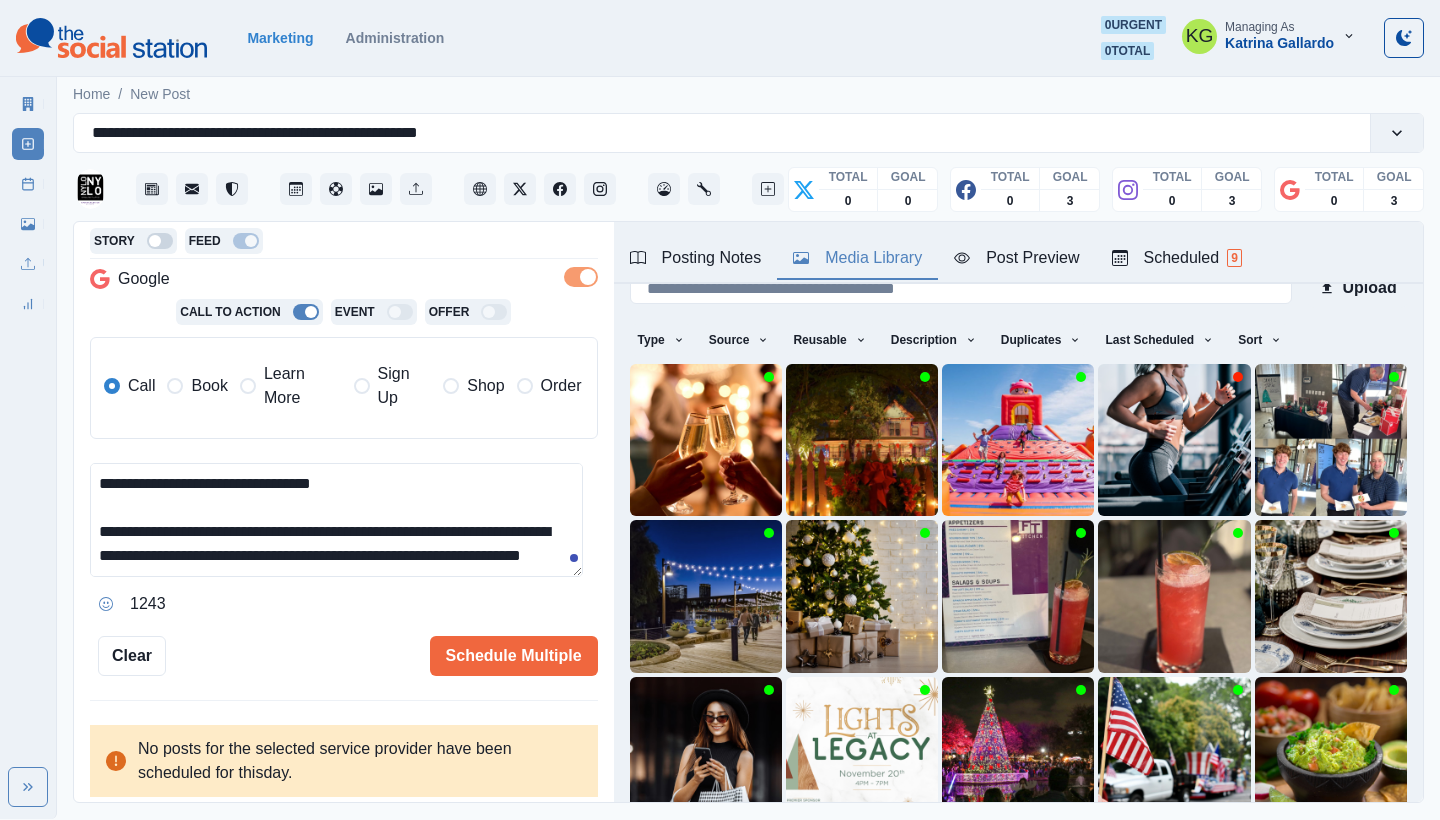 scroll, scrollTop: 171, scrollLeft: 0, axis: vertical 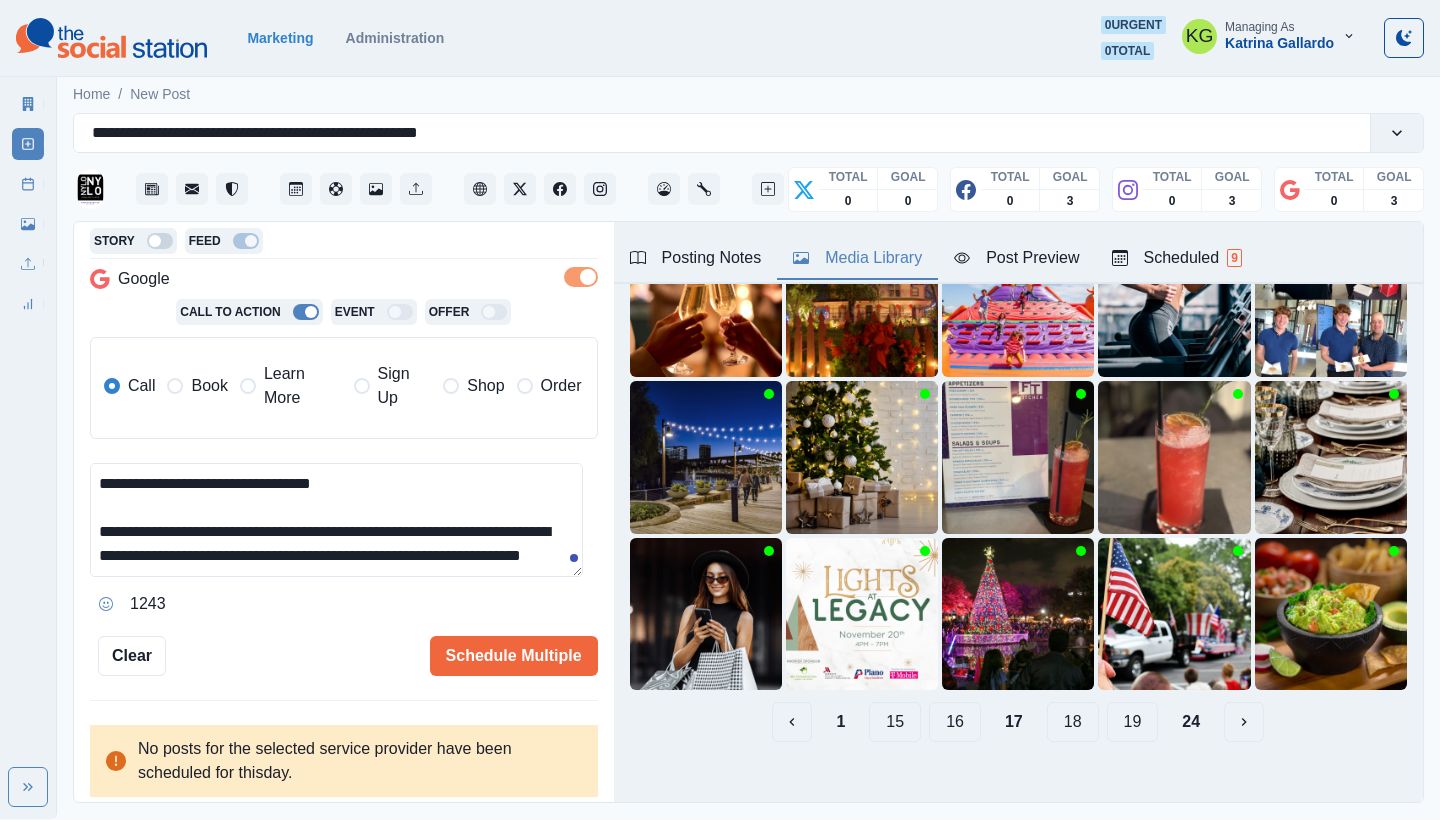 click on "16" at bounding box center (955, 722) 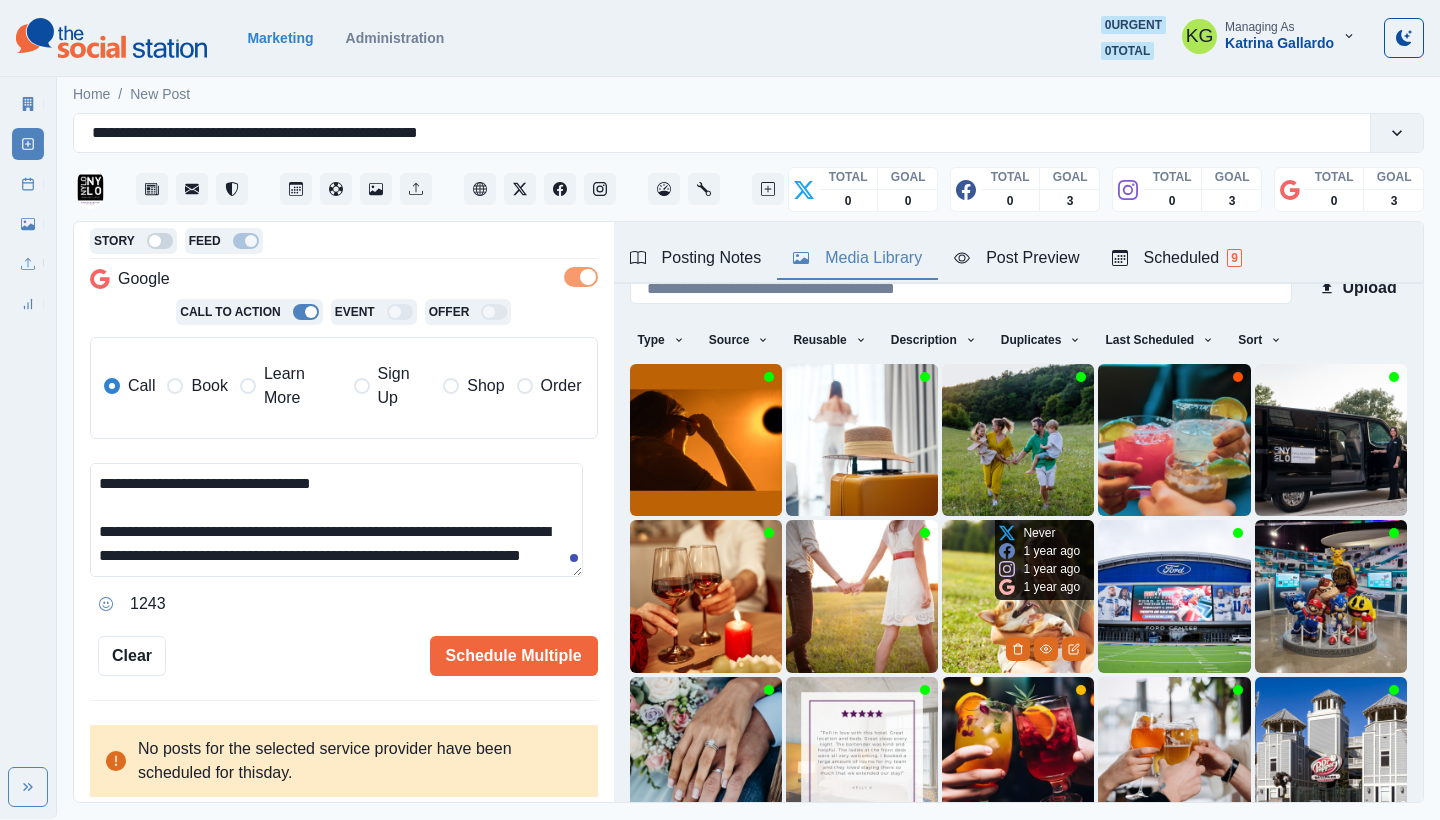 scroll, scrollTop: 171, scrollLeft: 0, axis: vertical 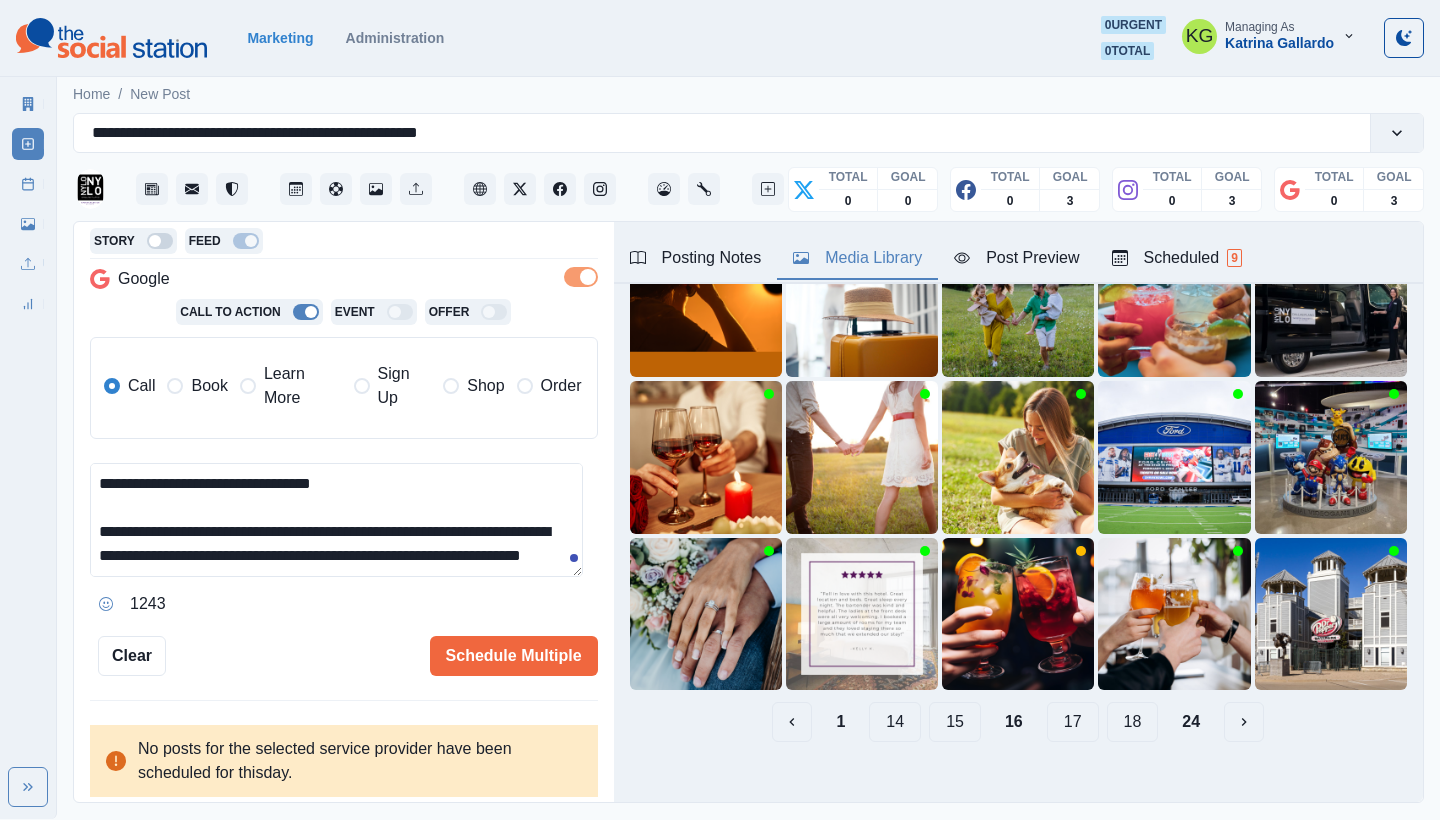 click on "15" at bounding box center [955, 722] 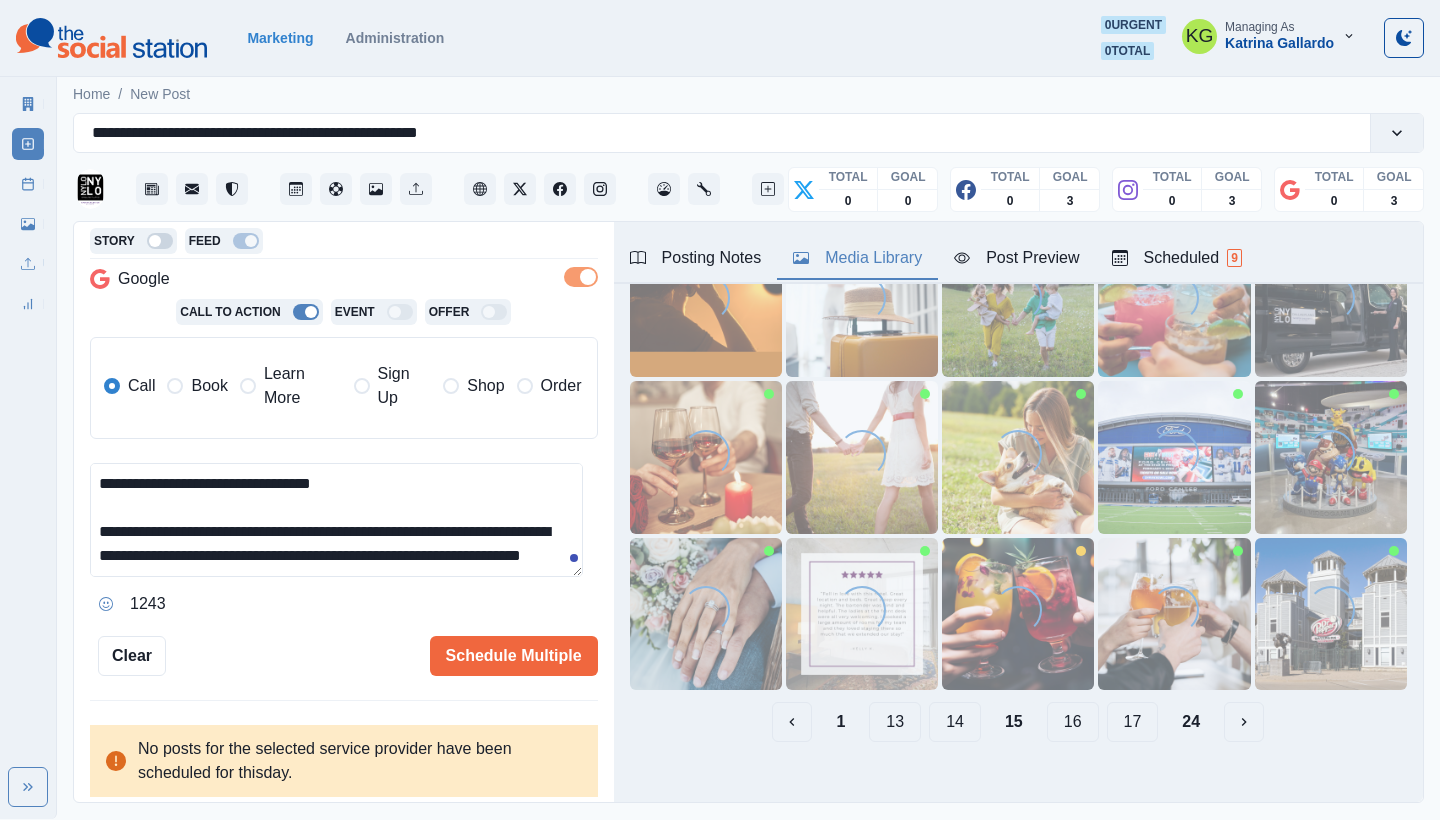 scroll, scrollTop: 0, scrollLeft: 0, axis: both 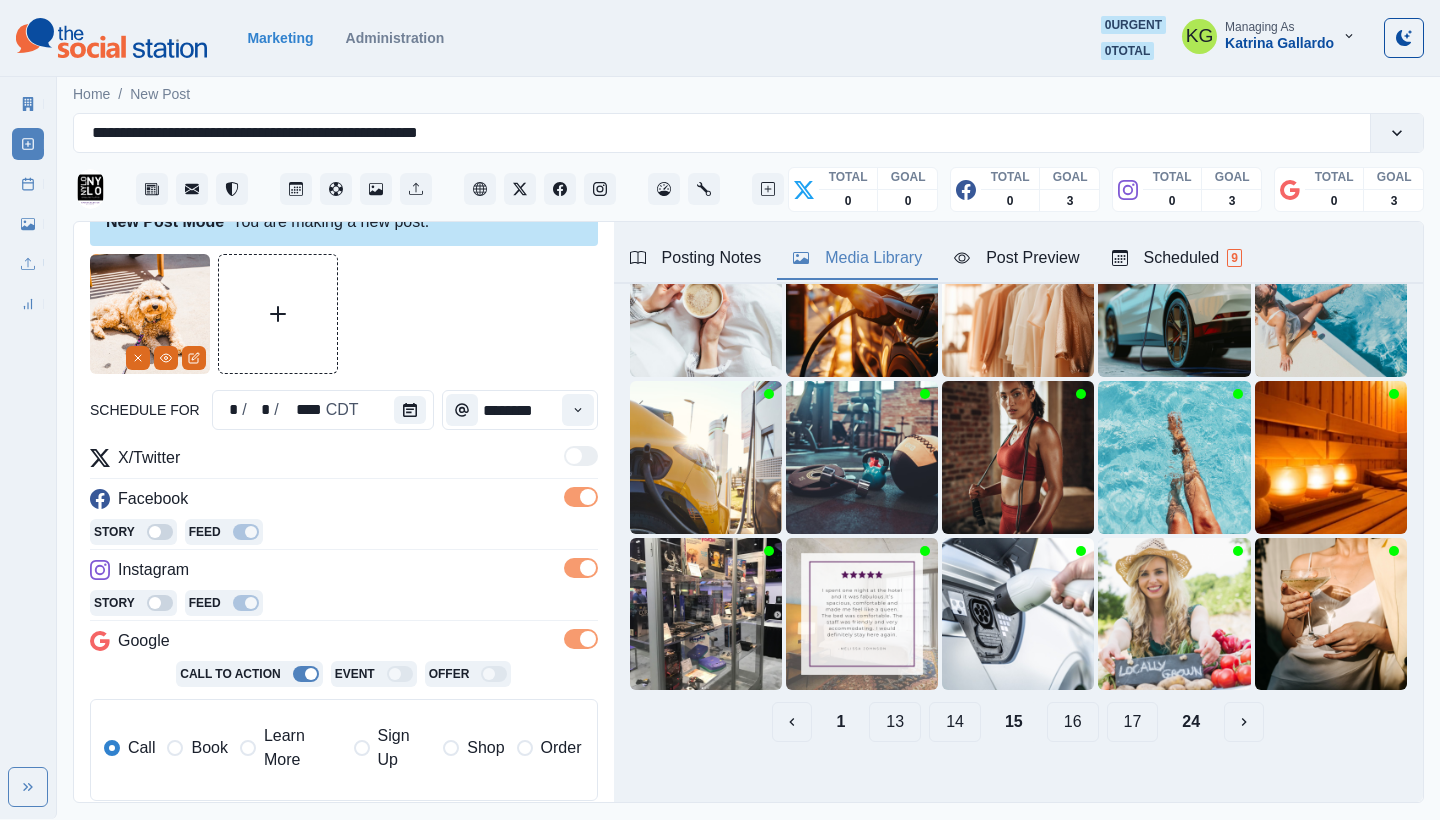 click on "14" at bounding box center (955, 722) 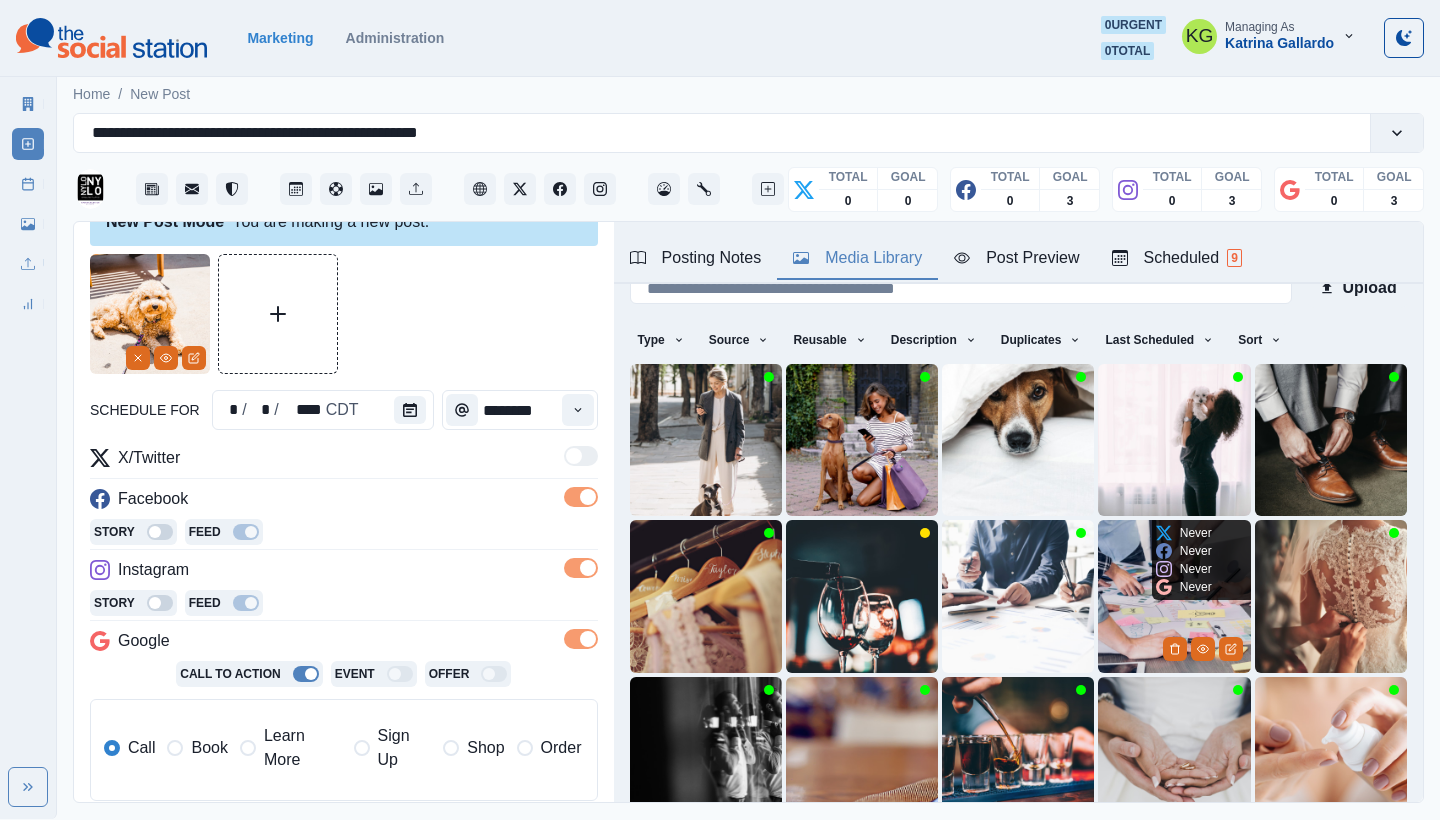 scroll, scrollTop: 171, scrollLeft: 0, axis: vertical 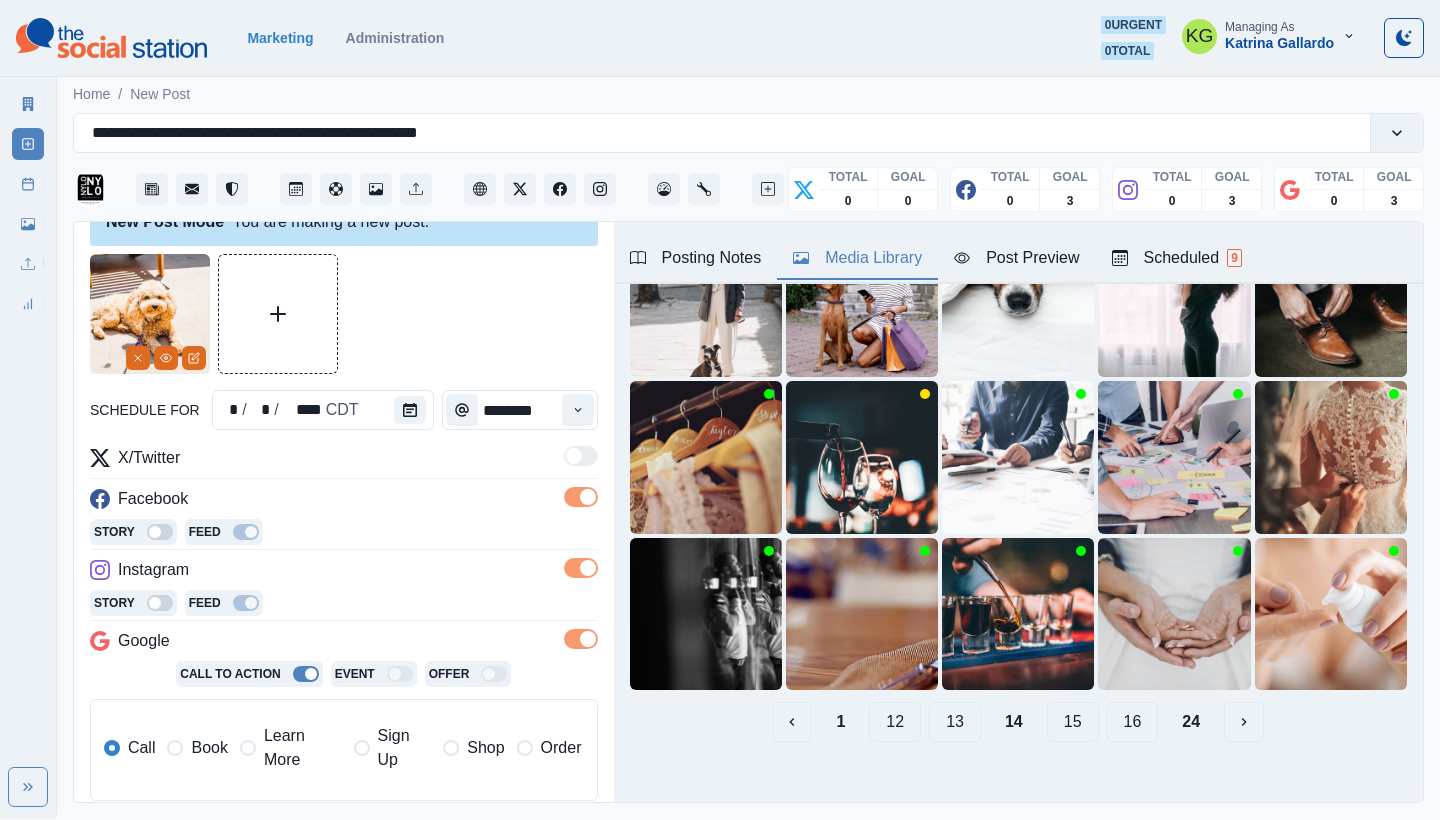 click on "13" at bounding box center (955, 722) 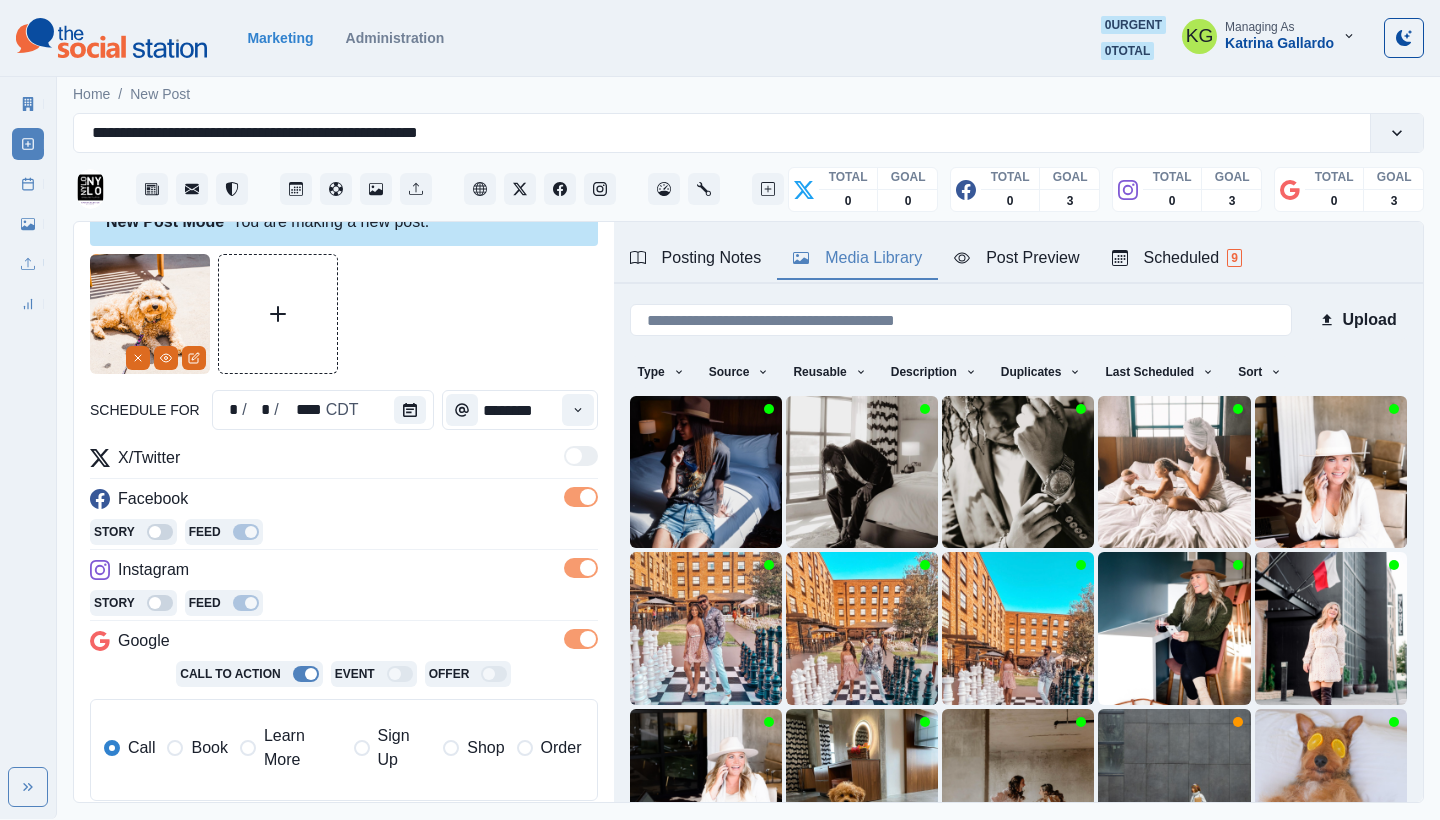 scroll, scrollTop: 171, scrollLeft: 0, axis: vertical 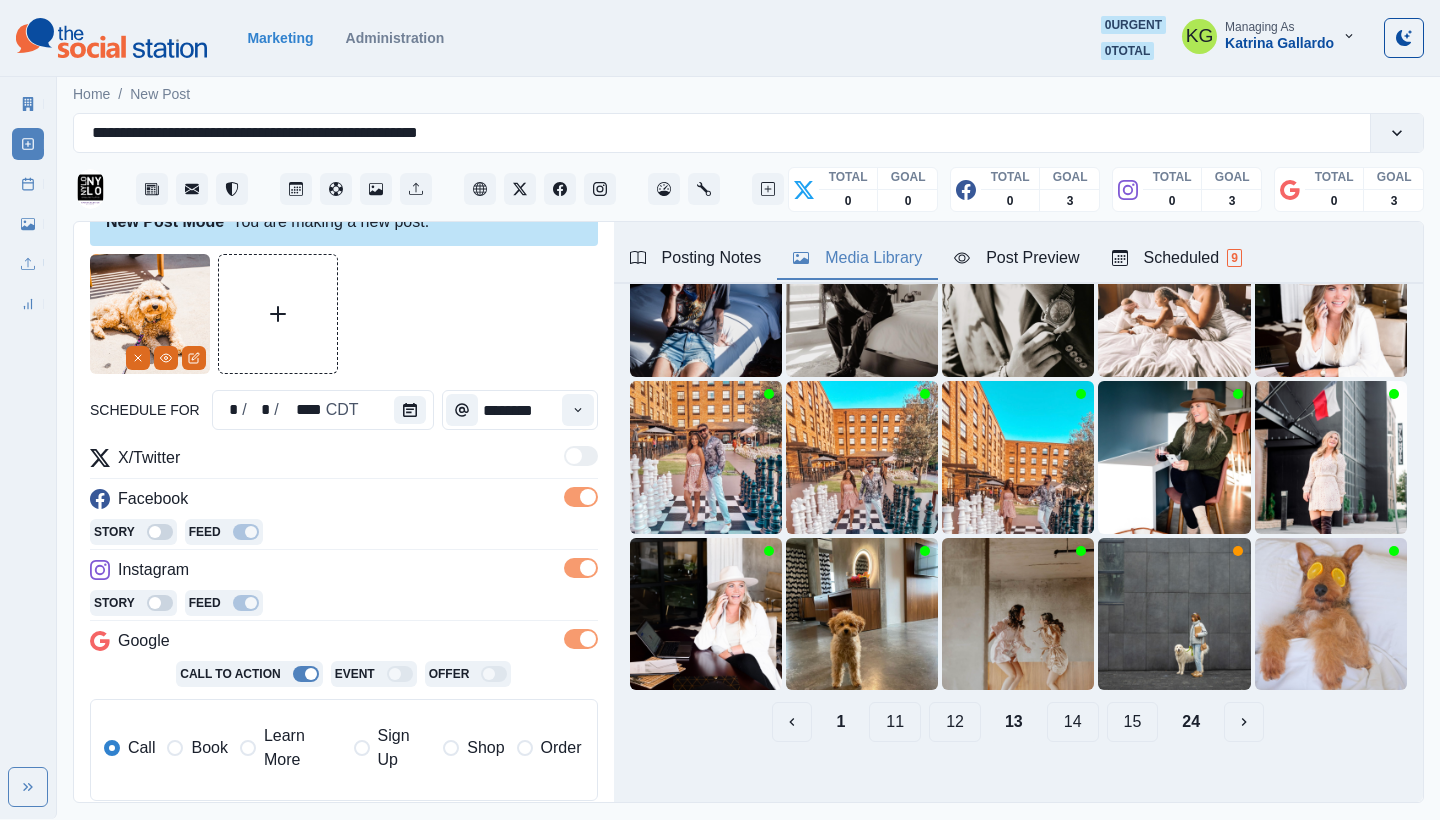 click on "12" at bounding box center [955, 722] 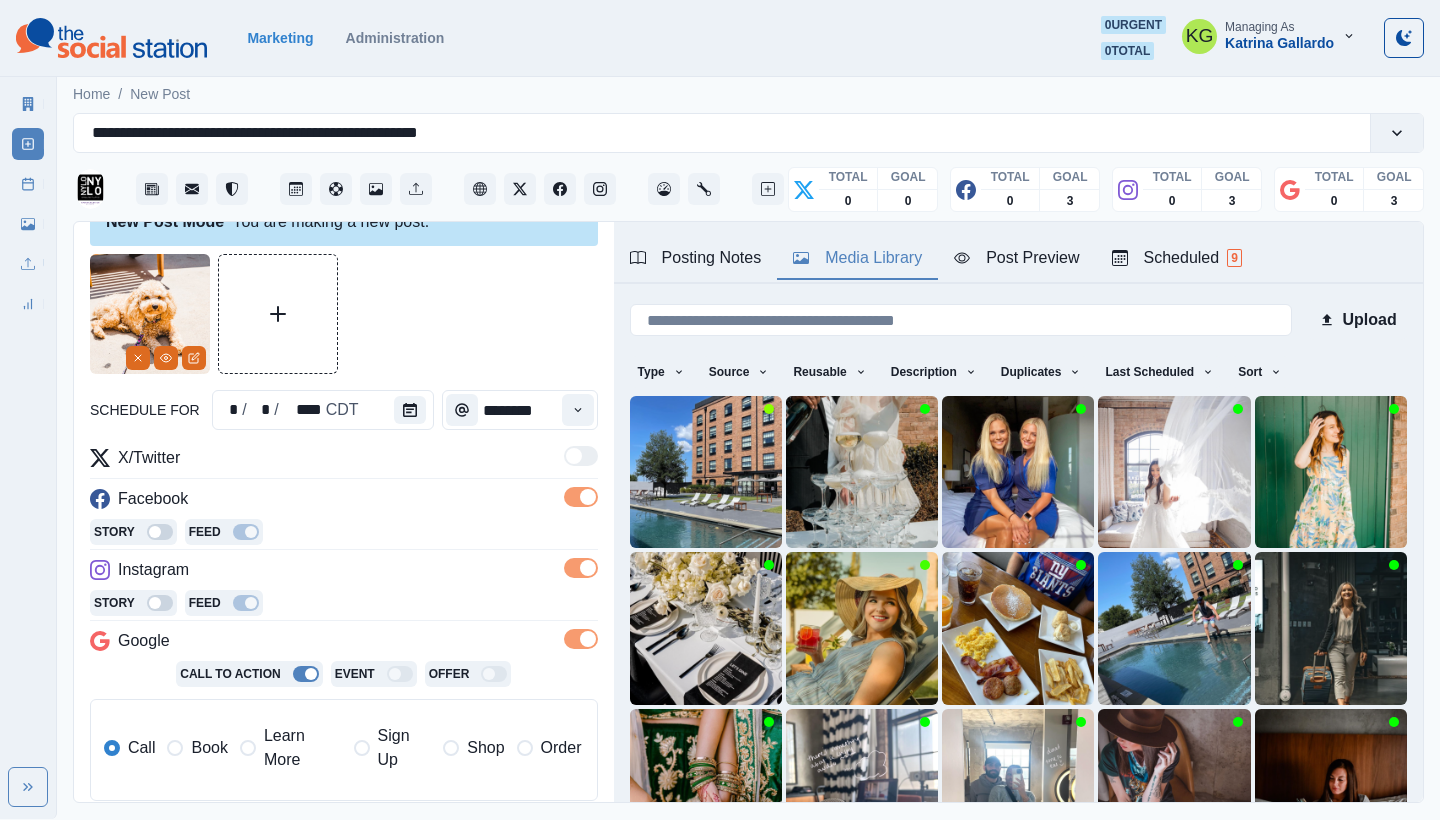 scroll, scrollTop: 171, scrollLeft: 0, axis: vertical 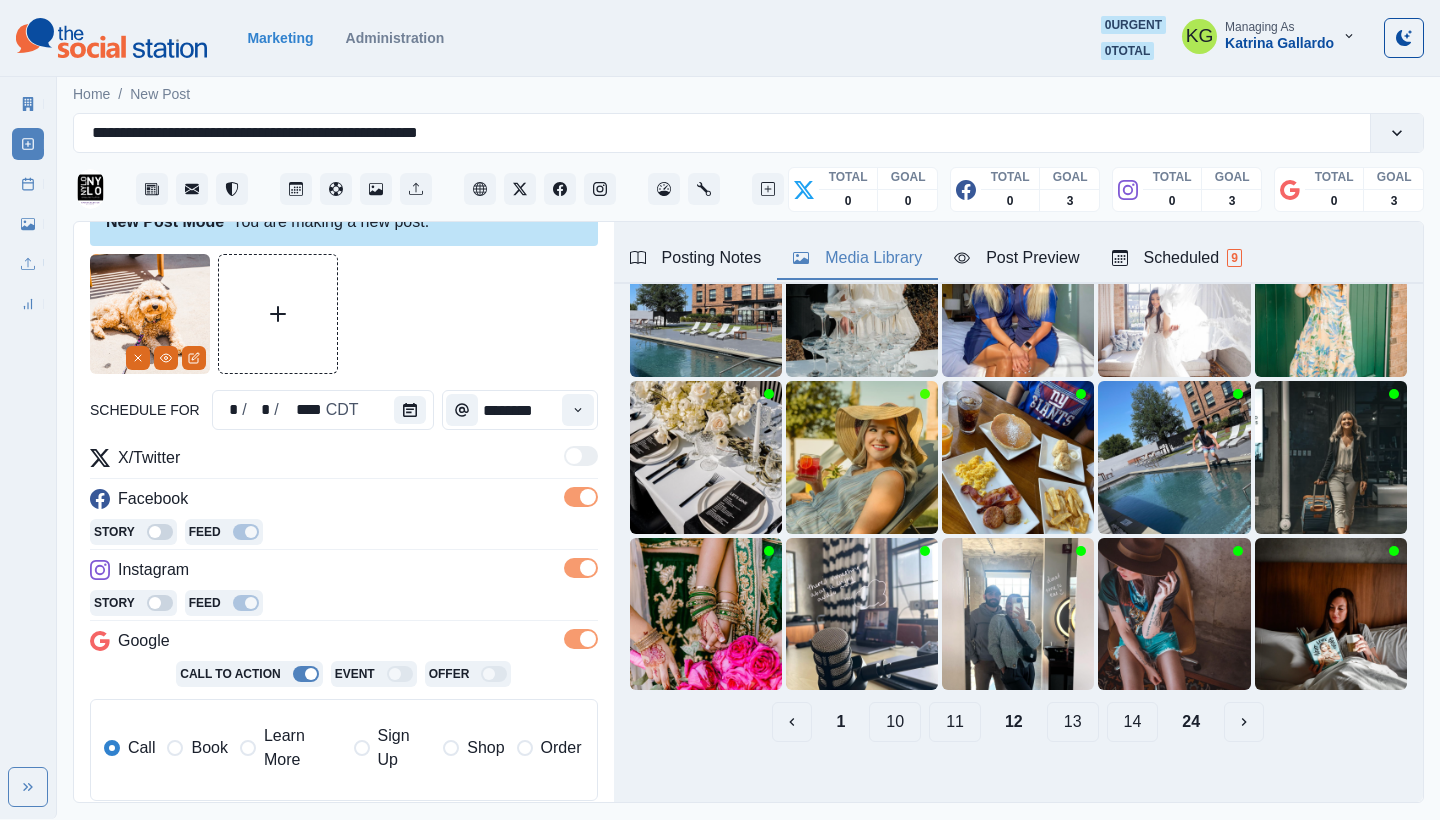 click on "11" at bounding box center (955, 722) 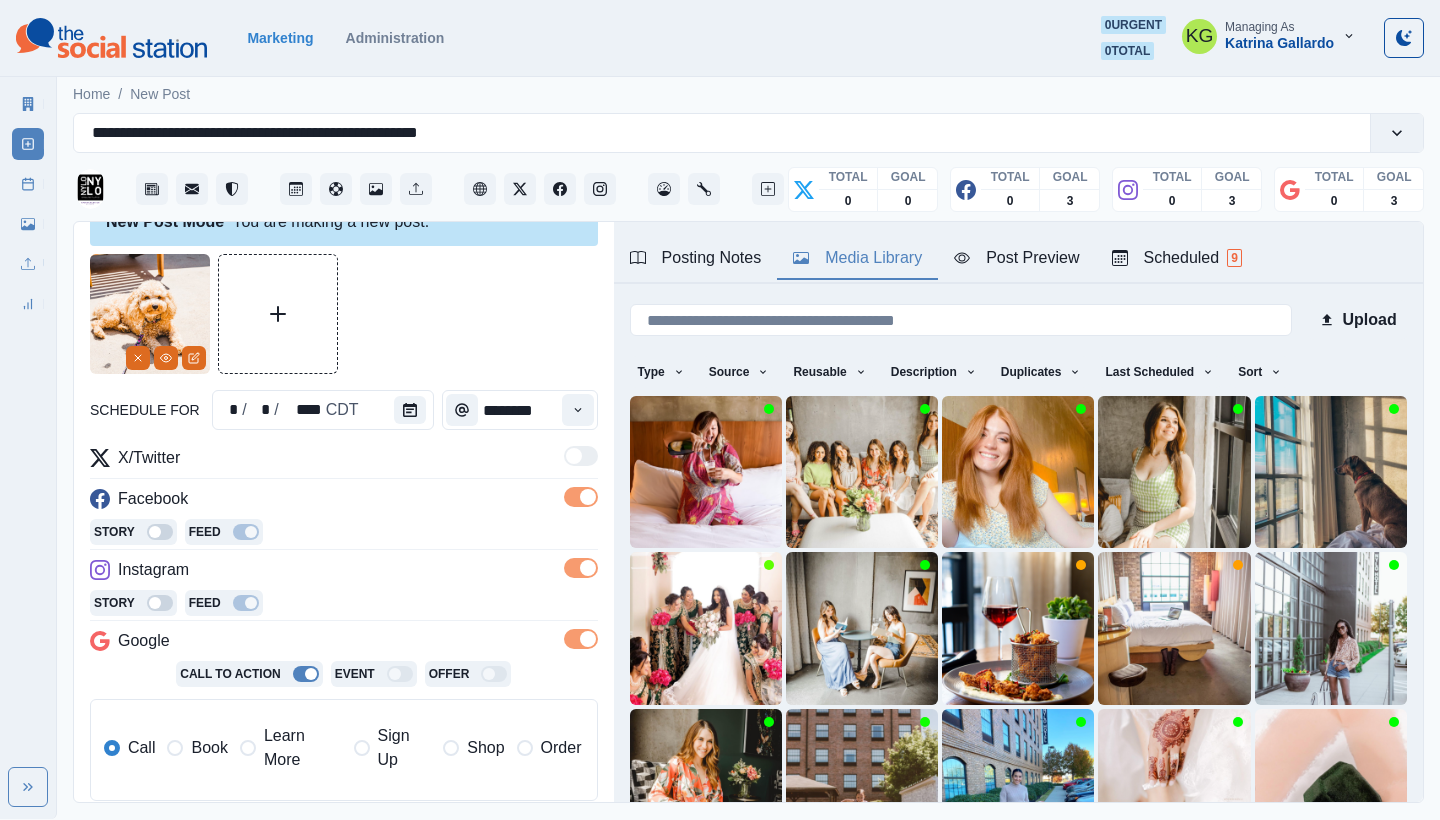 scroll, scrollTop: 171, scrollLeft: 0, axis: vertical 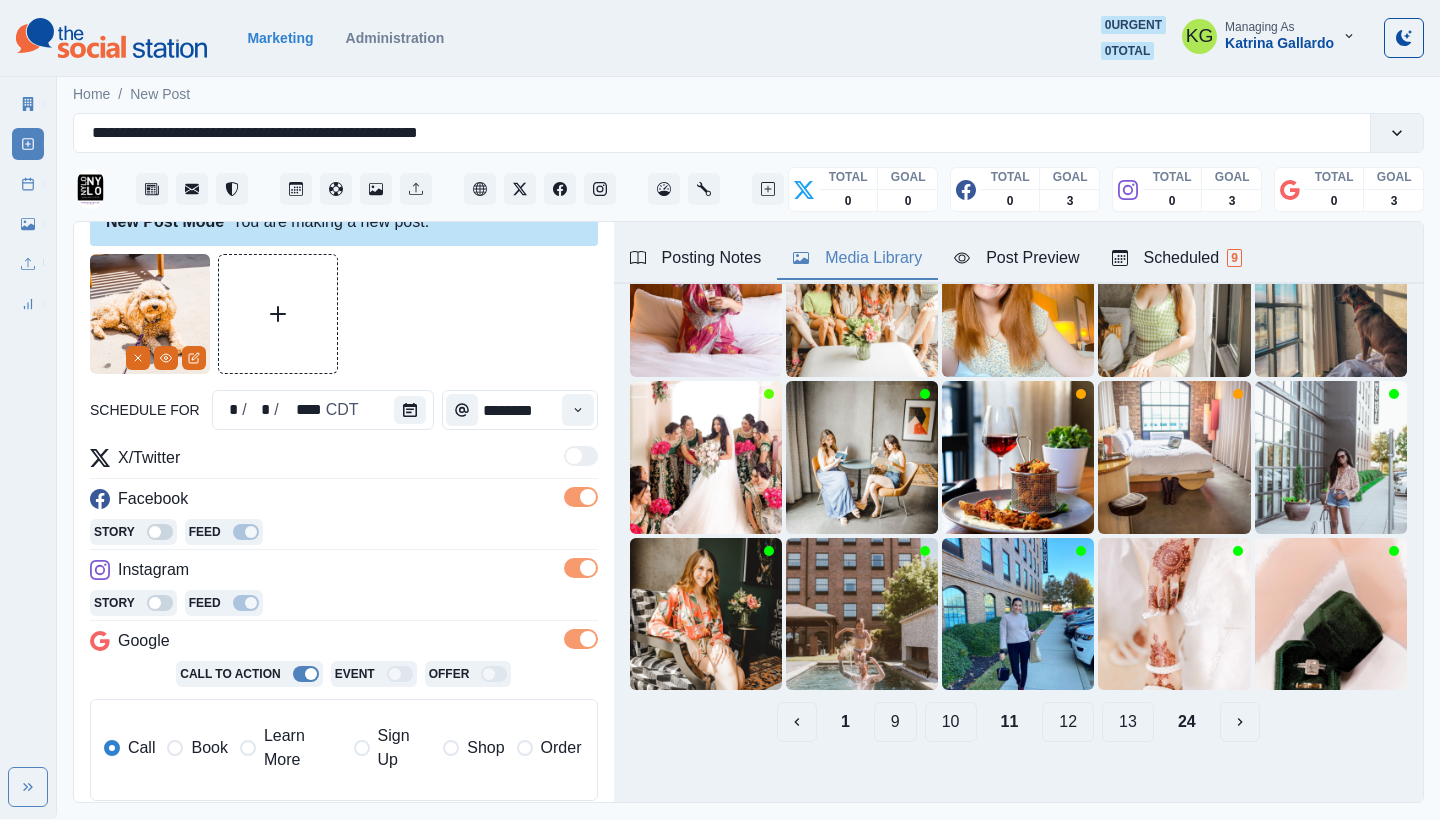 click on "10" at bounding box center (951, 722) 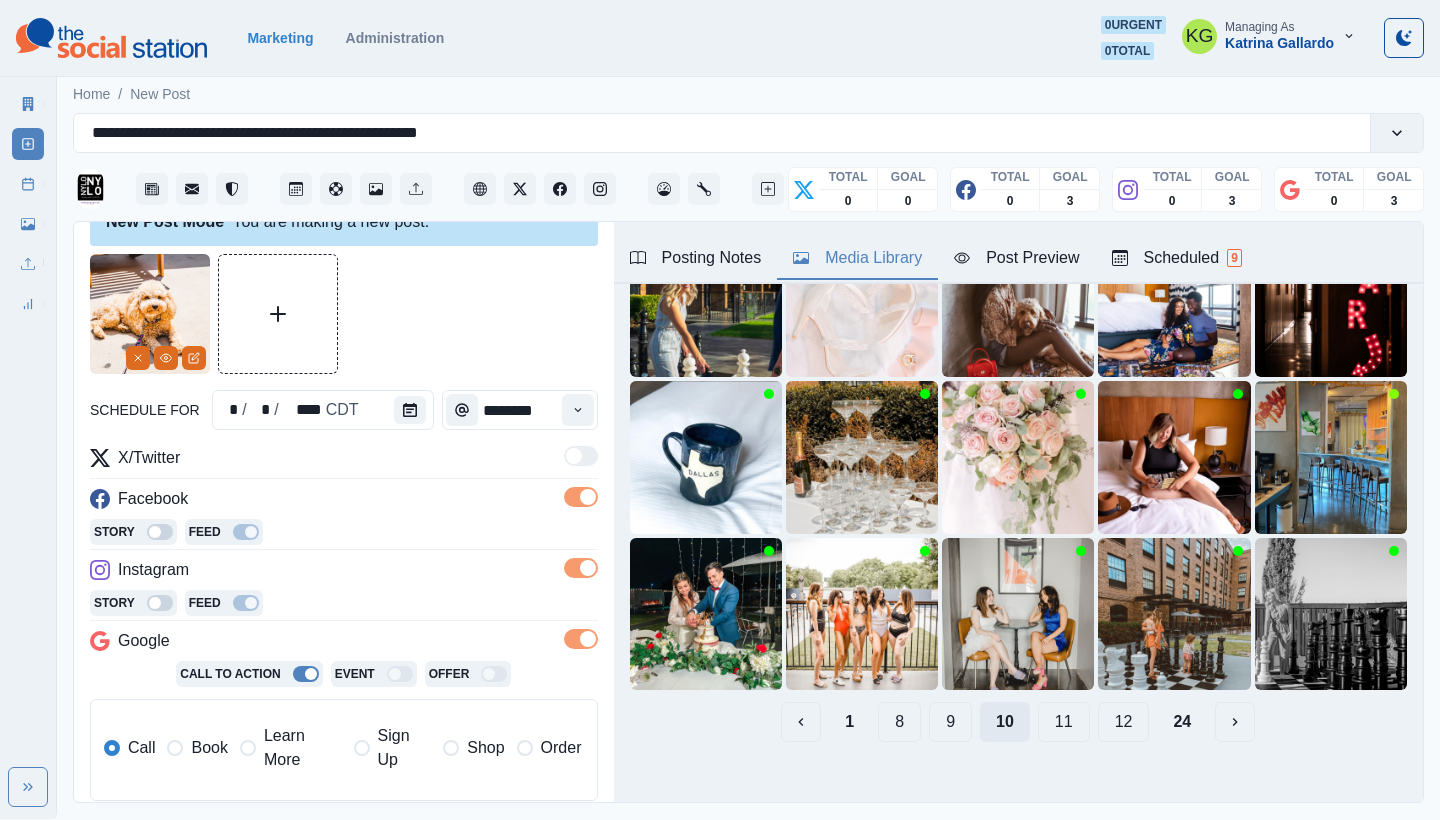 scroll, scrollTop: 78, scrollLeft: 0, axis: vertical 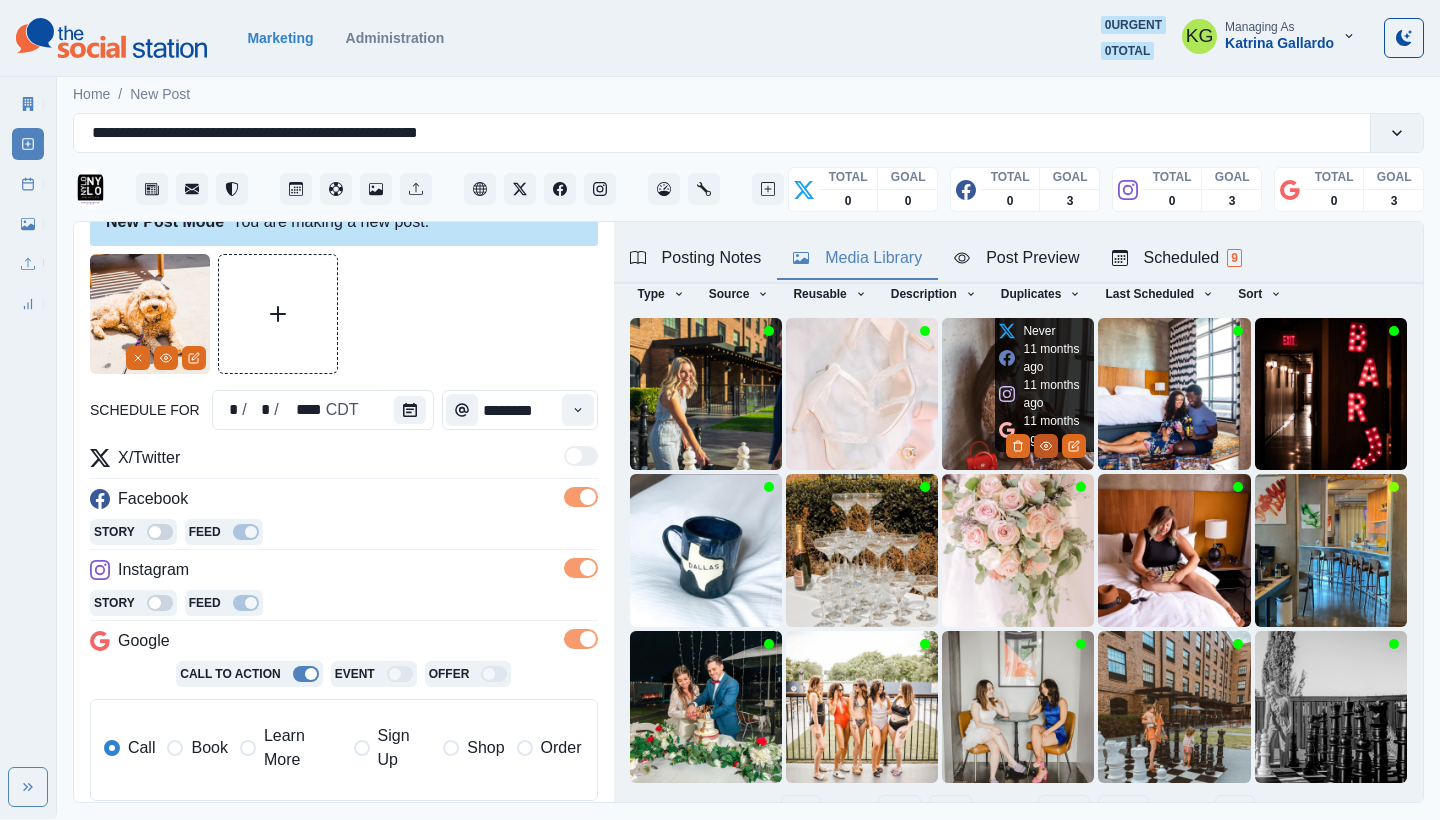click 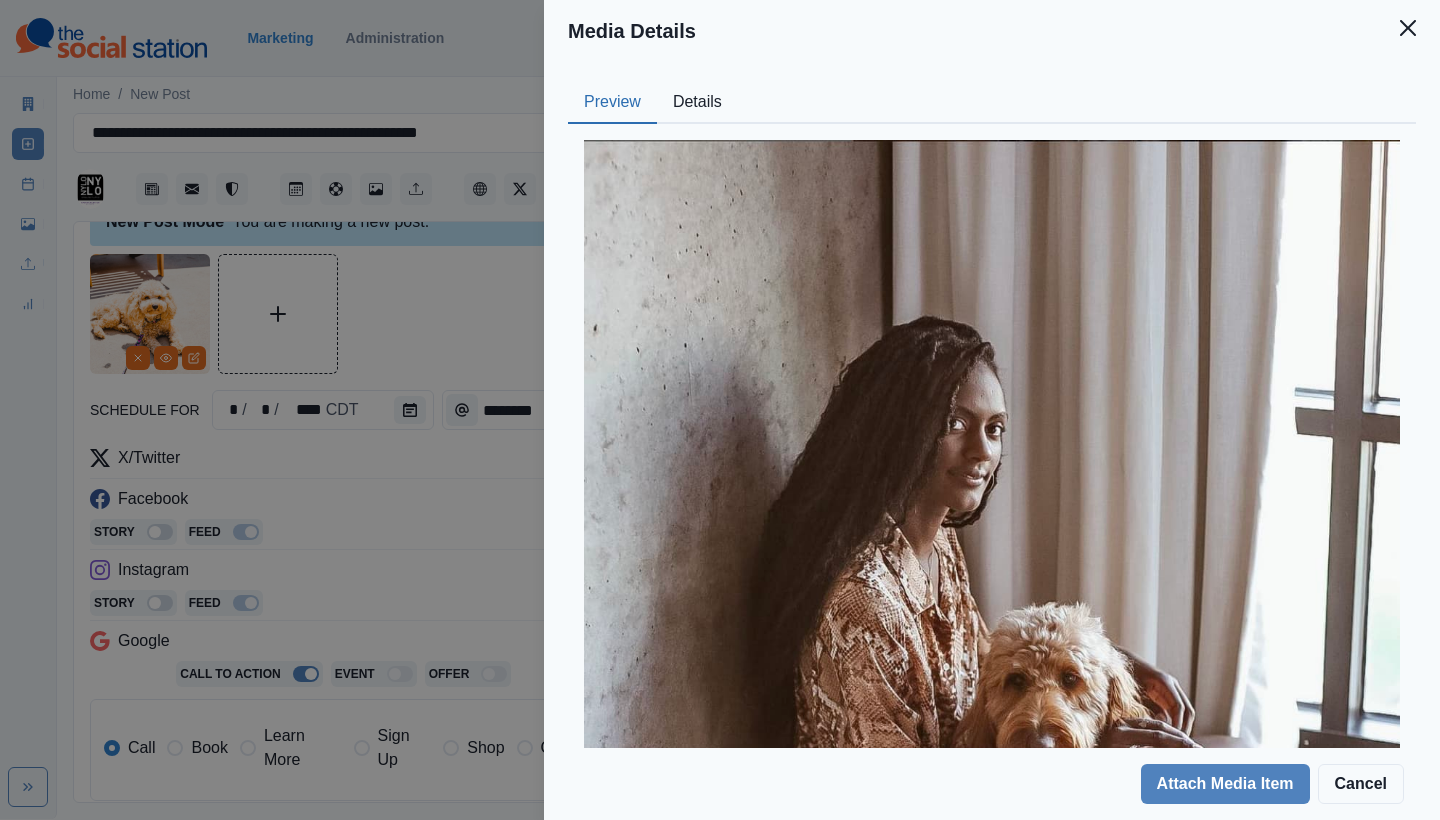 click on "Details" at bounding box center [697, 103] 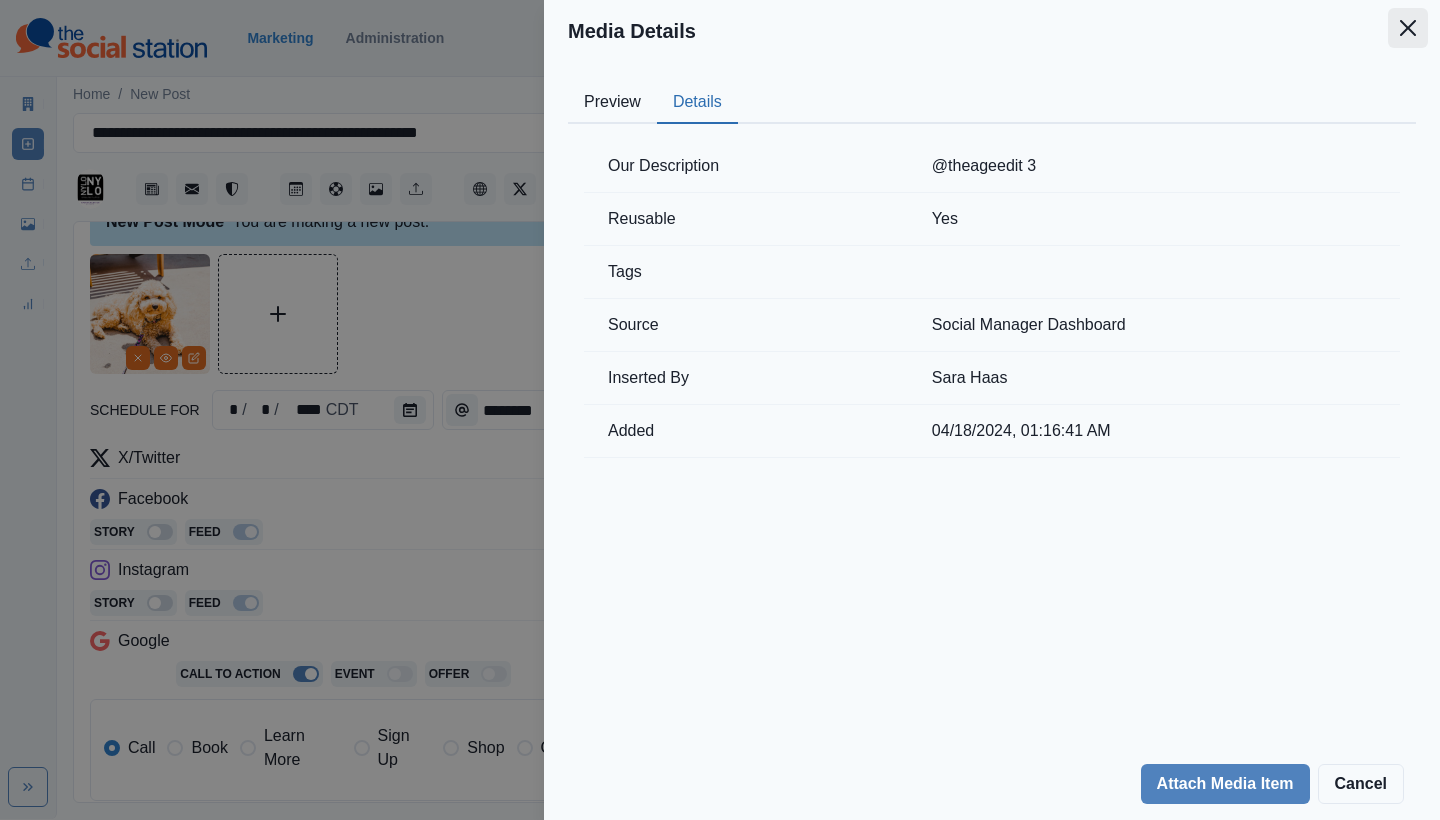 click at bounding box center (1408, 28) 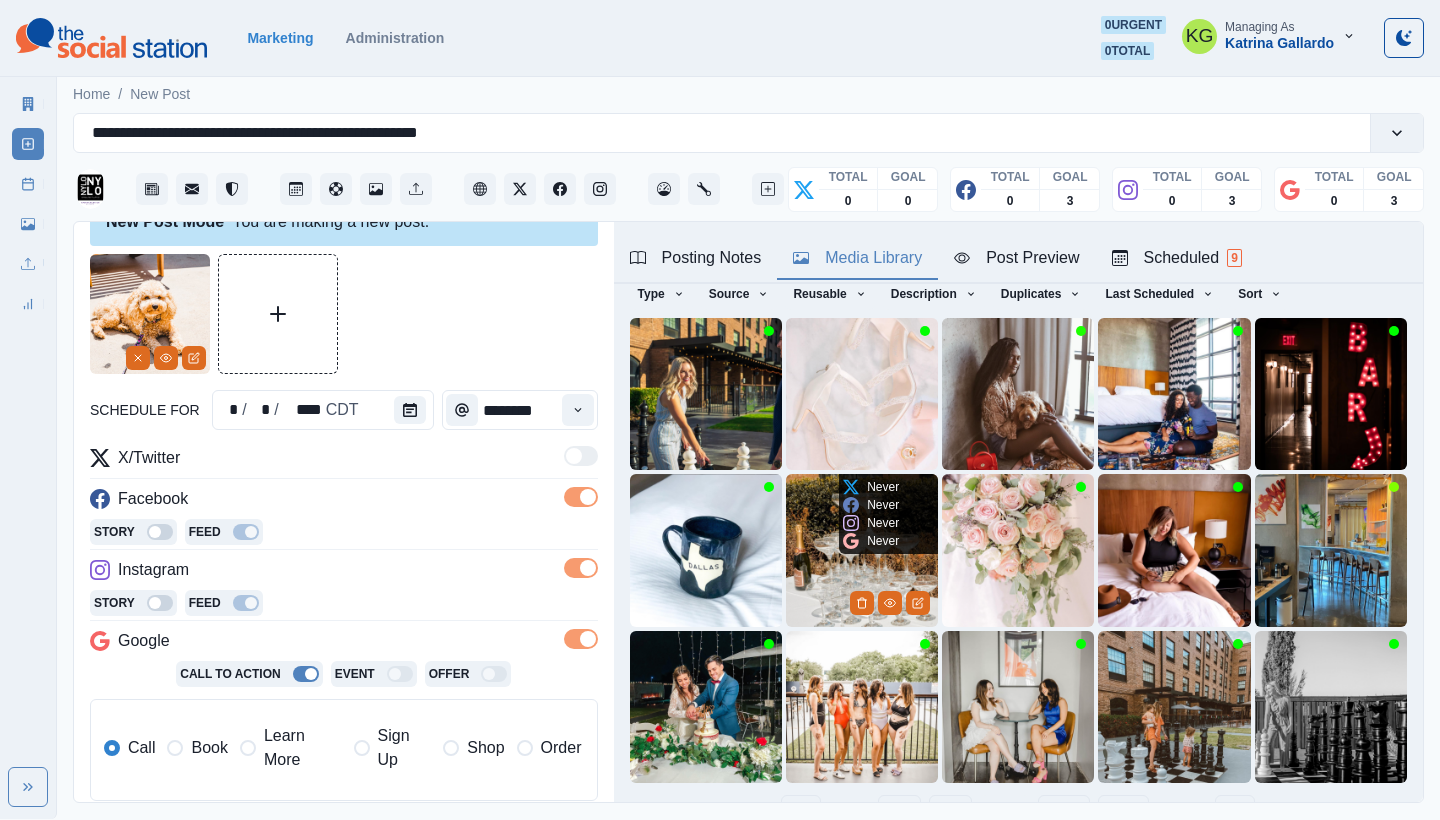 scroll, scrollTop: 171, scrollLeft: 0, axis: vertical 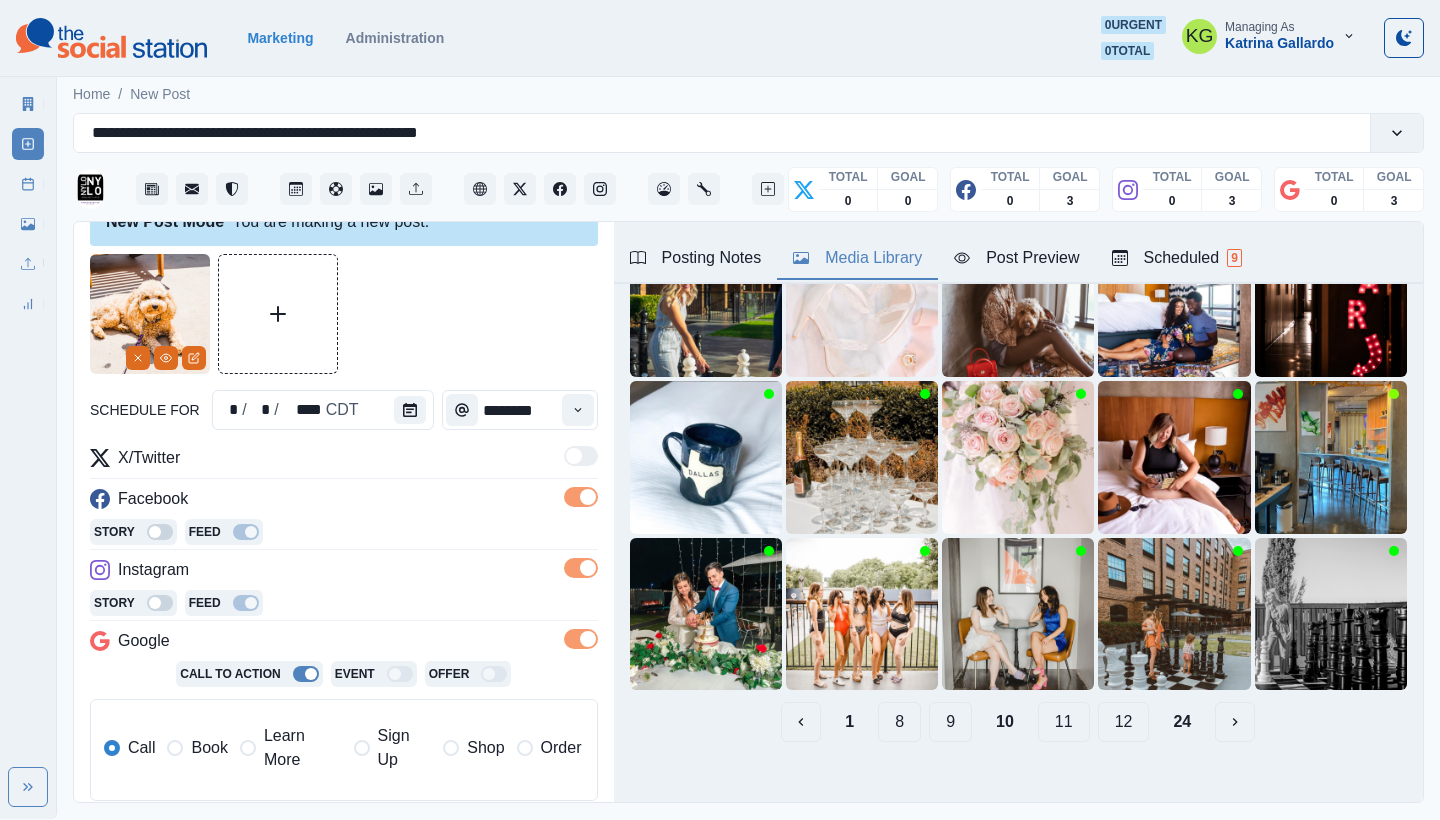 click on "9" at bounding box center (950, 722) 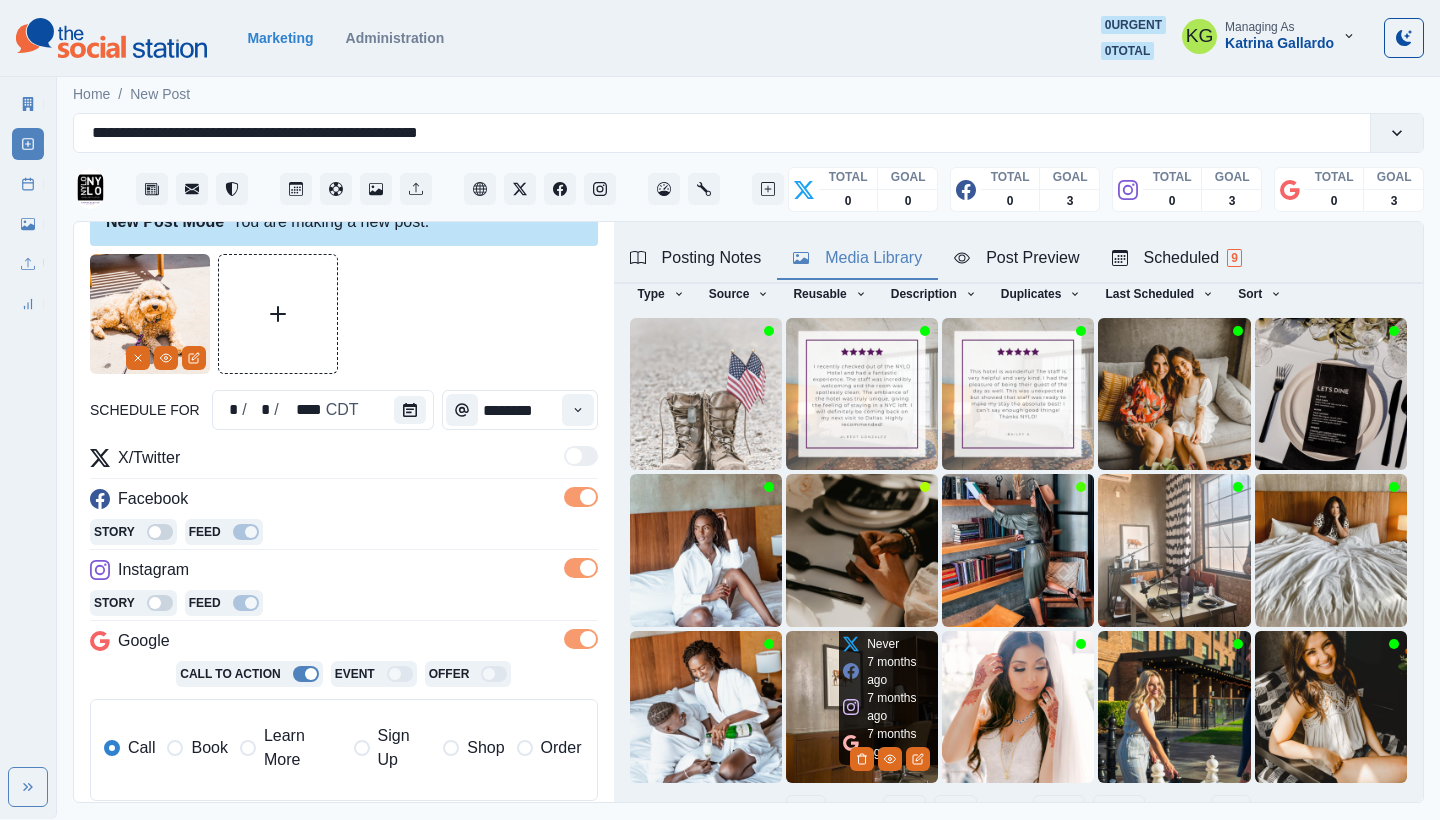scroll, scrollTop: 171, scrollLeft: 0, axis: vertical 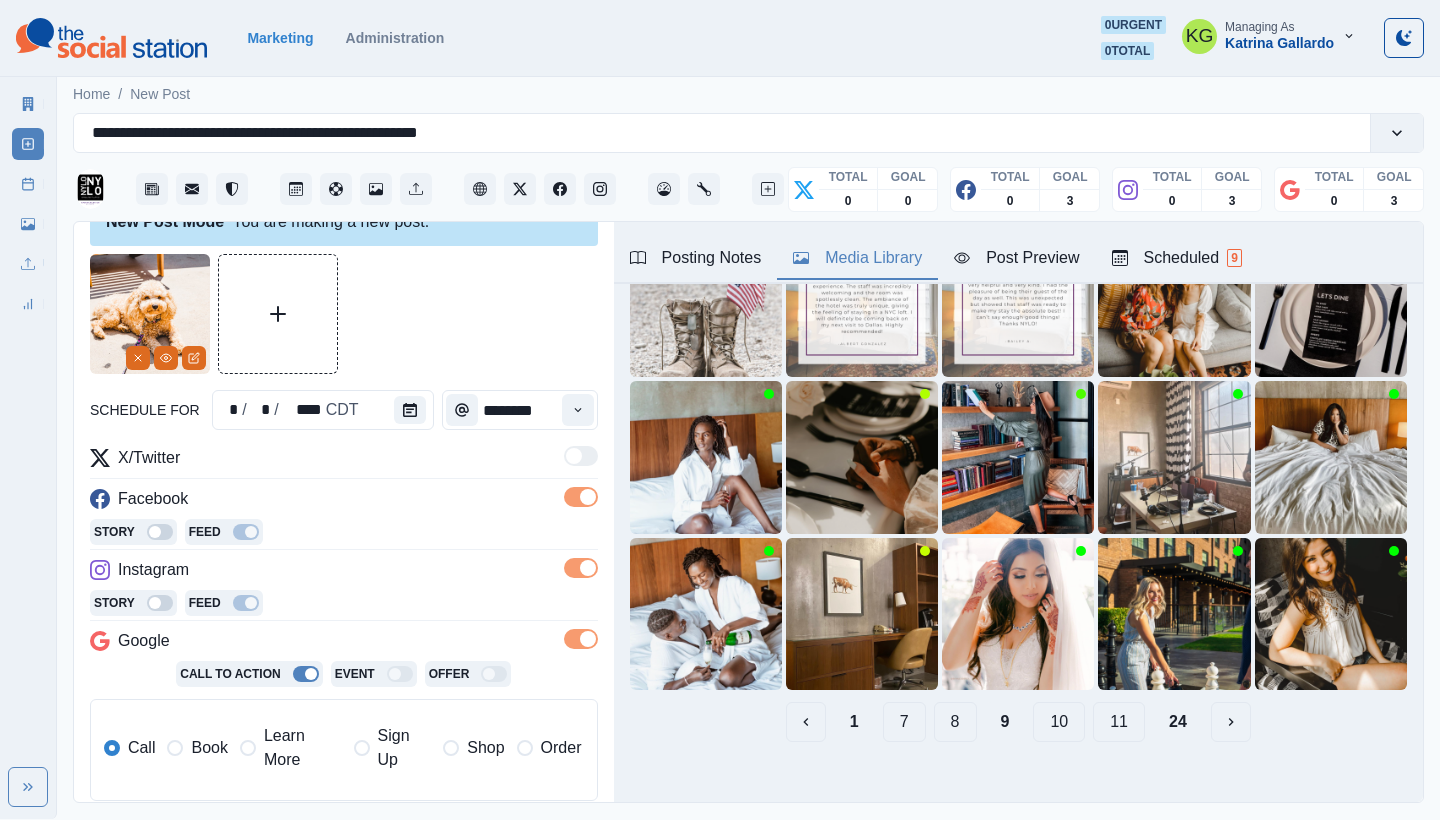 click on "8" at bounding box center [955, 722] 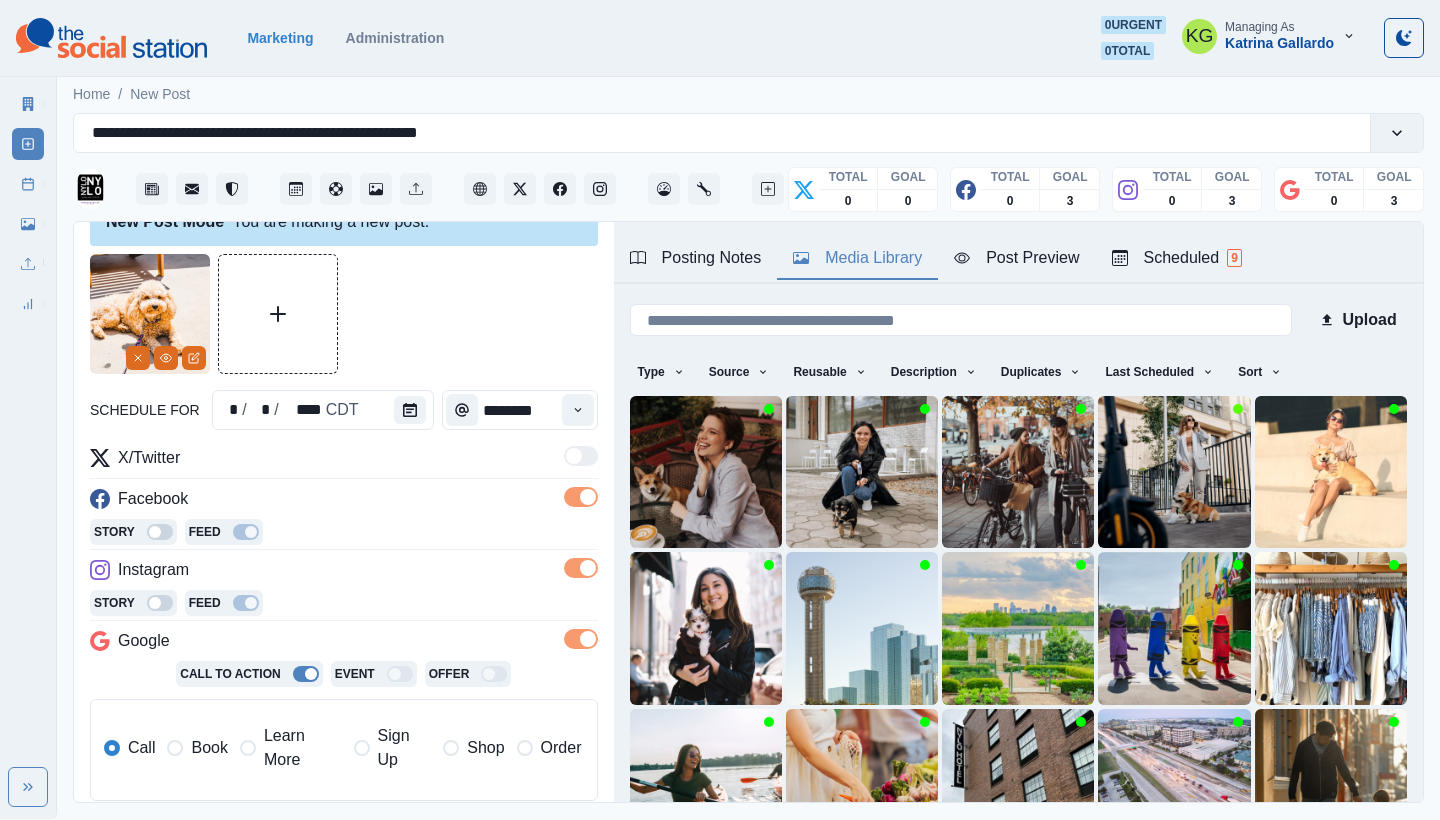 scroll, scrollTop: 4, scrollLeft: 0, axis: vertical 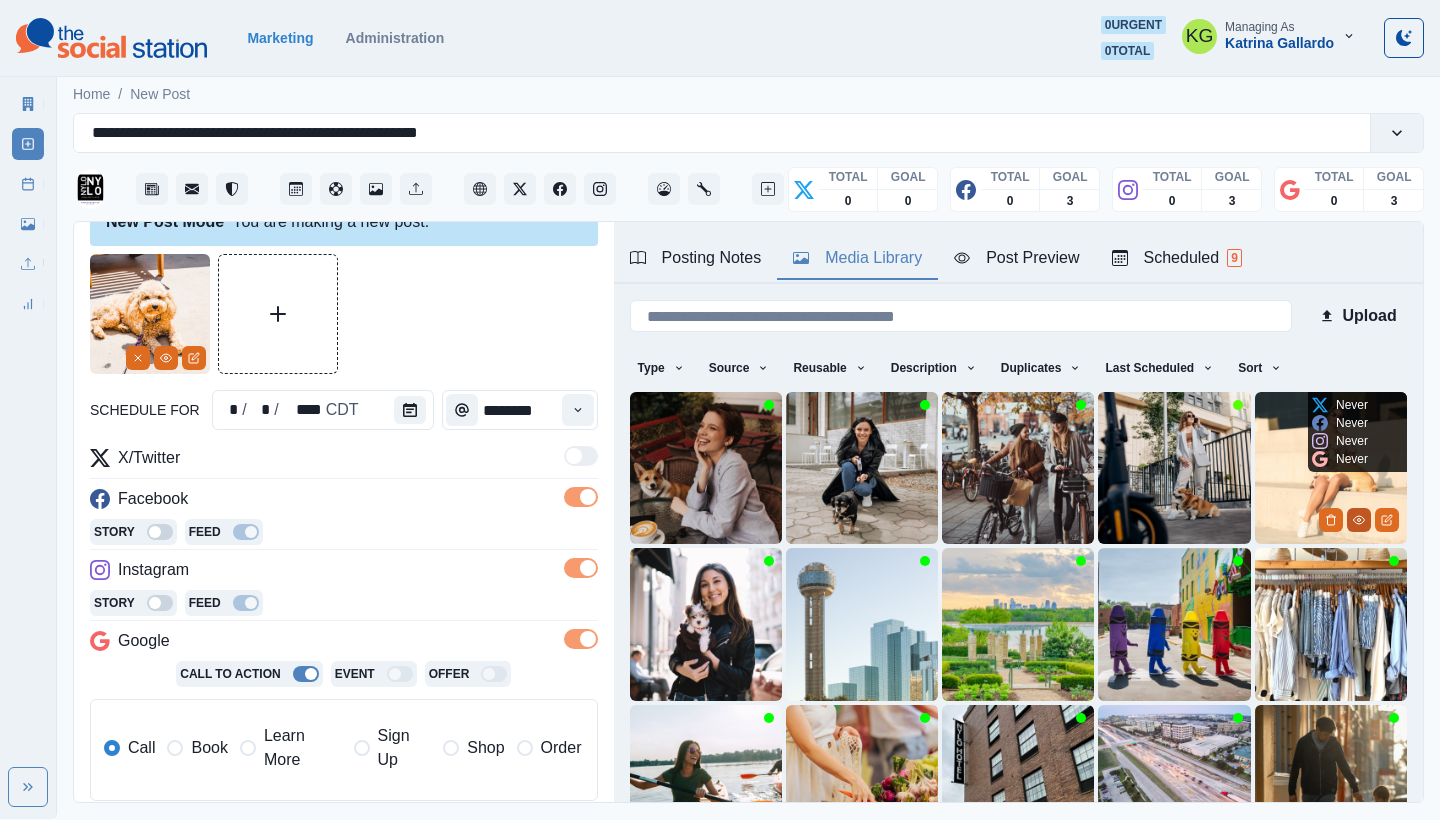 click 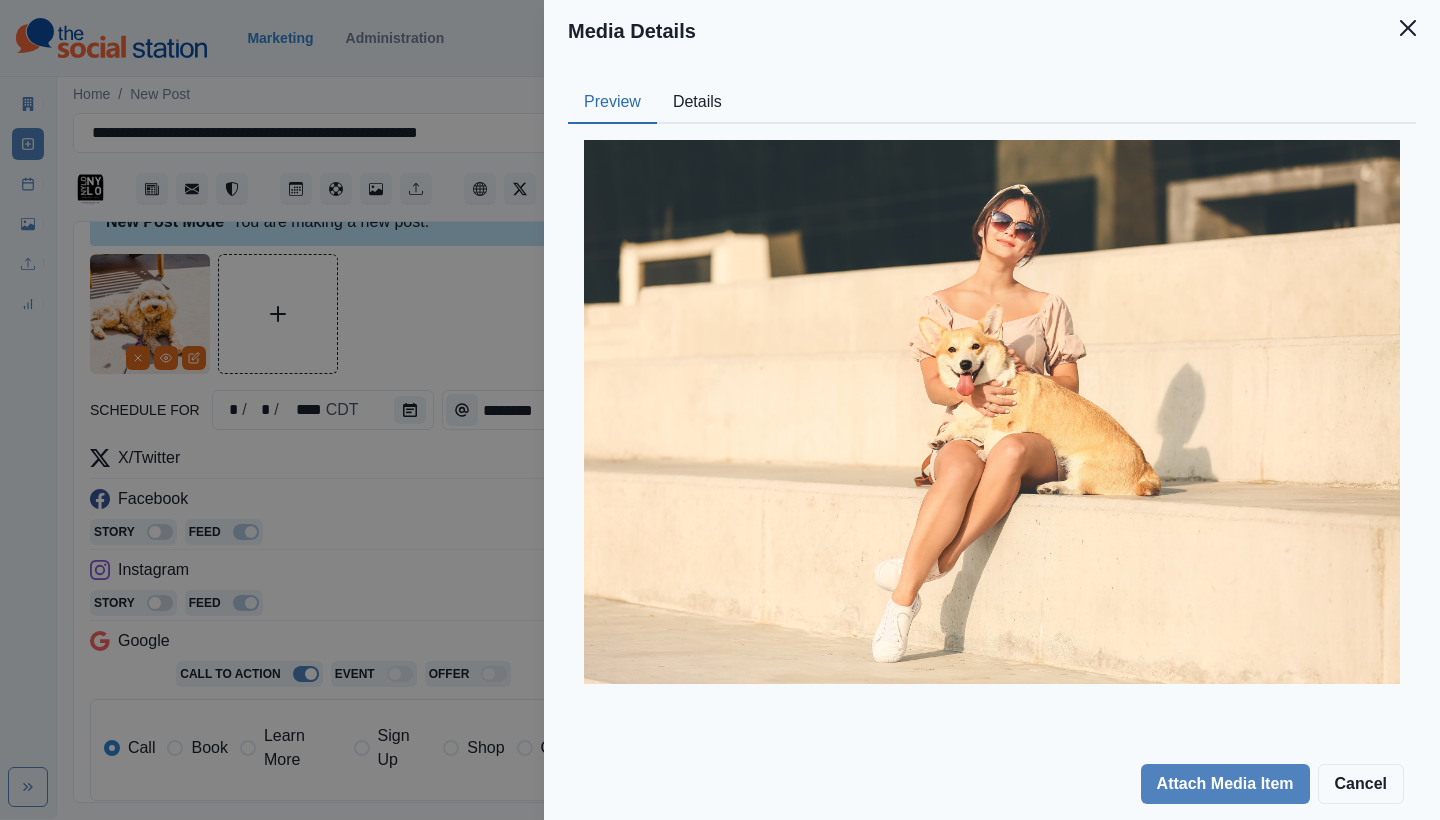 click at bounding box center [992, 412] 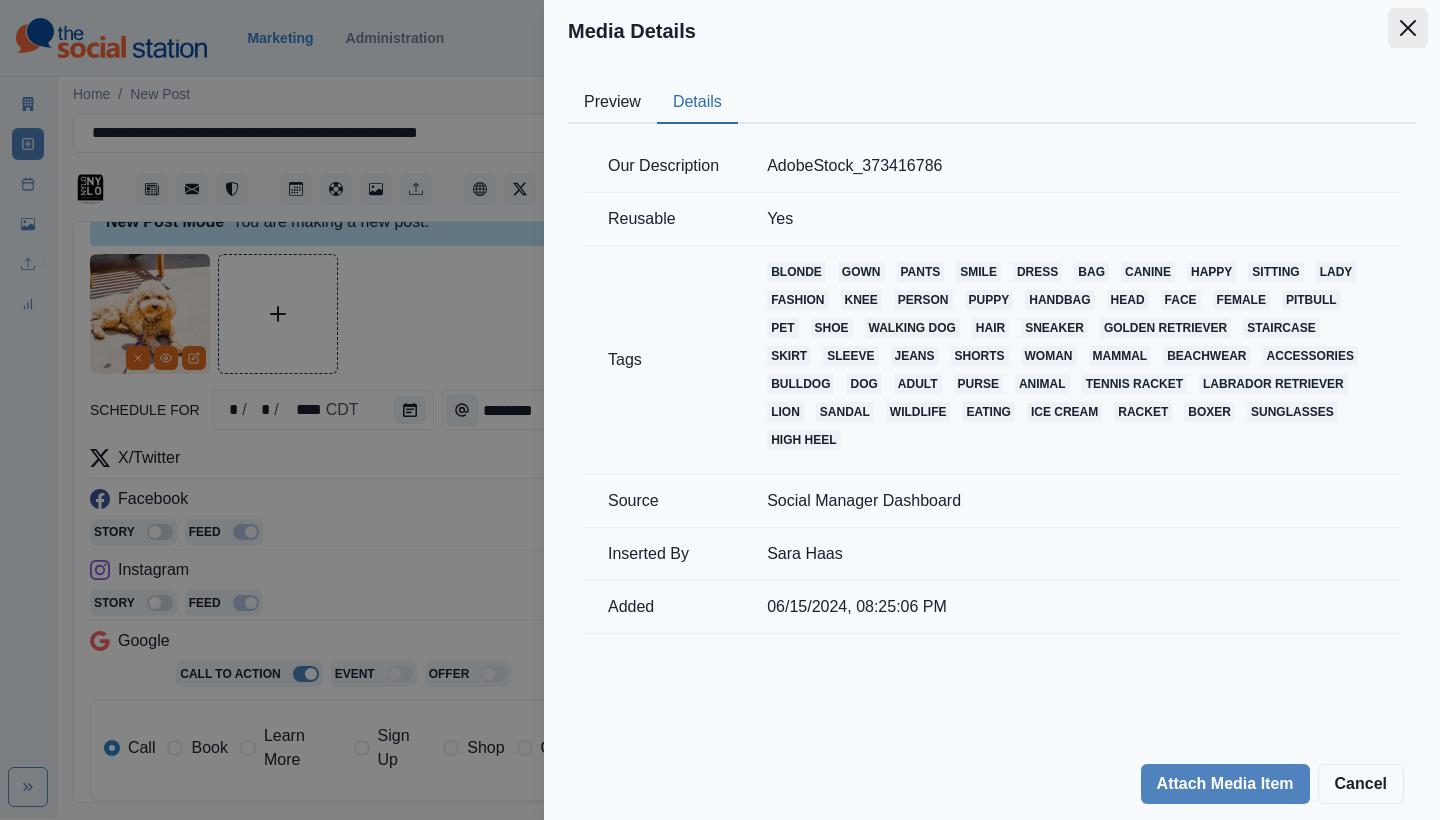 click 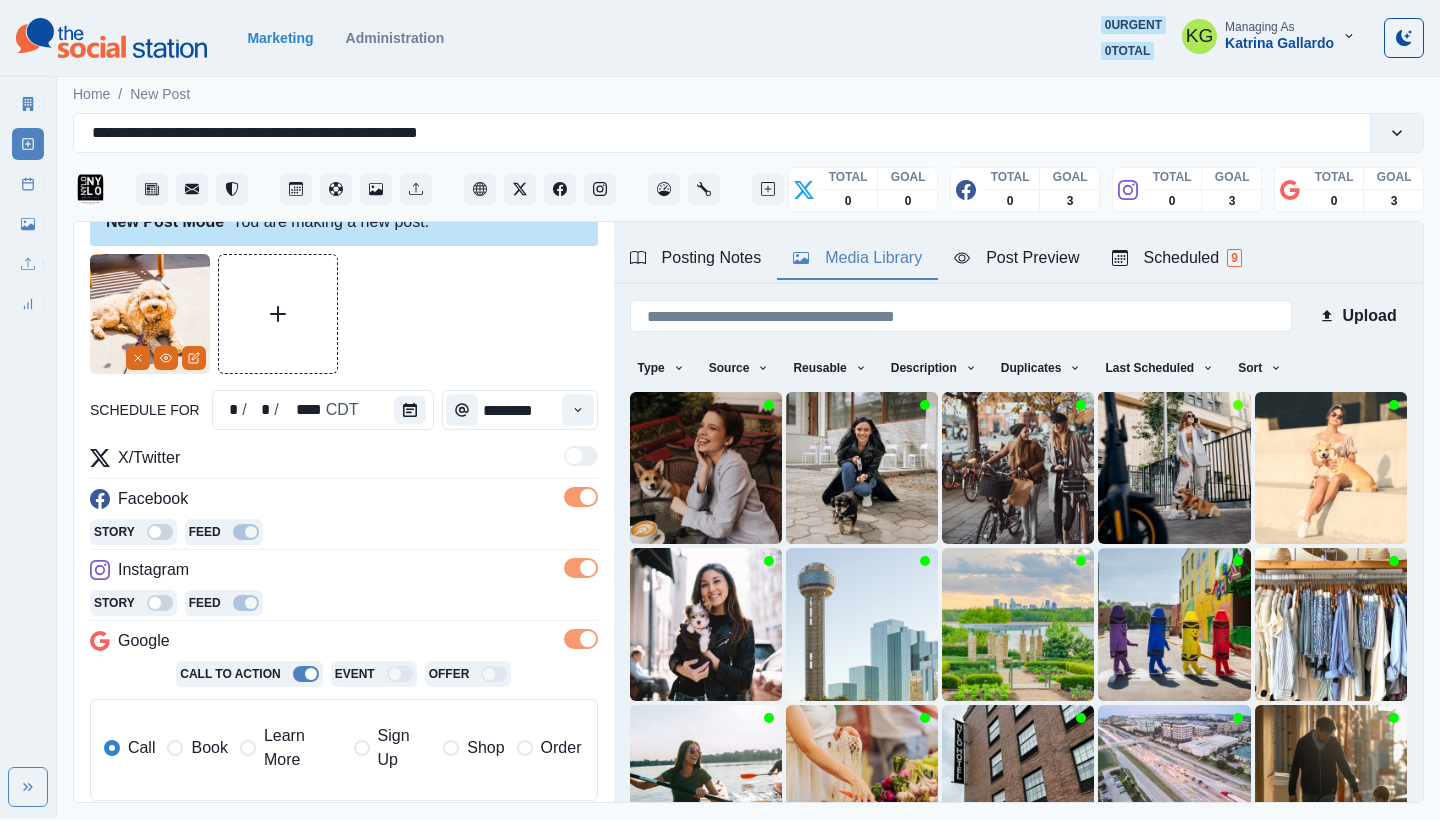 scroll, scrollTop: 62, scrollLeft: 0, axis: vertical 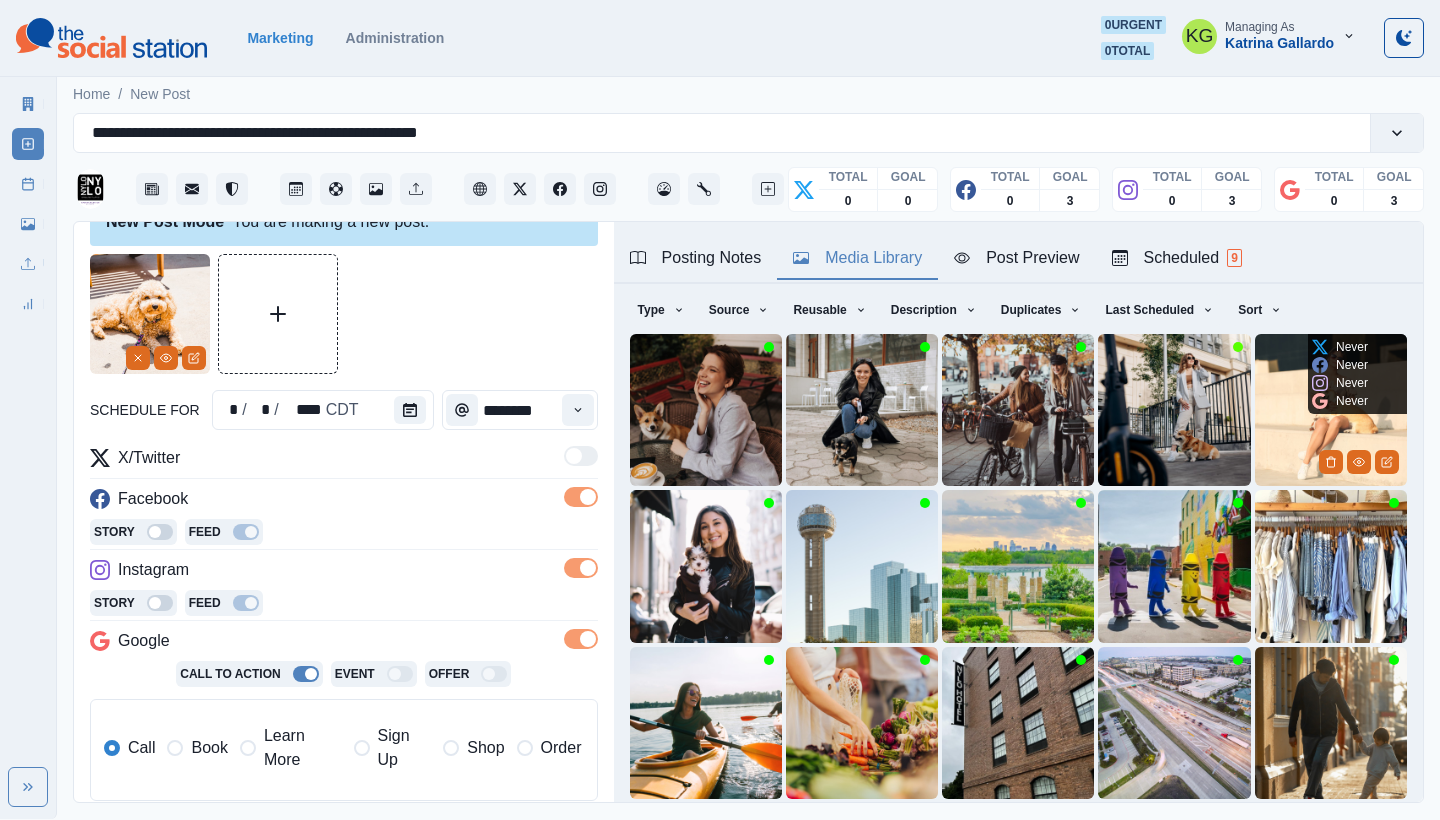 click at bounding box center [1331, 410] 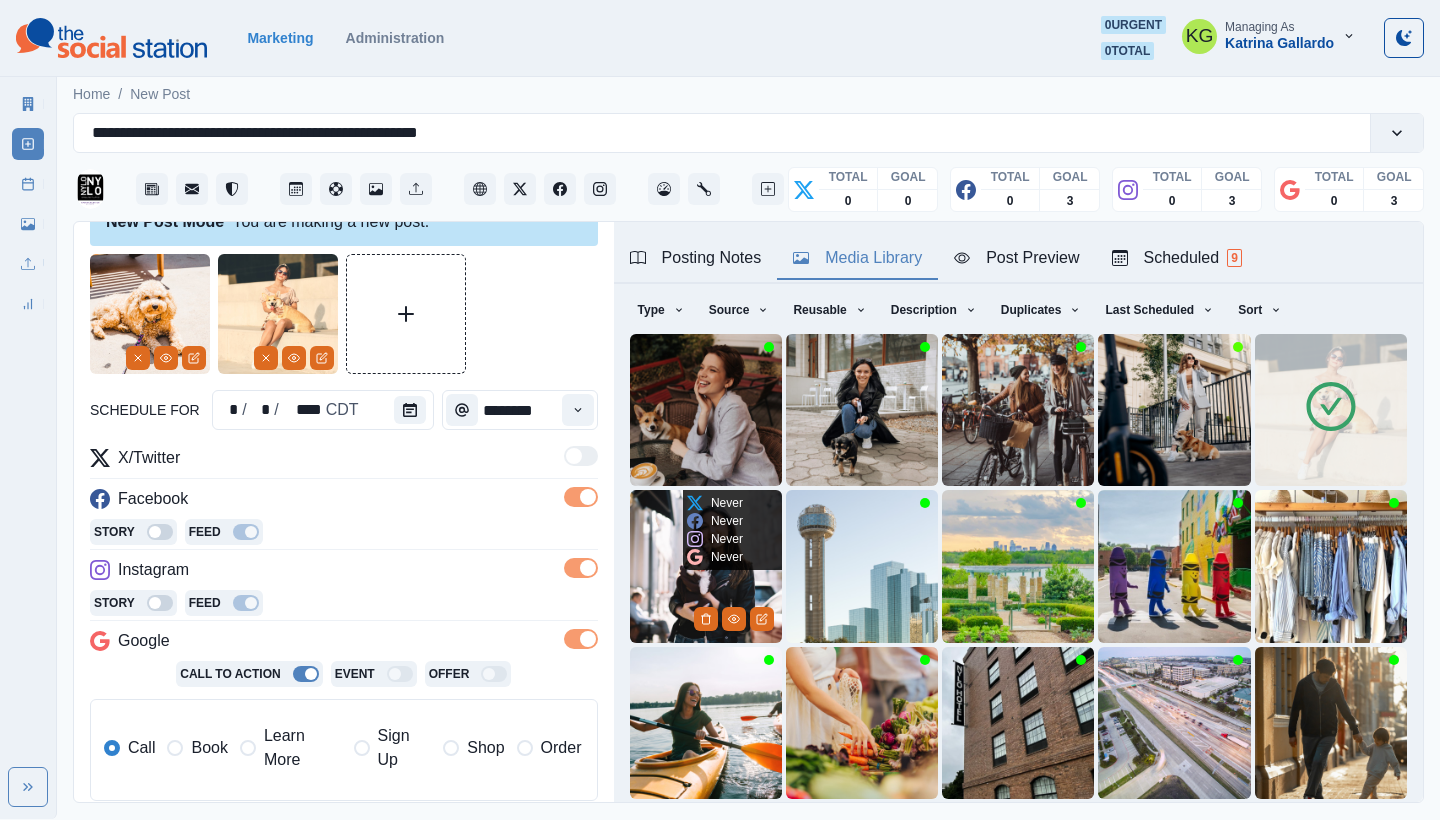 scroll, scrollTop: 171, scrollLeft: 0, axis: vertical 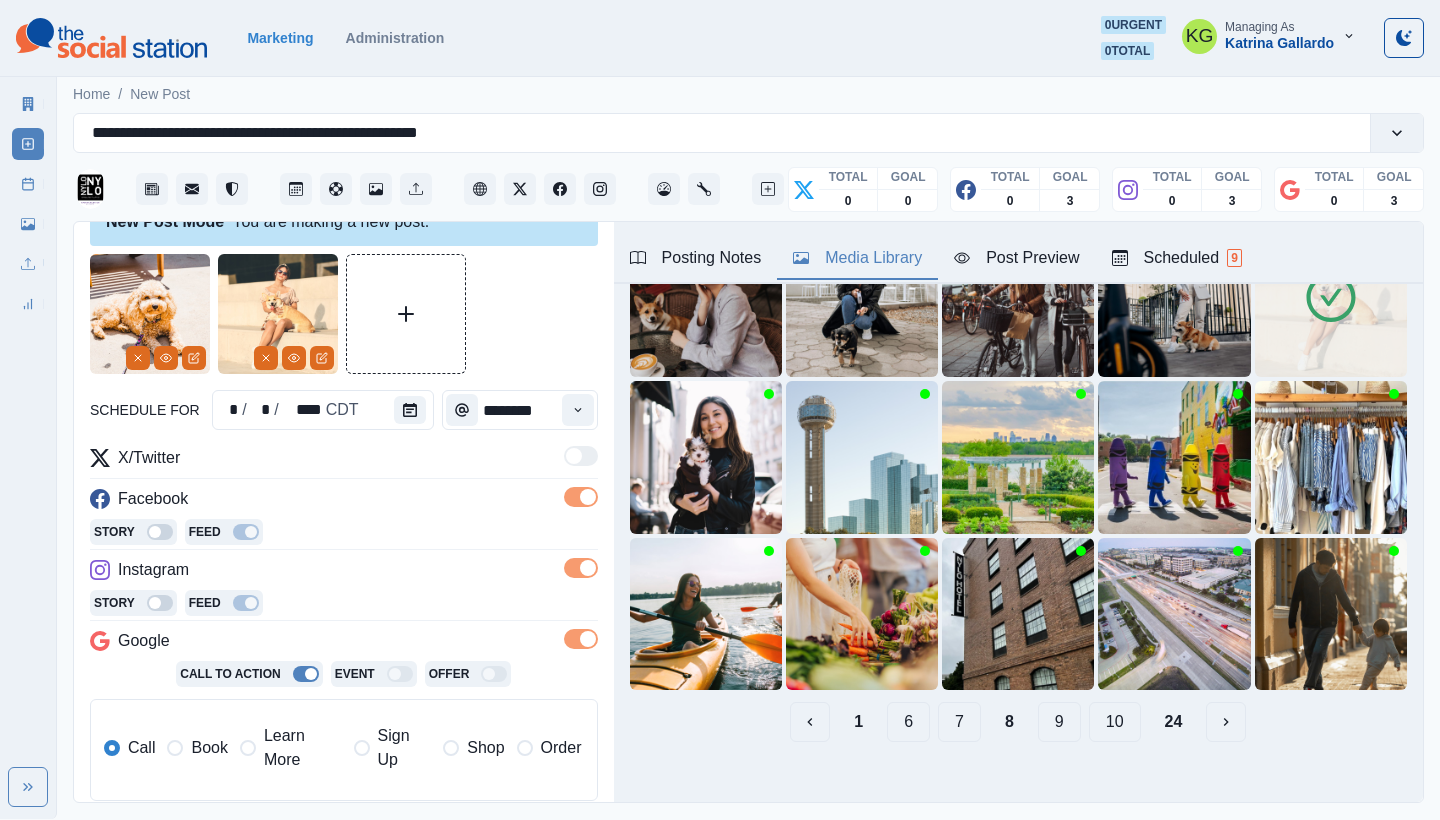click on "7" at bounding box center (959, 722) 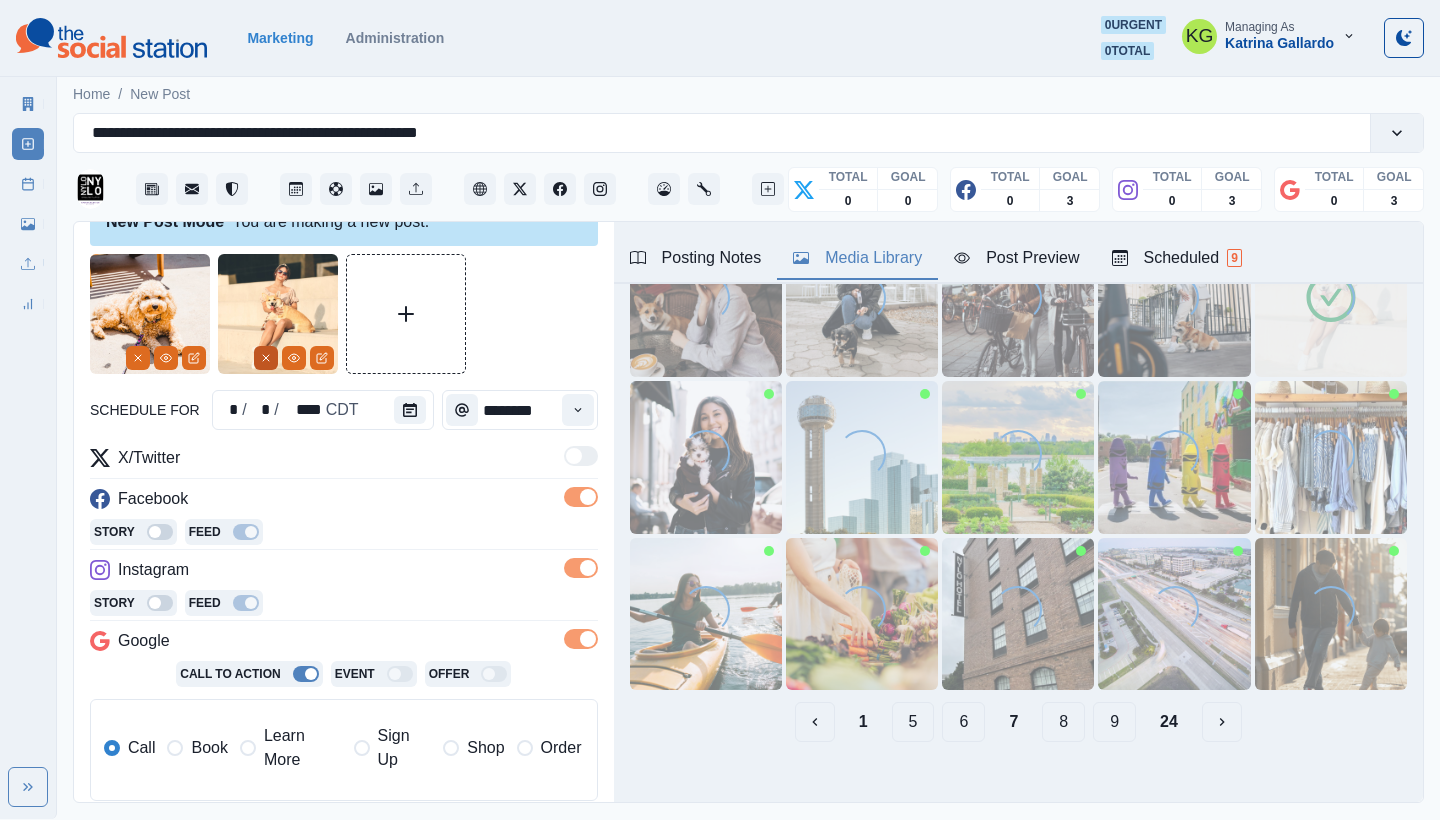 click at bounding box center (138, 358) 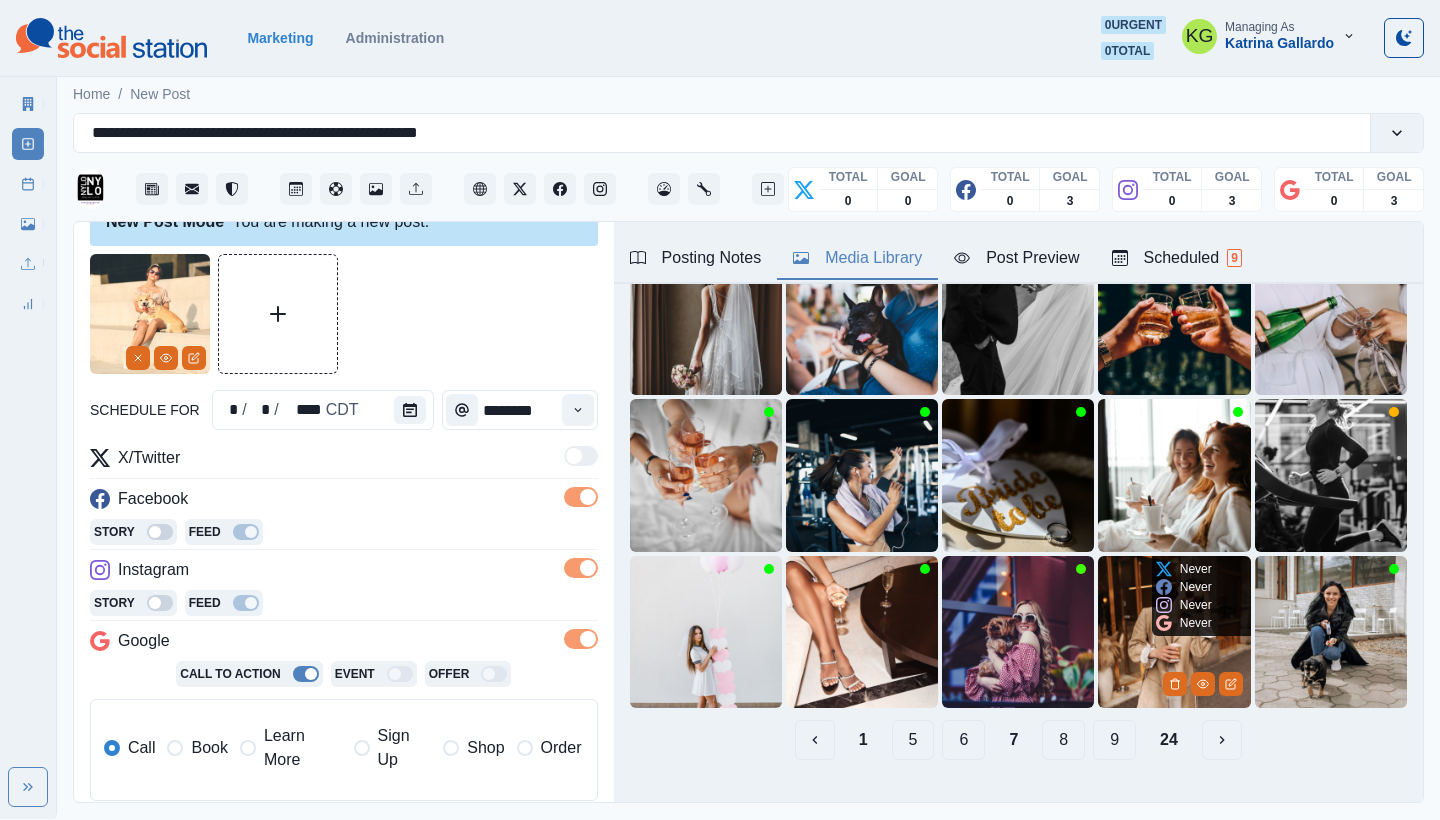 scroll, scrollTop: 115, scrollLeft: 0, axis: vertical 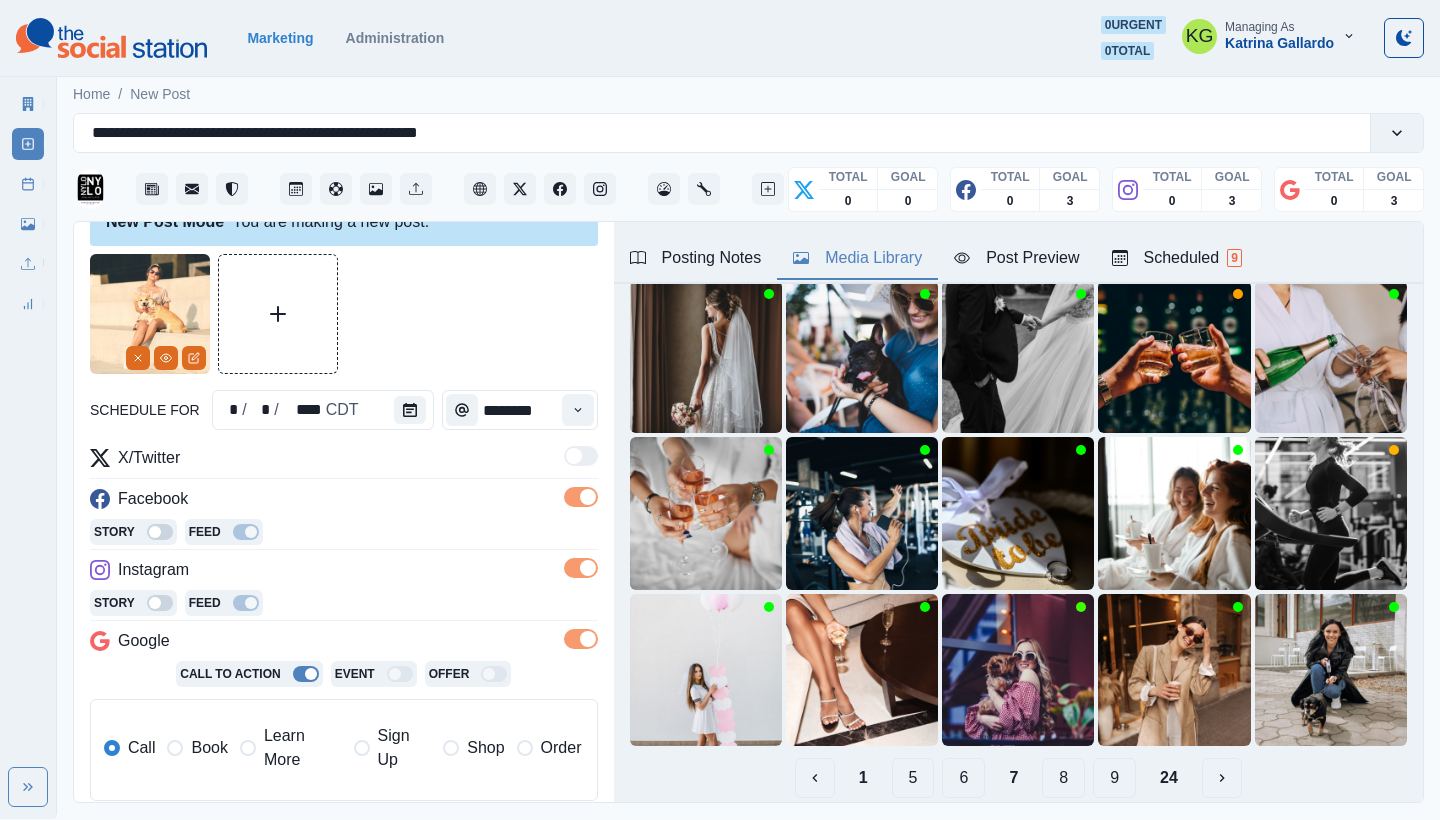 click on "6" at bounding box center (963, 778) 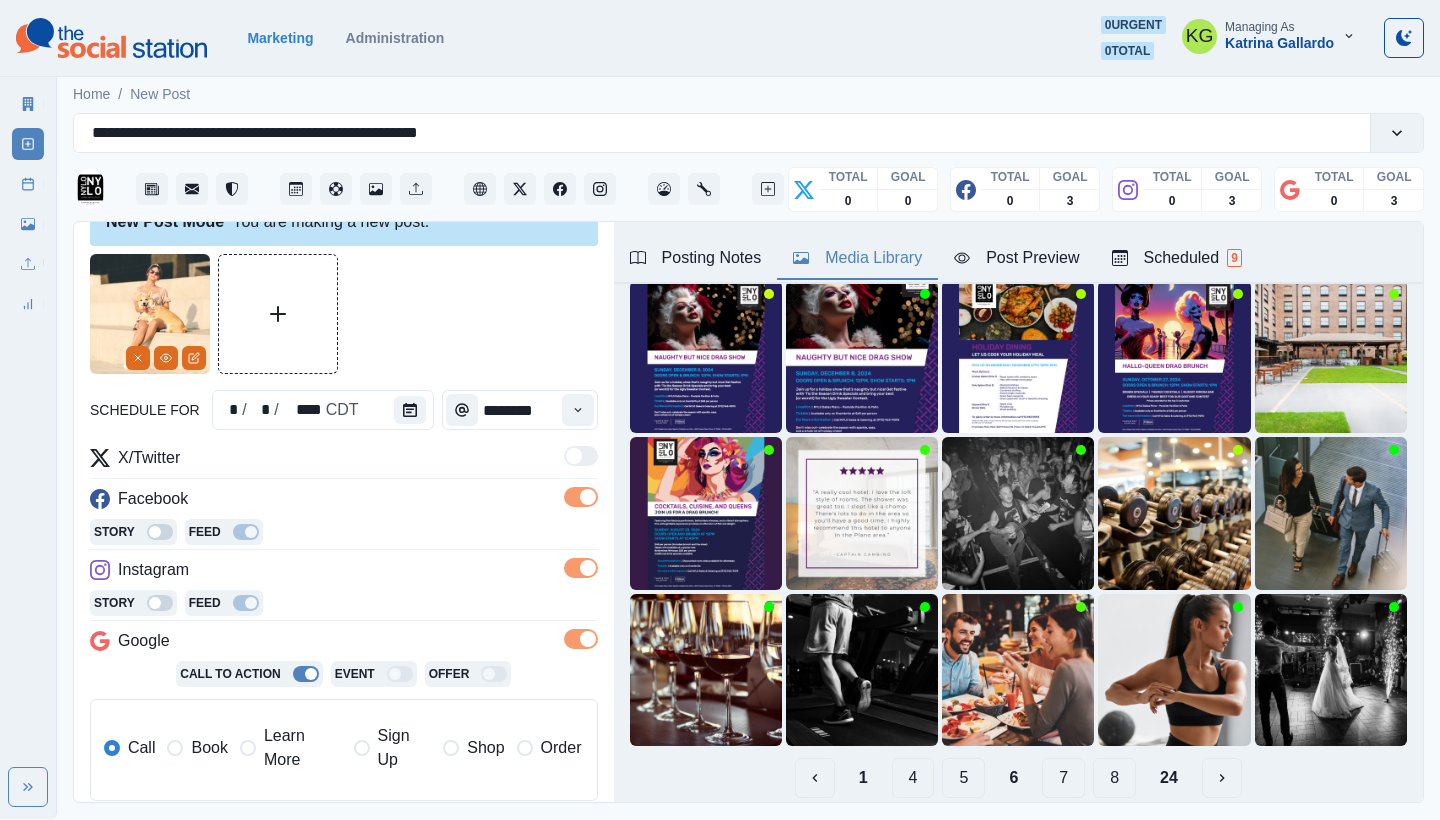 click on "5" at bounding box center [963, 778] 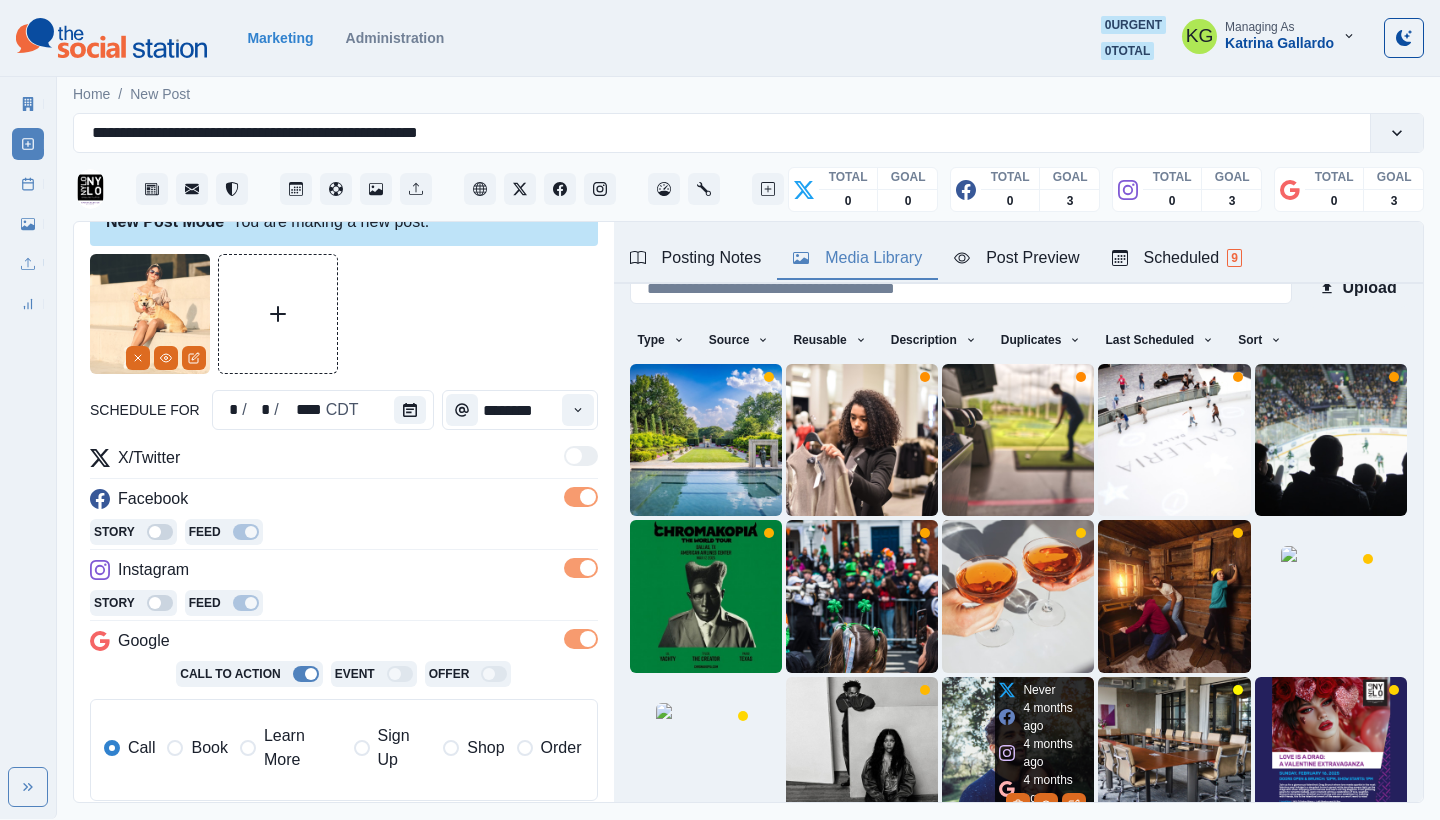 scroll, scrollTop: 171, scrollLeft: 0, axis: vertical 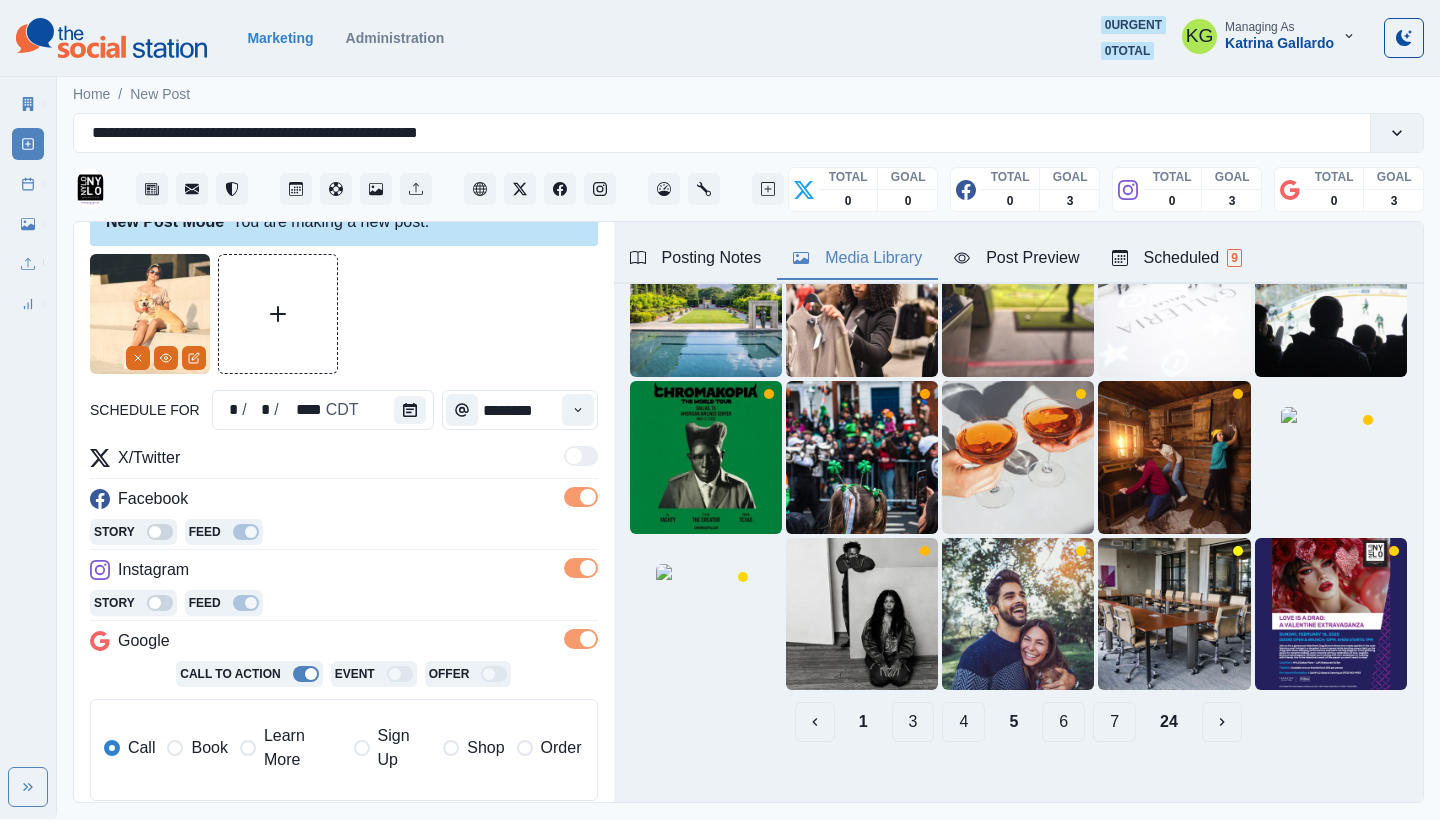 click on "4" at bounding box center (963, 722) 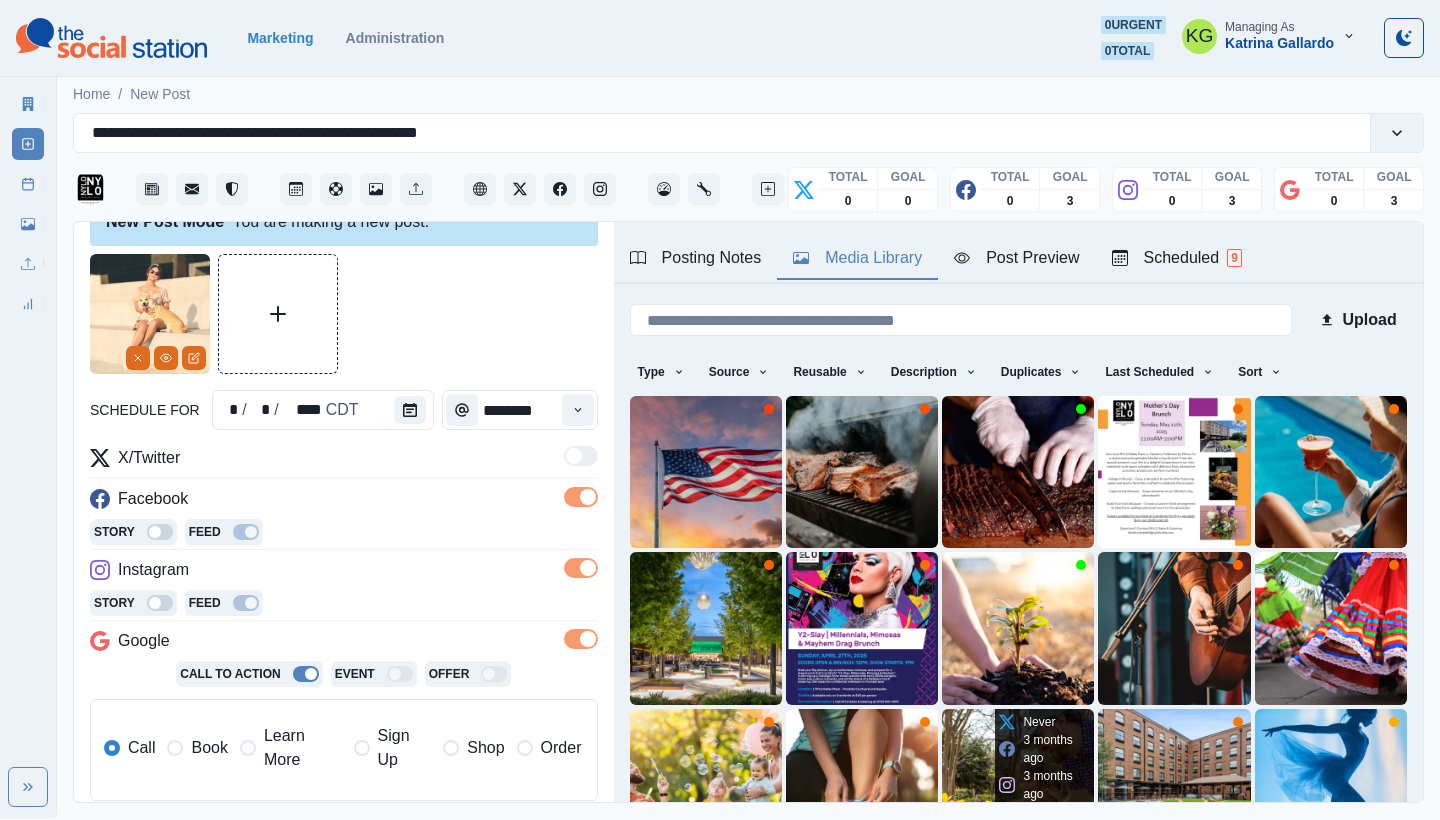 scroll, scrollTop: 171, scrollLeft: 0, axis: vertical 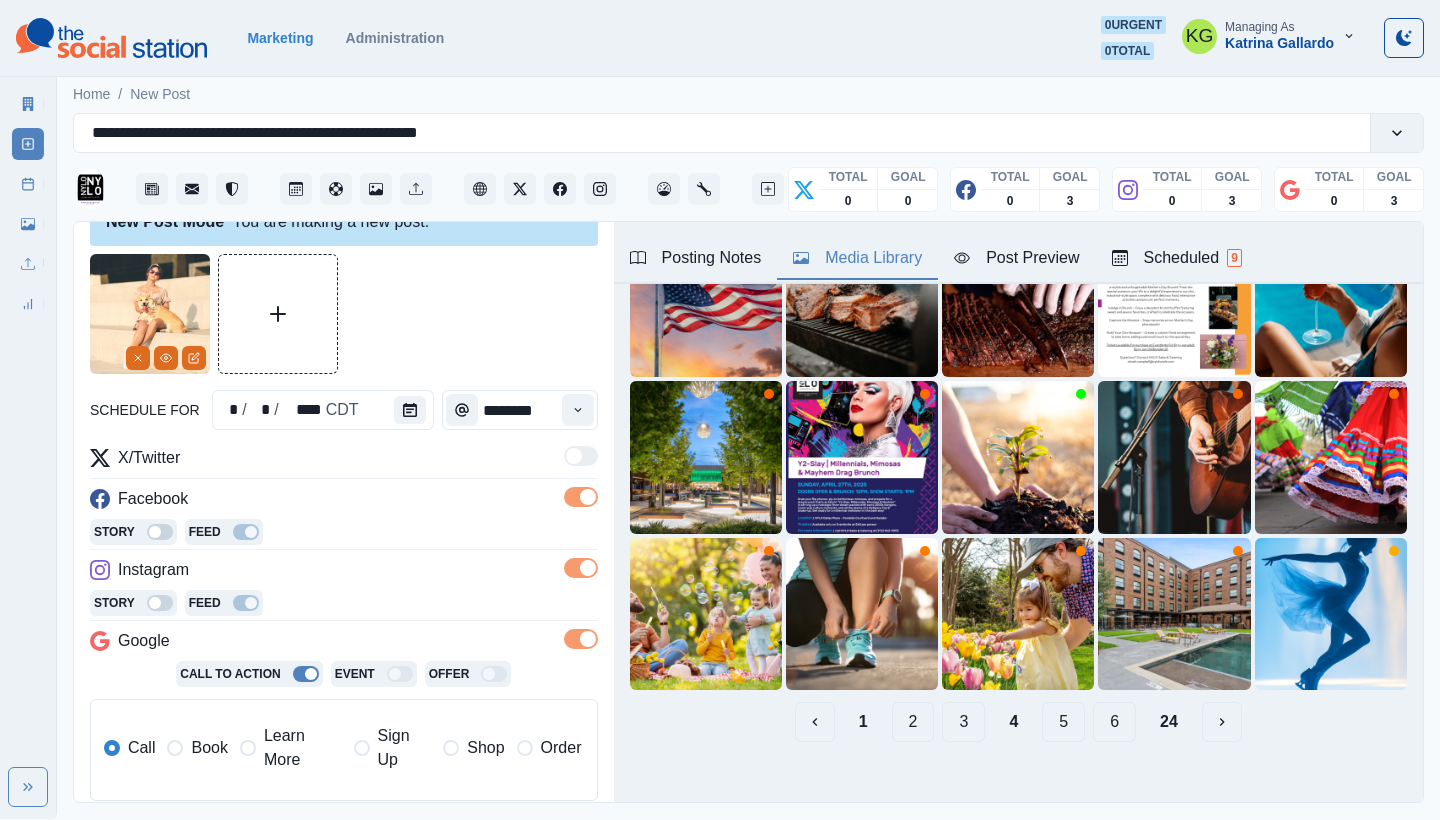 click on "3" at bounding box center [963, 722] 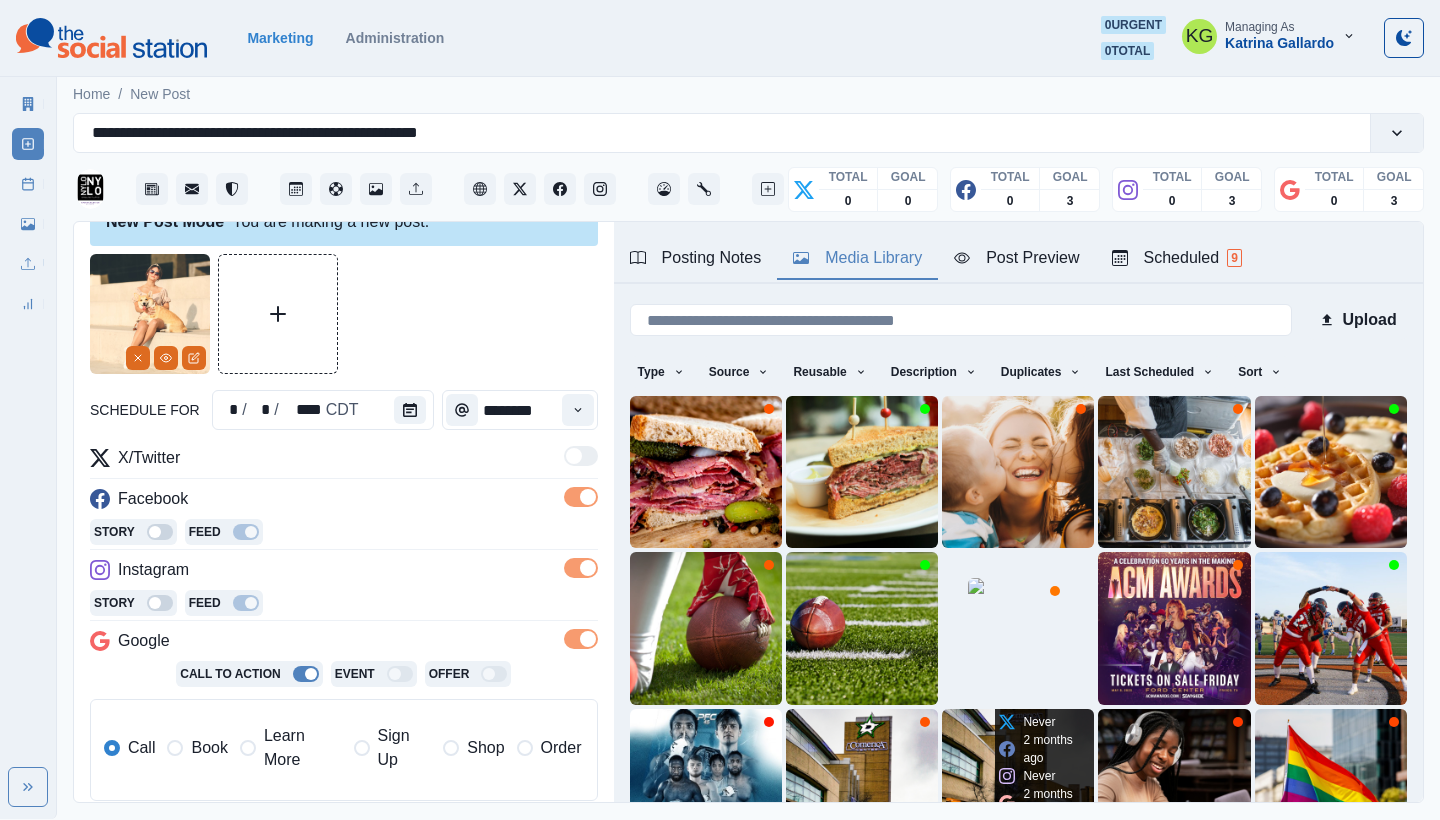 scroll, scrollTop: 171, scrollLeft: 0, axis: vertical 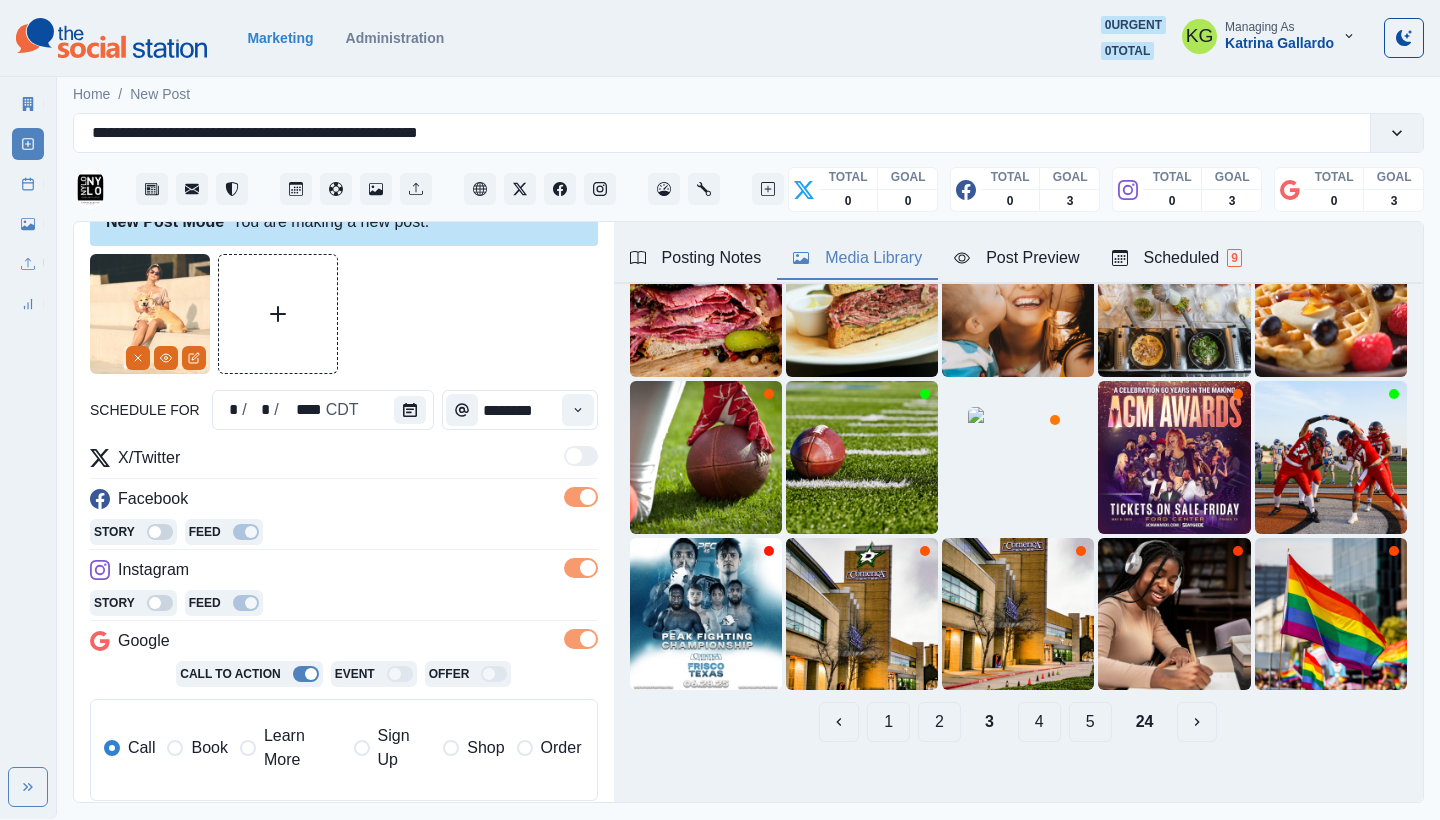 click on "2" at bounding box center [939, 722] 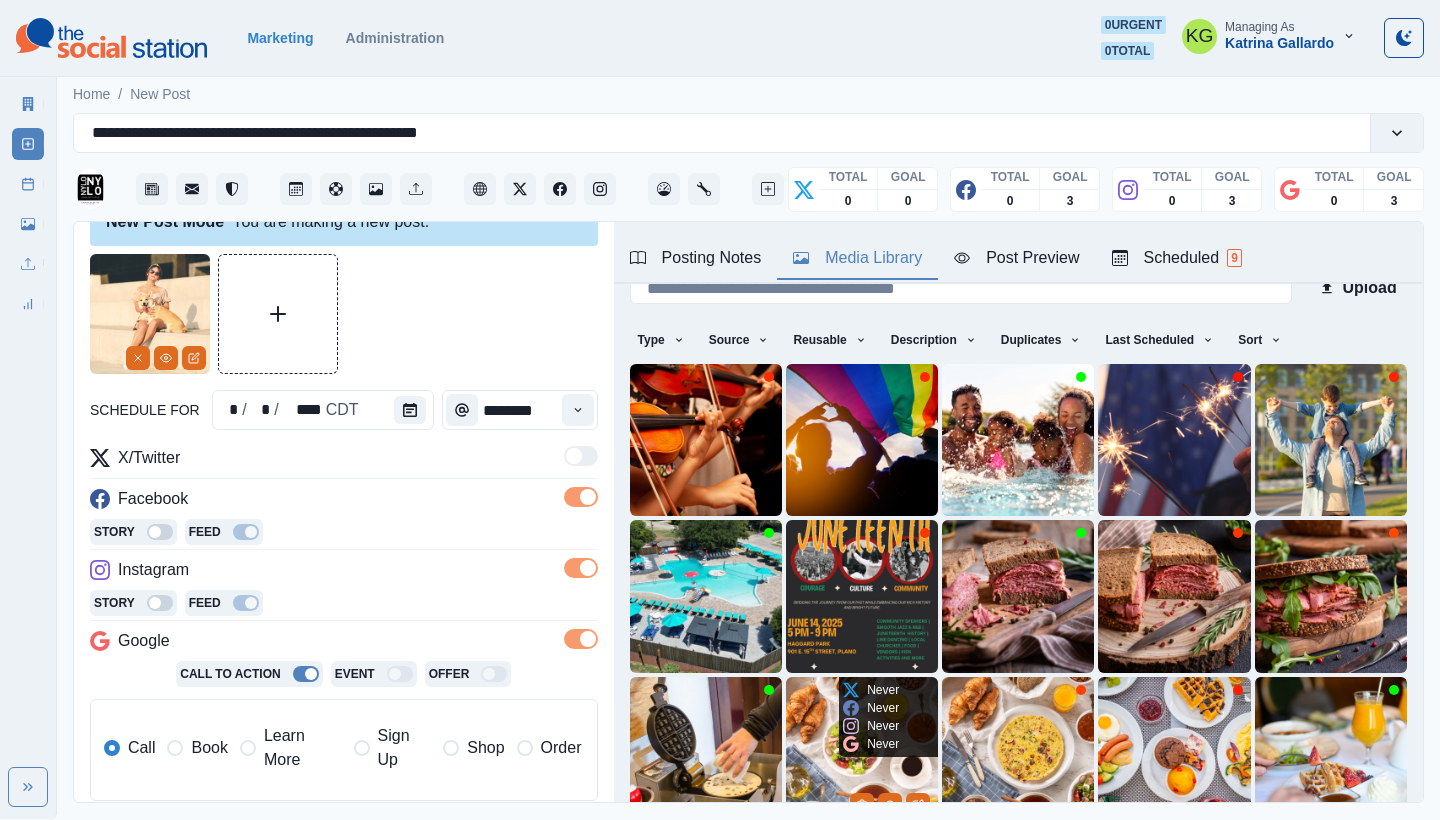 scroll, scrollTop: 171, scrollLeft: 0, axis: vertical 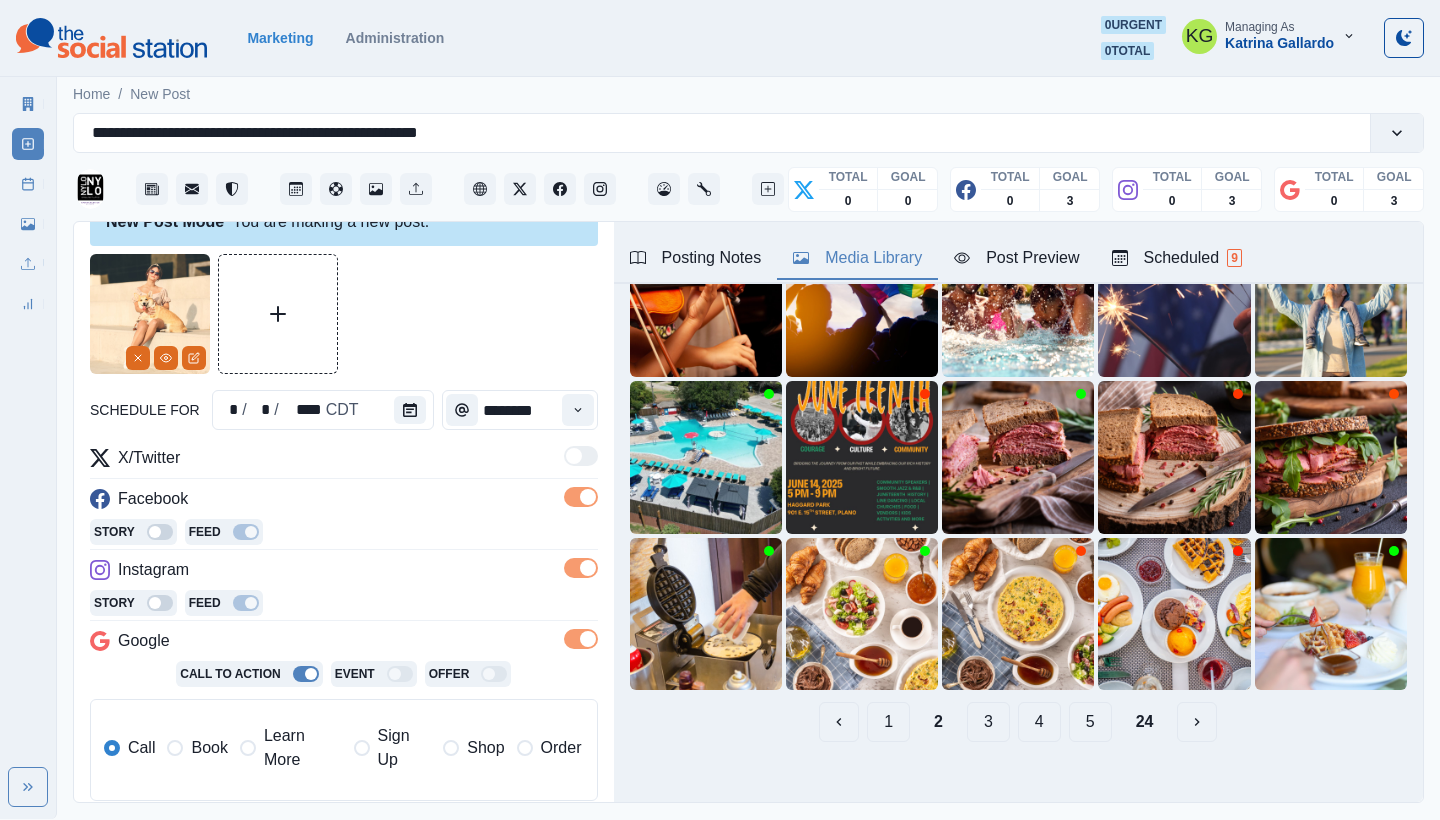 click on "1" at bounding box center [888, 722] 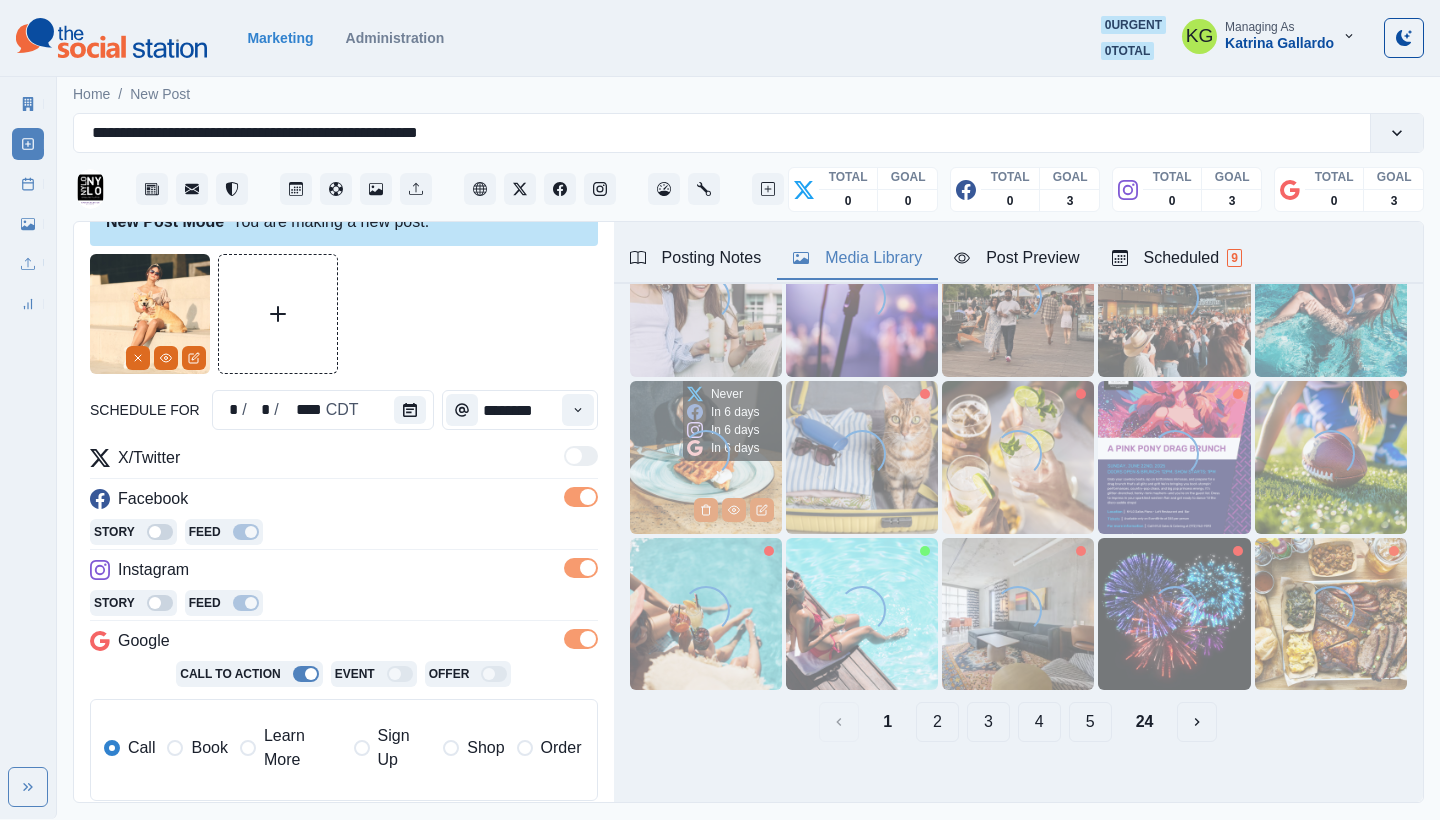 scroll, scrollTop: 0, scrollLeft: 0, axis: both 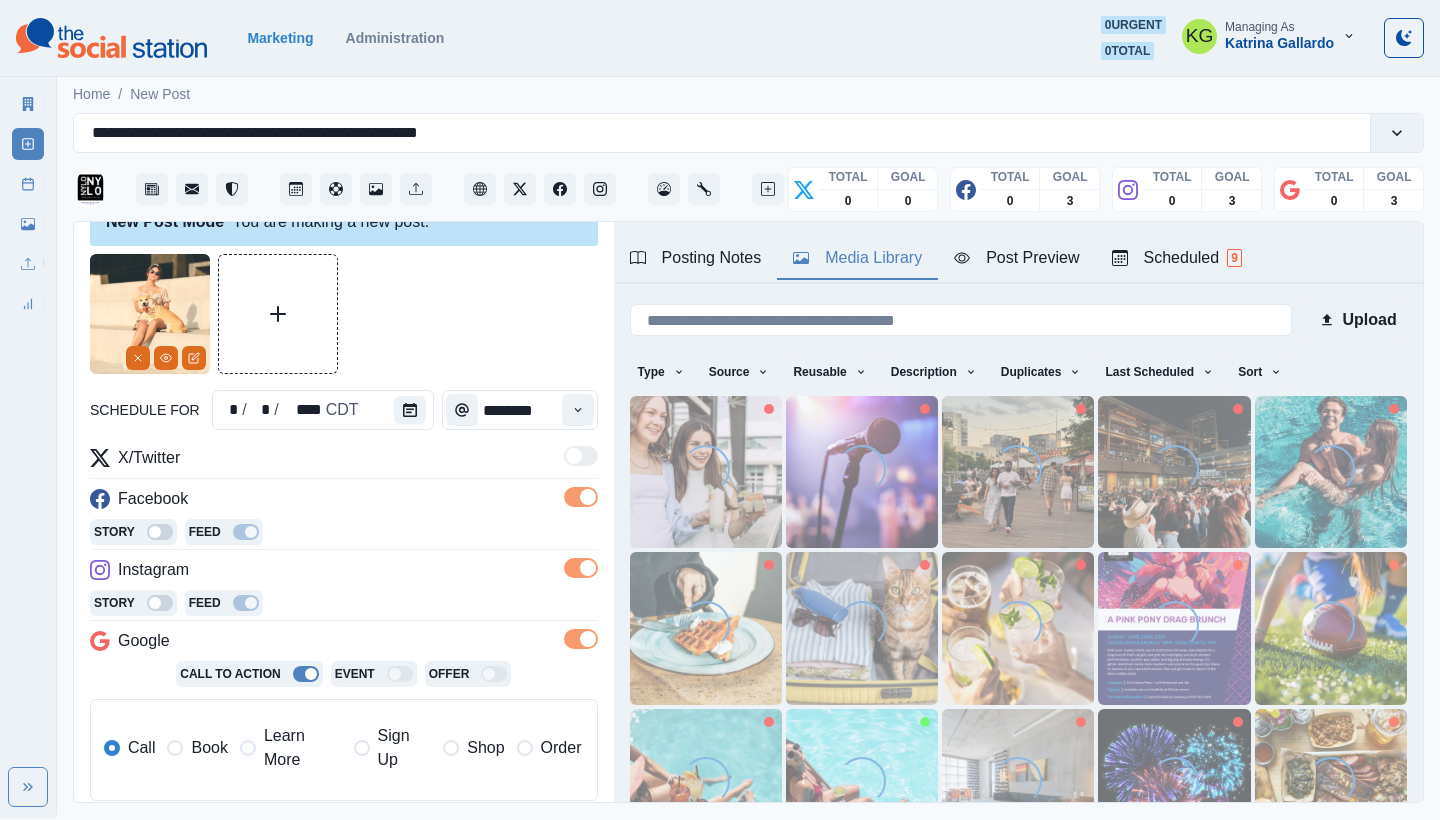 click on "Posting Notes" at bounding box center [696, 258] 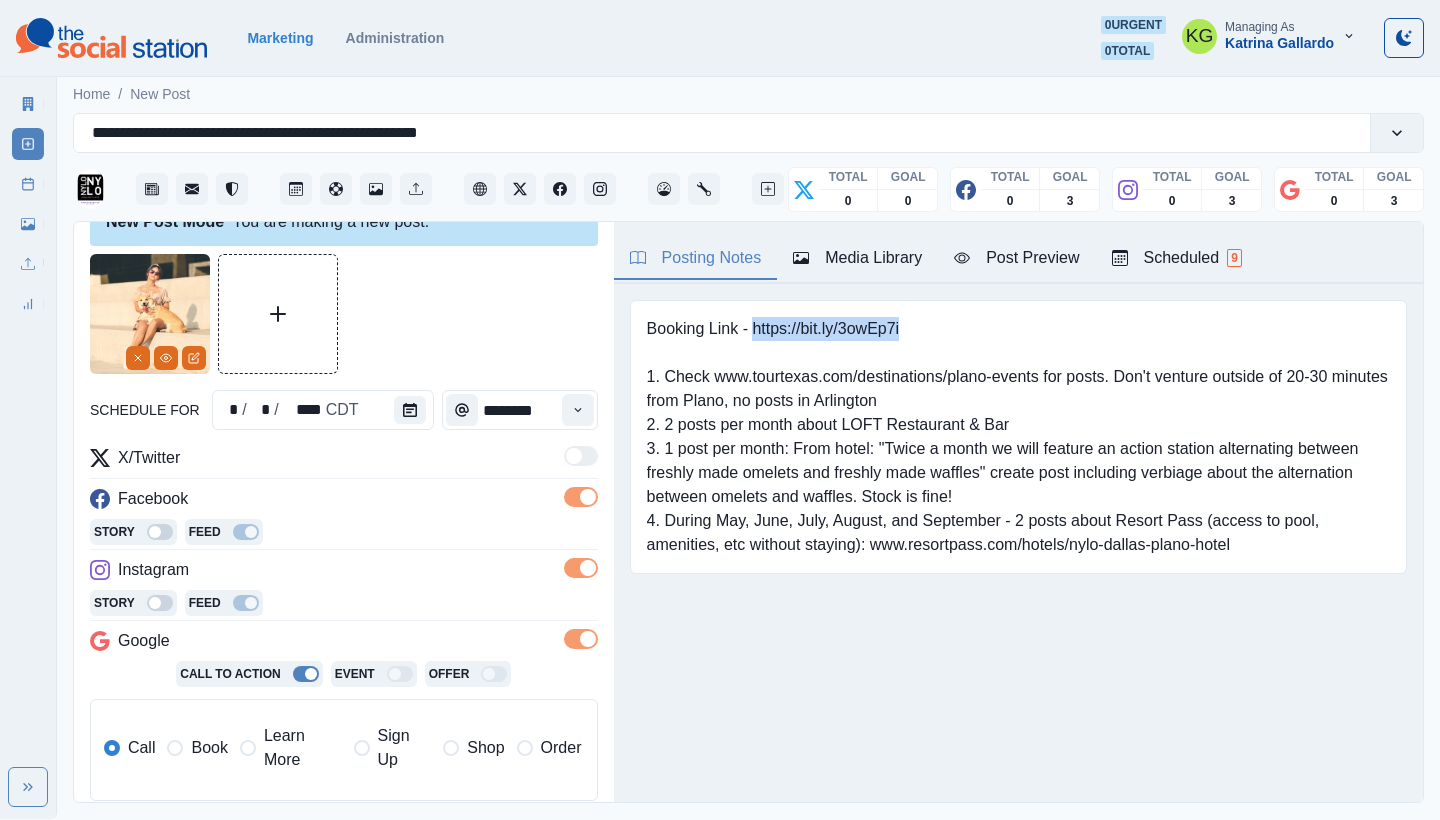 drag, startPoint x: 753, startPoint y: 329, endPoint x: 976, endPoint y: 331, distance: 223.00897 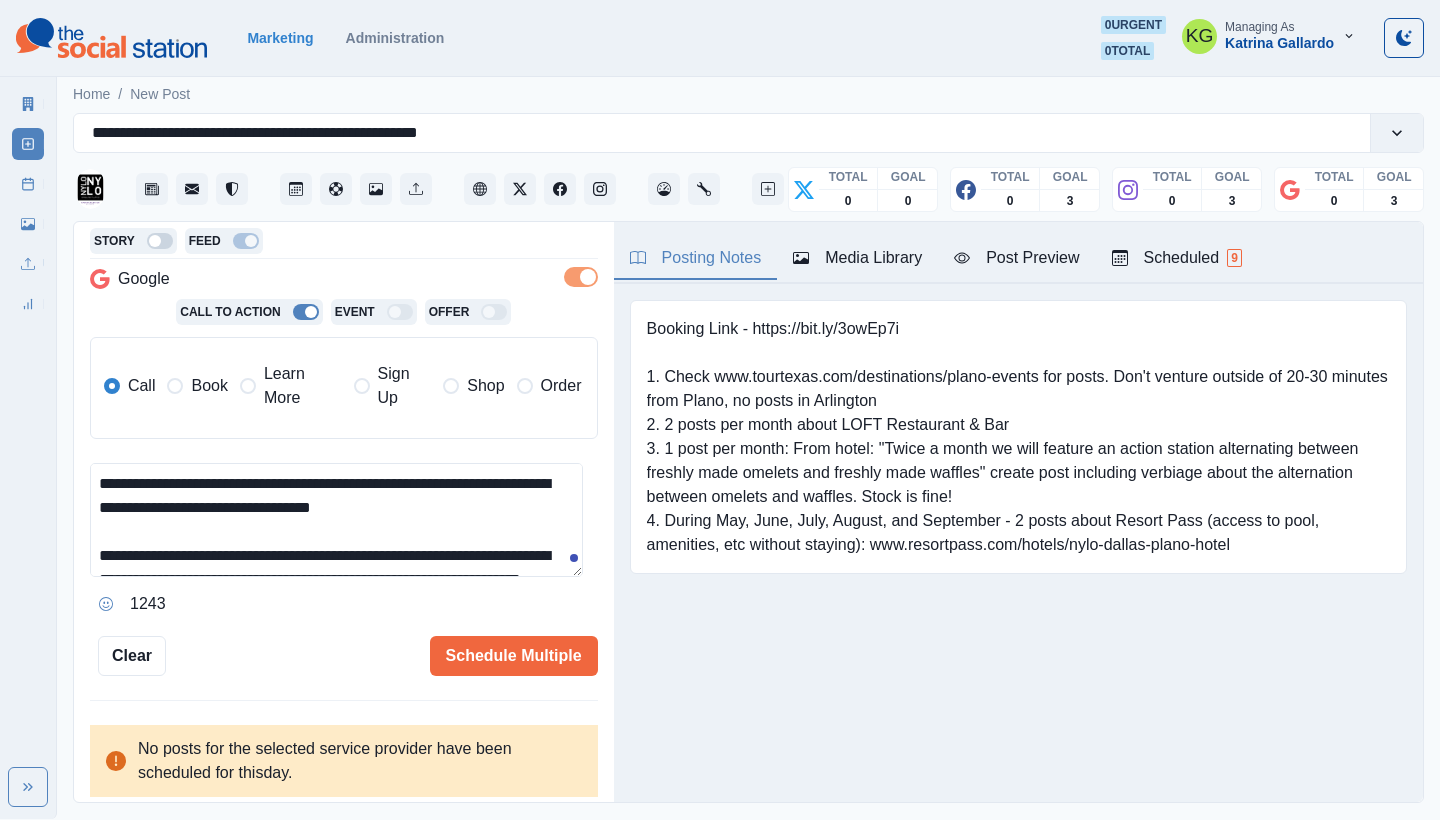 click on "Book" at bounding box center [197, 386] 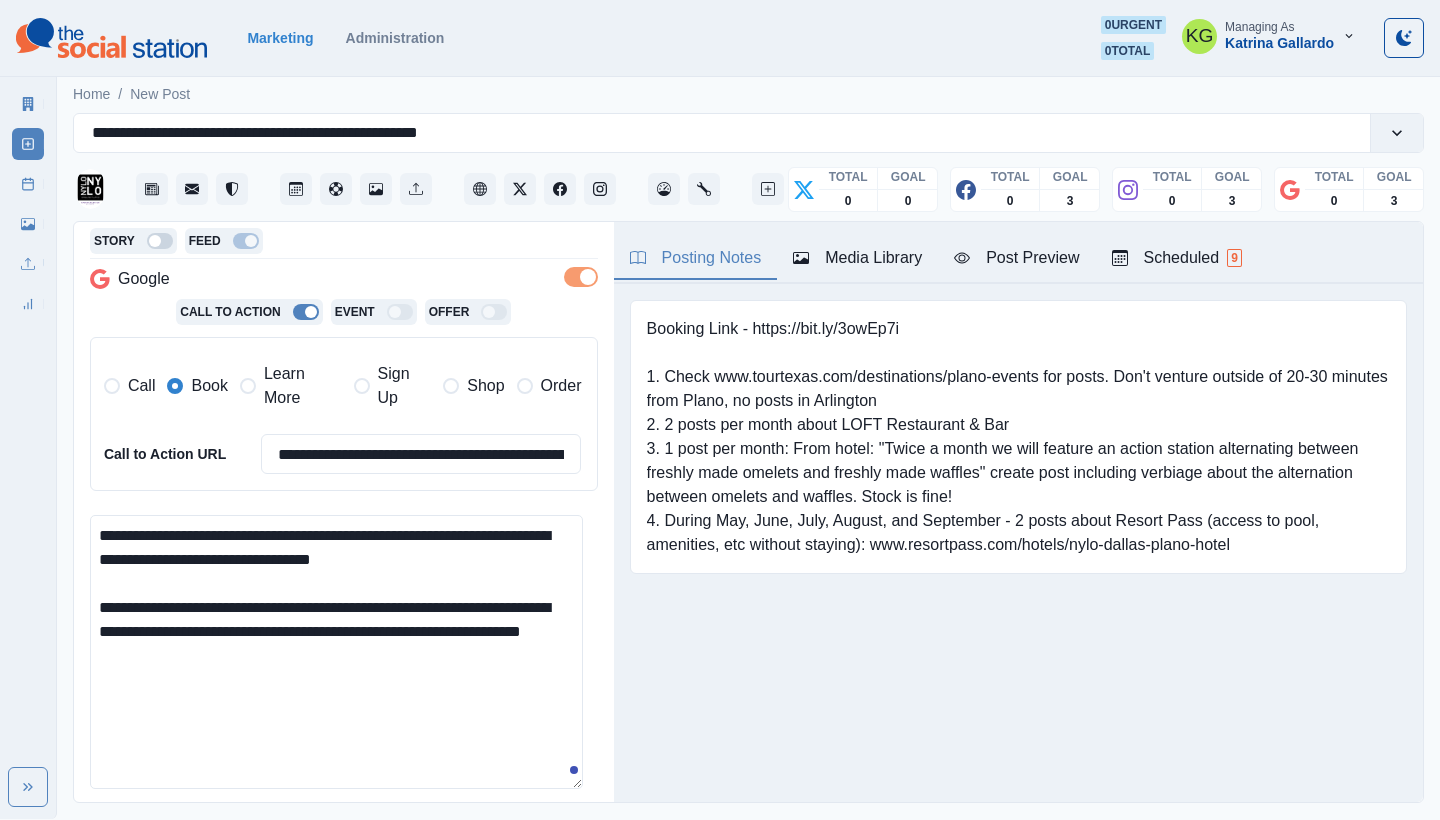 click on "**********" at bounding box center [344, 513] 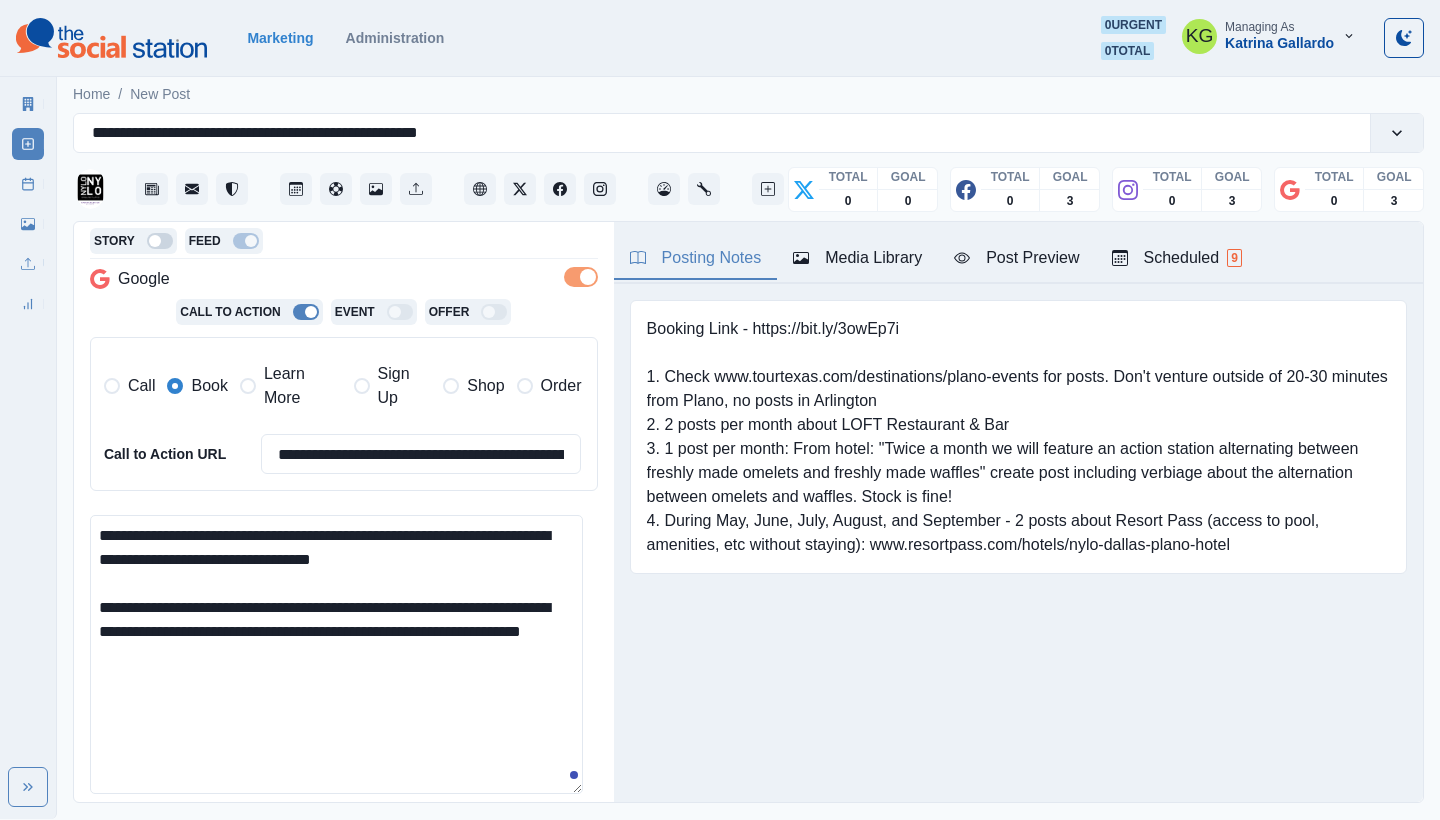 click on "**********" at bounding box center (336, 654) 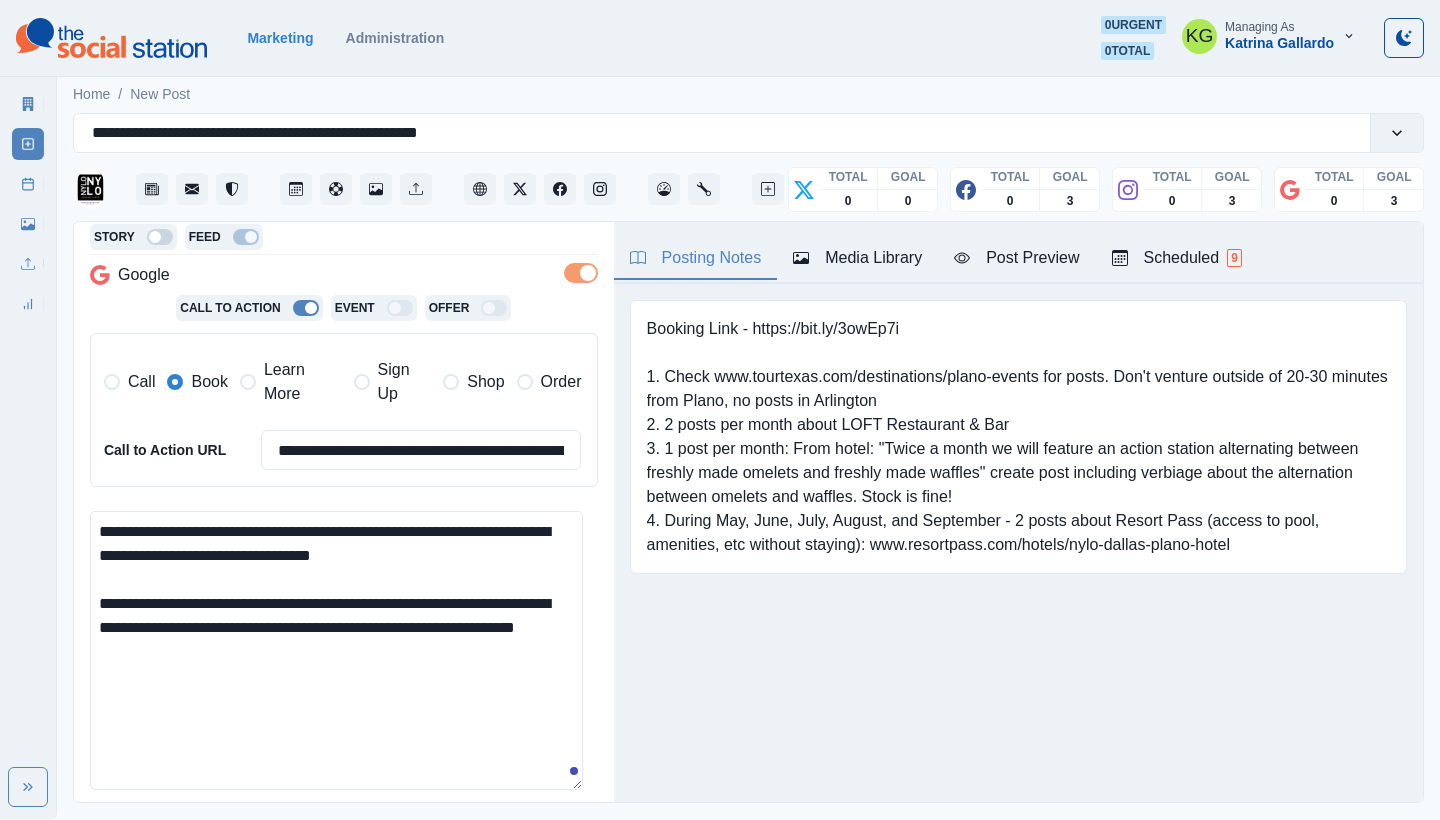 scroll, scrollTop: 450, scrollLeft: 0, axis: vertical 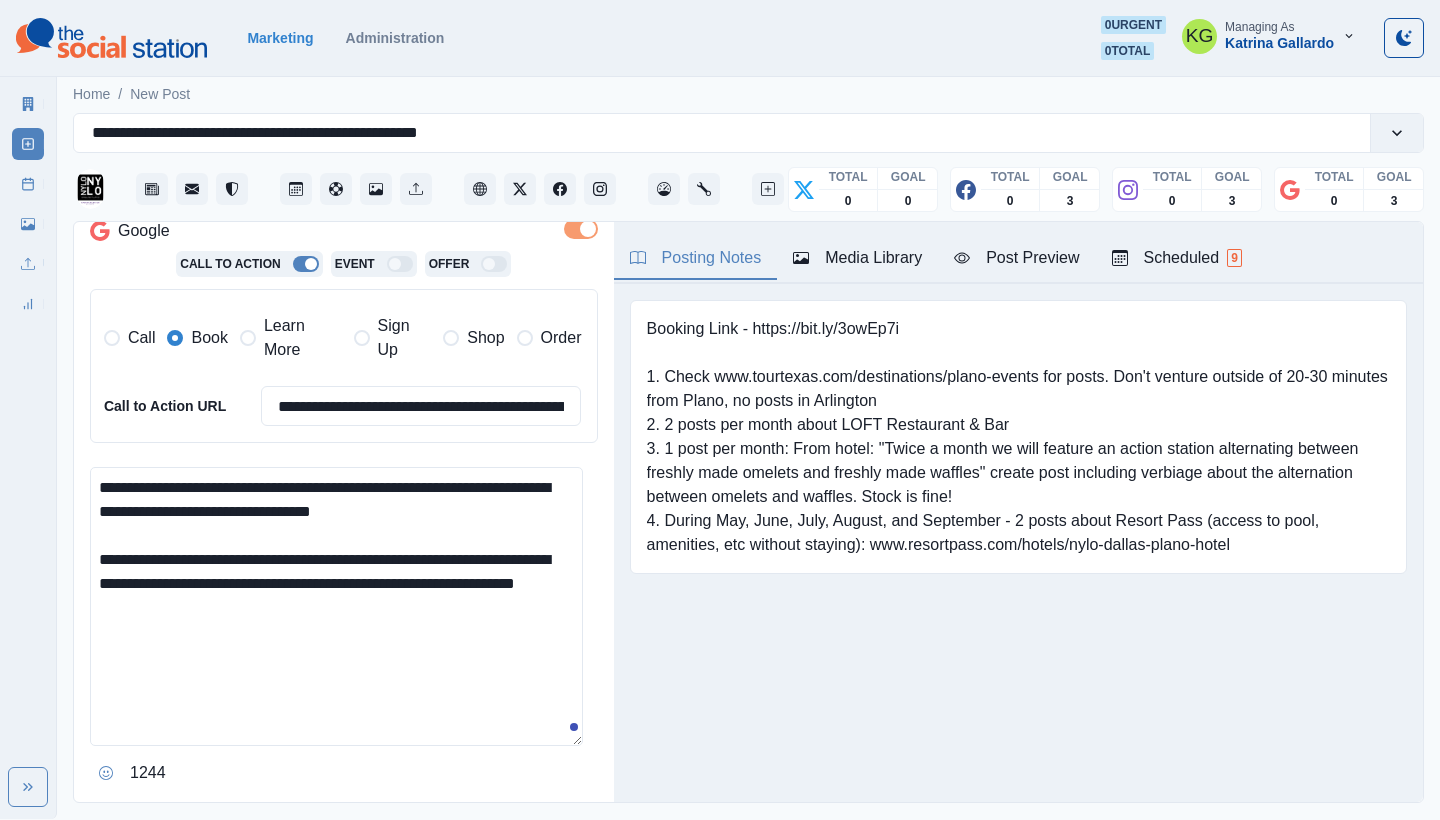 click 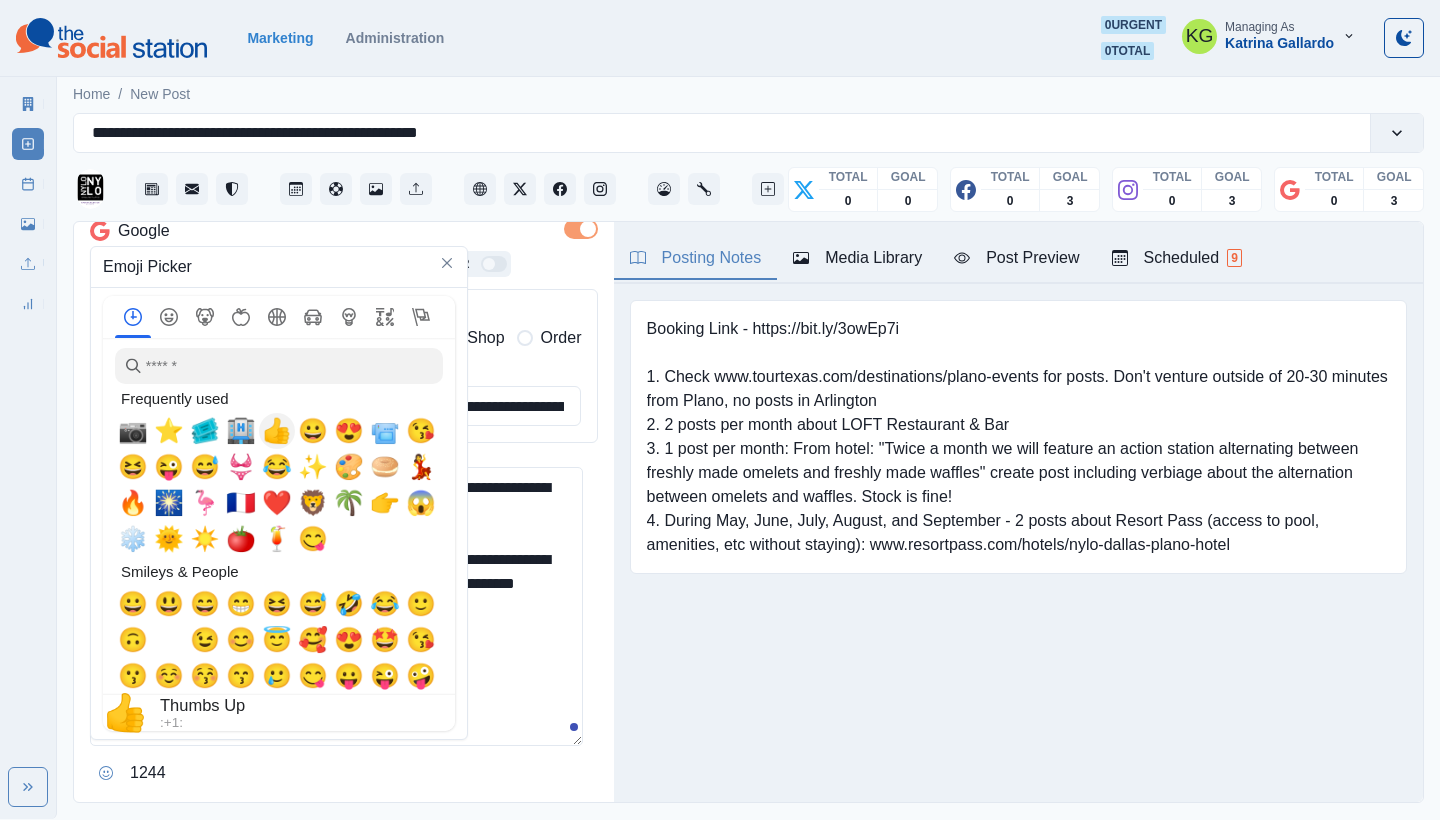 click on "🏨" at bounding box center (241, 431) 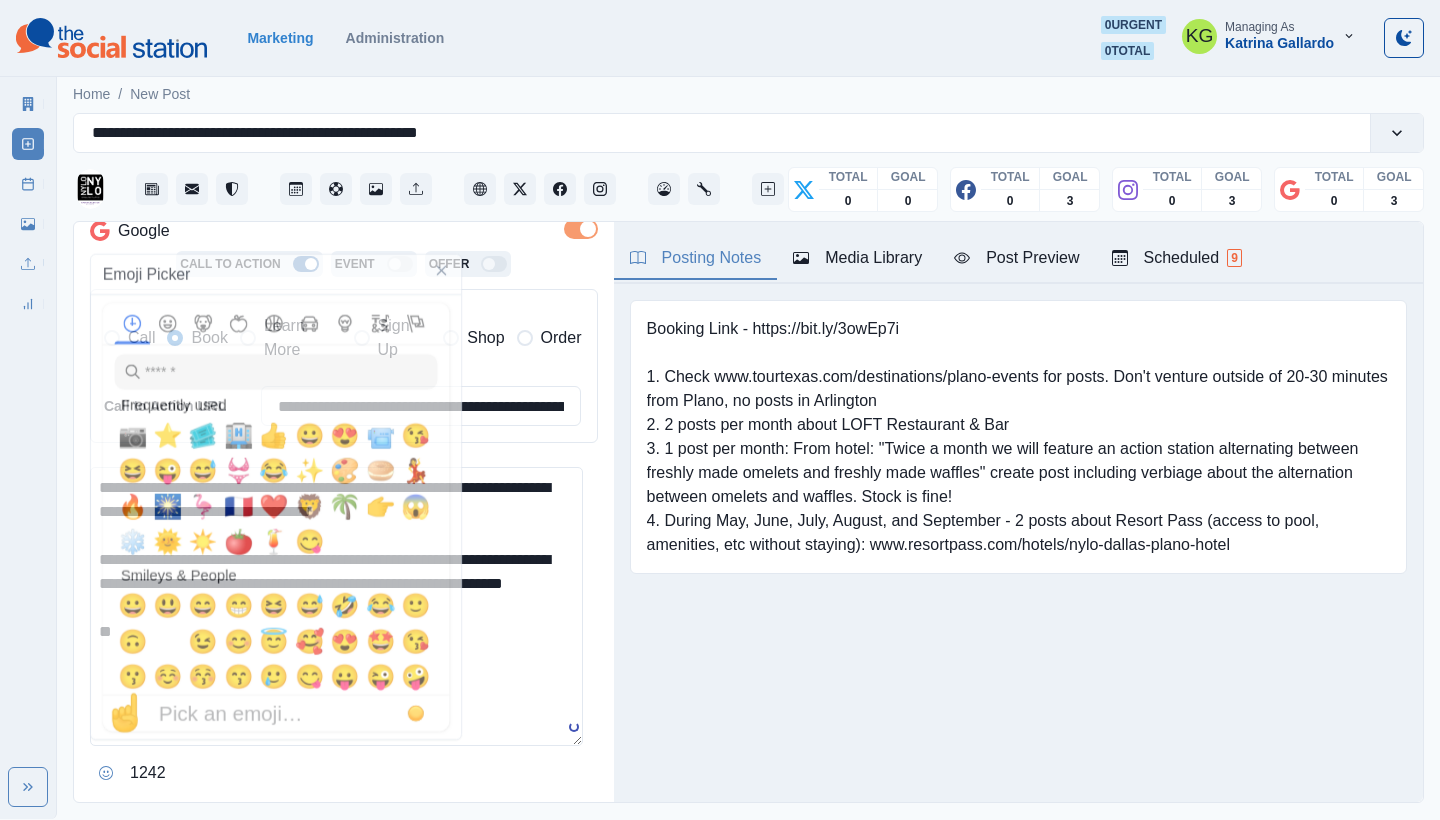 click on "**********" at bounding box center (336, 606) 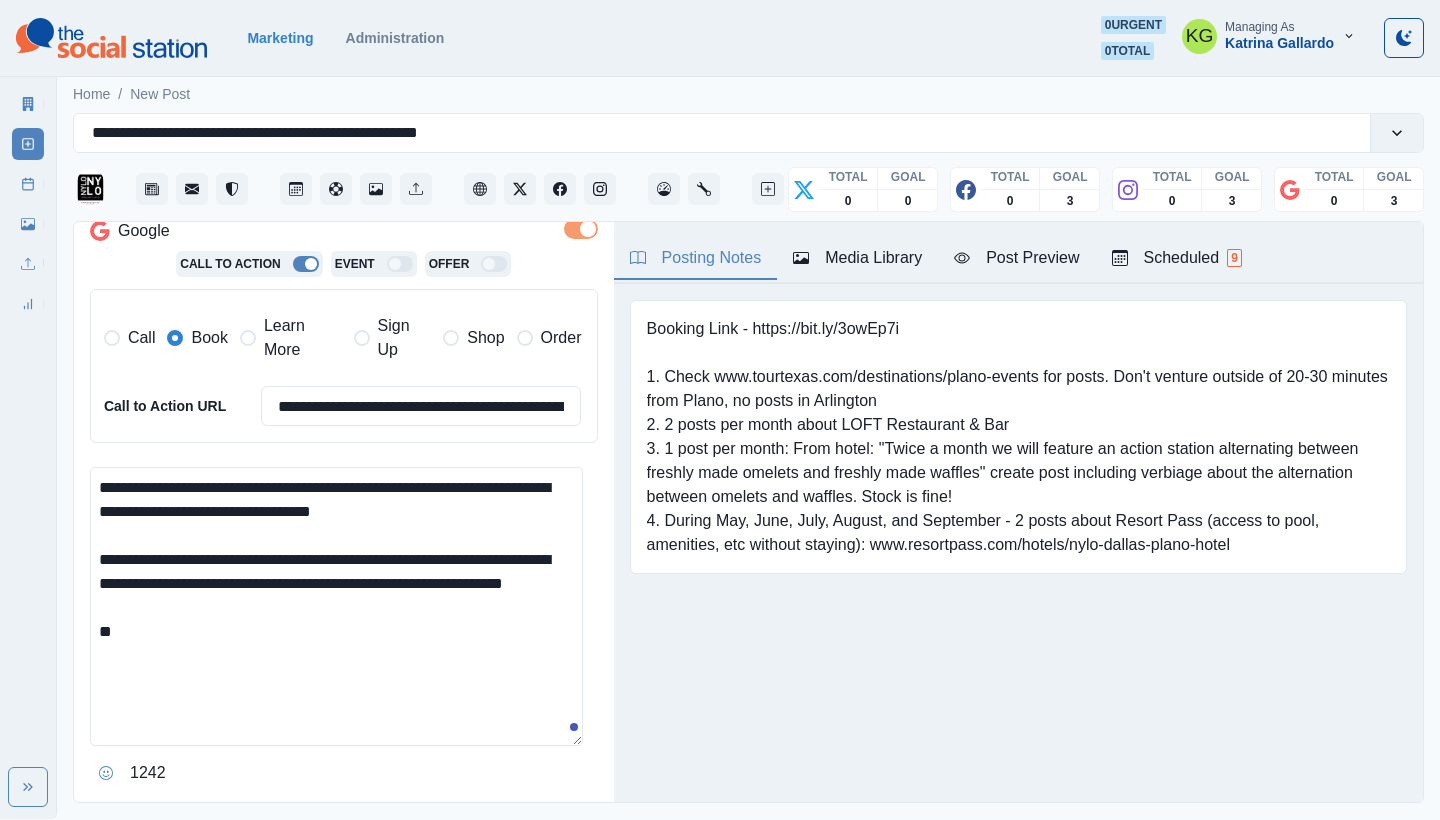 click on "**********" at bounding box center [336, 606] 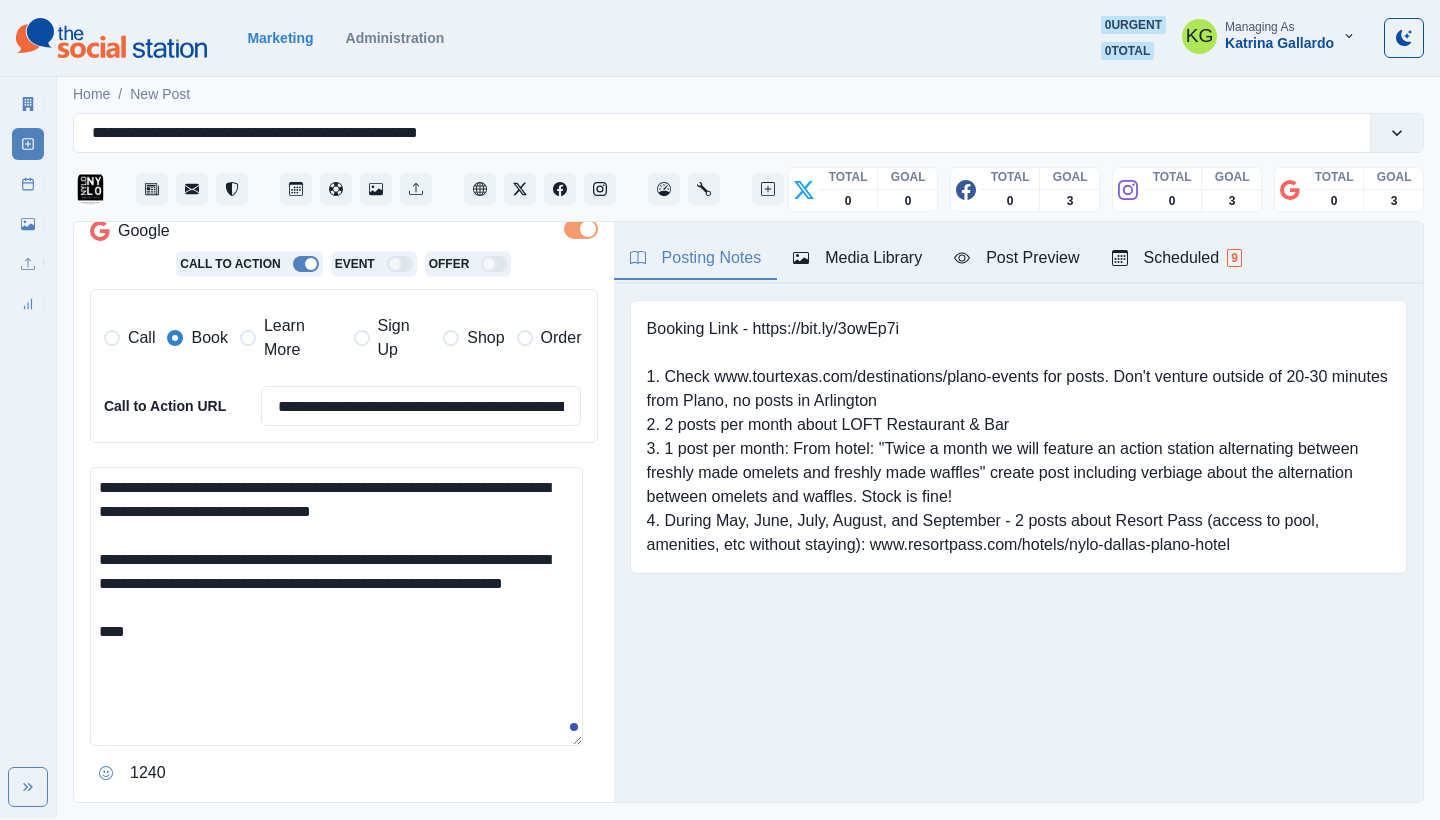paste on "**********" 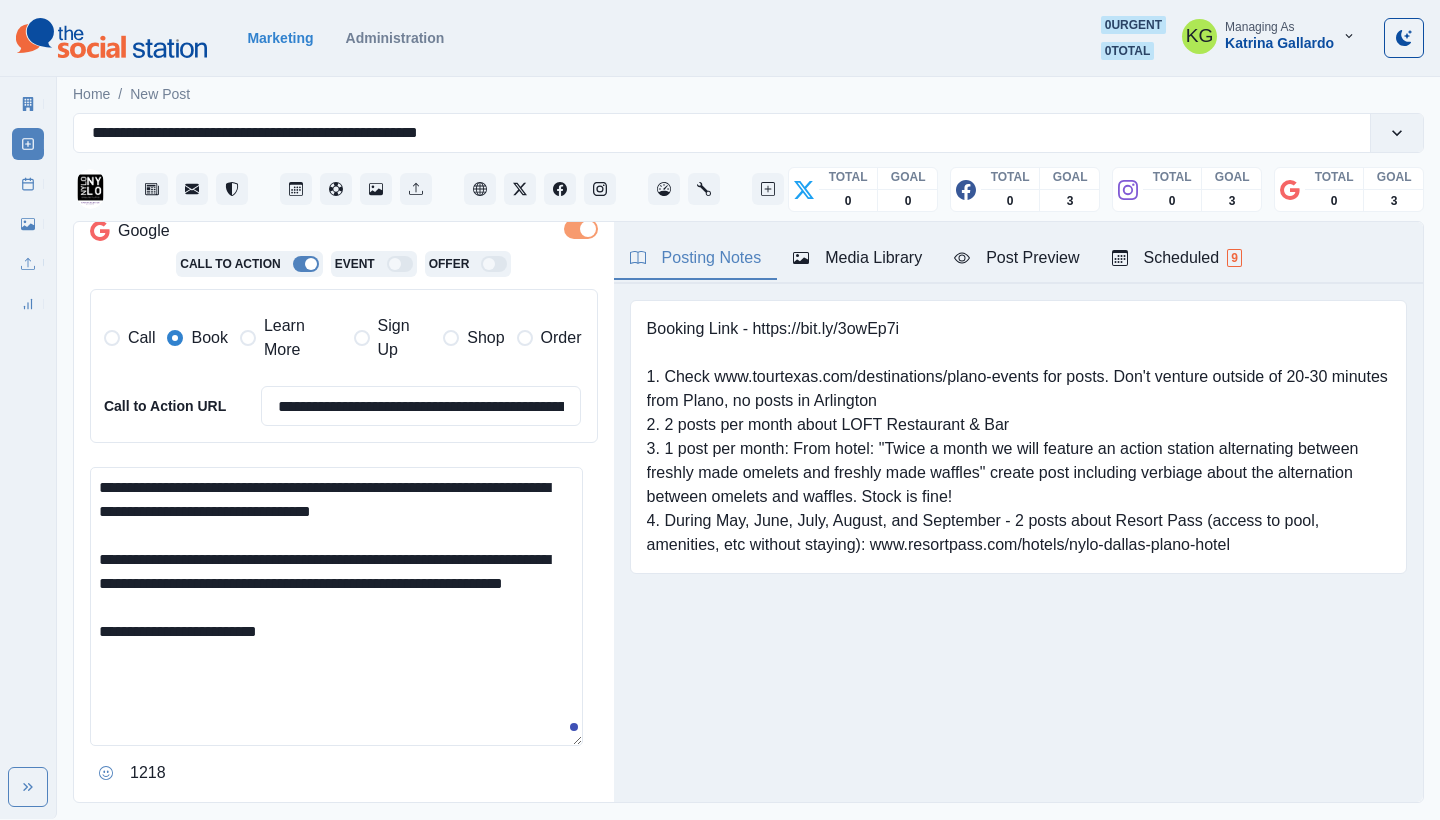 drag, startPoint x: 182, startPoint y: 645, endPoint x: 132, endPoint y: 642, distance: 50.08992 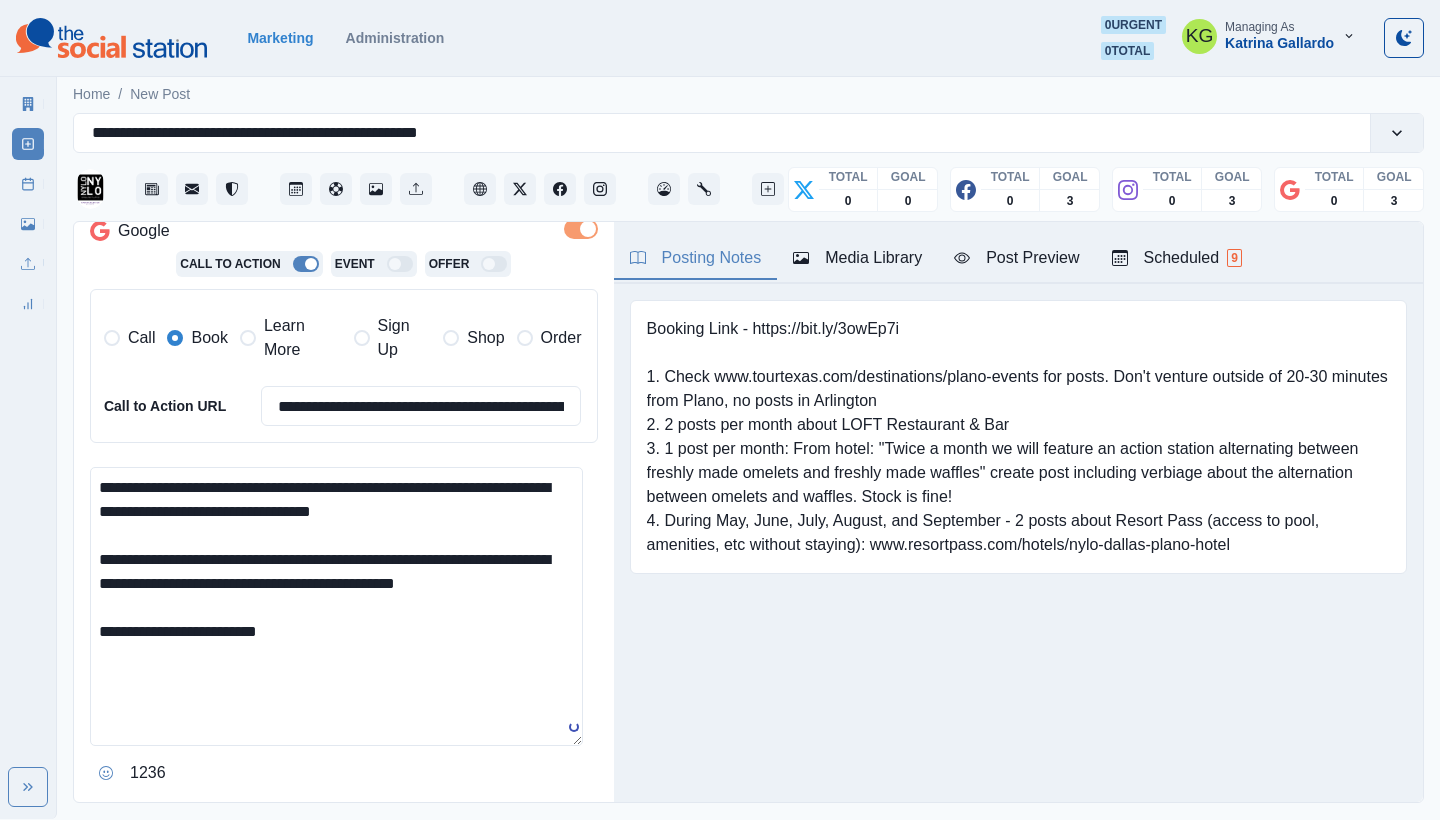drag, startPoint x: 352, startPoint y: 665, endPoint x: 57, endPoint y: 618, distance: 298.7206 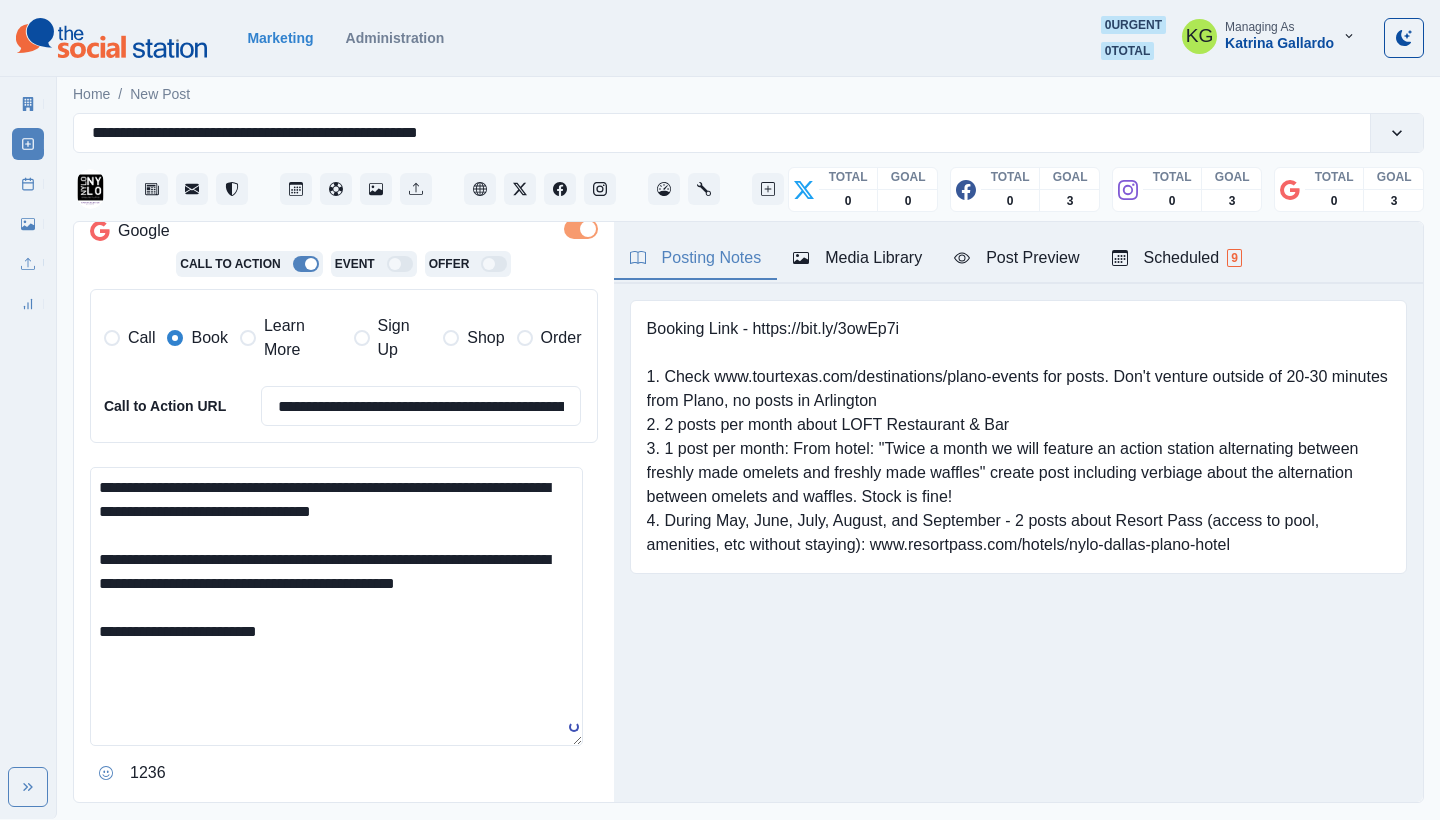click on "**********" at bounding box center (748, 445) 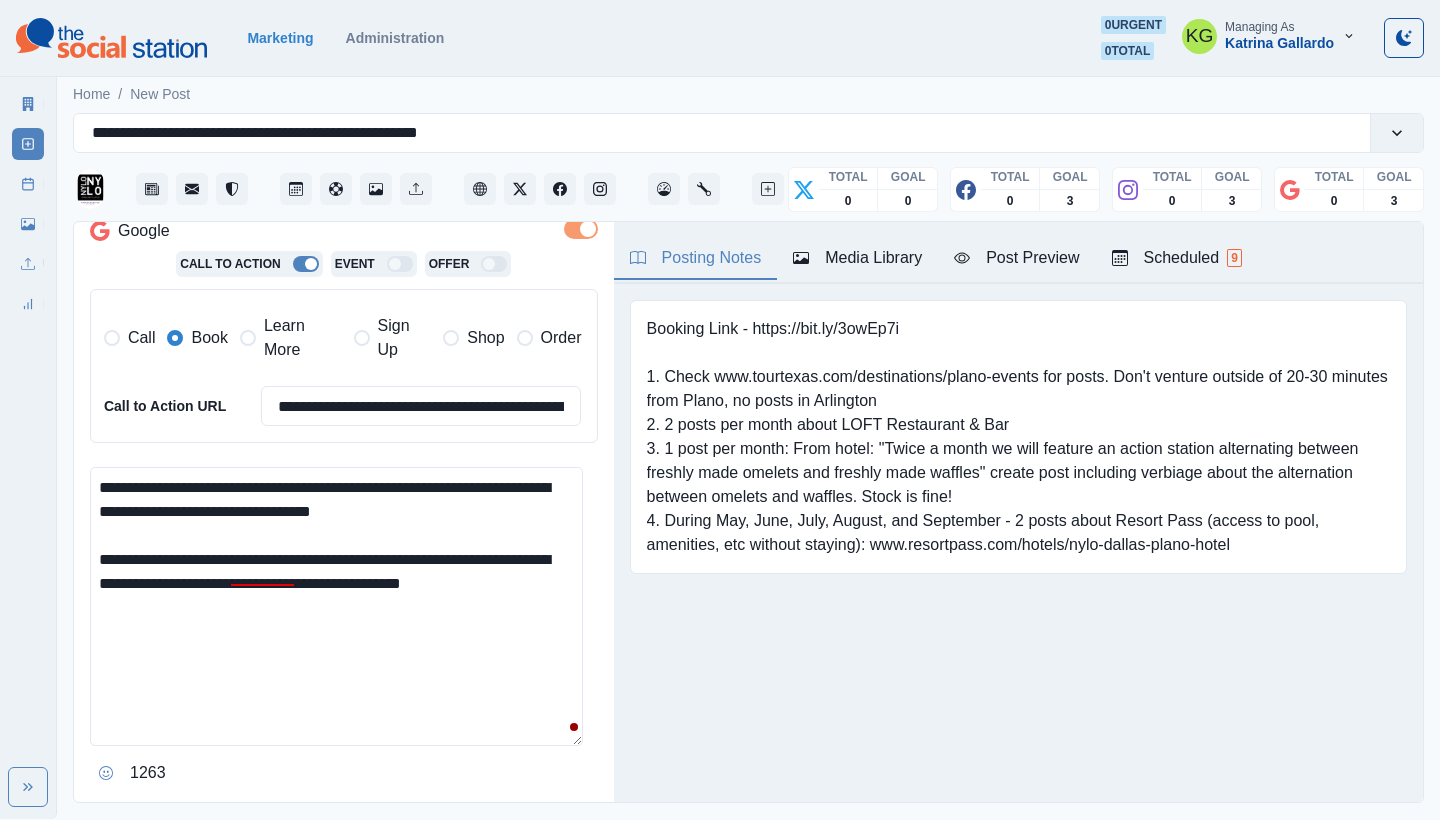 drag, startPoint x: 261, startPoint y: 548, endPoint x: 208, endPoint y: 541, distance: 53.460266 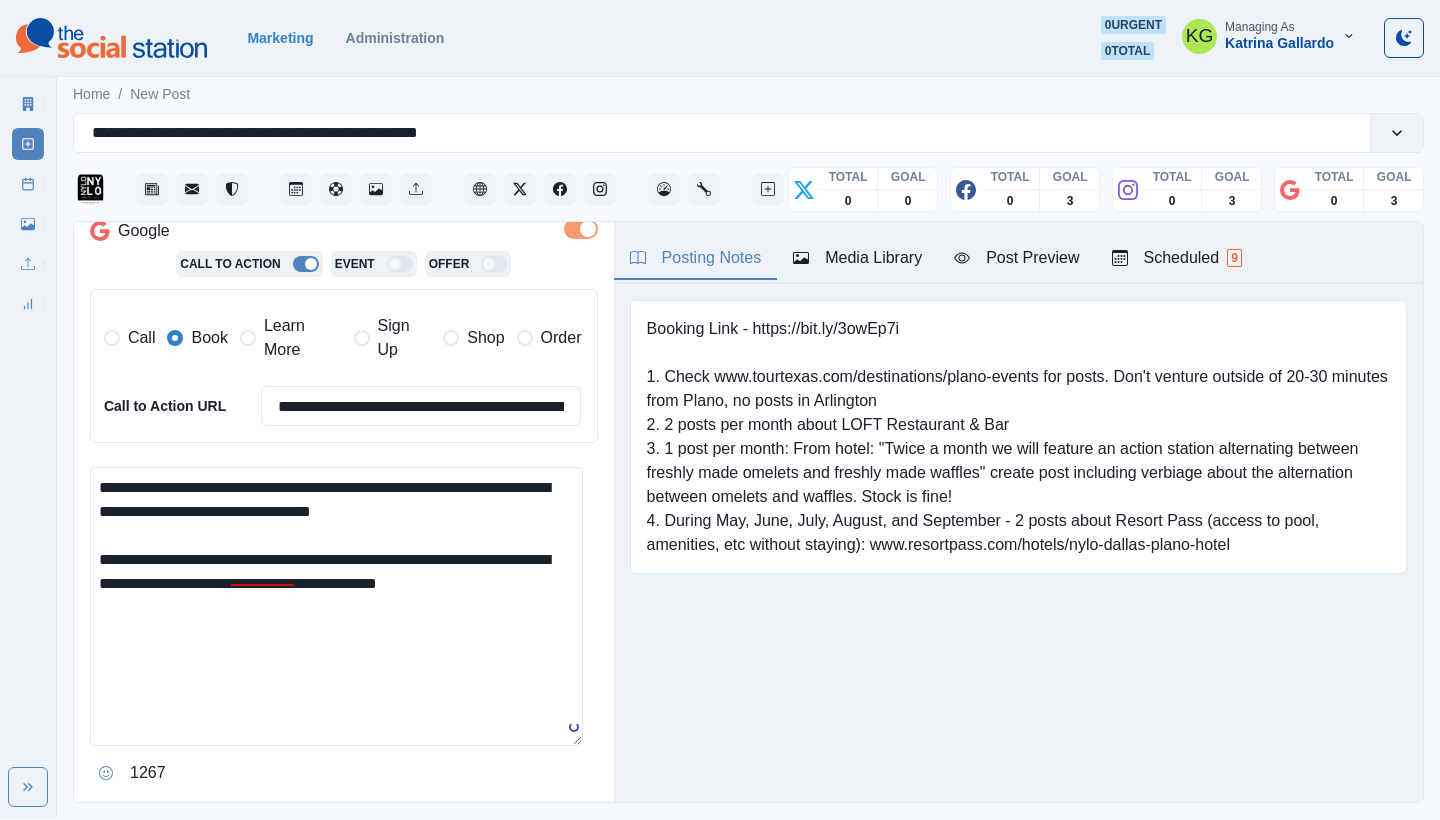 click on "**********" at bounding box center [336, 606] 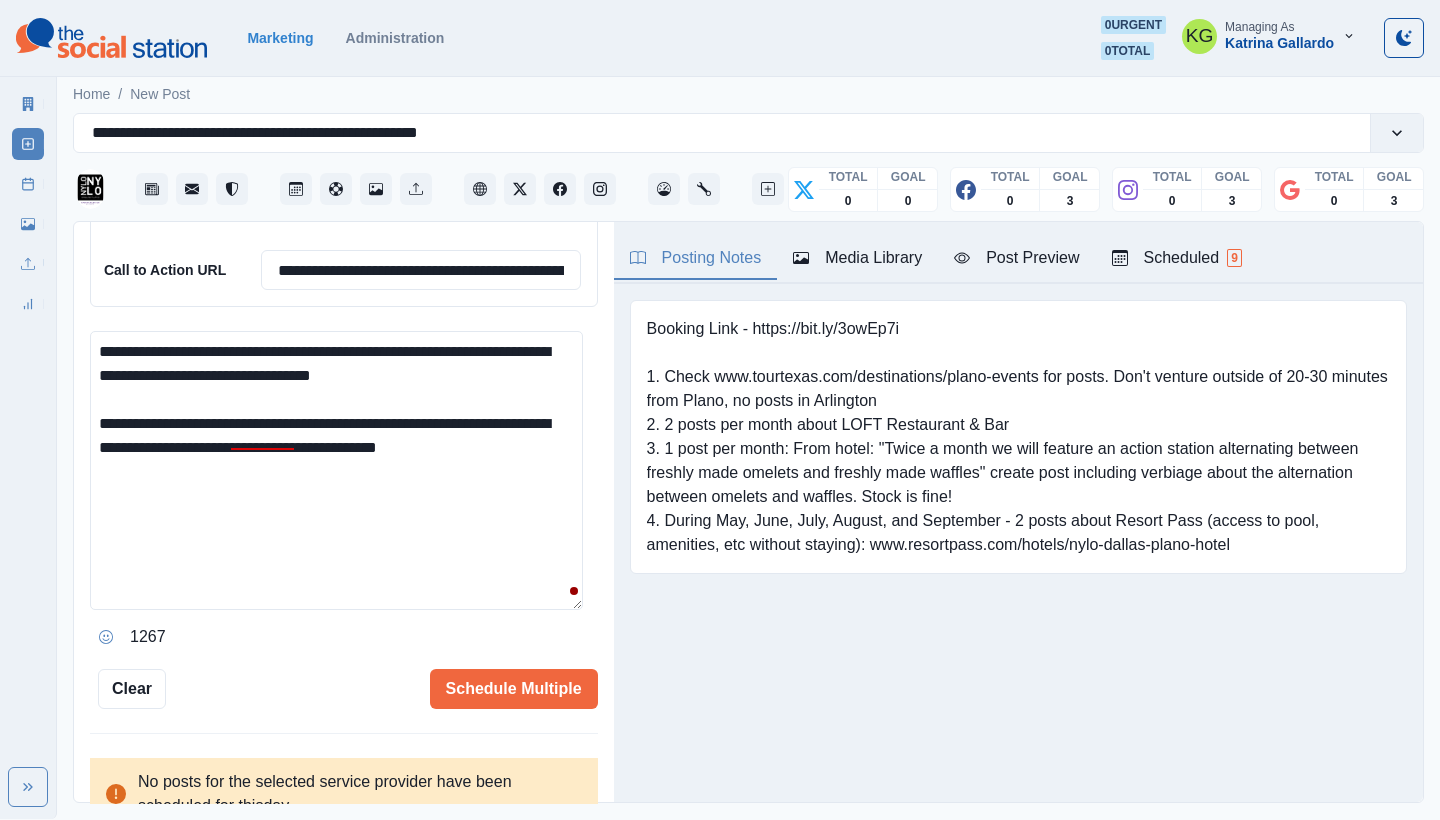 scroll, scrollTop: 586, scrollLeft: 0, axis: vertical 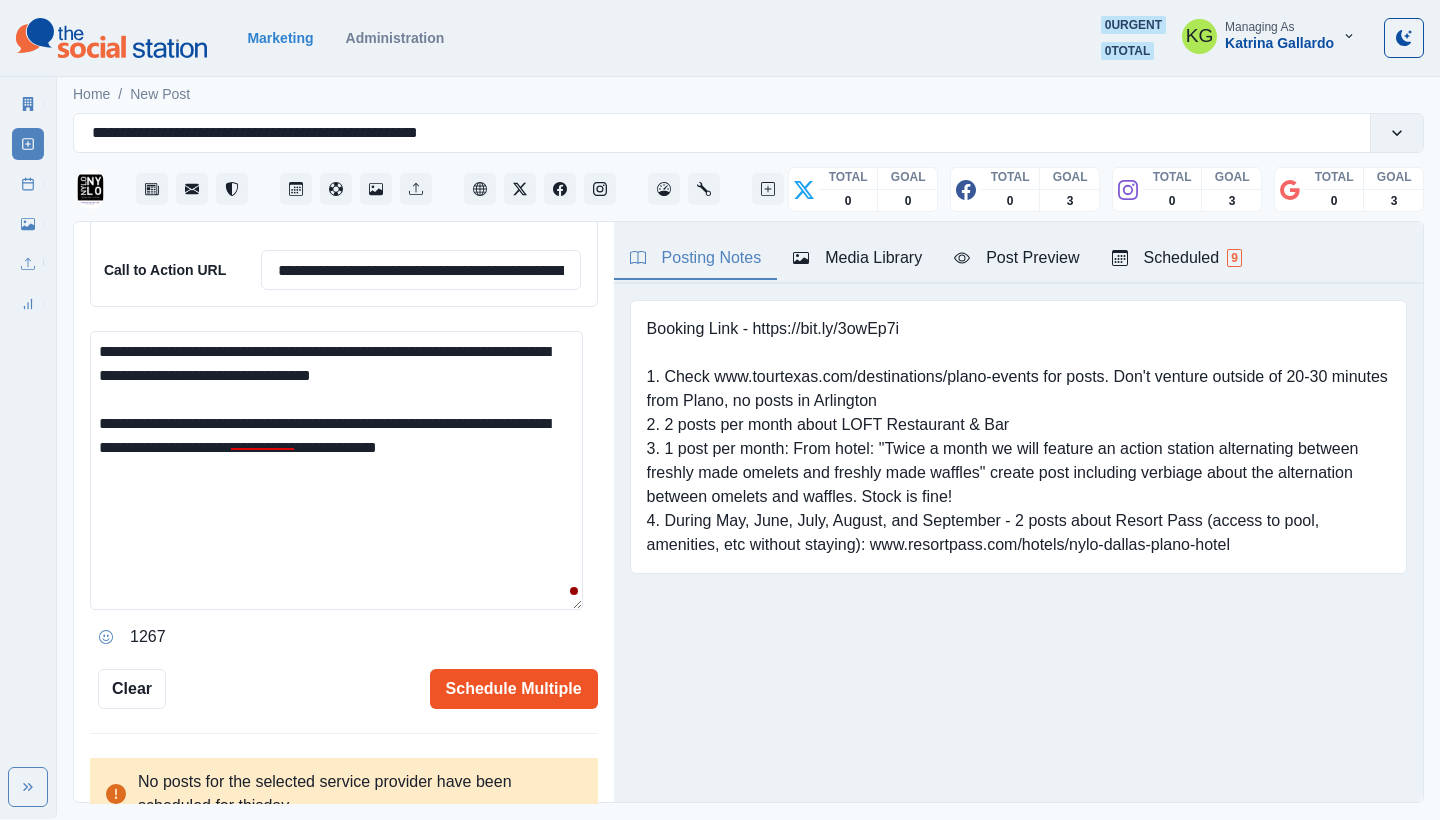click on "Schedule Multiple" at bounding box center [514, 689] 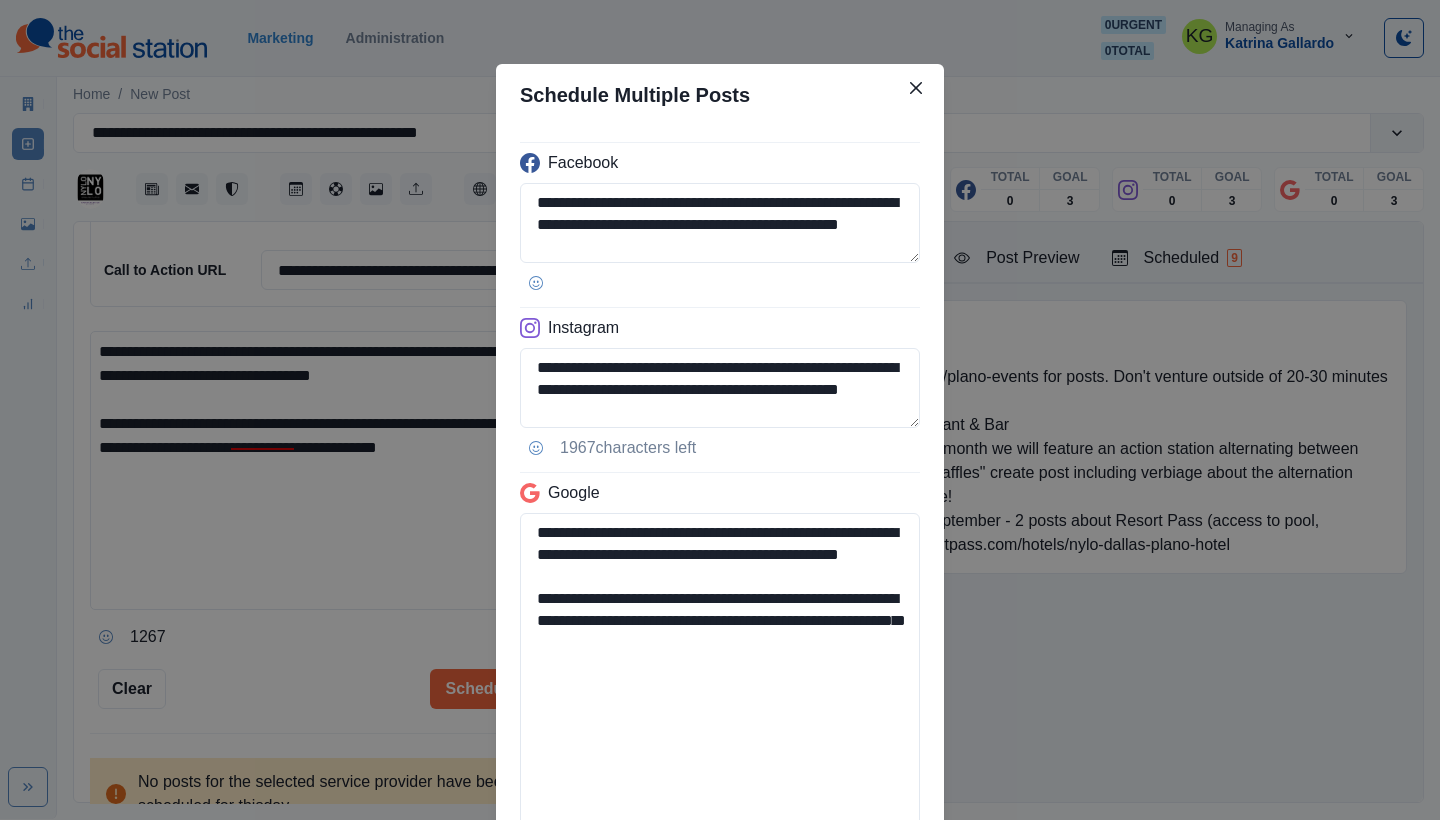 click on "**********" at bounding box center (720, 501) 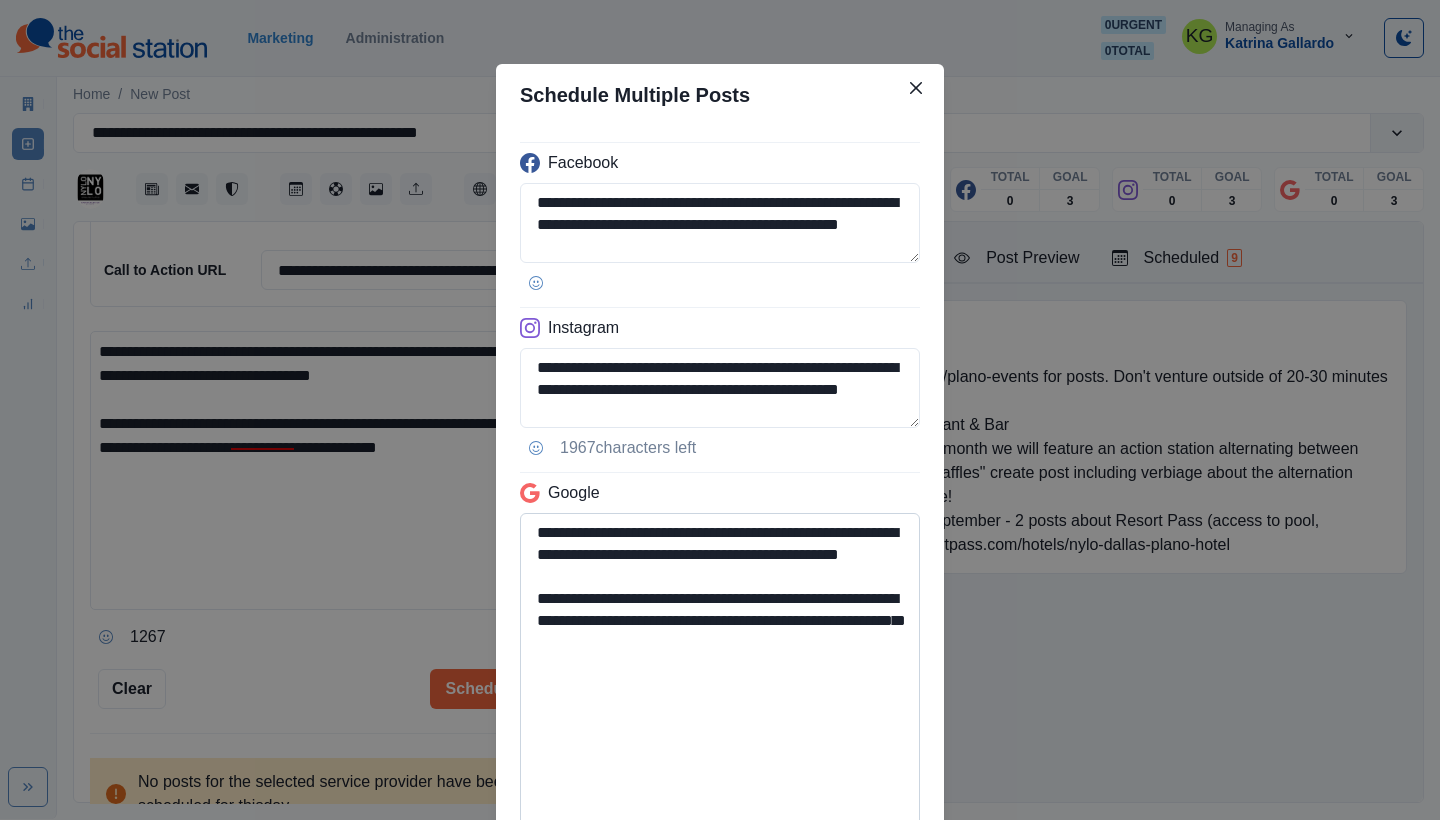 click on "**********" at bounding box center [720, 672] 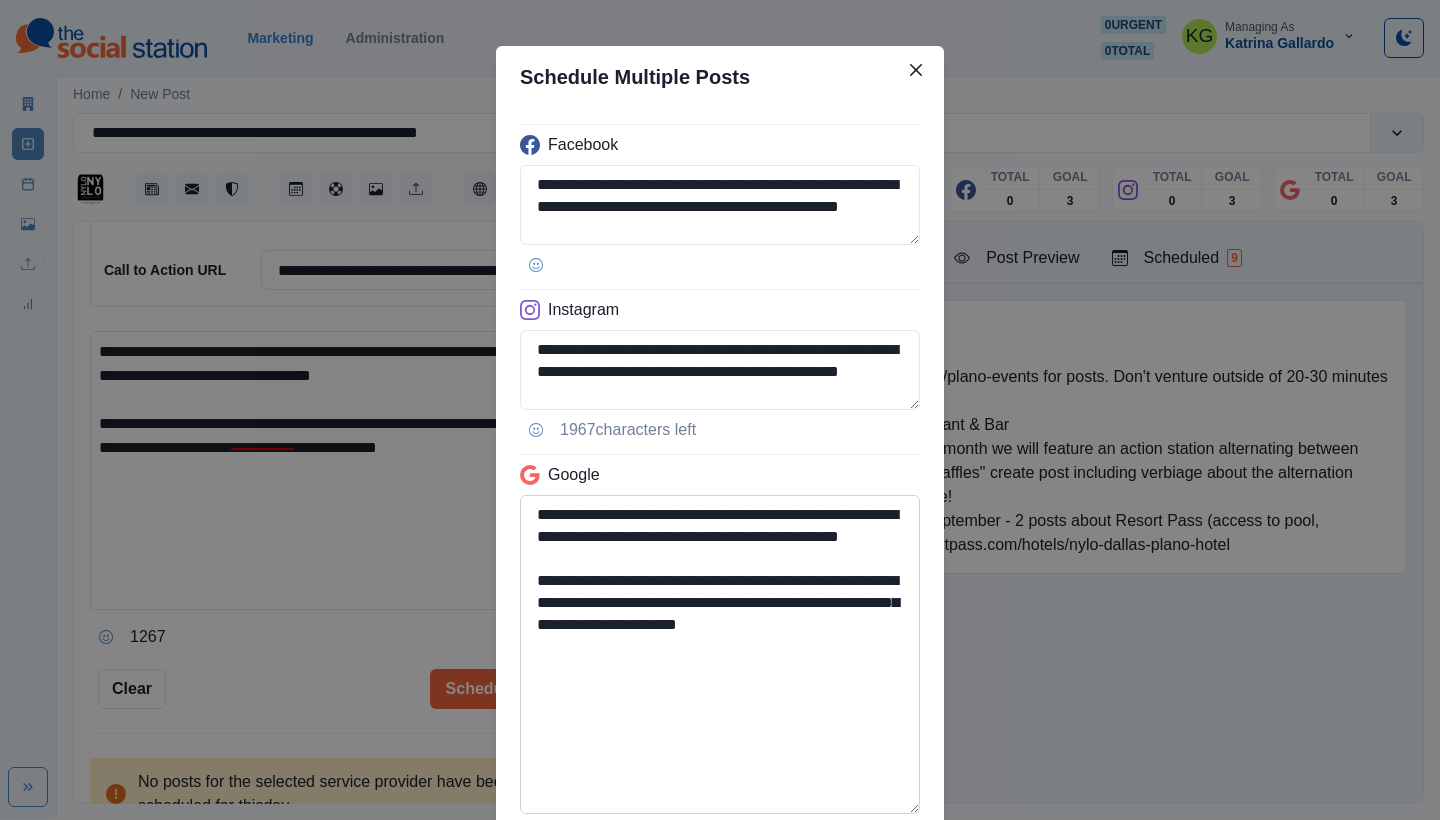 scroll, scrollTop: 73, scrollLeft: 0, axis: vertical 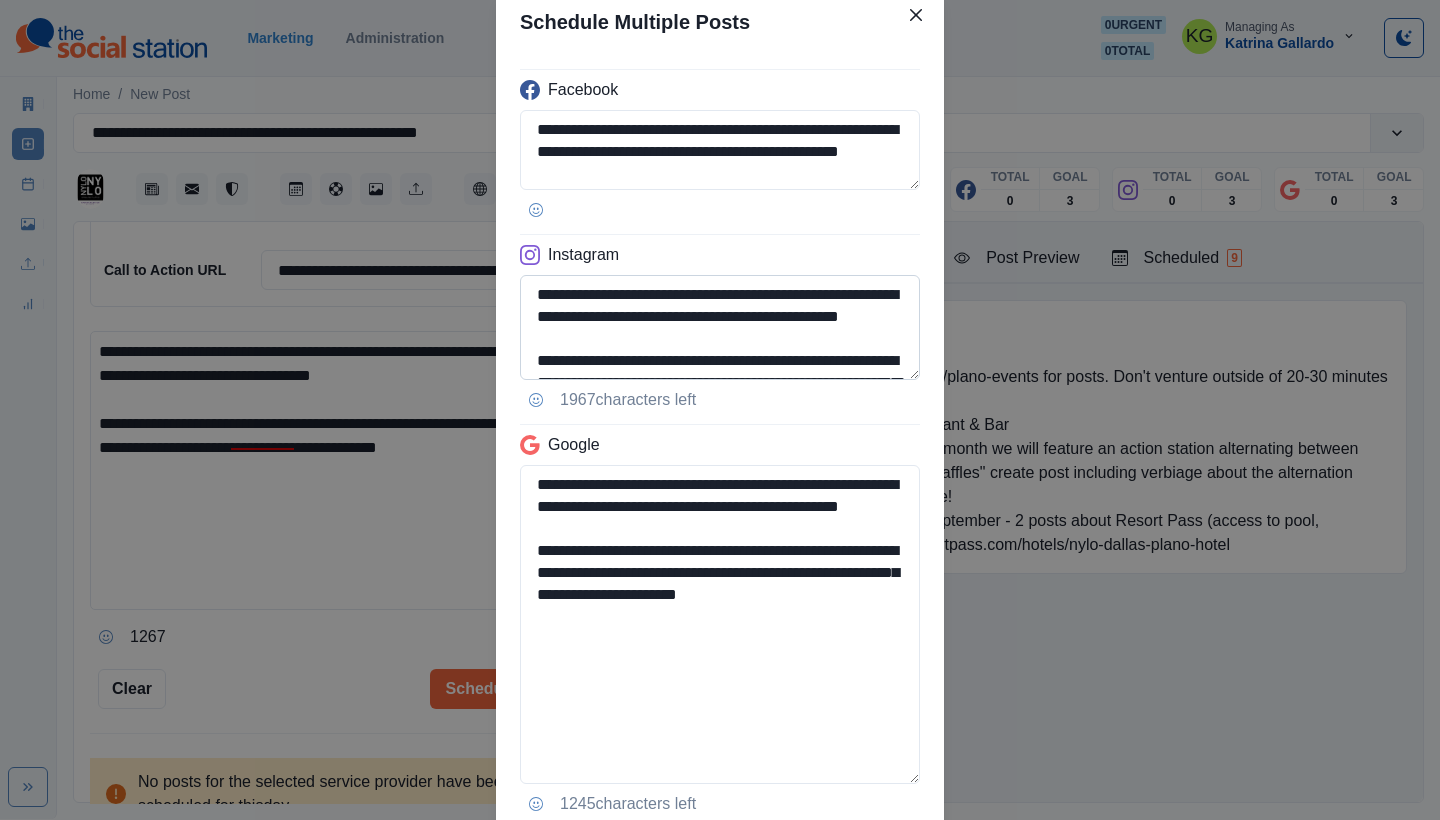 click on "**********" at bounding box center (720, 327) 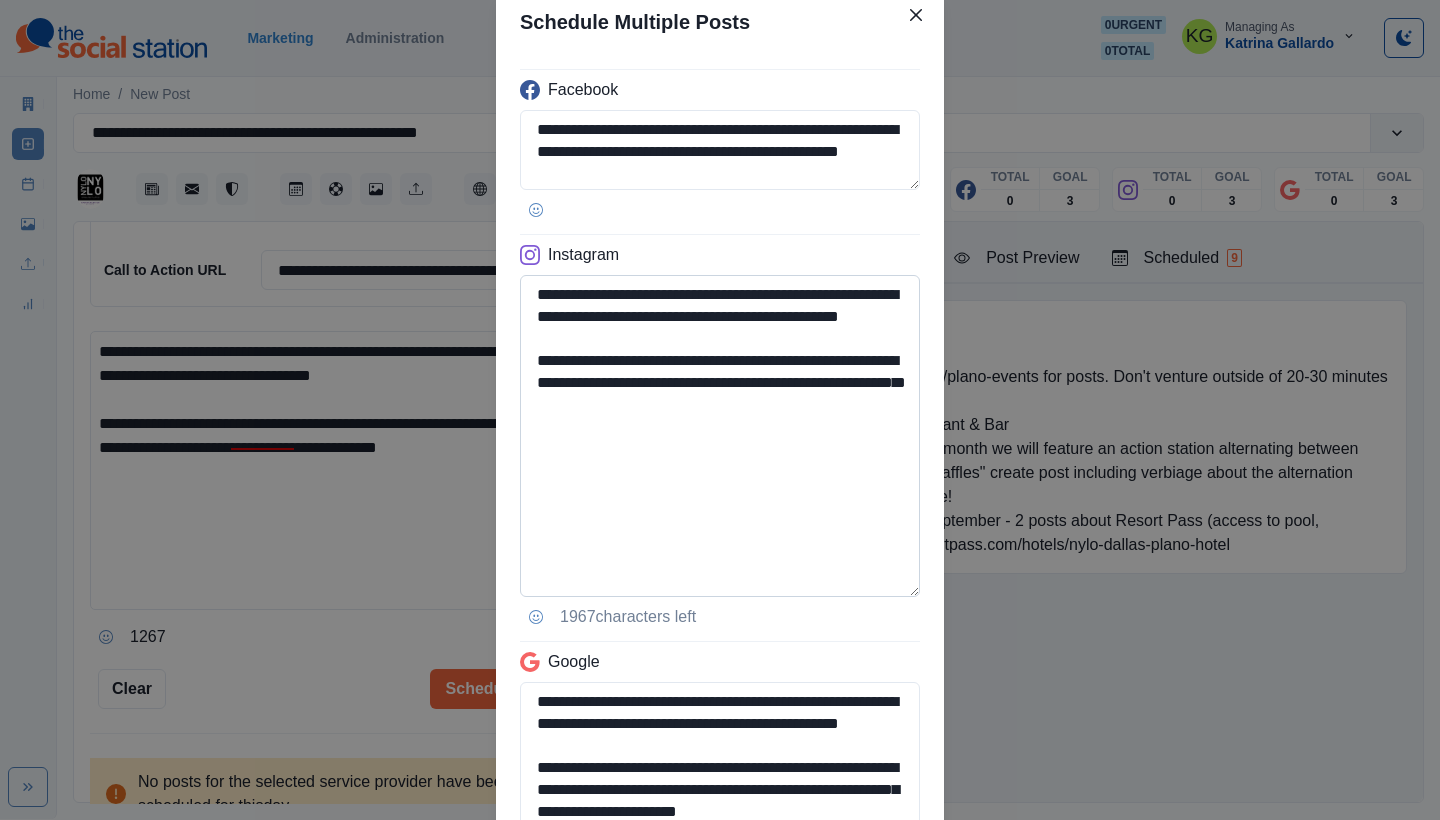 type on "**********" 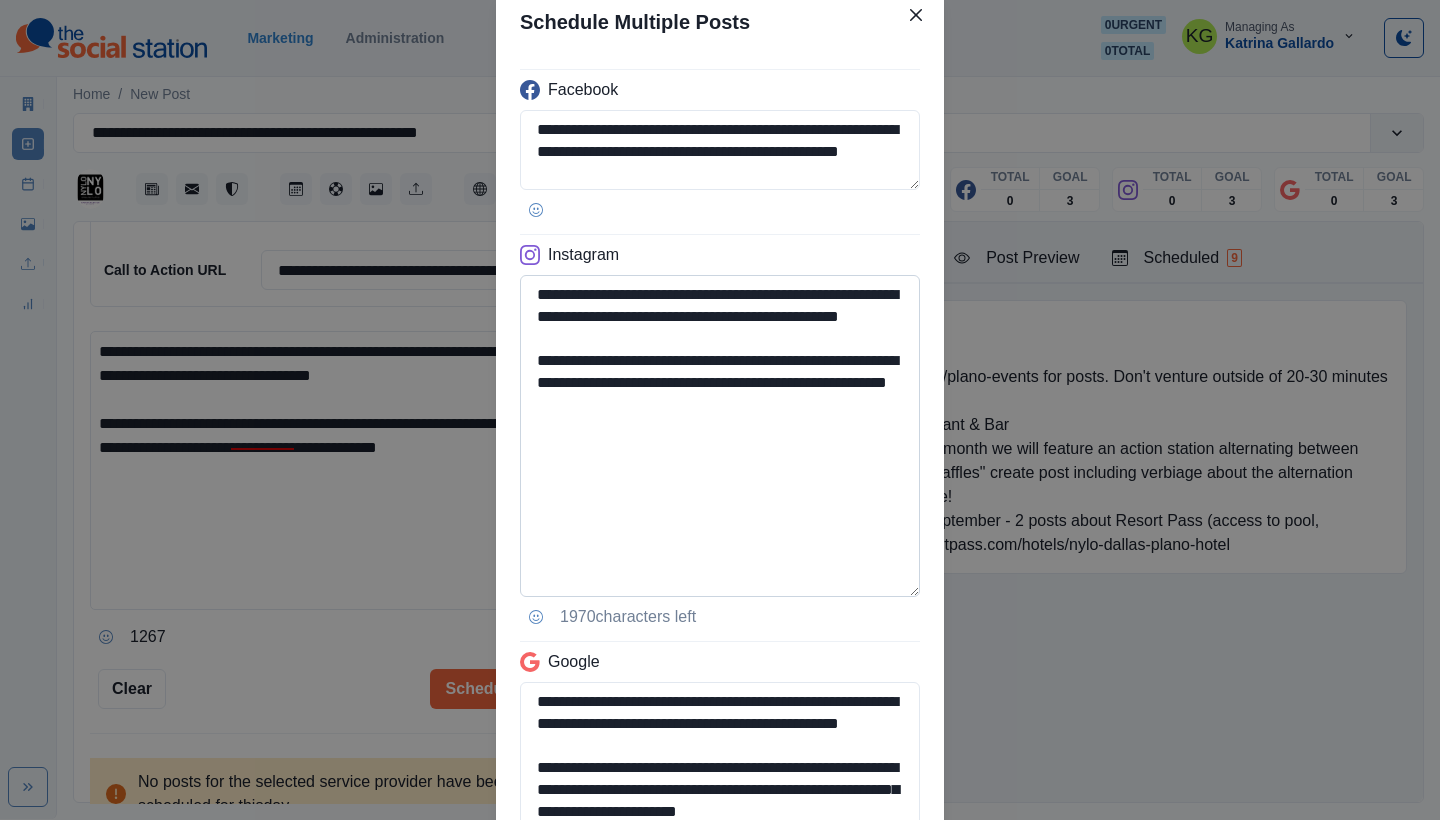 scroll, scrollTop: 69, scrollLeft: 0, axis: vertical 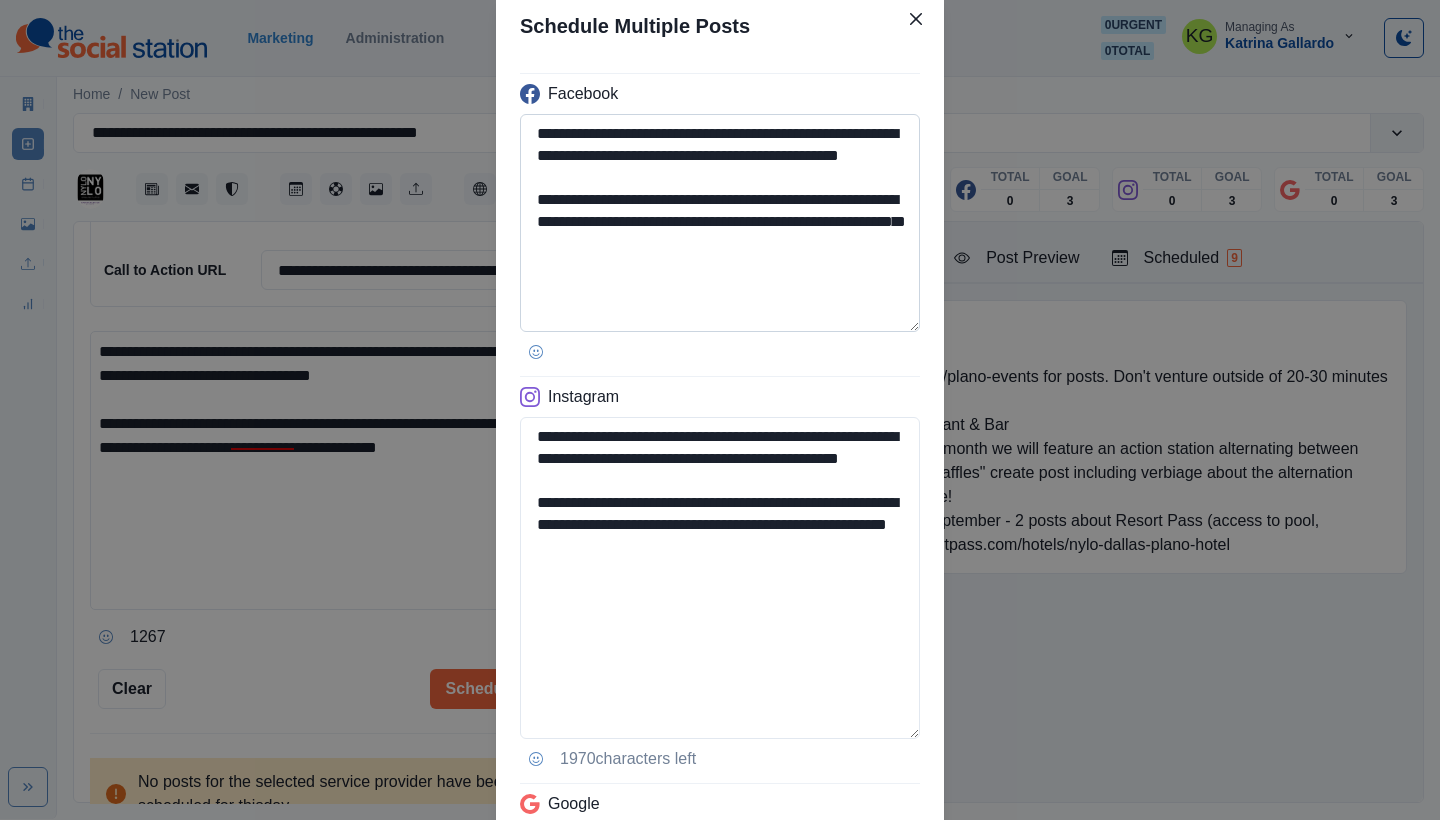 click on "**********" at bounding box center (720, 223) 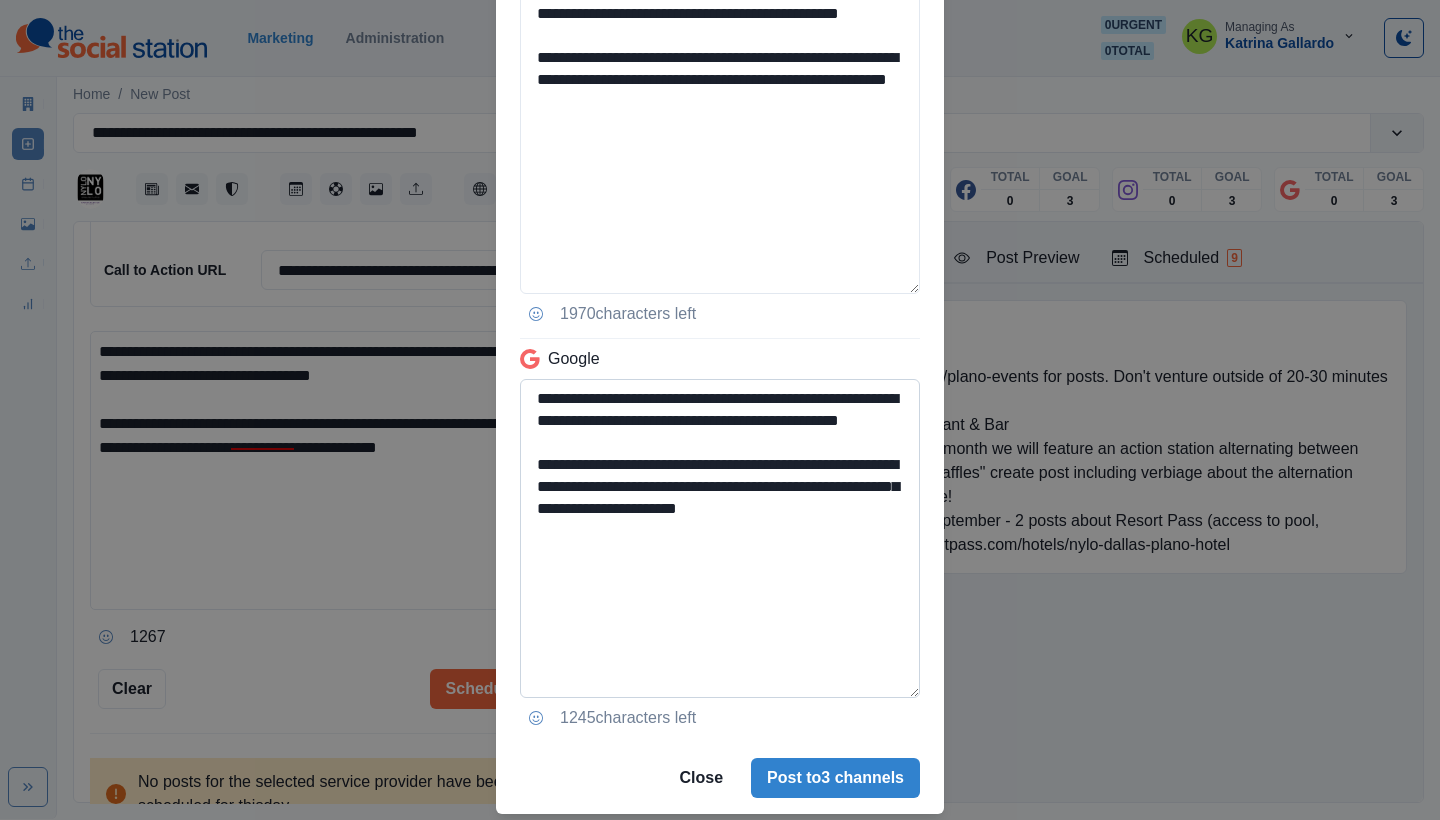 scroll, scrollTop: 572, scrollLeft: 0, axis: vertical 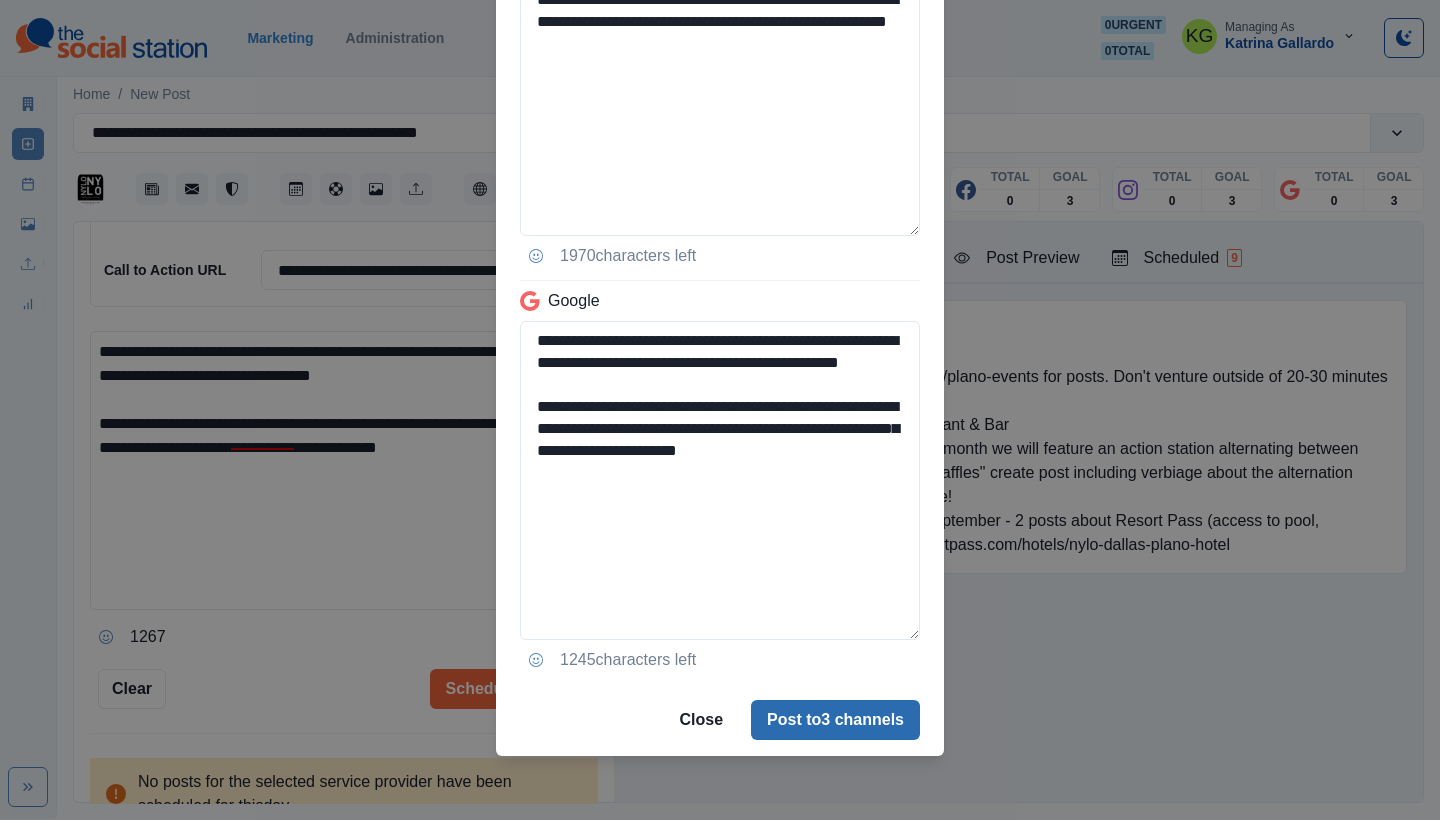 type on "**********" 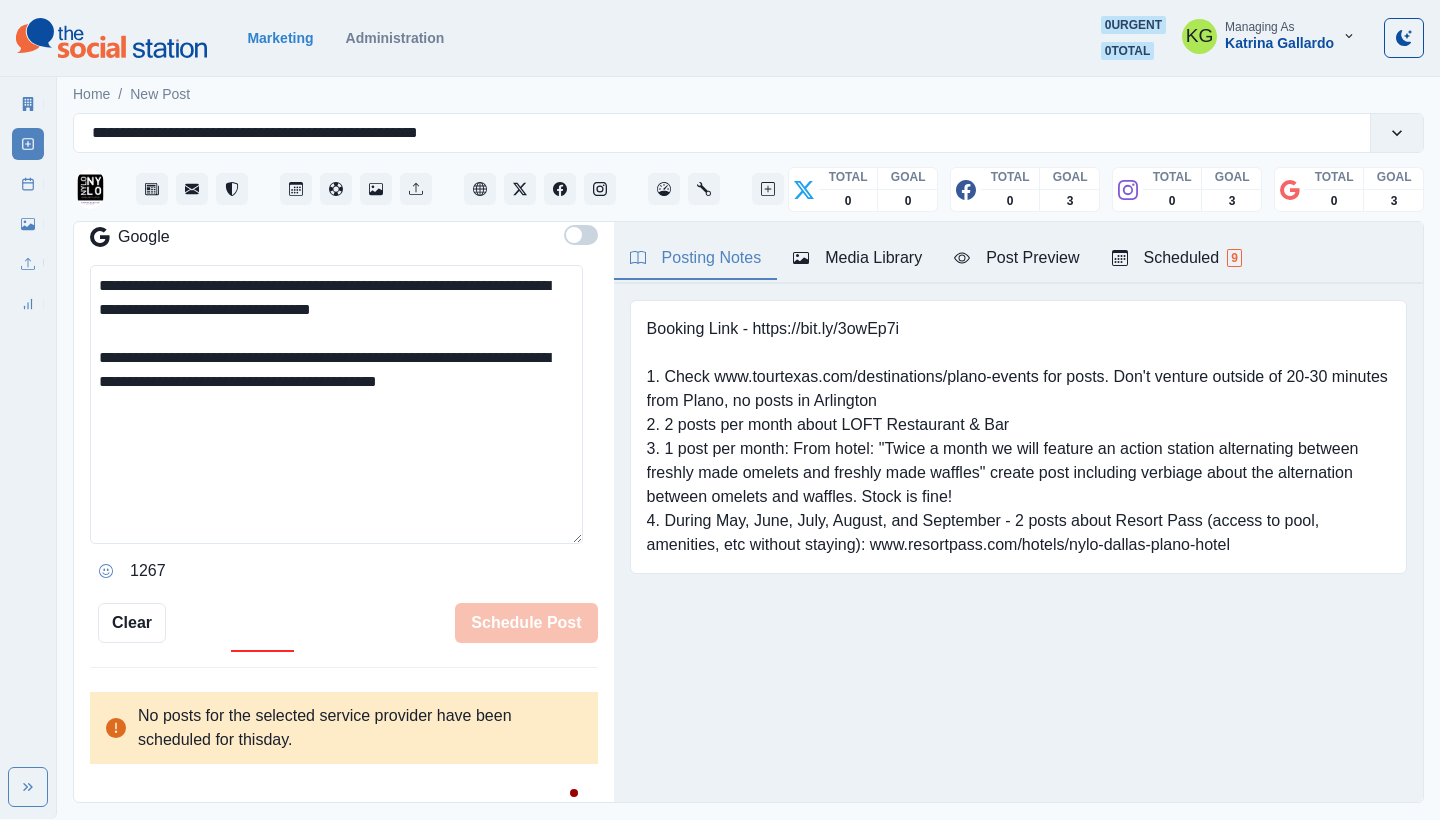 type 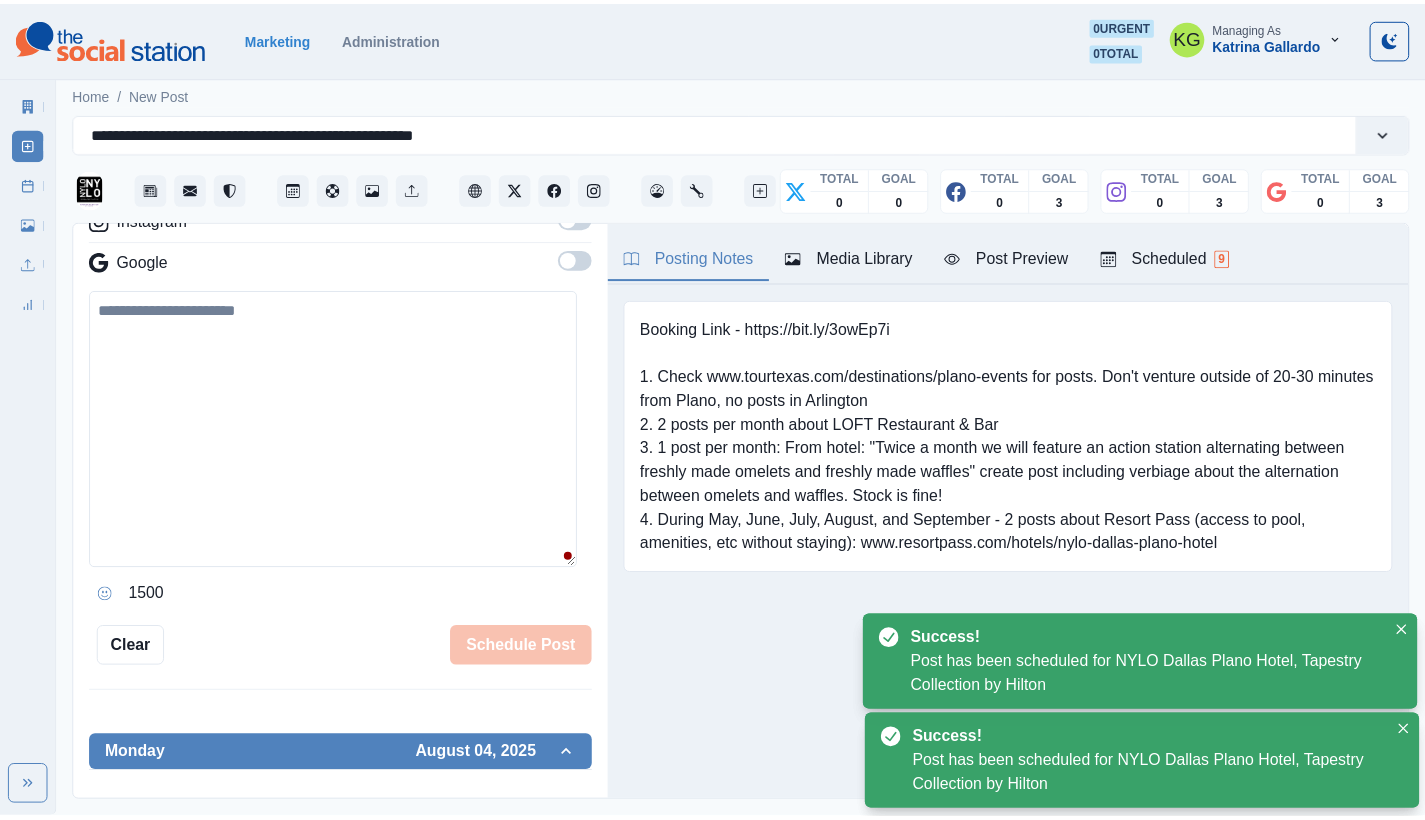 scroll, scrollTop: 287, scrollLeft: 0, axis: vertical 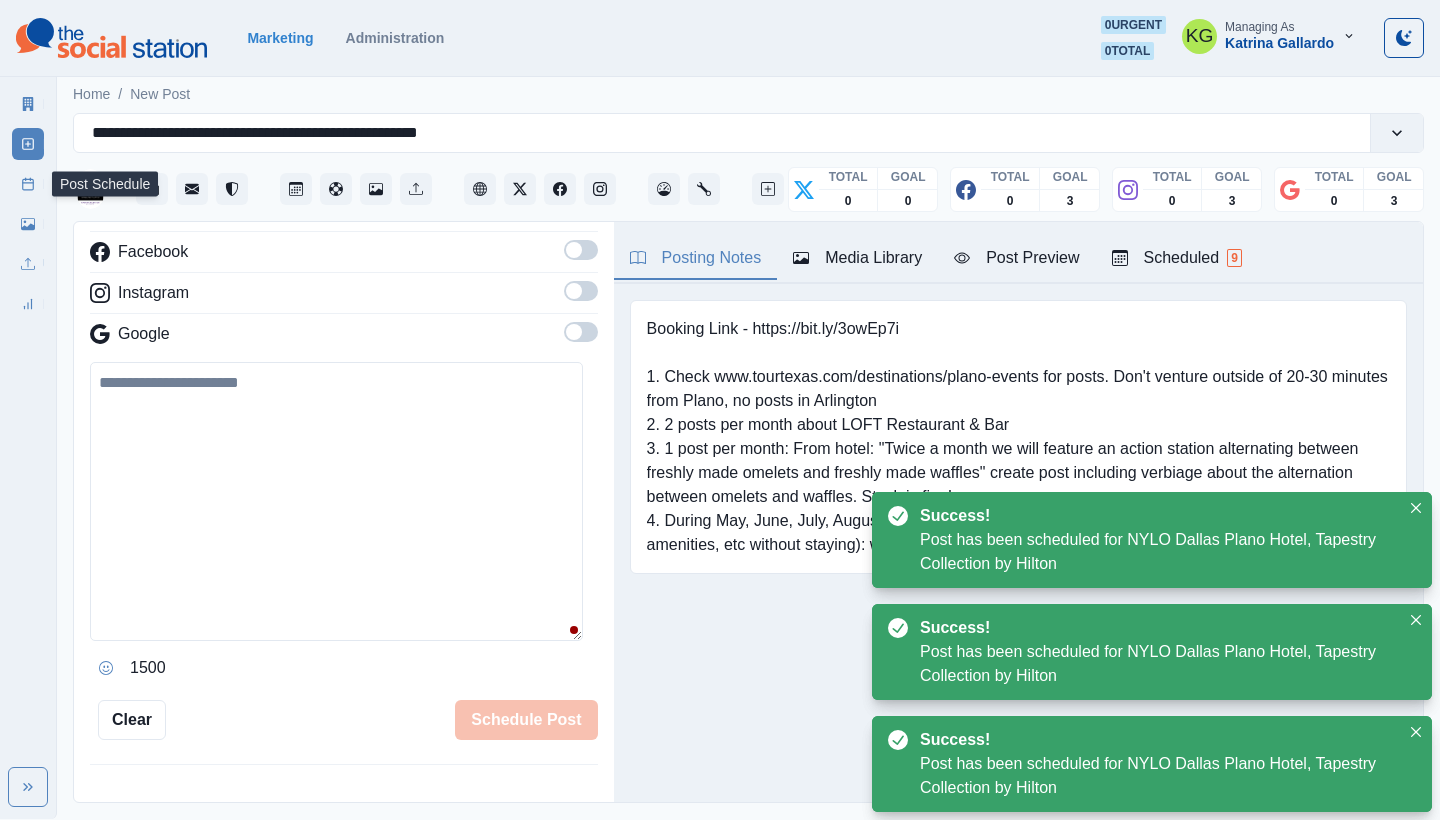 click 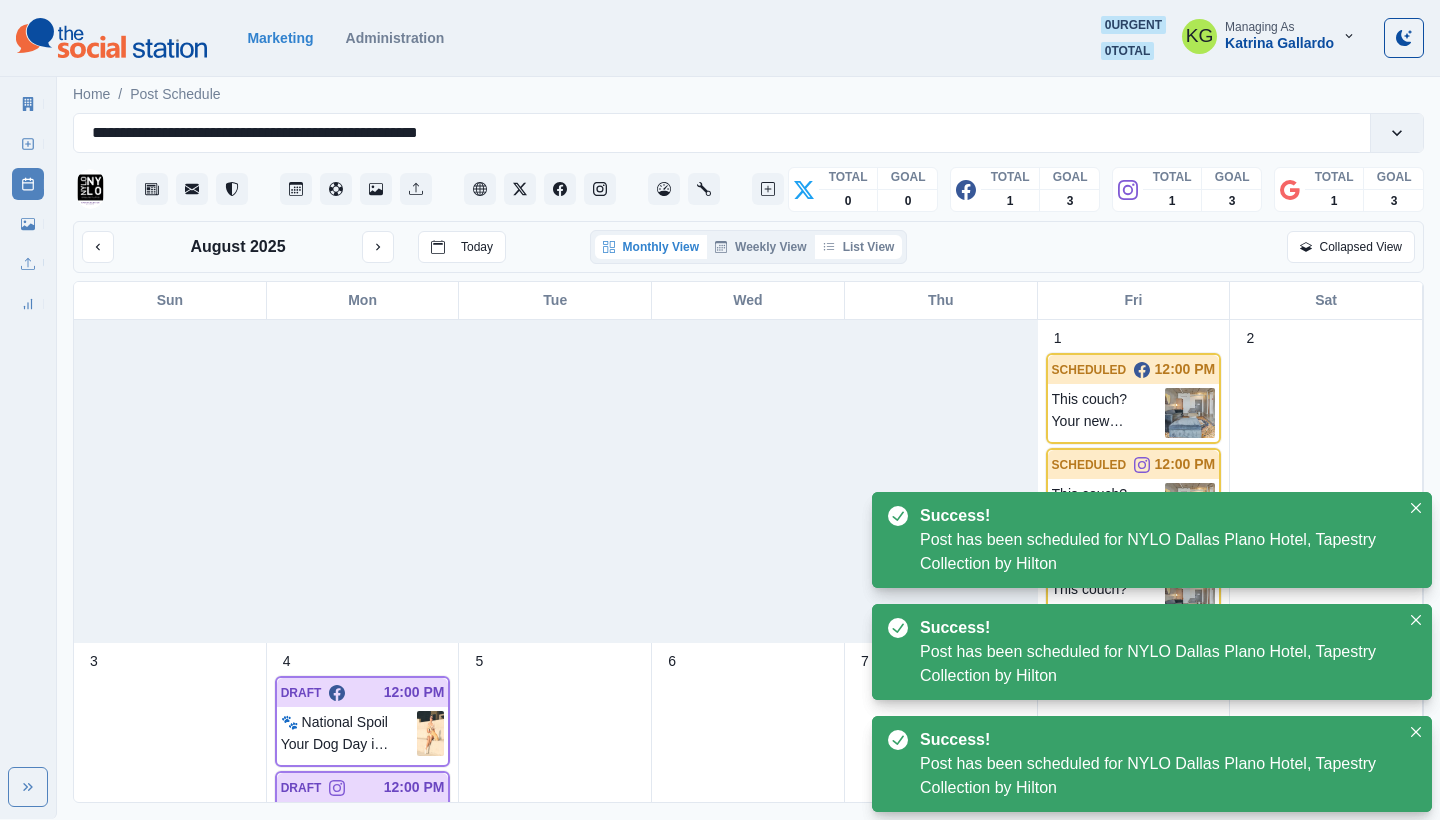 click on "List View" at bounding box center (859, 247) 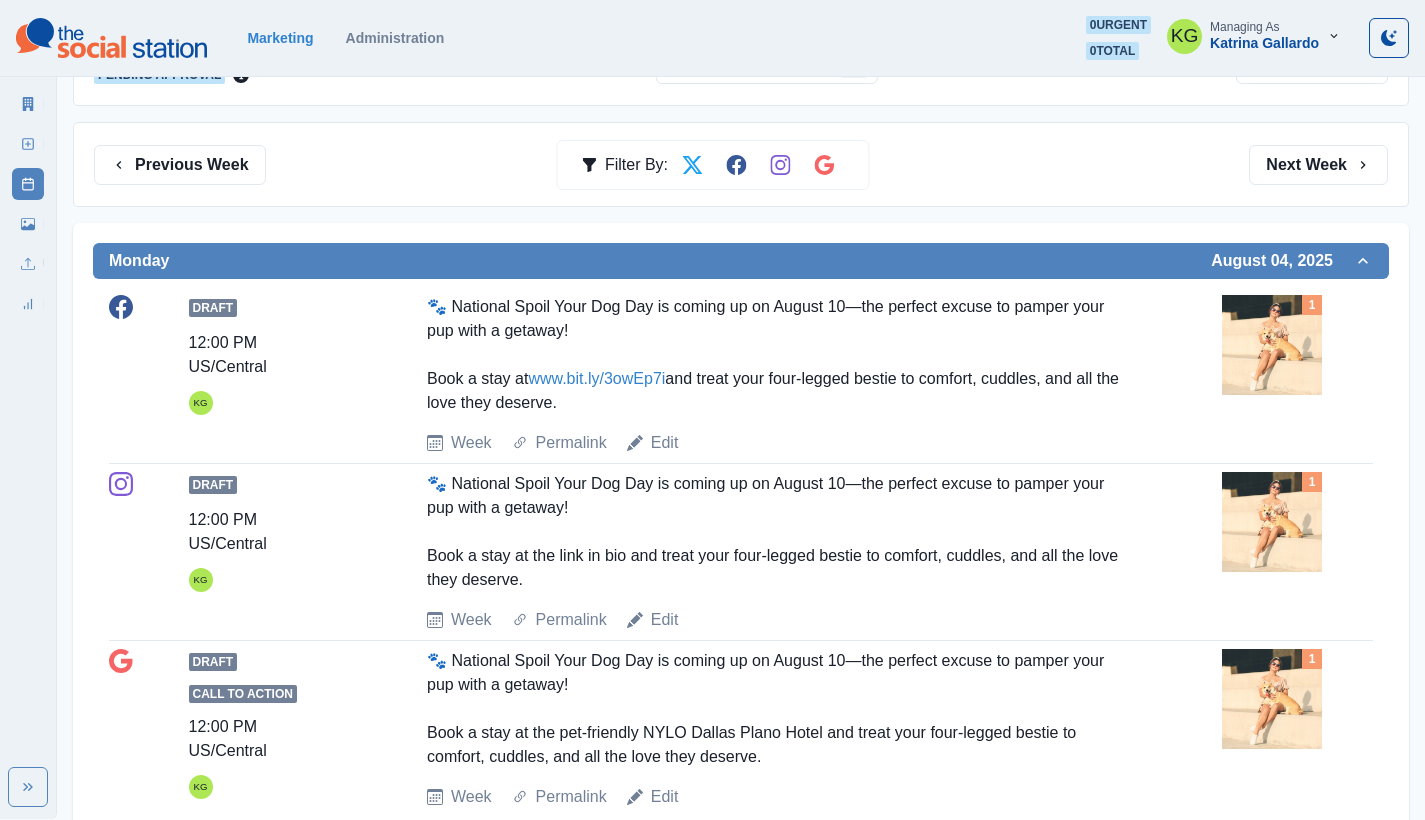 scroll, scrollTop: 226, scrollLeft: 0, axis: vertical 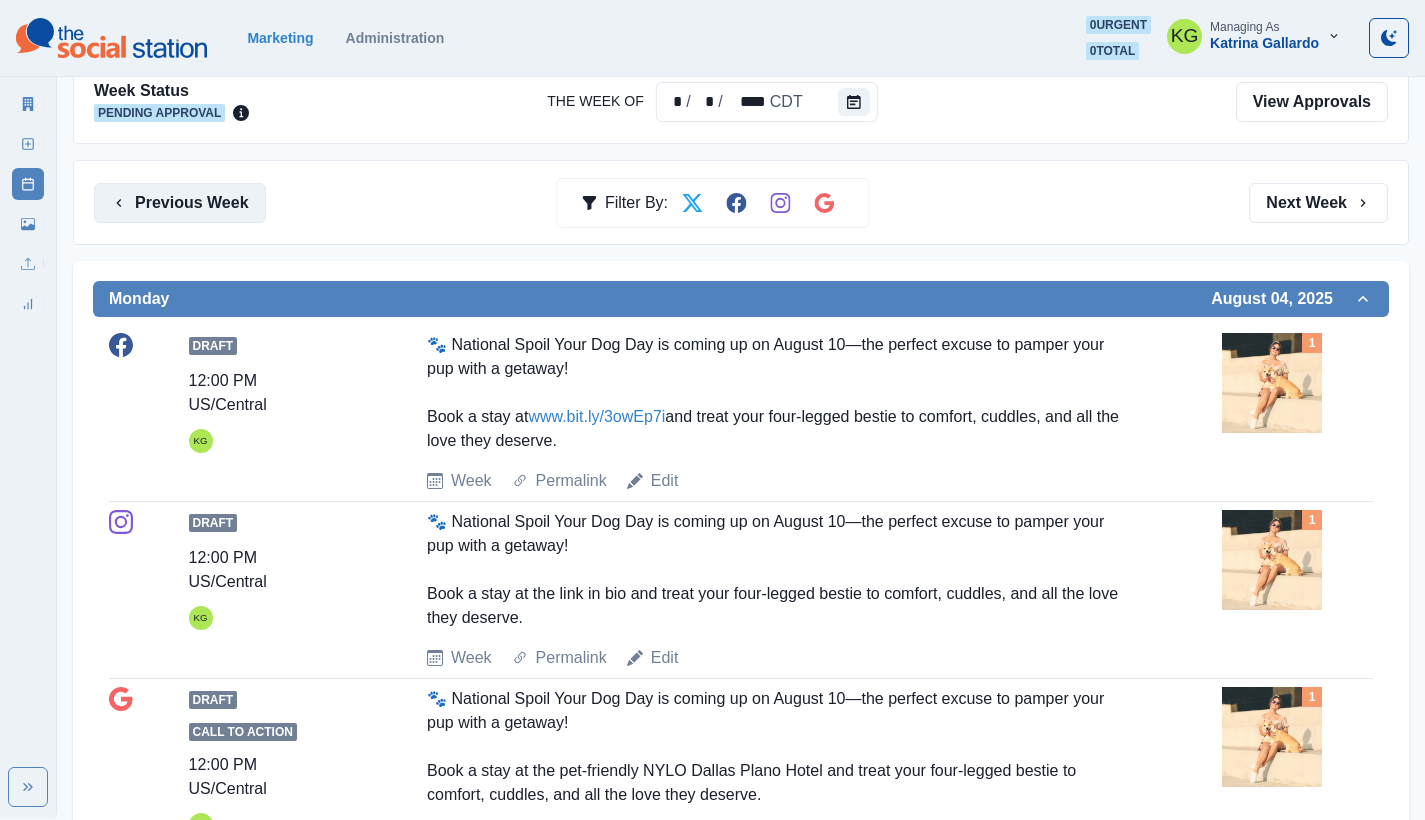 click on "Previous Week" at bounding box center [180, 203] 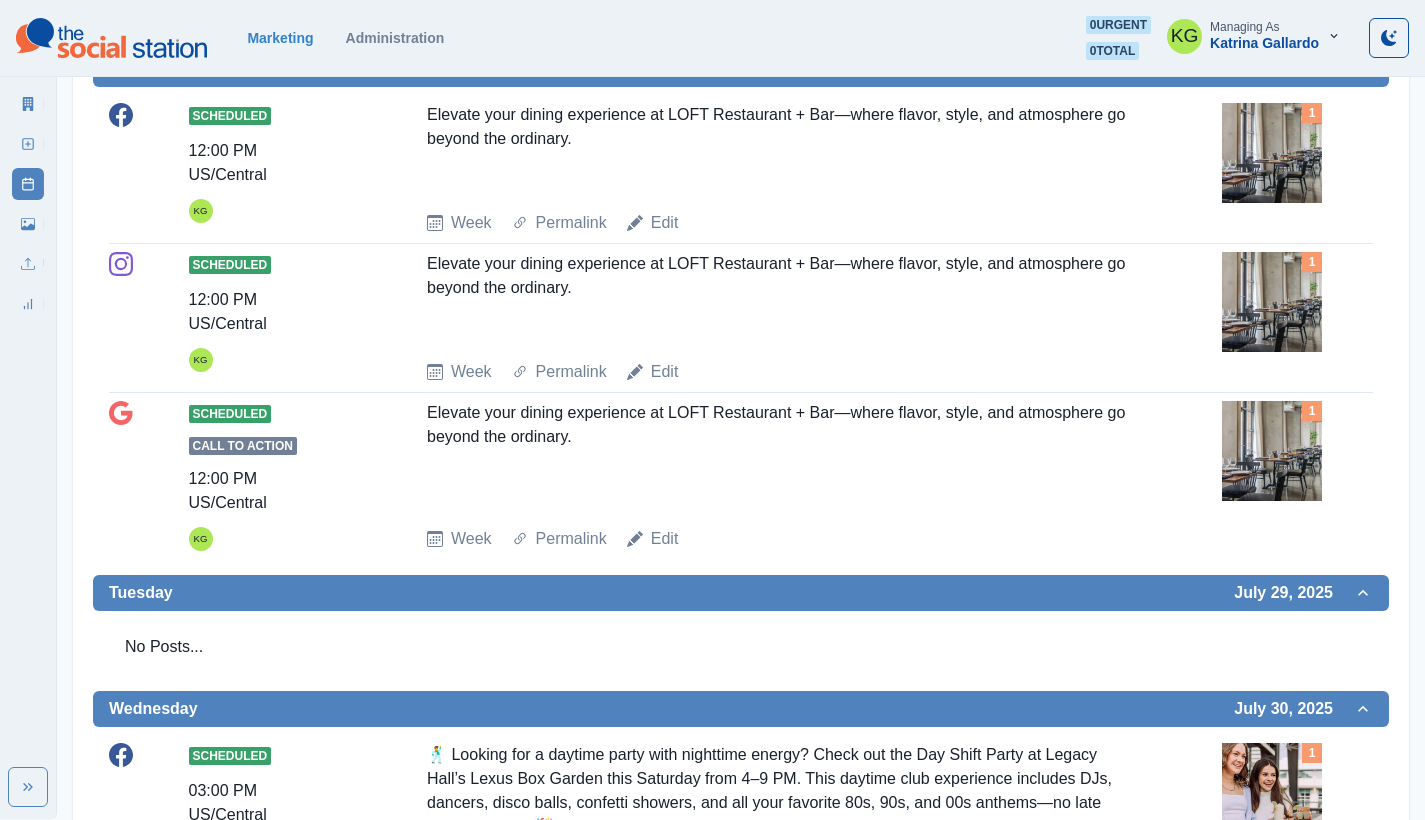scroll, scrollTop: 23, scrollLeft: 0, axis: vertical 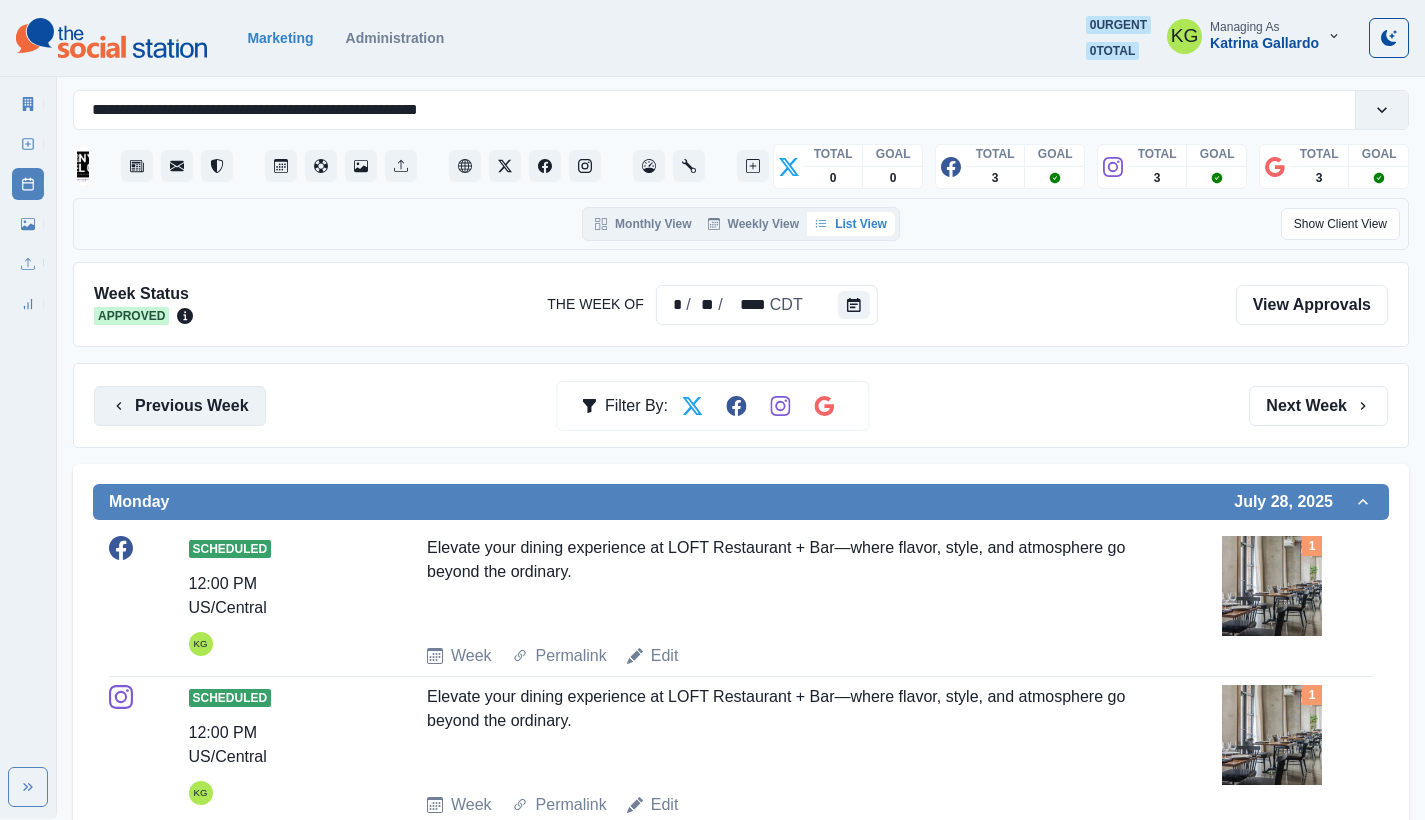 click on "Previous Week" at bounding box center [180, 406] 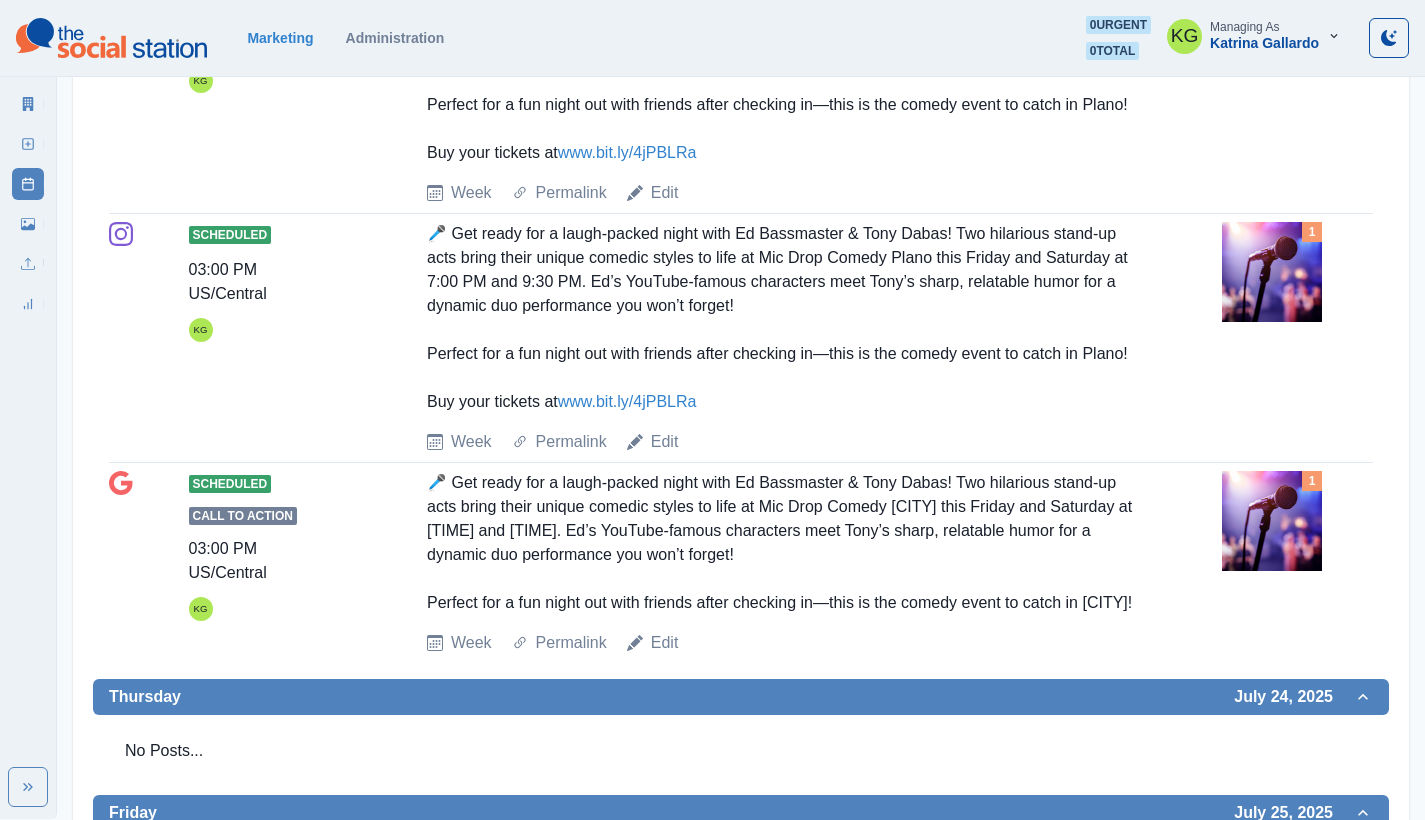 scroll, scrollTop: 2076, scrollLeft: 0, axis: vertical 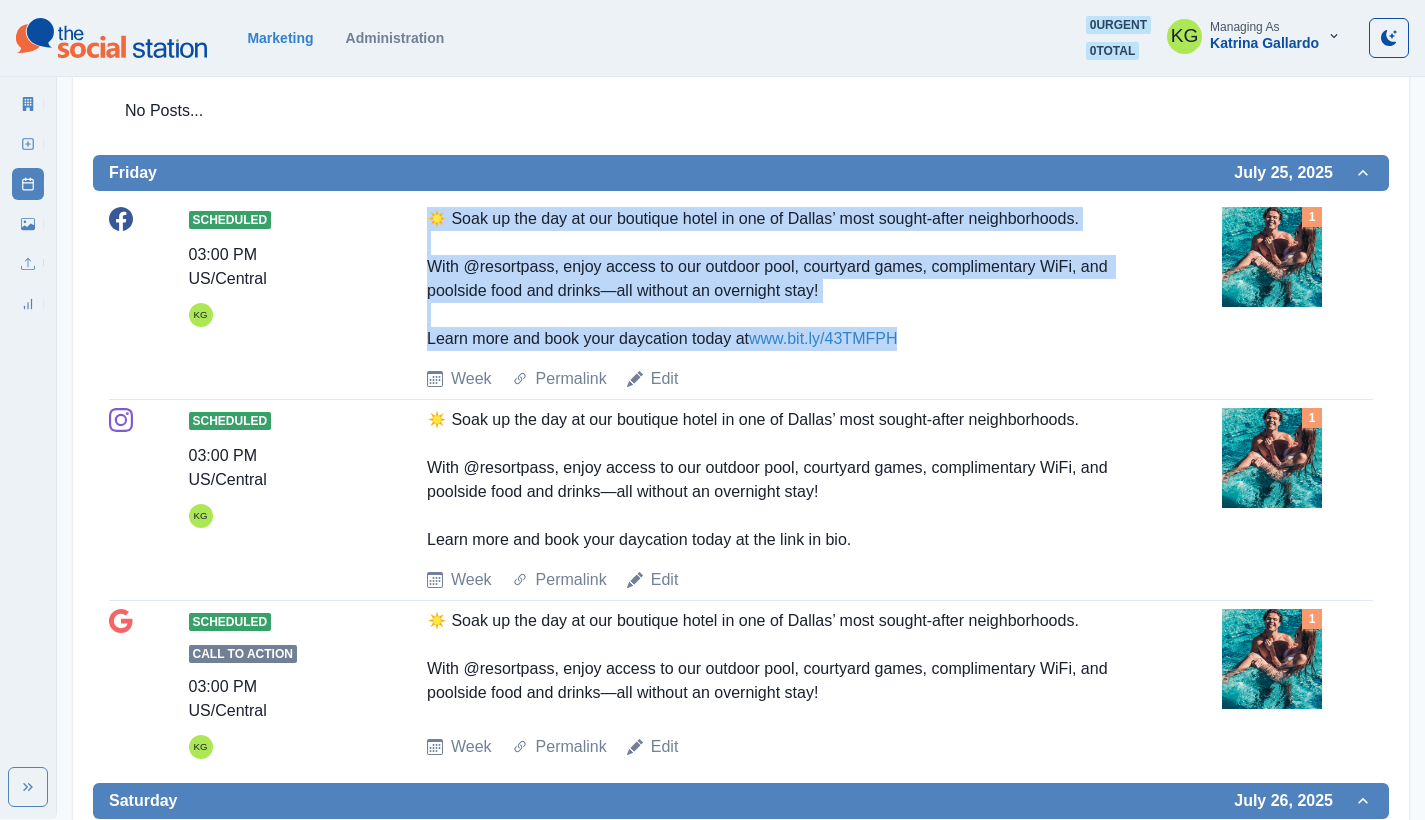 drag, startPoint x: 557, startPoint y: 288, endPoint x: 961, endPoint y: 397, distance: 418.44592 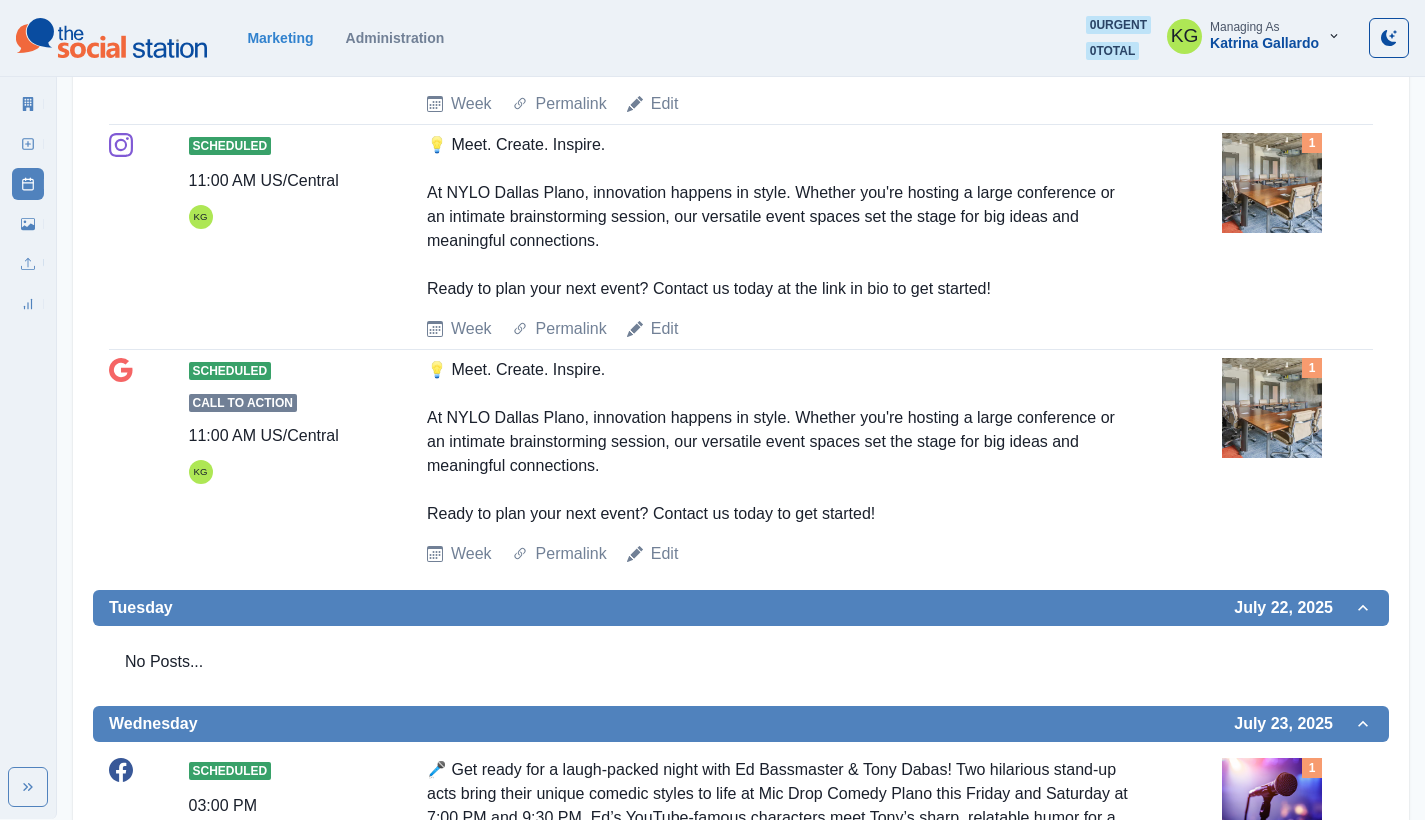 scroll, scrollTop: 122, scrollLeft: 0, axis: vertical 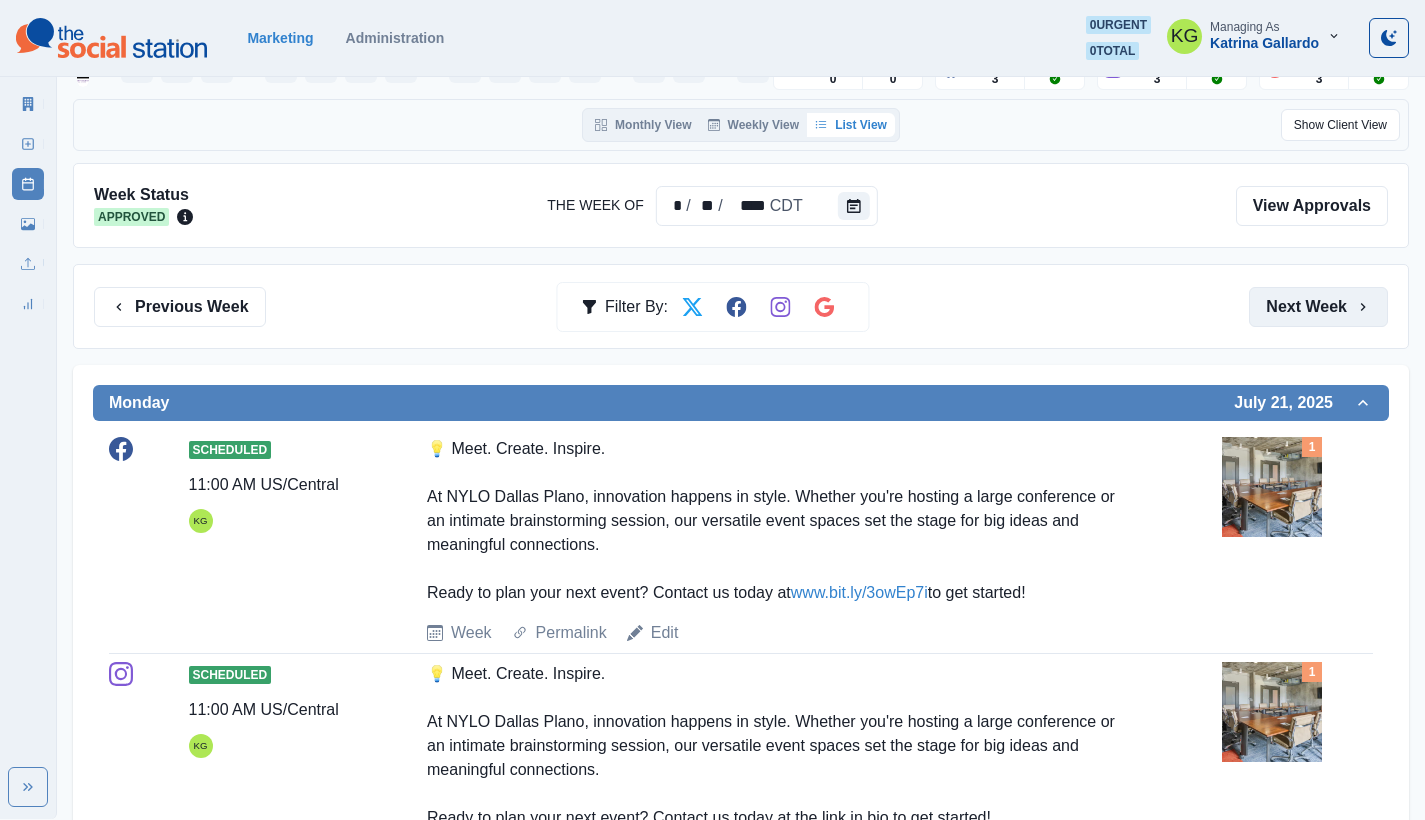 click on "Next Week" at bounding box center [1318, 307] 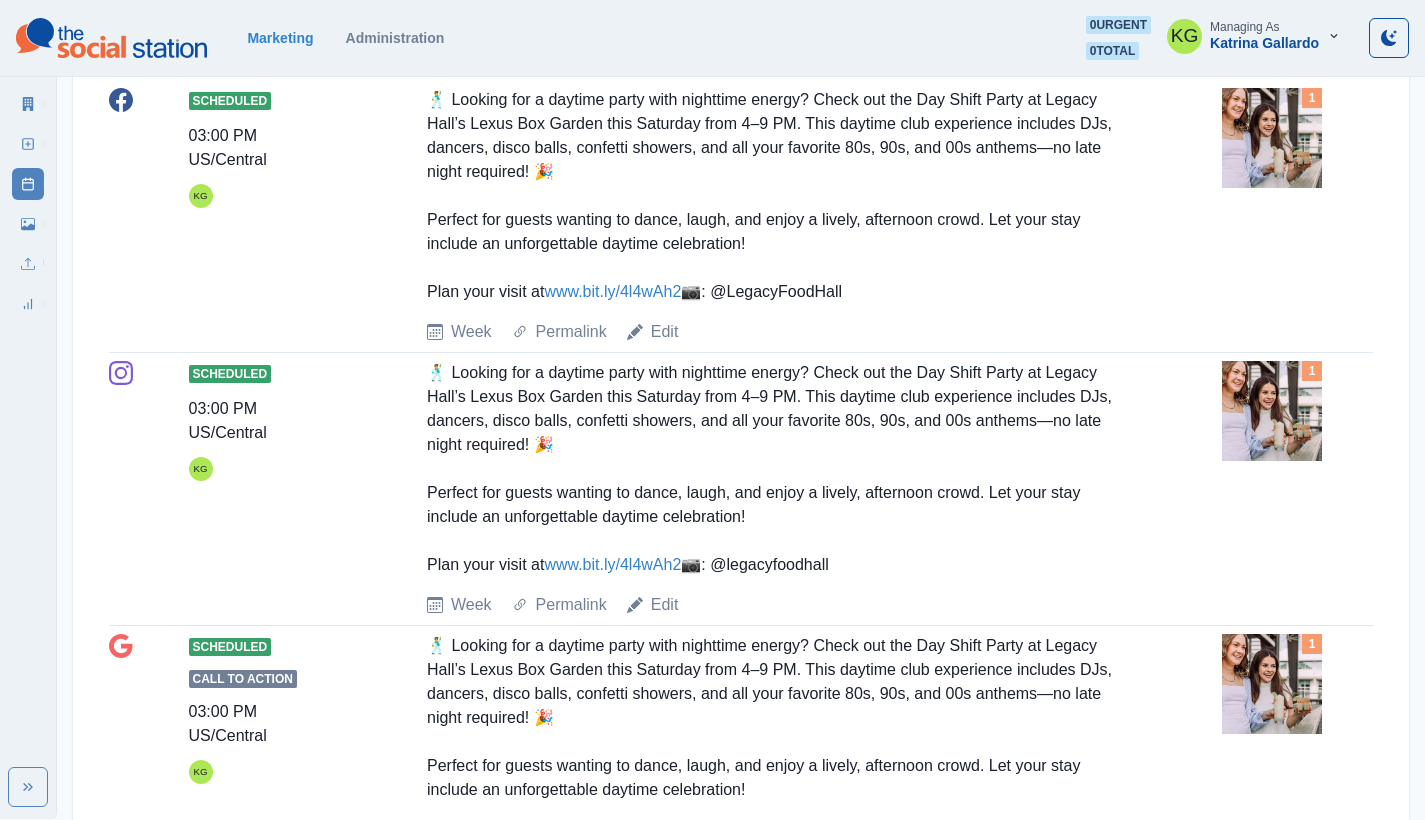 scroll, scrollTop: 151, scrollLeft: 0, axis: vertical 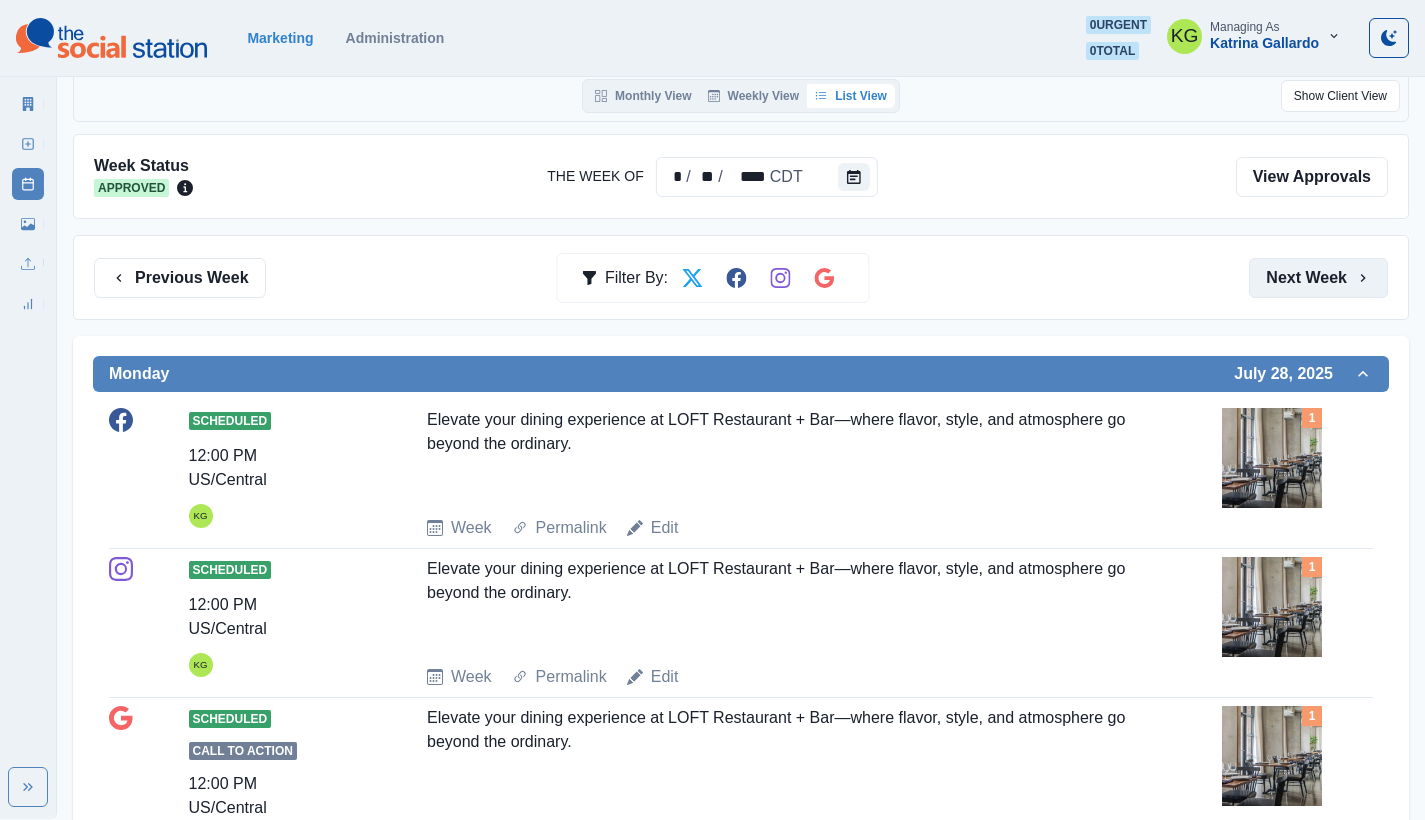 click on "Next Week" at bounding box center (1318, 278) 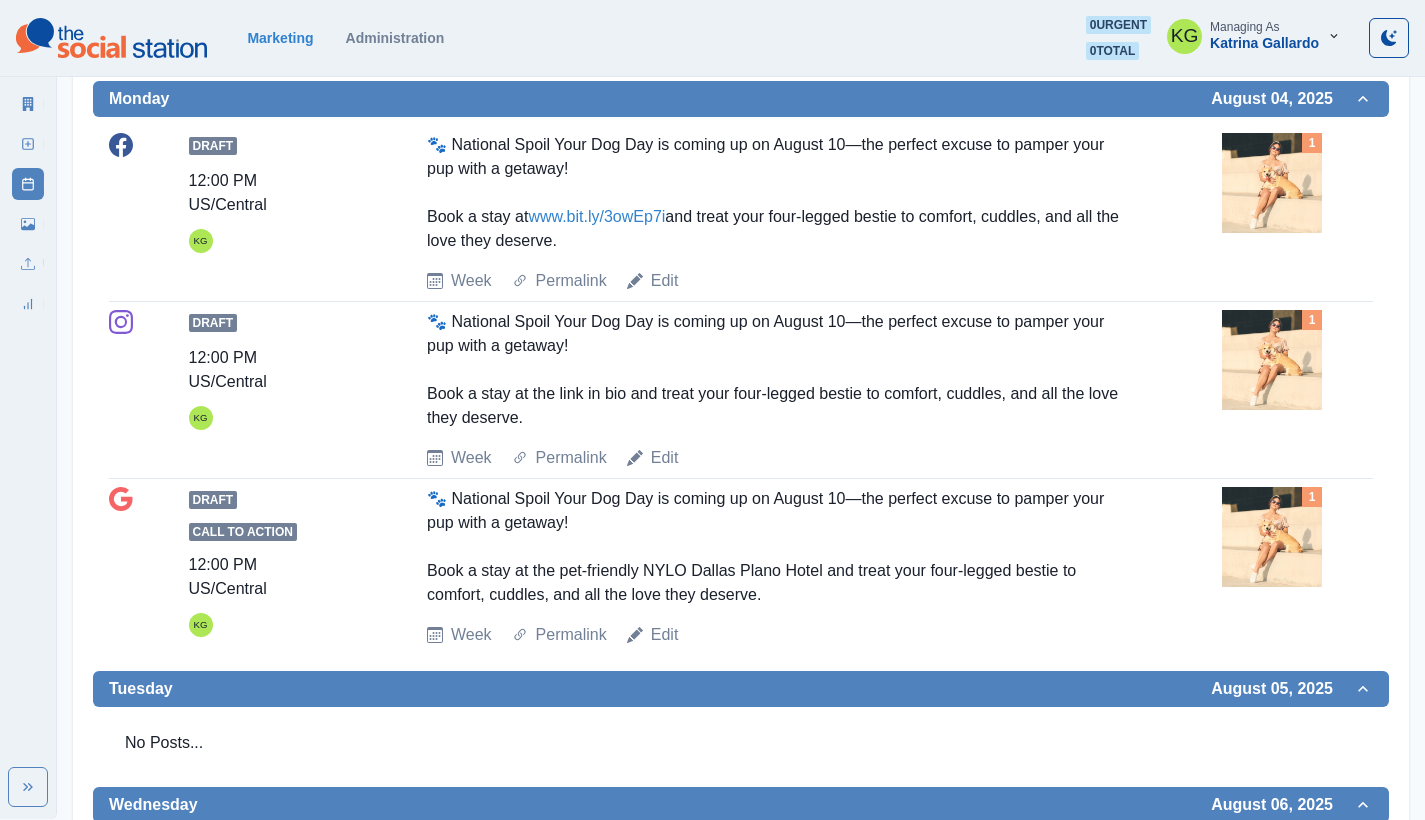 scroll, scrollTop: 0, scrollLeft: 0, axis: both 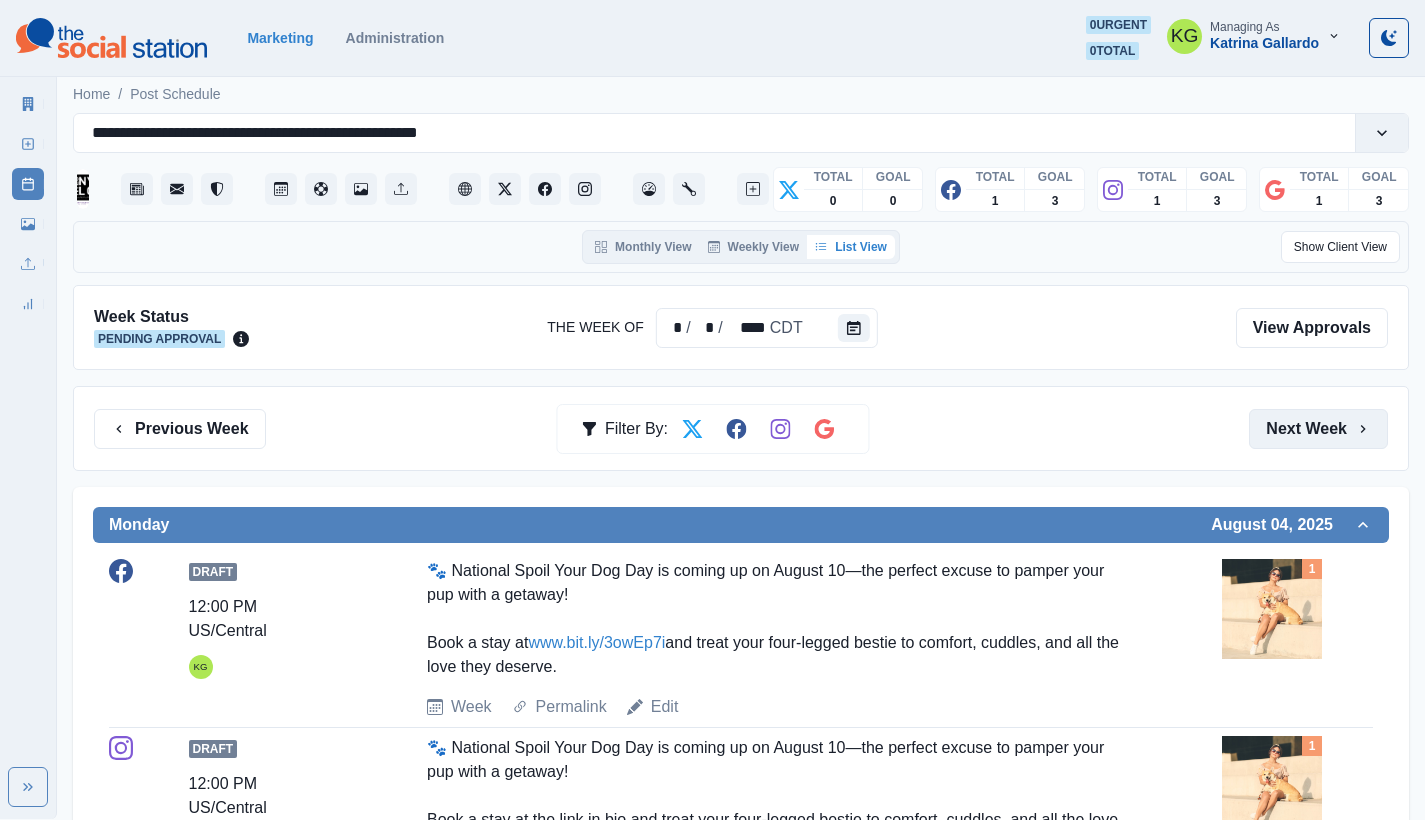 click on "Next Week" at bounding box center [1318, 429] 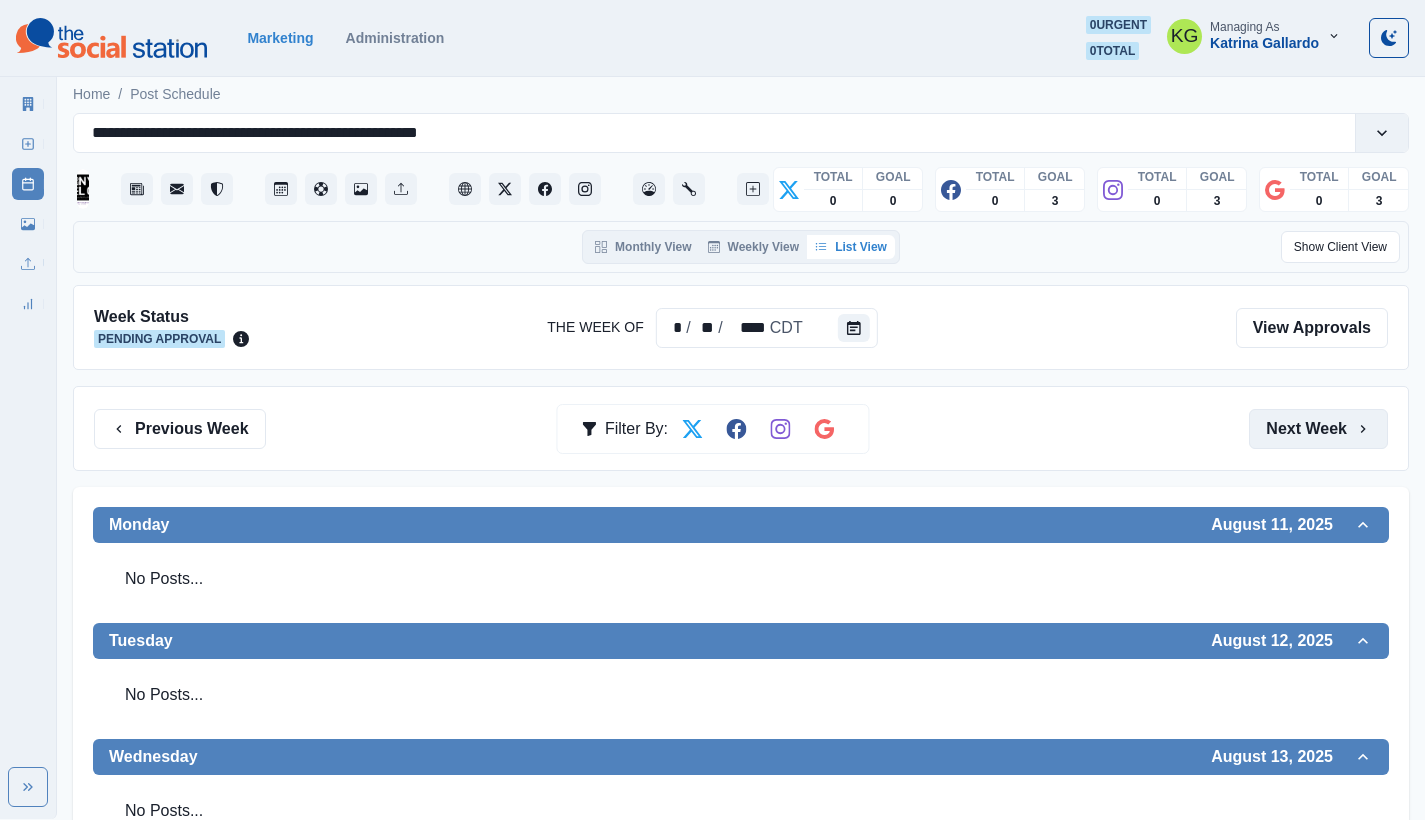 scroll, scrollTop: 531, scrollLeft: 0, axis: vertical 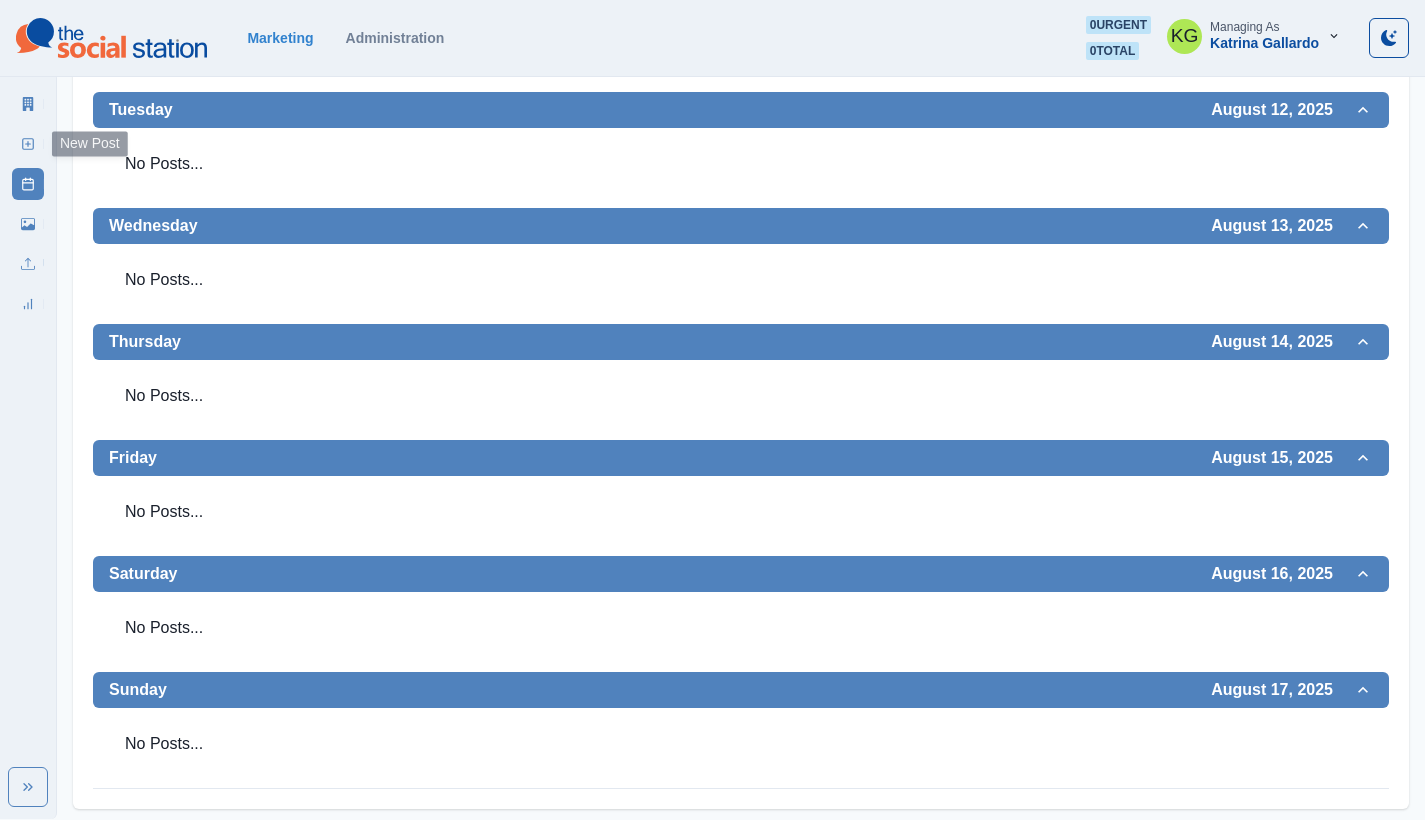 click 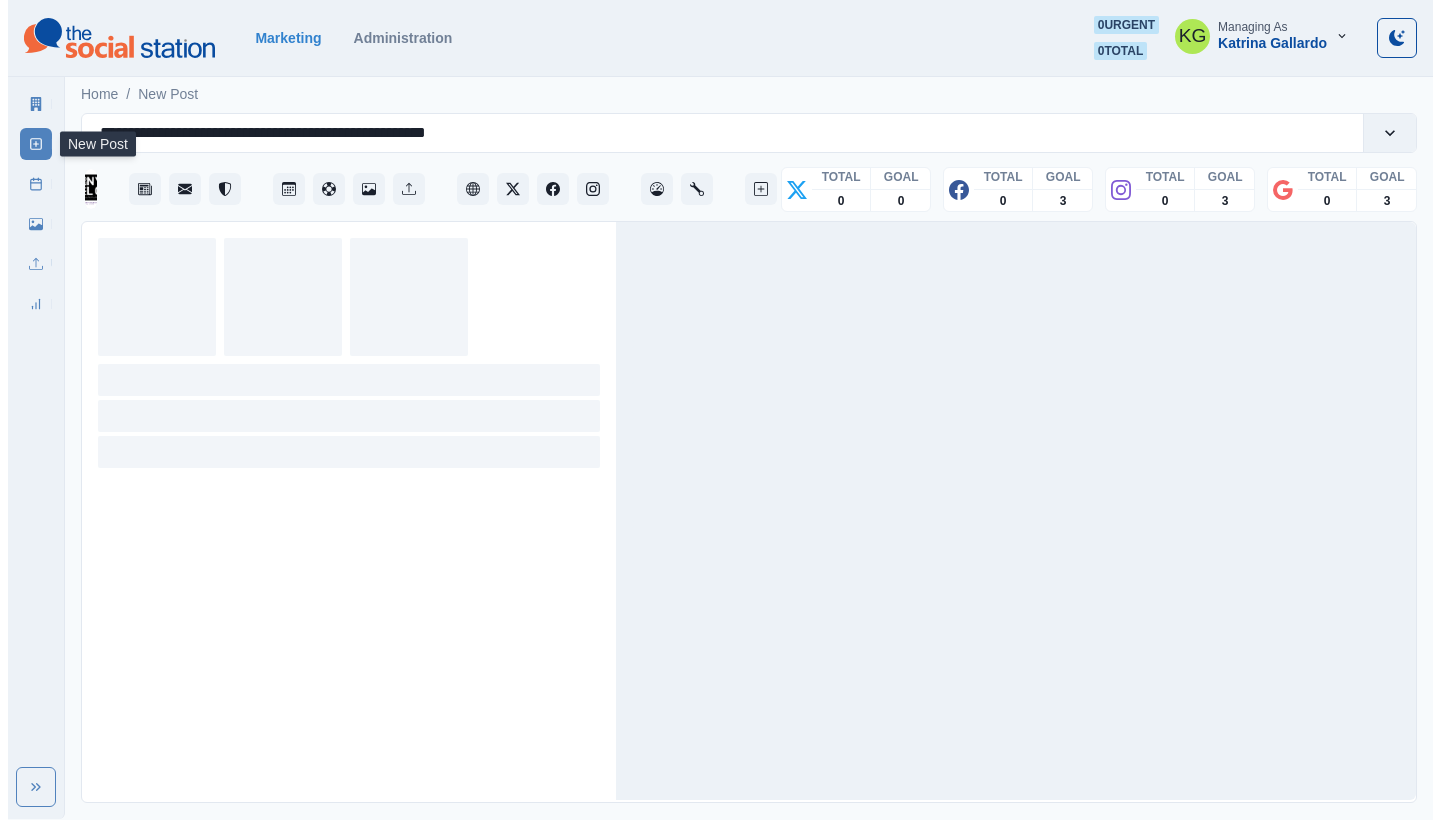 scroll, scrollTop: 0, scrollLeft: 0, axis: both 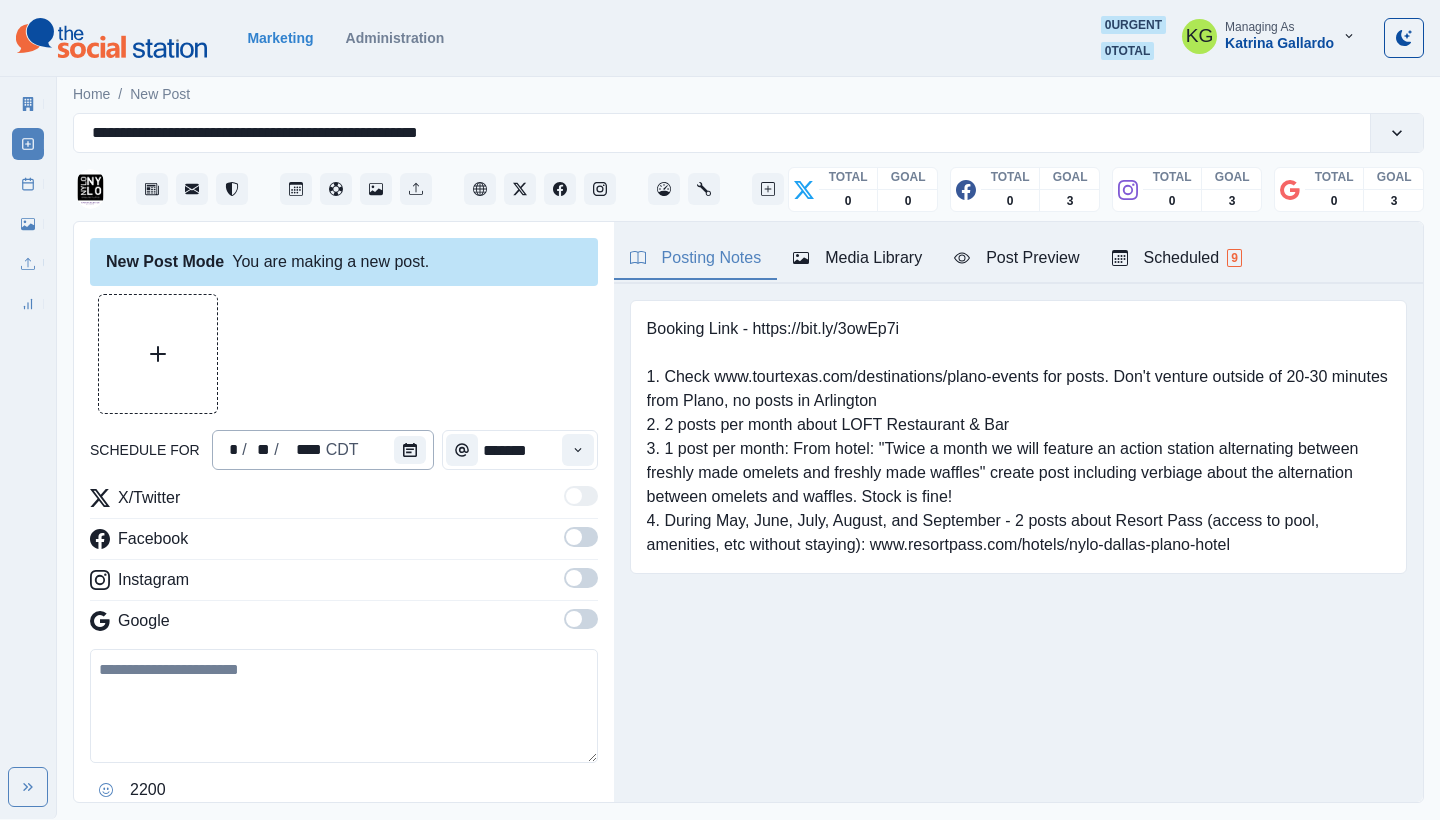 click on "* / ** / **** CDT" at bounding box center [323, 450] 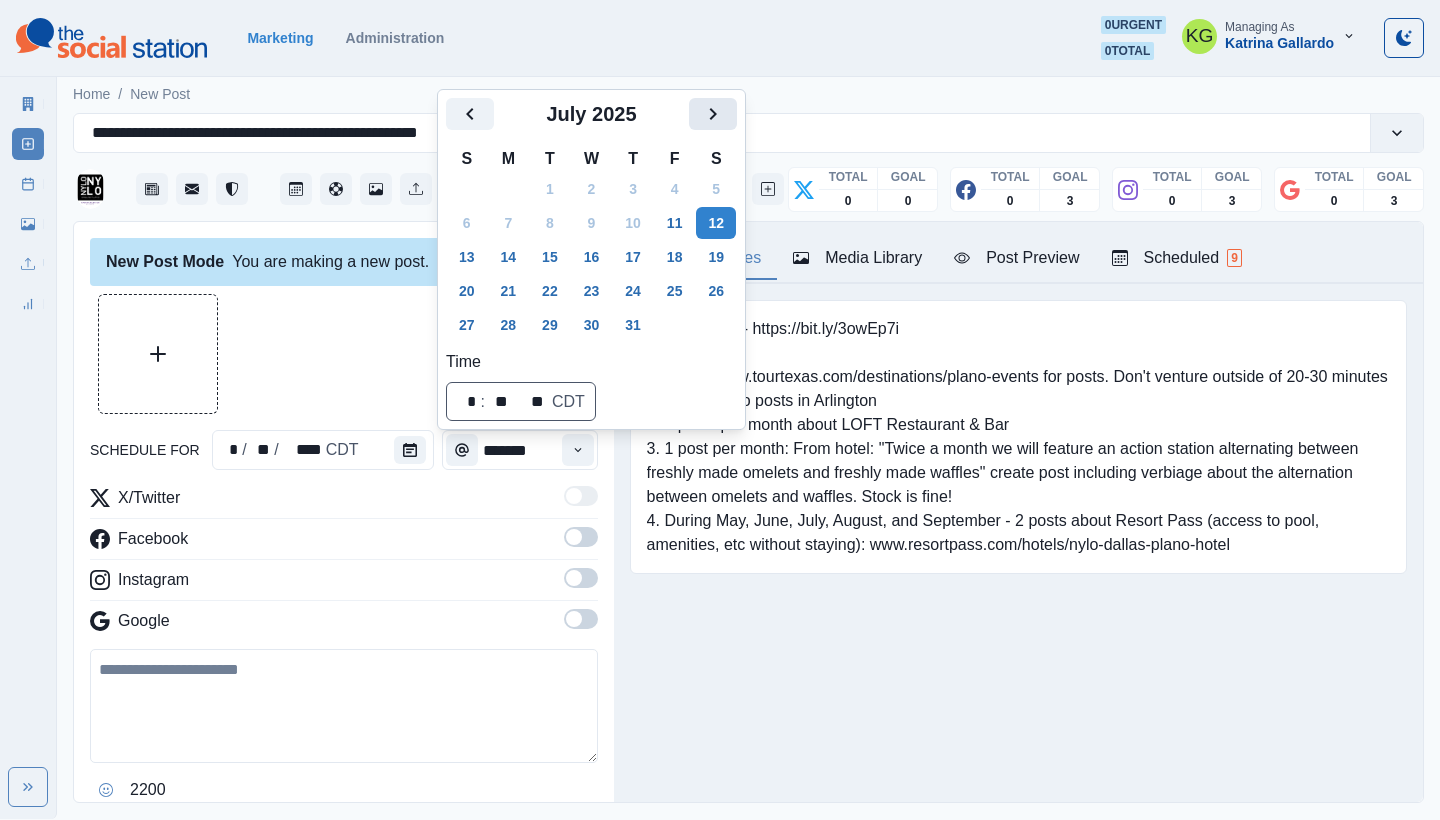 click 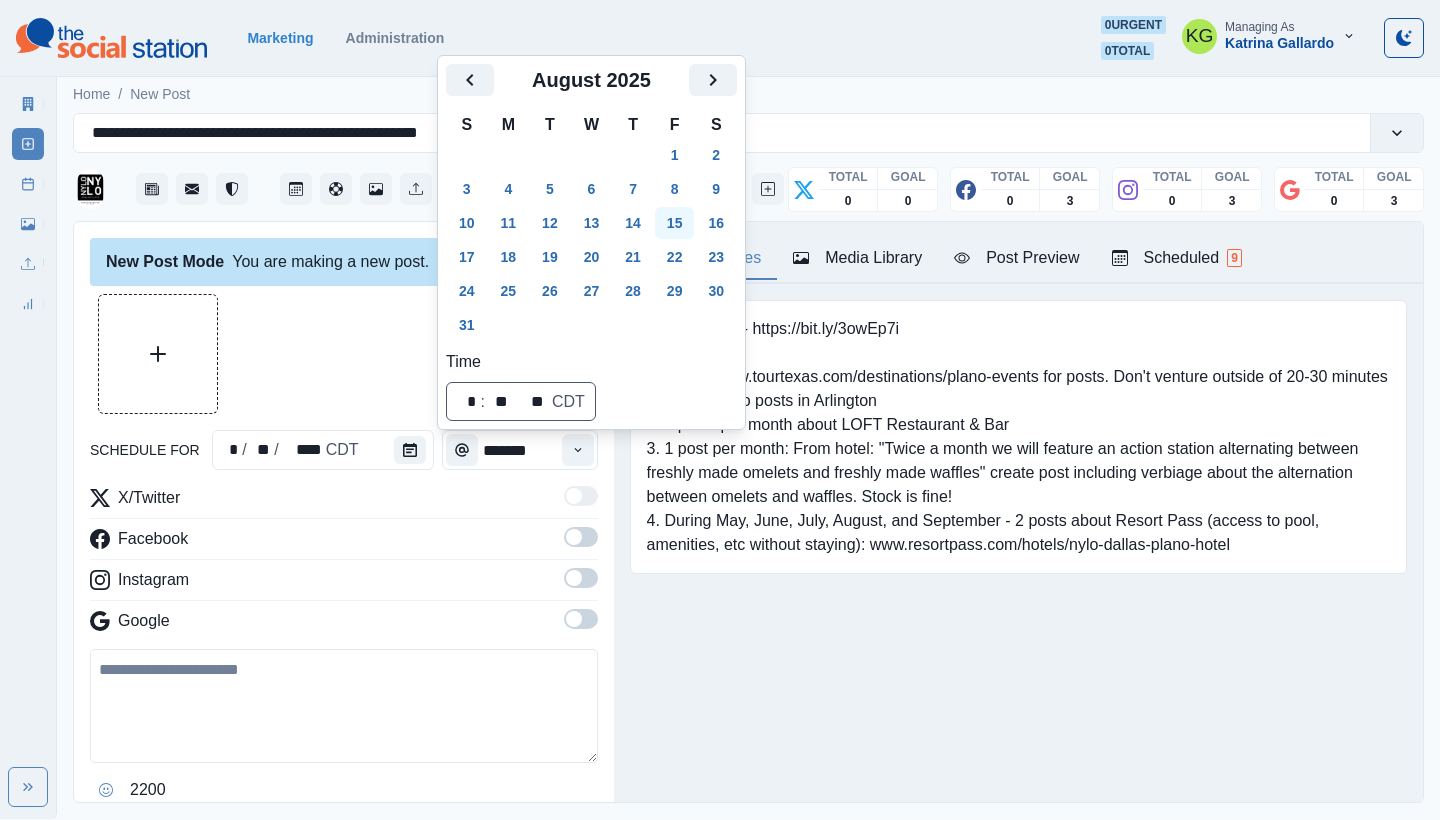click on "15" at bounding box center (675, 223) 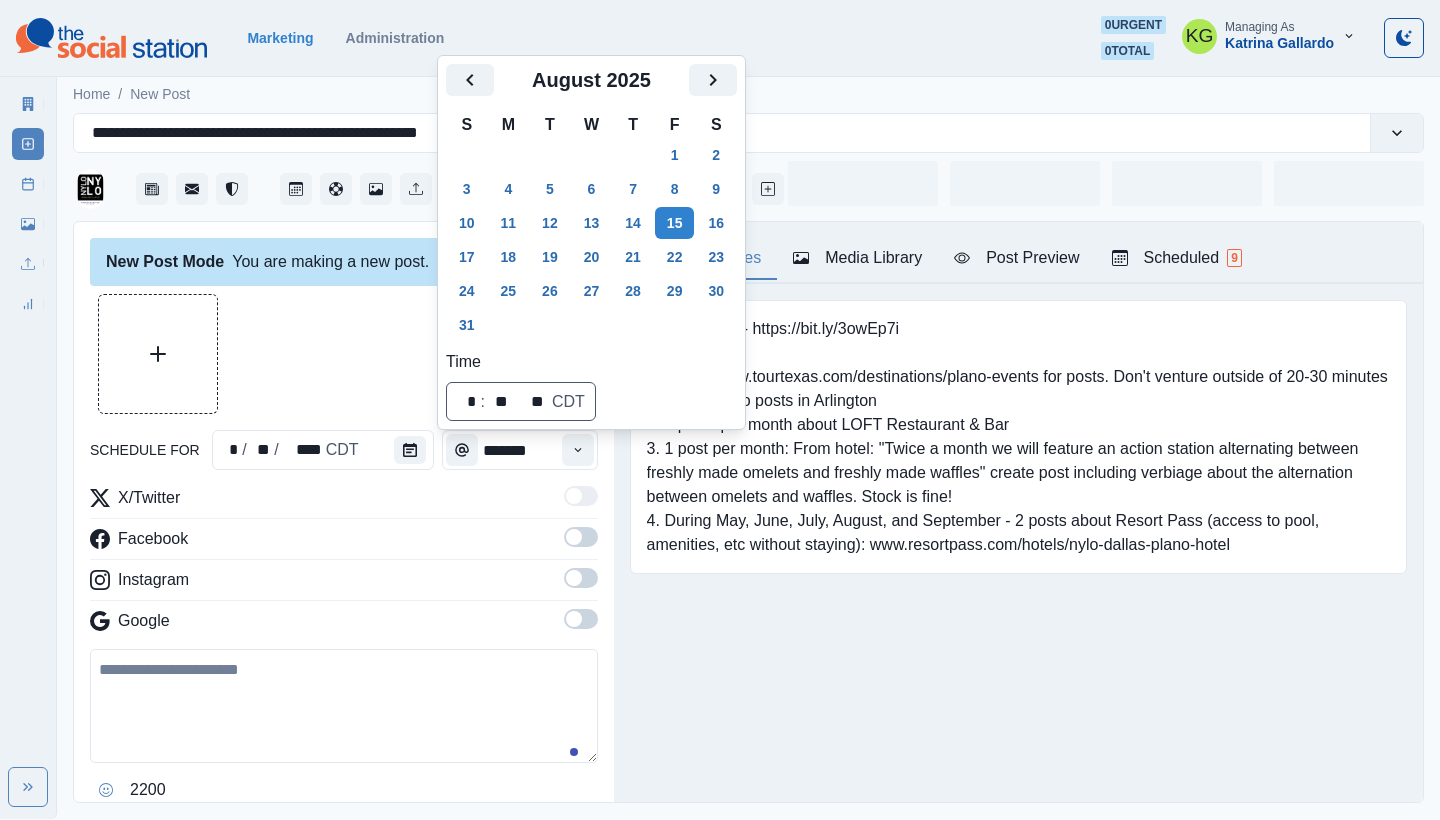 click at bounding box center [344, 354] 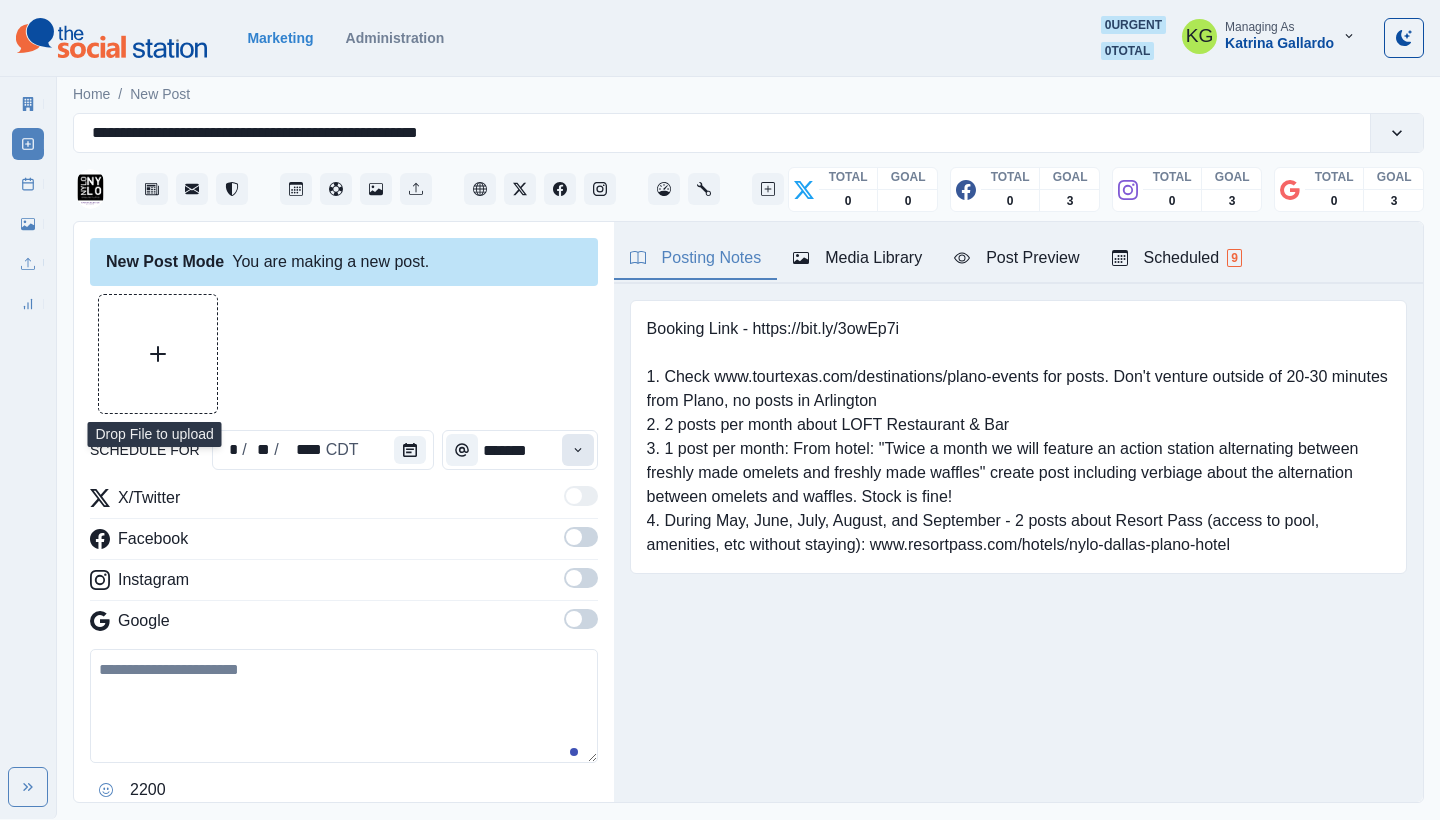 click at bounding box center (578, 450) 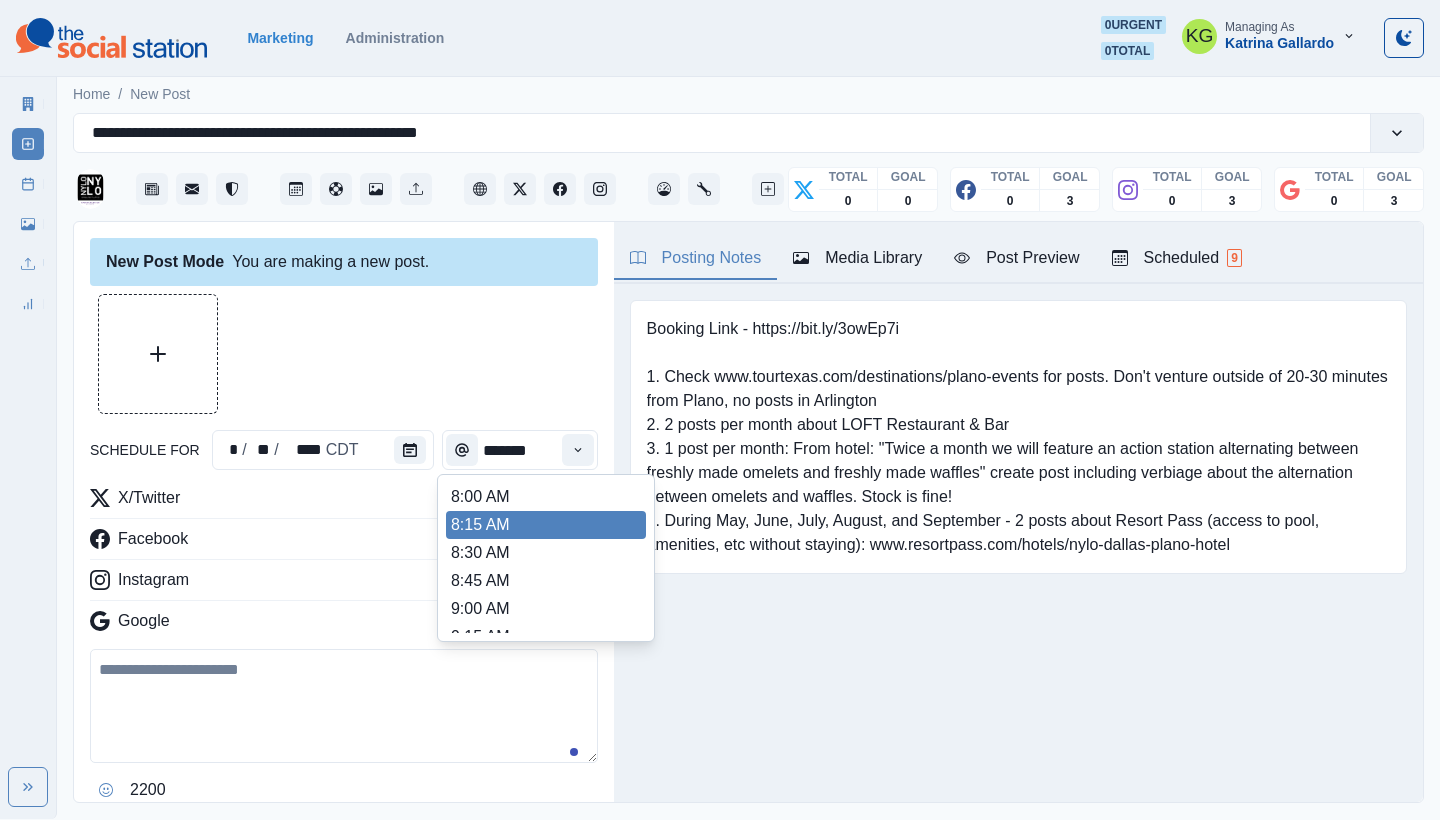scroll, scrollTop: 438, scrollLeft: 0, axis: vertical 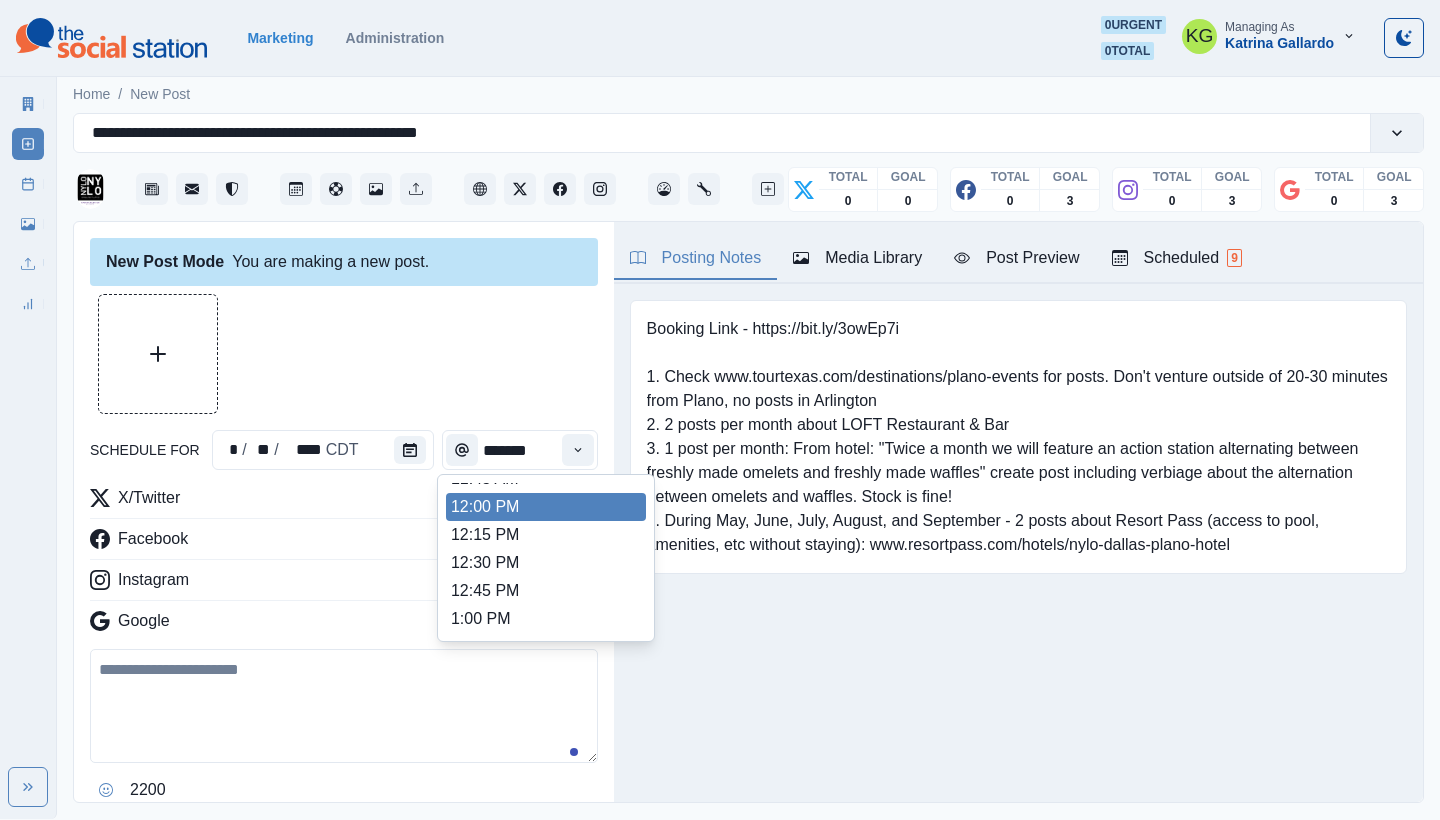 click on "12:00 PM" at bounding box center (546, 507) 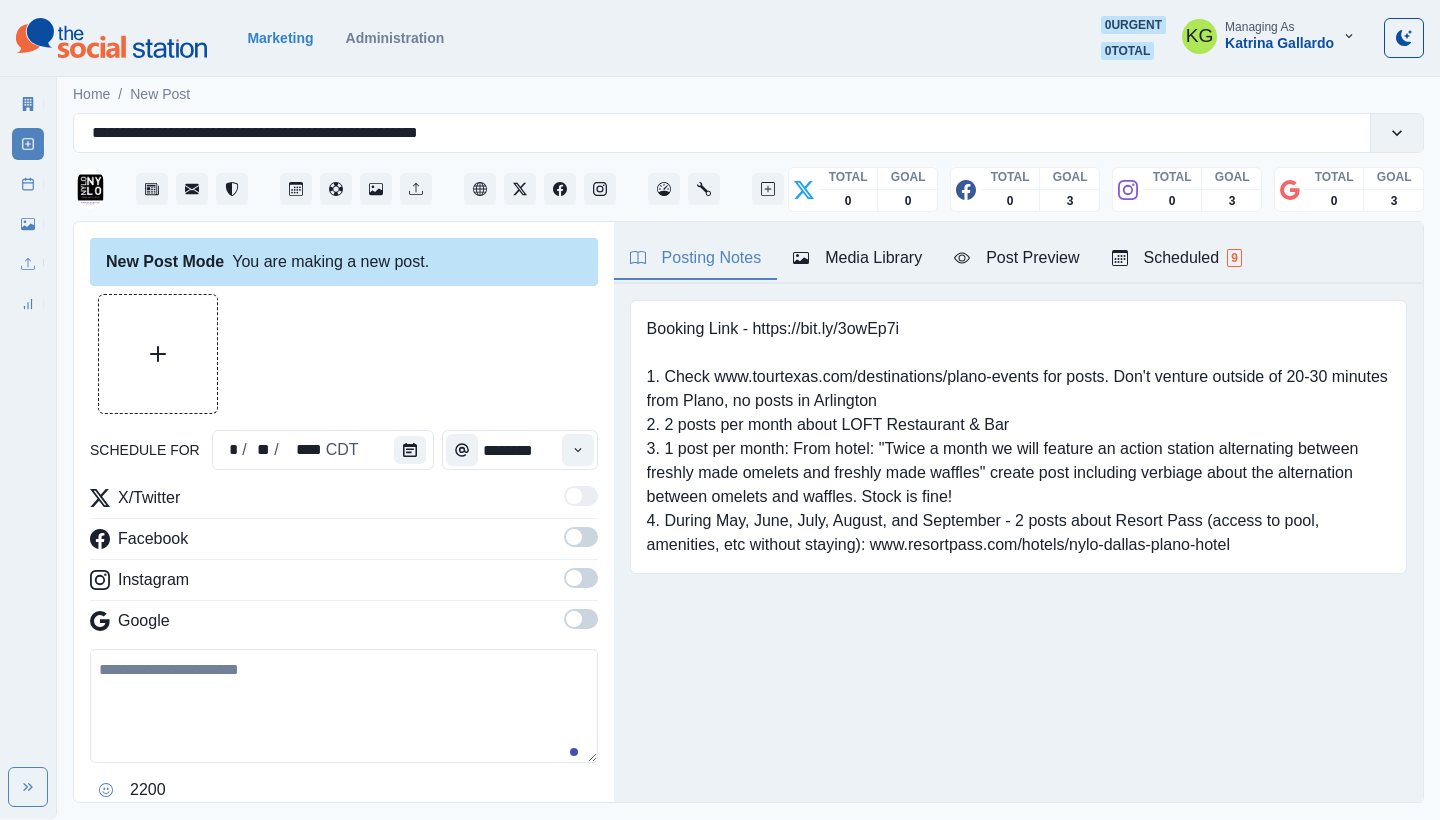 click at bounding box center [581, 619] 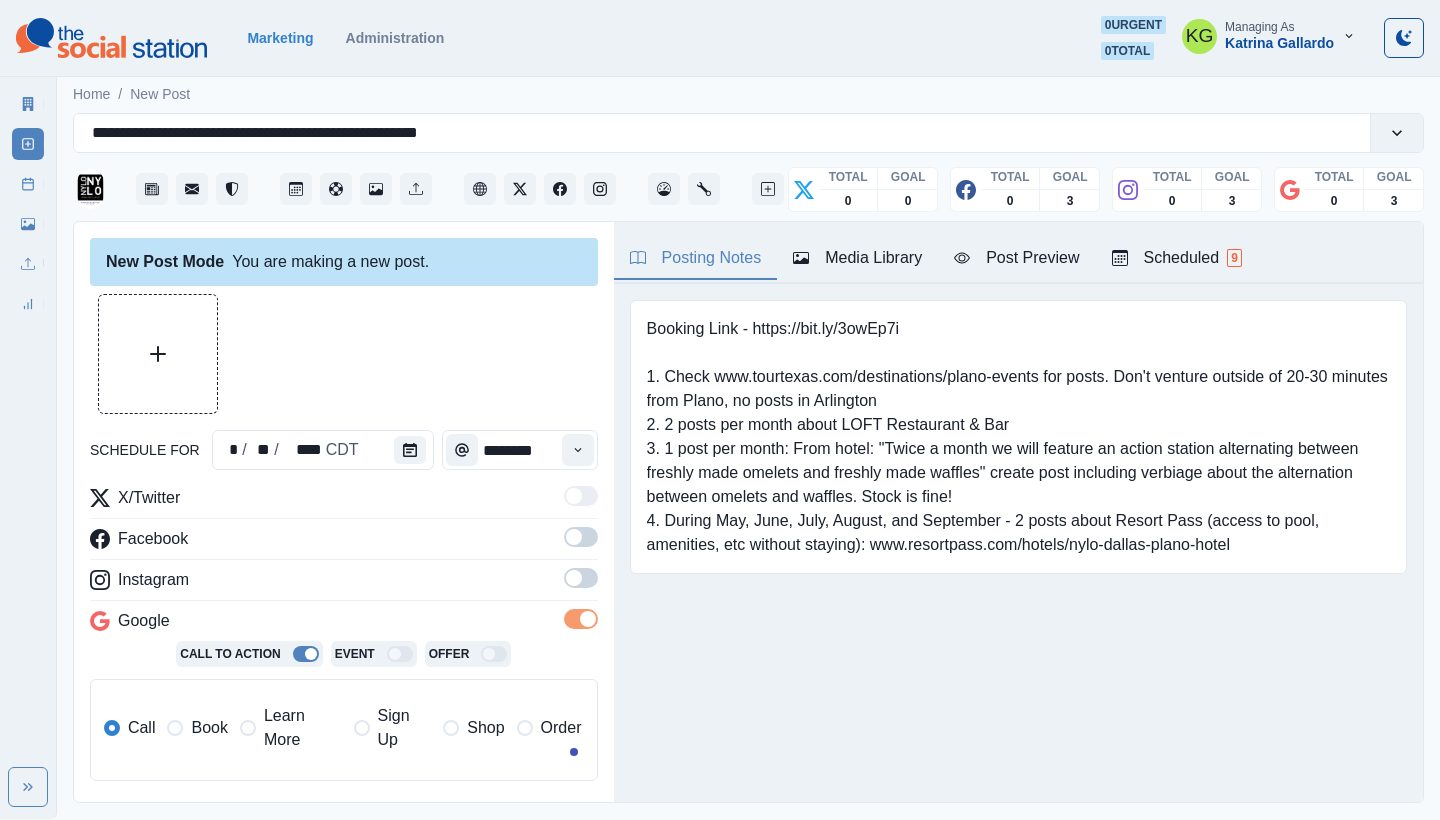 click at bounding box center (574, 578) 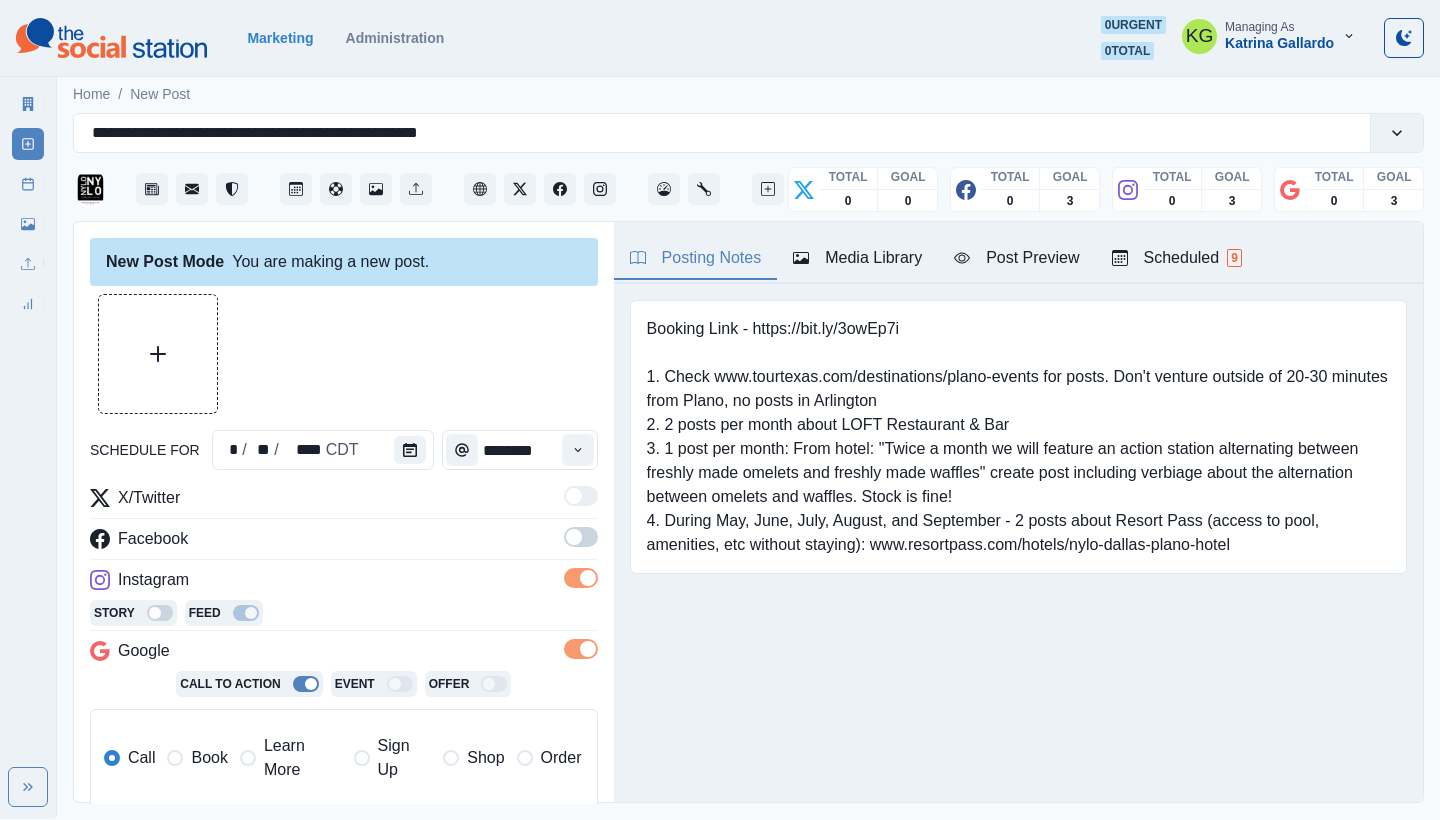 click at bounding box center [574, 537] 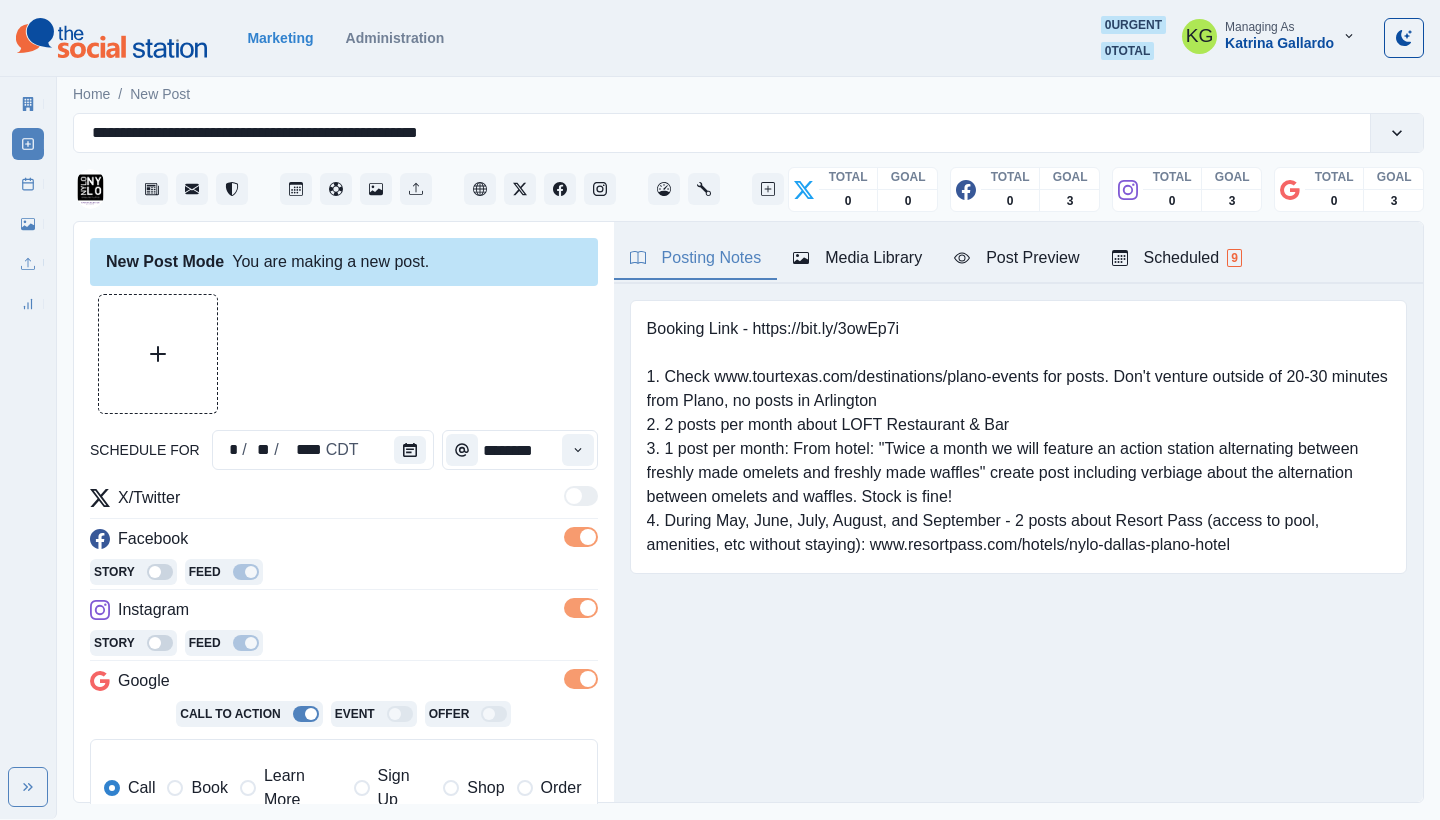 click on "Posting Notes Media Library Post Preview Scheduled 9" at bounding box center (1018, 253) 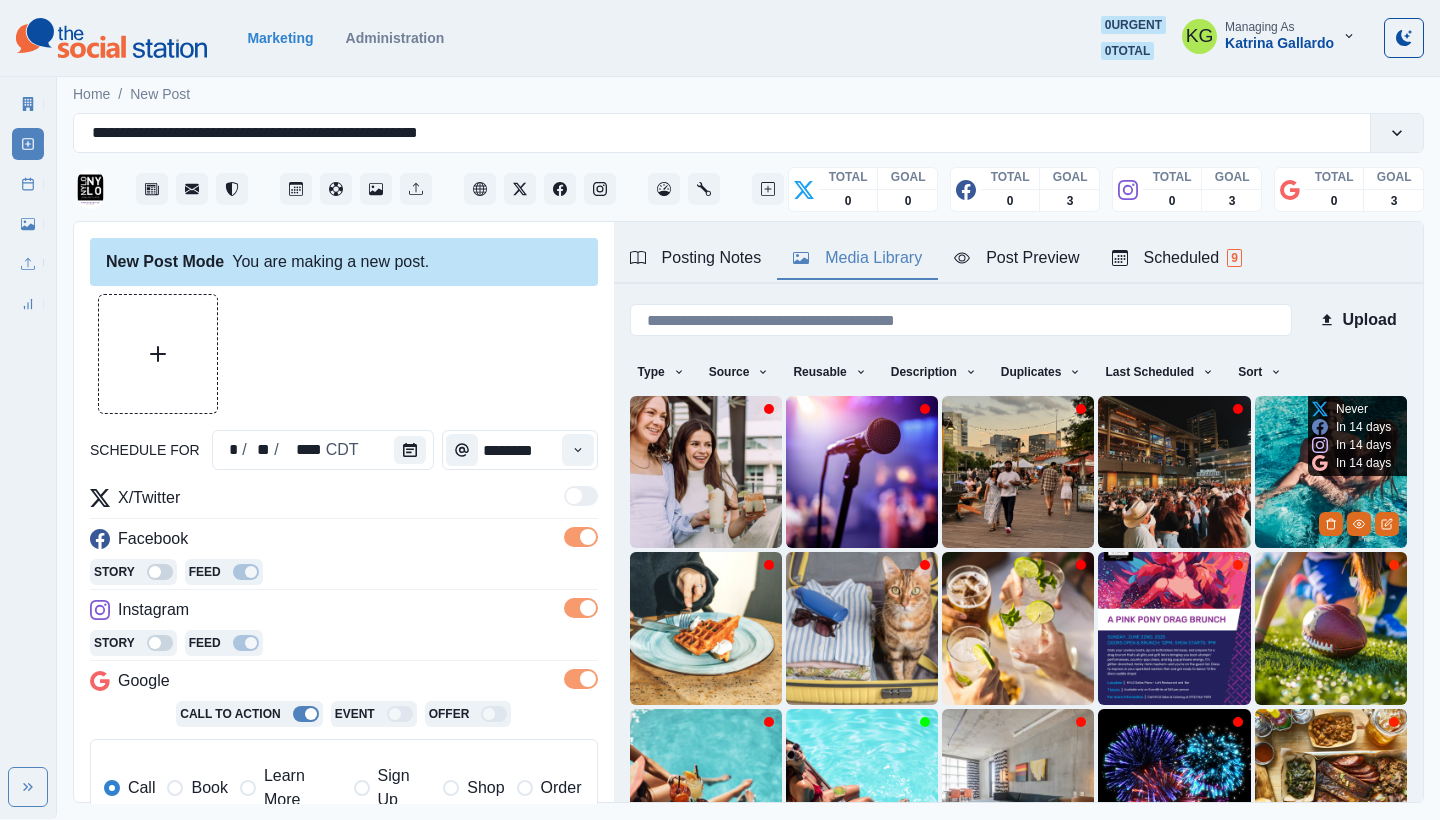 scroll, scrollTop: 157, scrollLeft: 0, axis: vertical 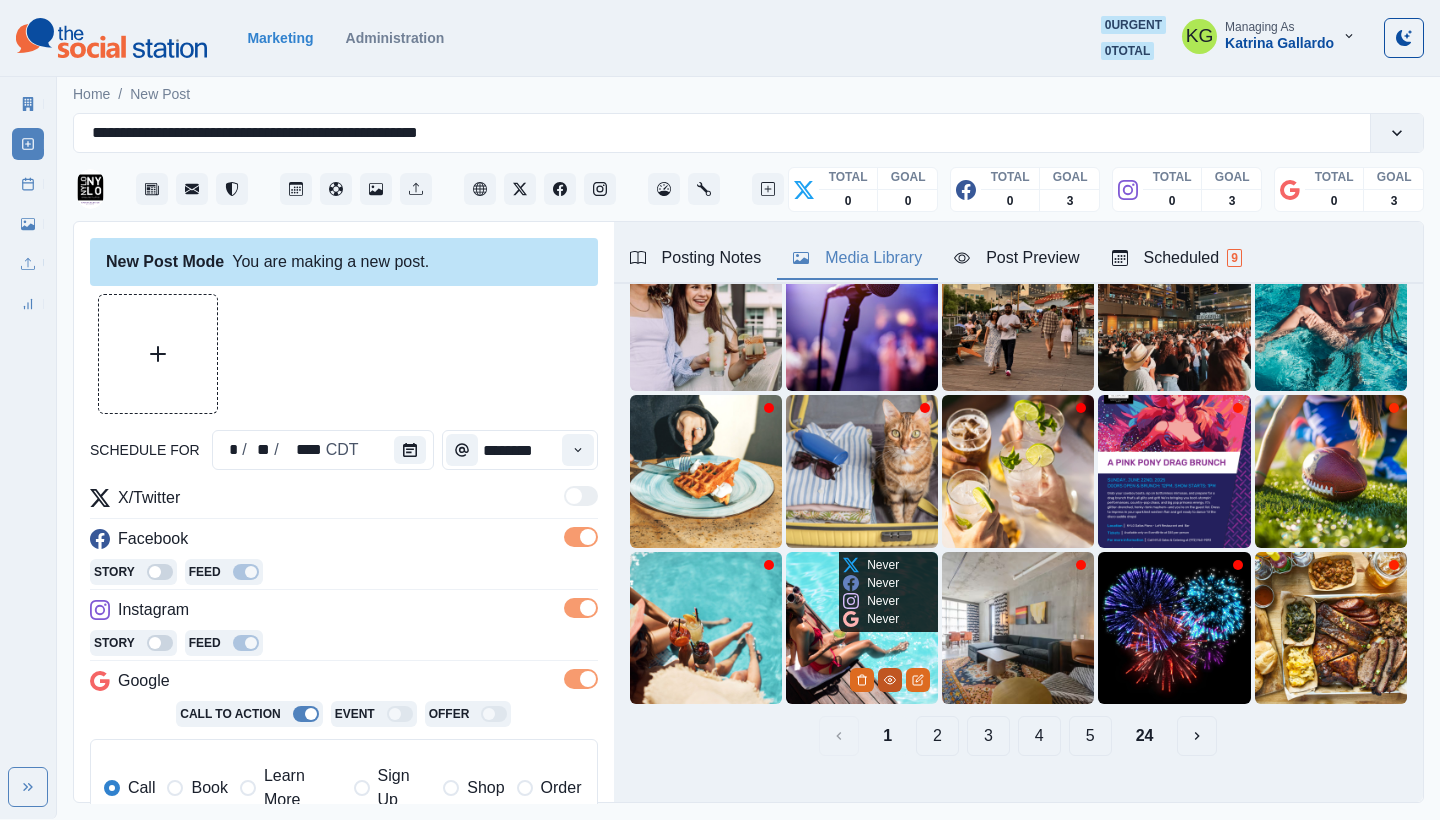 click at bounding box center [890, 680] 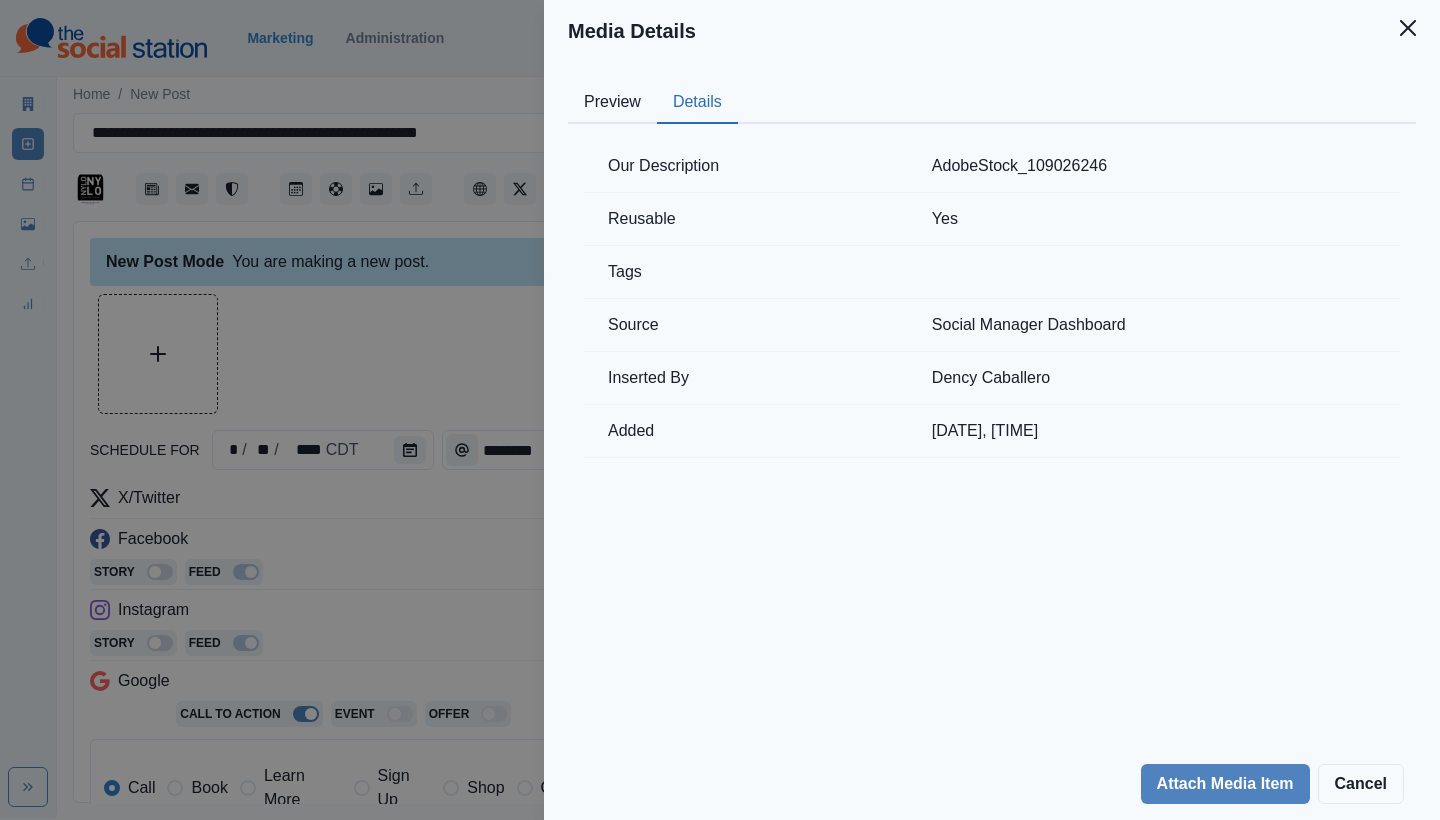 click on "Details" at bounding box center (697, 103) 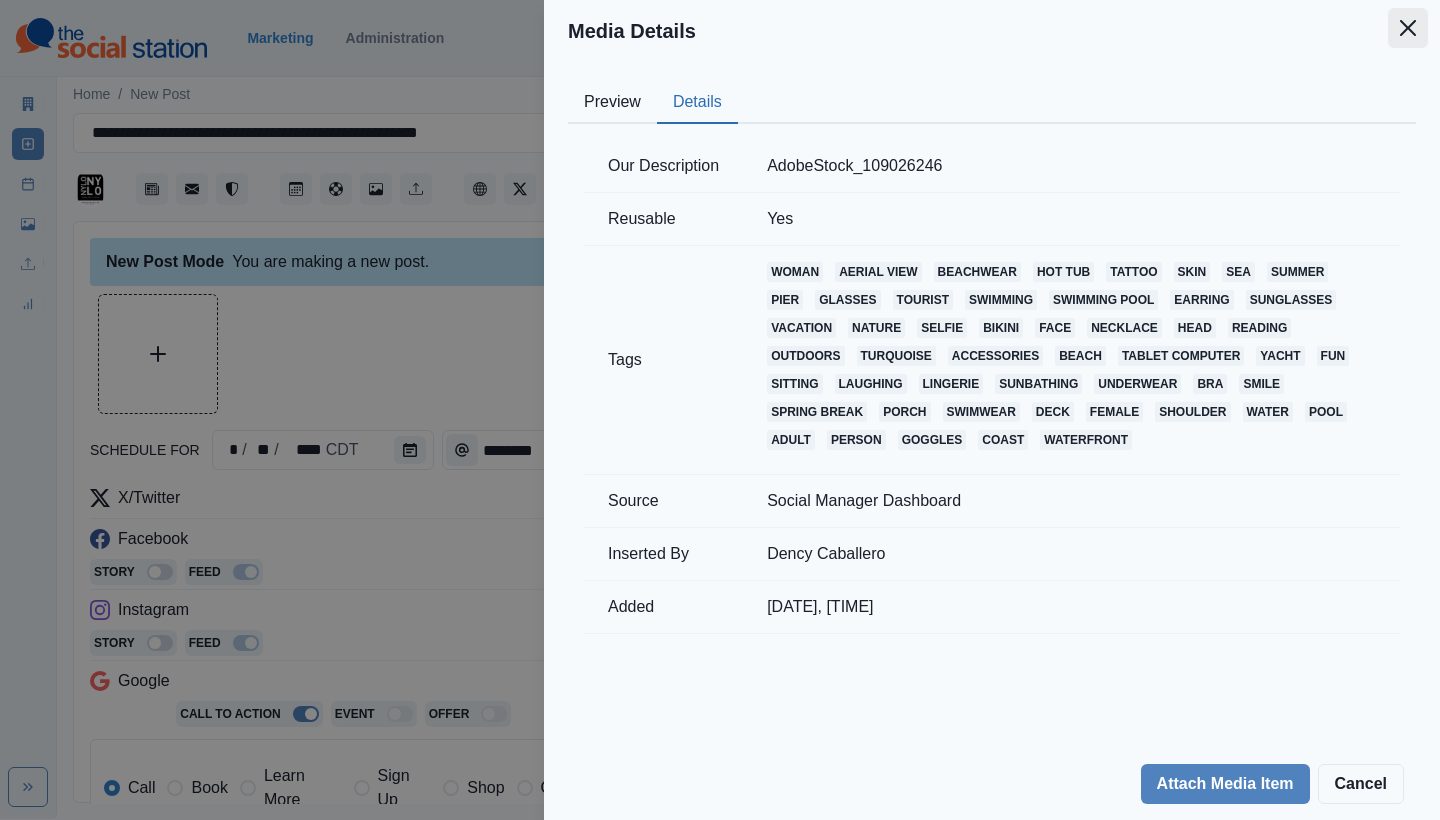 click at bounding box center (1408, 28) 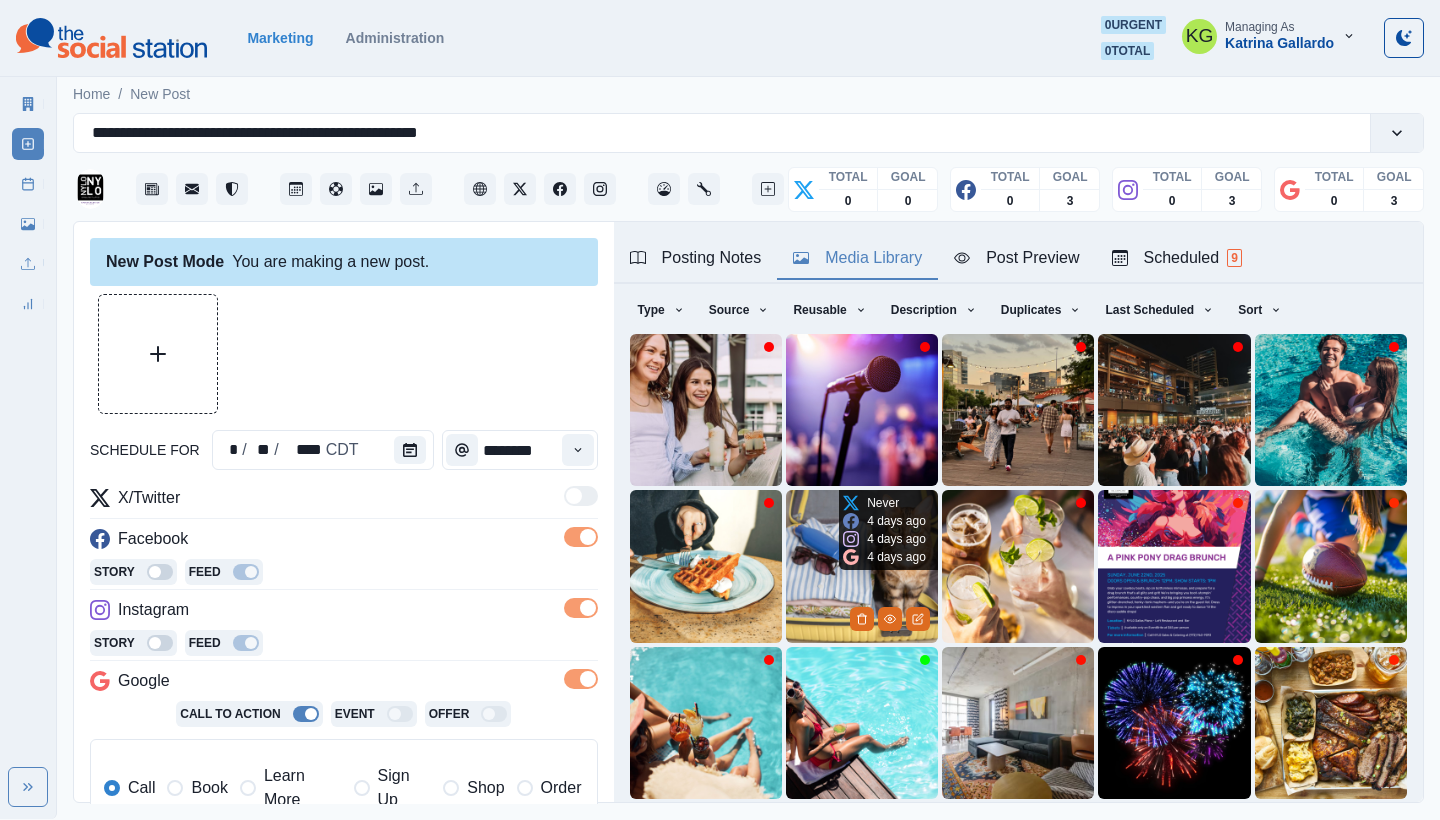 scroll, scrollTop: 171, scrollLeft: 0, axis: vertical 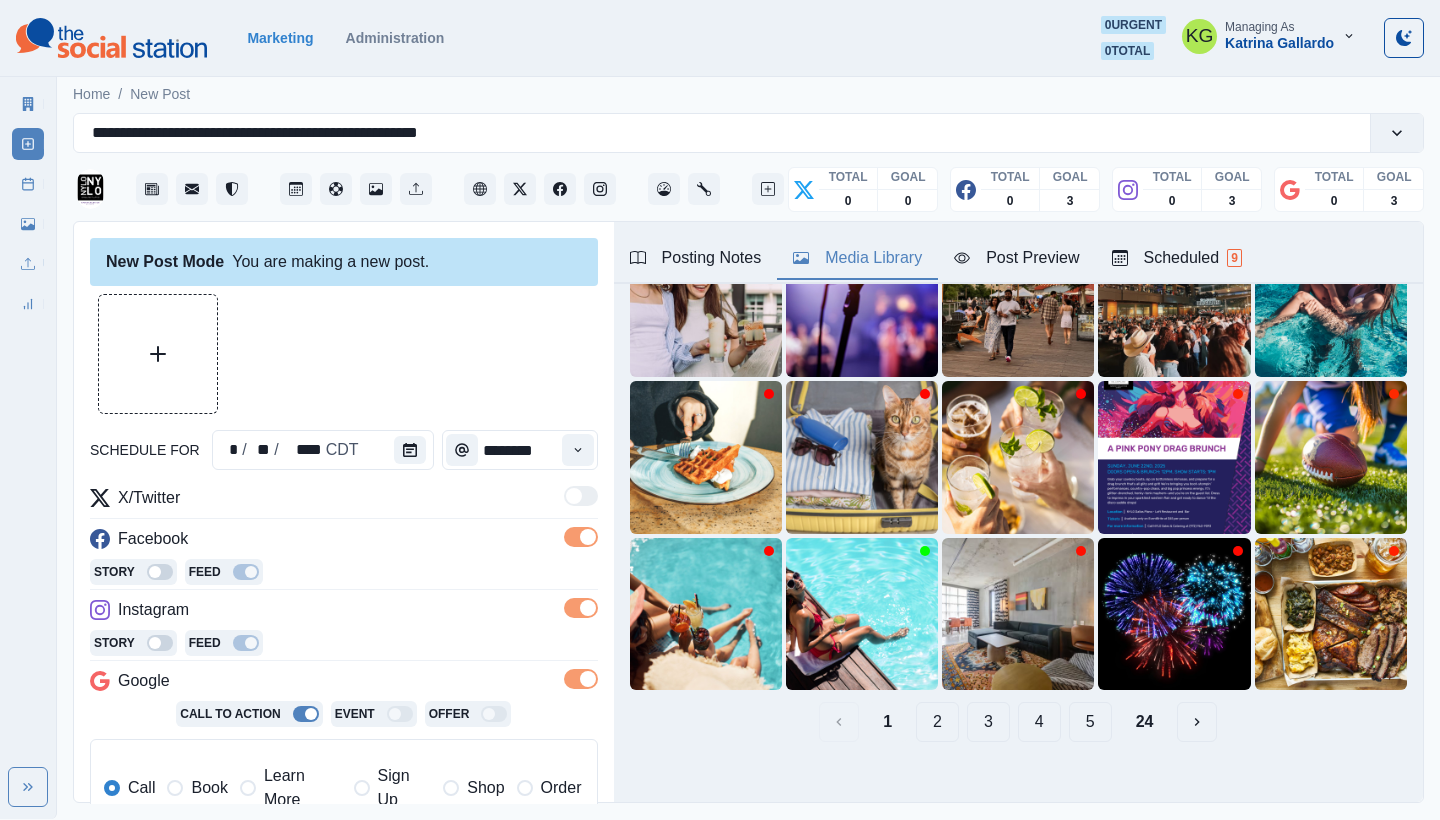 click on "2" at bounding box center [937, 722] 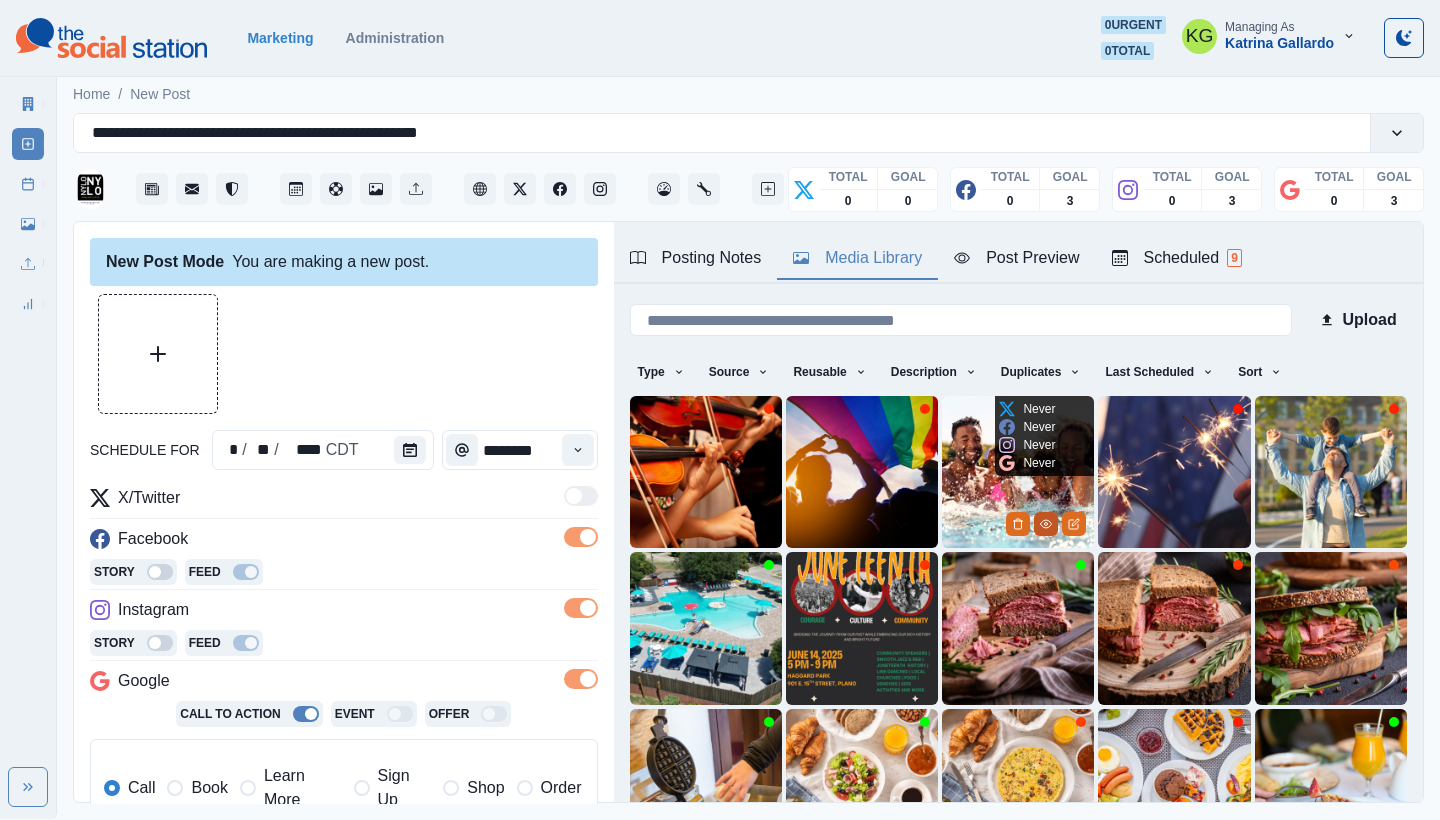 click at bounding box center (1046, 524) 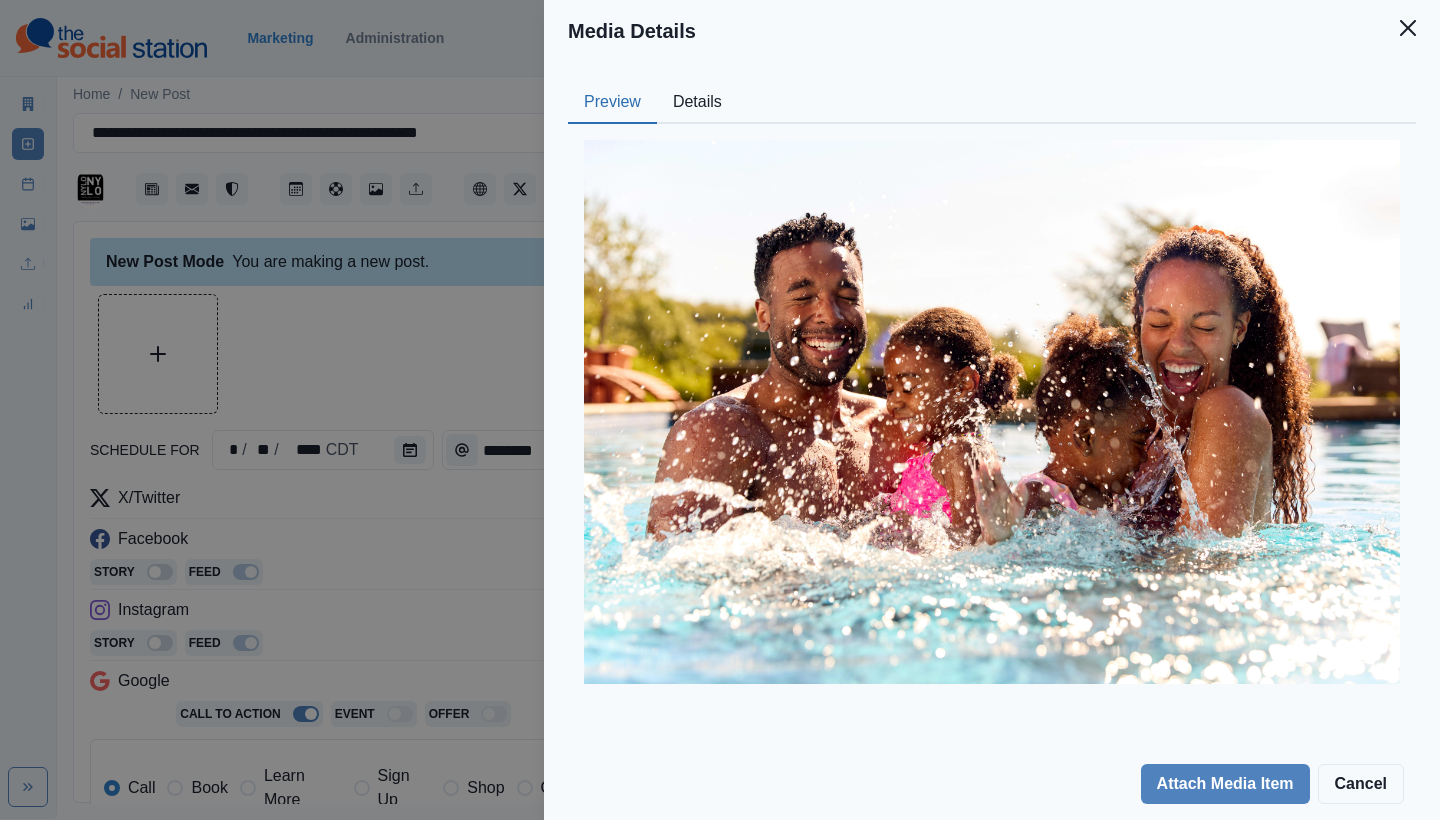 click on "Details" at bounding box center (697, 103) 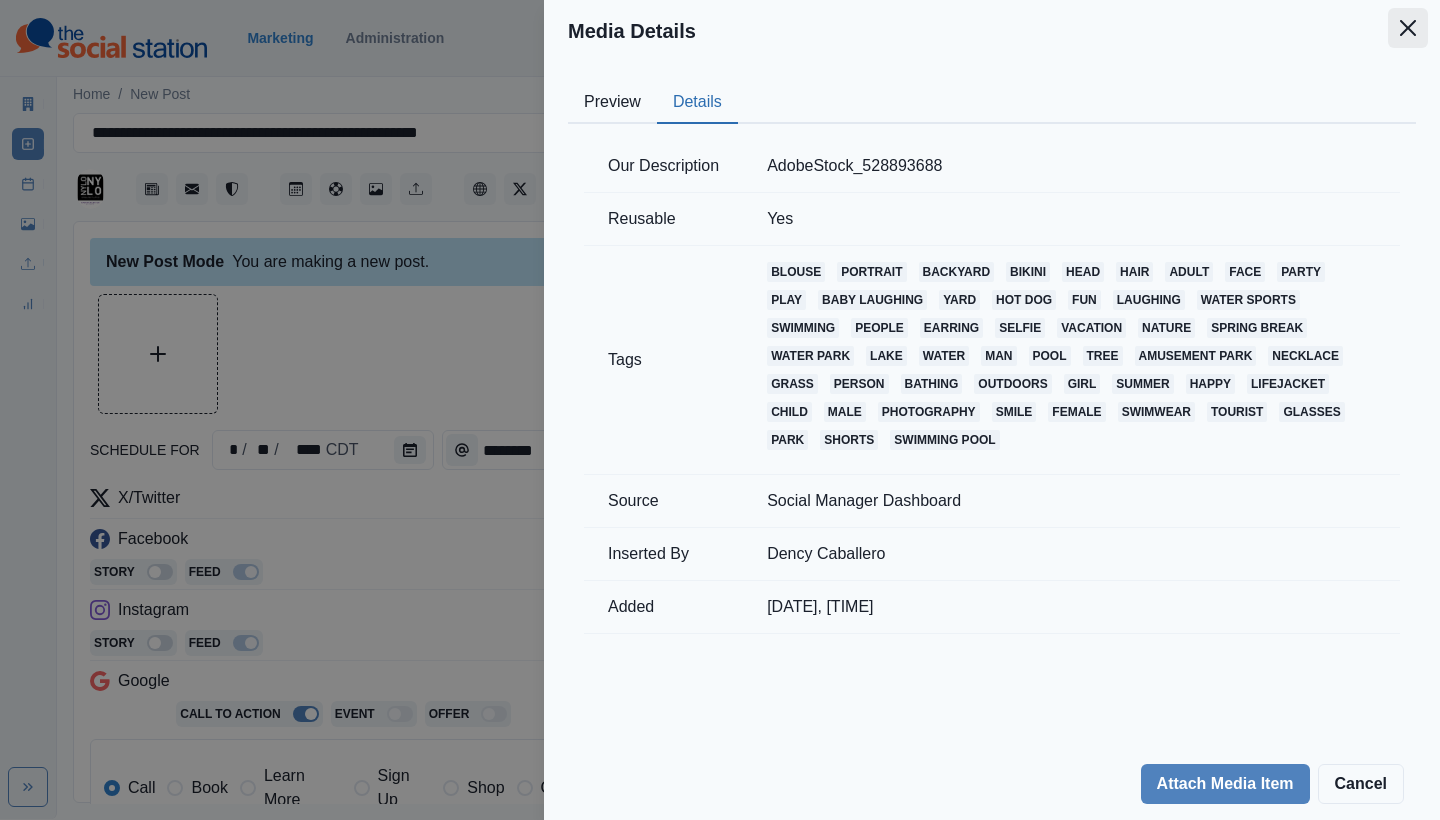 click at bounding box center [1408, 28] 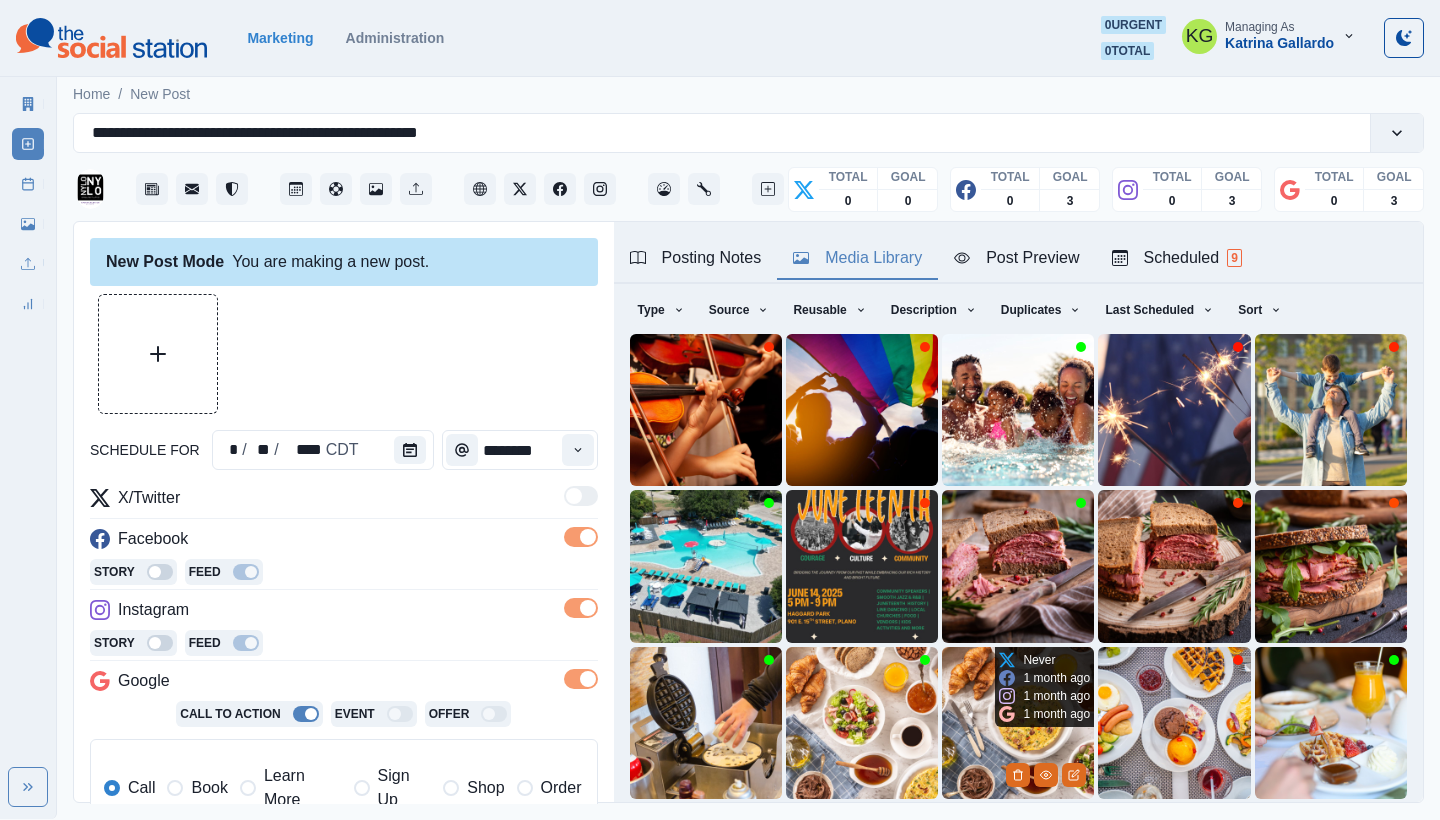 scroll, scrollTop: 171, scrollLeft: 0, axis: vertical 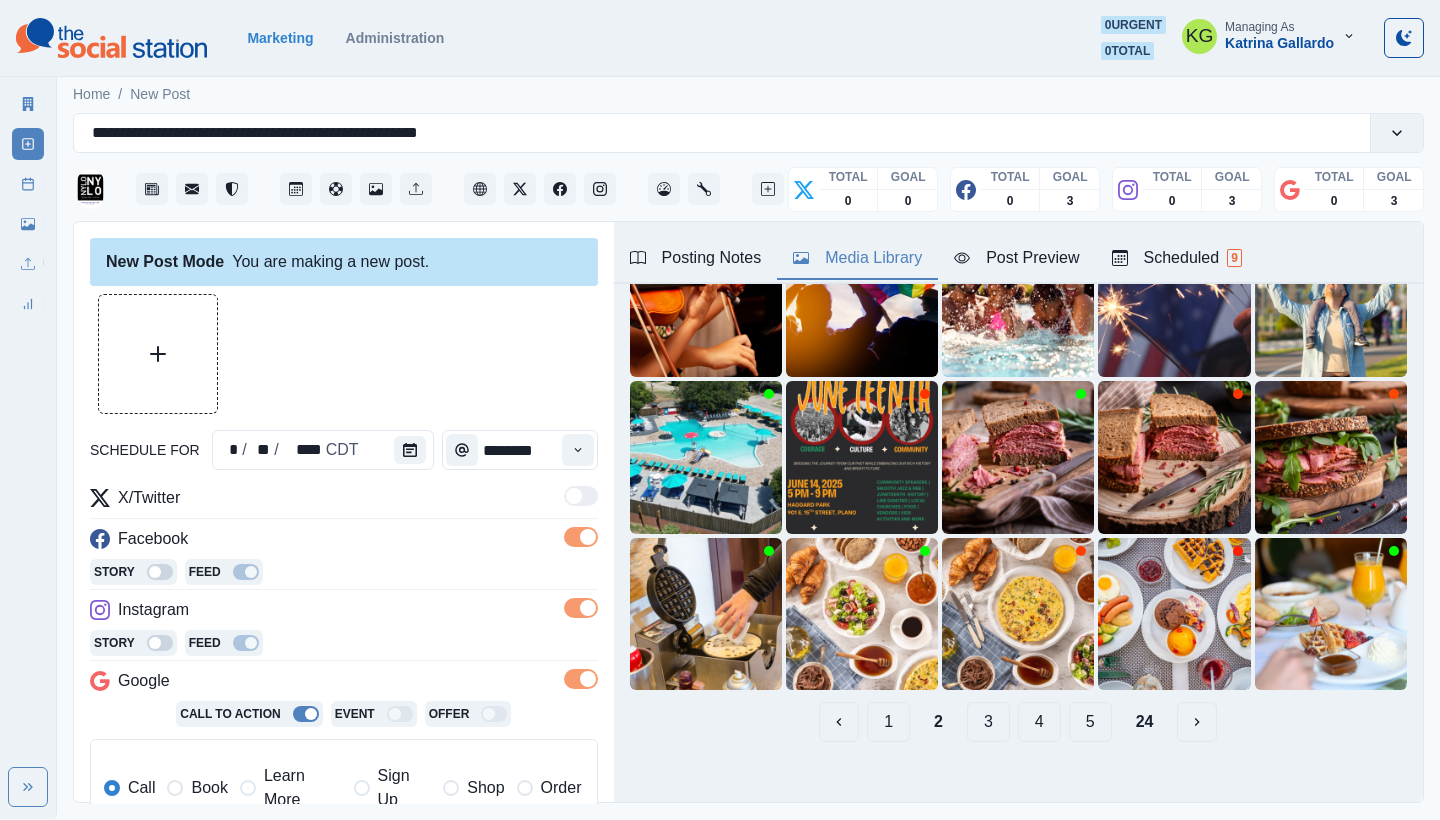 click on "3" at bounding box center [988, 722] 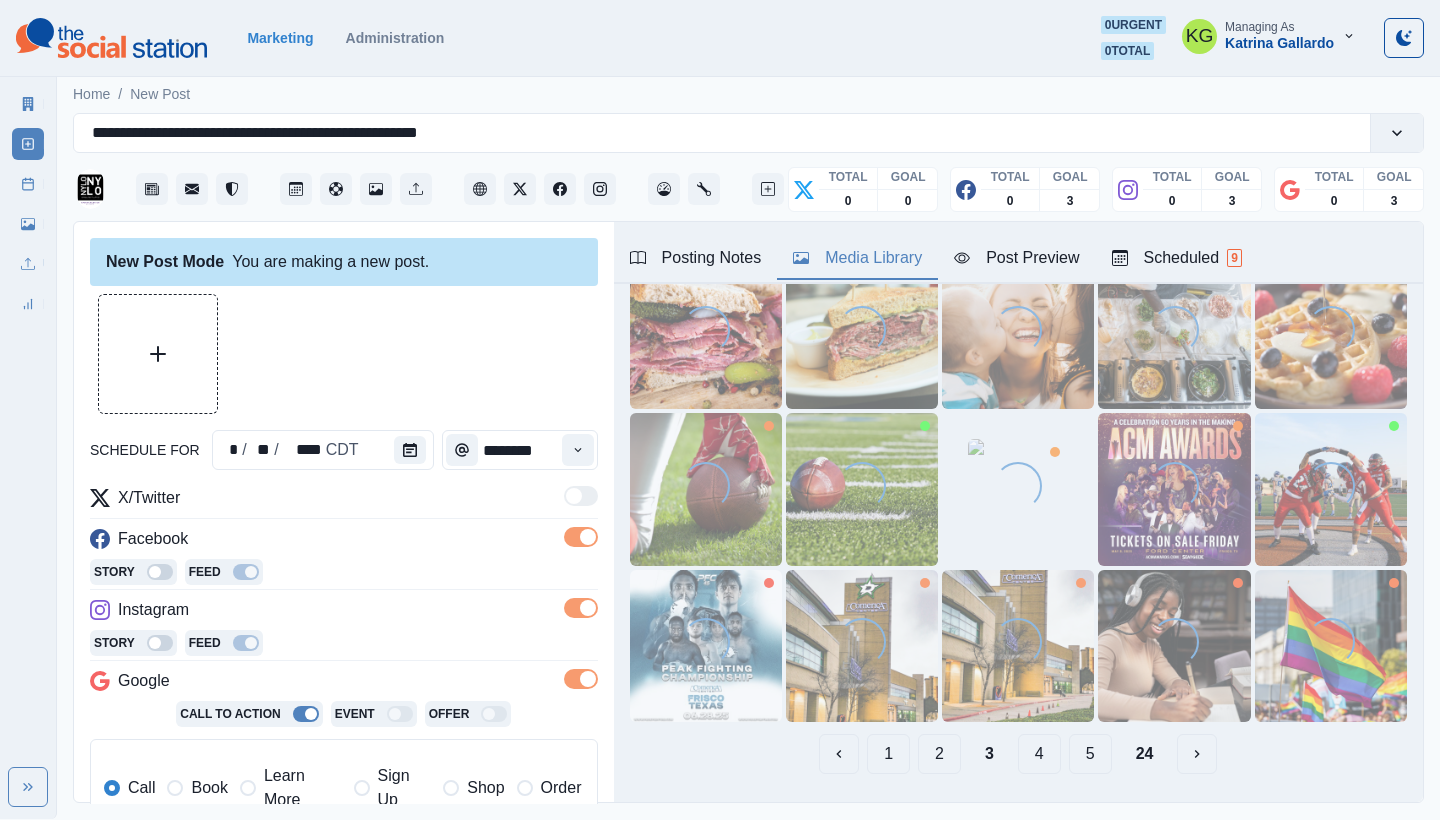 scroll, scrollTop: 135, scrollLeft: 0, axis: vertical 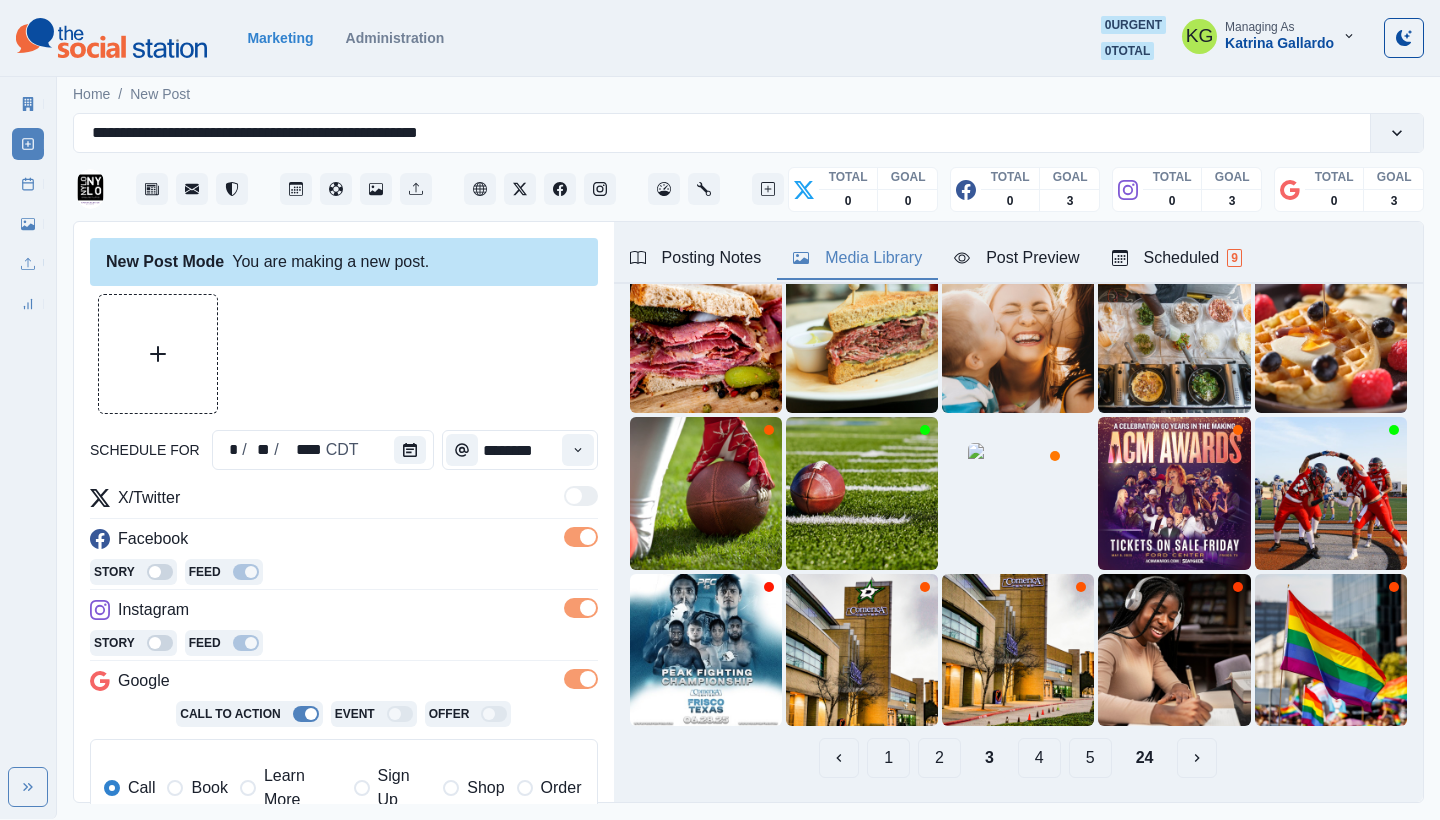 click on "4" at bounding box center [1039, 758] 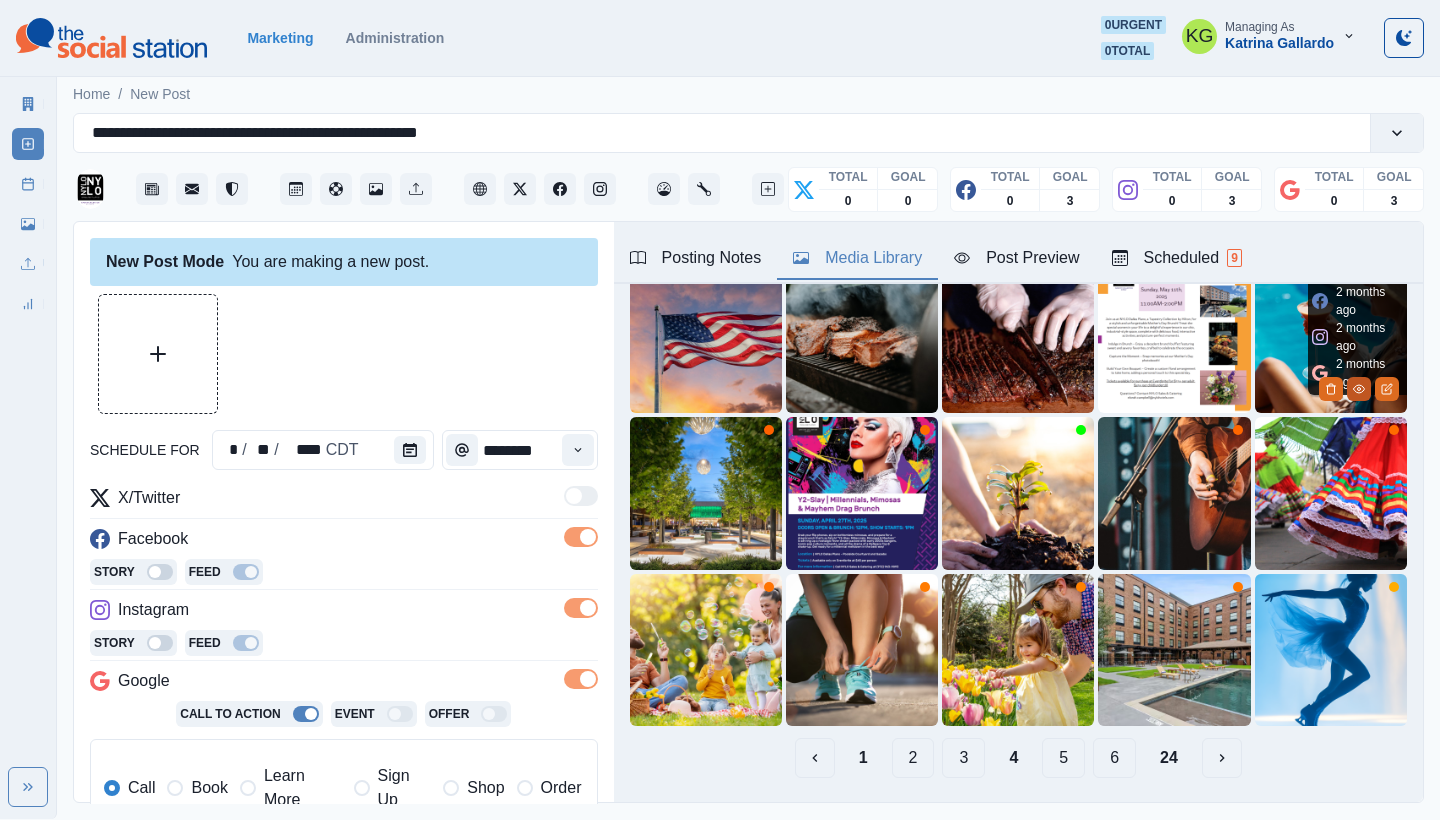 click at bounding box center (1359, 389) 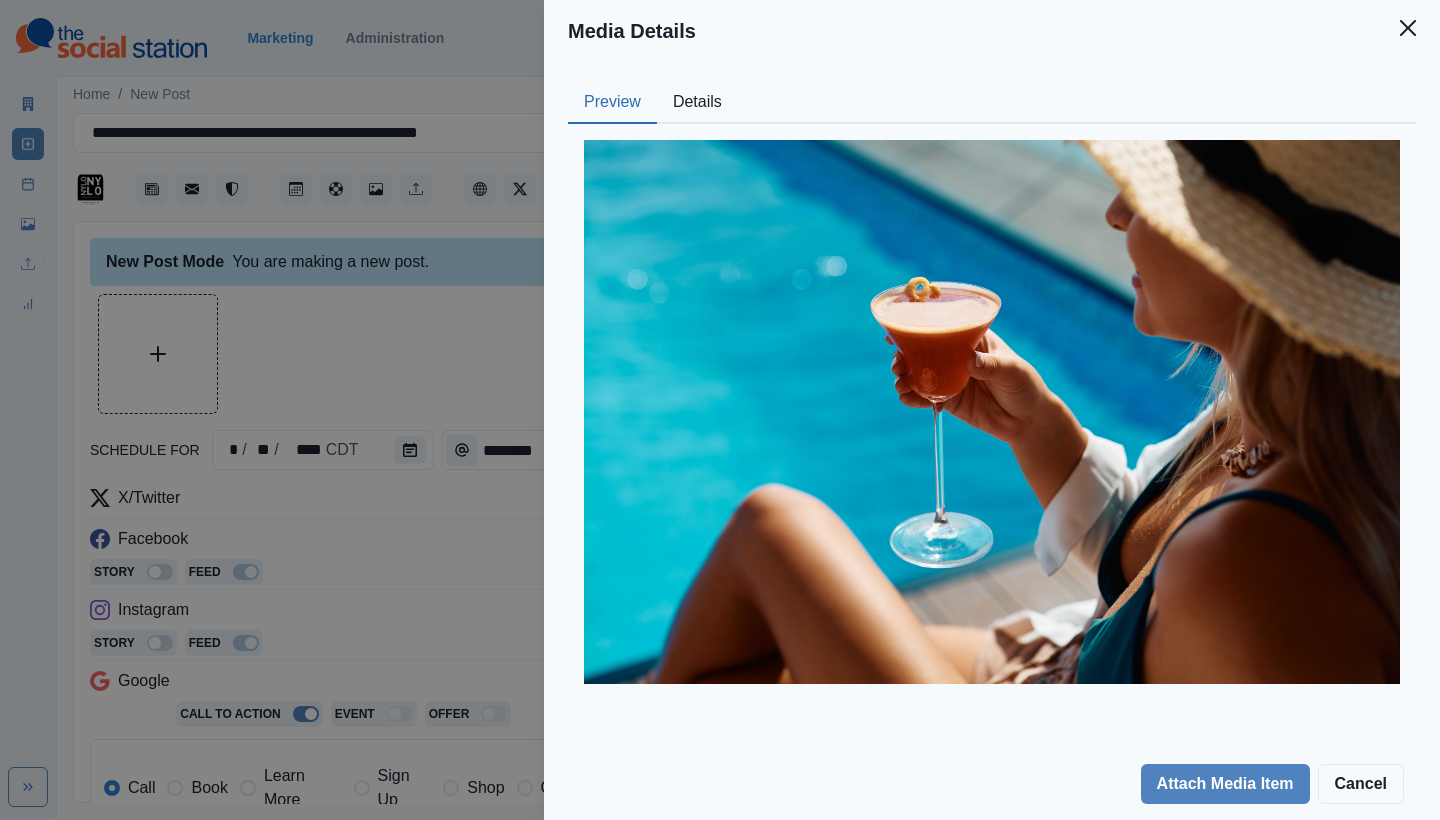 click on "Details" at bounding box center (697, 103) 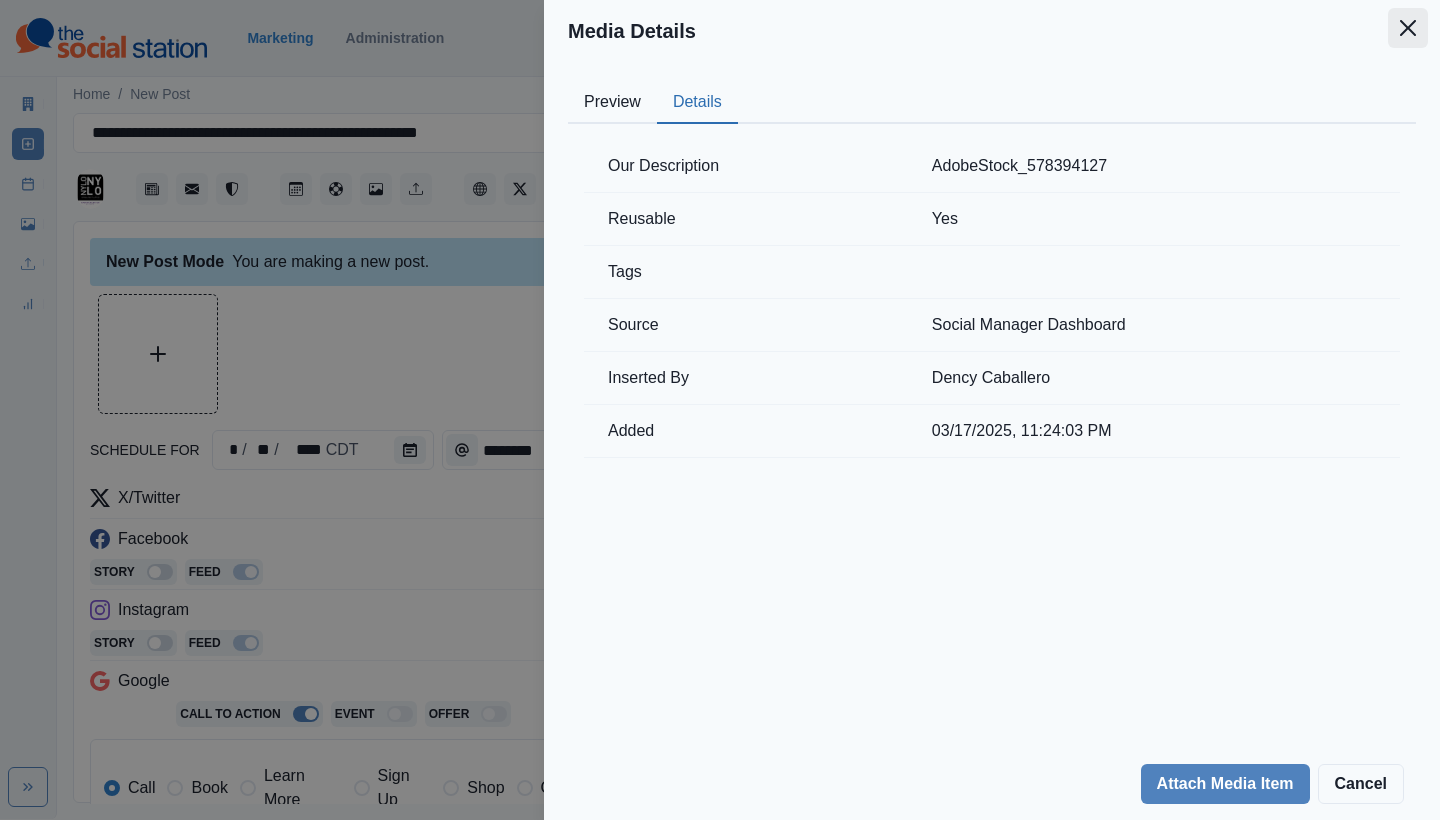 click 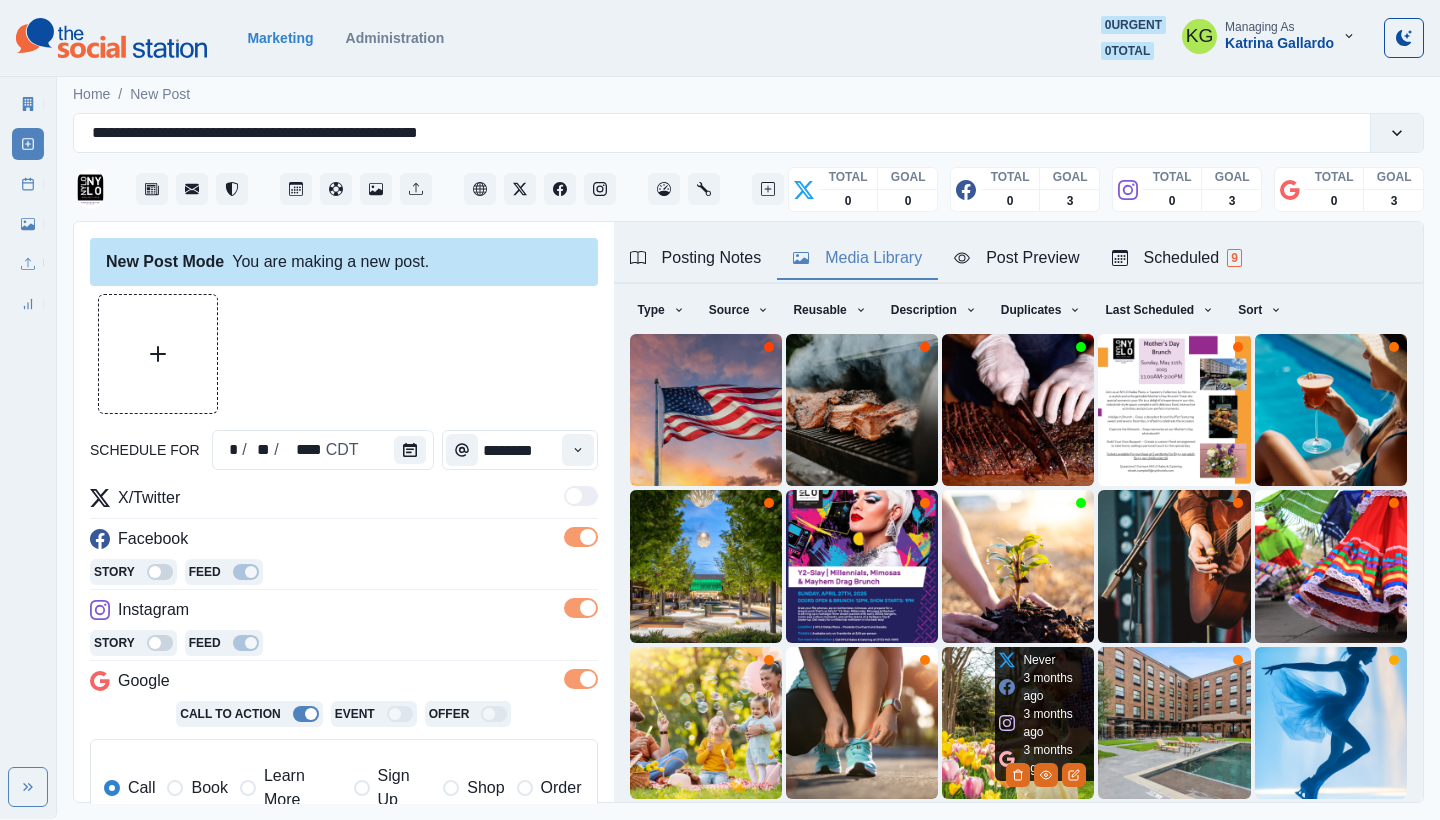scroll, scrollTop: 103, scrollLeft: 0, axis: vertical 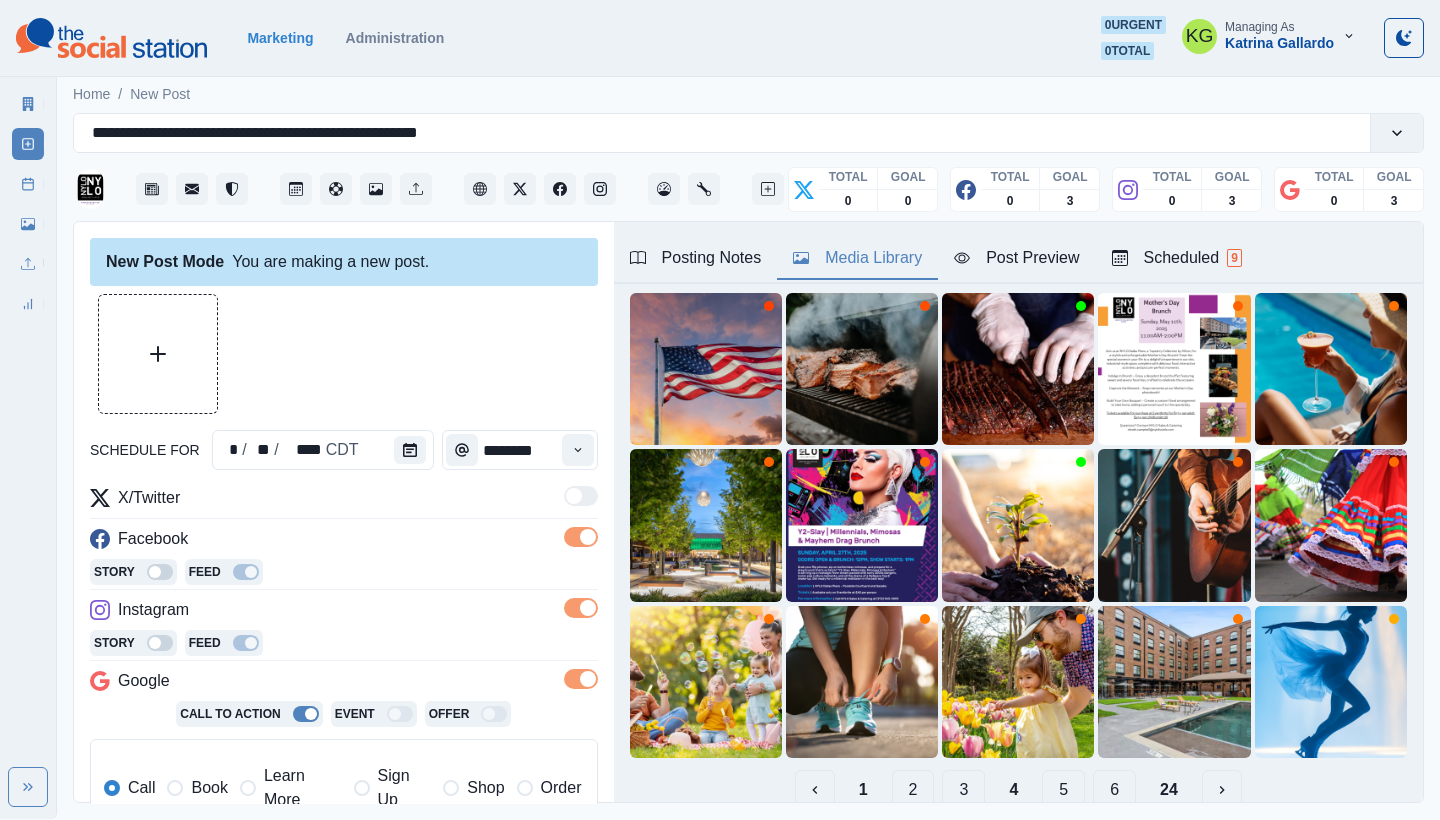 click on "5" at bounding box center [1063, 790] 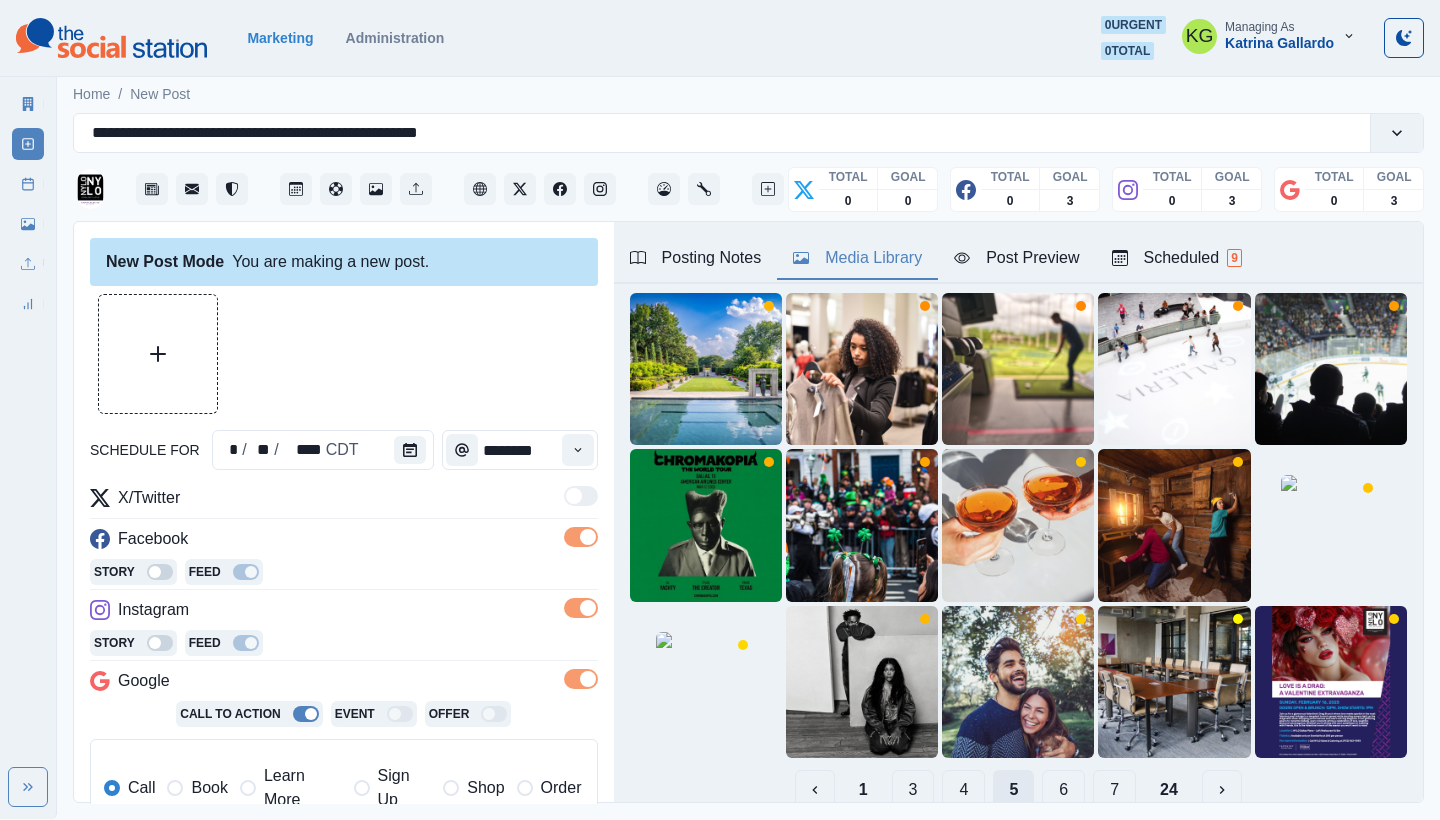 click on "6" at bounding box center (1063, 790) 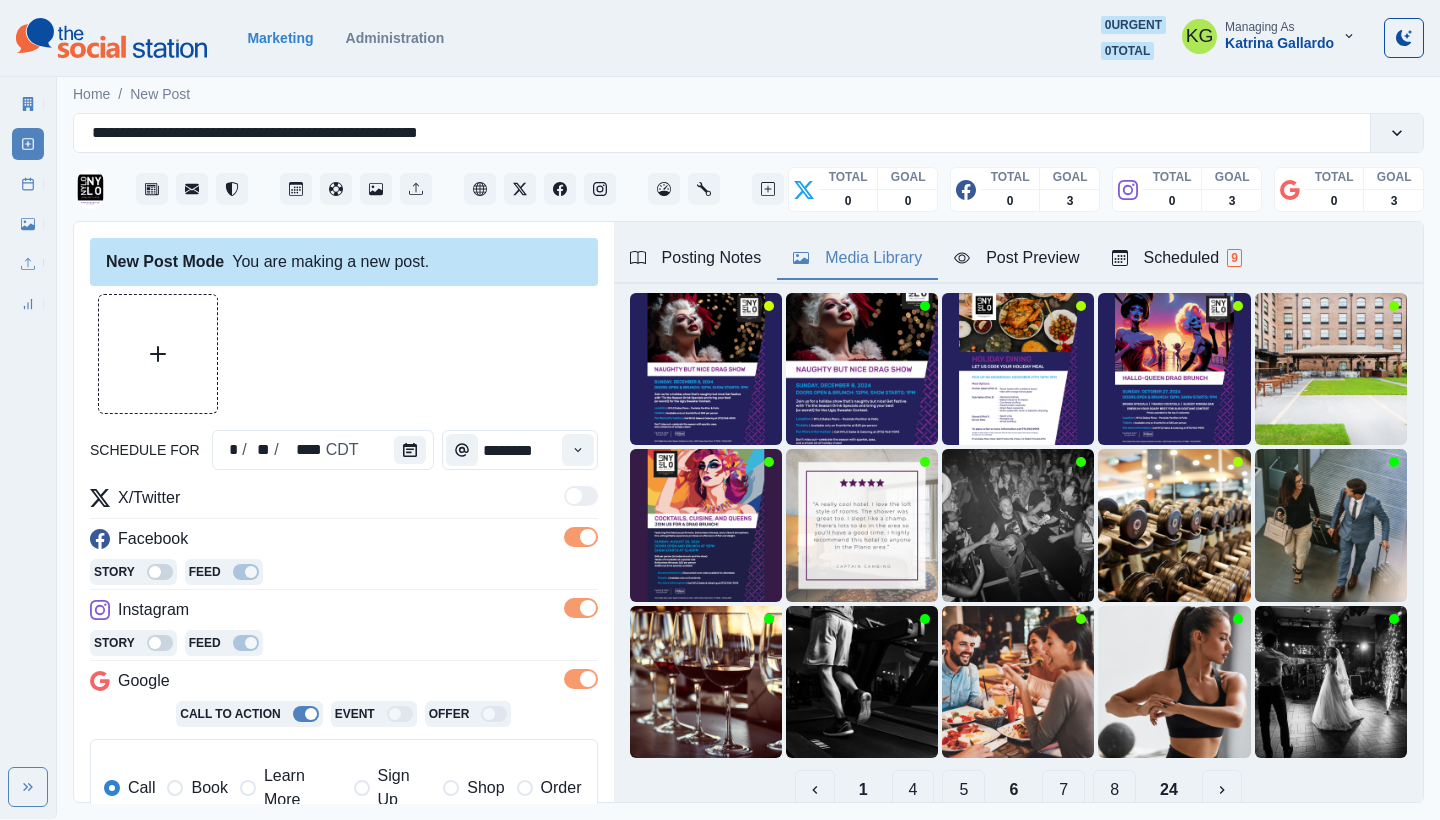 click on "7" at bounding box center [1063, 790] 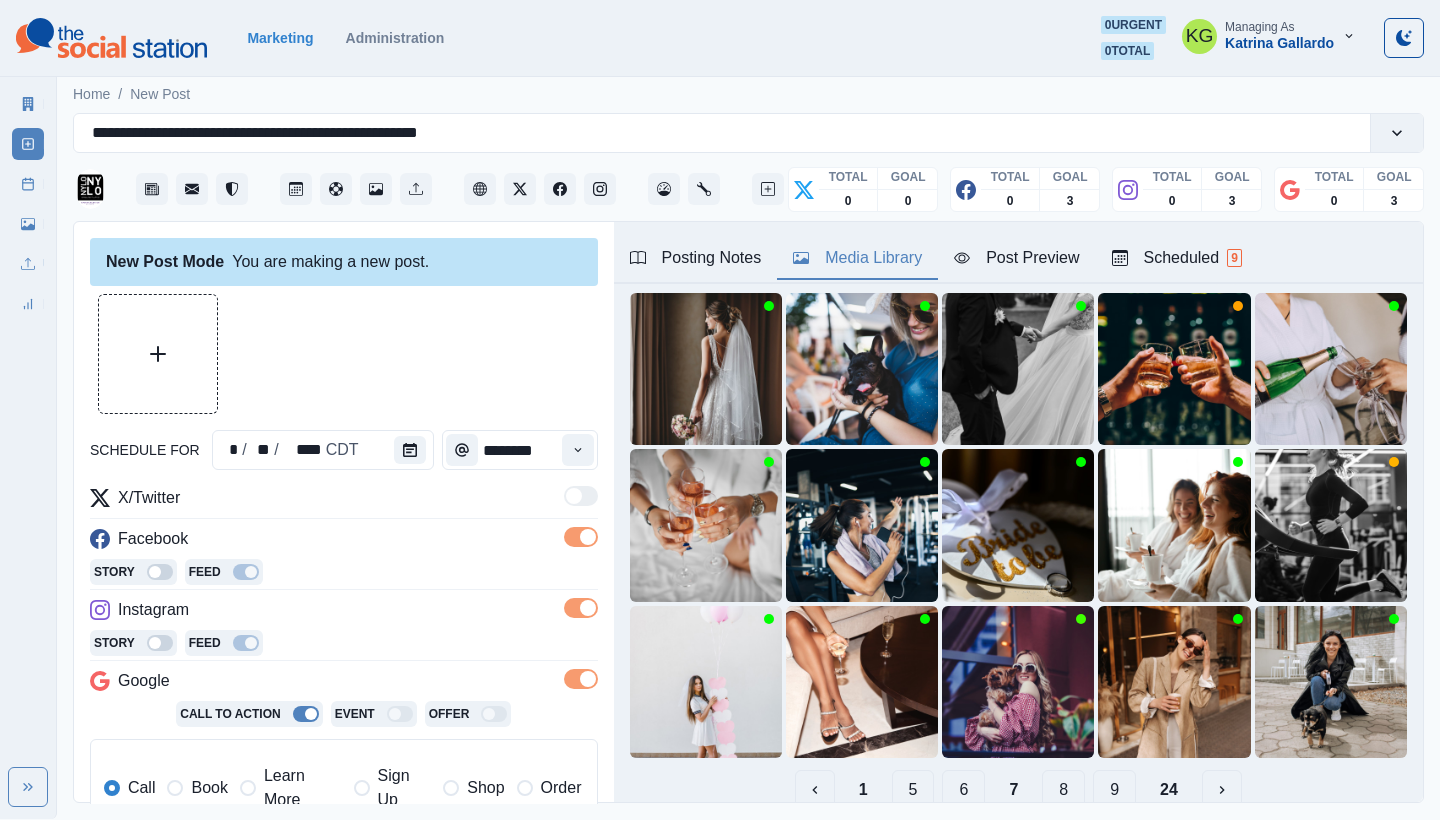 click on "8" at bounding box center [1063, 790] 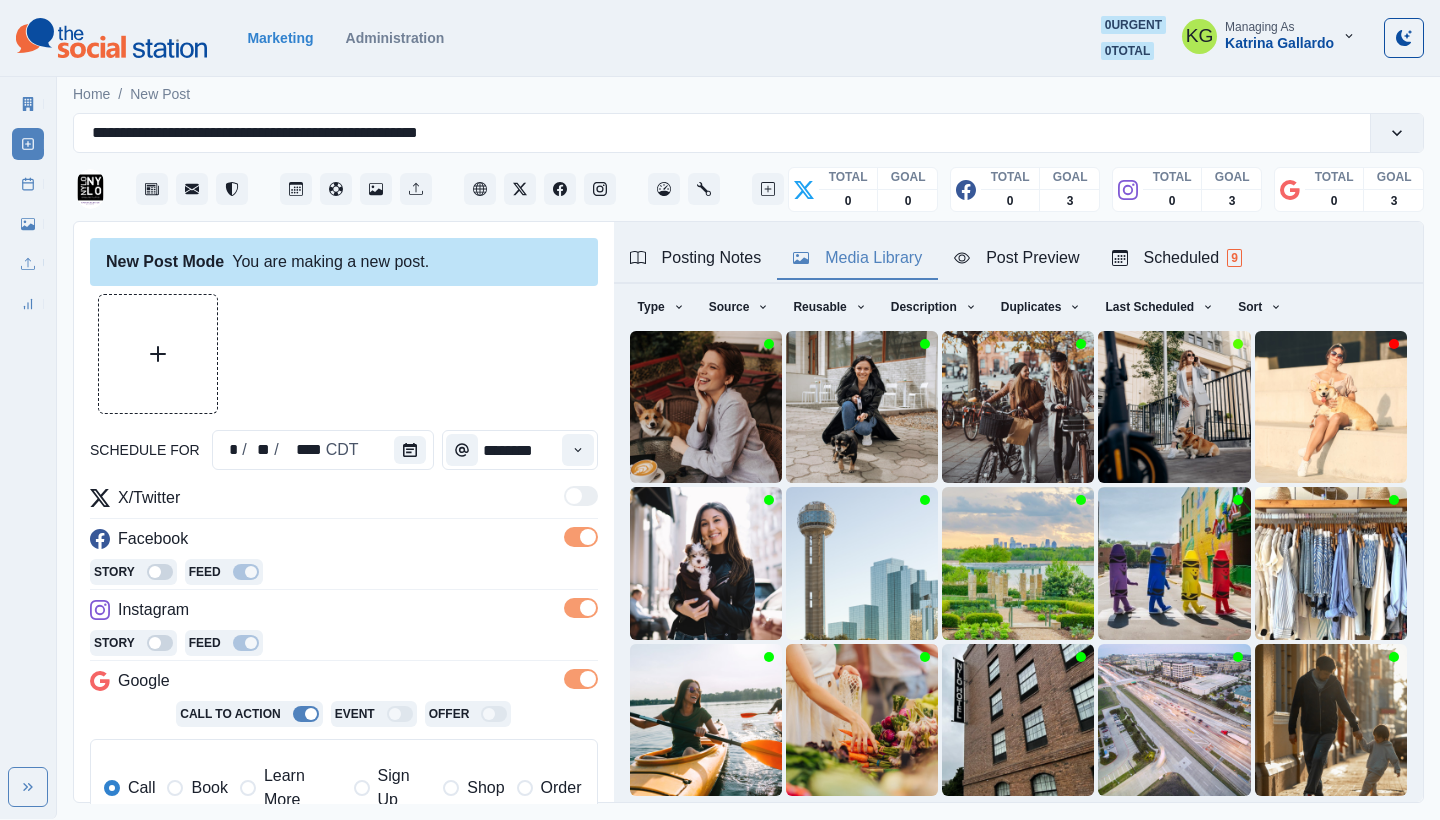 scroll, scrollTop: 171, scrollLeft: 0, axis: vertical 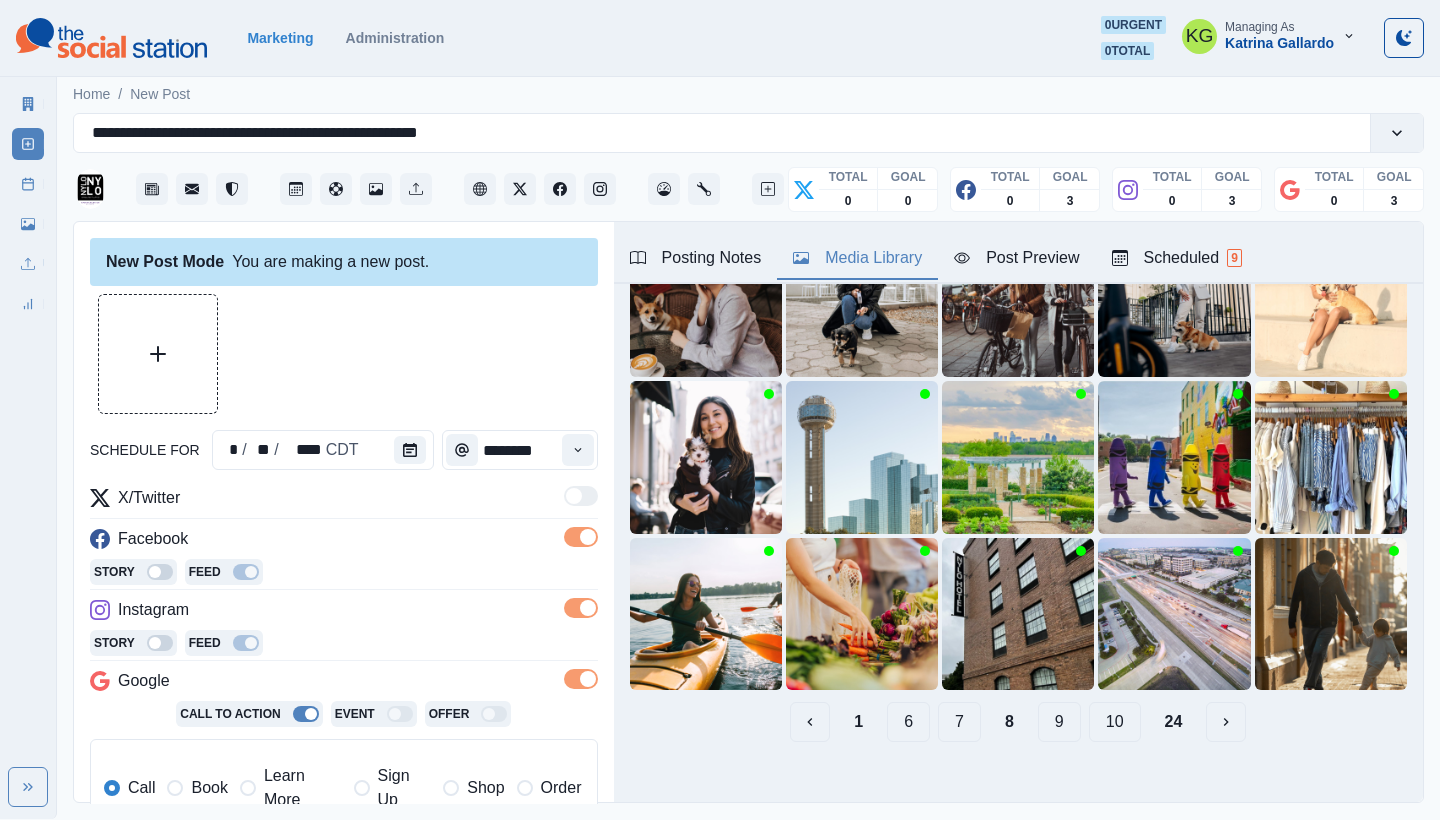 click on "9" at bounding box center (1059, 722) 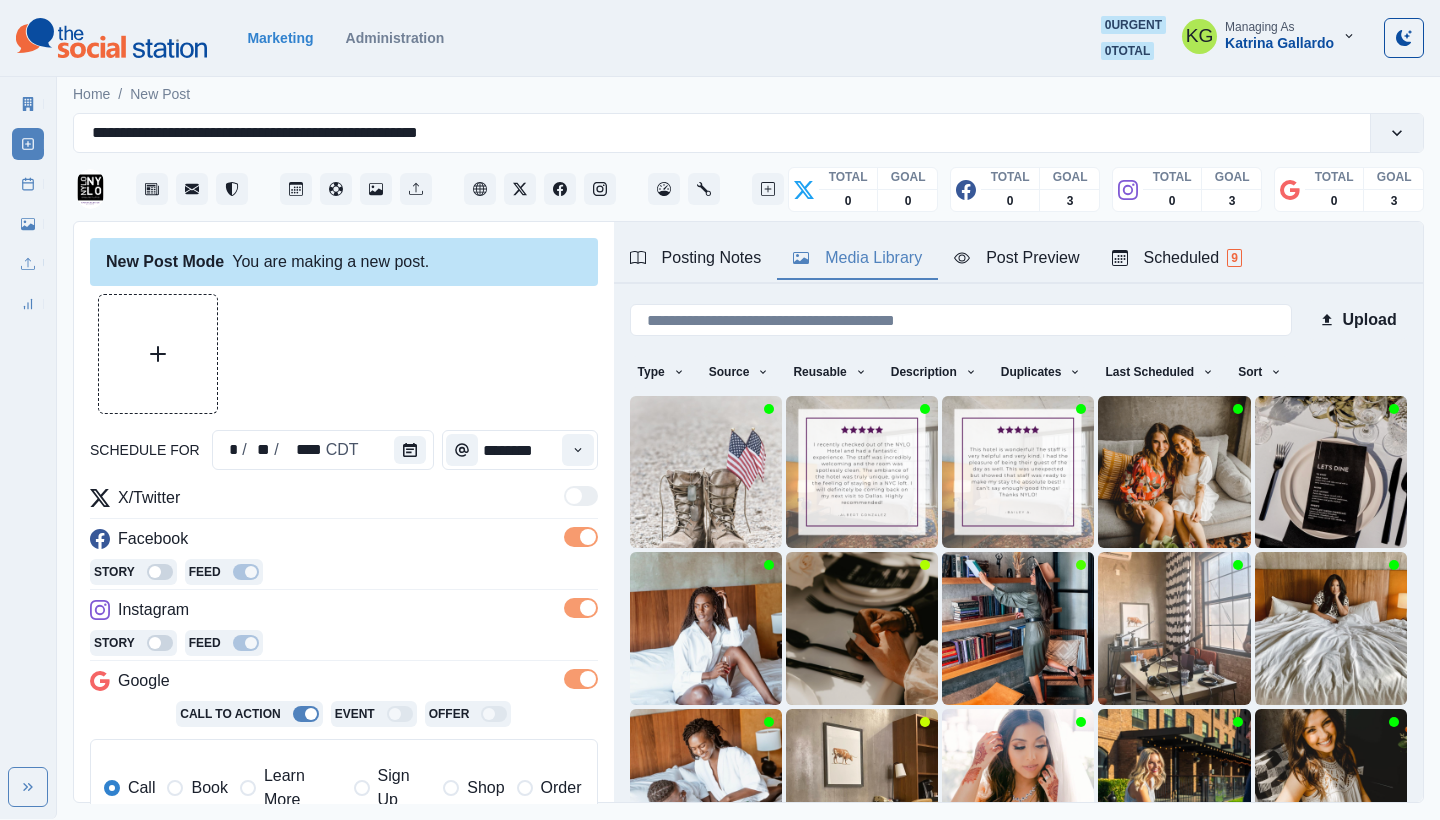 scroll, scrollTop: 171, scrollLeft: 0, axis: vertical 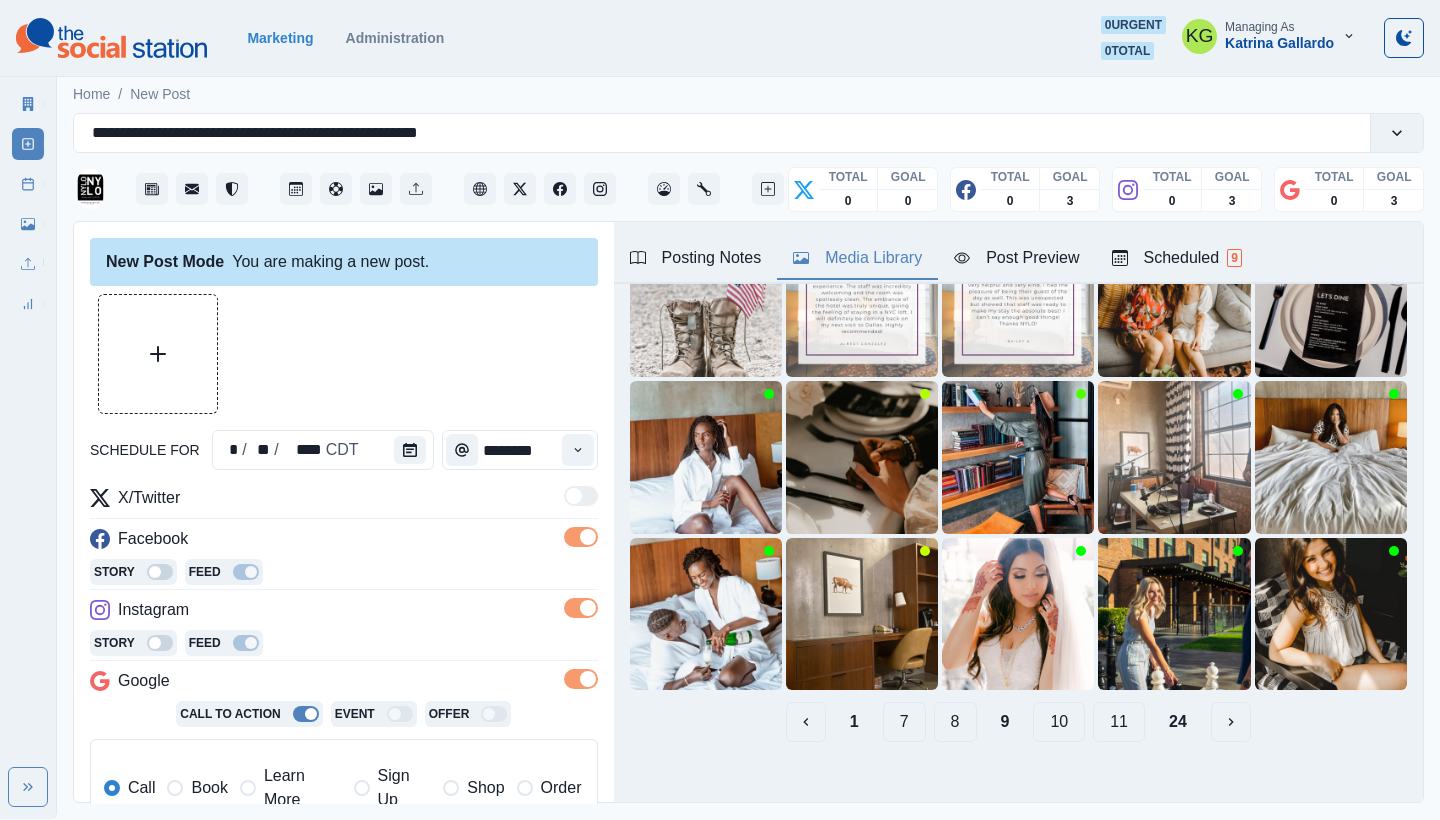 click on "10" at bounding box center [1059, 722] 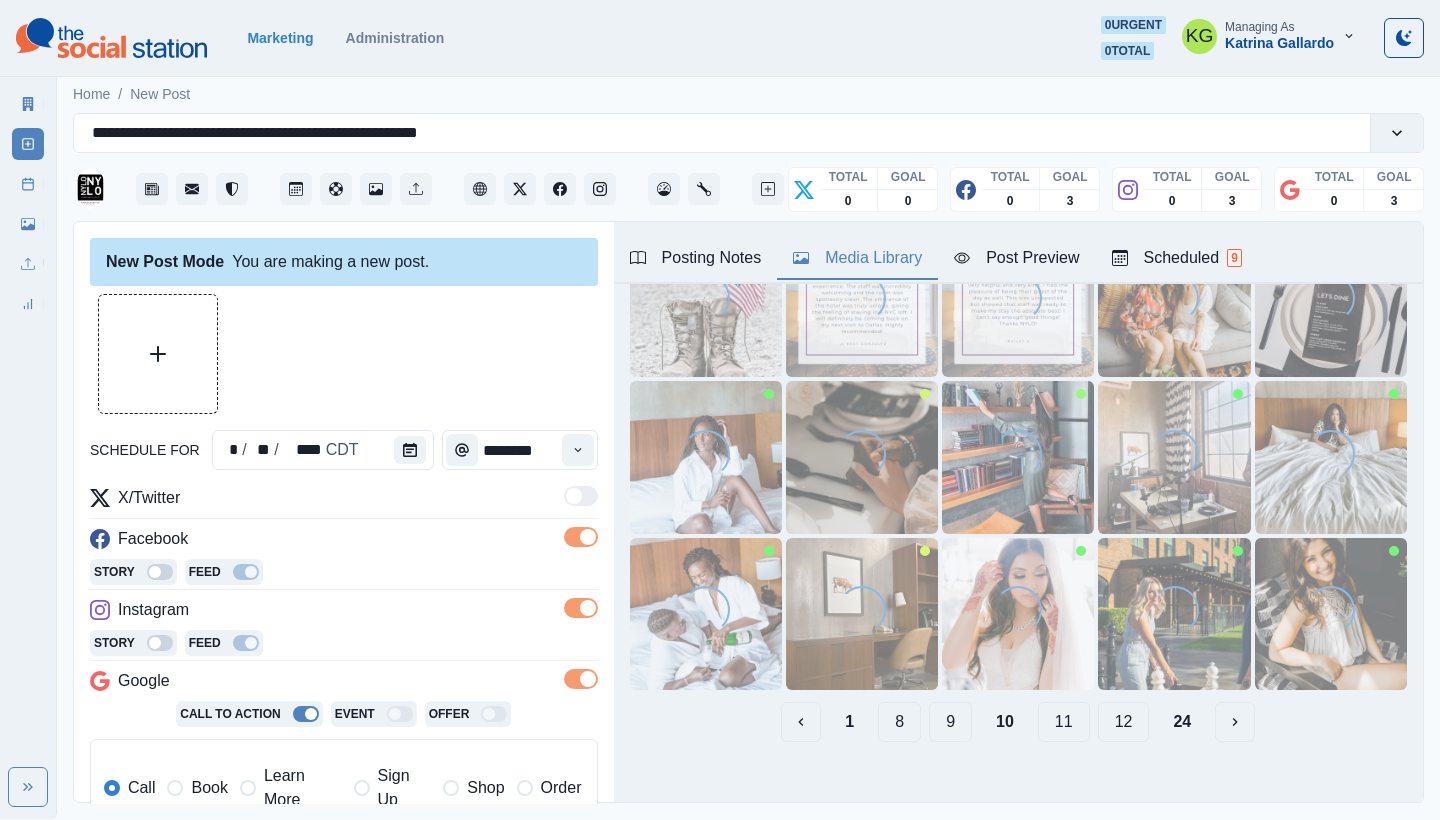 scroll, scrollTop: 0, scrollLeft: 0, axis: both 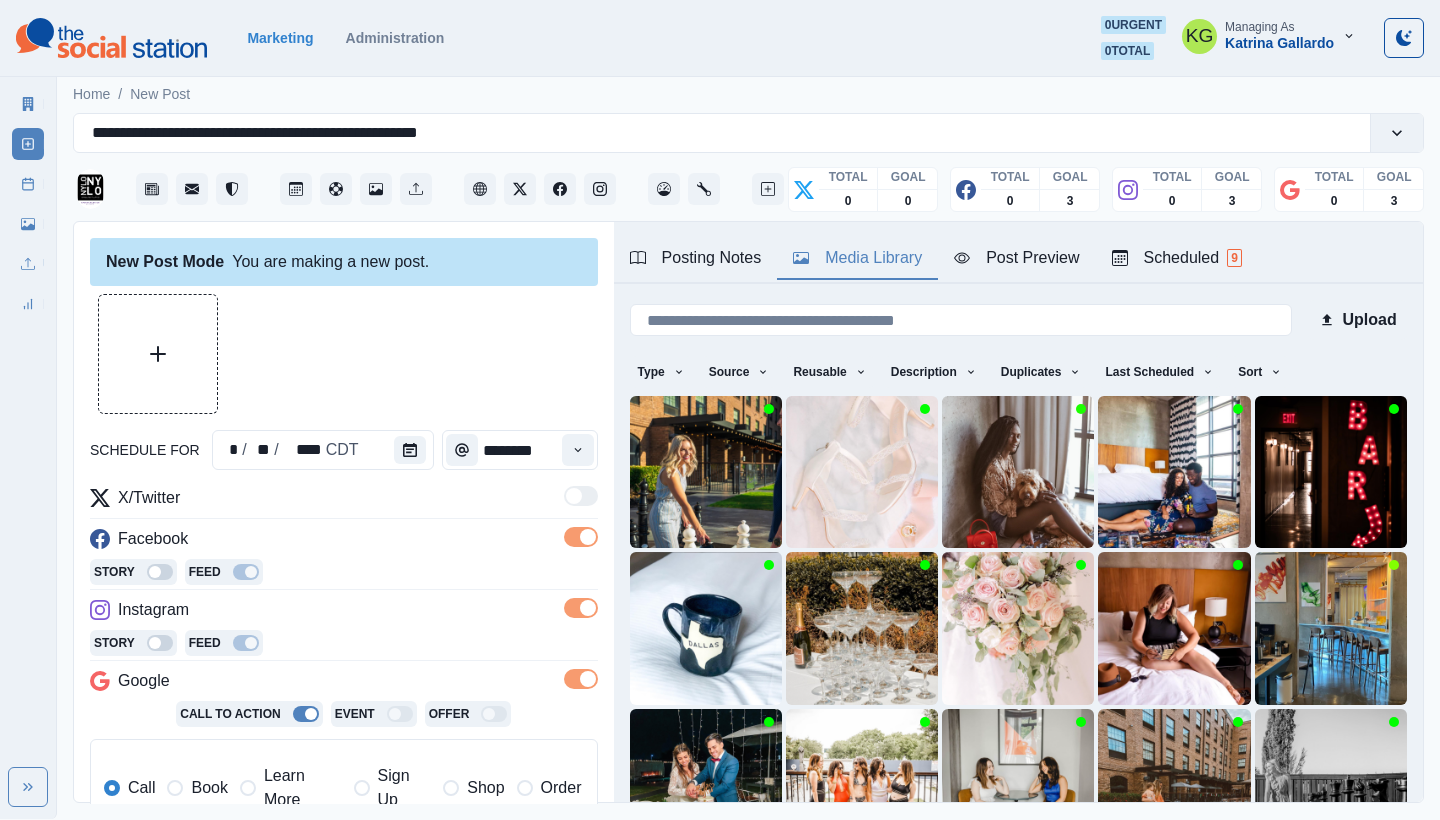 click on "Call Book Learn More Sign Up Shop Order" at bounding box center [343, 788] 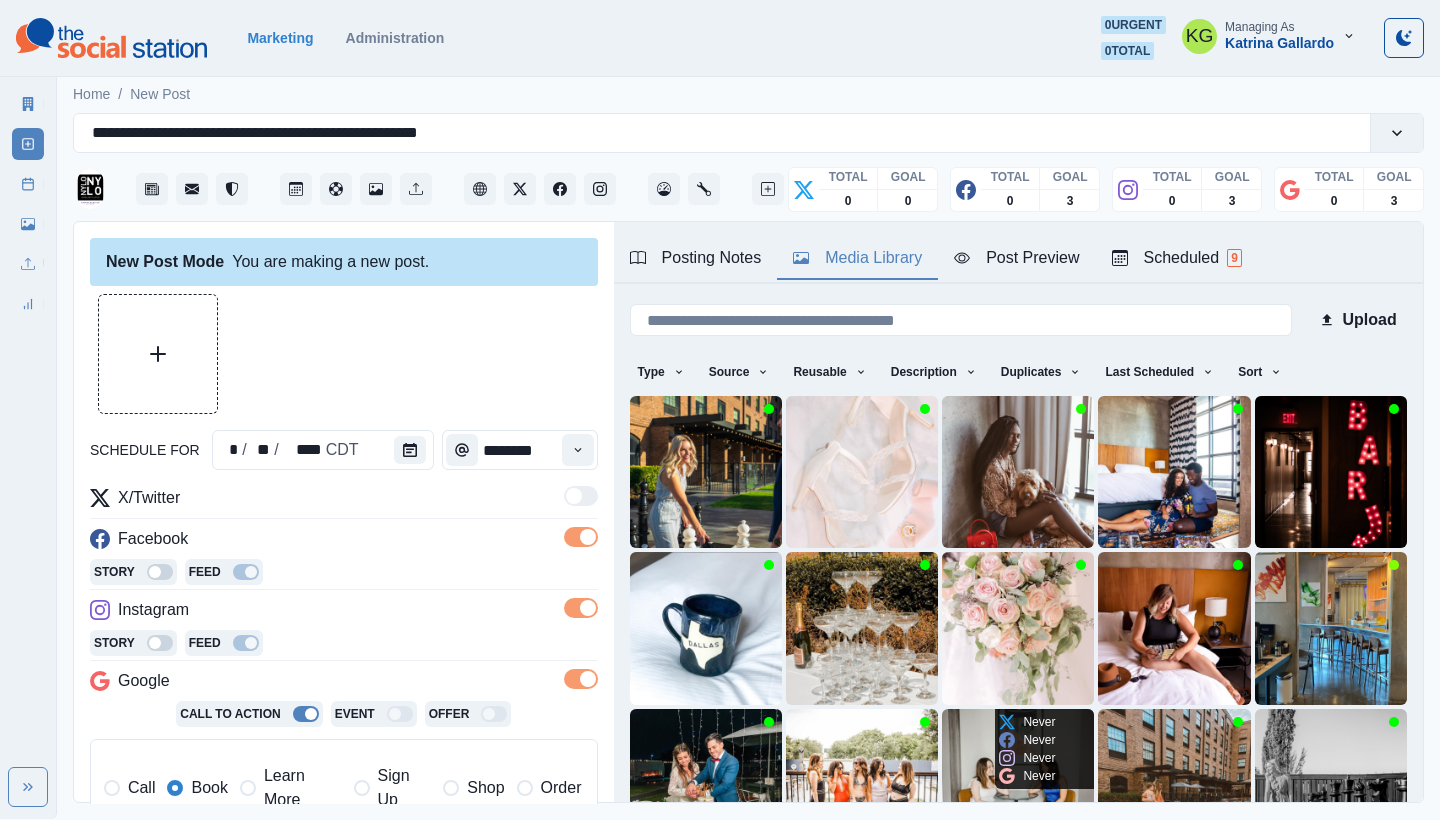 scroll, scrollTop: 171, scrollLeft: 0, axis: vertical 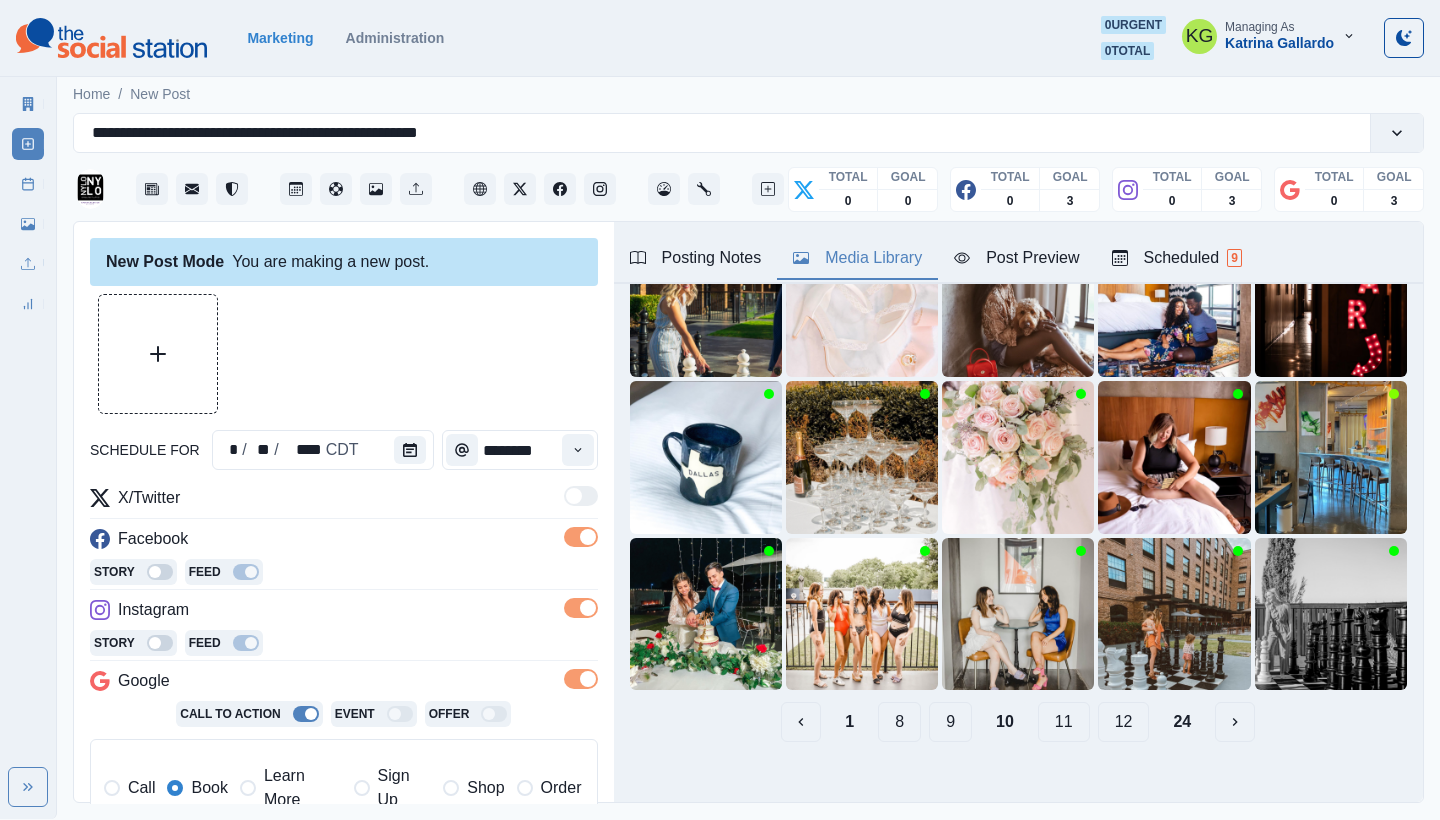 click on "11" at bounding box center [1064, 722] 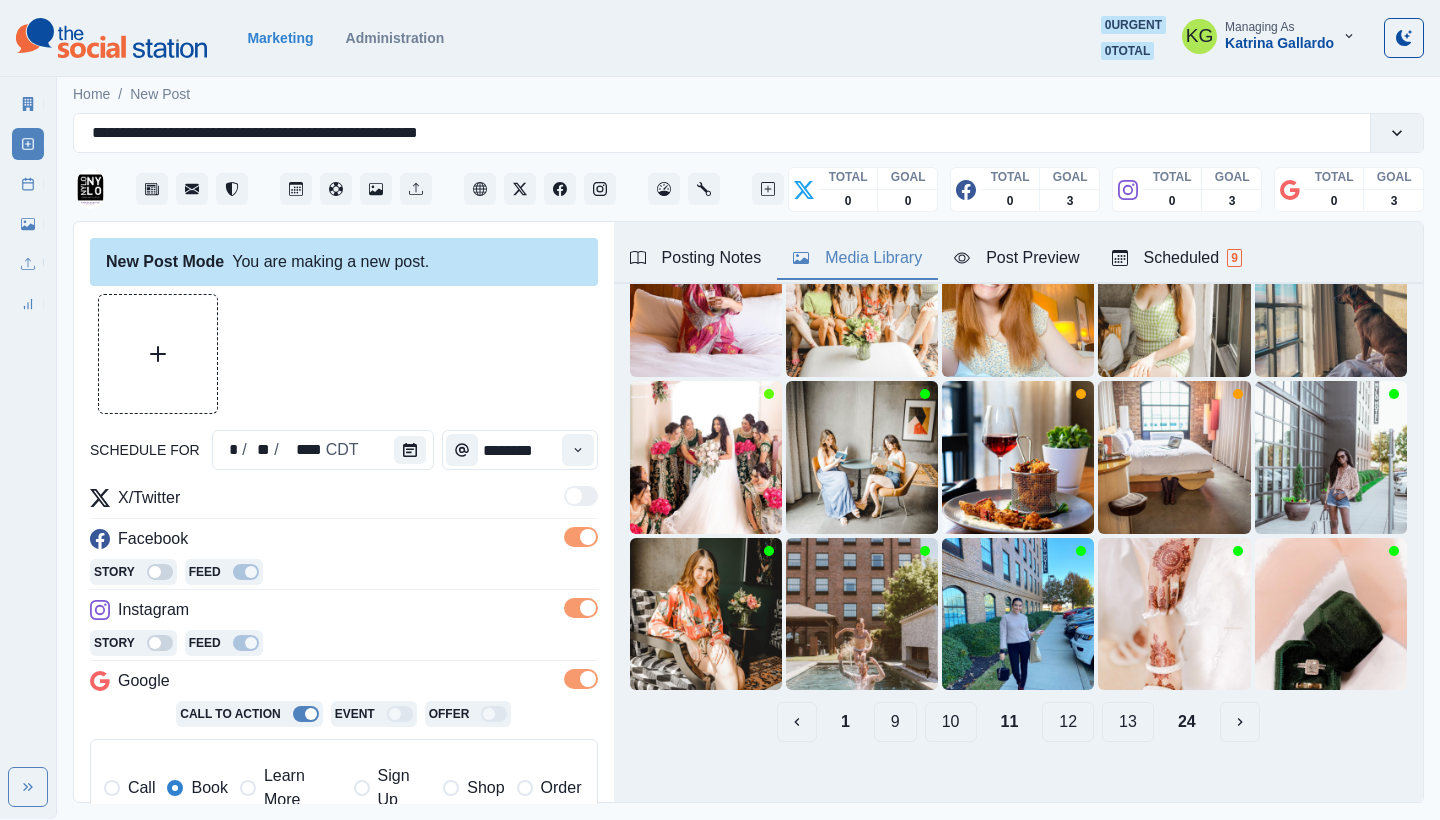 scroll, scrollTop: 426, scrollLeft: 0, axis: vertical 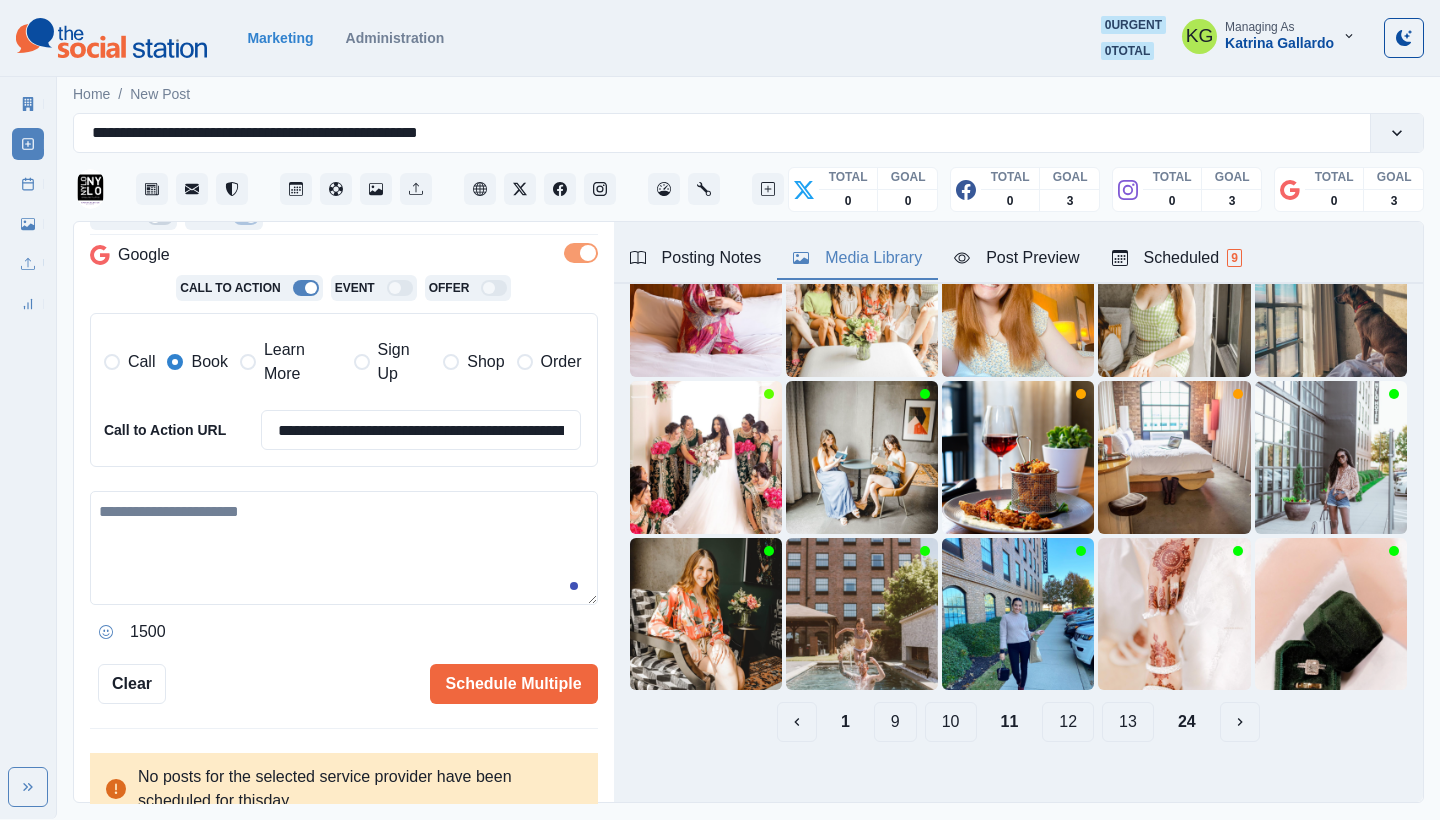 click at bounding box center [344, 548] 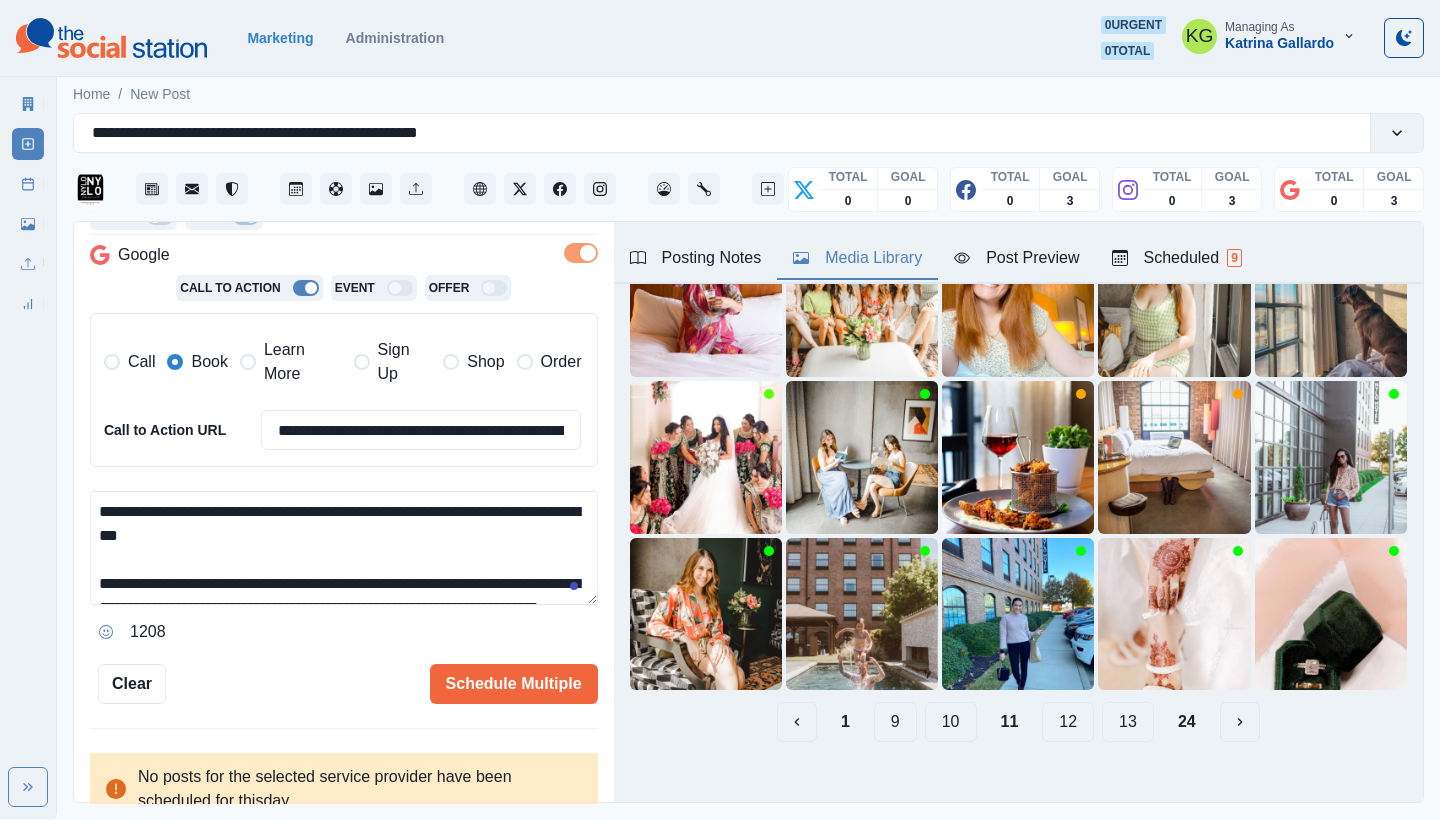 scroll, scrollTop: 96, scrollLeft: 0, axis: vertical 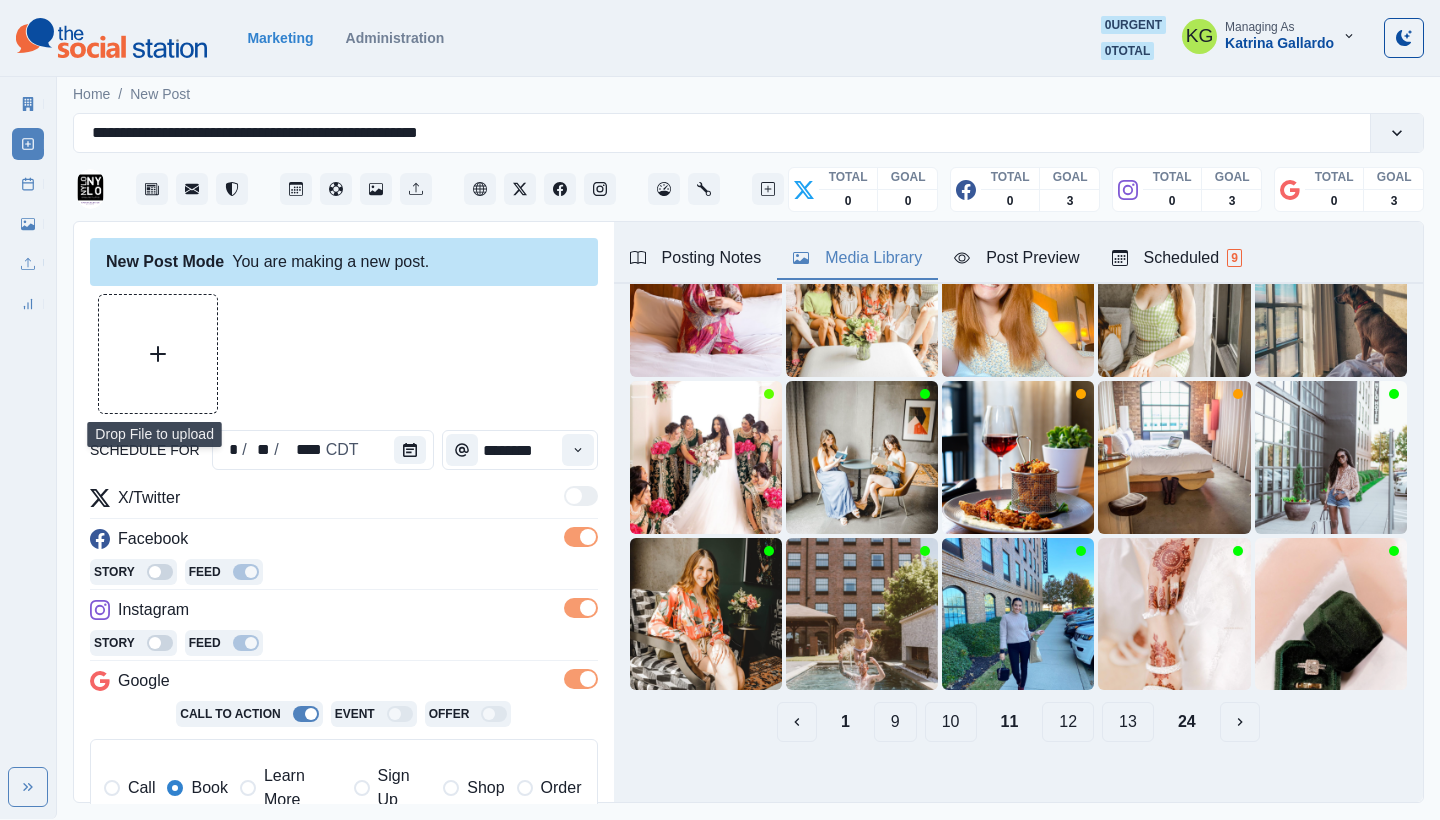 click at bounding box center (158, 354) 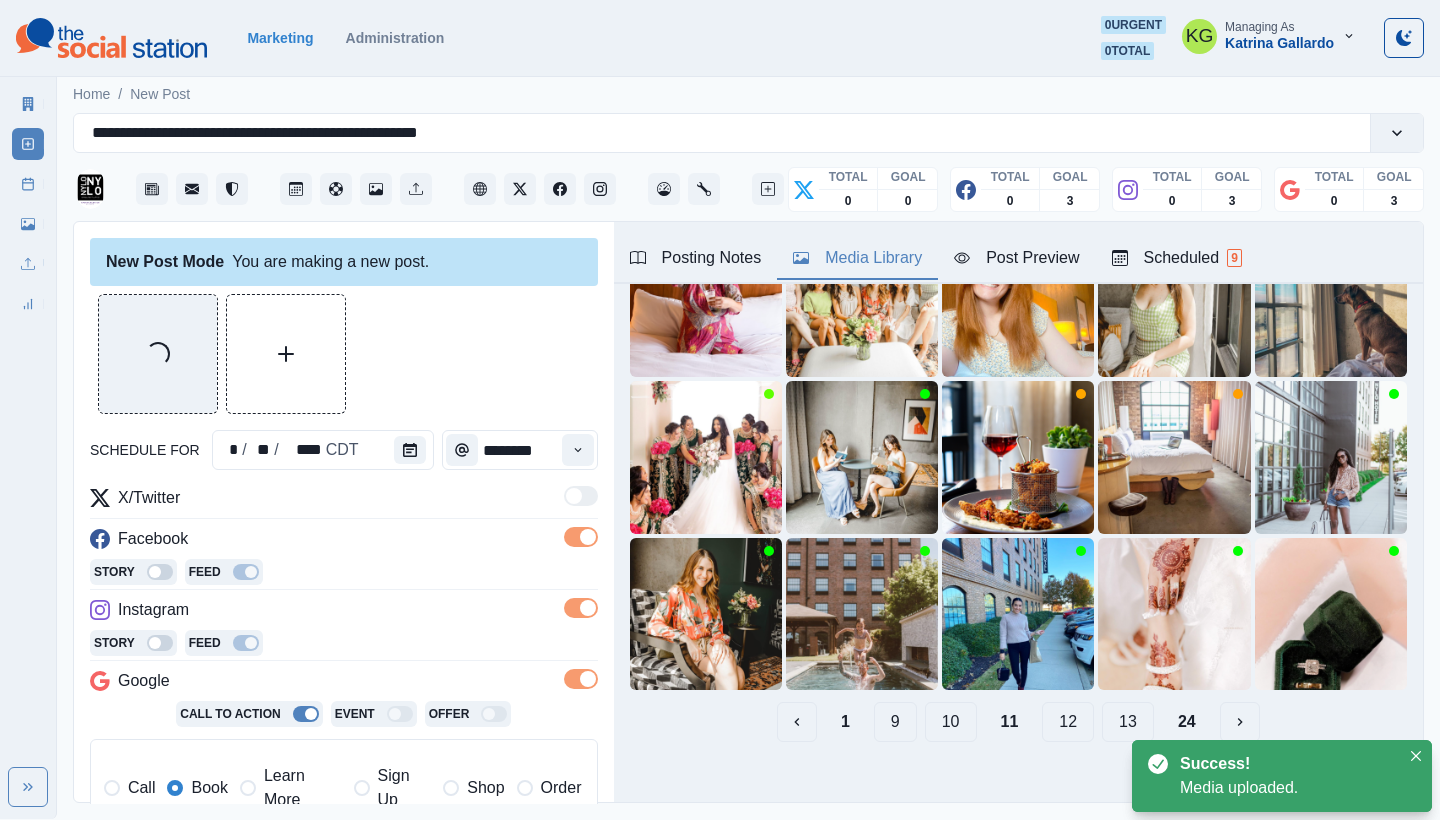 click on "Marketing Administration 0  urgent 0  total KG Managing As Katrina Gallardo" at bounding box center [720, 38] 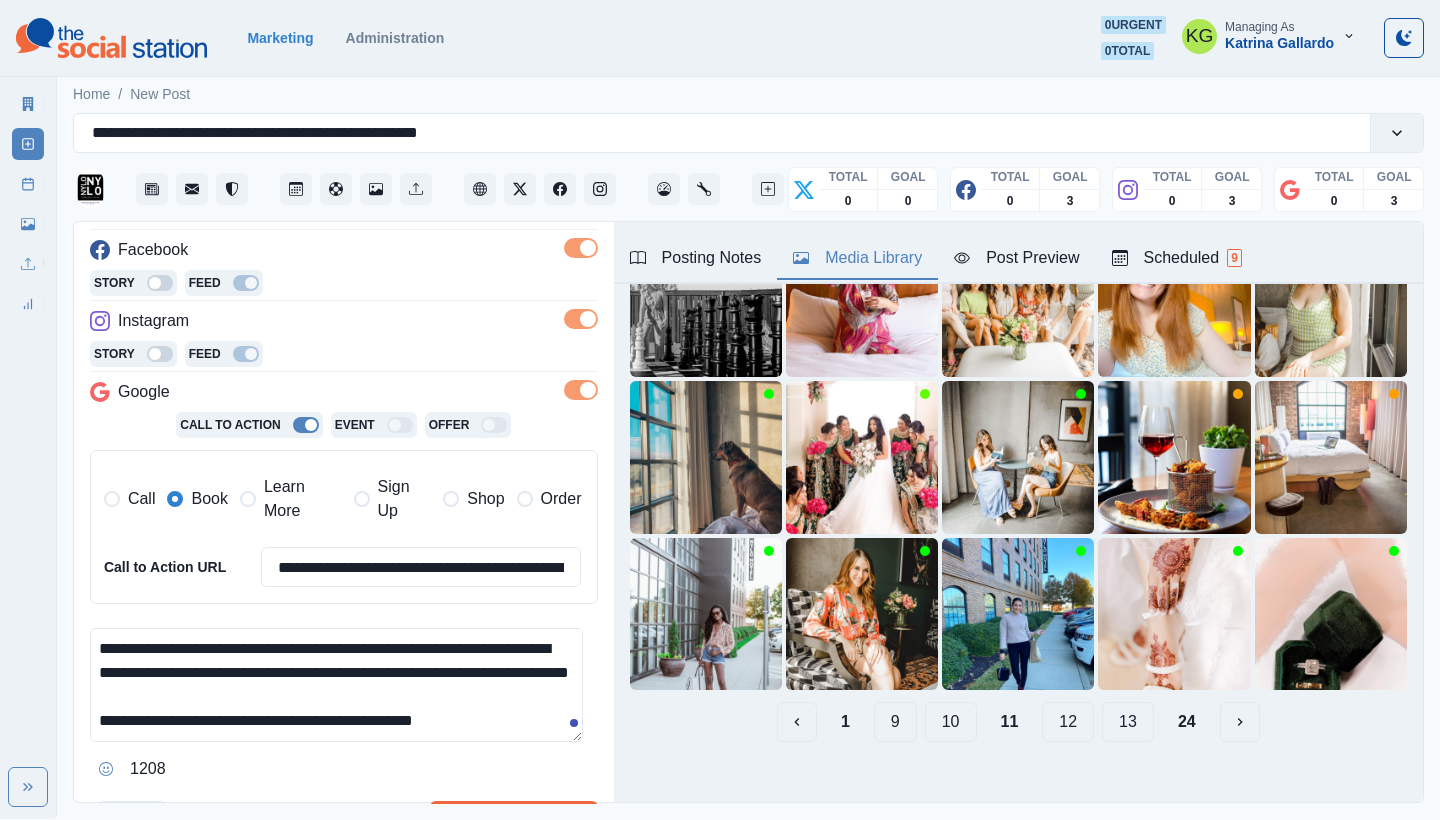 scroll, scrollTop: 0, scrollLeft: 0, axis: both 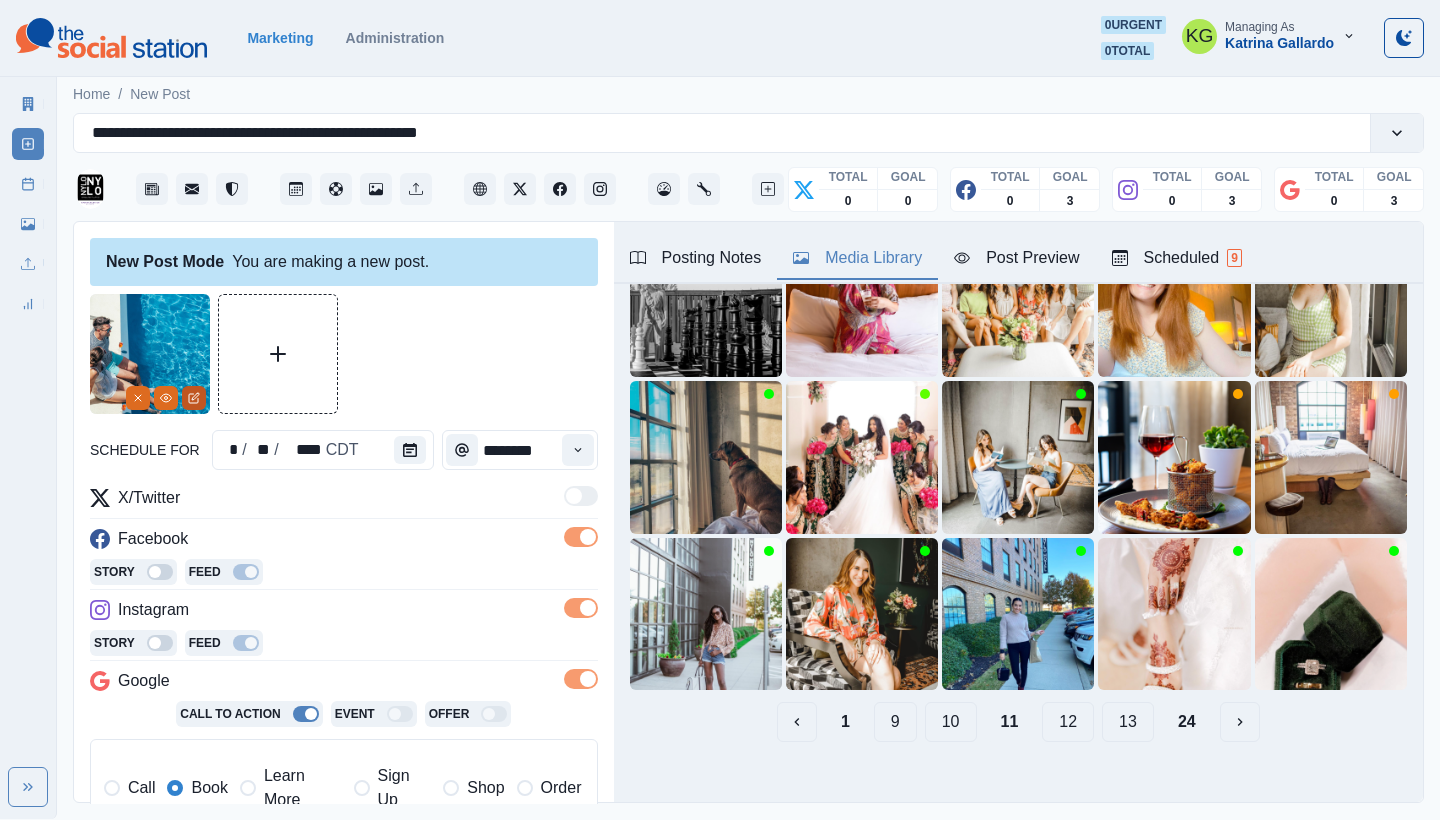 click 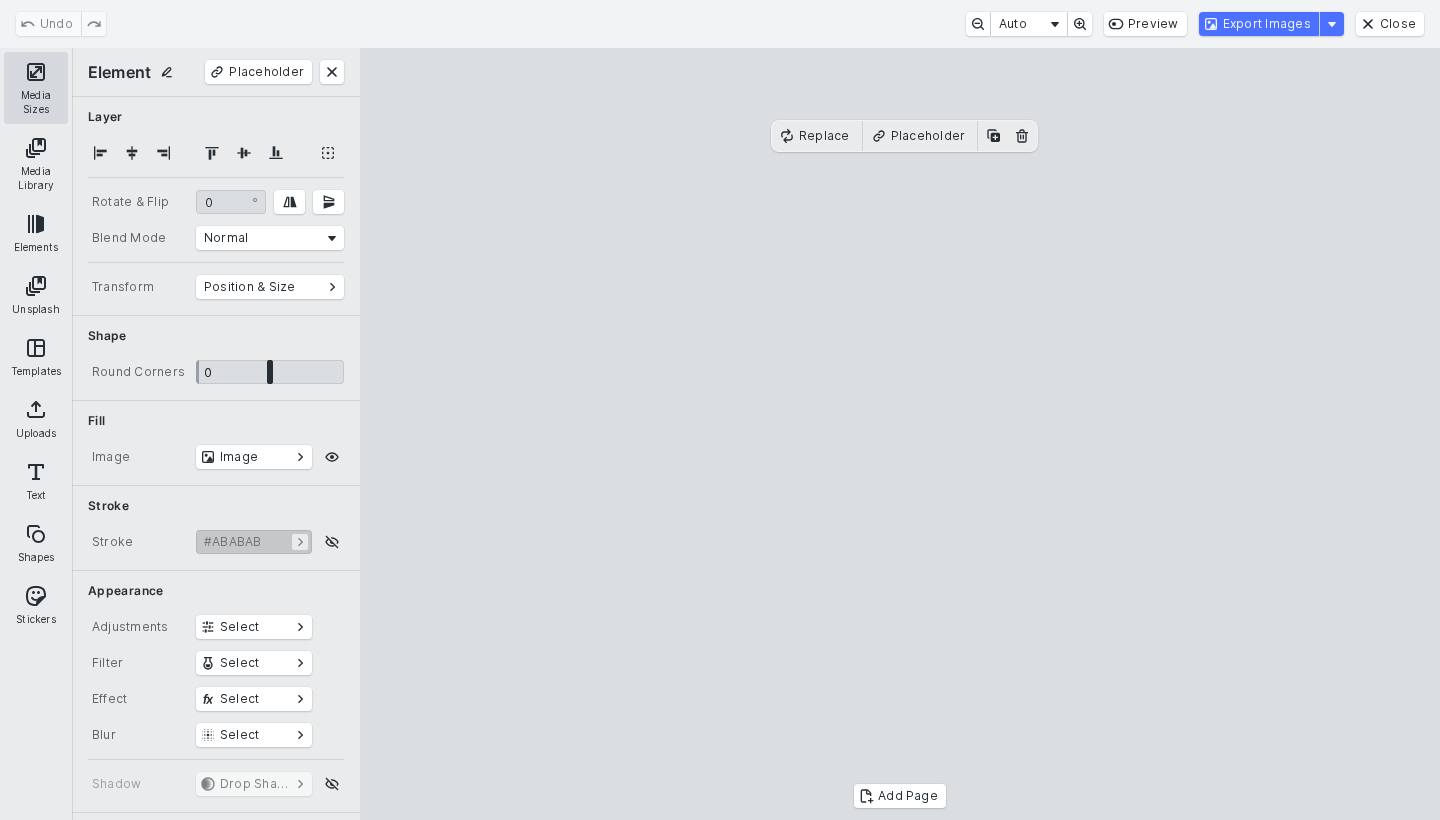 click on "Media Sizes" at bounding box center [36, 88] 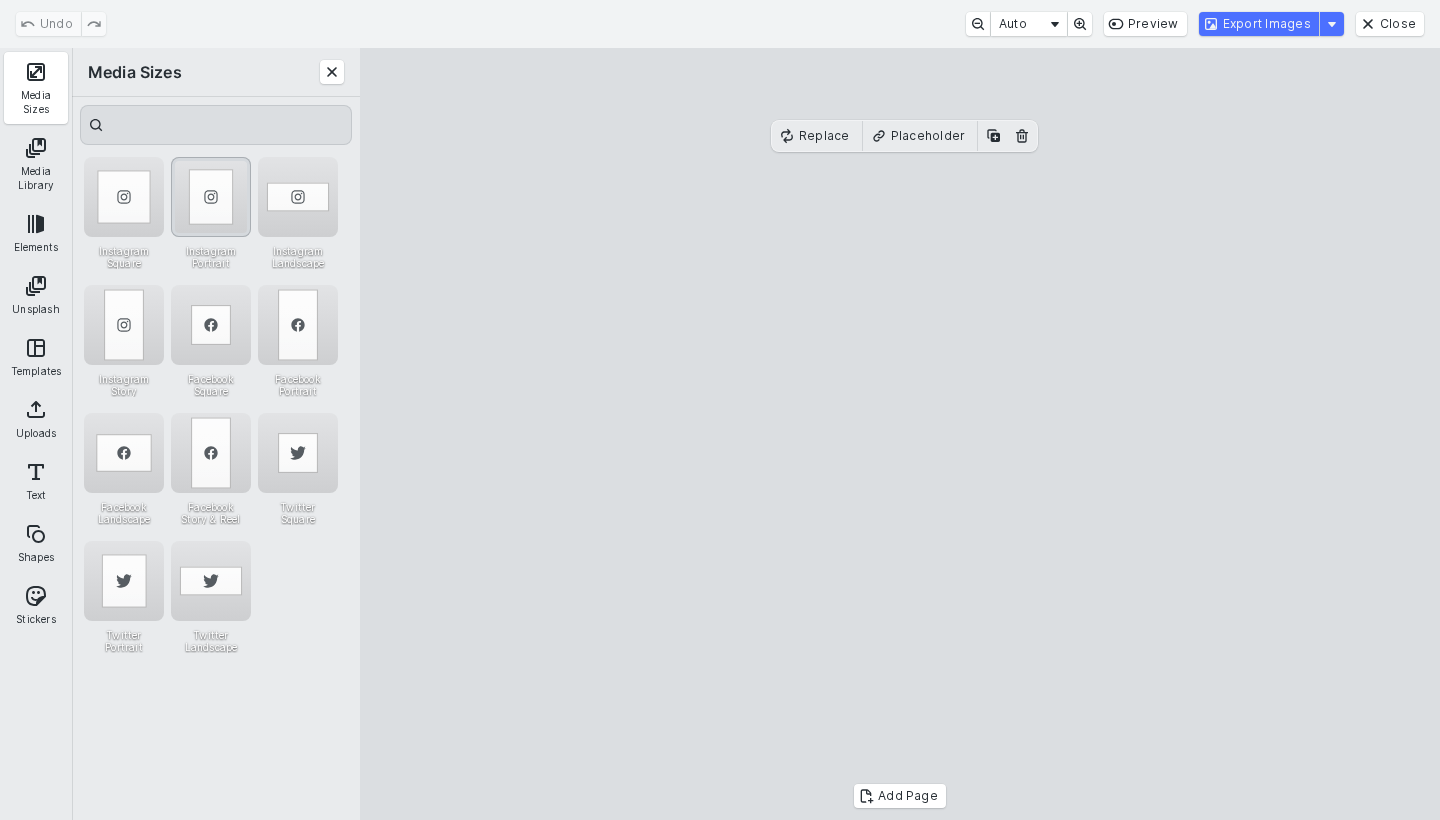 click at bounding box center [211, 197] 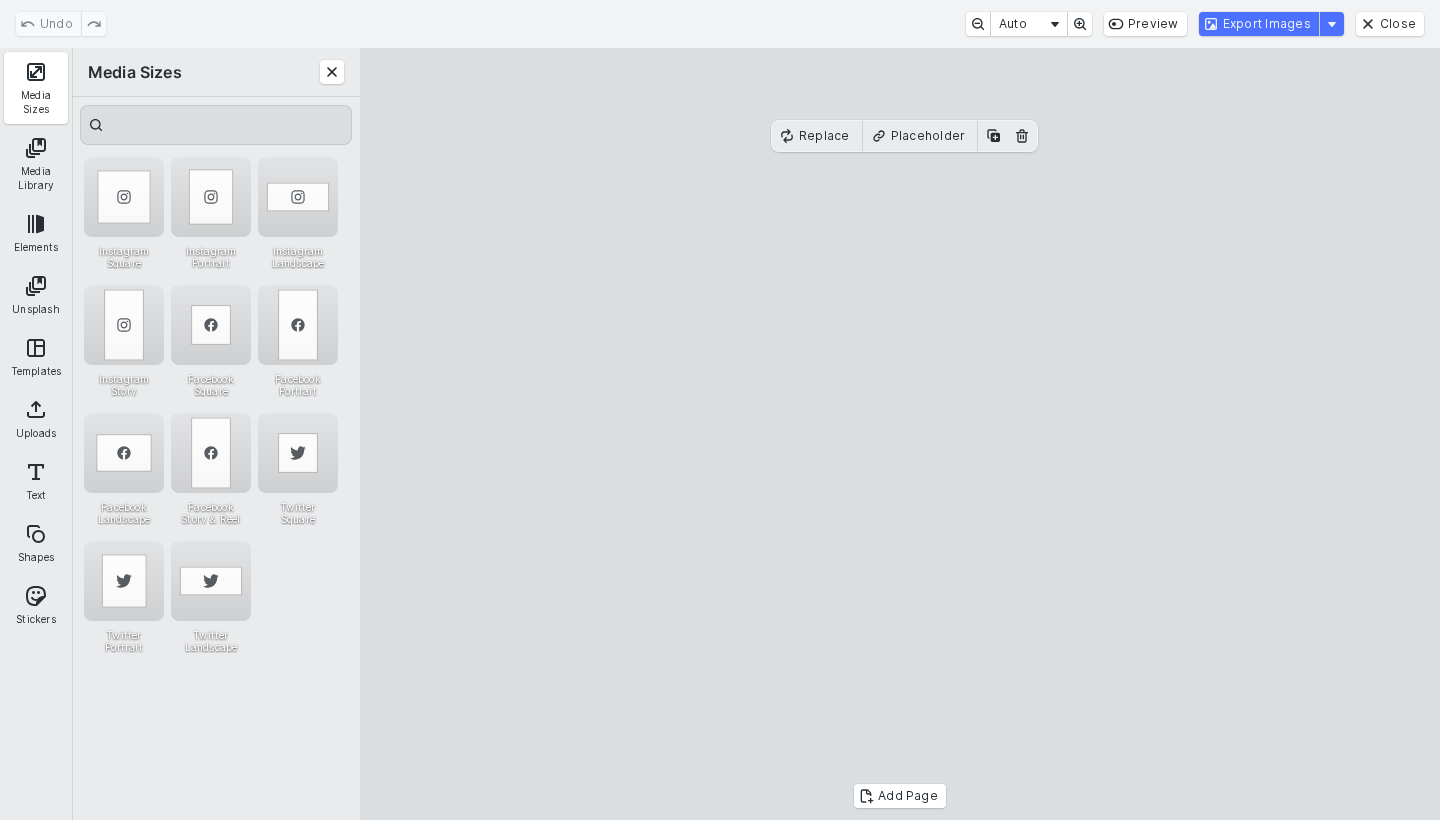 click at bounding box center (900, 434) 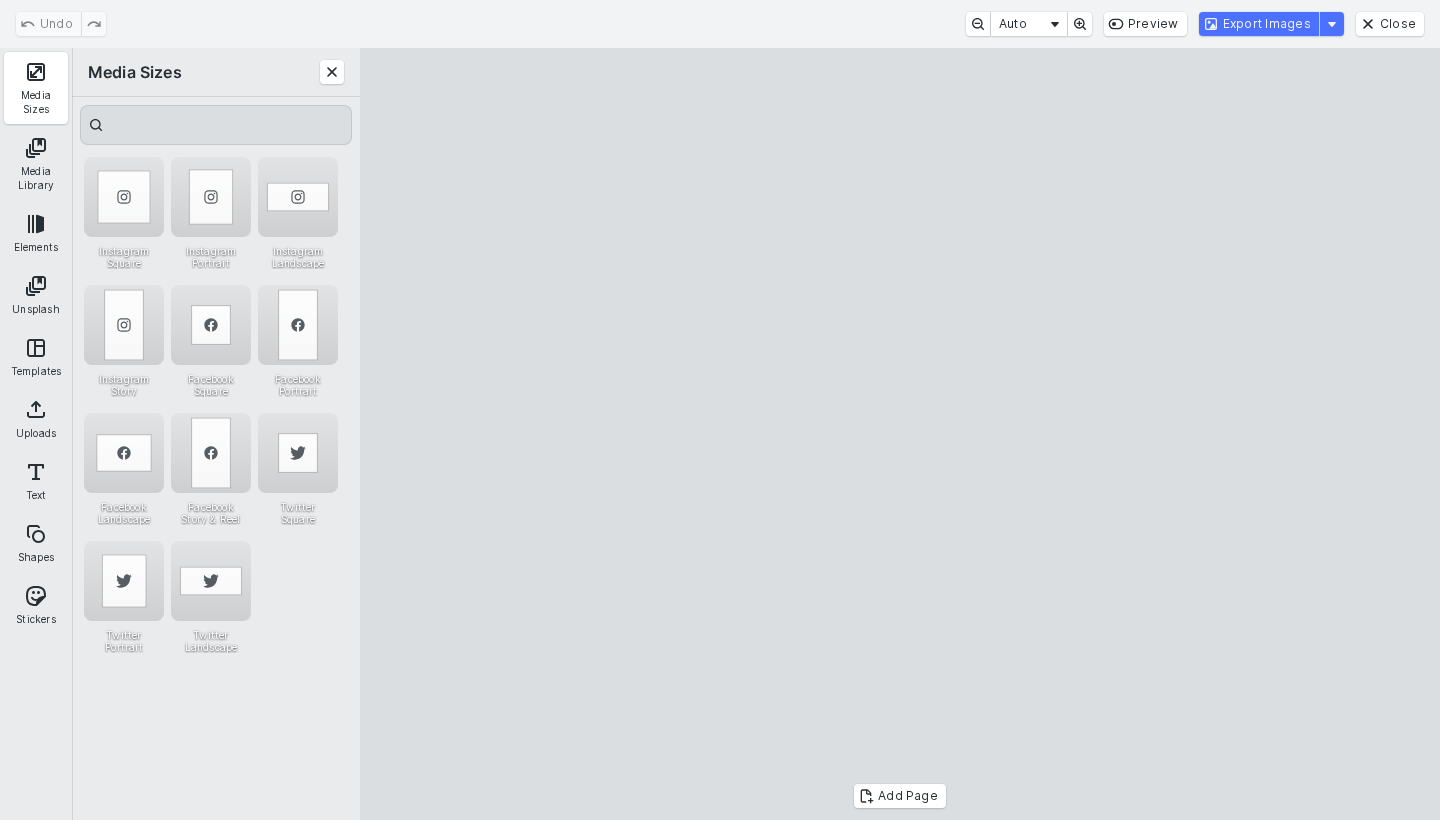 click at bounding box center (900, 434) 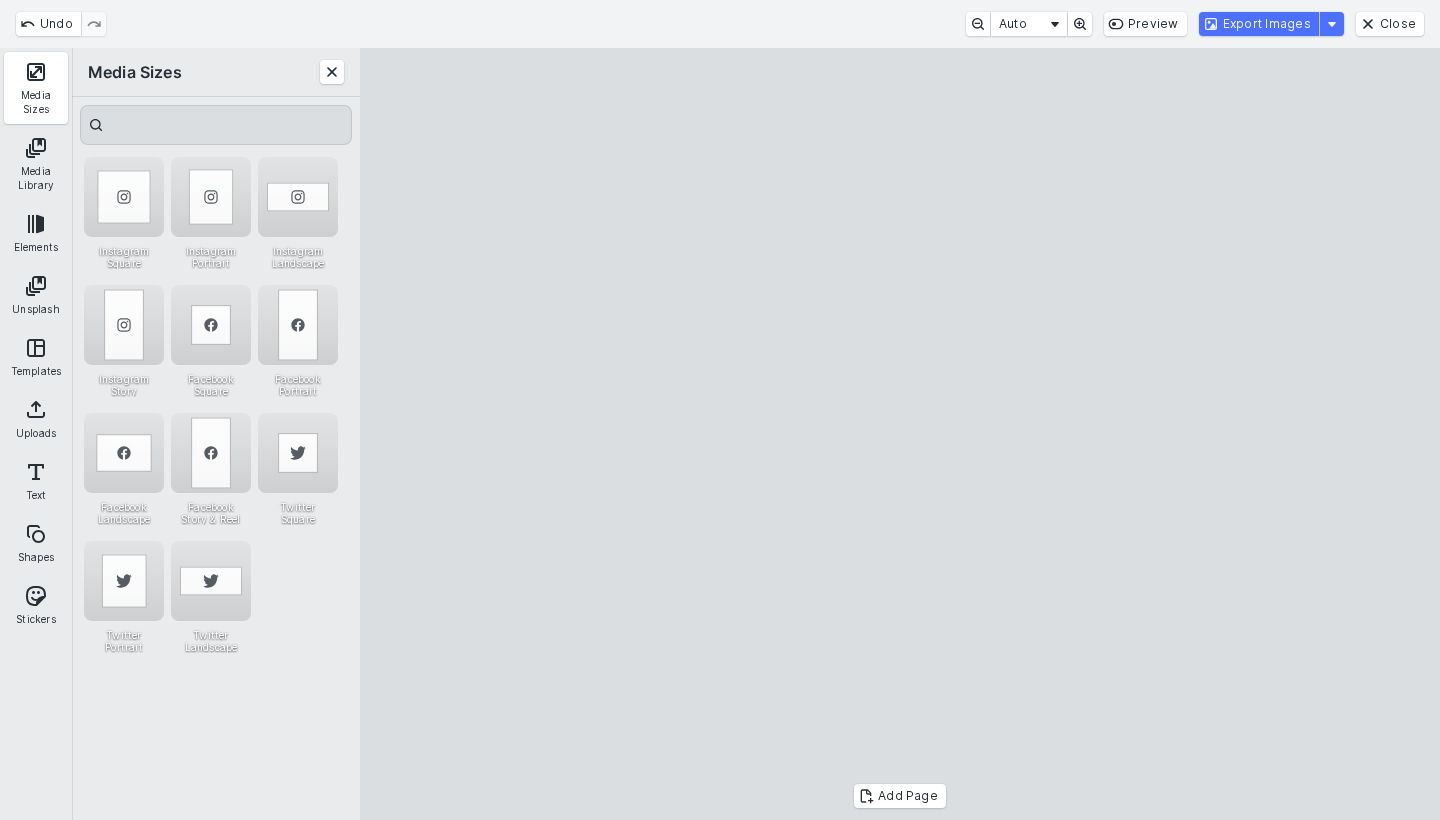 drag, startPoint x: 1008, startPoint y: 363, endPoint x: 1132, endPoint y: 362, distance: 124.004036 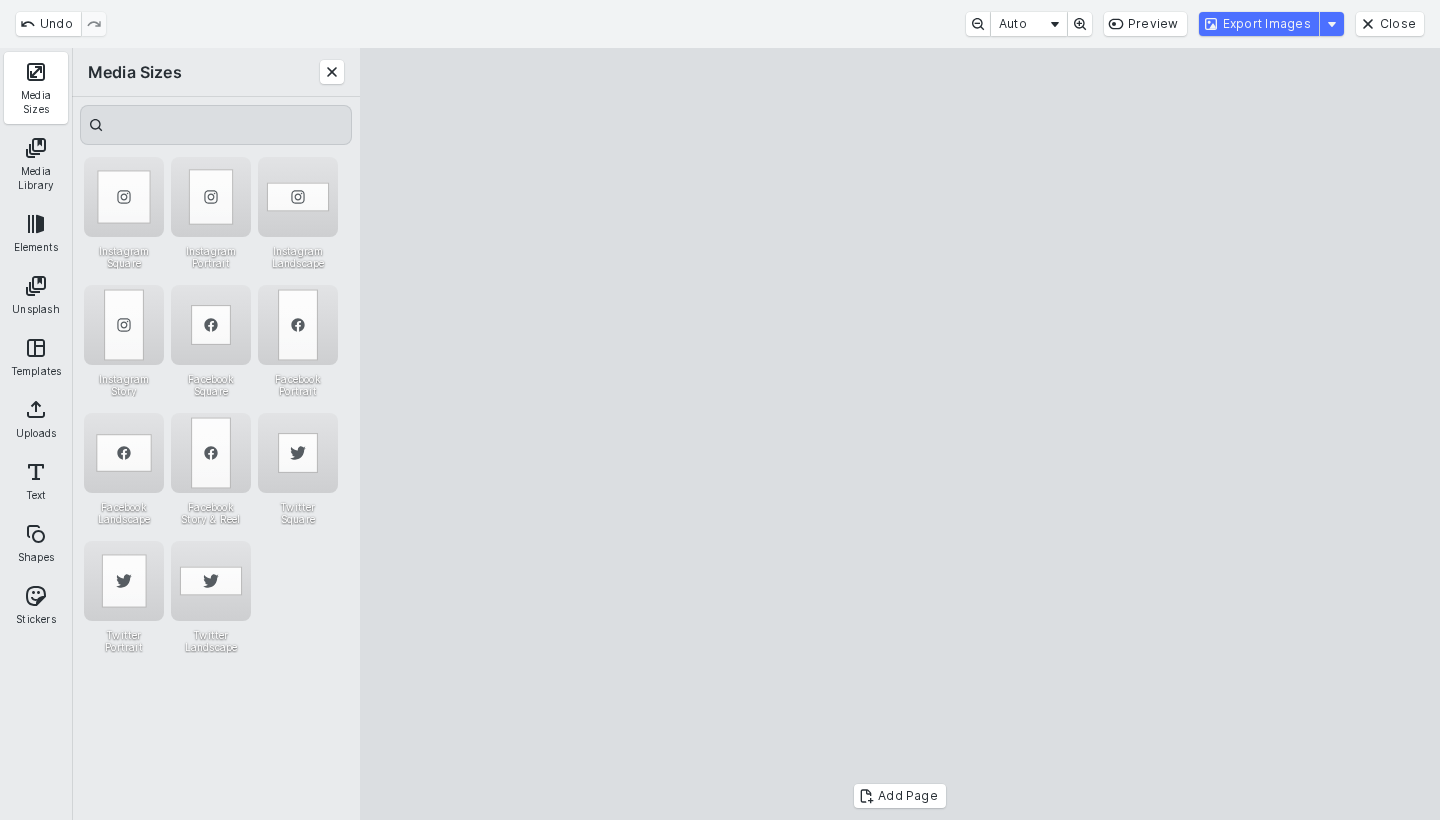drag, startPoint x: 787, startPoint y: 451, endPoint x: 685, endPoint y: 432, distance: 103.75452 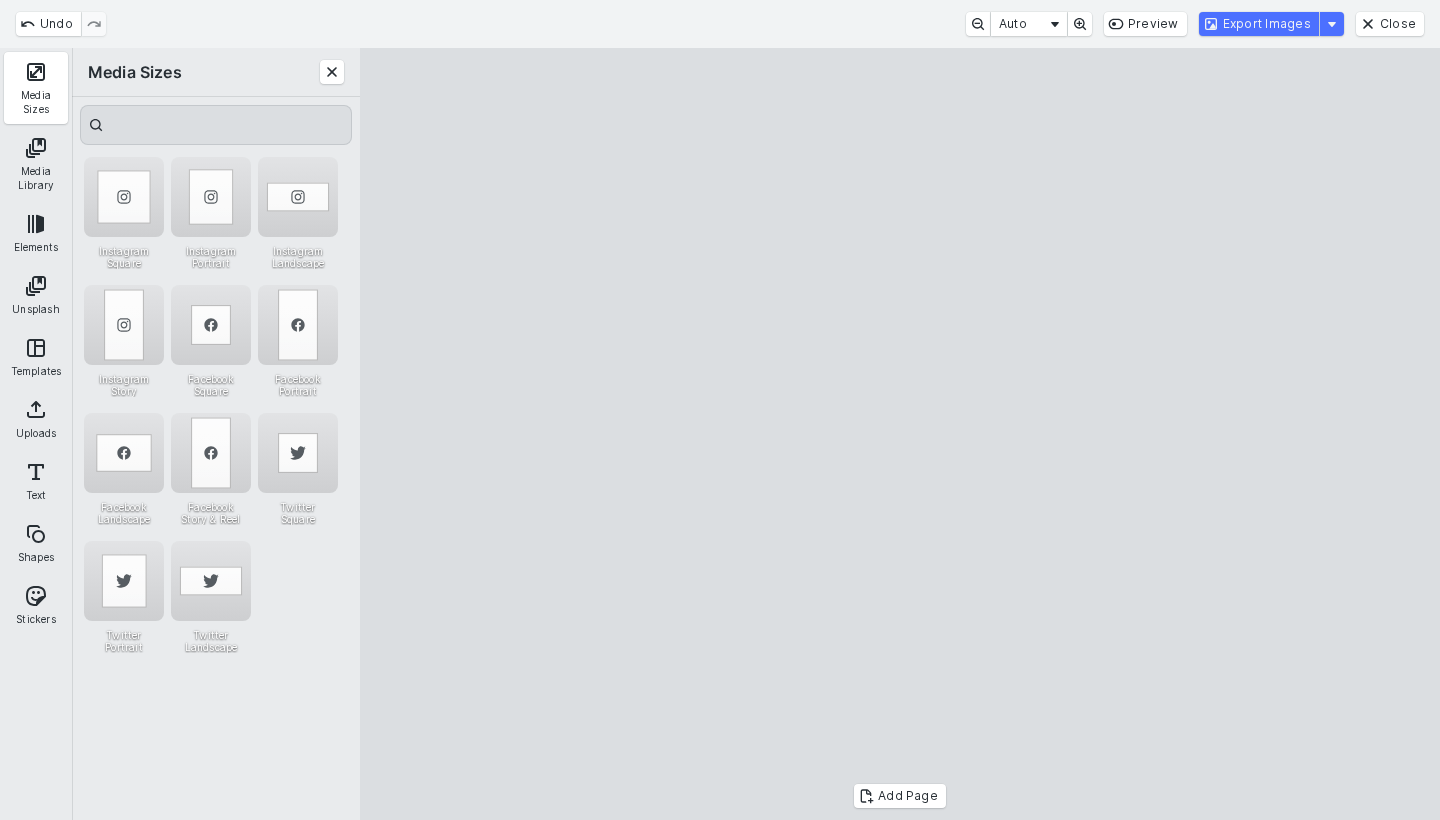drag, startPoint x: 797, startPoint y: 452, endPoint x: 652, endPoint y: 430, distance: 146.65947 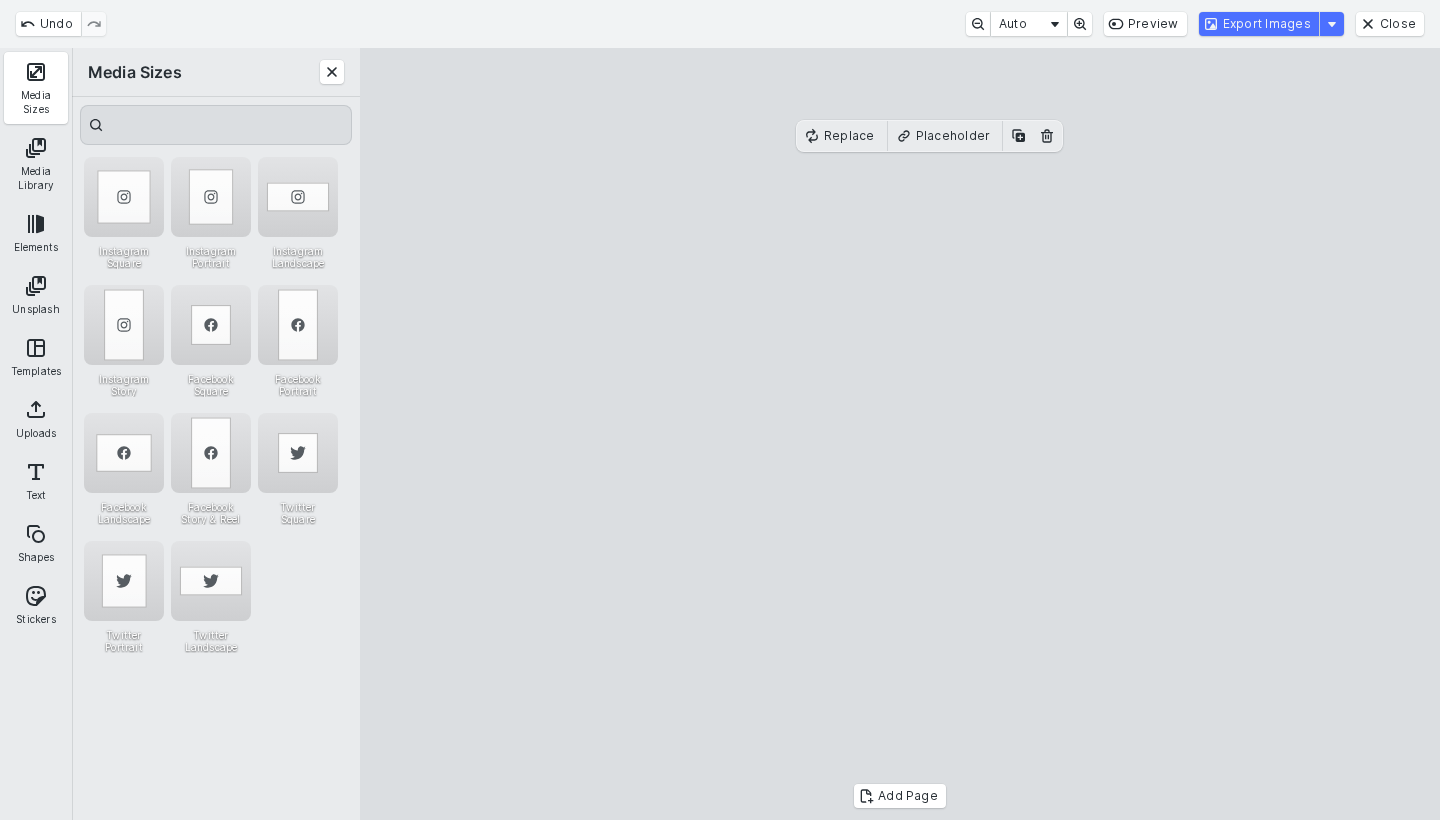 click at bounding box center (900, 434) 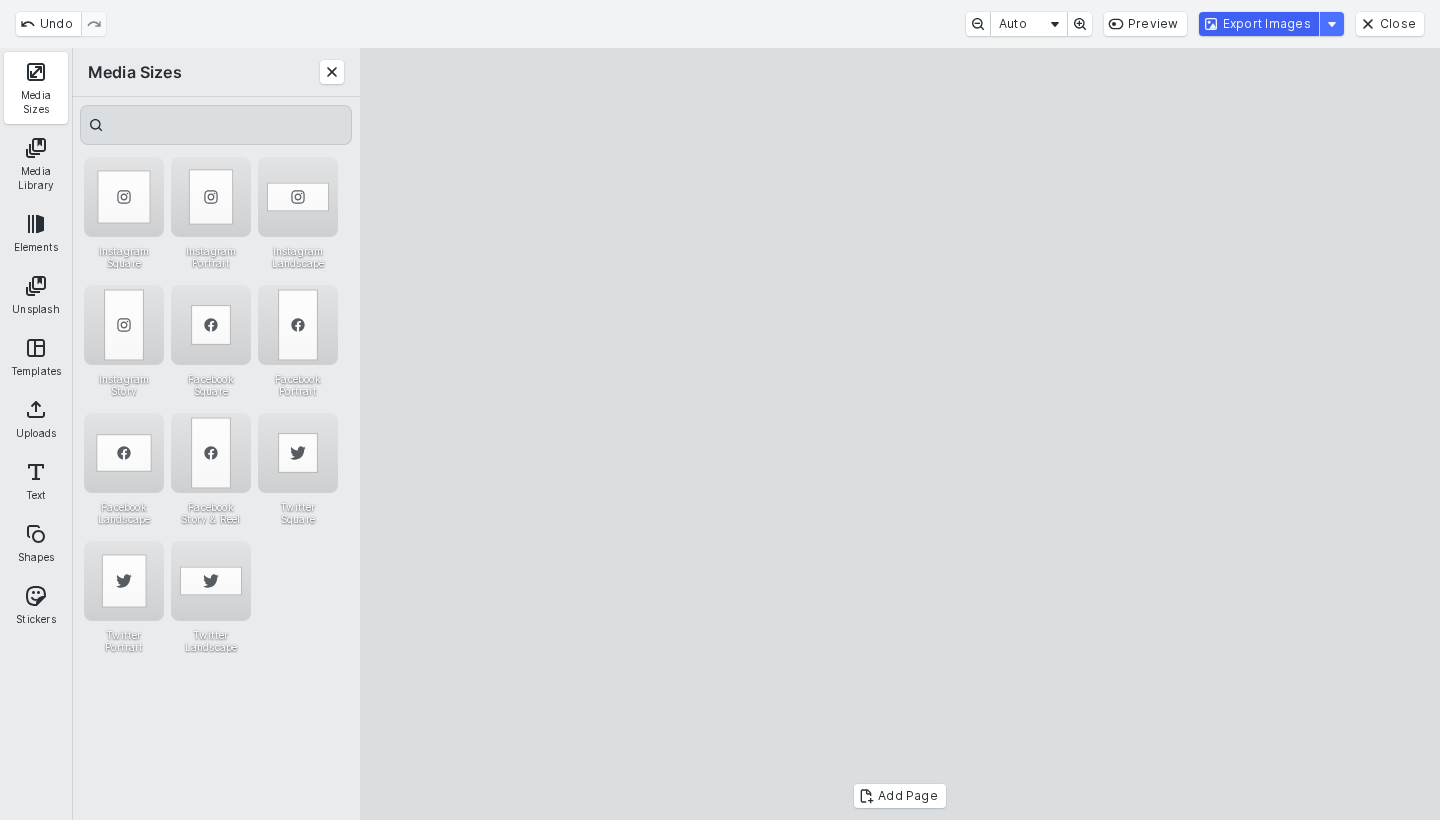 click on "Export Images" at bounding box center (1259, 24) 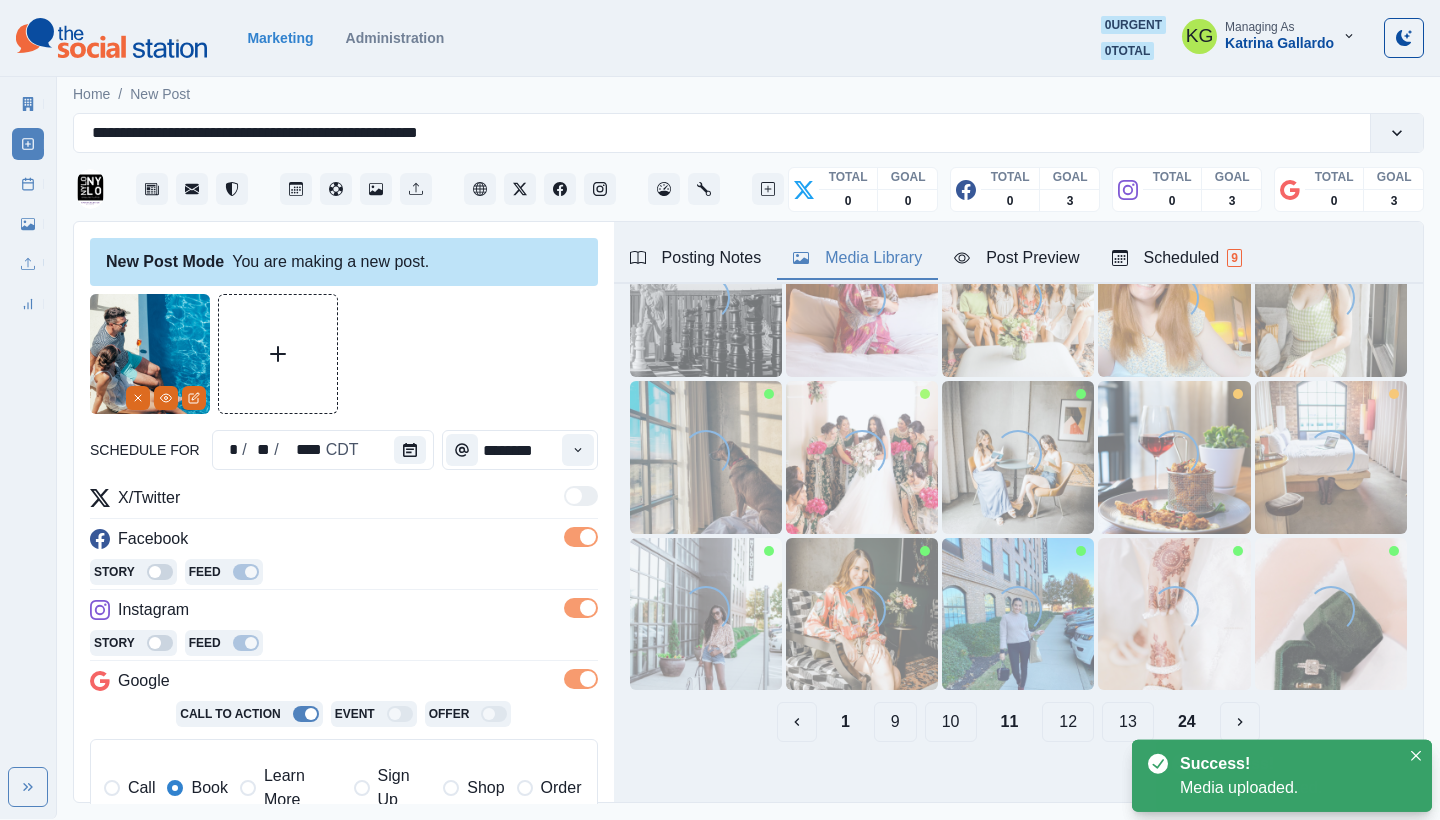 click at bounding box center (1404, 38) 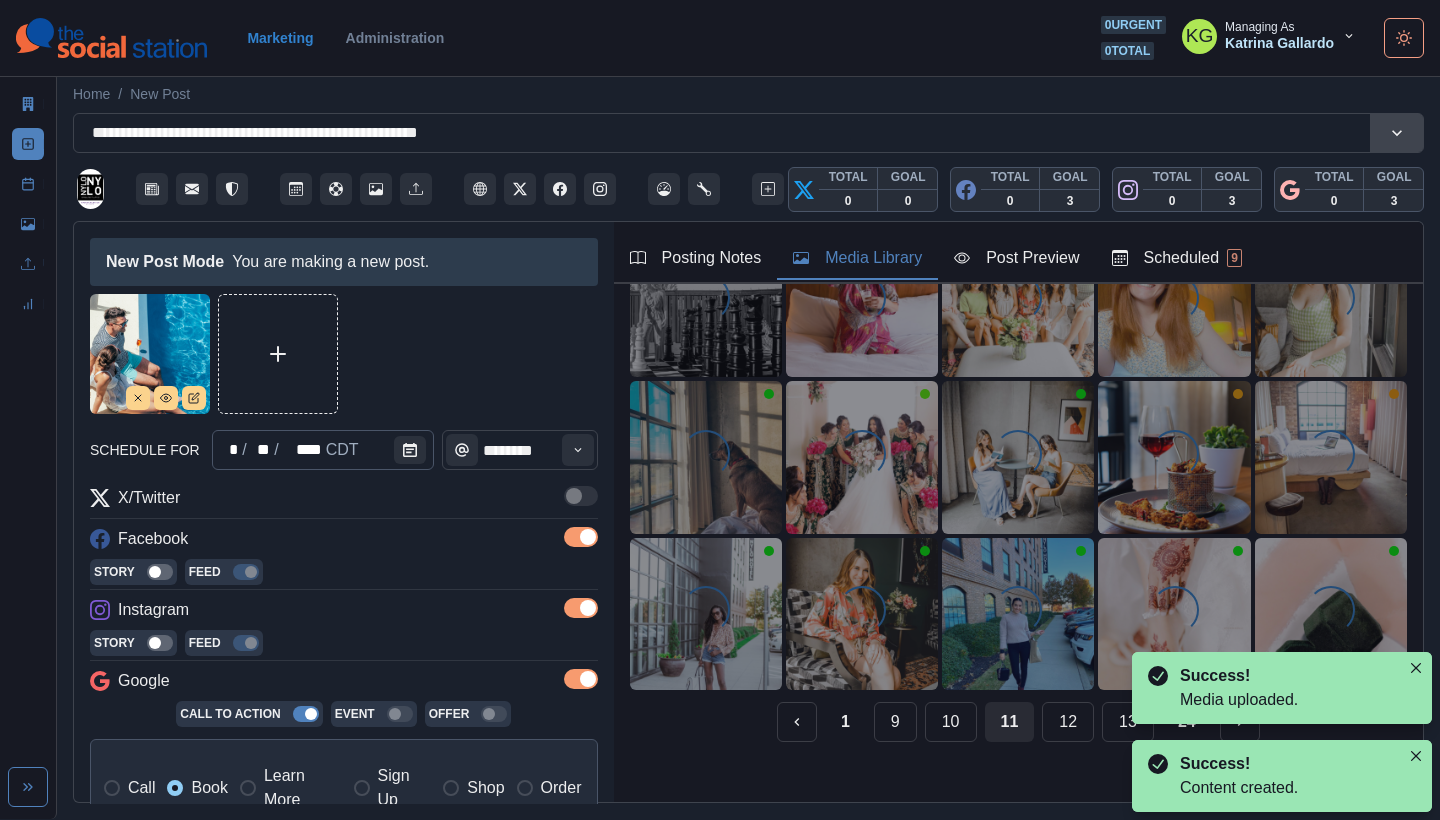 click at bounding box center [1404, 38] 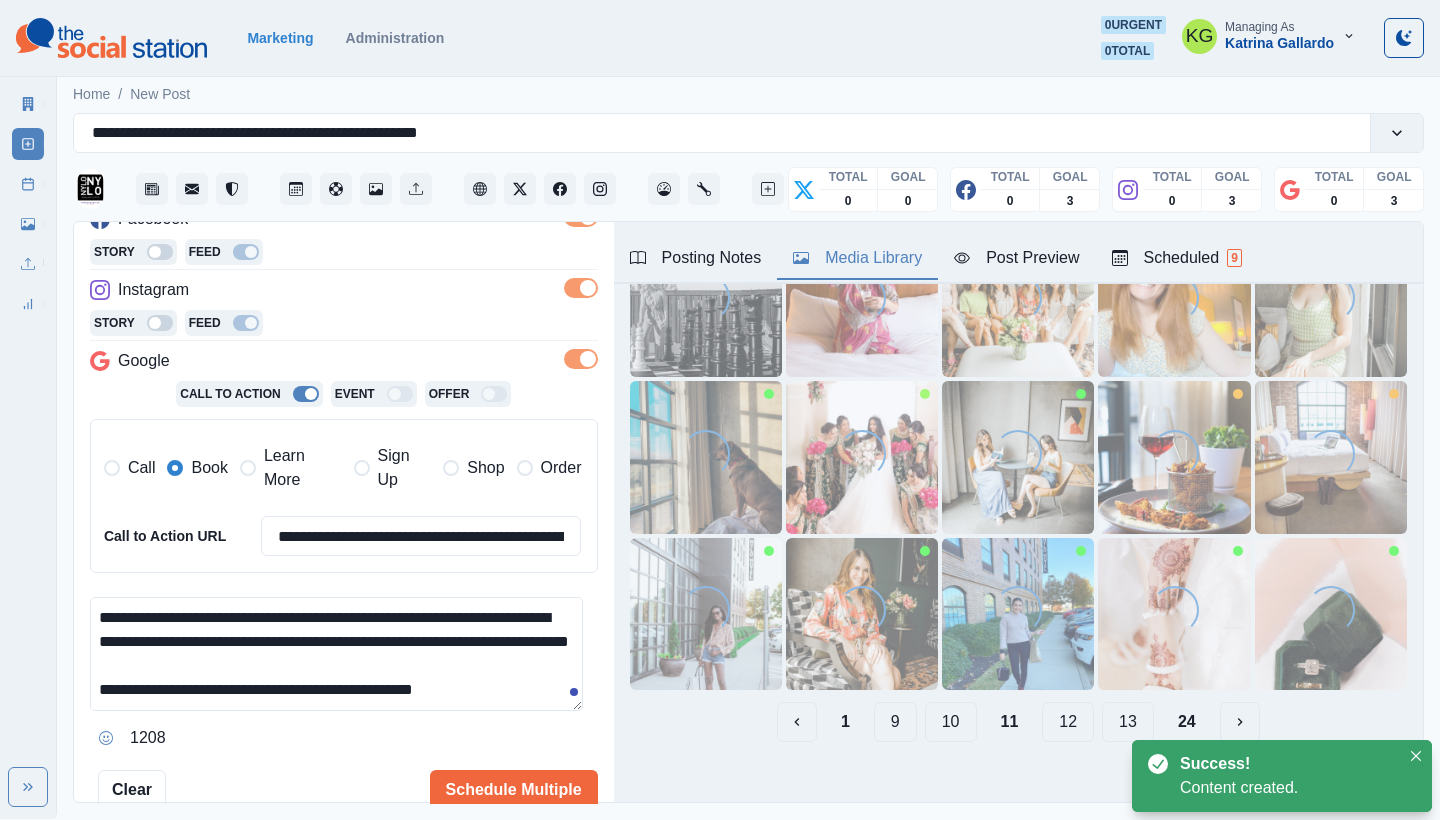 scroll, scrollTop: 454, scrollLeft: 0, axis: vertical 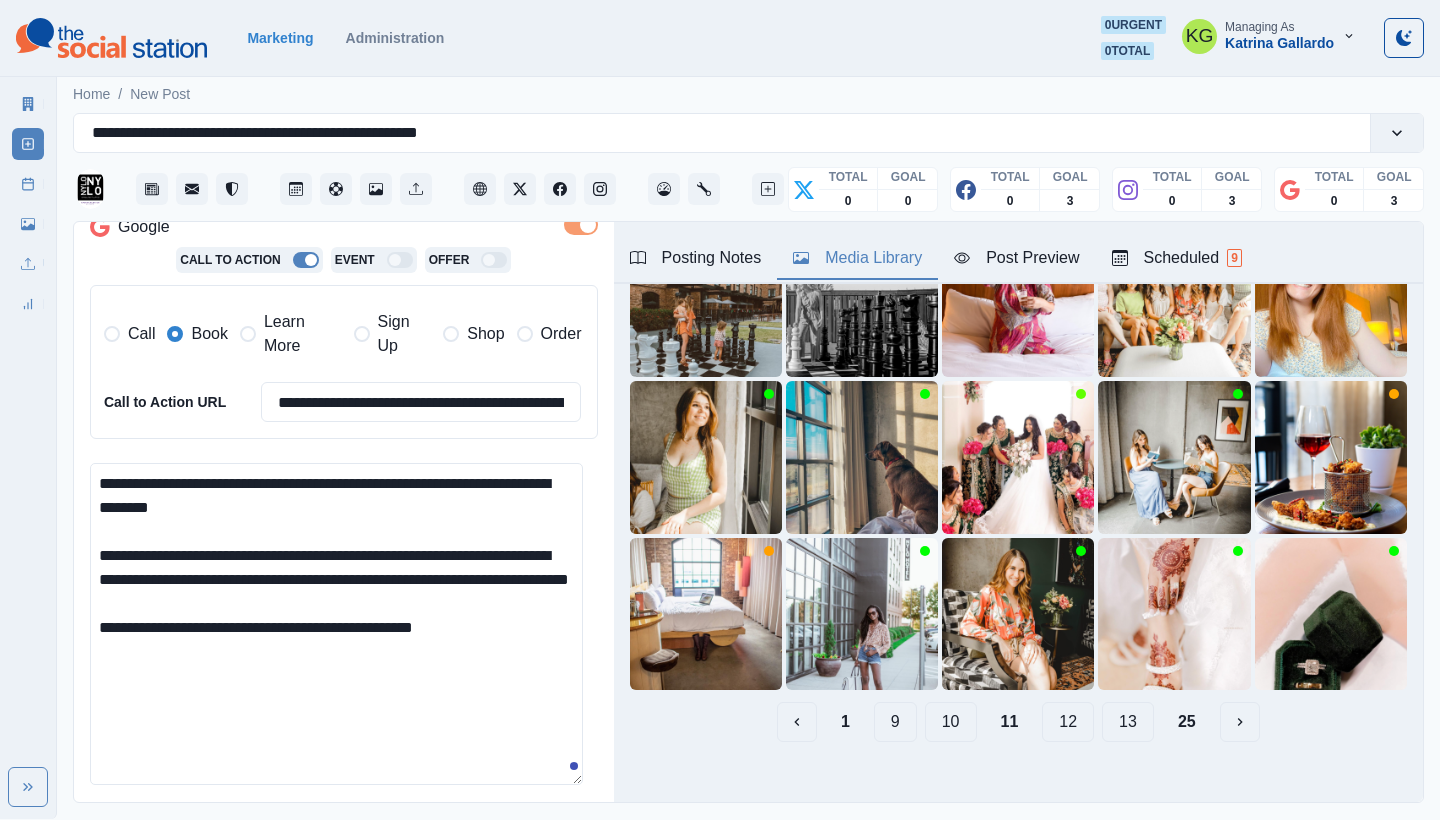 click on "**********" at bounding box center [336, 624] 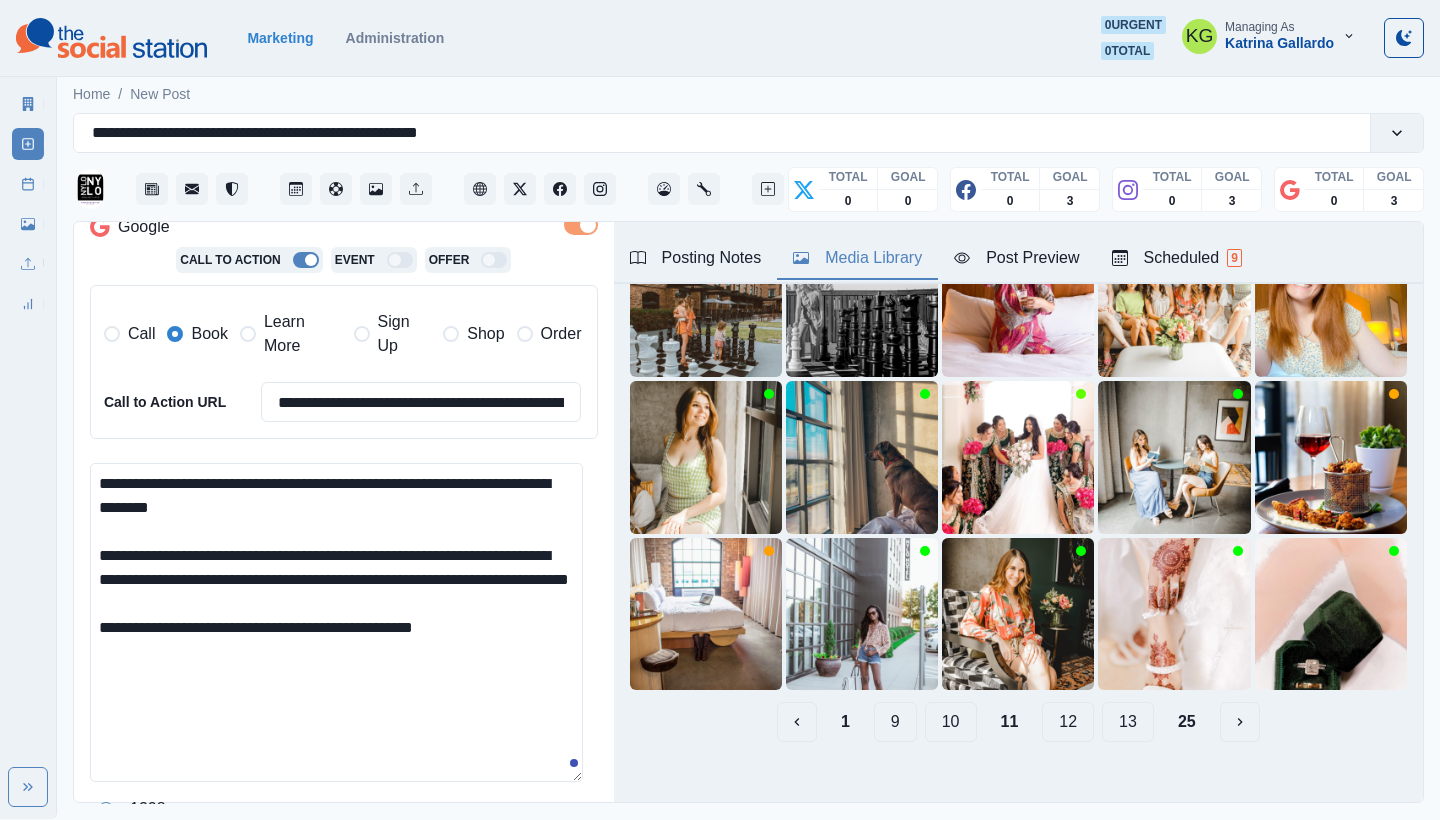 click on "**********" at bounding box center [336, 622] 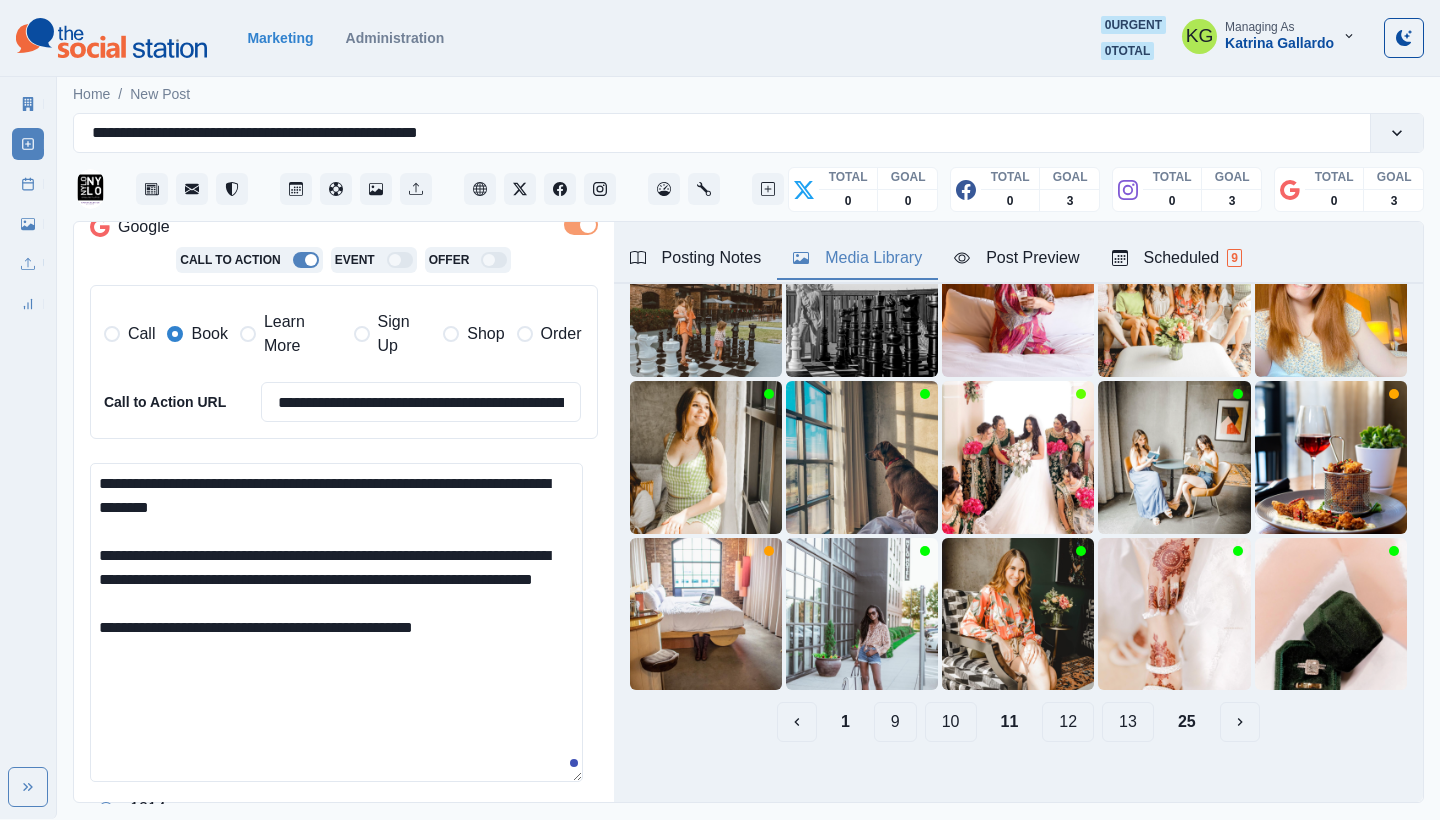 scroll, scrollTop: 633, scrollLeft: 0, axis: vertical 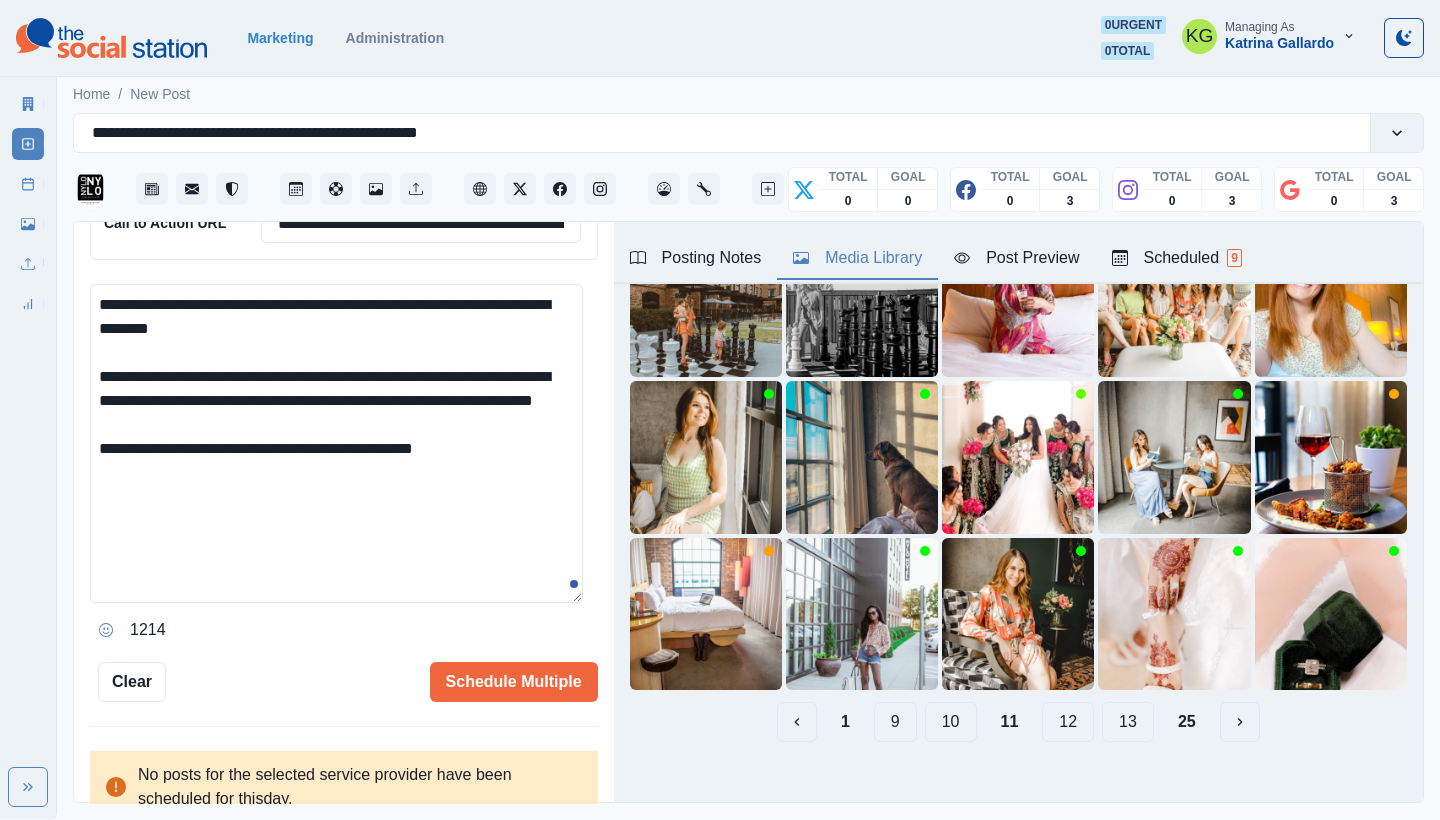 type on "**********" 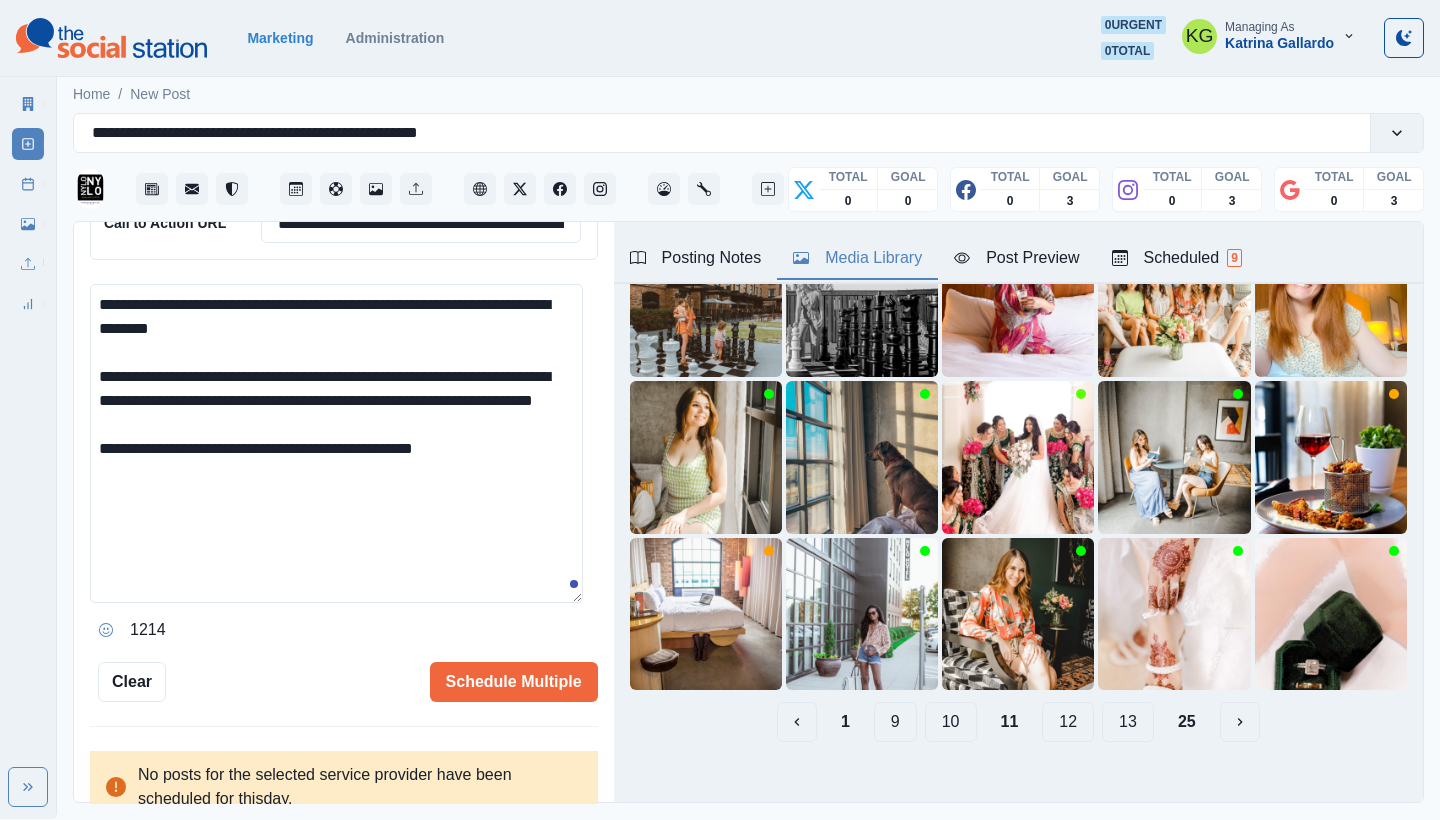 click on "**********" at bounding box center [344, 513] 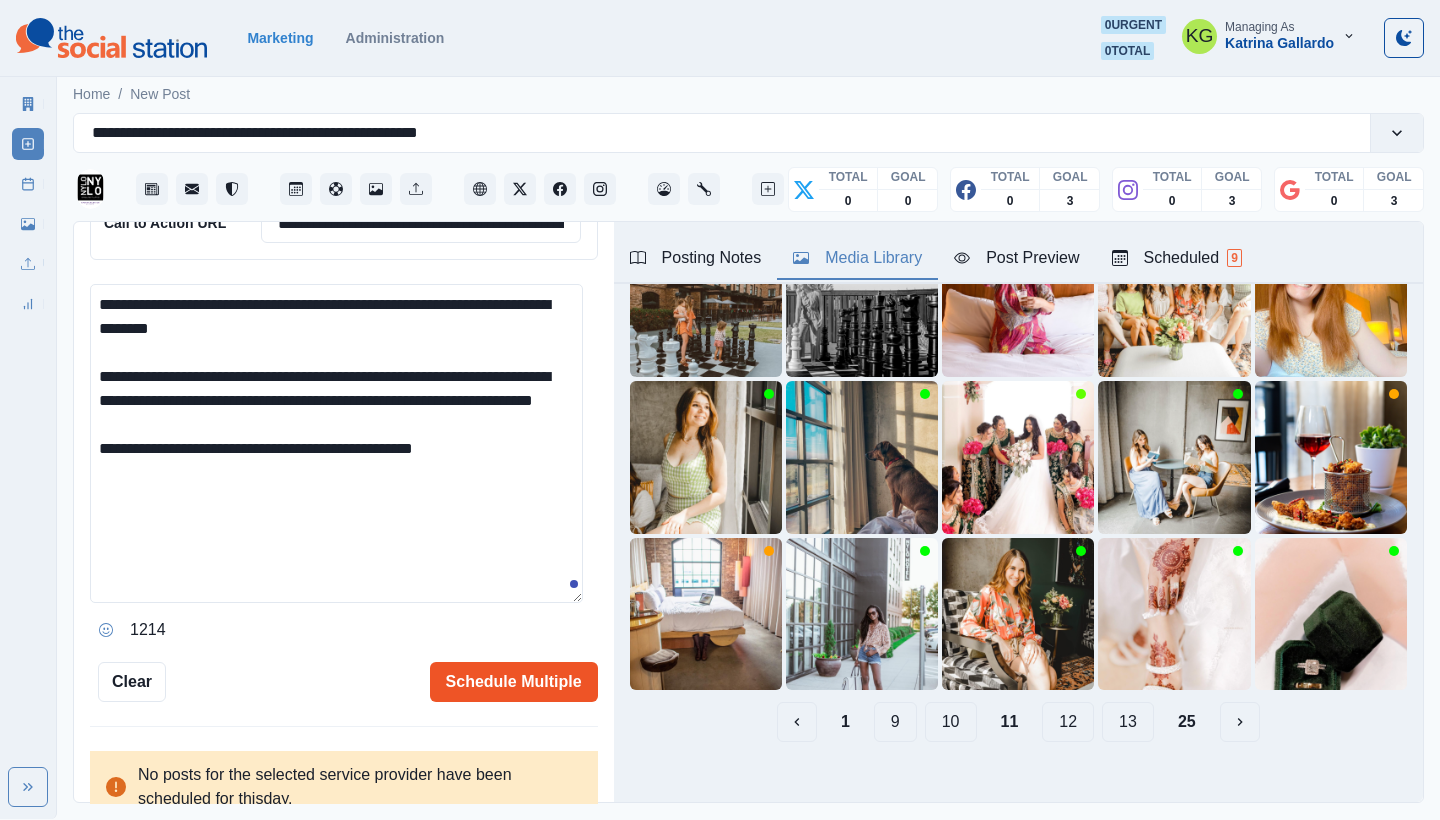 click on "Schedule Multiple" at bounding box center [514, 682] 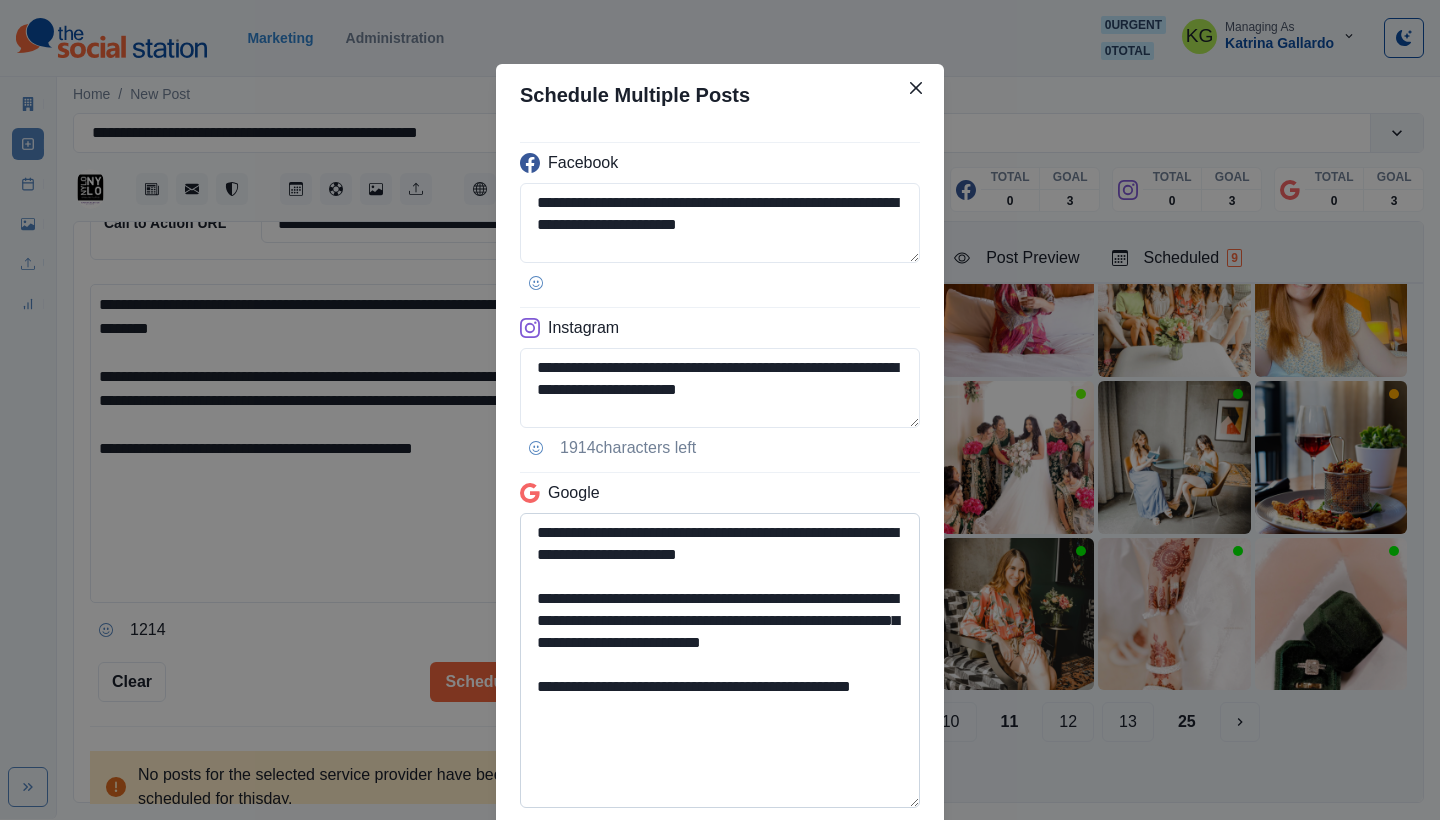 click on "**********" at bounding box center (720, 660) 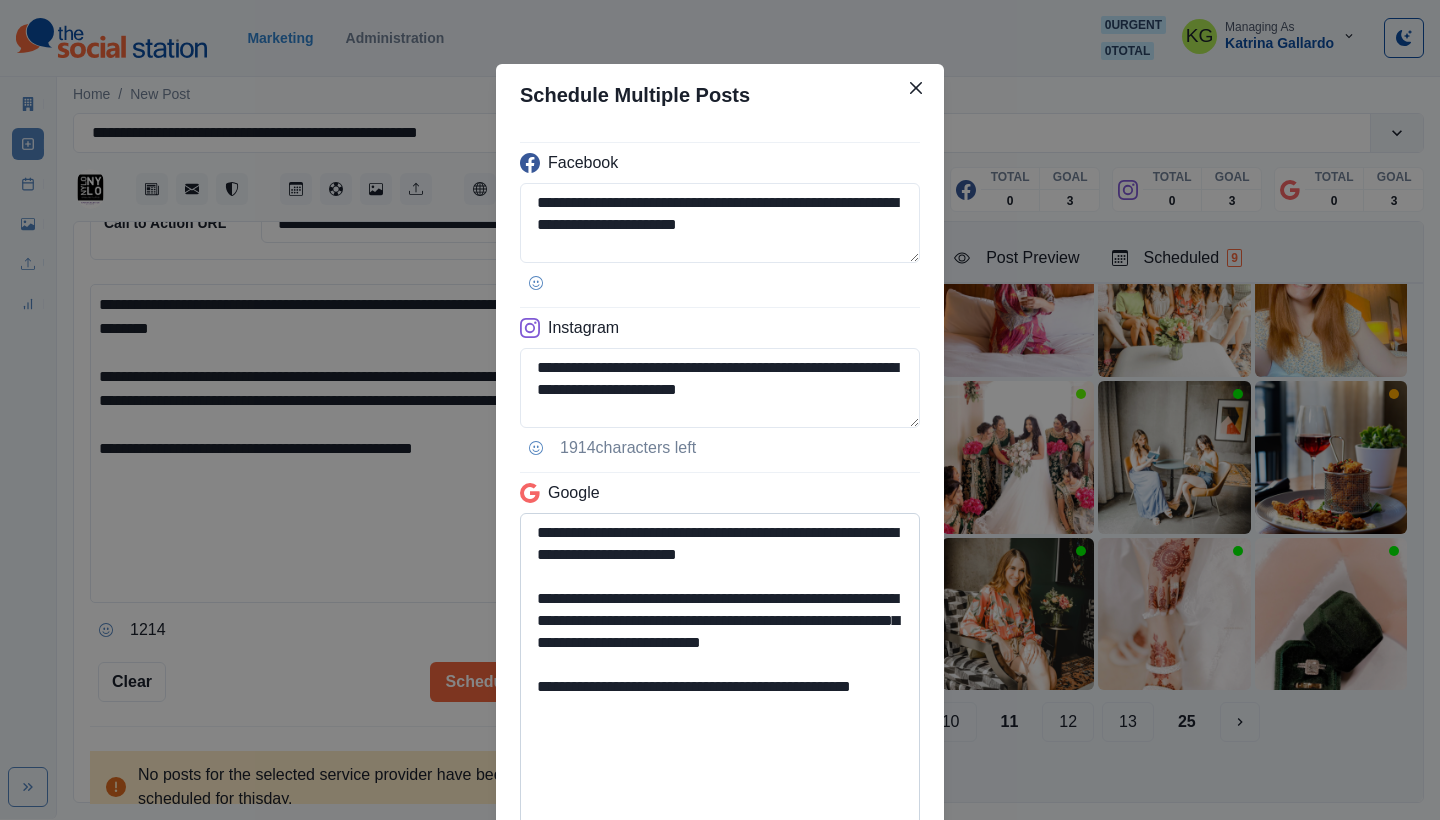 click on "**********" at bounding box center [720, 671] 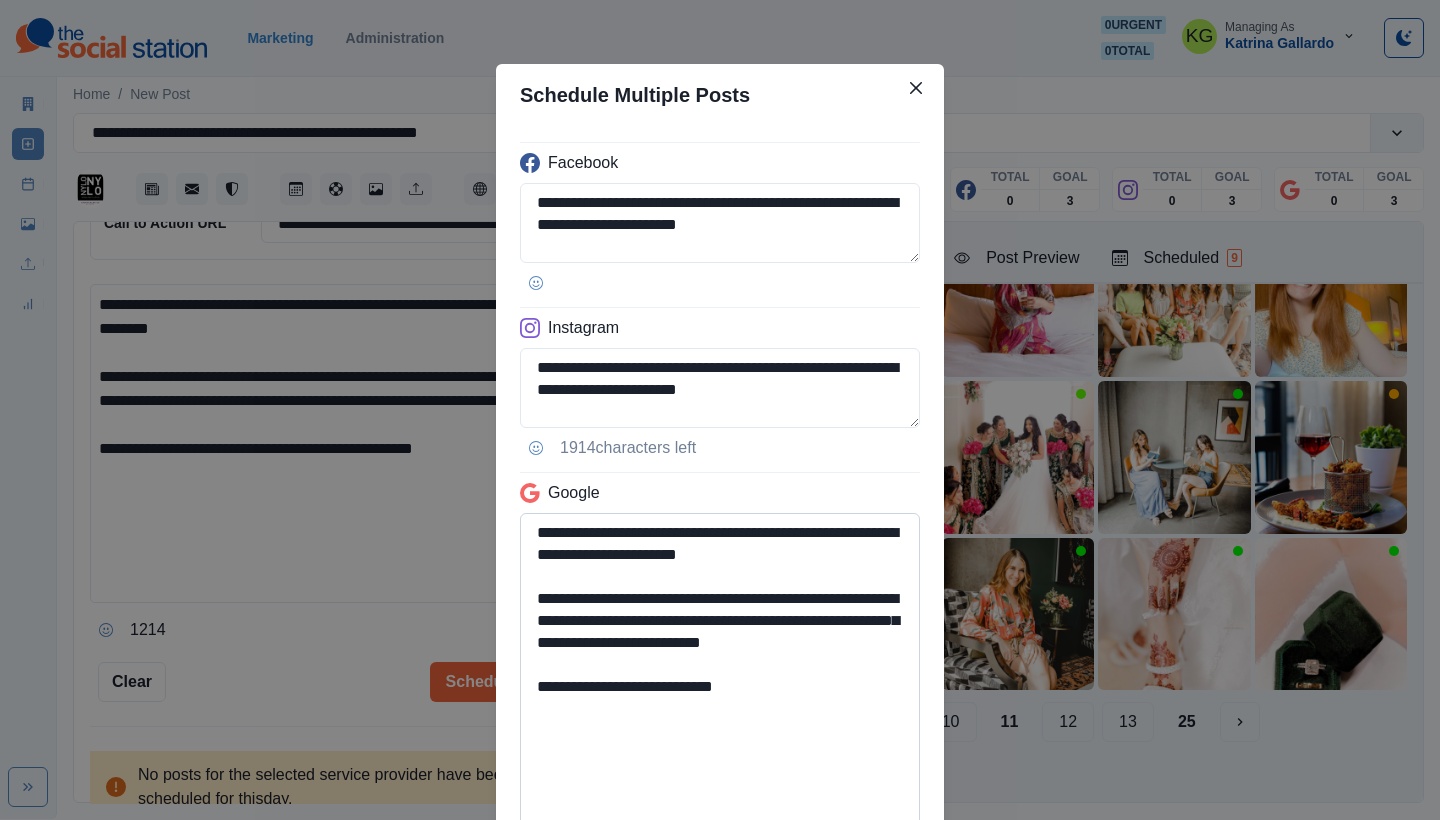 click on "**********" at bounding box center [720, 671] 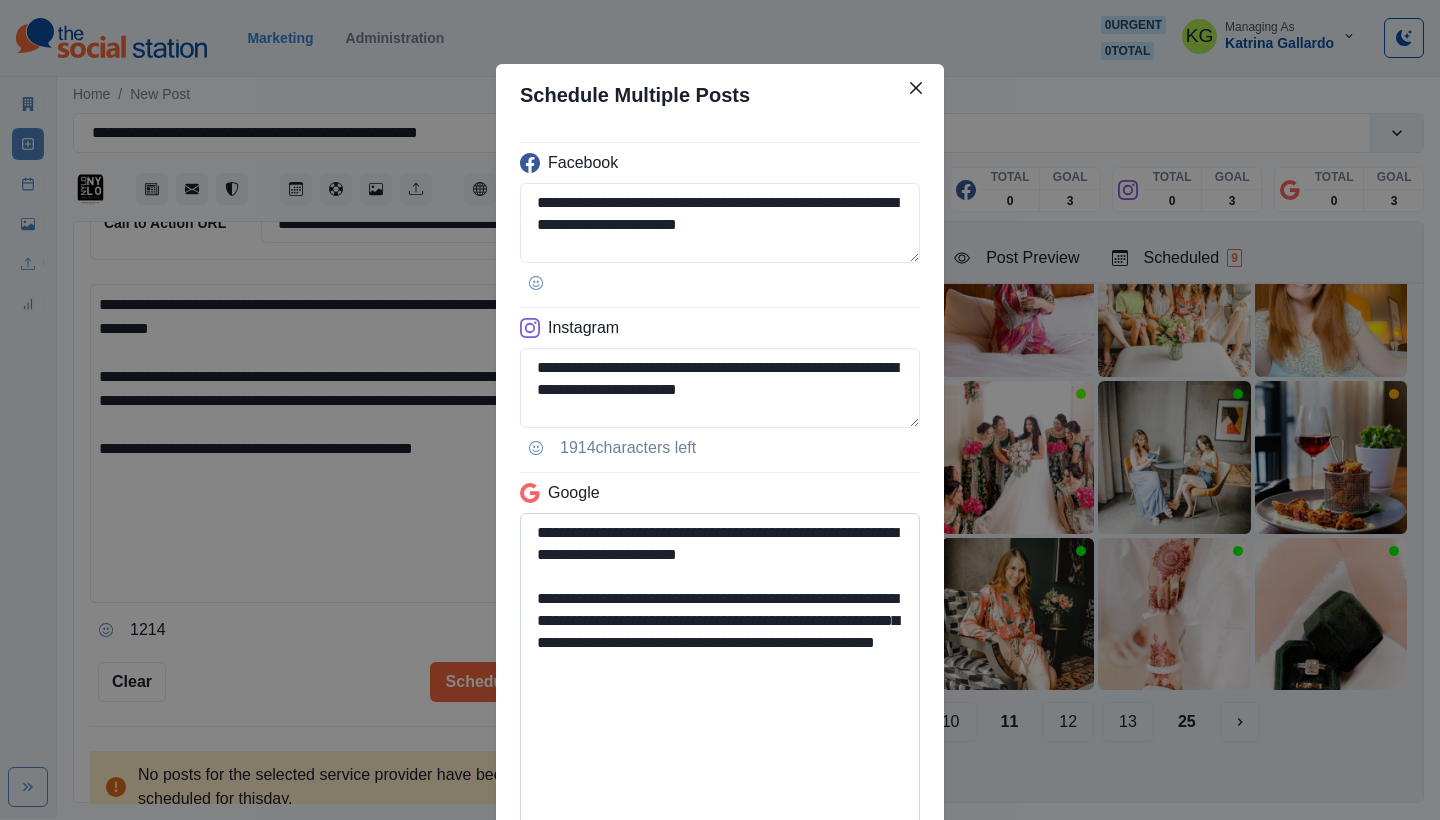 click on "**********" at bounding box center (720, 671) 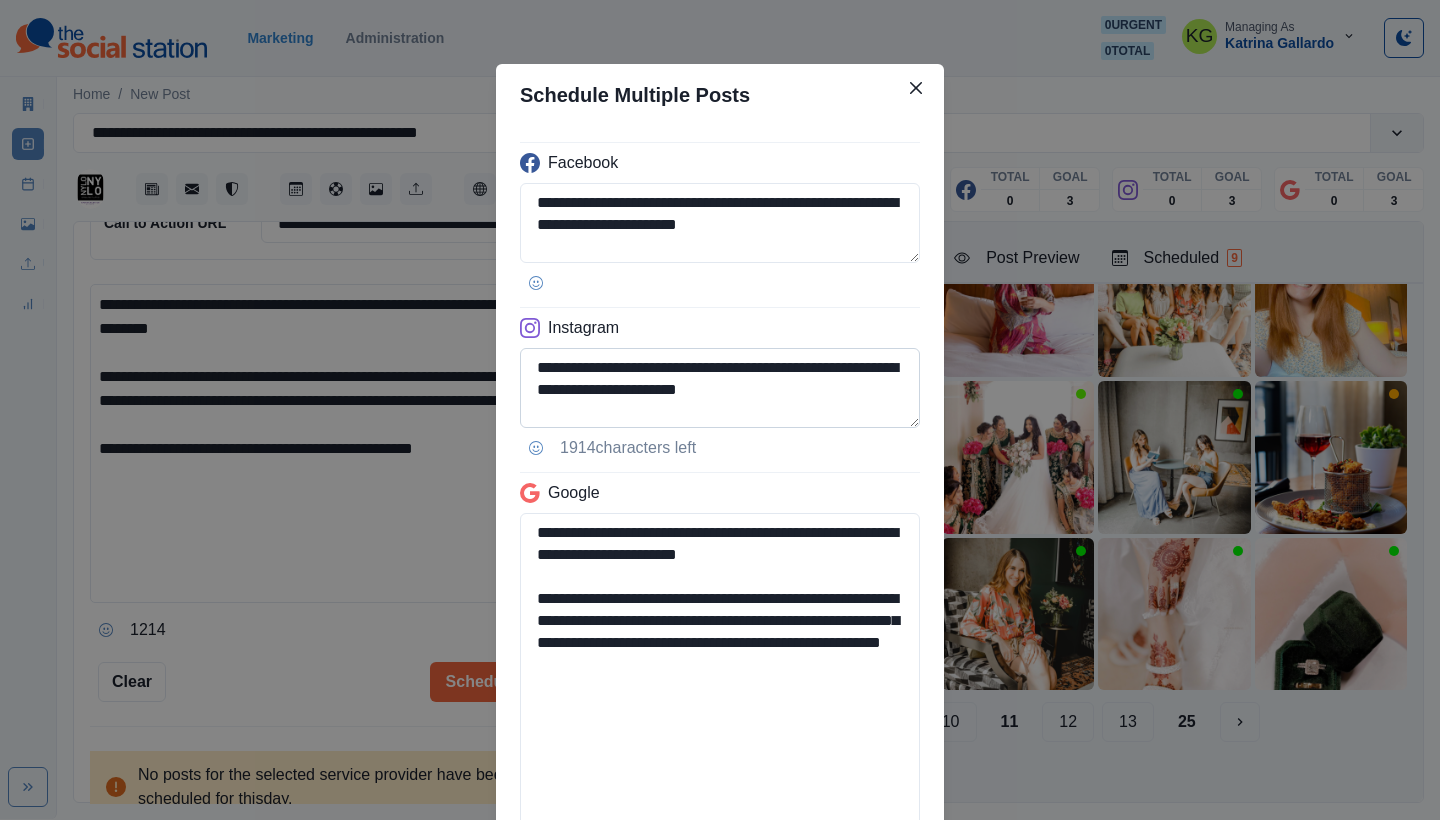 click on "**********" at bounding box center [720, 388] 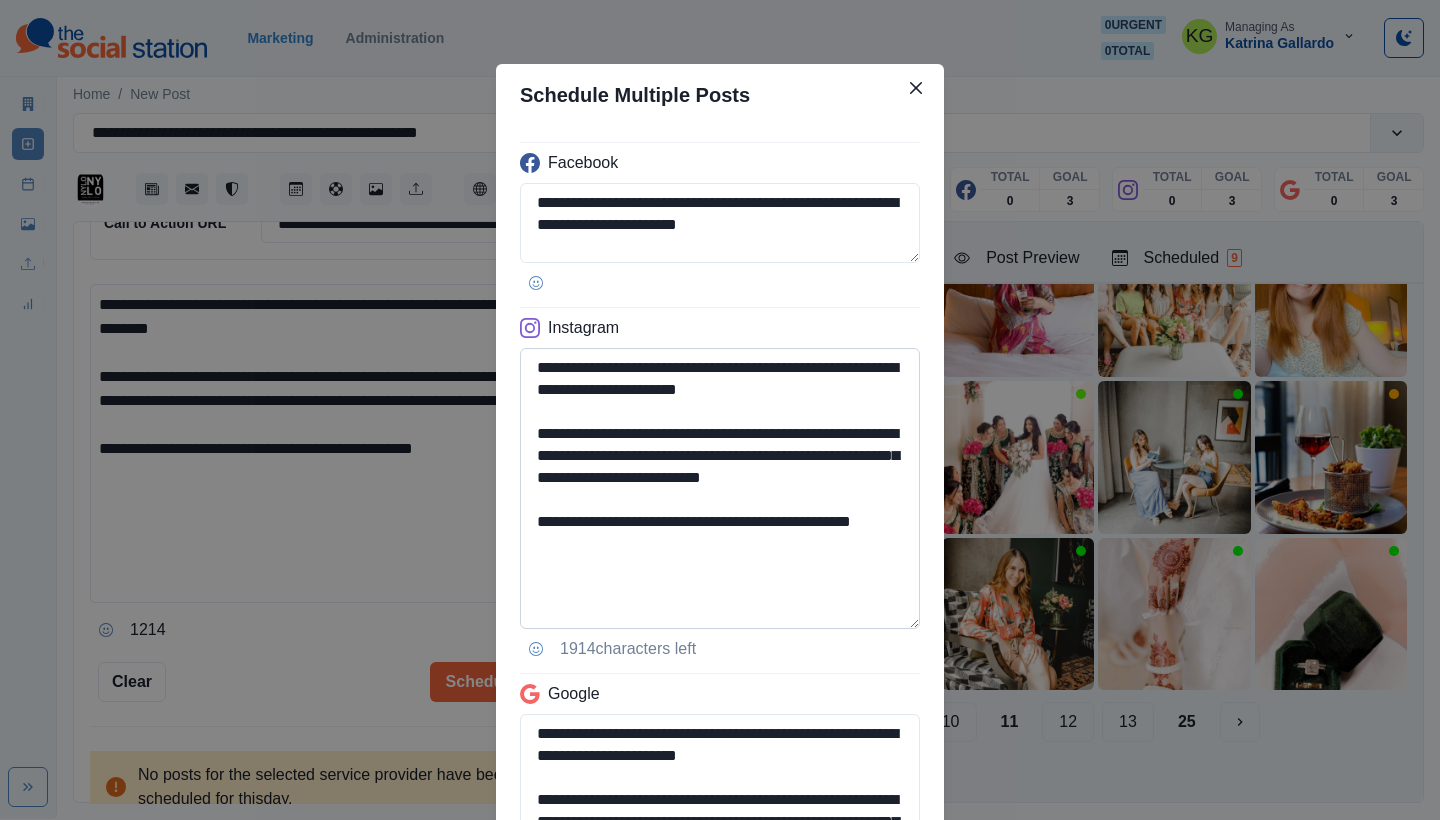 type on "**********" 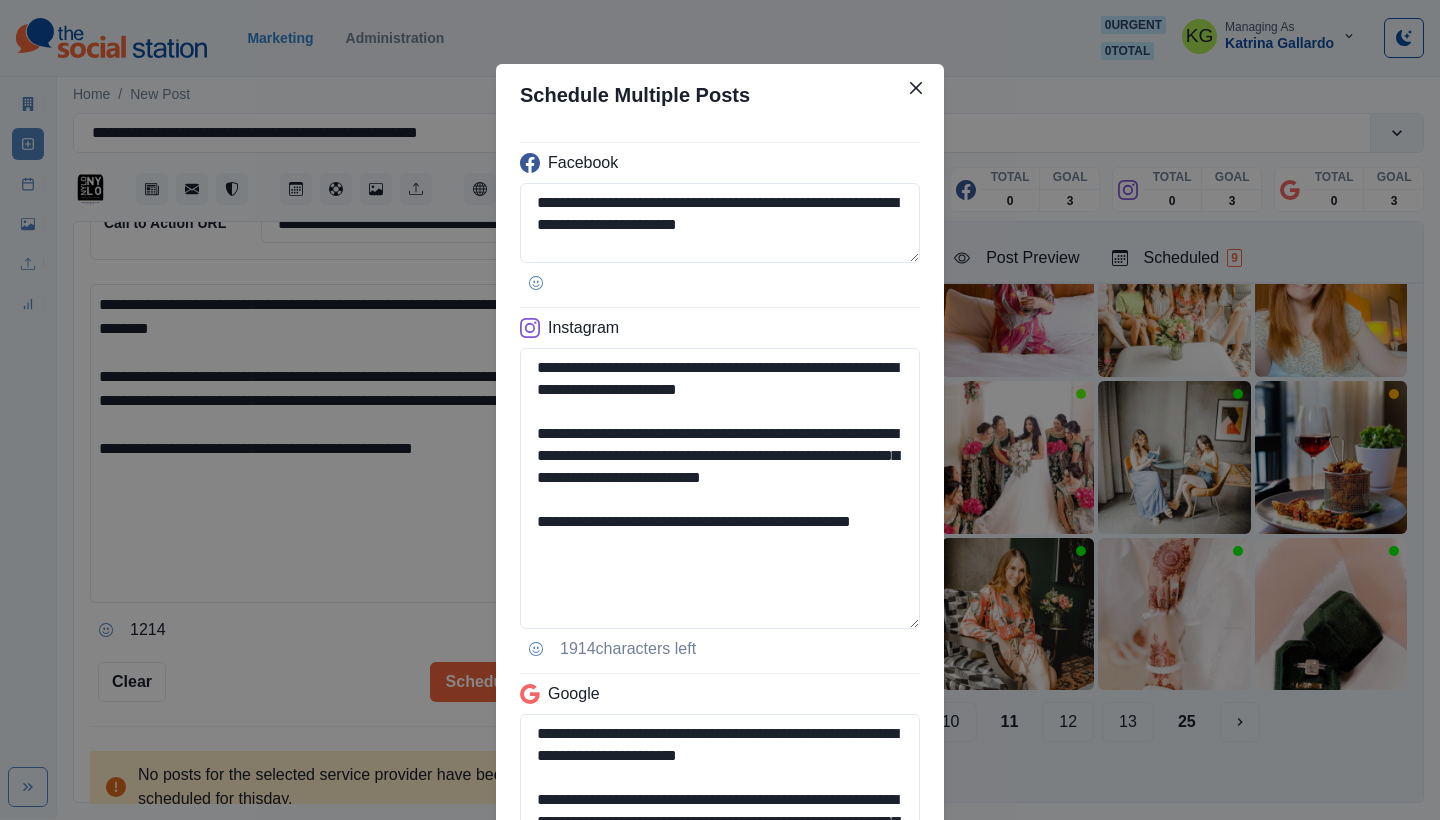 drag, startPoint x: 658, startPoint y: 561, endPoint x: 479, endPoint y: 565, distance: 179.0447 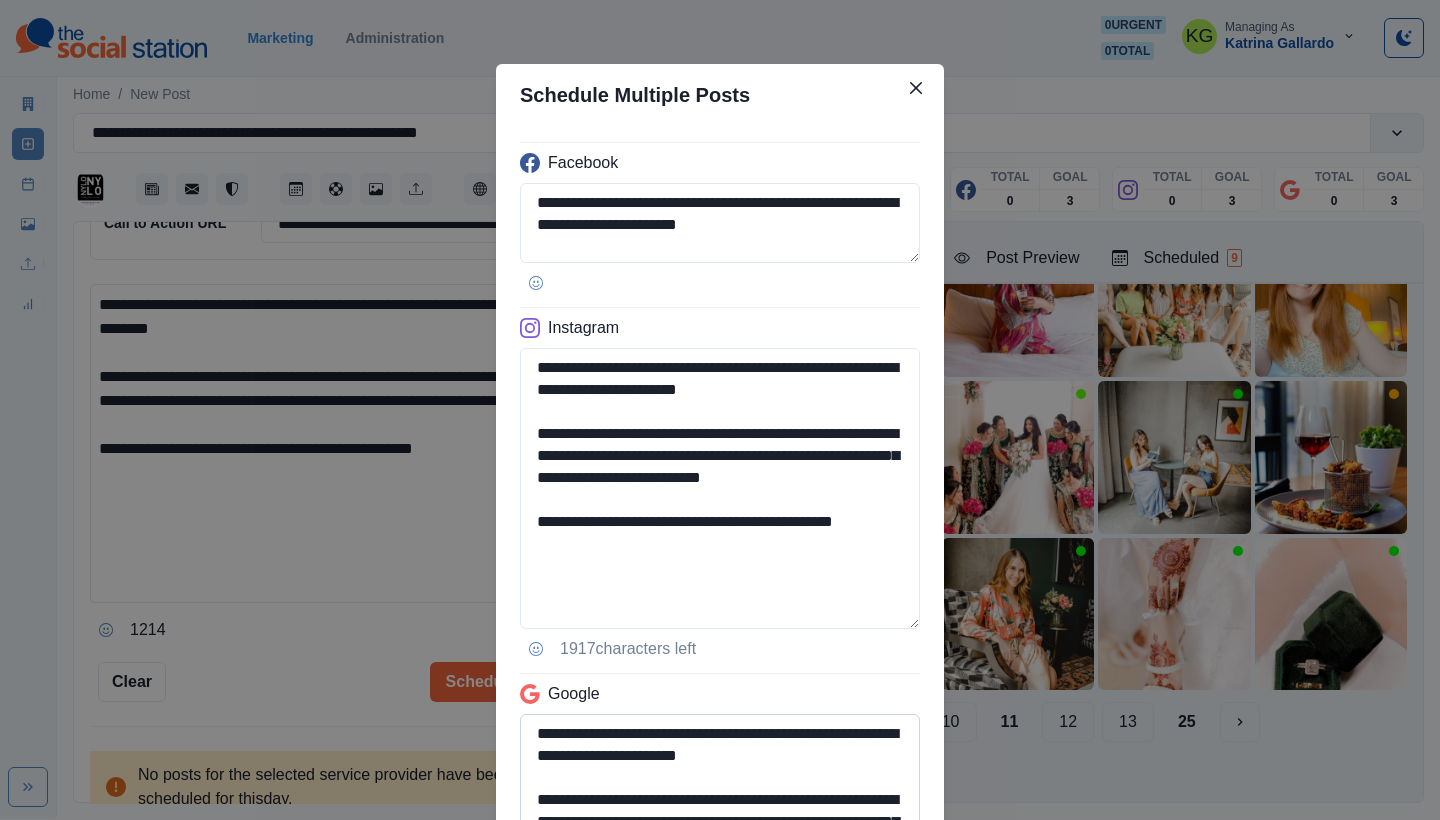 scroll, scrollTop: 391, scrollLeft: 0, axis: vertical 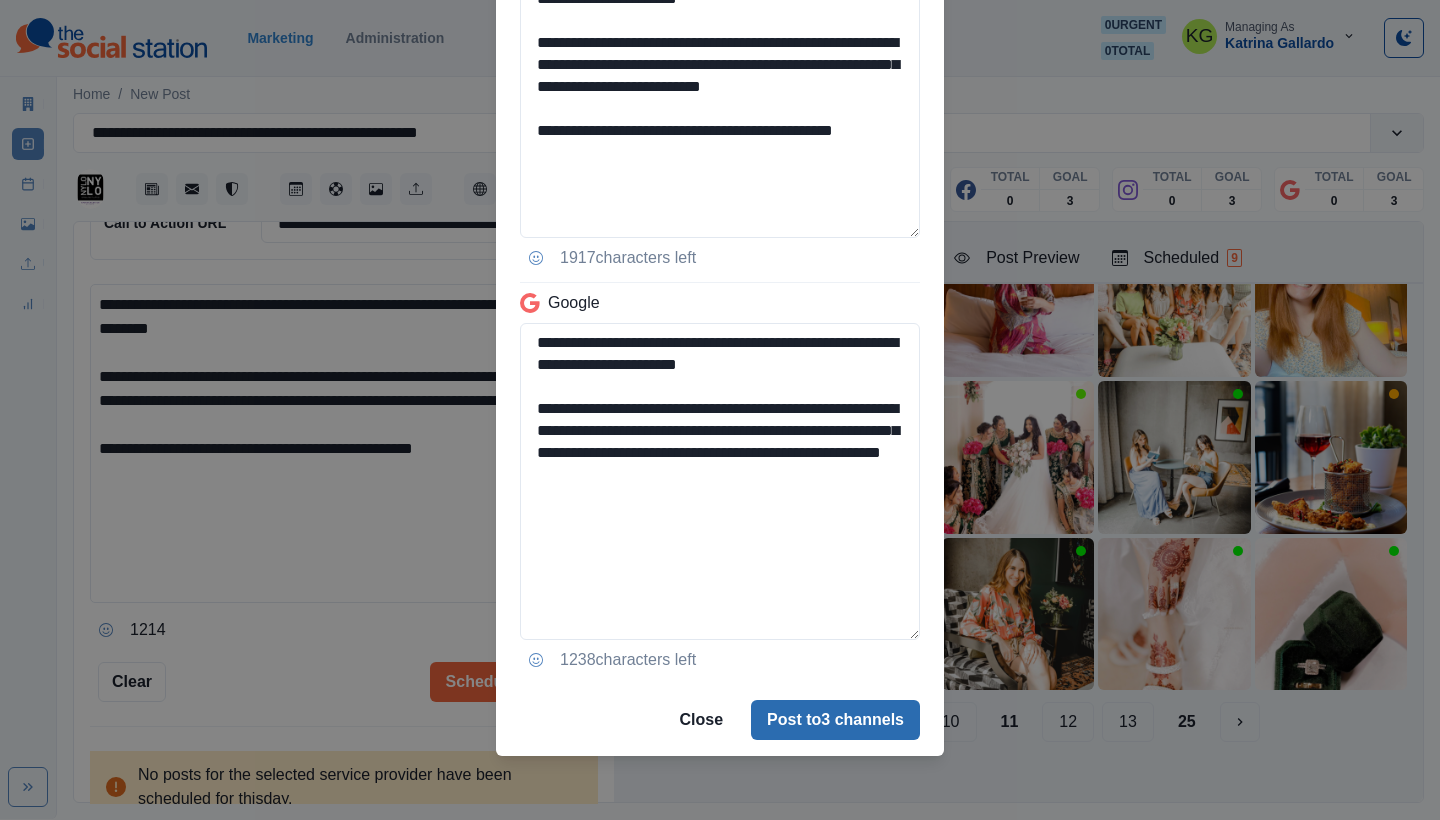 type on "**********" 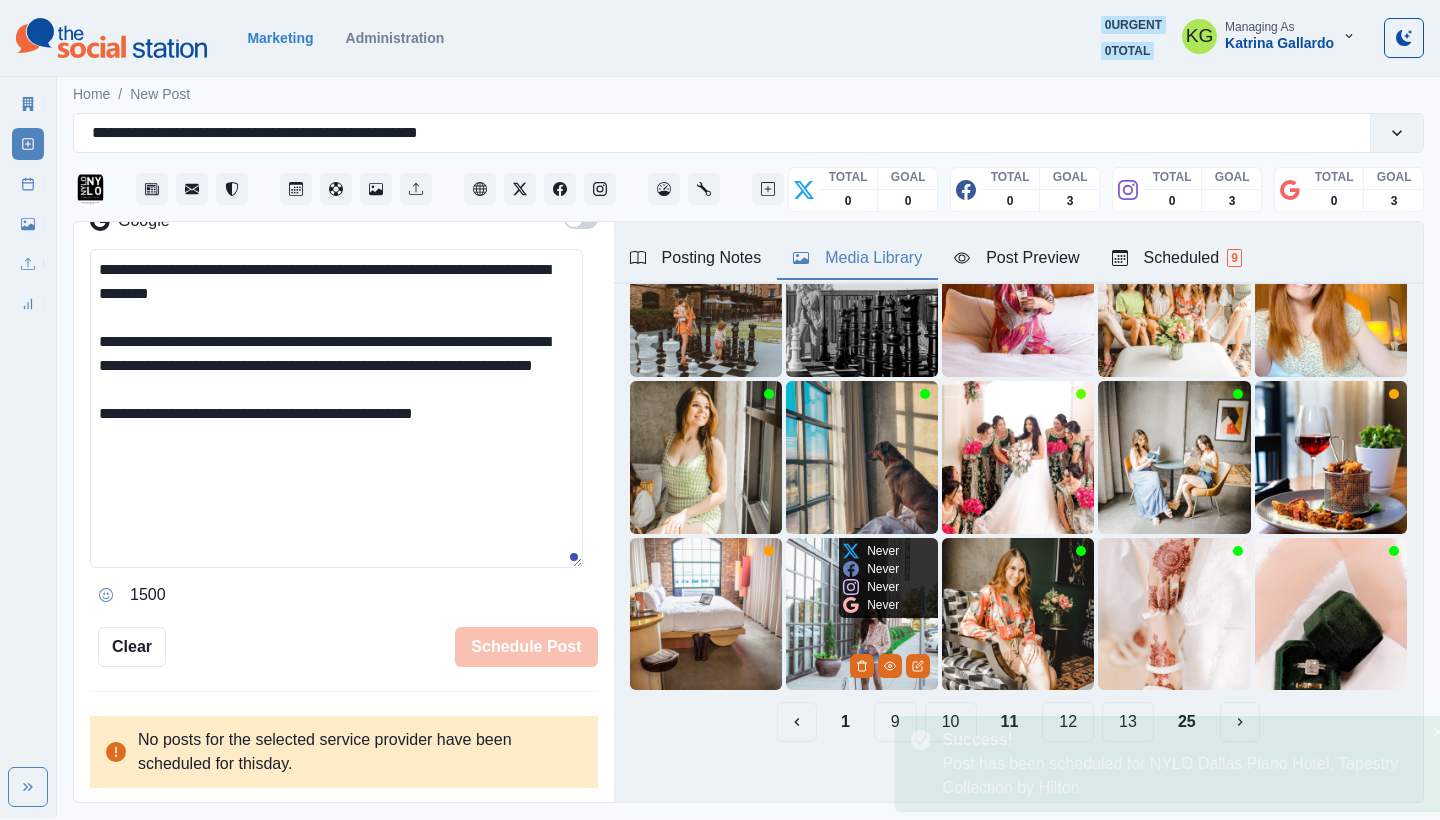 type 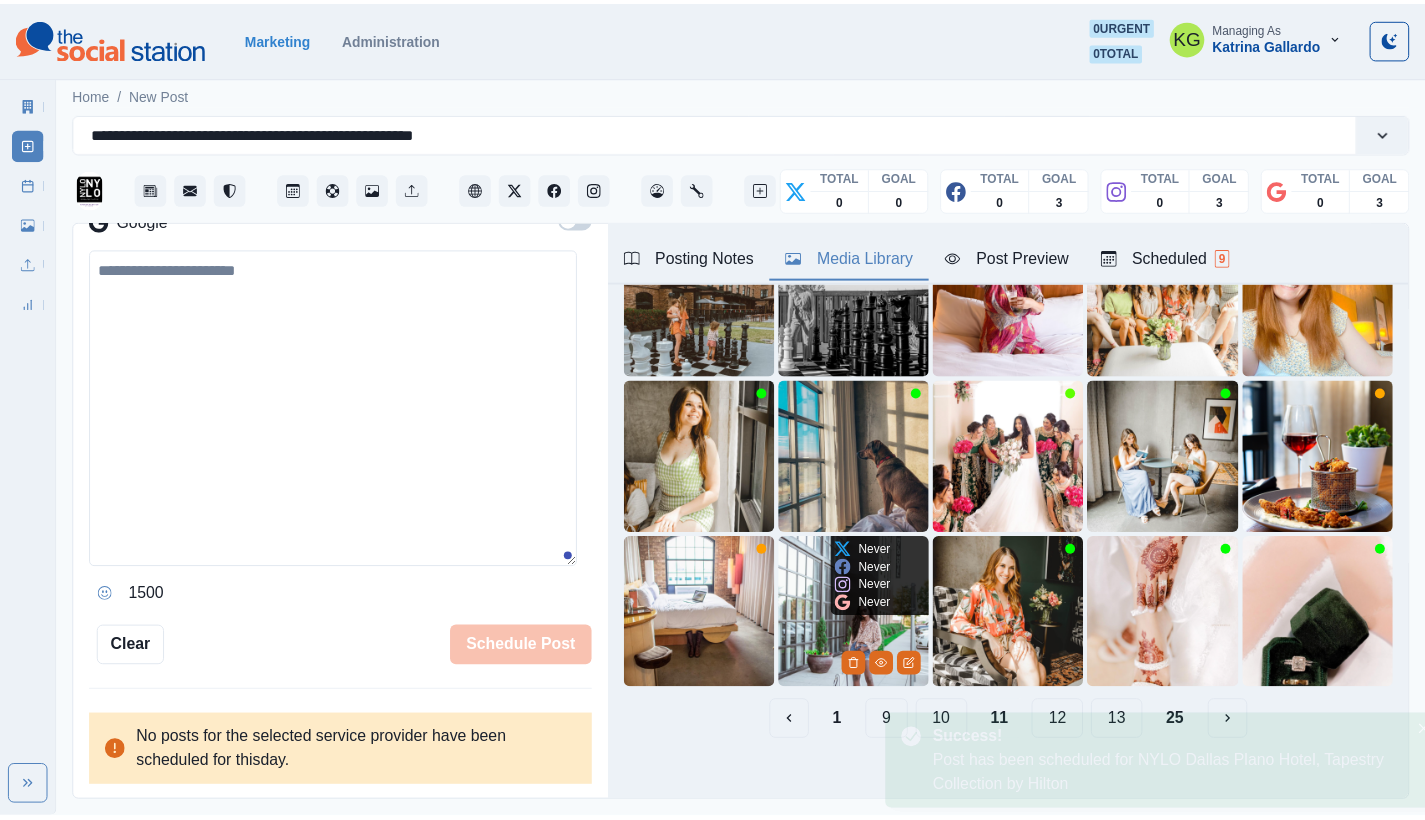 scroll, scrollTop: 399, scrollLeft: 0, axis: vertical 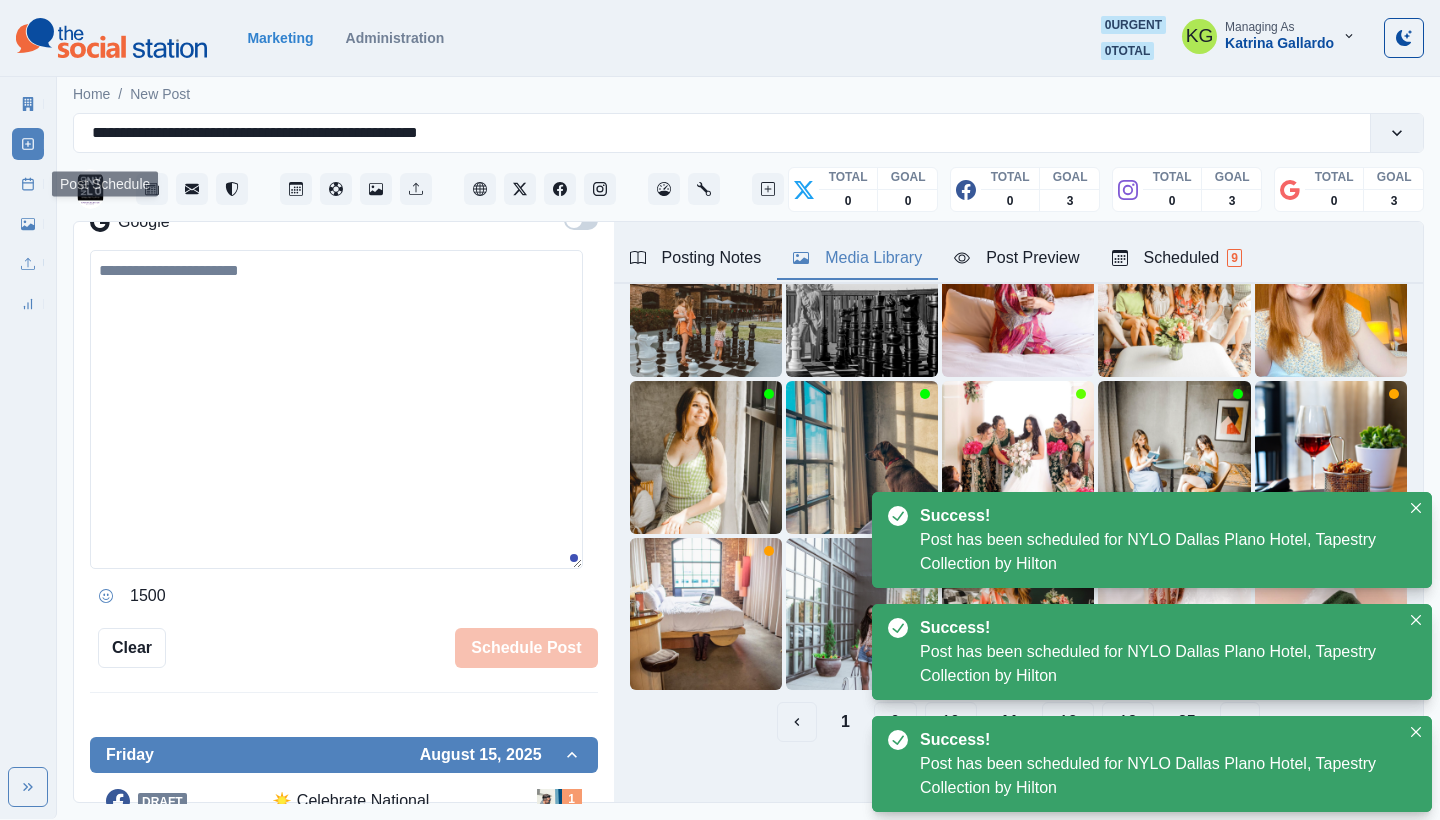 click on "Post Schedule" at bounding box center (28, 184) 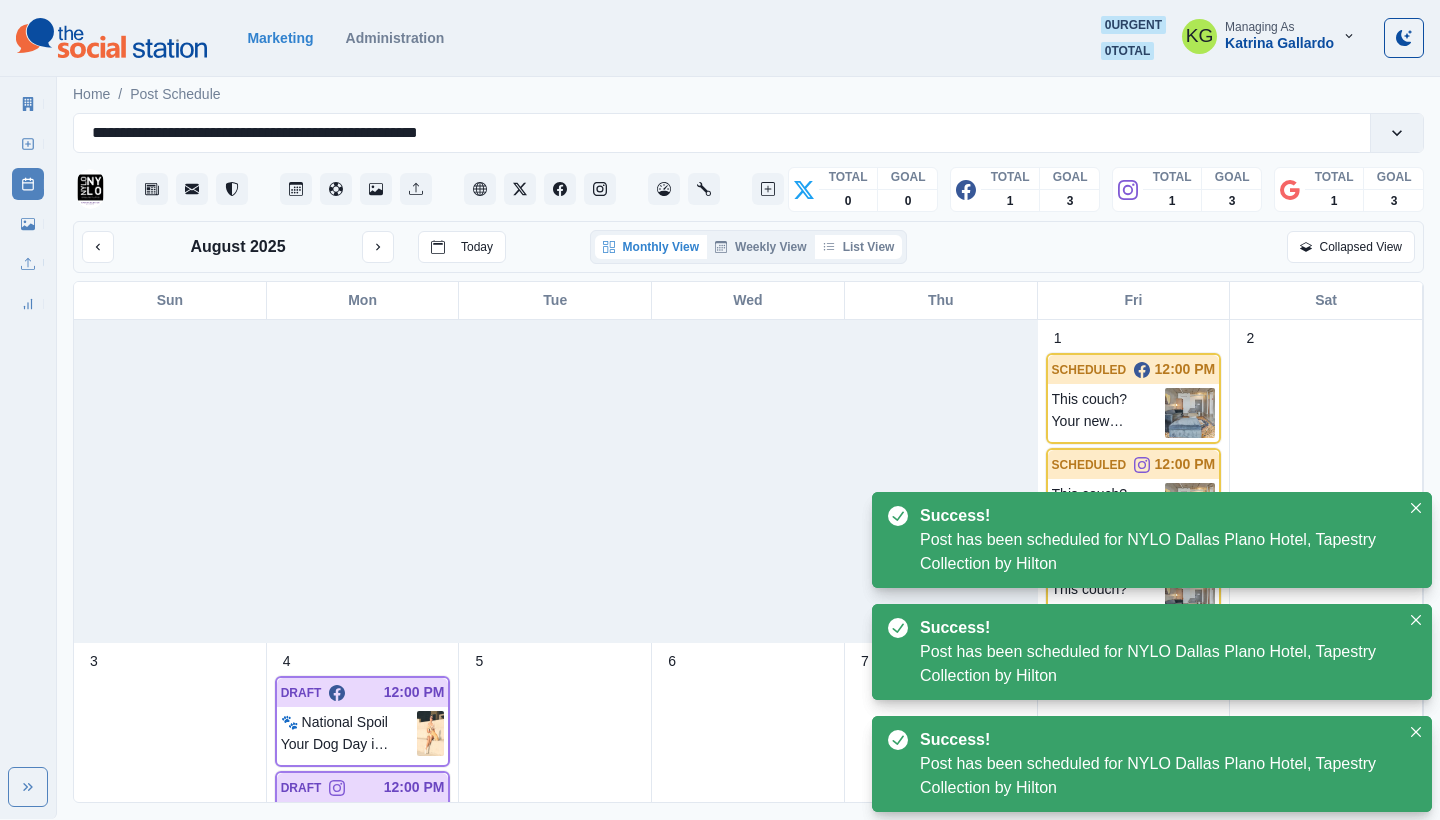 click on "List View" at bounding box center (859, 247) 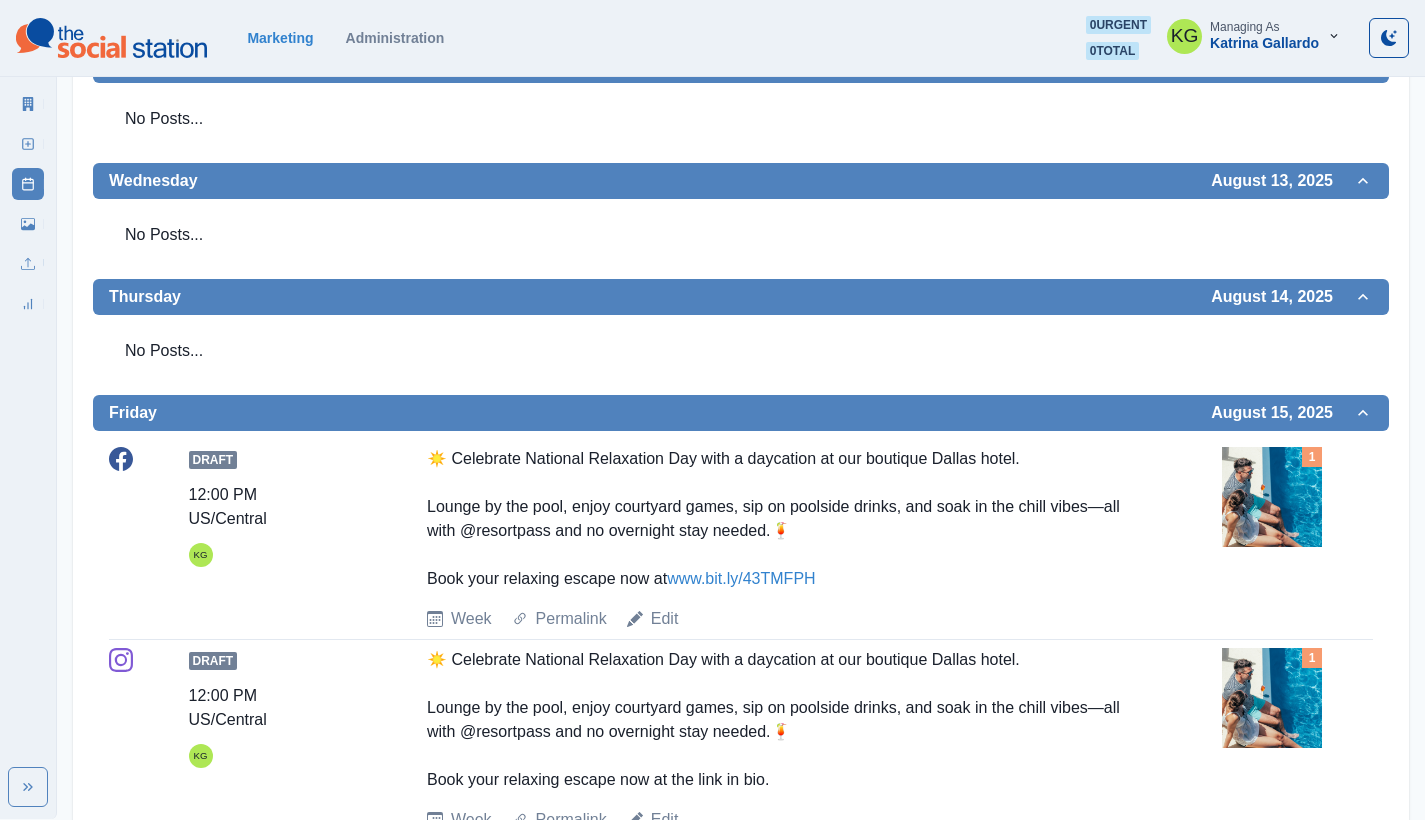 scroll, scrollTop: 0, scrollLeft: 0, axis: both 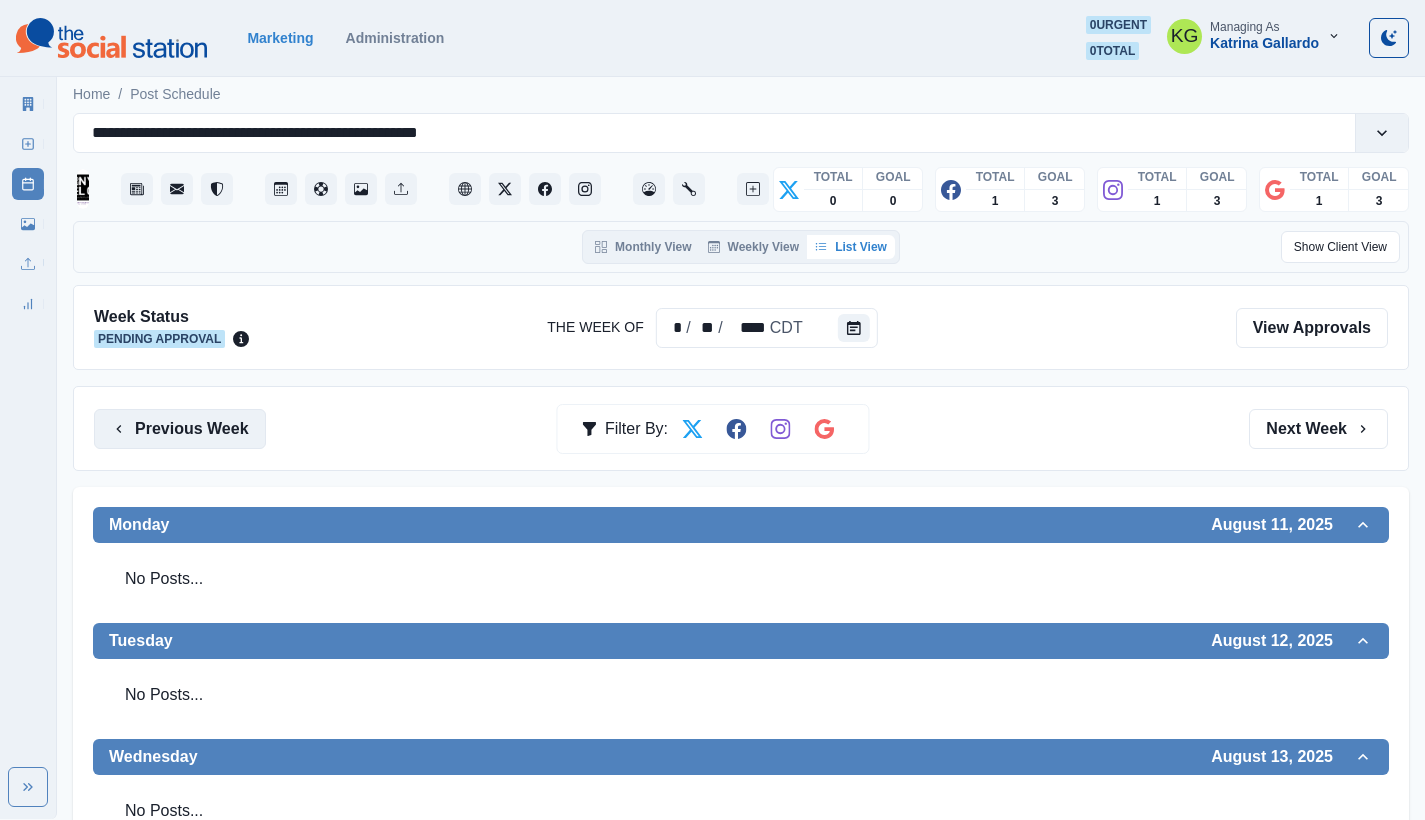 click on "Previous Week" at bounding box center (180, 429) 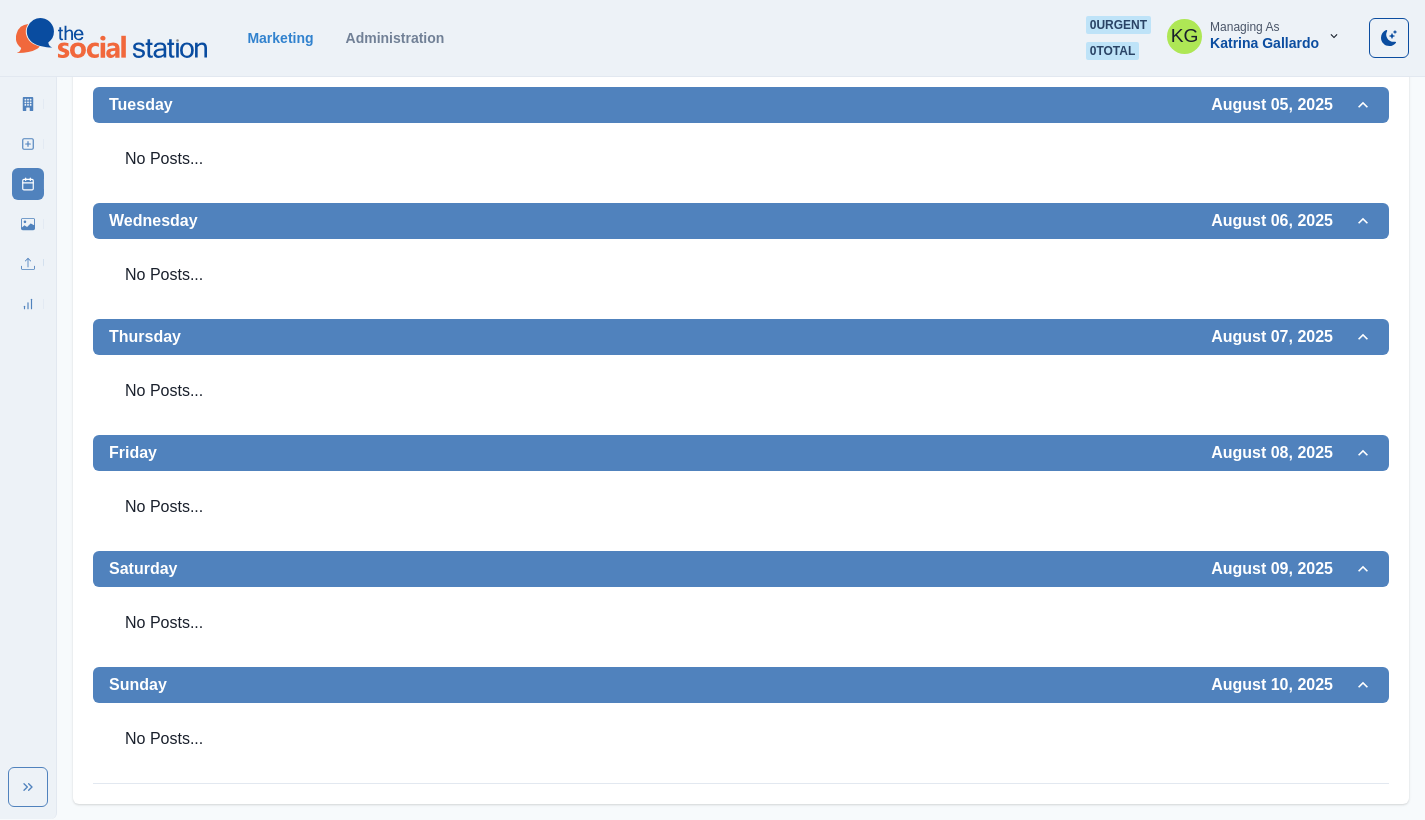 scroll, scrollTop: 0, scrollLeft: 0, axis: both 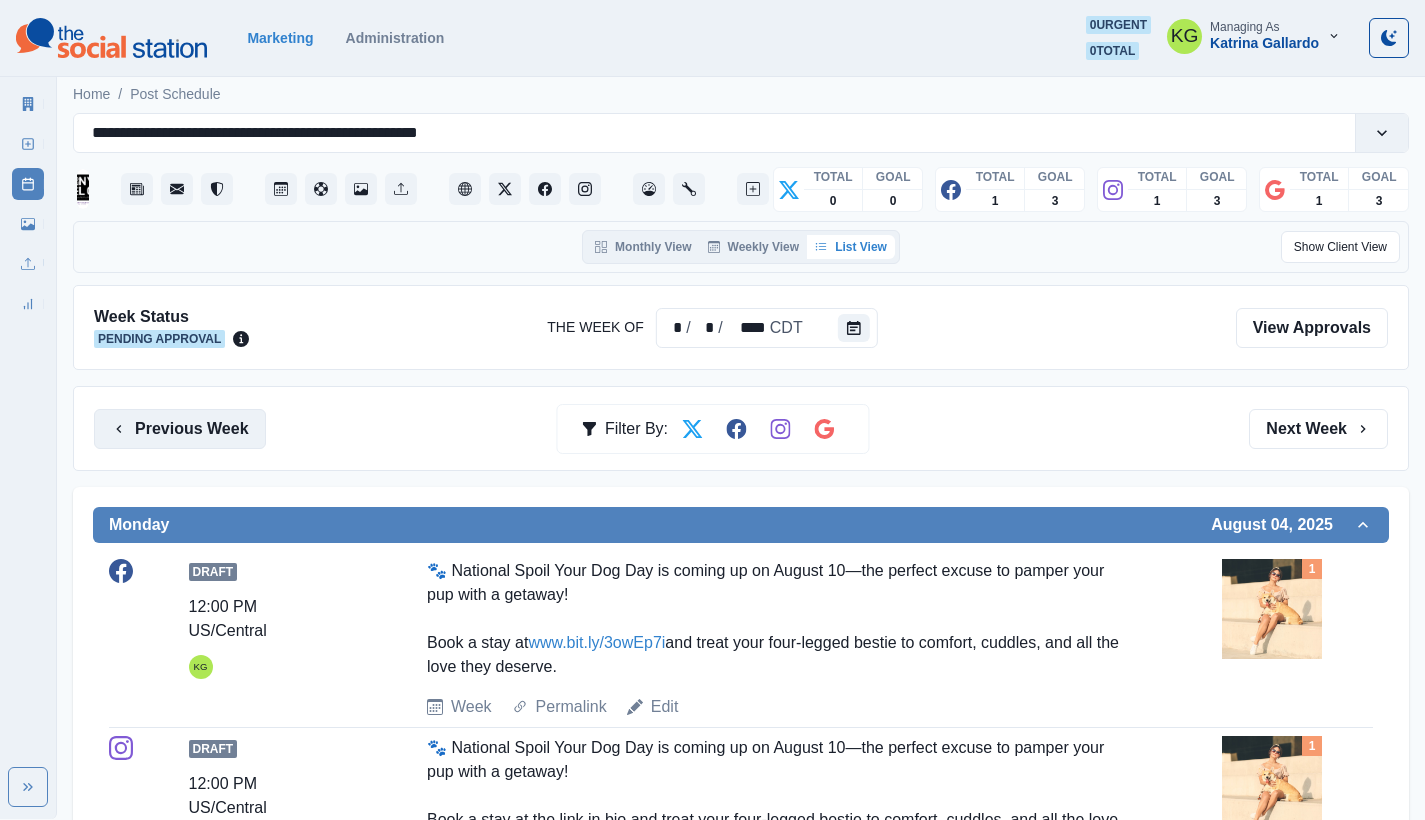 click on "Previous Week" at bounding box center (180, 429) 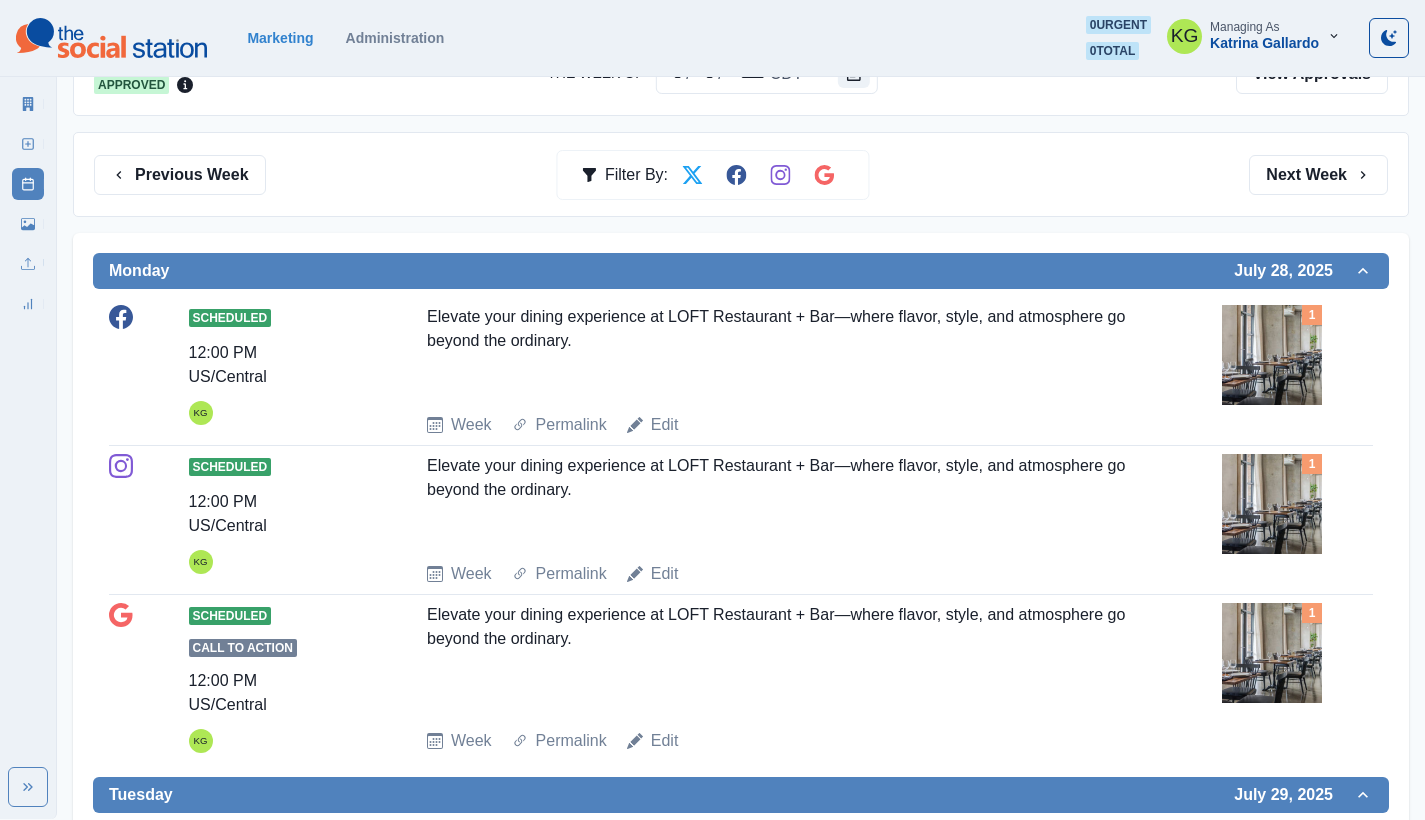 scroll, scrollTop: 0, scrollLeft: 0, axis: both 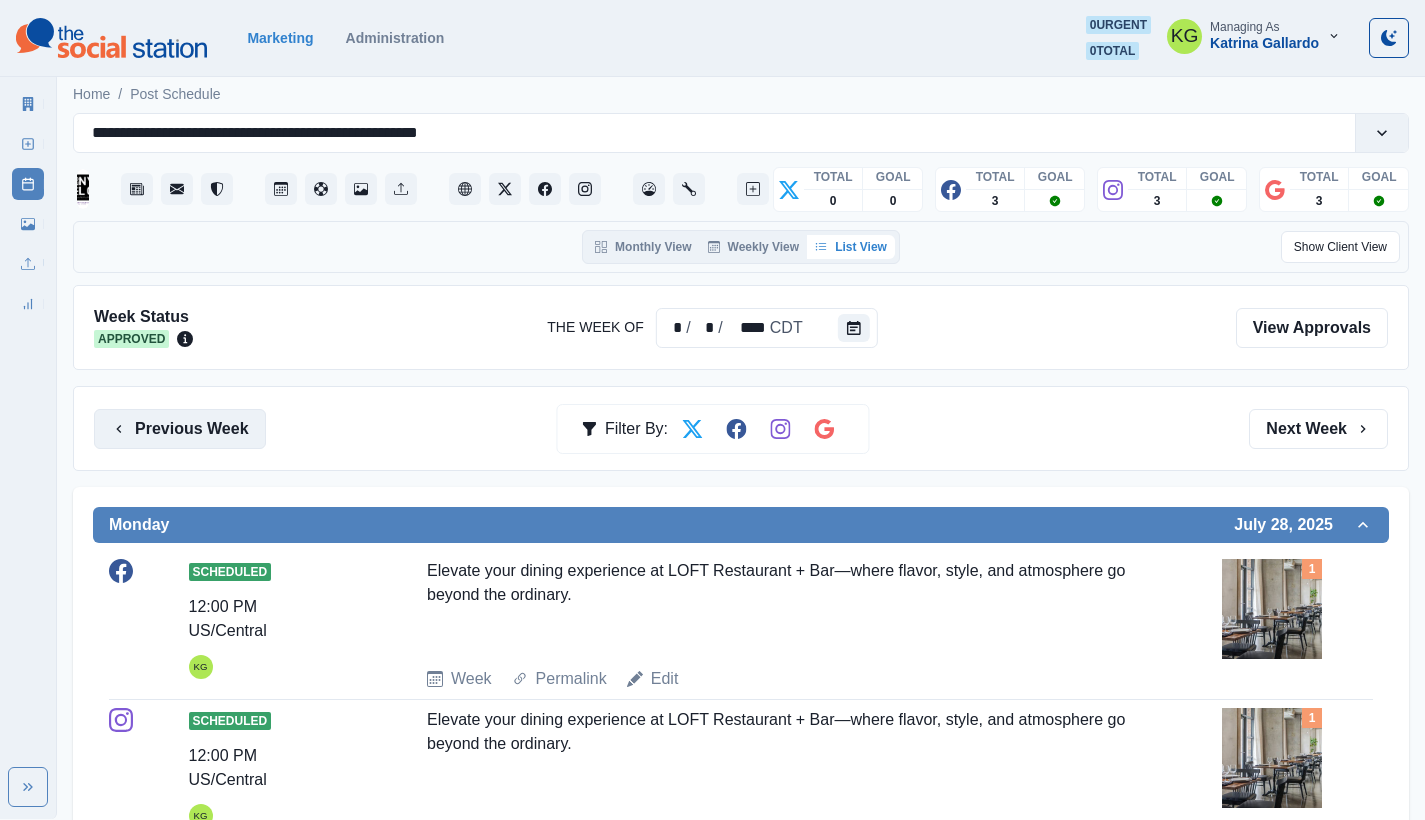 click on "Previous Week" at bounding box center (180, 429) 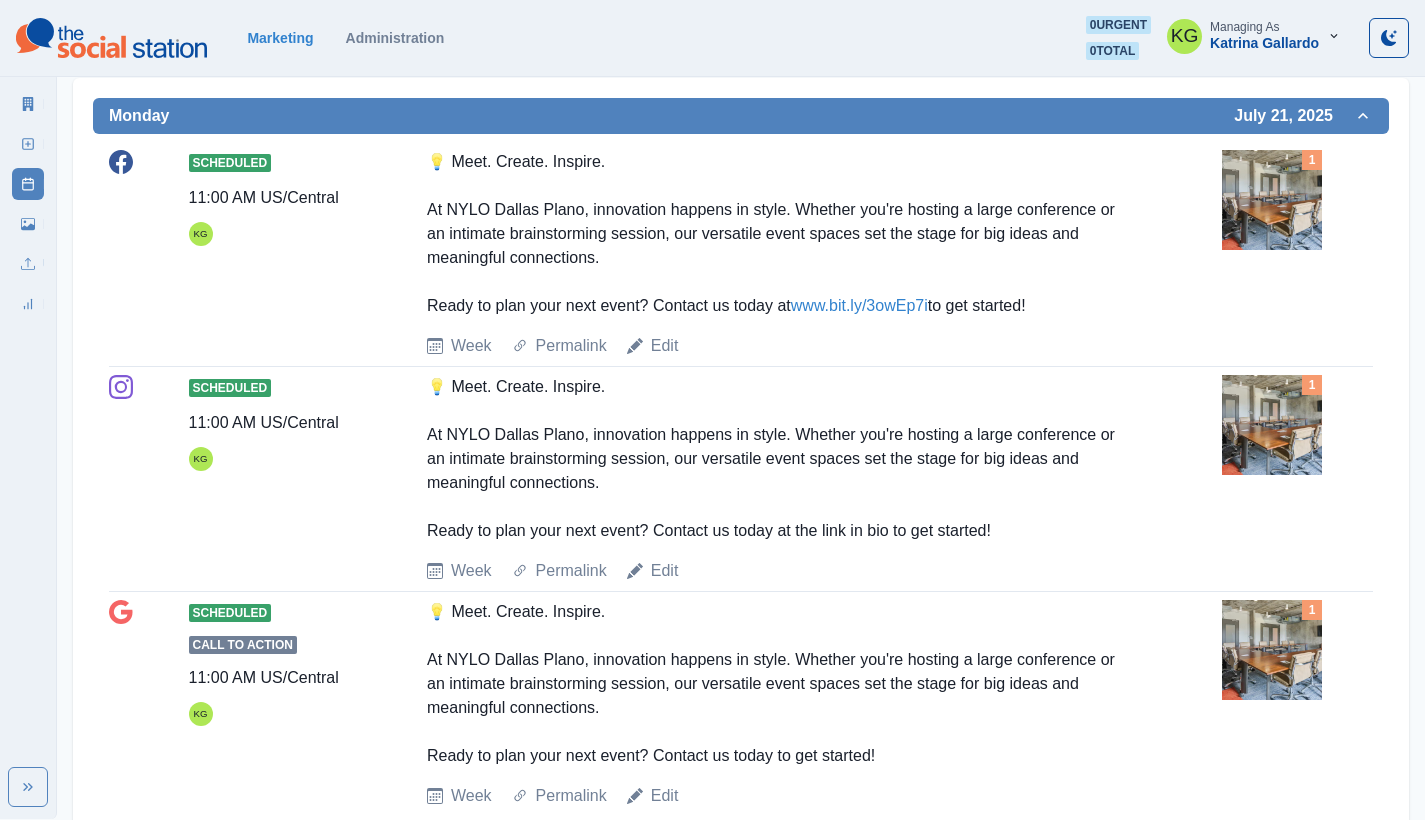 scroll, scrollTop: 0, scrollLeft: 0, axis: both 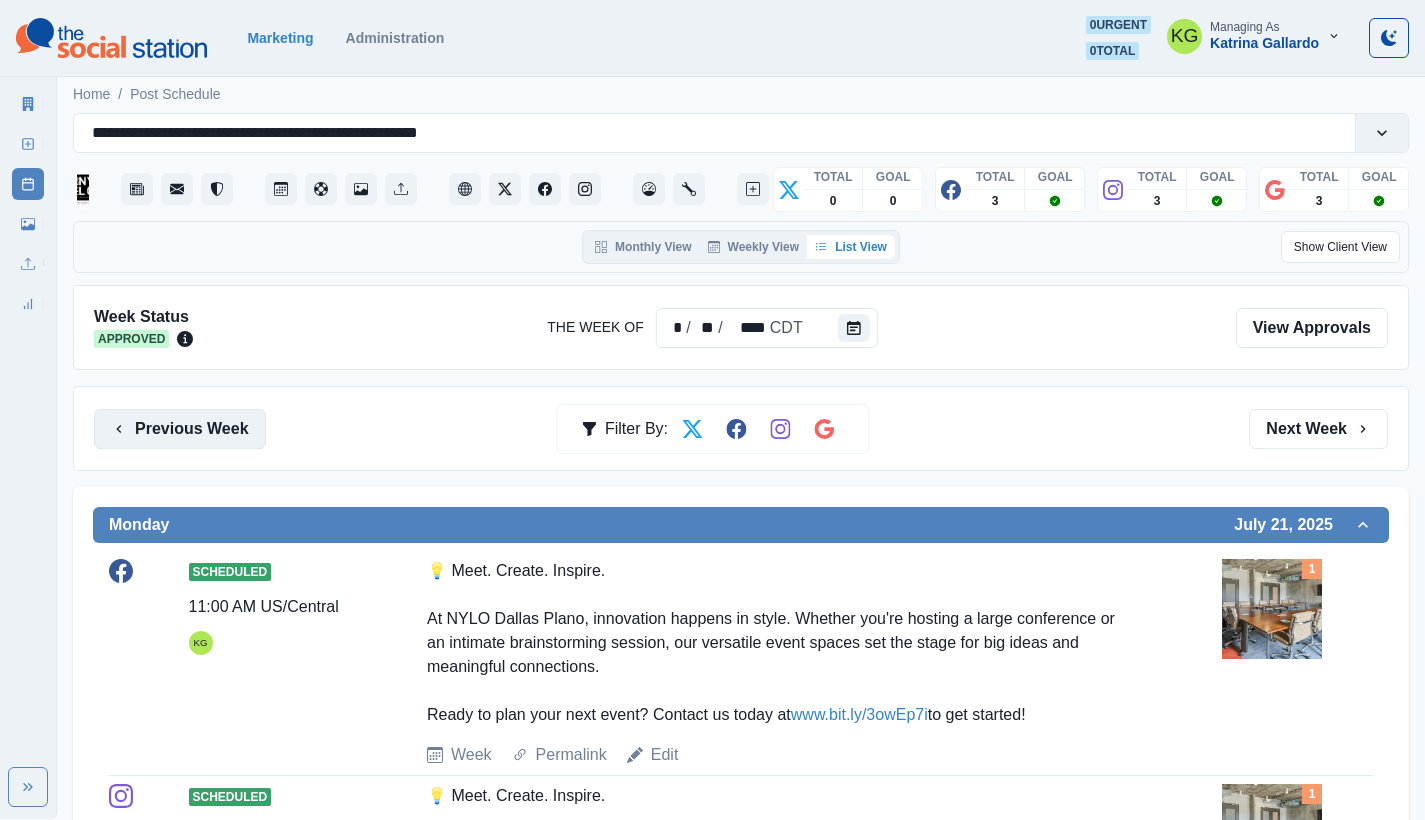 click on "Previous Week" at bounding box center [180, 429] 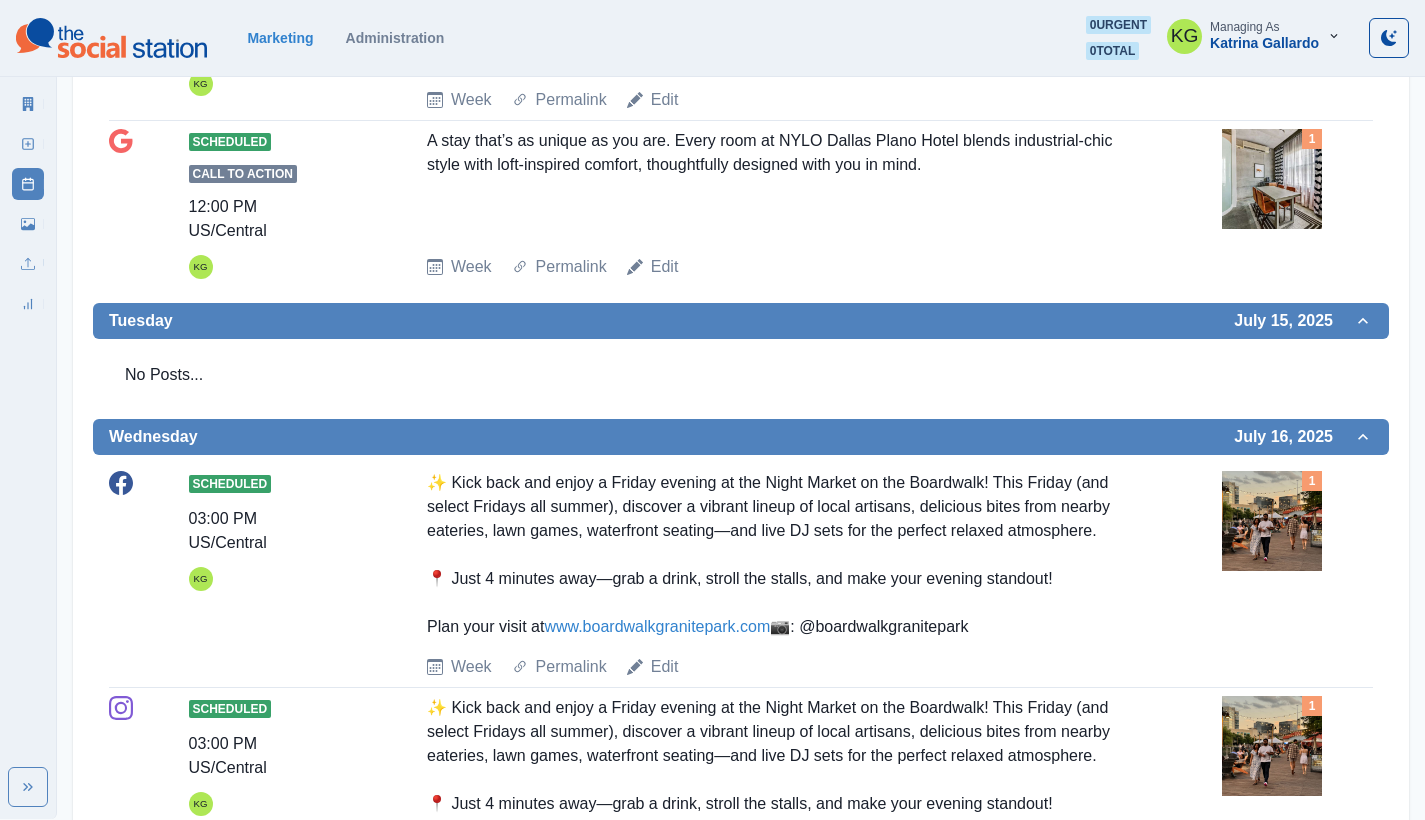 scroll, scrollTop: 0, scrollLeft: 0, axis: both 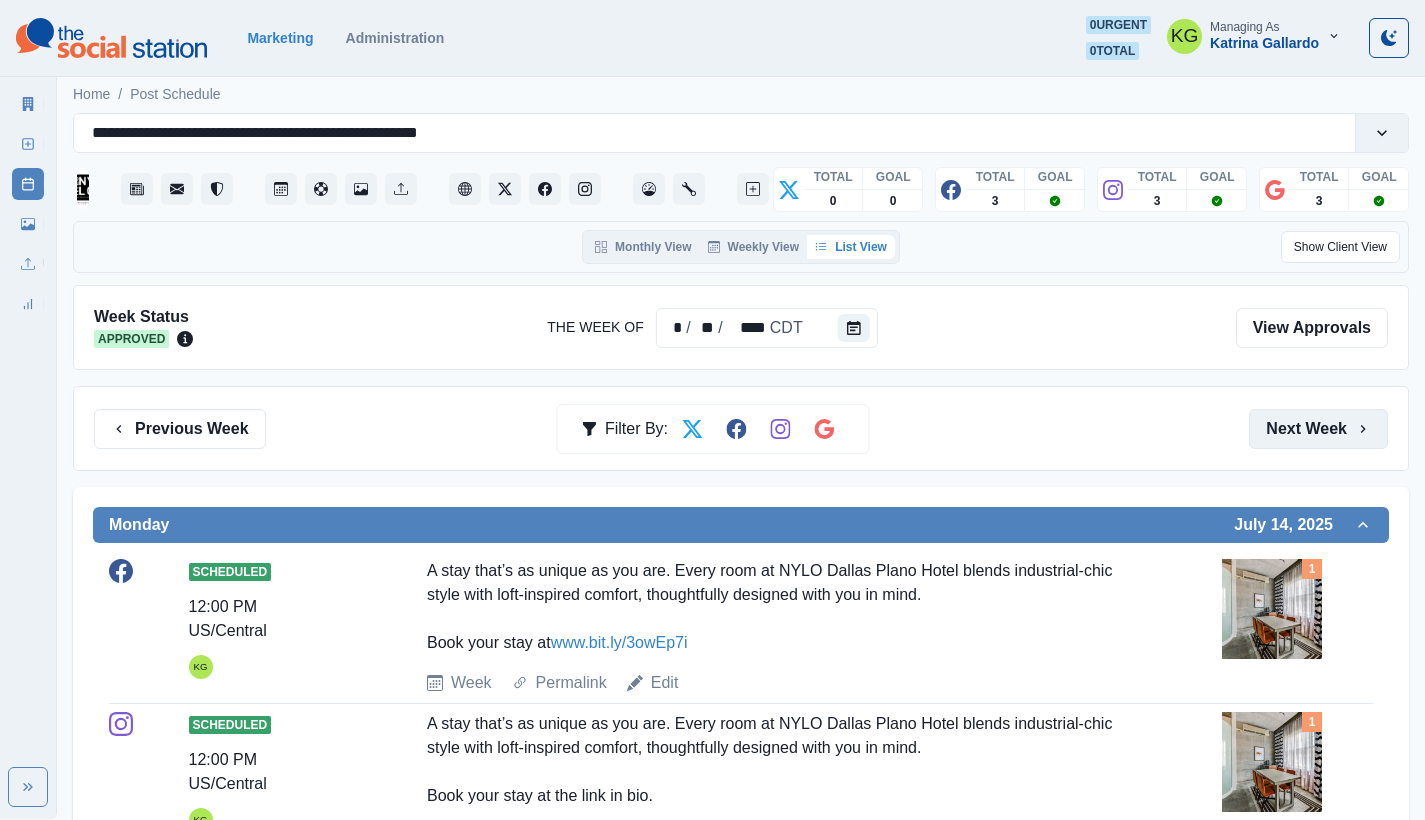 click on "Next Week" at bounding box center [1318, 429] 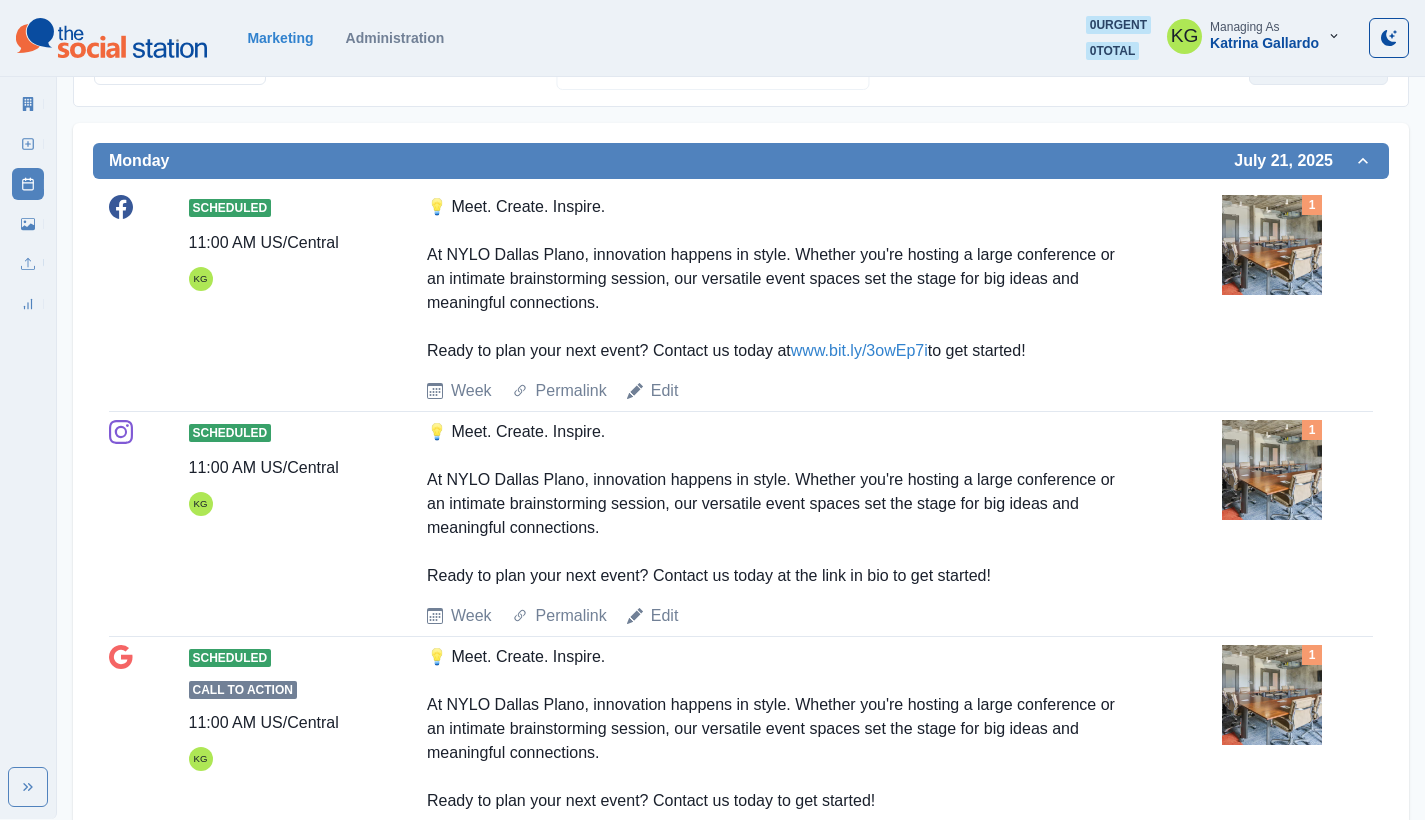 scroll, scrollTop: 0, scrollLeft: 0, axis: both 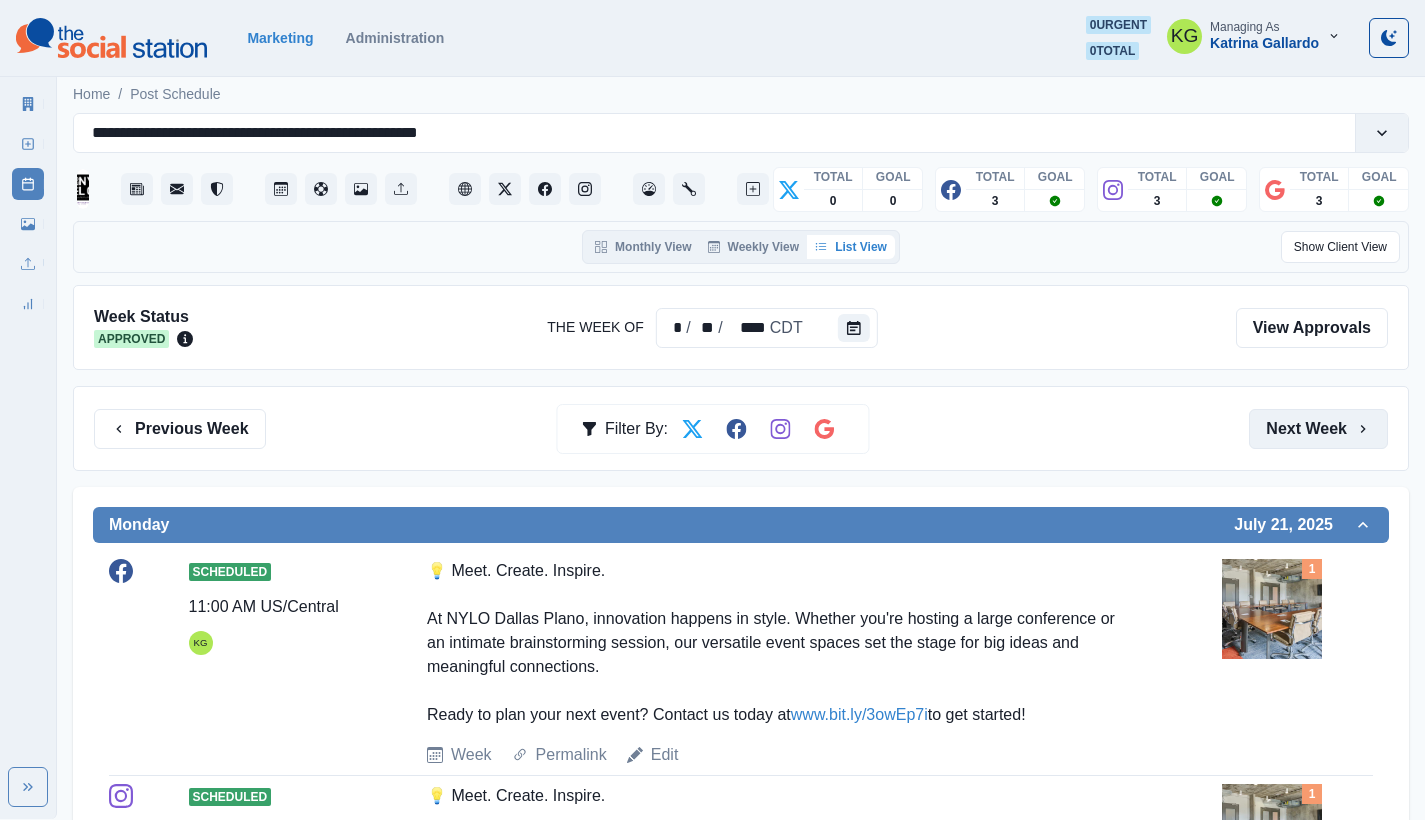 click on "Next Week" at bounding box center (1318, 429) 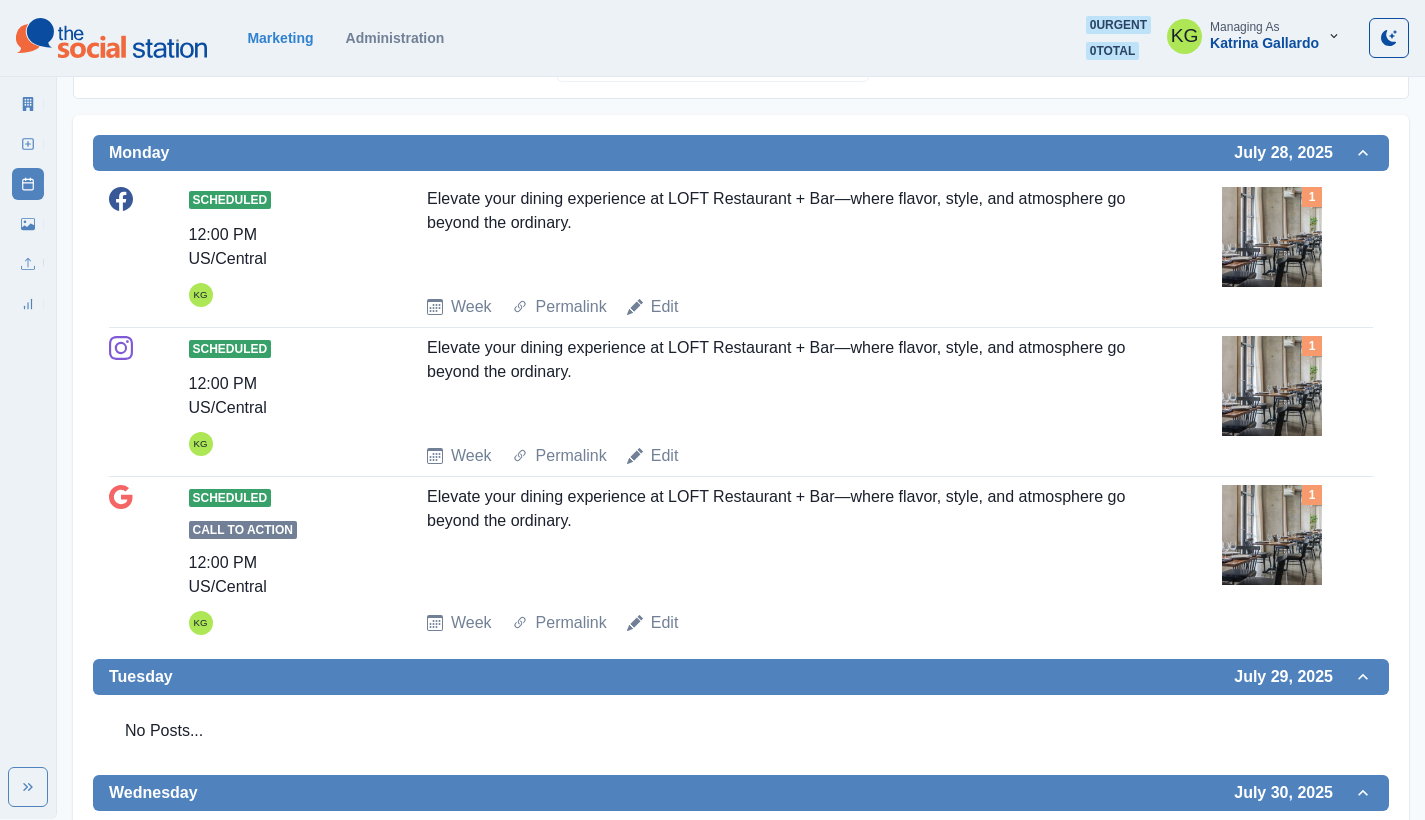 scroll, scrollTop: 0, scrollLeft: 0, axis: both 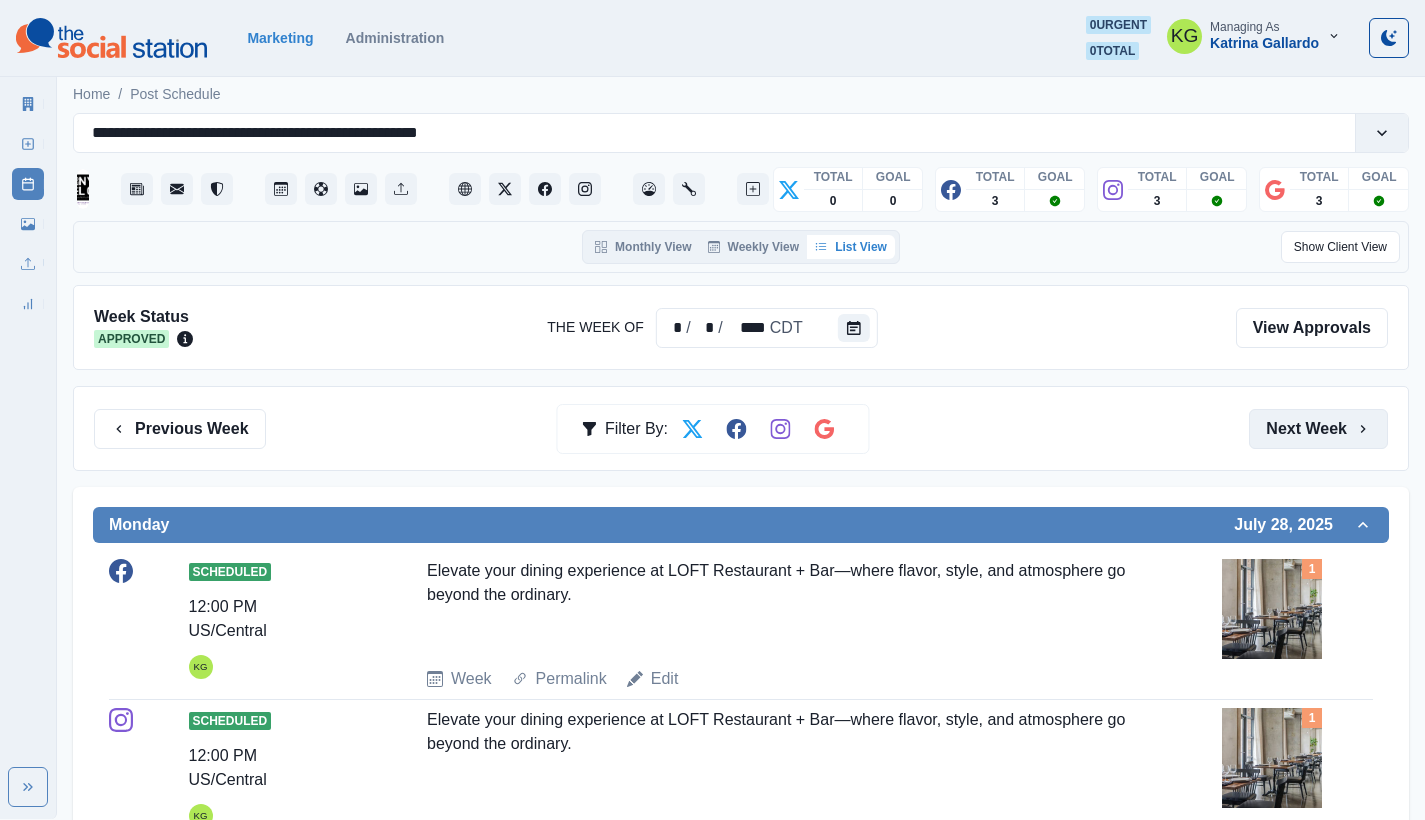 click on "Next Week" at bounding box center (1318, 429) 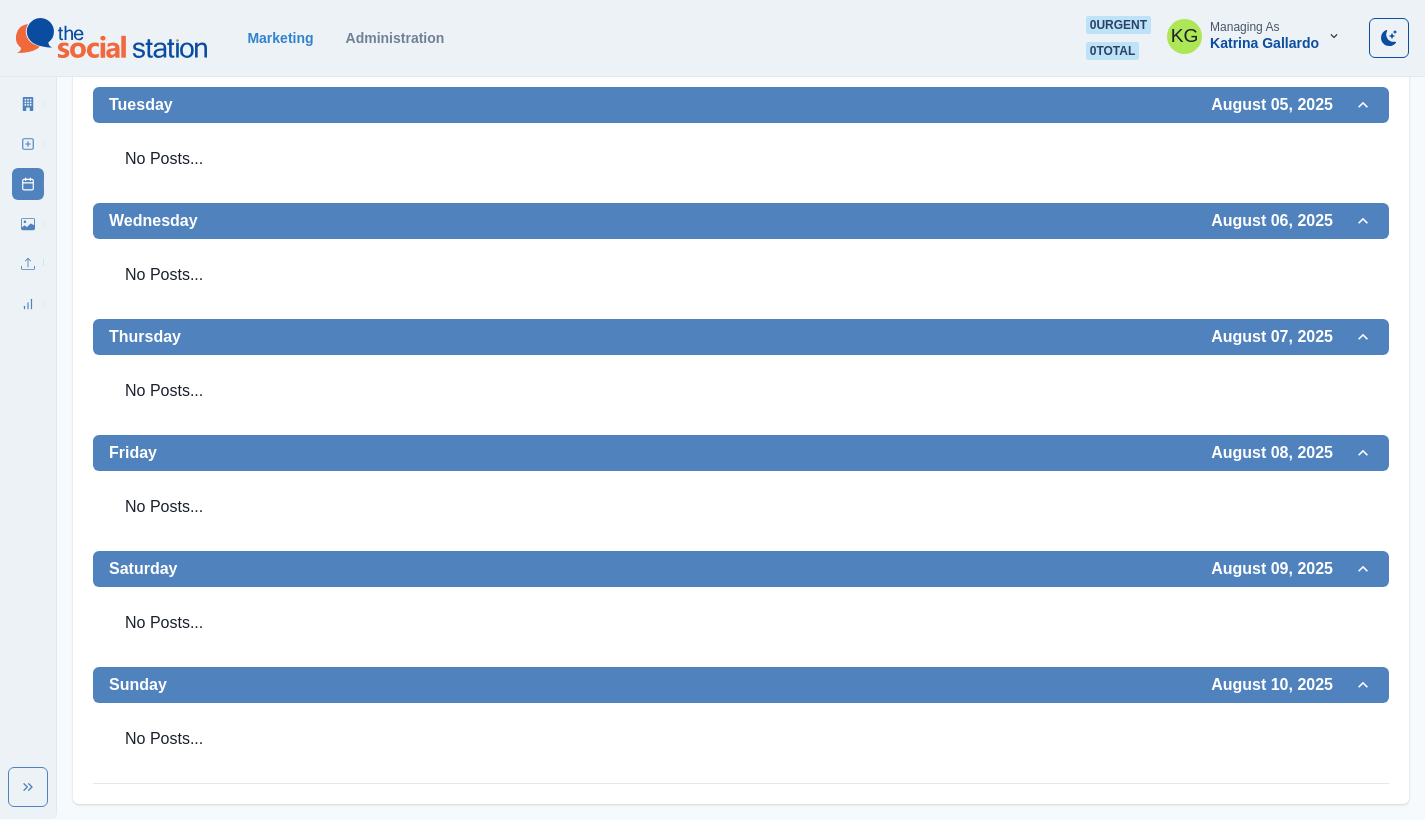 scroll, scrollTop: 33, scrollLeft: 0, axis: vertical 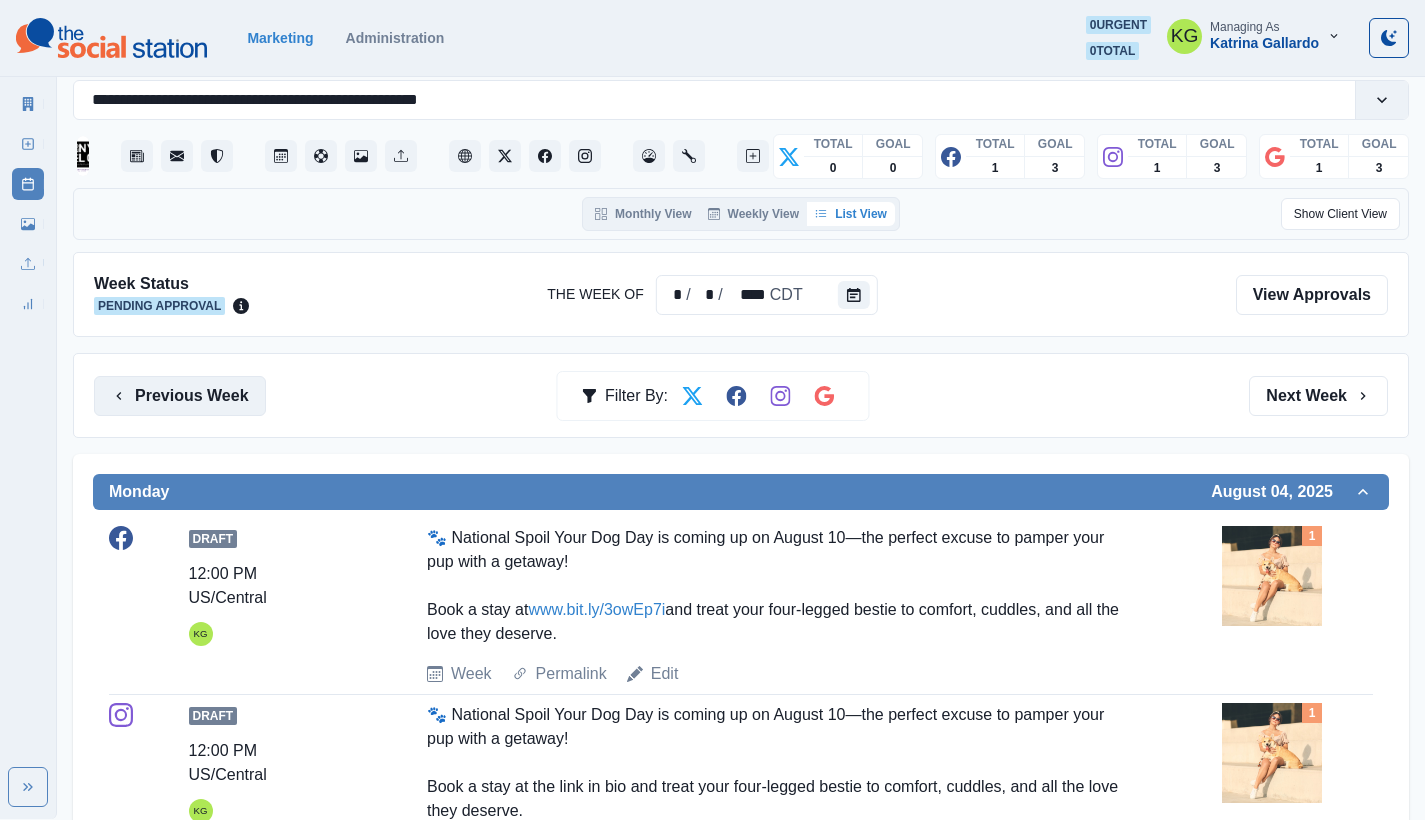 click on "Previous Week" at bounding box center [180, 396] 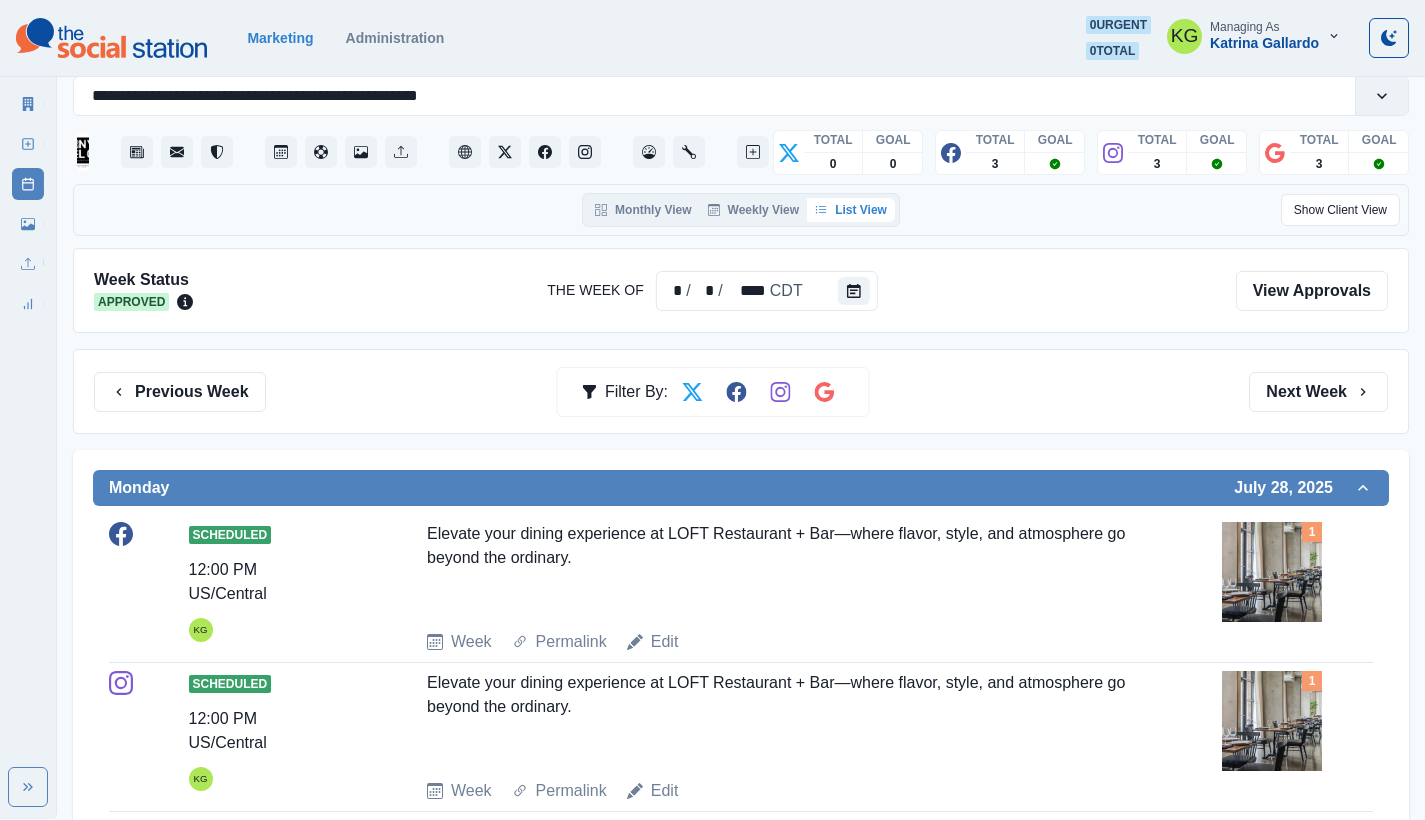 scroll, scrollTop: 0, scrollLeft: 0, axis: both 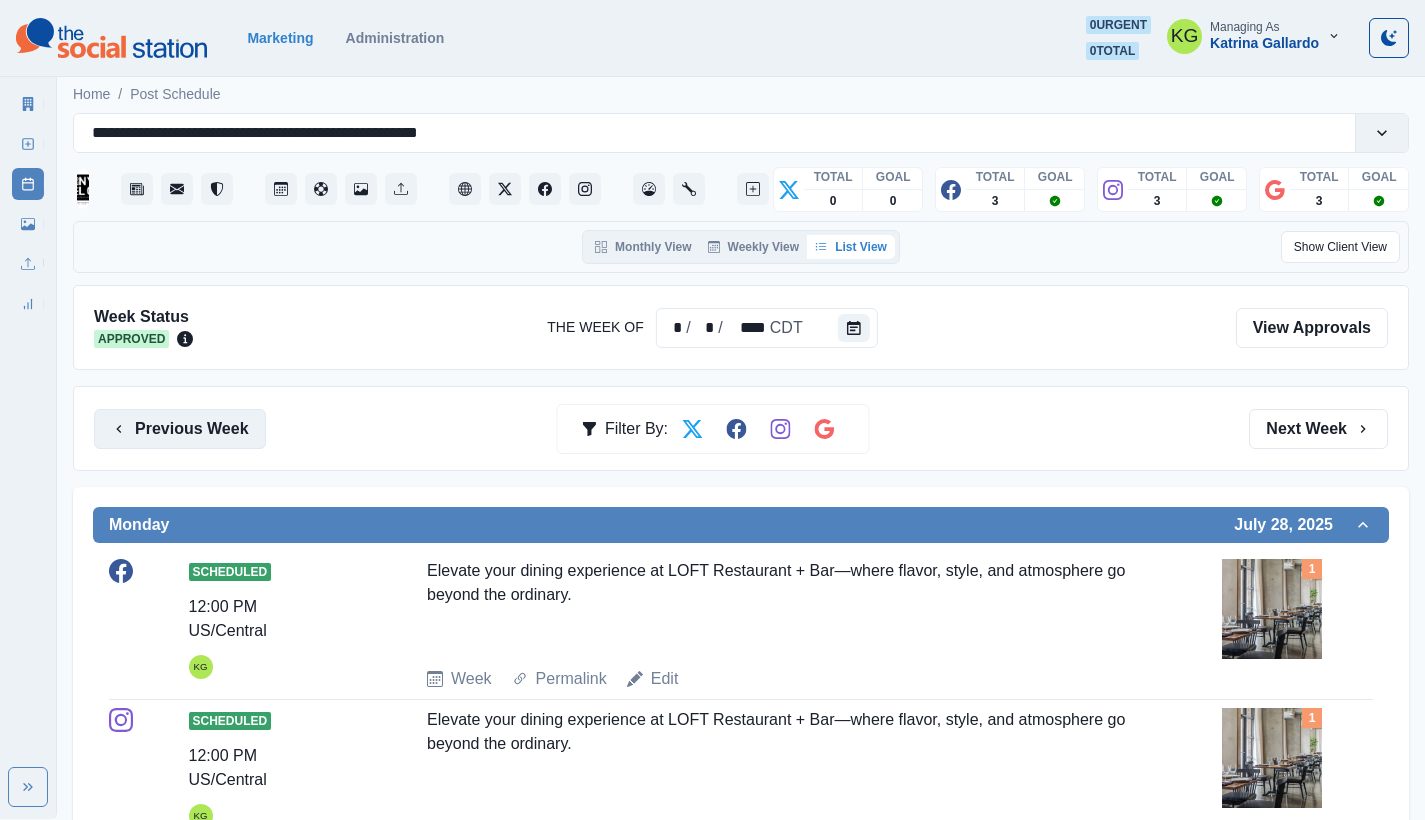 click on "Previous Week" at bounding box center (180, 429) 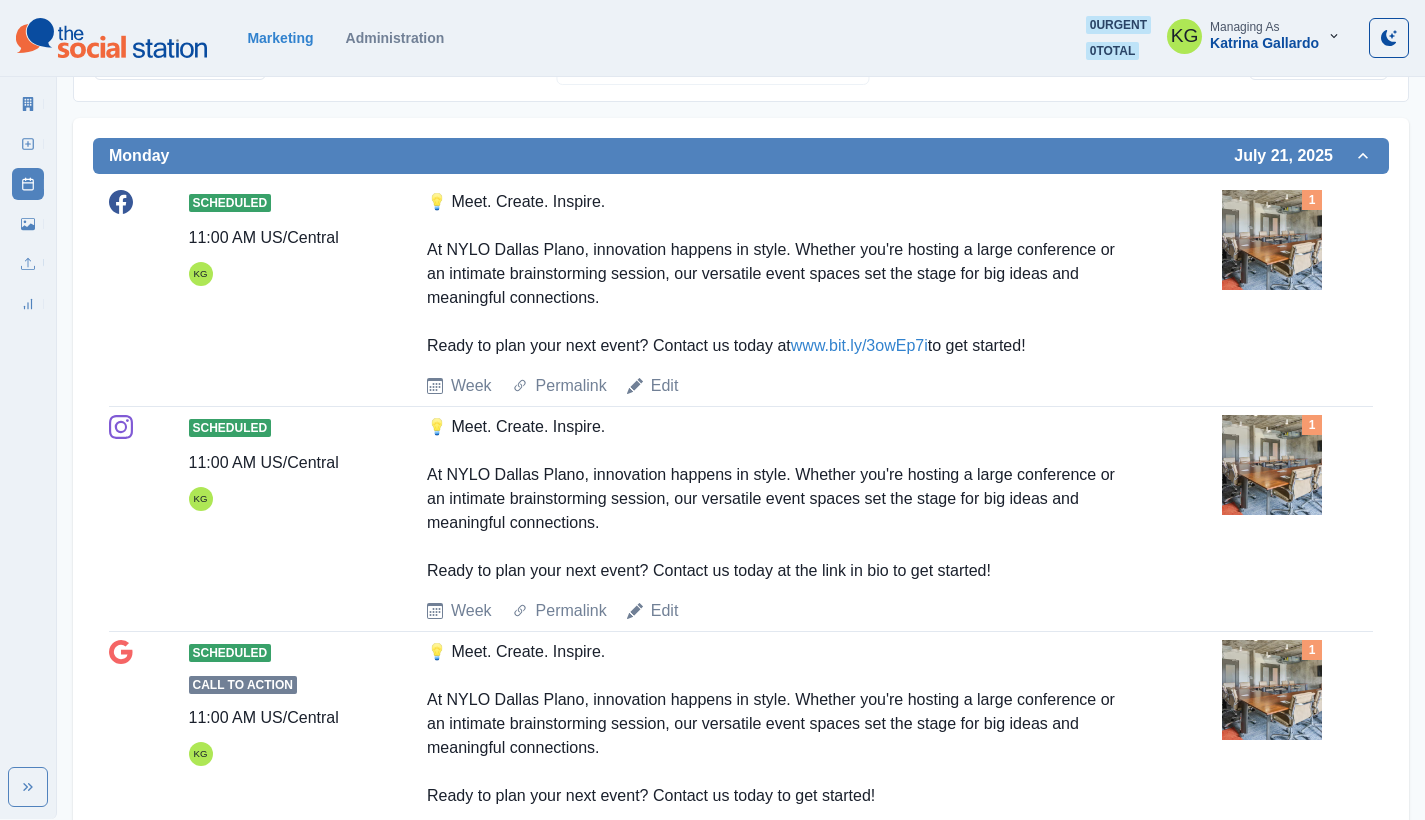 scroll, scrollTop: 0, scrollLeft: 0, axis: both 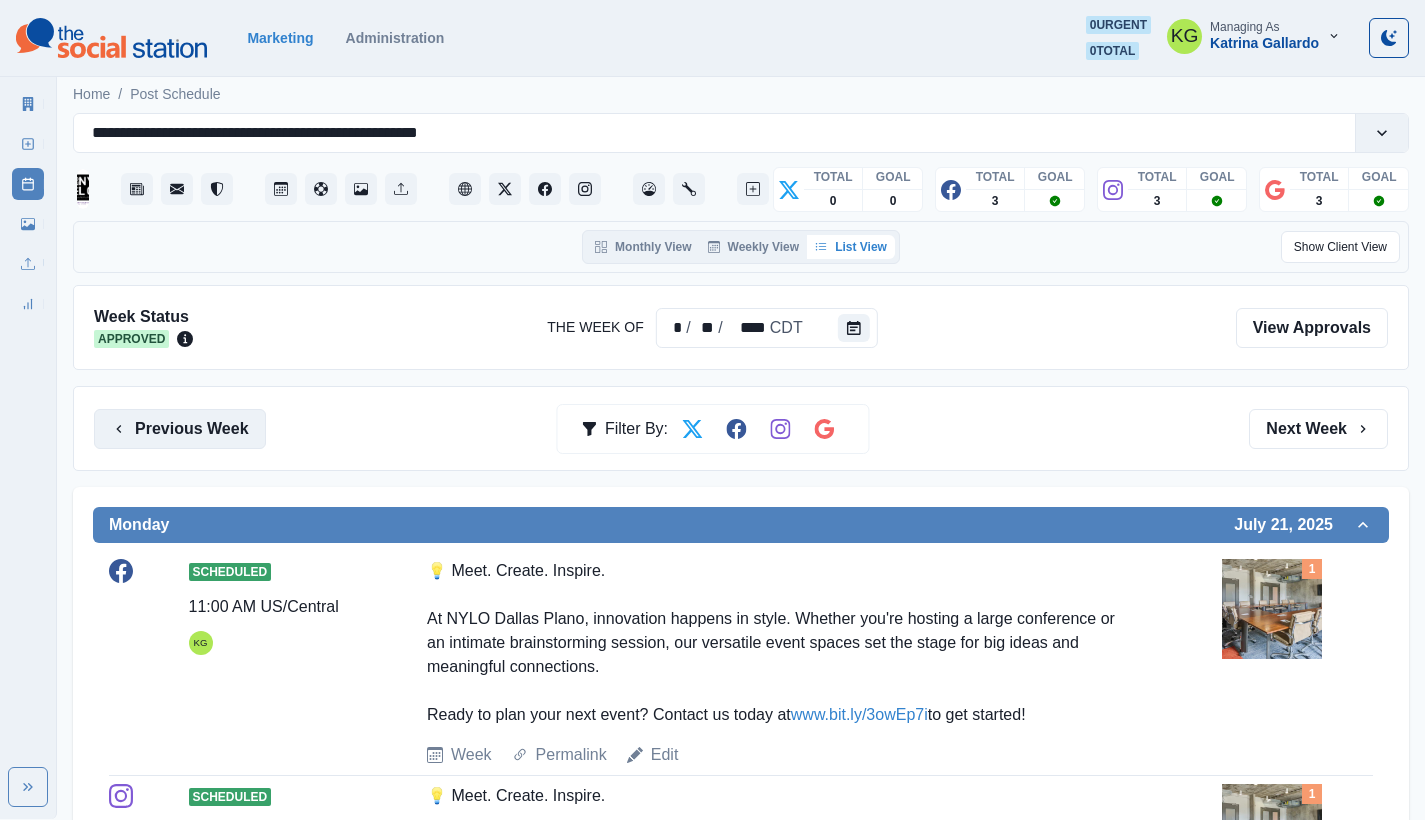 click on "Previous Week" at bounding box center (180, 429) 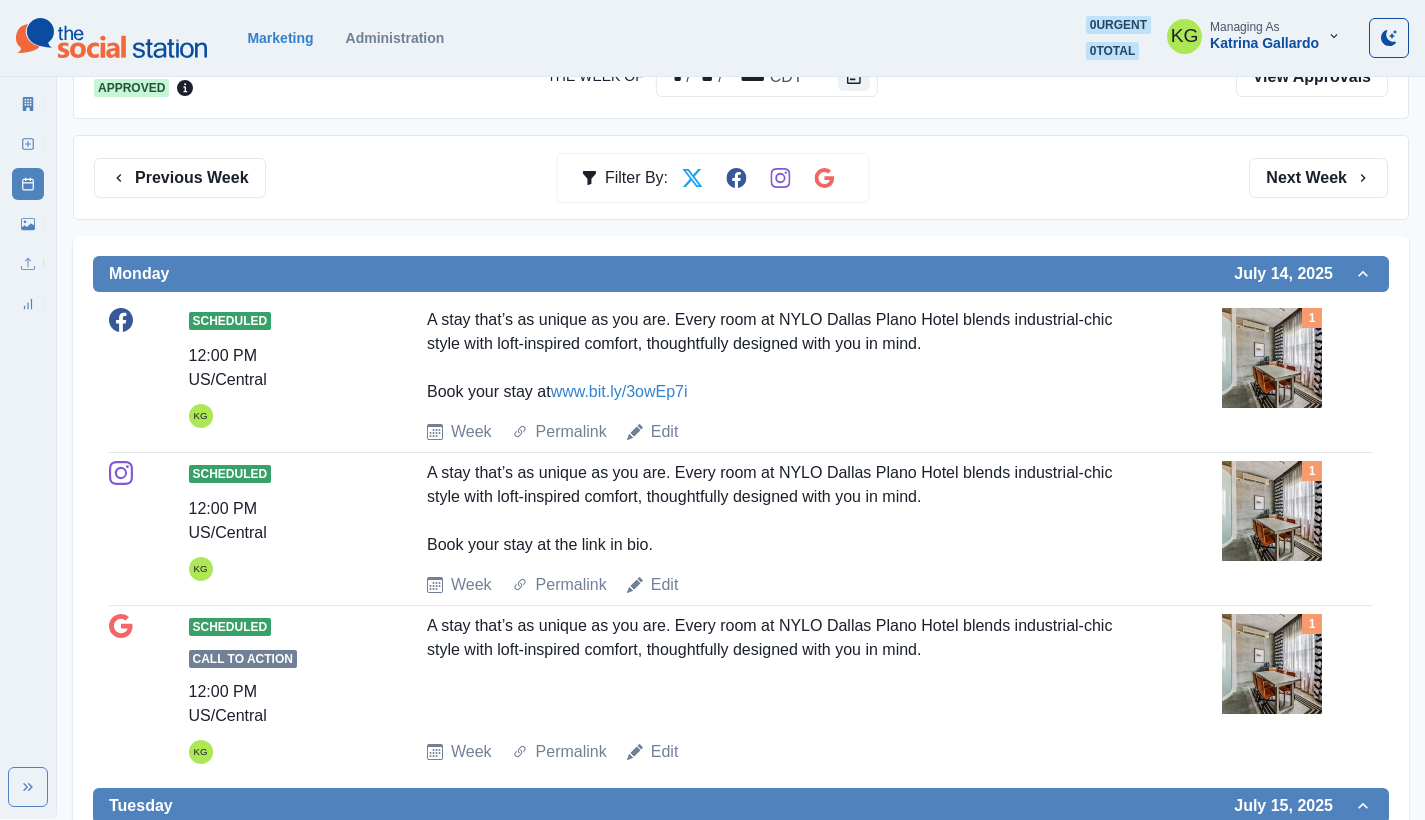 scroll, scrollTop: 0, scrollLeft: 0, axis: both 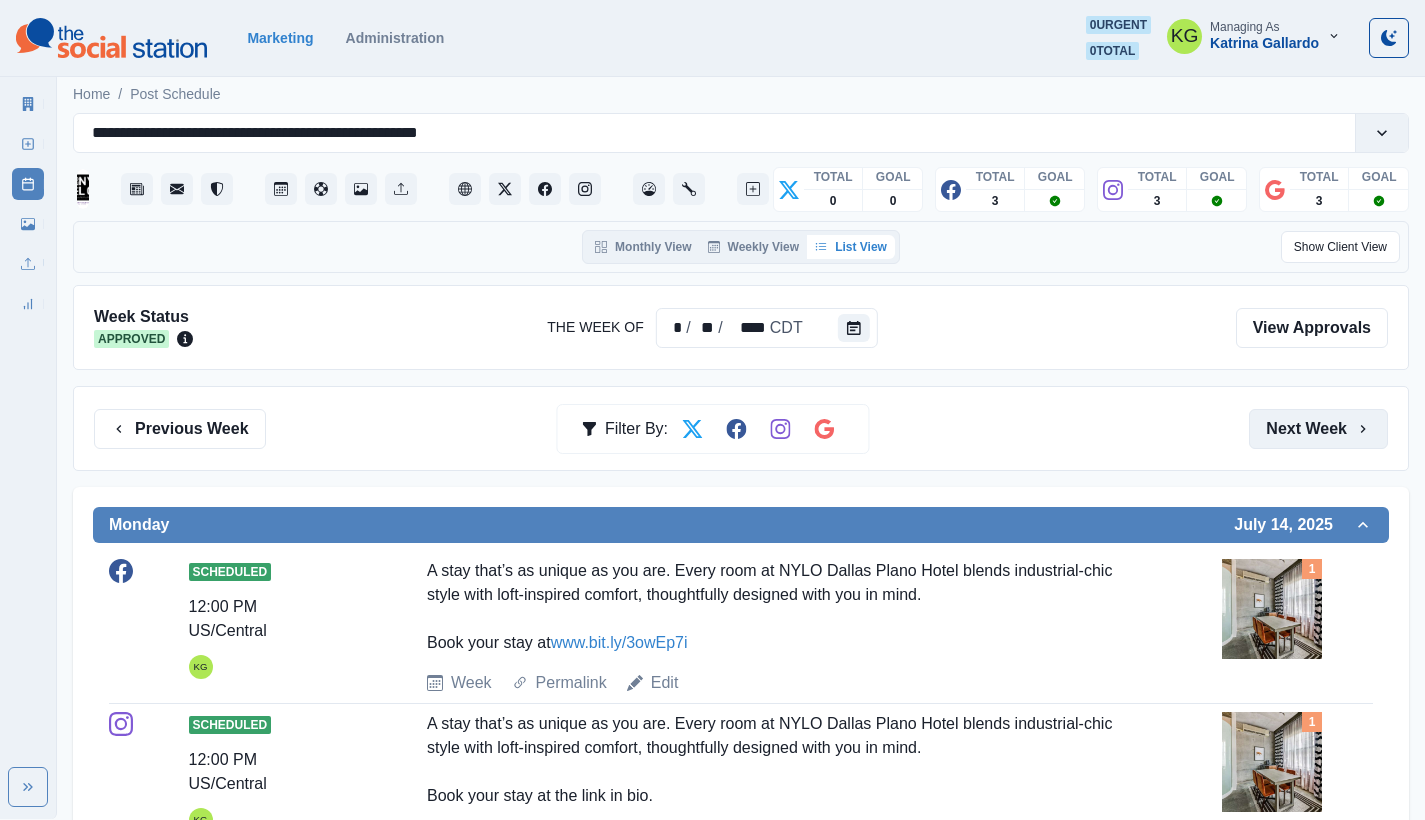 click on "Next Week" at bounding box center [1318, 429] 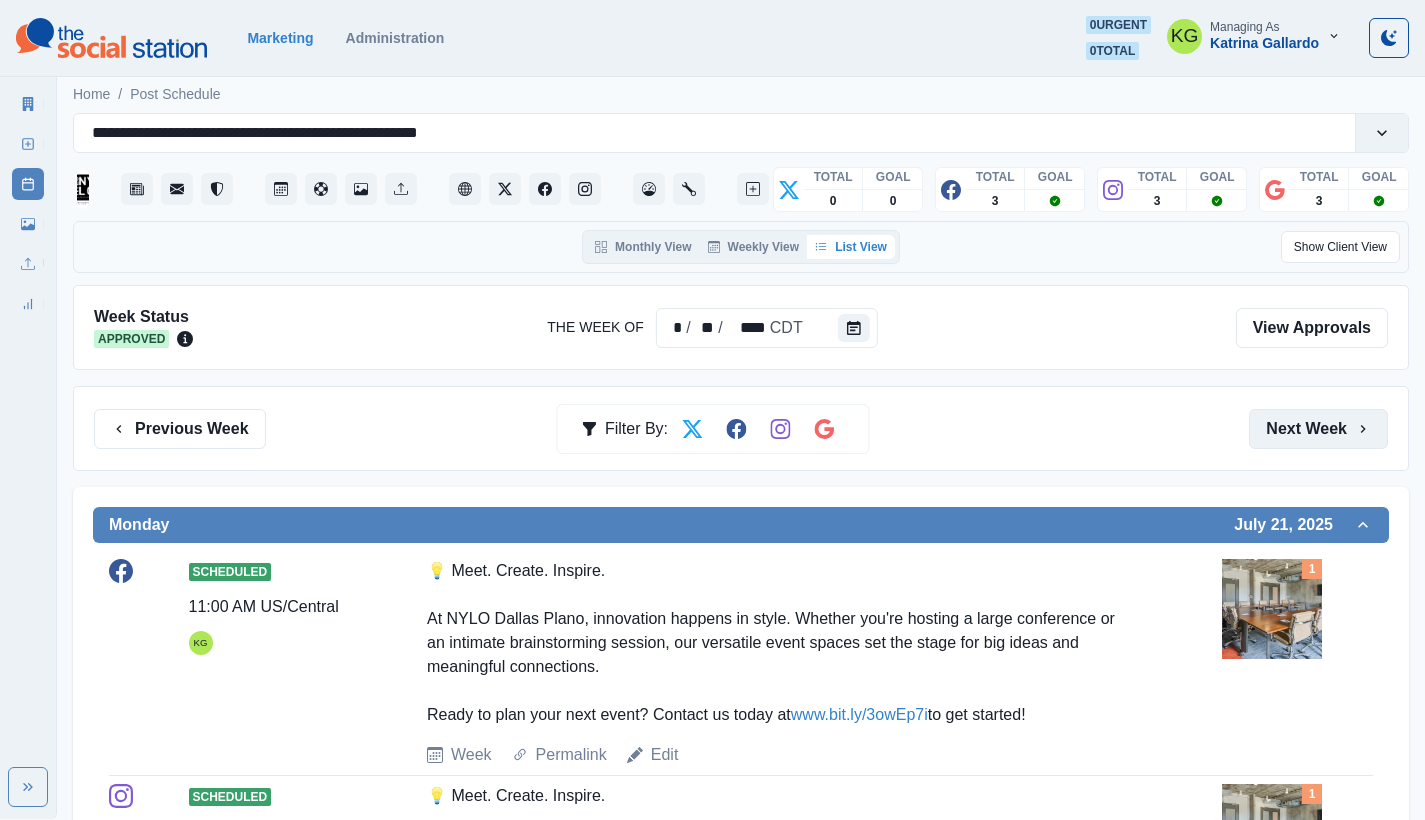 click on "Next Week" at bounding box center [1318, 429] 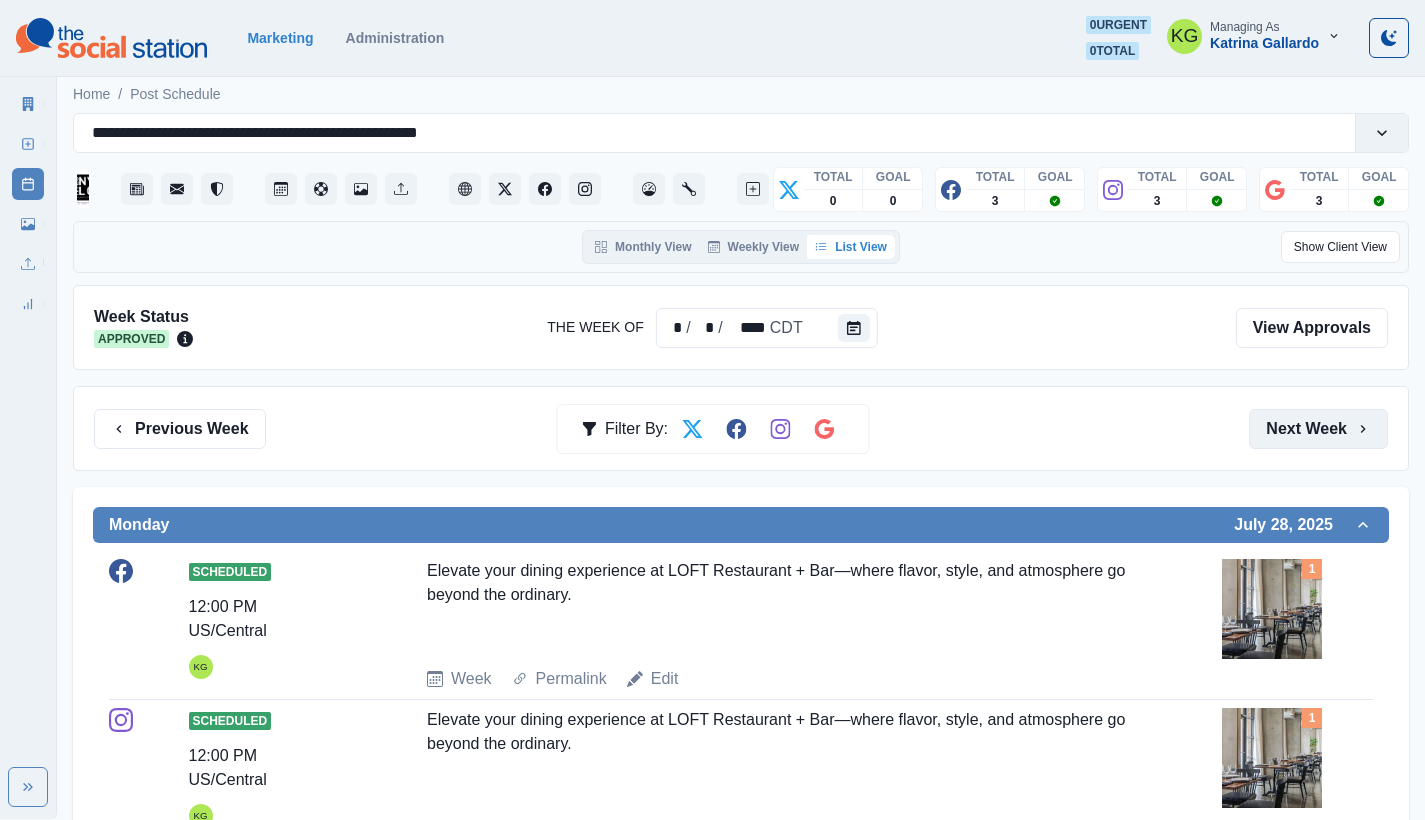 click on "Next Week" at bounding box center [1318, 429] 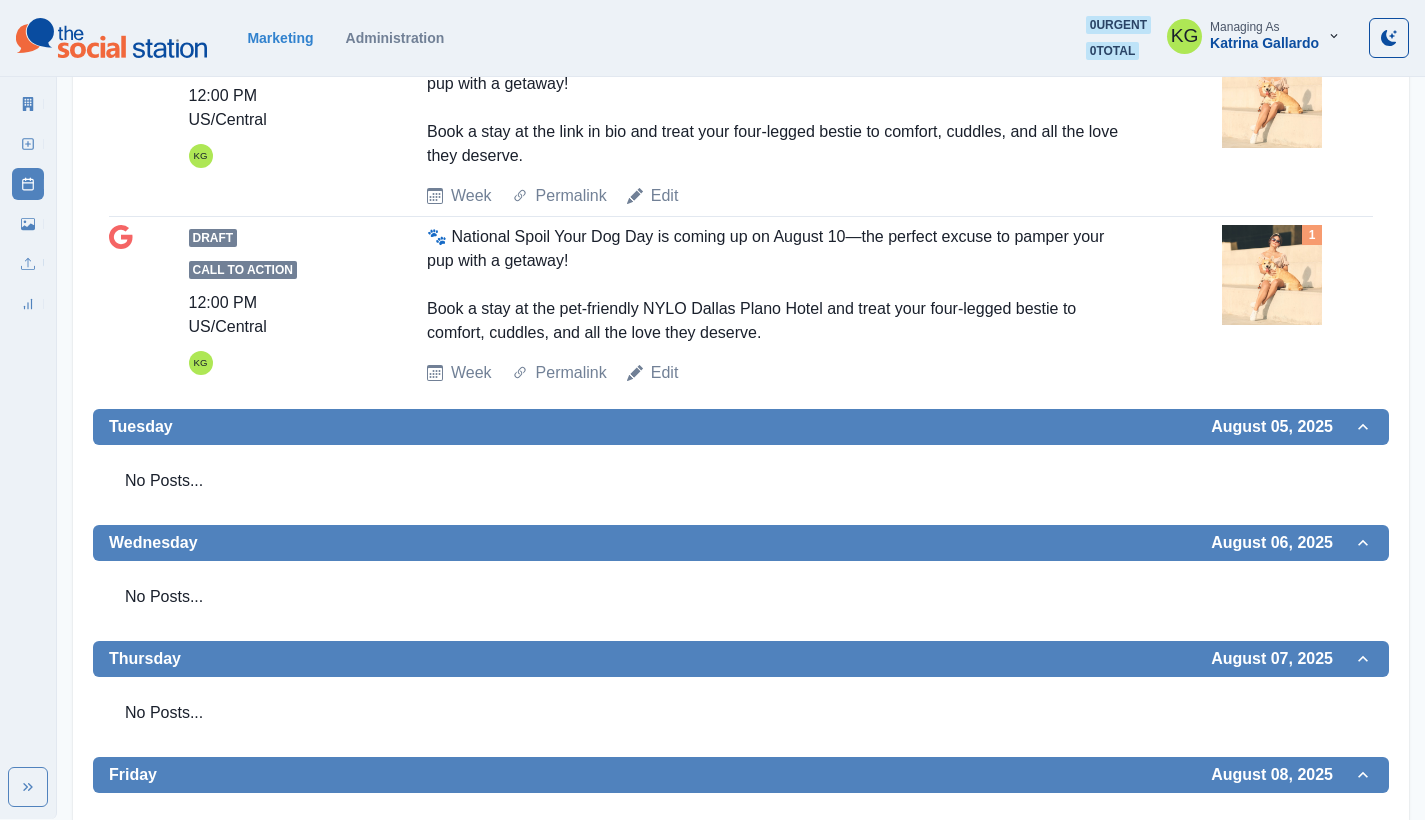 scroll, scrollTop: 1010, scrollLeft: 0, axis: vertical 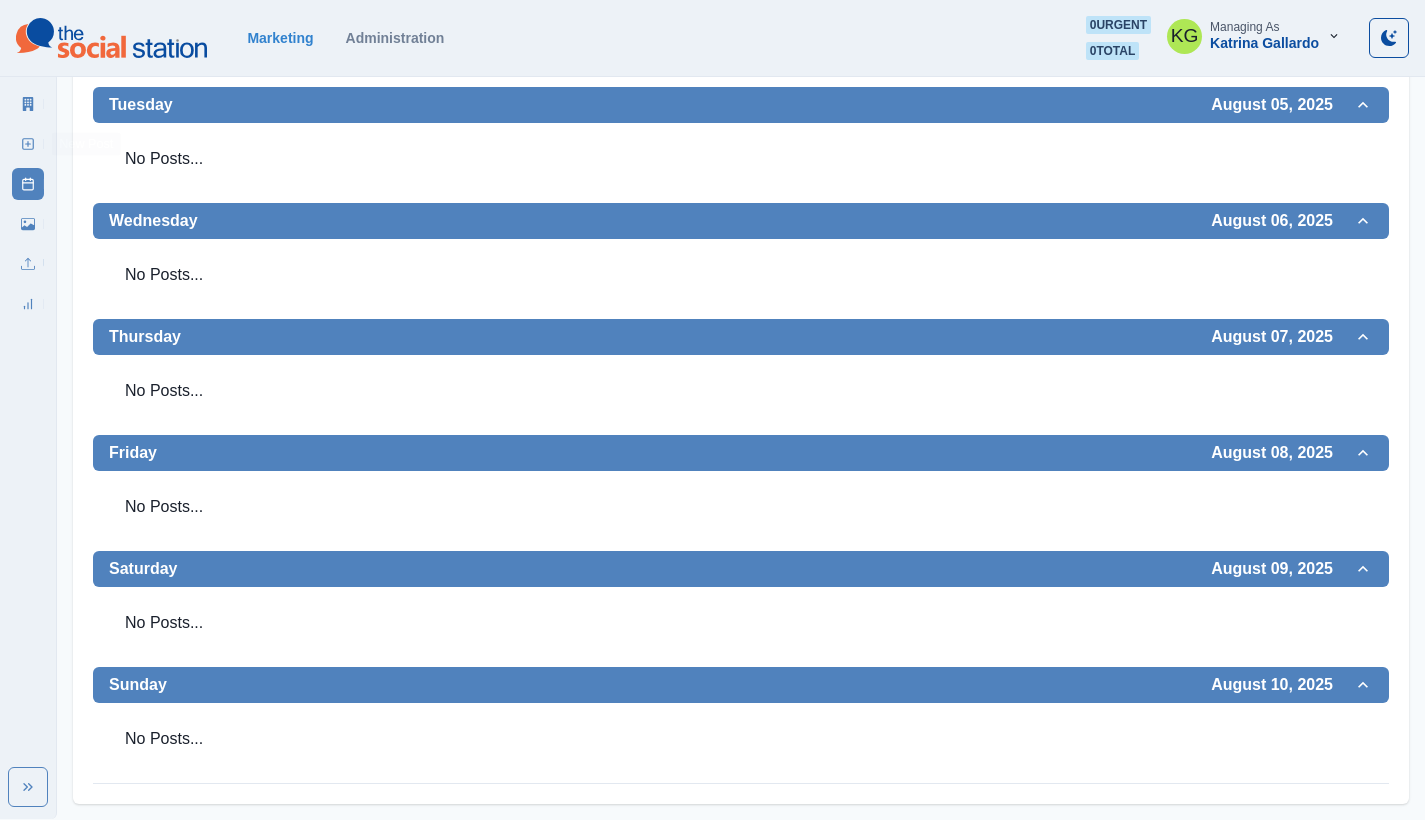 click 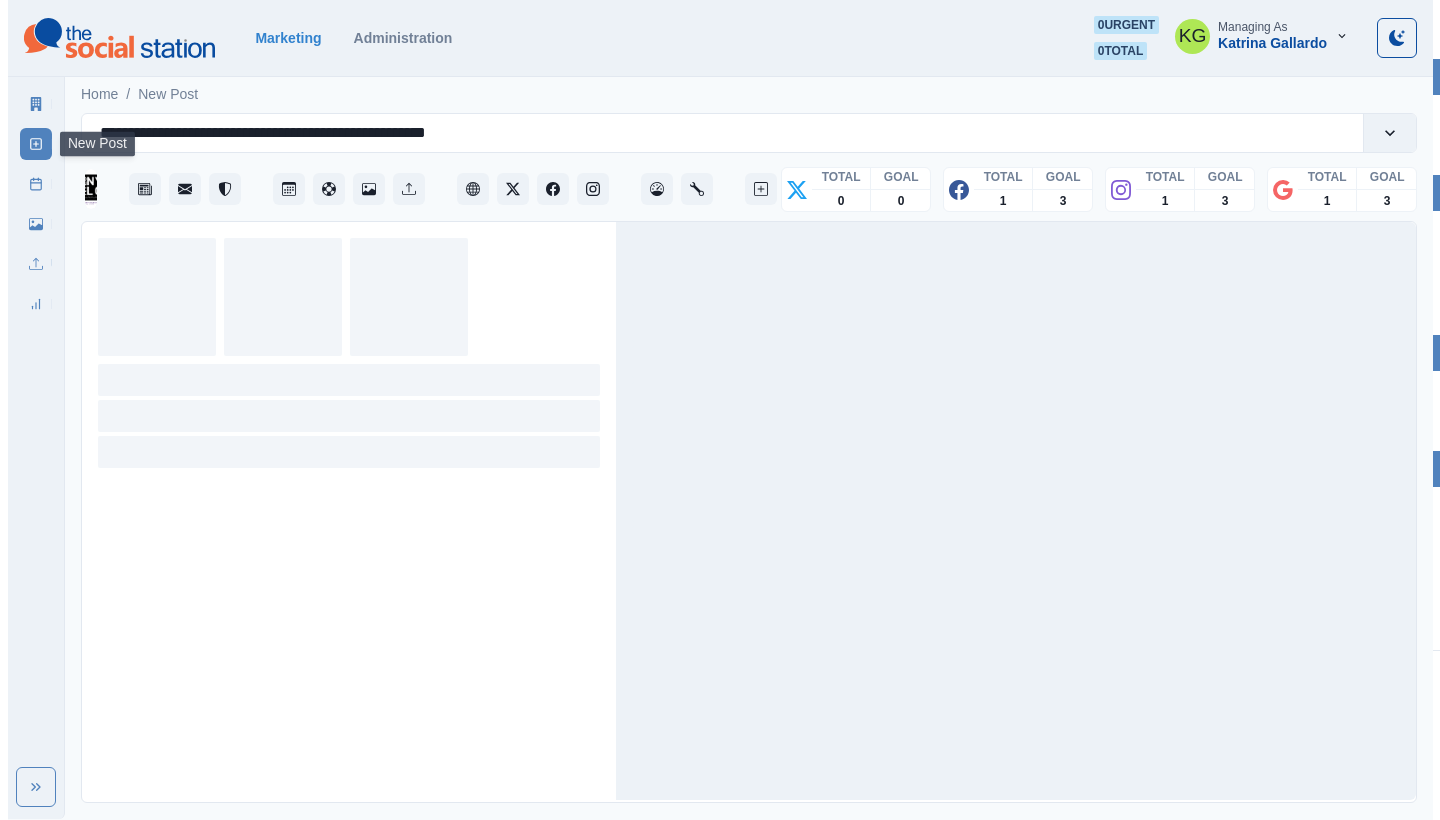 scroll, scrollTop: 0, scrollLeft: 0, axis: both 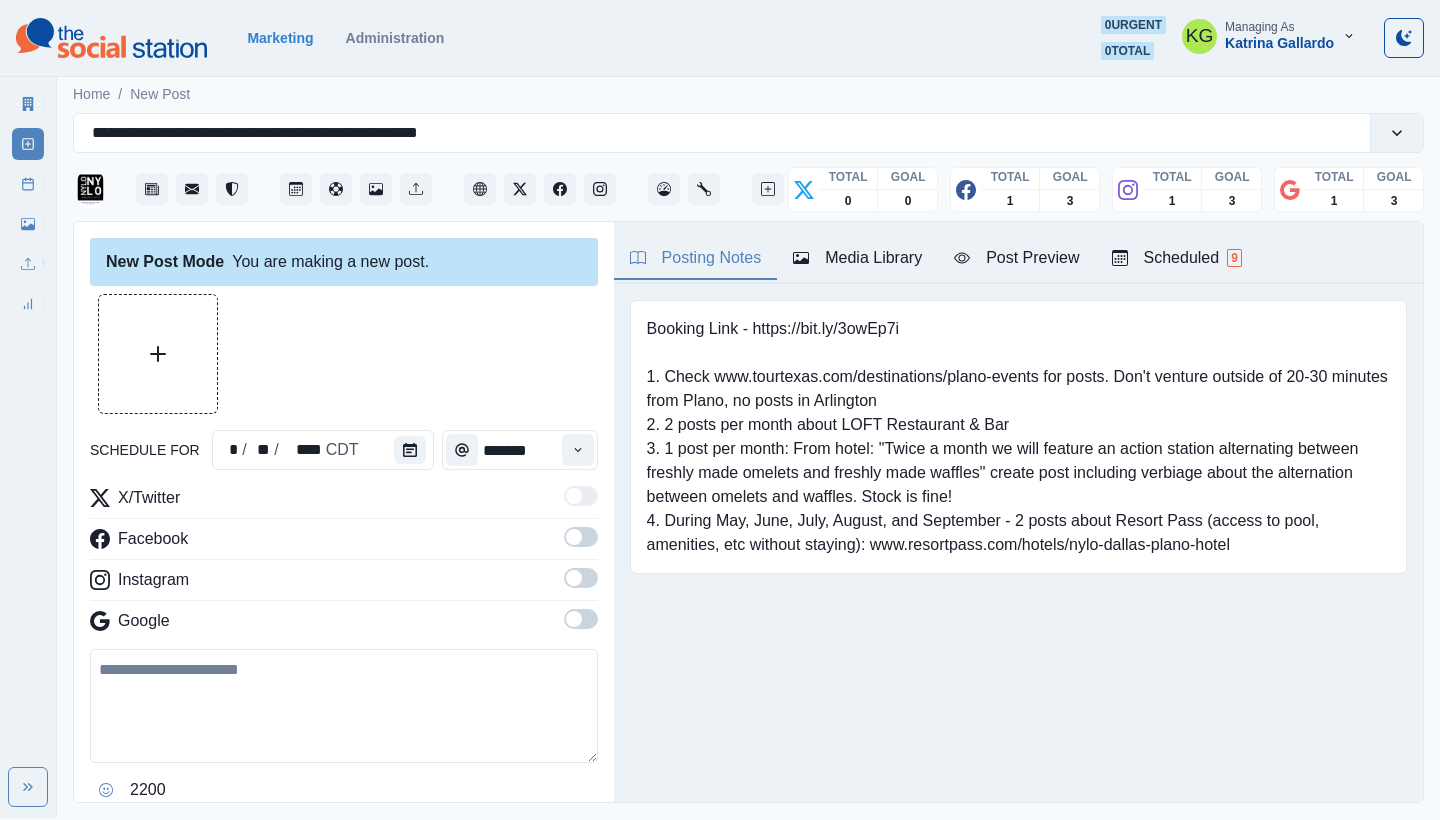 click on "Media Library" at bounding box center (857, 258) 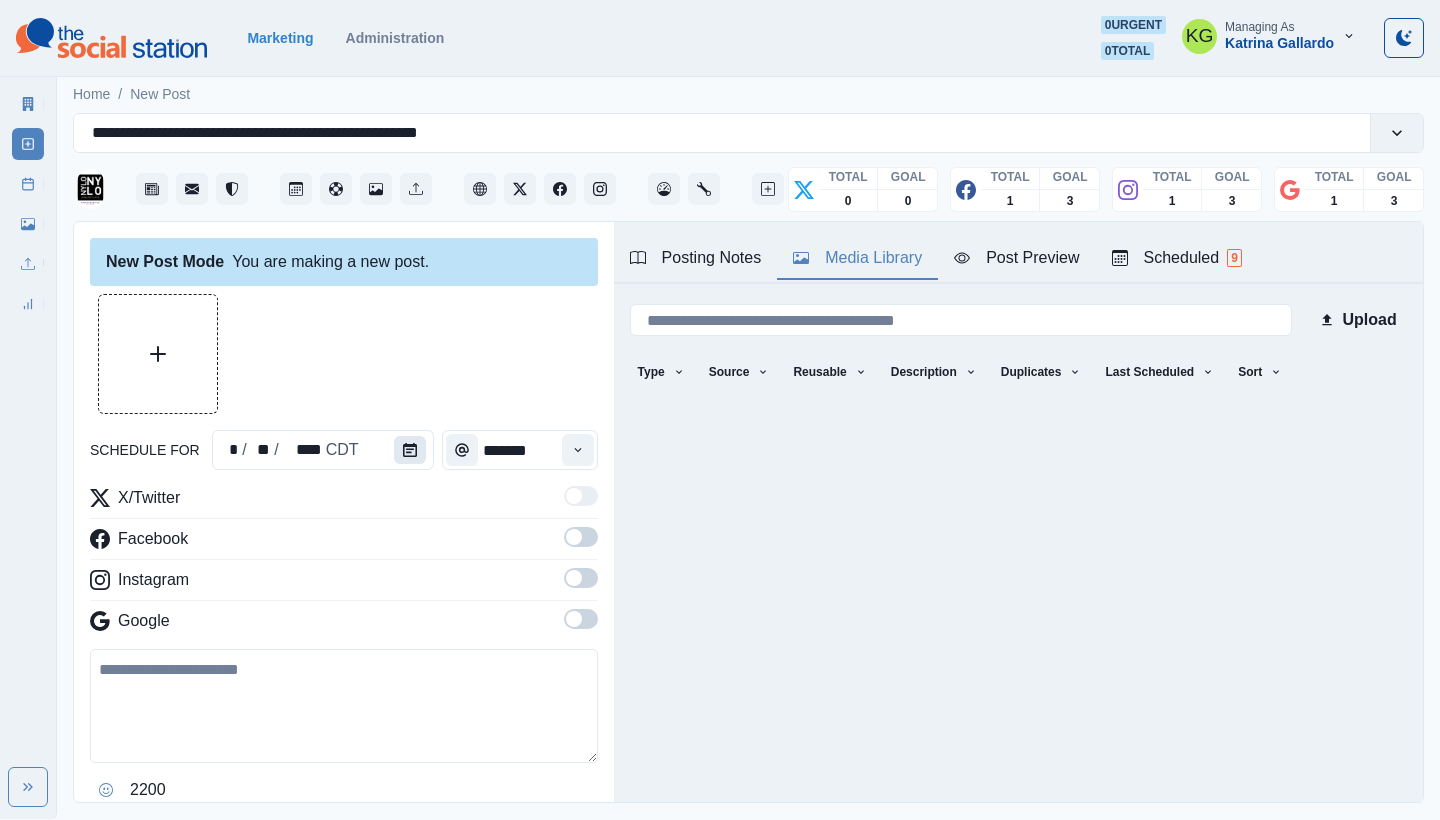 click 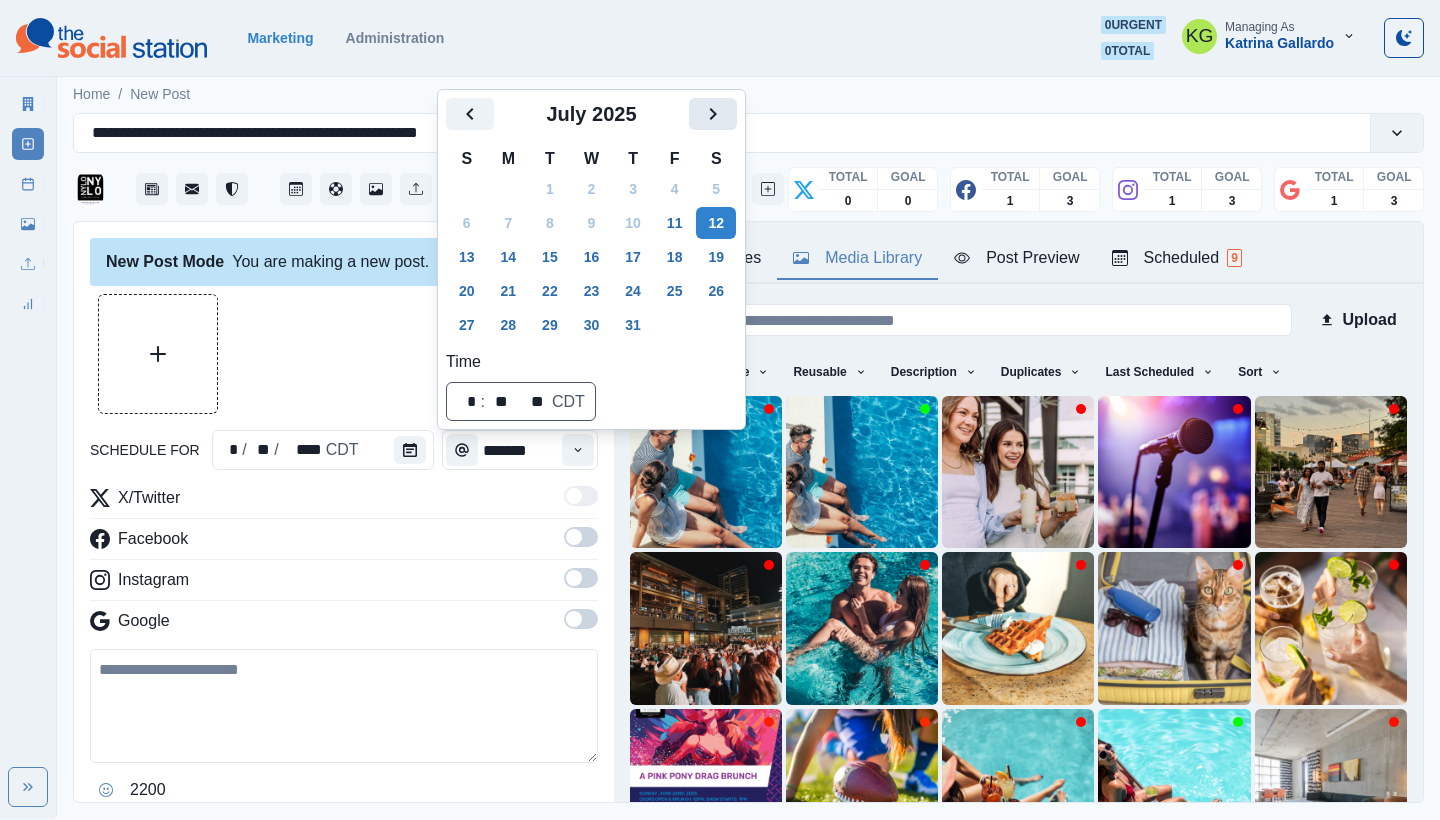 click 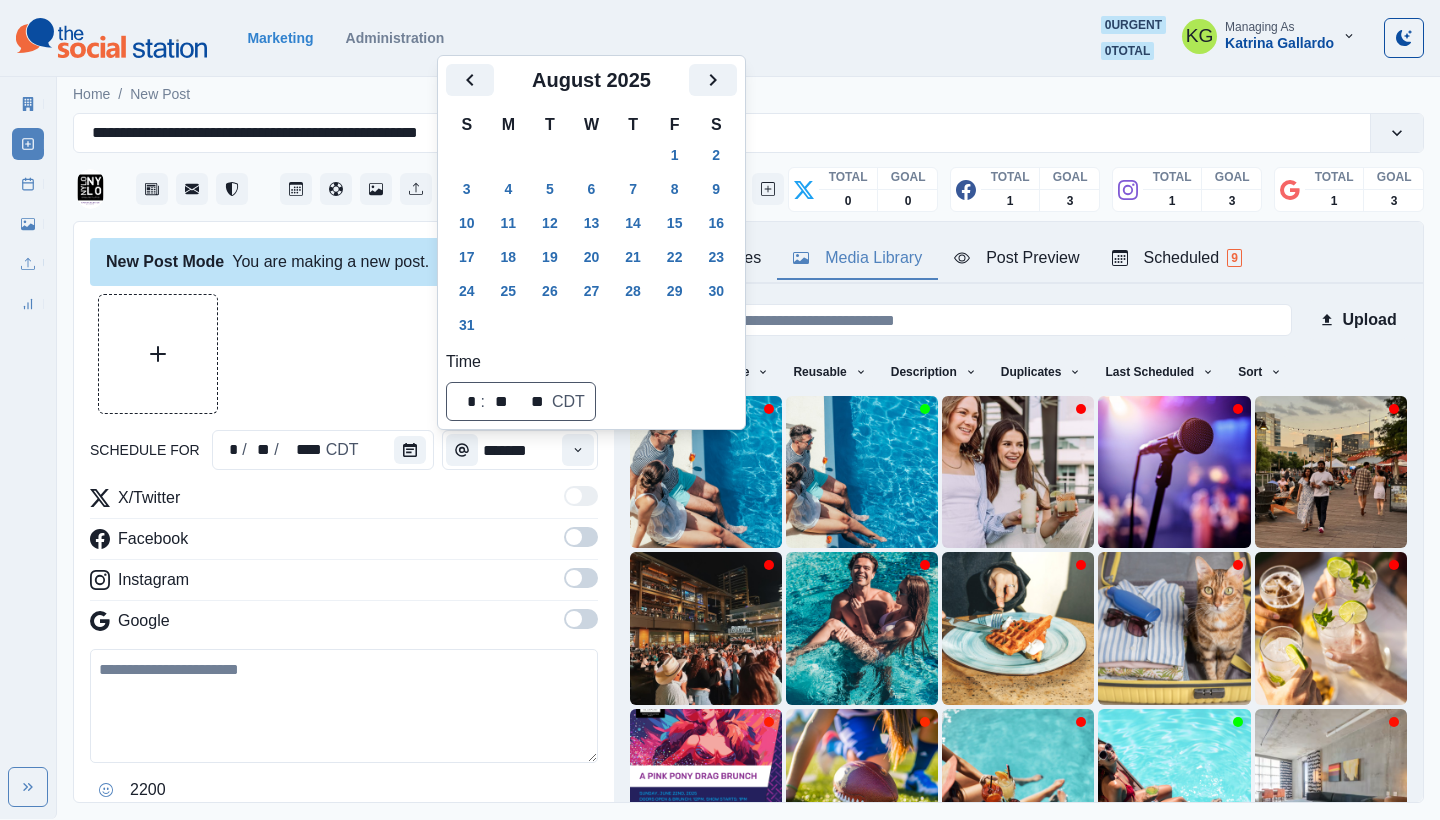 click on "8" at bounding box center [675, 189] 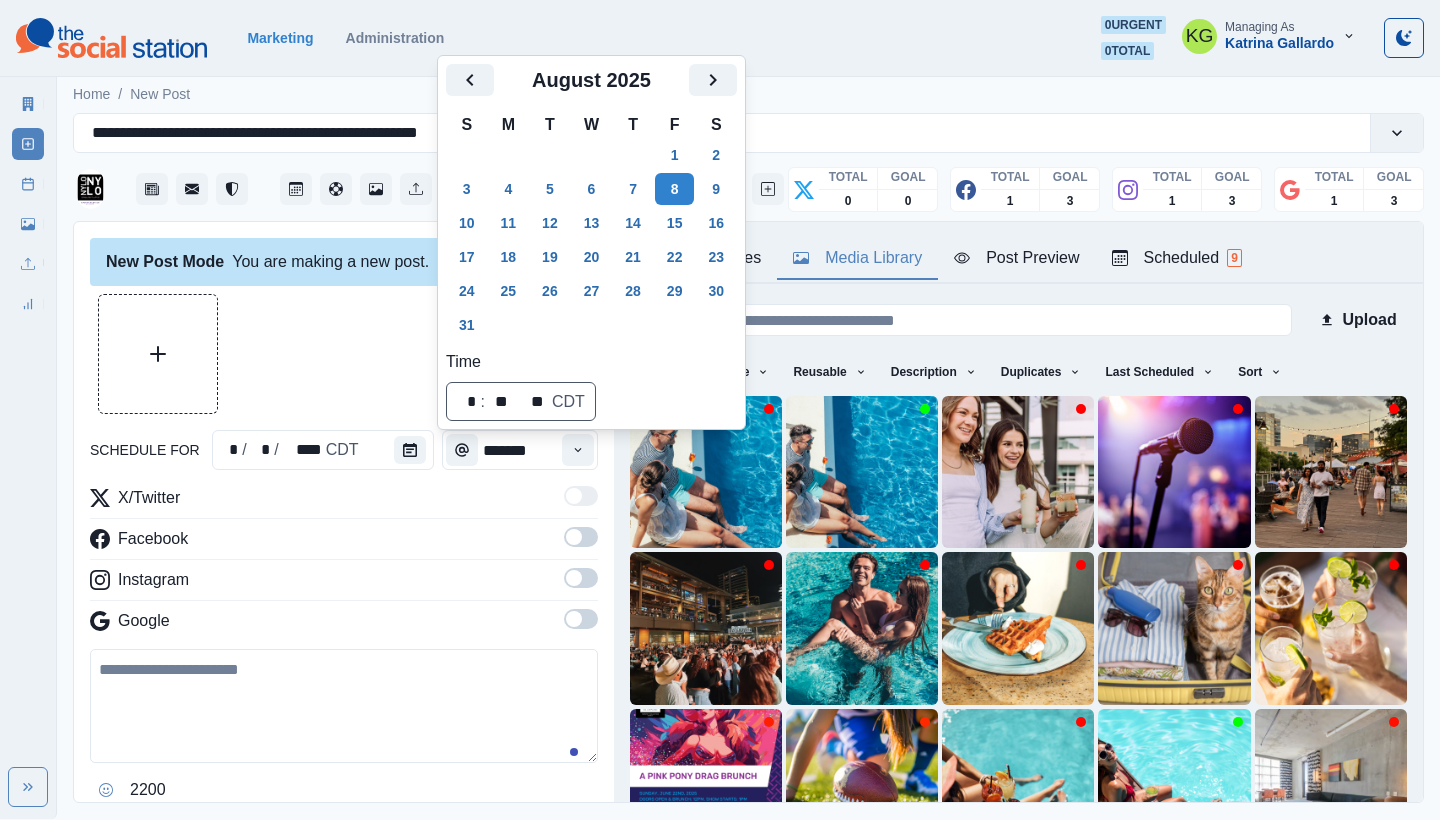 click on "New Post Mode You are making a new post." at bounding box center [344, 262] 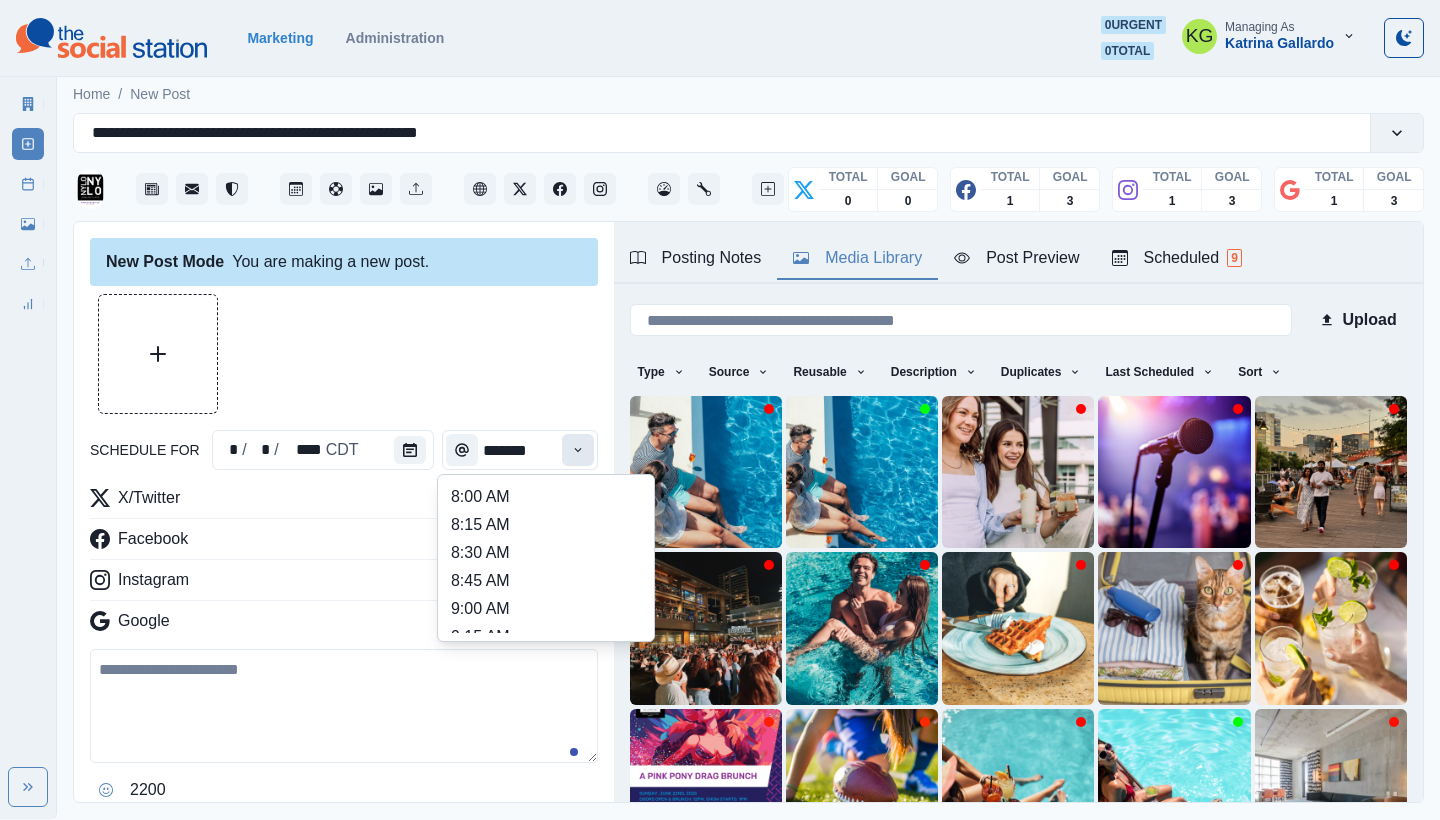 click 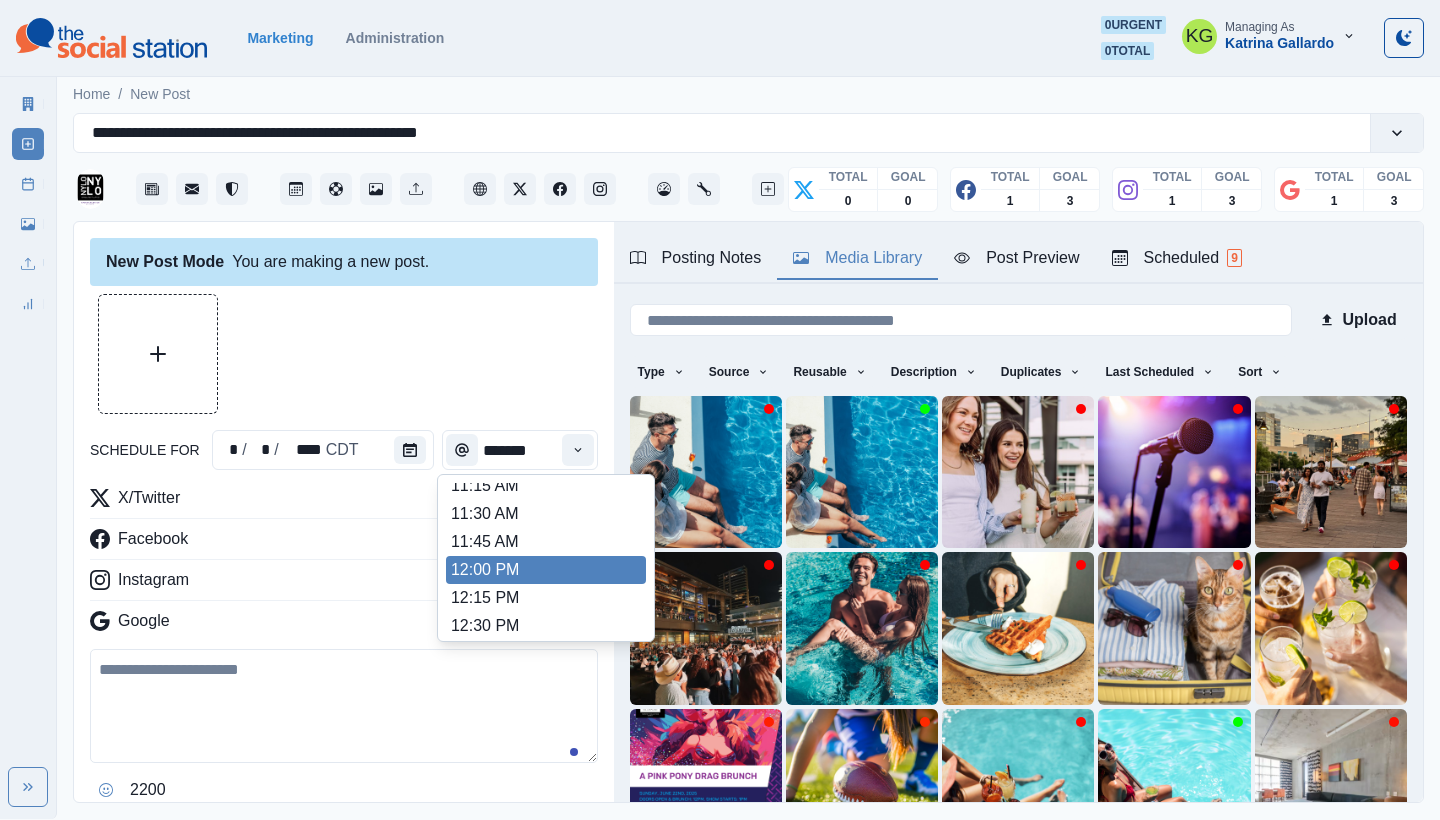scroll, scrollTop: 334, scrollLeft: 0, axis: vertical 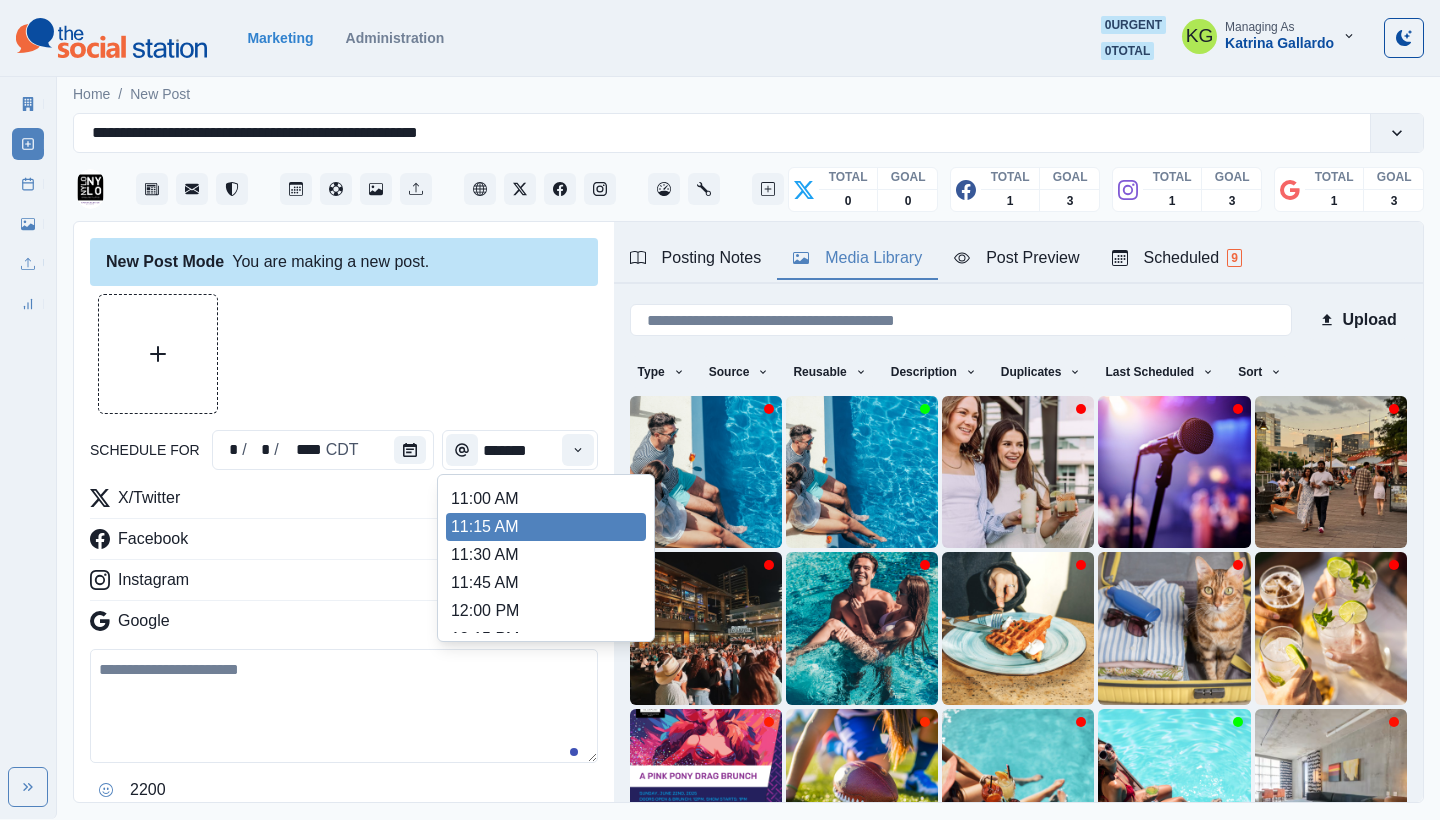 click on "11:15 AM" at bounding box center [546, 527] 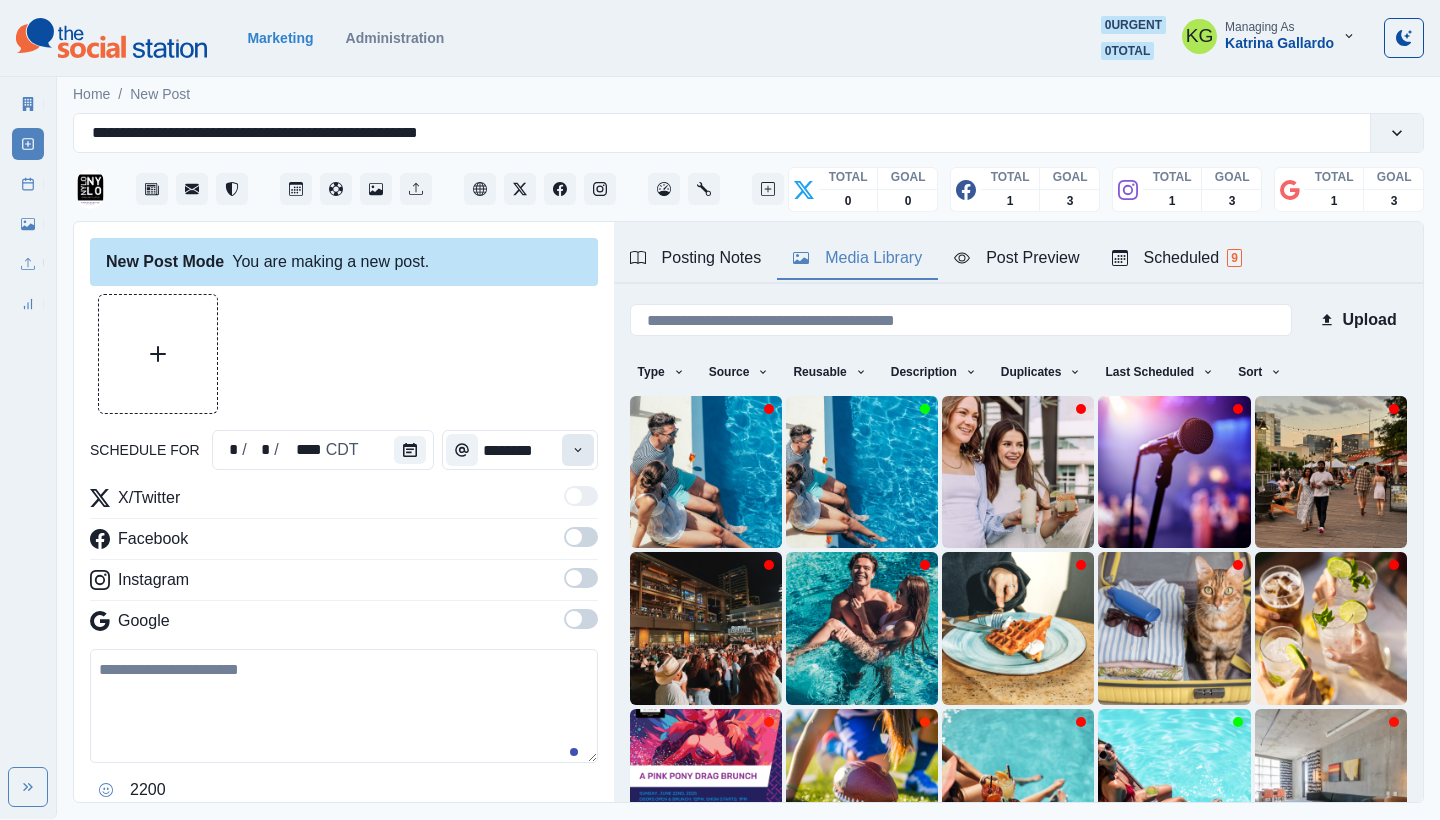 click 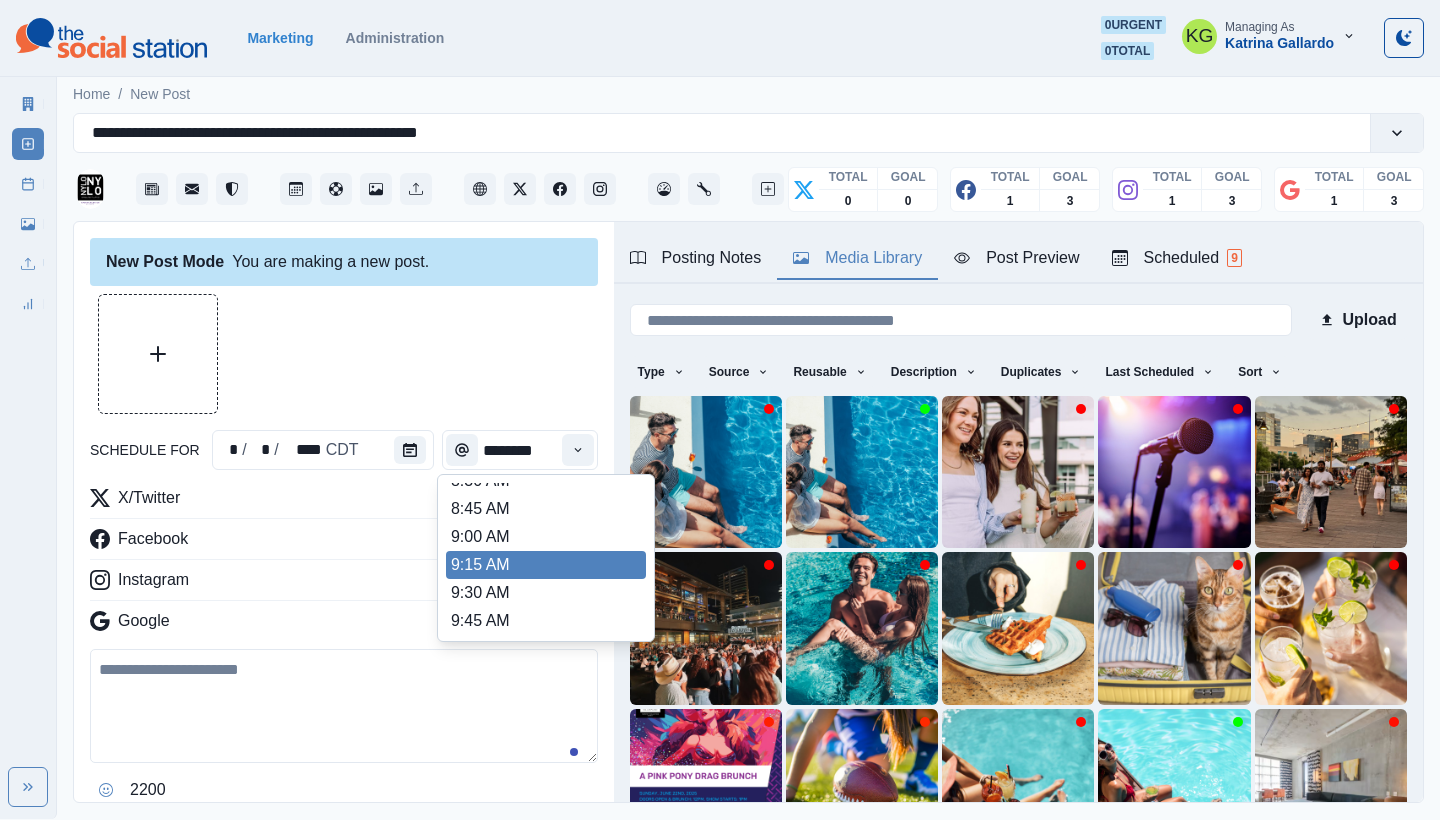 scroll, scrollTop: 234, scrollLeft: 0, axis: vertical 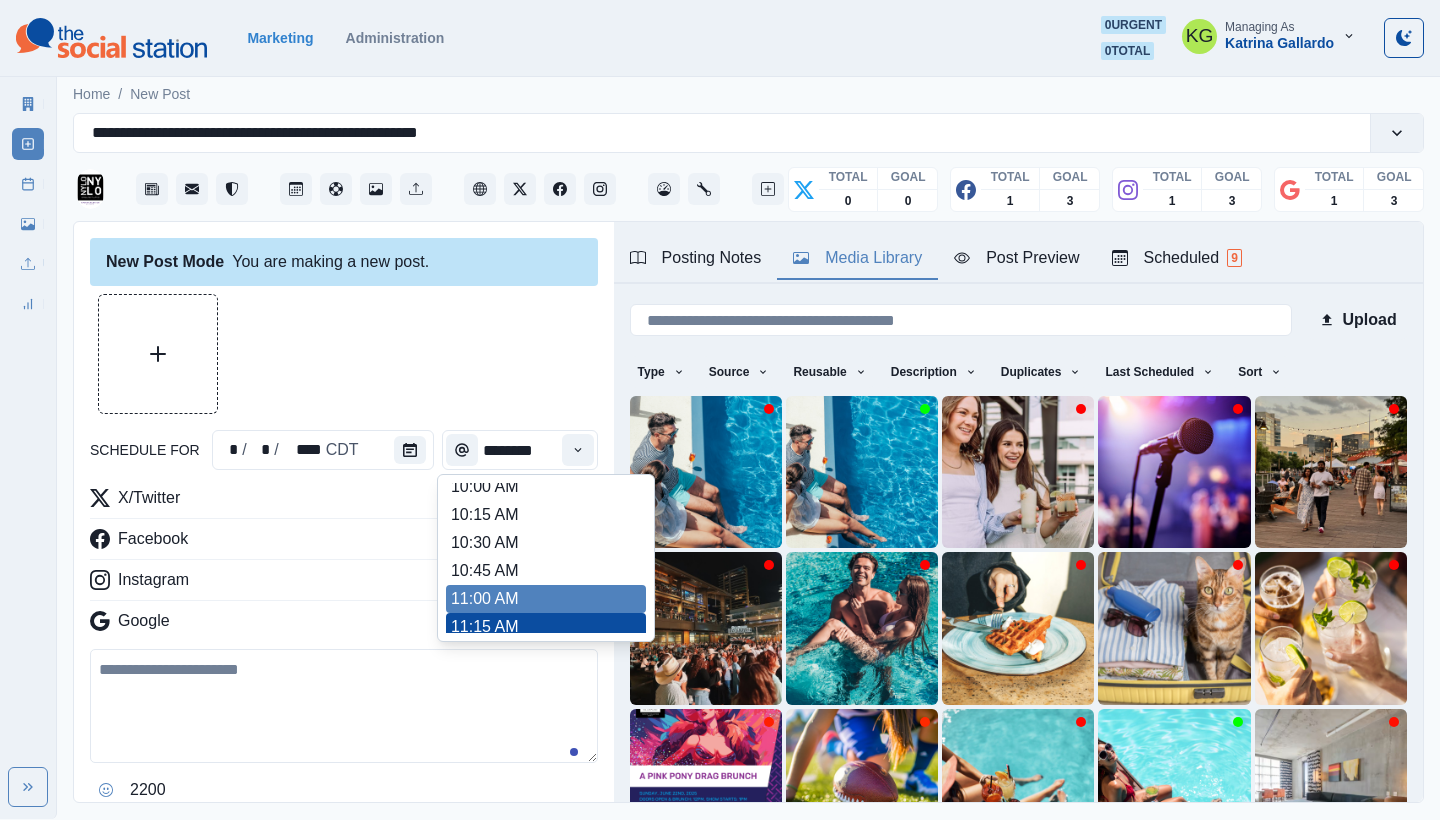 click on "11:00 AM" at bounding box center [546, 599] 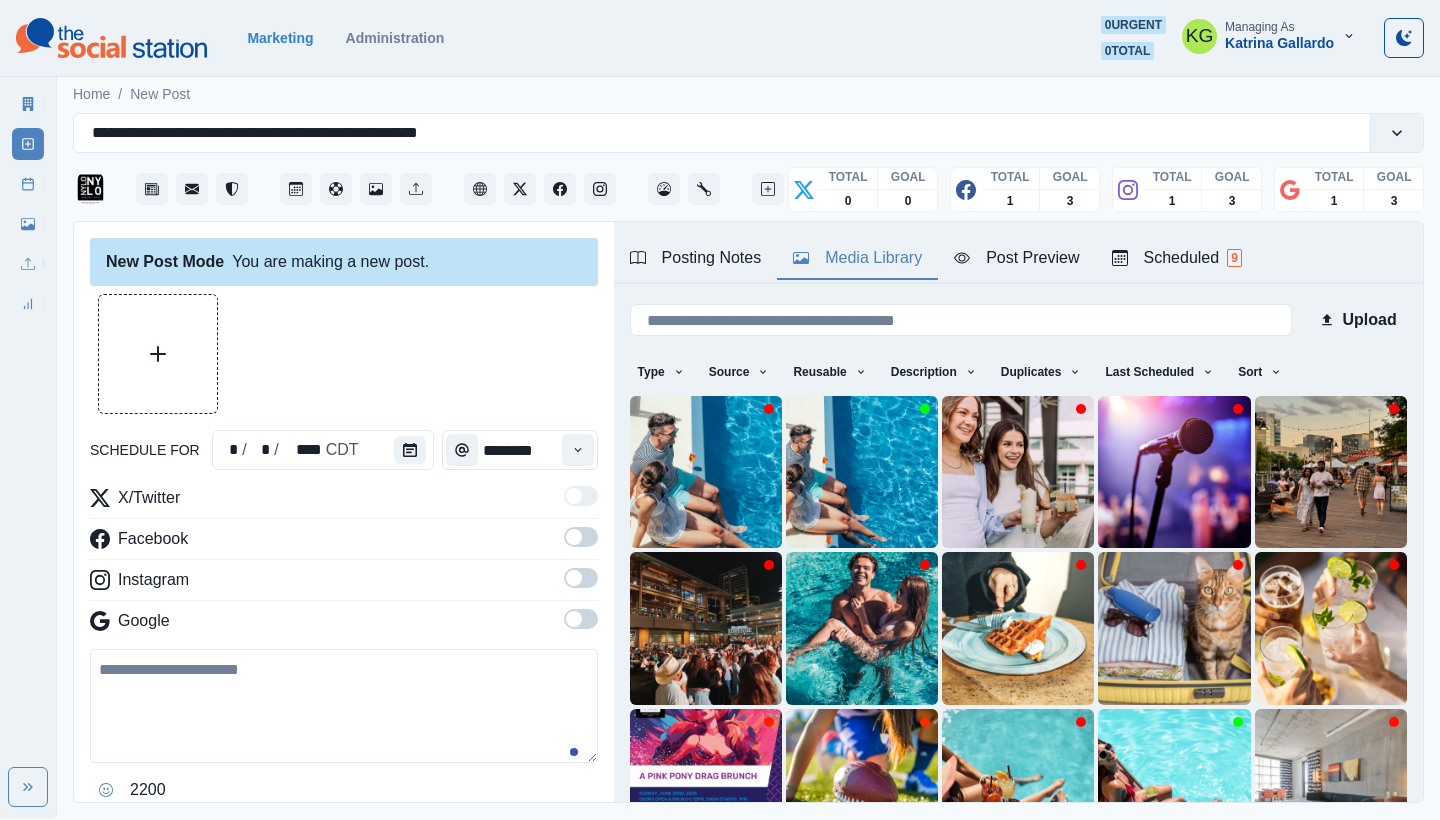 drag, startPoint x: 561, startPoint y: 629, endPoint x: 571, endPoint y: 594, distance: 36.40055 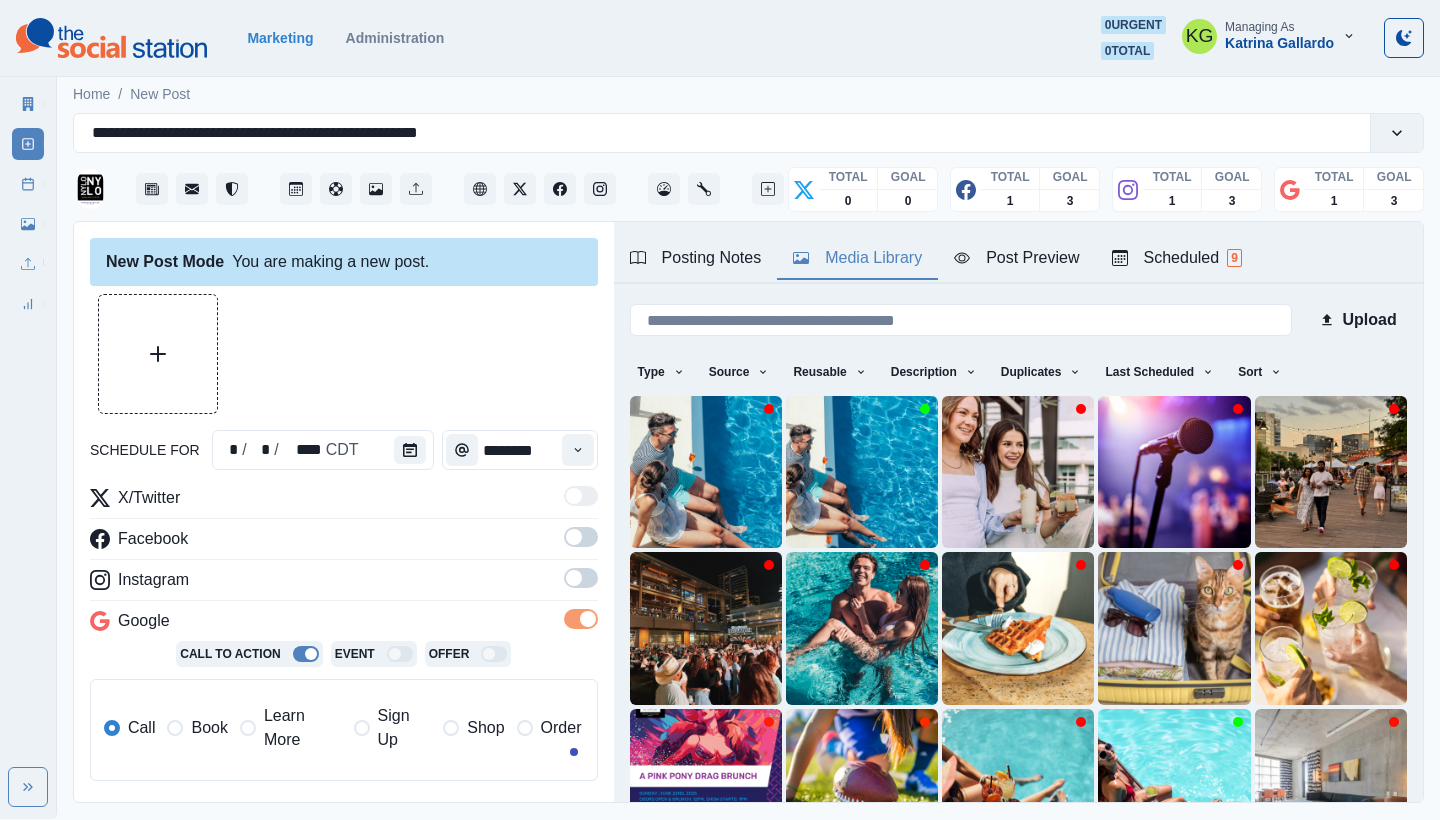 click at bounding box center (581, 578) 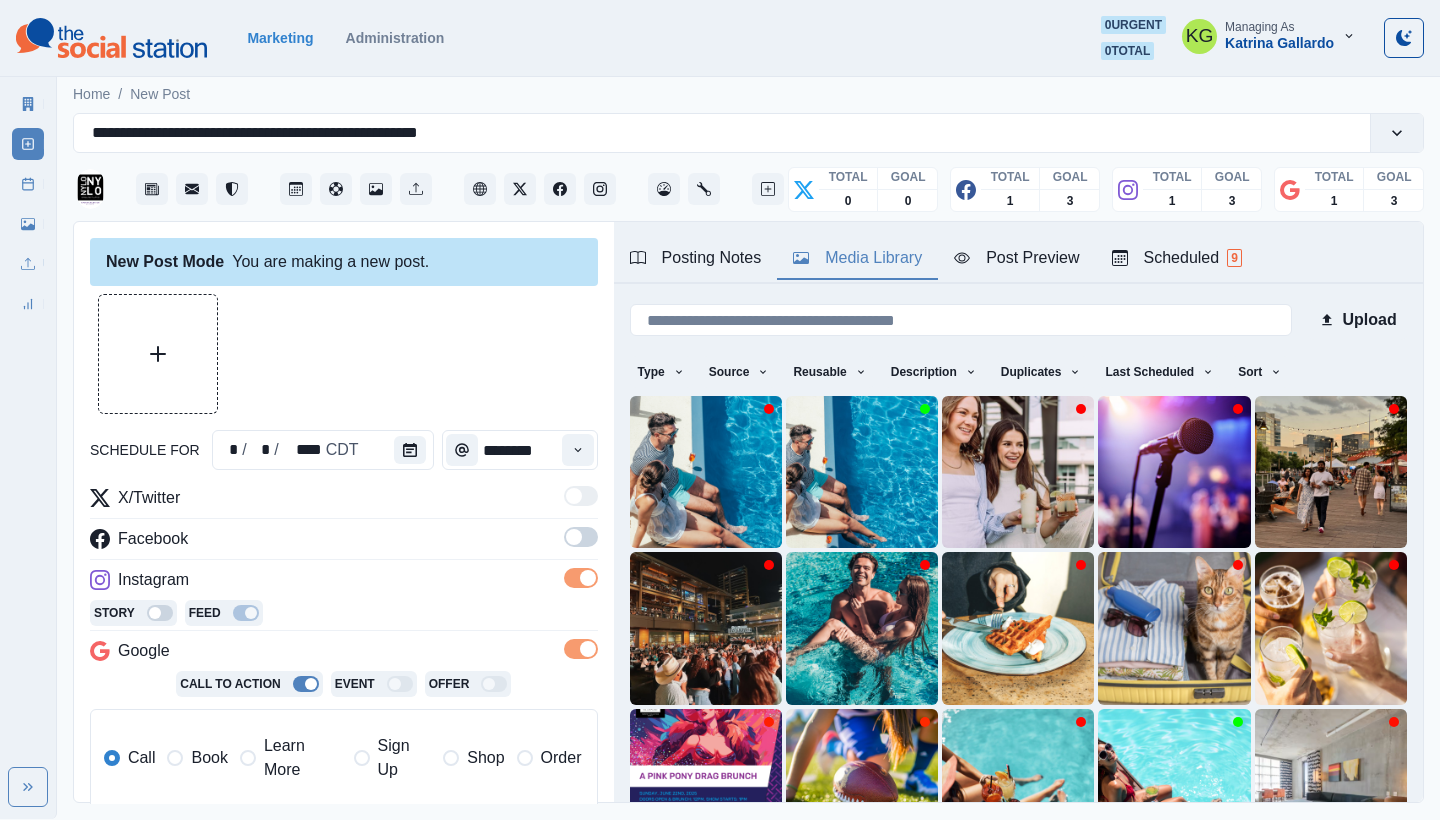 click at bounding box center (581, 537) 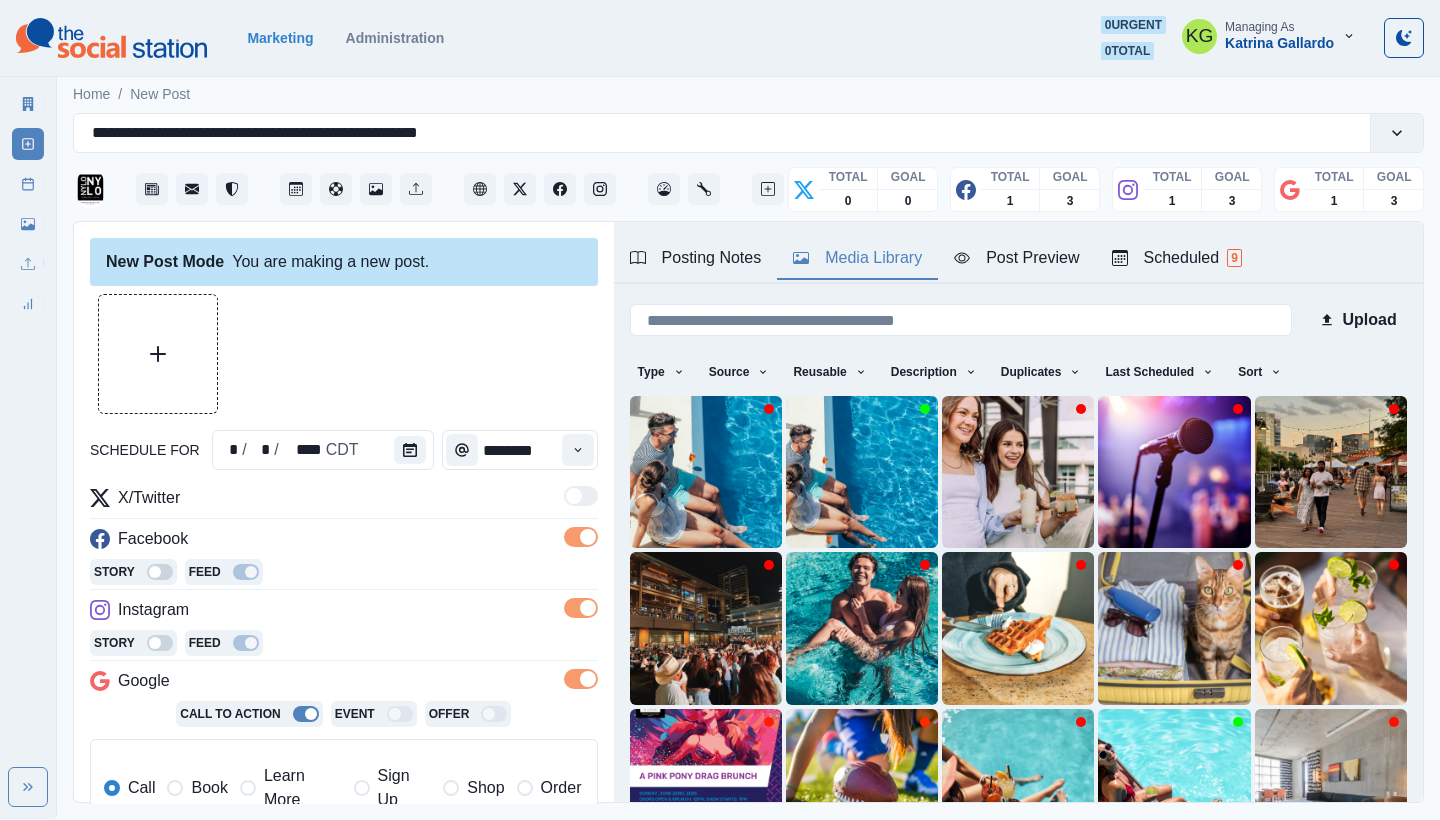 scroll, scrollTop: 195, scrollLeft: 0, axis: vertical 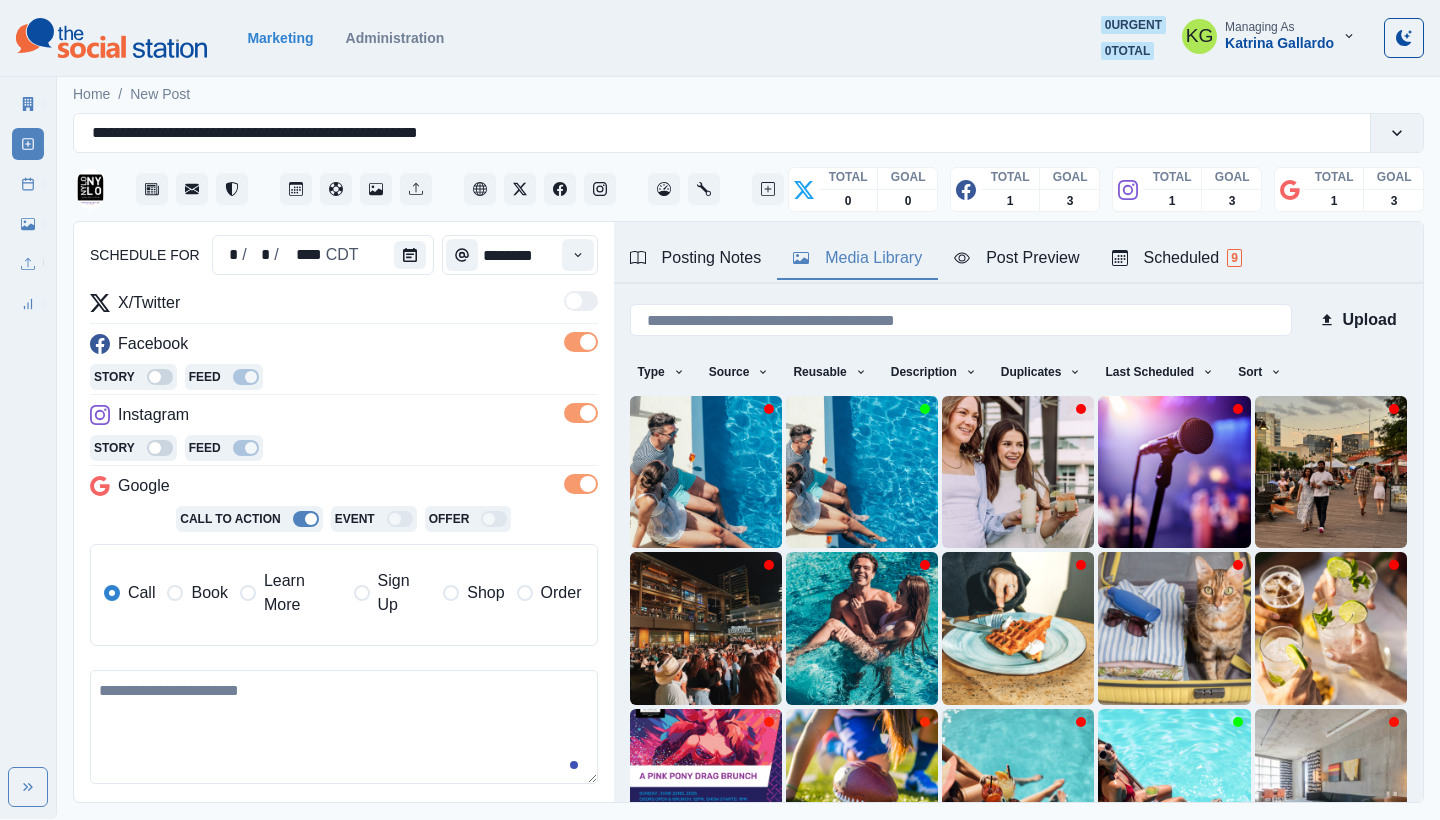 click at bounding box center [175, 593] 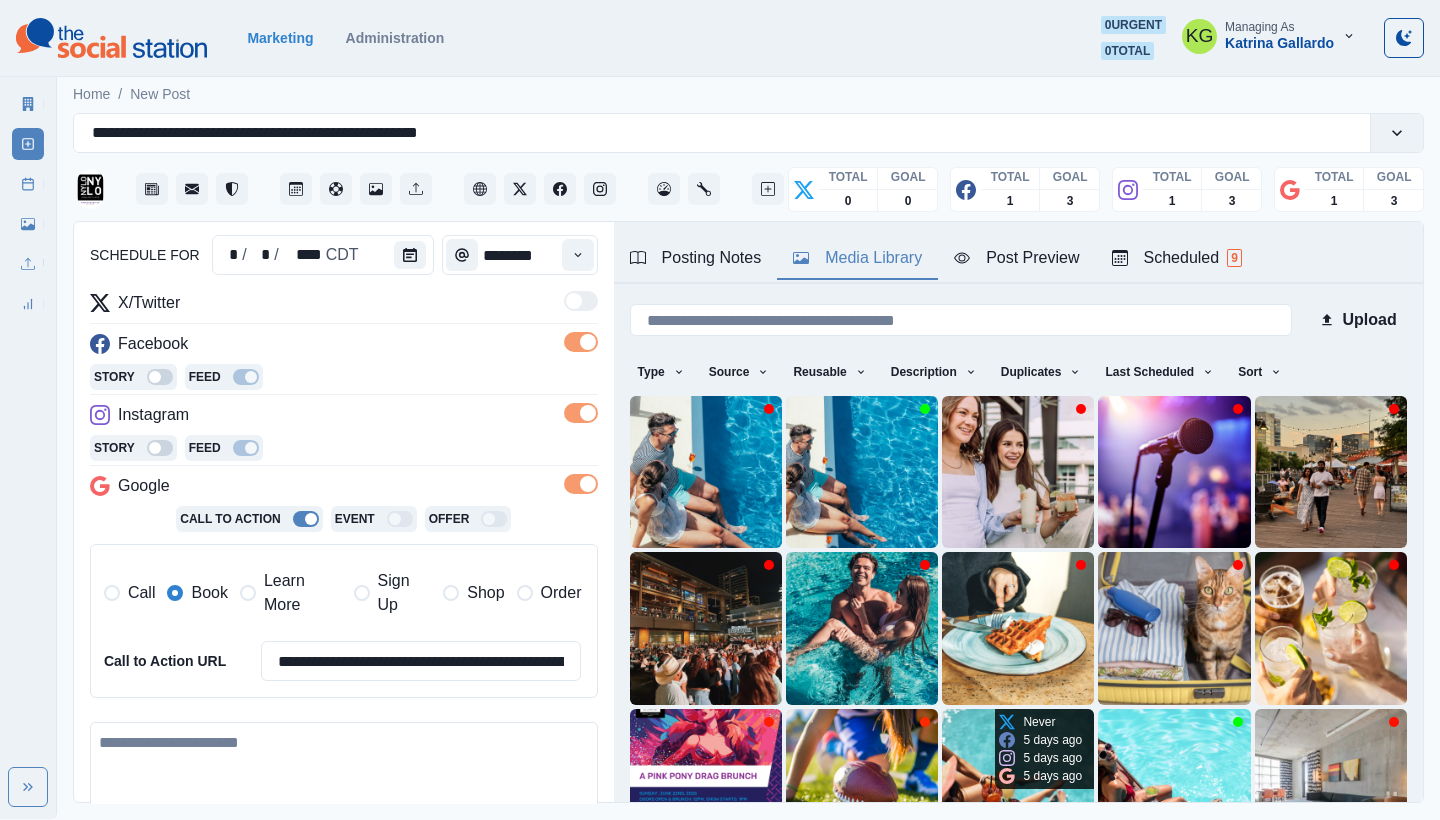 scroll, scrollTop: 171, scrollLeft: 0, axis: vertical 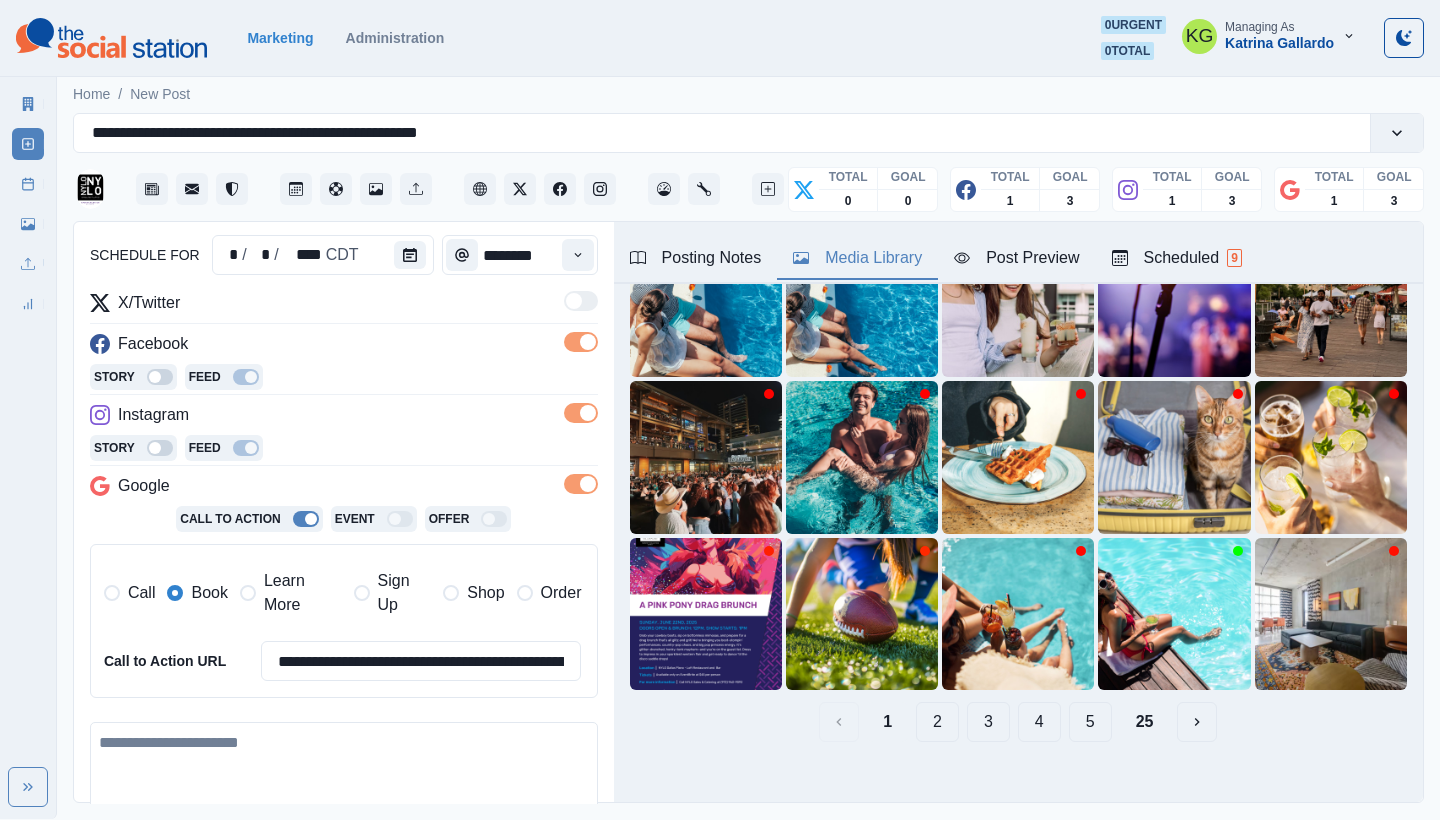 click on "2" at bounding box center (937, 722) 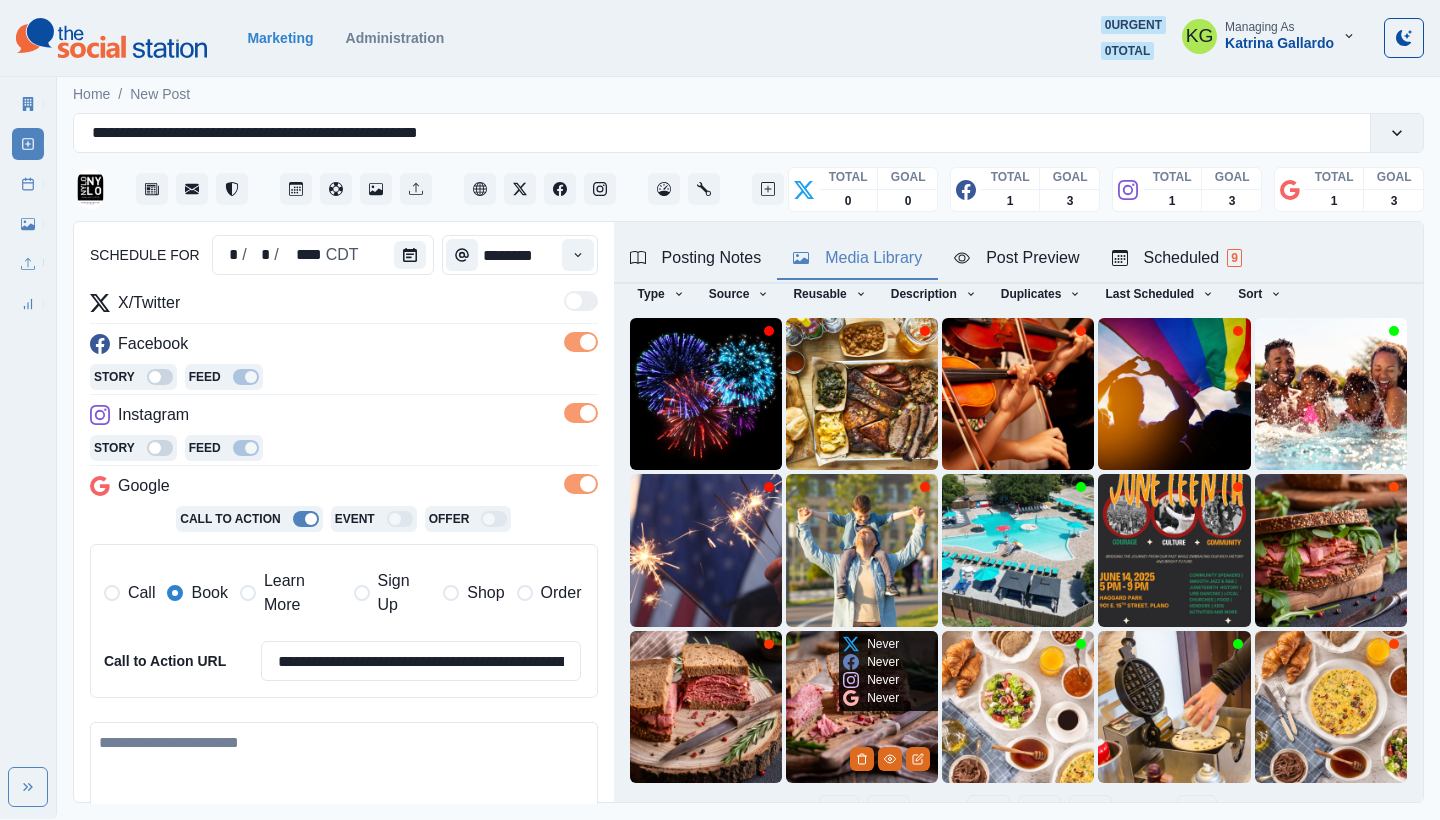scroll, scrollTop: 171, scrollLeft: 0, axis: vertical 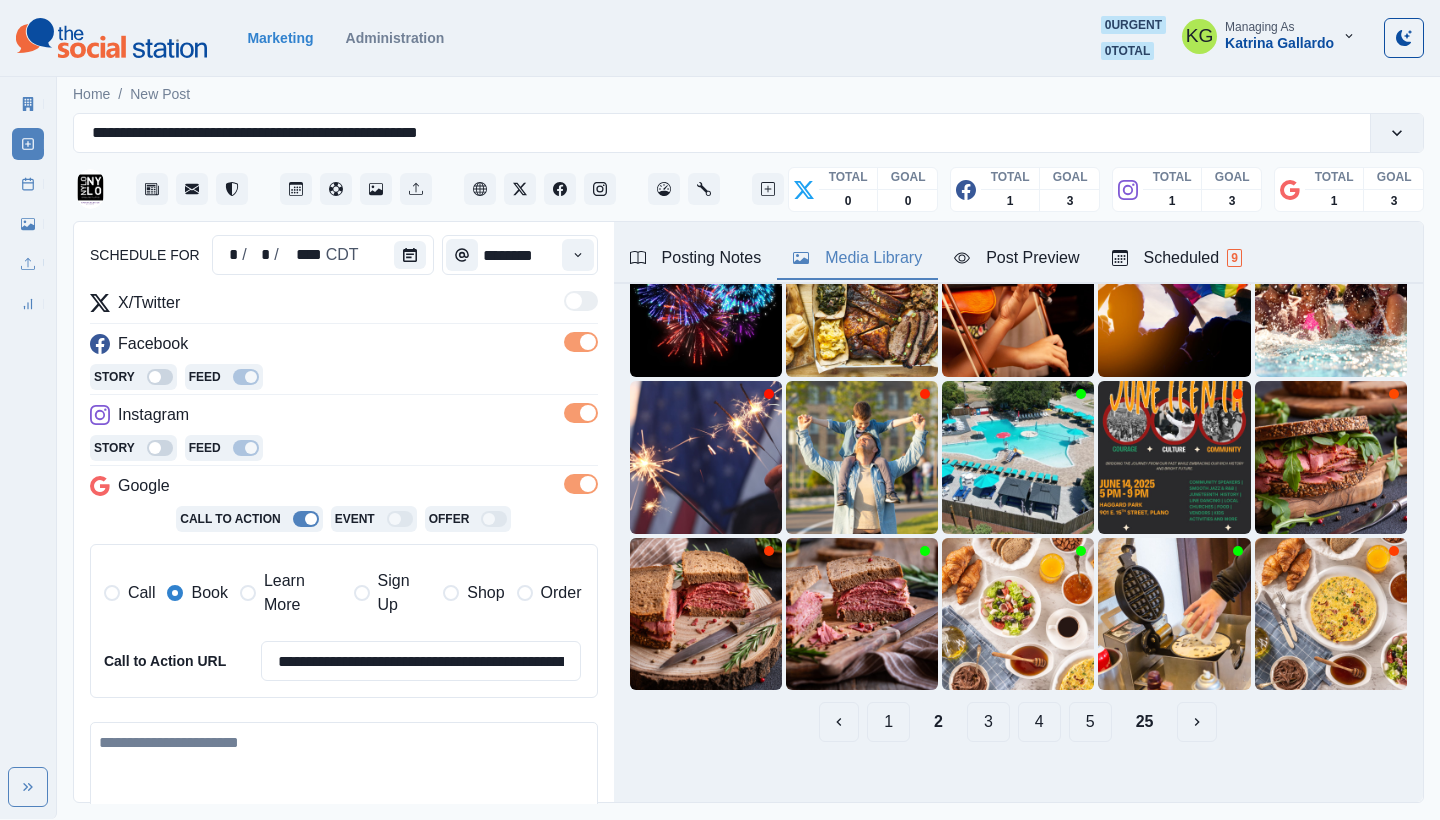 click on "3" at bounding box center (988, 722) 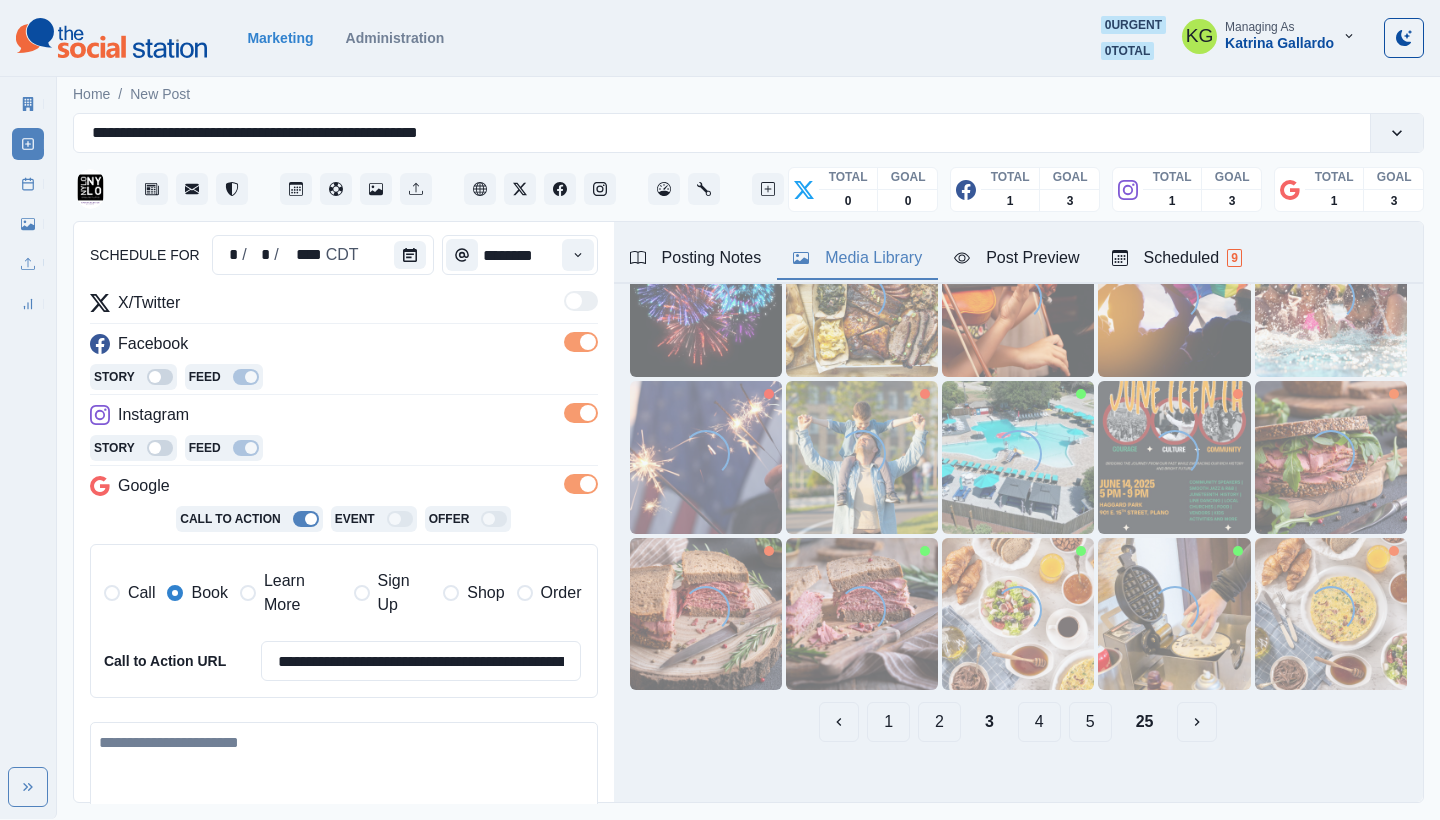 click at bounding box center [344, 779] 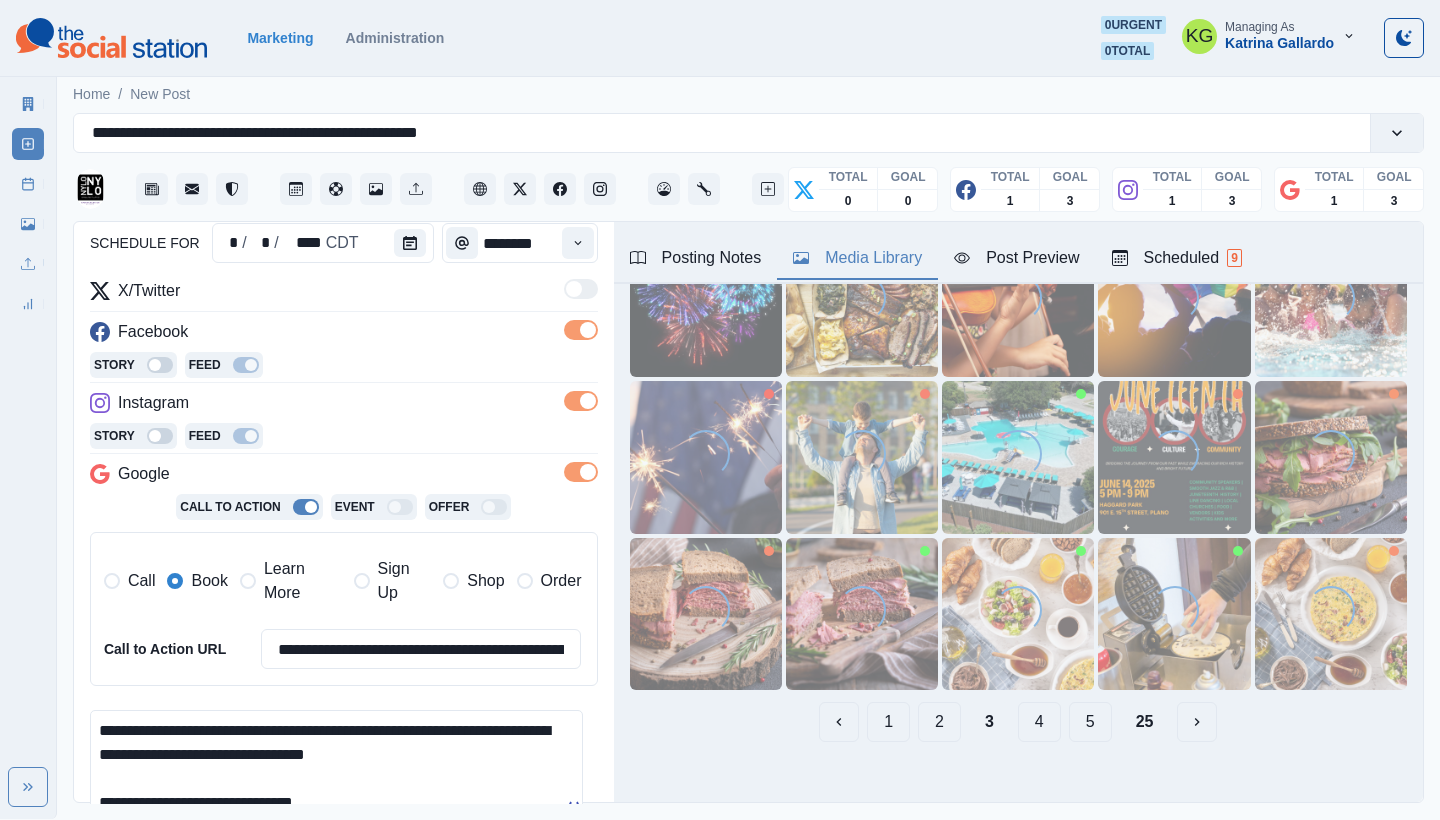scroll, scrollTop: 394, scrollLeft: 0, axis: vertical 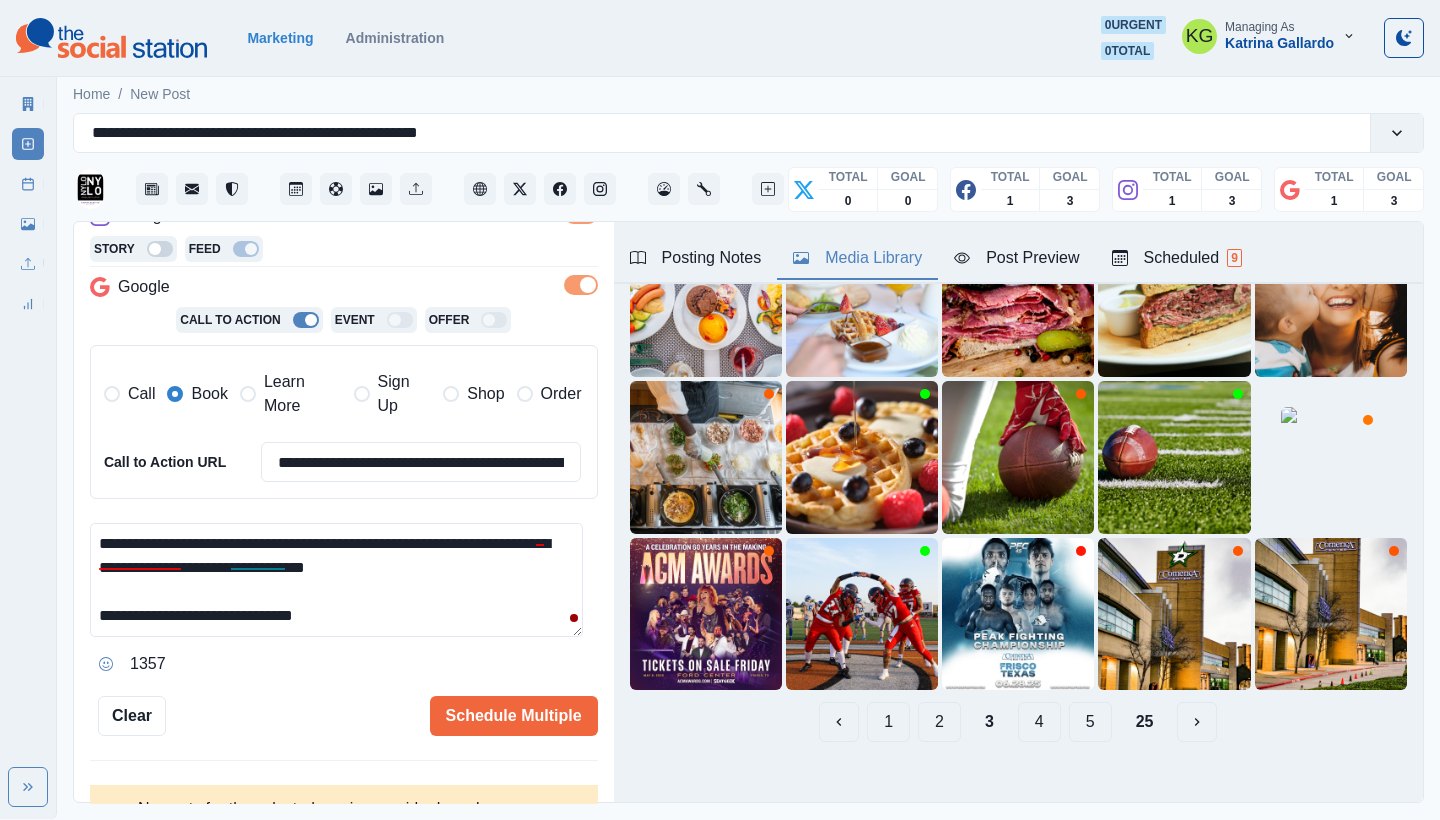 click on "**********" at bounding box center (336, 580) 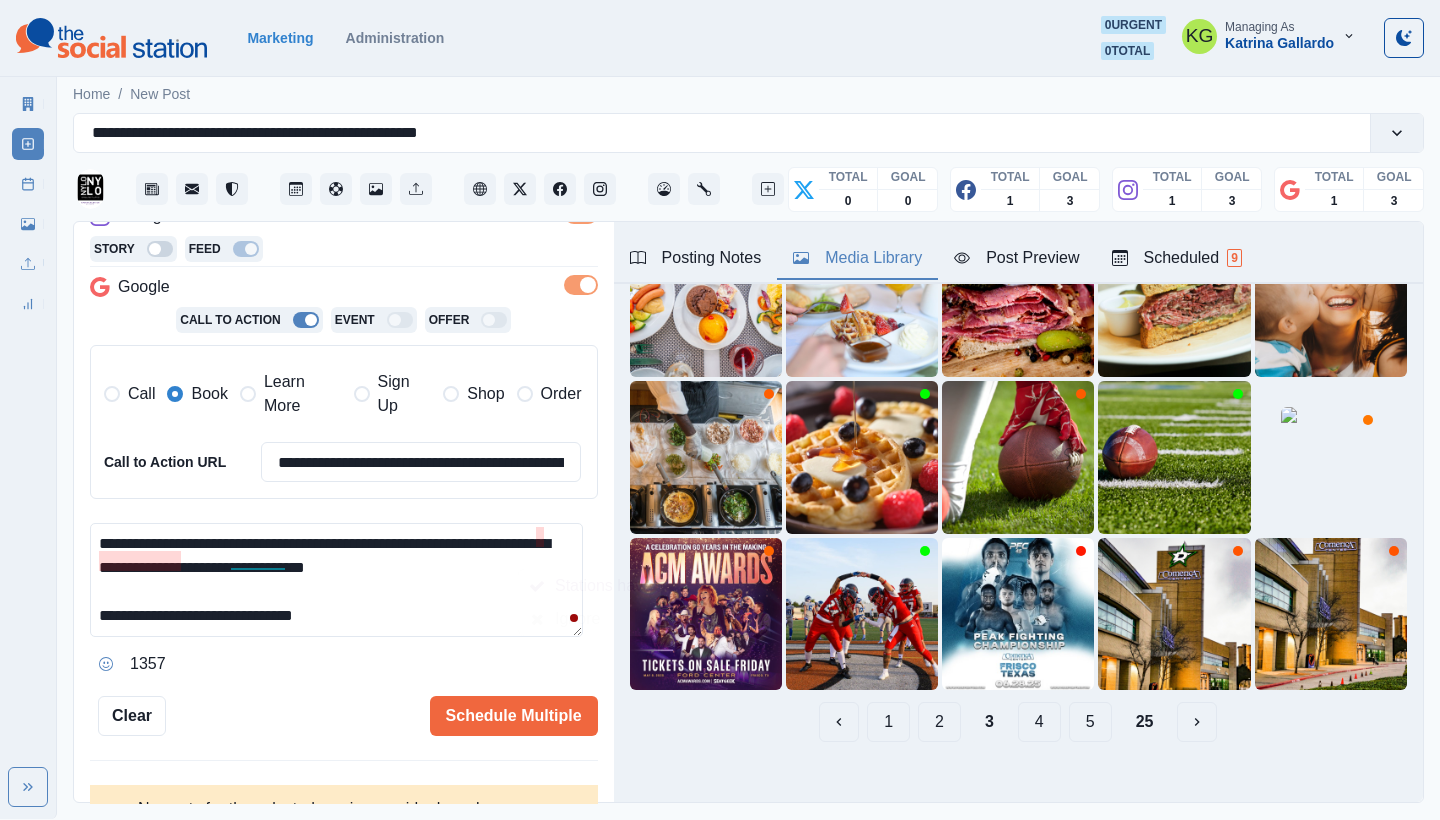 scroll, scrollTop: 165, scrollLeft: 0, axis: vertical 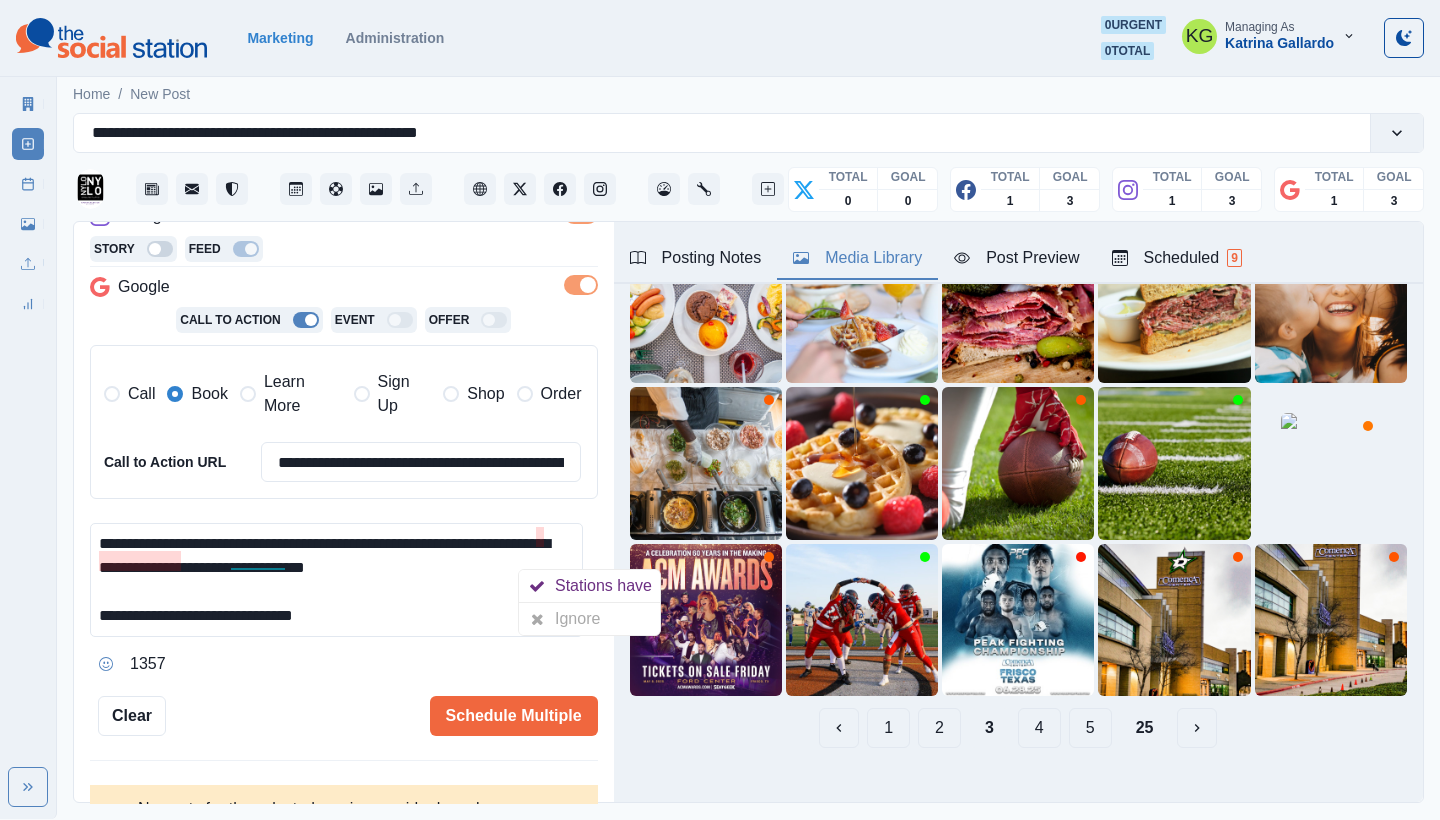 click on "**********" at bounding box center [336, 580] 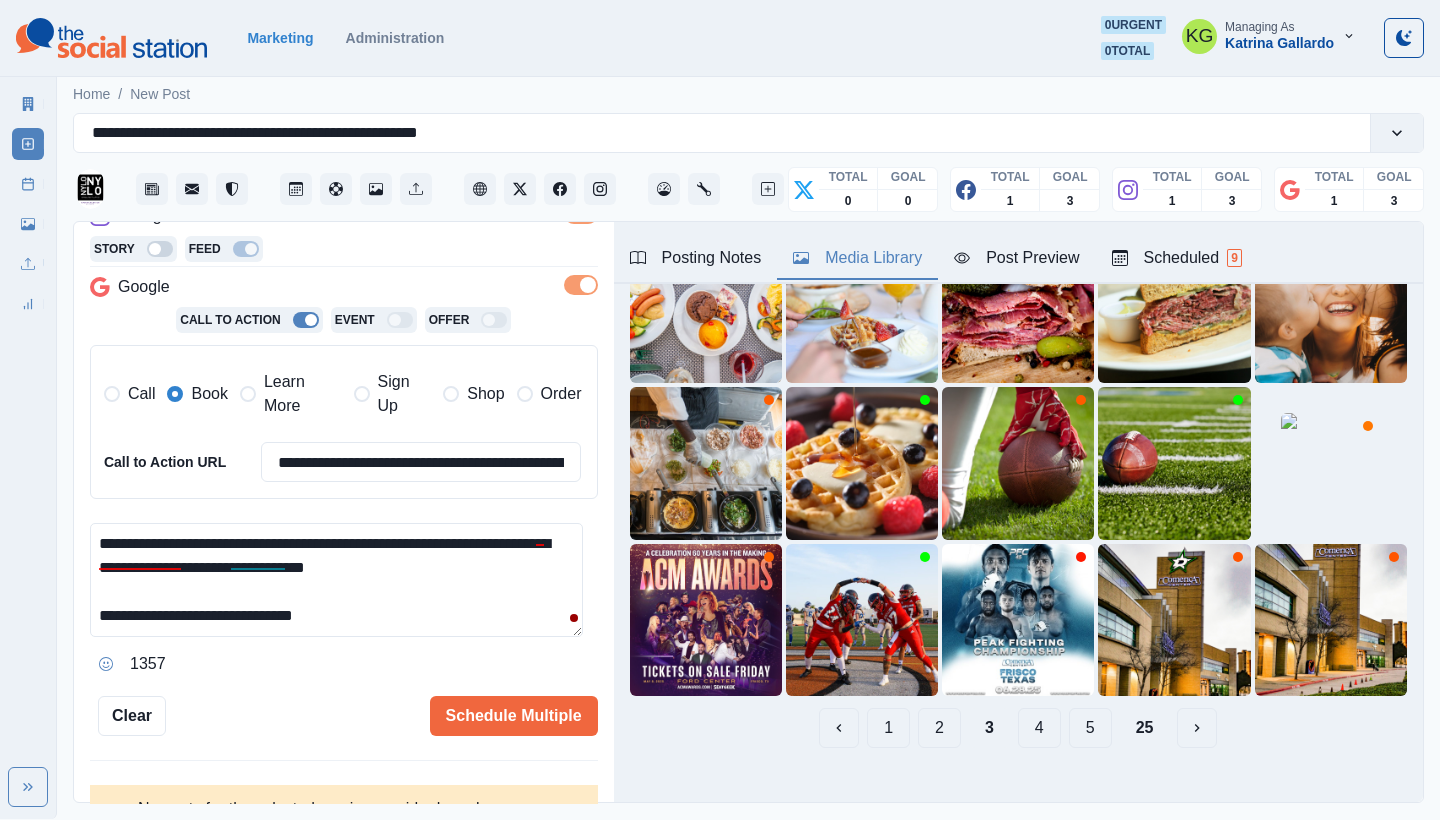 click on "**********" at bounding box center [336, 580] 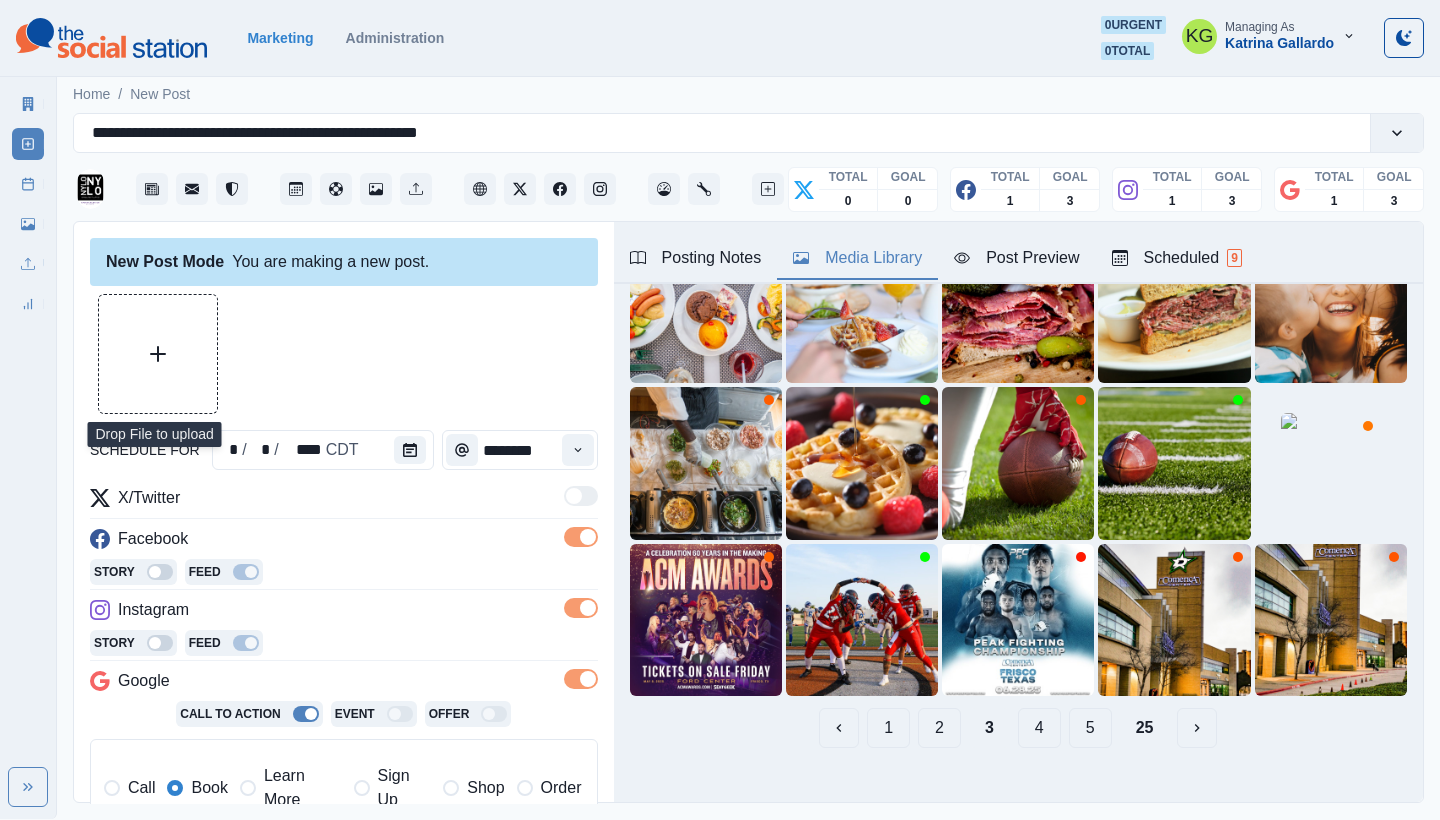 click at bounding box center [158, 354] 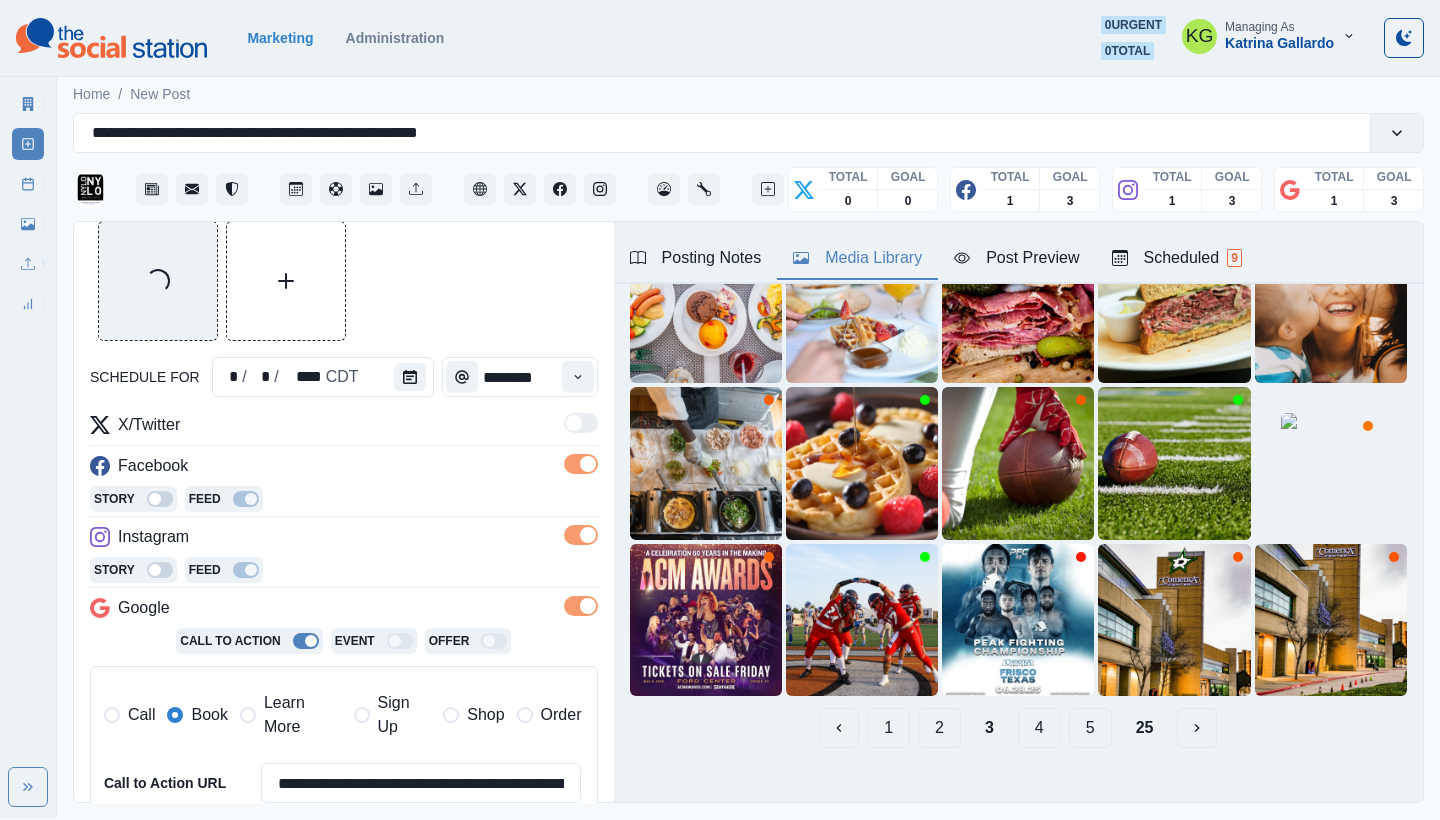 scroll, scrollTop: 324, scrollLeft: 0, axis: vertical 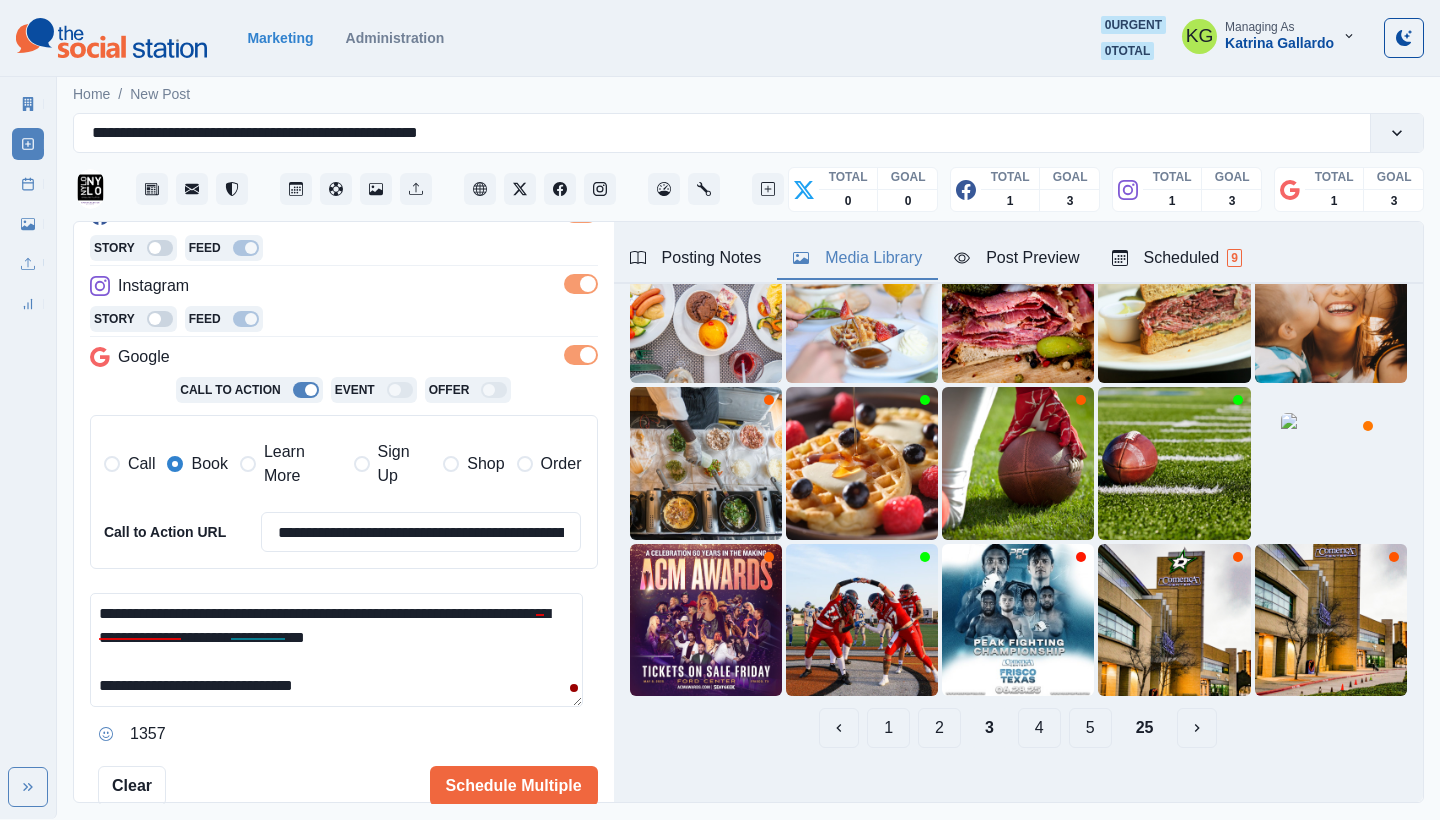 click on "**********" at bounding box center [720, 409] 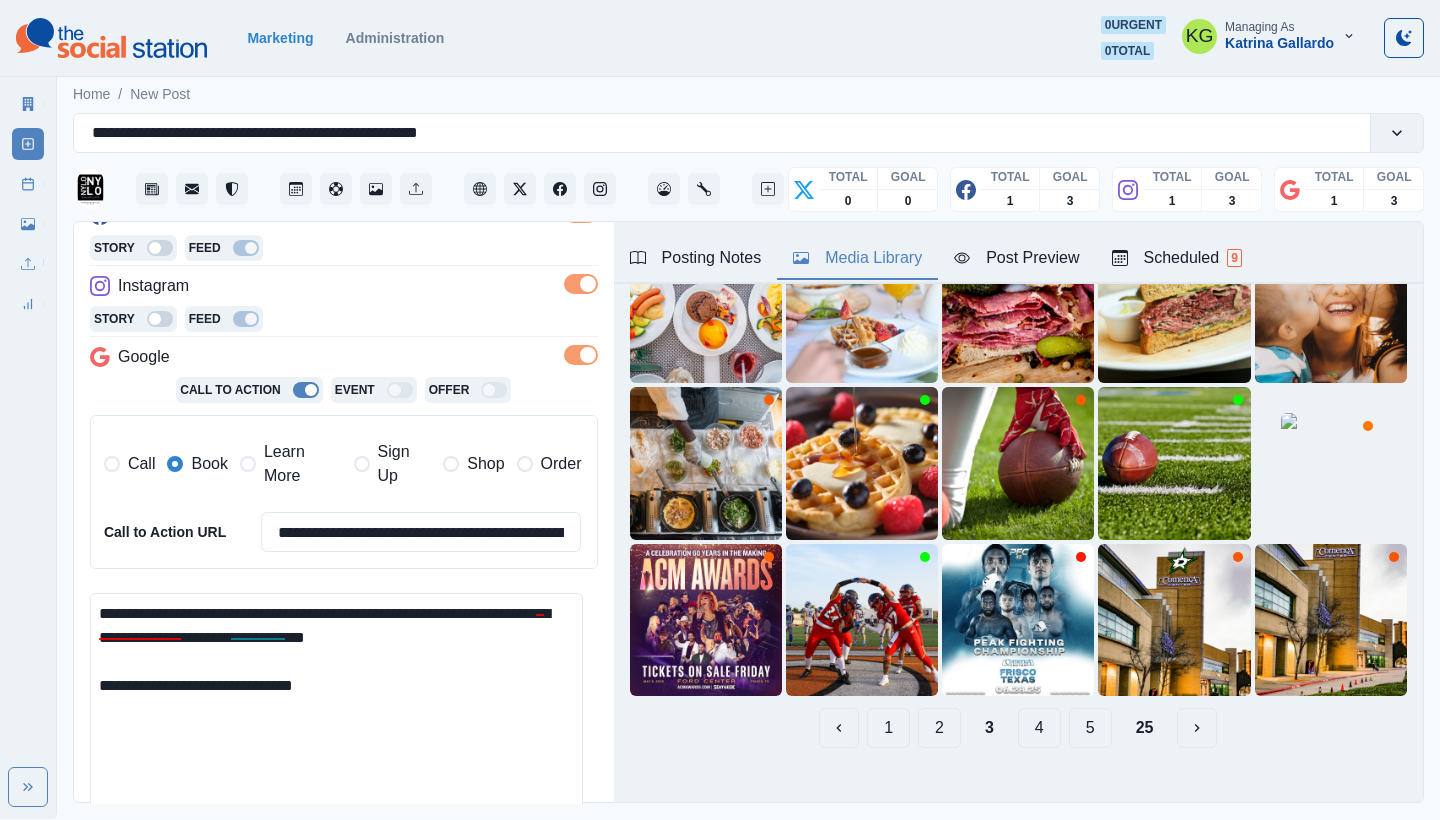drag, startPoint x: 401, startPoint y: 670, endPoint x: 0, endPoint y: 563, distance: 415.03012 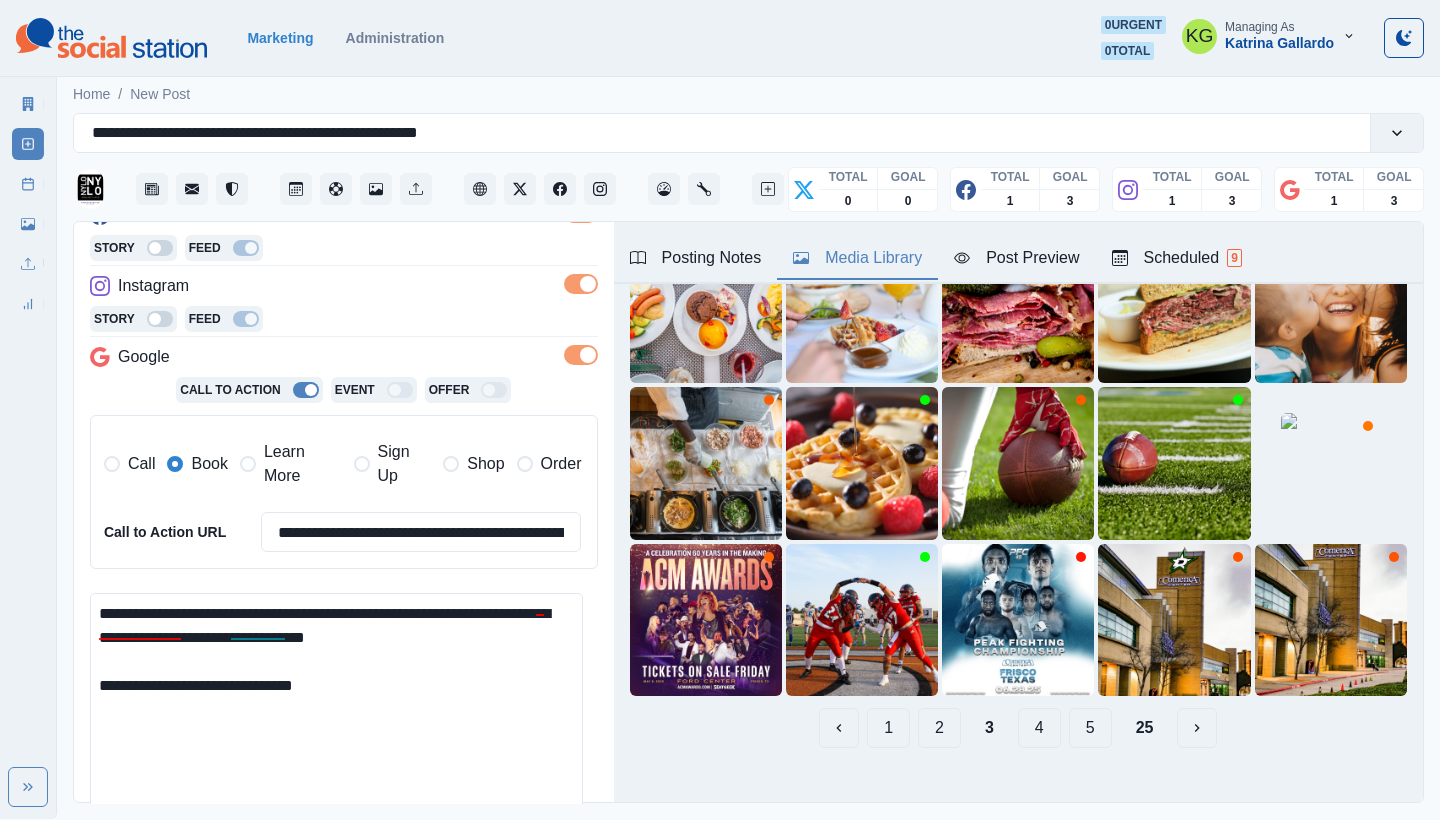 paste on "**********" 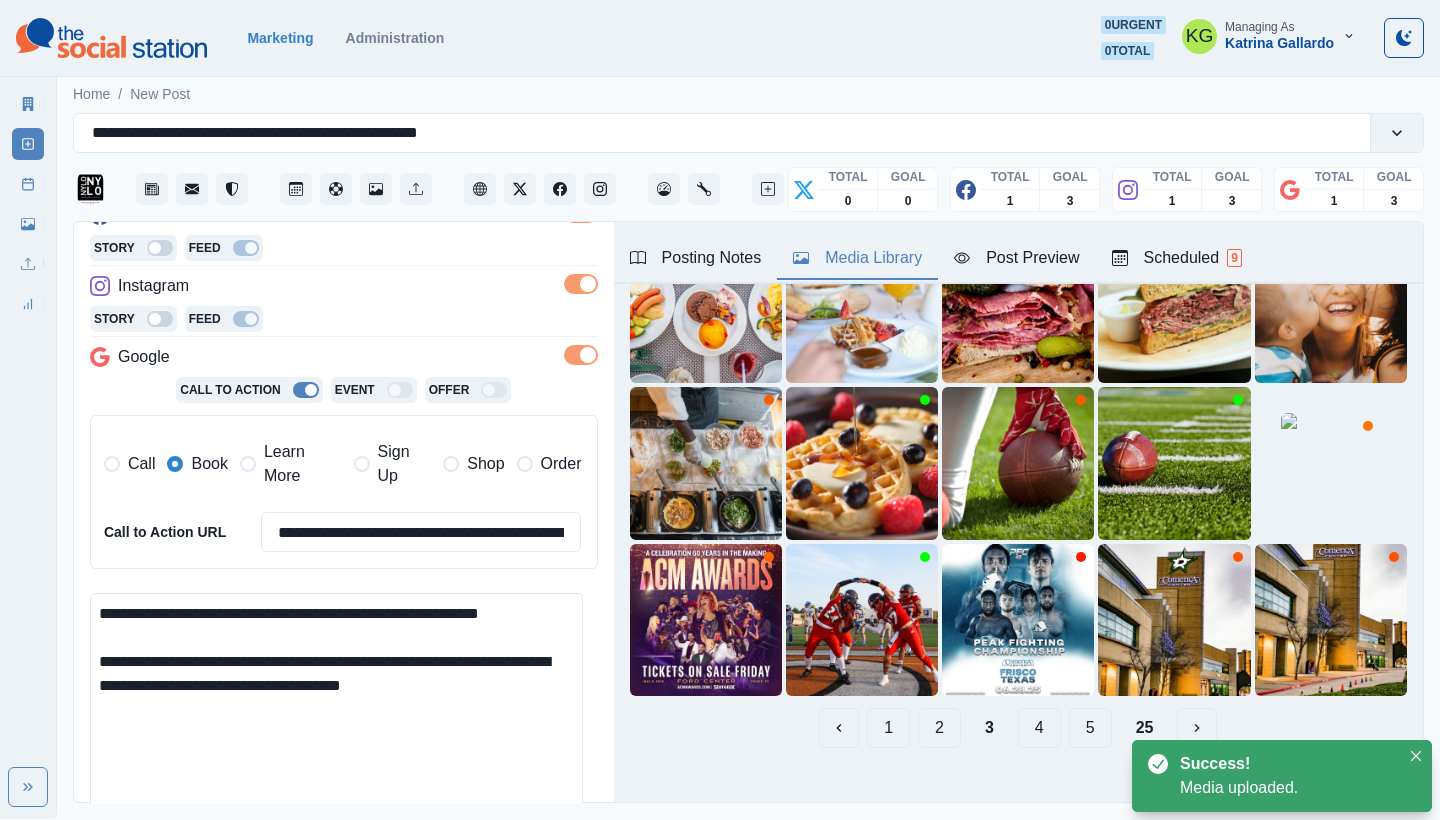 click on "**********" at bounding box center [336, 713] 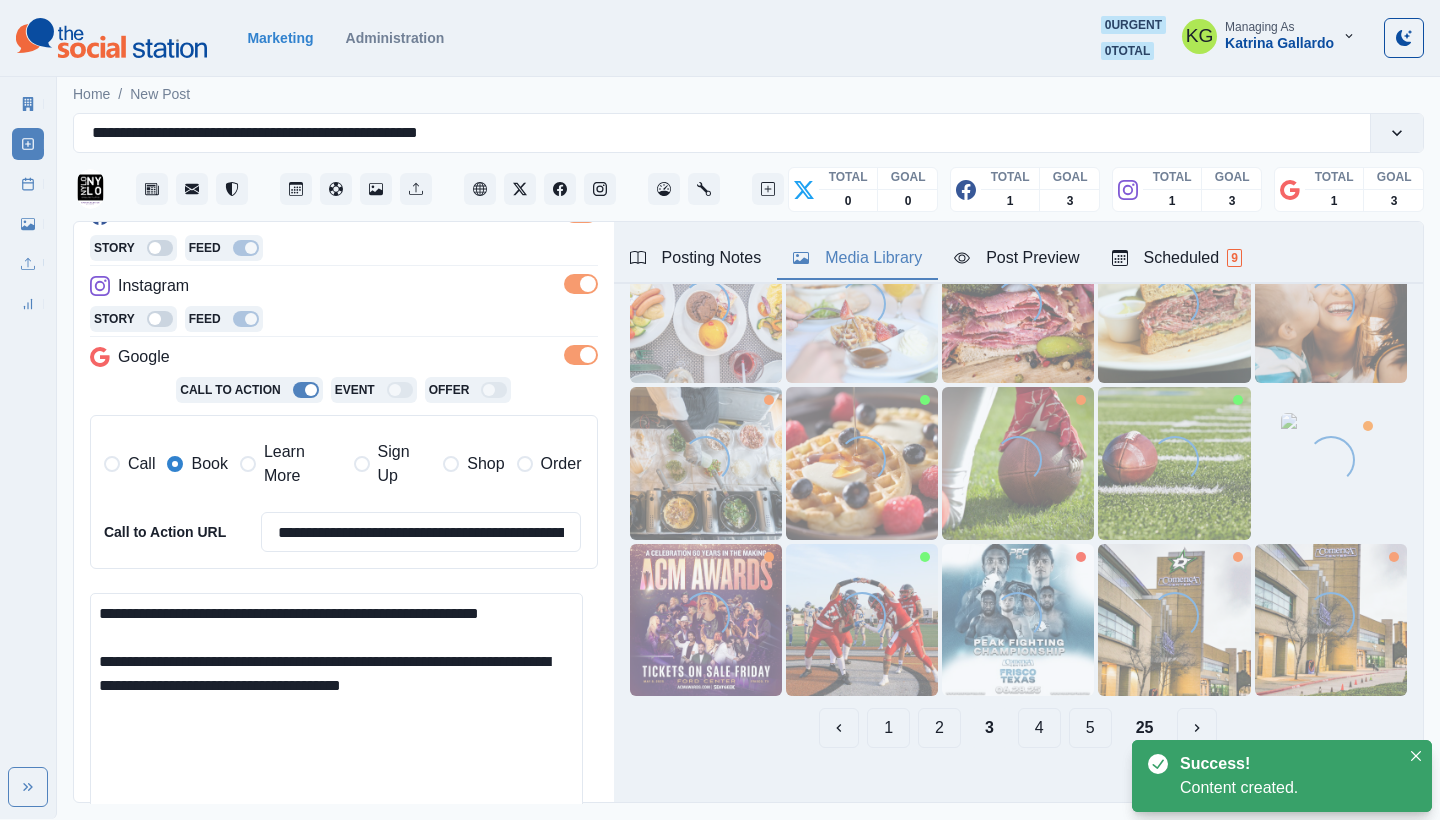 scroll, scrollTop: 512, scrollLeft: 0, axis: vertical 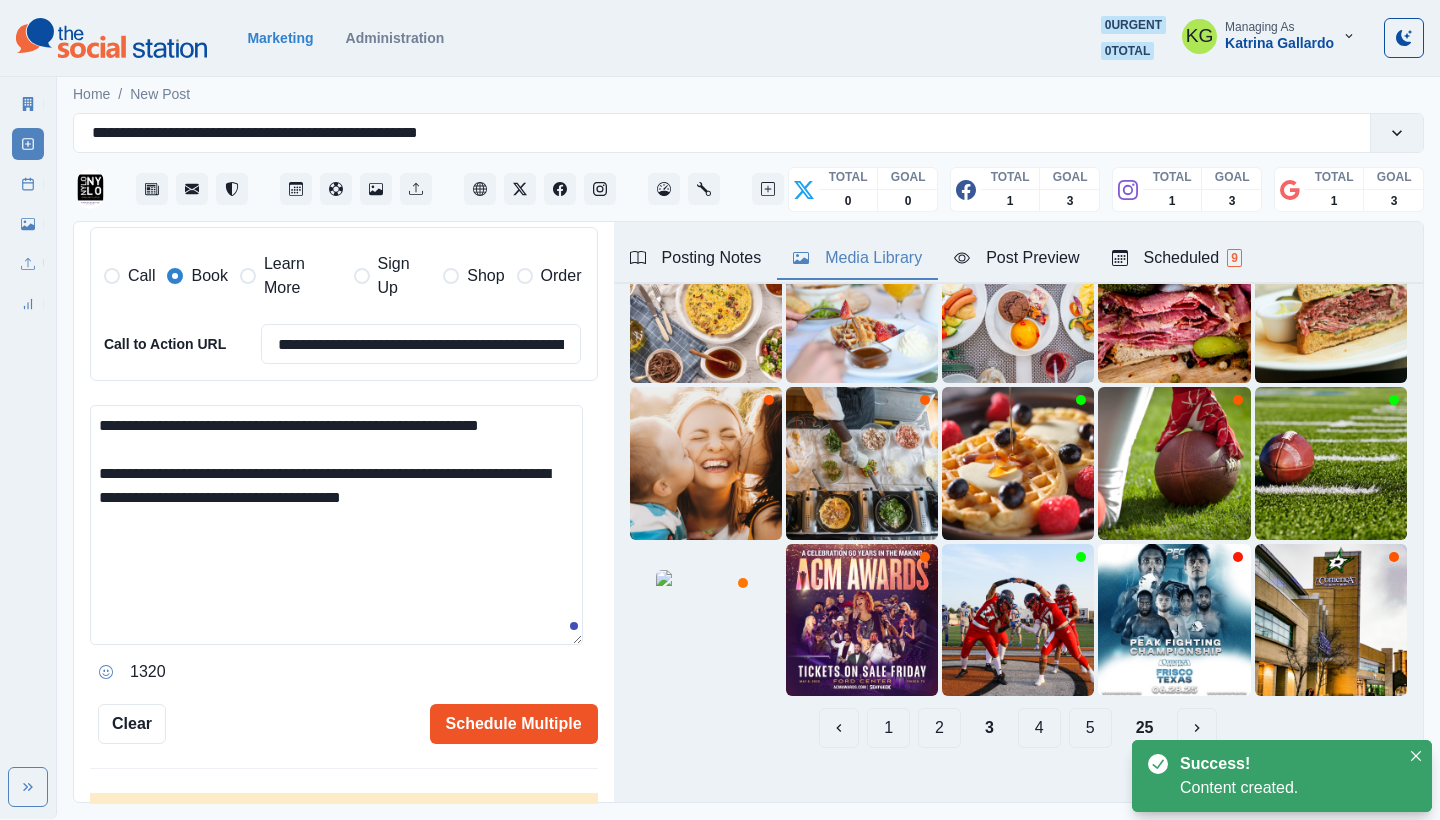 type on "**********" 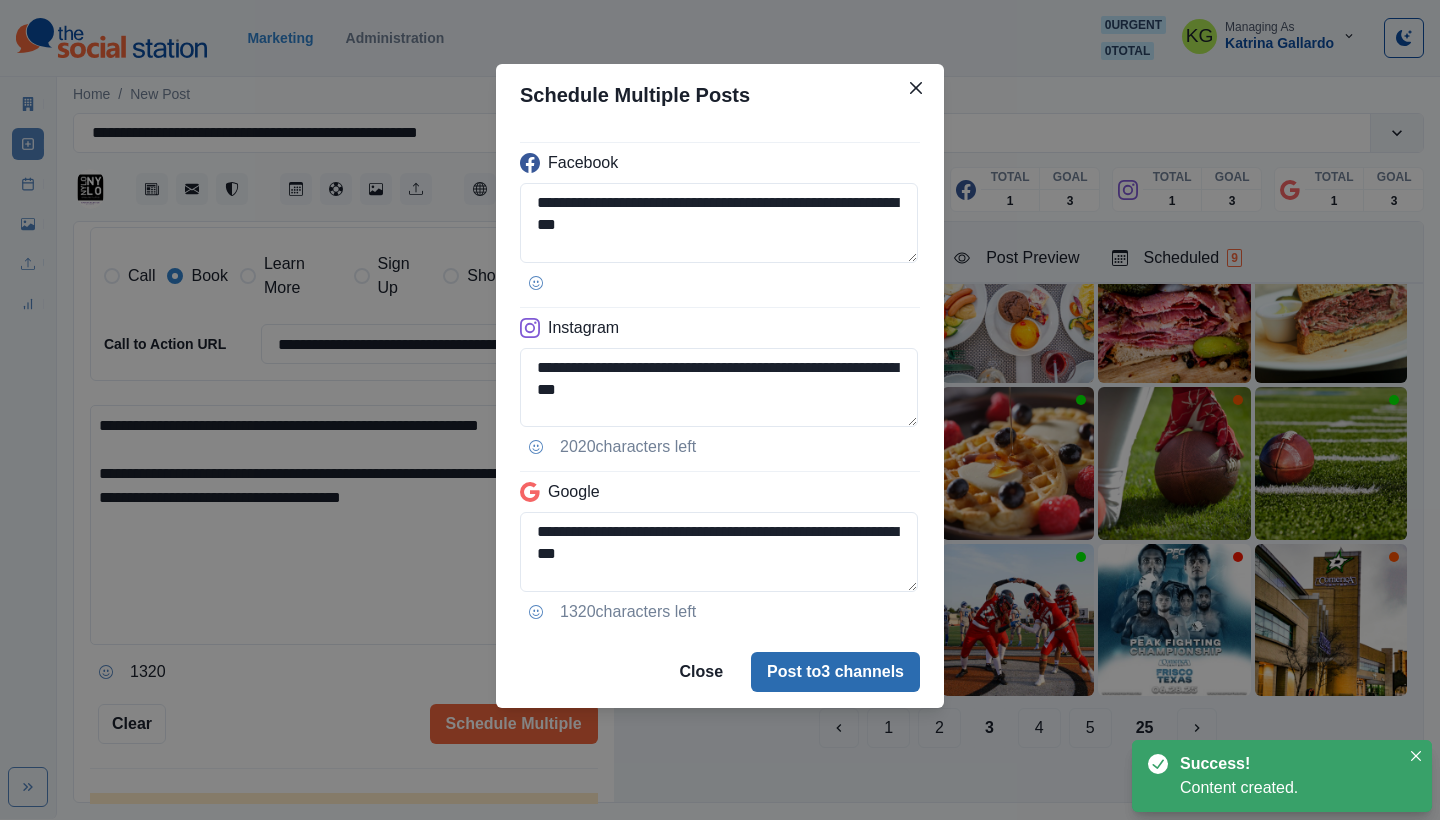 click on "Post to  3   channels" at bounding box center [835, 672] 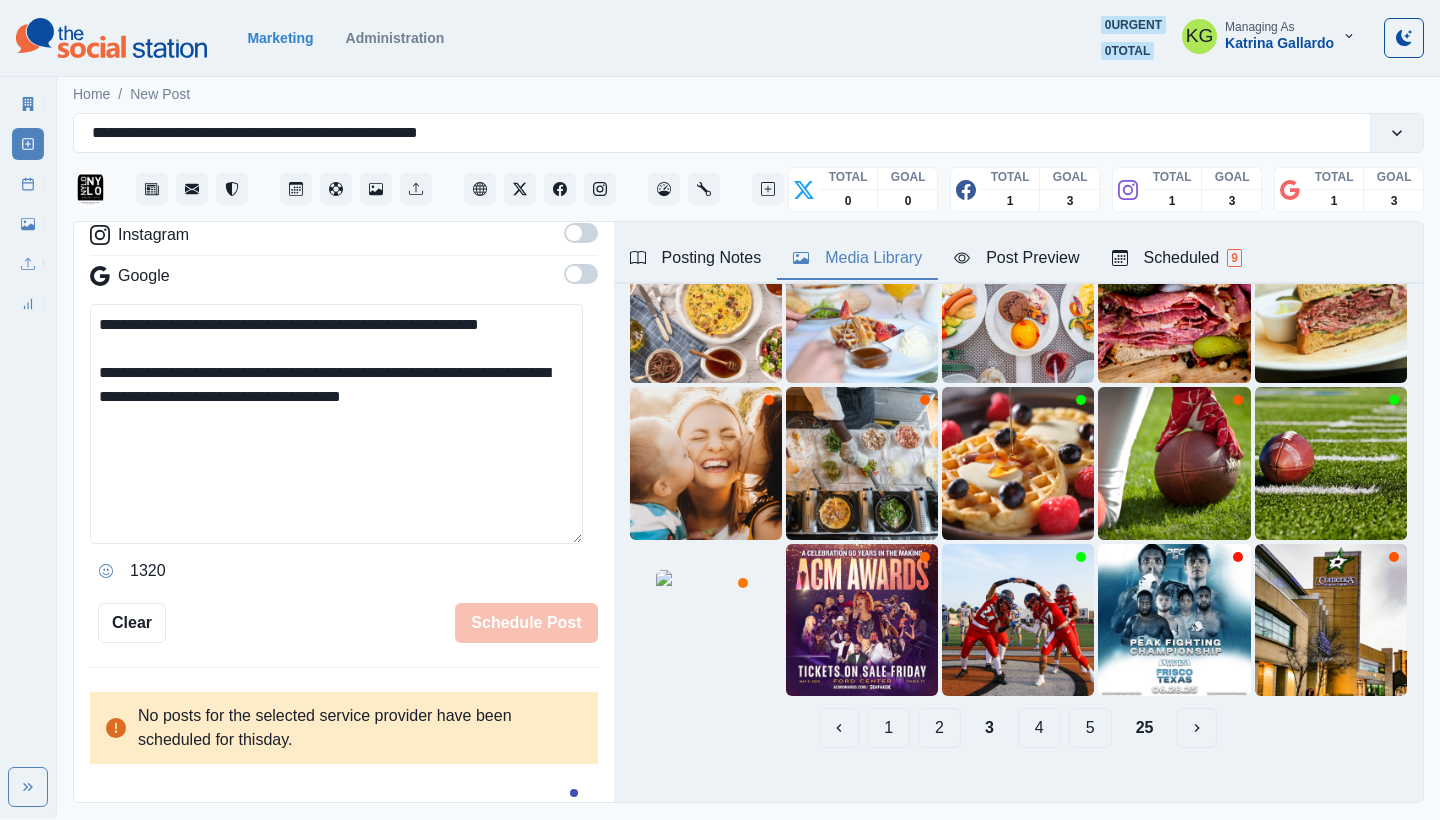 type 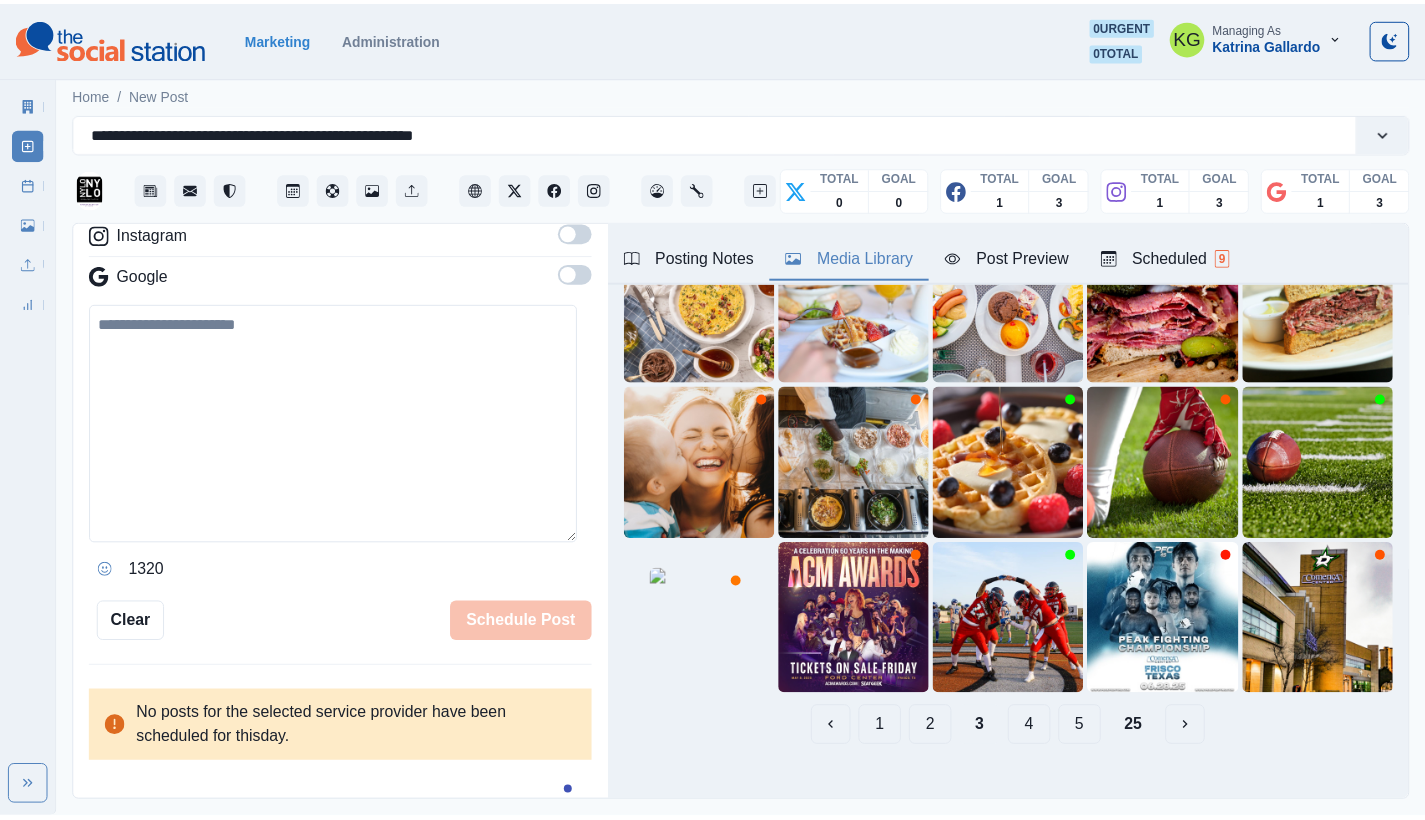 scroll, scrollTop: 320, scrollLeft: 0, axis: vertical 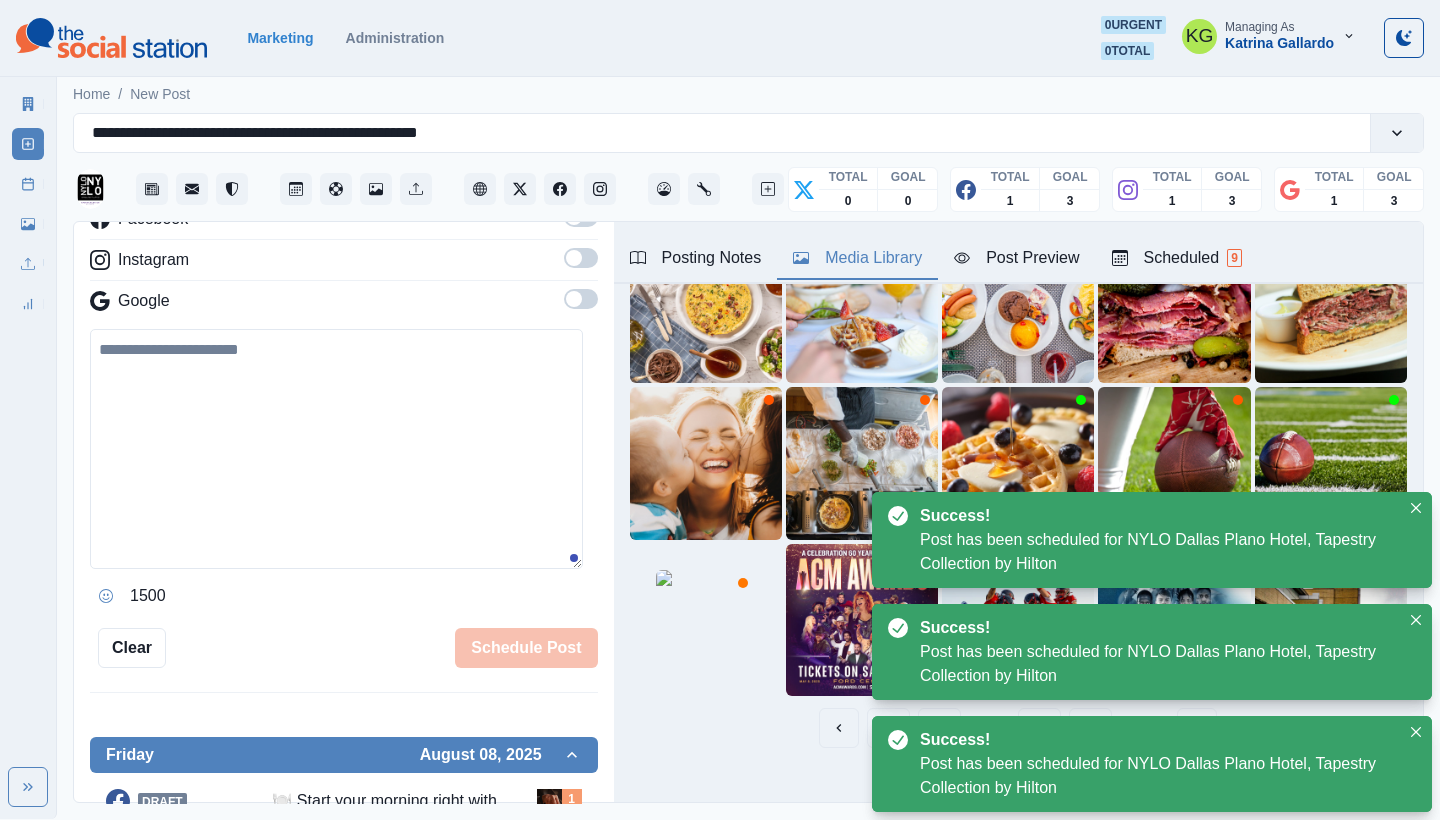 click on "Post Schedule" at bounding box center [28, 184] 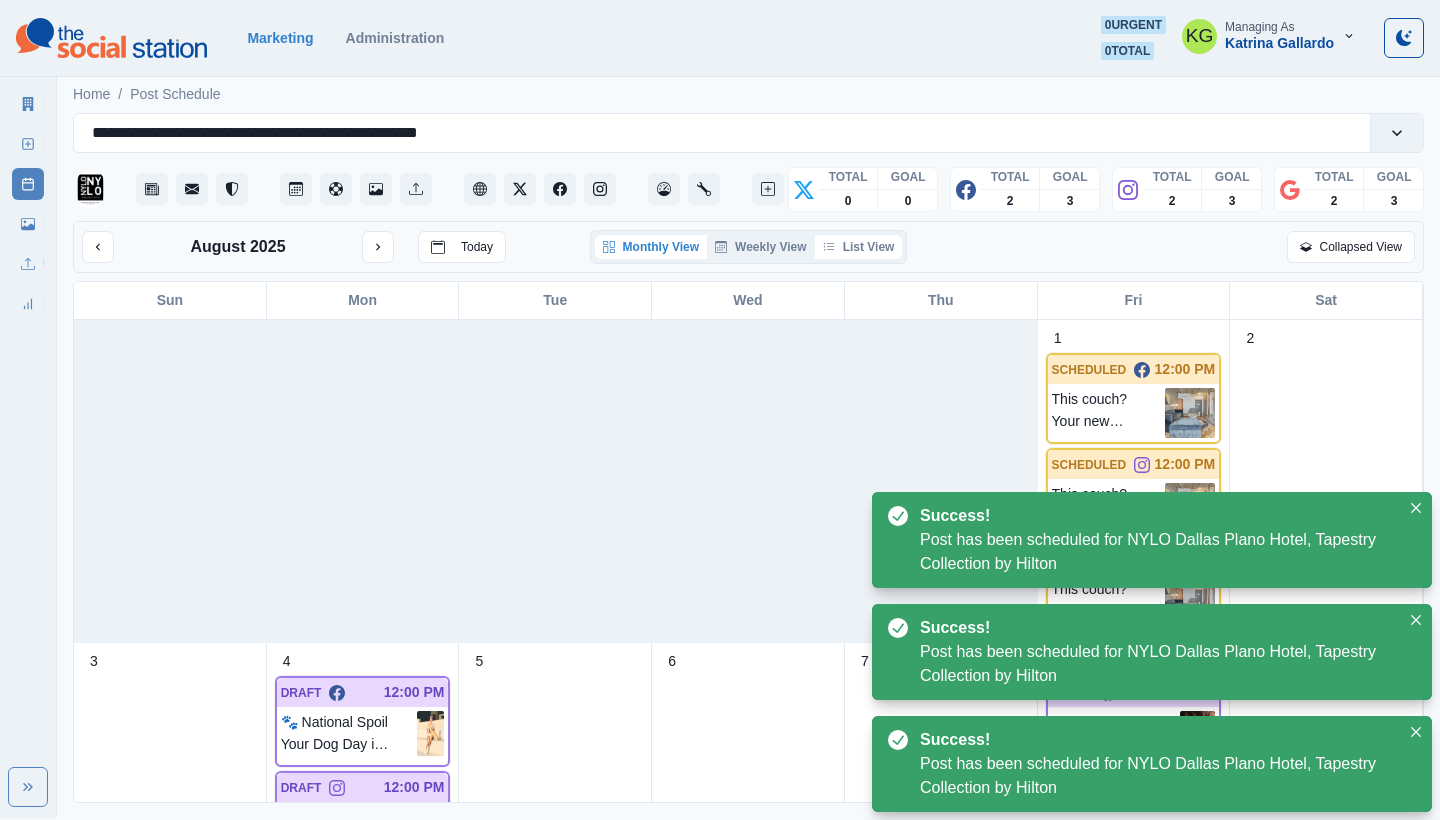click on "List View" at bounding box center (859, 247) 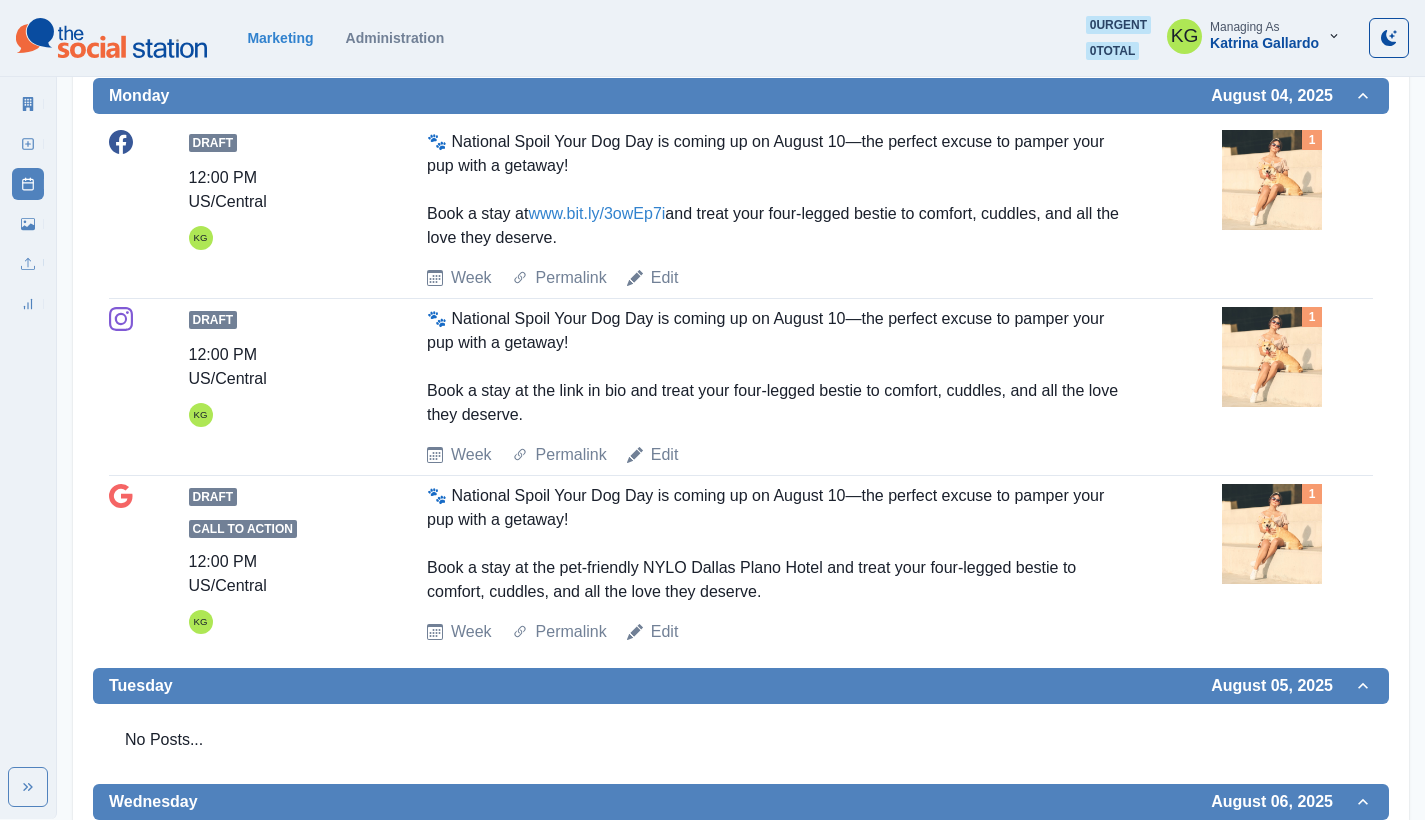 scroll, scrollTop: 0, scrollLeft: 0, axis: both 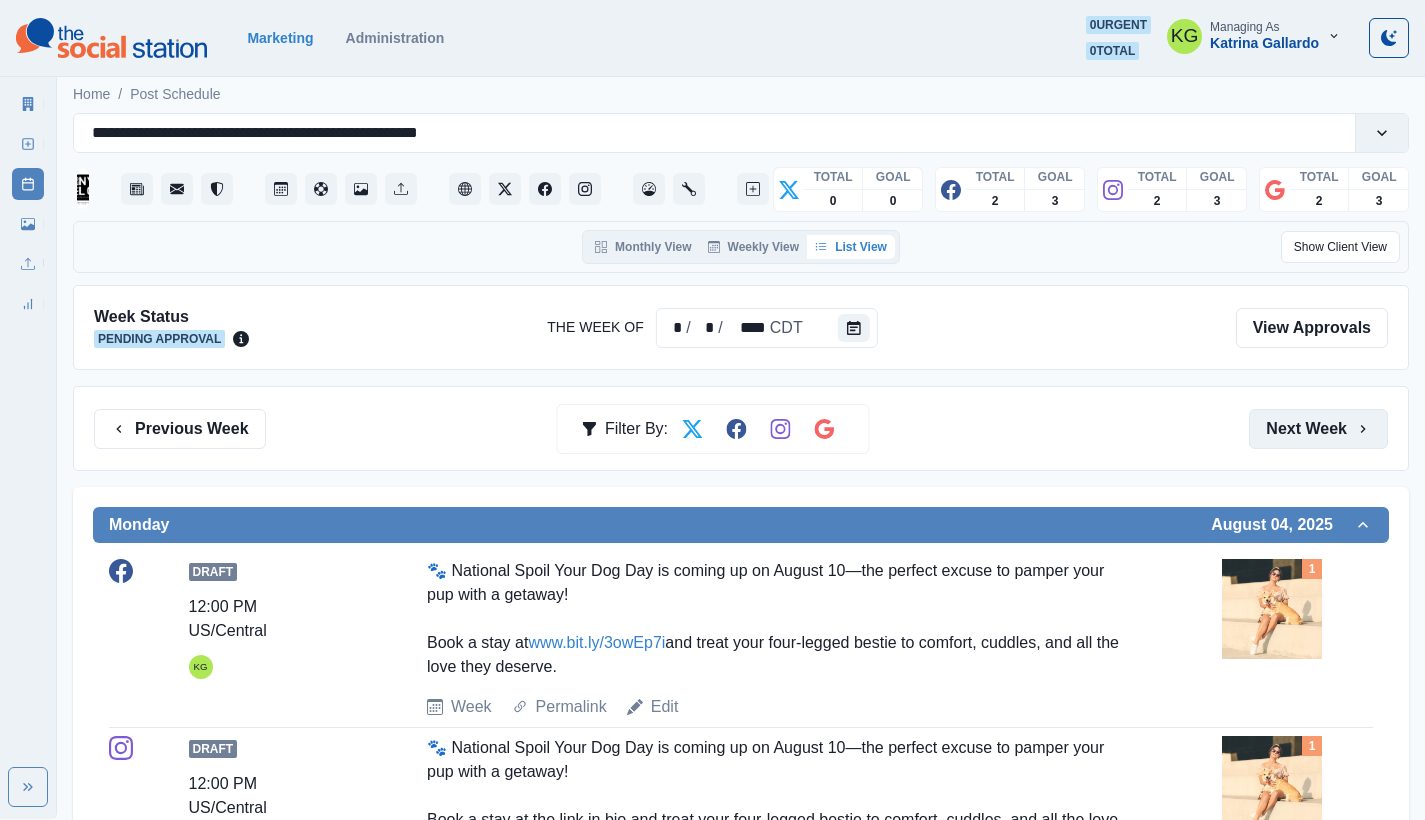 click on "Next Week" at bounding box center [1318, 429] 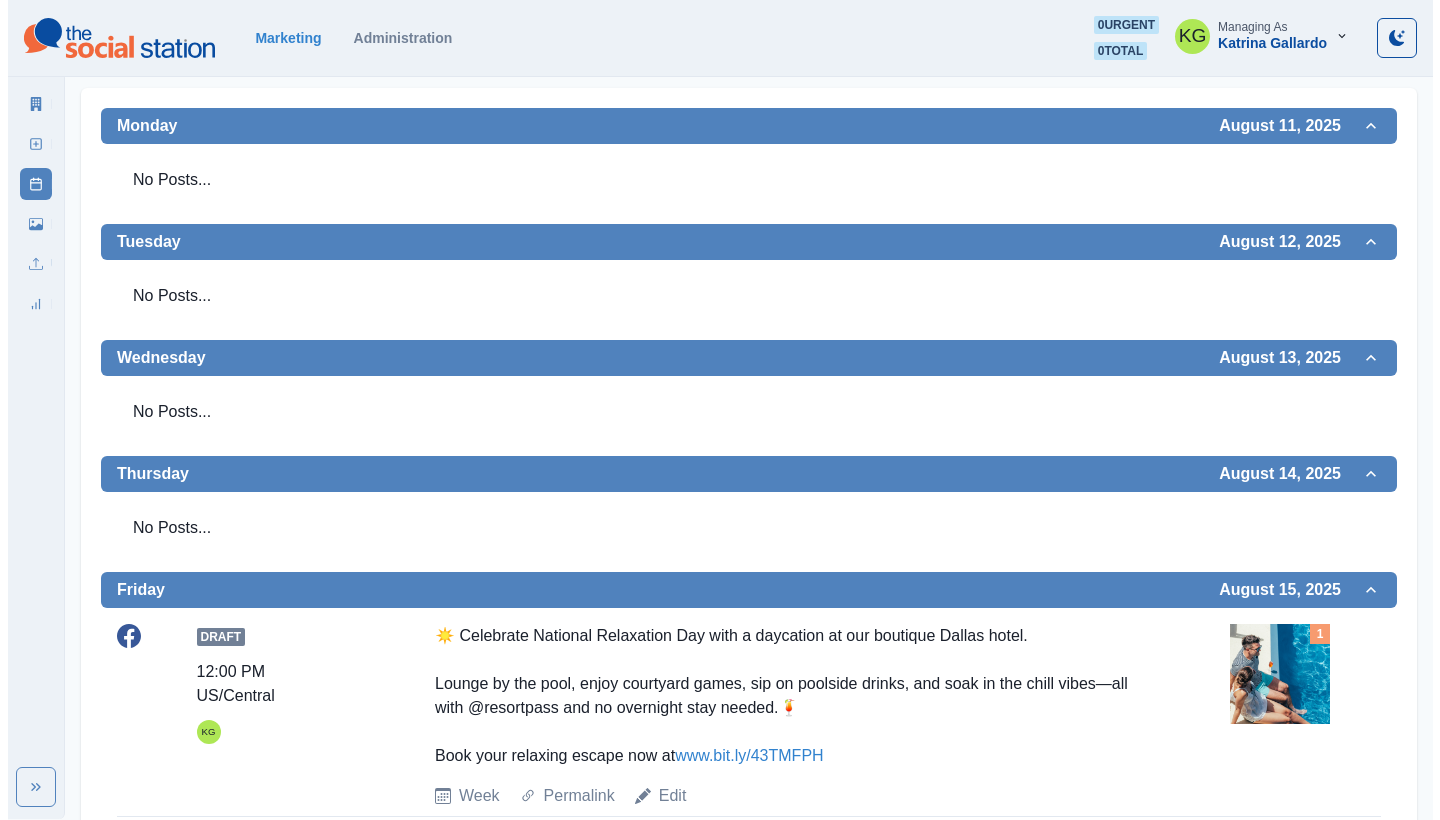 scroll, scrollTop: 0, scrollLeft: 0, axis: both 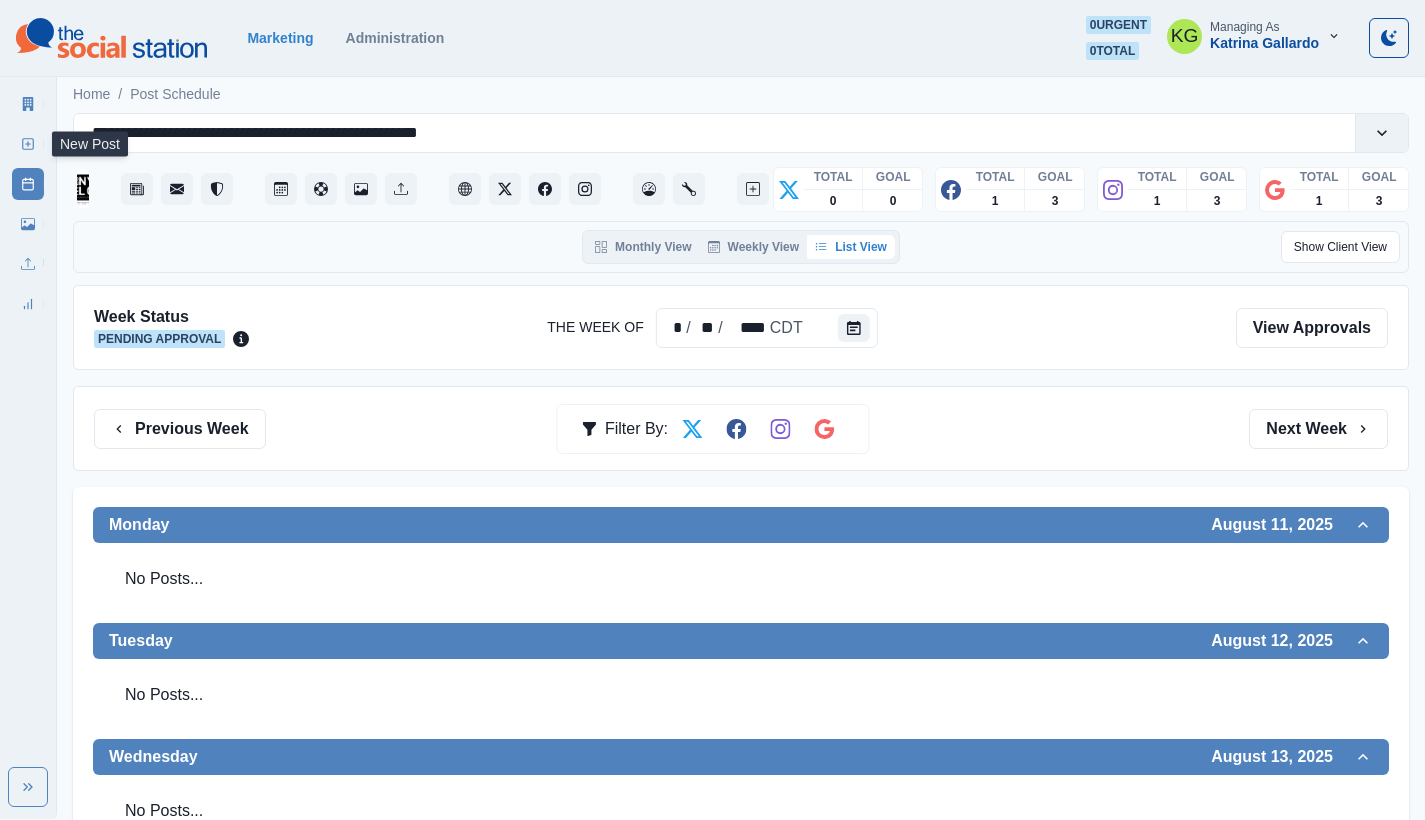 click 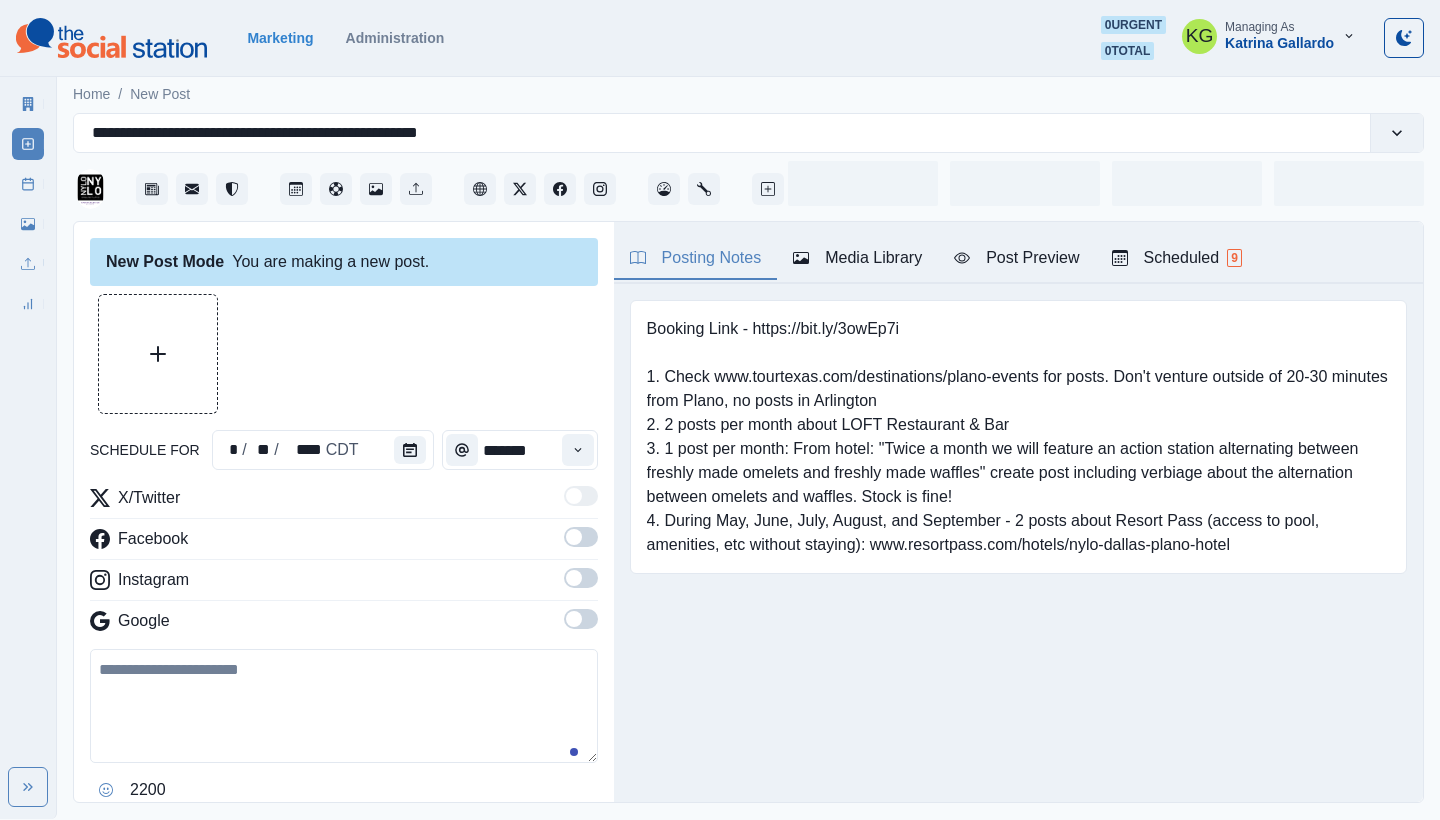 click on "Media Library" at bounding box center [857, 258] 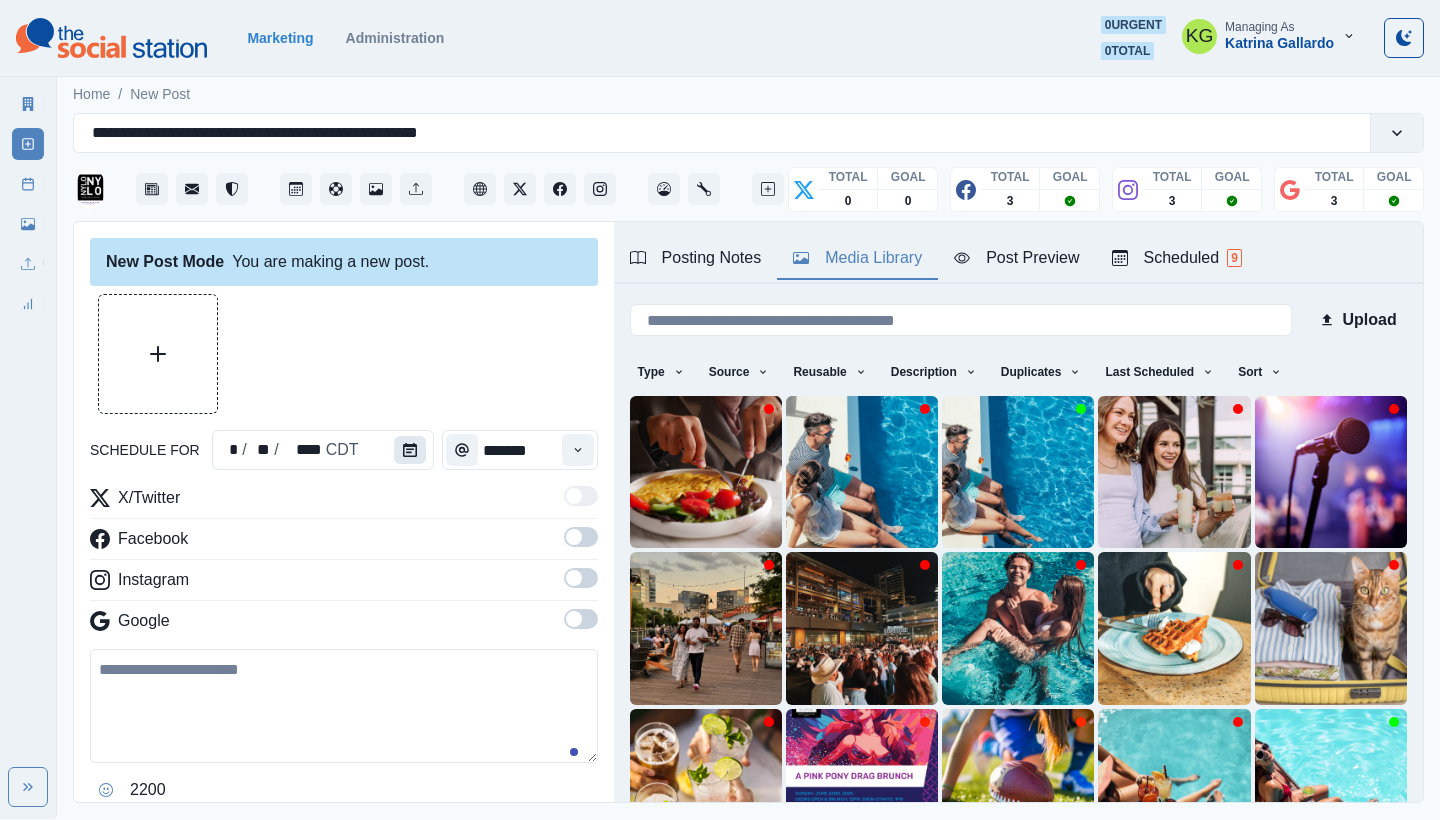 click at bounding box center (410, 450) 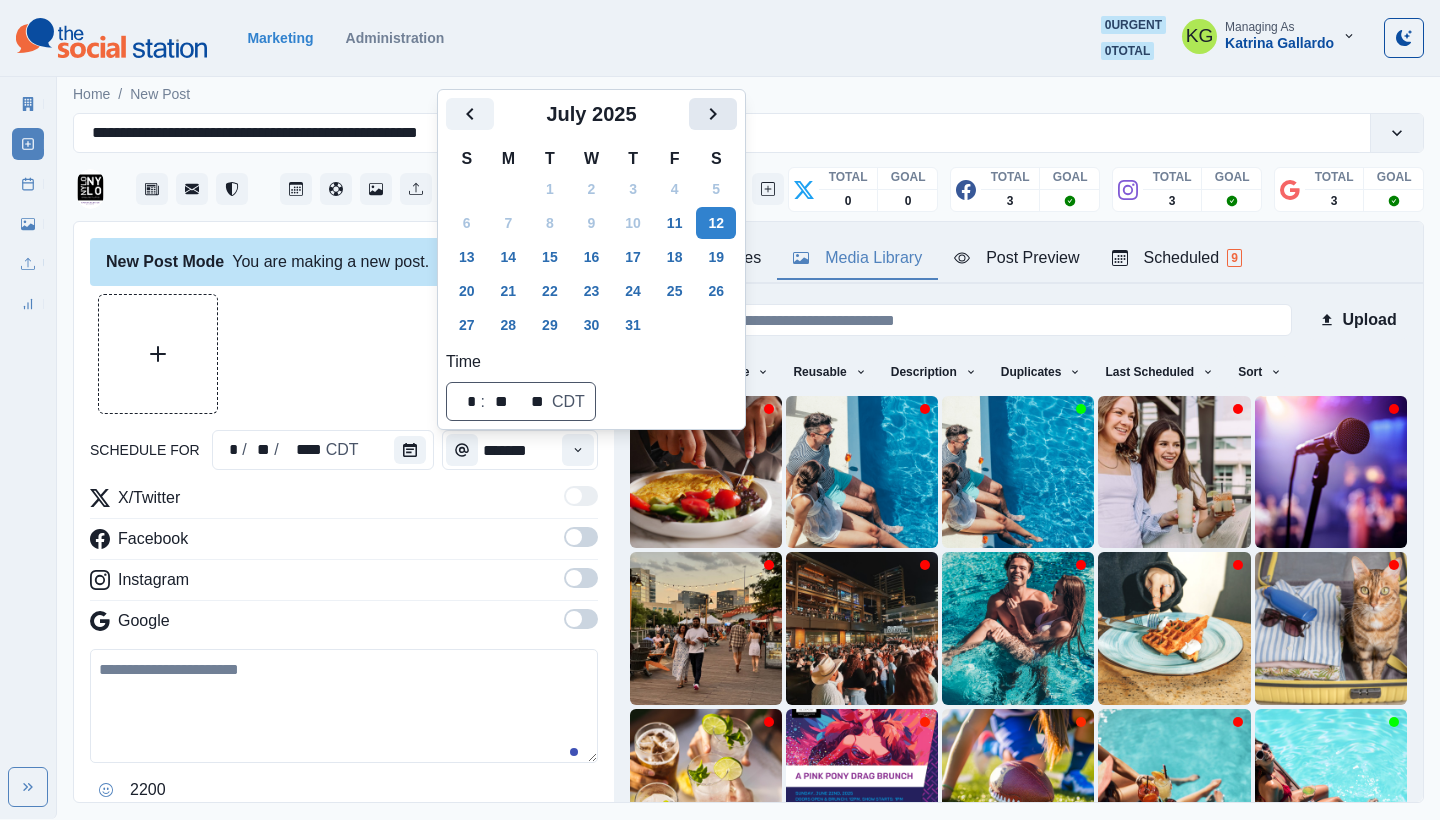 click 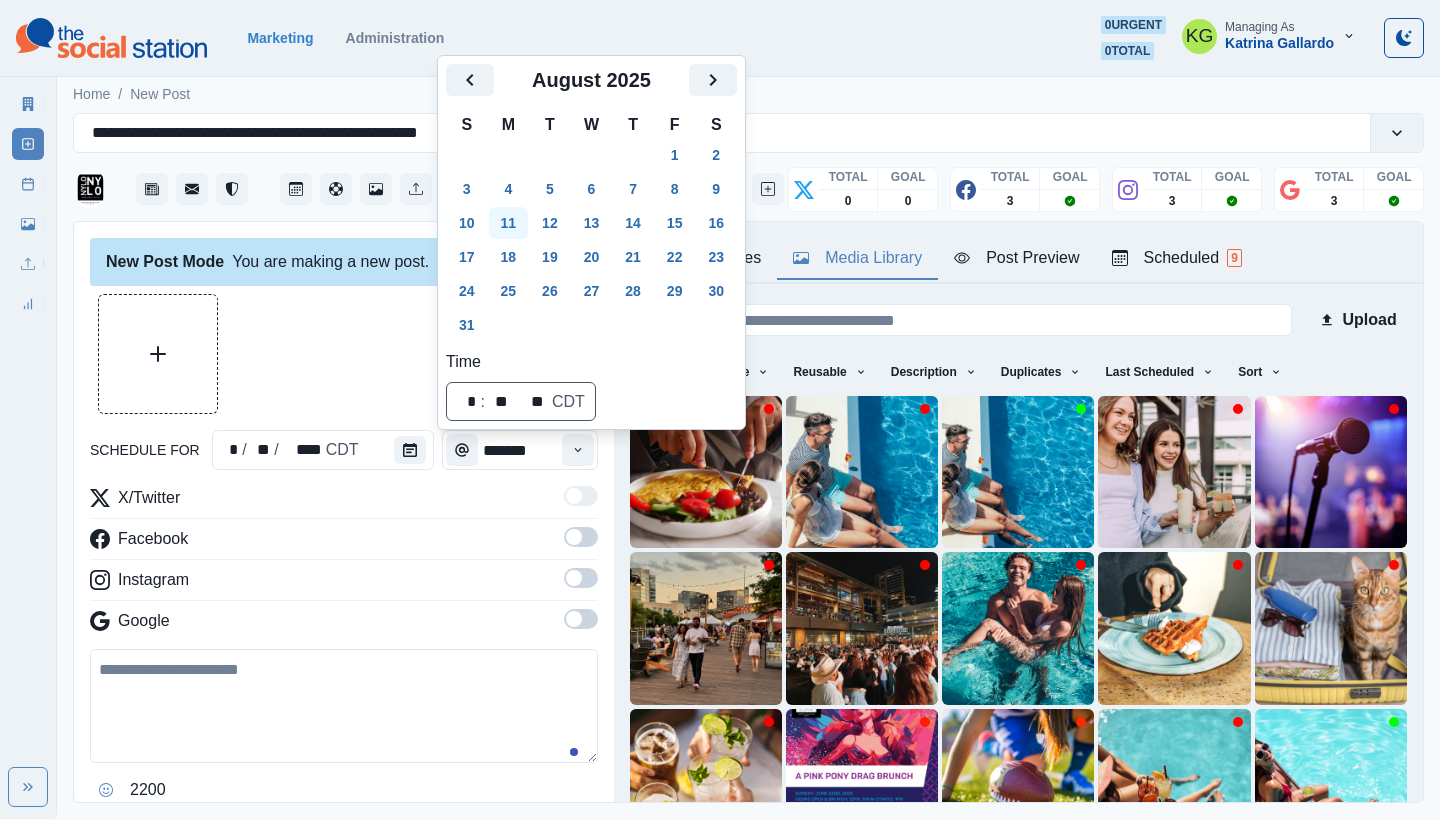 click on "11" at bounding box center [509, 223] 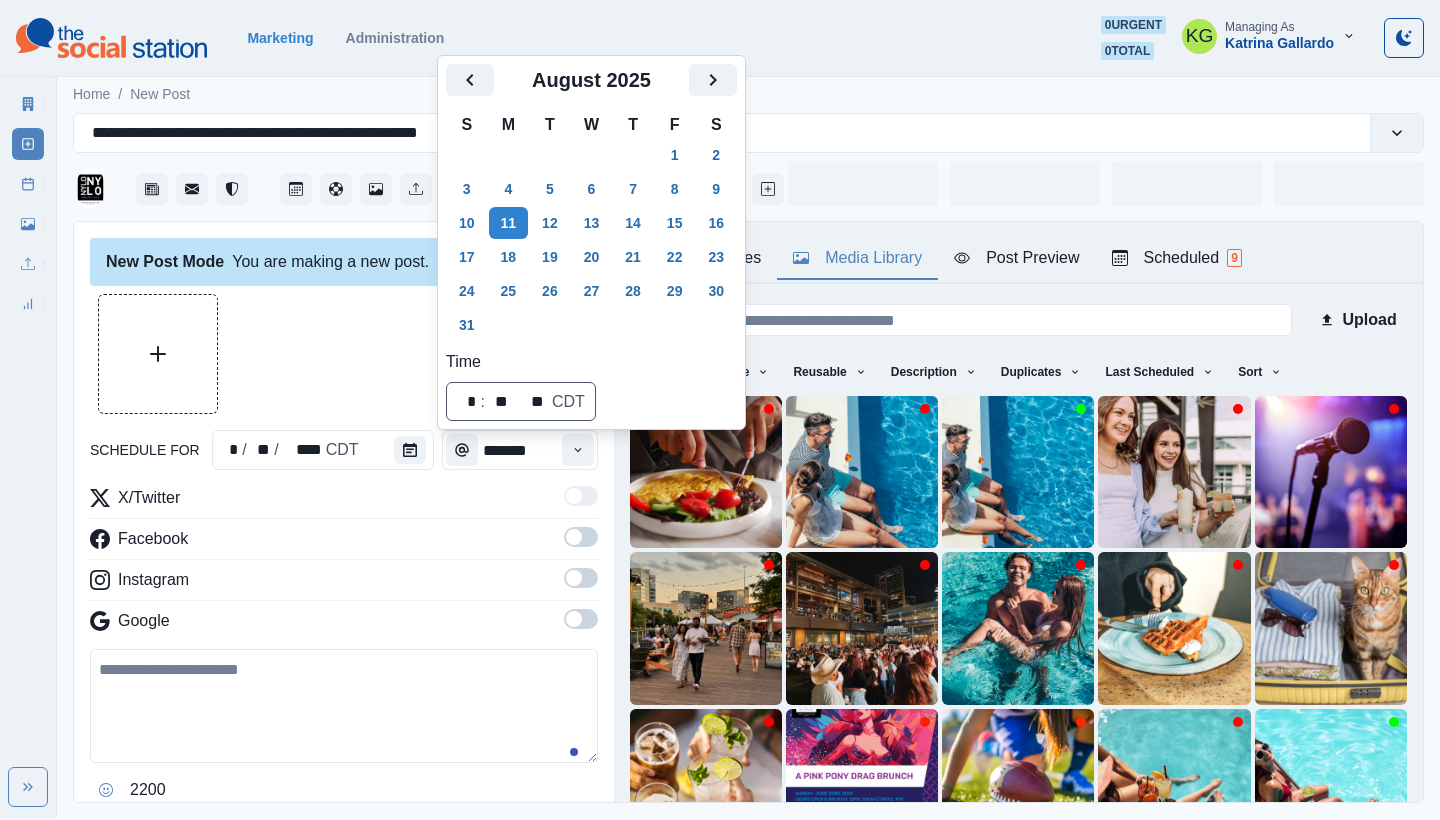click on "New Post Mode You are making a new post." at bounding box center [344, 262] 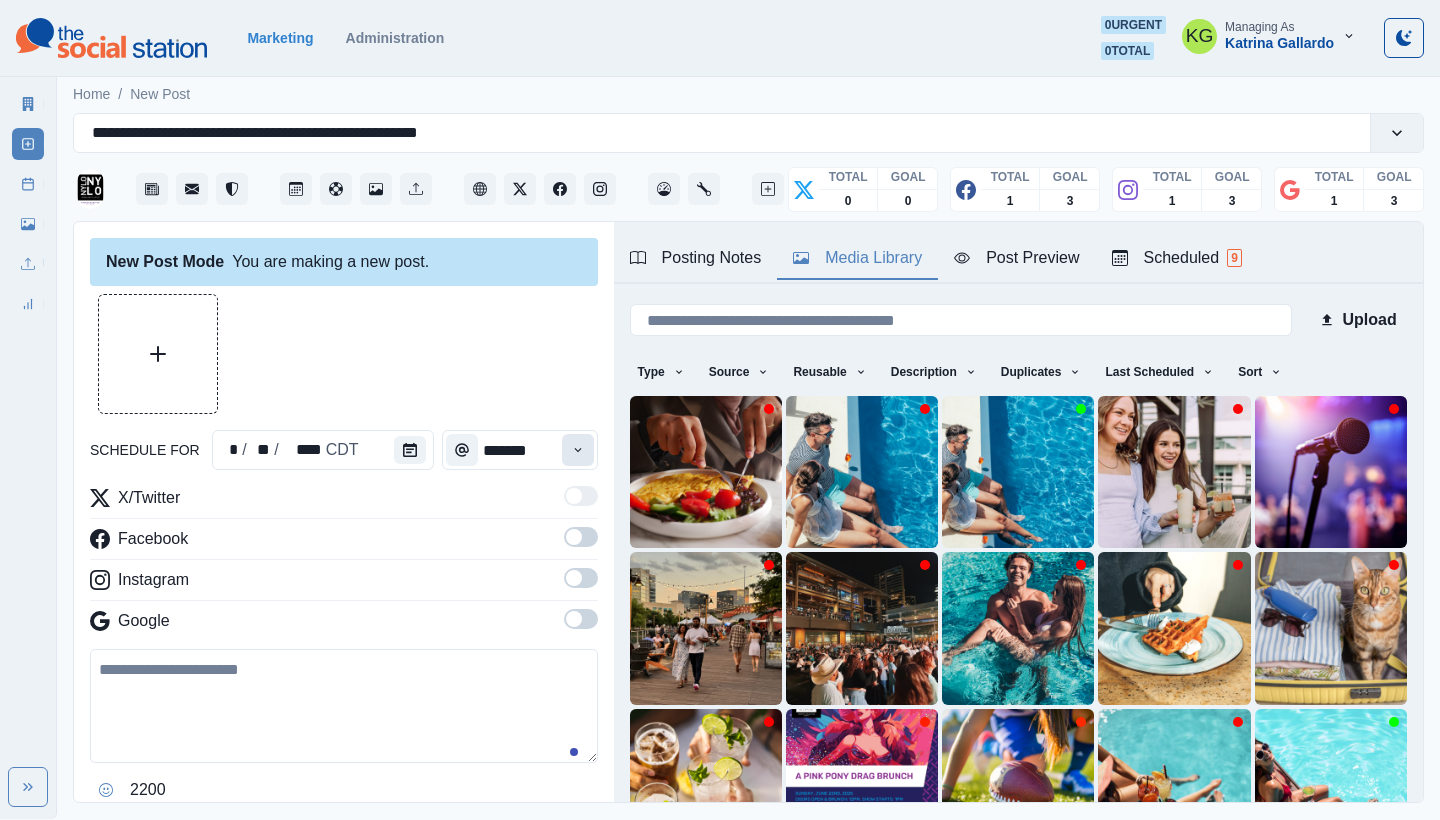 click 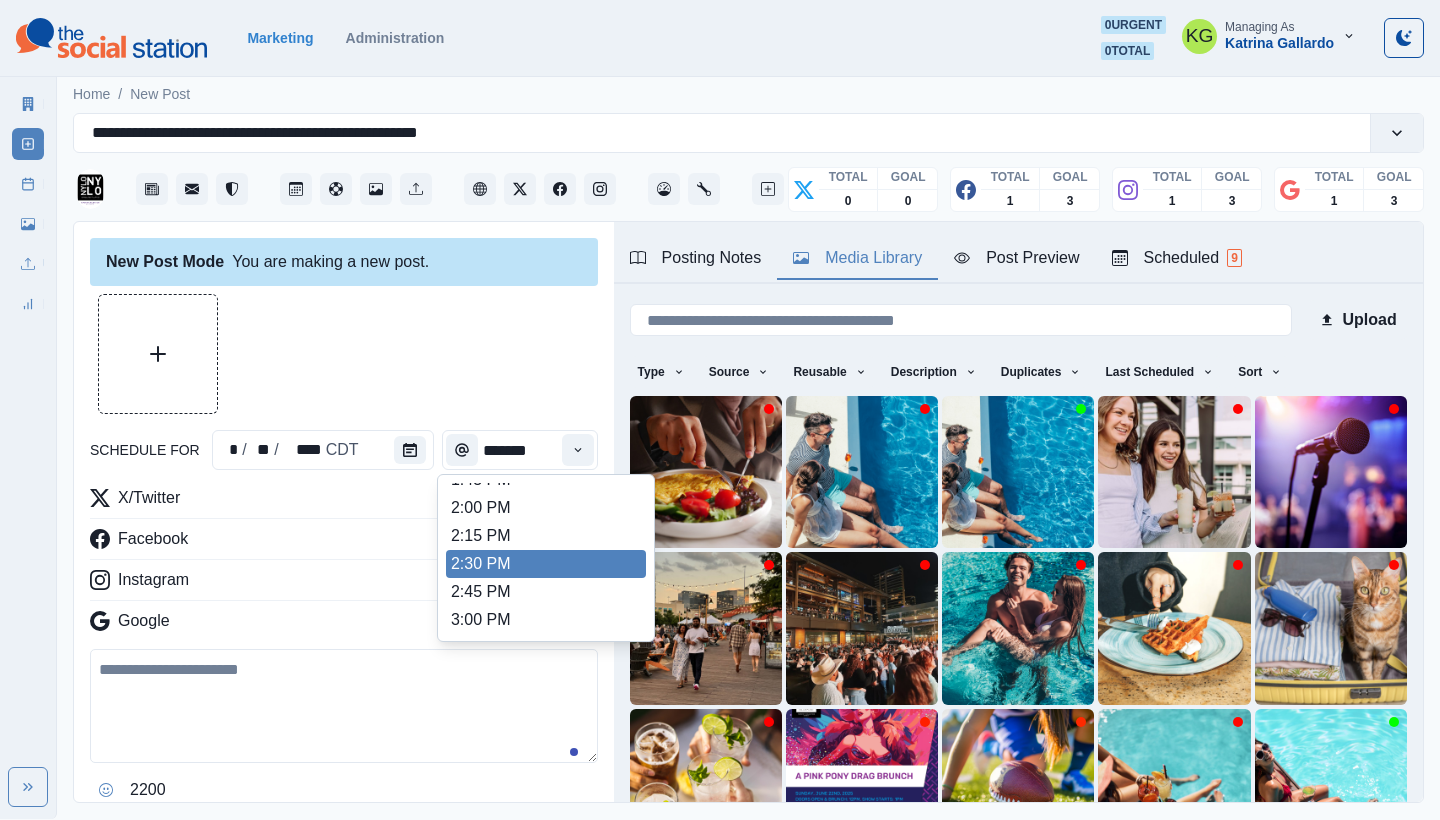 scroll, scrollTop: 662, scrollLeft: 0, axis: vertical 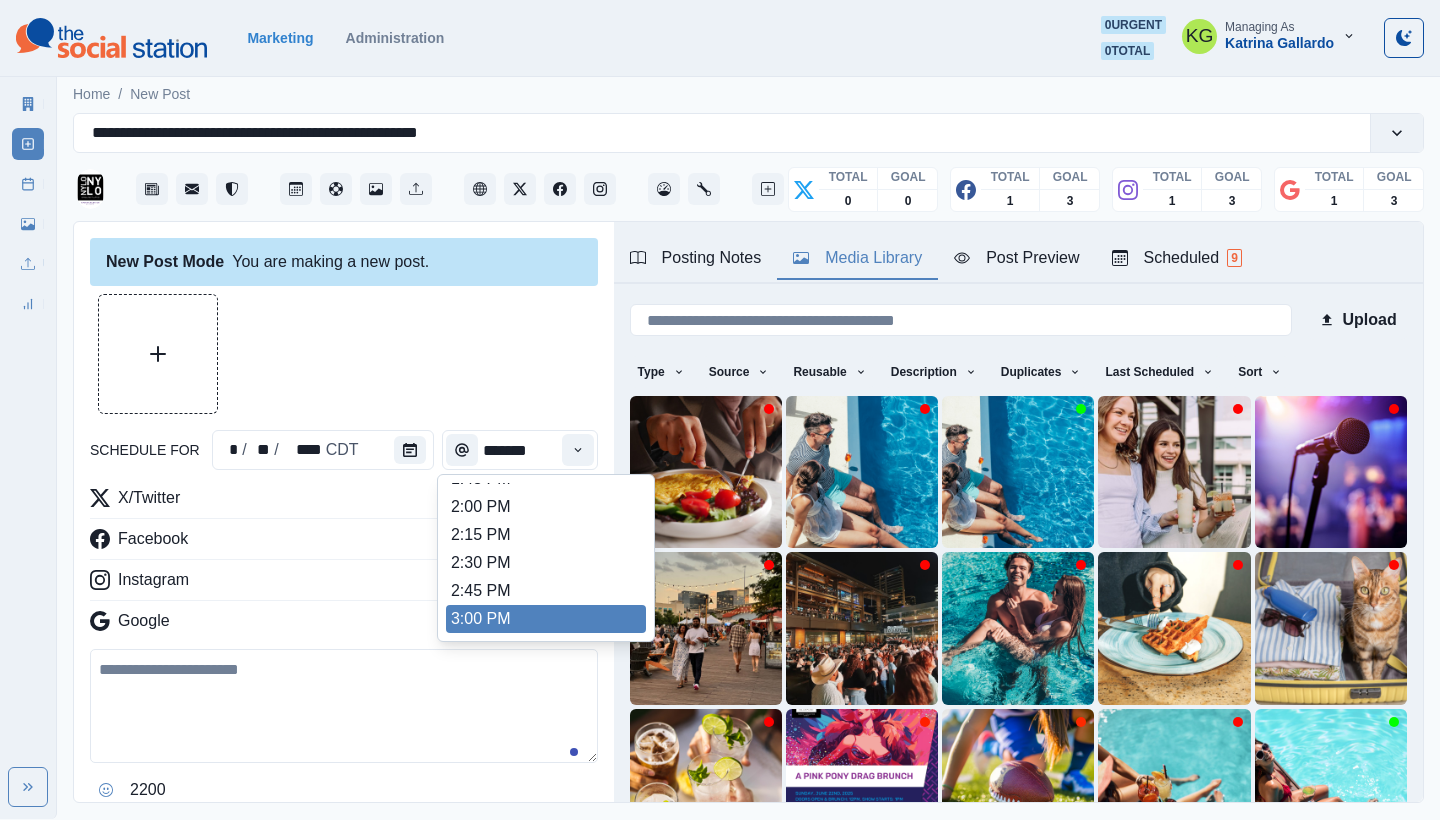 click on "3:00 PM" at bounding box center [546, 619] 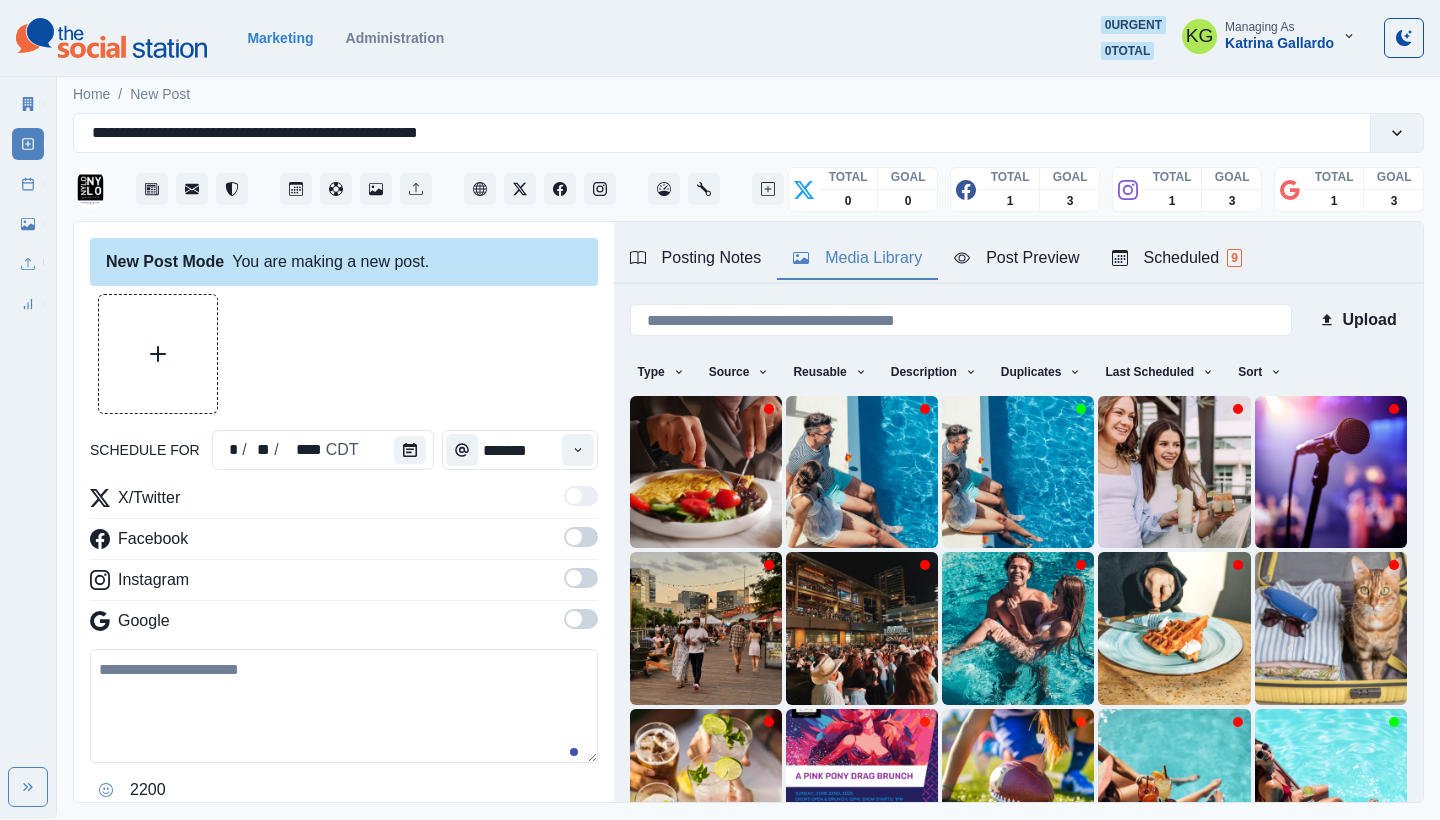 click at bounding box center [574, 619] 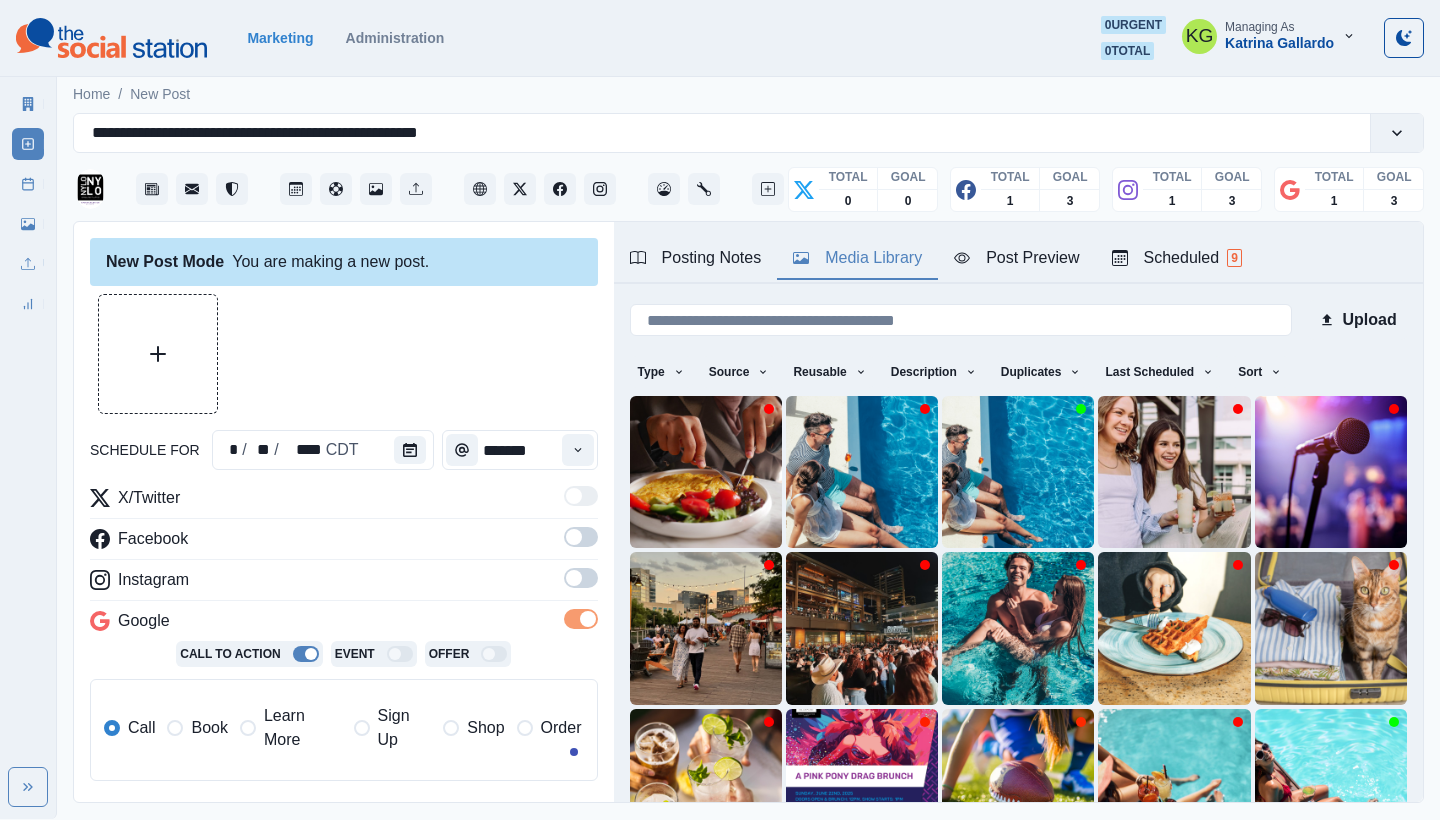 click at bounding box center (581, 578) 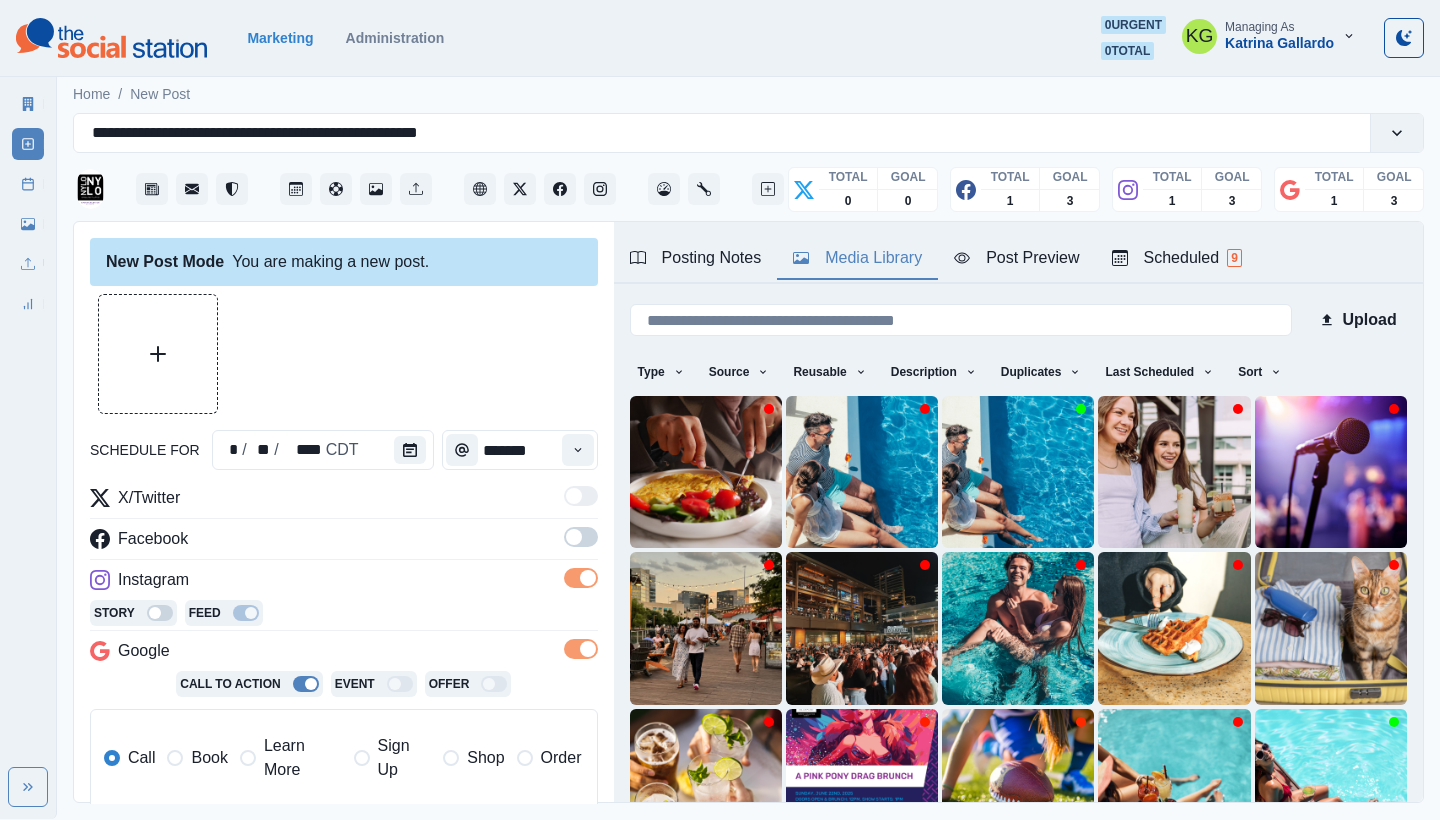 click at bounding box center [581, 537] 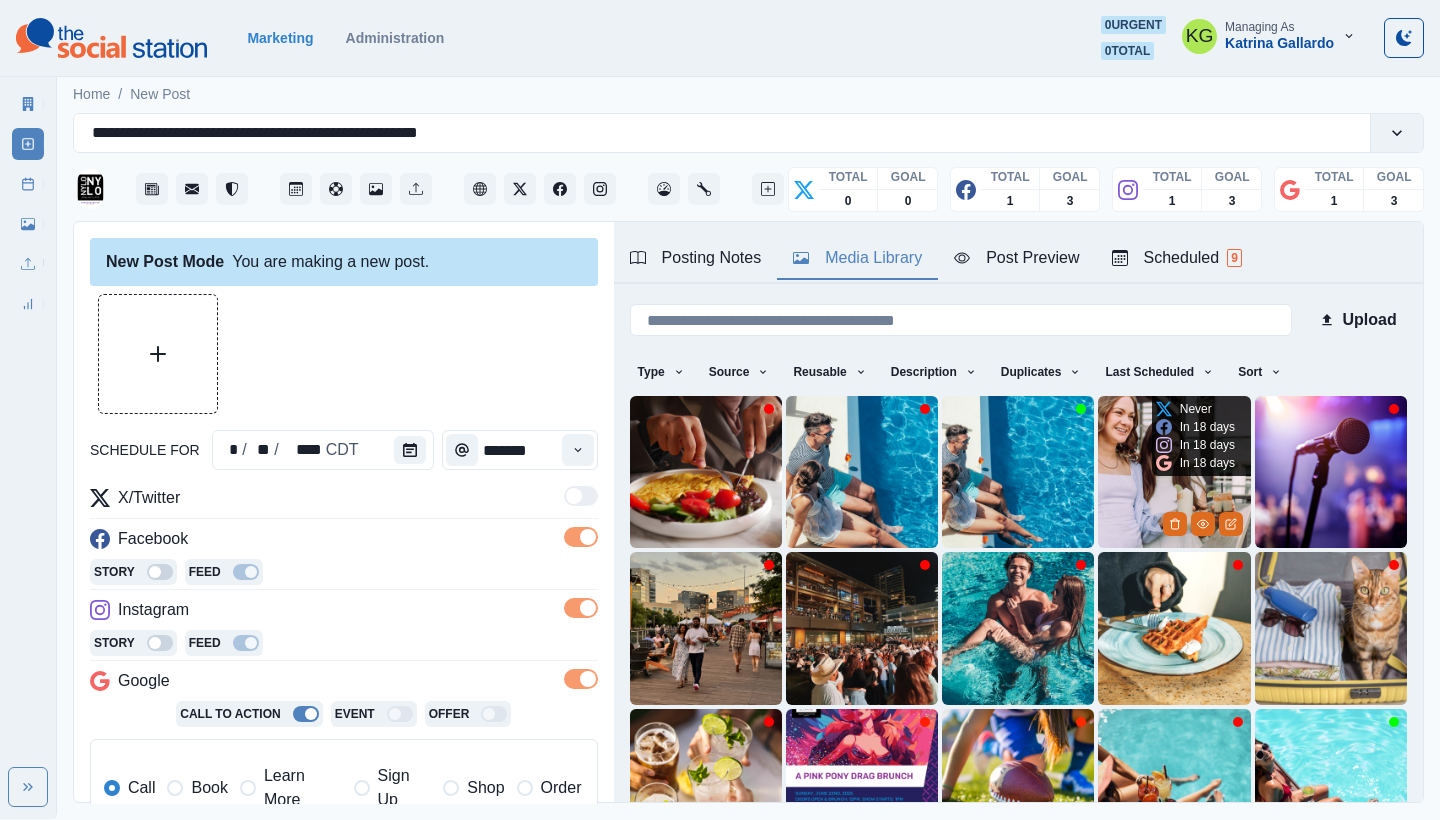 scroll, scrollTop: 171, scrollLeft: 0, axis: vertical 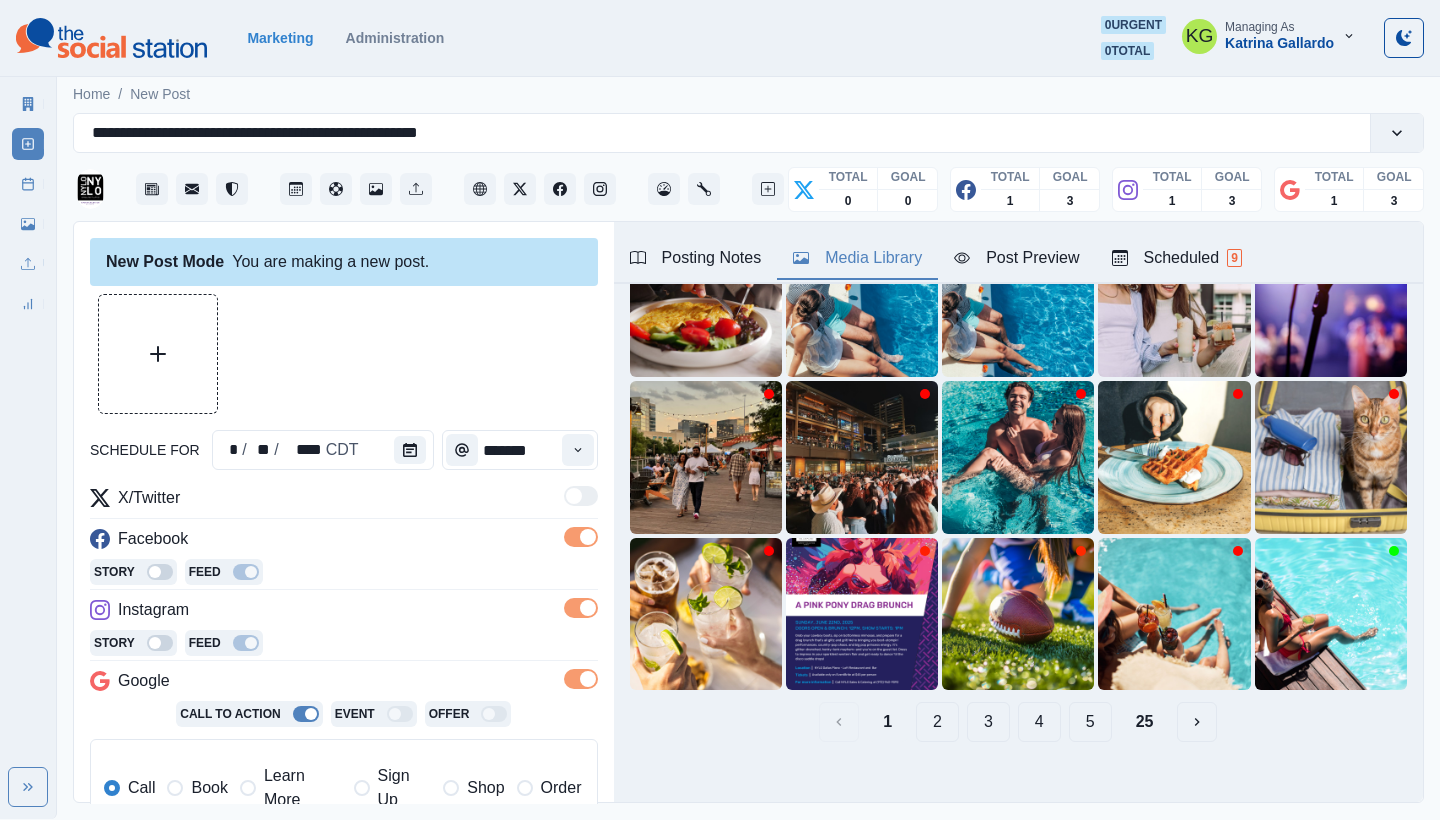 click on "2" at bounding box center [937, 722] 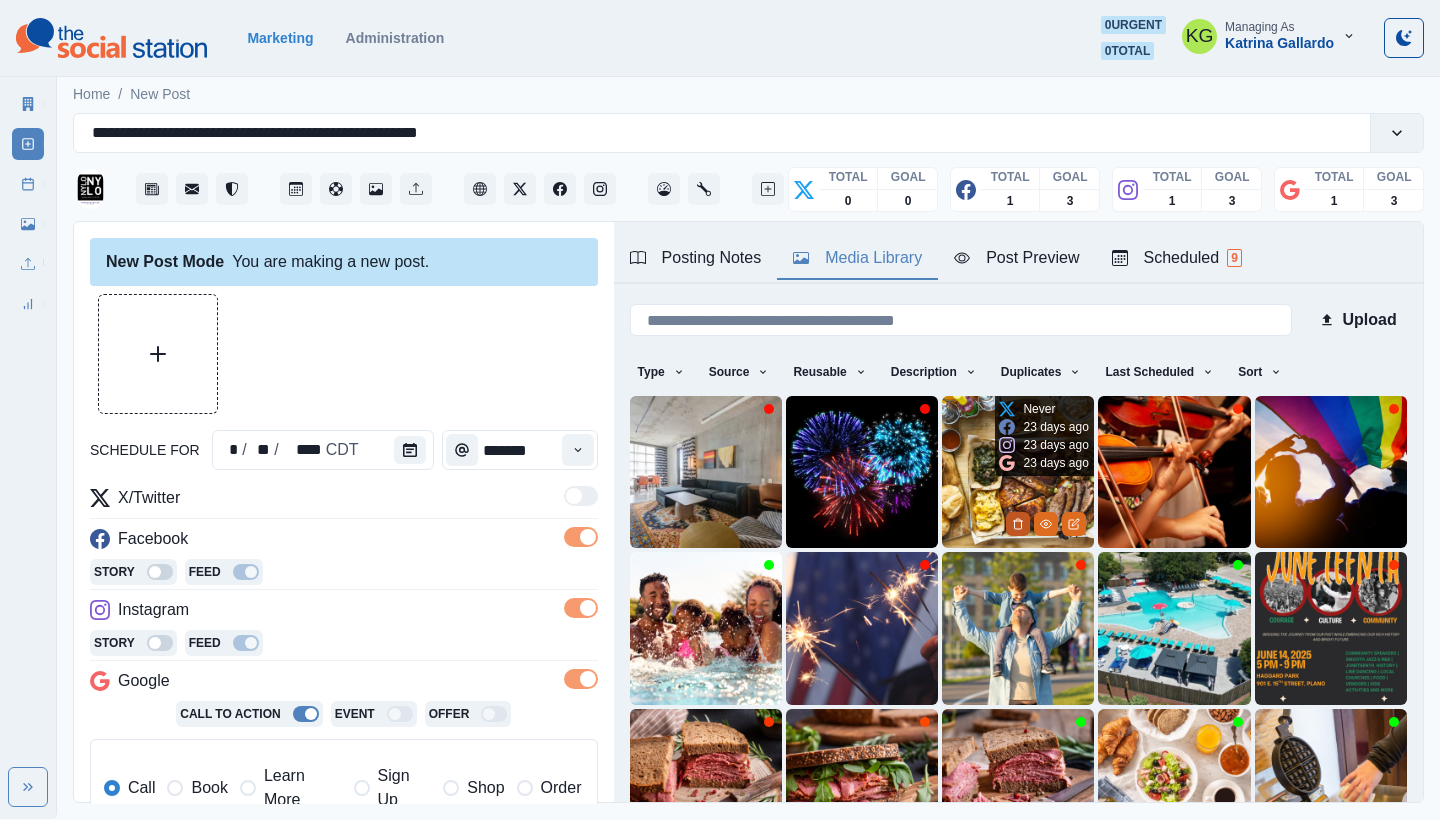 scroll, scrollTop: 166, scrollLeft: 0, axis: vertical 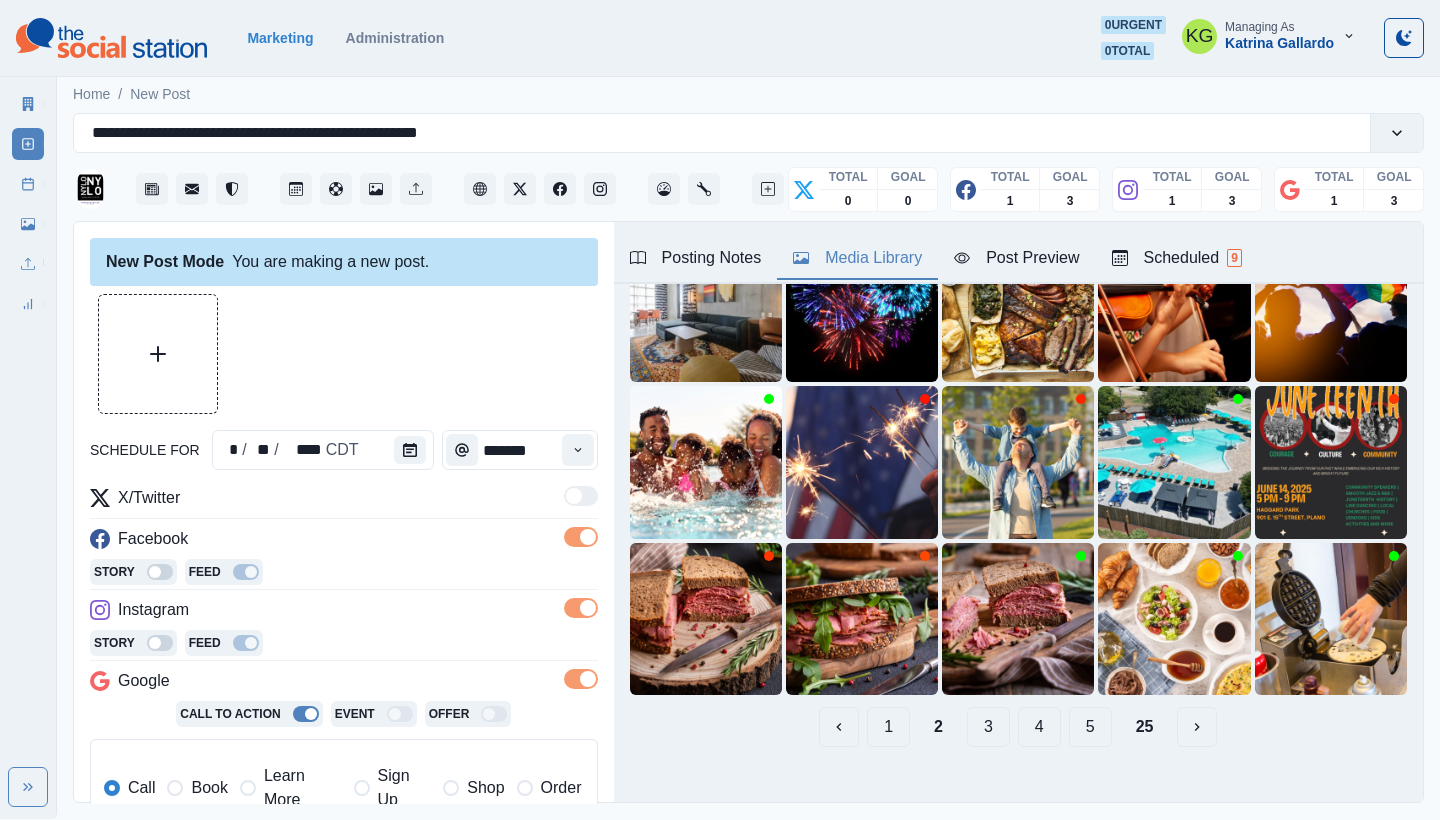 click on "3" at bounding box center (988, 727) 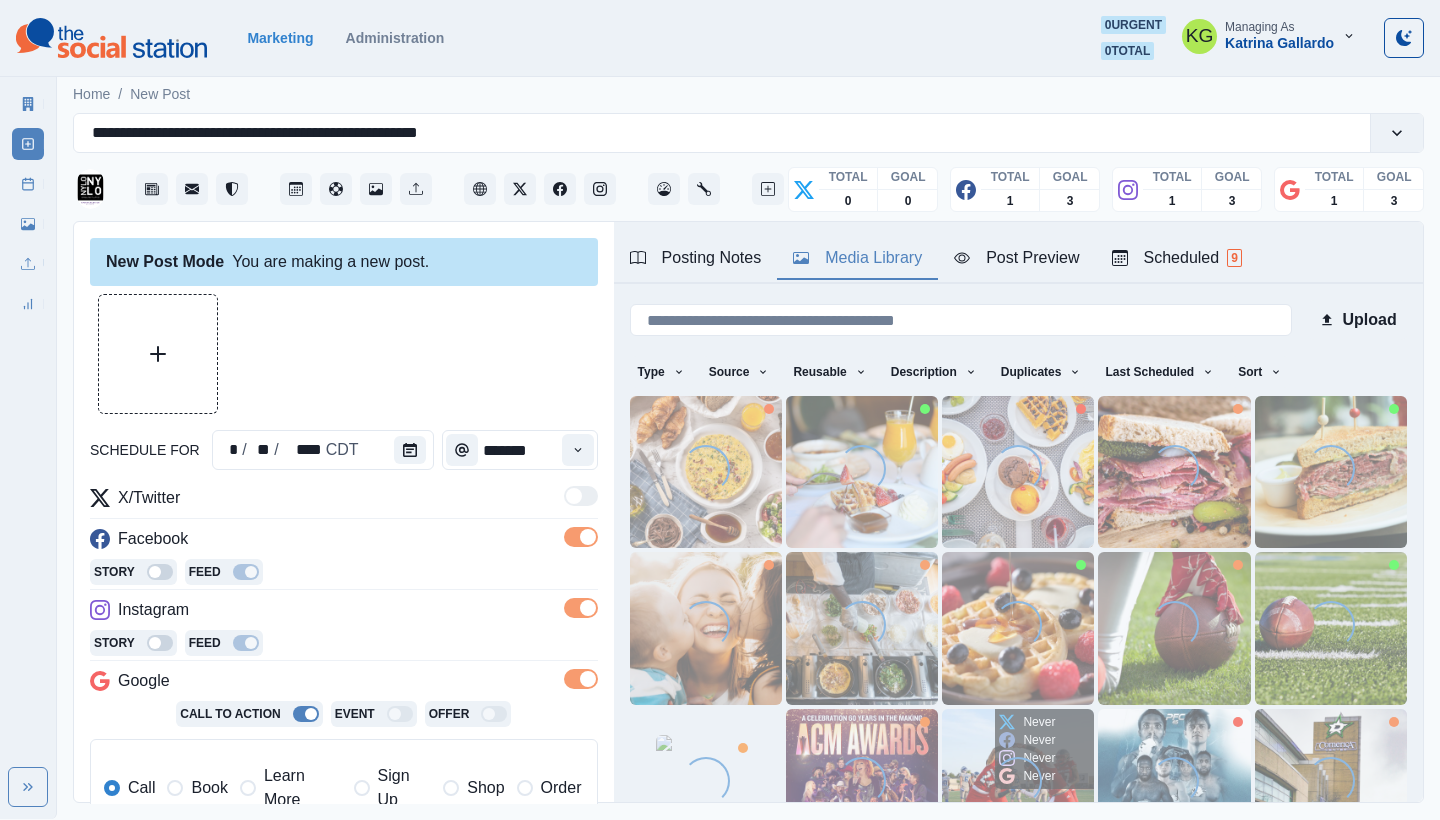 scroll, scrollTop: 136, scrollLeft: 0, axis: vertical 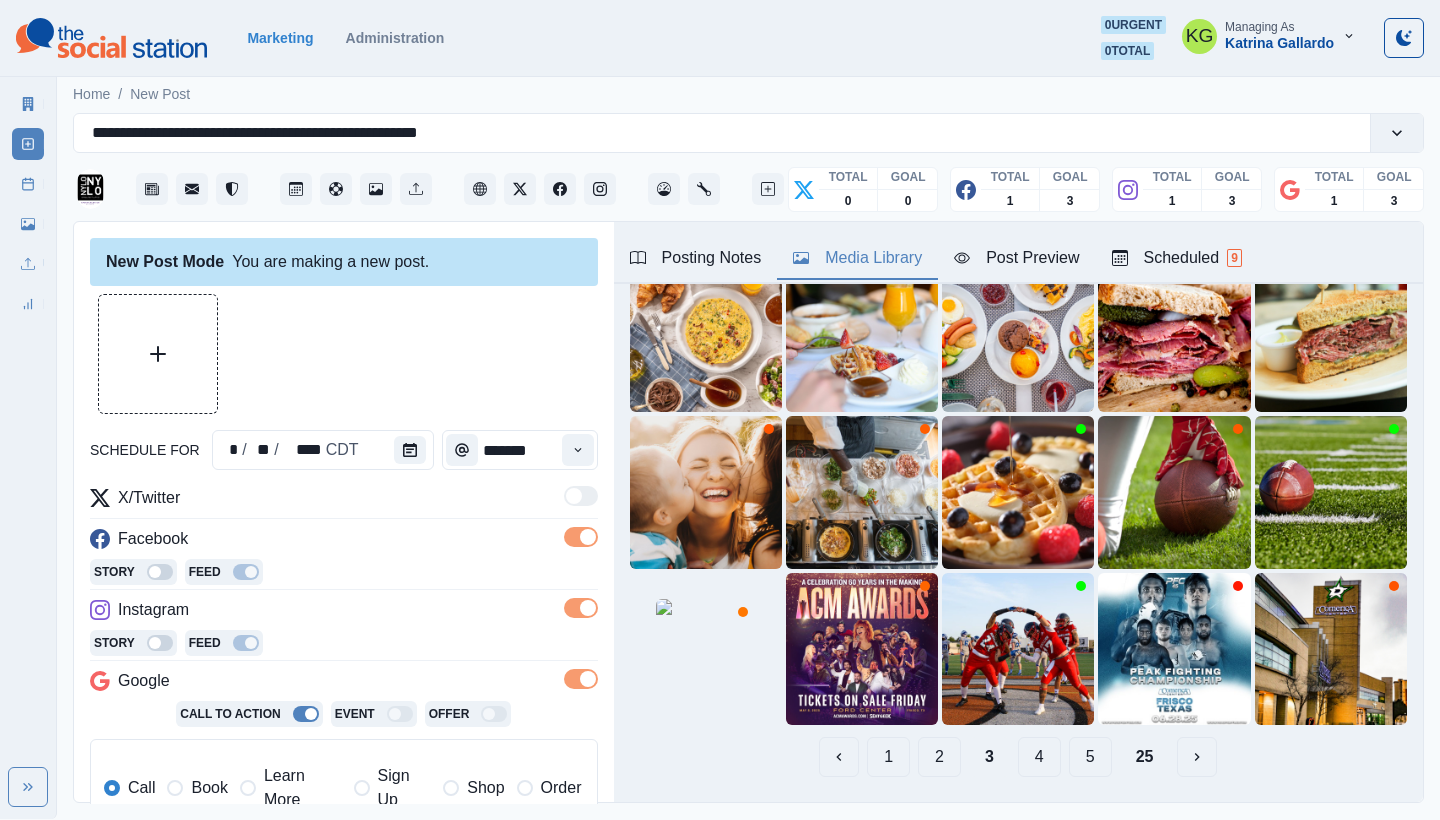 click on "4" at bounding box center [1039, 757] 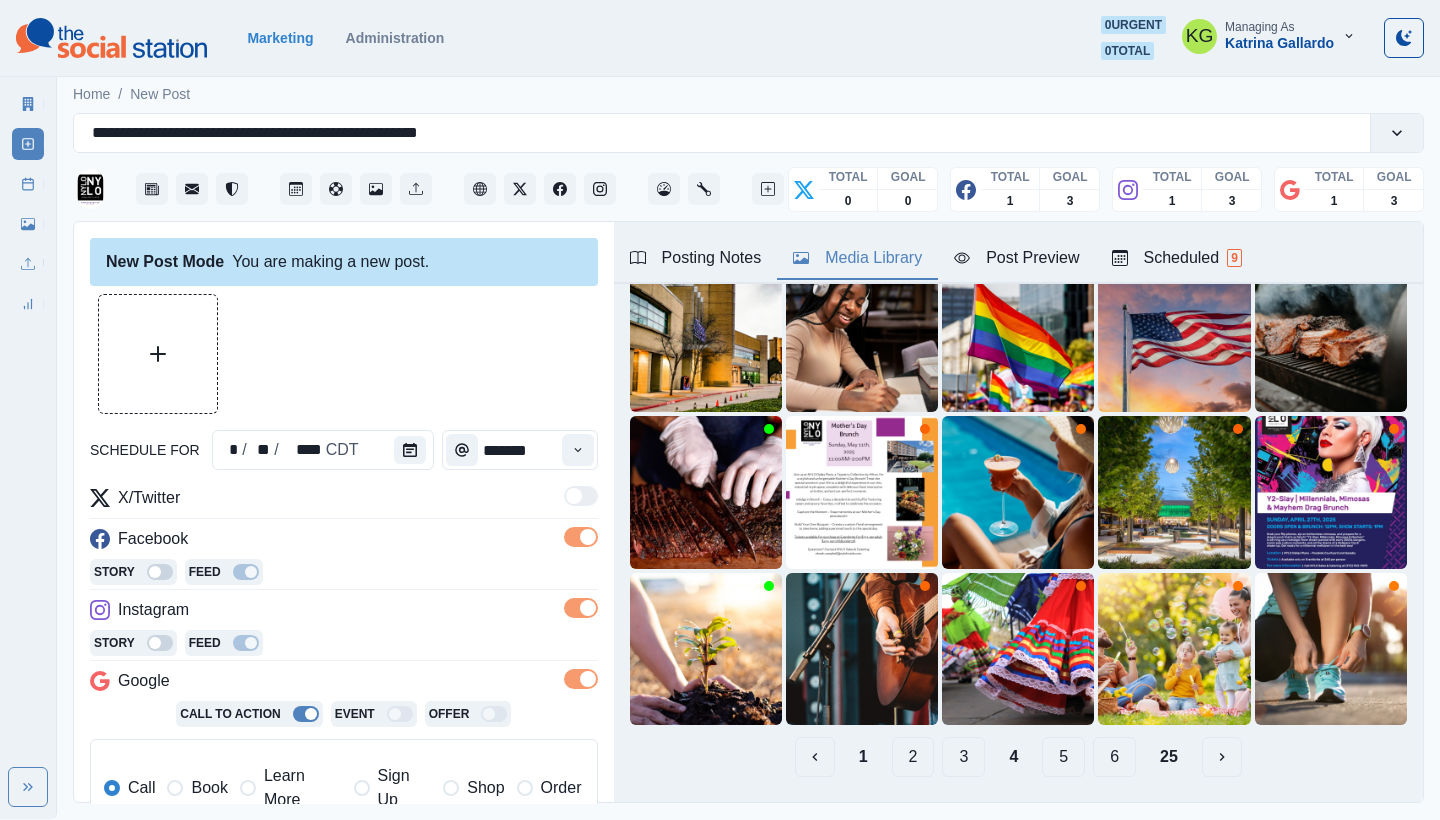 click on "5" at bounding box center [1063, 757] 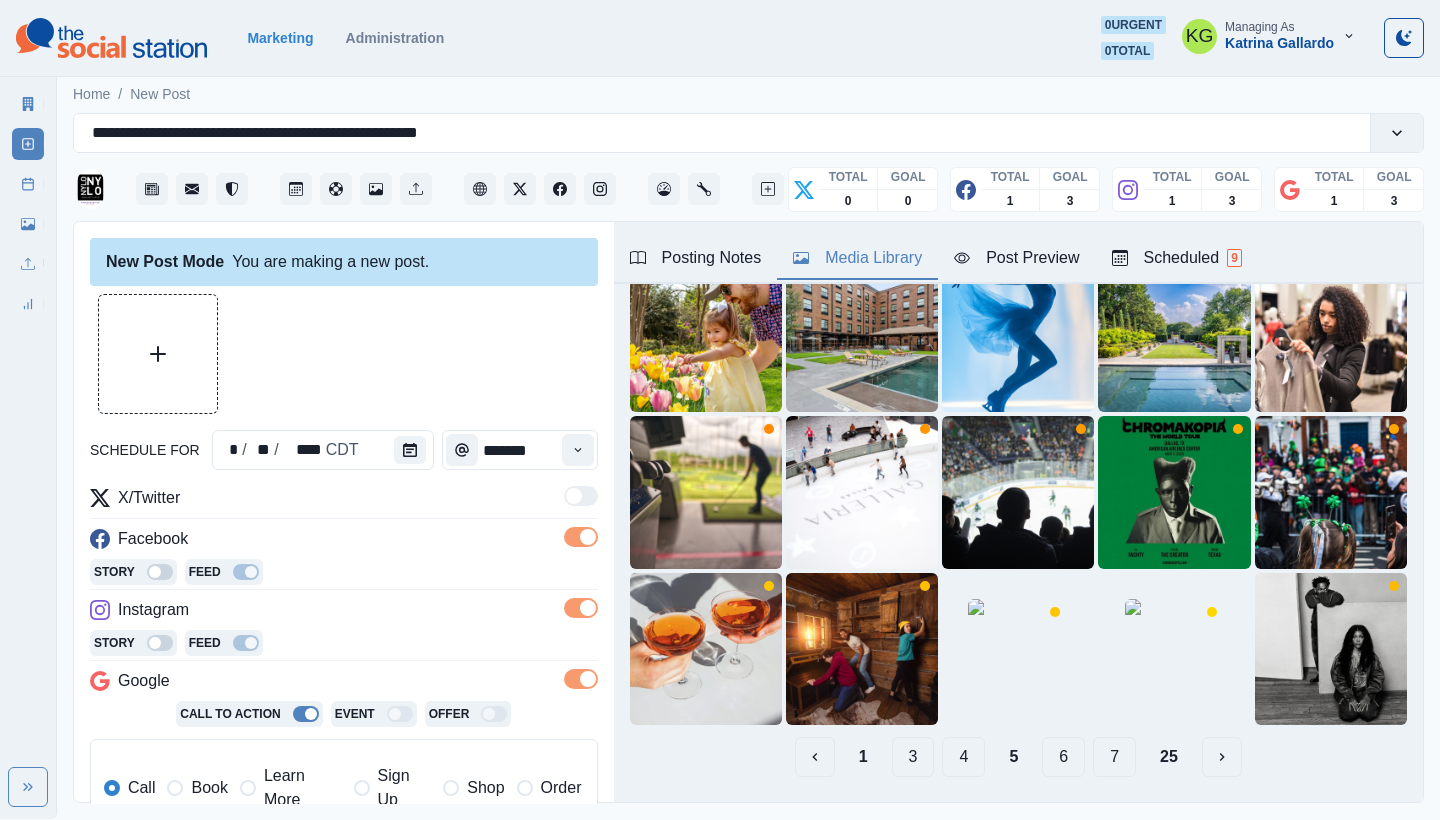 click on "6" at bounding box center [1063, 757] 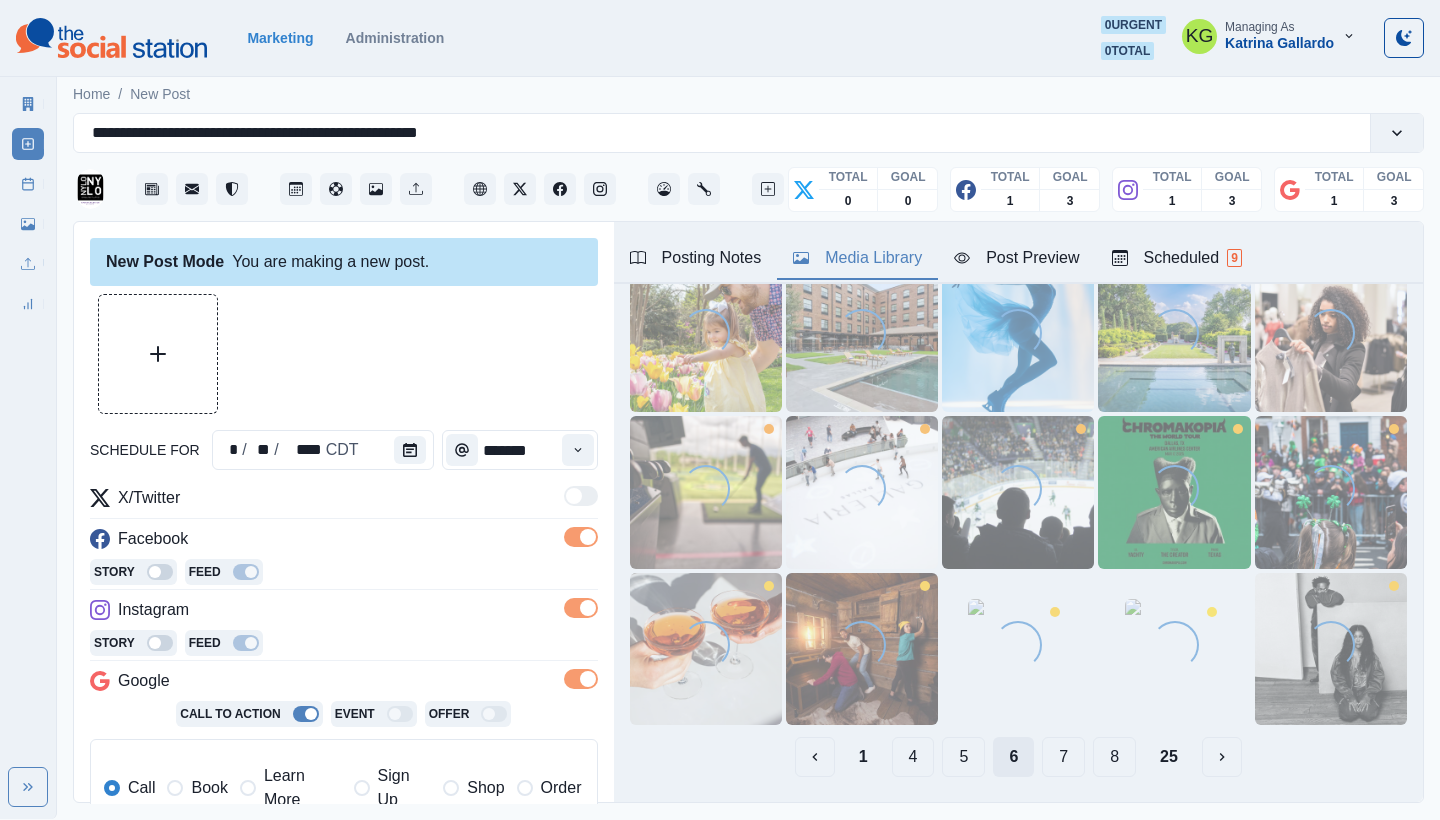 scroll, scrollTop: 98, scrollLeft: 0, axis: vertical 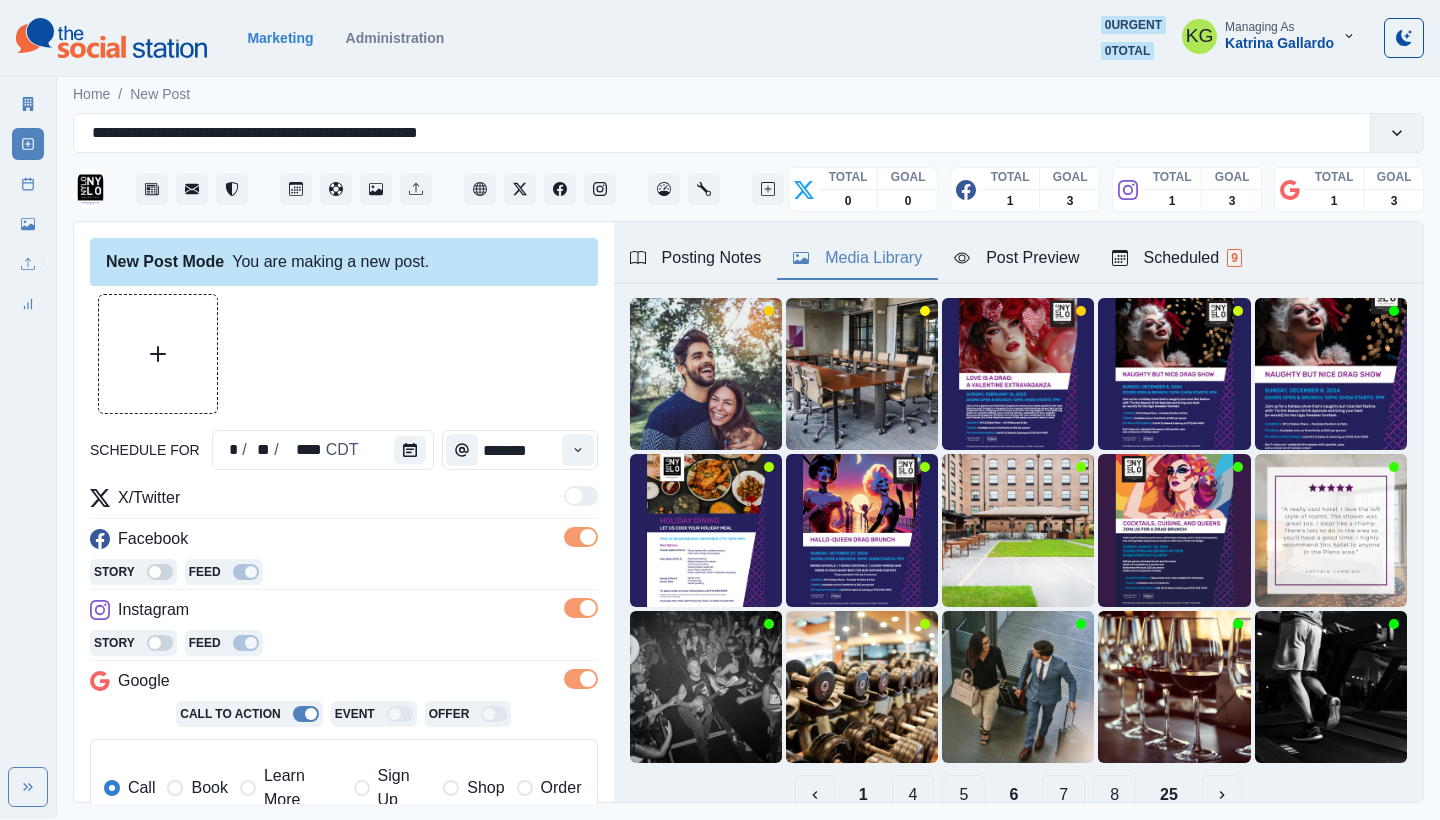 click on "7" at bounding box center [1063, 795] 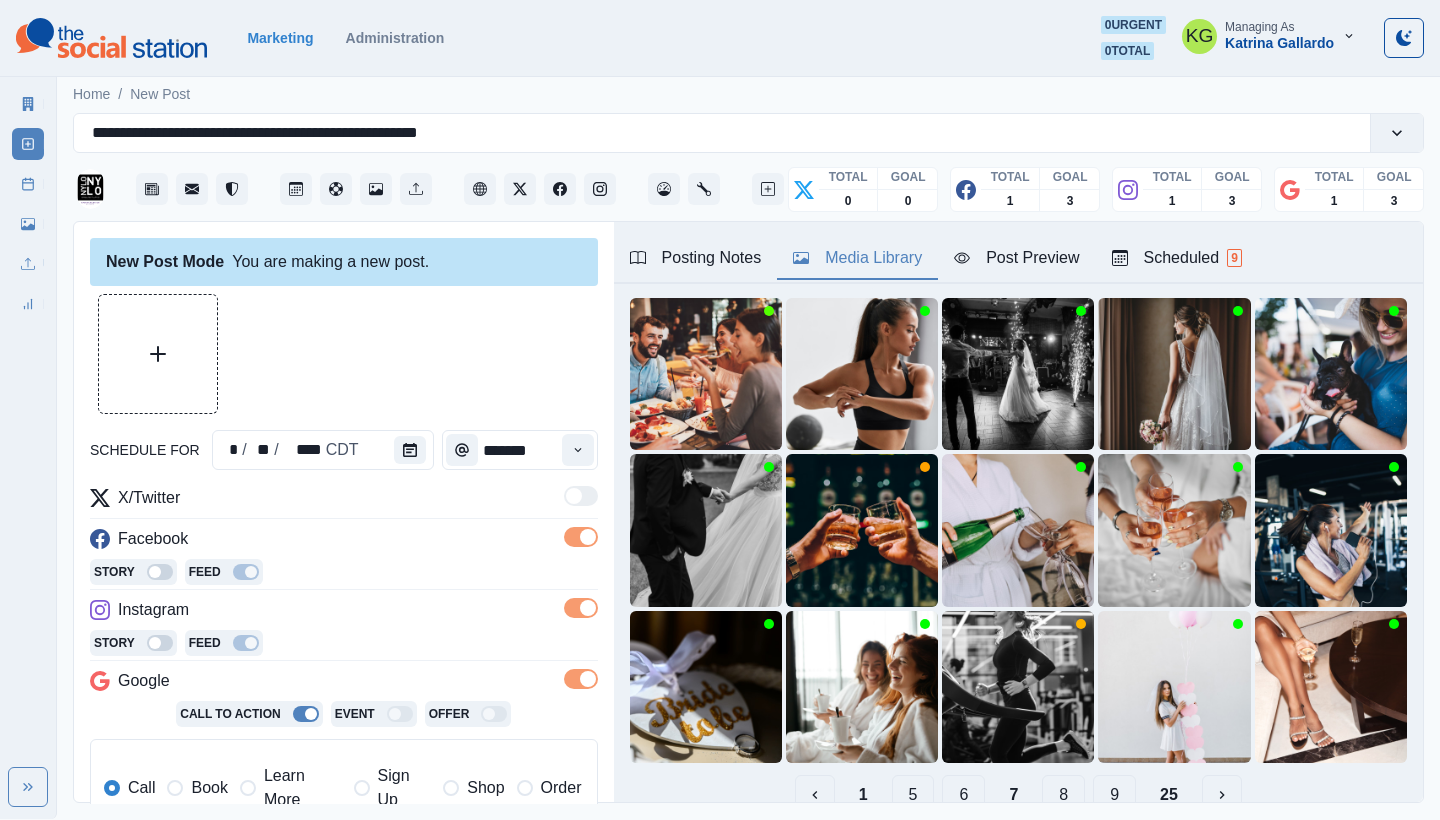 click on "8" at bounding box center (1063, 795) 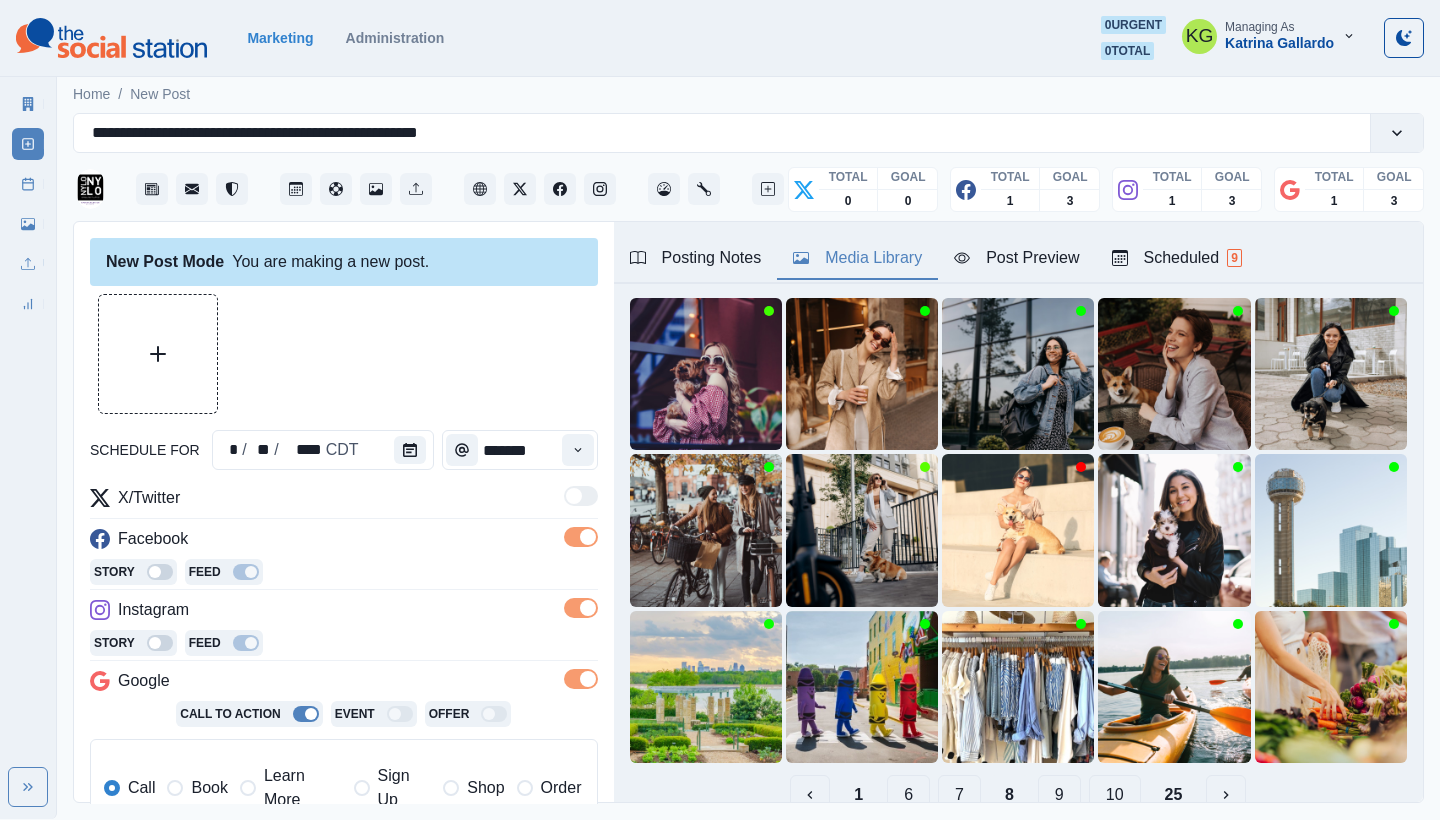 click on "9" at bounding box center (1059, 795) 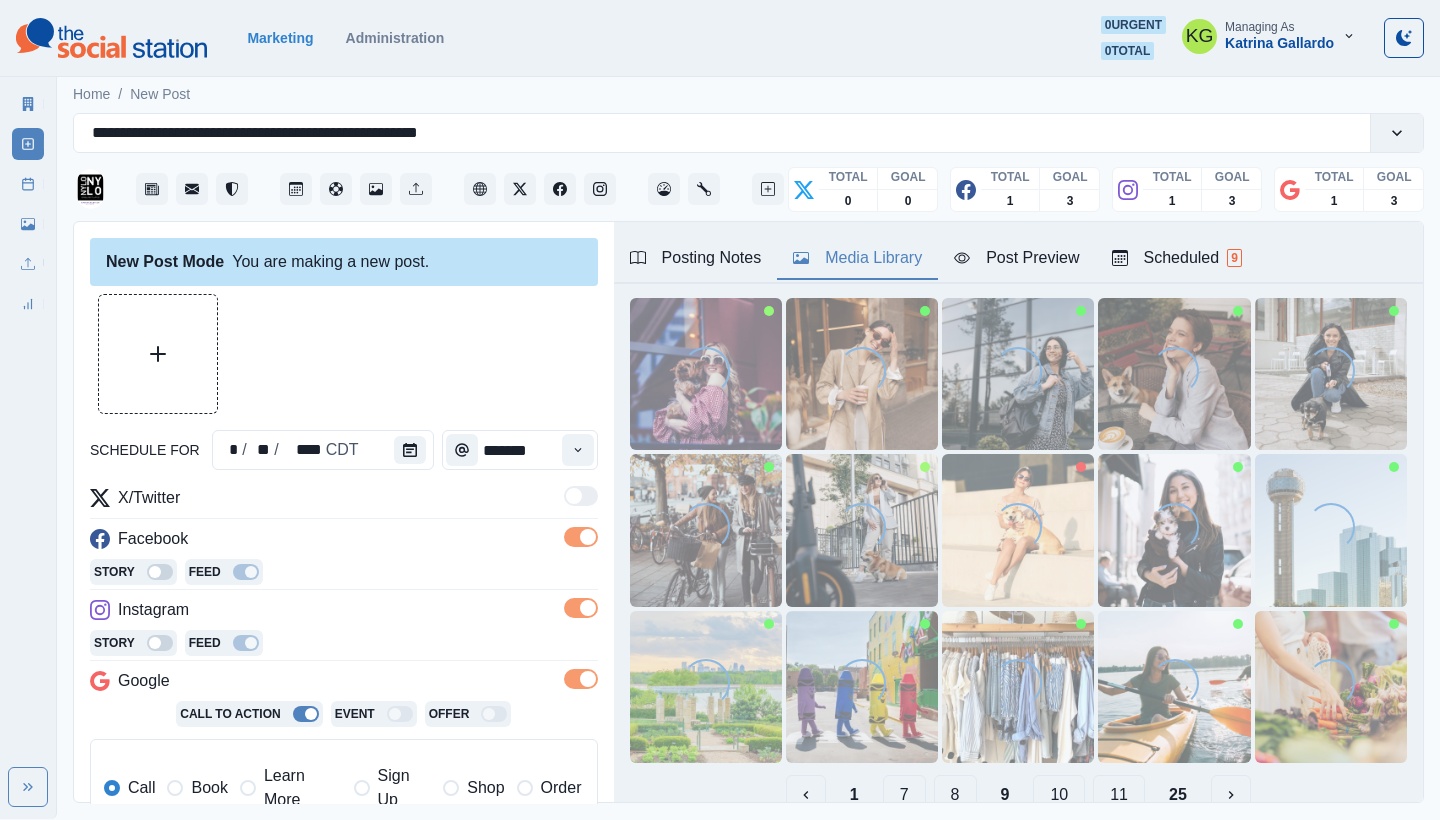scroll, scrollTop: 0, scrollLeft: 0, axis: both 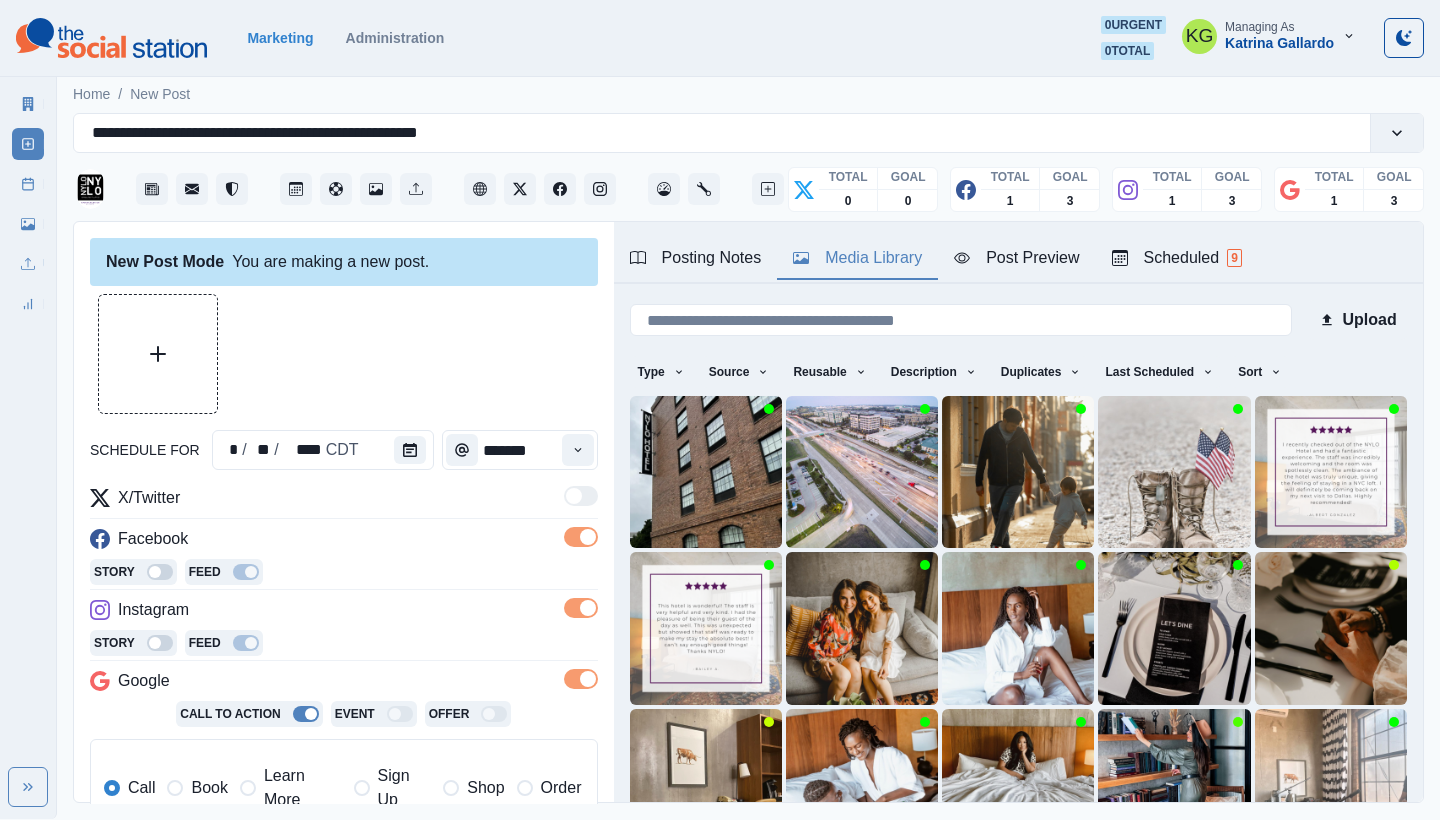 click on "Book" at bounding box center (209, 788) 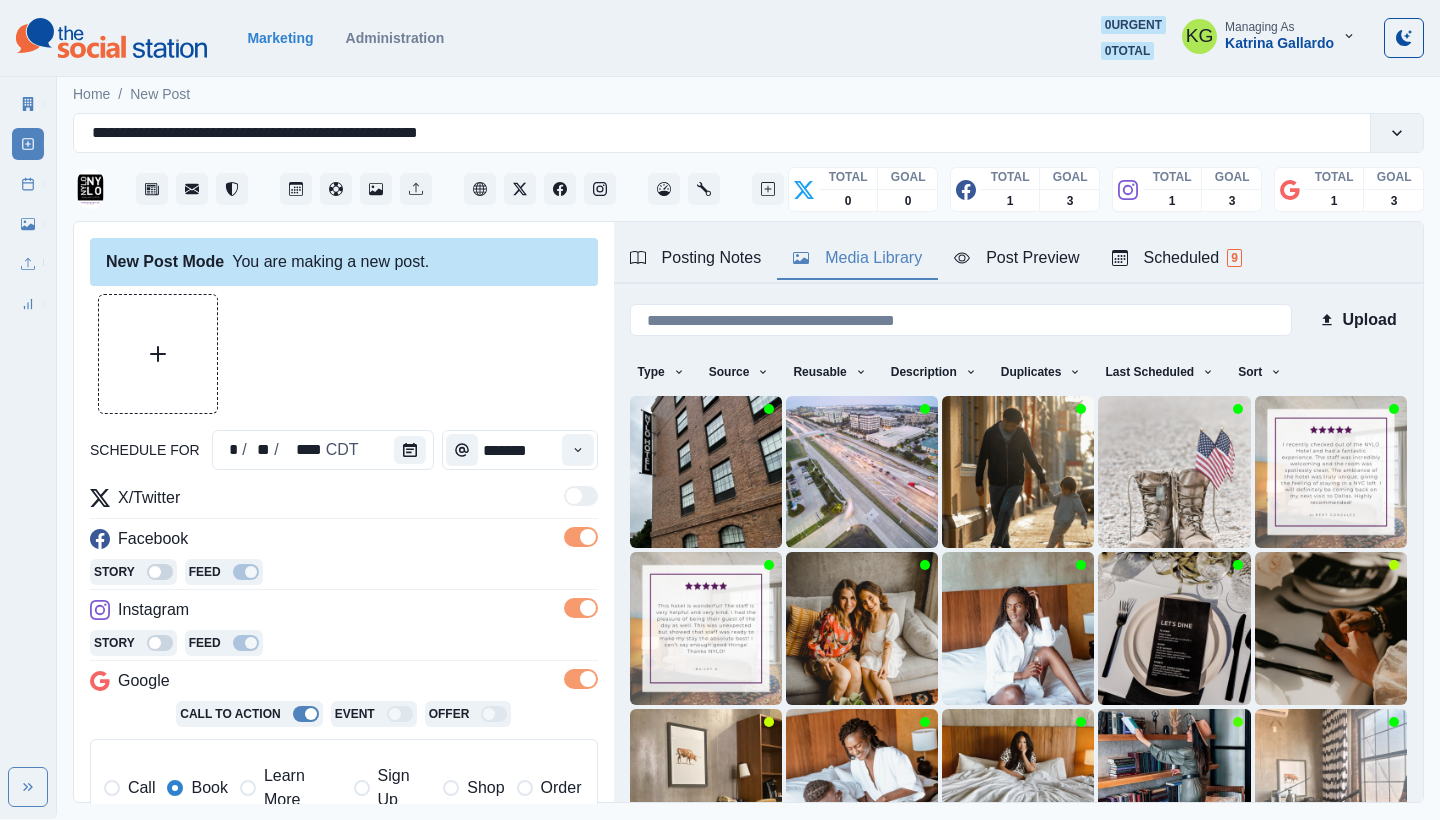 scroll, scrollTop: 148, scrollLeft: 0, axis: vertical 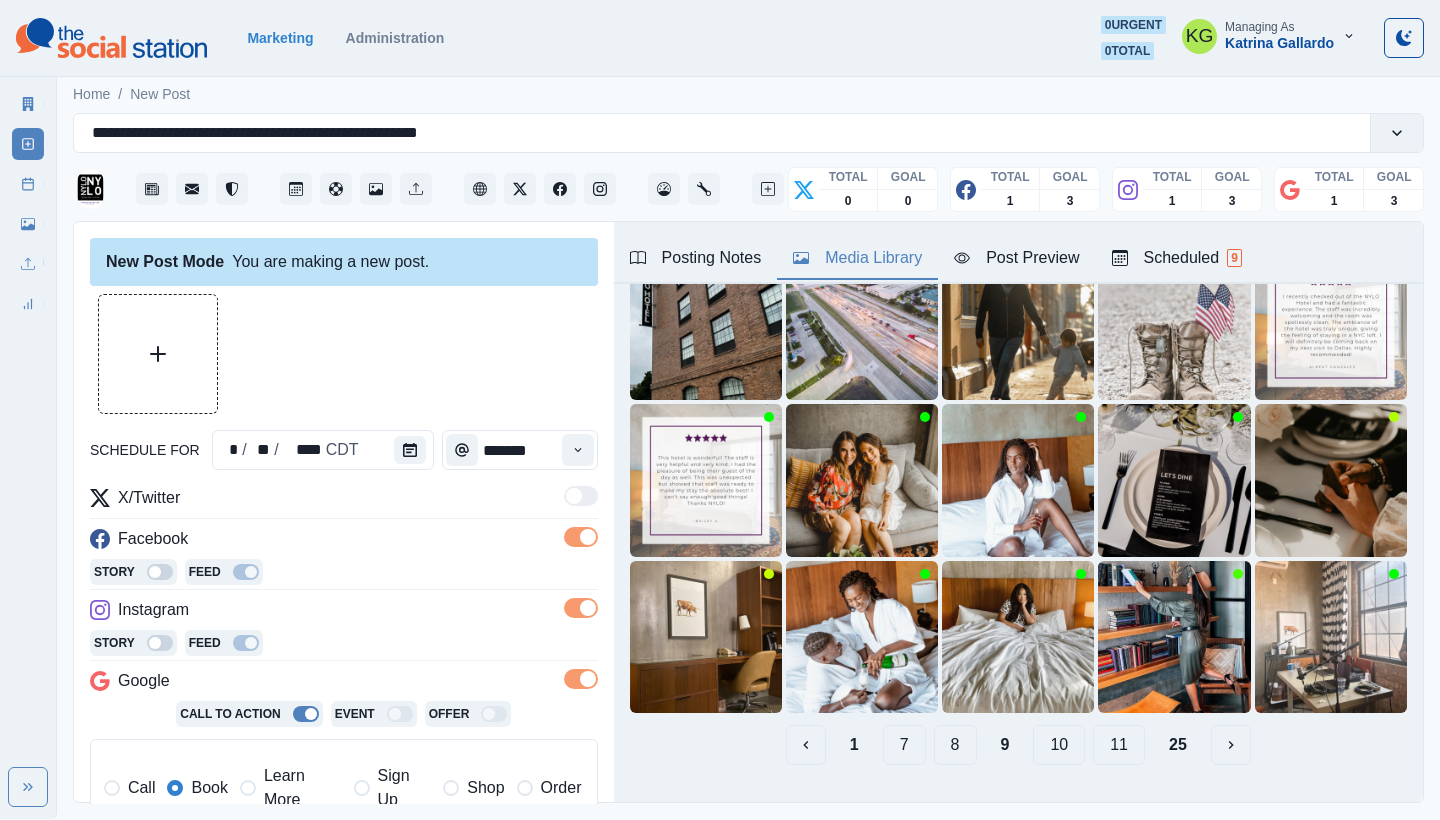click on "10" at bounding box center (1059, 745) 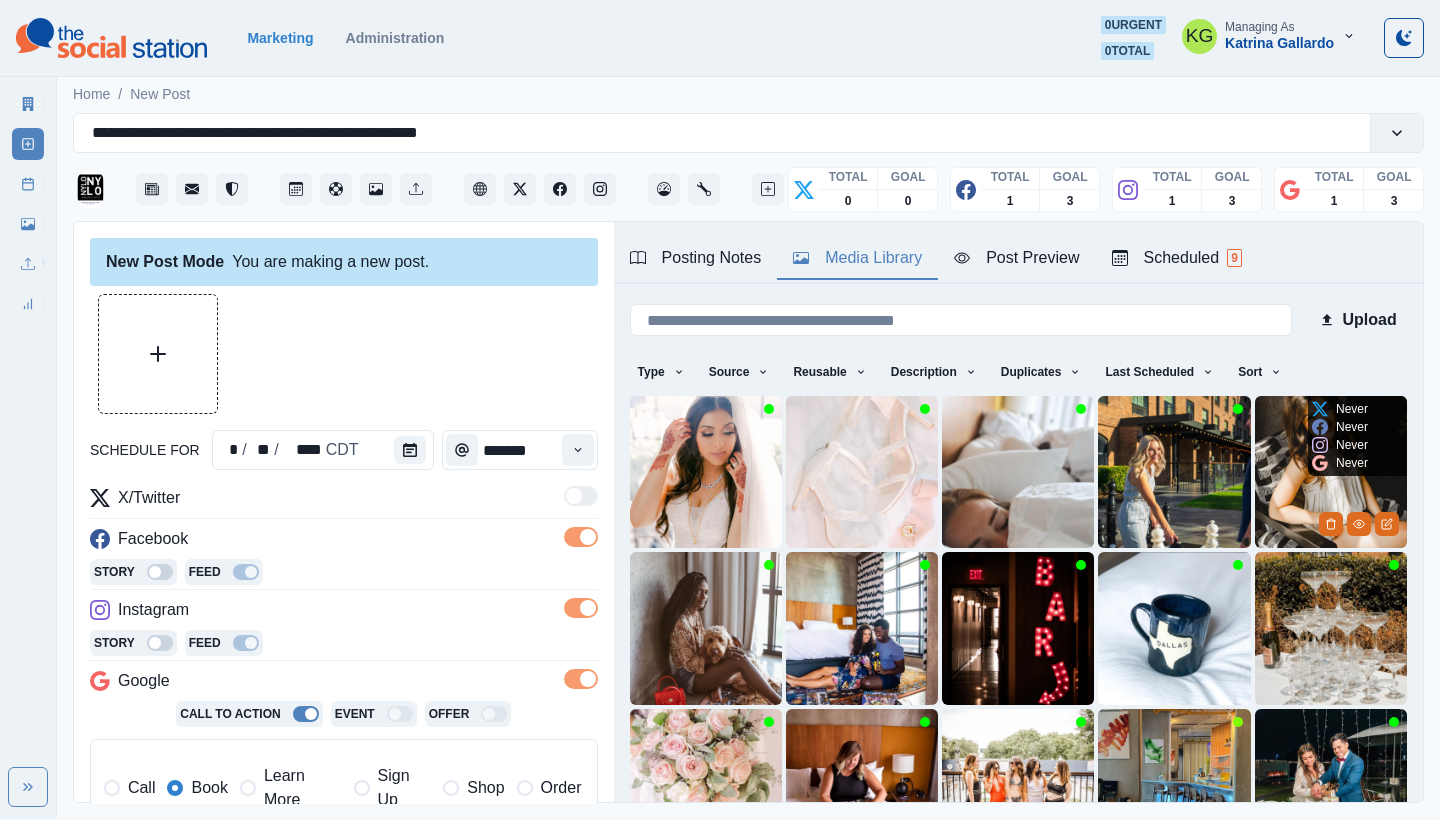 scroll, scrollTop: 171, scrollLeft: 0, axis: vertical 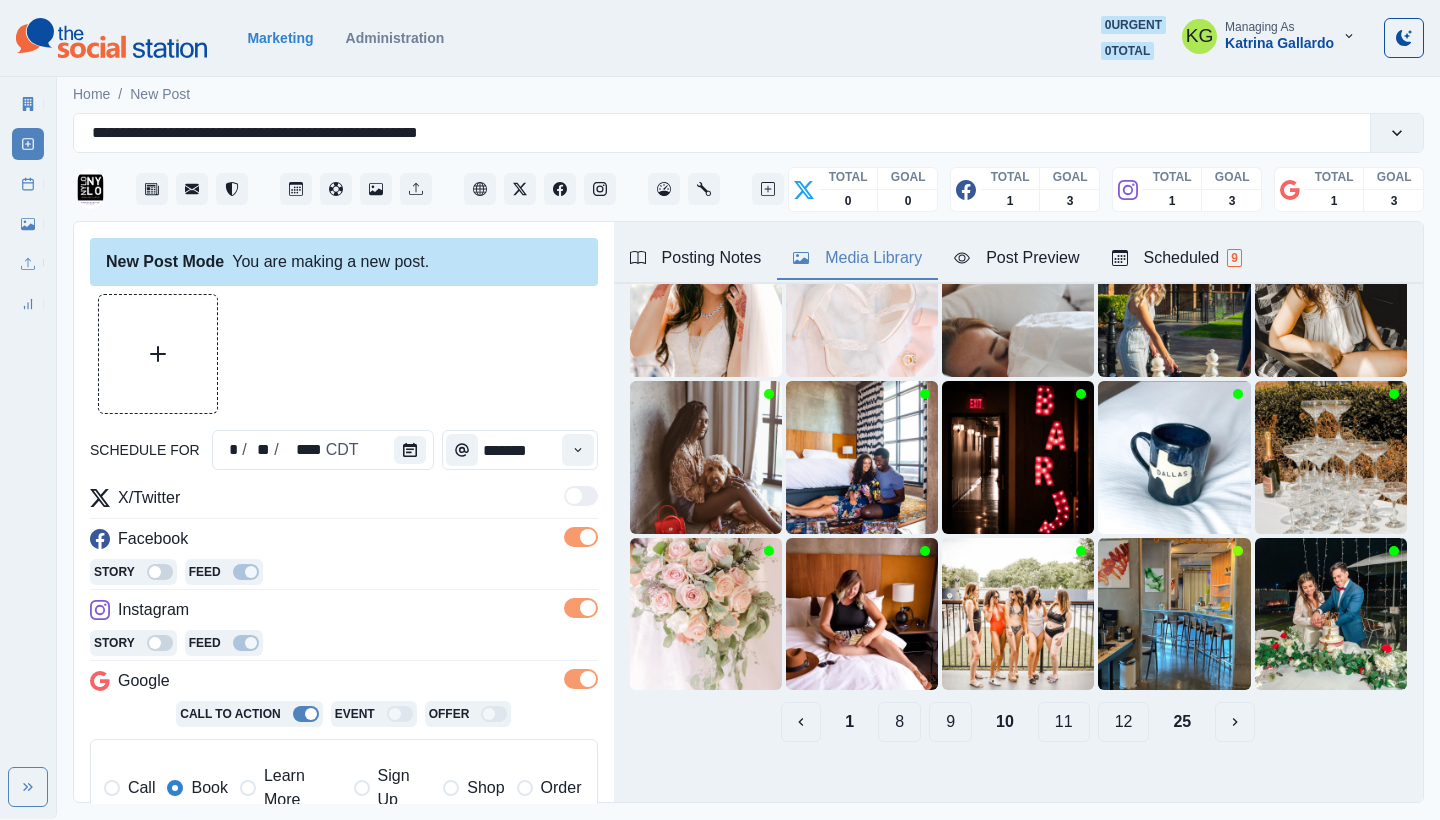 click on "9" at bounding box center (950, 722) 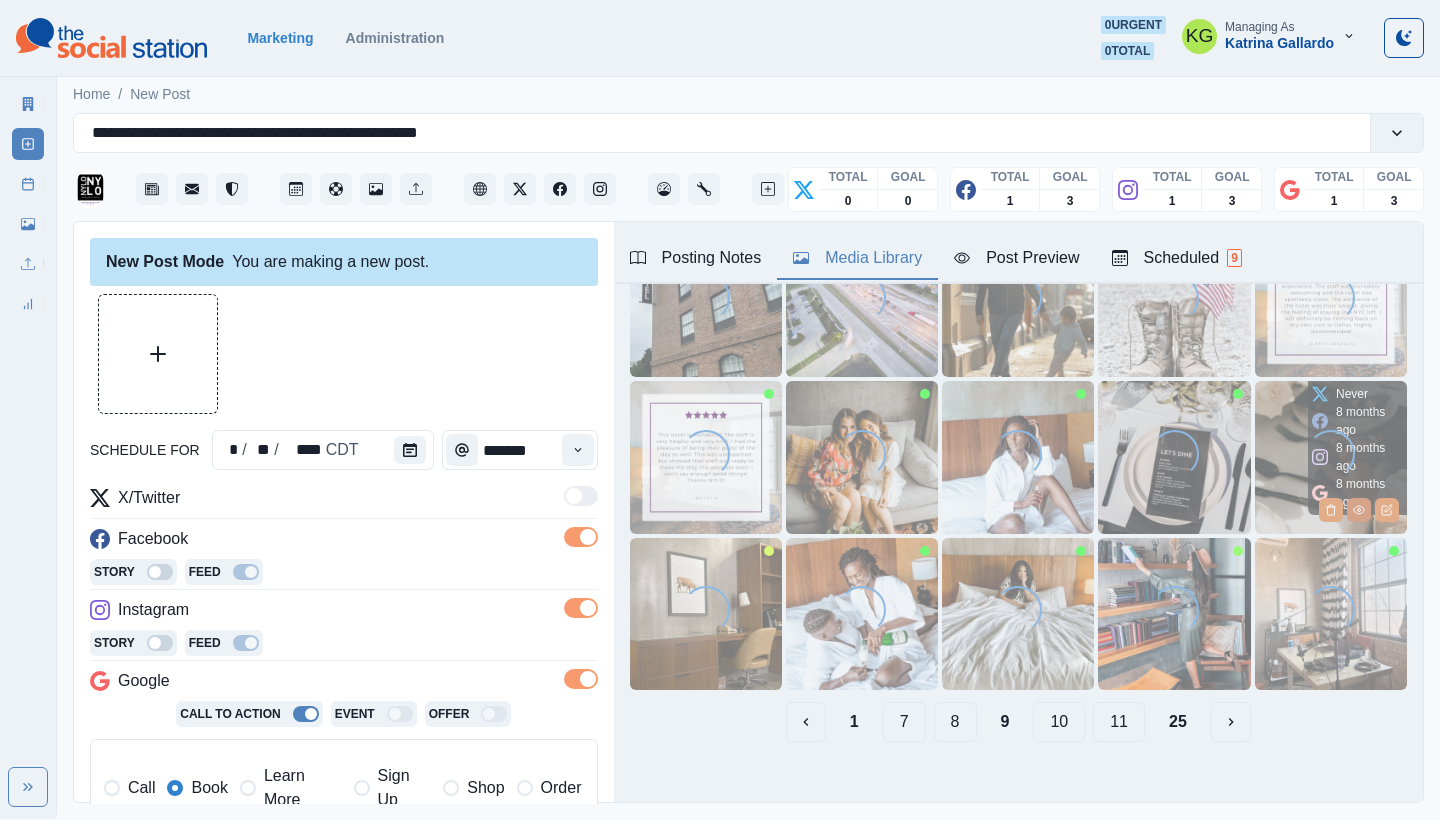 click 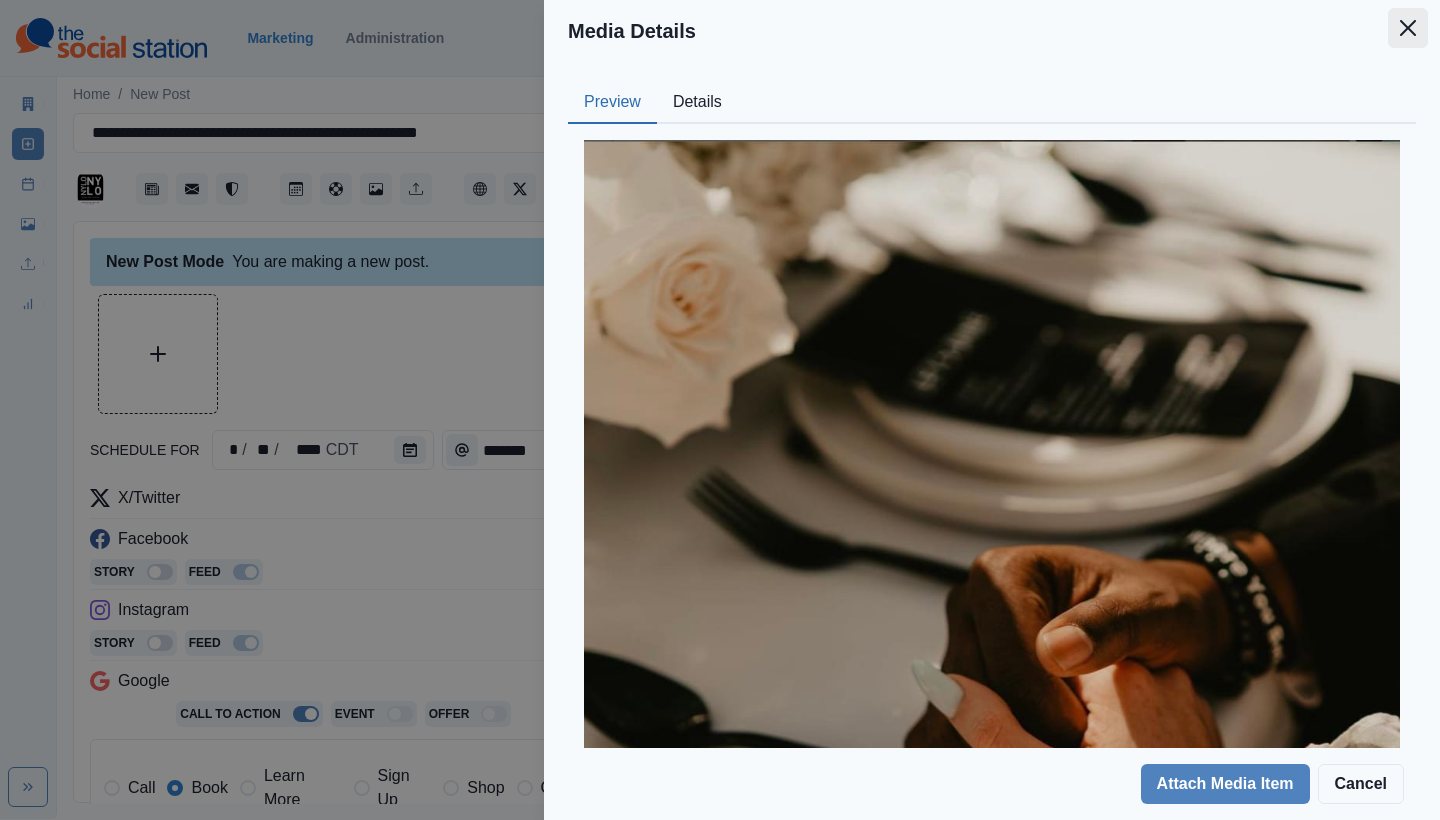 click 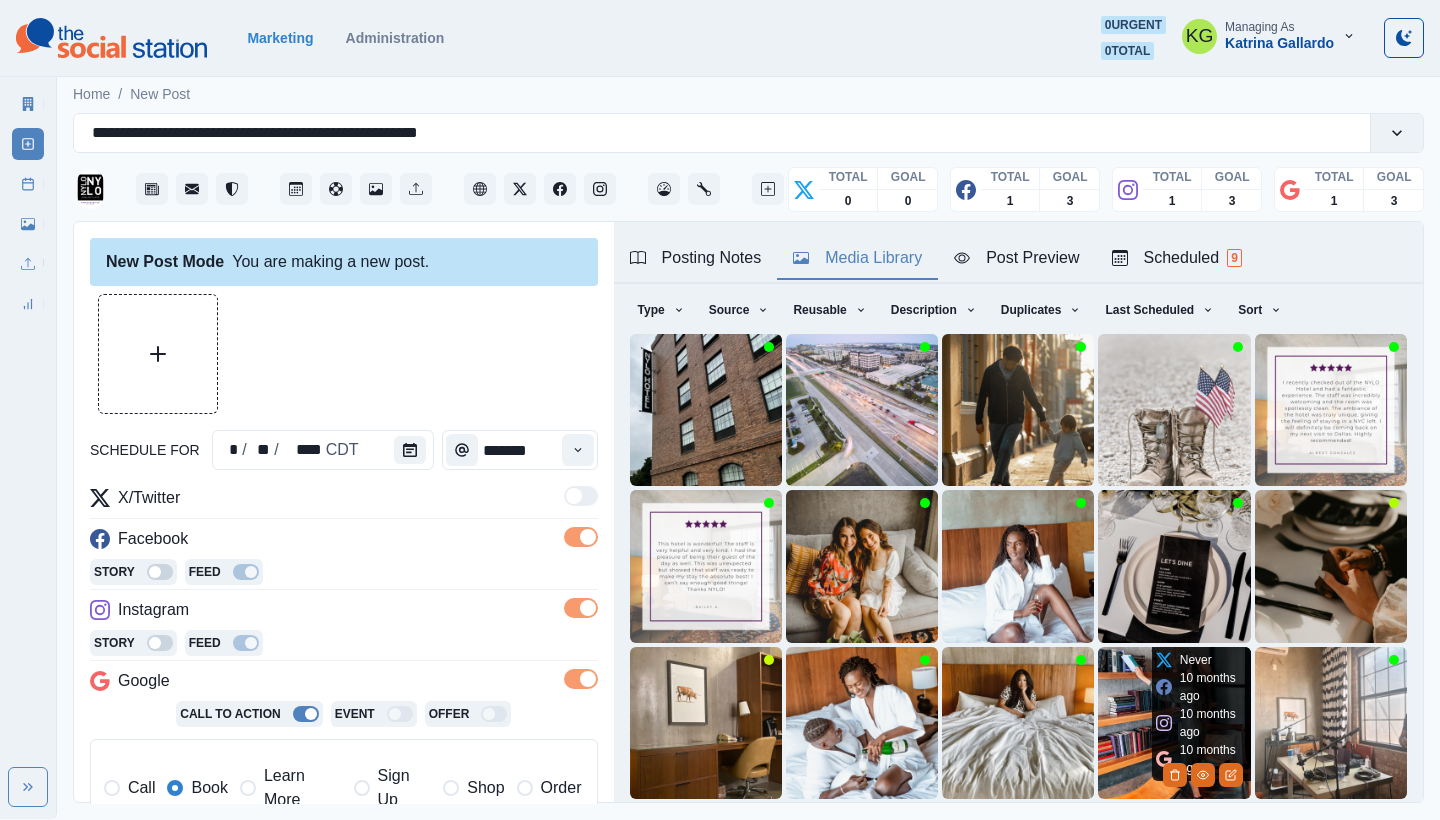 scroll, scrollTop: 171, scrollLeft: 0, axis: vertical 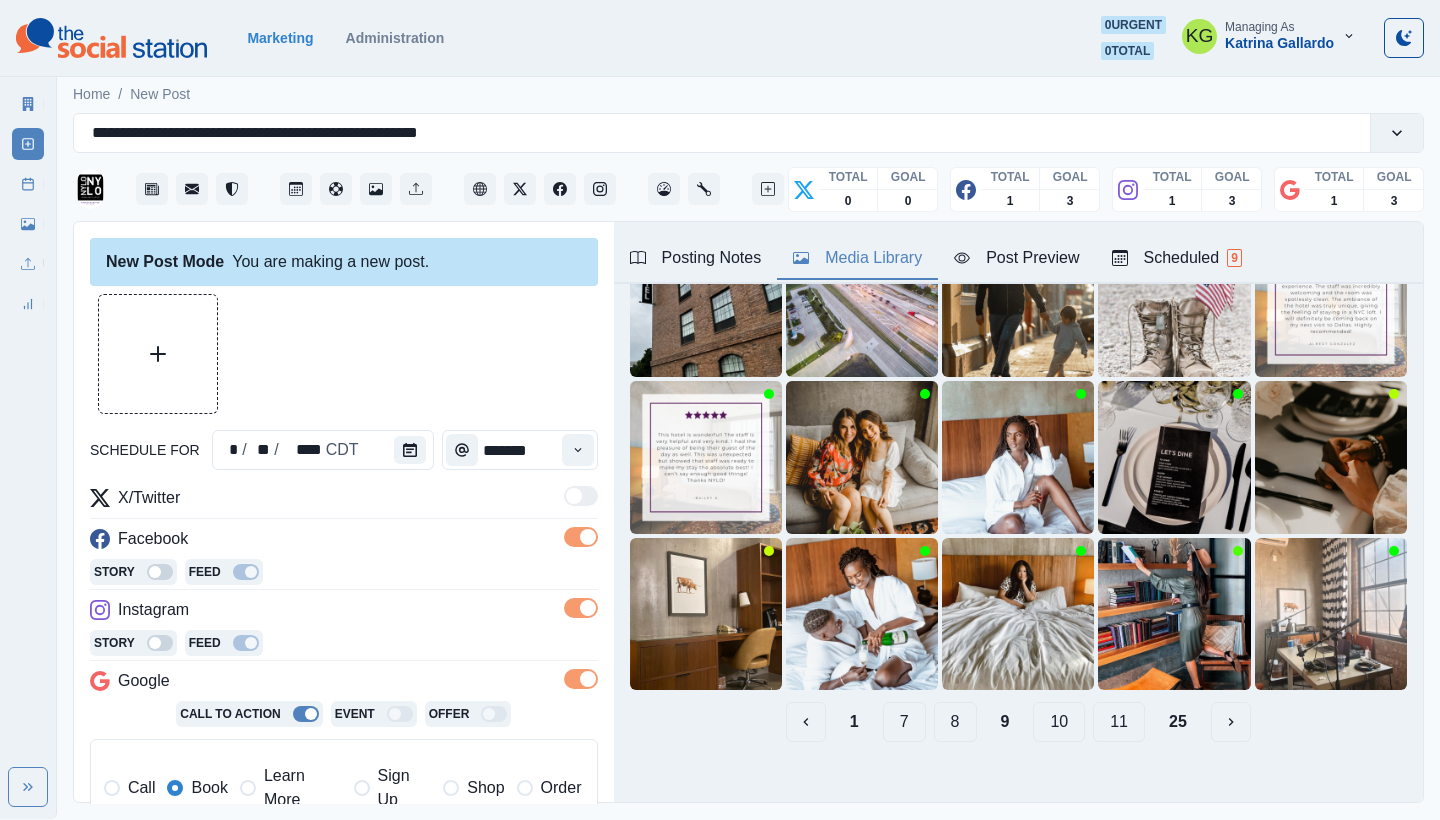 click on "10" at bounding box center (1059, 722) 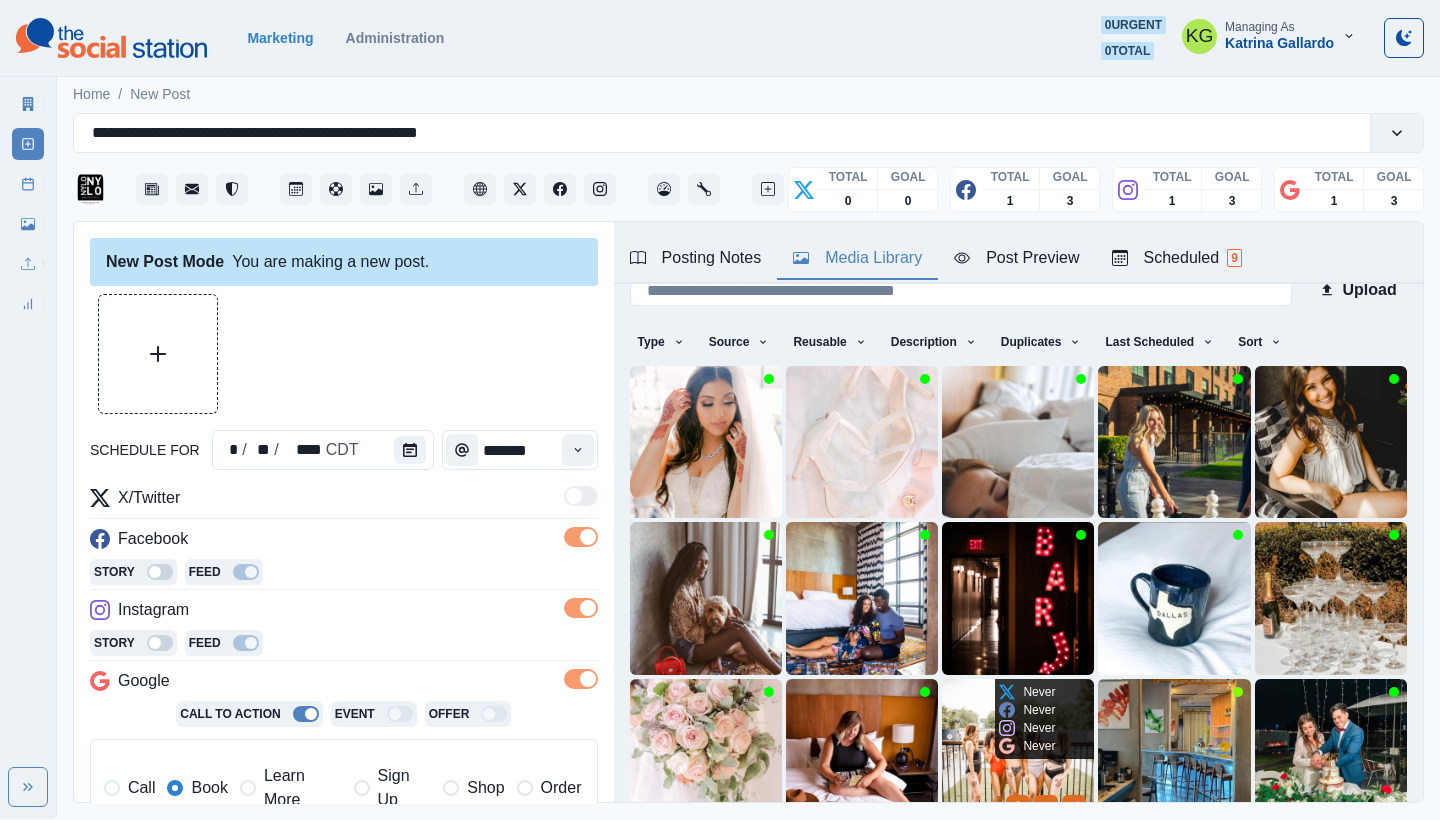 scroll, scrollTop: 171, scrollLeft: 0, axis: vertical 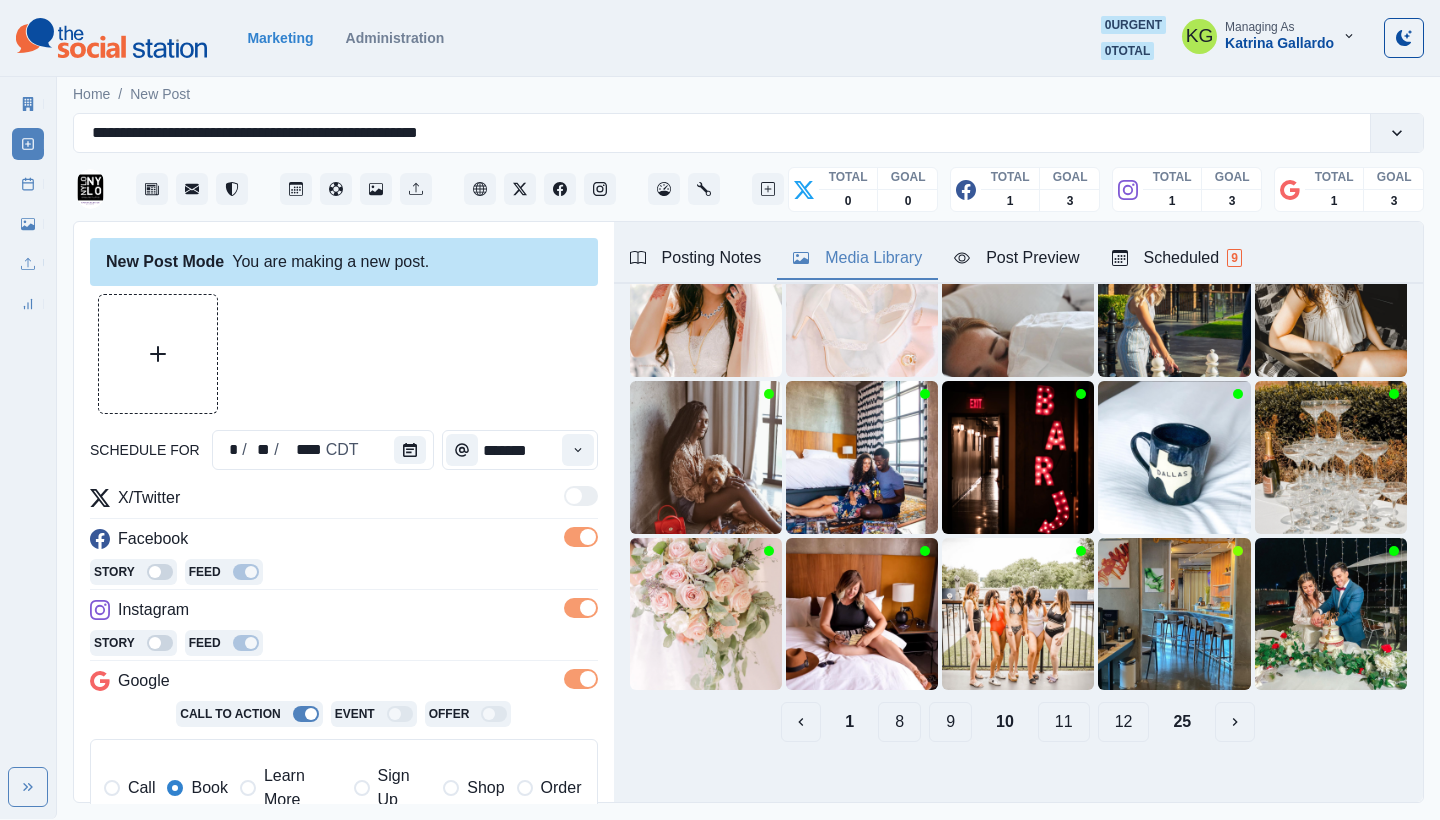 click on "11" at bounding box center [1064, 722] 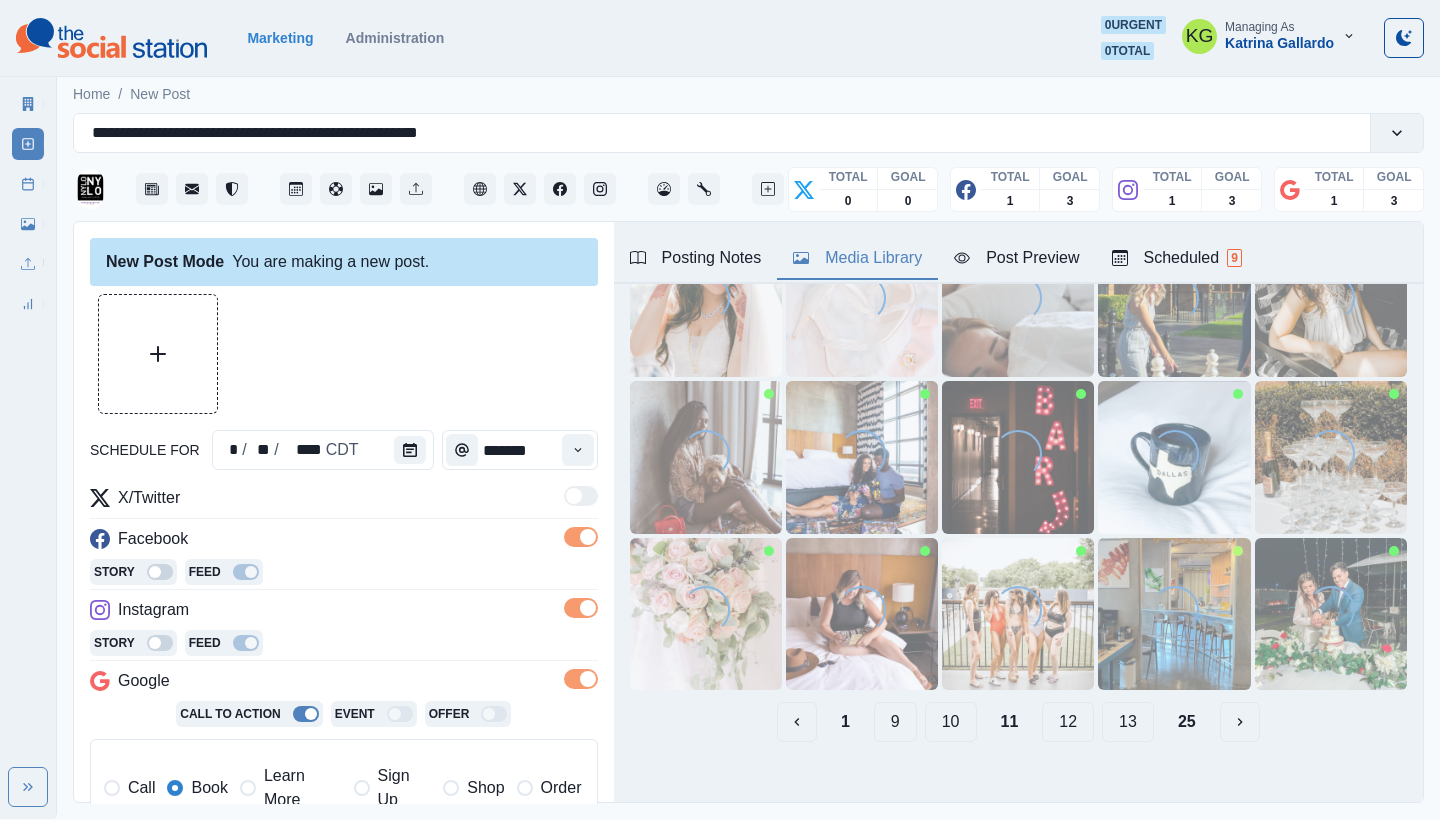 scroll, scrollTop: 0, scrollLeft: 0, axis: both 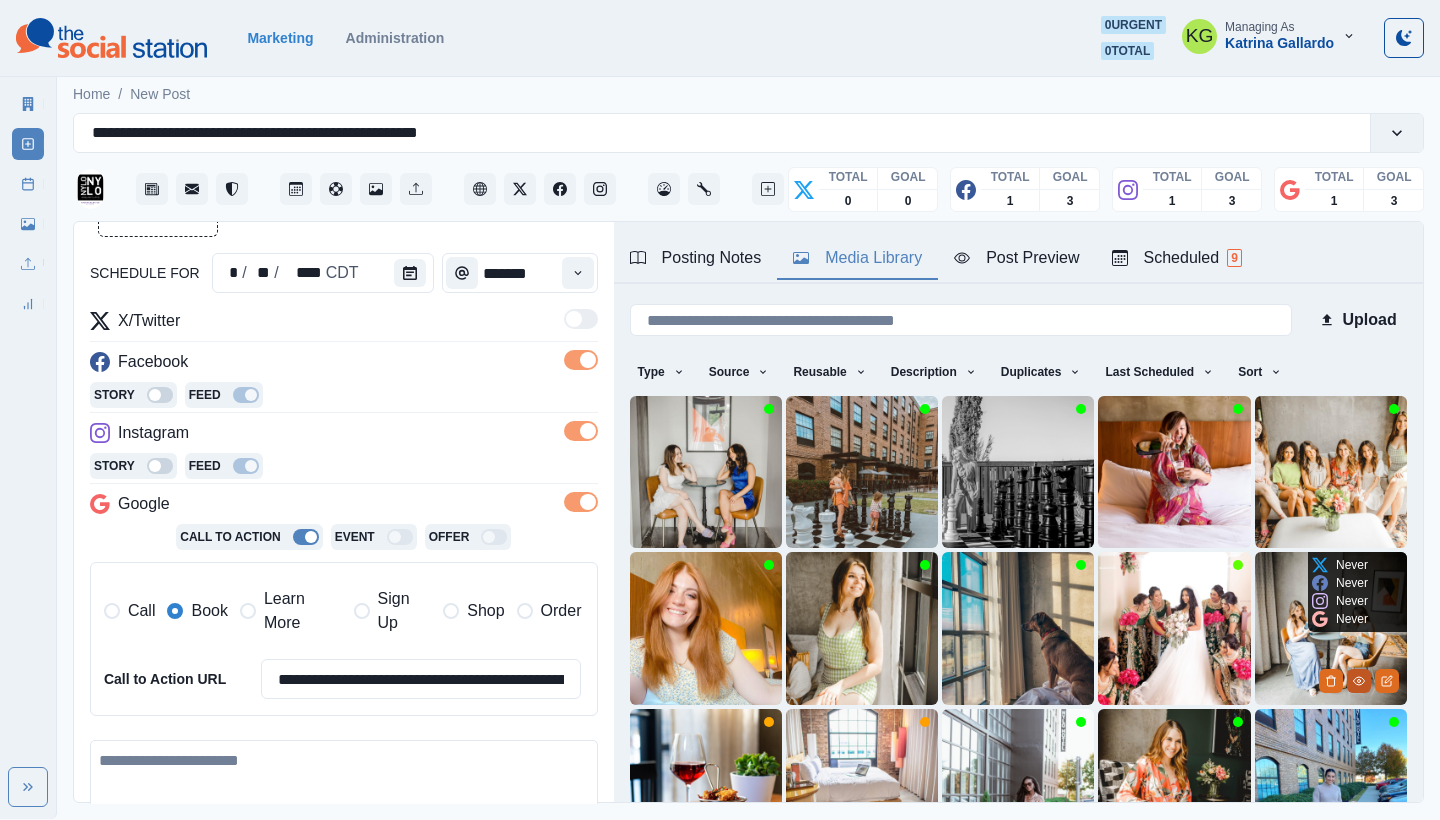 click 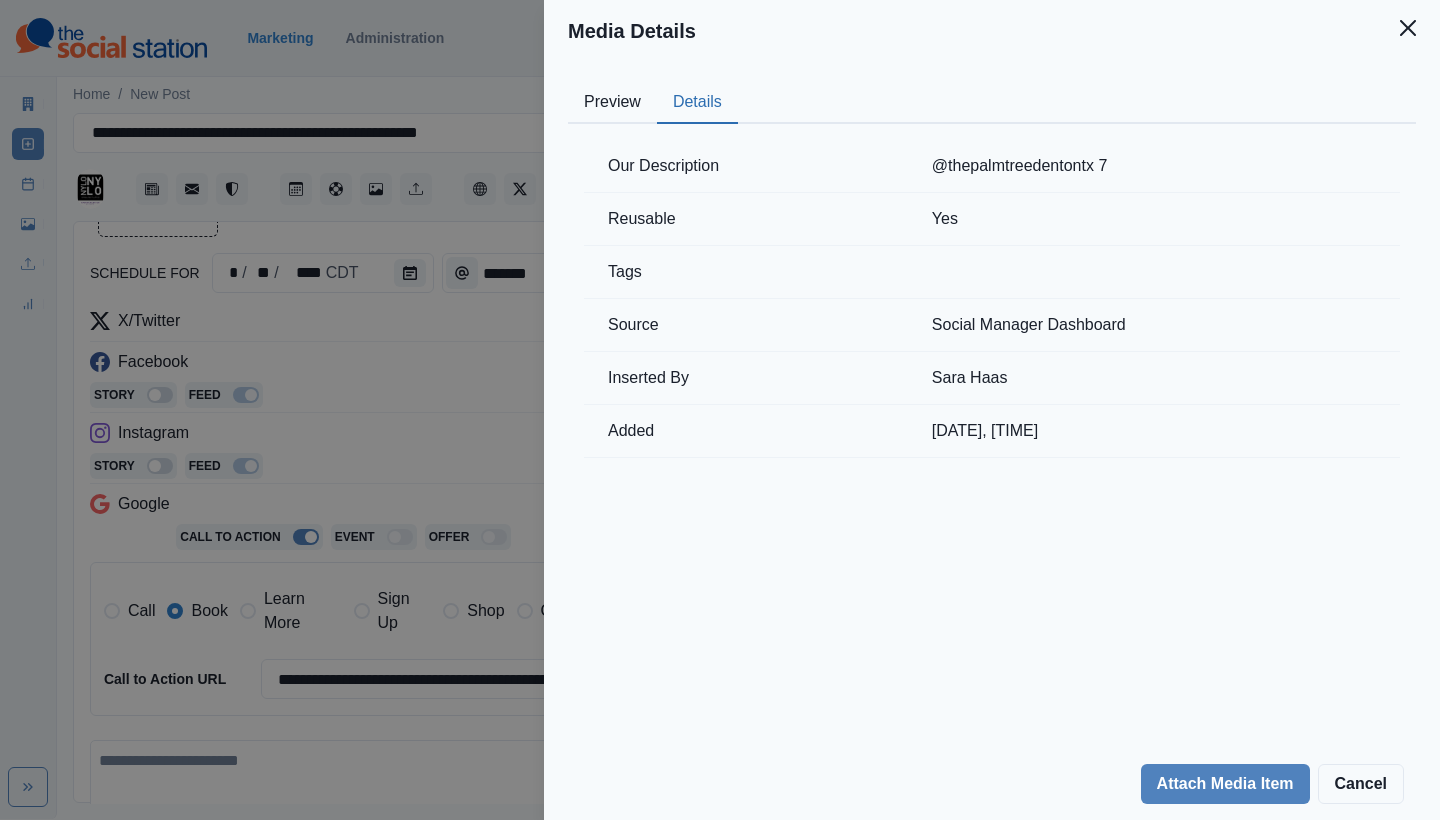 click on "Details" at bounding box center (697, 103) 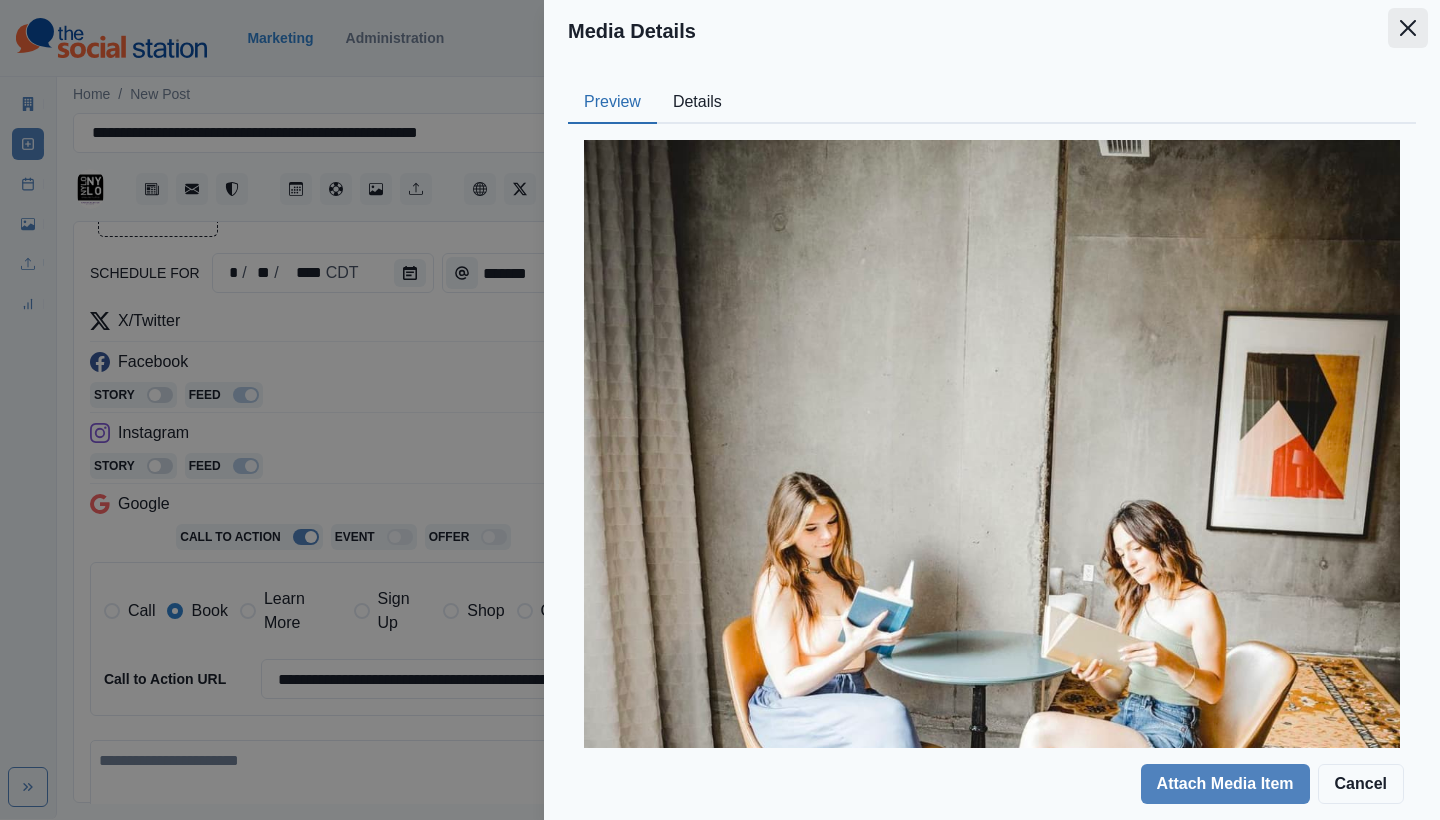 click 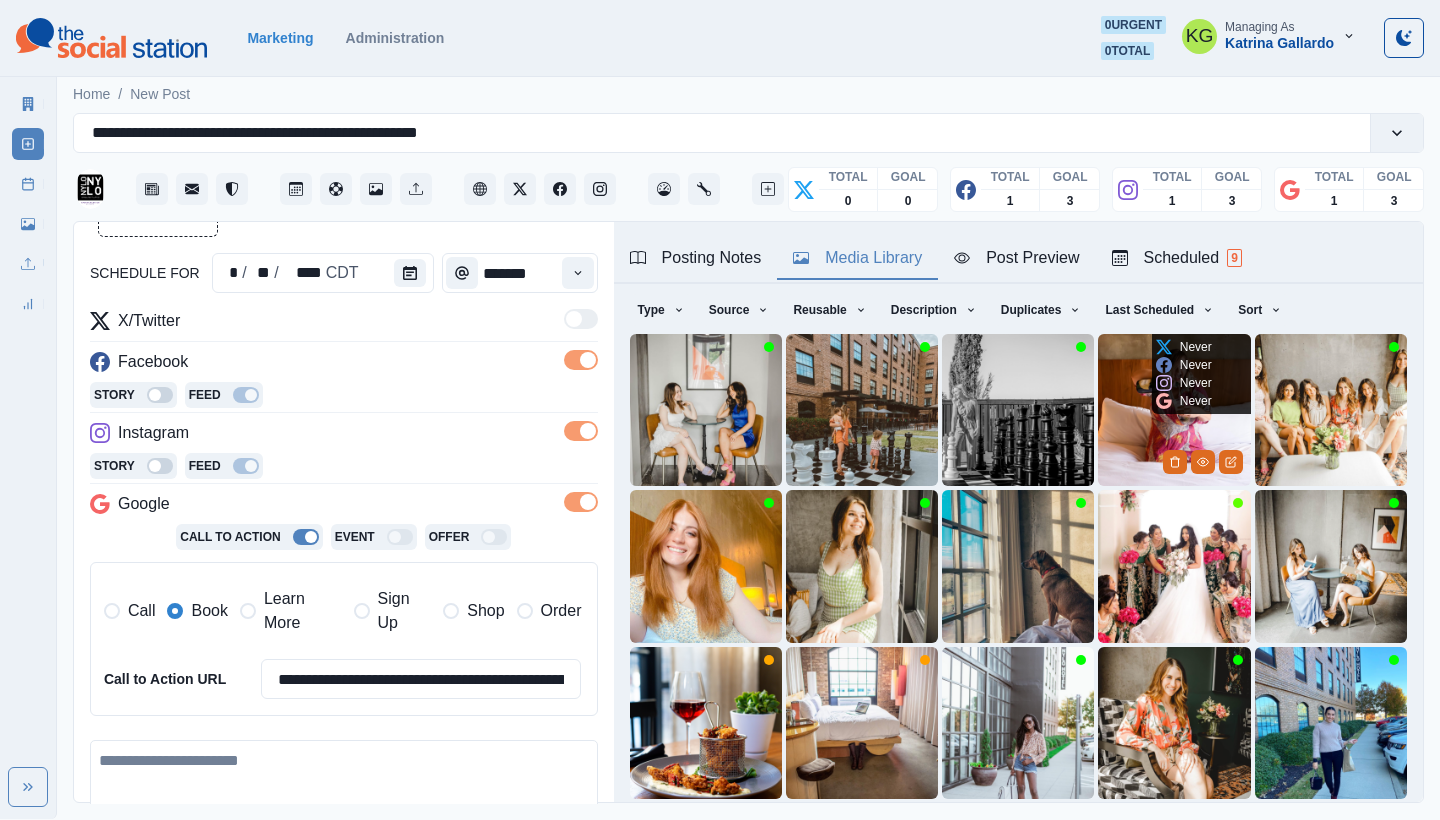 scroll, scrollTop: 171, scrollLeft: 0, axis: vertical 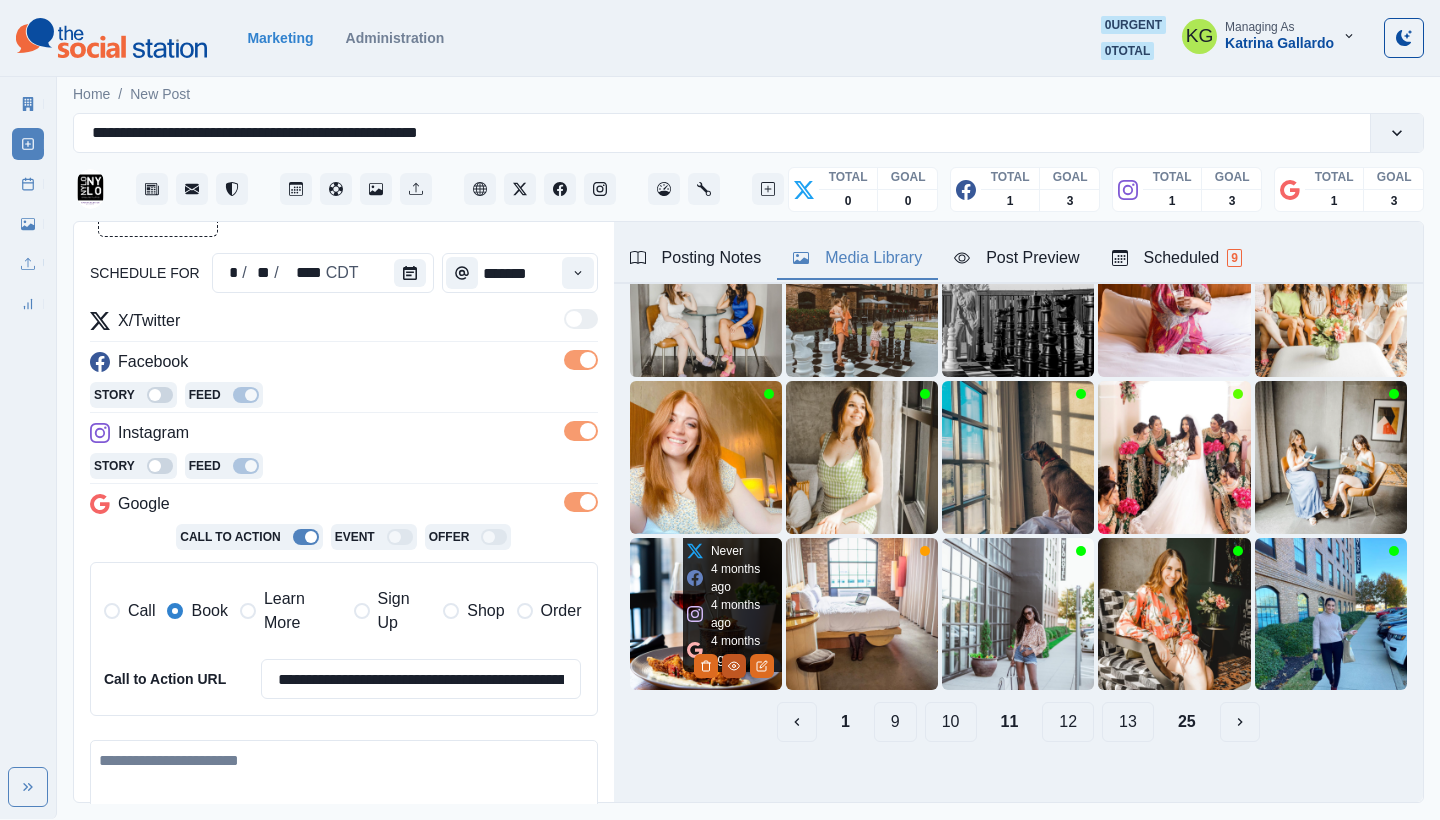click 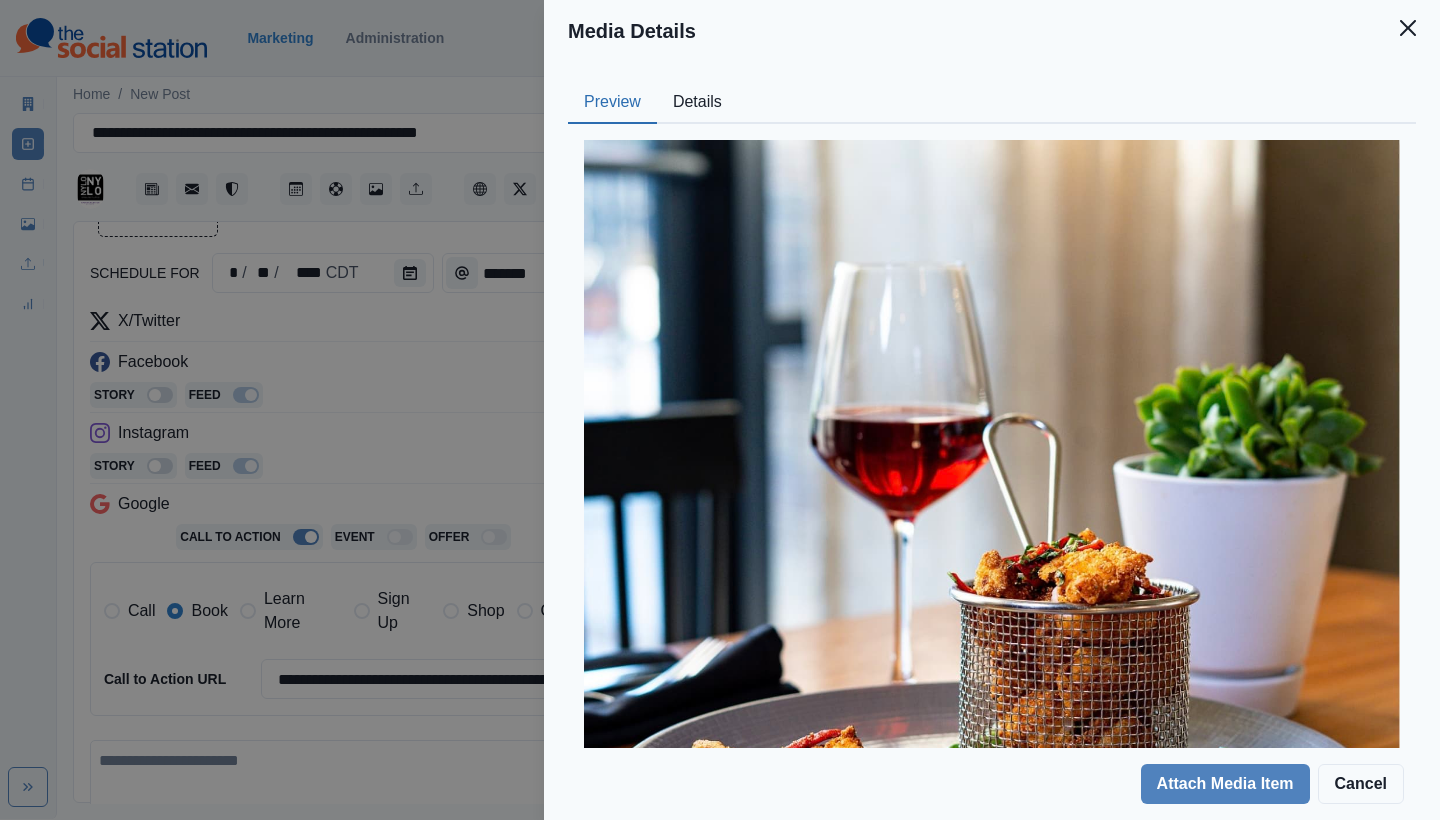 click on "Preview Details" at bounding box center (992, 103) 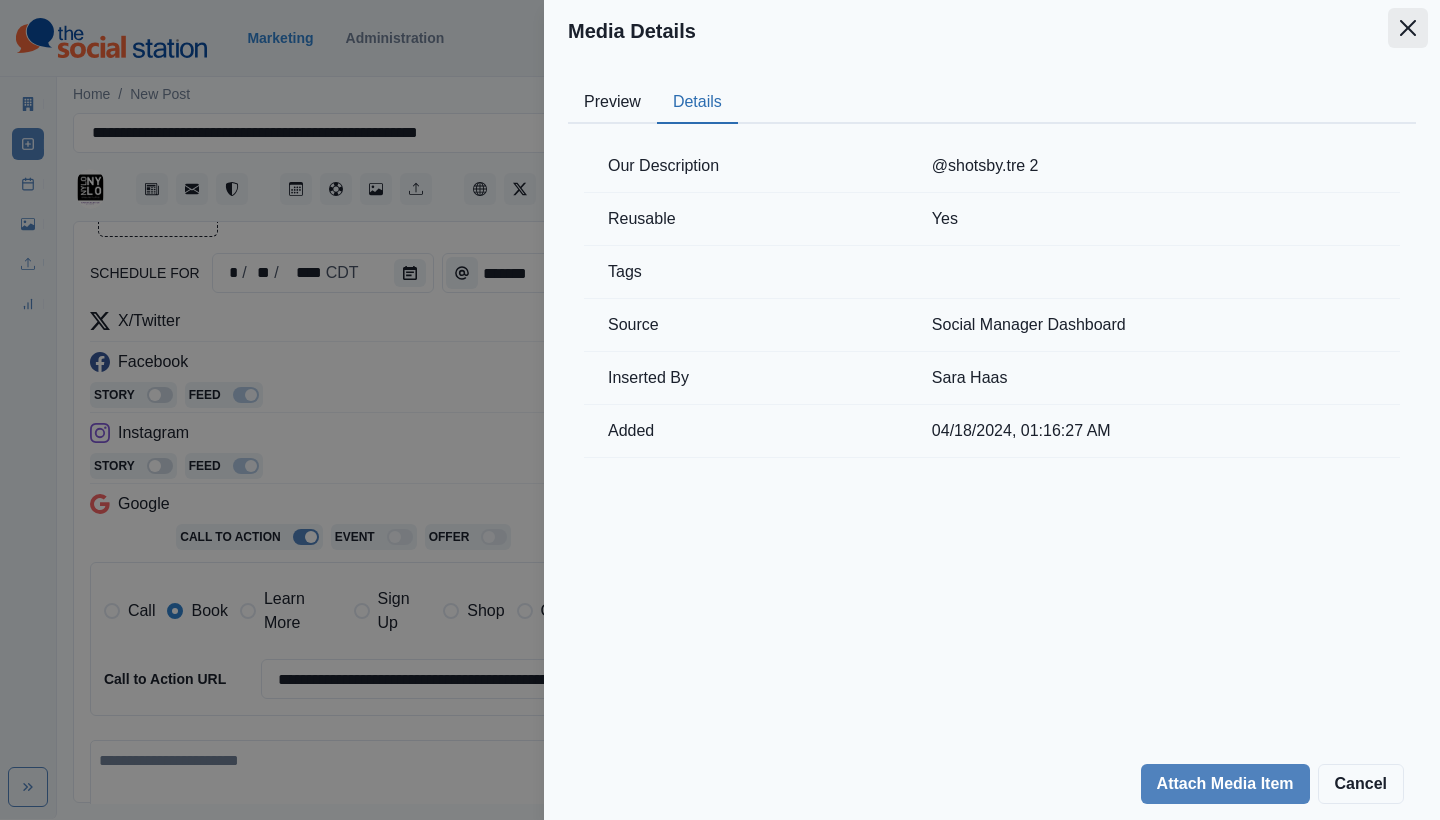 click at bounding box center (1408, 28) 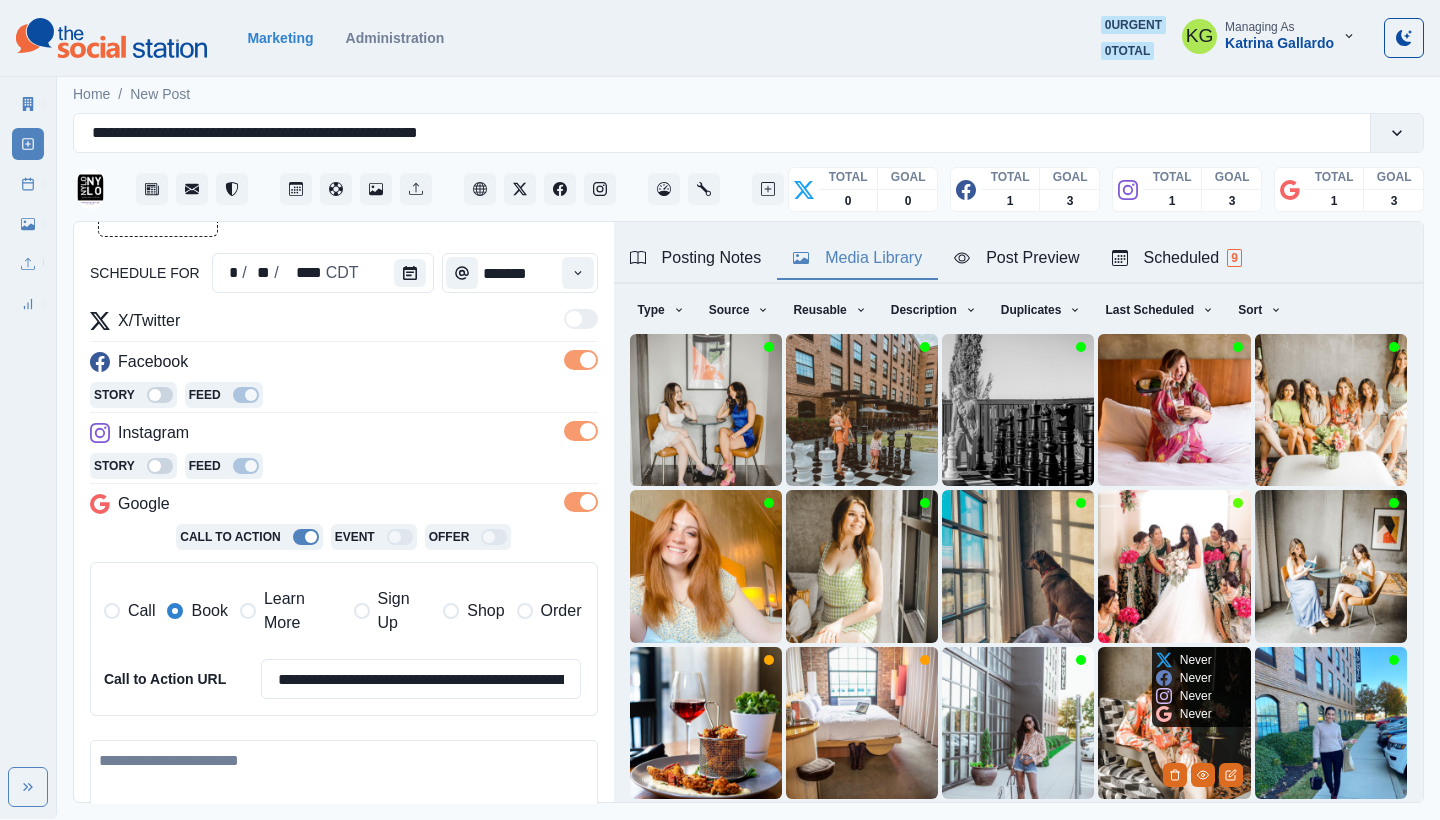 scroll, scrollTop: 171, scrollLeft: 0, axis: vertical 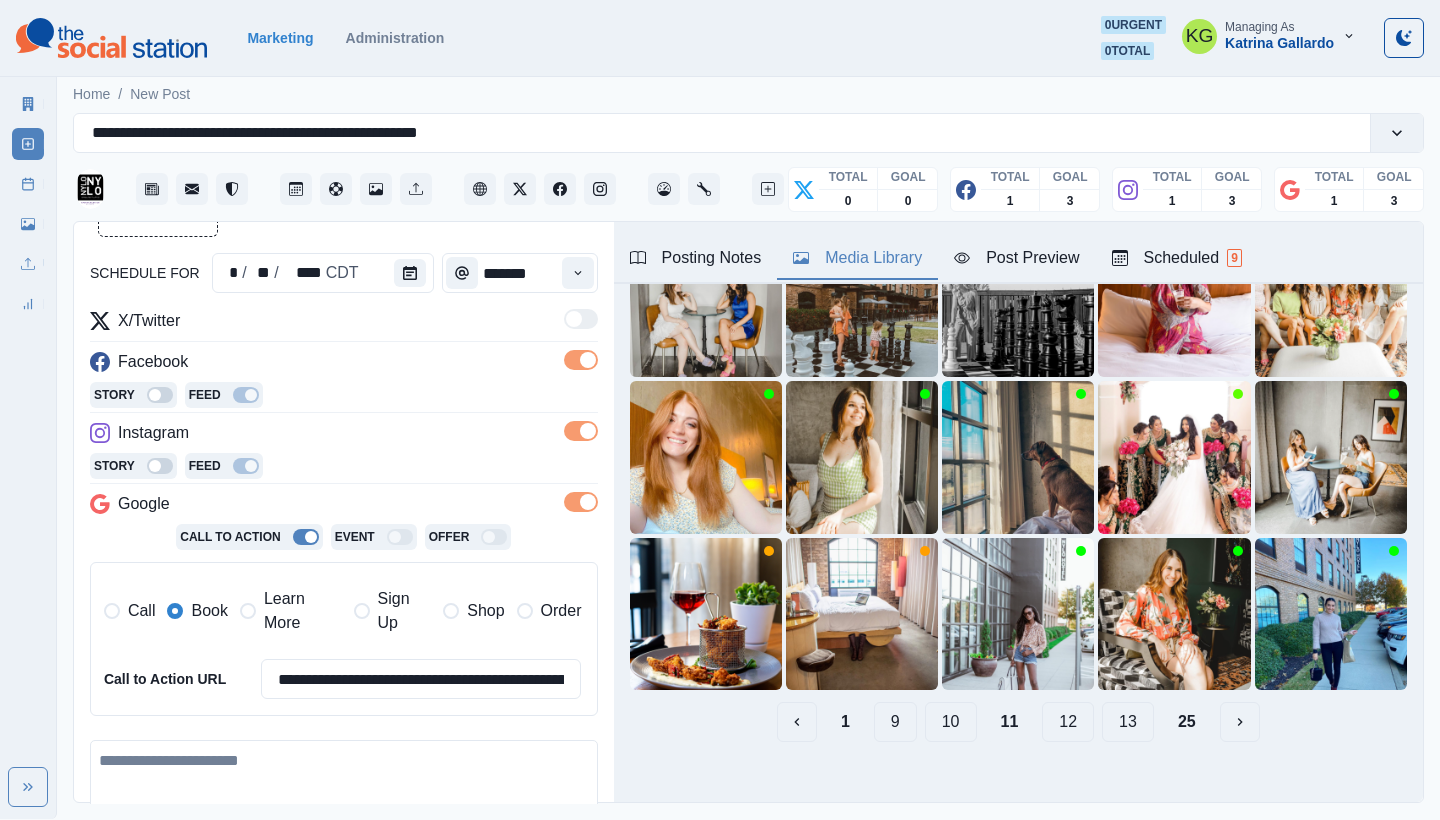 click on "12" at bounding box center (1068, 722) 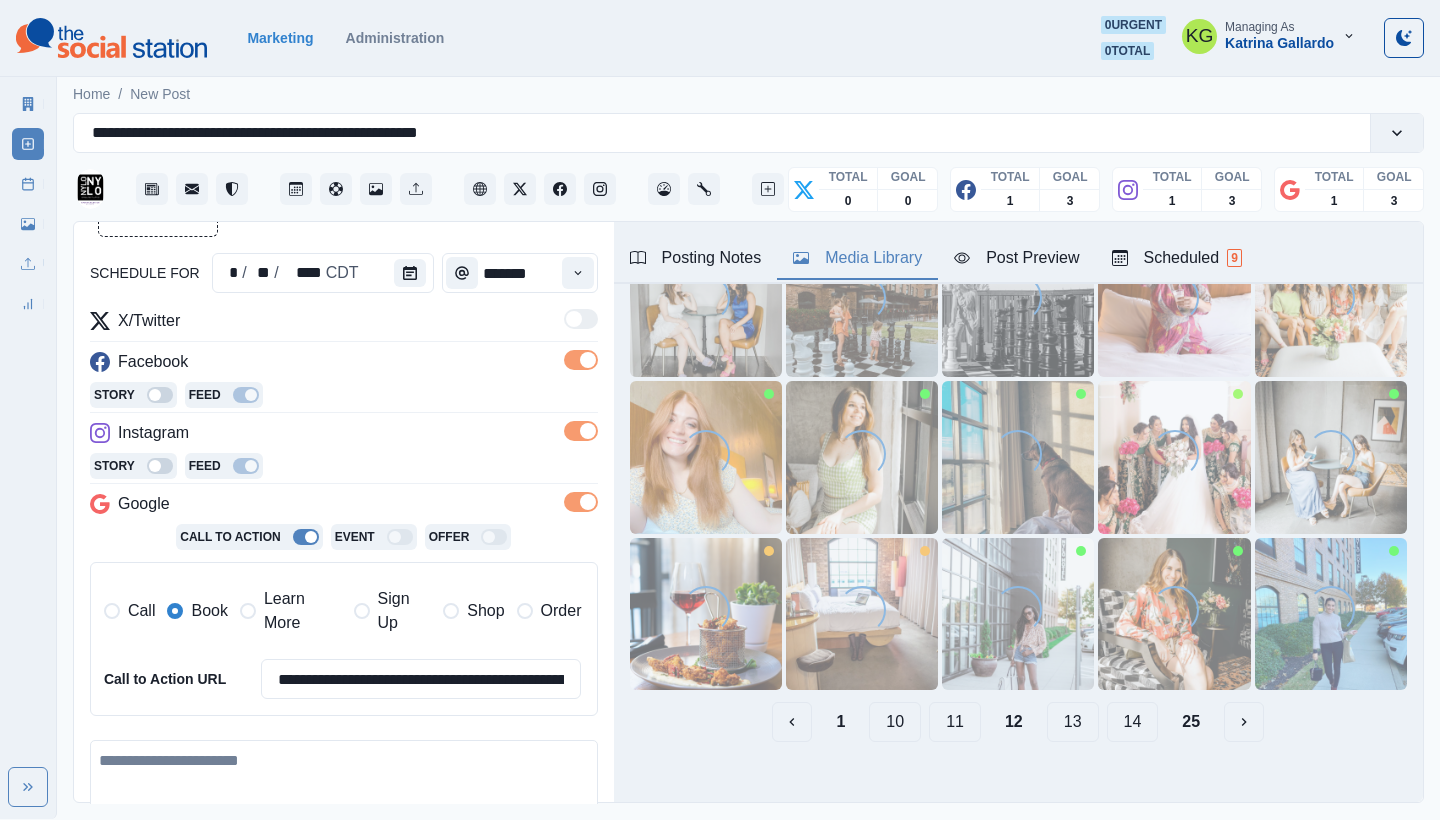 scroll, scrollTop: 0, scrollLeft: 0, axis: both 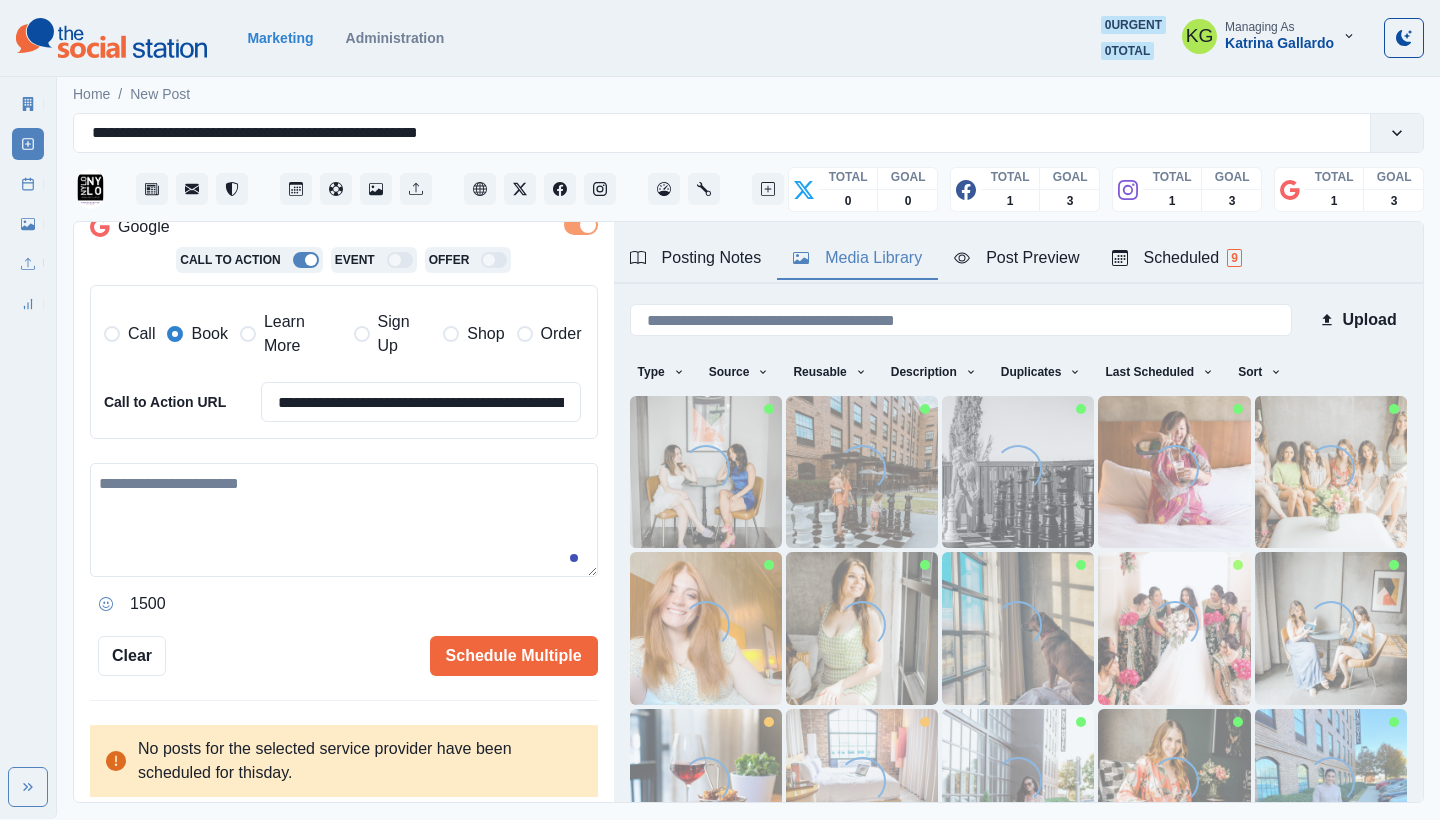 click at bounding box center [344, 520] 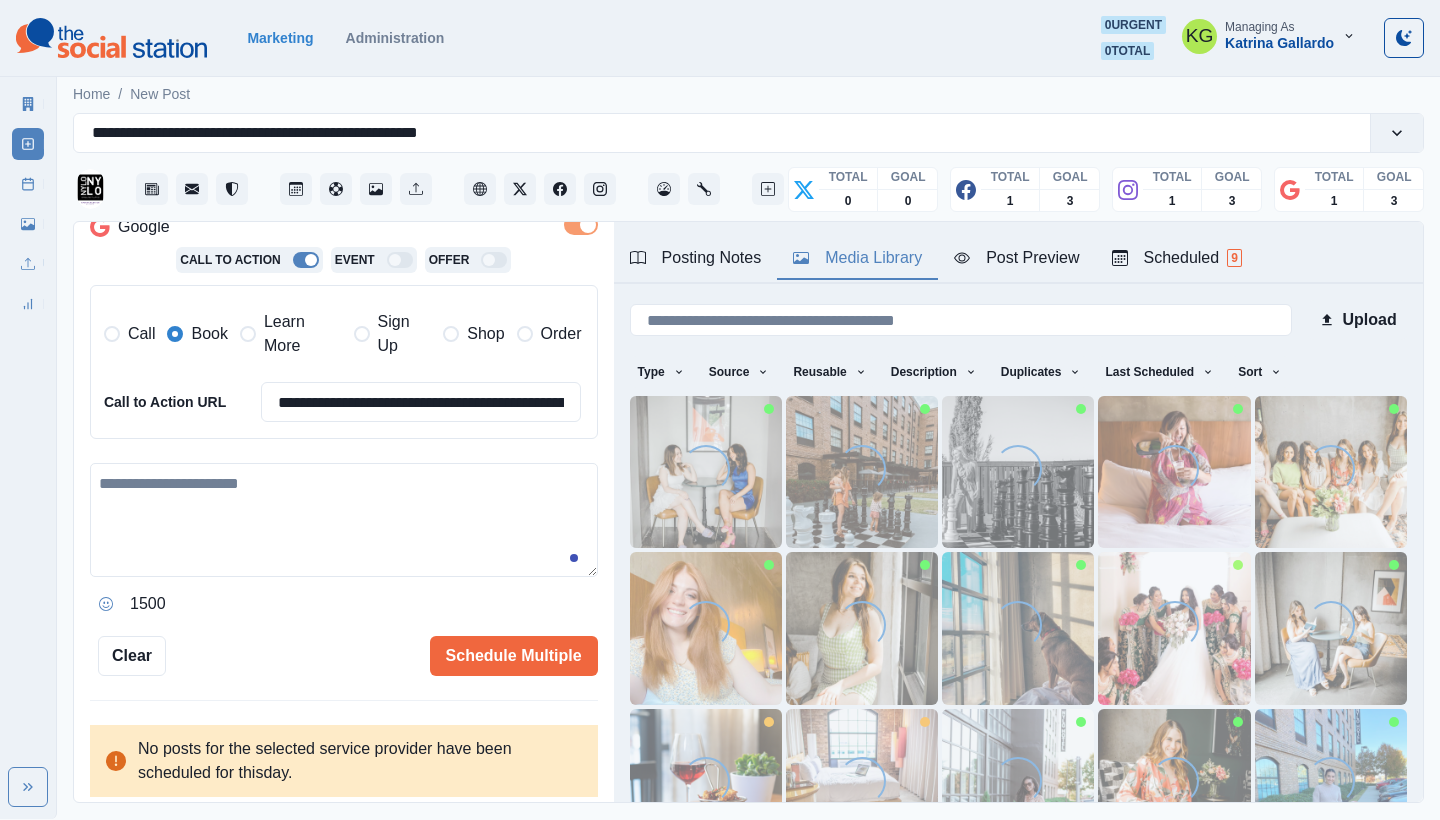 paste on "**********" 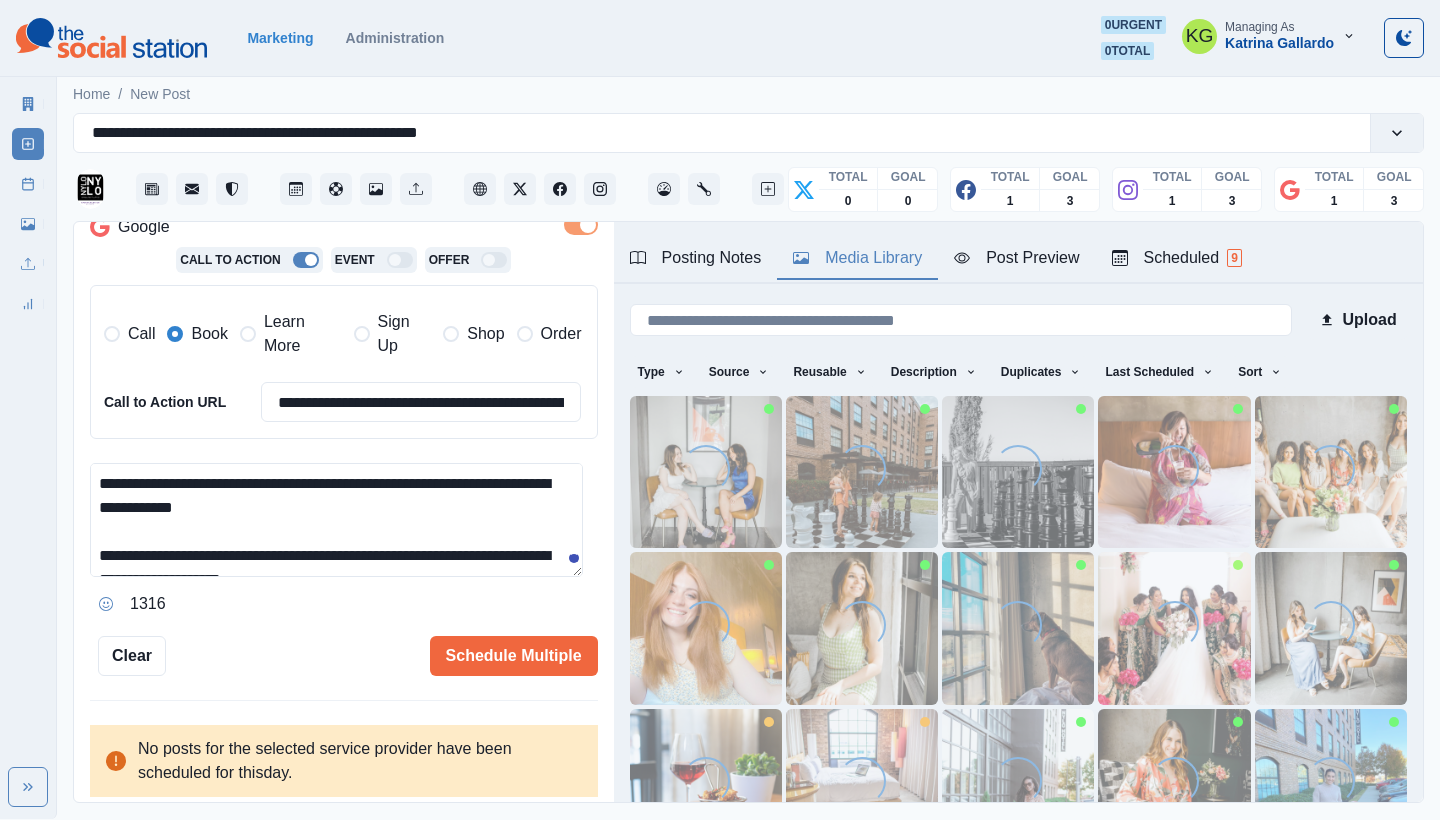 scroll, scrollTop: 13, scrollLeft: 0, axis: vertical 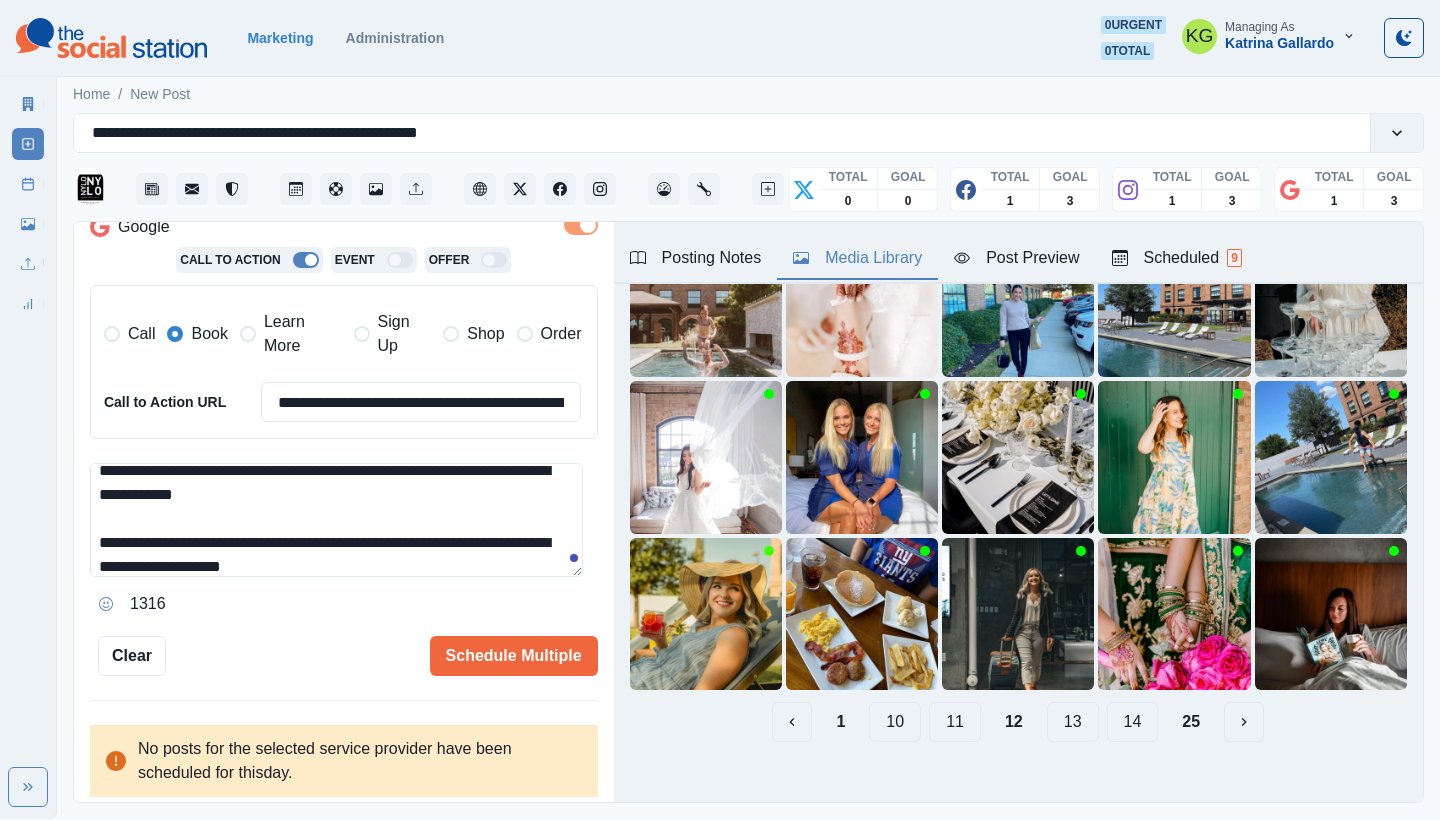 type on "**********" 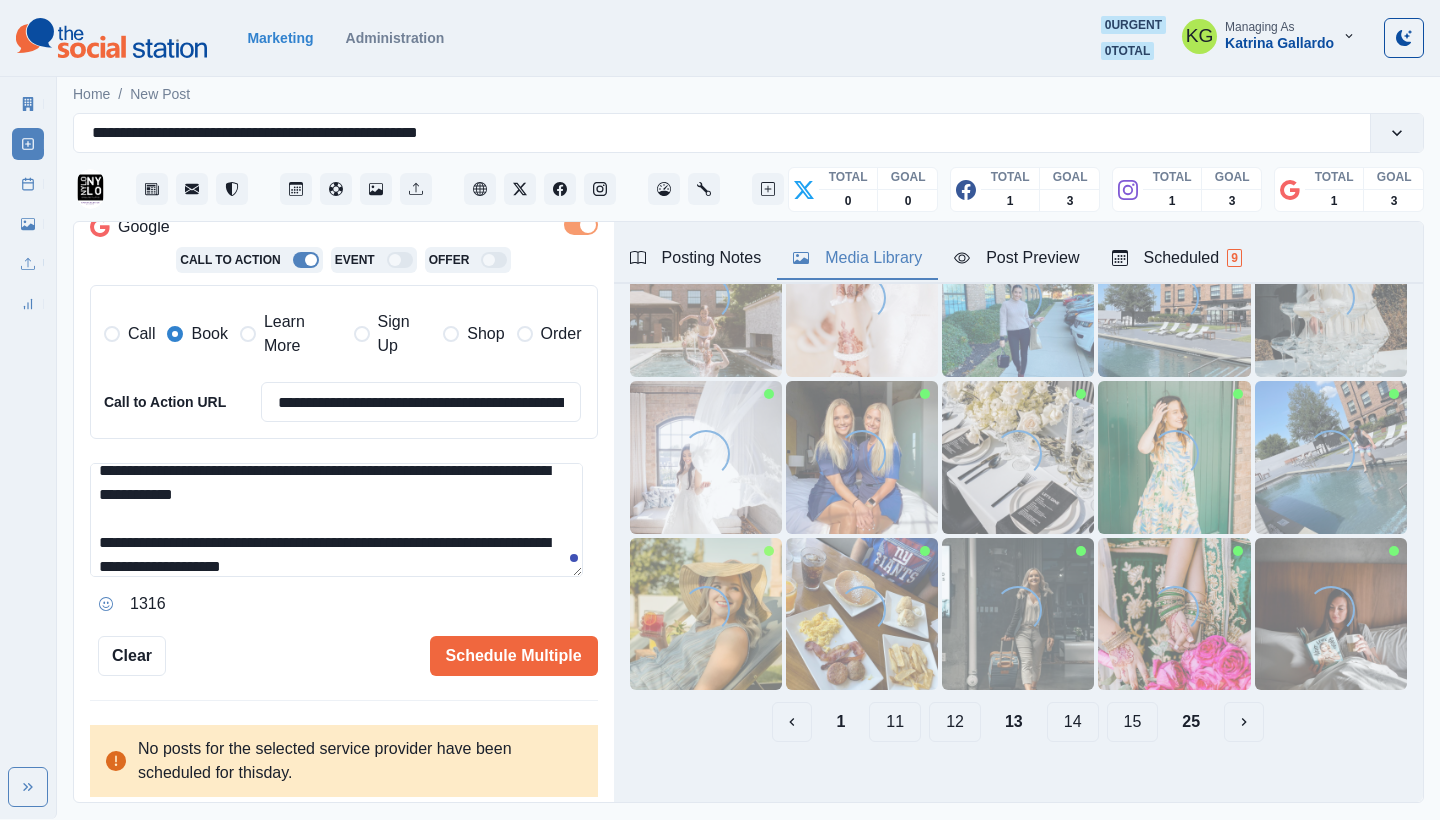 scroll, scrollTop: 24, scrollLeft: 0, axis: vertical 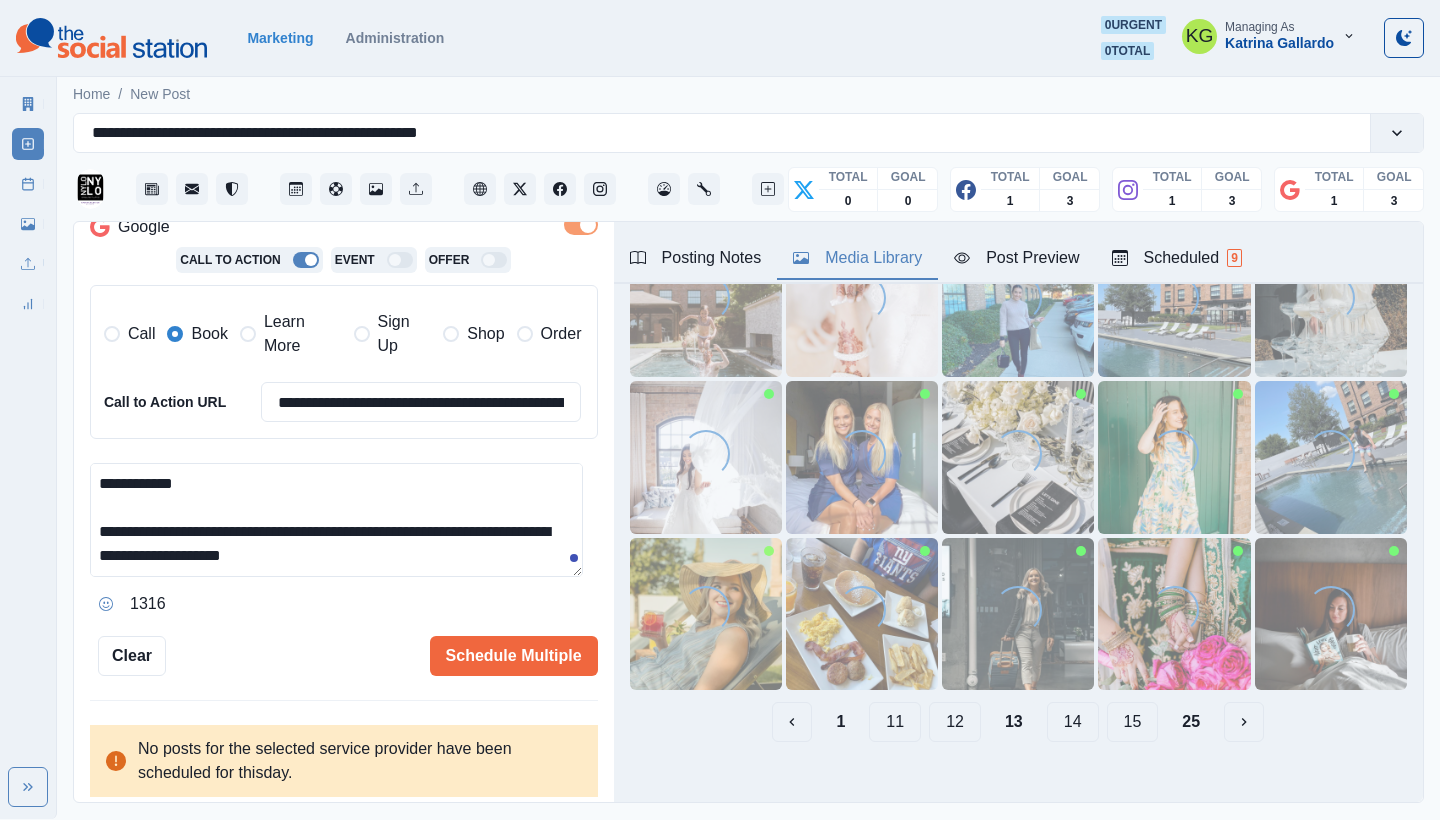 click on "**********" at bounding box center (344, 541) 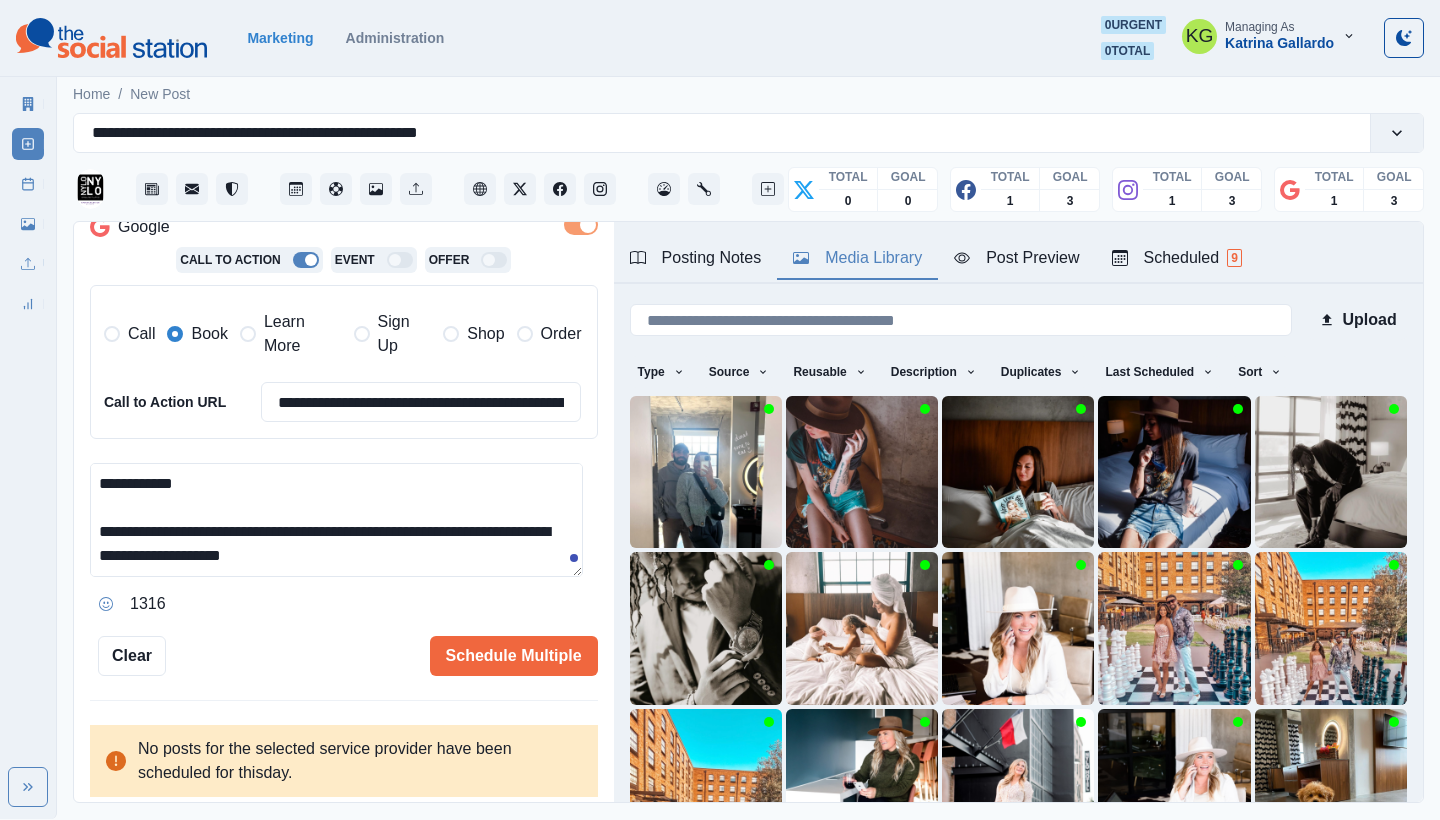 scroll, scrollTop: 0, scrollLeft: 0, axis: both 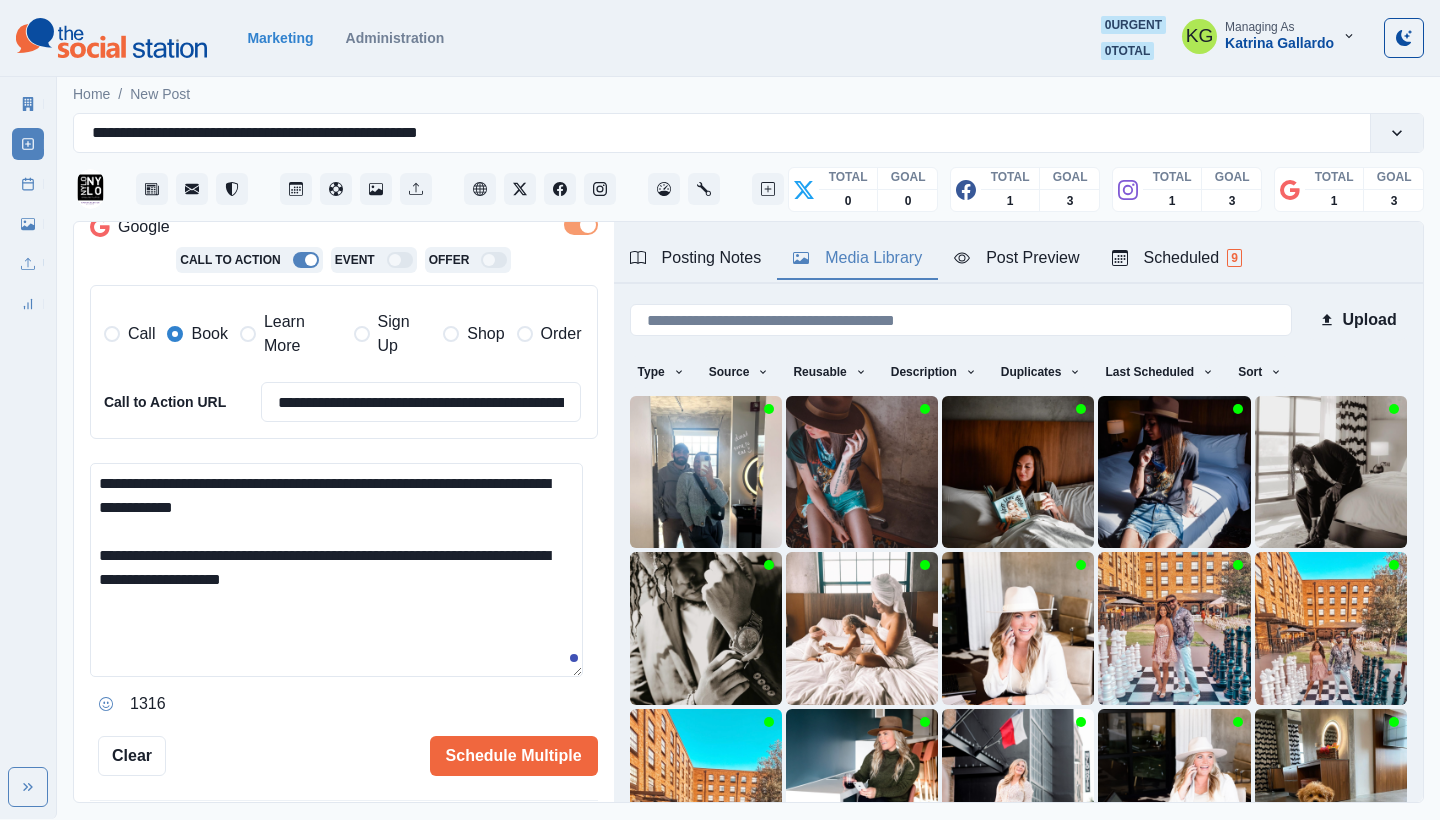 click on "**********" at bounding box center (336, 570) 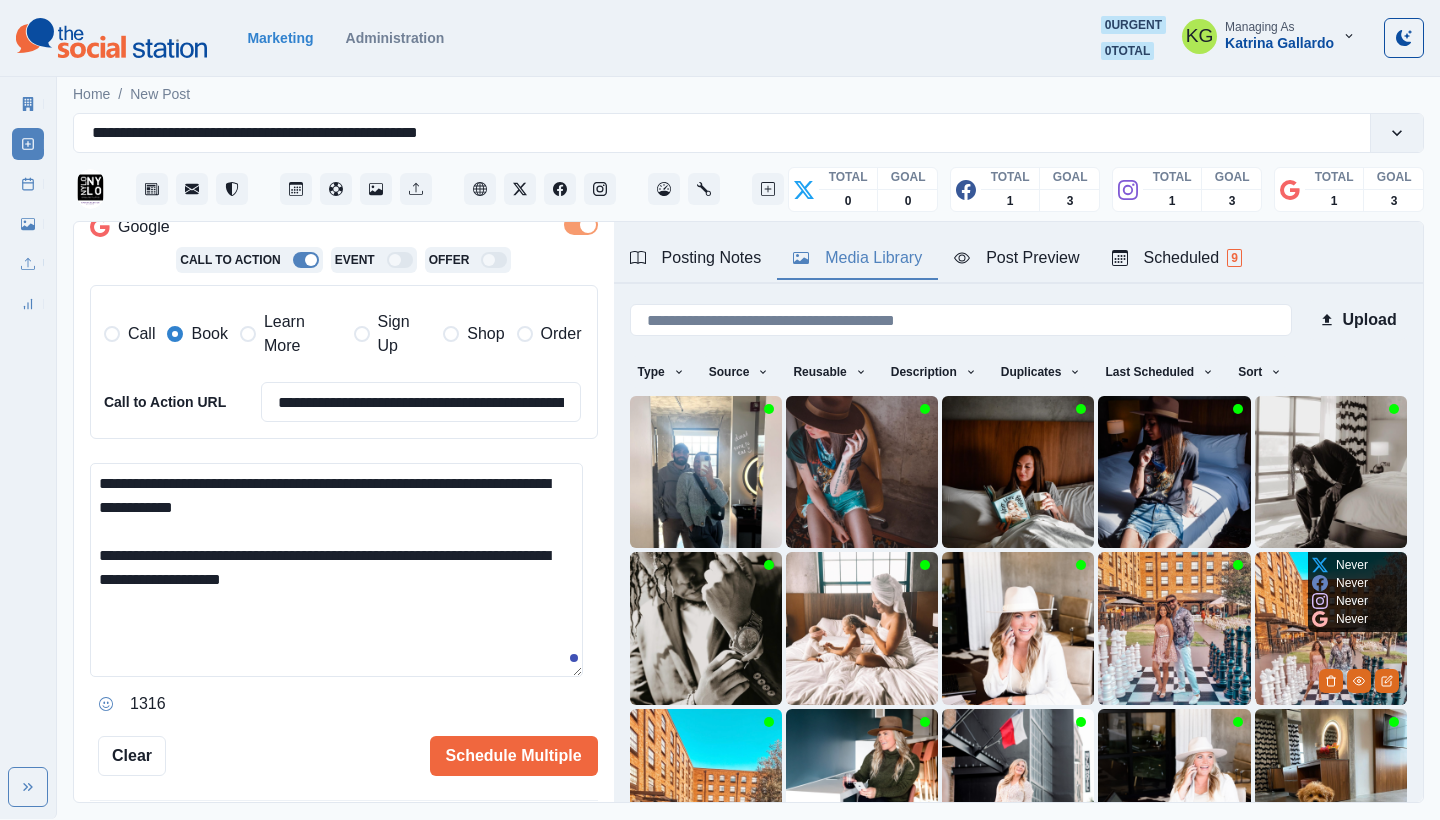 scroll, scrollTop: 171, scrollLeft: 0, axis: vertical 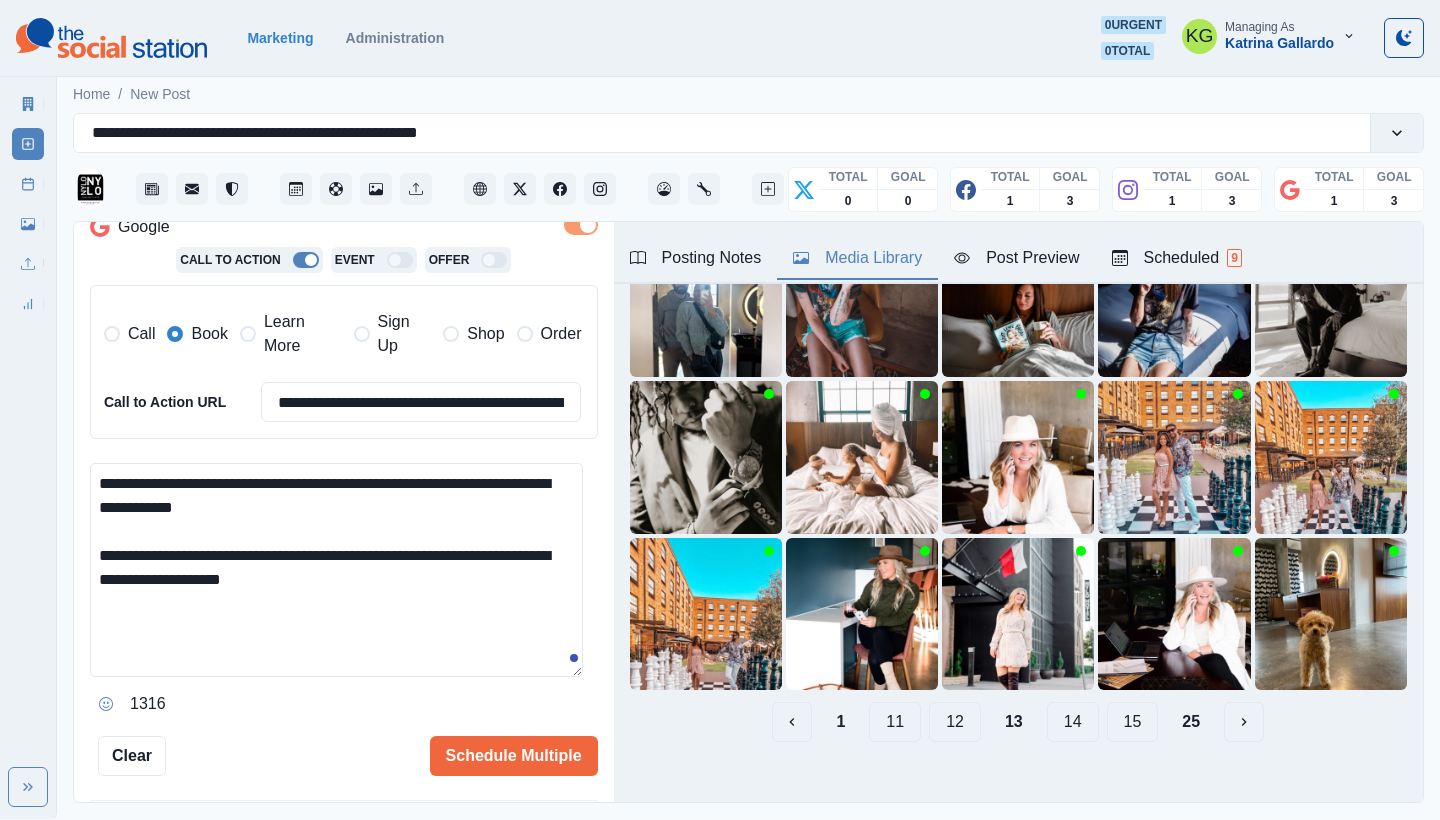 click on "14" at bounding box center [1073, 722] 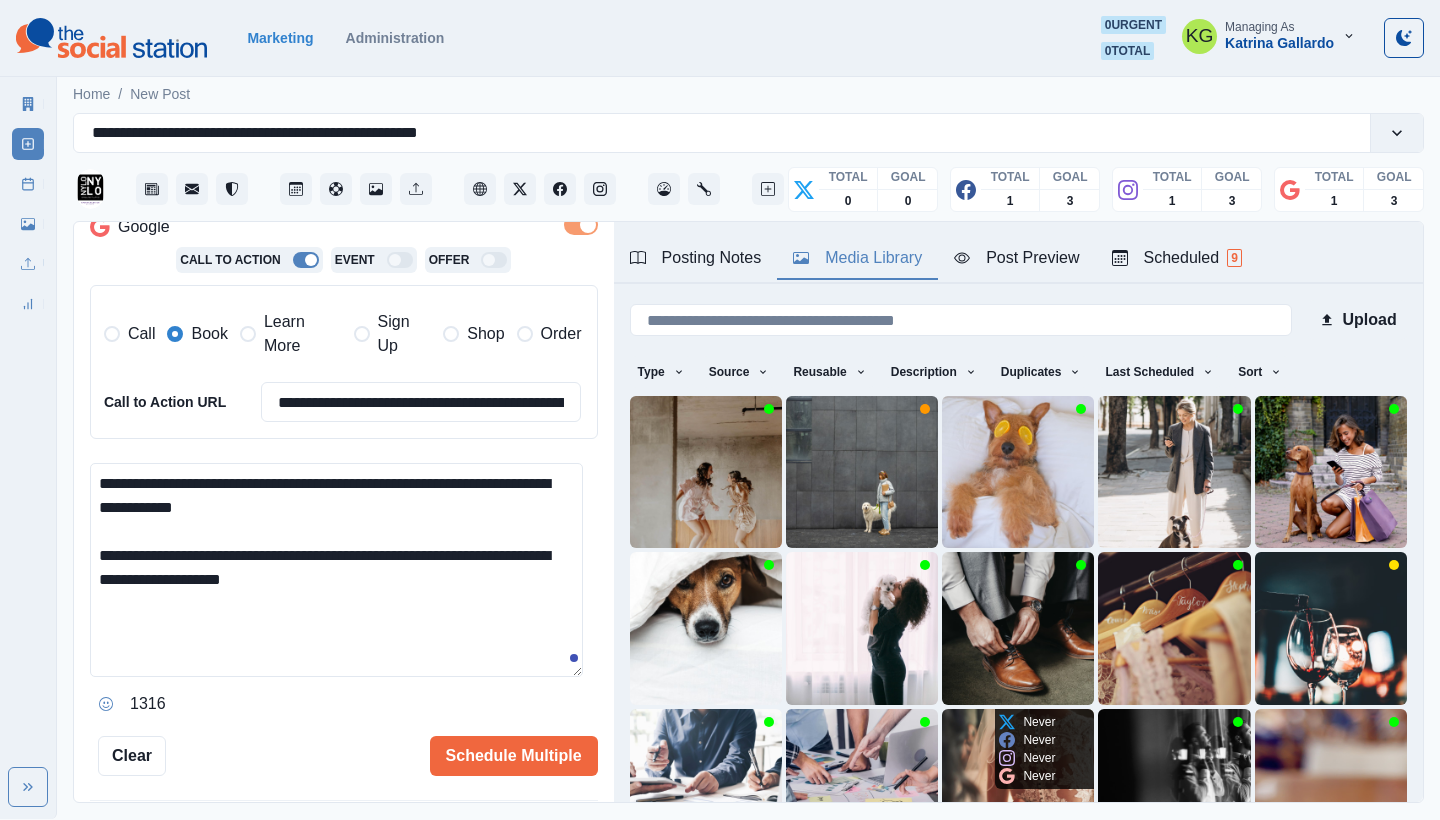 scroll, scrollTop: 171, scrollLeft: 0, axis: vertical 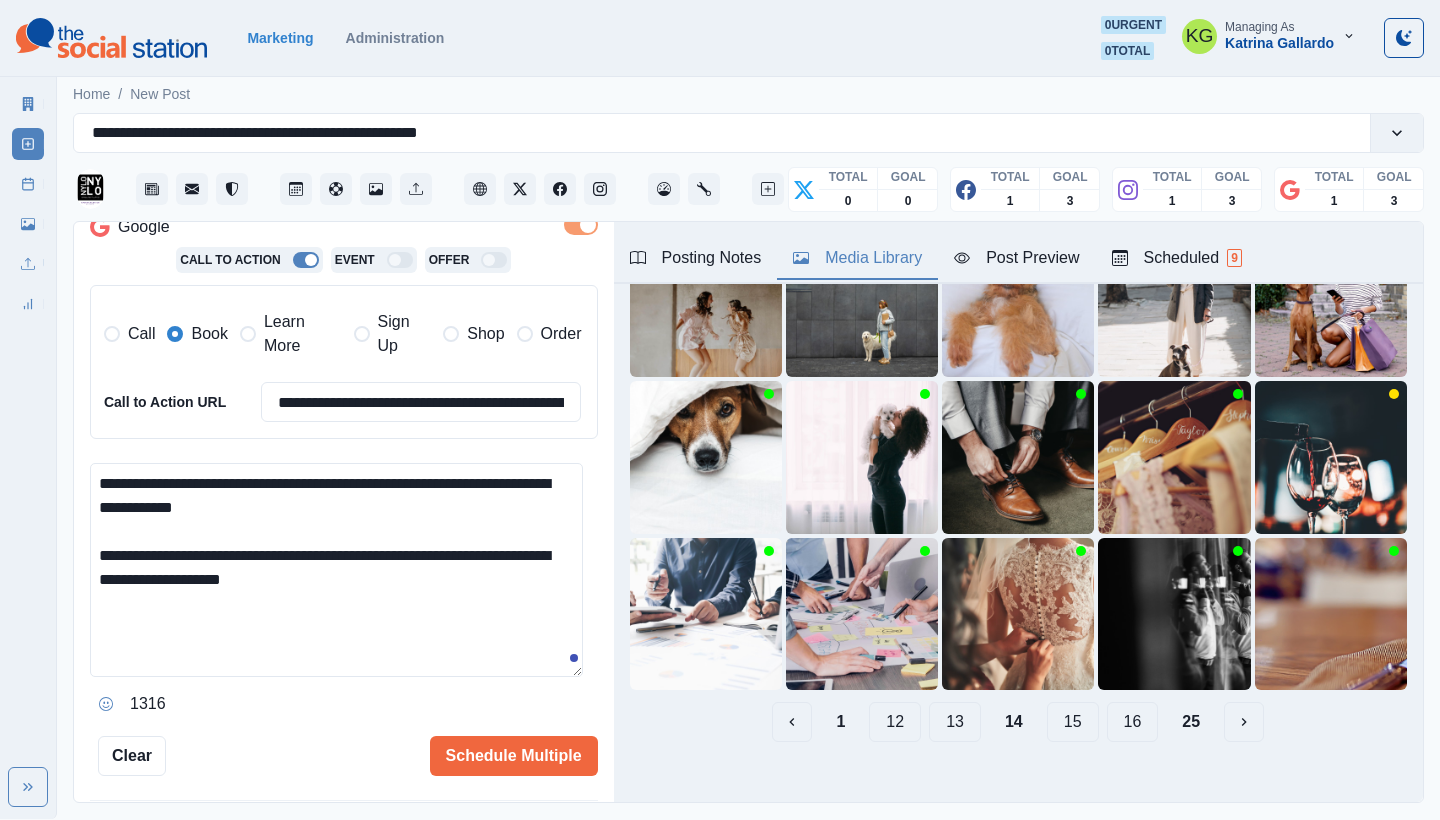 click on "15" at bounding box center (1073, 722) 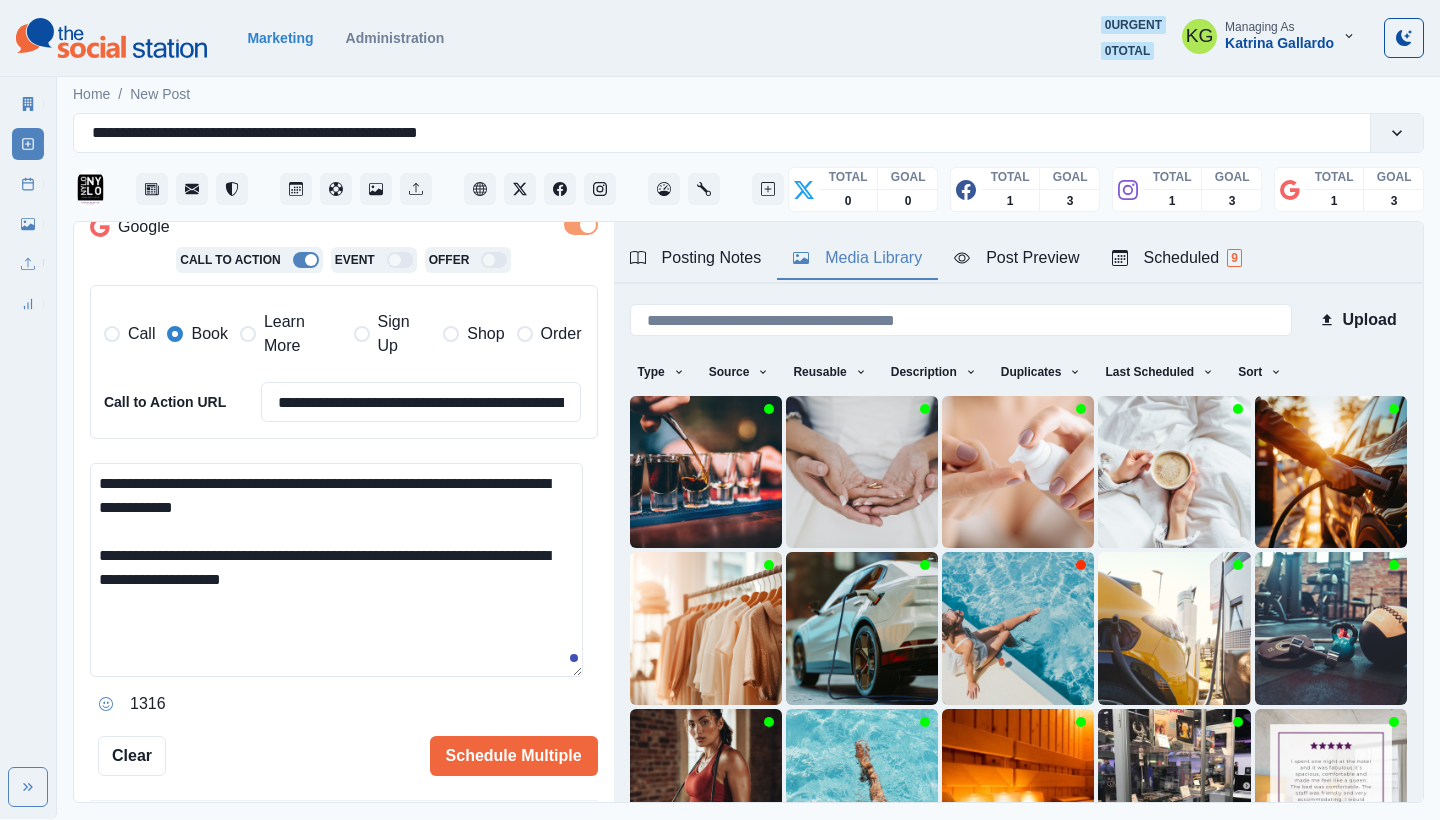 scroll, scrollTop: 171, scrollLeft: 0, axis: vertical 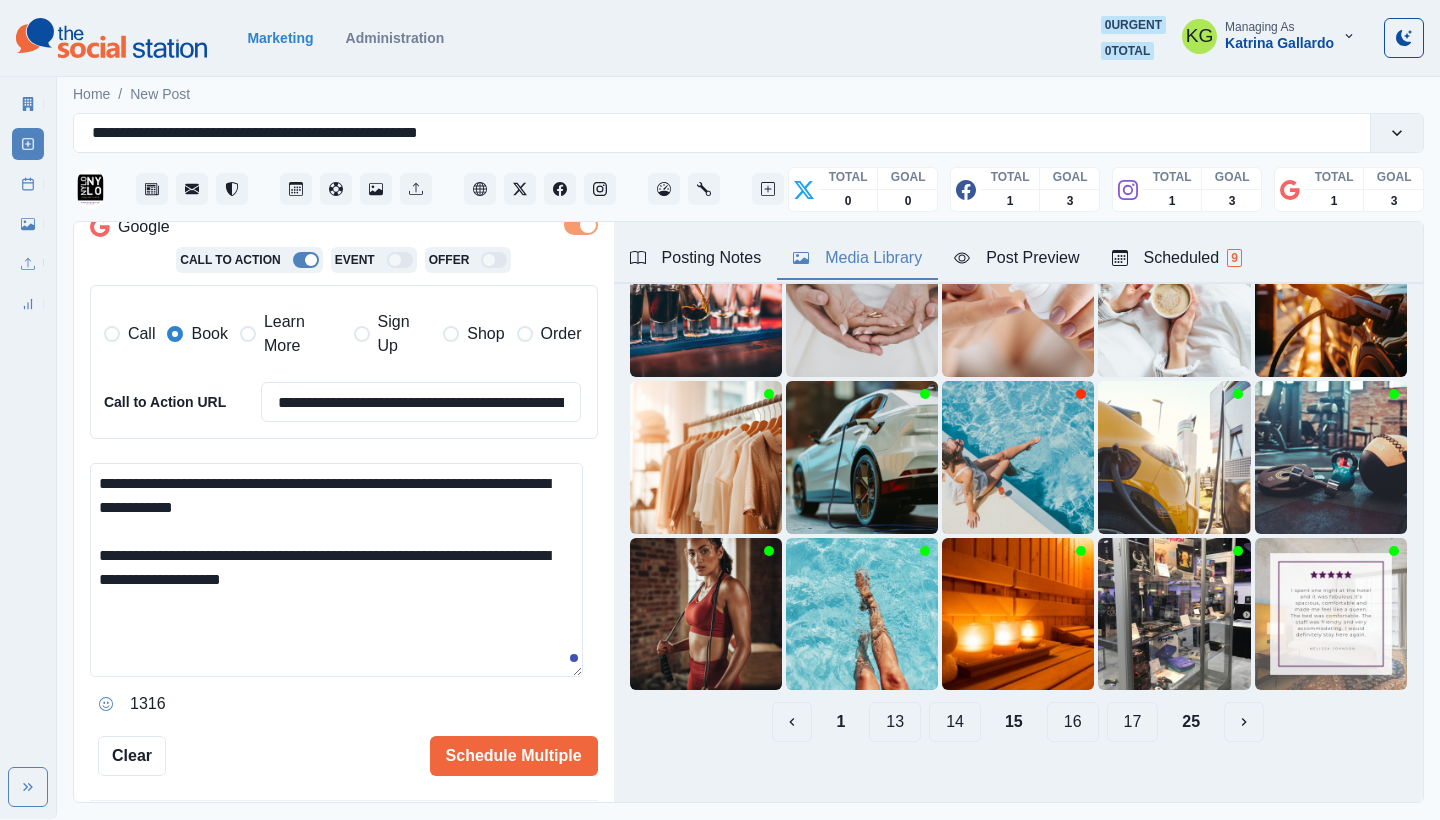 click on "16" at bounding box center [1073, 722] 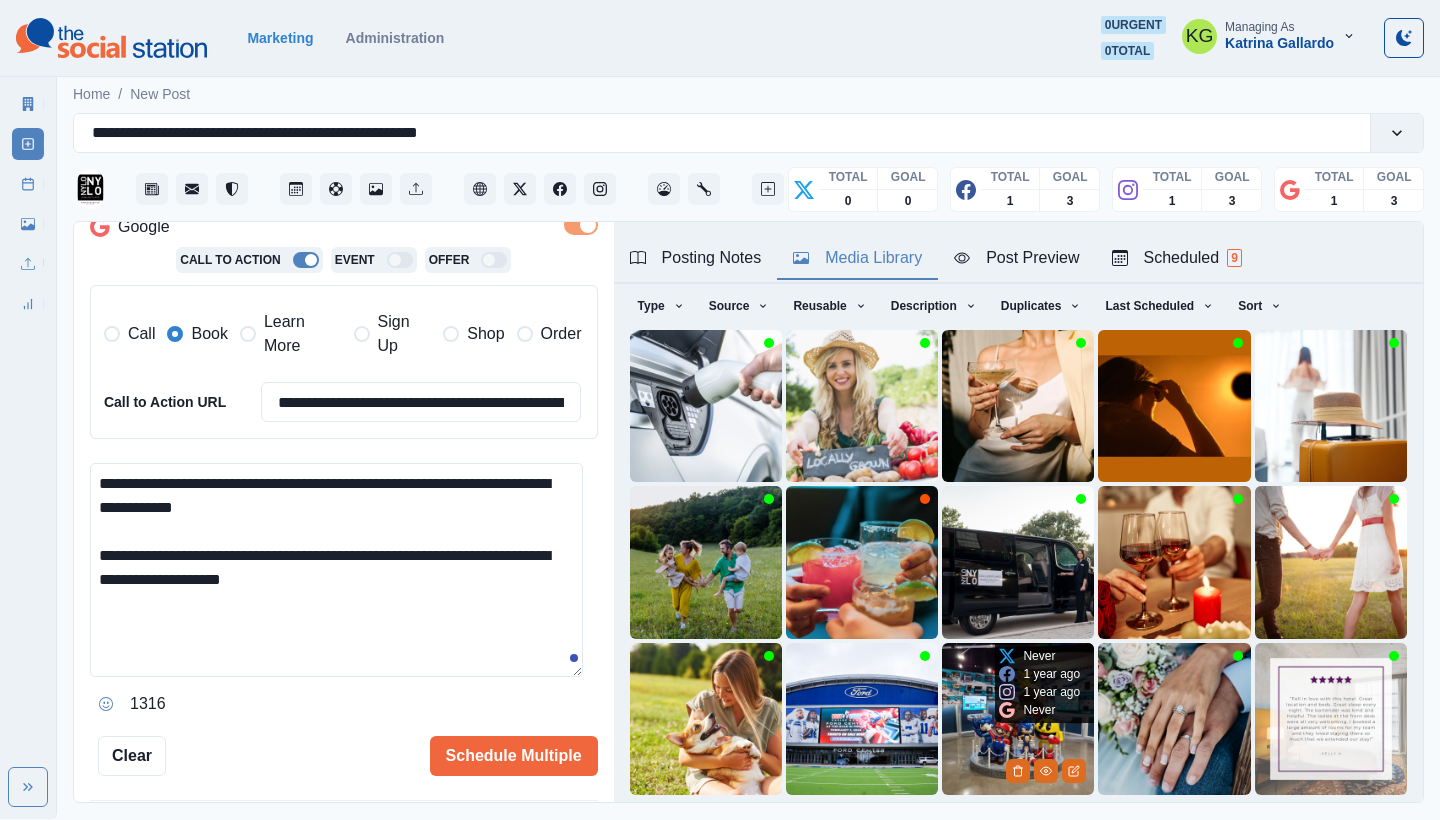 scroll, scrollTop: 171, scrollLeft: 0, axis: vertical 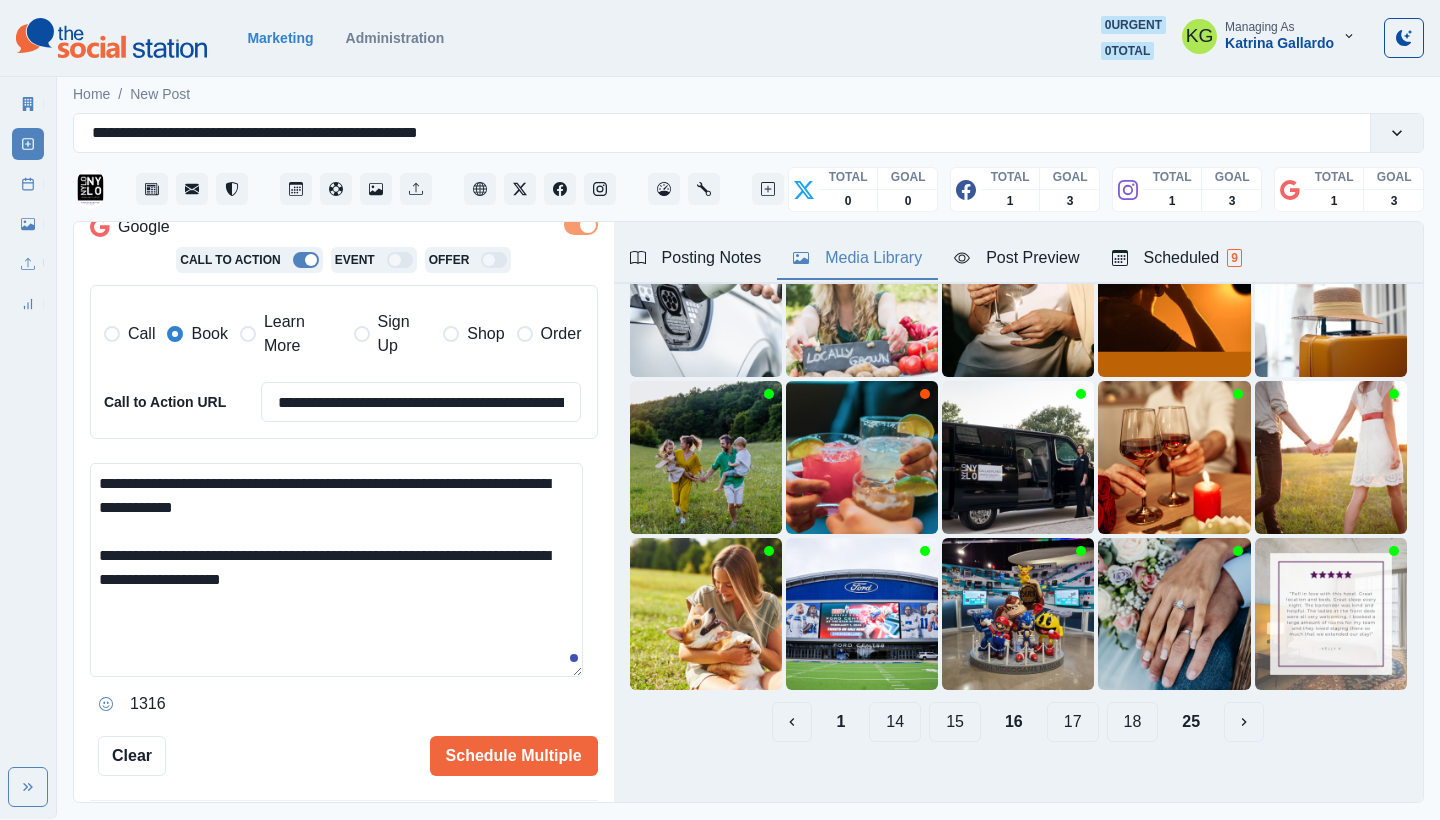 click on "17" at bounding box center (1073, 722) 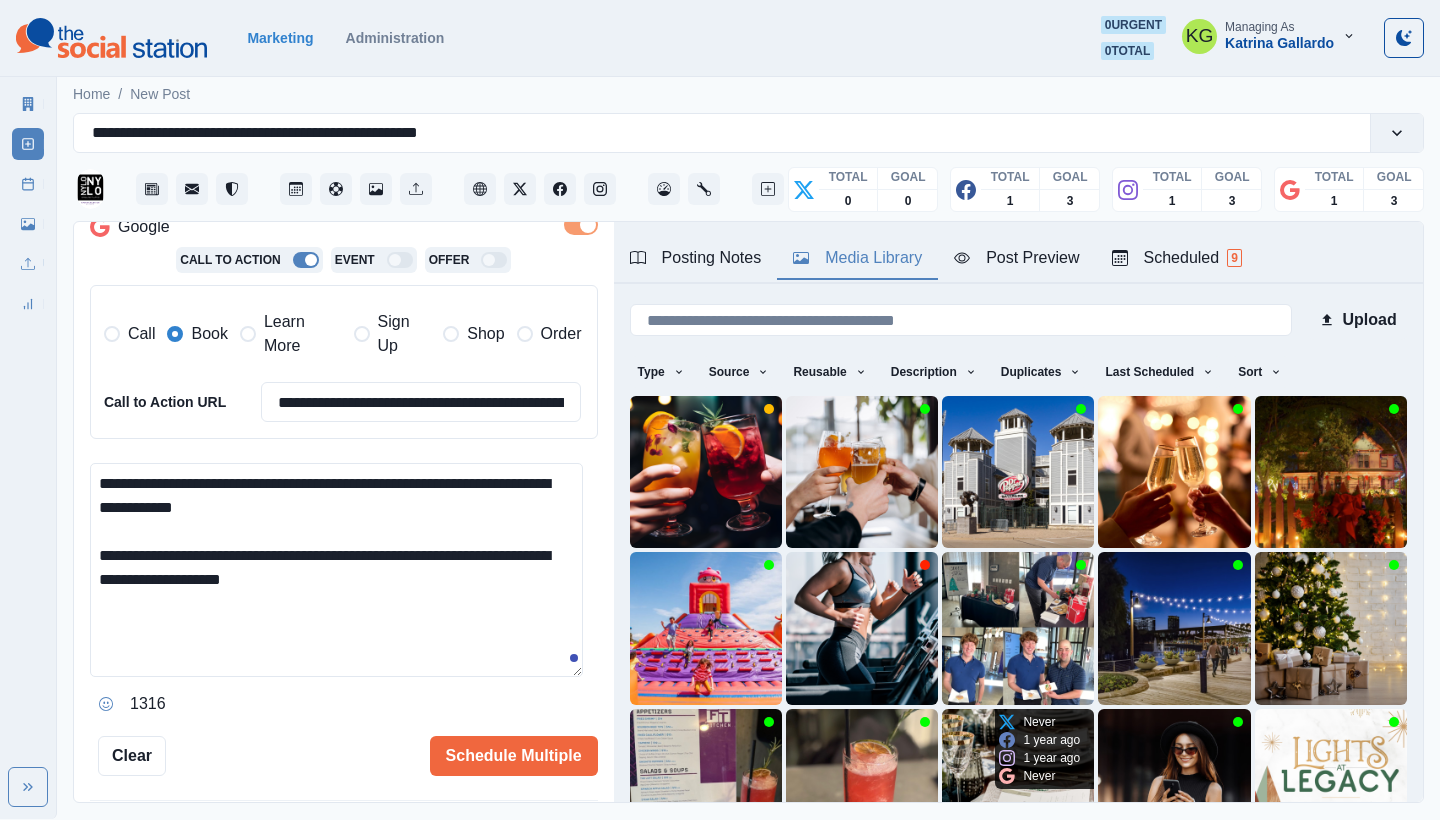 scroll, scrollTop: 171, scrollLeft: 0, axis: vertical 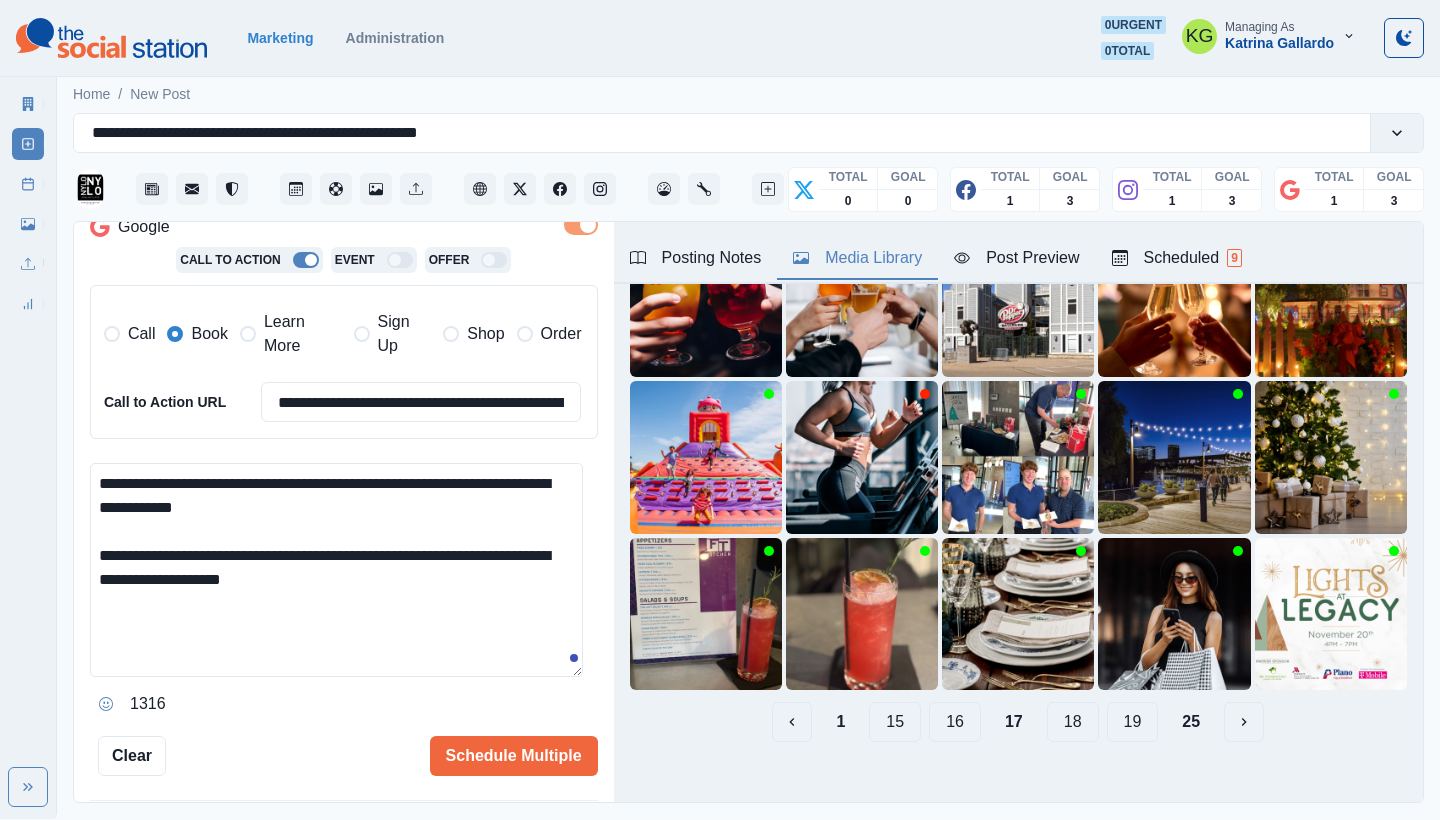 click on "18" at bounding box center (1073, 722) 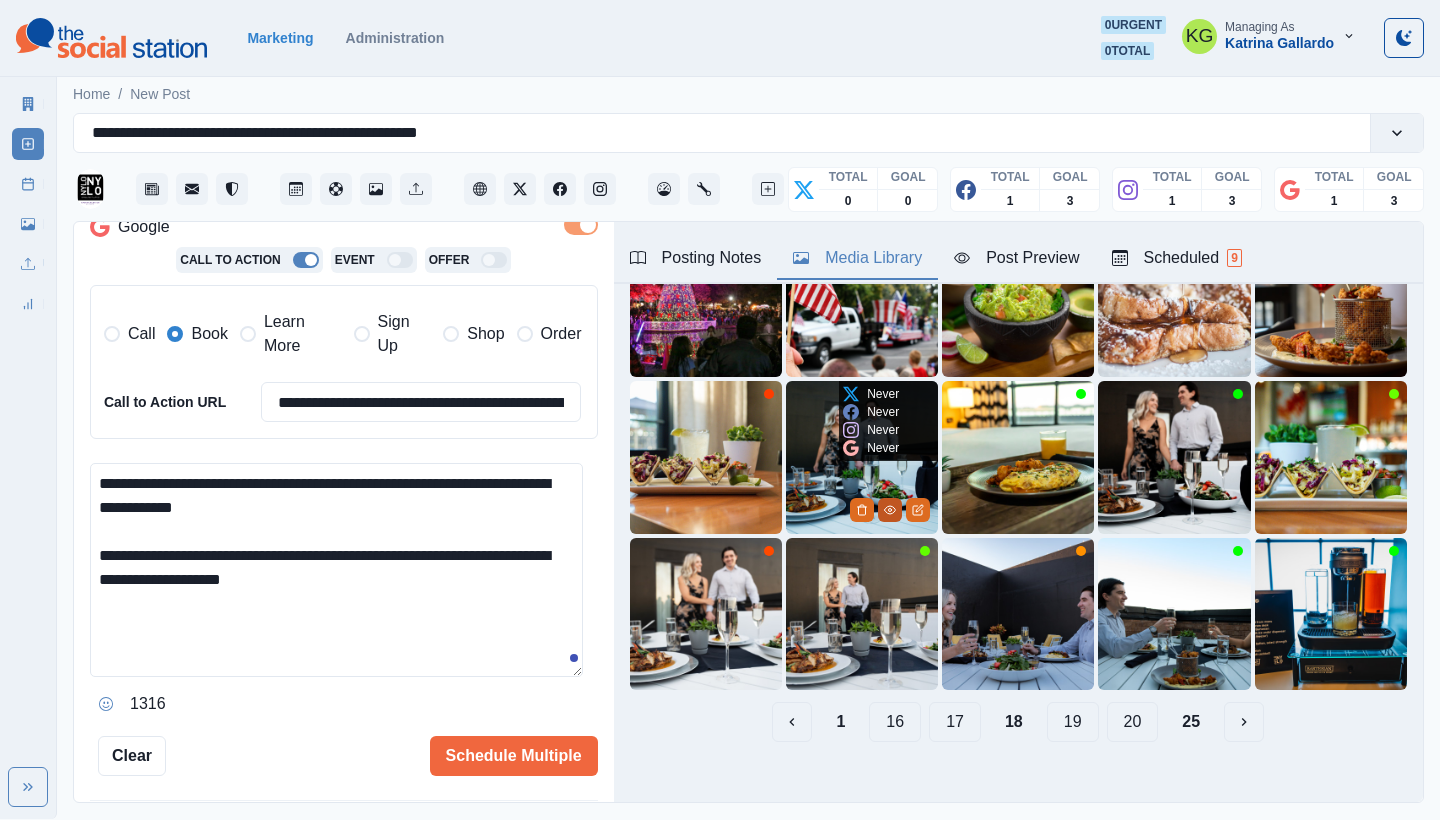 click at bounding box center (890, 510) 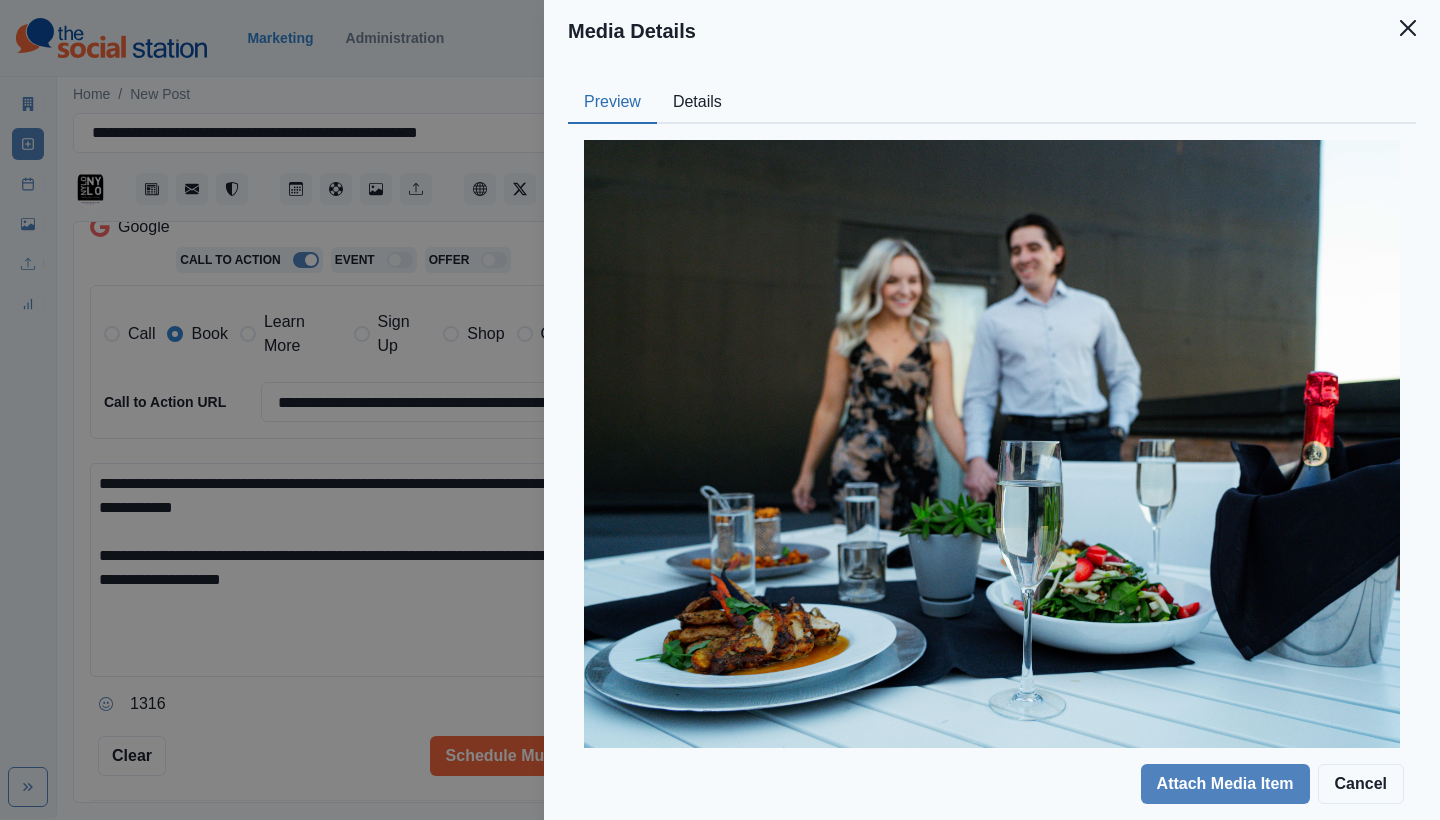 click on "Details" at bounding box center (697, 103) 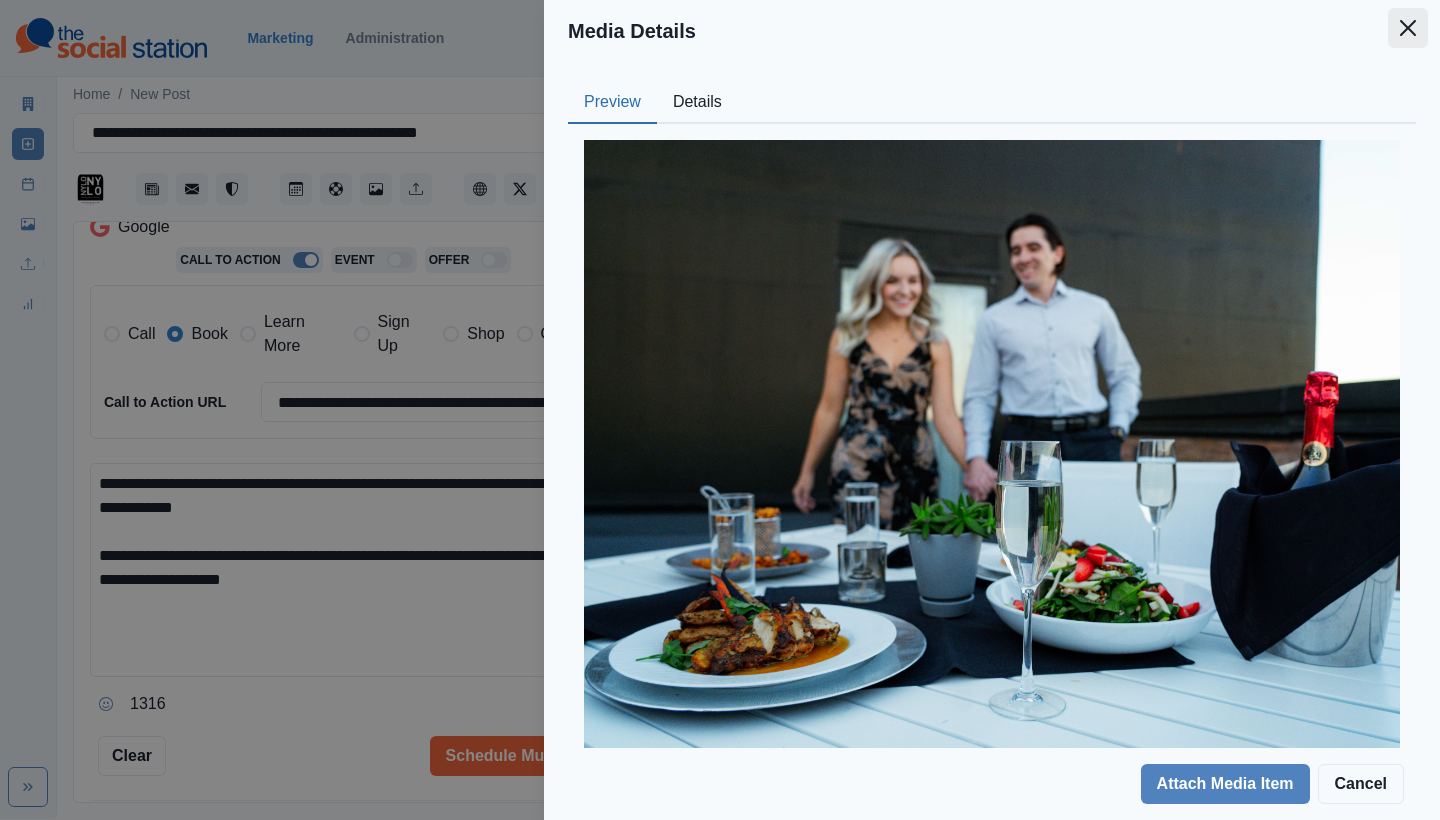 click at bounding box center (1408, 28) 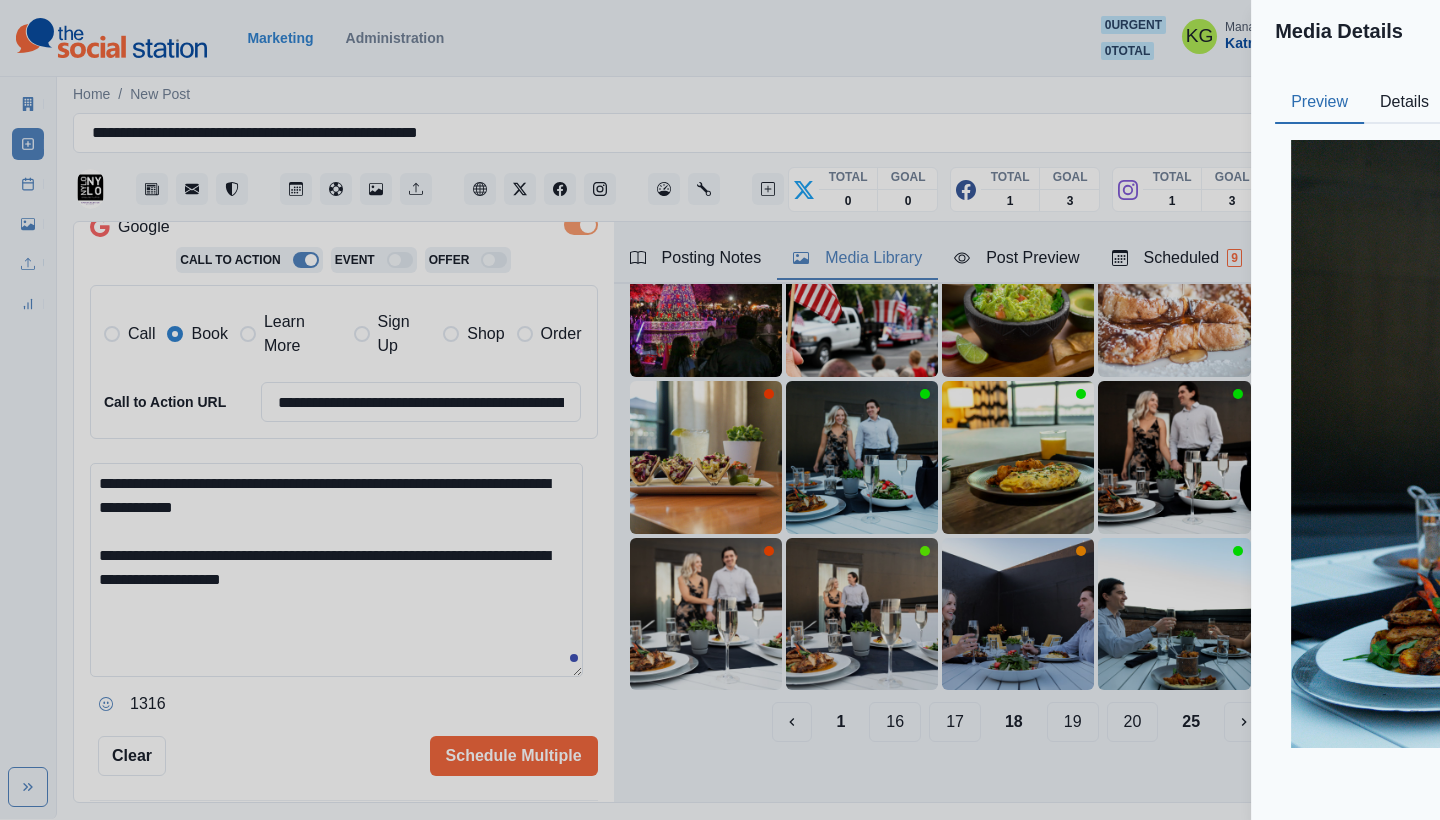 scroll, scrollTop: 62, scrollLeft: 0, axis: vertical 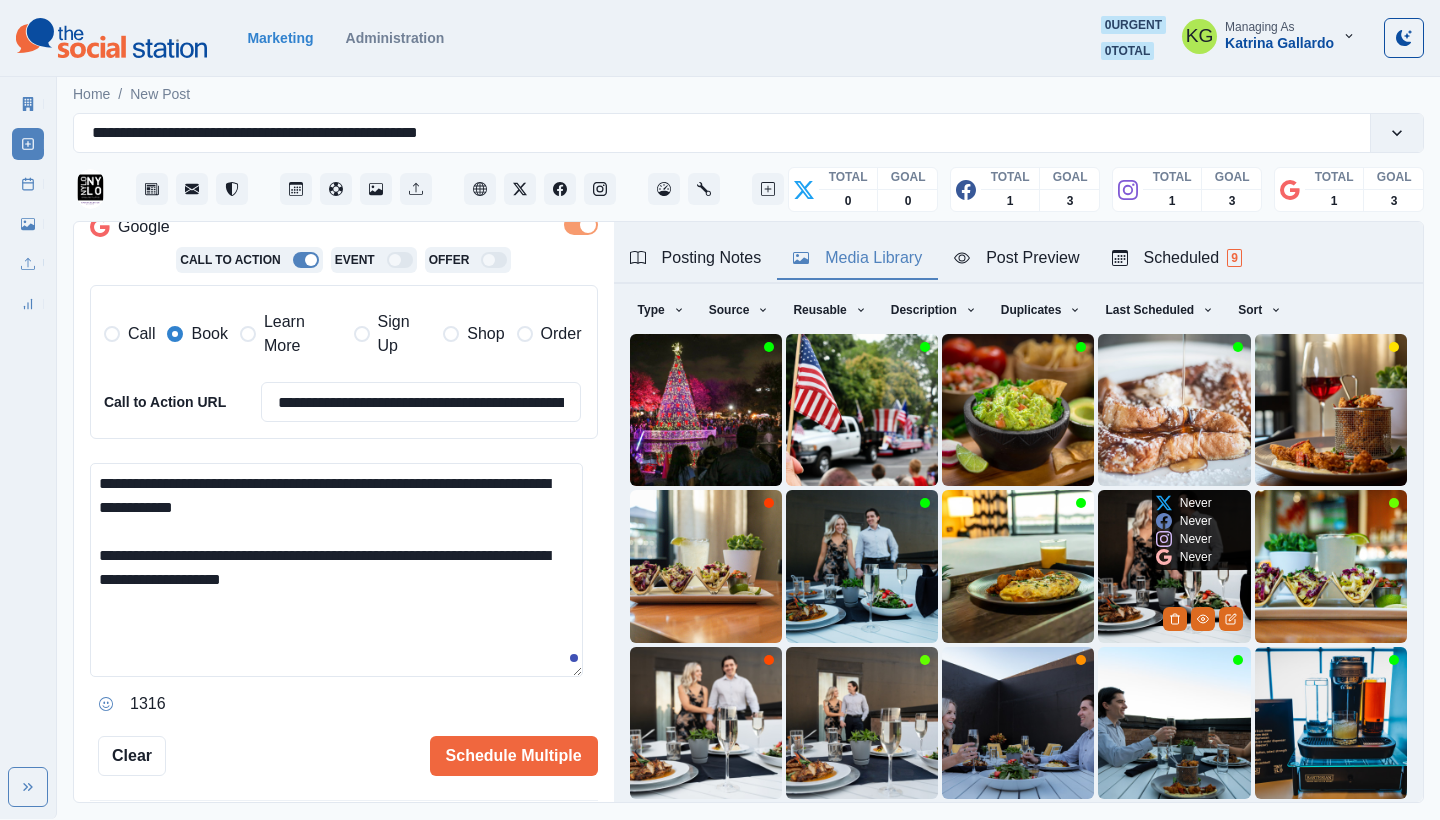 click at bounding box center [1174, 566] 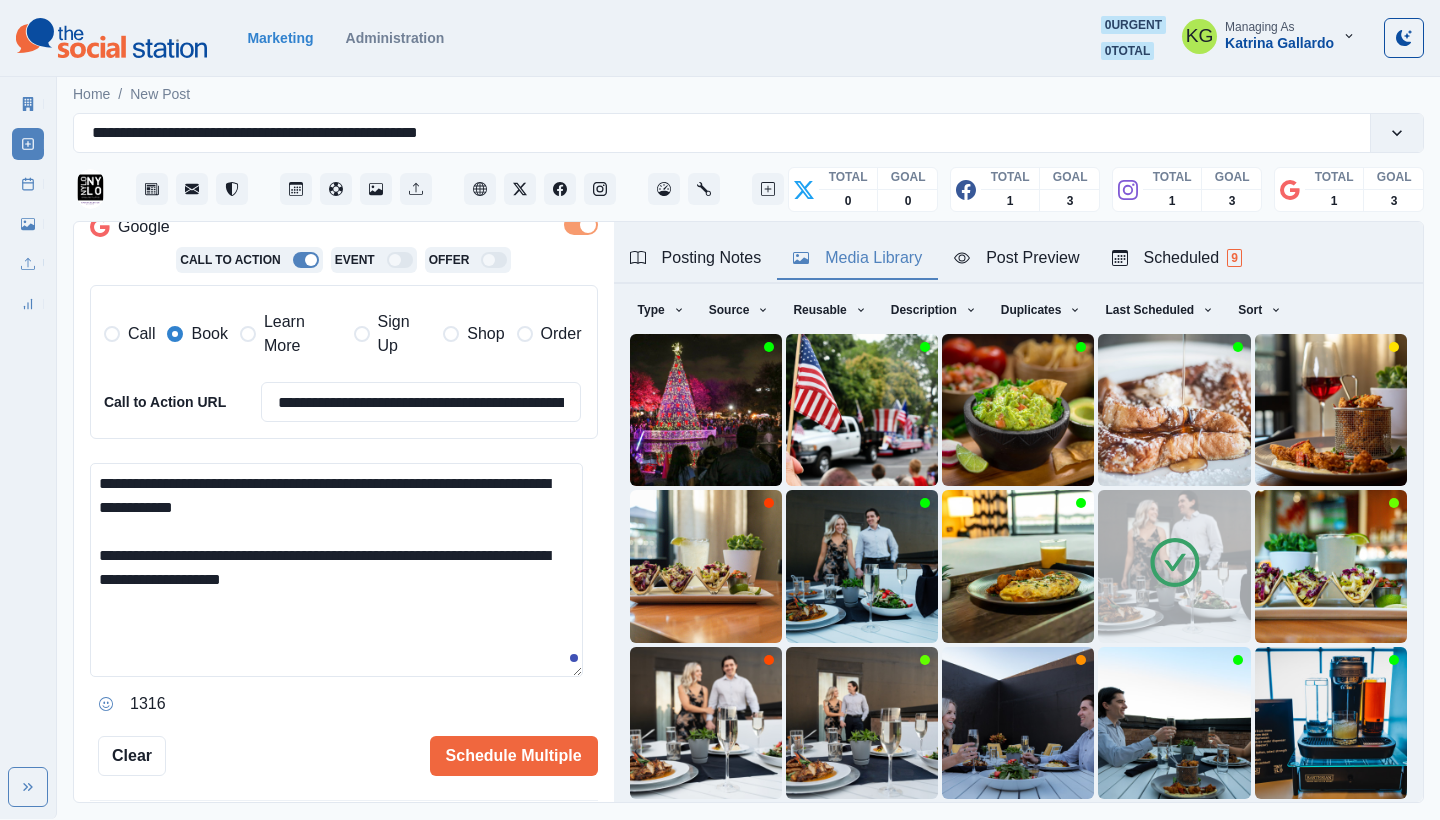 click at bounding box center [1174, 566] 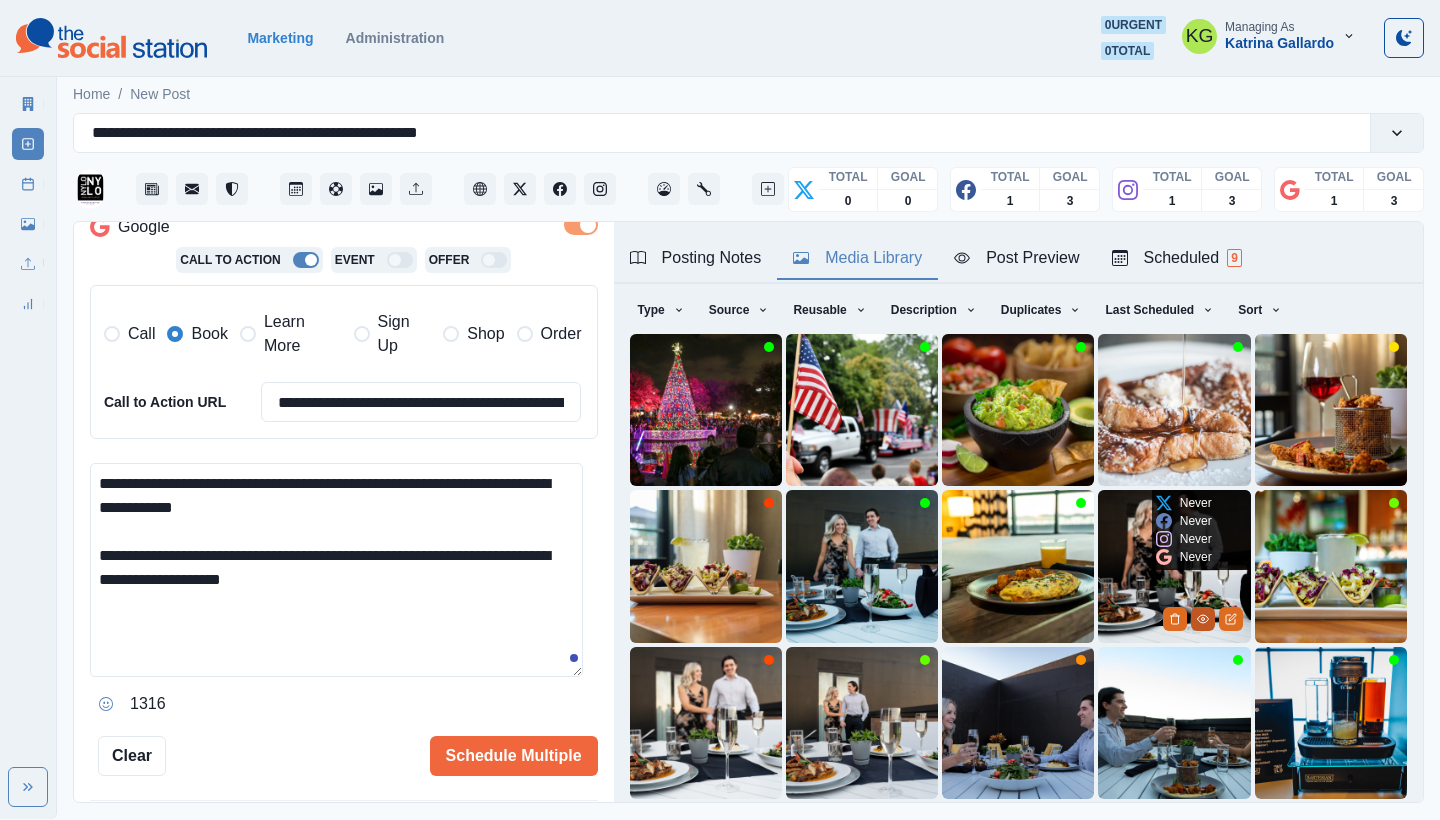 click 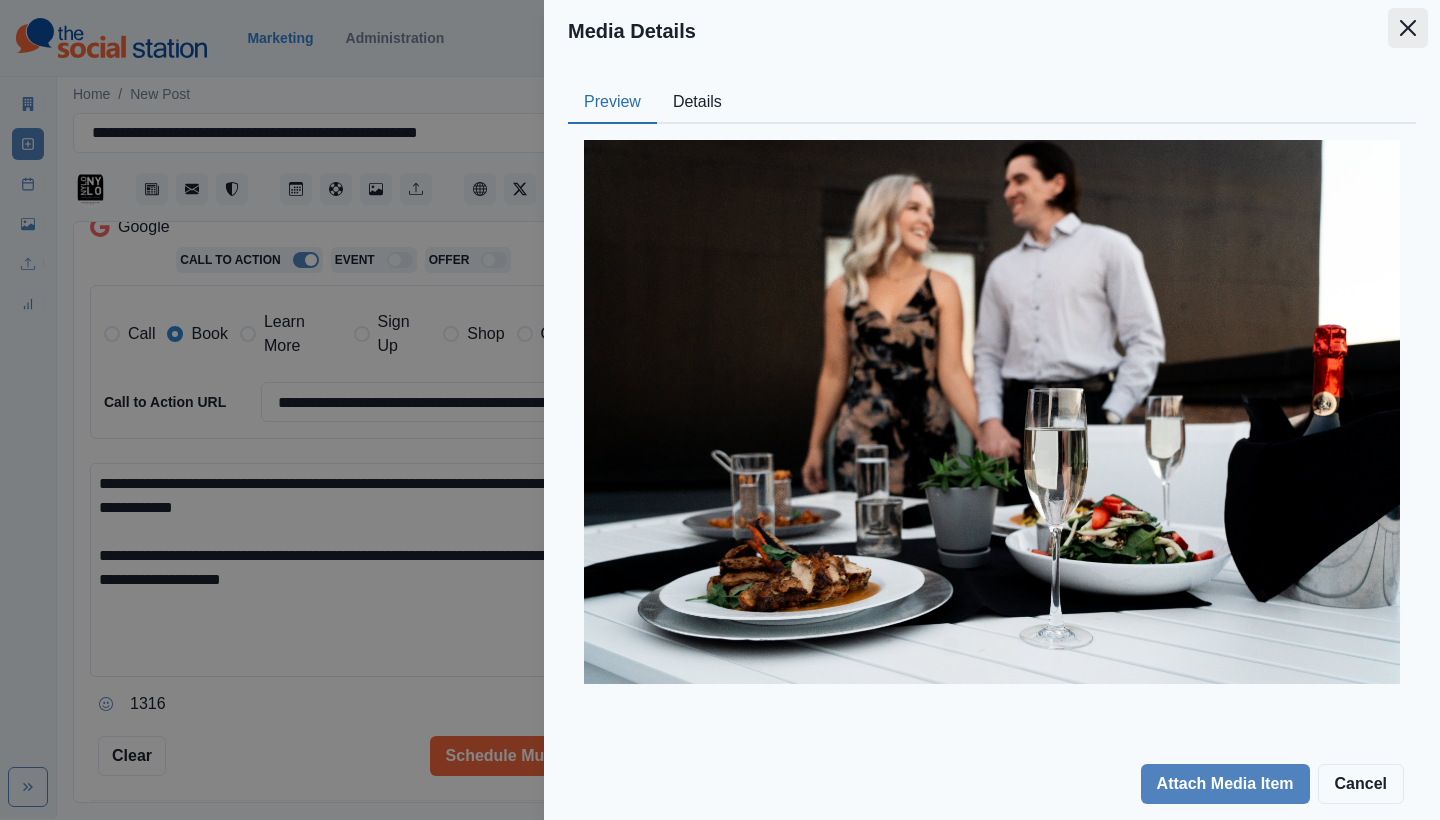 click at bounding box center (1408, 28) 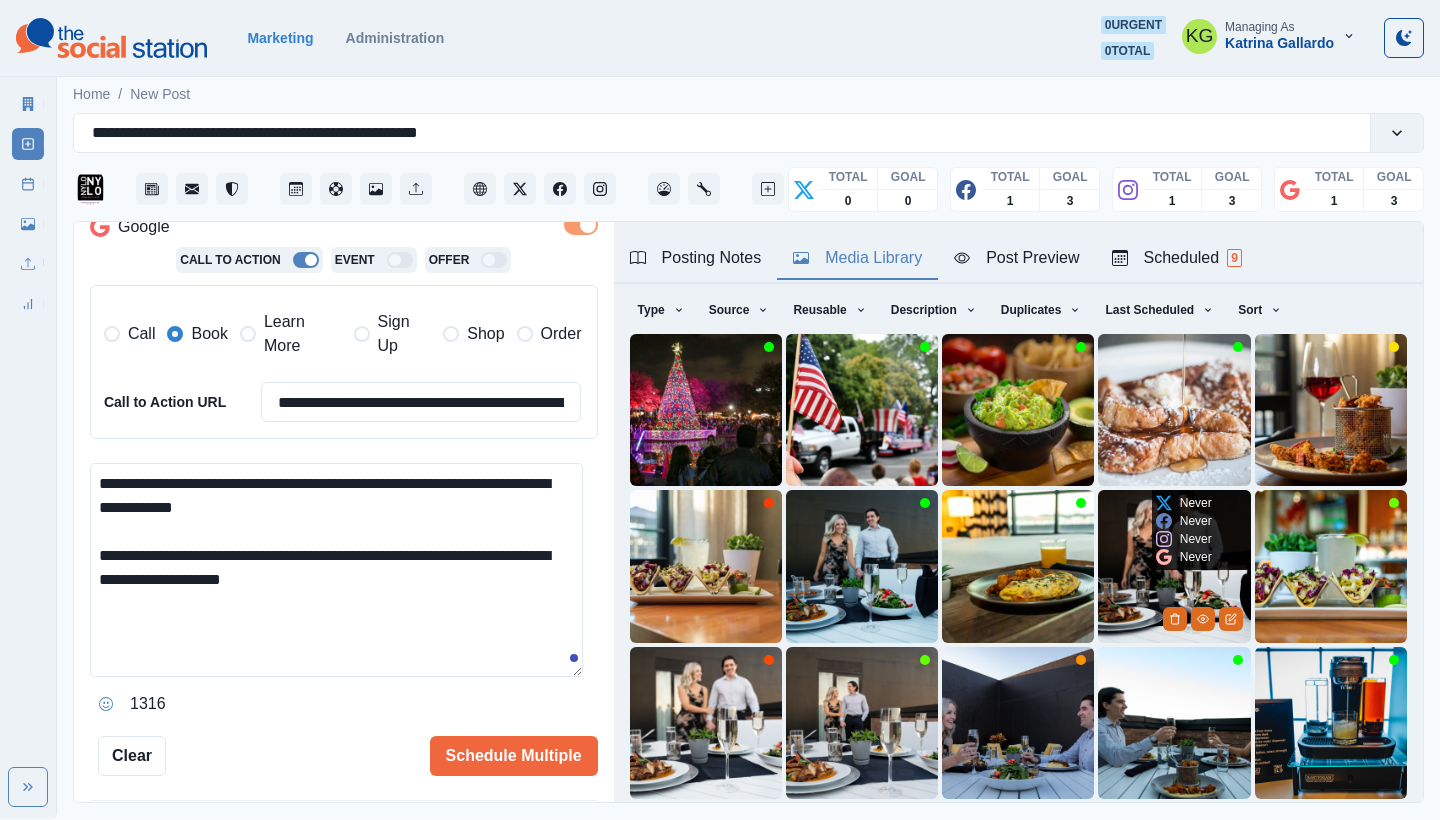 click at bounding box center (1174, 566) 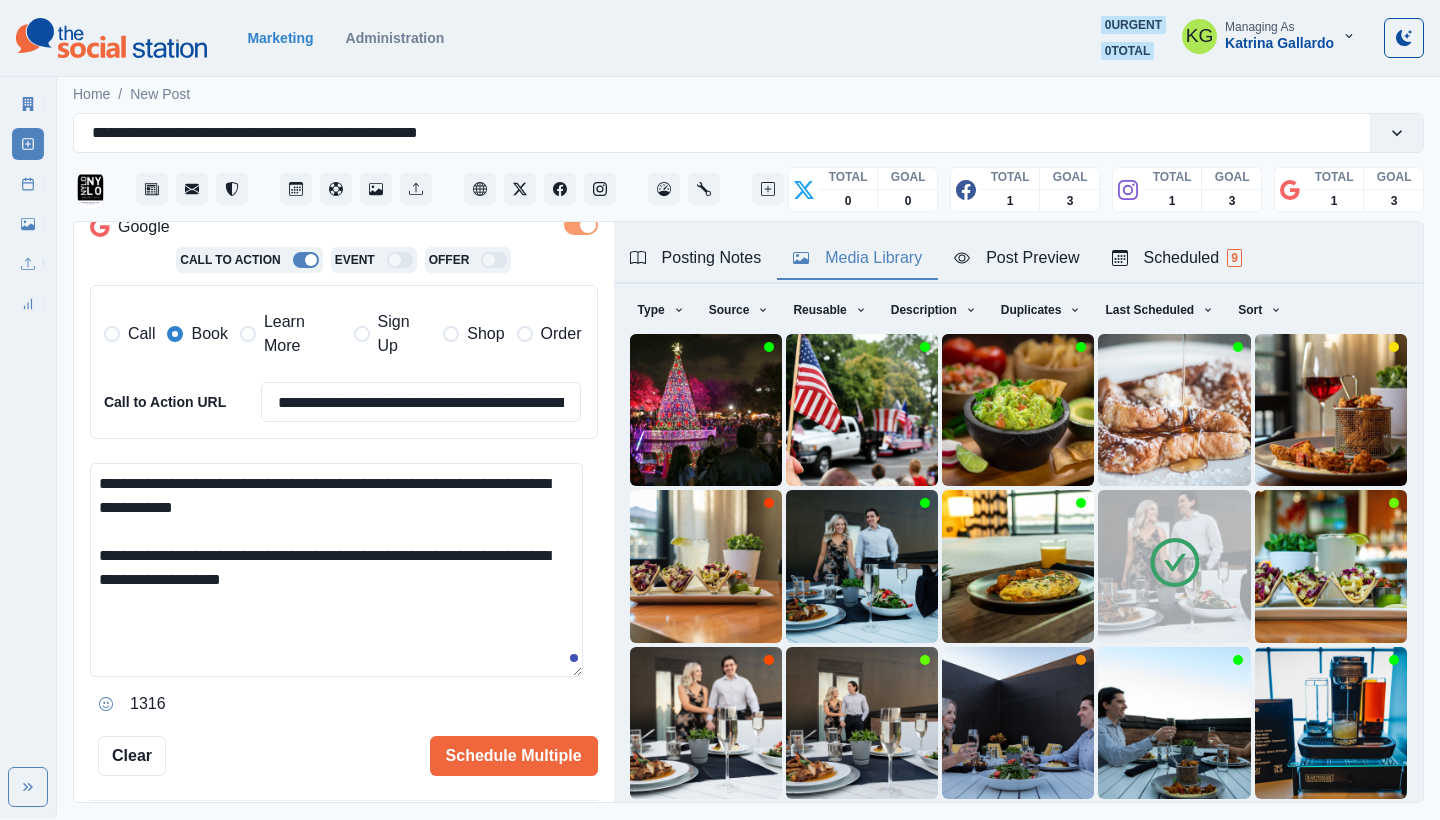 scroll, scrollTop: 171, scrollLeft: 0, axis: vertical 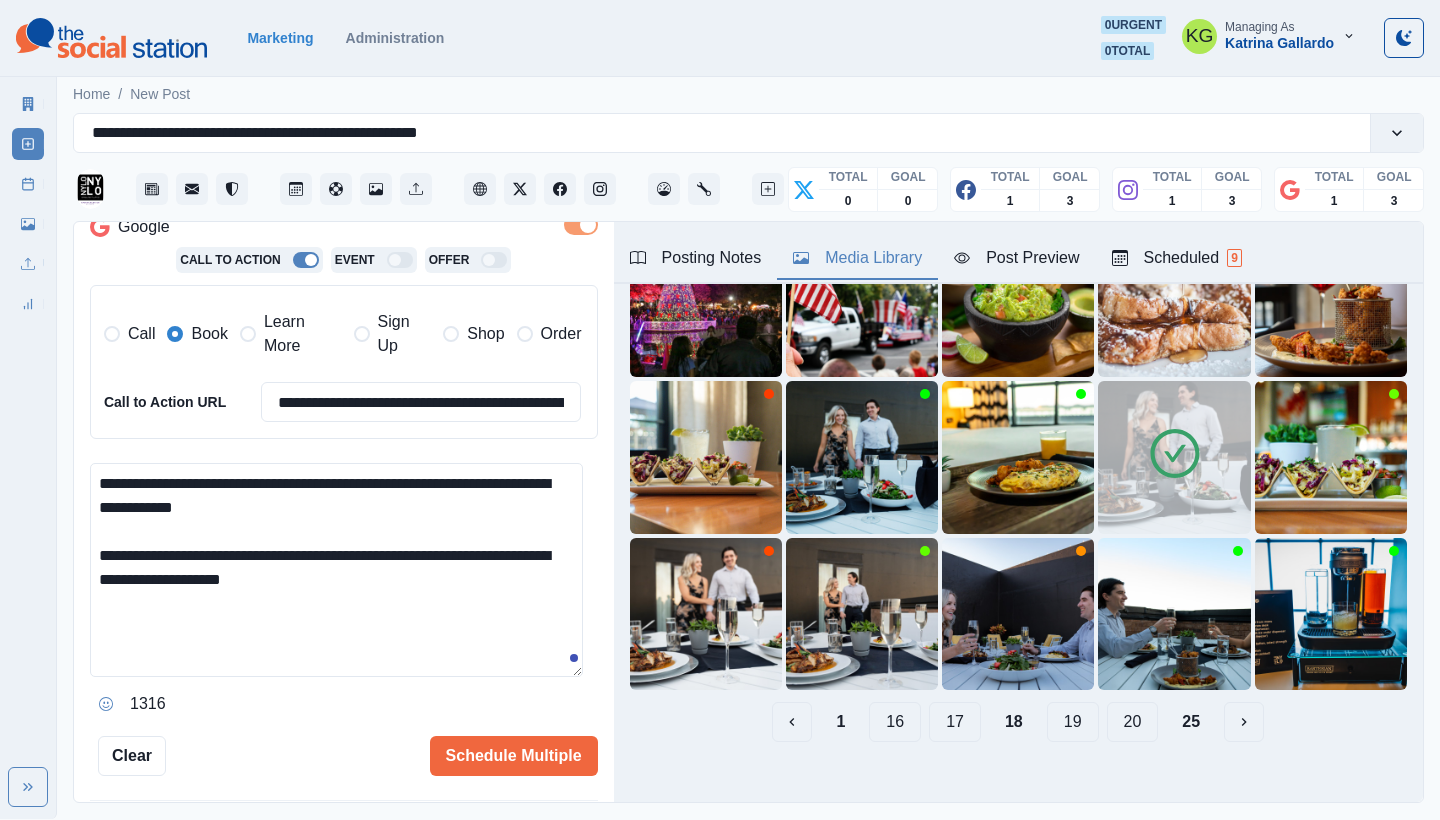 click on "19" at bounding box center [1073, 722] 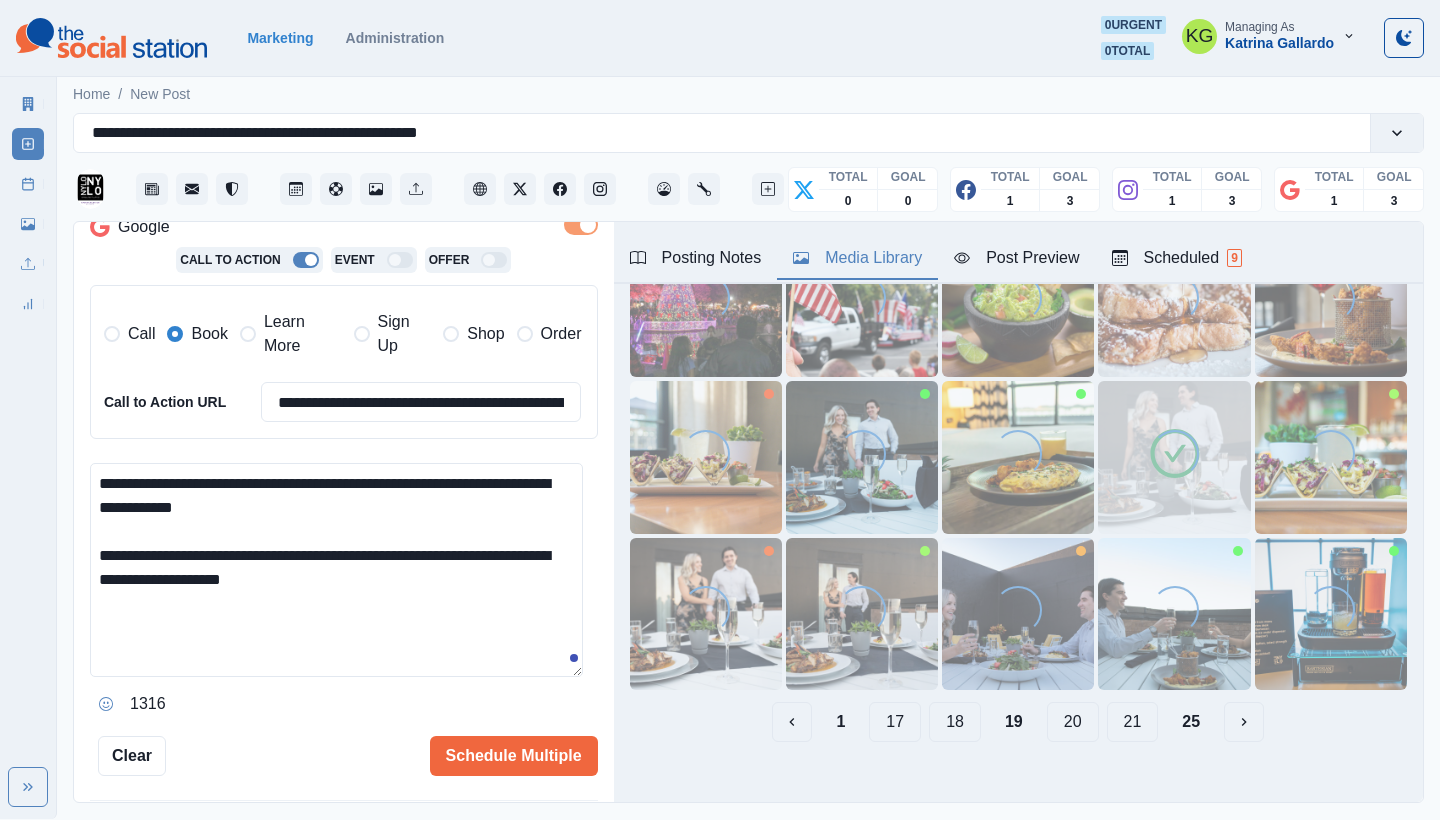 scroll, scrollTop: 0, scrollLeft: 0, axis: both 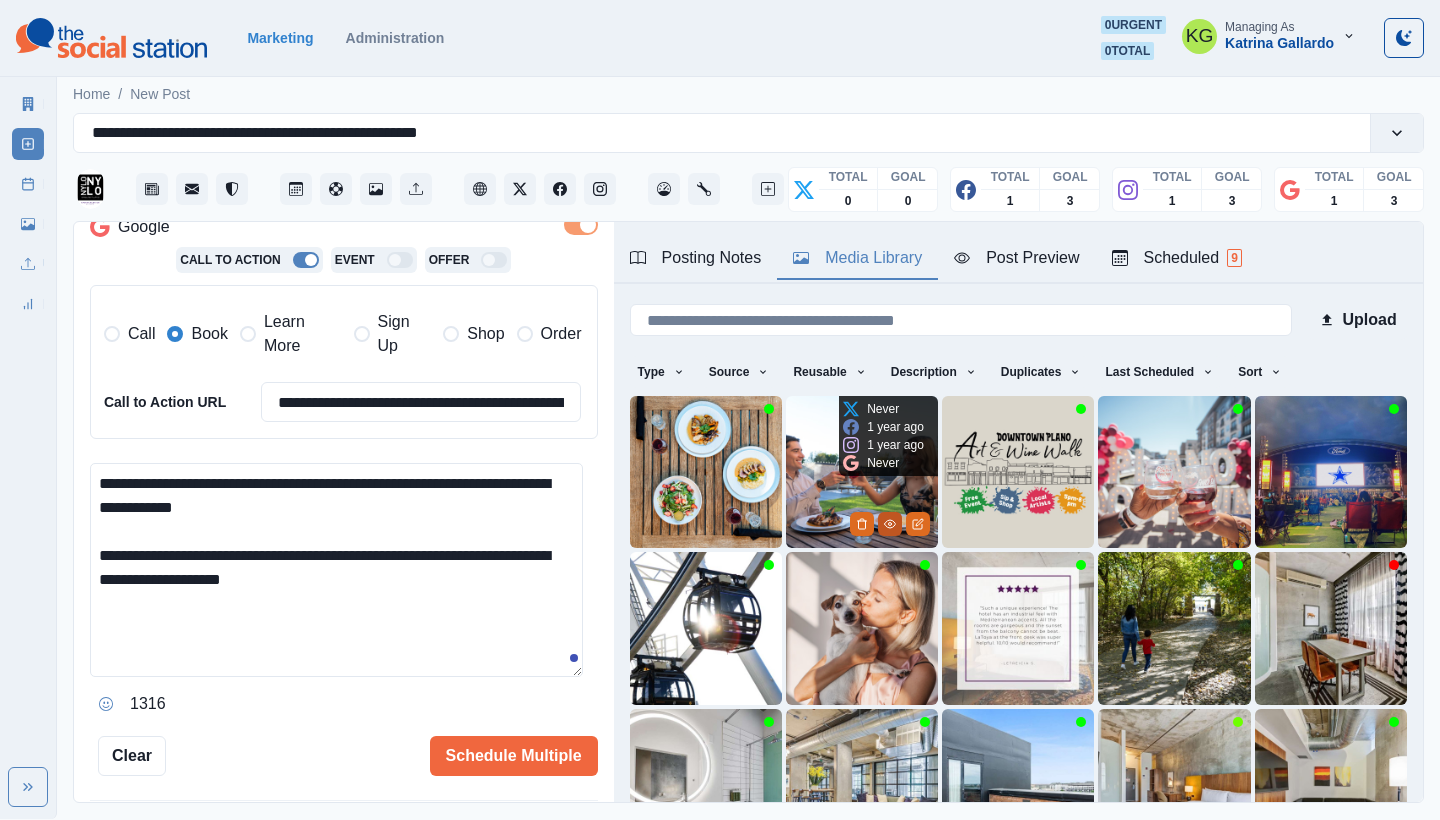 click 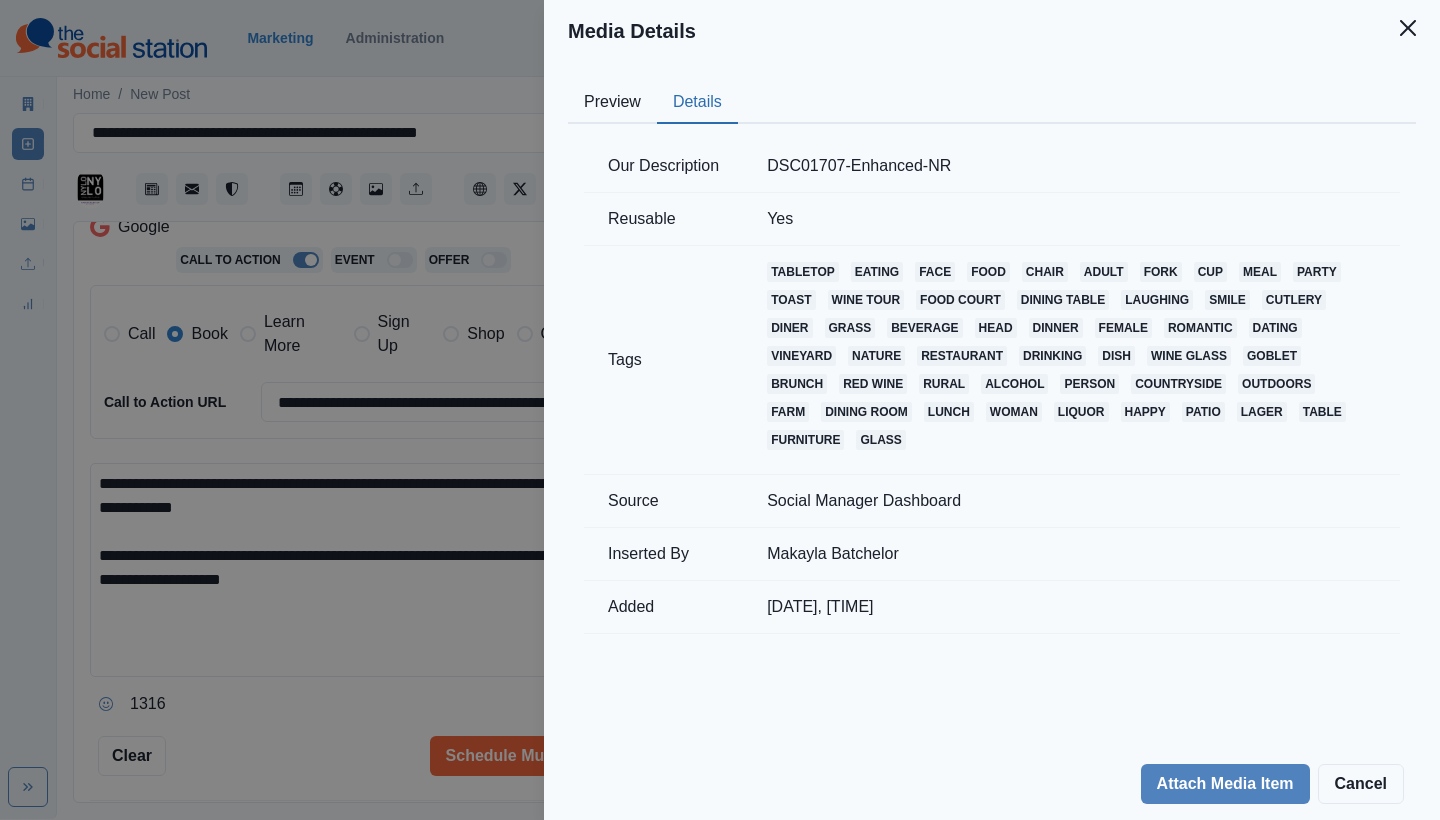 click on "Details" at bounding box center [697, 103] 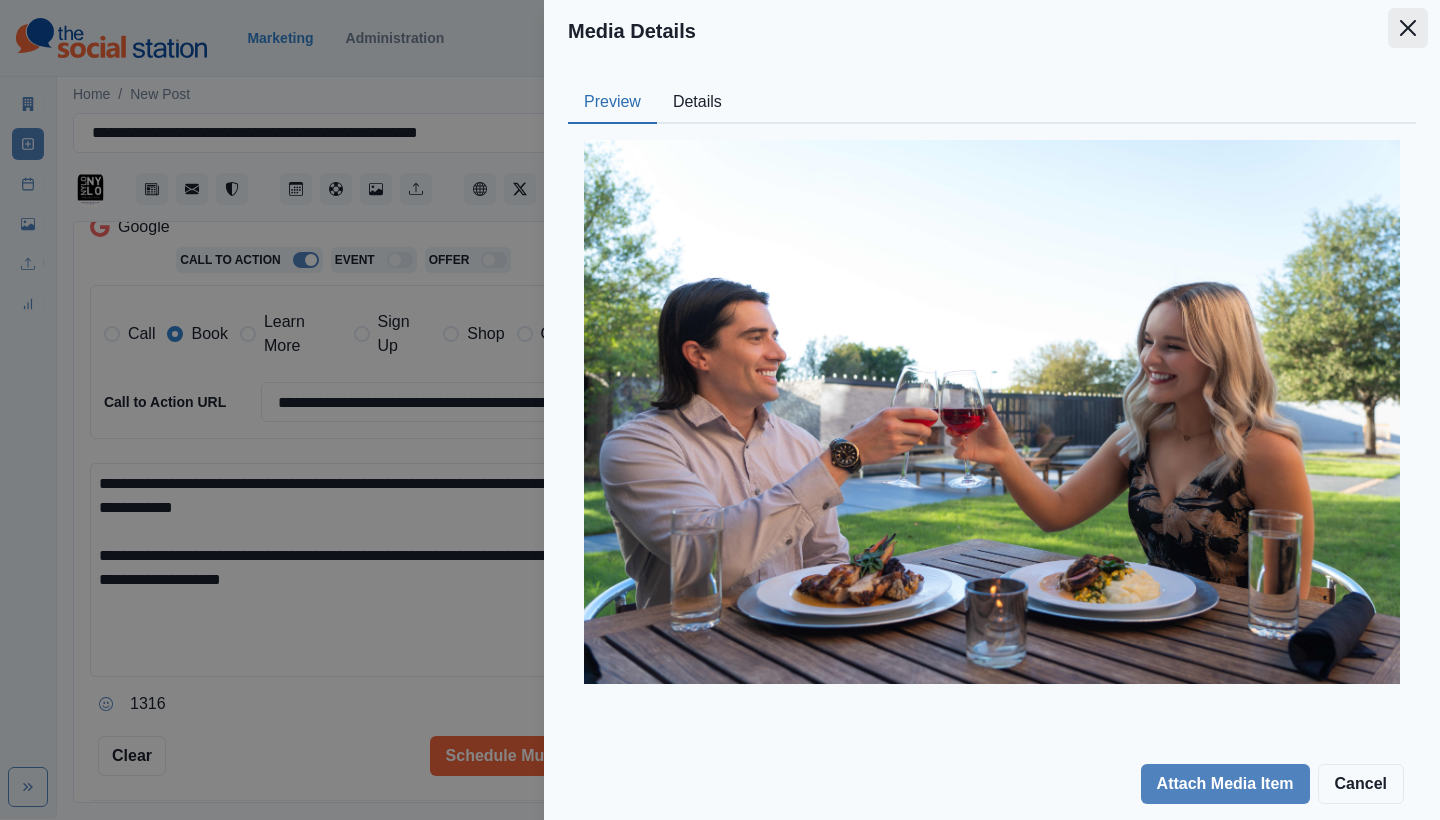 click at bounding box center (1408, 28) 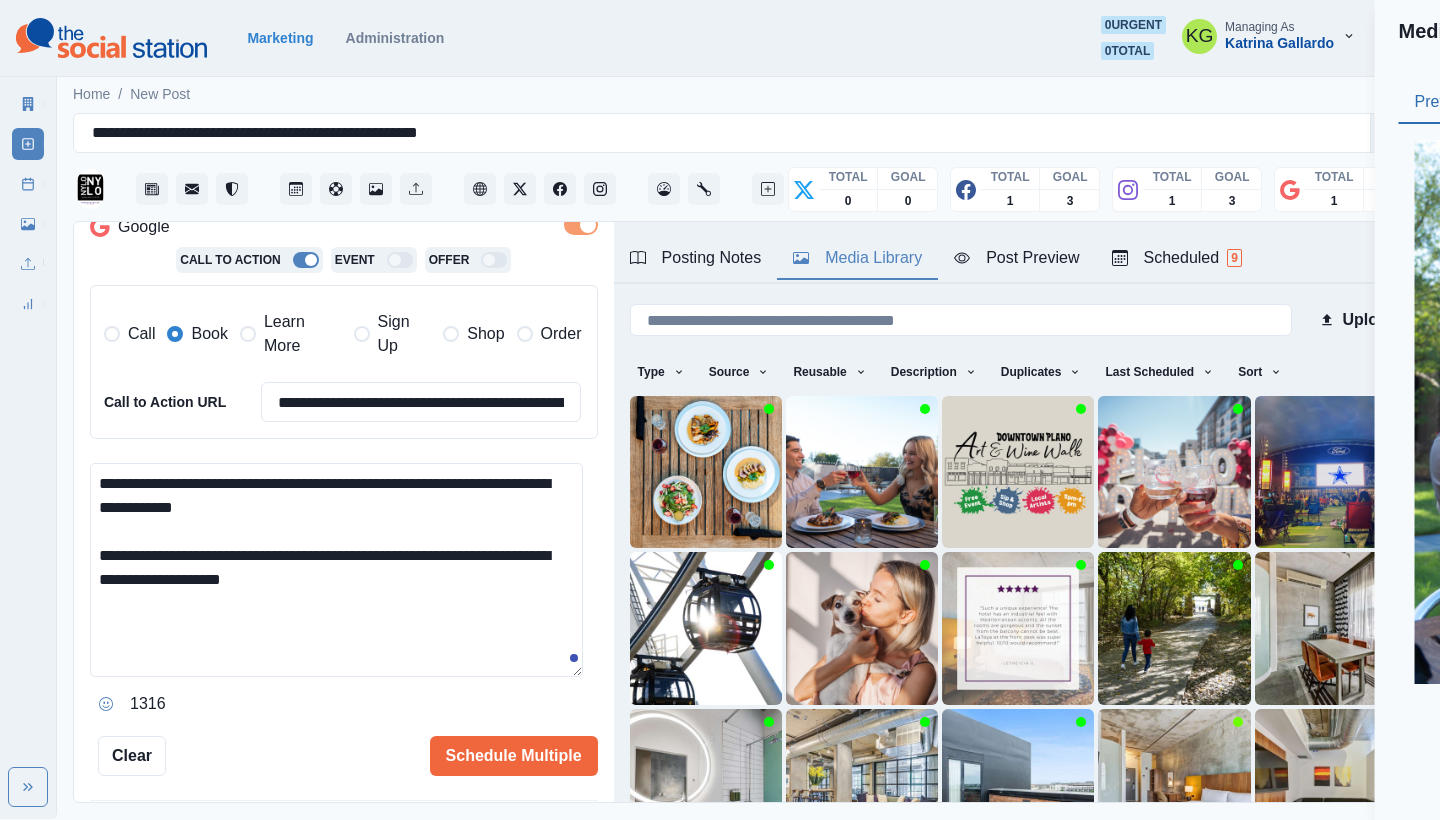 scroll, scrollTop: 62, scrollLeft: 0, axis: vertical 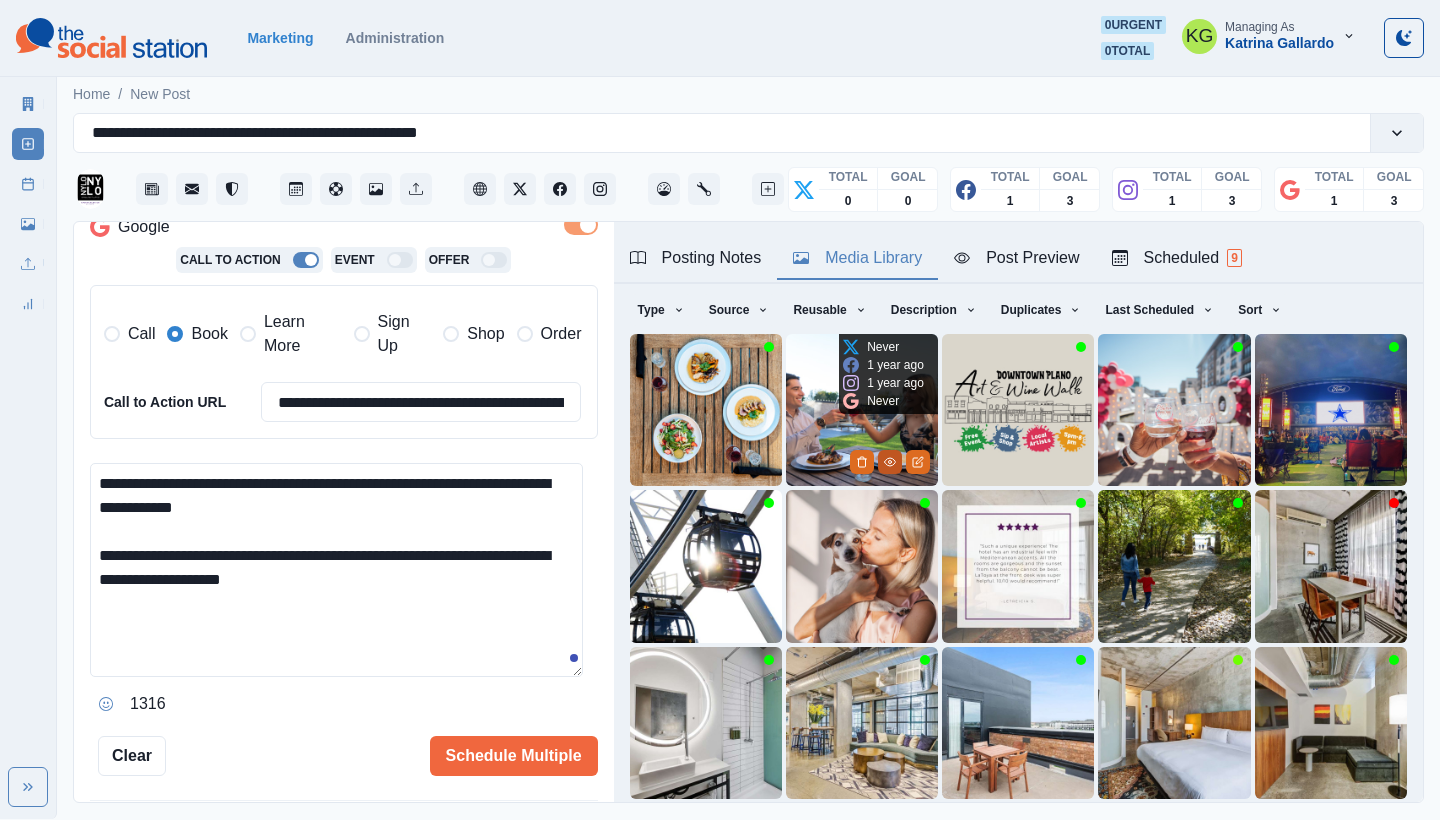 click 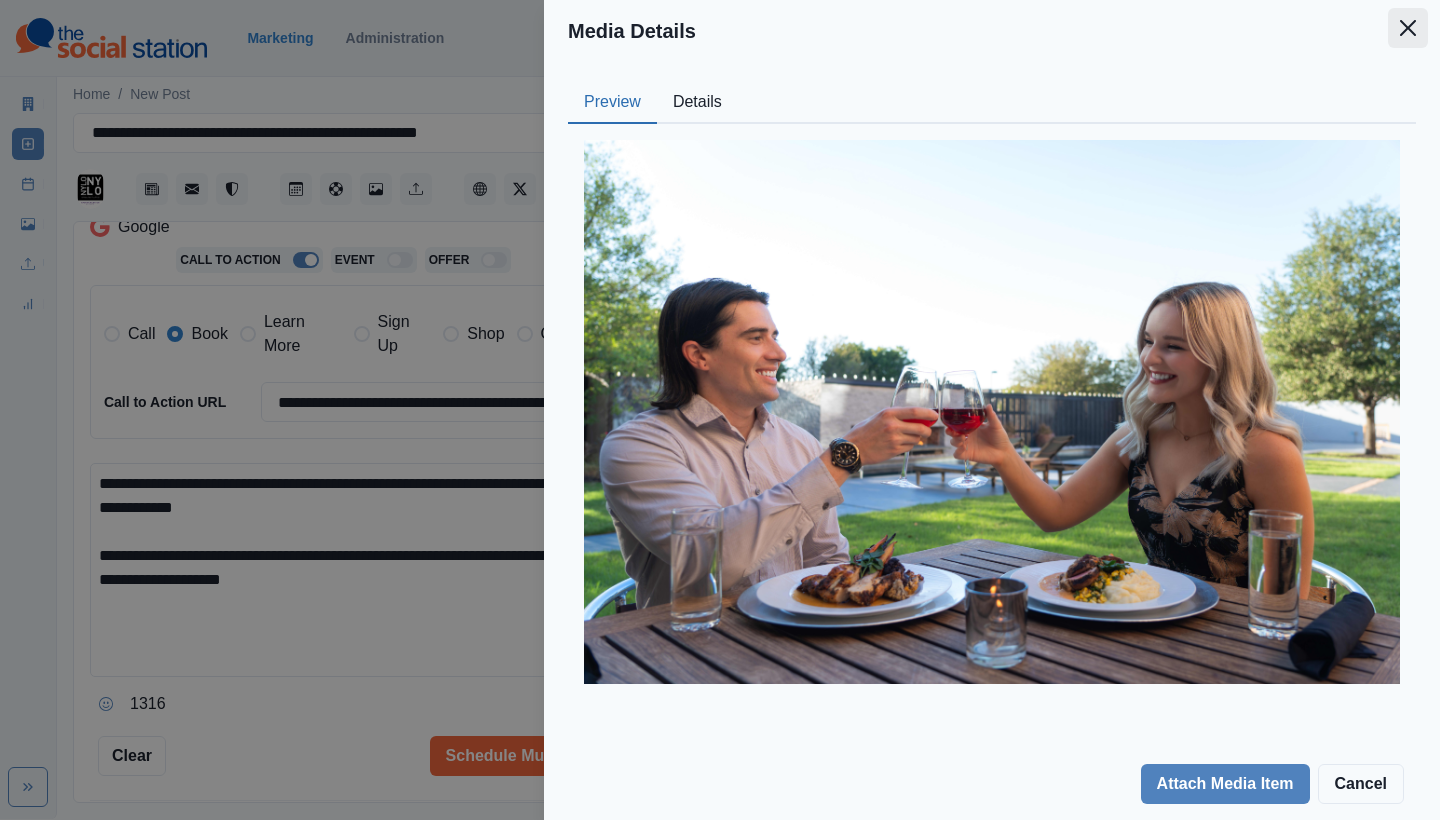 click at bounding box center (1408, 28) 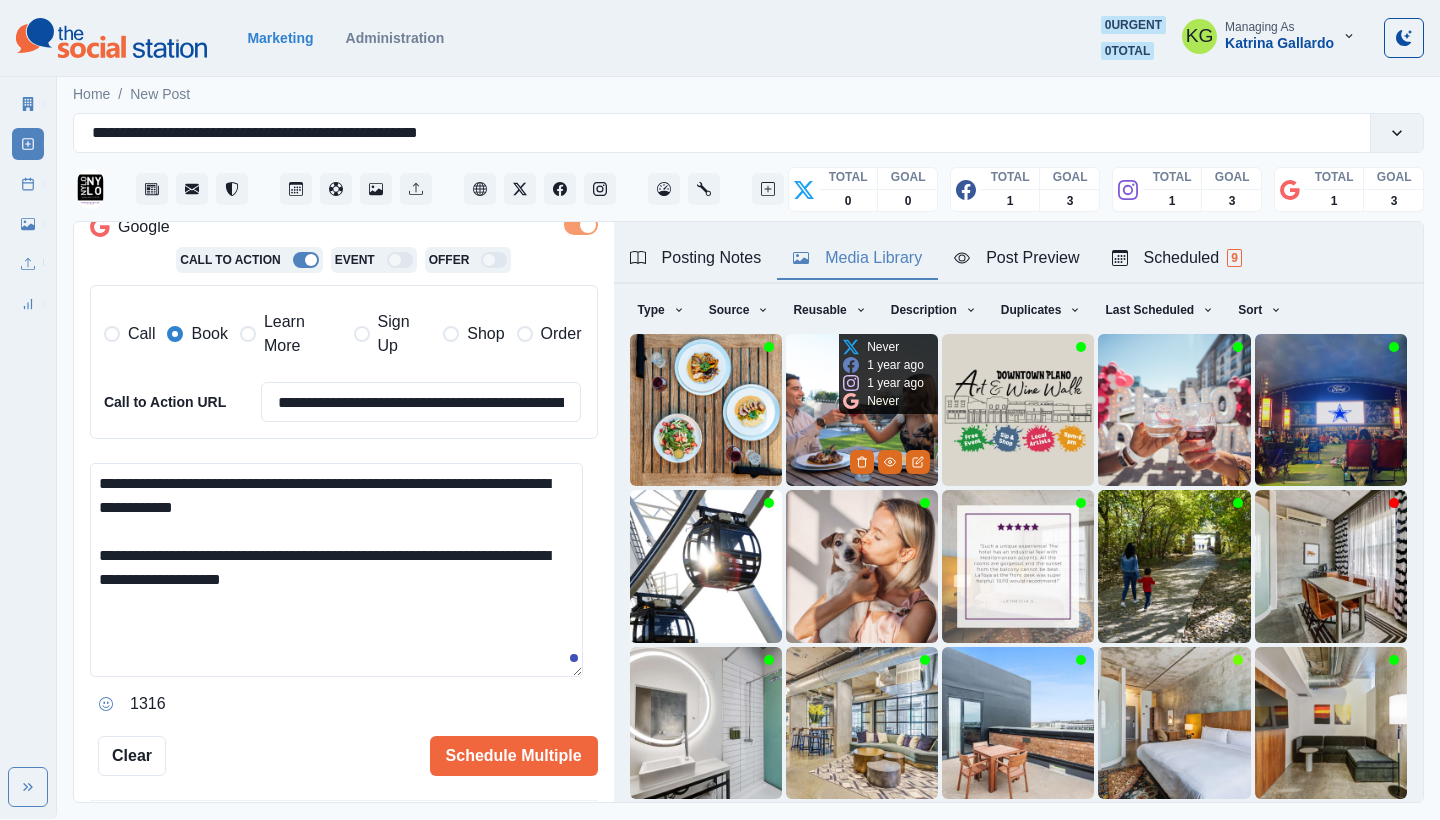 click at bounding box center [862, 410] 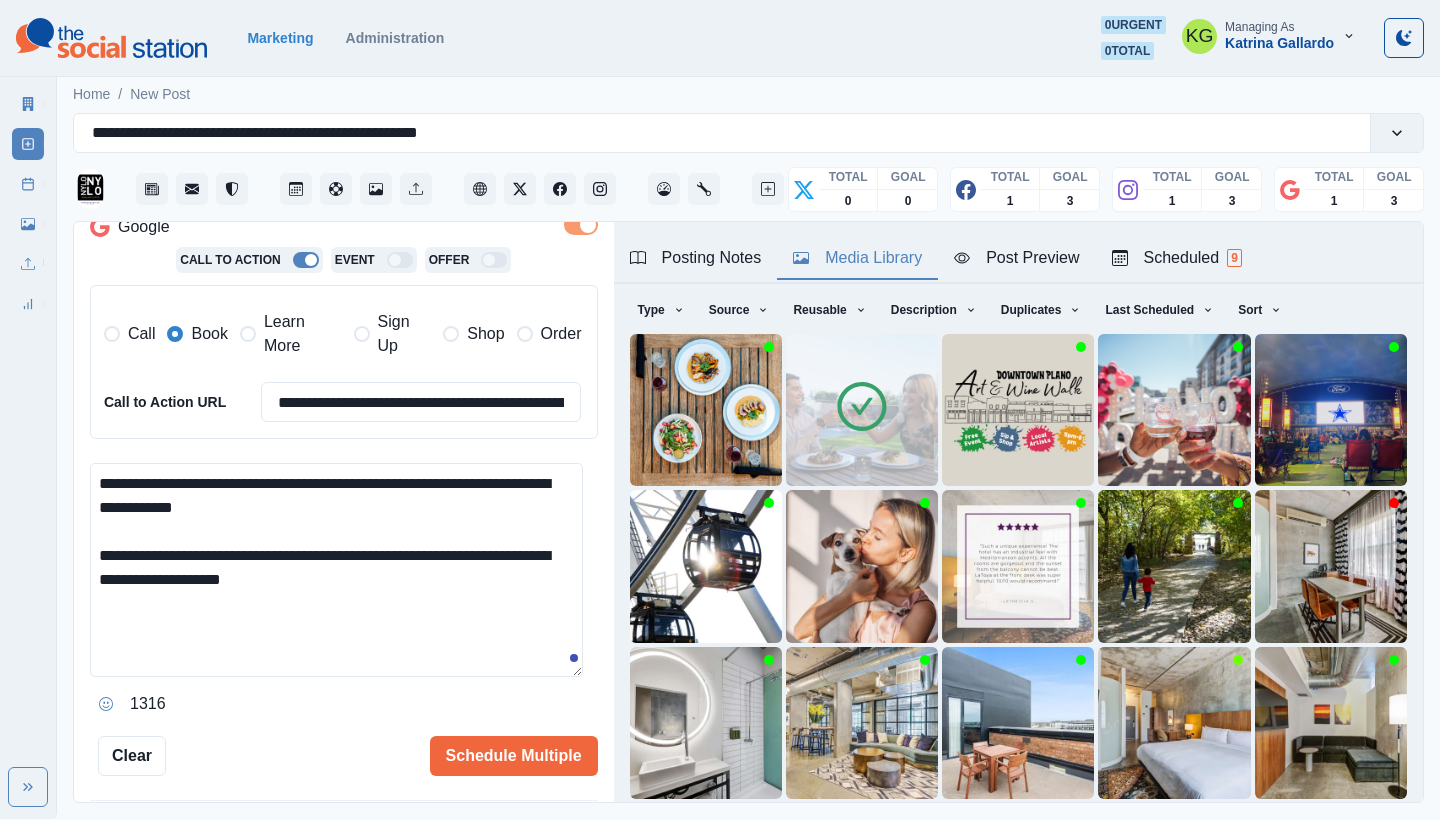 scroll, scrollTop: 0, scrollLeft: 0, axis: both 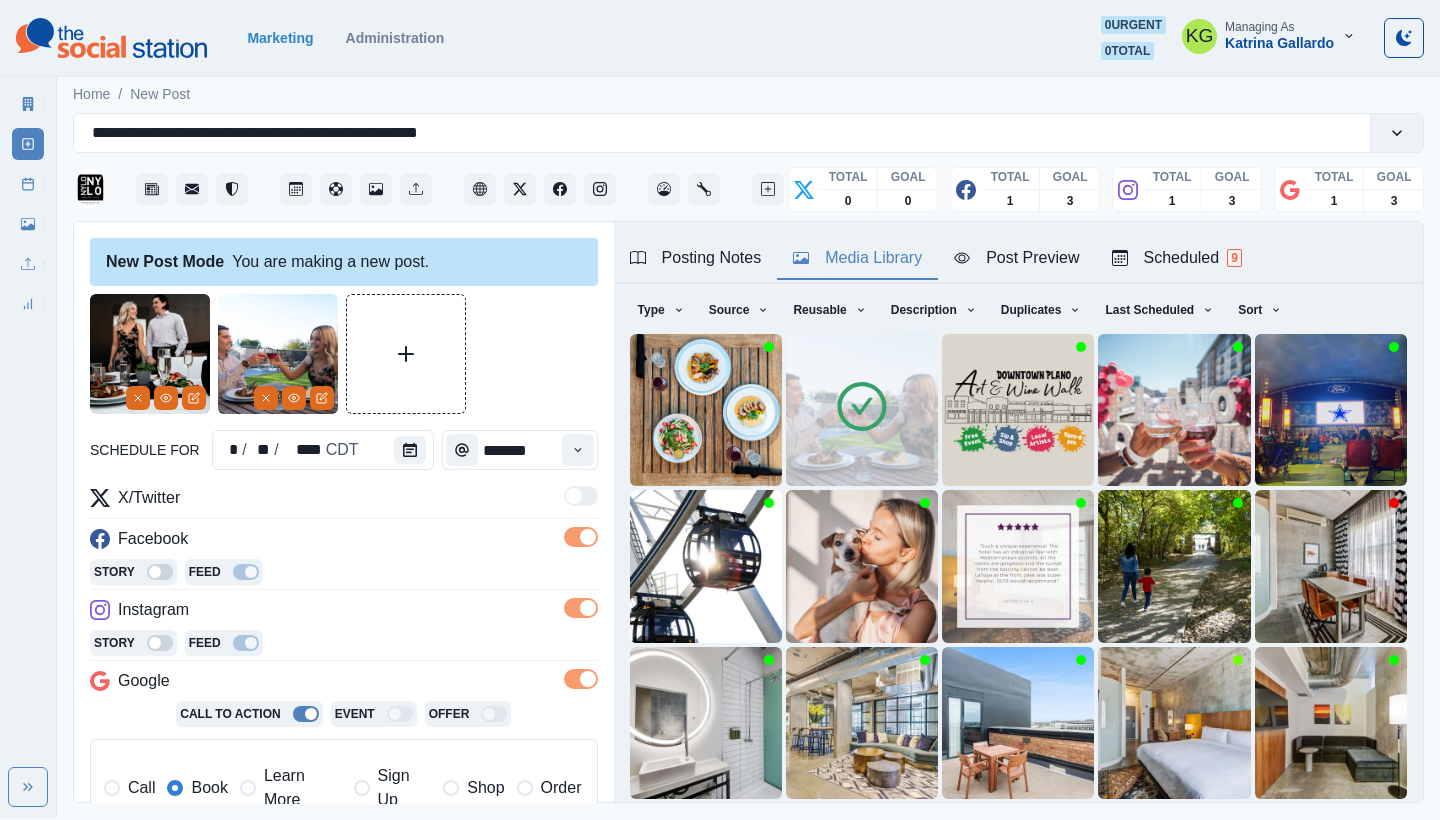 drag, startPoint x: 257, startPoint y: 401, endPoint x: 287, endPoint y: 406, distance: 30.413813 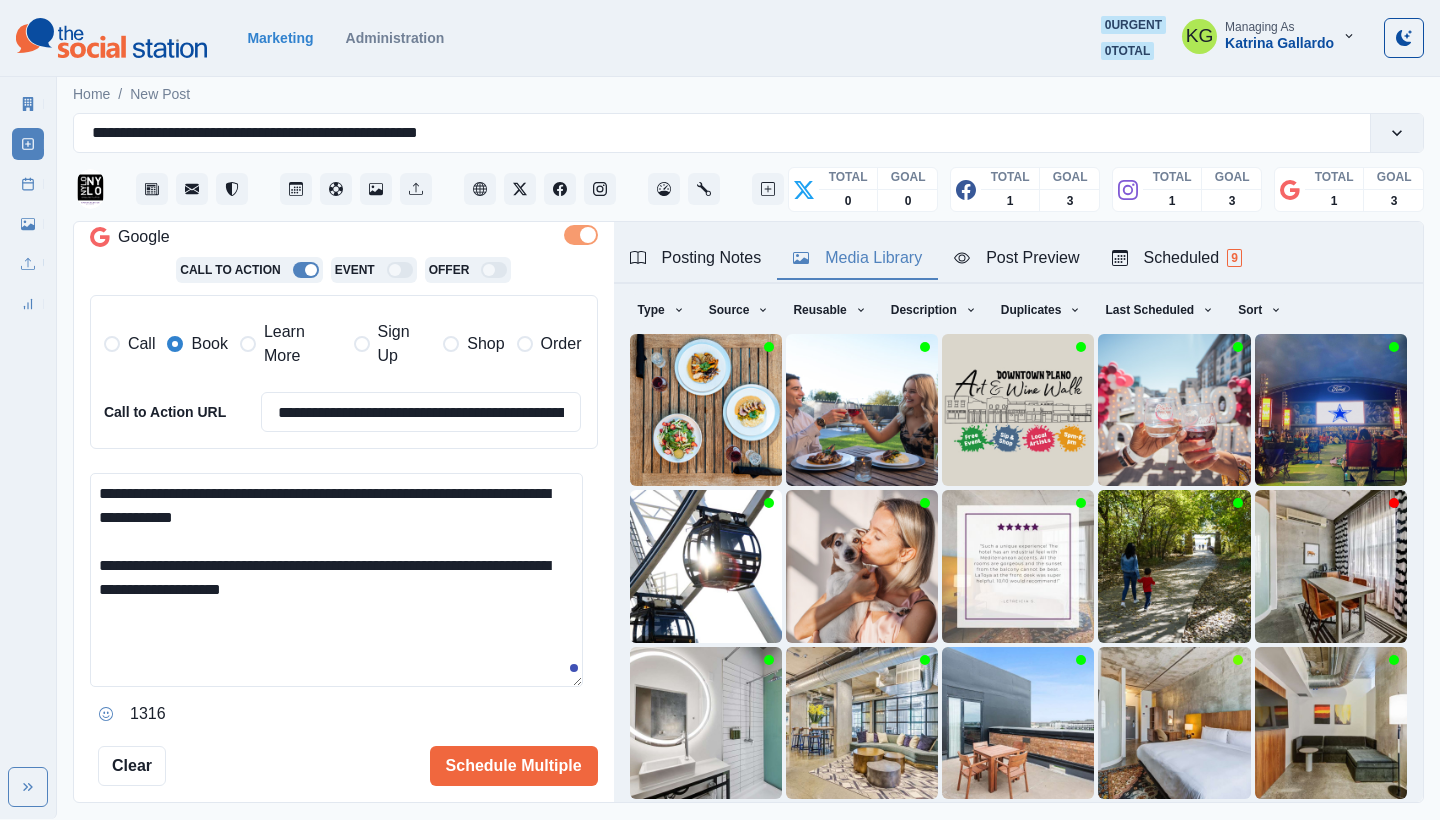 scroll, scrollTop: 539, scrollLeft: 0, axis: vertical 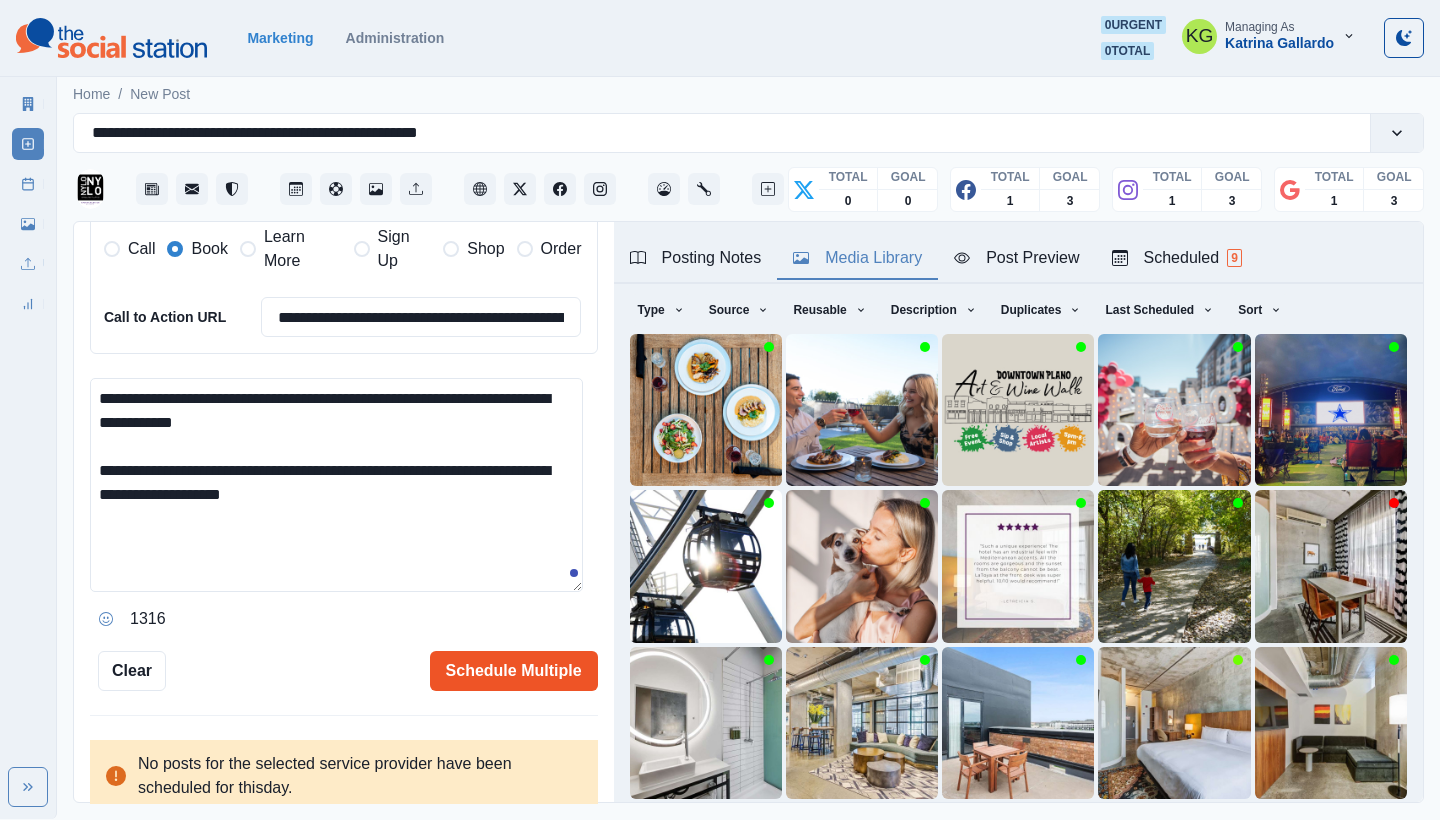 click on "Schedule Multiple" at bounding box center [514, 671] 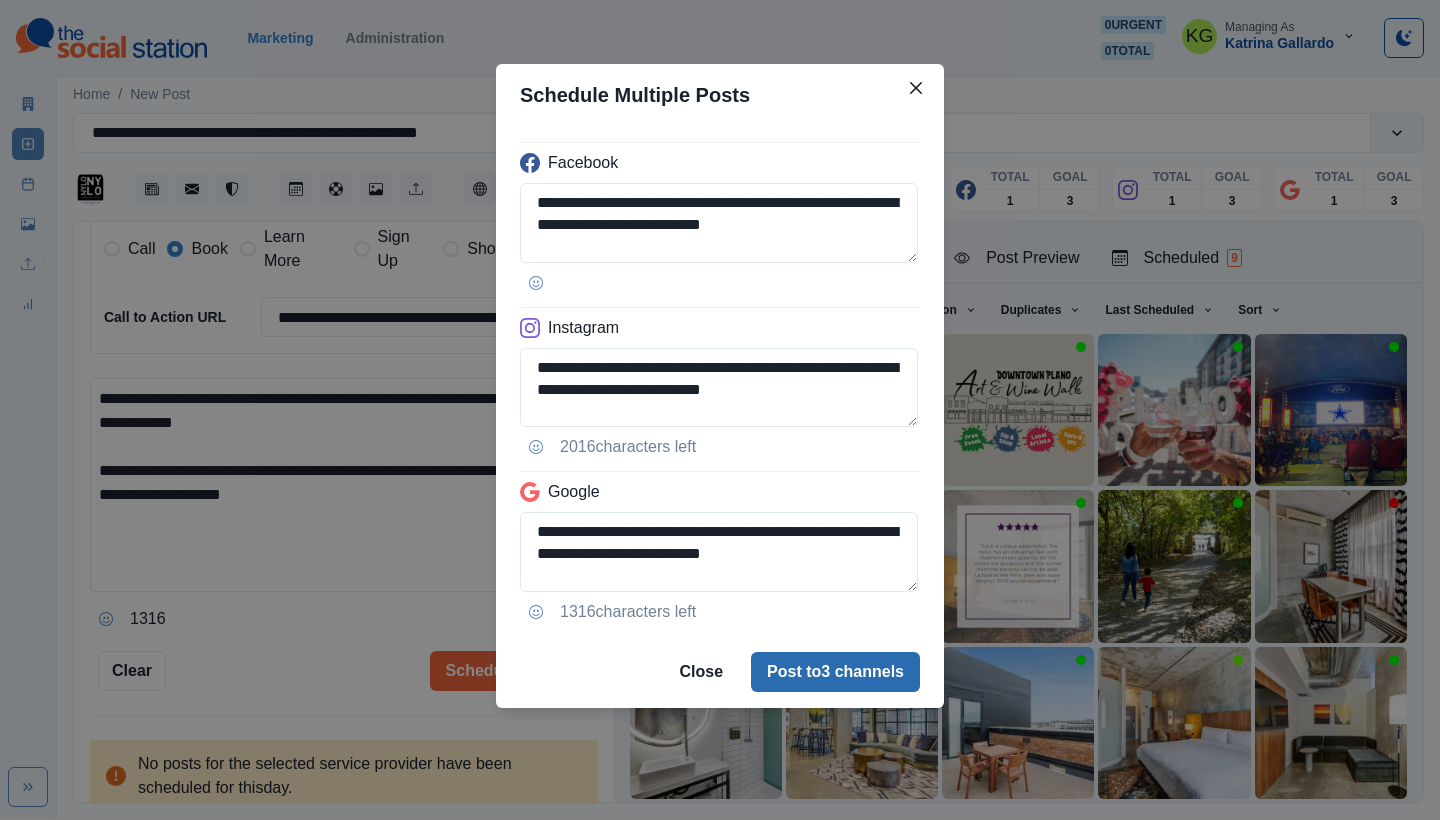click on "Post to  3   channels" at bounding box center (835, 672) 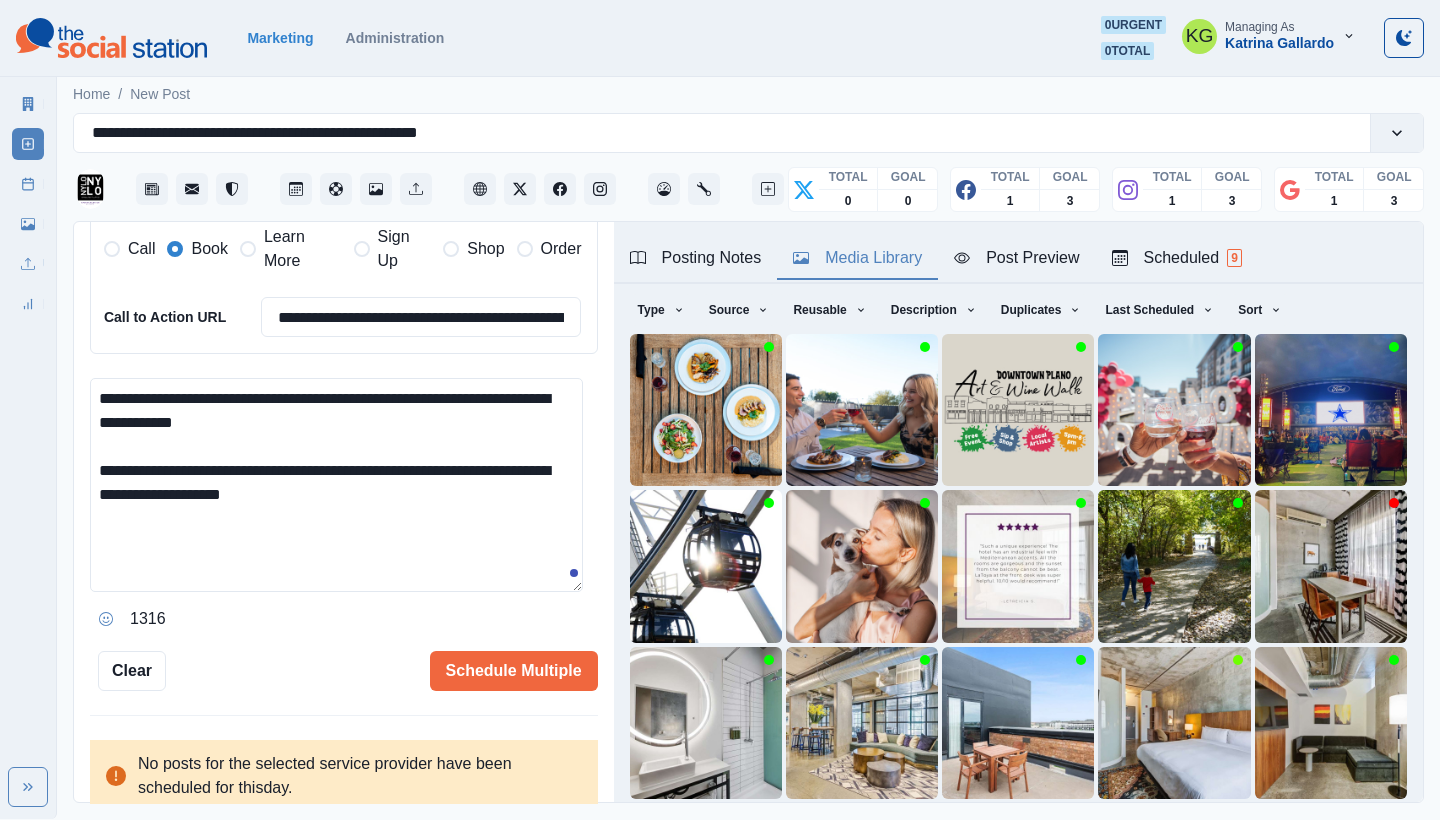 type 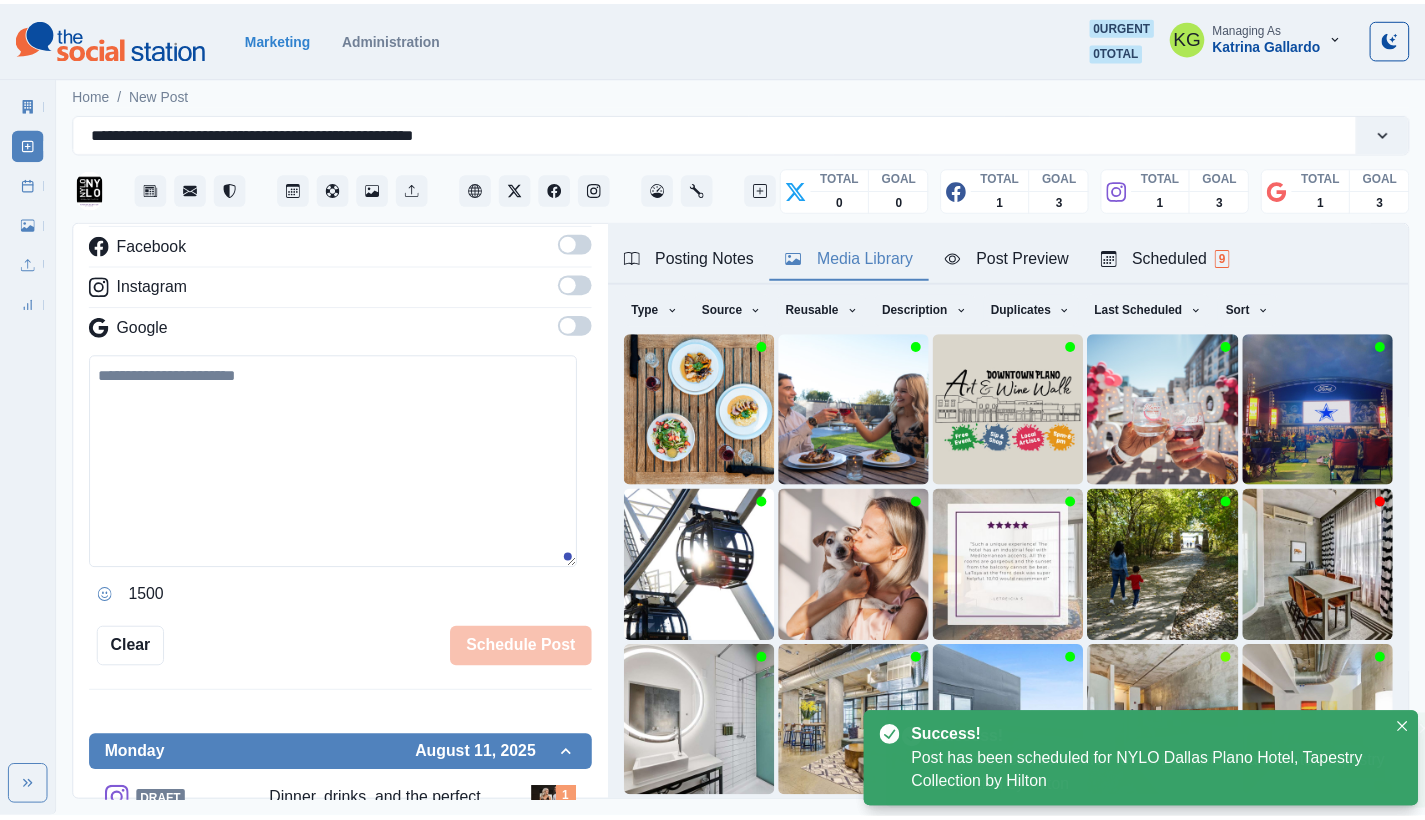scroll, scrollTop: 222, scrollLeft: 0, axis: vertical 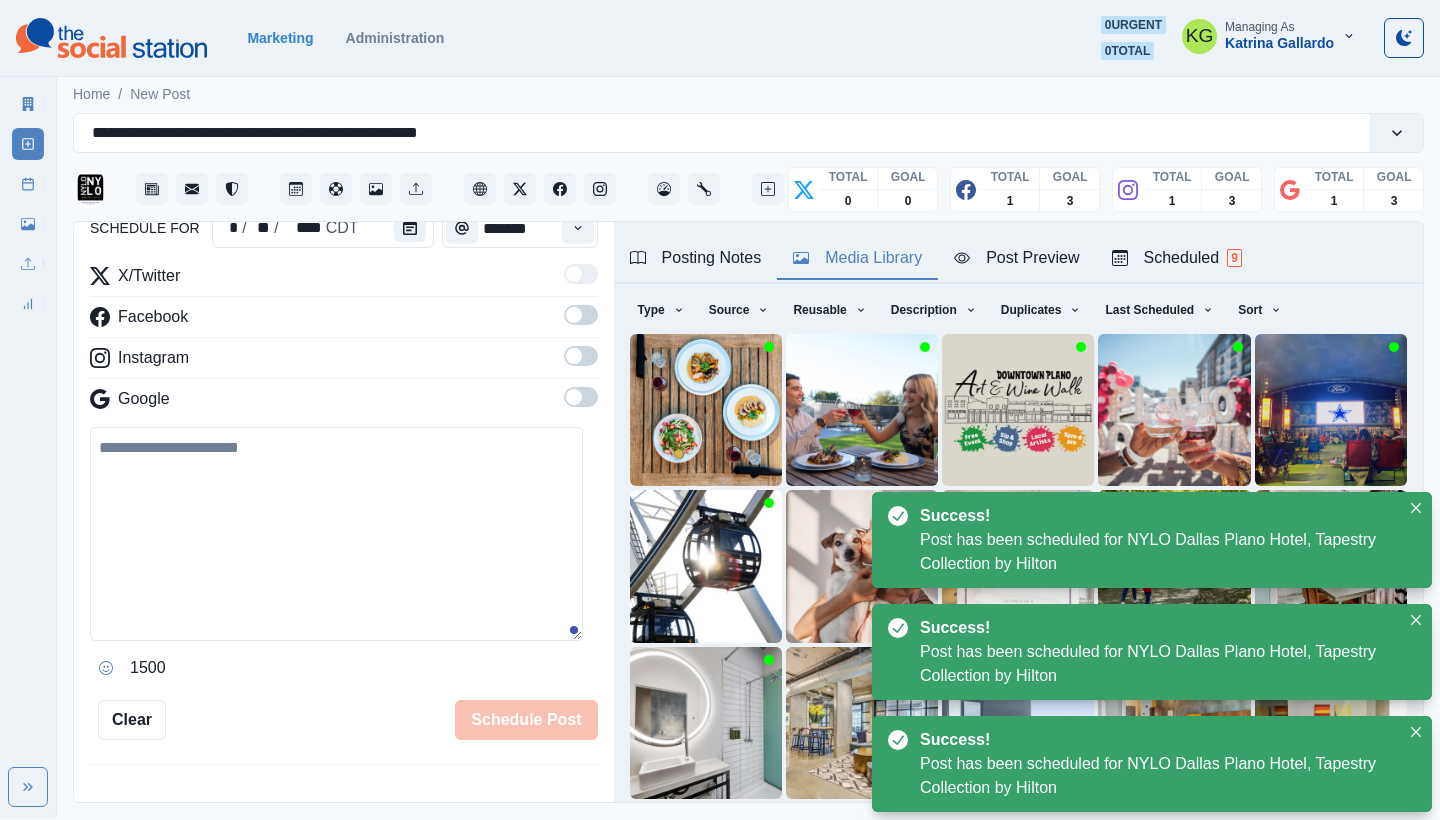 click on "Post Schedule" at bounding box center [28, 184] 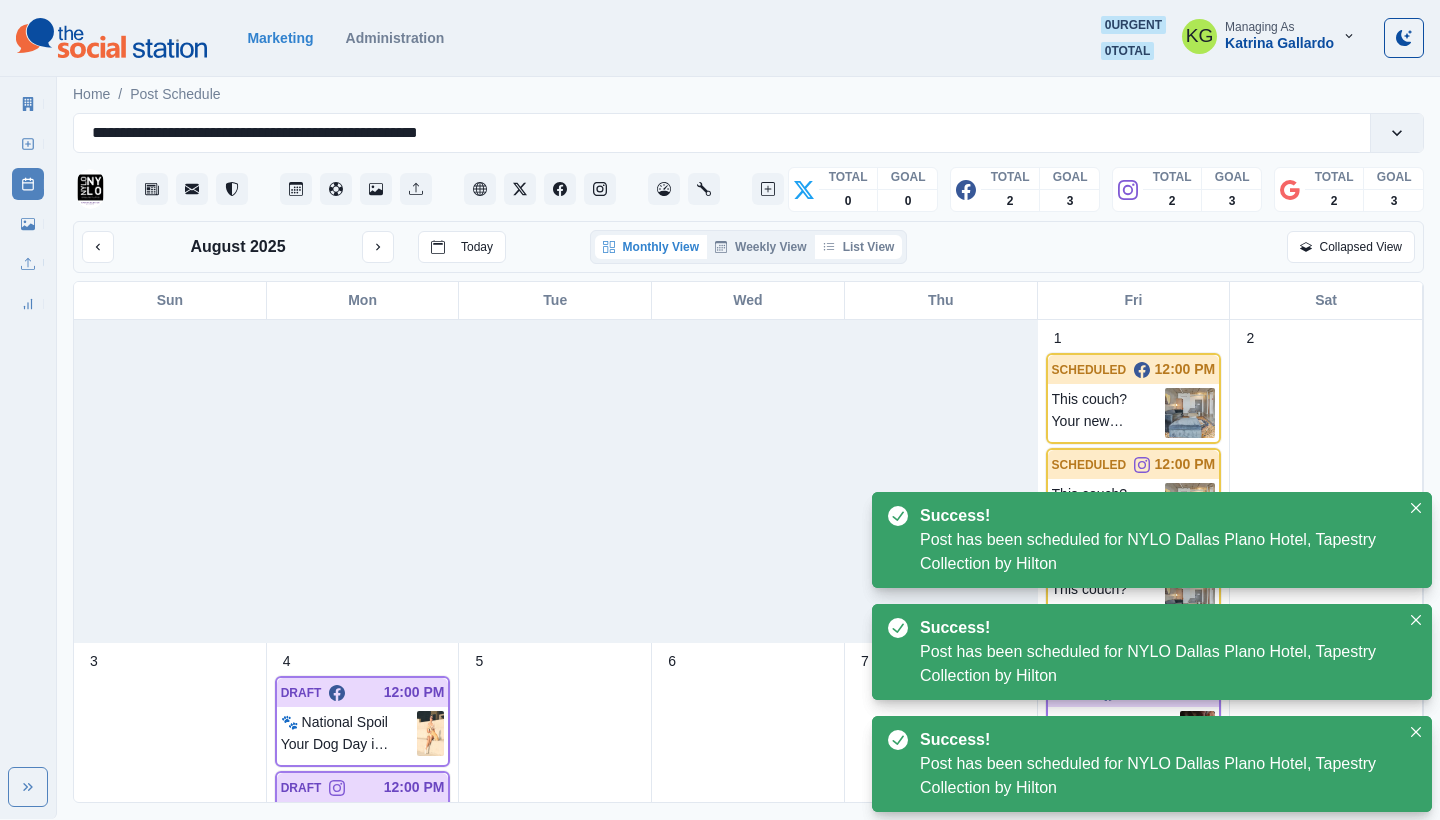 click on "List View" at bounding box center [859, 247] 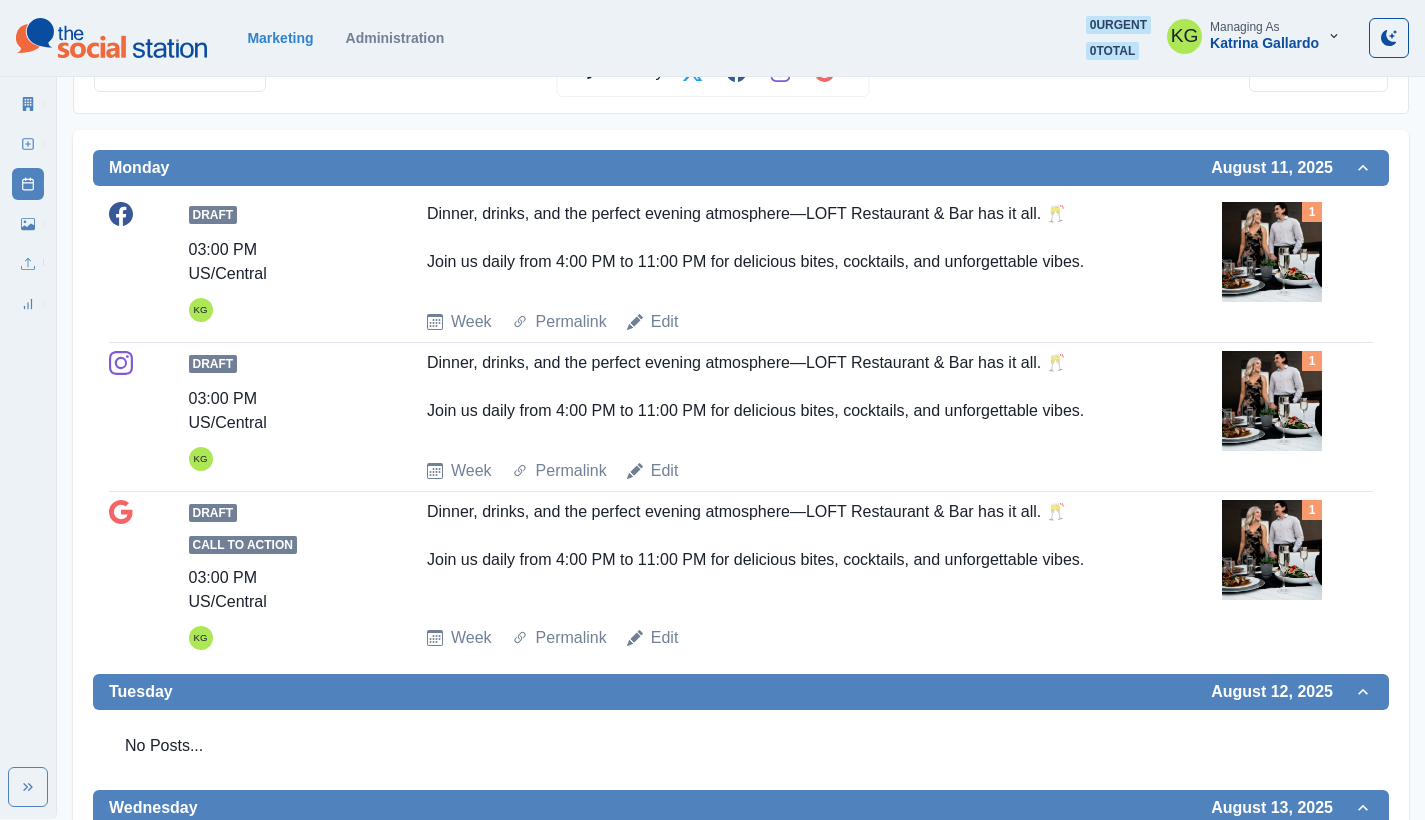 scroll, scrollTop: 0, scrollLeft: 0, axis: both 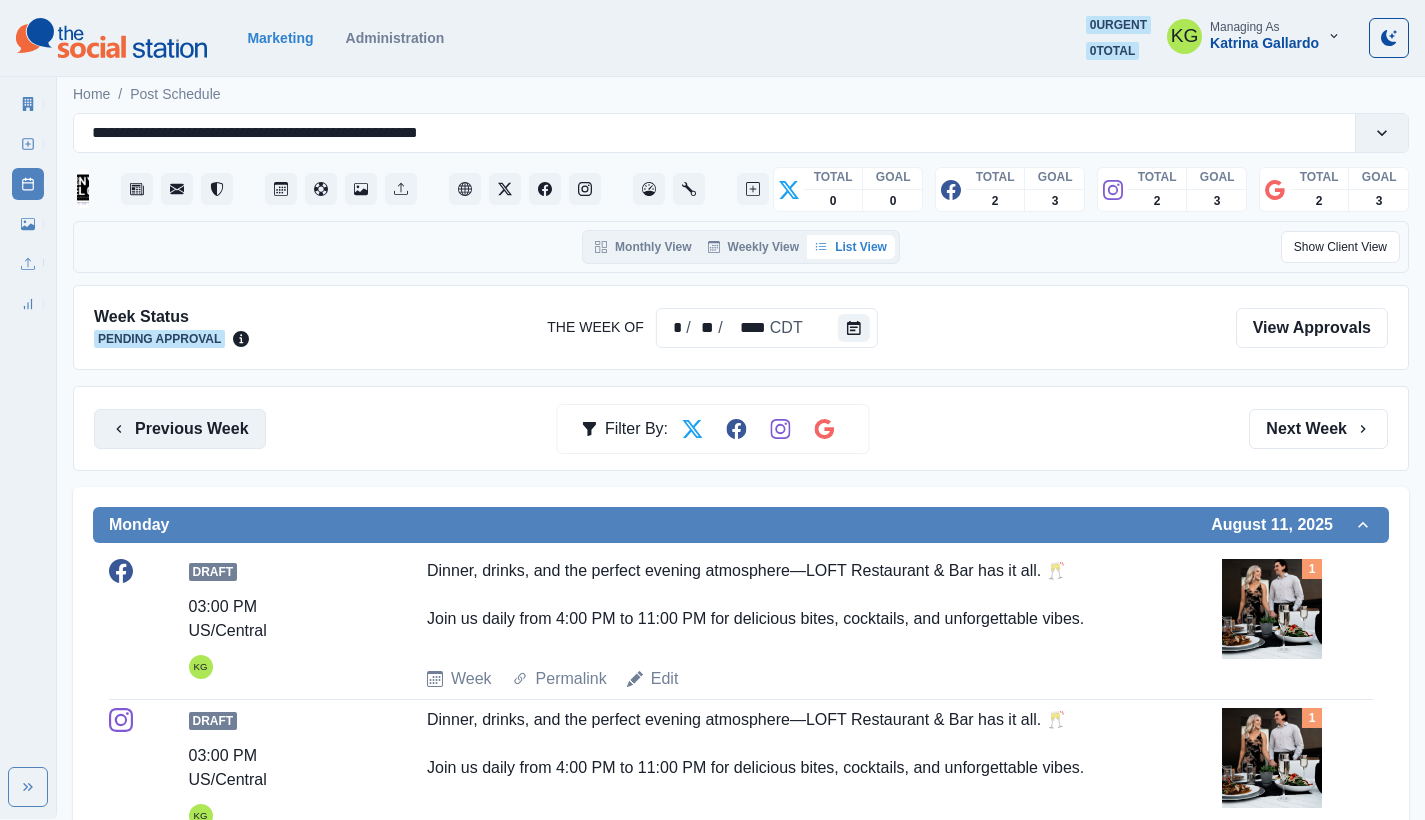 click on "Previous Week" at bounding box center (180, 429) 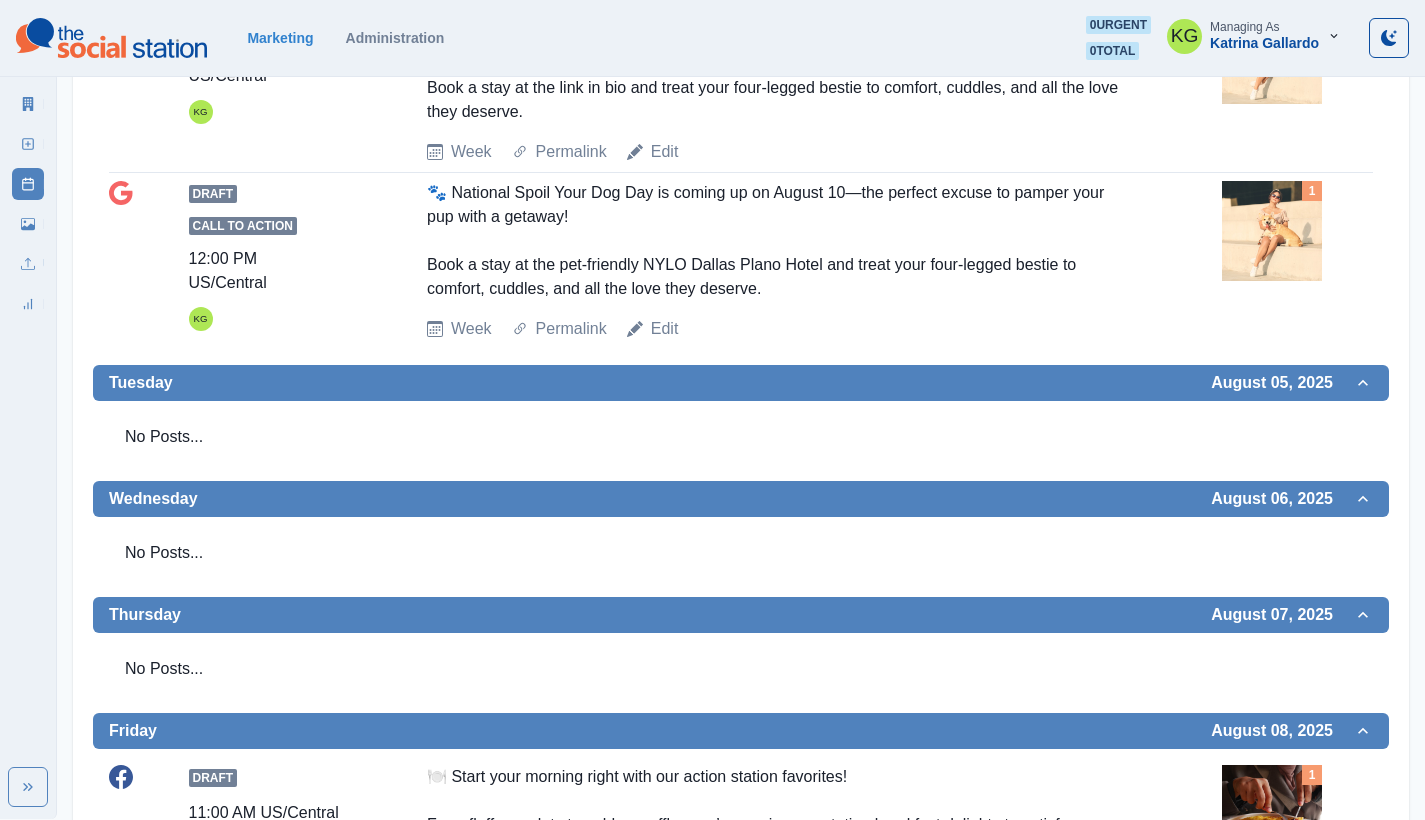 scroll, scrollTop: 36, scrollLeft: 0, axis: vertical 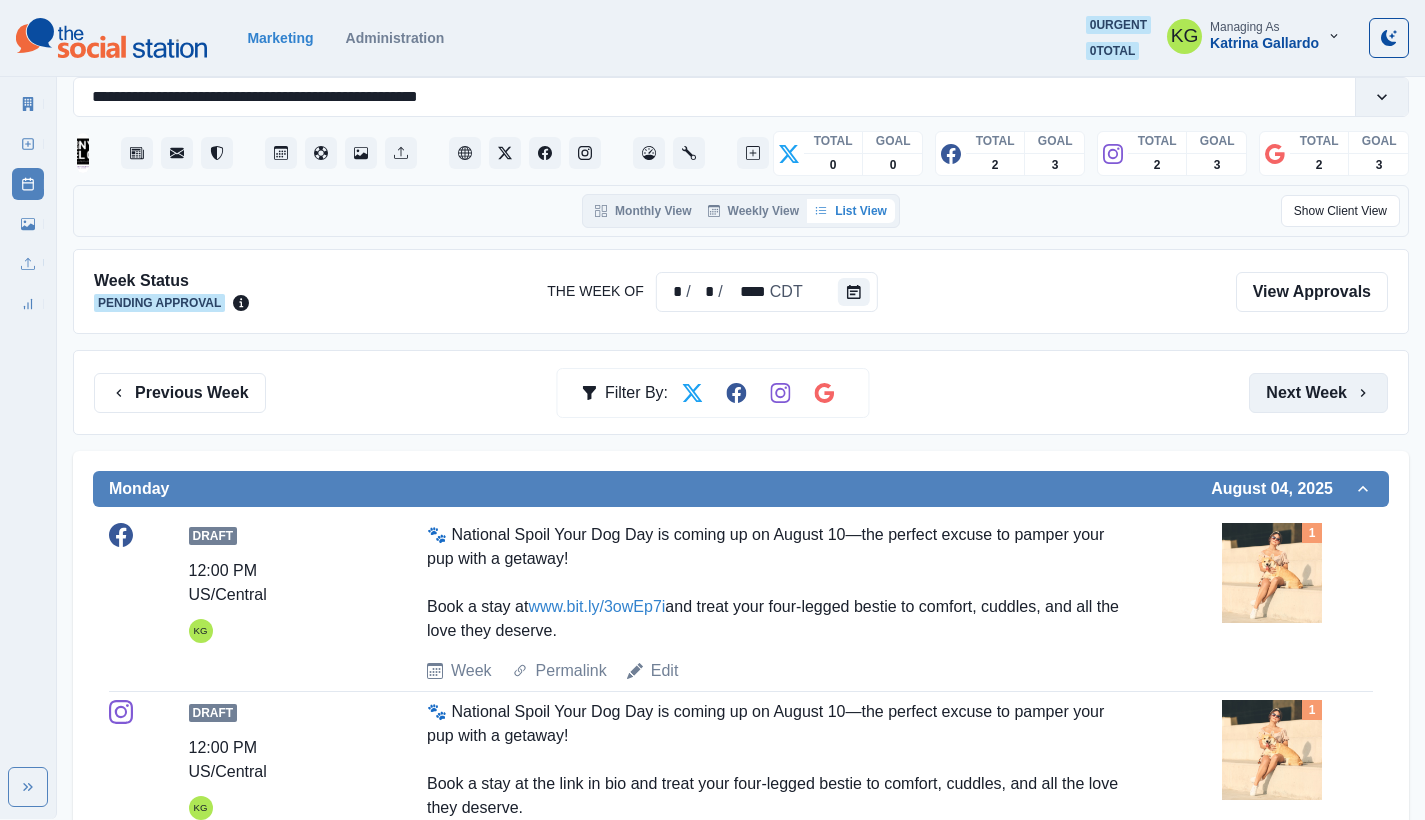 click on "Next Week" at bounding box center [1318, 393] 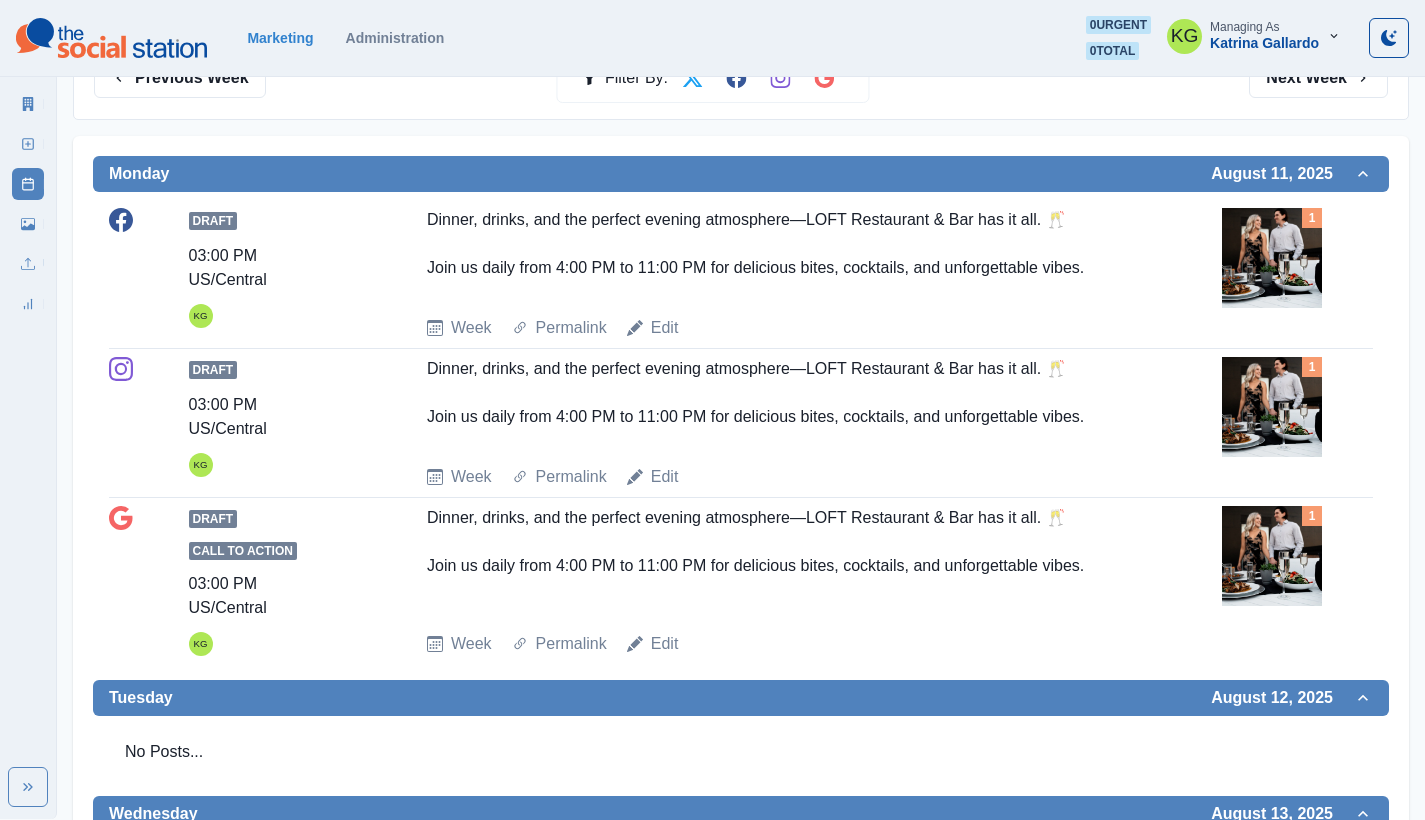 scroll, scrollTop: 0, scrollLeft: 0, axis: both 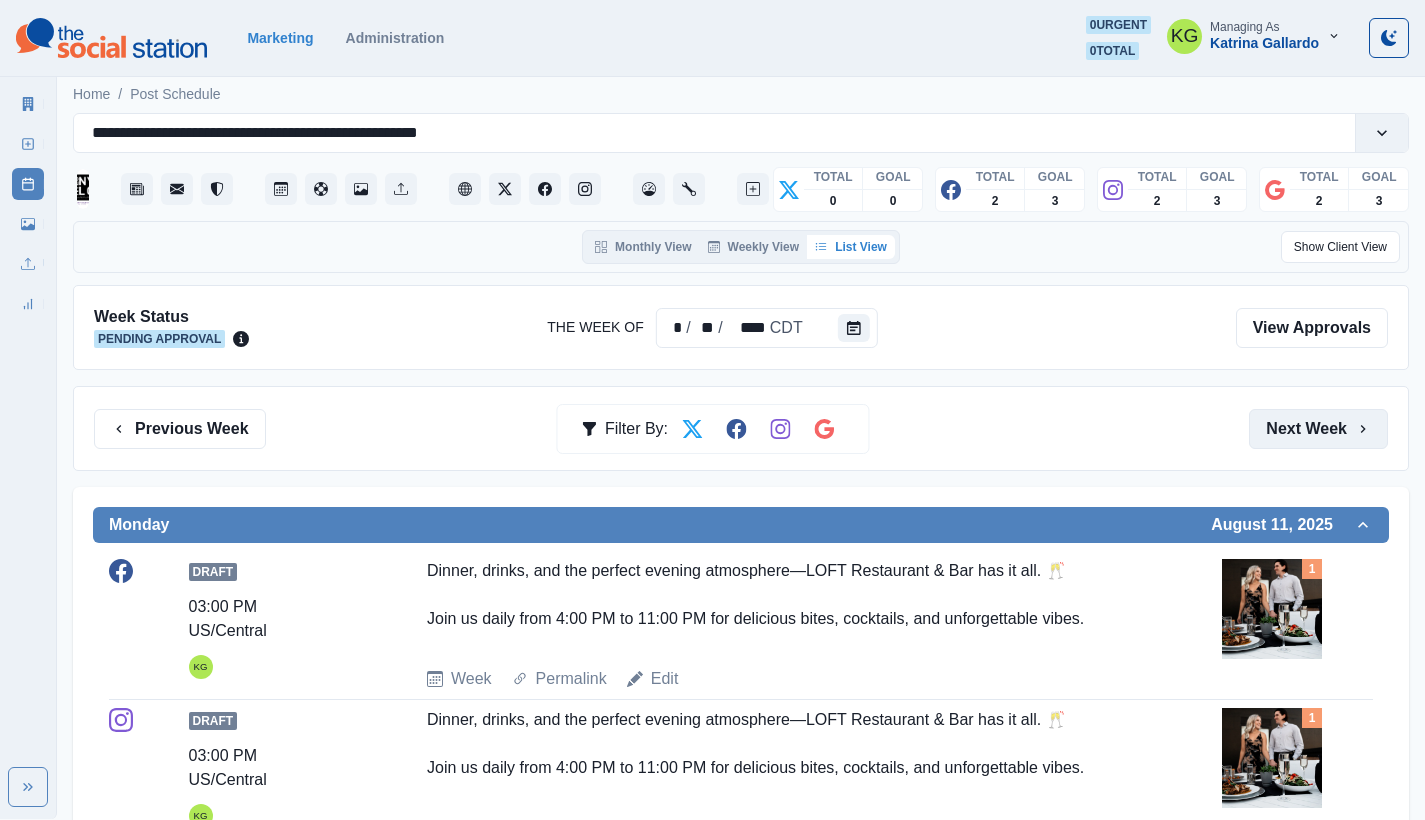 click on "Next Week" at bounding box center (1318, 429) 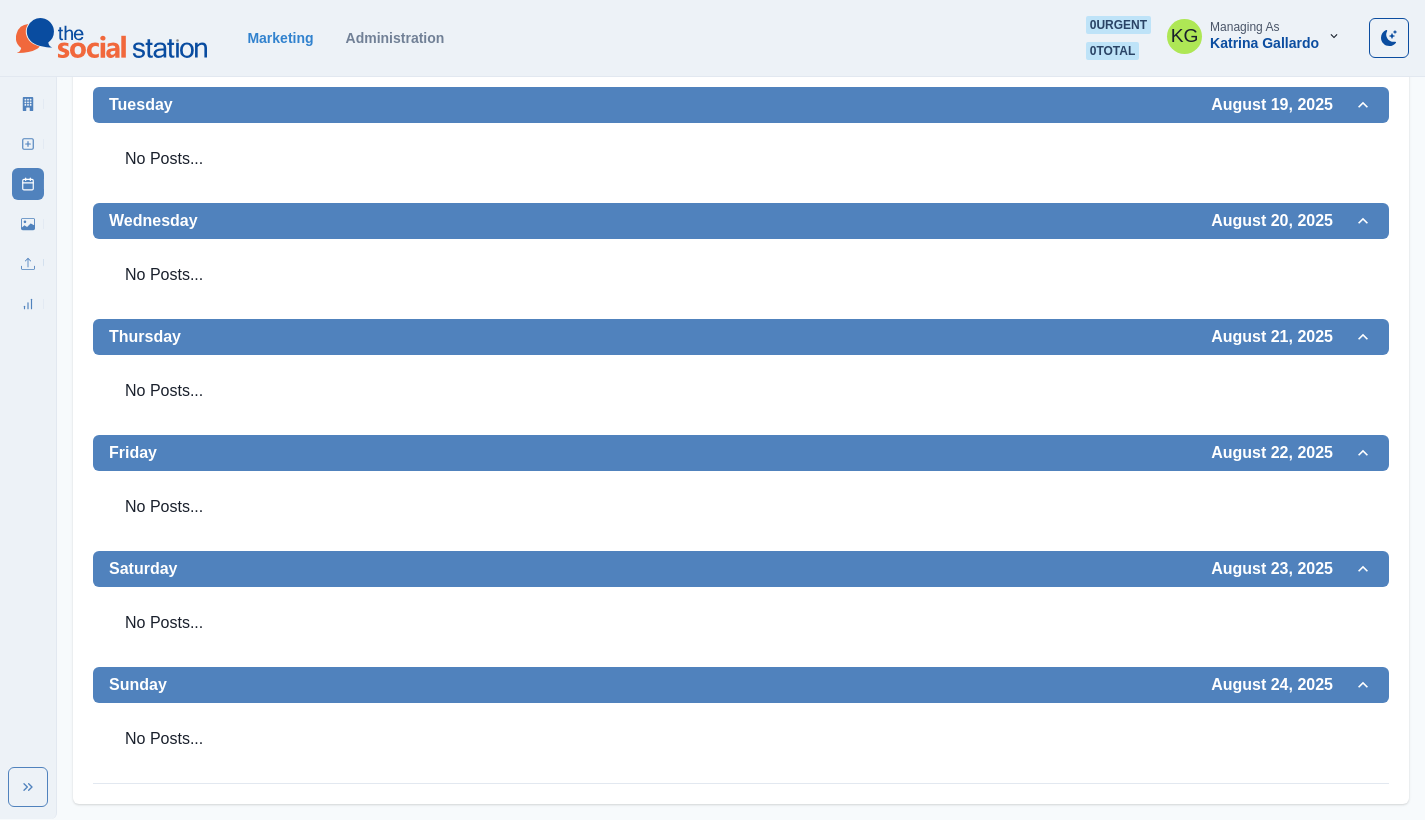 scroll, scrollTop: 0, scrollLeft: 0, axis: both 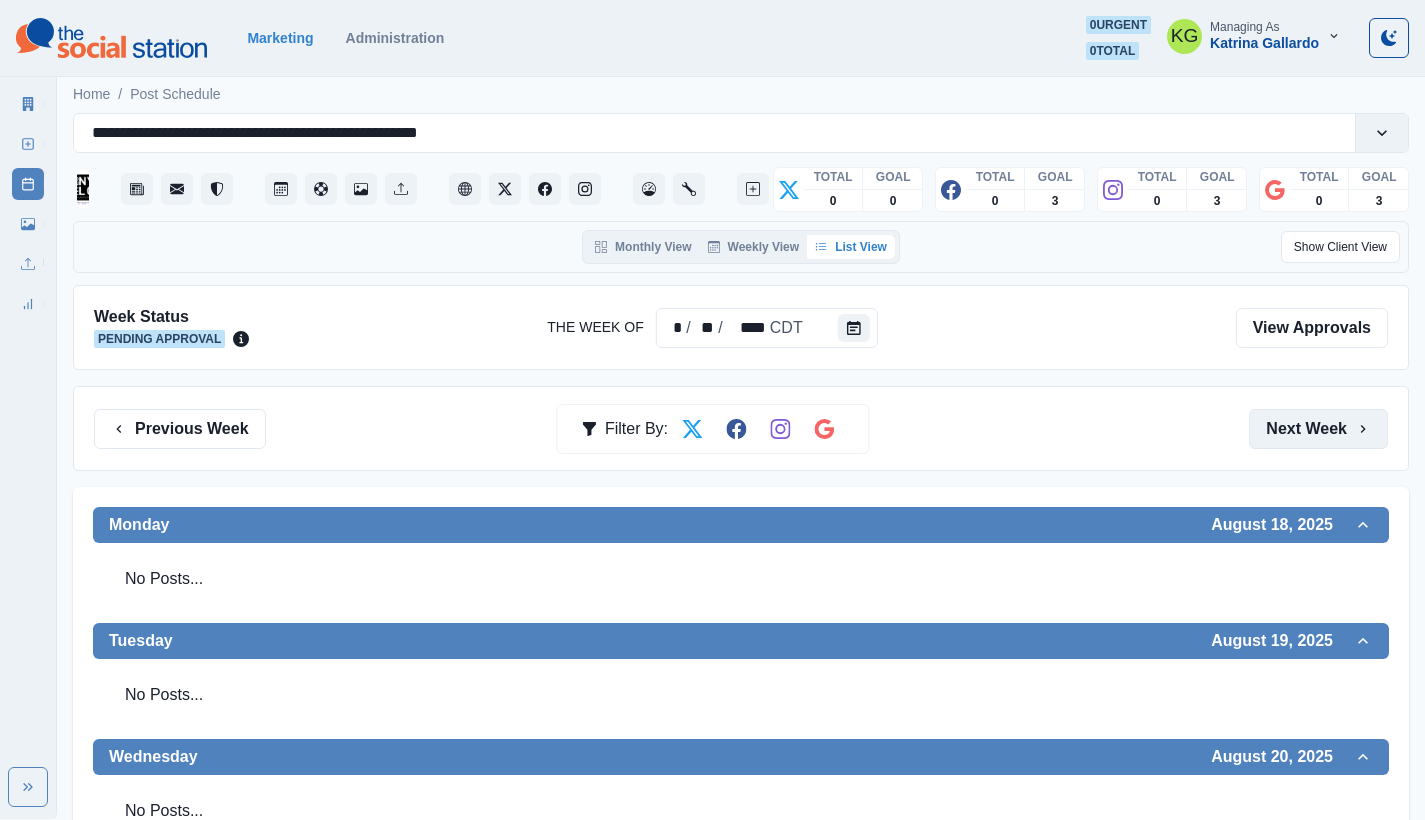 click on "Next Week" at bounding box center [1318, 429] 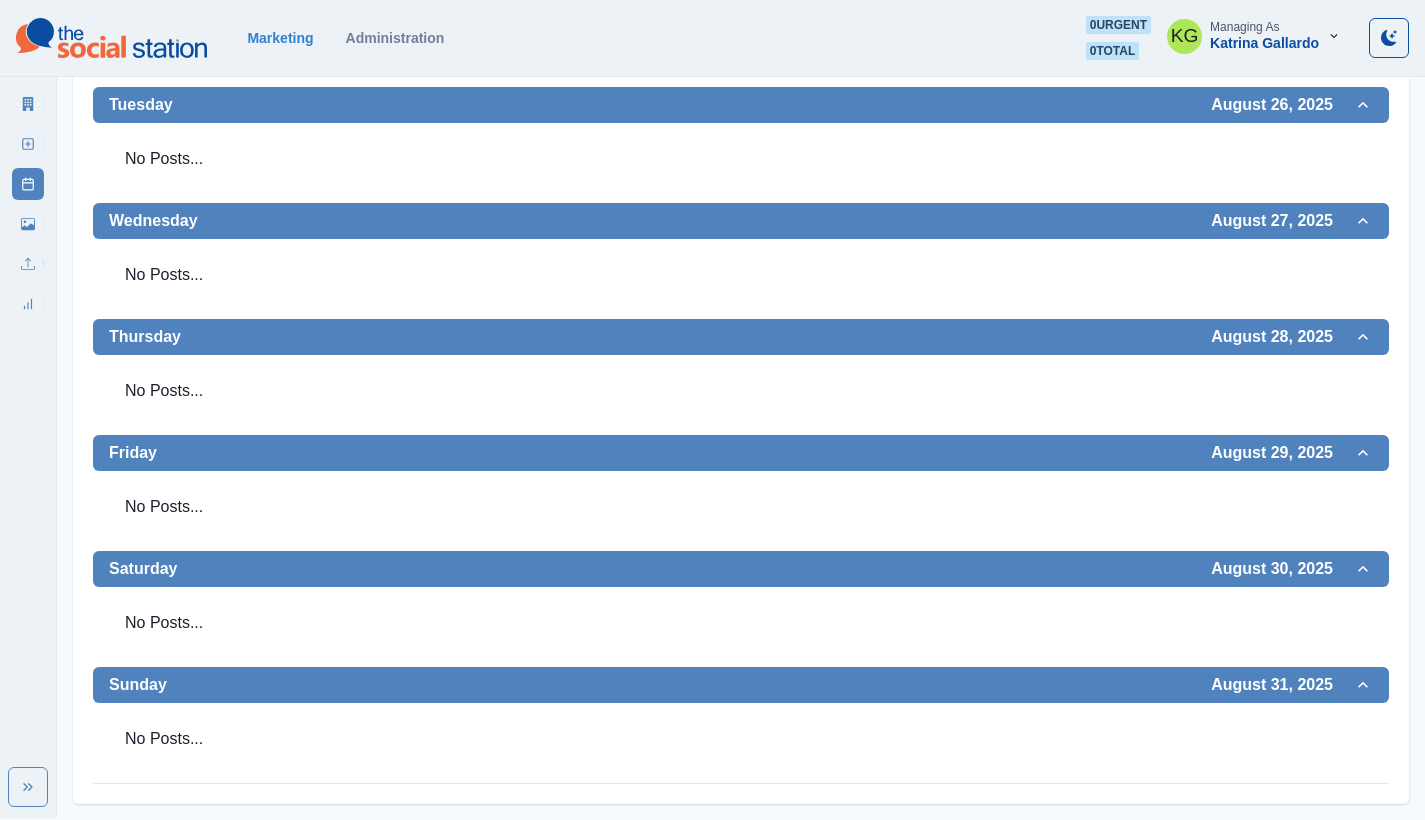 scroll, scrollTop: 0, scrollLeft: 0, axis: both 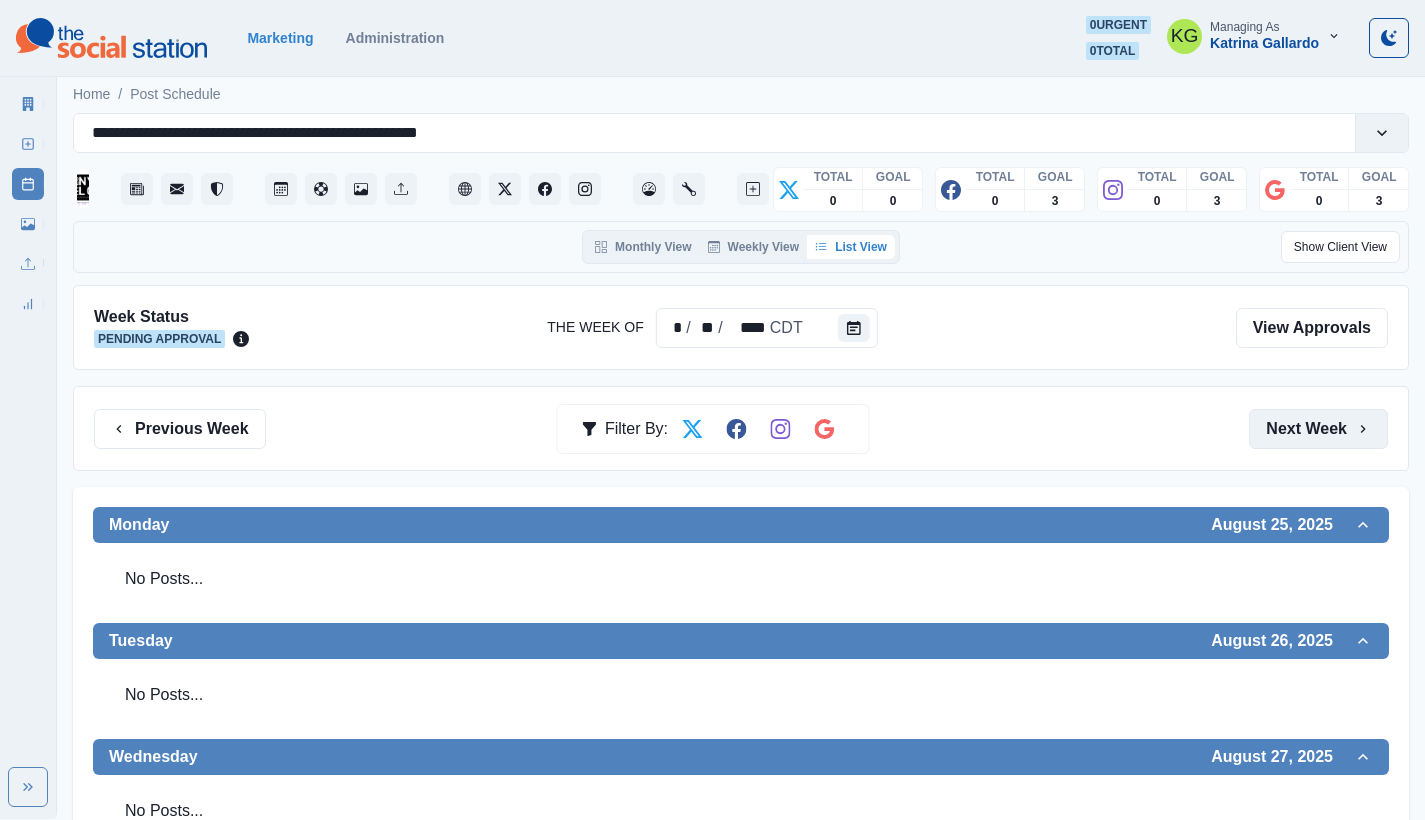 click on "Next Week" at bounding box center (1318, 429) 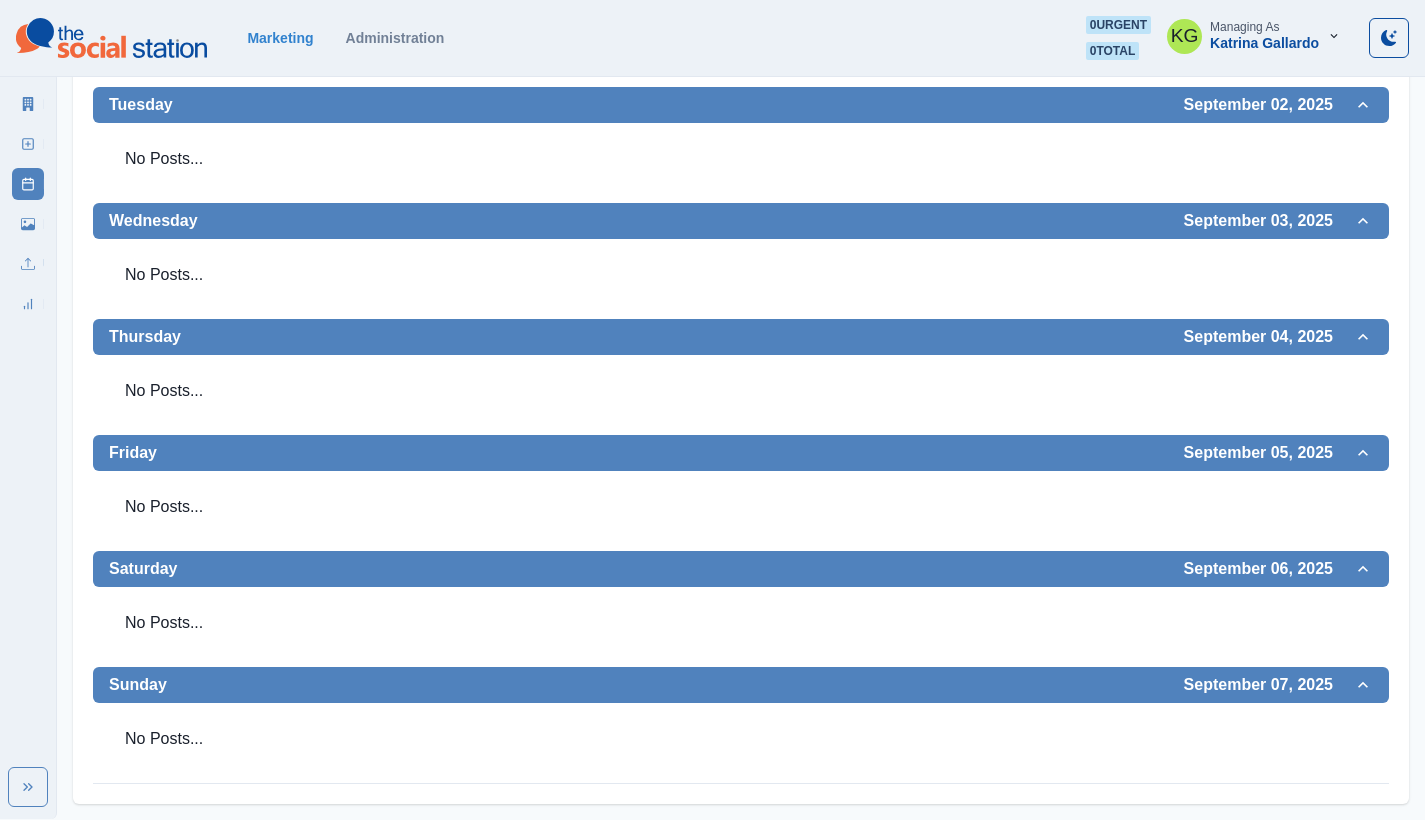 scroll, scrollTop: 0, scrollLeft: 0, axis: both 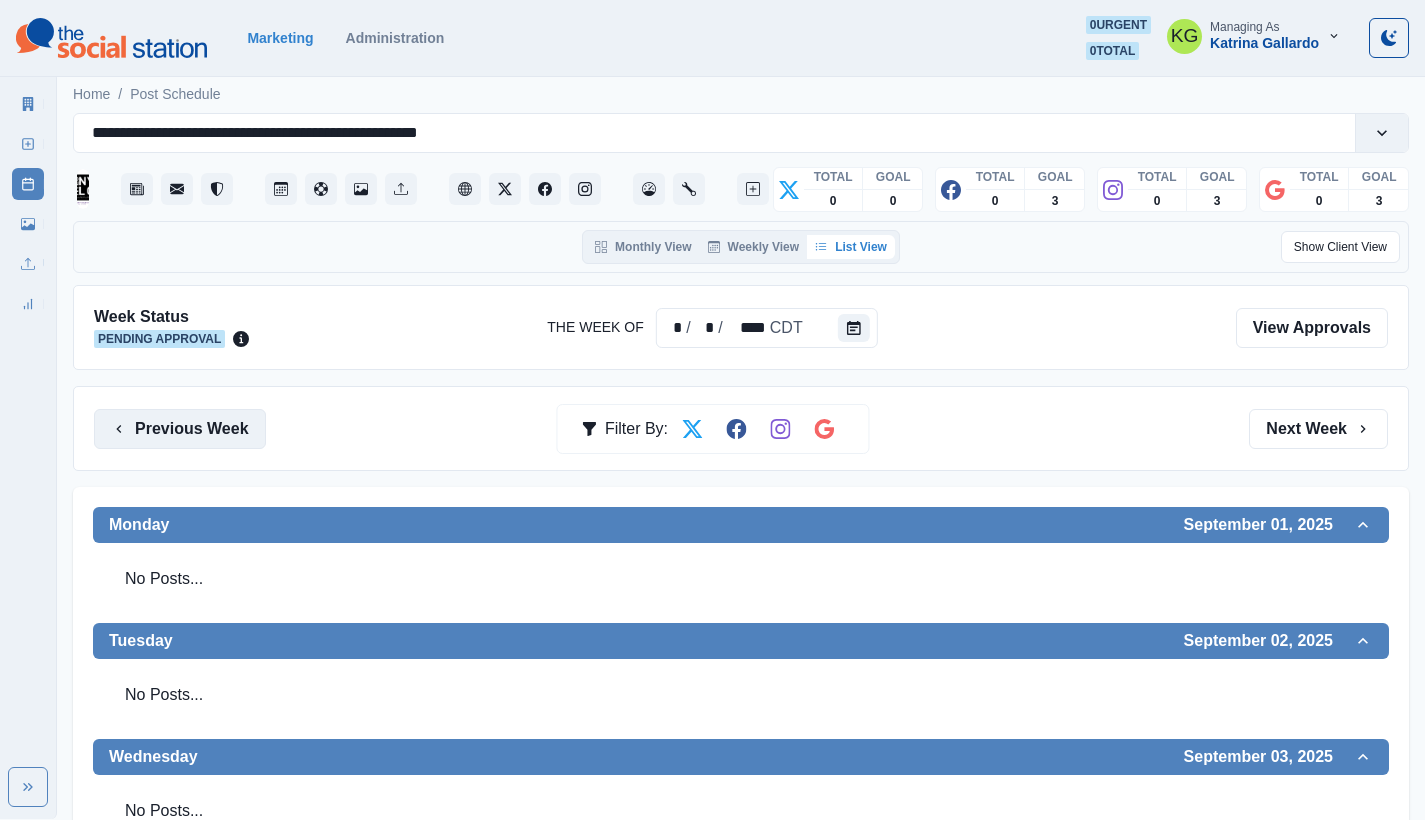 click on "Previous Week" at bounding box center [180, 429] 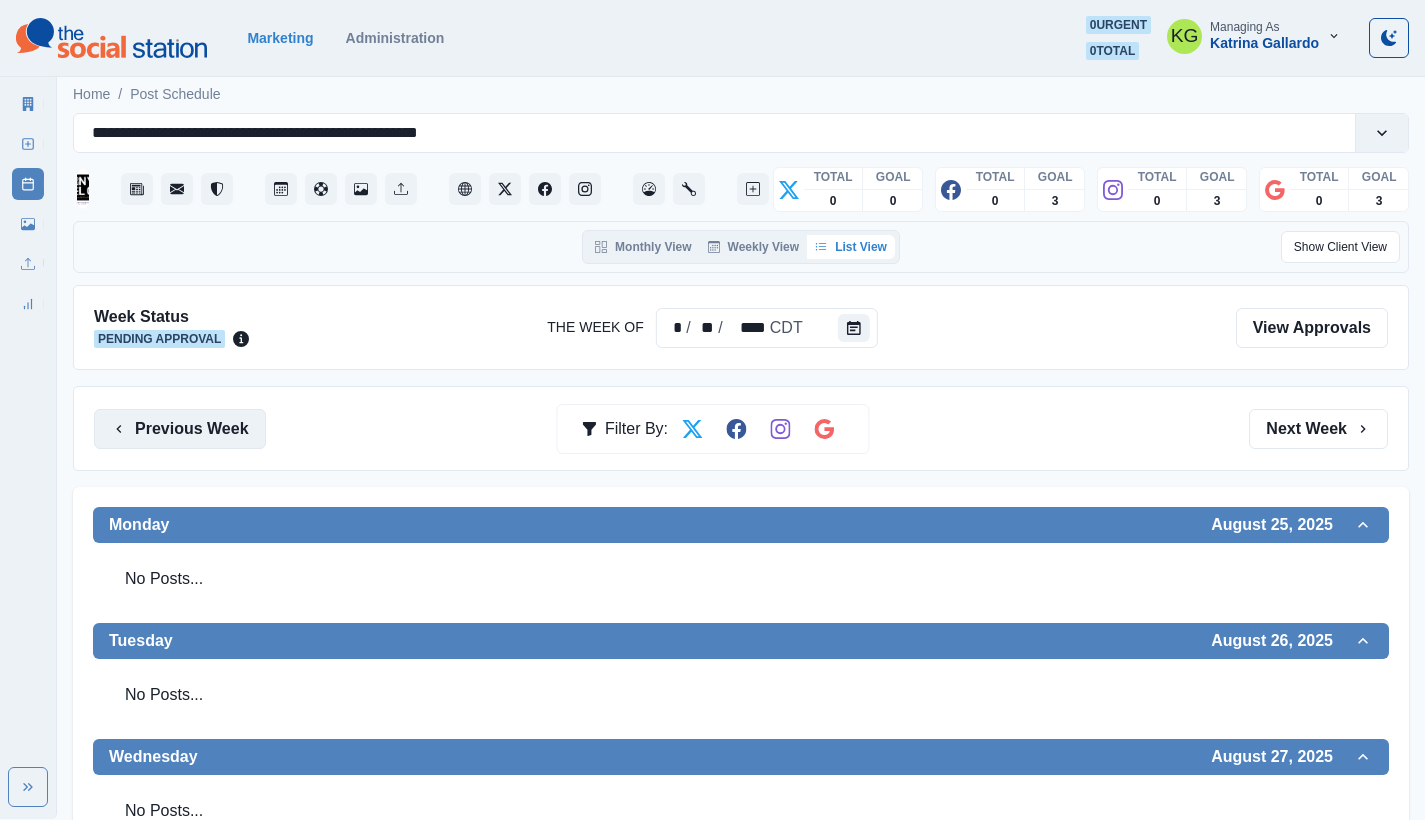 click on "Previous Week" at bounding box center (180, 429) 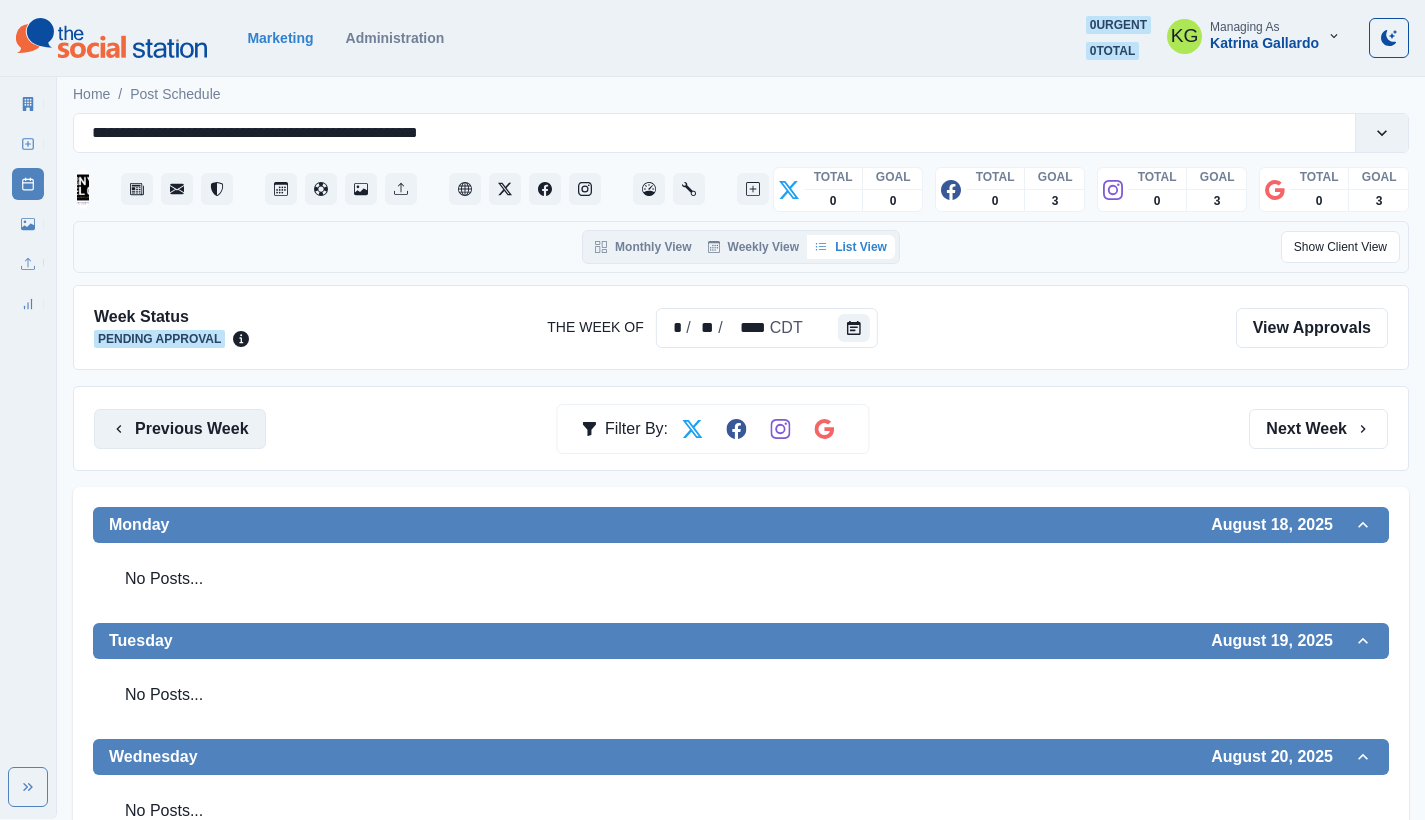 click on "Previous Week" at bounding box center (180, 429) 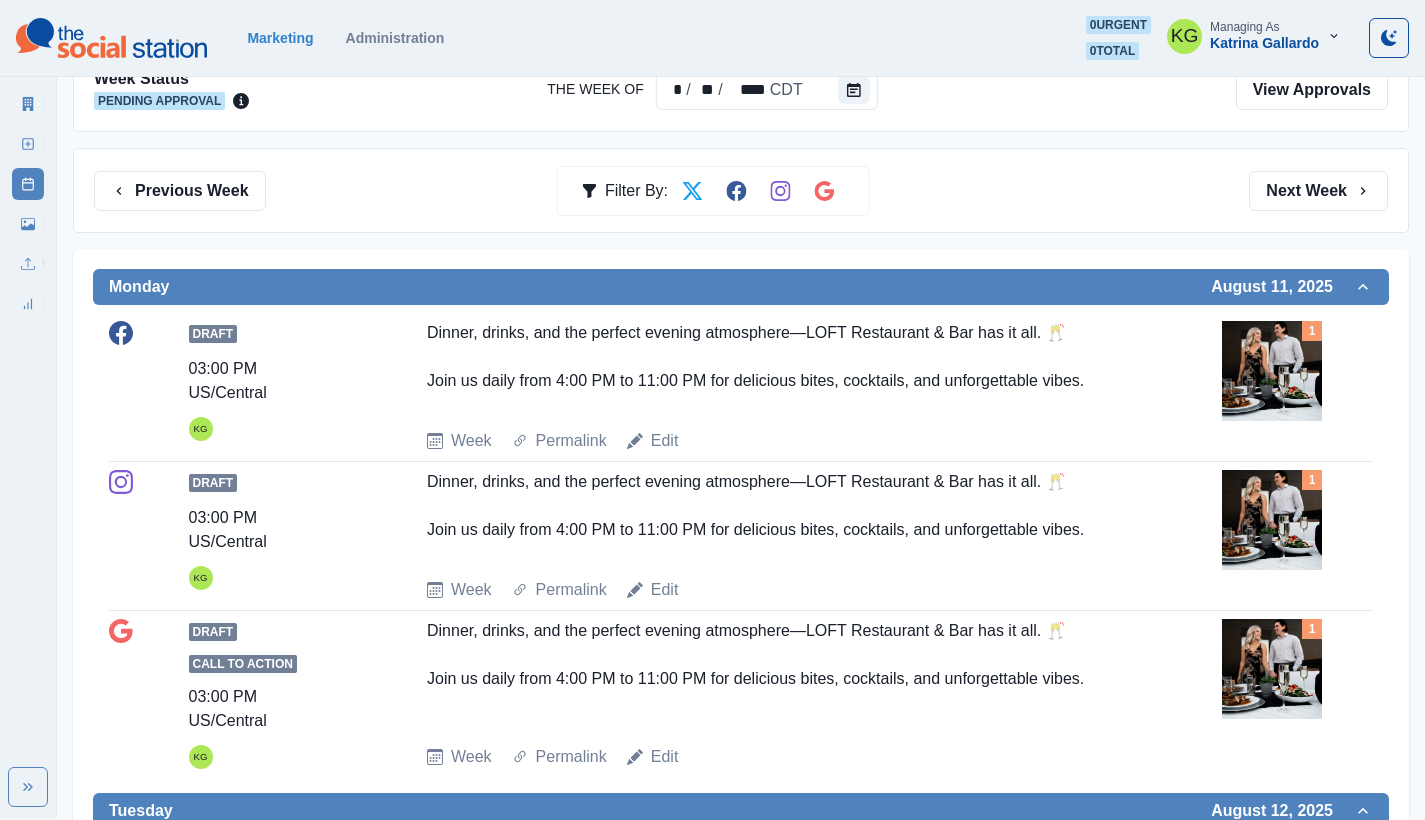 scroll, scrollTop: 277, scrollLeft: 0, axis: vertical 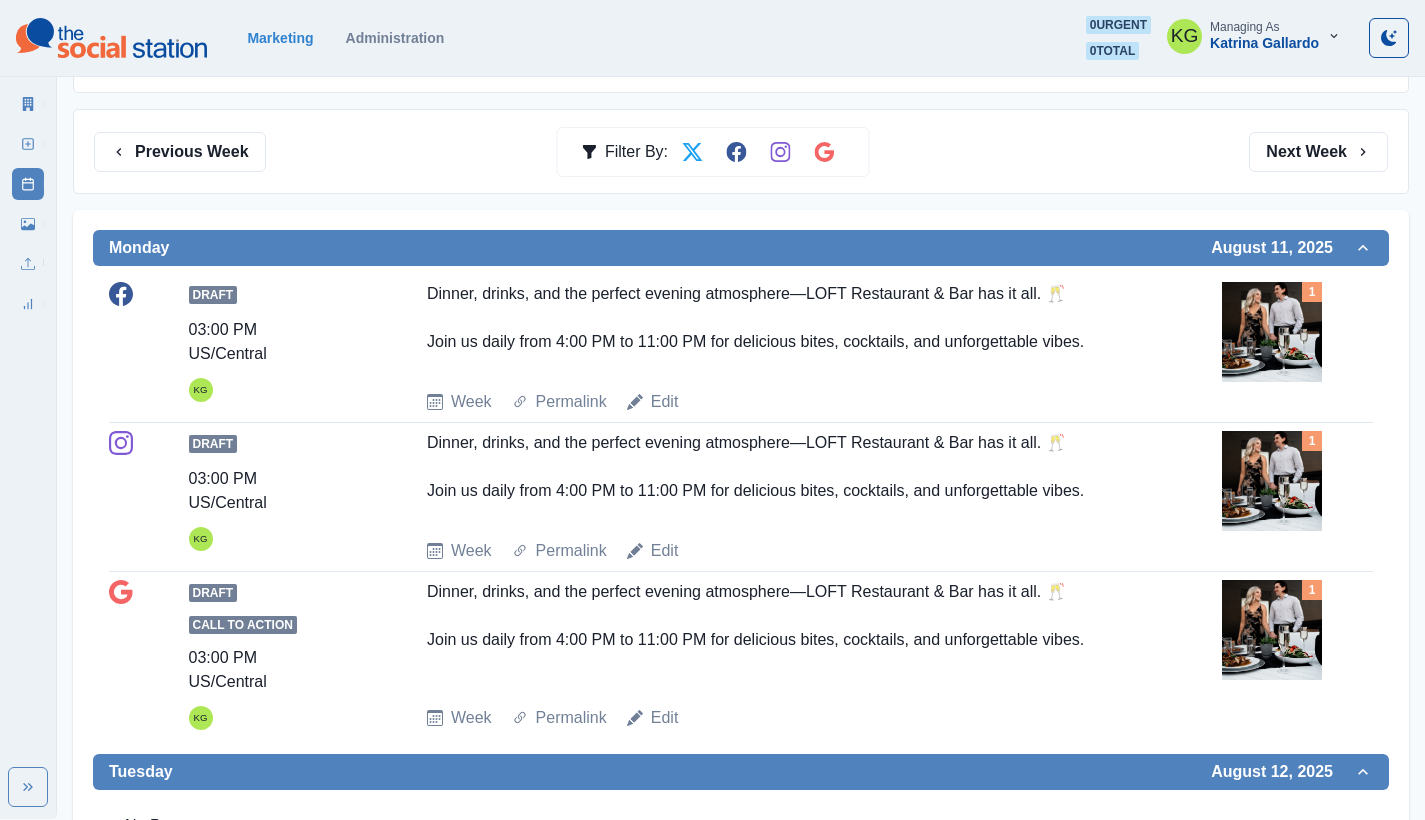 click at bounding box center (1272, 332) 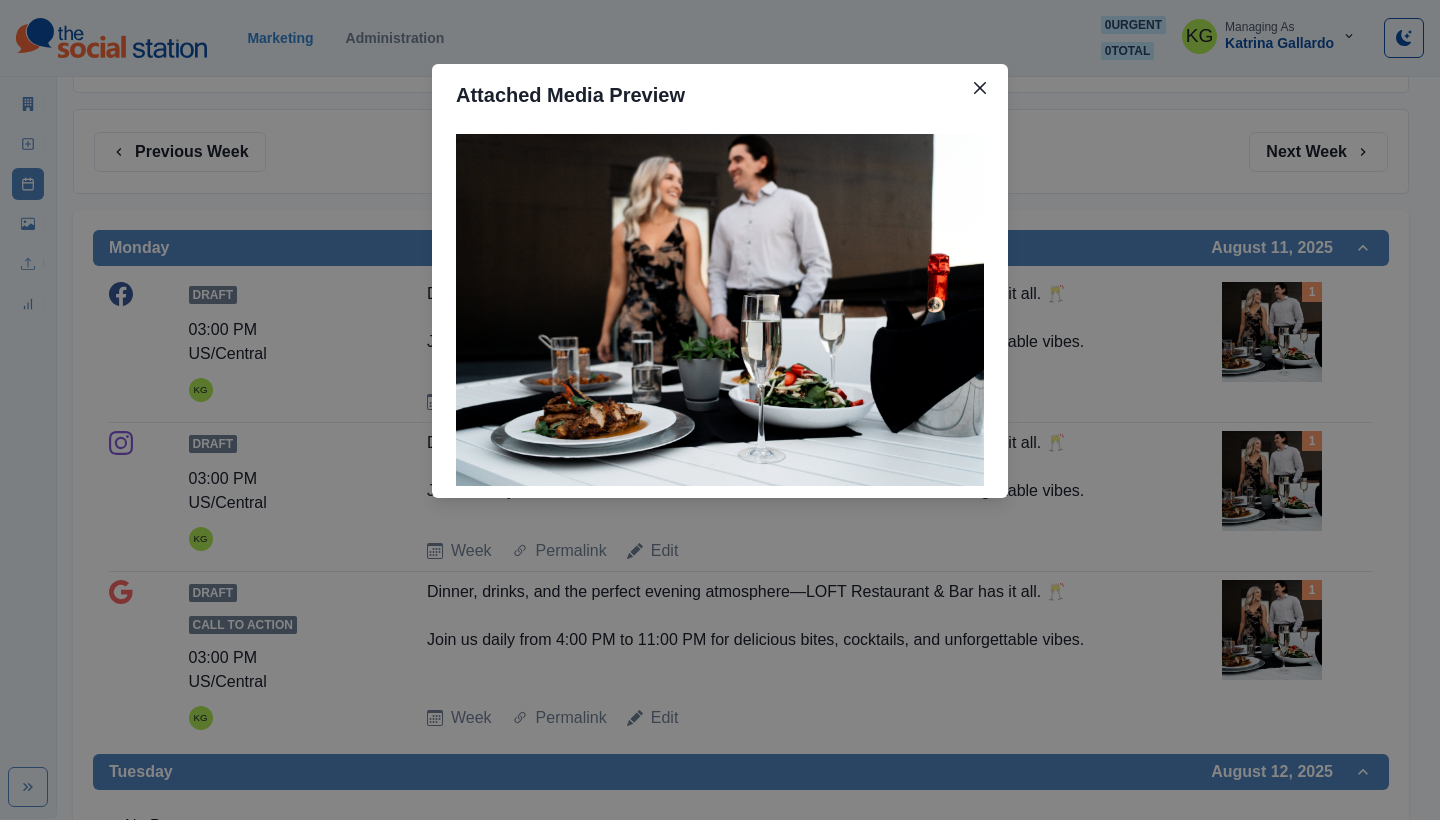 click on "Attached Media Preview" at bounding box center [720, 410] 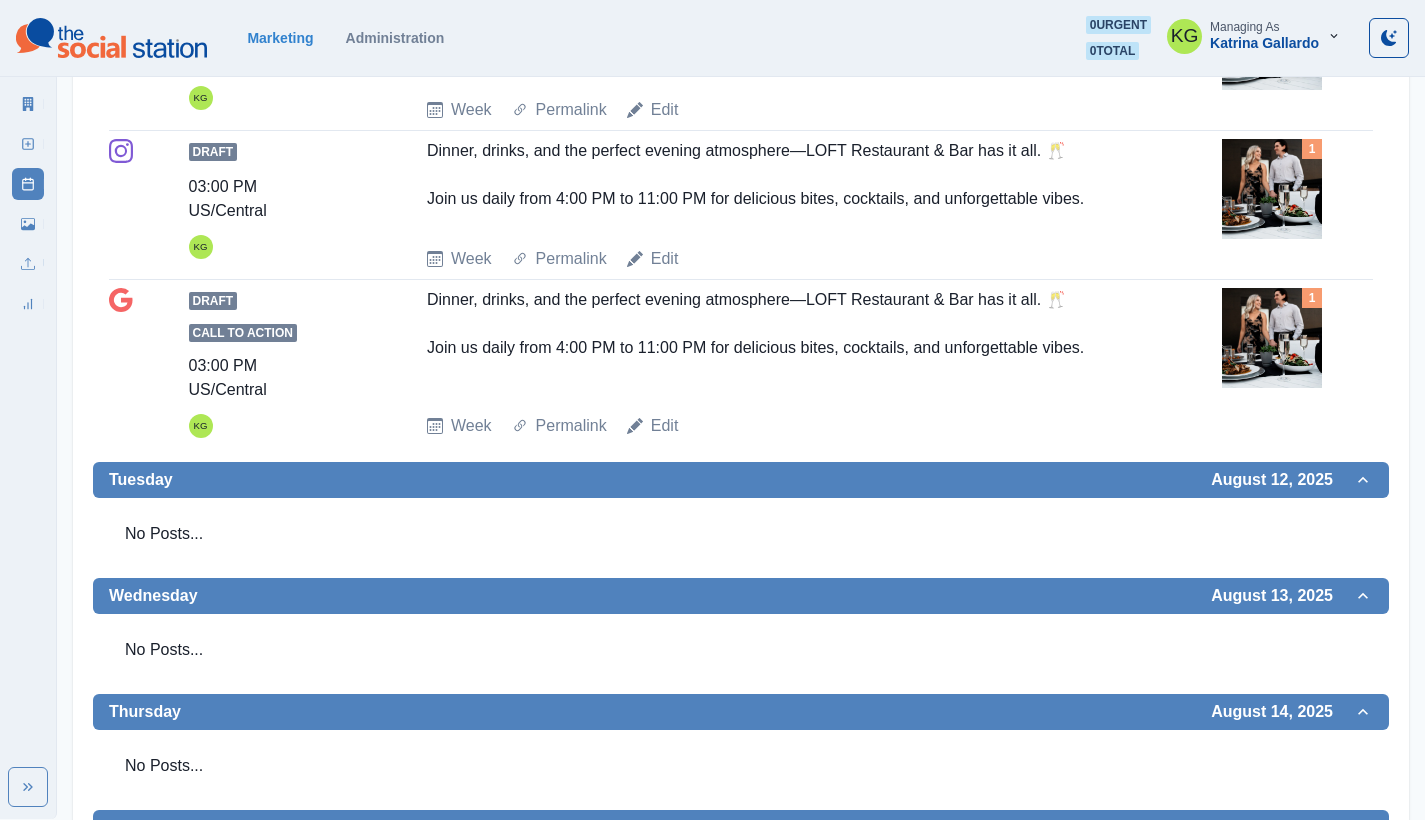 scroll, scrollTop: 109, scrollLeft: 0, axis: vertical 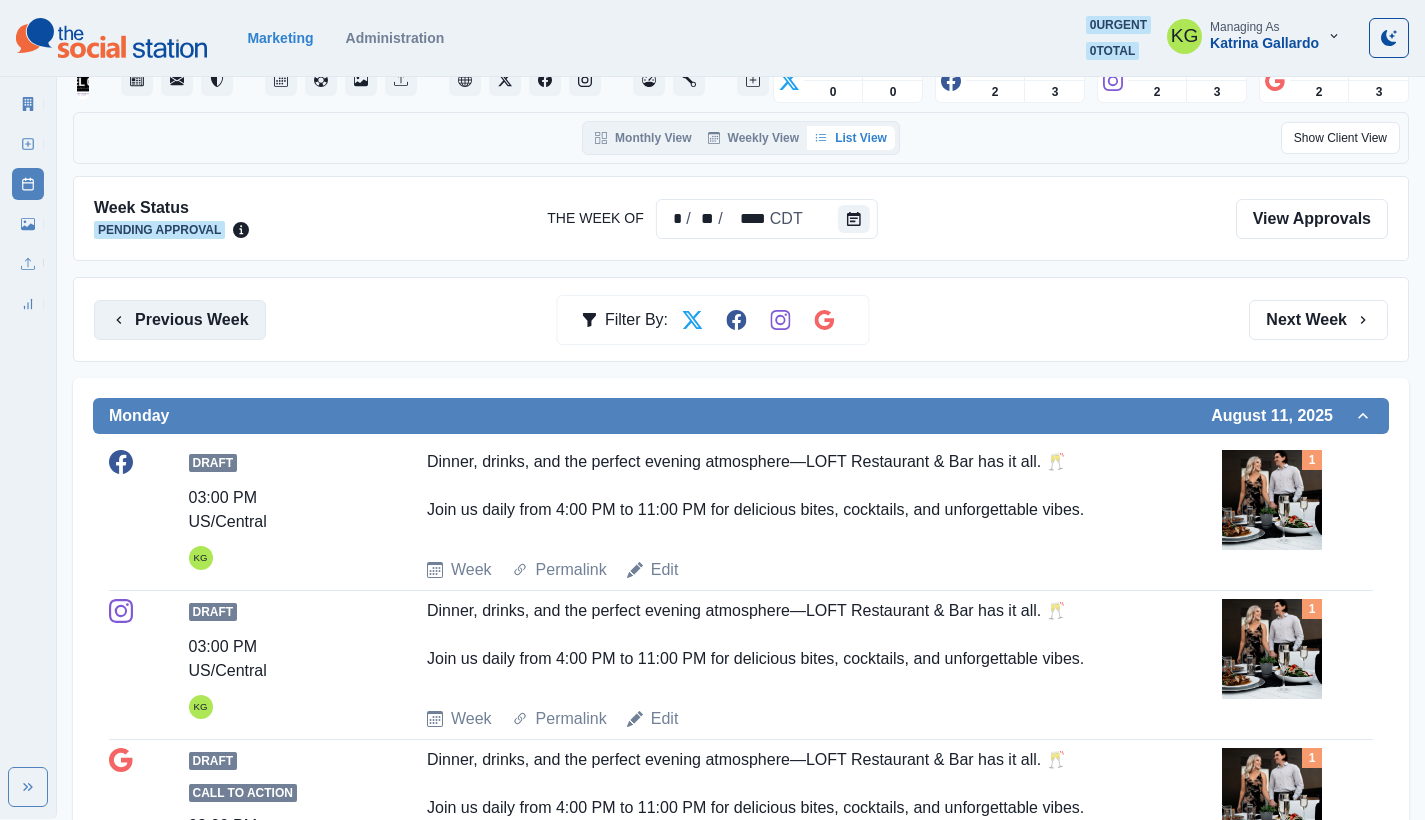 click on "Previous Week" at bounding box center [180, 320] 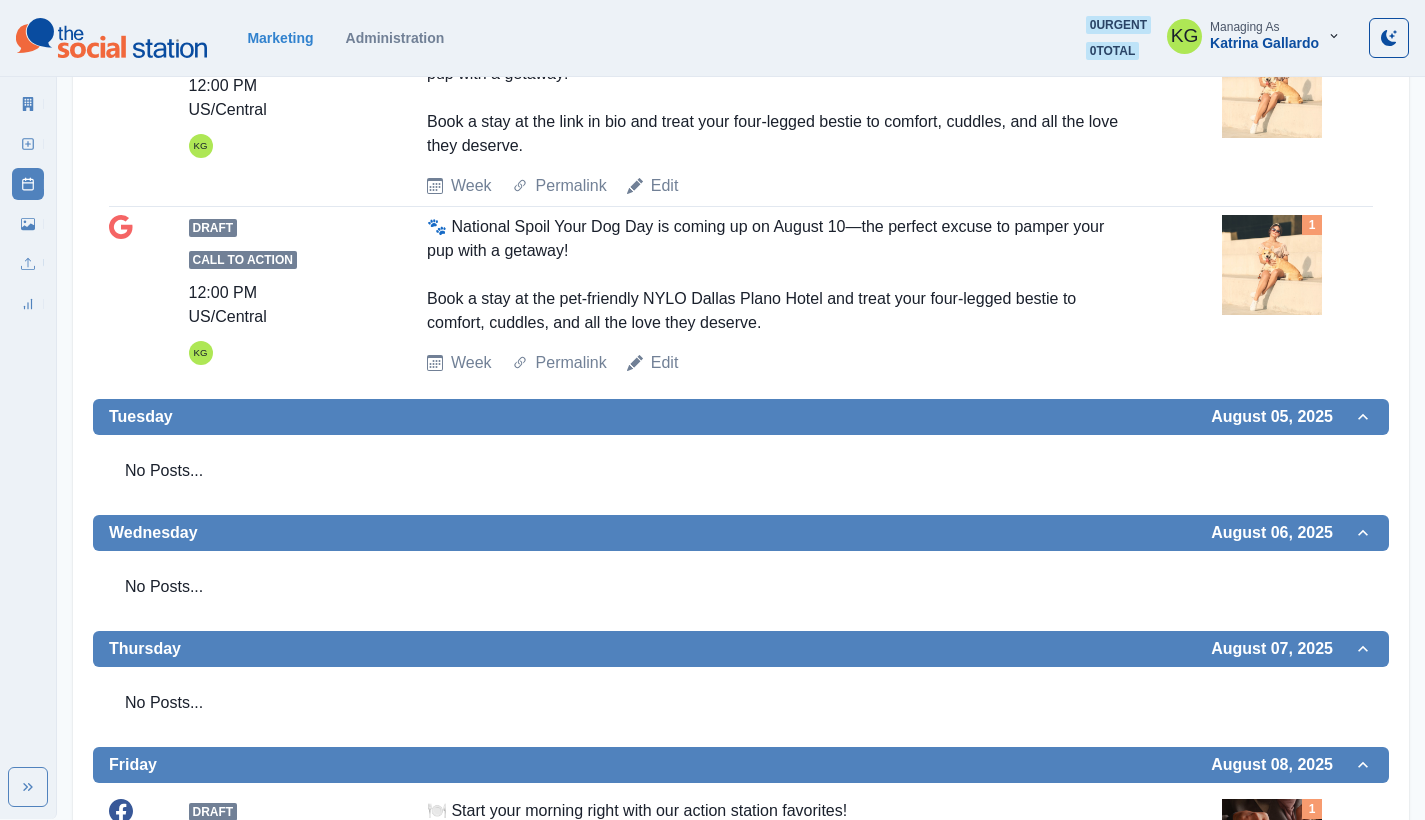 scroll, scrollTop: 240, scrollLeft: 0, axis: vertical 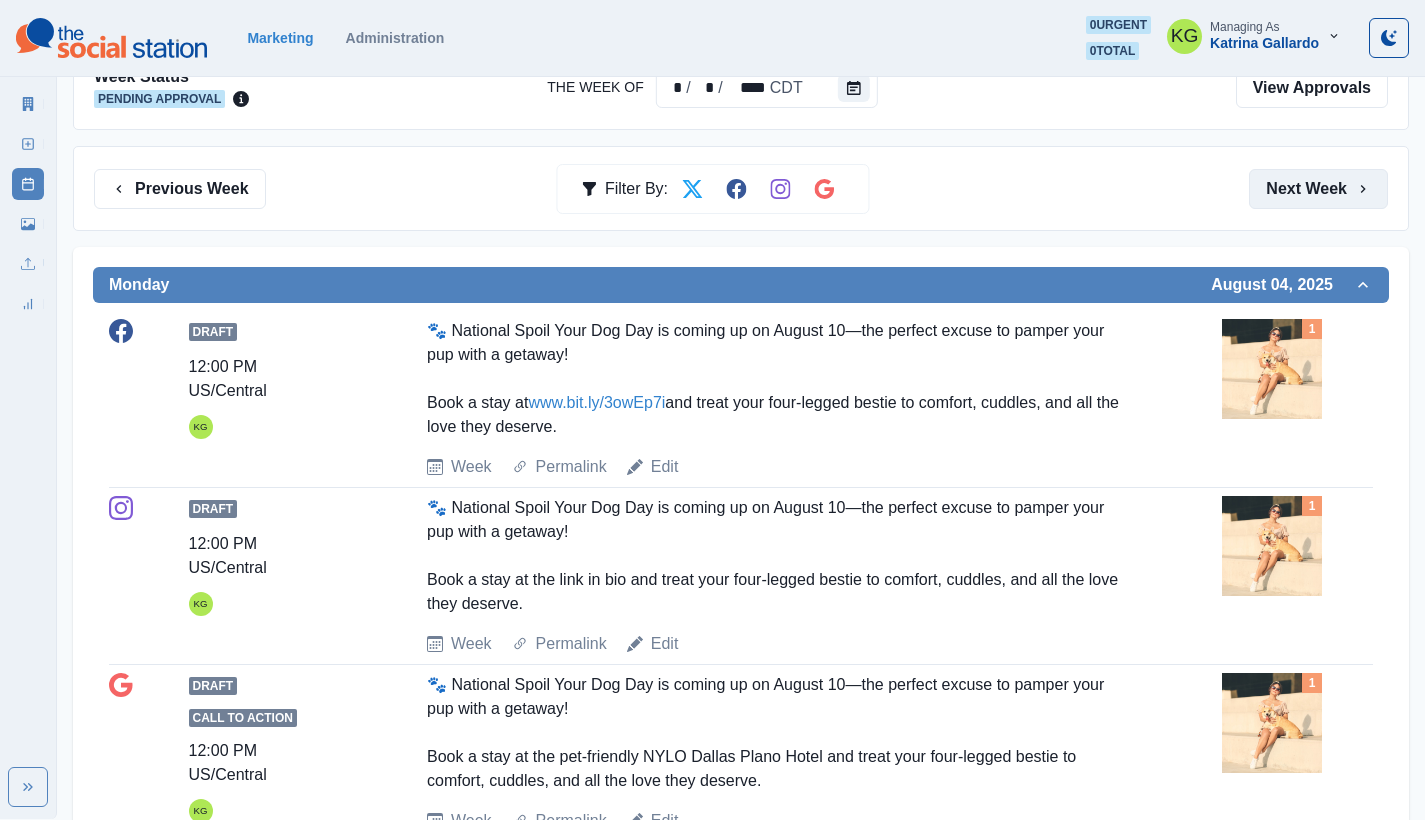 click on "Next Week" at bounding box center (1318, 189) 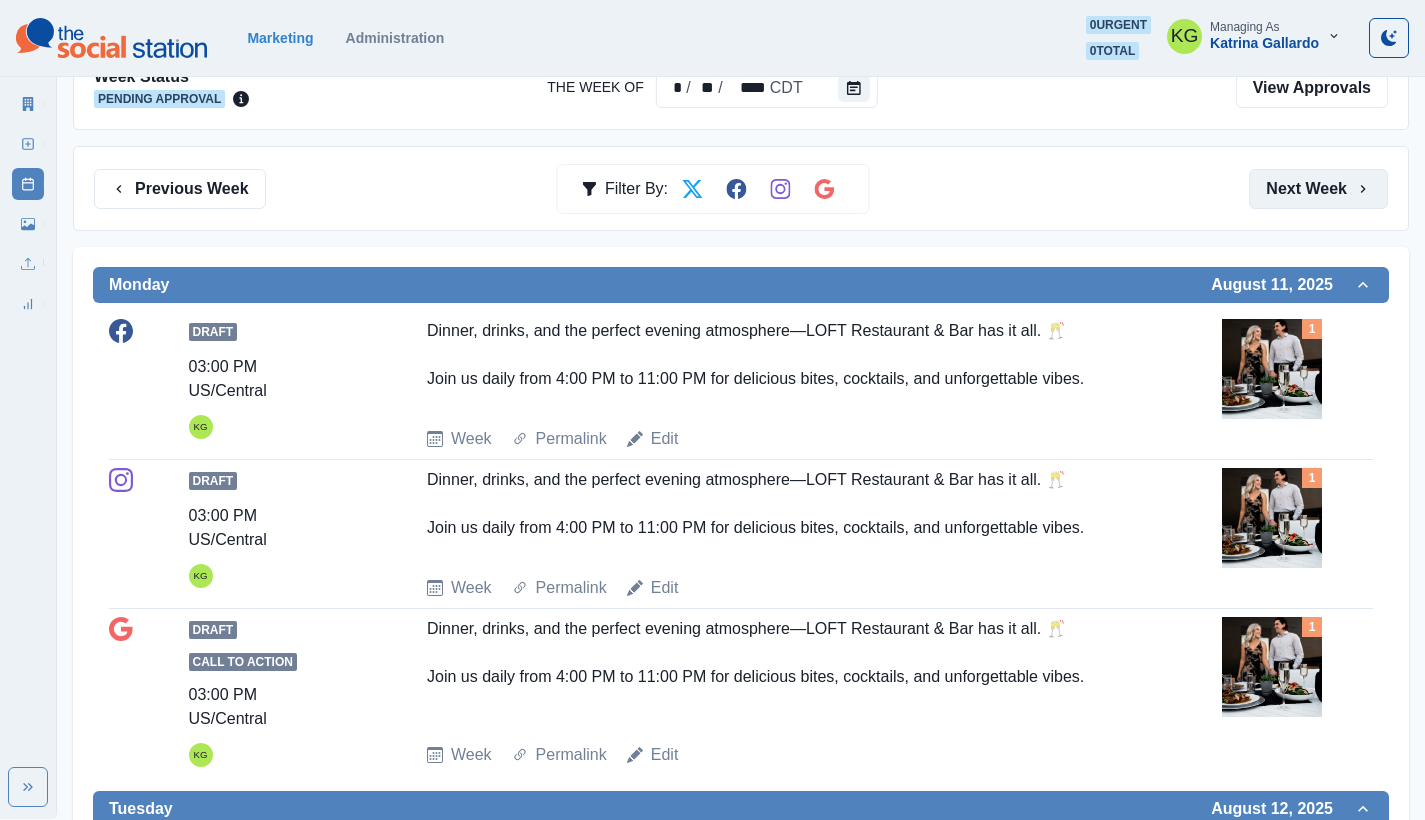 click on "Next Week" at bounding box center [1318, 189] 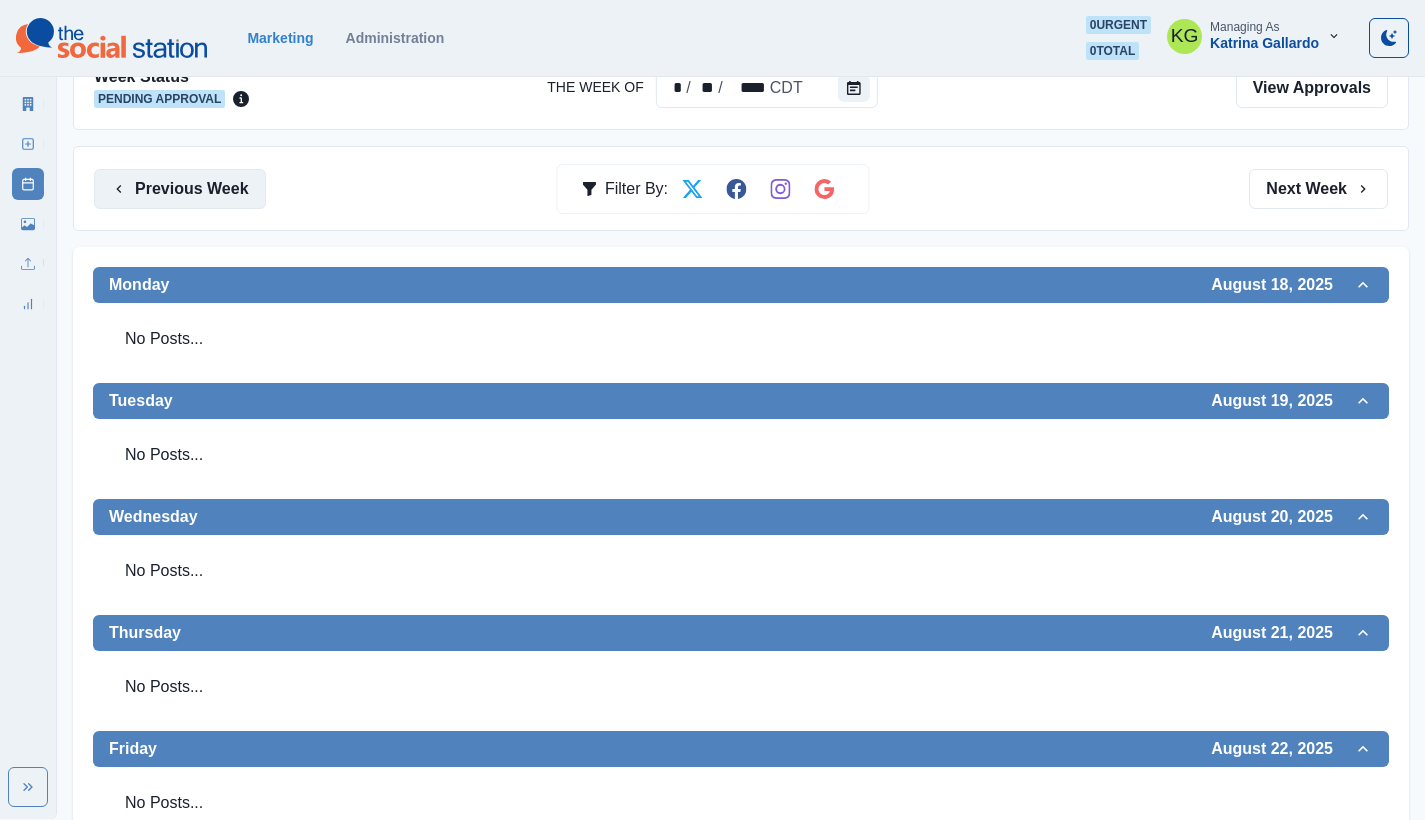 click on "Previous Week" at bounding box center (180, 189) 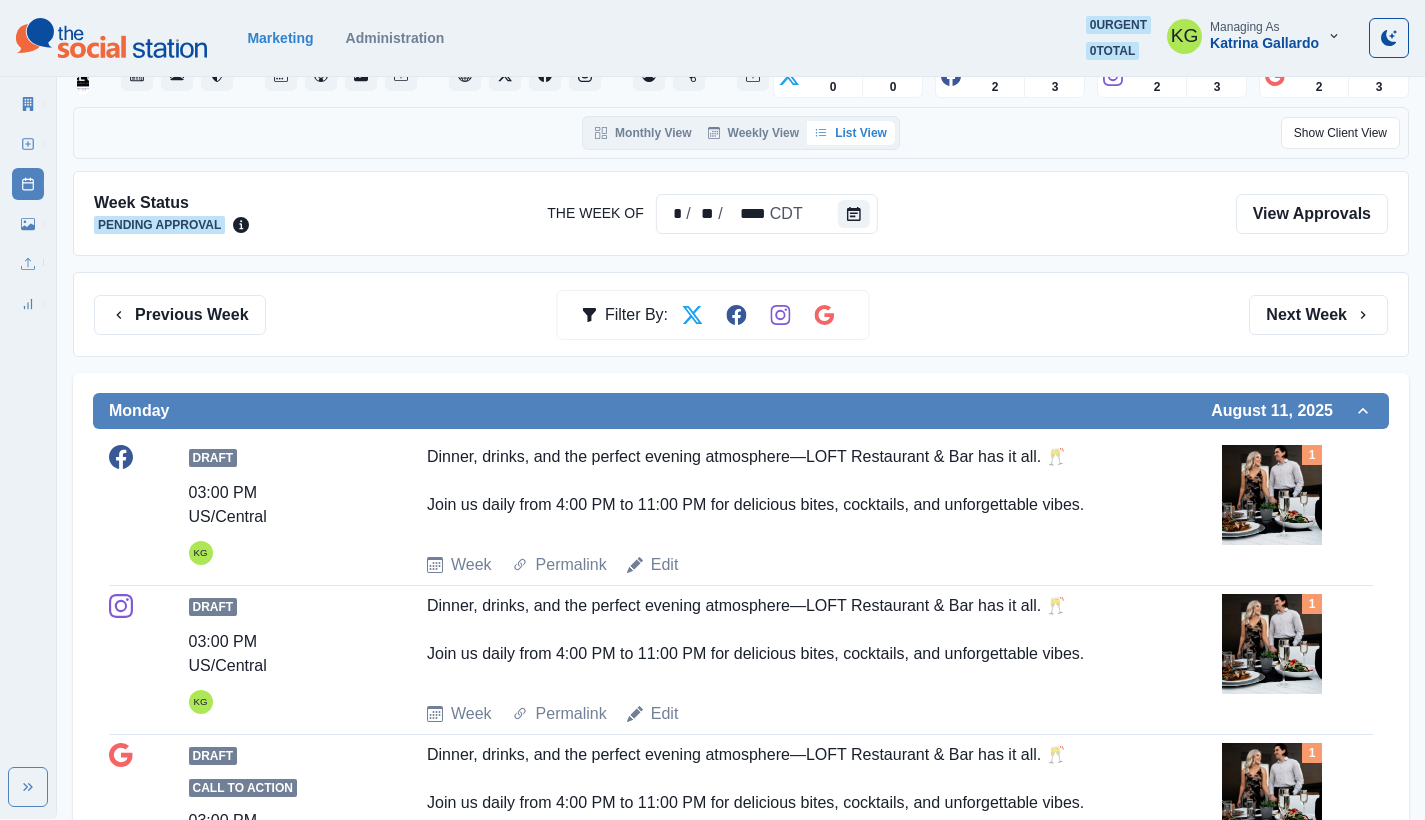 scroll, scrollTop: 42, scrollLeft: 0, axis: vertical 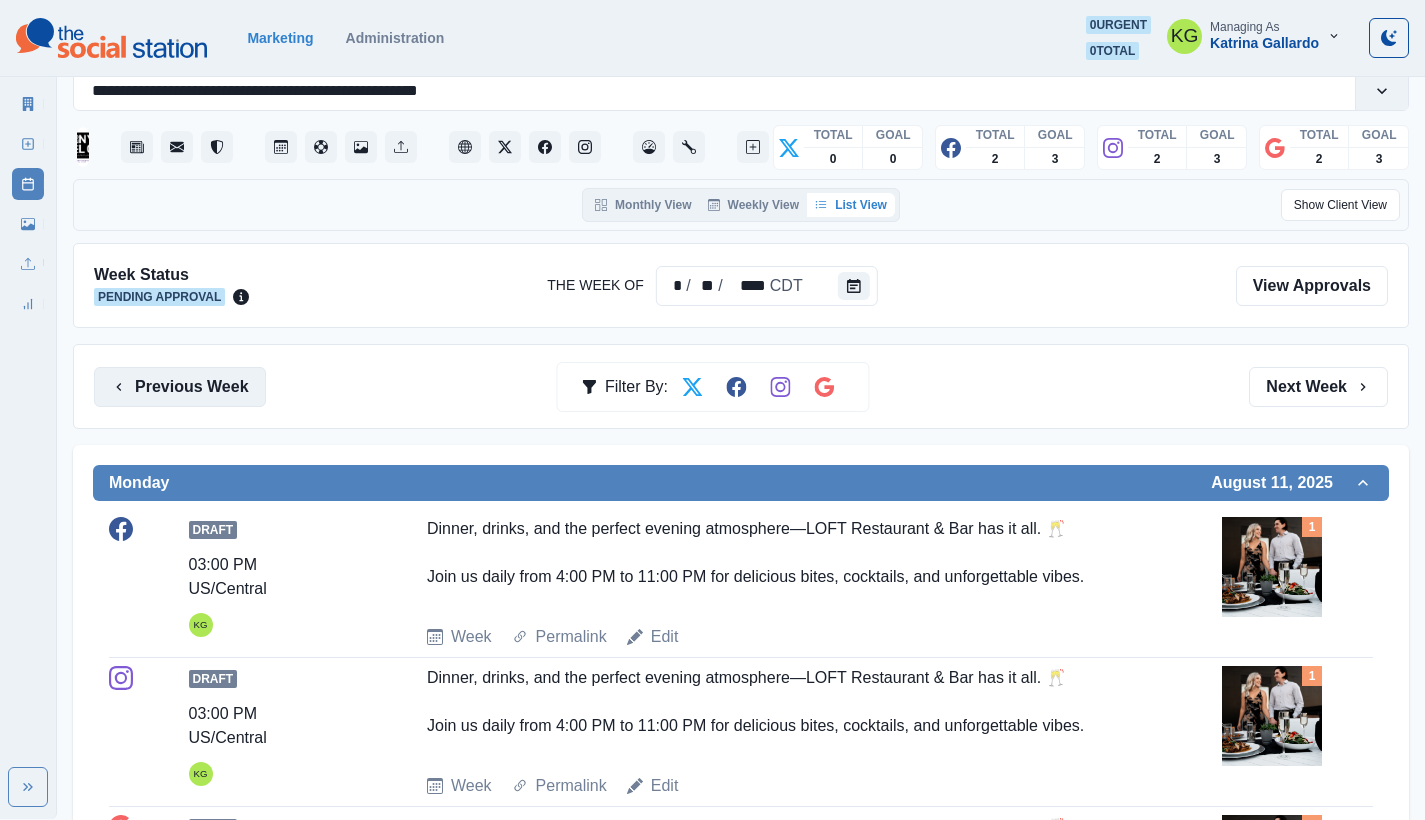 click on "Previous Week" at bounding box center [180, 387] 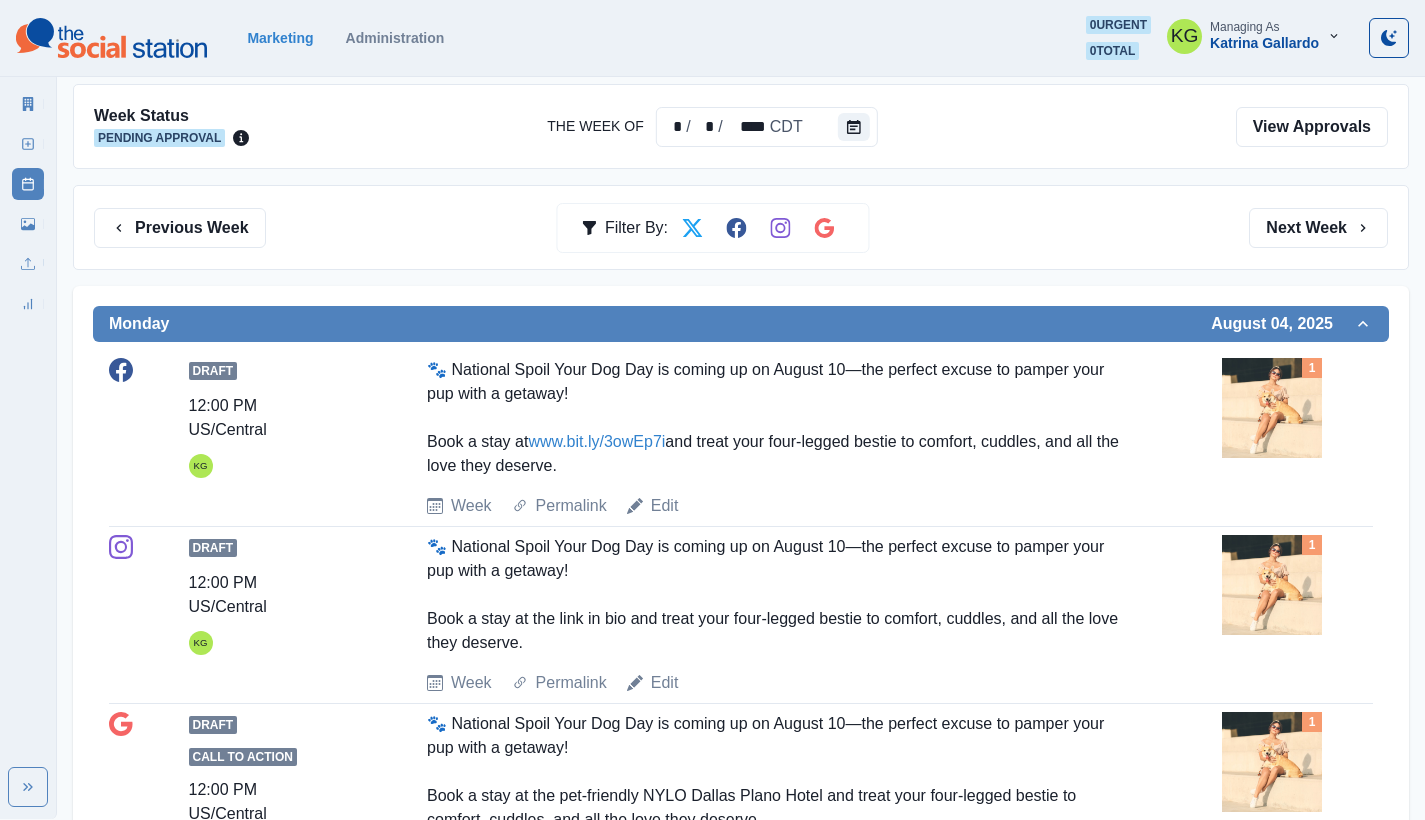 scroll, scrollTop: 3, scrollLeft: 0, axis: vertical 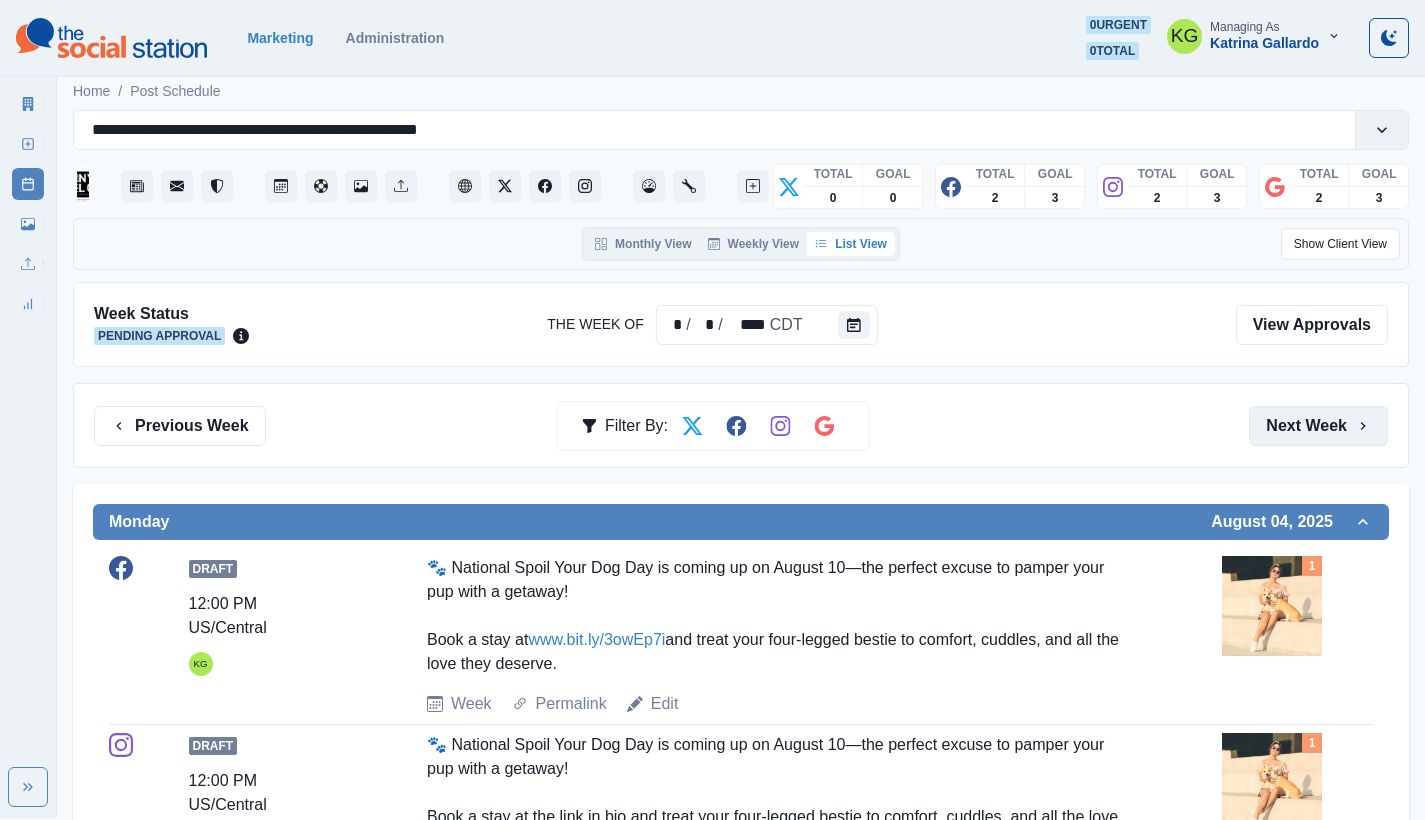 click on "Next Week" at bounding box center [1318, 426] 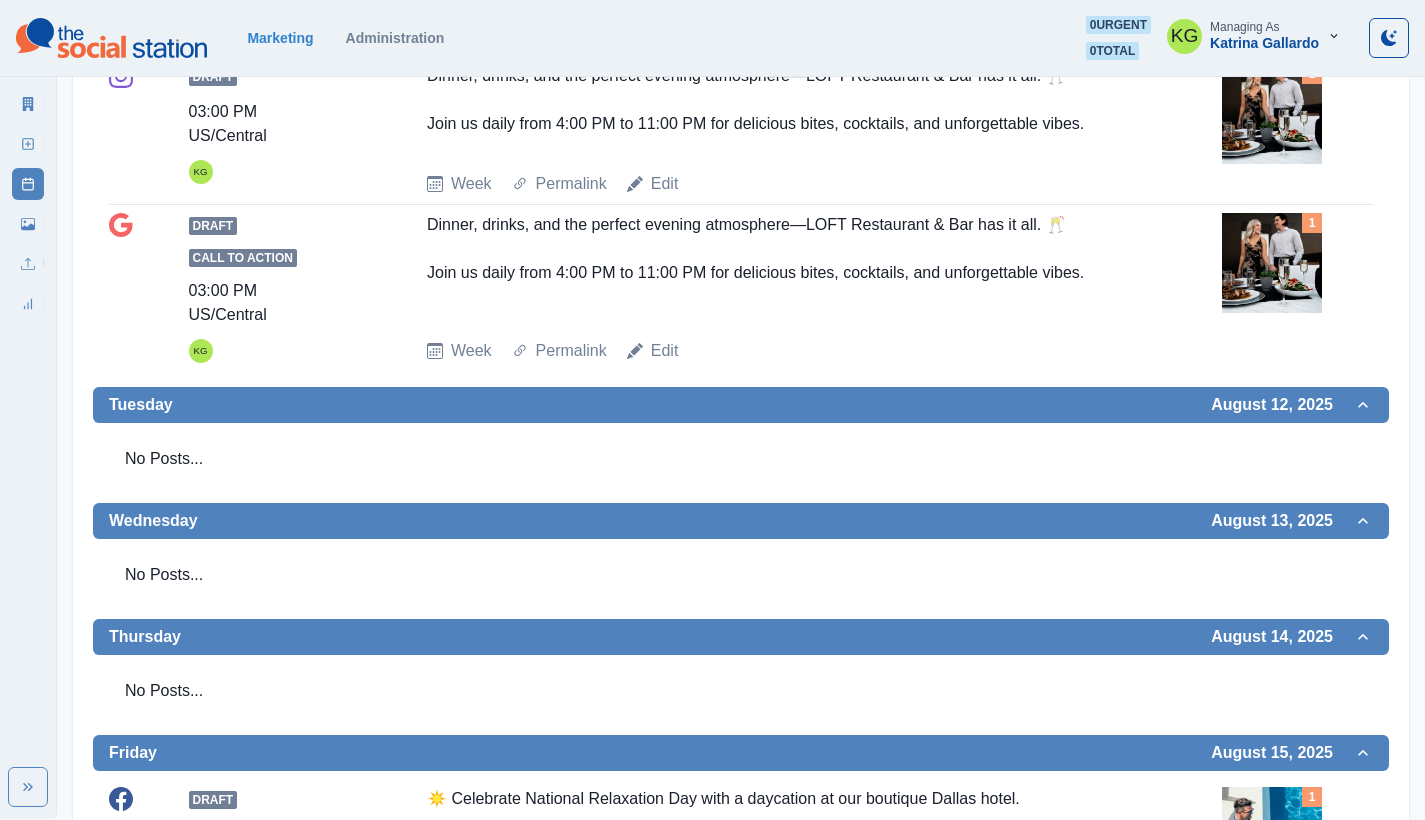 scroll, scrollTop: 0, scrollLeft: 0, axis: both 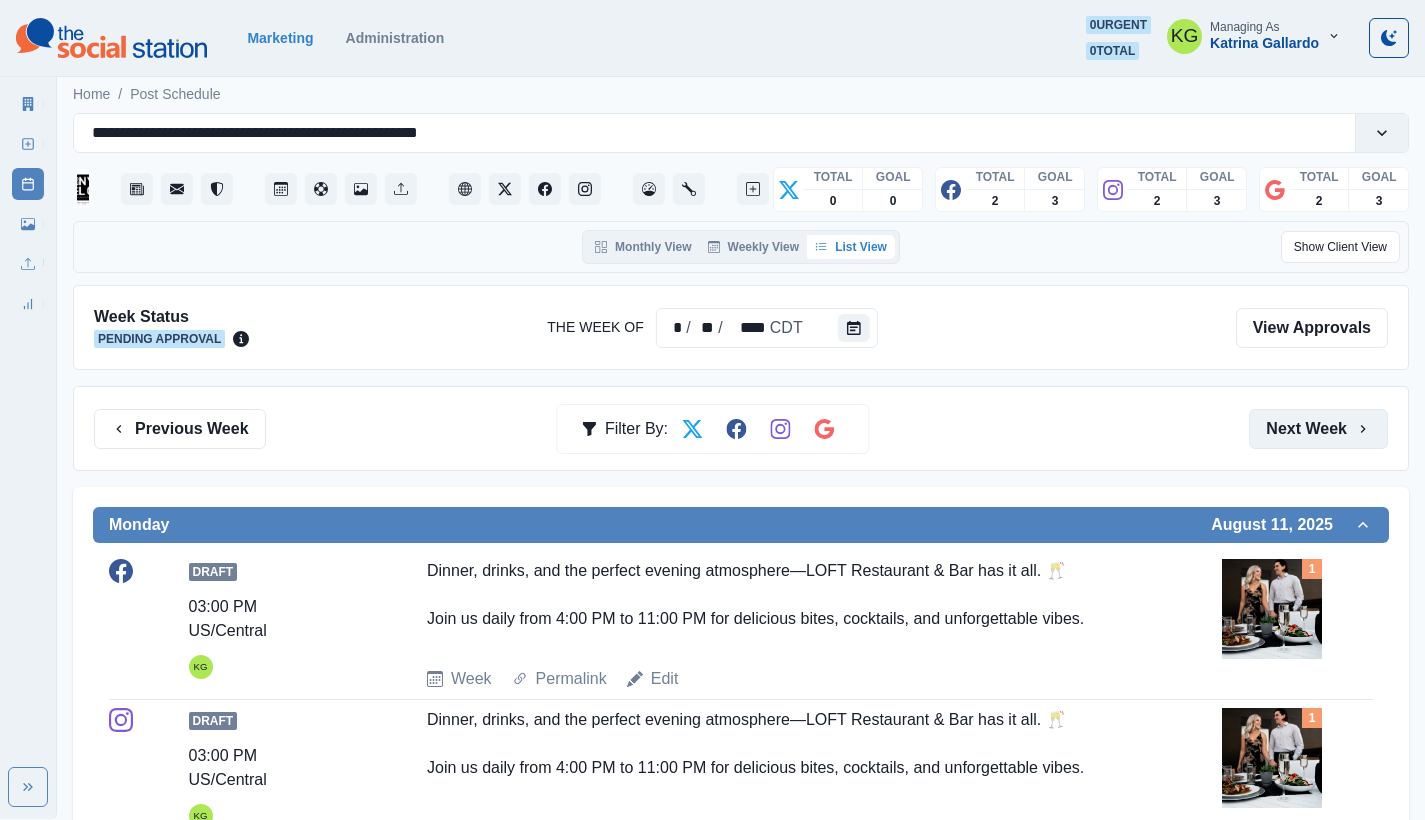 click on "Next Week" at bounding box center (1318, 429) 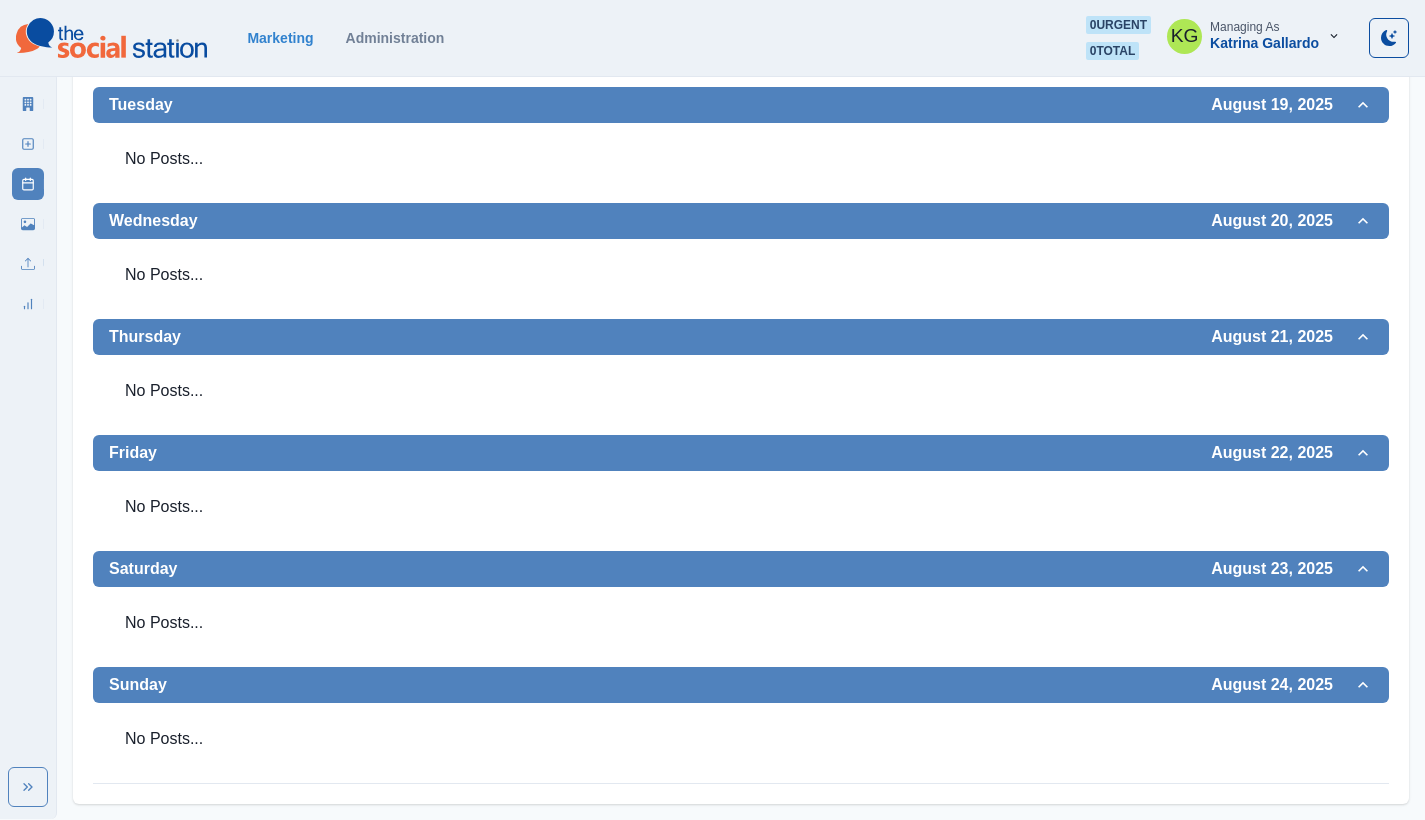 scroll, scrollTop: 0, scrollLeft: 0, axis: both 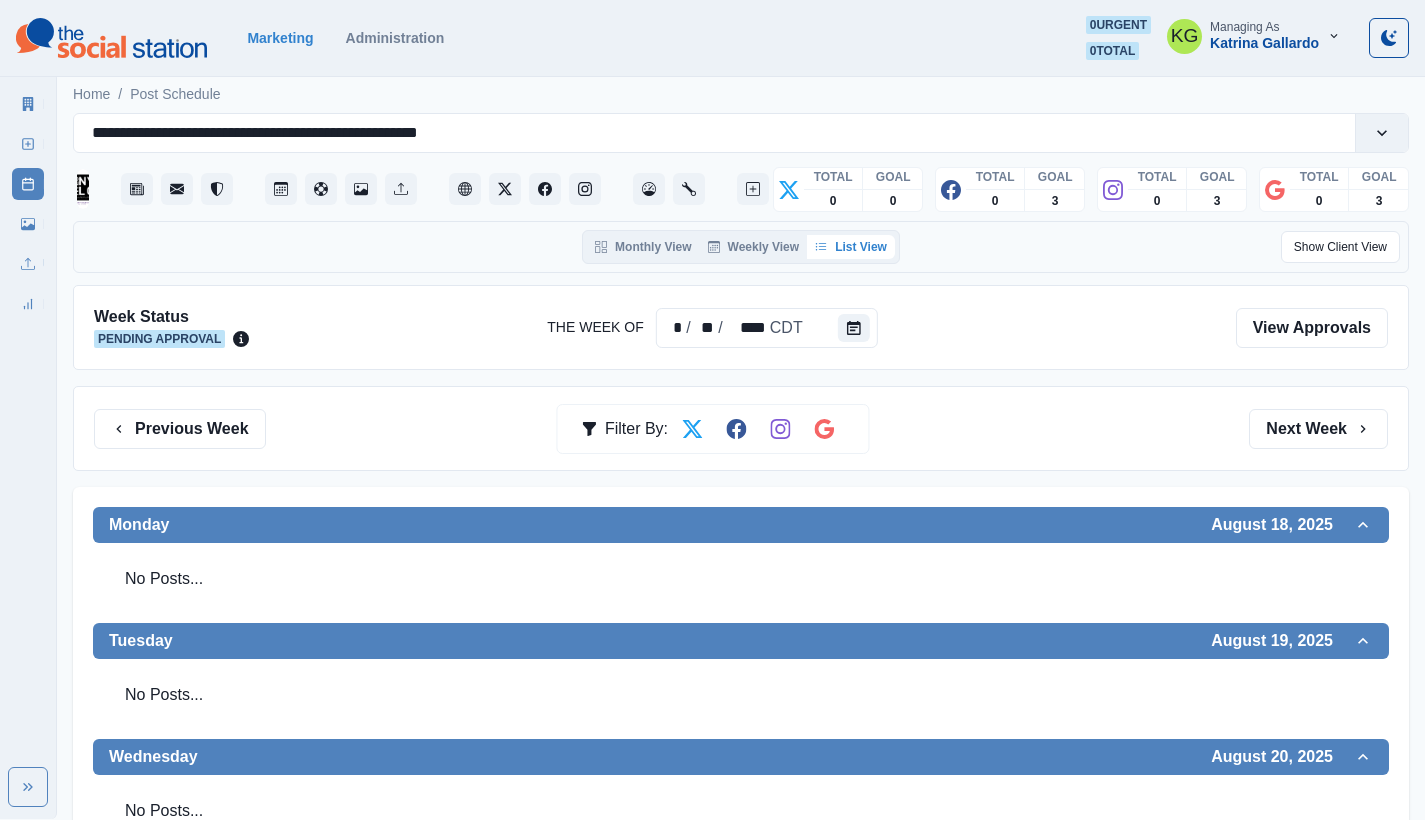 click on "Previous Week Filter By: Next Week" at bounding box center [741, 428] 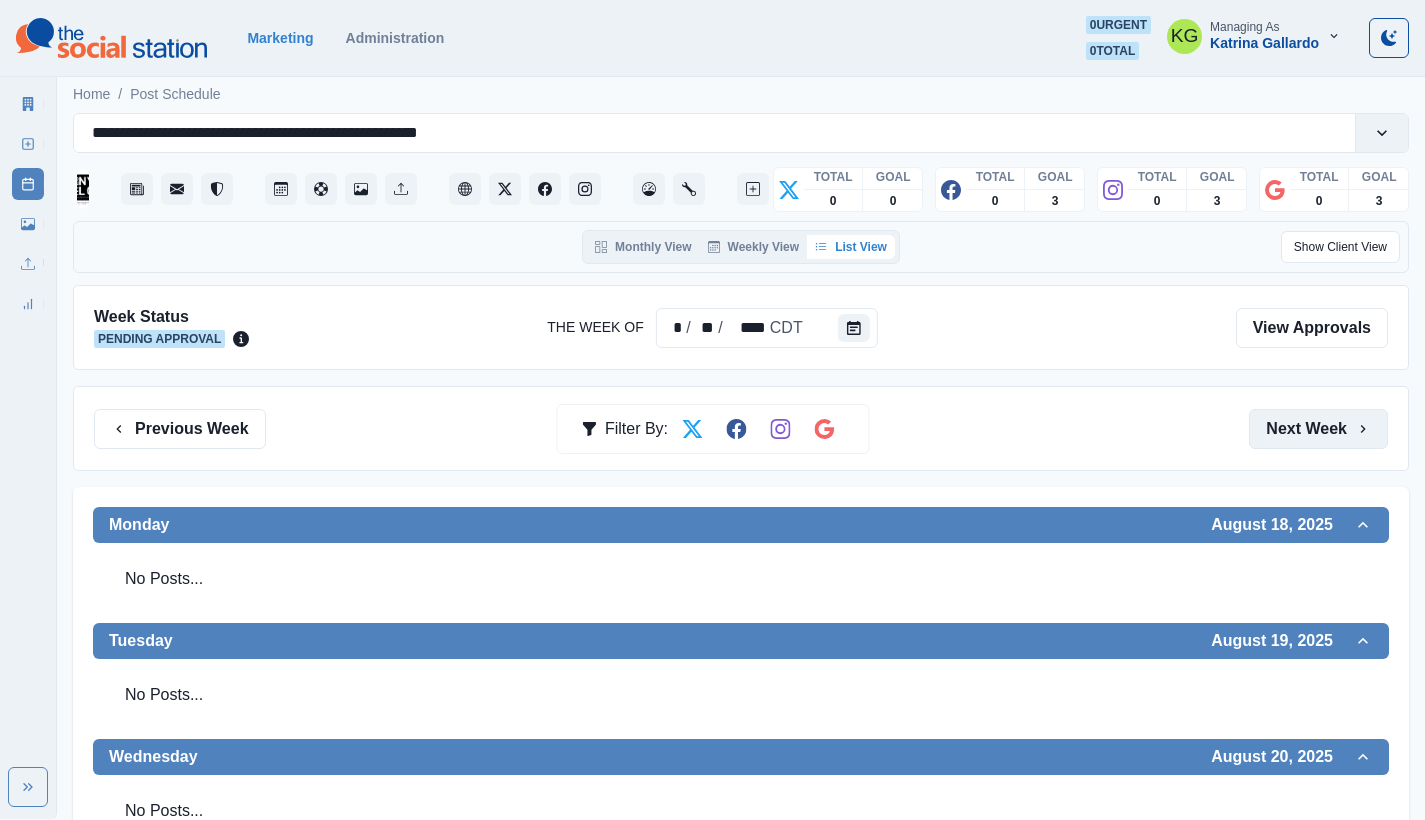 click on "Next Week" at bounding box center [1318, 429] 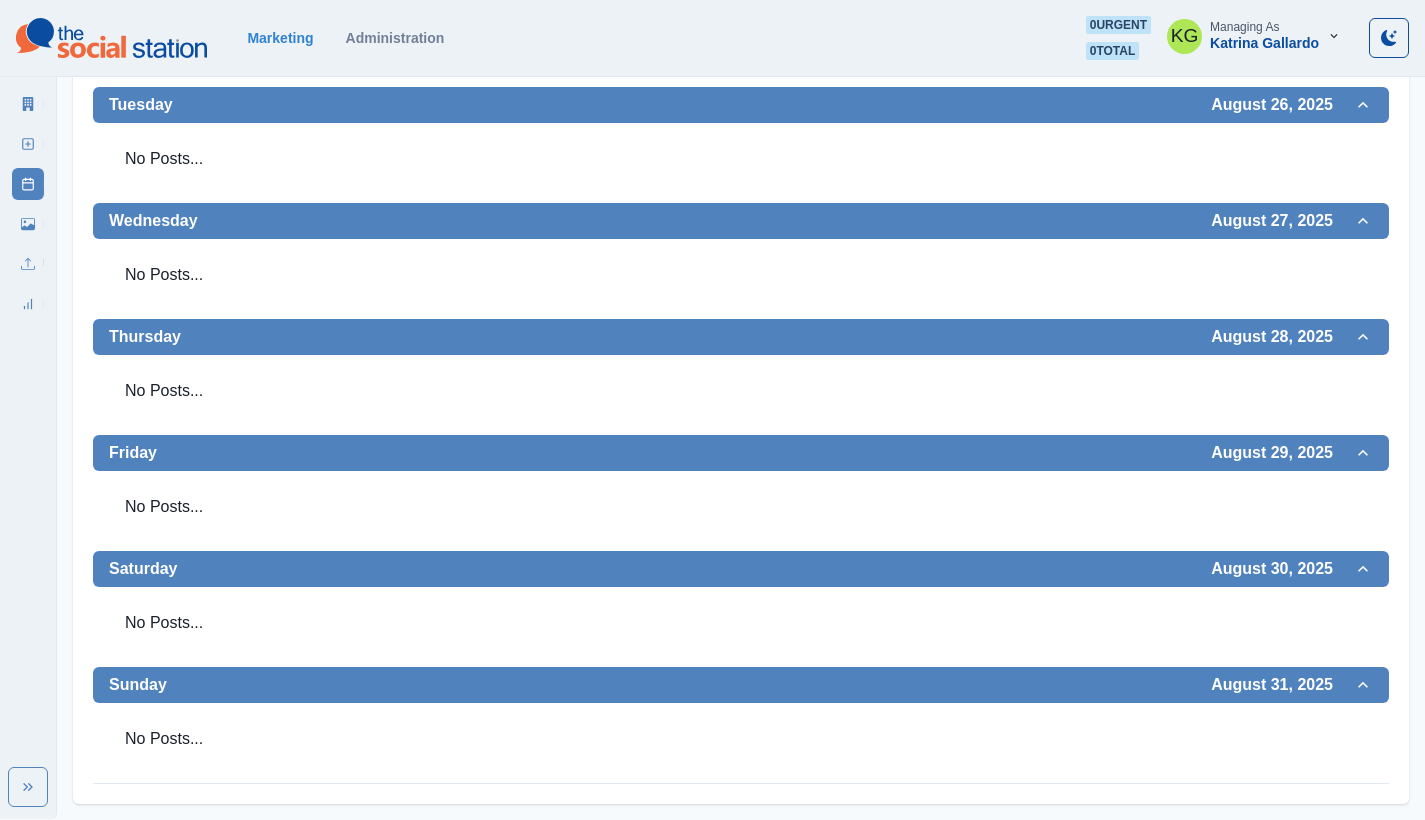 scroll, scrollTop: 0, scrollLeft: 0, axis: both 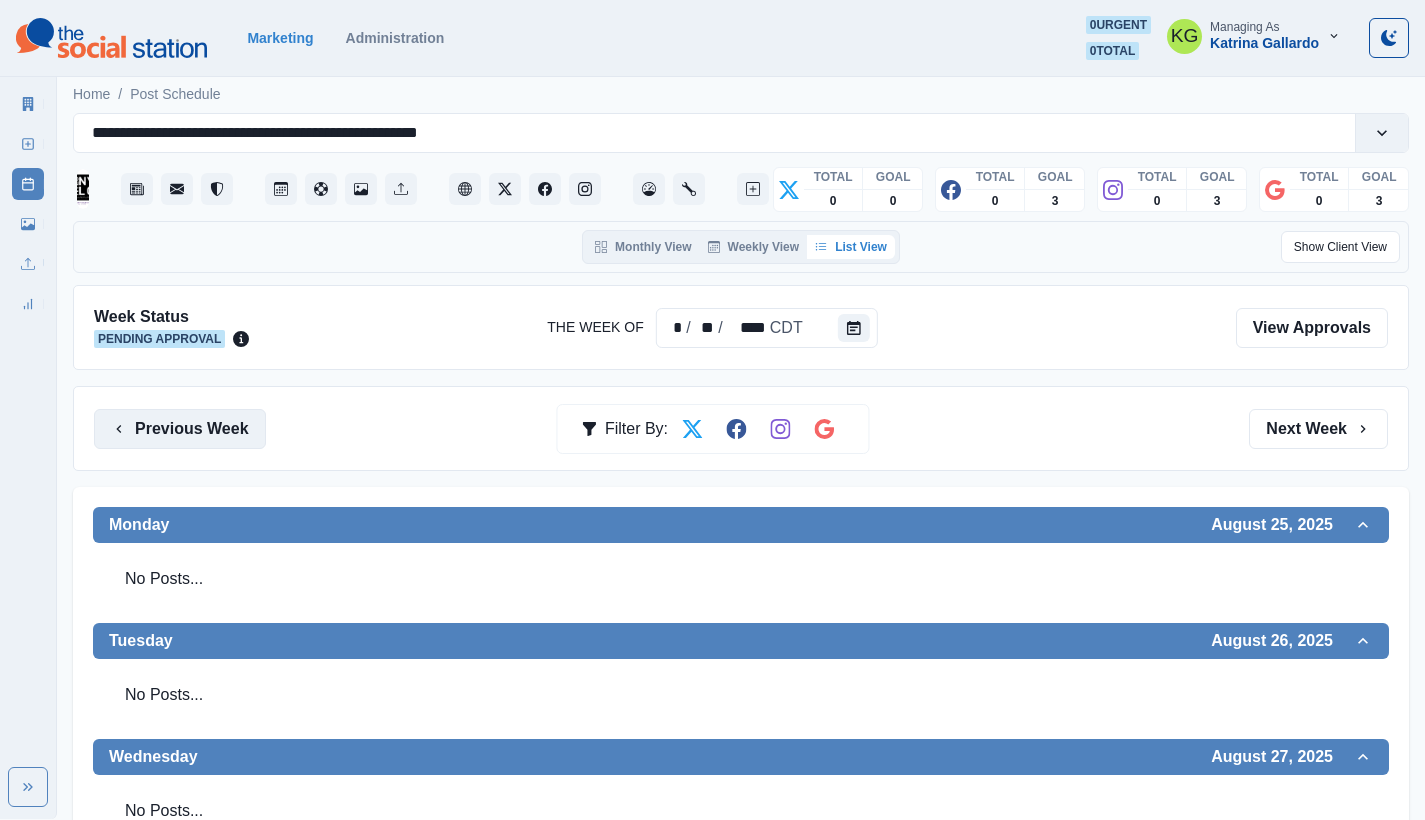 click on "Previous Week" at bounding box center (180, 429) 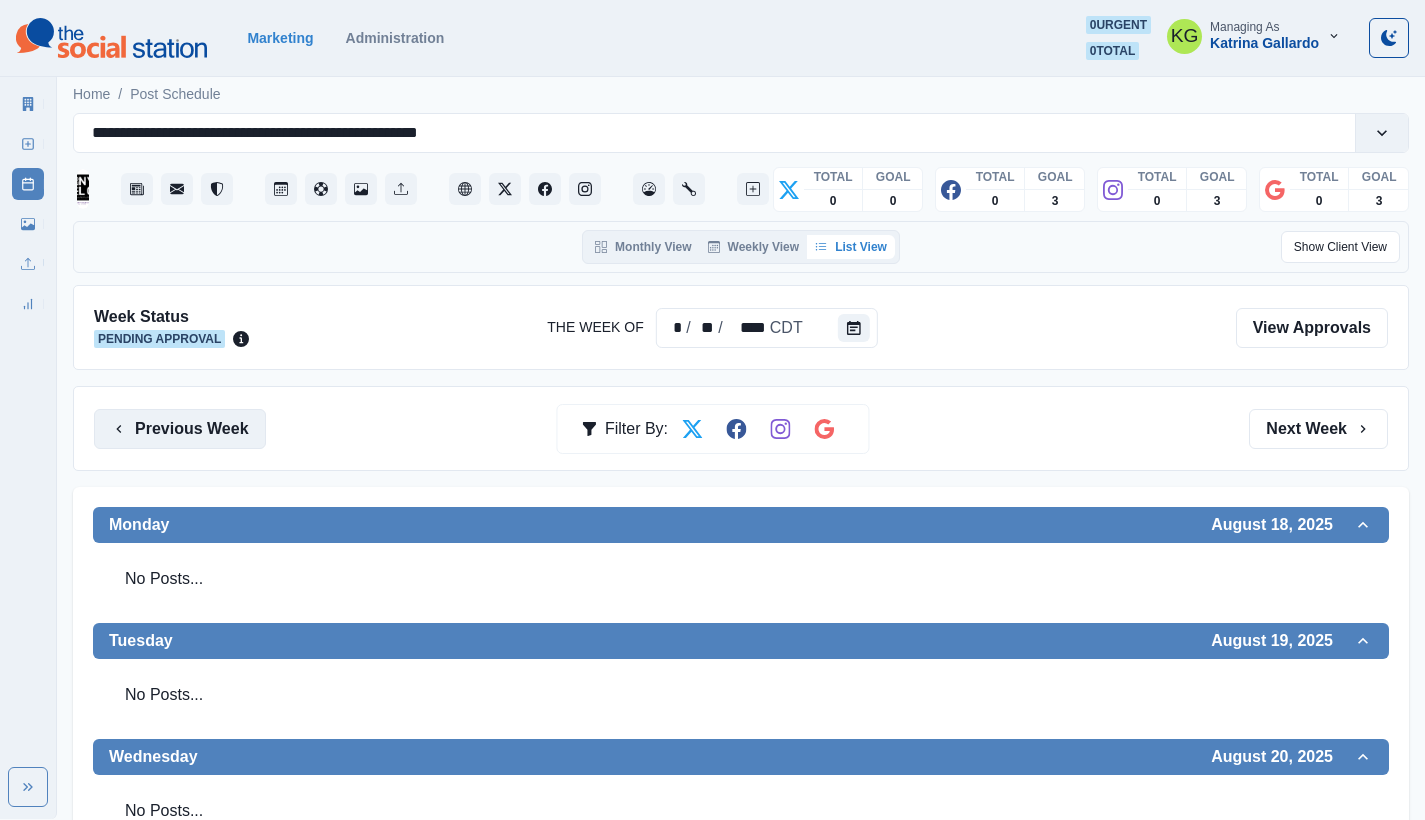 click on "Previous Week" at bounding box center [180, 429] 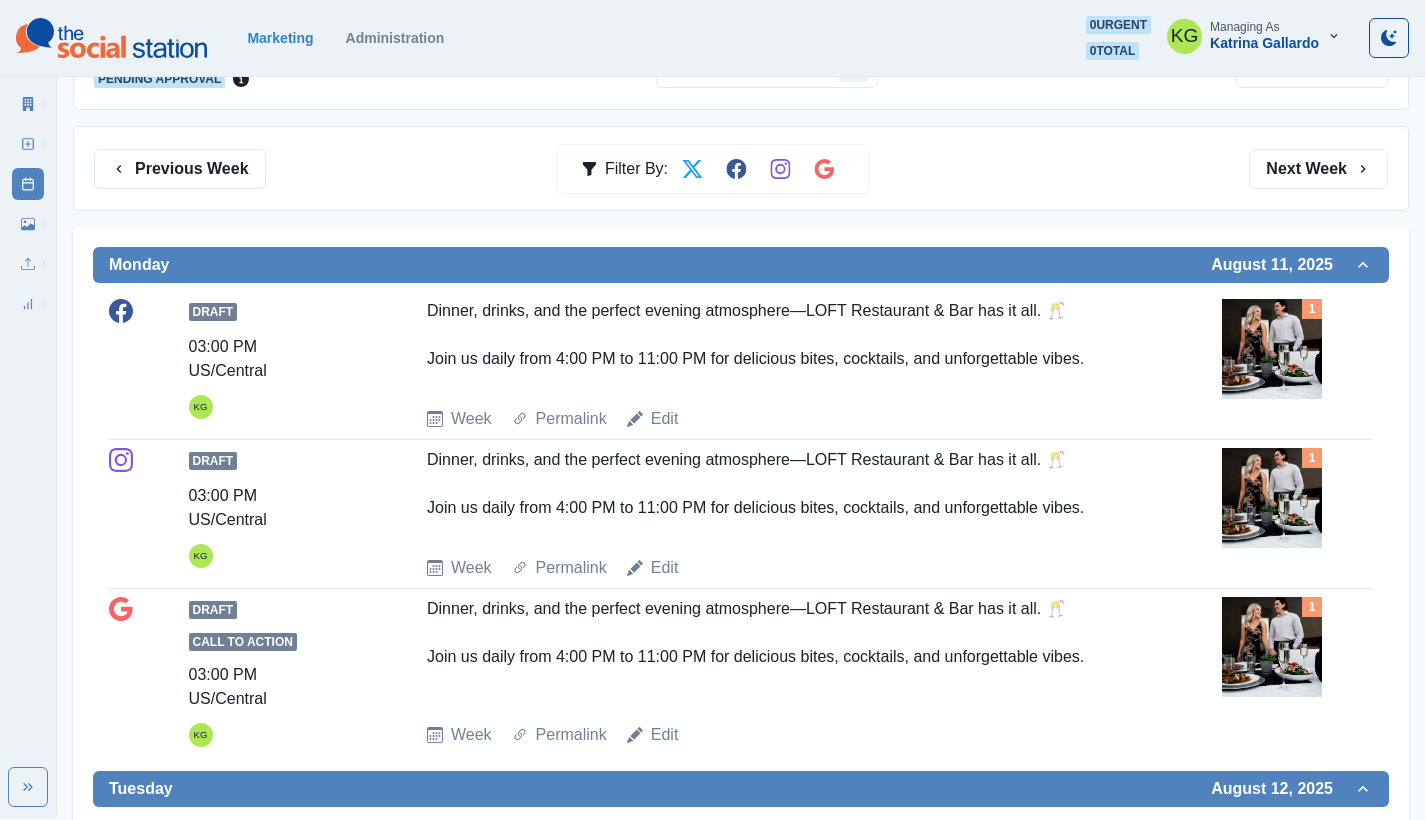 scroll, scrollTop: 0, scrollLeft: 0, axis: both 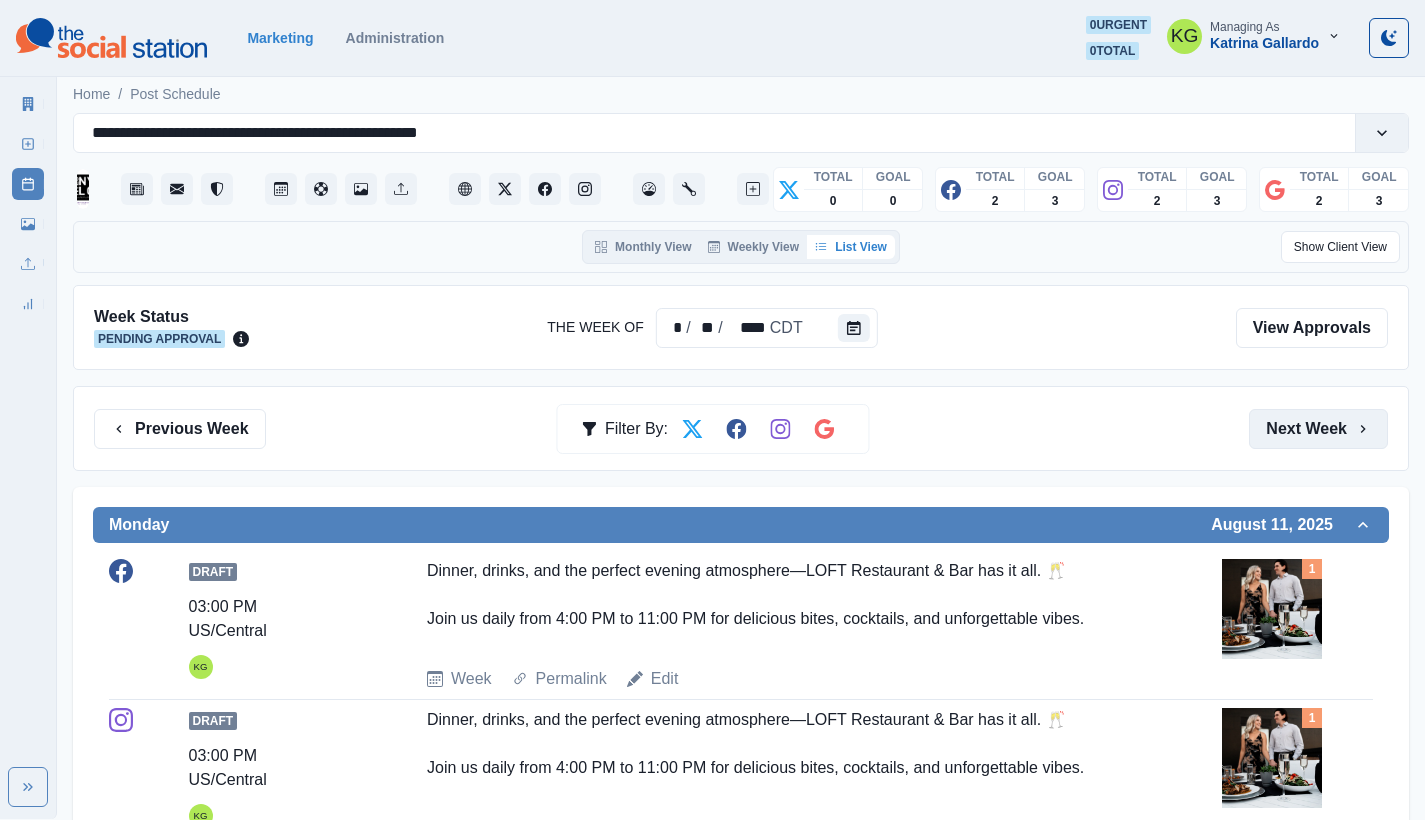 click on "Next Week" at bounding box center (1318, 429) 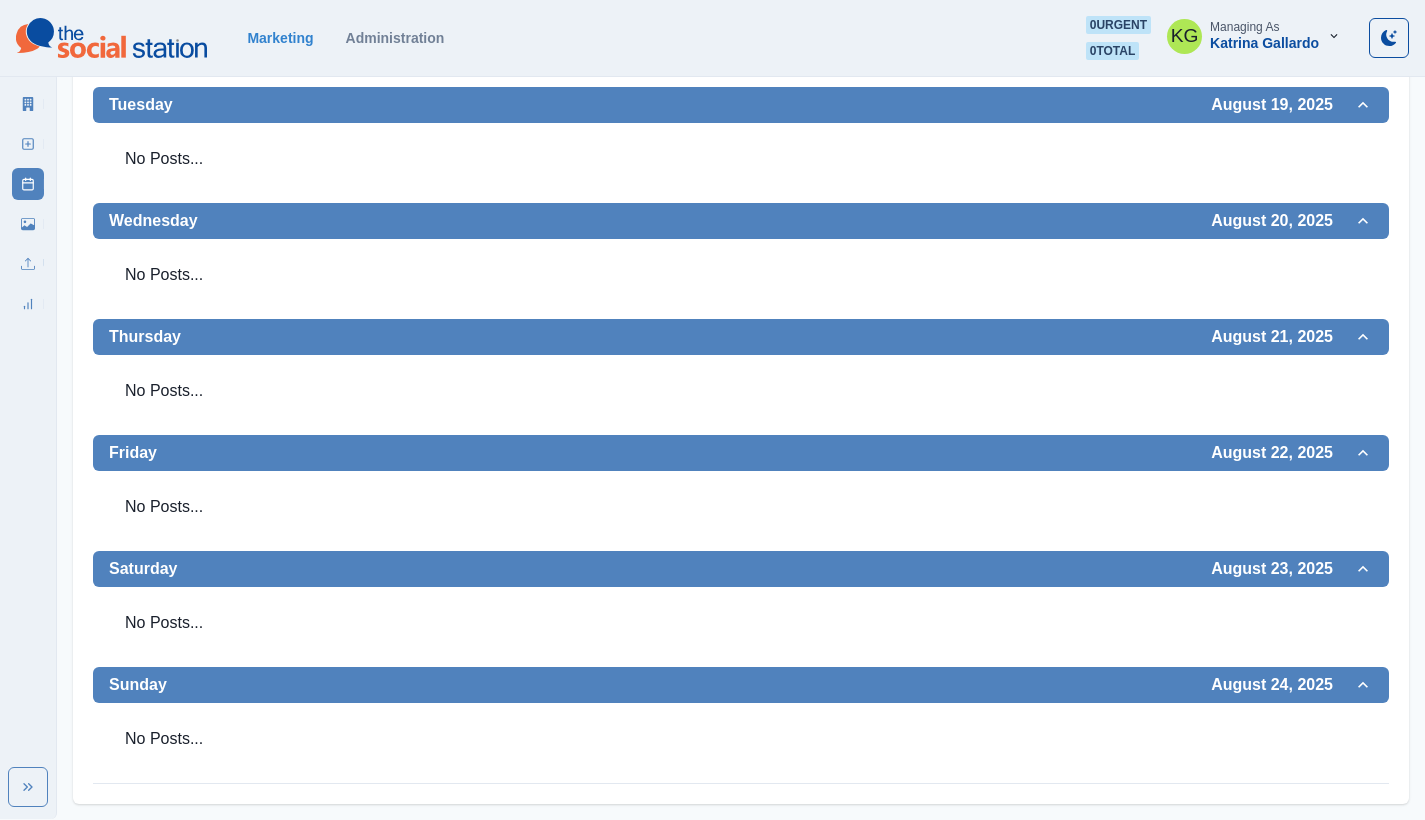 scroll, scrollTop: 0, scrollLeft: 0, axis: both 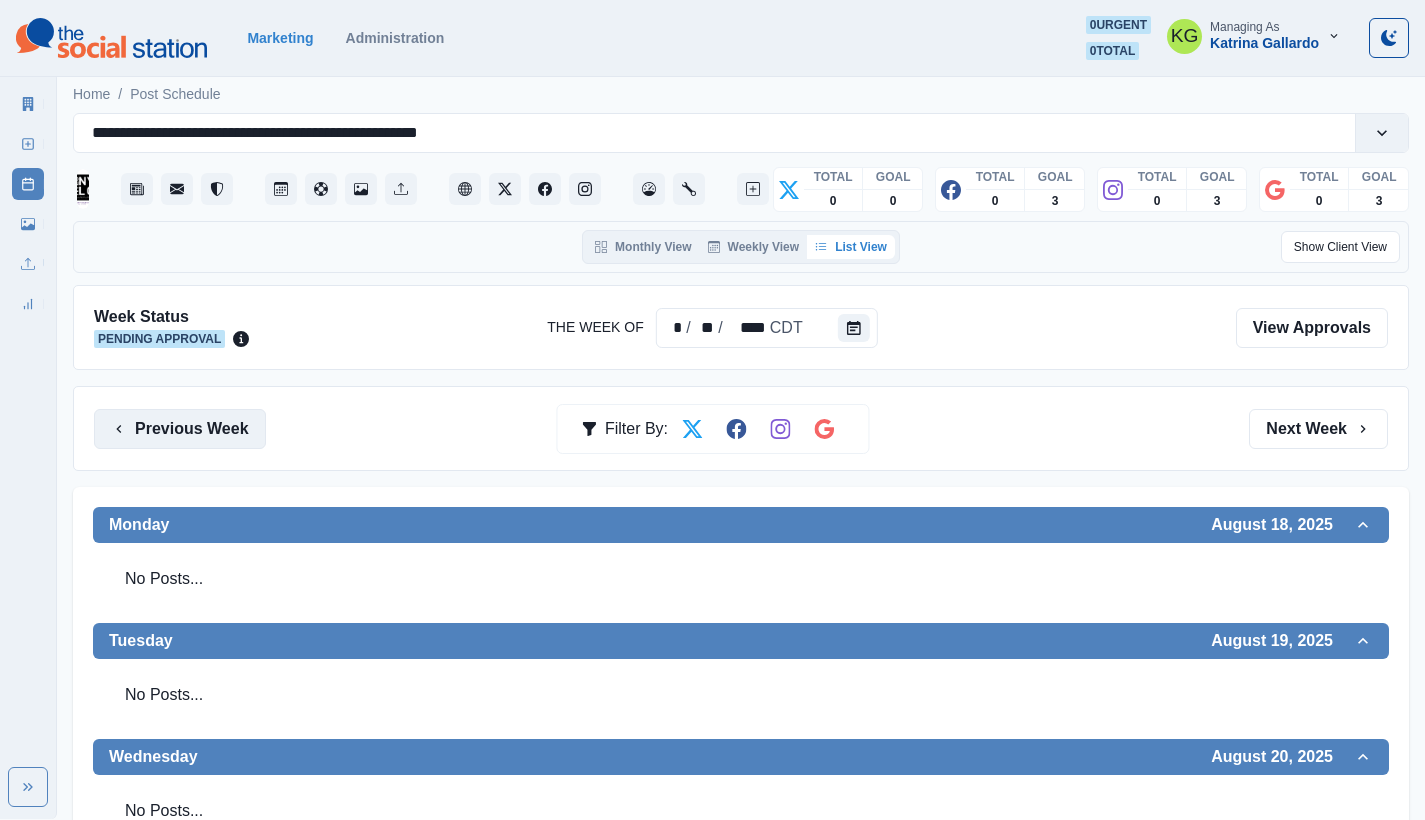 click on "Previous Week" at bounding box center (180, 429) 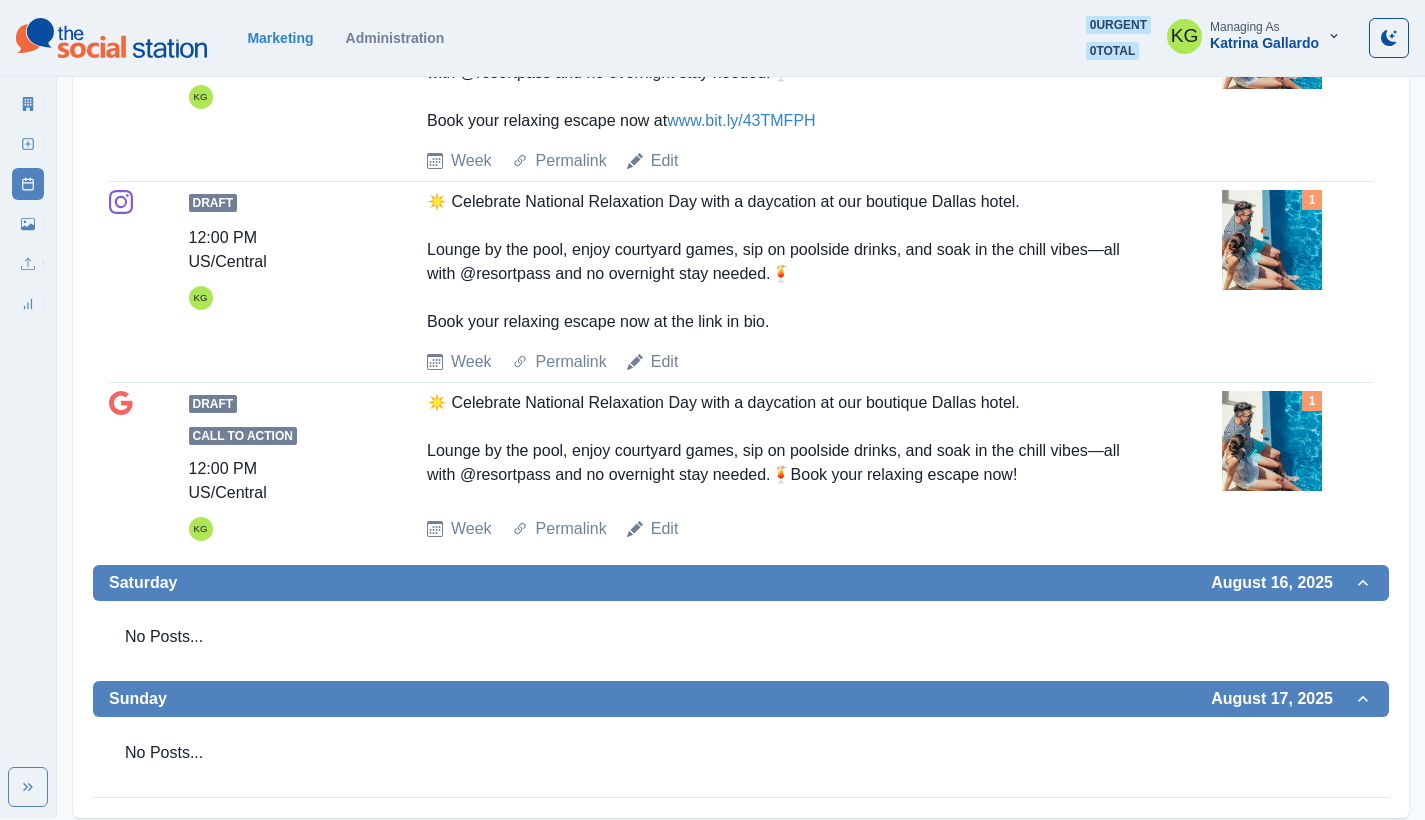 scroll, scrollTop: 109, scrollLeft: 0, axis: vertical 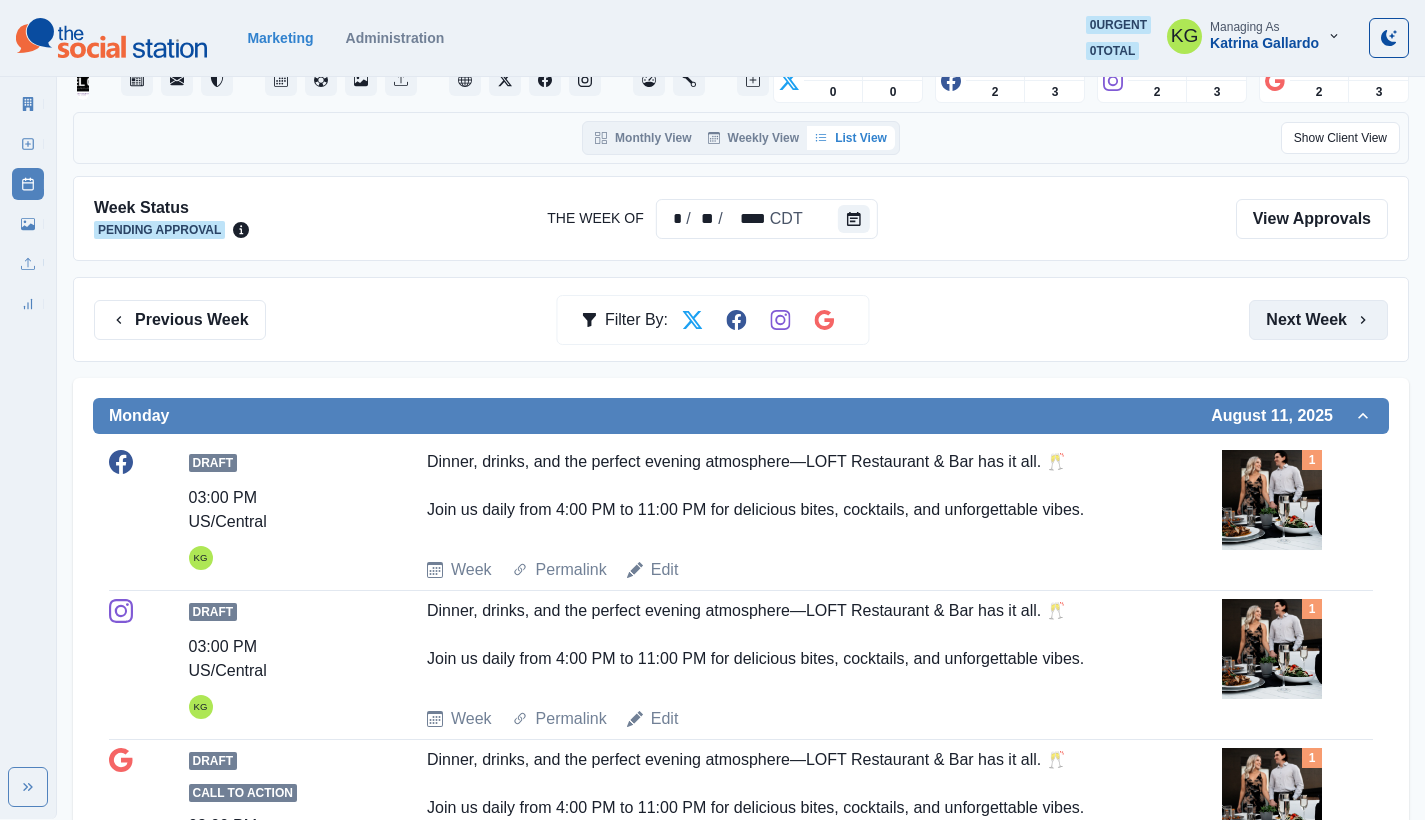 click on "Next Week" at bounding box center (1318, 320) 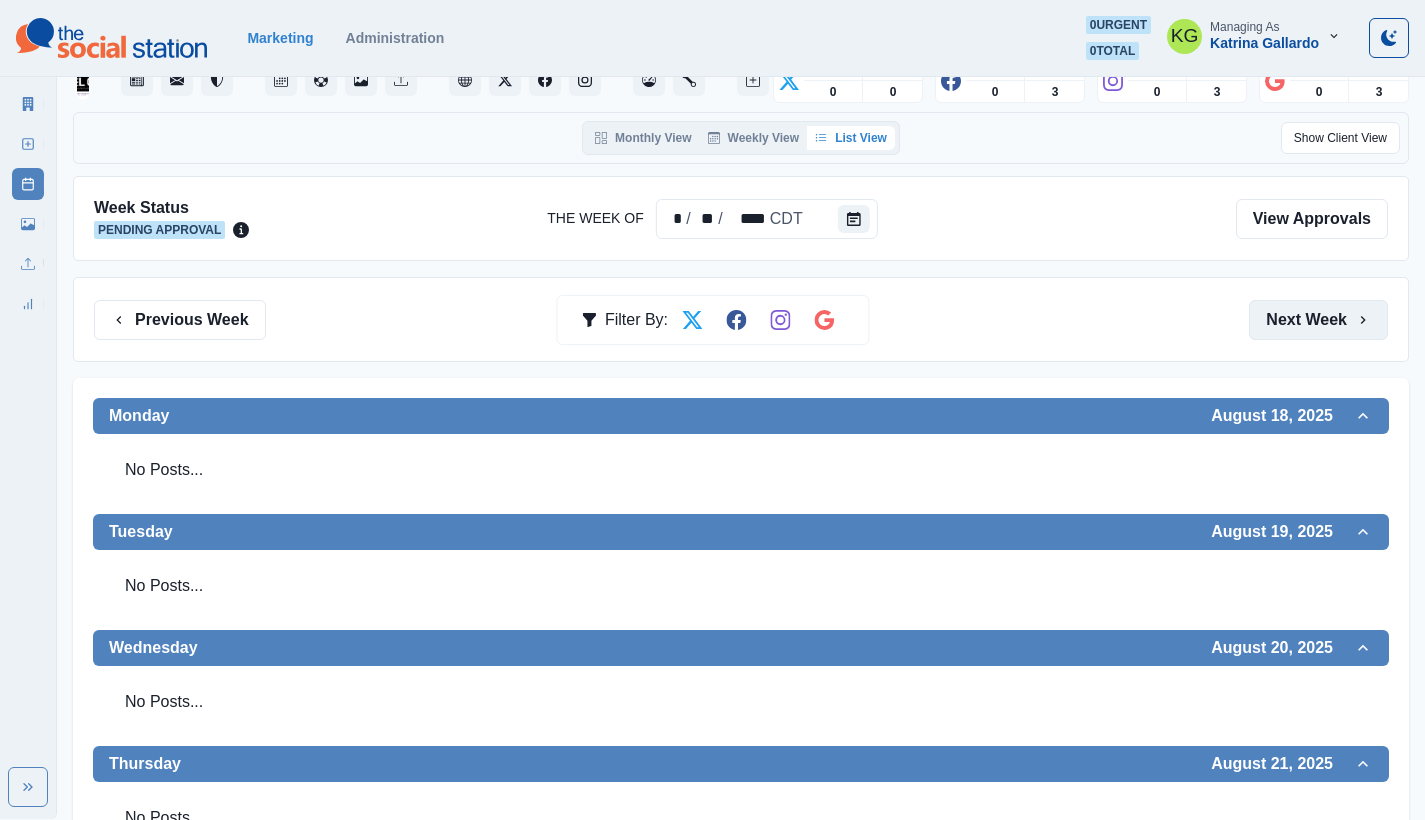 click on "Next Week" at bounding box center (1318, 320) 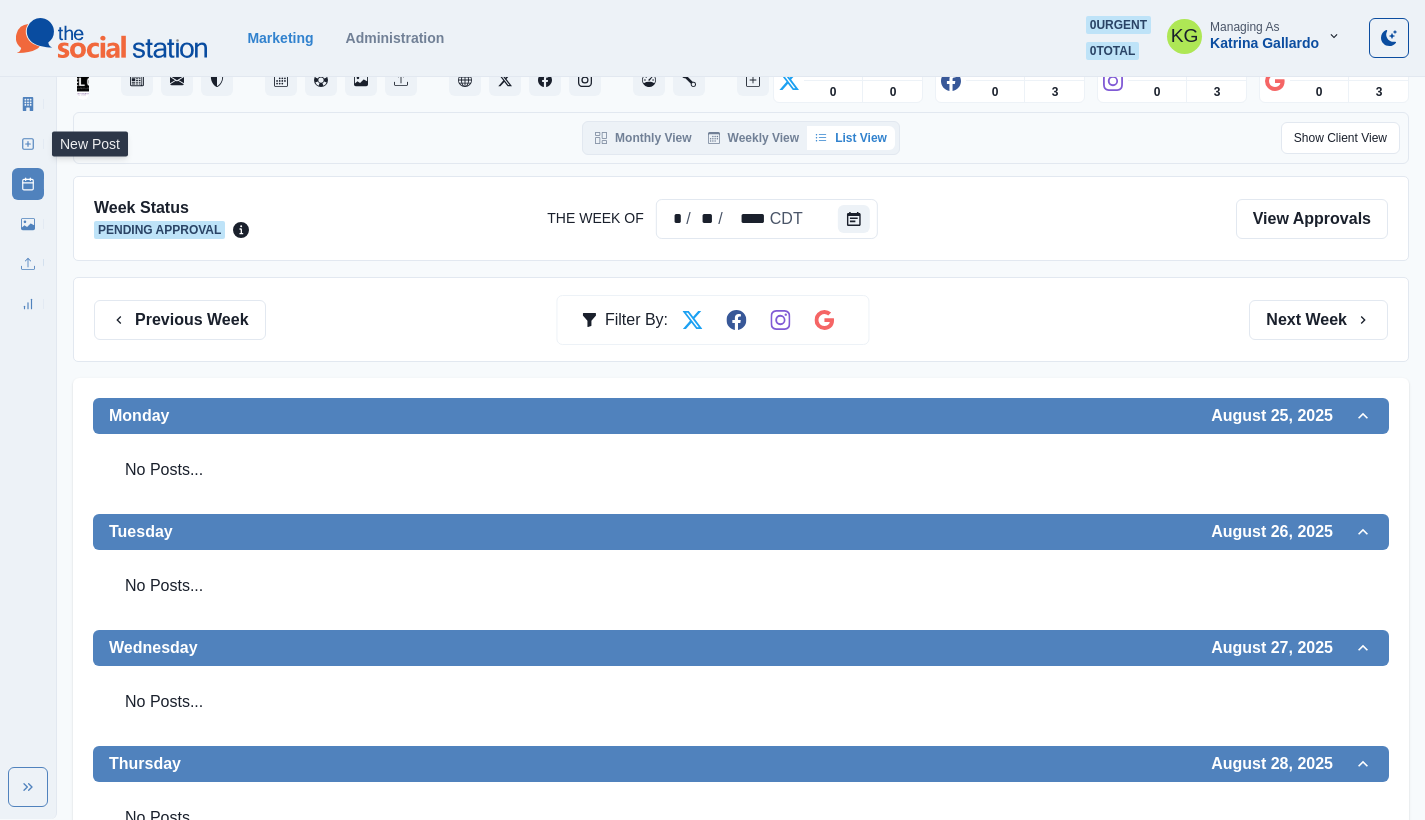 click 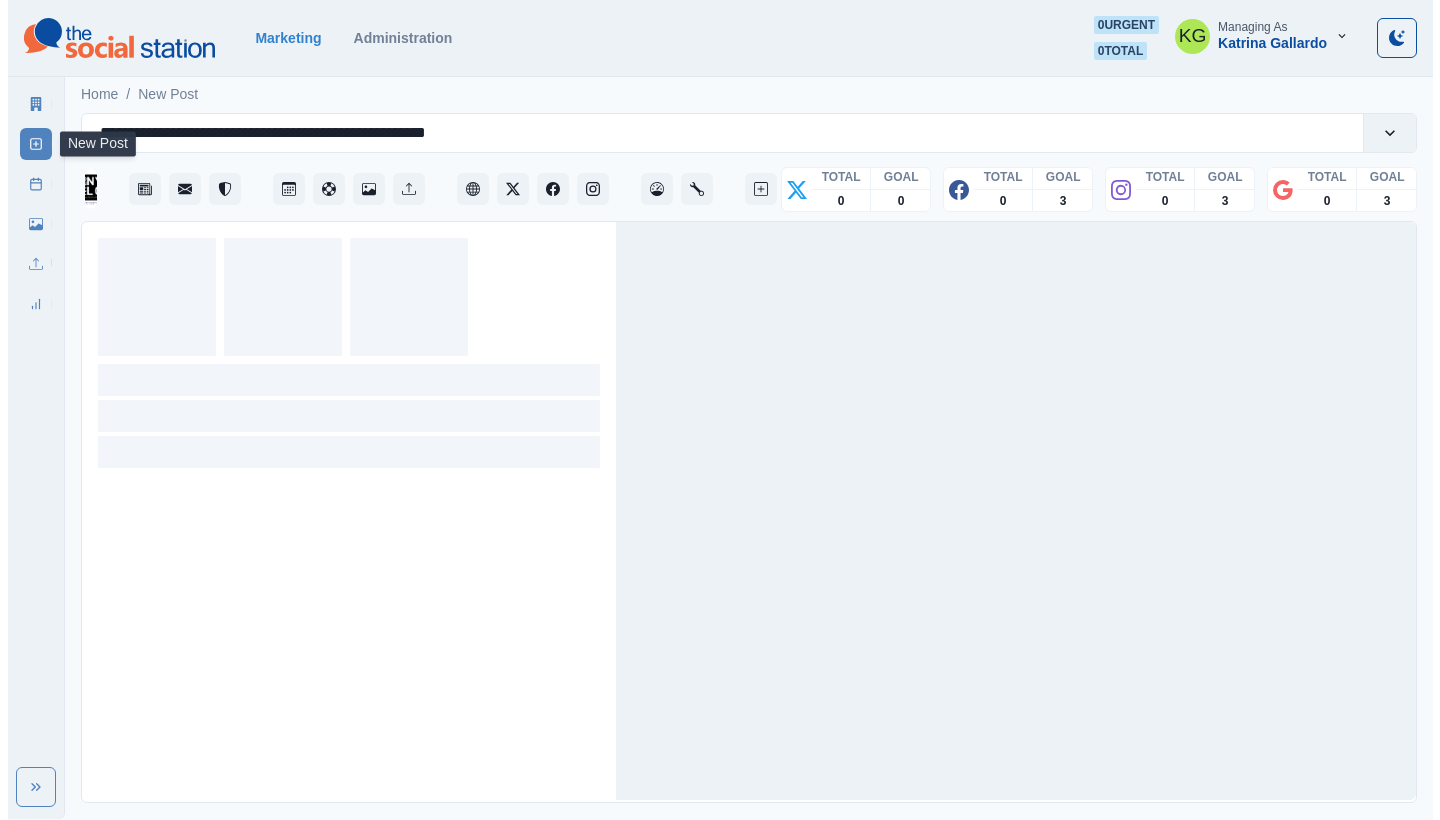 scroll, scrollTop: 0, scrollLeft: 0, axis: both 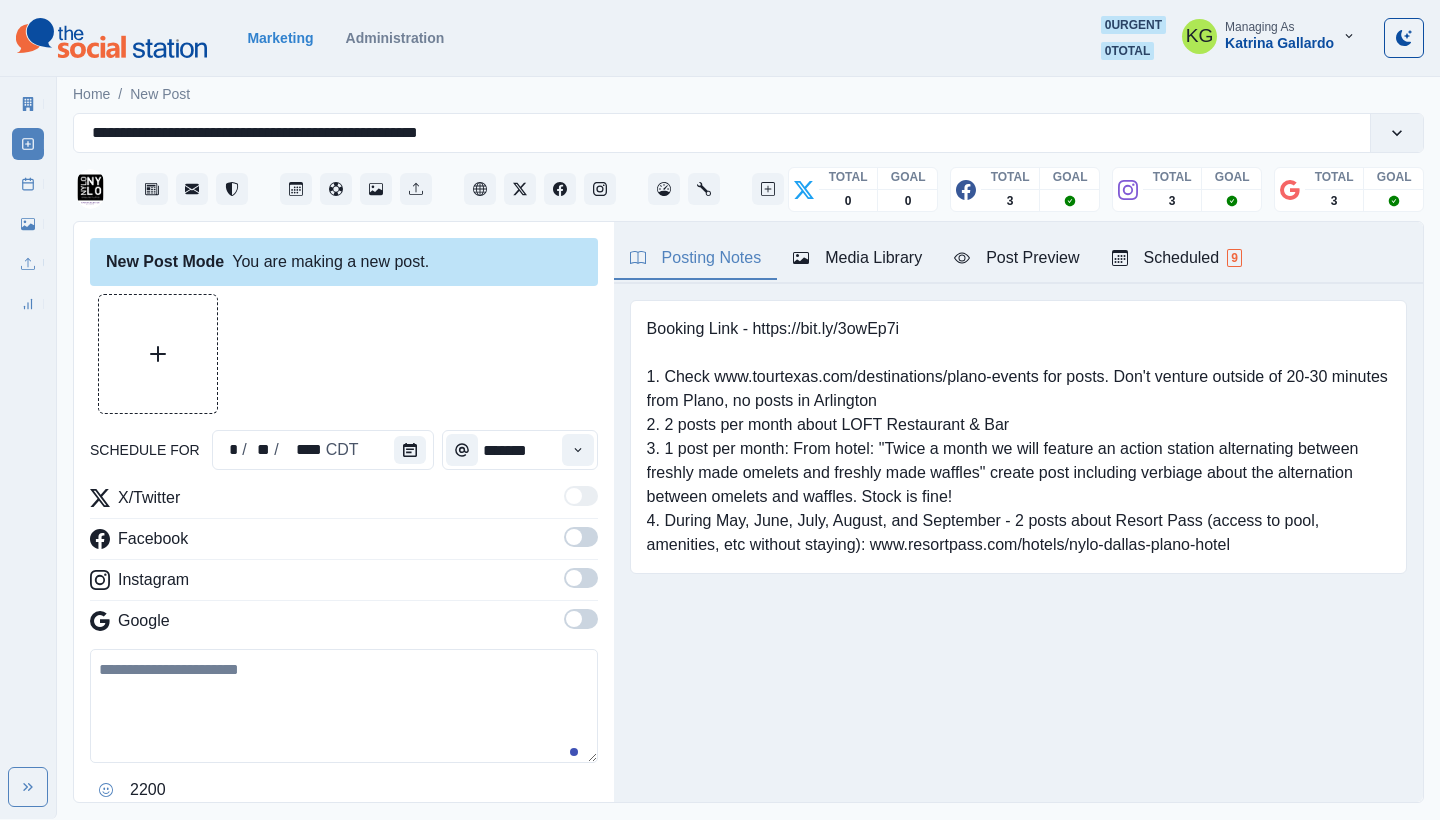 click on "Media Library" at bounding box center (857, 258) 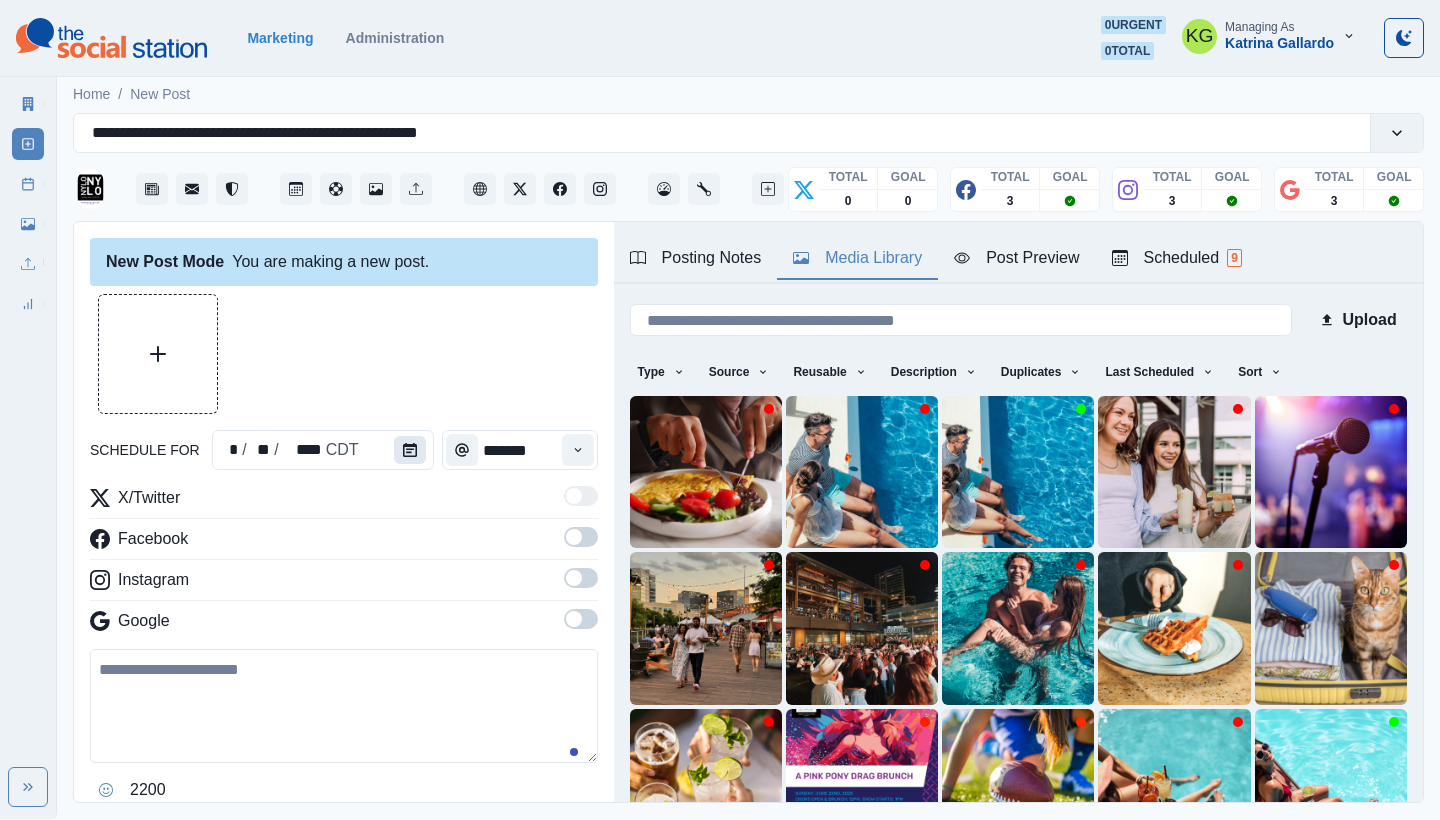 click 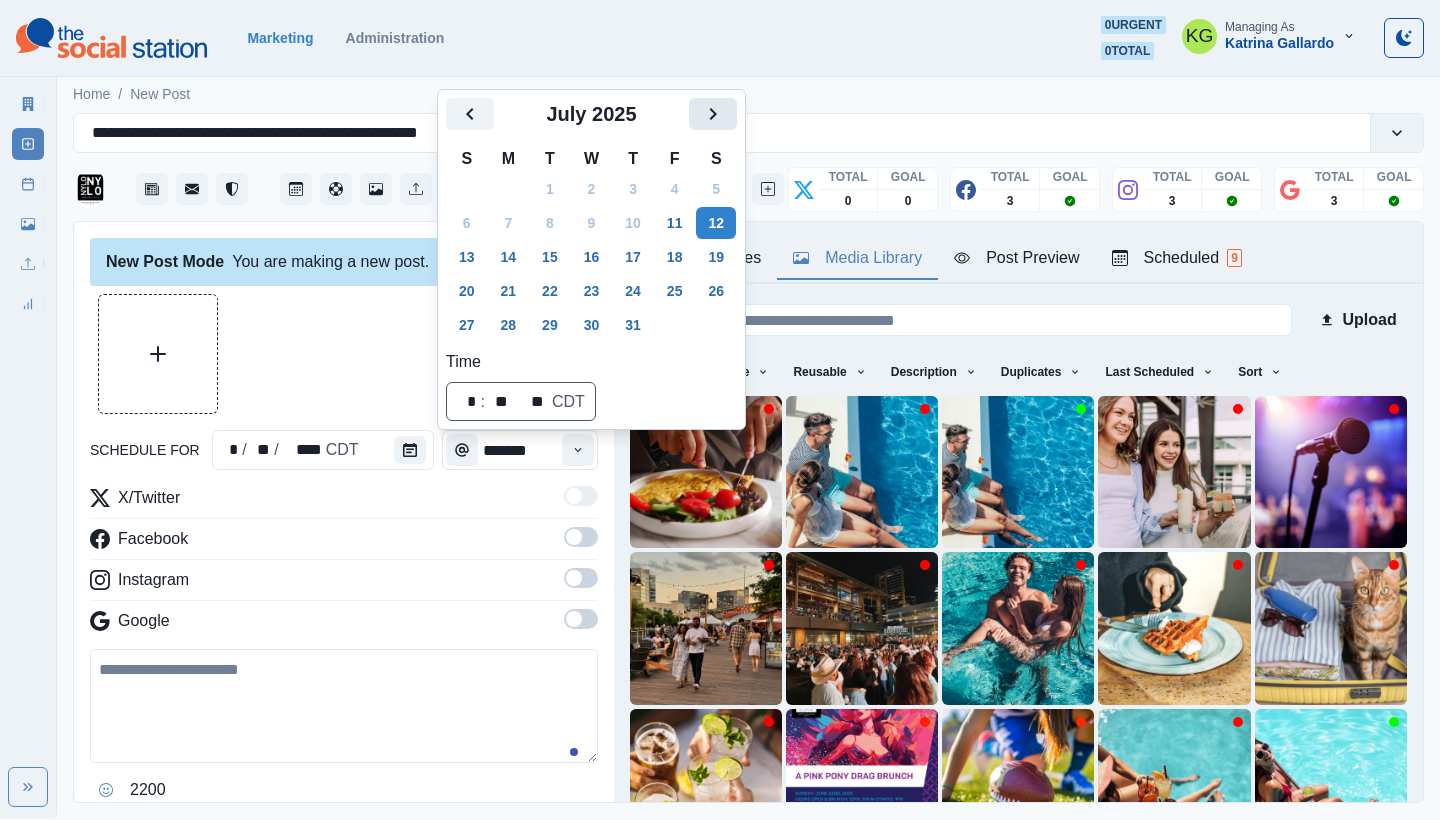 click 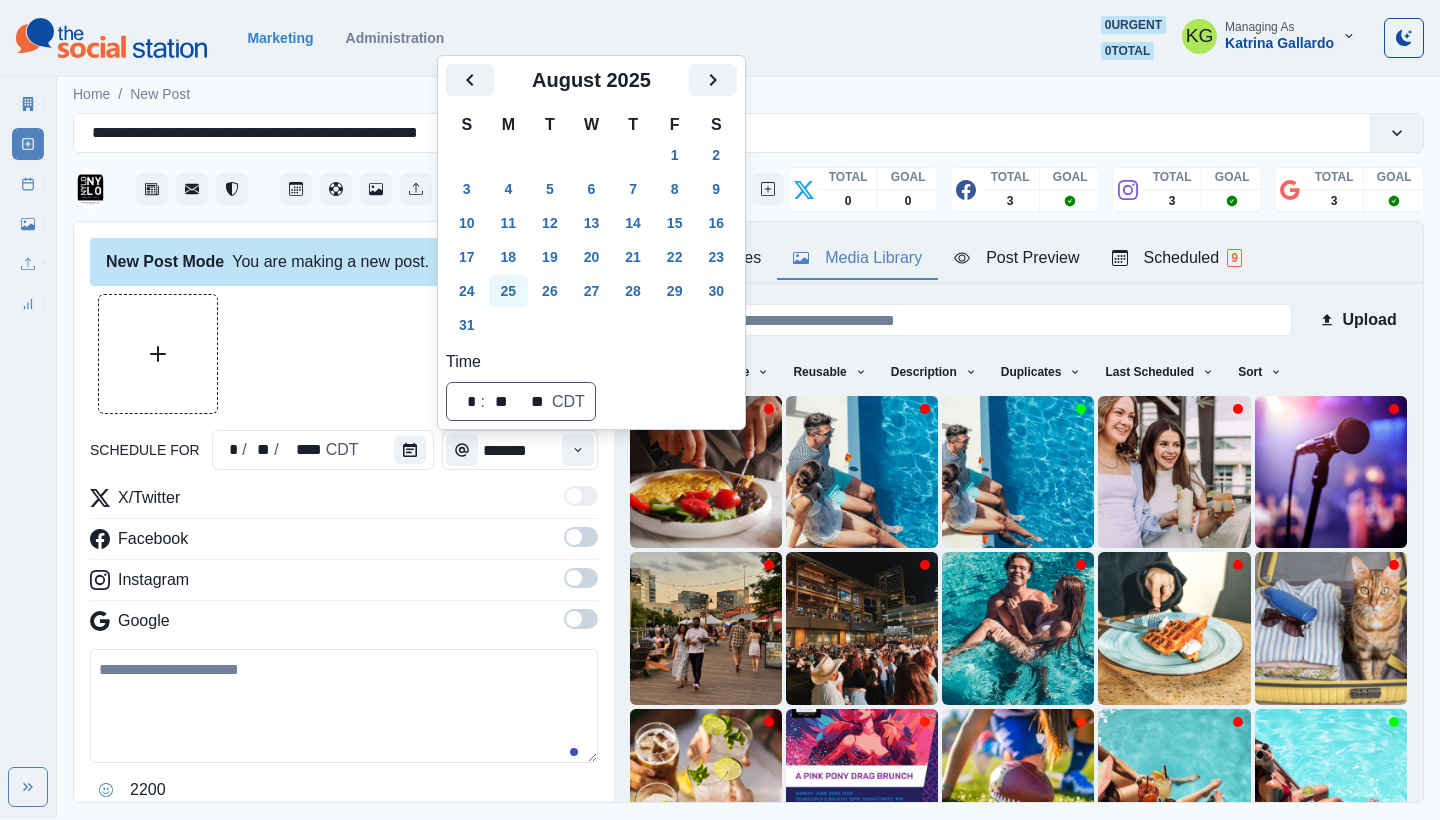 click on "25" at bounding box center [509, 291] 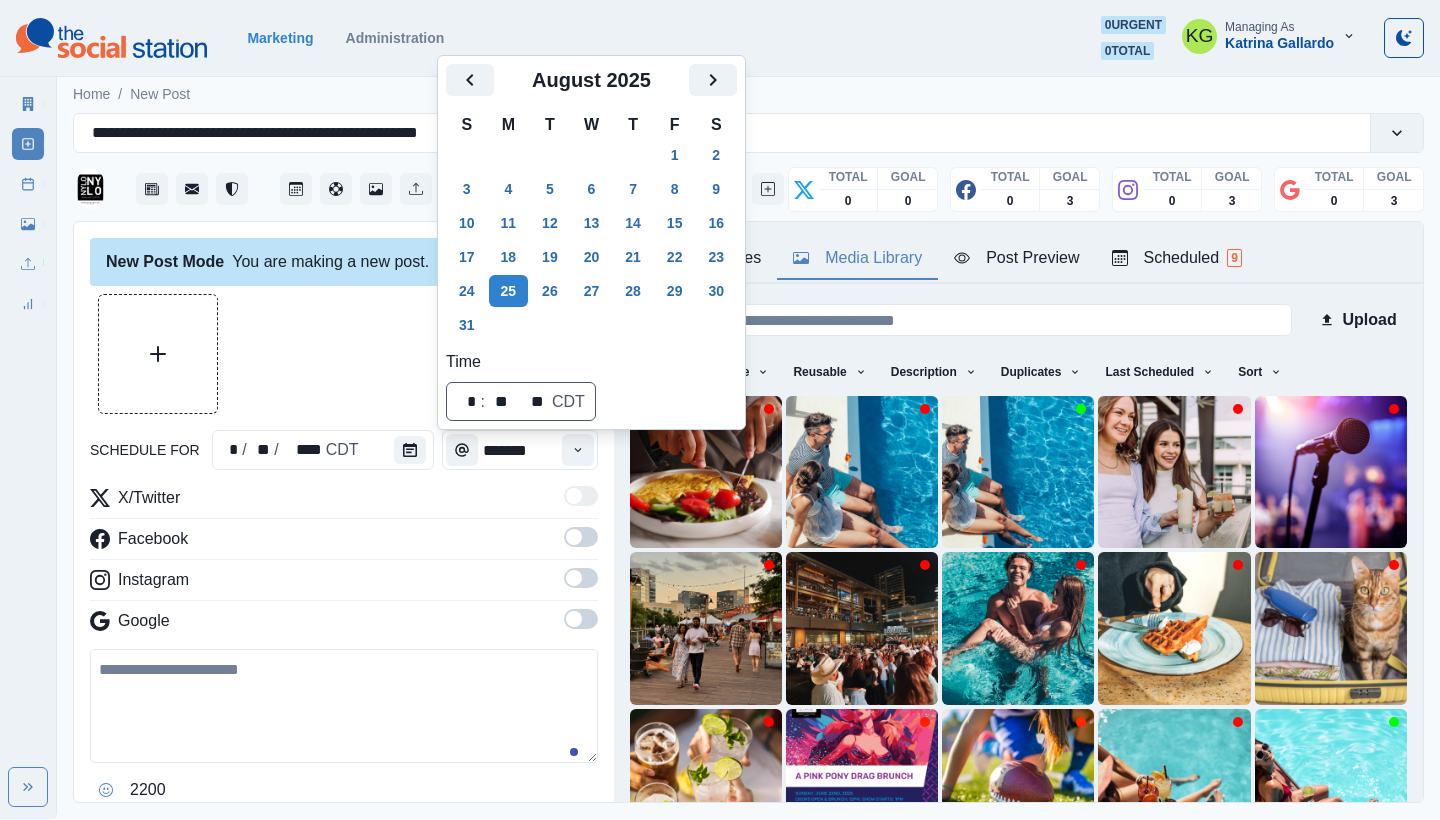 click on "New Post Mode You are making a new post." at bounding box center (344, 262) 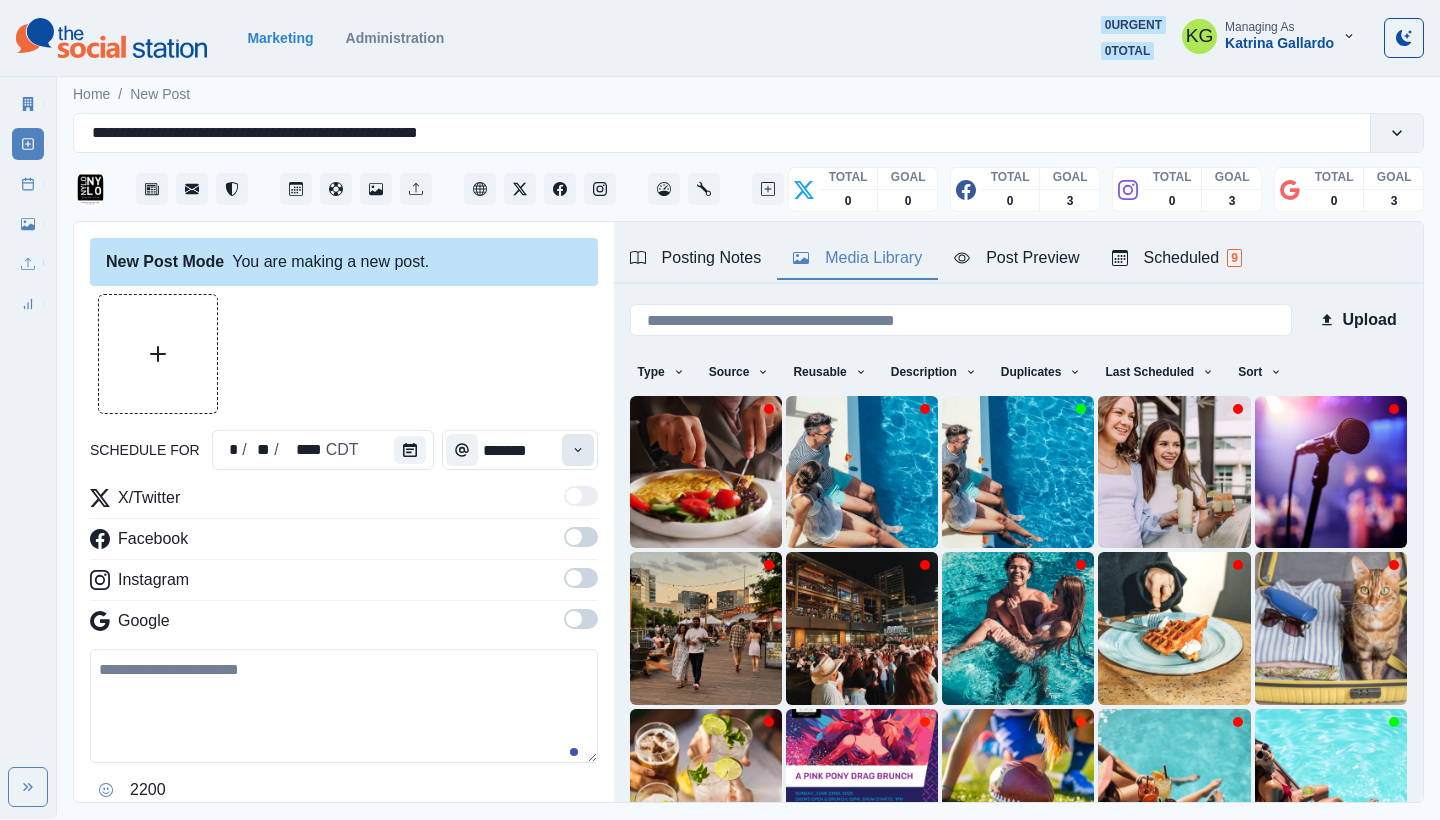 click 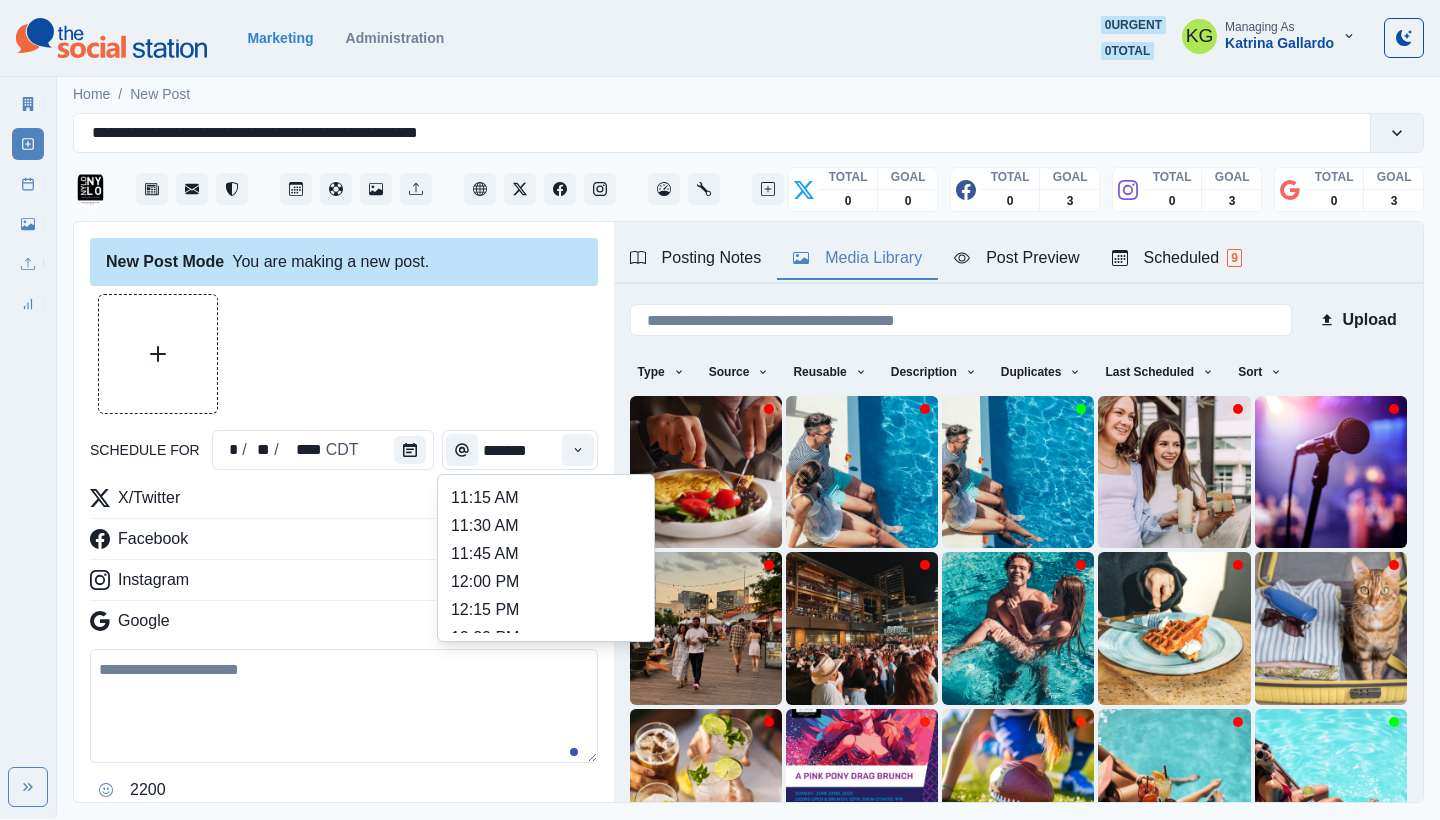 scroll, scrollTop: 363, scrollLeft: 0, axis: vertical 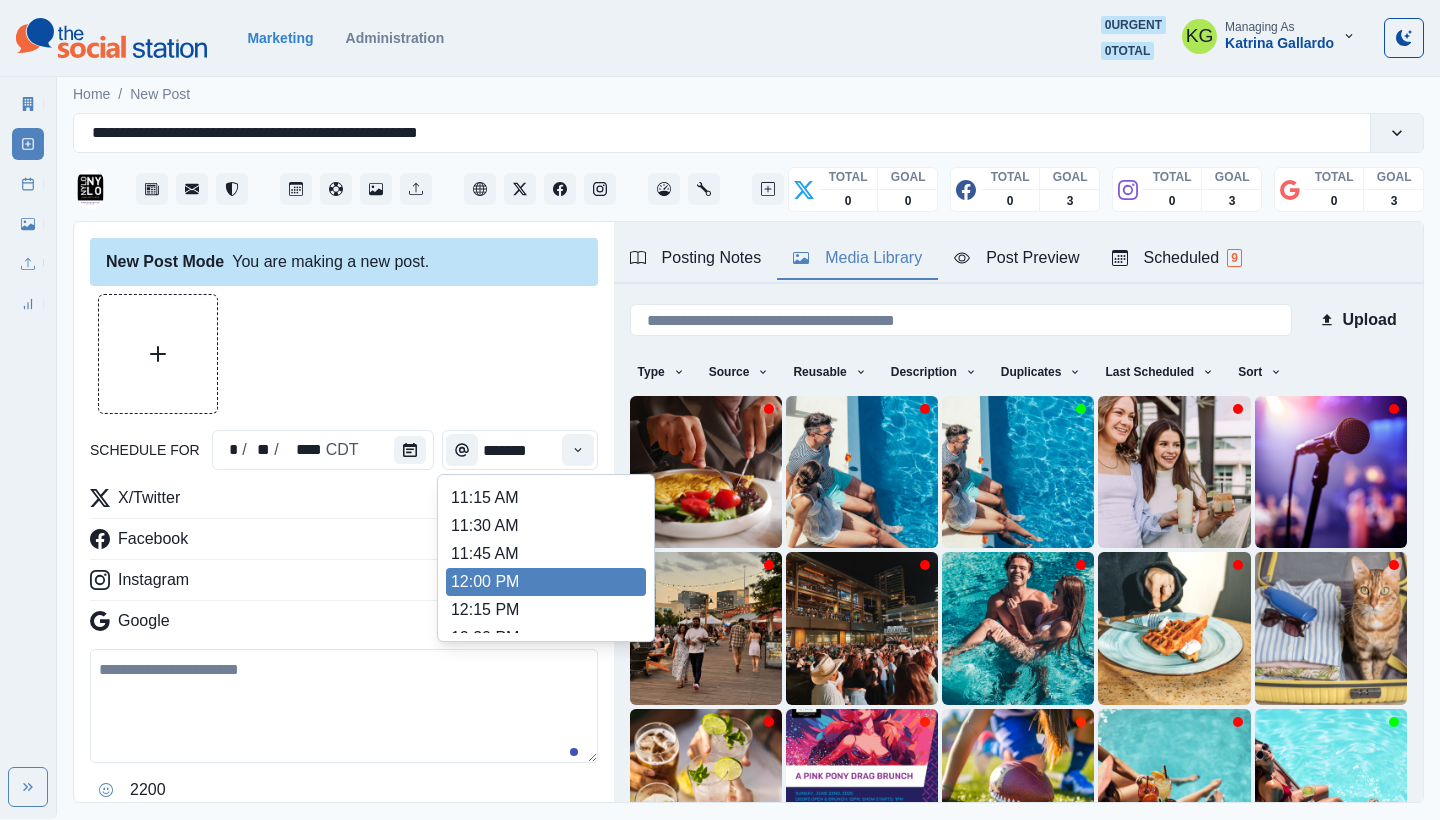 click on "12:00 PM" at bounding box center [546, 582] 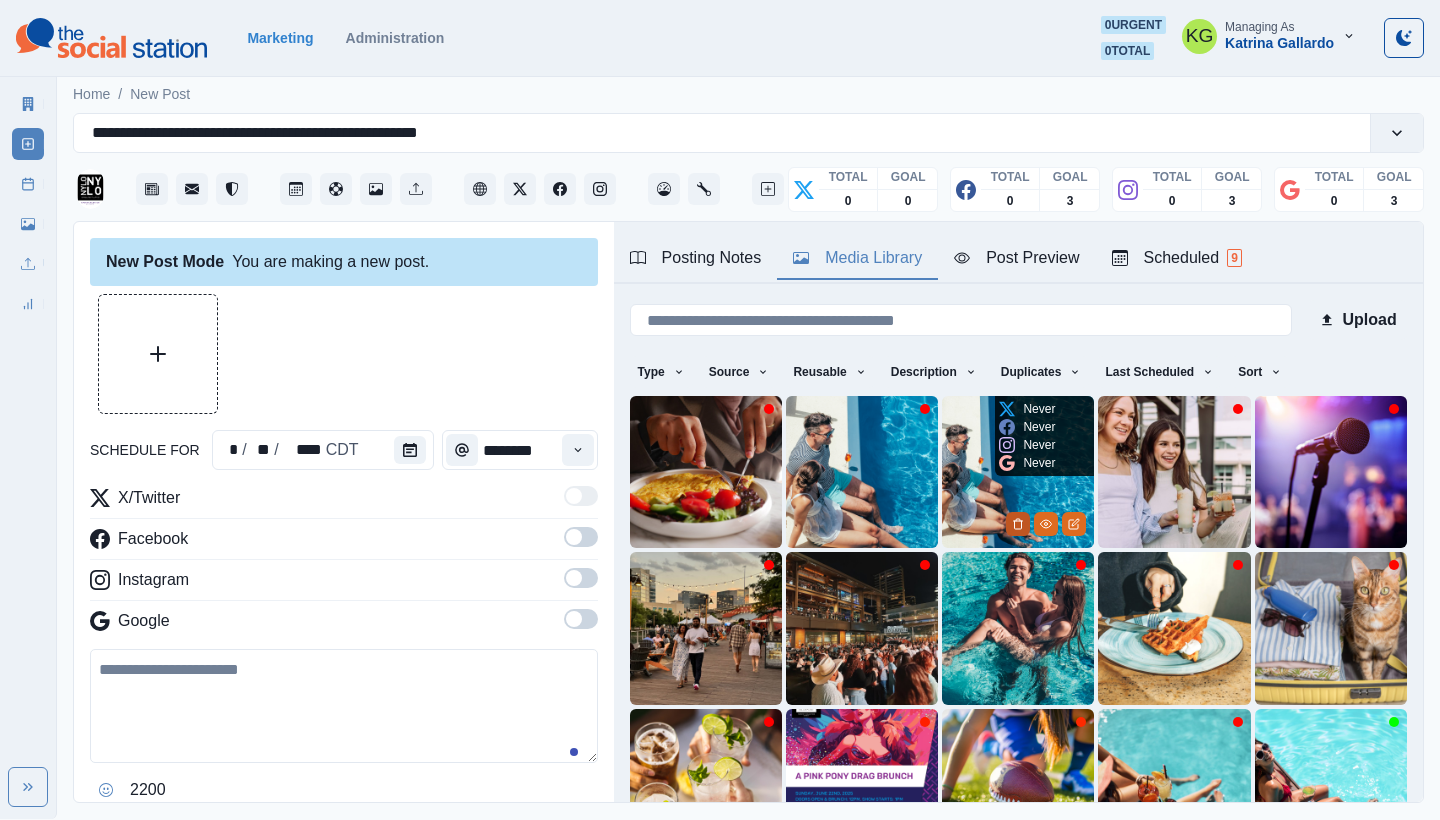 click 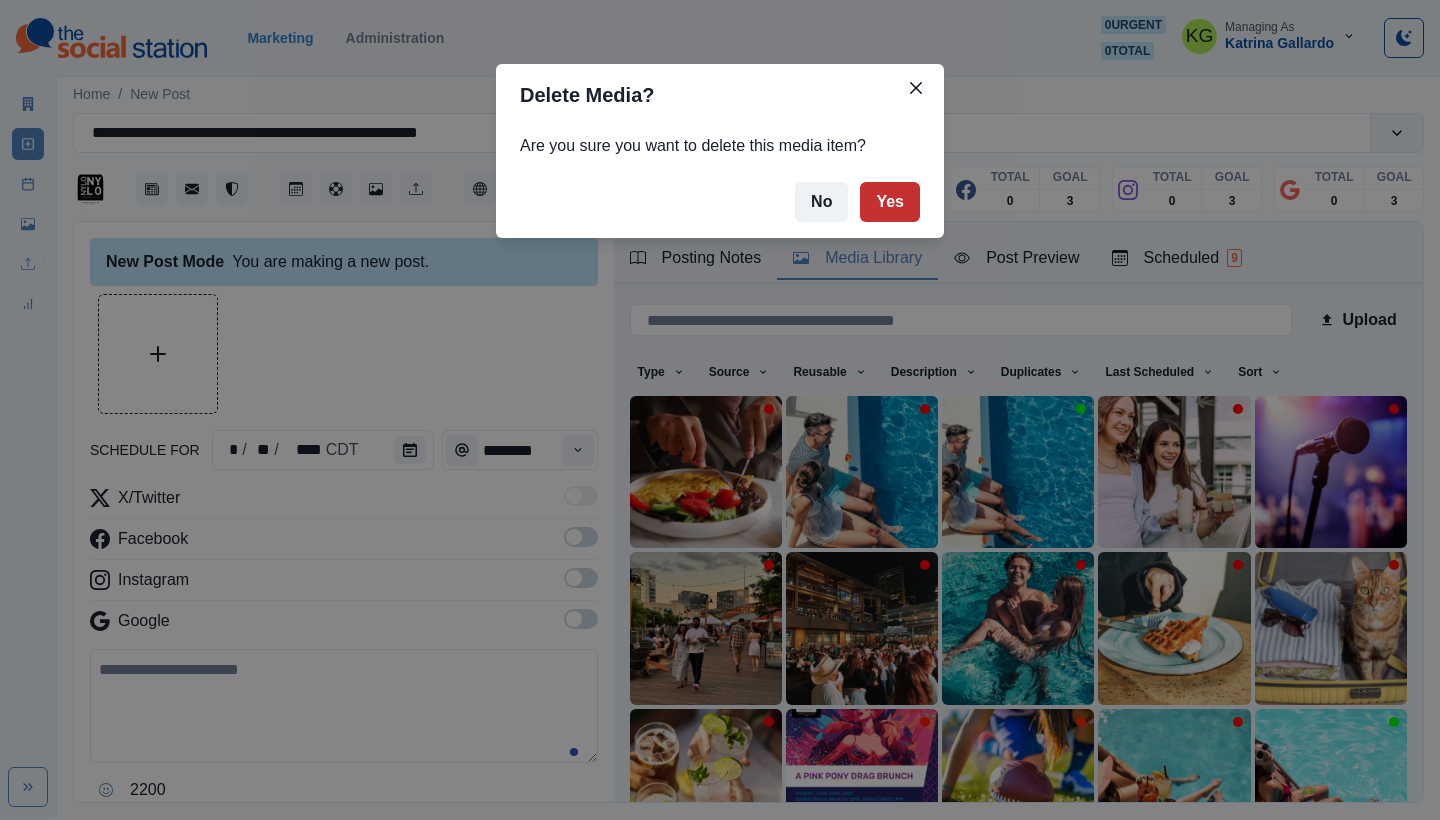 click on "Yes" at bounding box center (890, 202) 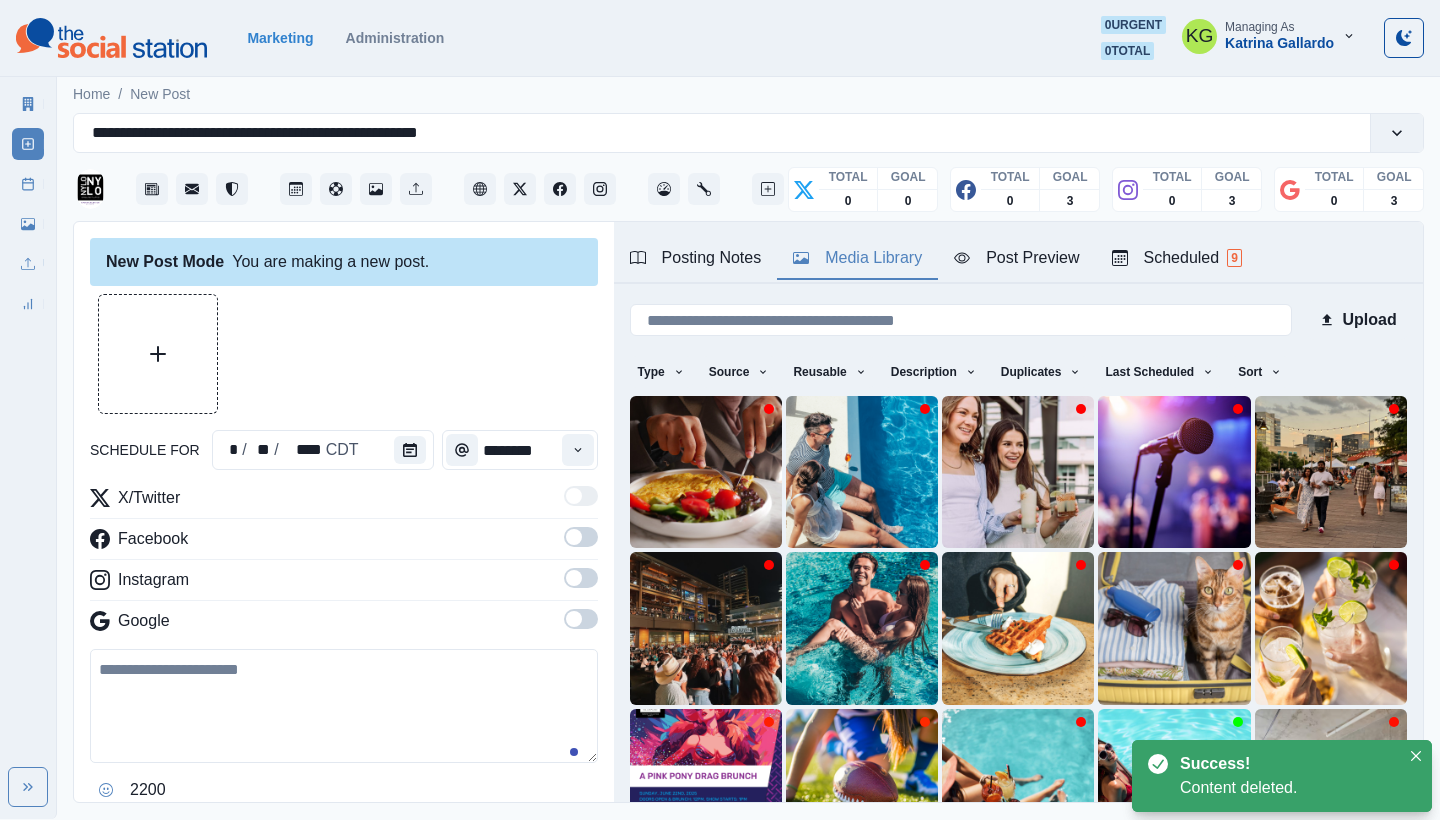 scroll, scrollTop: 62, scrollLeft: 0, axis: vertical 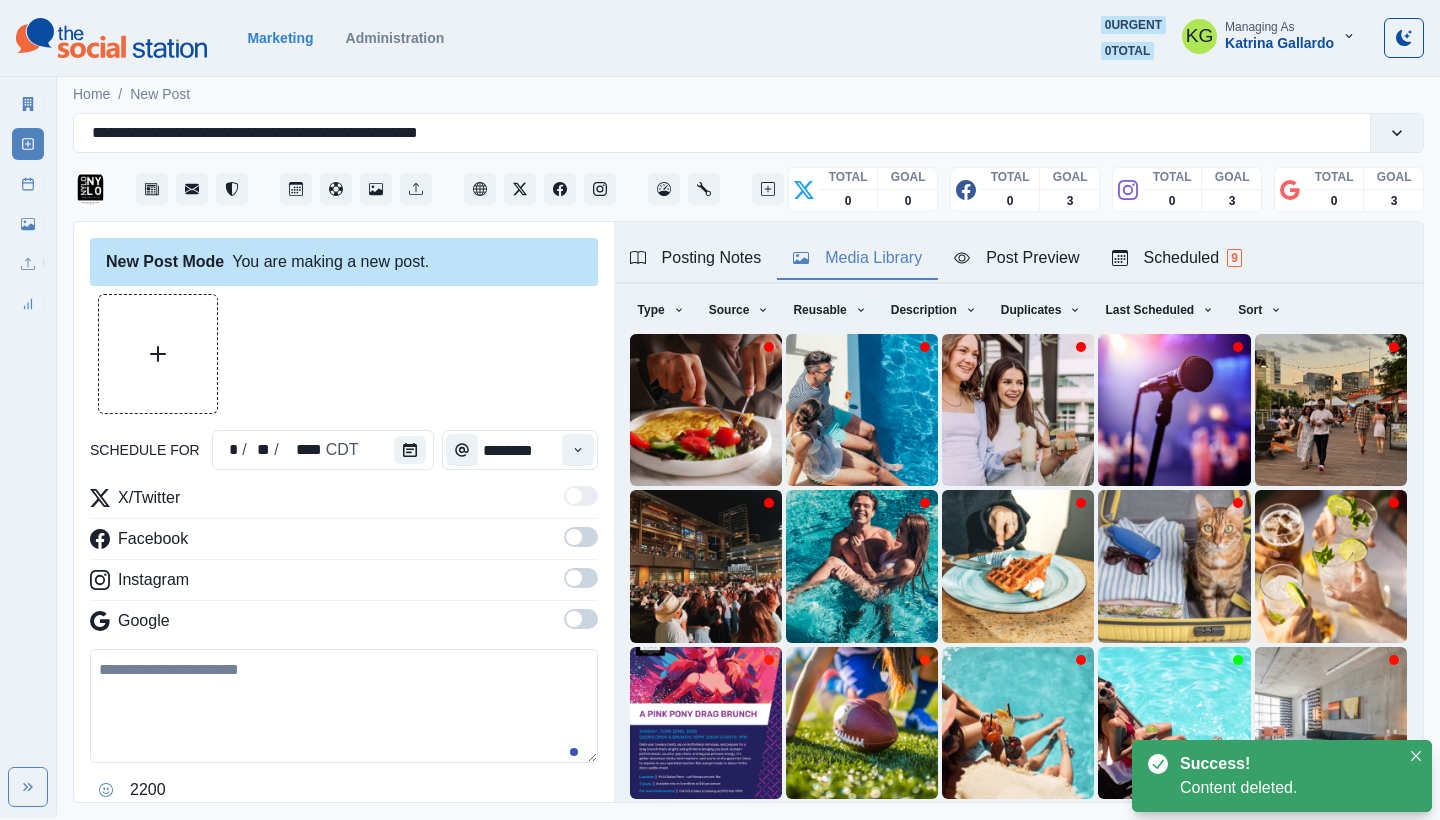 click at bounding box center [581, 625] 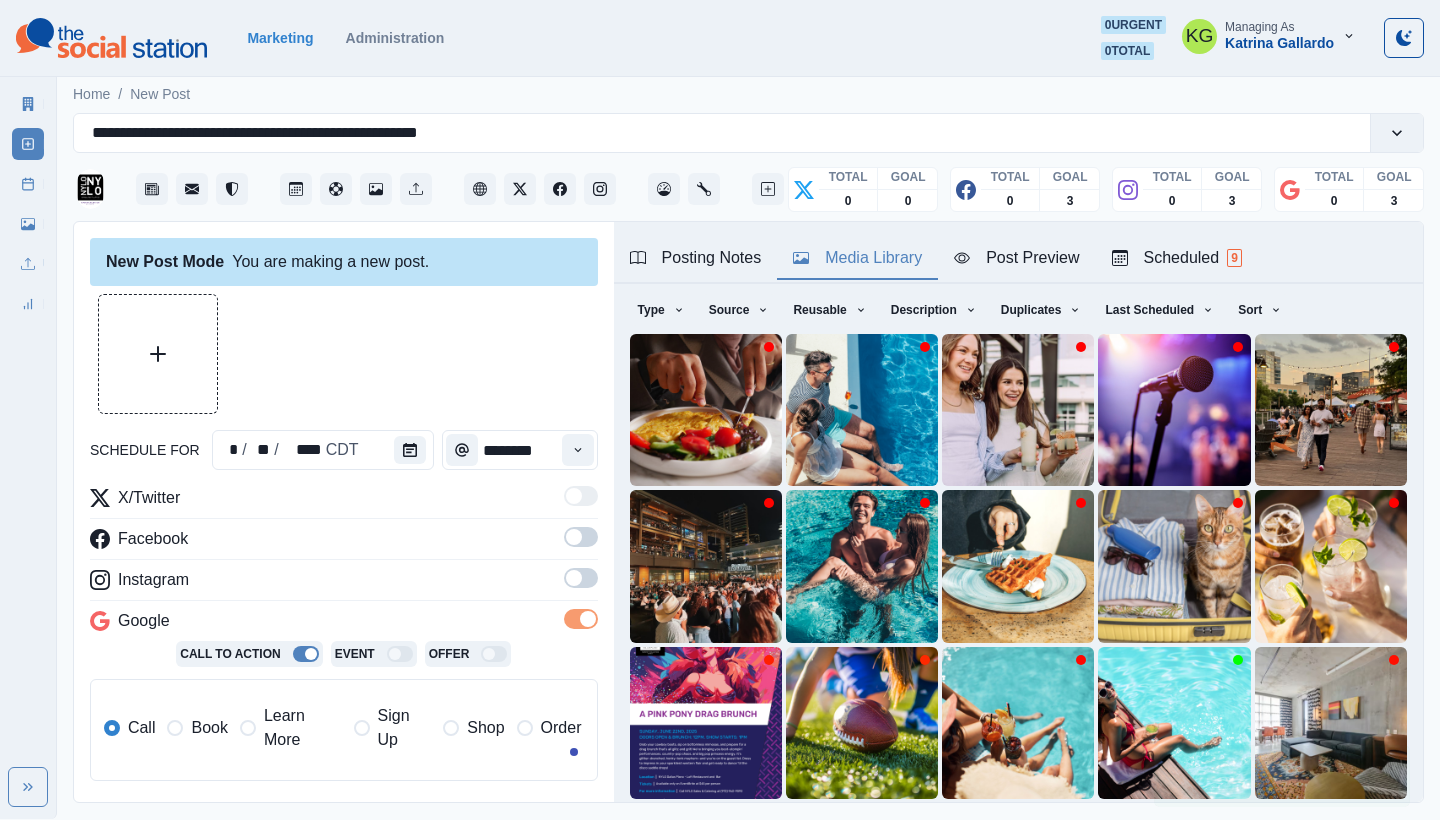 click at bounding box center (574, 578) 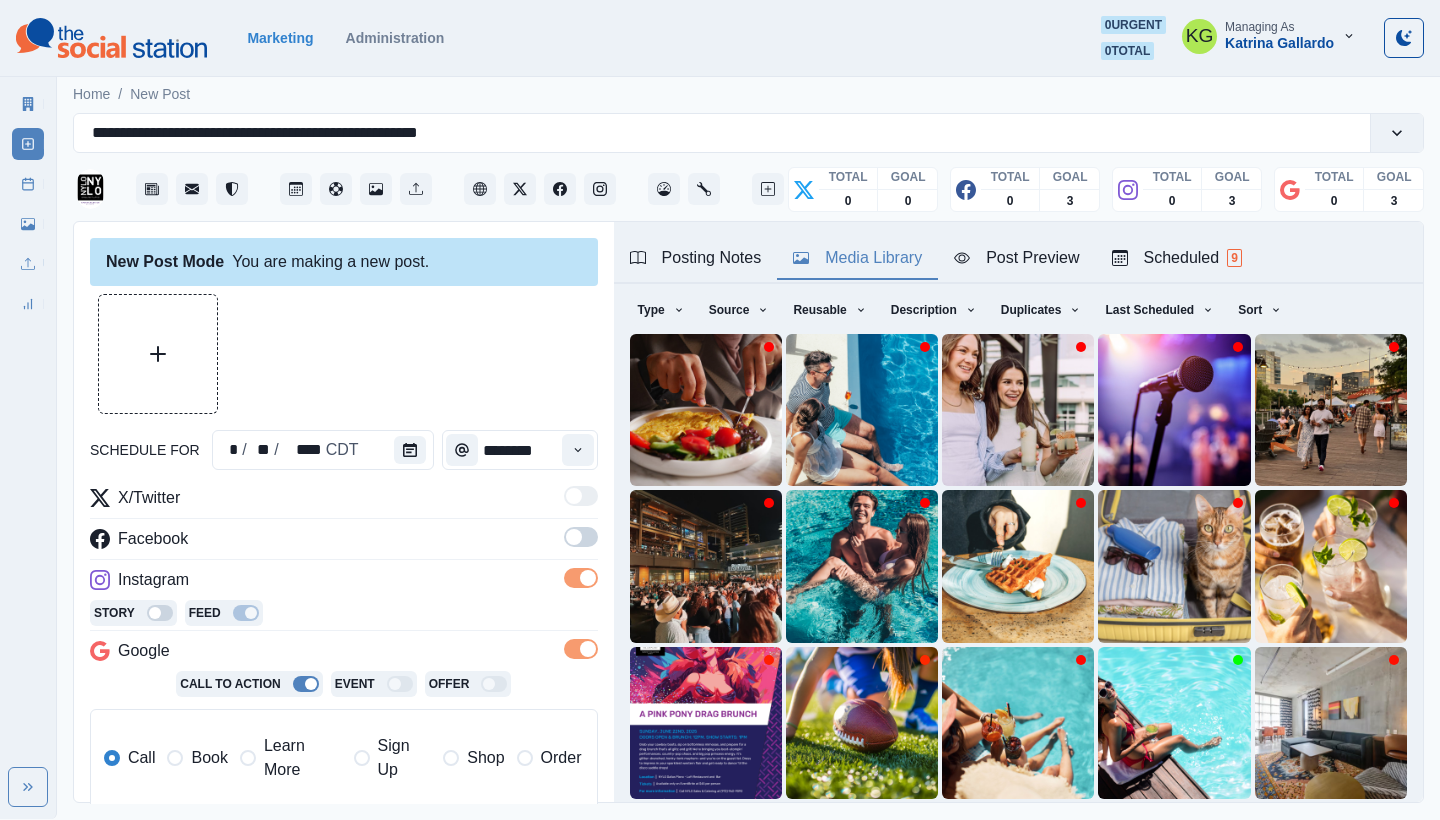 click at bounding box center [574, 537] 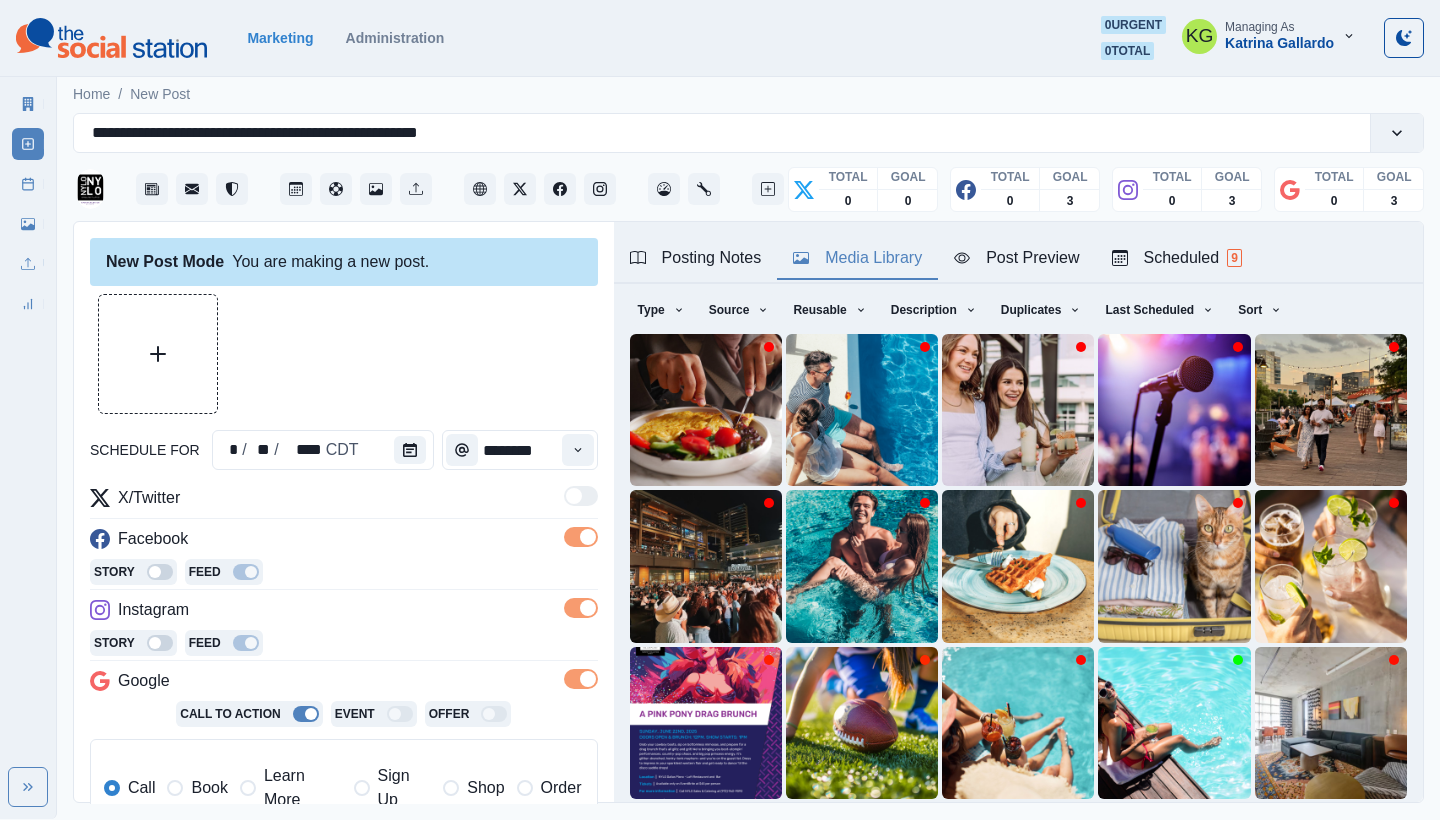 click on "Book" at bounding box center [197, 788] 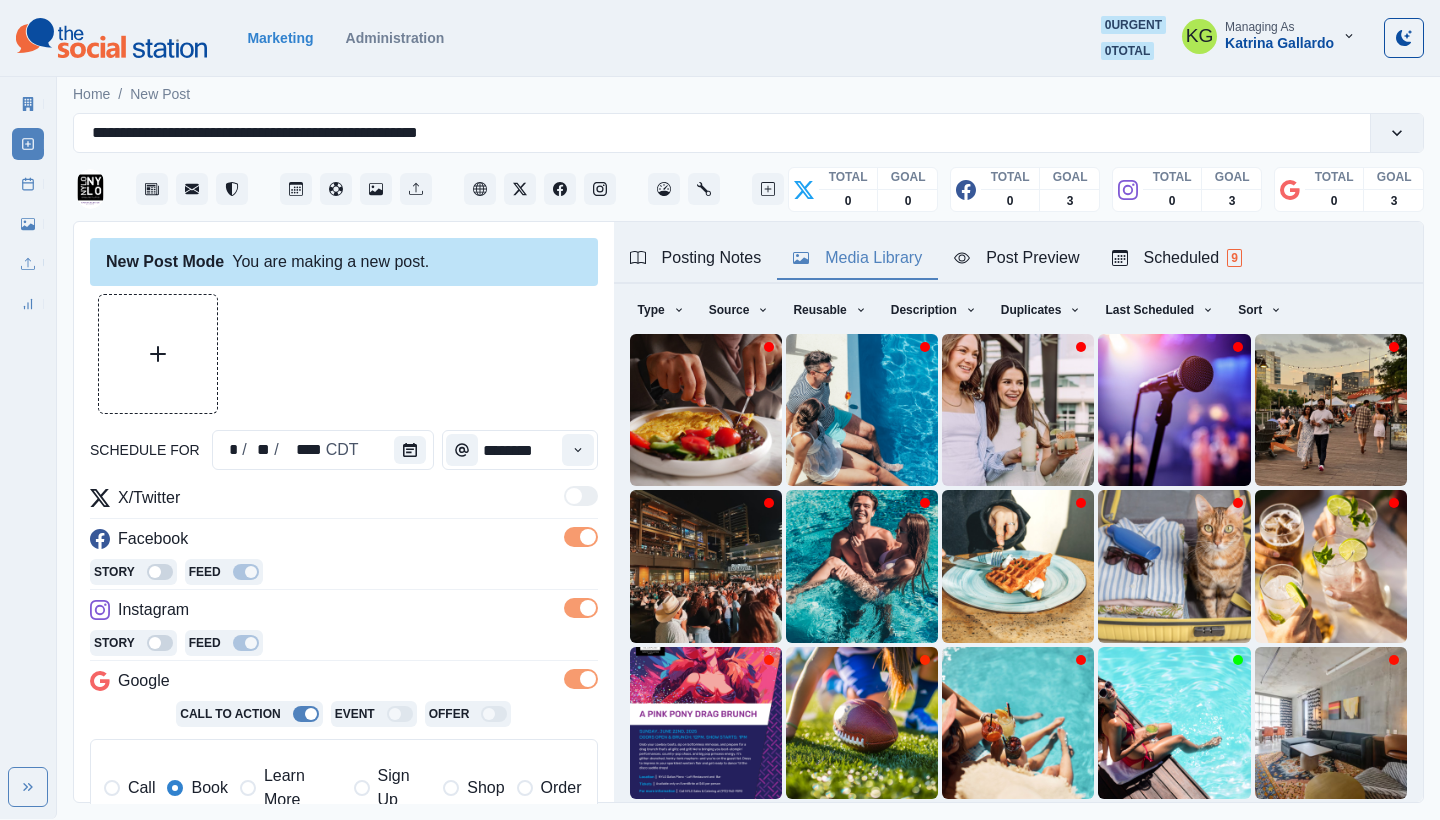 scroll, scrollTop: 171, scrollLeft: 0, axis: vertical 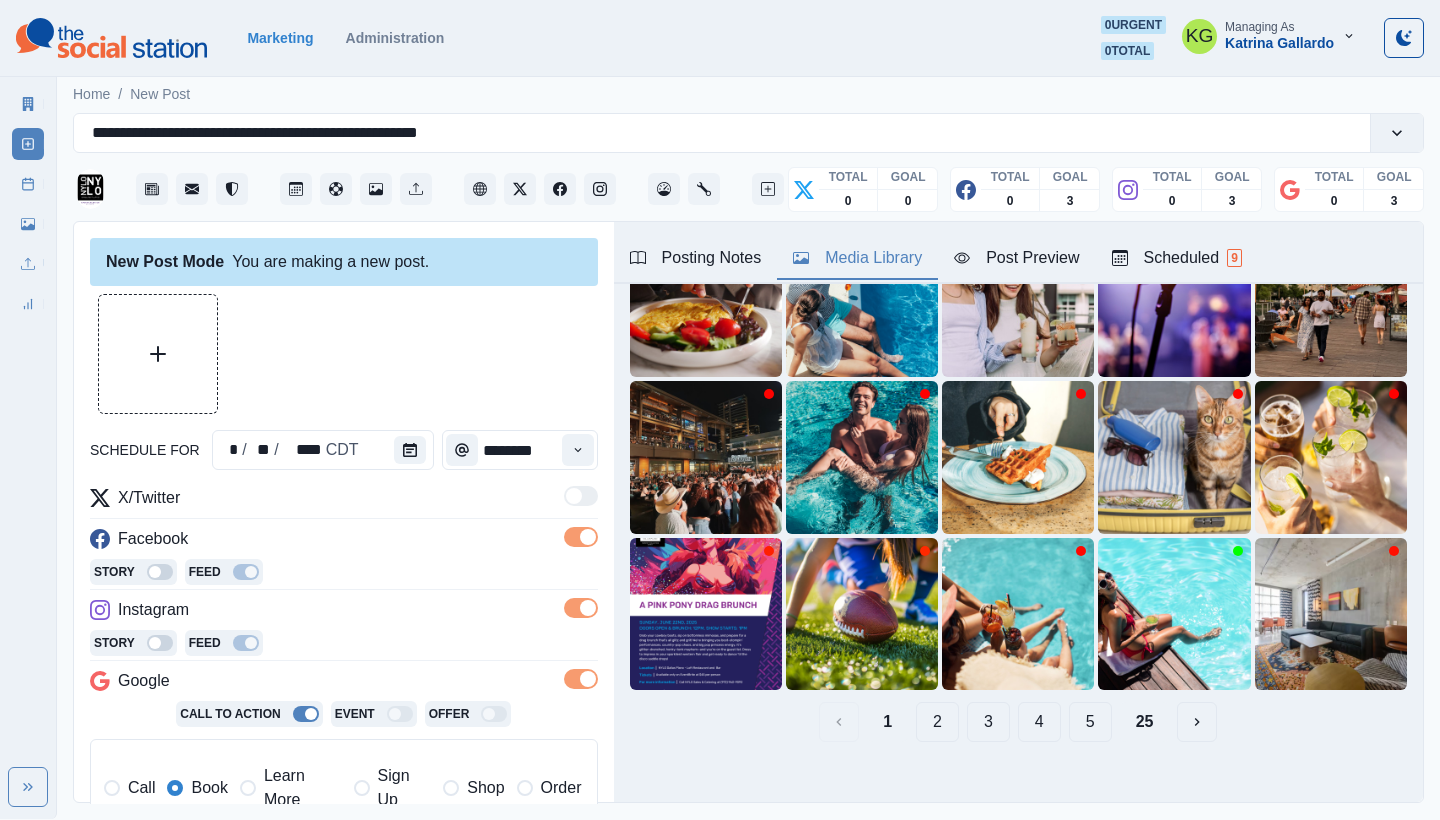 click on "25" at bounding box center (1145, 722) 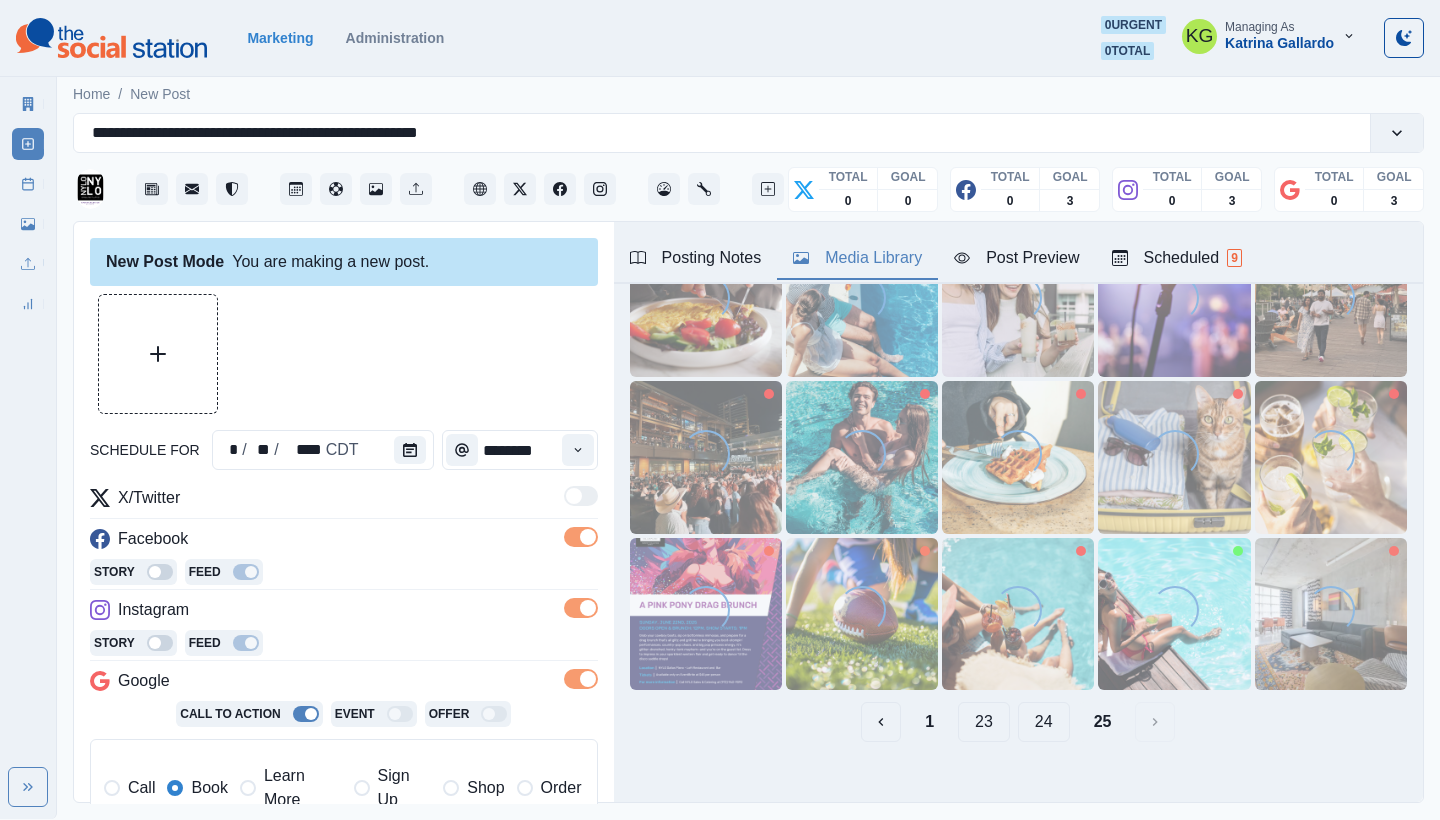 scroll, scrollTop: 0, scrollLeft: 0, axis: both 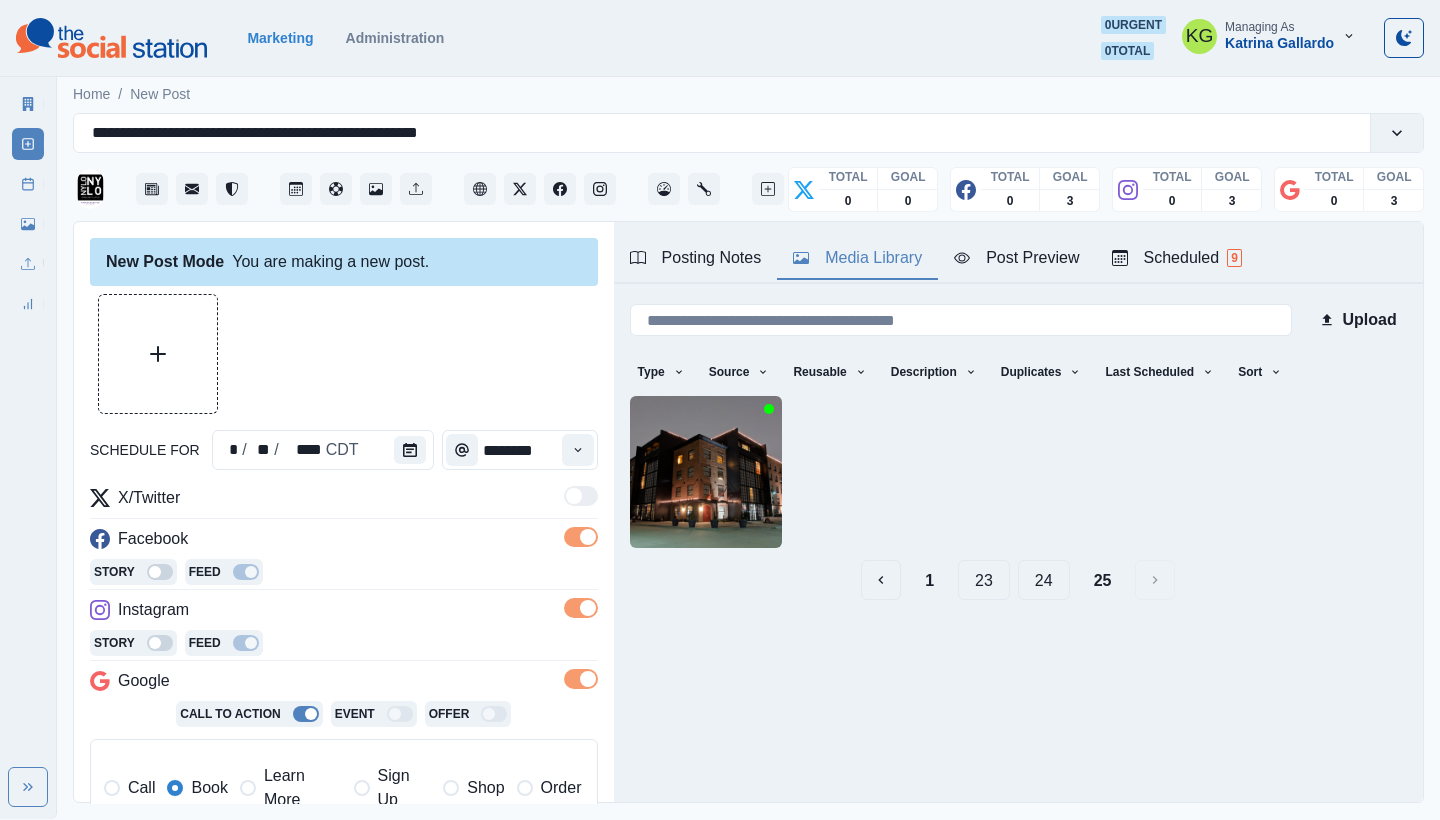 click on "24" at bounding box center [1044, 580] 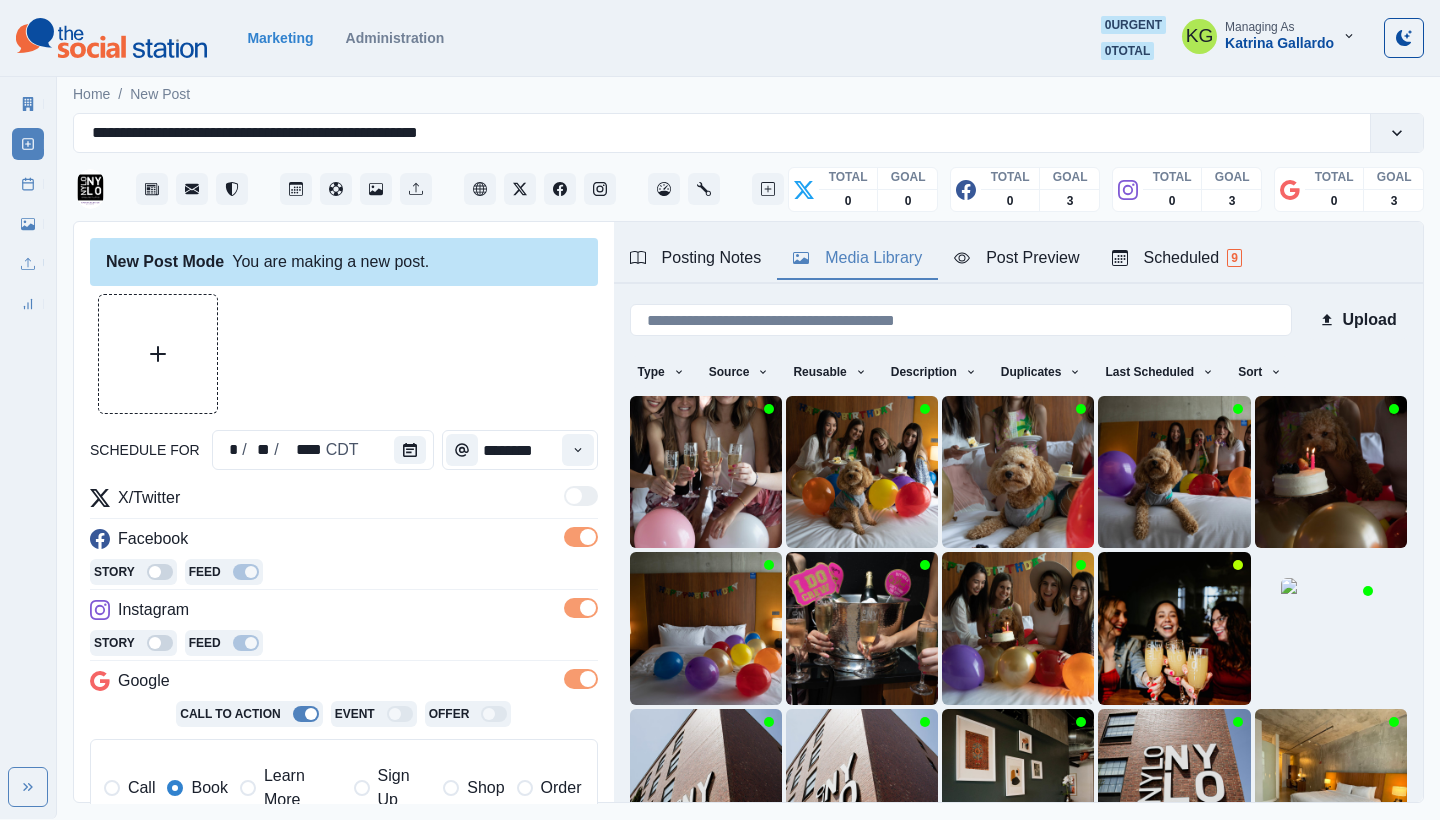 scroll, scrollTop: 171, scrollLeft: 0, axis: vertical 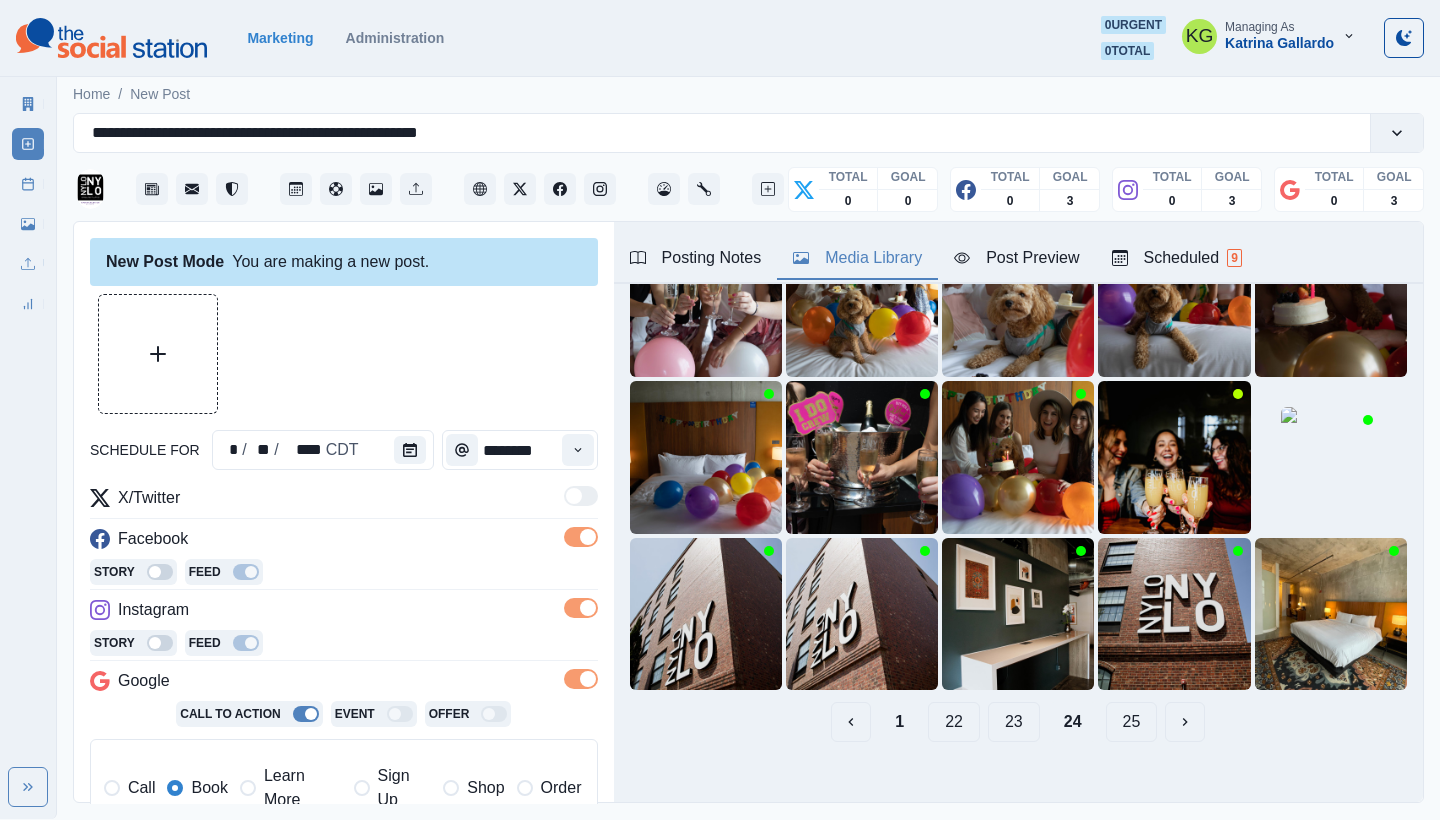 click on "23" at bounding box center (1014, 722) 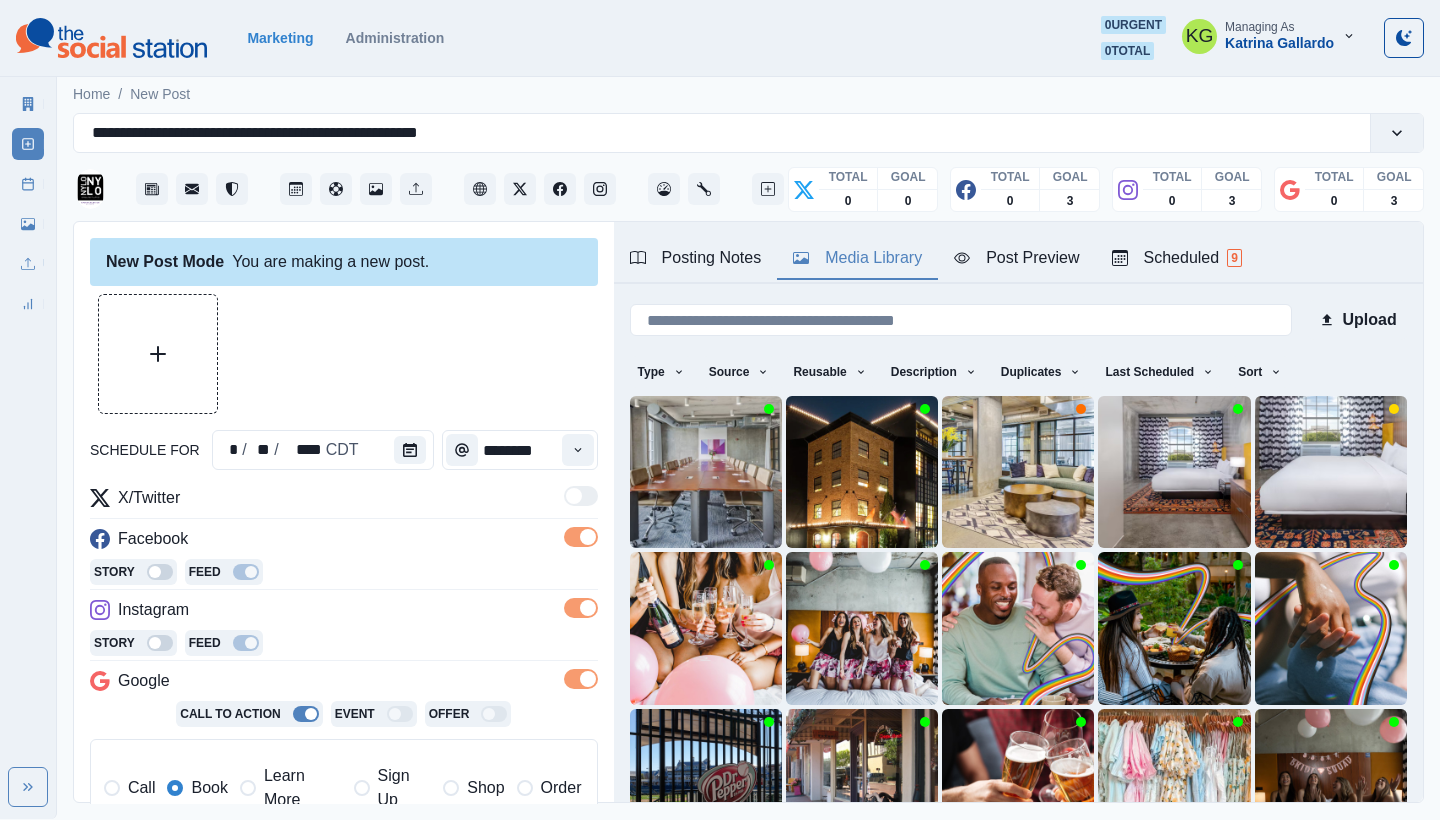 scroll, scrollTop: 171, scrollLeft: 0, axis: vertical 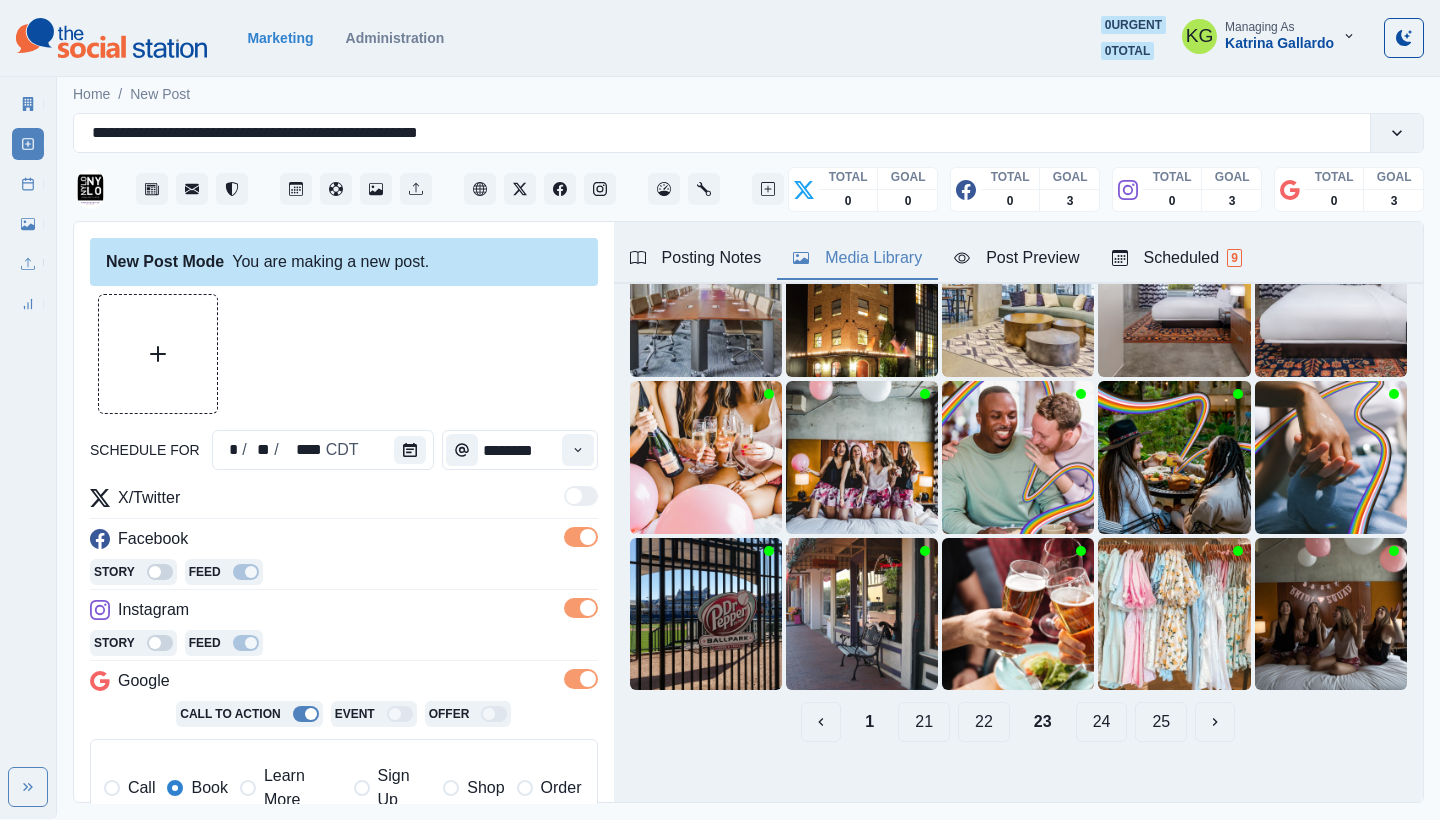 click on "22" at bounding box center [984, 722] 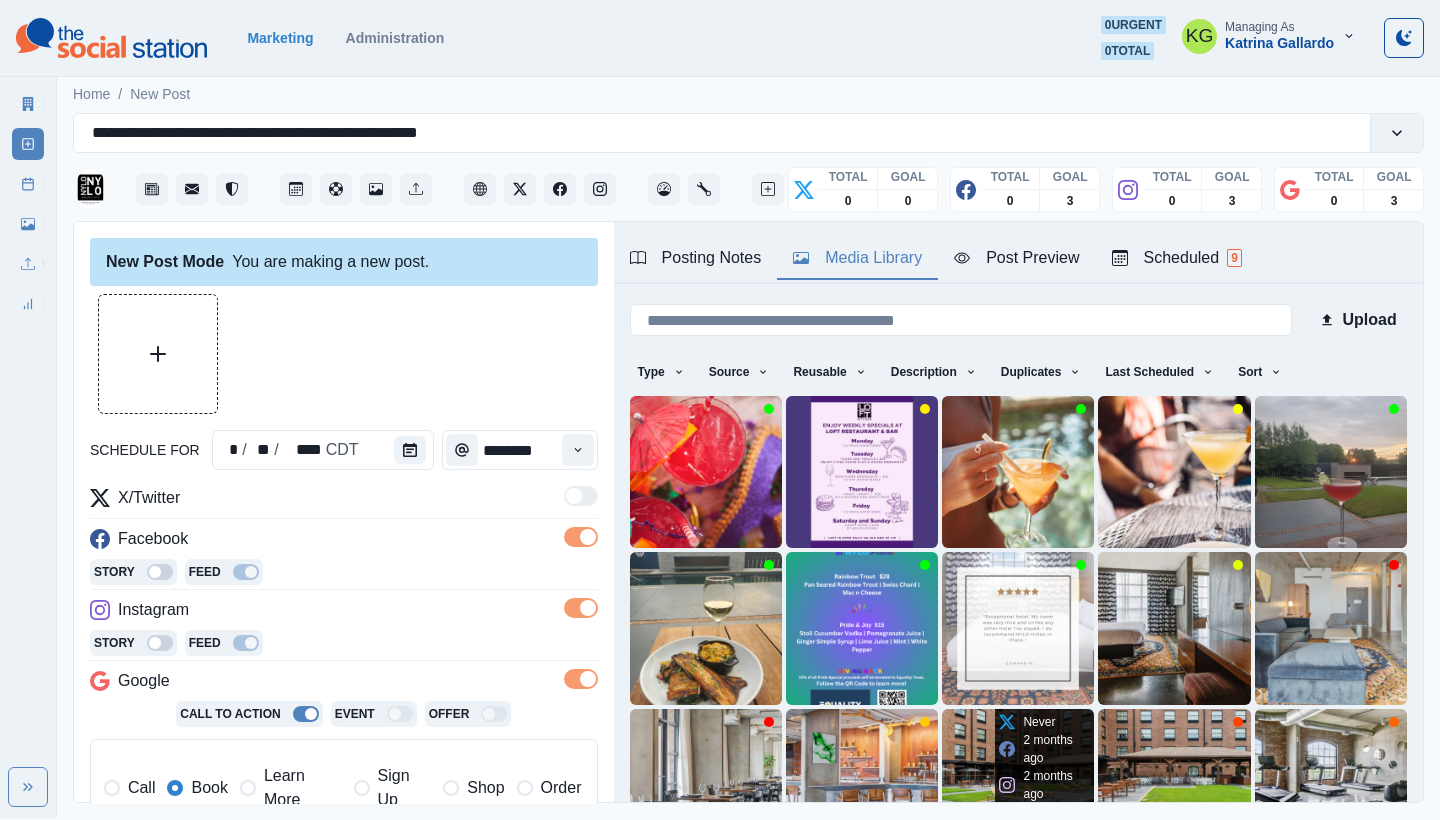 scroll, scrollTop: 171, scrollLeft: 0, axis: vertical 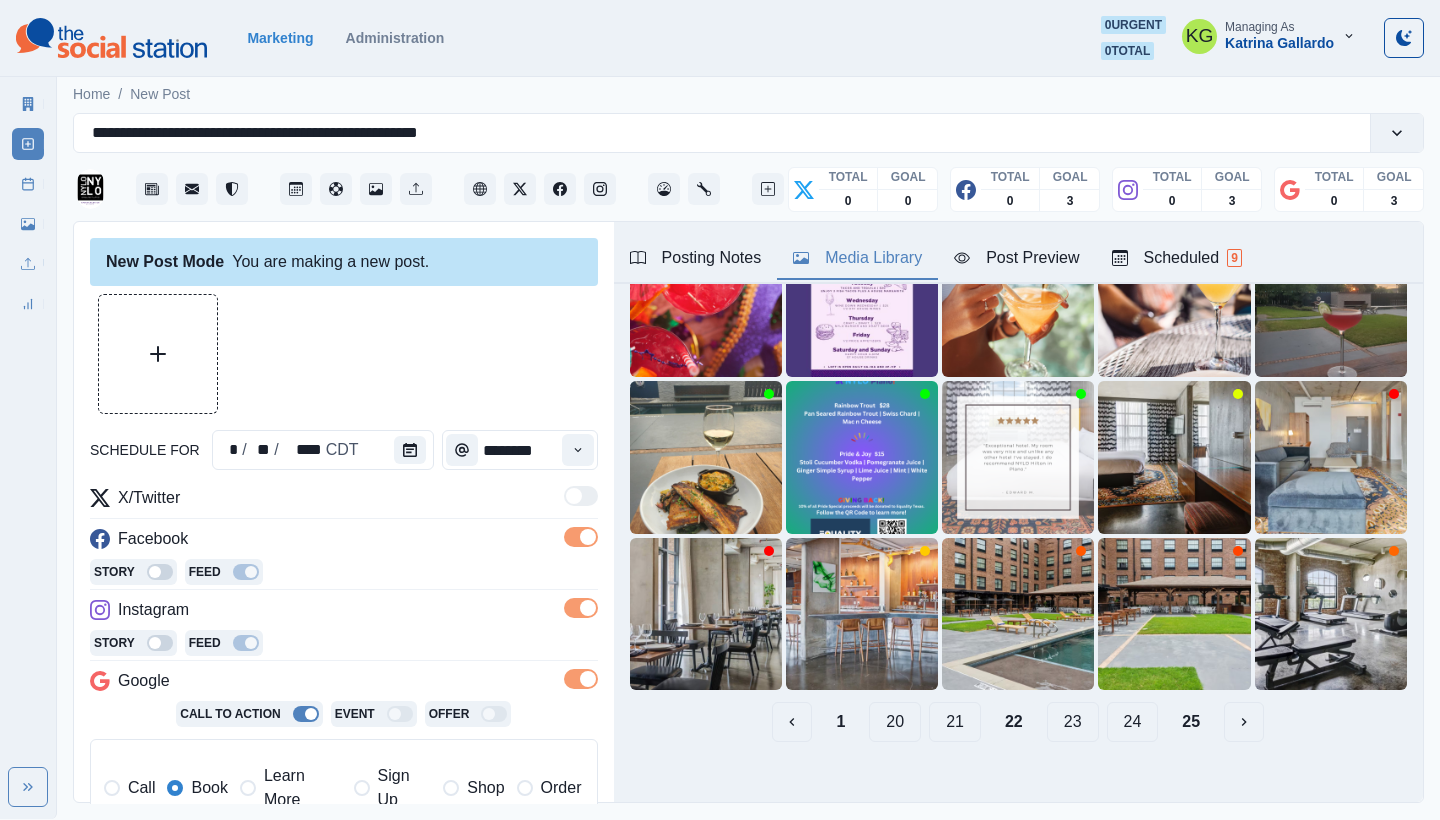 click on "21" at bounding box center [955, 722] 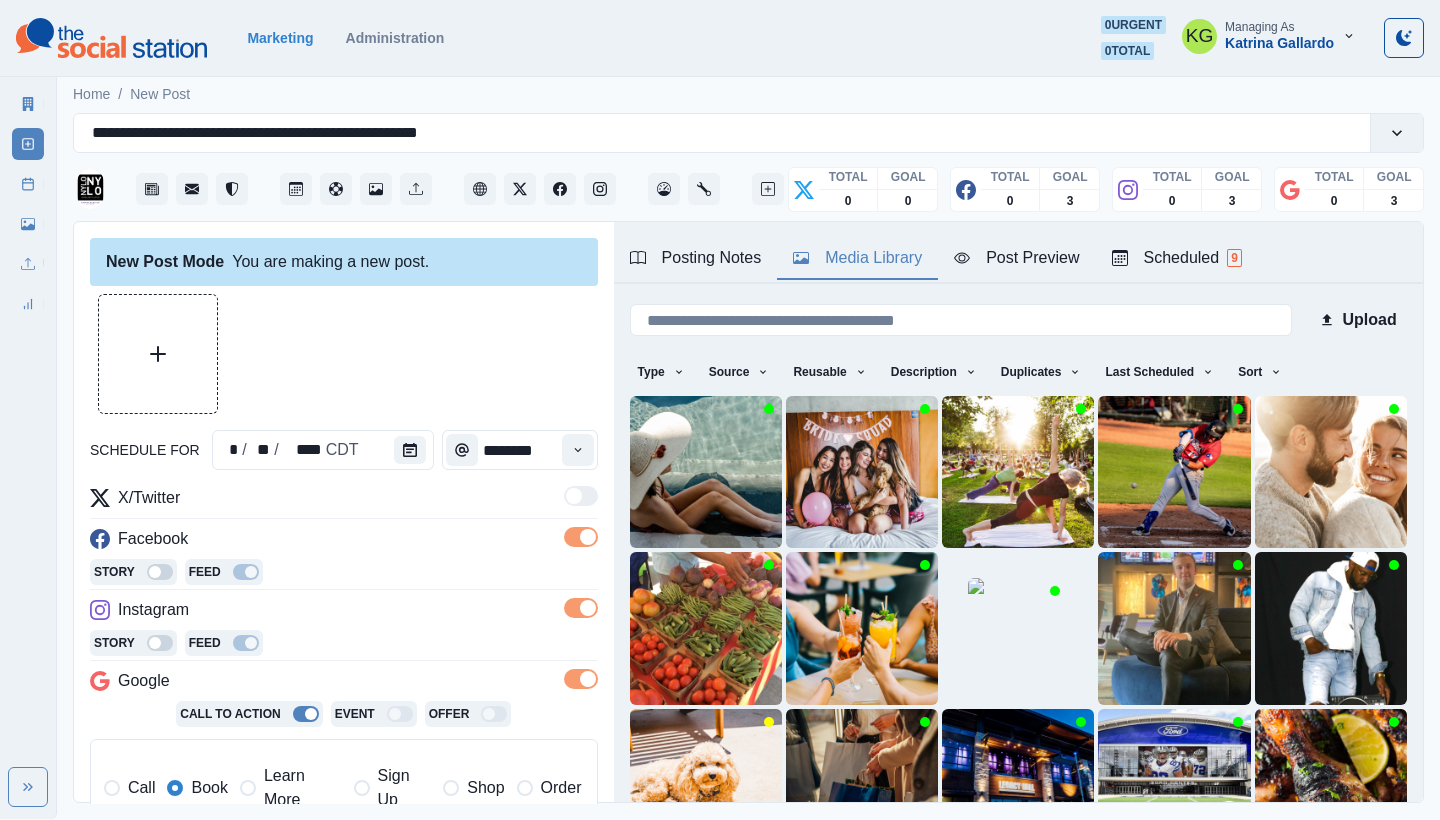 scroll, scrollTop: 171, scrollLeft: 0, axis: vertical 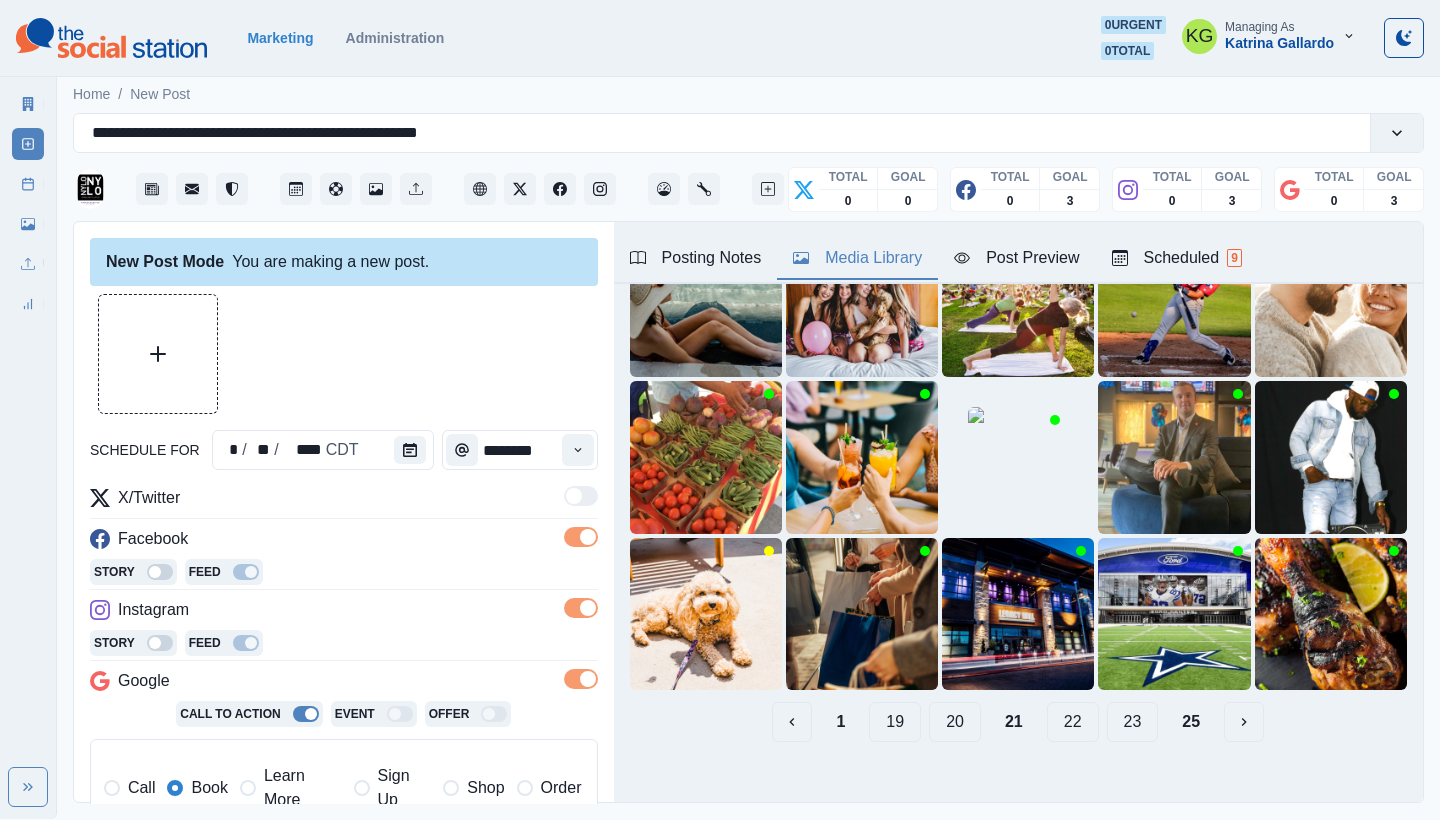 click on "20" at bounding box center (955, 722) 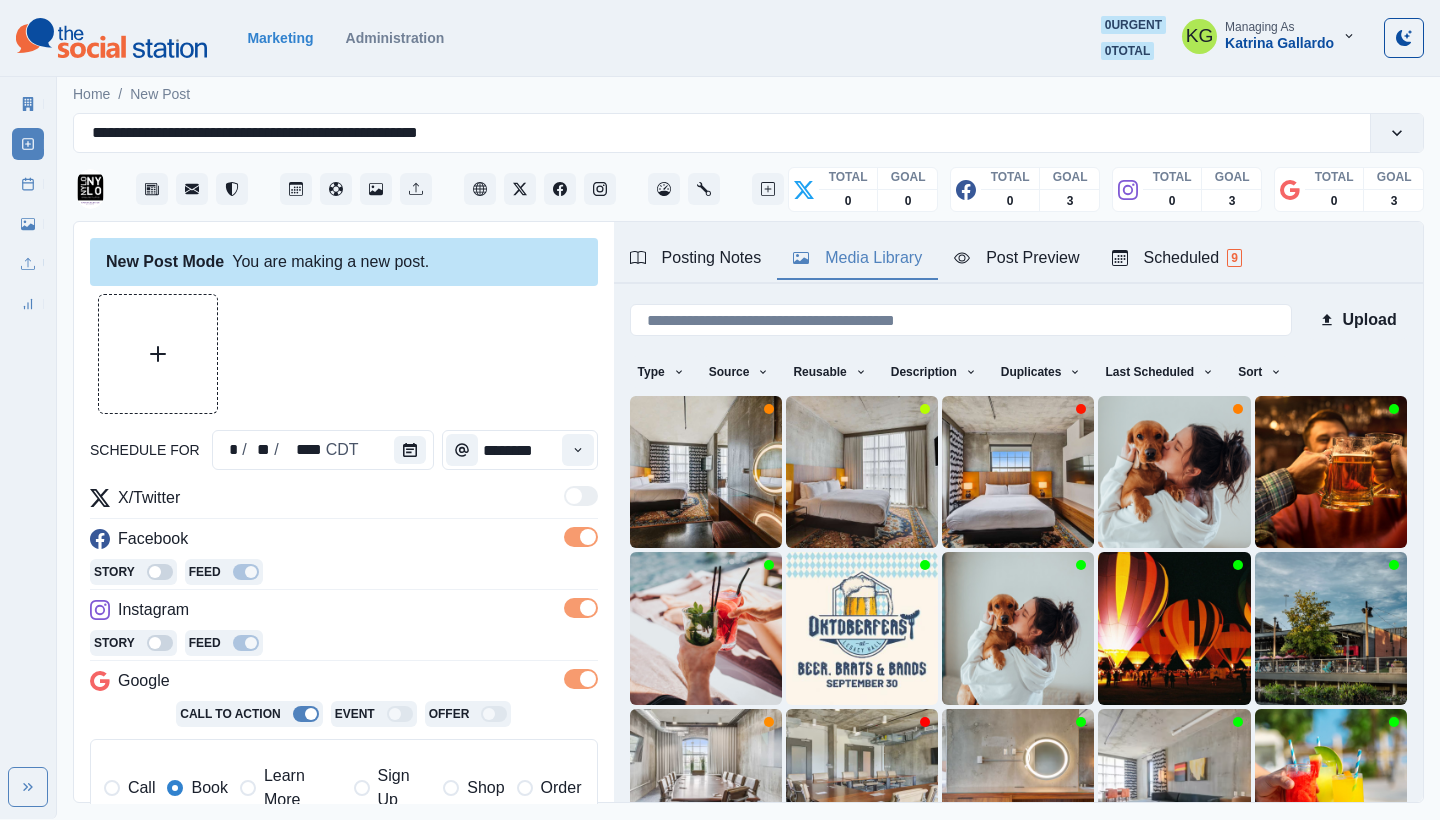scroll, scrollTop: 171, scrollLeft: 0, axis: vertical 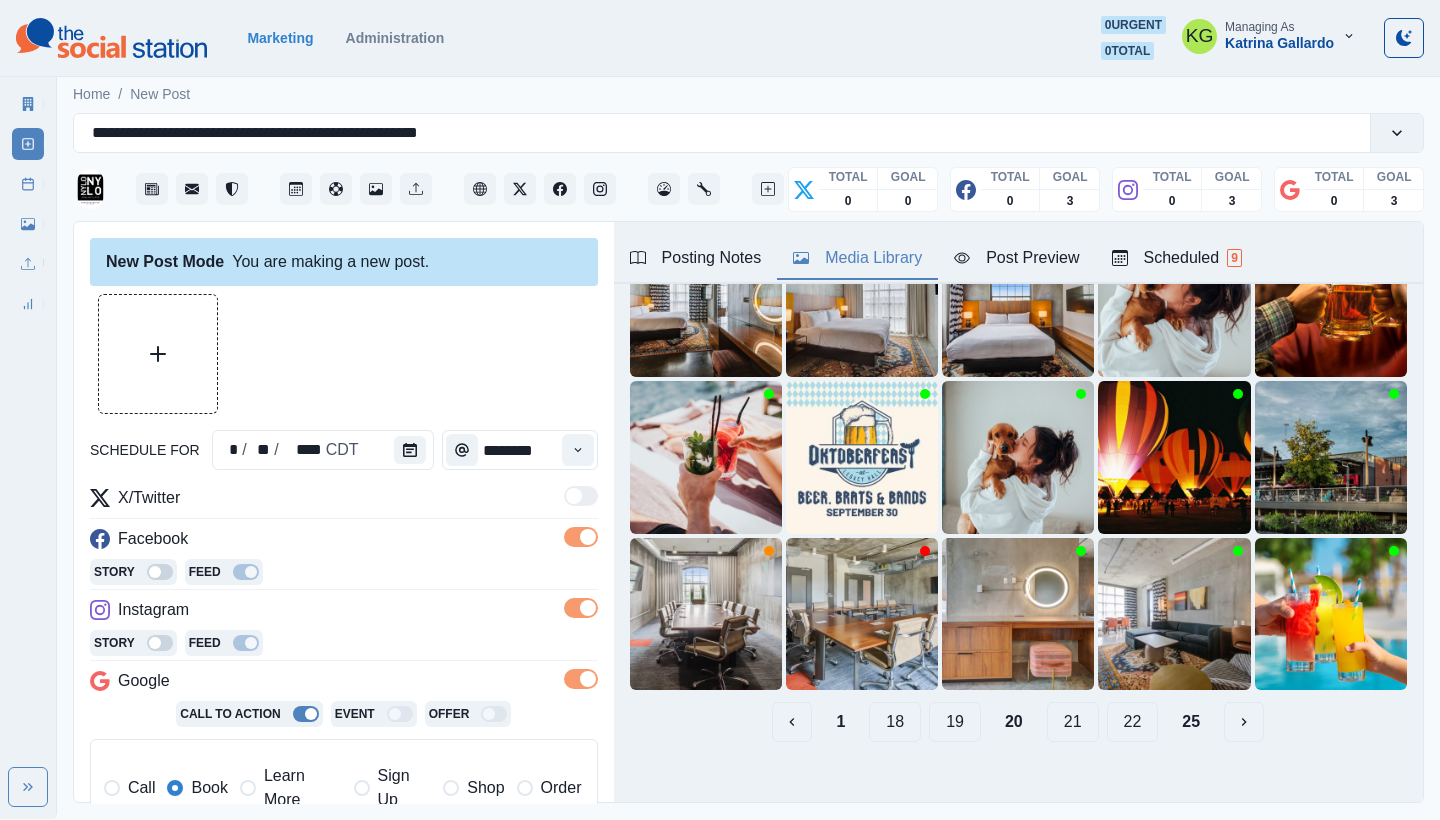 click on "19" at bounding box center [955, 722] 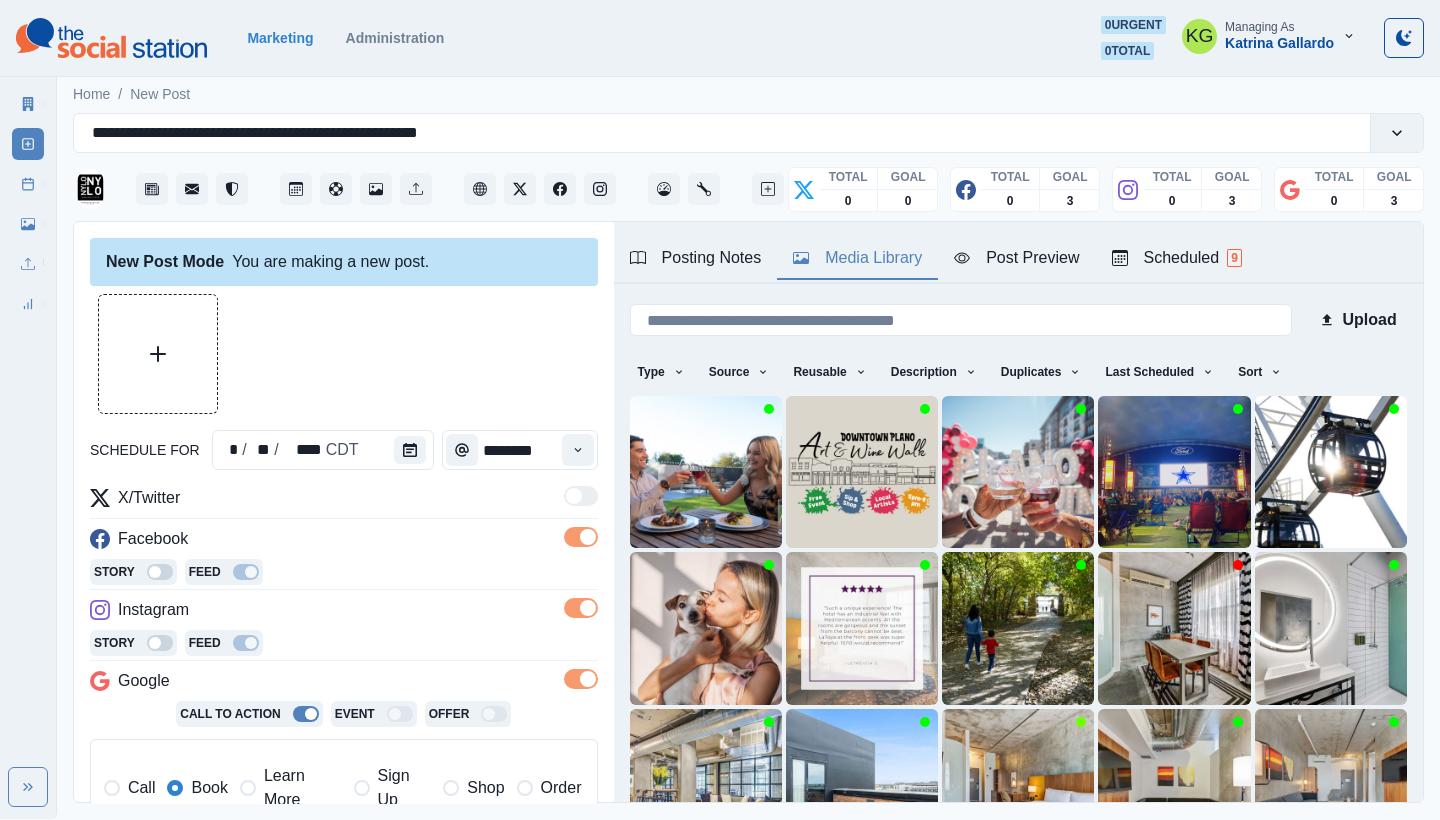 scroll, scrollTop: 171, scrollLeft: 0, axis: vertical 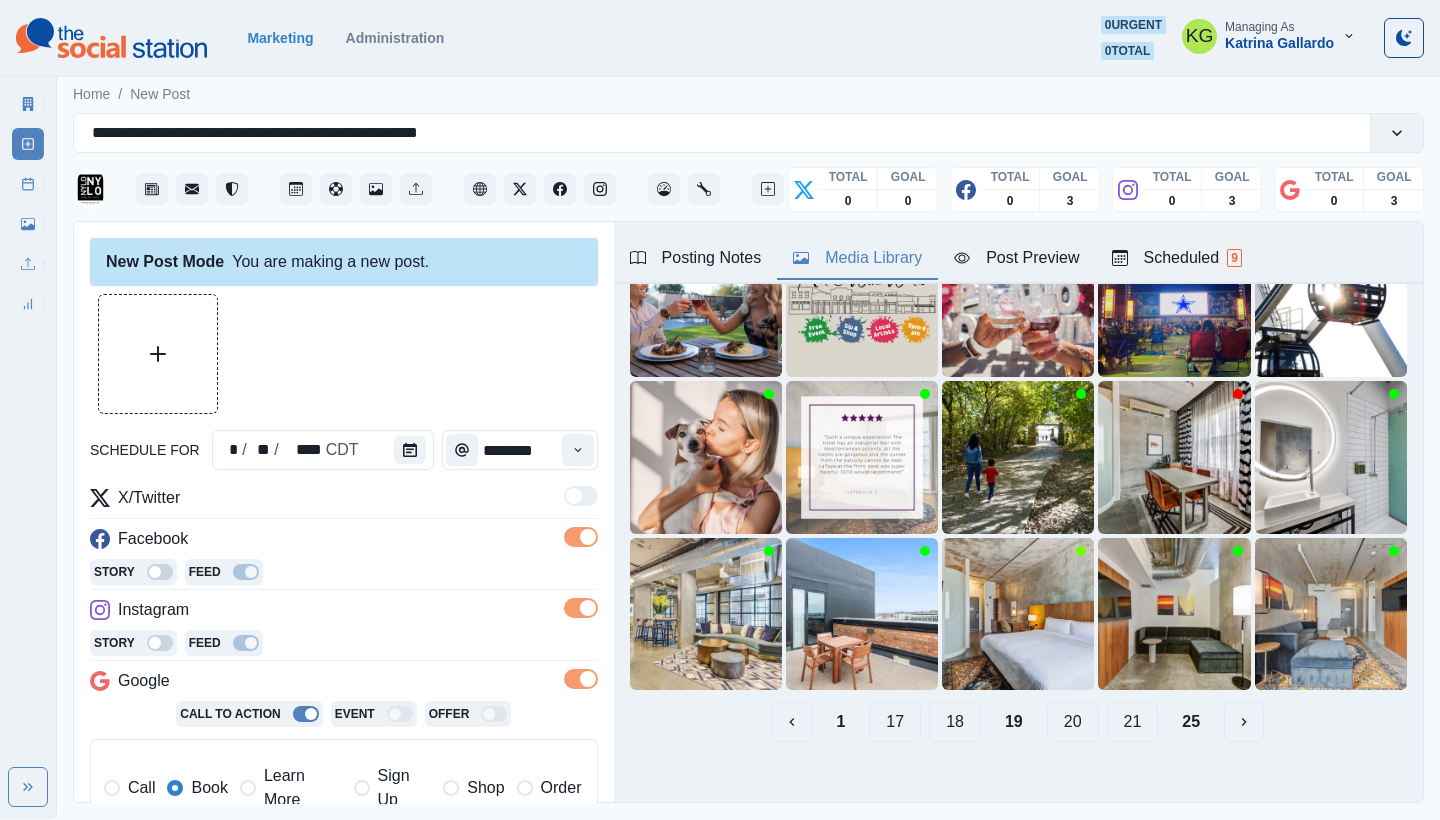 click on "18" at bounding box center [955, 722] 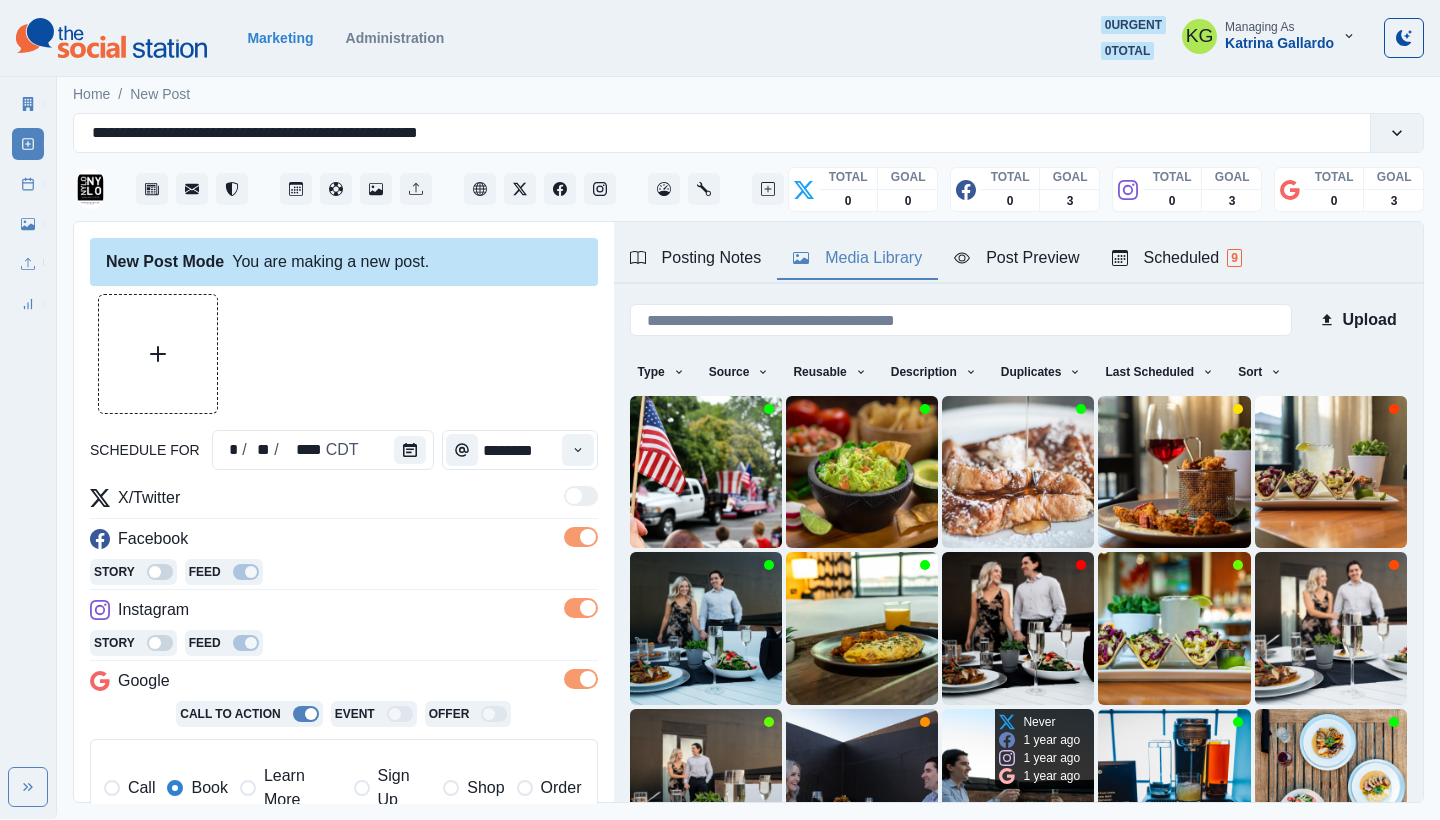 scroll, scrollTop: 171, scrollLeft: 0, axis: vertical 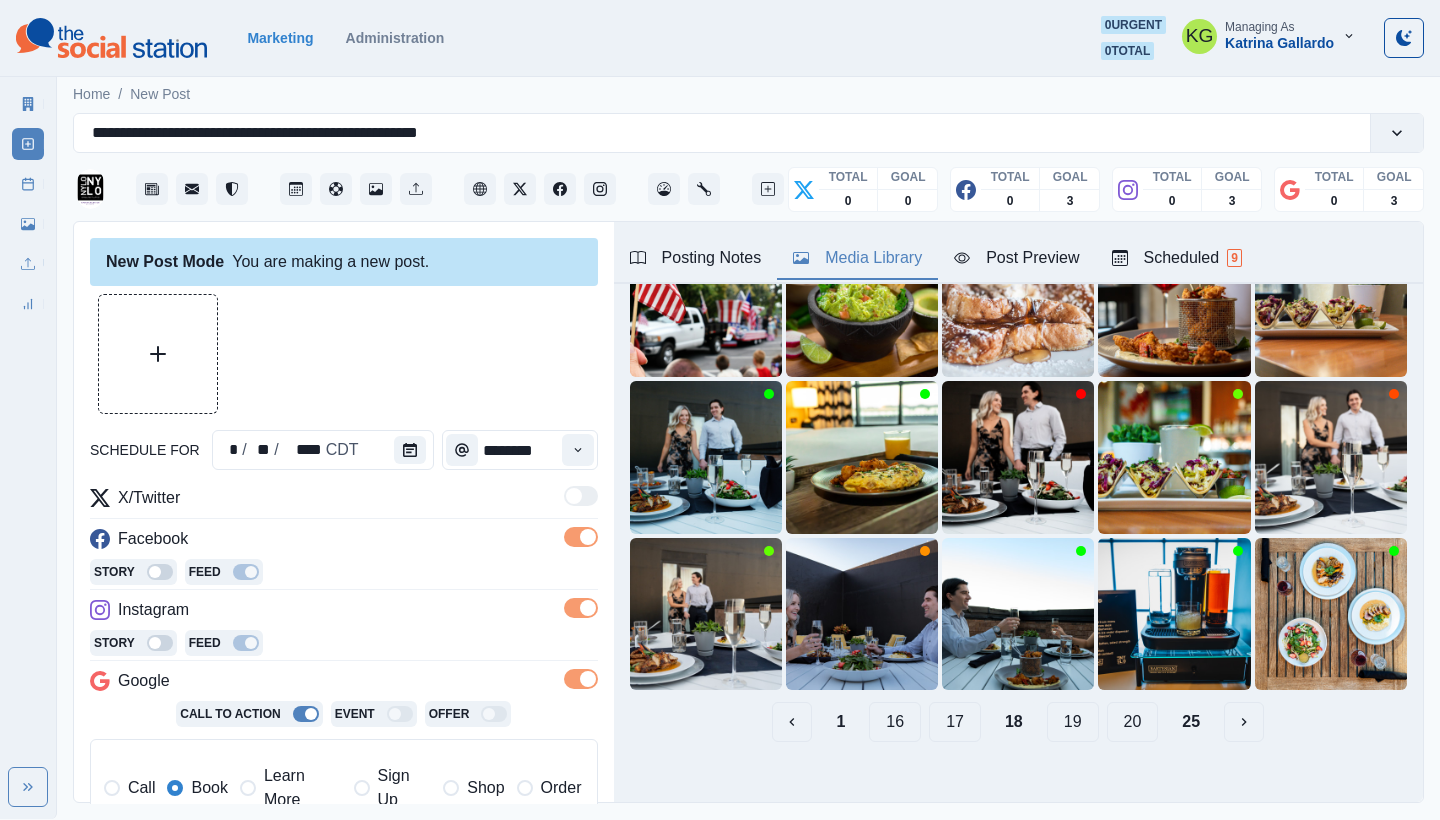 click on "17" at bounding box center (955, 722) 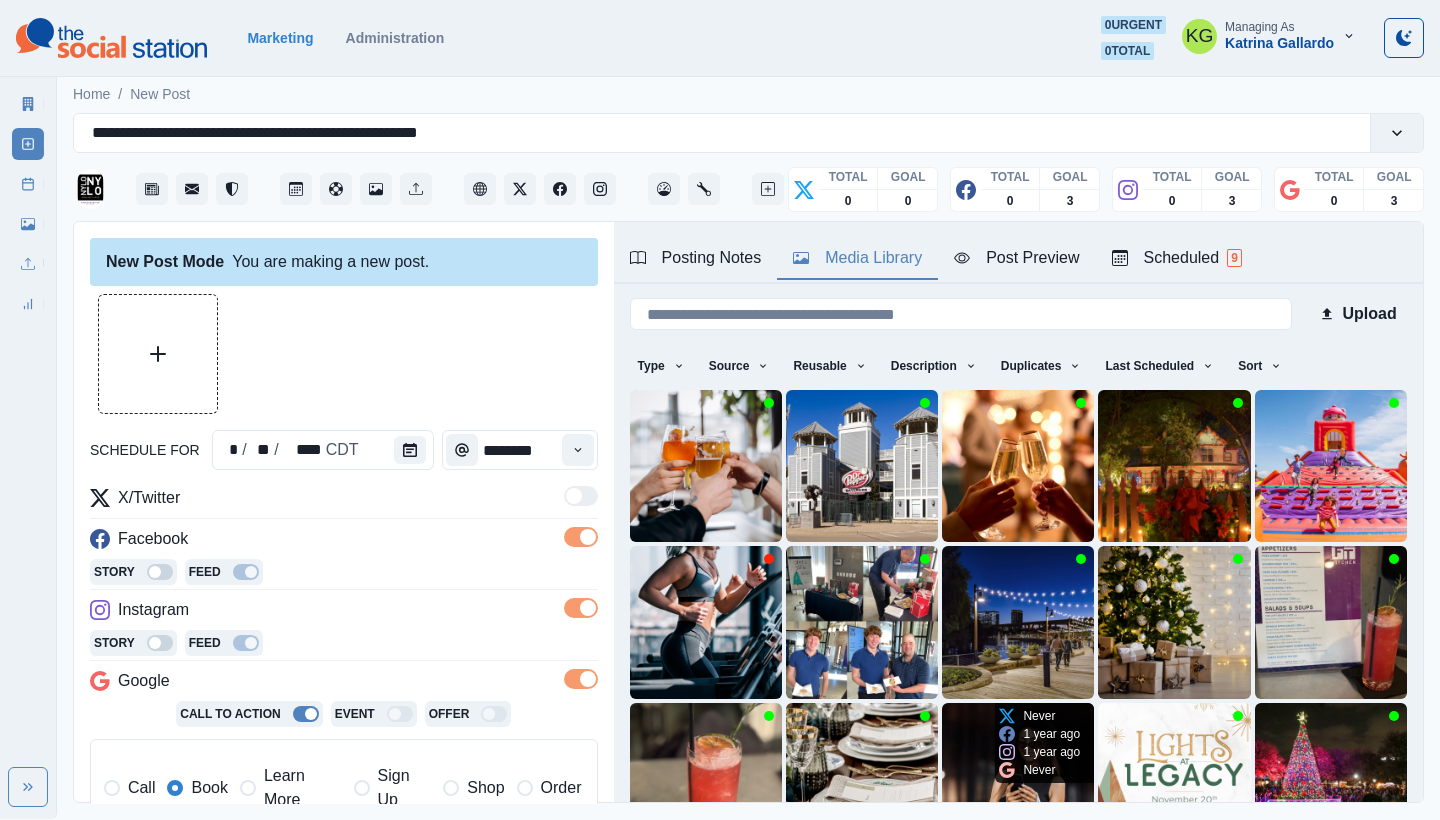 scroll, scrollTop: 171, scrollLeft: 0, axis: vertical 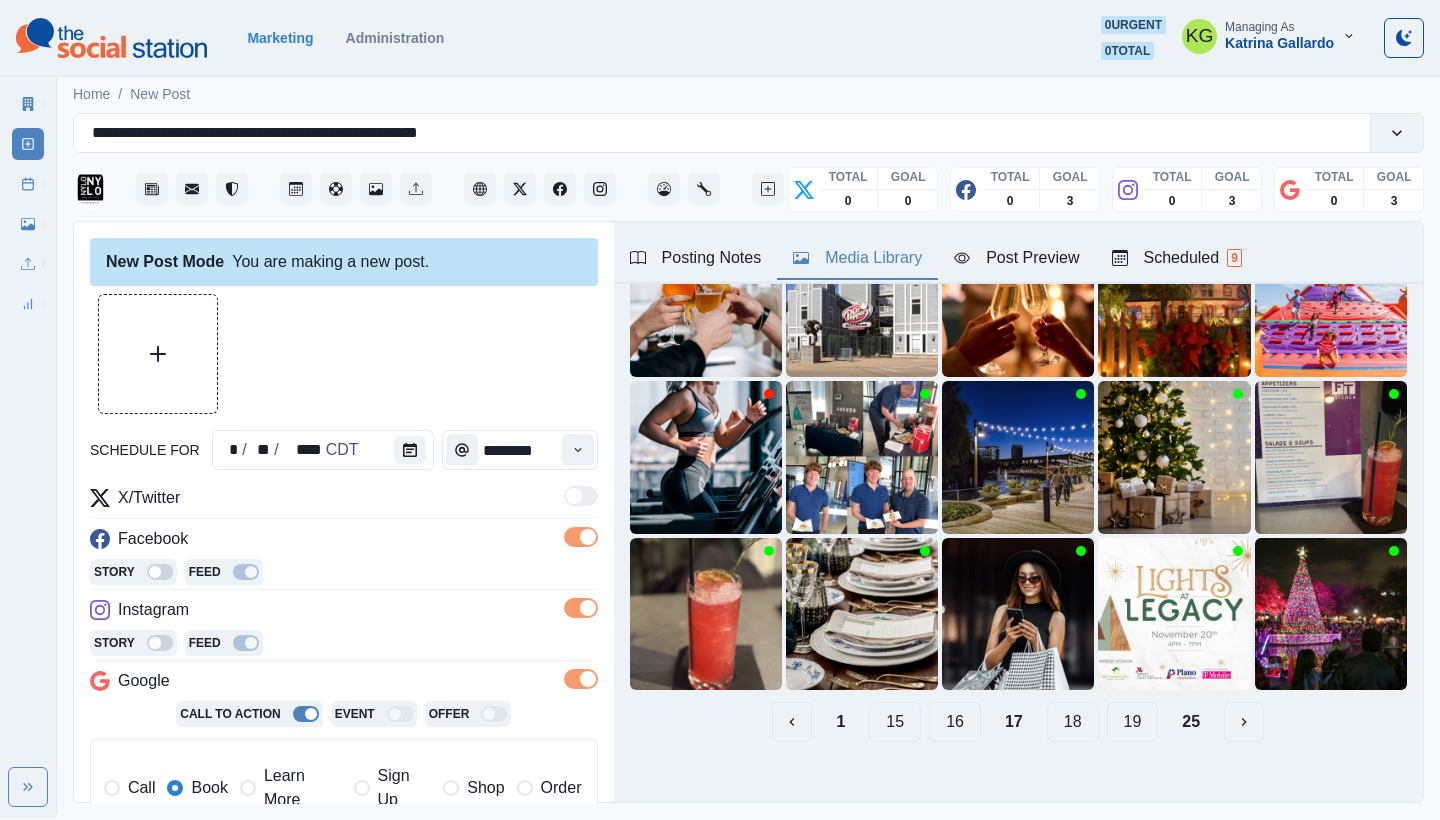 click on "16" at bounding box center [955, 722] 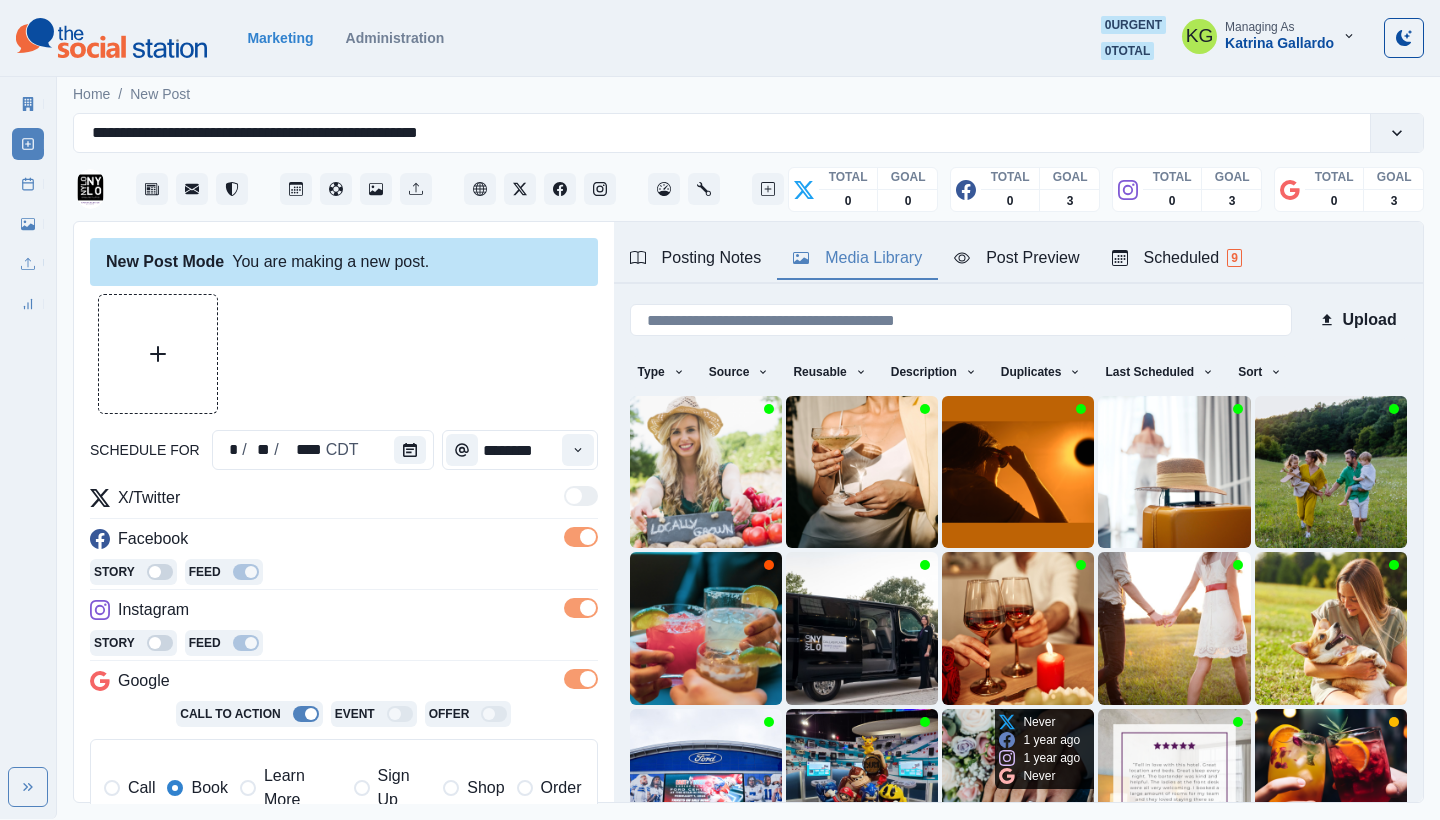 scroll, scrollTop: 171, scrollLeft: 0, axis: vertical 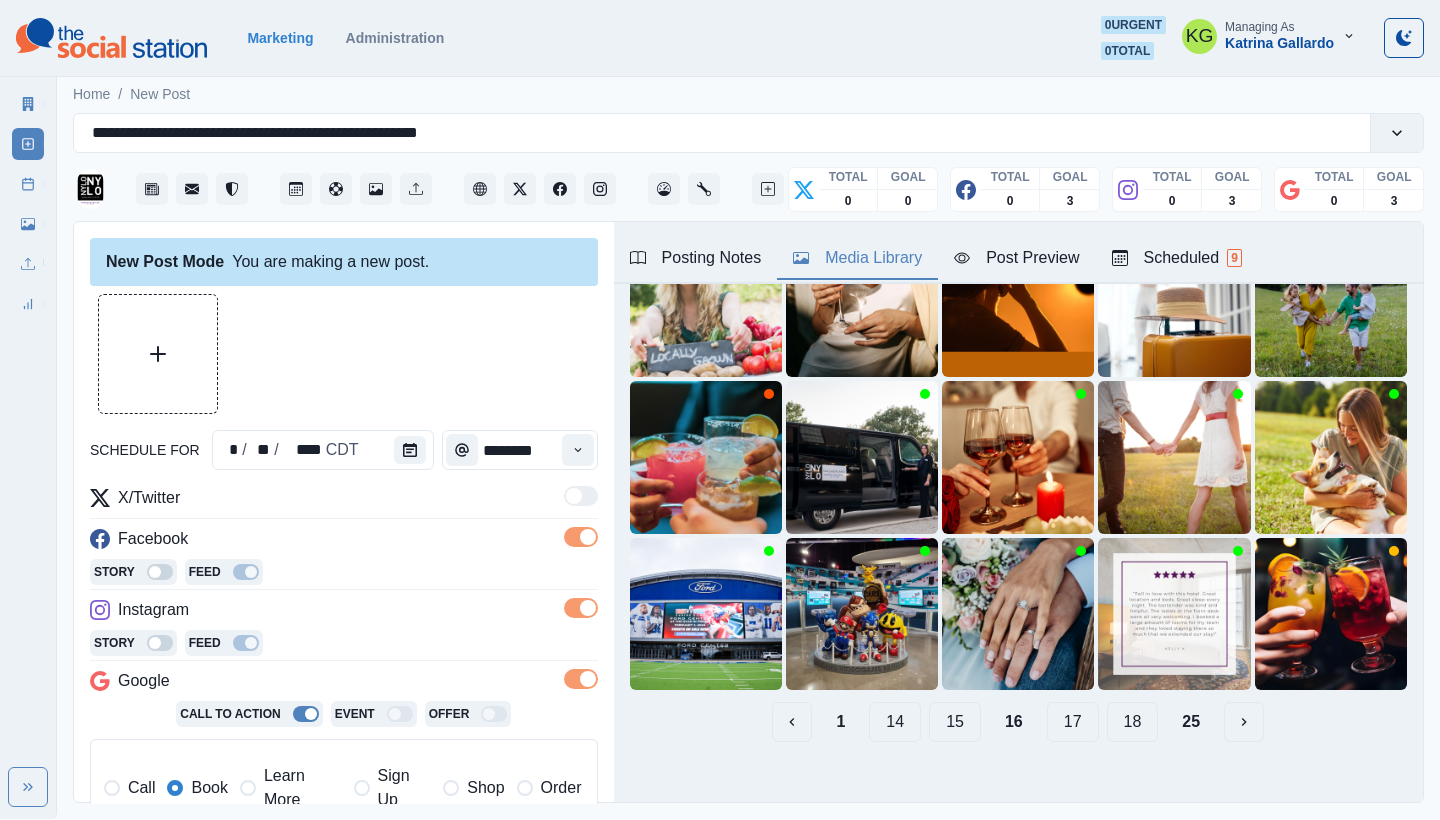 click on "15" at bounding box center (955, 722) 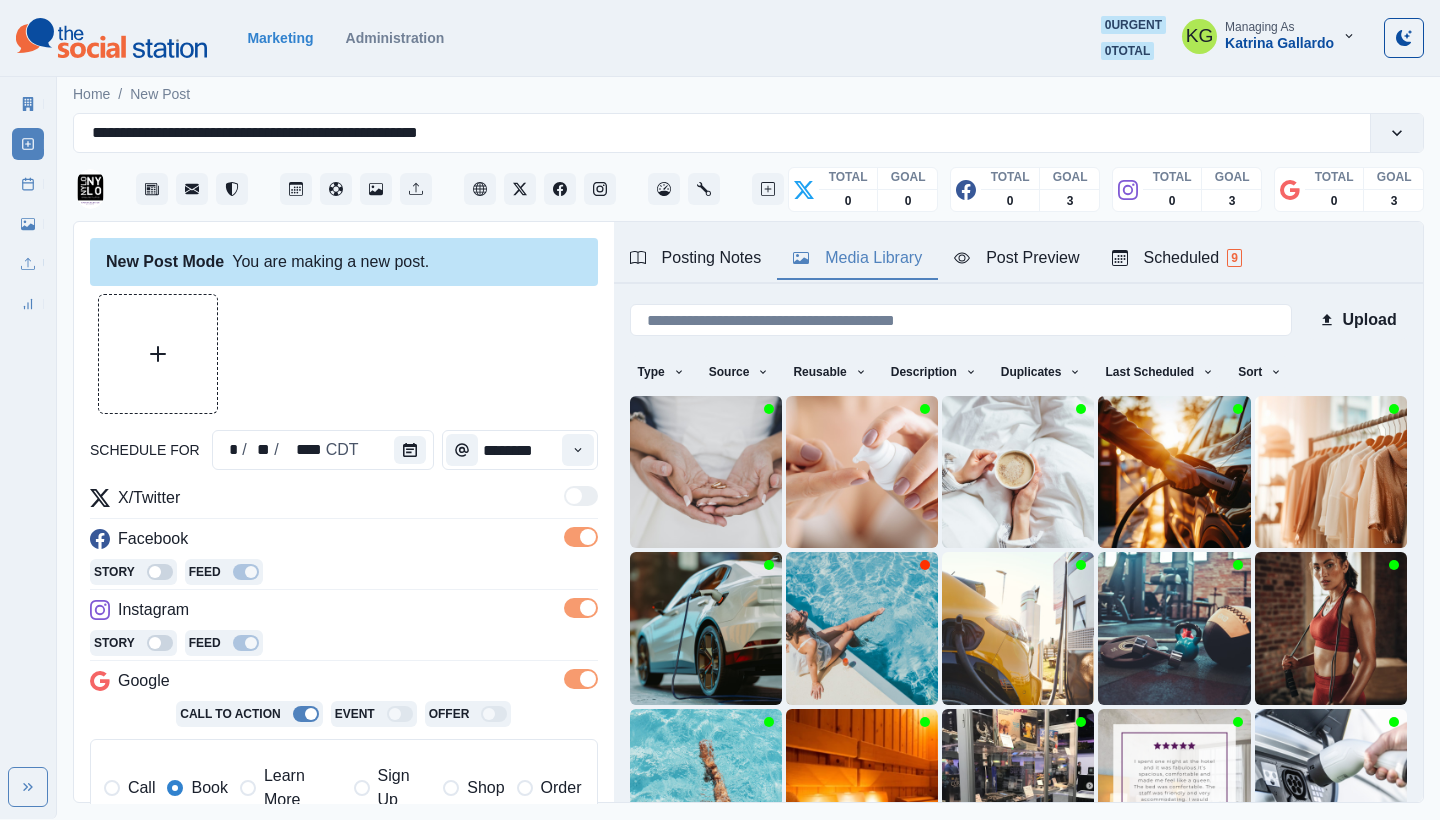 scroll, scrollTop: 171, scrollLeft: 0, axis: vertical 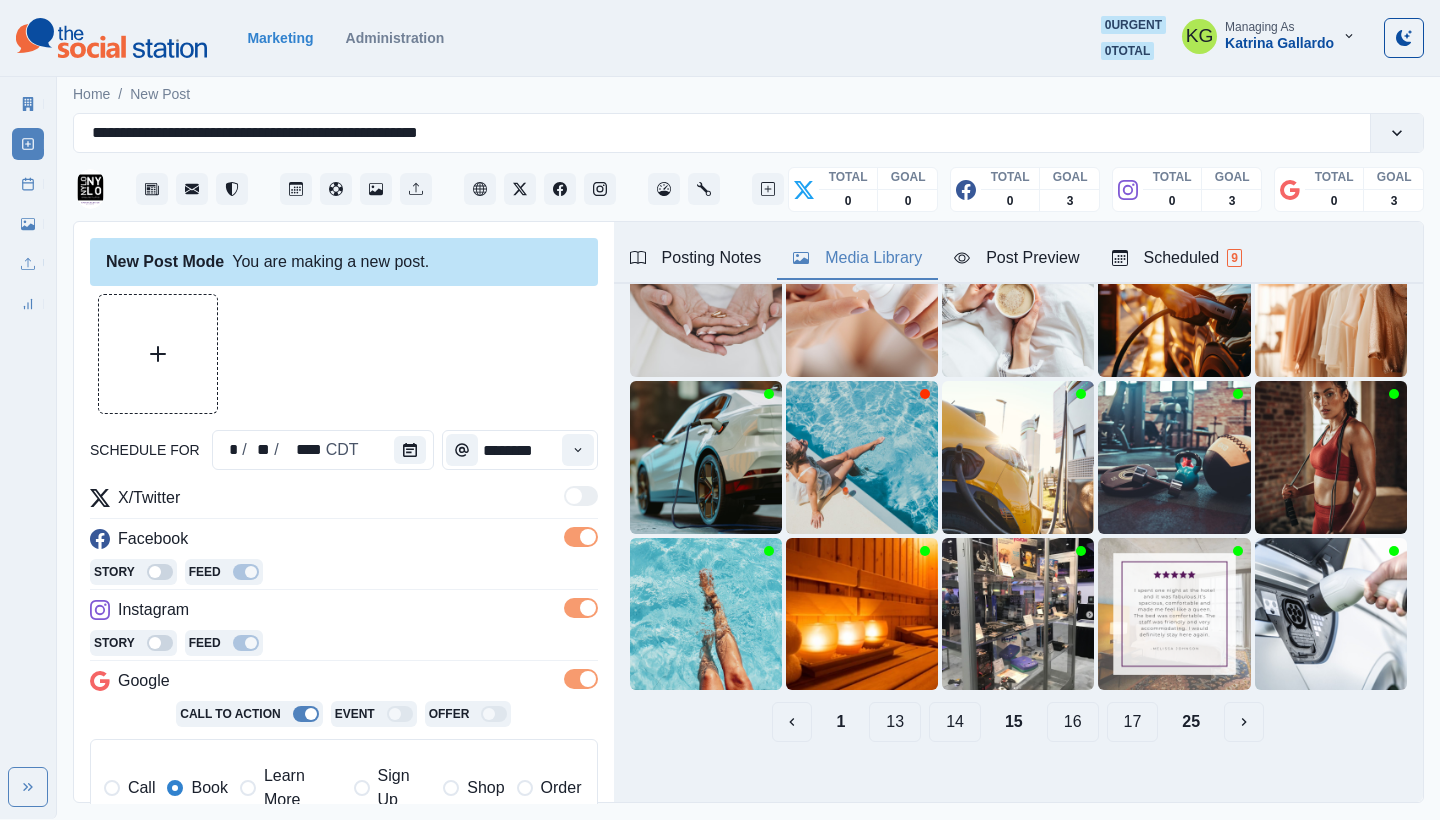 click on "14" at bounding box center (955, 722) 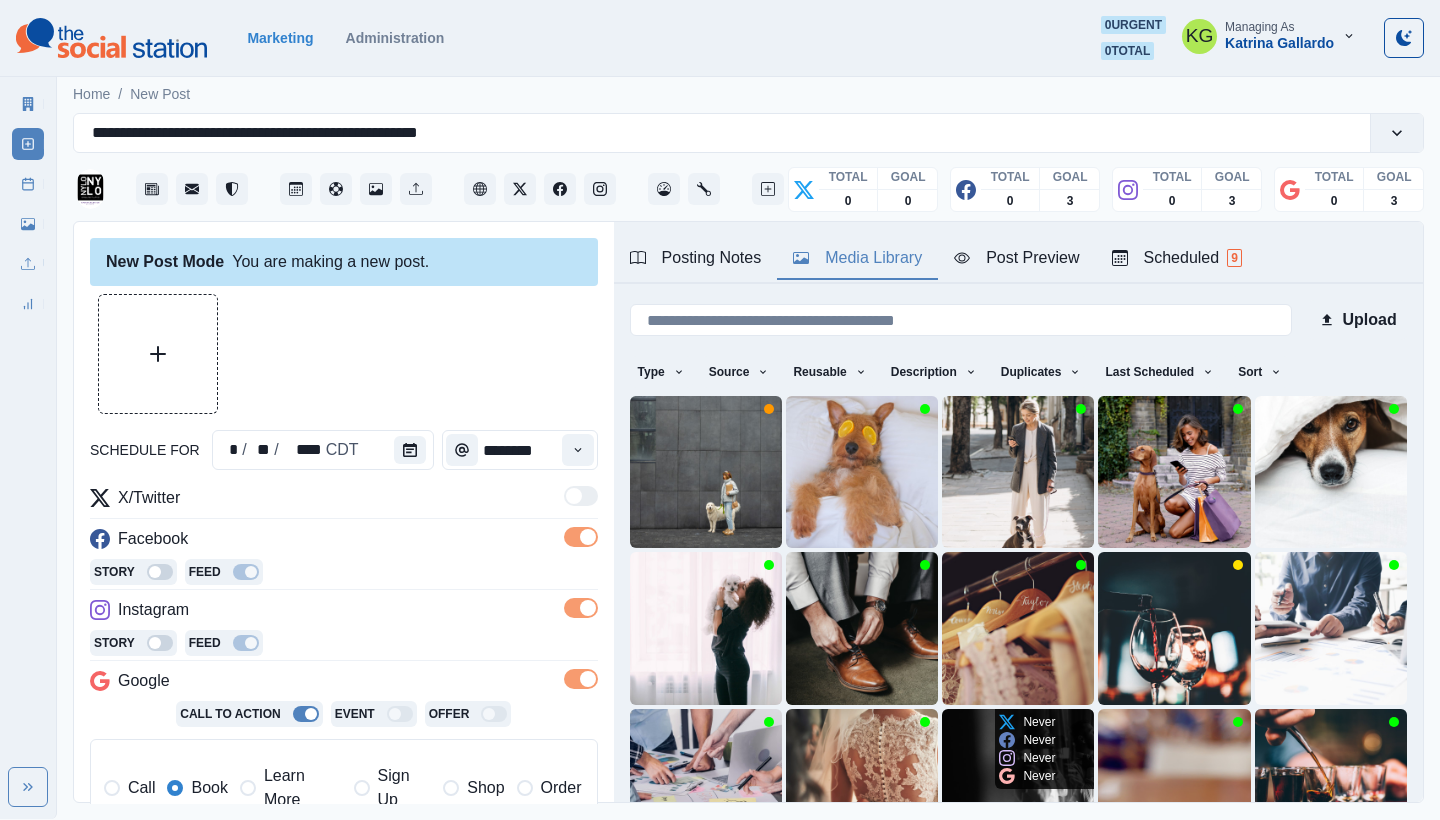 scroll, scrollTop: 171, scrollLeft: 0, axis: vertical 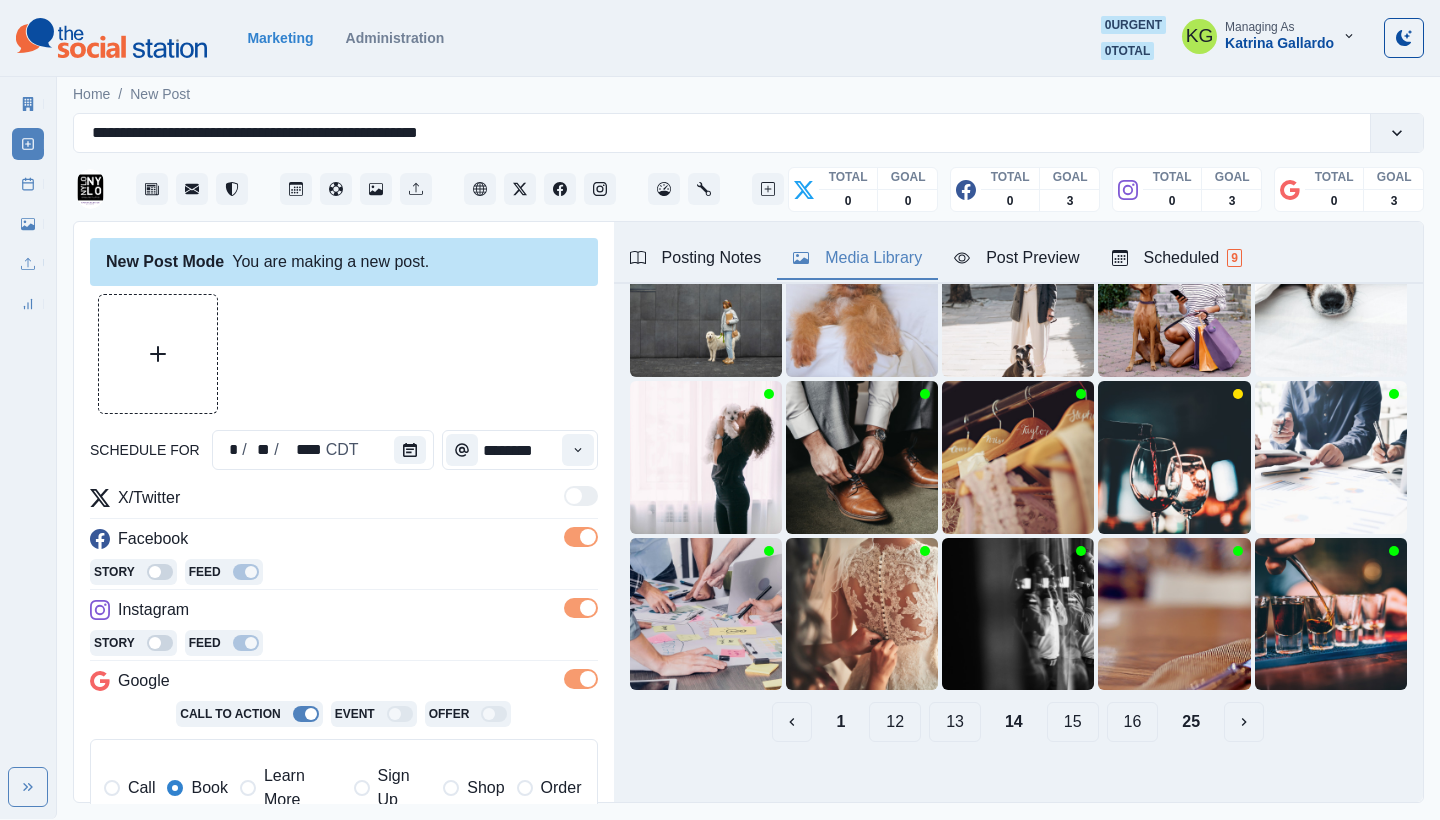 click on "13" at bounding box center [955, 722] 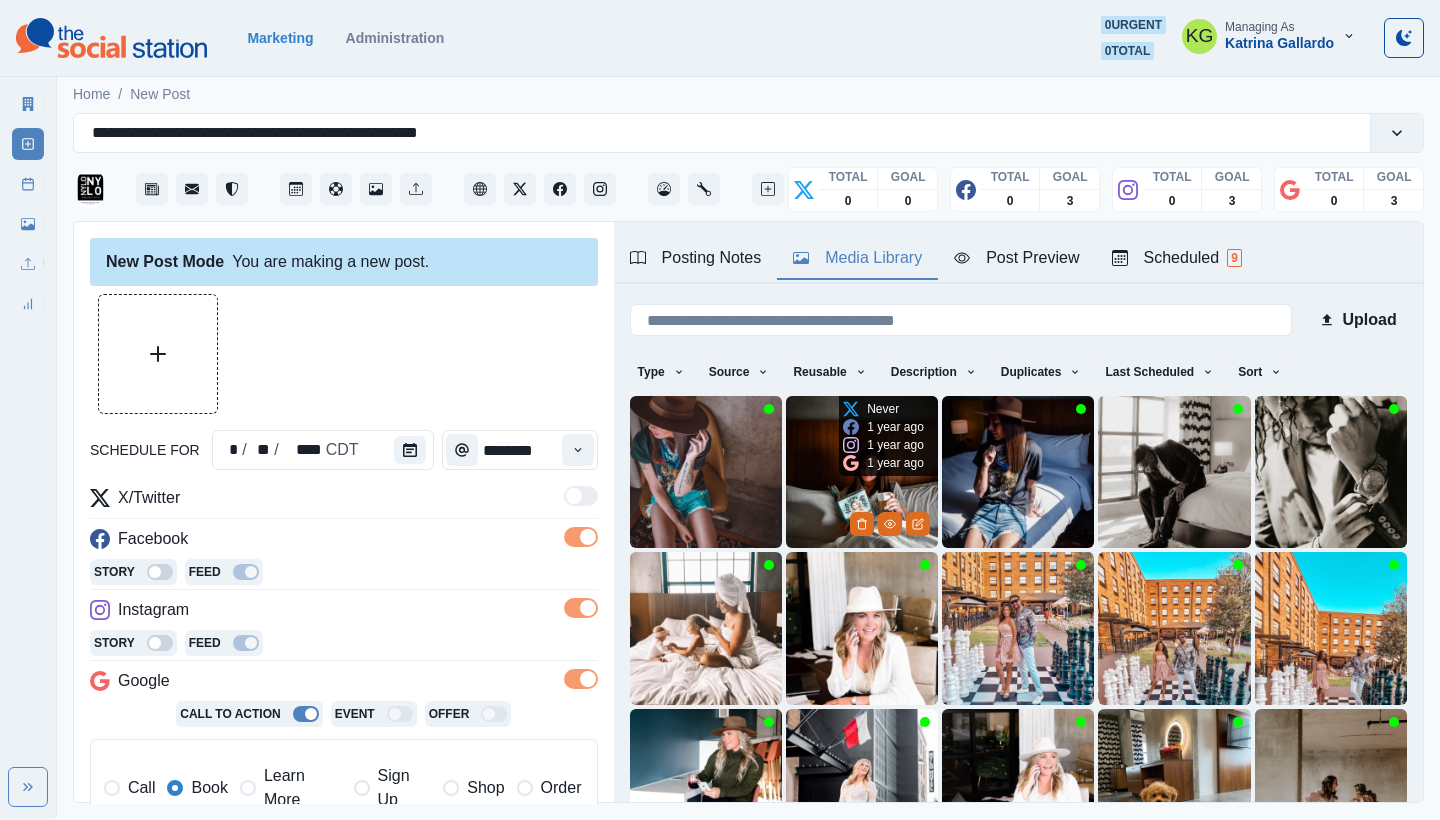 scroll, scrollTop: 171, scrollLeft: 0, axis: vertical 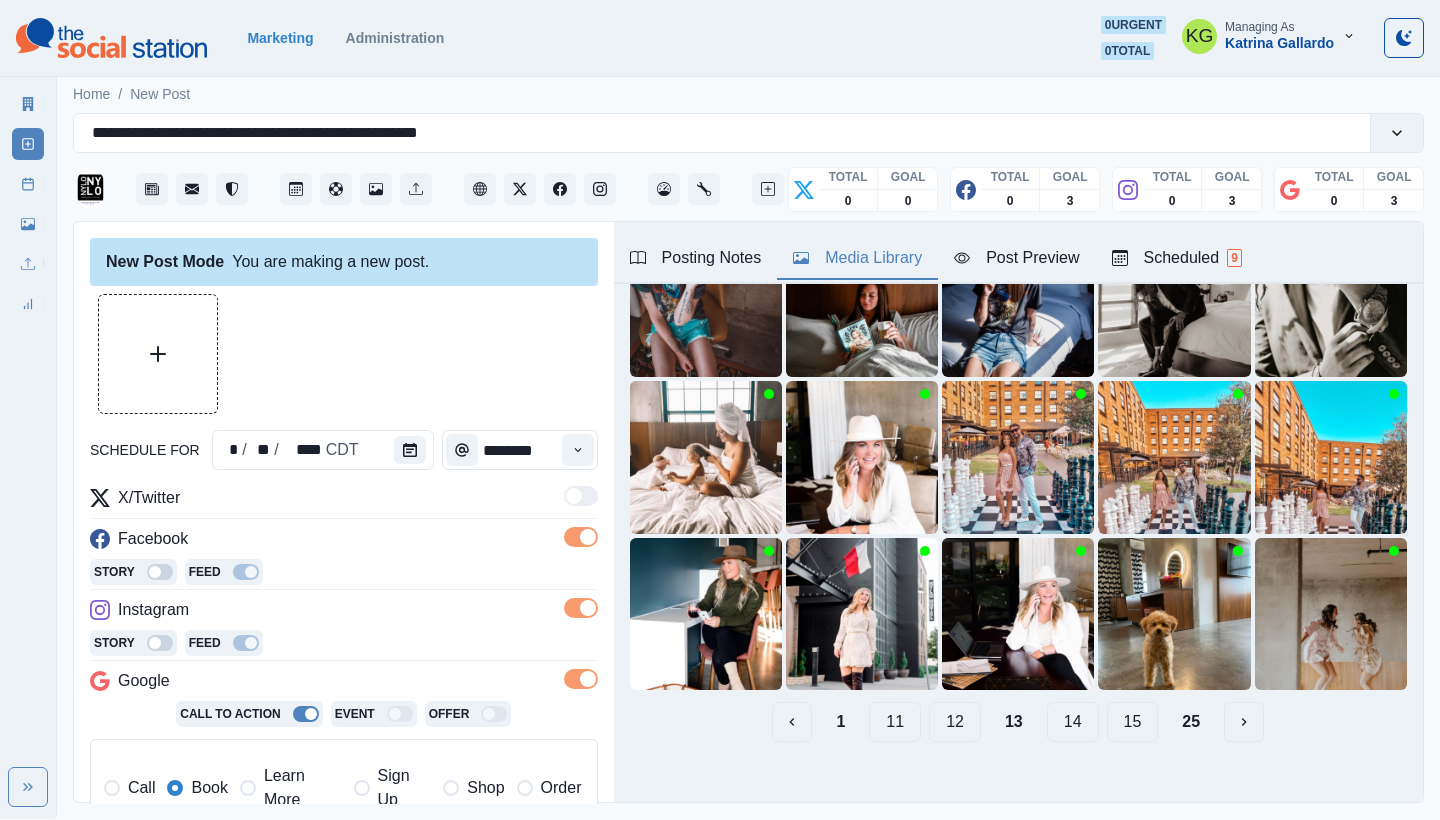 click on "12" at bounding box center [955, 722] 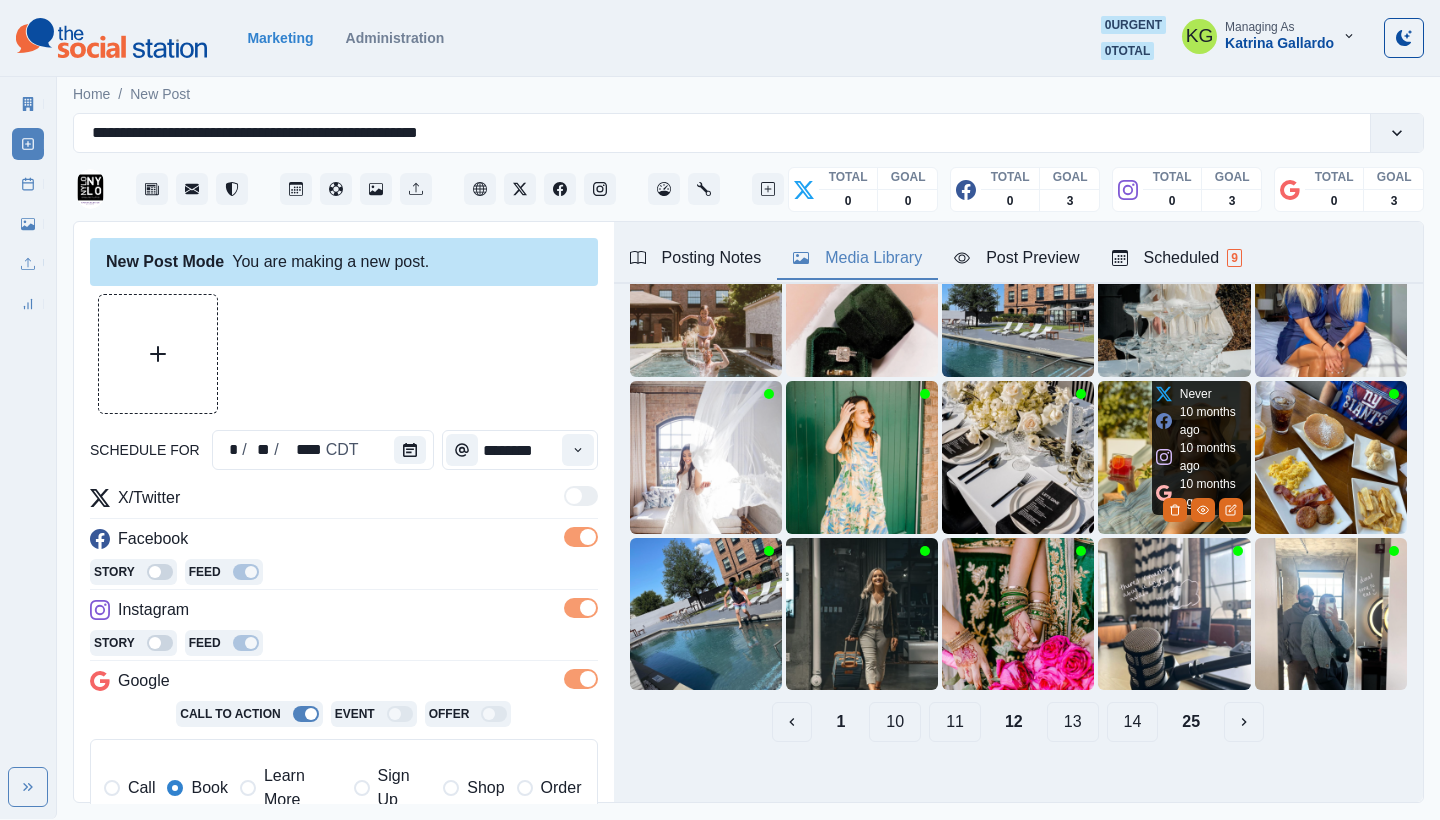 scroll, scrollTop: 0, scrollLeft: 0, axis: both 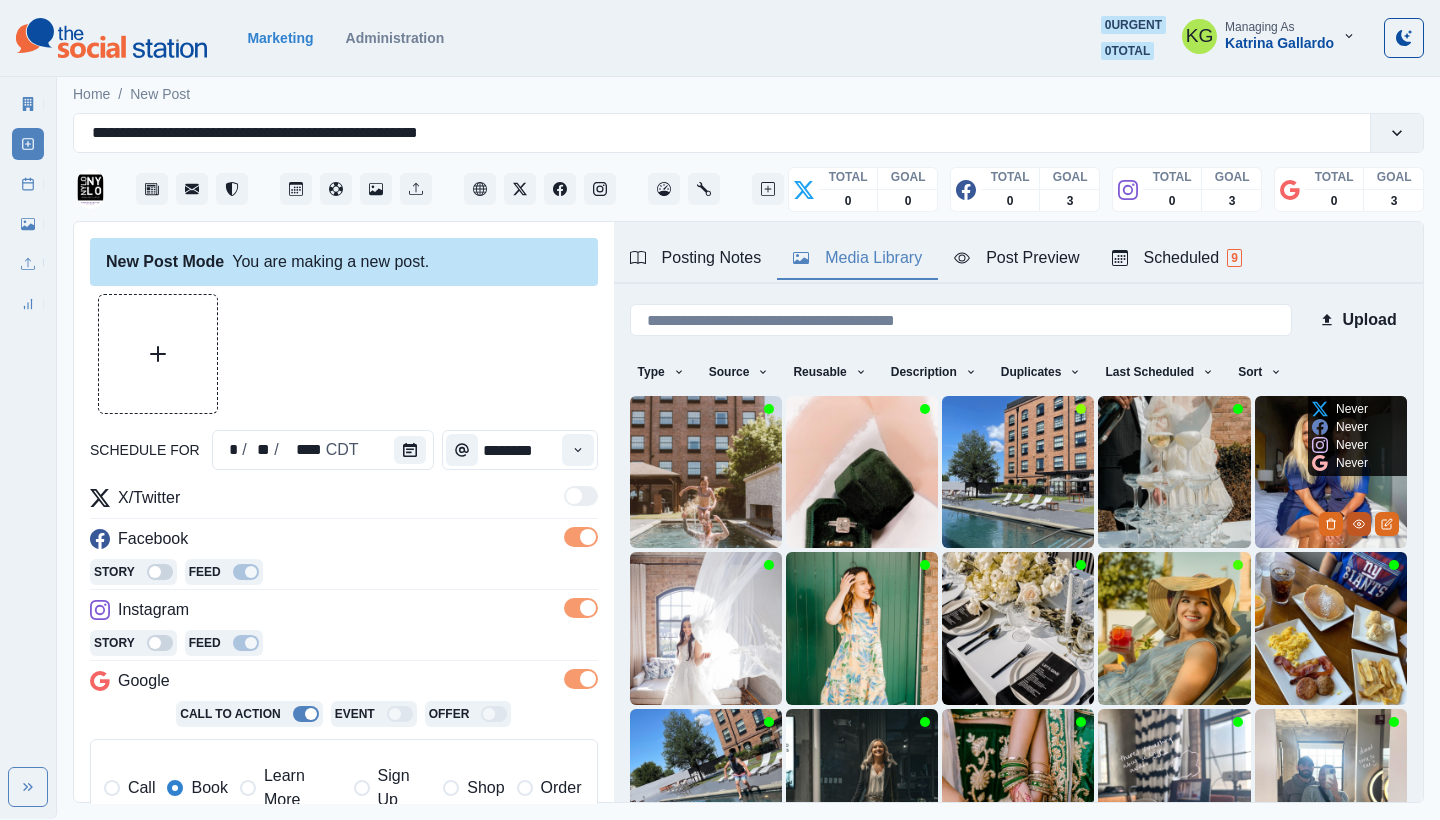 click at bounding box center [1359, 524] 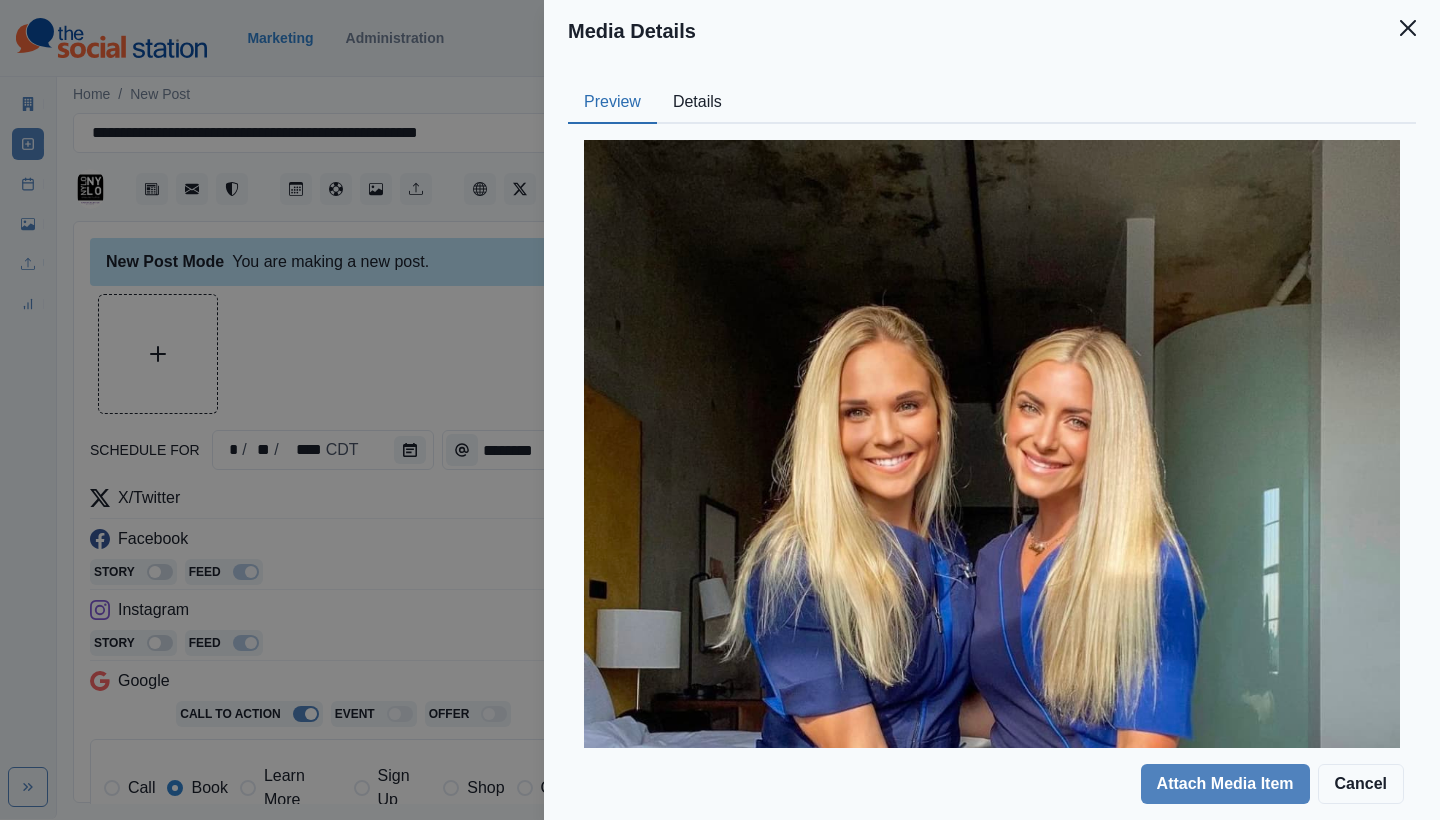 click on "Details" at bounding box center [697, 103] 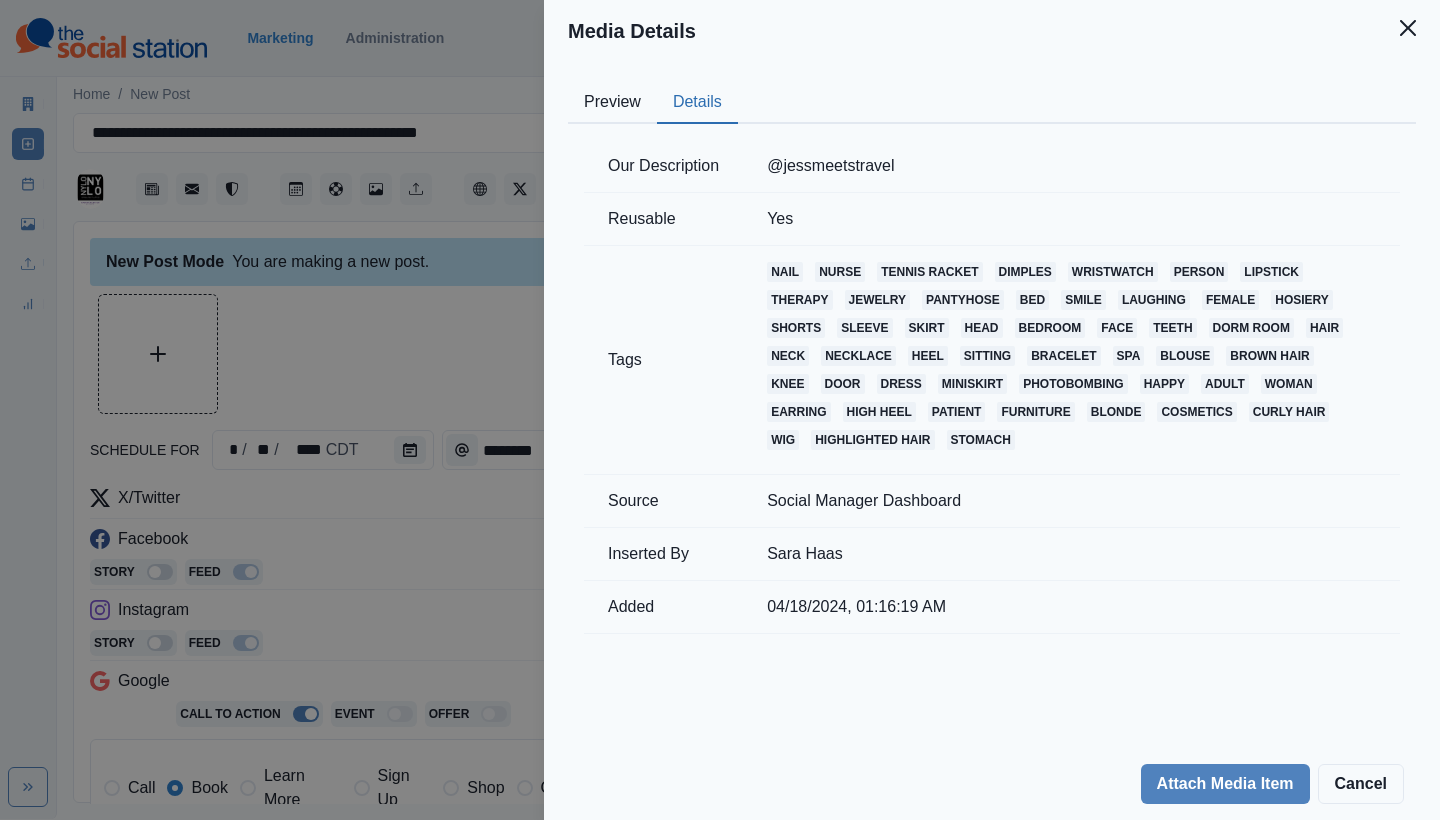 click 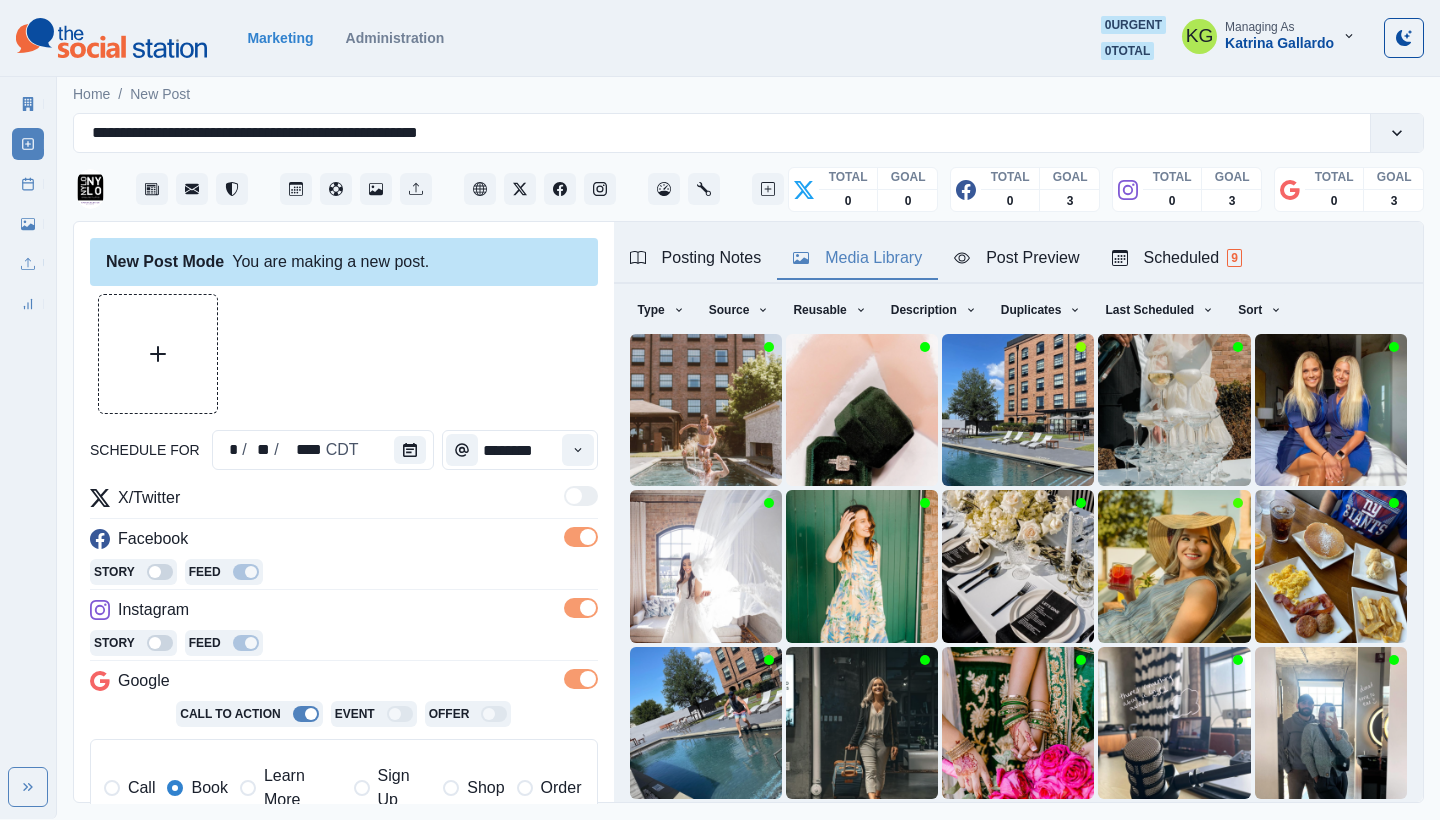 scroll, scrollTop: 171, scrollLeft: 0, axis: vertical 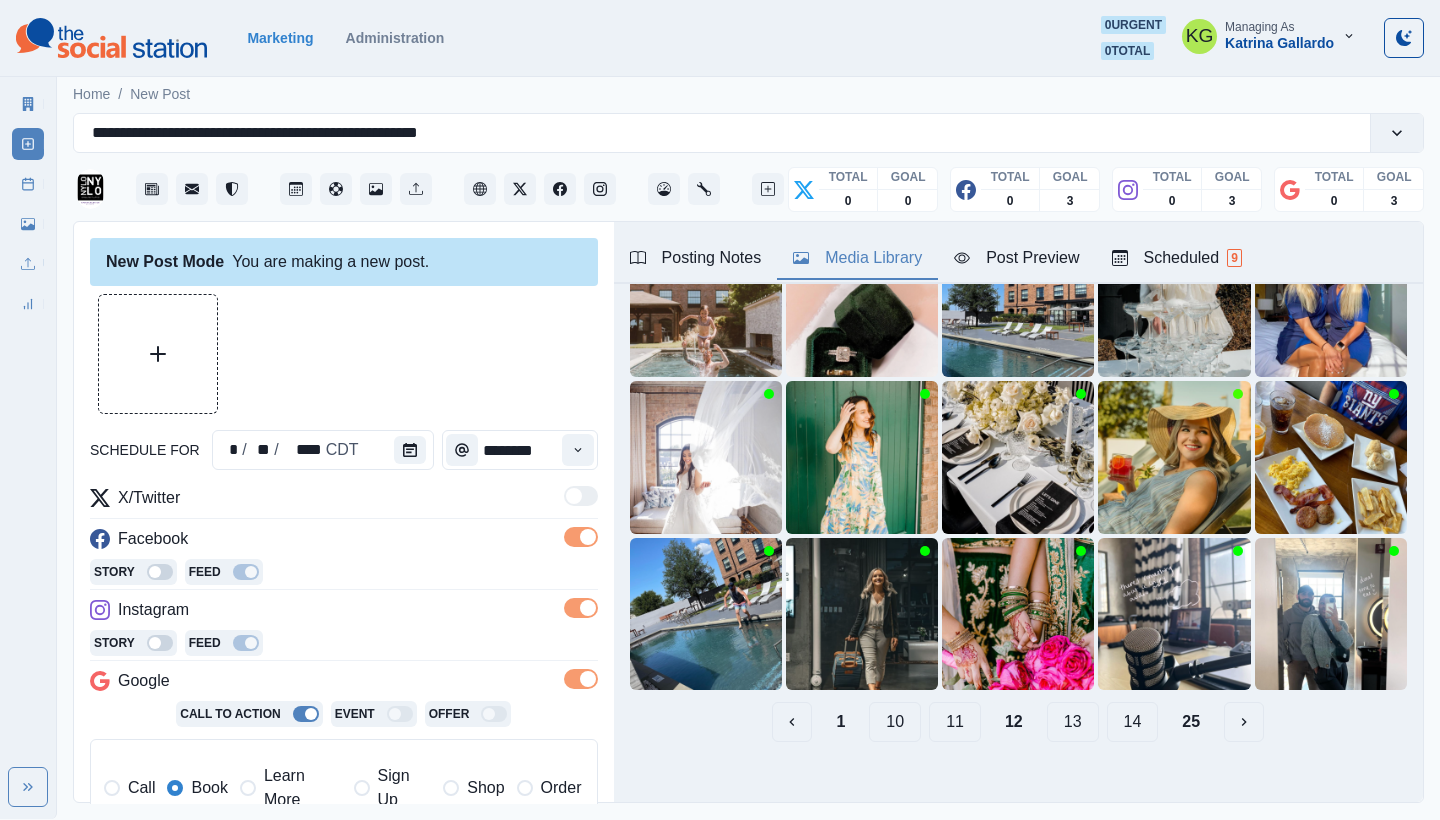click on "11" at bounding box center [955, 722] 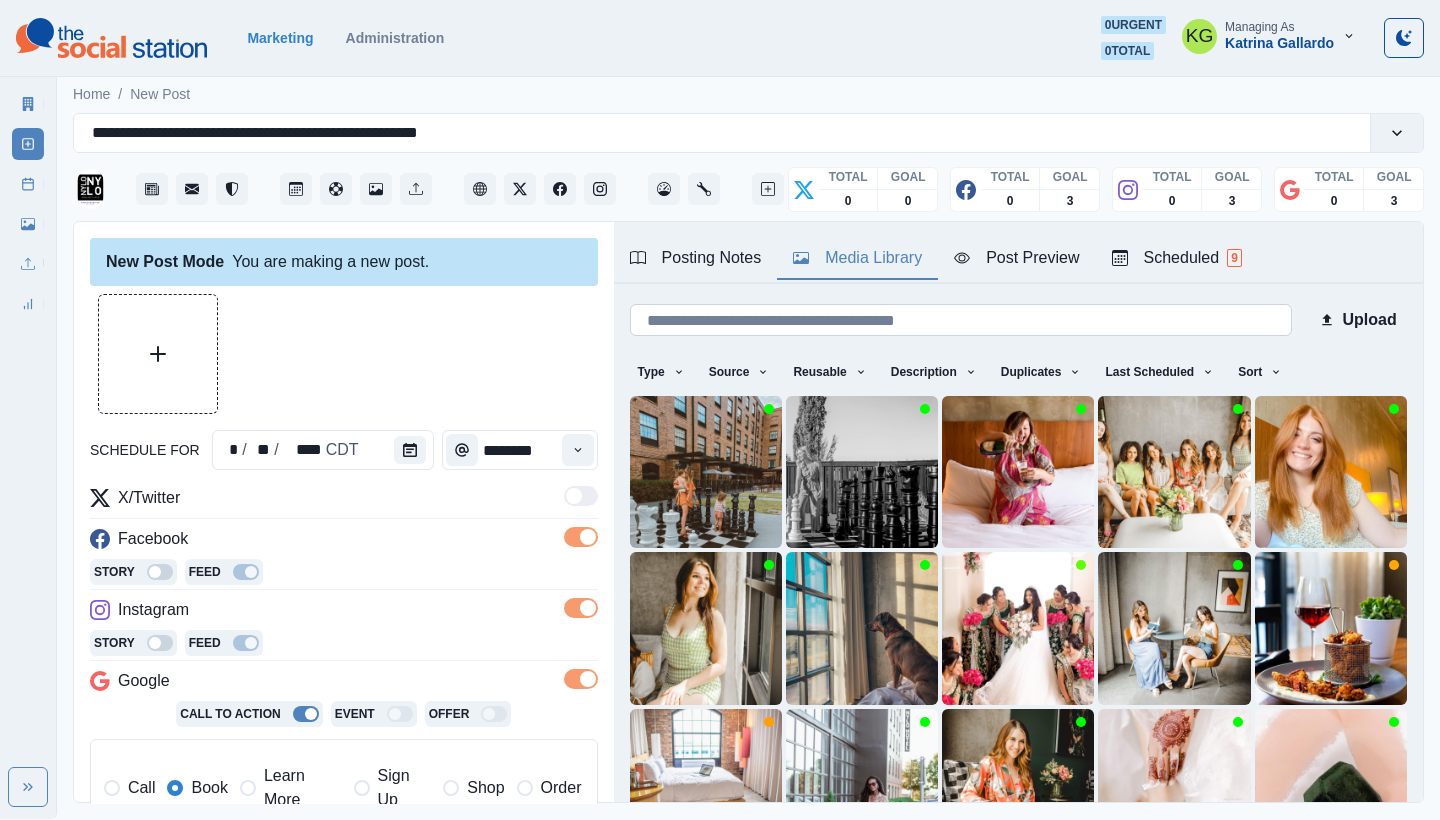 scroll, scrollTop: 171, scrollLeft: 0, axis: vertical 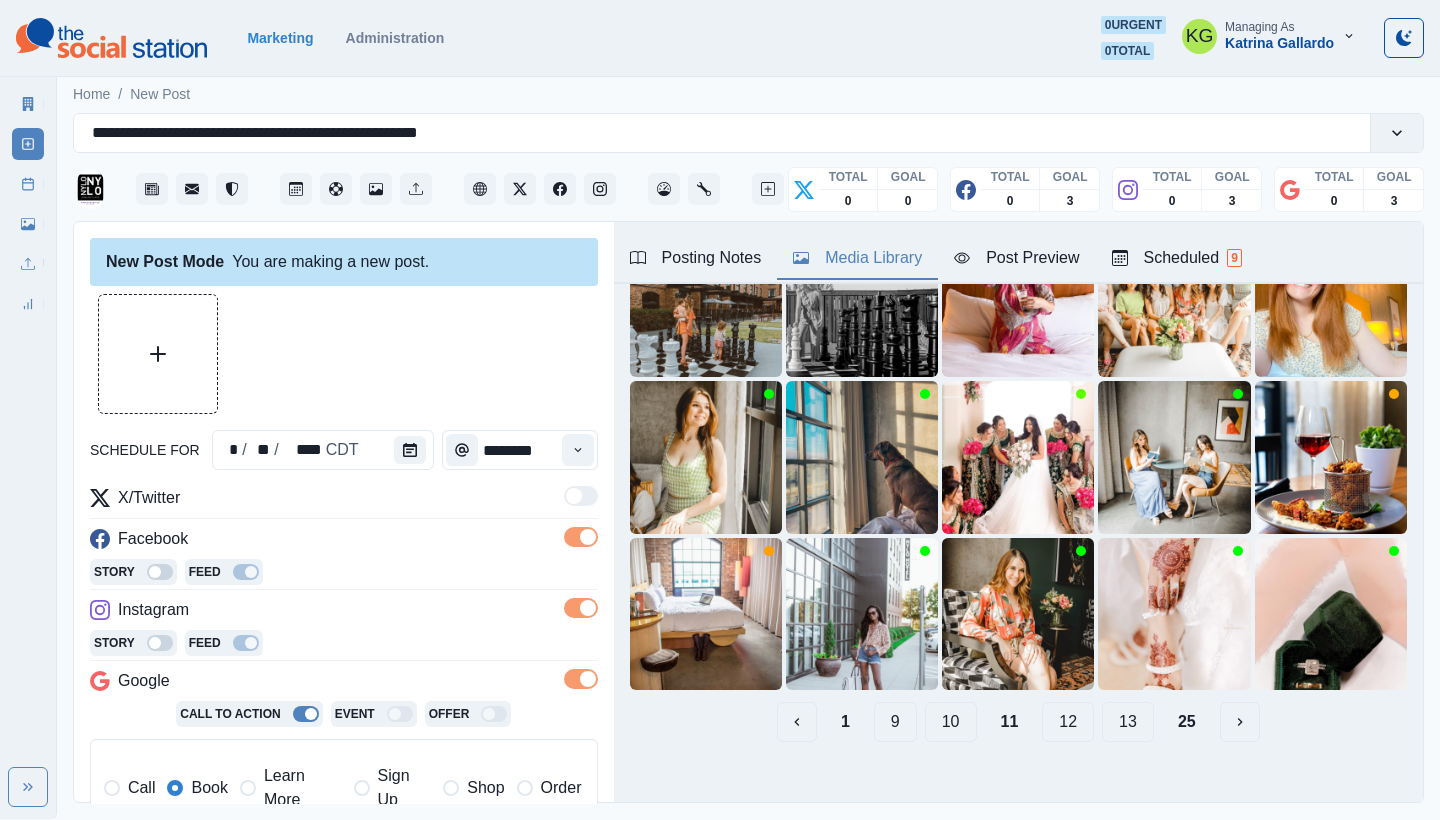 click on "10" at bounding box center [951, 722] 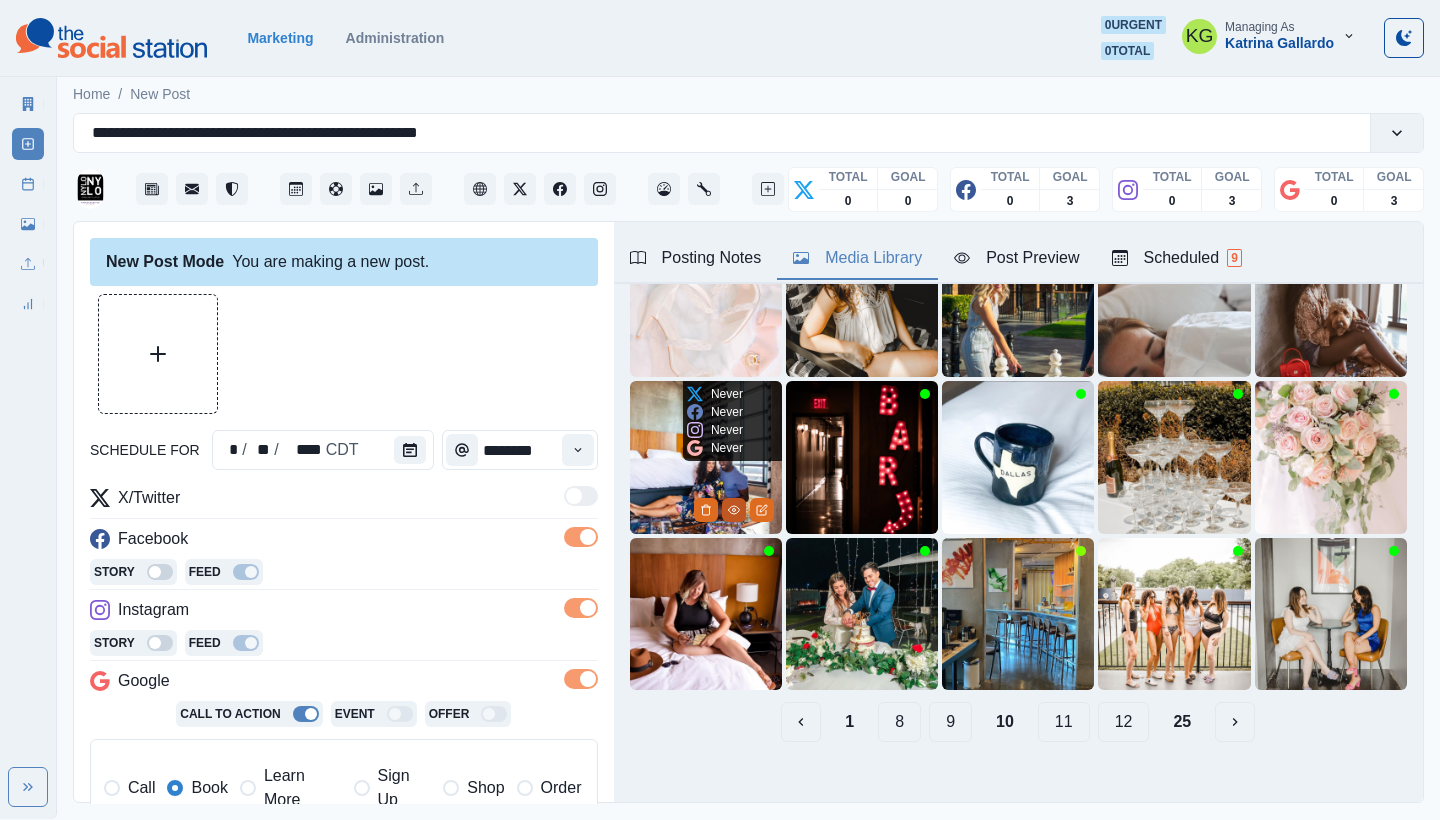 click 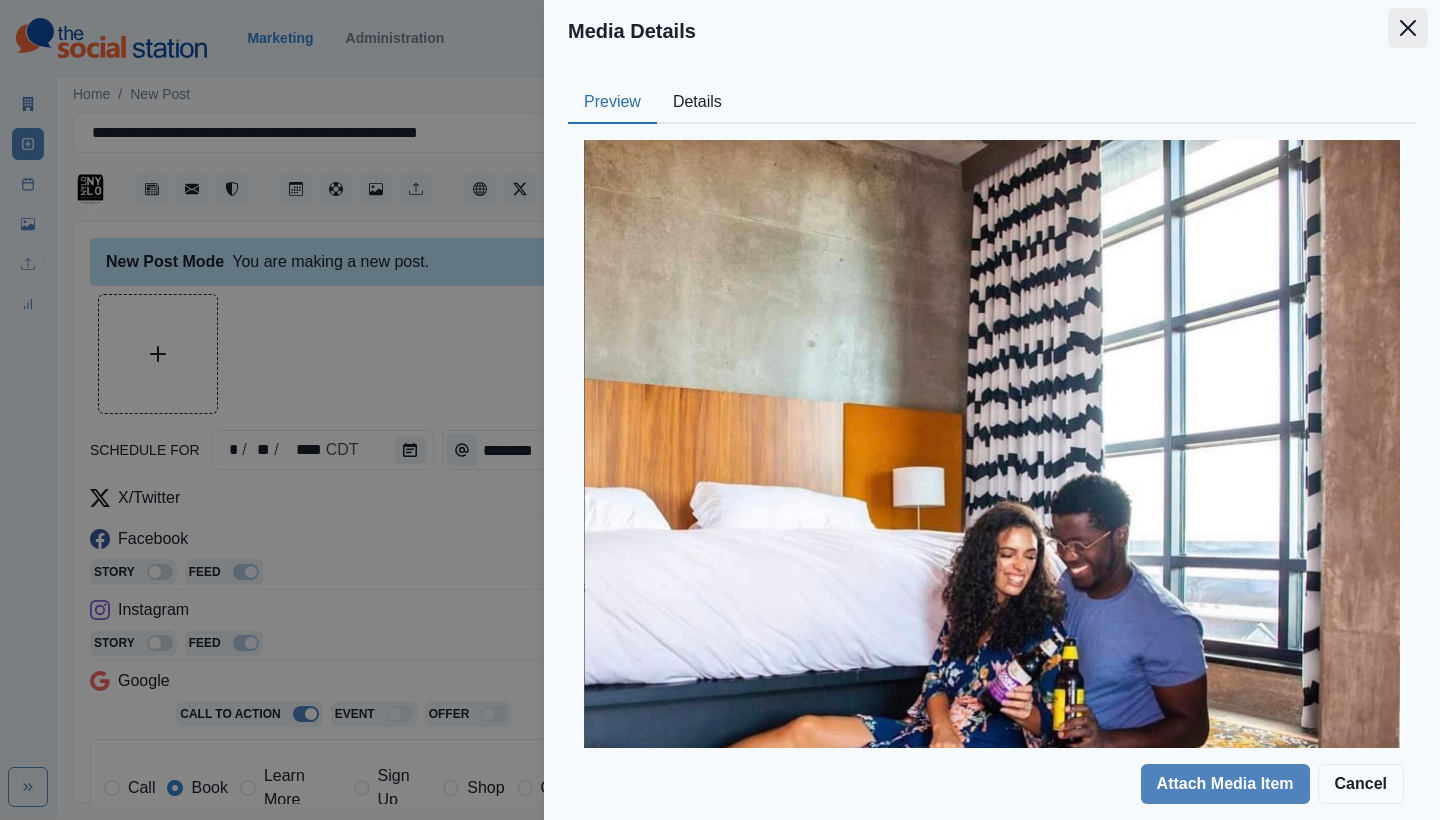 click at bounding box center [1408, 28] 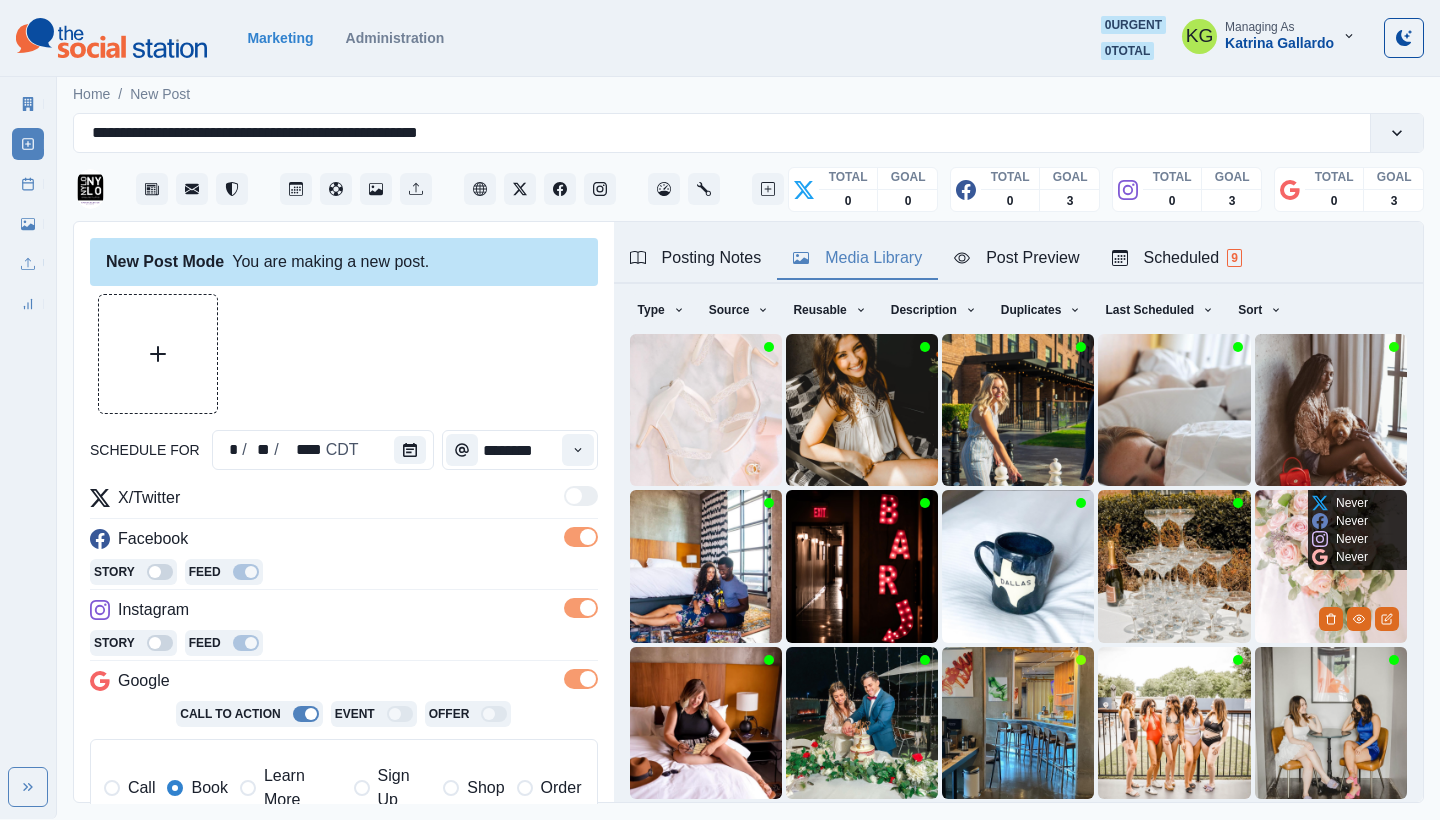 scroll, scrollTop: 171, scrollLeft: 0, axis: vertical 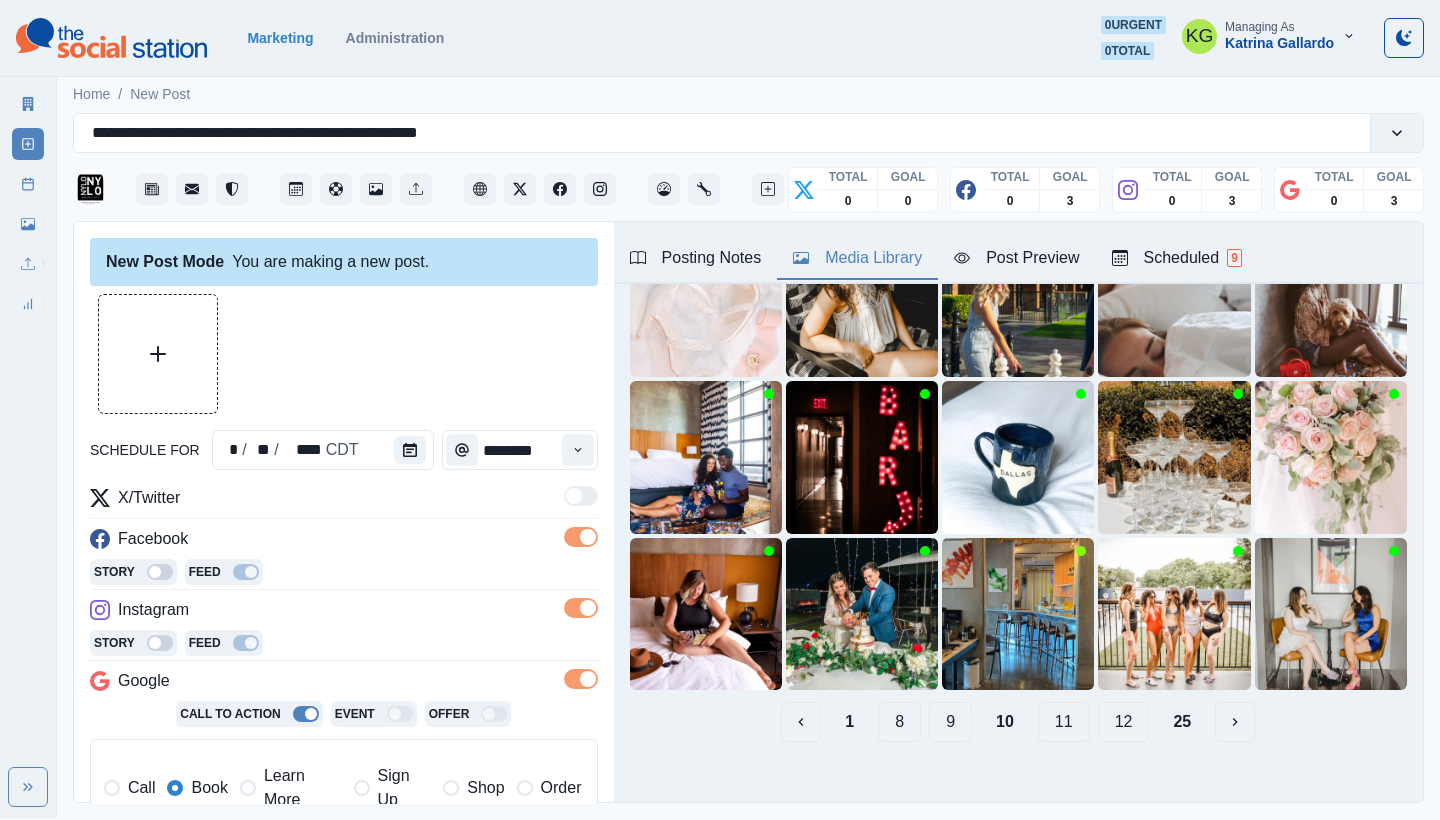 click on "9" at bounding box center (950, 722) 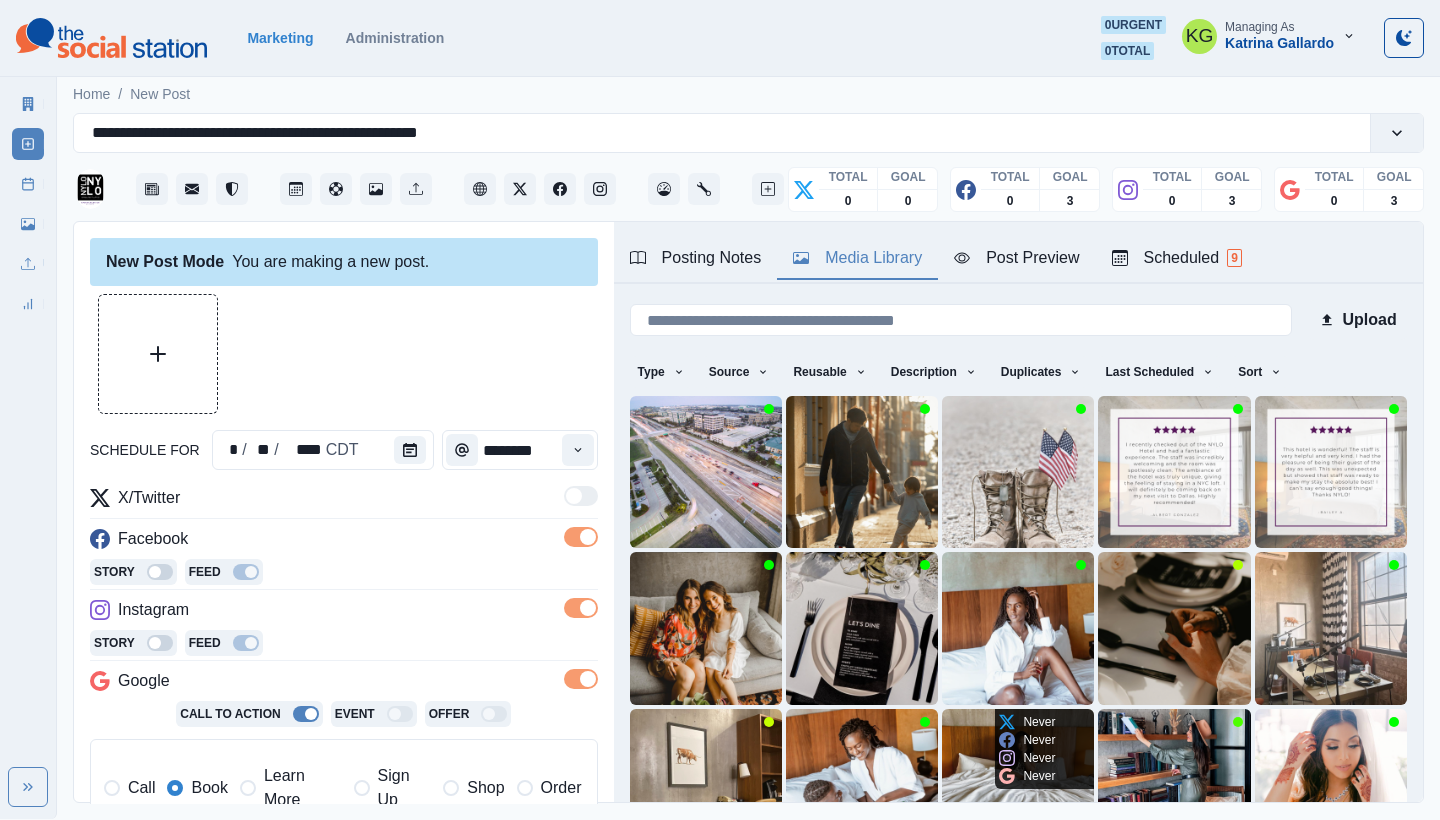 scroll, scrollTop: 171, scrollLeft: 0, axis: vertical 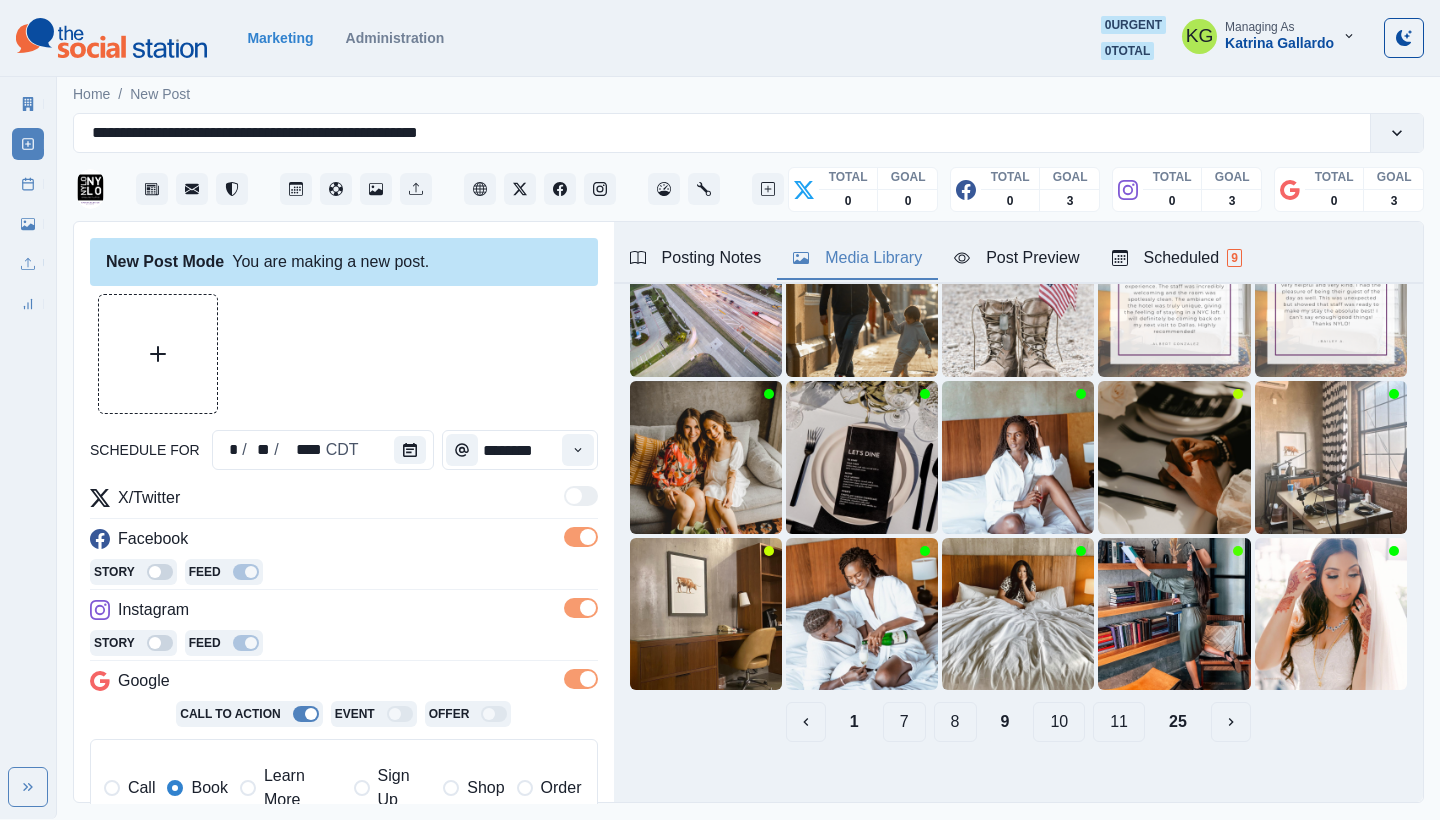 click on "8" at bounding box center [955, 722] 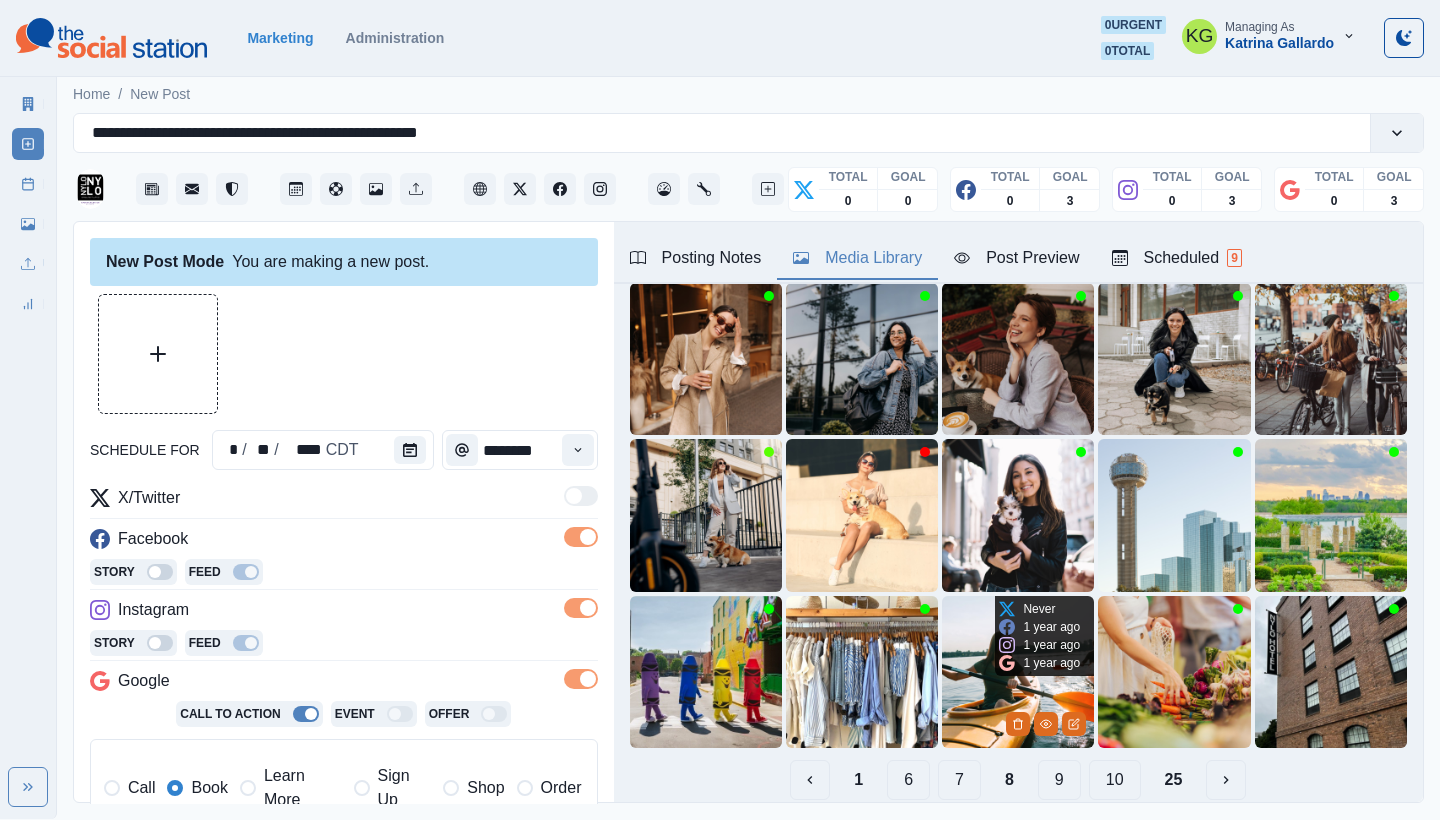 scroll, scrollTop: 171, scrollLeft: 0, axis: vertical 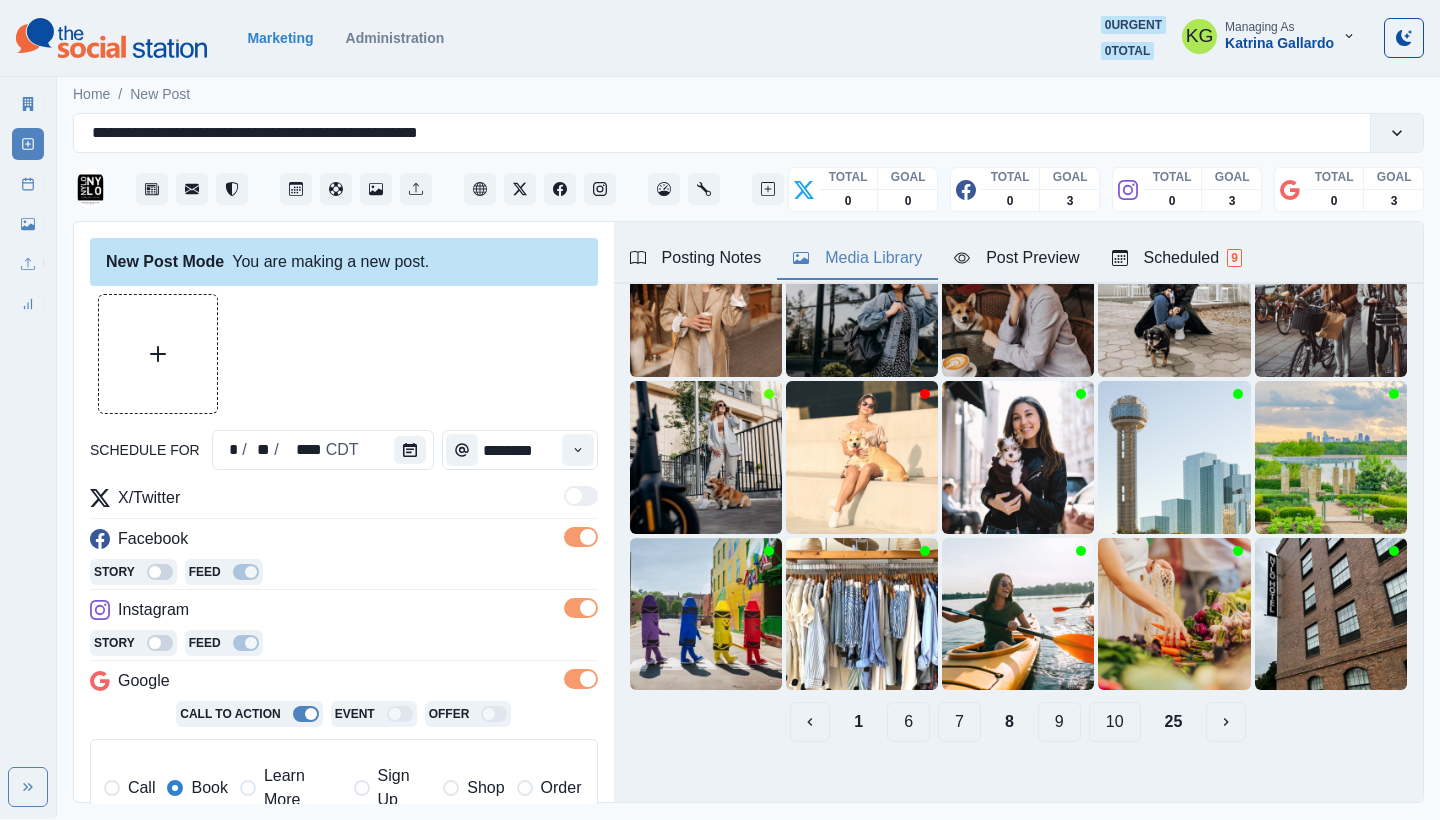 click on "7" at bounding box center [959, 722] 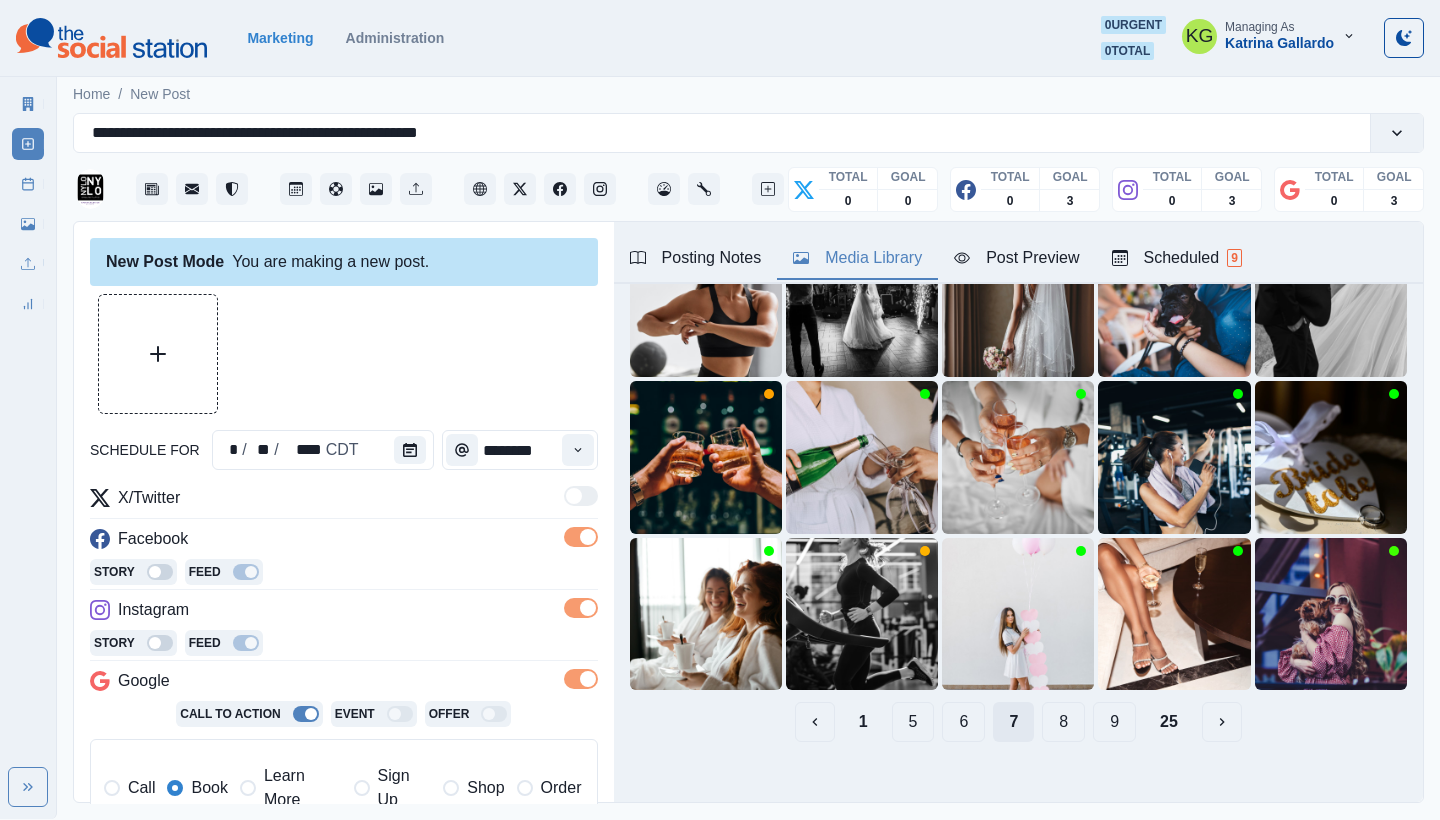 click on "6" at bounding box center [963, 722] 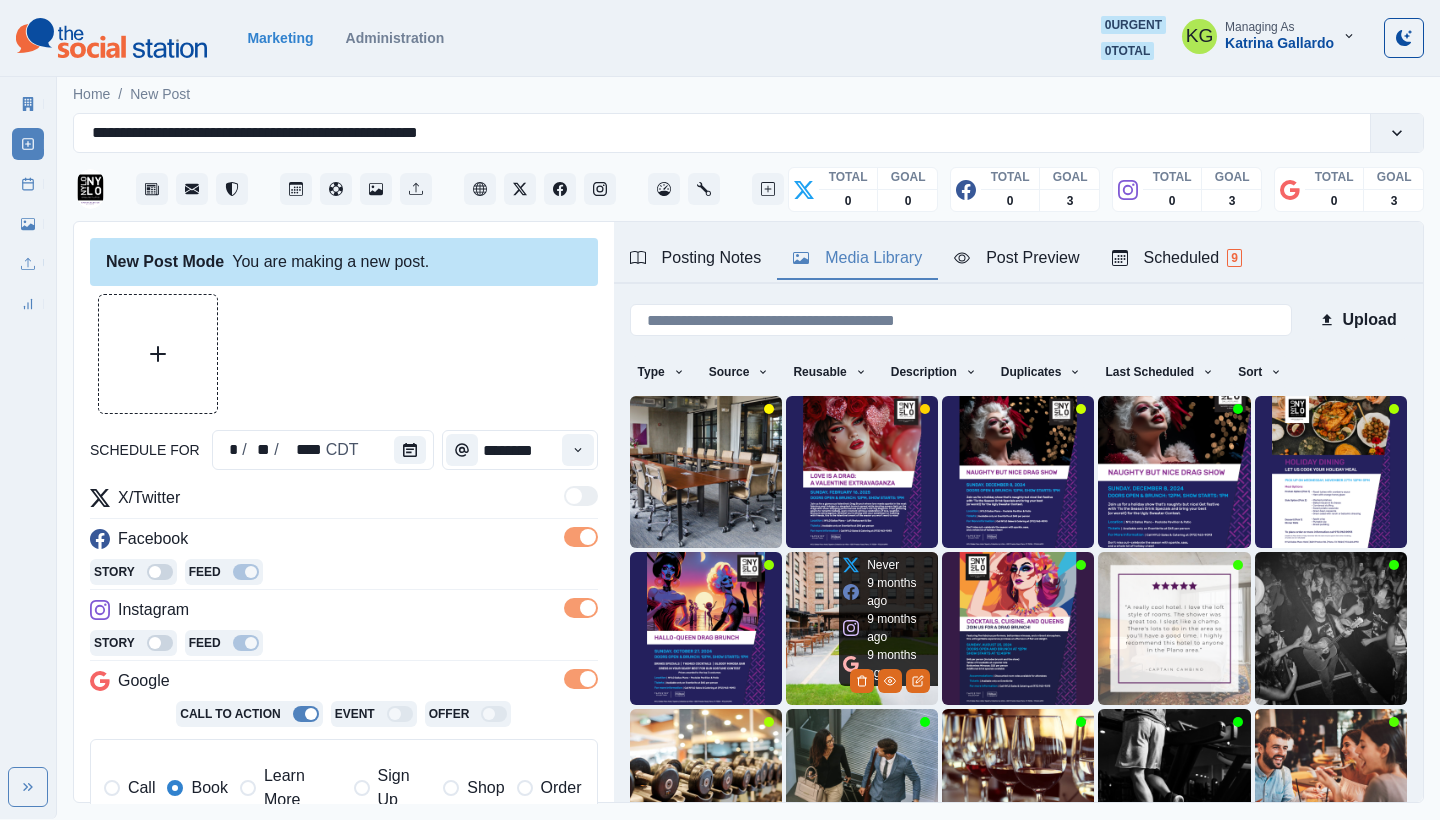 scroll, scrollTop: 171, scrollLeft: 0, axis: vertical 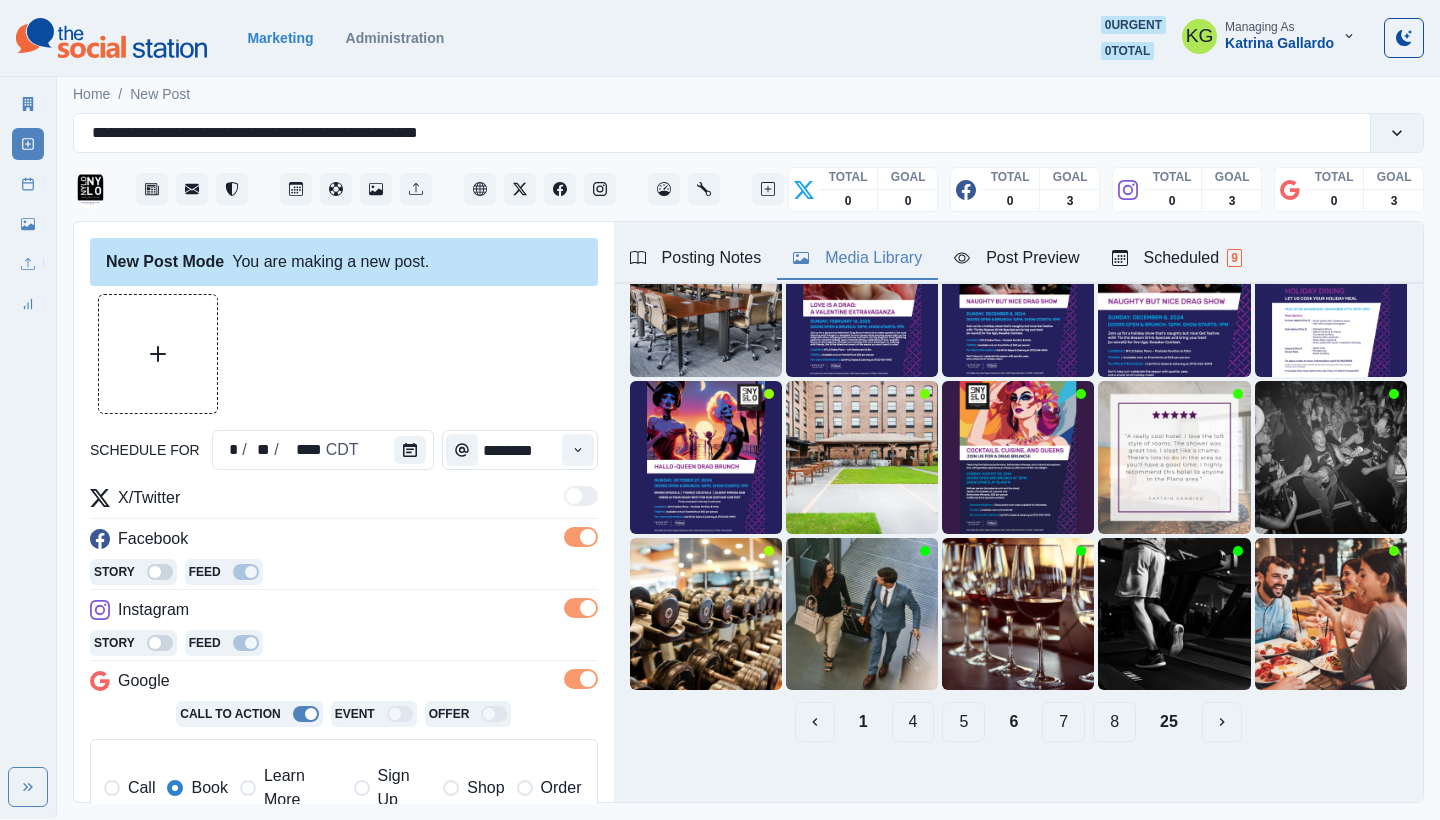 click on "5" at bounding box center (963, 722) 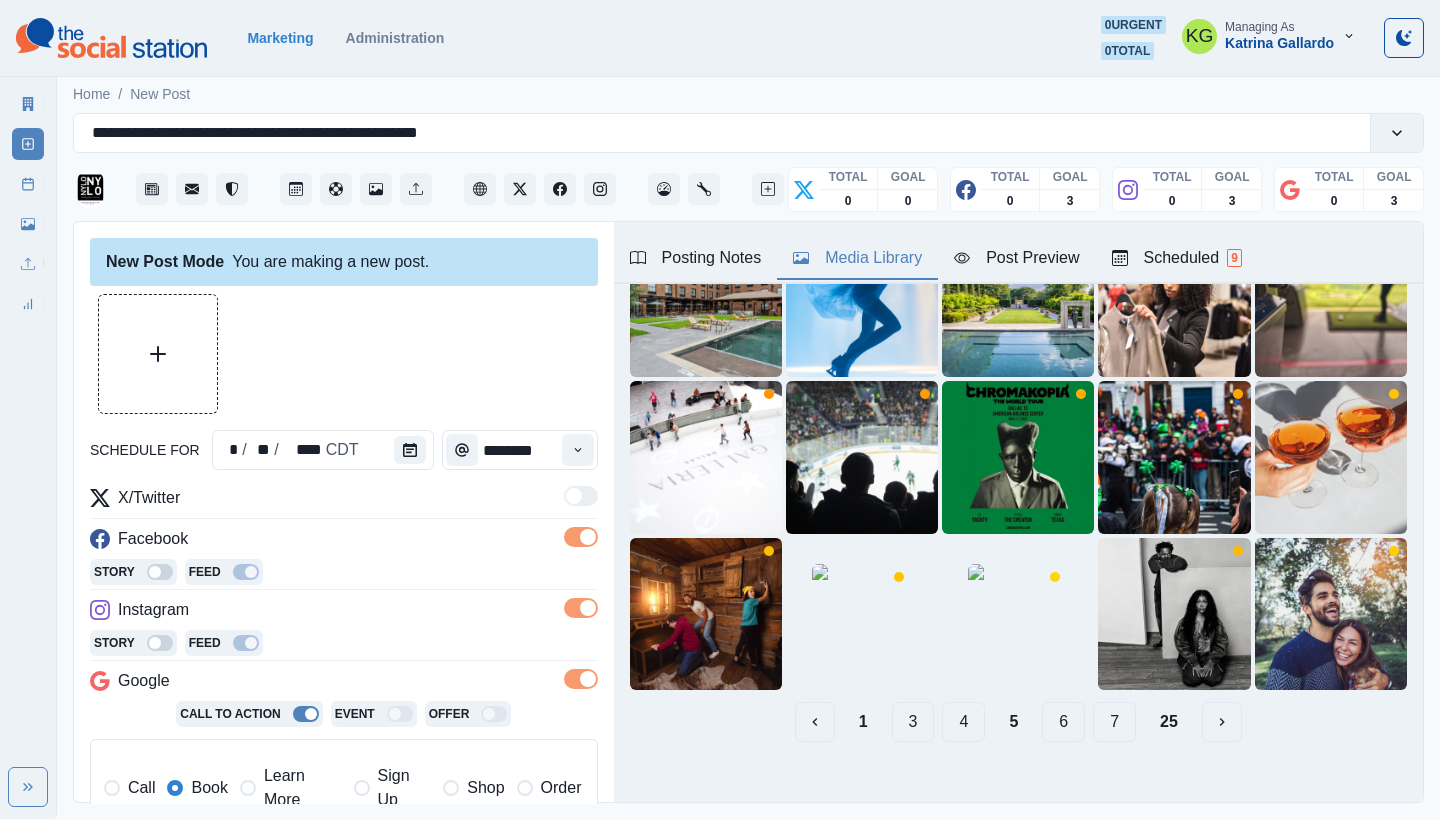 click on "4" at bounding box center [963, 722] 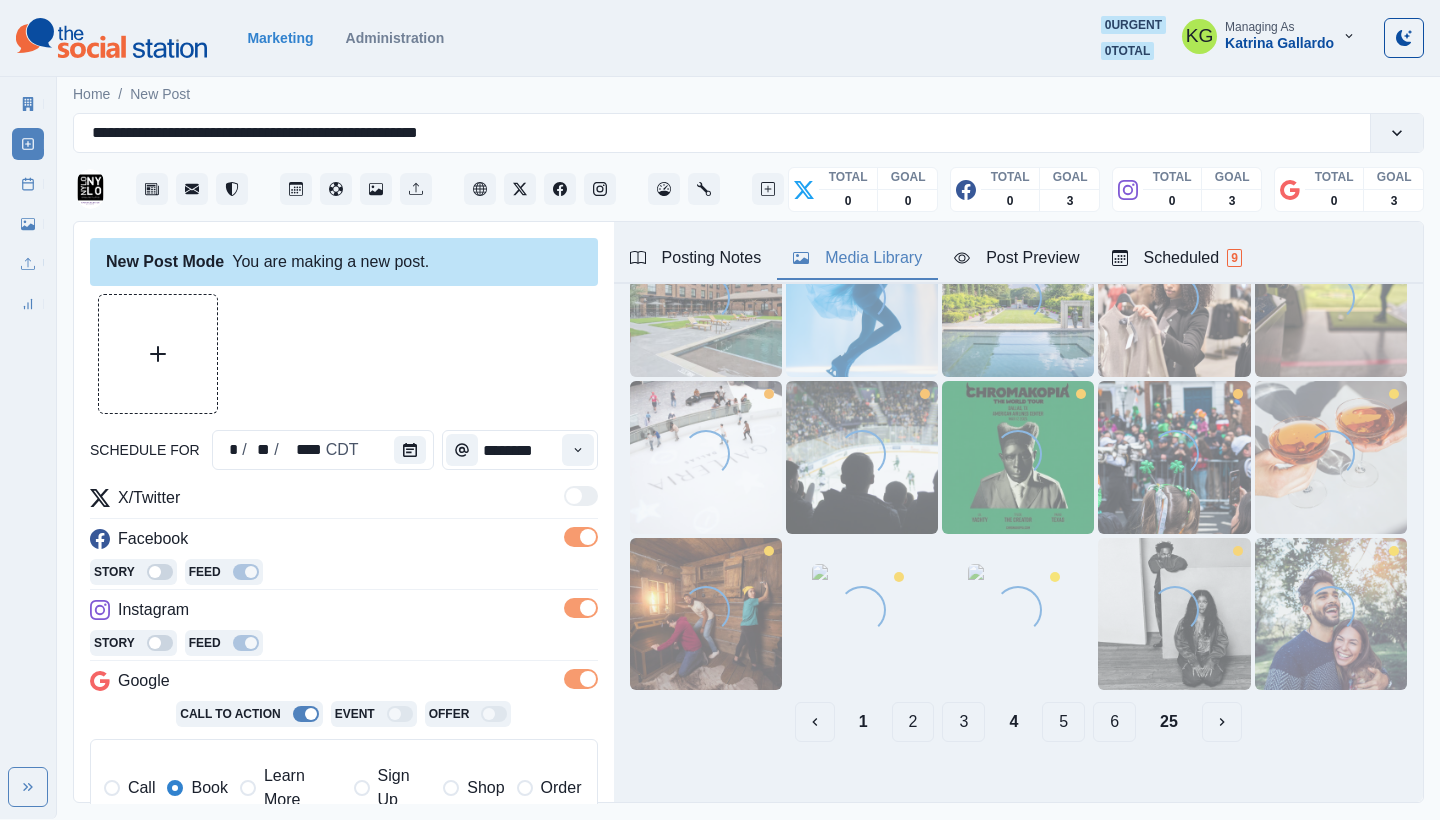 scroll, scrollTop: 429, scrollLeft: 0, axis: vertical 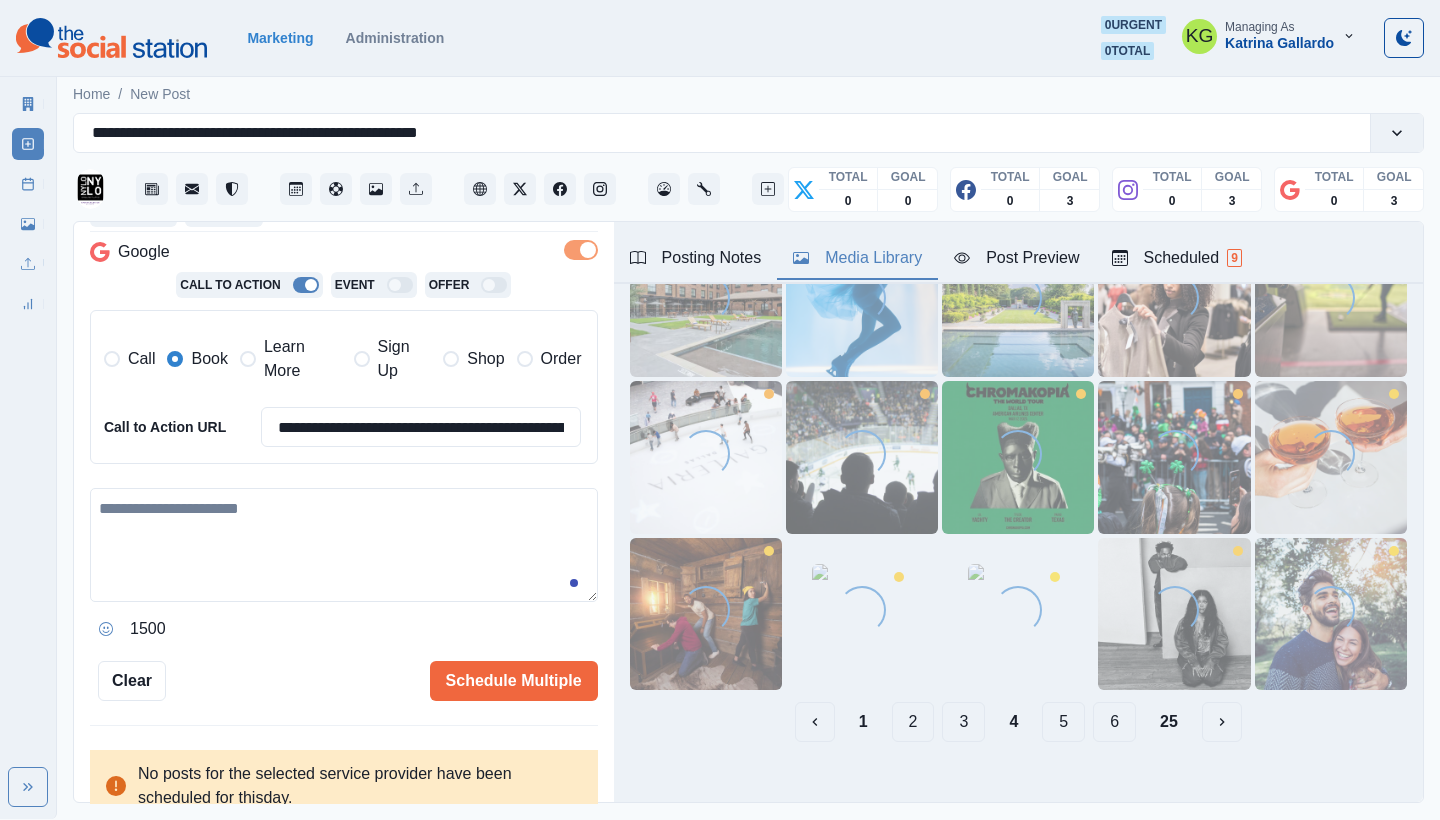 click at bounding box center (344, 545) 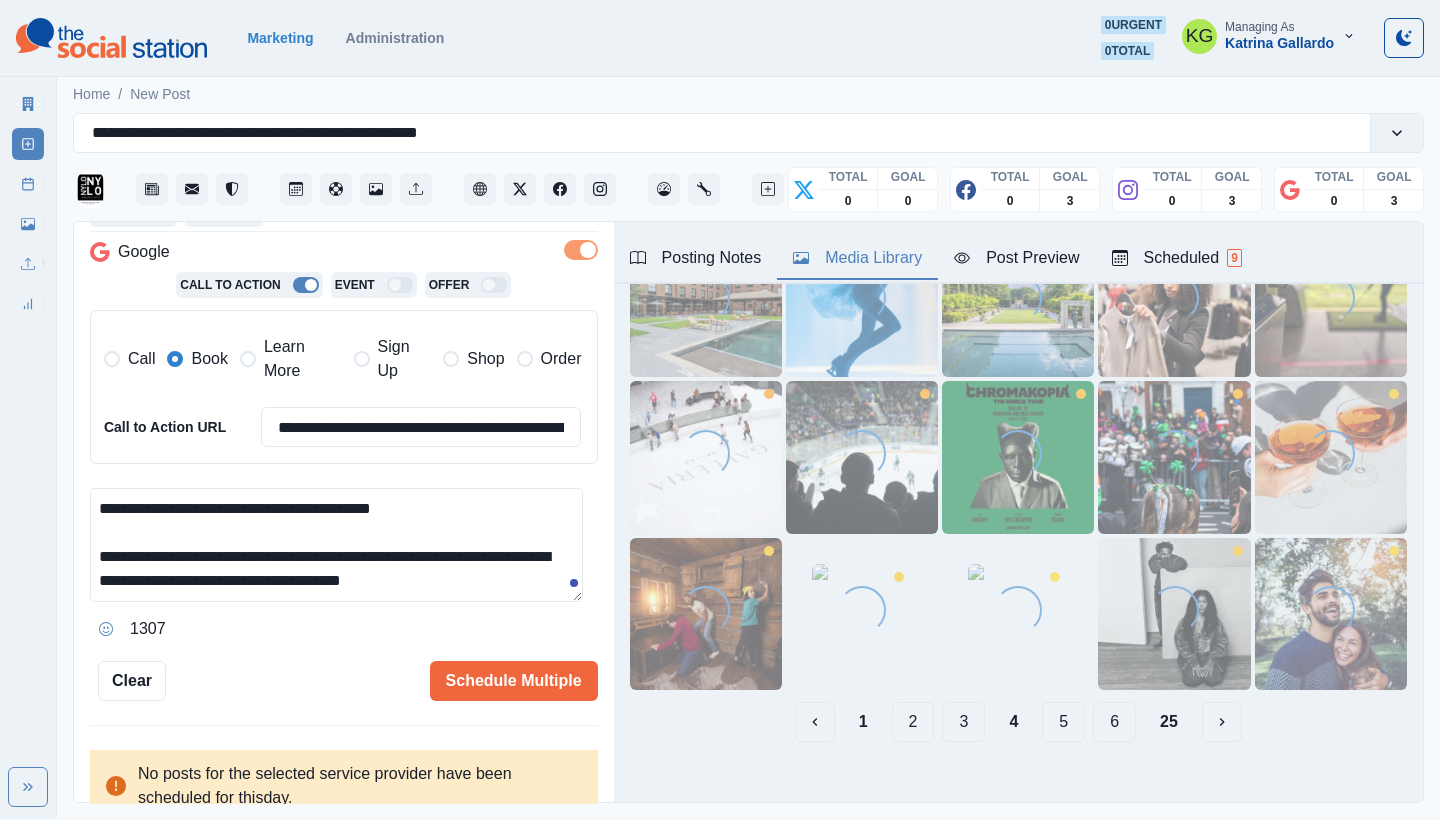 scroll, scrollTop: 48, scrollLeft: 0, axis: vertical 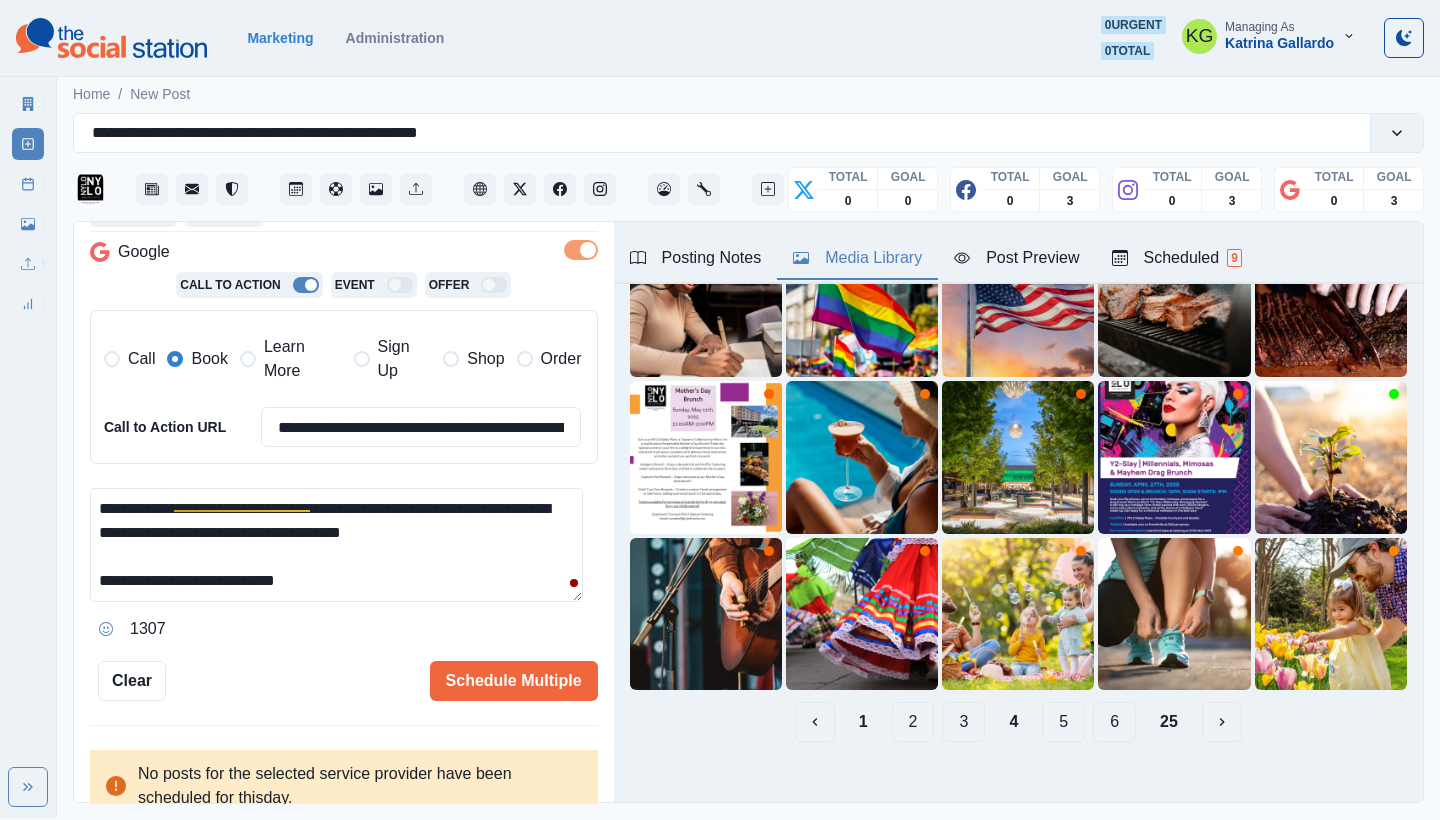click on "3" at bounding box center [963, 722] 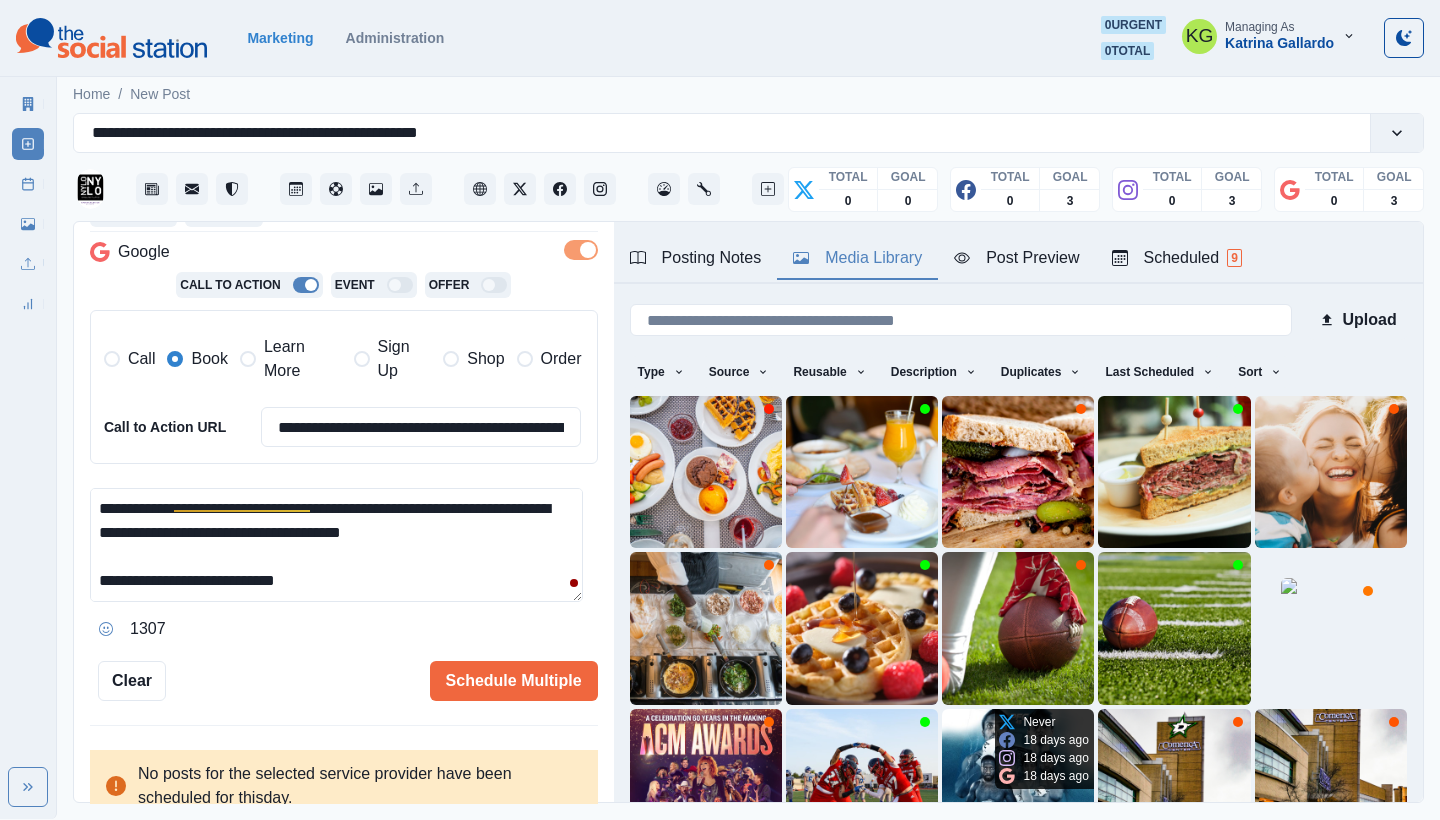 scroll, scrollTop: 171, scrollLeft: 0, axis: vertical 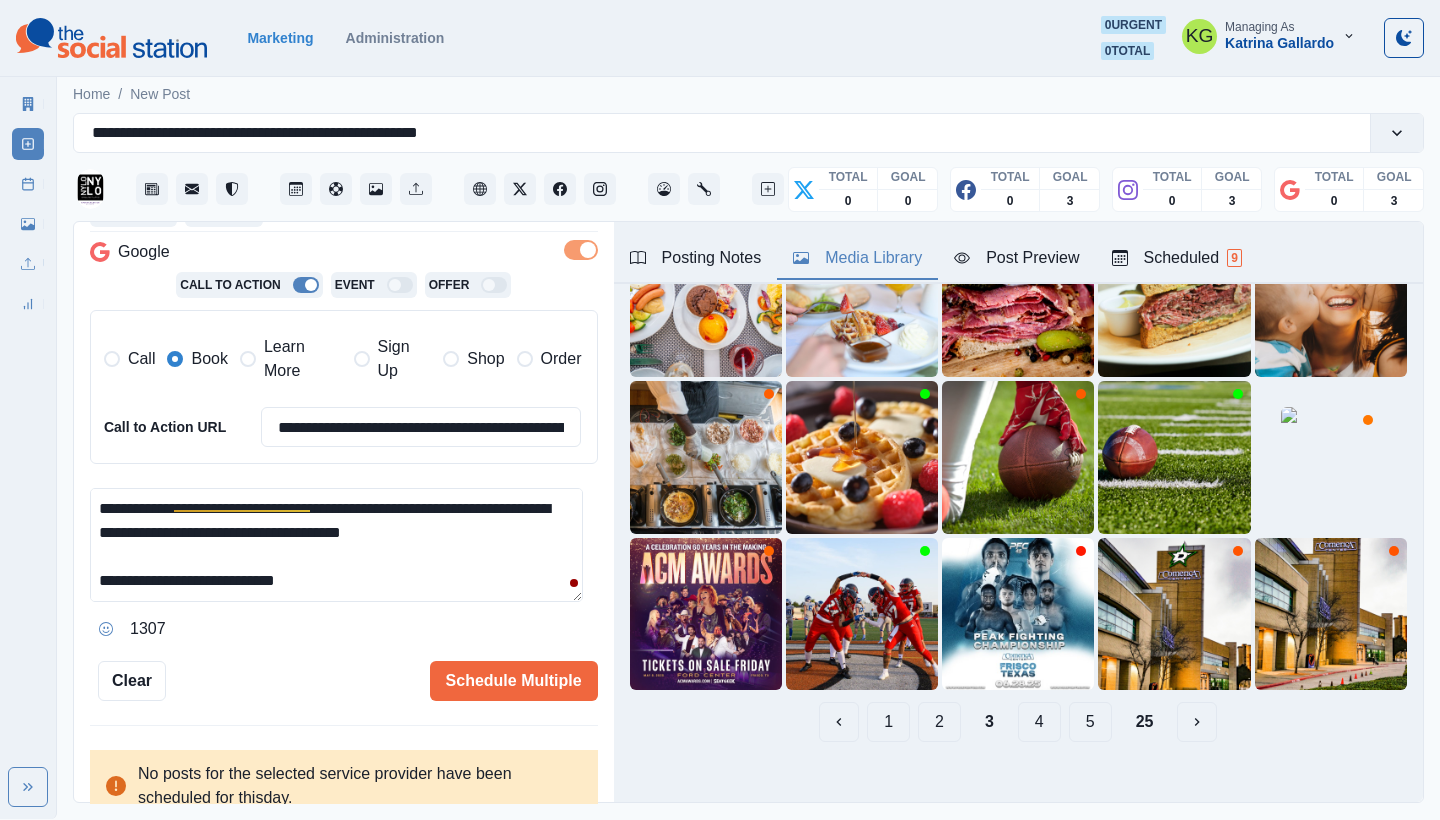 click on "2" at bounding box center [939, 722] 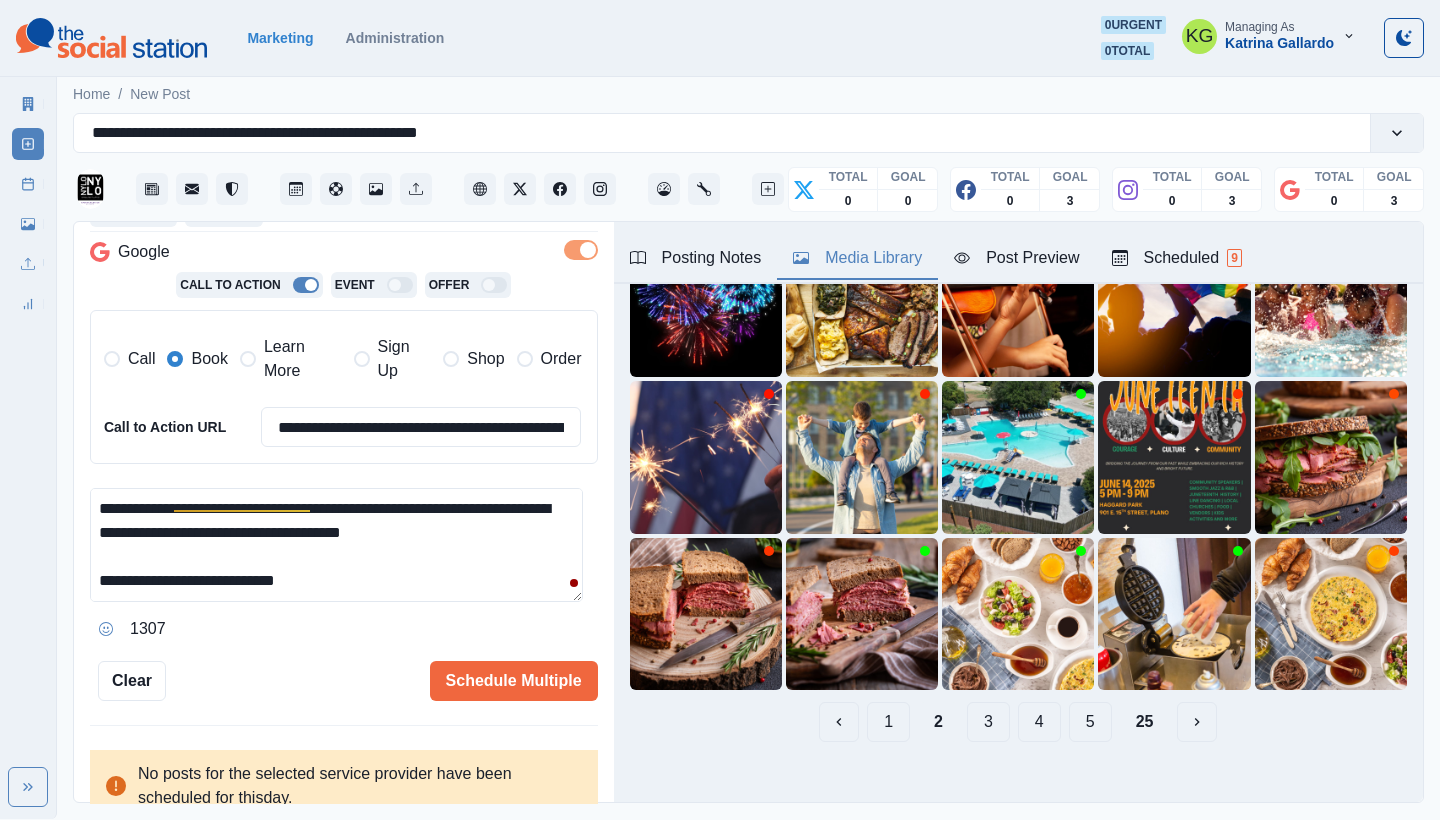 scroll, scrollTop: 0, scrollLeft: 0, axis: both 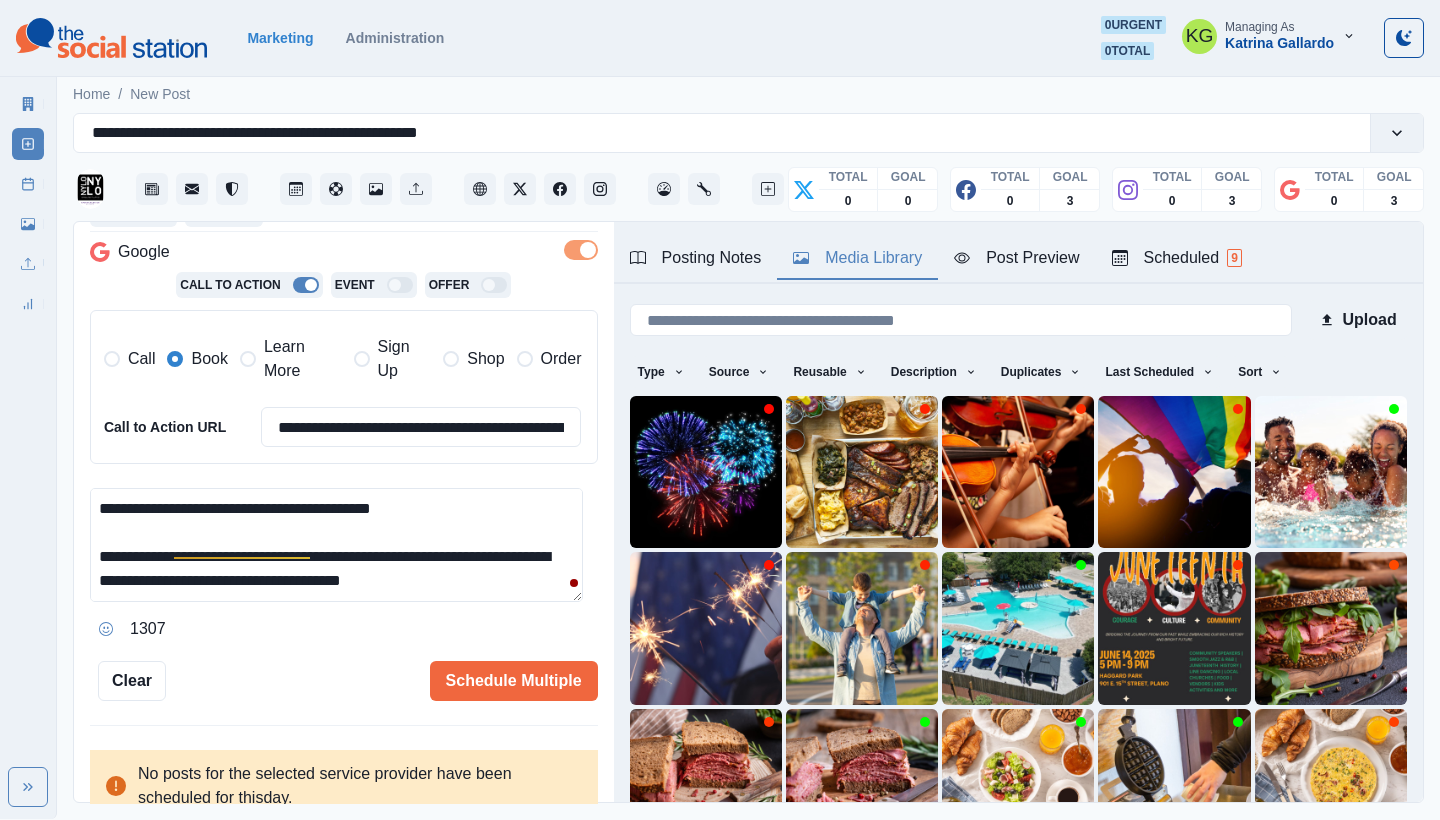 click on "**********" at bounding box center [336, 545] 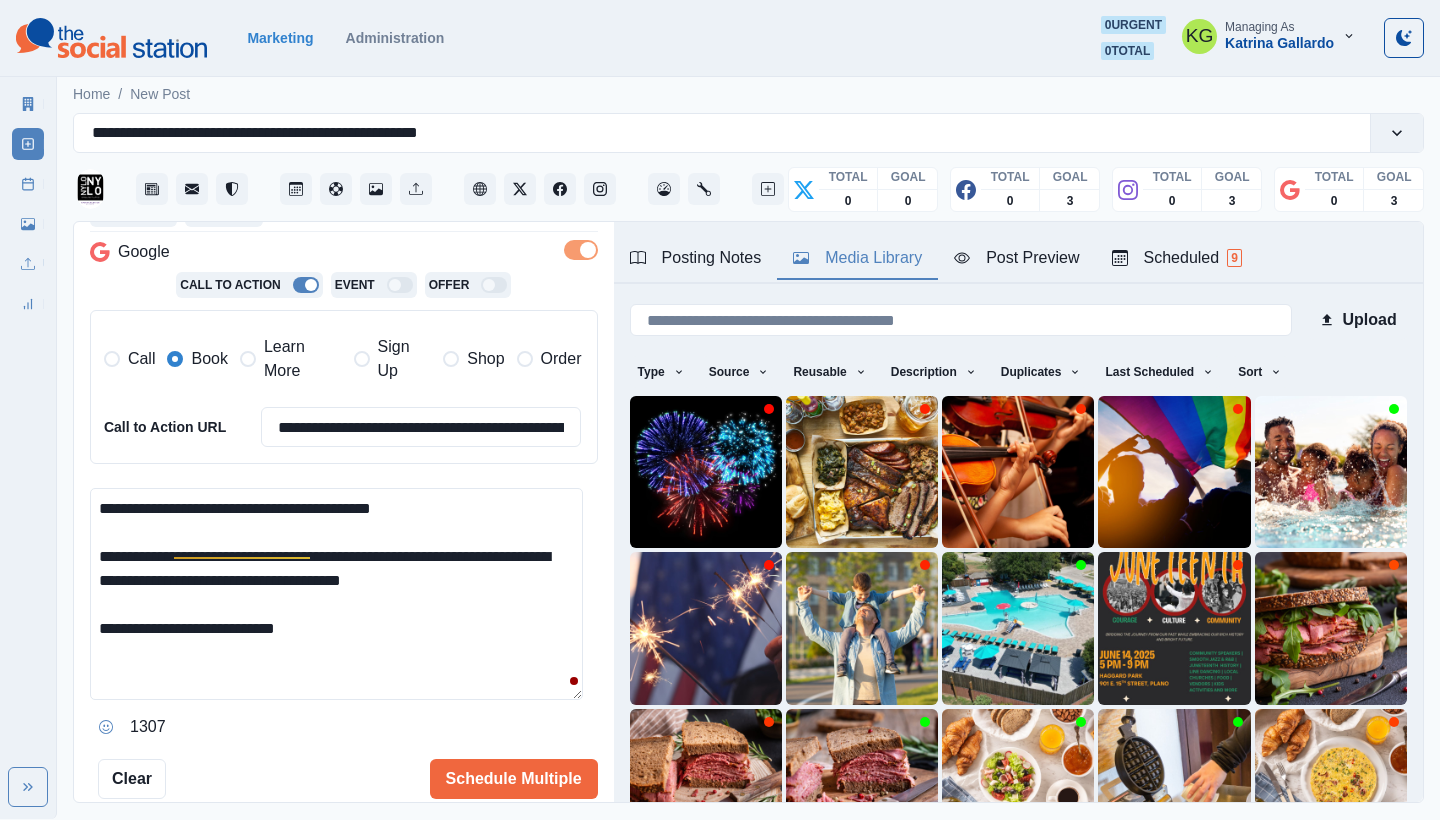 click on "**********" at bounding box center [336, 594] 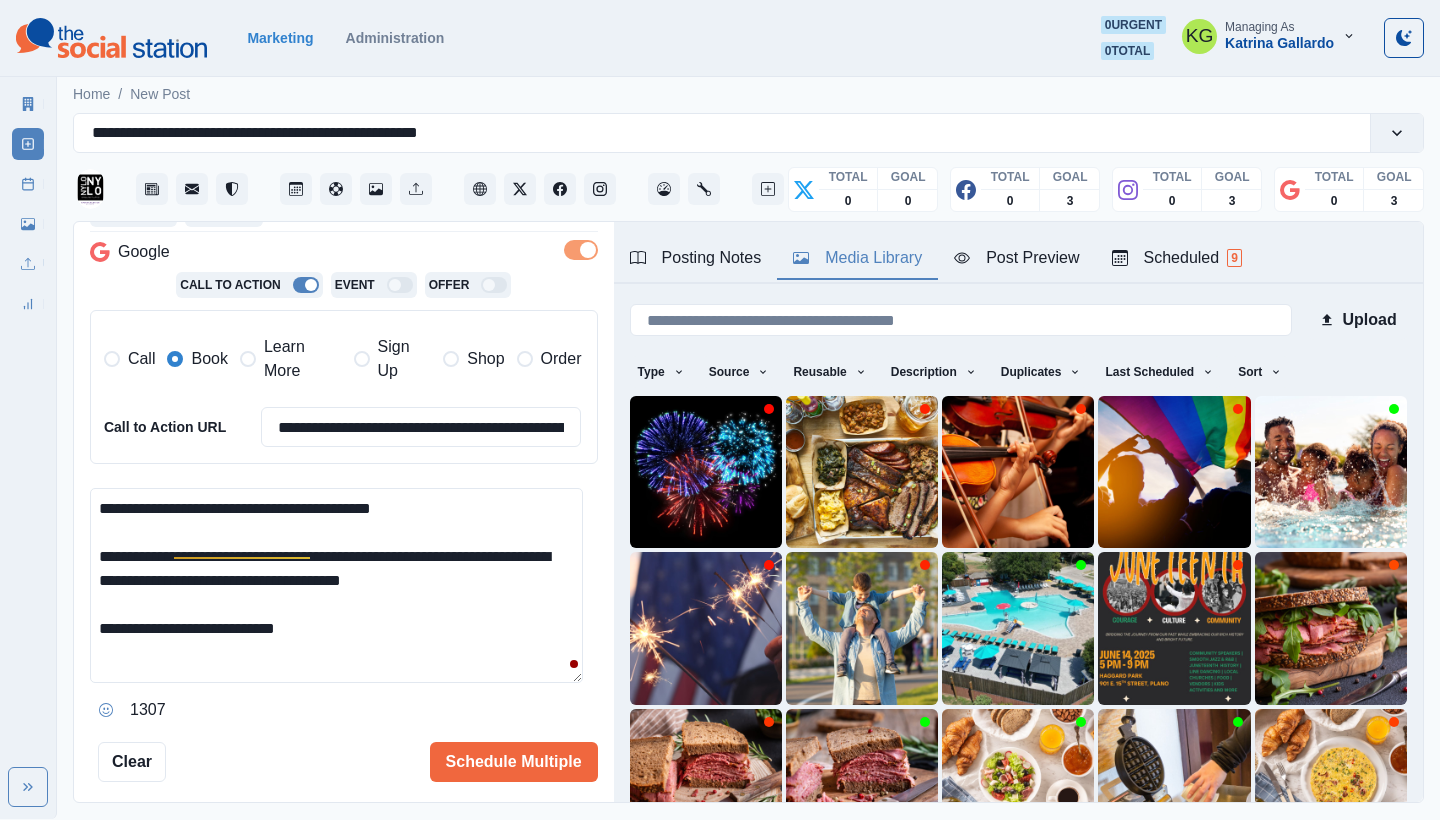 click on "**********" at bounding box center (336, 585) 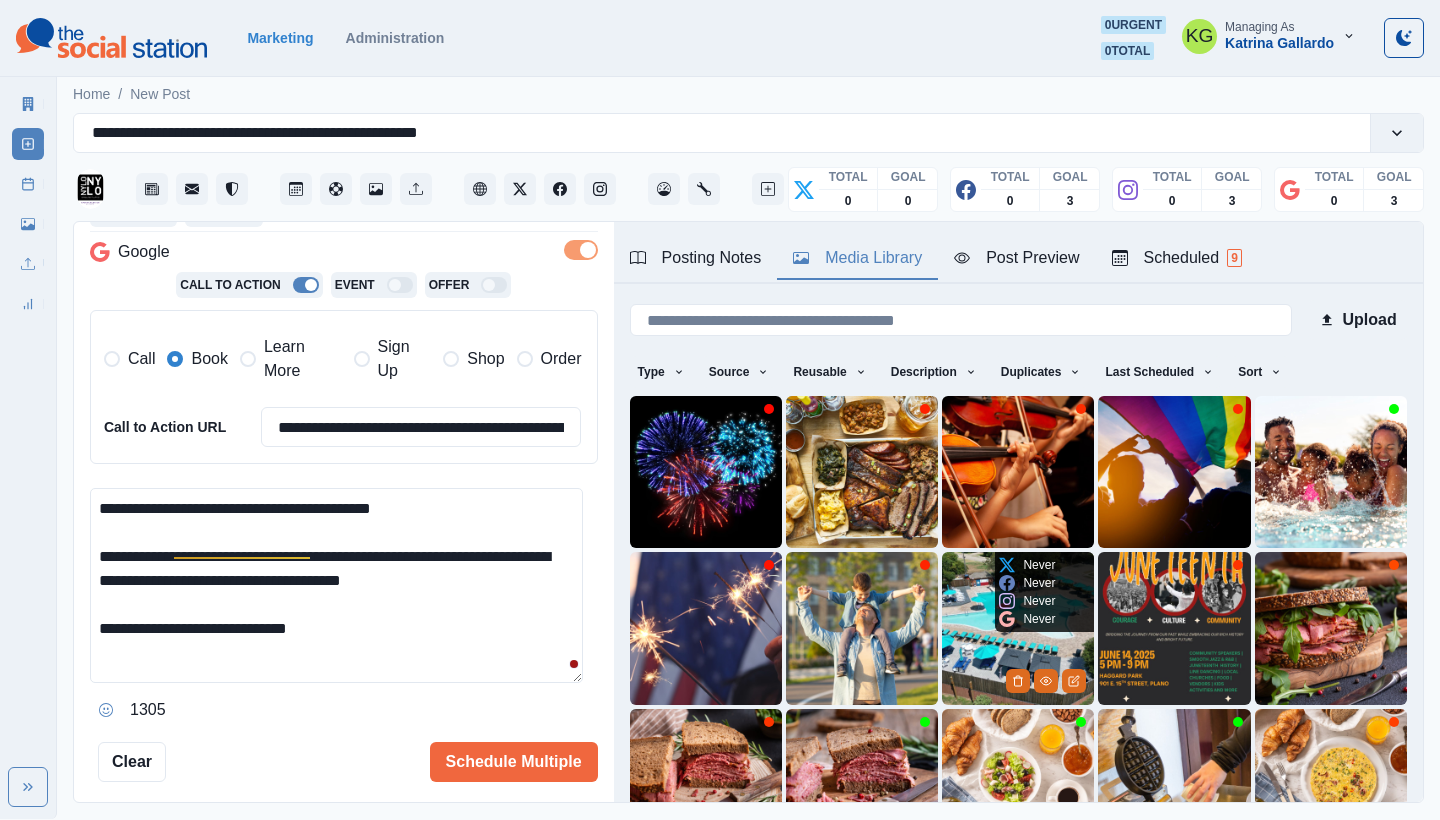 scroll, scrollTop: 171, scrollLeft: 0, axis: vertical 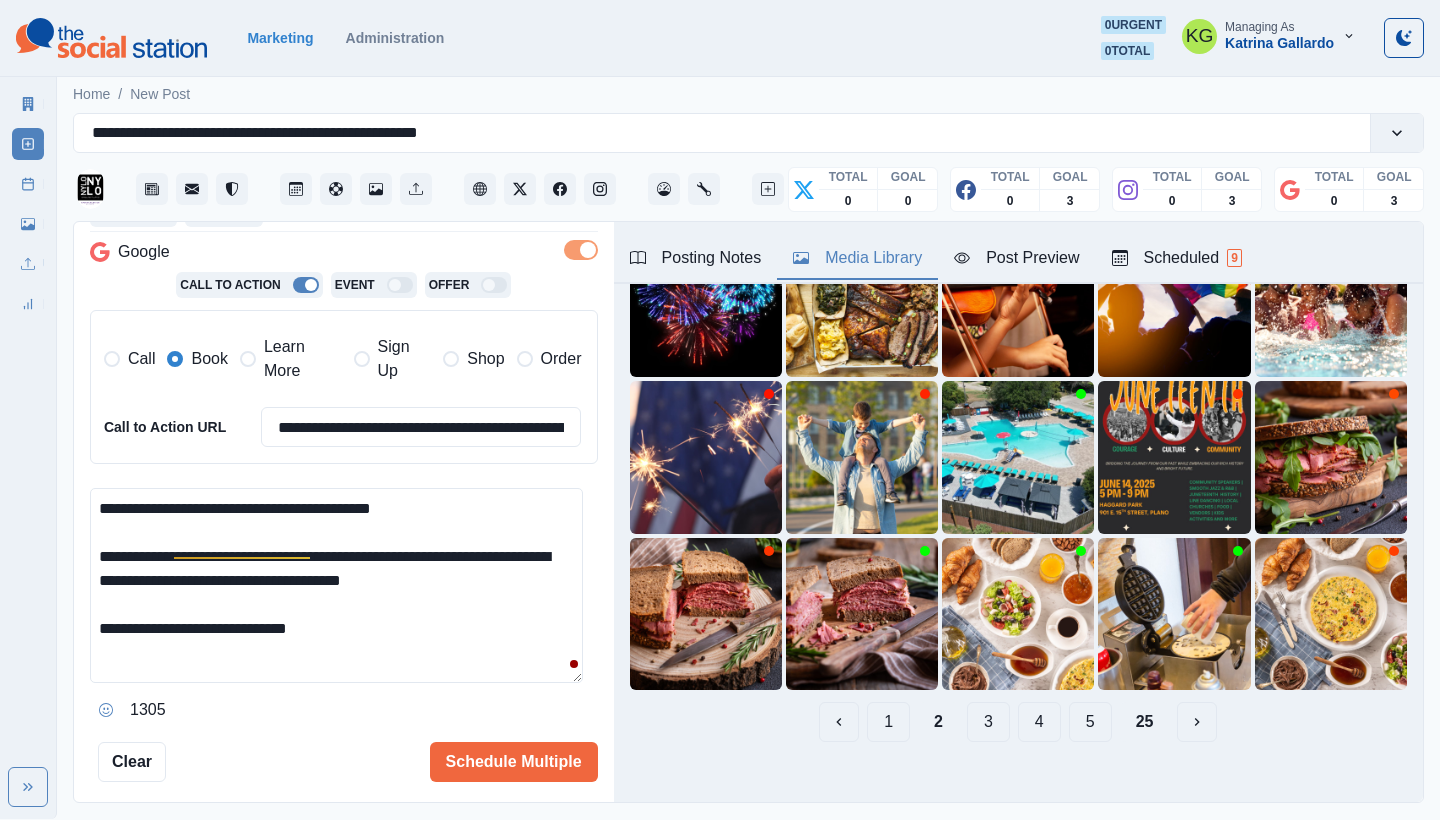 type on "**********" 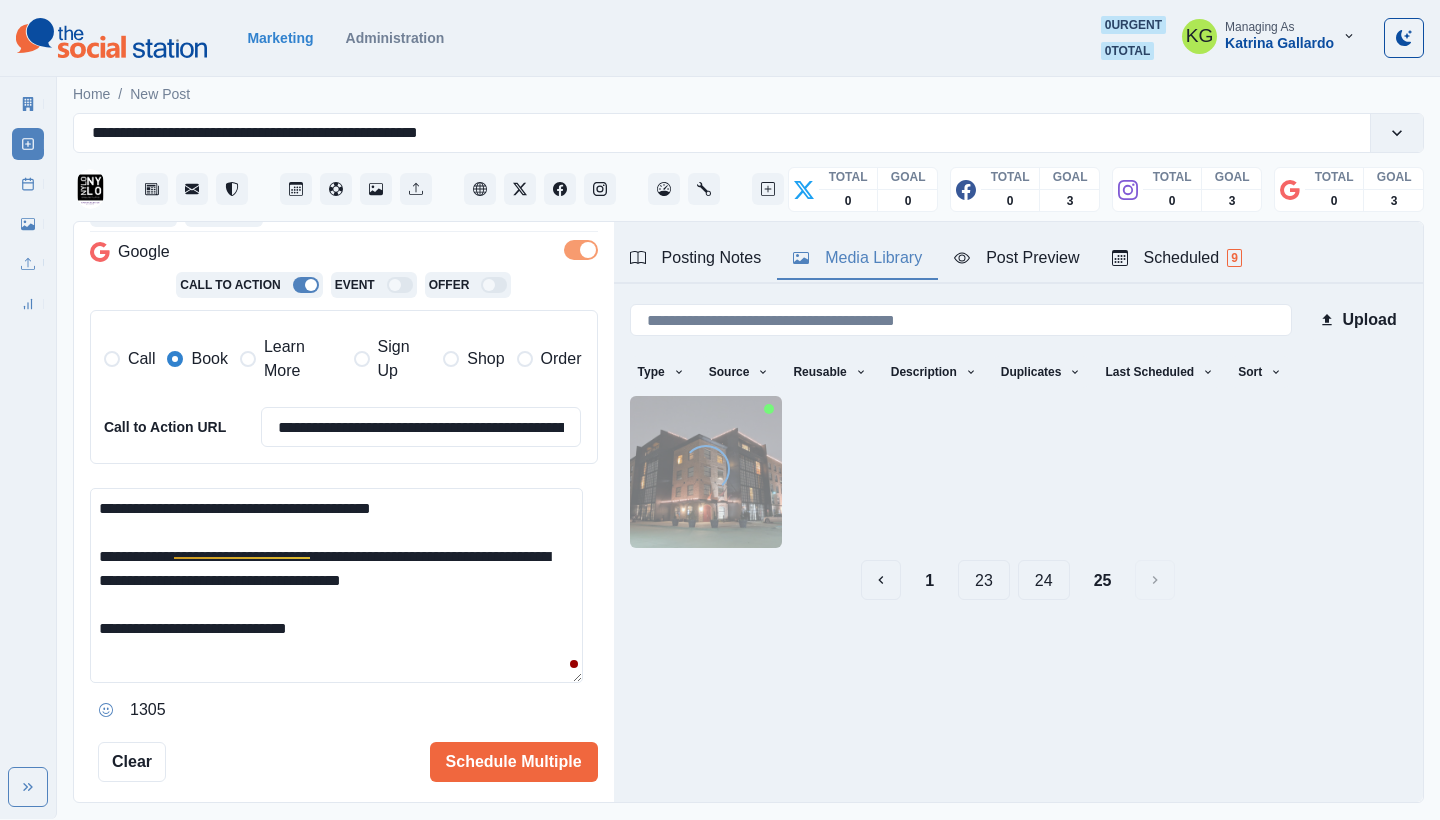 scroll, scrollTop: 0, scrollLeft: 0, axis: both 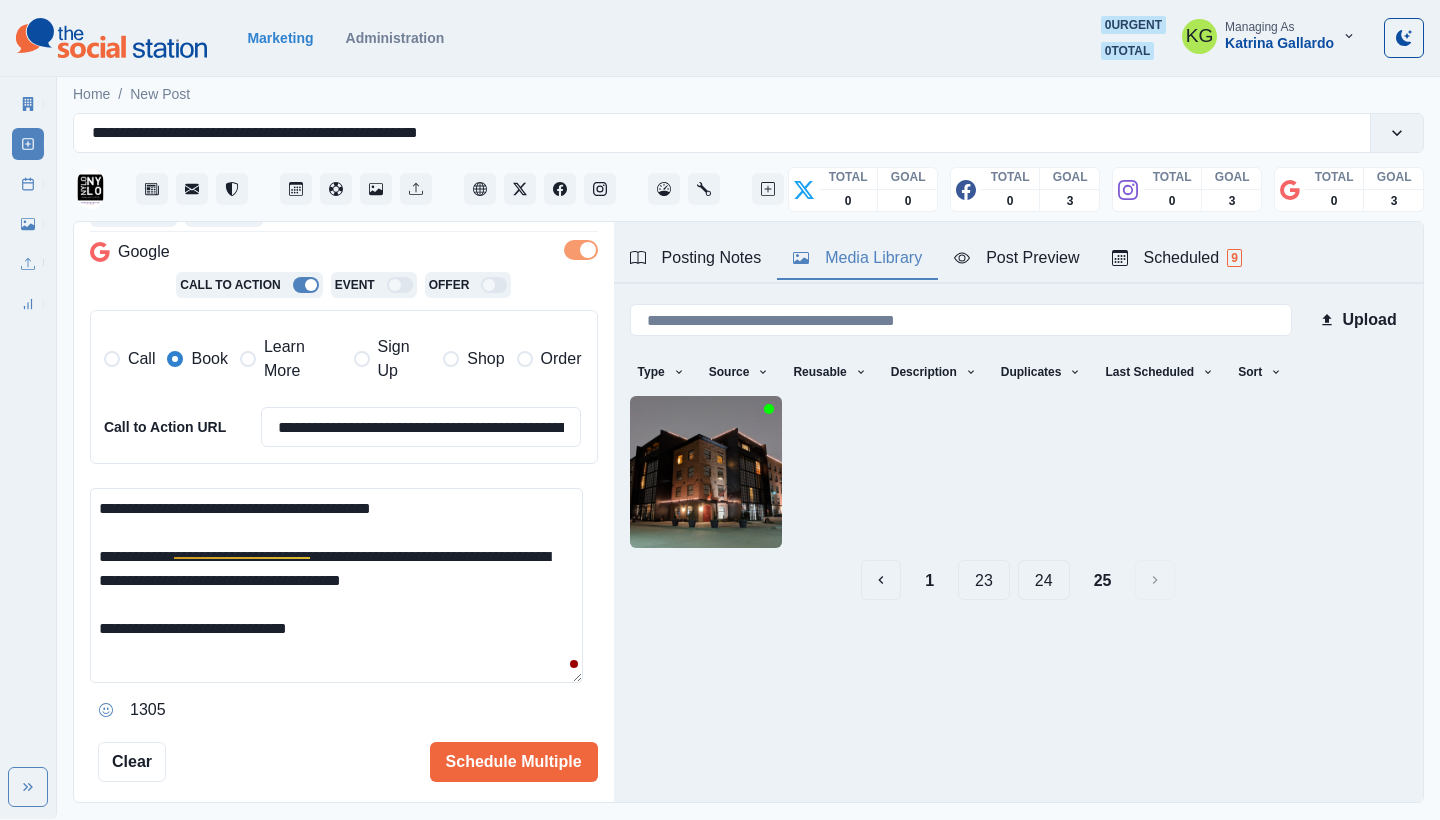 click on "24" at bounding box center [1044, 580] 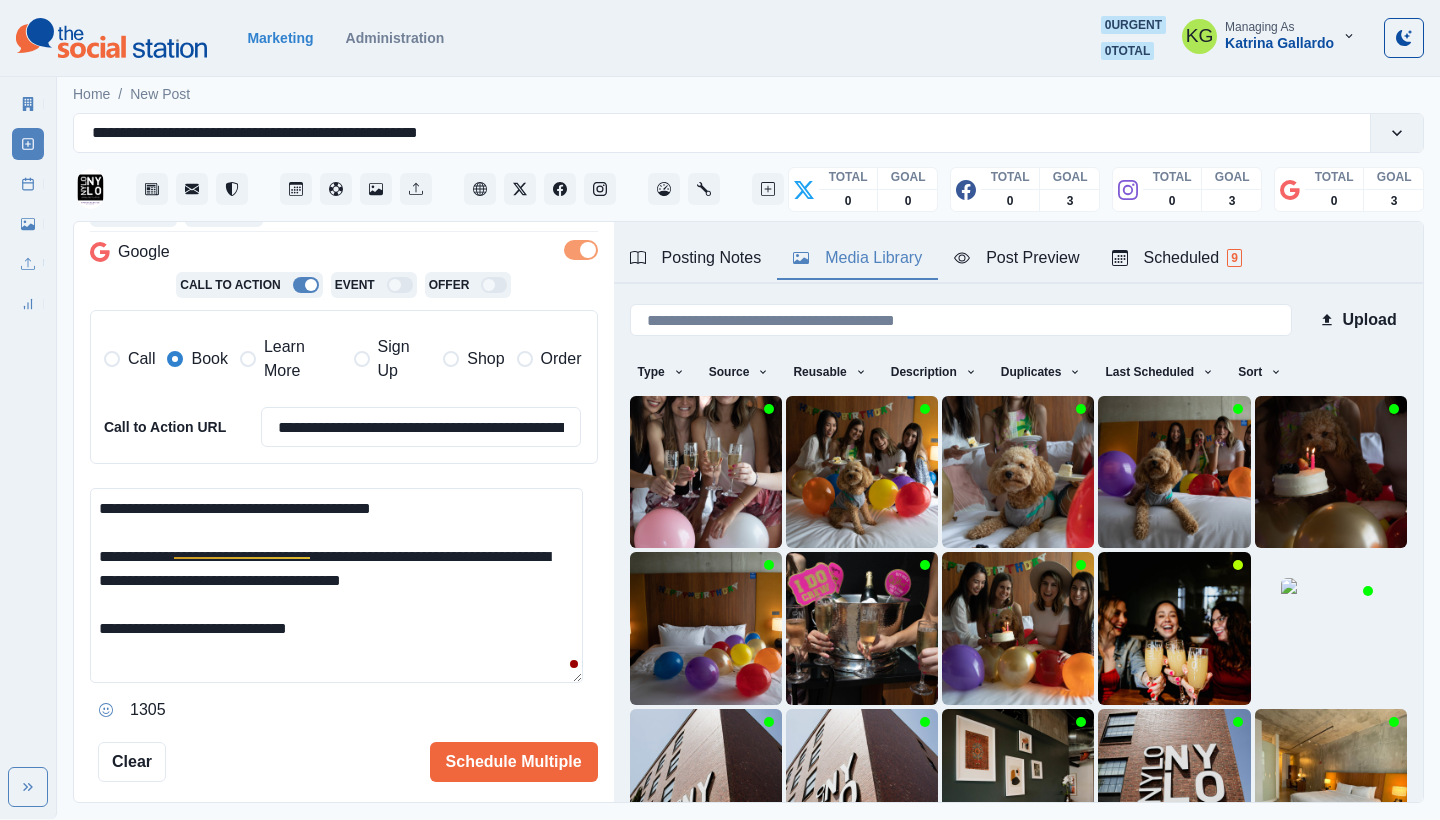 scroll, scrollTop: 171, scrollLeft: 0, axis: vertical 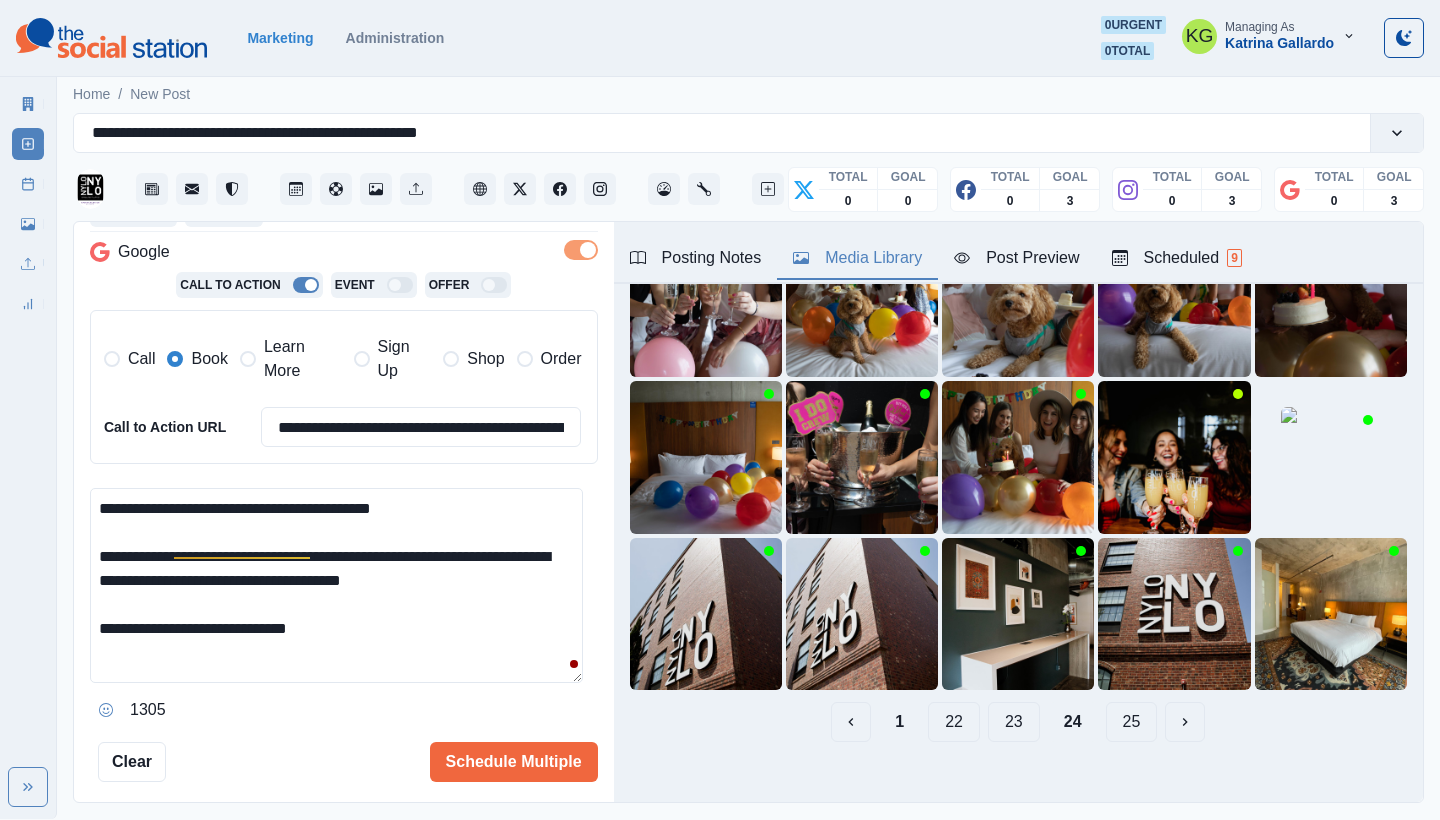 click on "23" at bounding box center (1014, 722) 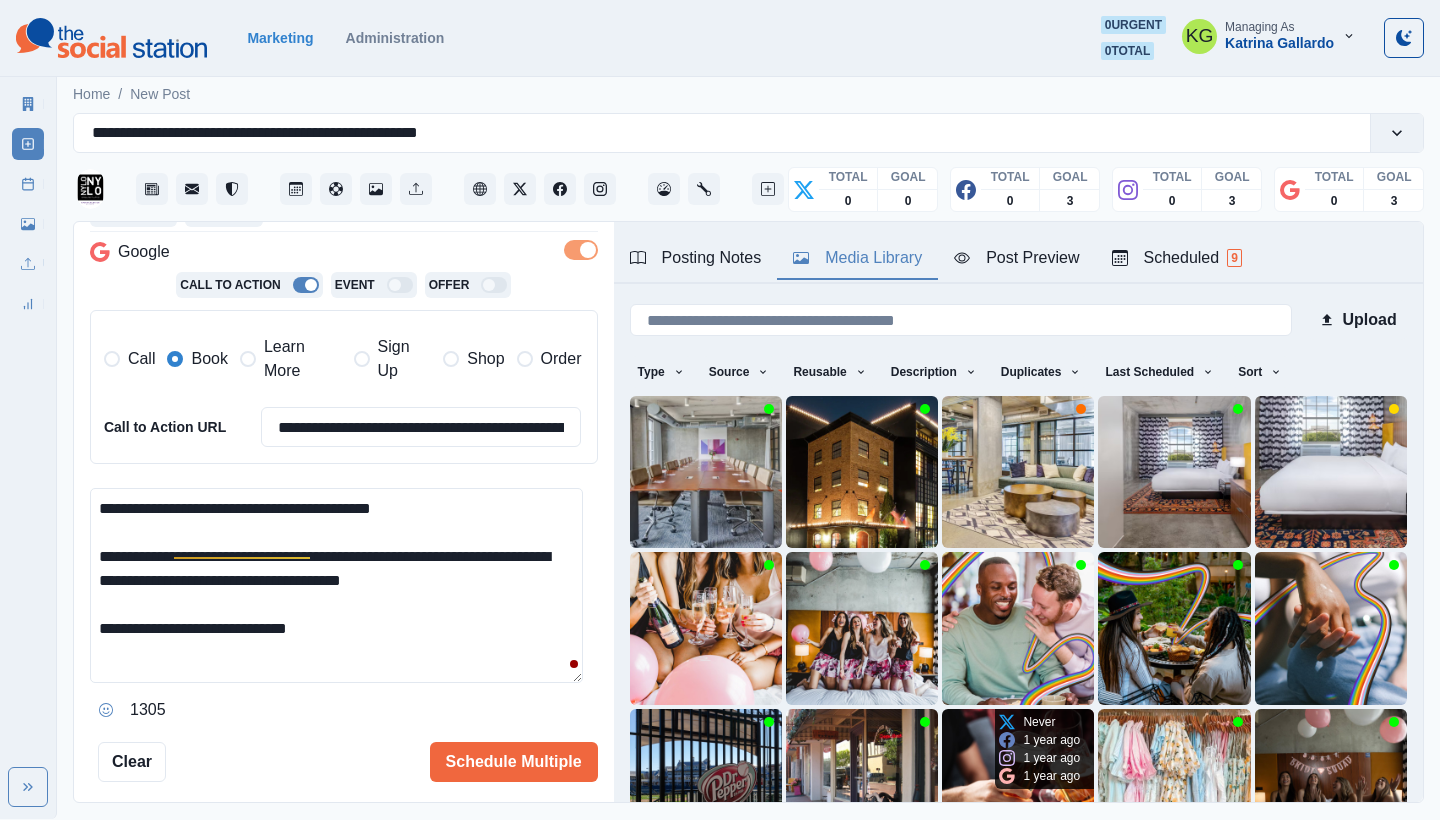 scroll, scrollTop: 171, scrollLeft: 0, axis: vertical 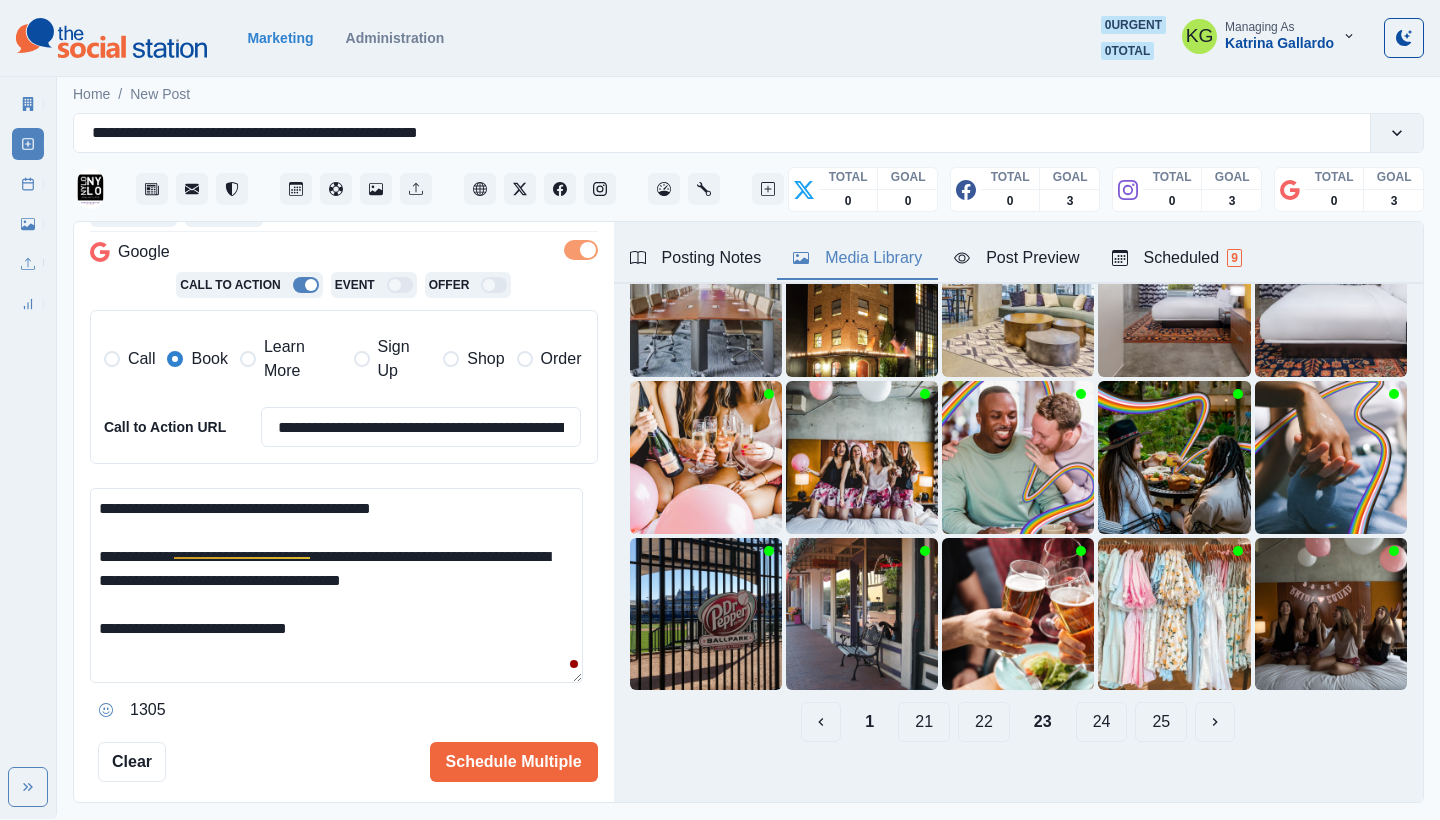 click on "22" at bounding box center (984, 722) 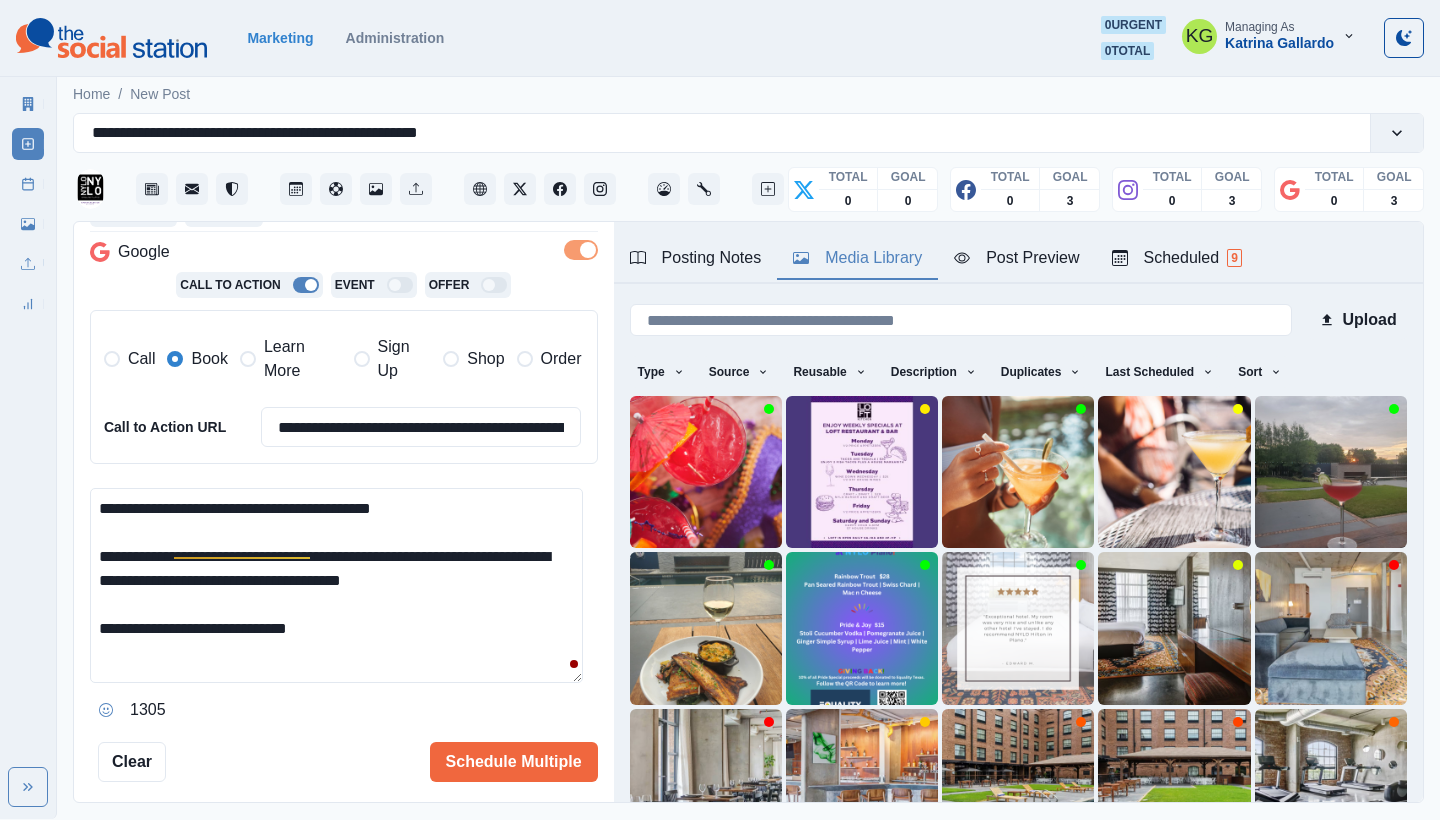 scroll, scrollTop: 171, scrollLeft: 0, axis: vertical 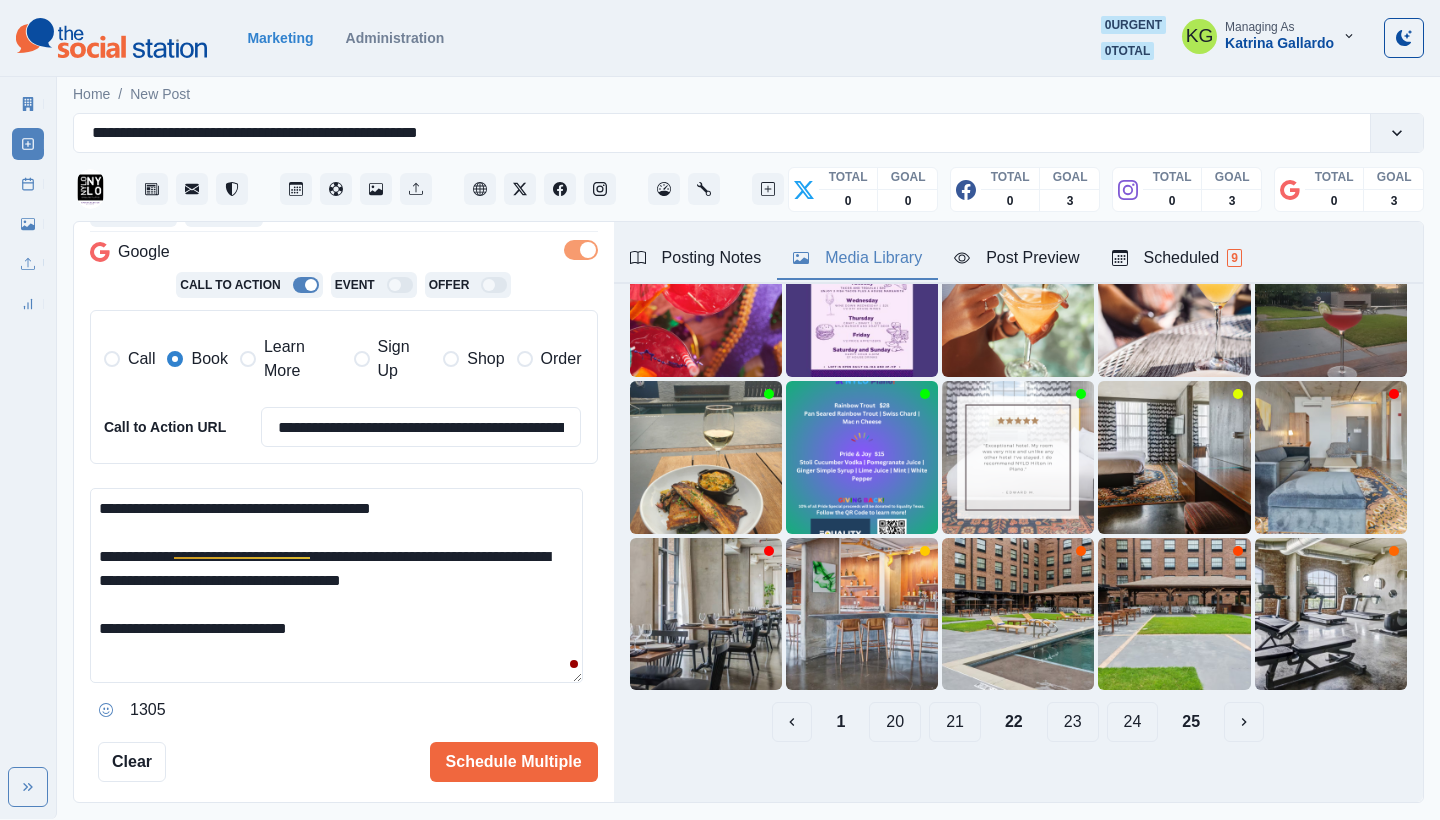 click on "21" at bounding box center (955, 722) 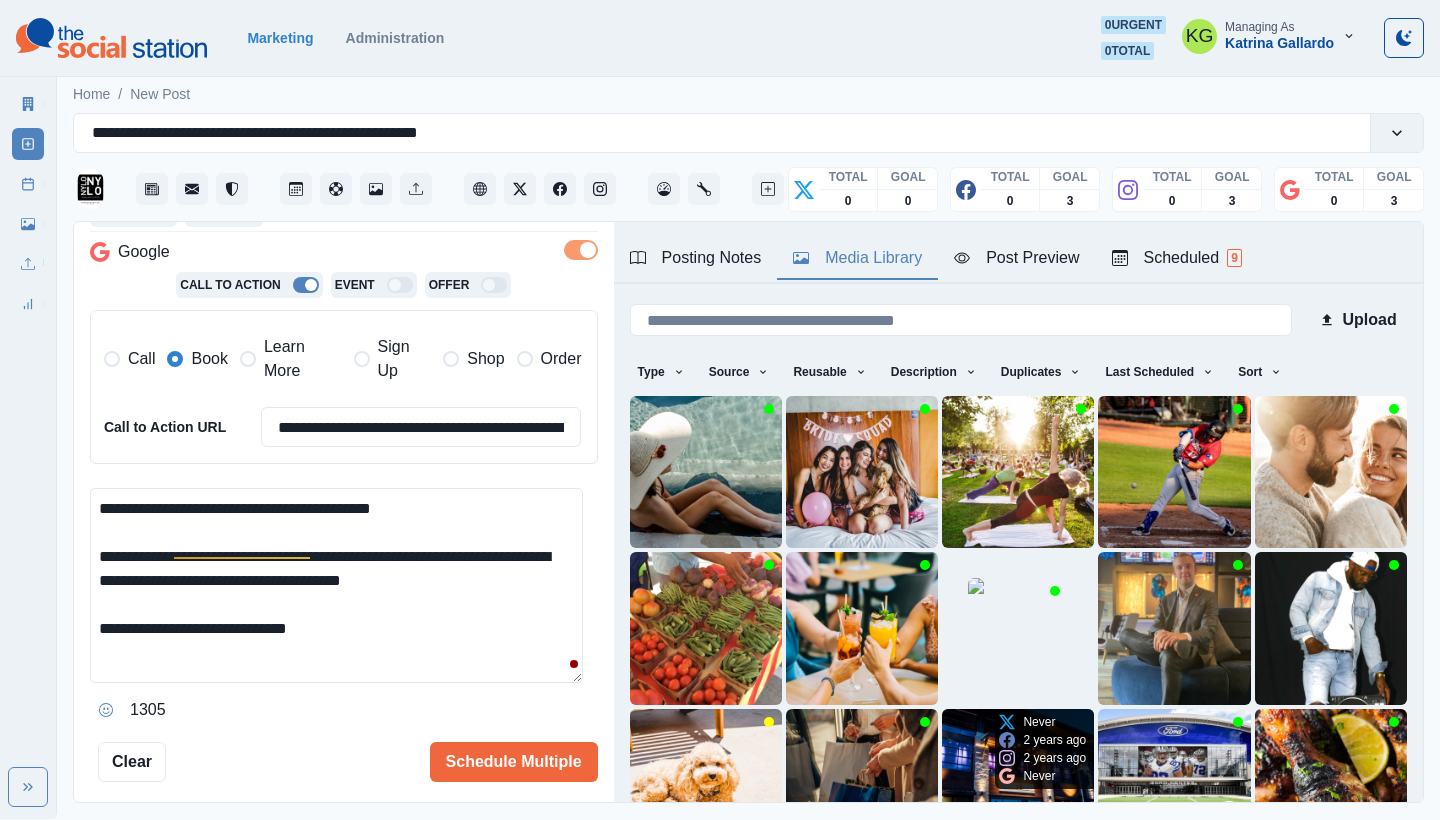 scroll, scrollTop: 171, scrollLeft: 0, axis: vertical 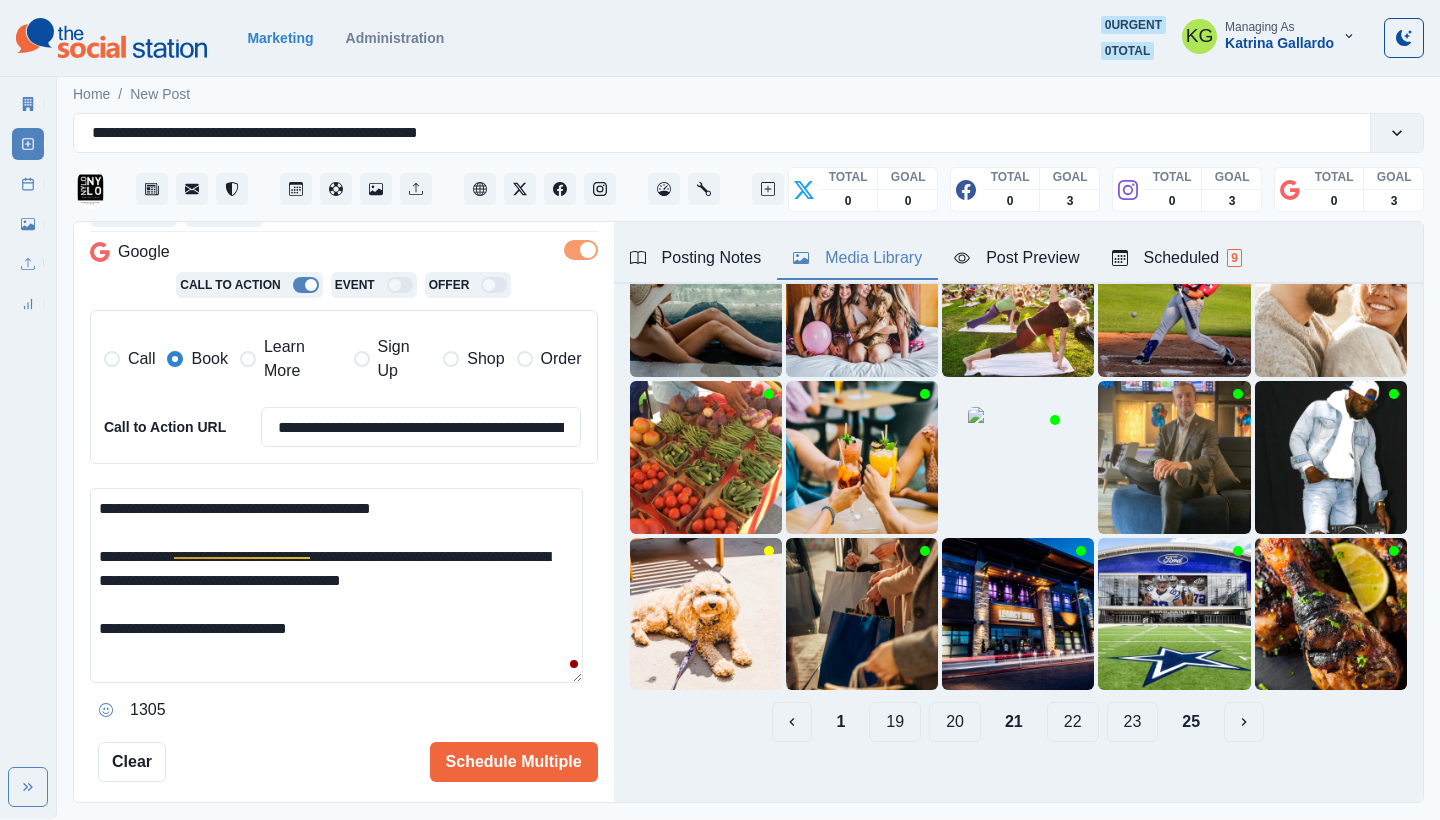 click on "20" at bounding box center [955, 722] 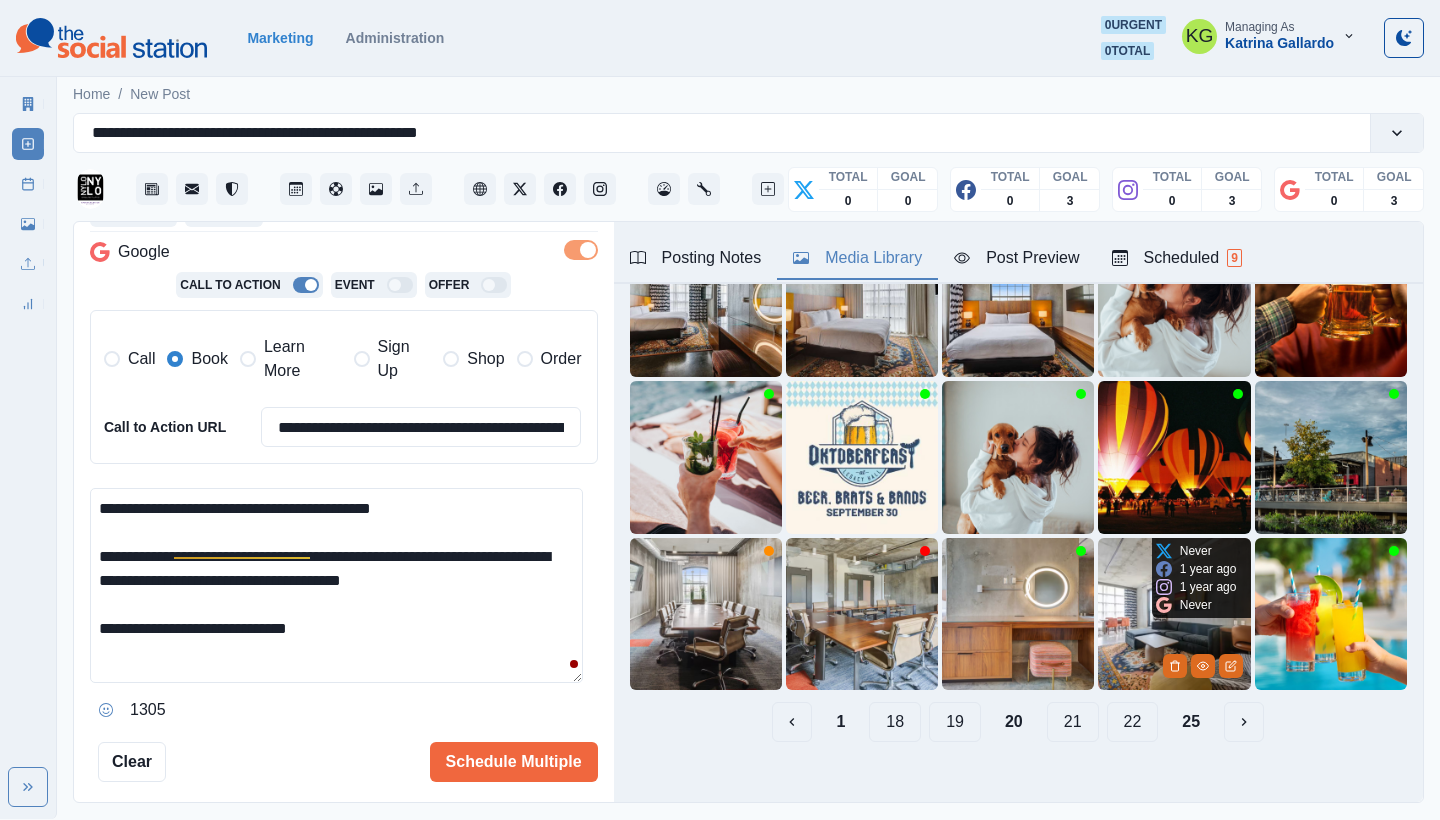 scroll, scrollTop: 0, scrollLeft: 0, axis: both 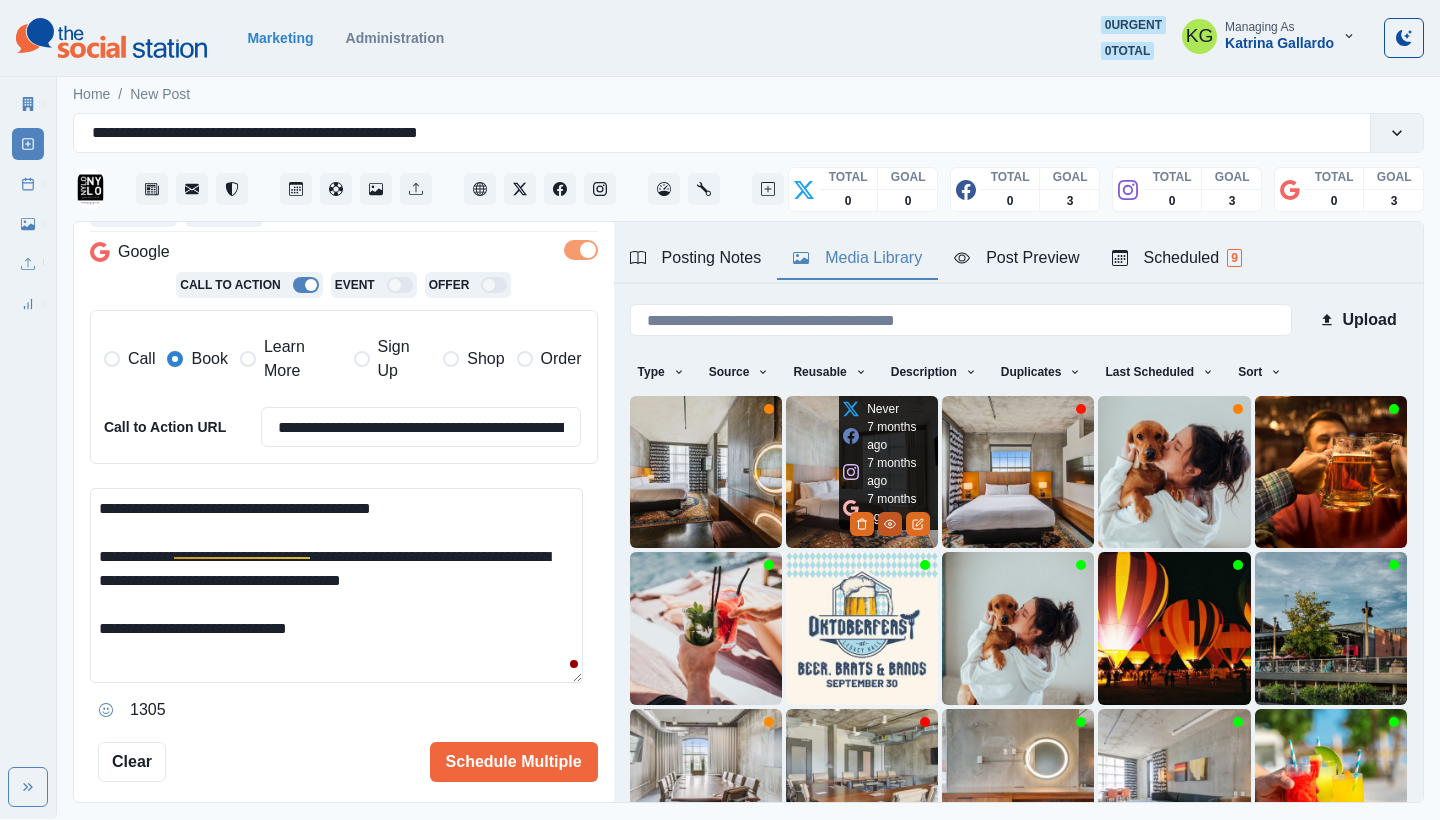 click 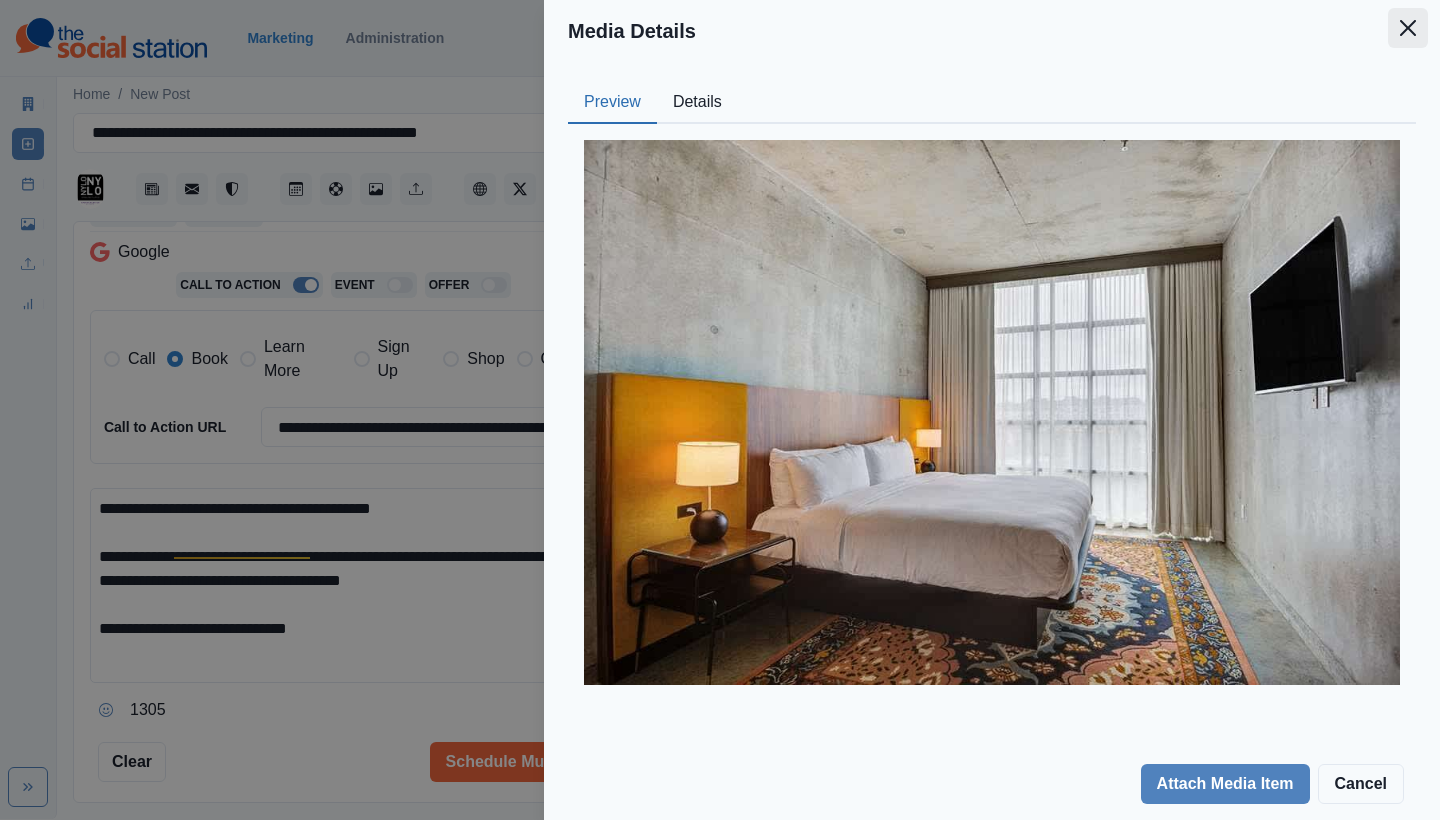 click 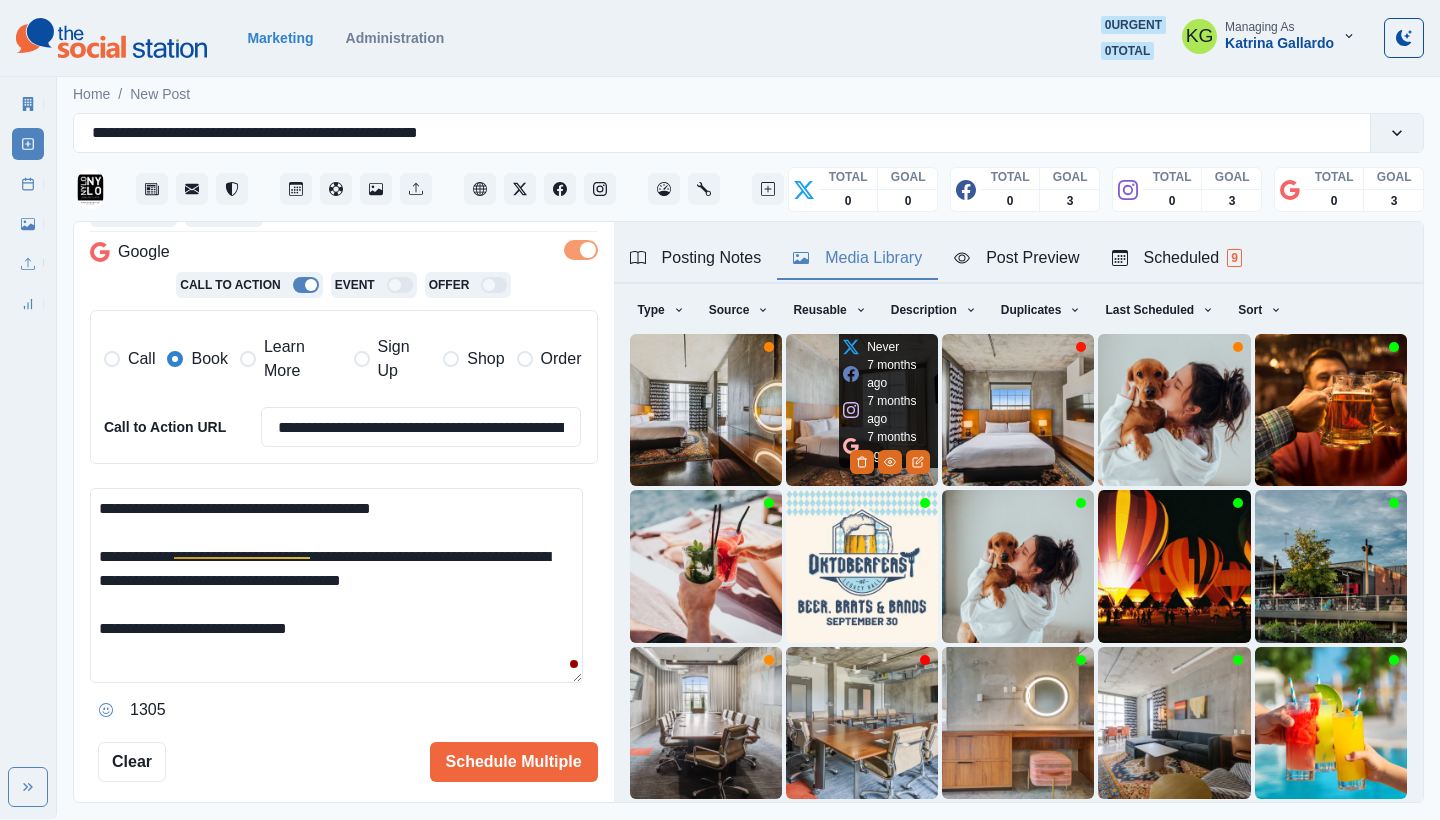 scroll, scrollTop: 171, scrollLeft: 0, axis: vertical 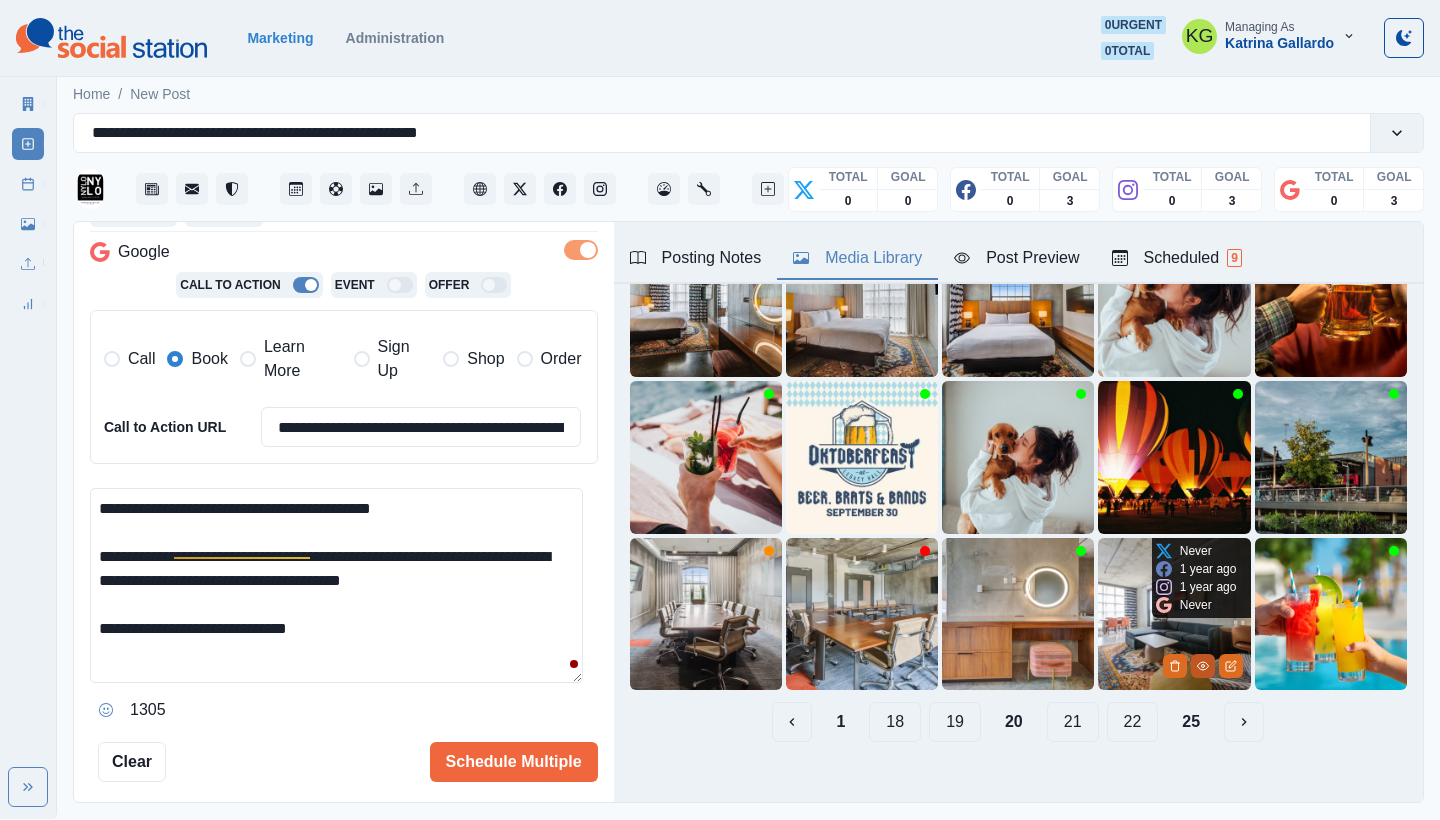 click 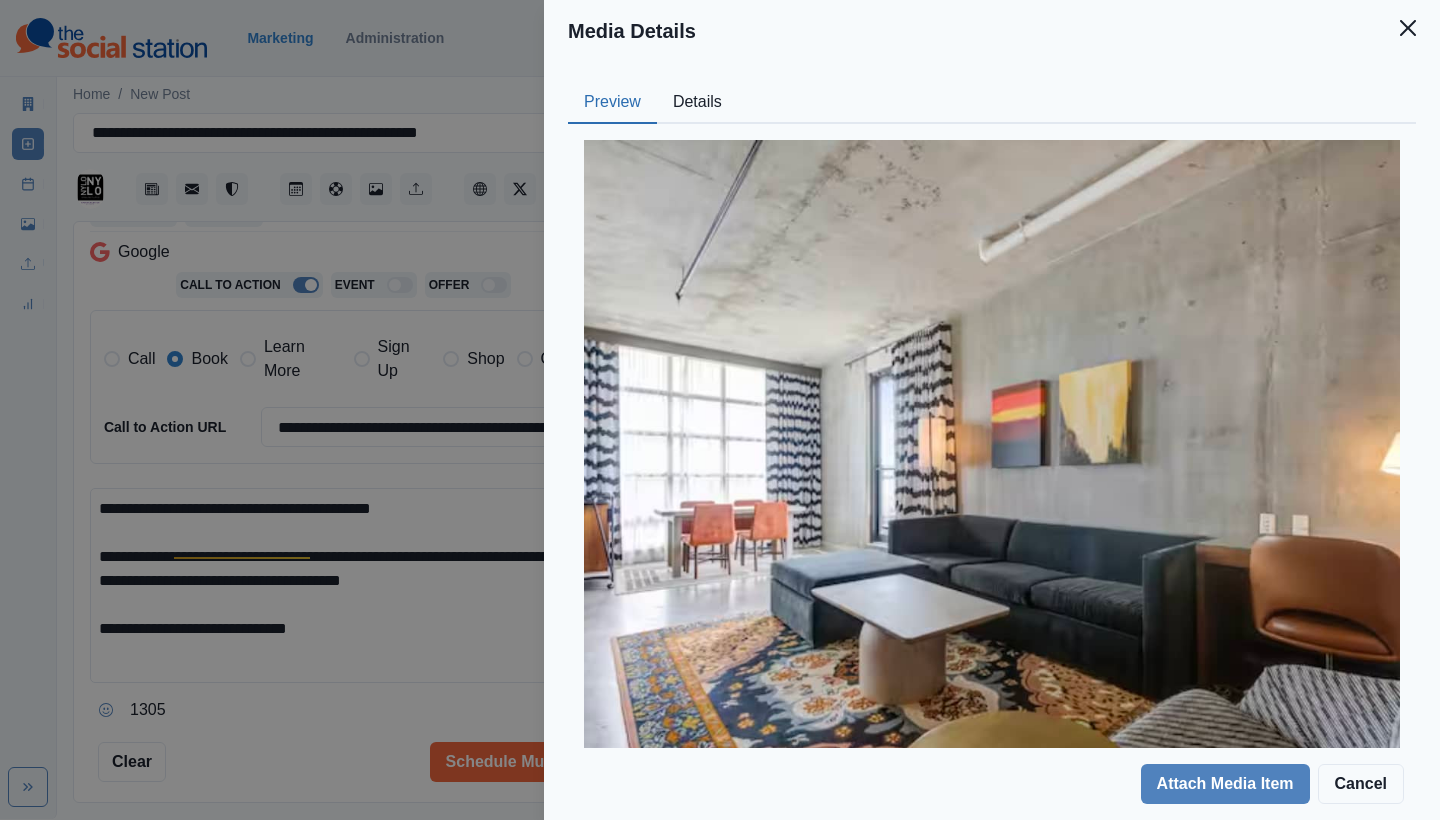 click 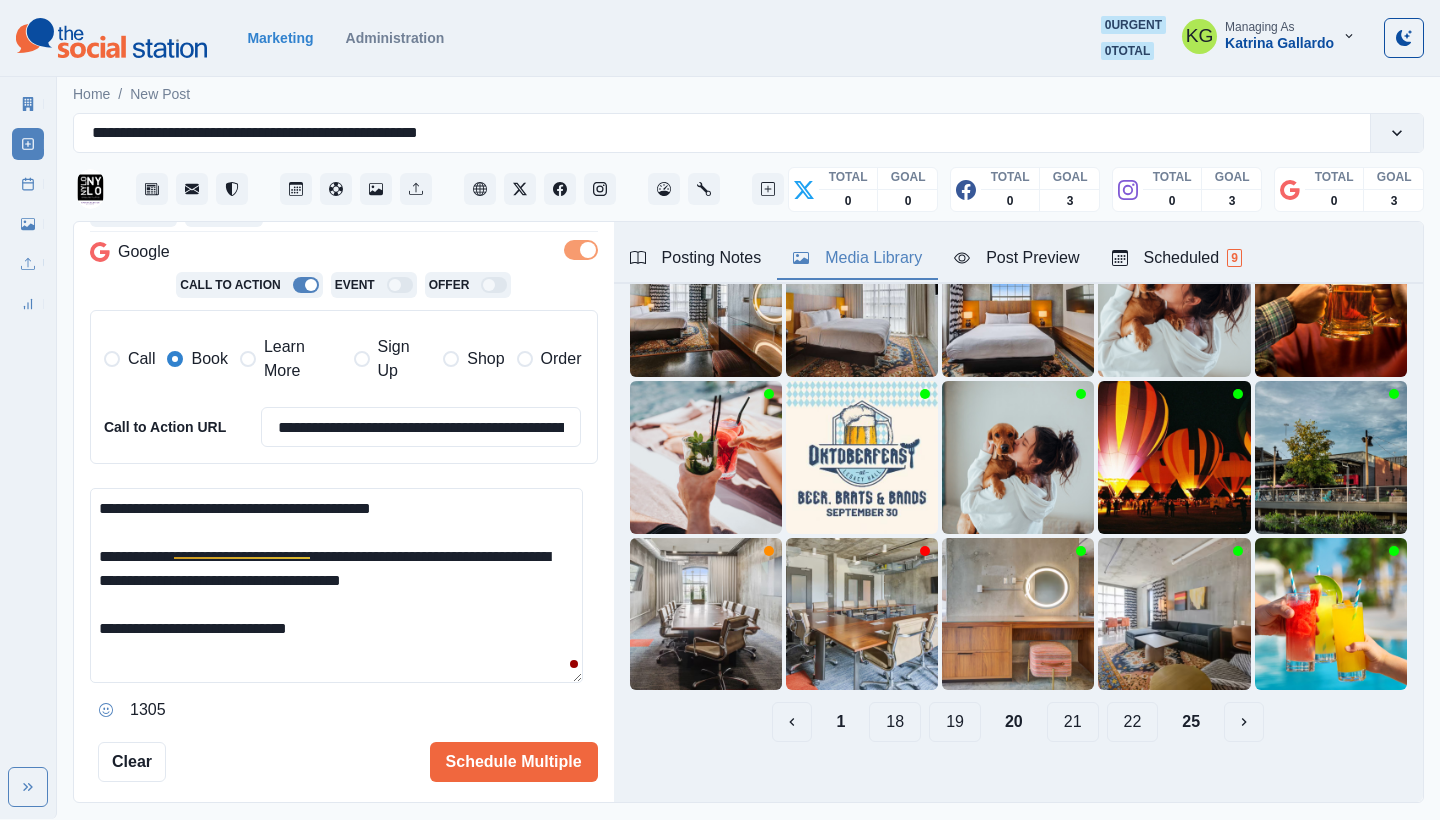 scroll, scrollTop: 62, scrollLeft: 0, axis: vertical 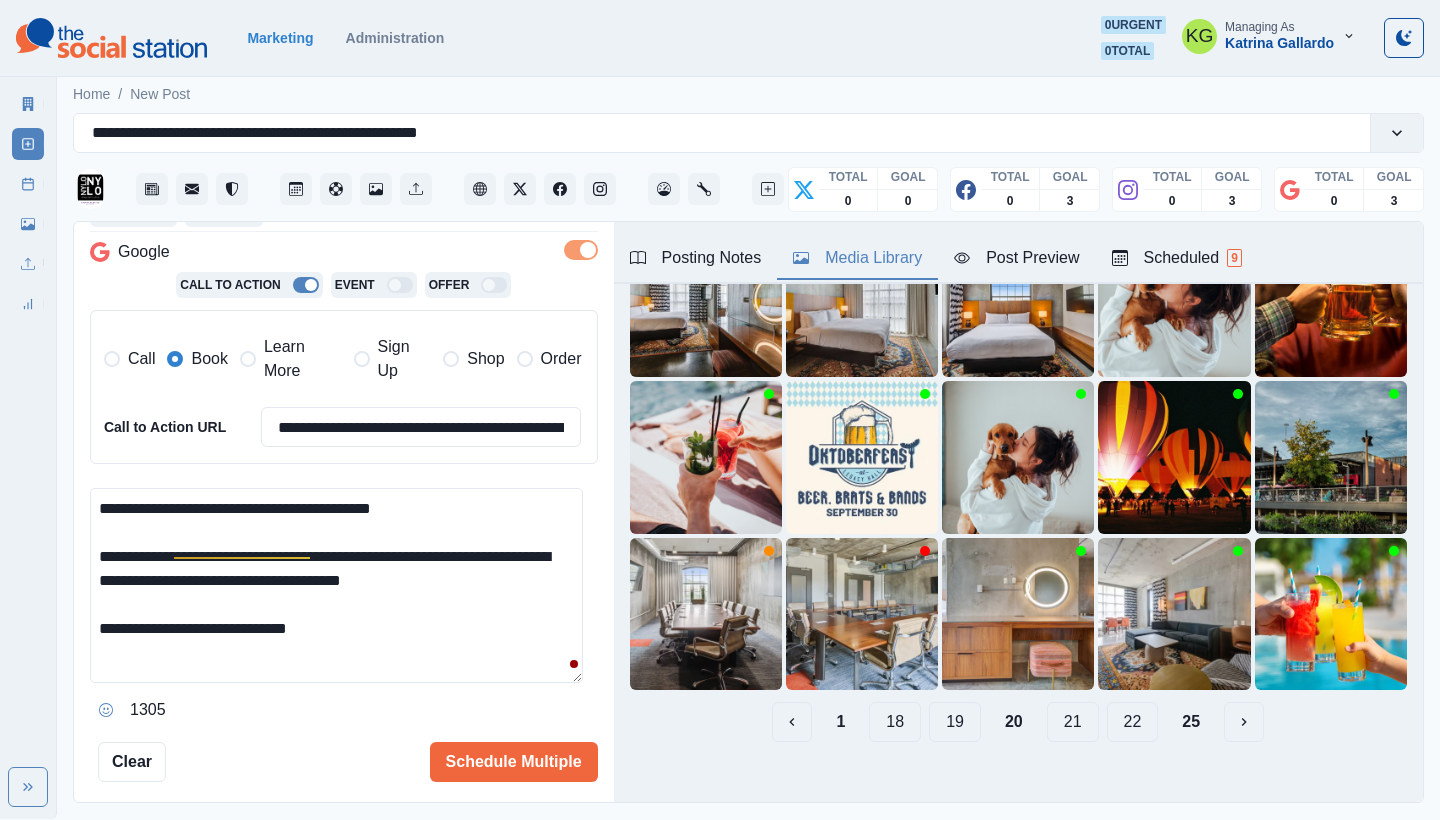 click on "19" at bounding box center (955, 722) 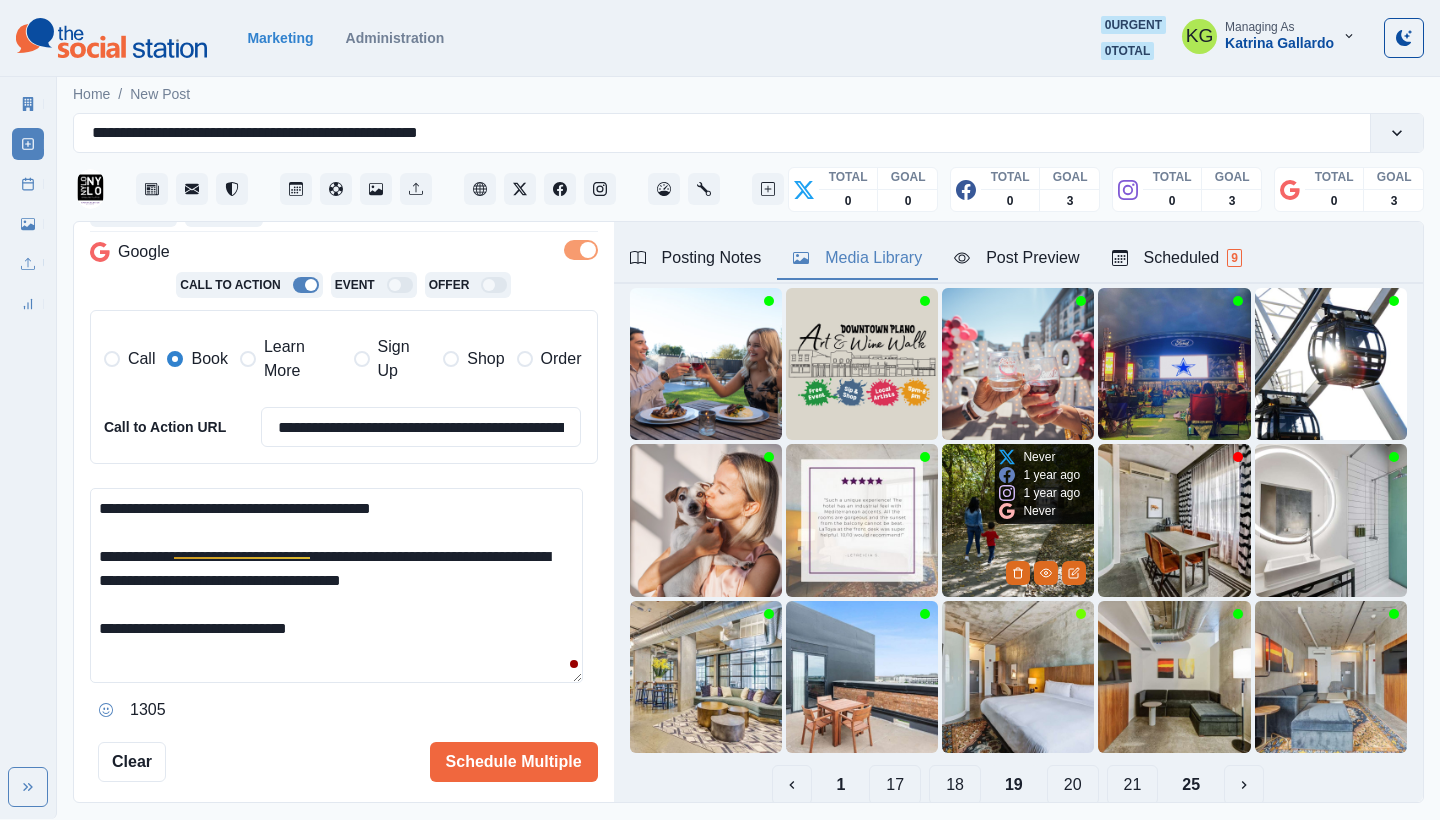 scroll, scrollTop: 171, scrollLeft: 0, axis: vertical 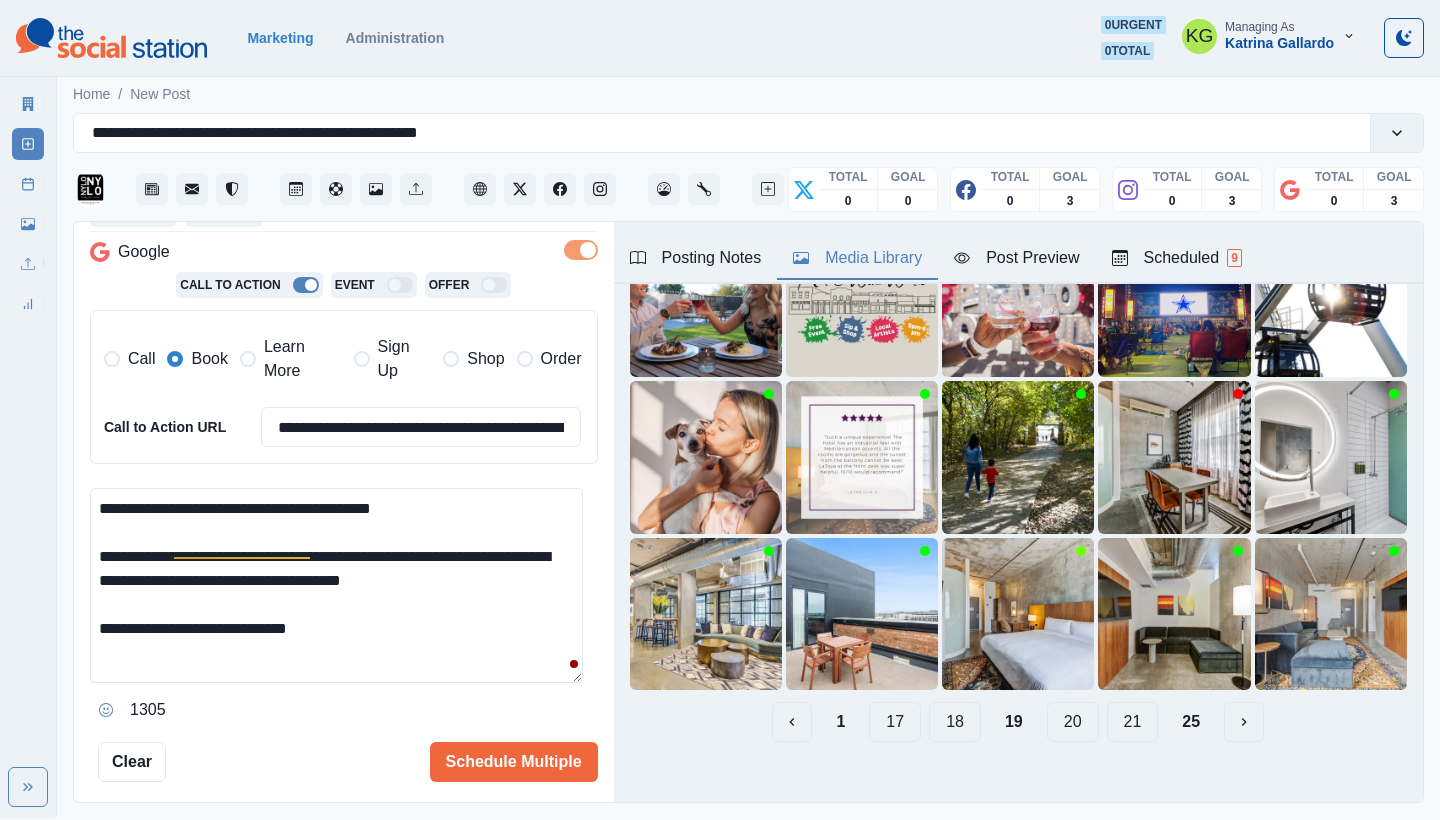 click on "18" at bounding box center [955, 722] 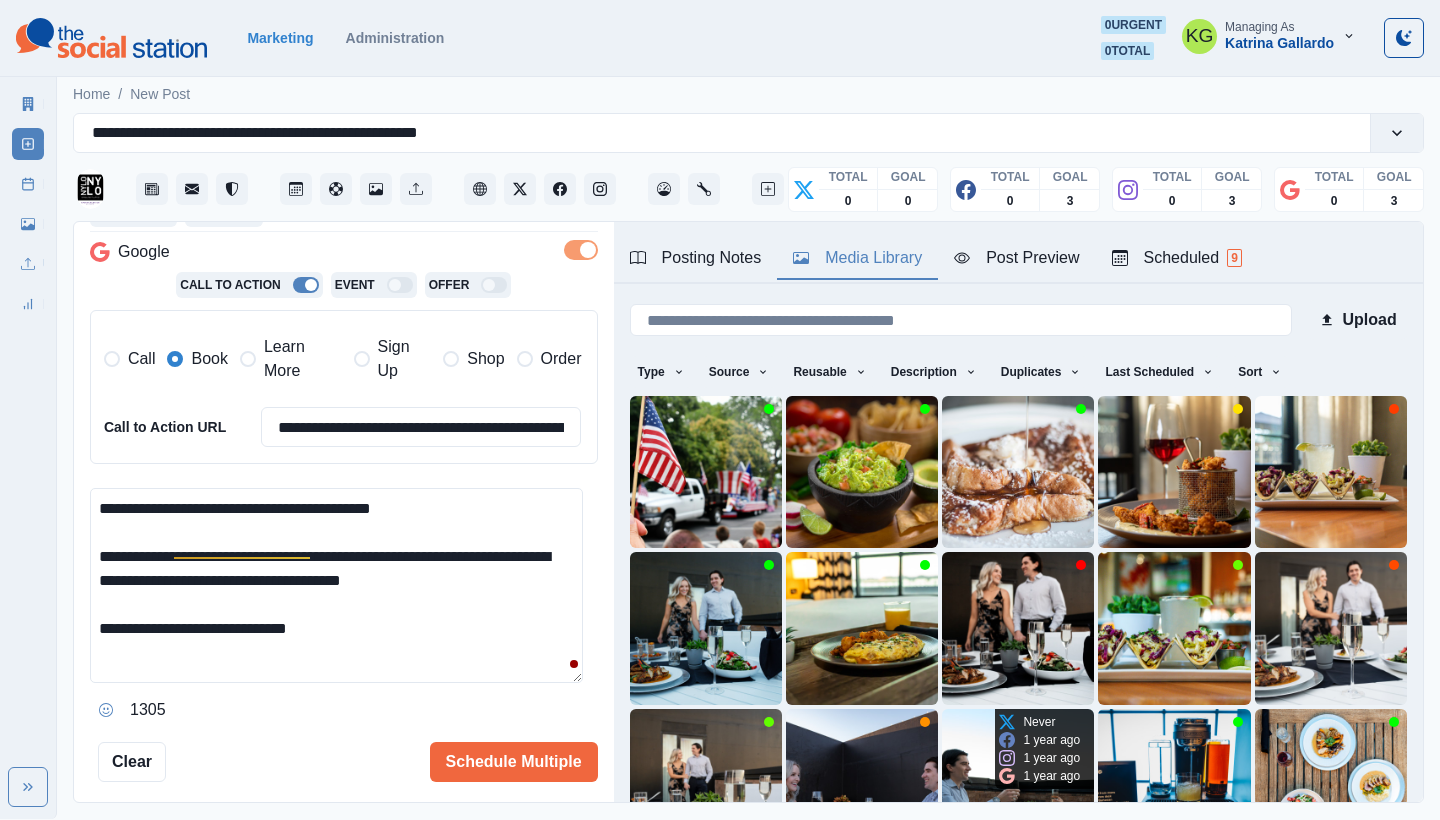 scroll, scrollTop: 171, scrollLeft: 0, axis: vertical 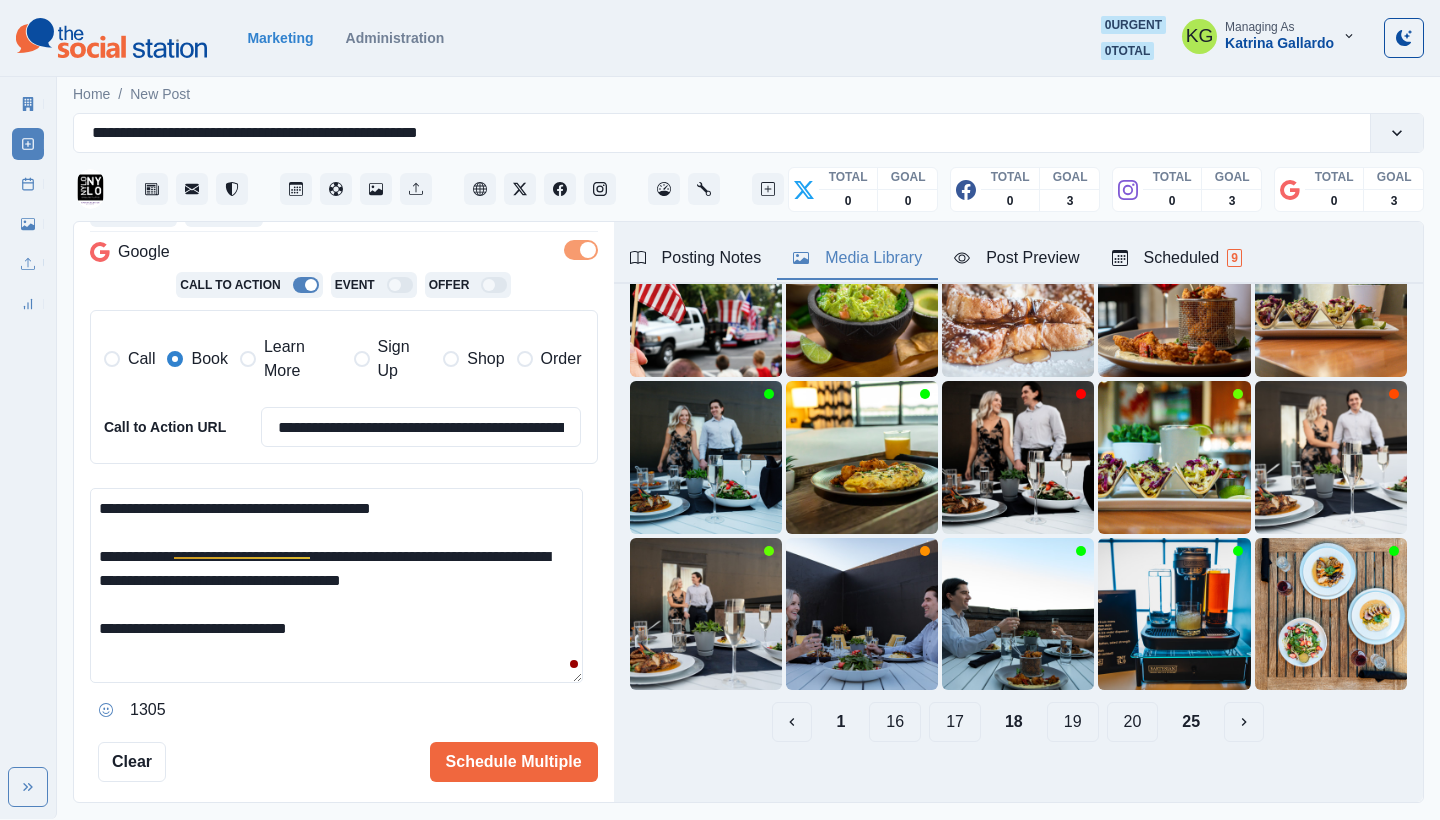 click on "17" at bounding box center (955, 722) 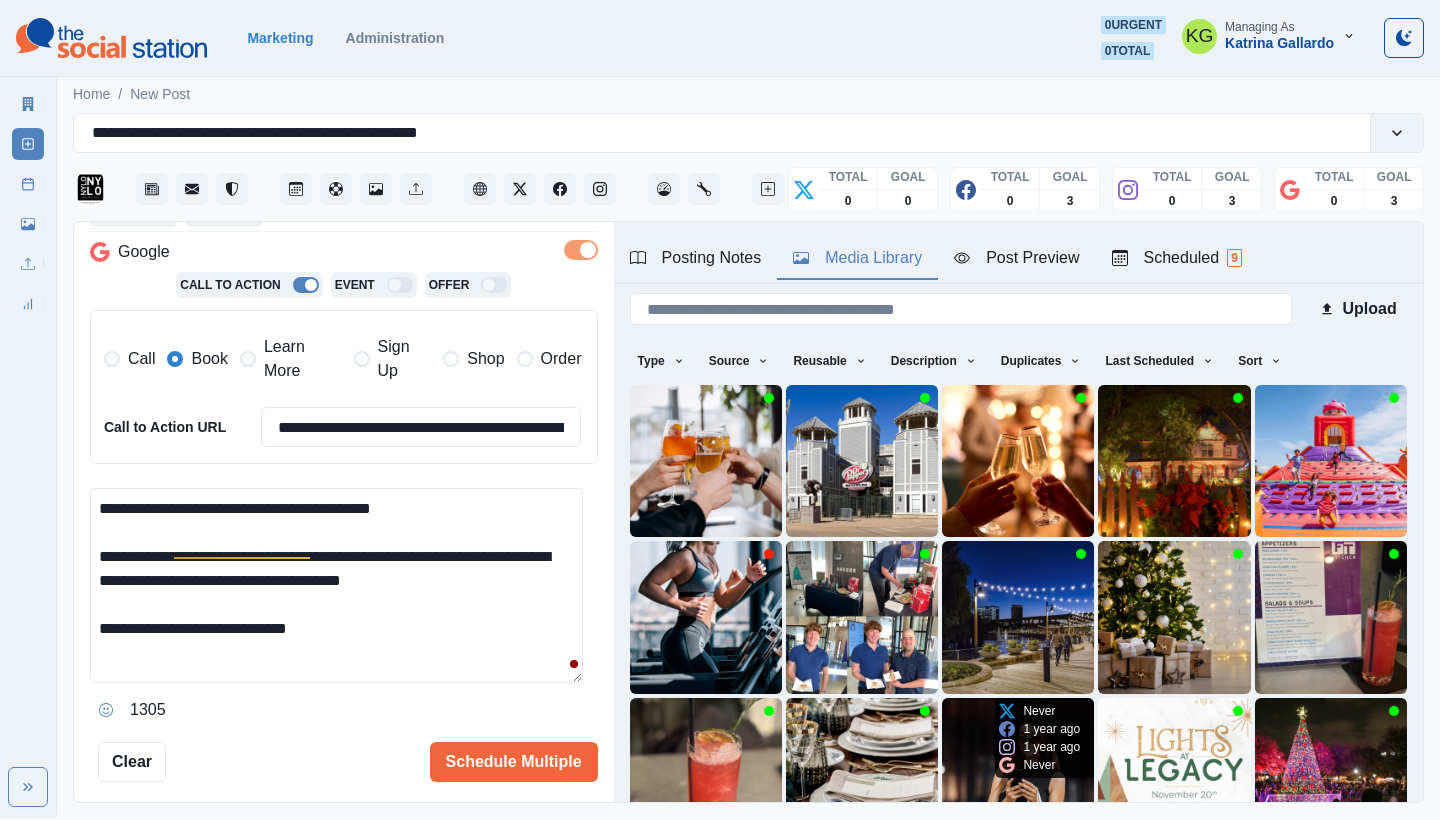 scroll, scrollTop: 171, scrollLeft: 0, axis: vertical 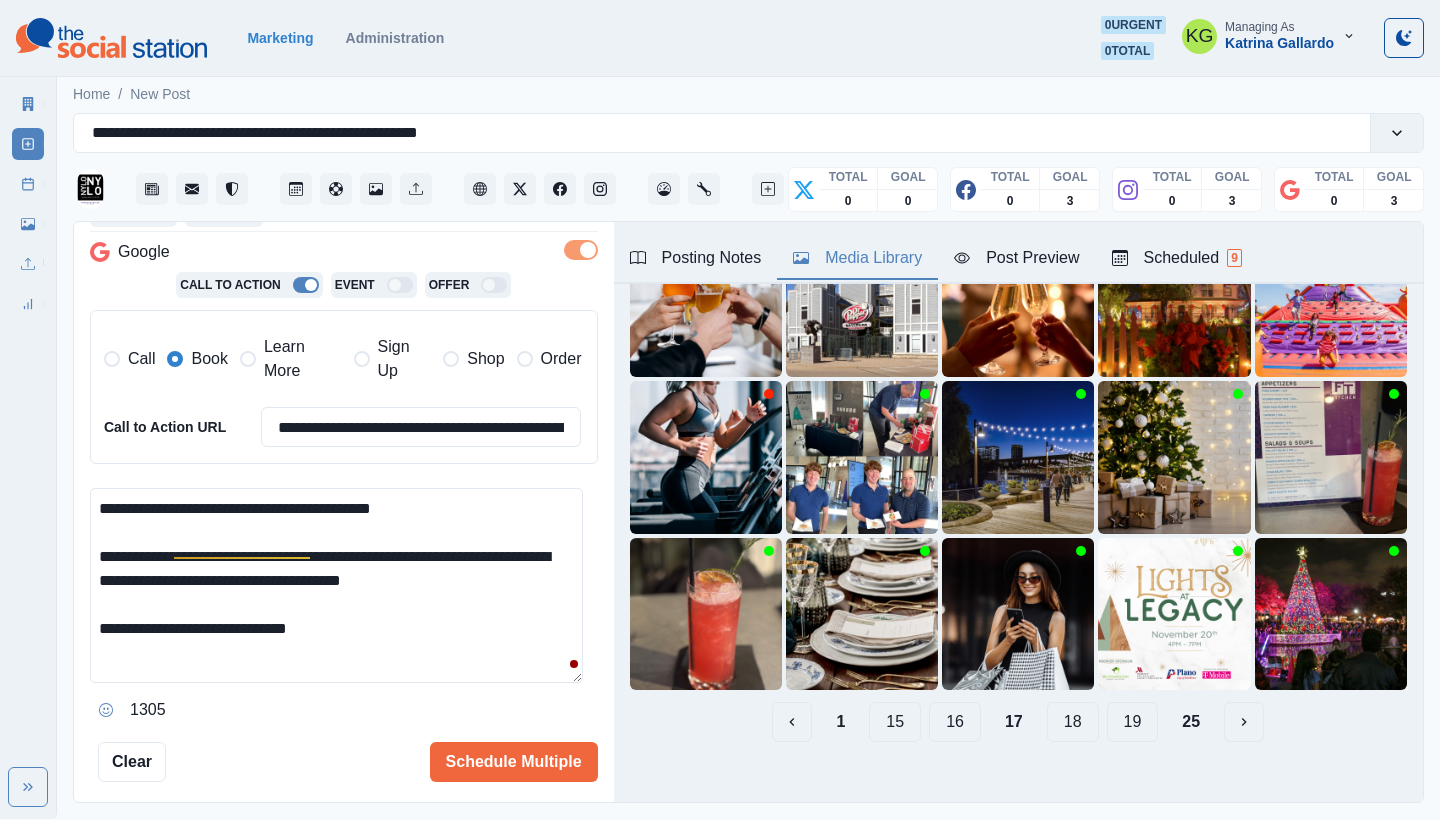 click on "16" at bounding box center [955, 722] 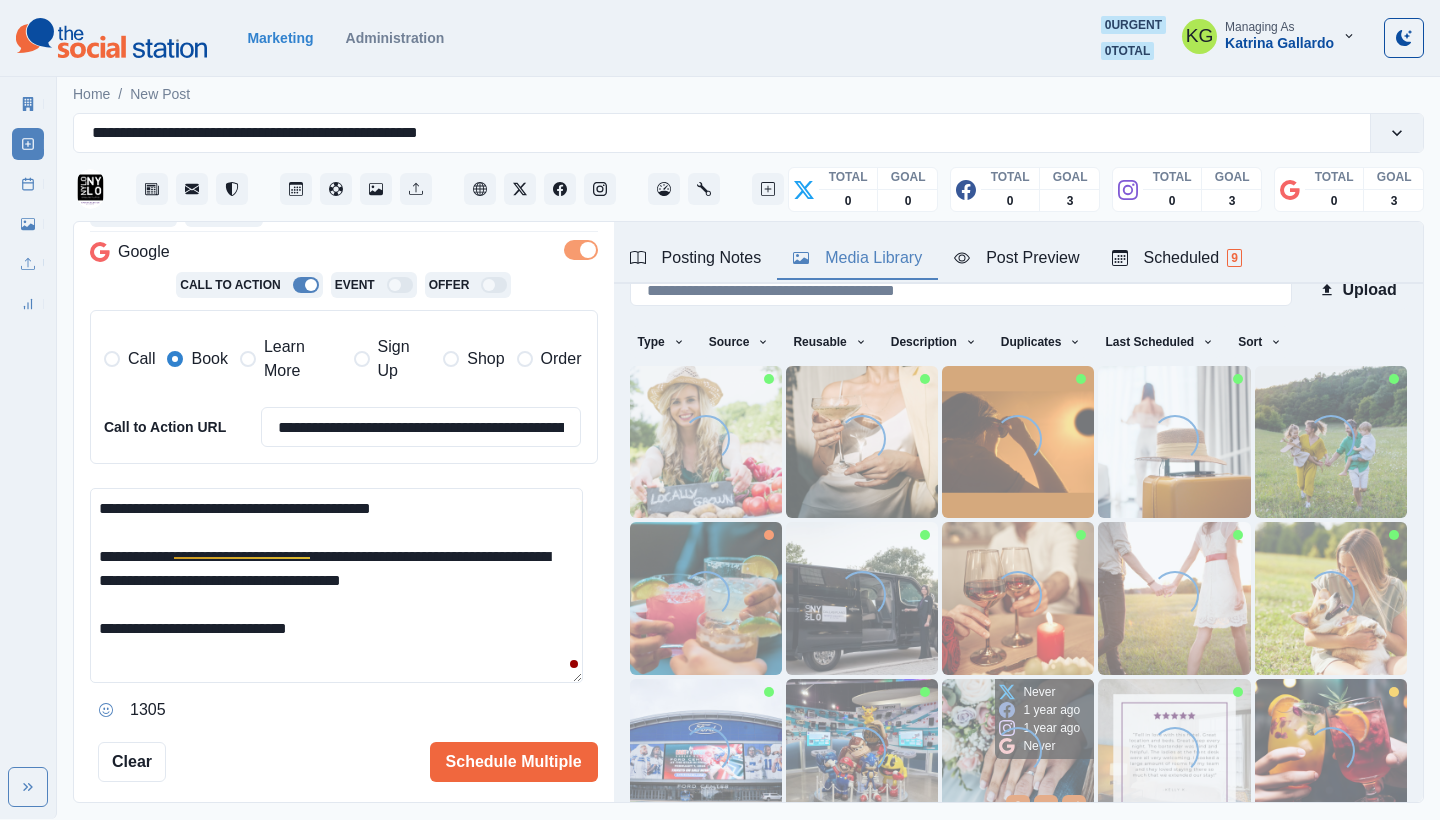 scroll, scrollTop: 171, scrollLeft: 0, axis: vertical 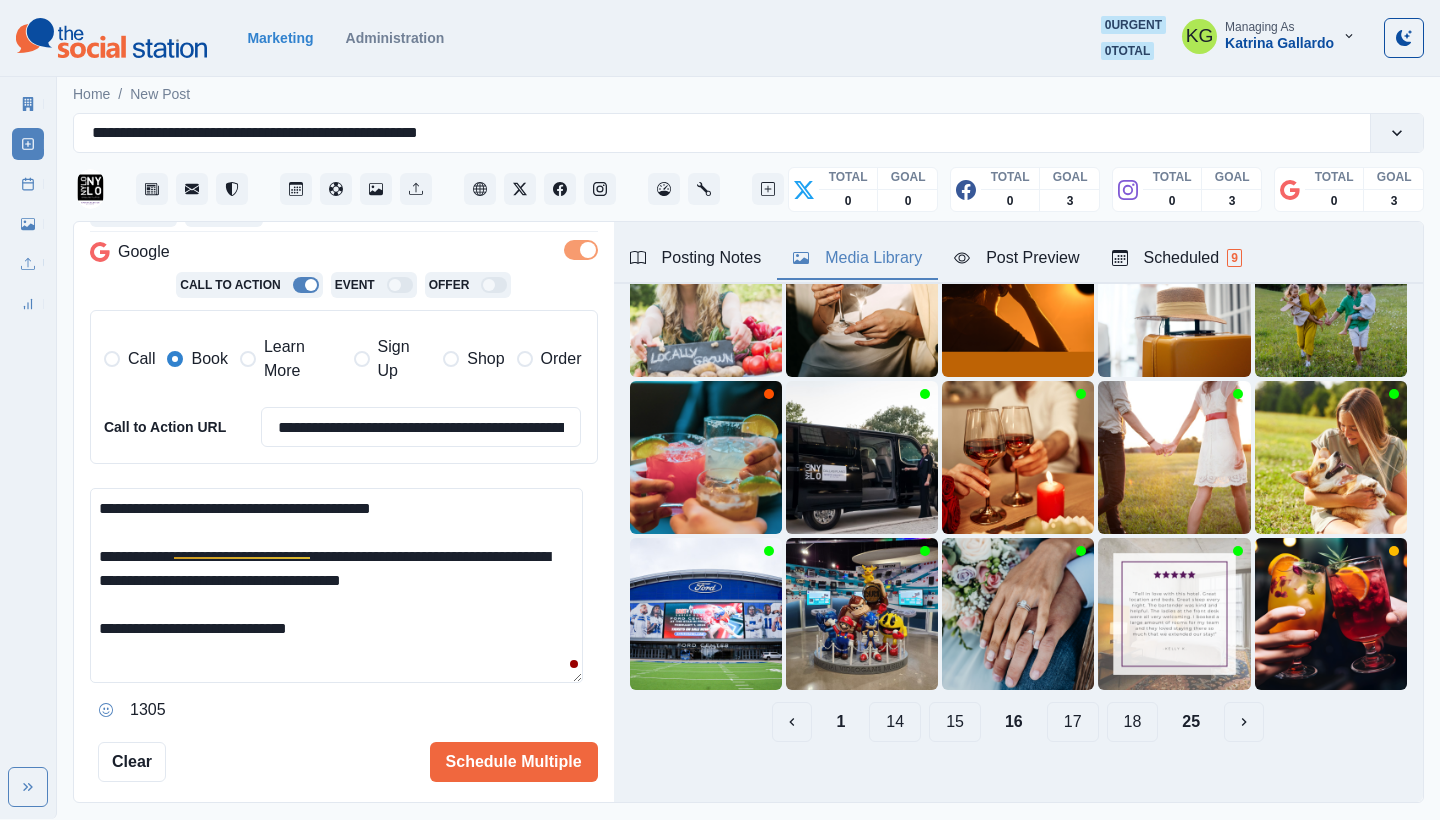 click on "15" at bounding box center (955, 722) 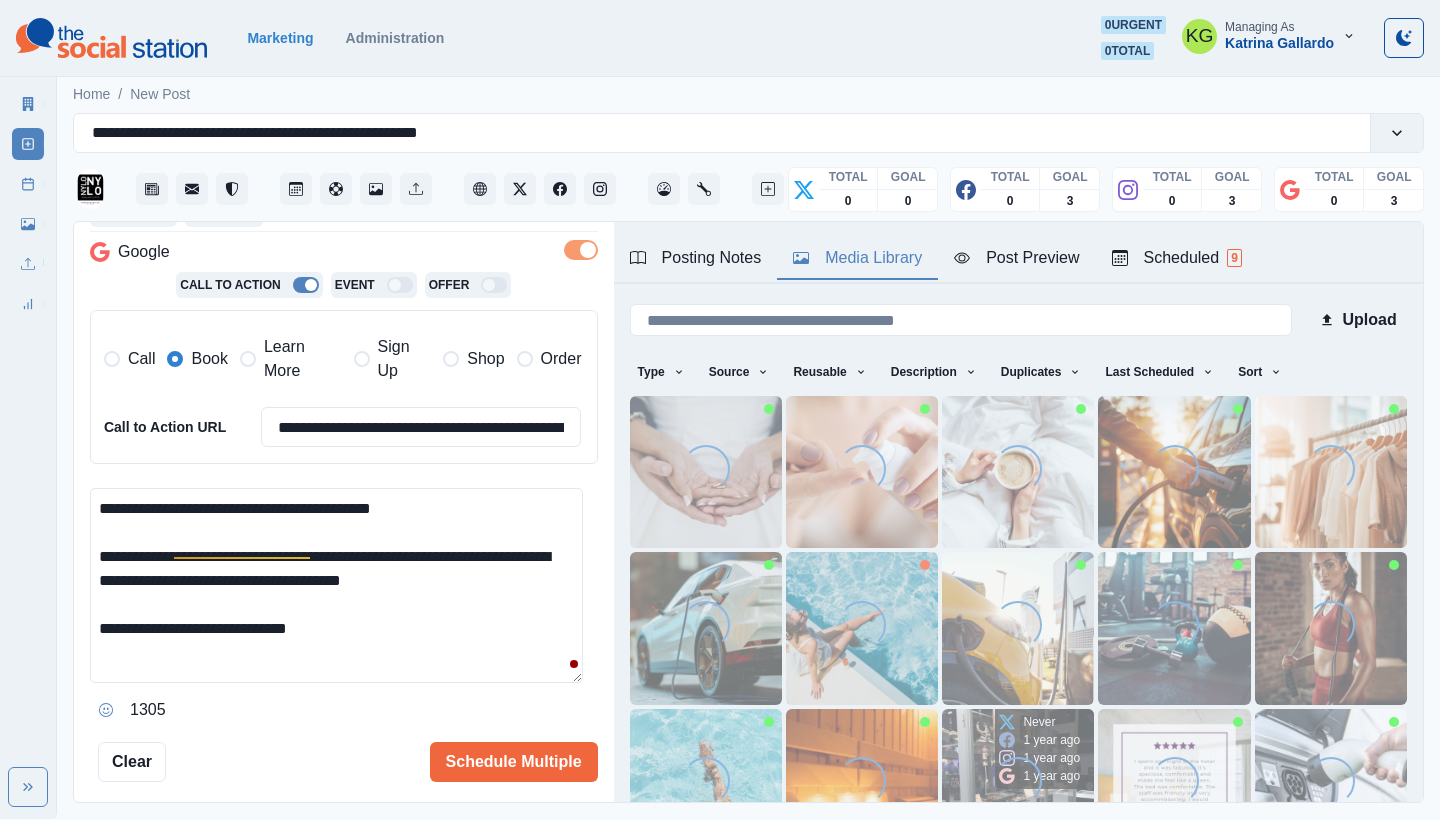 scroll, scrollTop: 171, scrollLeft: 0, axis: vertical 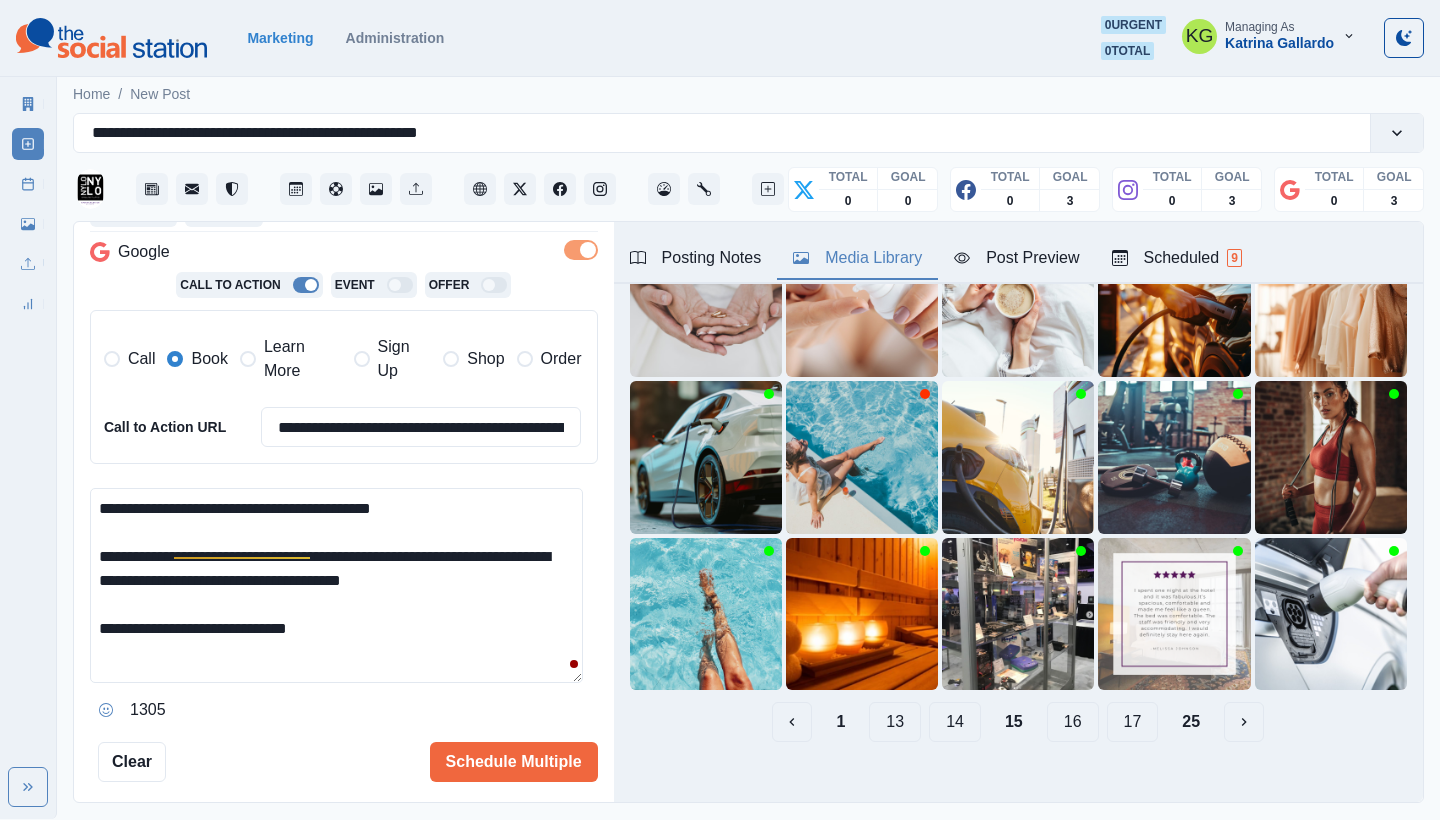 click on "14" at bounding box center (955, 722) 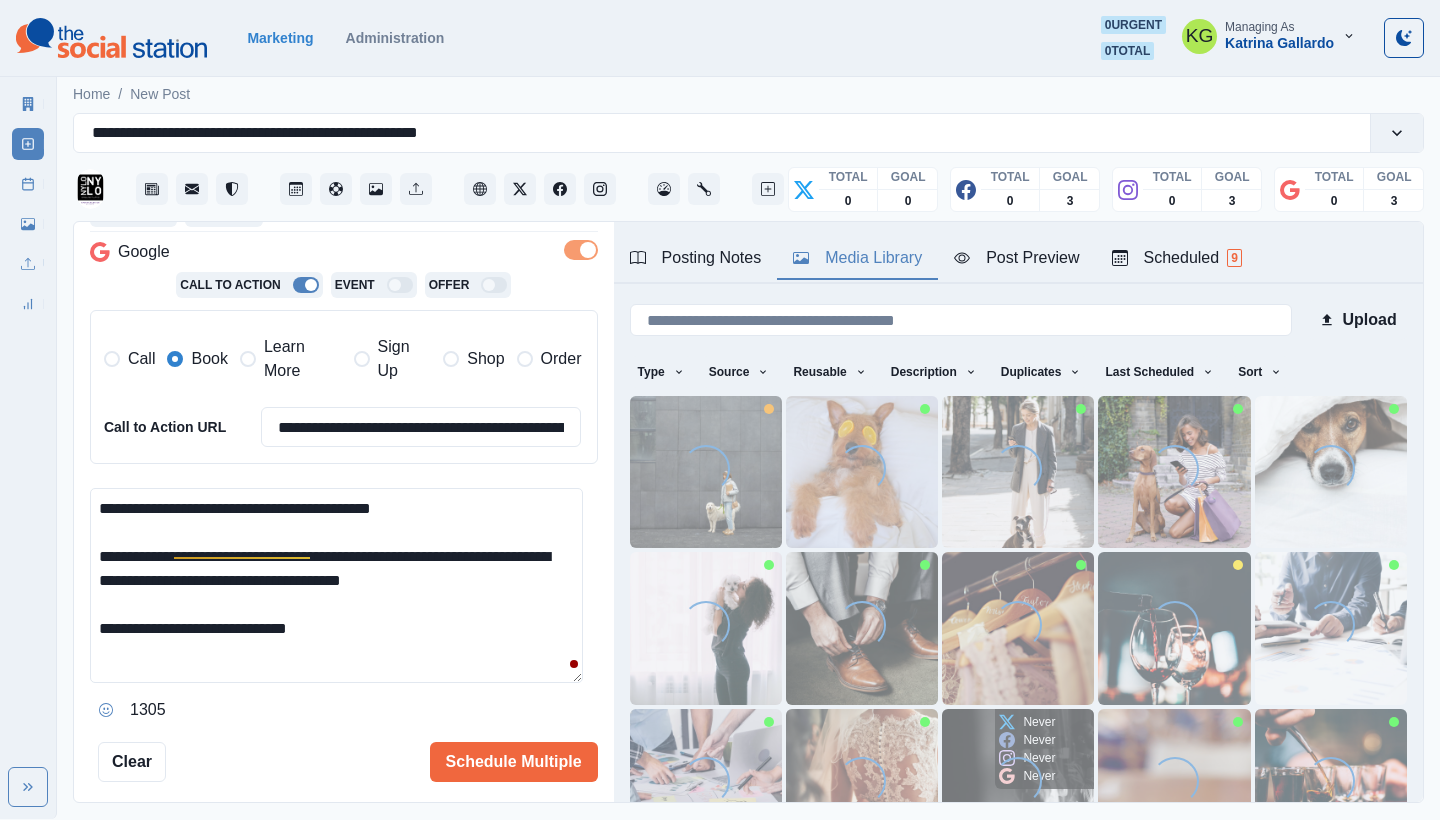 scroll, scrollTop: 171, scrollLeft: 0, axis: vertical 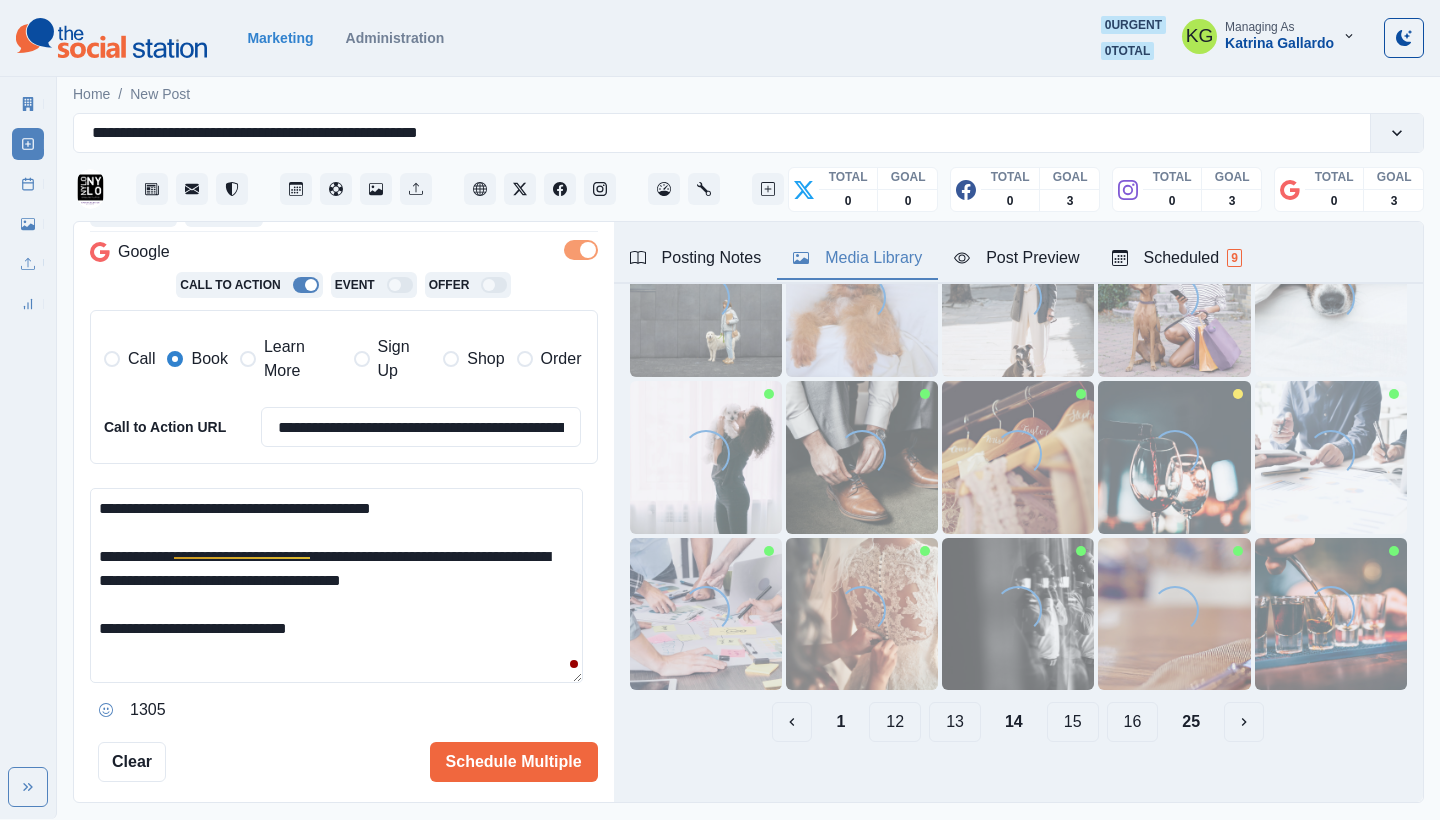 click on "13" at bounding box center (955, 722) 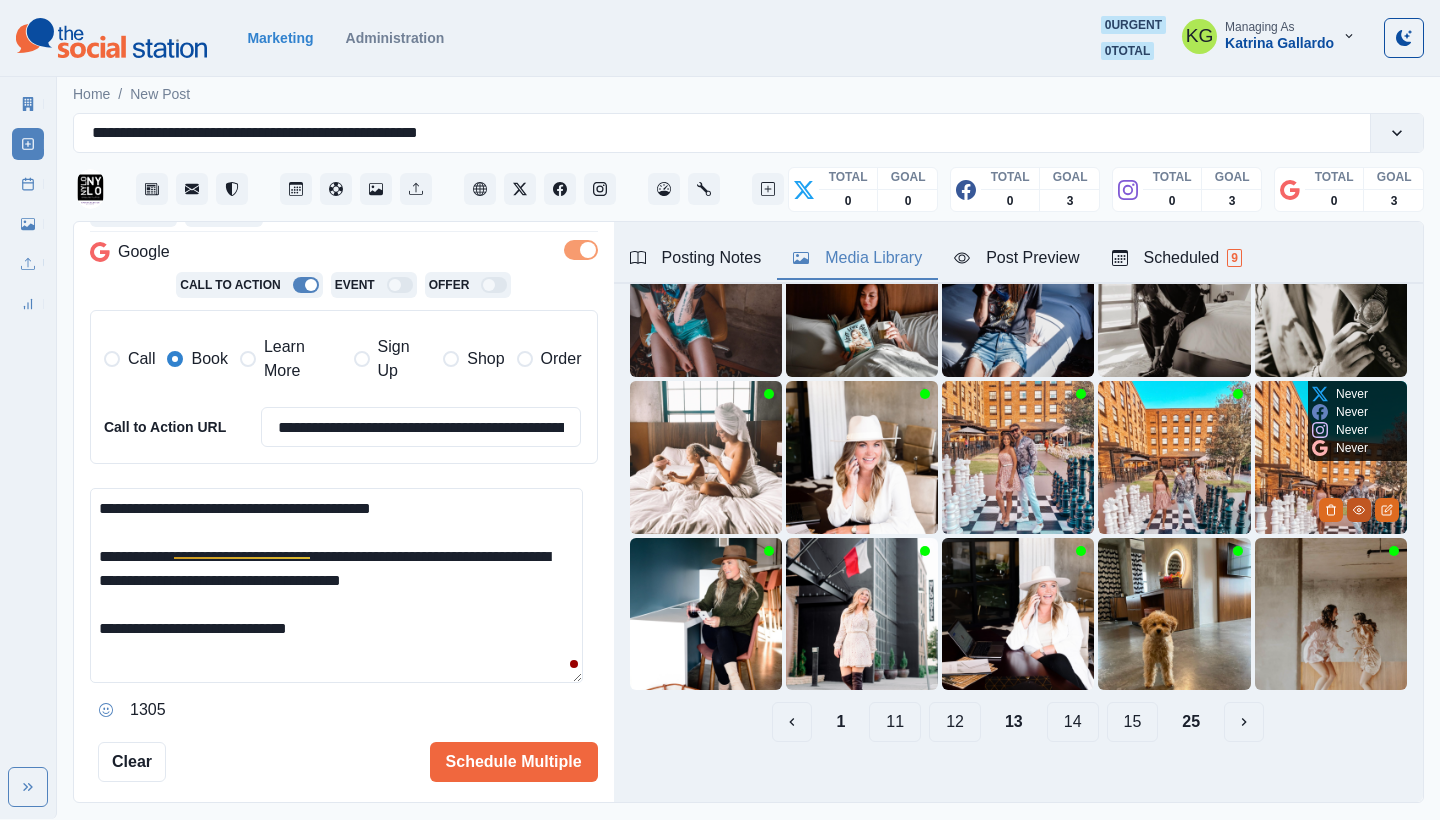 click 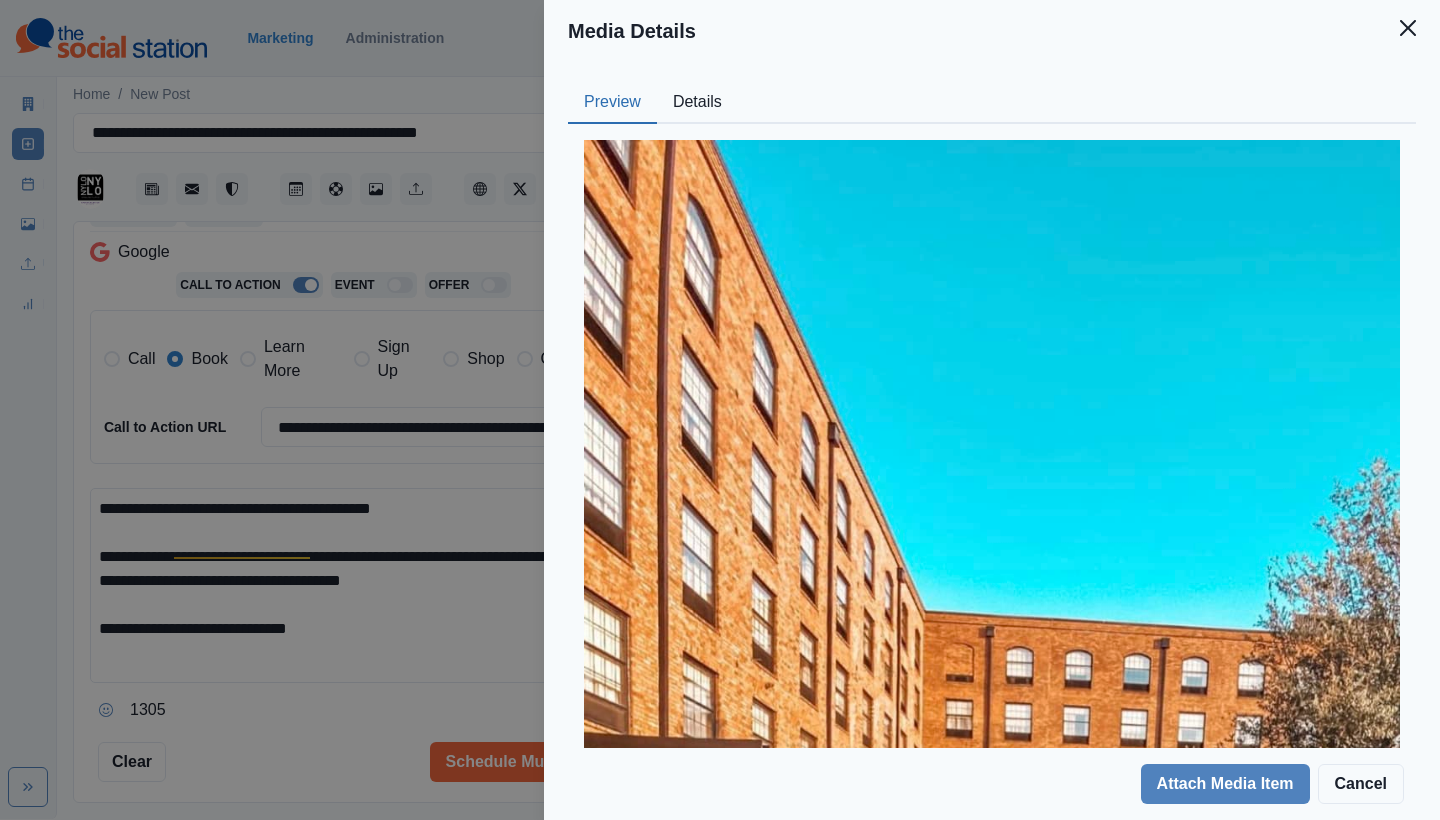 click on "Details" at bounding box center [697, 103] 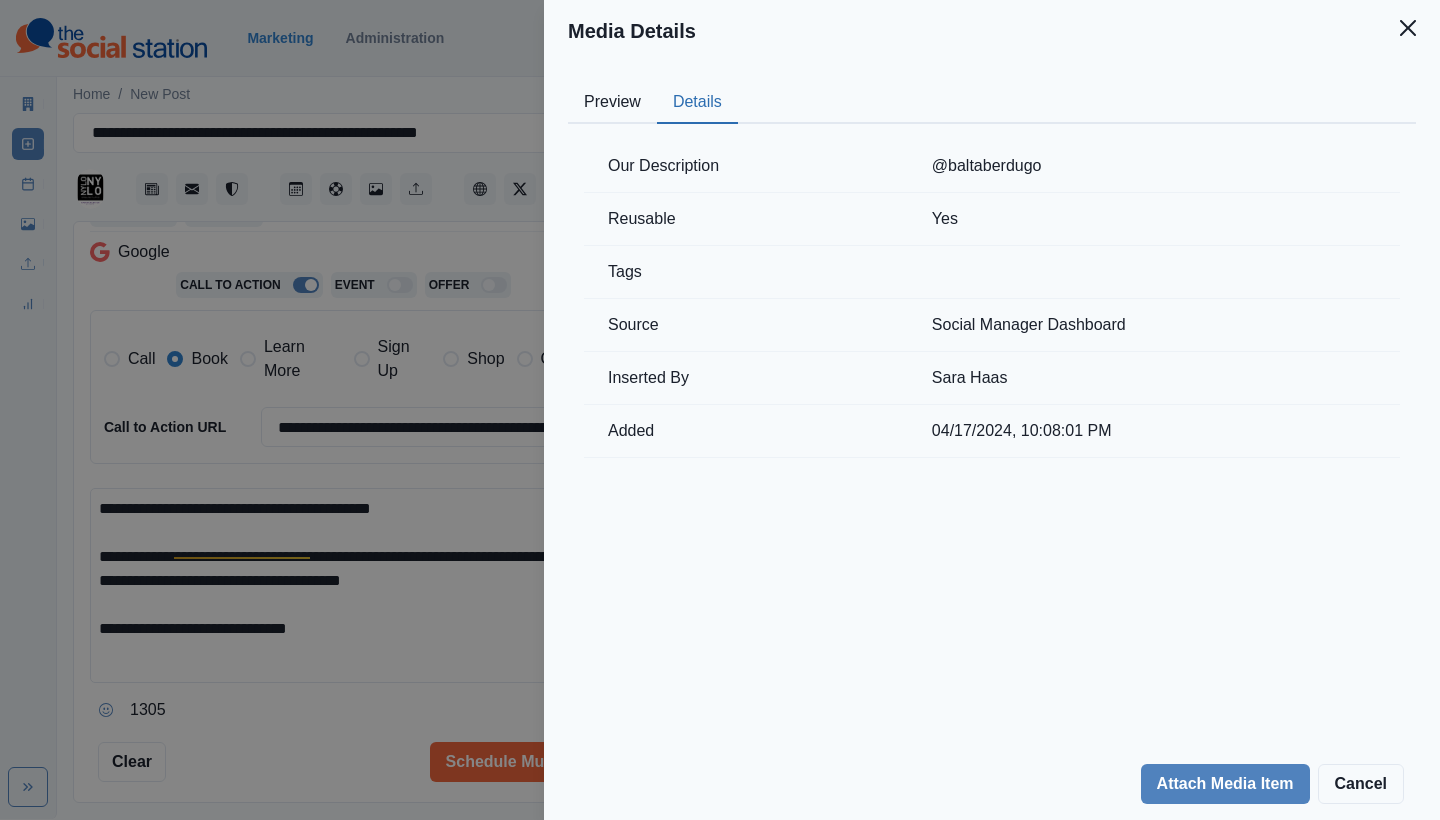 click on "Preview" at bounding box center (612, 103) 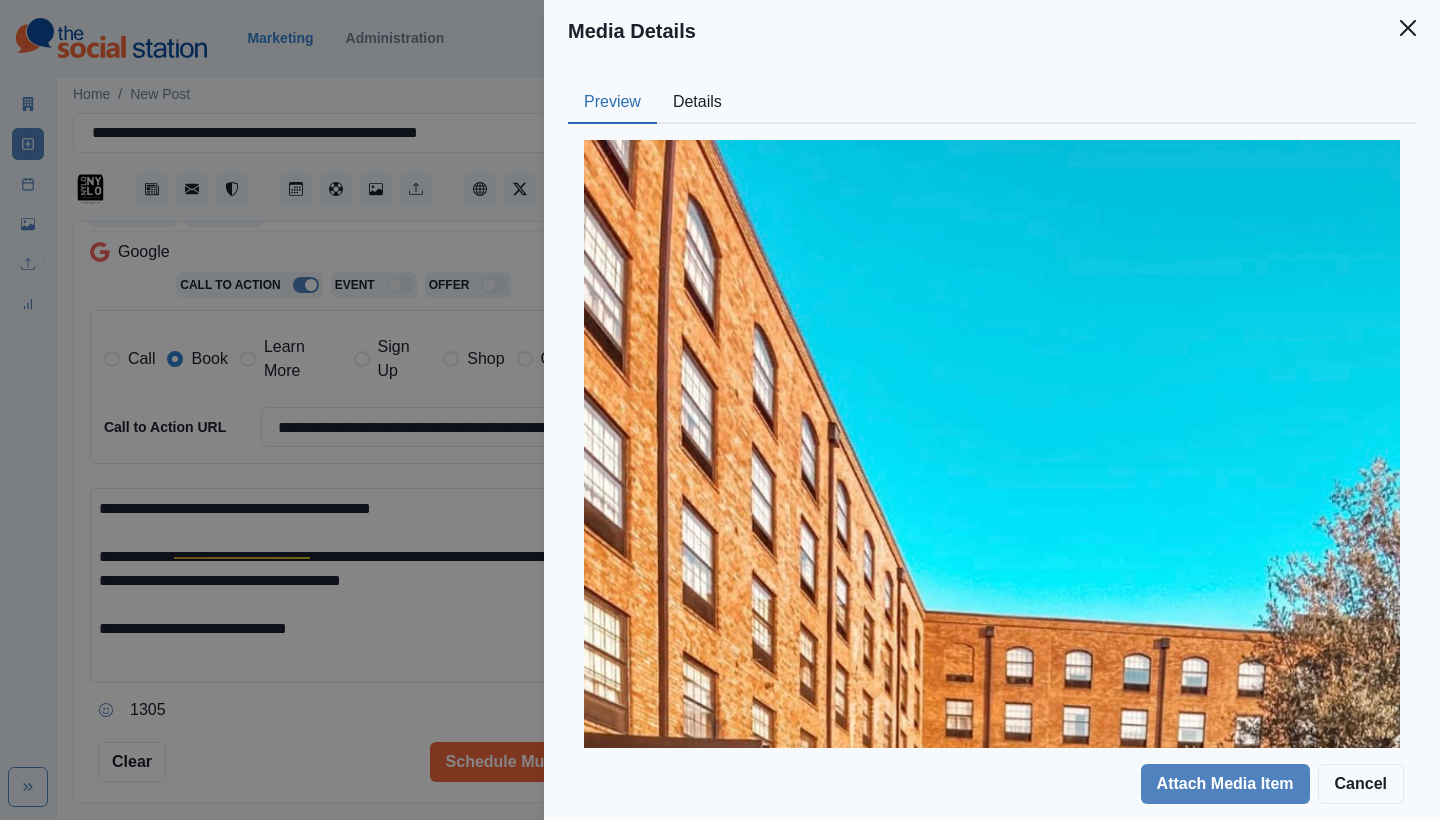 scroll, scrollTop: 524, scrollLeft: 0, axis: vertical 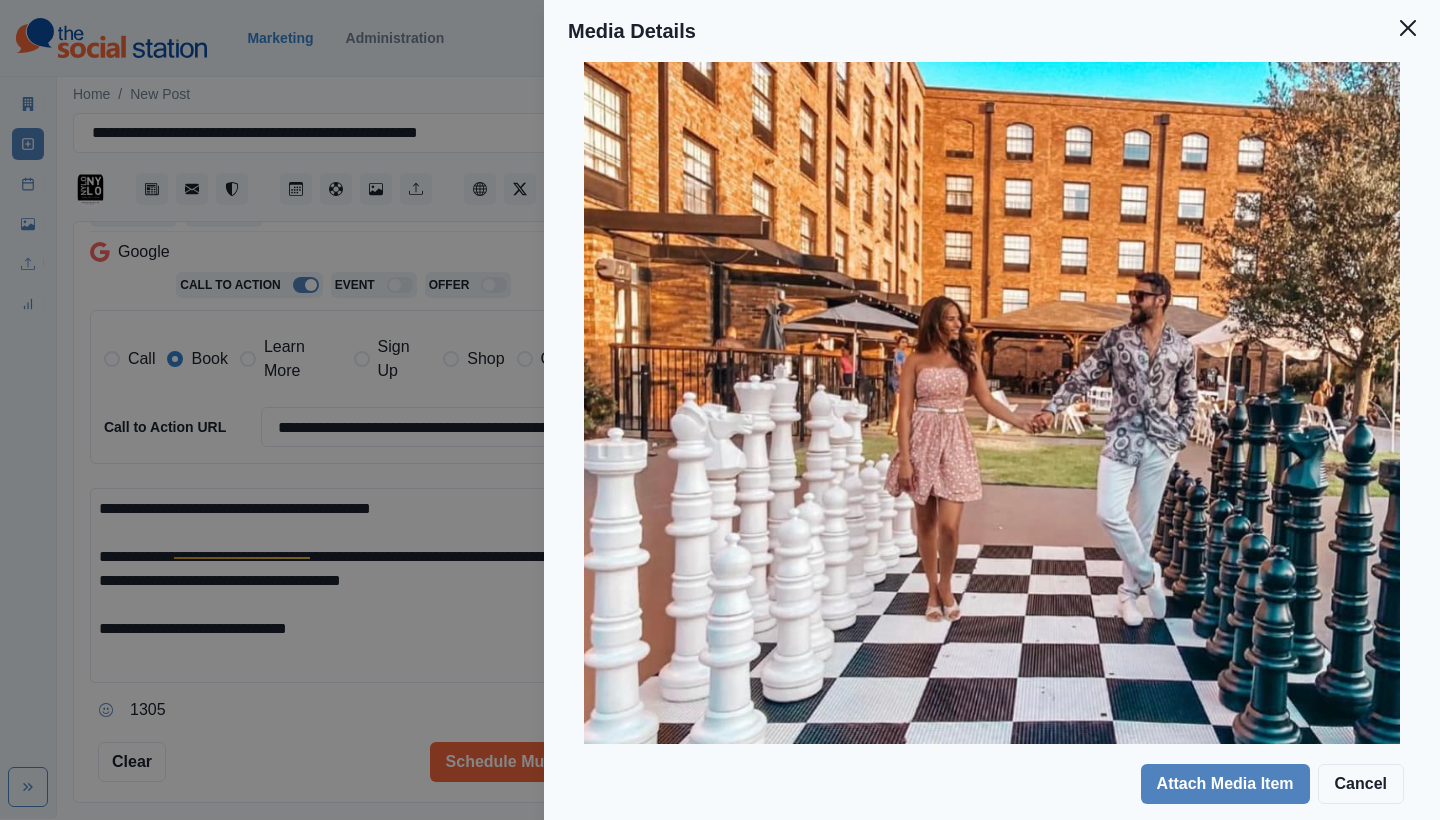 click 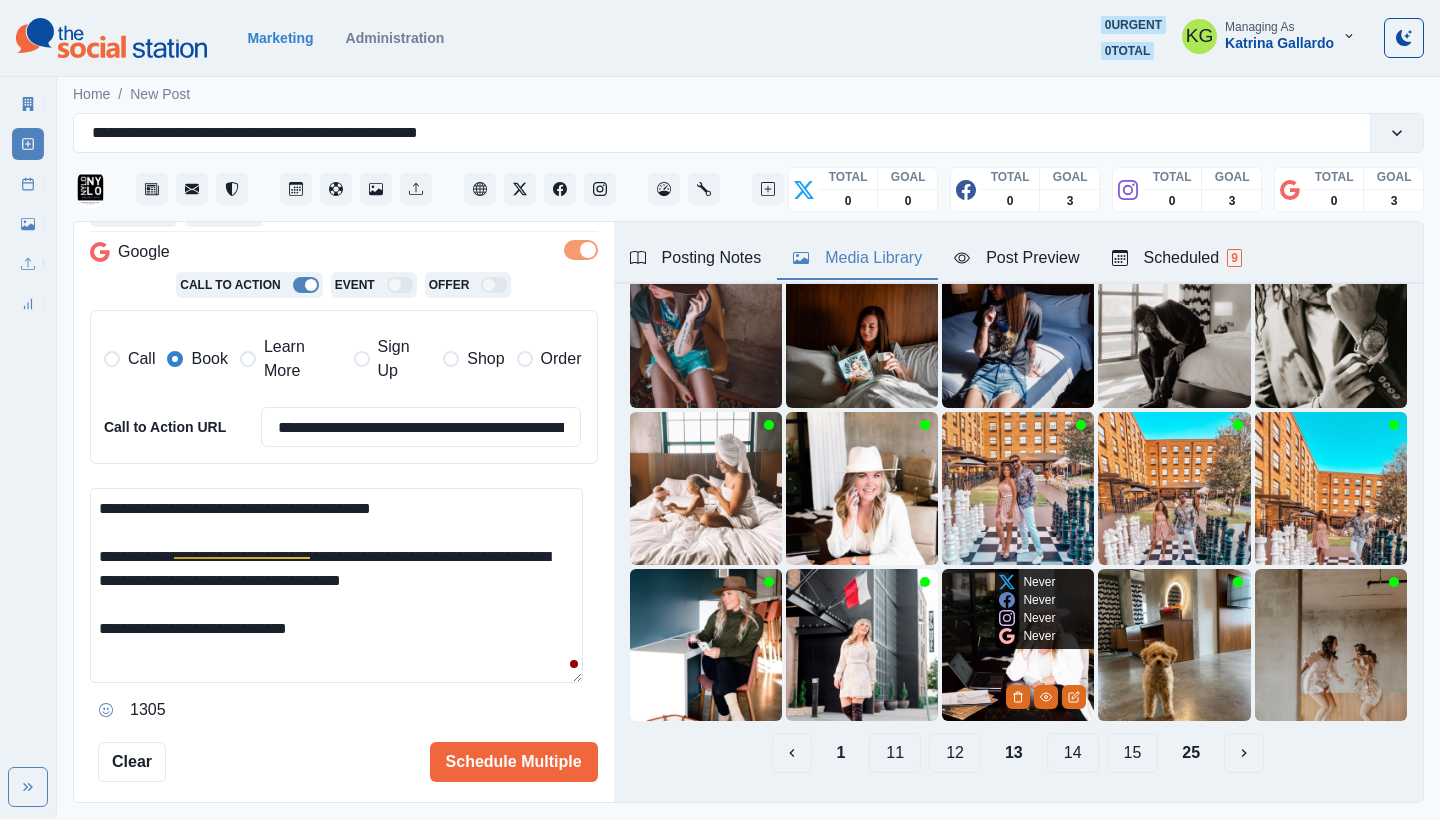 scroll, scrollTop: 171, scrollLeft: 0, axis: vertical 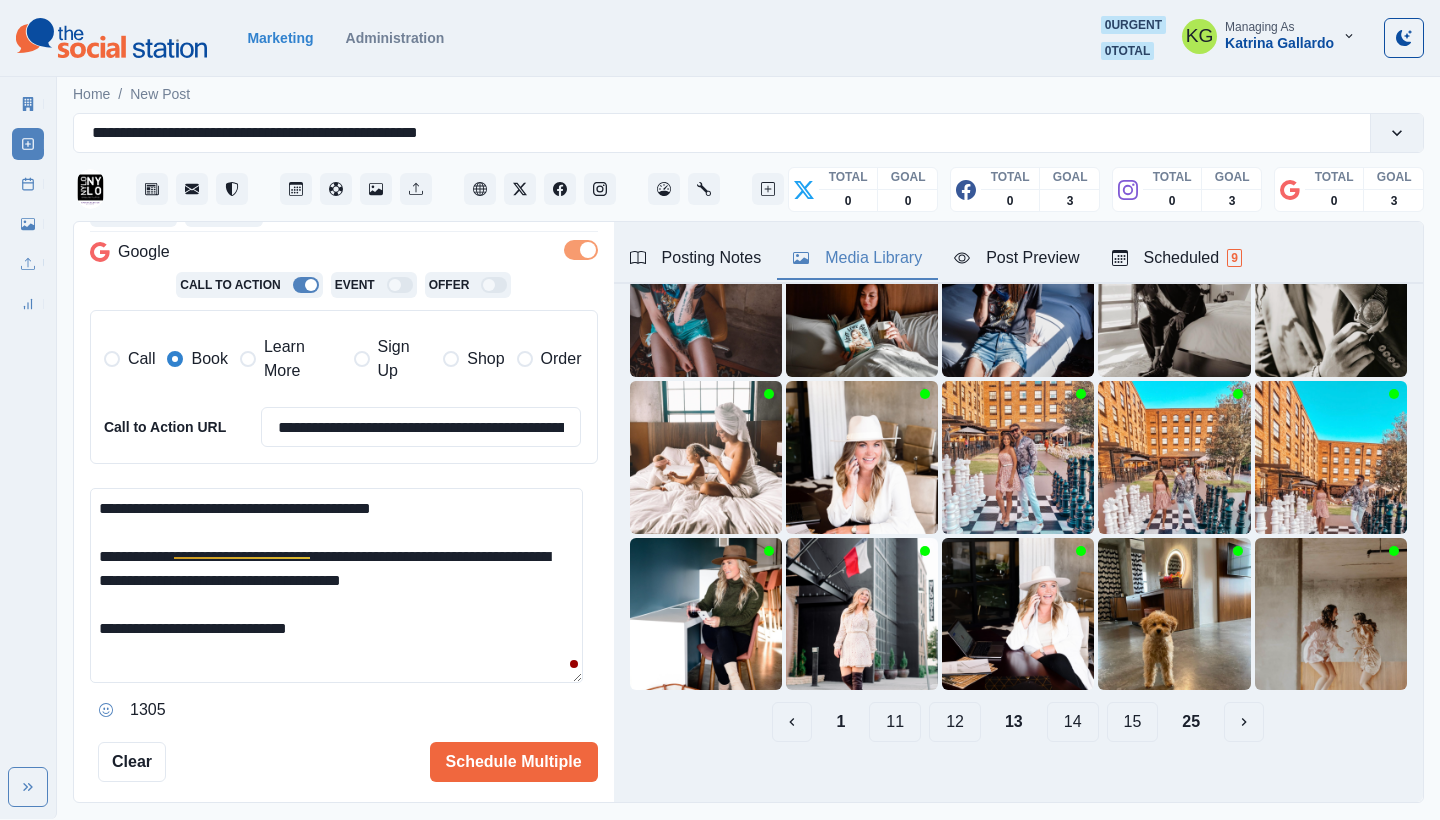 click on "12" at bounding box center (955, 722) 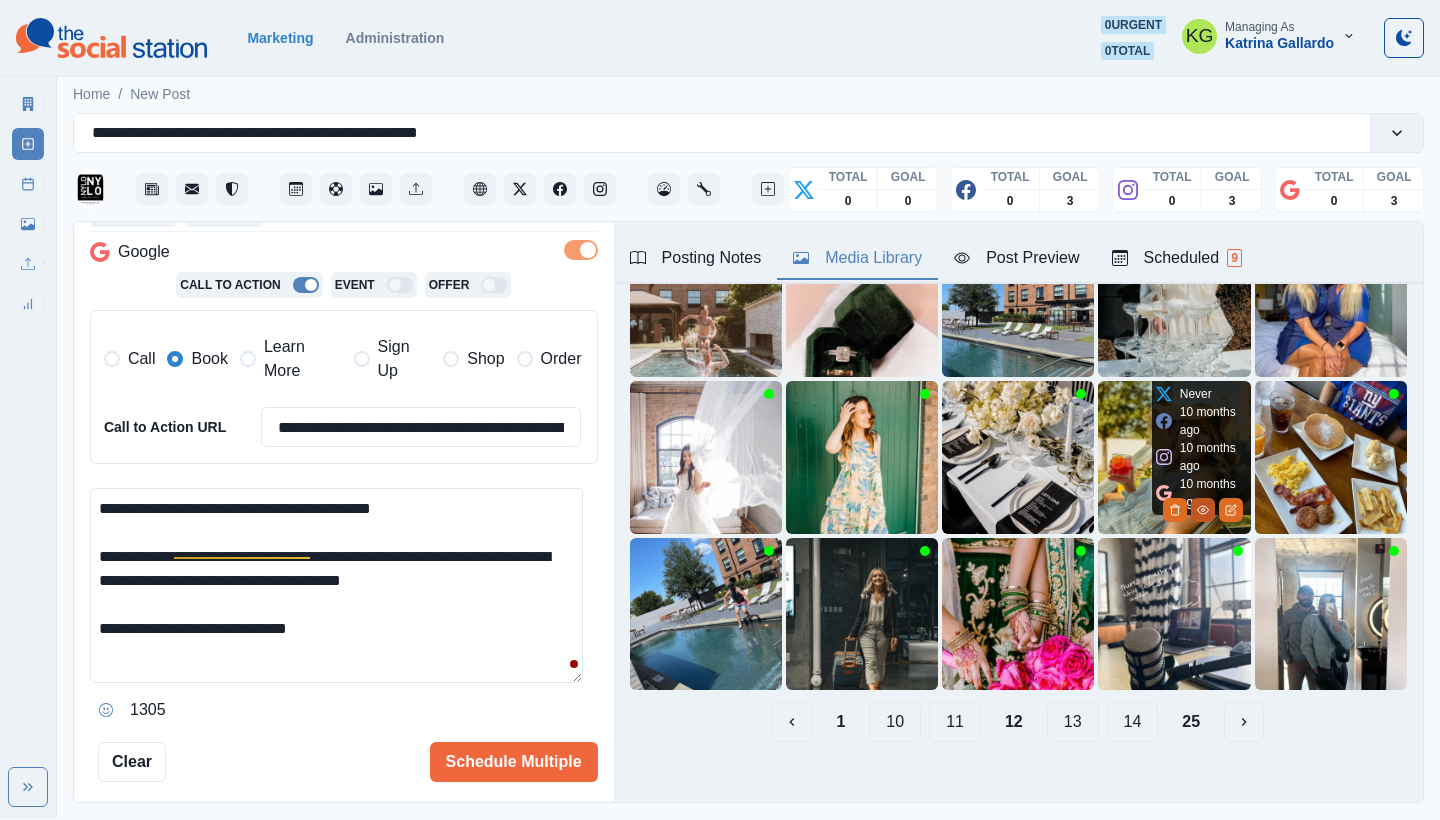 click at bounding box center (1203, 510) 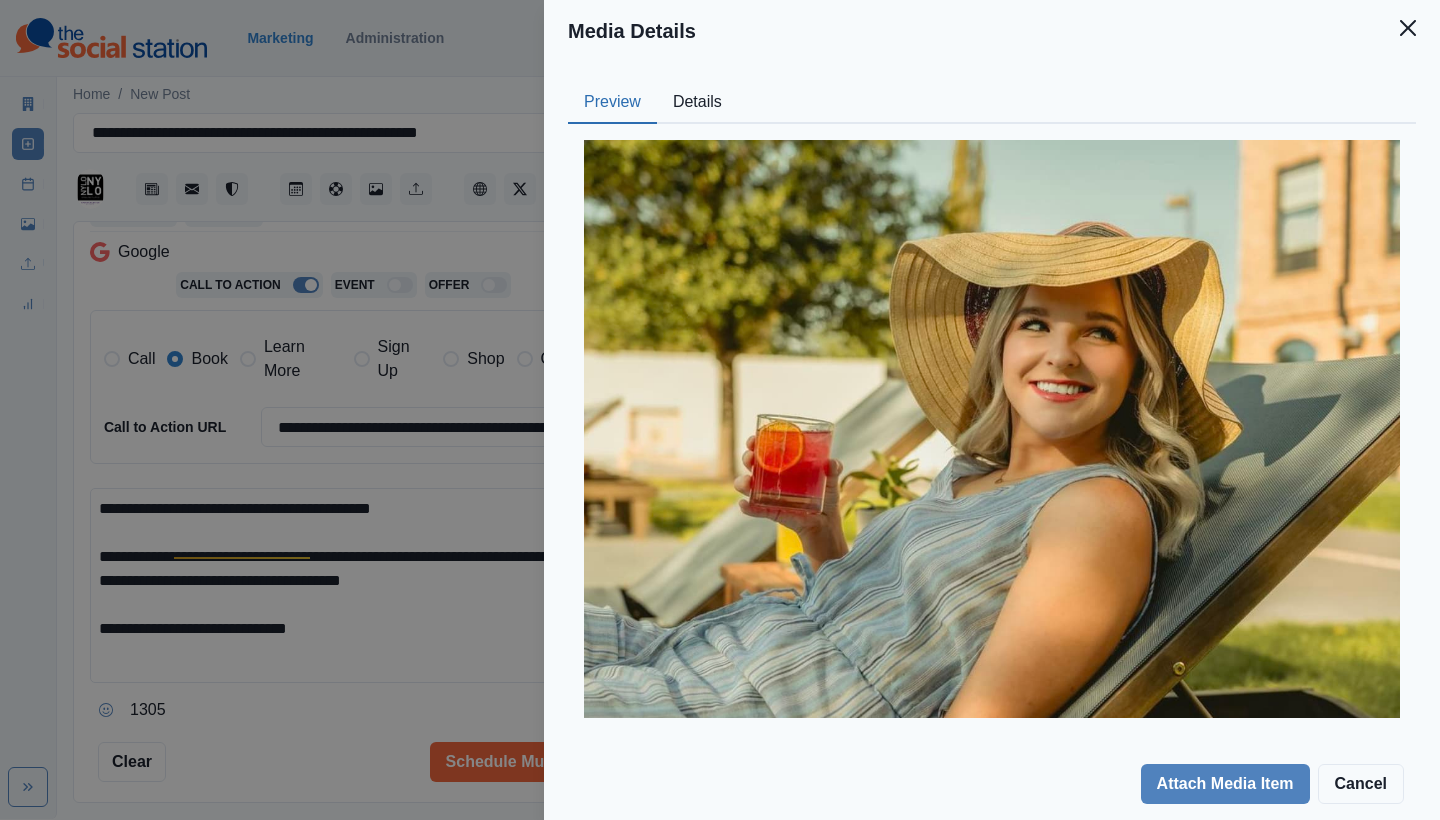 click on "Details" at bounding box center [697, 103] 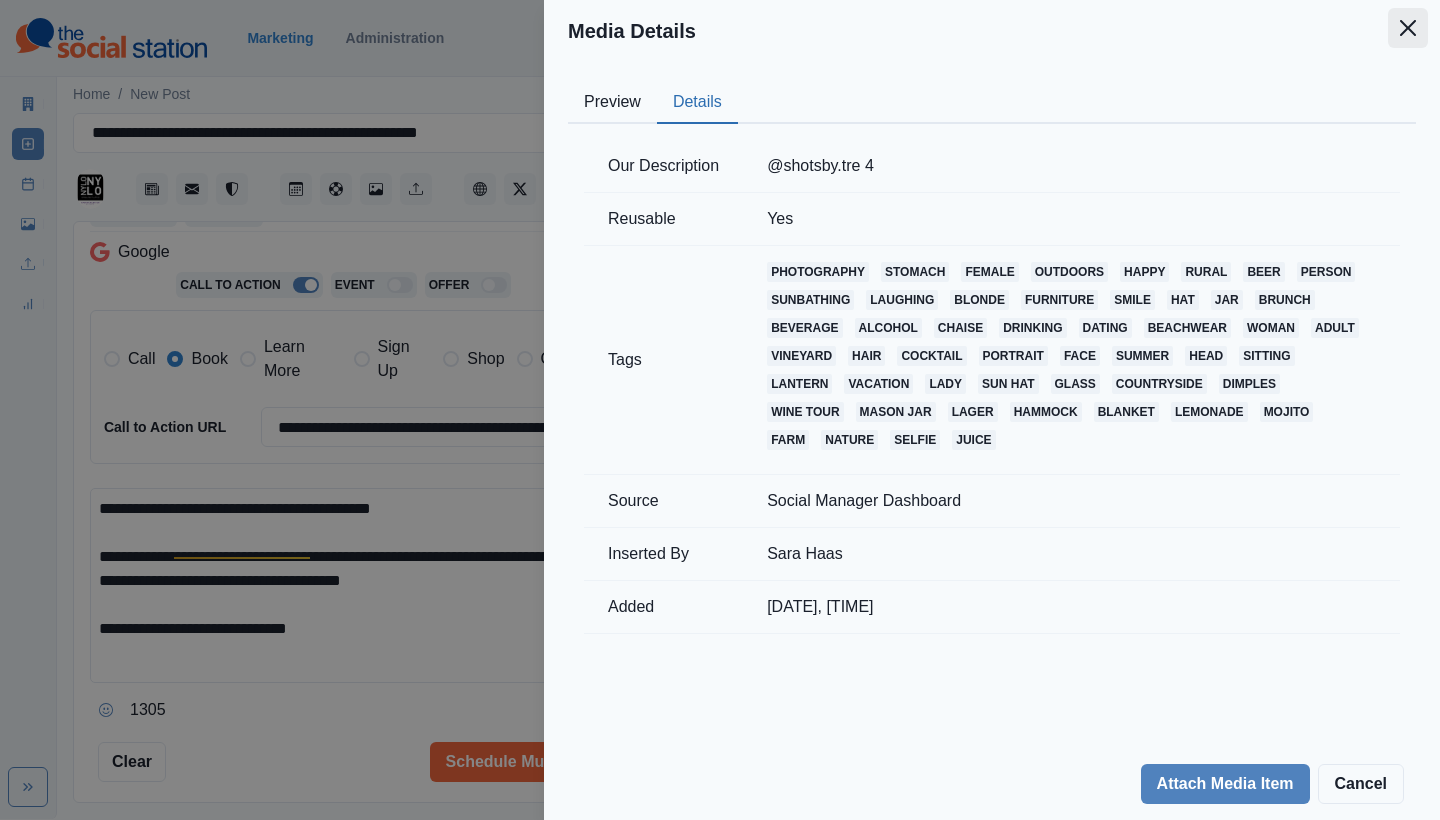 click at bounding box center (1408, 28) 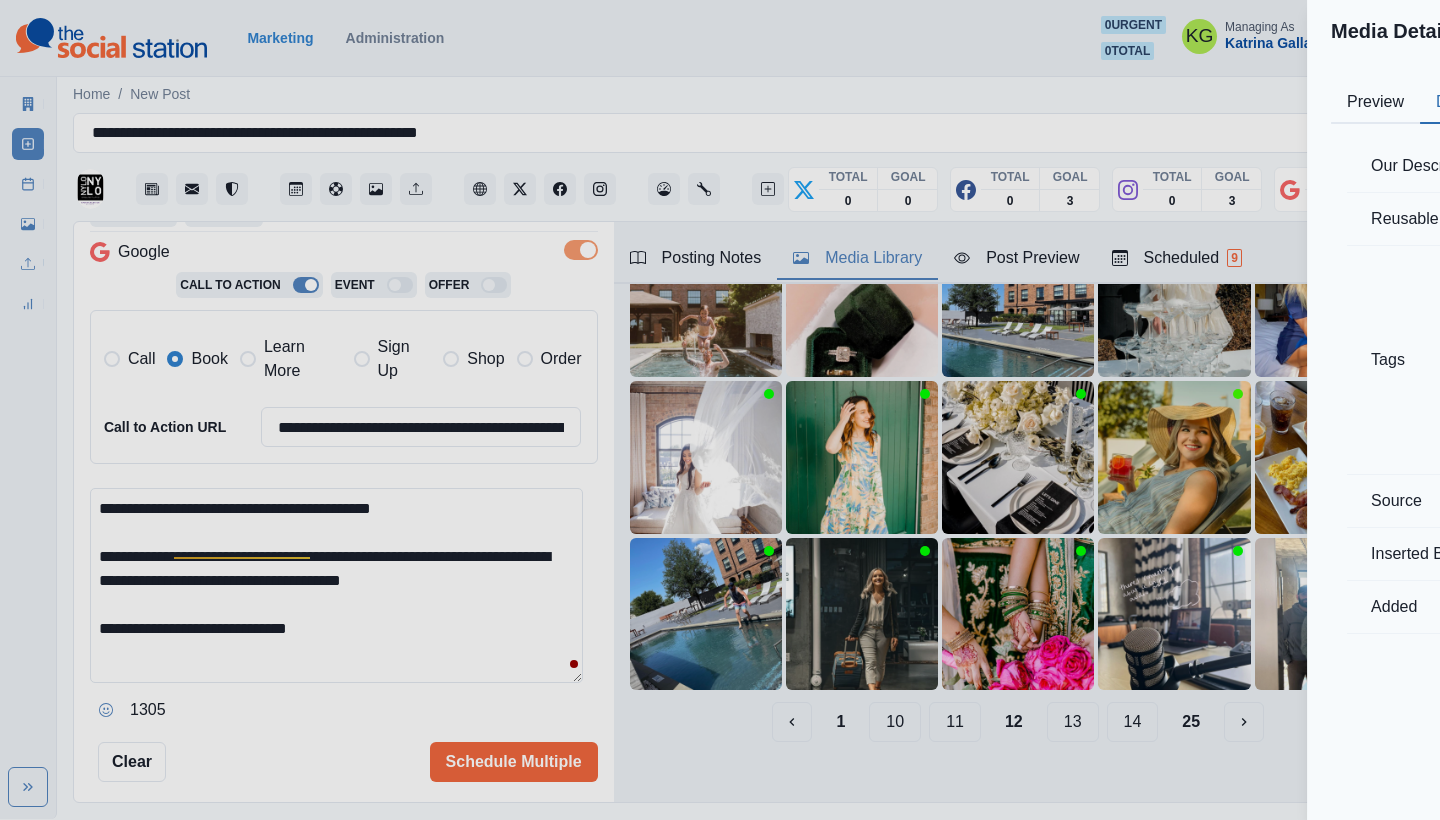 scroll, scrollTop: 62, scrollLeft: 0, axis: vertical 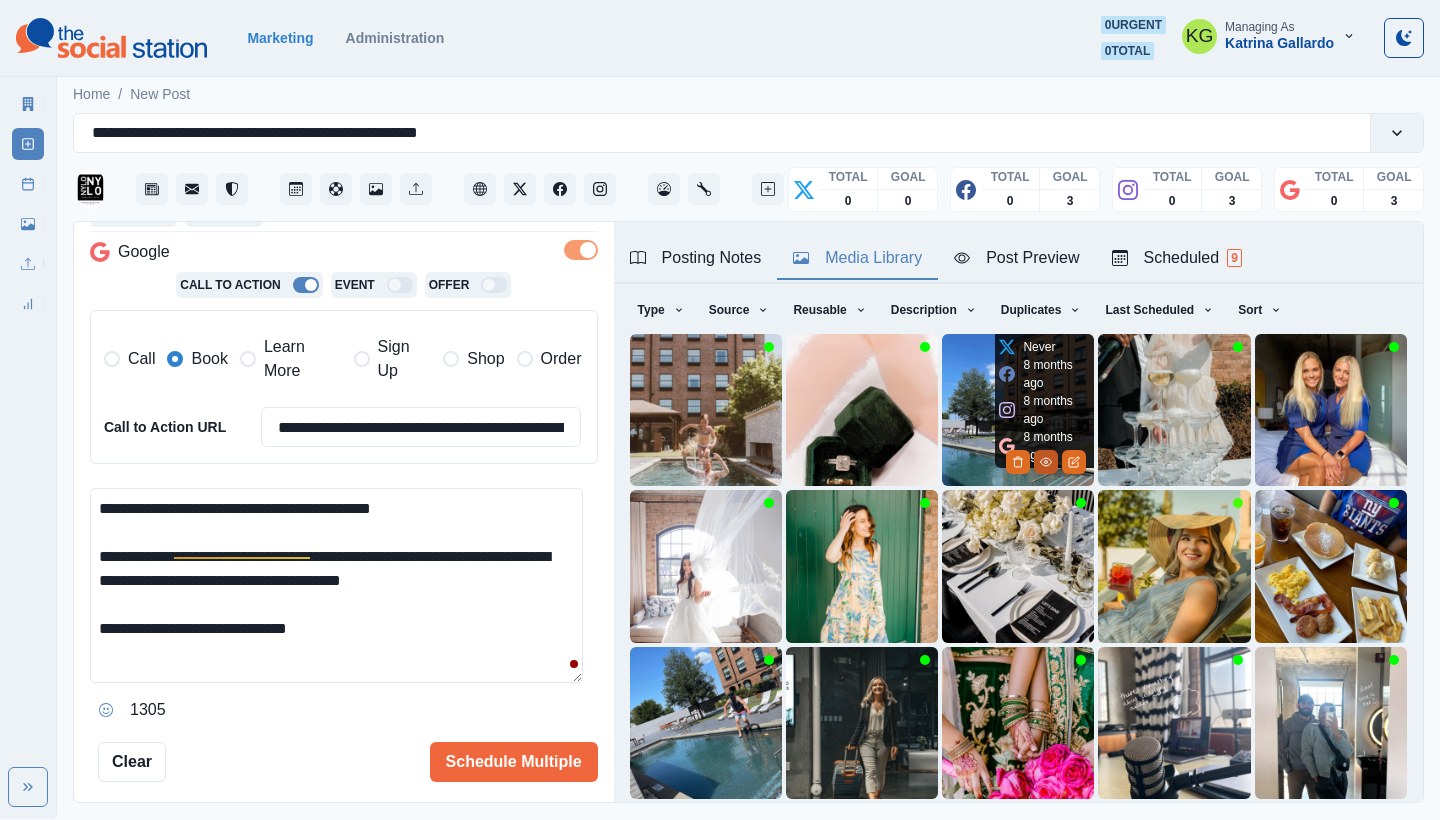 click at bounding box center [1046, 462] 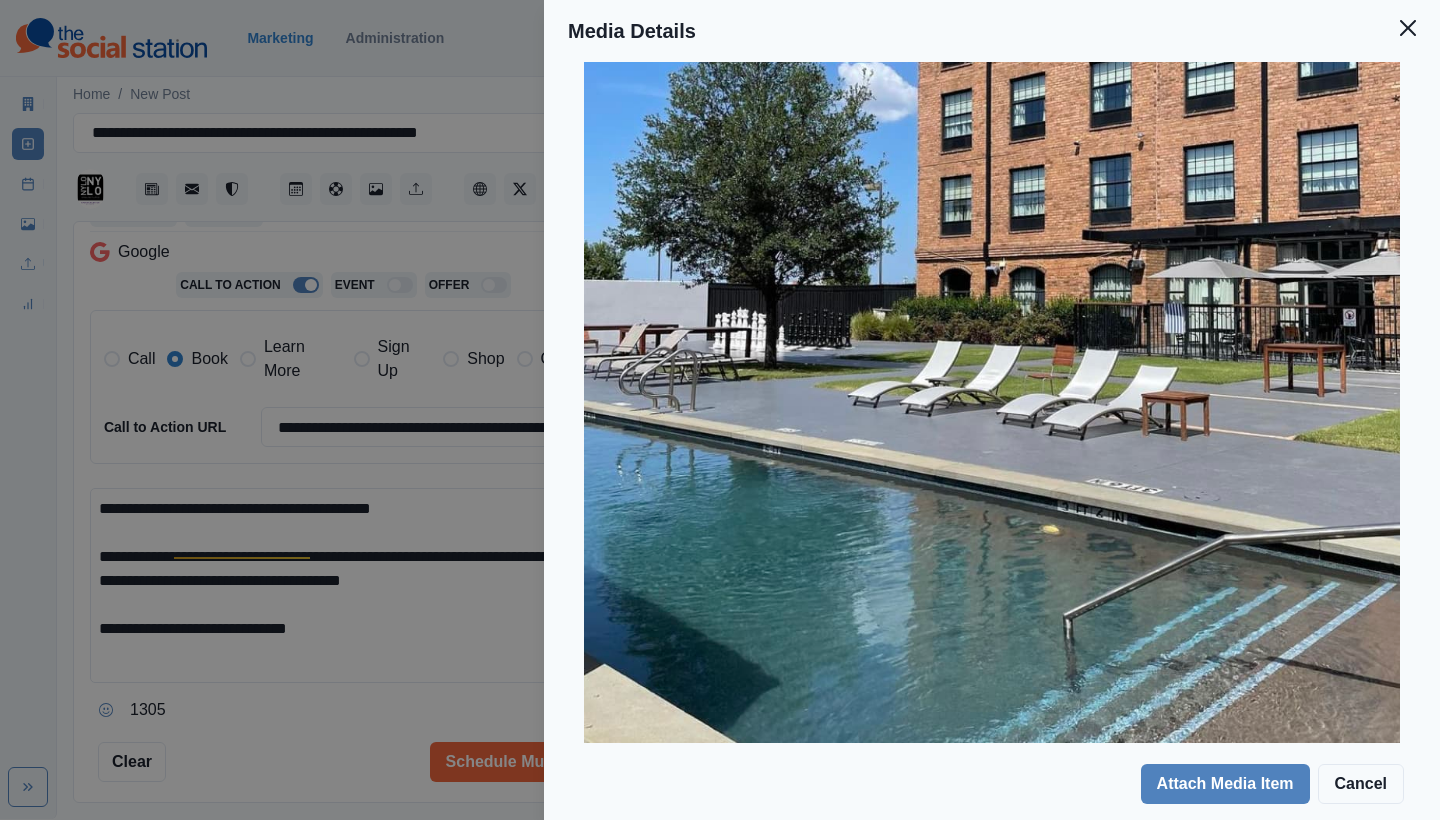 scroll, scrollTop: 0, scrollLeft: 0, axis: both 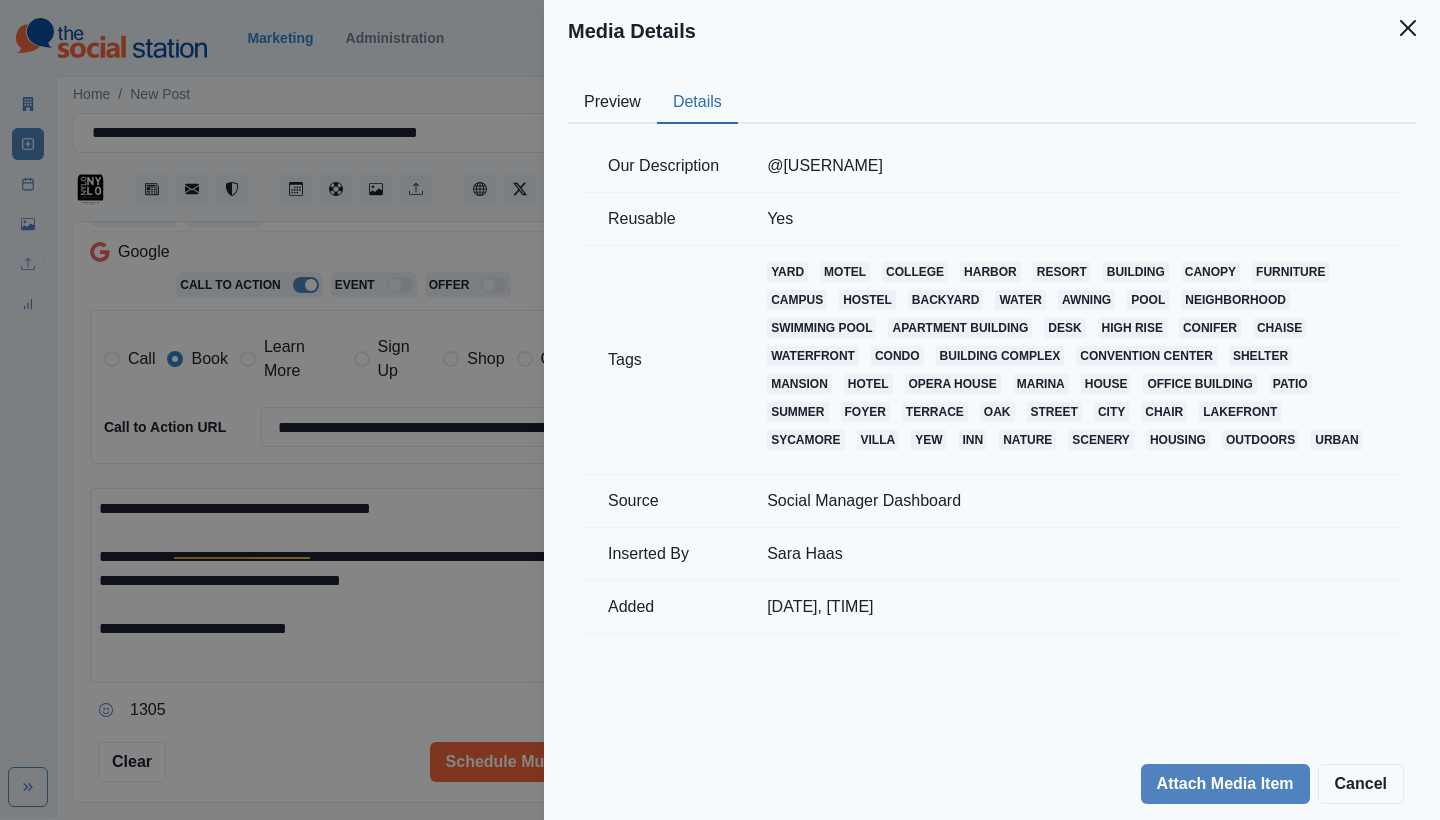 click on "Details" at bounding box center [697, 103] 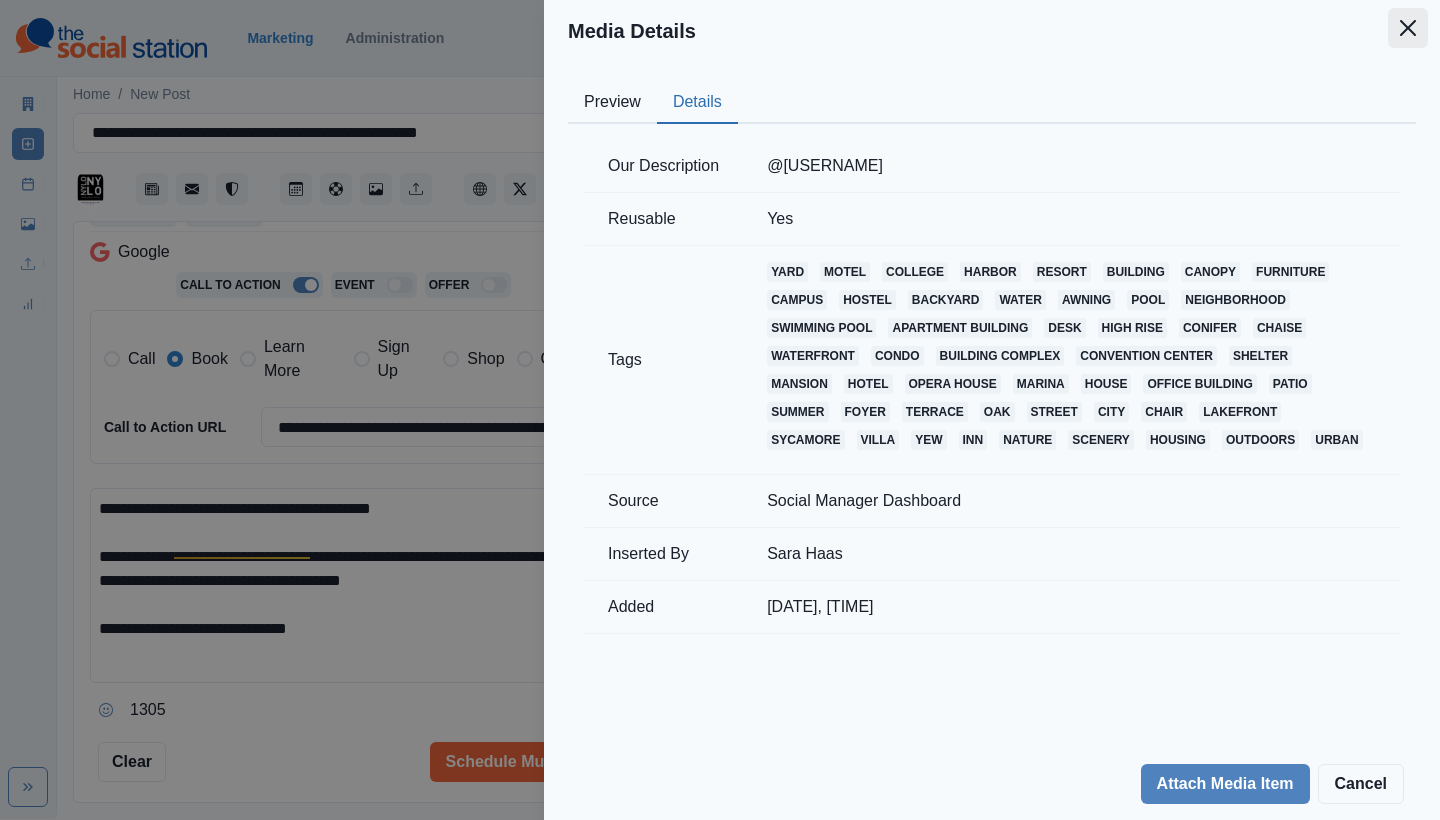 click 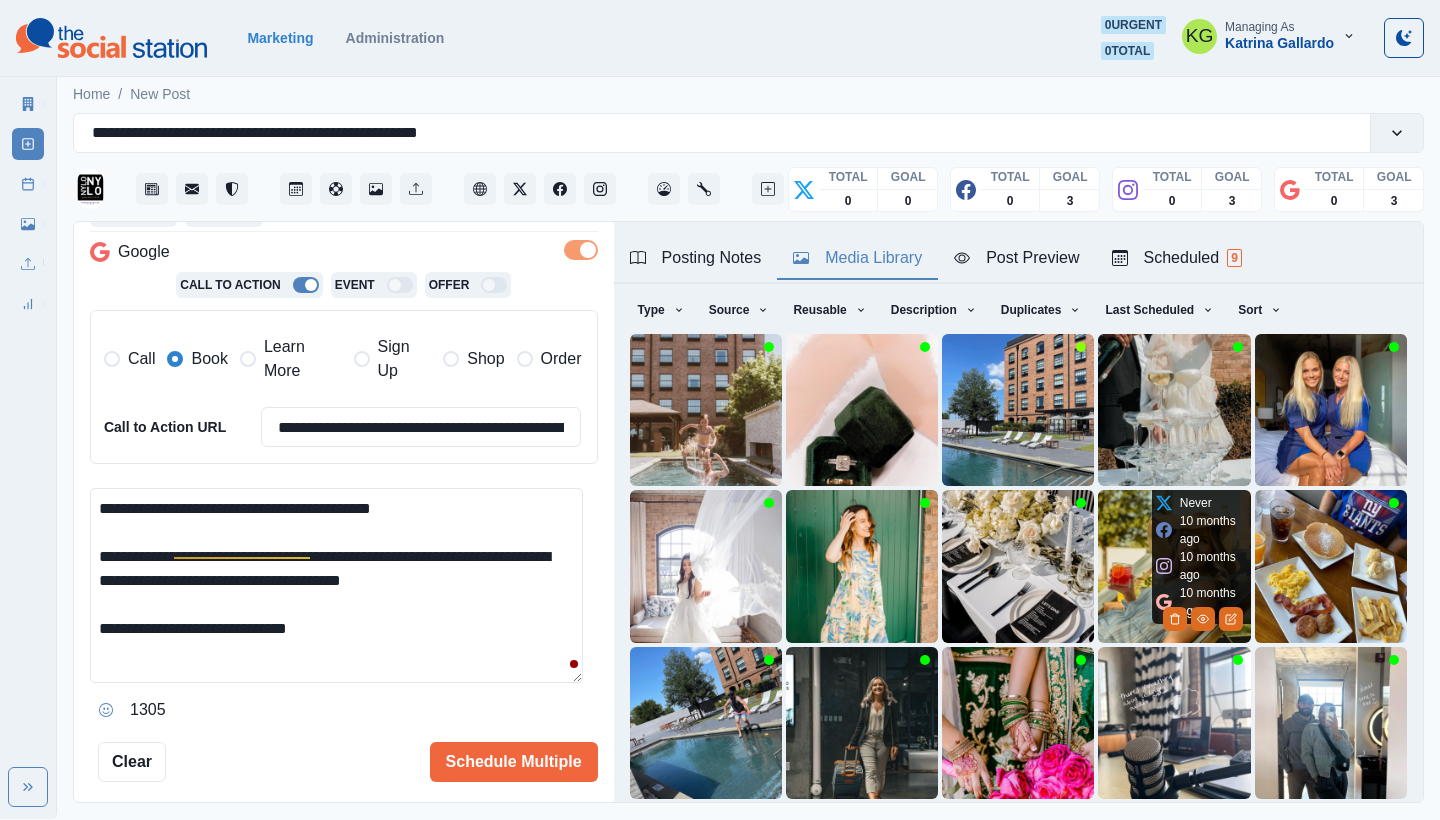 scroll, scrollTop: 171, scrollLeft: 0, axis: vertical 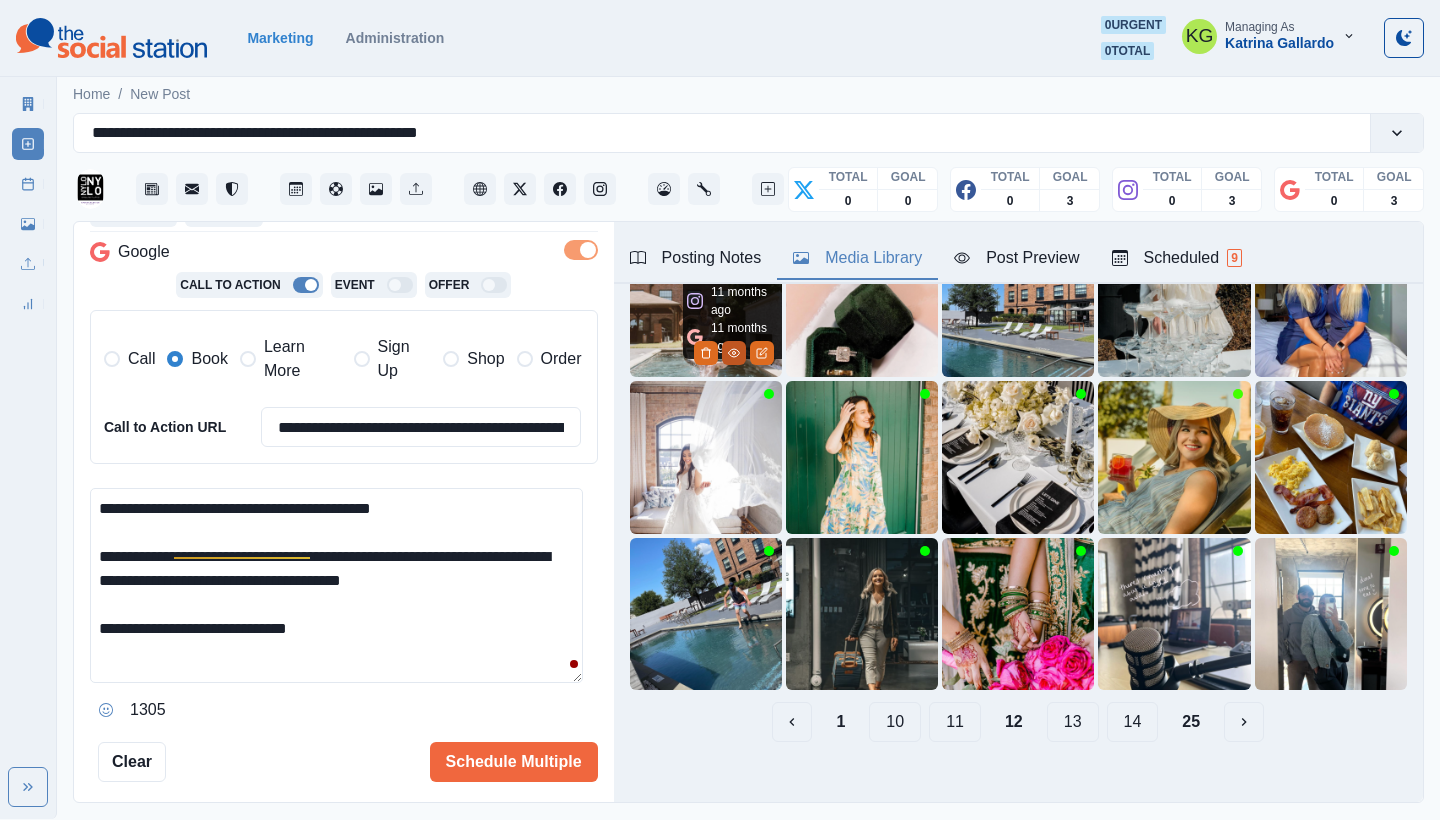 click at bounding box center (734, 353) 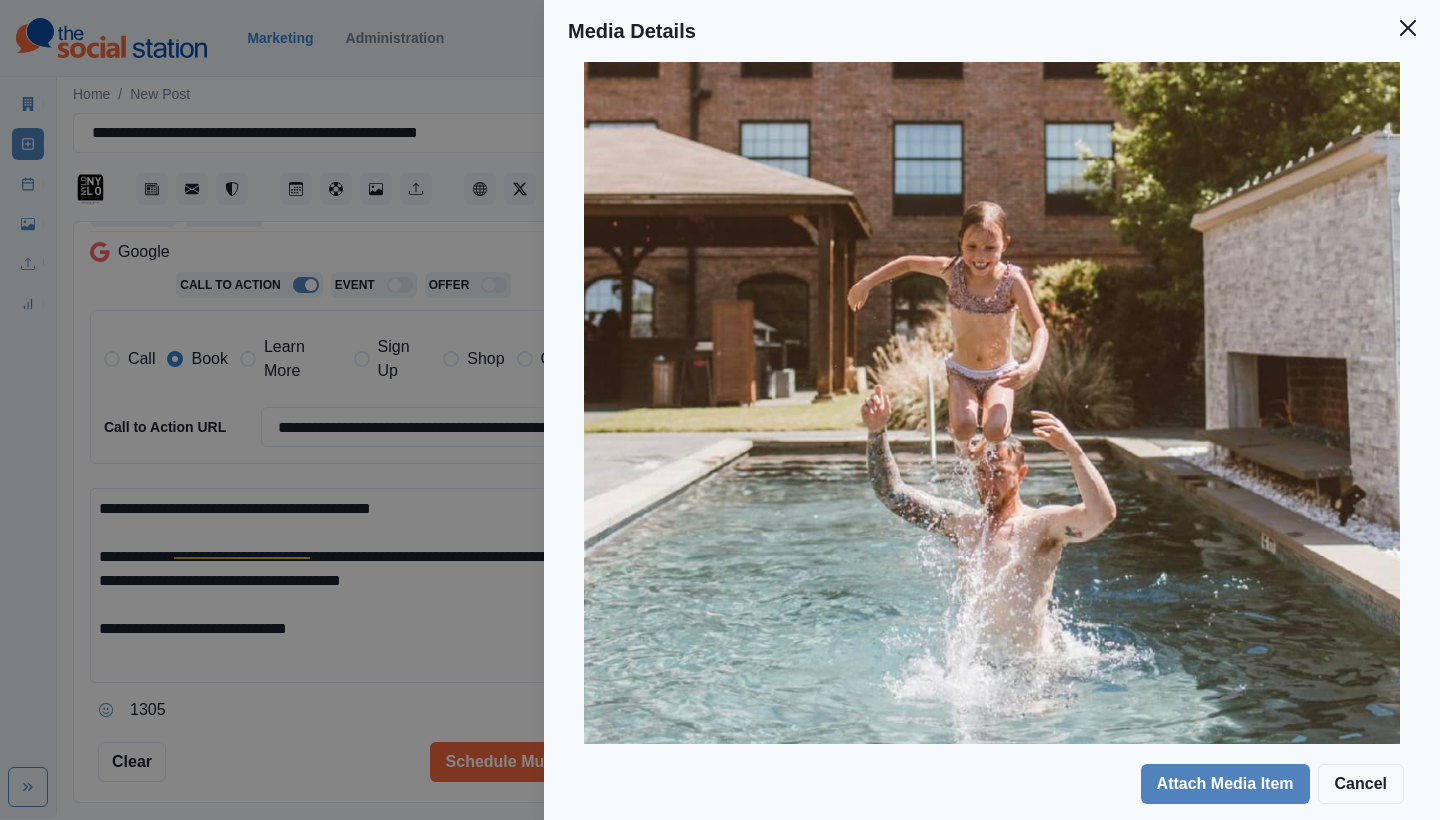 scroll, scrollTop: 0, scrollLeft: 0, axis: both 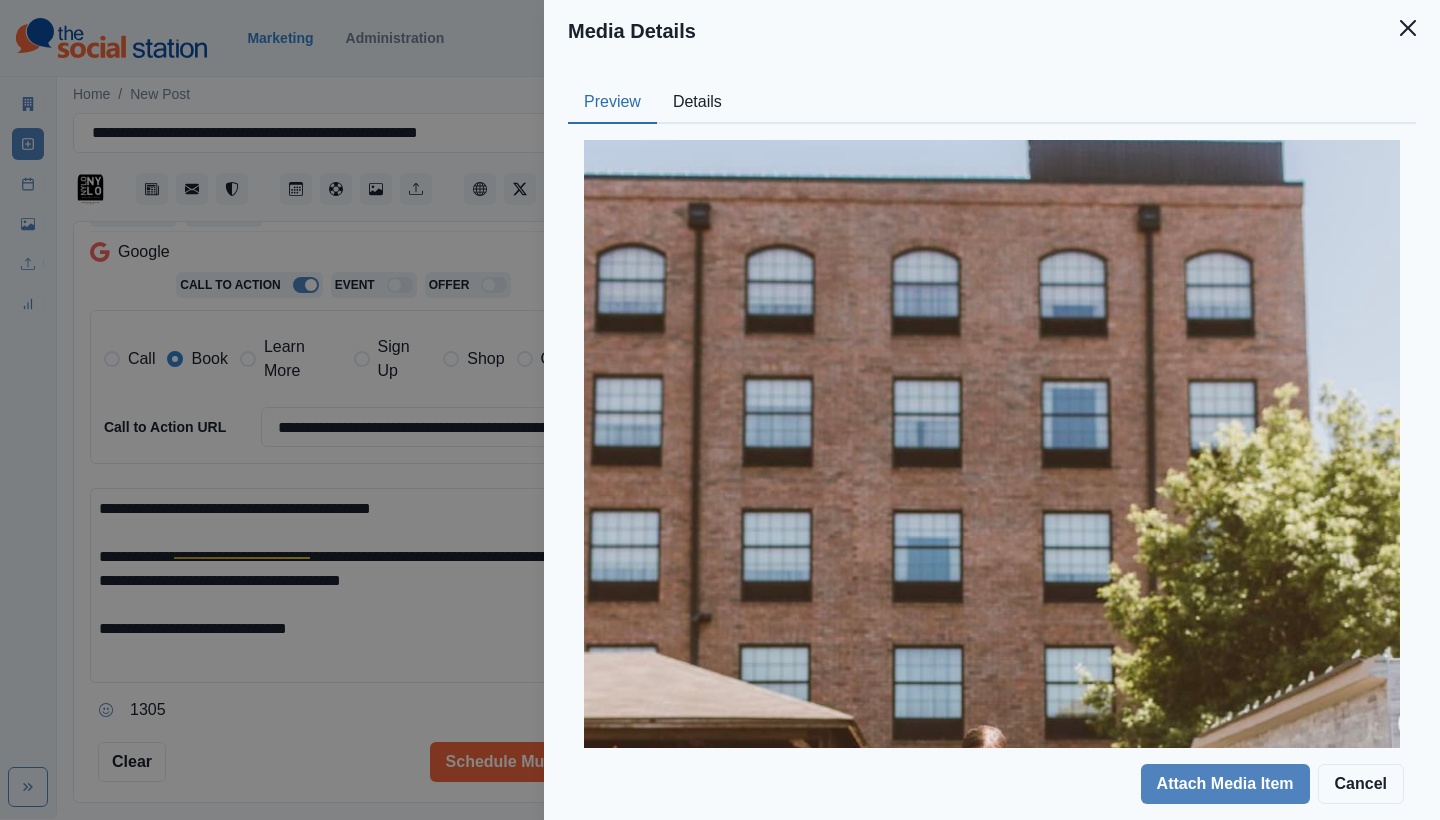click on "Details" at bounding box center [697, 103] 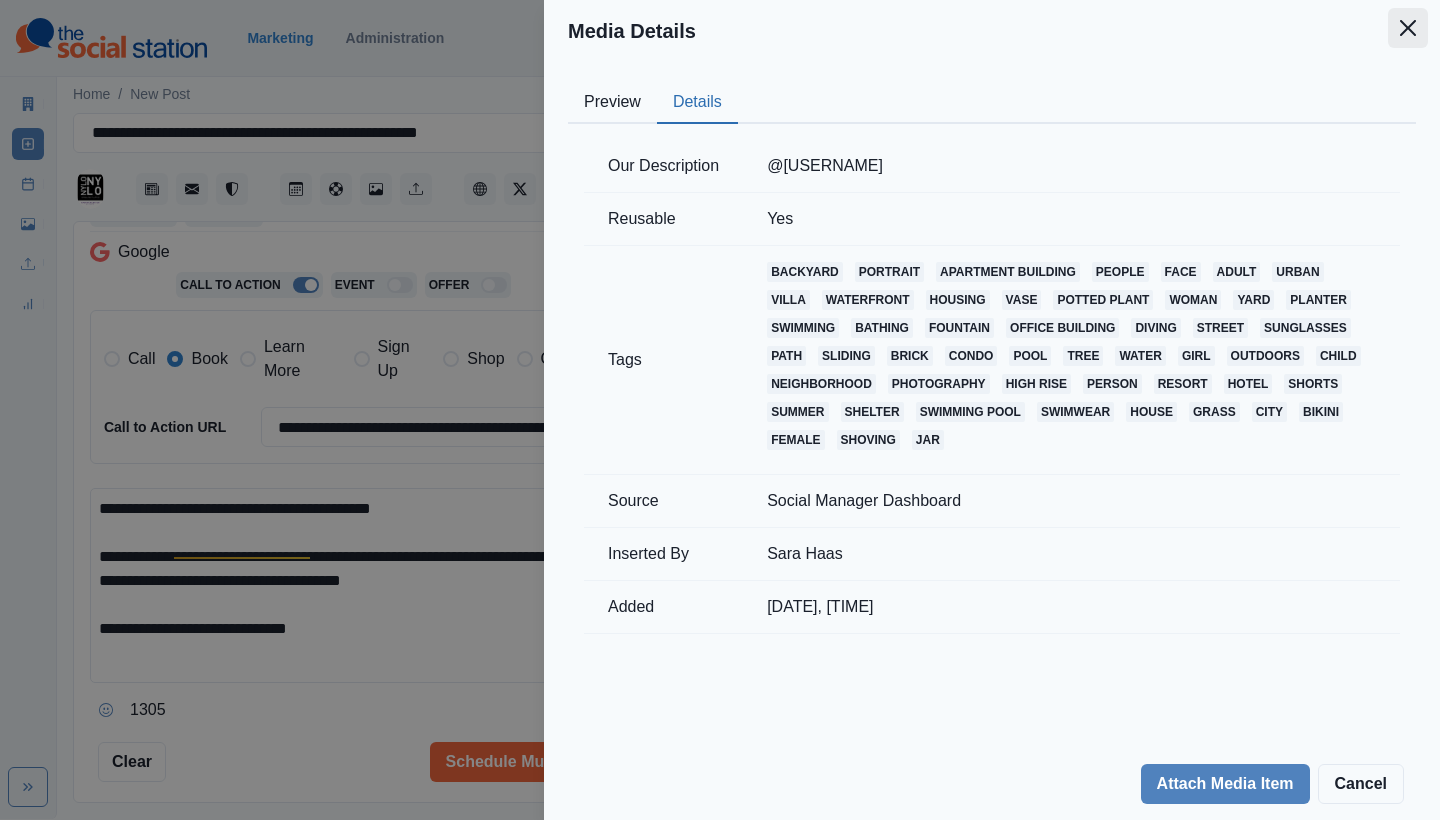 click 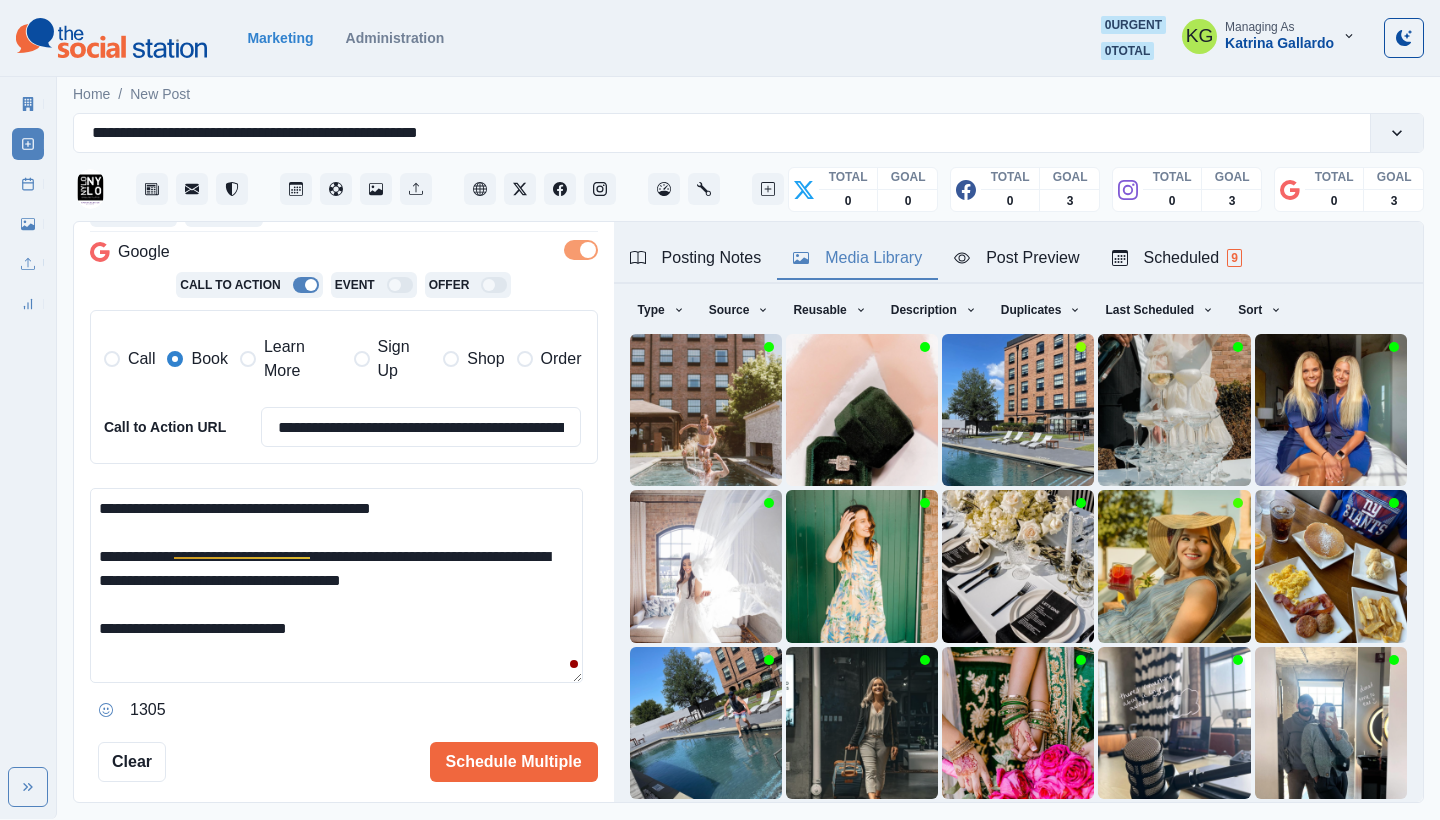 scroll, scrollTop: 171, scrollLeft: 0, axis: vertical 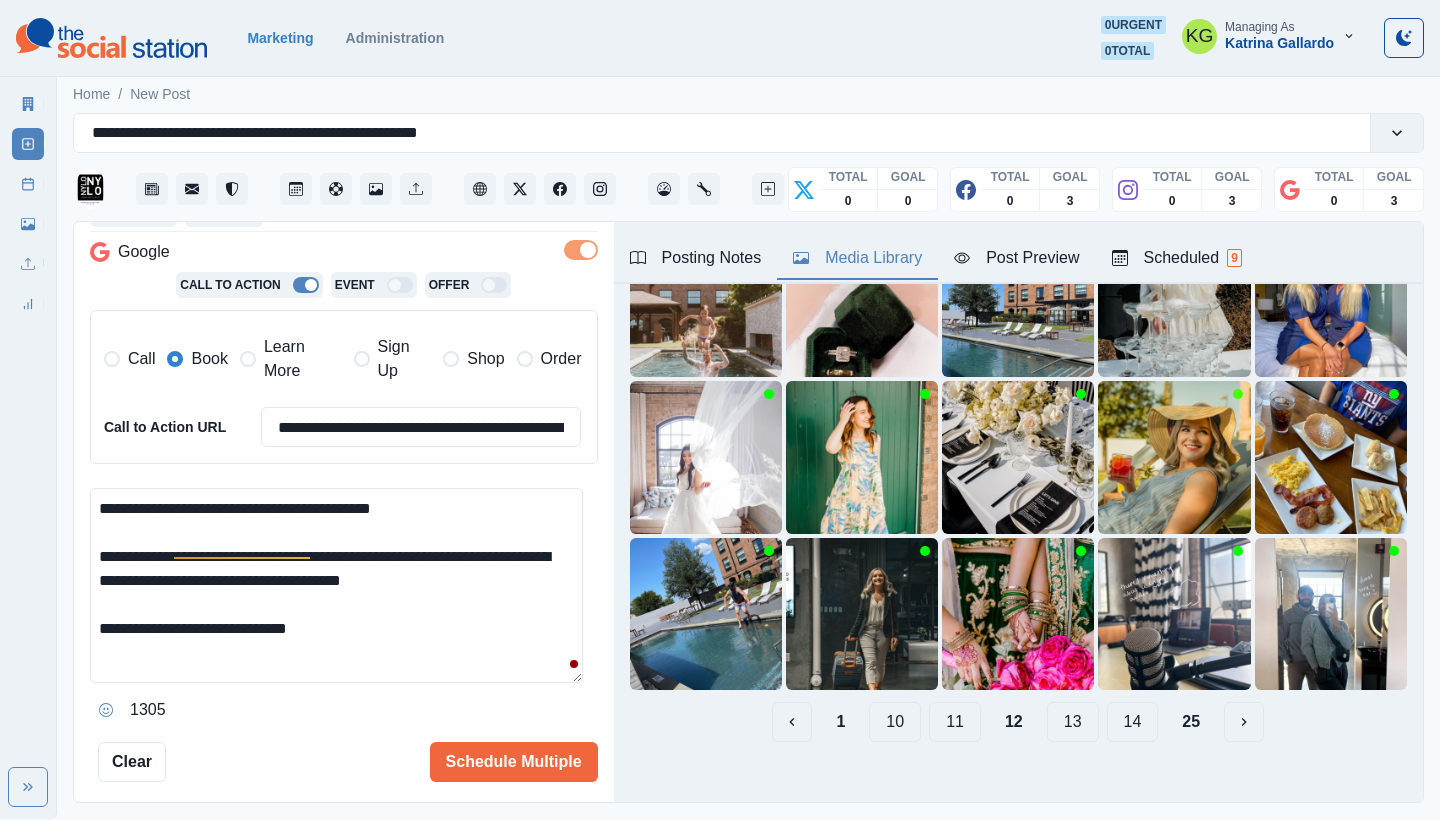 click on "11" at bounding box center [955, 722] 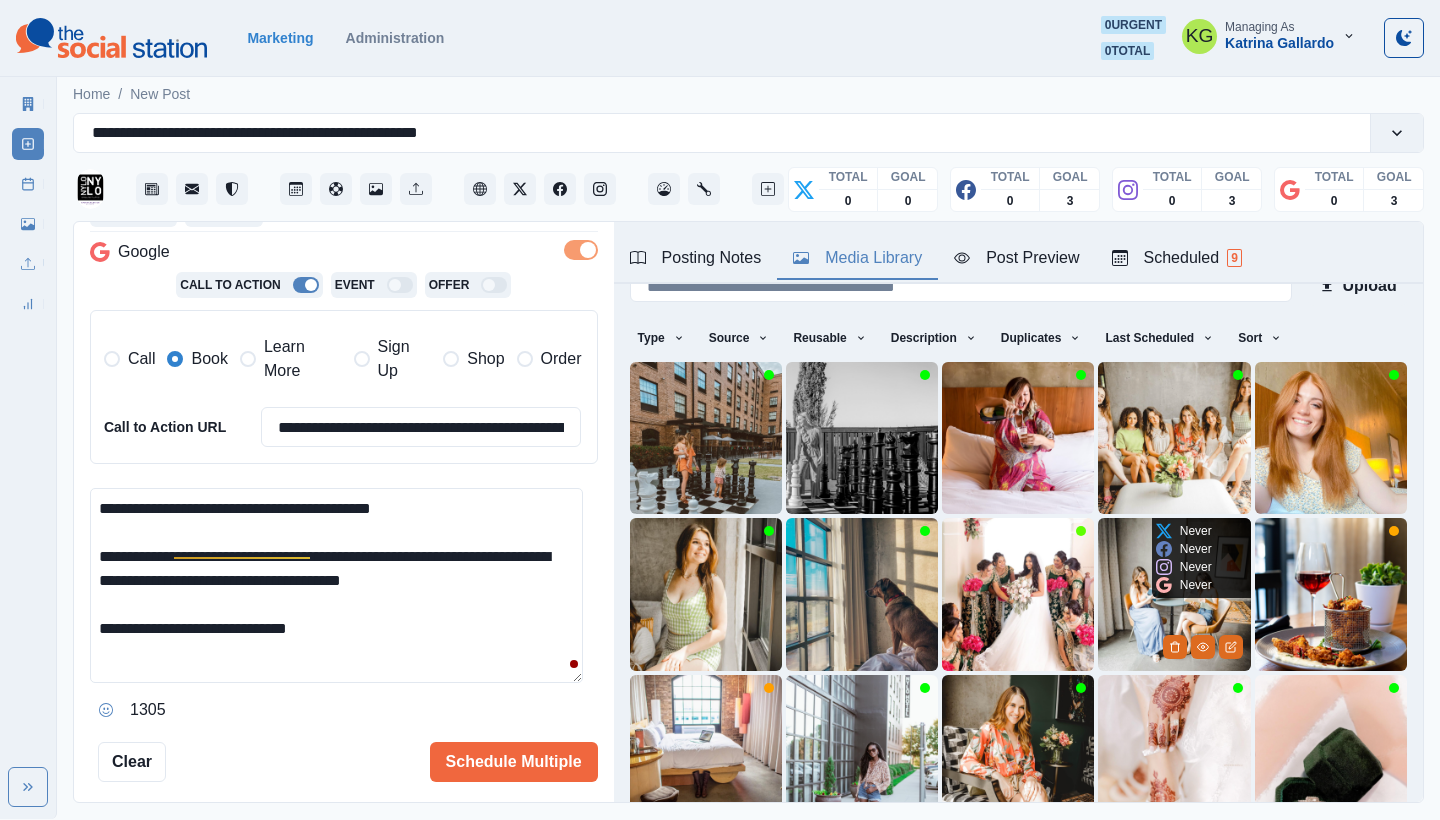 scroll, scrollTop: 171, scrollLeft: 0, axis: vertical 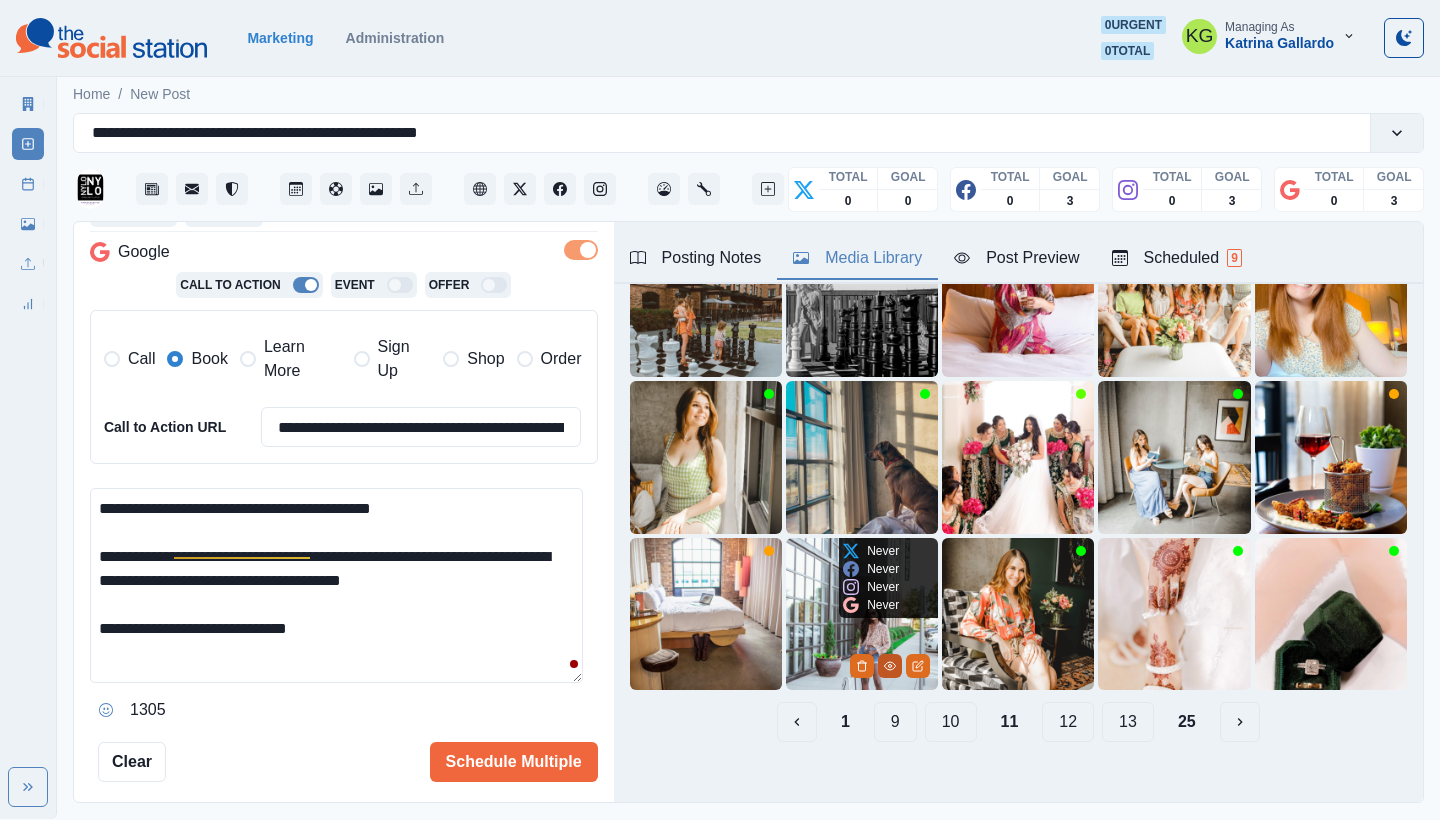 click 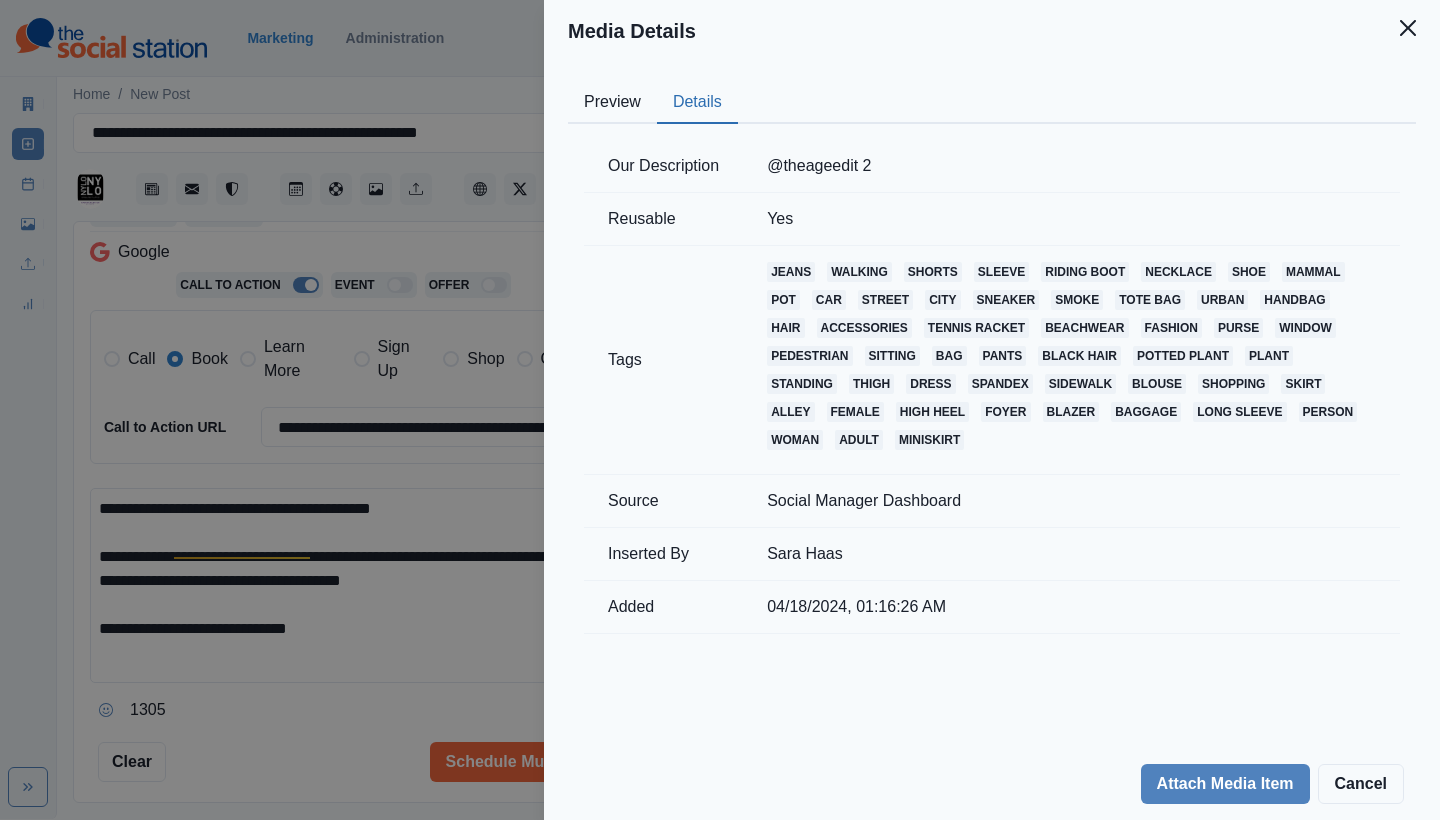click on "Details" at bounding box center (697, 103) 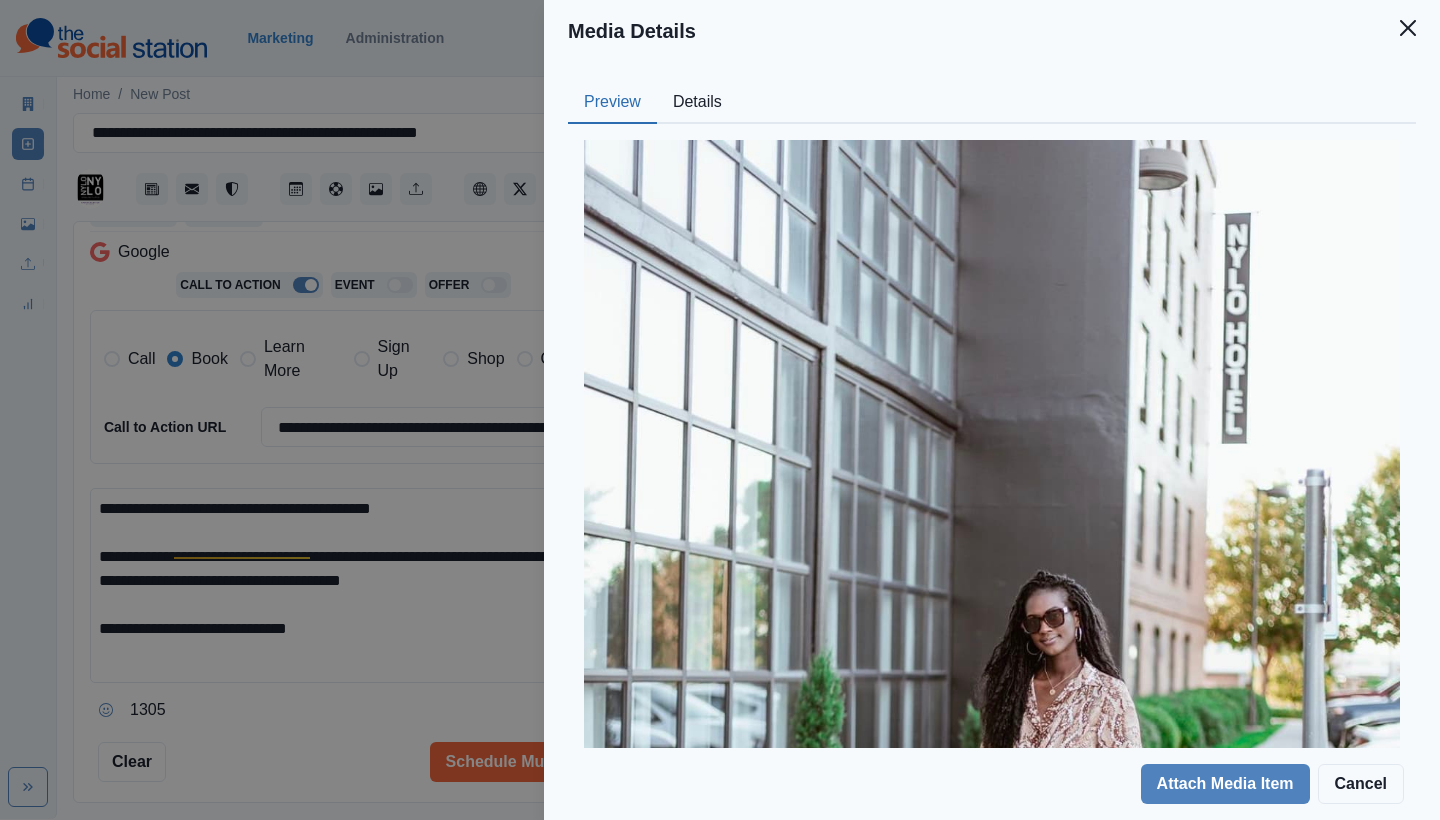 scroll, scrollTop: 363, scrollLeft: 0, axis: vertical 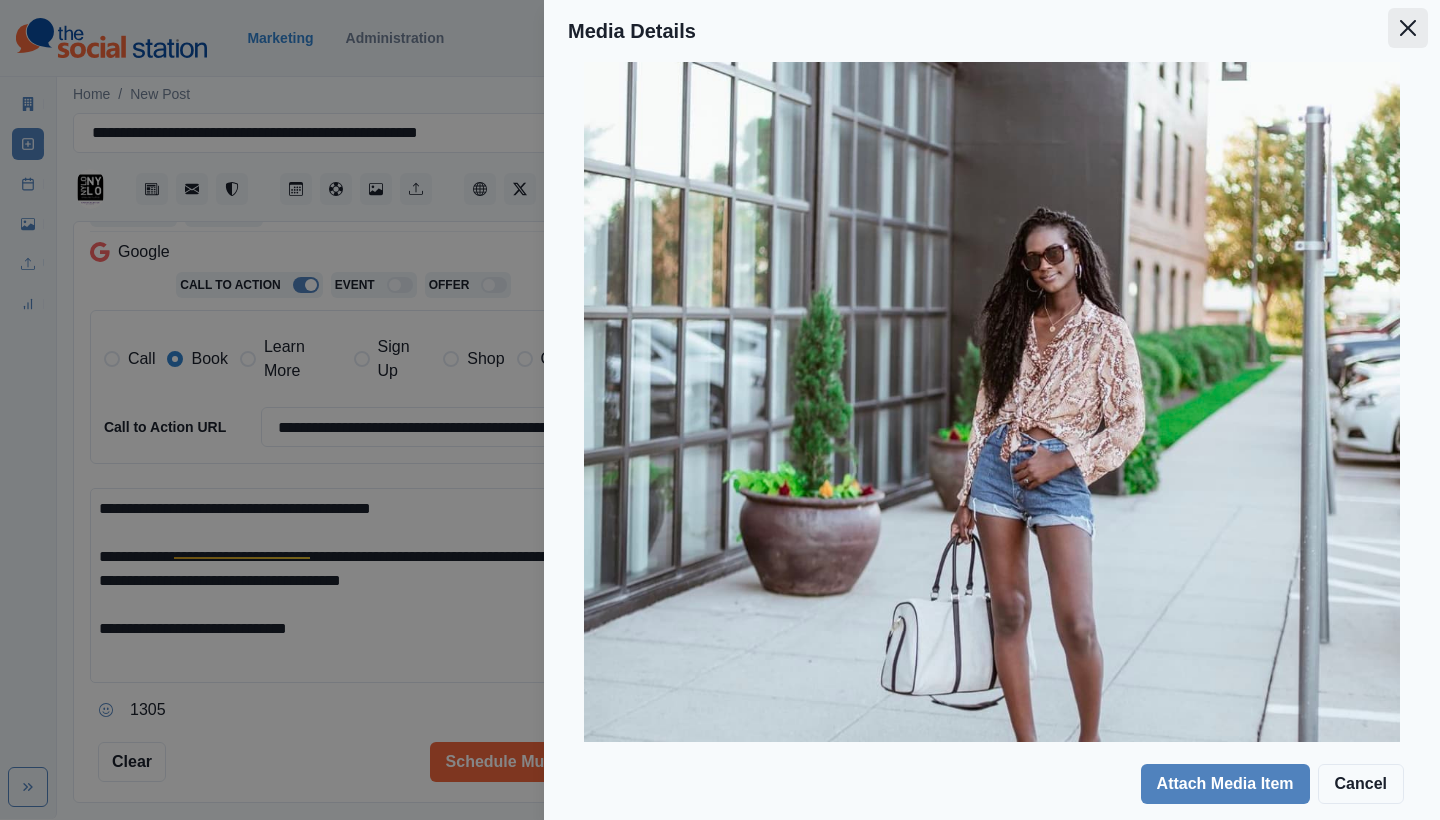 click at bounding box center [1408, 28] 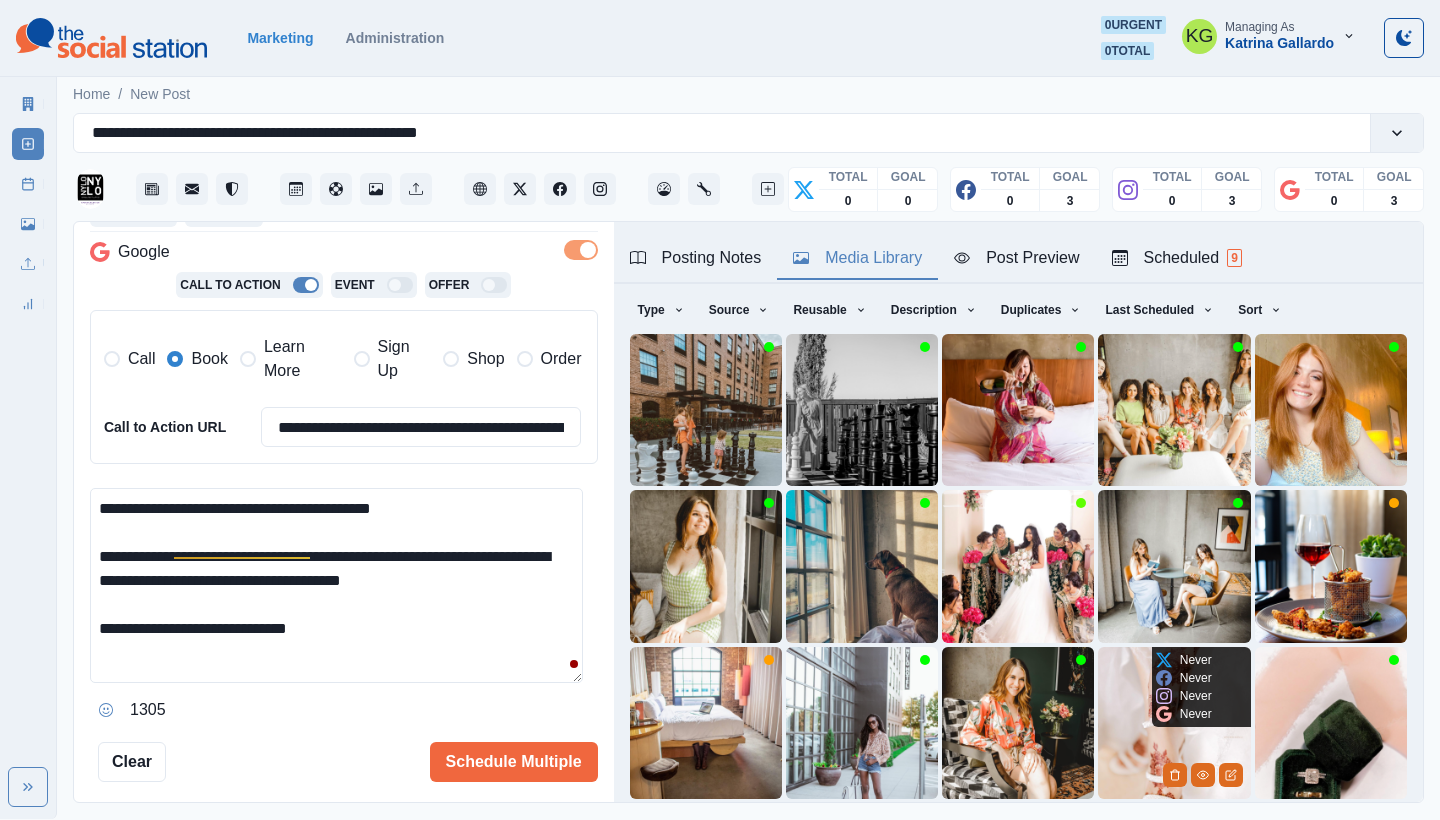 scroll, scrollTop: 171, scrollLeft: 0, axis: vertical 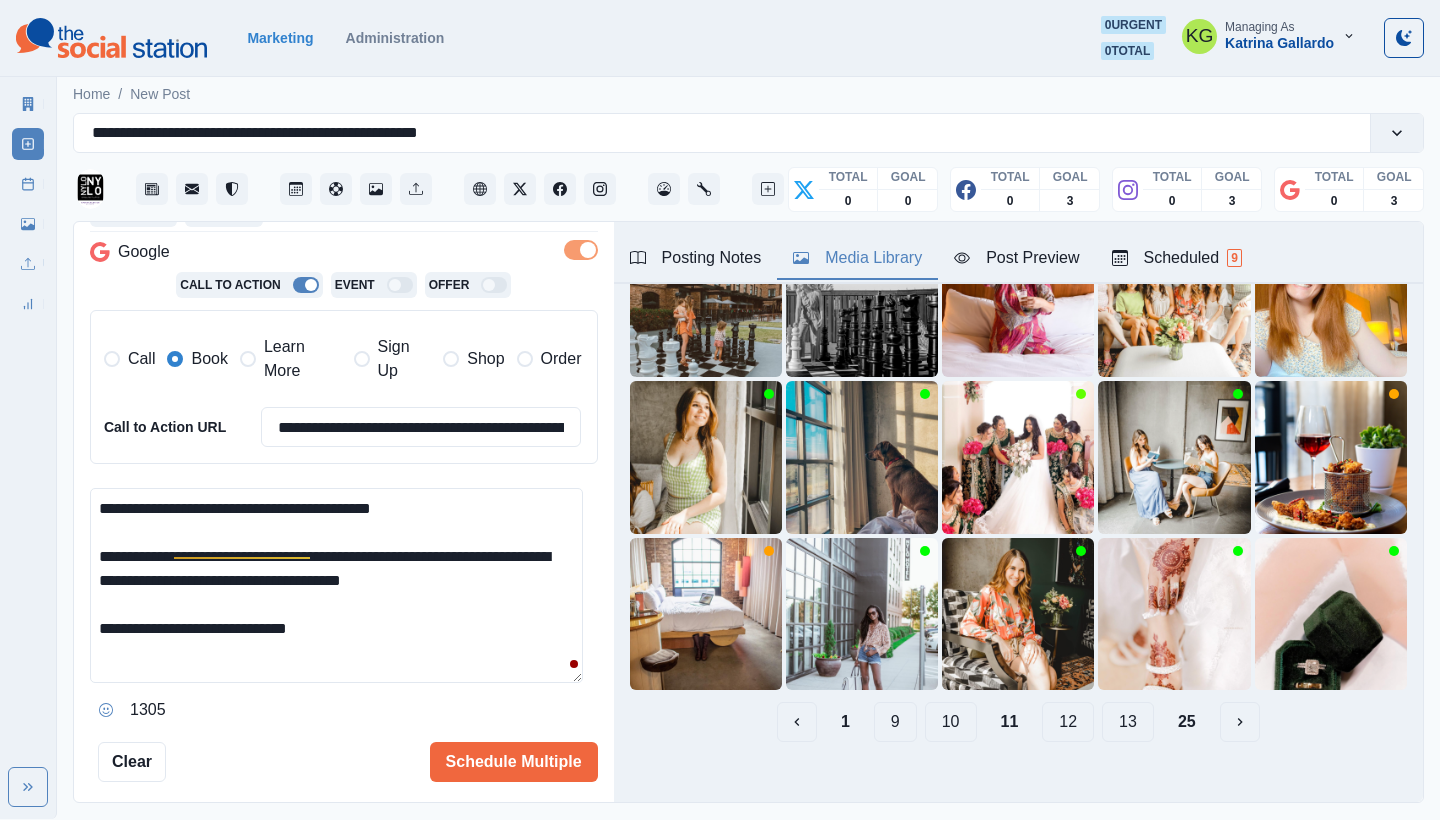 click on "10" at bounding box center (951, 722) 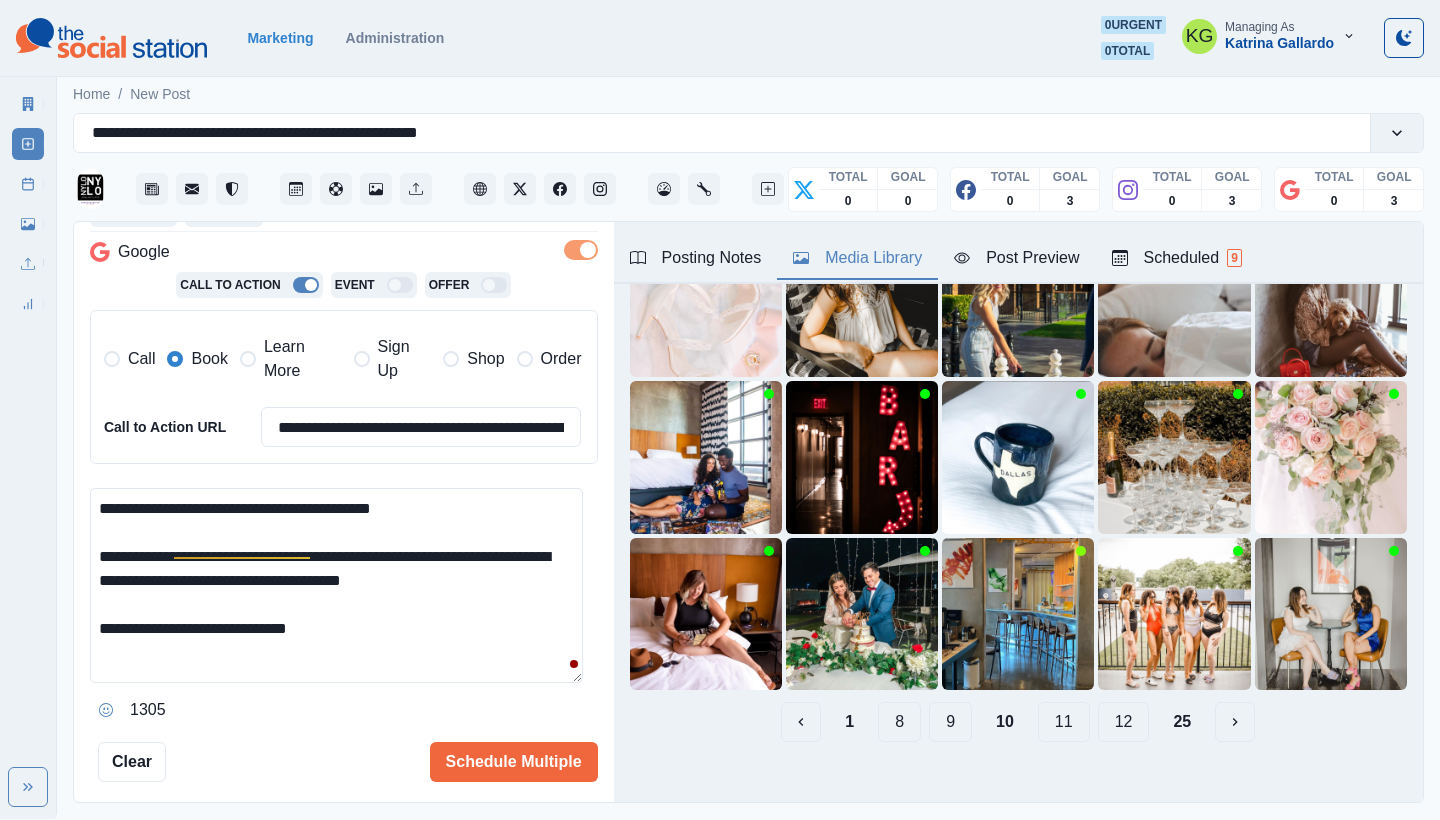 scroll, scrollTop: 0, scrollLeft: 0, axis: both 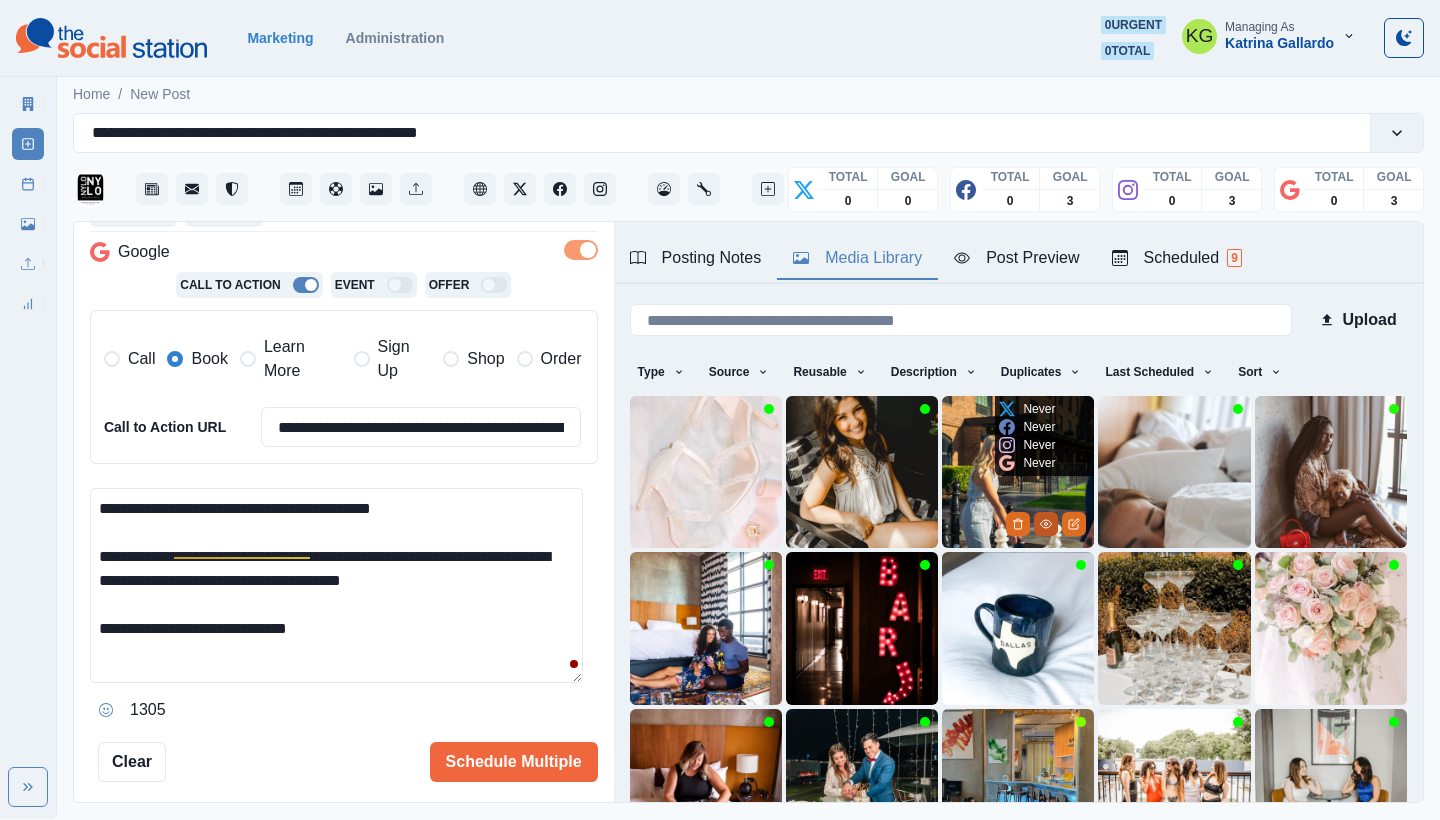 click 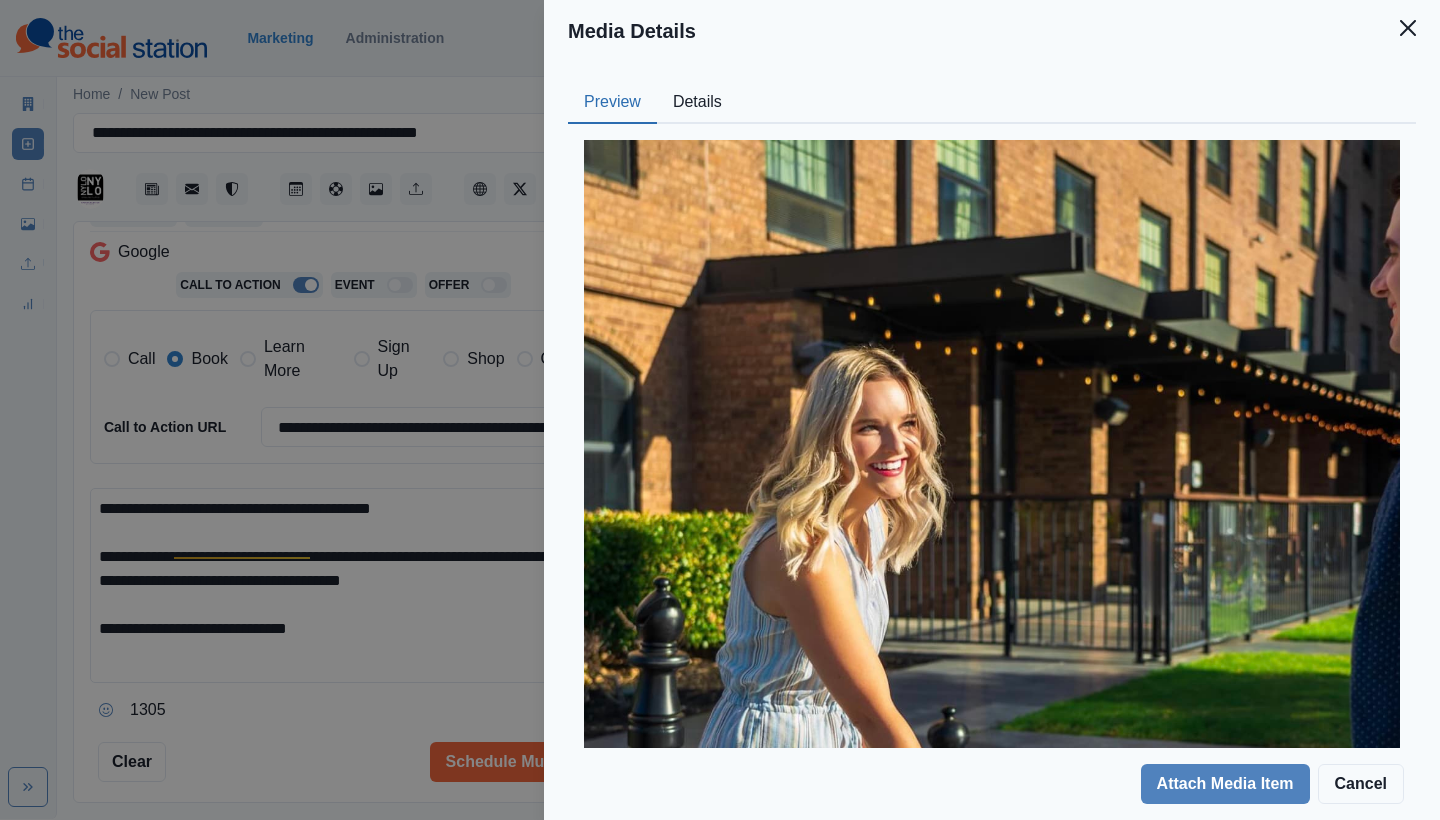 click on "Details" at bounding box center (697, 103) 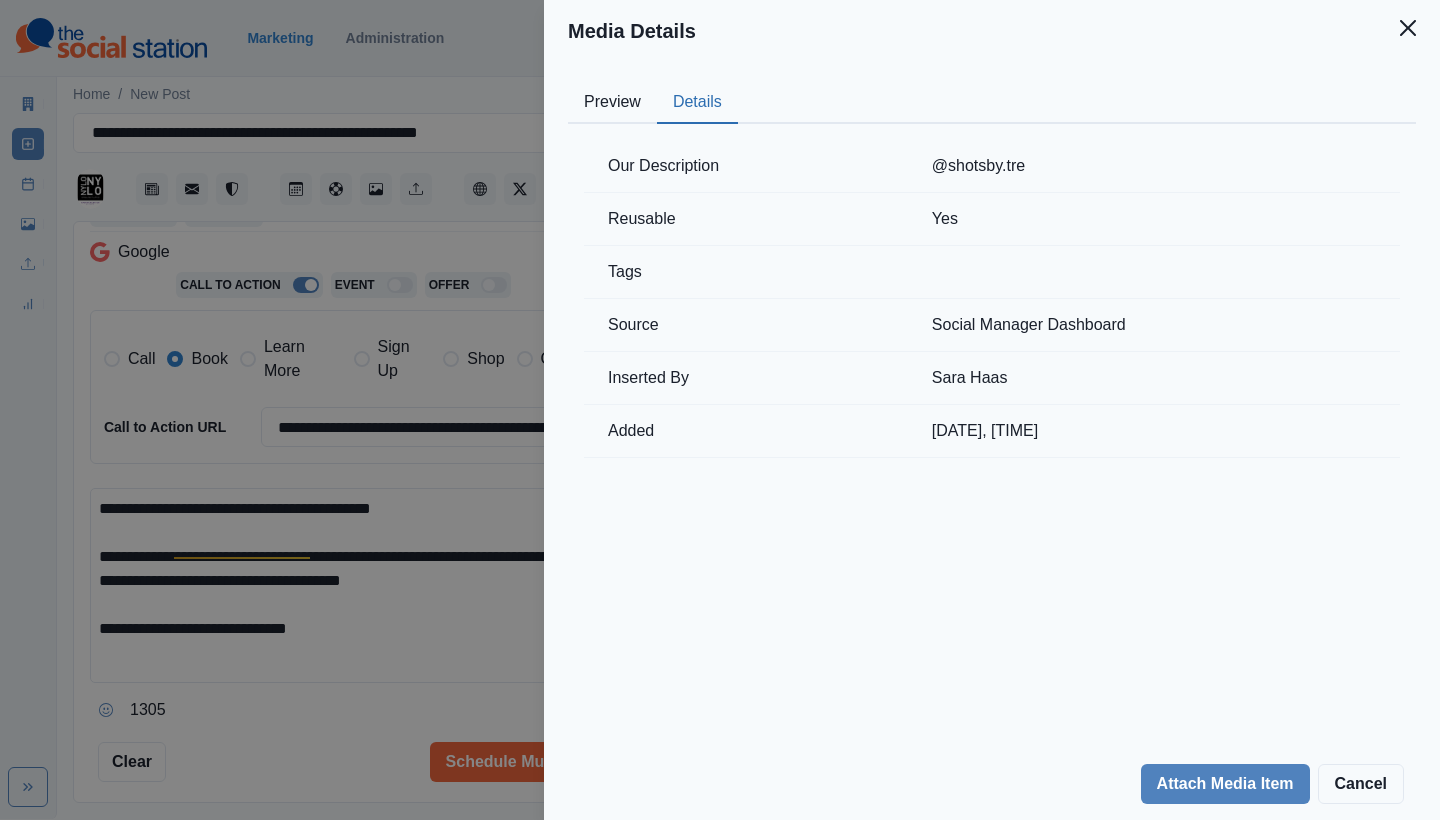 click on "Preview" at bounding box center (612, 103) 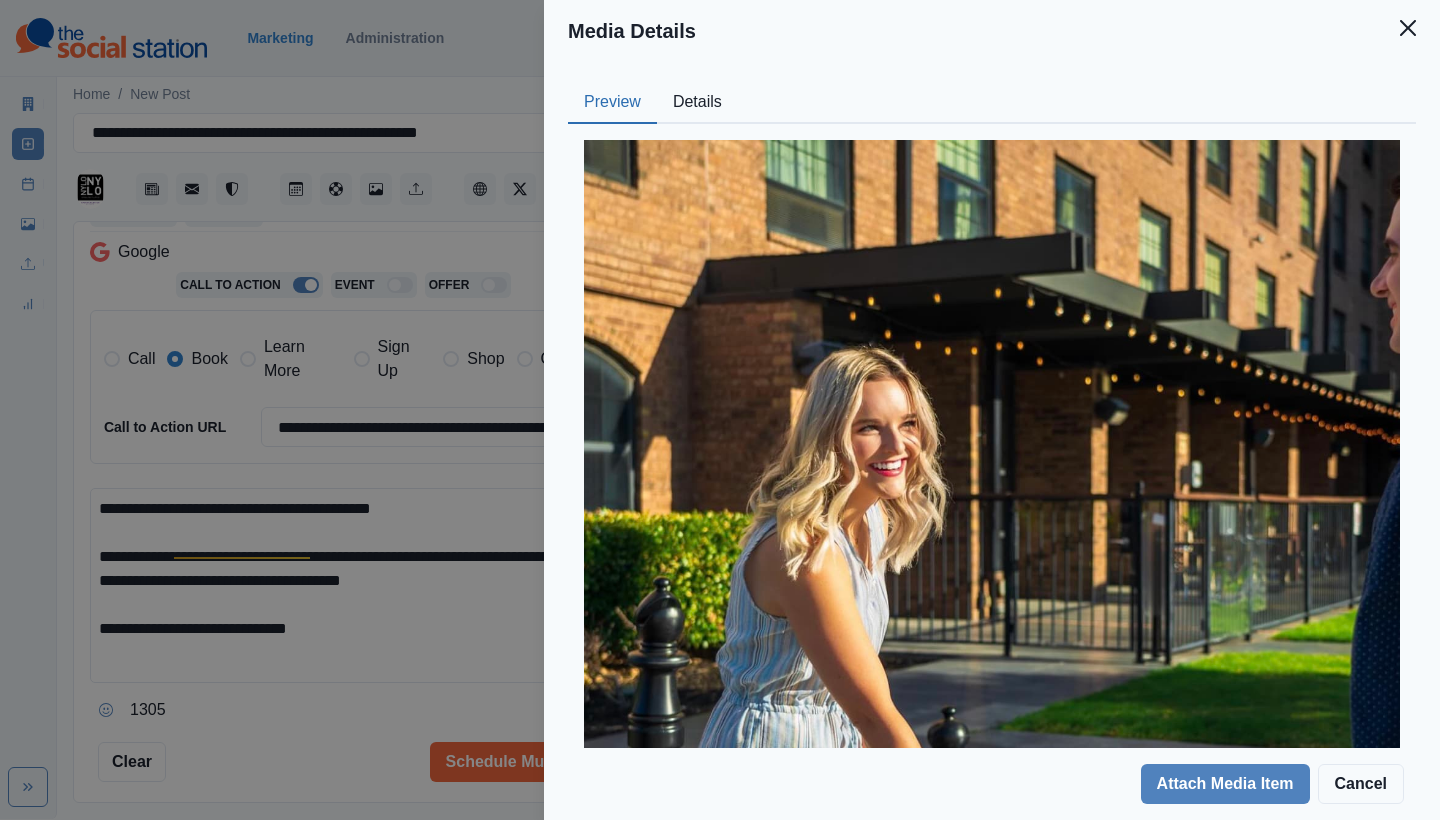 scroll, scrollTop: 0, scrollLeft: 0, axis: both 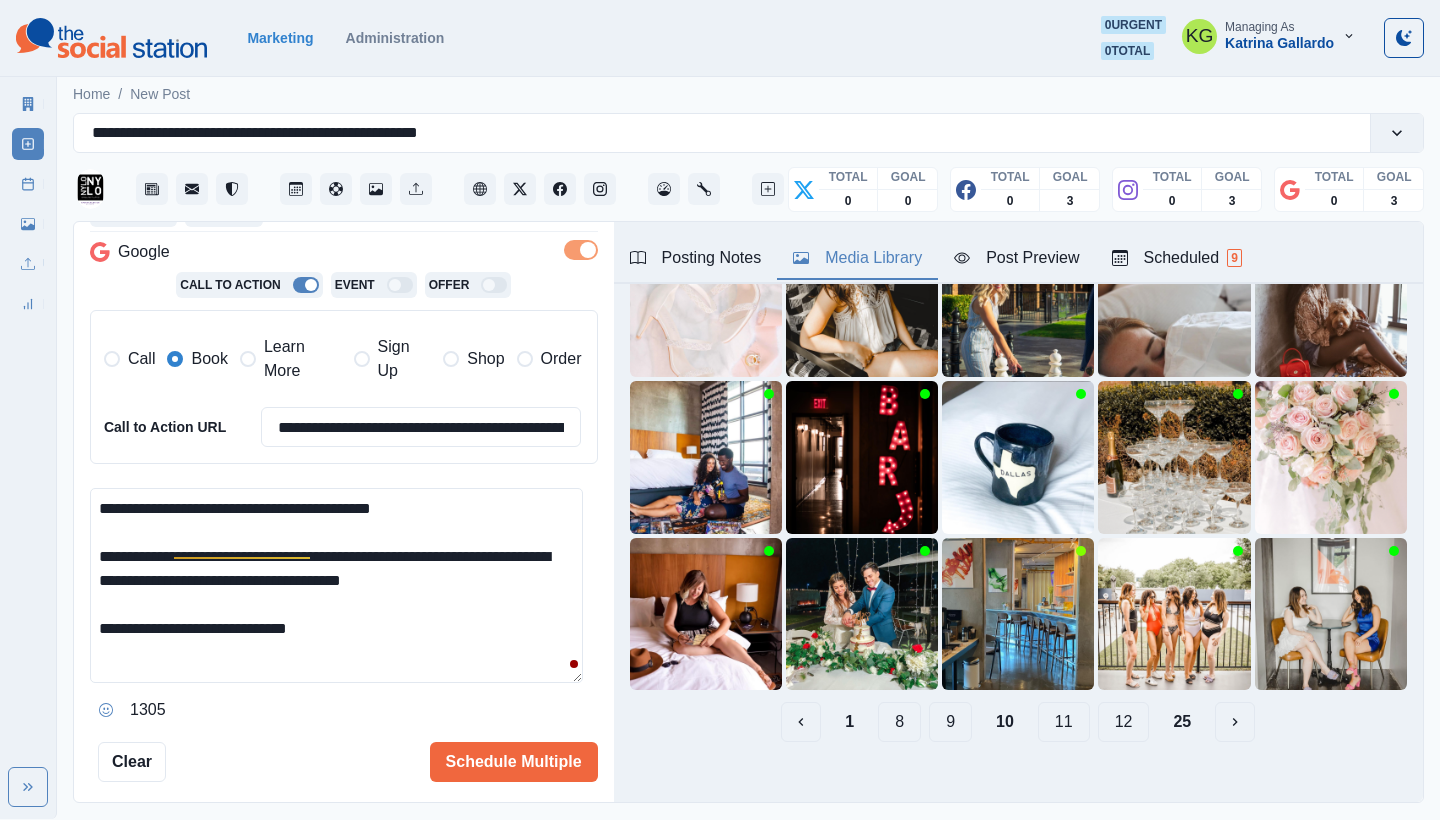 click on "9" at bounding box center (950, 722) 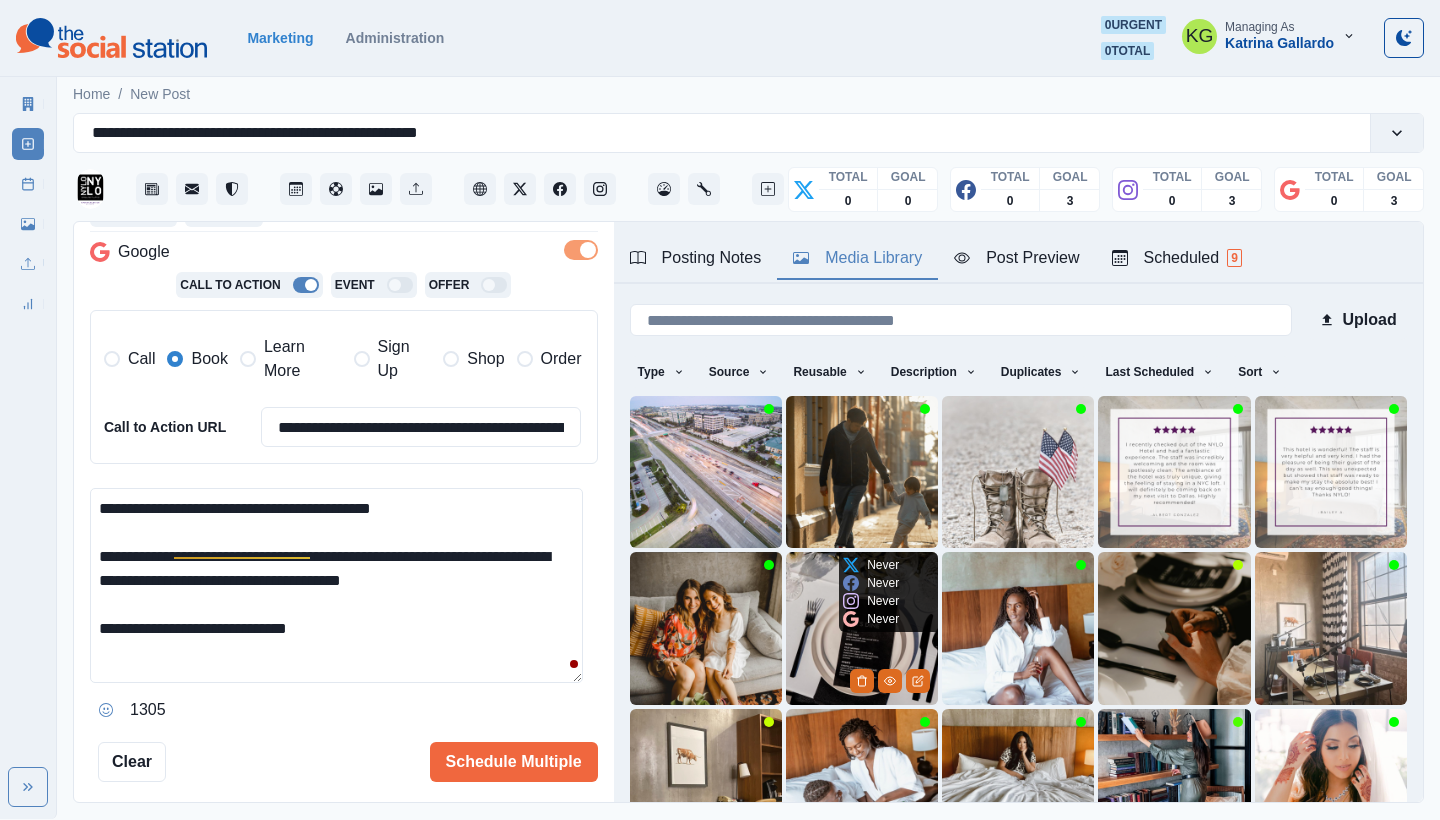 scroll, scrollTop: 171, scrollLeft: 0, axis: vertical 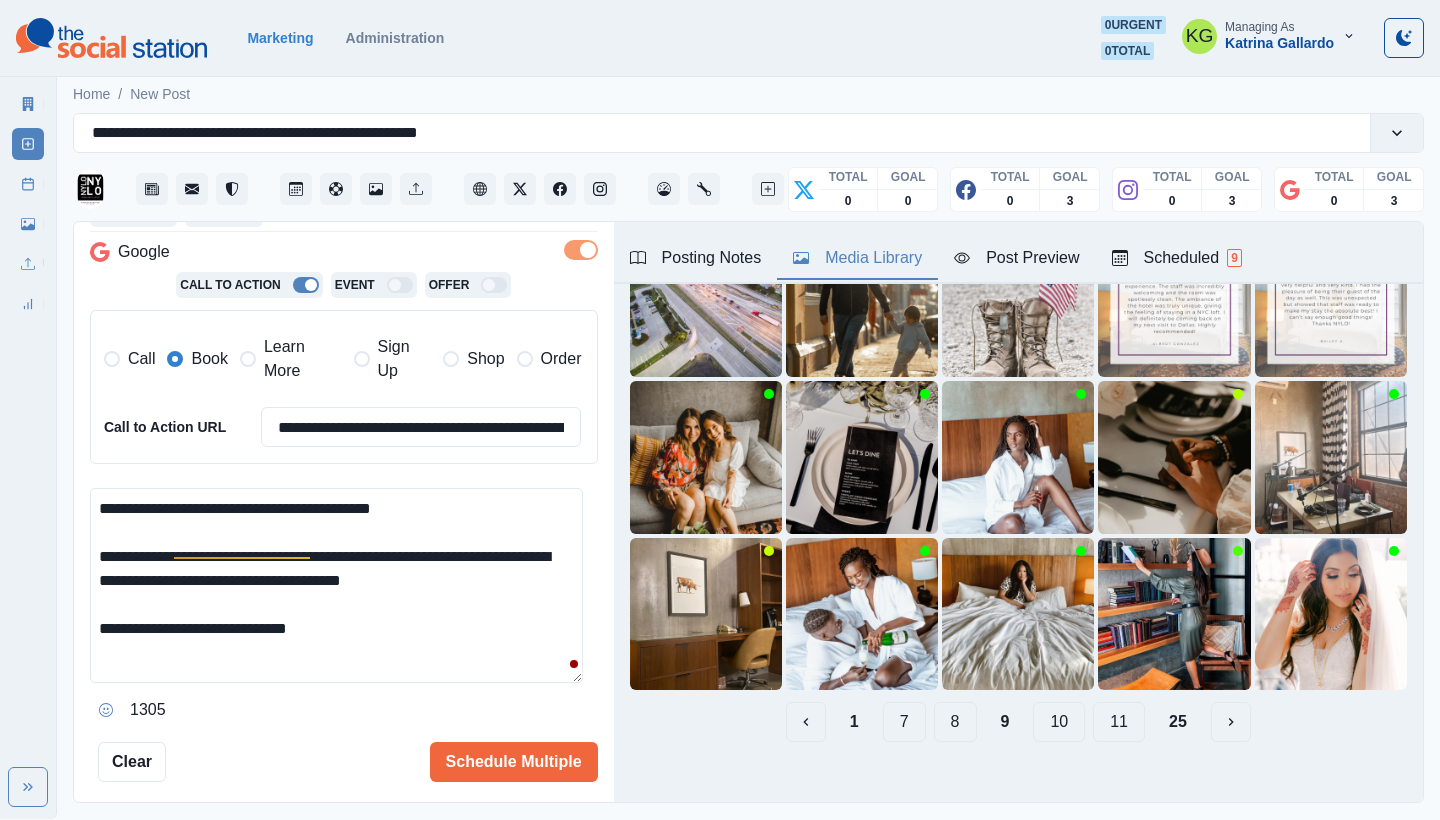 click on "8" at bounding box center [955, 722] 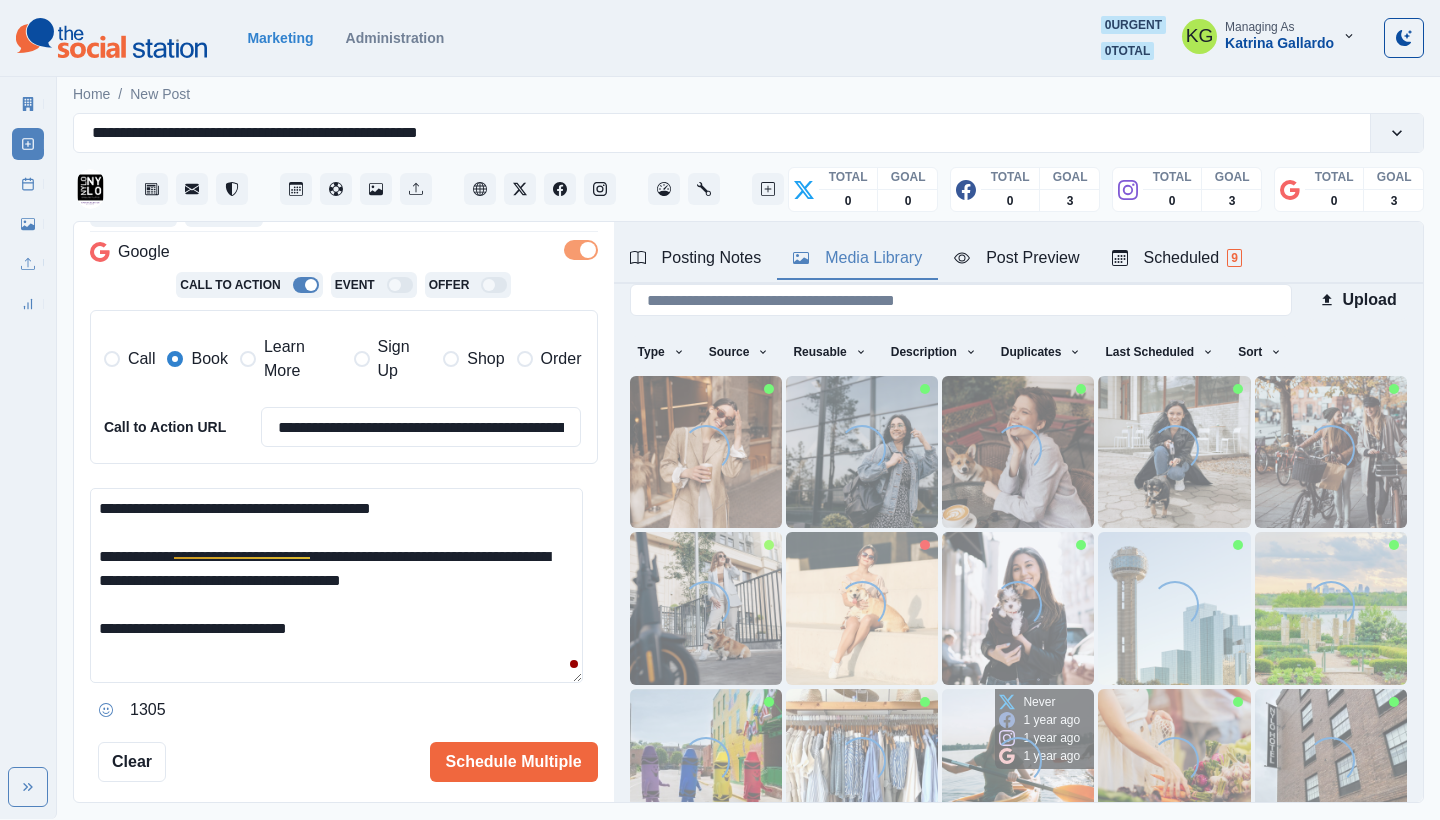 scroll, scrollTop: 171, scrollLeft: 0, axis: vertical 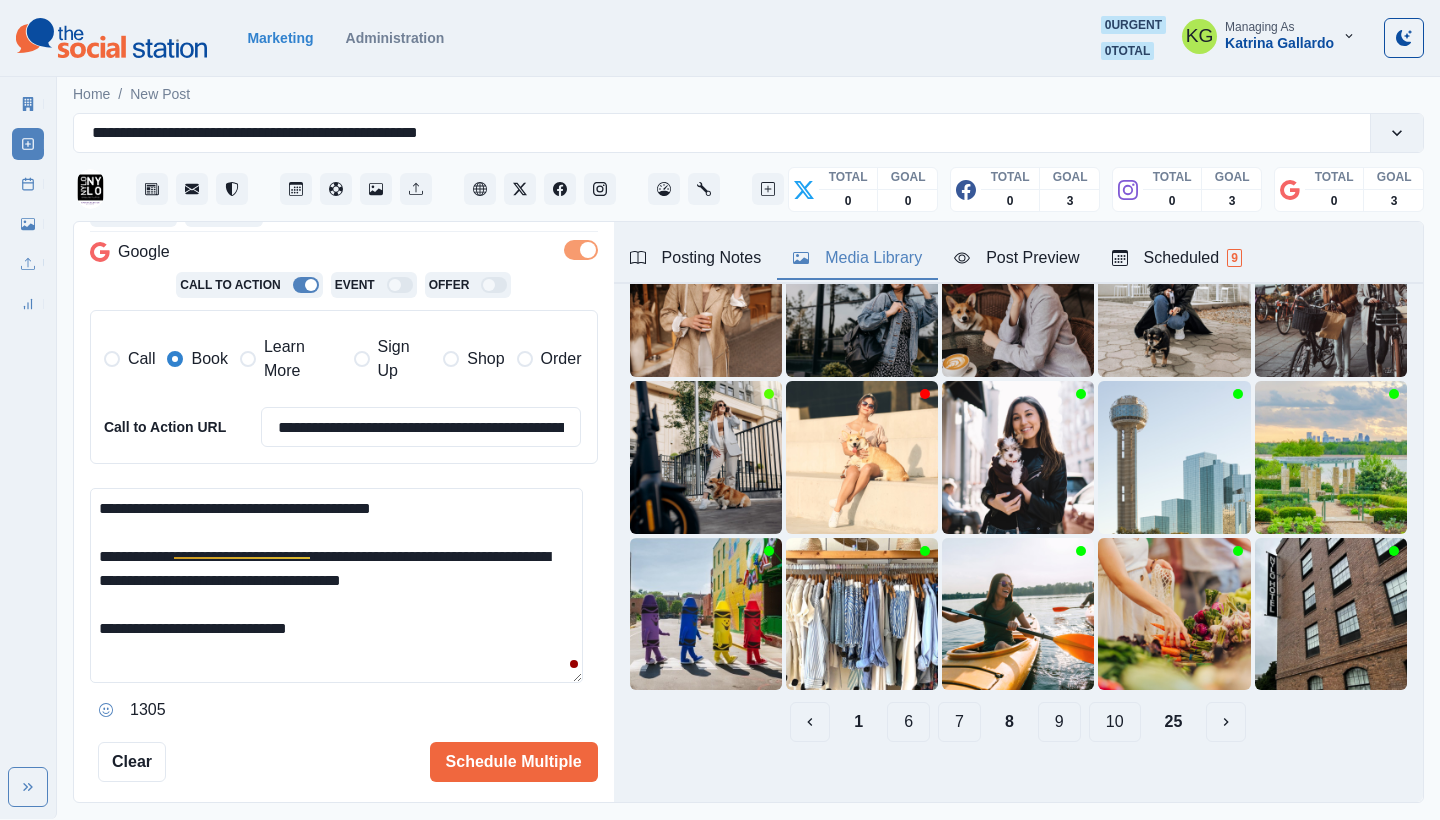 click on "7" at bounding box center (959, 722) 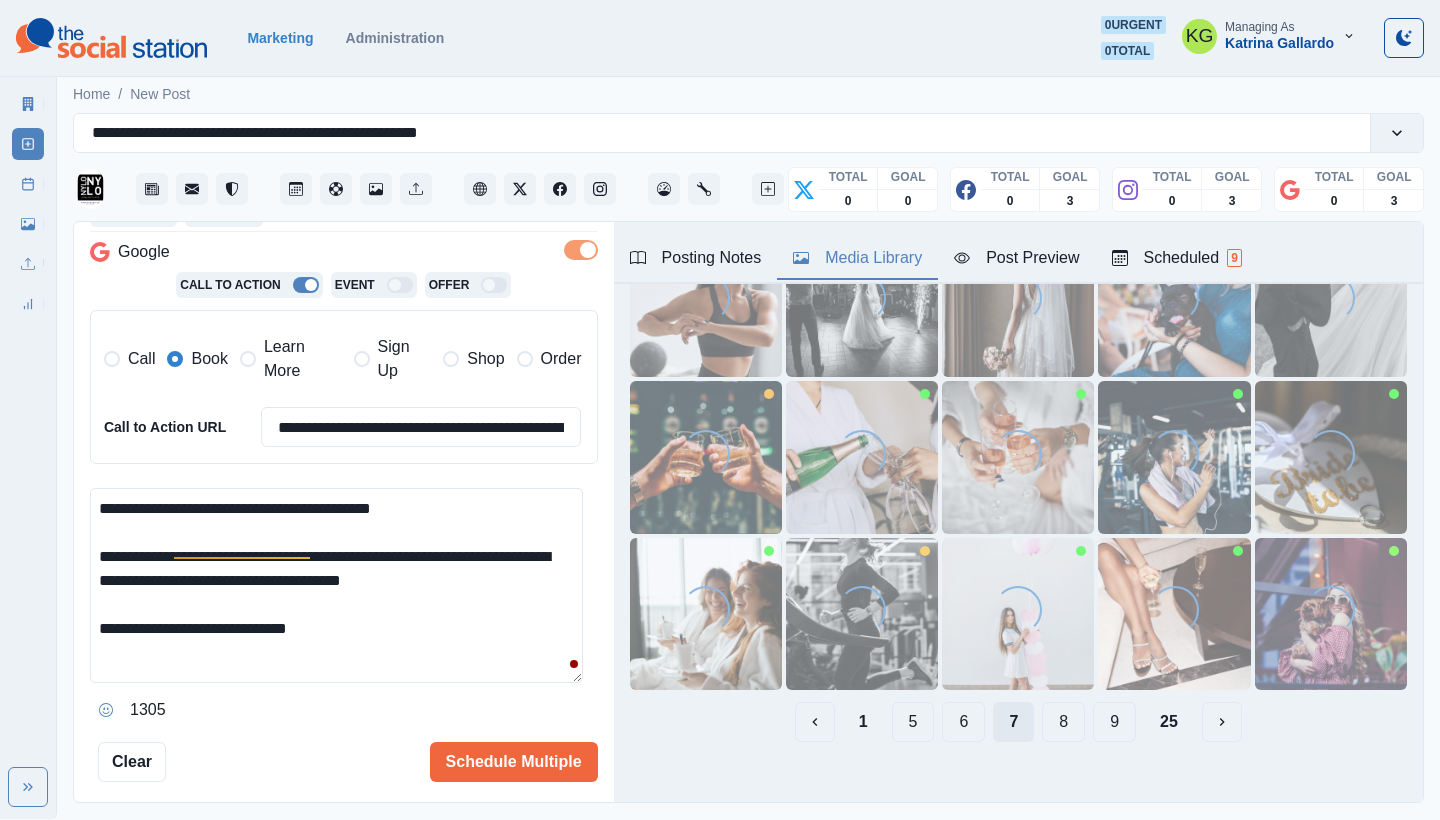 click on "6" at bounding box center (963, 722) 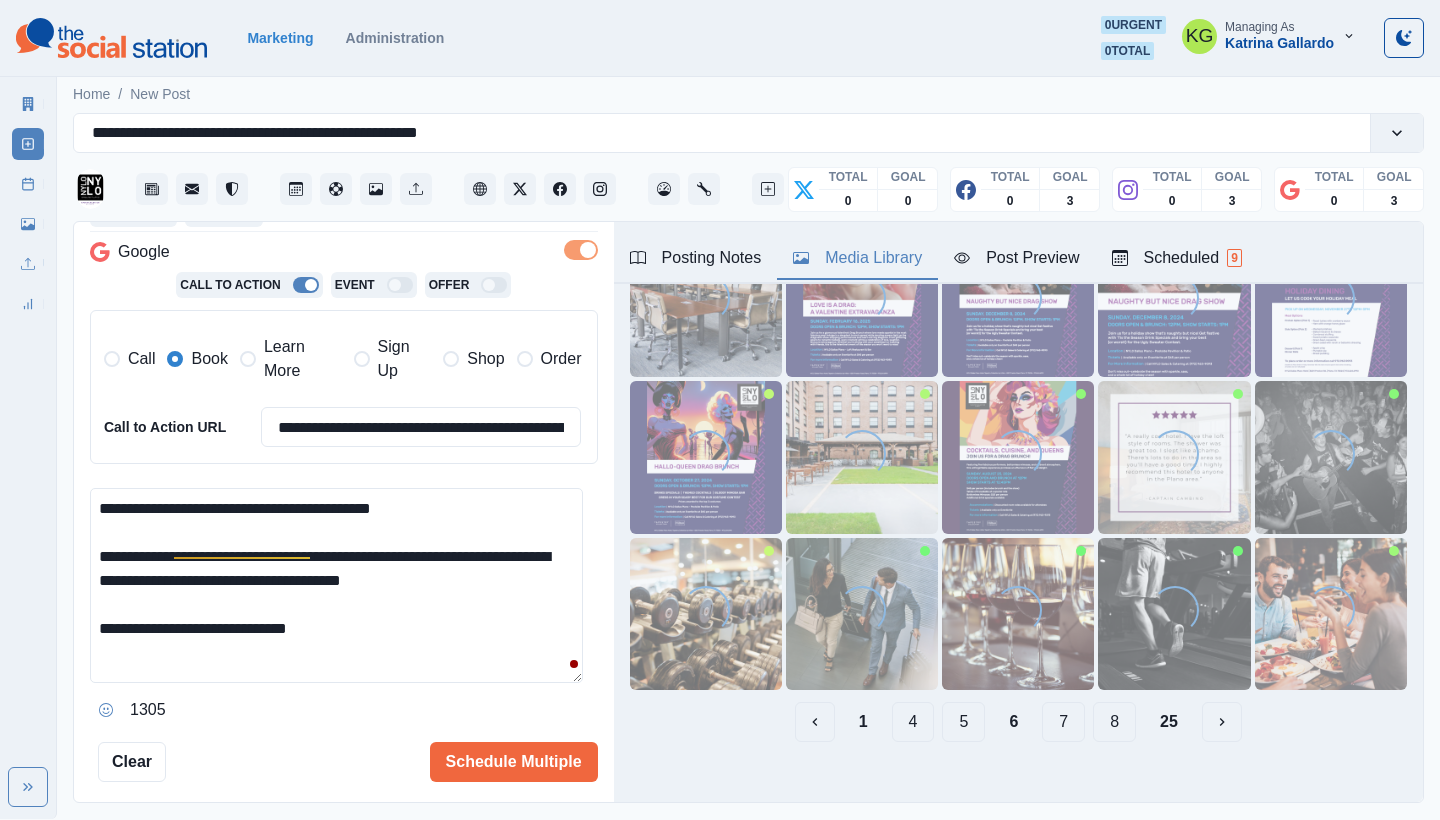 click on "4" at bounding box center (913, 722) 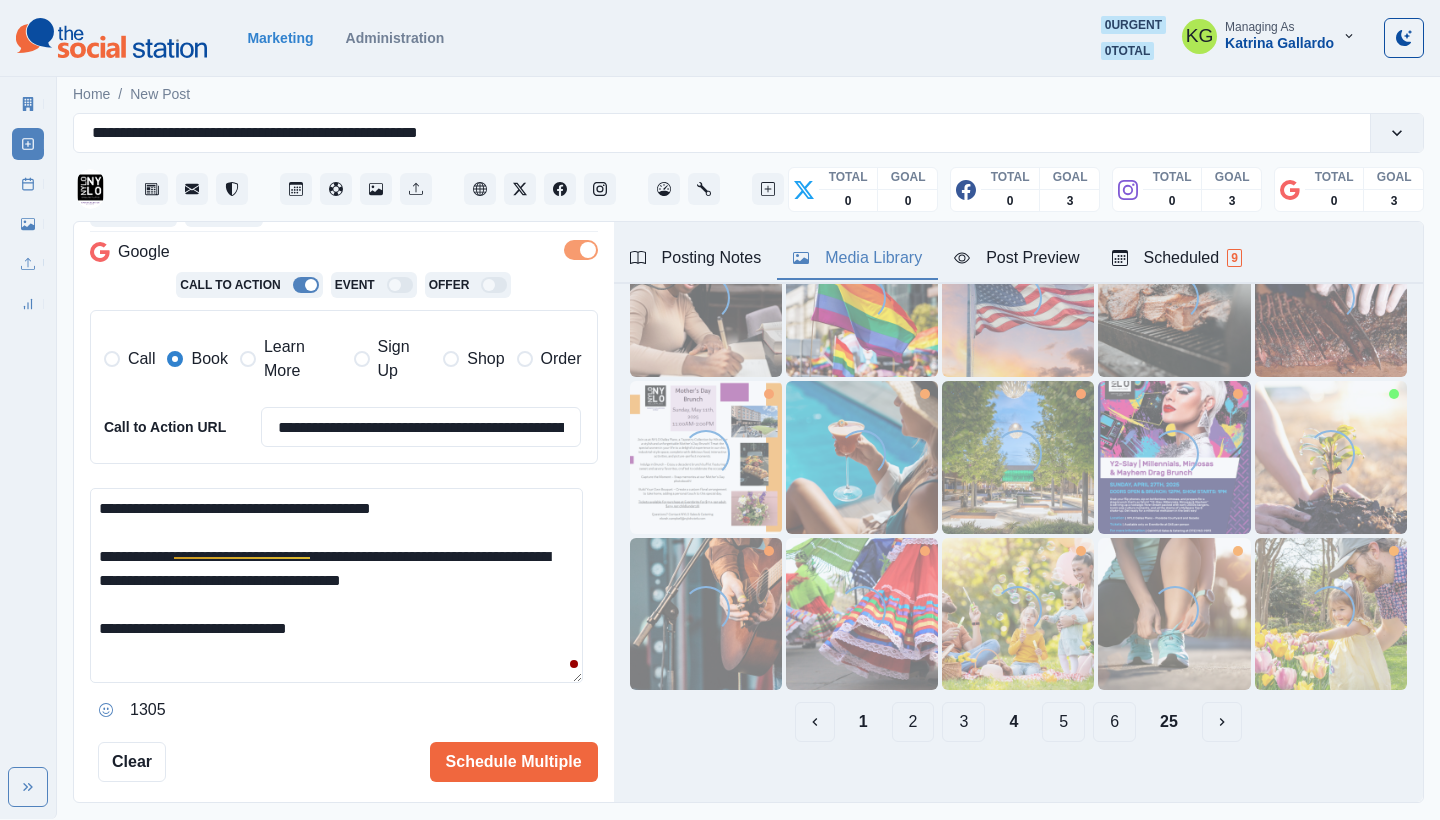 click on "2" at bounding box center (913, 722) 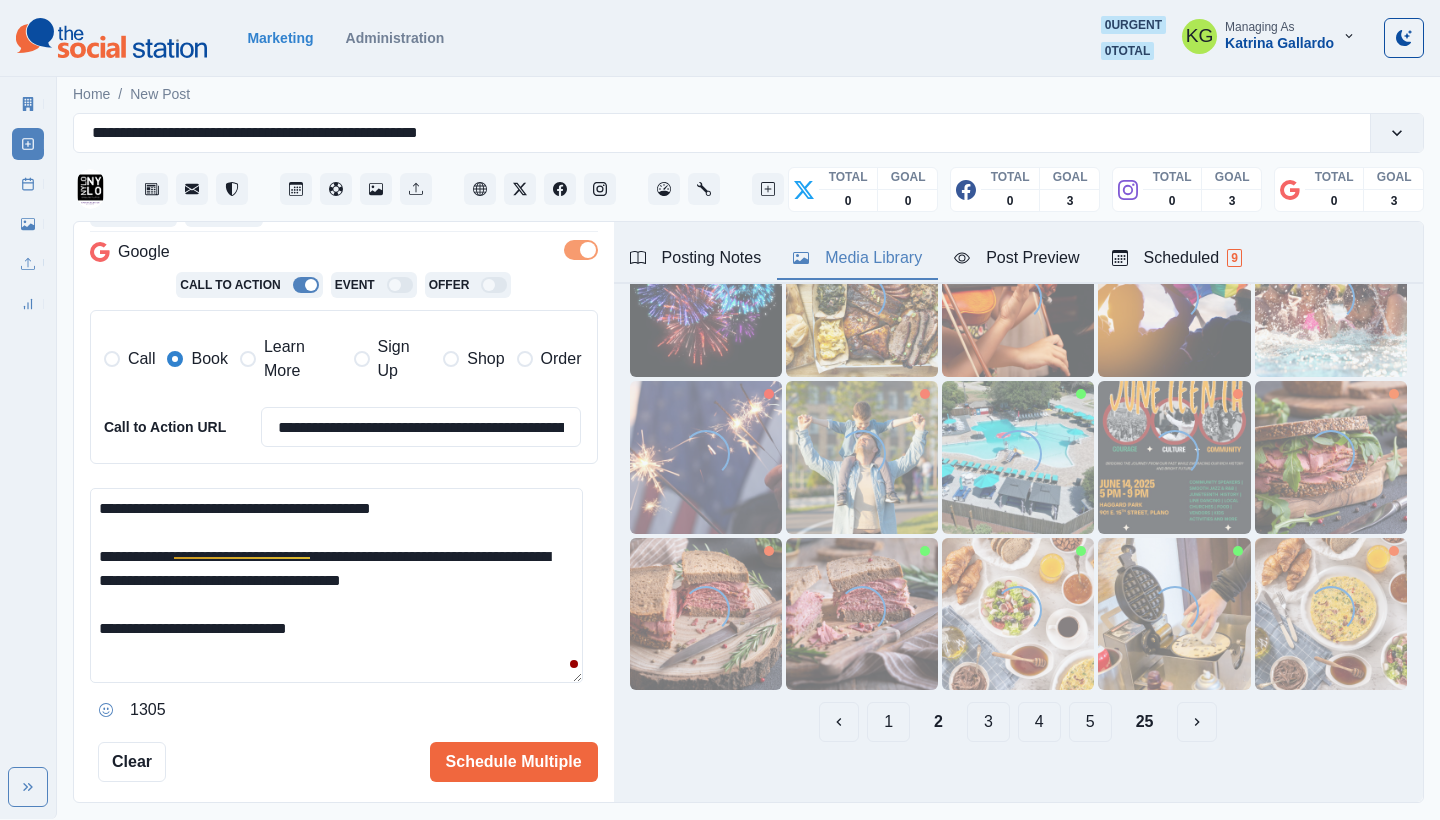 click on "1" at bounding box center [888, 722] 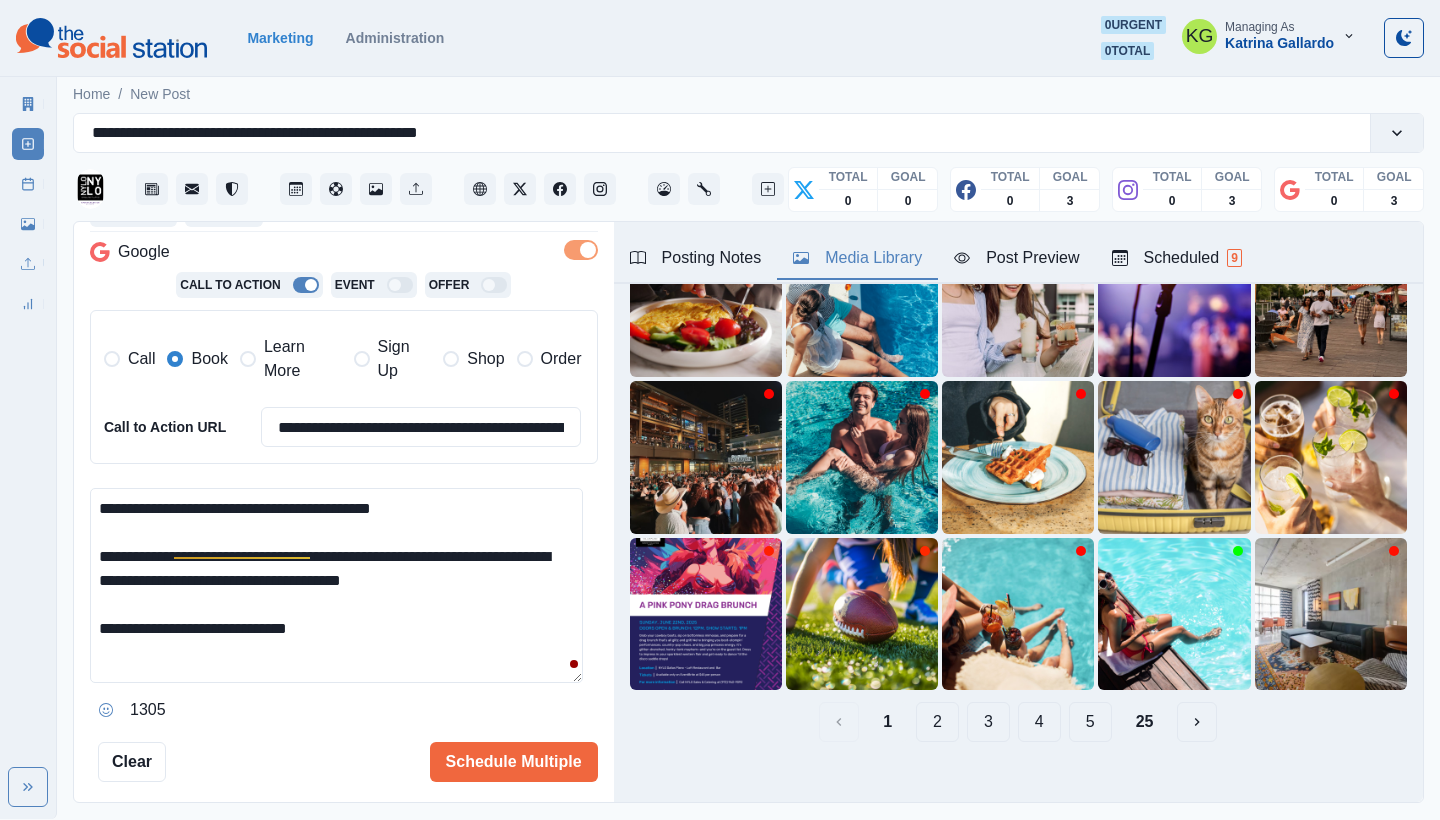 click on "2" at bounding box center (937, 722) 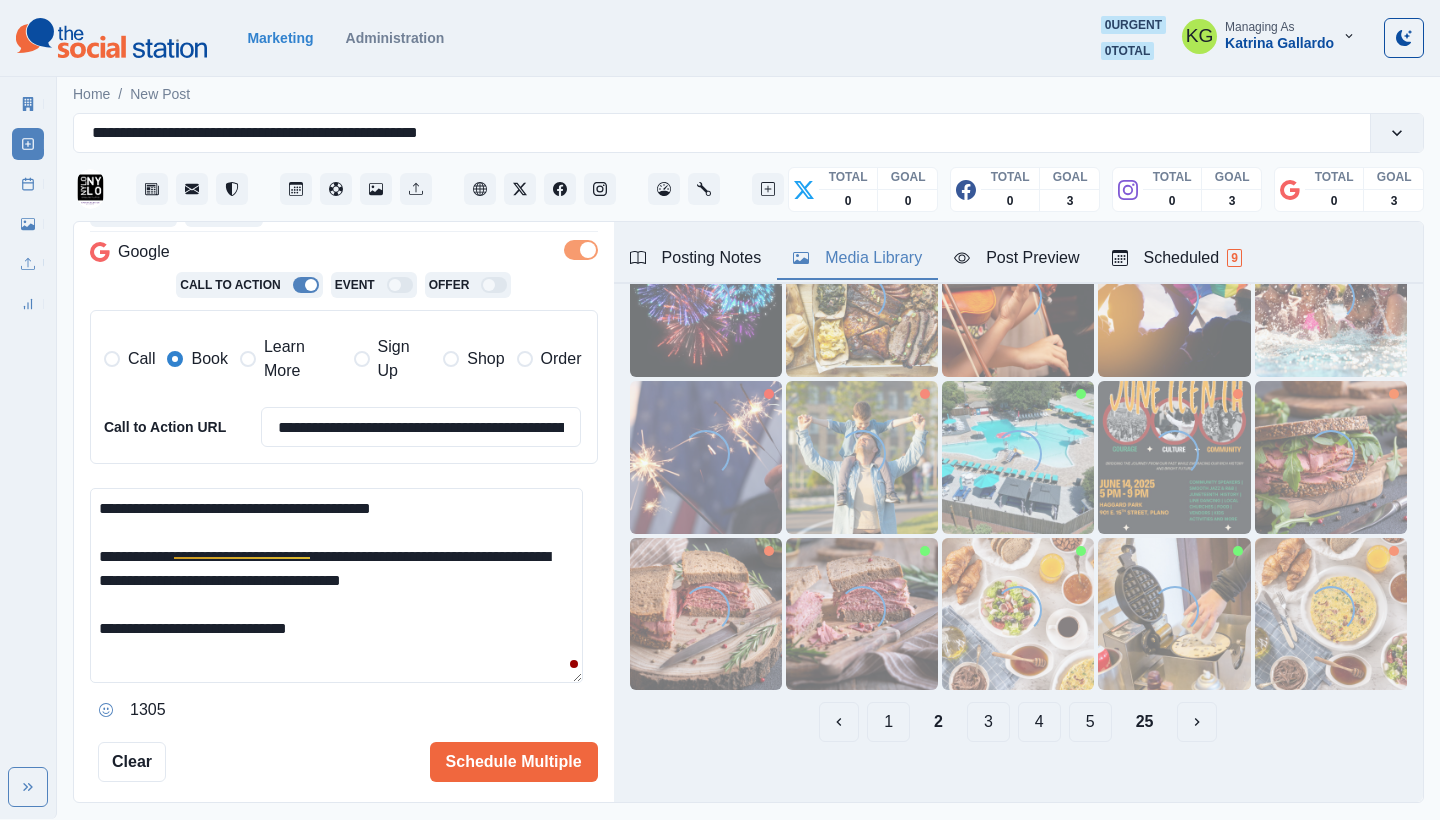 scroll, scrollTop: 135, scrollLeft: 0, axis: vertical 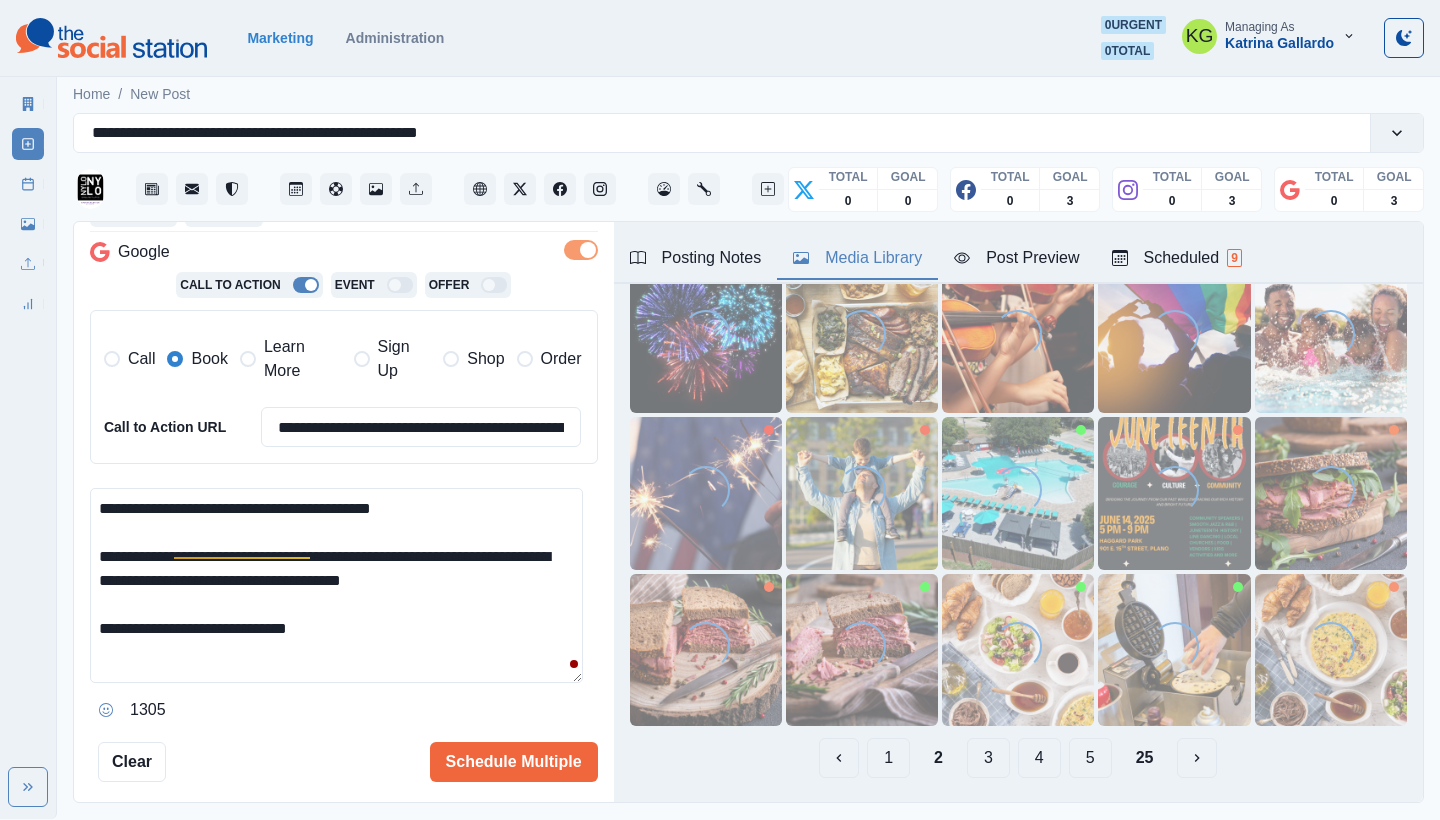 click on "3" at bounding box center (988, 758) 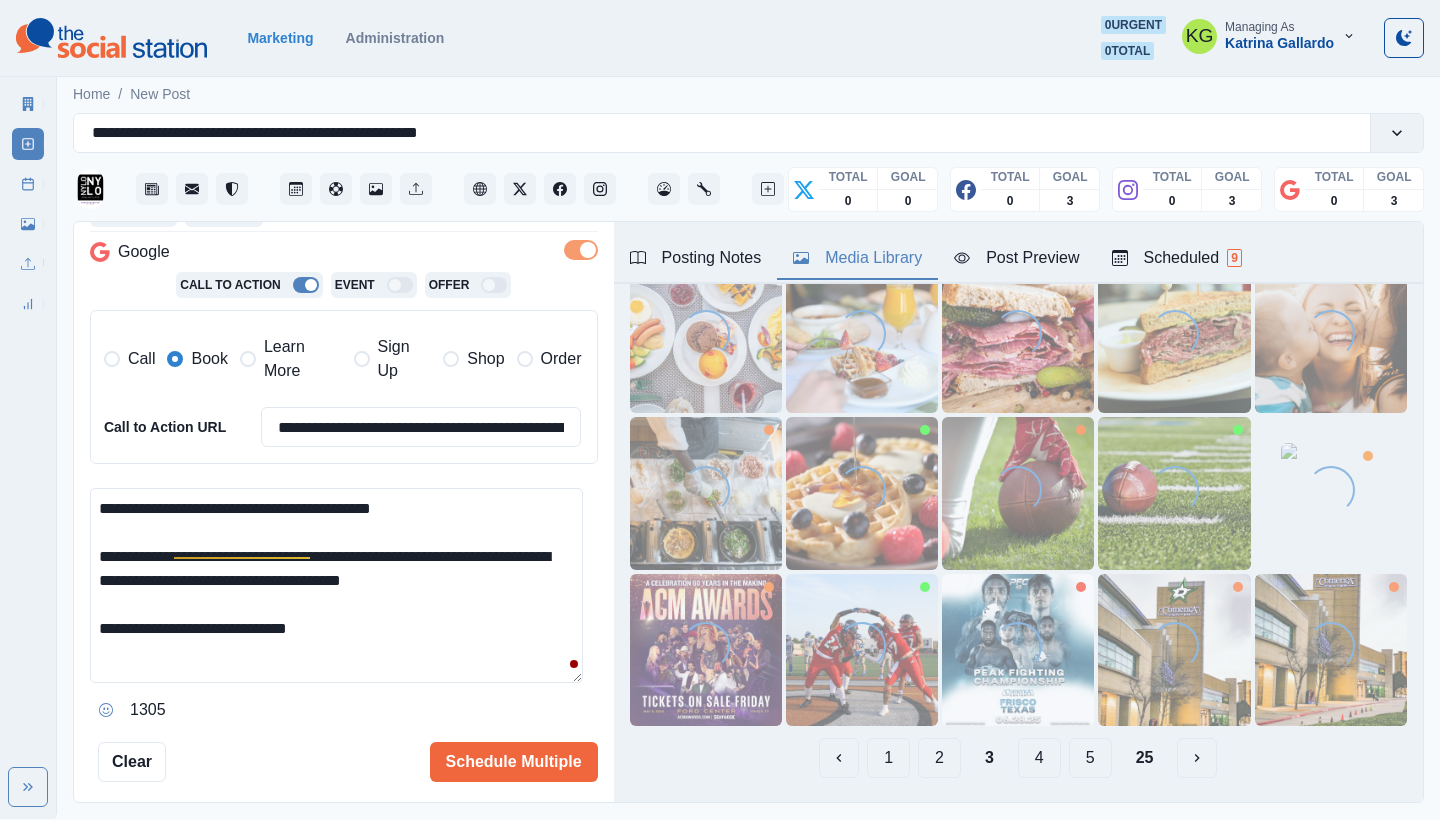 click on "4" at bounding box center [1039, 758] 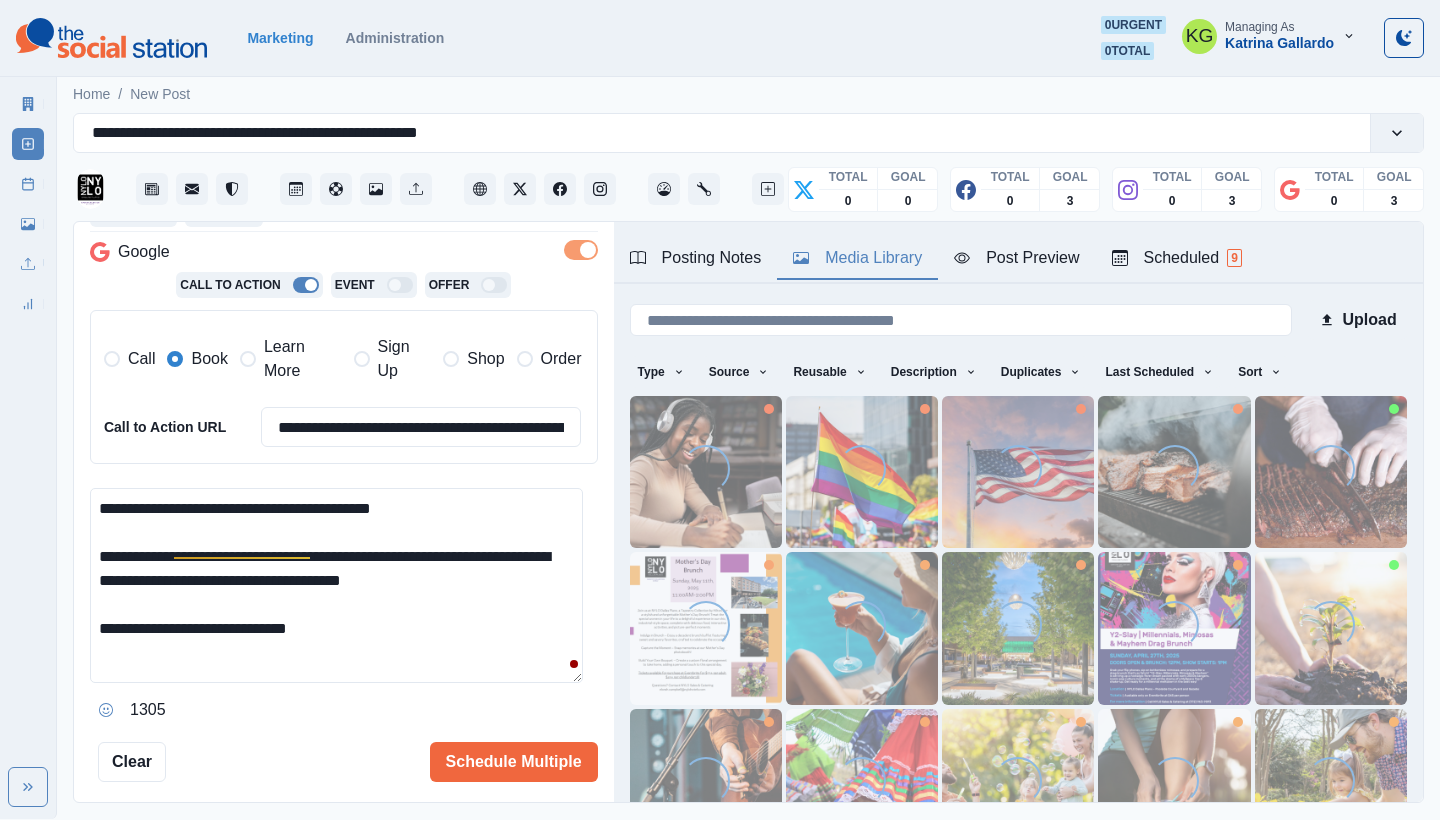 scroll, scrollTop: 171, scrollLeft: 0, axis: vertical 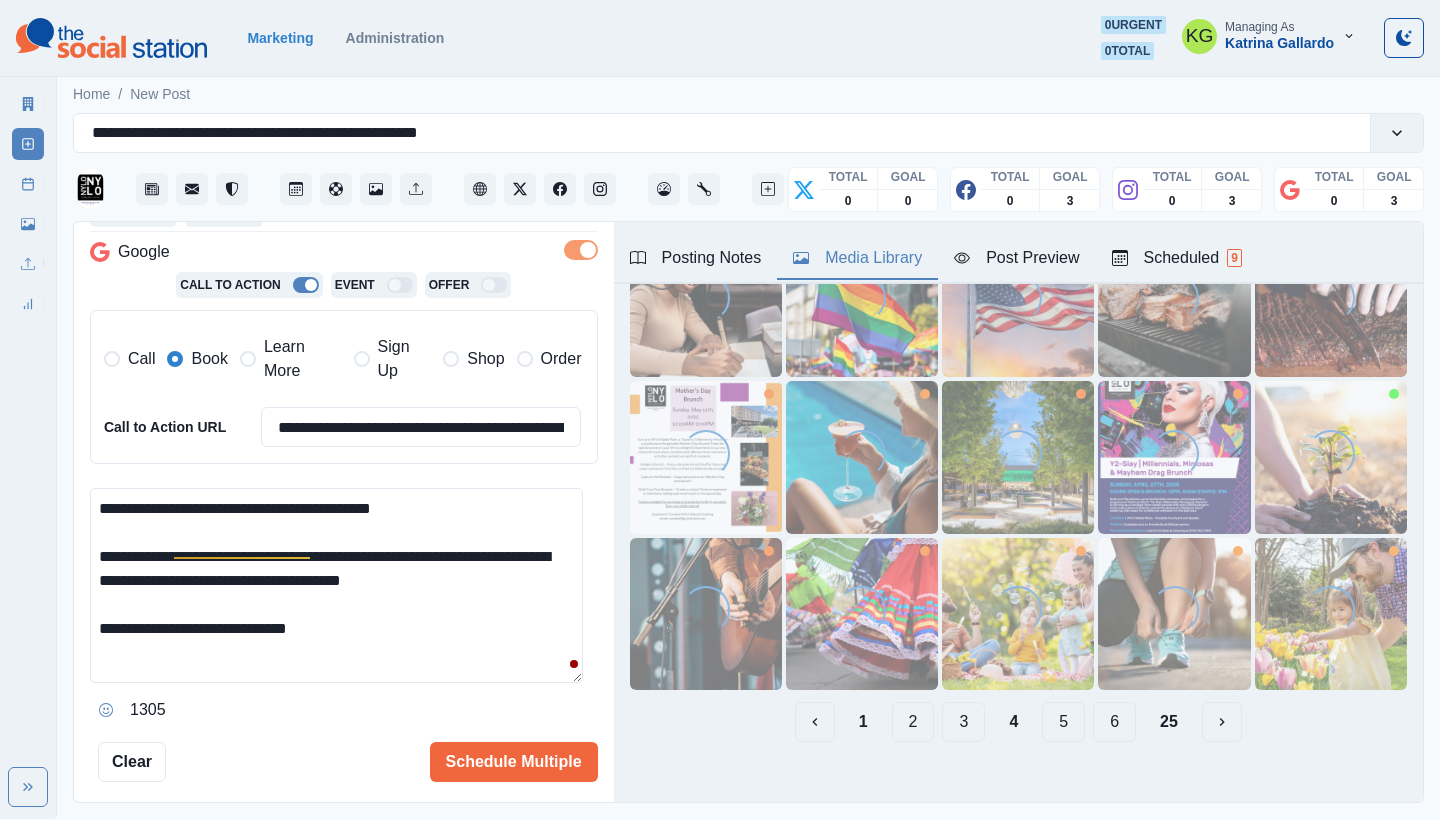 click on "1 2 3 4 5 6 25" at bounding box center (1018, 722) 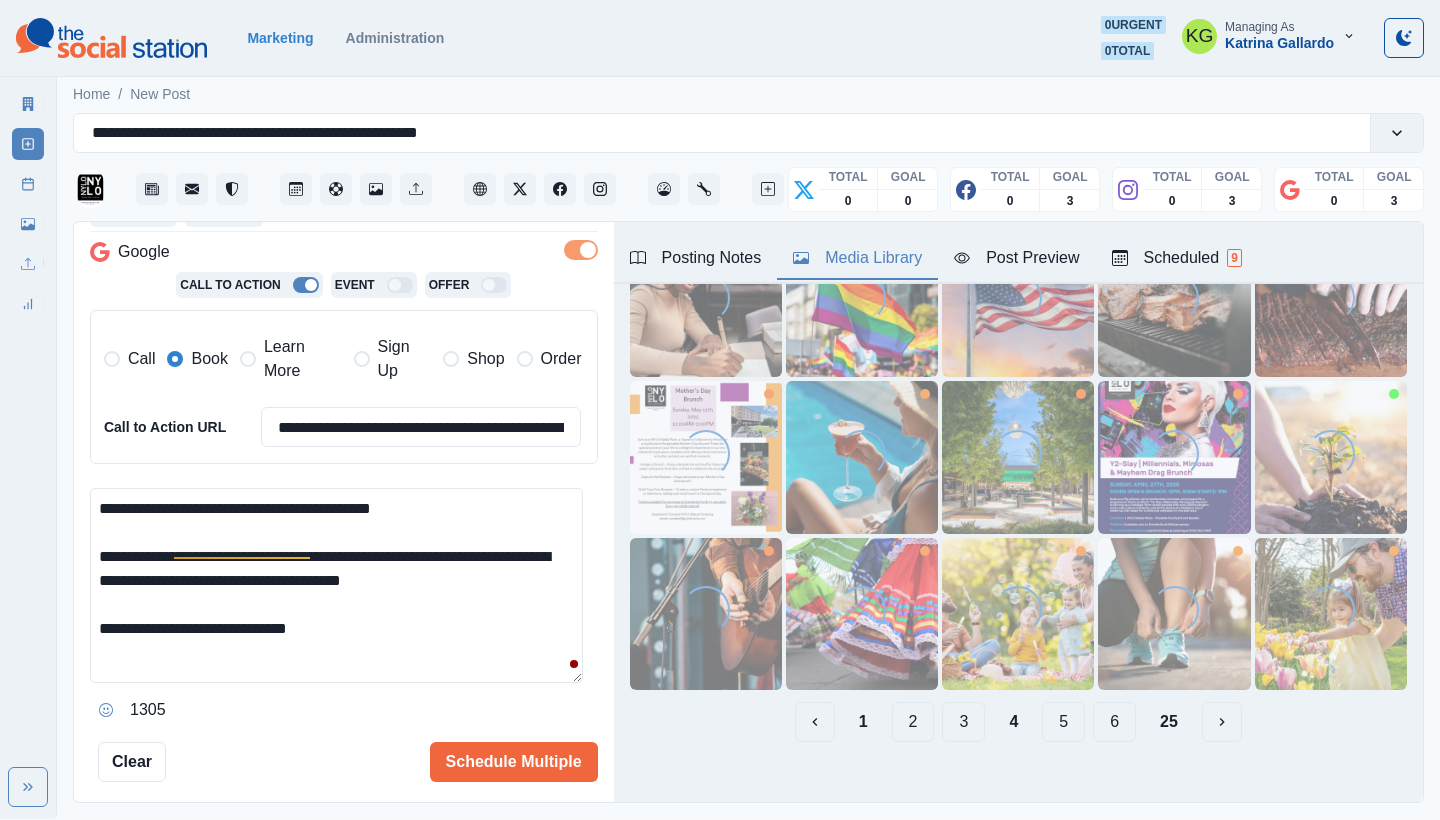 click on "5" at bounding box center [1063, 722] 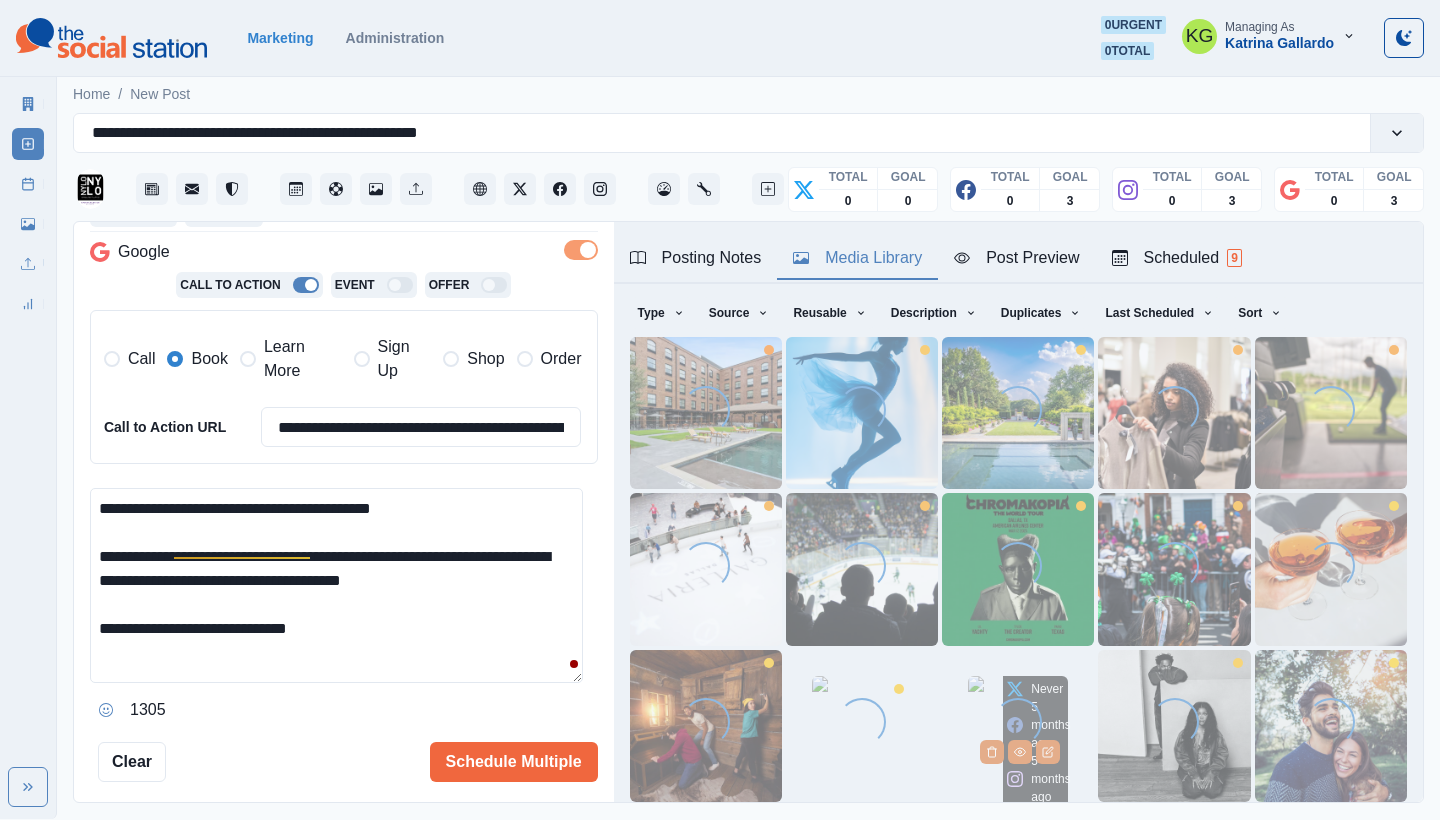 scroll, scrollTop: 171, scrollLeft: 0, axis: vertical 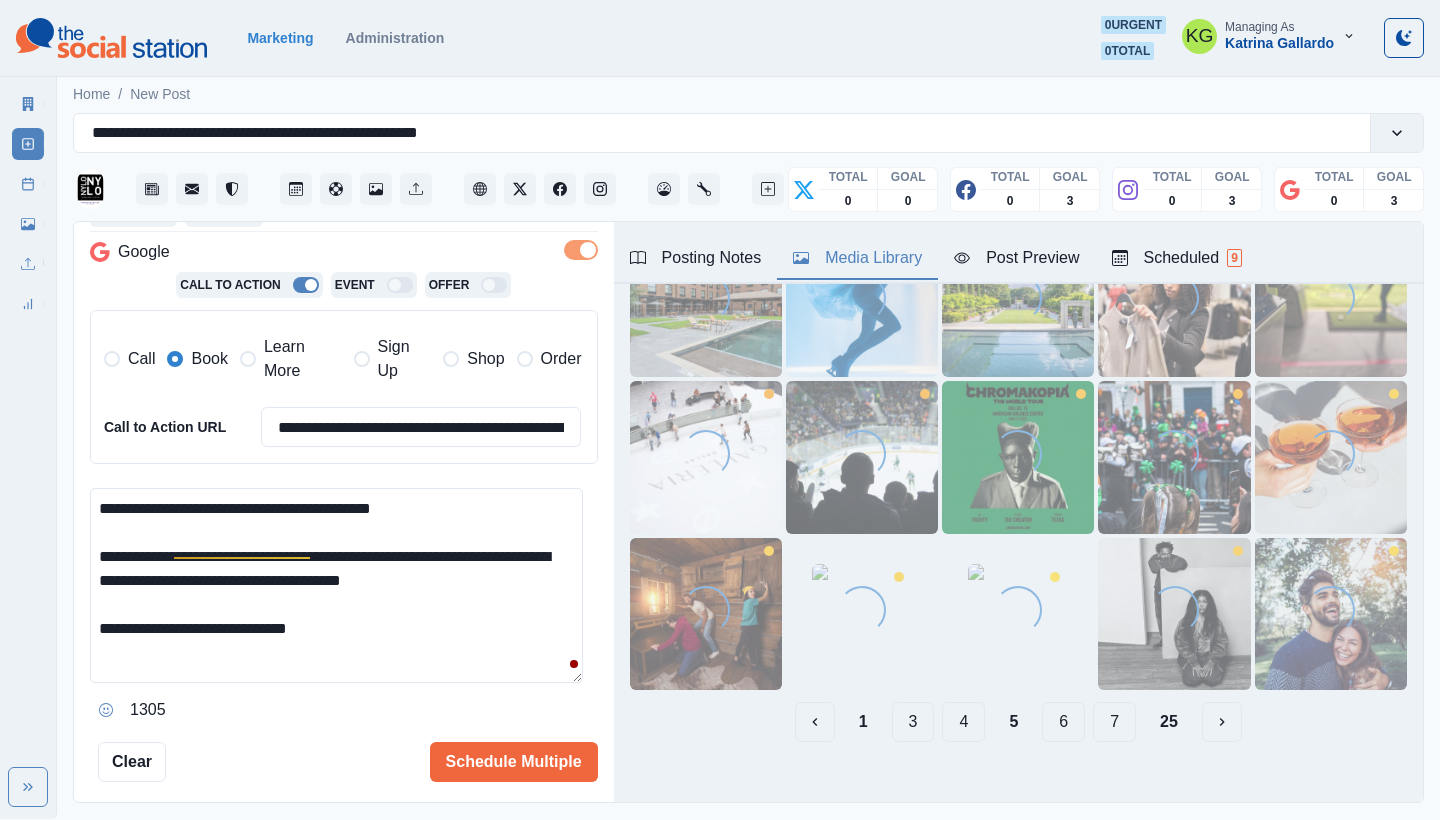 click on "6" at bounding box center [1063, 722] 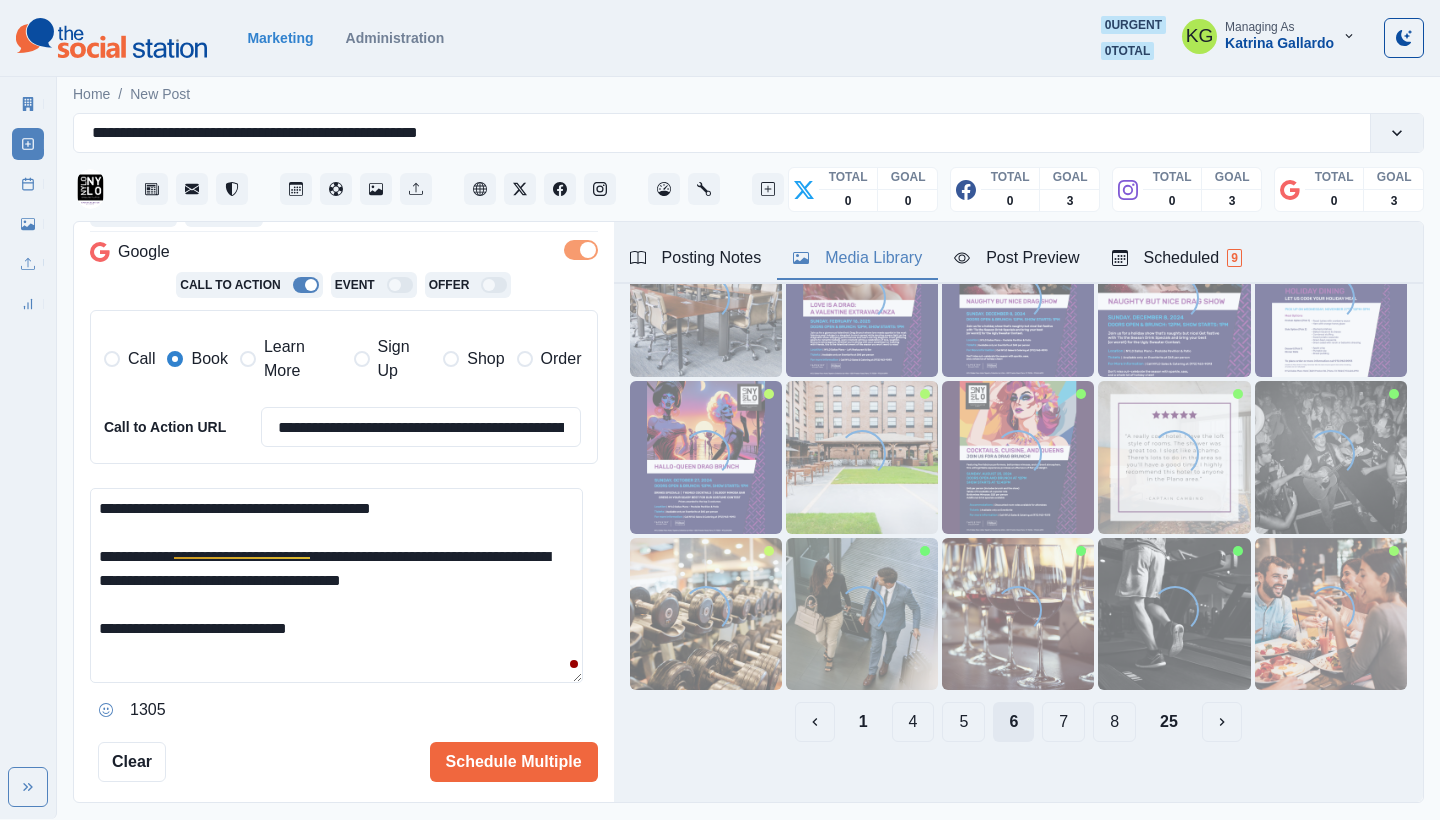 click on "7" at bounding box center (1063, 722) 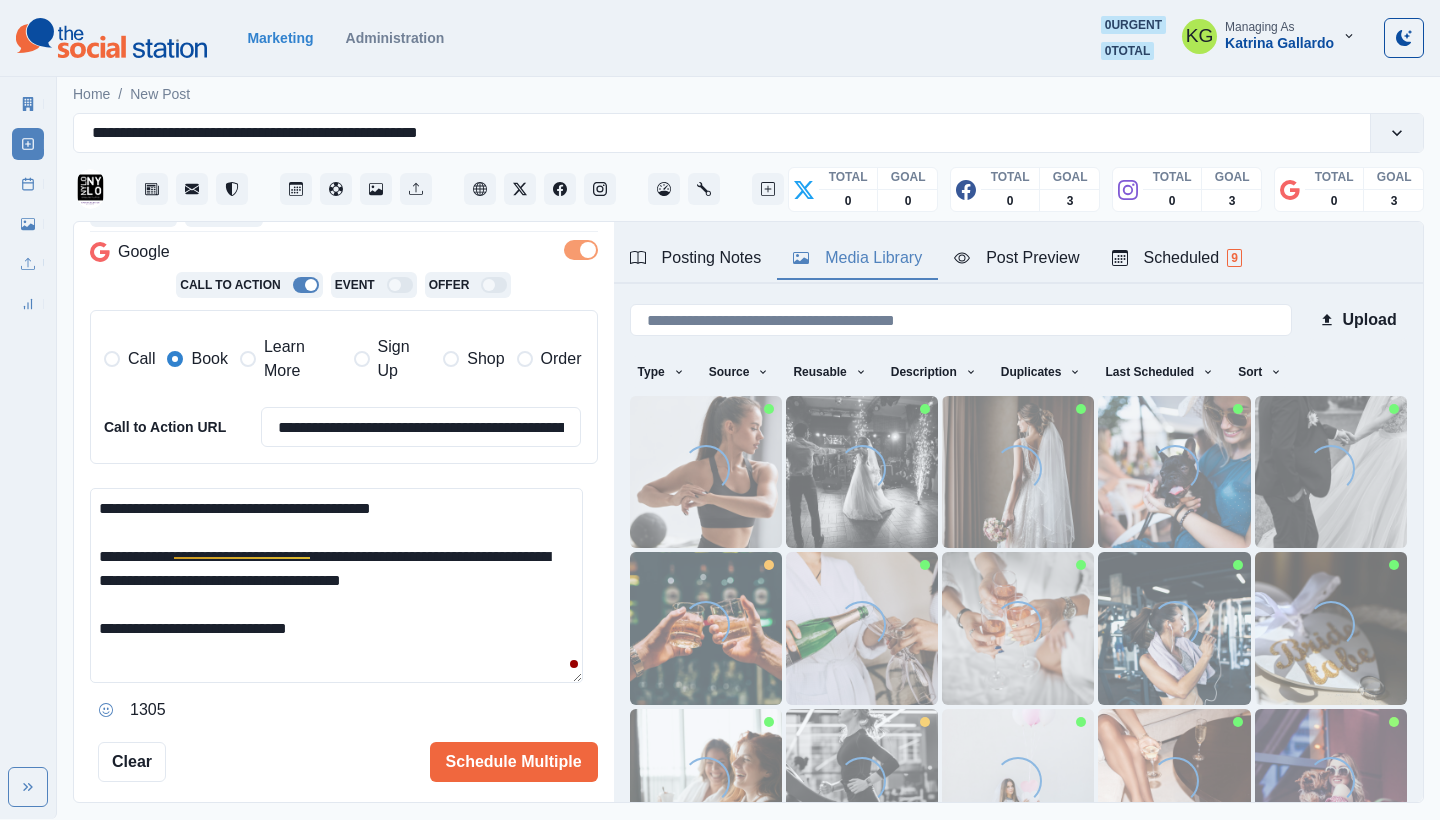 scroll, scrollTop: 171, scrollLeft: 0, axis: vertical 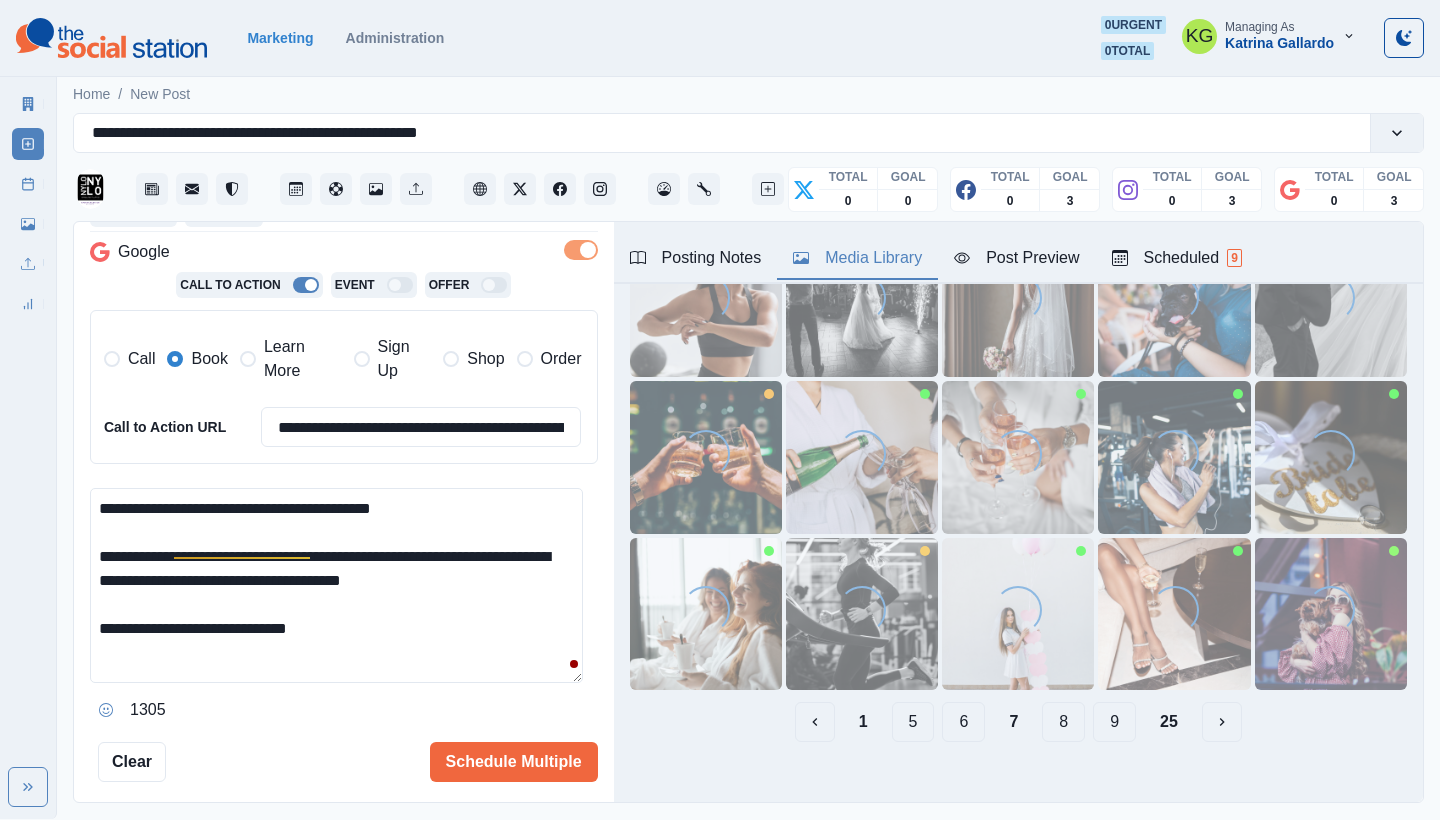 click on "8" at bounding box center [1063, 722] 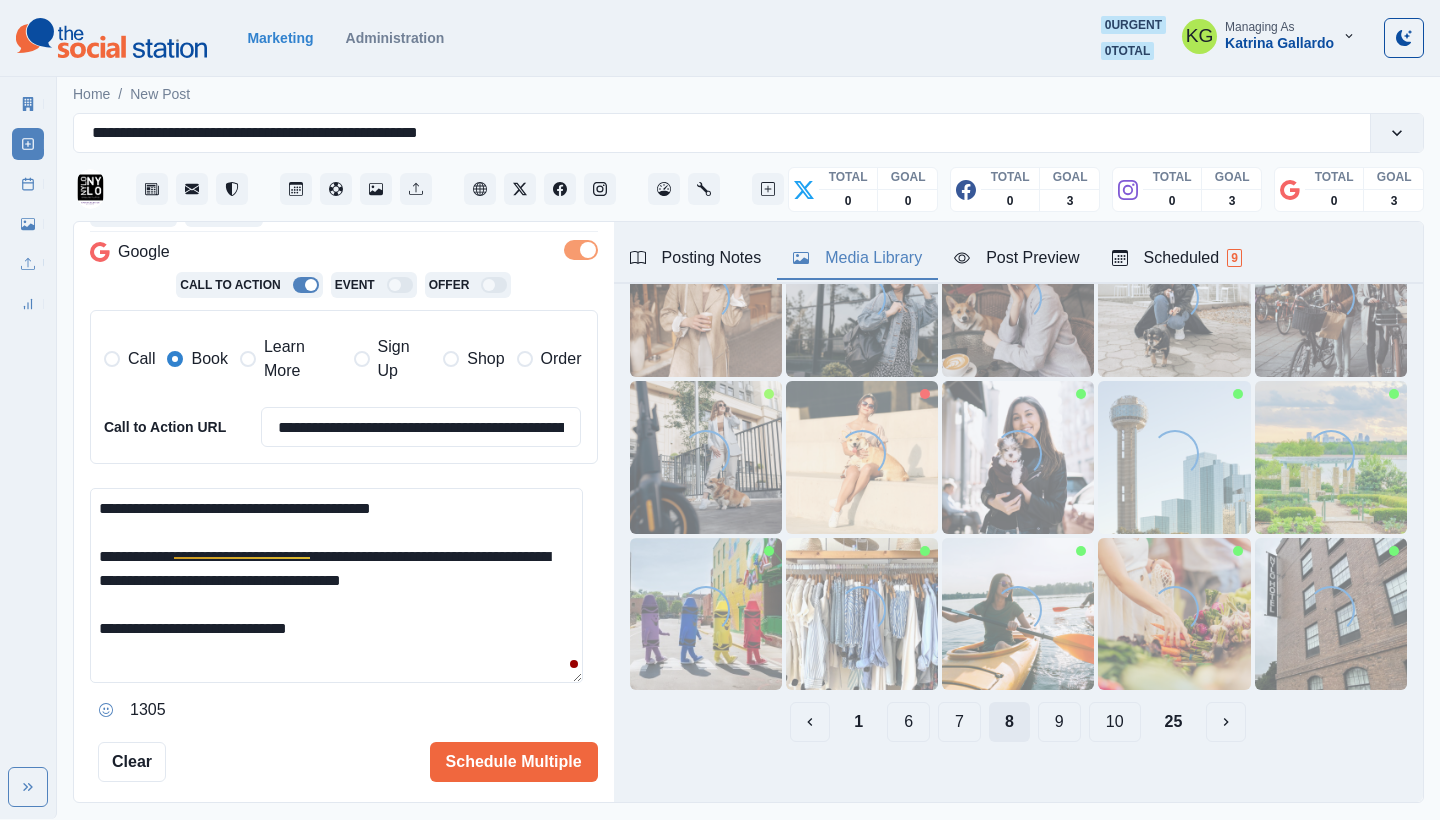 click on "9" at bounding box center (1059, 722) 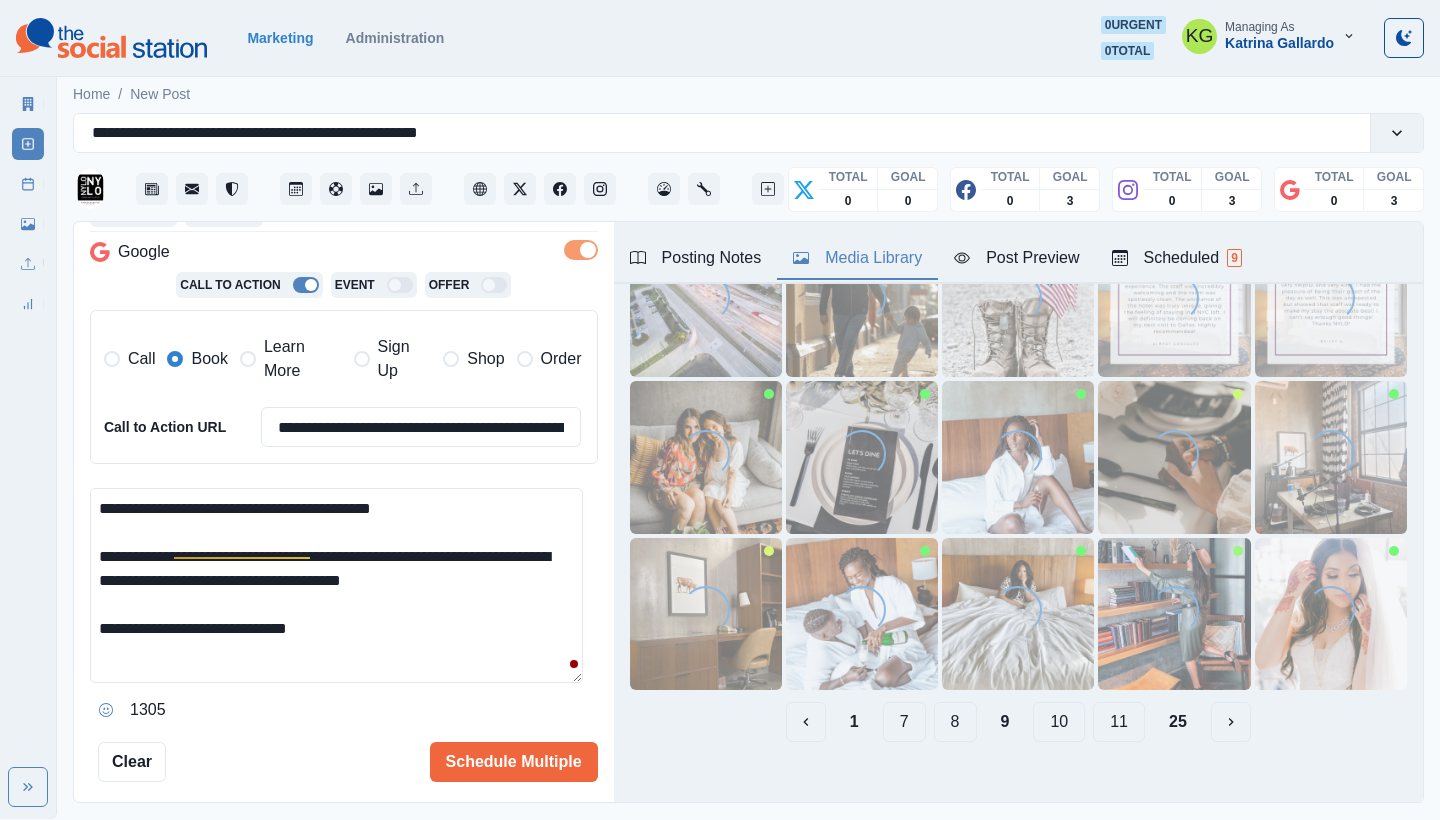 scroll, scrollTop: 25, scrollLeft: 0, axis: vertical 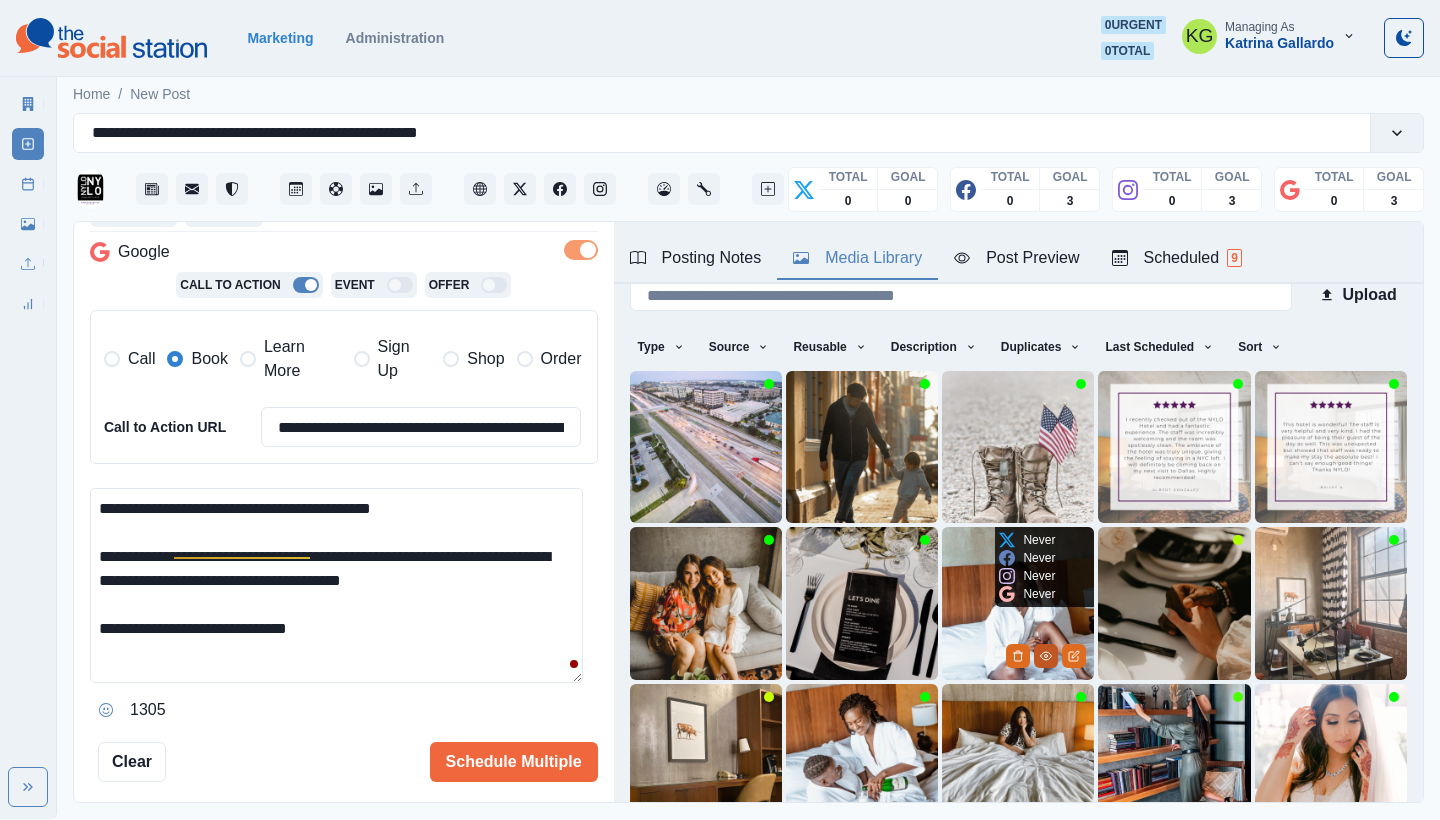 click 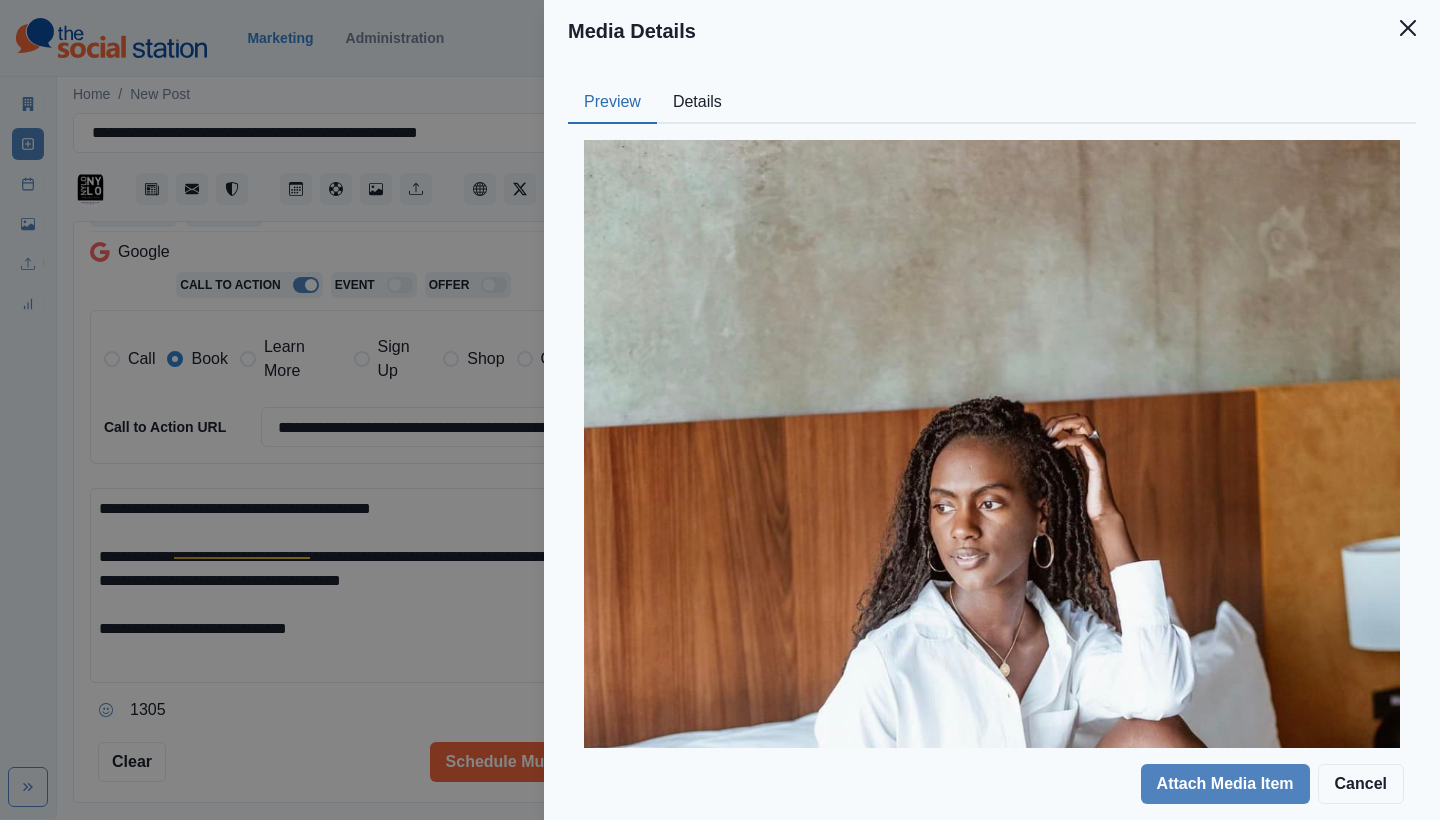 click on "Details" at bounding box center (697, 103) 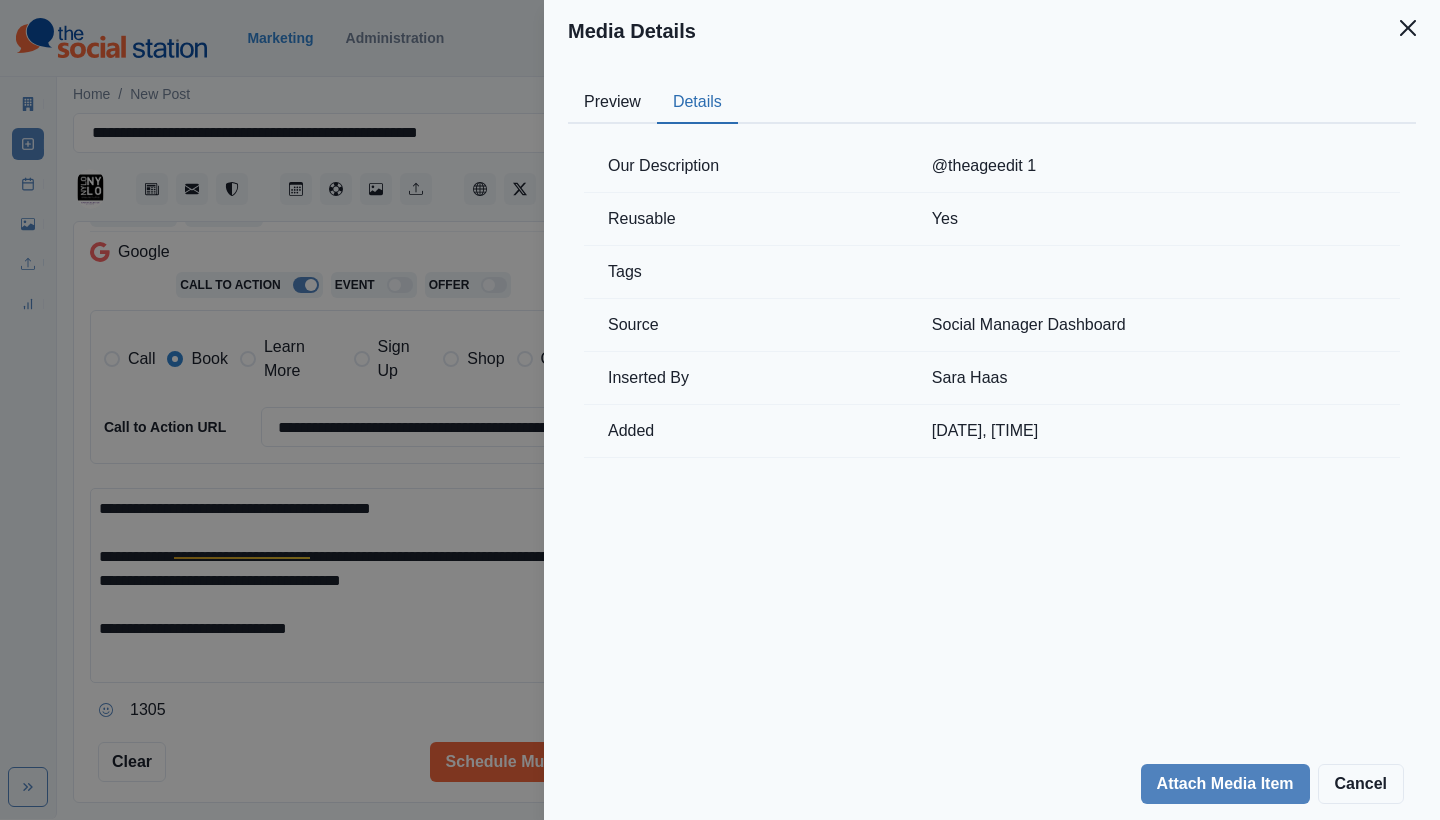 click on "Preview" at bounding box center [612, 103] 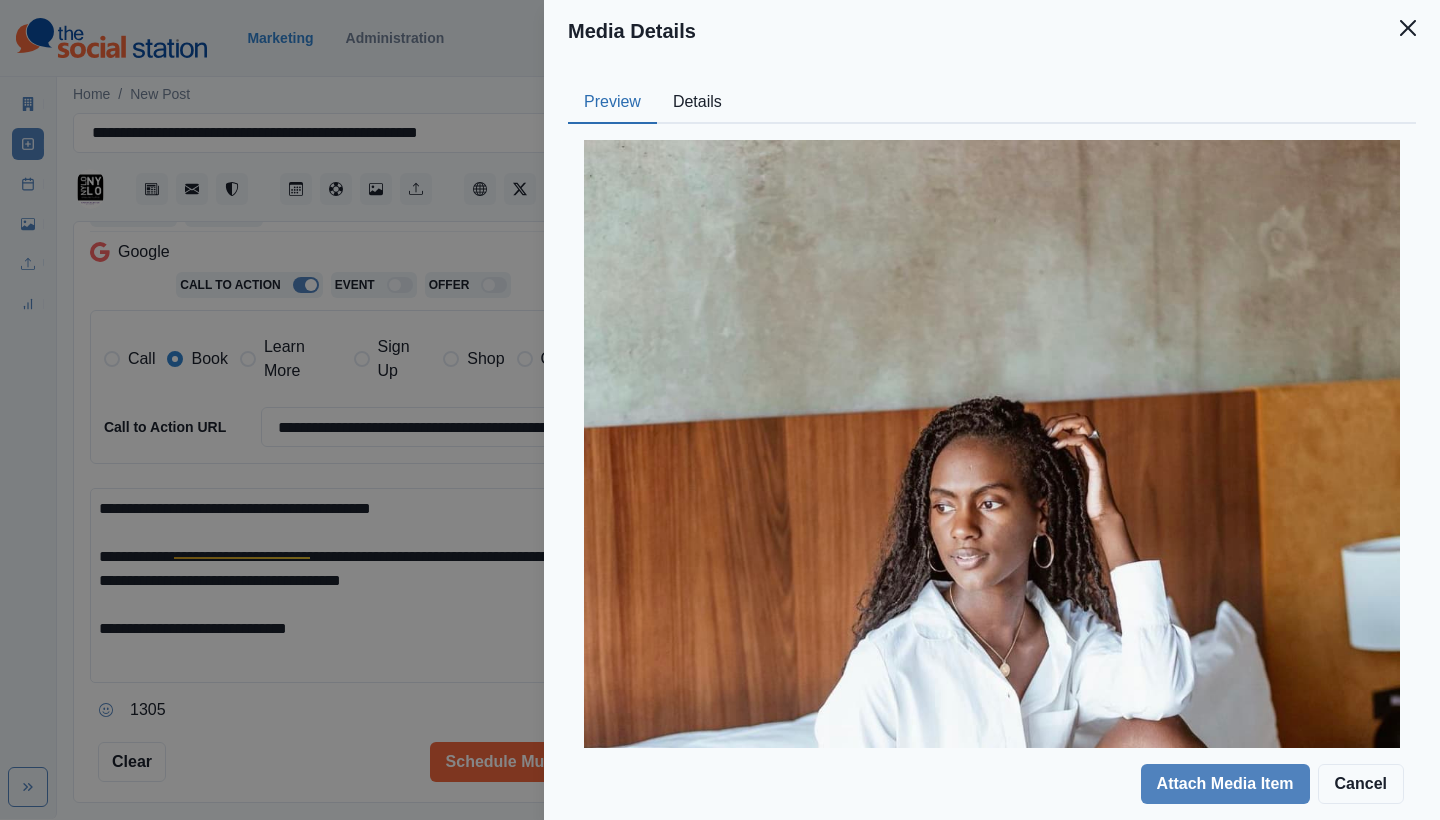 scroll, scrollTop: 363, scrollLeft: 0, axis: vertical 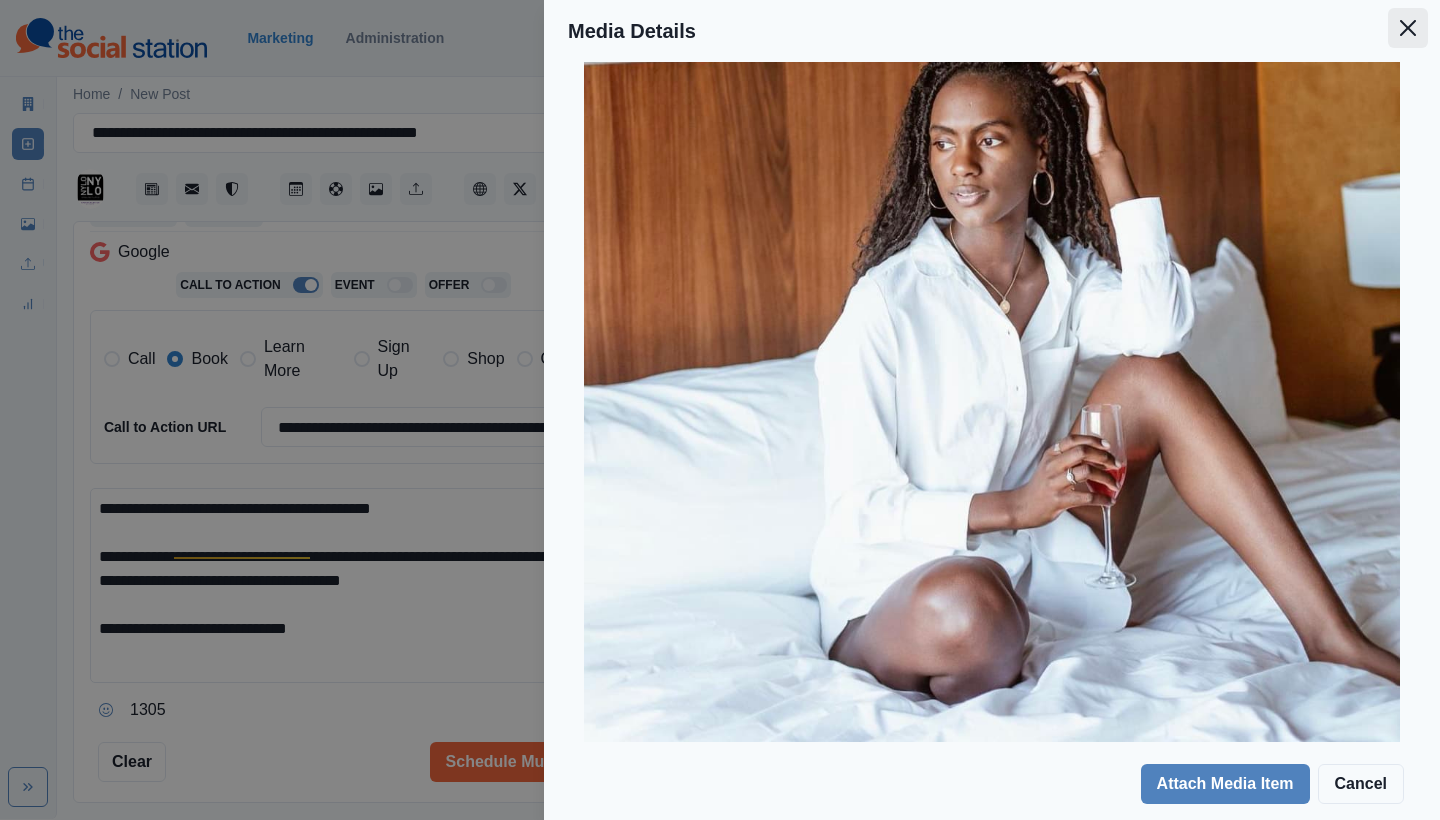 click 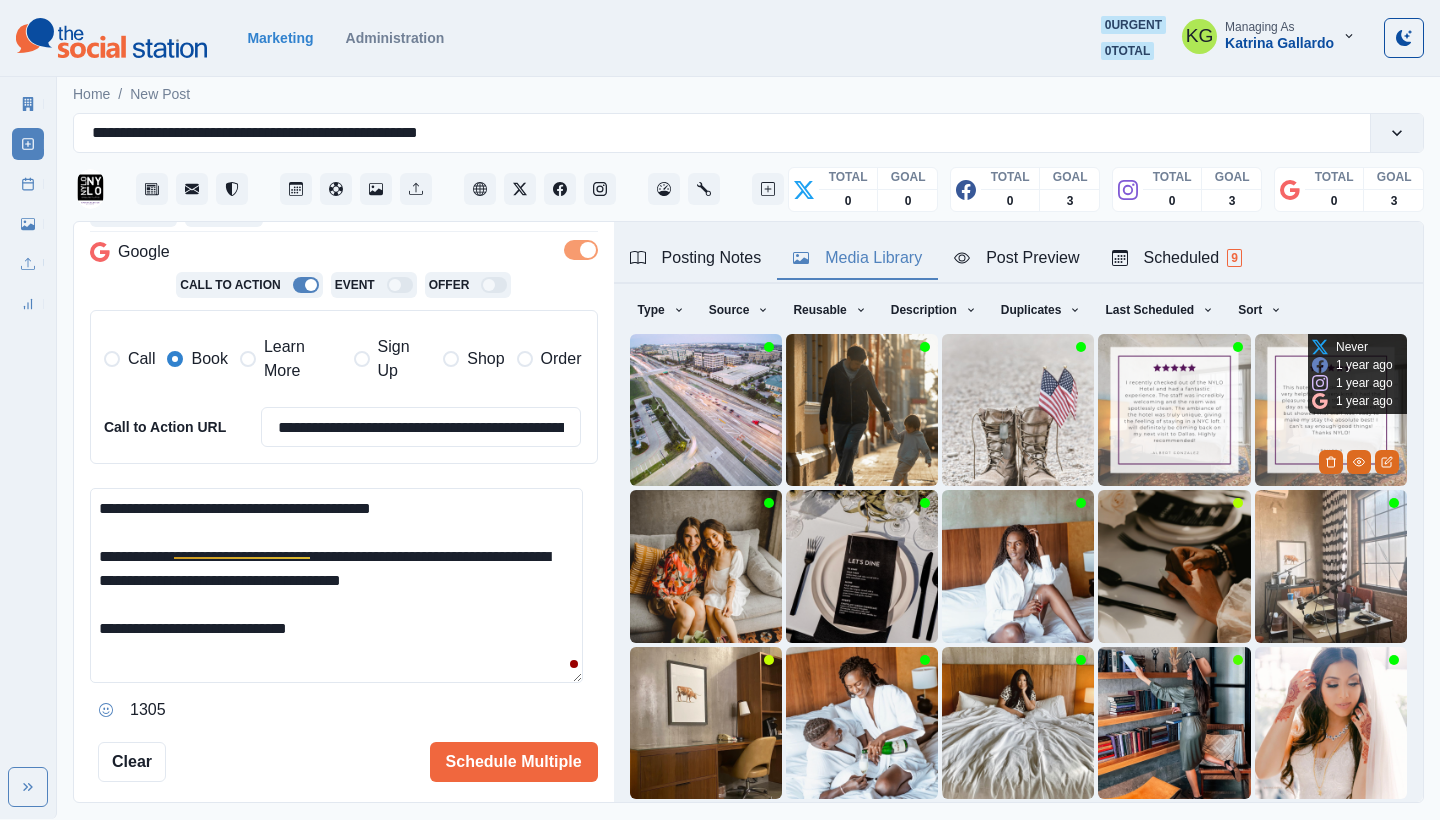 scroll, scrollTop: 171, scrollLeft: 0, axis: vertical 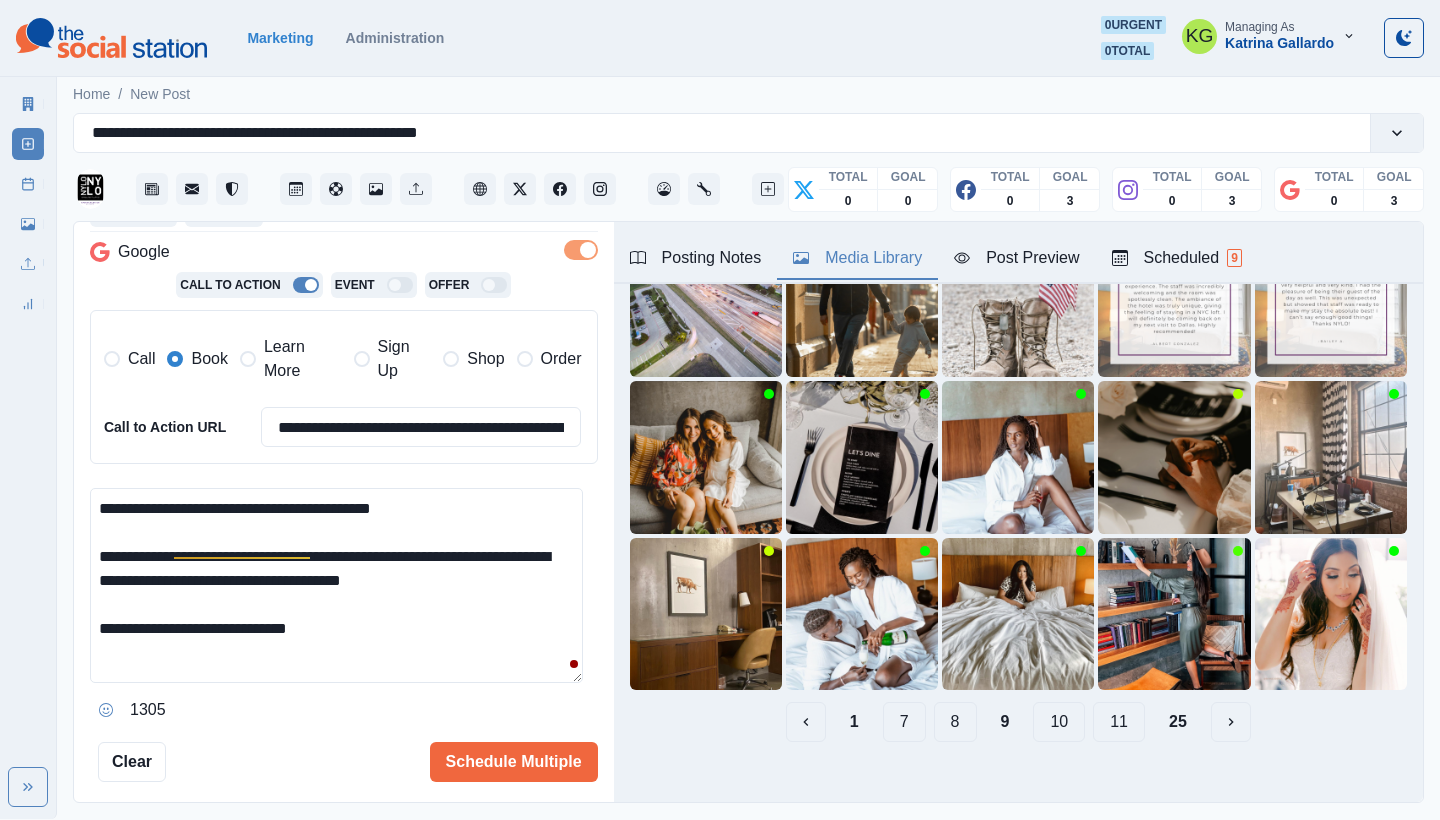 click on "10" at bounding box center [1059, 722] 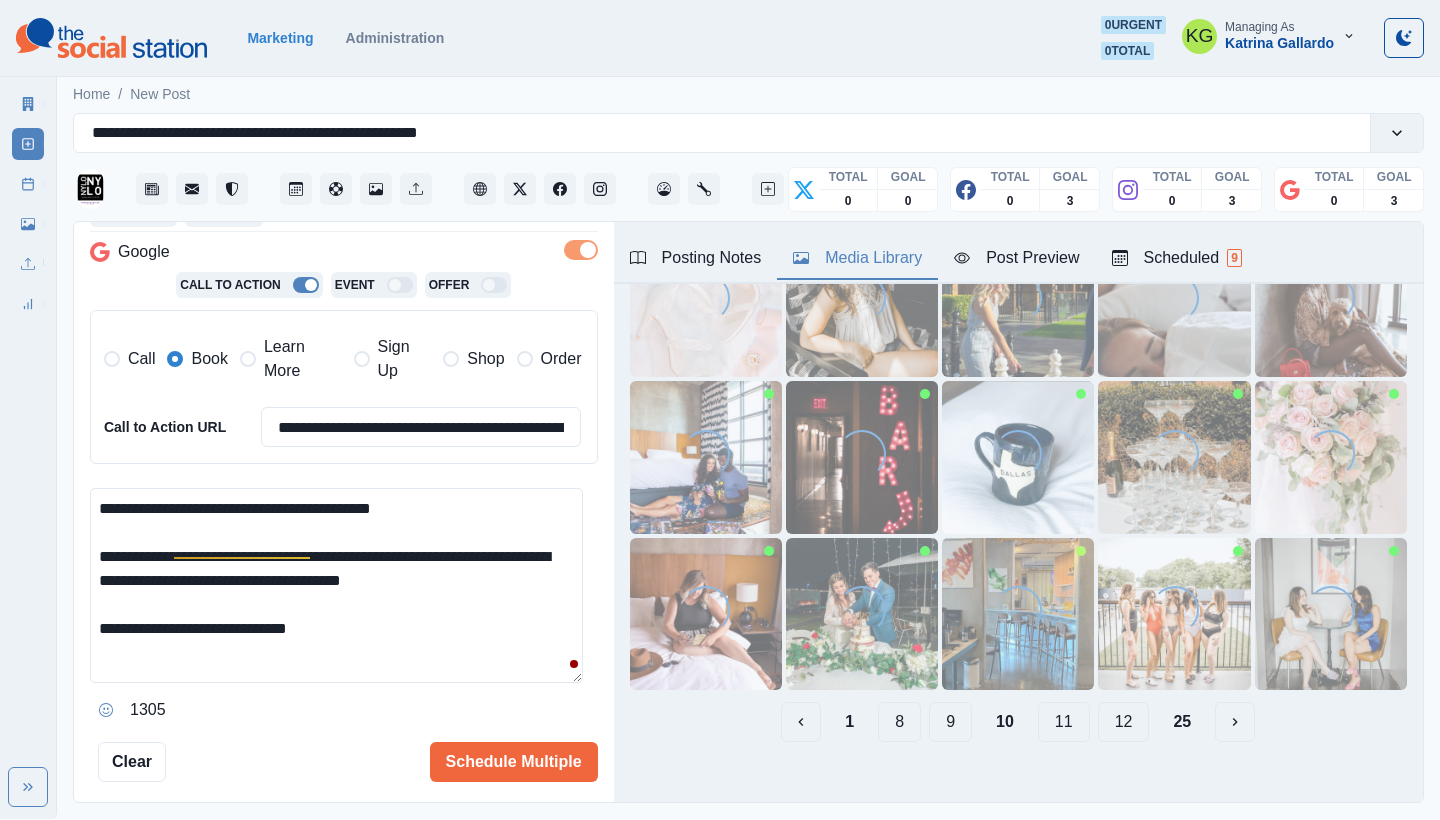 scroll, scrollTop: 130, scrollLeft: 0, axis: vertical 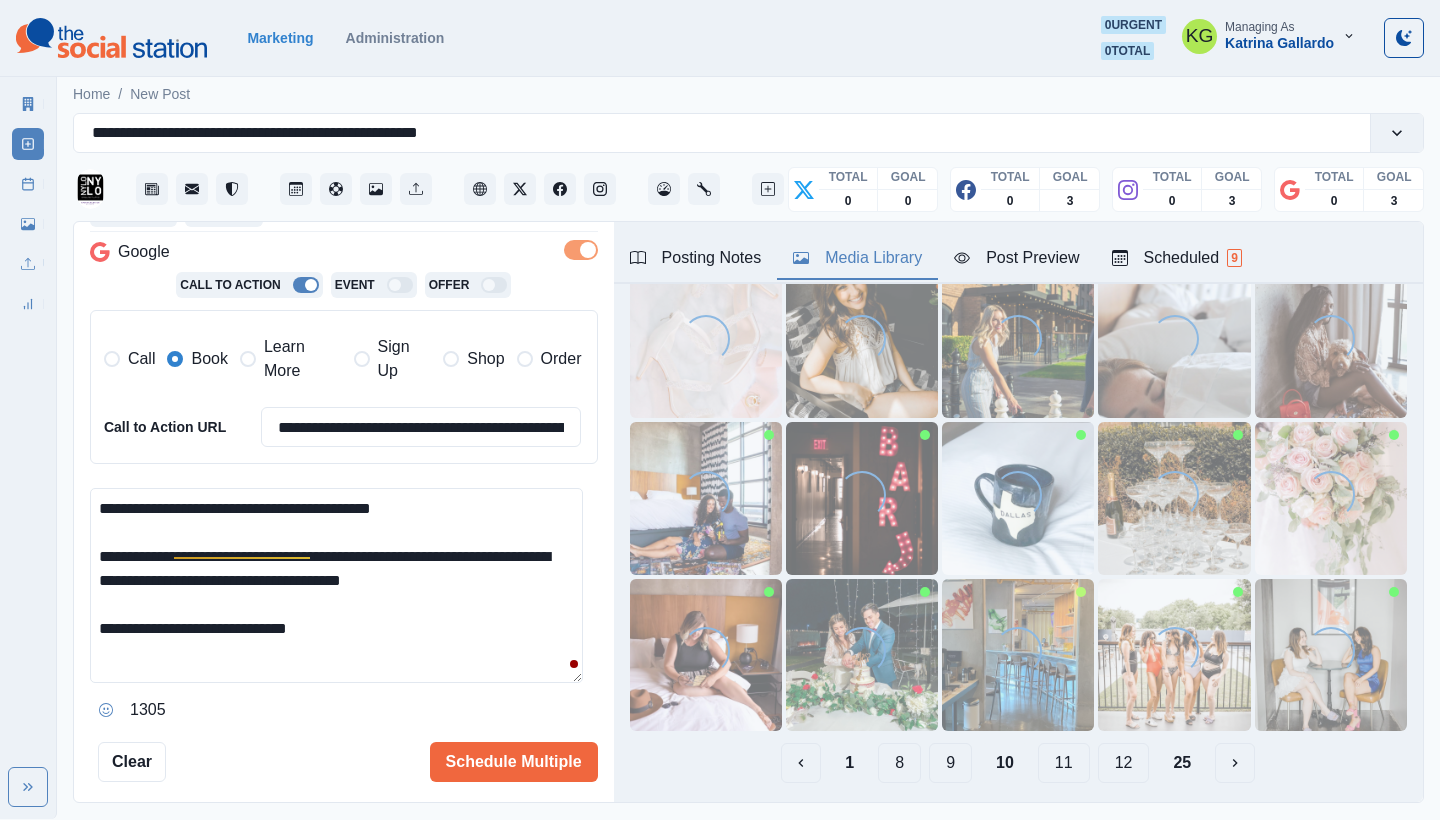click on "11" at bounding box center (1064, 763) 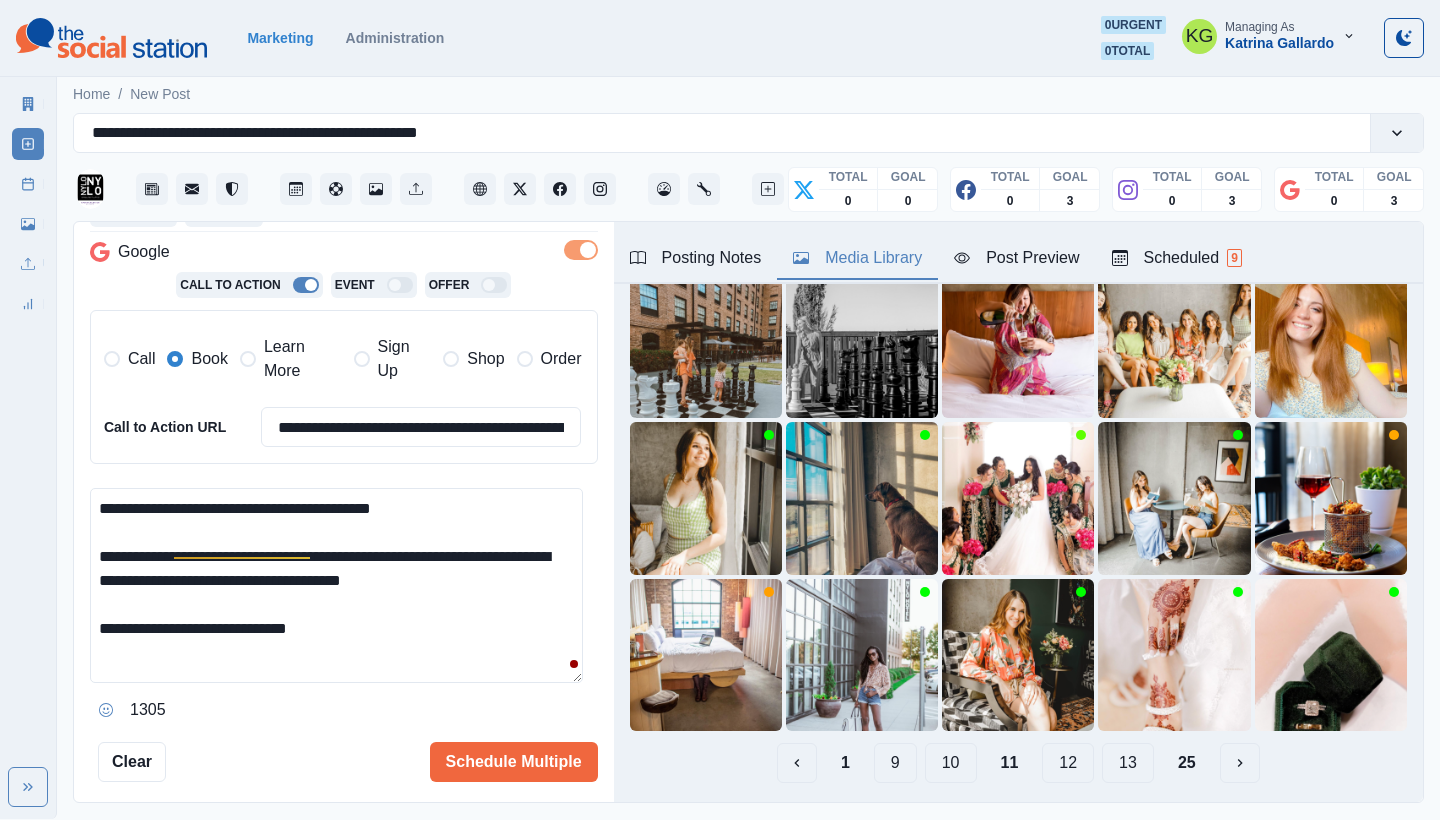 click on "12" at bounding box center [1068, 763] 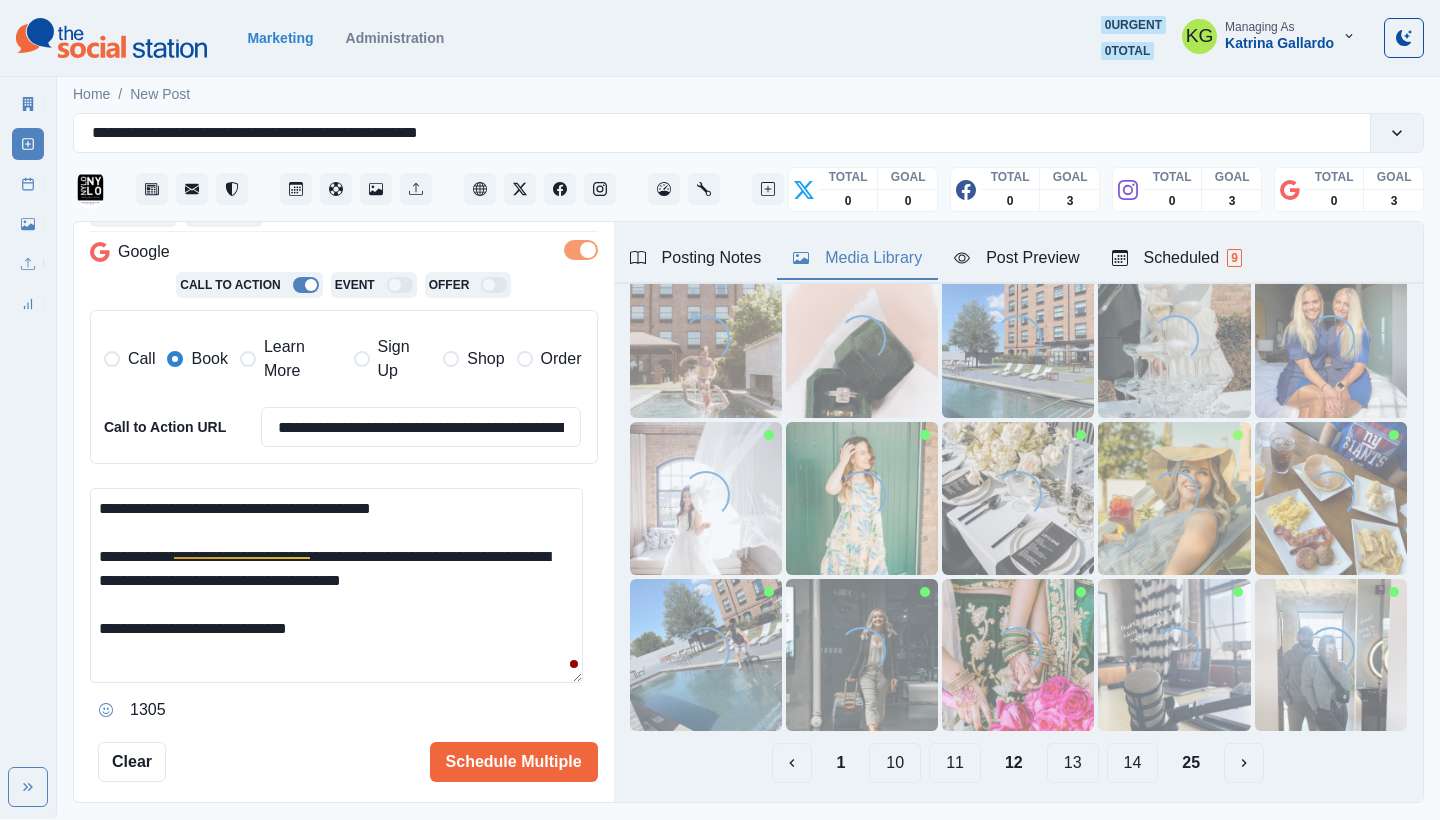 click on "13" at bounding box center [1073, 763] 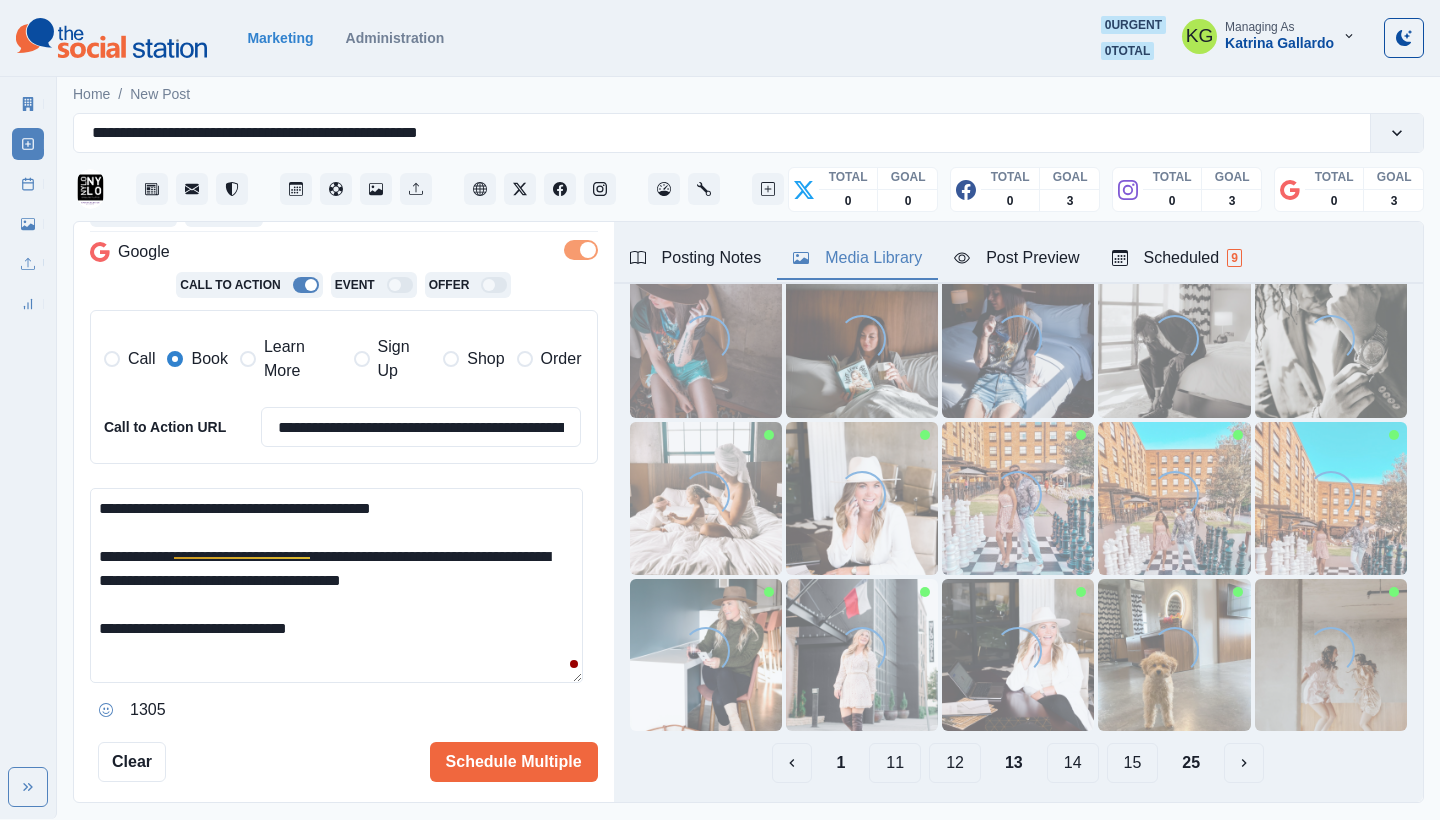 click on "14" at bounding box center (1073, 763) 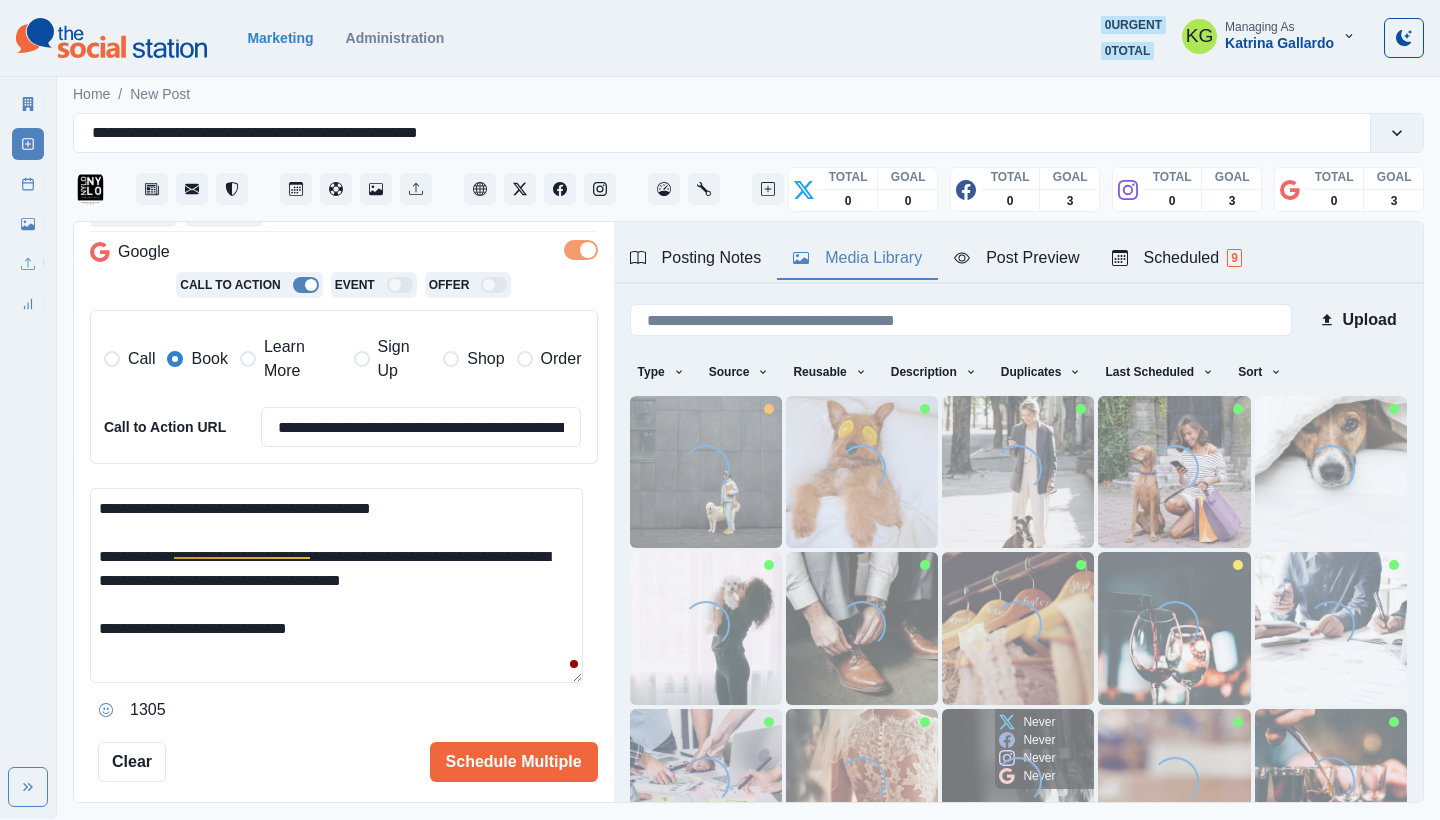 scroll, scrollTop: 171, scrollLeft: 0, axis: vertical 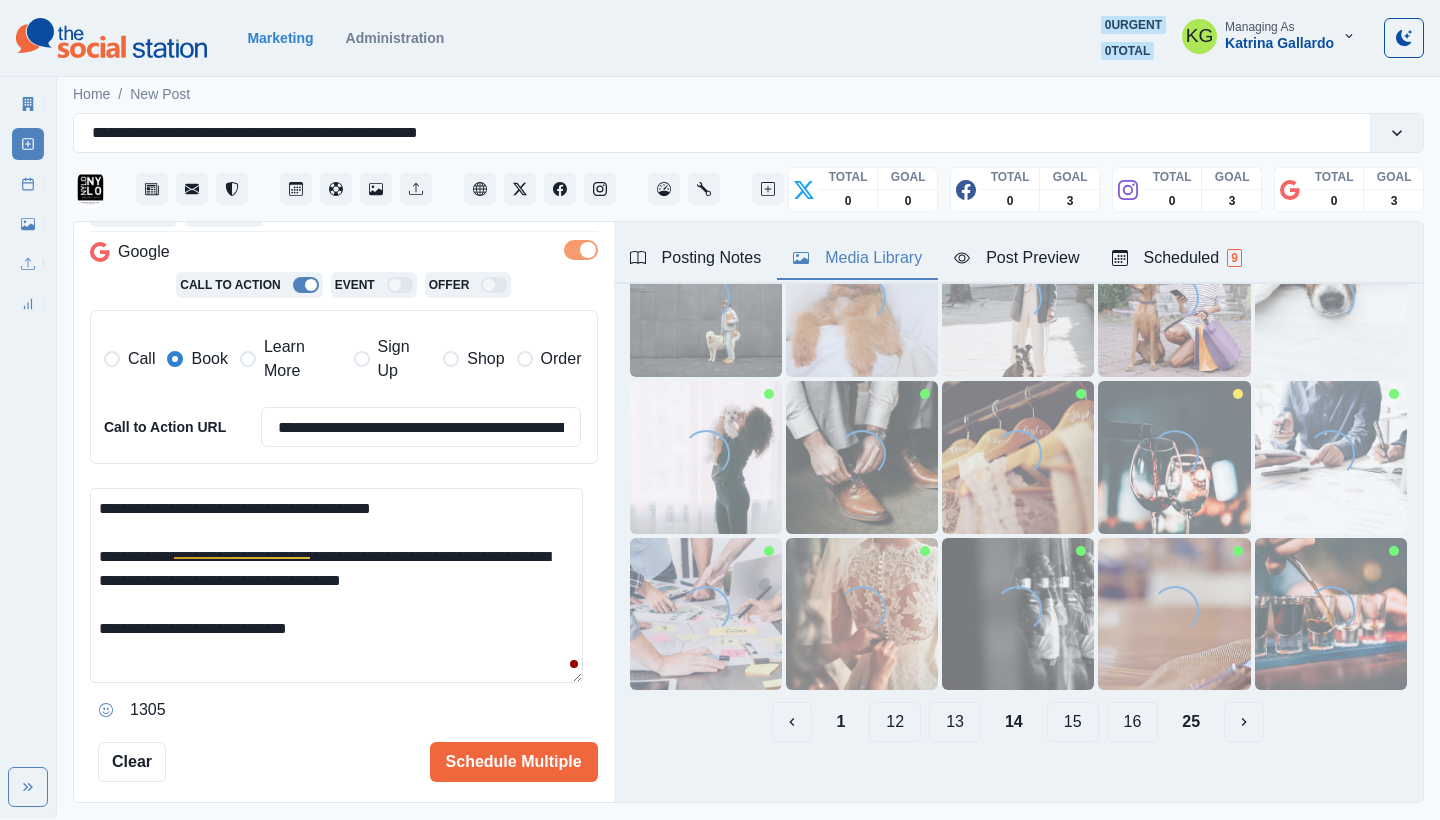 click on "Booking Link - https://bit.ly/3owEp7i
1. Check www.tourtexas.com/destinations/plano-events for posts. Don't venture outside of 20-30 minutes from Plano, no posts in Arlington
2. 2 posts per month about LOFT Restaurant & Bar
3. 1 post per month: From hotel: "Twice a month we will feature an action station alternating between freshly made omelets and freshly made waffles" create post including verbiage about the alternation between omelets and waffles. Stock is fine!
4. During May, June, July, August, and September - 2 posts about Resort Pass (access to pool, amenities, etc without staying): www.resortpass.com/hotels/nylo-dallas-plano-hotel Upload Type Any Image Video Source Any Upload Social Manager Found: Instagram Found: Google Customer Photo Found: TripAdvisor Review Found: Yelp Review Reusable Any Yes No Description Any Missing Description Duplicates Any Show Duplicated Media Last Scheduled Any Over A Month Ago Over 3 Months Ago Over 6 Months Ago Never Scheduled Sort Newest Media Oldest Media Loading... 1" at bounding box center (1018, 466) 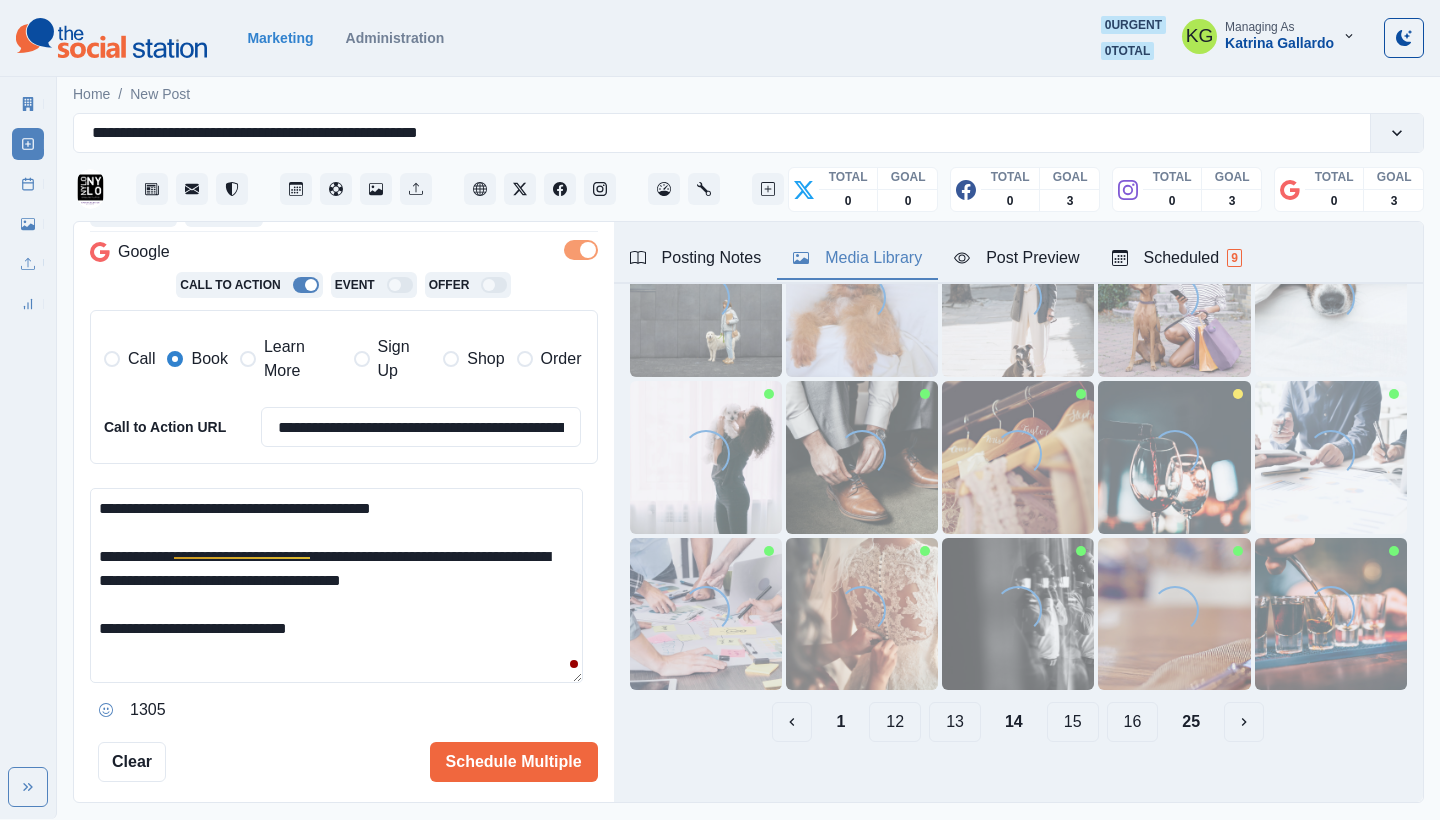 click on "15" at bounding box center (1073, 722) 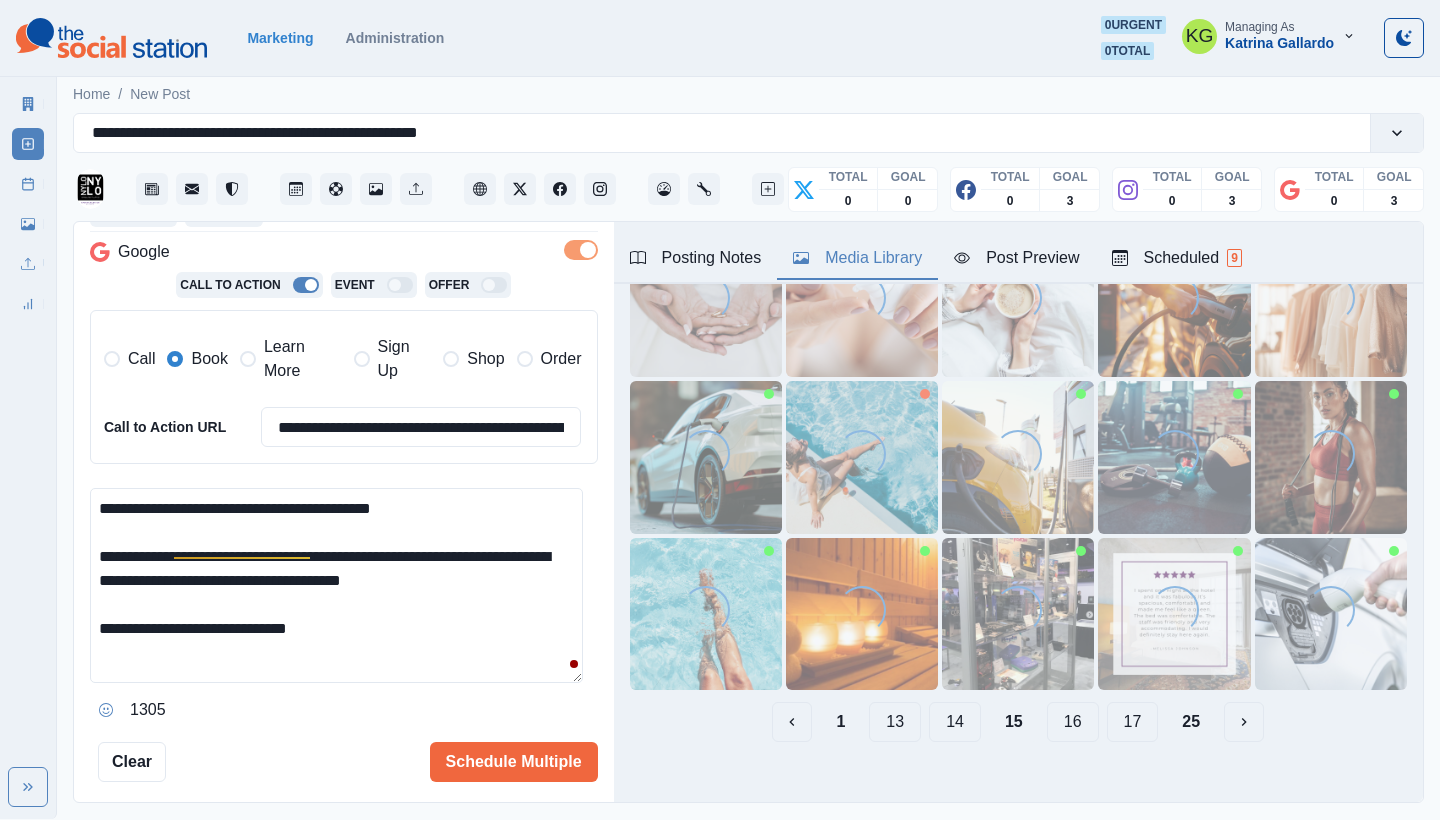 scroll, scrollTop: 129, scrollLeft: 0, axis: vertical 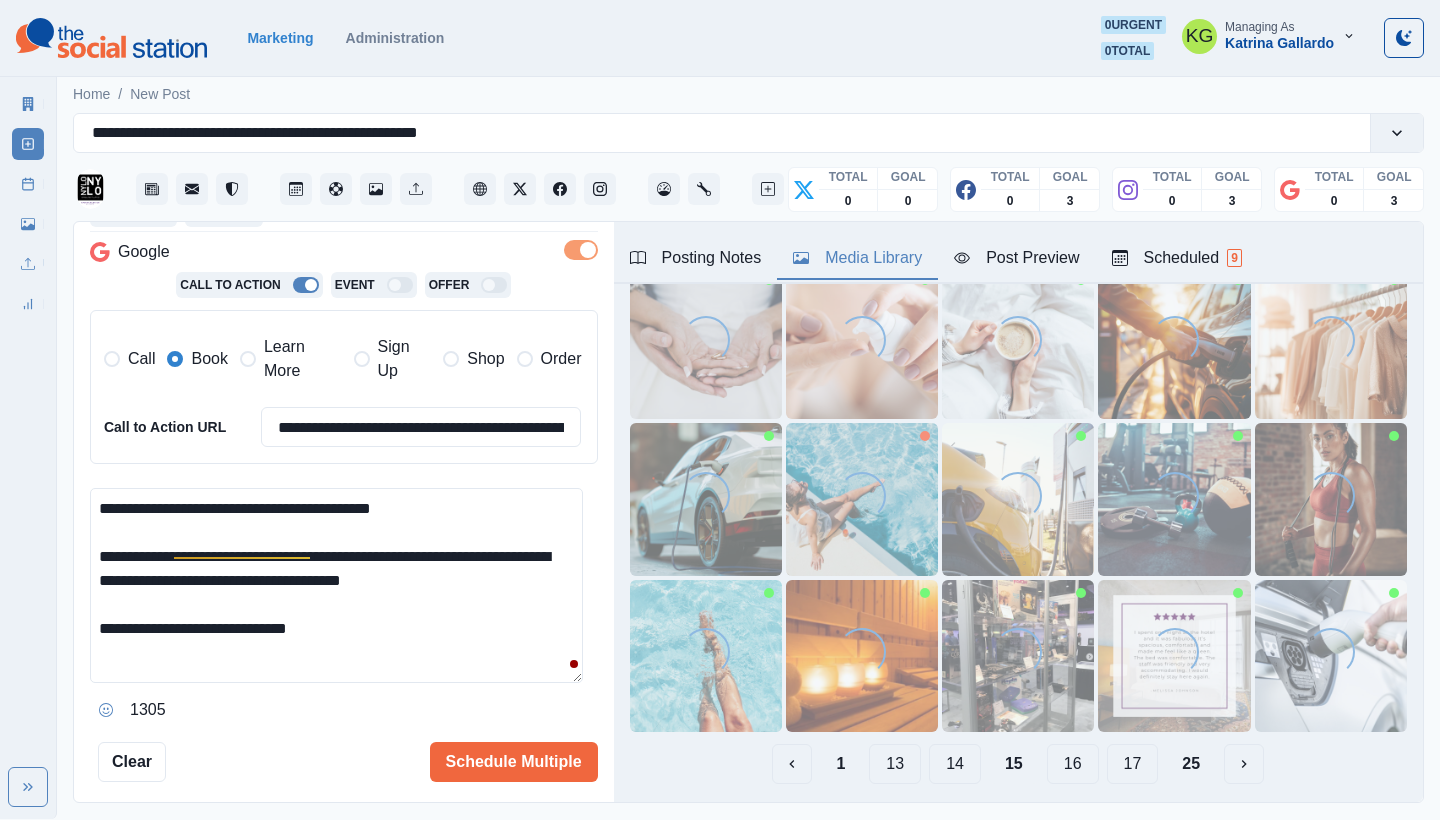 click on "16" at bounding box center [1073, 764] 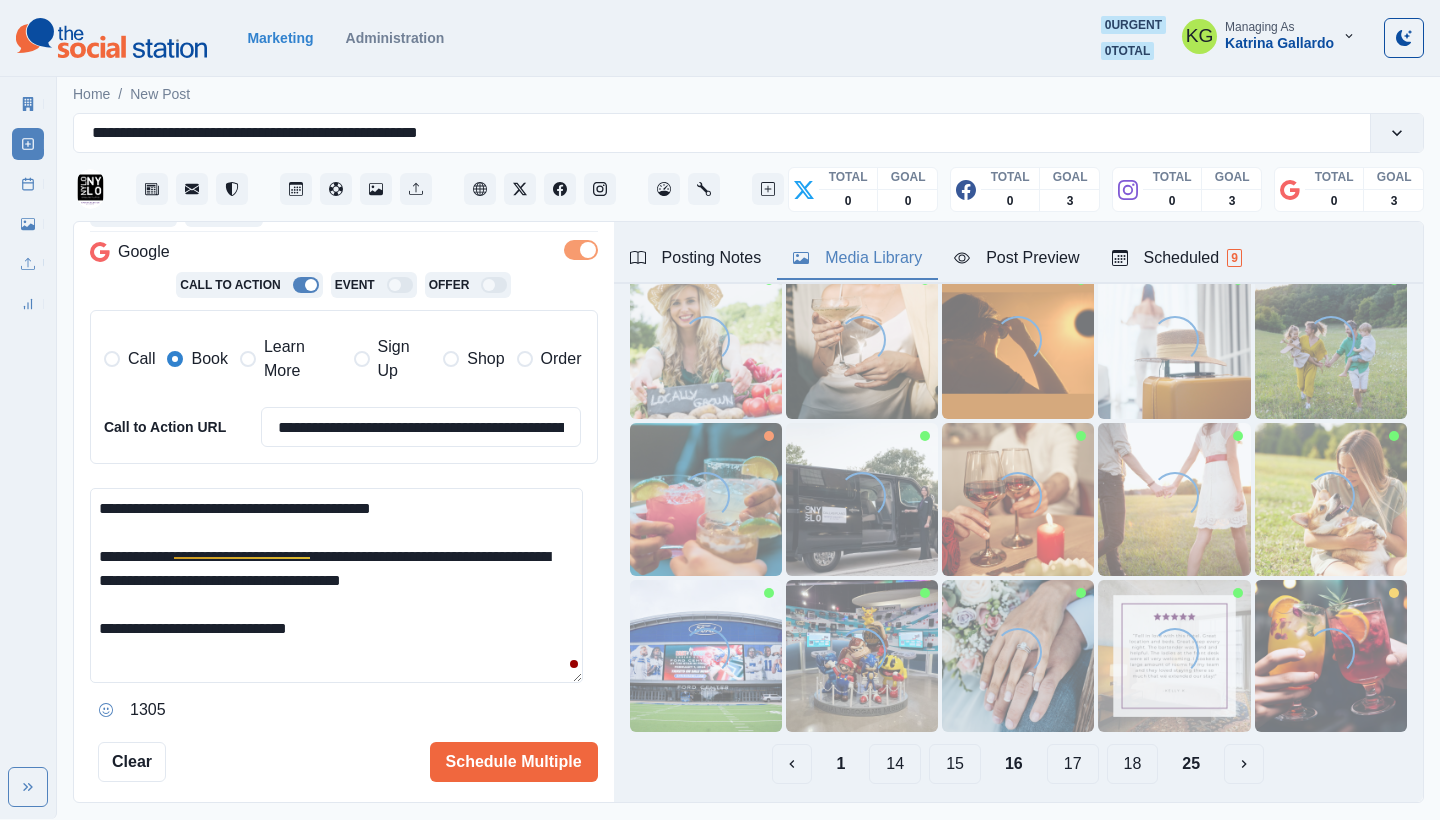 click on "17" at bounding box center (1073, 764) 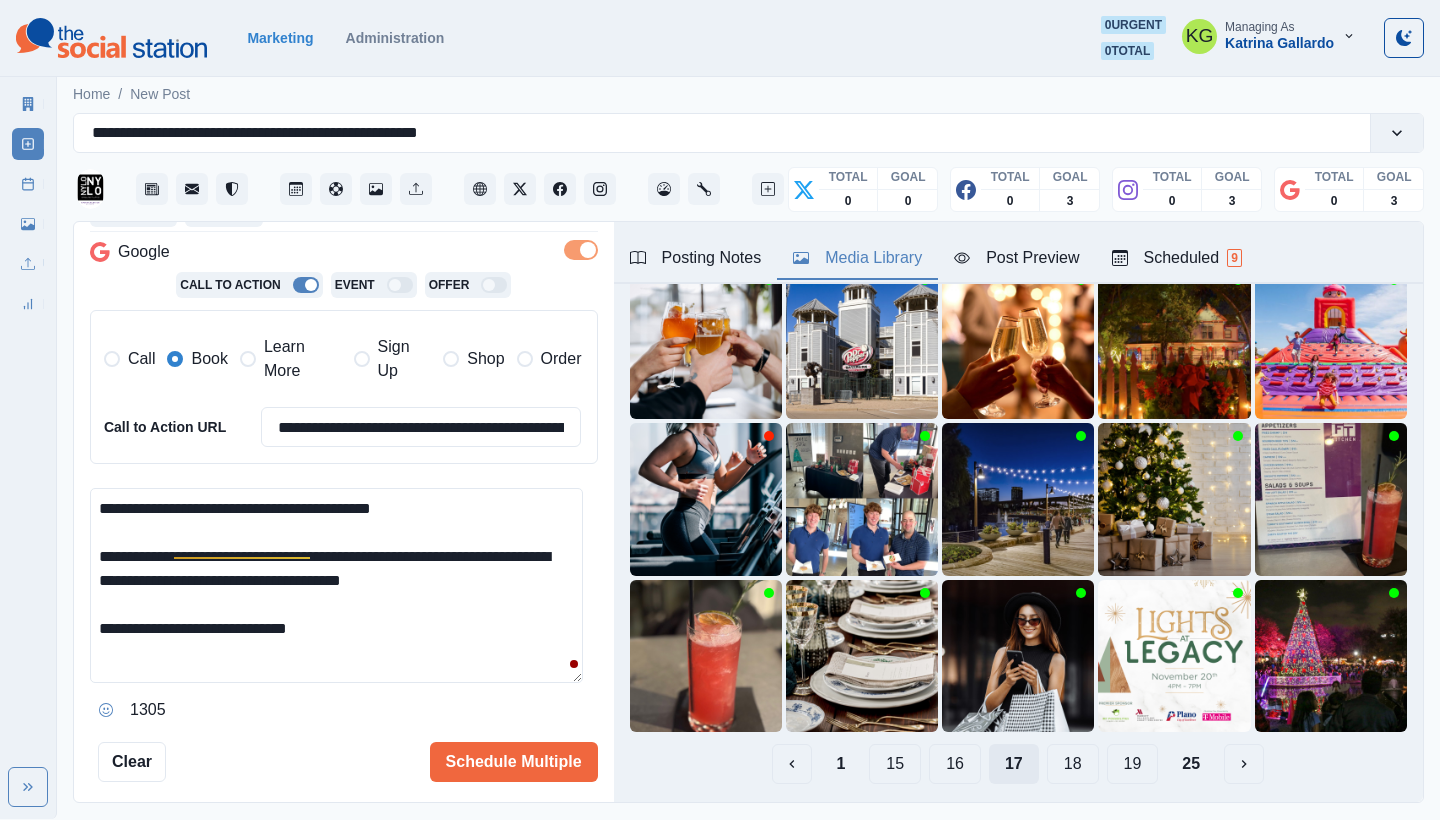 click on "18" at bounding box center (1073, 764) 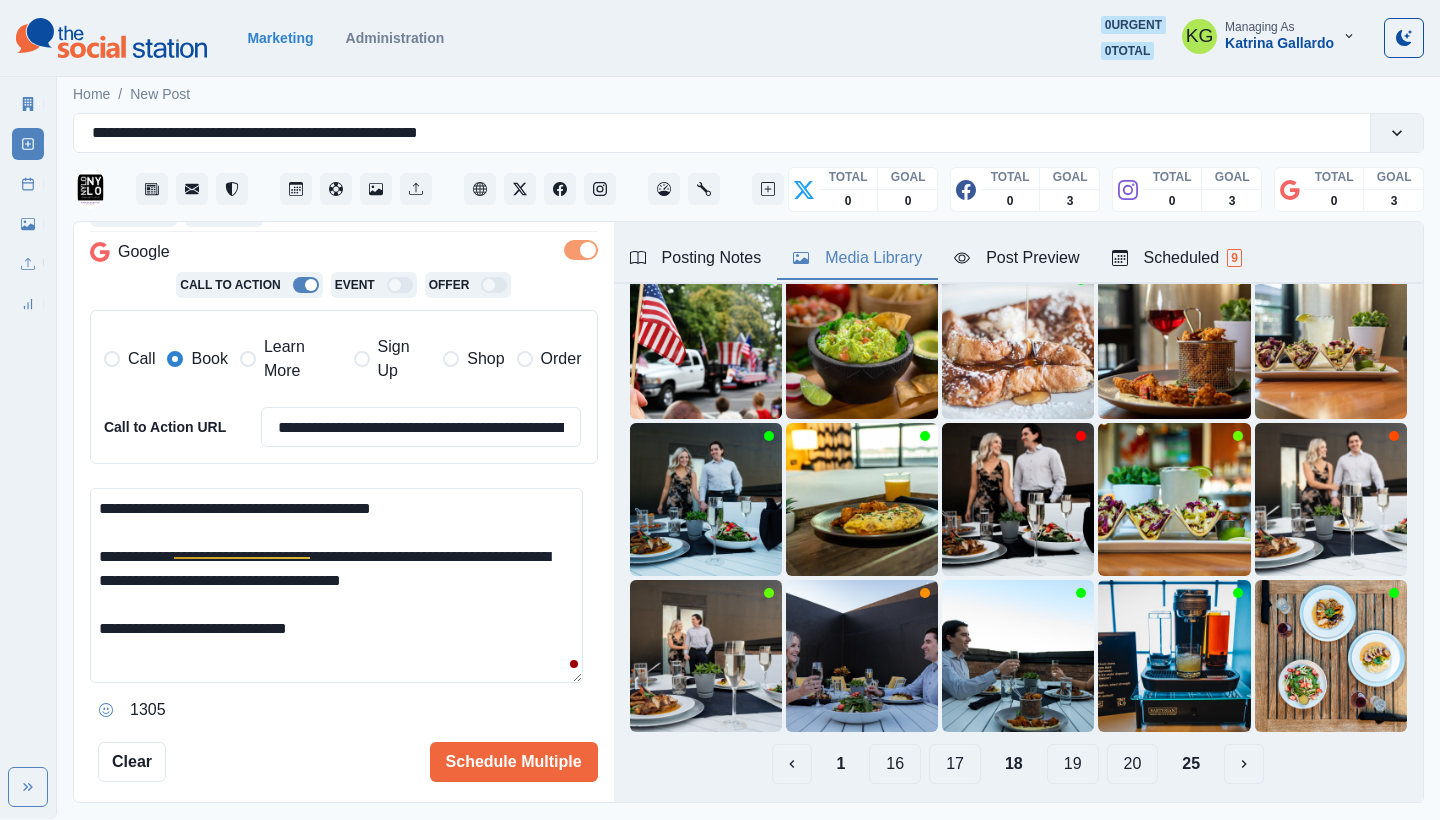 click on "19" at bounding box center (1073, 764) 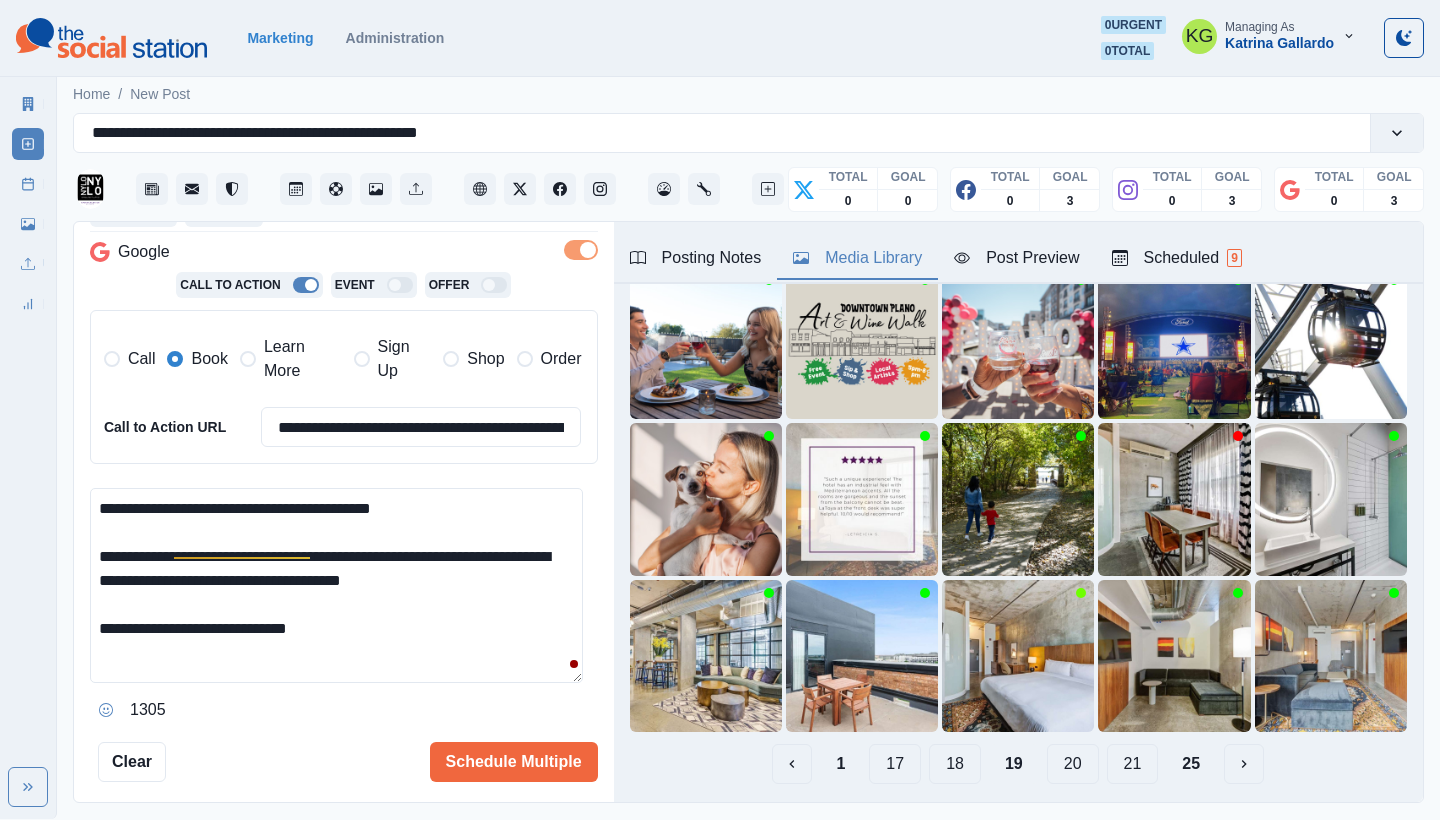 click on "20" at bounding box center [1073, 764] 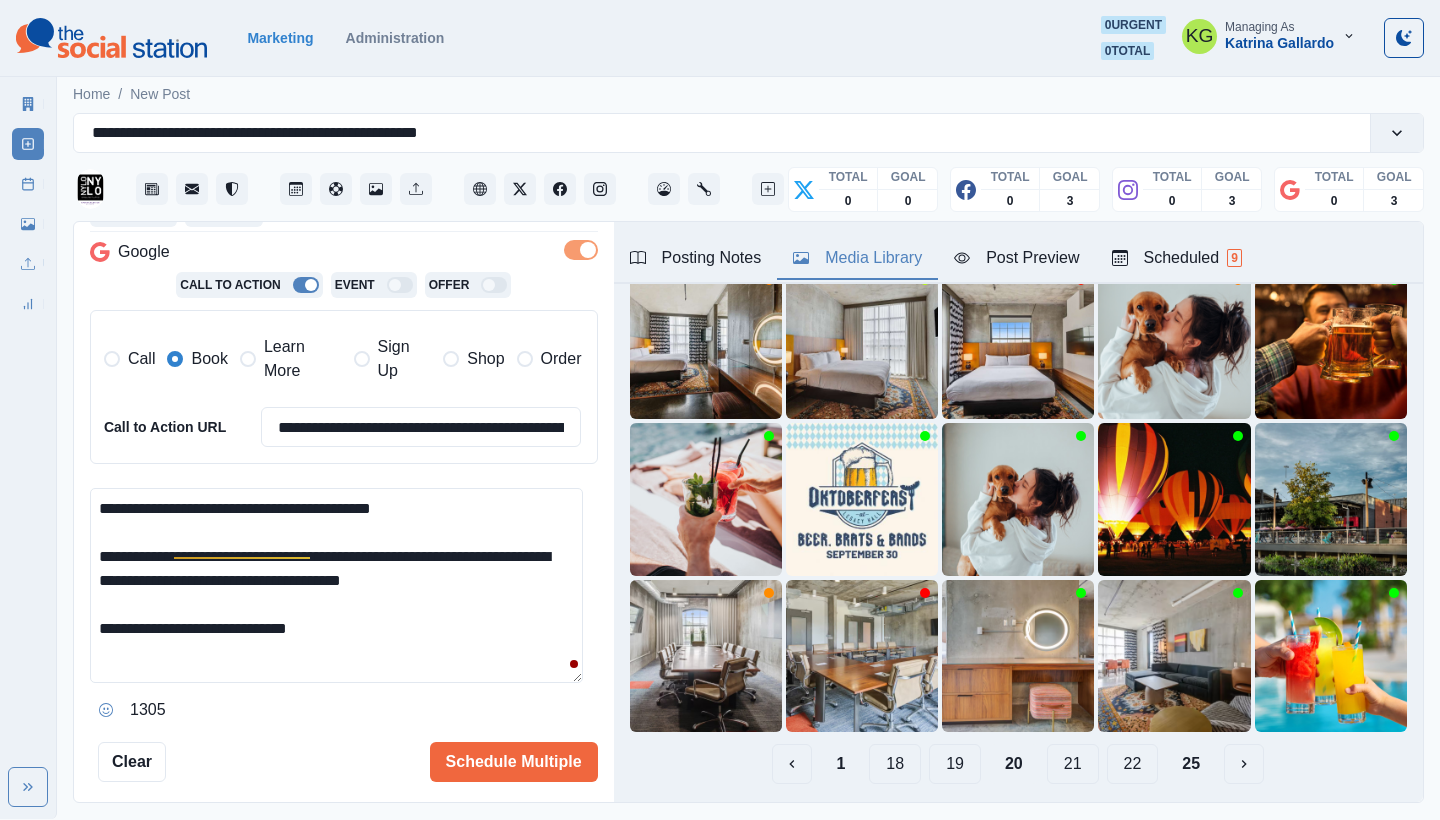 click on "19" at bounding box center [955, 764] 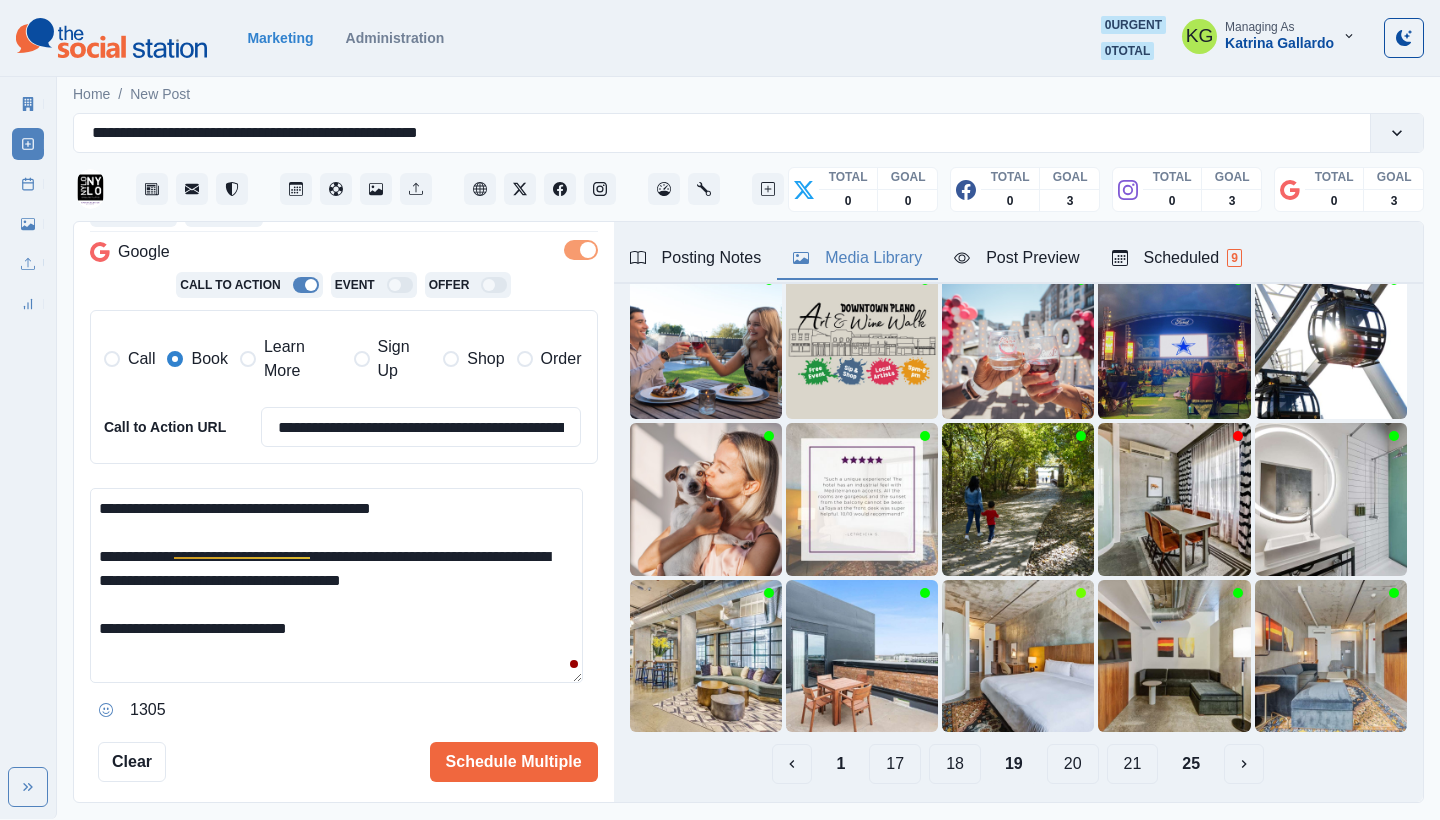 click on "20" at bounding box center [1073, 764] 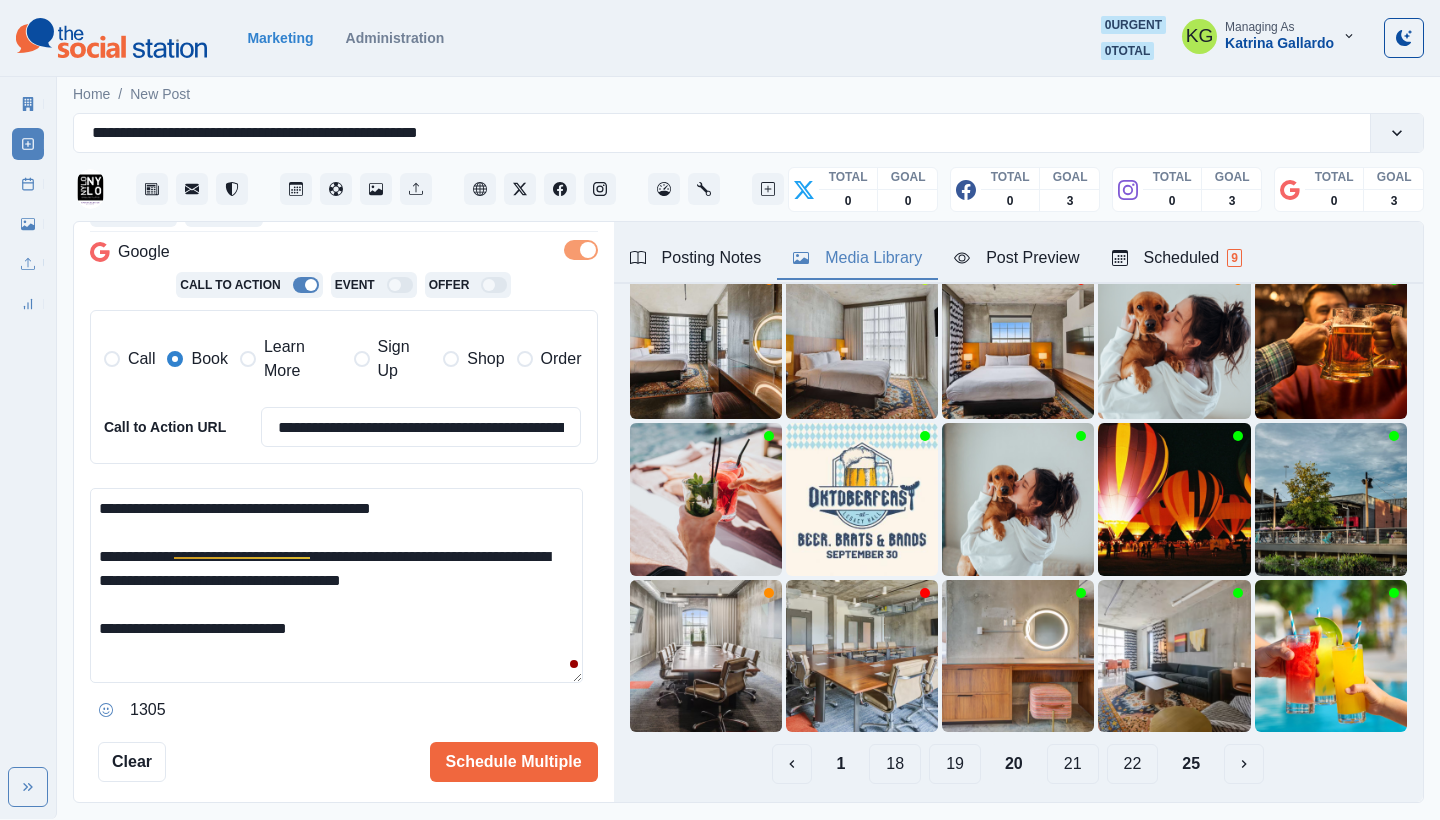 click on "21" at bounding box center [1073, 764] 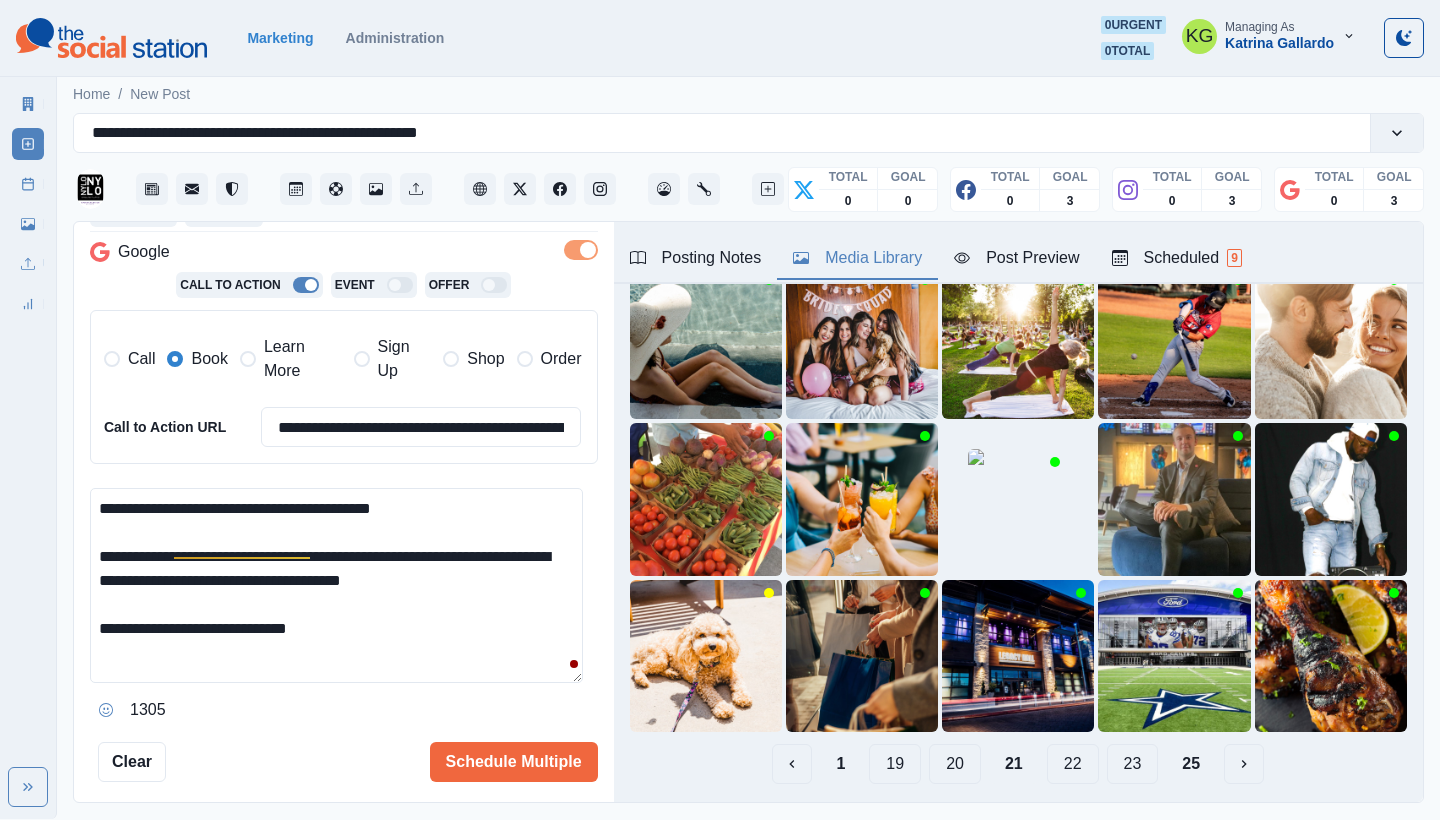 click on "20" at bounding box center [955, 764] 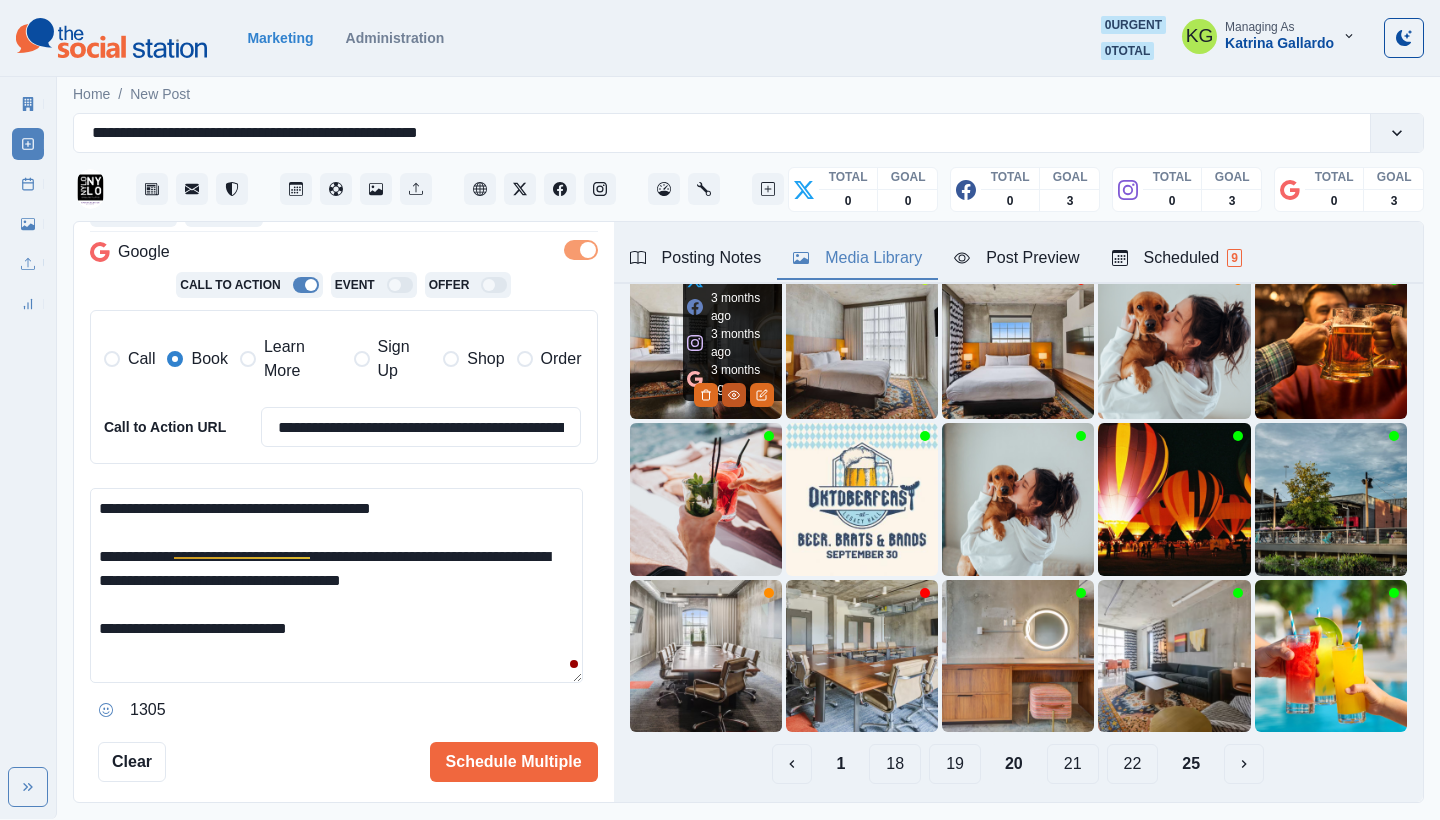 click 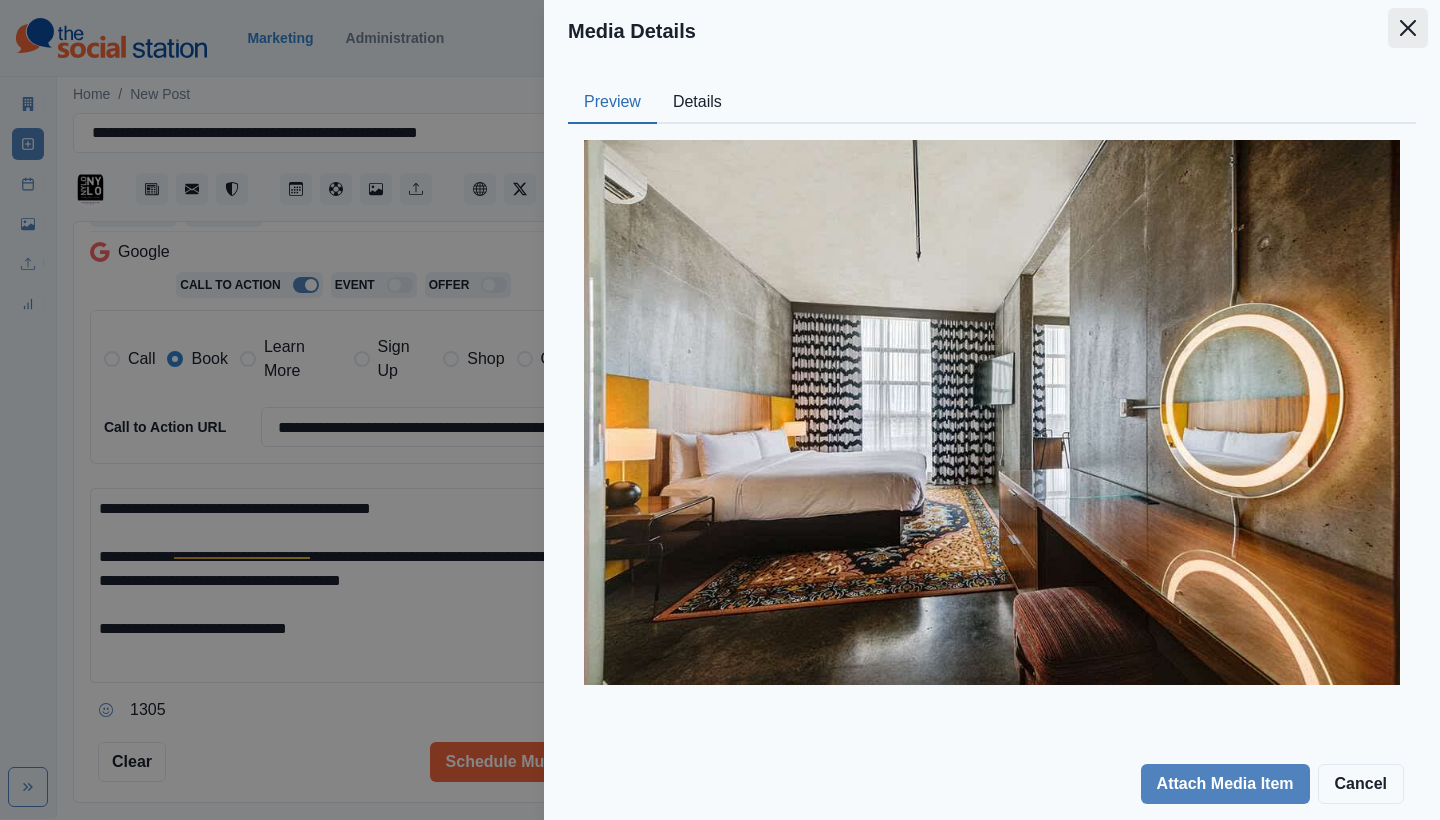 click 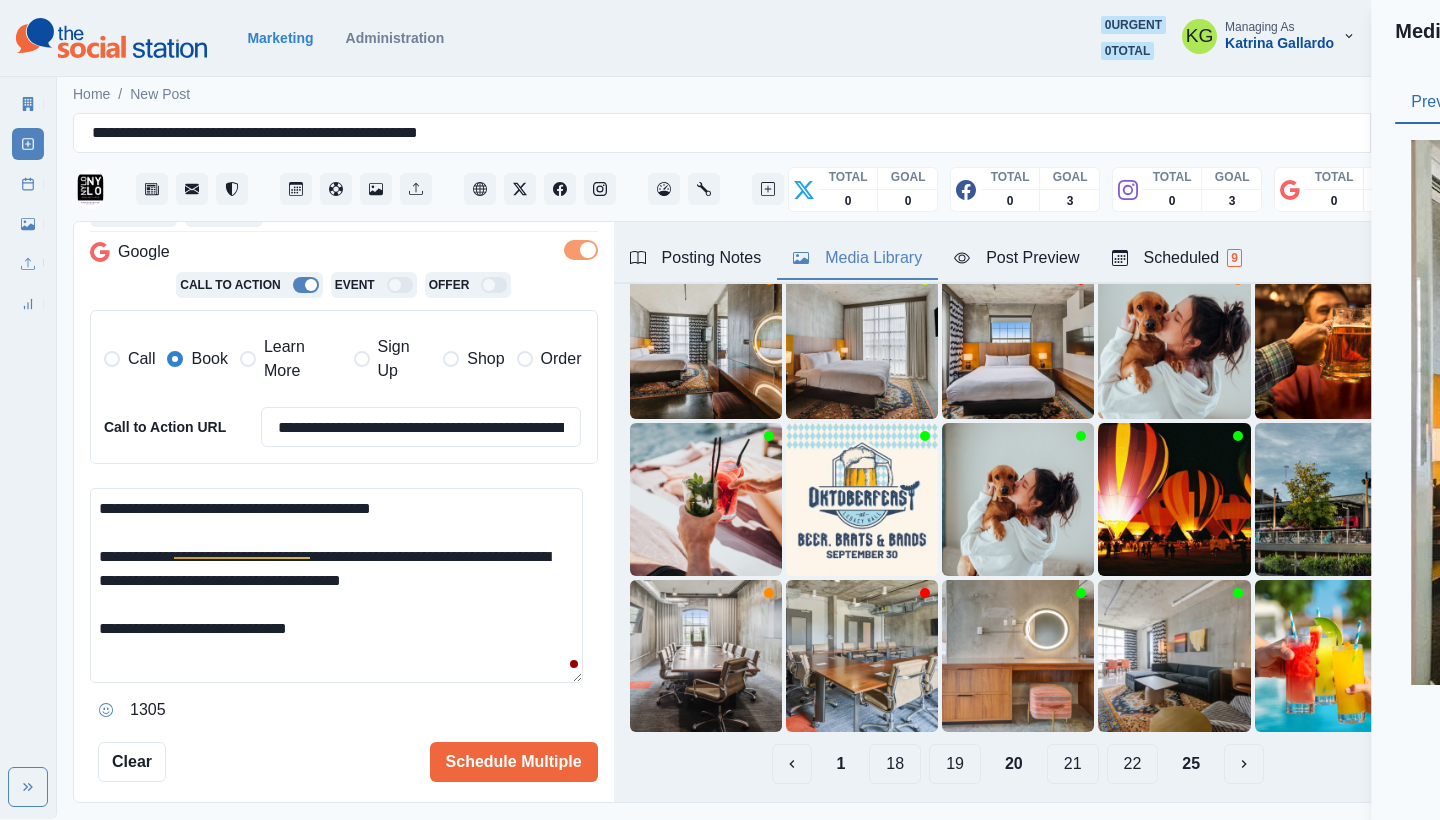 scroll, scrollTop: 62, scrollLeft: 0, axis: vertical 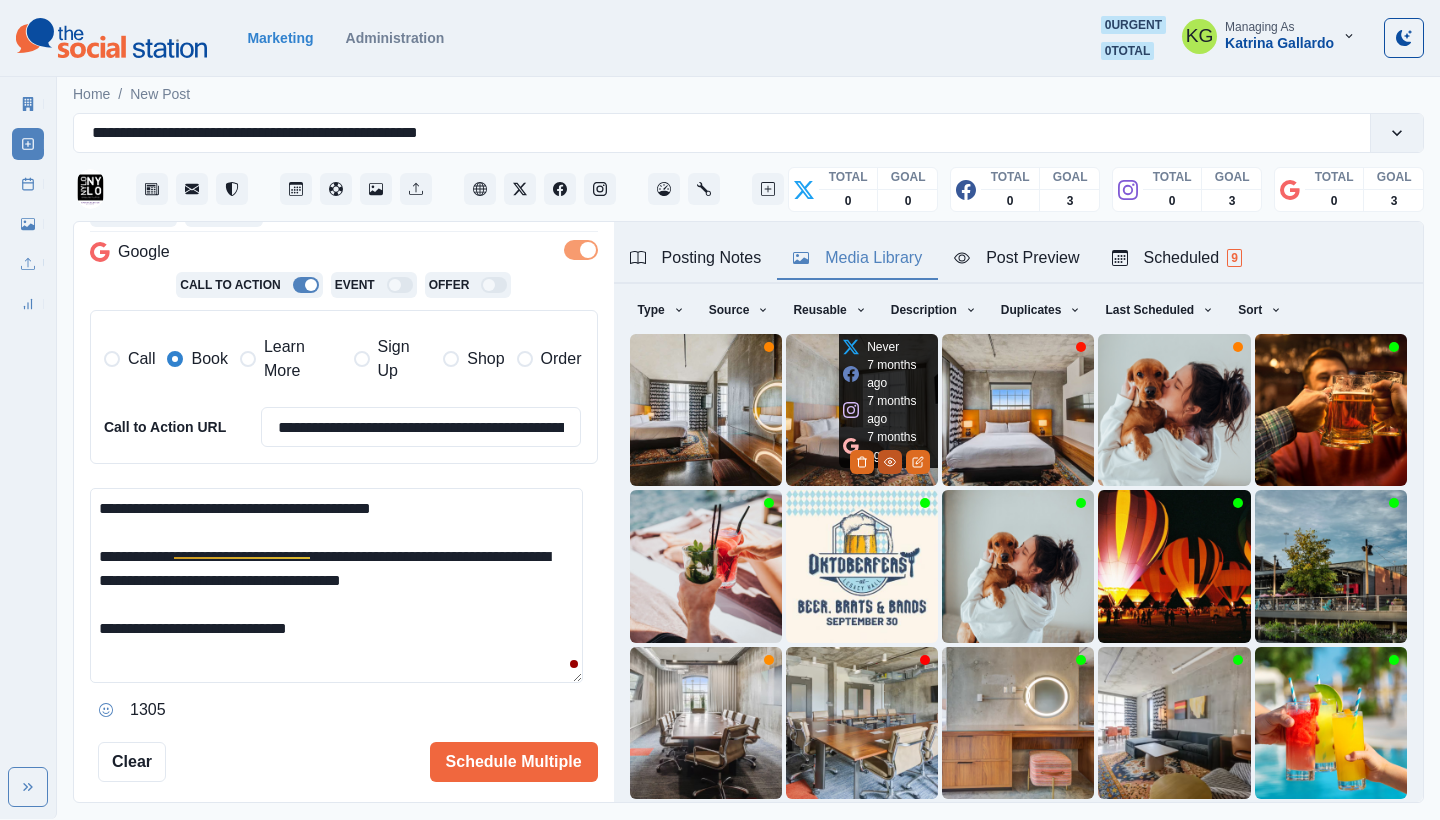 click 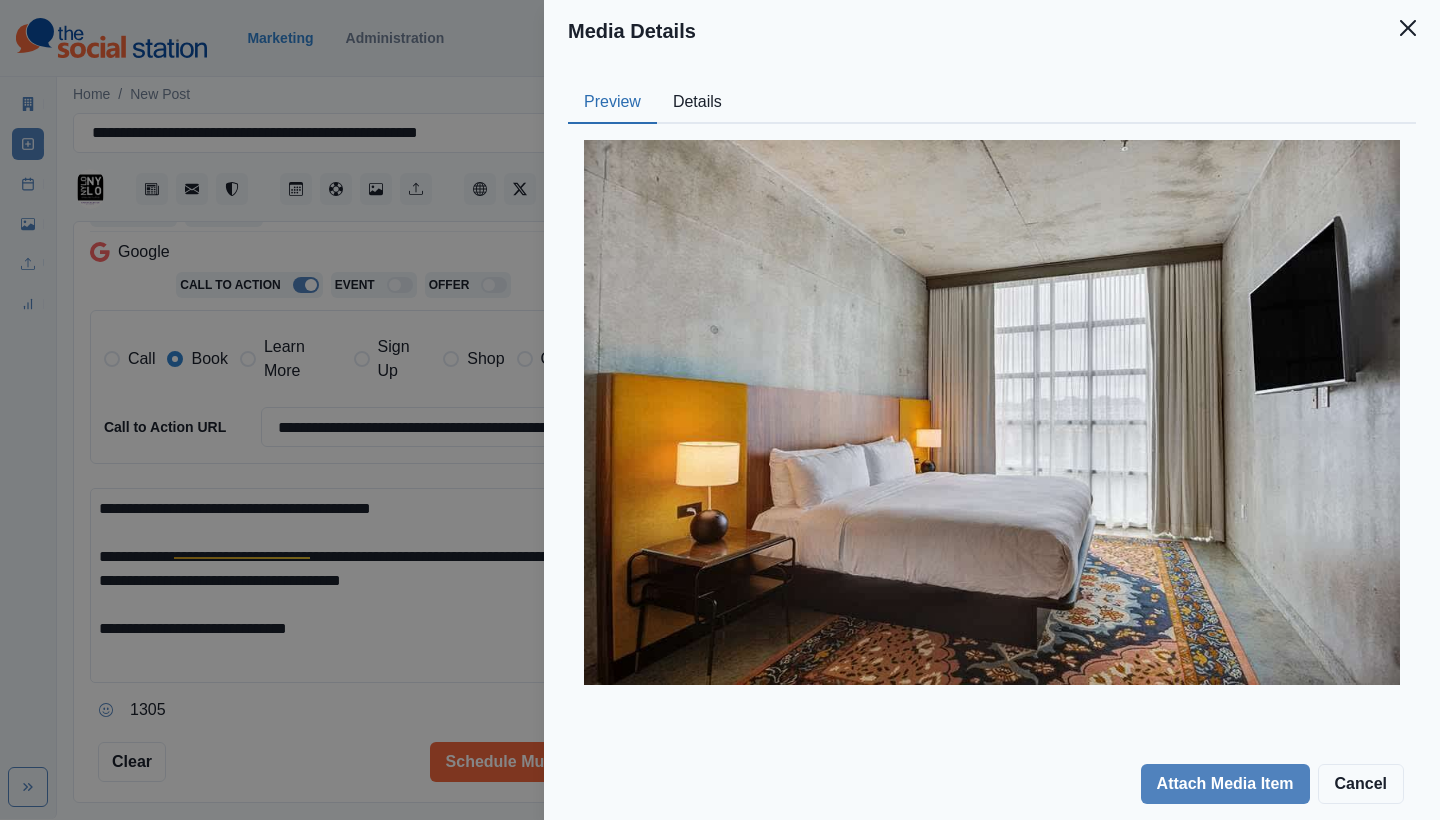 click 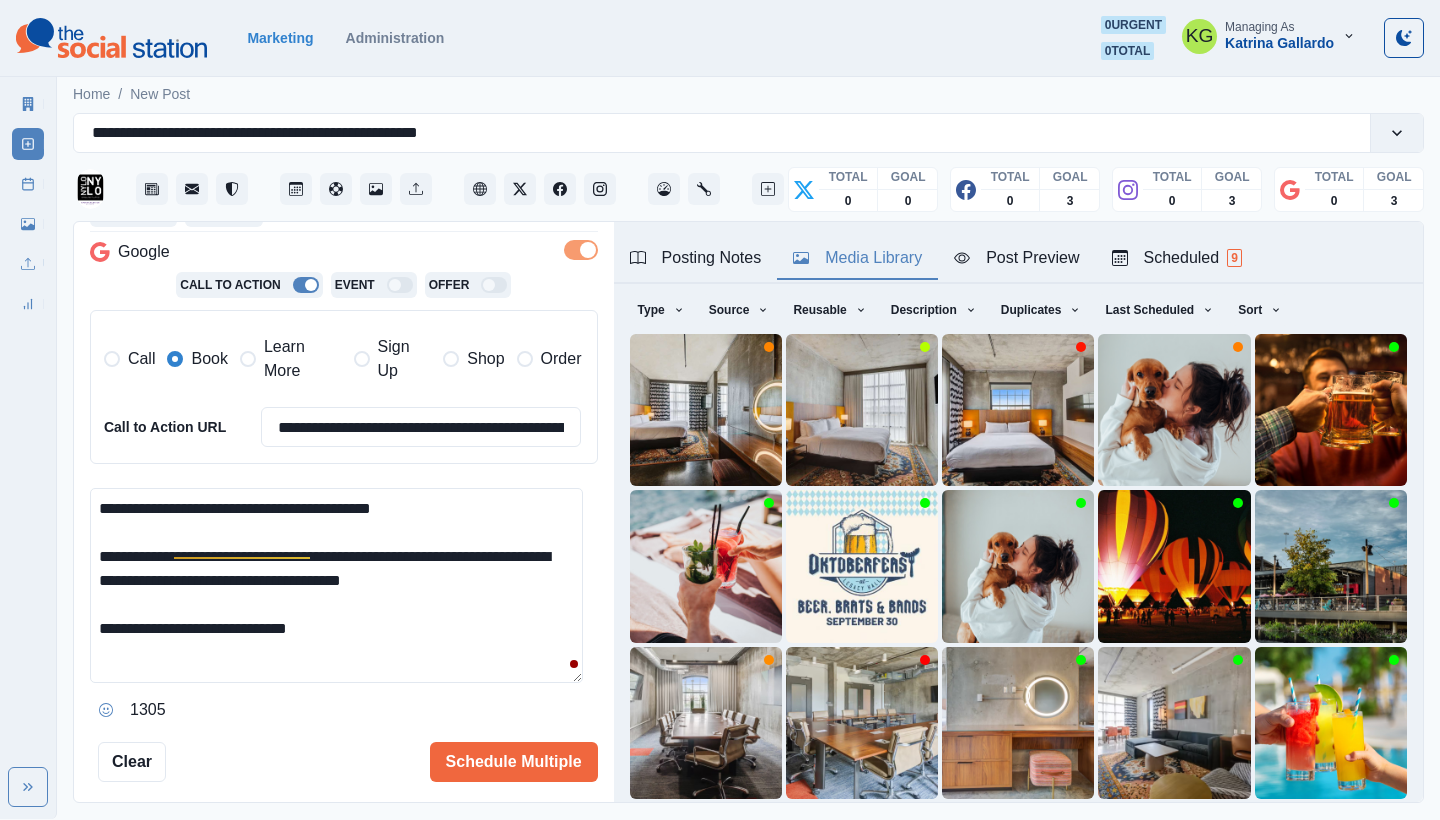 scroll, scrollTop: 171, scrollLeft: 0, axis: vertical 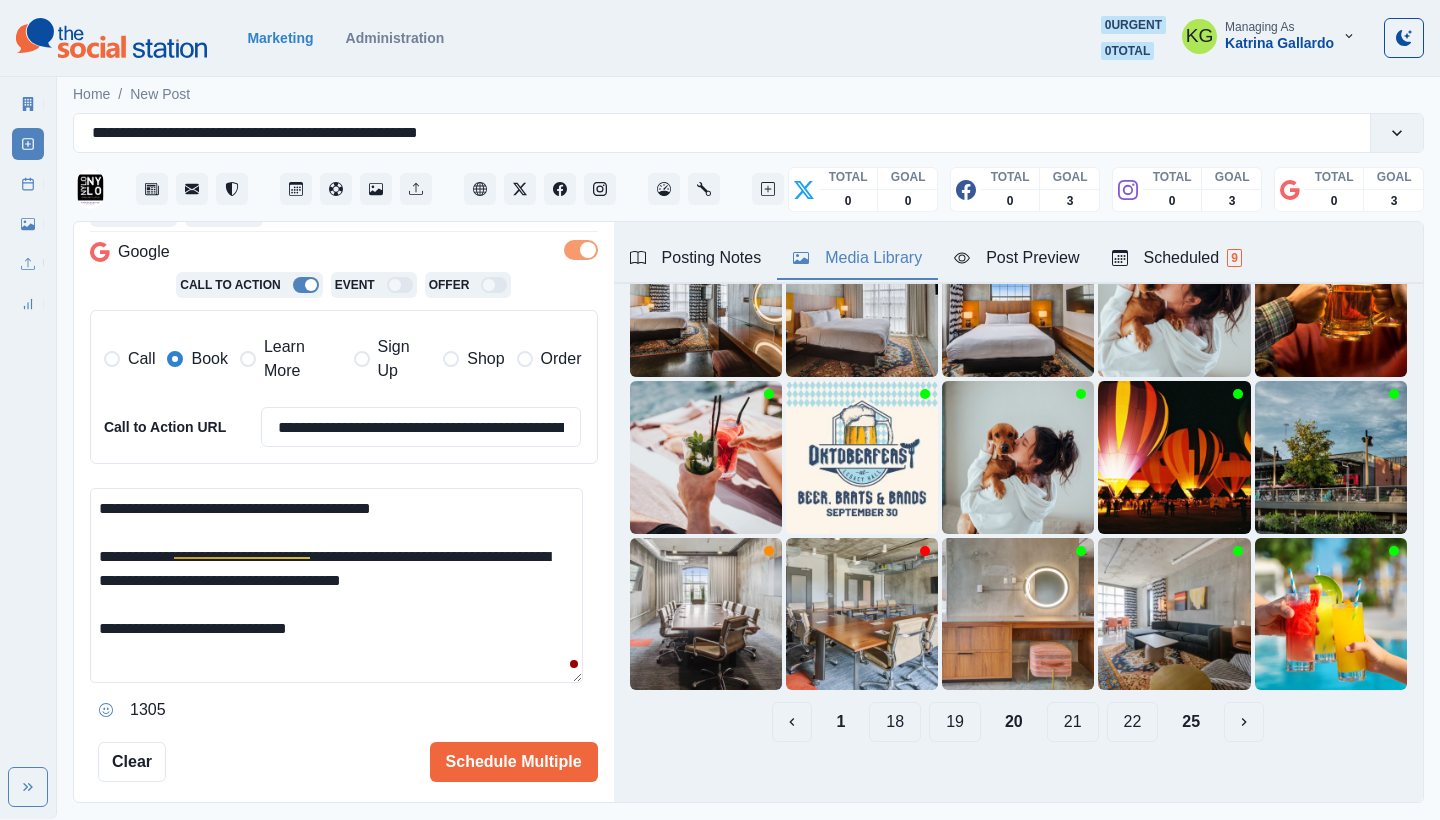 click on "21" at bounding box center (1073, 722) 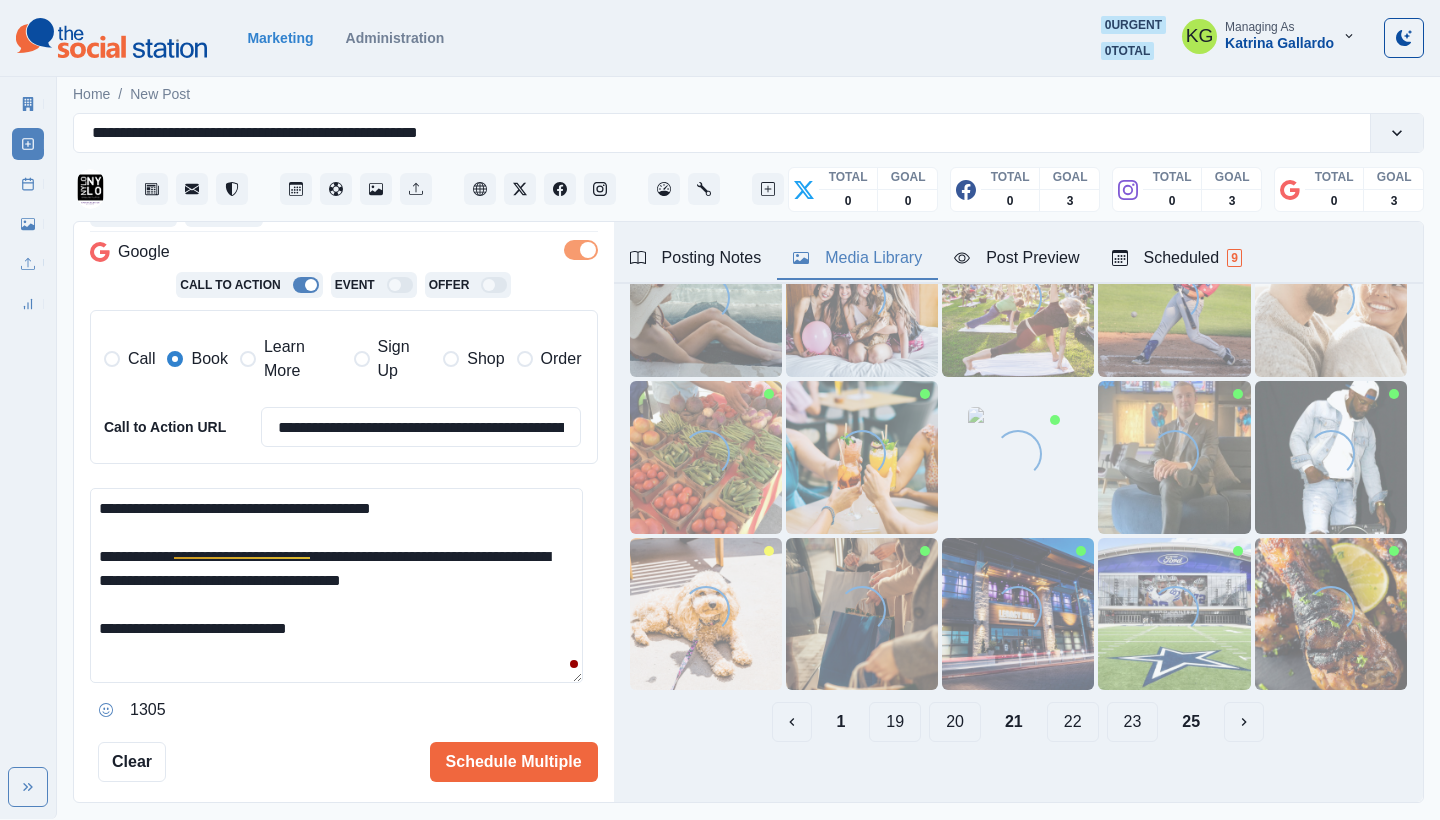 click on "23" at bounding box center [1133, 722] 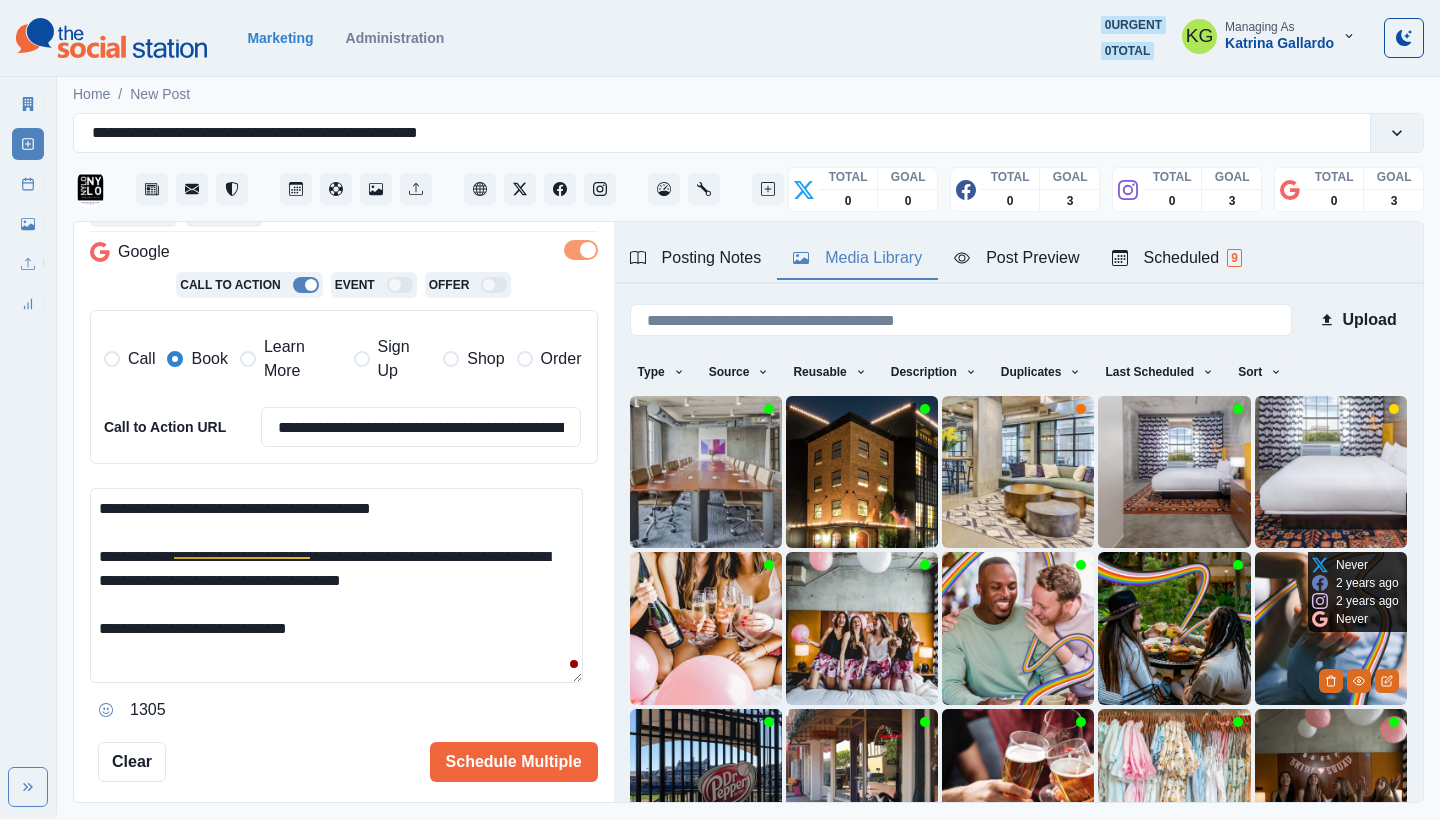 scroll, scrollTop: 171, scrollLeft: 0, axis: vertical 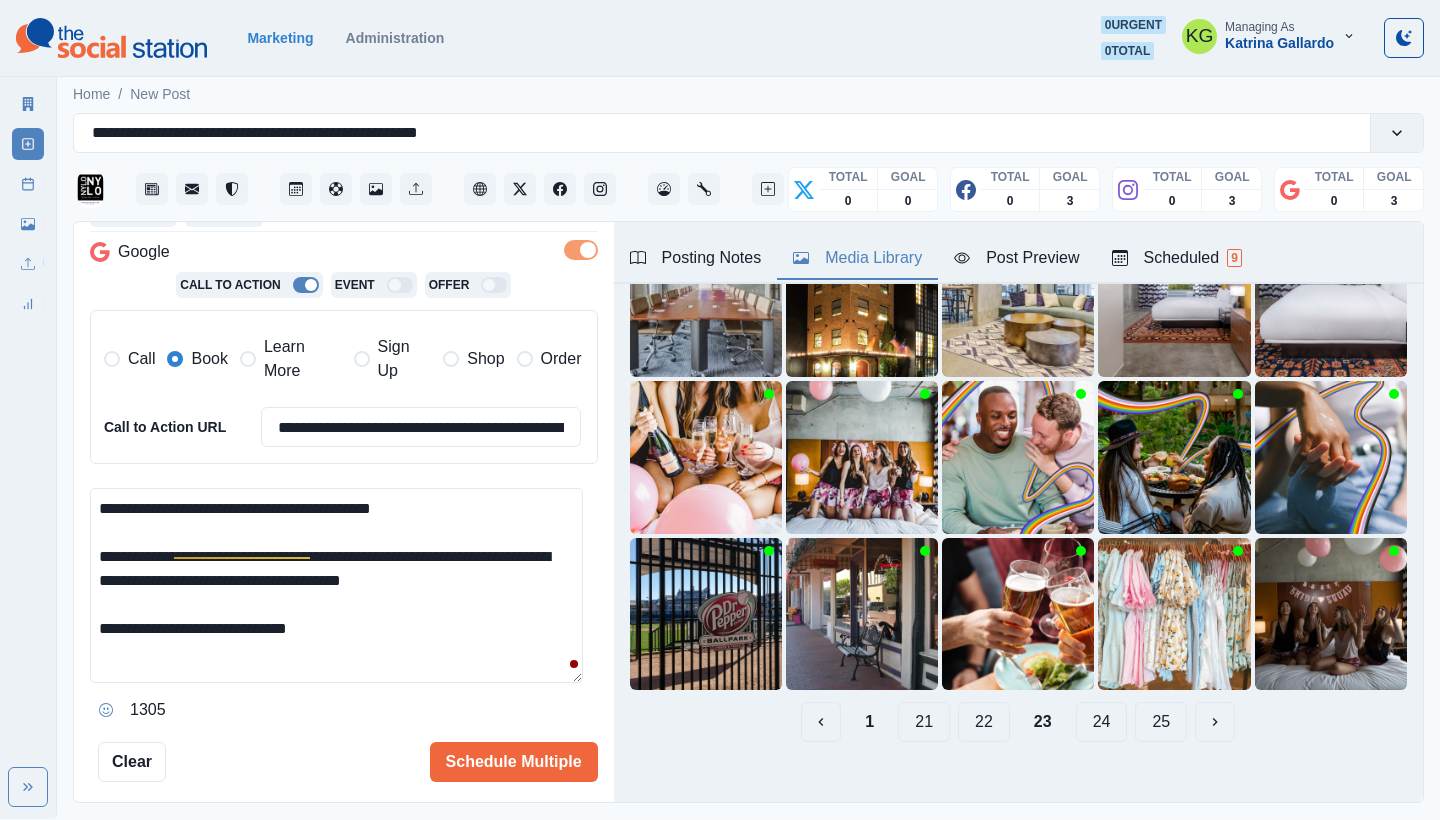 click on "24" at bounding box center [1102, 722] 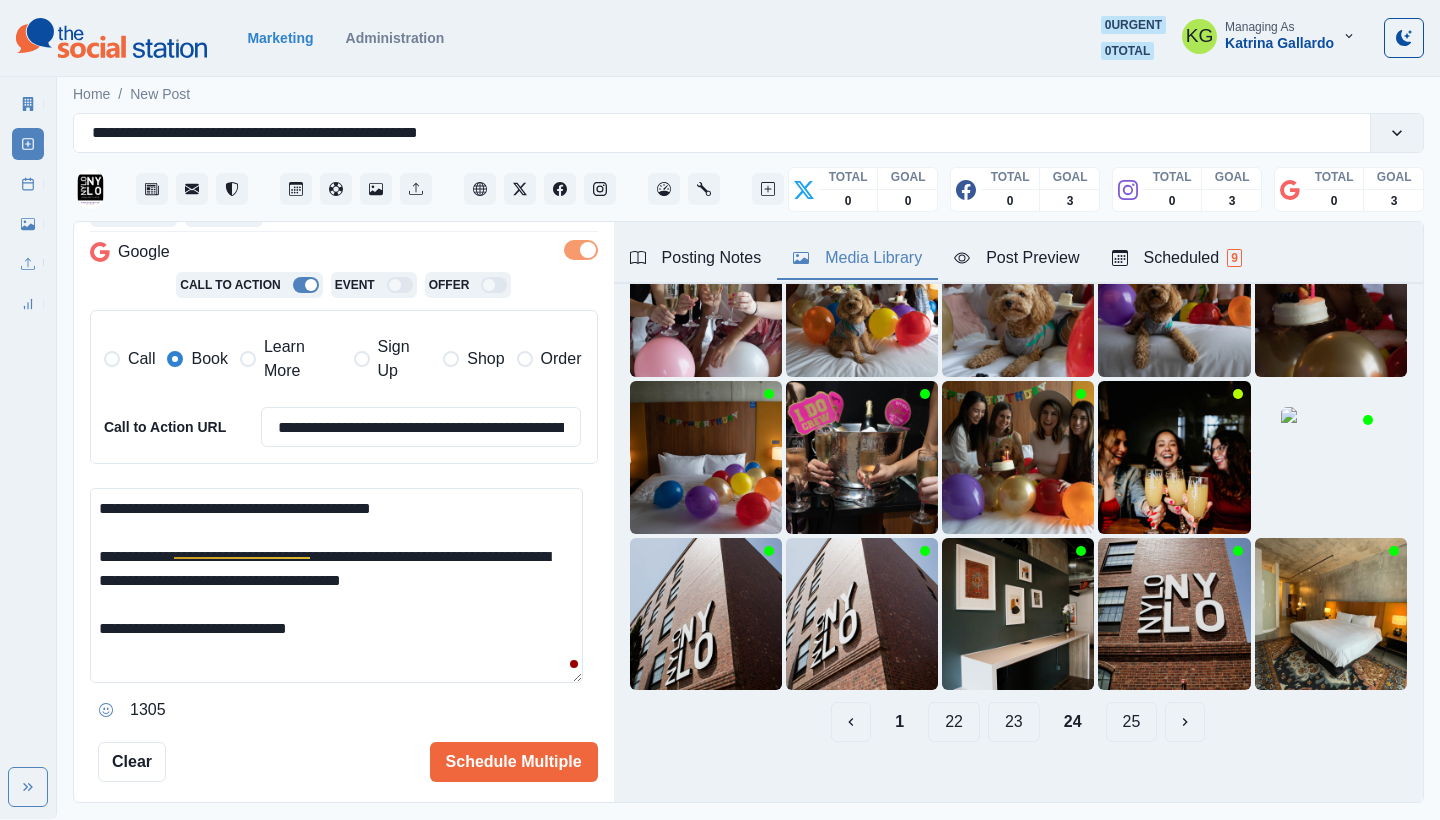 click on "25" at bounding box center (1132, 722) 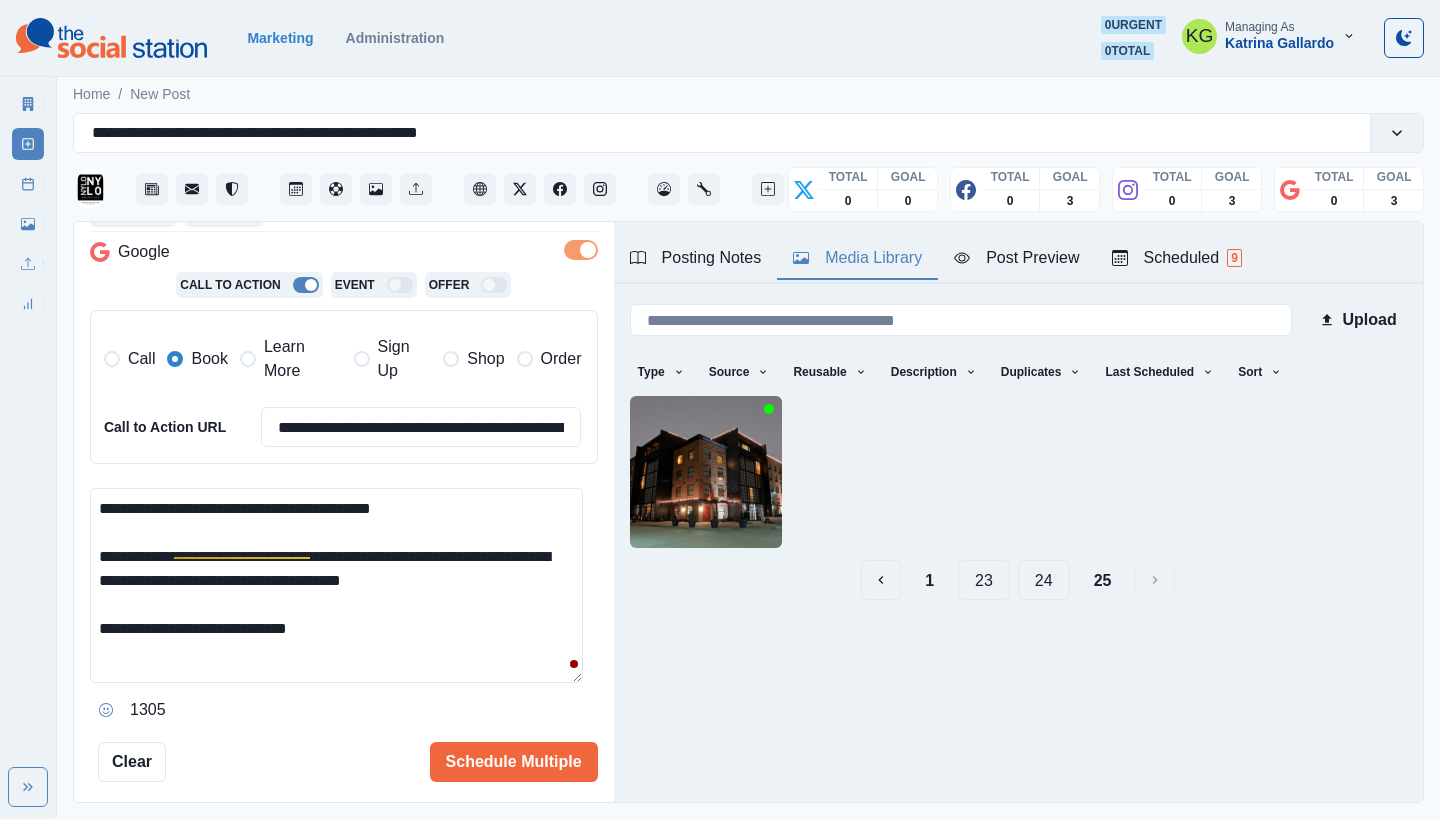 scroll, scrollTop: 0, scrollLeft: 0, axis: both 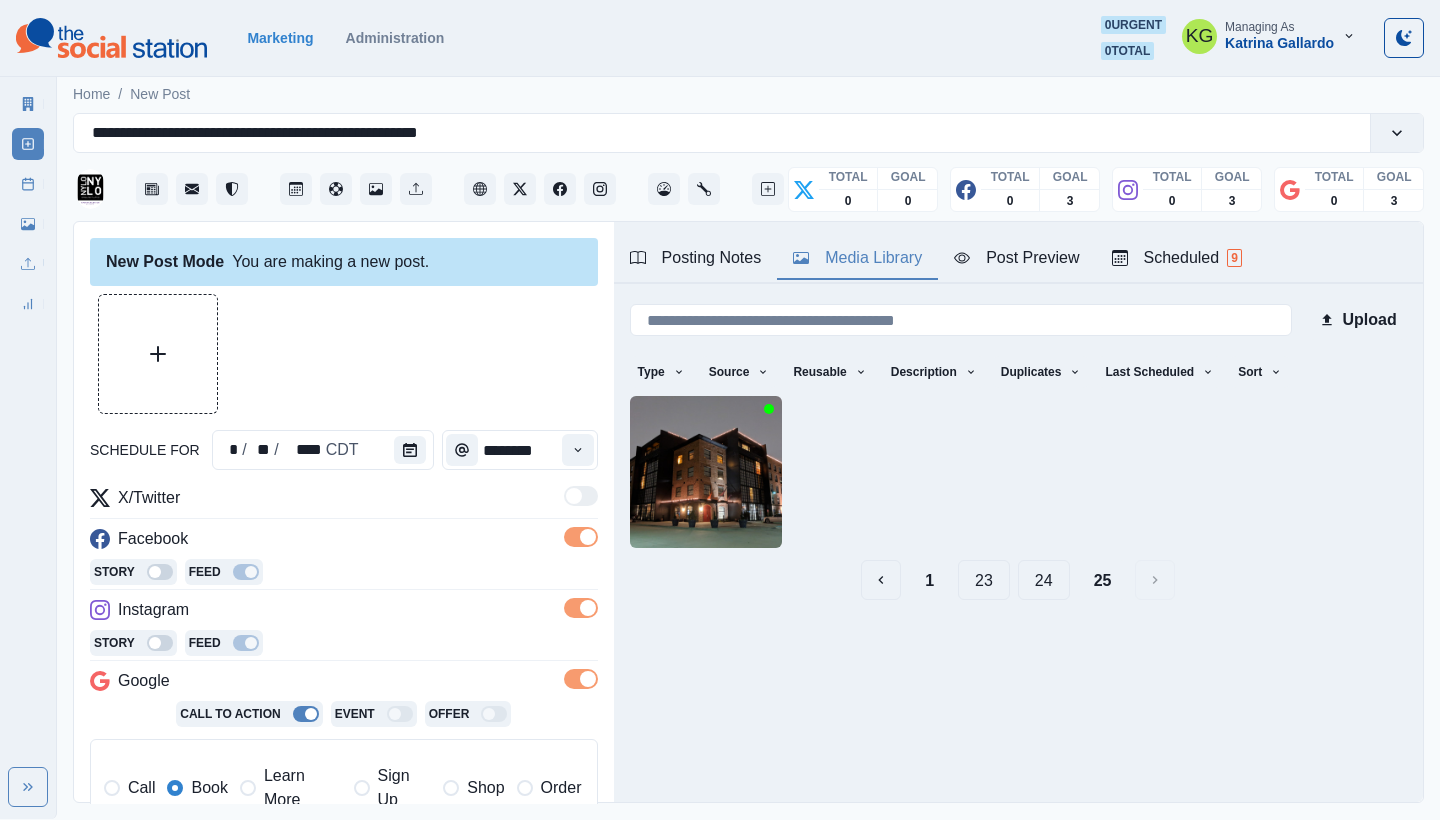 click at bounding box center (158, 354) 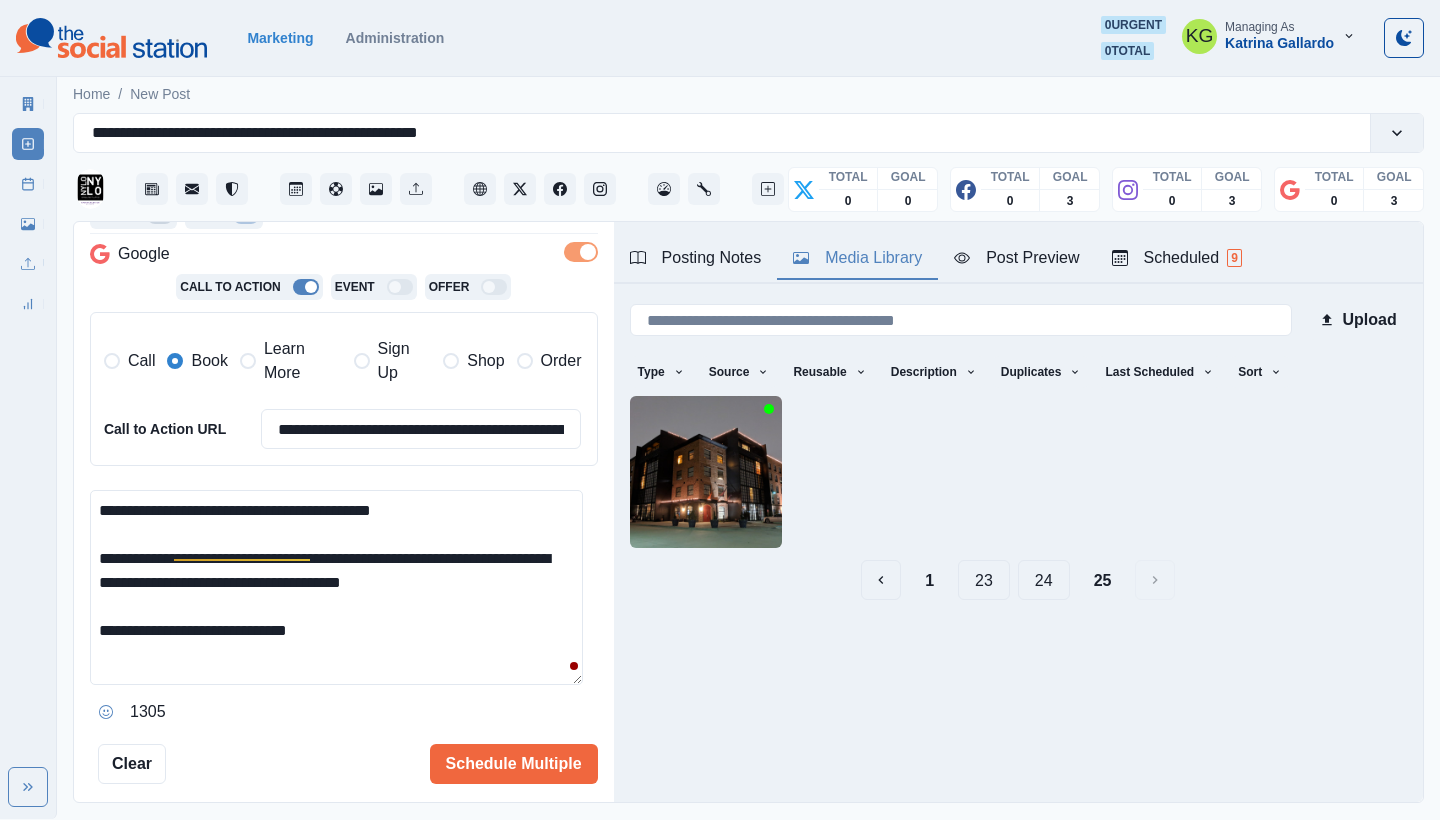 scroll, scrollTop: 0, scrollLeft: 0, axis: both 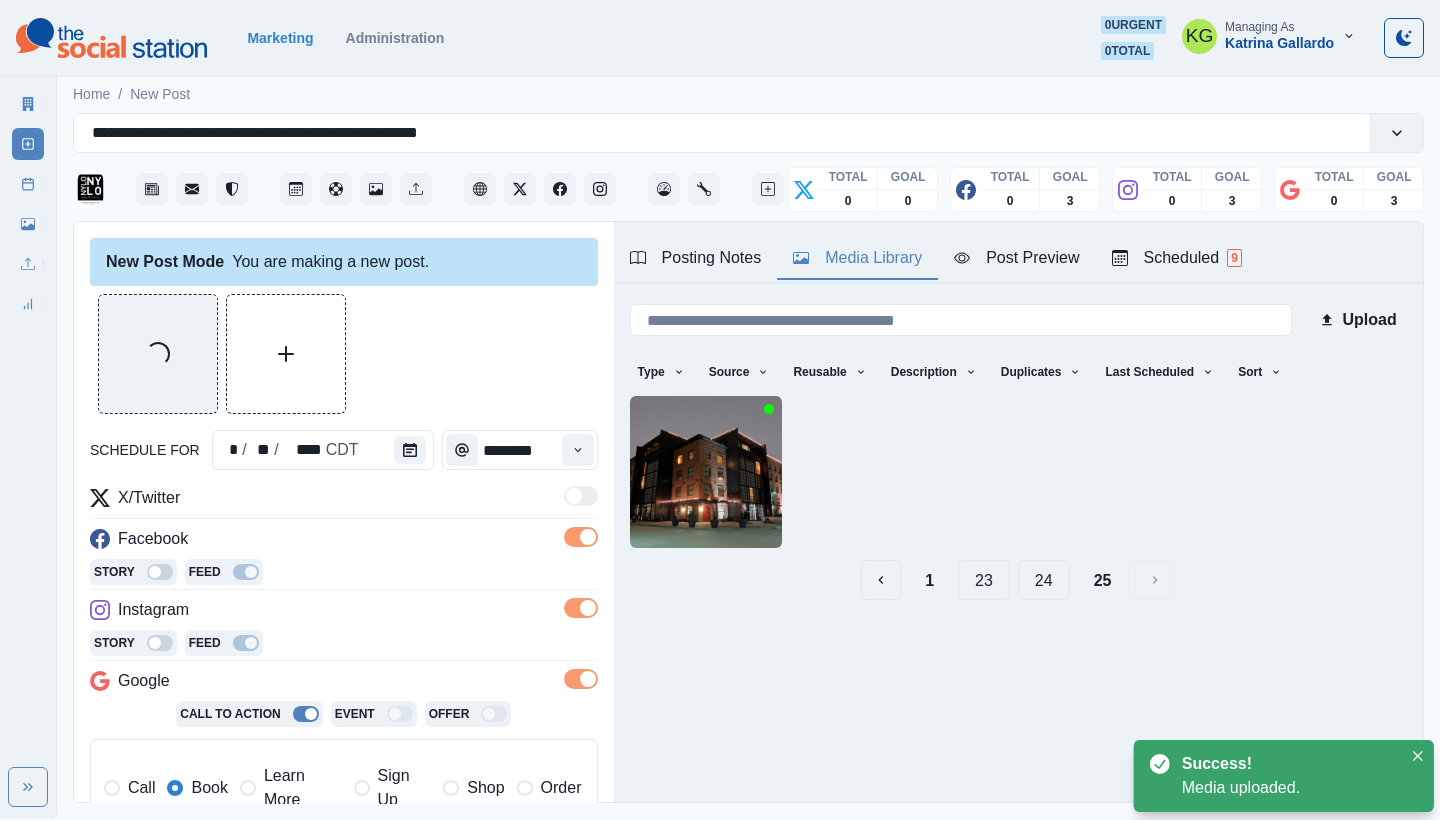 click on "1" at bounding box center [929, 580] 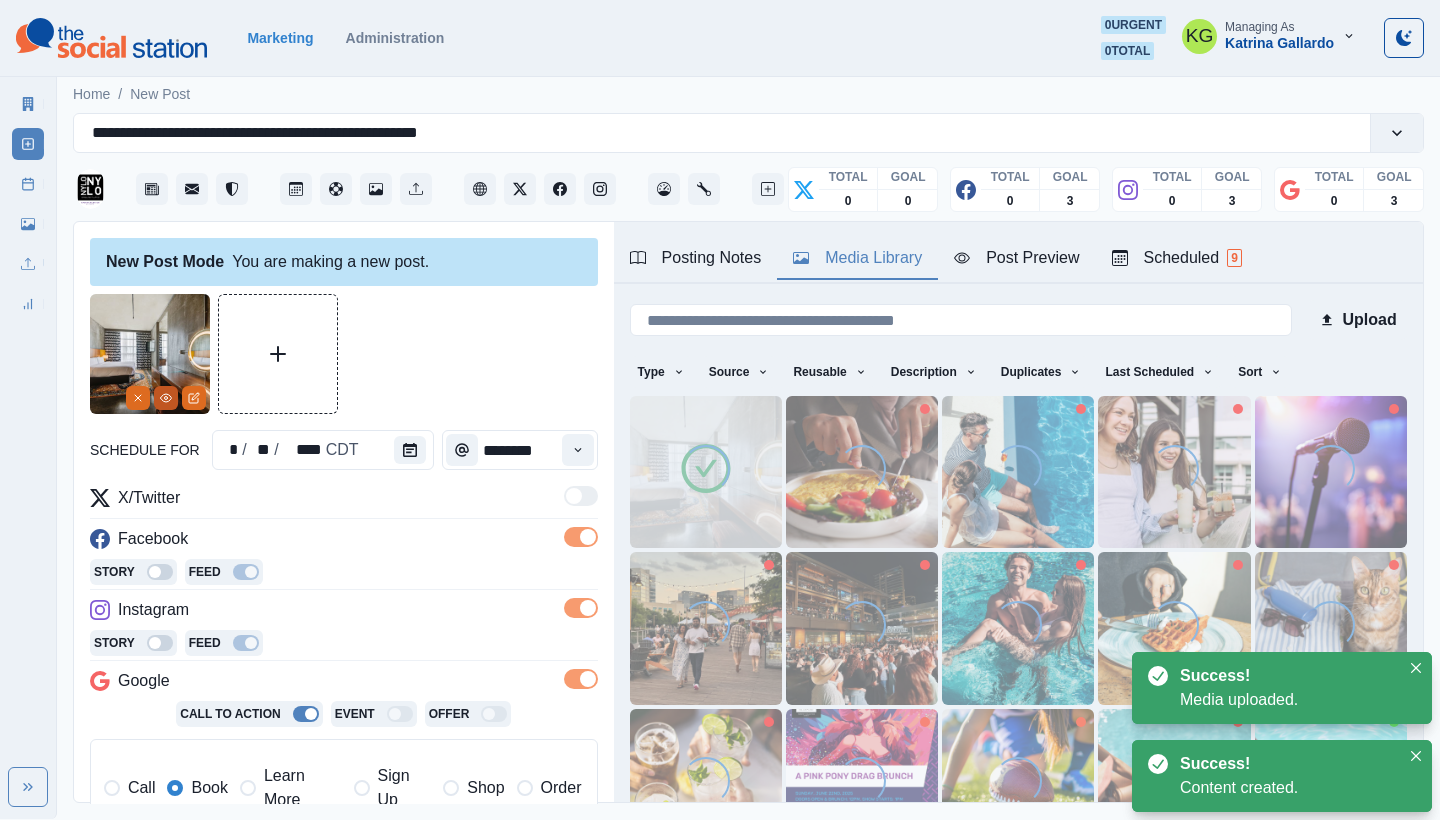 click at bounding box center [166, 398] 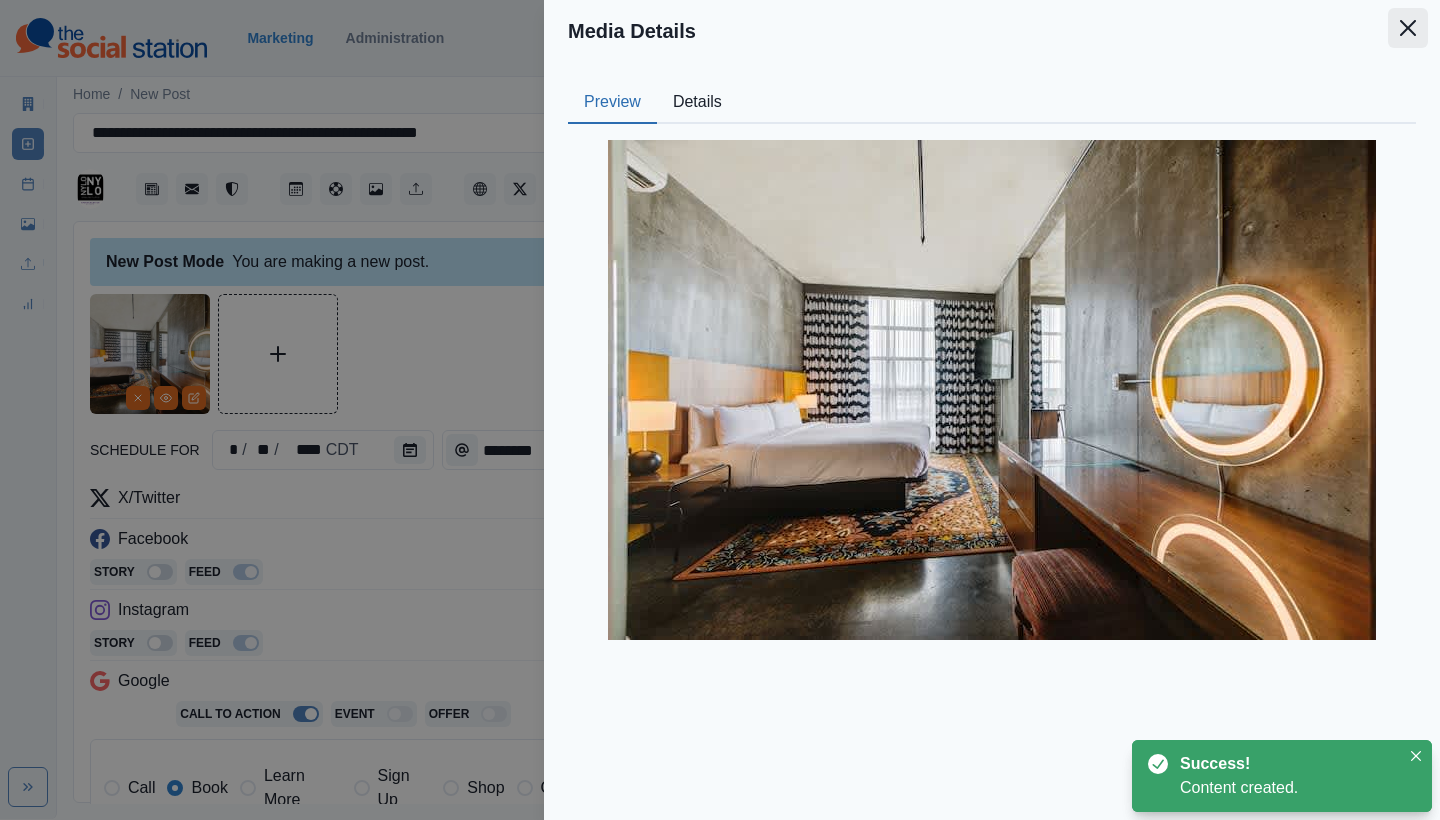 click 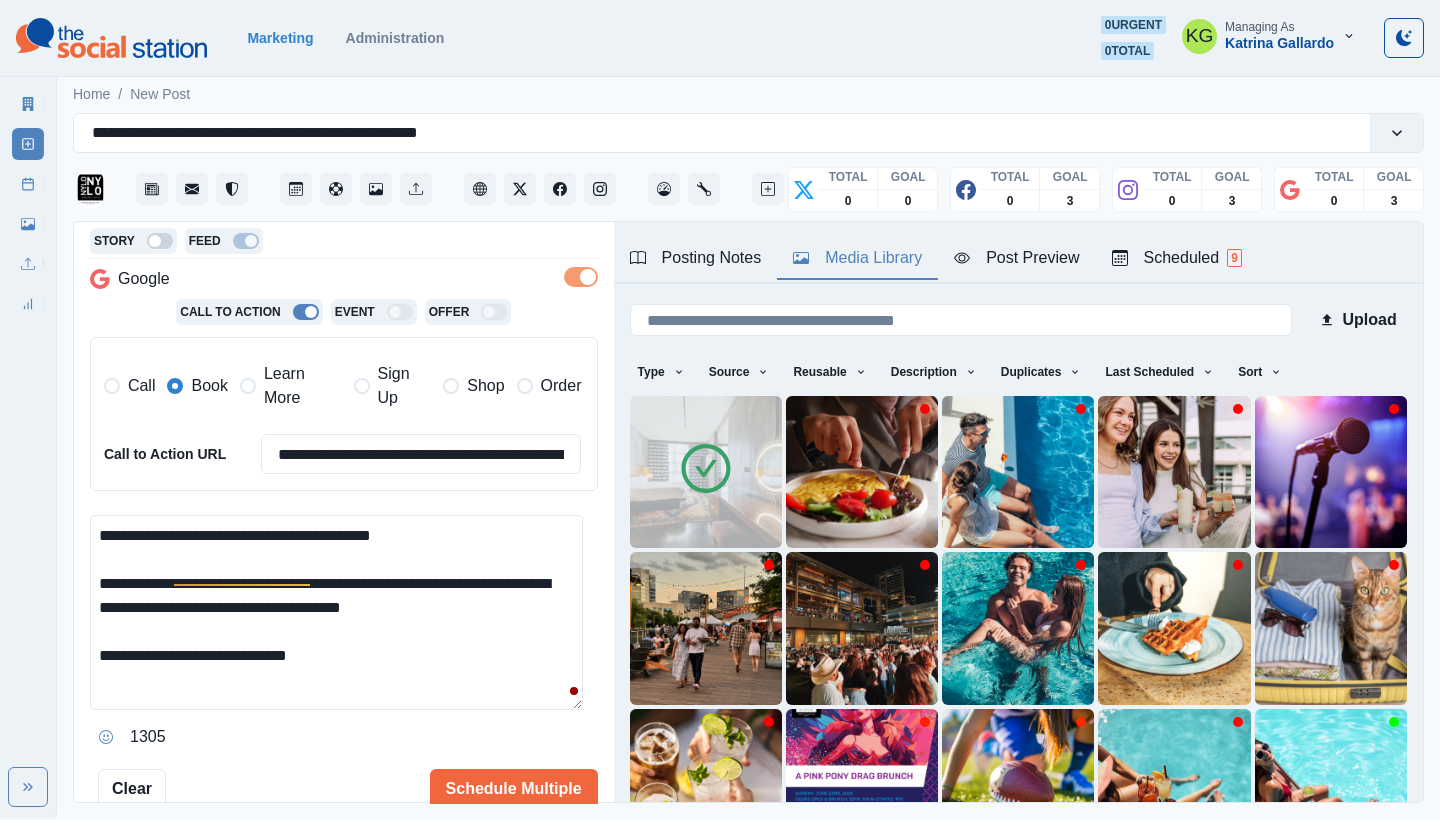 scroll, scrollTop: 402, scrollLeft: 0, axis: vertical 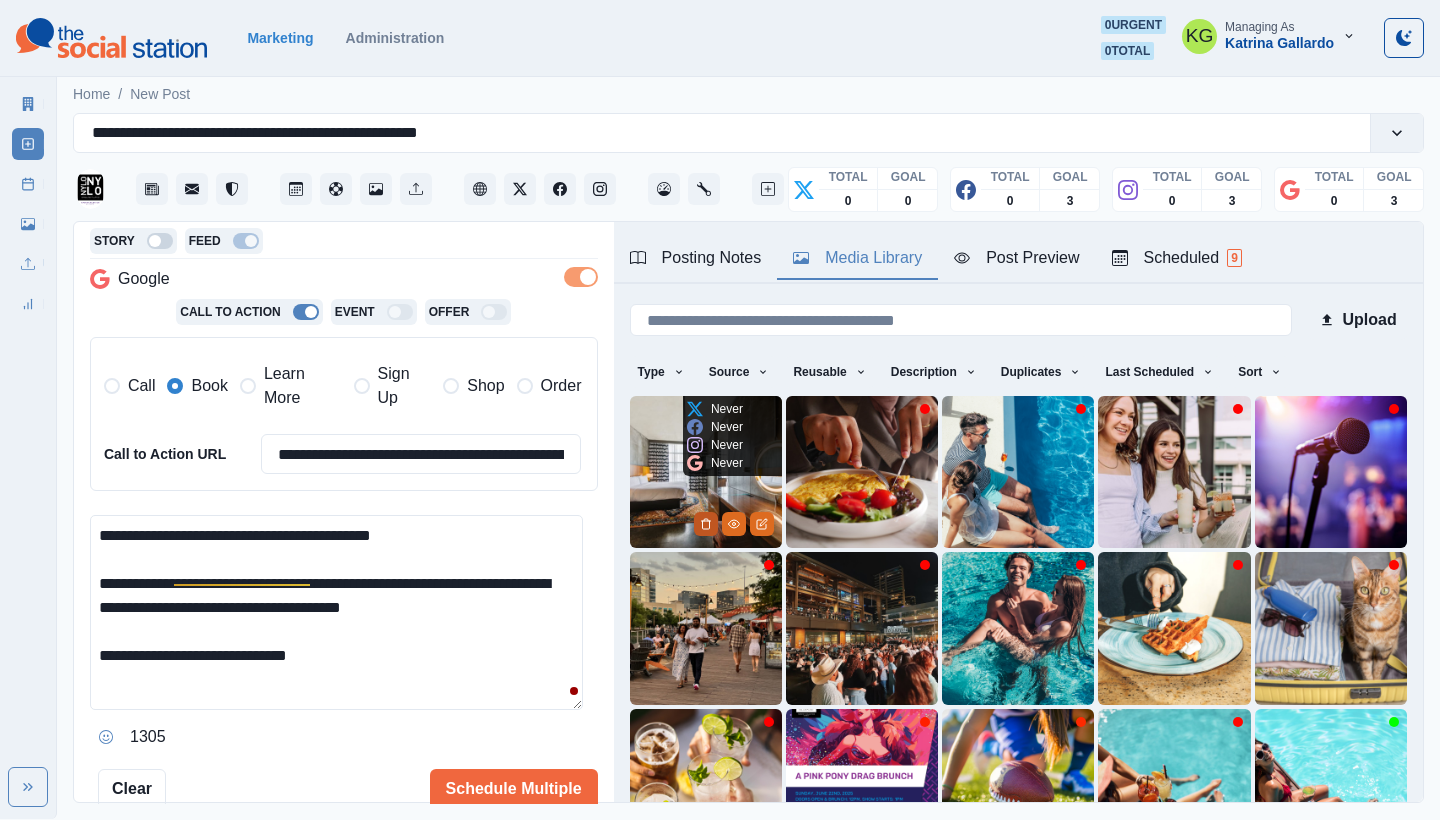 click 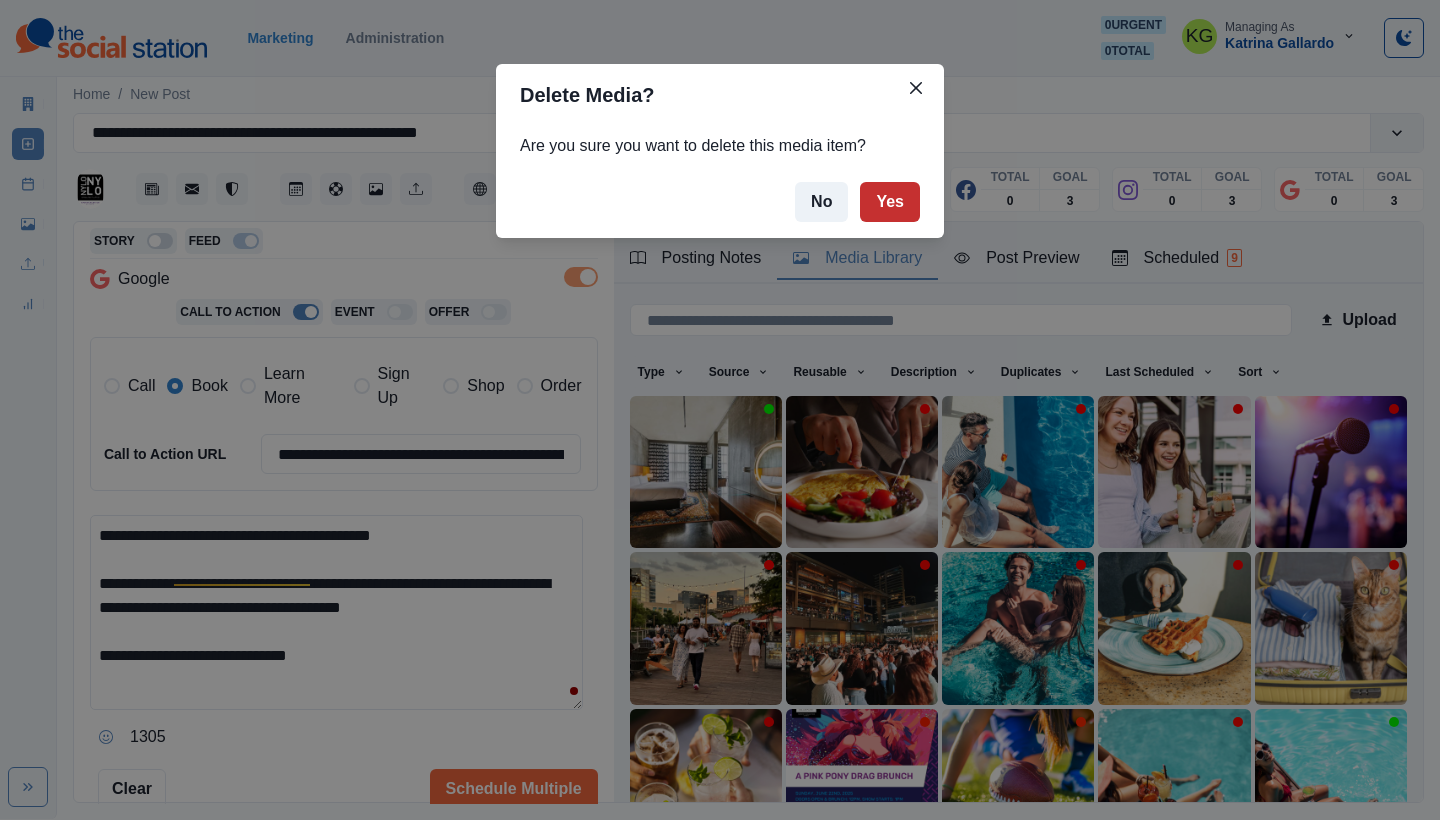 click on "Yes" at bounding box center [890, 202] 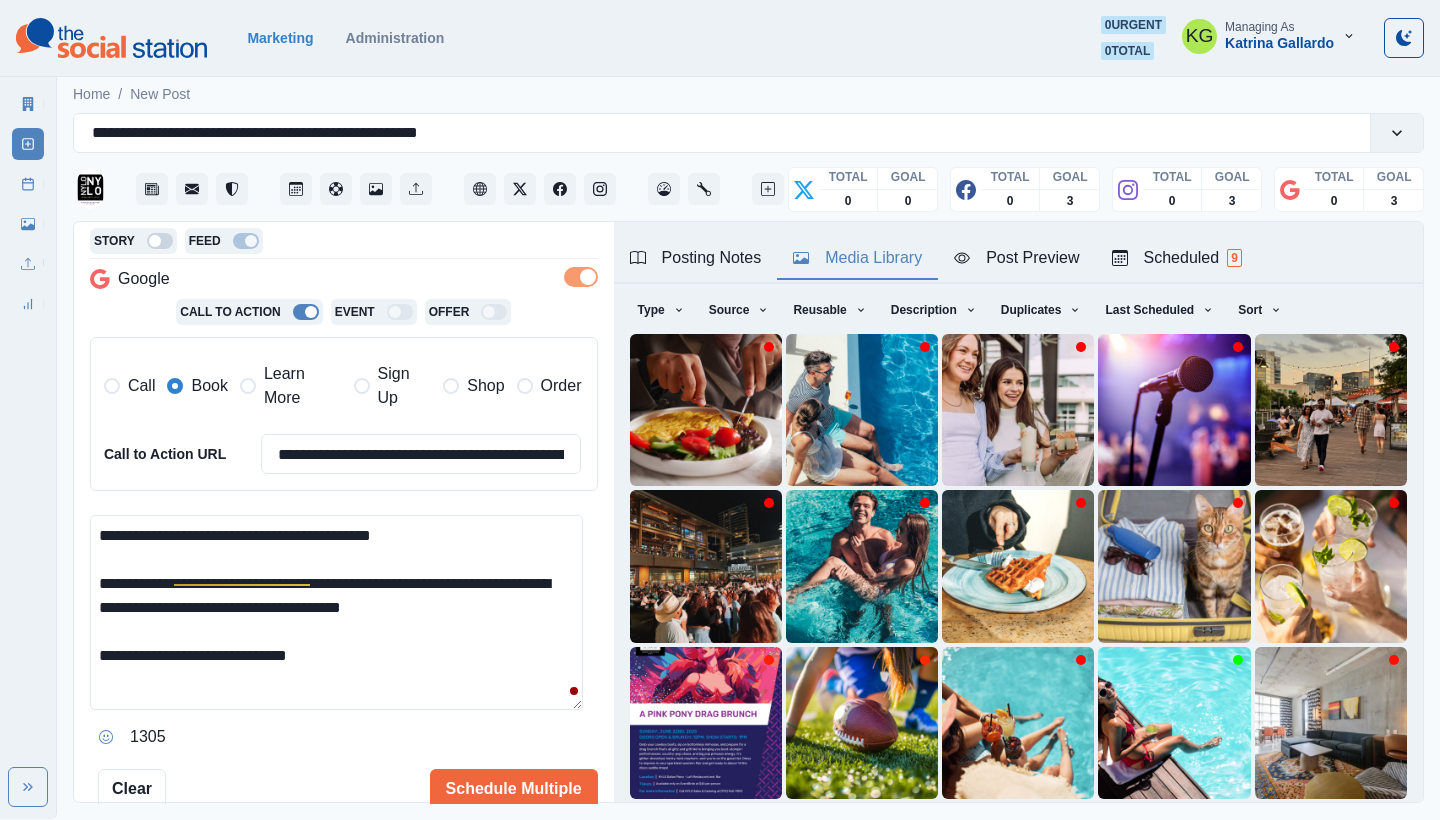 scroll, scrollTop: 171, scrollLeft: 0, axis: vertical 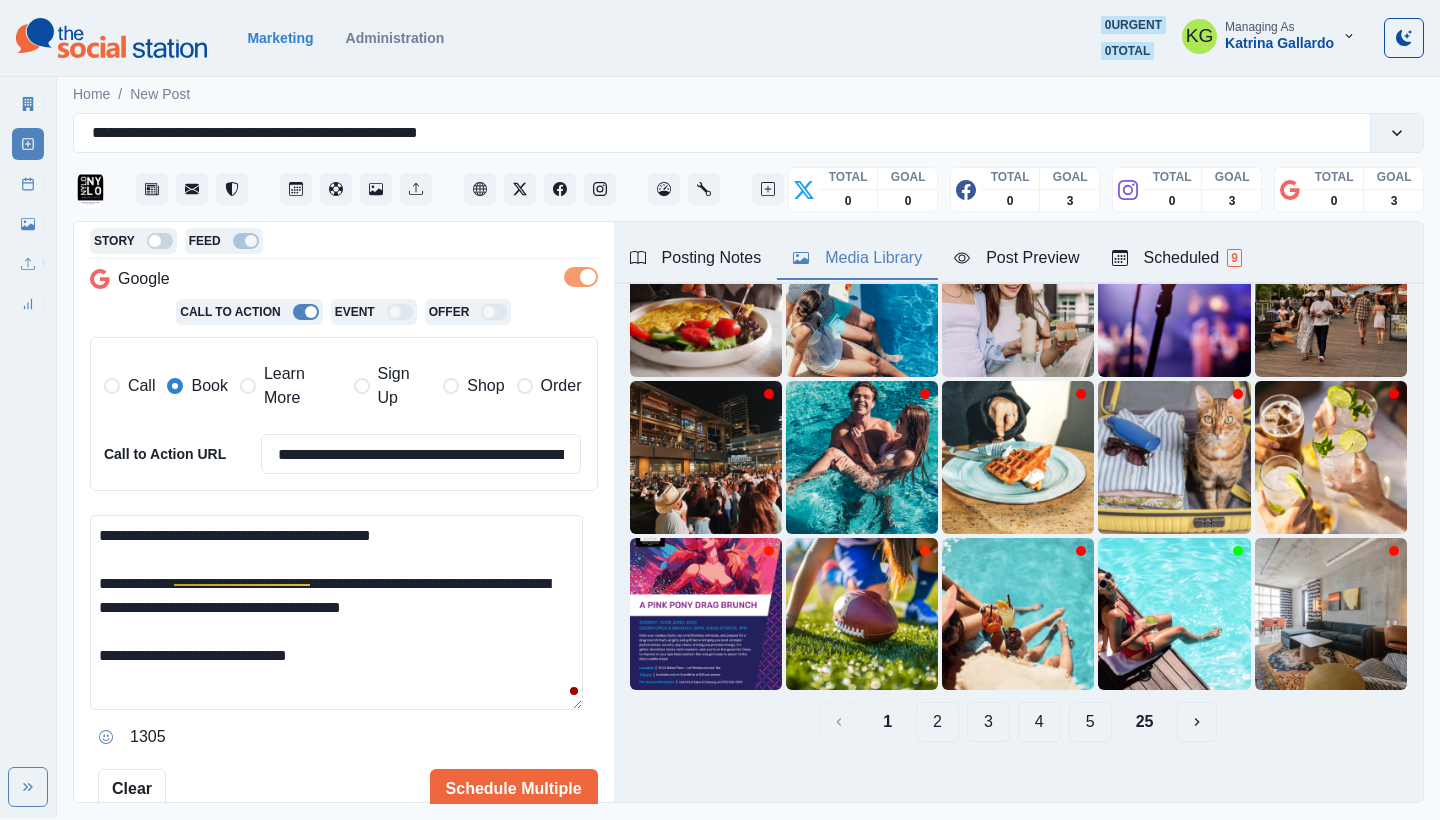 click on "25" at bounding box center [1145, 722] 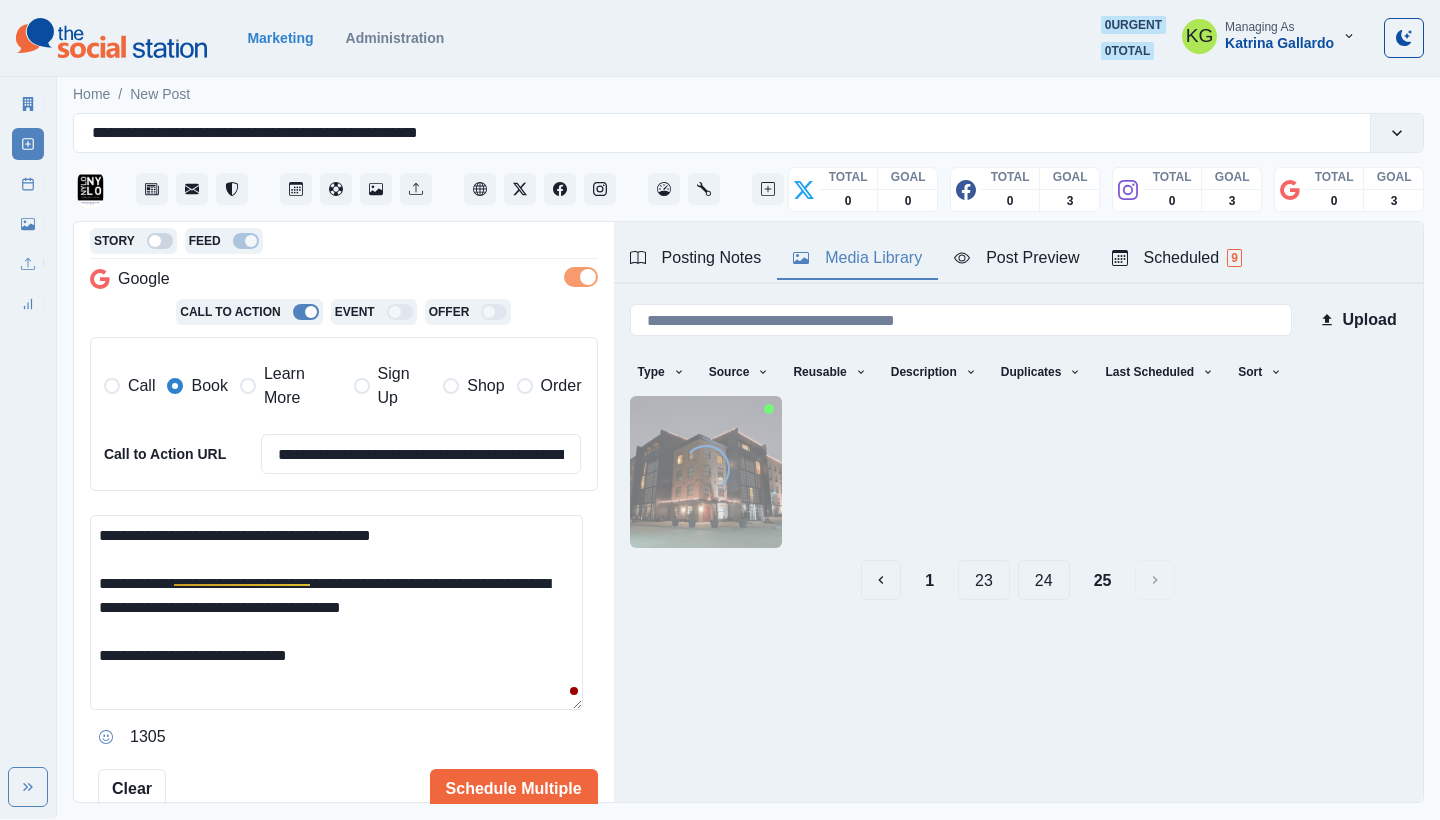 scroll, scrollTop: 0, scrollLeft: 0, axis: both 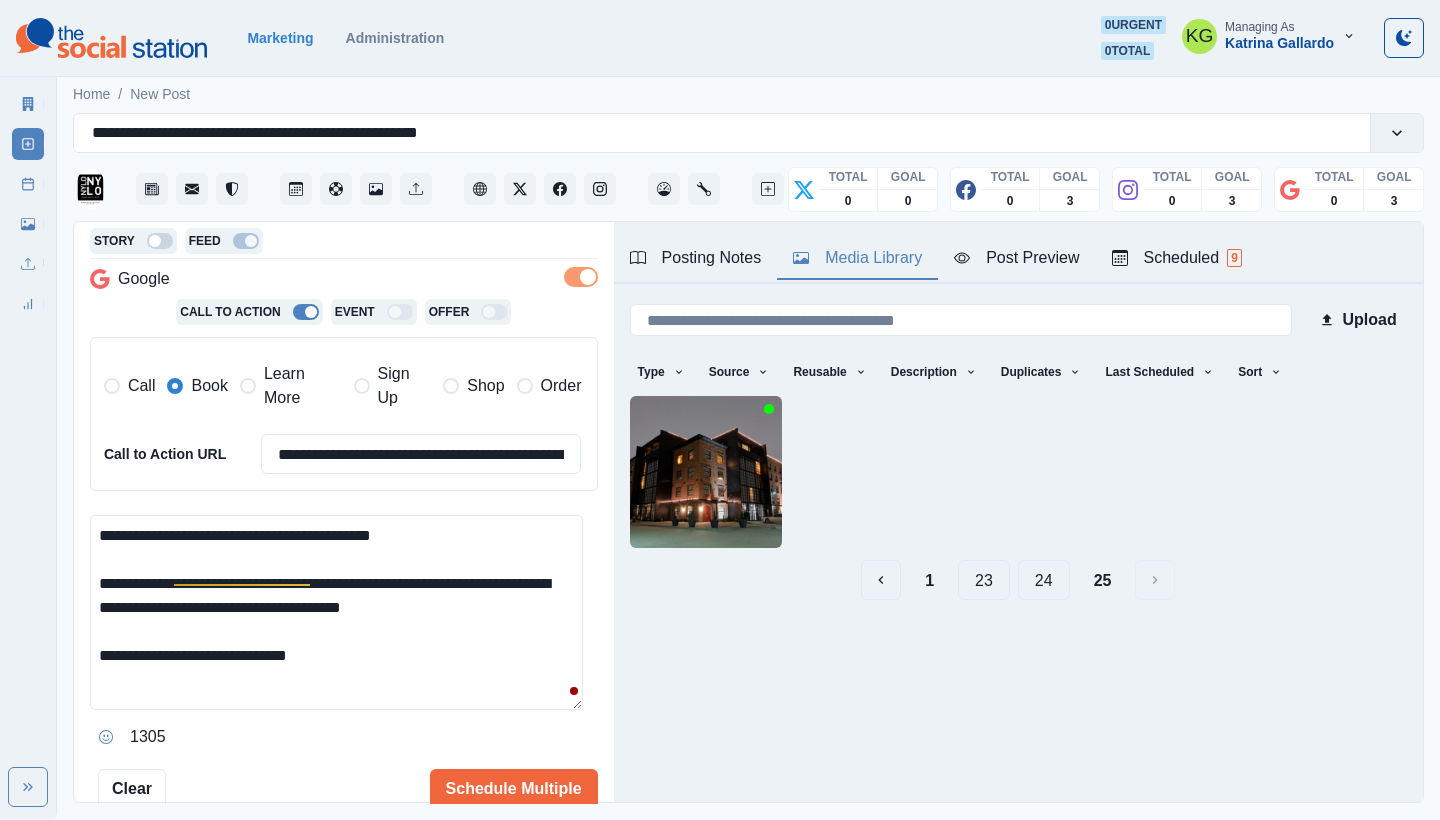click on "24" at bounding box center (1044, 580) 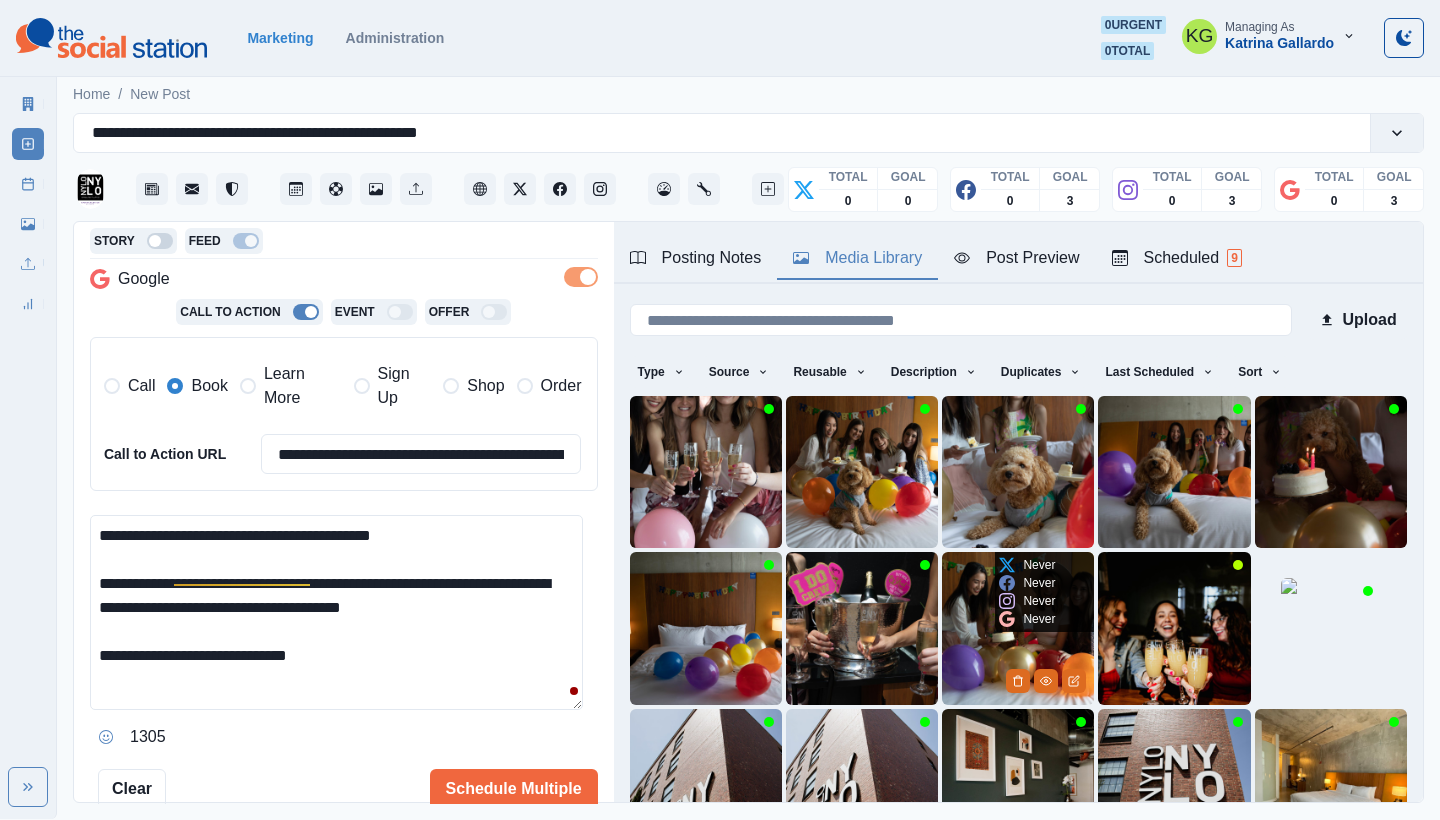 scroll, scrollTop: 171, scrollLeft: 0, axis: vertical 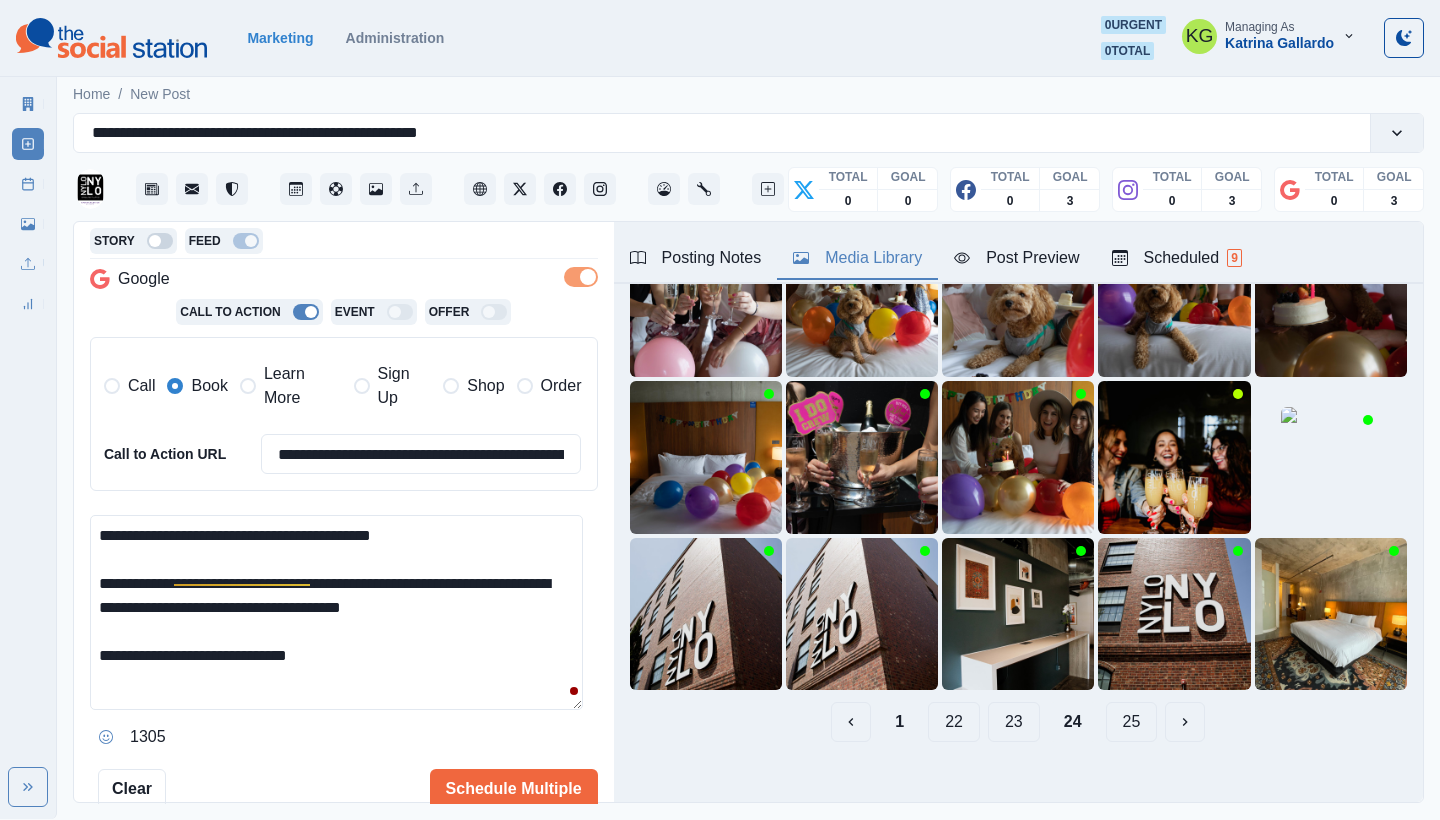 click on "23" at bounding box center (1014, 722) 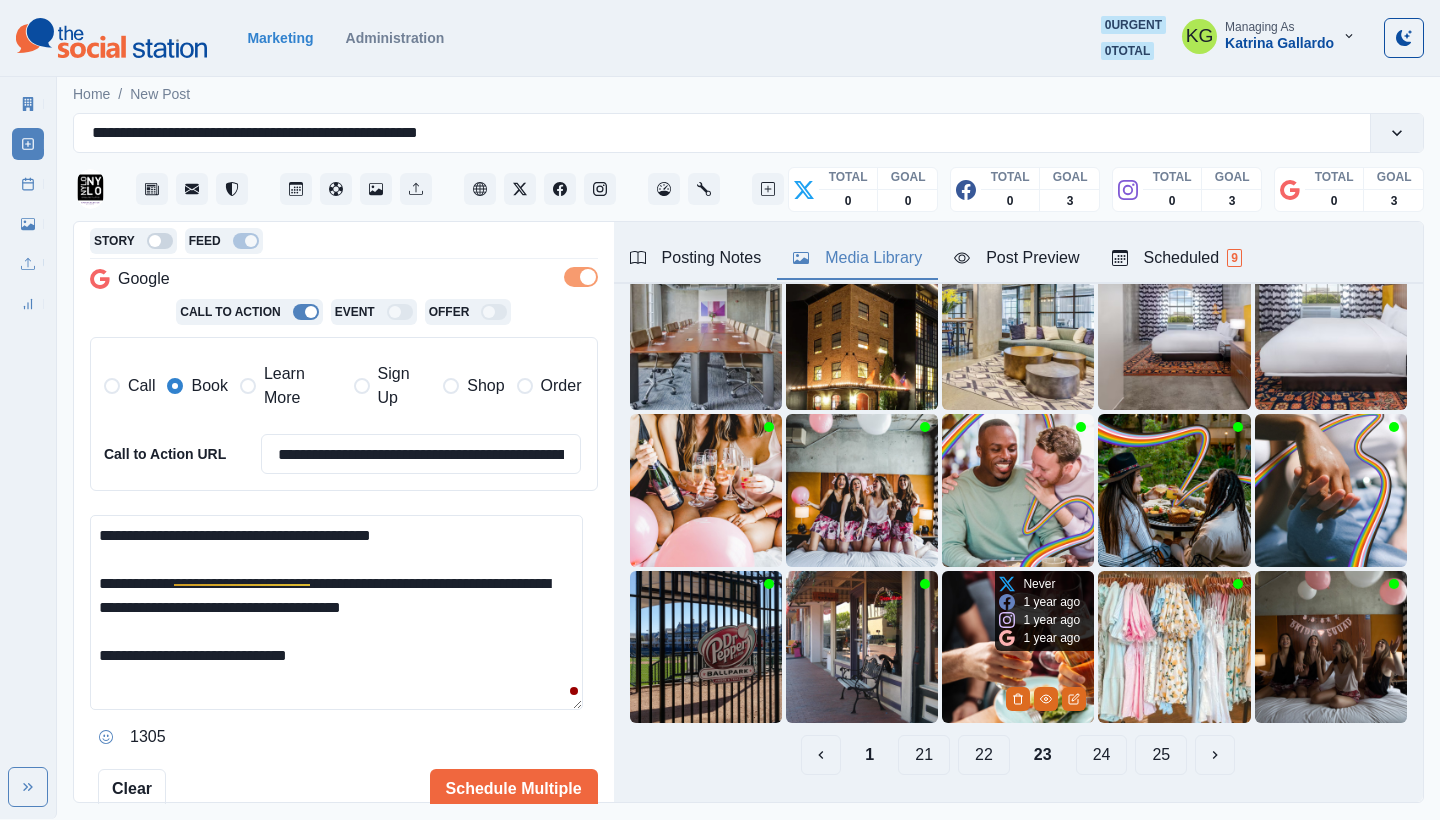 scroll, scrollTop: 171, scrollLeft: 0, axis: vertical 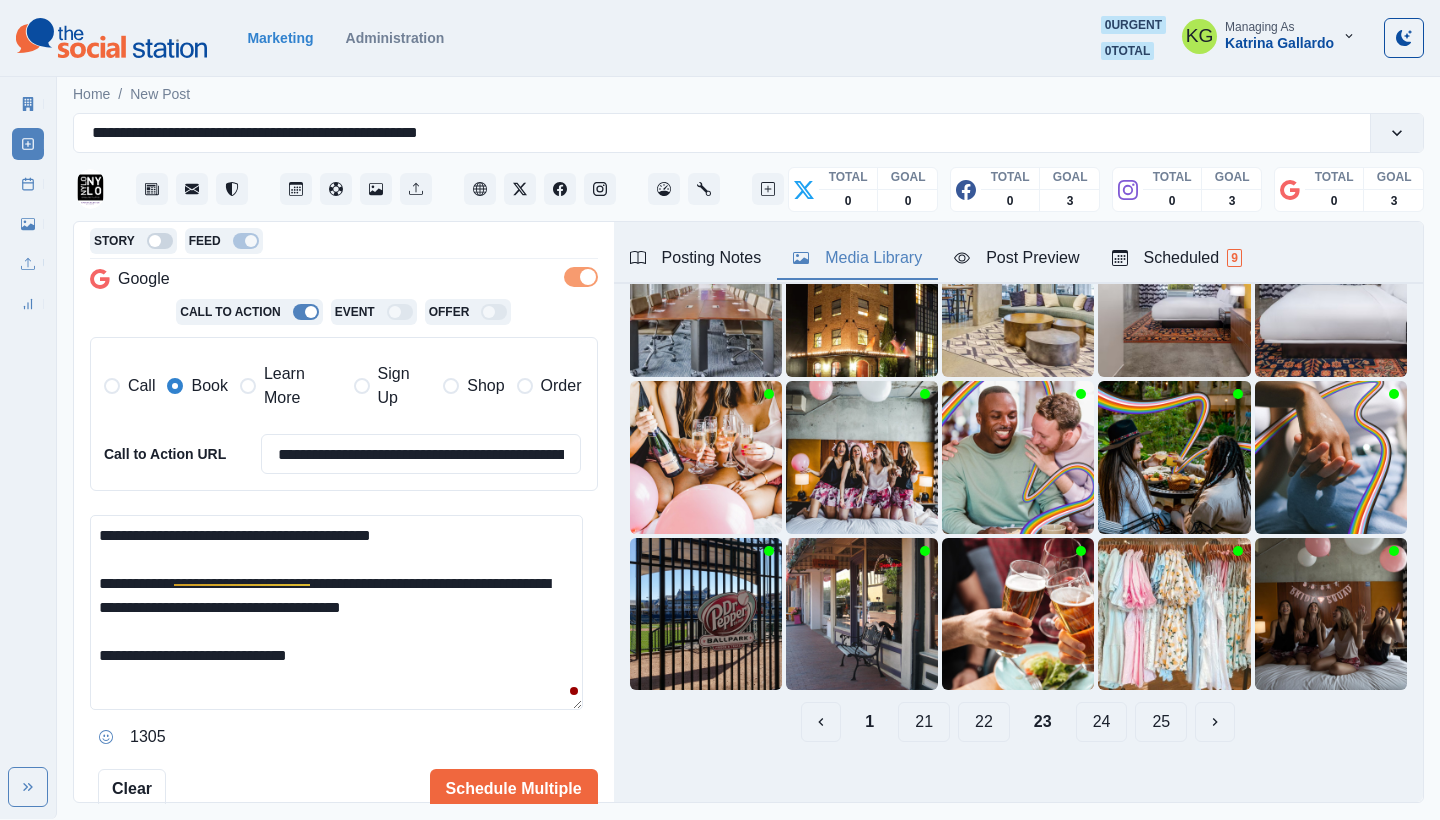 click on "22" at bounding box center (984, 722) 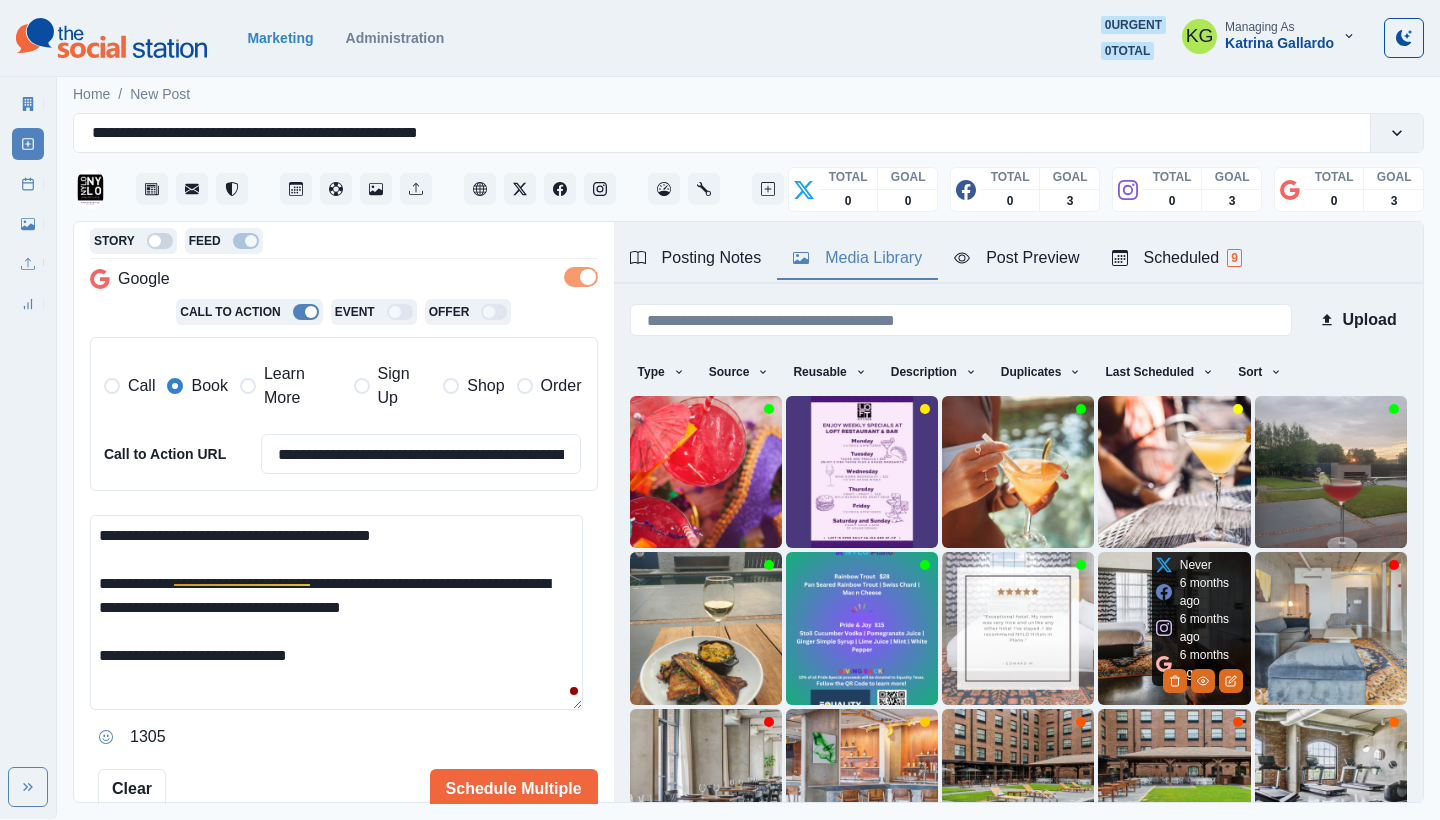 scroll, scrollTop: 171, scrollLeft: 0, axis: vertical 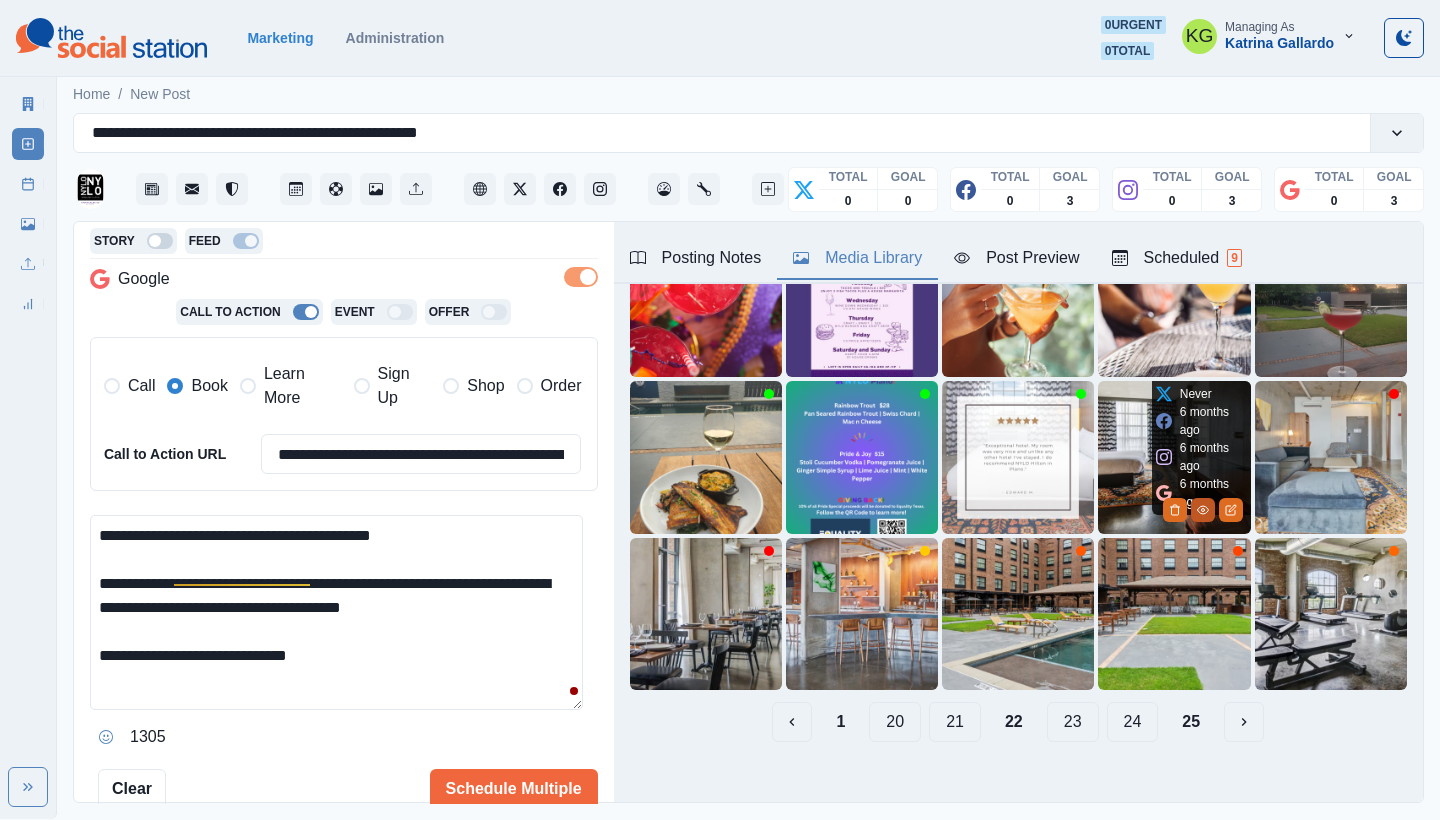 click 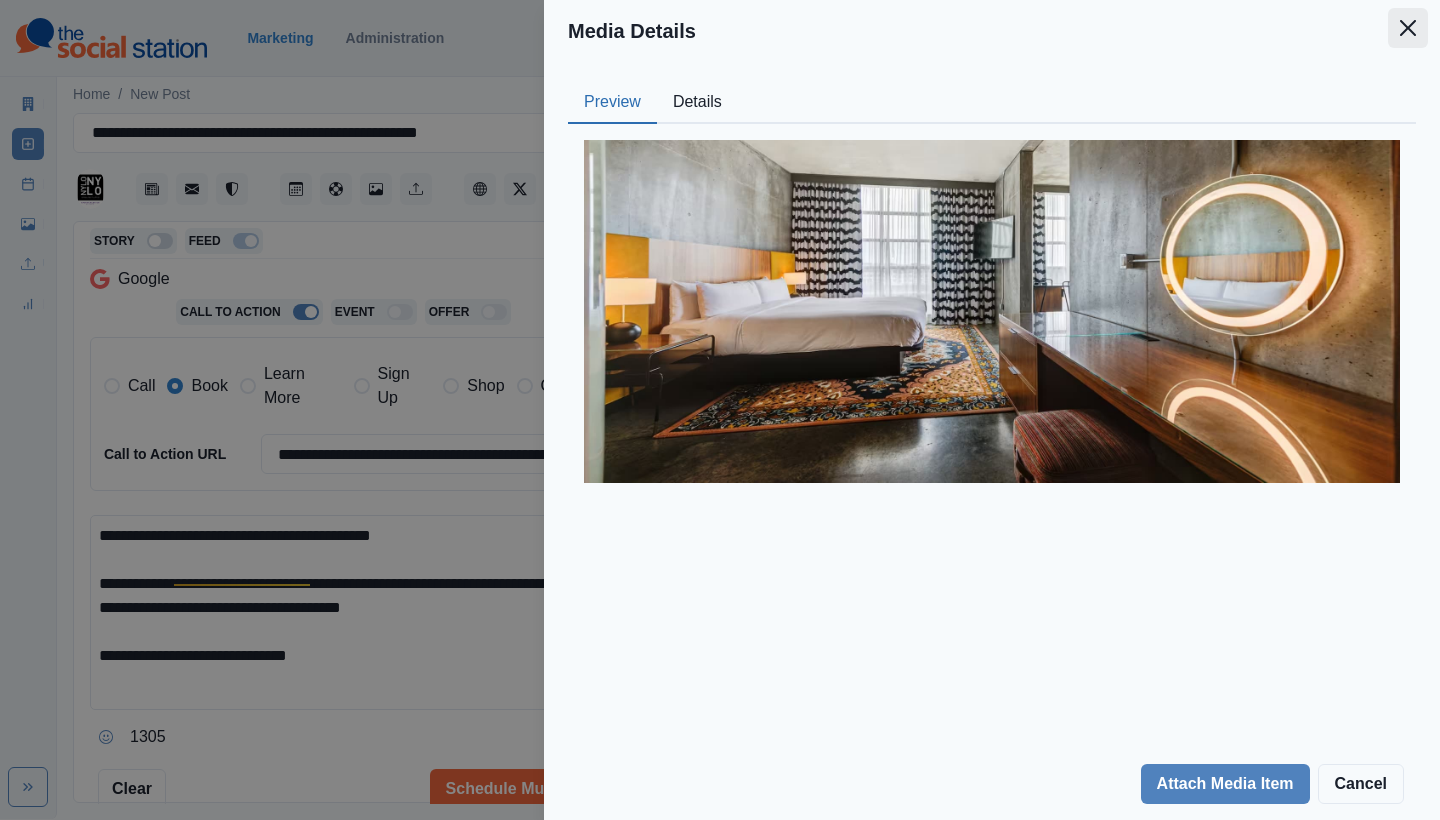 click at bounding box center (1408, 28) 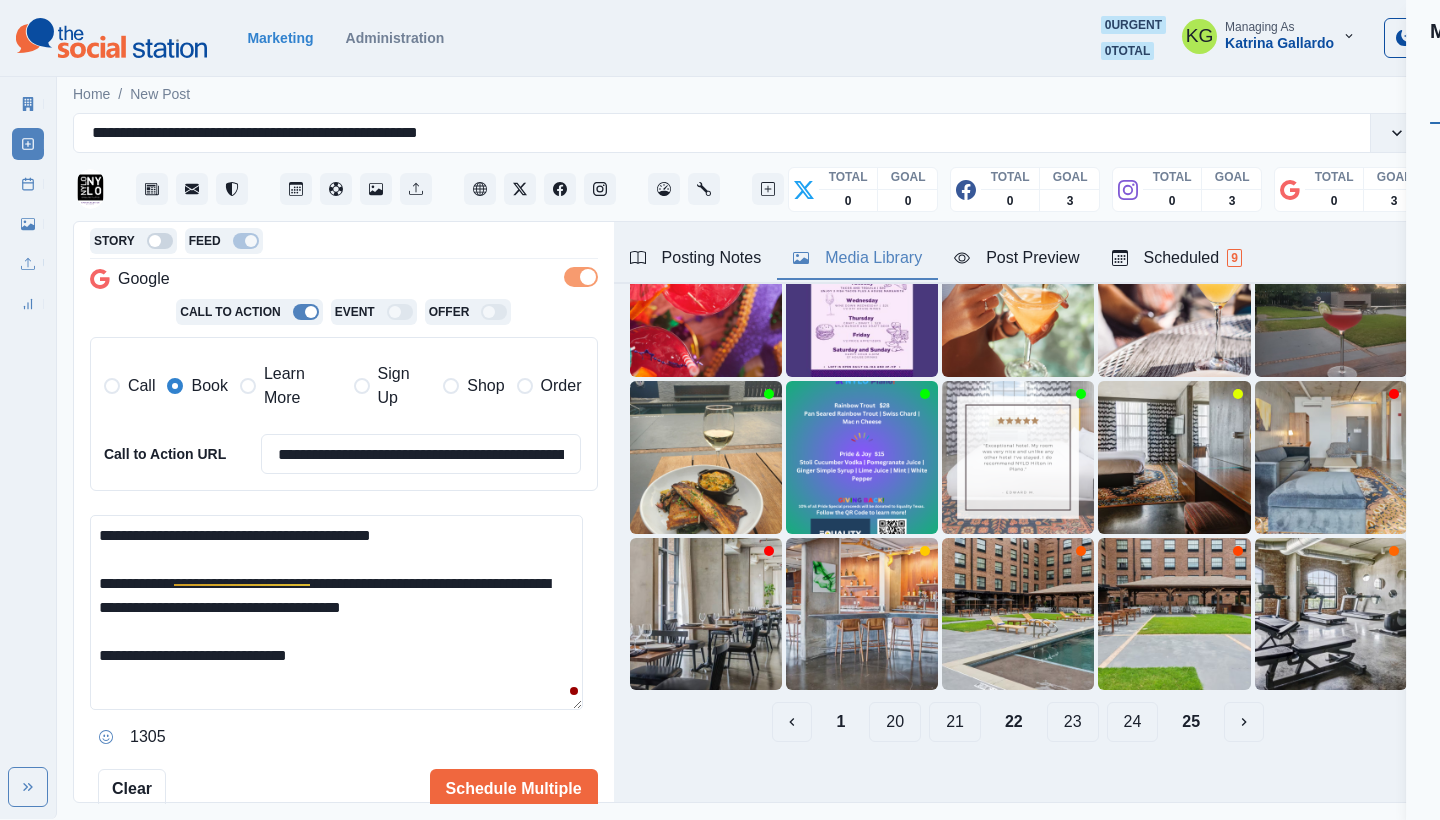 scroll, scrollTop: 62, scrollLeft: 0, axis: vertical 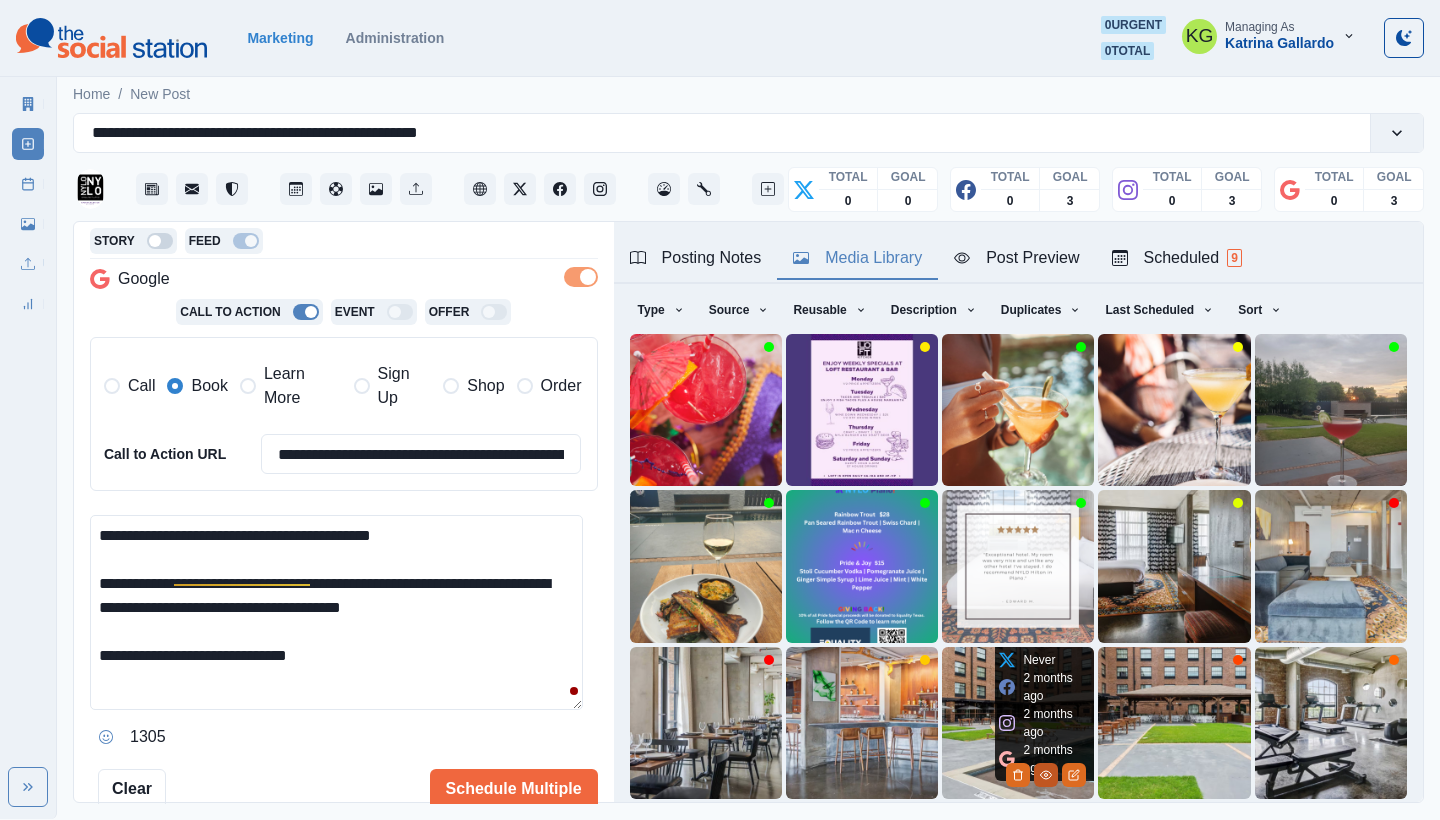 click at bounding box center [1046, 775] 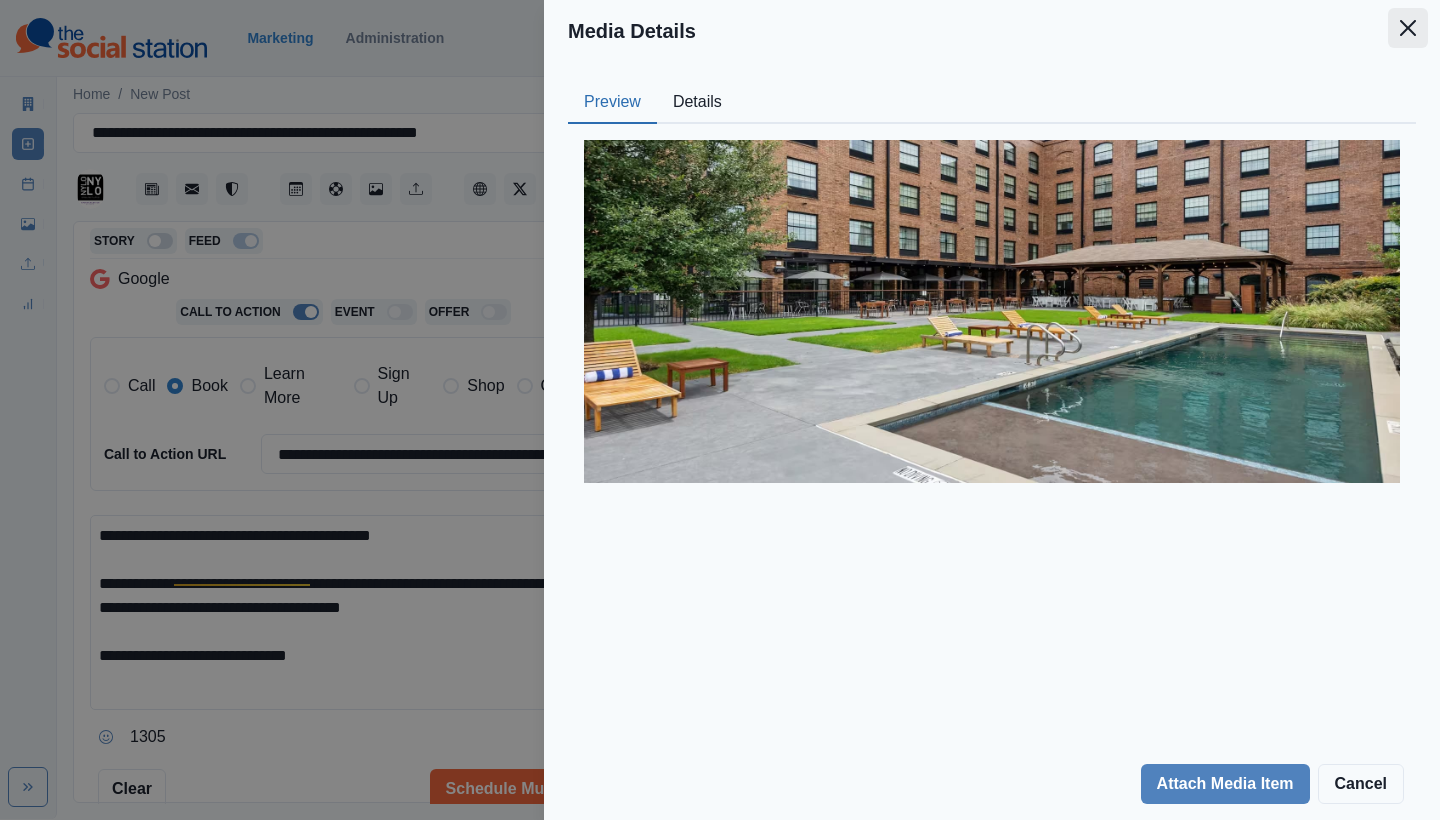 click 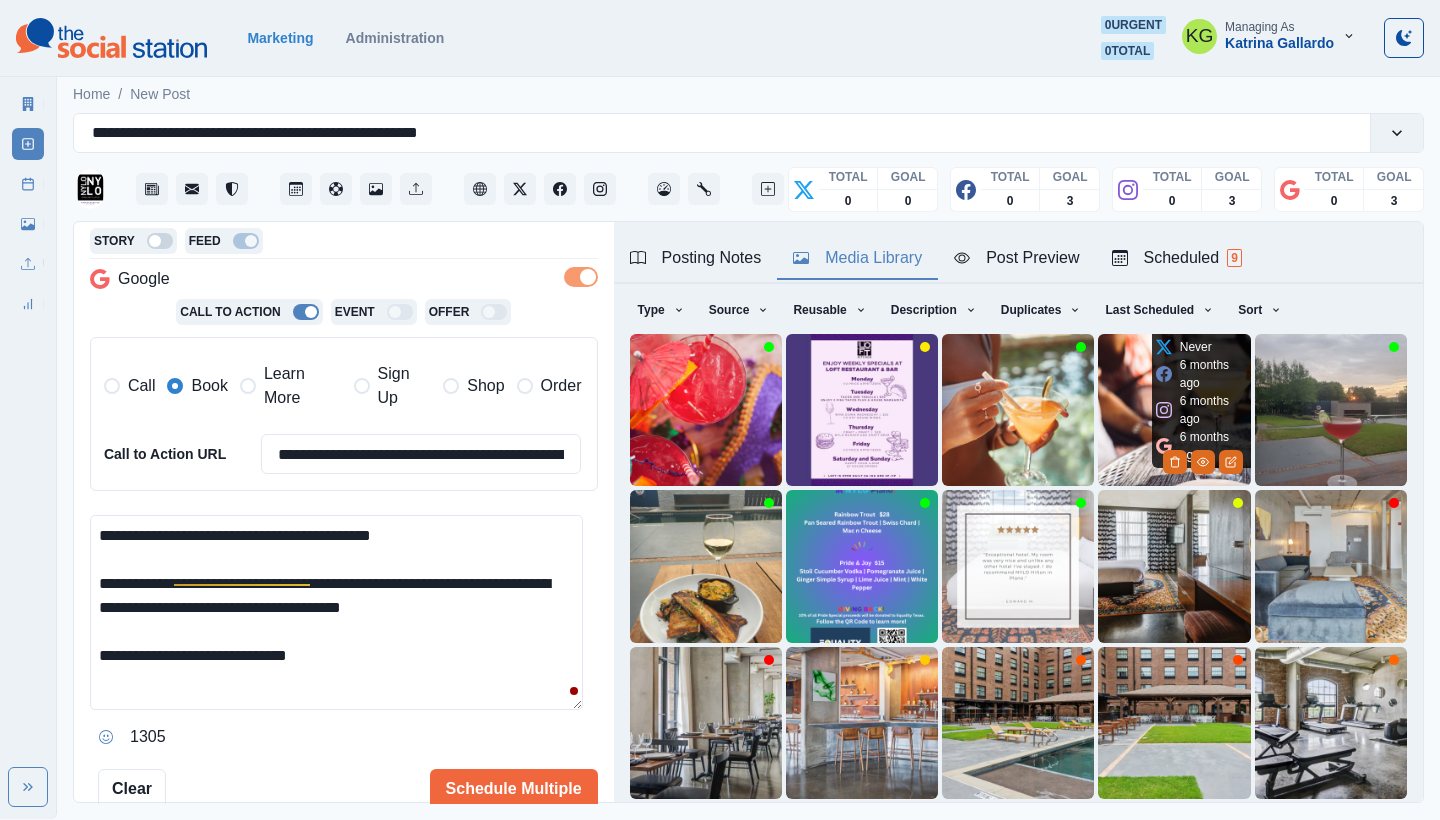 scroll, scrollTop: 171, scrollLeft: 0, axis: vertical 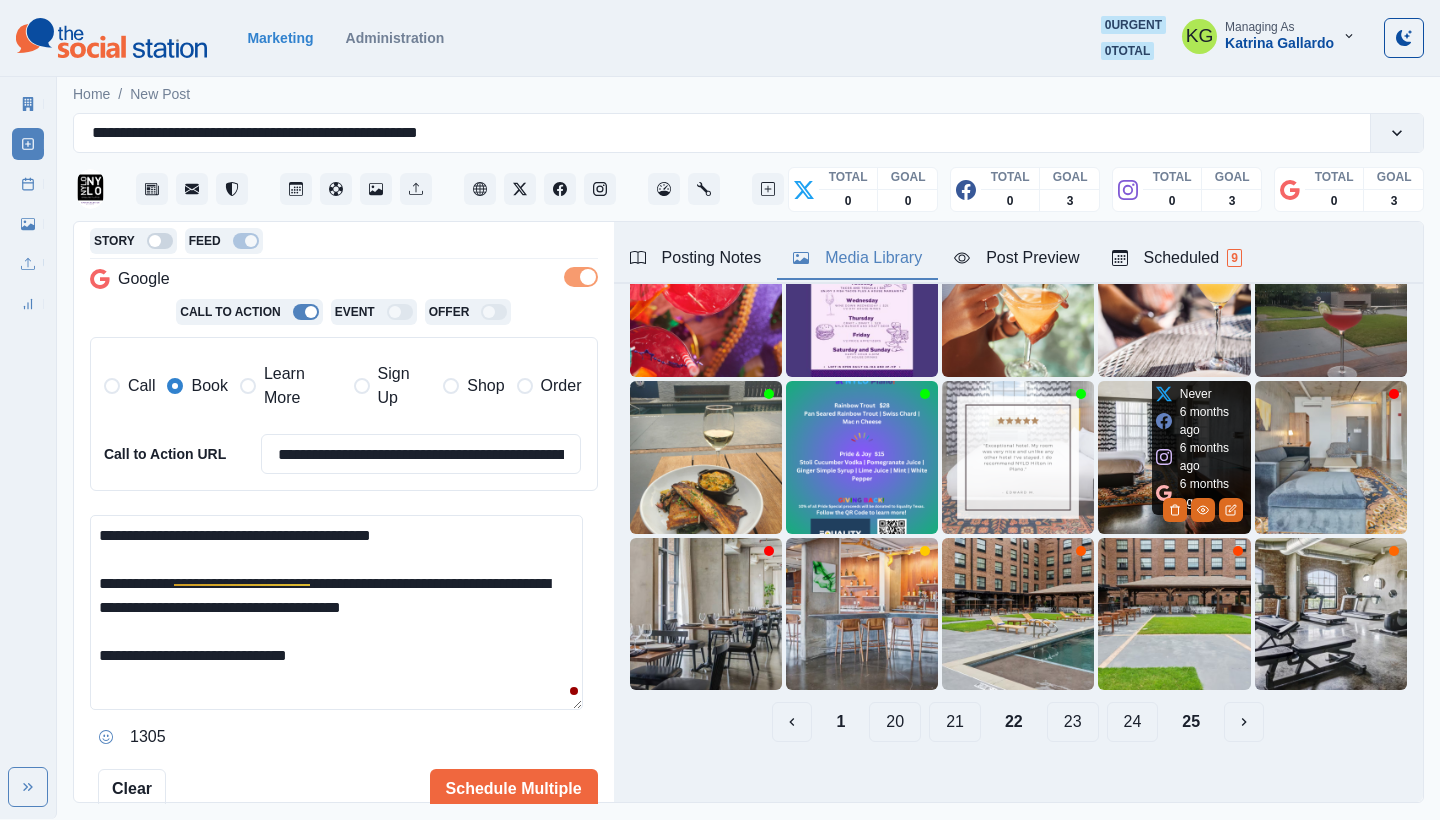 click at bounding box center [1174, 457] 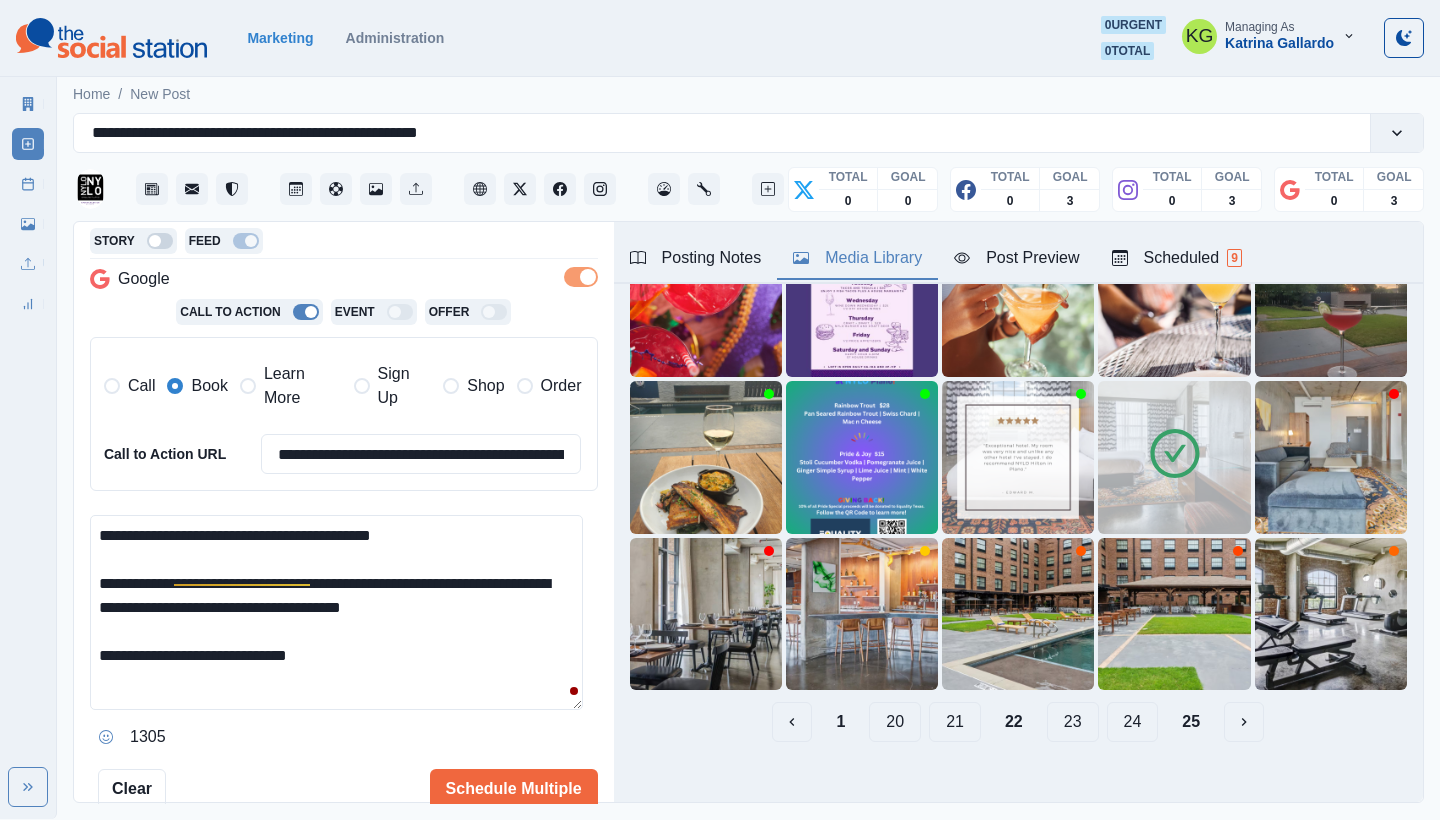scroll, scrollTop: 0, scrollLeft: 0, axis: both 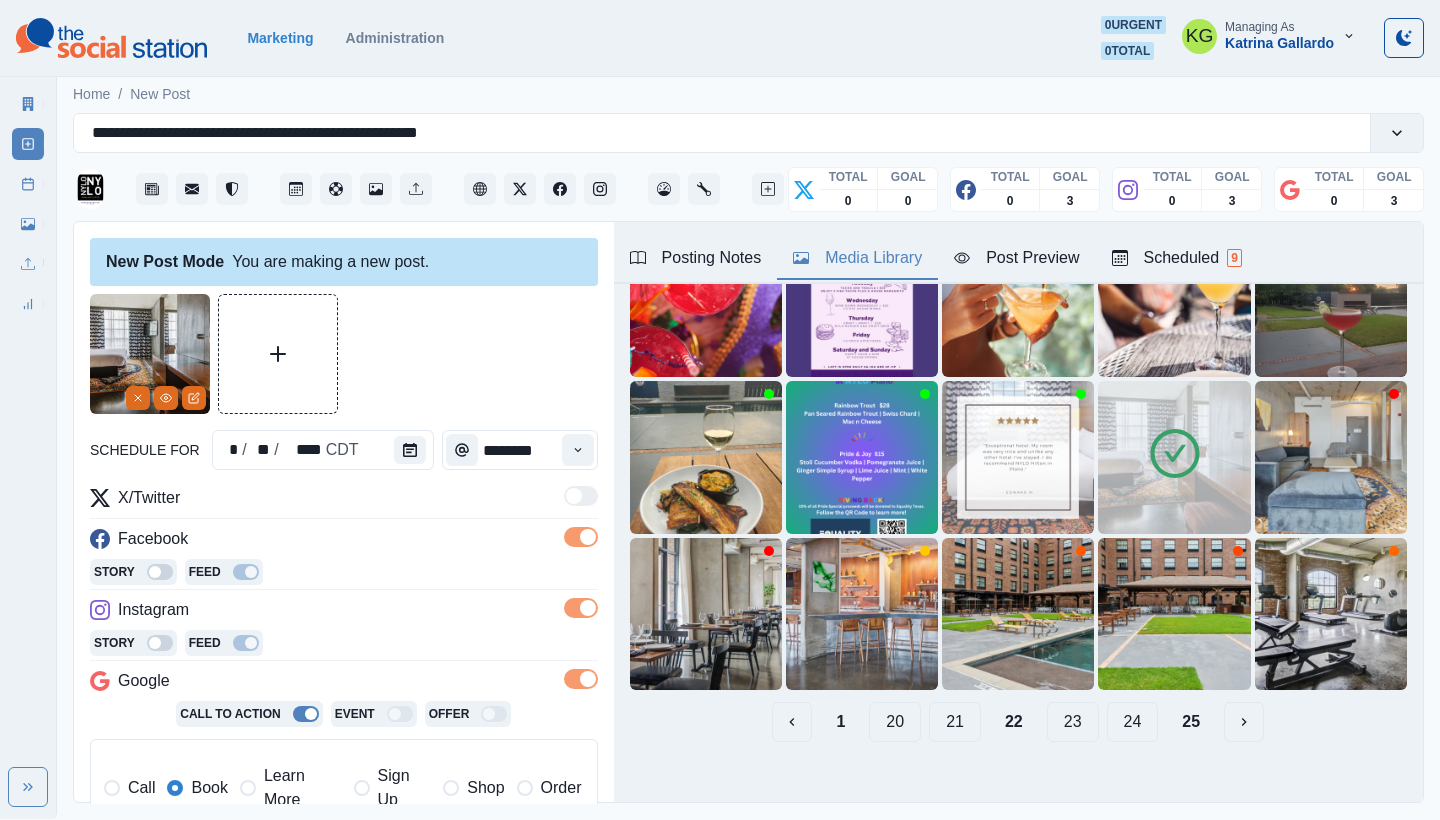 click at bounding box center [1174, 457] 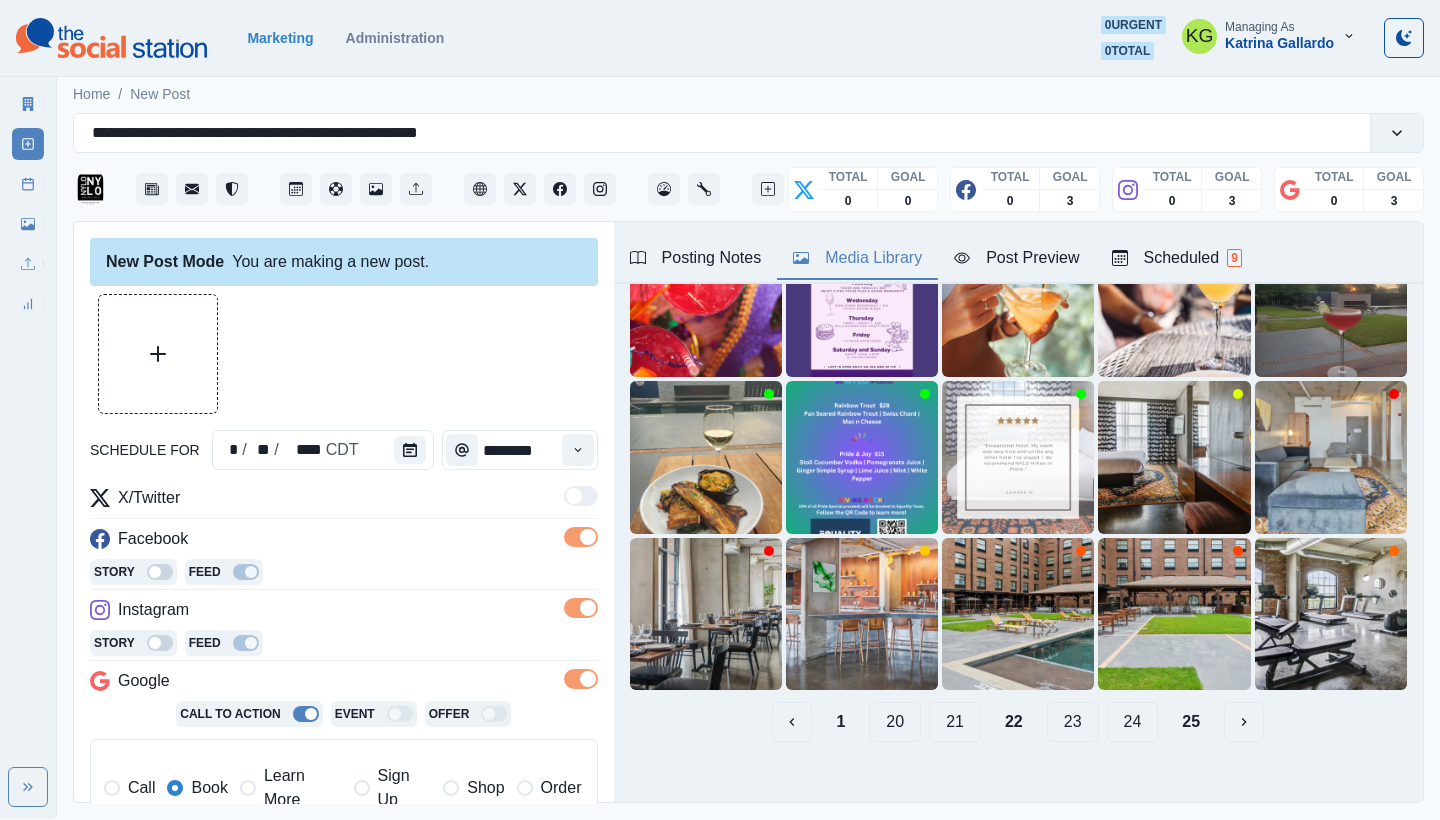 click on "21" at bounding box center (955, 722) 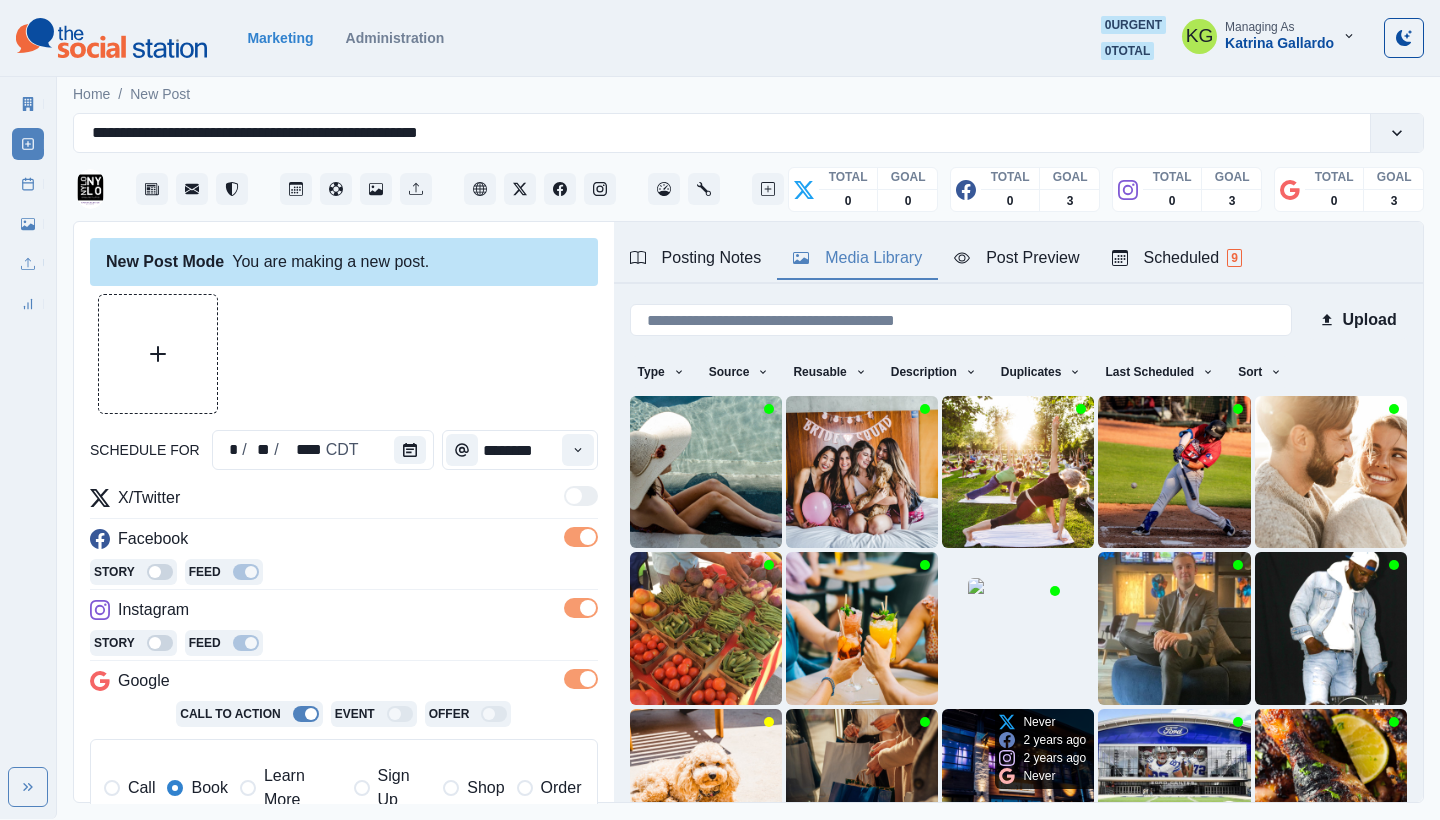 scroll, scrollTop: 171, scrollLeft: 0, axis: vertical 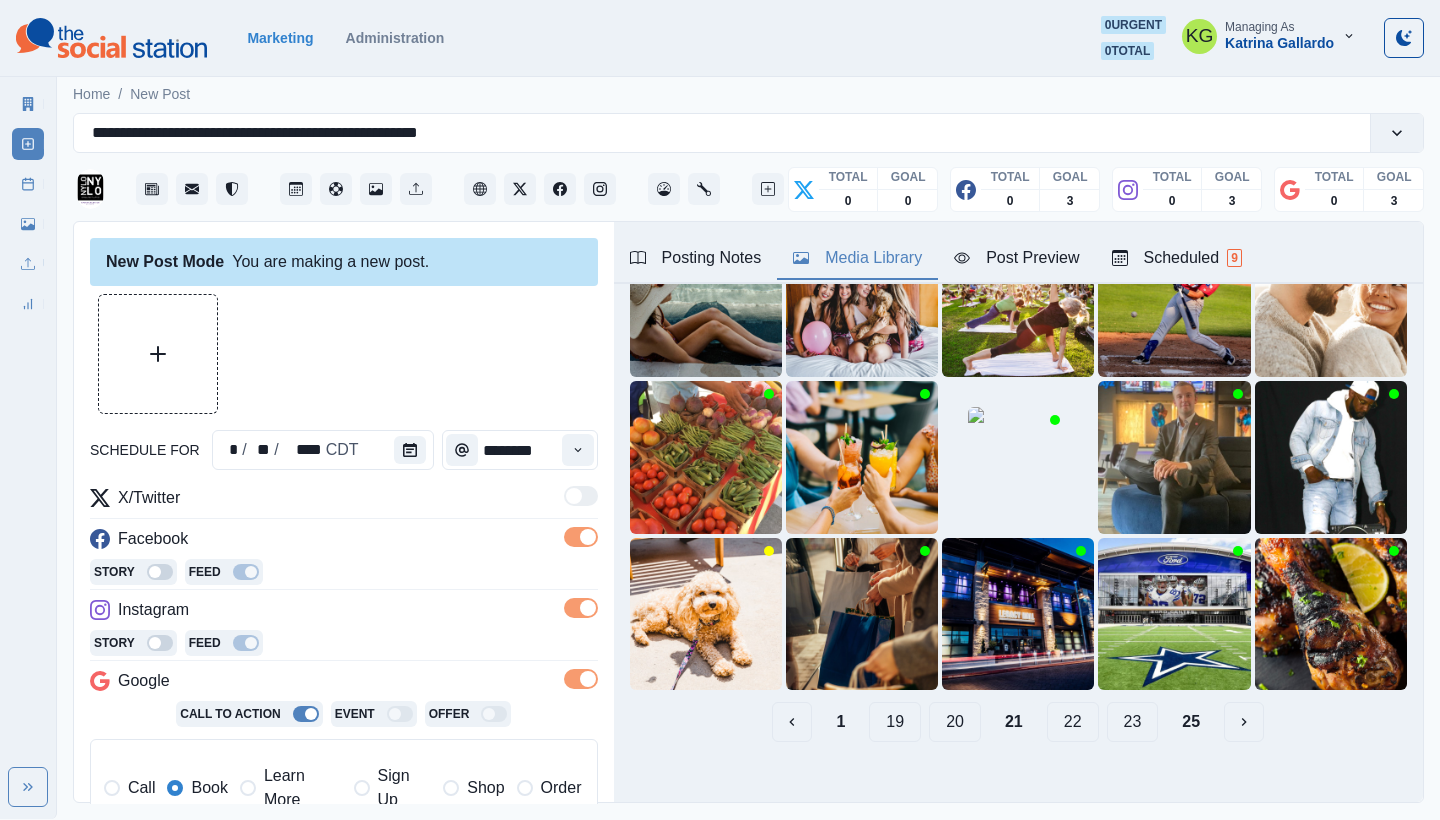click on "20" at bounding box center [955, 722] 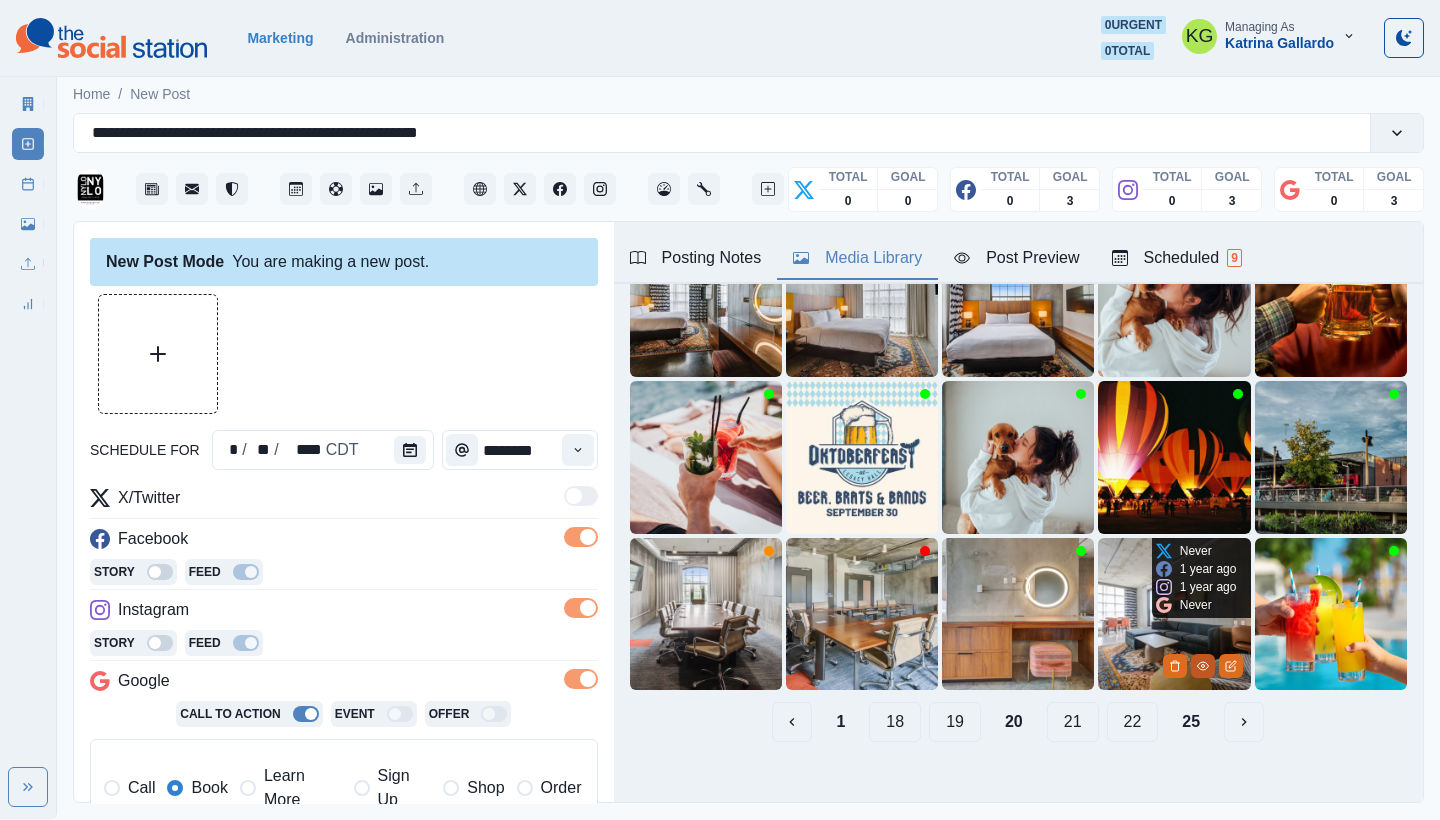 click 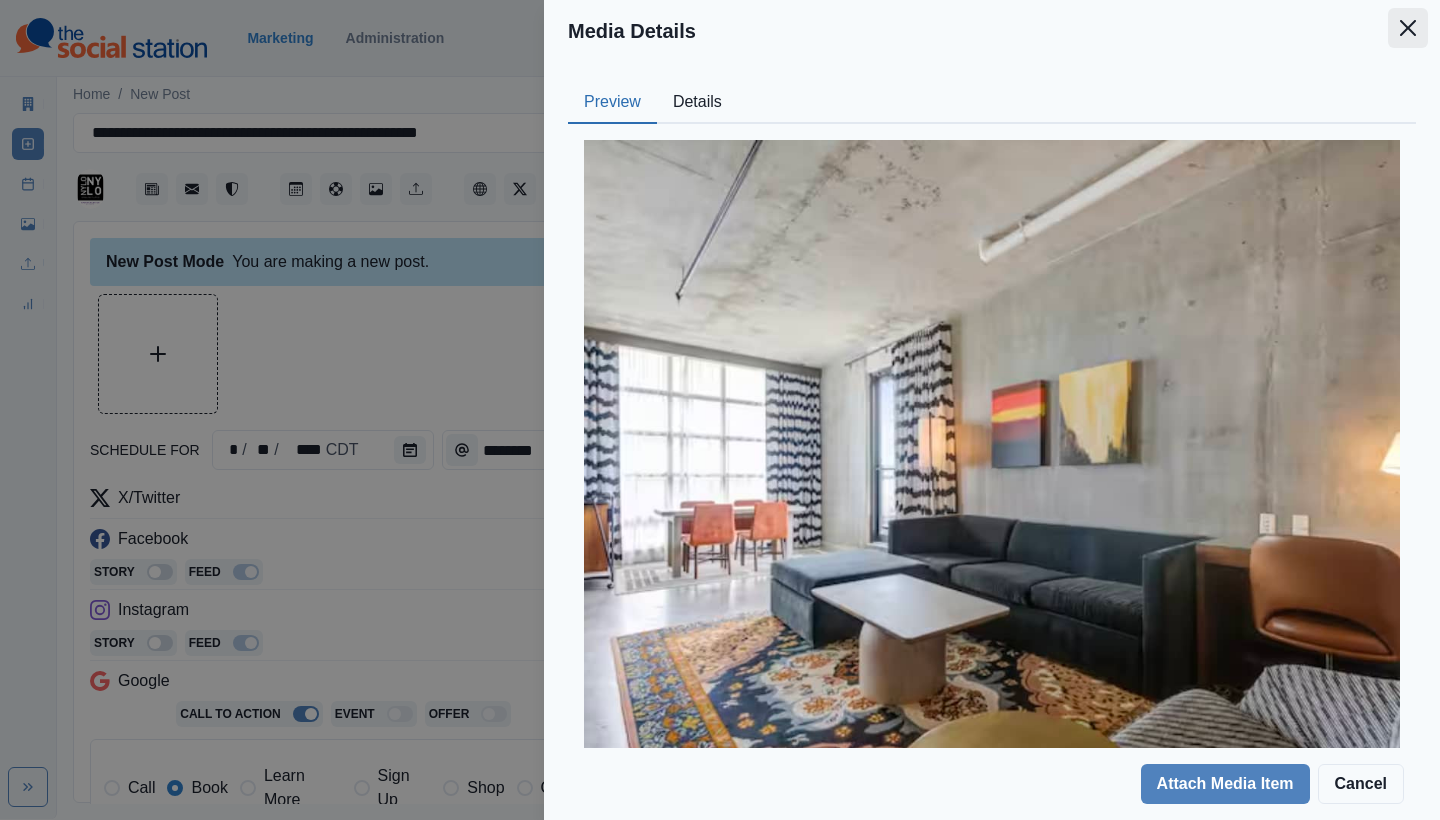 click at bounding box center (1408, 28) 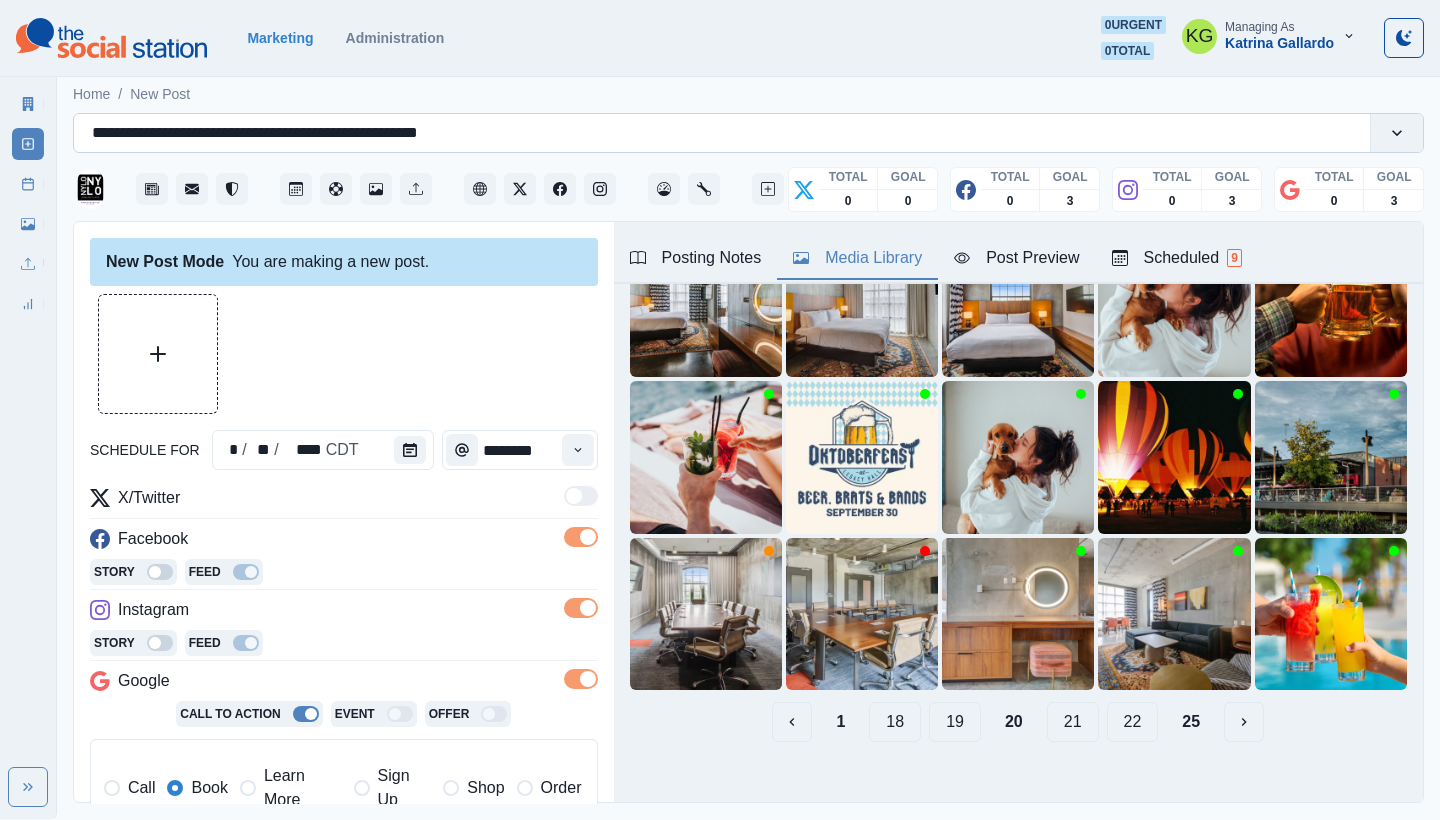 scroll, scrollTop: 62, scrollLeft: 0, axis: vertical 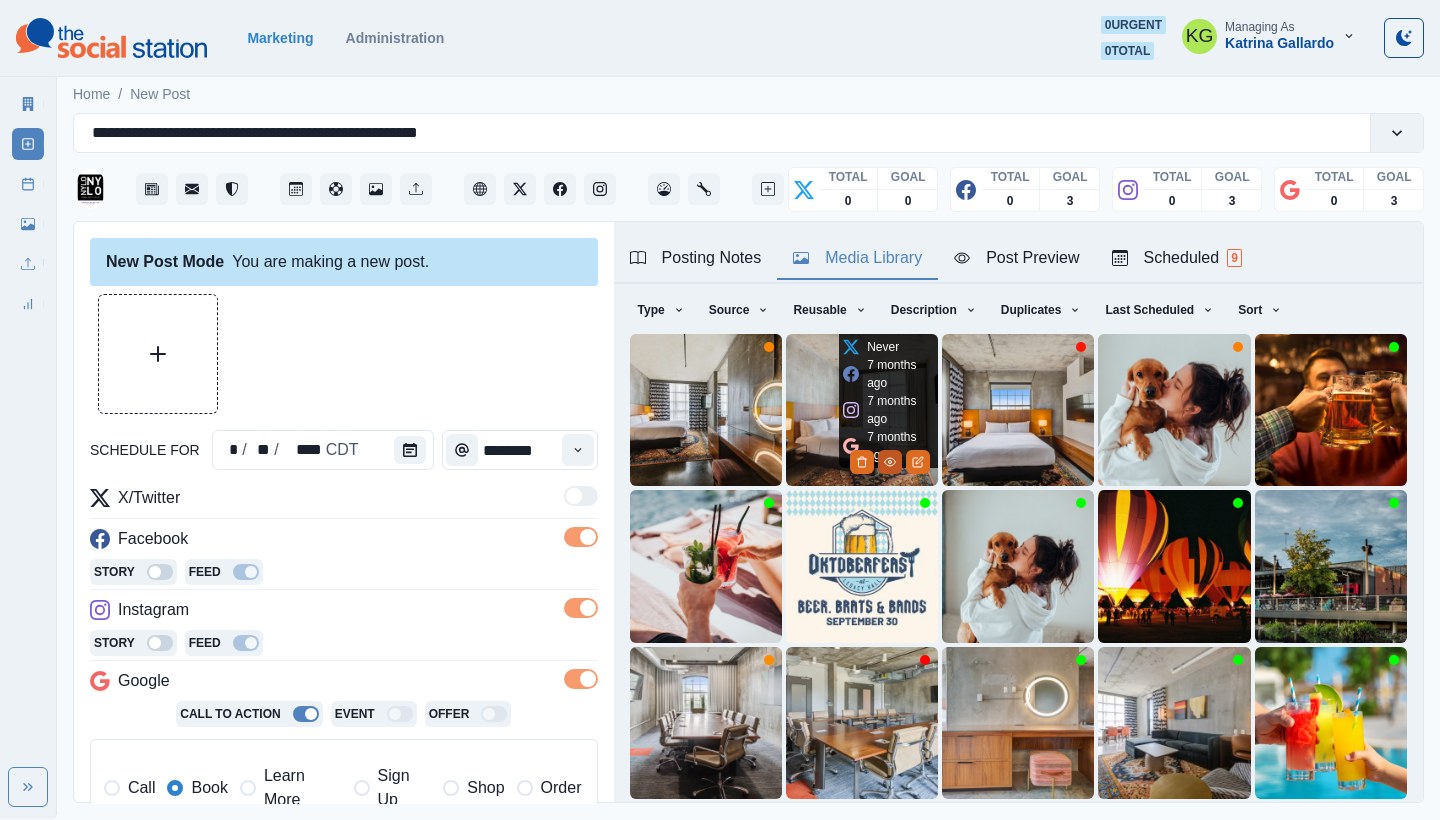click 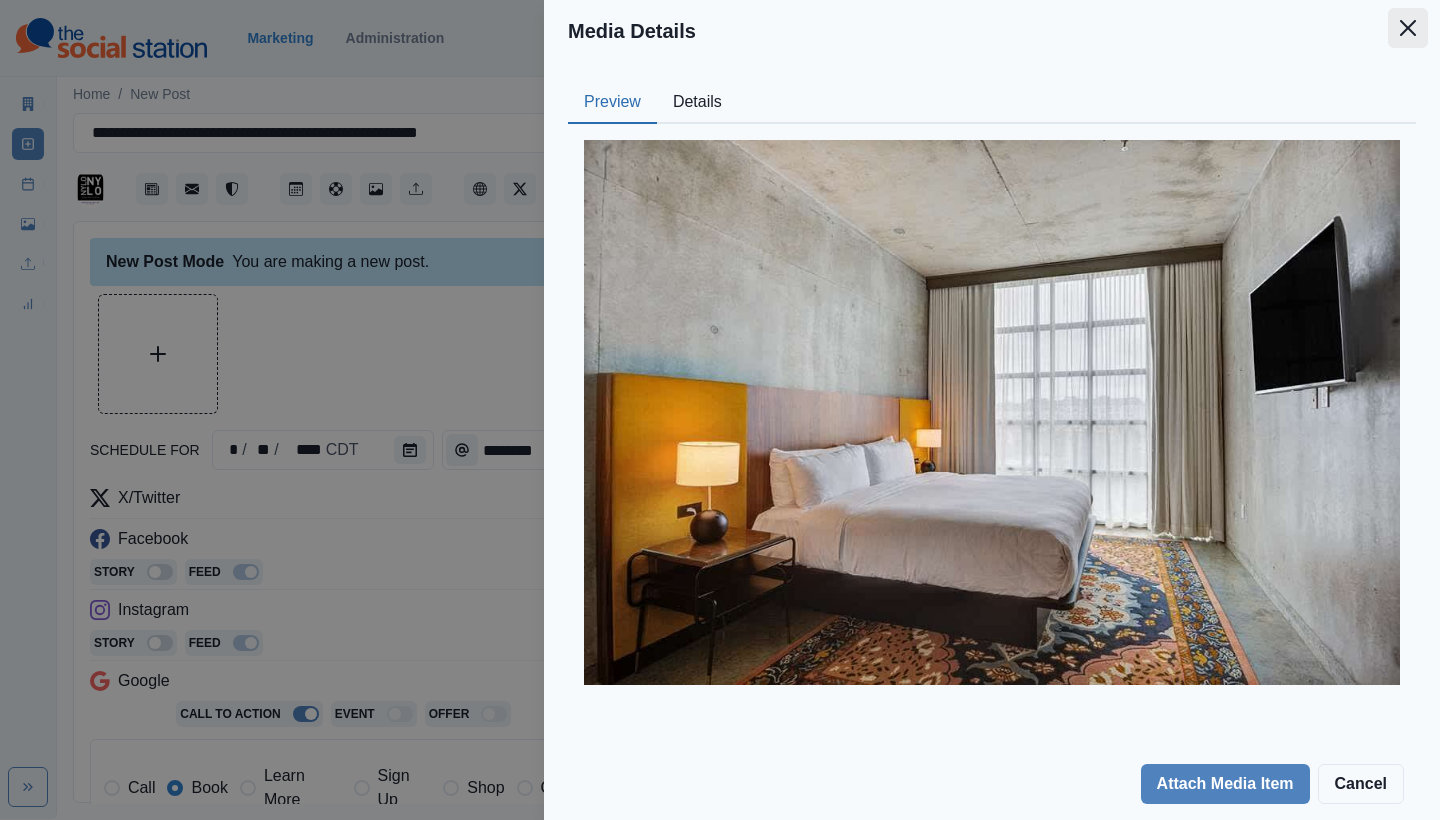 click at bounding box center (1408, 28) 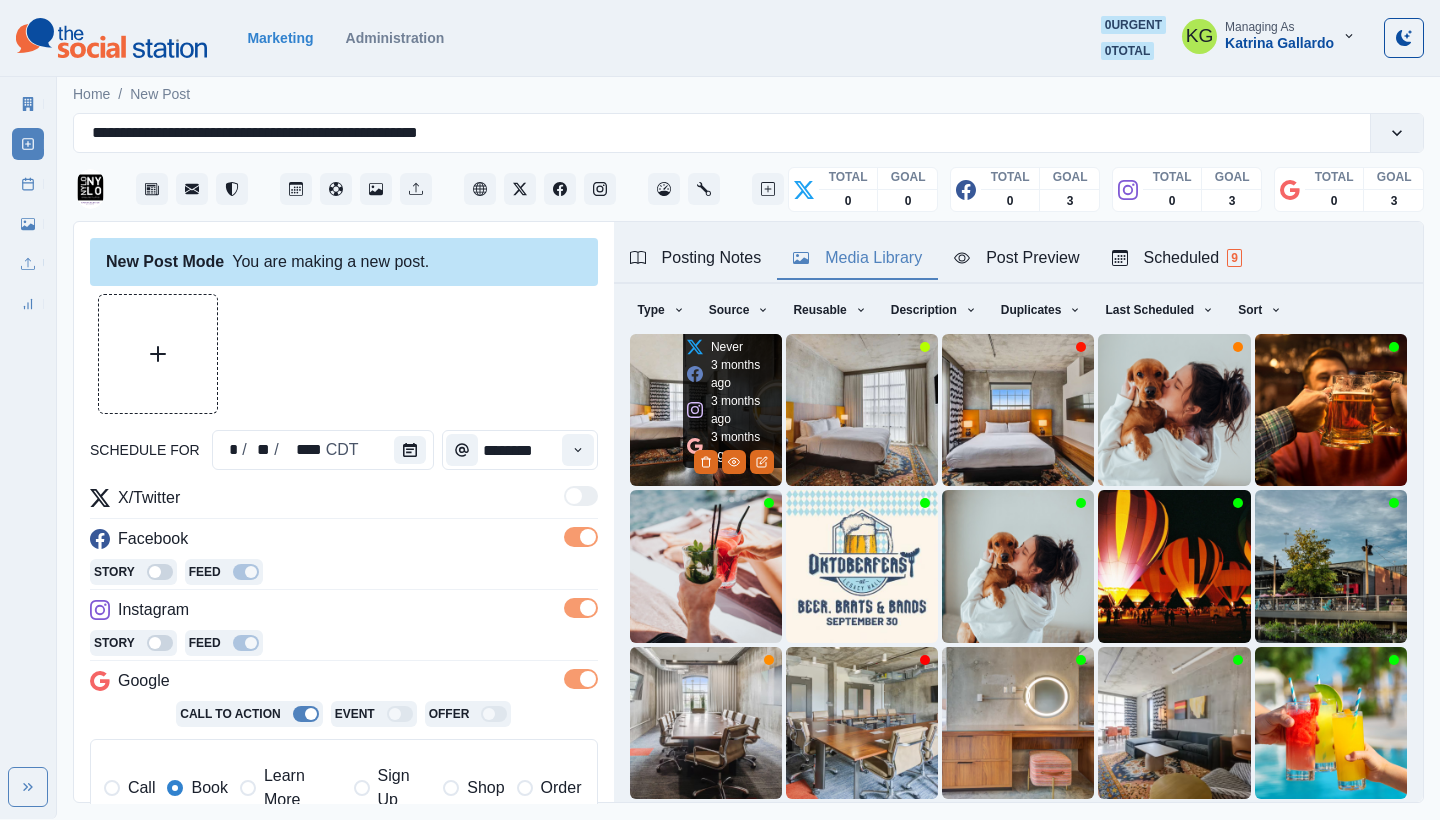 click at bounding box center (706, 410) 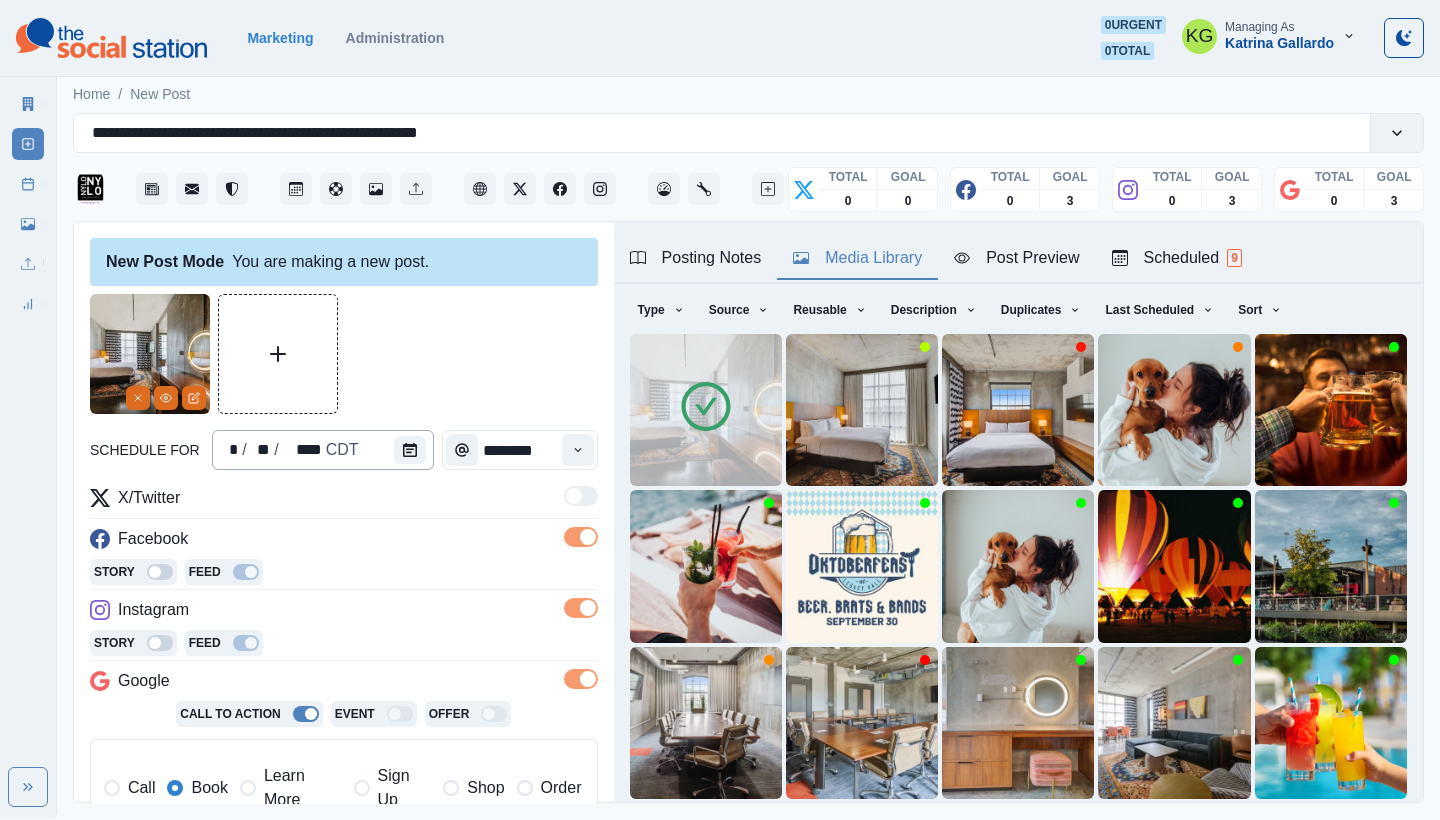 scroll, scrollTop: 405, scrollLeft: 0, axis: vertical 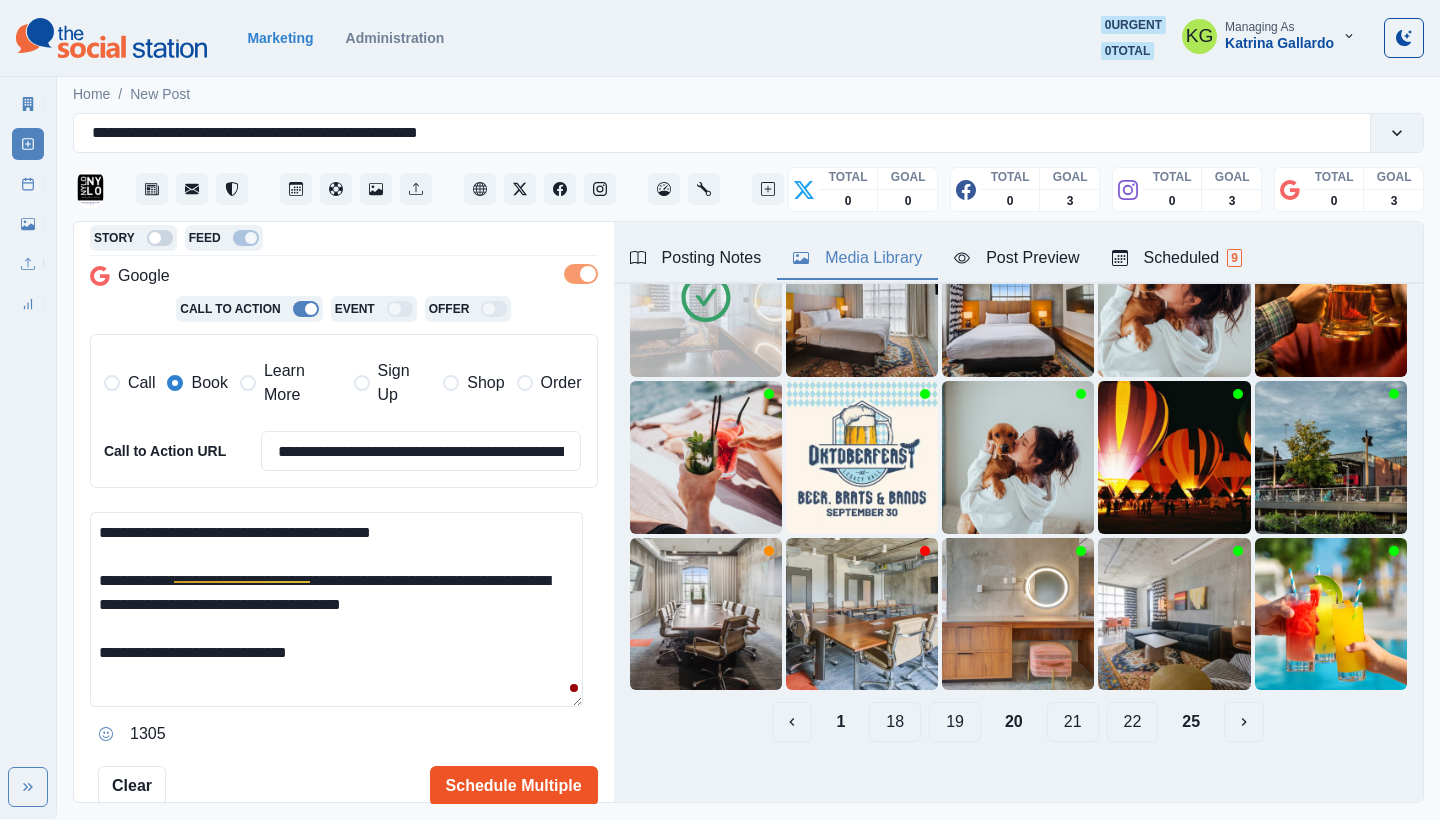 click on "Schedule Multiple" at bounding box center (514, 786) 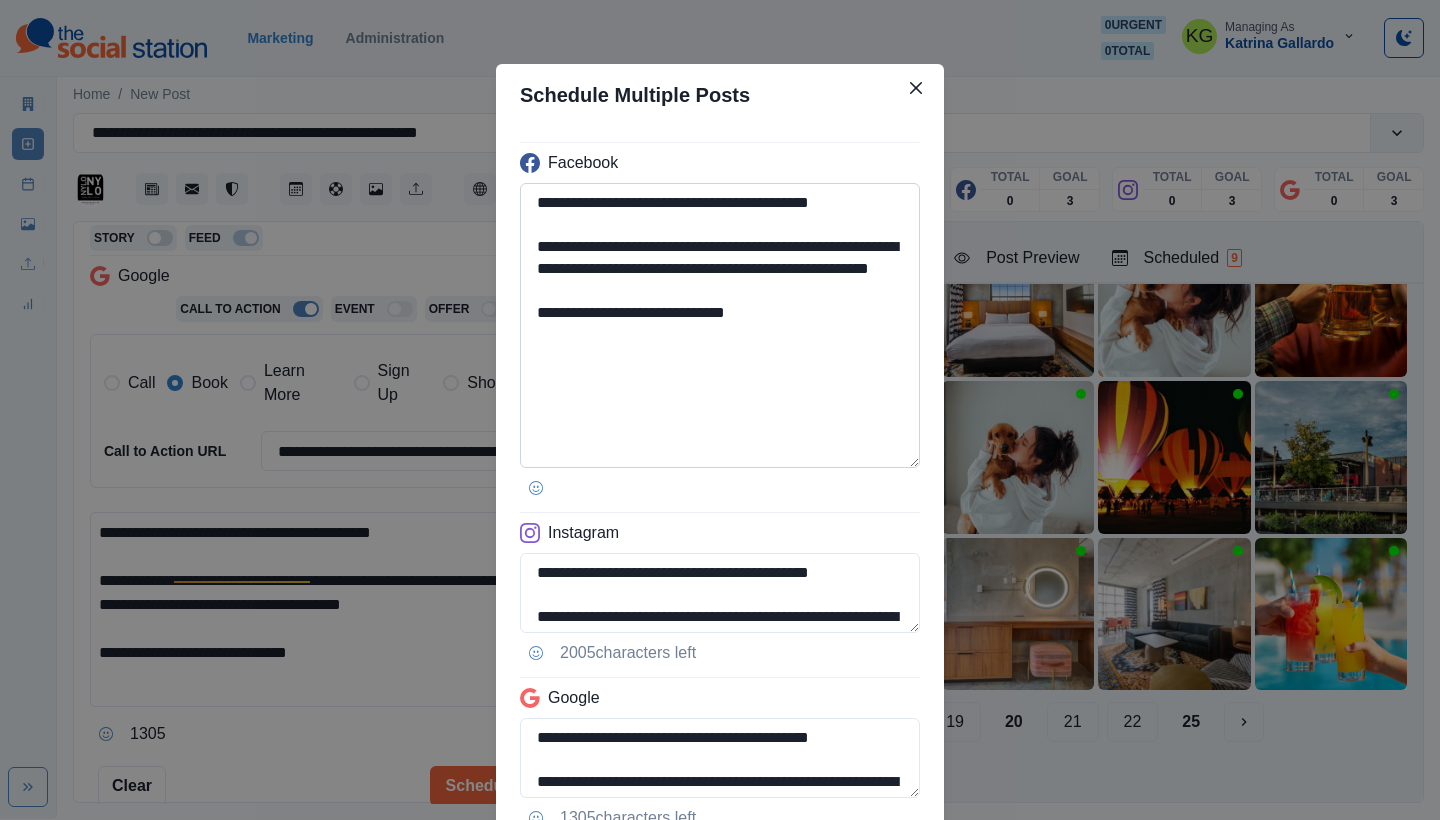 click on "**********" at bounding box center (720, 325) 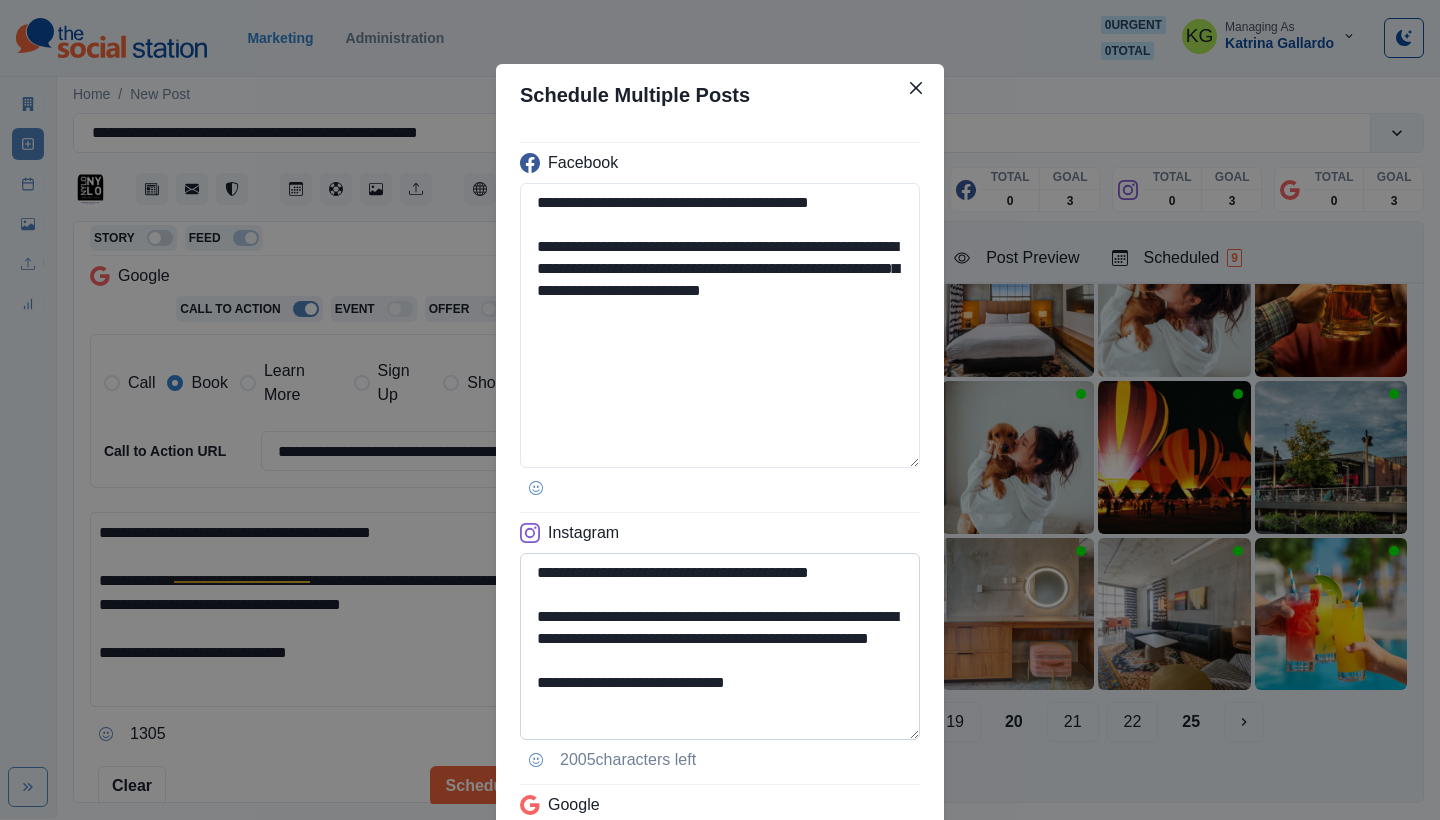 click on "**********" at bounding box center (720, 646) 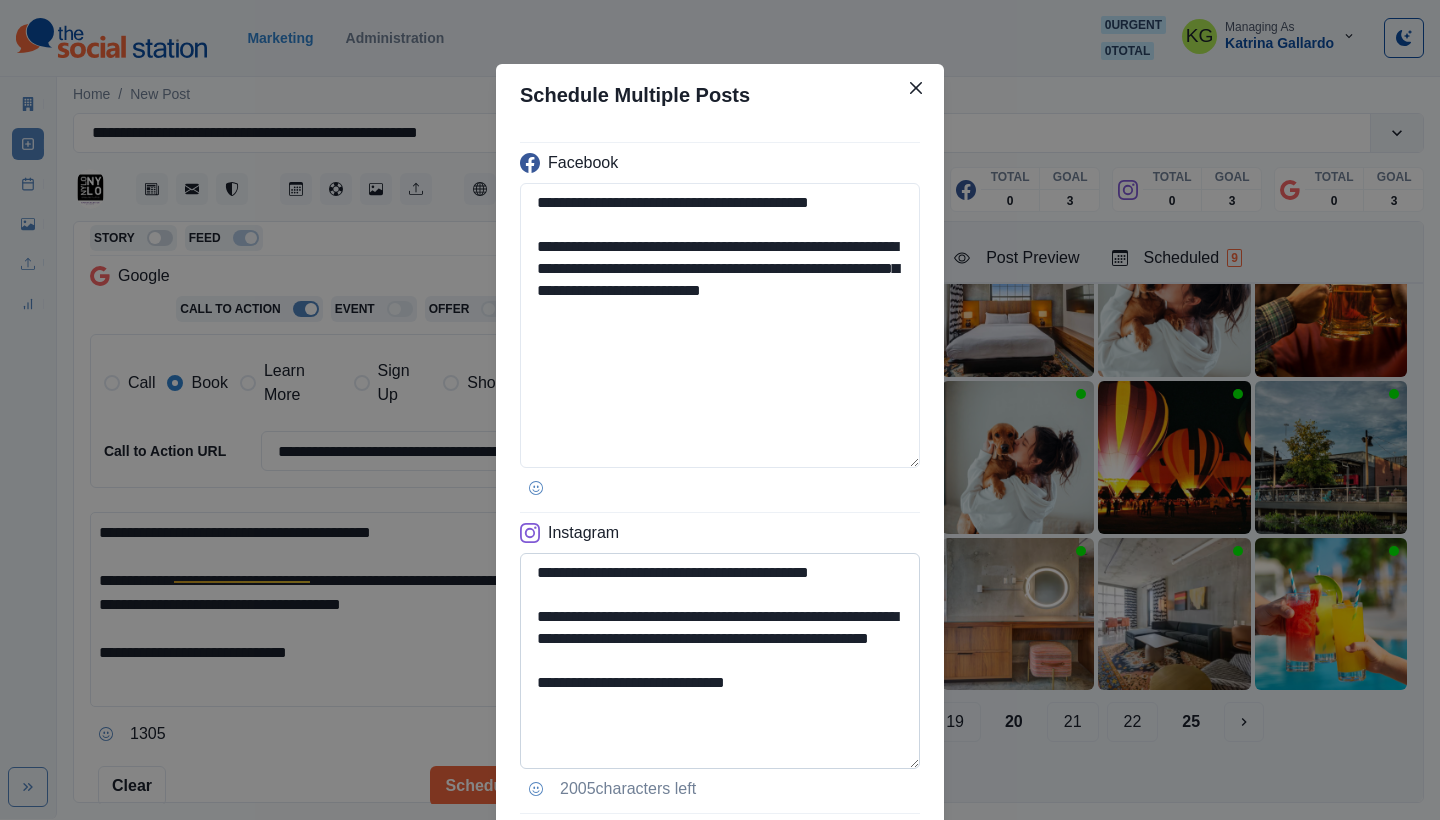 type on "**********" 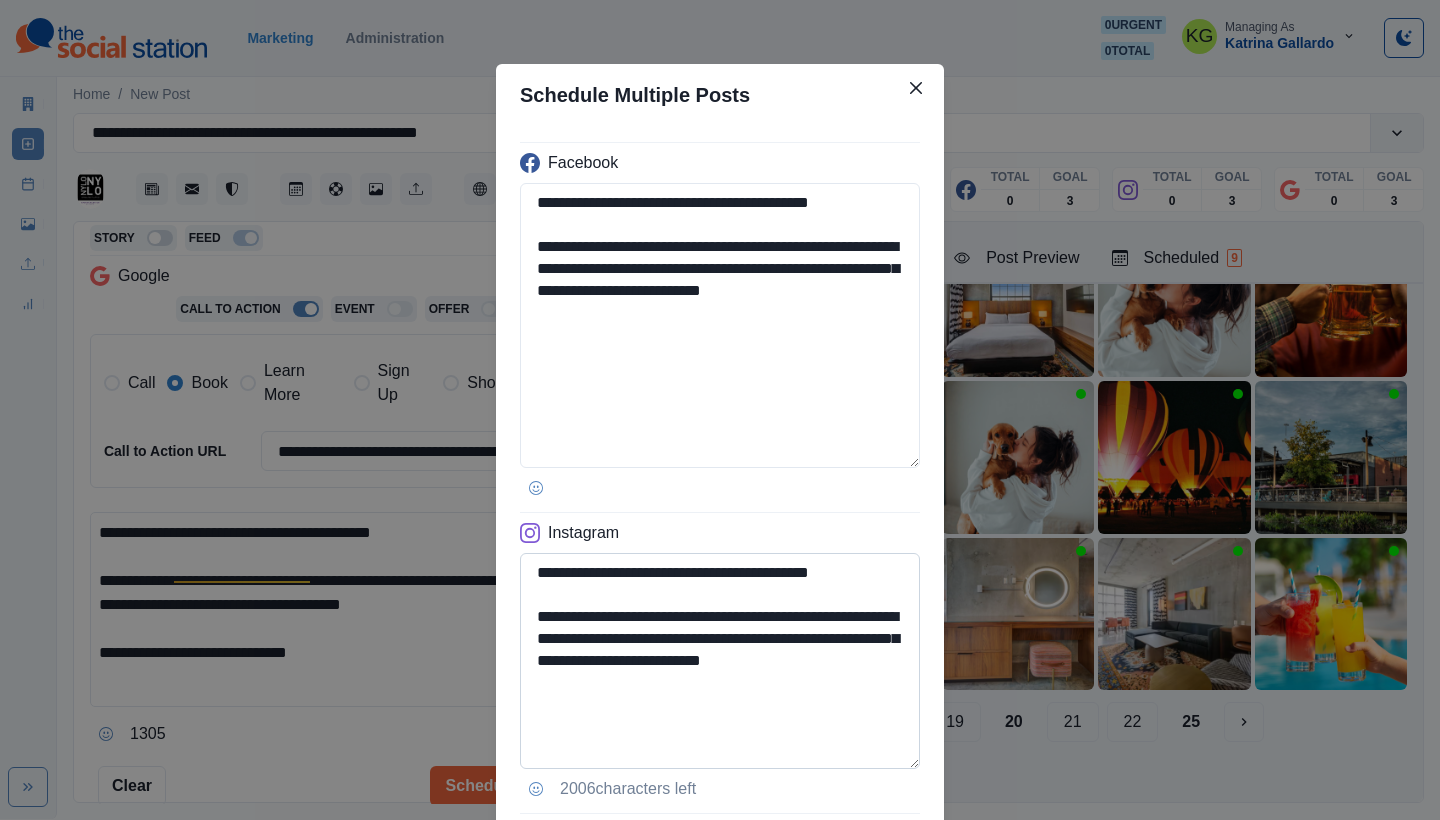 drag, startPoint x: 702, startPoint y: 659, endPoint x: 894, endPoint y: 658, distance: 192.00261 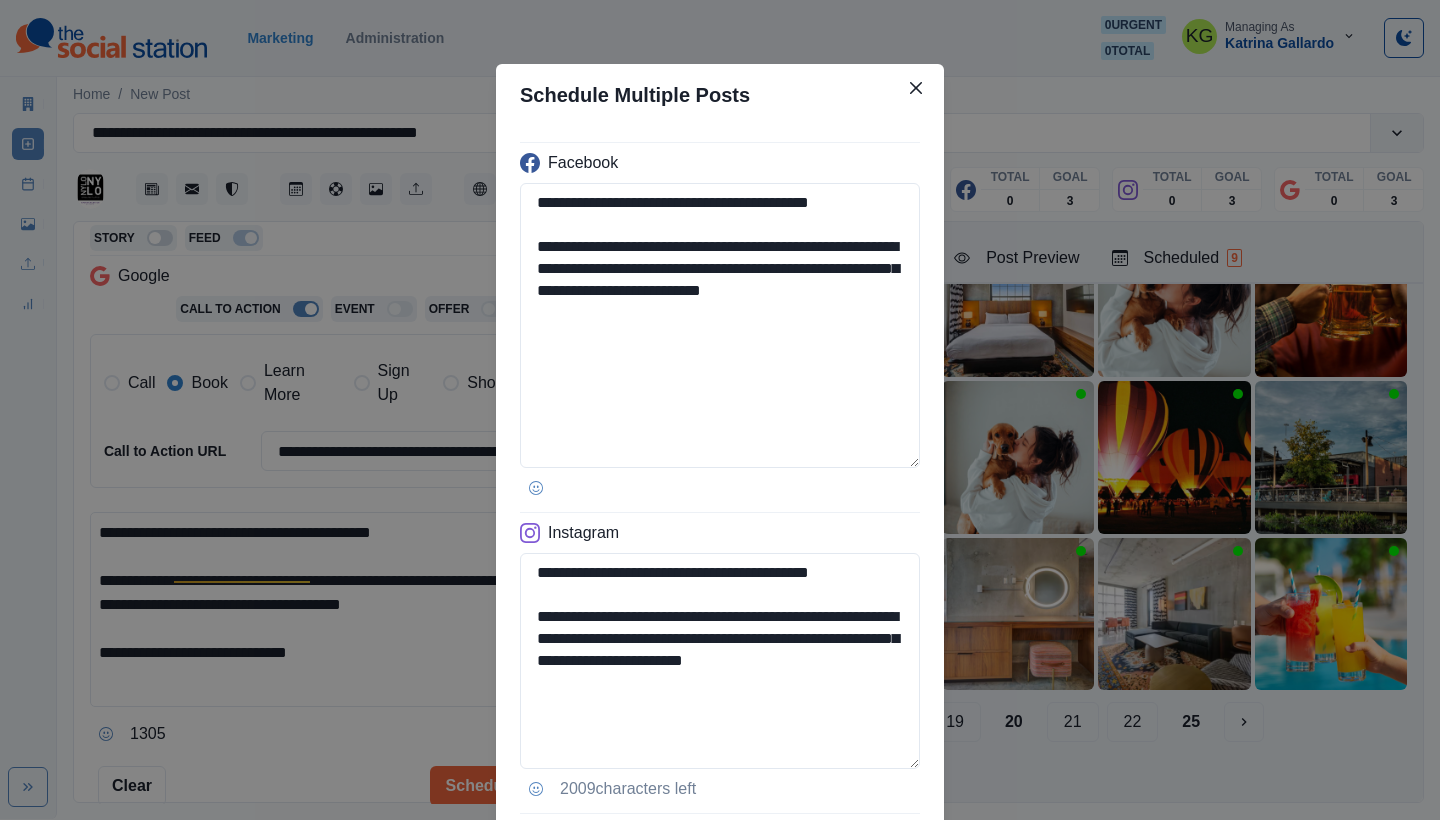scroll, scrollTop: 213, scrollLeft: 0, axis: vertical 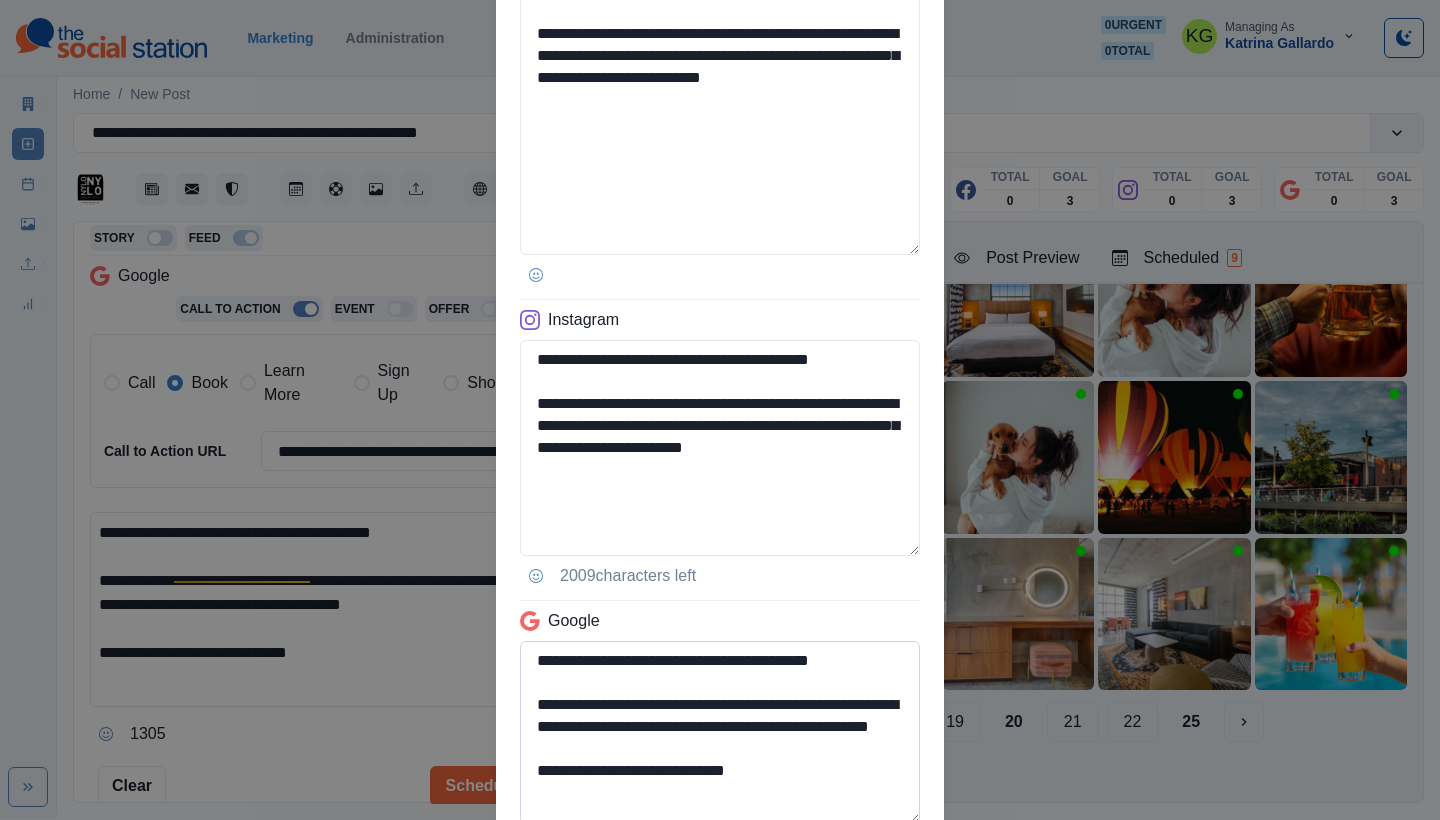 click on "**********" at bounding box center [720, 732] 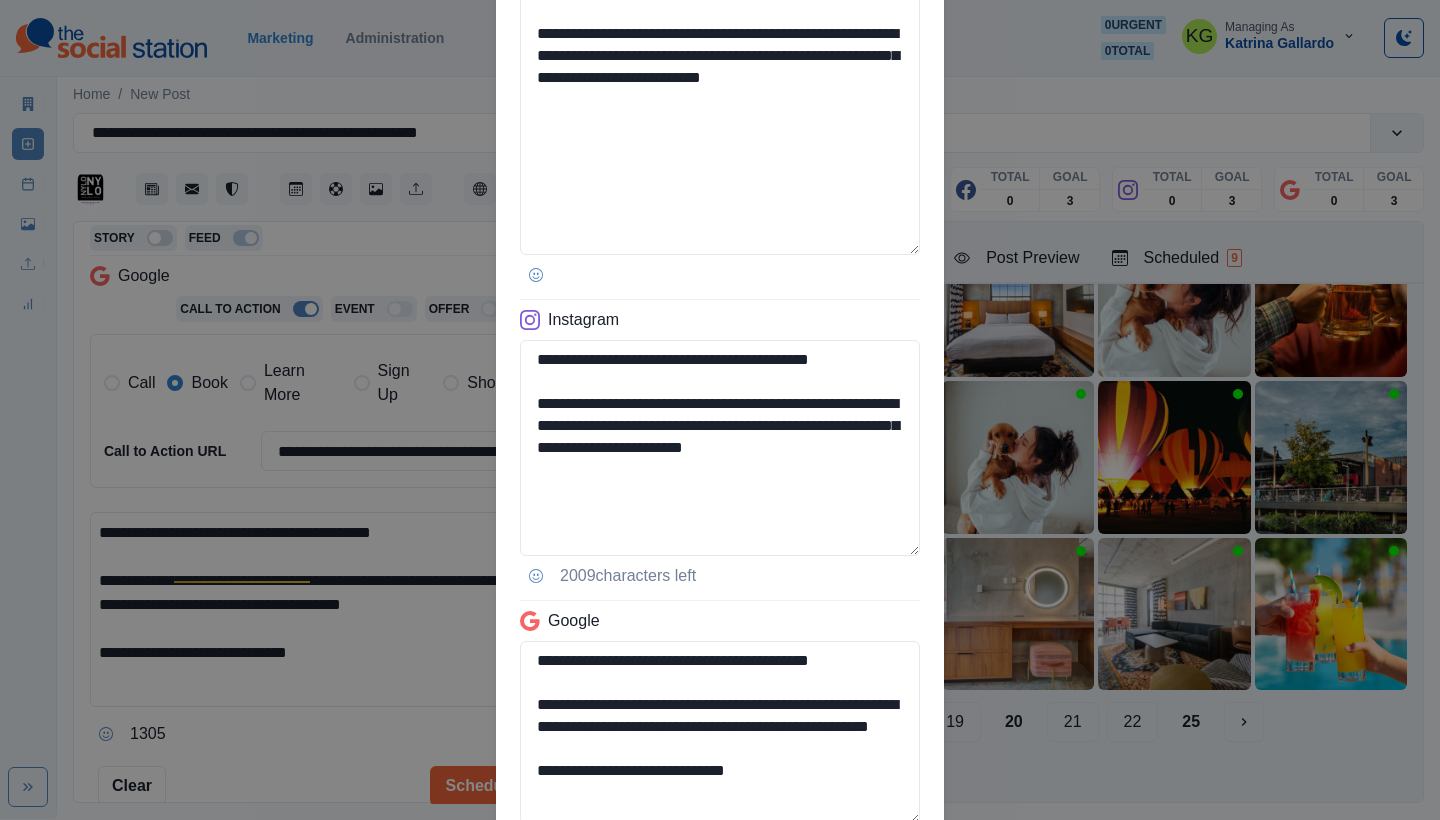 scroll, scrollTop: 11, scrollLeft: 0, axis: vertical 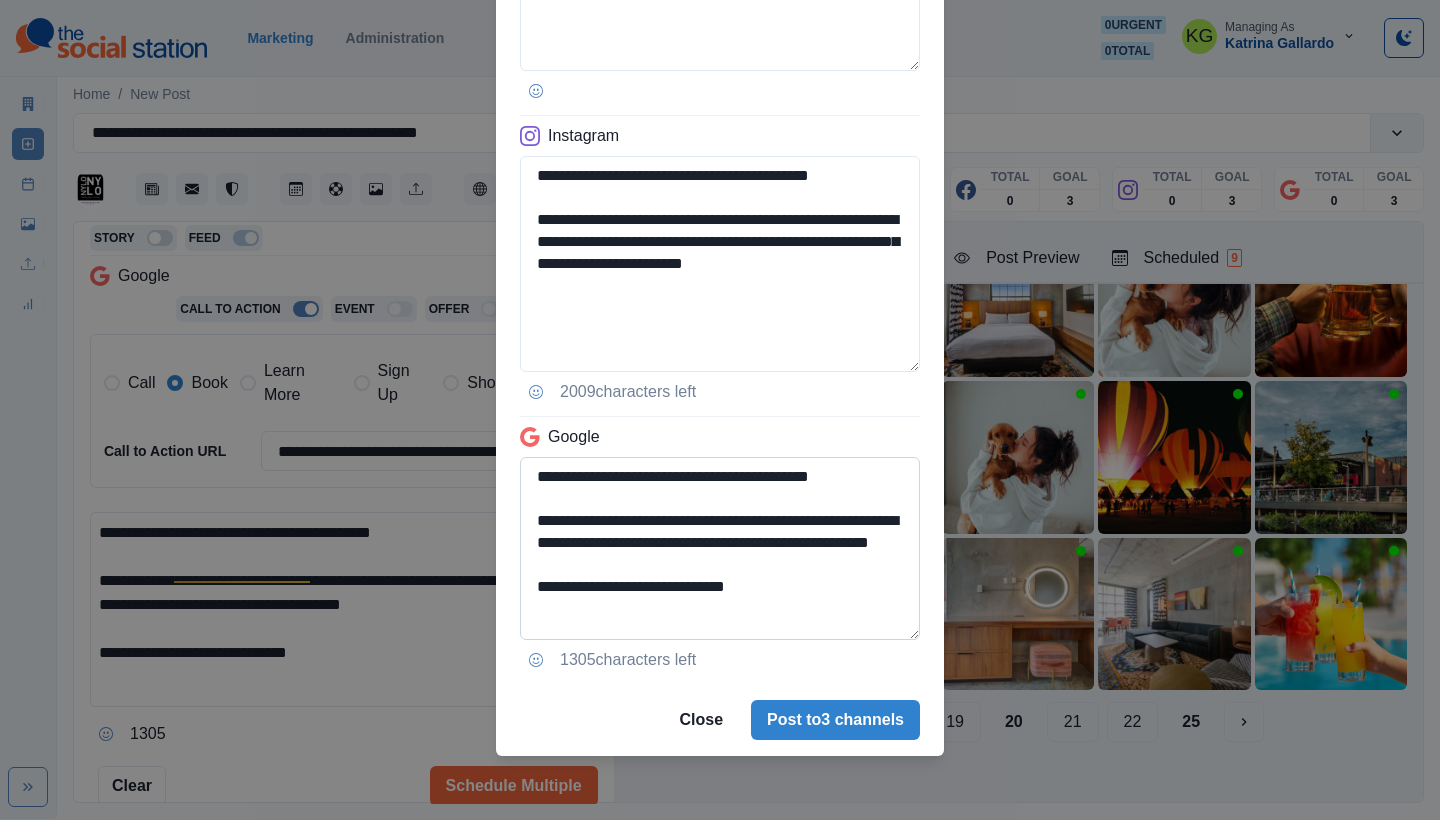 click on "**********" at bounding box center (720, 548) 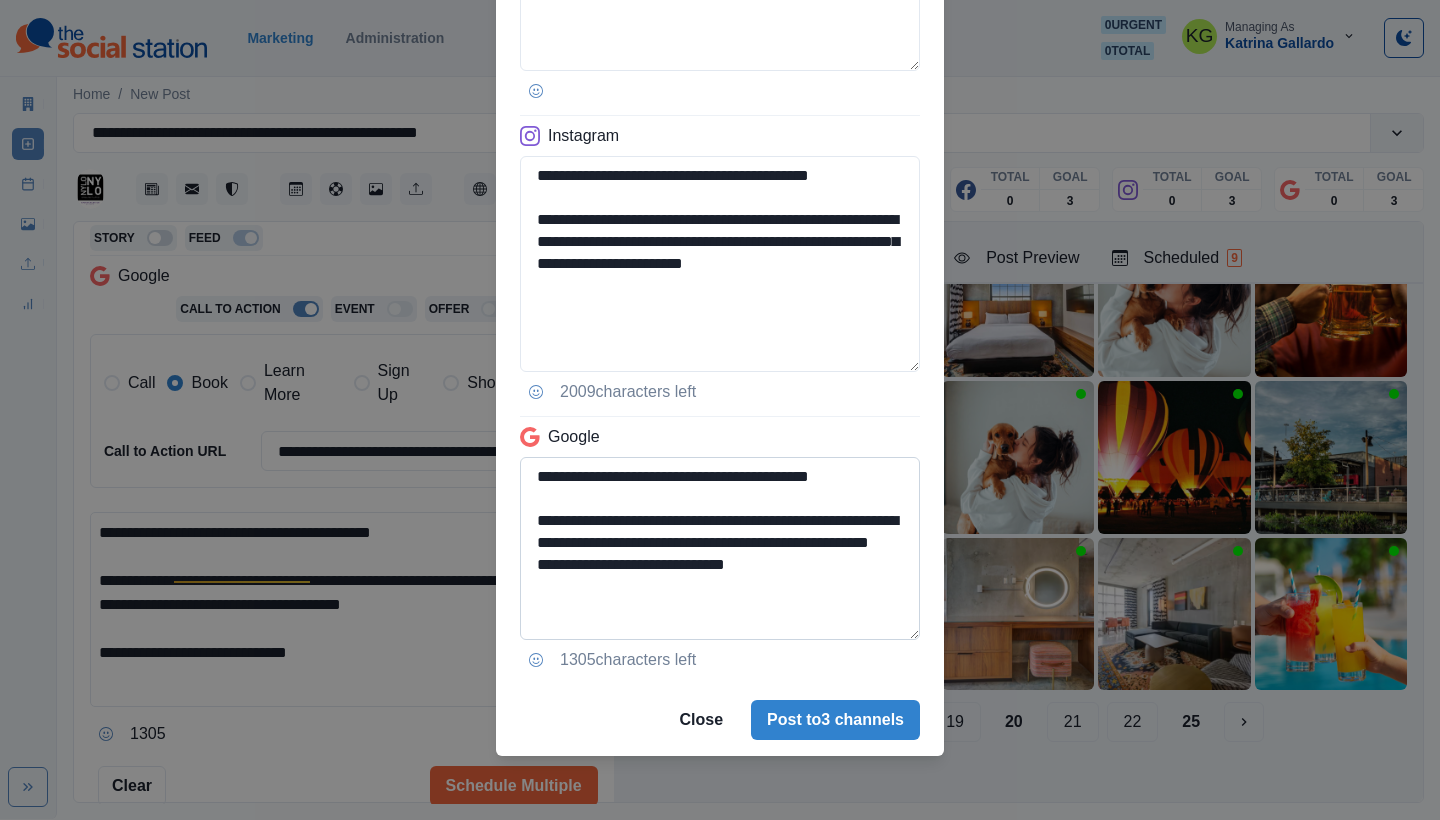 scroll, scrollTop: 0, scrollLeft: 0, axis: both 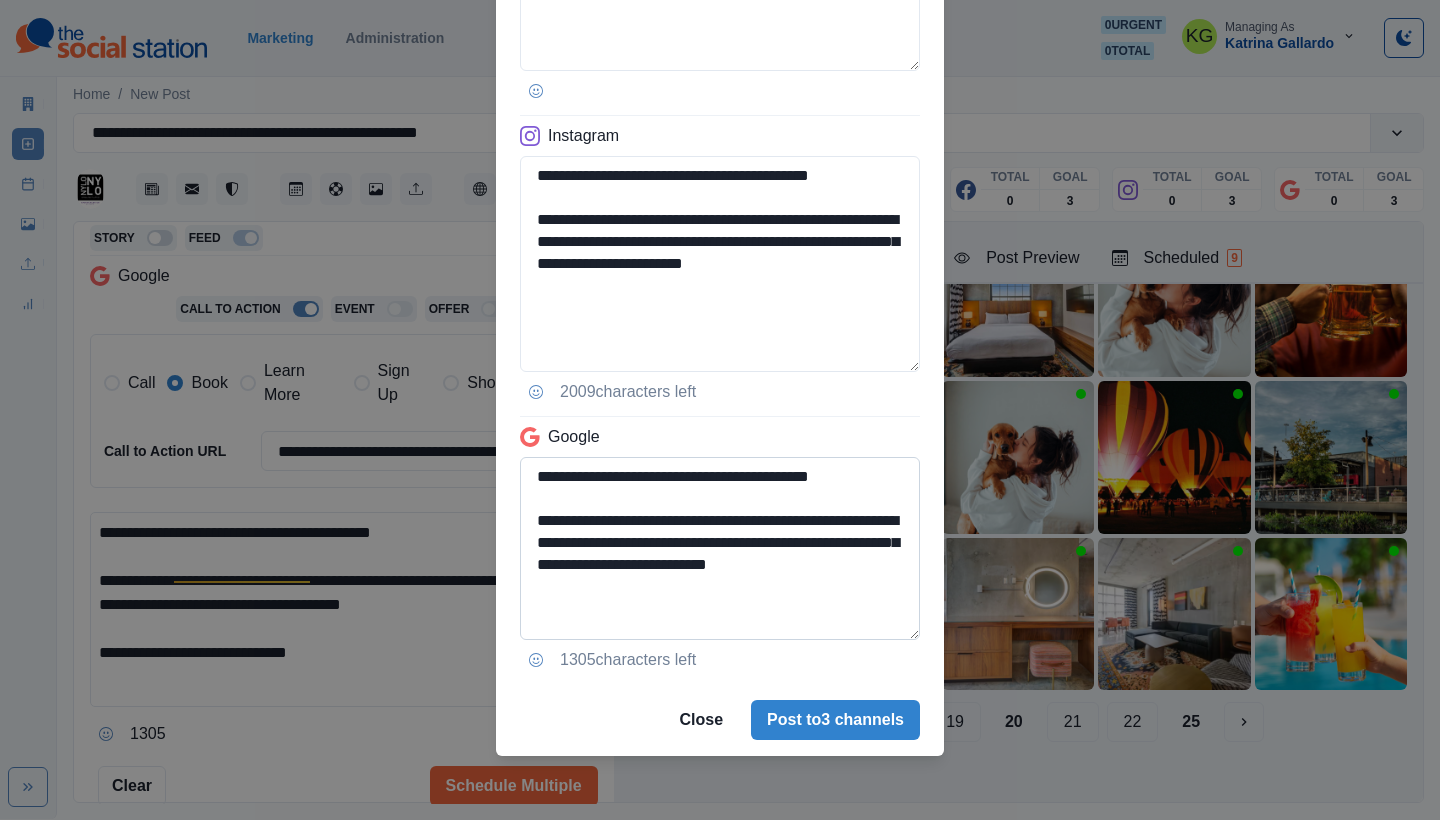 drag, startPoint x: 681, startPoint y: 565, endPoint x: 880, endPoint y: 574, distance: 199.20341 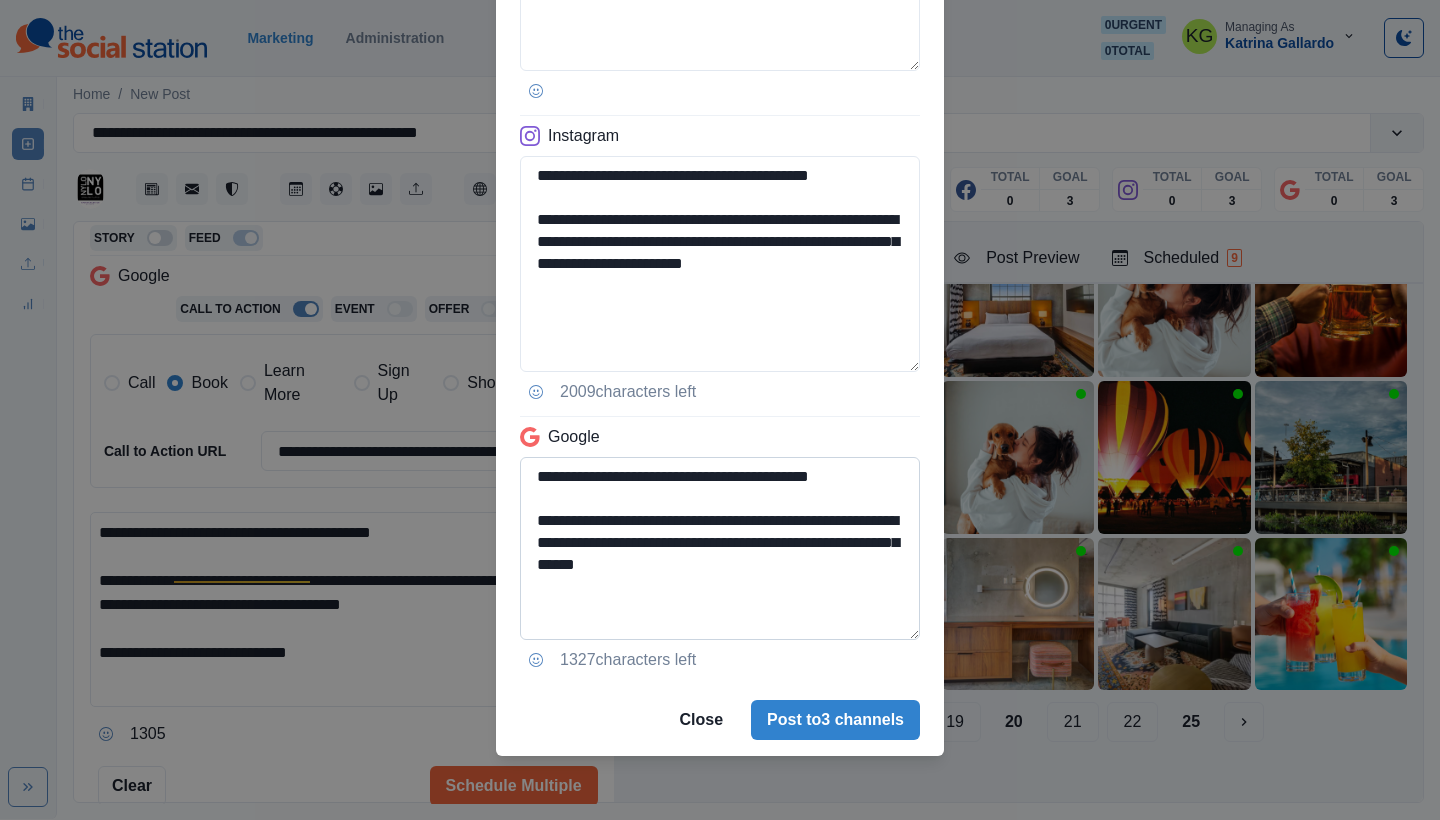 click on "**********" at bounding box center [720, 548] 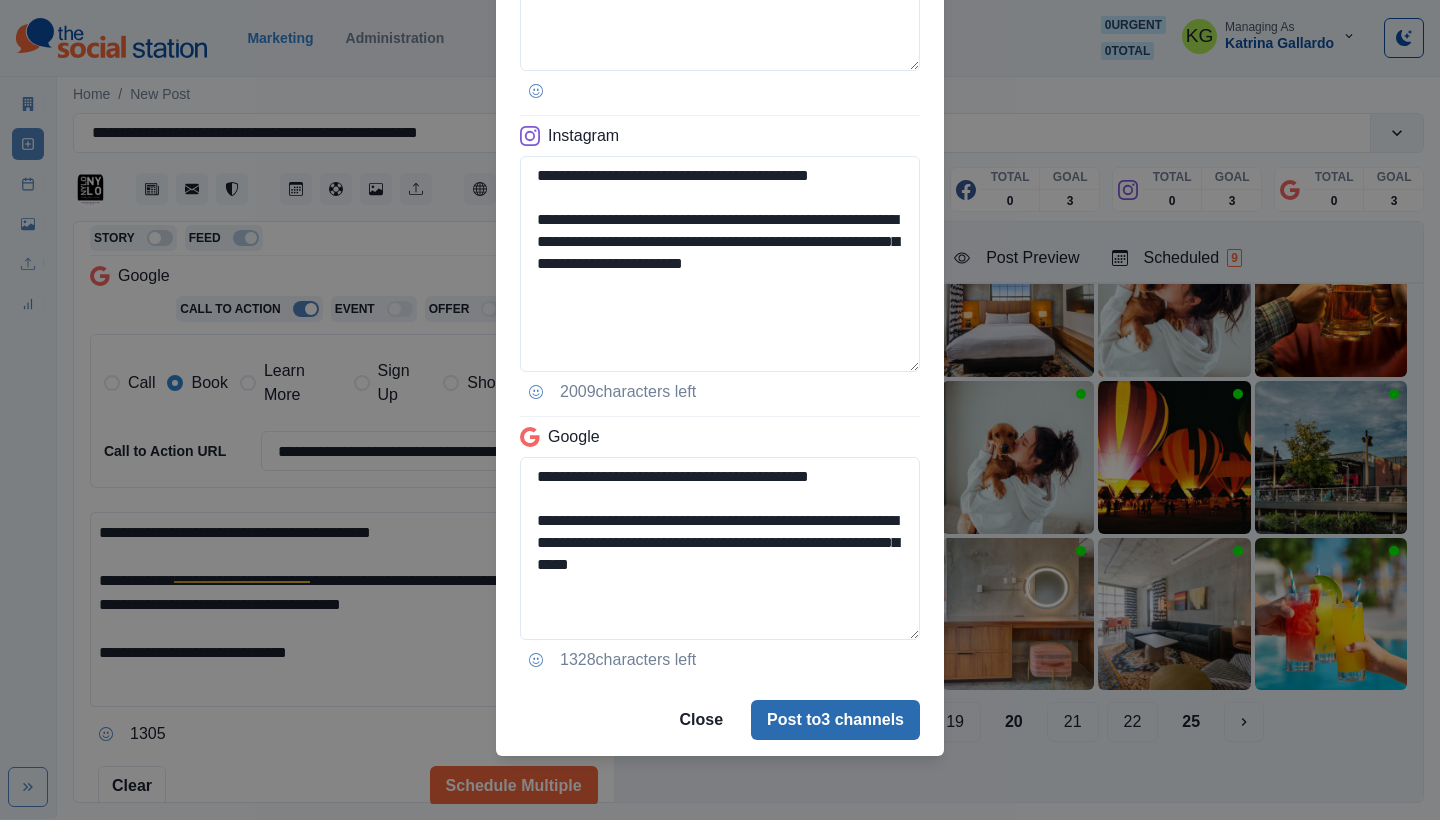 type on "**********" 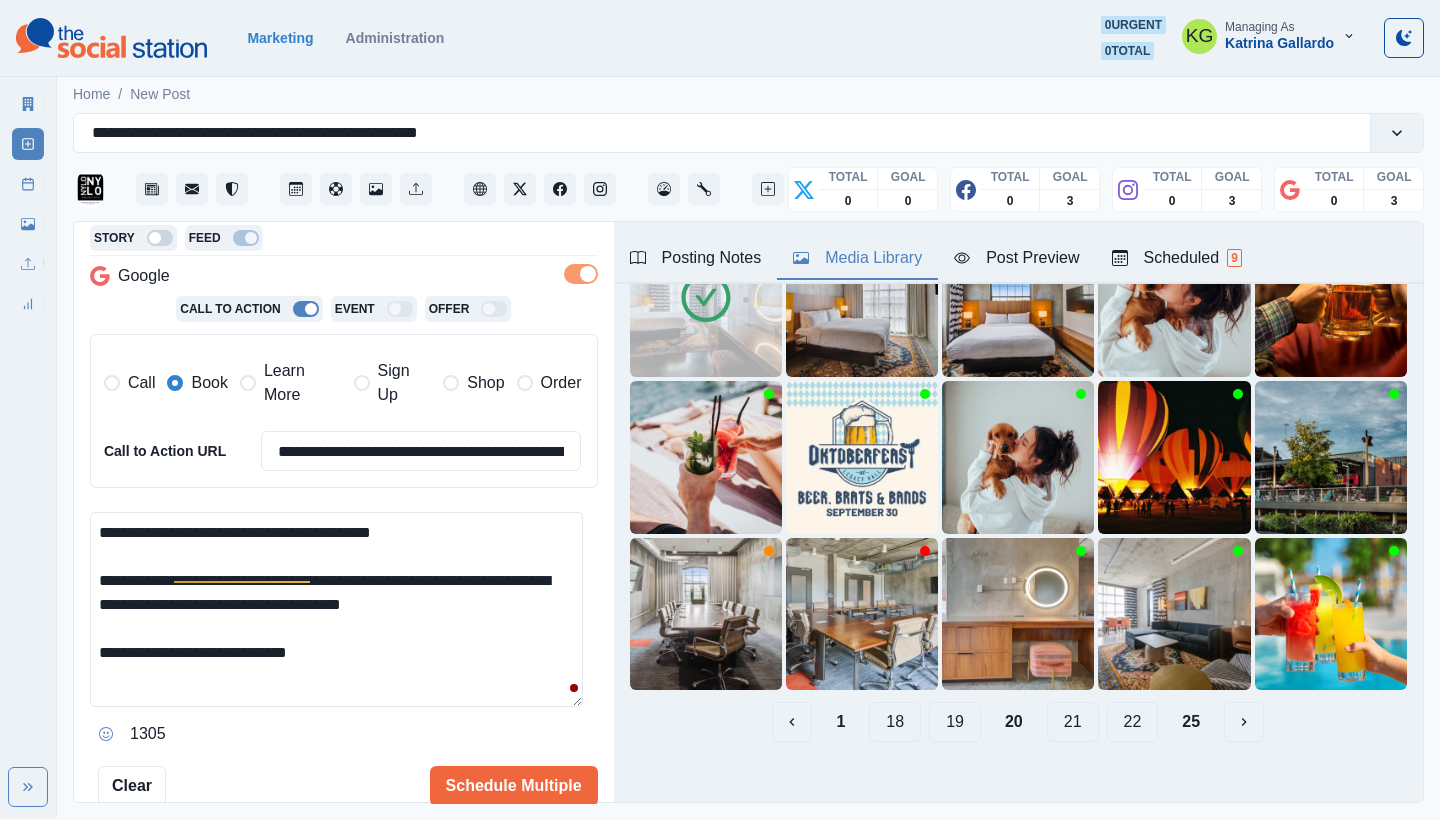 type 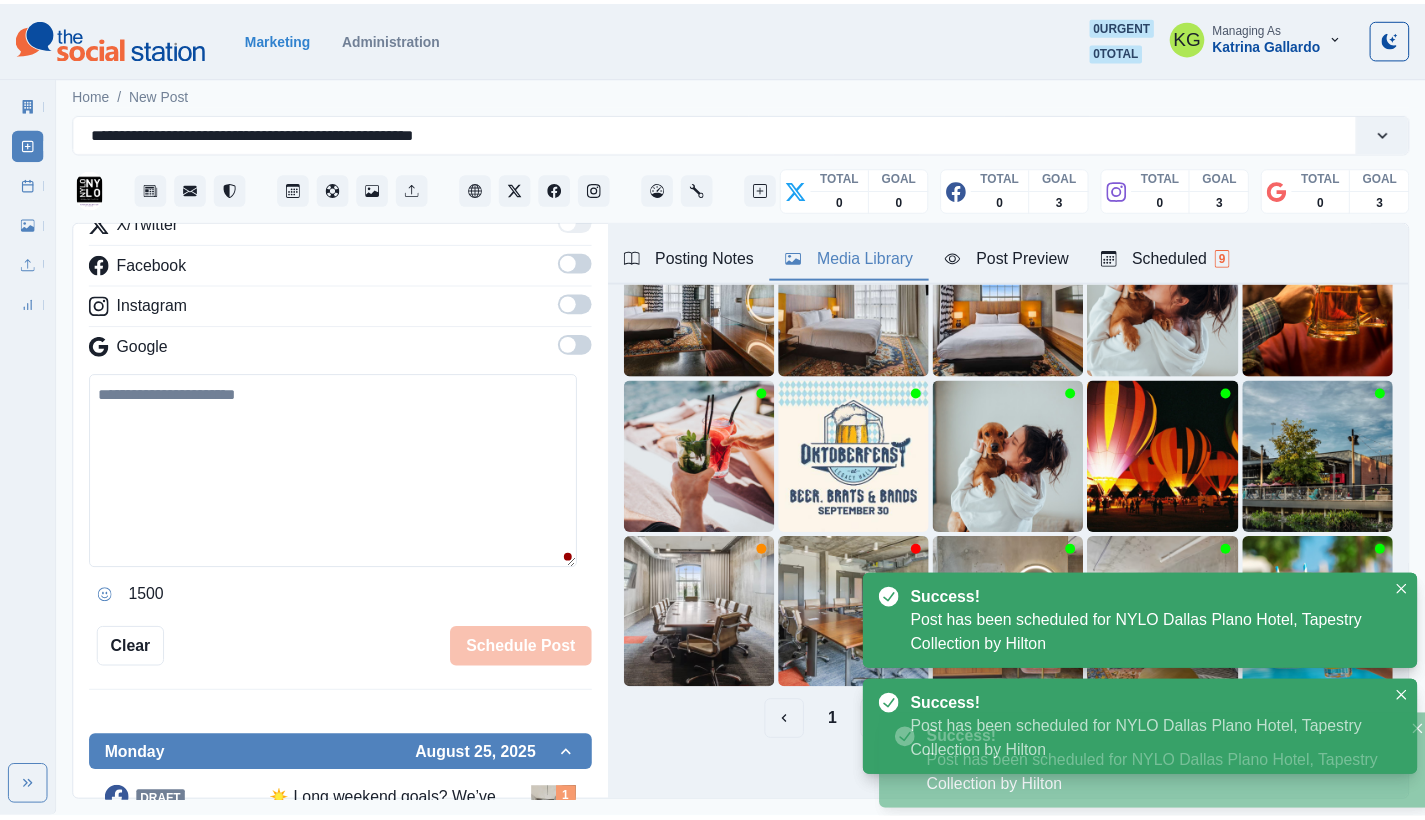 scroll, scrollTop: 203, scrollLeft: 0, axis: vertical 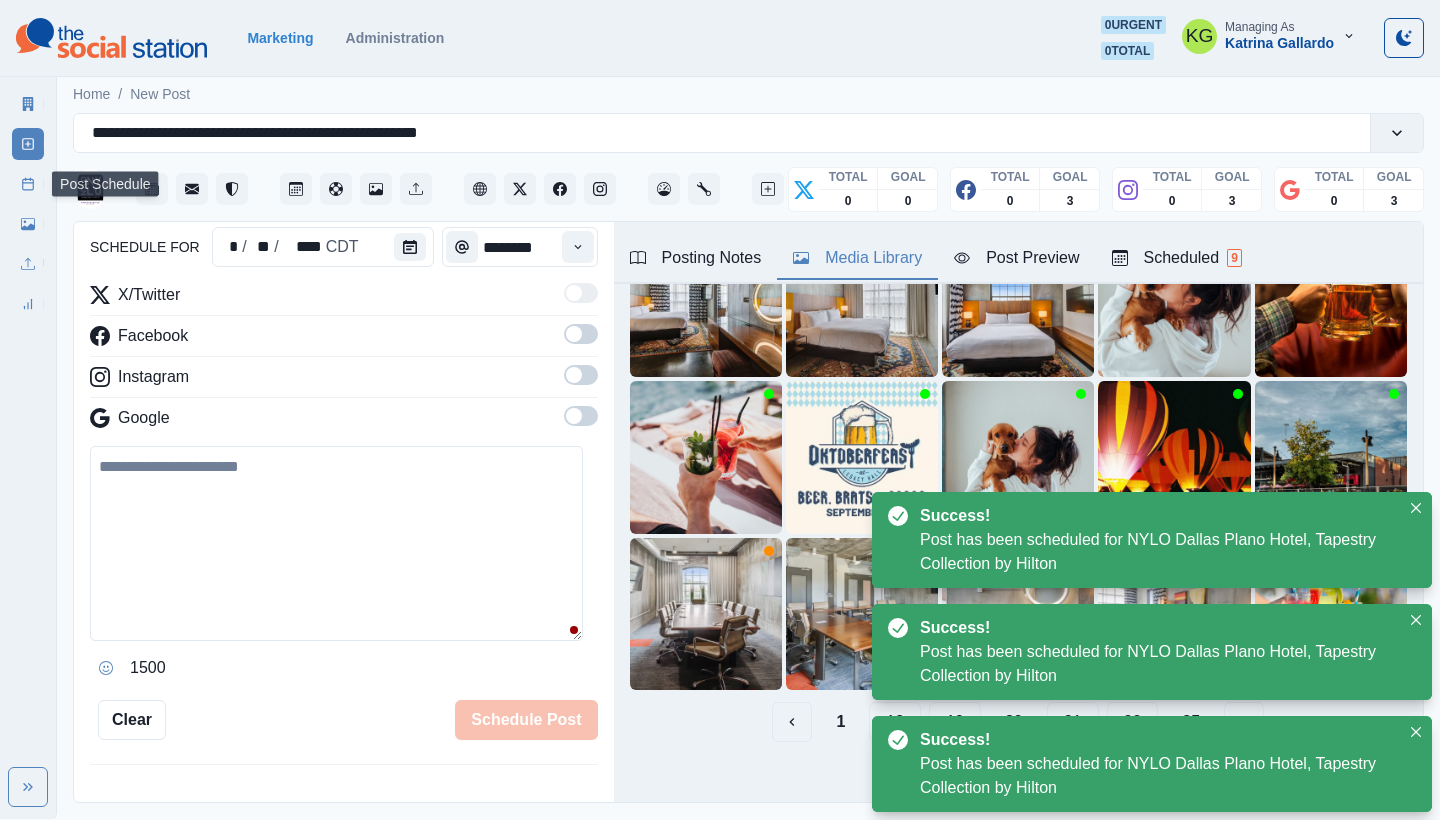 click on "Post Schedule" at bounding box center [28, 184] 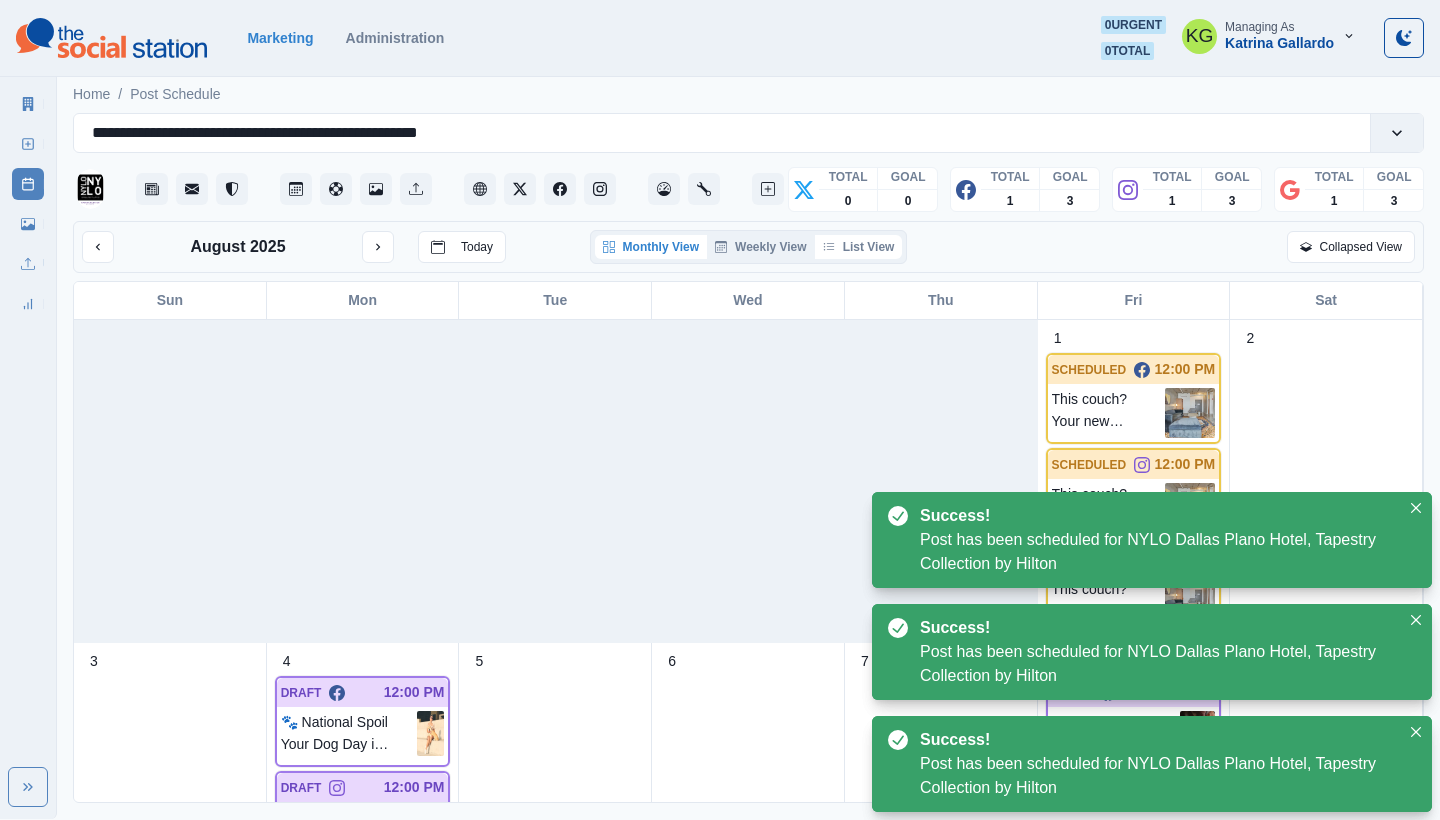 click on "List View" at bounding box center (859, 247) 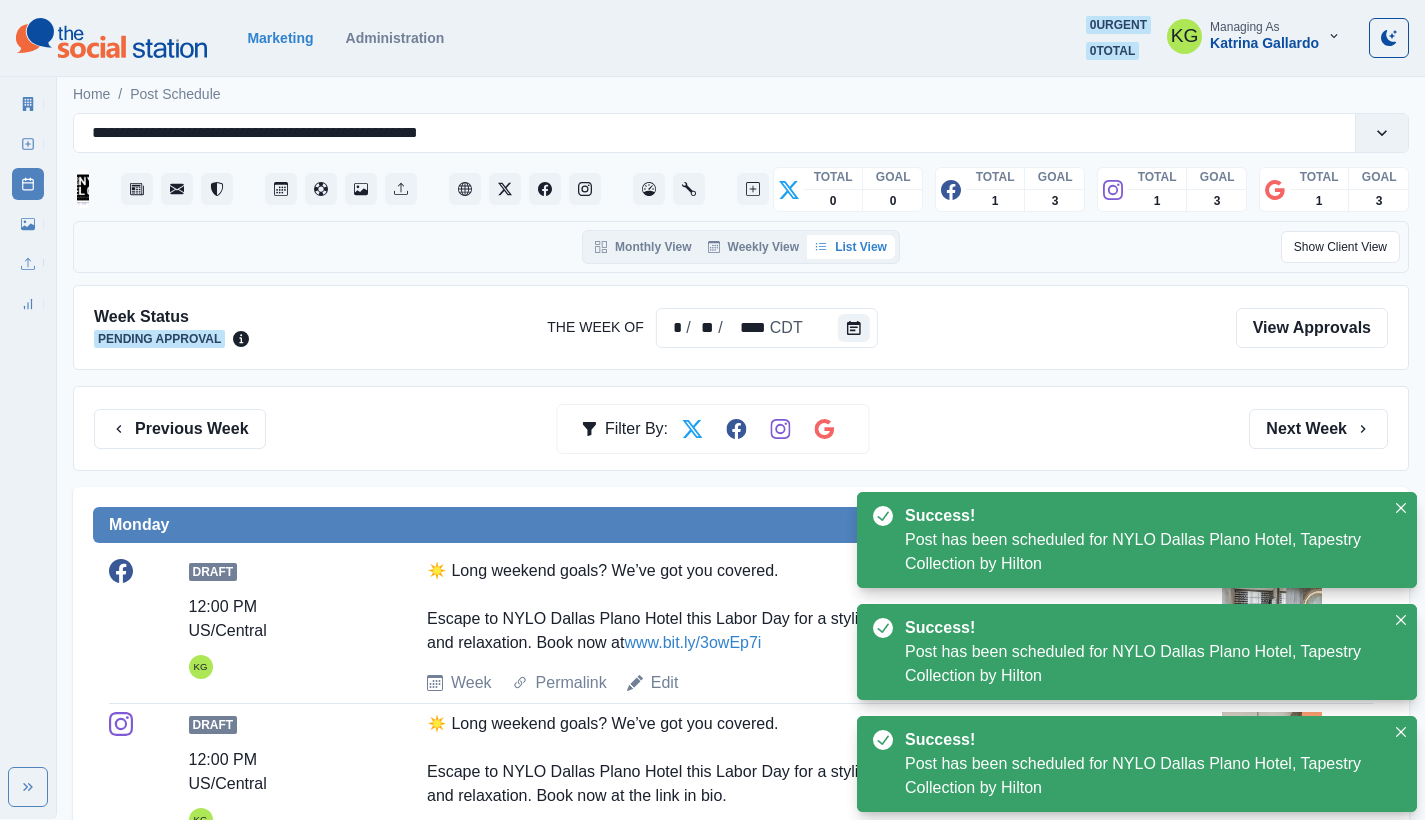 scroll, scrollTop: 388, scrollLeft: 0, axis: vertical 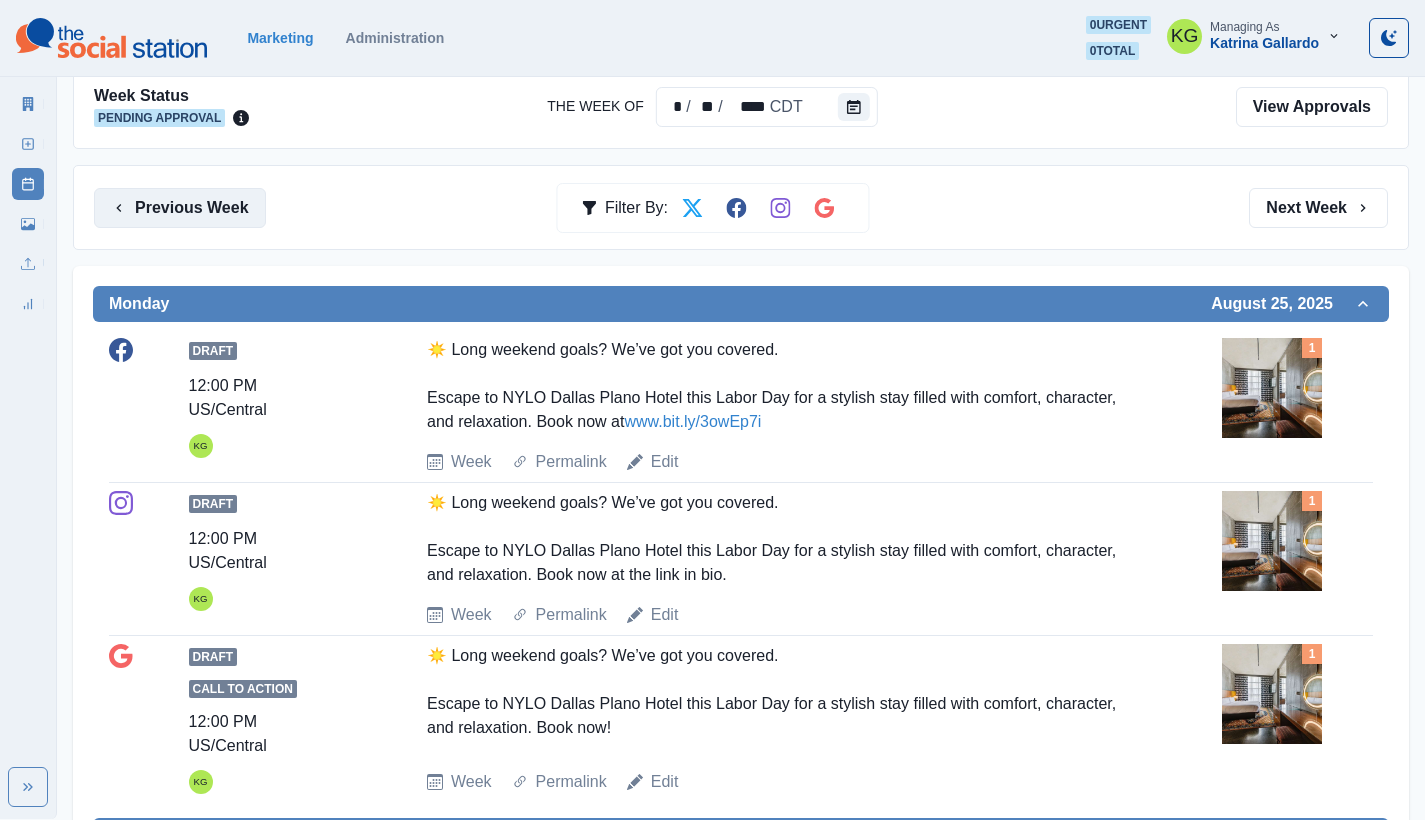 click on "Previous Week" at bounding box center [180, 208] 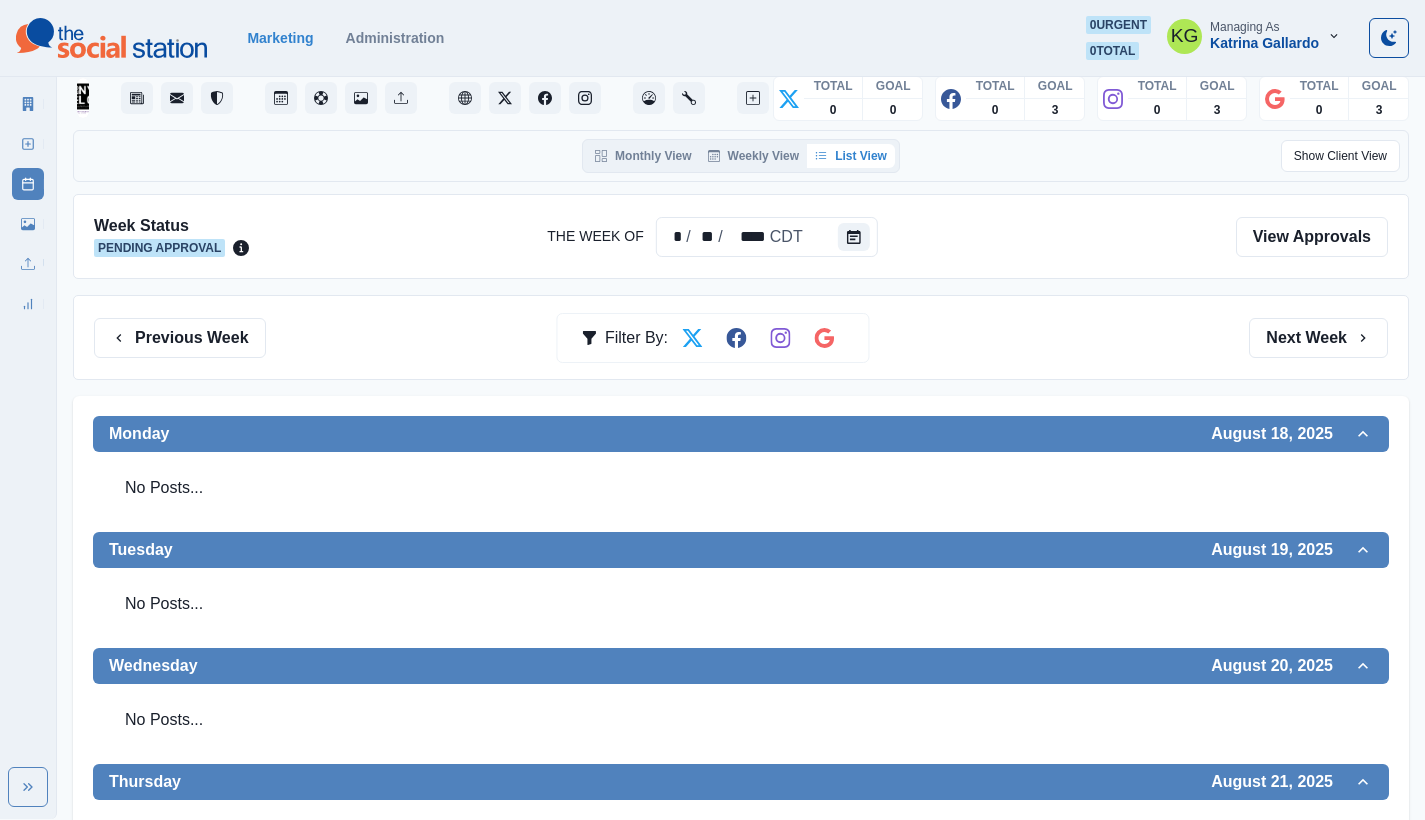 scroll, scrollTop: 0, scrollLeft: 0, axis: both 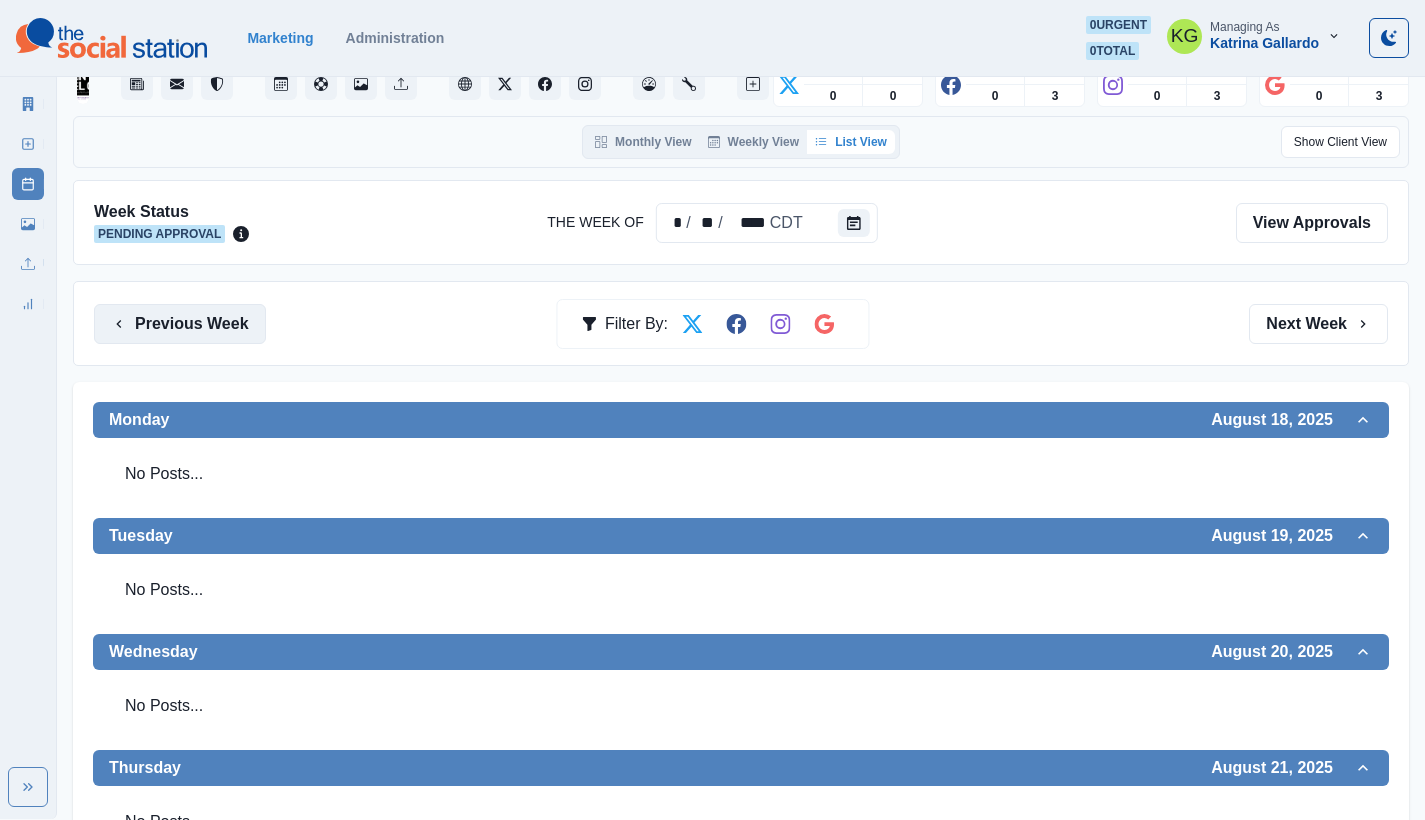 click on "Previous Week" at bounding box center (180, 324) 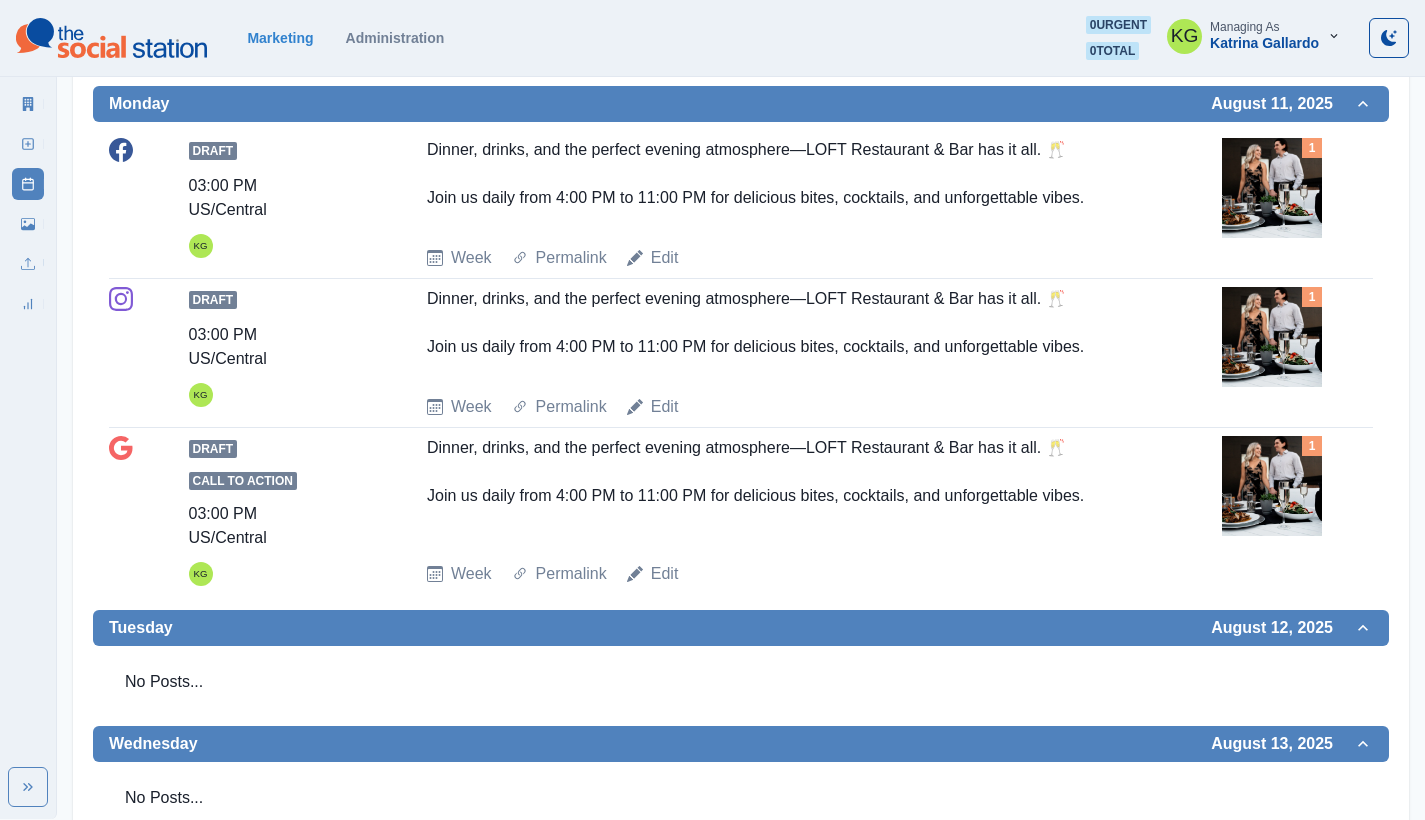 scroll, scrollTop: 0, scrollLeft: 0, axis: both 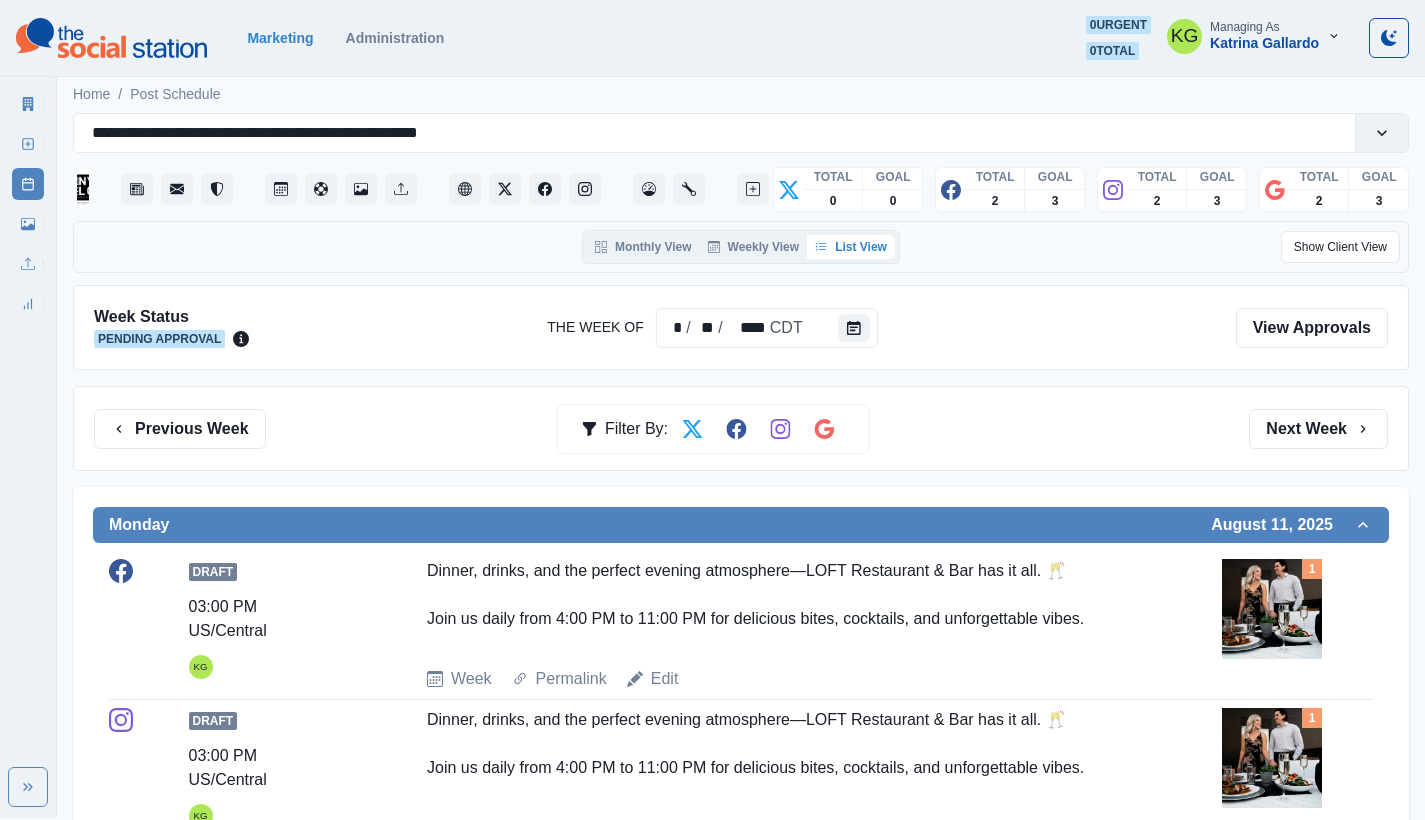 drag, startPoint x: 198, startPoint y: 418, endPoint x: 289, endPoint y: 458, distance: 99.40322 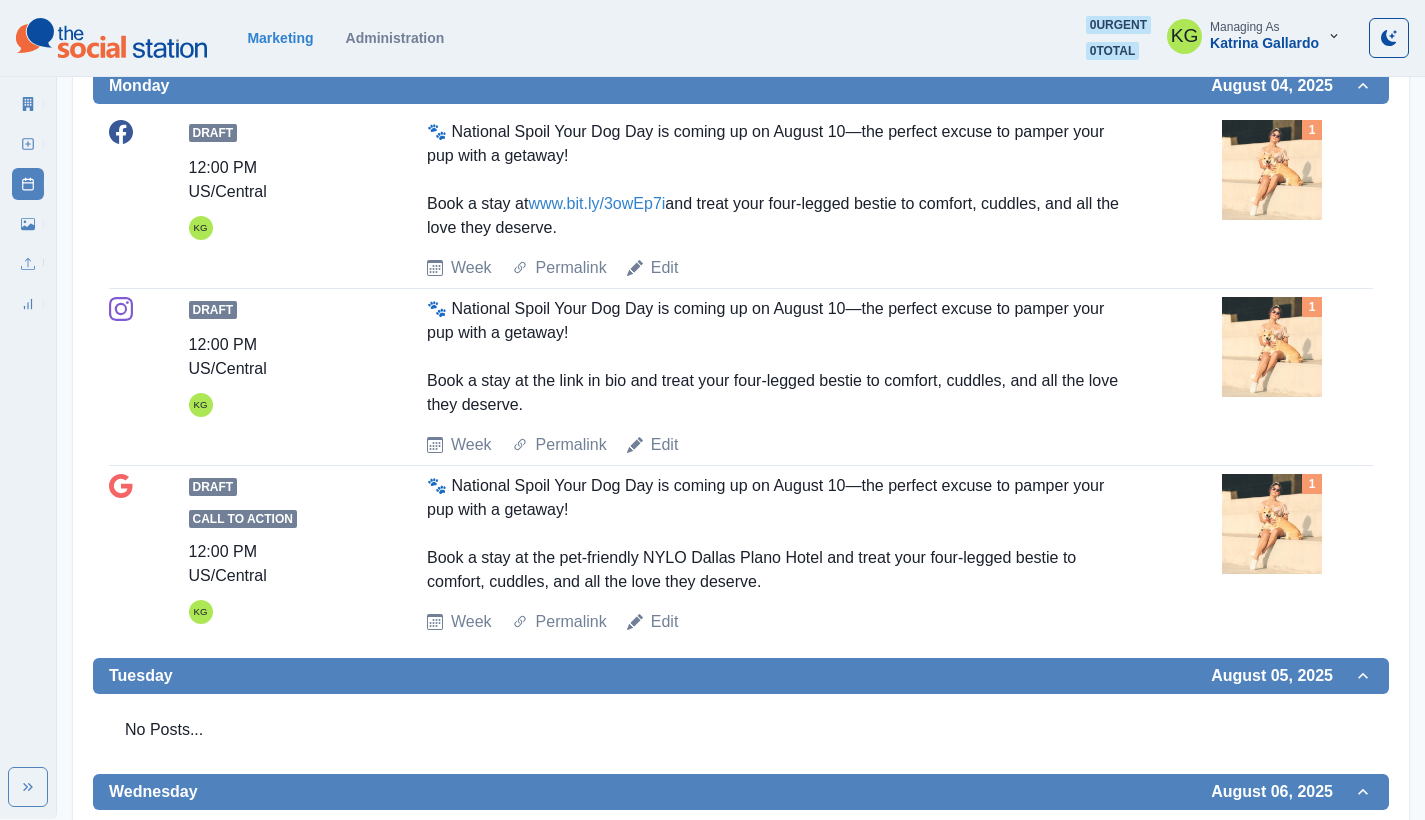 scroll, scrollTop: 619, scrollLeft: 0, axis: vertical 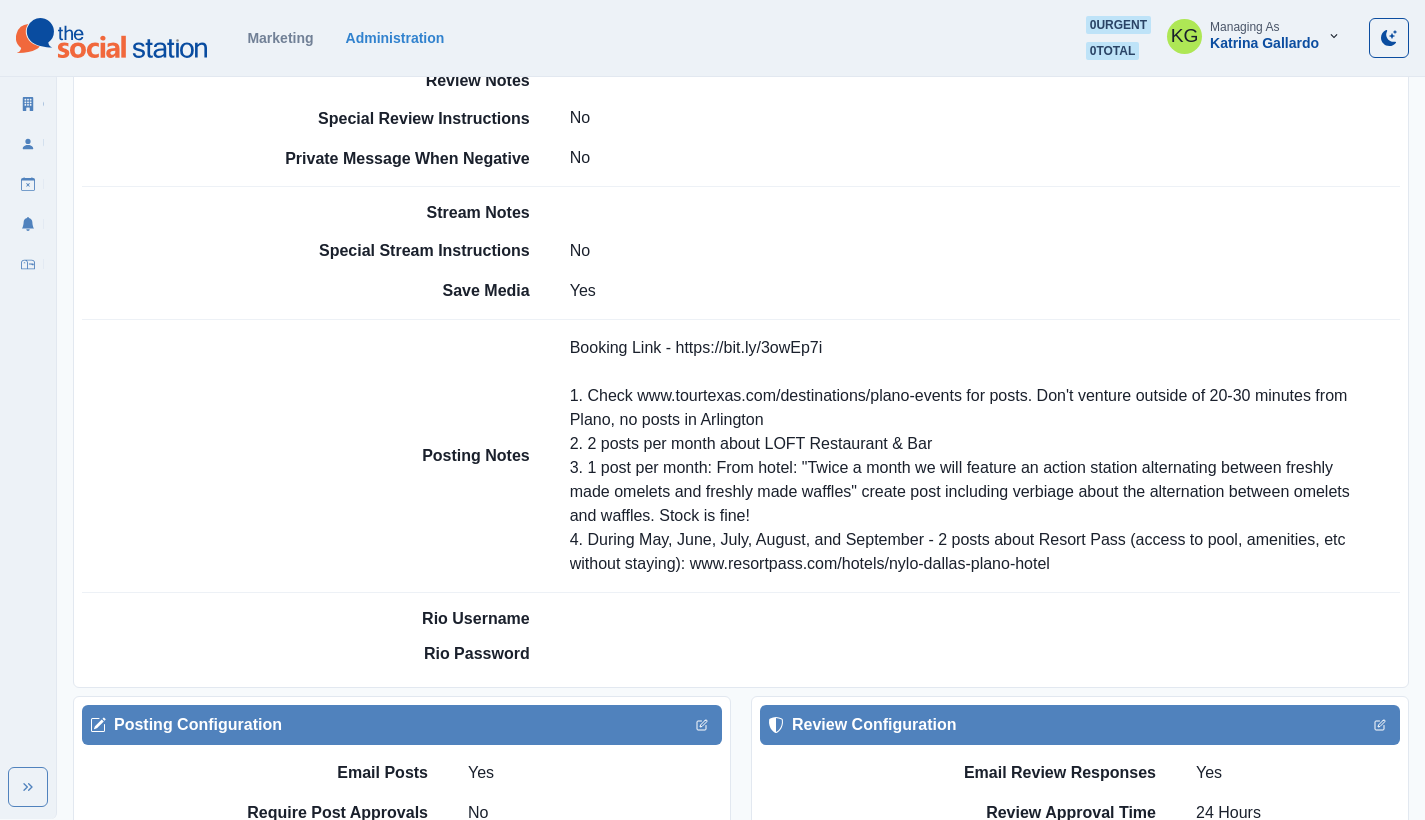 click on "Booking Link - https://bit.ly/3owEp7i
1. Check www.tourtexas.com/destinations/plano-events for posts. Don't venture outside of 20-30 minutes from Plano, no posts in Arlington
2. 2 posts per month about LOFT Restaurant & Bar
3. 1 post per month: From hotel: "Twice a month we will feature an action station alternating between freshly made omelets and freshly made waffles" create post including verbiage about the alternation between omelets and waffles. Stock is fine!
4. During May, June, July, August, and September - 2 posts about Resort Pass (access to pool, amenities, etc without staying): www.resortpass.com/hotels/nylo-dallas-plano-hotel" at bounding box center (985, 456) 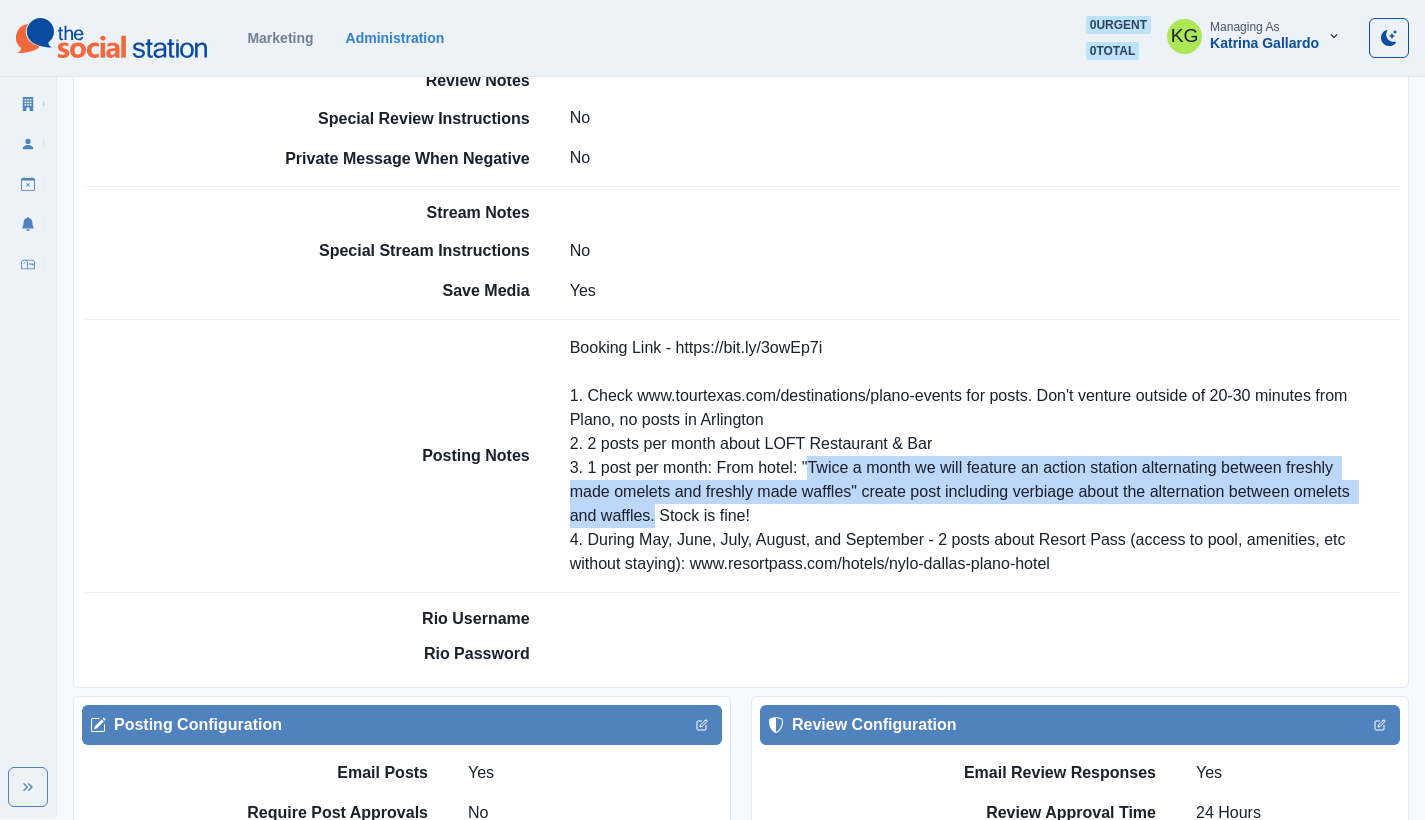 drag, startPoint x: 839, startPoint y: 465, endPoint x: 656, endPoint y: 505, distance: 187.32059 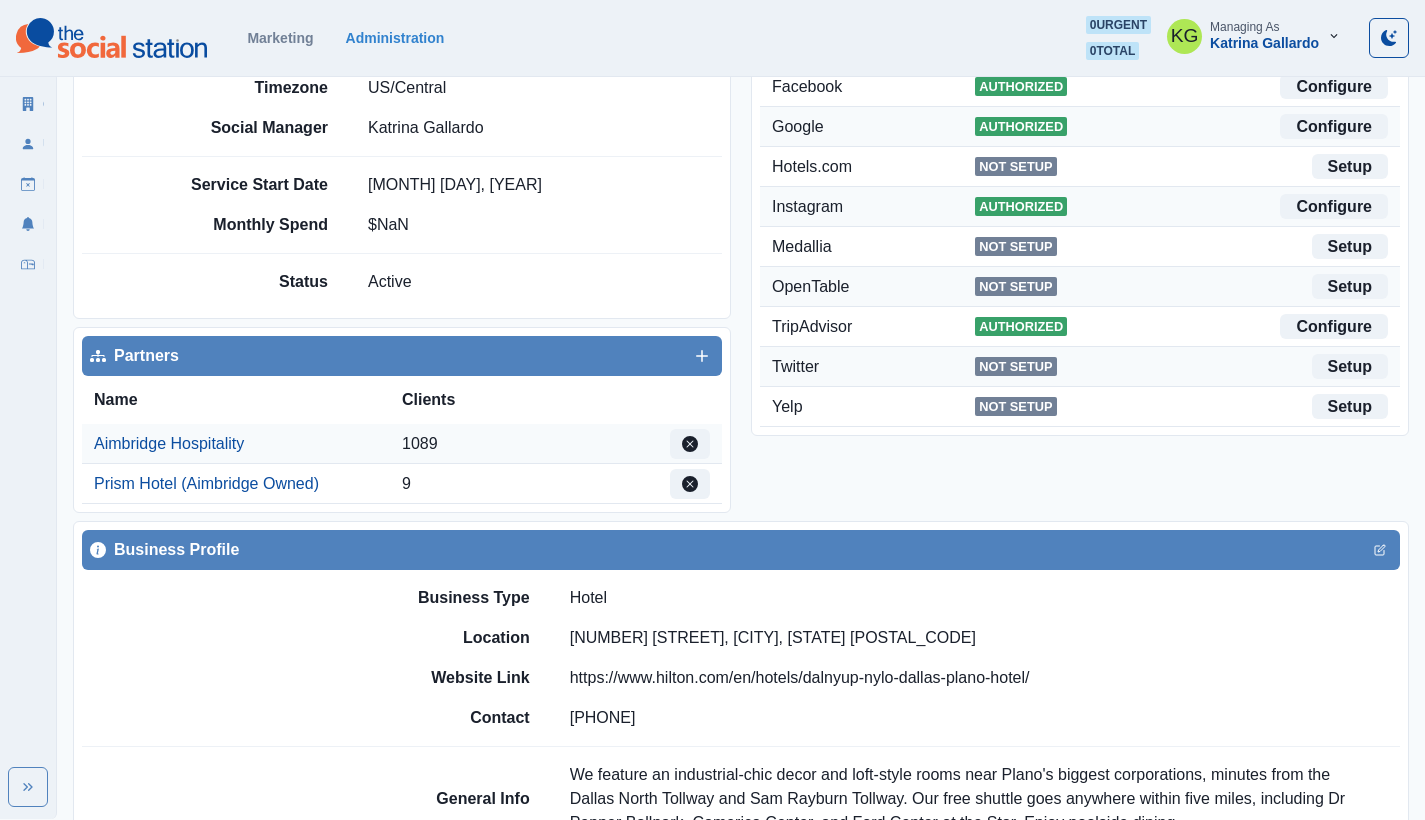 scroll, scrollTop: 0, scrollLeft: 0, axis: both 